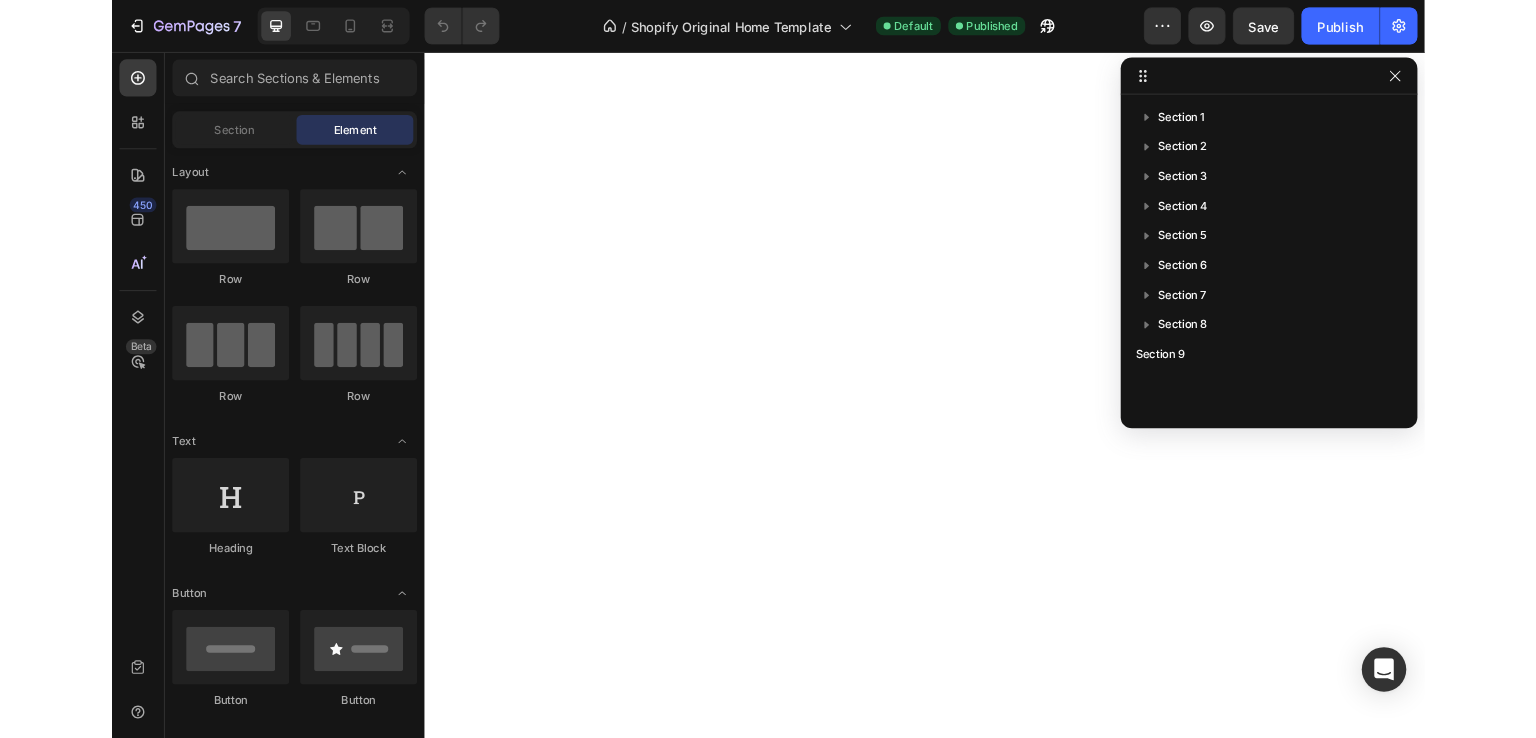 scroll, scrollTop: 0, scrollLeft: 0, axis: both 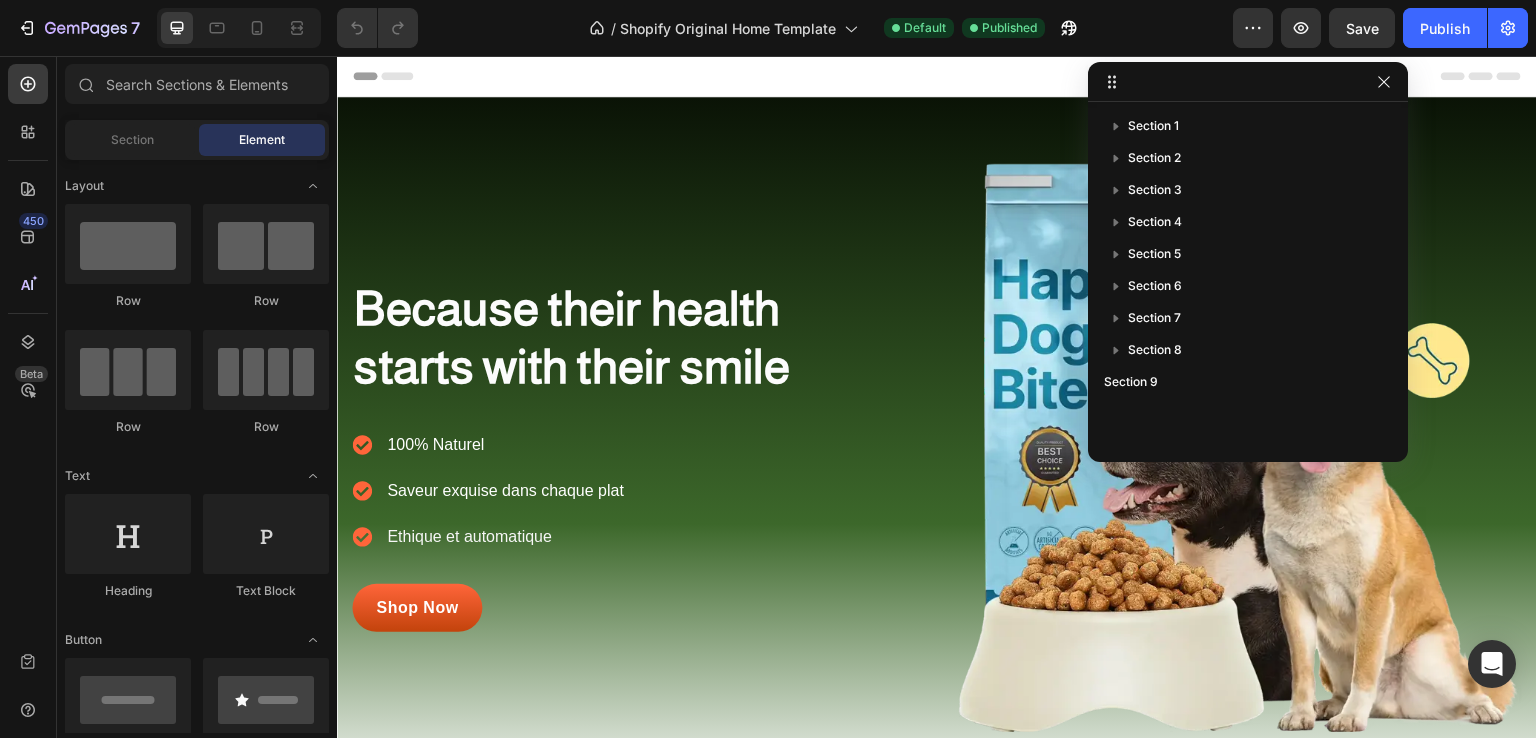 click at bounding box center (937, 76) 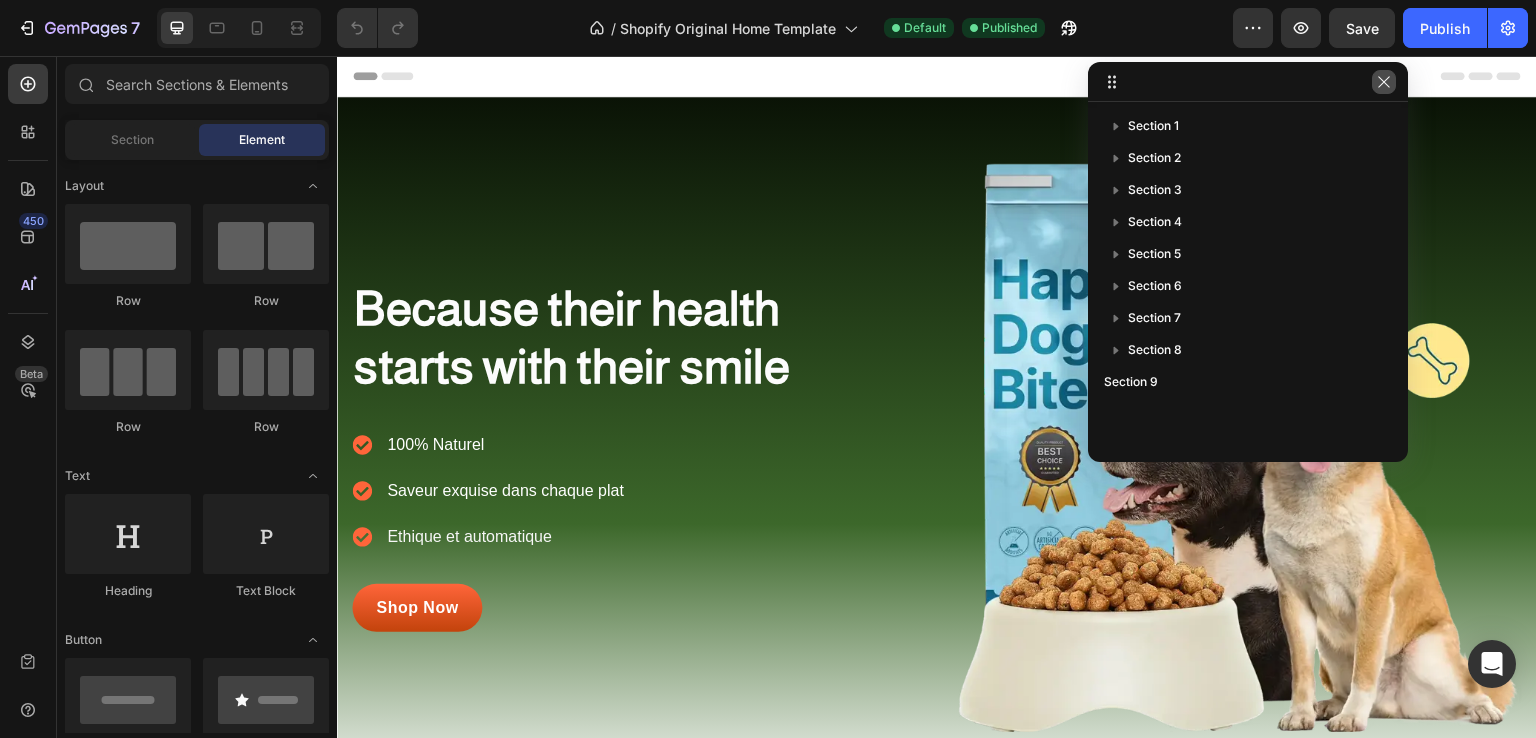click 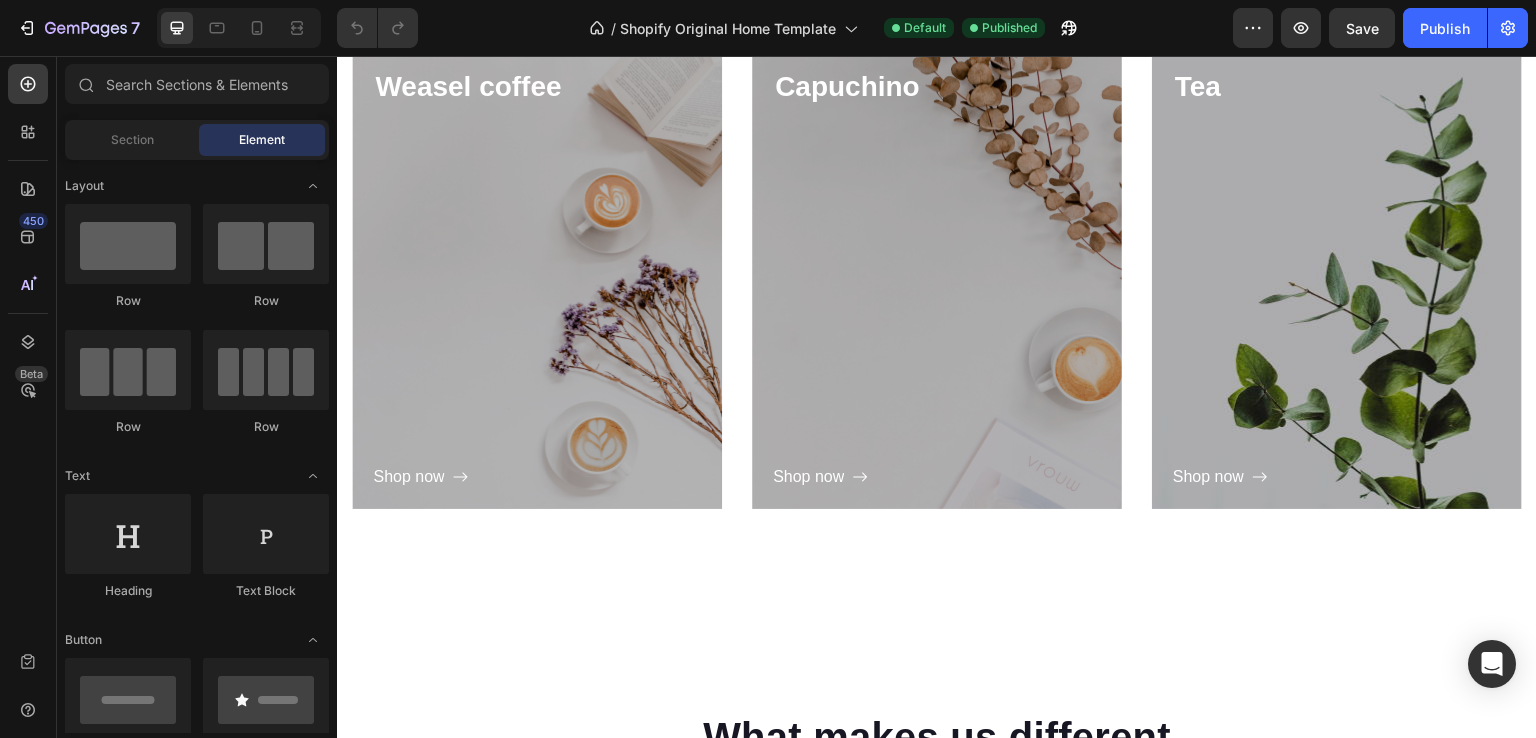 scroll, scrollTop: 929, scrollLeft: 0, axis: vertical 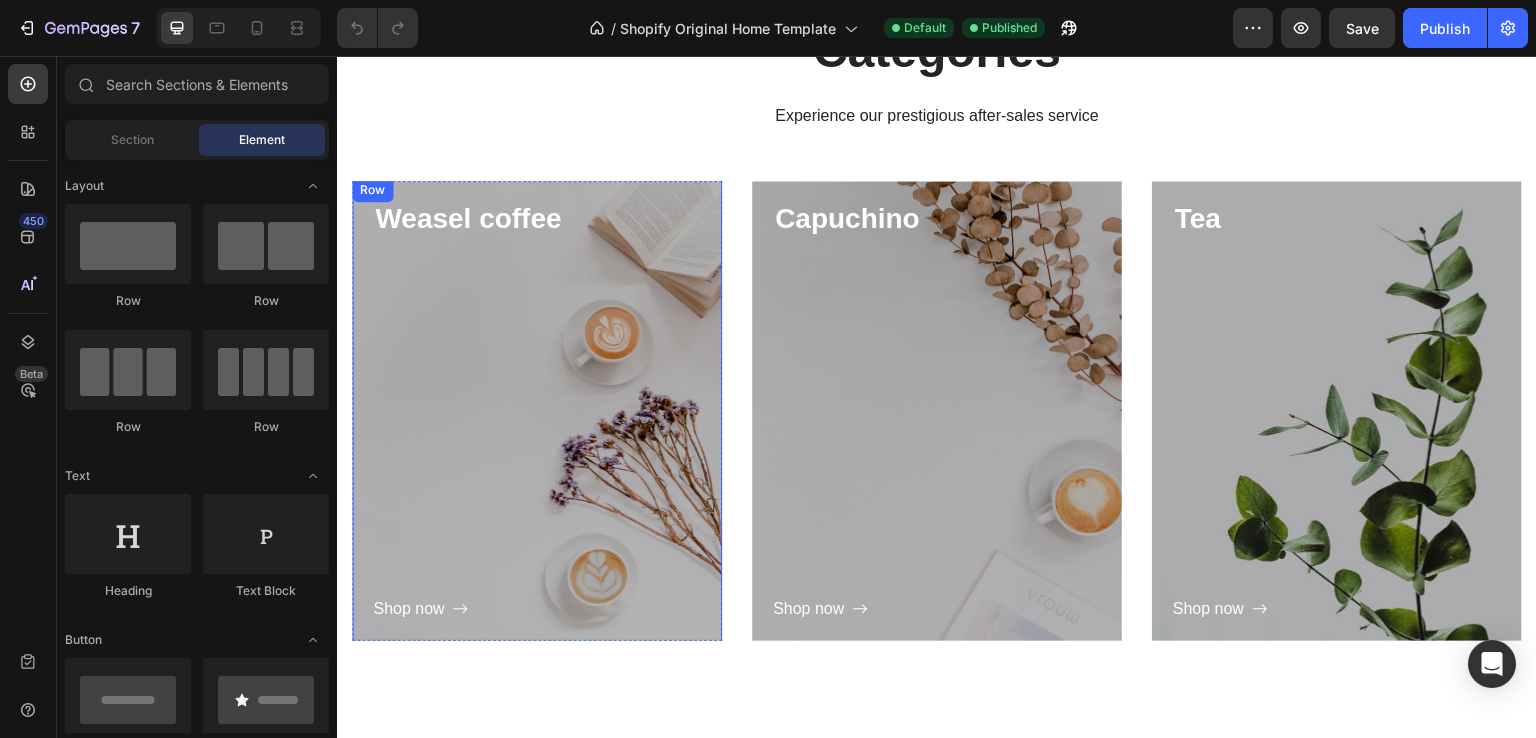 click on "Shop now Button" at bounding box center (537, 432) 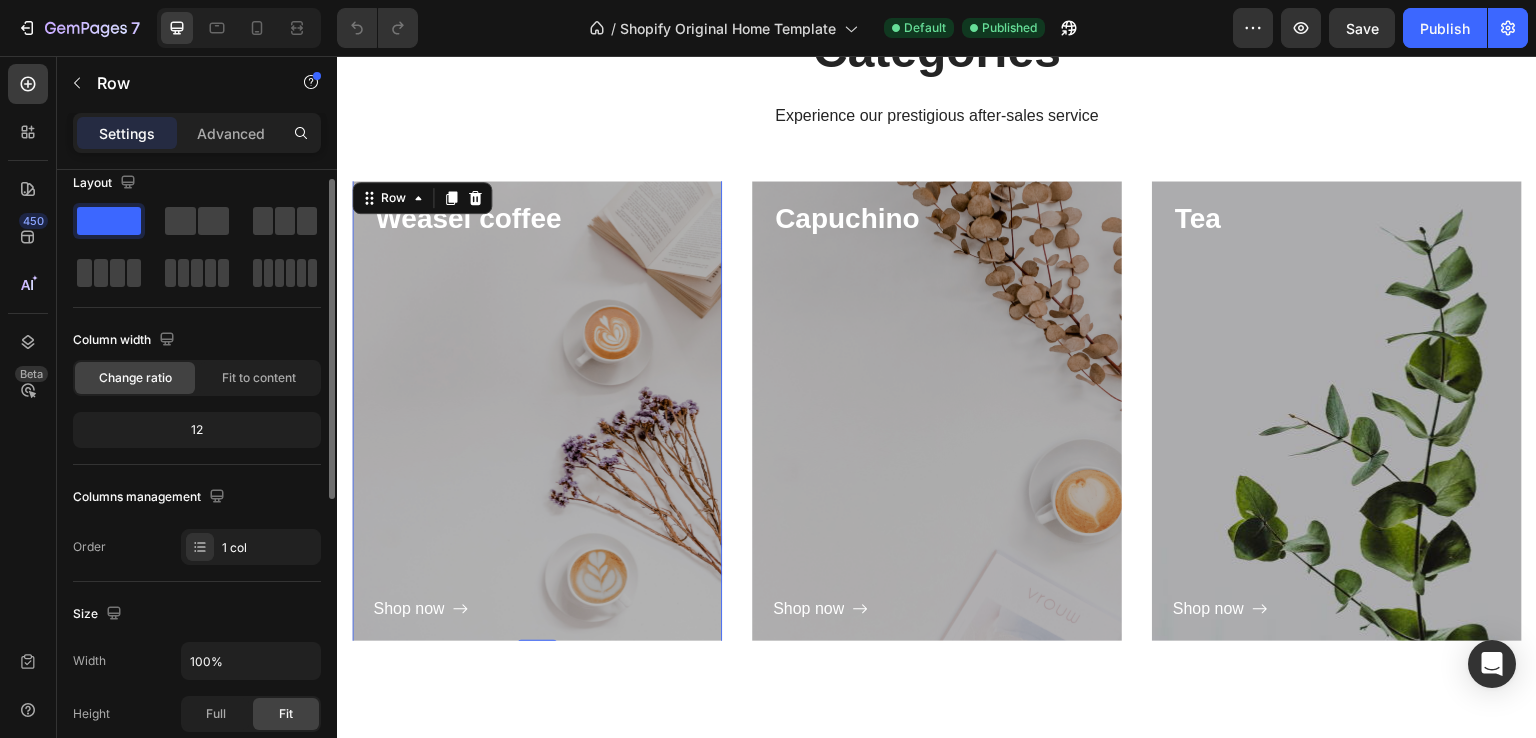 scroll, scrollTop: 0, scrollLeft: 0, axis: both 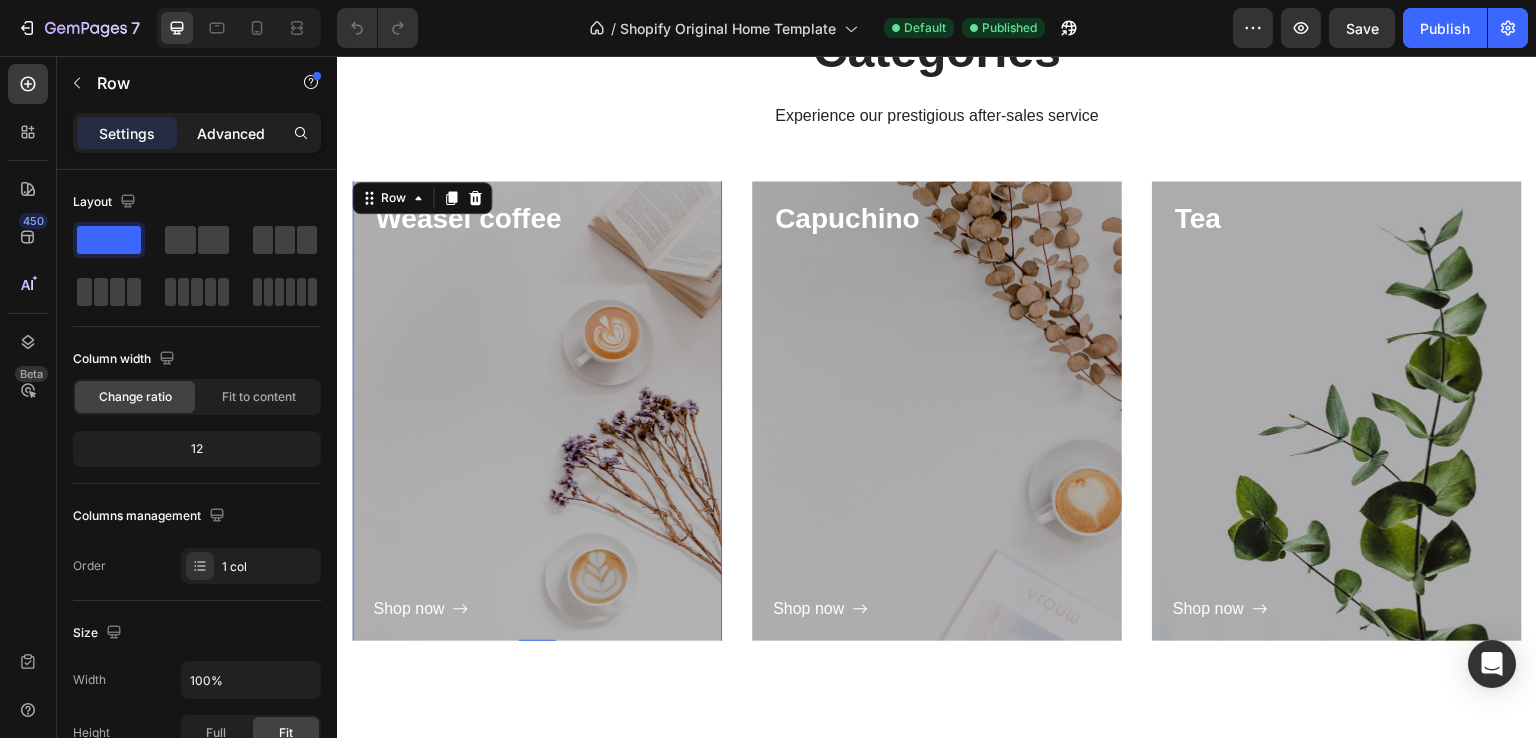 click on "Advanced" at bounding box center [231, 133] 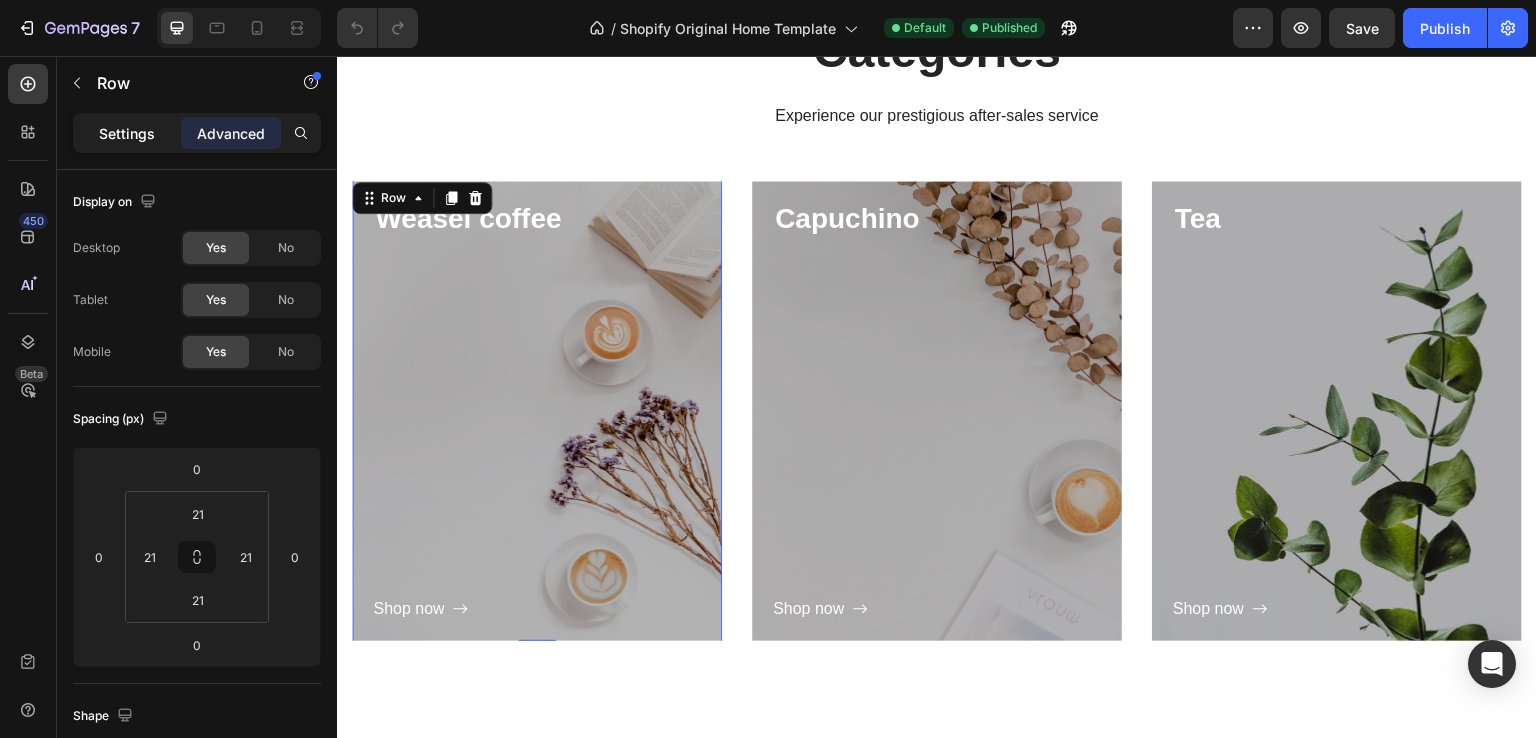 click on "Settings" at bounding box center [127, 133] 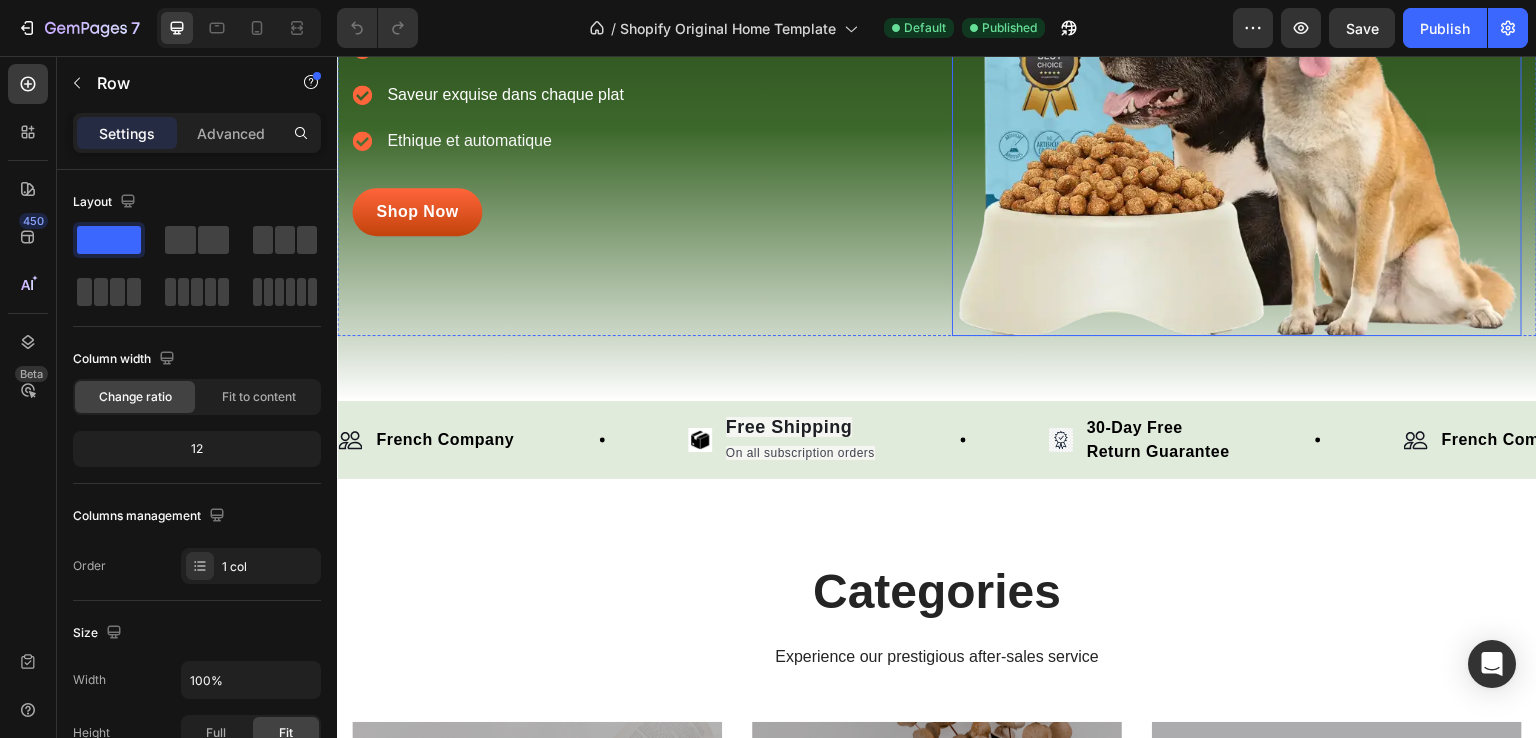 scroll, scrollTop: 380, scrollLeft: 0, axis: vertical 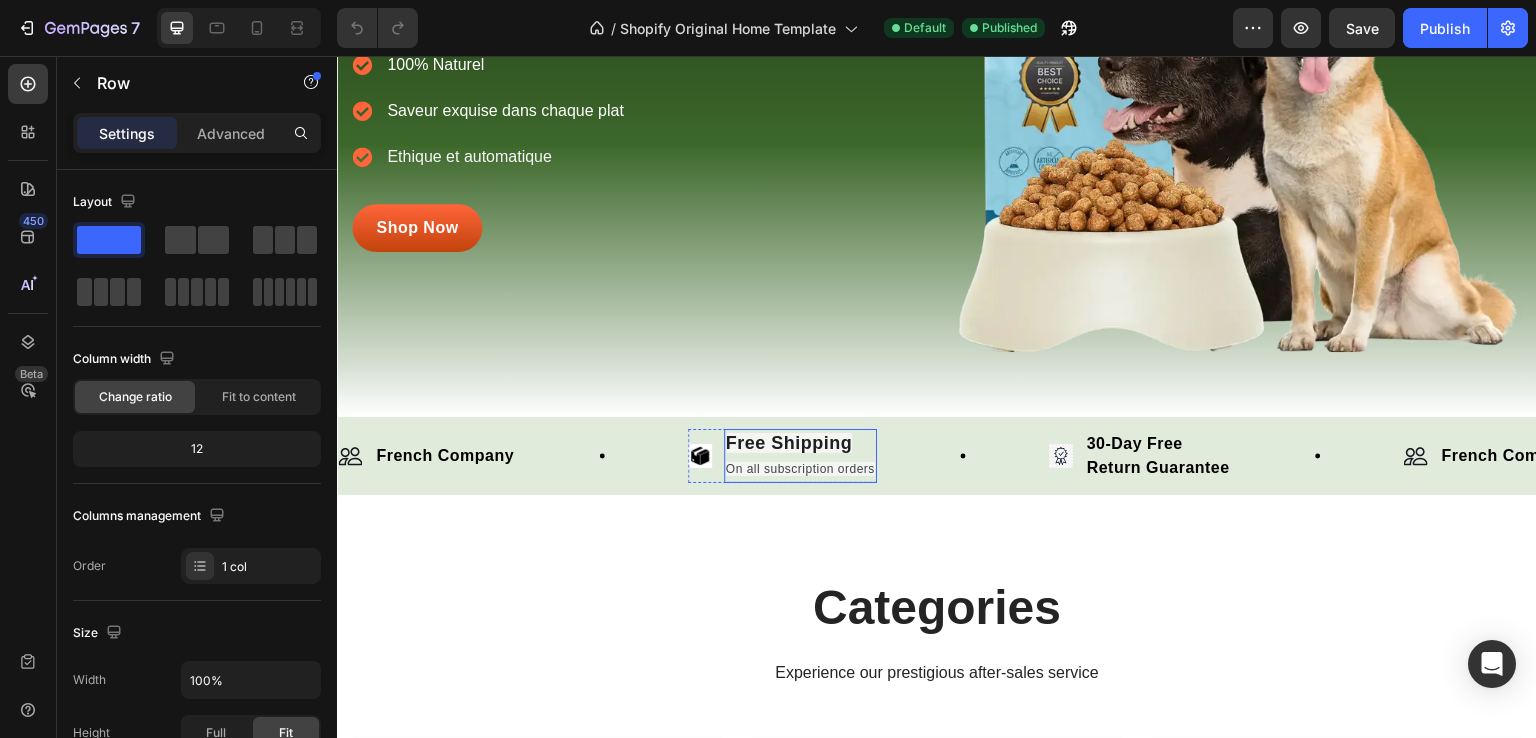 click on "Free Shipping" at bounding box center (789, 443) 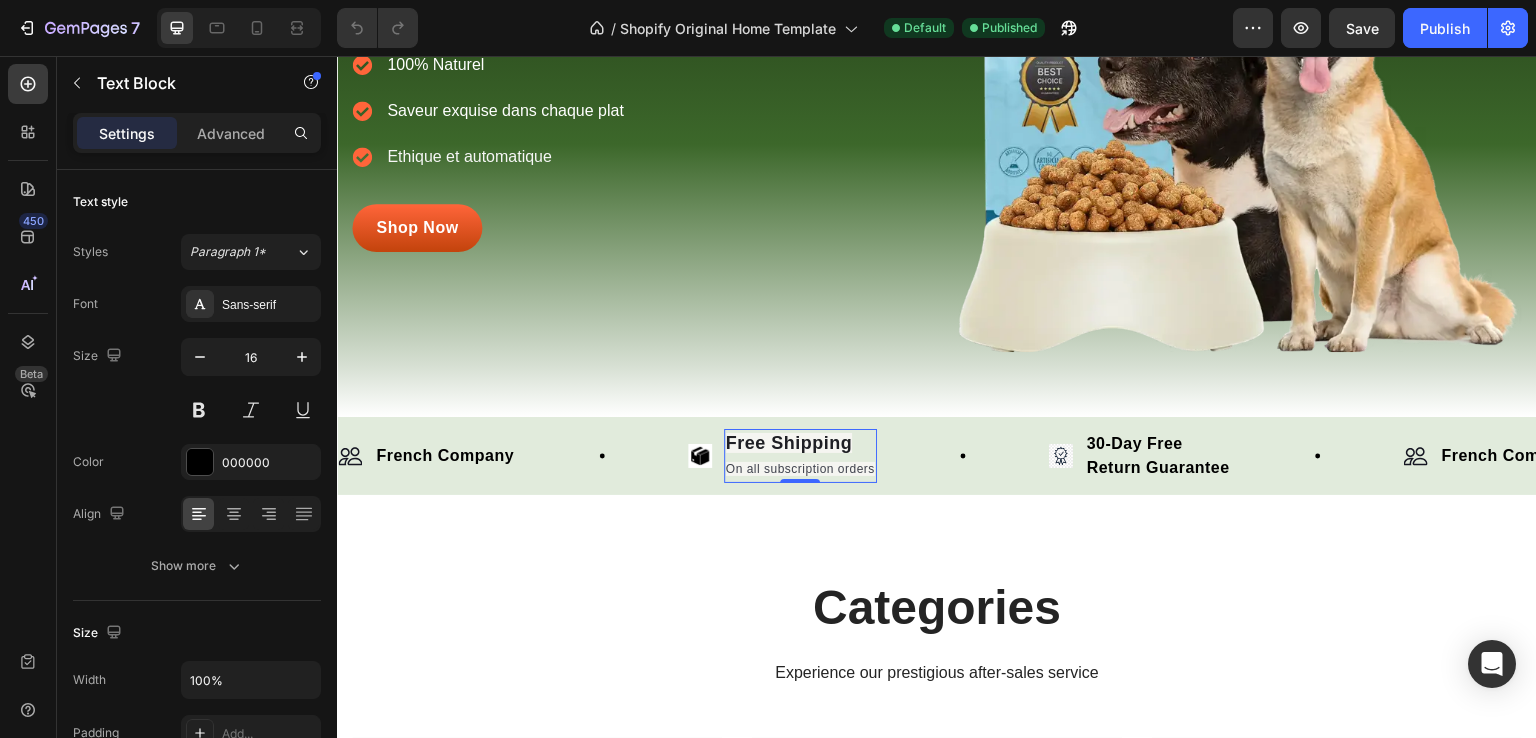 click on "On all subscription orders" at bounding box center [800, 468] 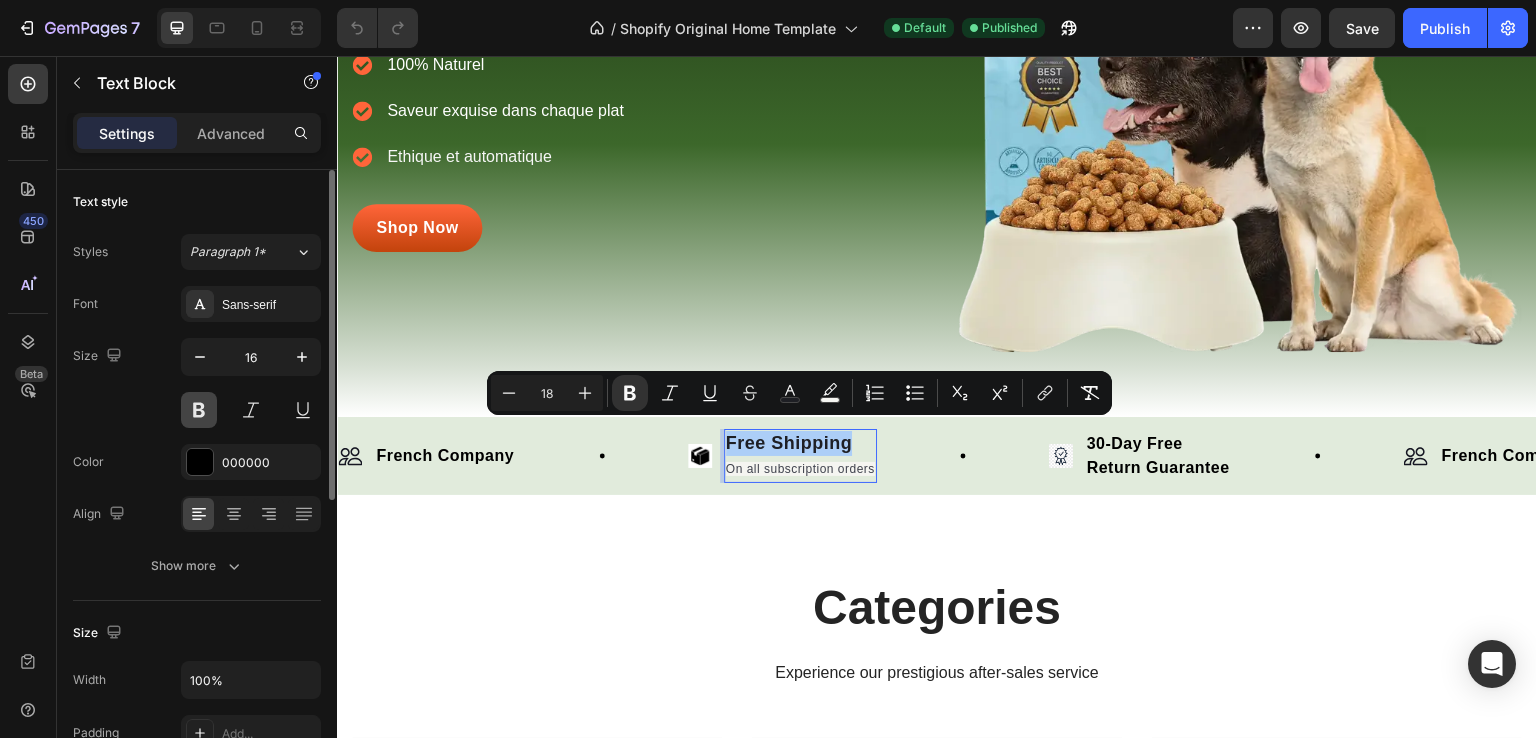click at bounding box center [199, 410] 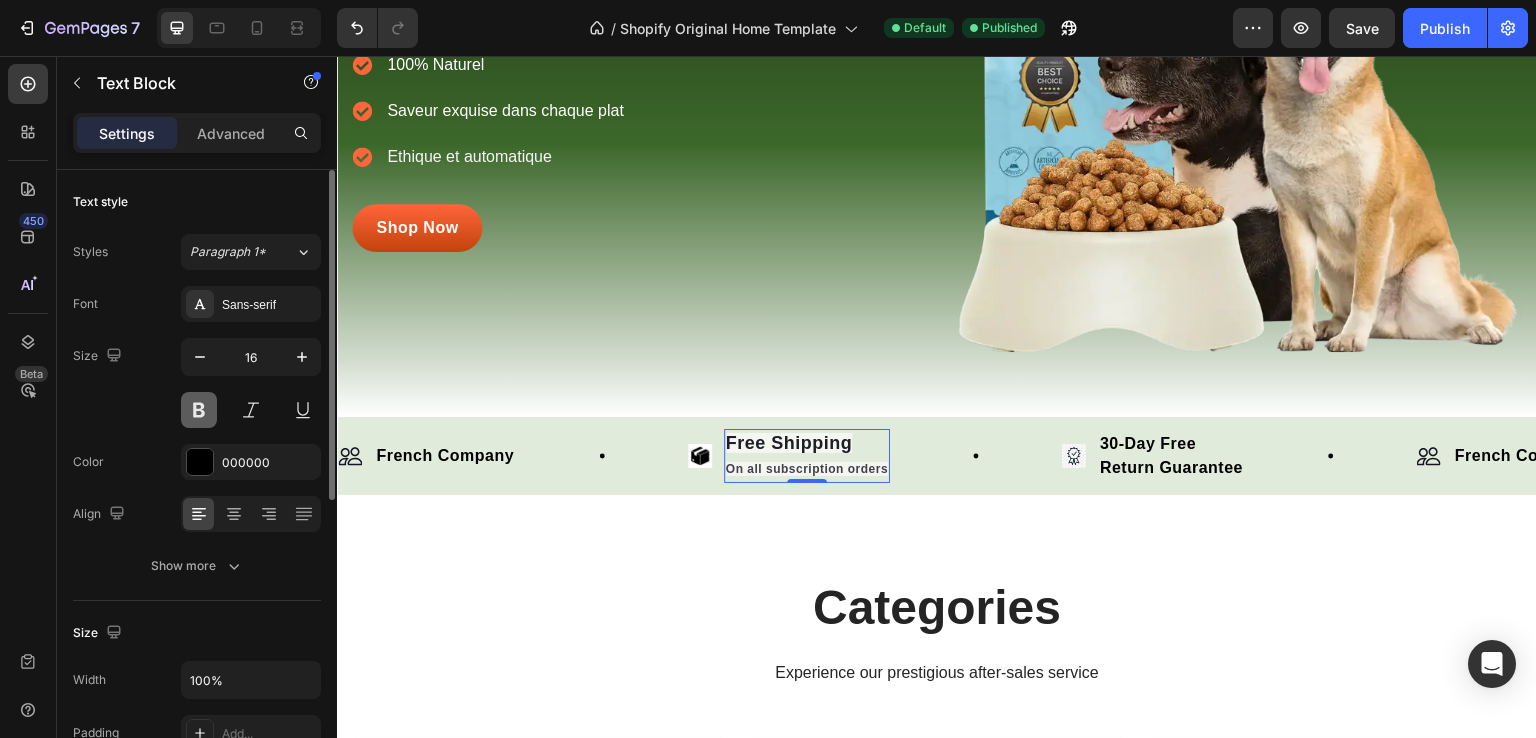 click at bounding box center [199, 410] 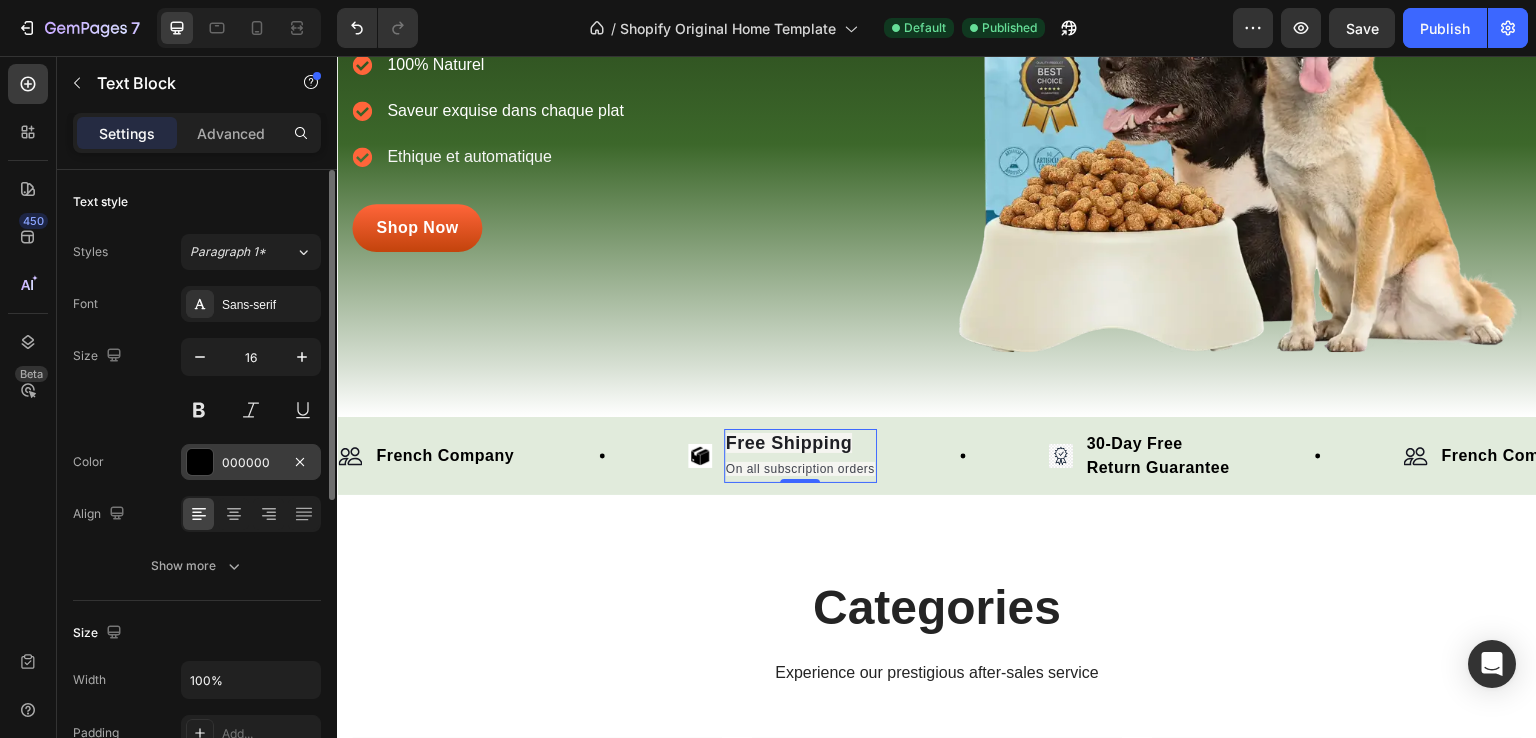 click on "000000" at bounding box center [251, 463] 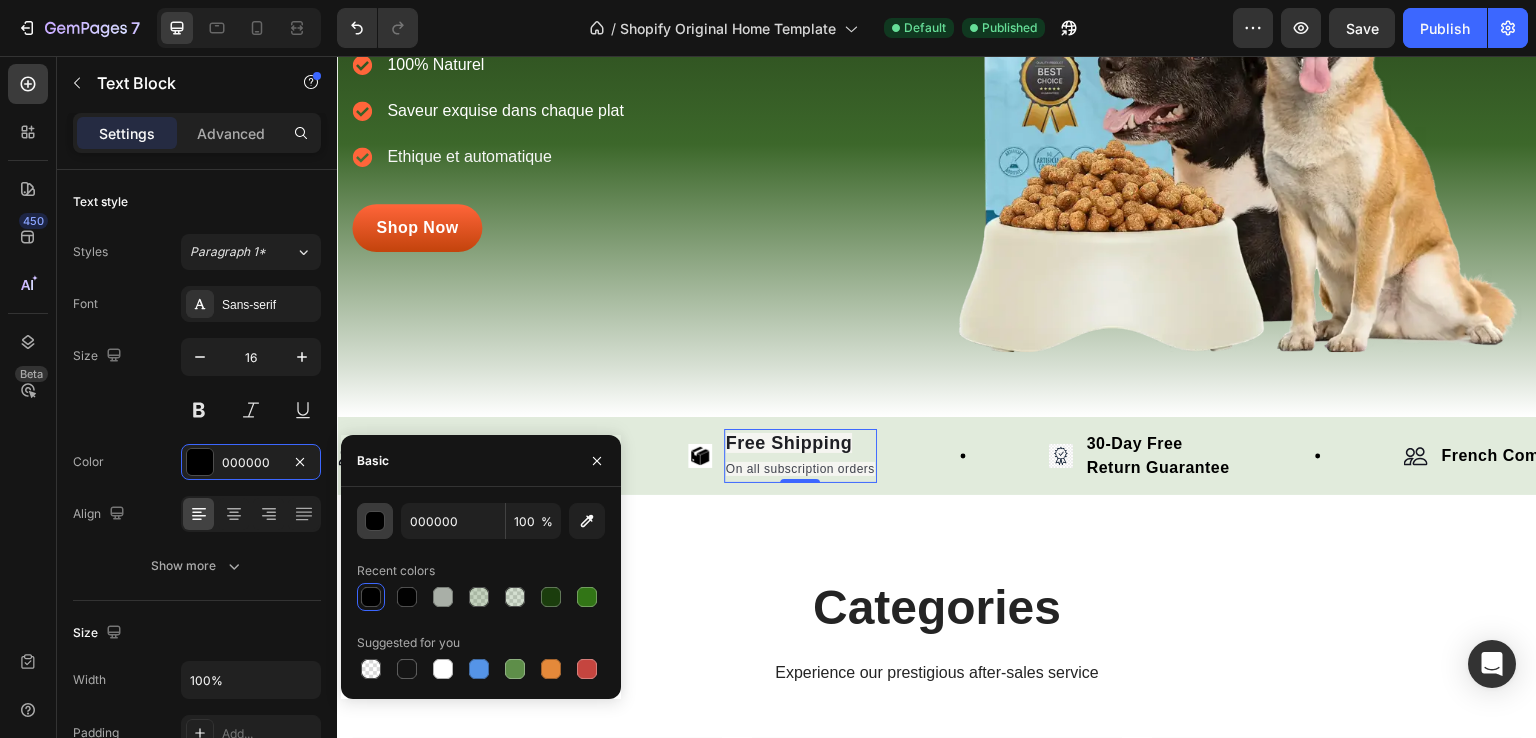click at bounding box center [376, 522] 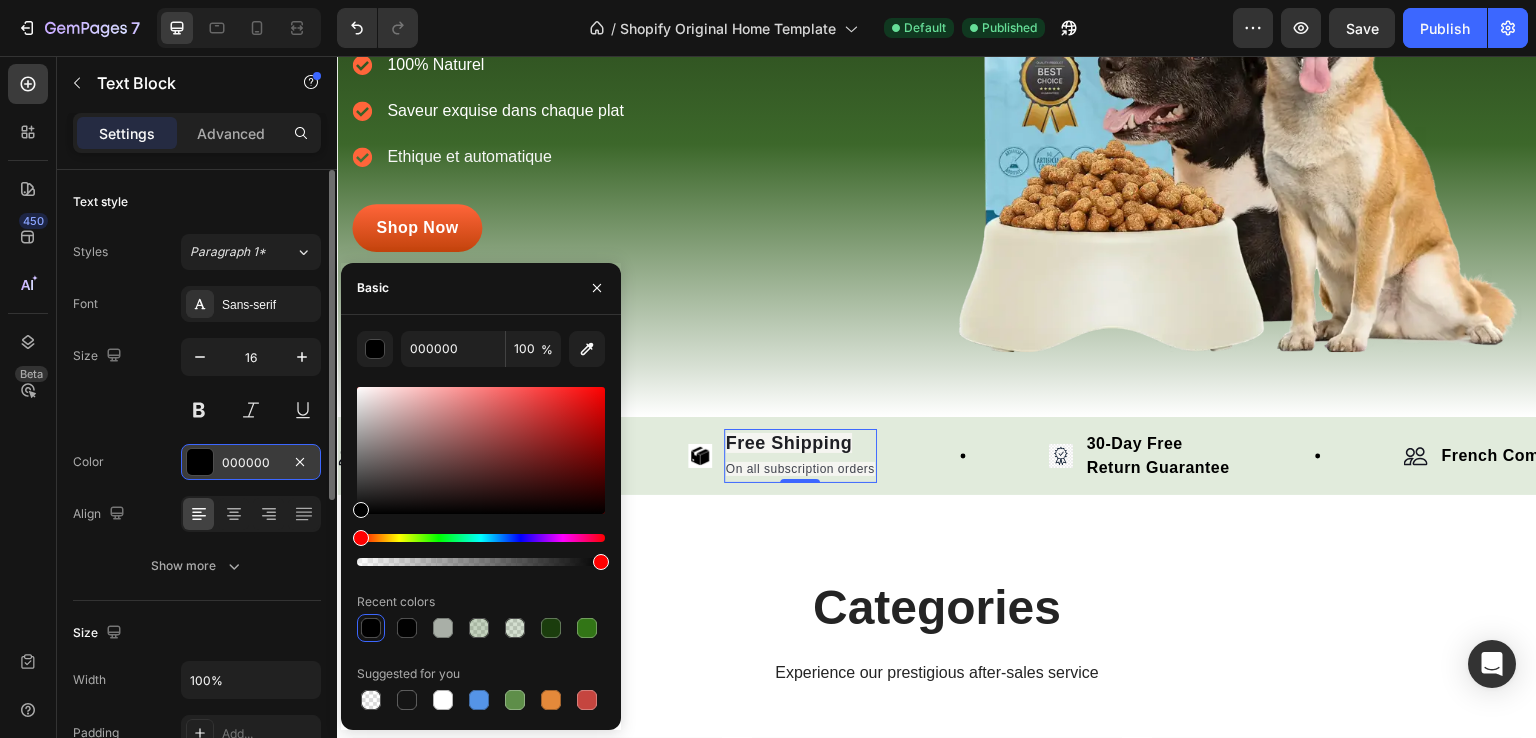 click on "000000" at bounding box center [251, 463] 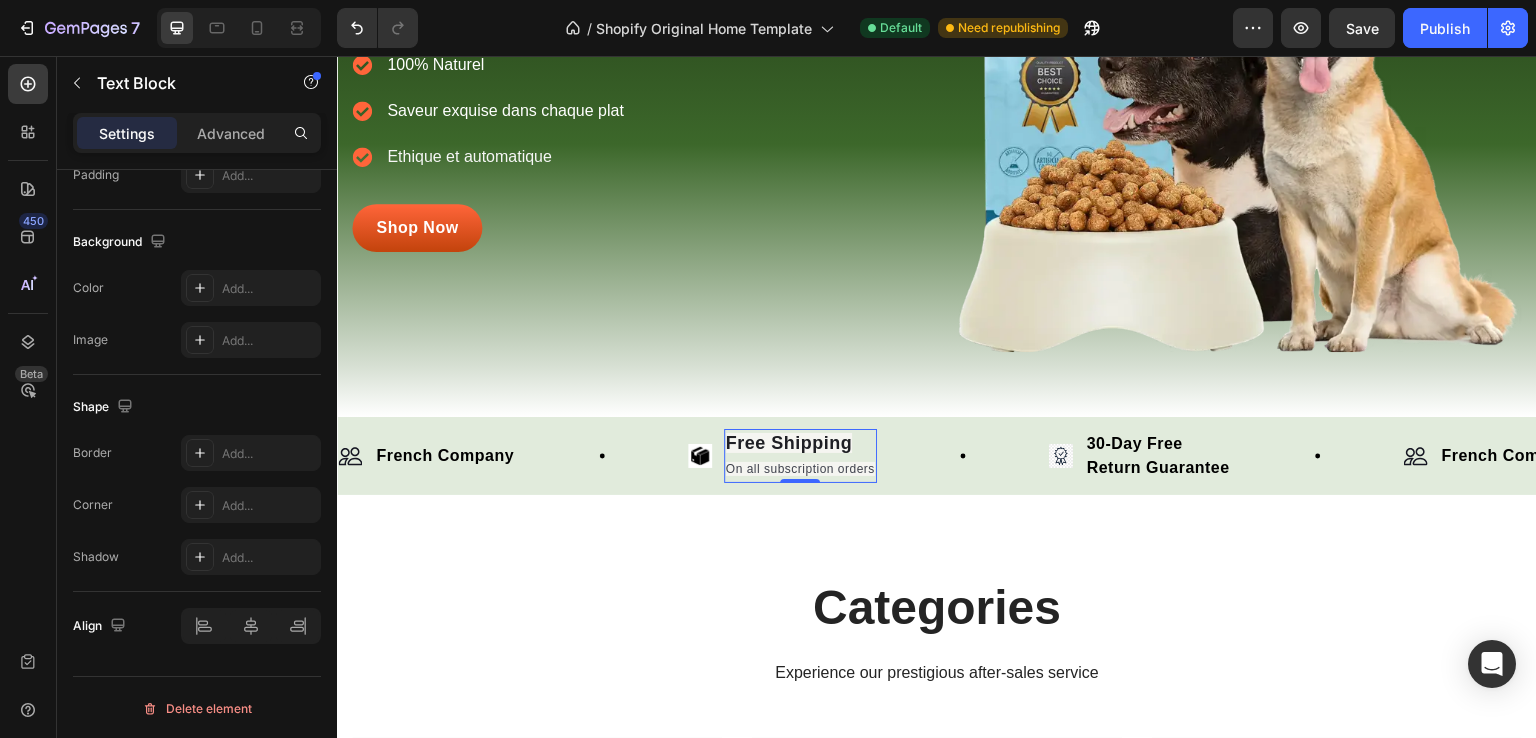 scroll, scrollTop: 0, scrollLeft: 0, axis: both 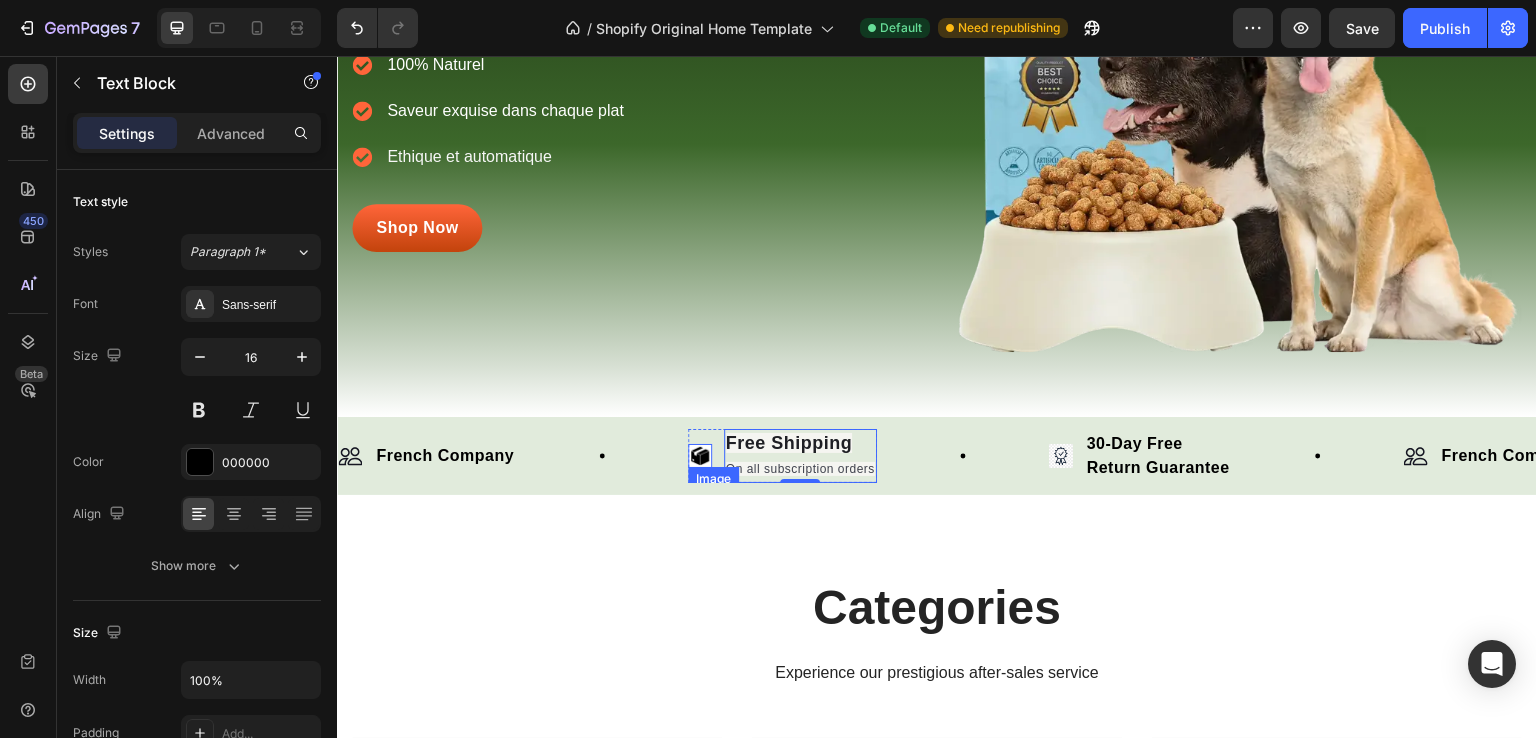 click at bounding box center [700, 456] 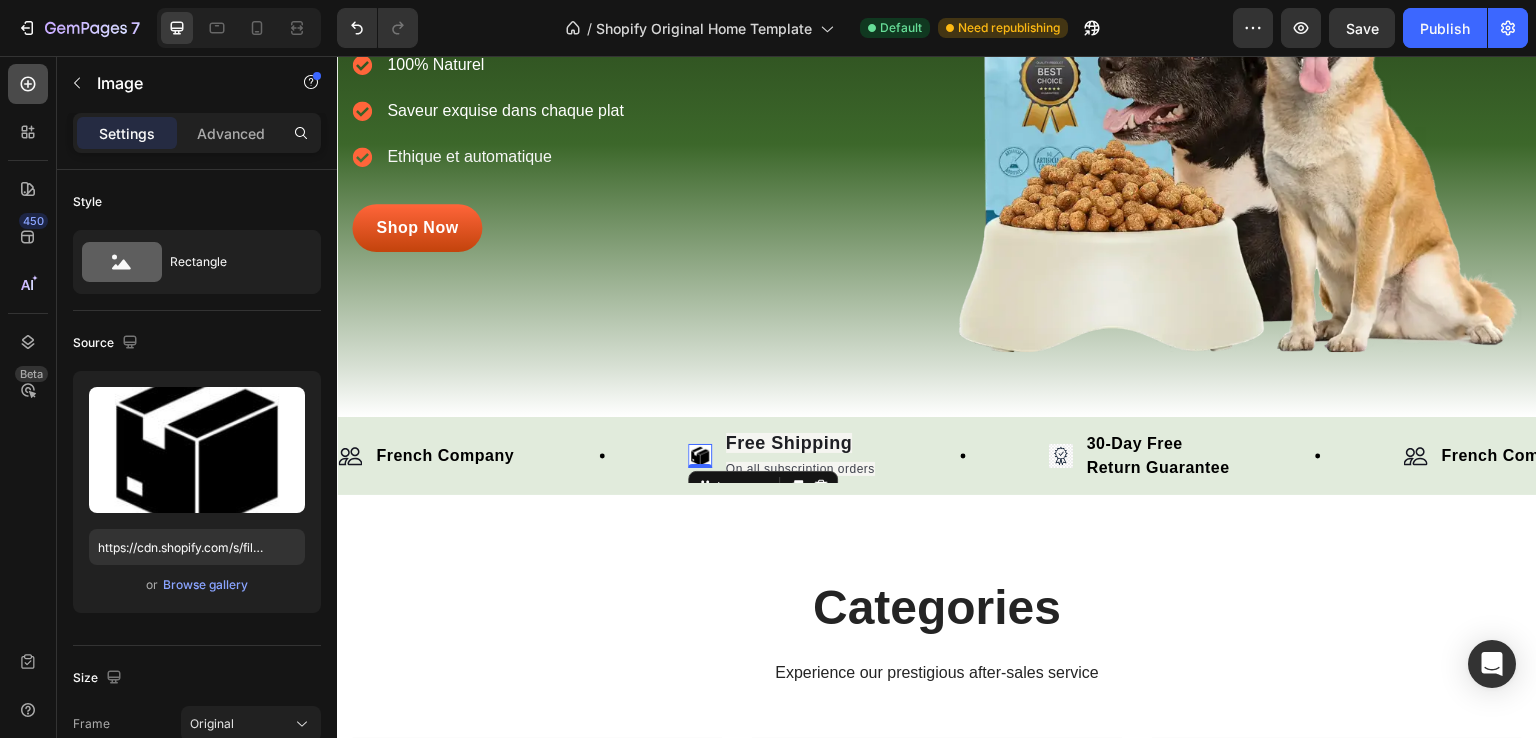 click 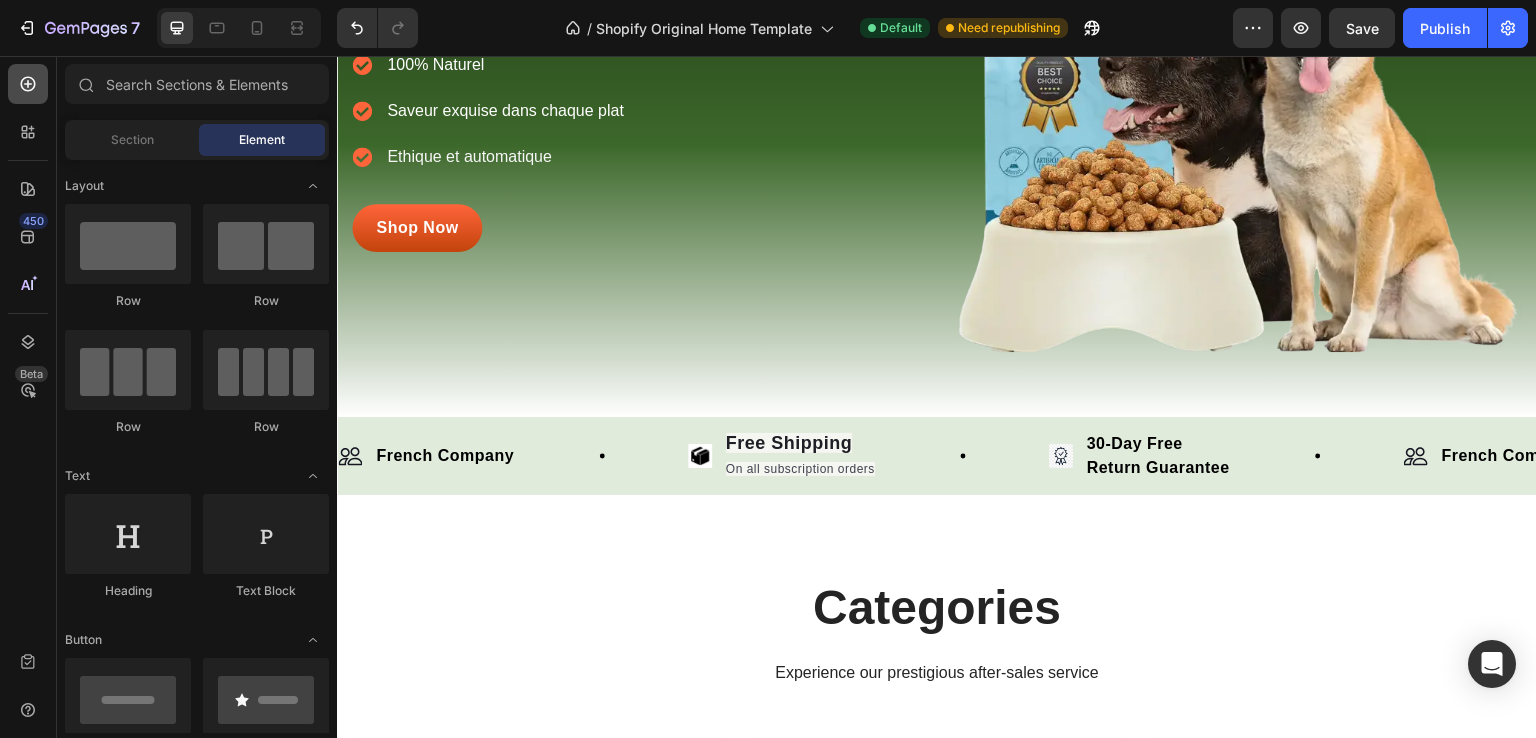 click 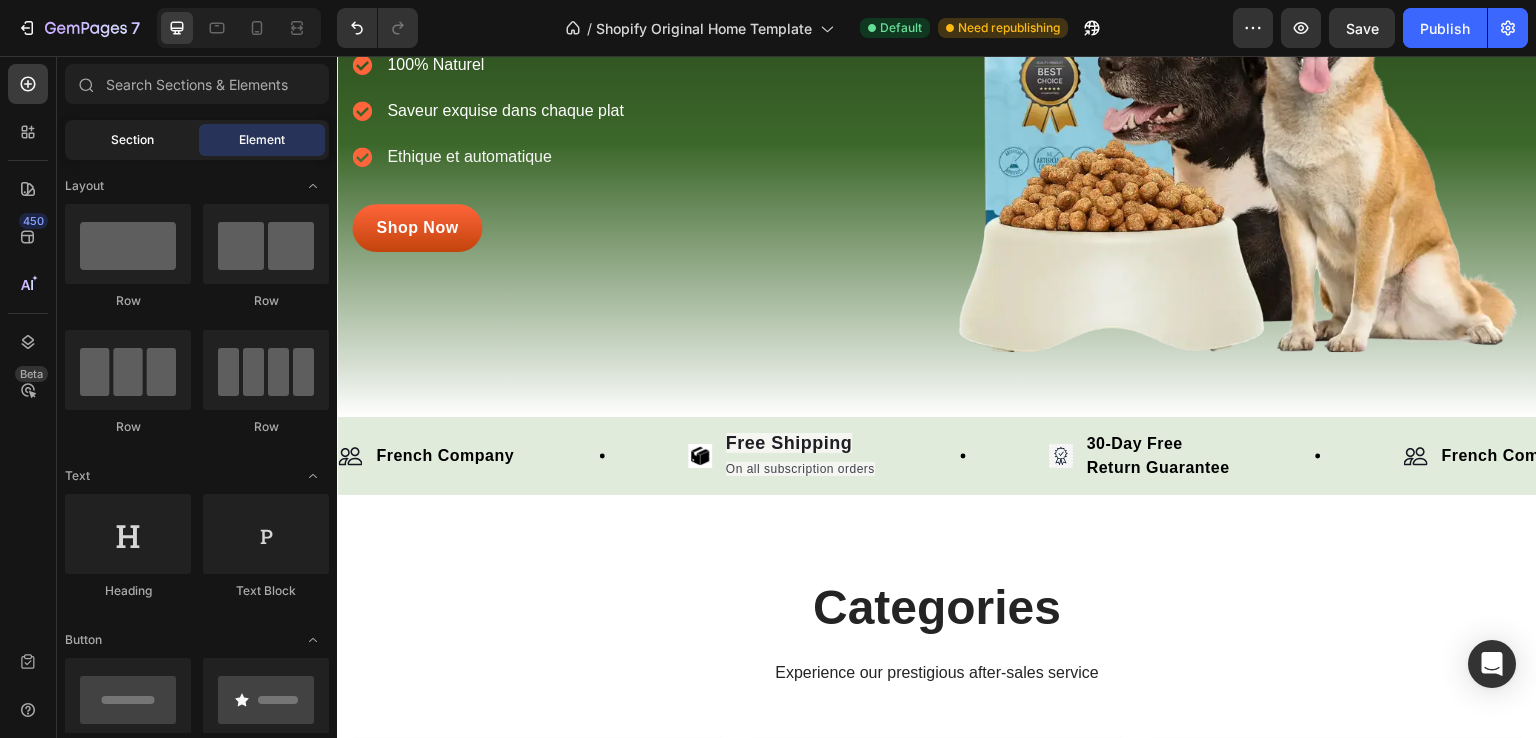 click on "Section" 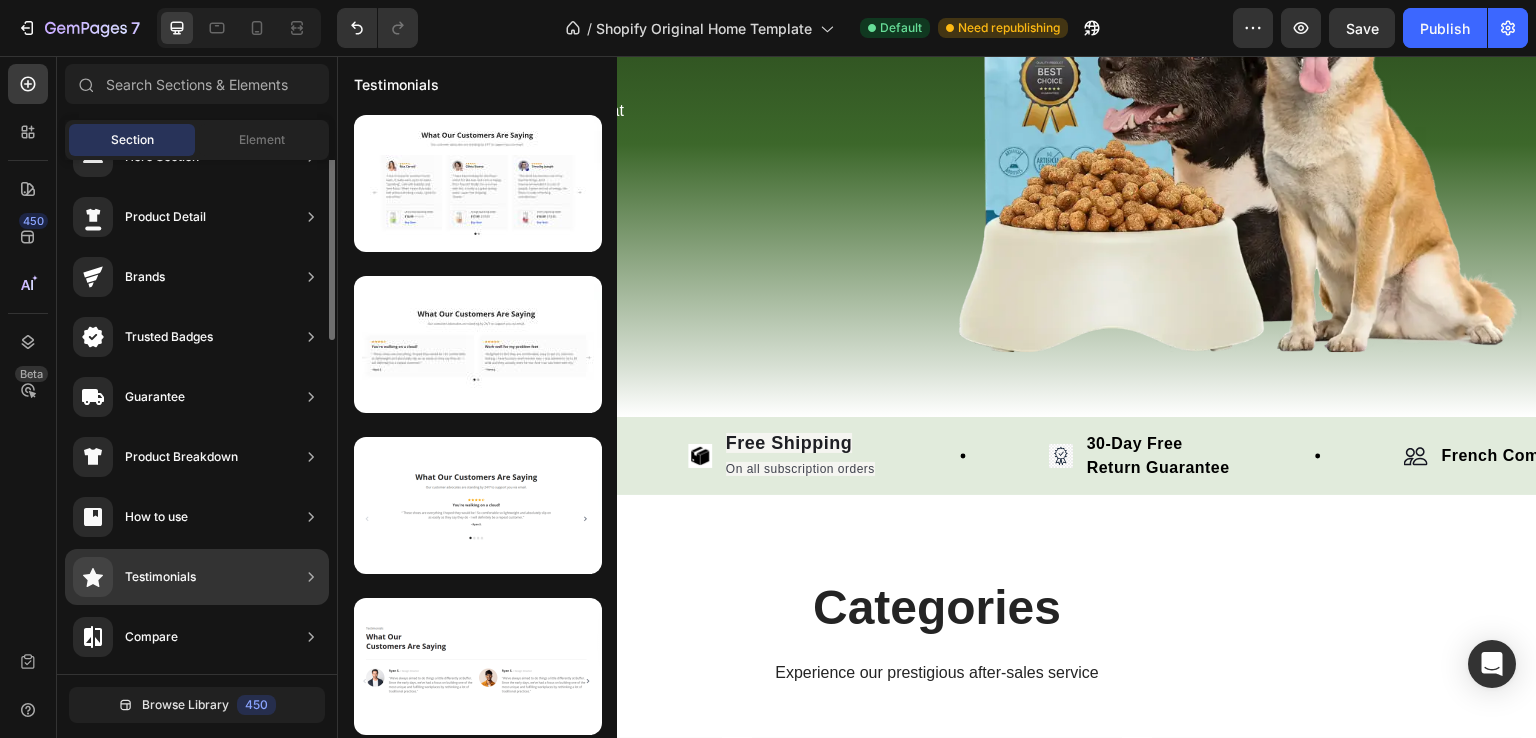 scroll, scrollTop: 0, scrollLeft: 0, axis: both 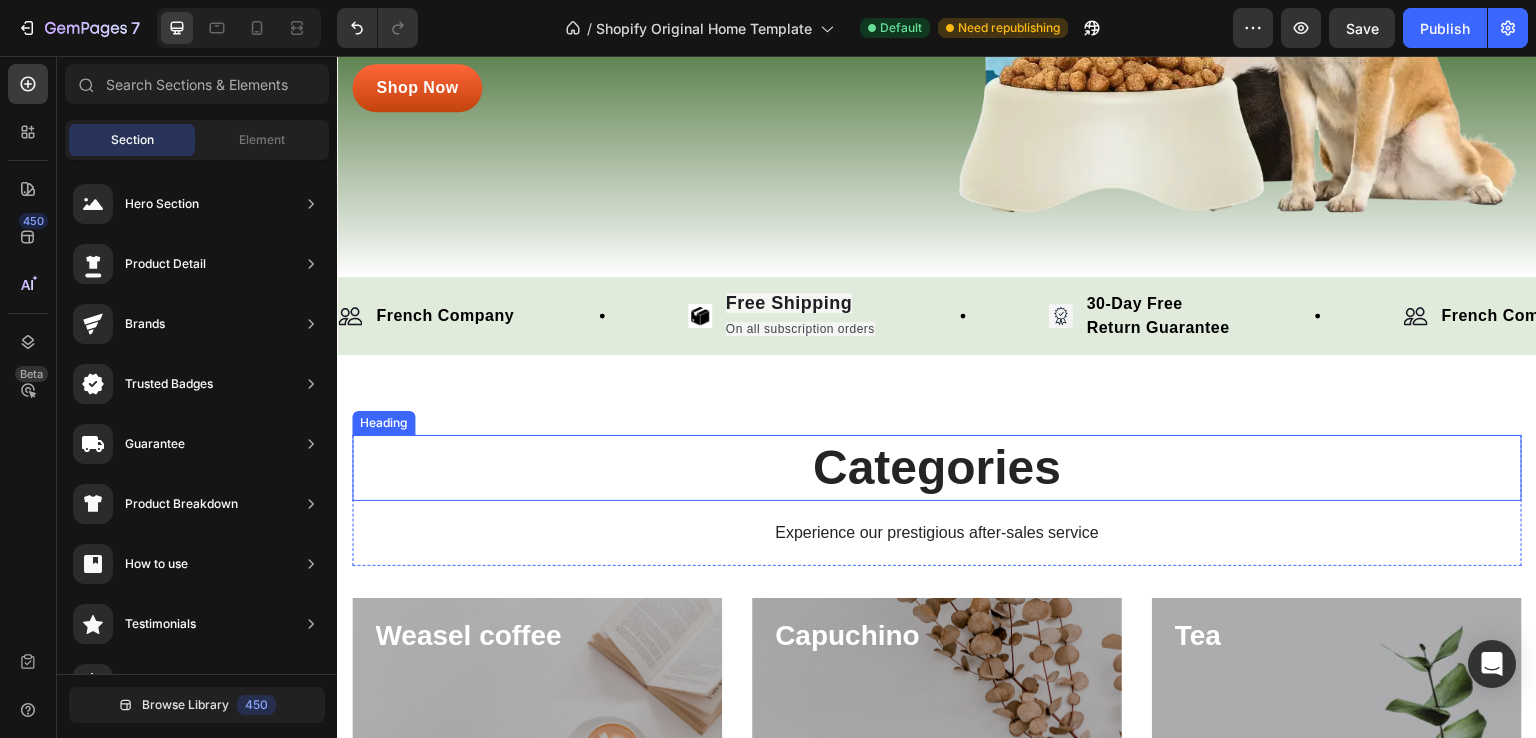 click on "Categories" at bounding box center (937, 468) 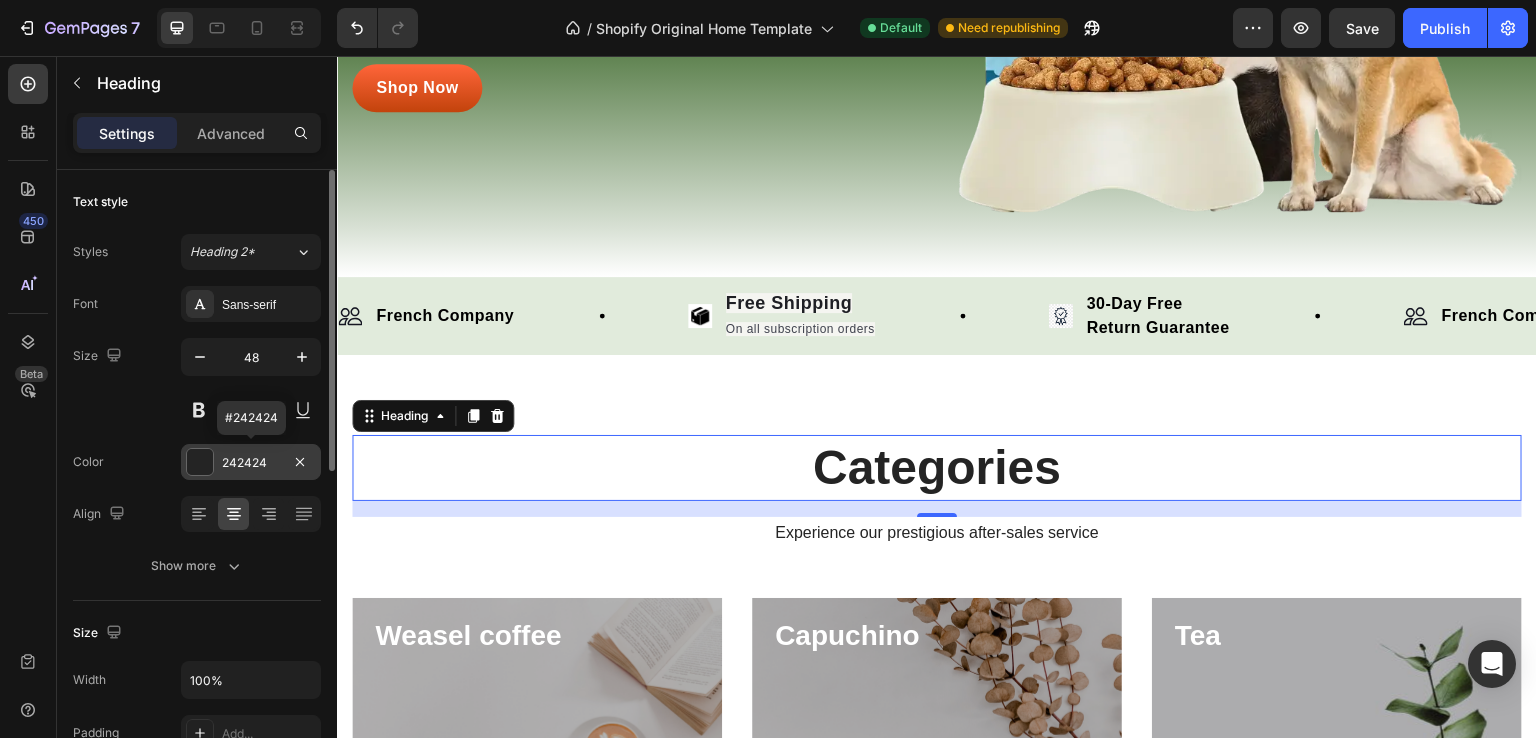 click on "242424" at bounding box center [251, 463] 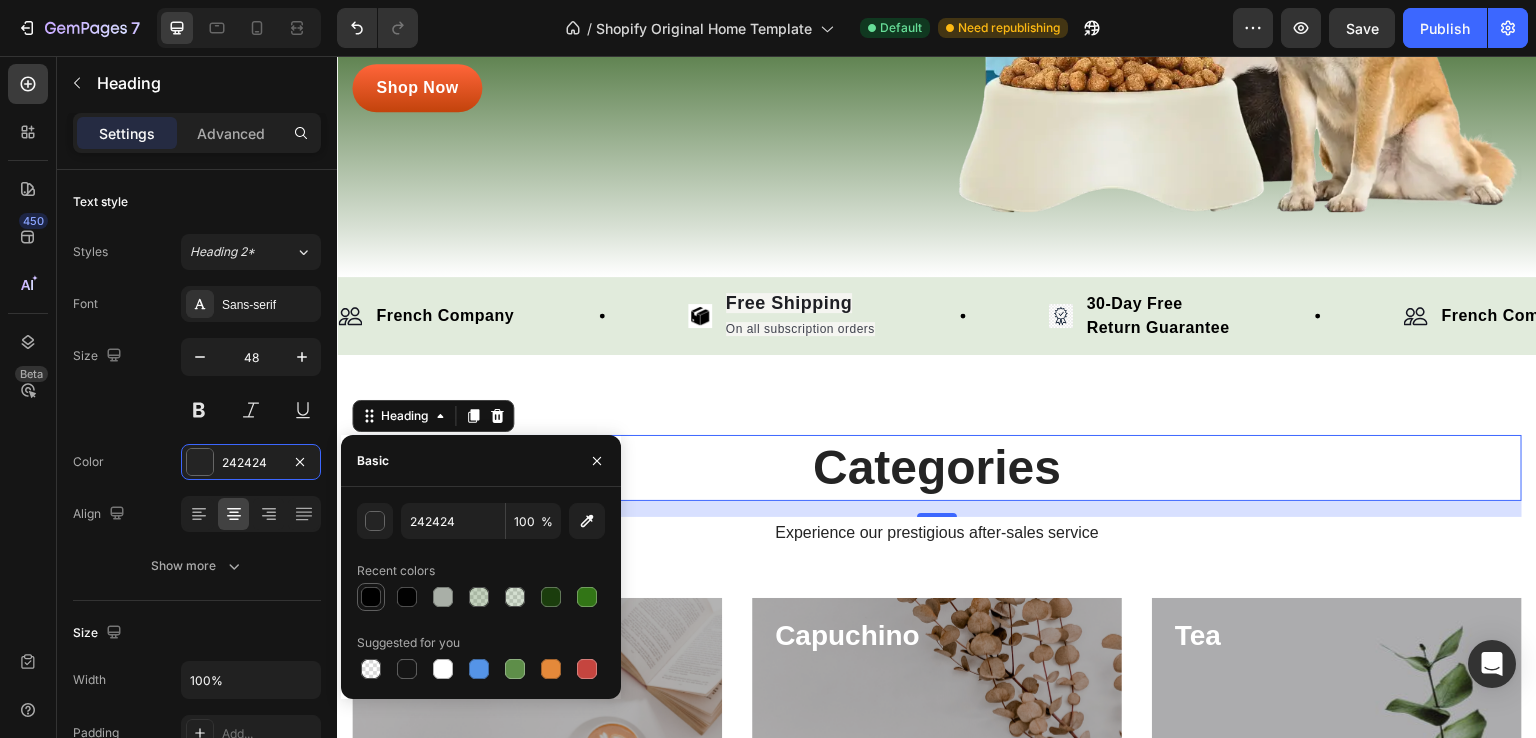 click at bounding box center (371, 597) 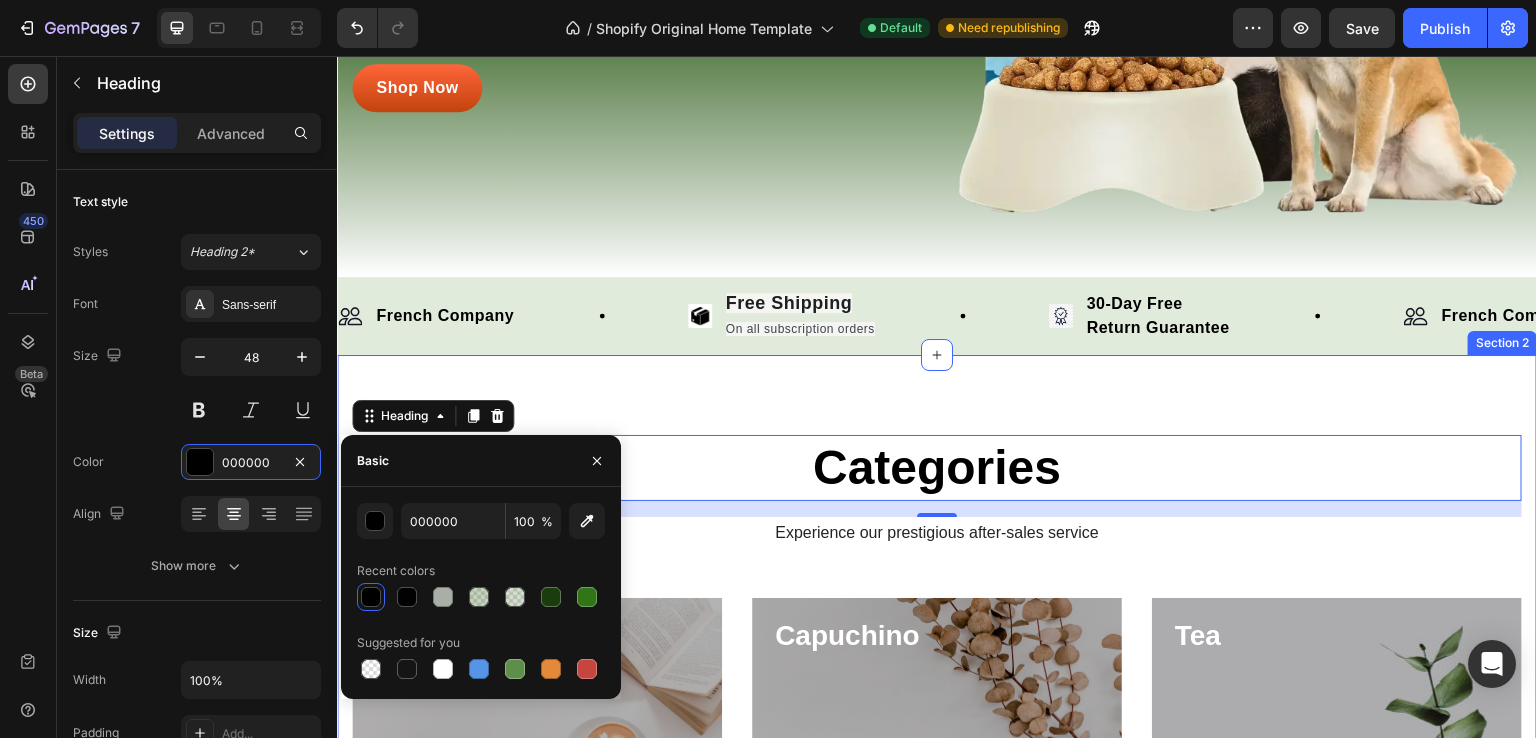 click on "Categories Heading   16 Experience our prestigious after-sales service Text block Row Weasel coffee Heading
Shop now Button Row Hero Banner Capuchino Heading
Shop now Button Row Hero Banner Tea Heading
Shop now Button Row Hero Banner Row Section 2" at bounding box center (937, 746) 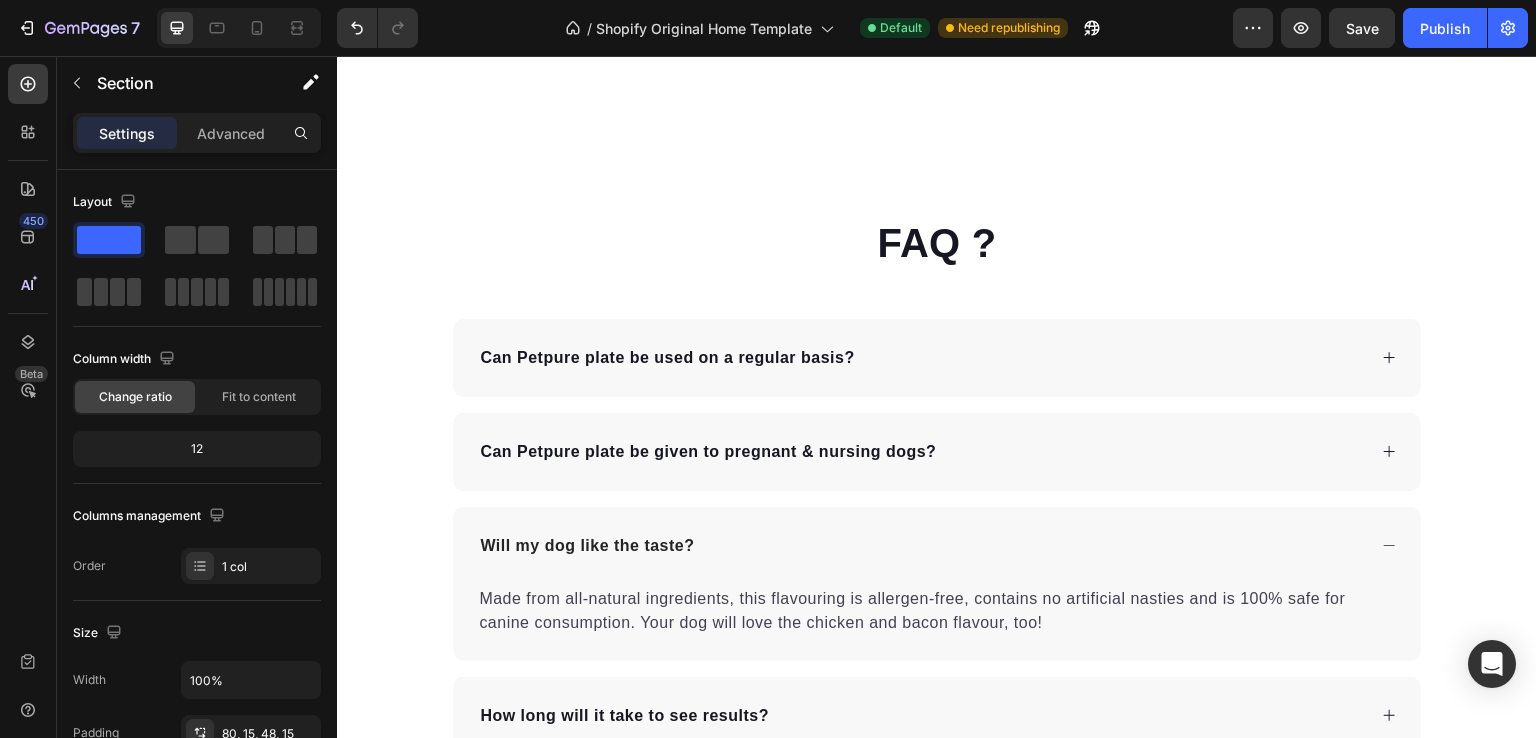 scroll, scrollTop: 5465, scrollLeft: 0, axis: vertical 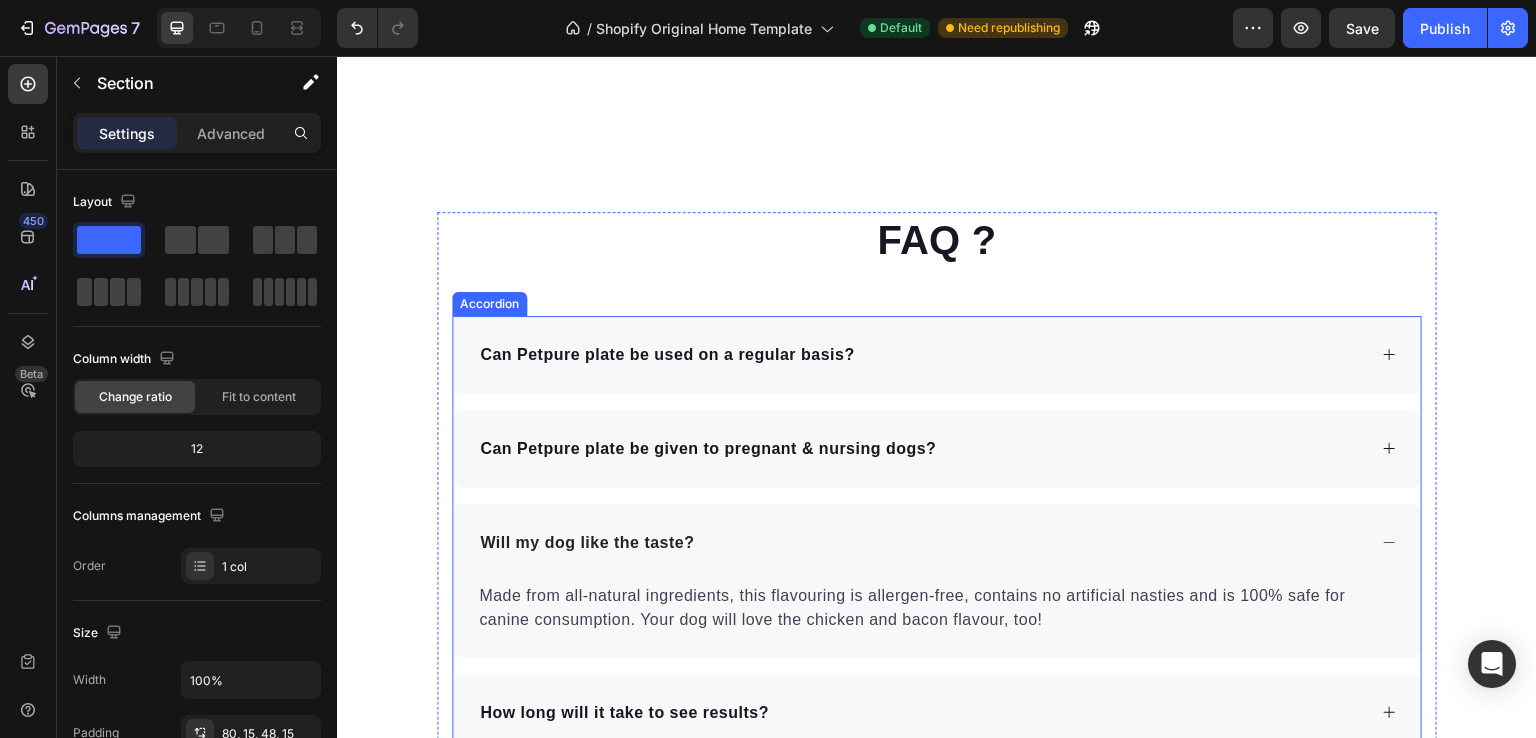 click on "Can Petpure plate be used on a regular basis?" at bounding box center (921, 355) 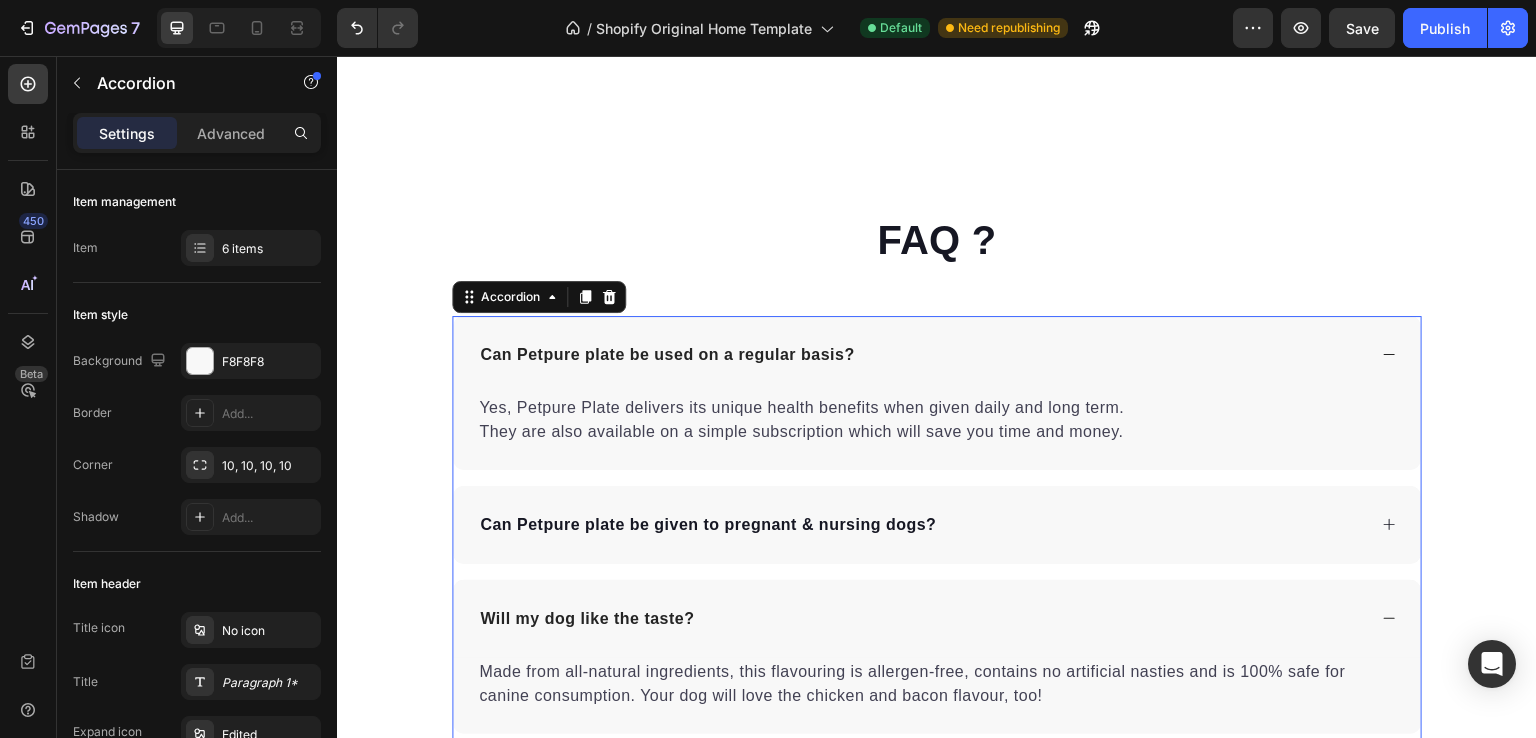 click on "Can Petpure plate be used on a regular basis?" at bounding box center [921, 355] 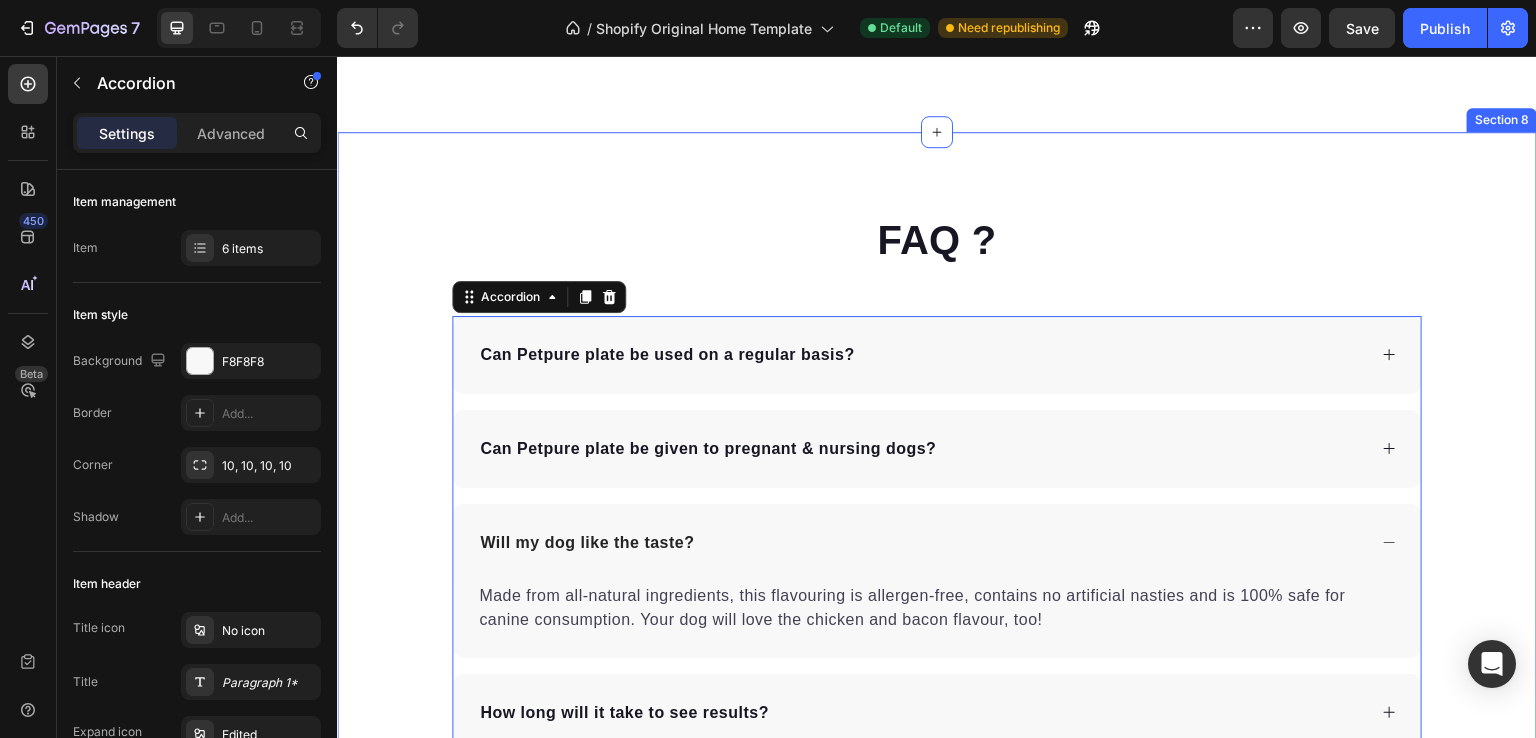 click on "FAQ ? Heading
Can Petpure plate be used on a regular basis?
Can Petpure plate be given to pregnant & nursing dogs?
Will my dog like the taste? Made from all-natural ingredients, this flavouring is allergen-free, contains no artificial nasties and is 100% safe for canine consumption. Your dog will love the chicken and bacon flavour, too! Text block
How long will it take to see results?
How does the money back guarantee work?
Any further questions? Accordion   0 Row Section 8" at bounding box center [937, 576] 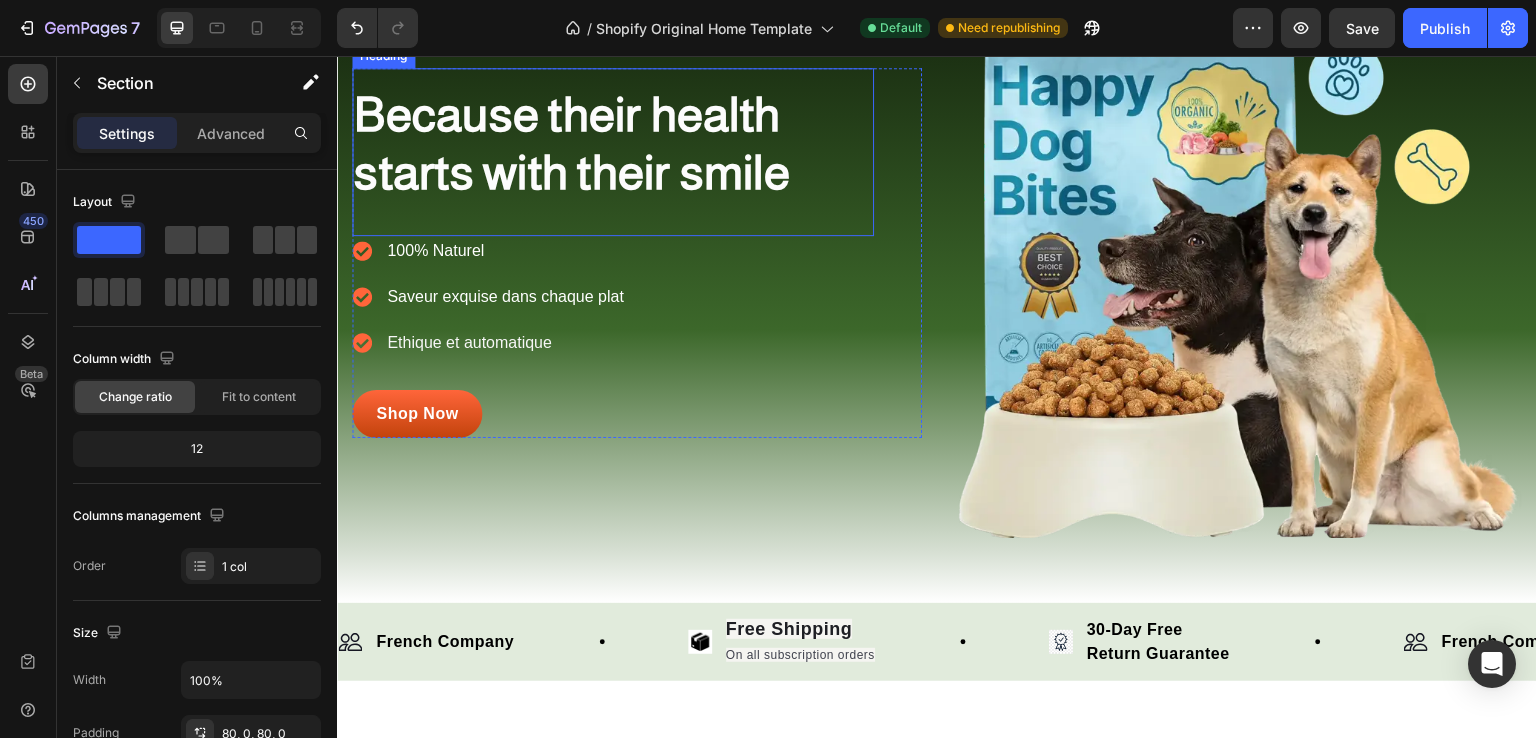 scroll, scrollTop: 0, scrollLeft: 0, axis: both 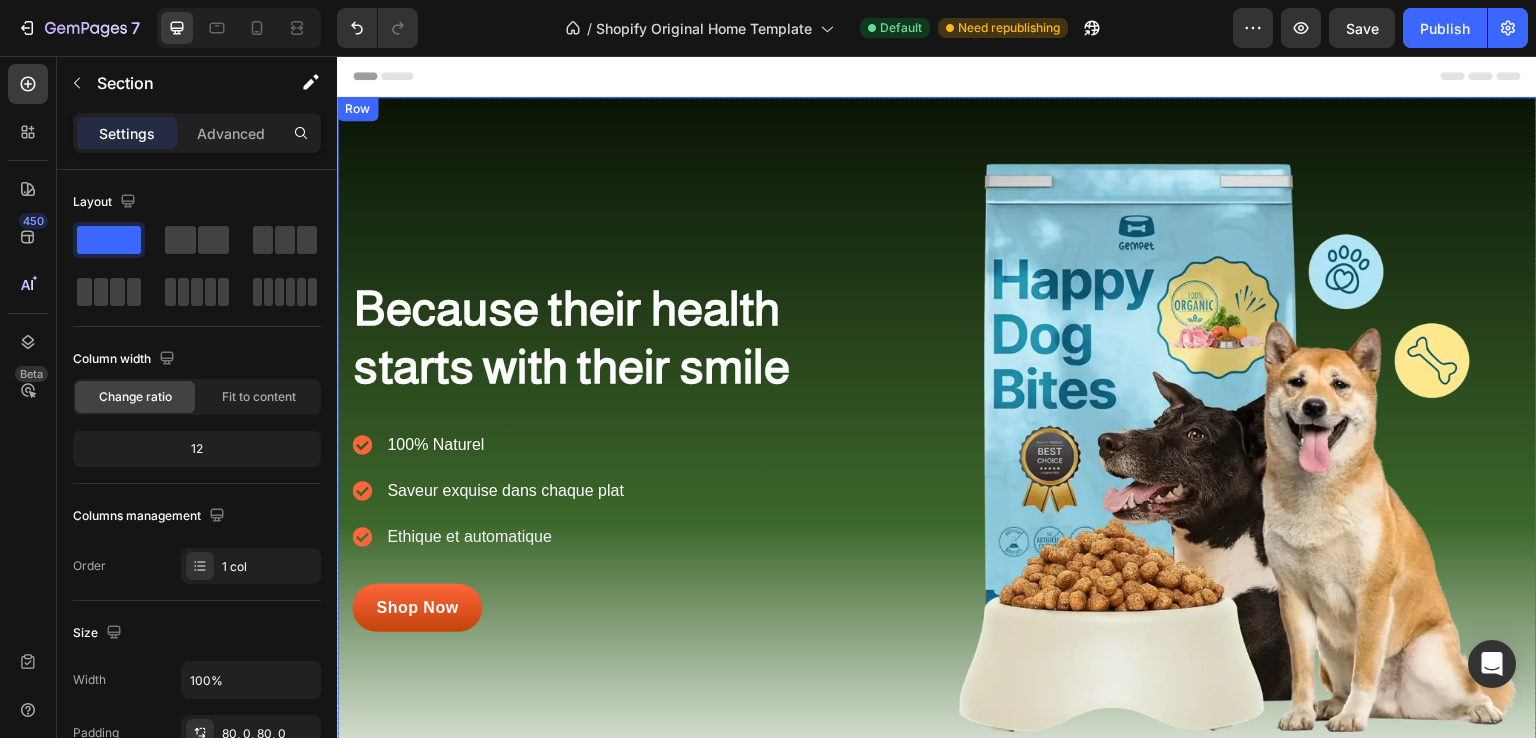click on "Because their health starts with their smile Heading 100% Naturel Saveur exquise dans chaque plat Ethique et automatique Item list Shop Now Button Row Image Row Row" at bounding box center [937, 447] 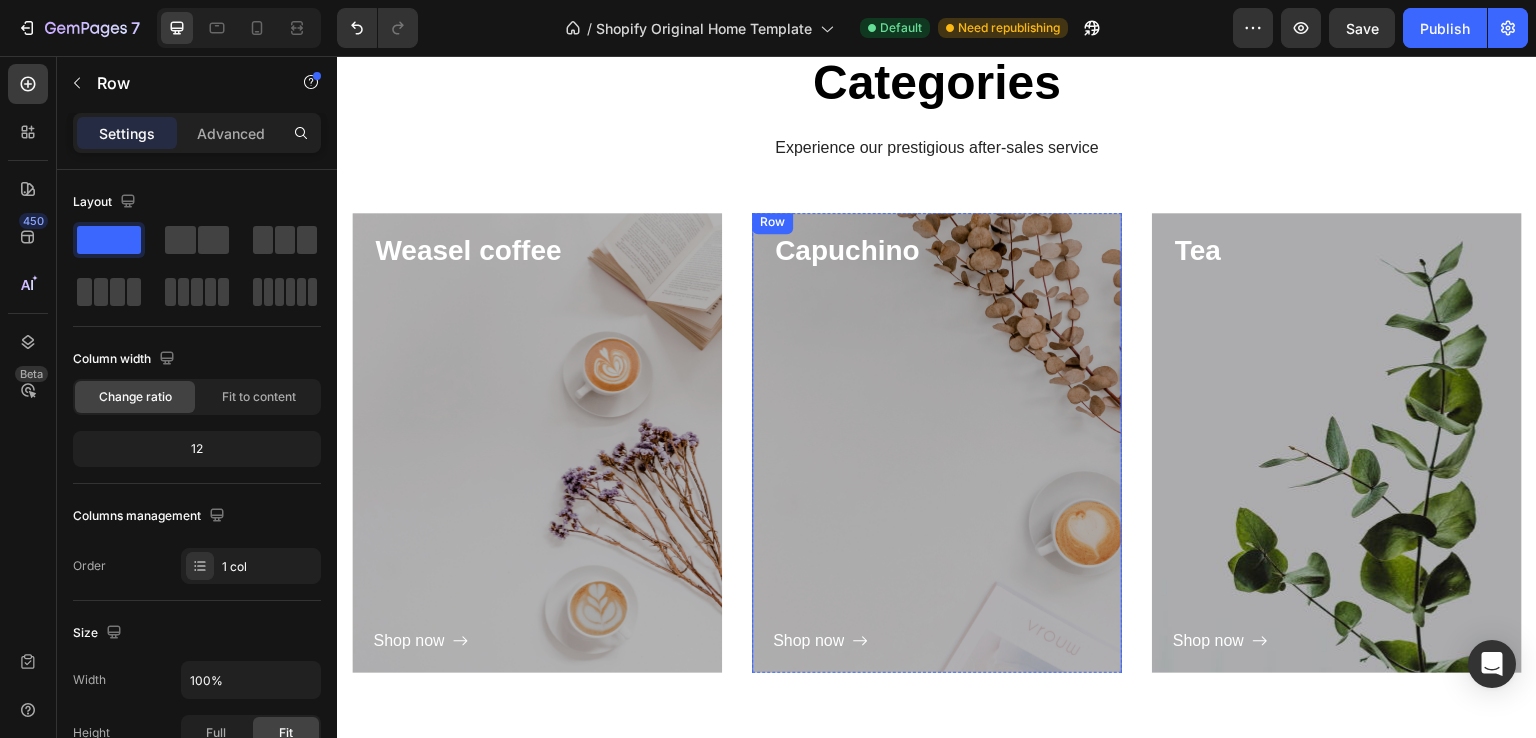 scroll, scrollTop: 0, scrollLeft: 0, axis: both 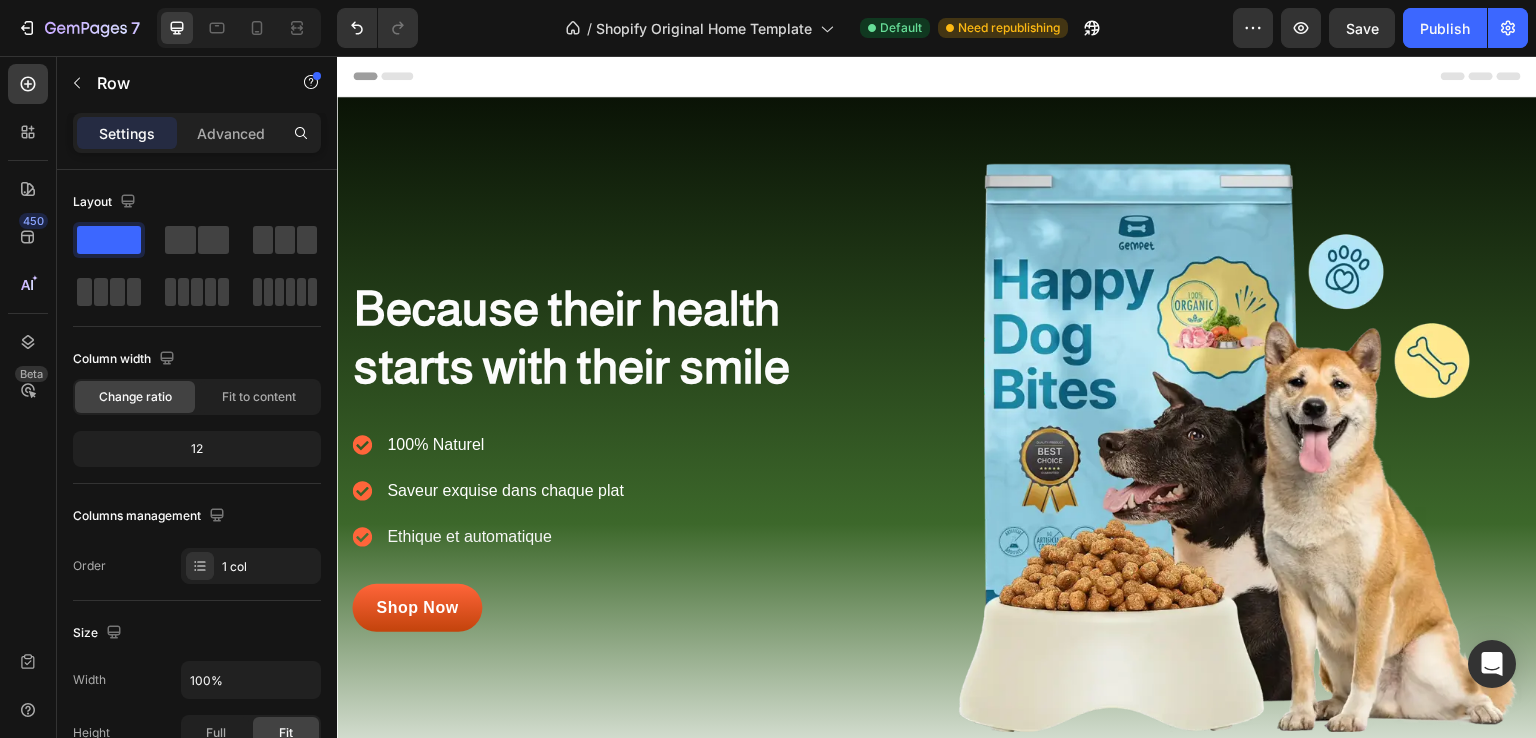 click on "Because their health starts with their smile Heading 100% Naturel Saveur exquise dans chaque plat Ethique et automatique Item list Shop Now Button Row Image Row Row" at bounding box center (937, 447) 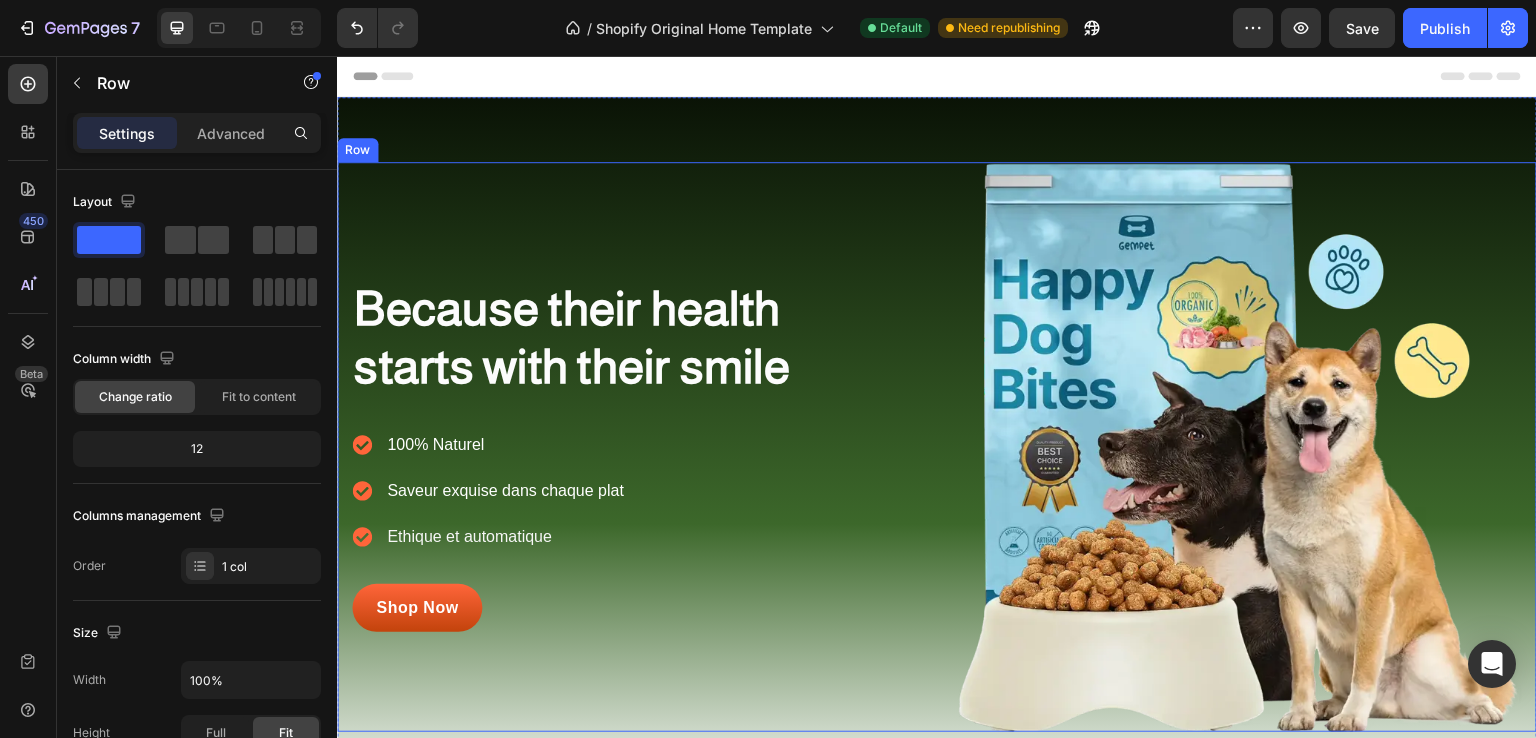 click on "Because their health starts with their smile Heading 100% Naturel Saveur exquise dans chaque plat Ethique et automatique Item list Shop Now Button Row" at bounding box center [637, 447] 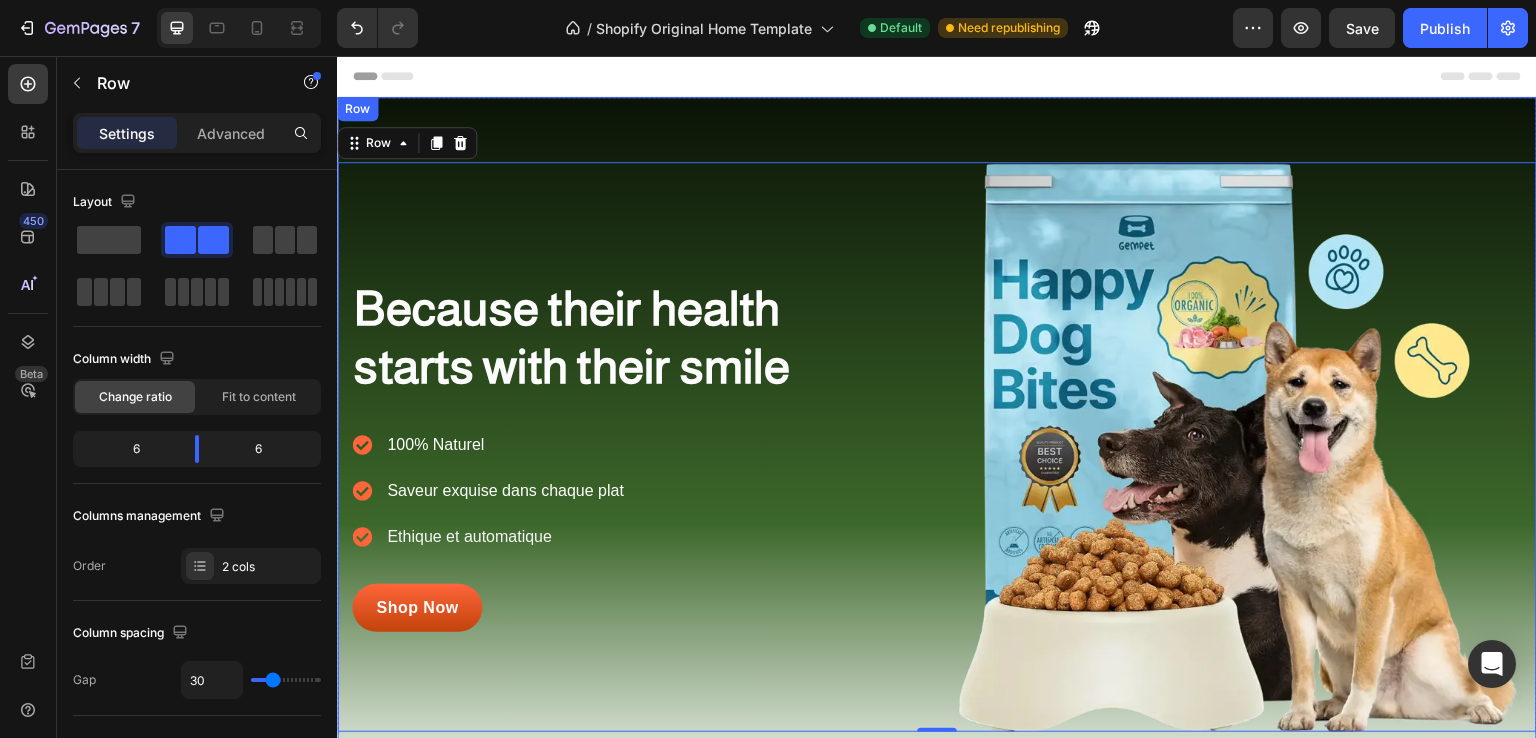 click on "Because their health starts with their smile Heading 100% Naturel Saveur exquise dans chaque plat Ethique et automatique Item list Shop Now Button Row Image Row   0 Row" at bounding box center (937, 447) 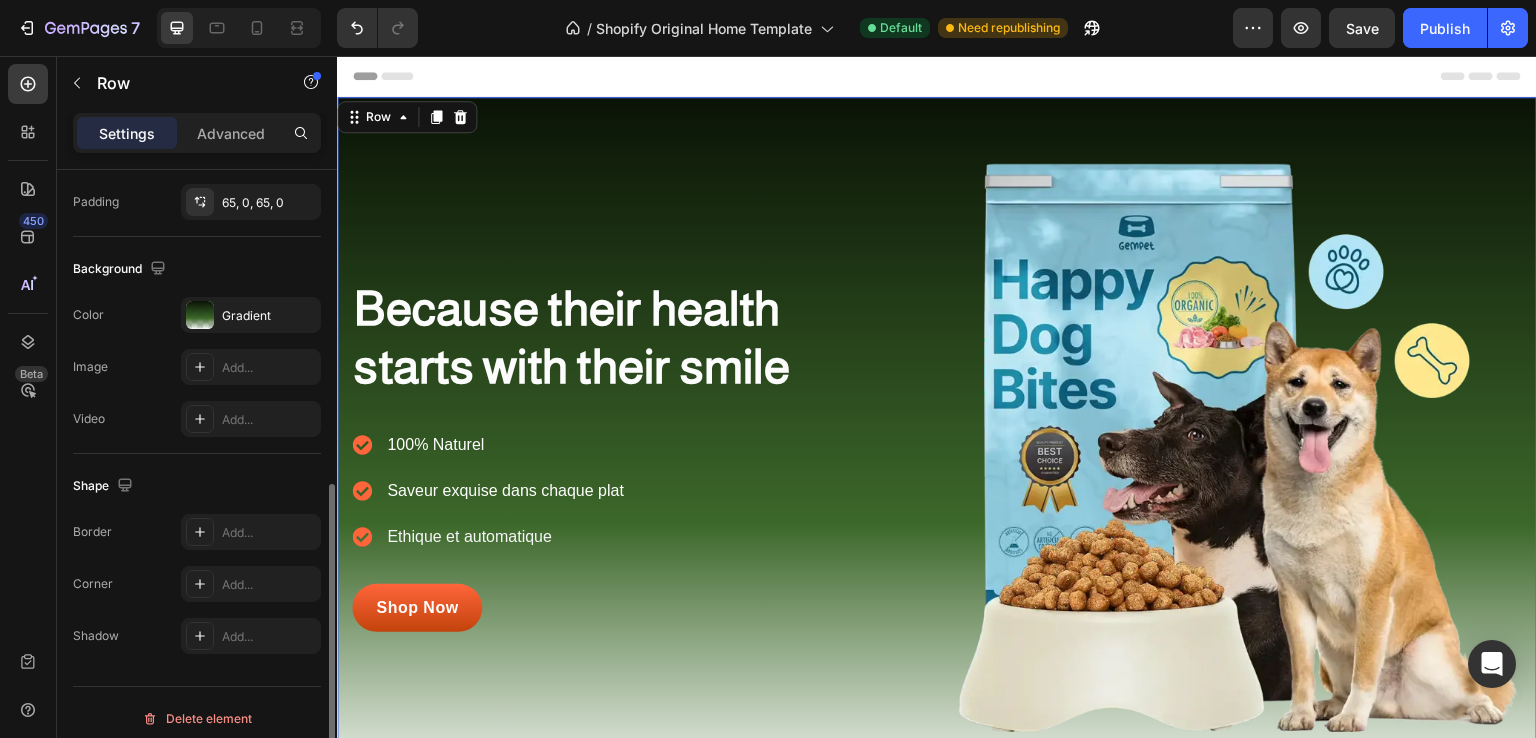 scroll, scrollTop: 593, scrollLeft: 0, axis: vertical 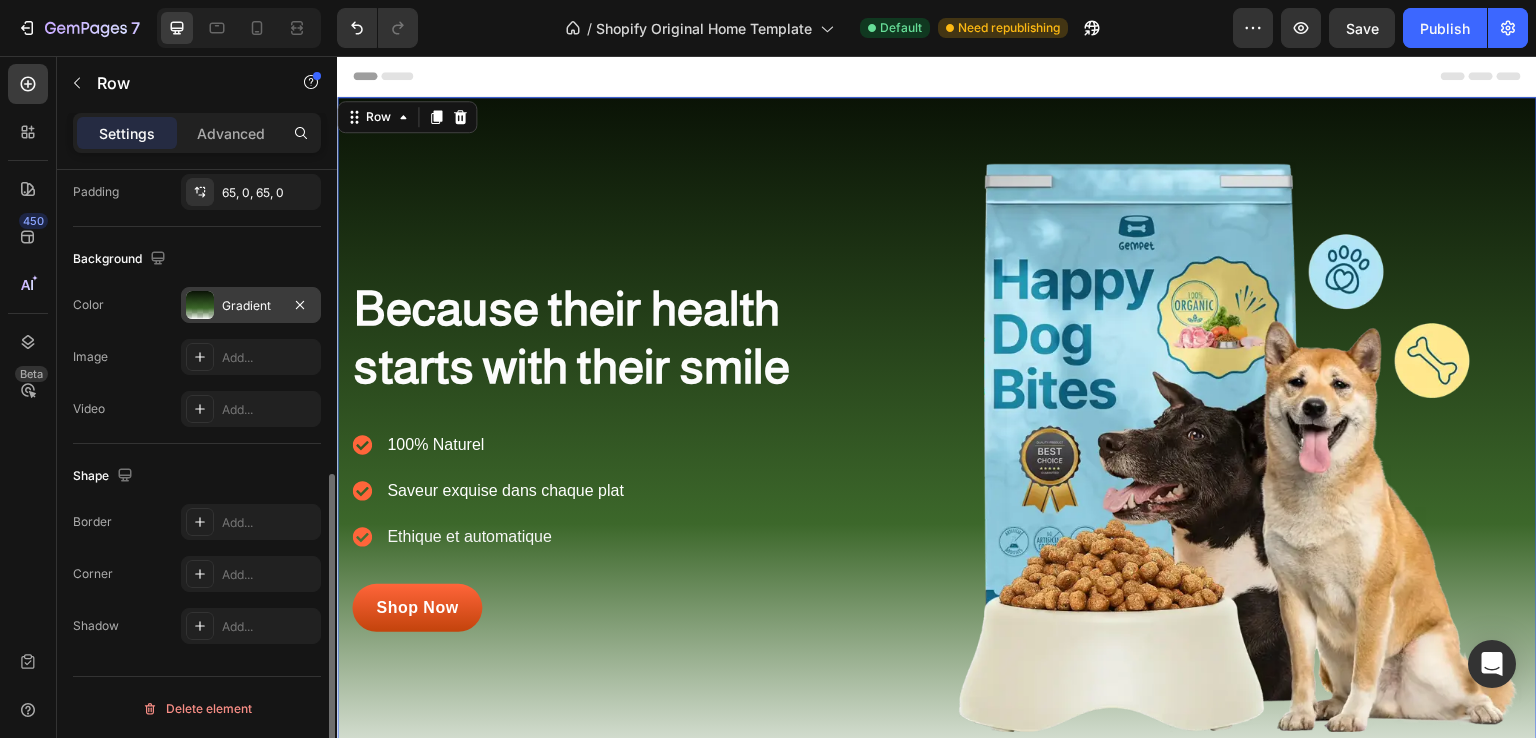 click on "Gradient" at bounding box center [251, 305] 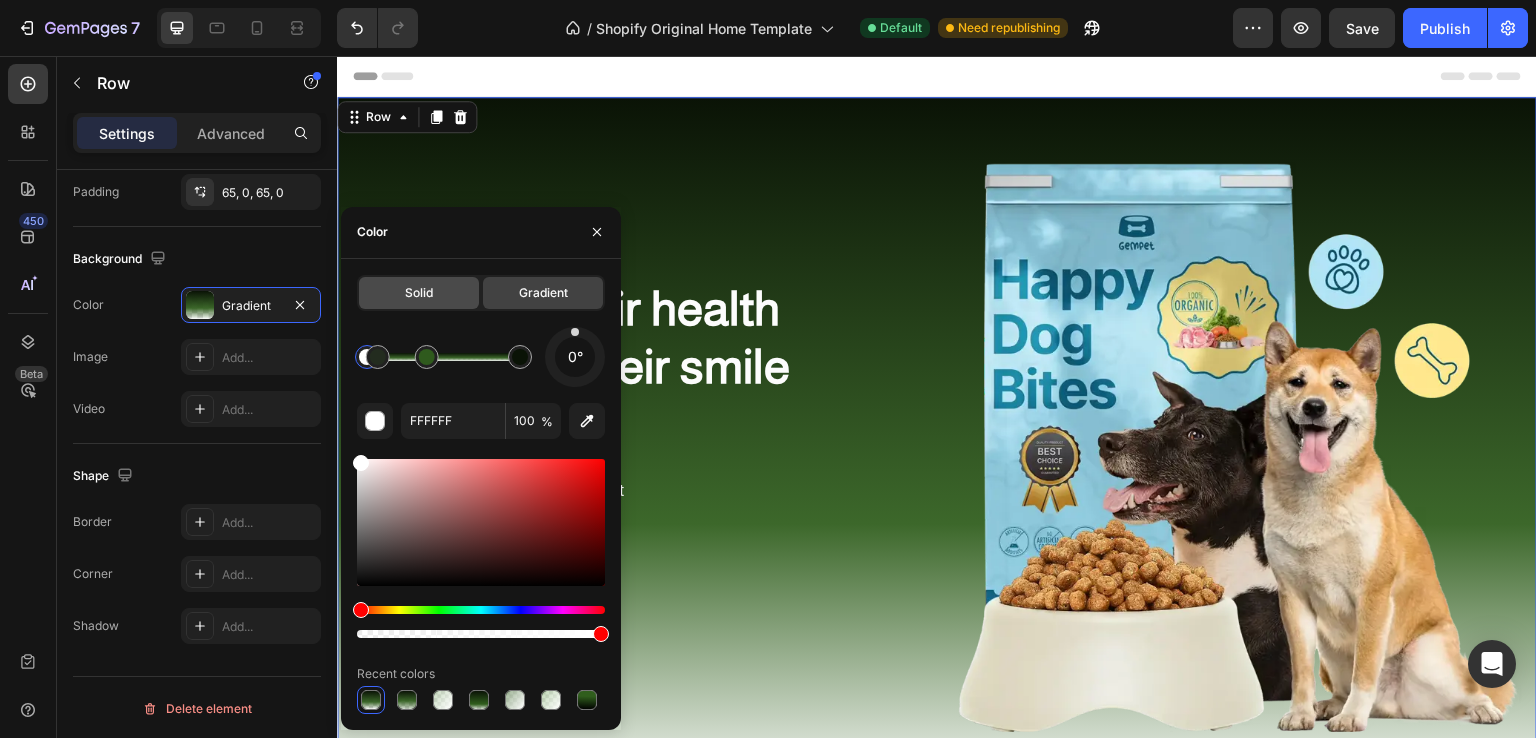 click on "Solid" 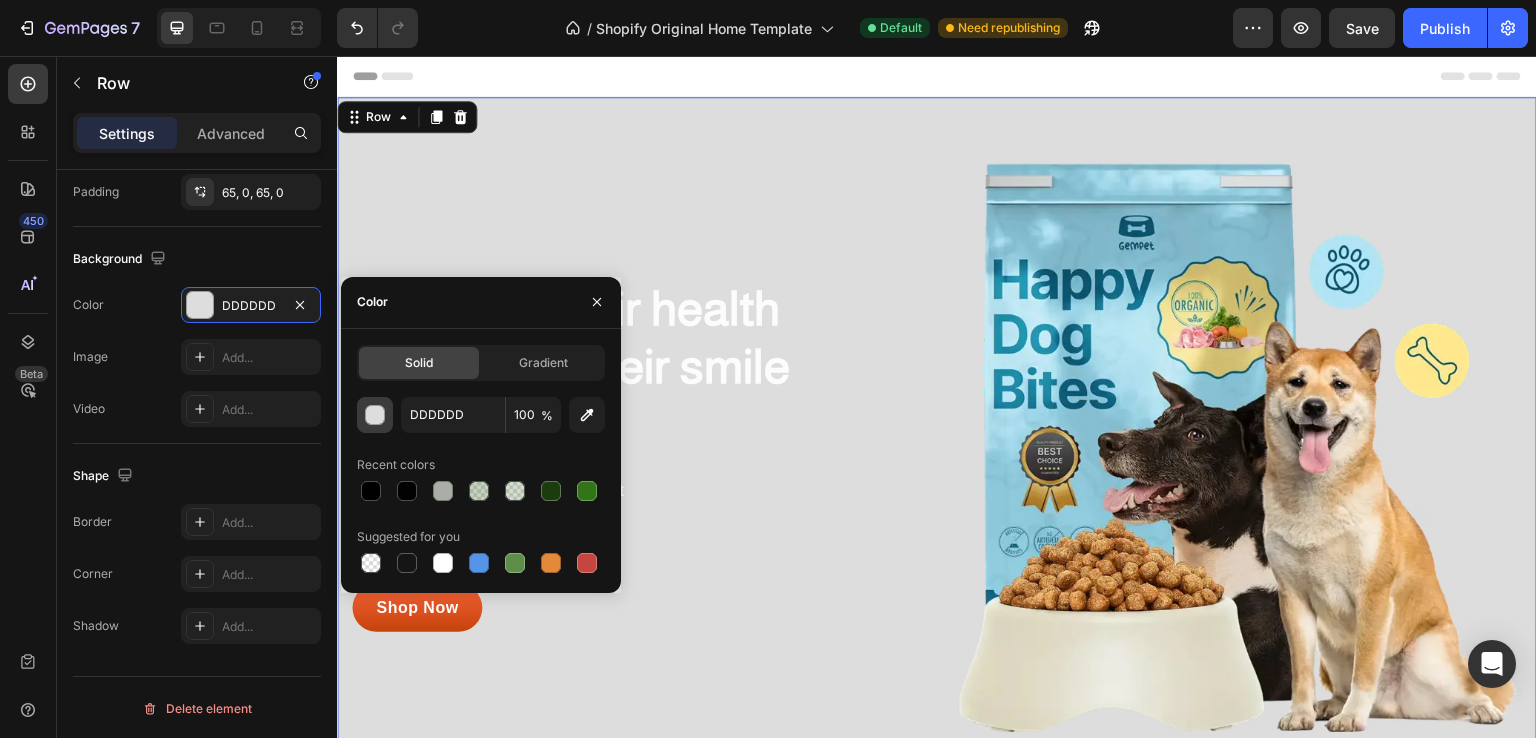 click at bounding box center [376, 416] 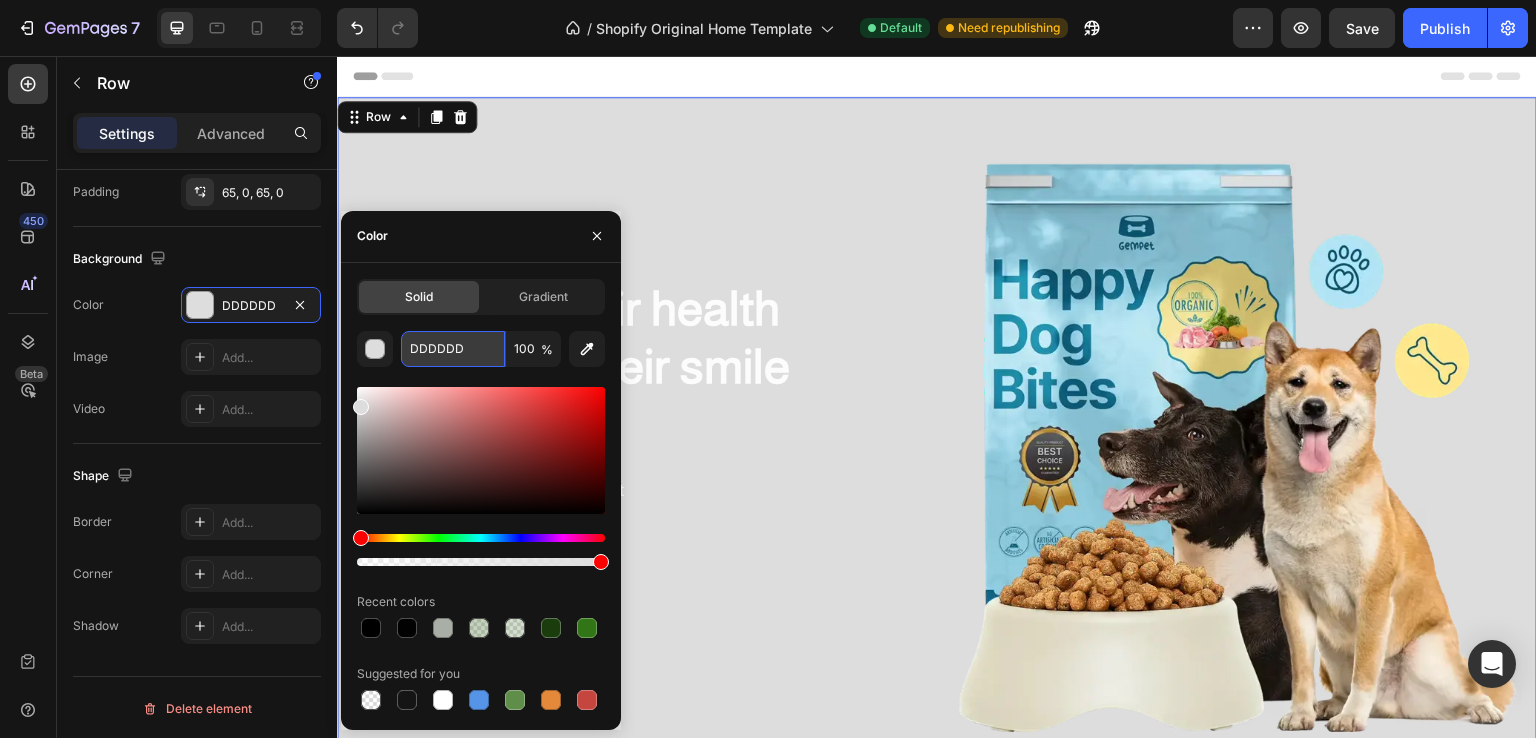 click on "DDDDDD" at bounding box center (453, 349) 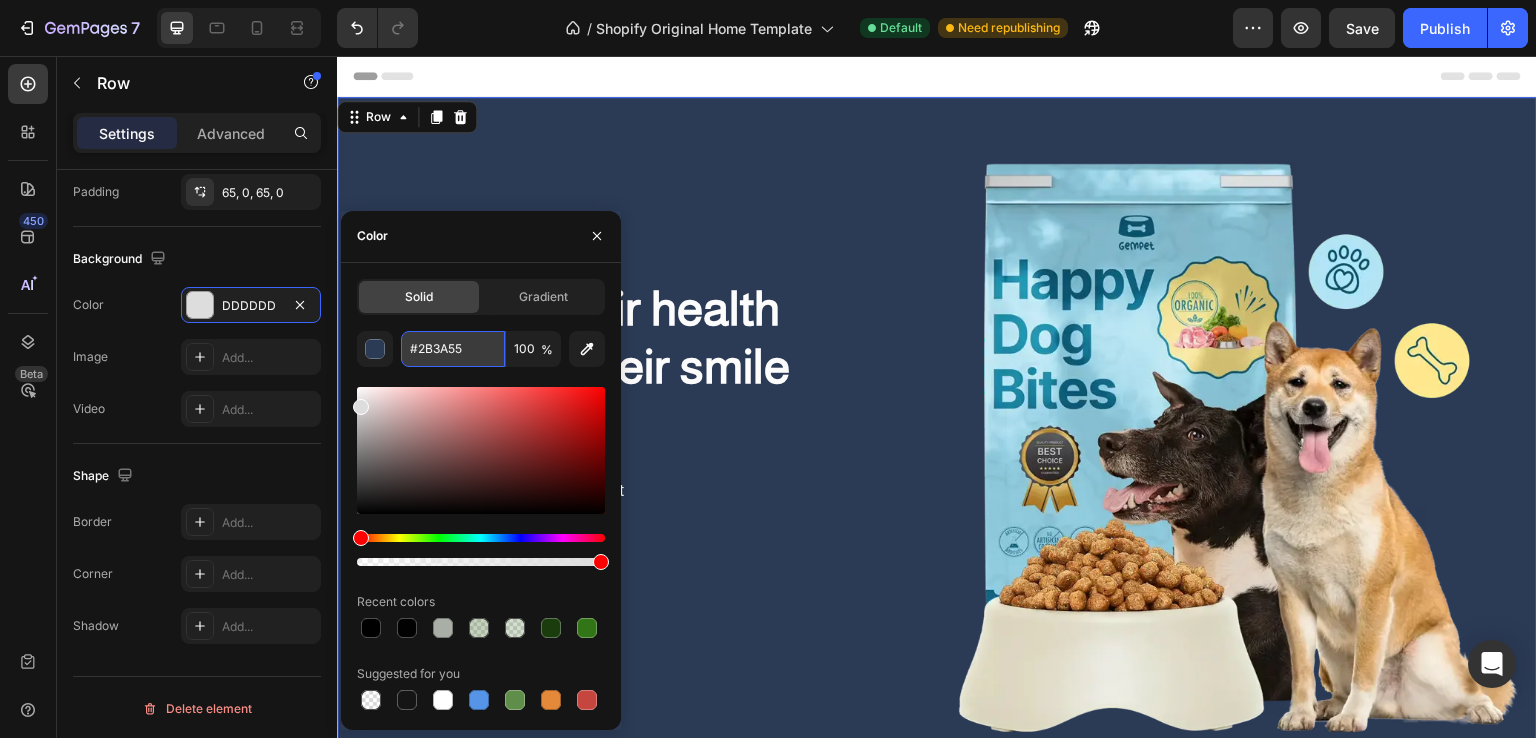 click on "#2B3A55" at bounding box center [453, 349] 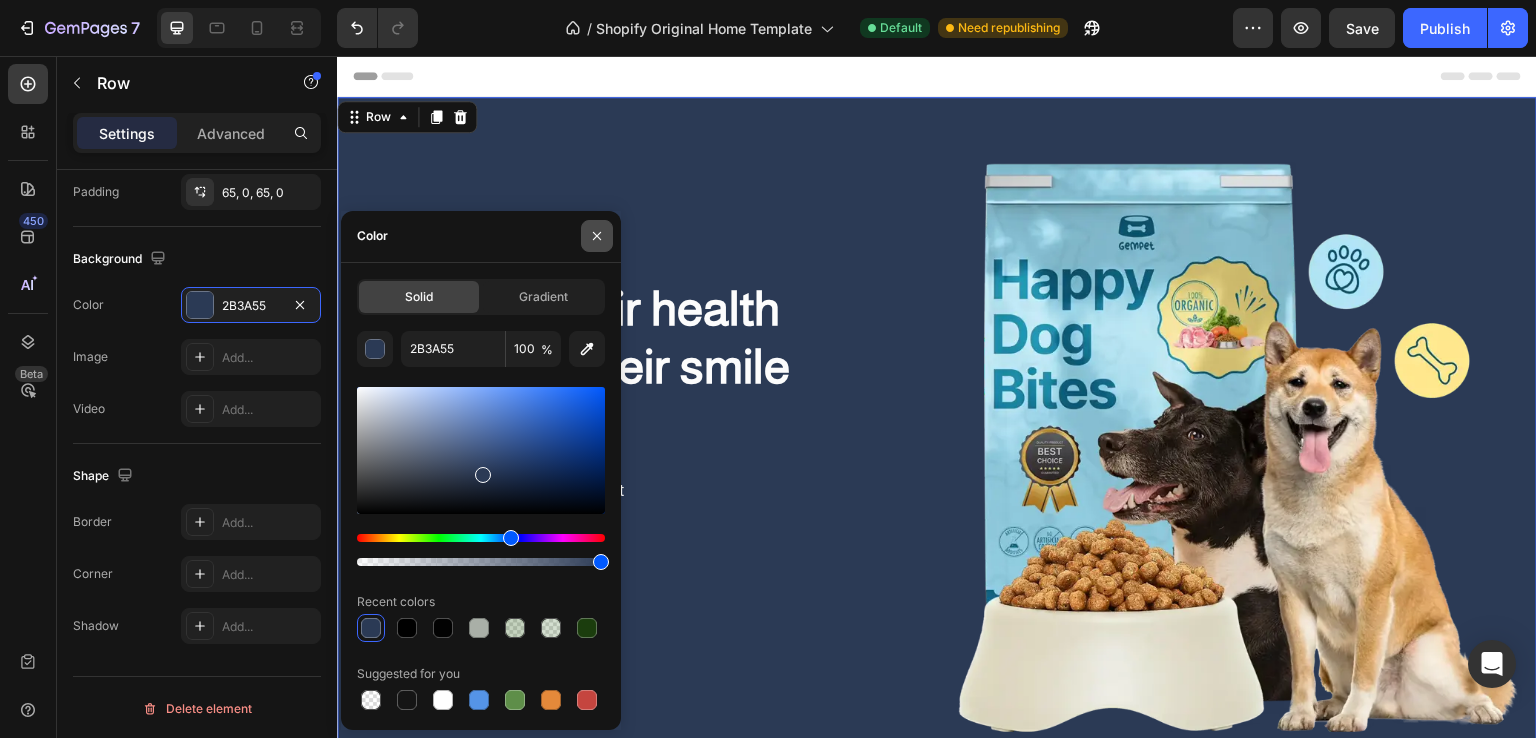 click at bounding box center (597, 236) 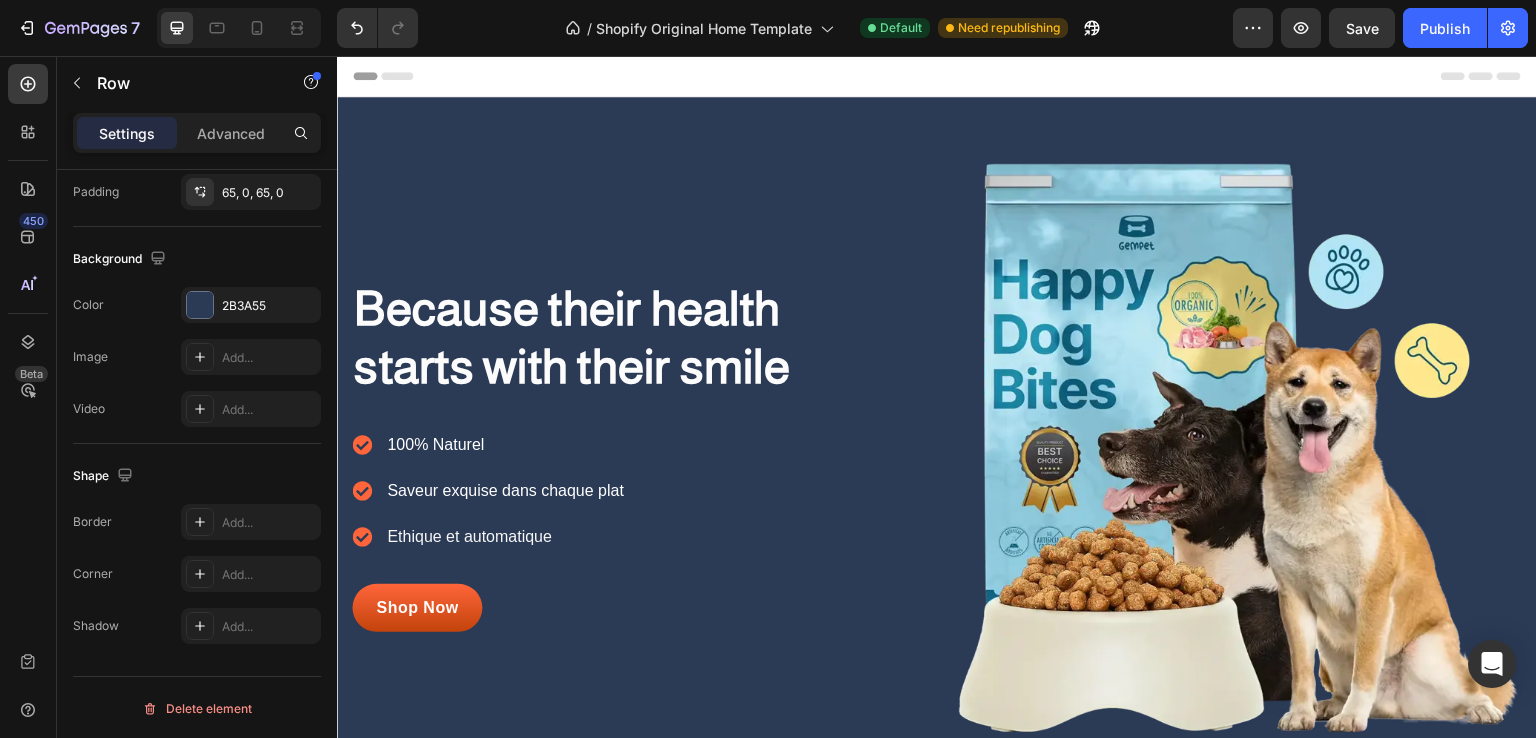 scroll, scrollTop: 388, scrollLeft: 0, axis: vertical 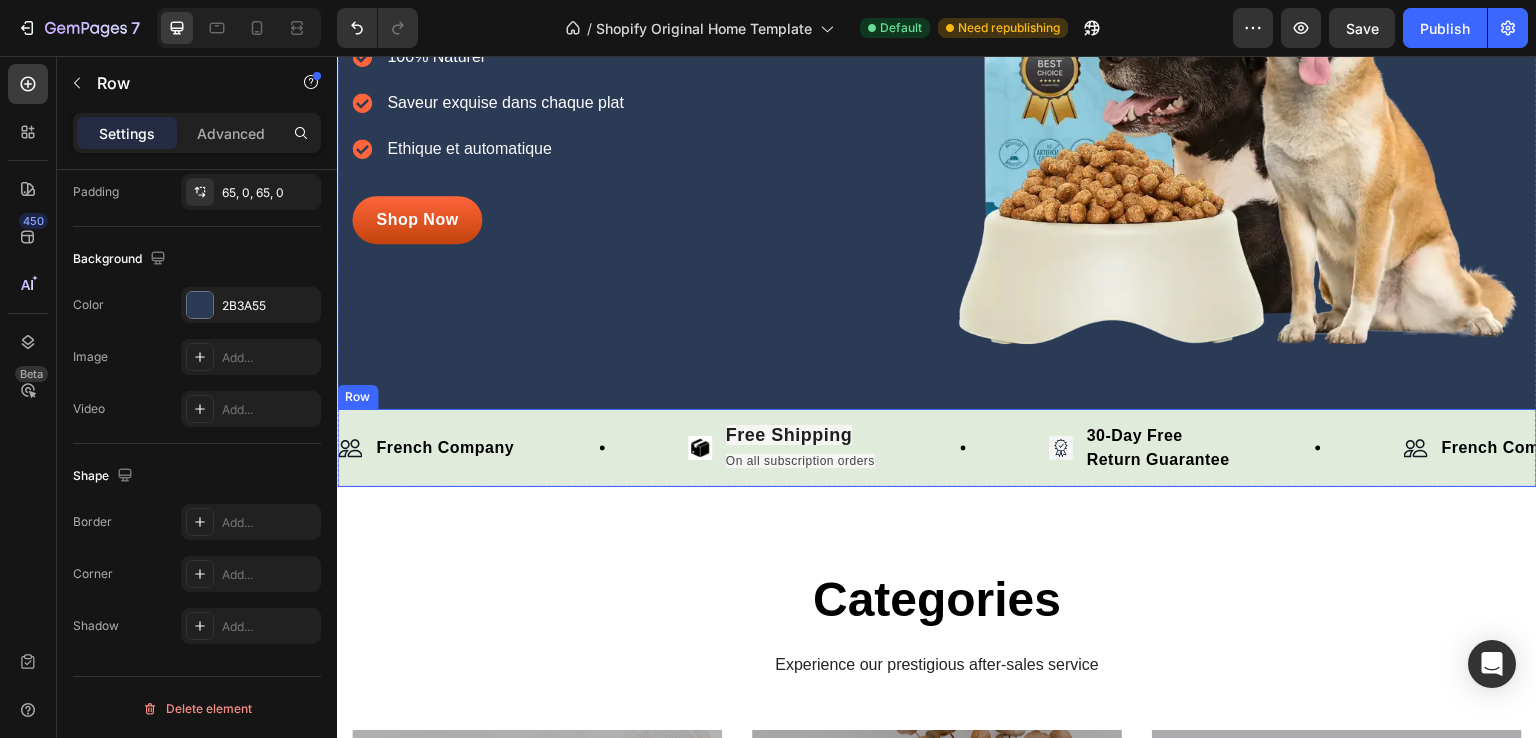 click on "Image French Company Text Block Row
Image Free Shipping On all subscription orders Text Block Row
Image 30-Day Free Return Guarantee Text Block Row
Image French Company Text Block Row
Image Free Shipping On all subscription orders Text Block Row
Image 30-Day Free Return Guarantee Text Block Row
Image French Company Text Block Row
Image Free Shipping On all subscription orders Text Block Row
Image 30-Day Free Return Guarantee Text Block Row
Image French Company Text Block Row
Image Free Shipping On all subscription orders Text Block Row
Image 30-Day Free Return Guarantee Text Block Row
Image French Company Text Block Row
Image Free Shipping On all subscription orders Text Block Row
Image 30-Day Free Return Guarantee Text Block Row
Image French Company Text Block Row Image" at bounding box center [937, 448] 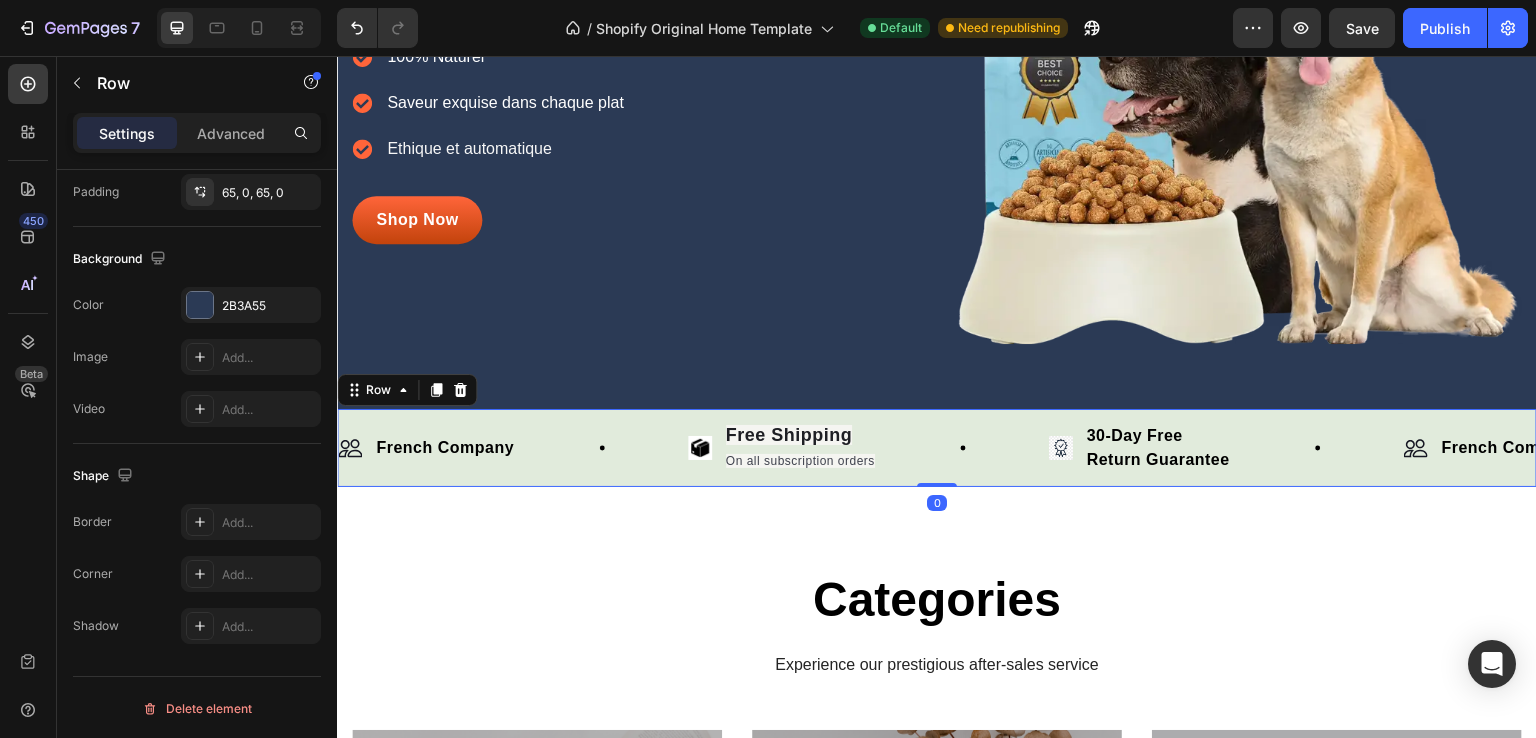 scroll, scrollTop: 592, scrollLeft: 0, axis: vertical 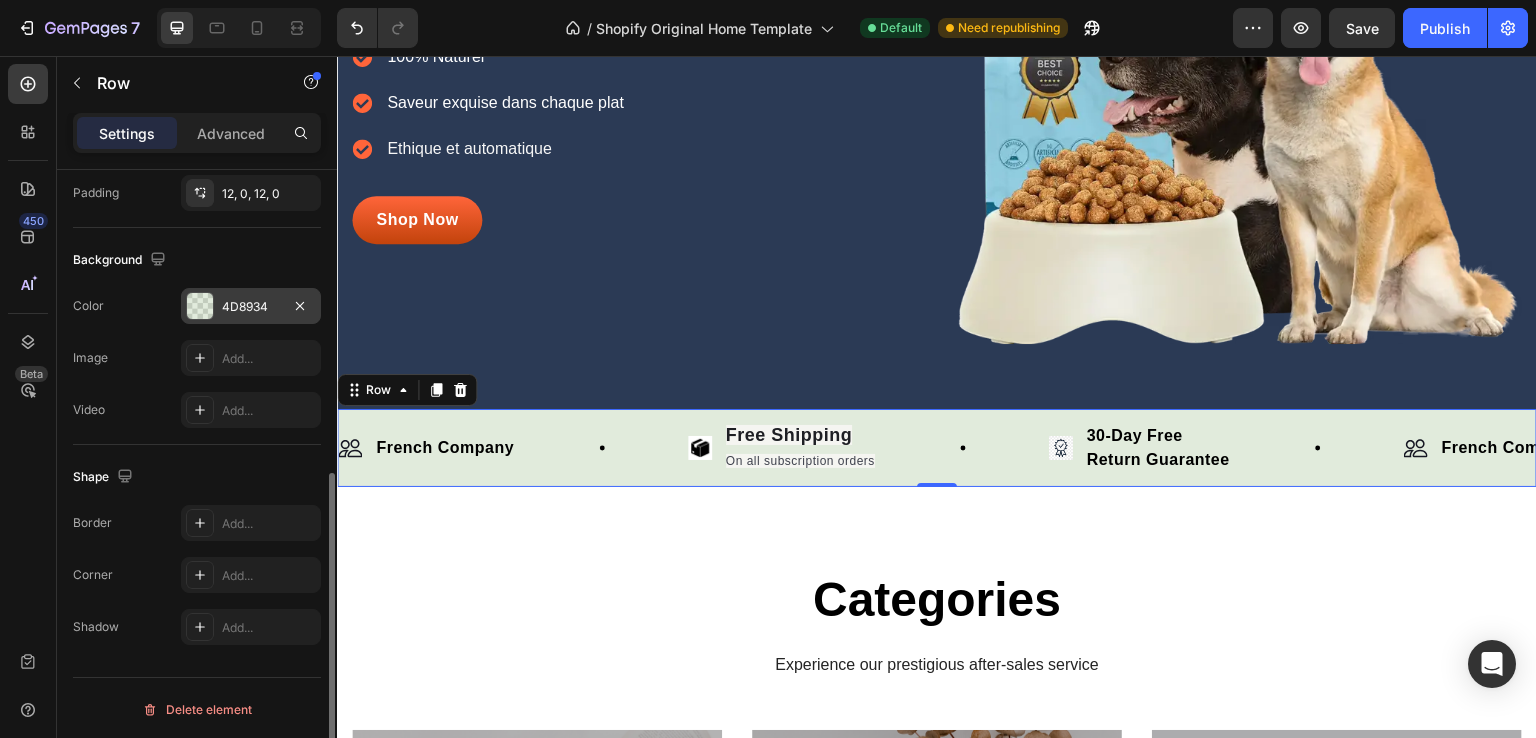click on "4D8934" at bounding box center (251, 307) 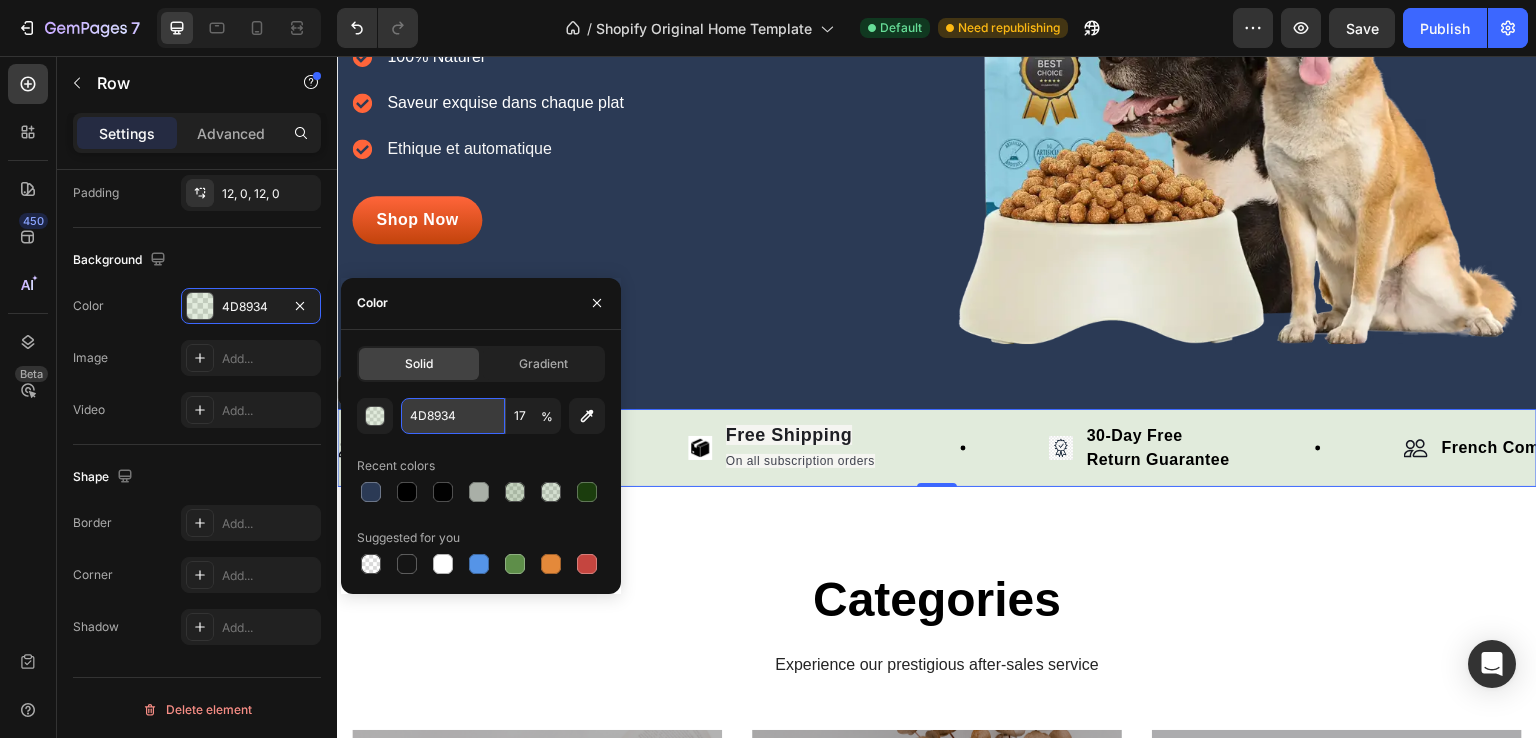 click on "4D8934" at bounding box center (453, 416) 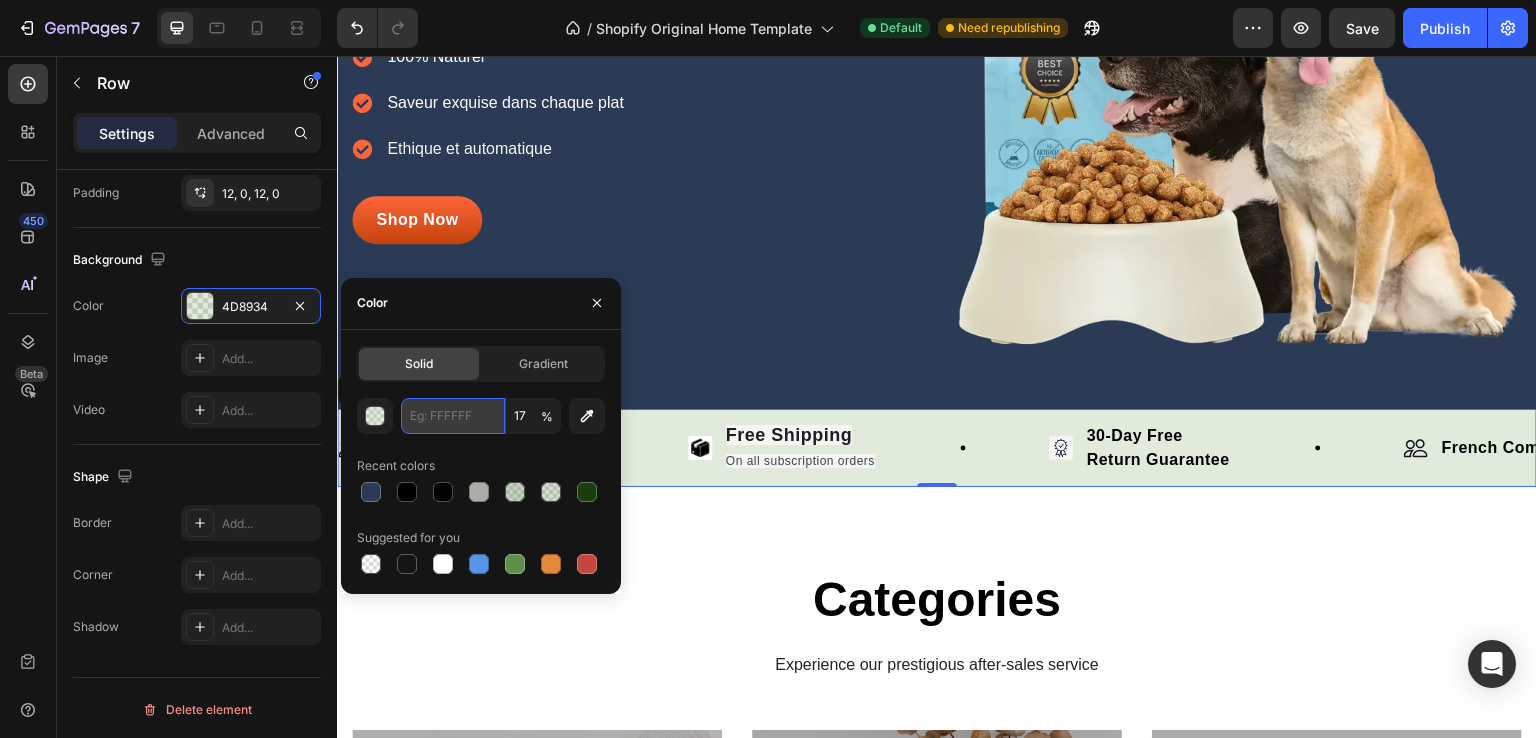scroll, scrollTop: 0, scrollLeft: 0, axis: both 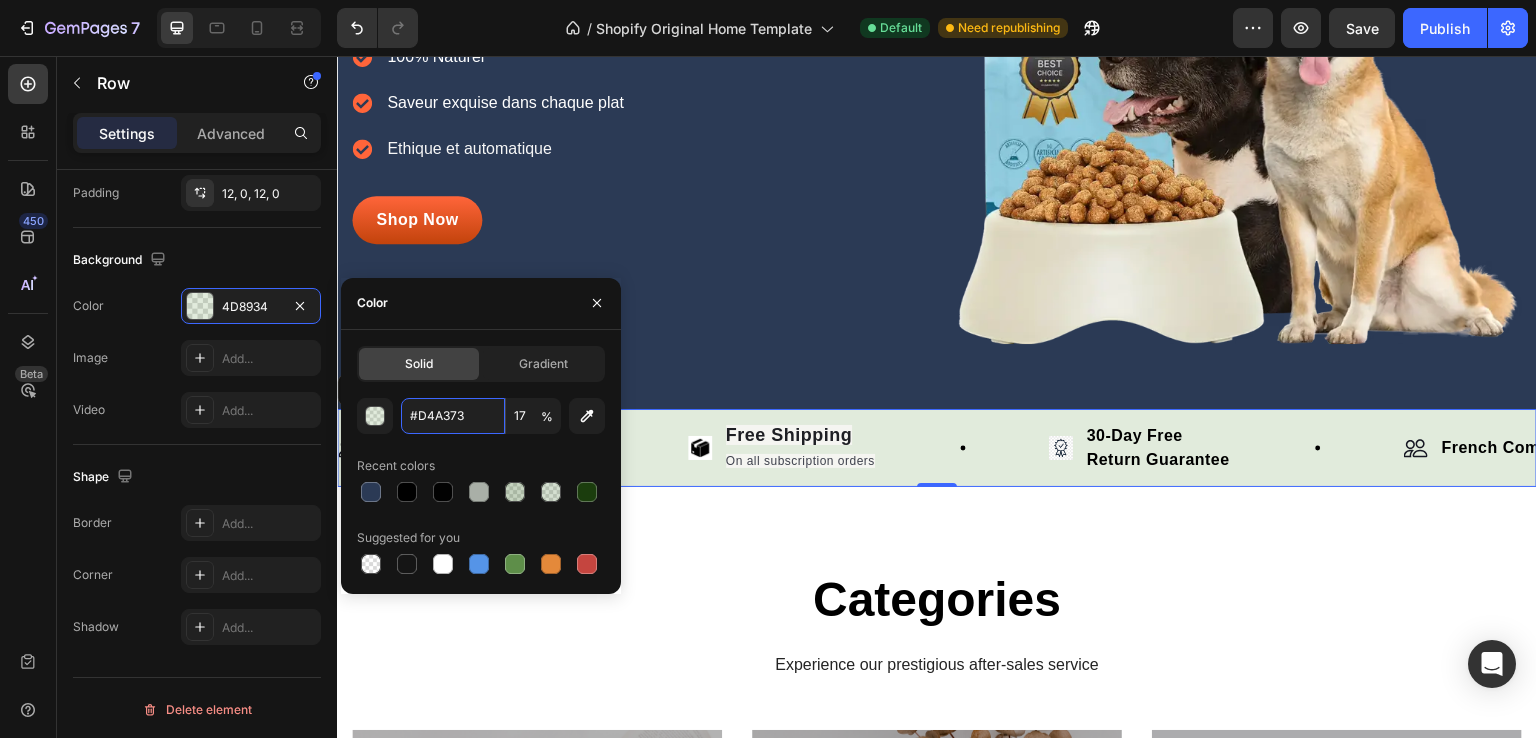 type on "100" 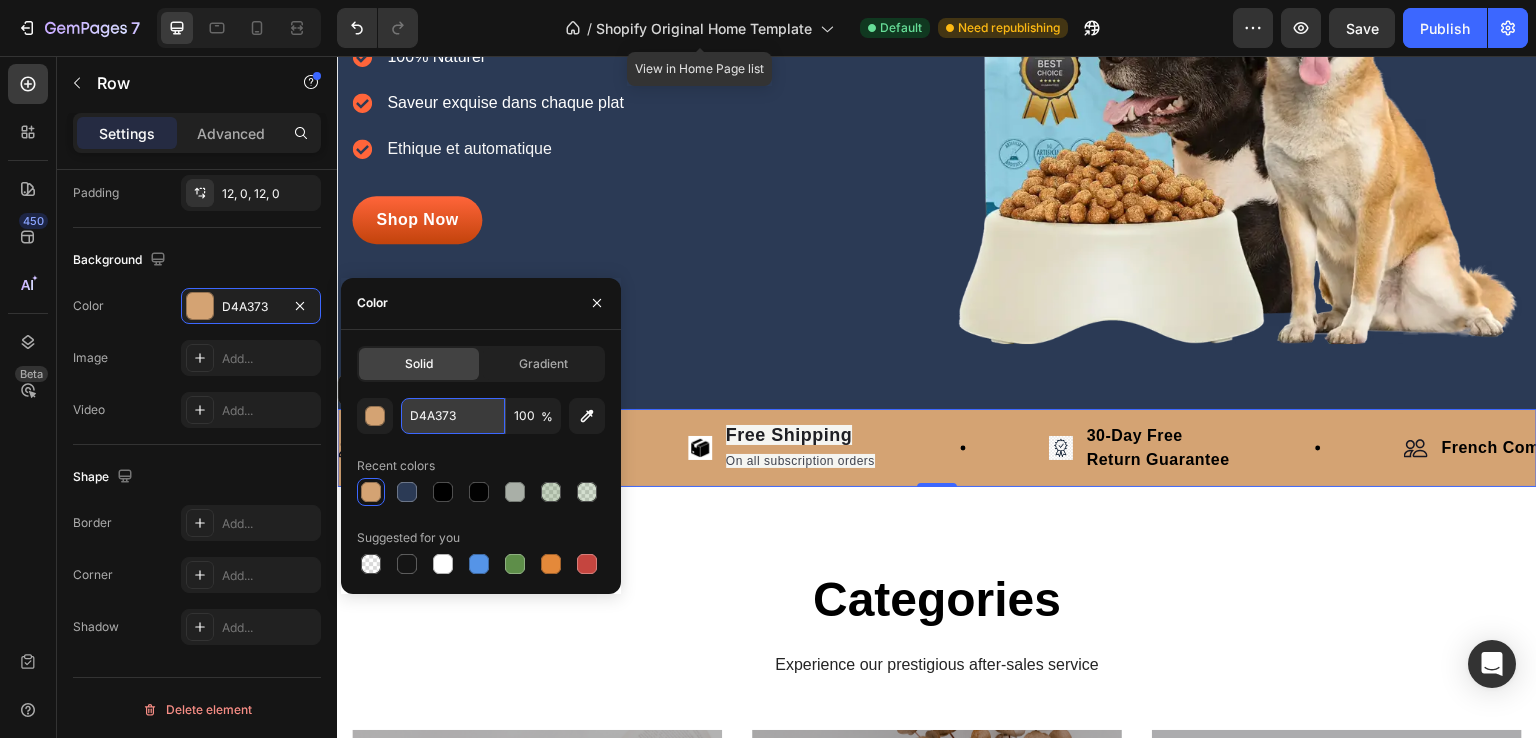 paste on "AEB9CC" 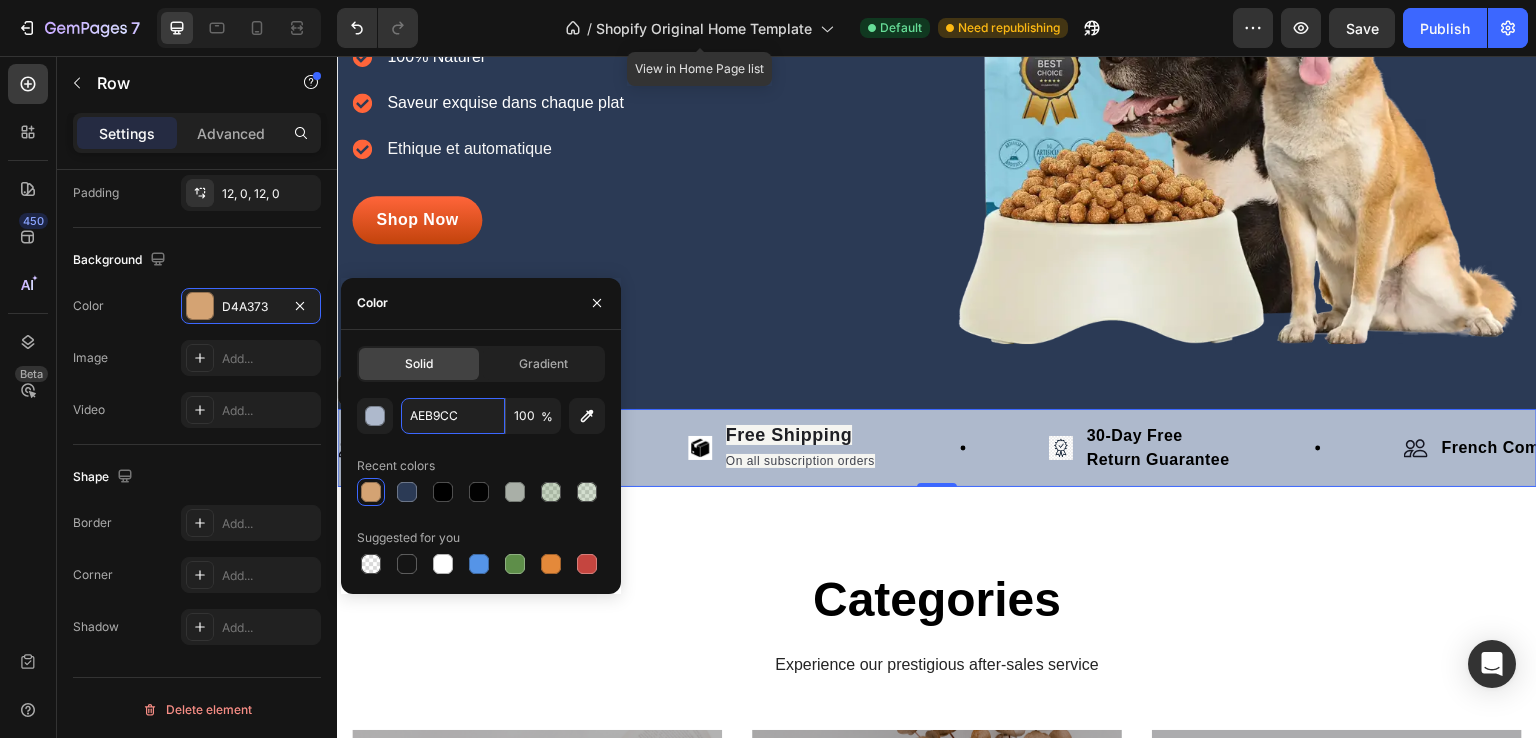 type on "AEB9CC" 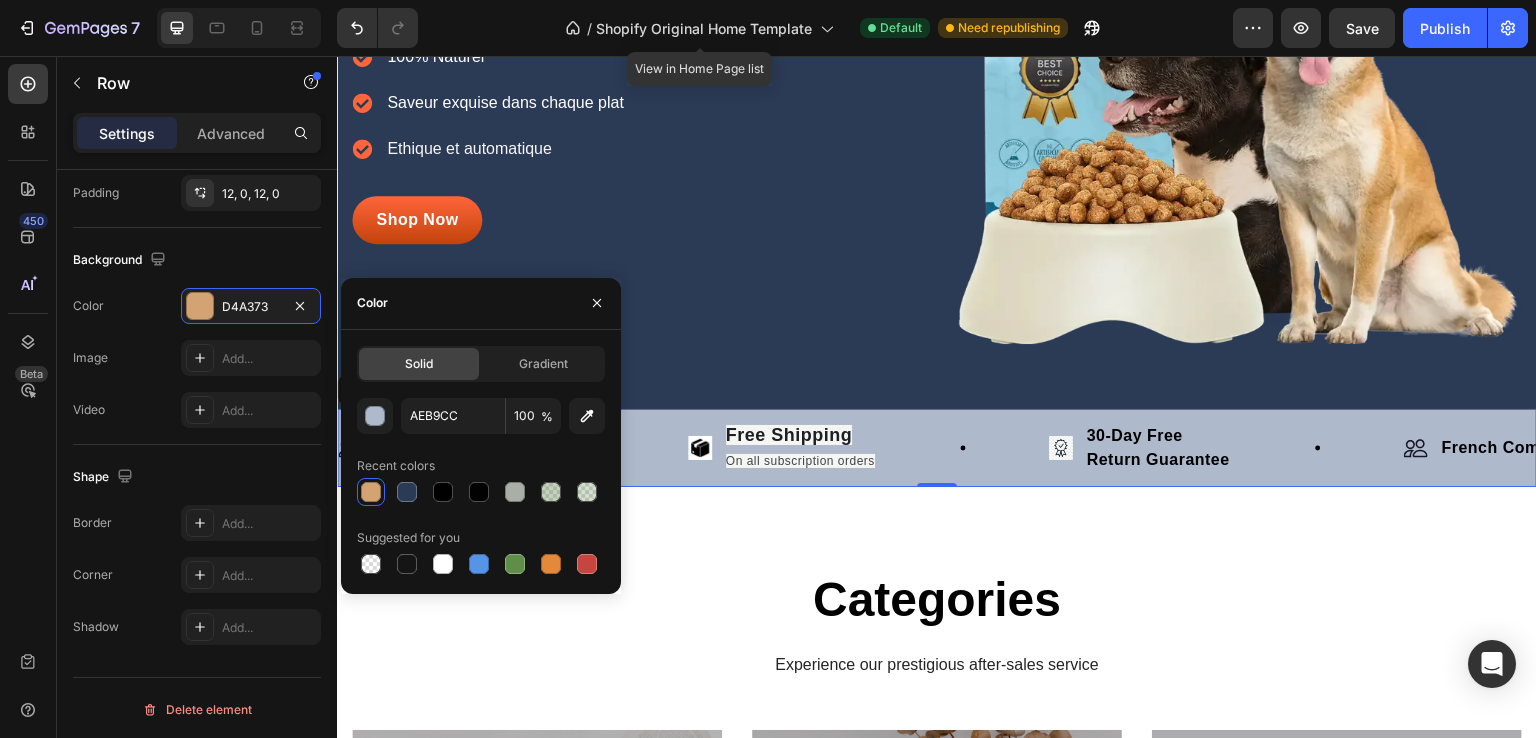 click on "Color" at bounding box center [481, 304] 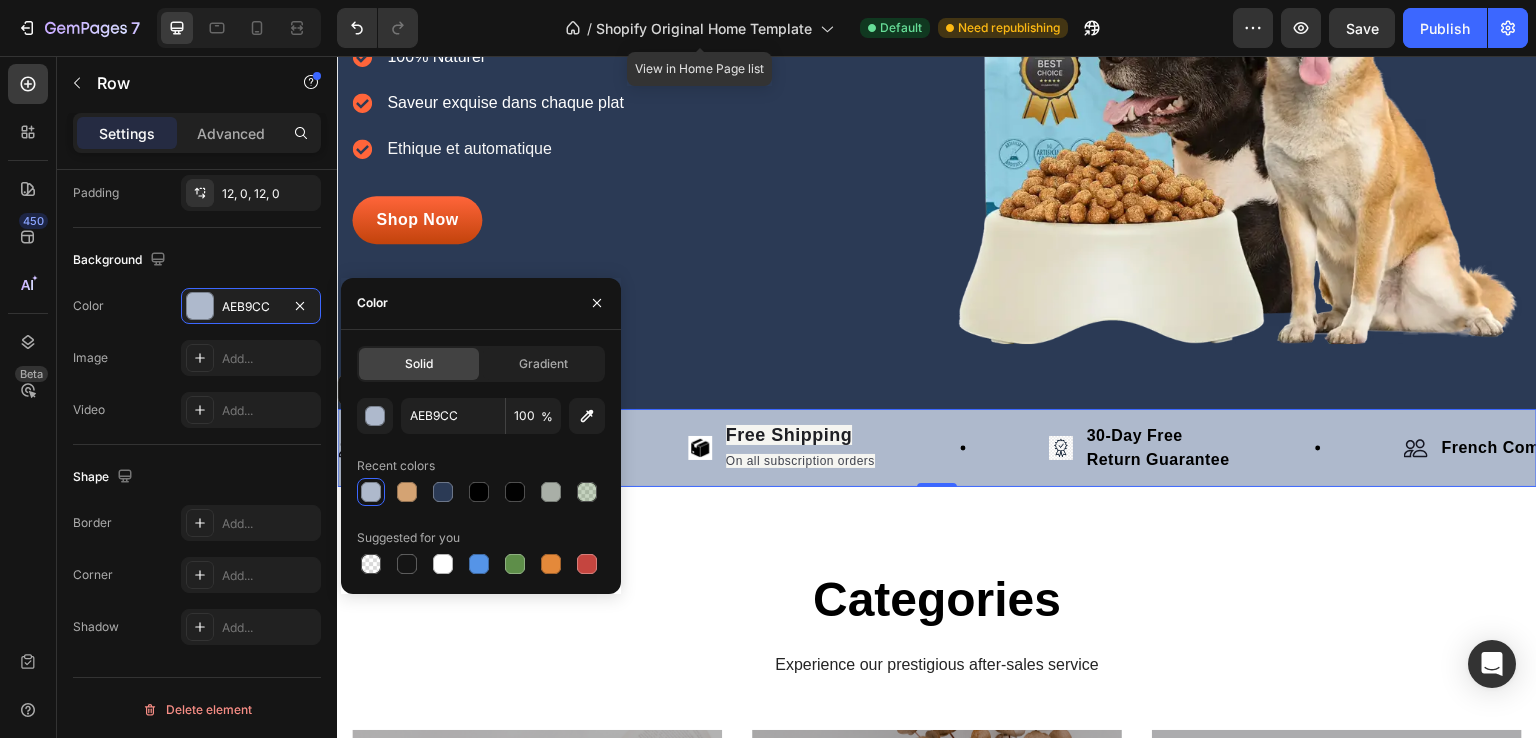 click on "Categories Heading Experience our prestigious after-sales service Text block Row Weasel coffee Heading
Shop now Button Row Hero Banner Capuchino Heading
Shop now Button Row Hero Banner Tea Heading
Shop now Button Row Hero Banner Row Section 2" at bounding box center (937, 878) 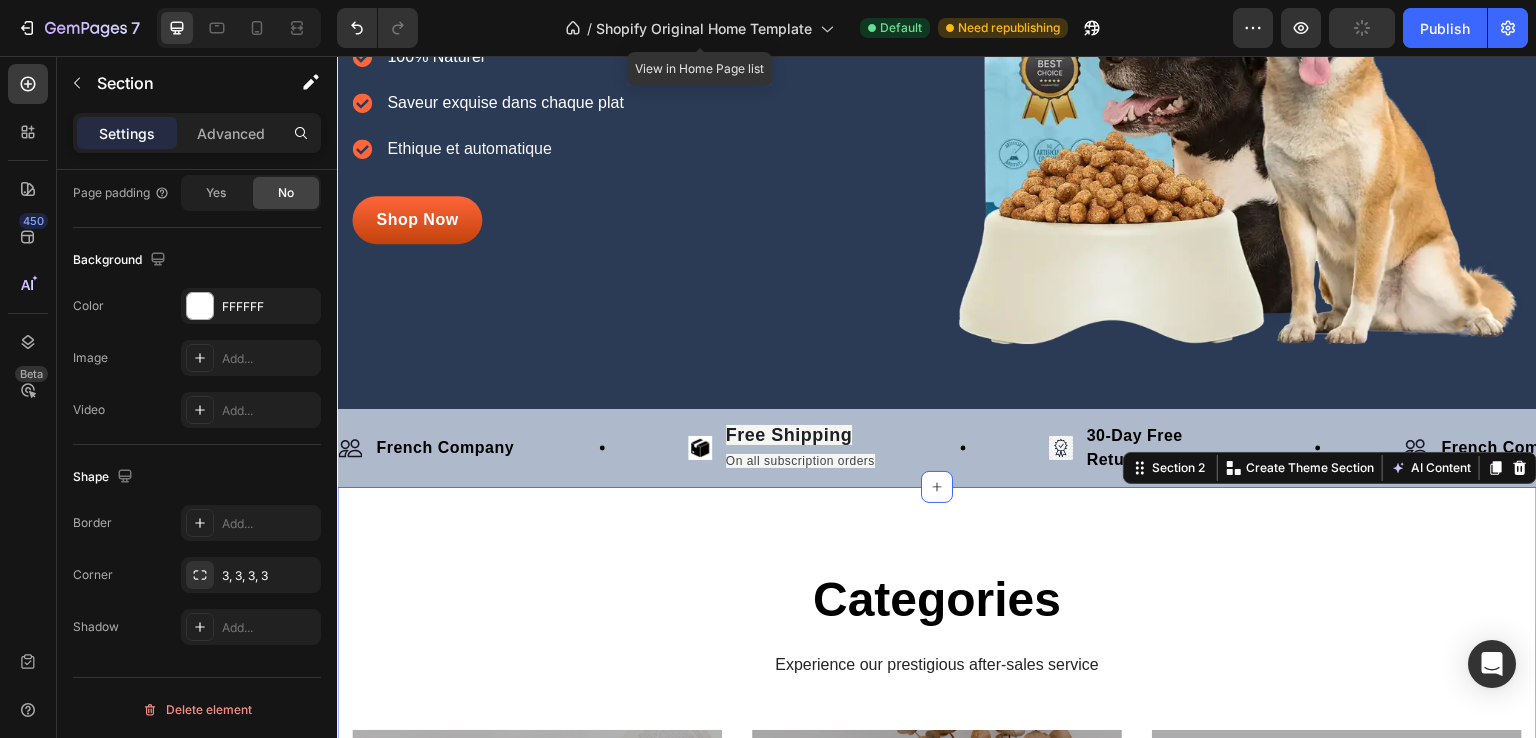 scroll, scrollTop: 0, scrollLeft: 0, axis: both 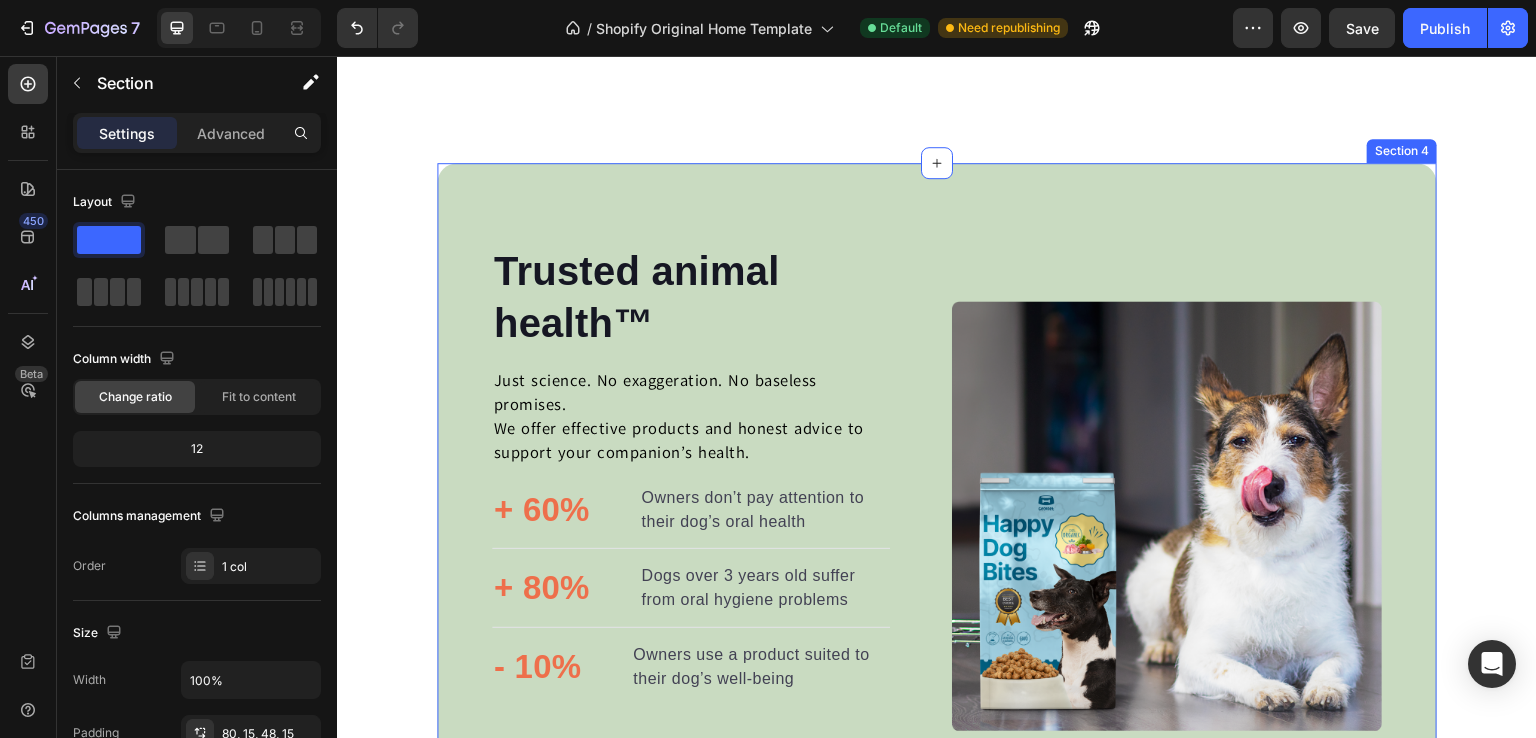 click on "Trusted animal health™ Heading Just science. No exaggeration. No baseless promises. We offer effective products and honest advice to support your companion’s health. Text block + 60% Text block Owners don’t pay attention to their dog’s oral health Text block Advanced list                Title Line + 80% Text block Dogs over 3 years old suffer from oral hygiene problems Text block Advanced list                Title Line - 10% Text block Owners use a product suited to their dog’s well-being Text block Advanced list Agissez maintenant Button Row Image Image Row Section 4" at bounding box center [937, 516] 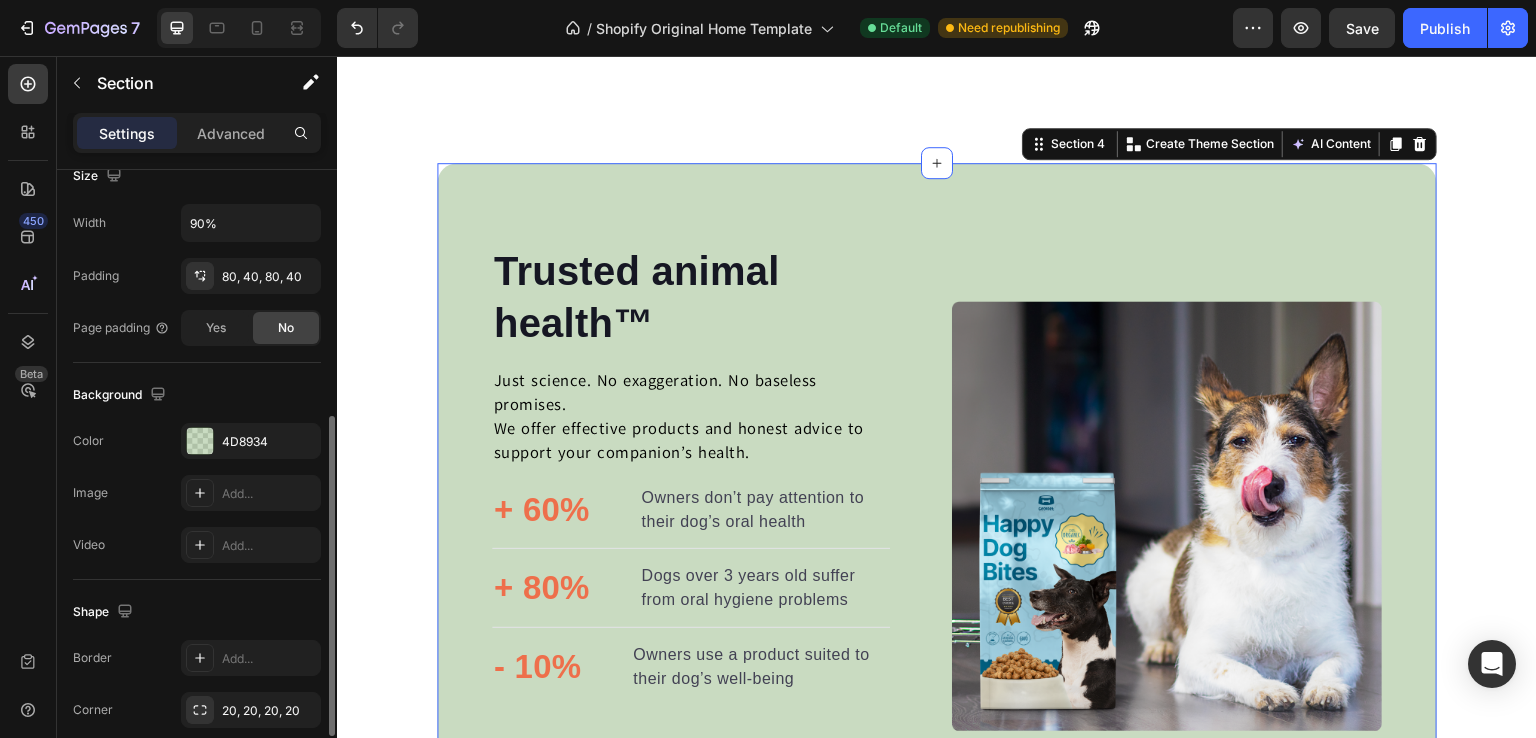 scroll, scrollTop: 465, scrollLeft: 0, axis: vertical 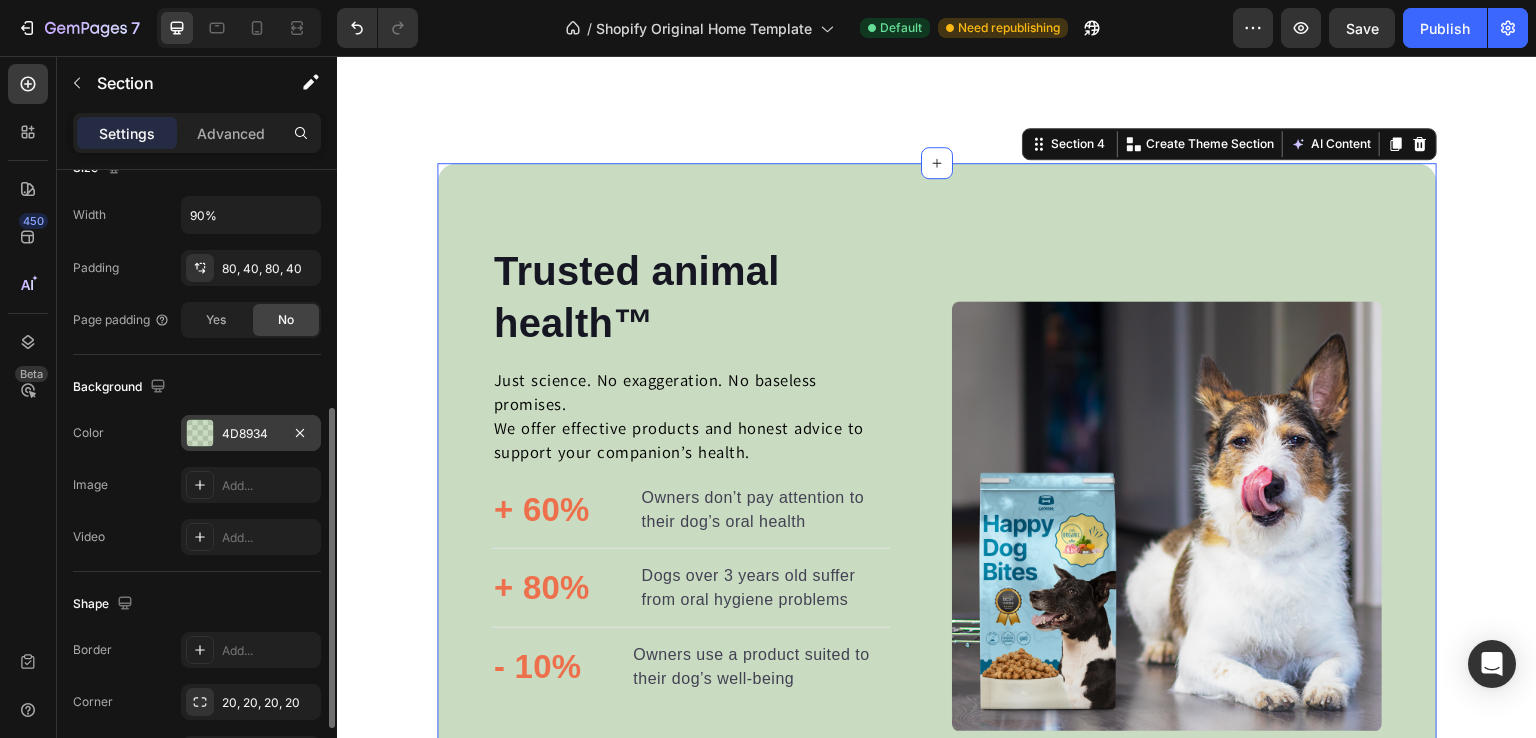 click on "4D8934" at bounding box center [251, 434] 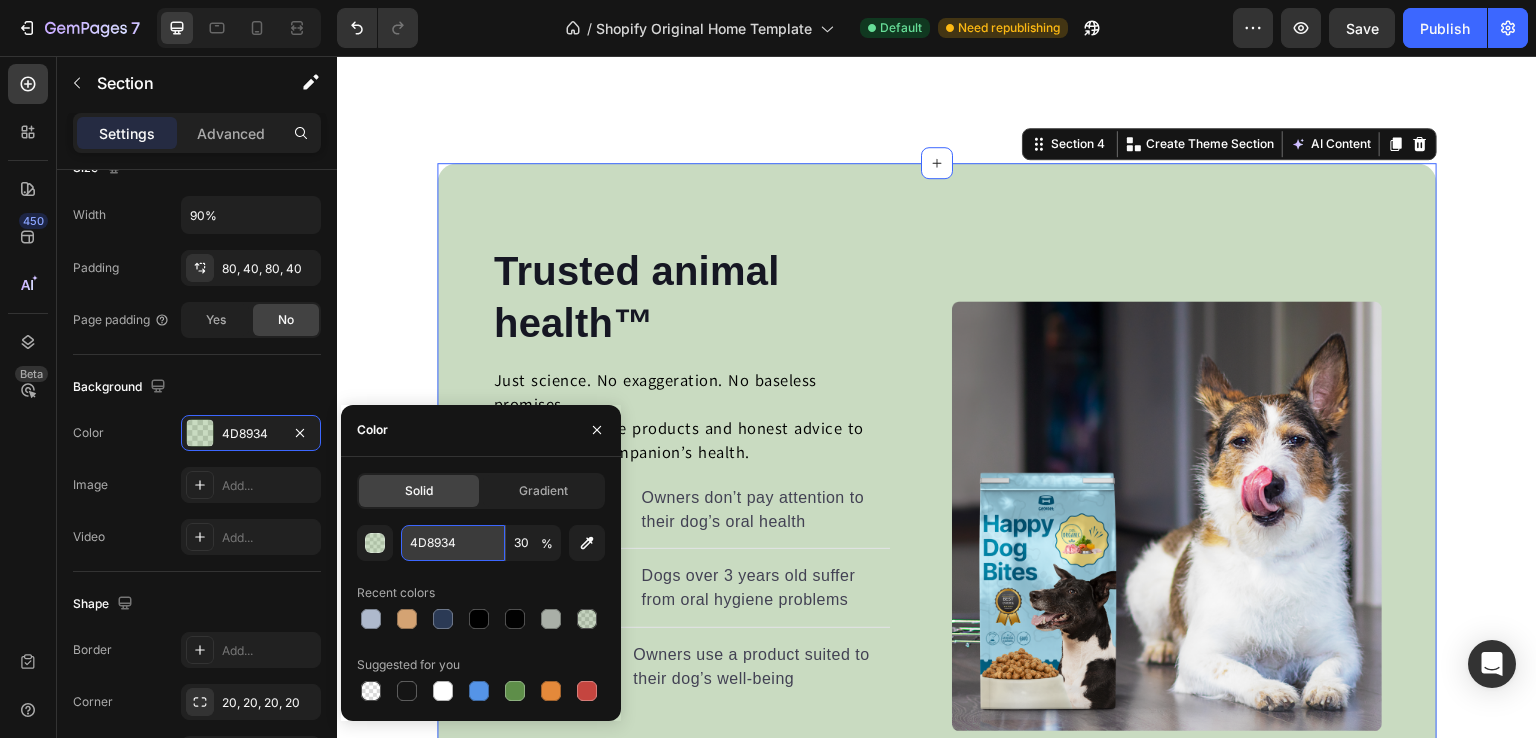 click on "4D8934" at bounding box center [453, 543] 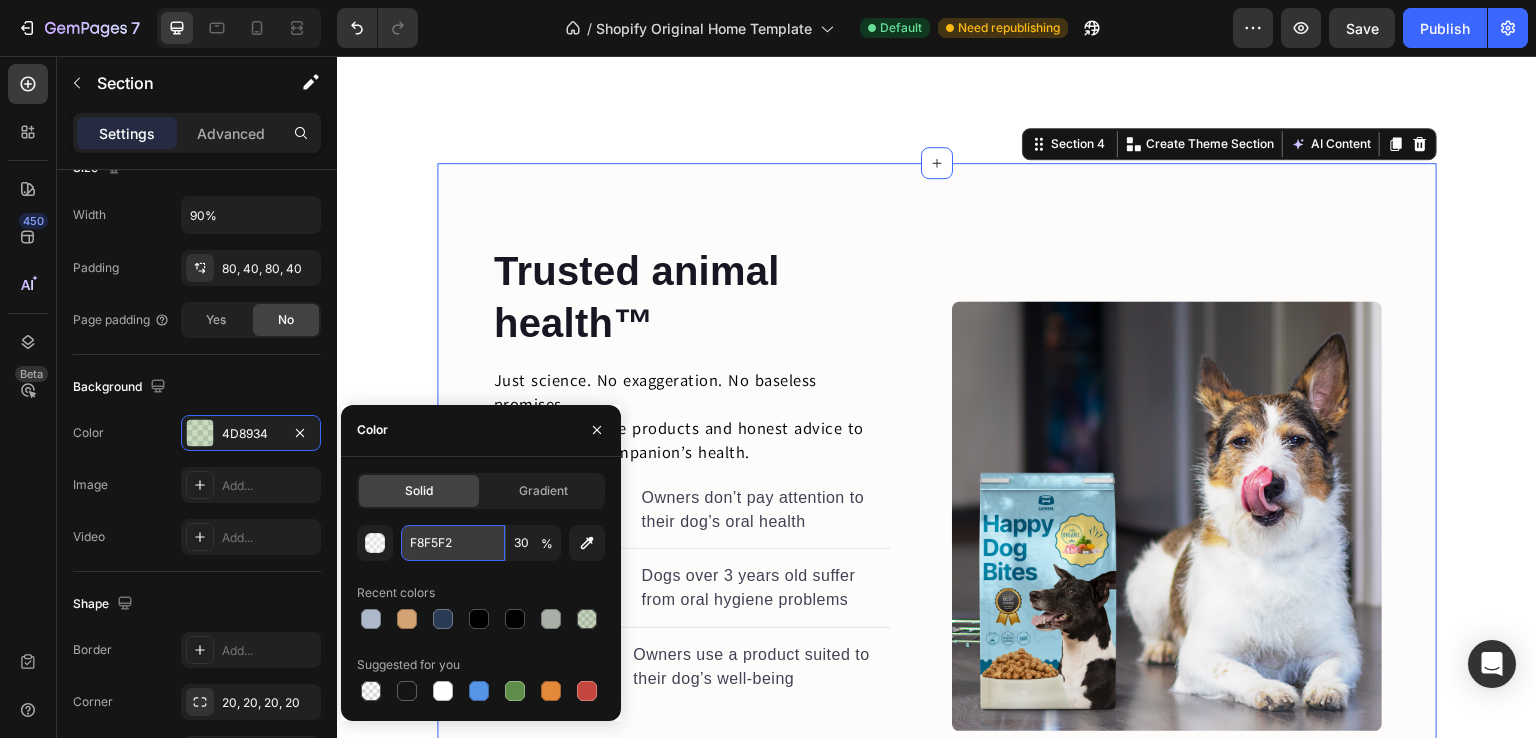 type on "F8F5F2" 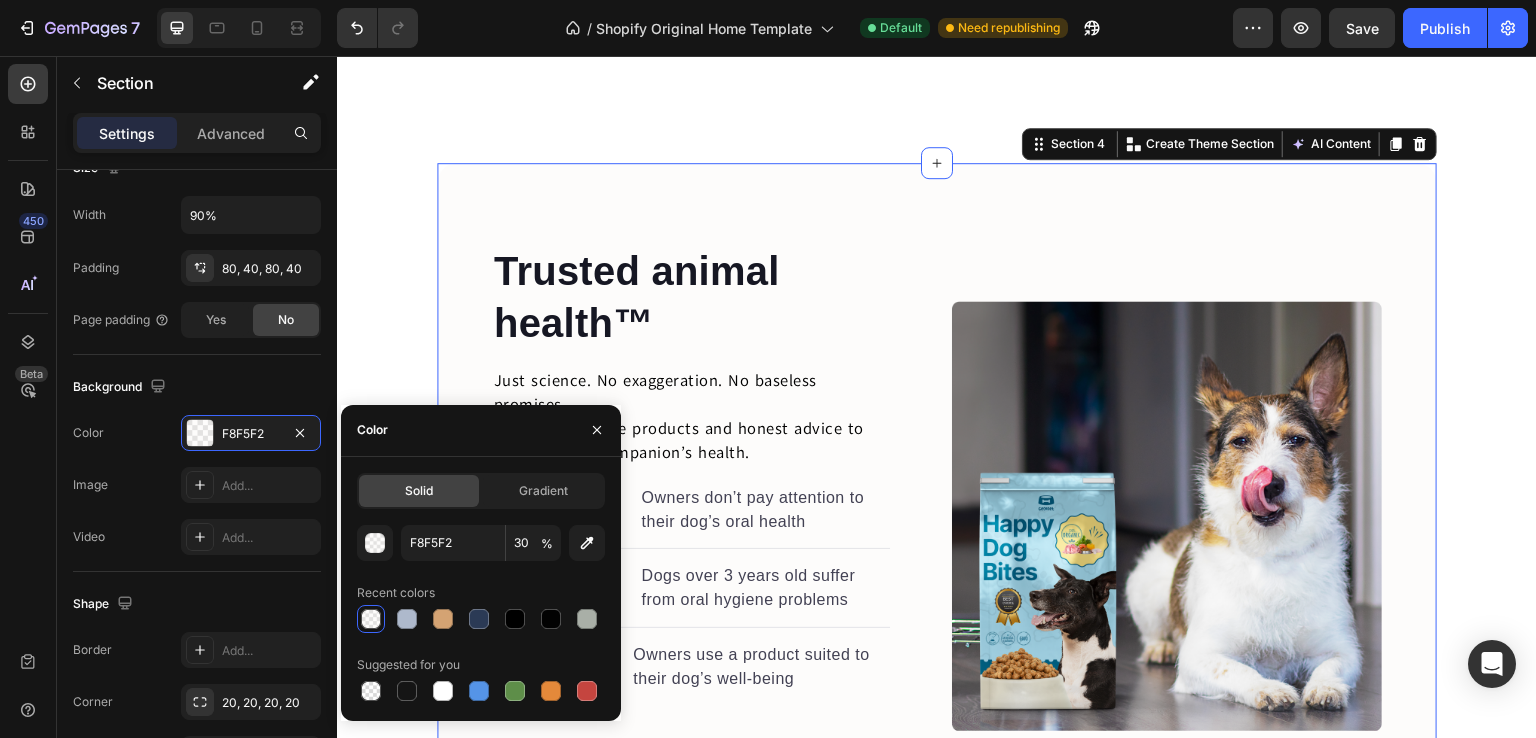 drag, startPoint x: 351, startPoint y: 201, endPoint x: 395, endPoint y: 196, distance: 44.28318 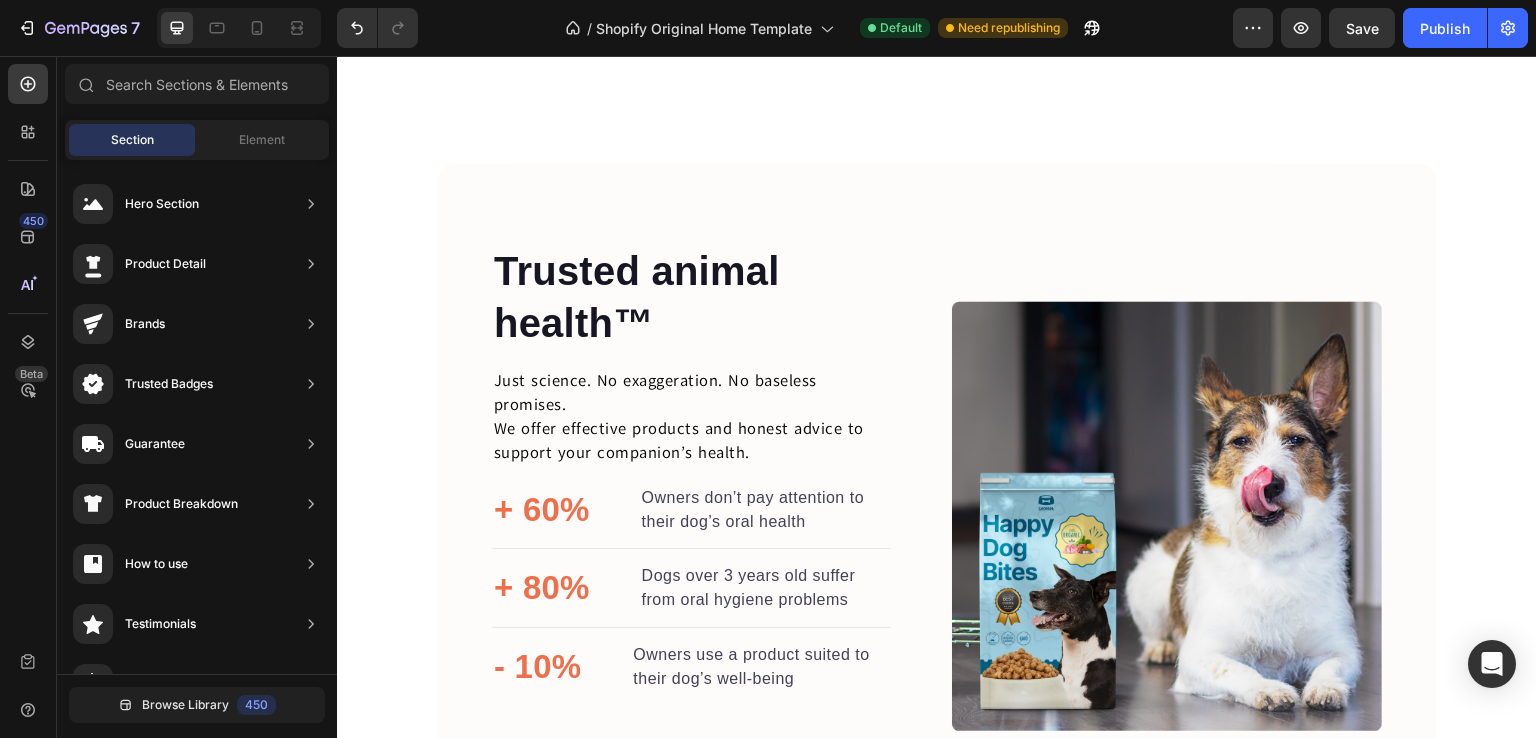 click on "Trusted animal health™ Heading Just science. No exaggeration. No baseless promises. We offer effective products and honest advice to support your companion’s health. Text block + 60% Text block Owners don’t pay attention to their dog’s oral health Text block Advanced list                Title Line + 80% Text block Dogs over 3 years old suffer from oral hygiene problems Text block Advanced list                Title Line - 10% Text block Owners use a product suited to their dog’s well-being Text block Advanced list Agissez maintenant Button Row Image Image Row Section 4" at bounding box center [937, 516] 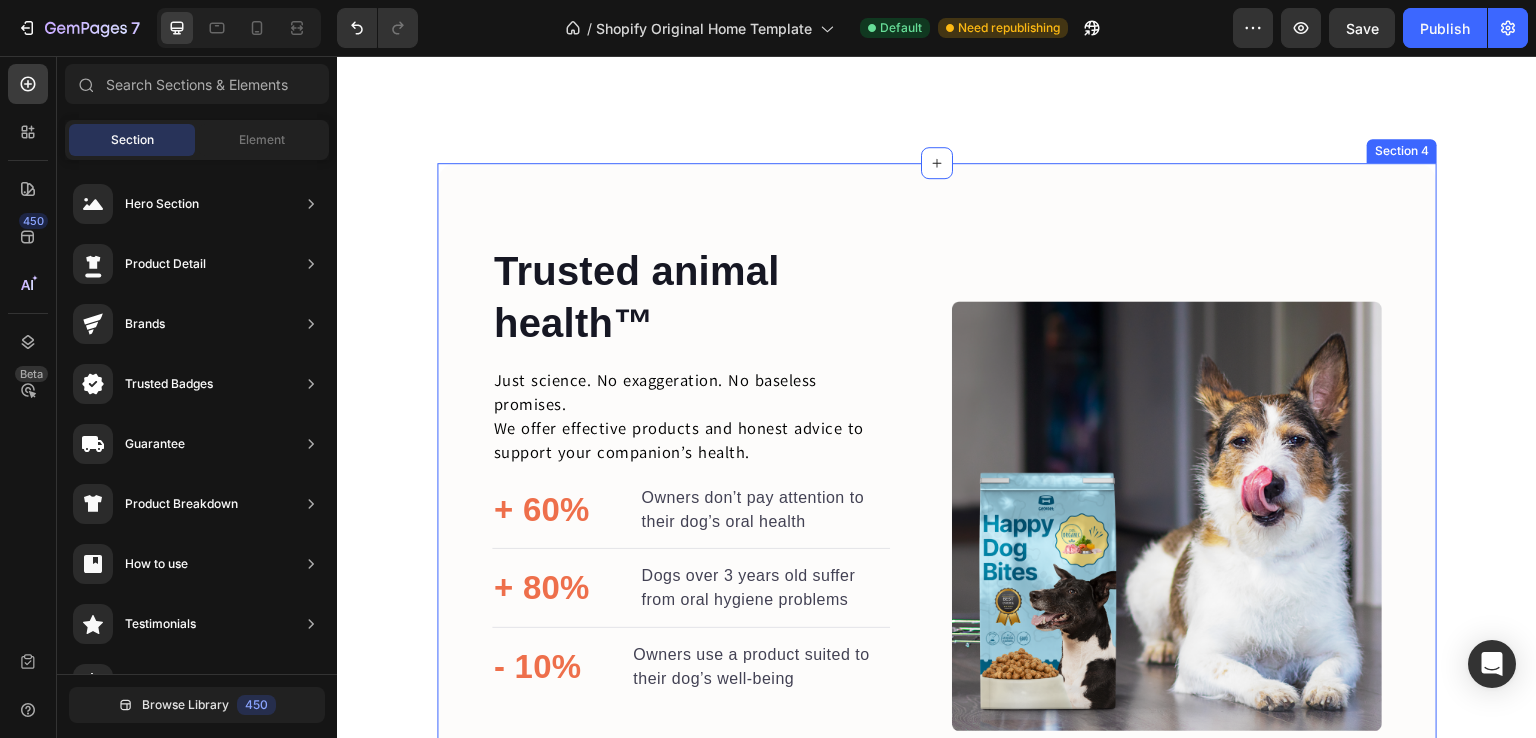 click on "Trusted animal health™ Heading Just science. No exaggeration. No baseless promises. We offer effective products and honest advice to support your companion’s health. Text block + 60% Text block Owners don’t pay attention to their dog’s oral health Text block Advanced list                Title Line + 80% Text block Dogs over 3 years old suffer from oral hygiene problems Text block Advanced list                Title Line - 10% Text block Owners use a product suited to their dog’s well-being Text block Advanced list Agissez maintenant Button Row Image Image Row Section 4" at bounding box center [937, 516] 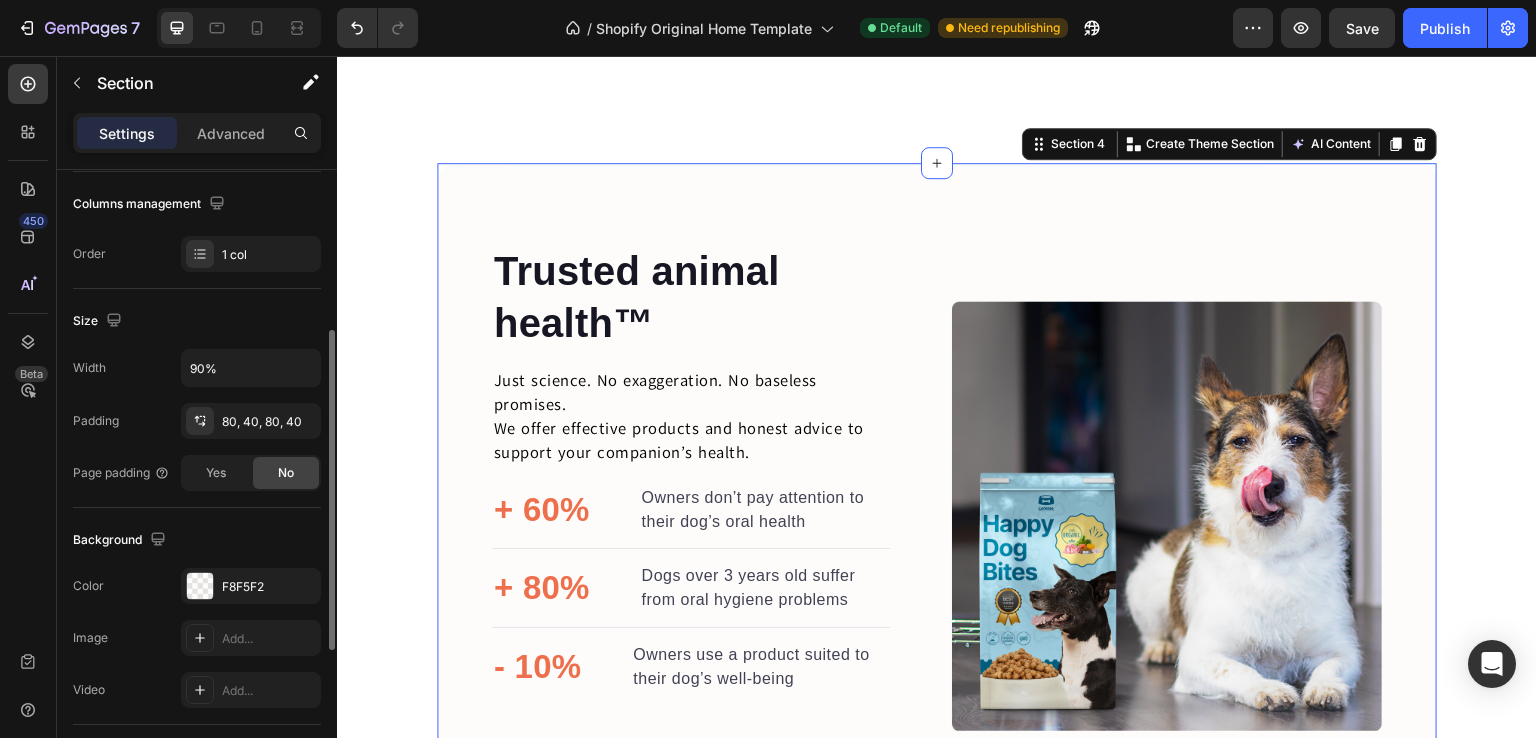 scroll, scrollTop: 343, scrollLeft: 0, axis: vertical 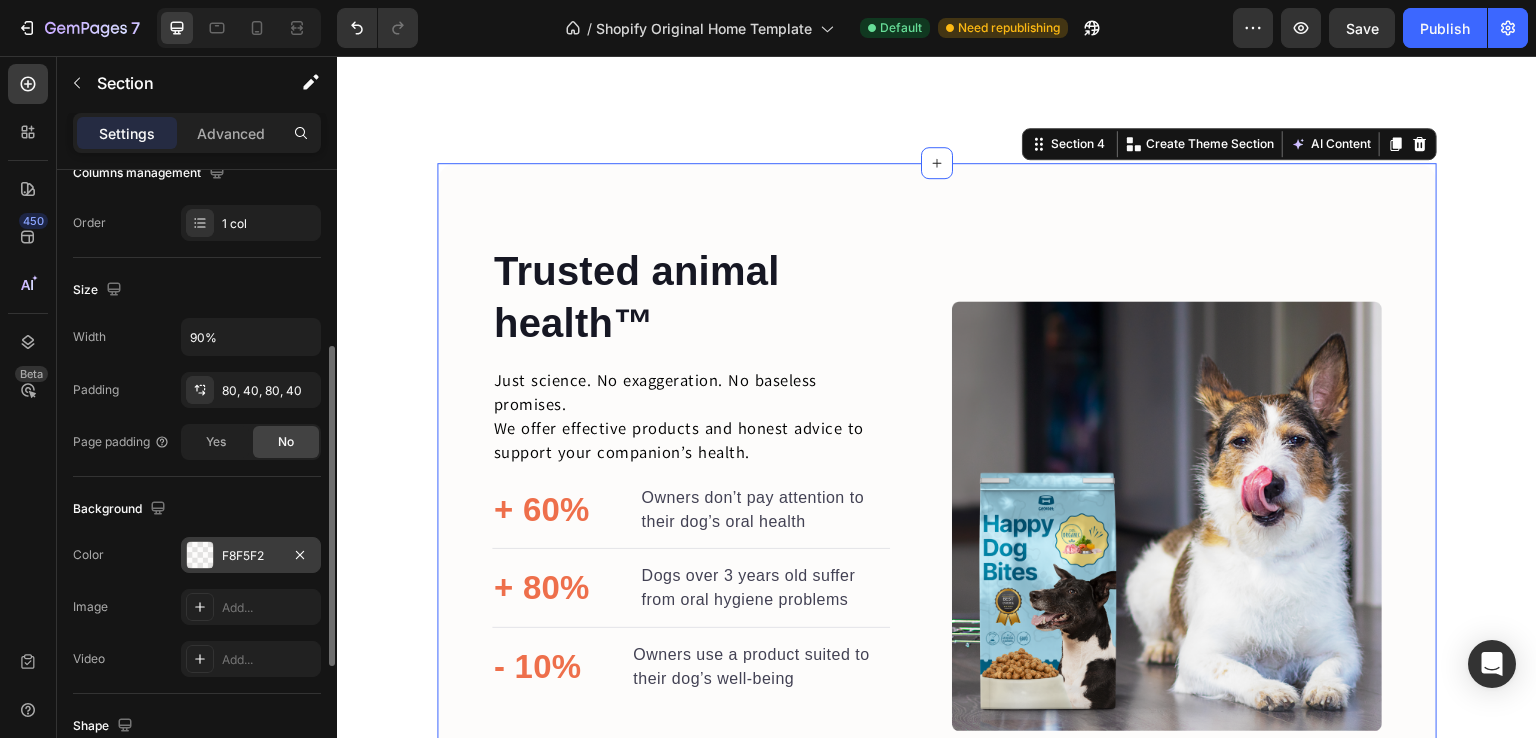 click on "F8F5F2" at bounding box center [251, 555] 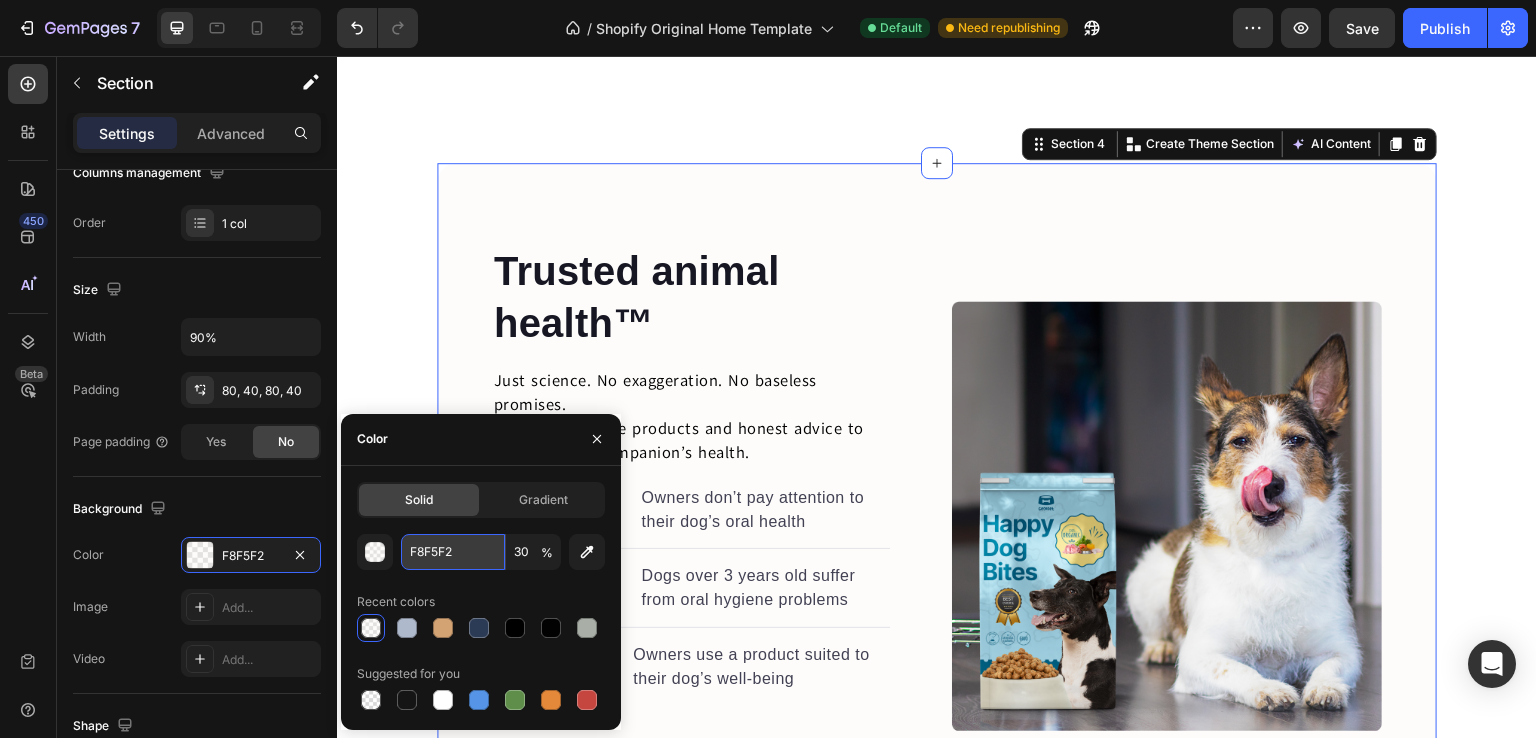 click on "F8F5F2" at bounding box center (453, 552) 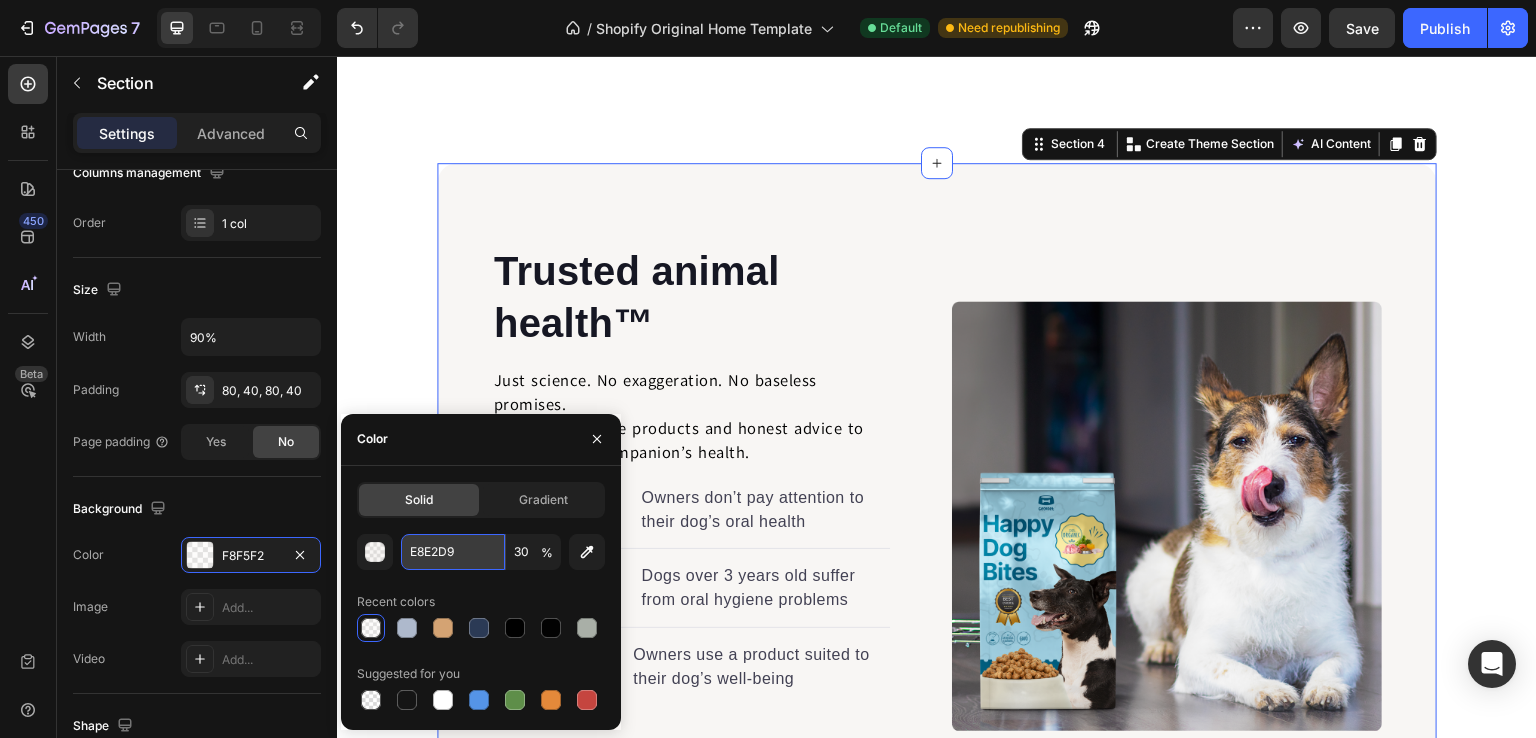 type on "E8E2D9" 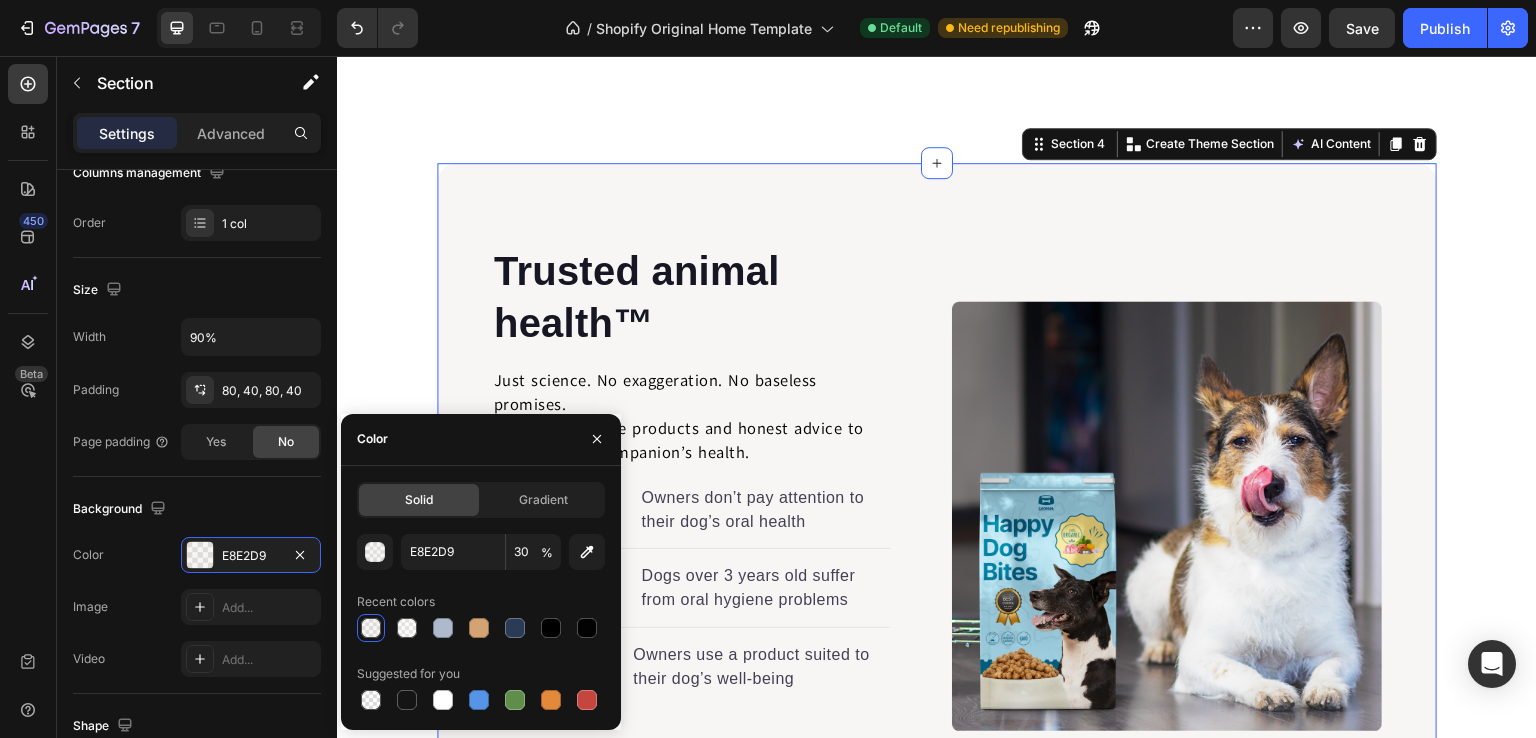 click on "Color" at bounding box center [481, 440] 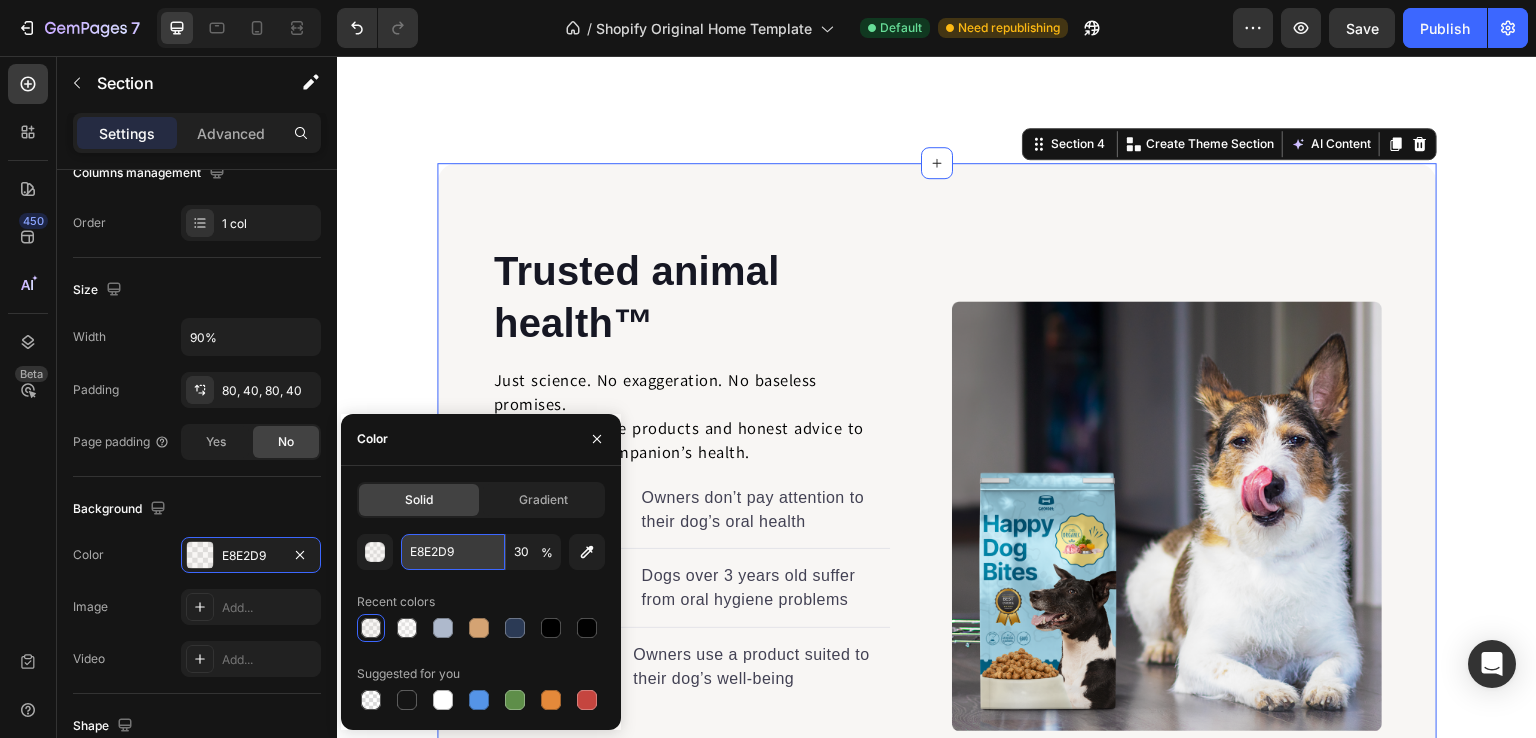 click on "E8E2D9" at bounding box center (453, 552) 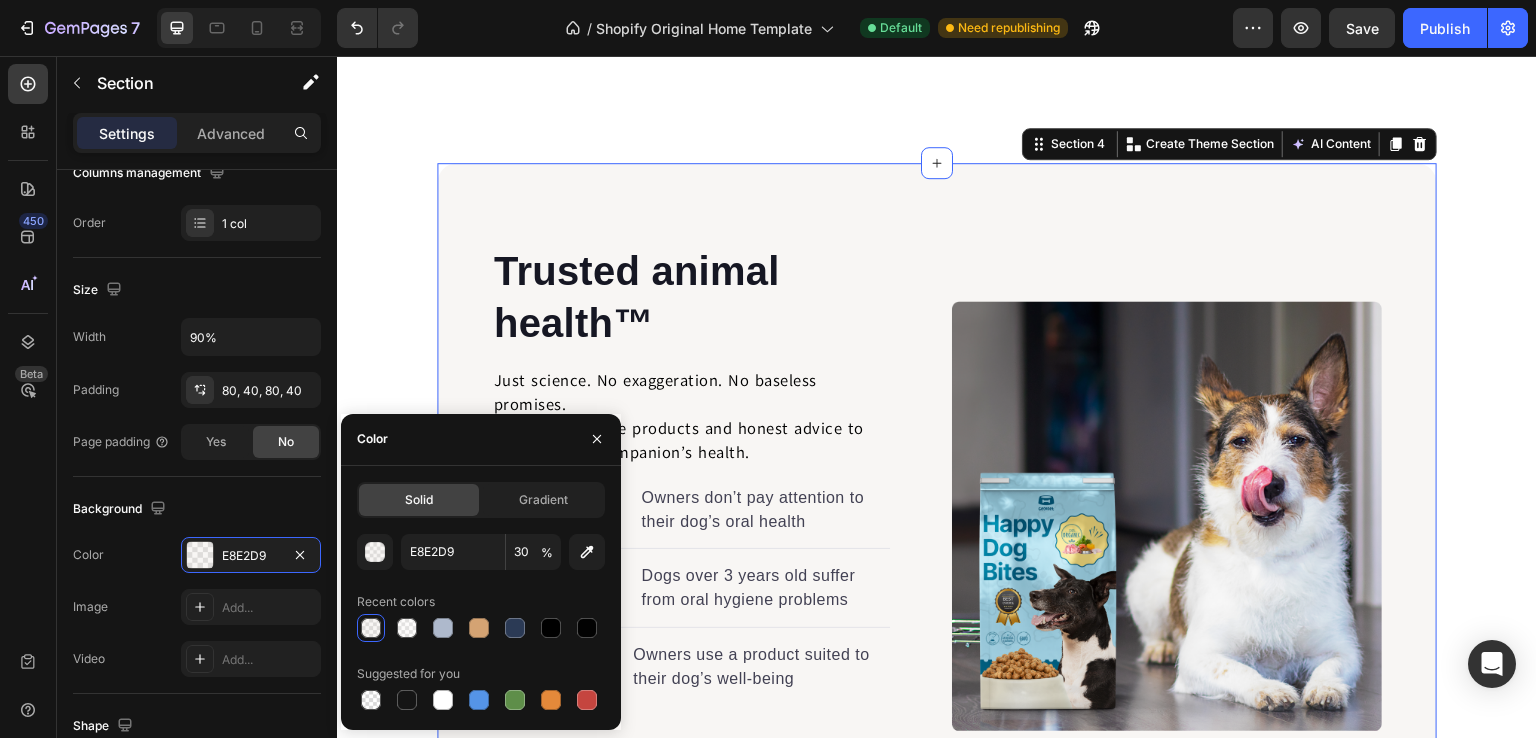 click on "Color" at bounding box center [481, 440] 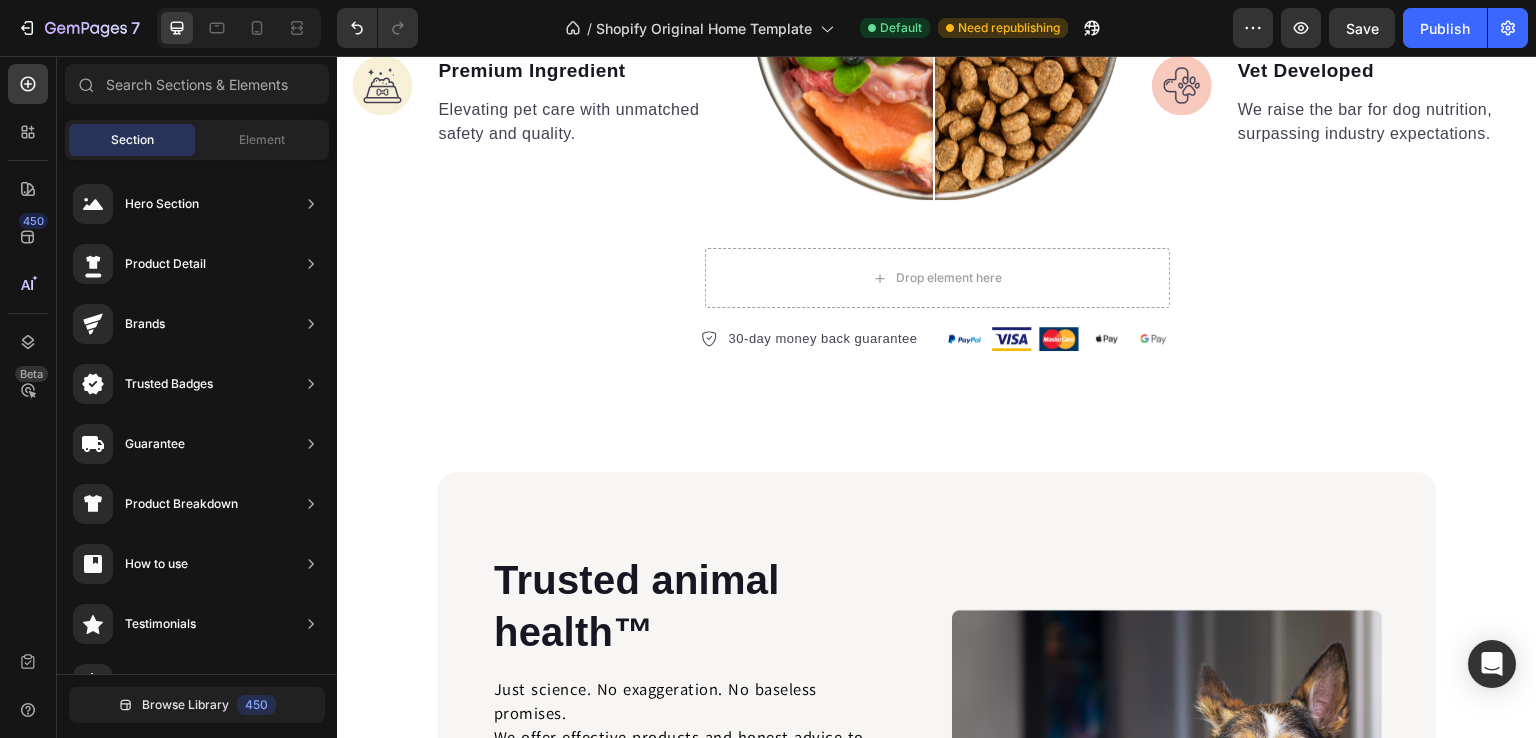 scroll, scrollTop: 2104, scrollLeft: 0, axis: vertical 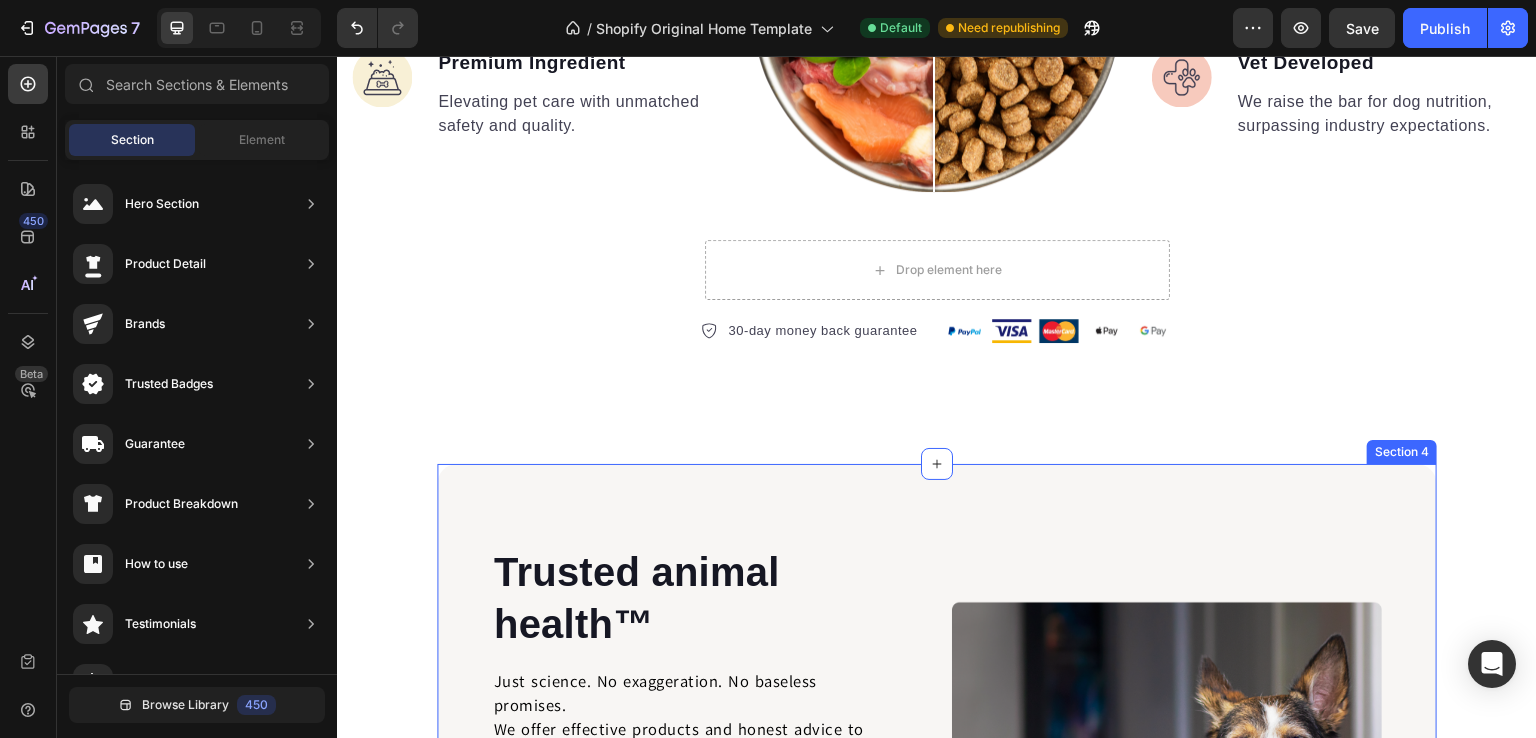 click on "Trusted animal health™ Heading Just science. No exaggeration. No baseless promises. We offer effective products and honest advice to support your companion’s health. Text block + 60% Text block Owners don’t pay attention to their dog’s oral health Text block Advanced list                Title Line + 80% Text block Dogs over 3 years old suffer from oral hygiene problems Text block Advanced list                Title Line - 10% Text block Owners use a product suited to their dog’s well-being Text block Advanced list Agissez maintenant Button Row Image Image Row Section 4" at bounding box center [937, 817] 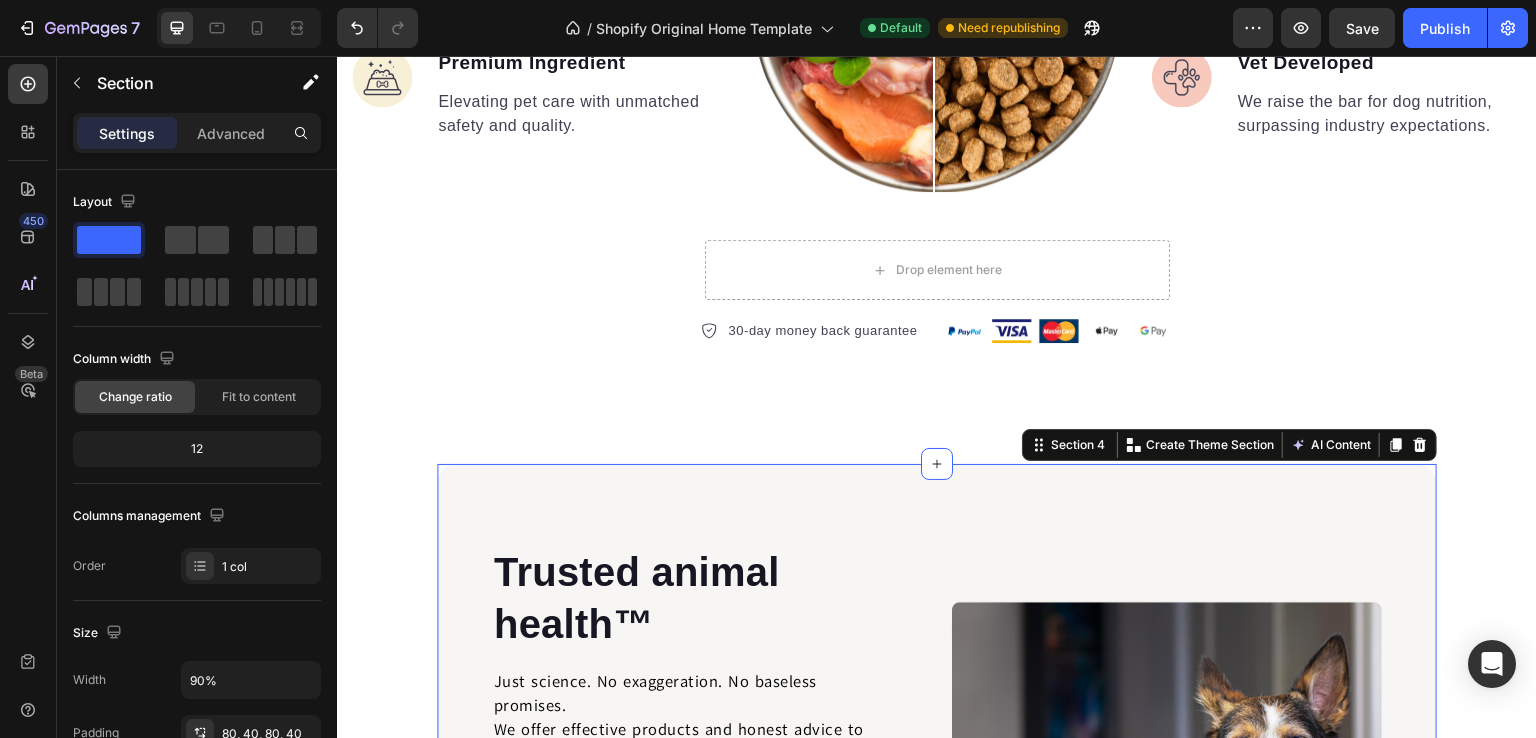 click on "Trusted animal health™ Heading Just science. No exaggeration. No baseless promises. We offer effective products and honest advice to support your companion’s health. Text block + 60% Text block Owners don’t pay attention to their dog’s oral health Text block Advanced list                Title Line + 80% Text block Dogs over 3 years old suffer from oral hygiene problems Text block Advanced list                Title Line - 10% Text block Owners use a product suited to their dog’s well-being Text block Advanced list Agissez maintenant Button Row Image Image Row Section 4   You can create reusable sections Create Theme Section AI Content Write with GemAI What would you like to describe here? Tone and Voice Persuasive Product Poudre Dentaire pour Chien ProBright® Show more Generate" at bounding box center [937, 817] 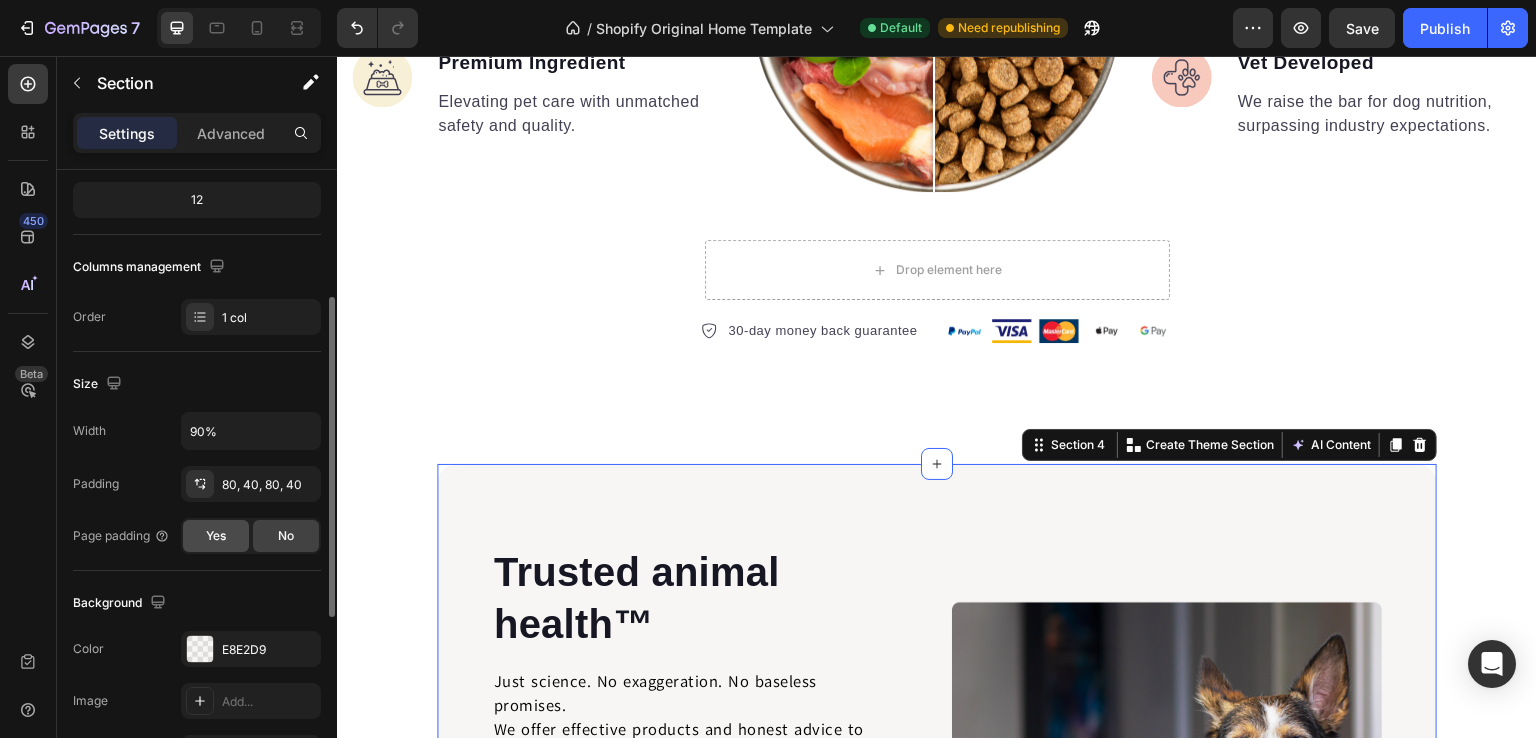 scroll, scrollTop: 257, scrollLeft: 0, axis: vertical 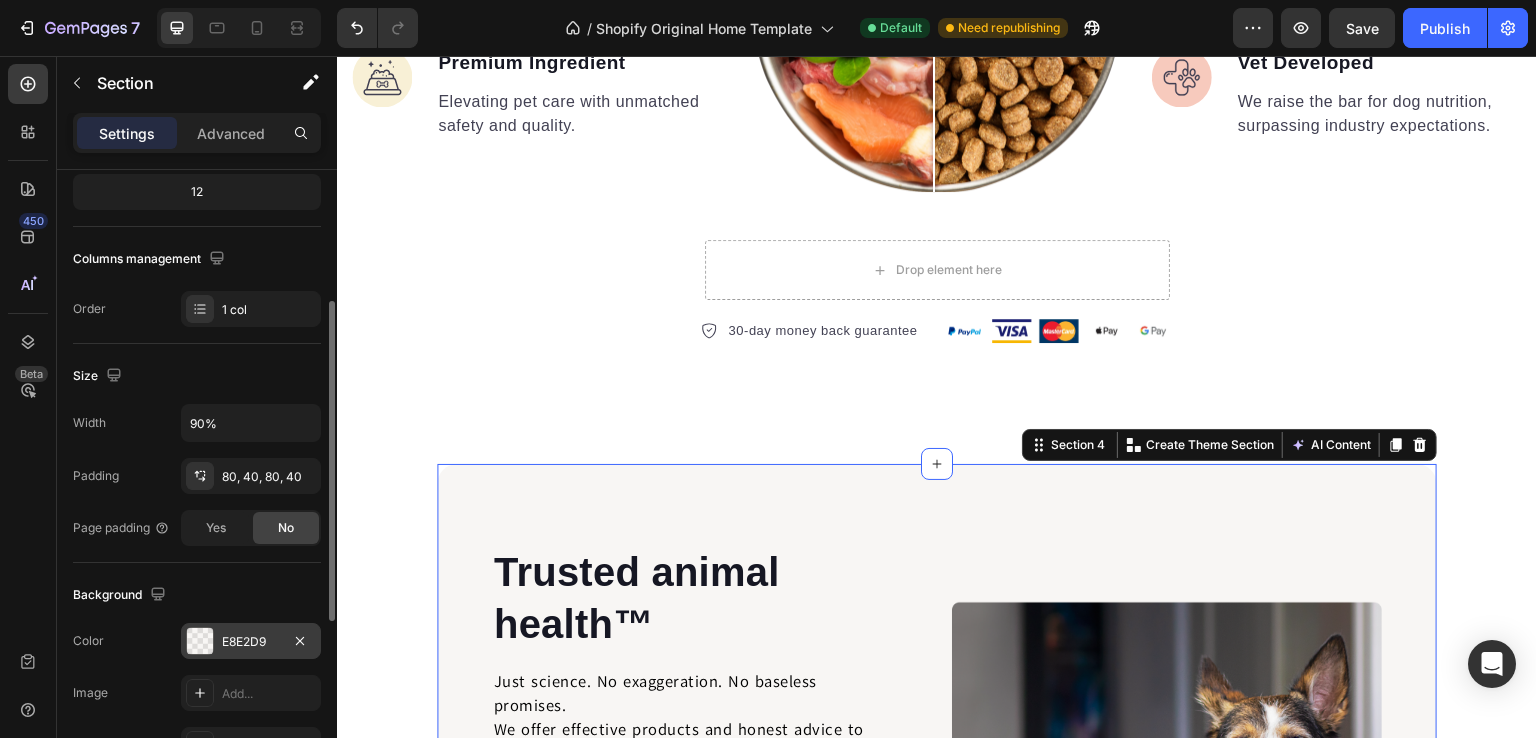 click on "E8E2D9" at bounding box center [251, 642] 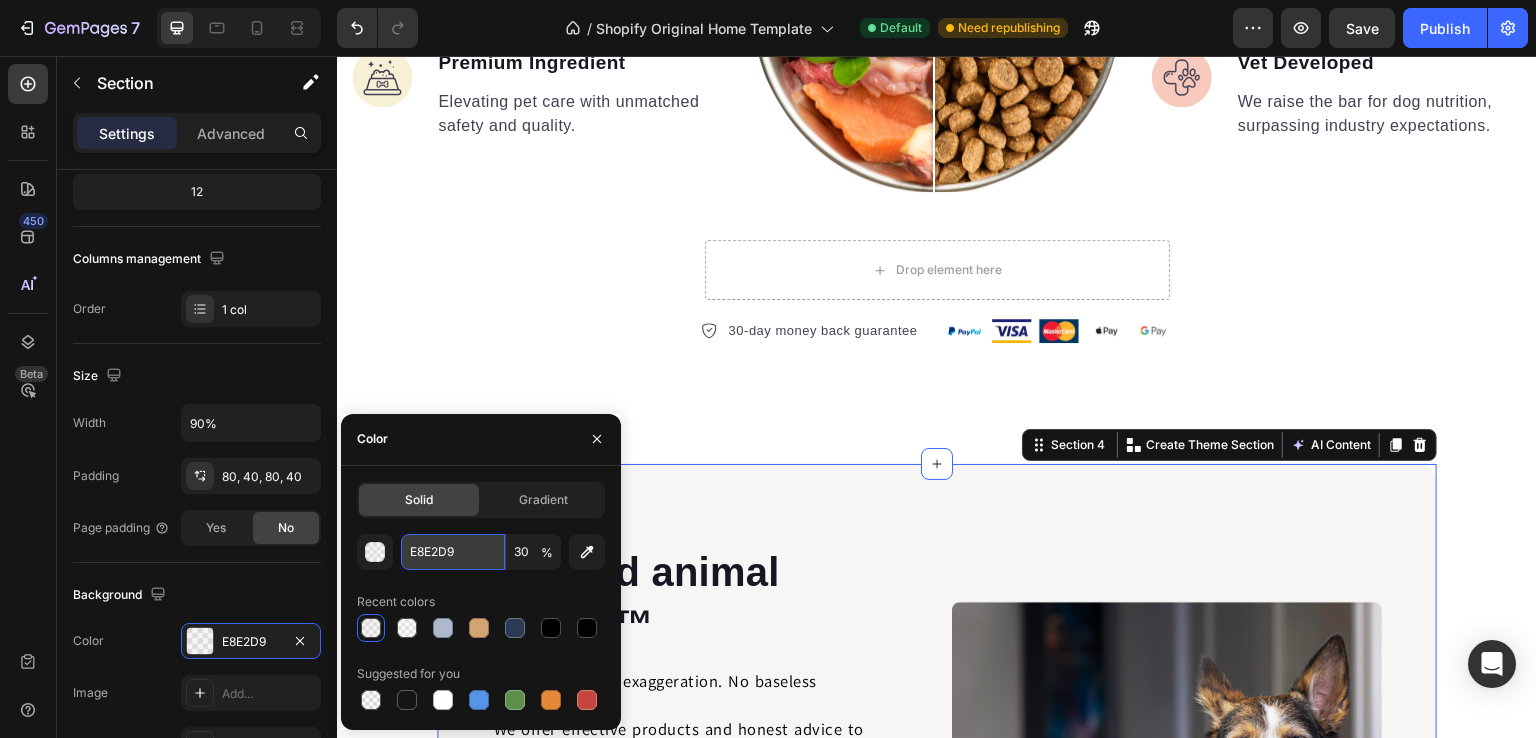 click on "E8E2D9" at bounding box center [453, 552] 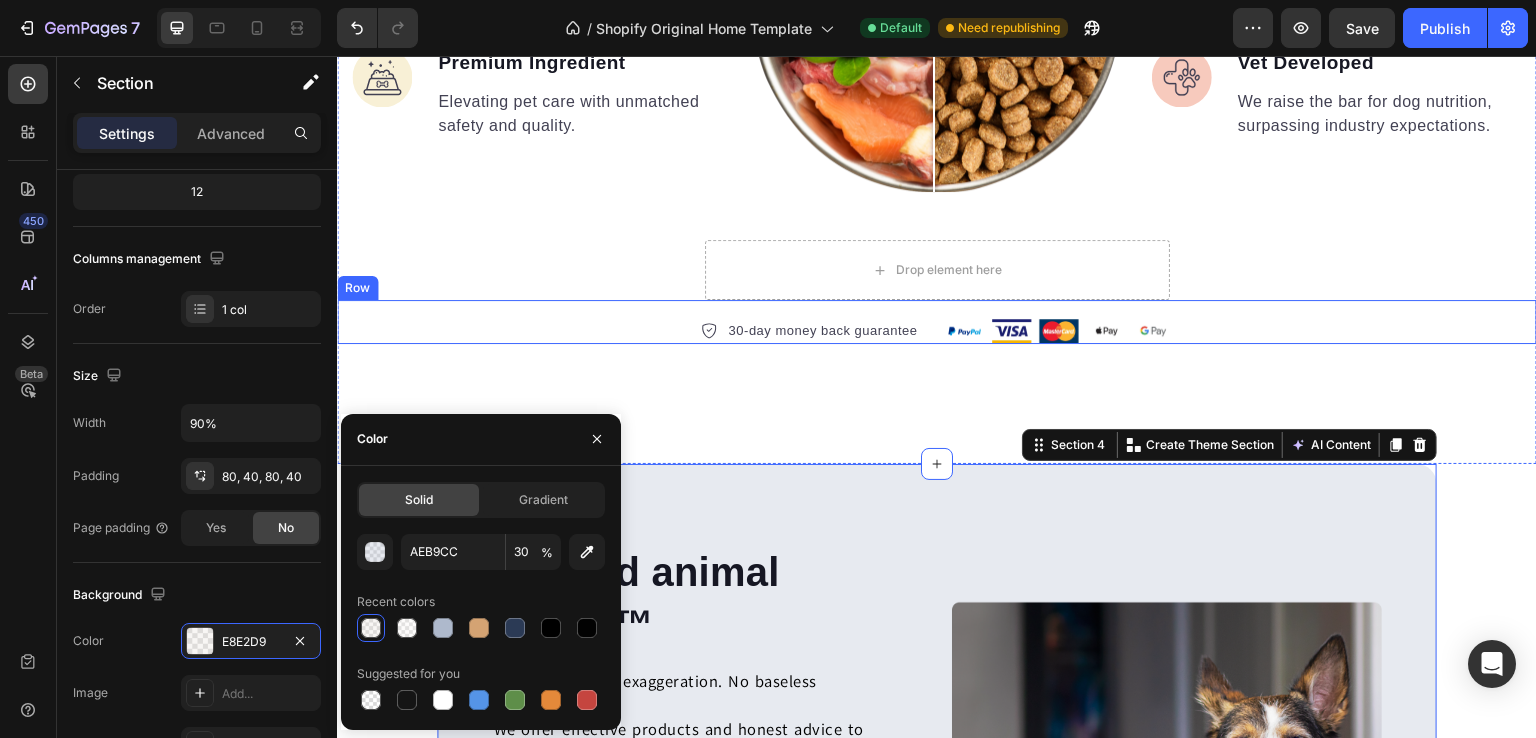 click on "30-day money back guarantee Item list Image Row" at bounding box center [937, 322] 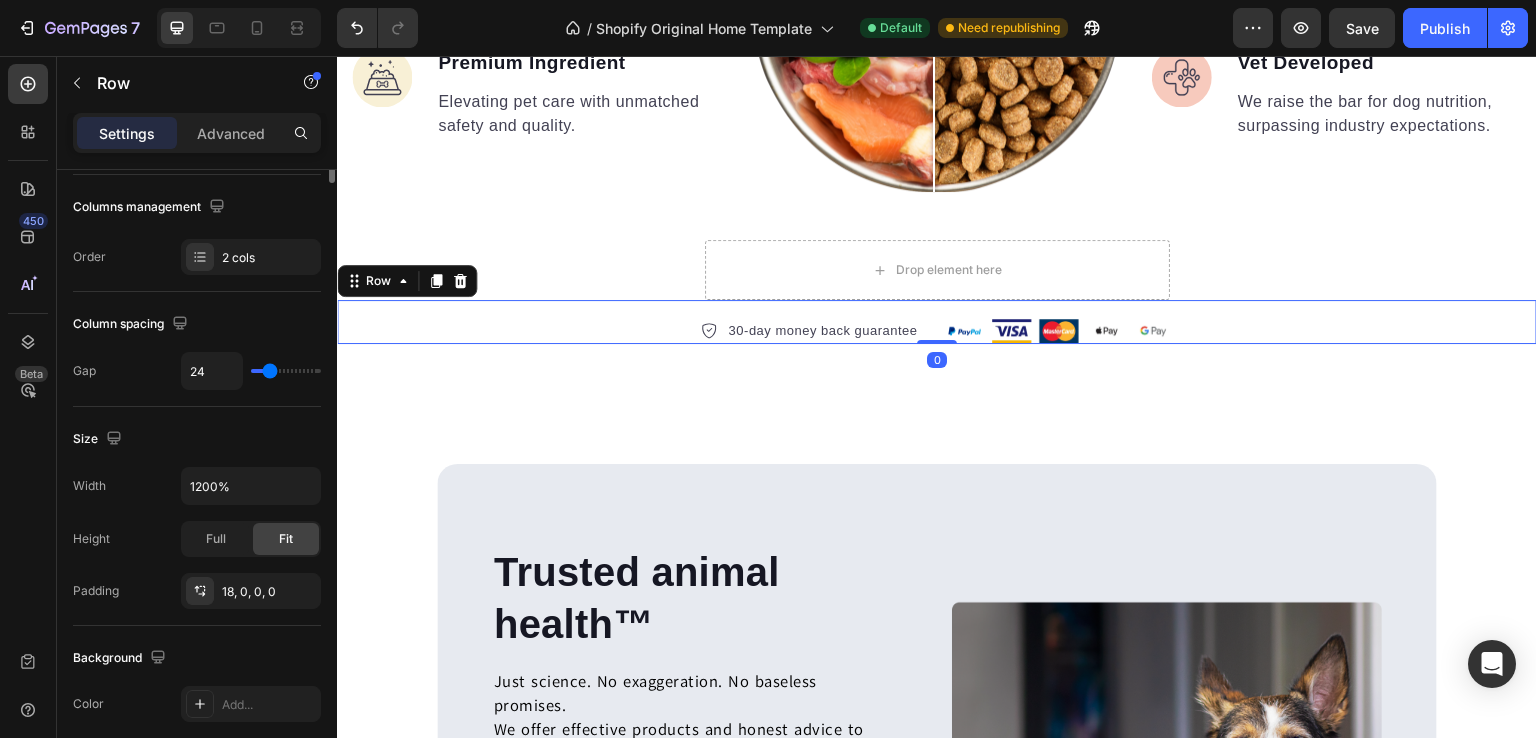 scroll, scrollTop: 0, scrollLeft: 0, axis: both 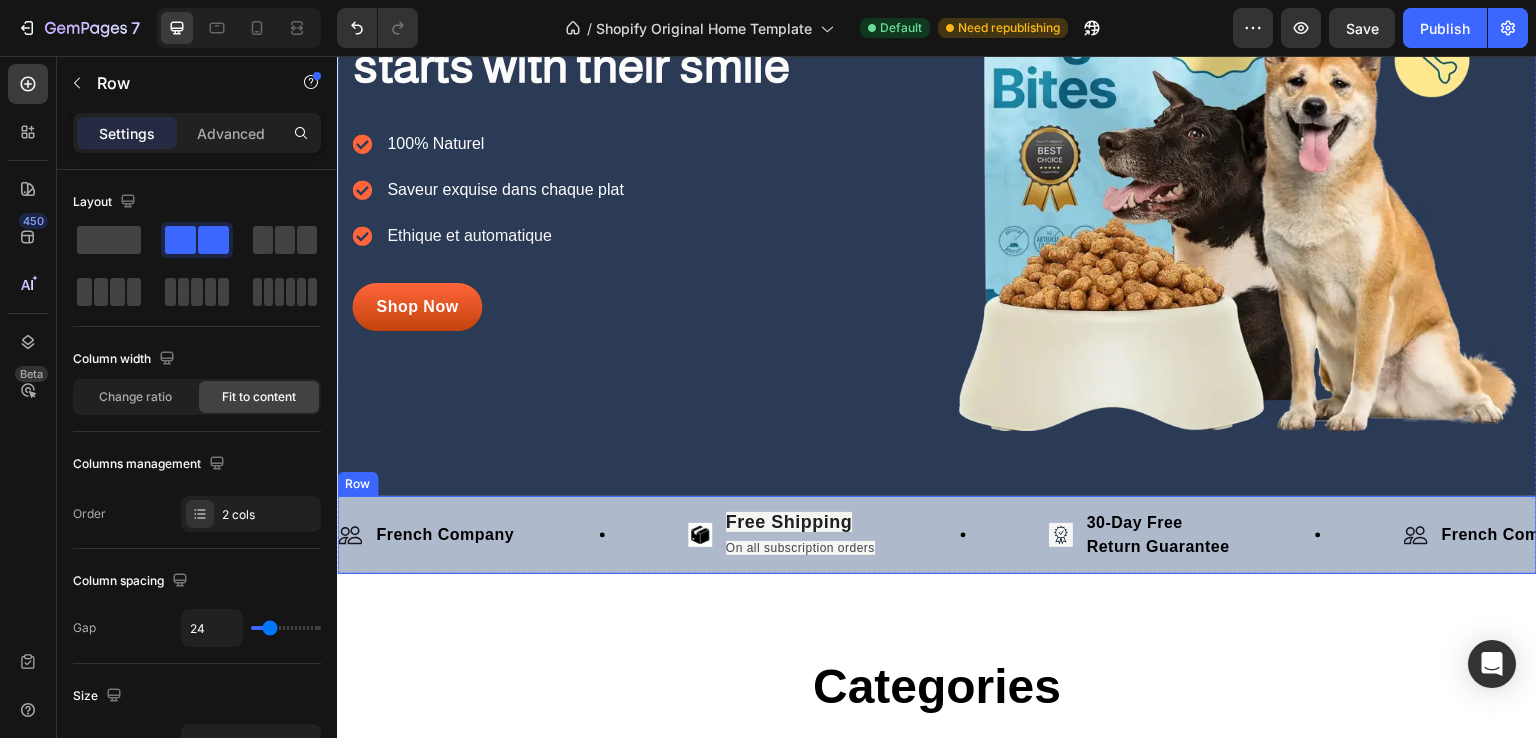 click on "Image French Company Text Block Row
Image Free Shipping On all subscription orders Text Block Row
Image 30-Day Free Return Guarantee Text Block Row
Image French Company Text Block Row
Image Free Shipping On all subscription orders Text Block Row
Image 30-Day Free Return Guarantee Text Block Row
Image French Company Text Block Row
Image Free Shipping On all subscription orders Text Block Row
Image 30-Day Free Return Guarantee Text Block Row
Image French Company Text Block Row
Image Free Shipping On all subscription orders Text Block Row
Image 30-Day Free Return Guarantee Text Block Row
Image French Company Text Block Row
Image Free Shipping On all subscription orders Text Block Row
Image 30-Day Free Return Guarantee Text Block Row
Image French Company Text Block Row Image" at bounding box center (937, 535) 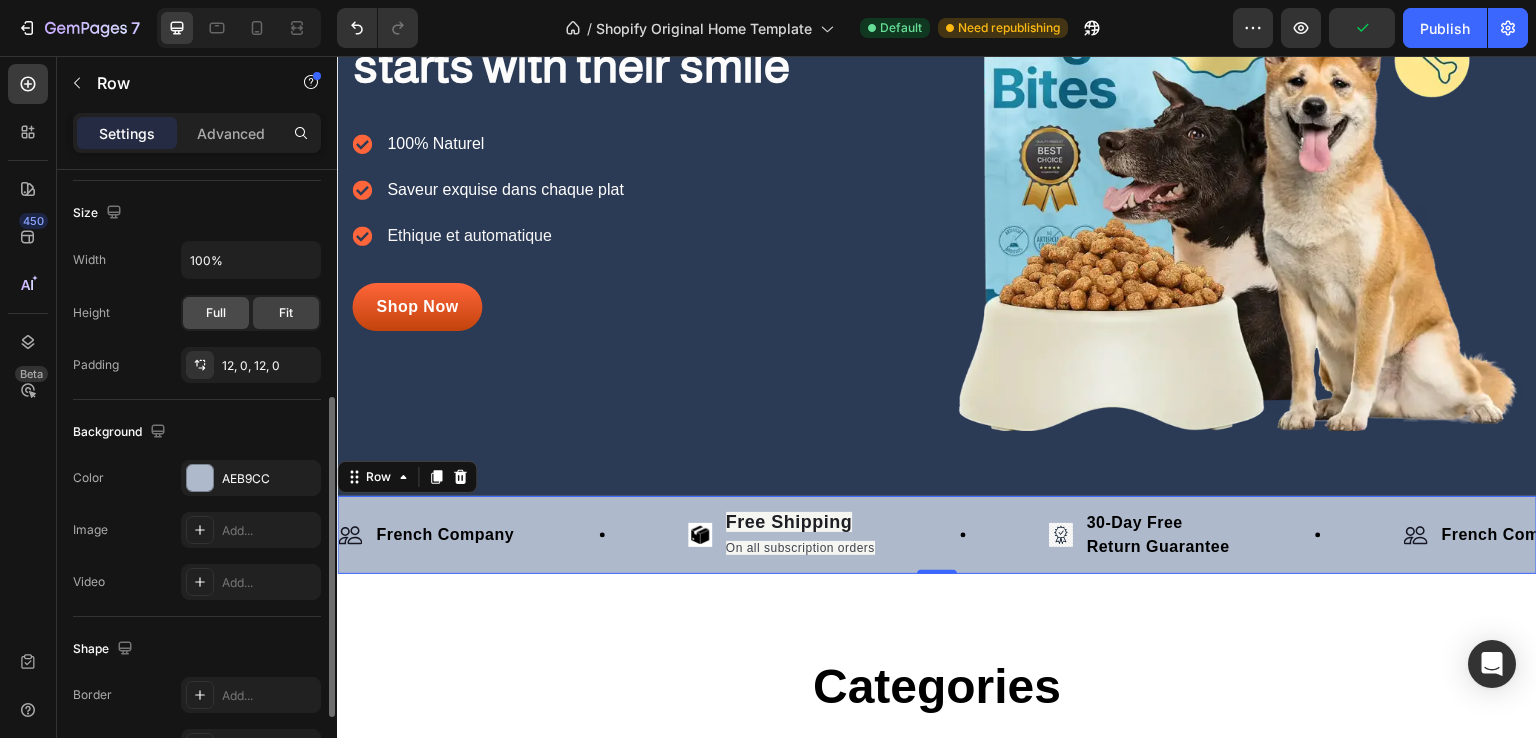 scroll, scrollTop: 428, scrollLeft: 0, axis: vertical 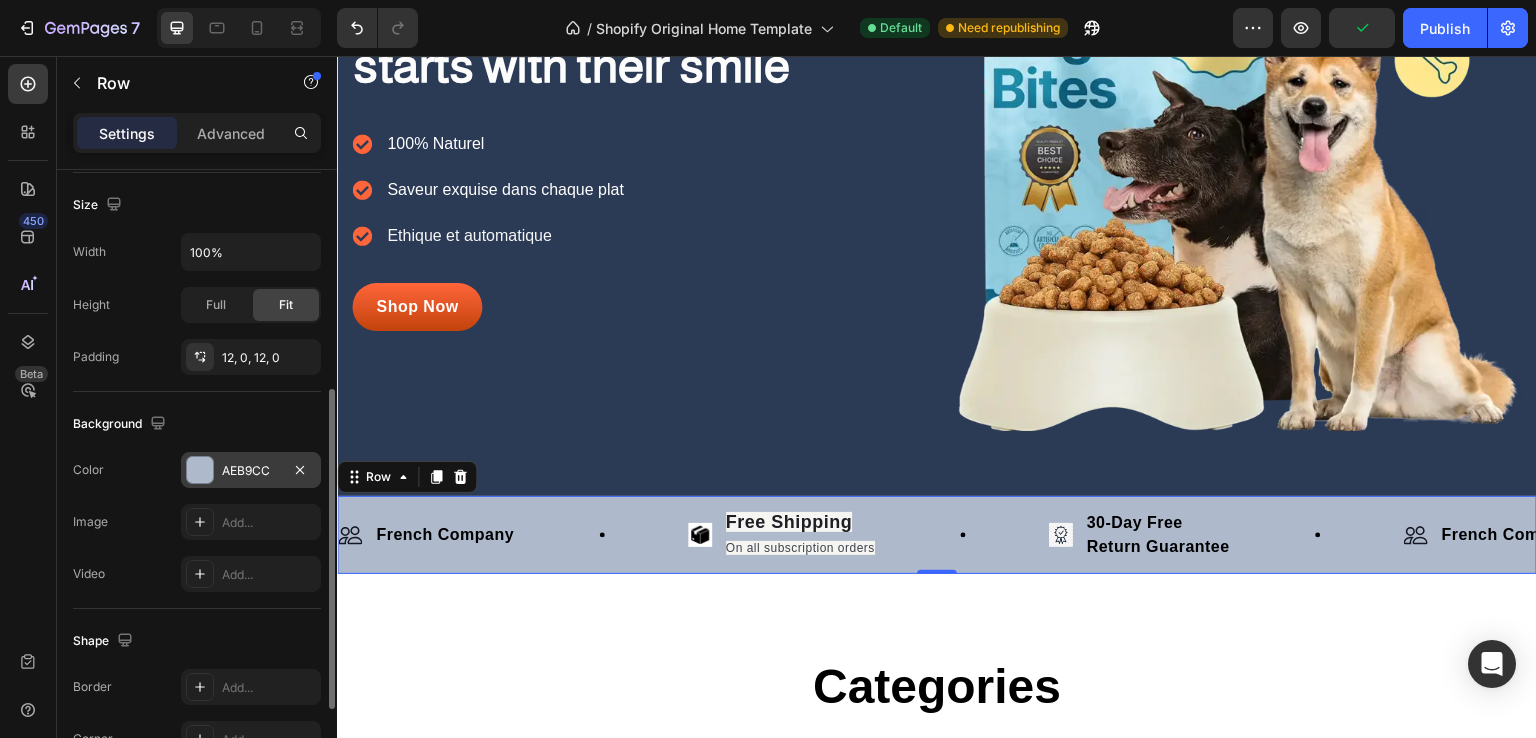 click on "AEB9CC" at bounding box center [251, 471] 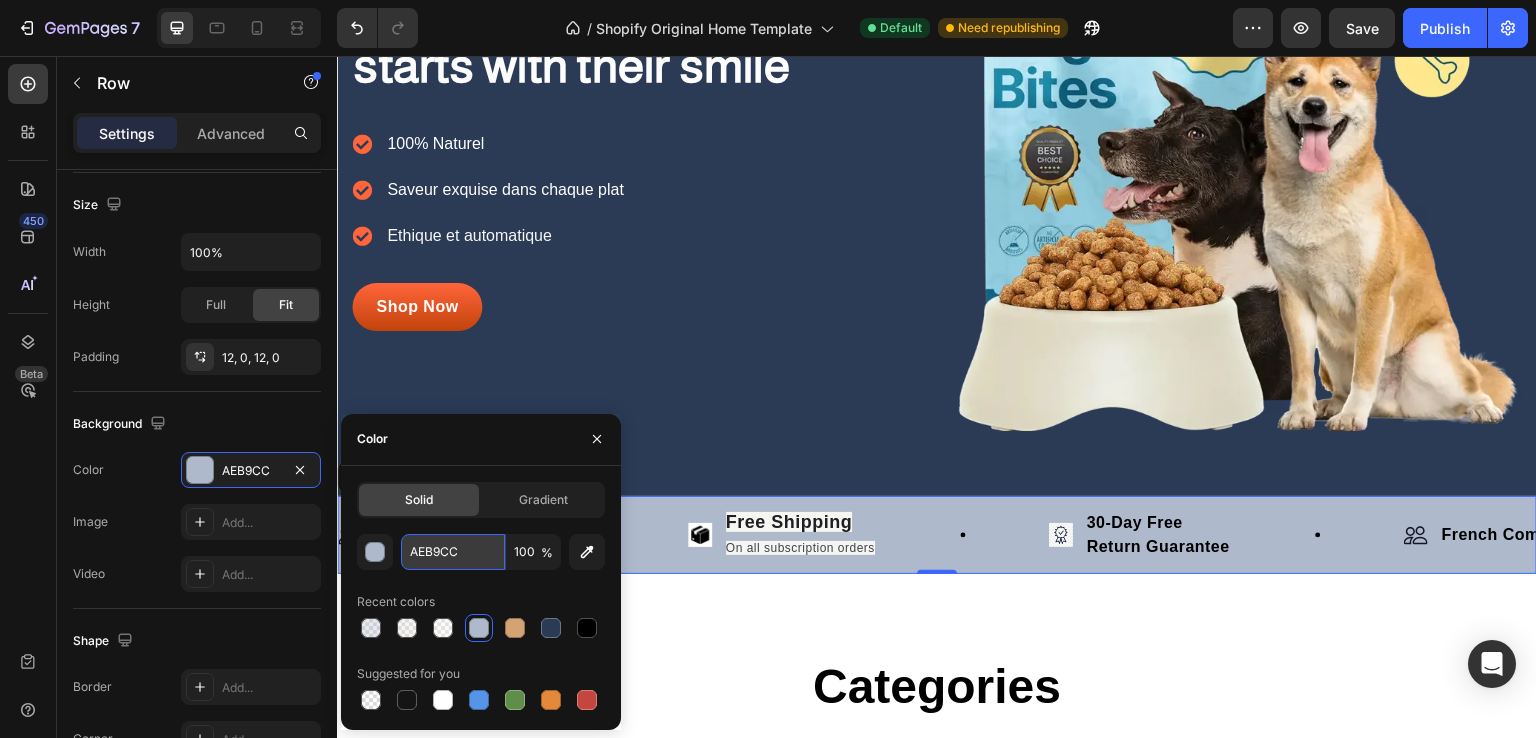 click on "AEB9CC" at bounding box center [453, 552] 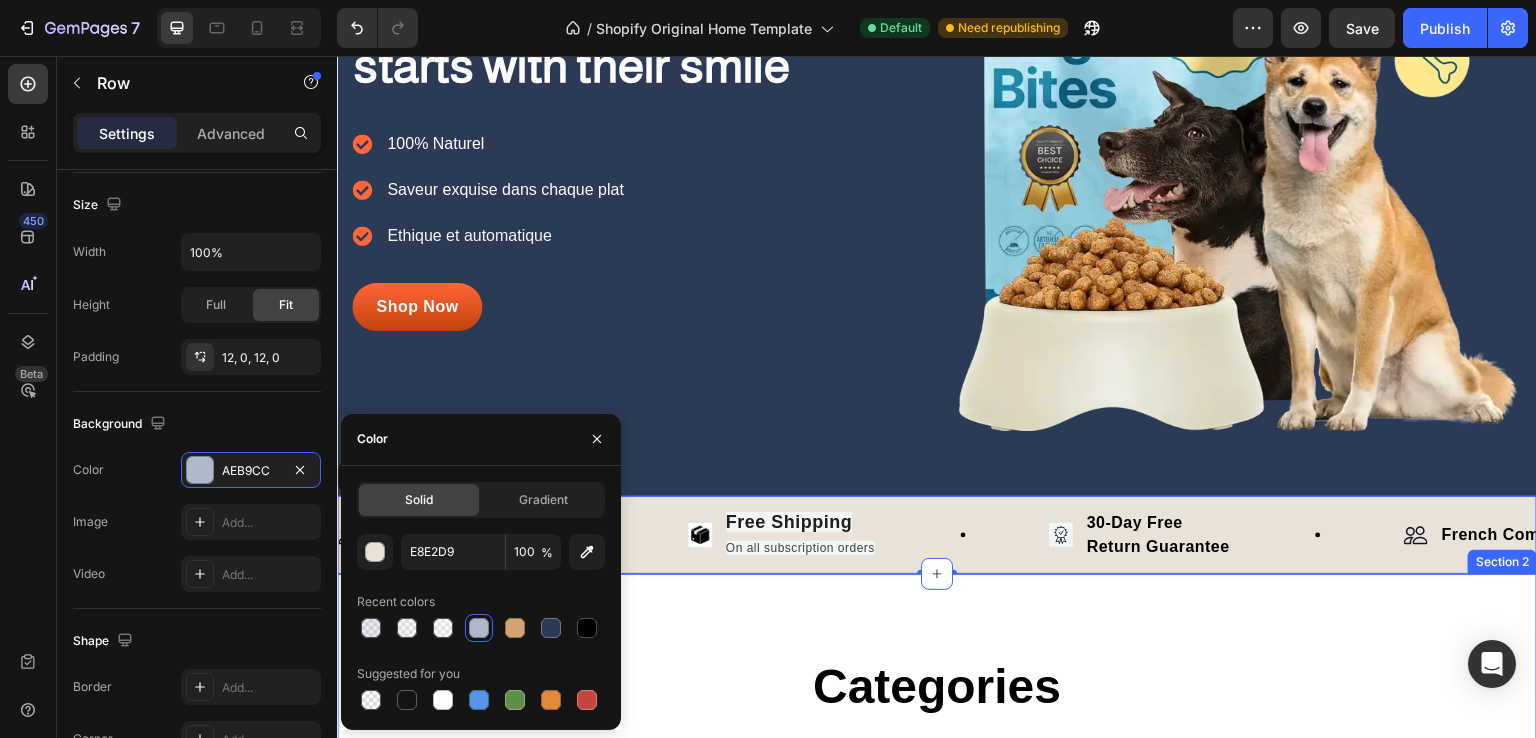 click on "Categories Heading Experience our prestigious after-sales service Text block Row Weasel coffee Heading
Shop now Button Row Hero Banner Capuchino Heading
Shop now Button Row Hero Banner Tea Heading
Shop now Button Row Hero Banner Row Section 2" at bounding box center [937, 965] 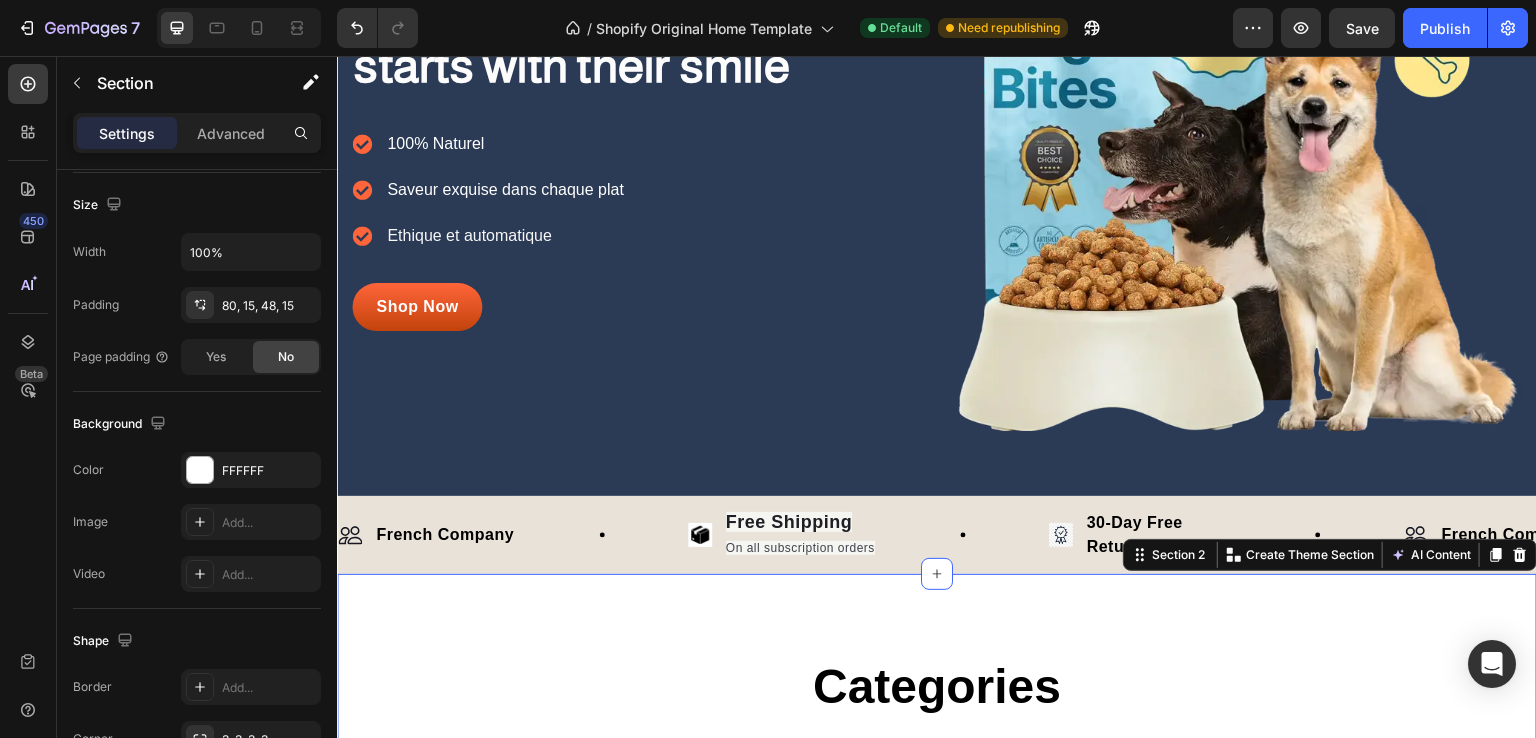 scroll, scrollTop: 0, scrollLeft: 0, axis: both 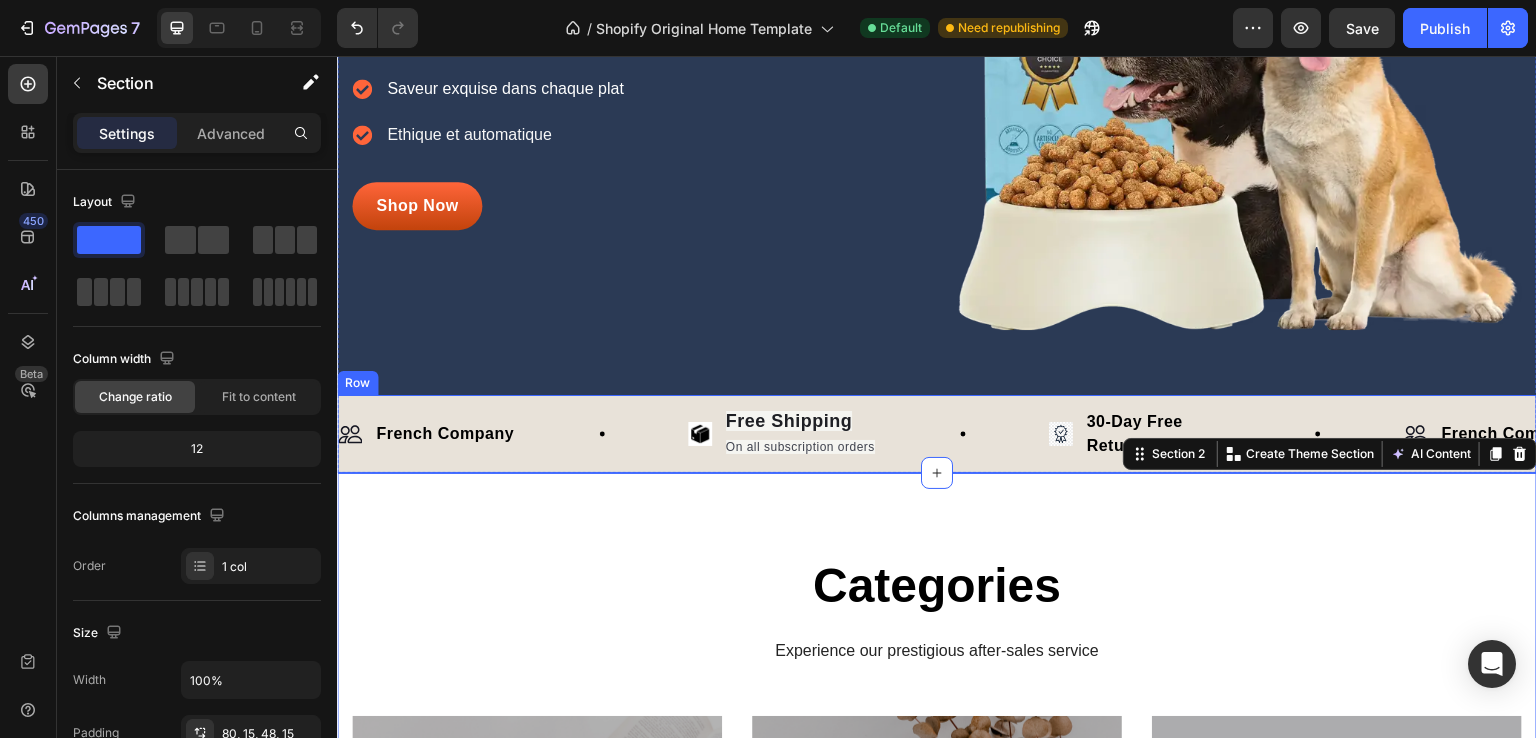 click on "Categories Heading Experience our prestigious after-sales service Text block Row Weasel coffee Heading
Shop now Button Row Hero Banner Capuchino Heading
Shop now Button Row Hero Banner Tea Heading
Shop now Button Row Hero Banner Row Section 2   You can create reusable sections Create Theme Section AI Content Write with GemAI What would you like to describe here? Tone and Voice Persuasive Product Poudre Dentaire pour Chien ProBright® Show more Generate" at bounding box center [937, 864] 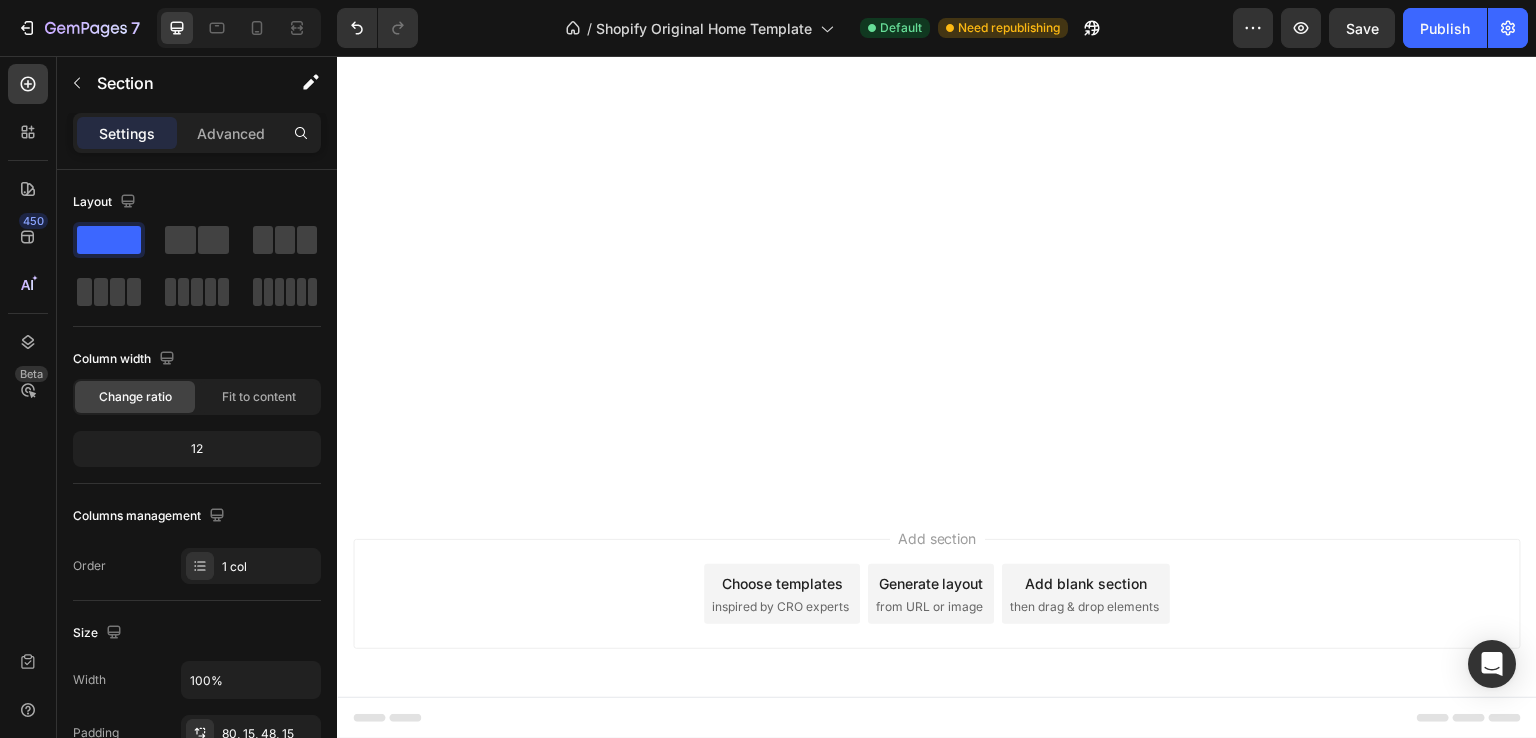scroll, scrollTop: 0, scrollLeft: 0, axis: both 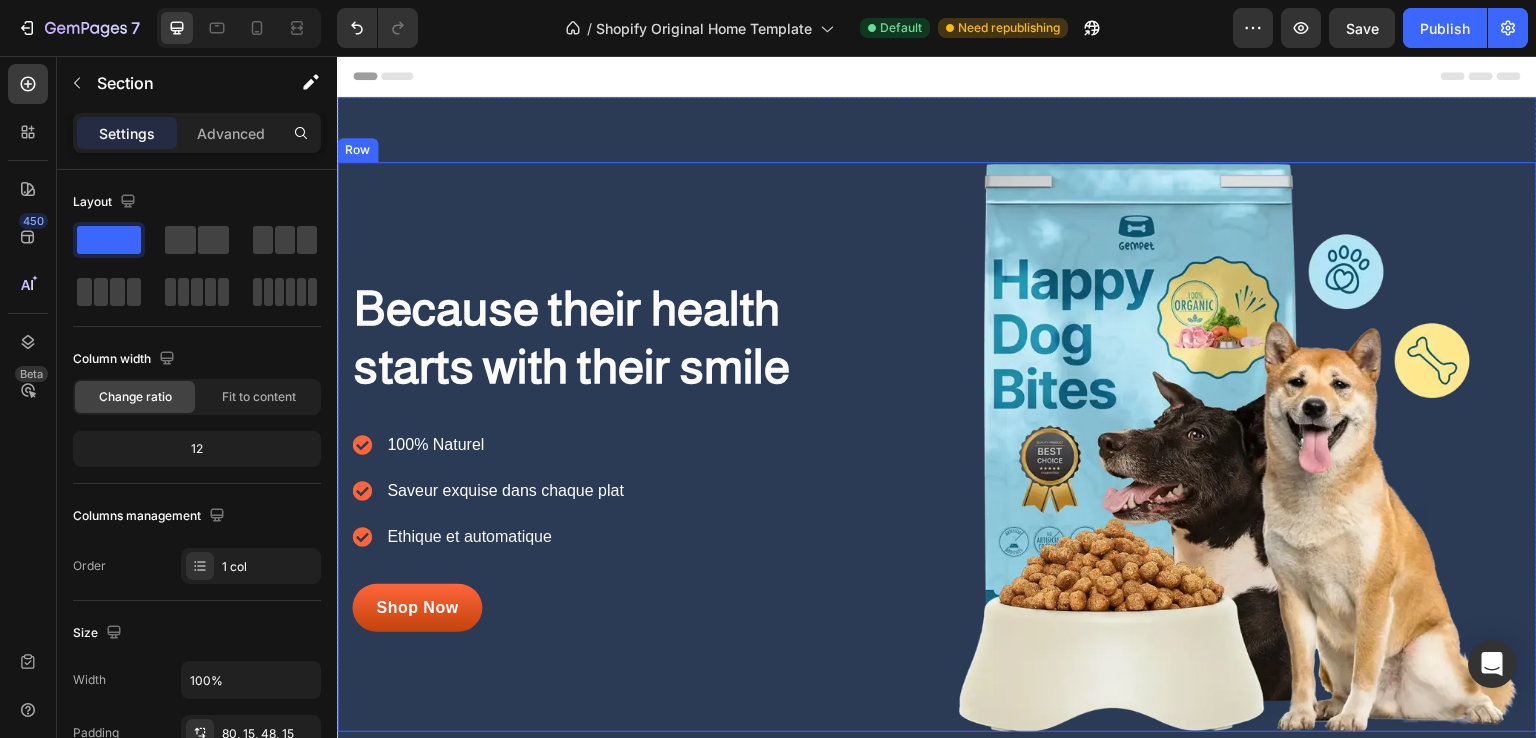 click on "Because their health starts with their smile Heading 100% Naturel Saveur exquise dans chaque plat Ethique et automatique Item list Shop Now Button Row Image Row Row" at bounding box center [937, 447] 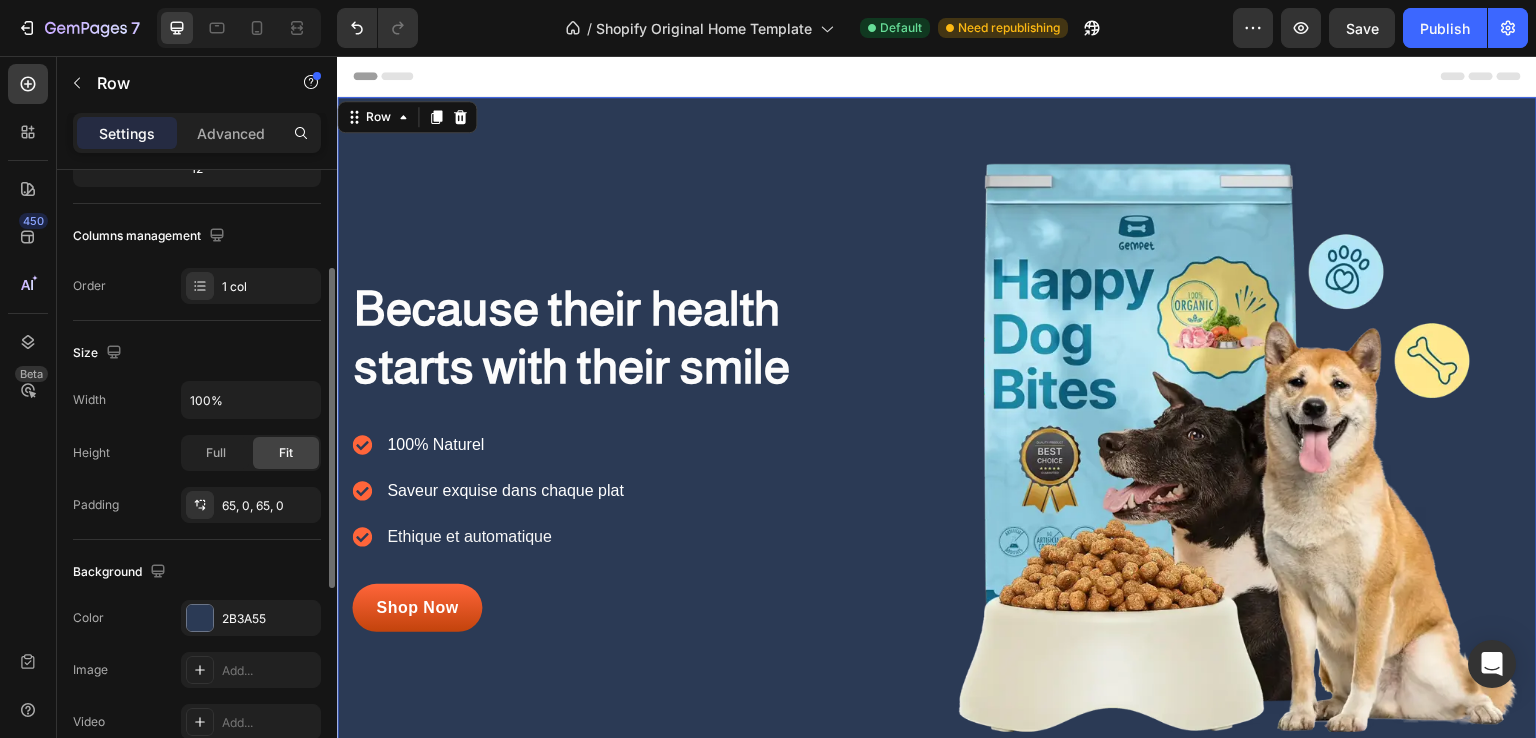 scroll, scrollTop: 343, scrollLeft: 0, axis: vertical 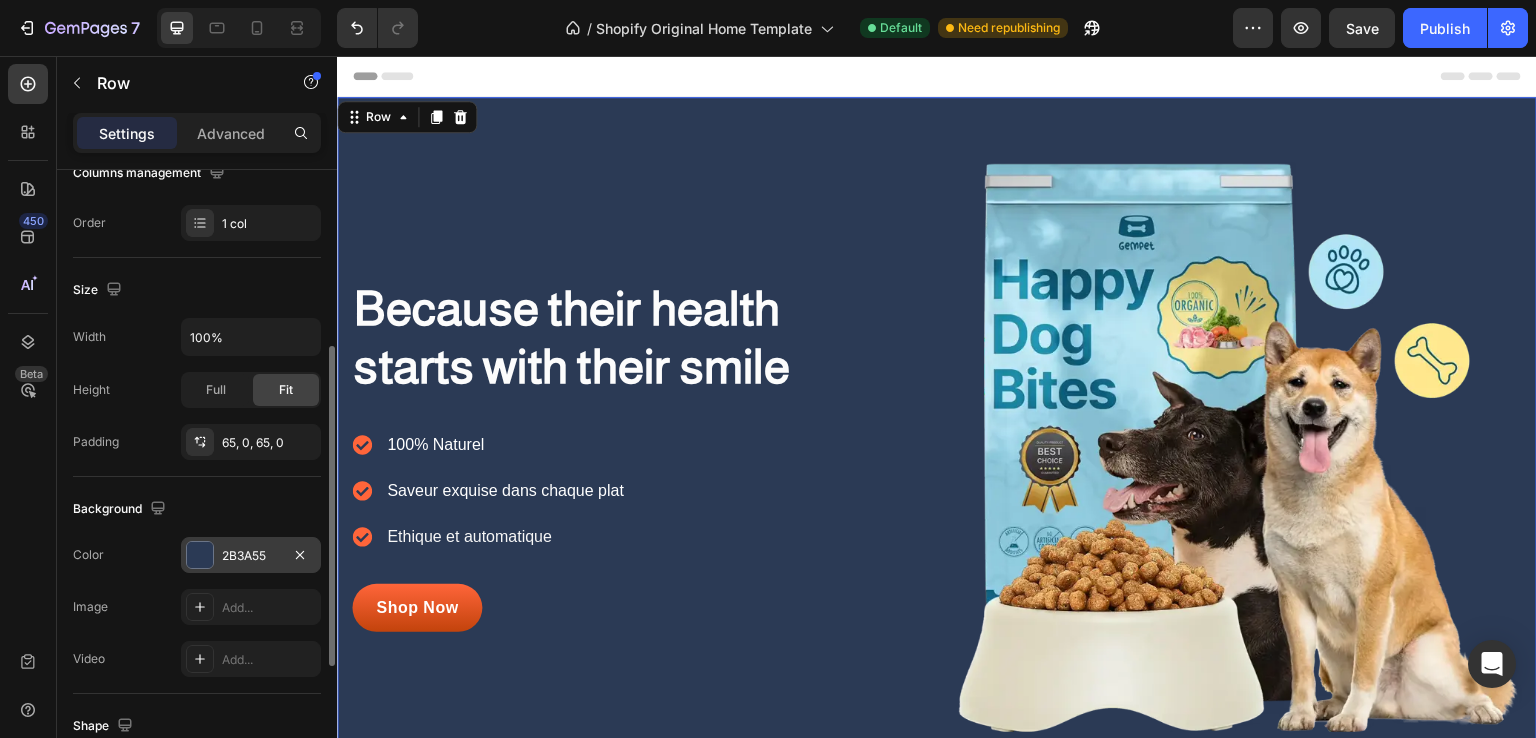 click on "2B3A55" at bounding box center [251, 556] 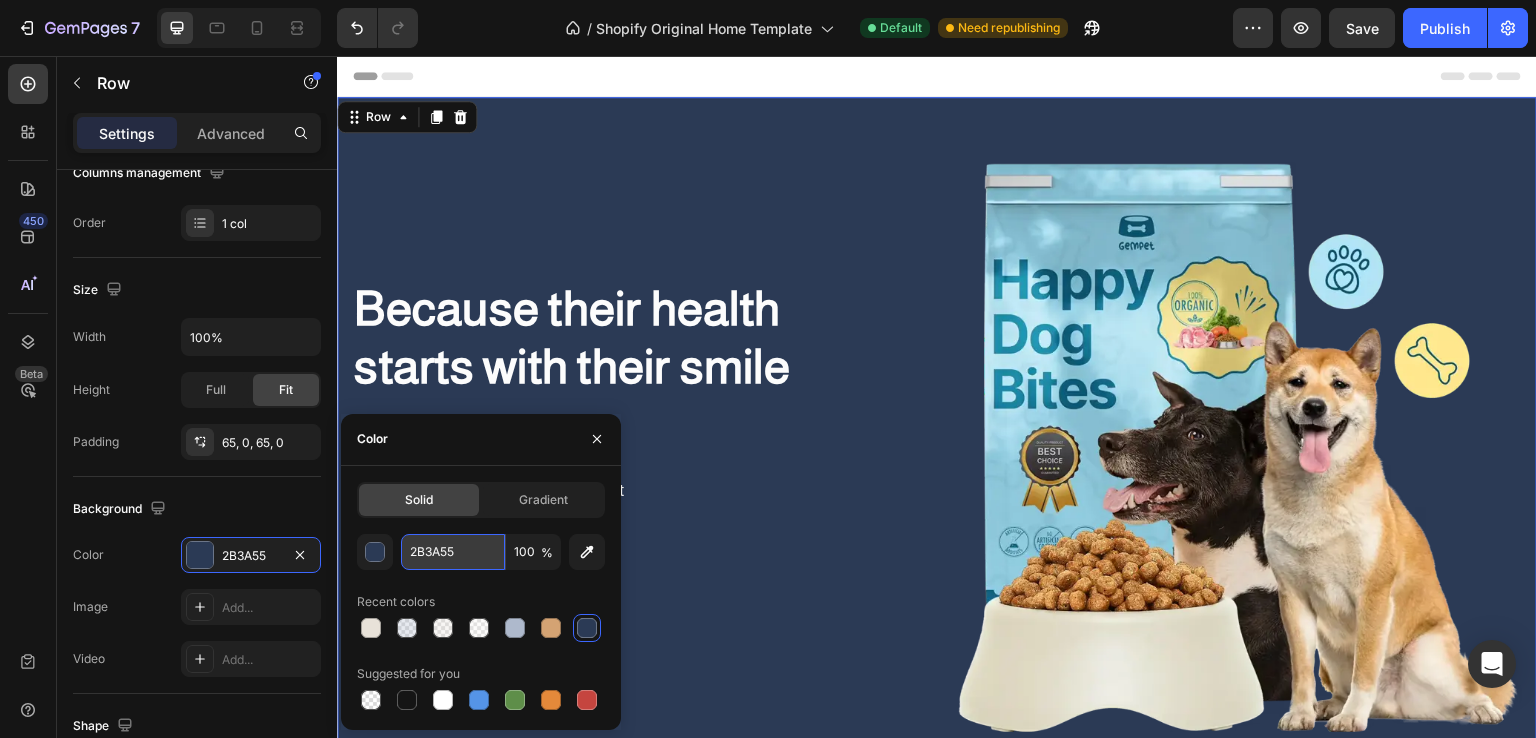 click on "2B3A55" at bounding box center (453, 552) 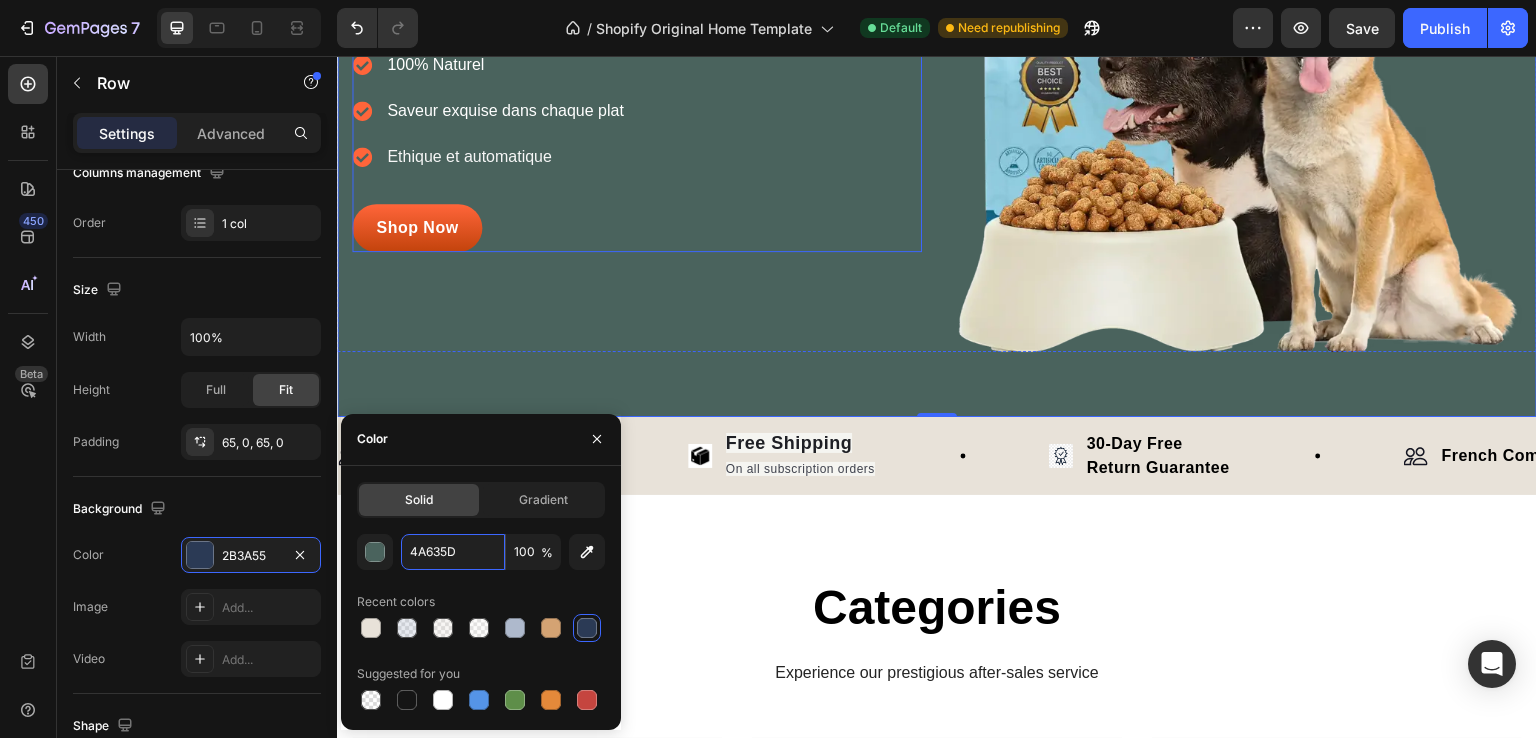 scroll, scrollTop: 544, scrollLeft: 0, axis: vertical 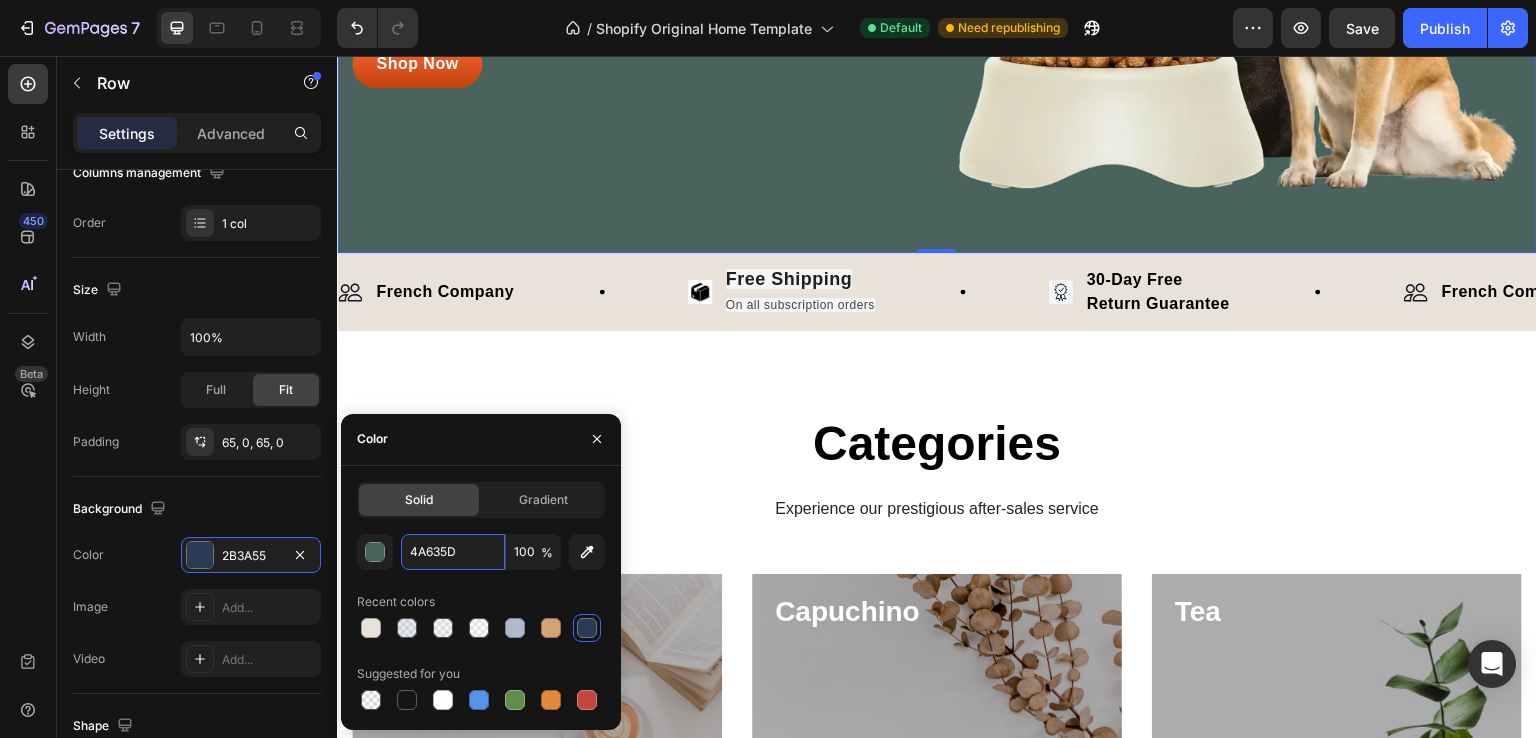 type on "4A635D" 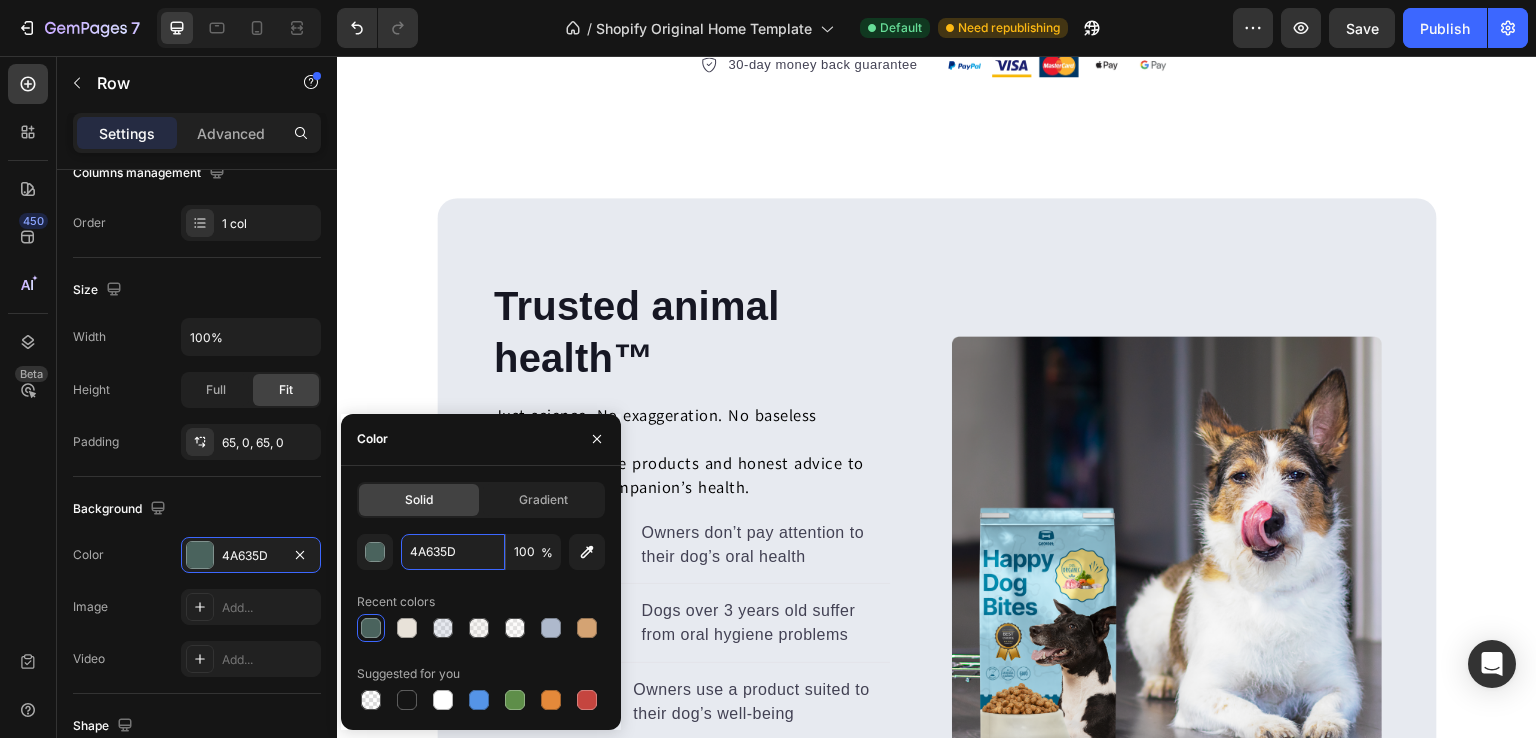 scroll, scrollTop: 2378, scrollLeft: 0, axis: vertical 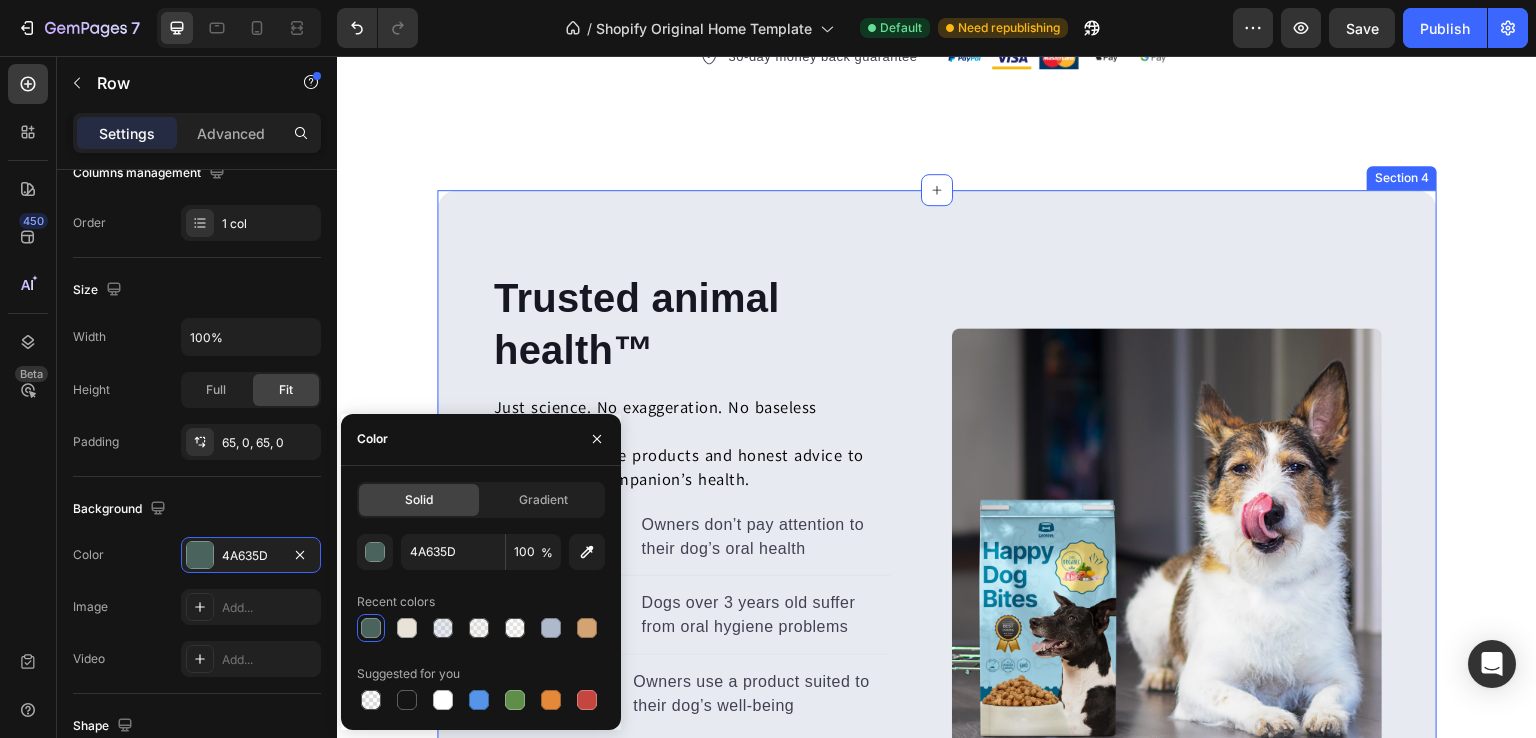 click on "Trusted animal health™ Heading Just science. No exaggeration. No baseless promises. We offer effective products and honest advice to support your companion’s health. Text block + 60% Text block Owners don’t pay attention to their dog’s oral health Text block Advanced list                Title Line + 80% Text block Dogs over 3 years old suffer from oral hygiene problems Text block Advanced list                Title Line - 10% Text block Owners use a product suited to their dog’s well-being Text block Advanced list Agissez maintenant Button Row Image Image Row Section 4" at bounding box center (937, 543) 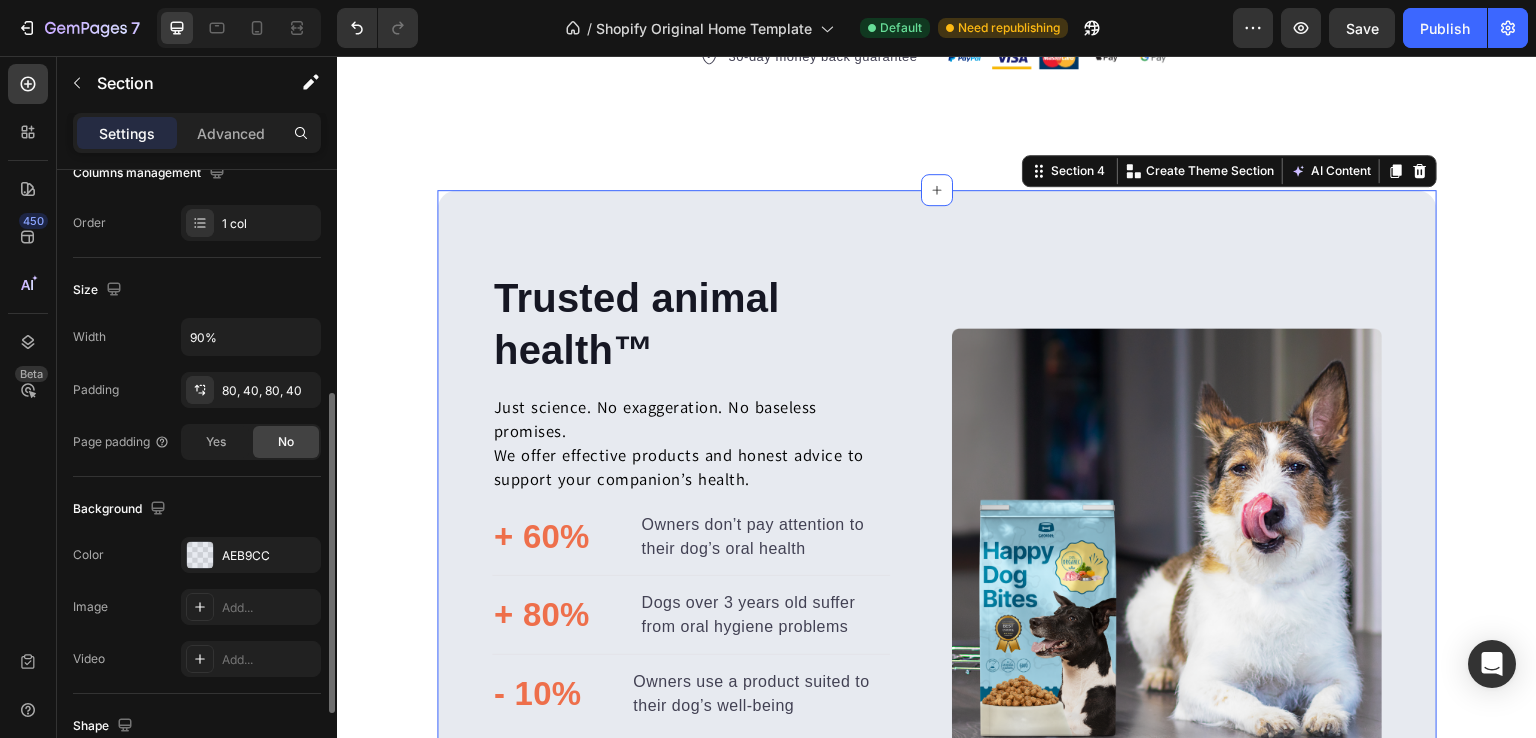 scroll, scrollTop: 374, scrollLeft: 0, axis: vertical 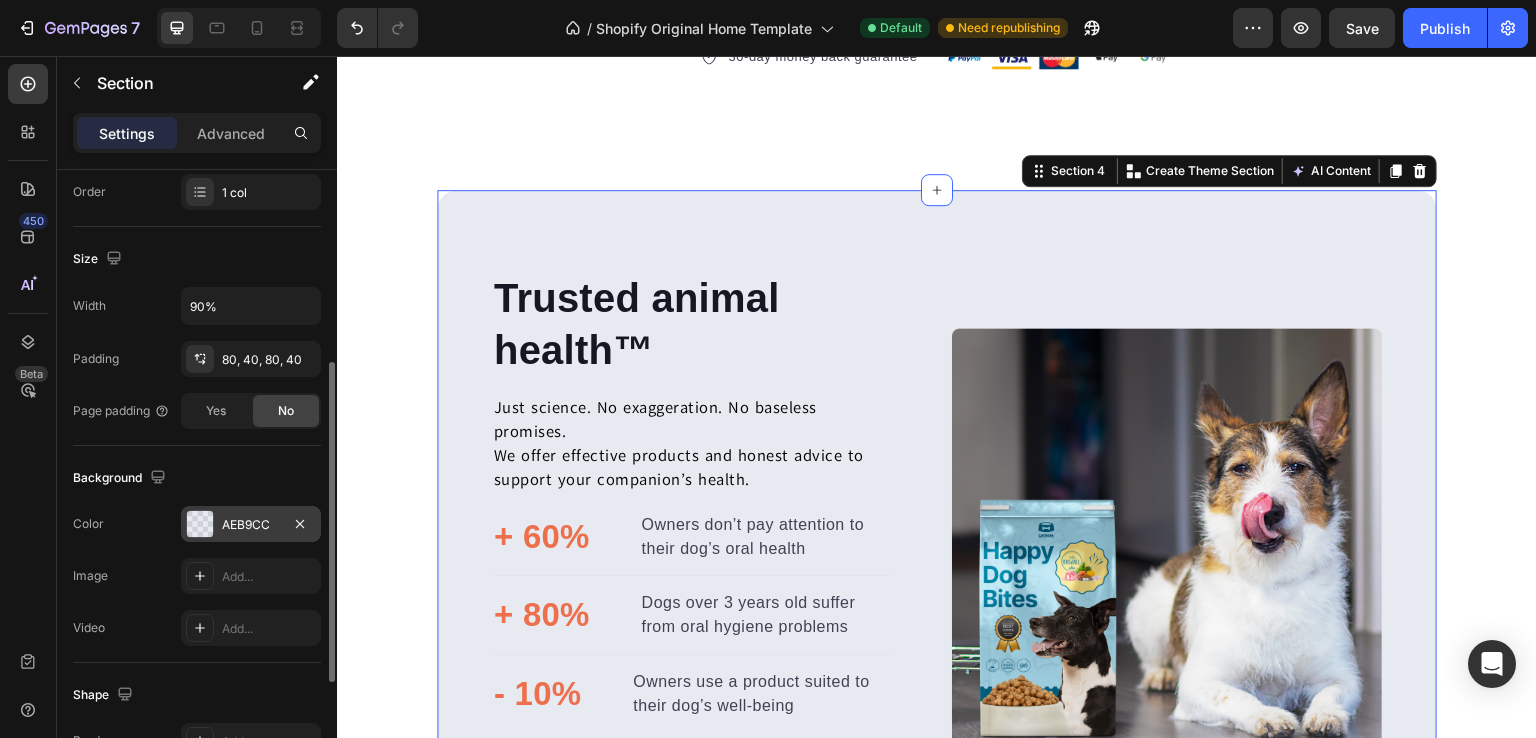 click on "AEB9CC" at bounding box center [251, 525] 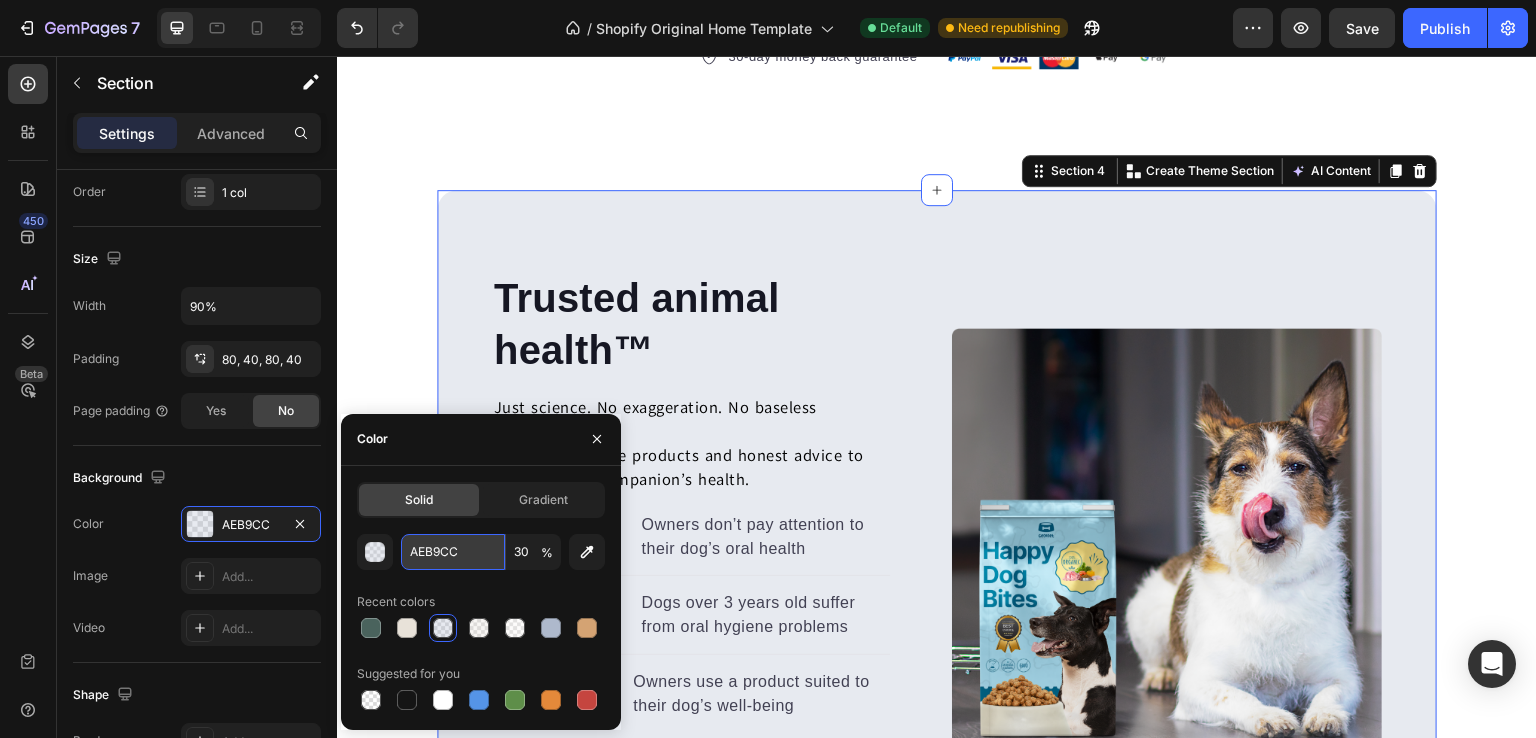 click on "AEB9CC" at bounding box center [453, 552] 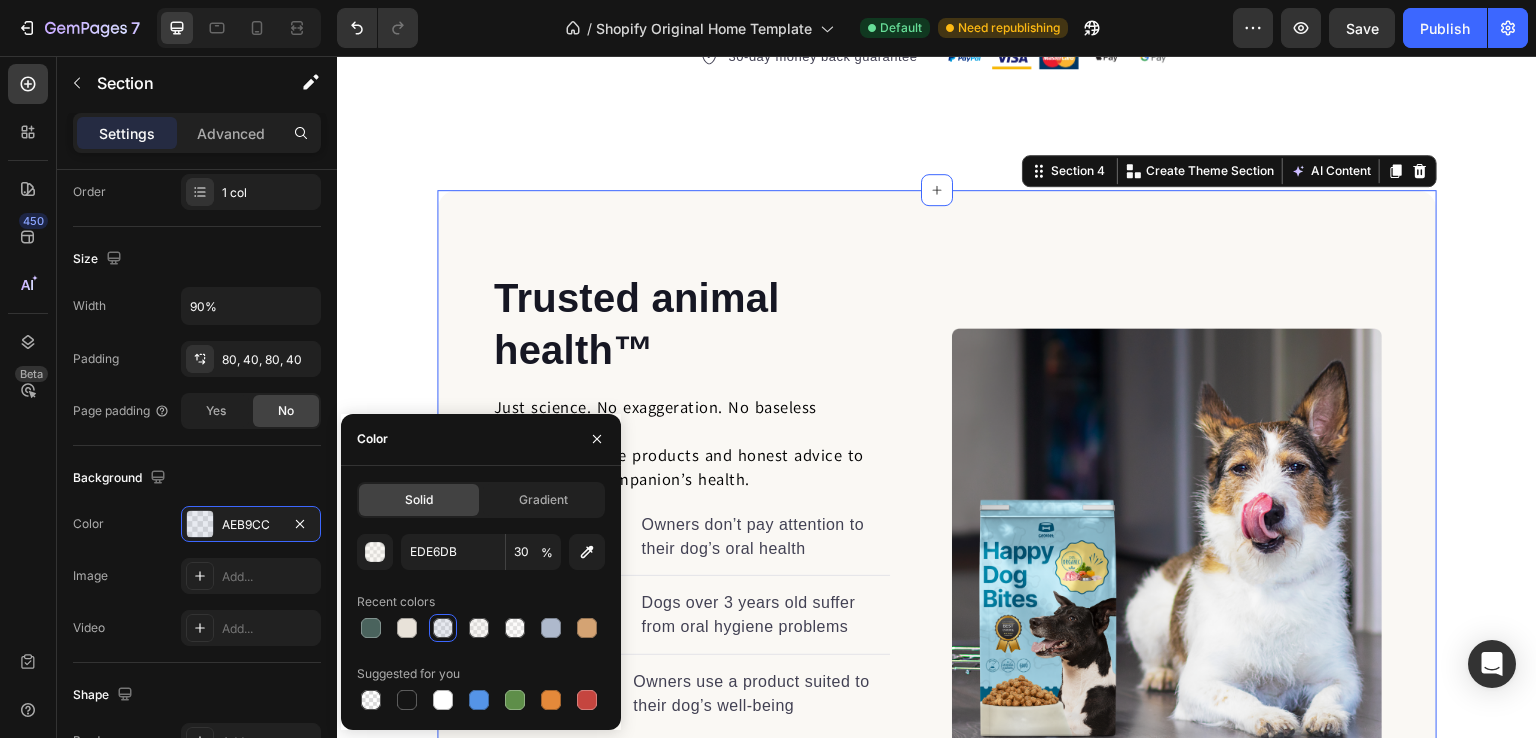 click on "Trusted animal health™ Heading Just science. No exaggeration. No baseless promises. We offer effective products and honest advice to support your companion’s health. Text block + 60% Text block Owners don’t pay attention to their dog’s oral health Text block Advanced list                Title Line + 80% Text block Dogs over 3 years old suffer from oral hygiene problems Text block Advanced list                Title Line - 10% Text block Owners use a product suited to their dog’s well-being Text block Advanced list Agissez maintenant Button Row Image Image Row Section 4   You can create reusable sections Create Theme Section AI Content Write with GemAI What would you like to describe here? Tone and Voice Persuasive Product Poudre Dentaire pour Chien ProBright® Show more Generate" at bounding box center (937, 543) 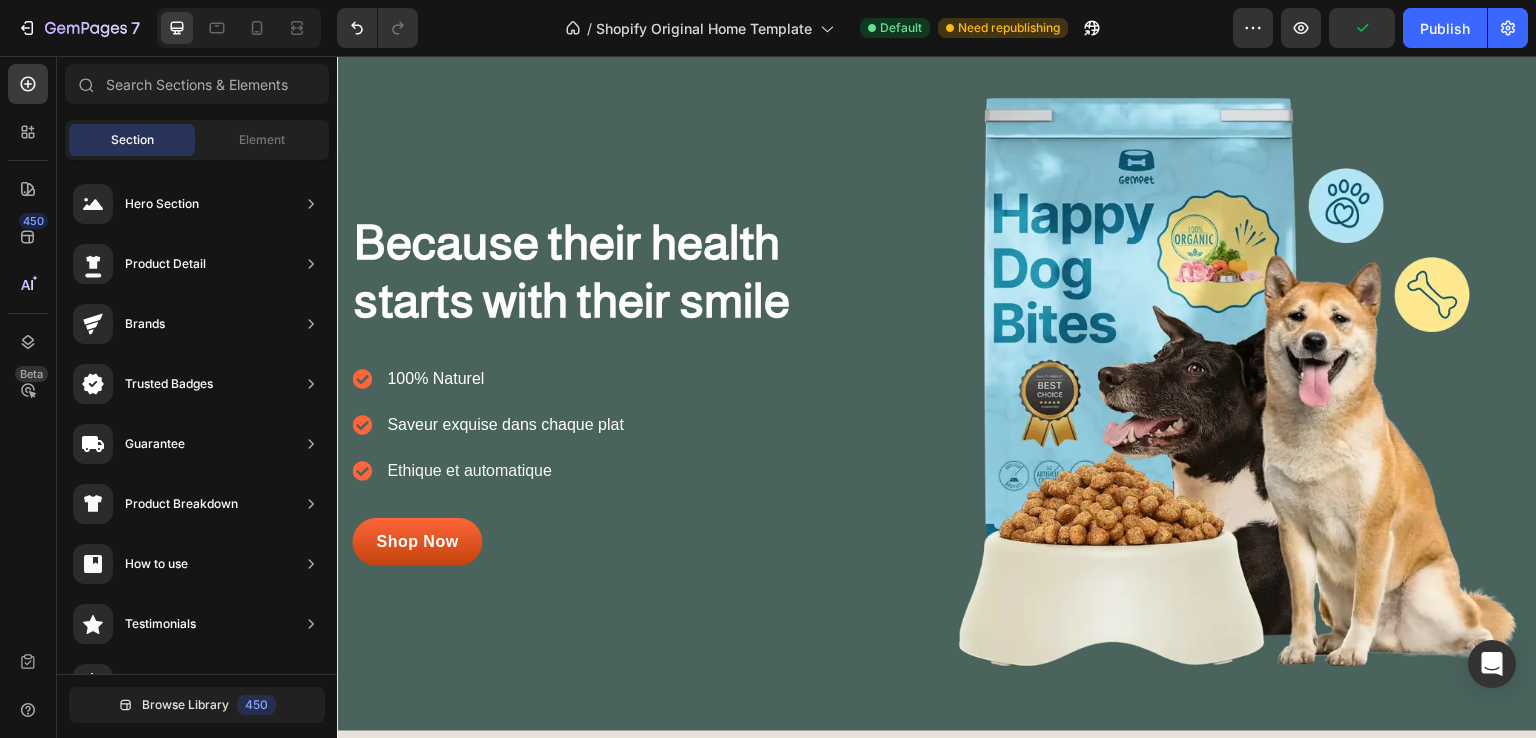 scroll, scrollTop: 439, scrollLeft: 0, axis: vertical 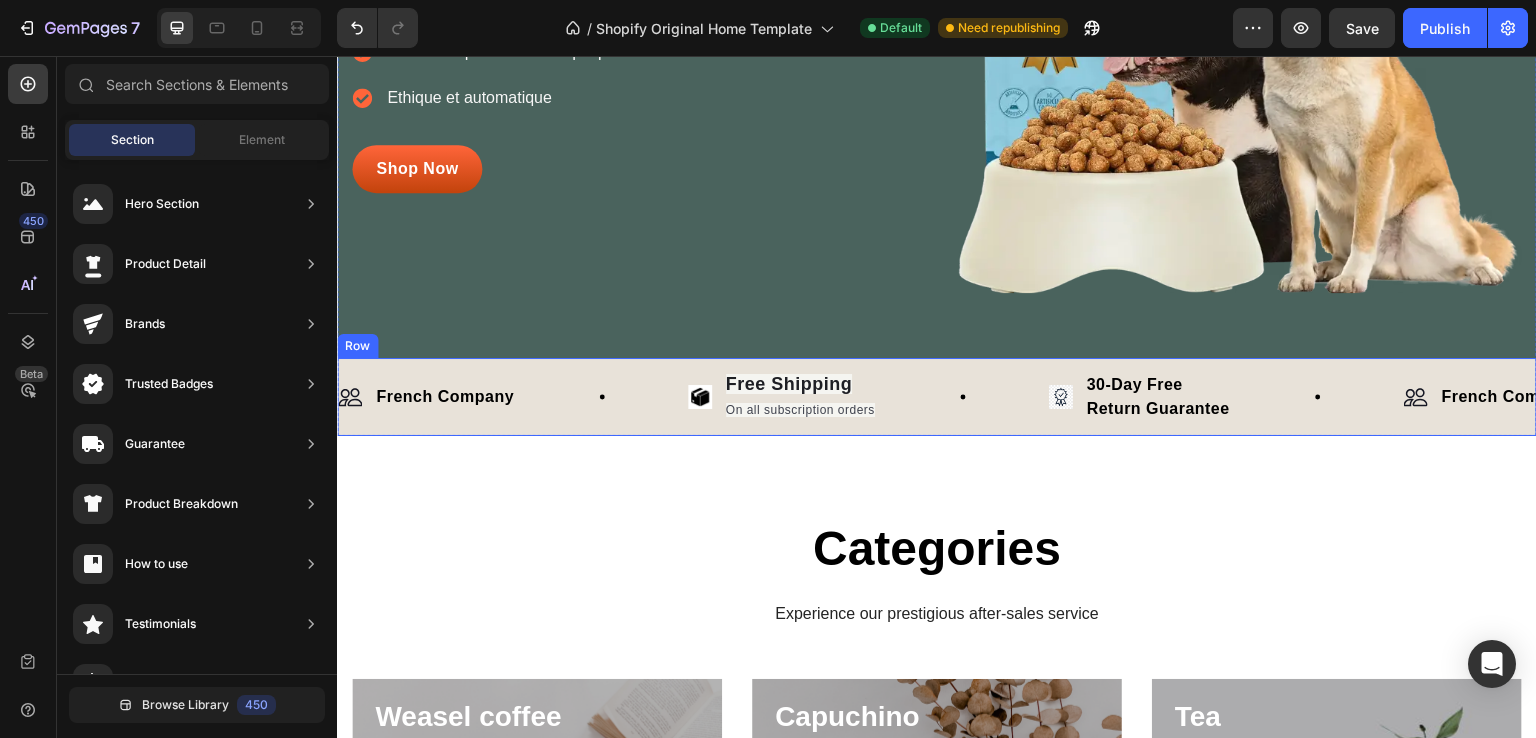 click on "Image French Company Text Block Row
Image Free Shipping On all subscription orders Text Block Row
Image 30-Day Free Return Guarantee Text Block Row
Image French Company Text Block Row
Image Free Shipping On all subscription orders Text Block Row
Image 30-Day Free Return Guarantee Text Block Row
Image French Company Text Block Row
Image Free Shipping On all subscription orders Text Block Row
Image 30-Day Free Return Guarantee Text Block Row
Image French Company Text Block Row
Image Free Shipping On all subscription orders Text Block Row
Image 30-Day Free Return Guarantee Text Block Row
Image French Company Text Block Row
Image Free Shipping On all subscription orders Text Block Row
Image 30-Day Free Return Guarantee Text Block Row
Image French Company Text Block Row Image" at bounding box center [937, 397] 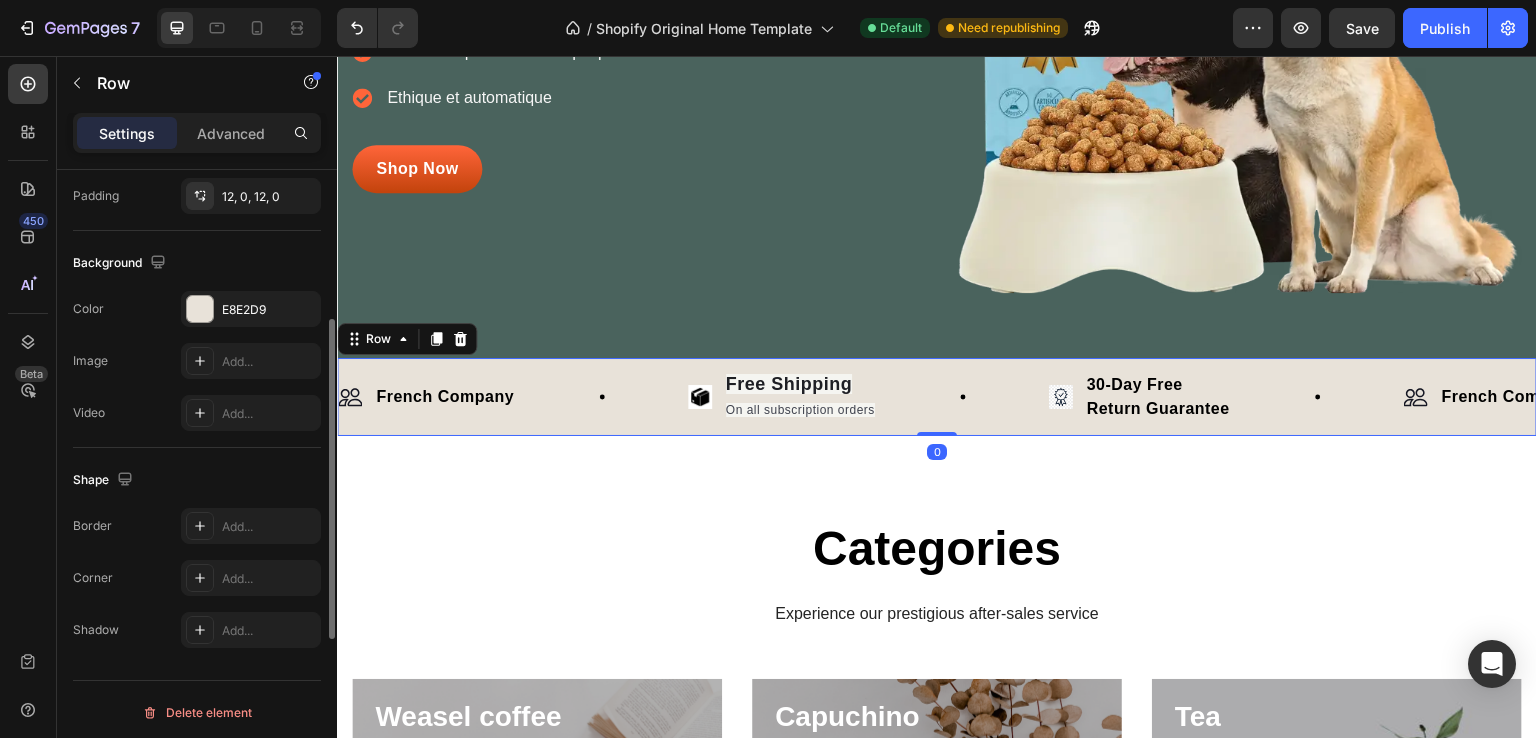 scroll, scrollTop: 593, scrollLeft: 0, axis: vertical 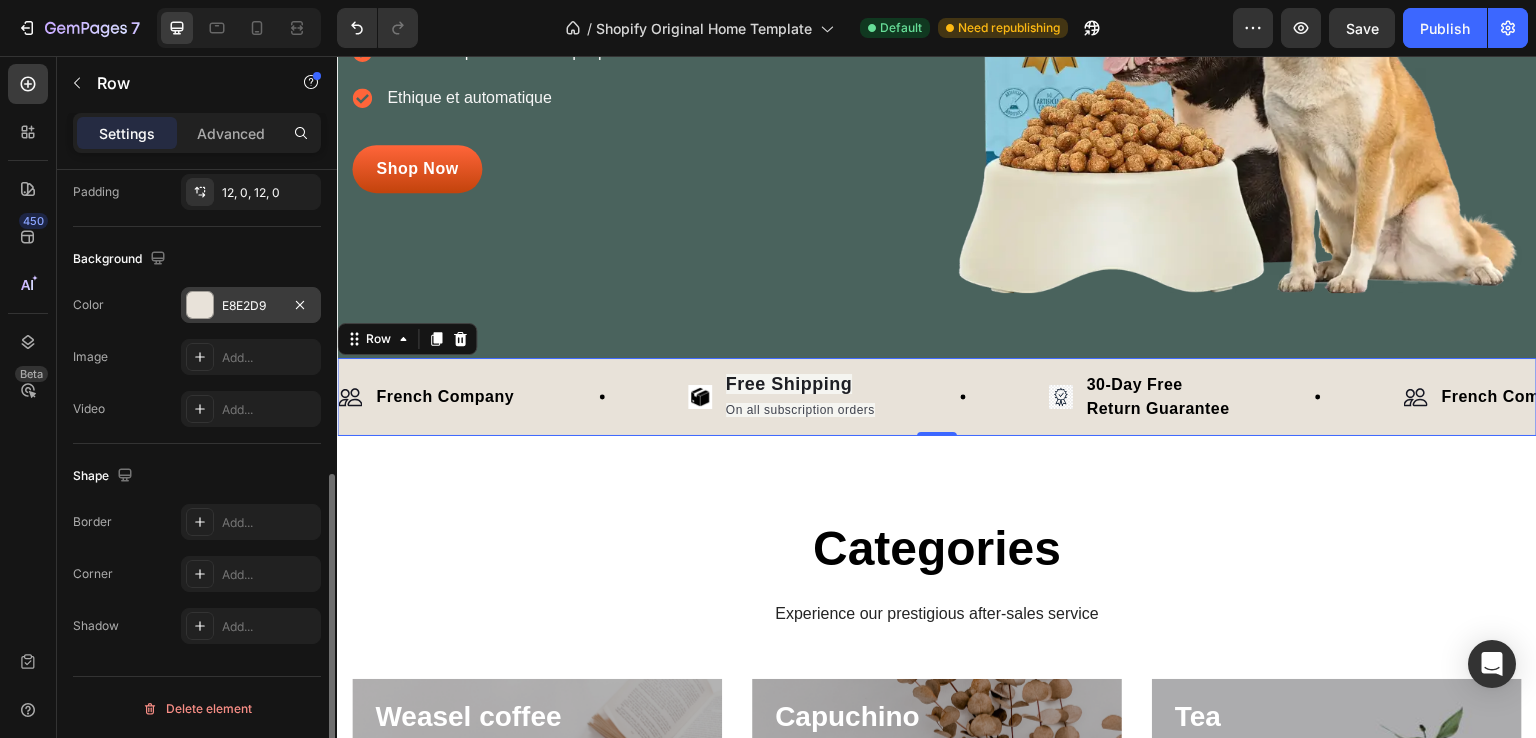 click on "E8E2D9" at bounding box center [251, 306] 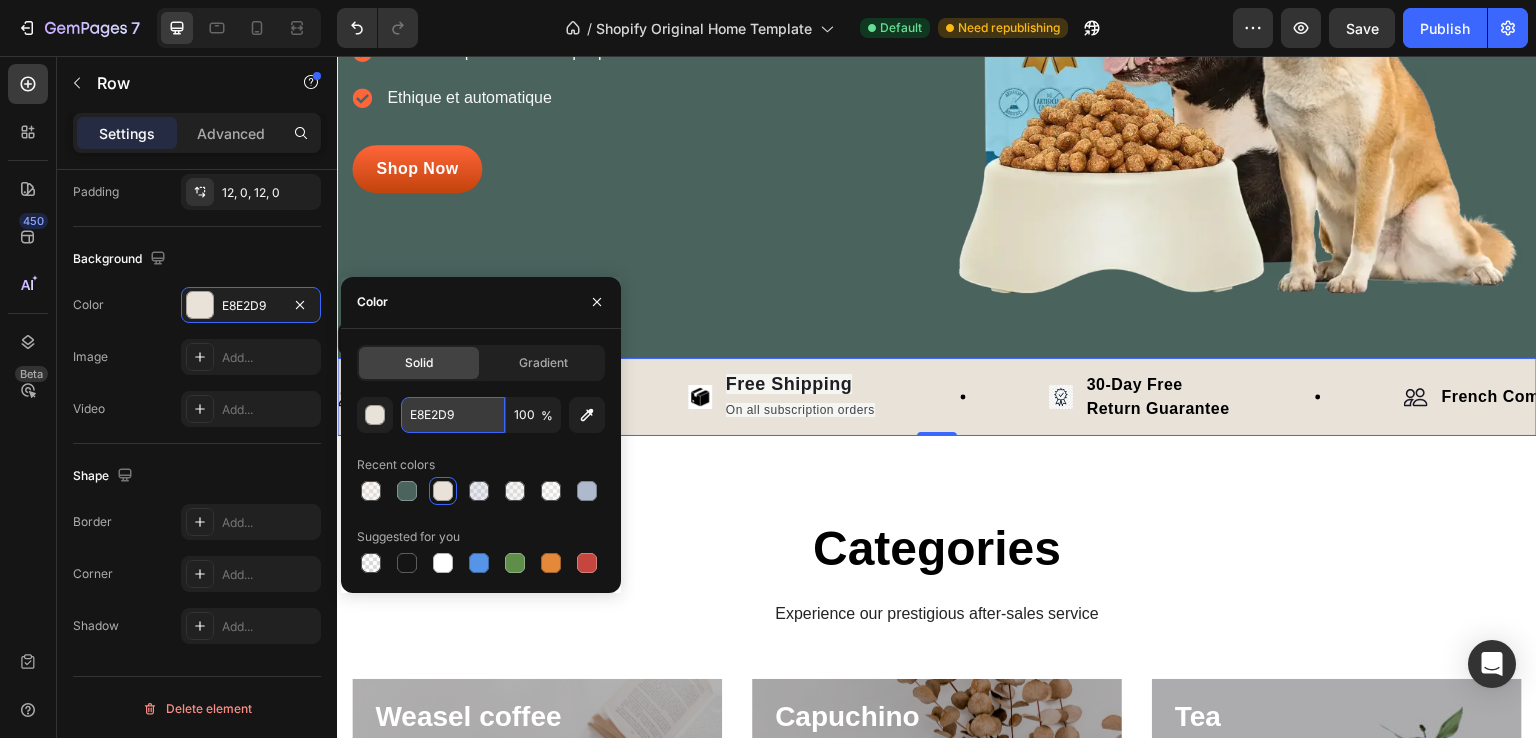 click on "E8E2D9" at bounding box center (453, 415) 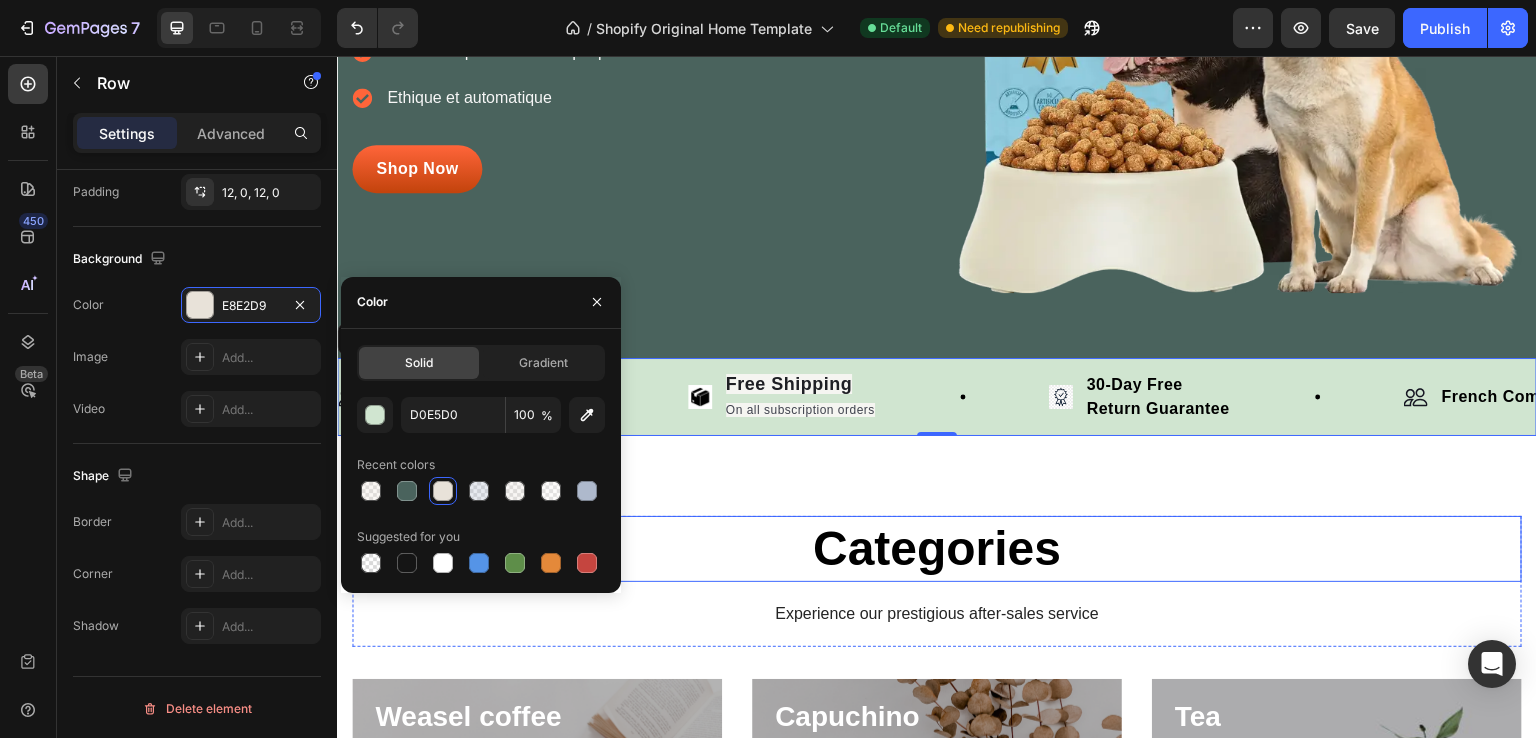 click on "Categories" at bounding box center [937, 549] 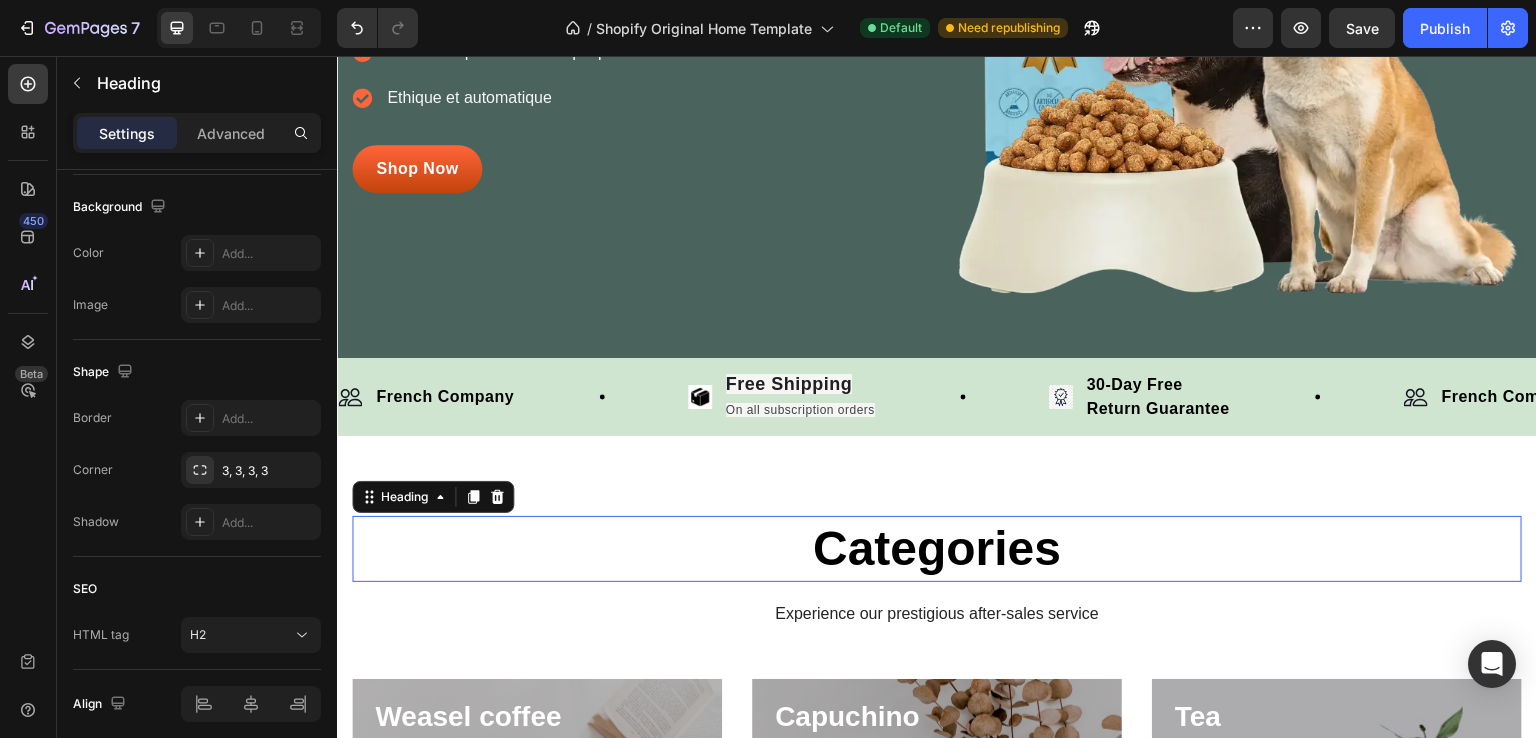 scroll, scrollTop: 0, scrollLeft: 0, axis: both 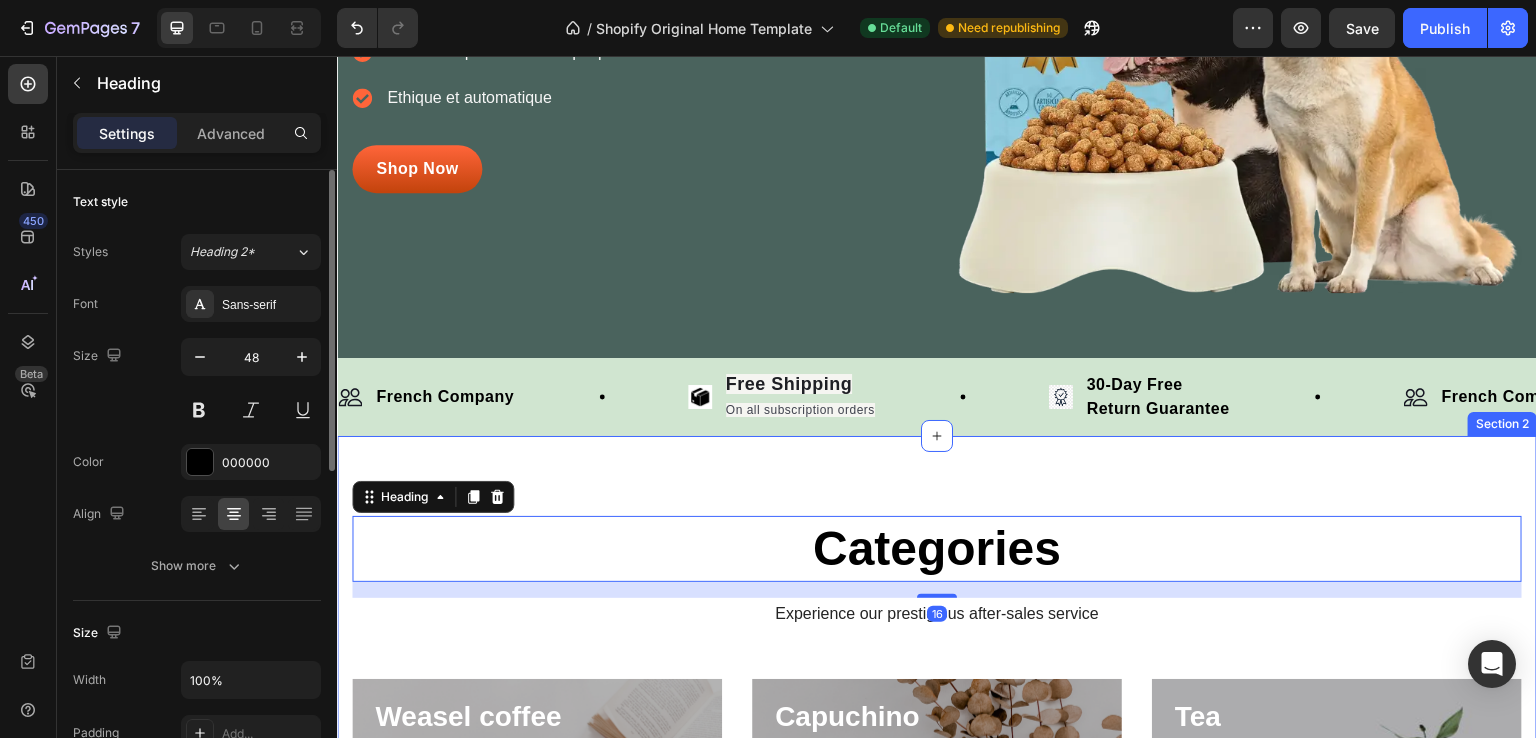 click on "Categories Heading   16 Experience our prestigious after-sales service Text block Row Weasel coffee Heading
Shop now Button Row Hero Banner Capuchino Heading
Shop now Button Row Hero Banner Tea Heading
Shop now Button Row Hero Banner Row Section 2" at bounding box center (937, 827) 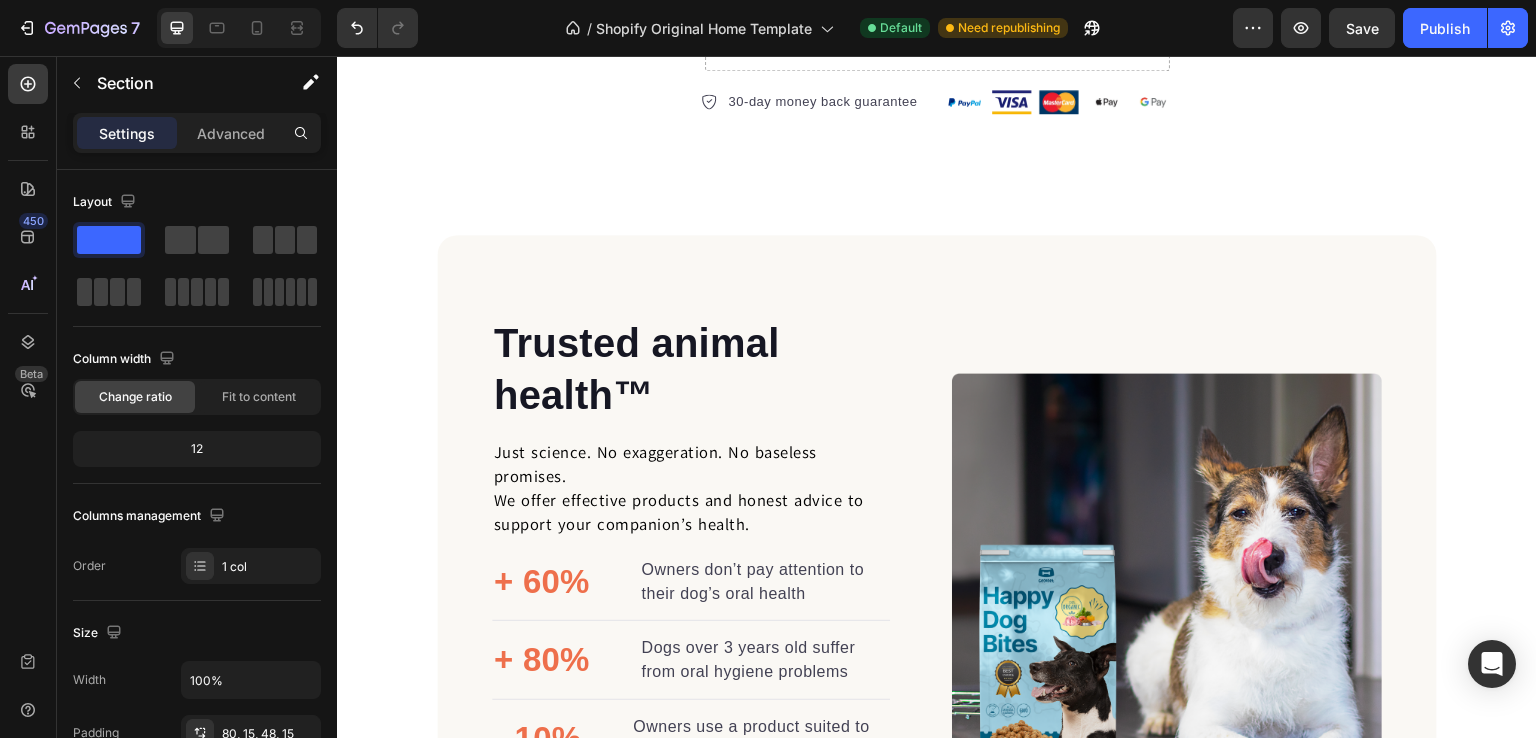 scroll, scrollTop: 2341, scrollLeft: 0, axis: vertical 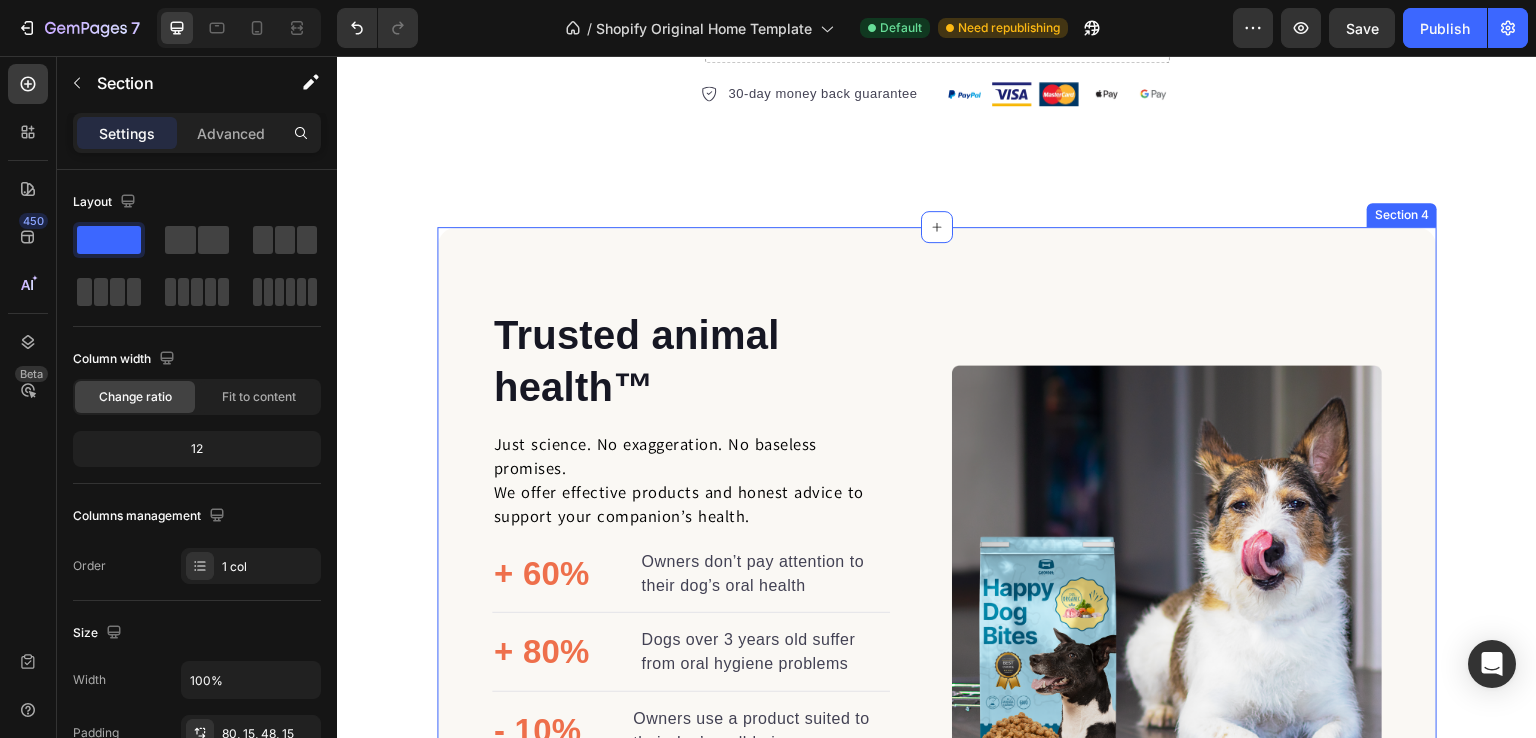 click on "Trusted animal health™ Heading Just science. No exaggeration. No baseless promises. We offer effective products and honest advice to support your companion’s health. Text block + 60% Text block Owners don’t pay attention to their dog’s oral health Text block Advanced list                Title Line + 80% Text block Dogs over 3 years old suffer from oral hygiene problems Text block Advanced list                Title Line - 10% Text block Owners use a product suited to their dog’s well-being Text block Advanced list Agissez maintenant Button Row Image Image Row Section 4" at bounding box center (937, 580) 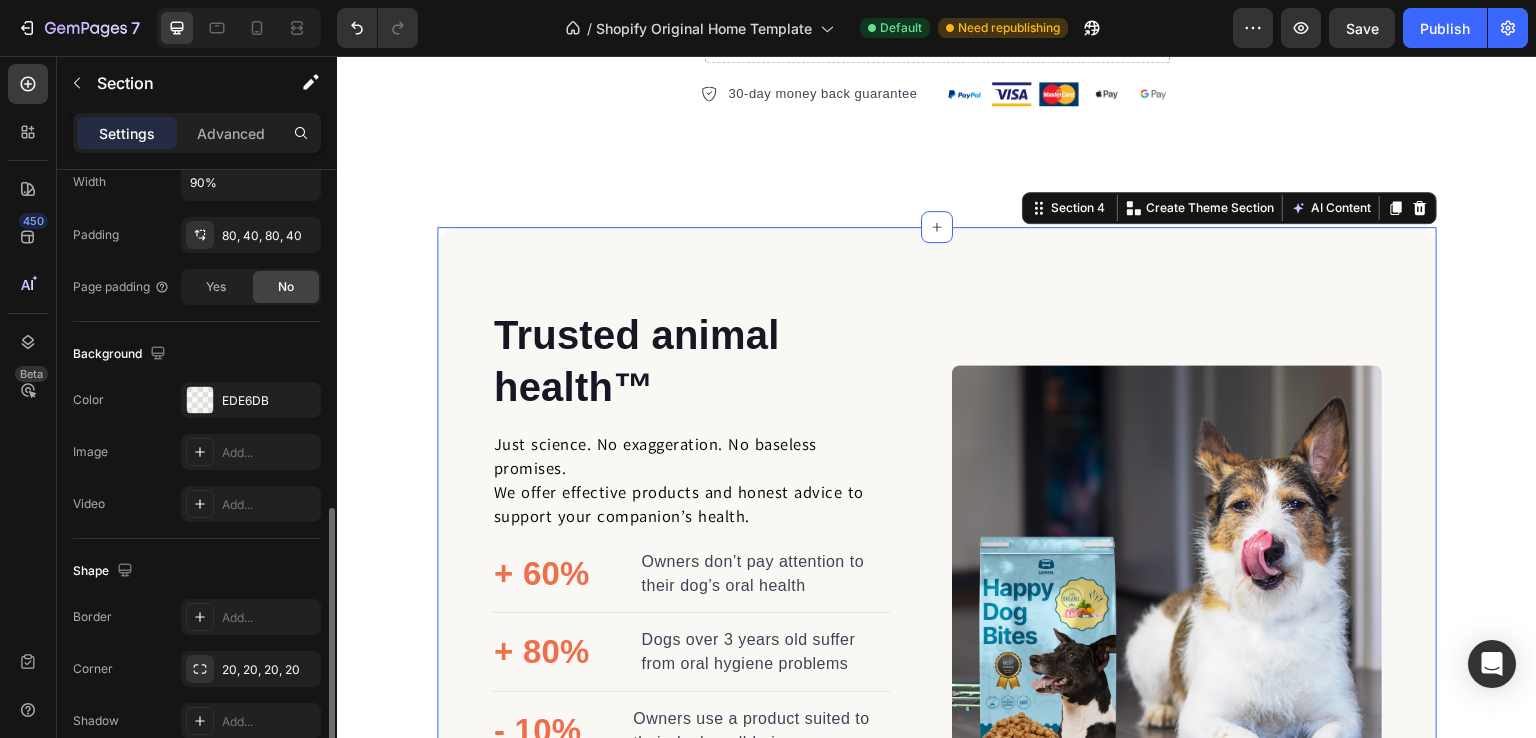 scroll, scrollTop: 593, scrollLeft: 0, axis: vertical 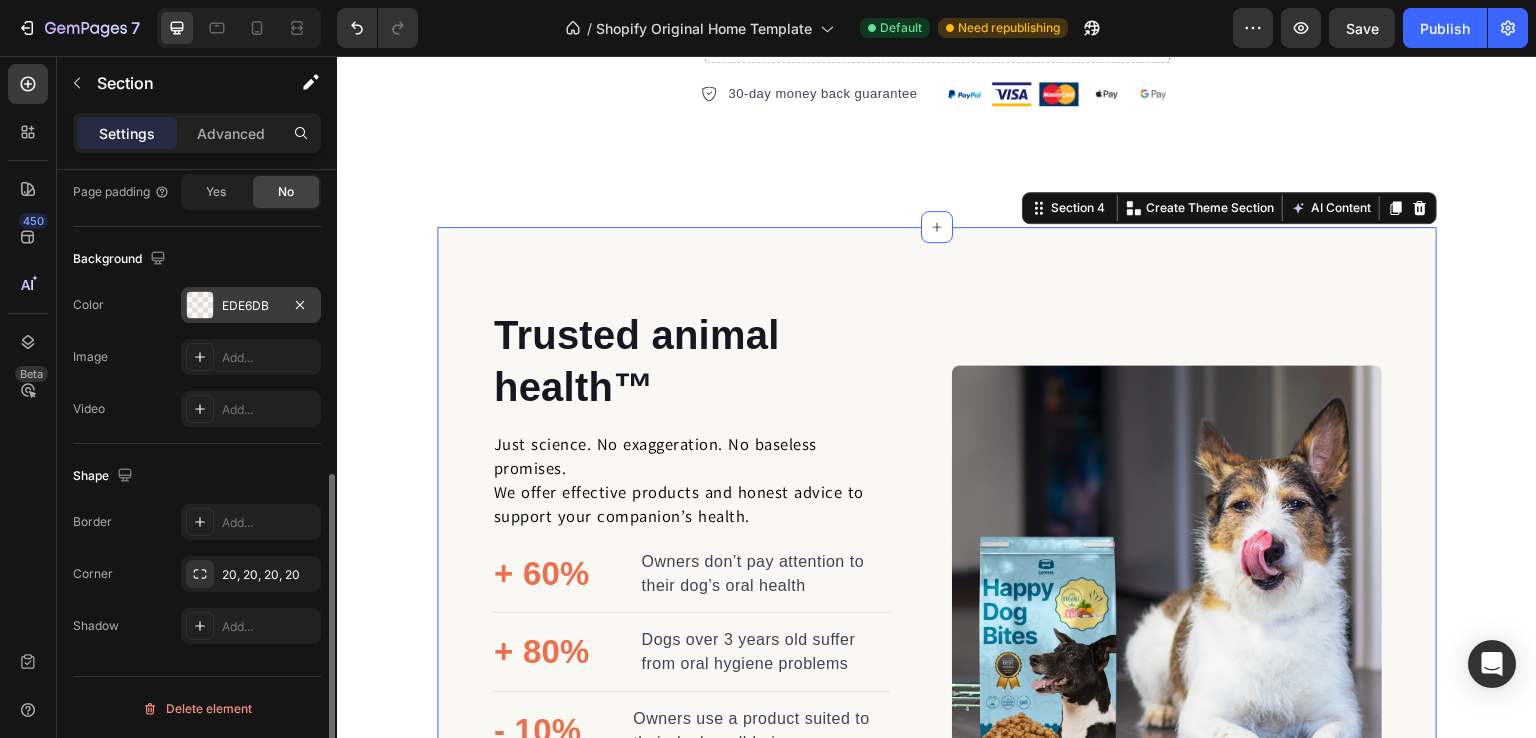 click on "EDE6DB" at bounding box center [251, 306] 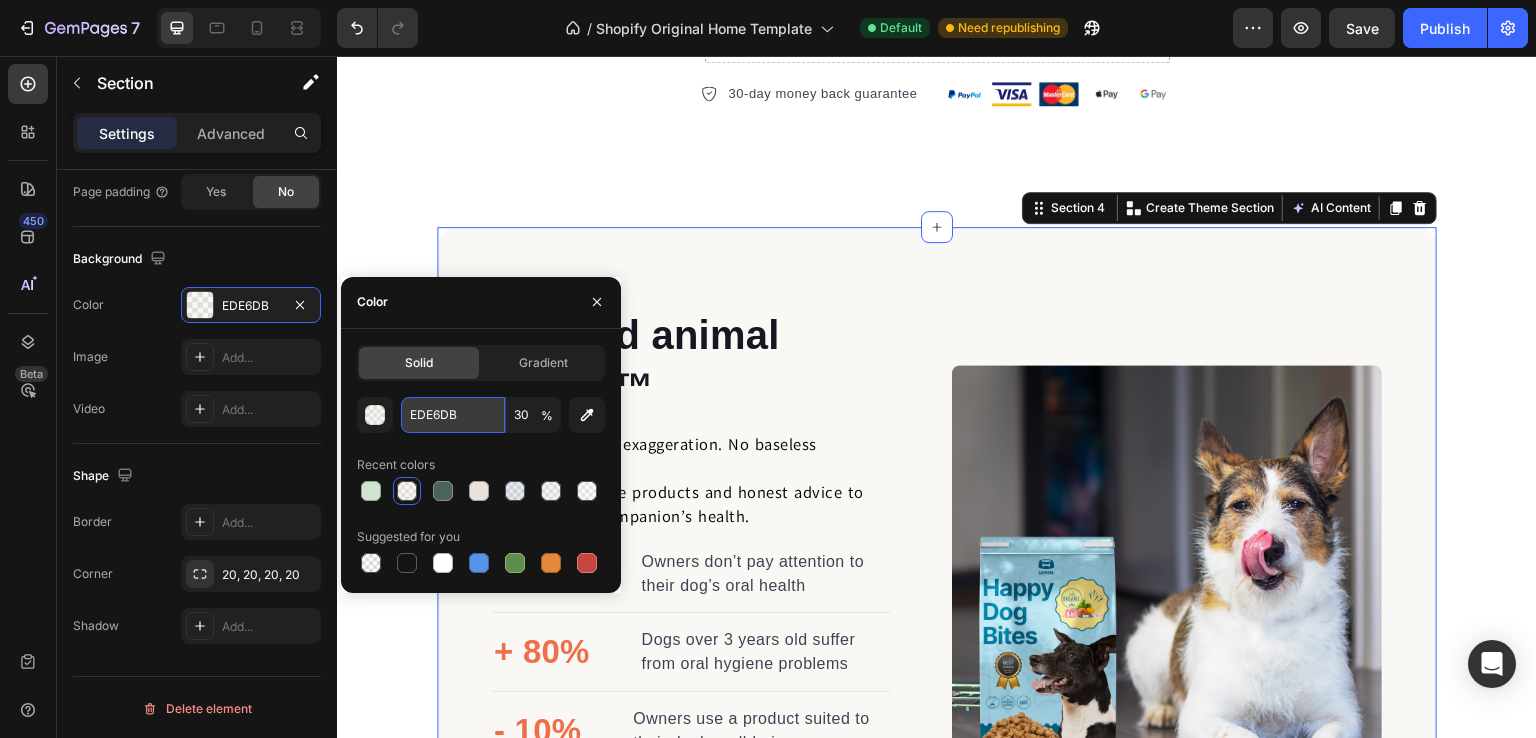 click on "EDE6DB" at bounding box center [453, 415] 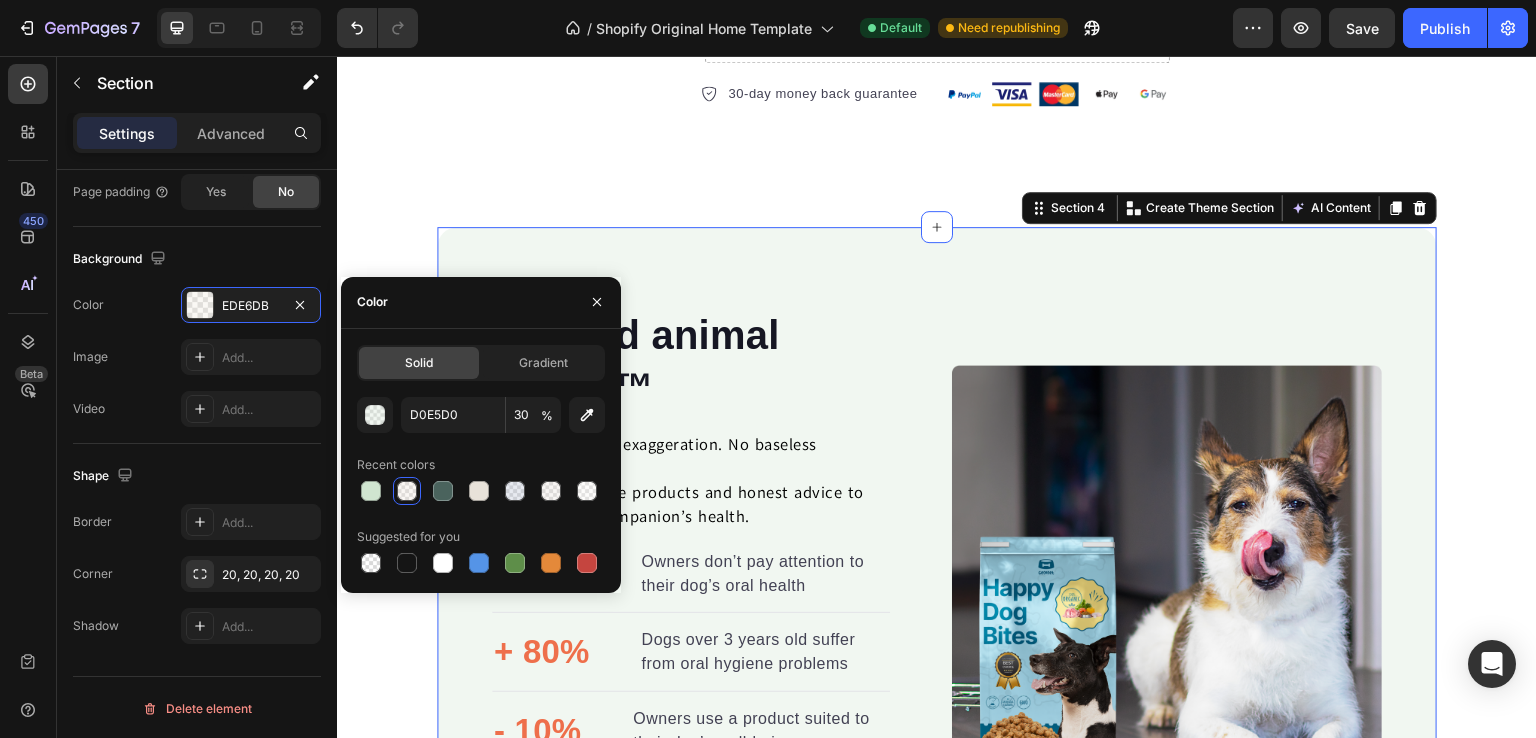 click on "What makes us different makes them stronger Heading Image Real Food Text block Wholesome recipes for dogs with real meat and veggies. Text block Image Premium Ingredient Text block Elevating pet care with unmatched safety and quality. Text block Advanced list Image Comparison Image Made Fresh Text block We prioritize maintaining the integrity of whole foods and nutrition. Text block Image Vet Developed Text block We raise the bar for dog nutrition, surpassing industry expectations. Text block Advanced list Row Row Image Real Food Text block Wholesome recipes for dogs with real meat and veggies. Text block Image Premium Ingredient Text block Elevating pet care with unmatched safety and quality. Text block Advanced list Image Made Fresh Text block We prioritize maintaining the integrity of whole foods and nutrition. Text block Image Vet Developed Text block We raise the bar for dog nutrition, surpassing industry expectations. Text block Advanced list Row
Drop element here Row" at bounding box center [937, -232] 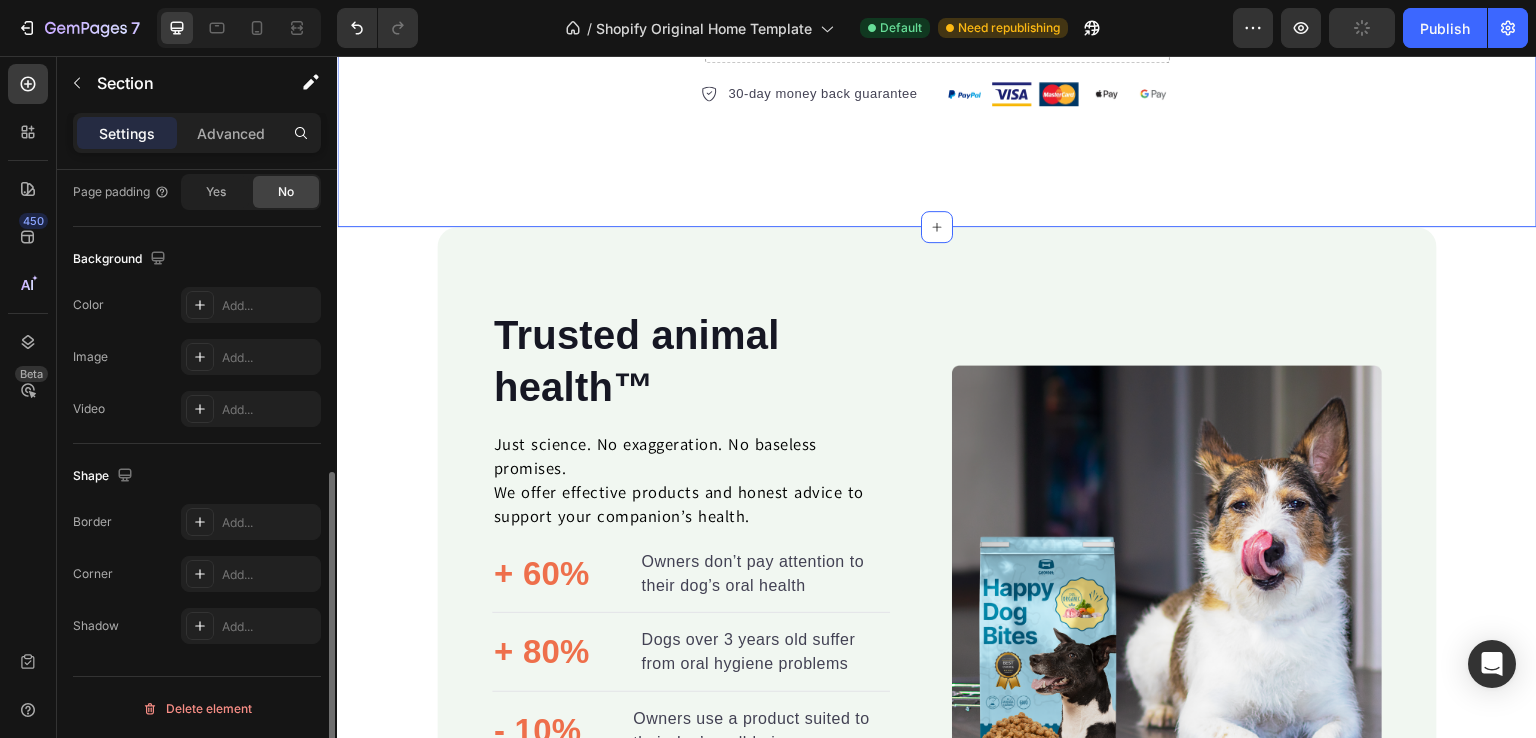 scroll, scrollTop: 592, scrollLeft: 0, axis: vertical 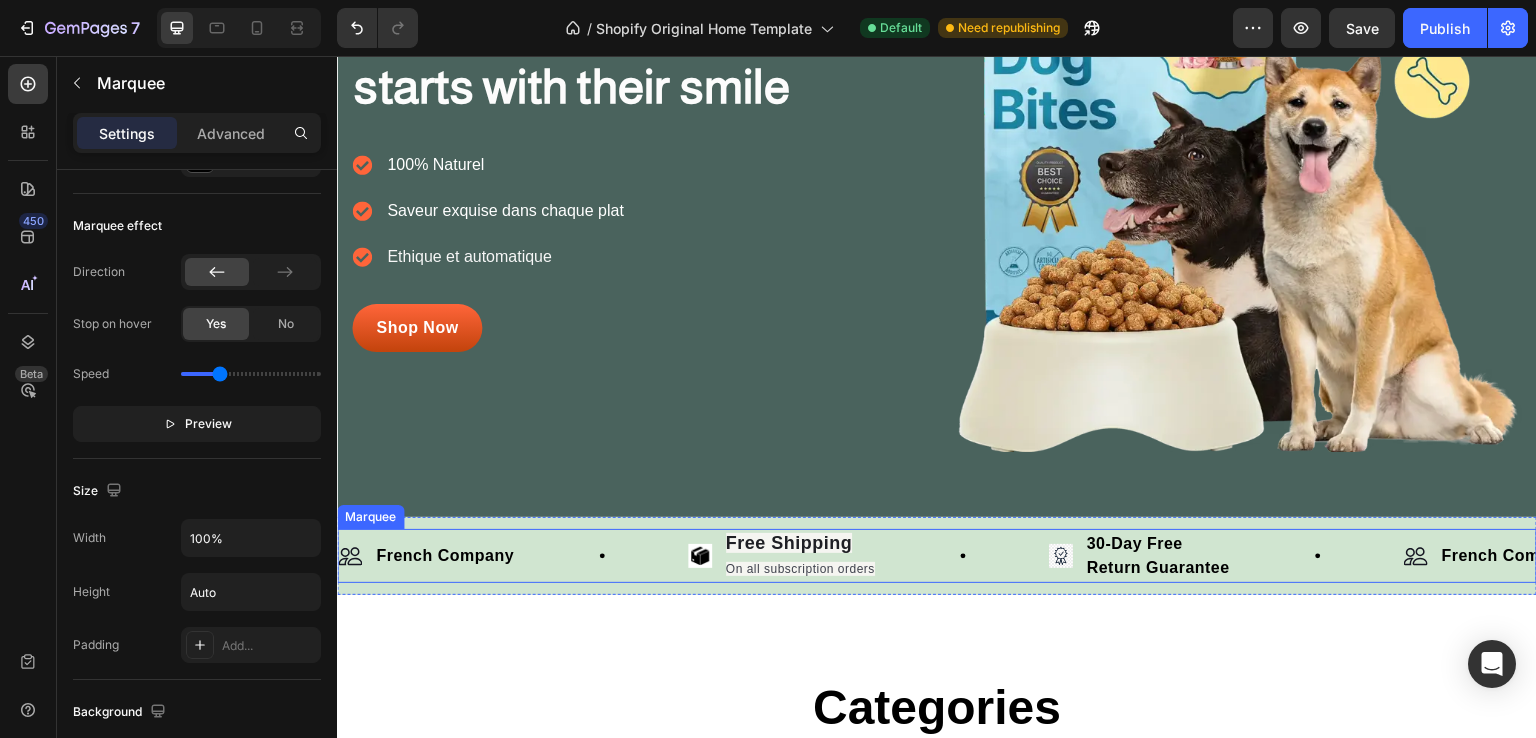 click on "Image French Company Text Block Row" at bounding box center (513, 556) 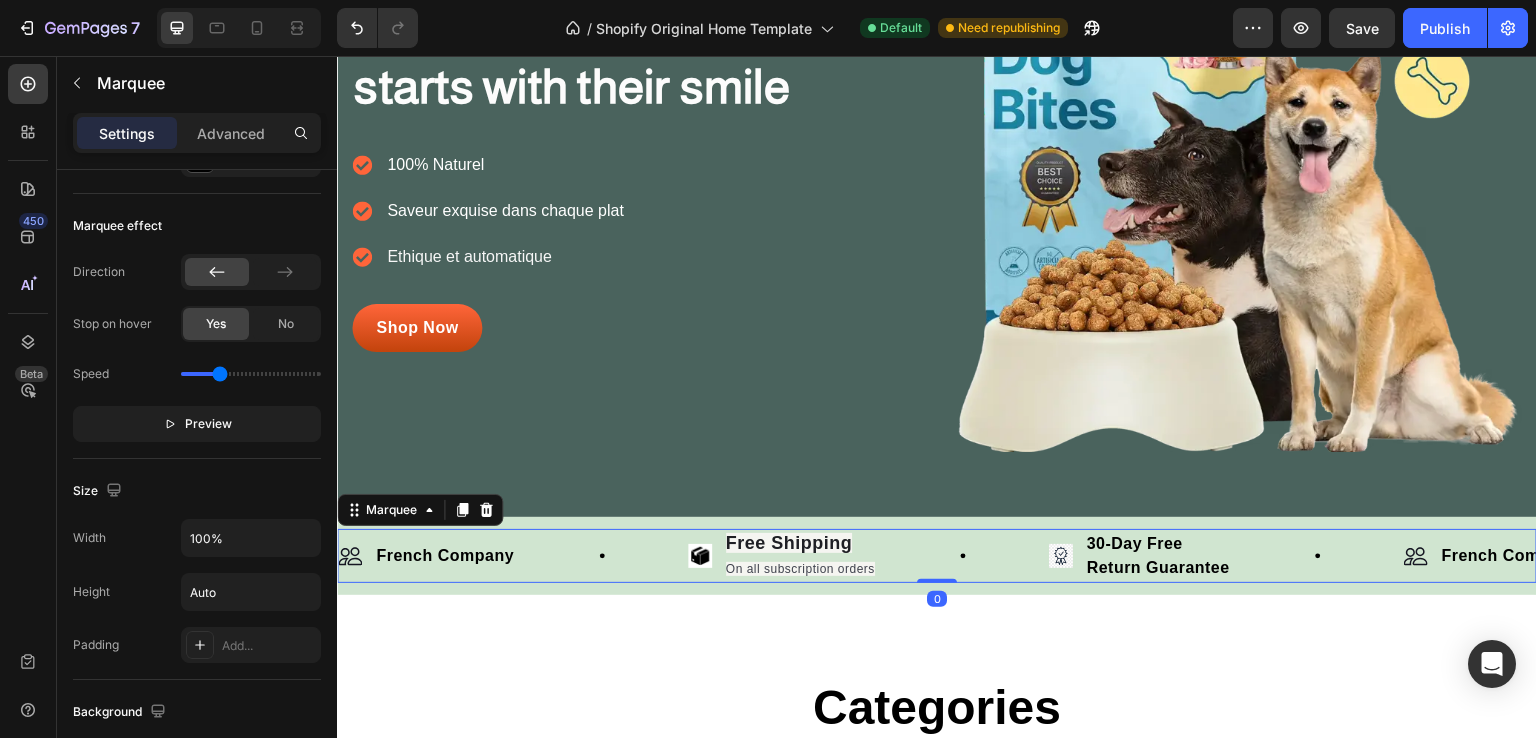 scroll, scrollTop: 0, scrollLeft: 0, axis: both 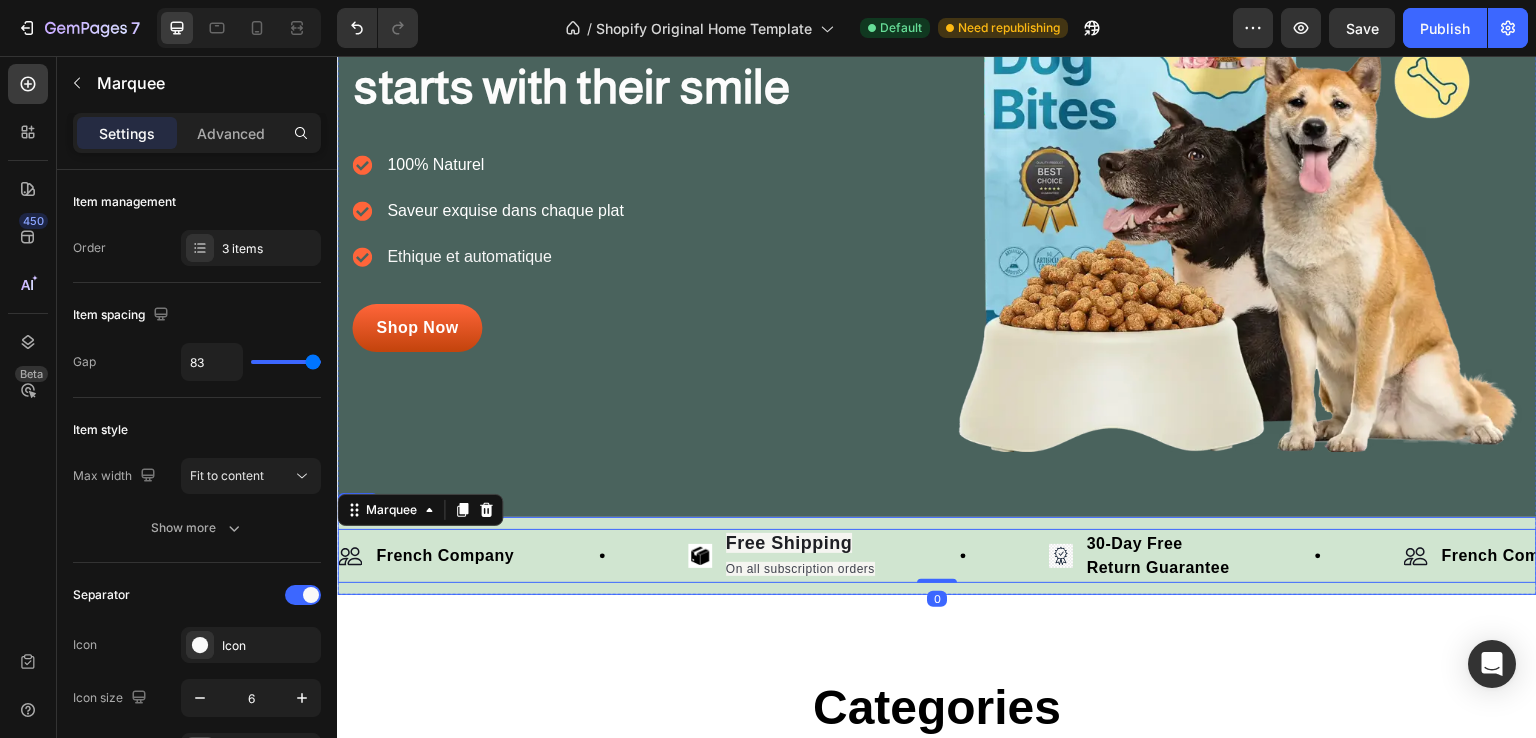 click on "Image French Company Text Block Row
Image Free Shipping On all subscription orders Text Block Row
Image 30-Day Free Return Guarantee Text Block Row
Image French Company Text Block Row
Image Free Shipping On all subscription orders Text Block Row
Image 30-Day Free Return Guarantee Text Block Row
Image French Company Text Block Row
Image Free Shipping On all subscription orders Text Block Row
Image 30-Day Free Return Guarantee Text Block Row
Image French Company Text Block Row
Image Free Shipping On all subscription orders Text Block Row
Image 30-Day Free Return Guarantee Text Block Row
Image French Company Text Block Row
Image Free Shipping On all subscription orders Text Block Row
Image 30-Day Free Return Guarantee Text Block Row
Image French Company Text Block Row Image" at bounding box center [937, 556] 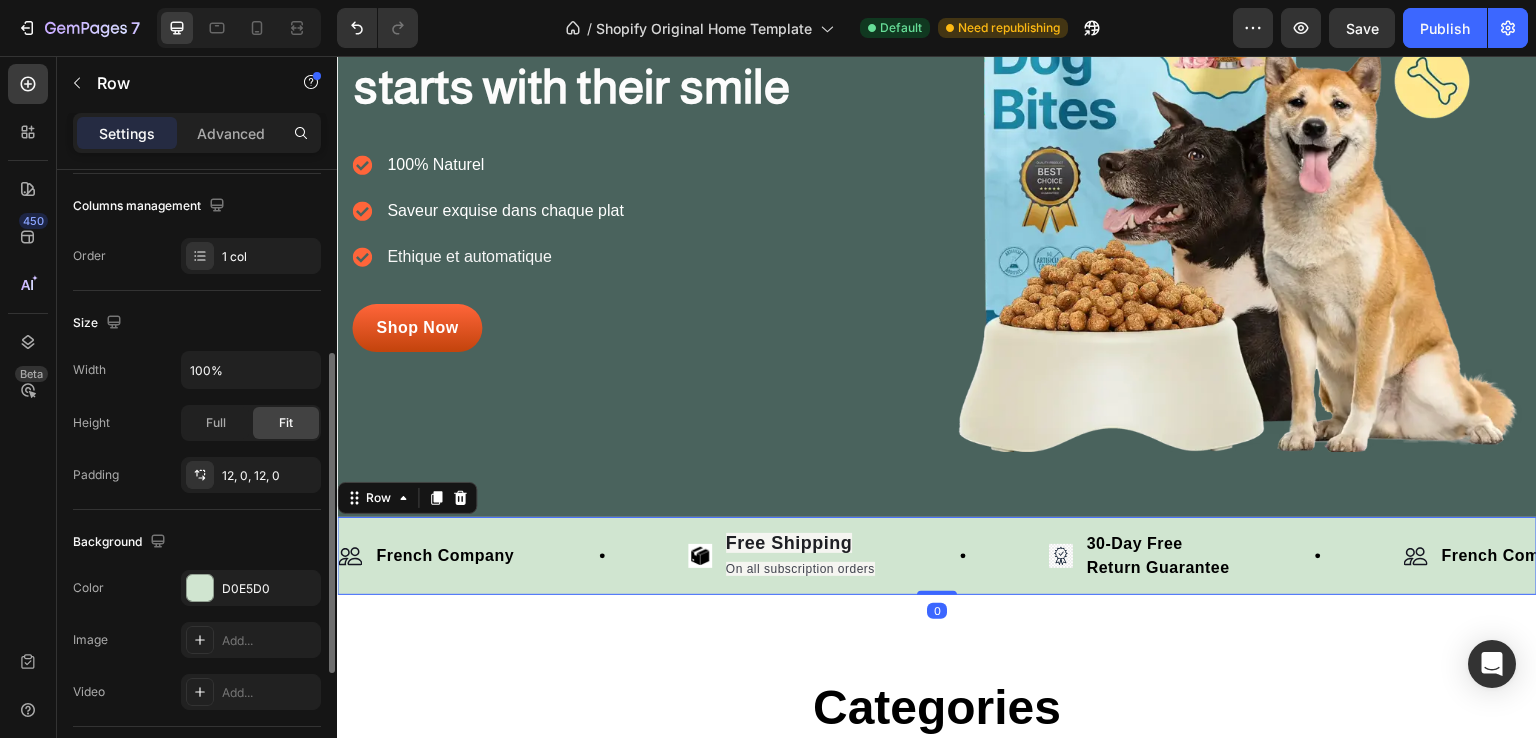 scroll, scrollTop: 326, scrollLeft: 0, axis: vertical 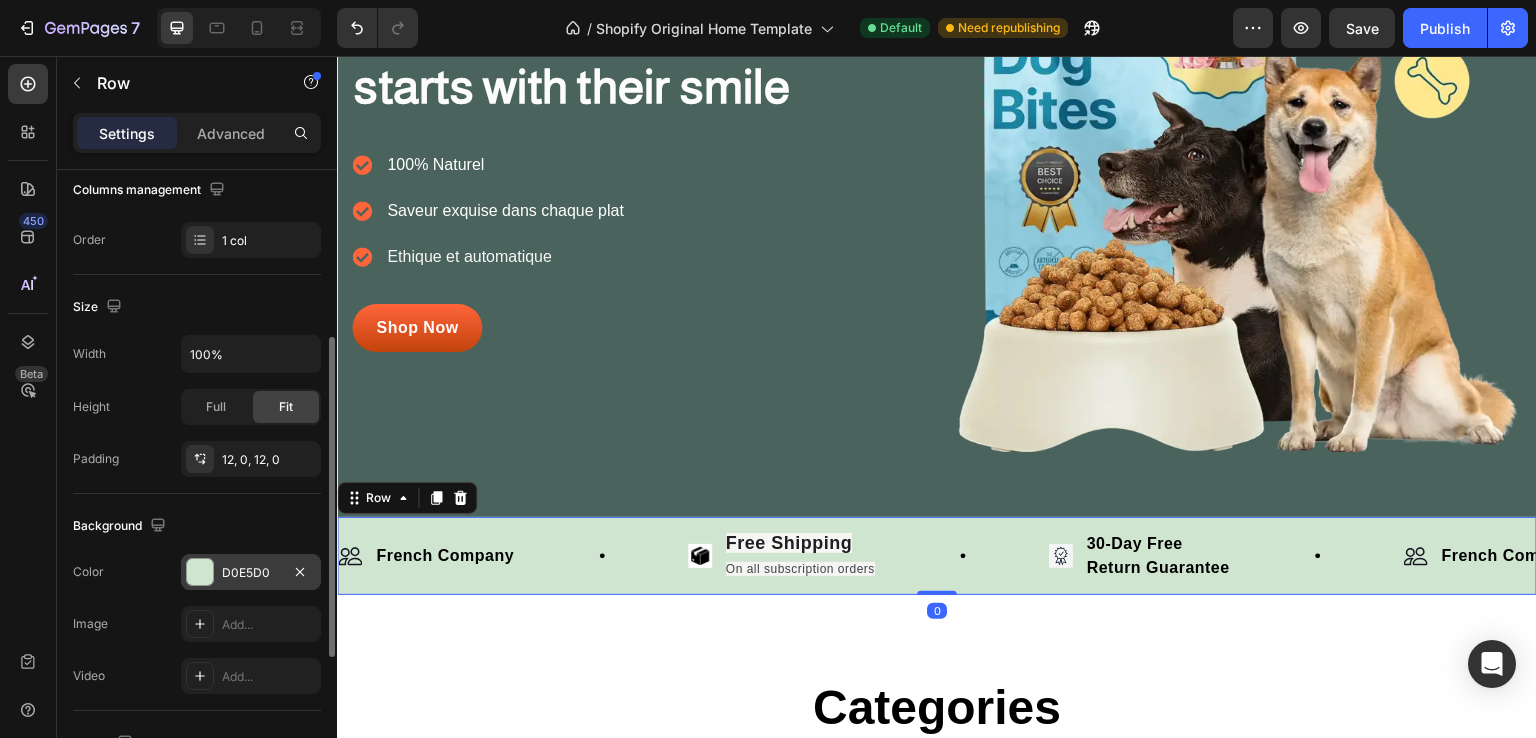 click on "D0E5D0" at bounding box center [251, 573] 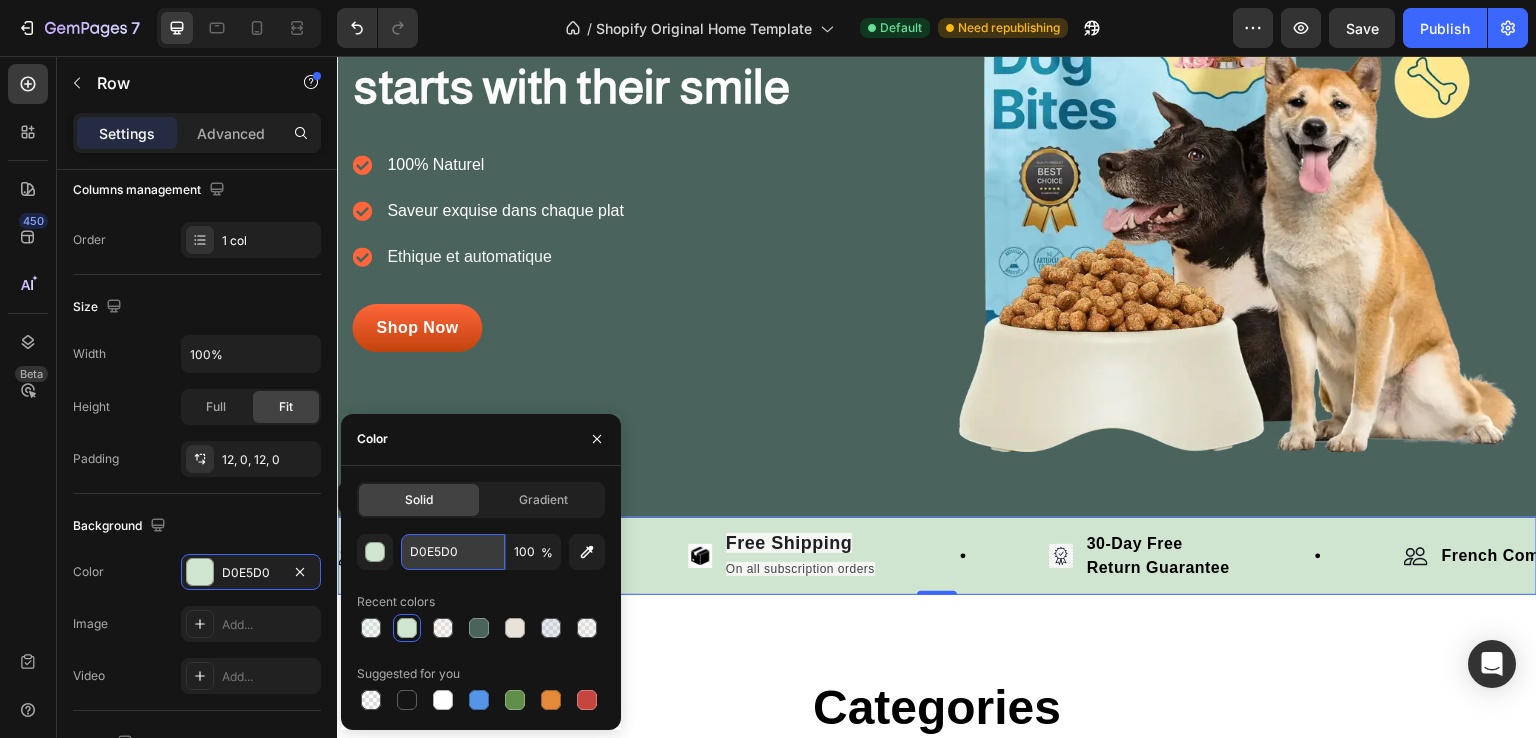 click on "D0E5D0" at bounding box center [453, 552] 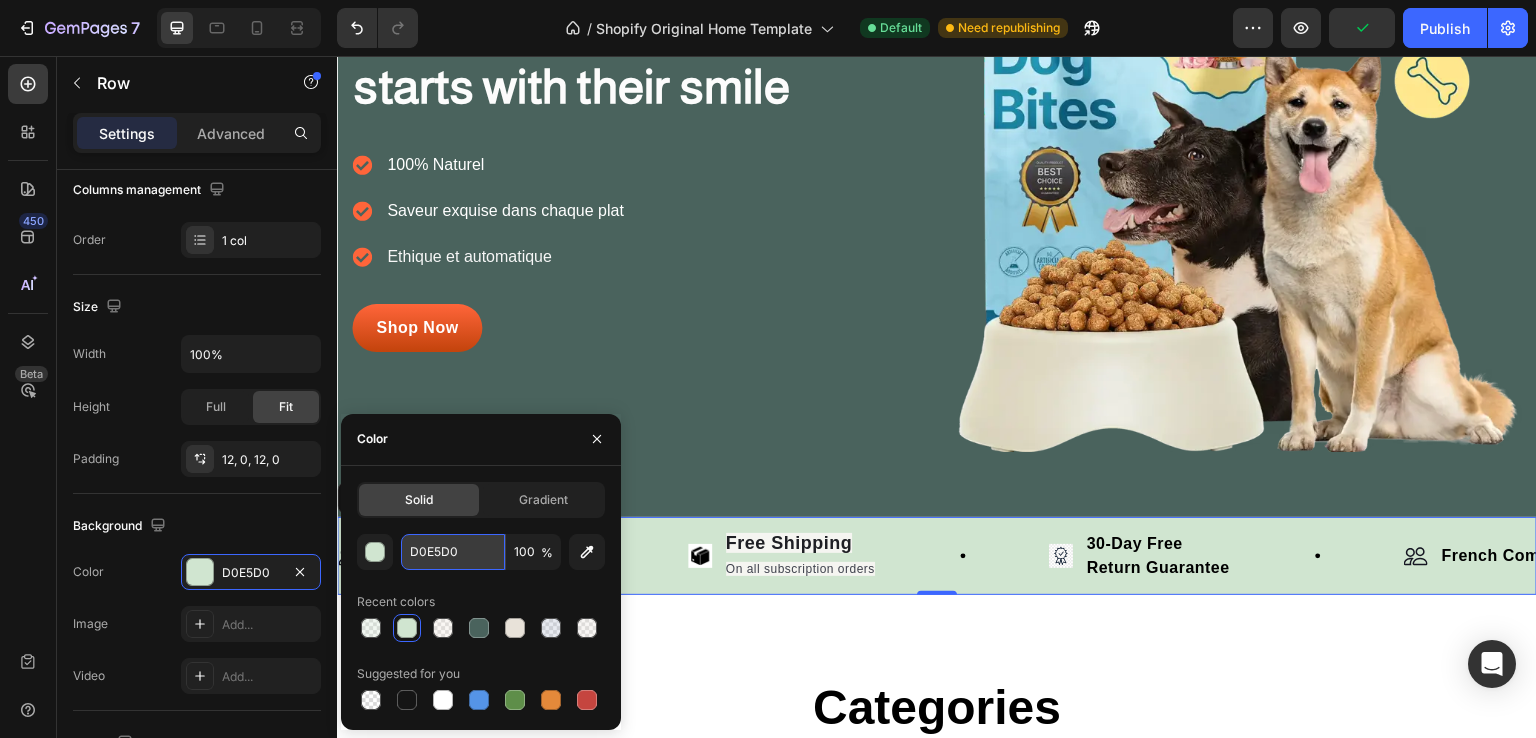 paste on "EDE6DB" 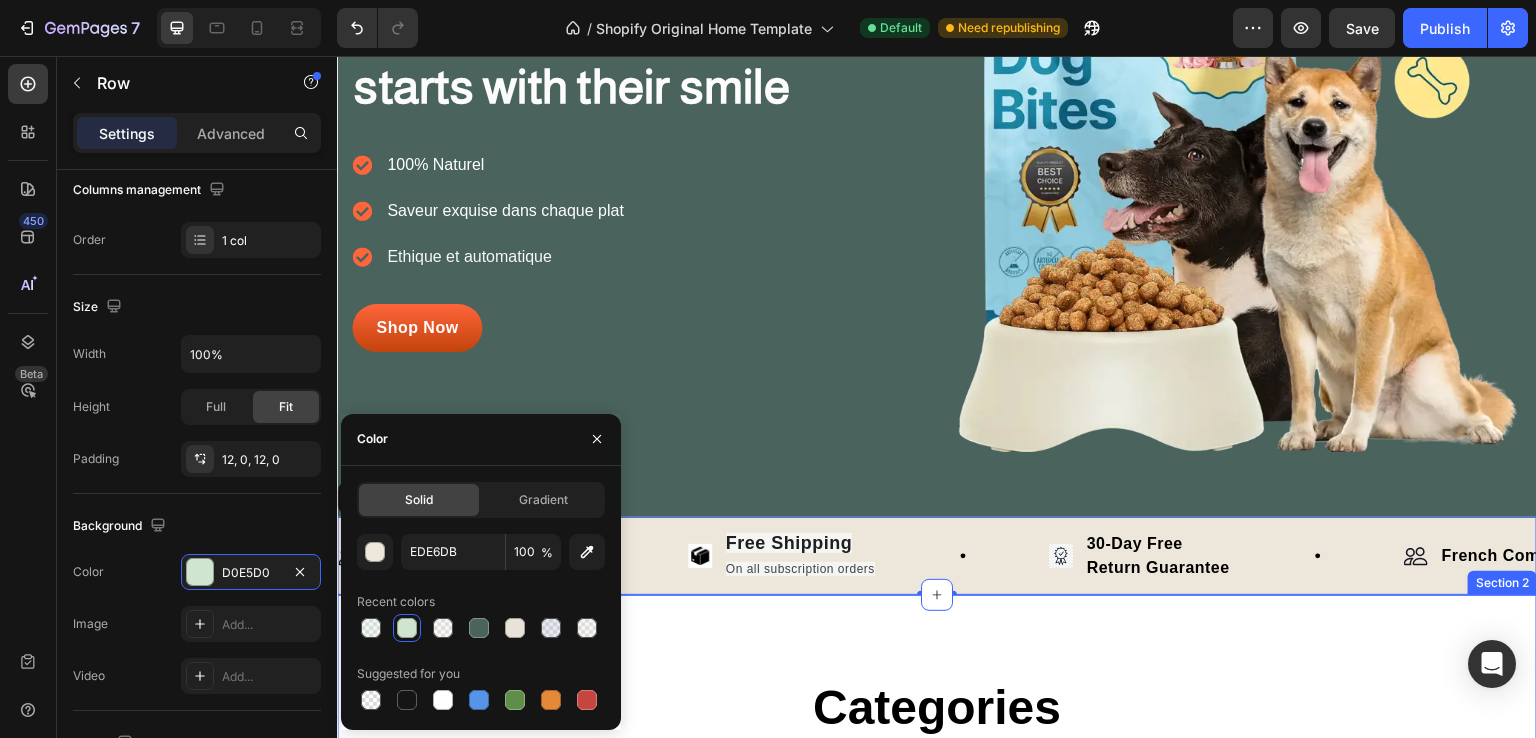 click on "Categories Heading Experience our prestigious after-sales service Text block Row Weasel coffee Heading
Shop now Button Row Hero Banner Capuchino Heading
Shop now Button Row Hero Banner Tea Heading
Shop now Button Row Hero Banner Row Section 2" at bounding box center [937, 986] 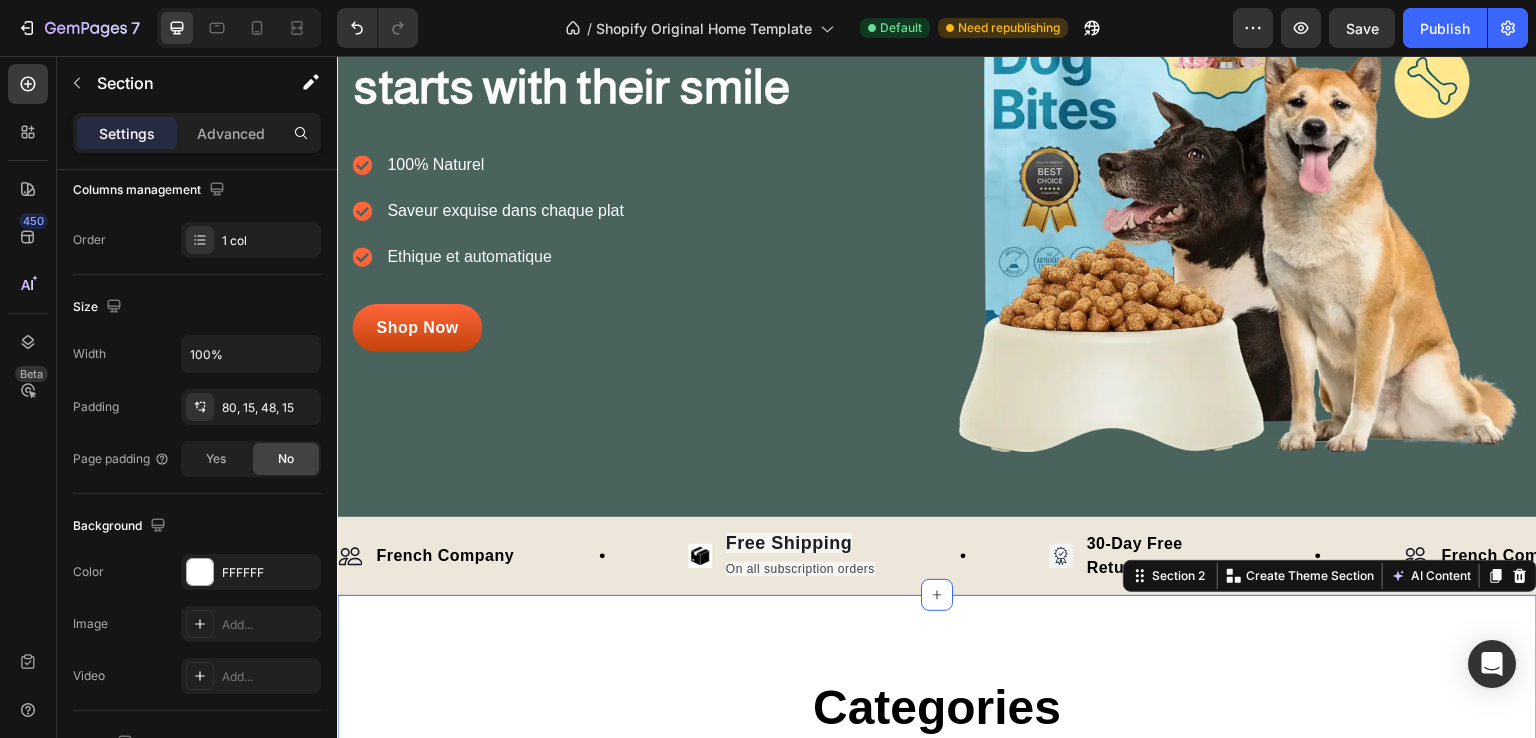 scroll, scrollTop: 0, scrollLeft: 0, axis: both 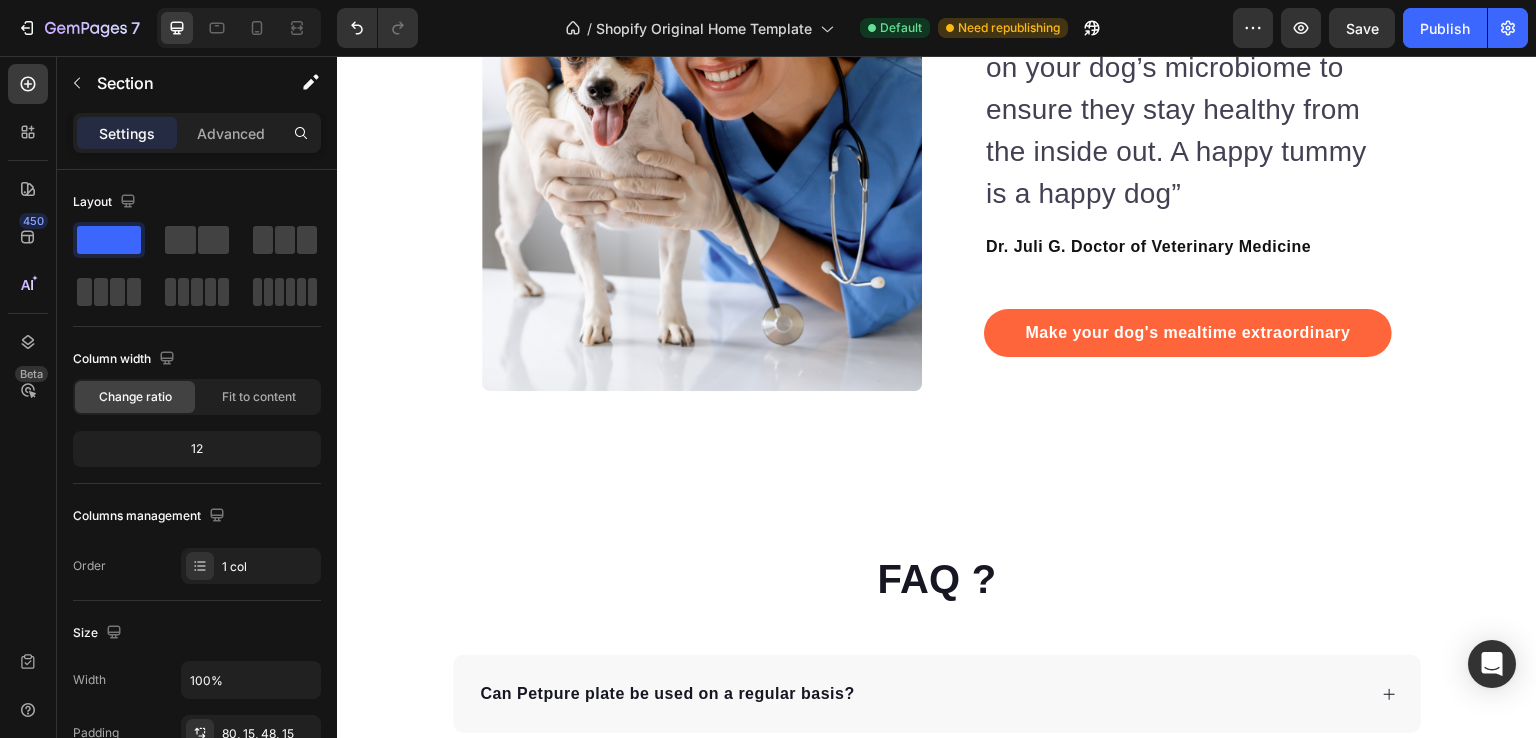 click on "Image Image Praised by vets and leading dog experts Heading “Probiotics and prebiotics focus on your dog’s microbiome to ensure they stay healthy from the inside out. A happy tummy is a happy dog” Text block Dr. Juli G. Doctor of Veterinary Medicine Text block Make your dog's mealtime extraordinary Button Row Row Section 7" at bounding box center [937, 102] 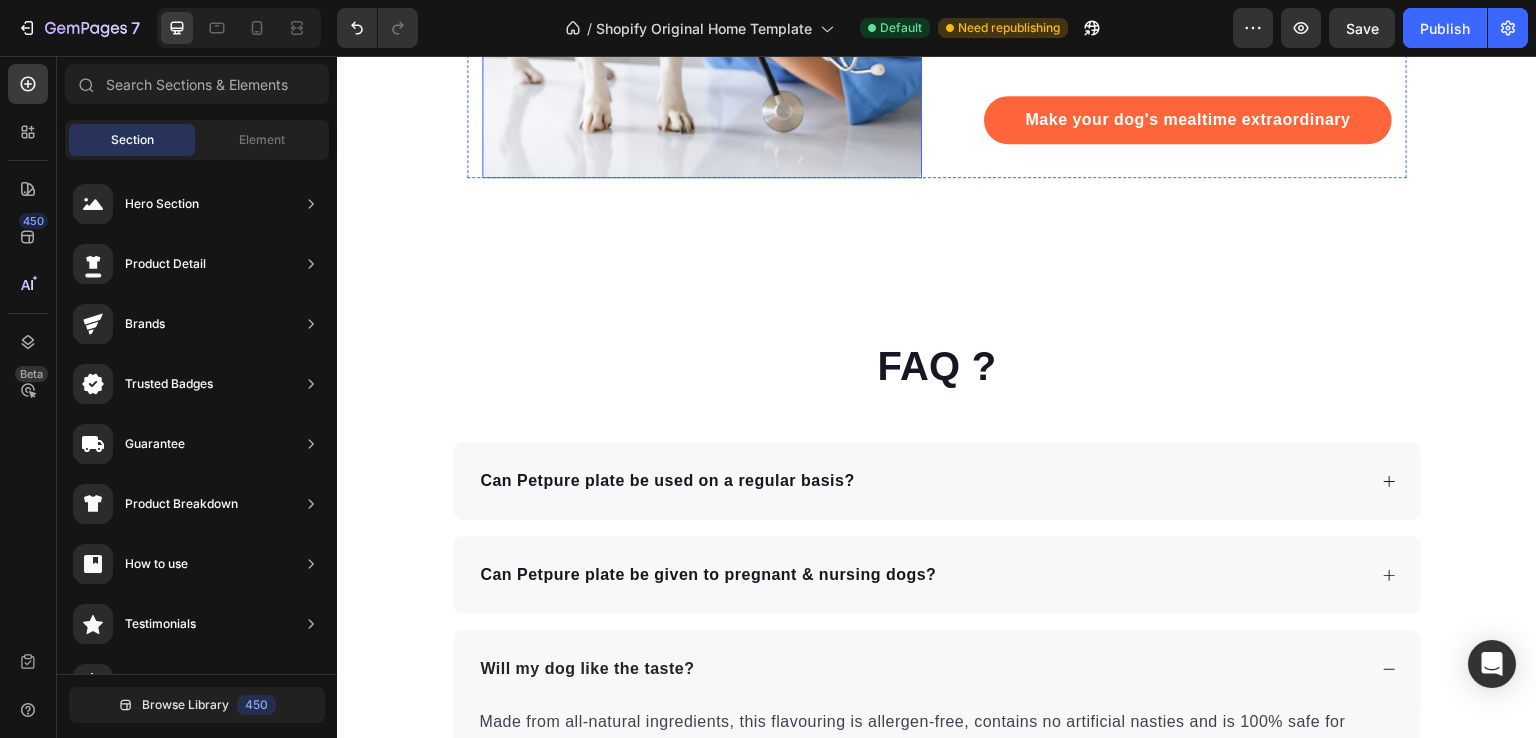 scroll, scrollTop: 5424, scrollLeft: 0, axis: vertical 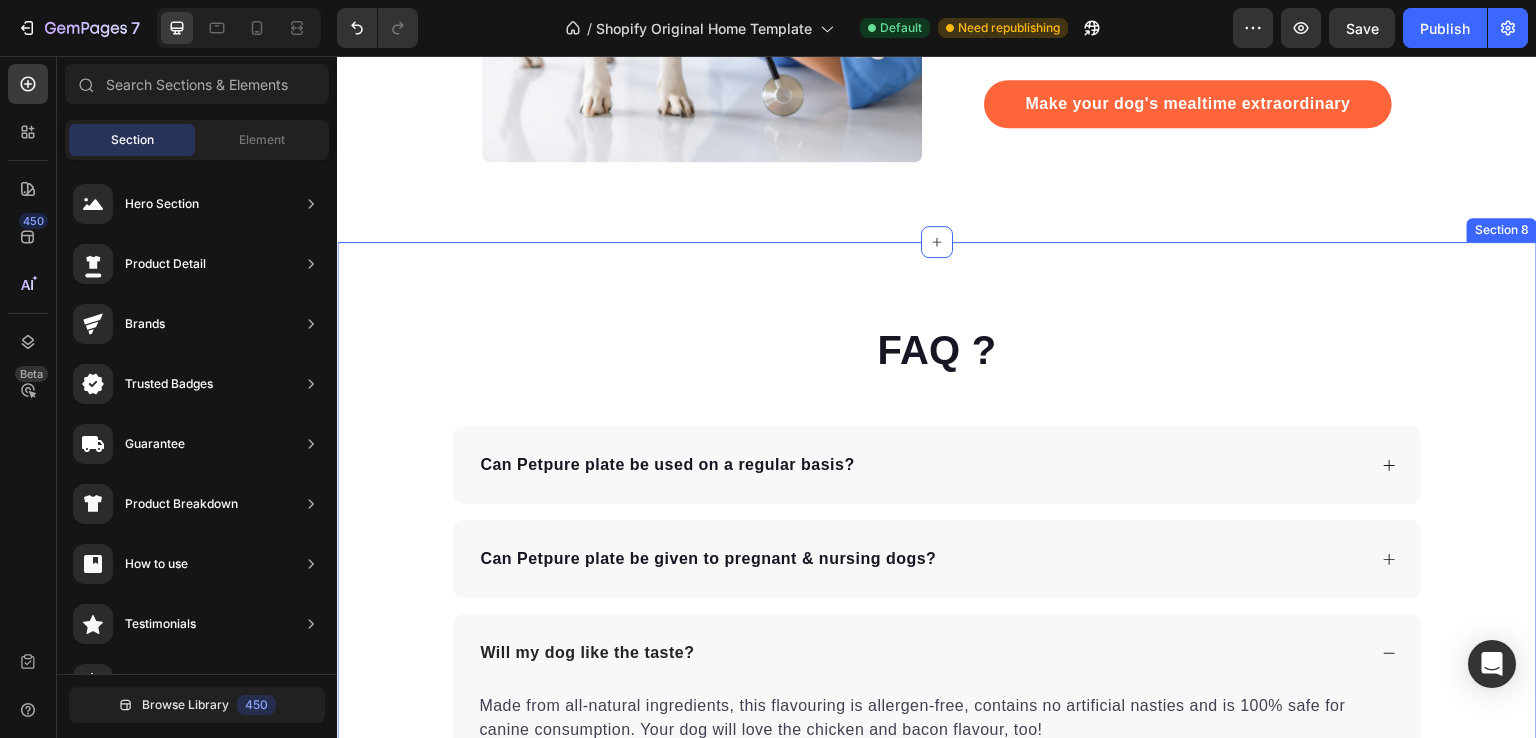 click on "FAQ ? Heading
Can Petpure plate be used on a regular basis?
Can Petpure plate be given to pregnant & nursing dogs?
Will my dog like the taste? Made from all-natural ingredients, this flavouring is allergen-free, contains no artificial nasties and is 100% safe for canine consumption. Your dog will love the chicken and bacon flavour, too! Text block
How long will it take to see results?
How does the money back guarantee work?
Any further questions? Accordion Row" at bounding box center [937, 686] 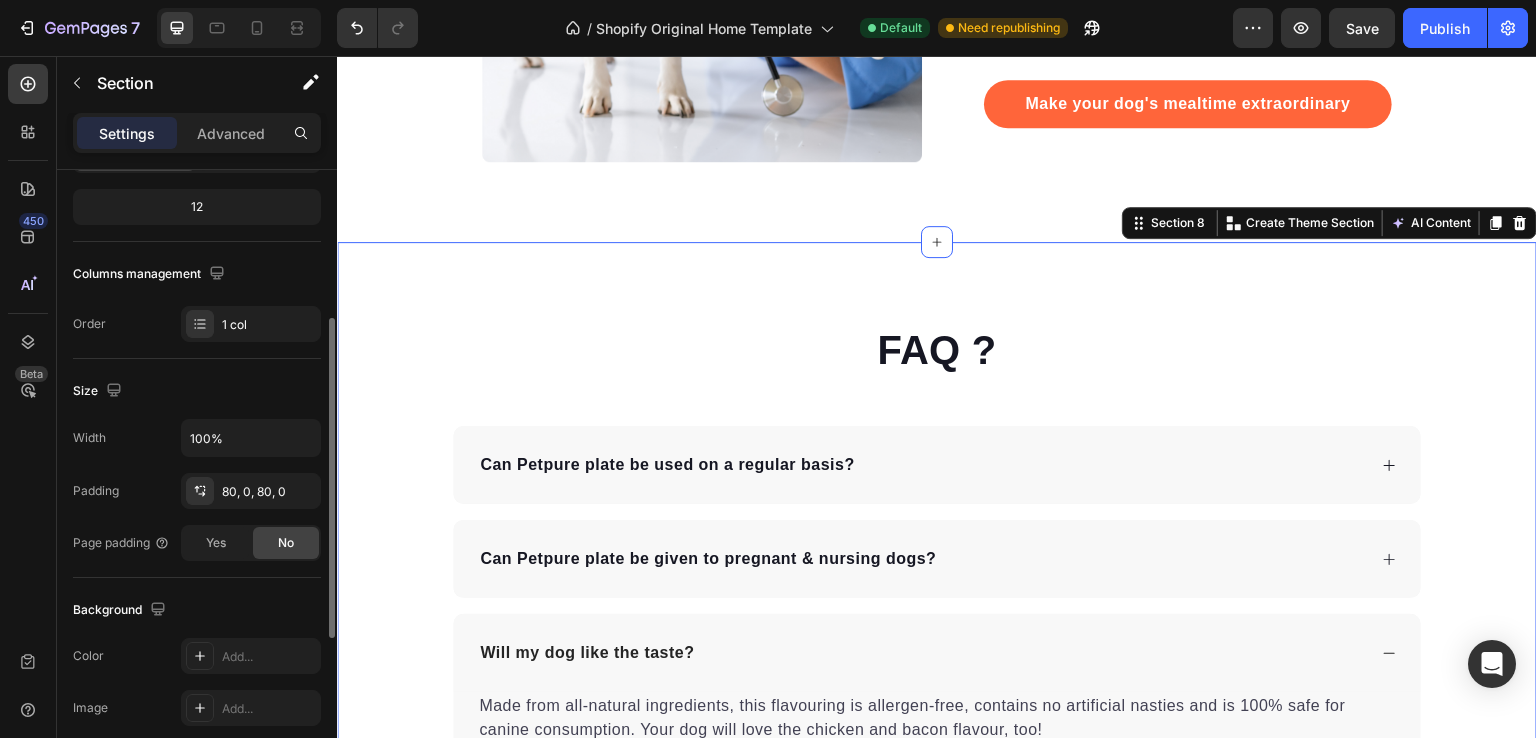 scroll, scrollTop: 258, scrollLeft: 0, axis: vertical 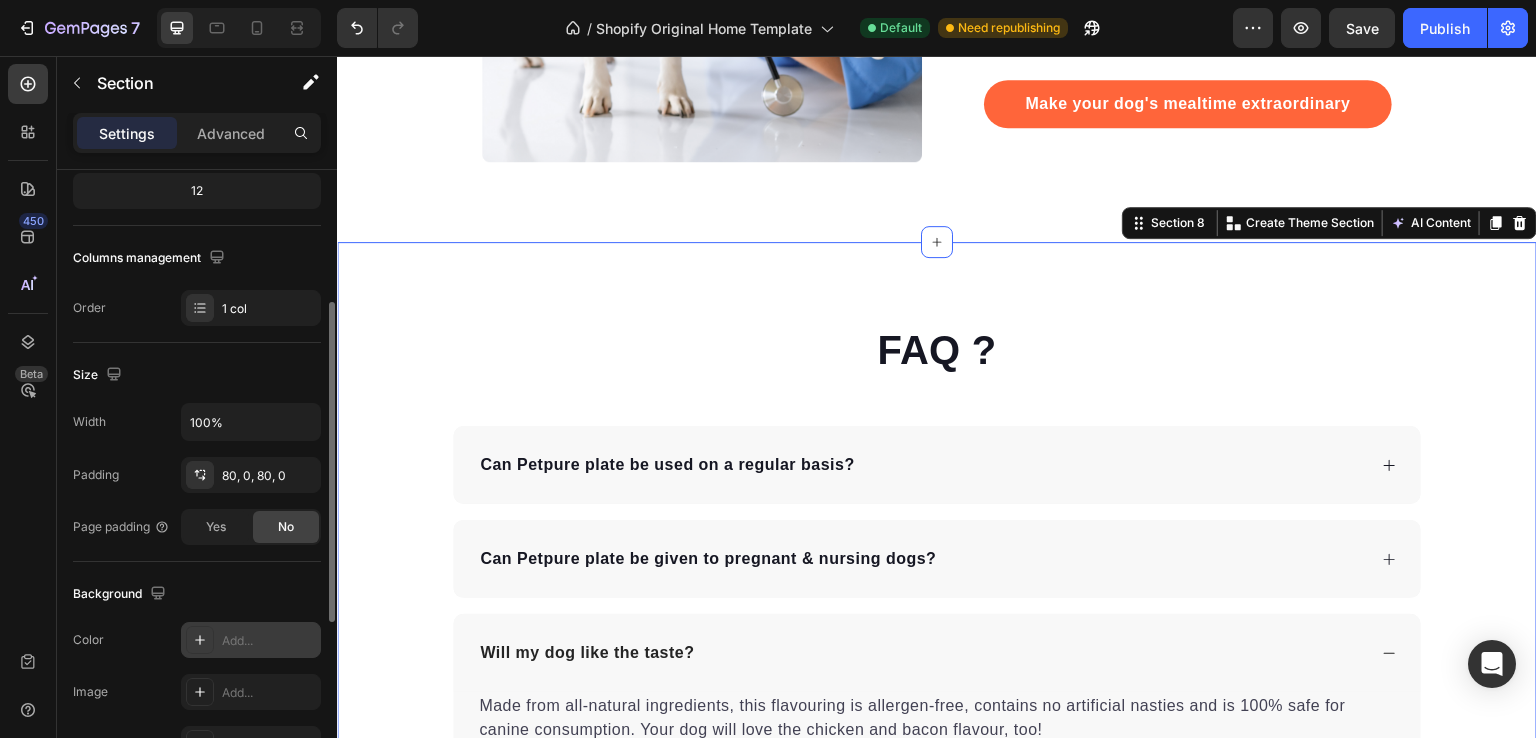click on "Add..." at bounding box center (269, 641) 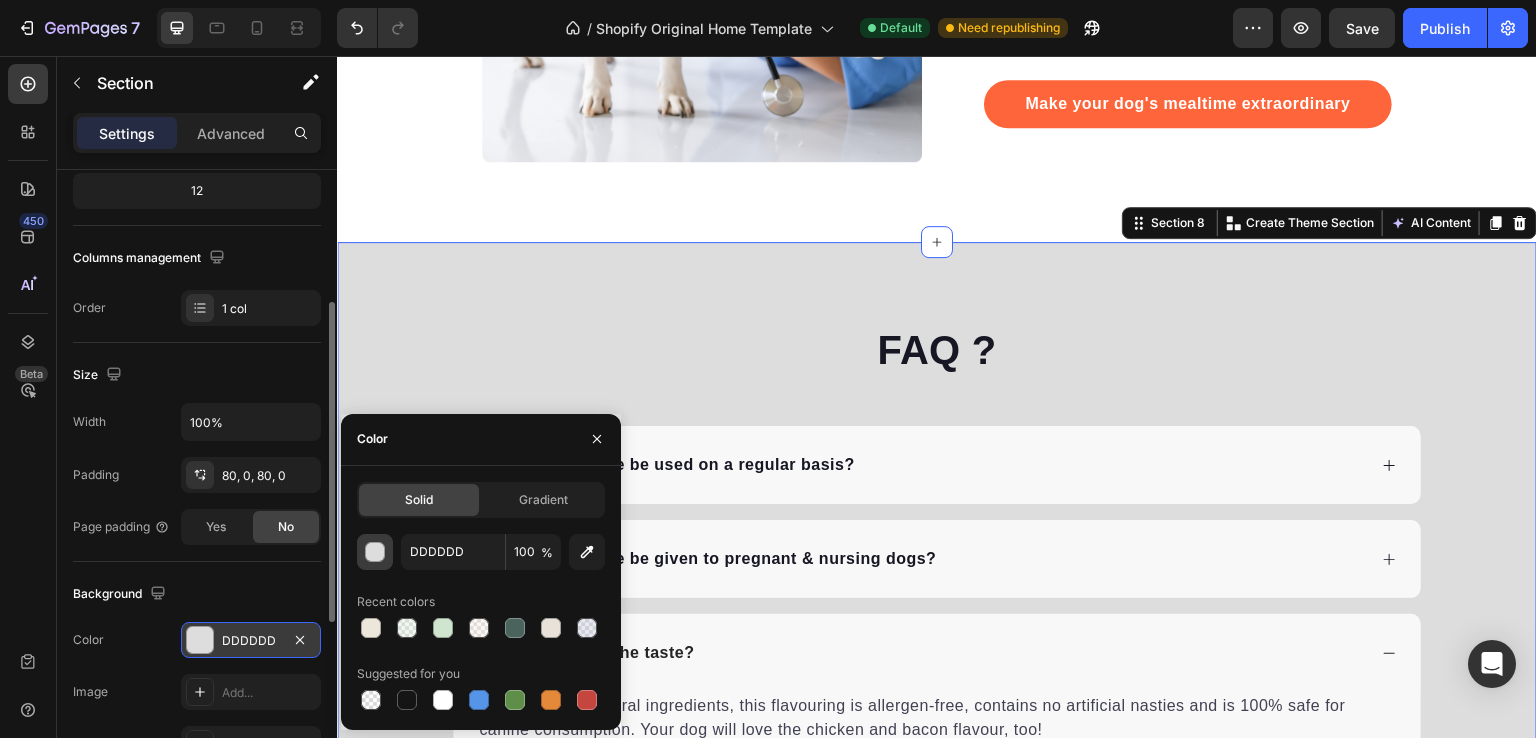 click at bounding box center [376, 553] 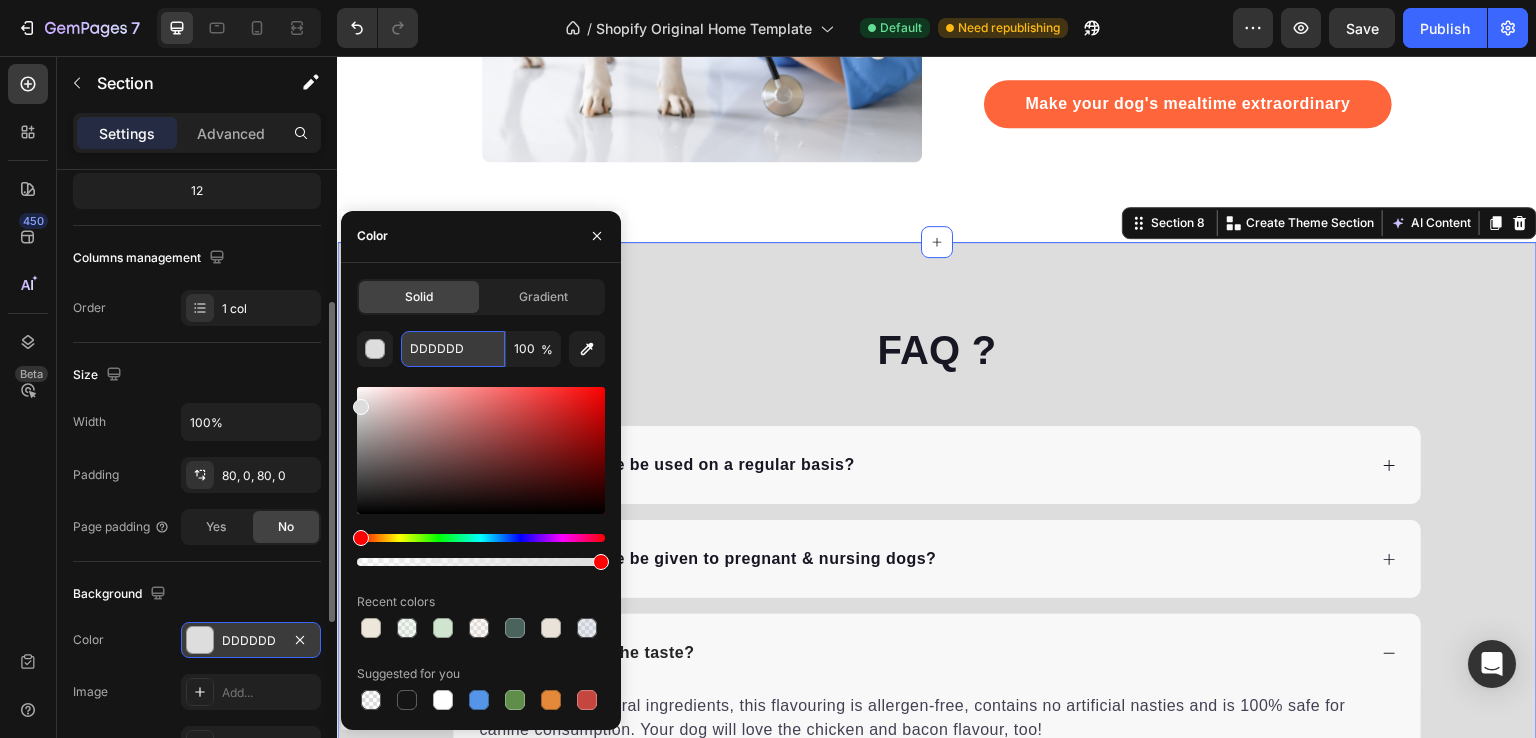 click on "DDDDDD" at bounding box center [453, 349] 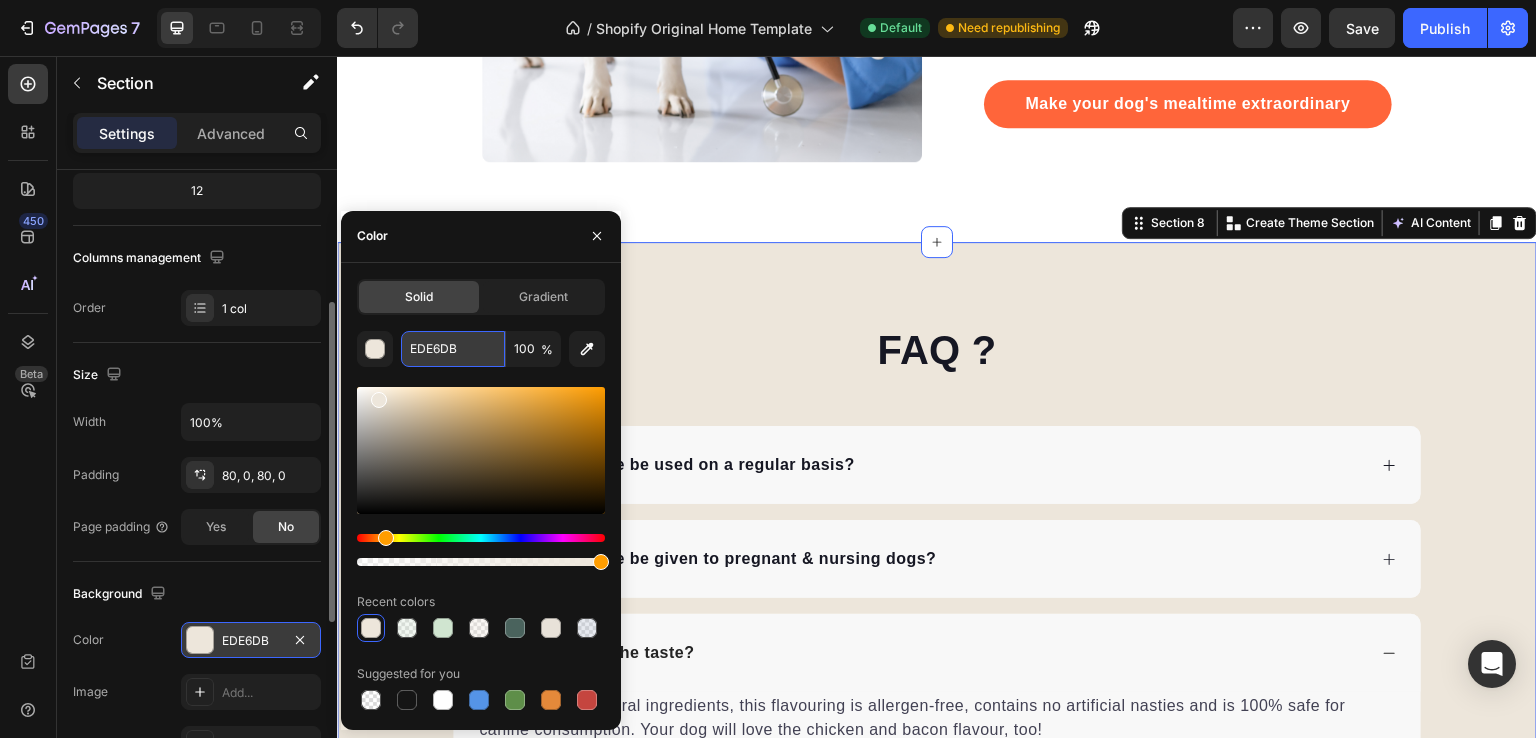 paste on "FAFAF8" 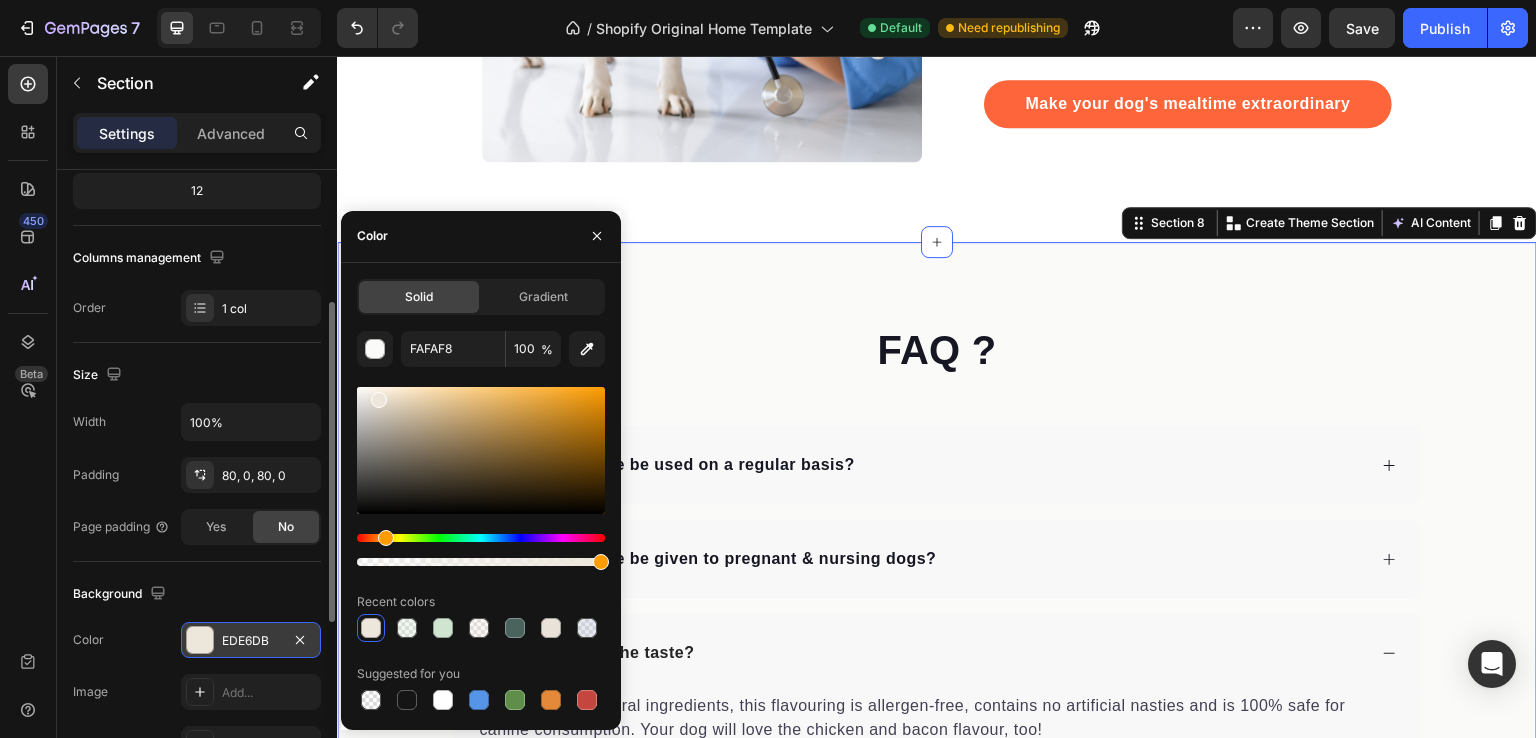 click on "Image Image Praised by vets and leading dog experts Heading “Probiotics and prebiotics focus on your dog’s microbiome to ensure they stay healthy from the inside out. A happy tummy is a happy dog” Text block Dr. Juli G. Doctor of Veterinary Medicine Text block Make your dog's mealtime extraordinary Button Row Row Section 7" at bounding box center (937, -127) 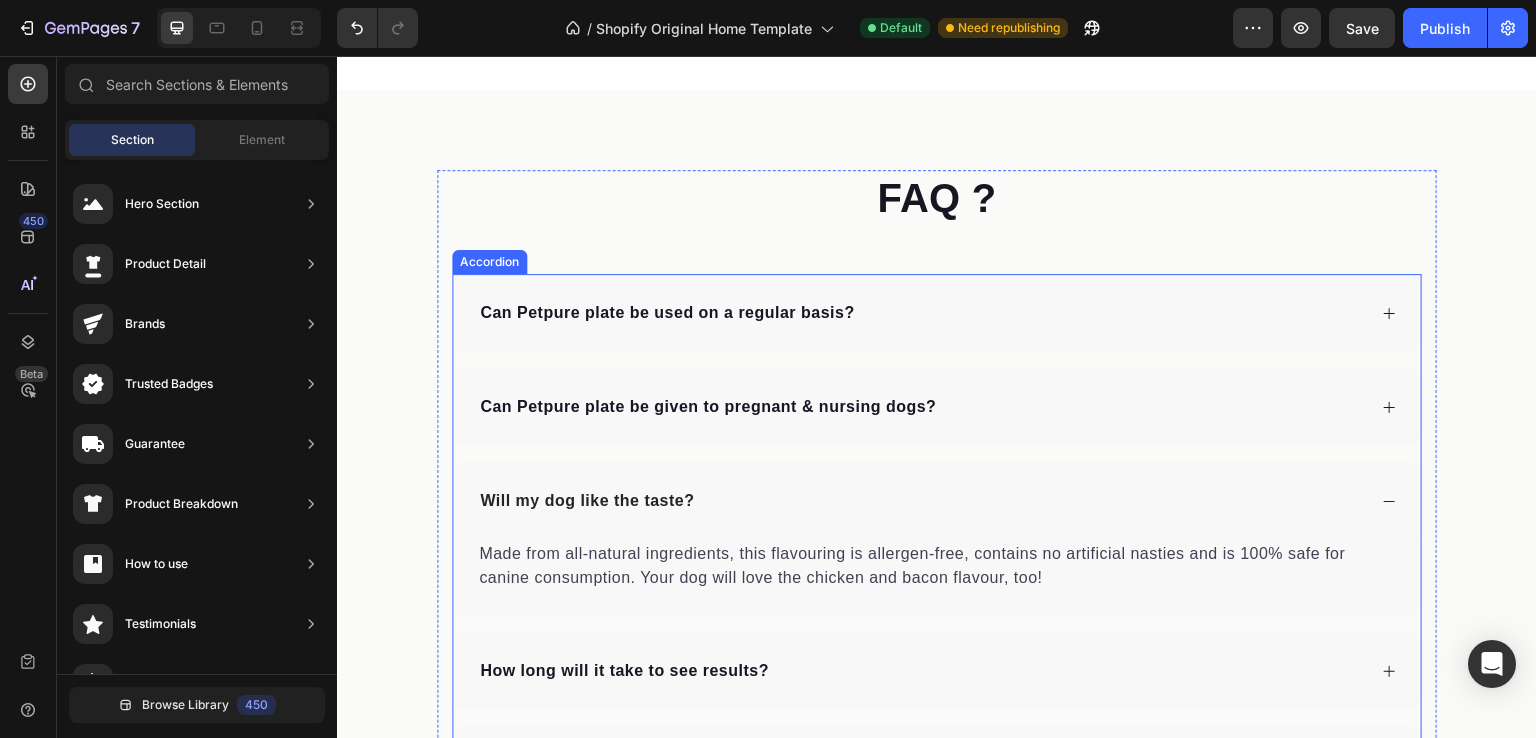 scroll, scrollTop: 5584, scrollLeft: 0, axis: vertical 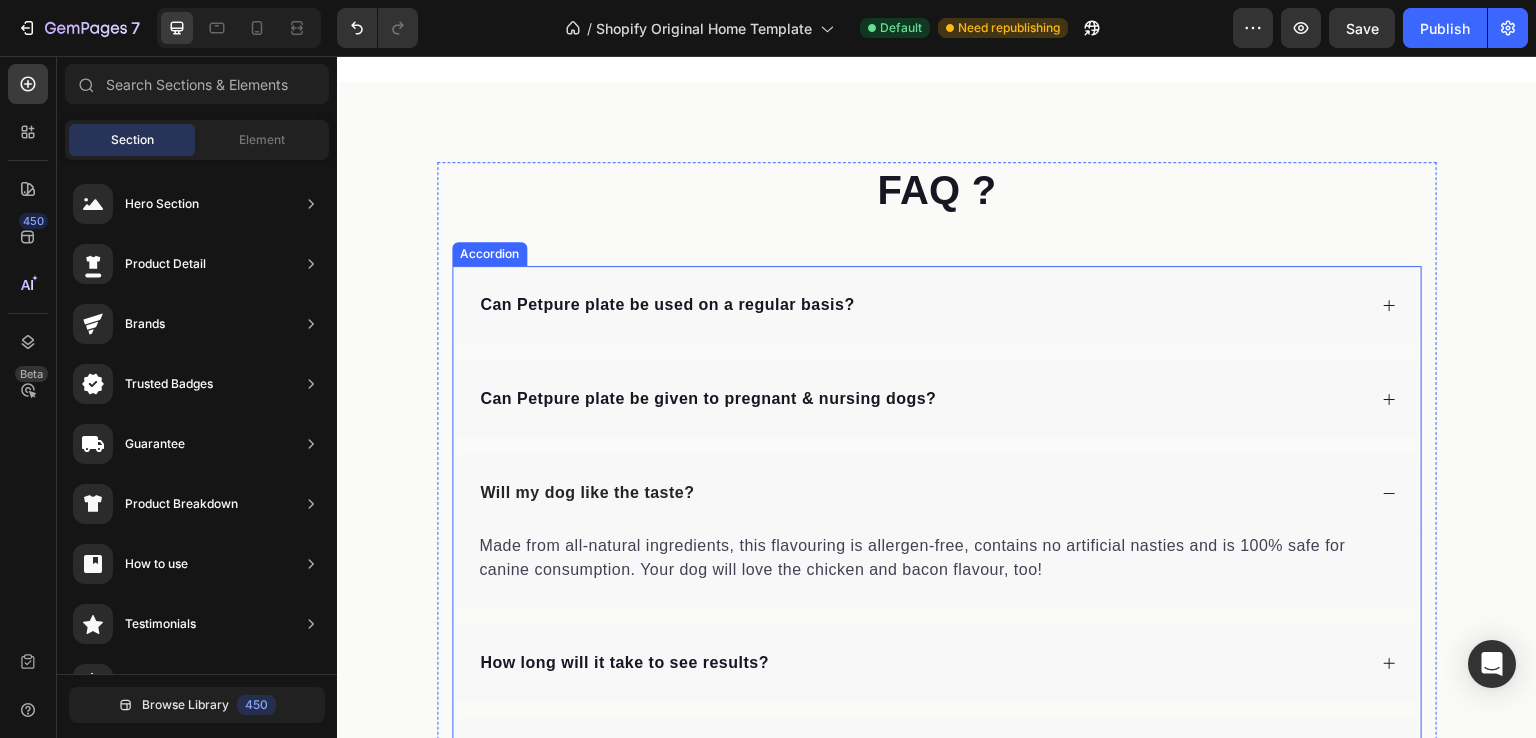 click on "Can Petpure plate be given to pregnant & nursing dogs?" at bounding box center (921, 399) 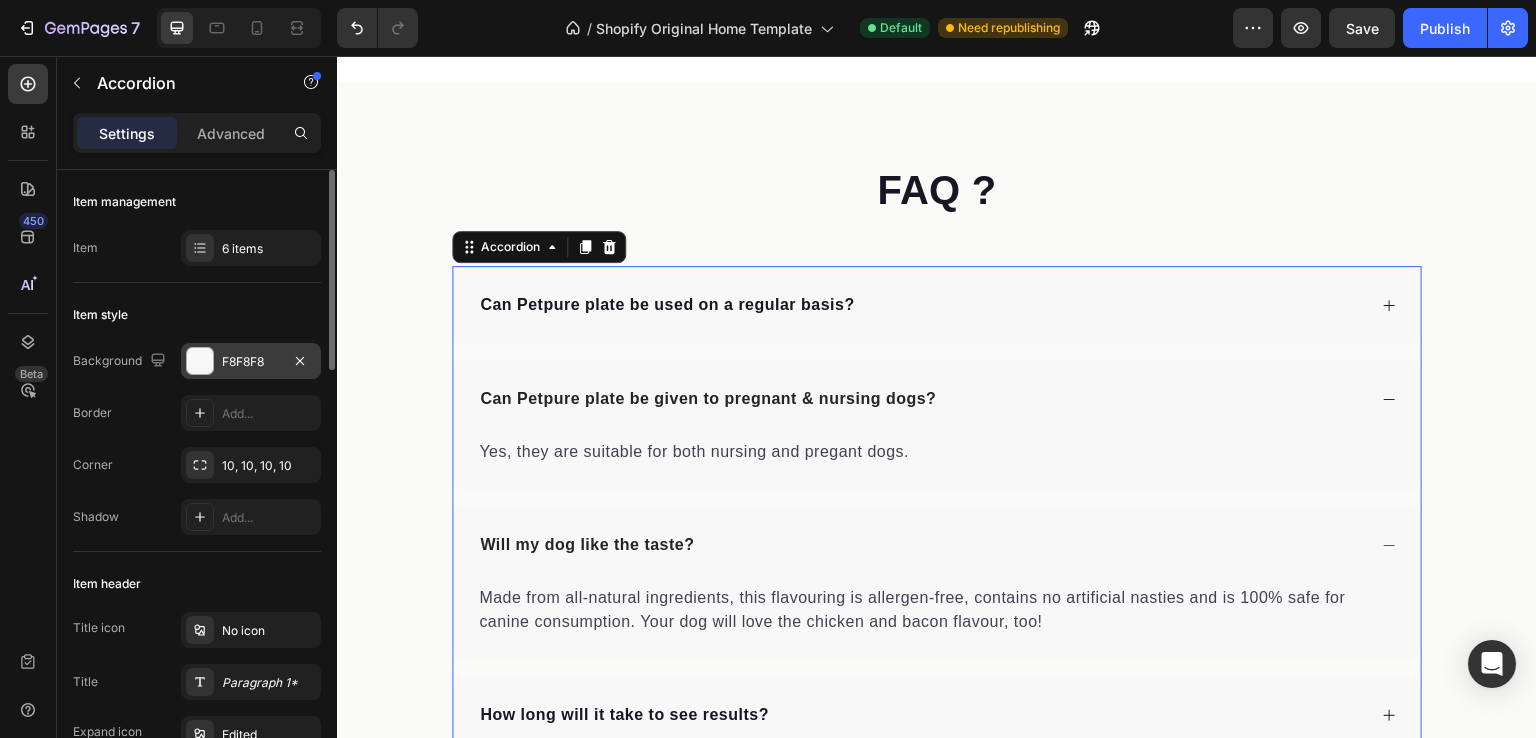 click on "F8F8F8" at bounding box center (251, 362) 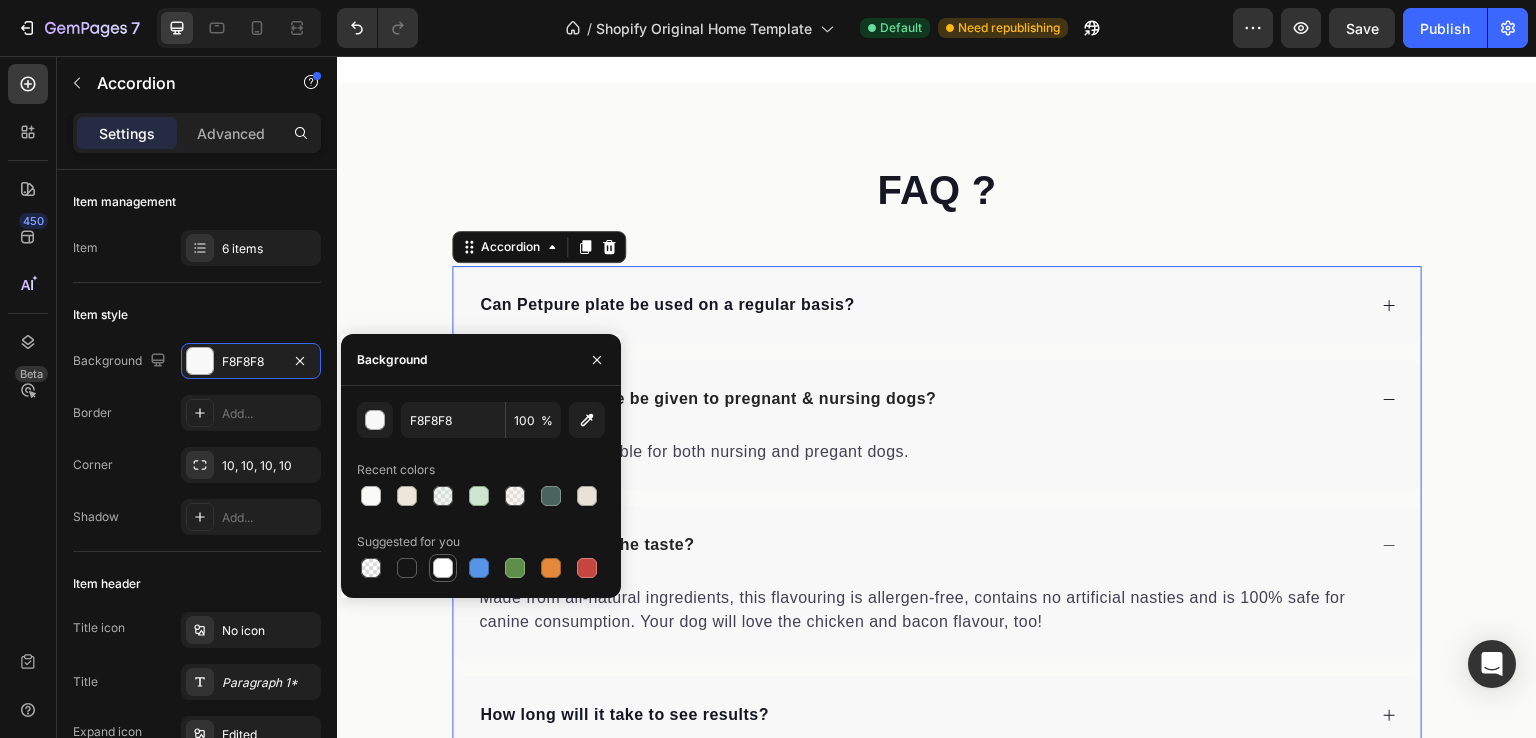 click at bounding box center [443, 568] 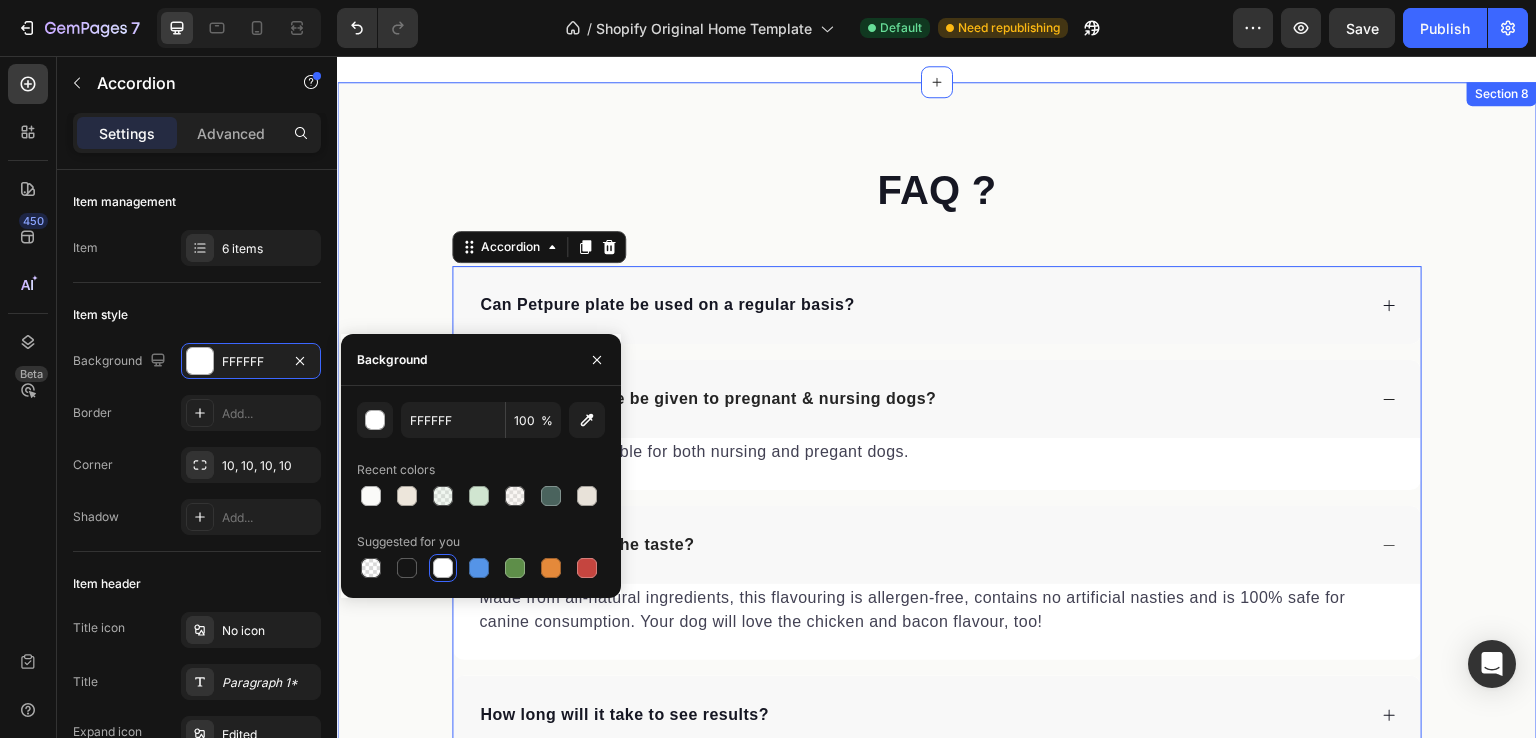 click on "FAQ ? Heading
Can Petpure plate be used on a regular basis?
Can Petpure plate be given to pregnant & nursing dogs? Yes, they are suitable for both nursing and pregant dogs. Text block
Will my dog like the taste? Made from all-natural ingredients, this flavouring is allergen-free, contains no artificial nasties and is 100% safe for canine consumption. Your dog will love the chicken and bacon flavour, too! Text block
How long will it take to see results?
How does the money back guarantee work?
Any further questions? Accordion   0 Row" at bounding box center [937, 552] 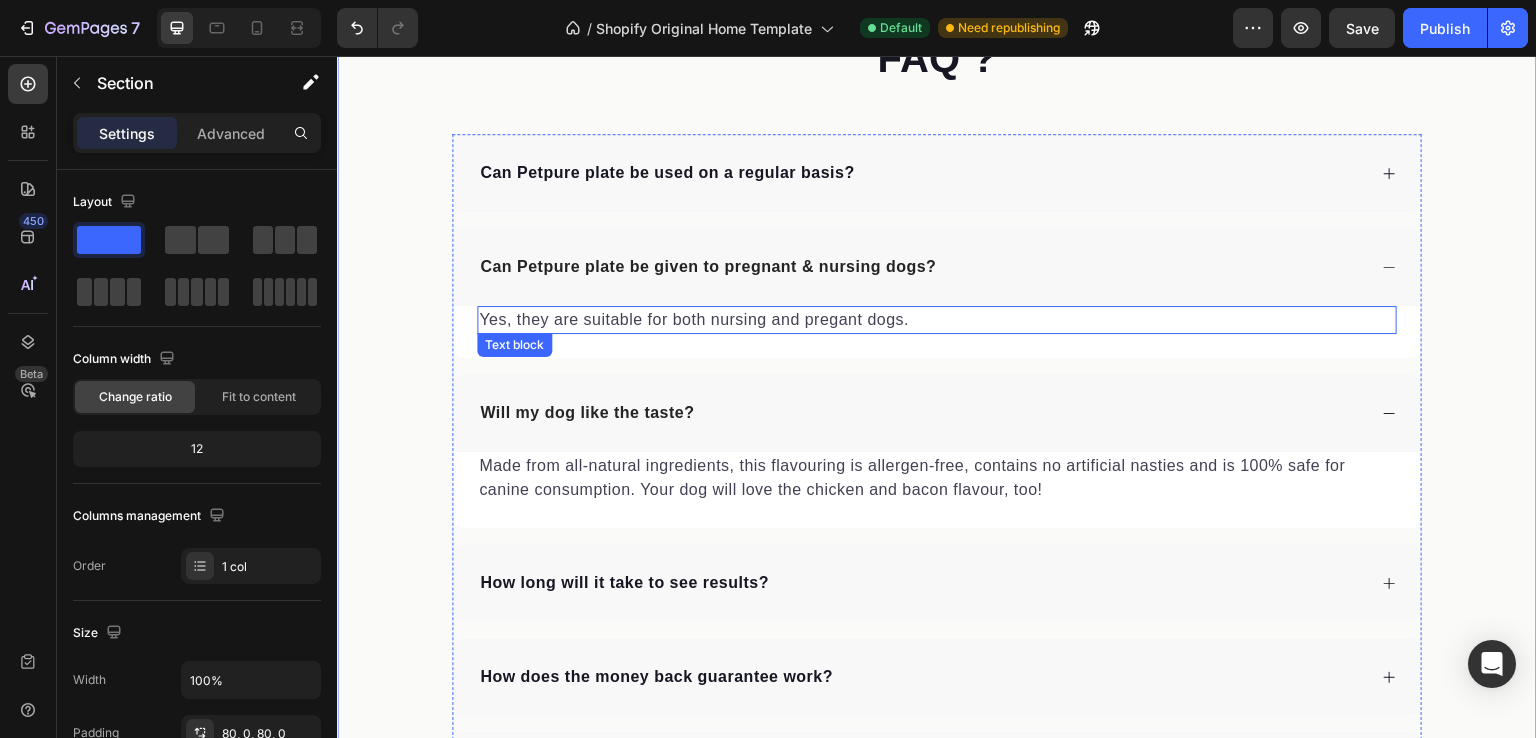scroll, scrollTop: 5887, scrollLeft: 0, axis: vertical 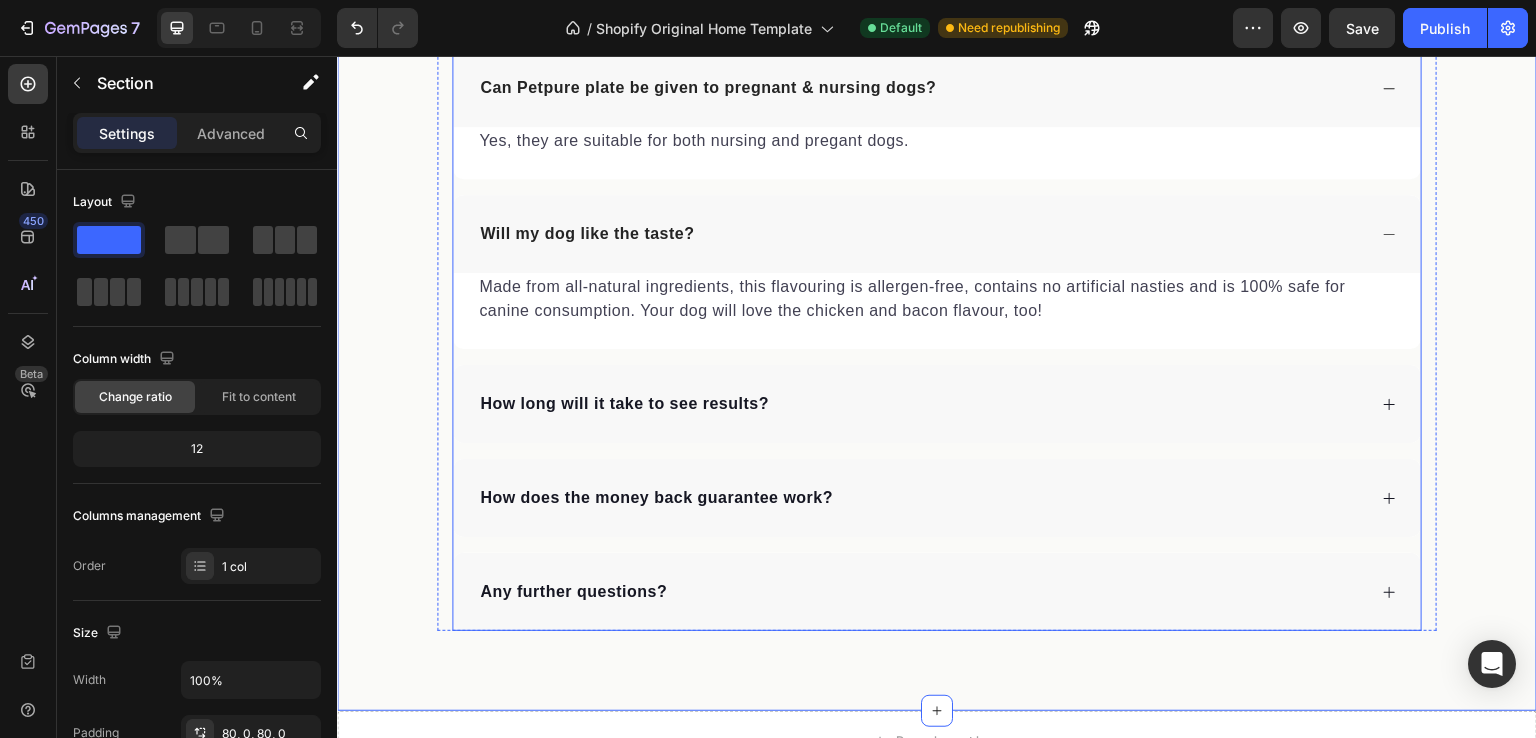 click on "How long will it take to see results?" at bounding box center [624, 404] 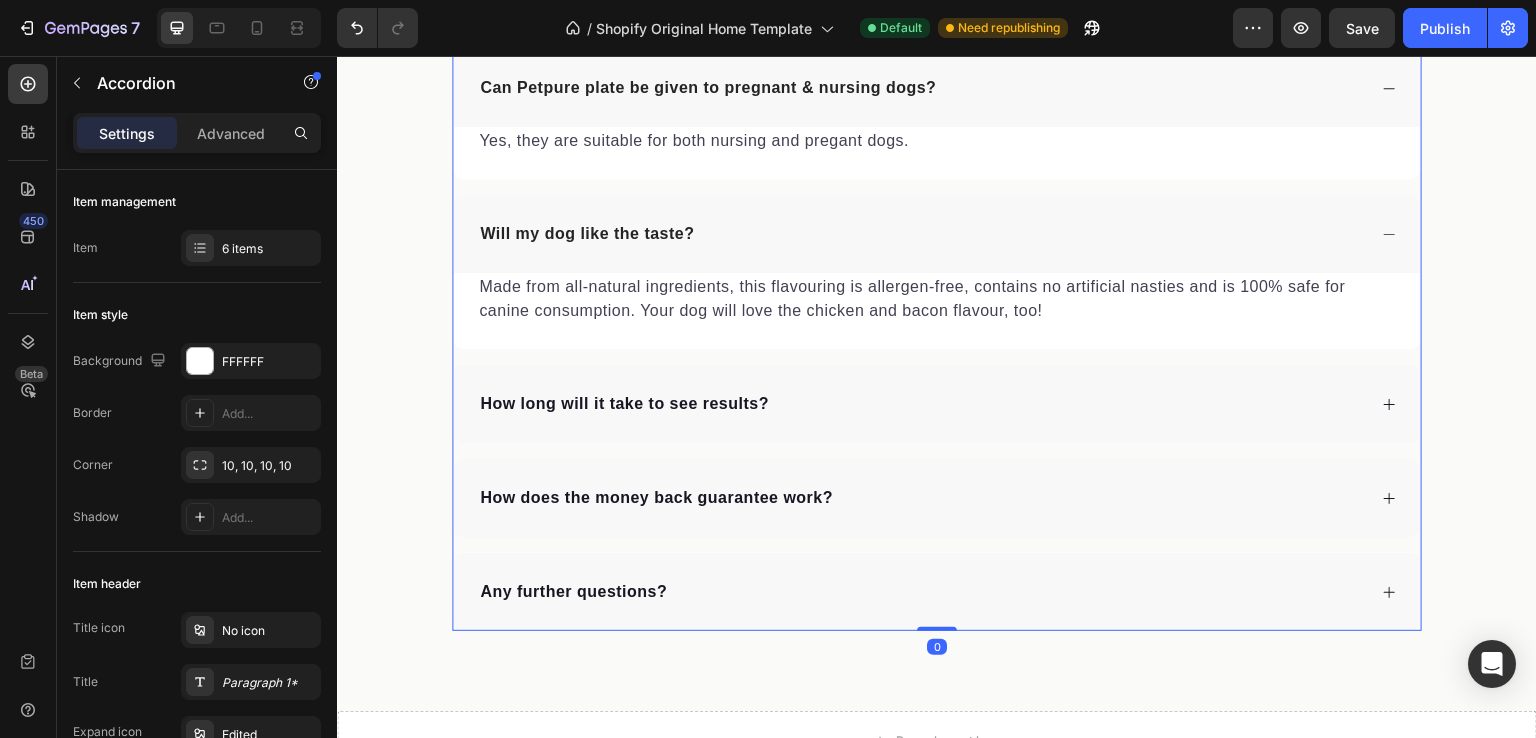 click on "How long will it take to see results?" at bounding box center (921, 404) 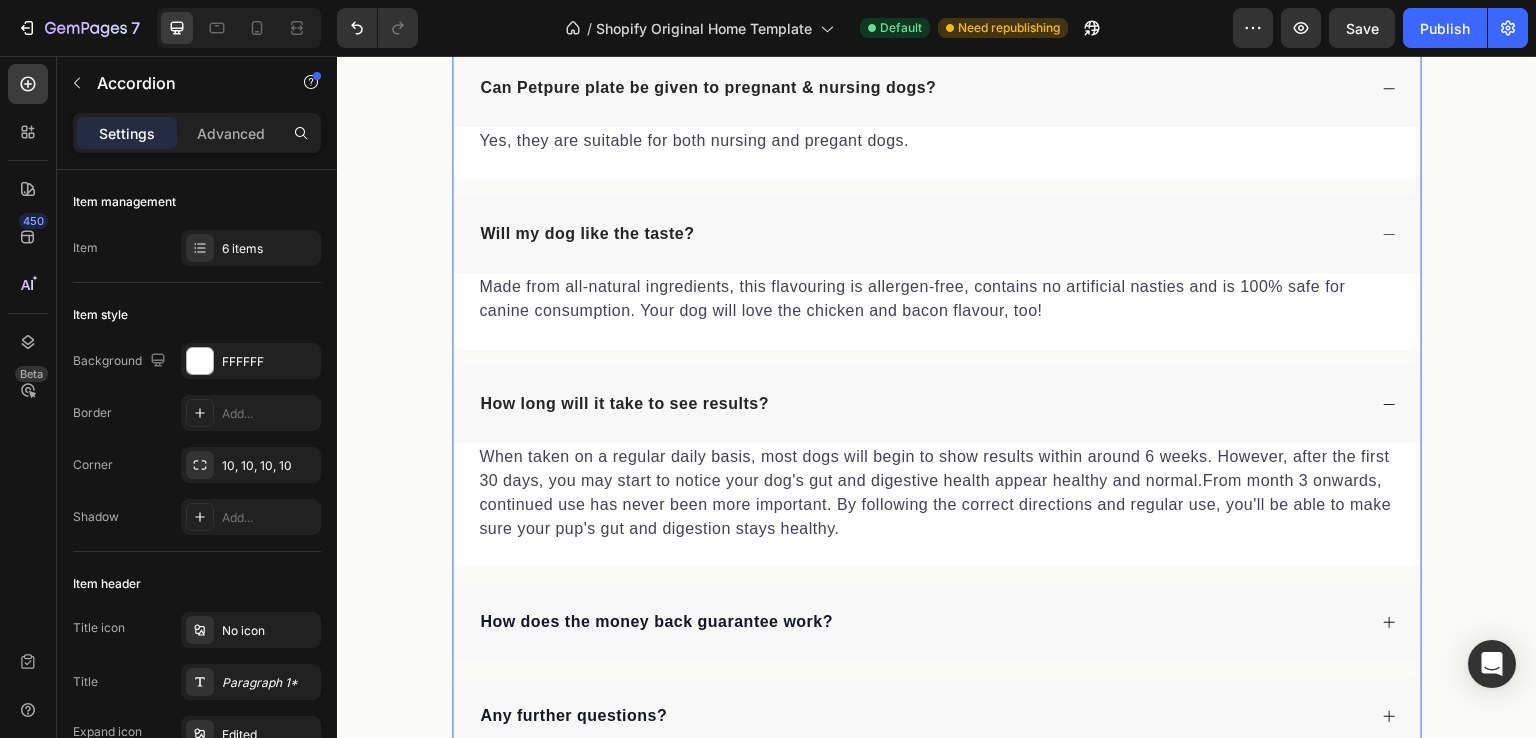 click on "How long will it take to see results?" at bounding box center [921, 404] 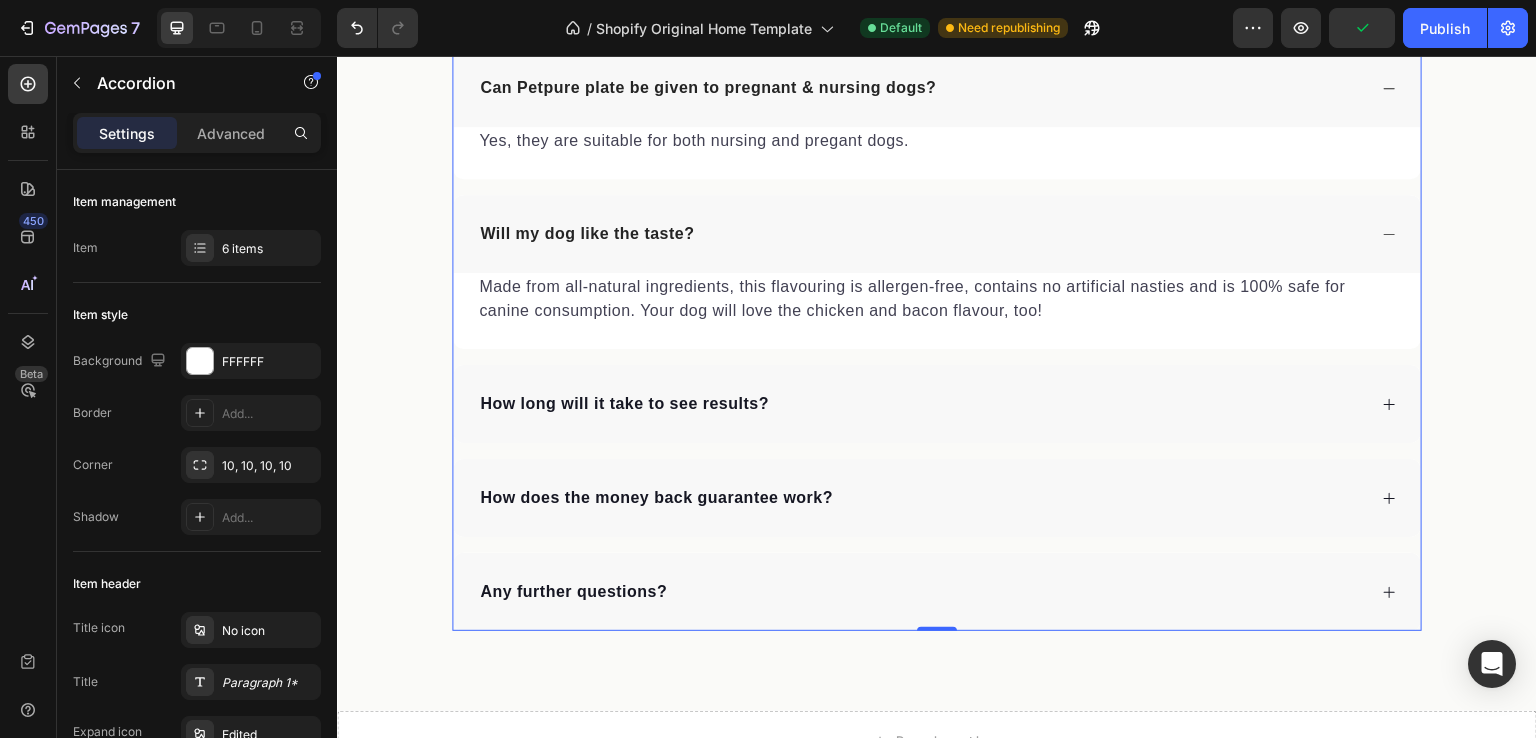 click on "How long will it take to see results?" at bounding box center (937, 404) 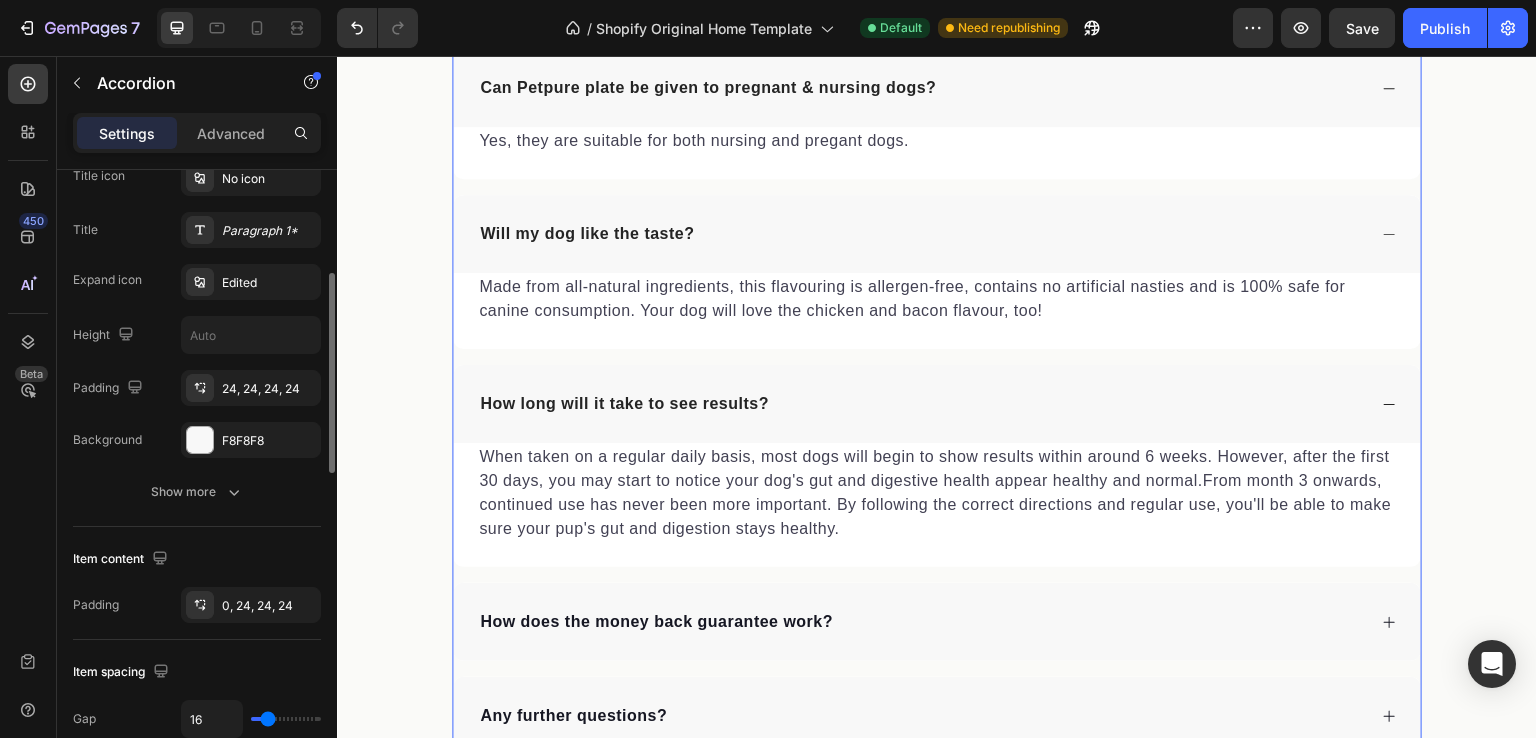 scroll, scrollTop: 484, scrollLeft: 0, axis: vertical 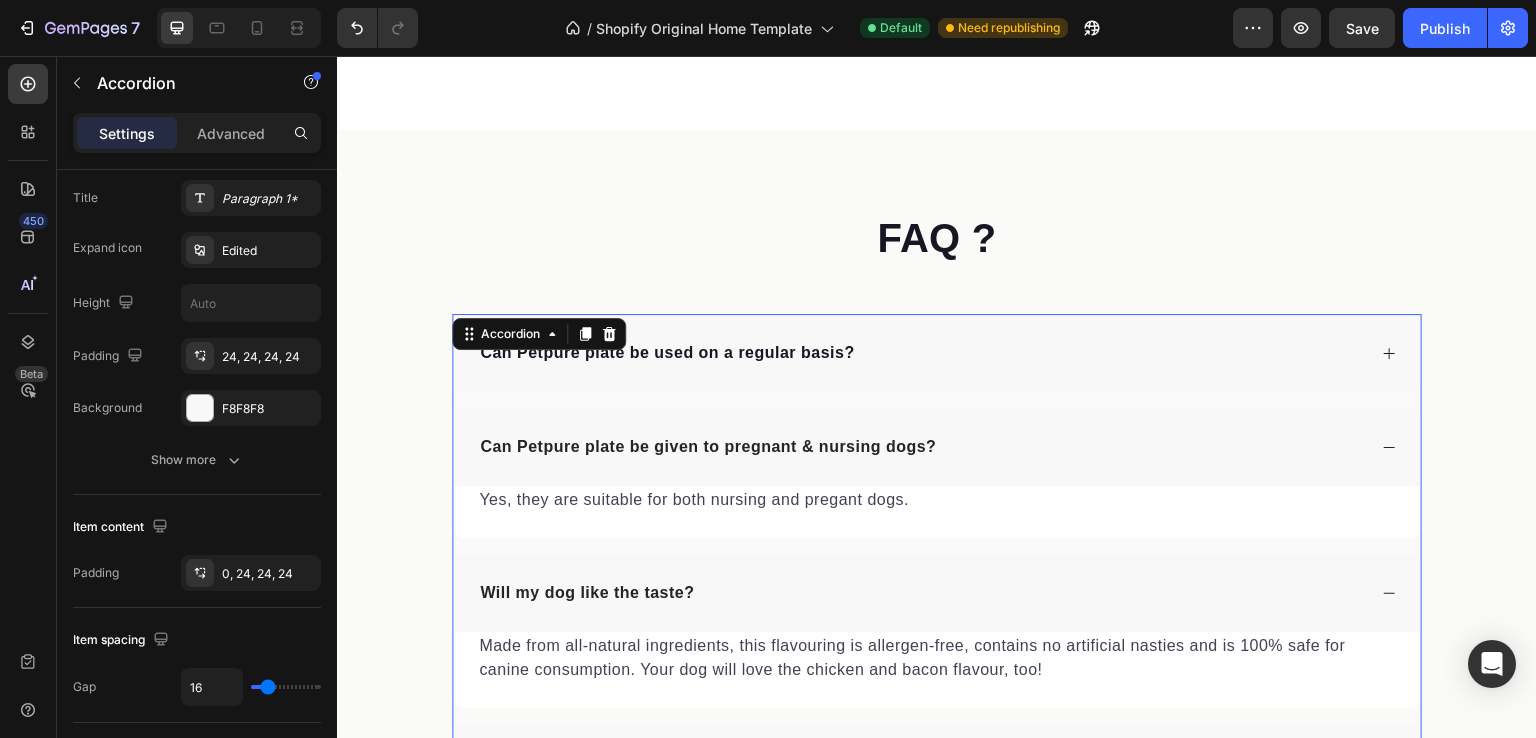 click on "Can Petpure plate be used on a regular basis?
Can Petpure plate be given to pregnant & nursing dogs? Yes, they are suitable for both nursing and pregant dogs. Text block
Will my dog like the taste? Made from all-natural ingredients, this flavouring is allergen-free, contains no artificial nasties and is 100% safe for canine consumption. Your dog will love the chicken and bacon flavour, too! Text block
How long will it take to see results? When taken on a regular daily basis, most dogs will begin to show results within around 6 weeks. However, after the first 30 days, you may start to notice your dog's gut and digestive health appear healthy and normal.From month 3 onwards, continued use has never been more important. By following the correct directions and regular use, you'll be able to make sure your pup's gut and digestion stays healthy. Text block
How does the money back guarantee work?
Any further questions?" at bounding box center (937, 714) 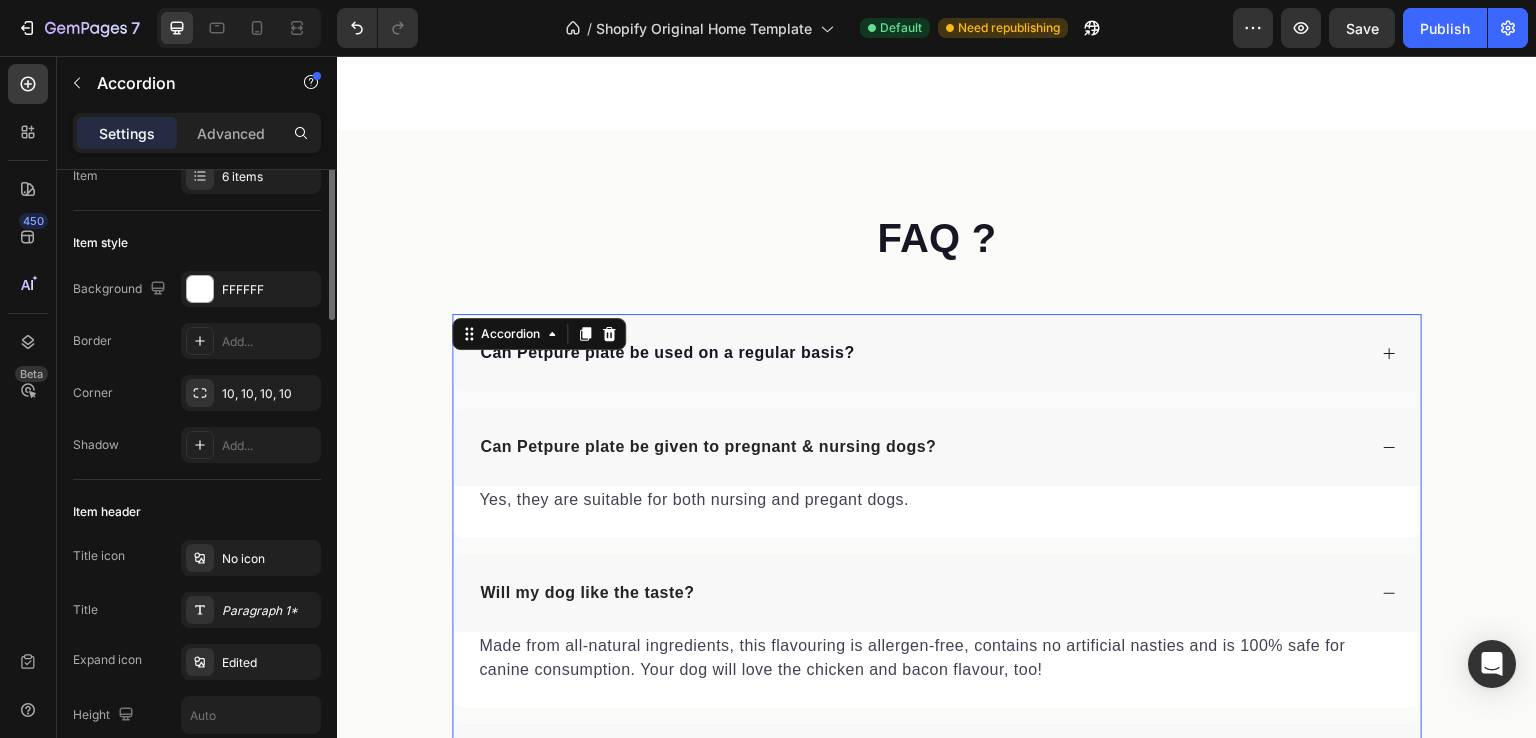 scroll, scrollTop: 9, scrollLeft: 0, axis: vertical 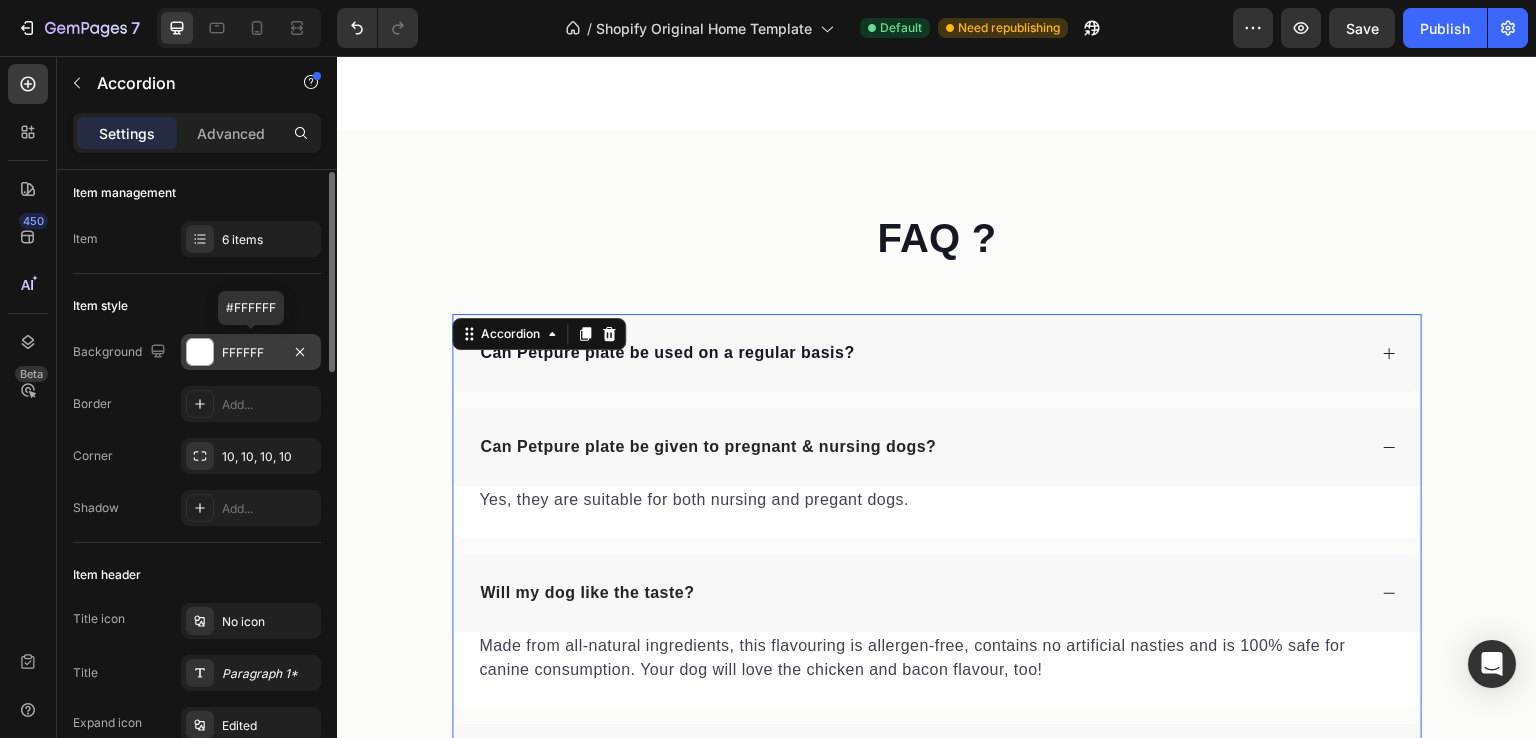 click on "FFFFFF" at bounding box center (251, 352) 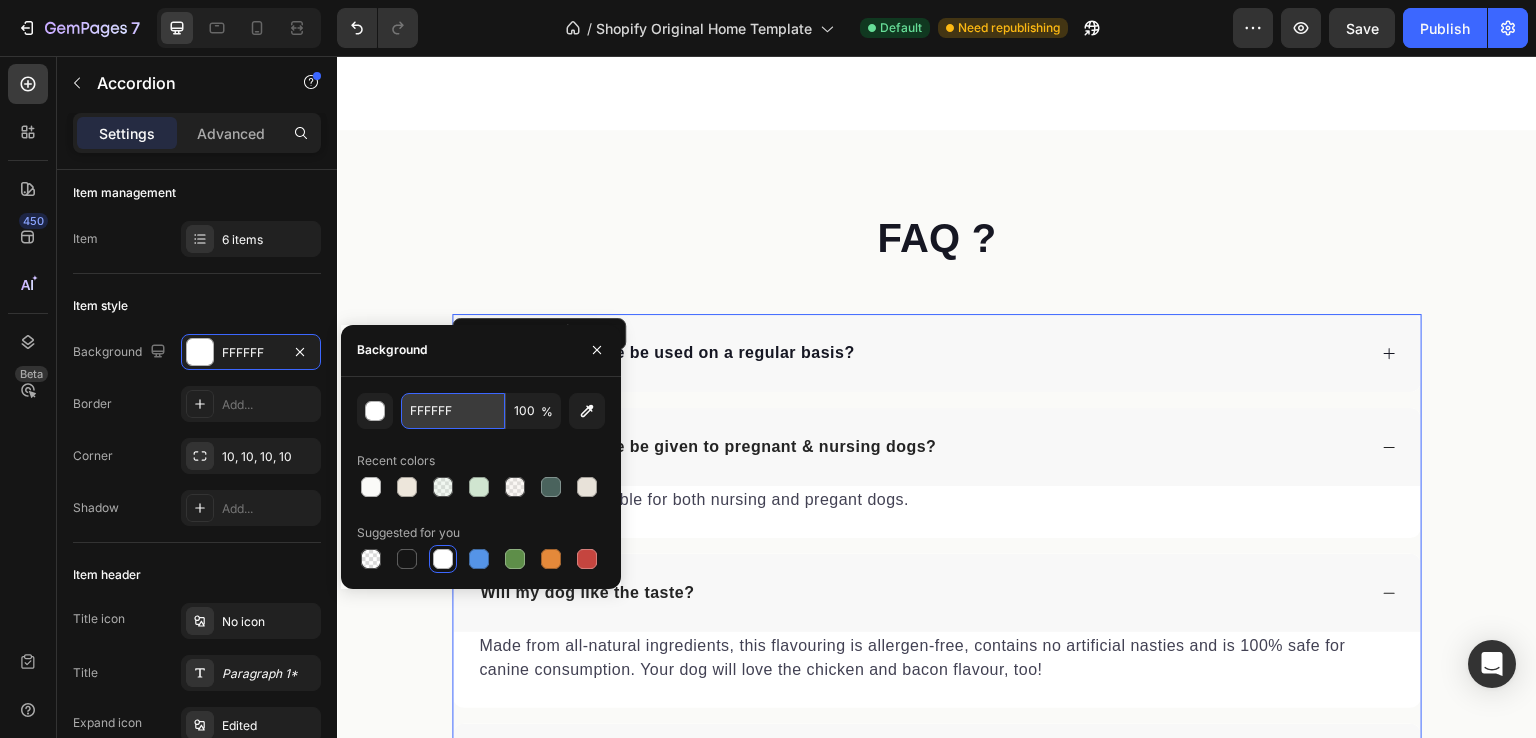 click on "FFFFFF" at bounding box center [453, 411] 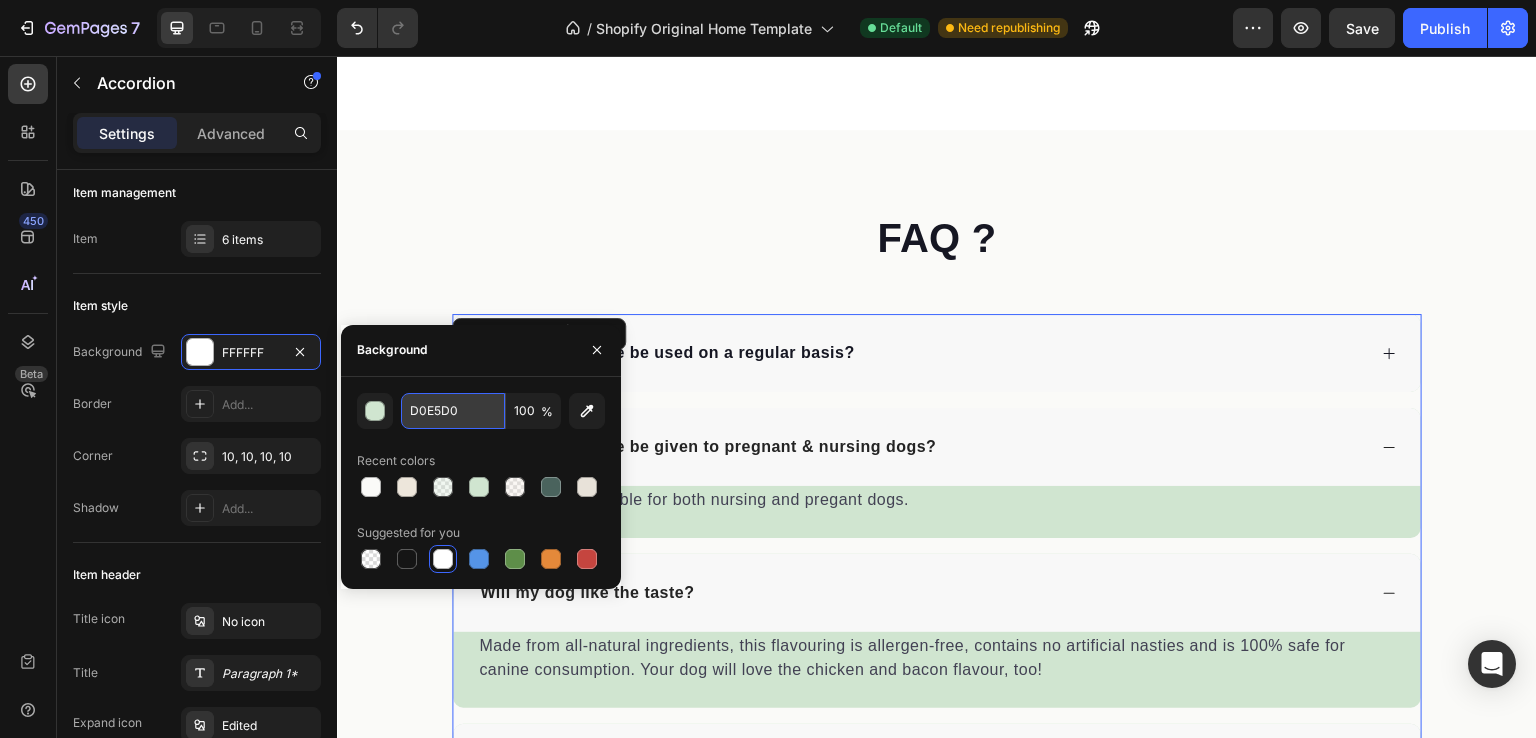 paste on "EDE6DB" 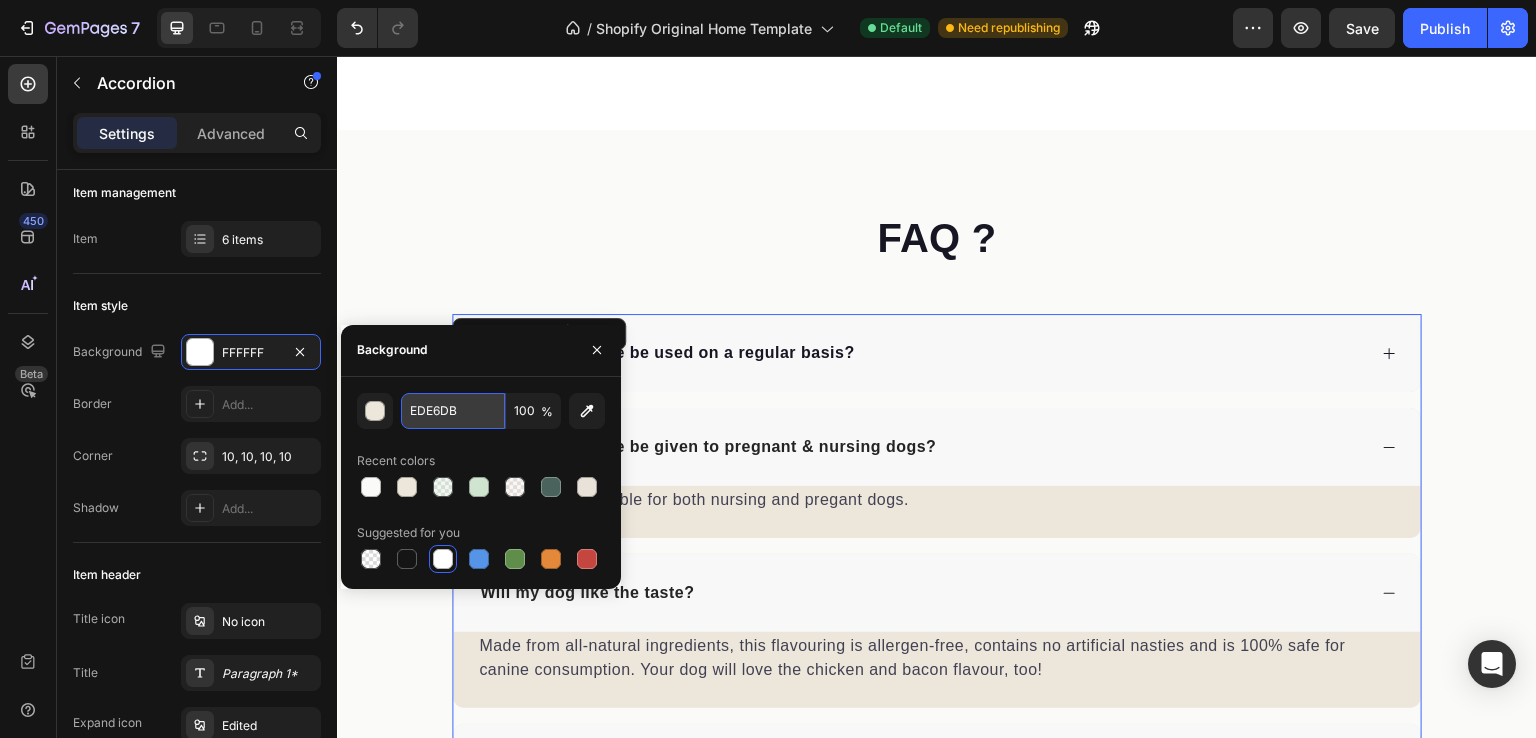 paste on "4A635D" 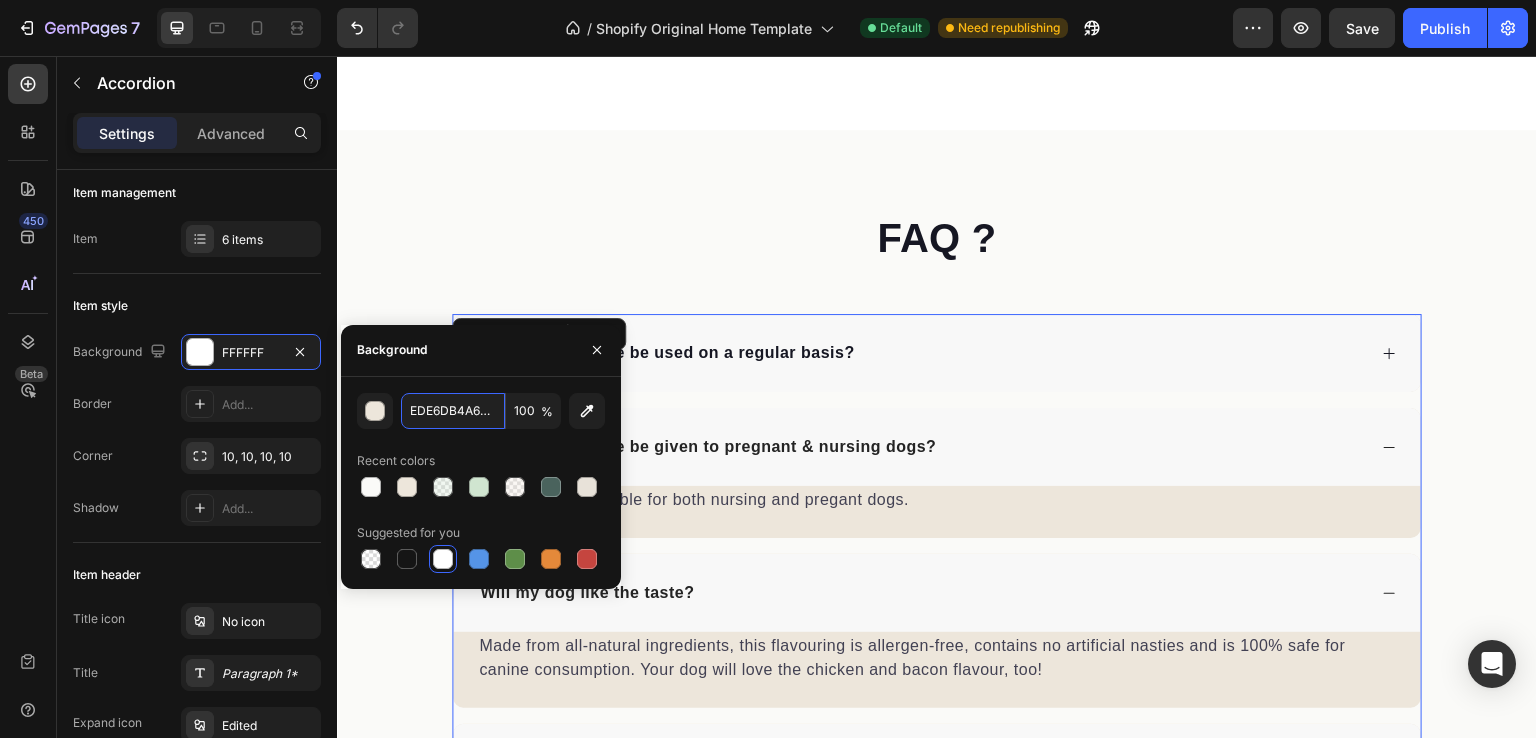 scroll, scrollTop: 0, scrollLeft: 7, axis: horizontal 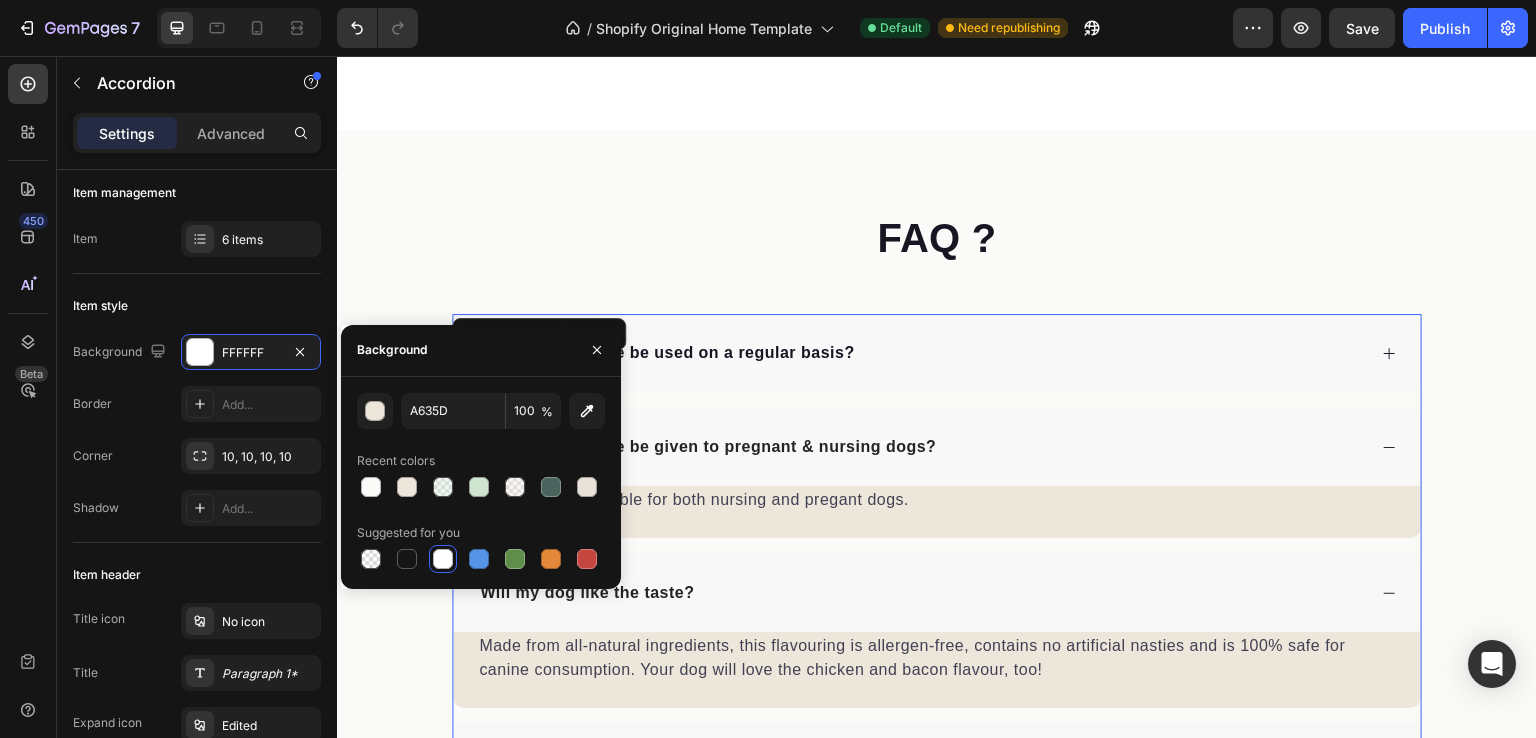 click on "Background" at bounding box center (481, 351) 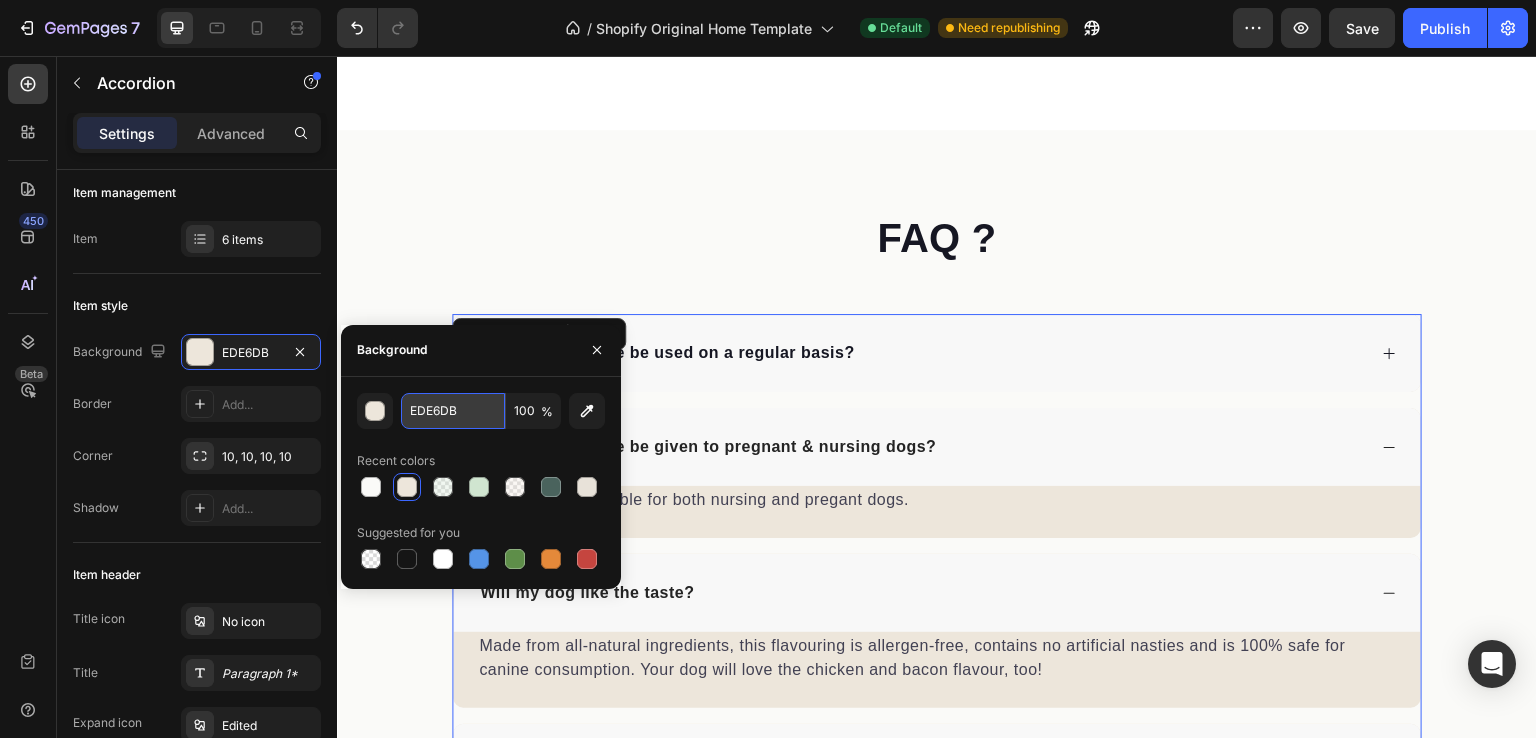 click on "EDE6DB" at bounding box center (453, 411) 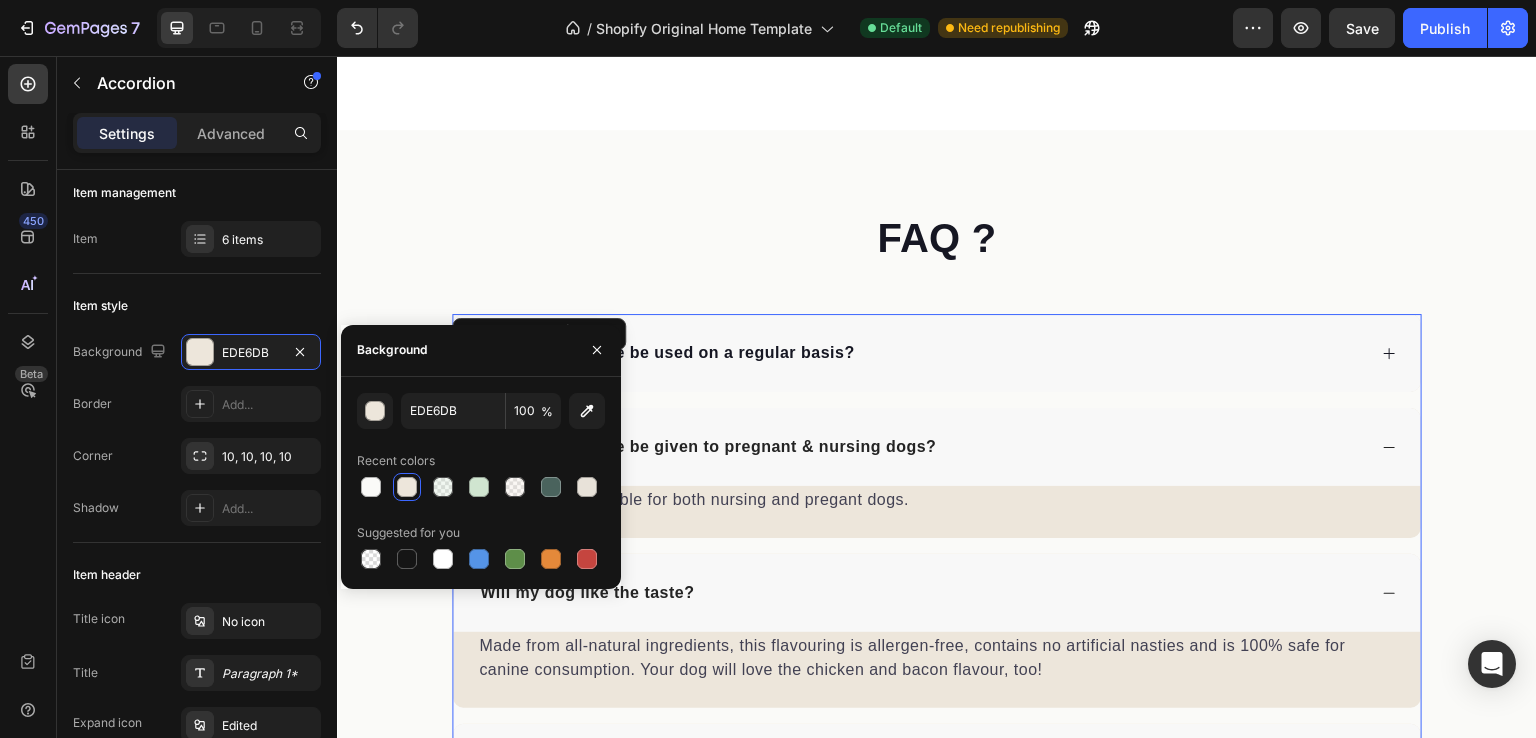click on "Background" at bounding box center (481, 351) 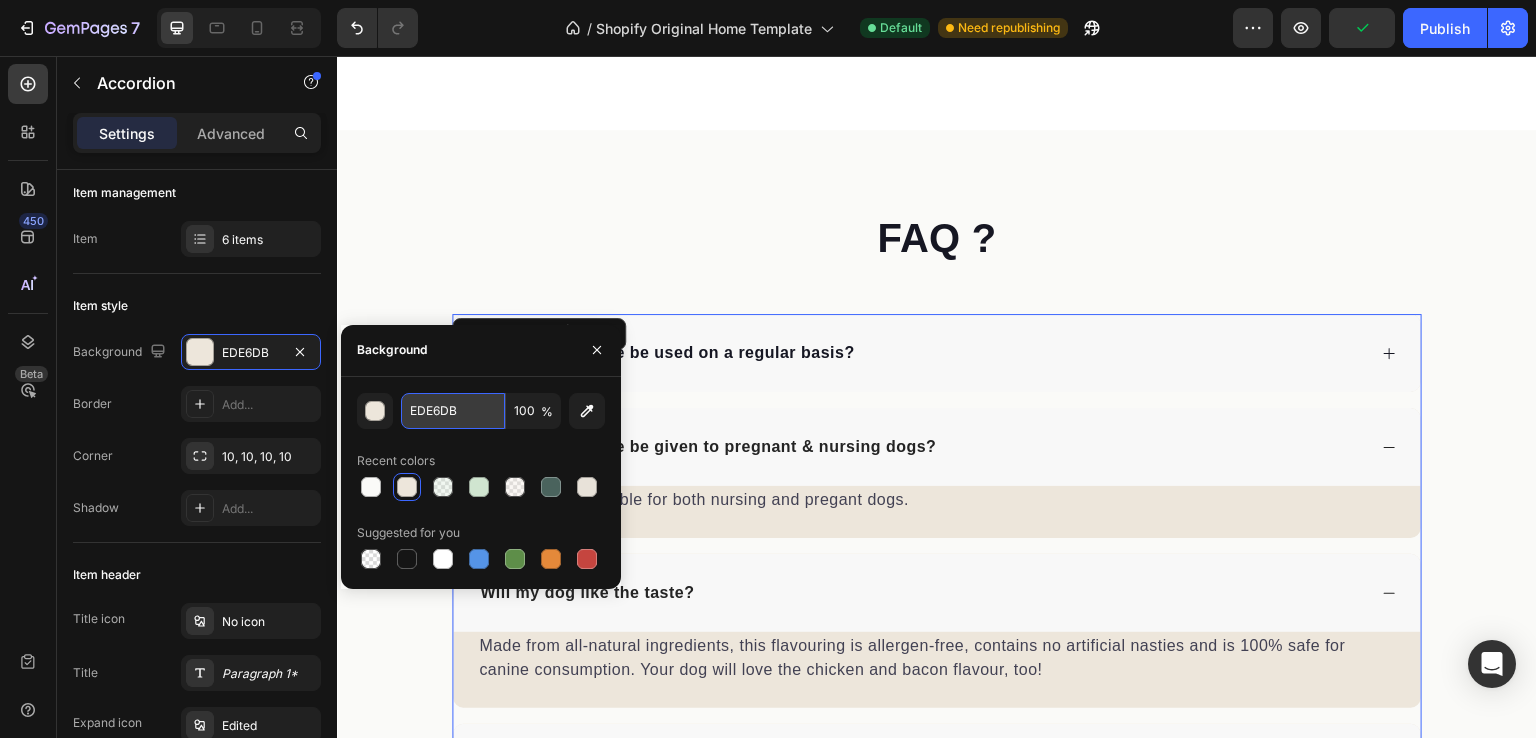 click on "EDE6DB" at bounding box center (453, 411) 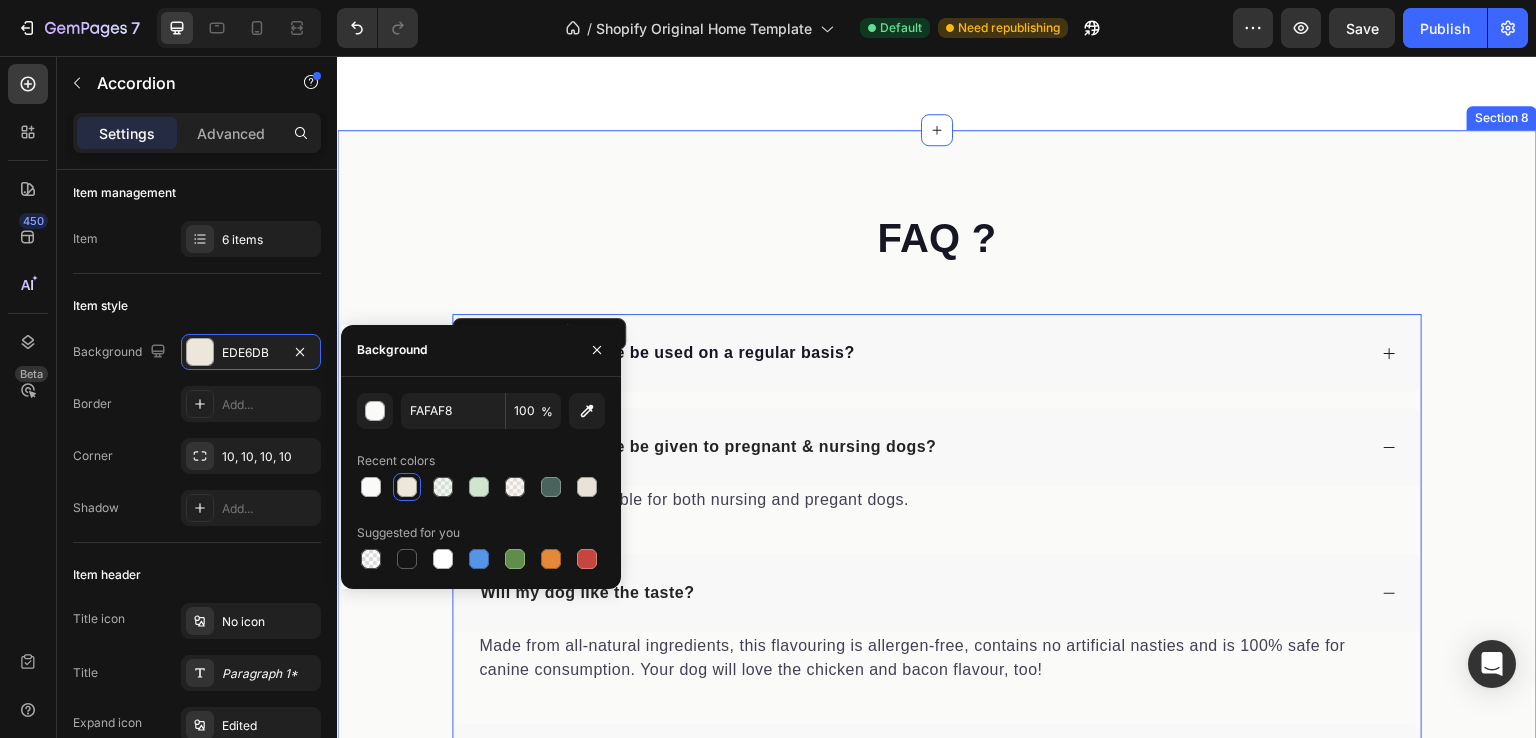 click on "FAQ ? Heading
Can Petpure plate be used on a regular basis?
Can Petpure plate be given to pregnant & nursing dogs? Yes, they are suitable for both nursing and pregant dogs. Text block
Will my dog like the taste? Made from all-natural ingredients, this flavouring is allergen-free, contains no artificial nasties and is 100% safe for canine consumption. Your dog will love the chicken and bacon flavour, too! Text block
How long will it take to see results? When taken on a regular daily basis, most dogs will begin to show results within around 6 weeks. However, after the first 30 days, you may start to notice your dog's gut and digestive health appear healthy and normal.From month 3 onwards, continued use has never been more important. By following the correct directions and regular use, you'll be able to make sure your pup's gut and digestion stays healthy. Text block
How does the money back guarantee work?
Accordion" at bounding box center [937, 662] 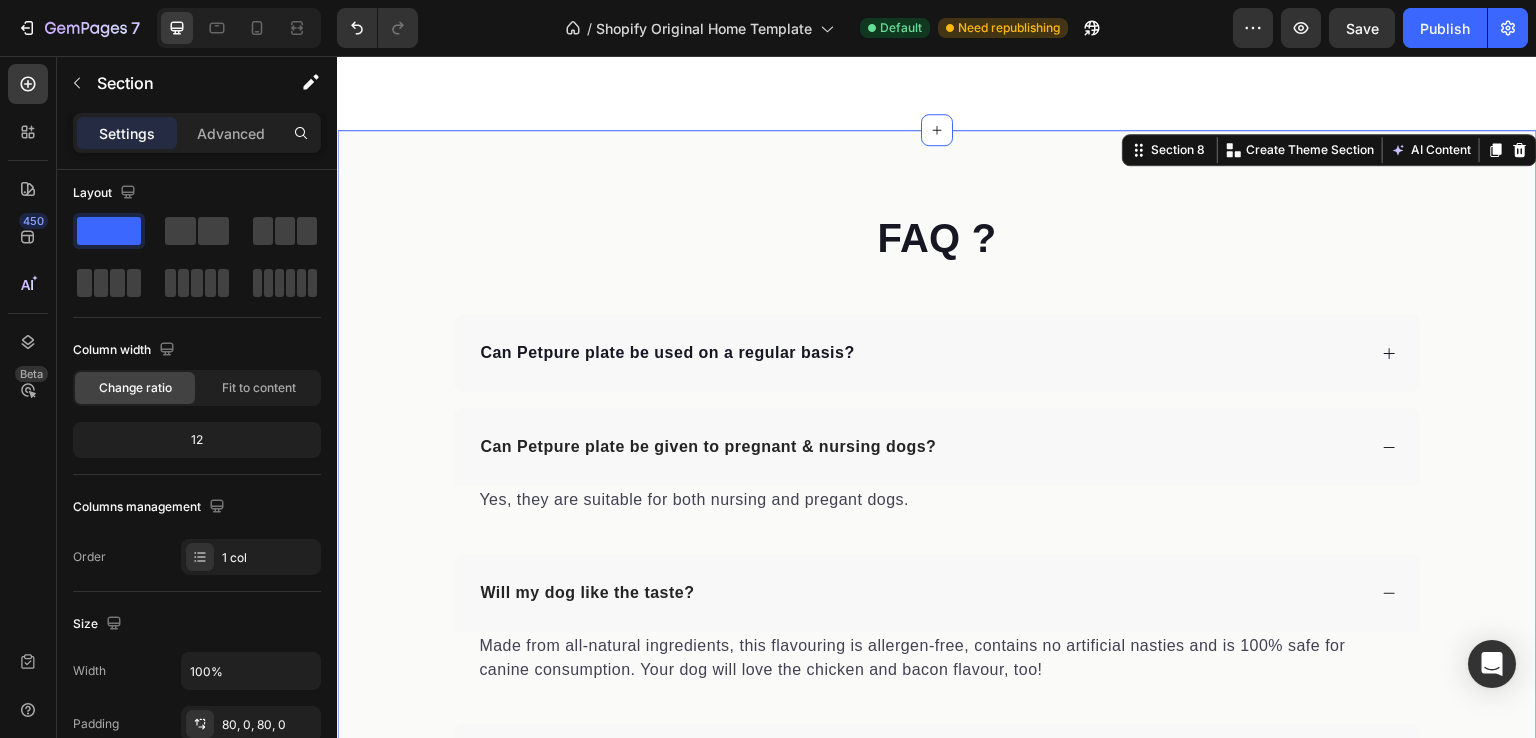 scroll, scrollTop: 0, scrollLeft: 0, axis: both 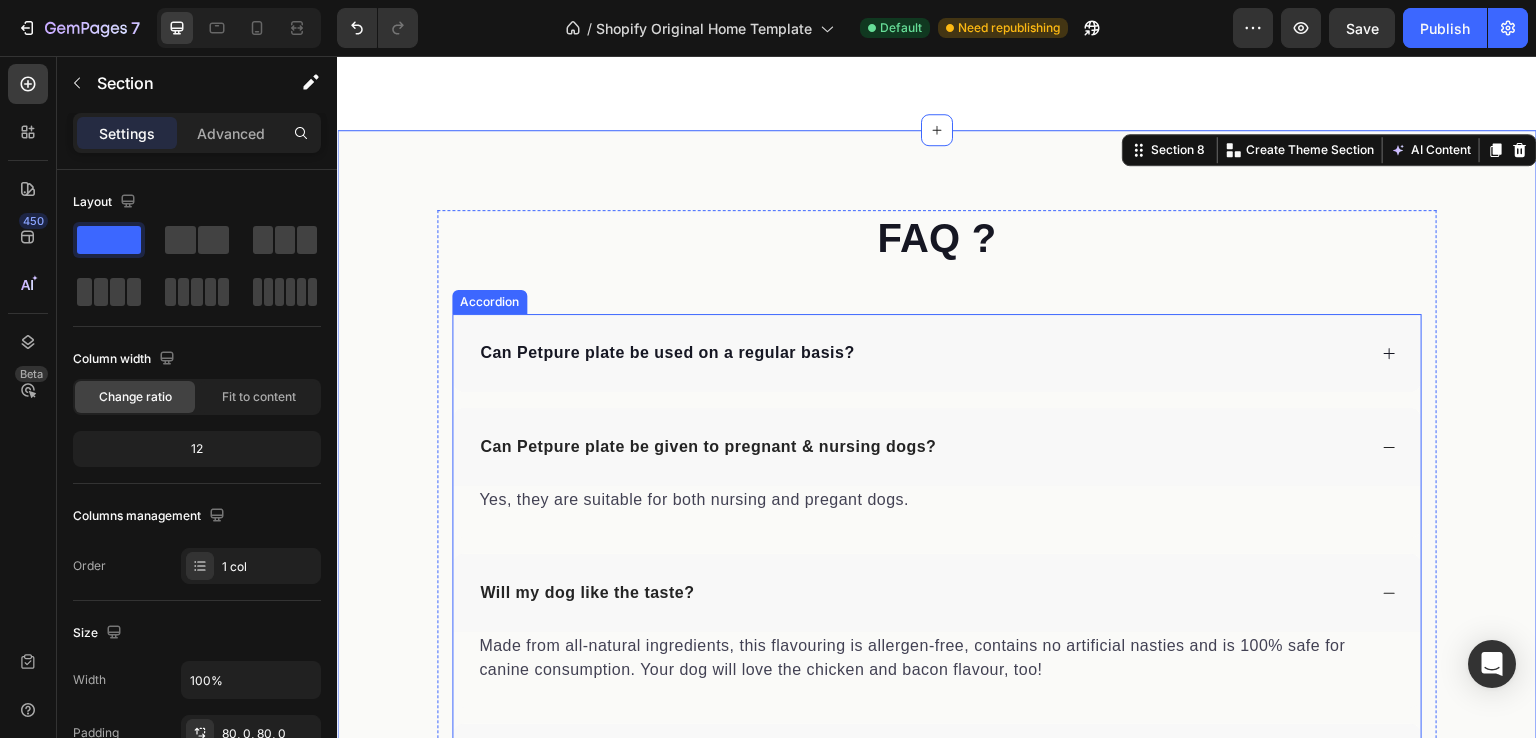 click on "Can Petpure plate be used on a regular basis?" at bounding box center (937, 353) 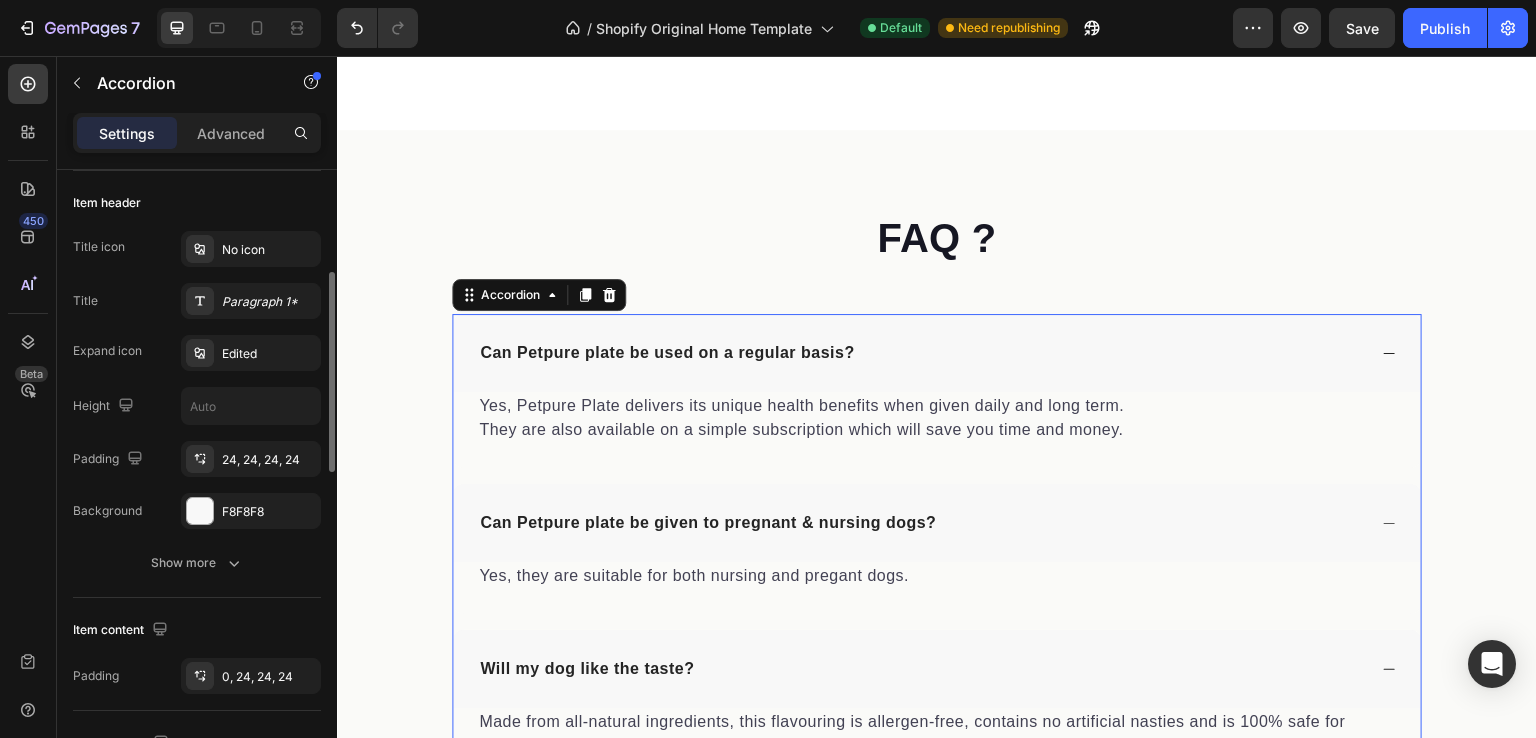 scroll, scrollTop: 412, scrollLeft: 0, axis: vertical 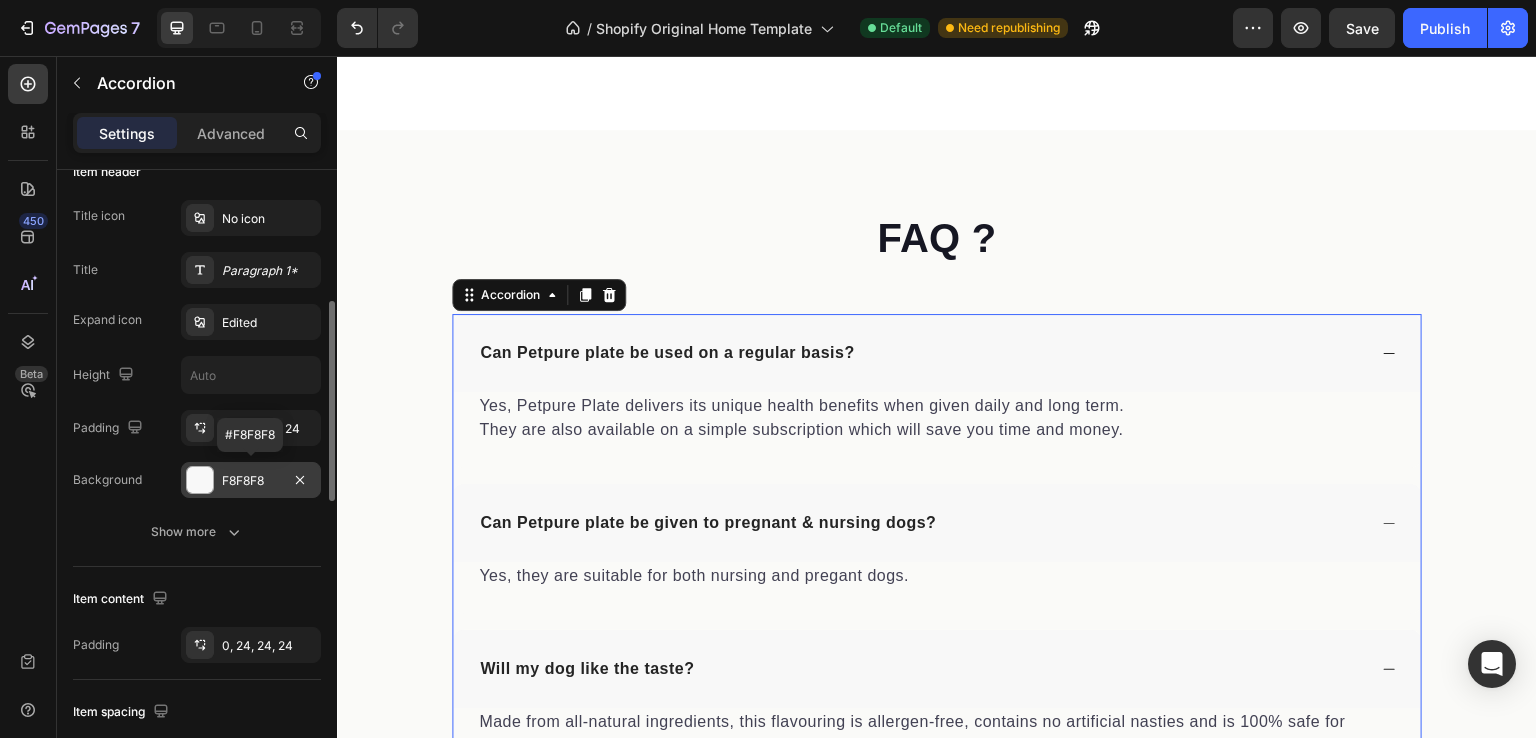 click on "F8F8F8" at bounding box center [251, 481] 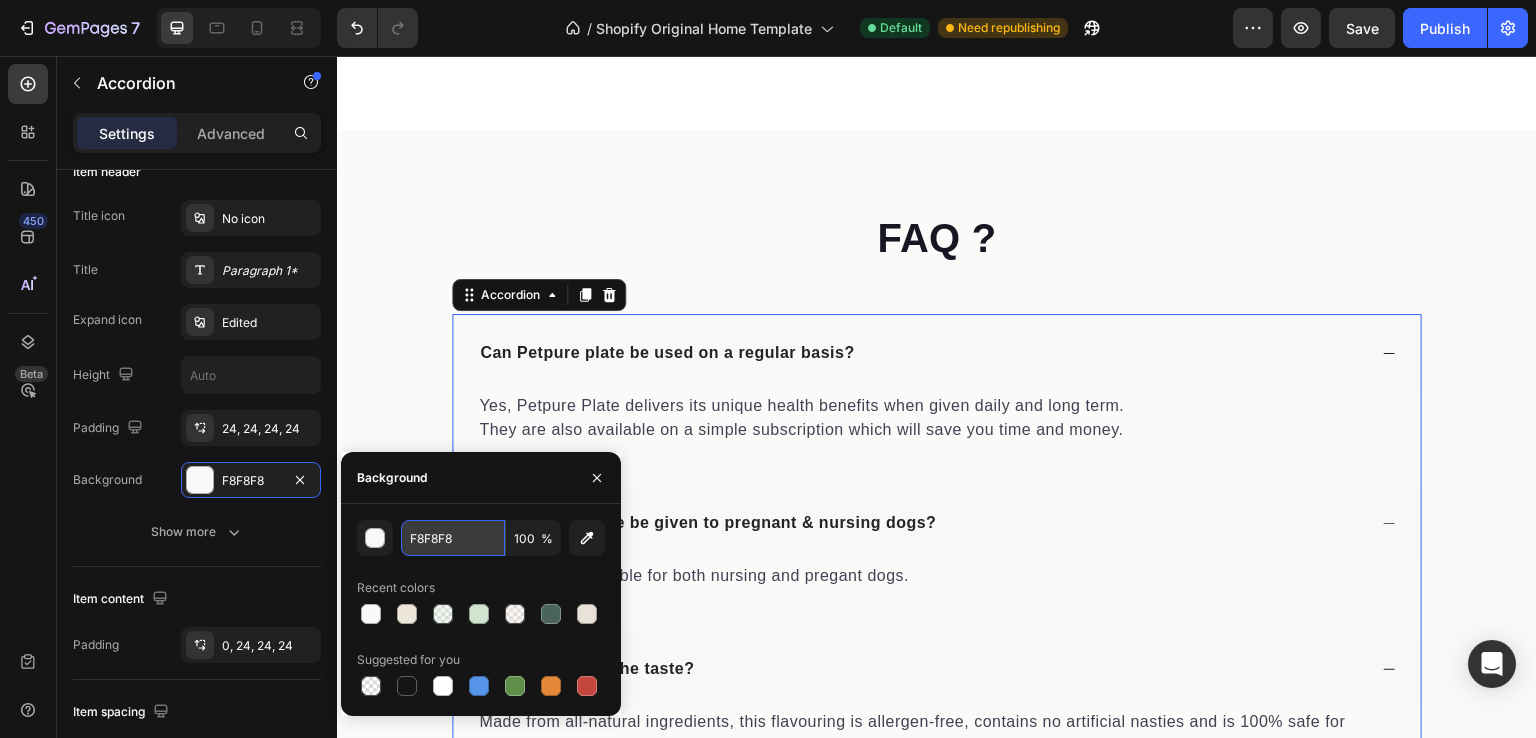 click on "F8F8F8" at bounding box center (453, 538) 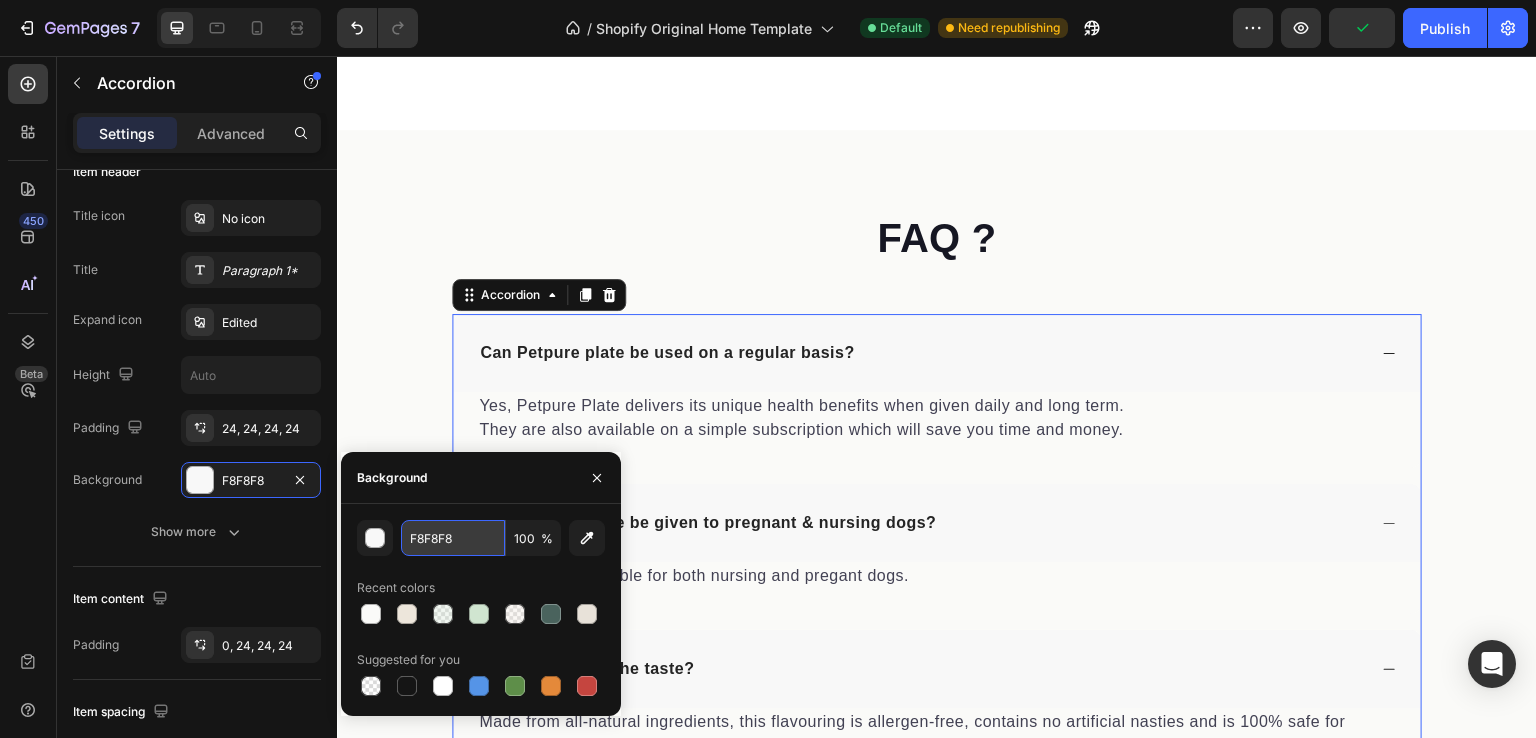 paste on "AFA" 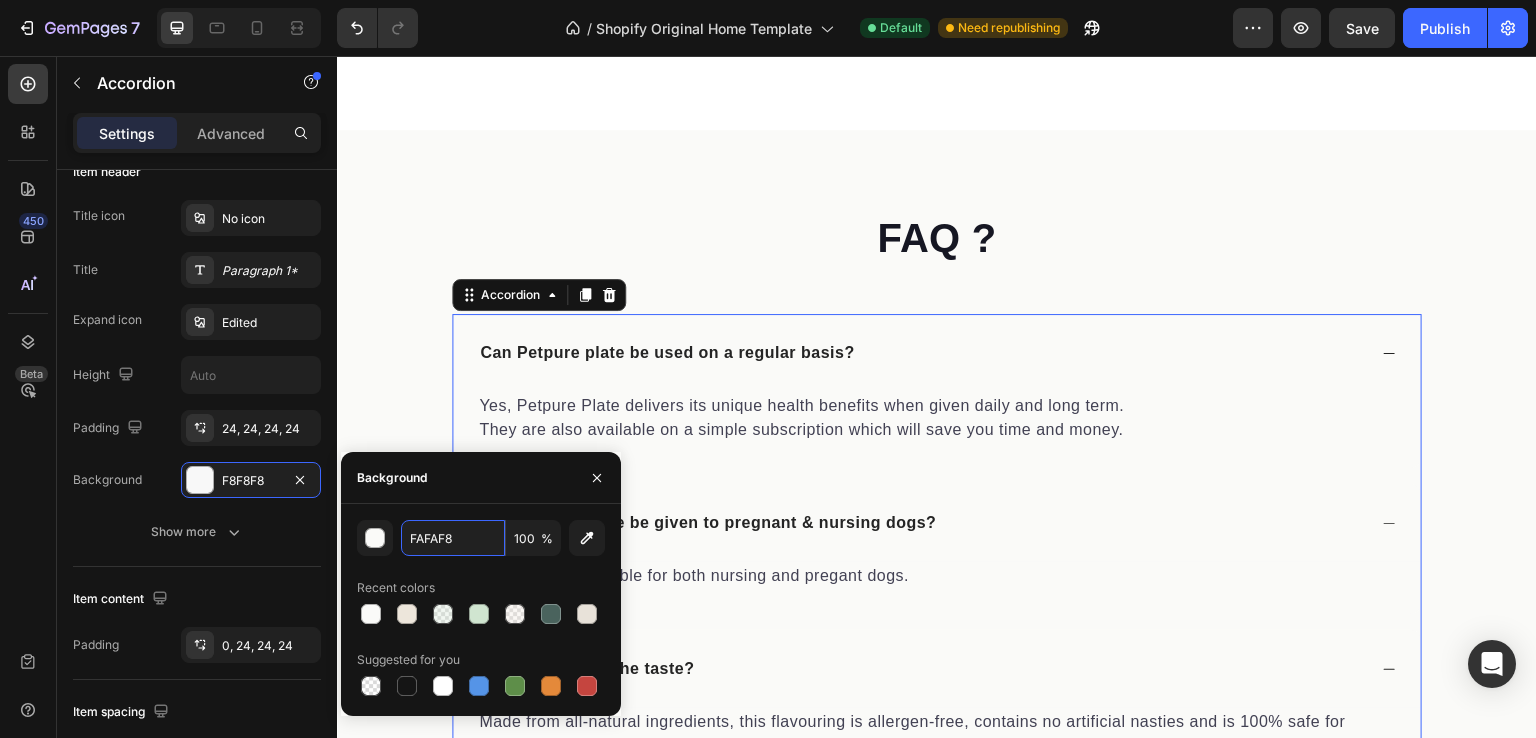 type on "FAFAF8" 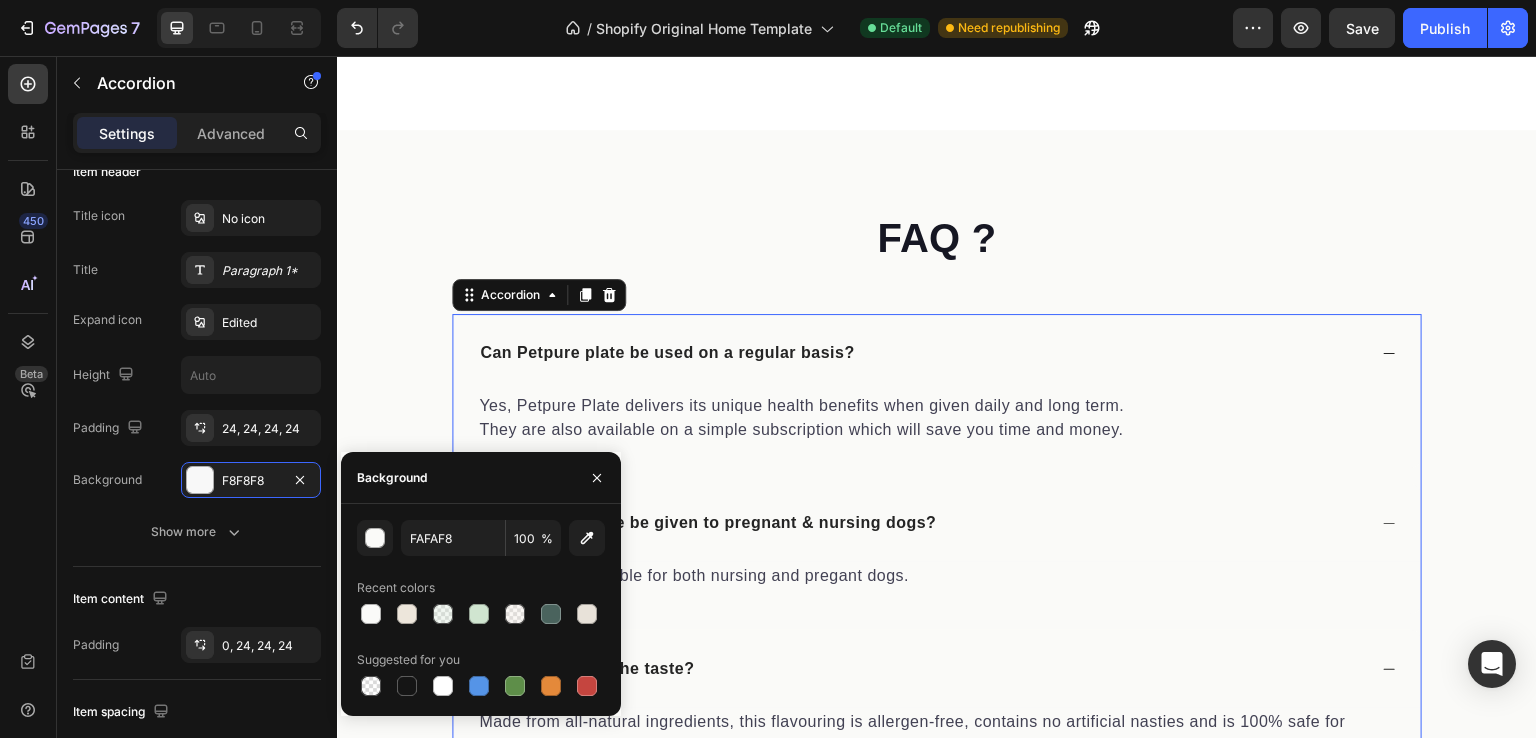 click on "Background" at bounding box center (481, 478) 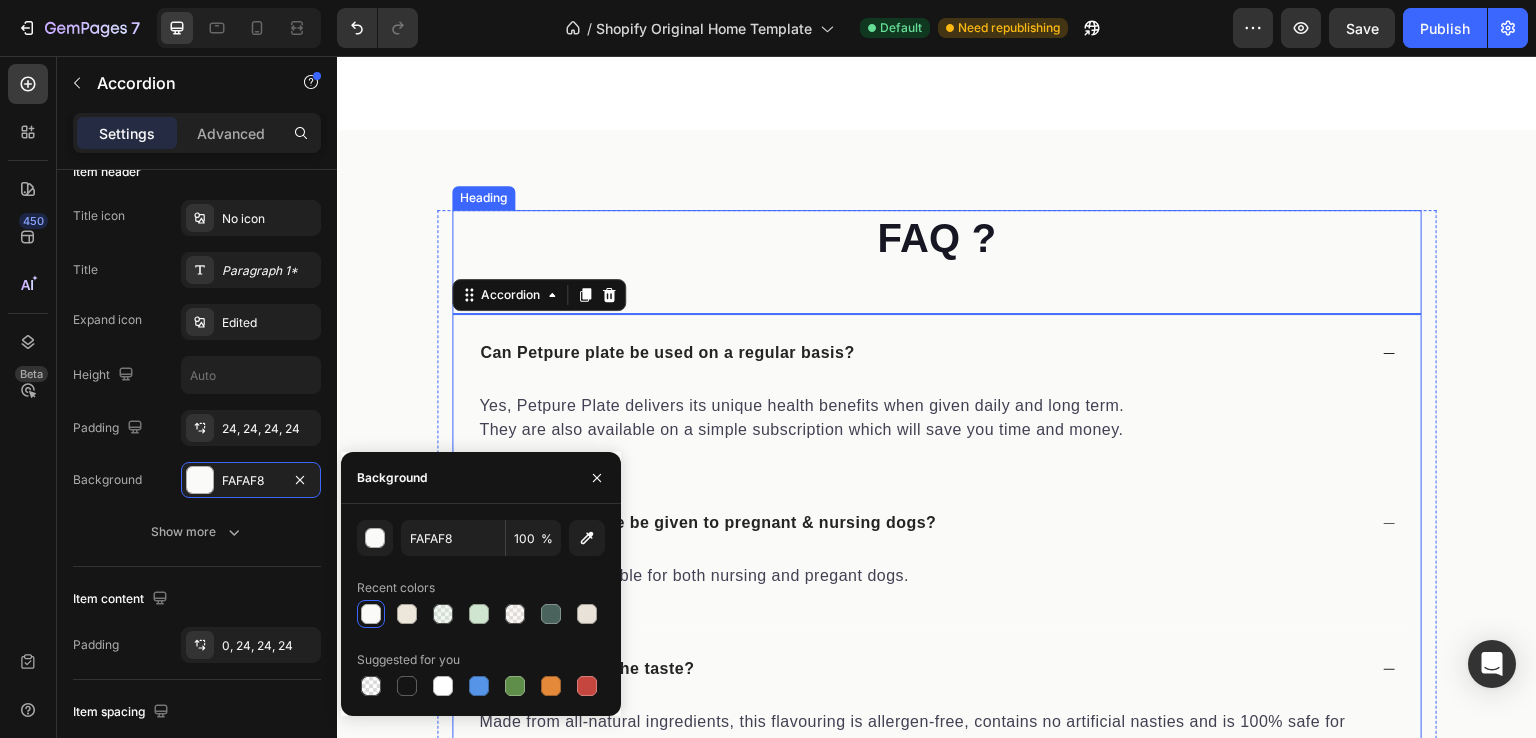 click on "FAQ ?" at bounding box center [937, 238] 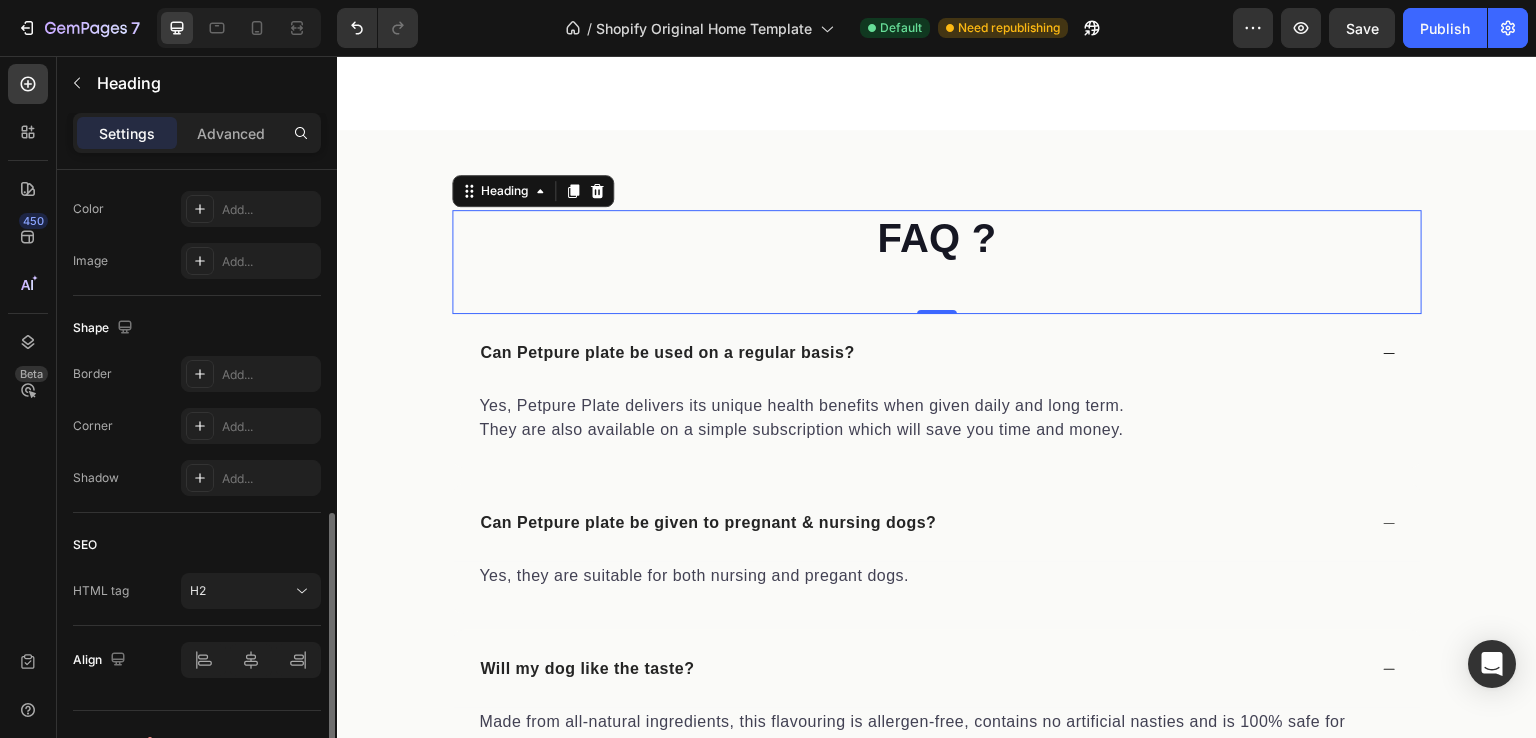 scroll, scrollTop: 671, scrollLeft: 0, axis: vertical 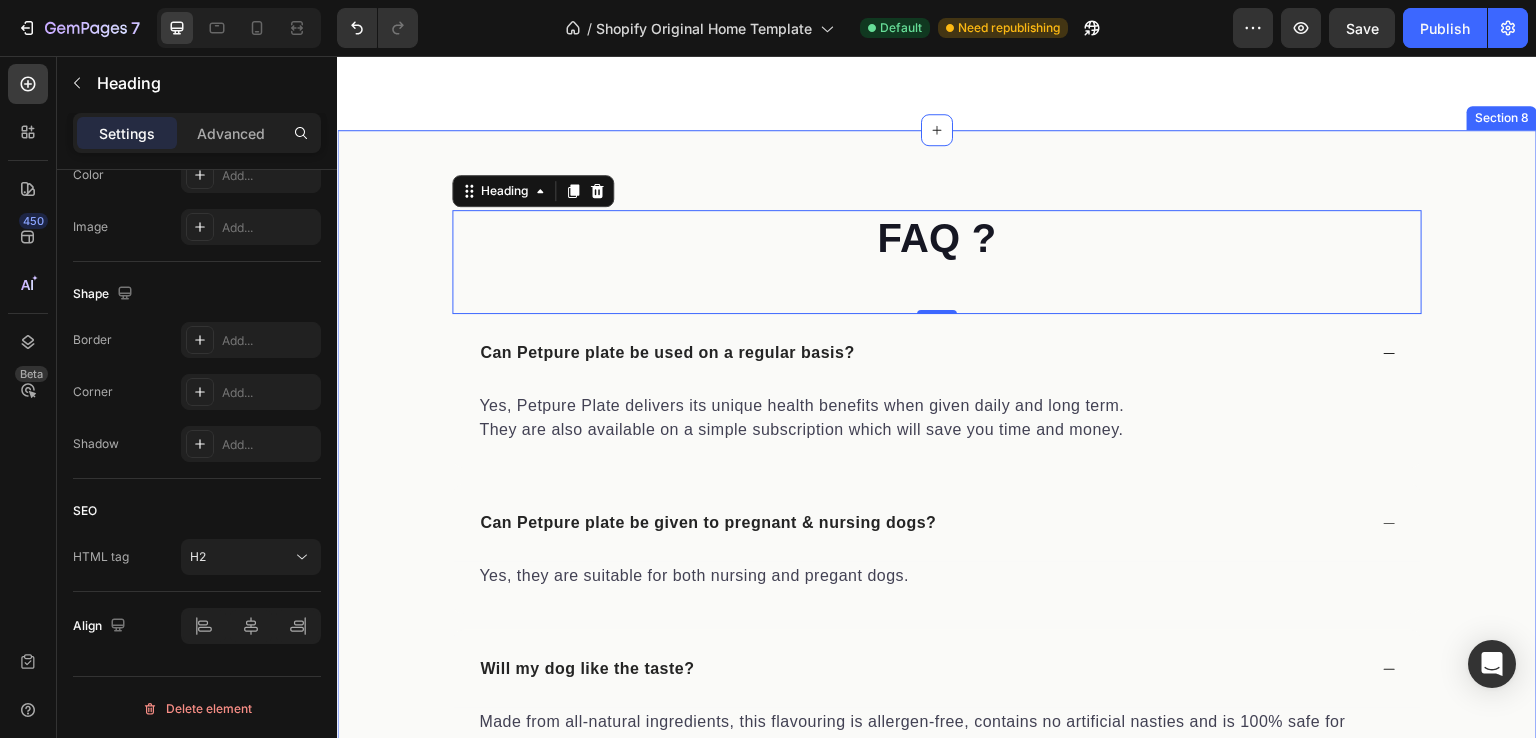 click on "FAQ ? Heading   0
Can Petpure plate be used on a regular basis? Yes, Petpure Plate delivers its unique health benefits when given daily and long term. They are also available on a simple subscription which will save you time and money. Text block
Can Petpure plate be given to pregnant & nursing dogs? Yes, they are suitable for both nursing and pregant dogs. Text block
Will my dog like the taste? Made from all-natural ingredients, this flavouring is allergen-free, contains no artificial nasties and is 100% safe for canine consumption. Your dog will love the chicken and bacon flavour, too! Text block
How long will it take to see results? Text block
How does the money back guarantee work?
Any further questions? Accordion Row" at bounding box center [937, 700] 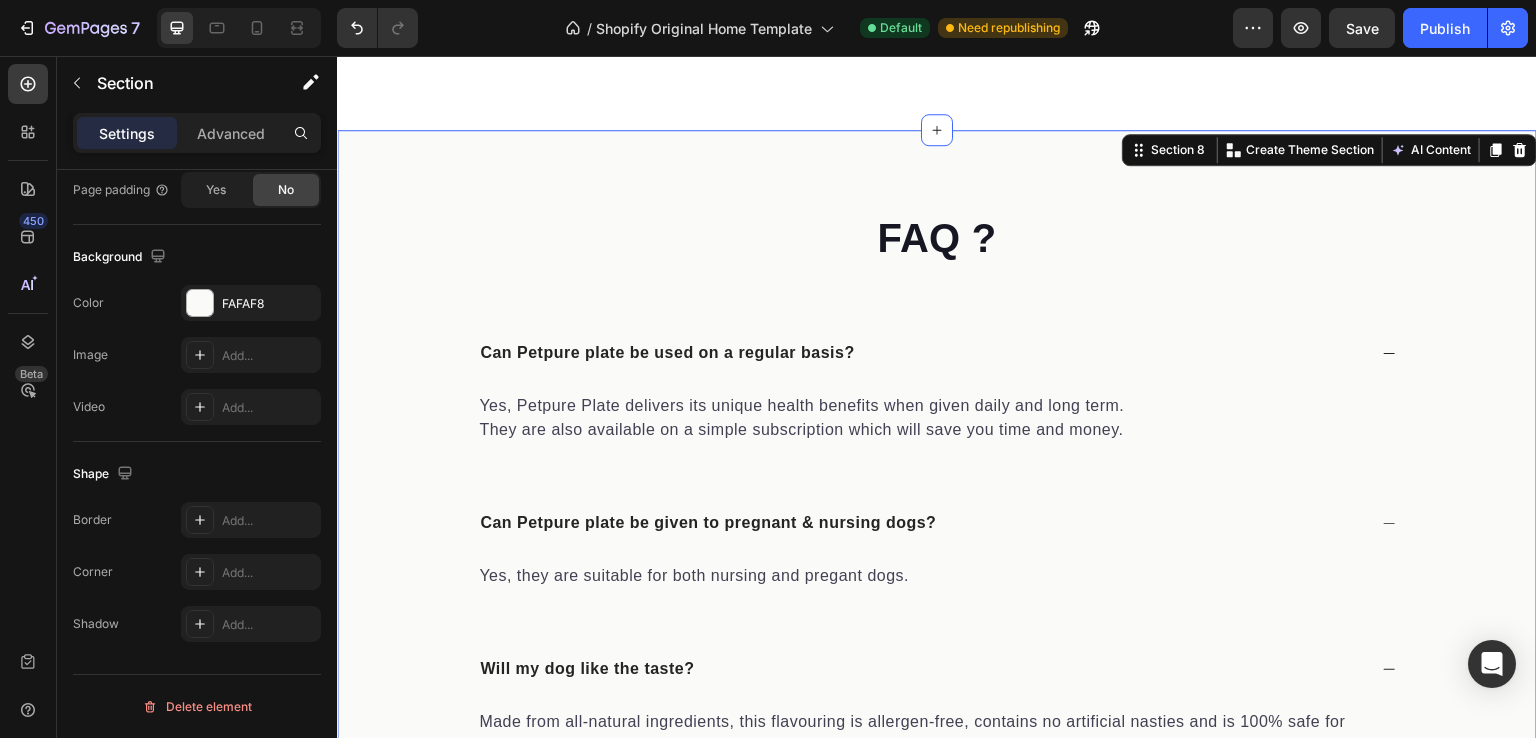 scroll, scrollTop: 0, scrollLeft: 0, axis: both 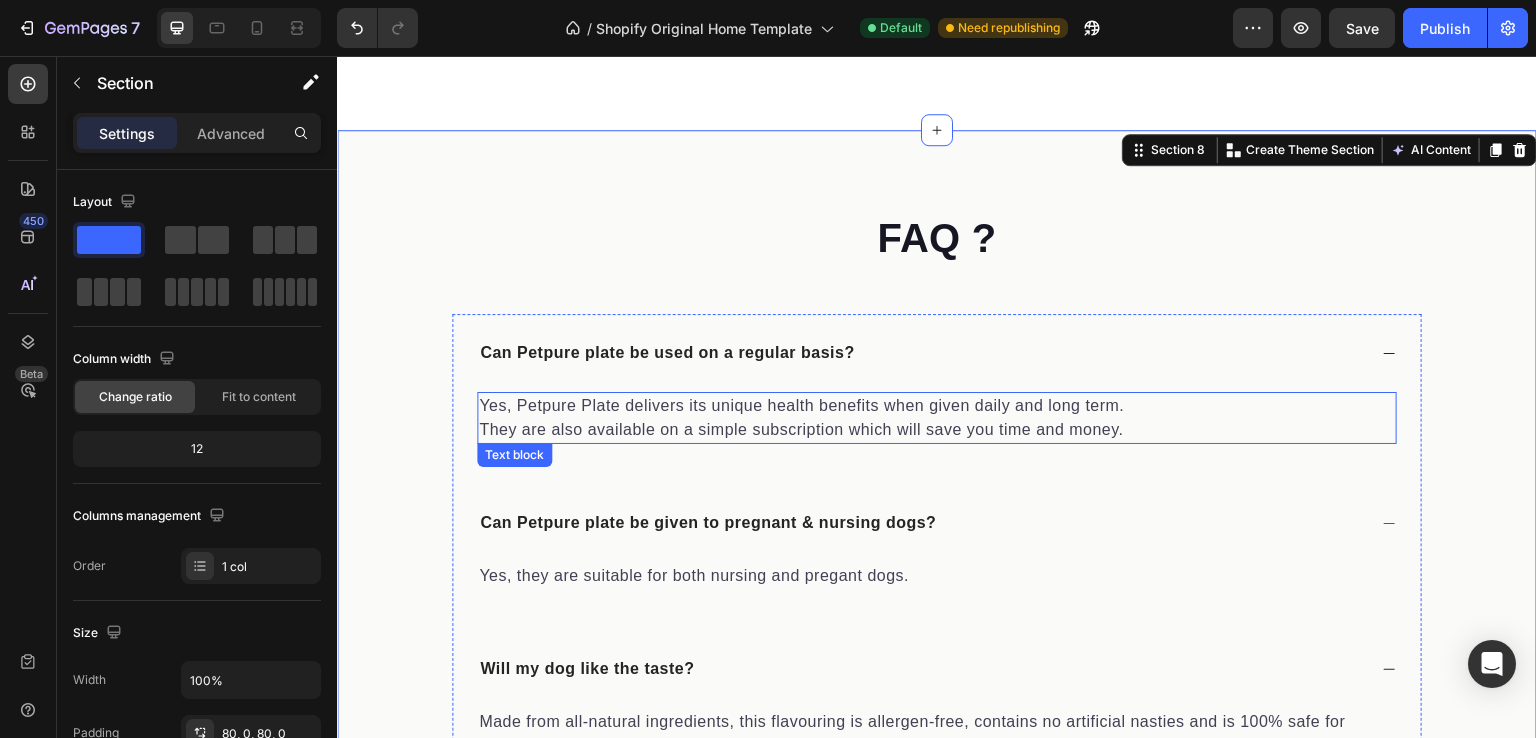 click on "Yes, Petpure Plate delivers its unique health benefits when given daily and long term. They are also available on a simple subscription which will save you time and money." at bounding box center [937, 418] 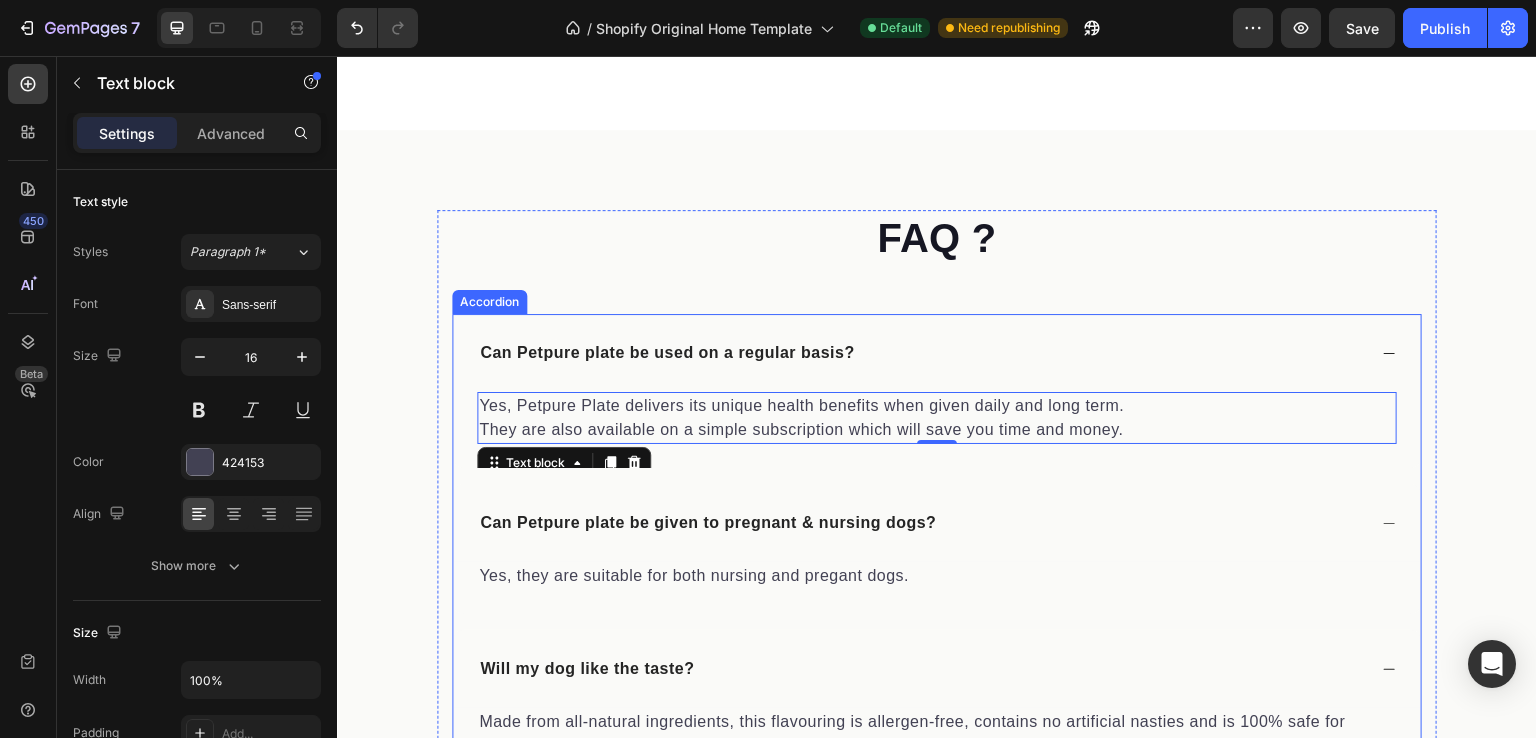 click on "Can Petpure plate be used on a regular basis?" at bounding box center (667, 353) 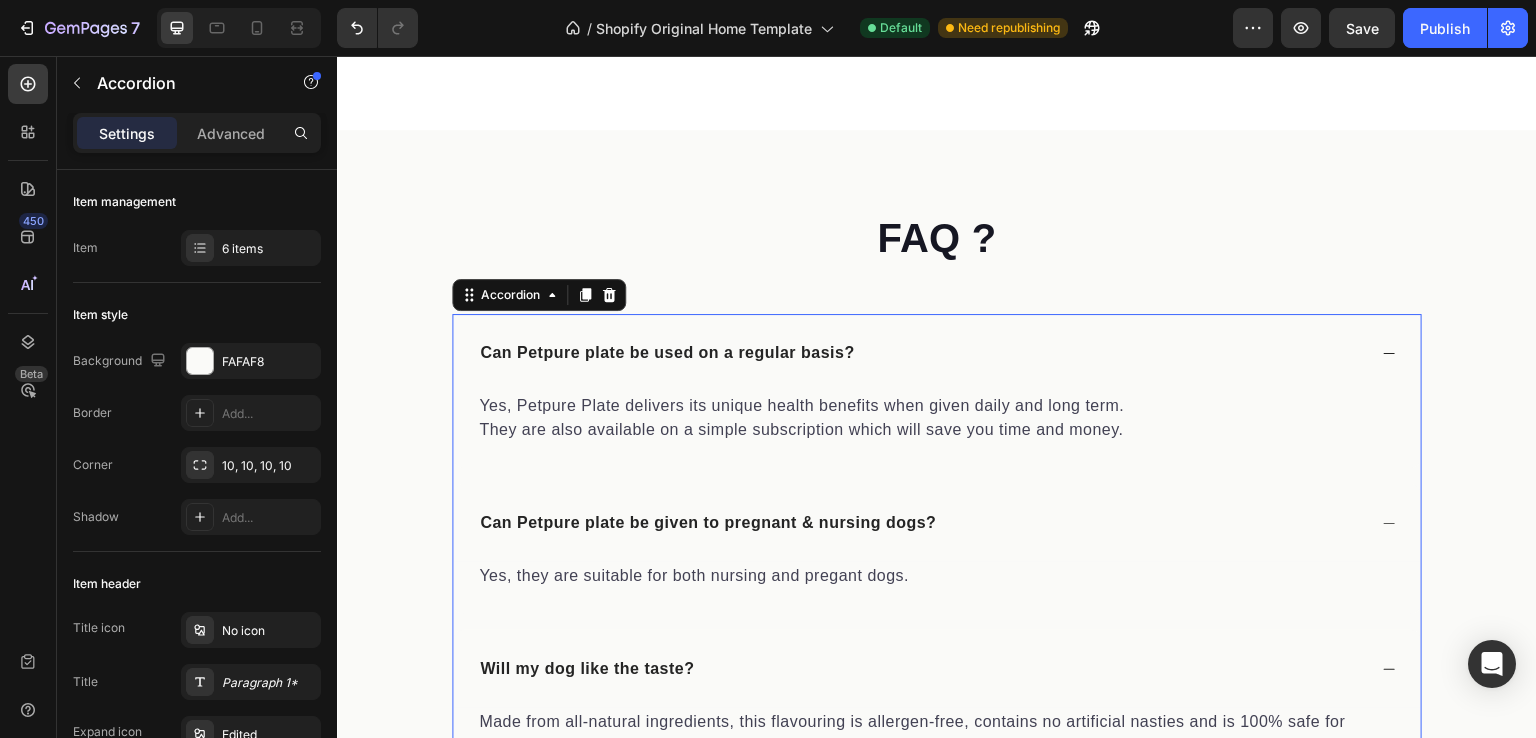 click on "Can Petpure plate be used on a regular basis?" at bounding box center [937, 353] 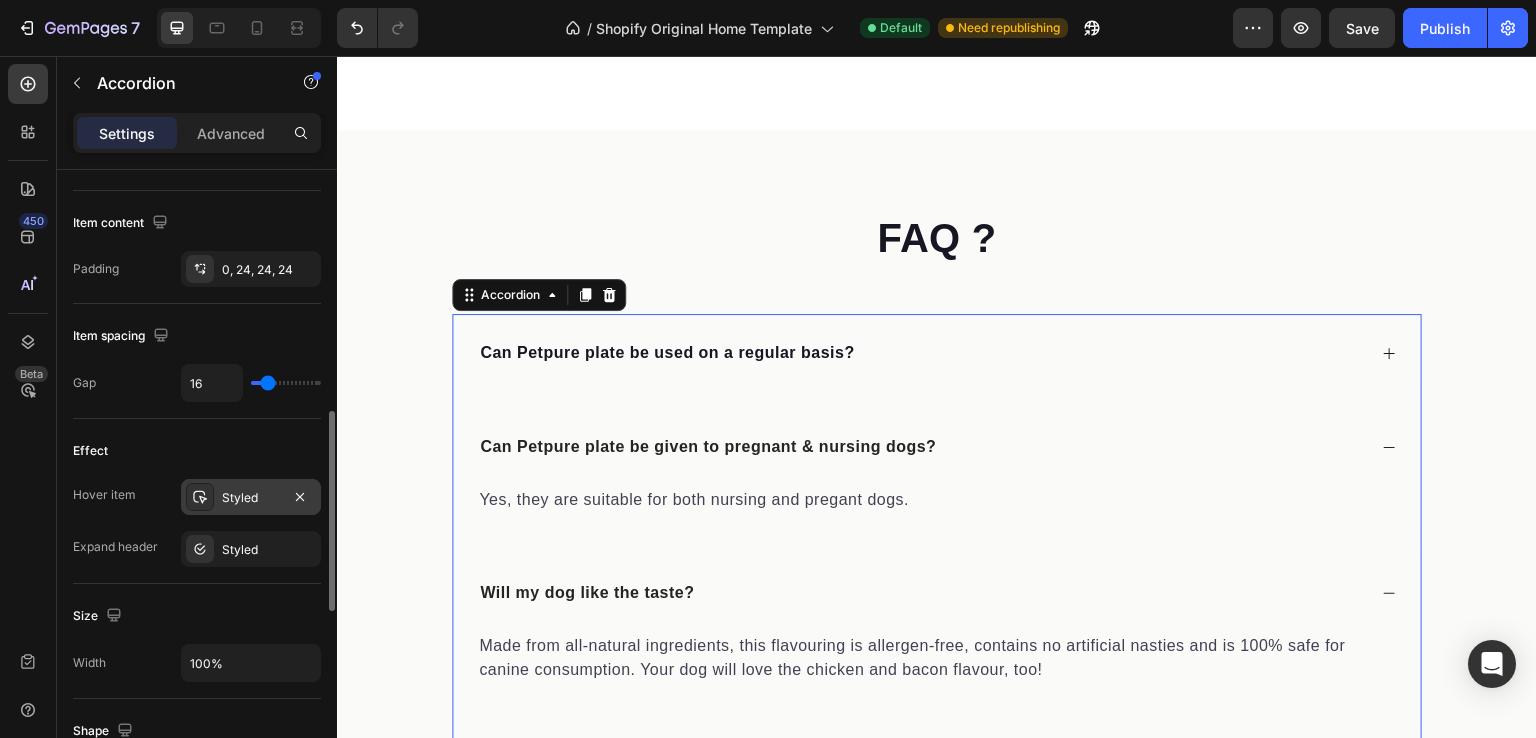 scroll, scrollTop: 820, scrollLeft: 0, axis: vertical 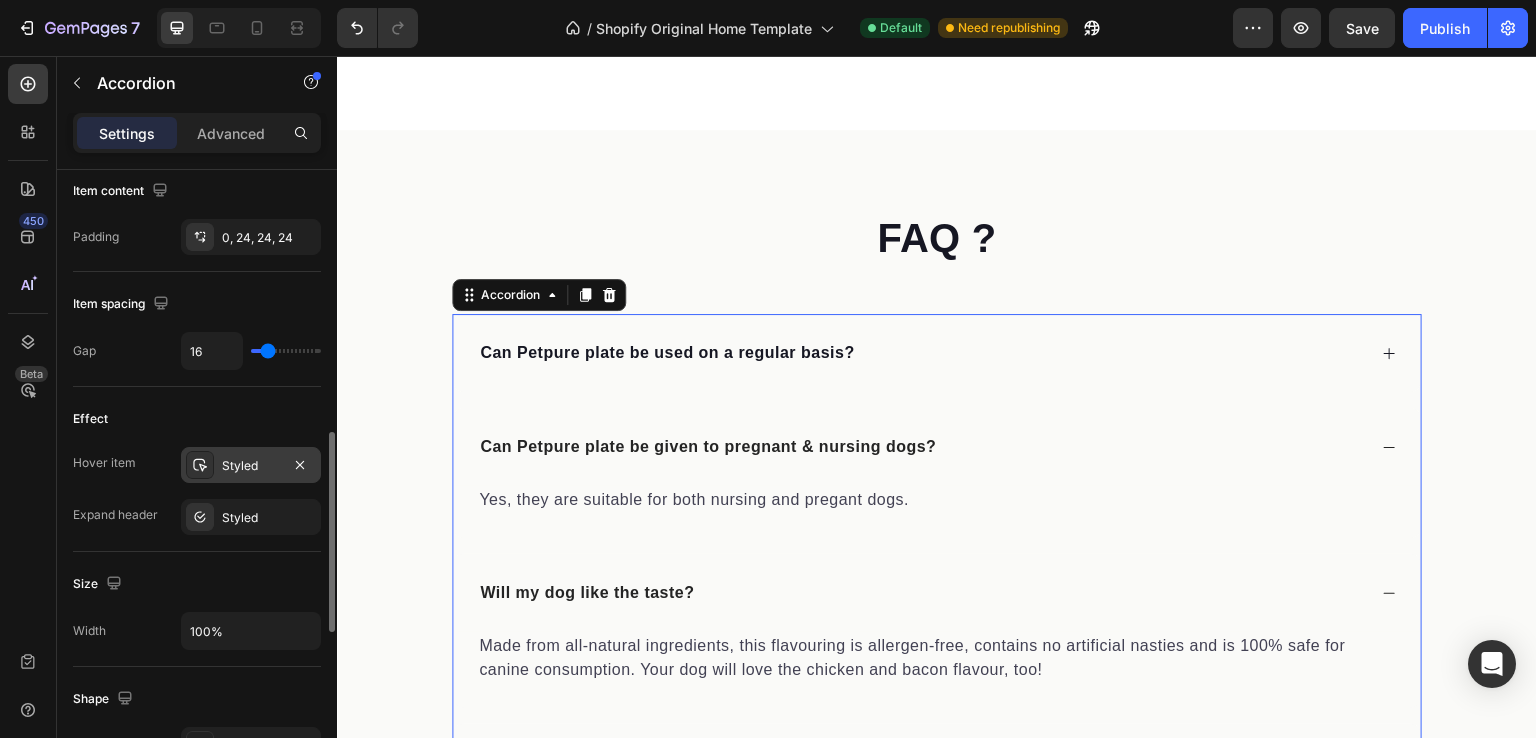 click on "Styled" at bounding box center (251, 466) 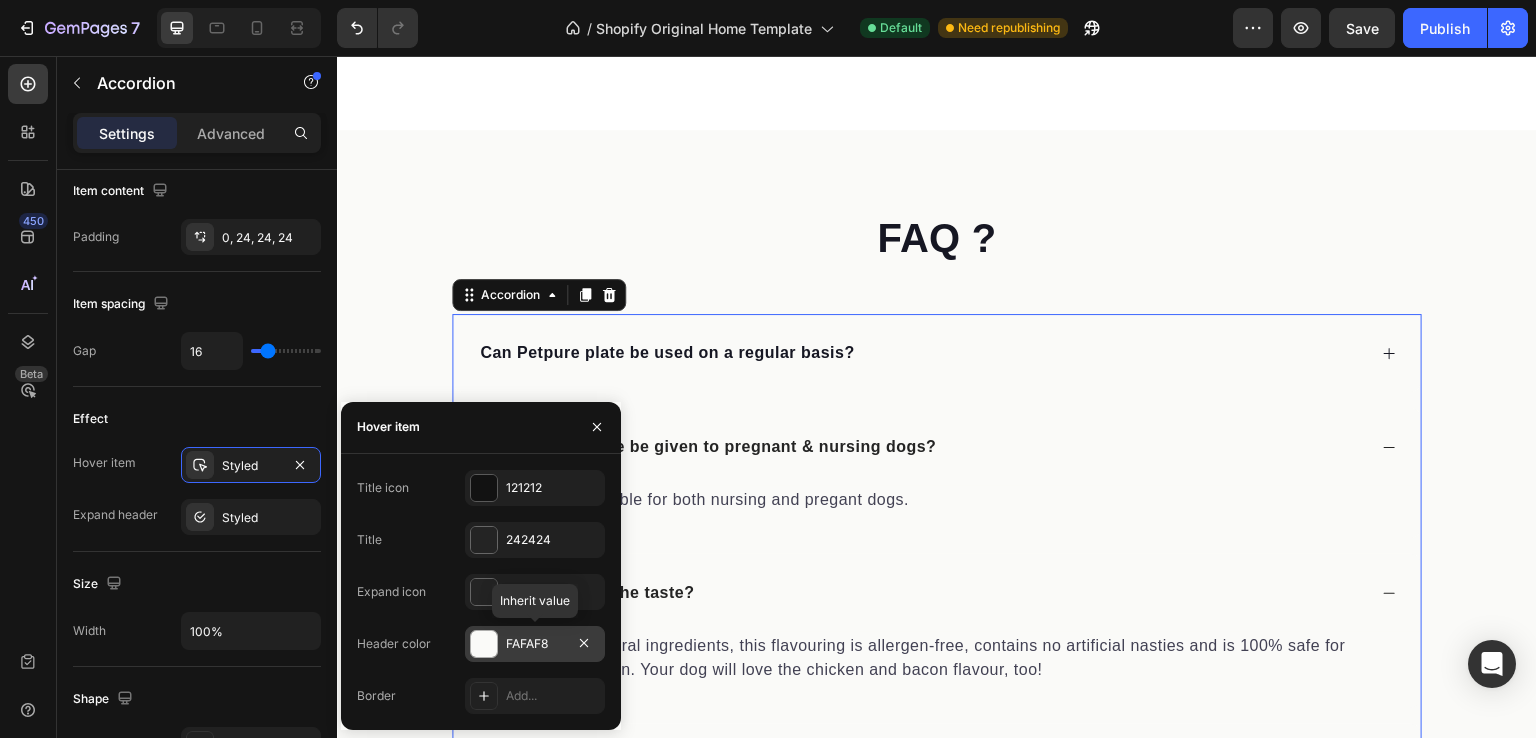 click on "FAFAF8" at bounding box center (535, 644) 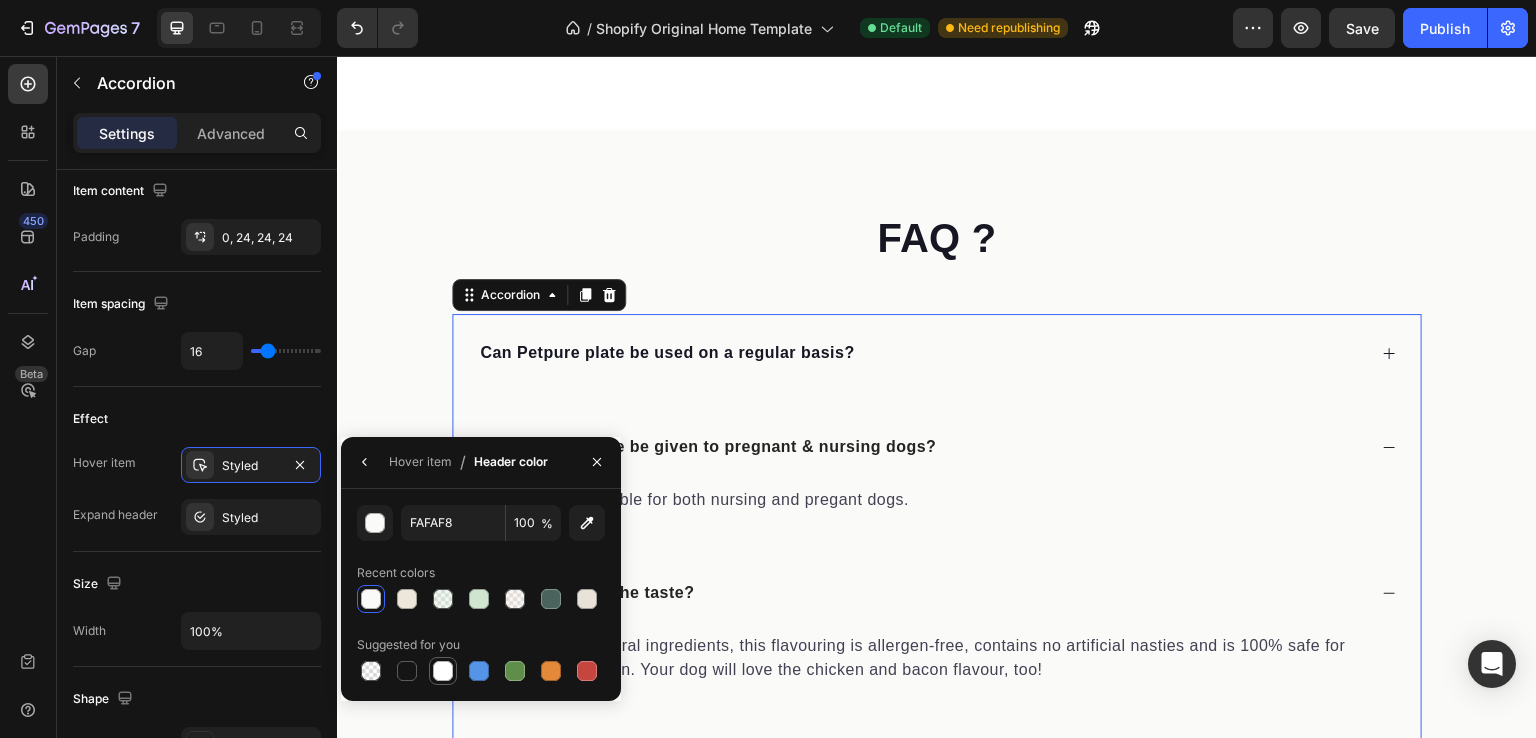 click at bounding box center (443, 671) 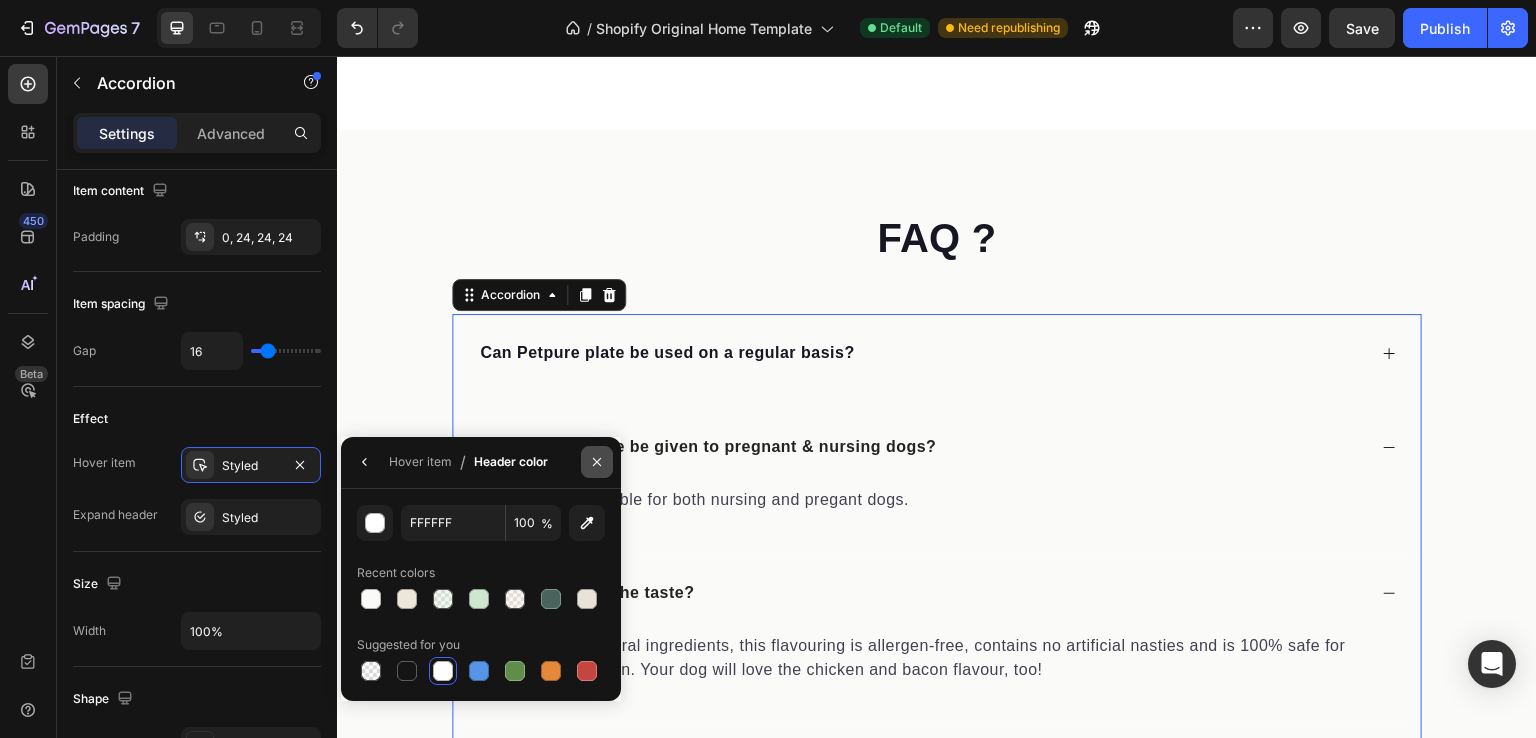 click 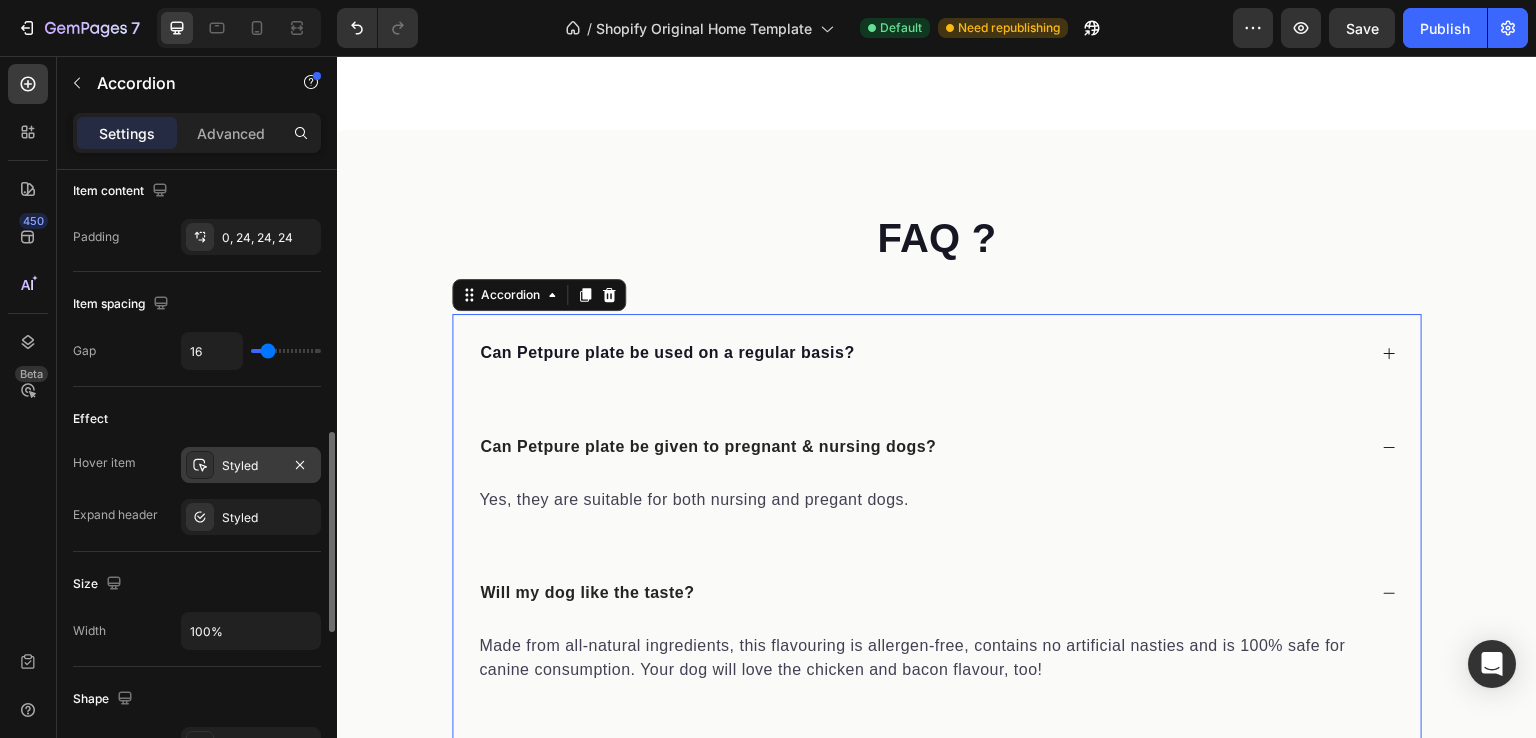 click on "Styled" at bounding box center (251, 466) 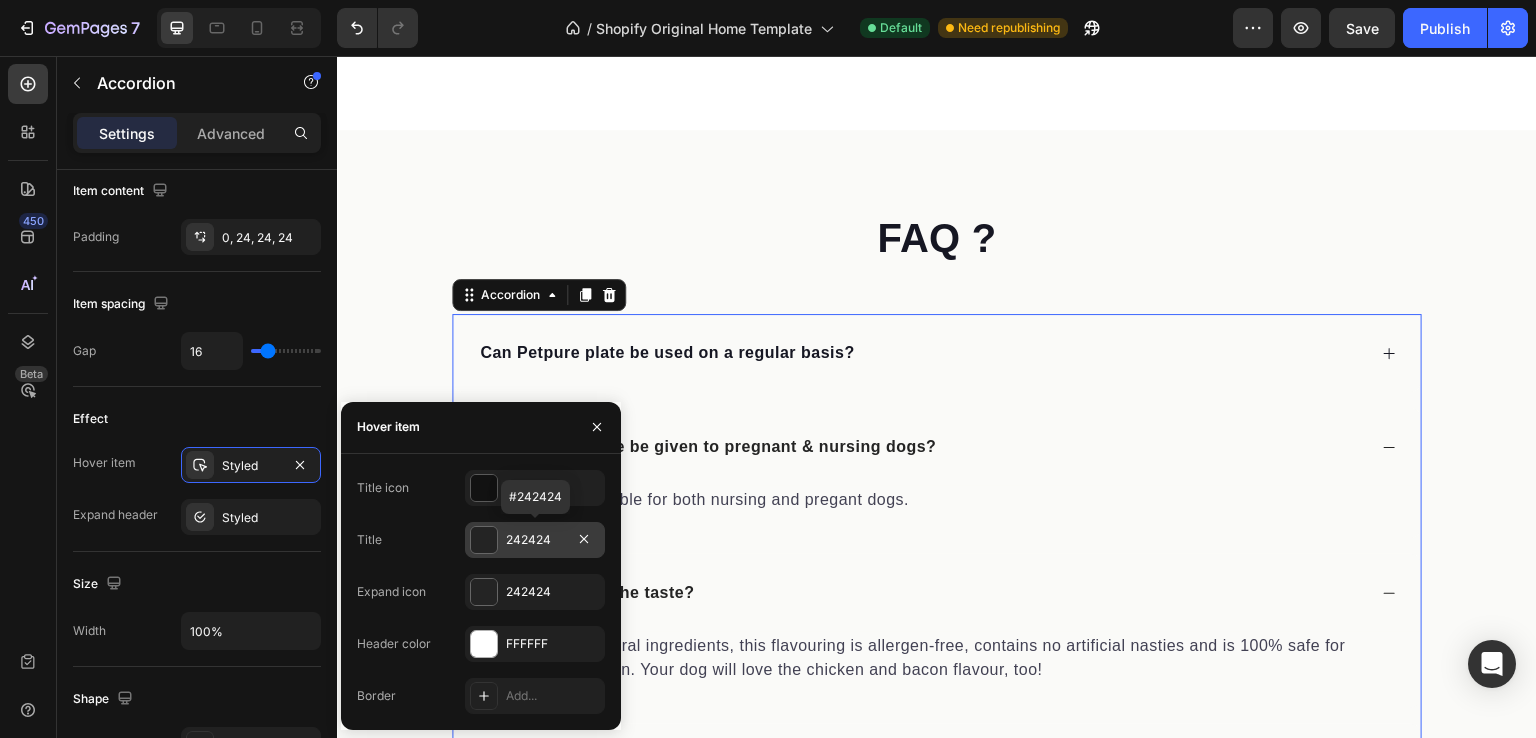 click on "242424" at bounding box center [535, 540] 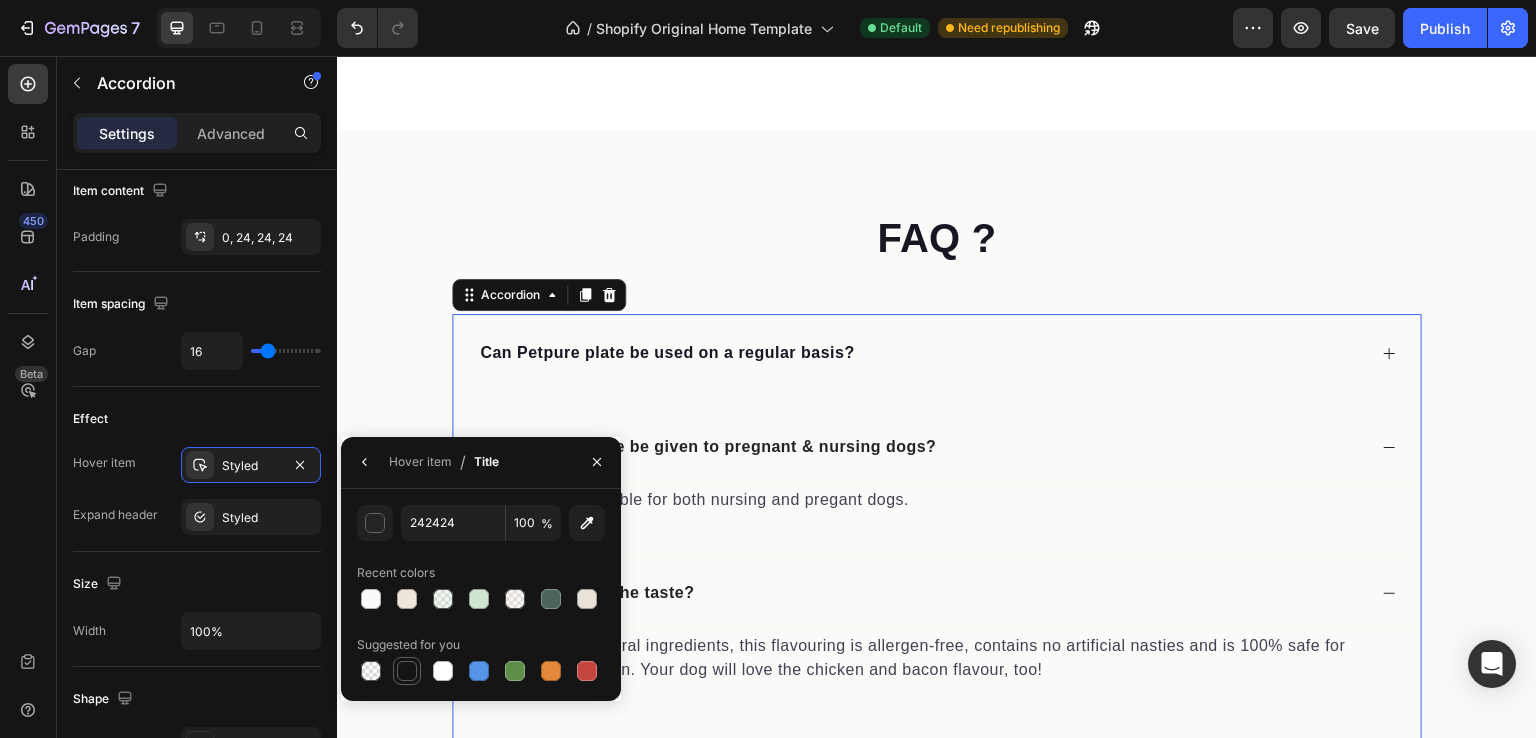 click at bounding box center [407, 671] 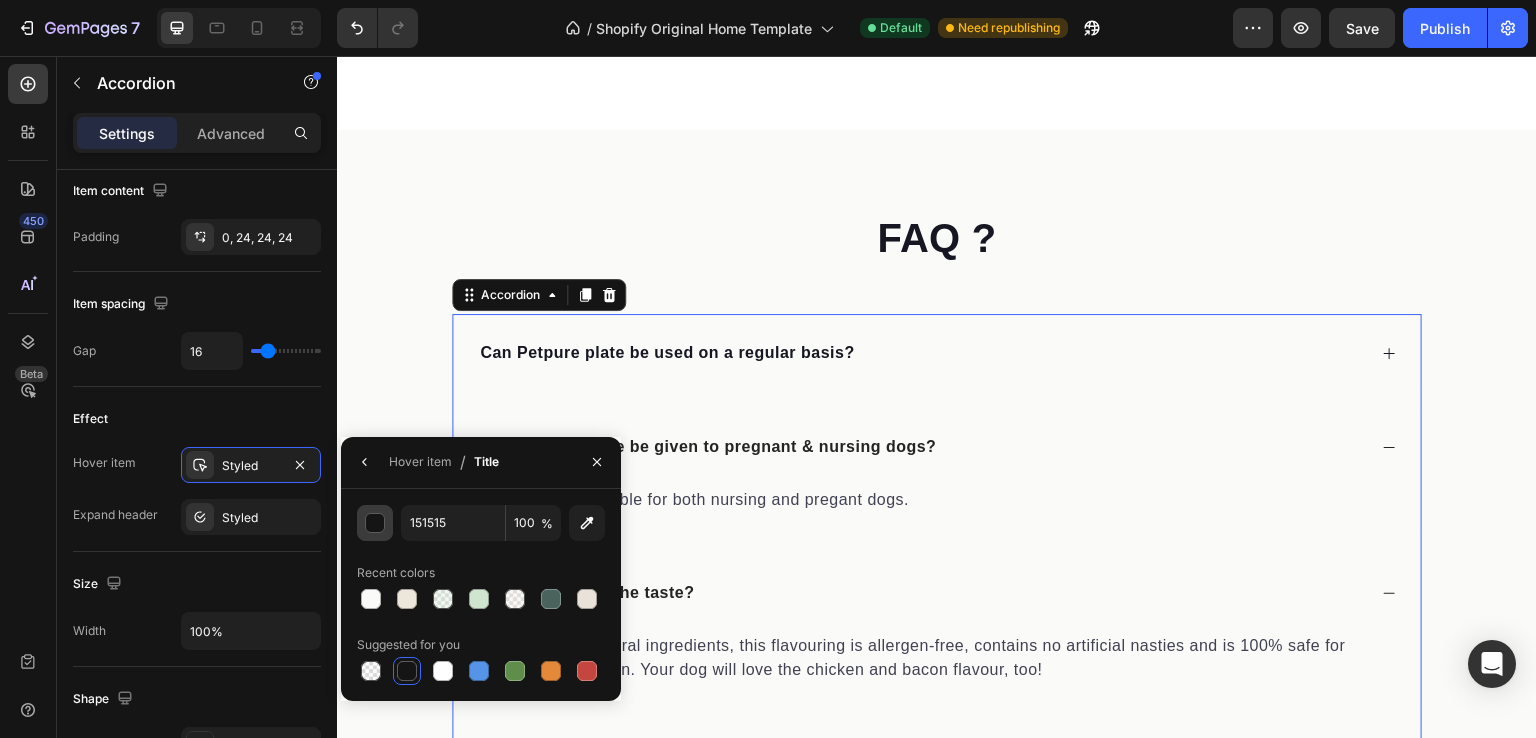 click at bounding box center (375, 523) 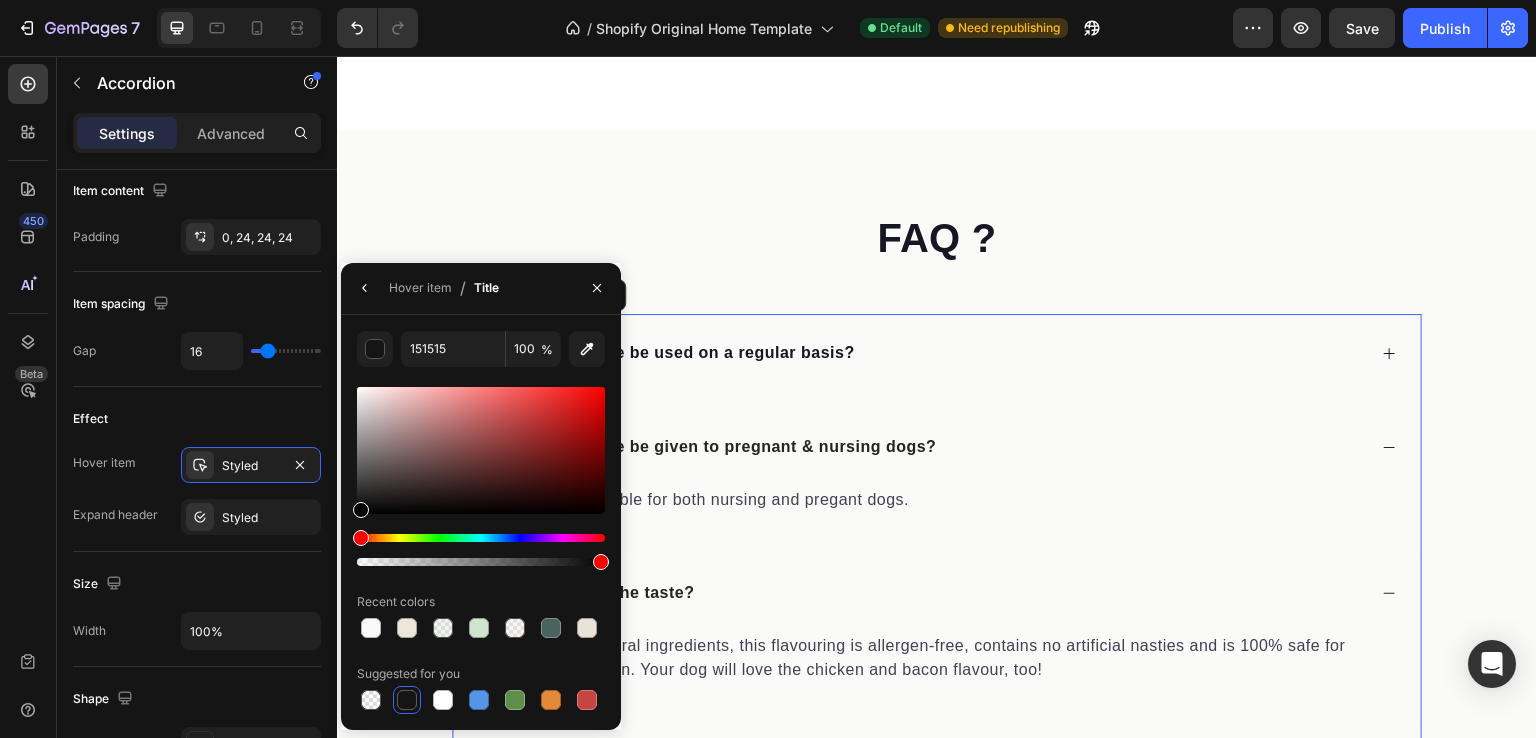 drag, startPoint x: 363, startPoint y: 509, endPoint x: 344, endPoint y: 525, distance: 24.839485 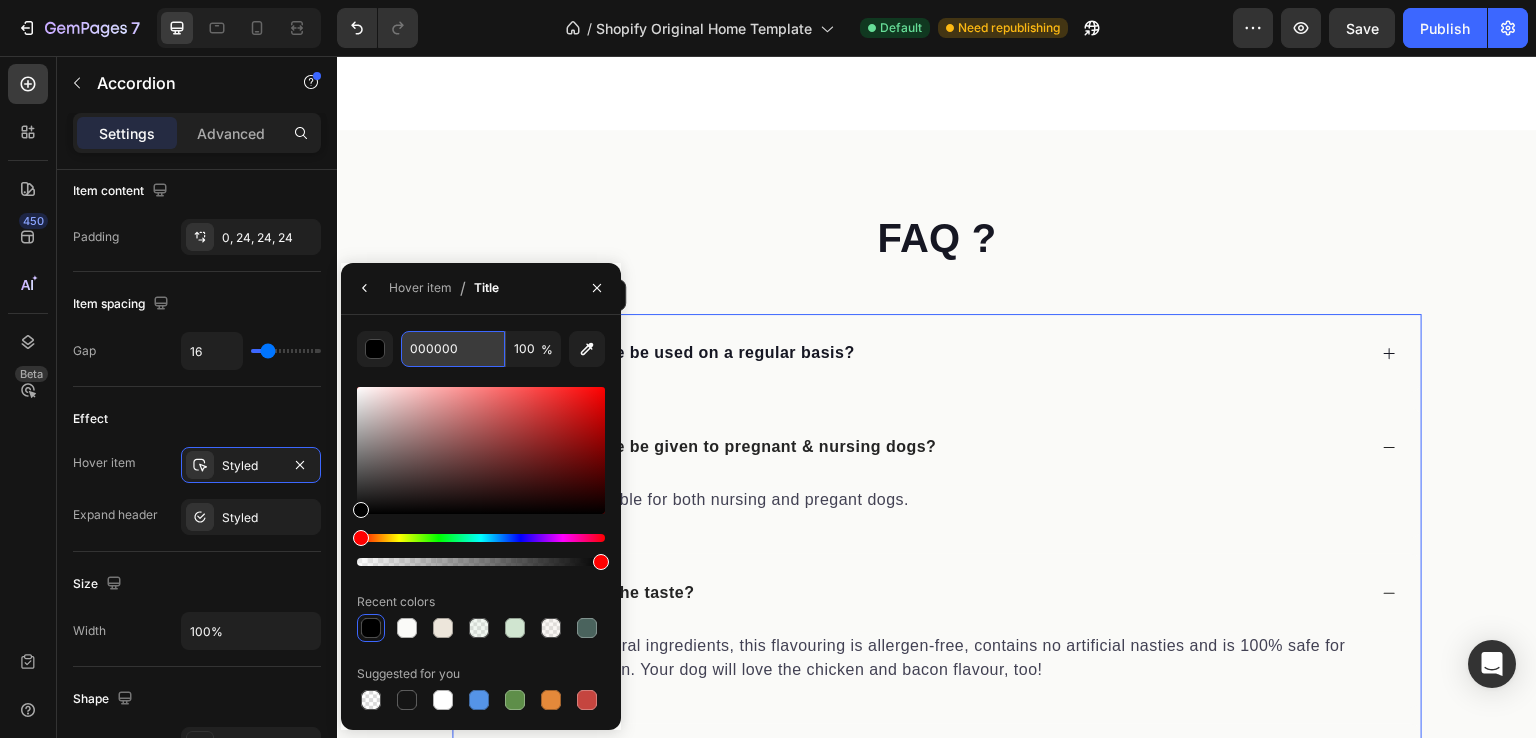 click on "000000" at bounding box center (453, 349) 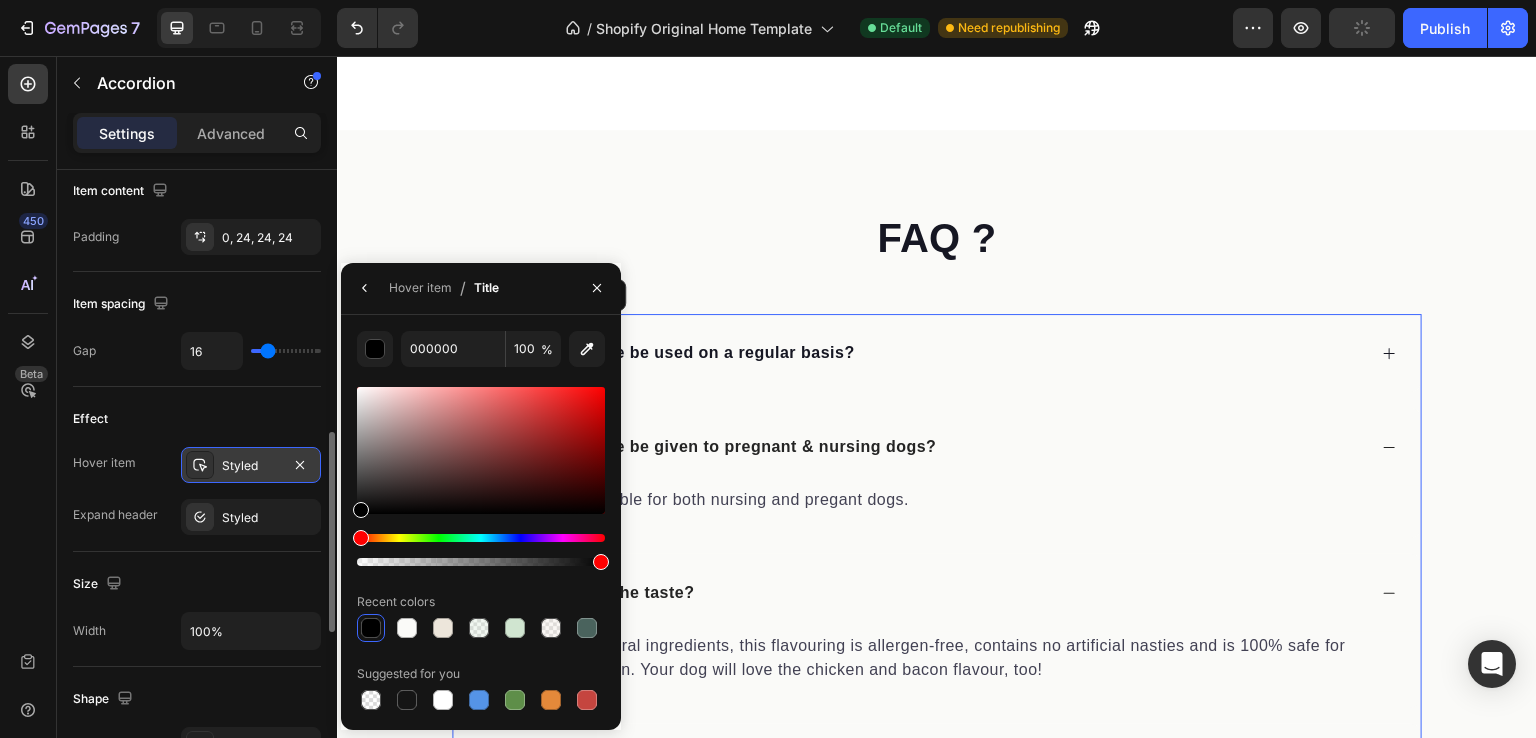 click on "Styled" at bounding box center [251, 466] 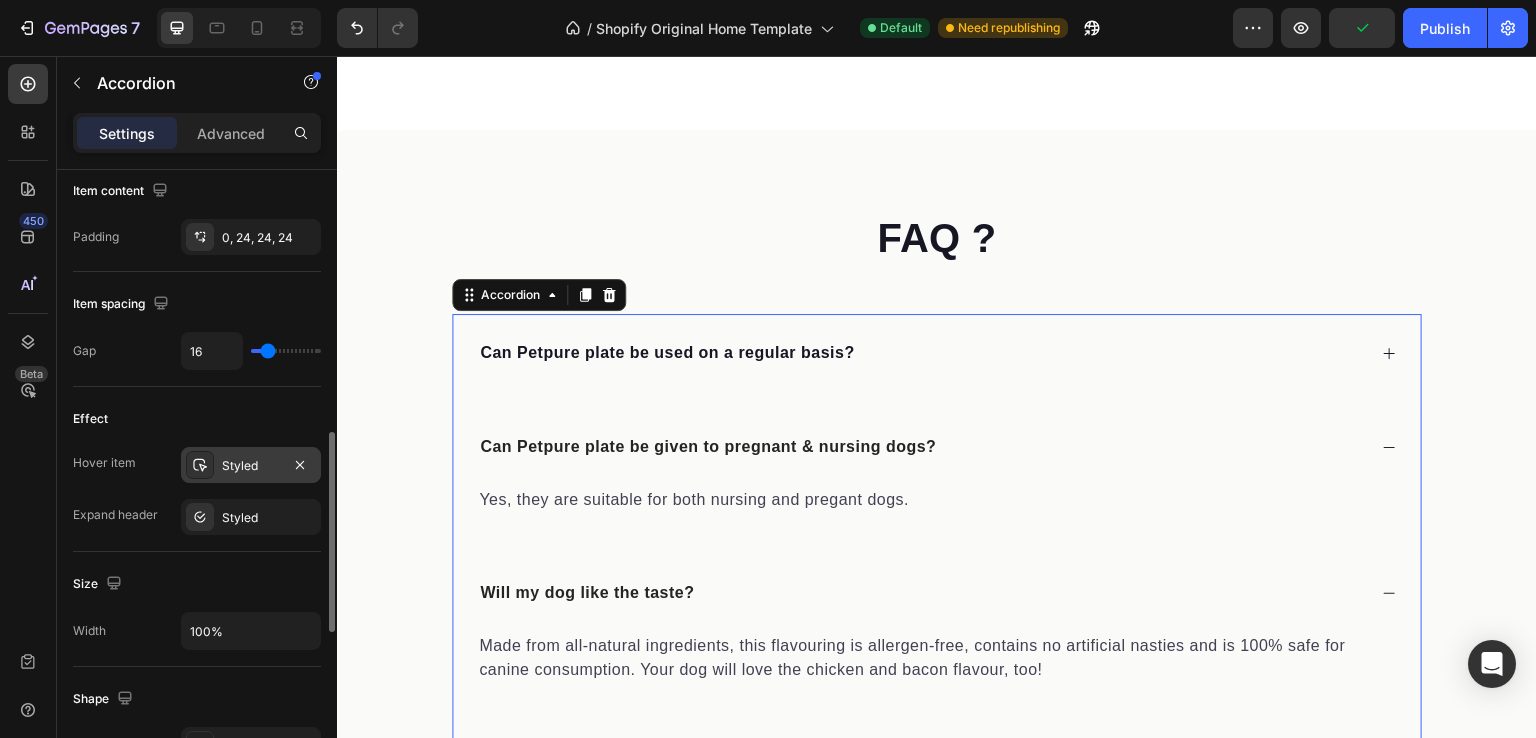 click on "Styled" at bounding box center [251, 466] 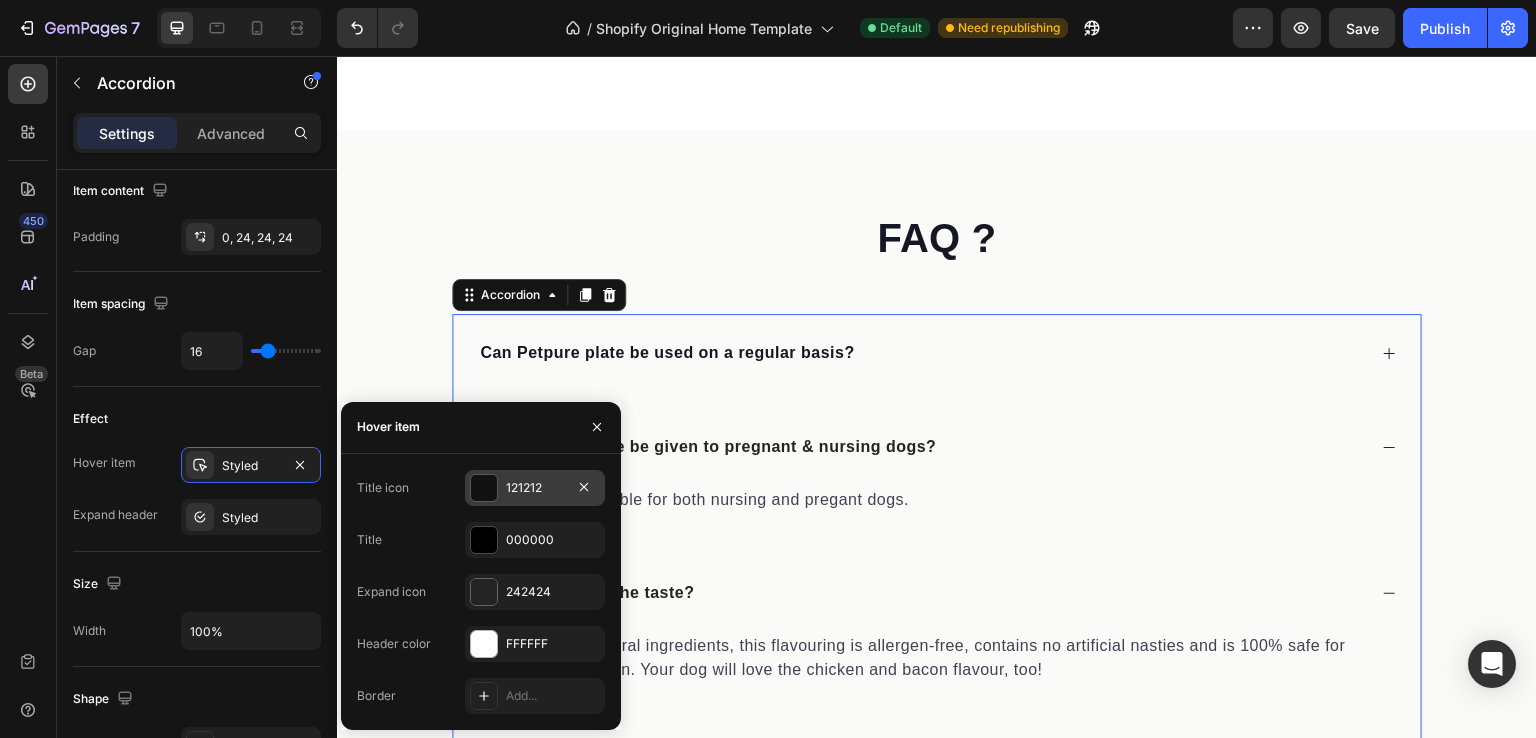 click on "121212" at bounding box center (535, 488) 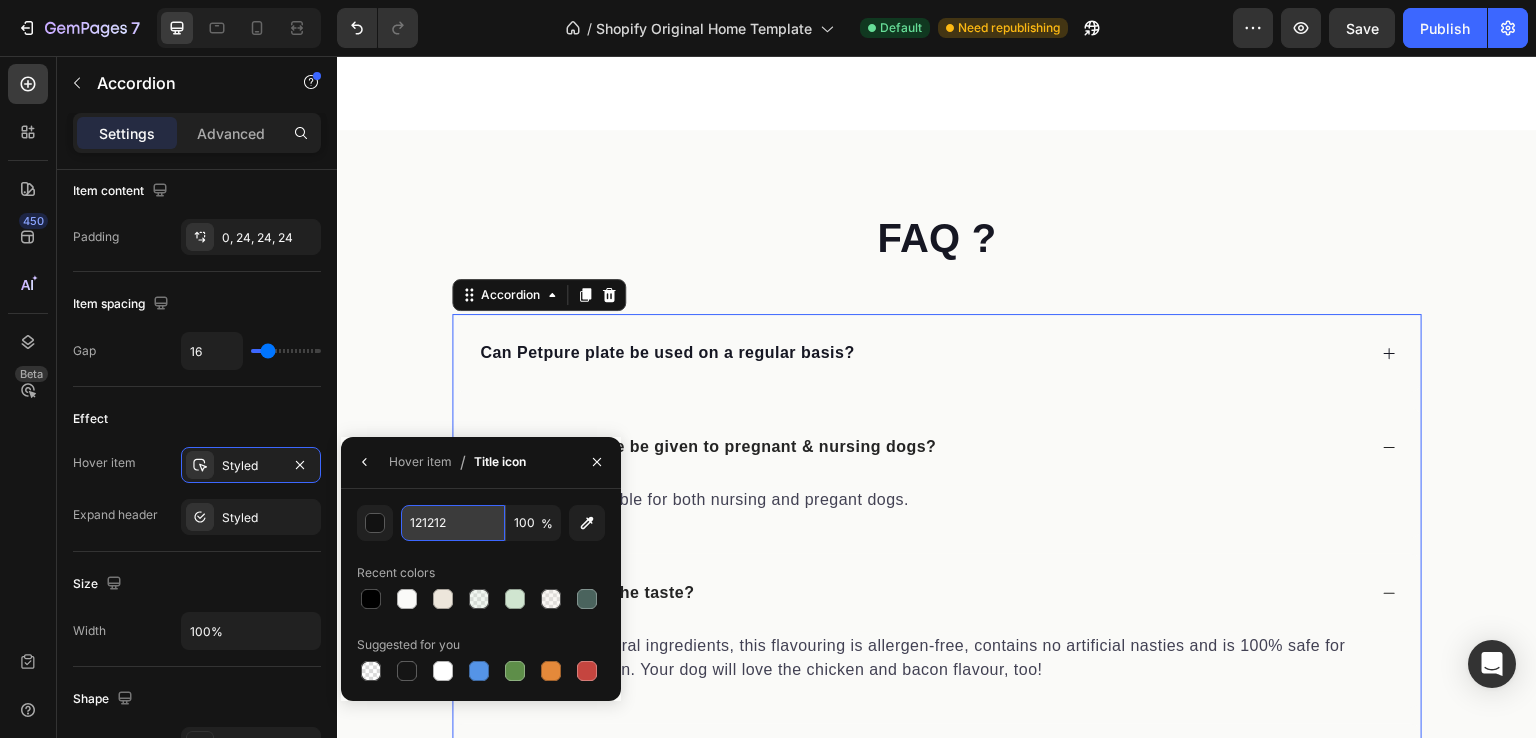 click on "121212" at bounding box center (453, 523) 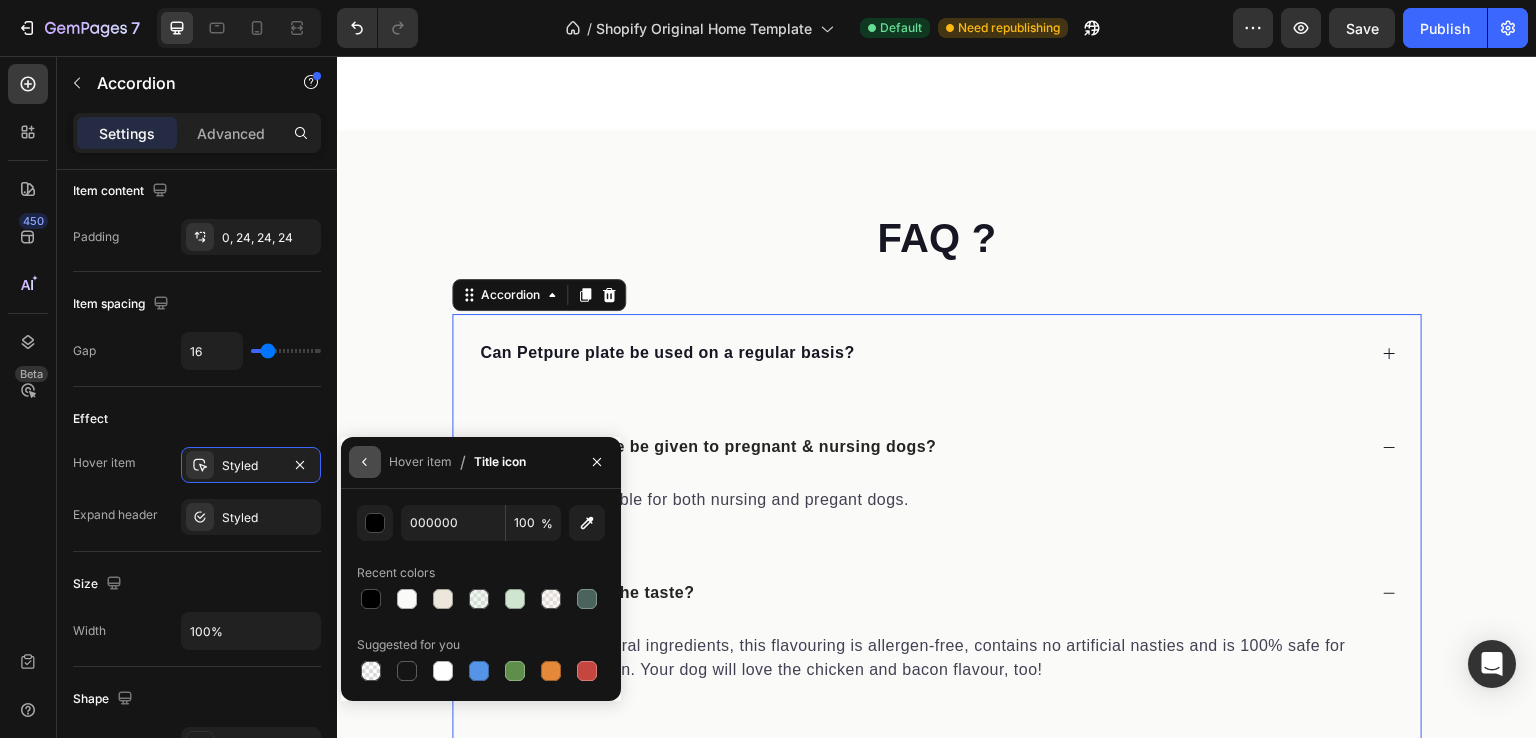 click 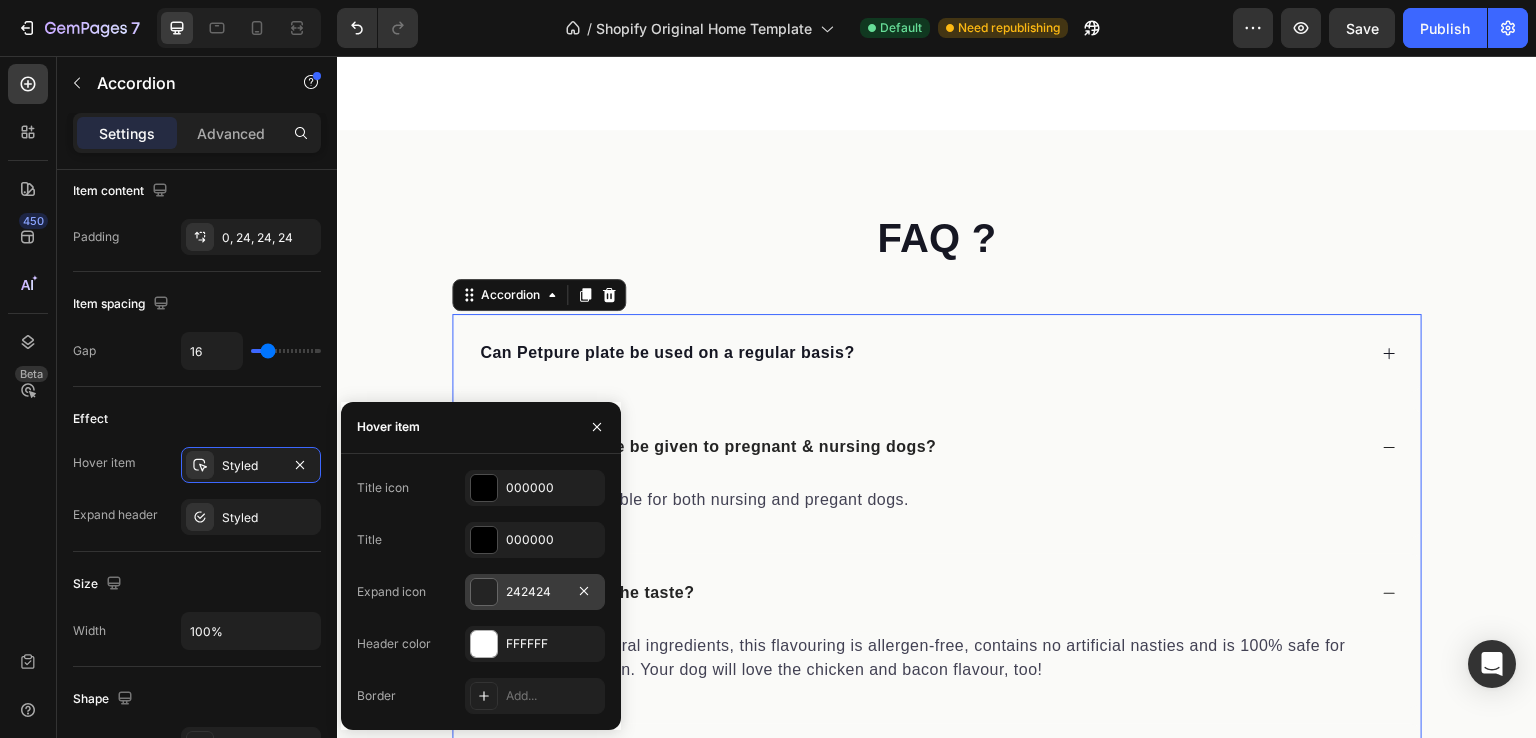 click on "242424" at bounding box center (535, 592) 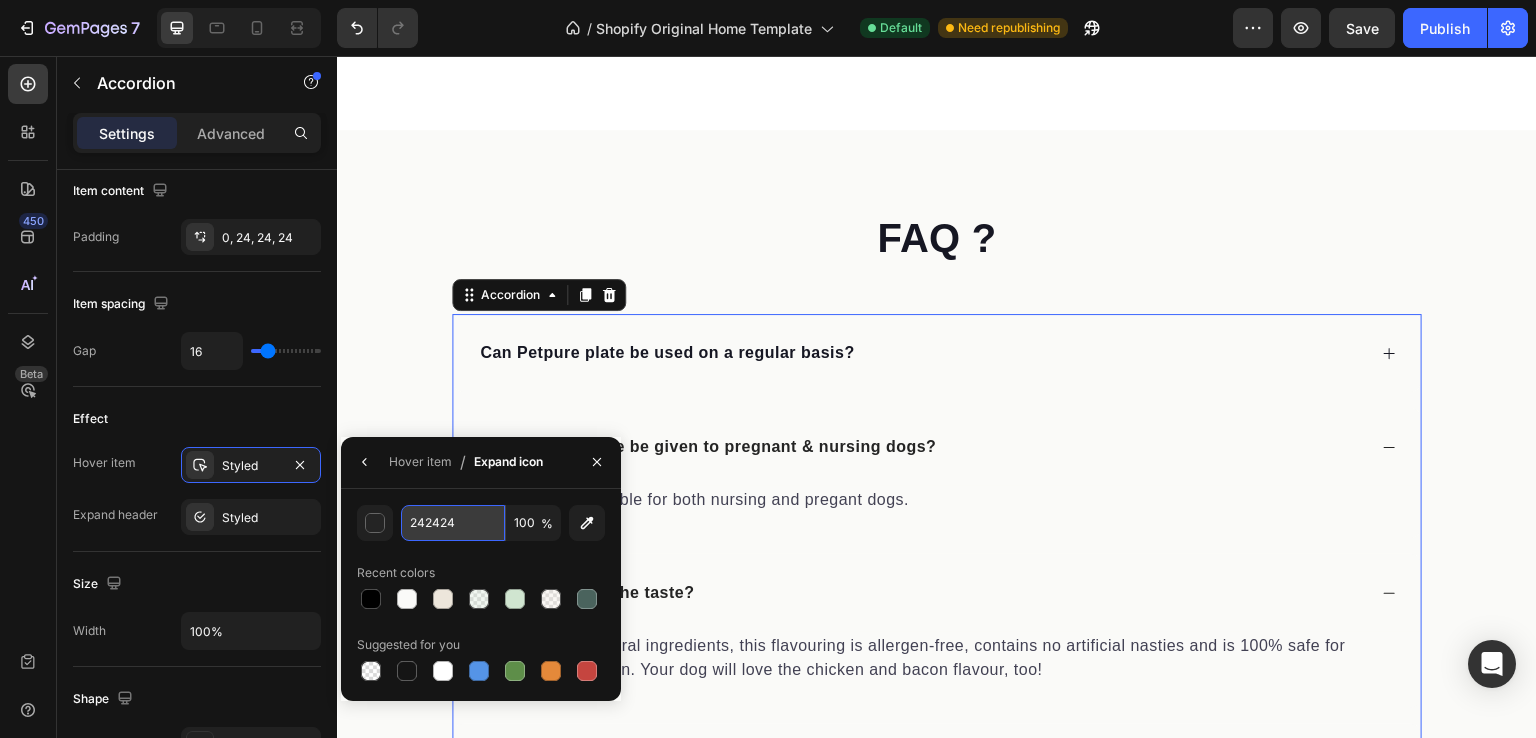 click on "242424" at bounding box center (0, 0) 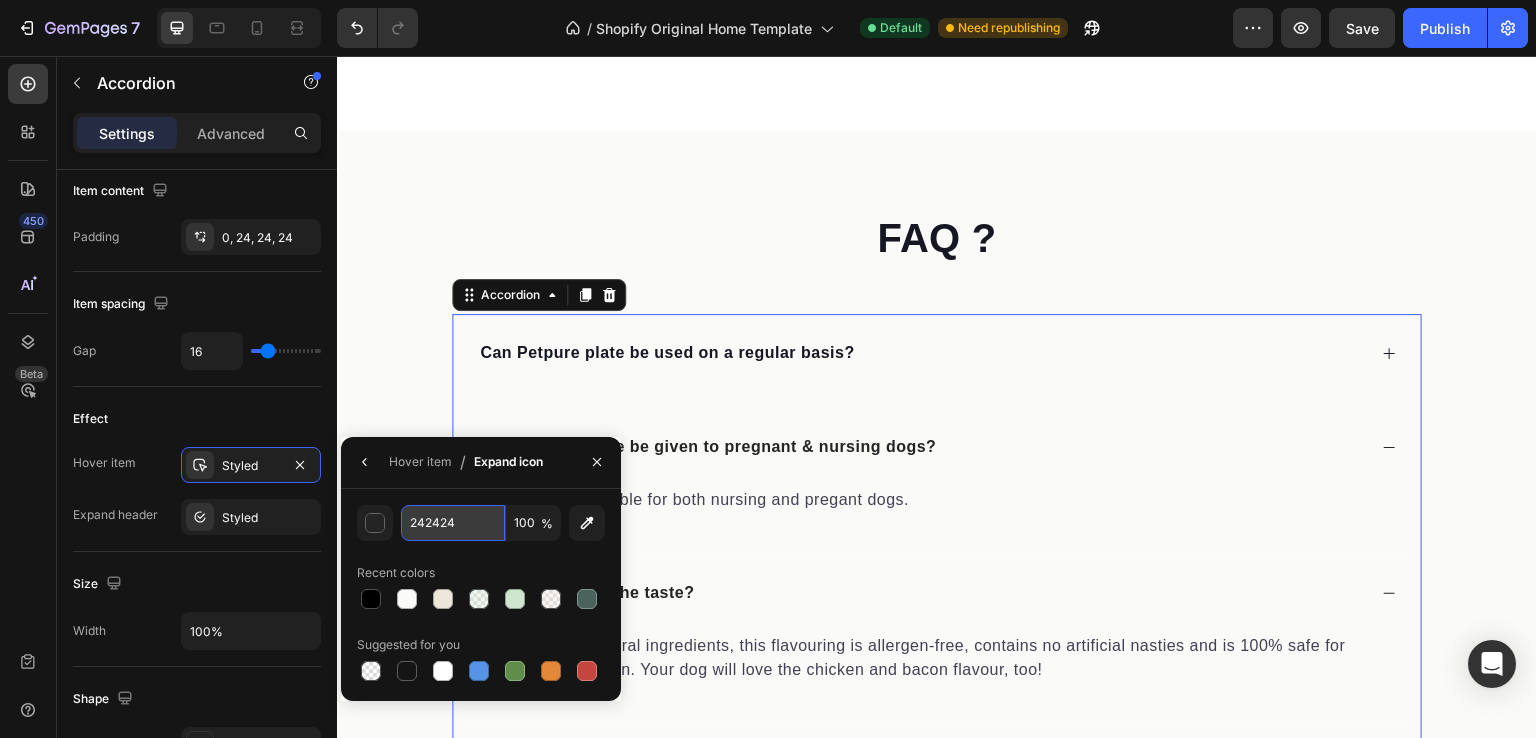 paste on "000000" 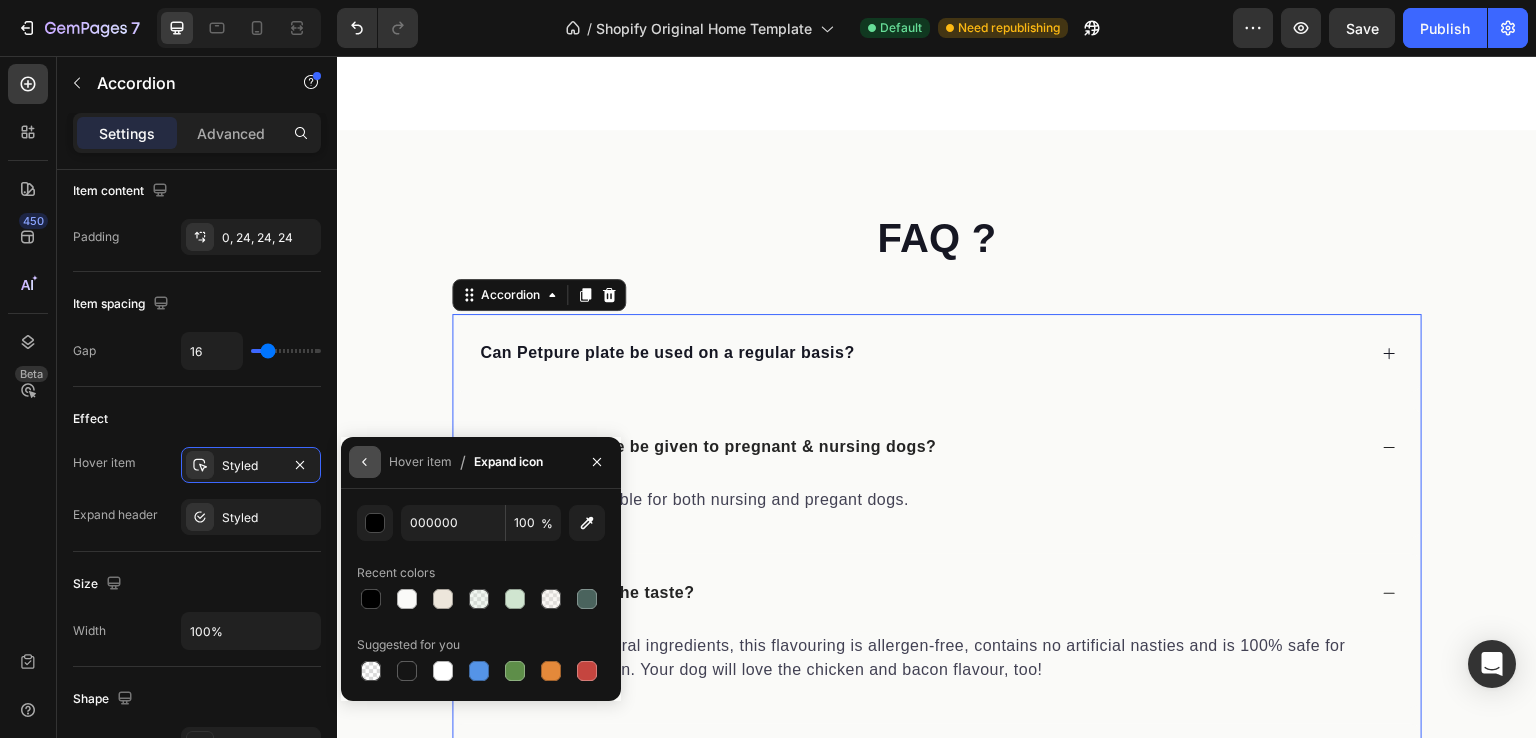 click 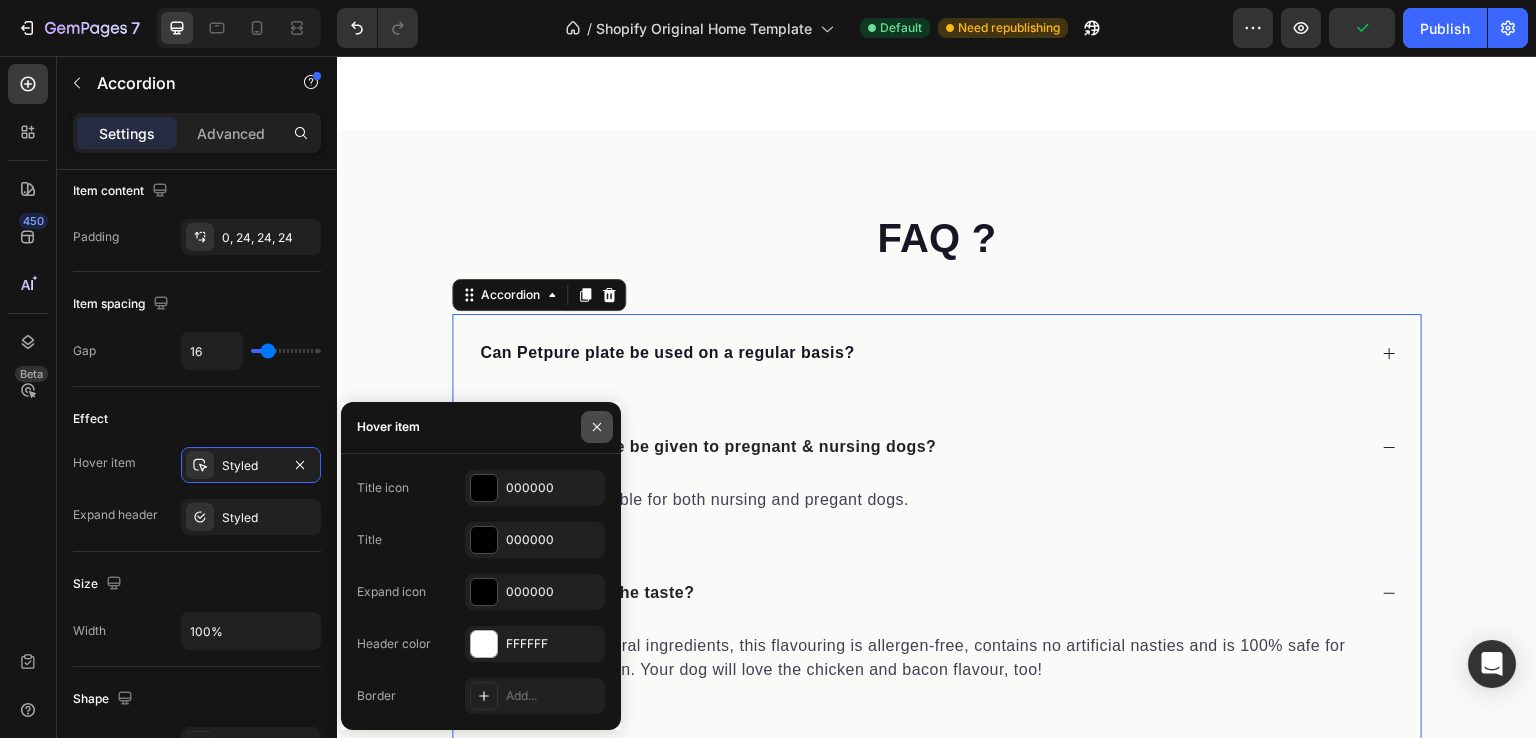 click 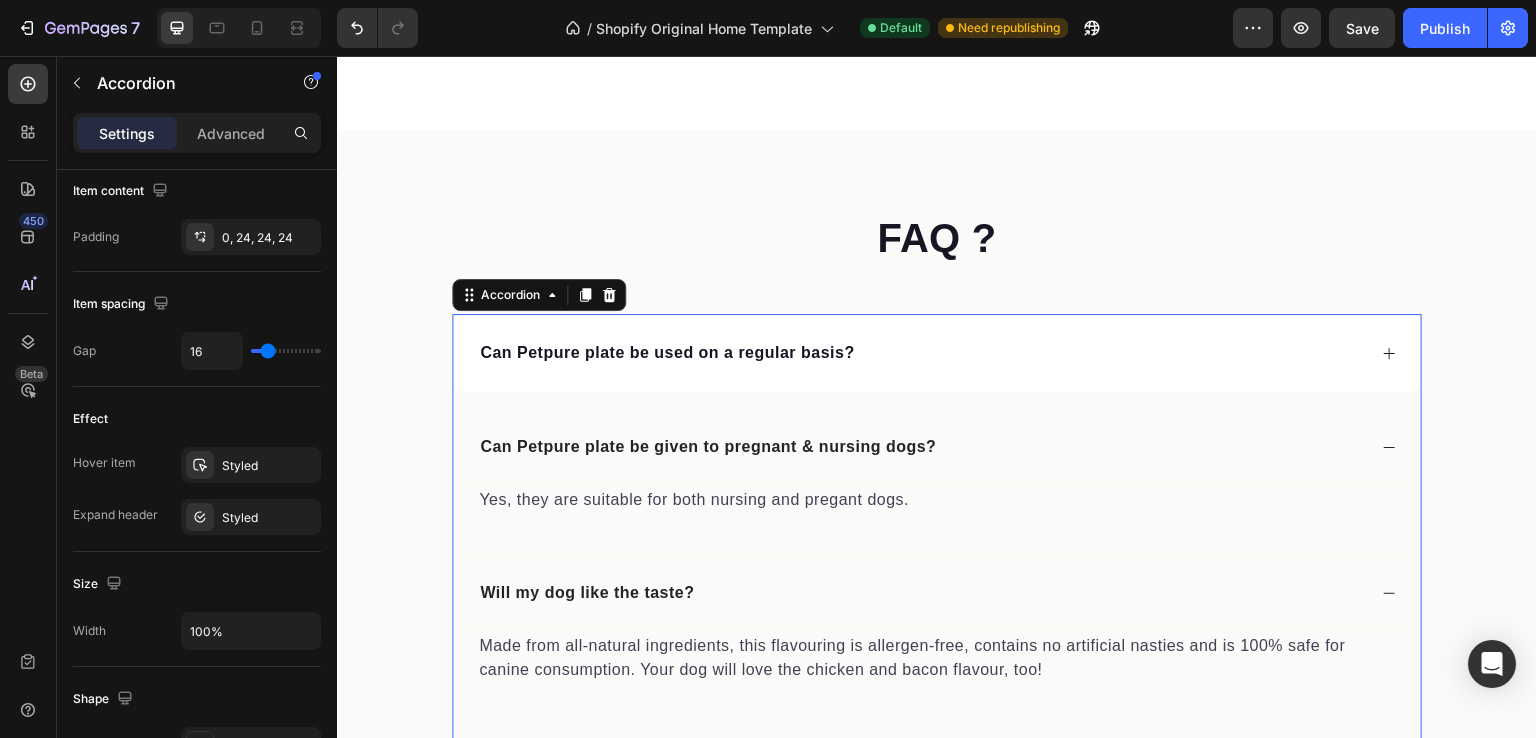 click on "Can Petpure plate be used on a regular basis?" at bounding box center (937, 353) 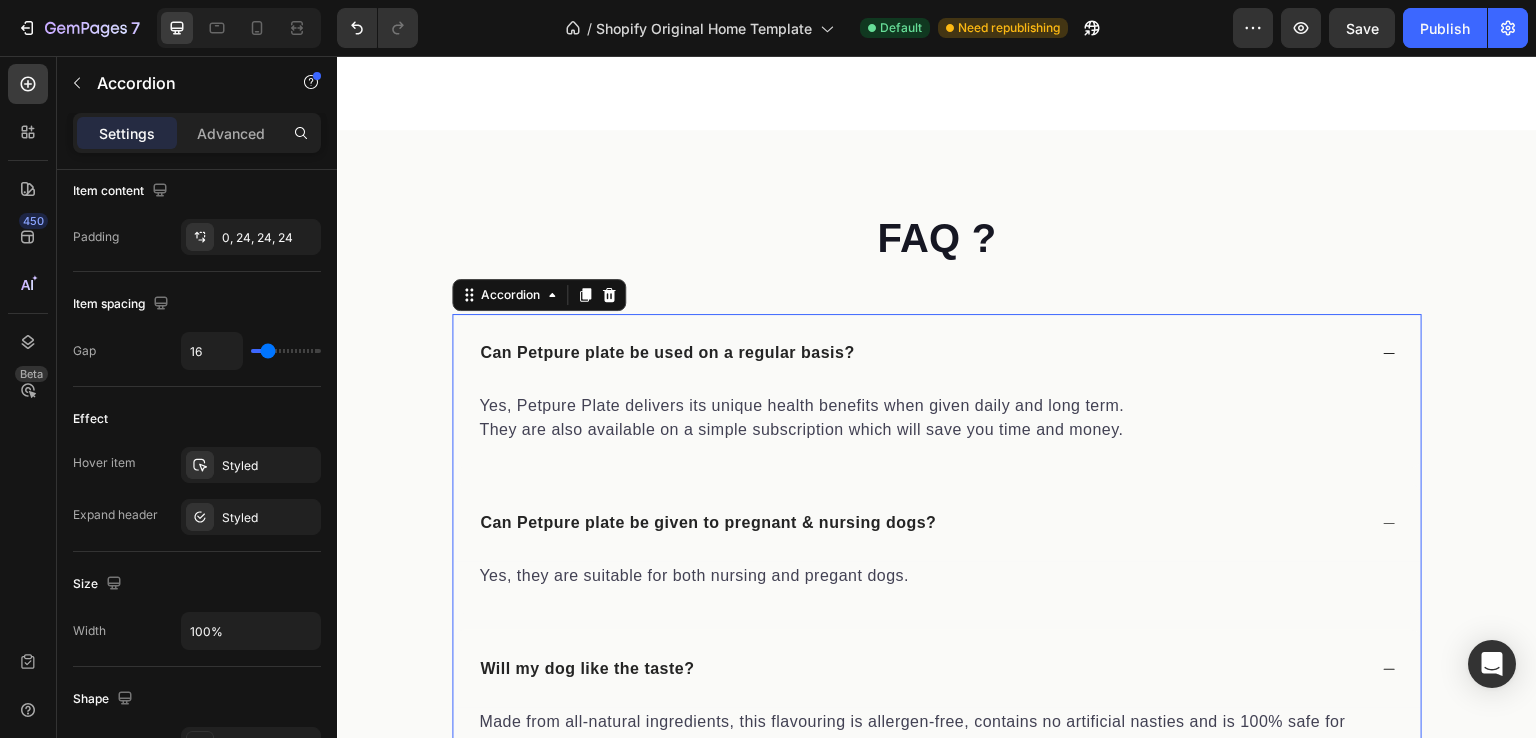 click on "Can Petpure plate be used on a regular basis?" at bounding box center [921, 353] 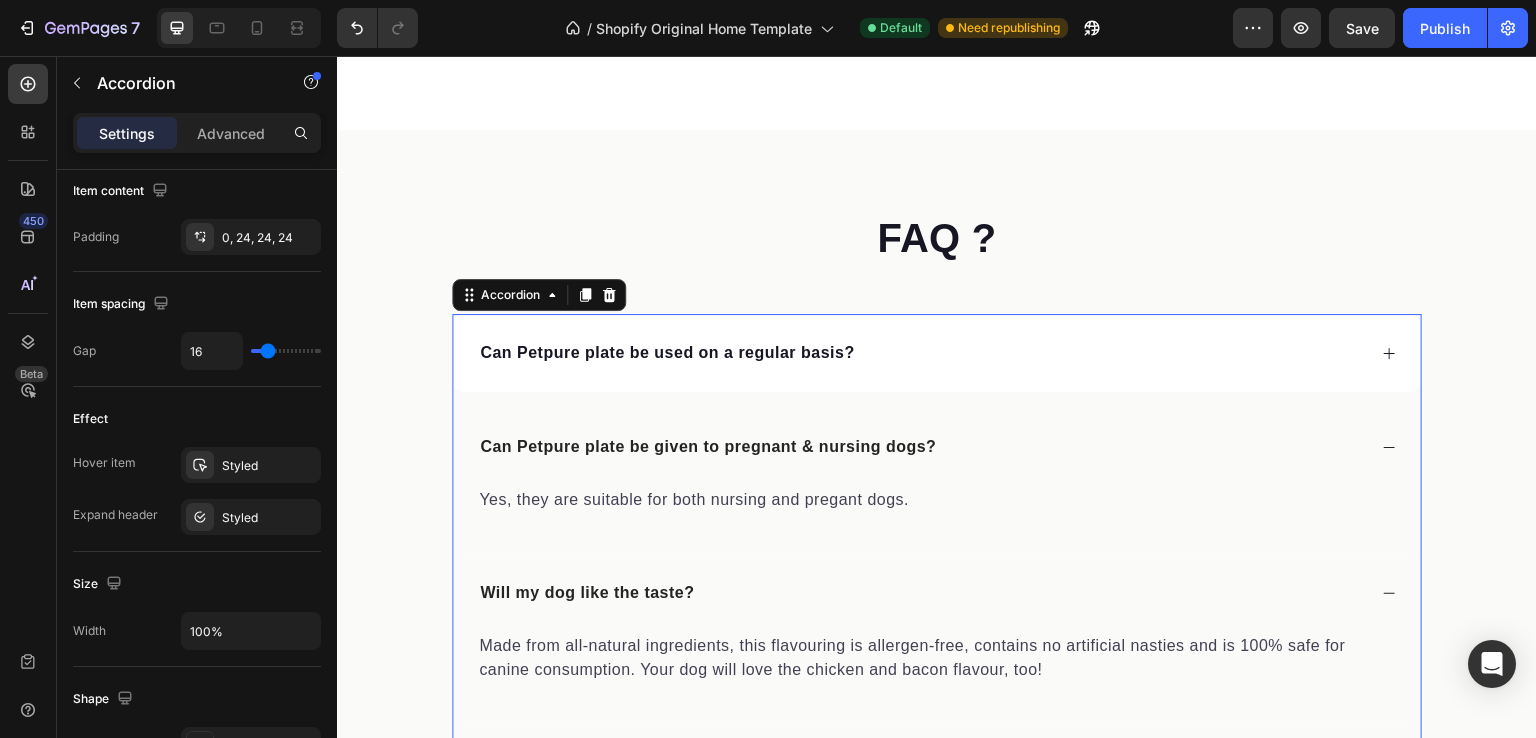 click on "Can Petpure plate be used on a regular basis?" at bounding box center (937, 353) 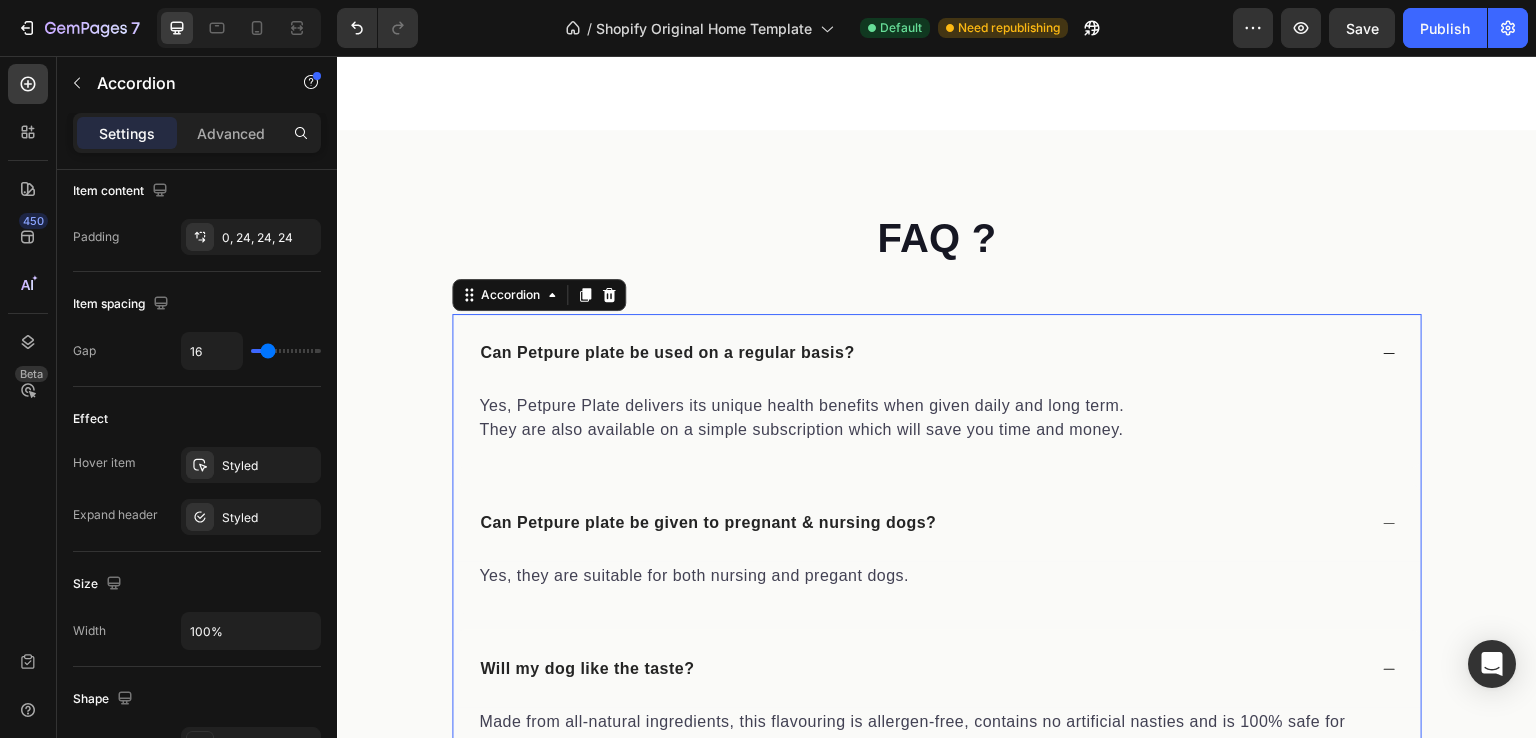 click on "Can Petpure plate be used on a regular basis?" at bounding box center [921, 353] 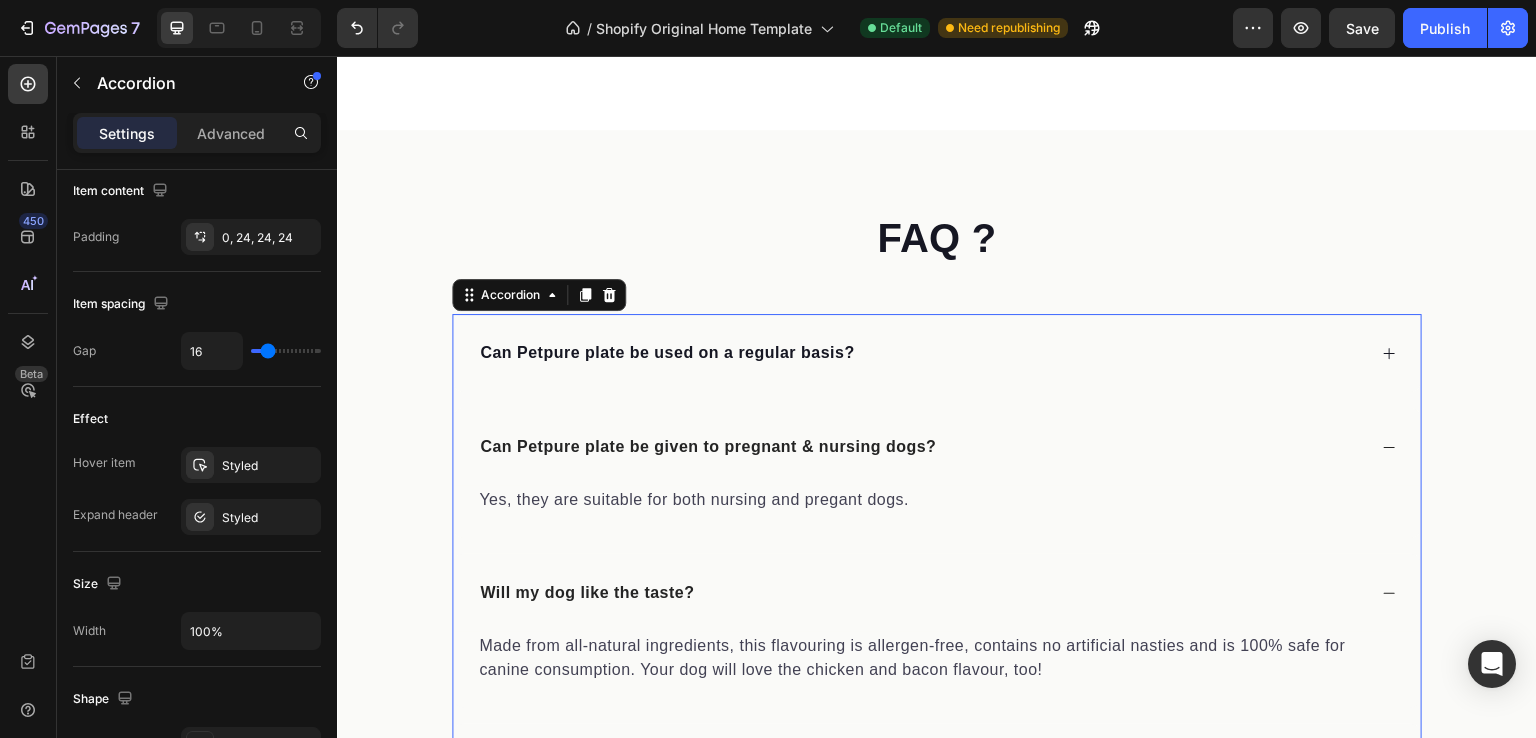 click on "Can Petpure plate be given to pregnant & nursing dogs?" at bounding box center (921, 447) 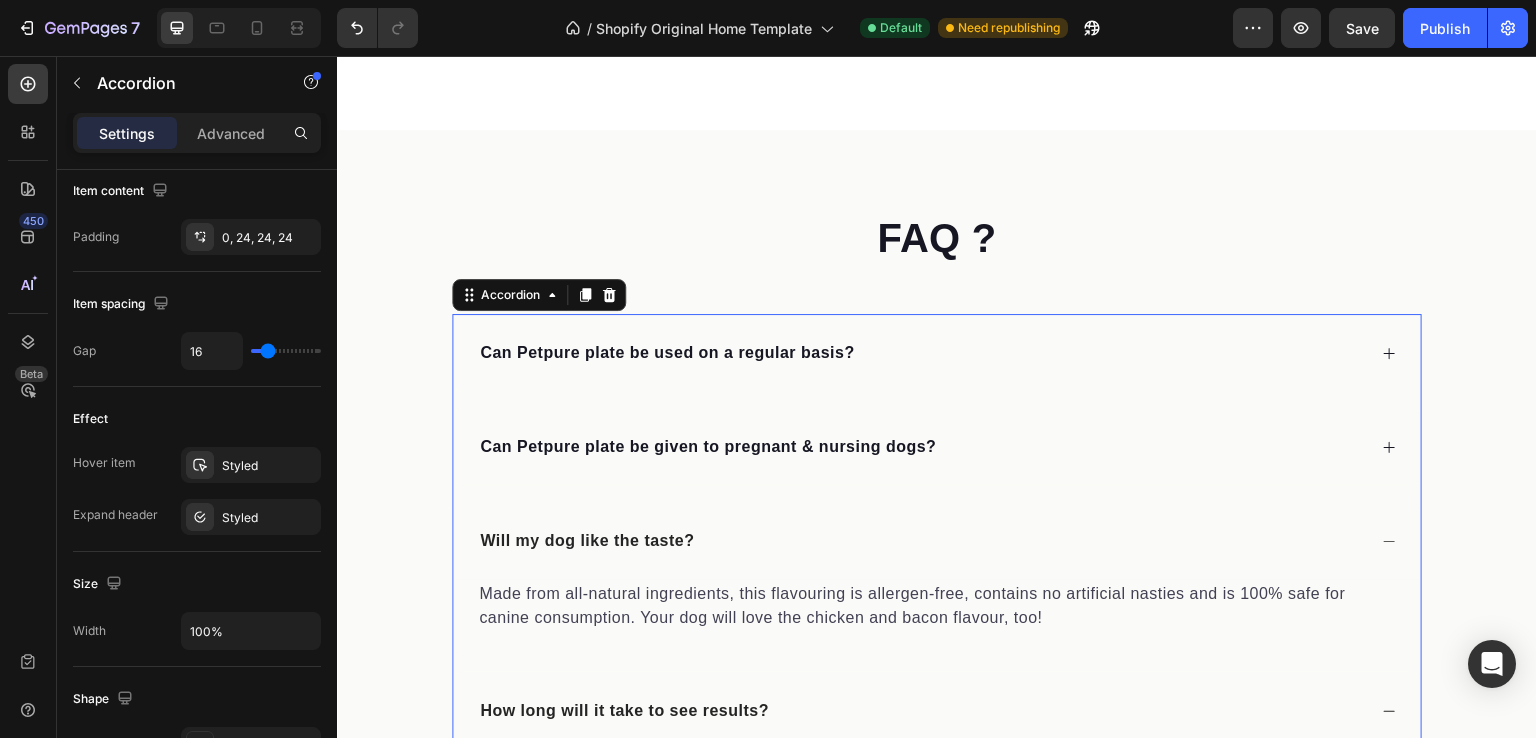 click on "Will my dog like the taste?" at bounding box center [937, 541] 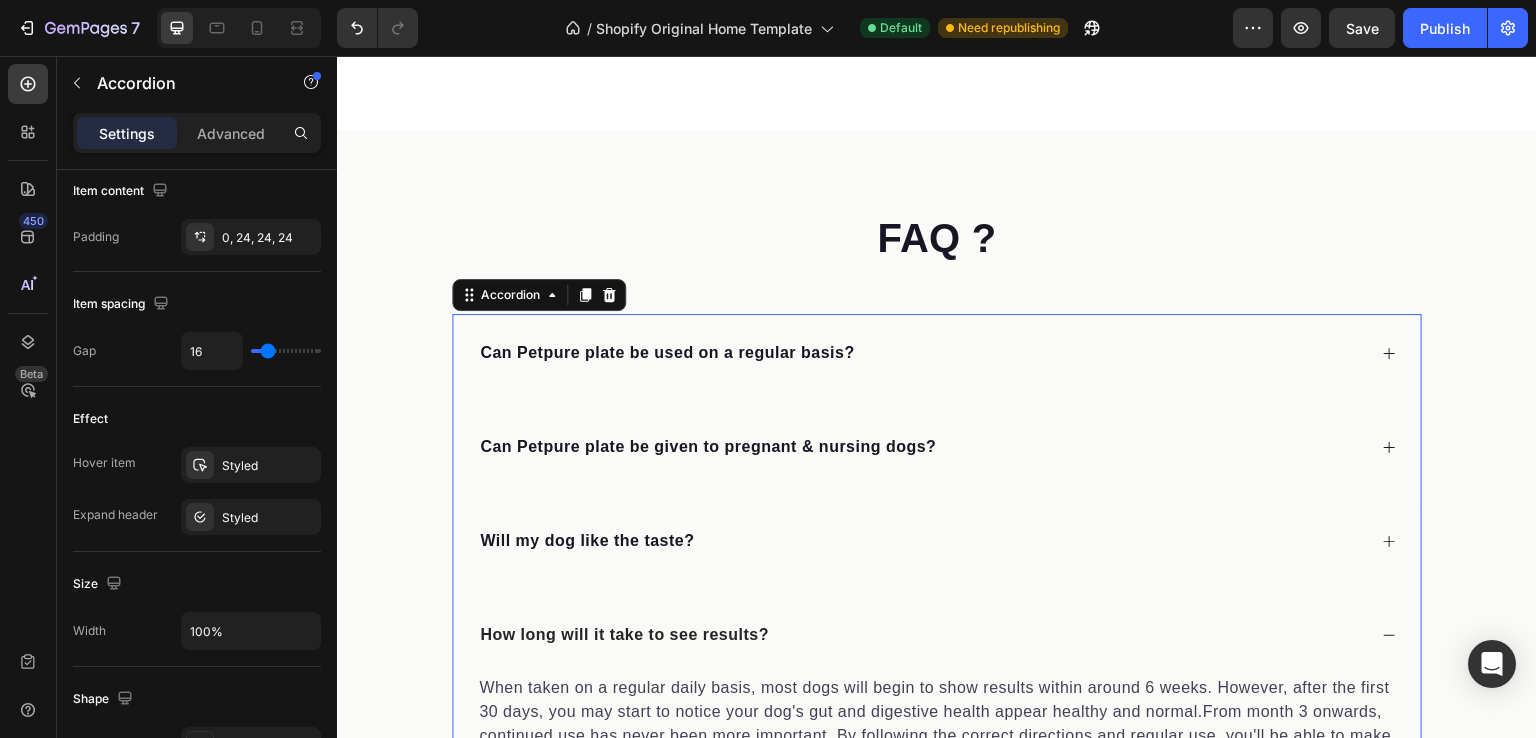 click on "How long will it take to see results?" at bounding box center (921, 635) 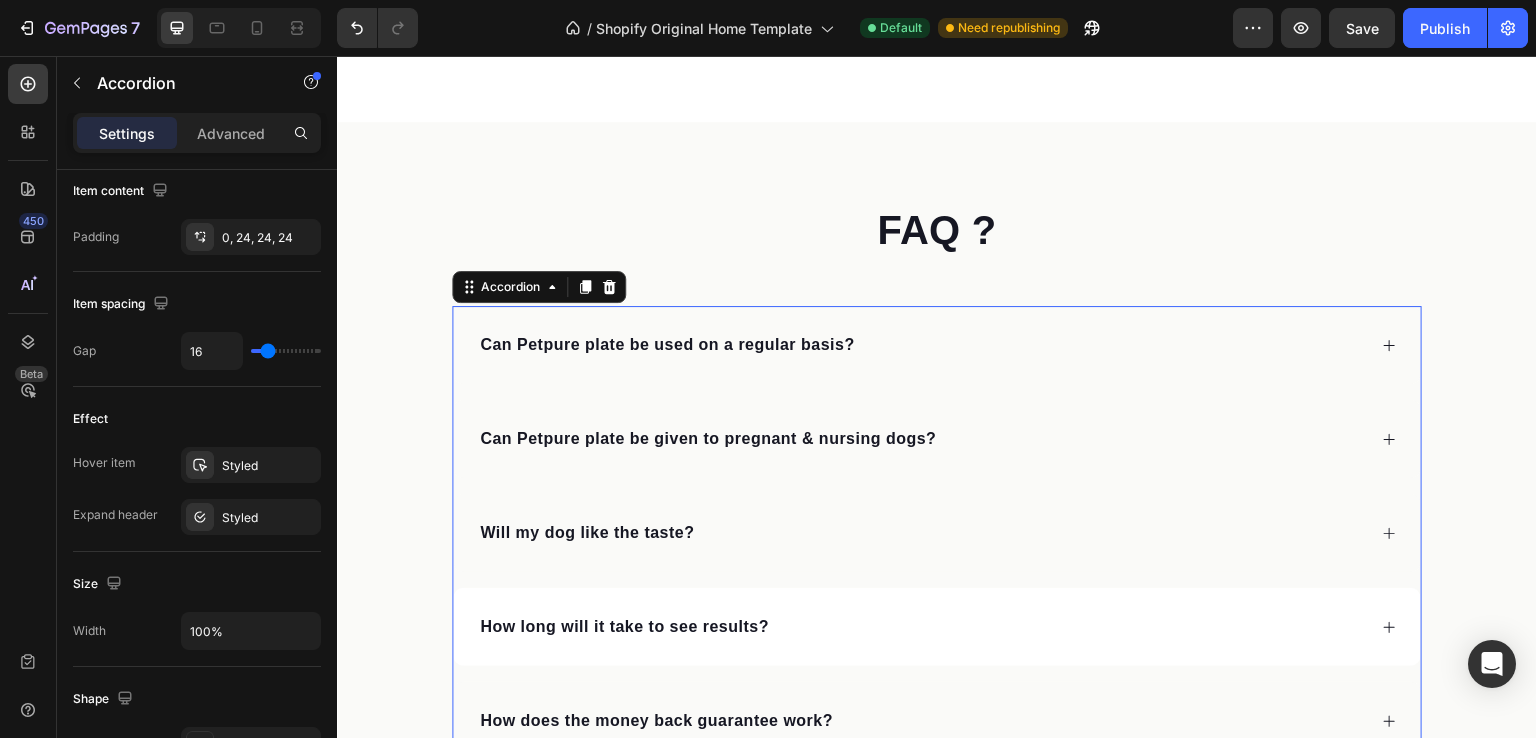 scroll, scrollTop: 5724, scrollLeft: 0, axis: vertical 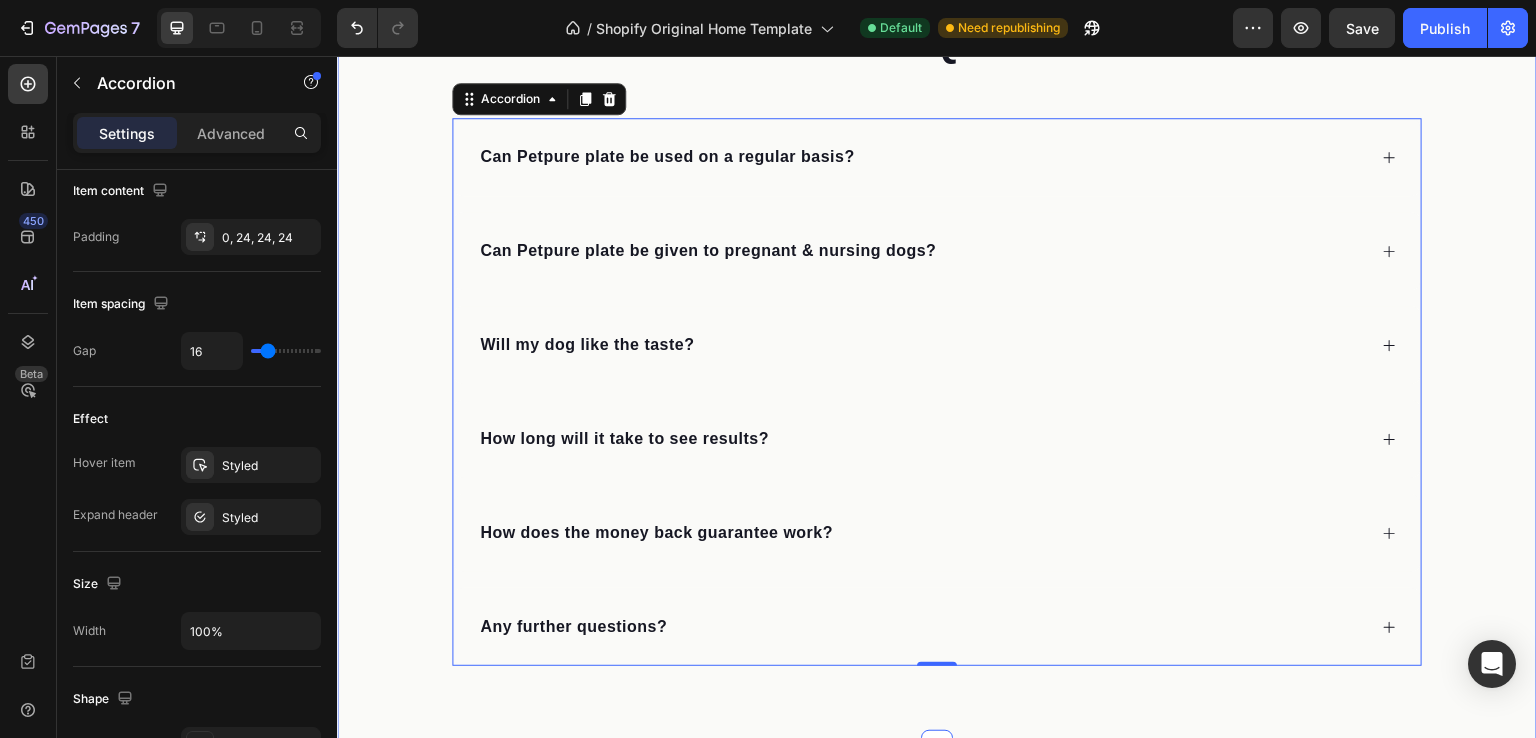click on "FAQ ? Heading
Can Petpure plate be used on a regular basis?
Can Petpure plate be given to pregnant & nursing dogs?
Will my dog like the taste?
How long will it take to see results?
How does the money back guarantee work?
Any further questions? Accordion   0 Row" at bounding box center [937, 340] 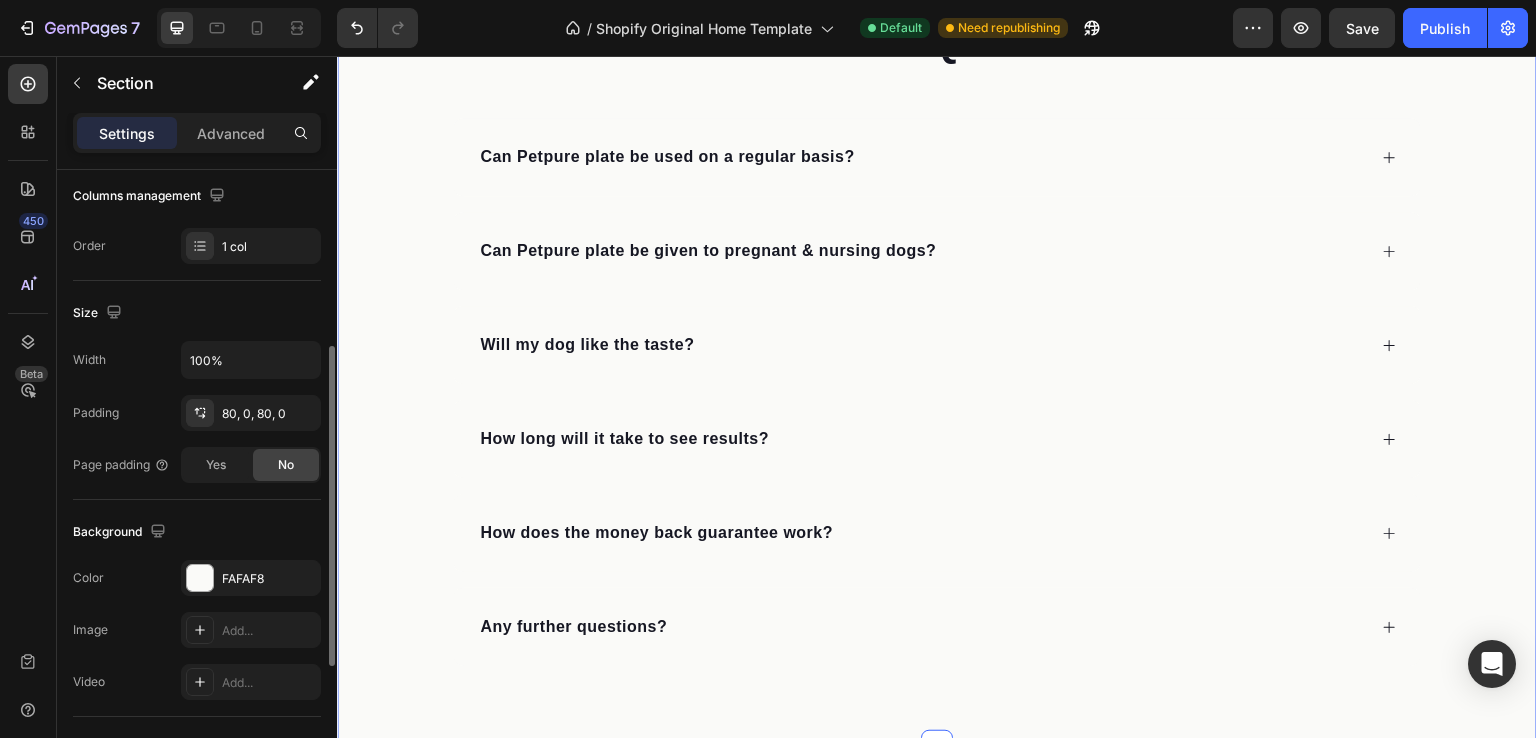scroll, scrollTop: 375, scrollLeft: 0, axis: vertical 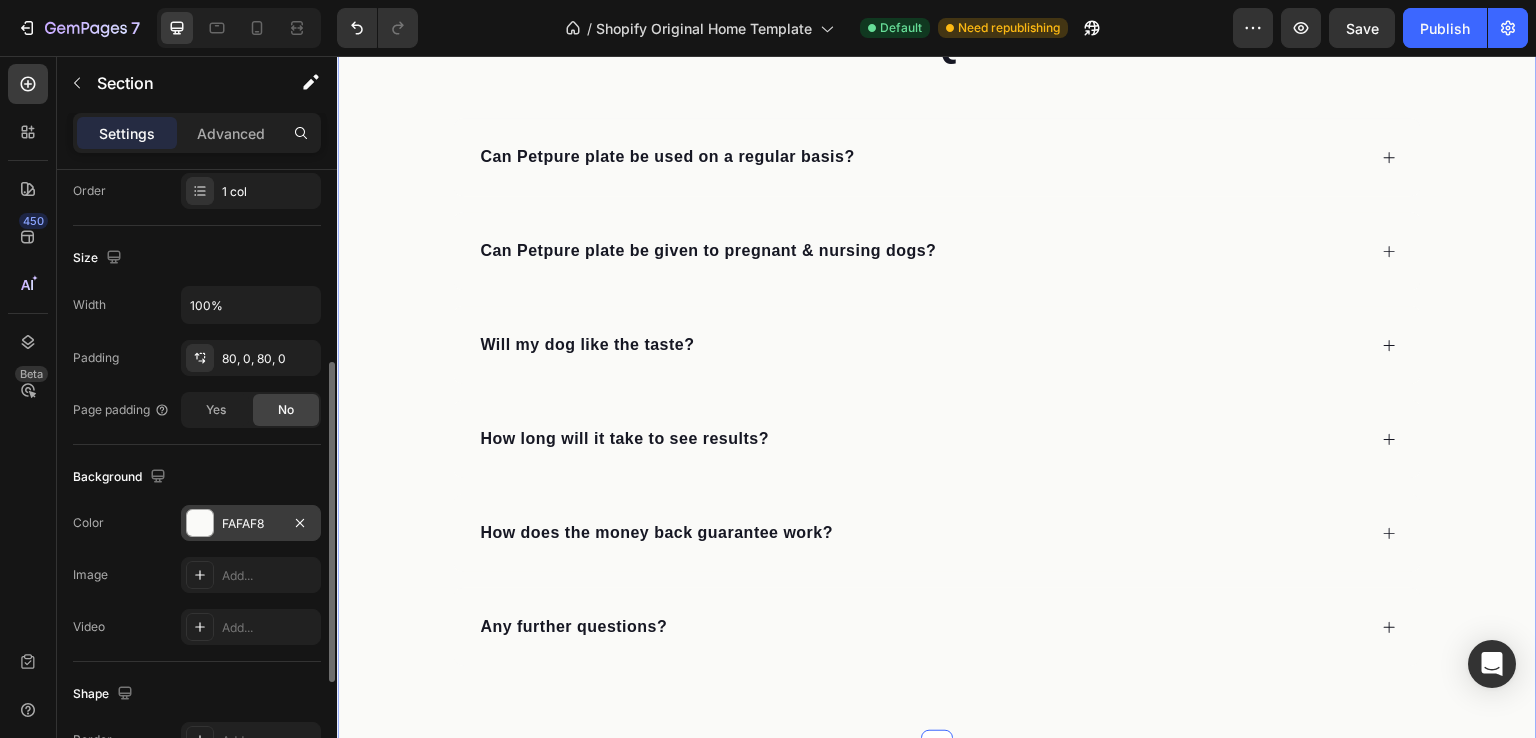 click on "FAFAF8" at bounding box center (251, 523) 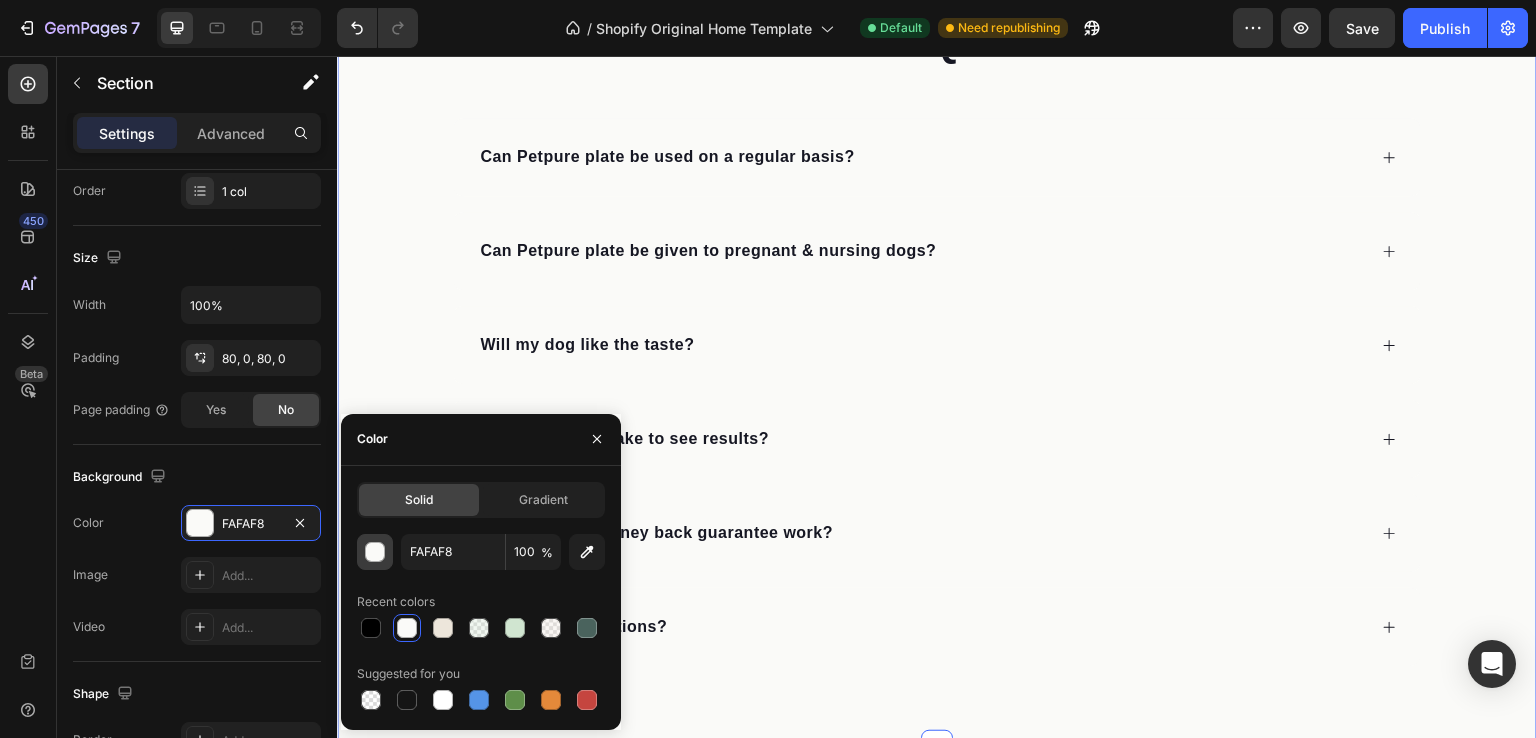 click at bounding box center [376, 553] 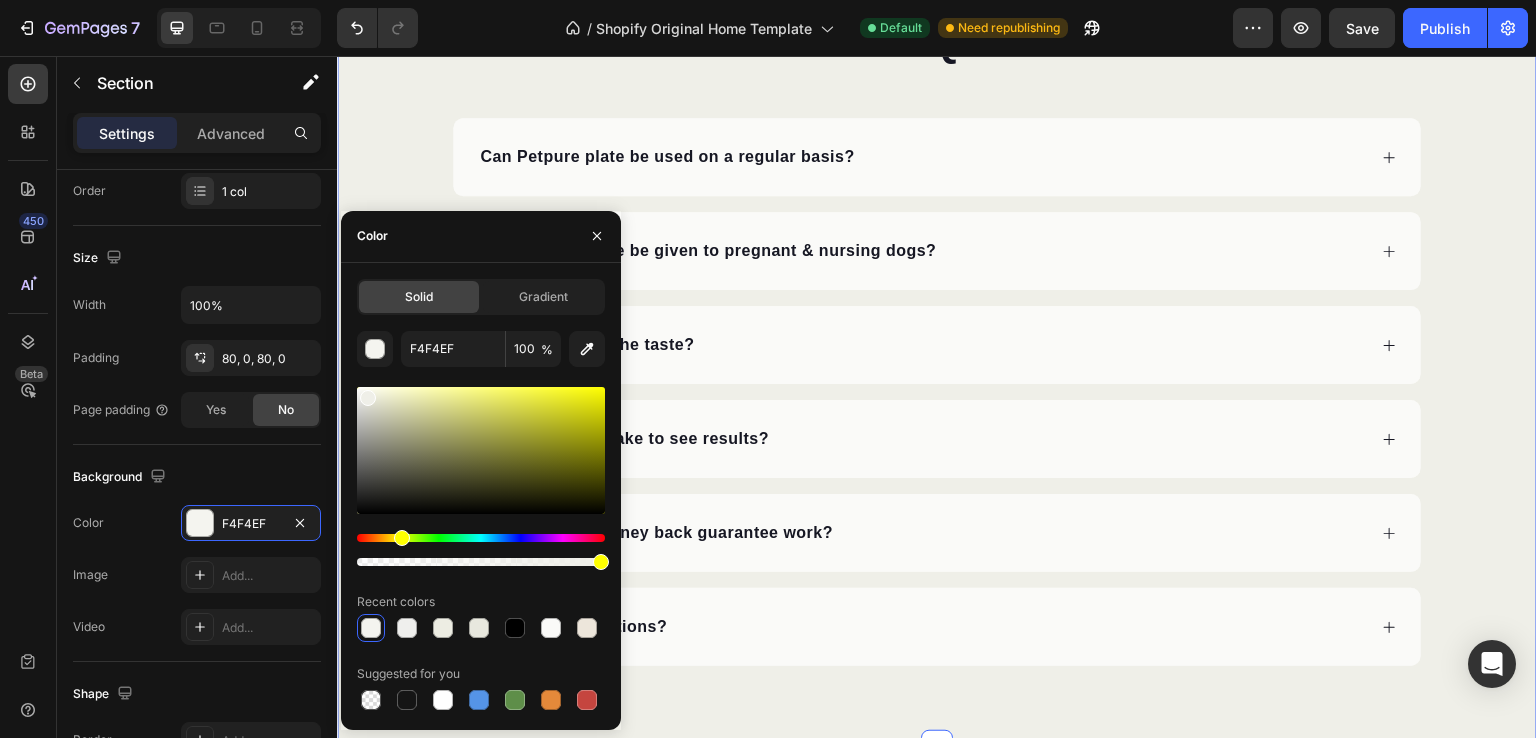 type on "EFEFE8" 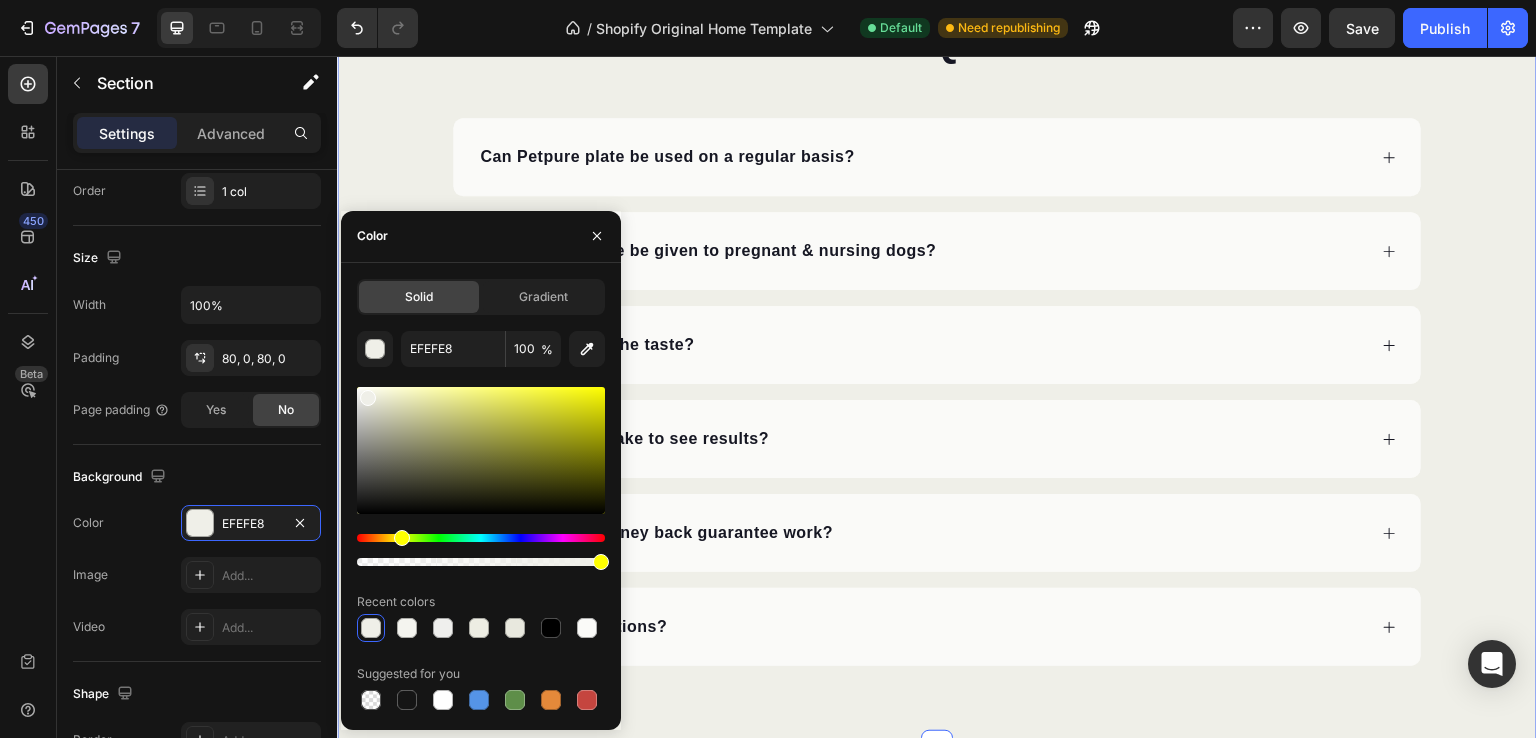 click at bounding box center (368, 398) 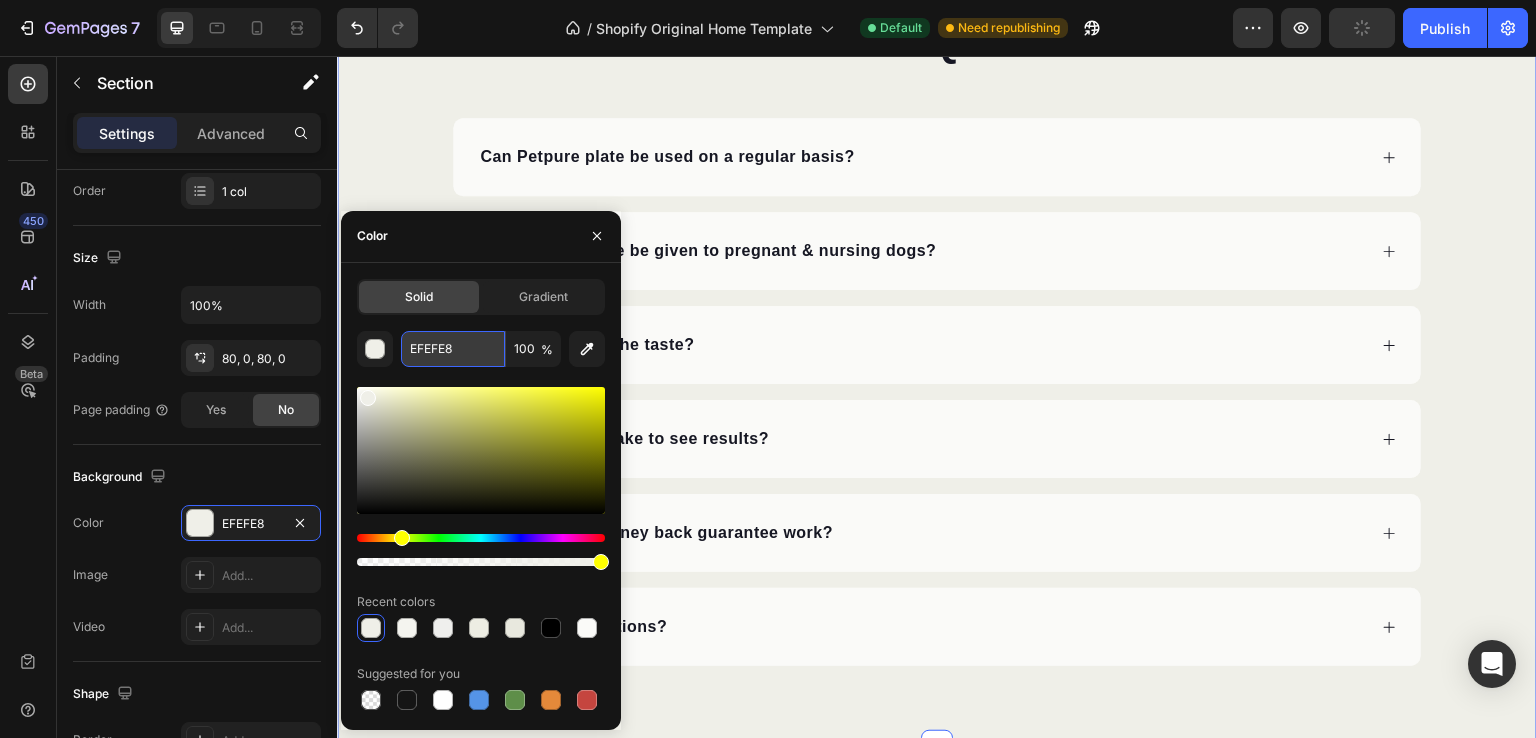 click on "EFEFE8" at bounding box center [453, 349] 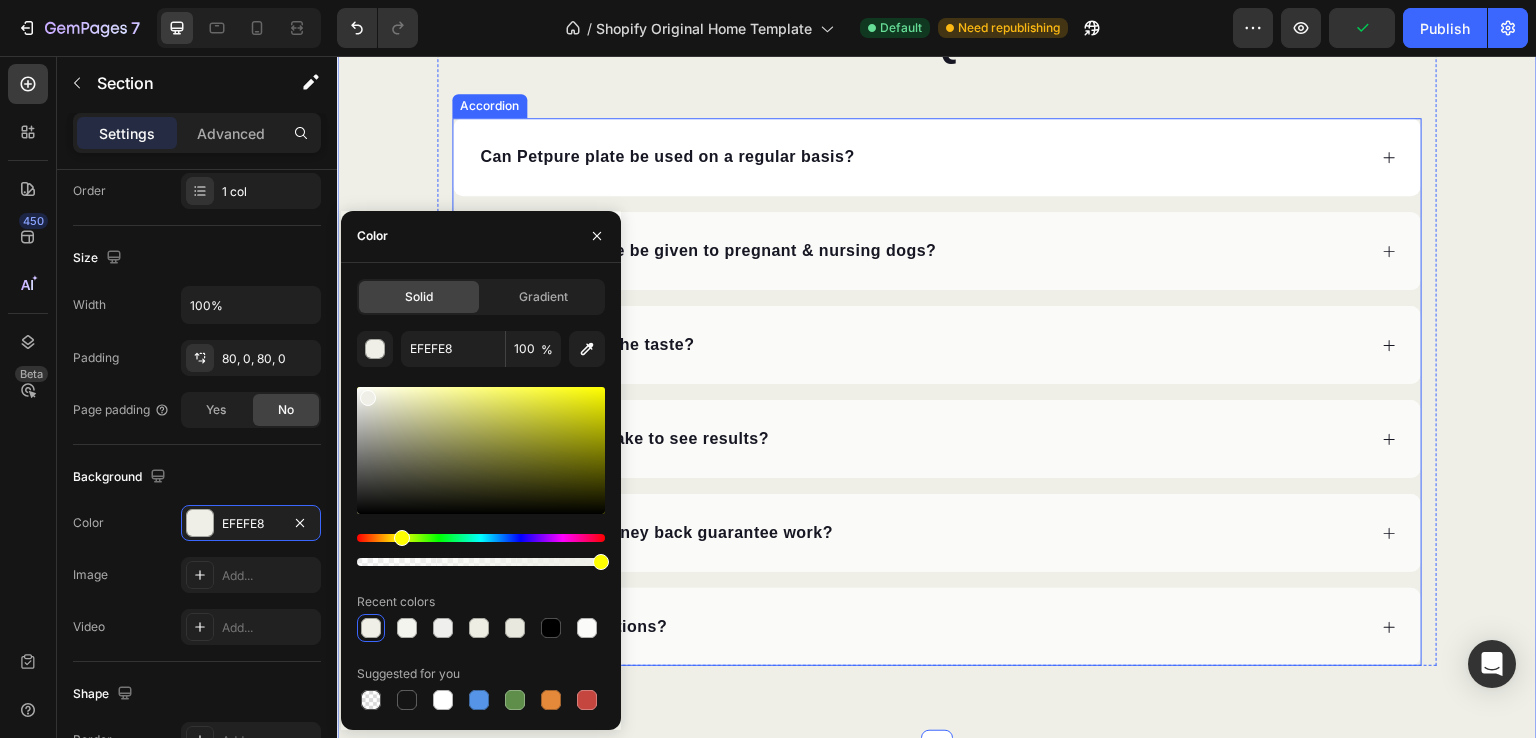 click on "Can Petpure plate be used on a regular basis?" at bounding box center (937, 157) 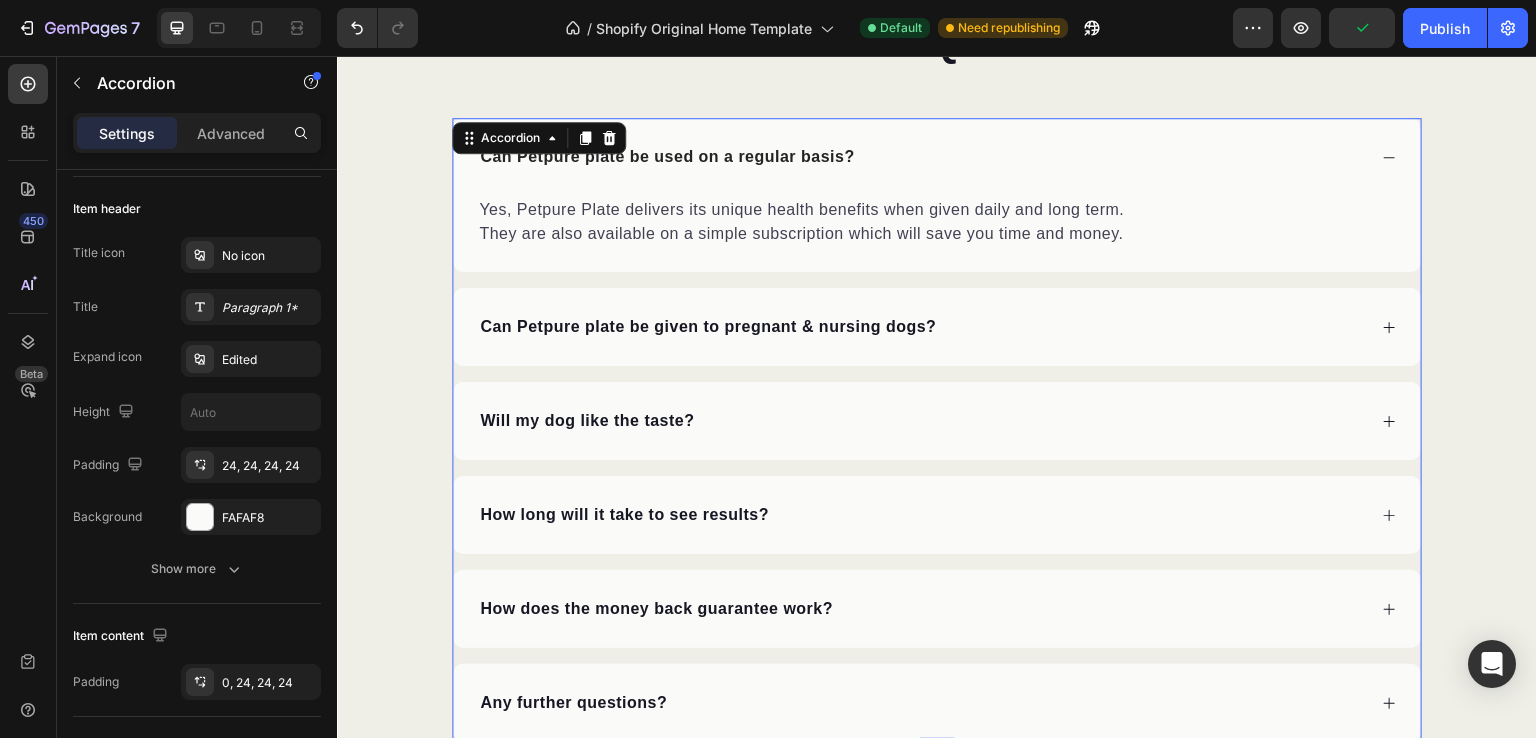 scroll, scrollTop: 0, scrollLeft: 0, axis: both 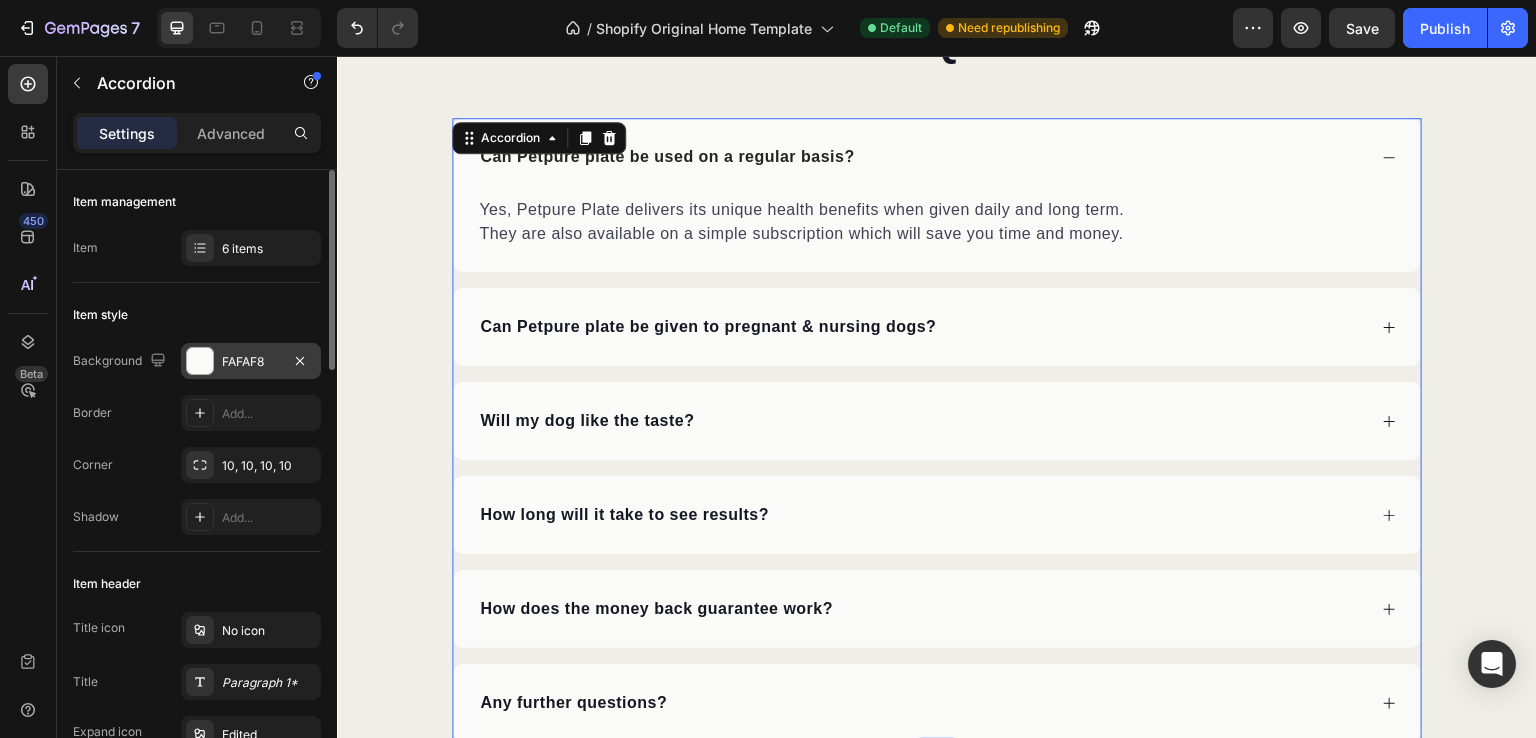 click on "FAFAF8" at bounding box center (251, 362) 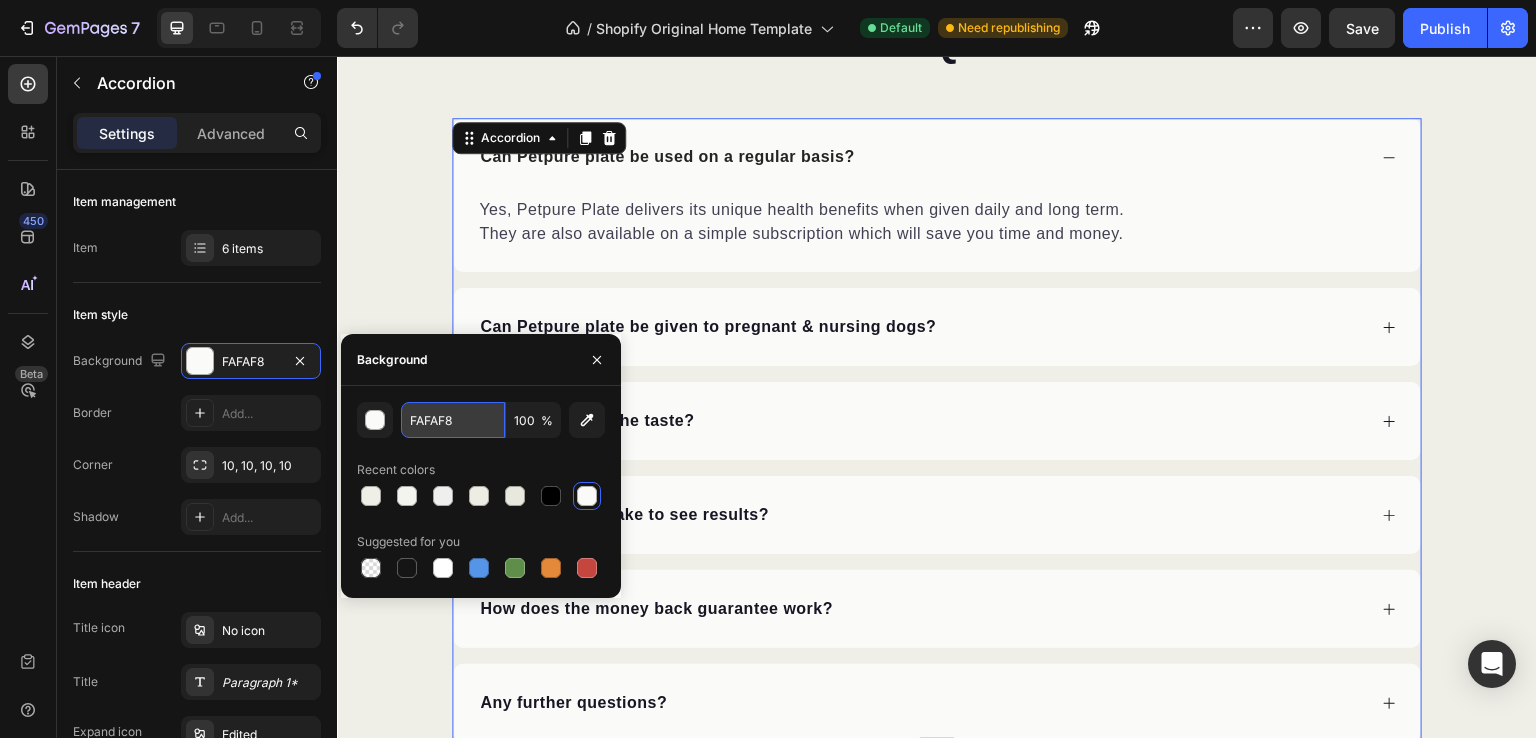 click on "FAFAF8" at bounding box center (453, 420) 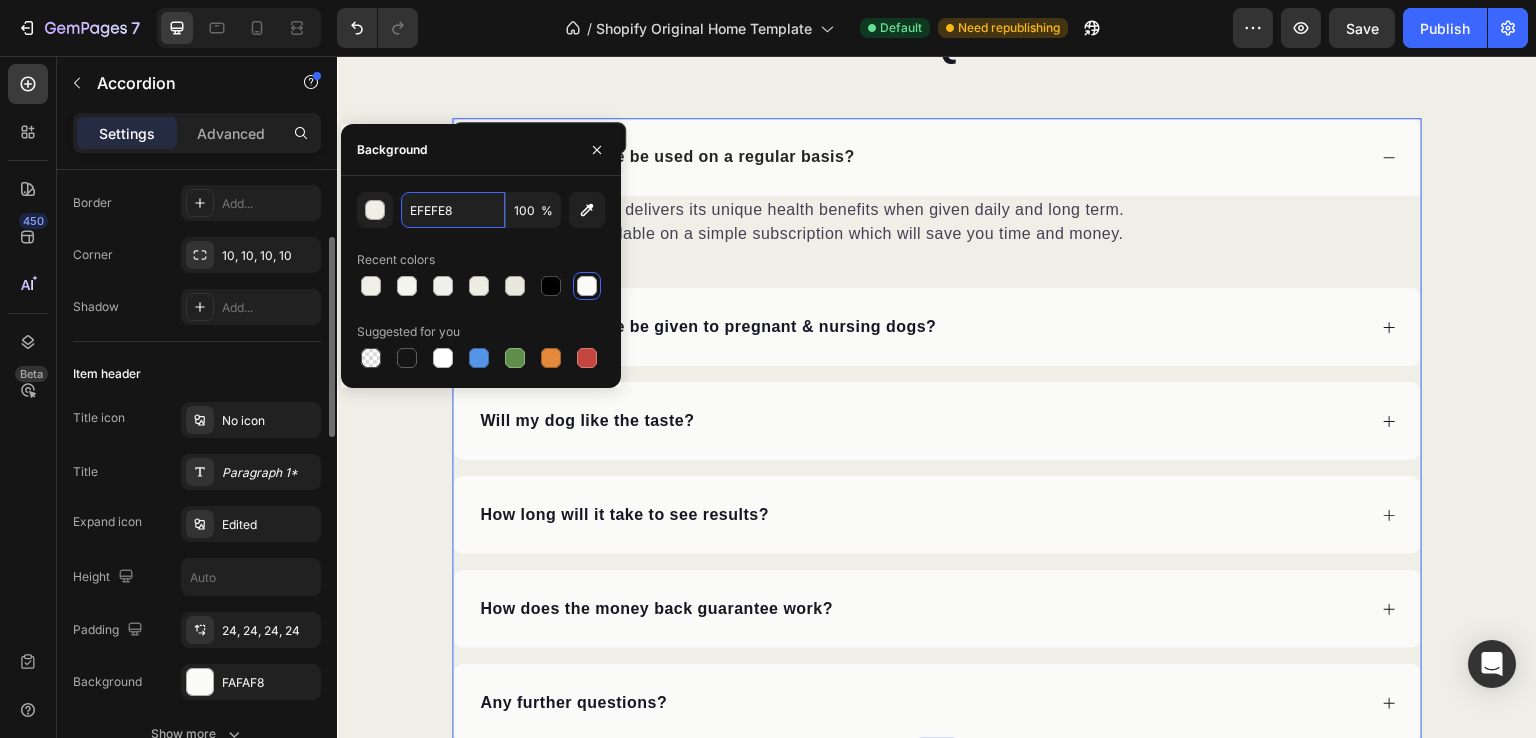 scroll, scrollTop: 218, scrollLeft: 0, axis: vertical 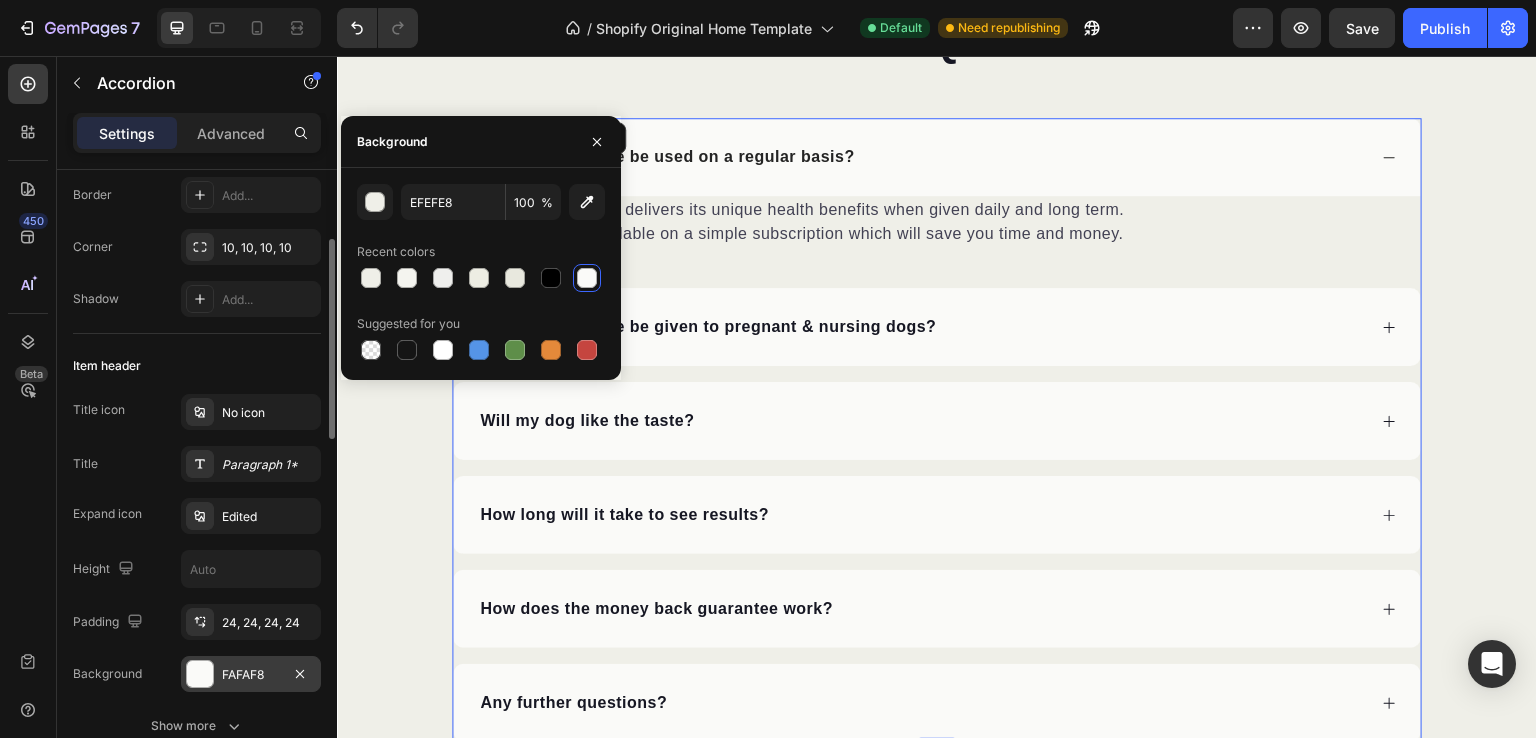 click on "FAFAF8" at bounding box center [251, 675] 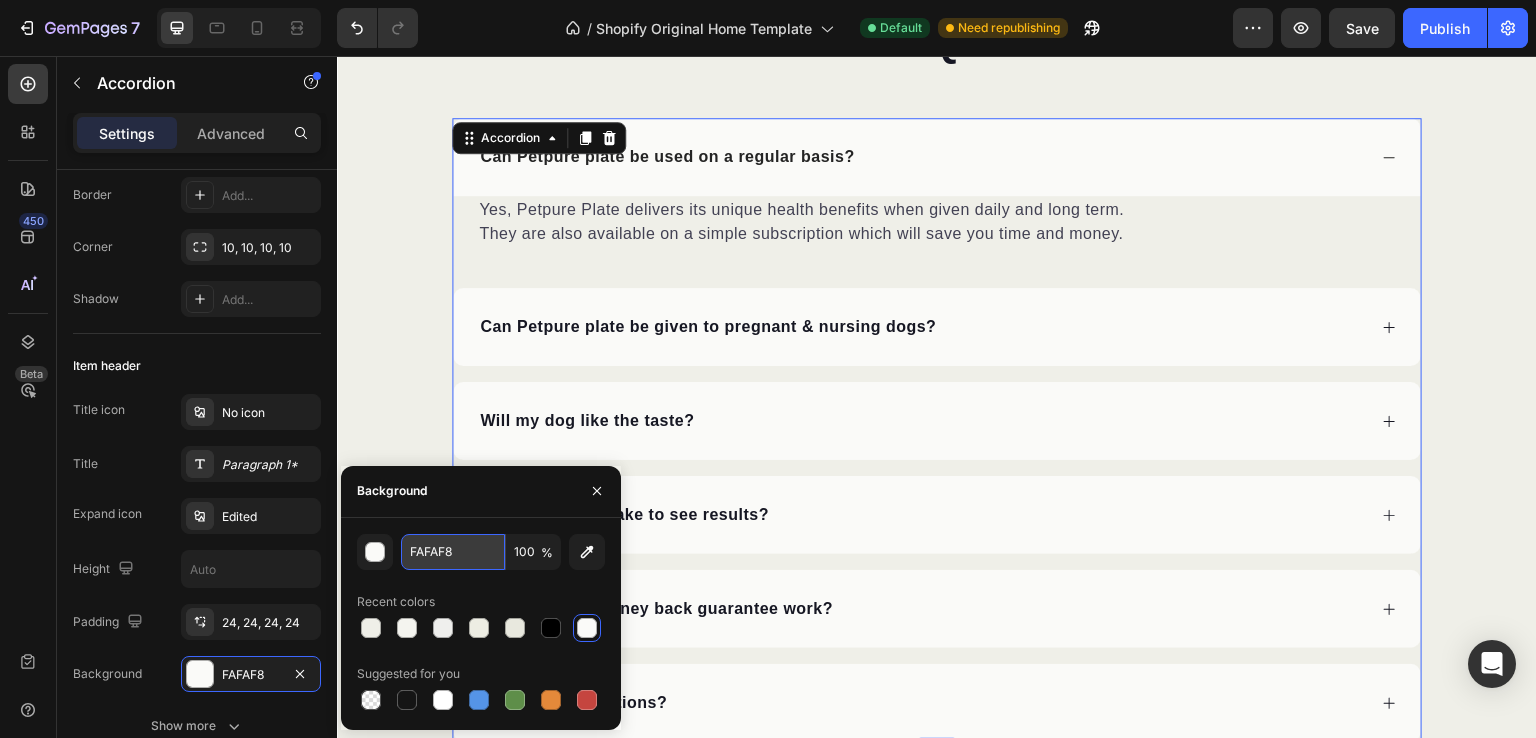 click on "FAFAF8" at bounding box center (0, 0) 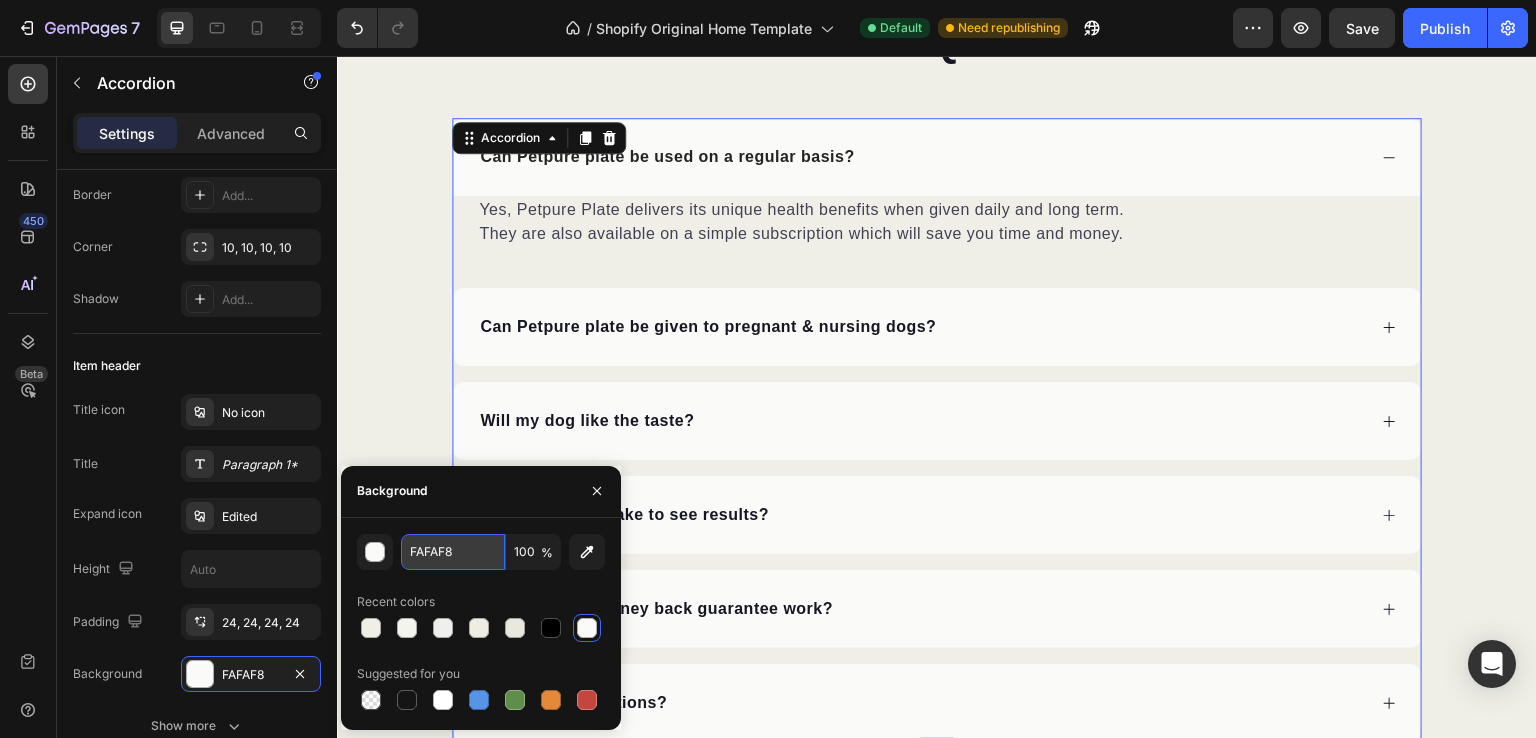 paste on "EFEFE" 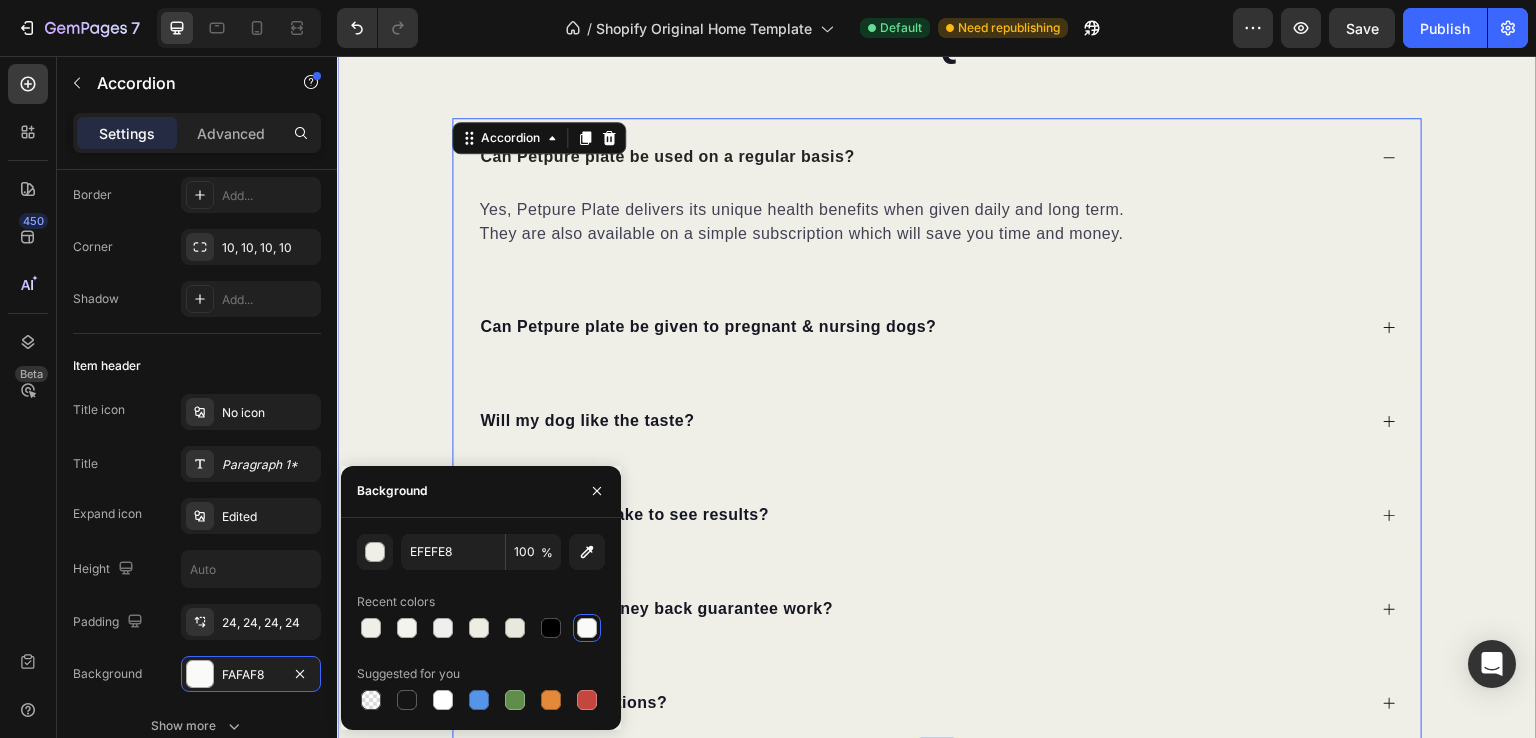 click on "FAQ ? Heading
Can Petpure plate be used on a regular basis? Yes, Petpure Plate delivers its unique health benefits when given daily and long term. They are also available on a simple subscription which will save you time and money. Text block
Can Petpure plate be given to pregnant & nursing dogs?
Will my dog like the taste?
How long will it take to see results?
How does the money back guarantee work?
Any further questions? Accordion   0 Row" at bounding box center (937, 378) 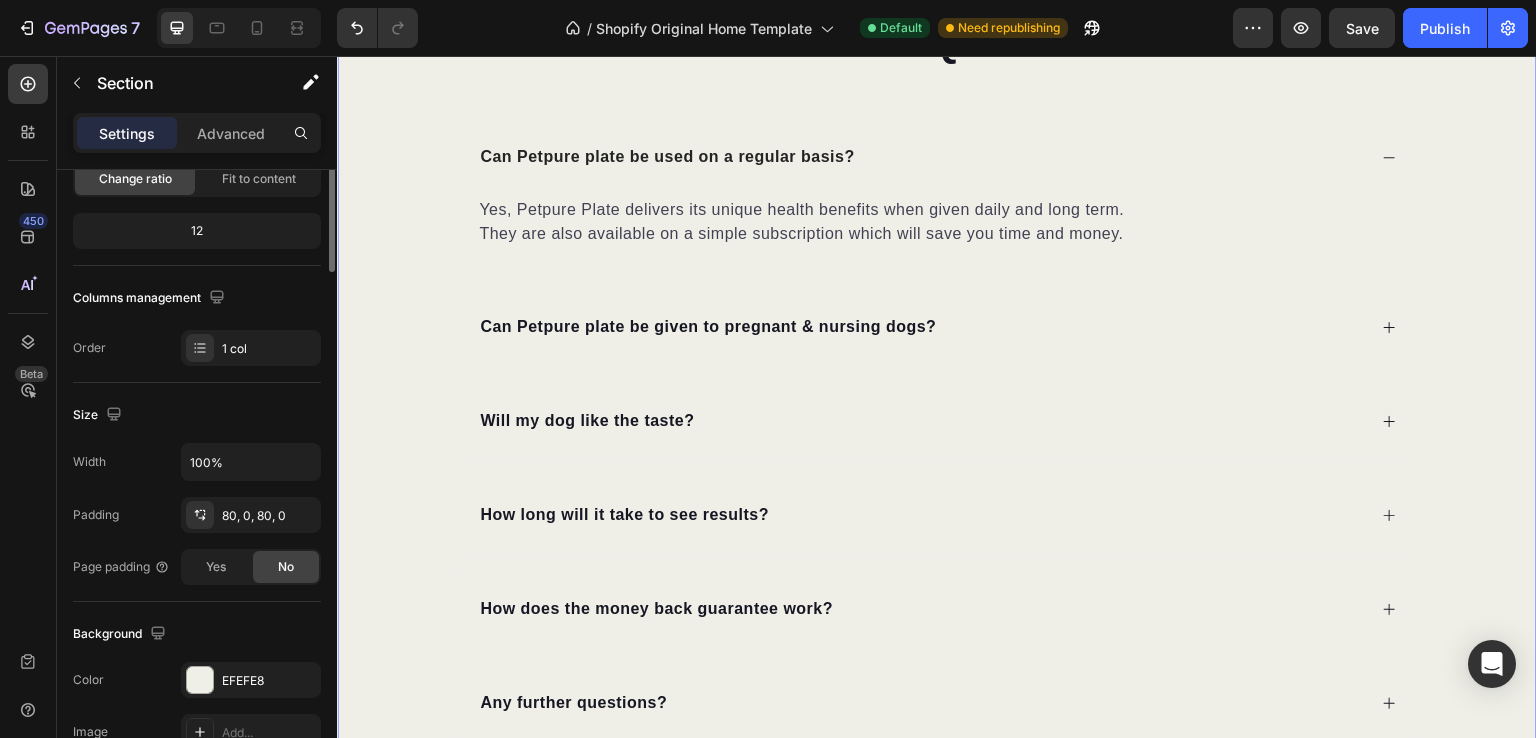 scroll, scrollTop: 0, scrollLeft: 0, axis: both 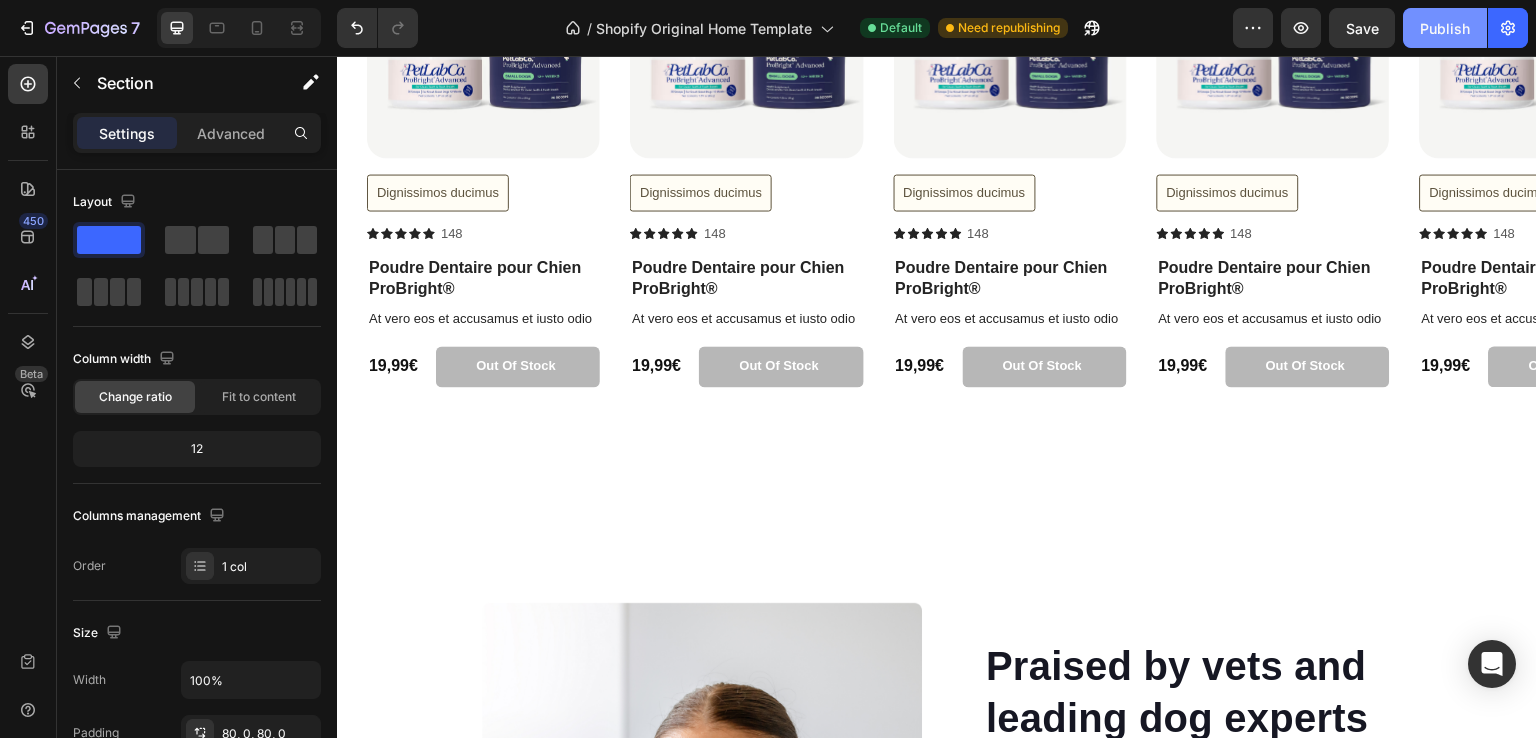 click on "Publish" at bounding box center (1445, 28) 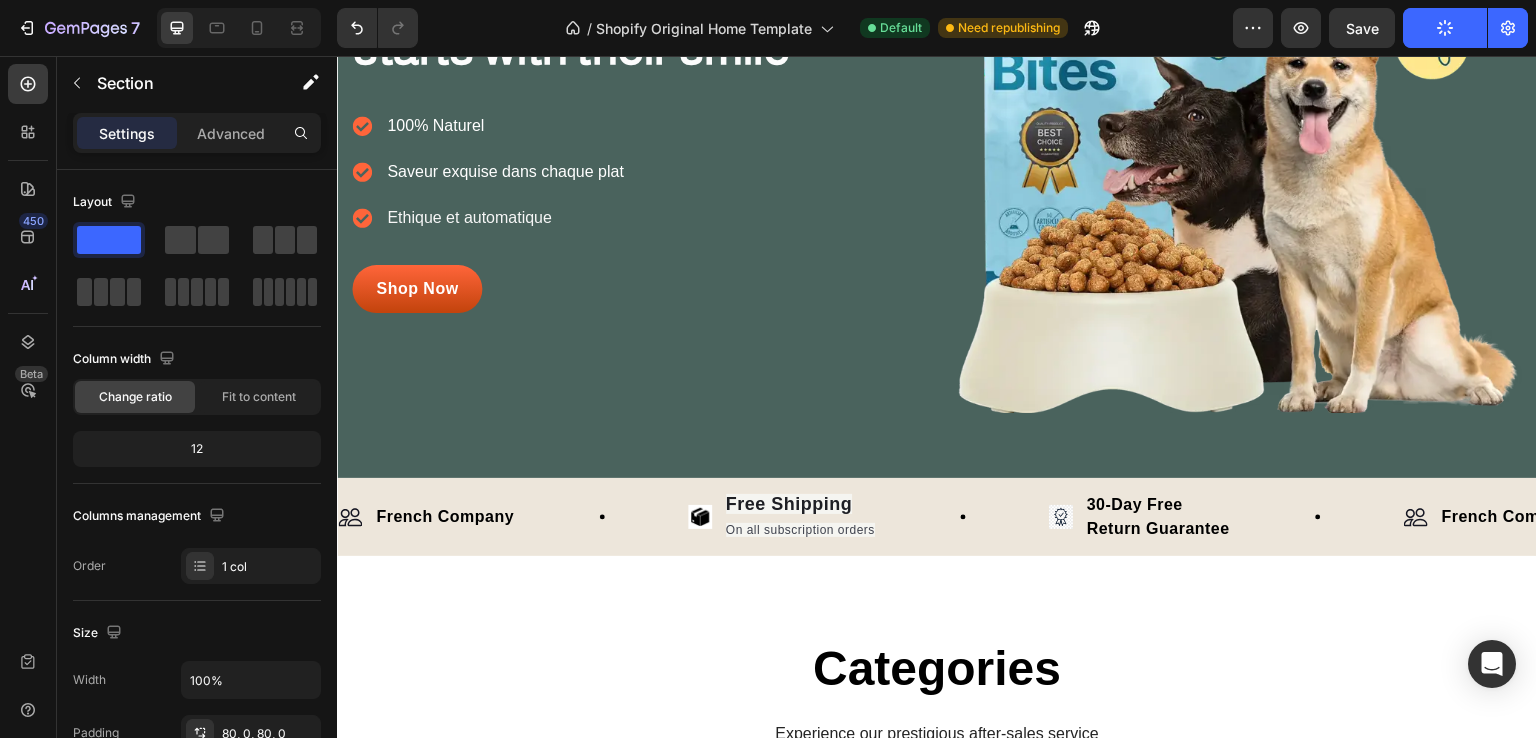scroll, scrollTop: 326, scrollLeft: 0, axis: vertical 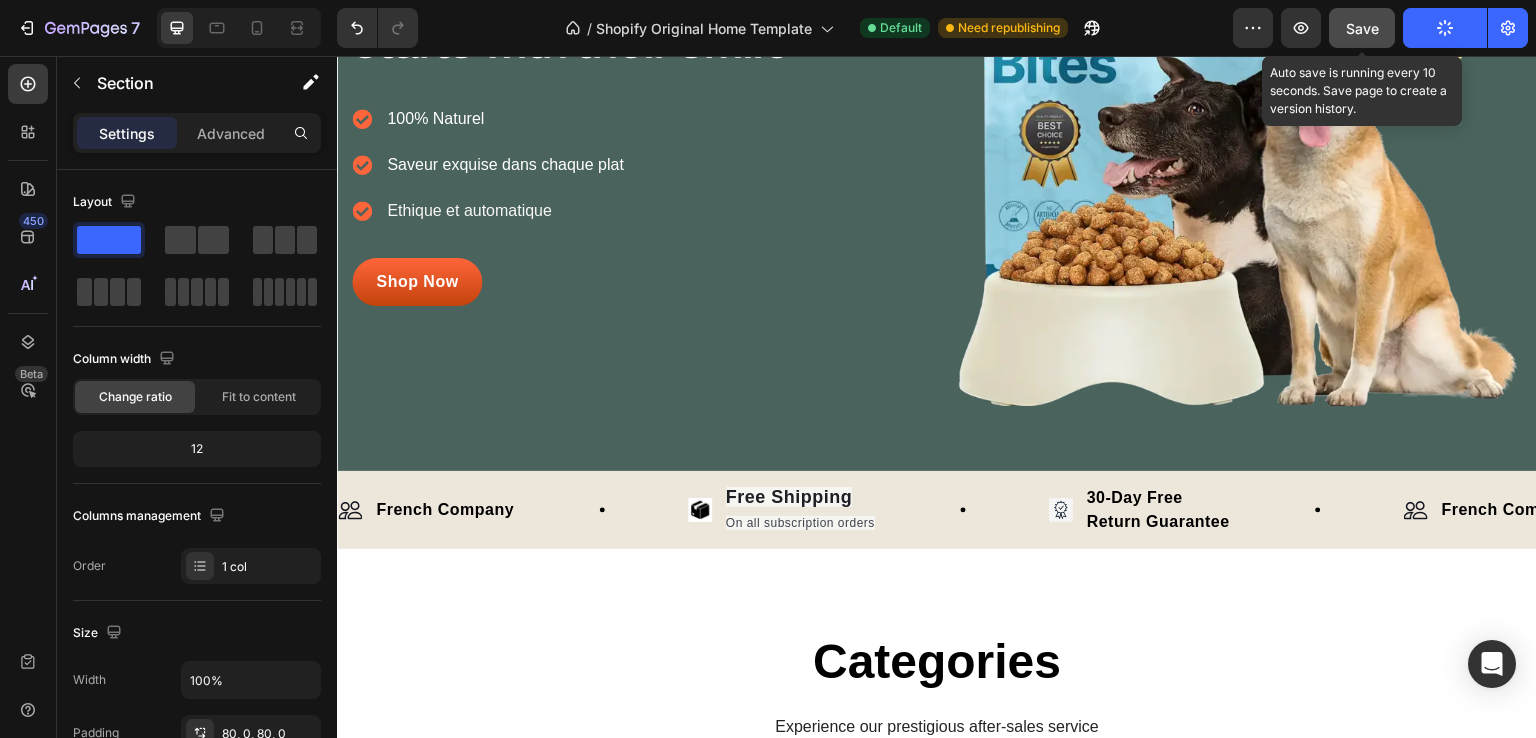 click on "Save" at bounding box center [1362, 28] 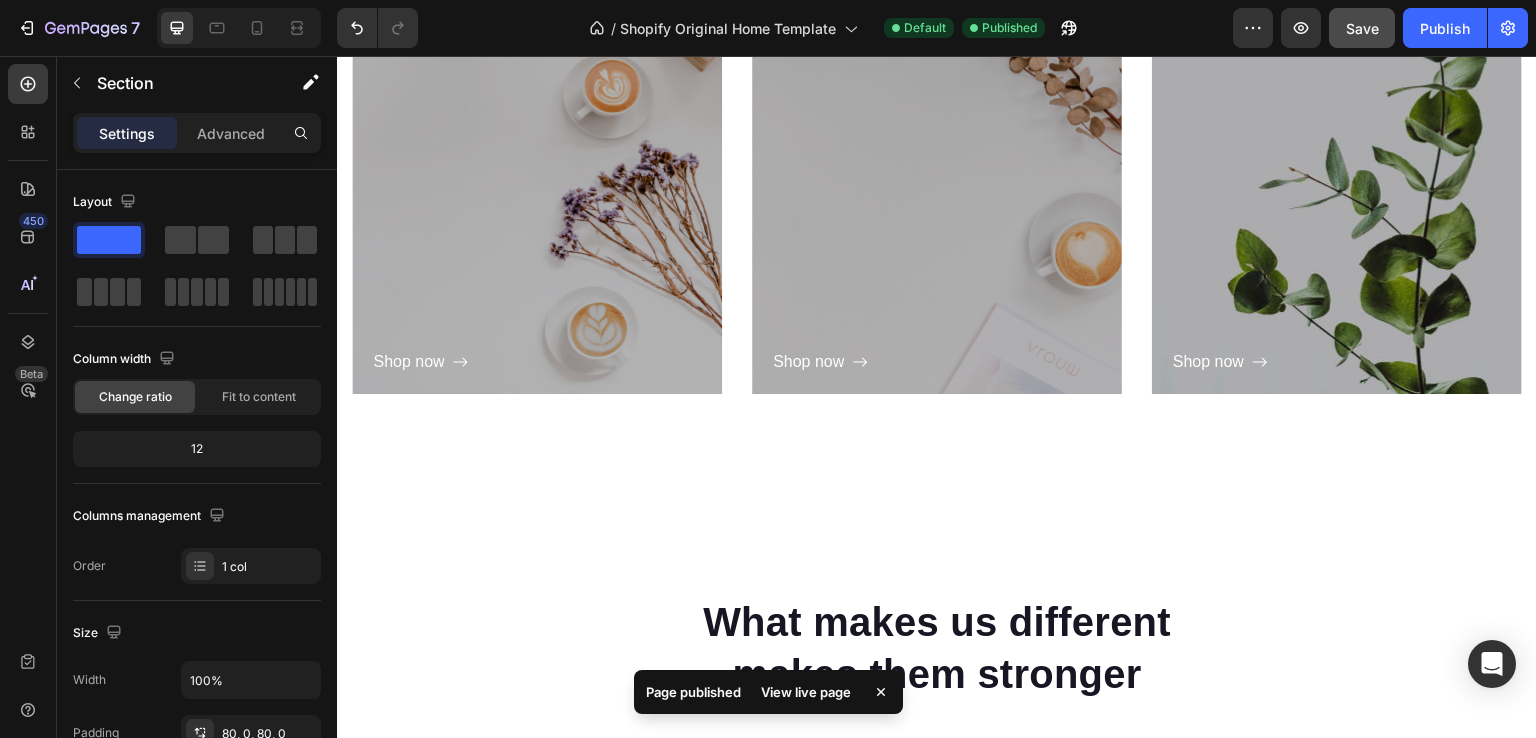 scroll, scrollTop: 0, scrollLeft: 0, axis: both 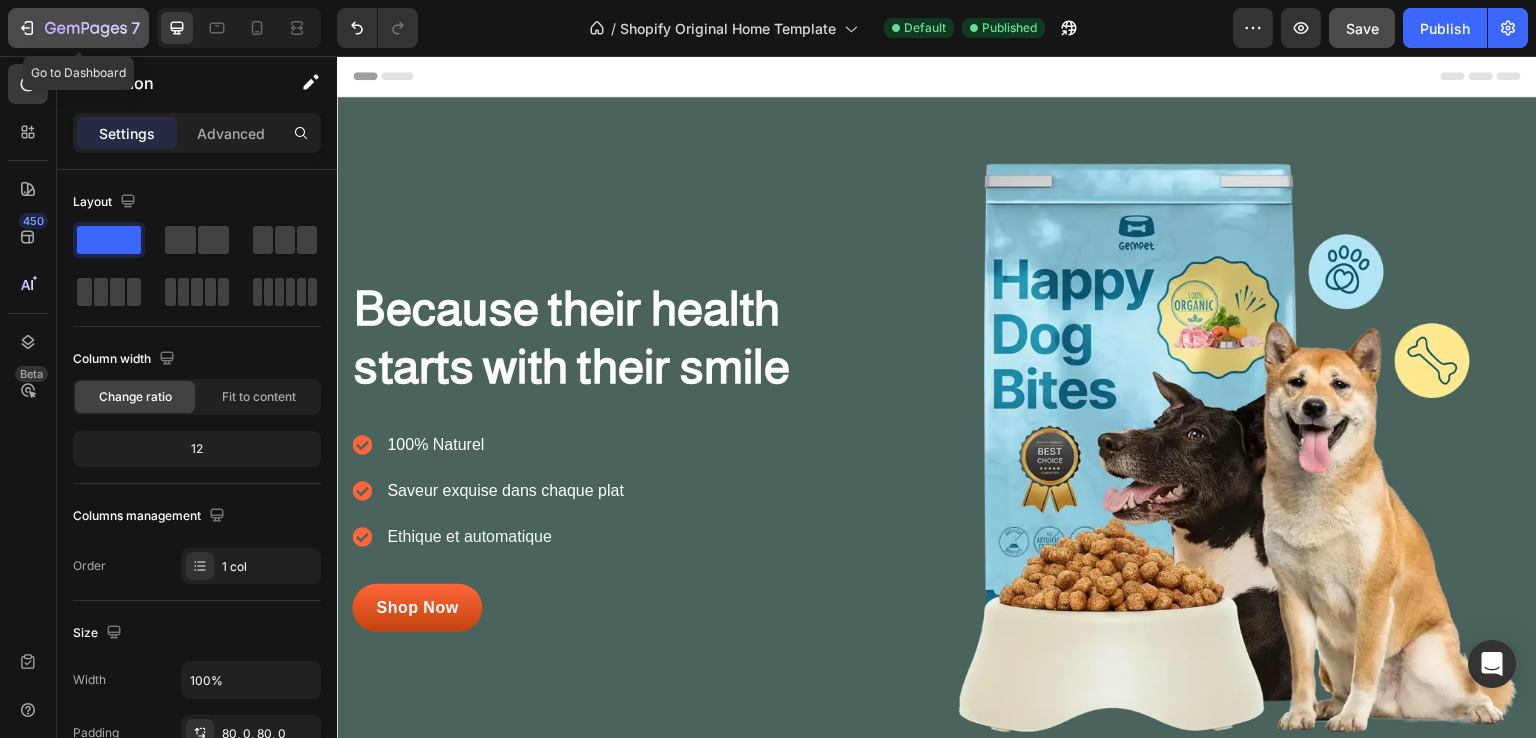 click on "7" at bounding box center (78, 28) 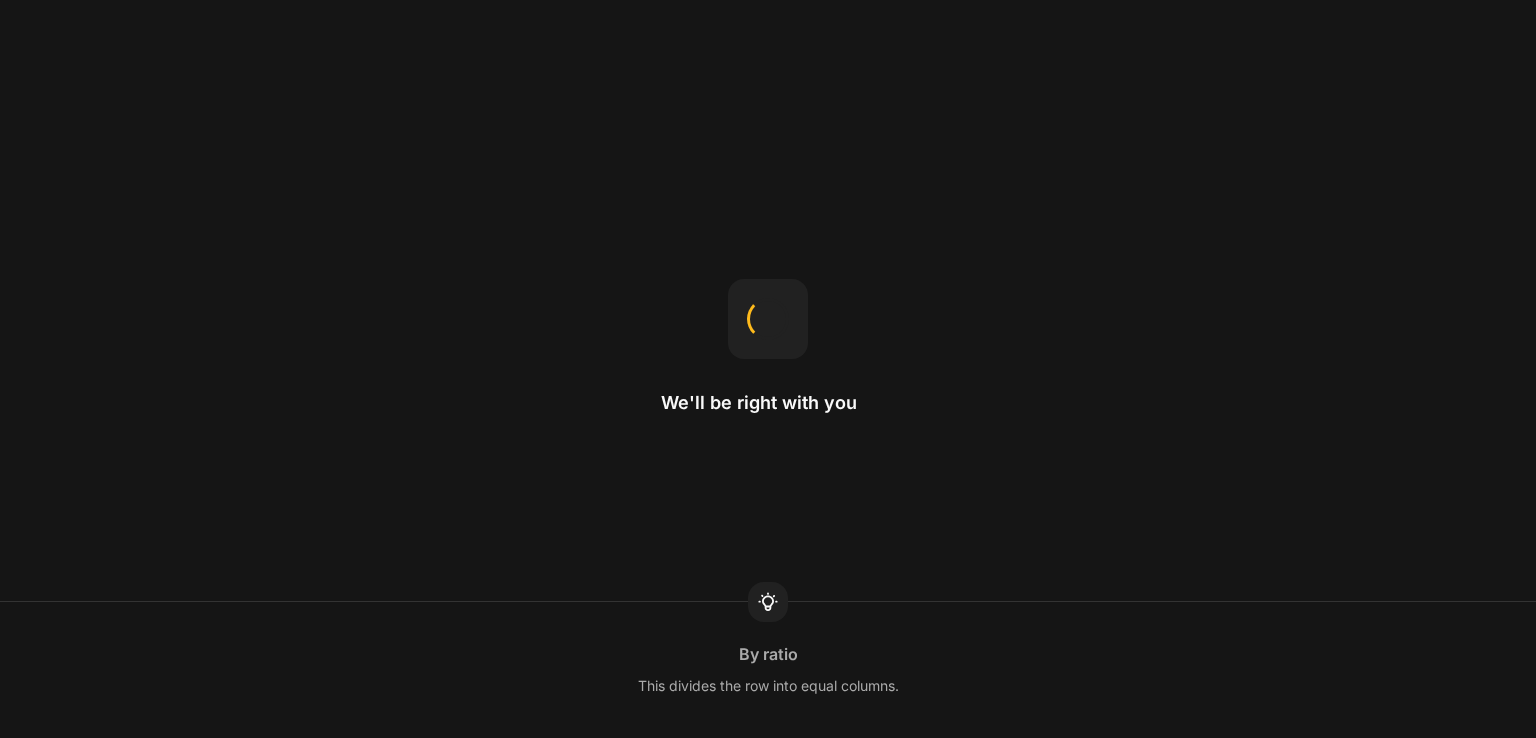 scroll, scrollTop: 0, scrollLeft: 0, axis: both 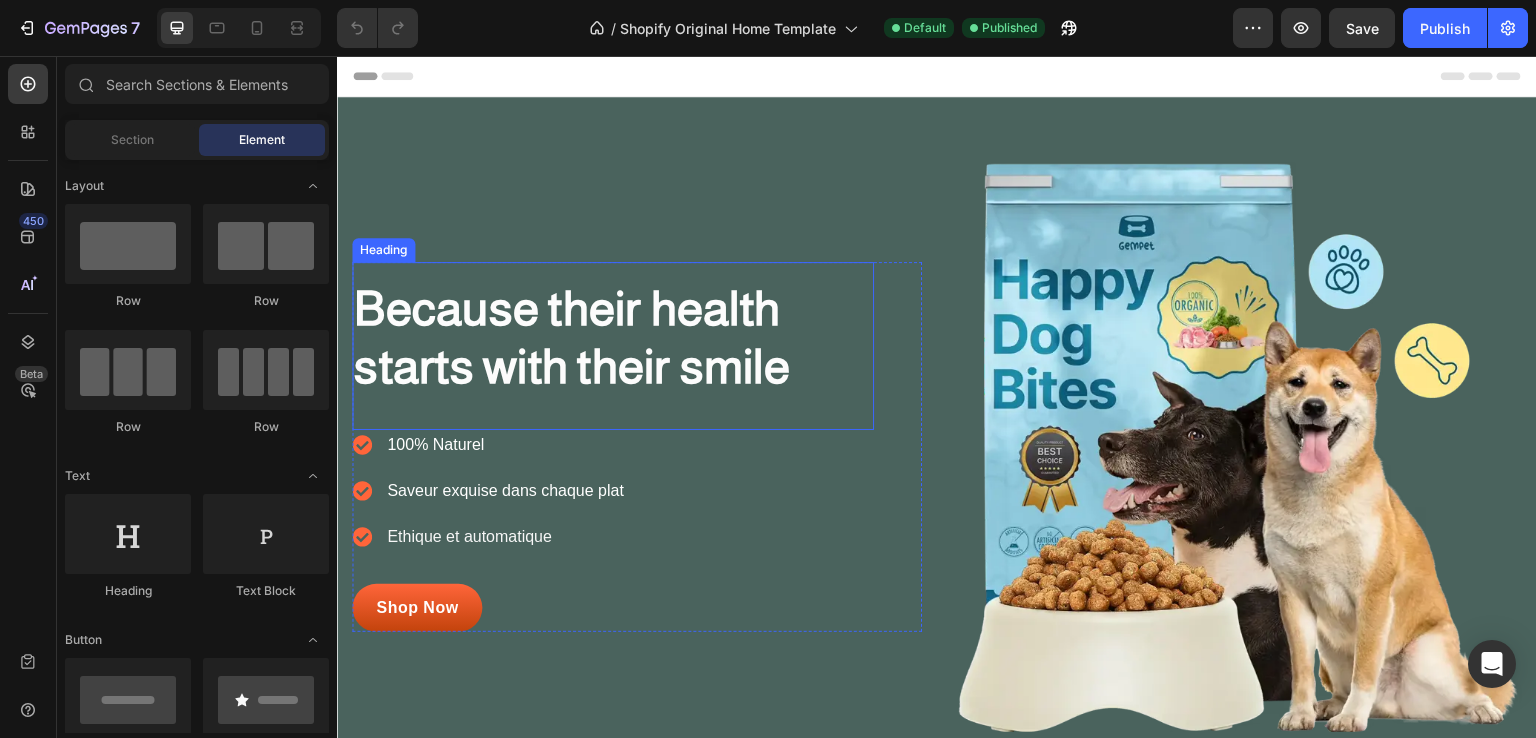 click on "Because their health starts with their smile" at bounding box center (572, 337) 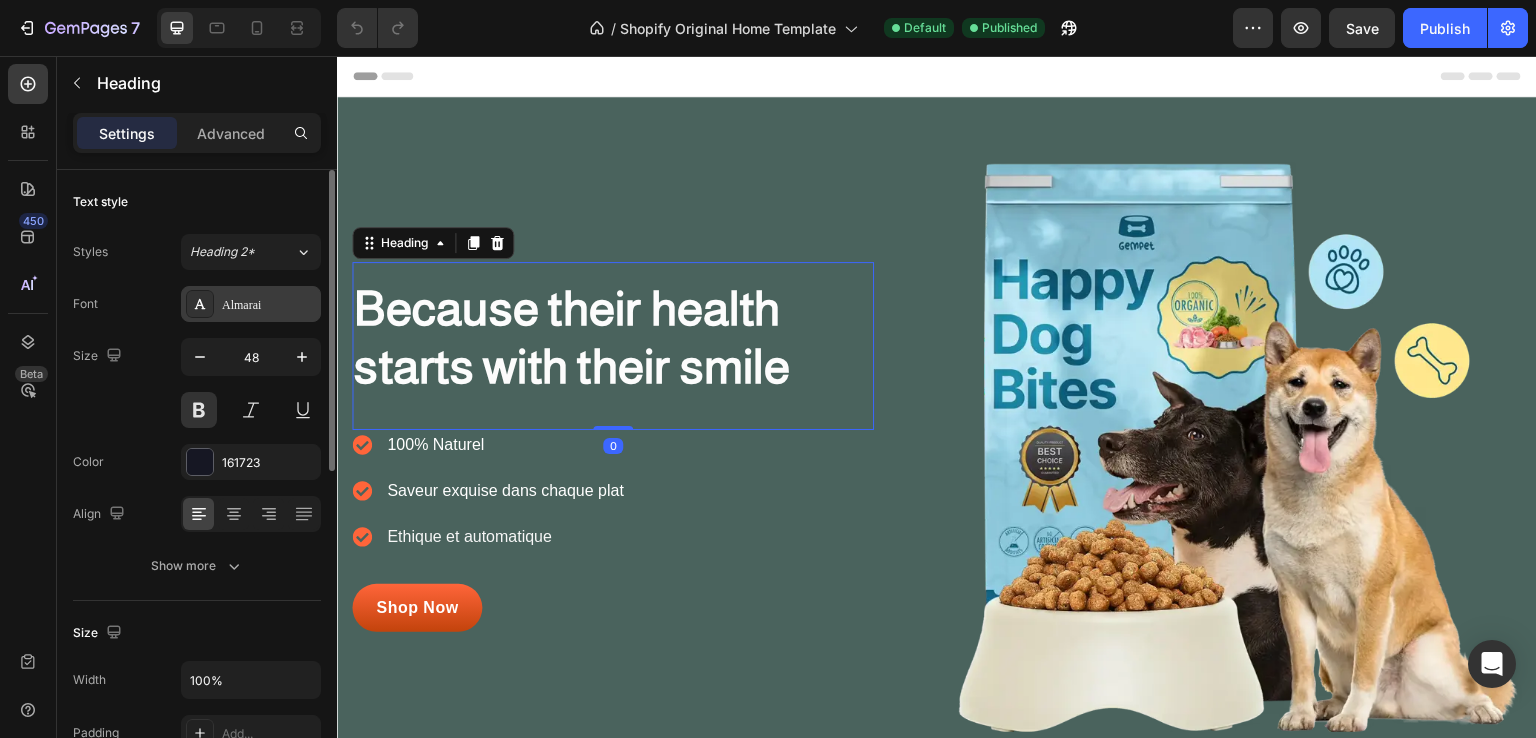 click on "Almarai" at bounding box center [251, 304] 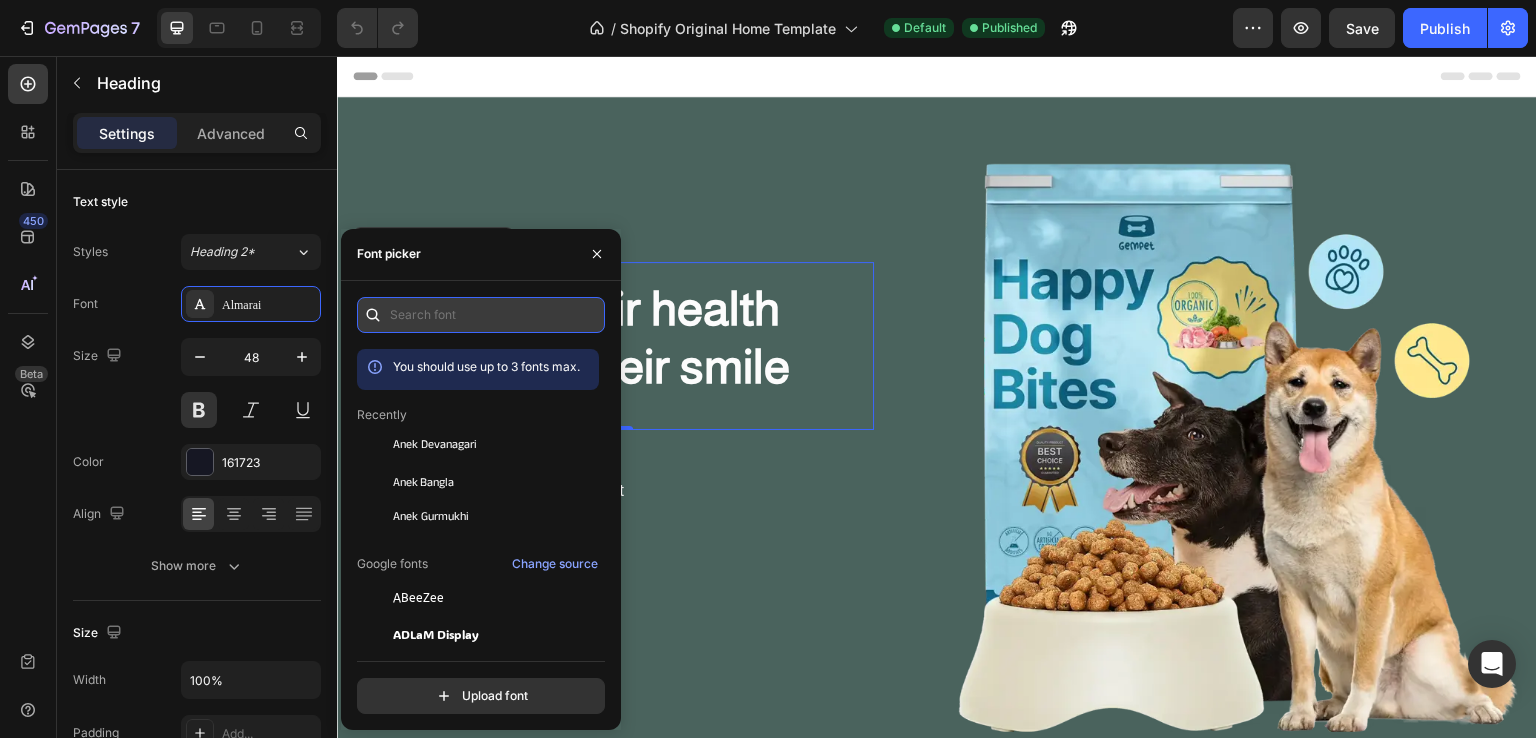 click at bounding box center (481, 315) 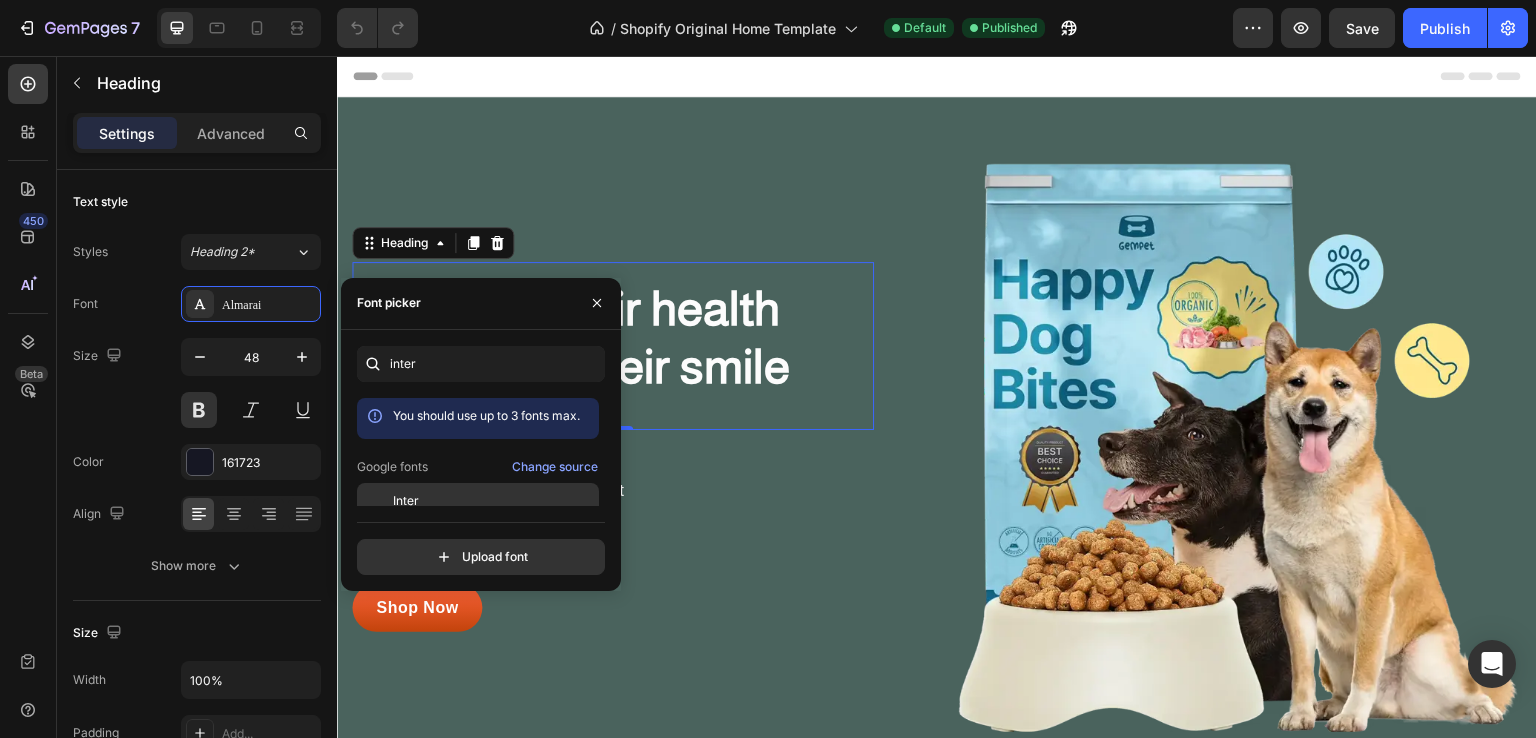 click on "Inter" at bounding box center [494, 501] 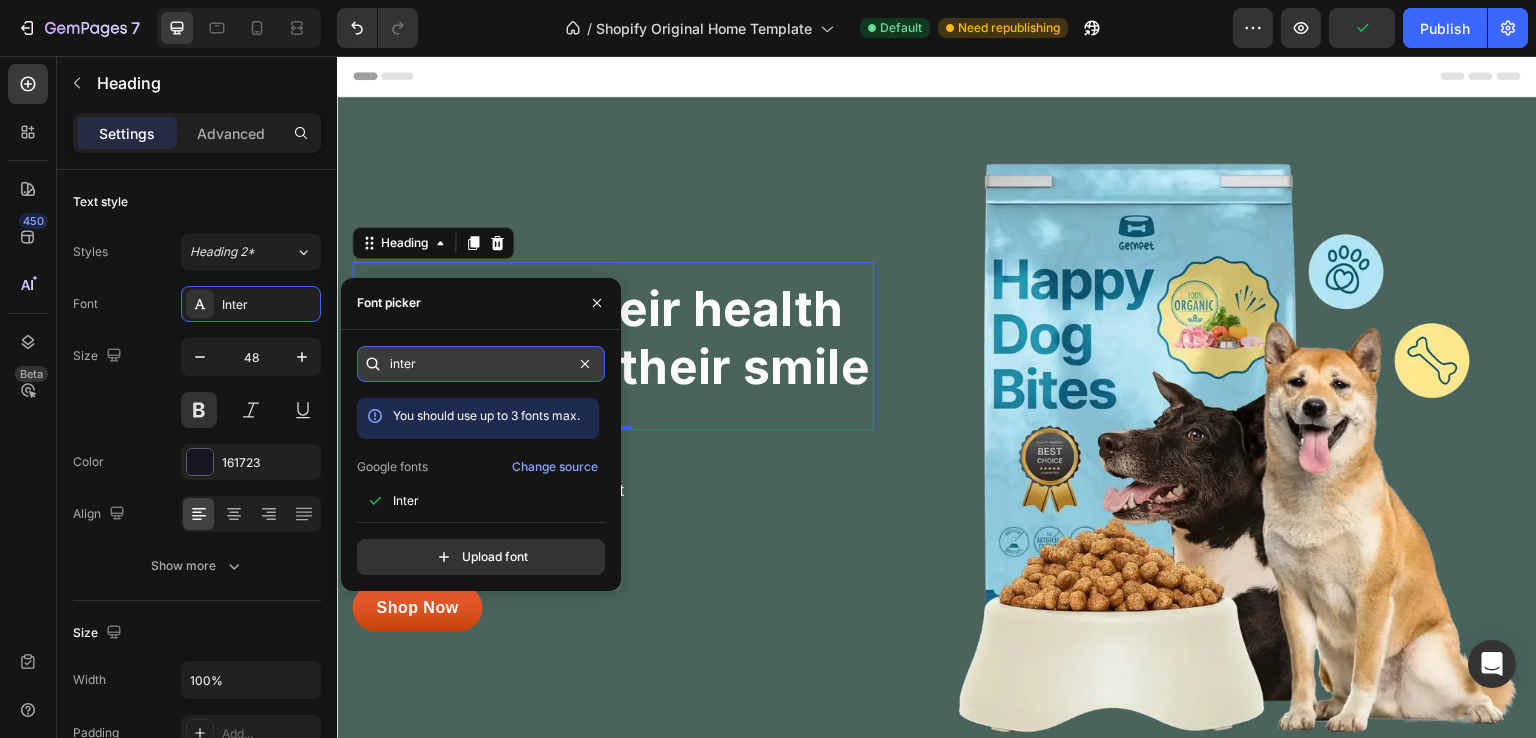 click on "inter" at bounding box center [481, 364] 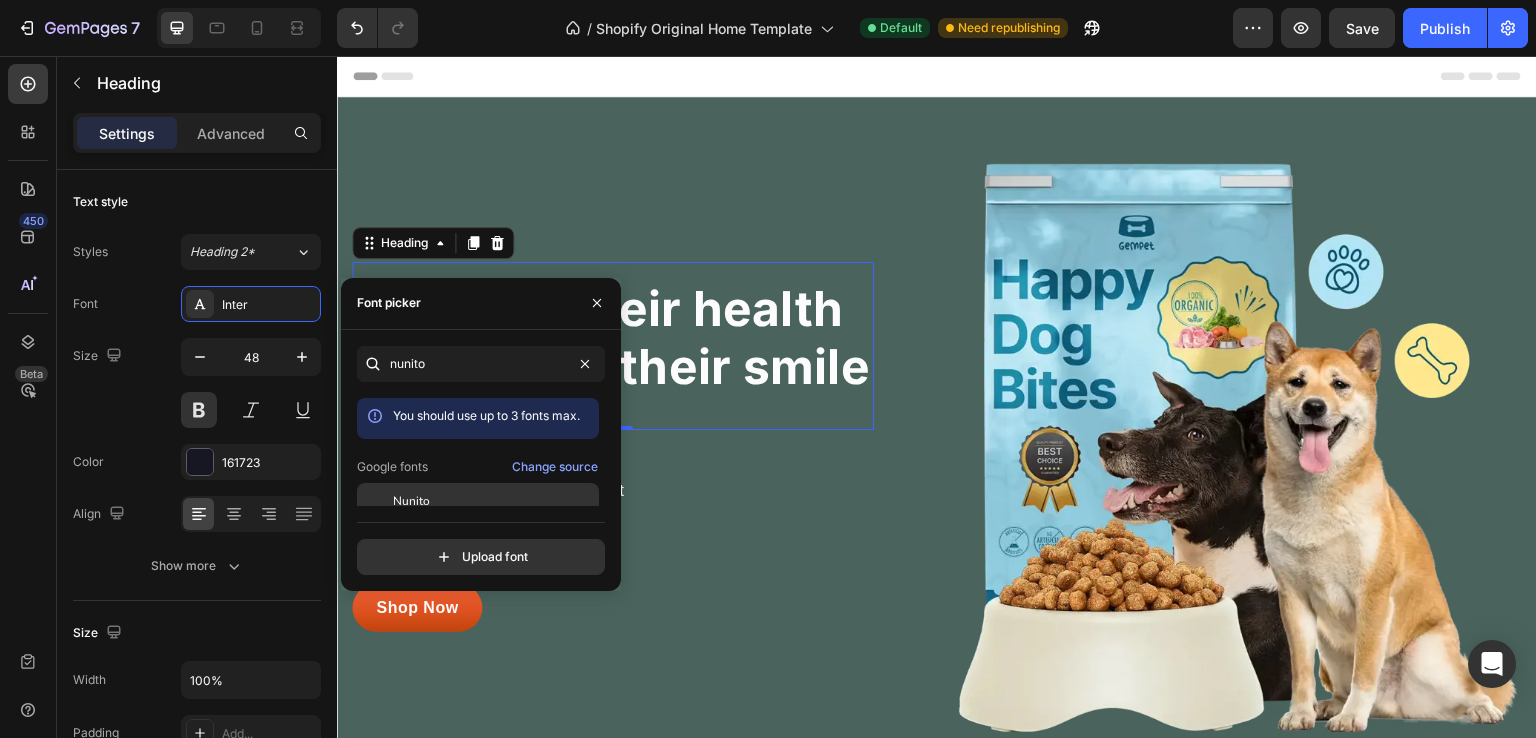 click on "Nunito" at bounding box center [494, 501] 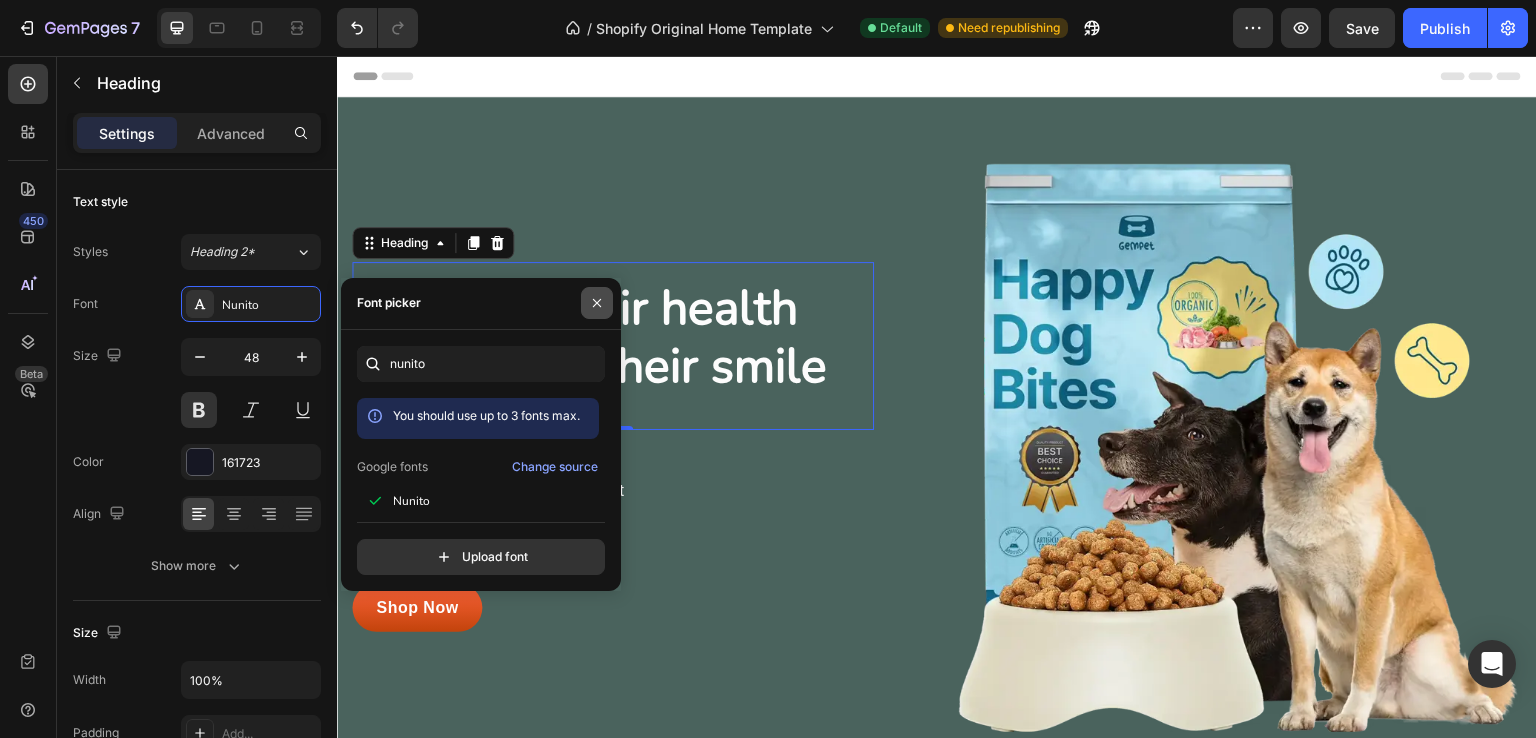 click 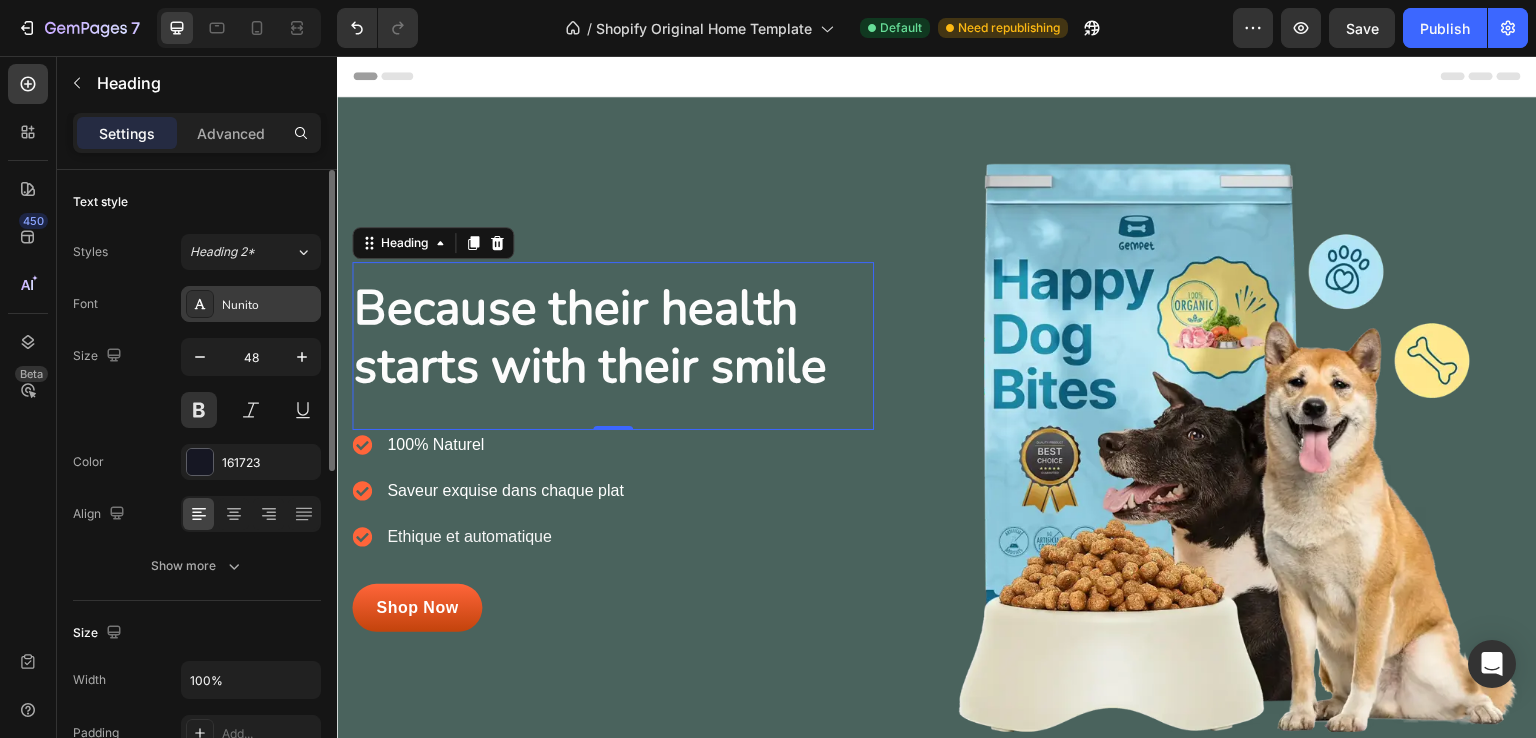 click on "Nunito" at bounding box center [269, 305] 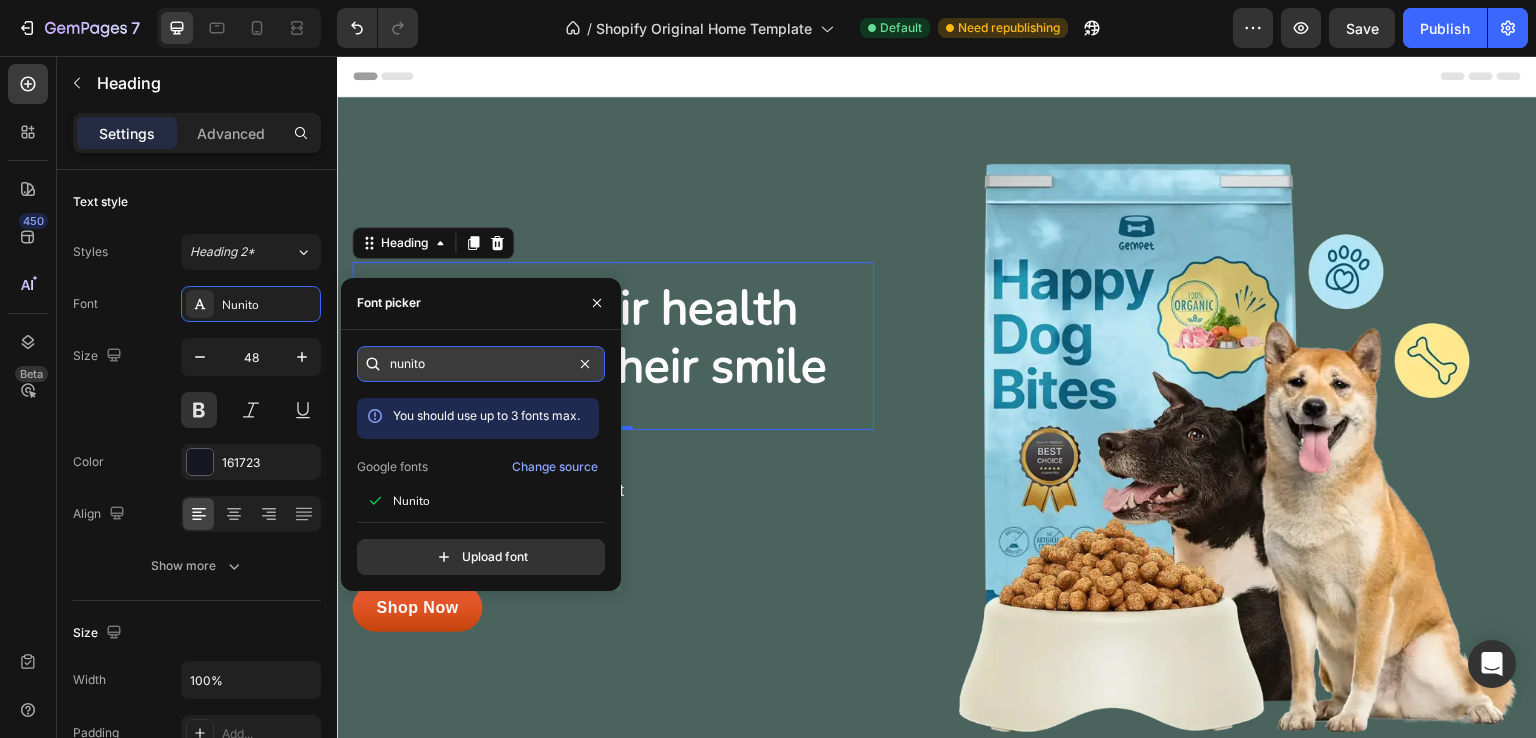 click on "nunito" at bounding box center (481, 364) 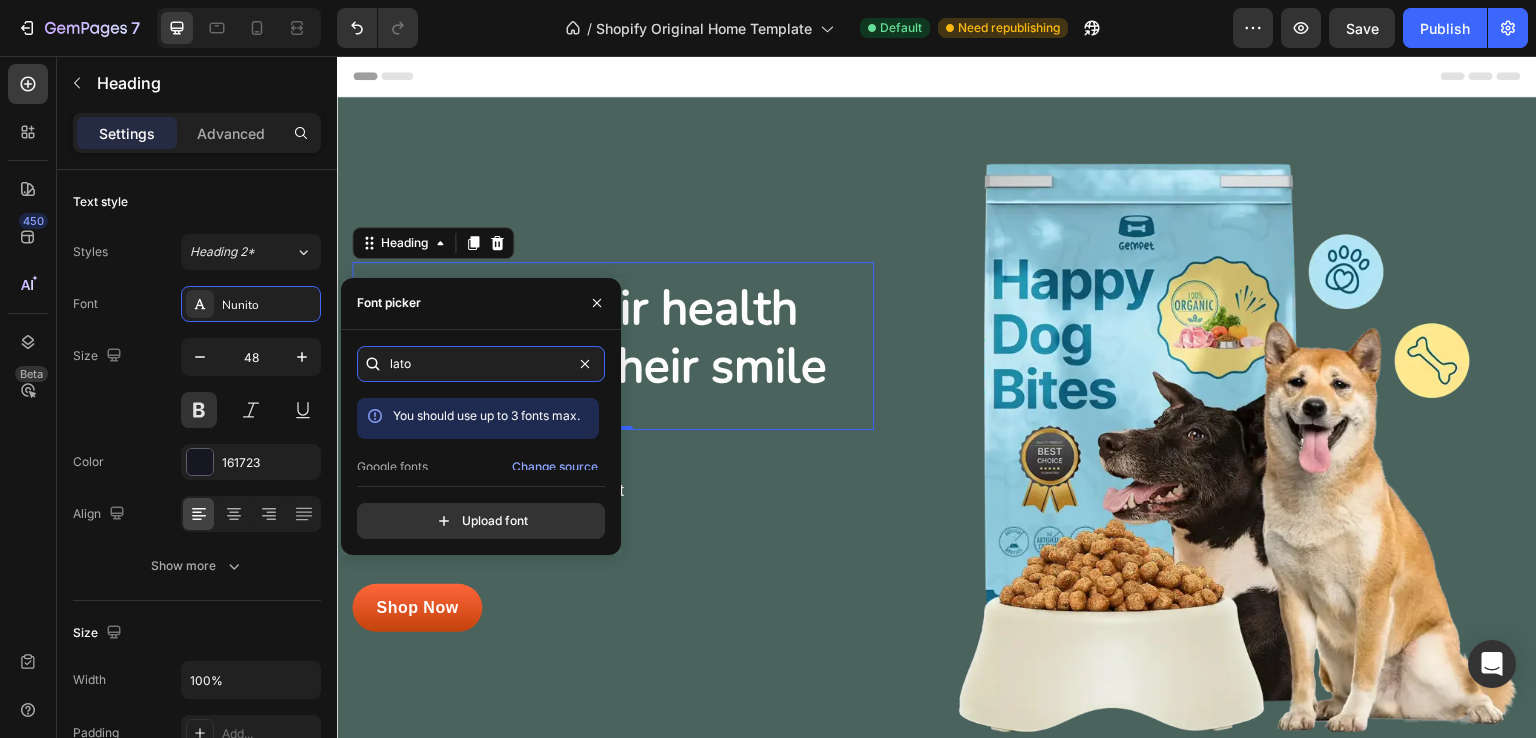 scroll, scrollTop: 49, scrollLeft: 0, axis: vertical 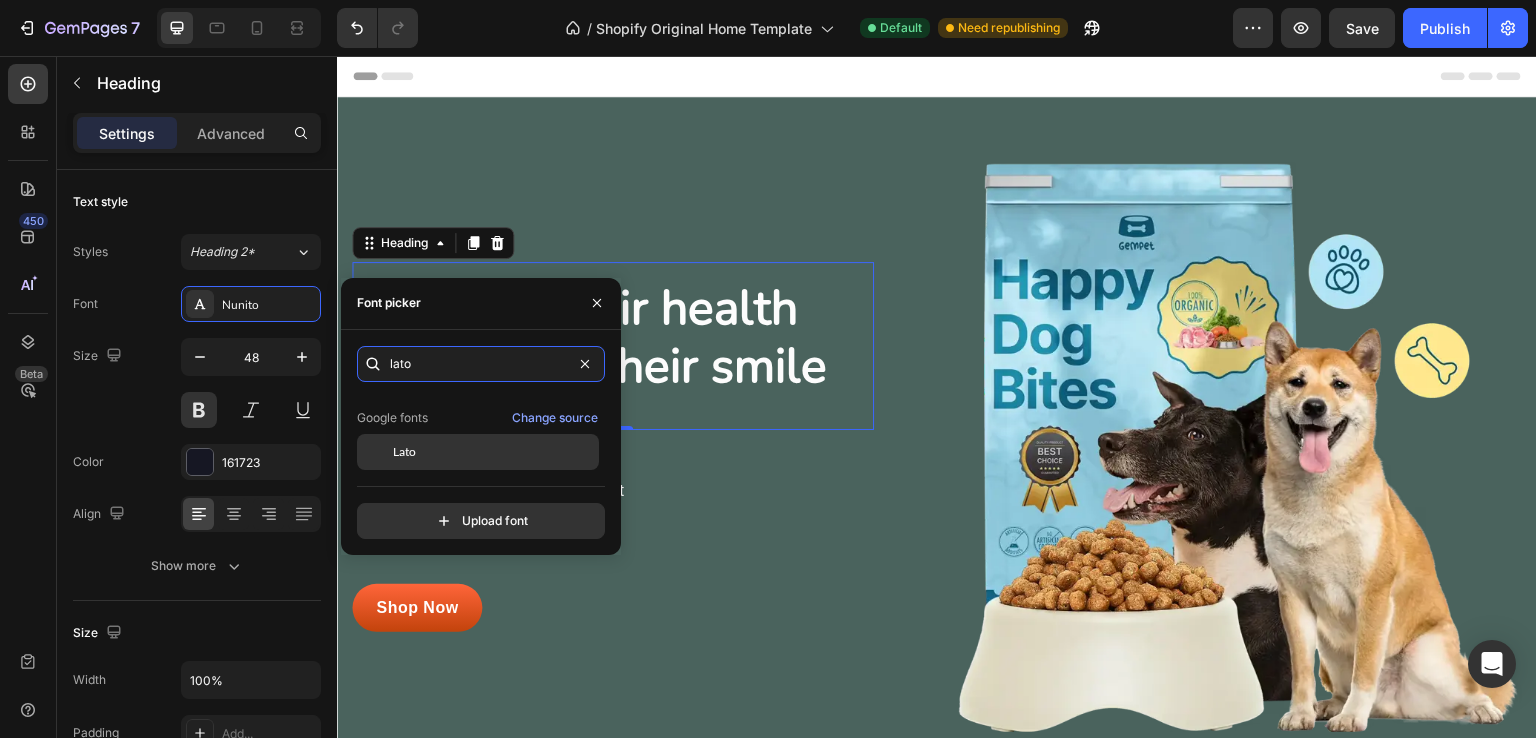 type on "lato" 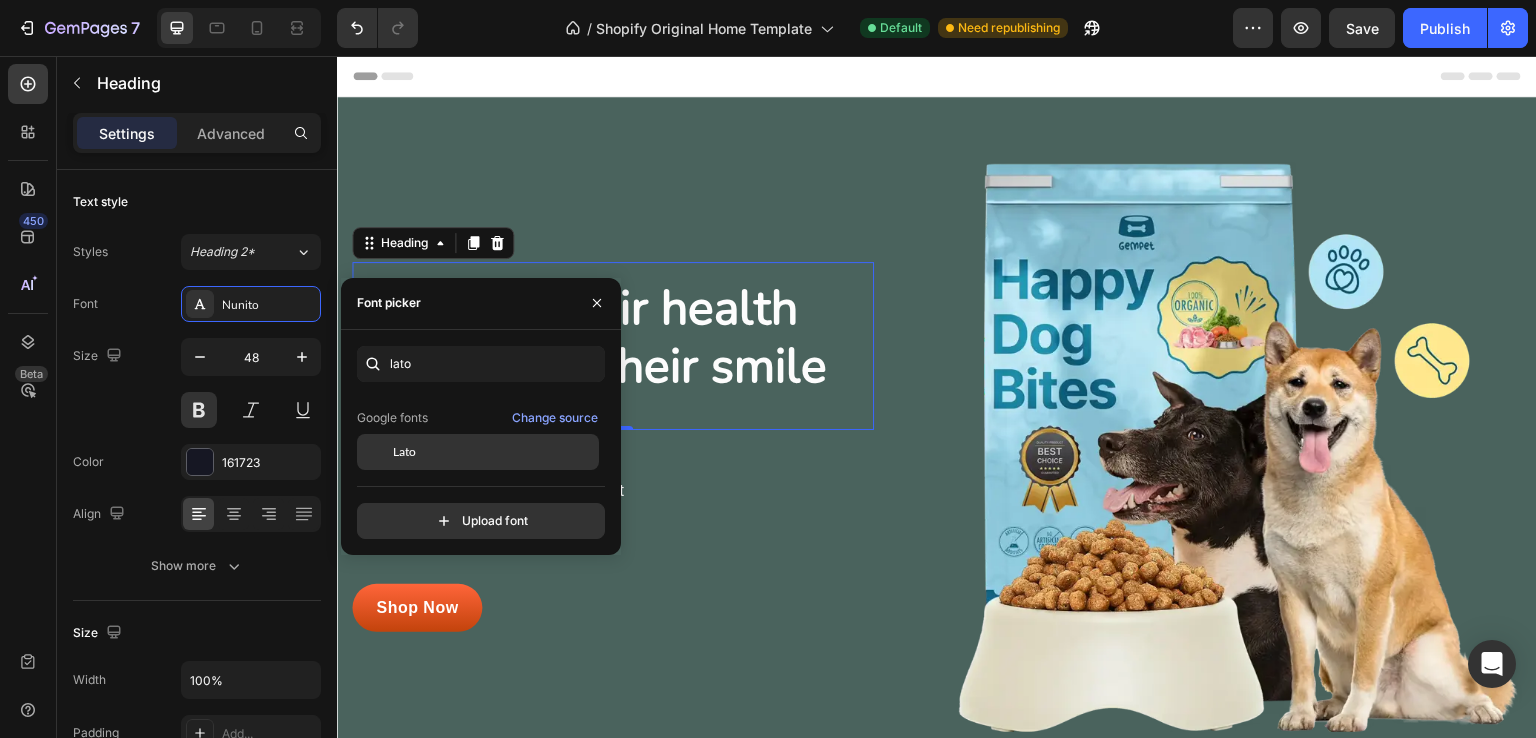 click on "Lato" at bounding box center (494, 452) 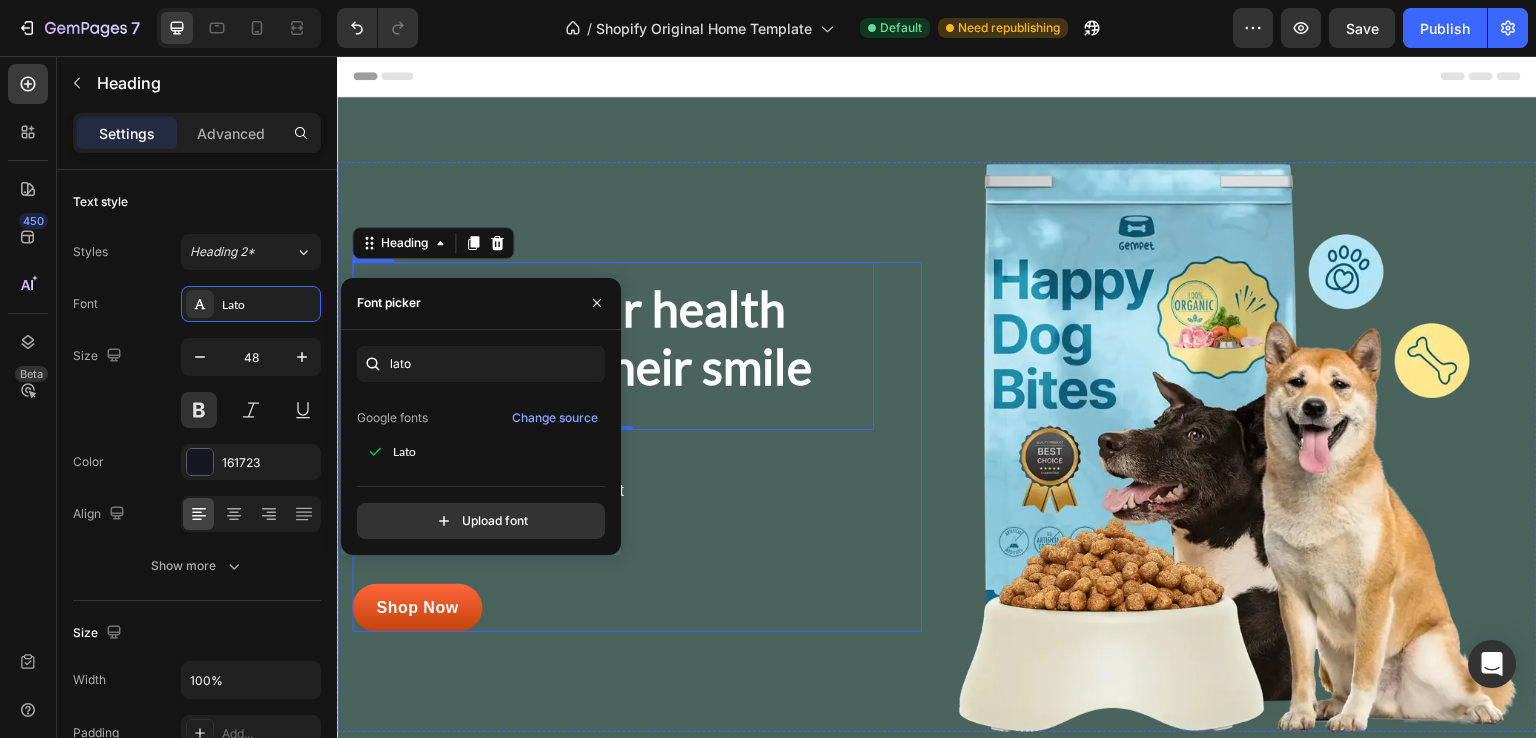 click on "Because their health starts with their smile Heading   0 100% Naturel Saveur exquise dans chaque plat Ethique et automatique Item list Shop Now Button Row" at bounding box center [637, 446] 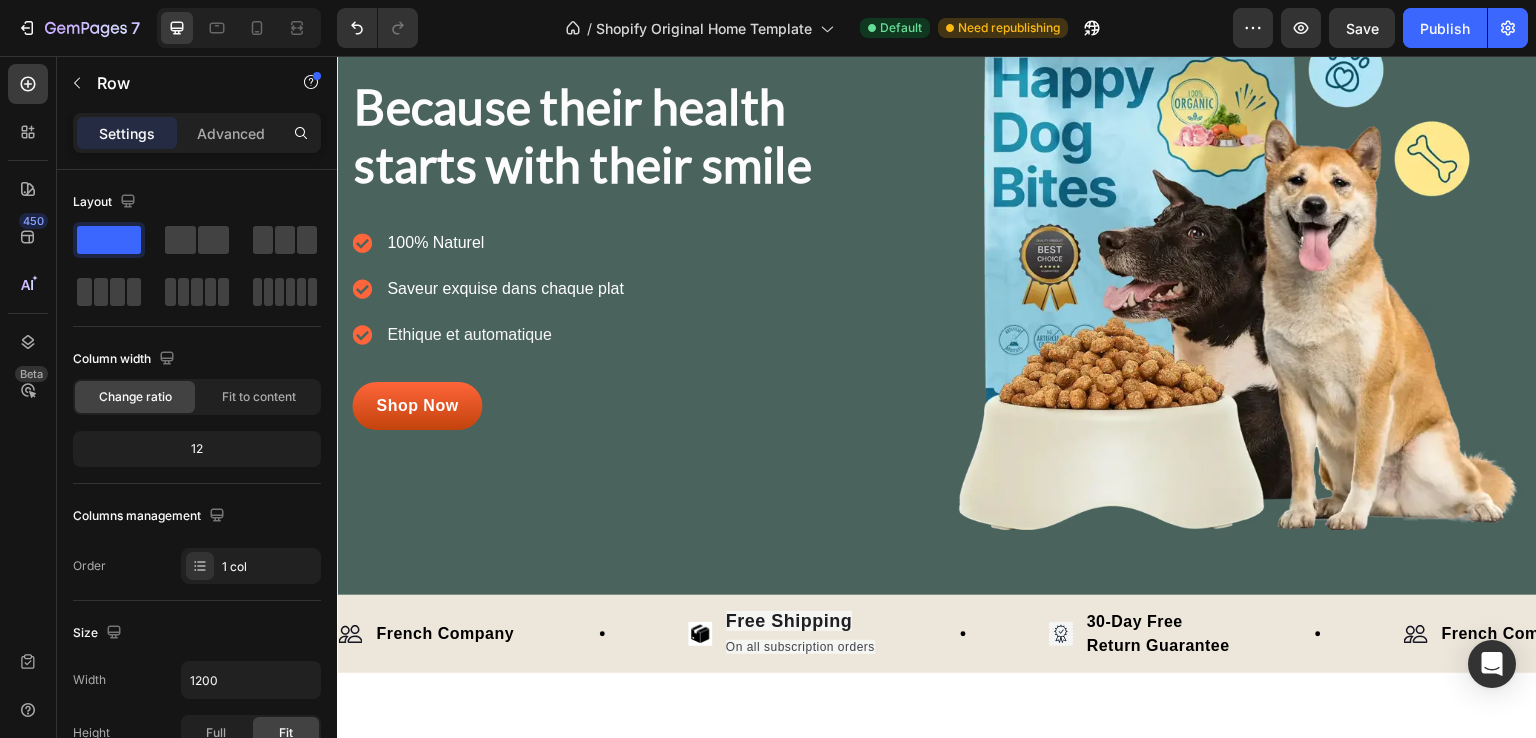 scroll, scrollTop: 194, scrollLeft: 0, axis: vertical 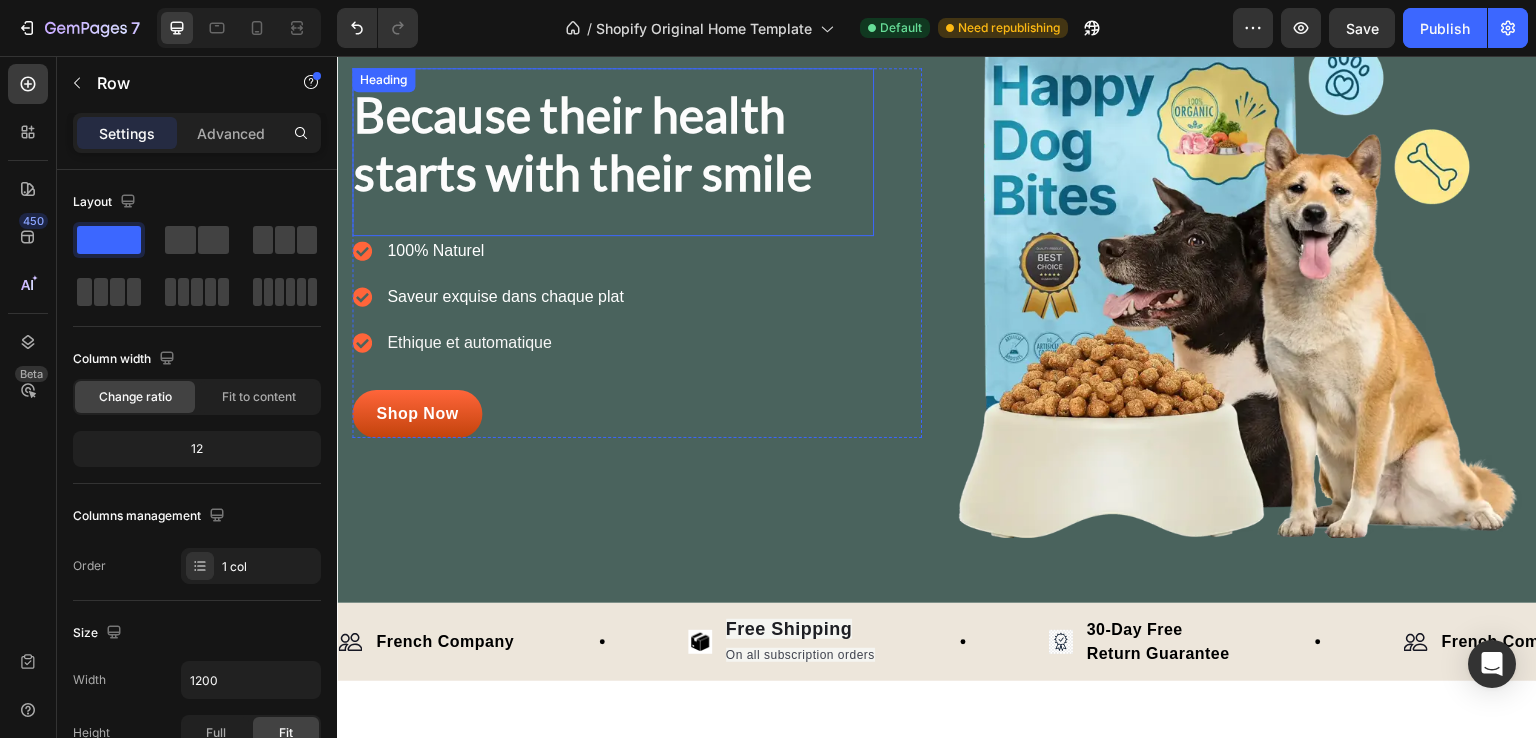 click on "Because their health starts with their smile" at bounding box center (583, 143) 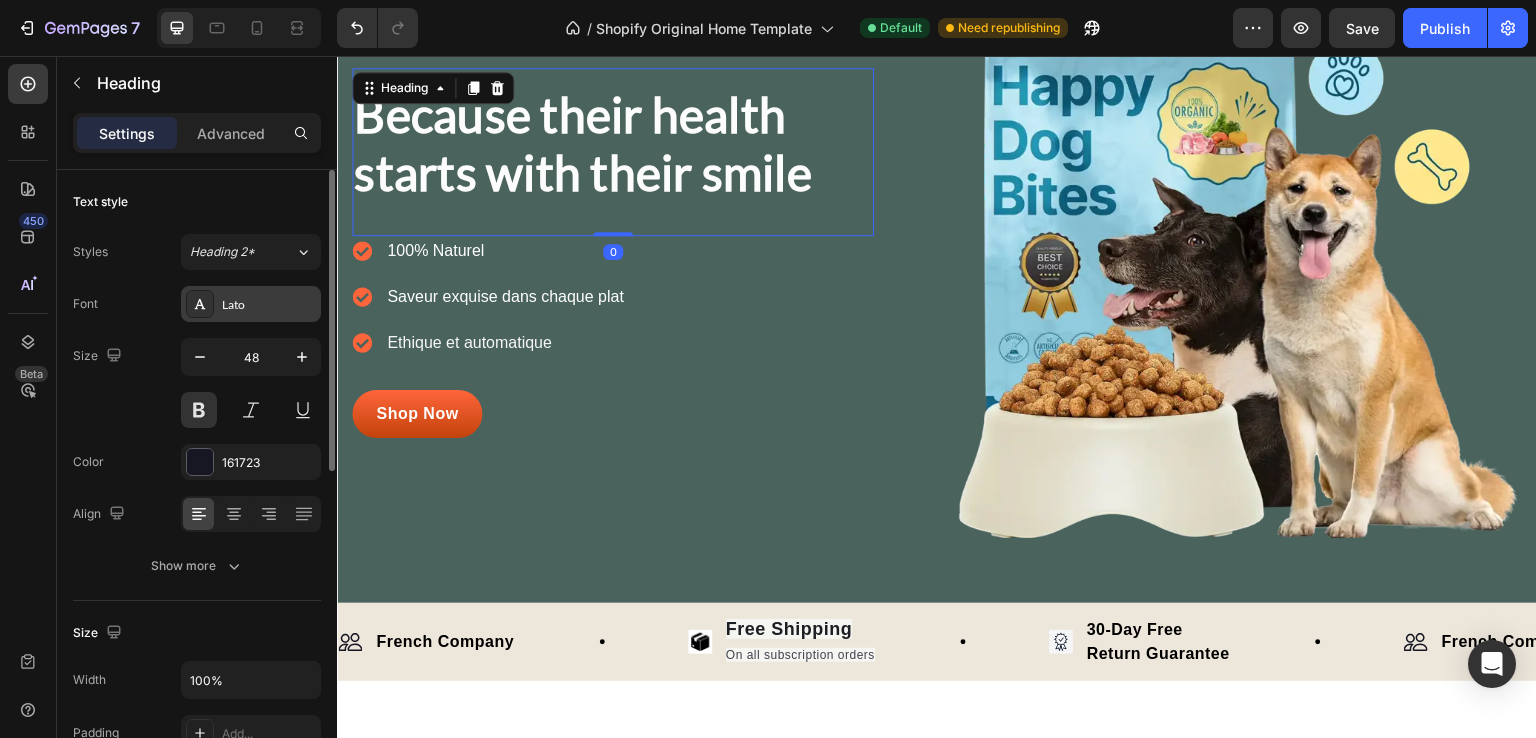 click on "Lato" at bounding box center (269, 305) 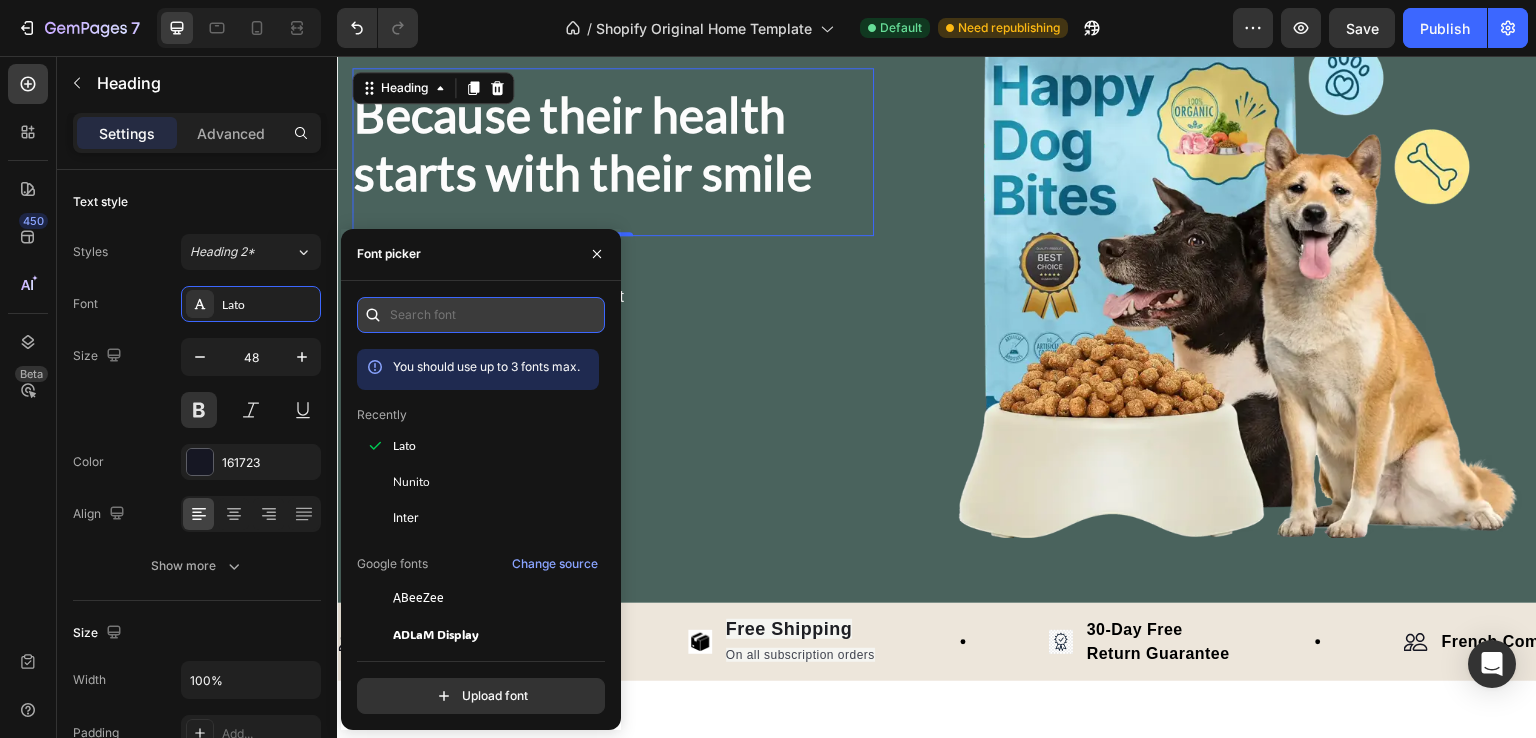 click at bounding box center [481, 315] 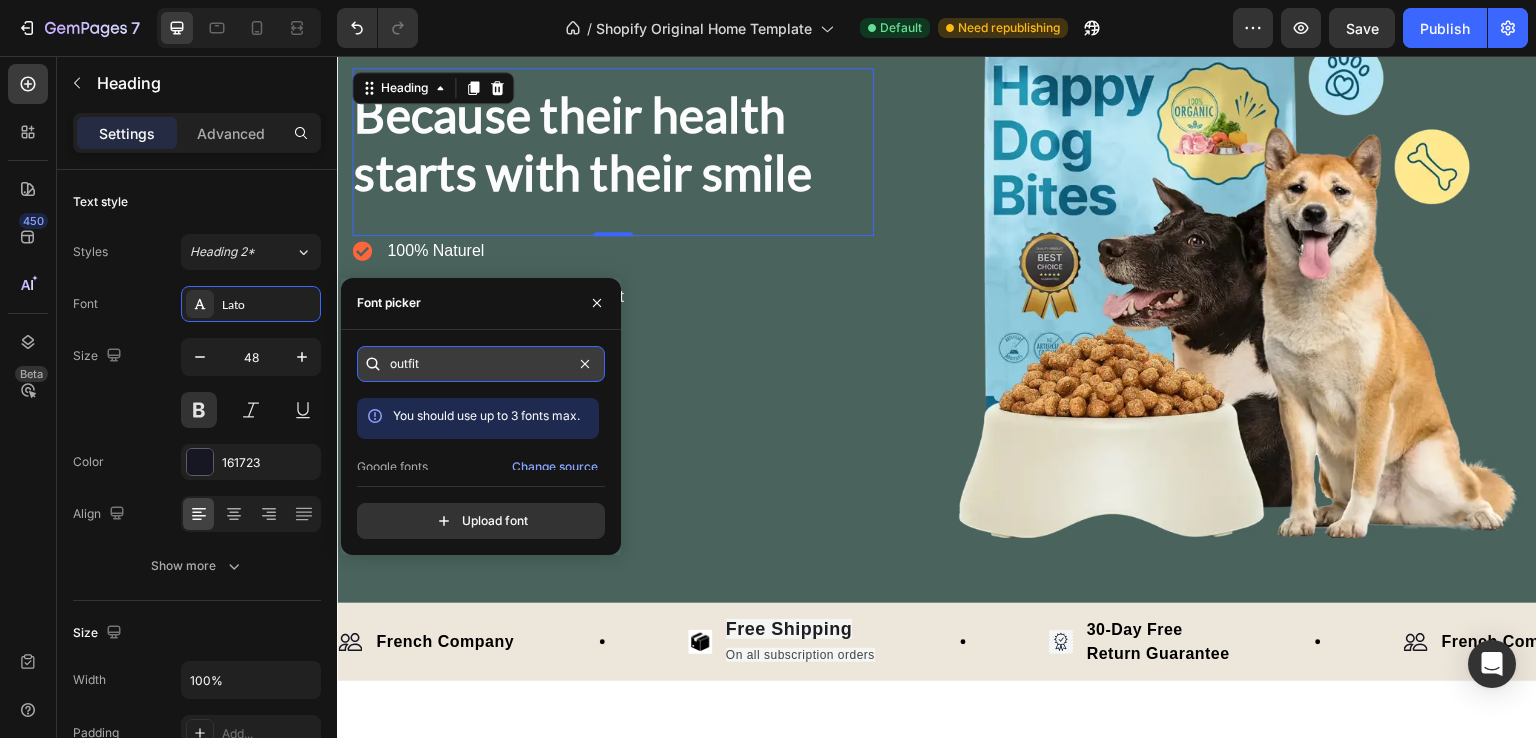 scroll, scrollTop: 264, scrollLeft: 0, axis: vertical 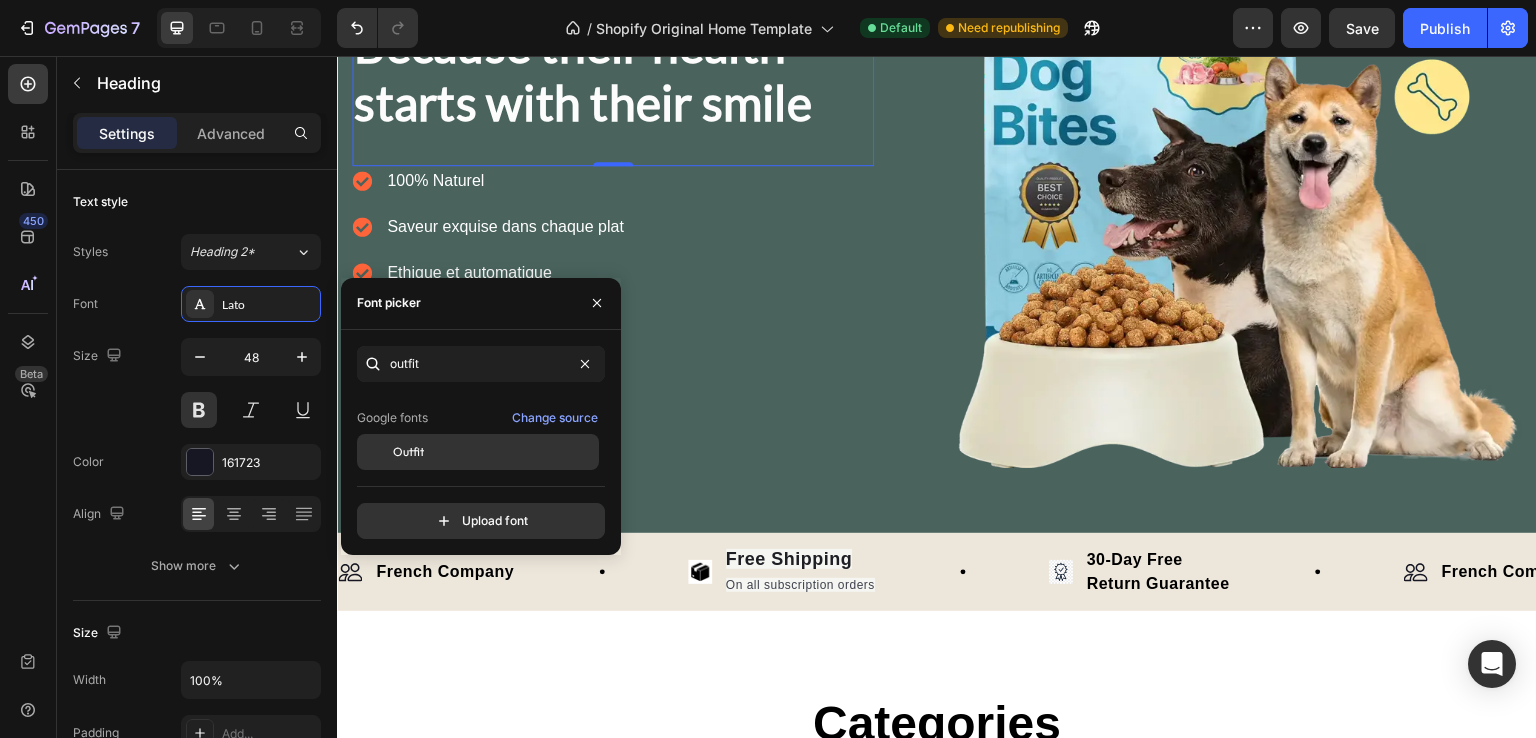click on "Outfit" at bounding box center (494, 452) 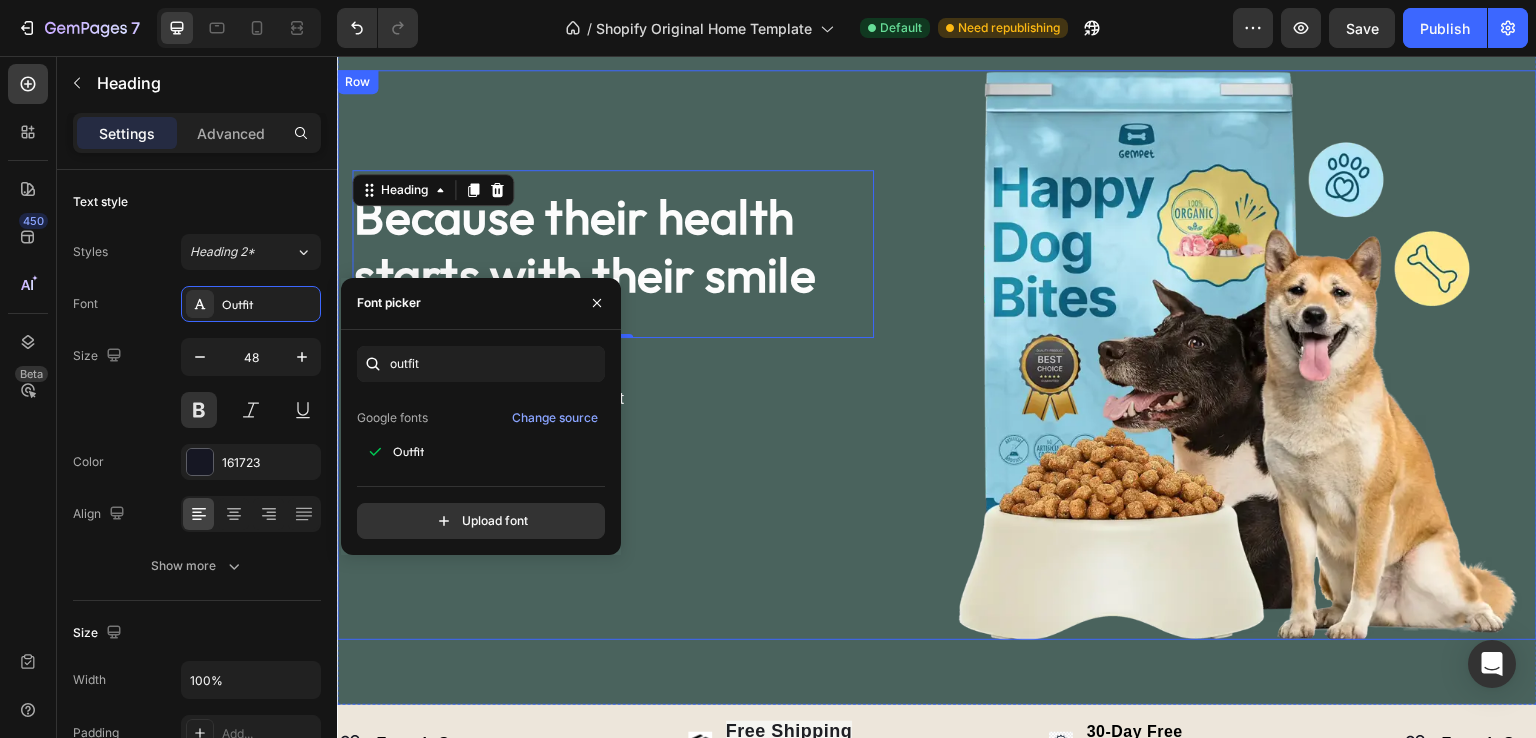 scroll, scrollTop: 99, scrollLeft: 0, axis: vertical 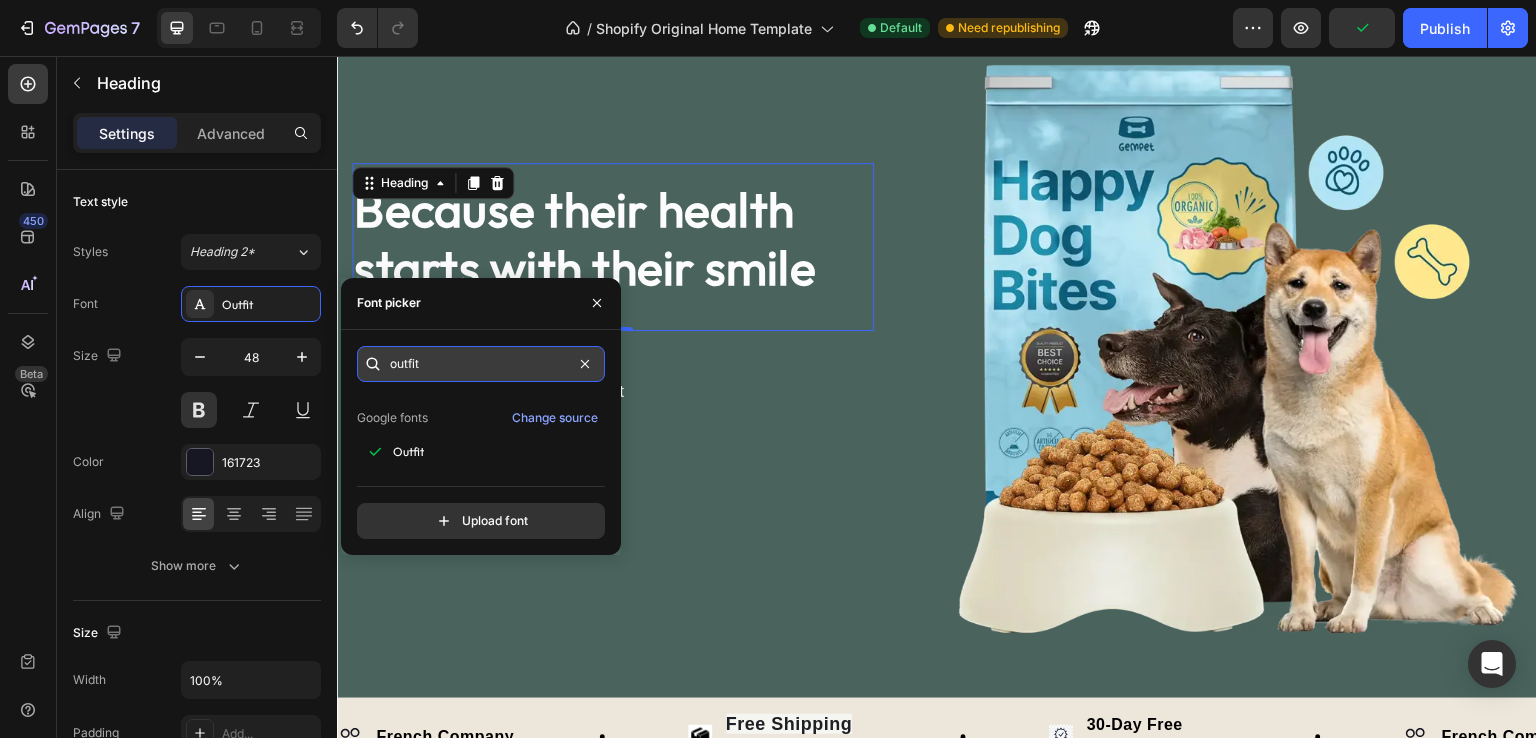 click on "outfit" at bounding box center (481, 364) 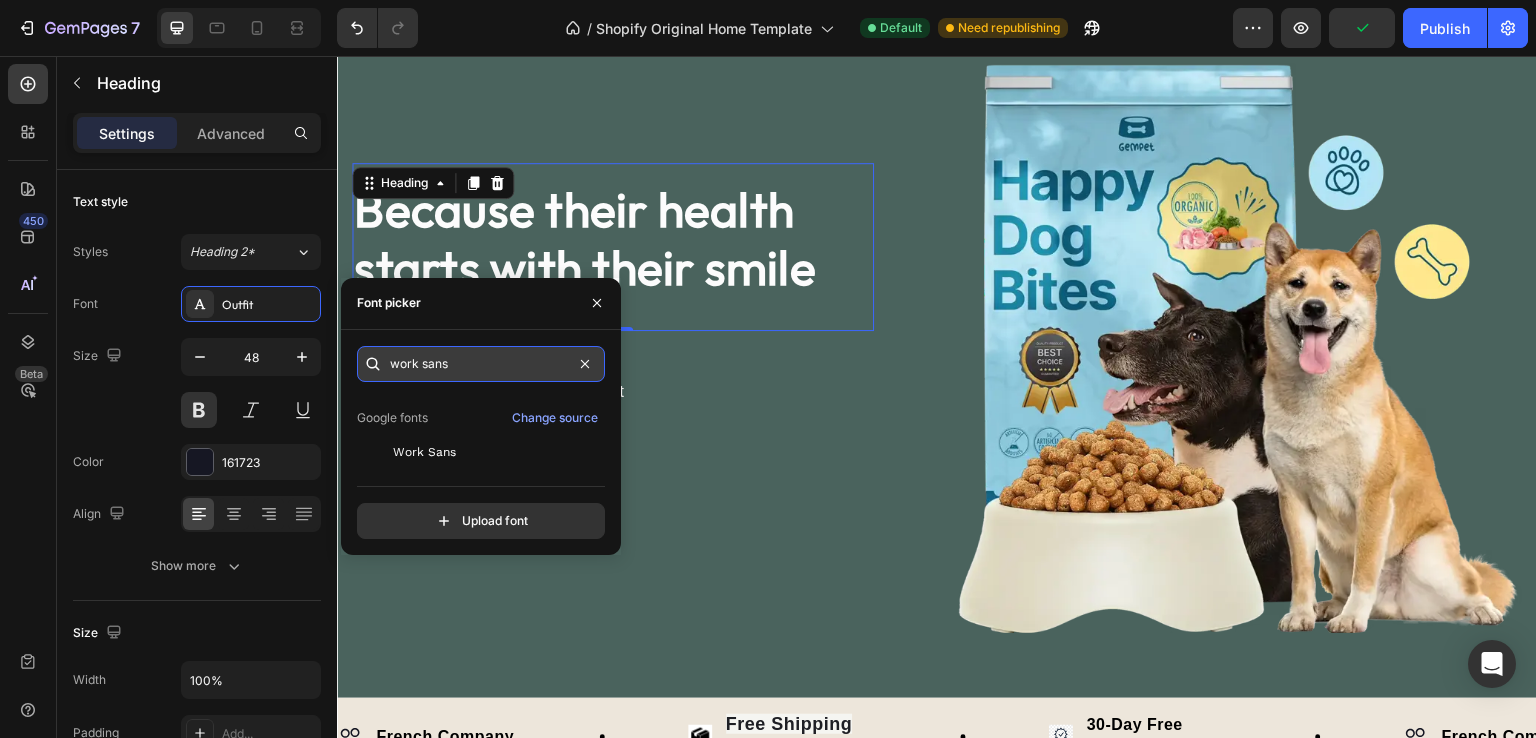 scroll, scrollTop: 0, scrollLeft: 0, axis: both 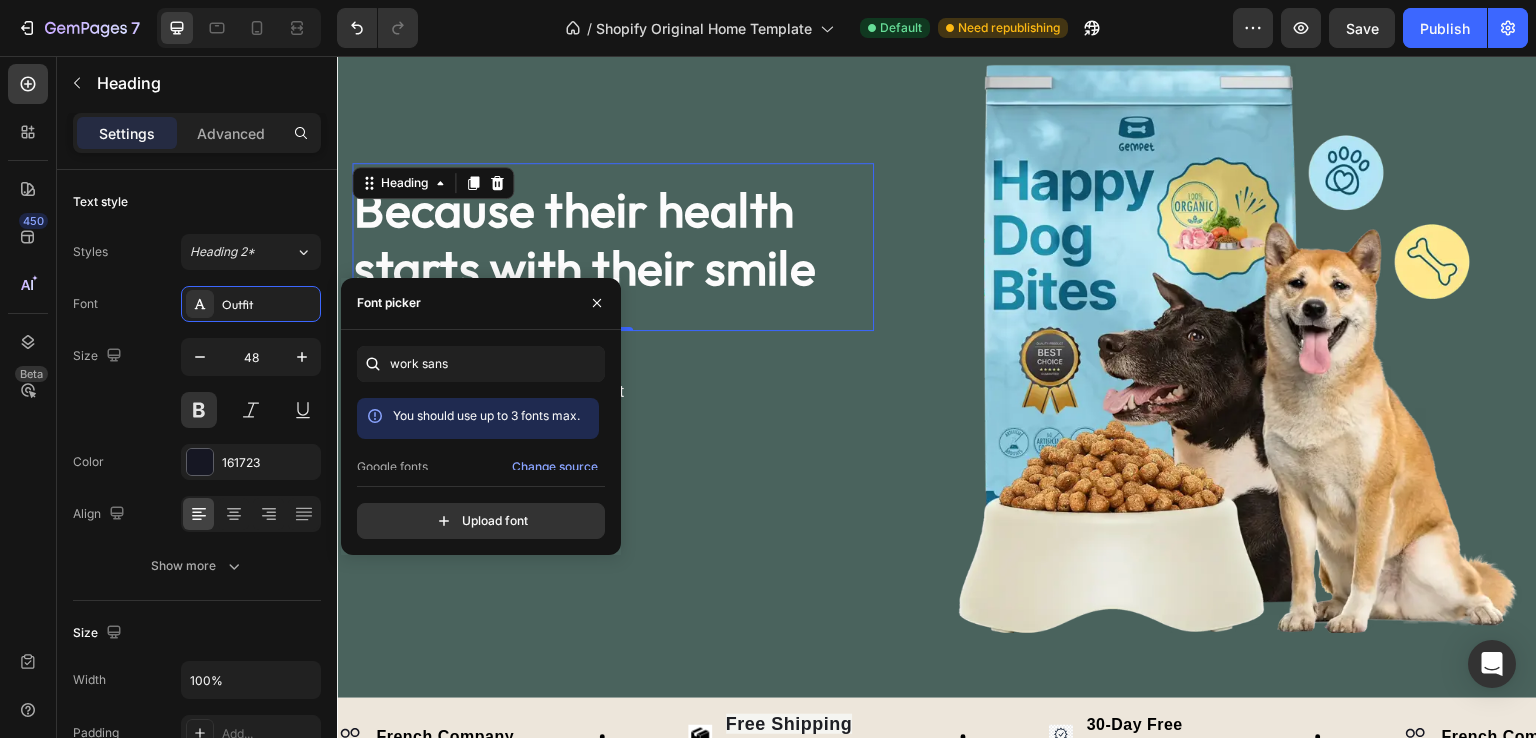 click on "You should use up to 3 fonts max. Google fonts Change source Work Sans" at bounding box center [481, 434] 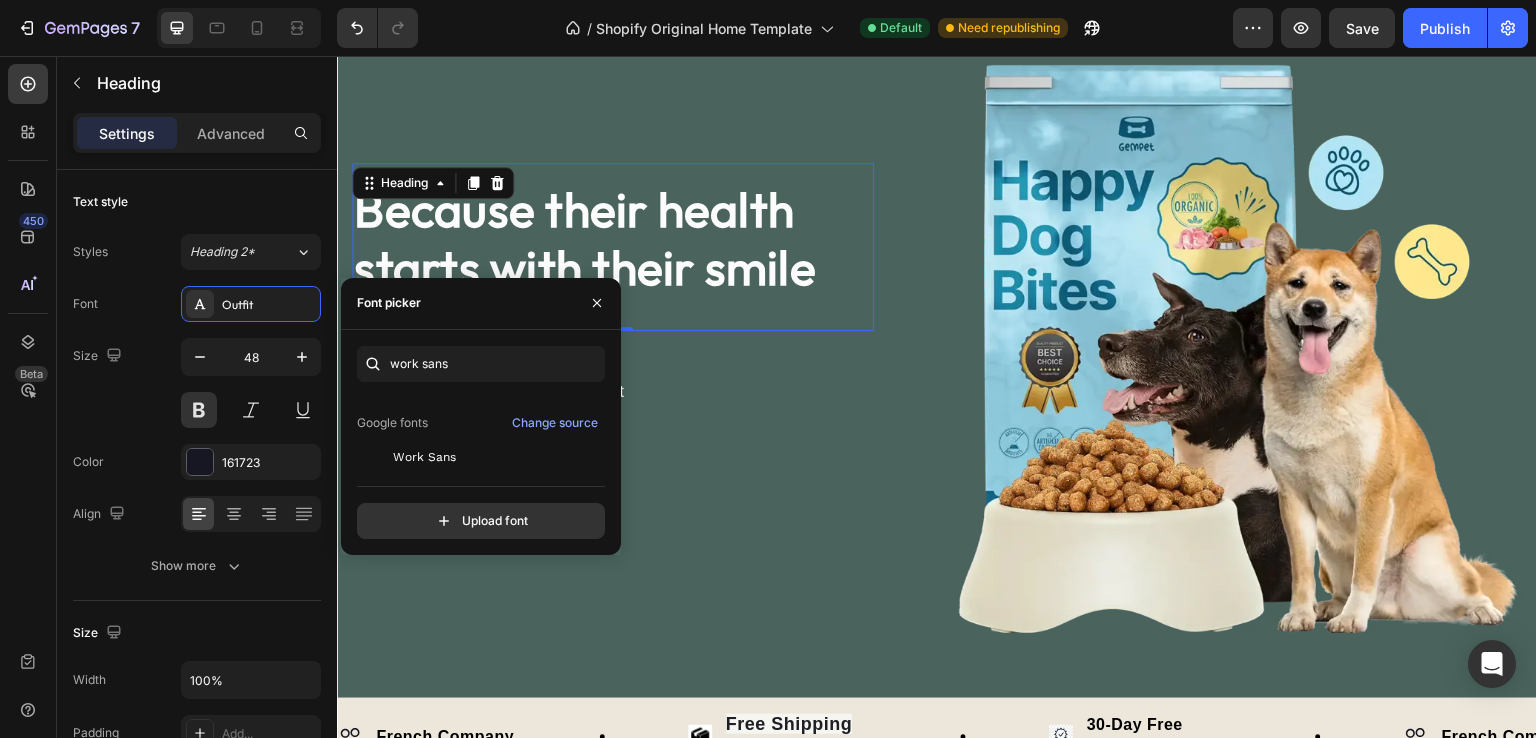 scroll, scrollTop: 49, scrollLeft: 0, axis: vertical 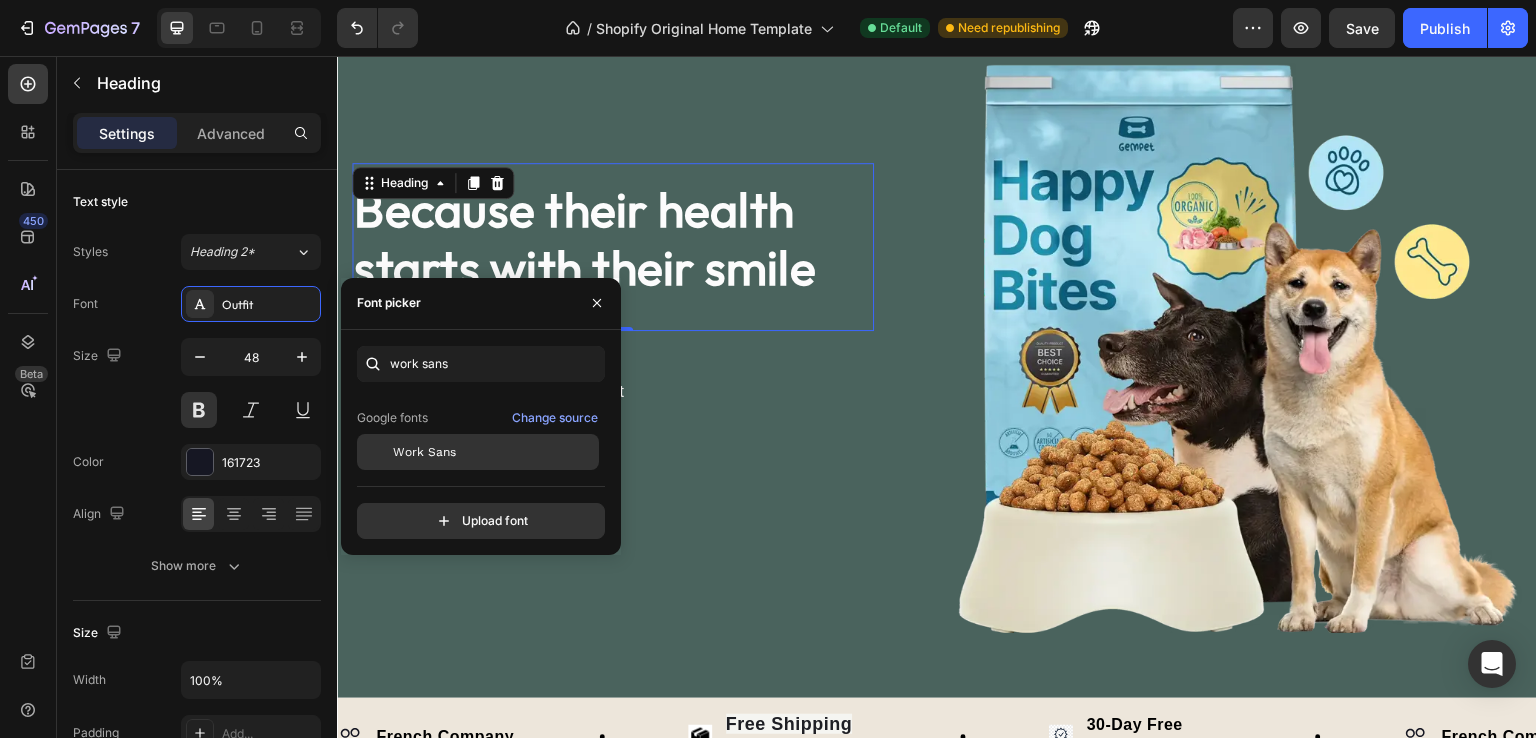 click on "Work Sans" at bounding box center (494, 452) 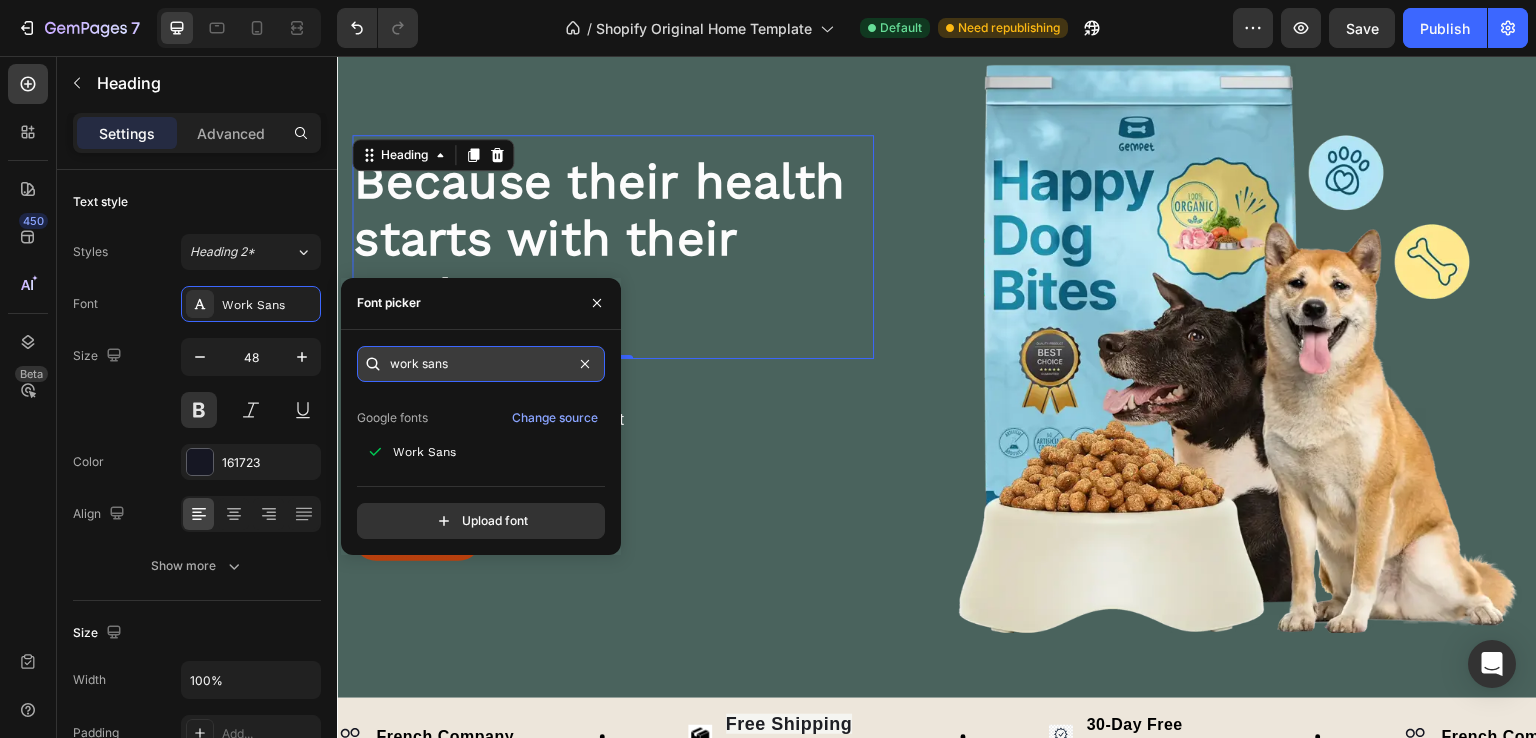 click on "work sans" at bounding box center (481, 364) 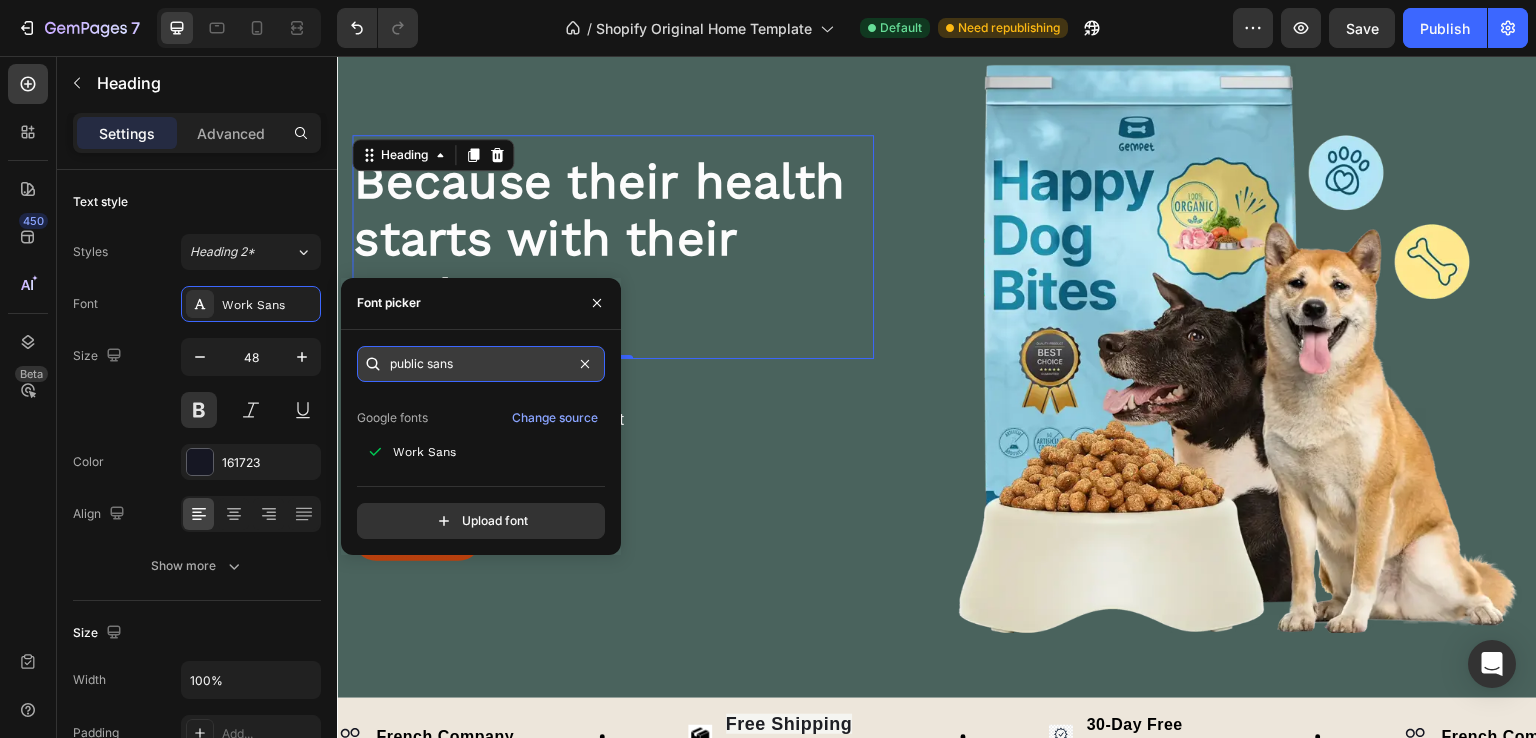 scroll, scrollTop: 0, scrollLeft: 0, axis: both 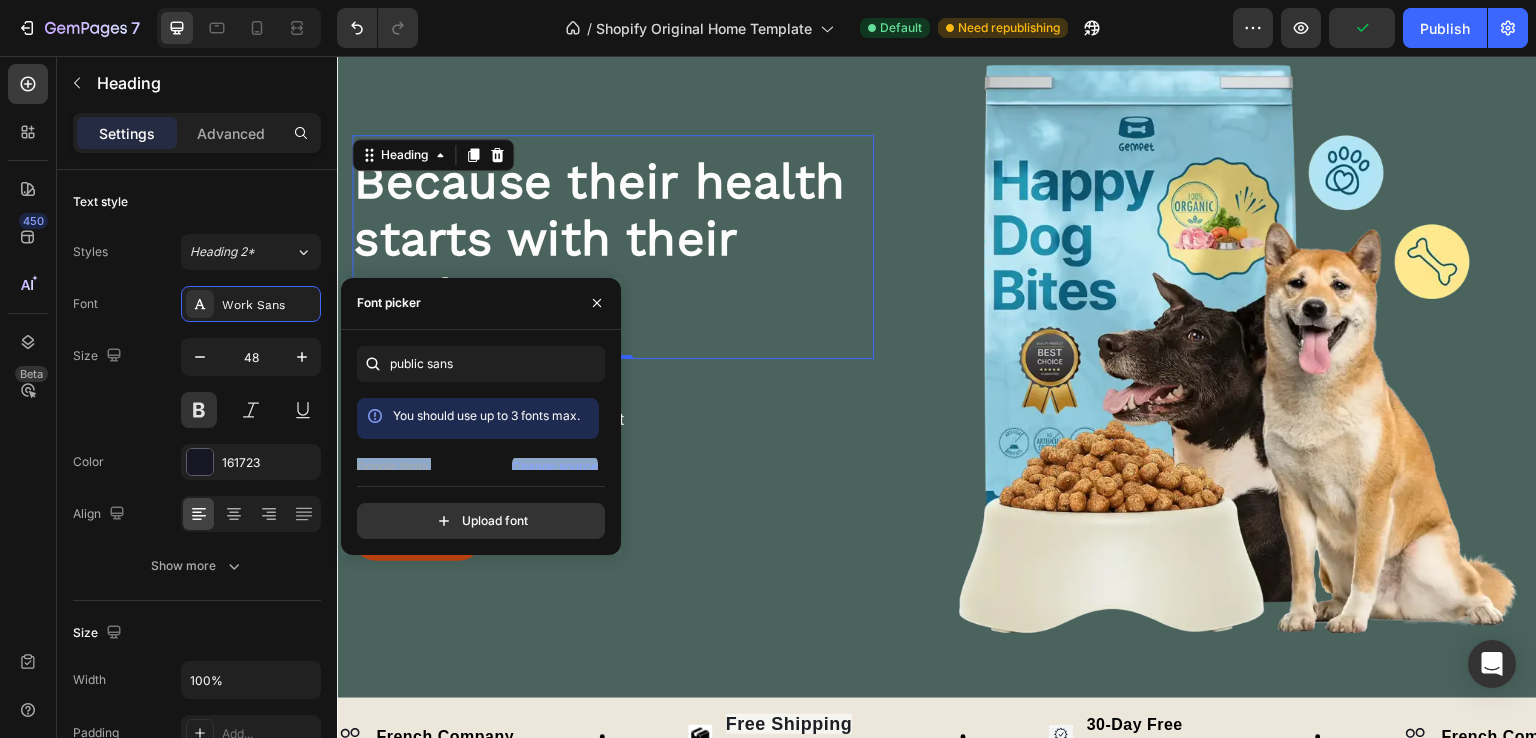 drag, startPoint x: 605, startPoint y: 421, endPoint x: 603, endPoint y: 441, distance: 20.09975 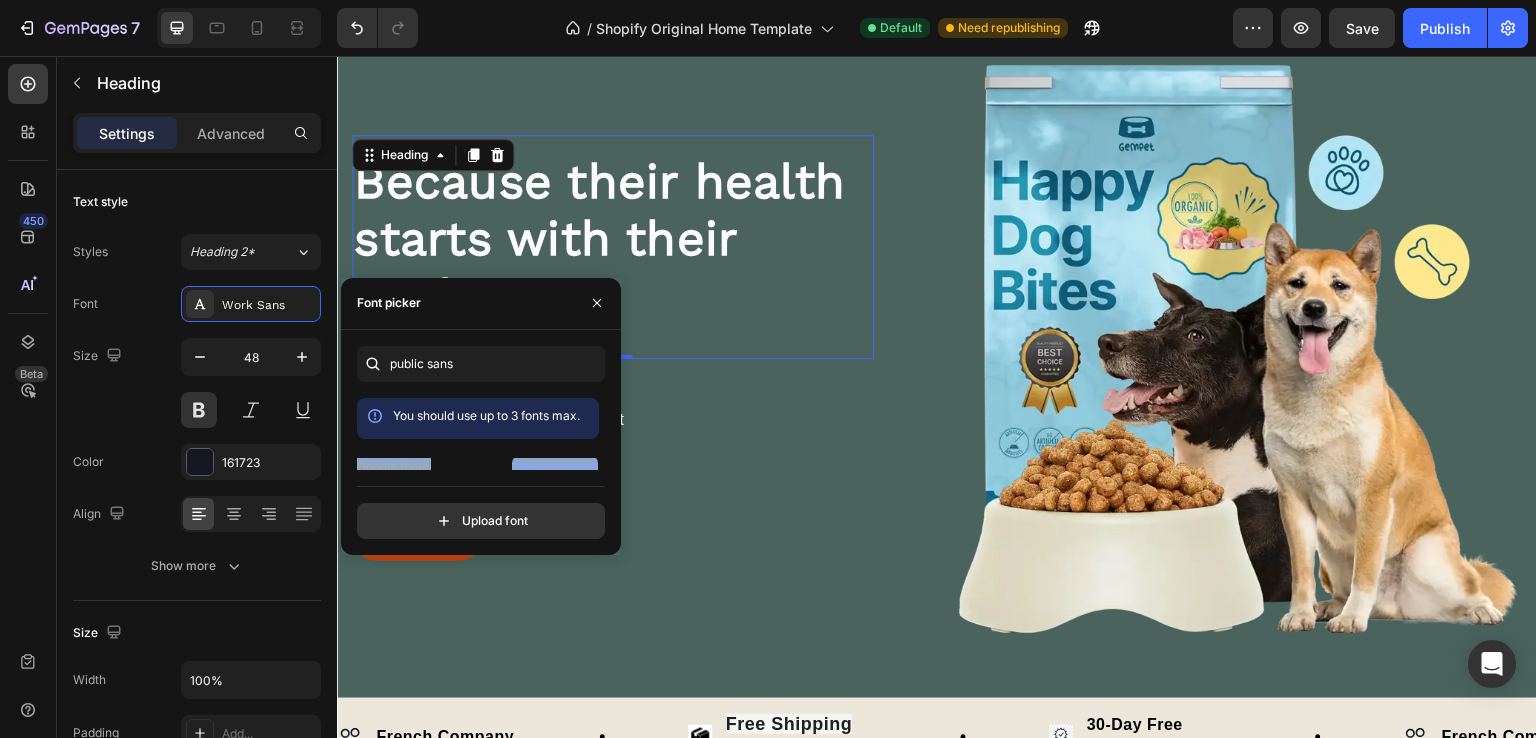 scroll, scrollTop: 11, scrollLeft: 0, axis: vertical 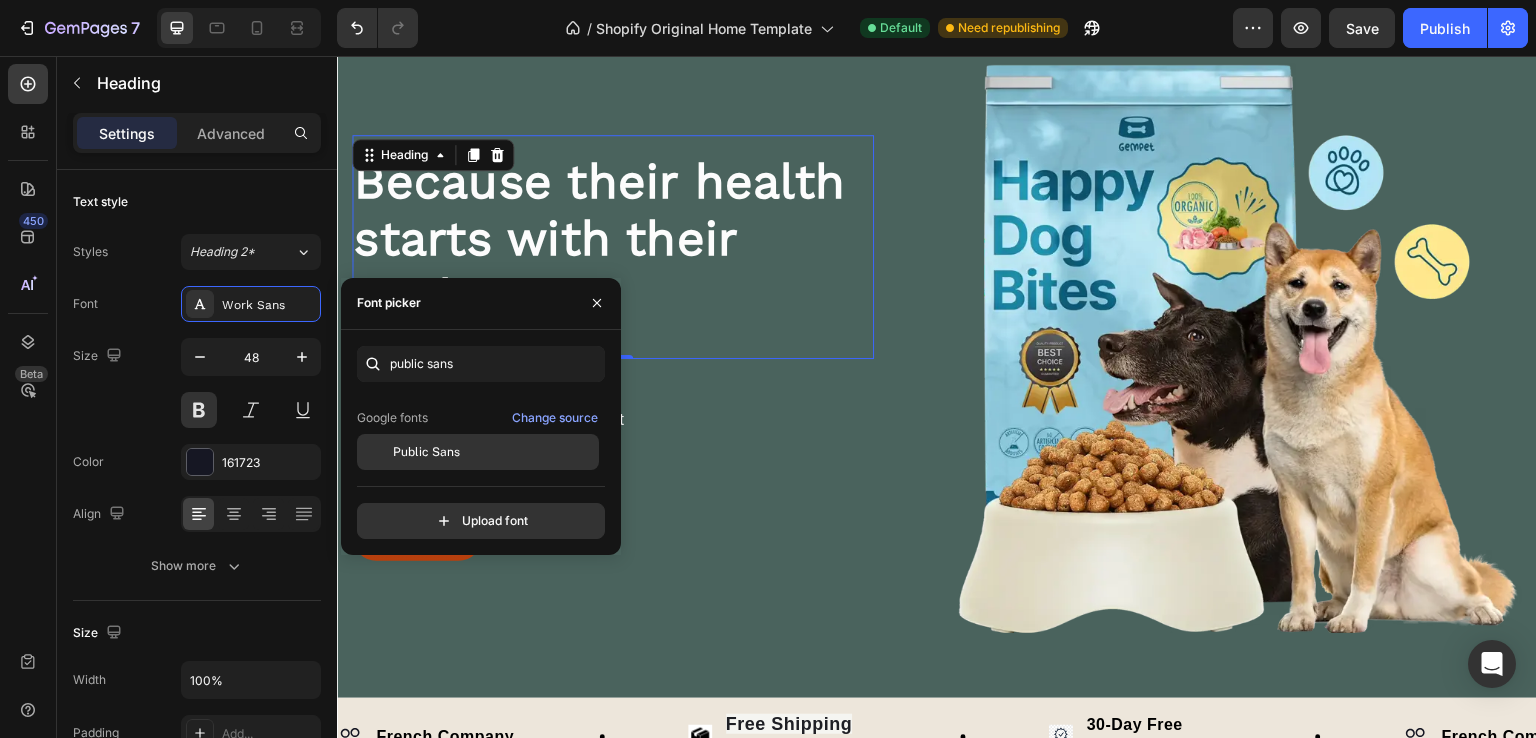 click on "Public Sans" at bounding box center (494, 452) 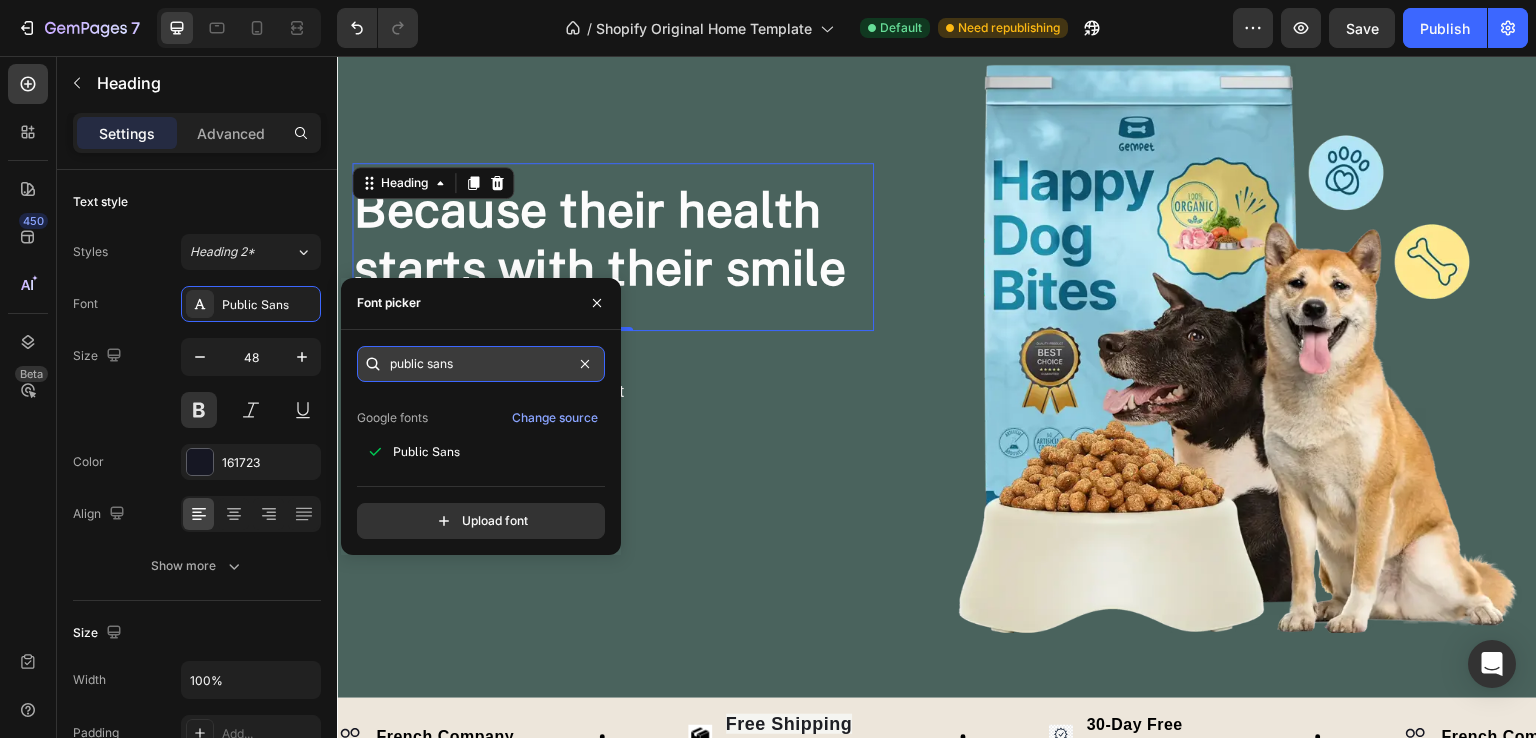click on "public sans" at bounding box center (481, 364) 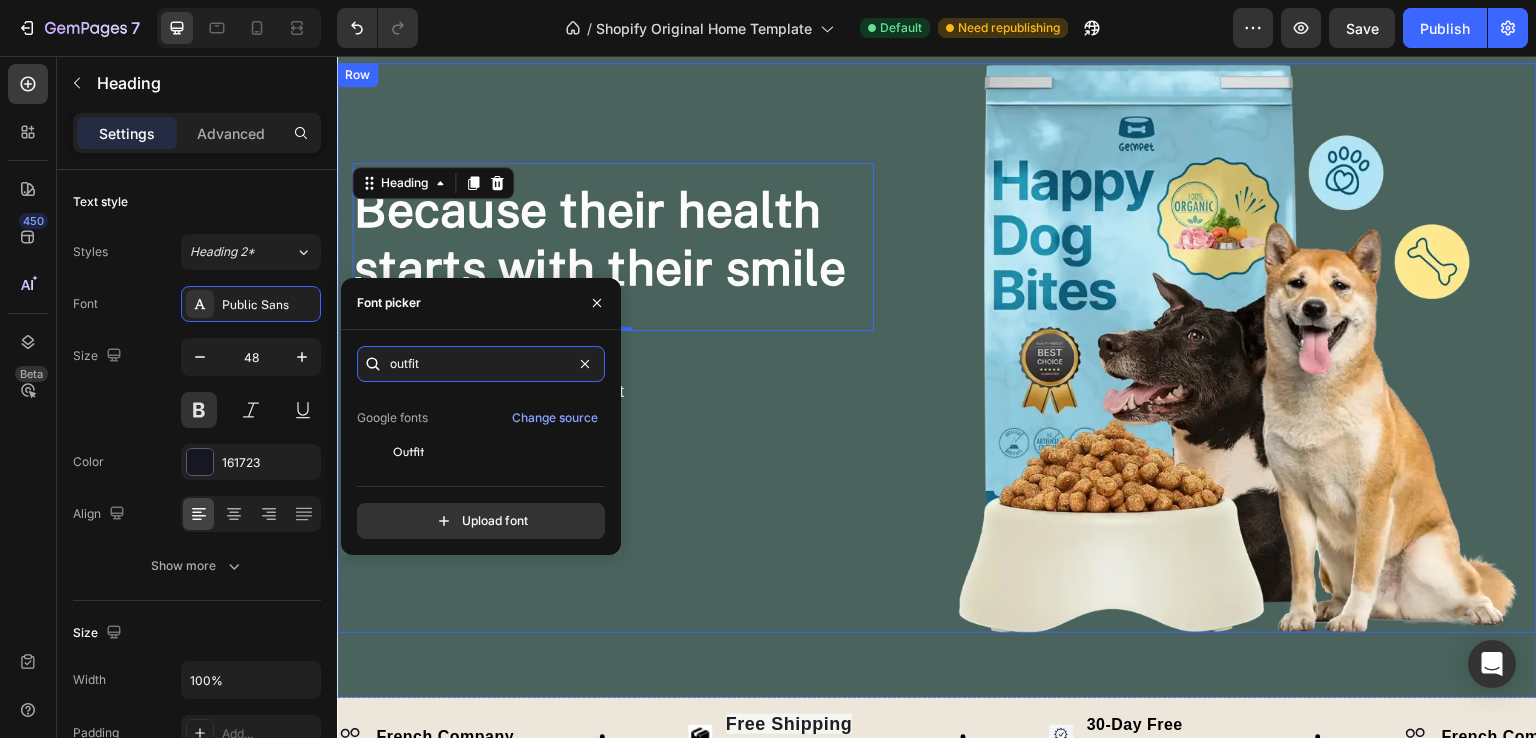 scroll, scrollTop: 0, scrollLeft: 0, axis: both 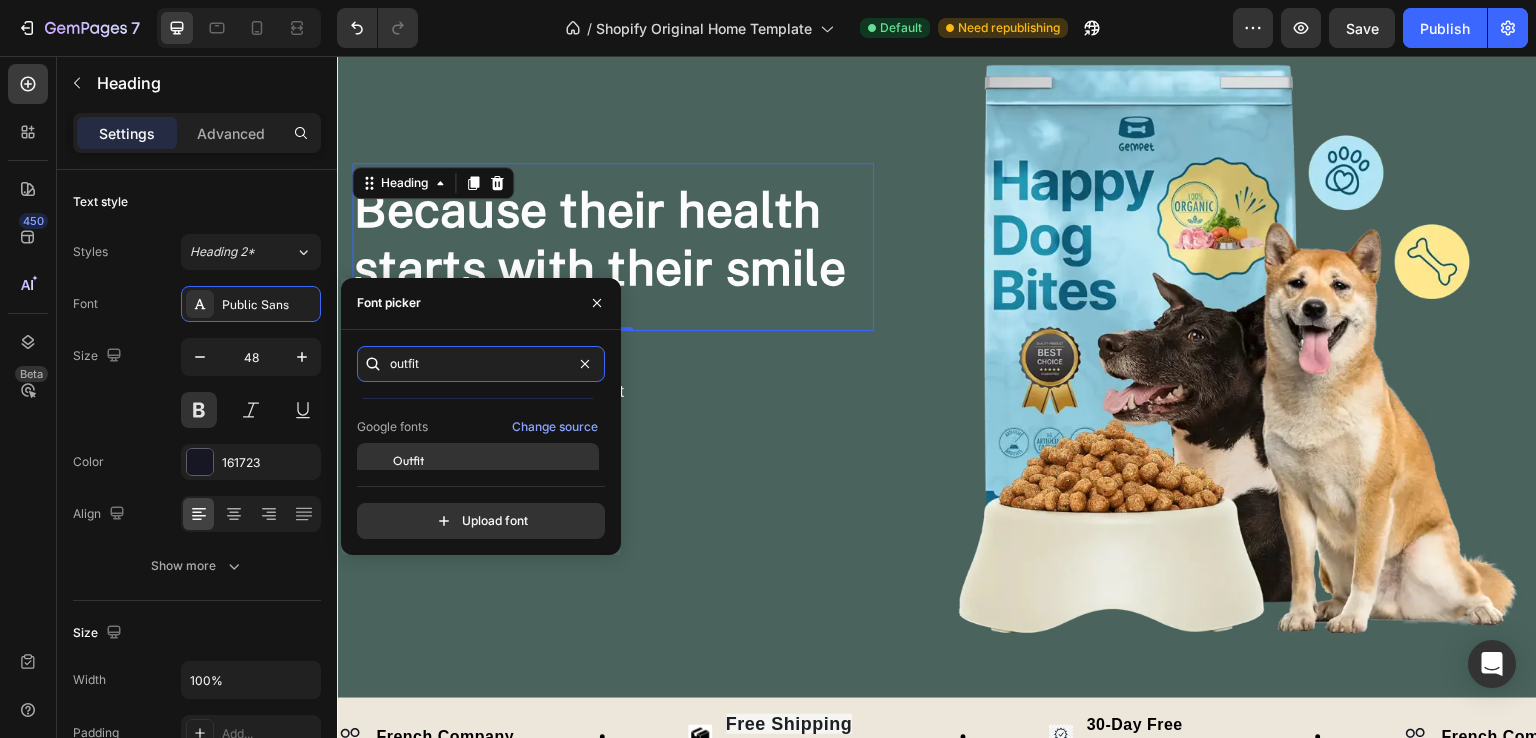type on "outfit" 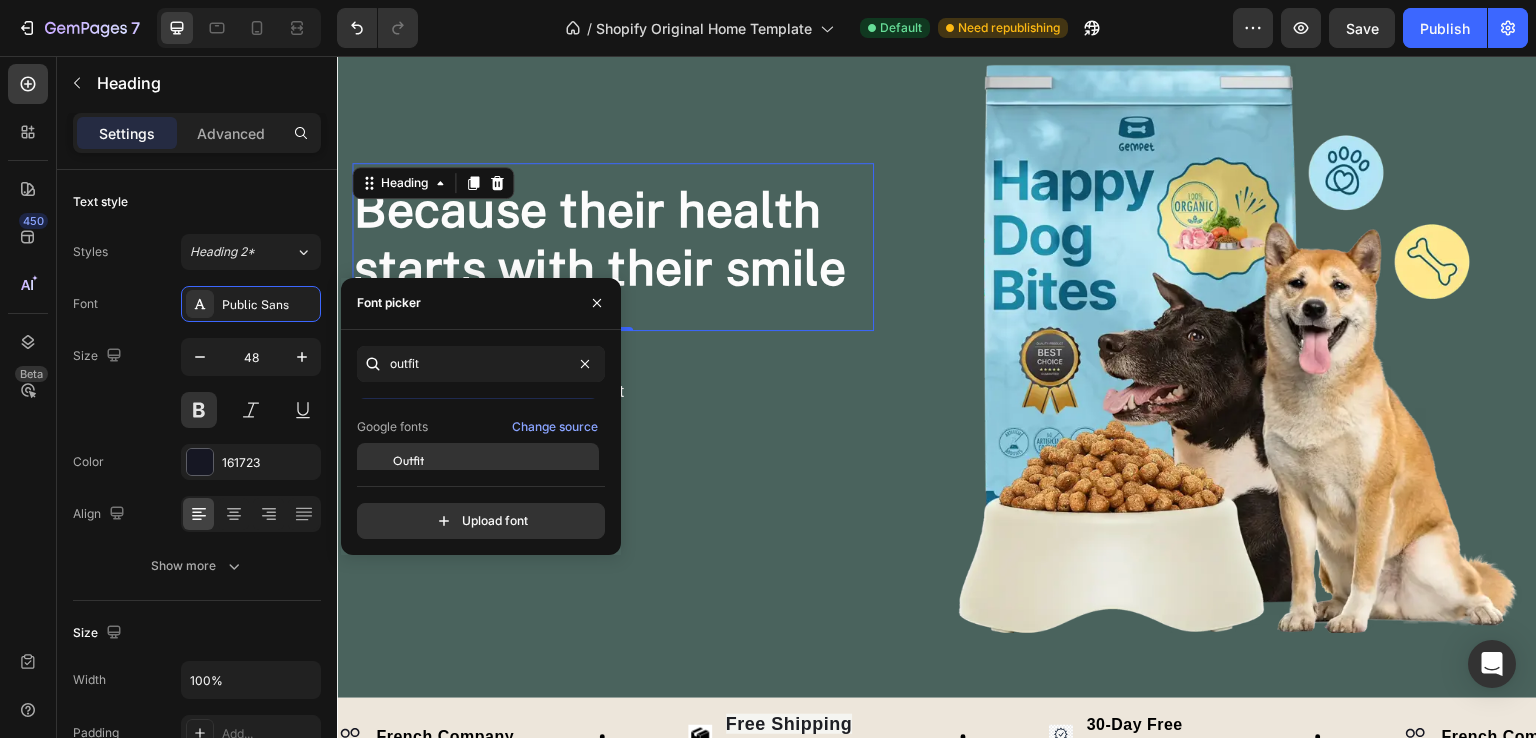 click on "Outfit" 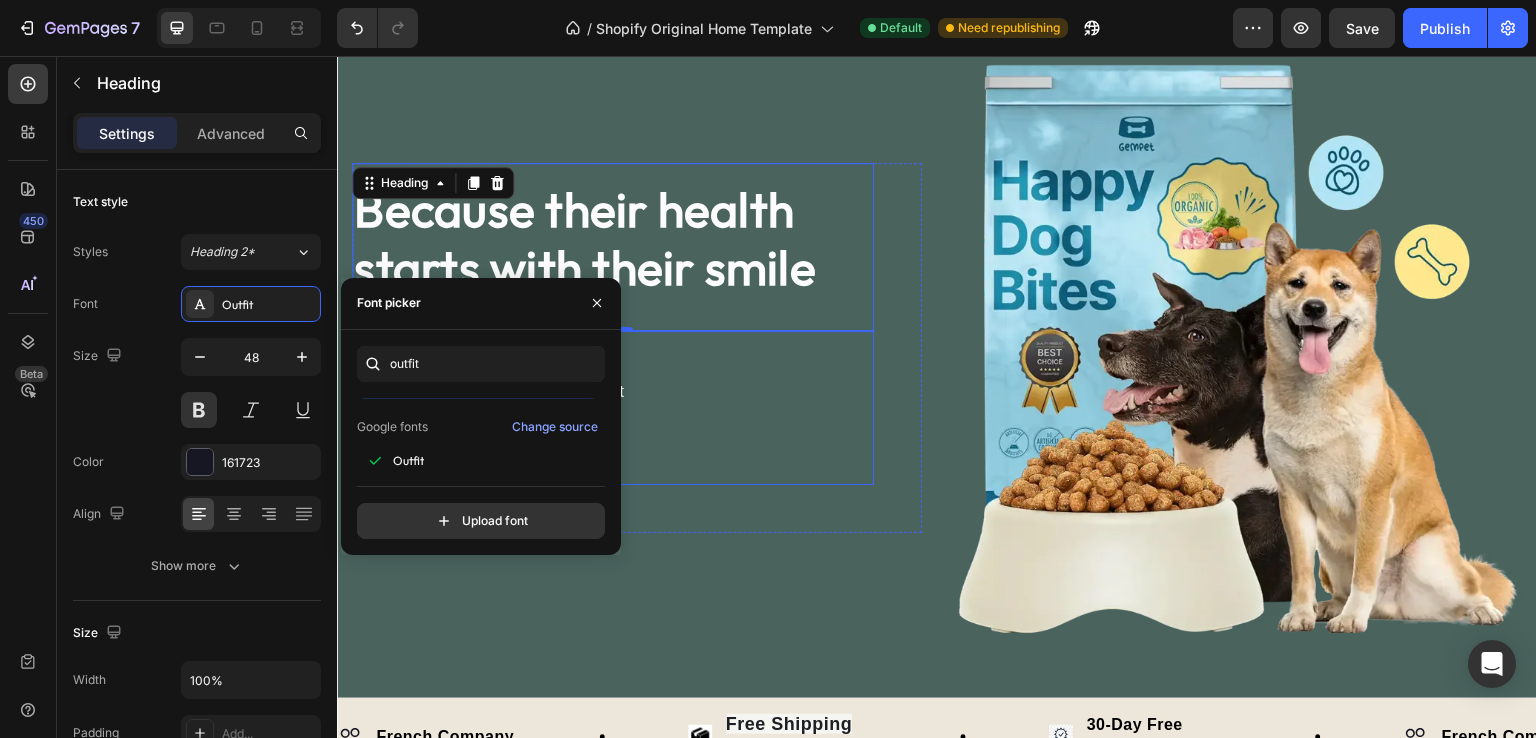 click on "100% Naturel Saveur exquise dans chaque plat Ethique et automatique" at bounding box center [613, 408] 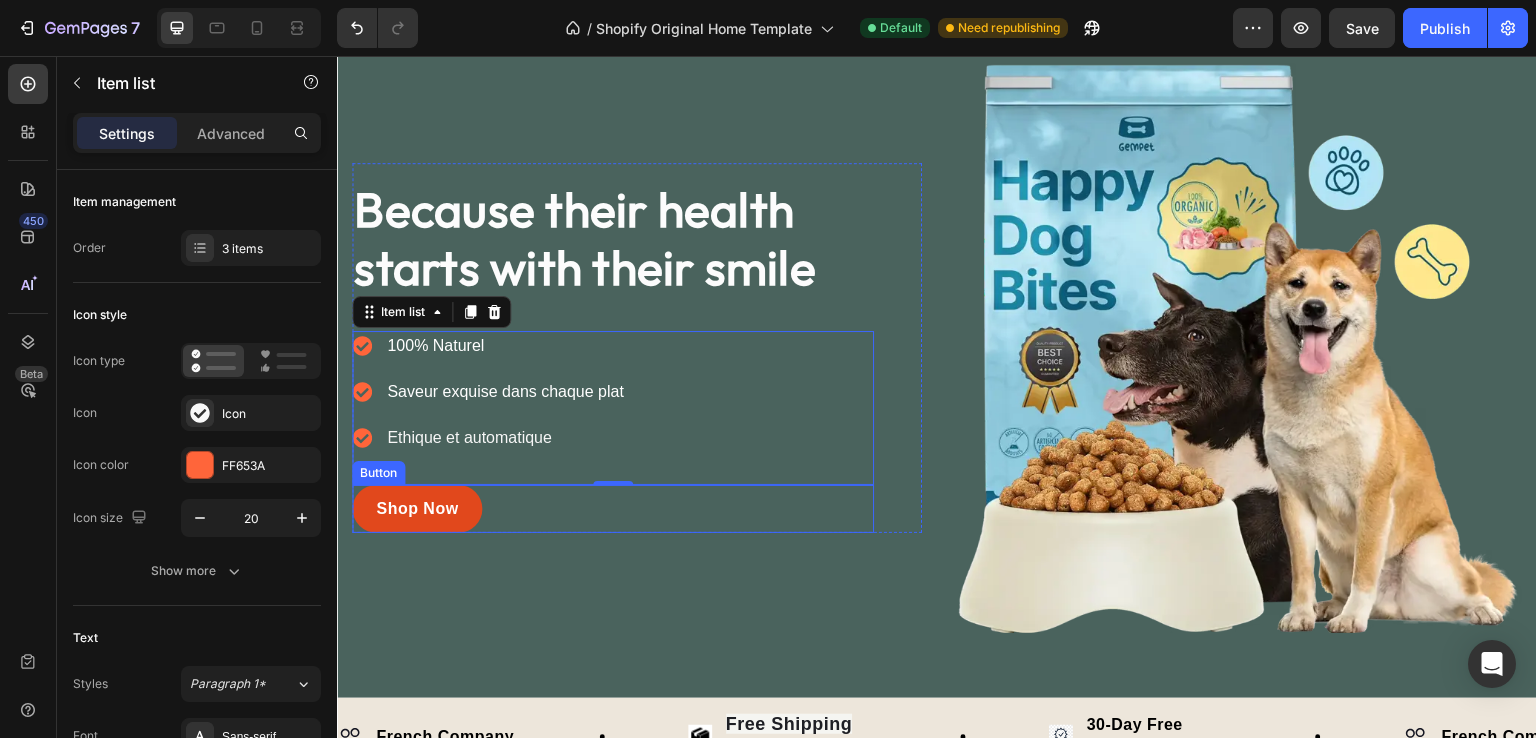 click on "Shop Now" at bounding box center [417, 509] 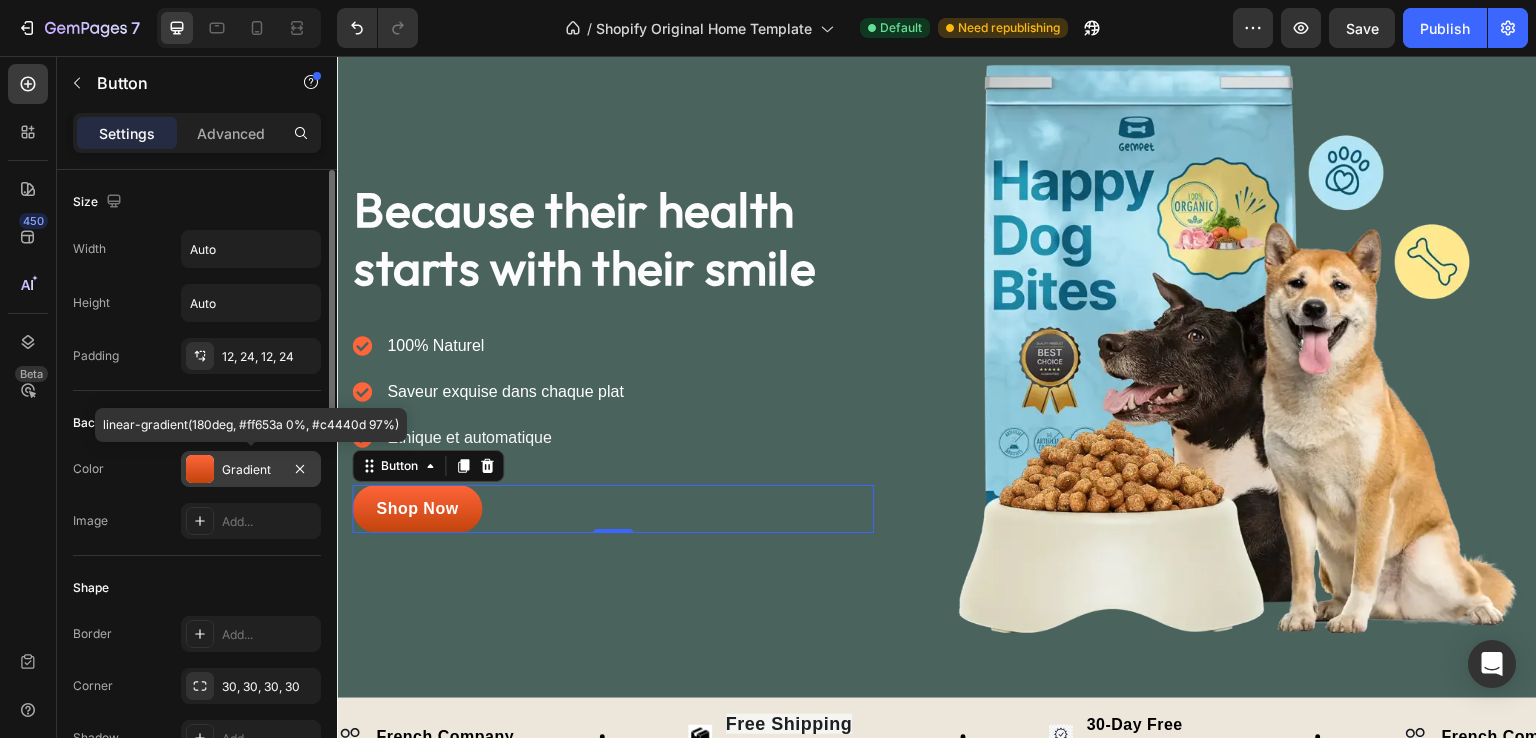 click on "Gradient" at bounding box center (251, 470) 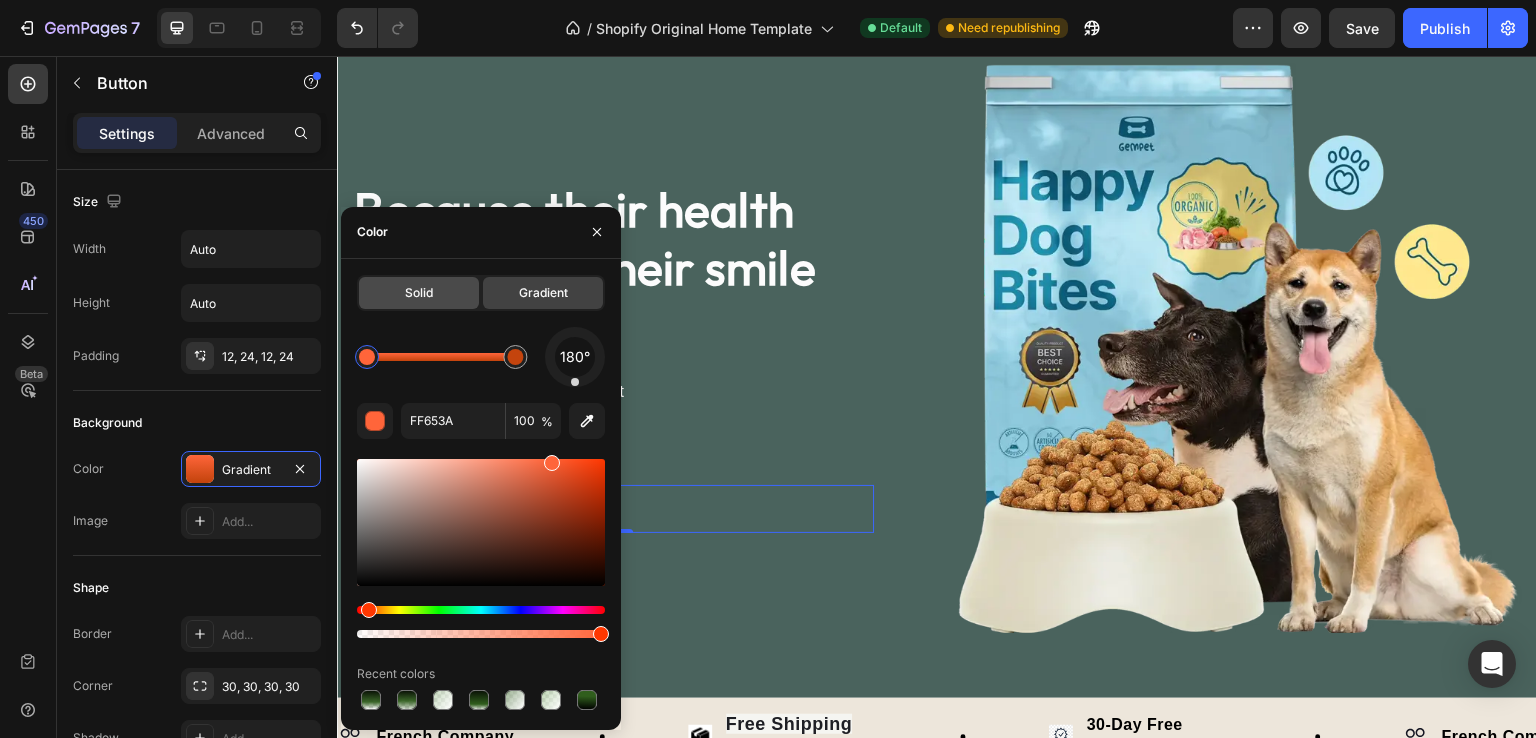 click on "Solid" 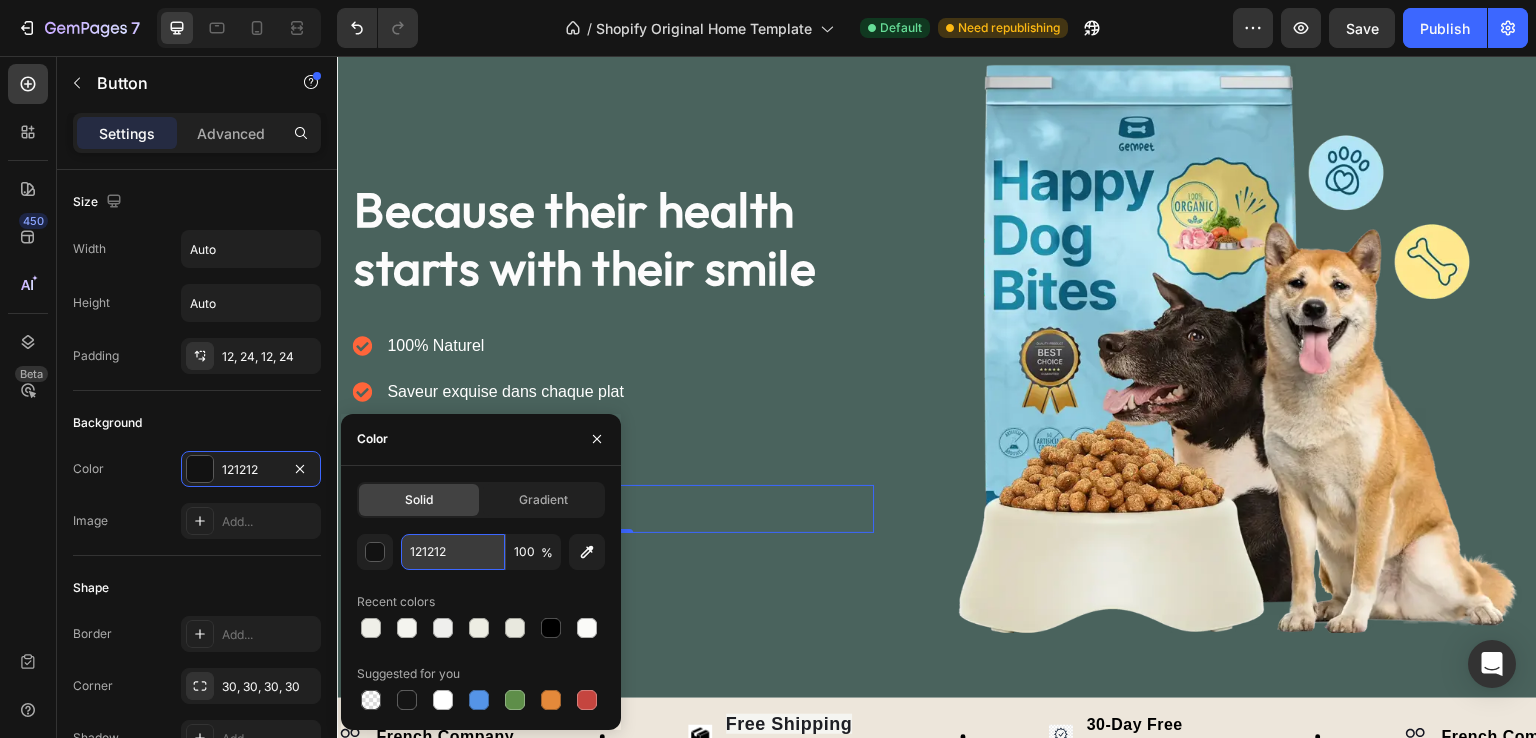 click on "121212" at bounding box center (453, 552) 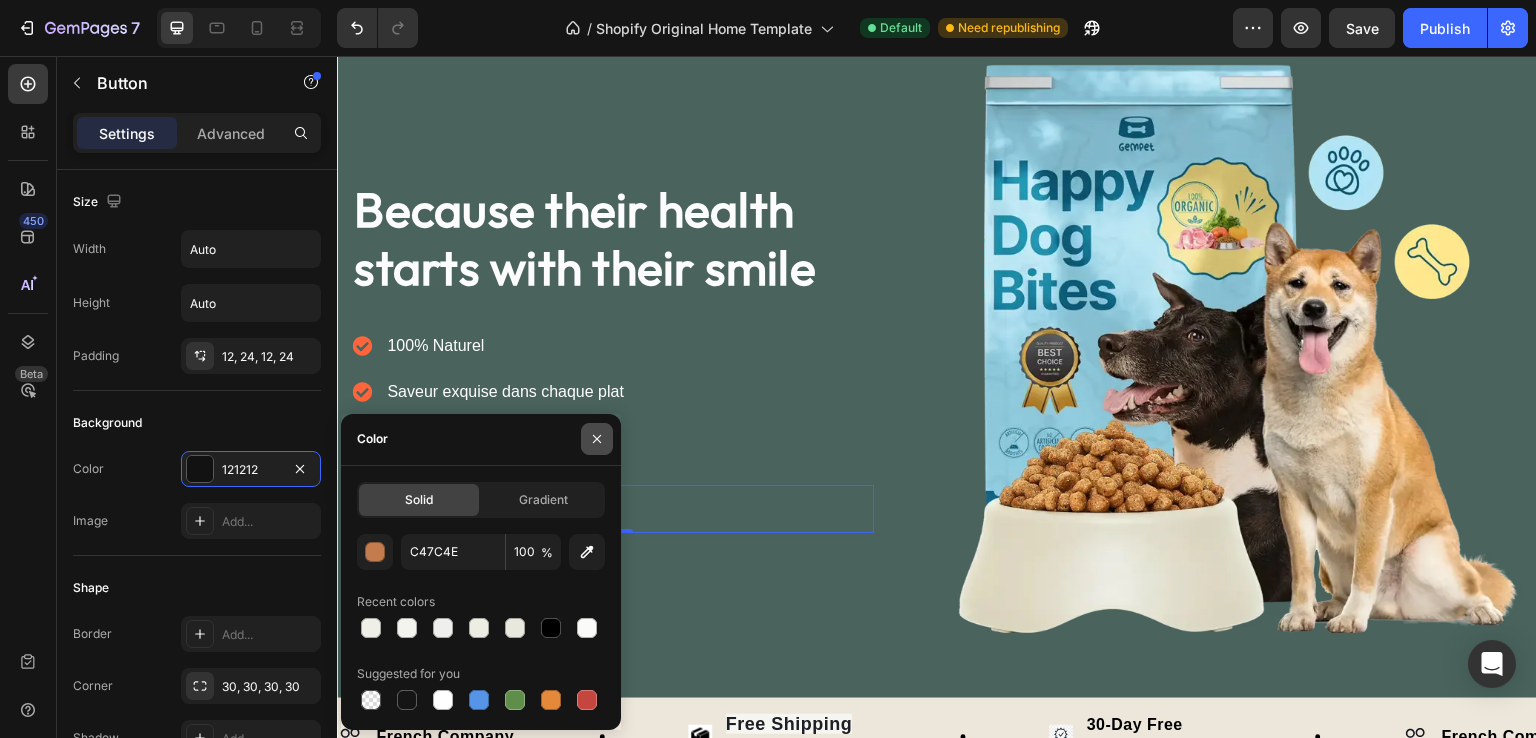 click 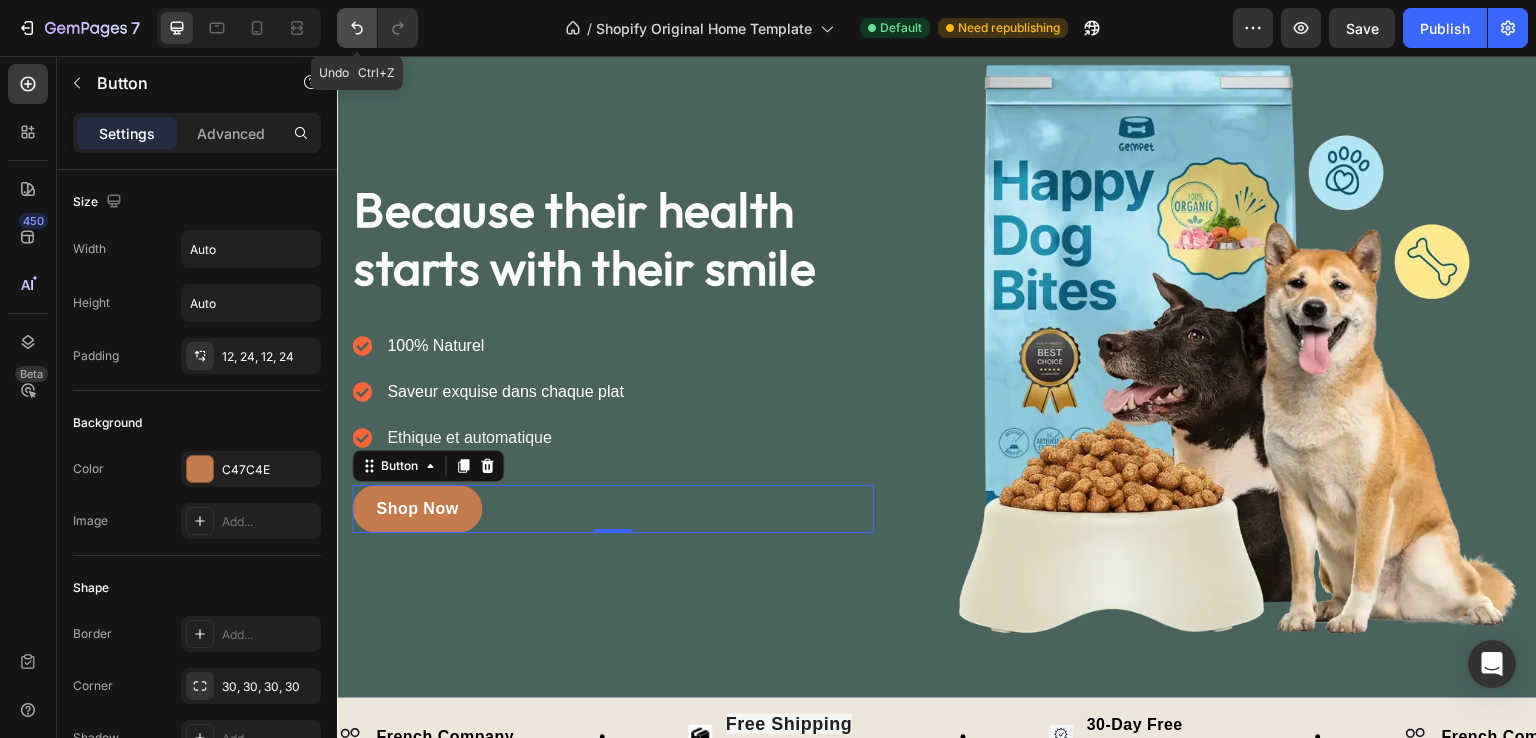 click 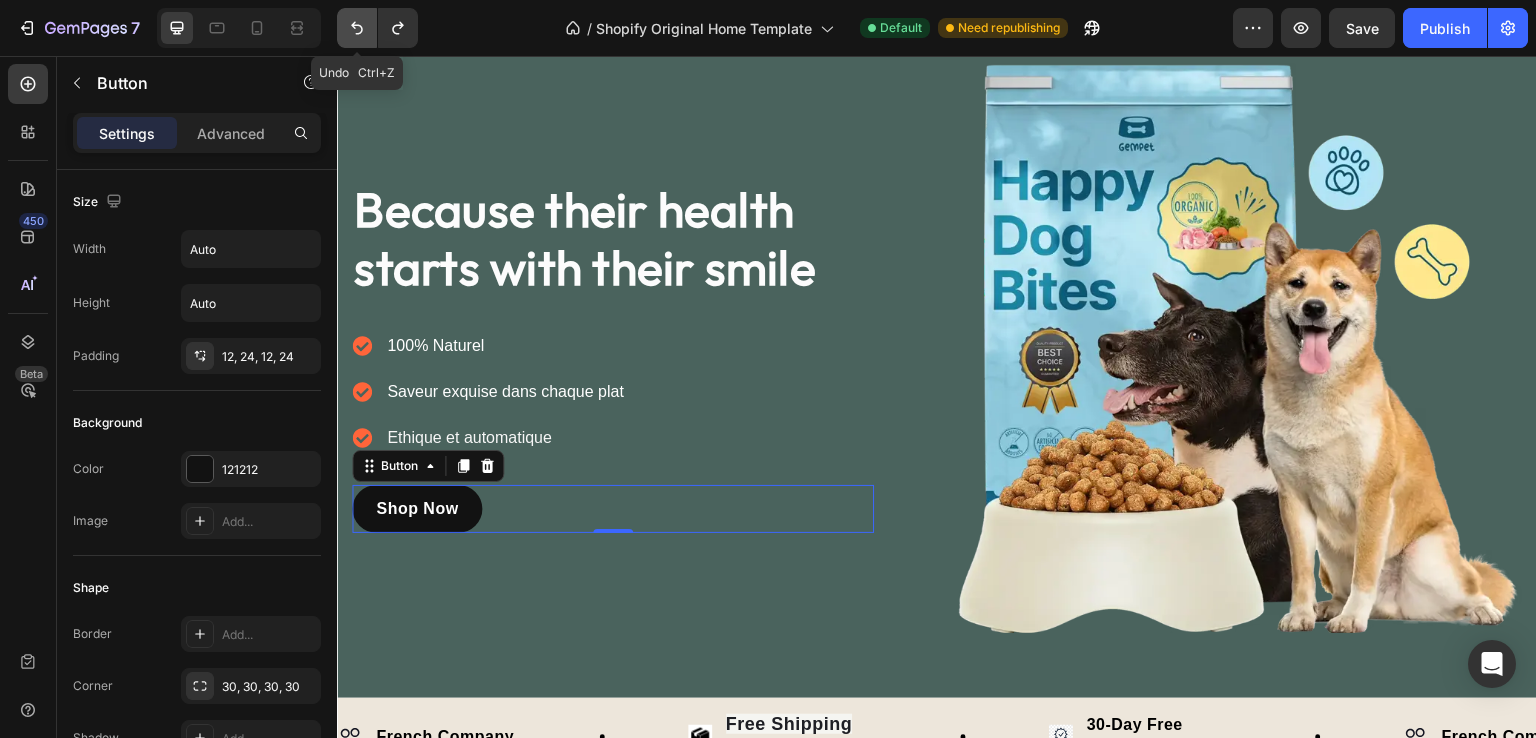 click 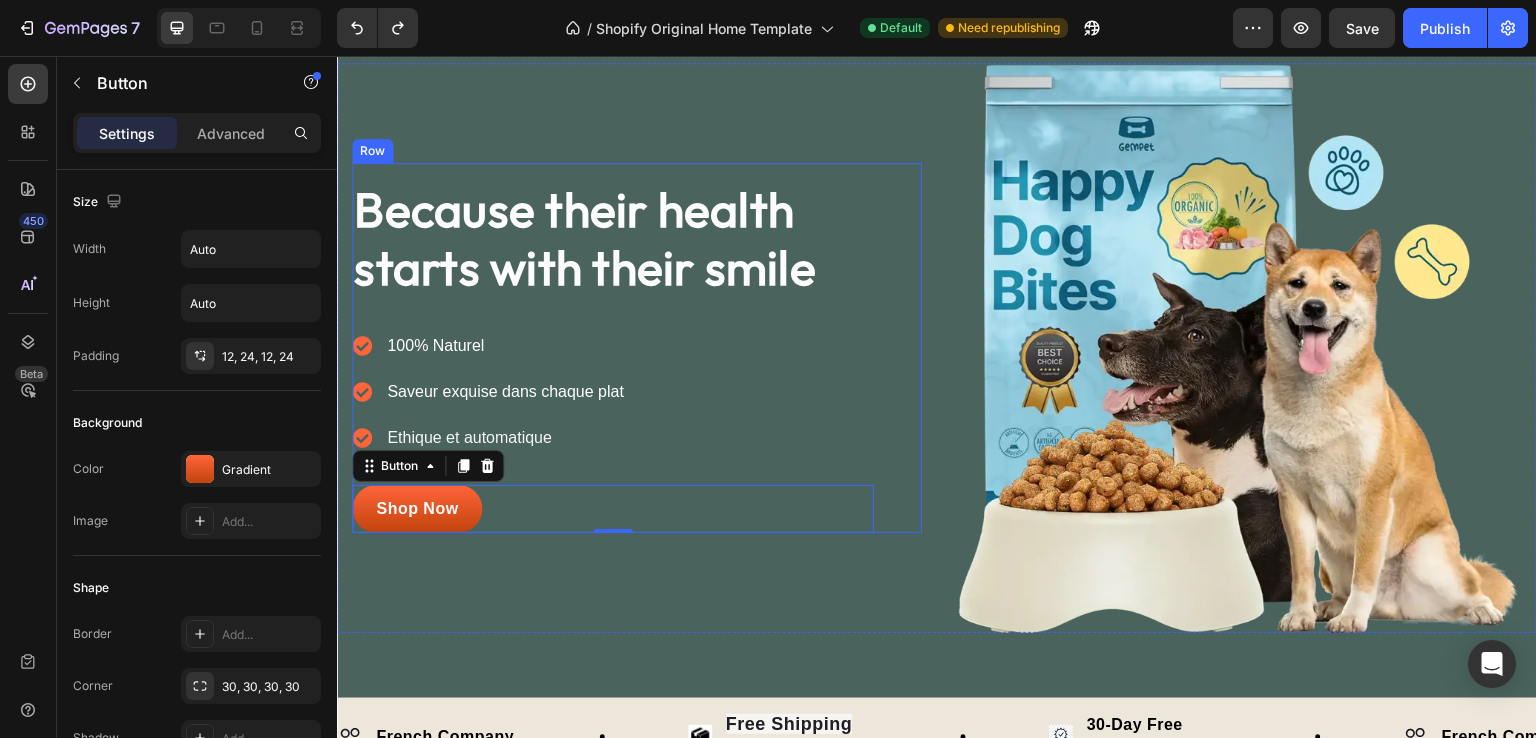 scroll, scrollTop: 0, scrollLeft: 0, axis: both 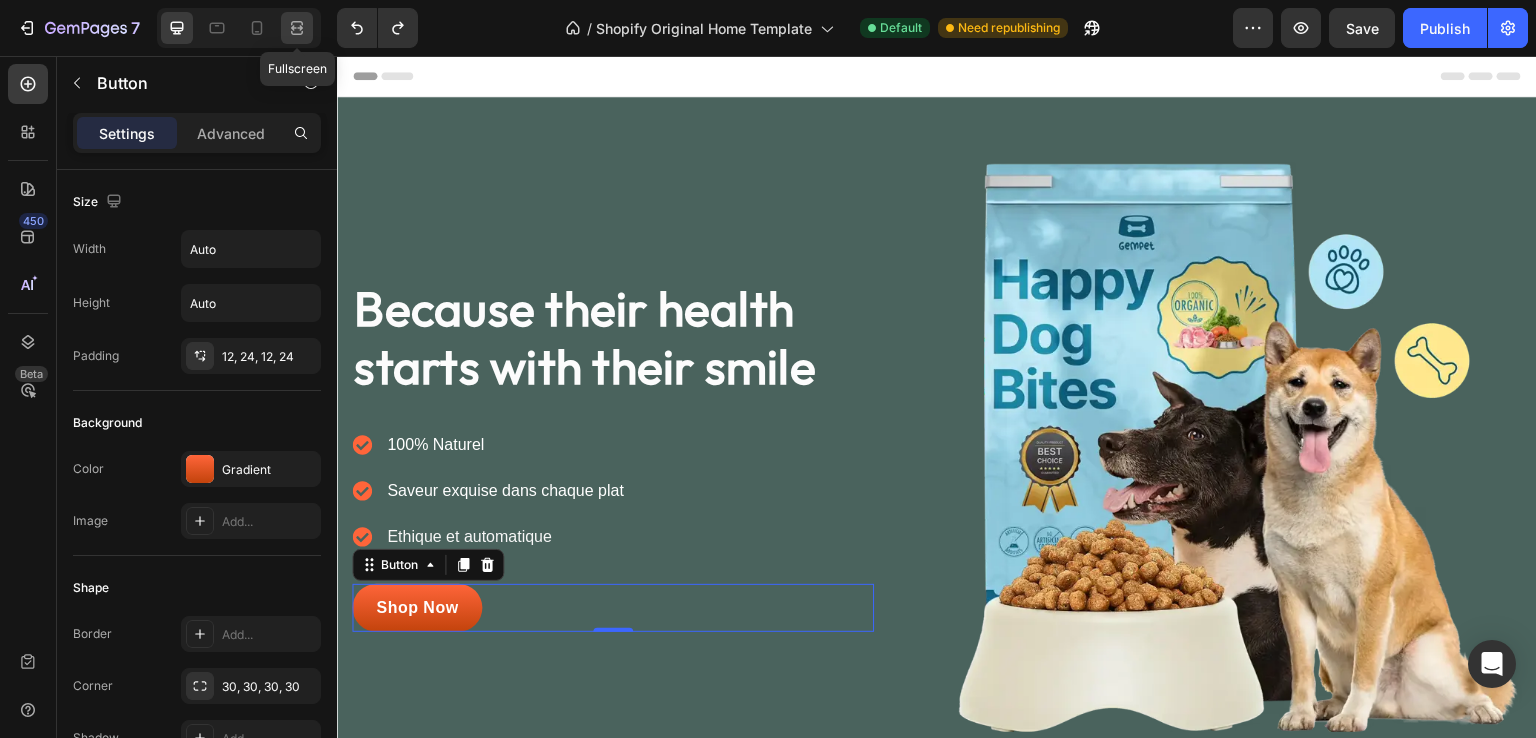 click 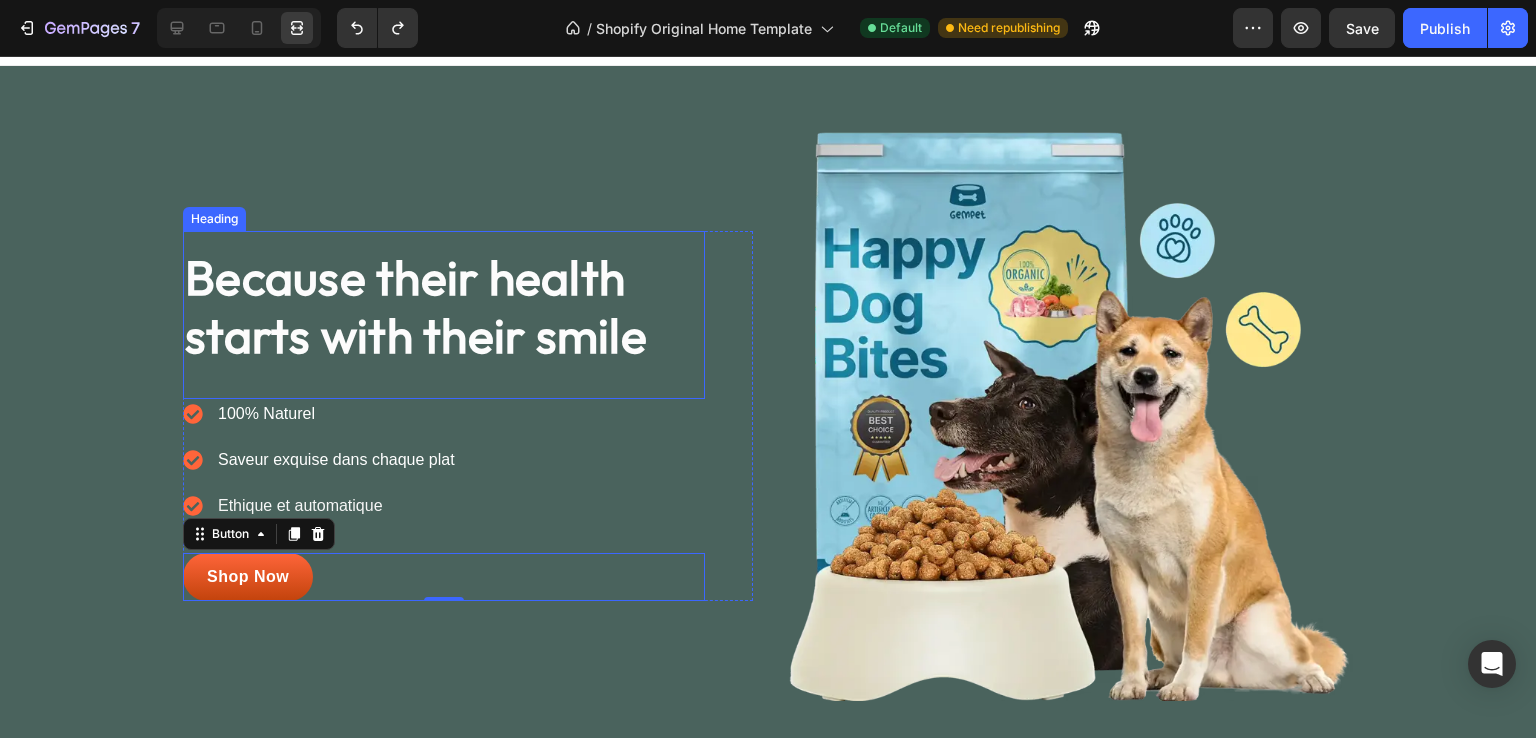 scroll, scrollTop: 100, scrollLeft: 0, axis: vertical 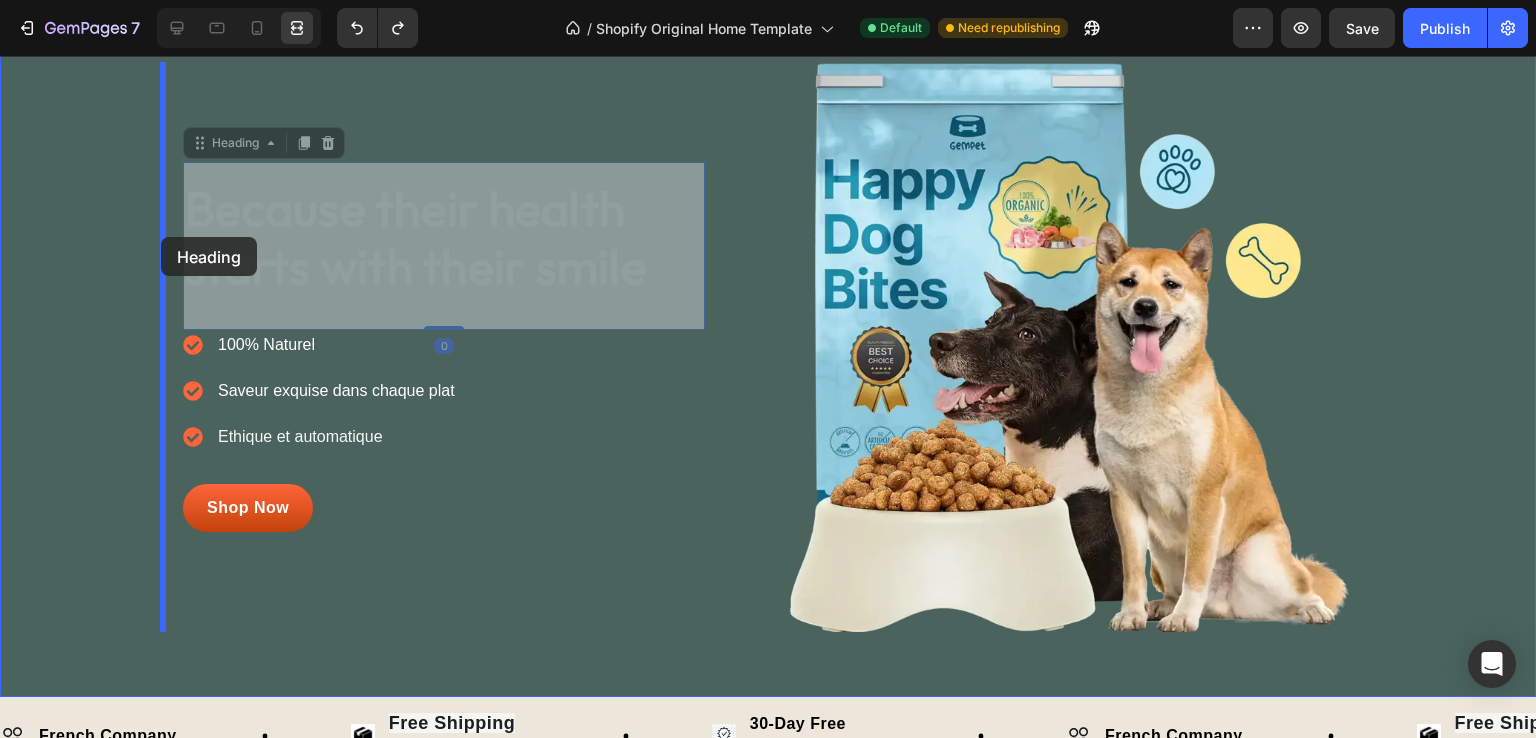 drag, startPoint x: 285, startPoint y: 235, endPoint x: 161, endPoint y: 237, distance: 124.01613 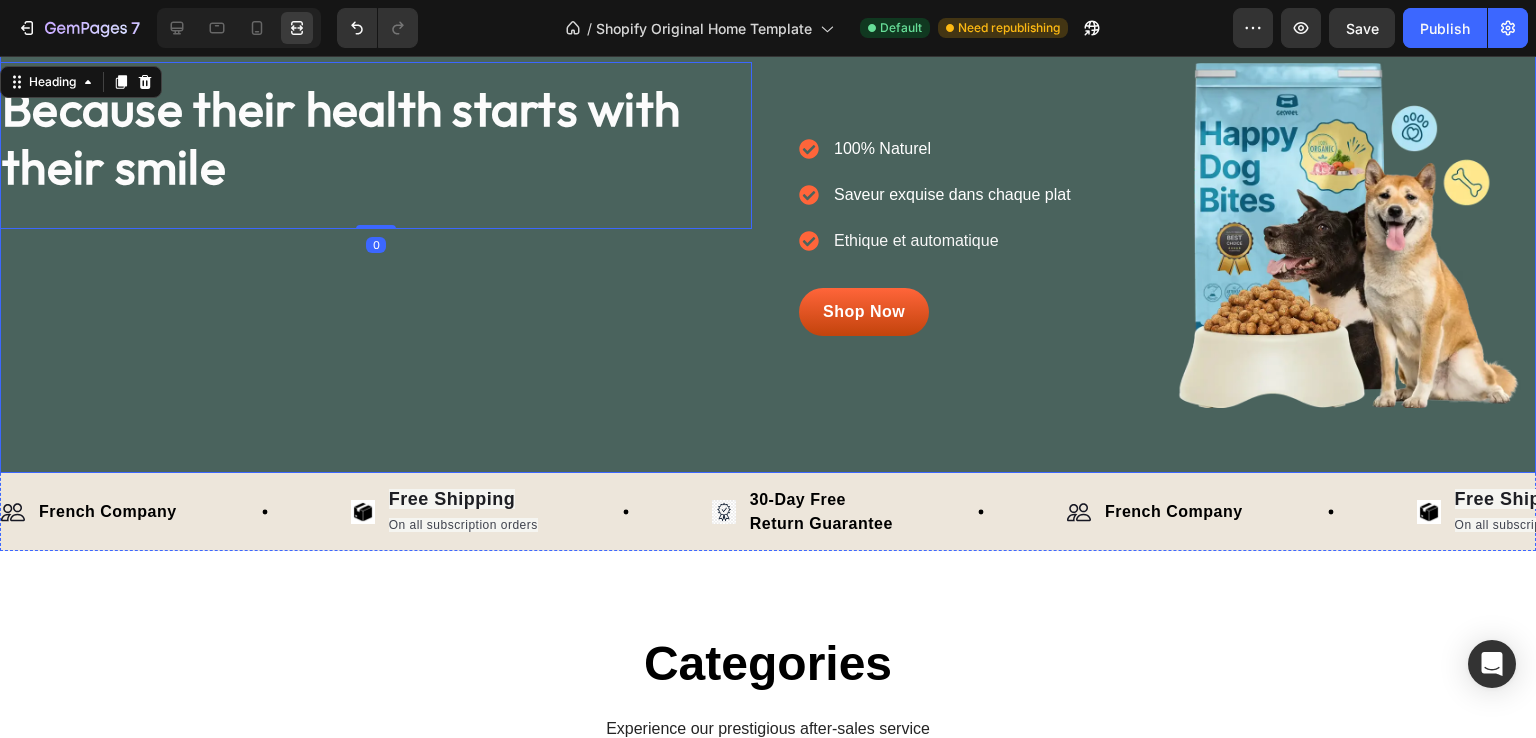 scroll, scrollTop: 0, scrollLeft: 0, axis: both 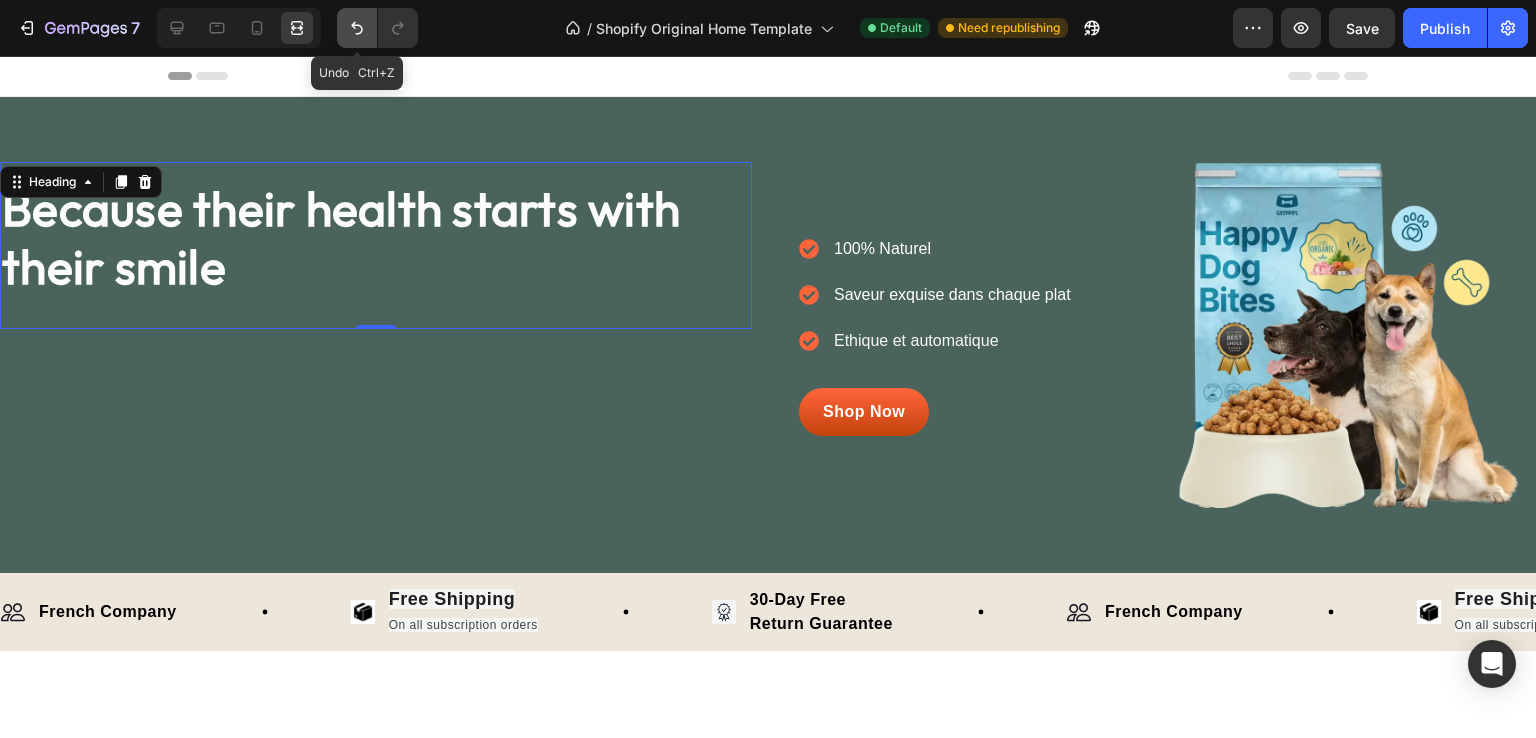 click 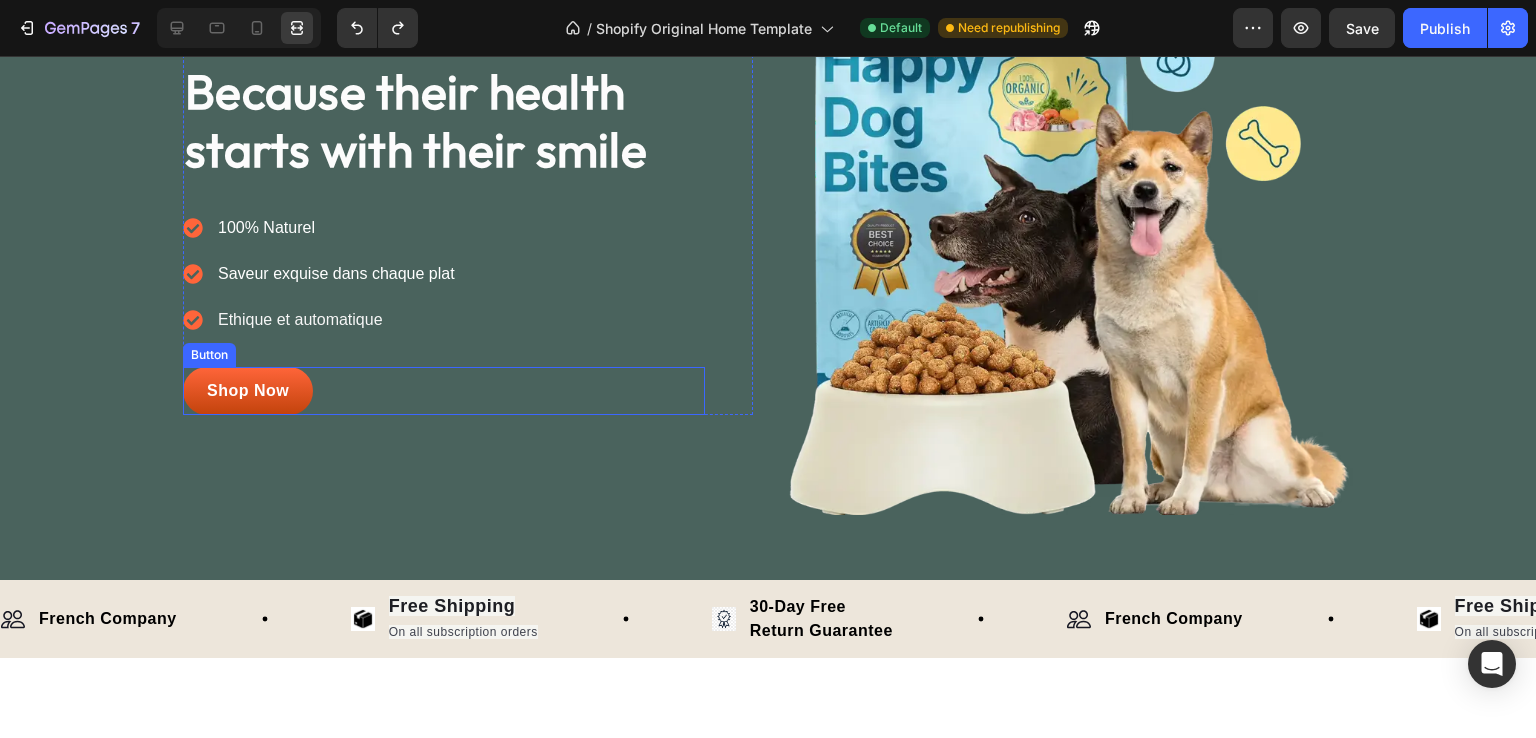 scroll, scrollTop: 0, scrollLeft: 0, axis: both 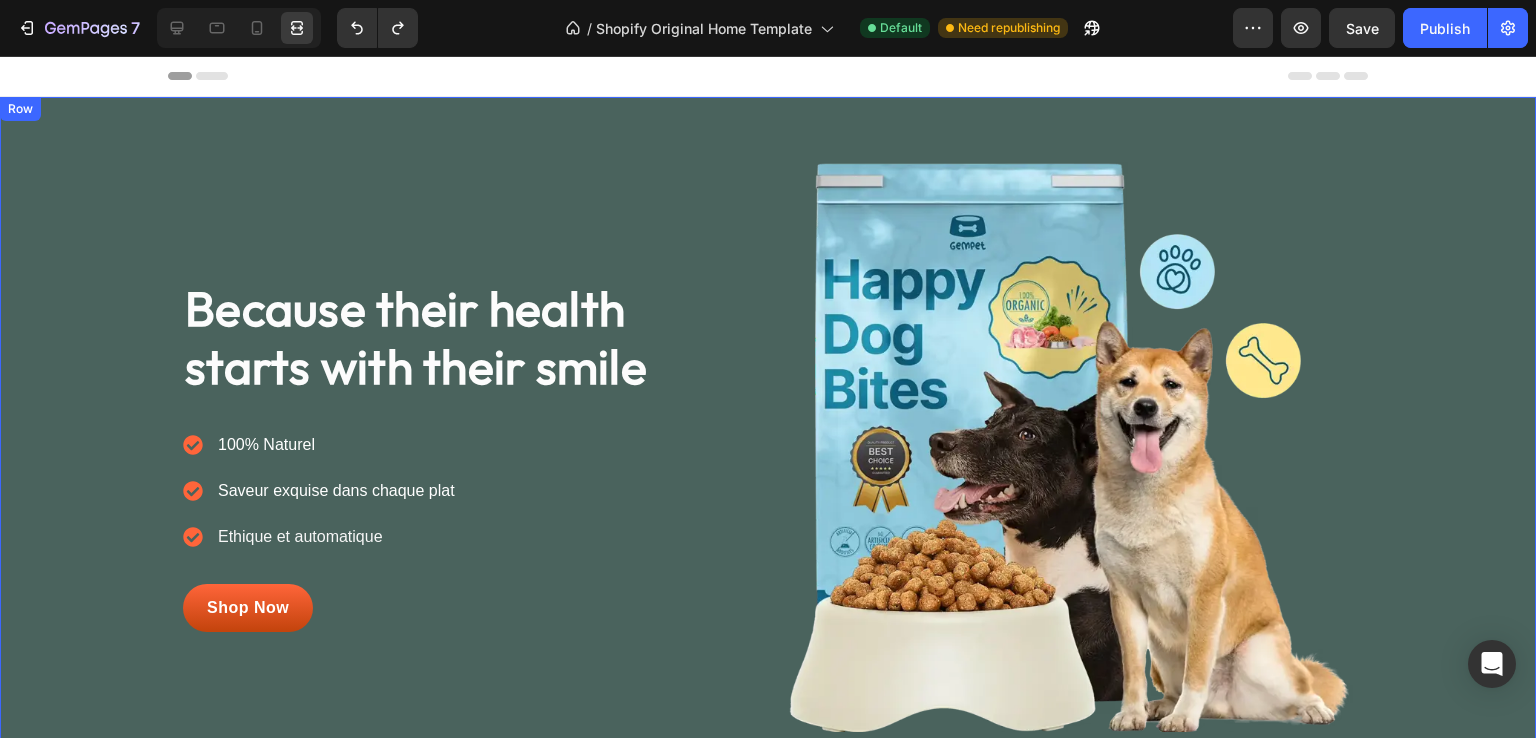 click on "Because their health starts with their smile Heading 100% Naturel Saveur exquise dans chaque plat Ethique et automatique Item list Shop Now Button Row Image Row Row" at bounding box center [768, 447] 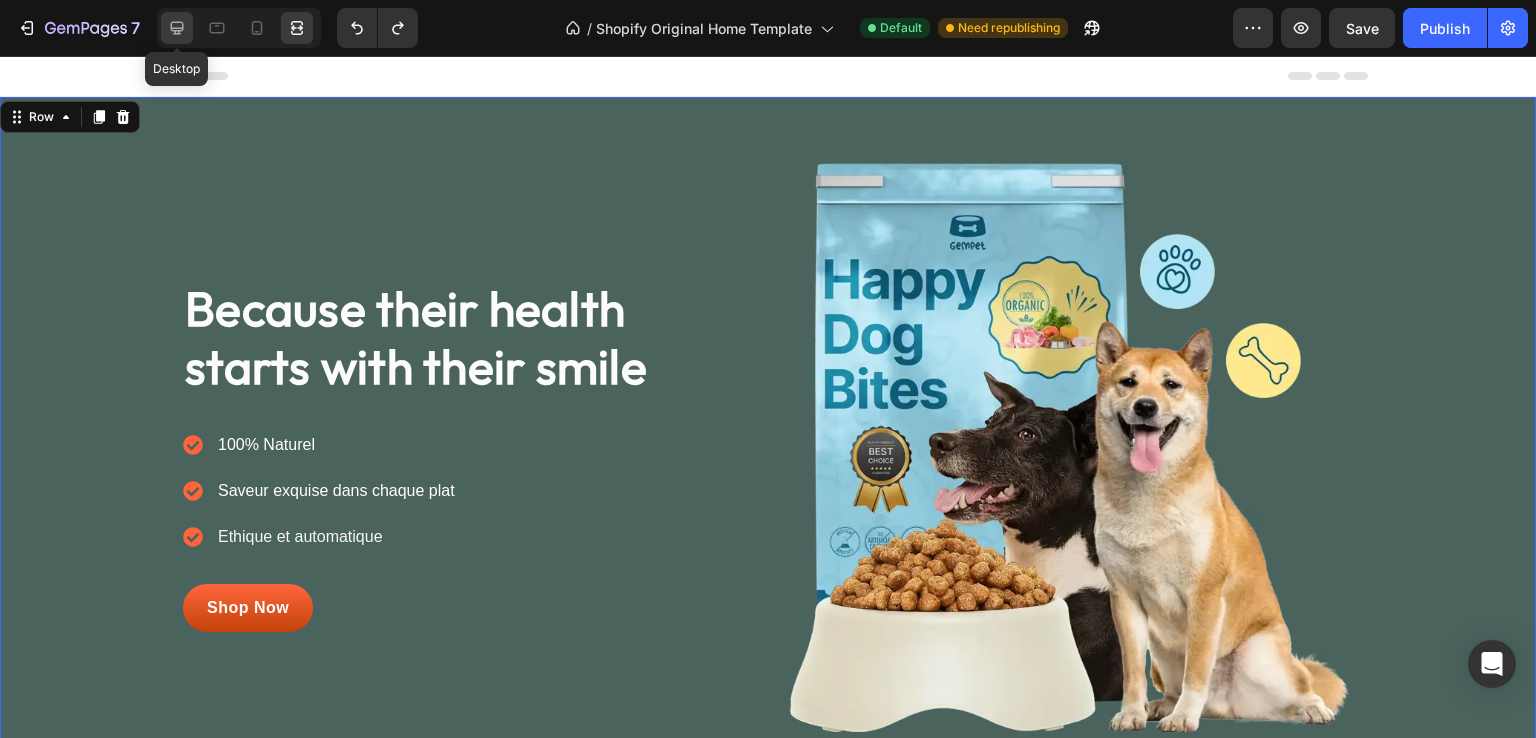 click 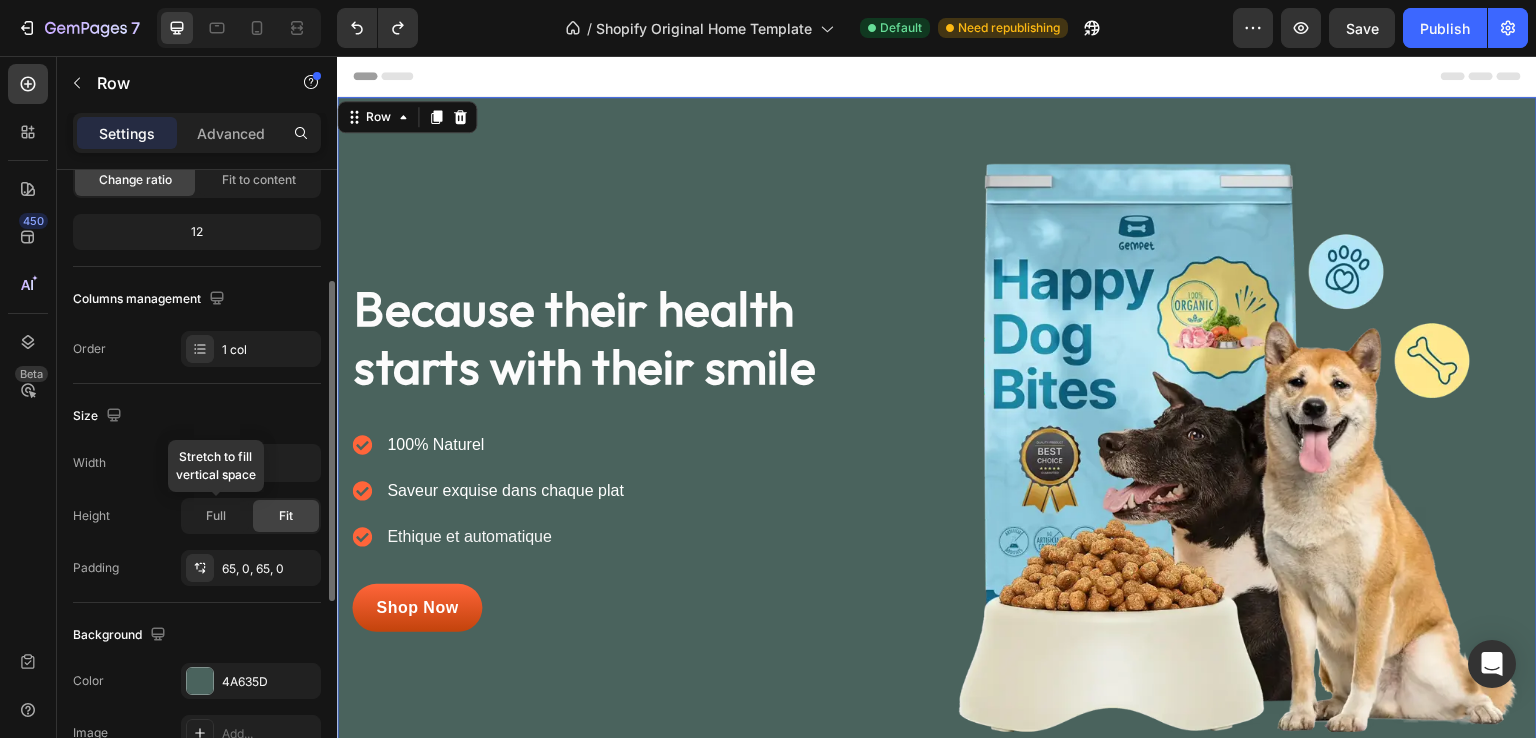 scroll, scrollTop: 241, scrollLeft: 0, axis: vertical 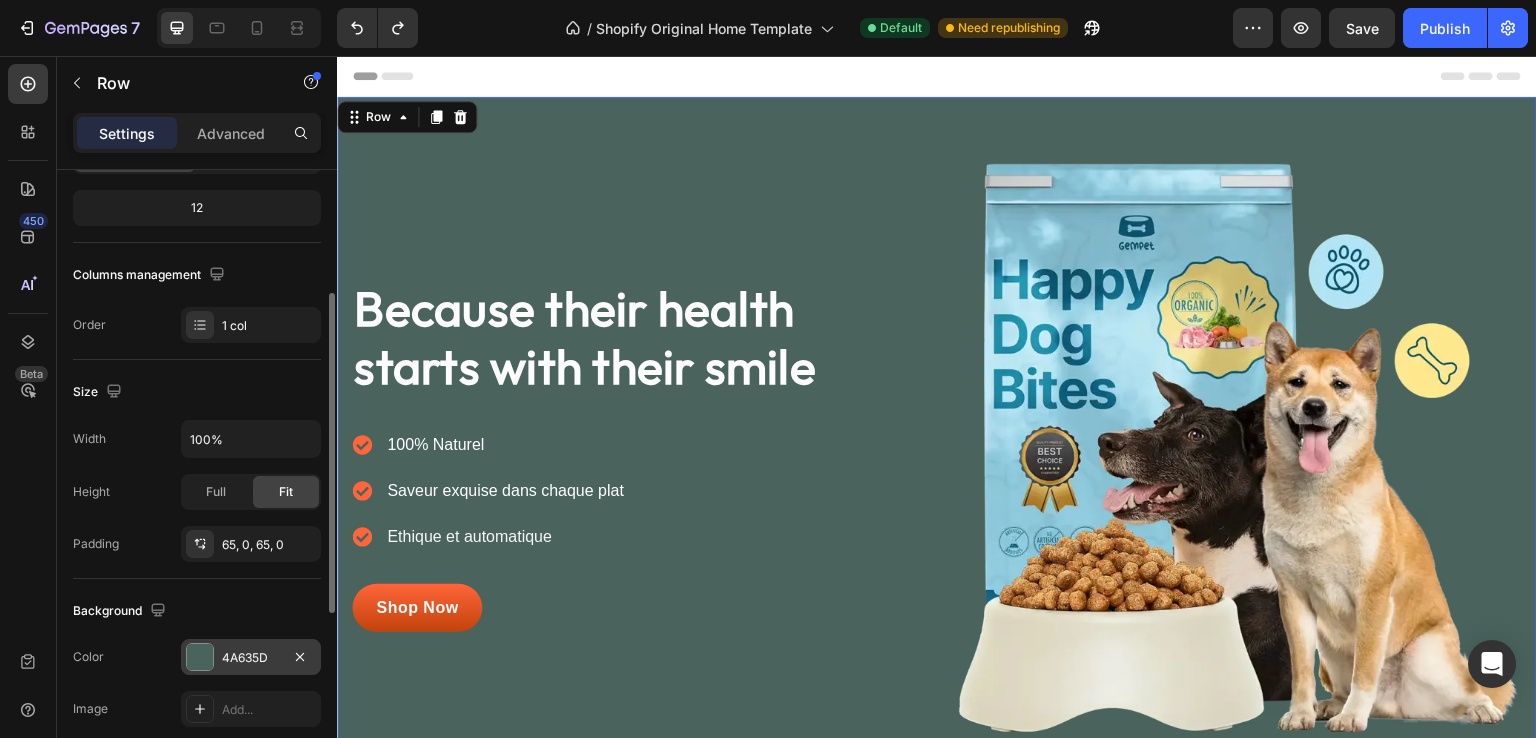 click on "4A635D" at bounding box center (251, 657) 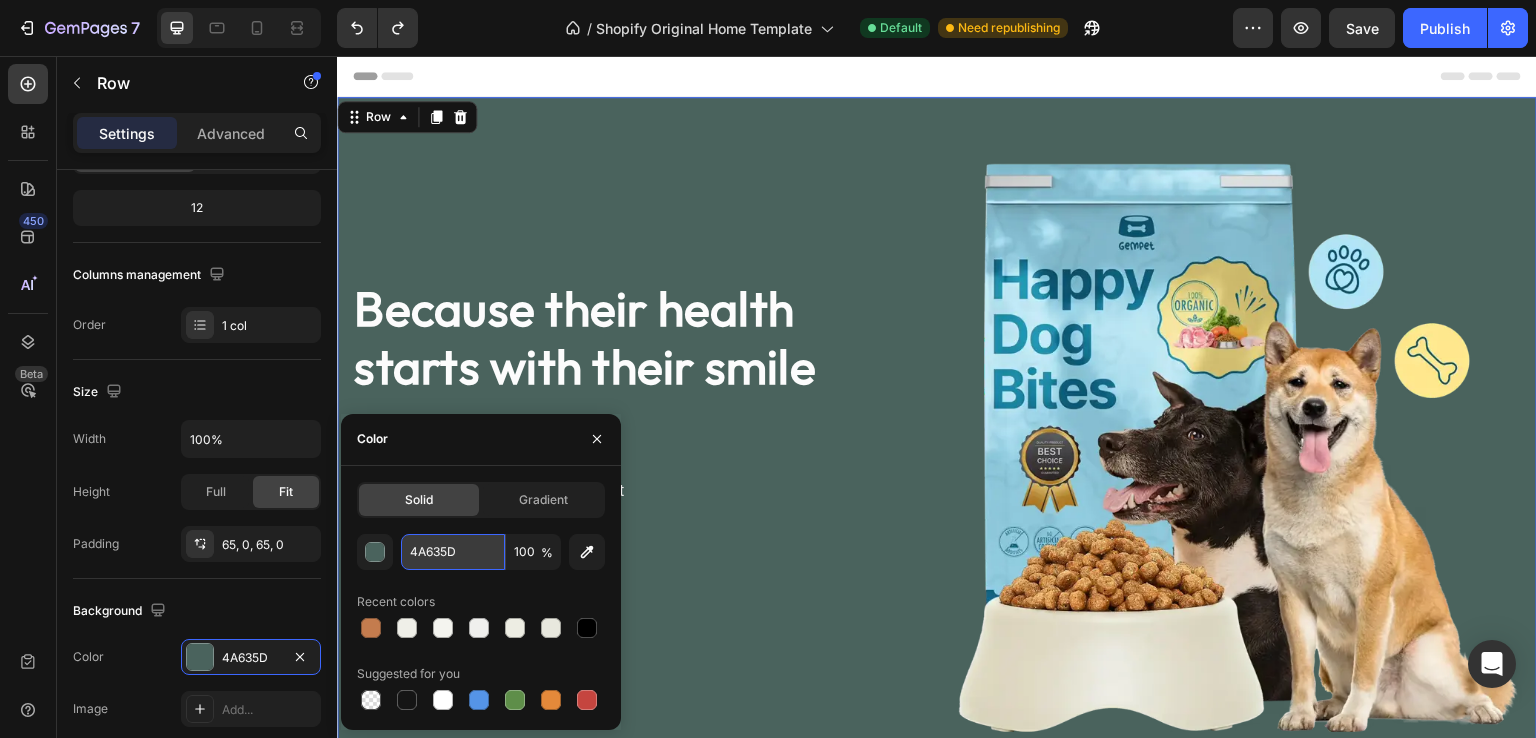 click on "4A635D" at bounding box center [453, 552] 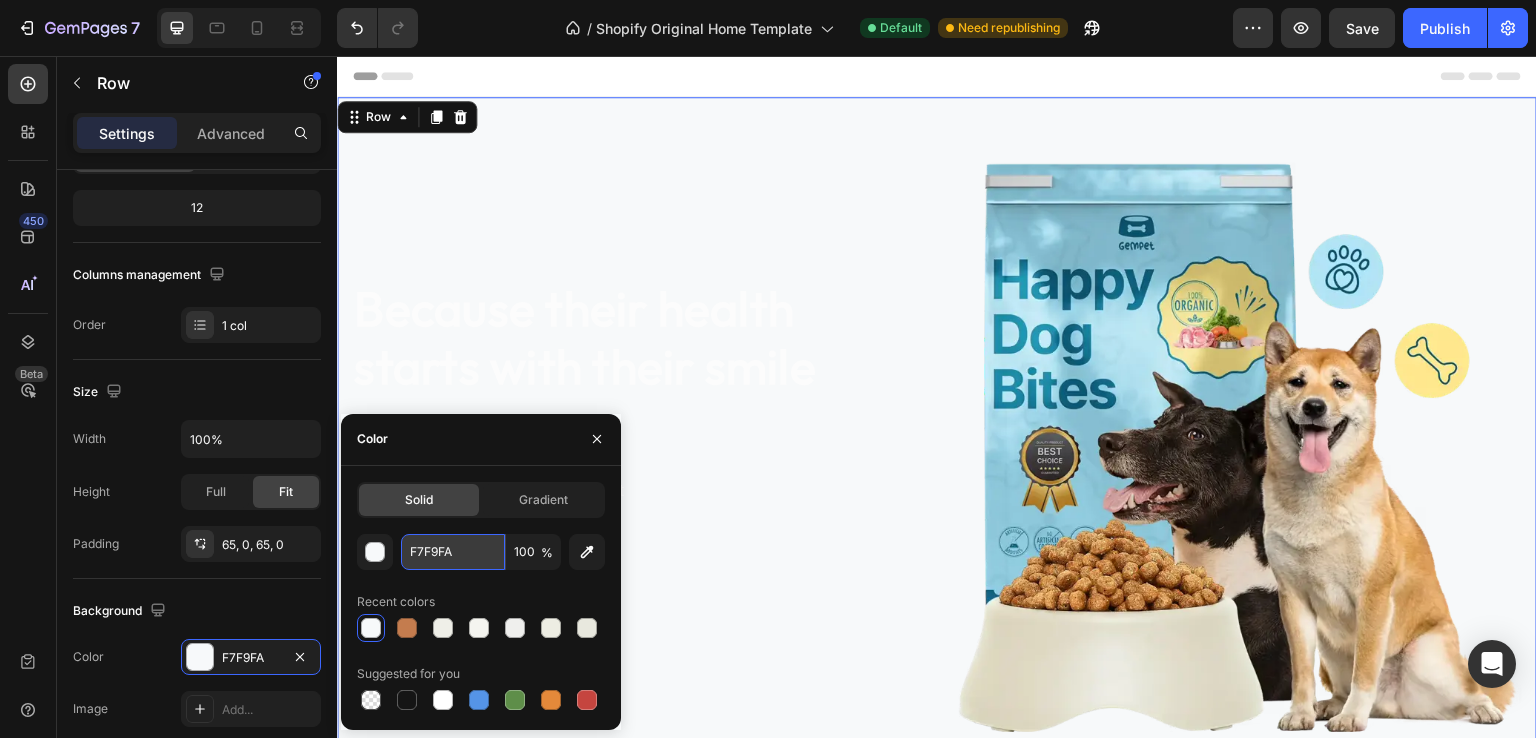 paste on "F6B4" 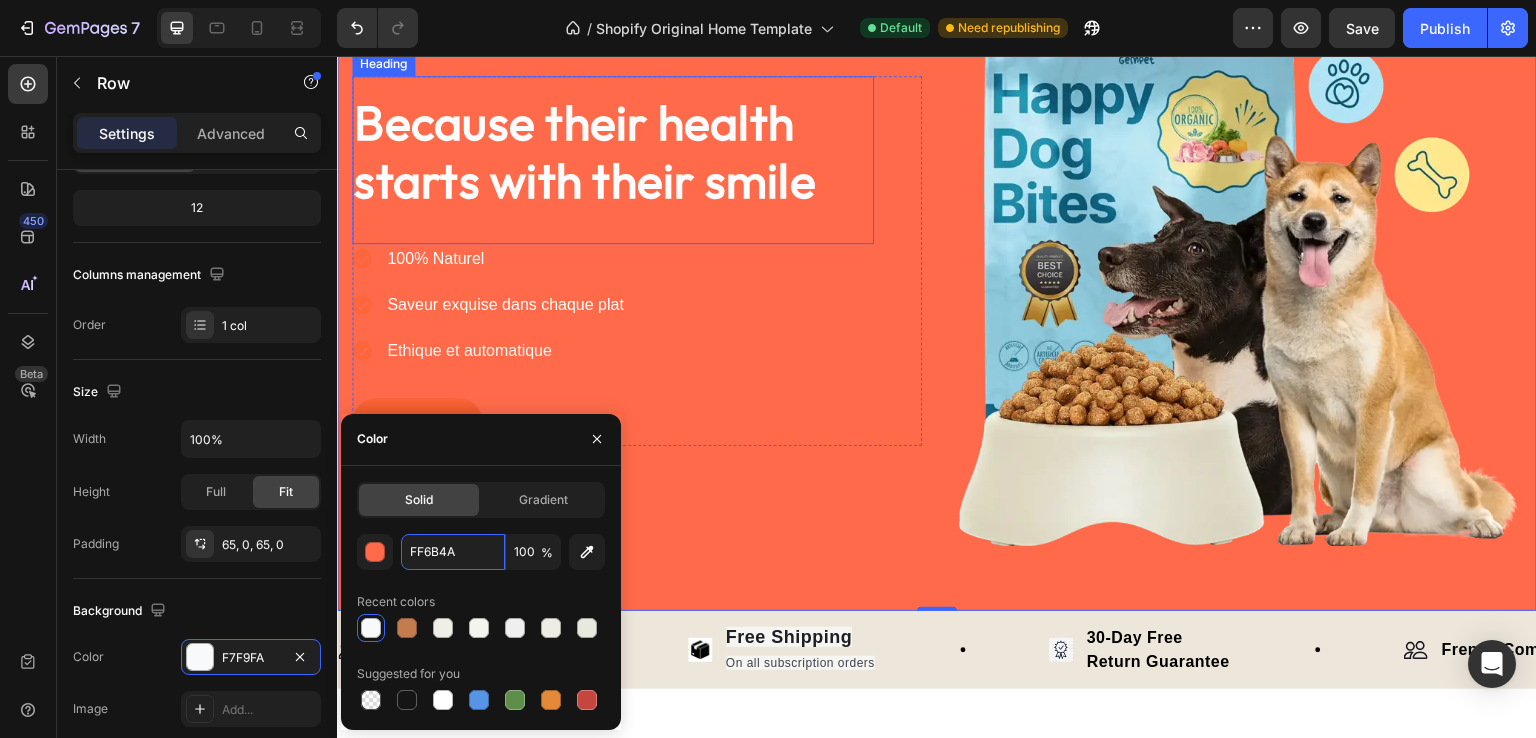 scroll, scrollTop: 179, scrollLeft: 0, axis: vertical 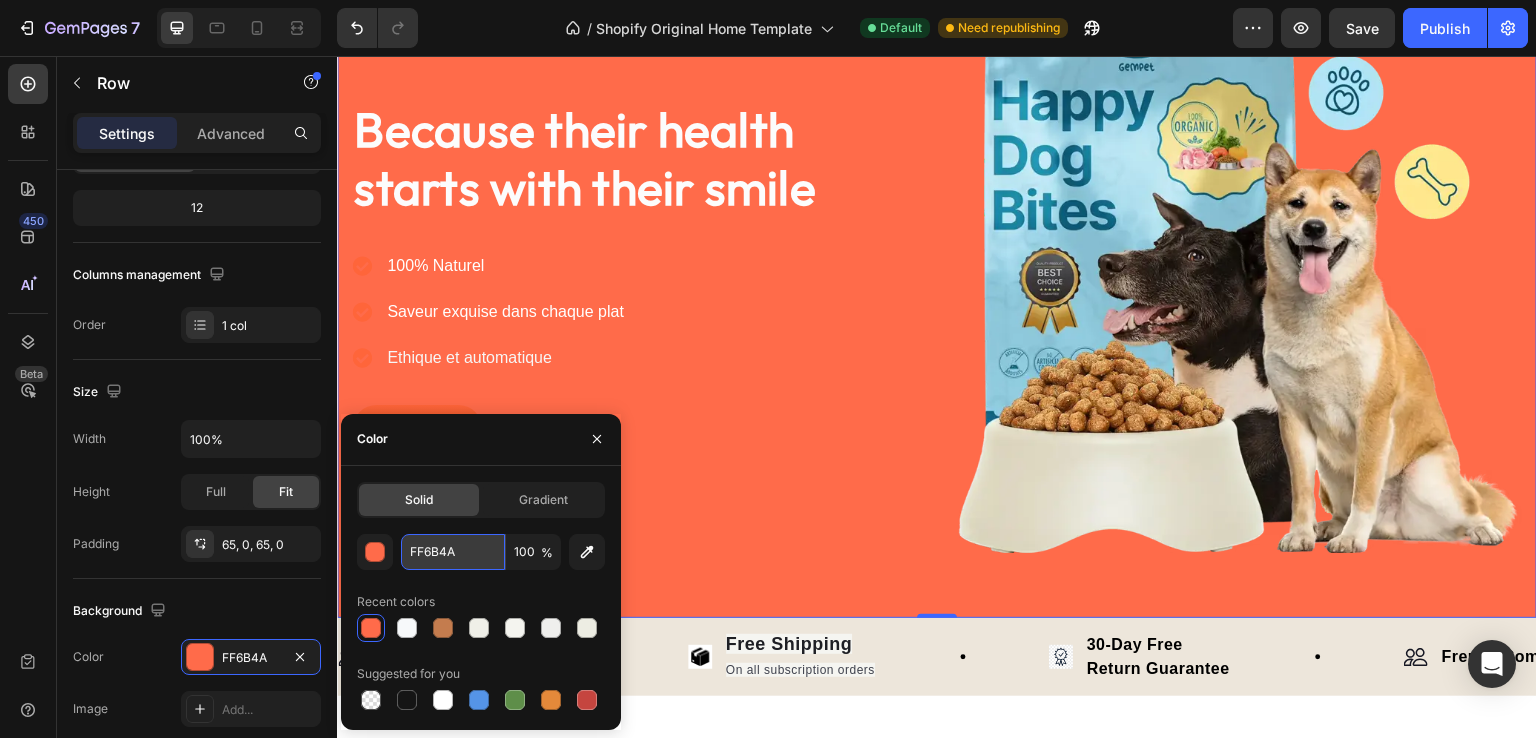 paste on "2AB4A9" 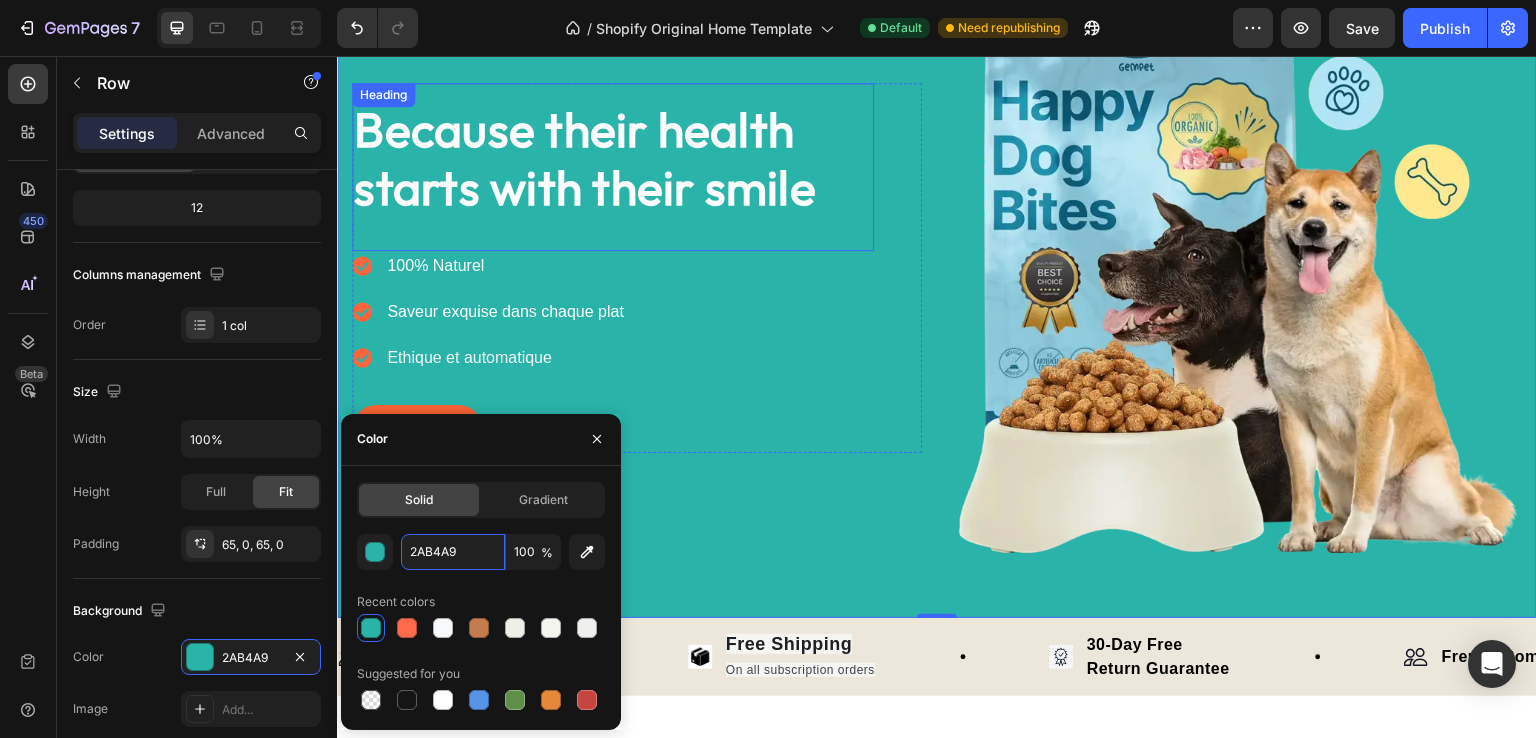 paste on "F9FBFA" 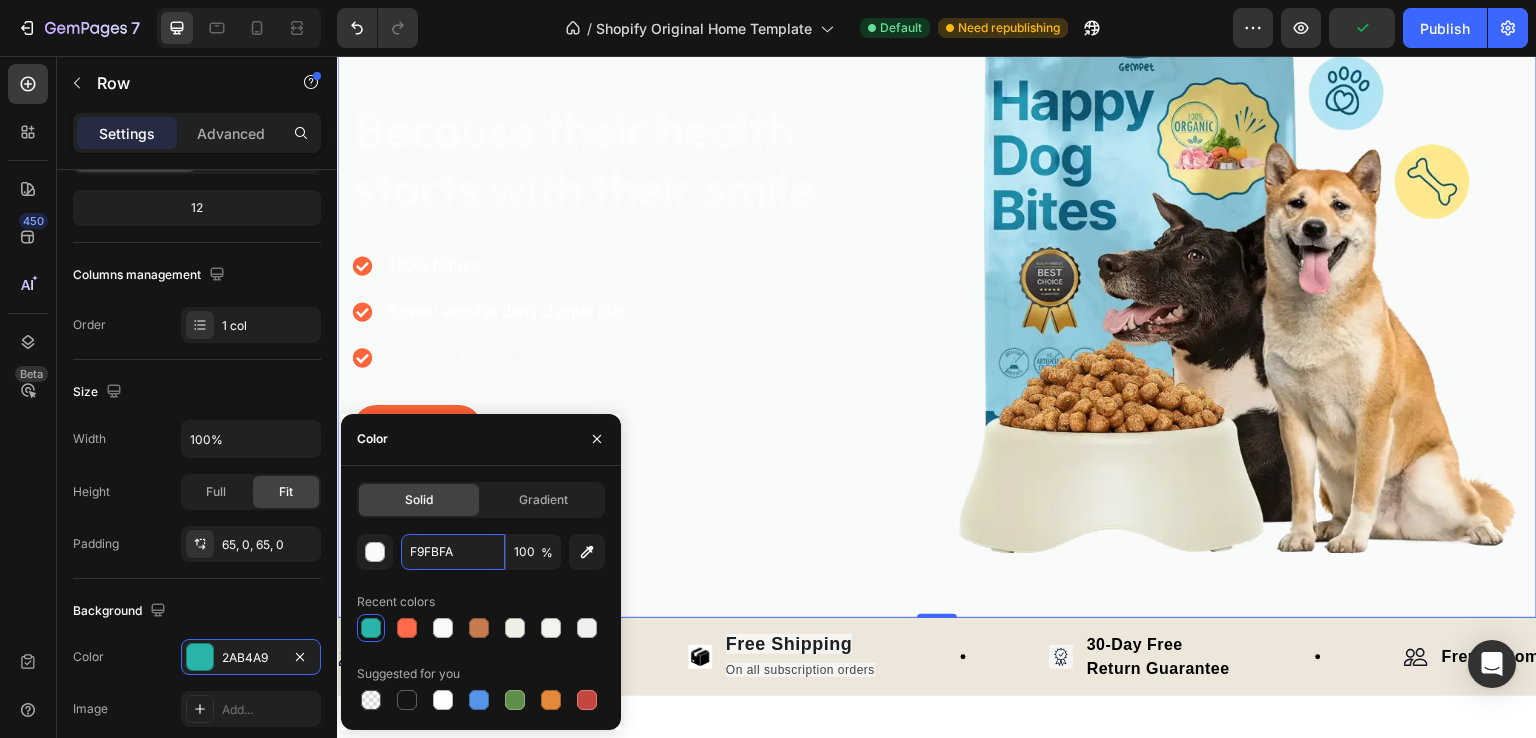 type on "F9FBFA" 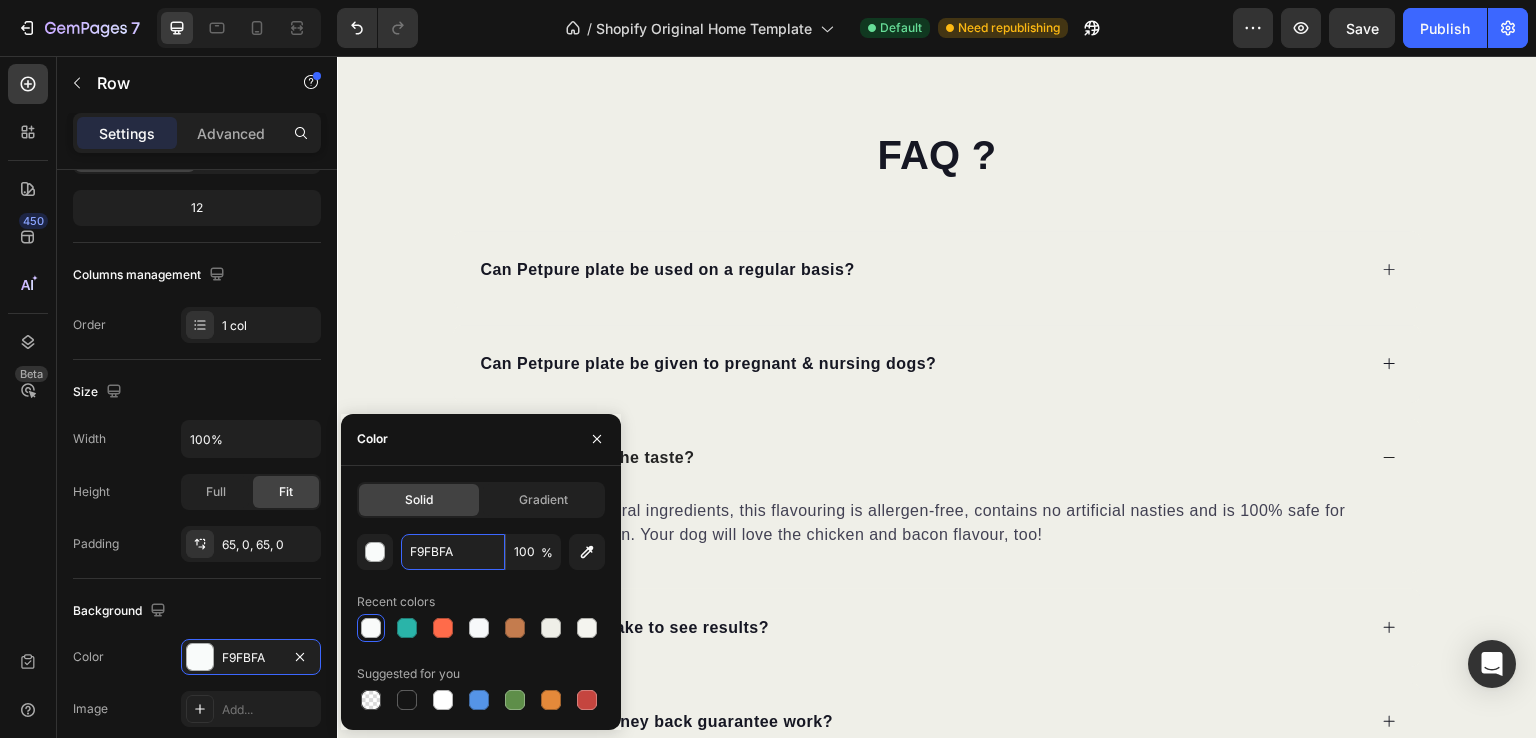 scroll, scrollTop: 5534, scrollLeft: 0, axis: vertical 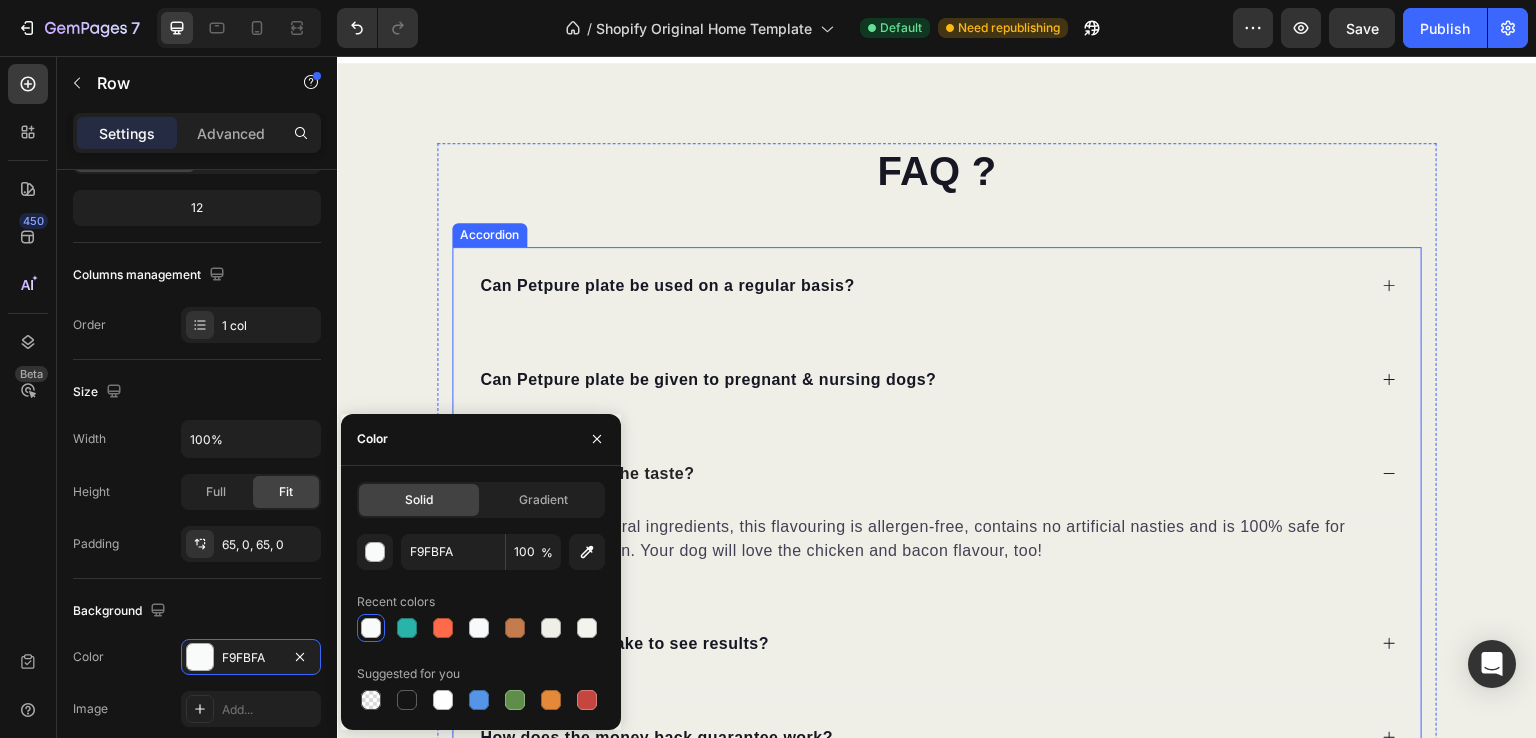 click on "Will my dog like the taste?" at bounding box center [921, 474] 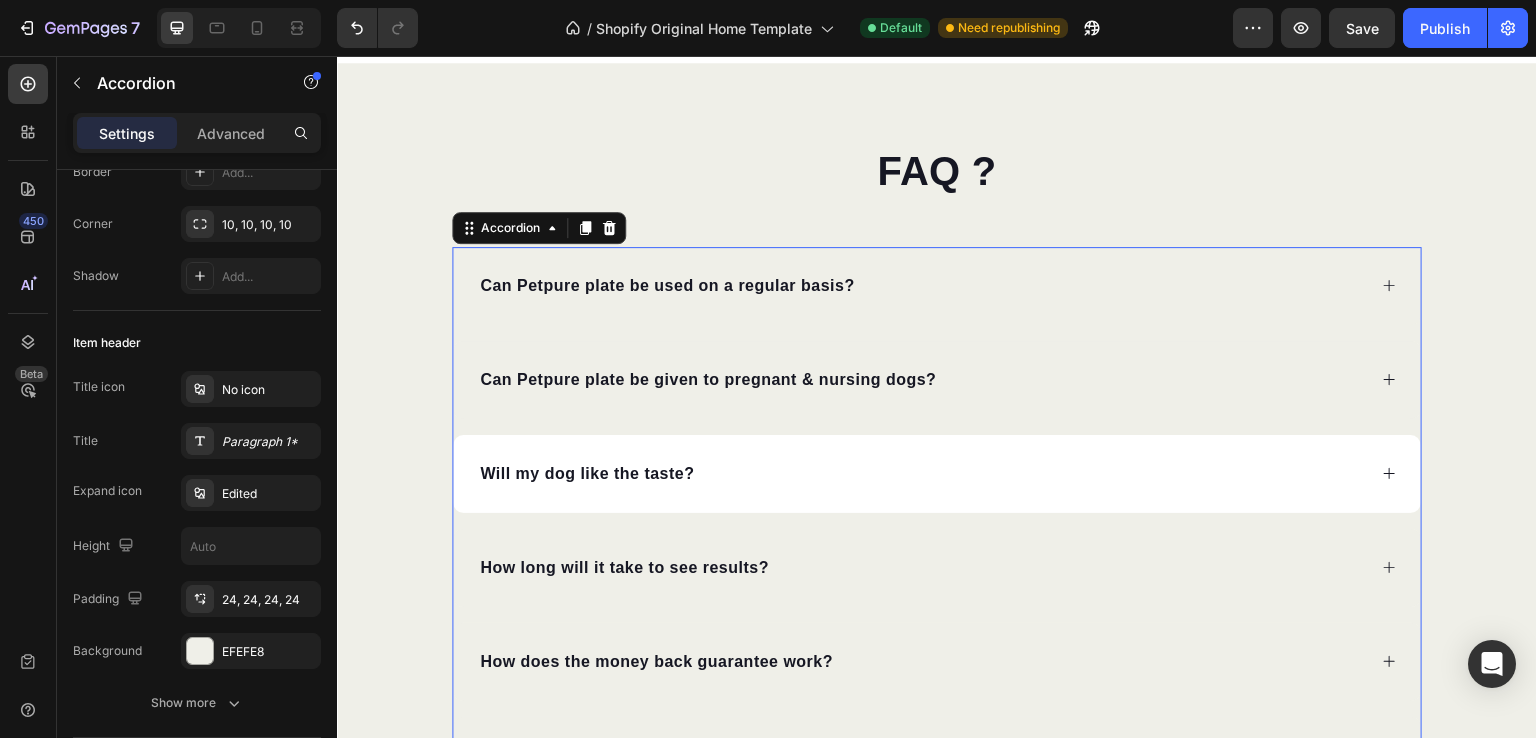 scroll, scrollTop: 0, scrollLeft: 0, axis: both 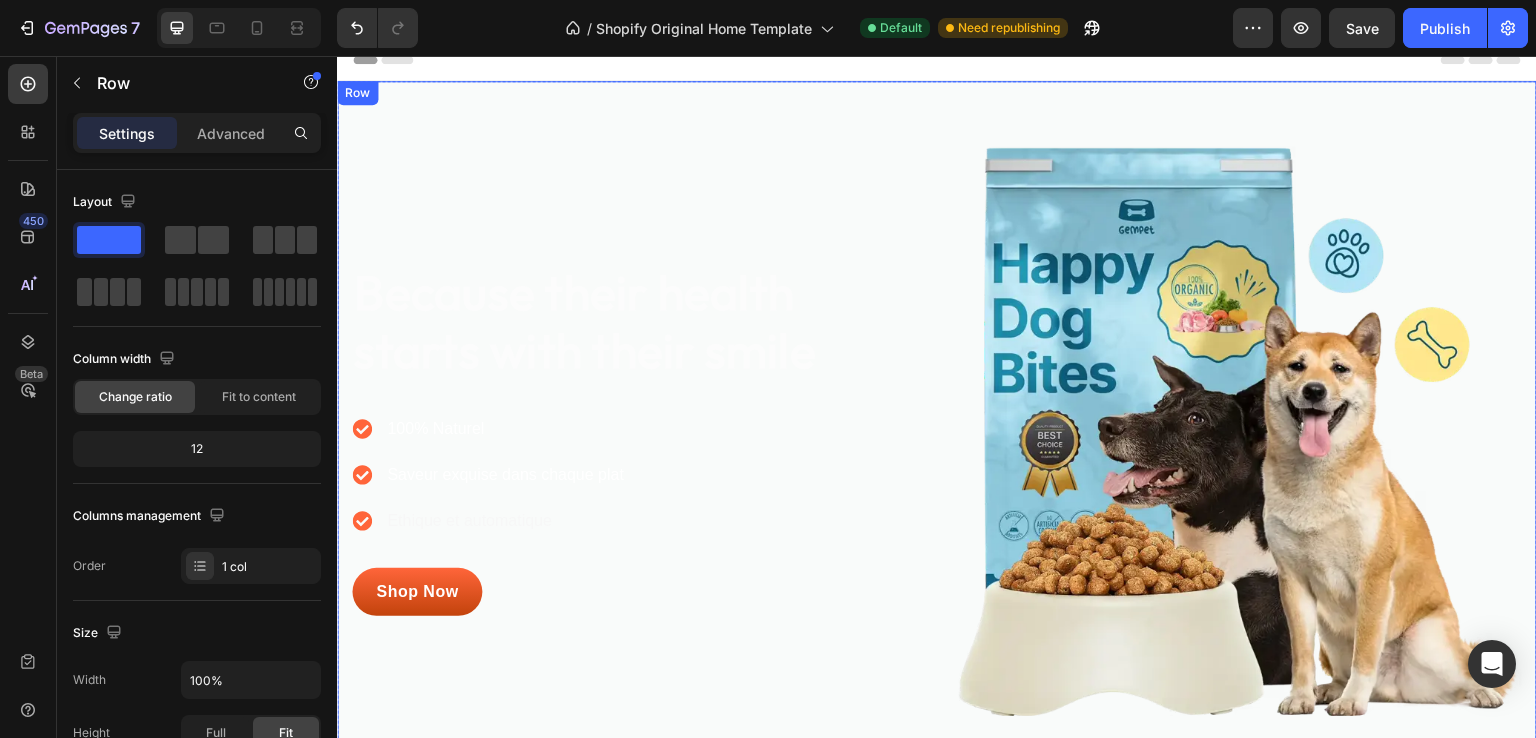 click on "Because their health starts with their smile Heading 100% Naturel Saveur exquise dans chaque plat Ethique et automatique Item list Shop Now Button Row Image Row Row" at bounding box center [937, 431] 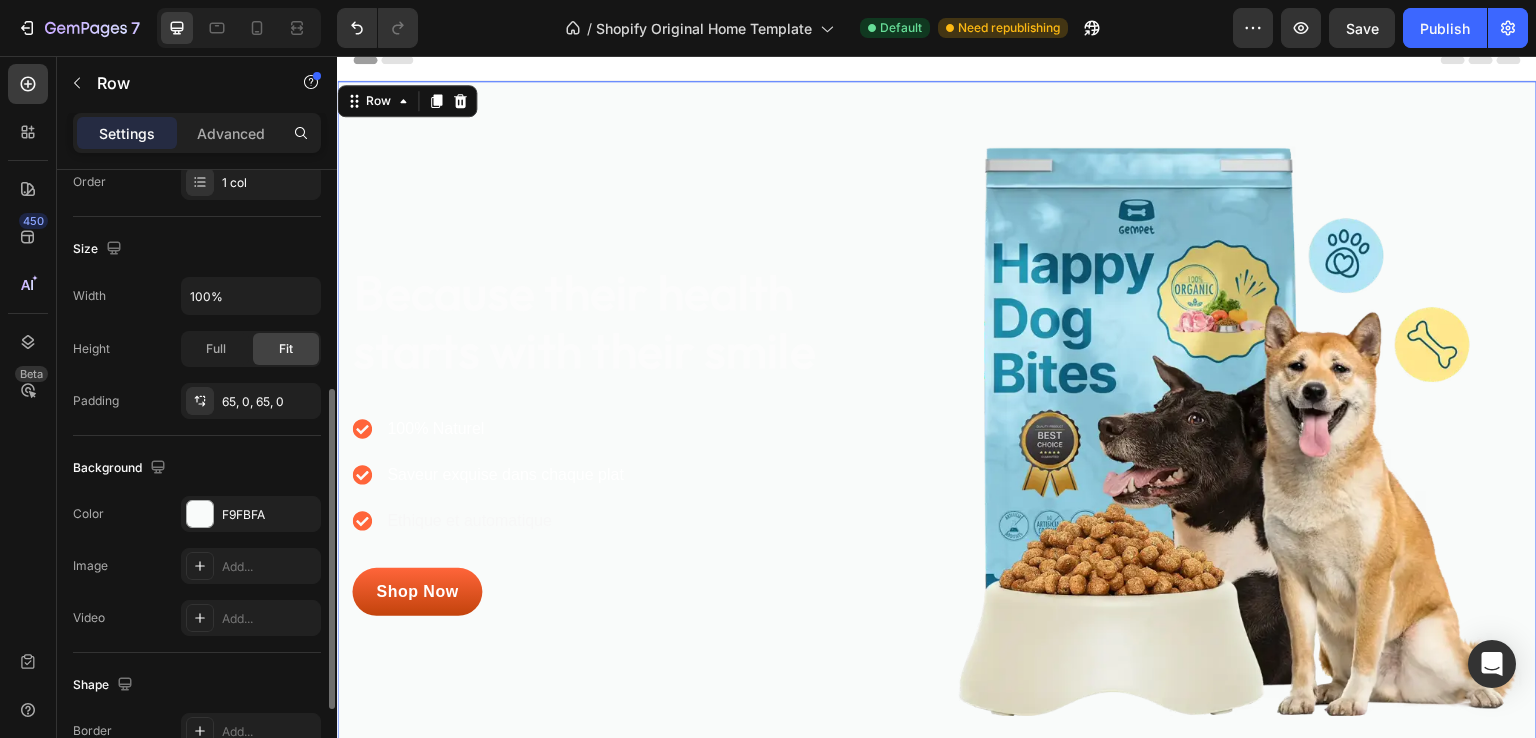 scroll, scrollTop: 399, scrollLeft: 0, axis: vertical 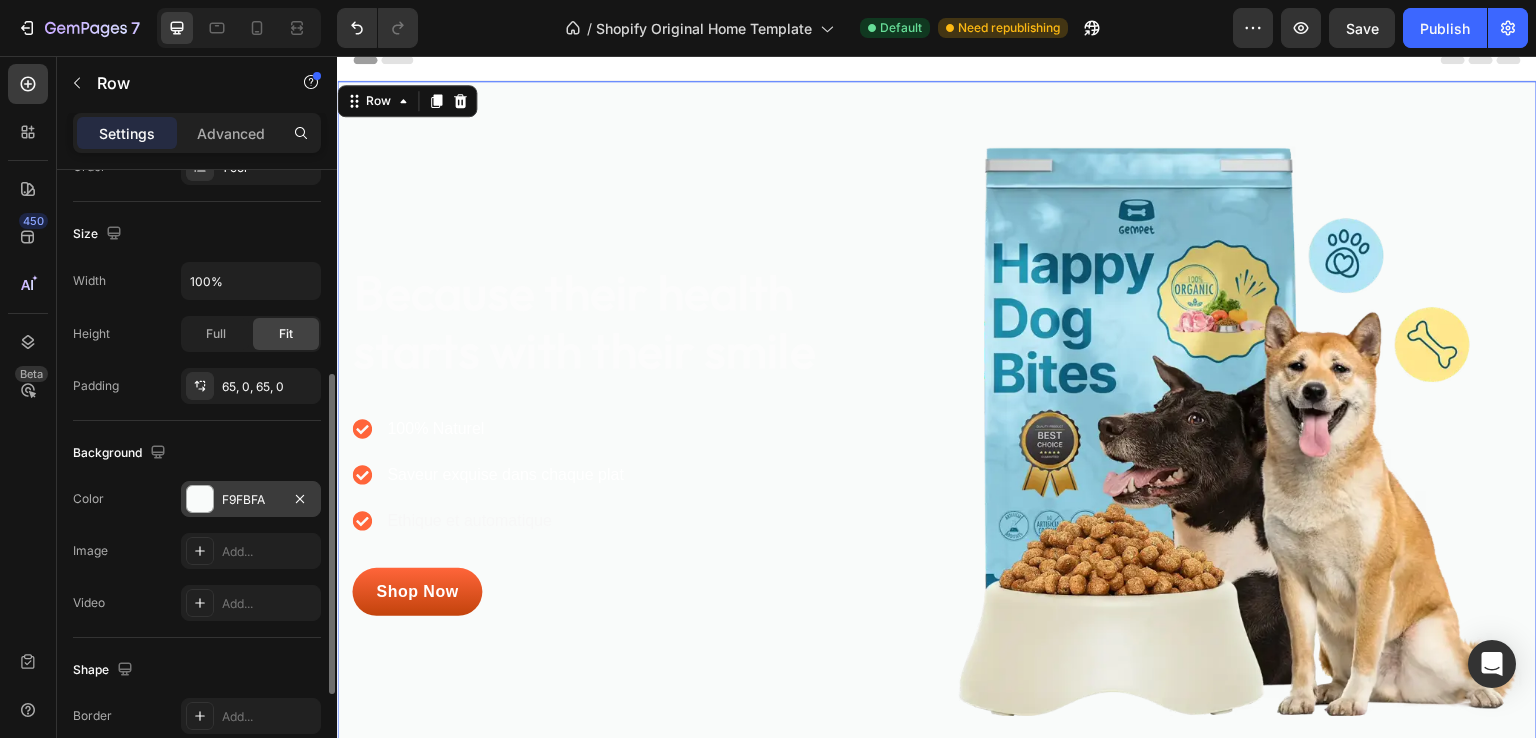click on "F9FBFA" at bounding box center (251, 499) 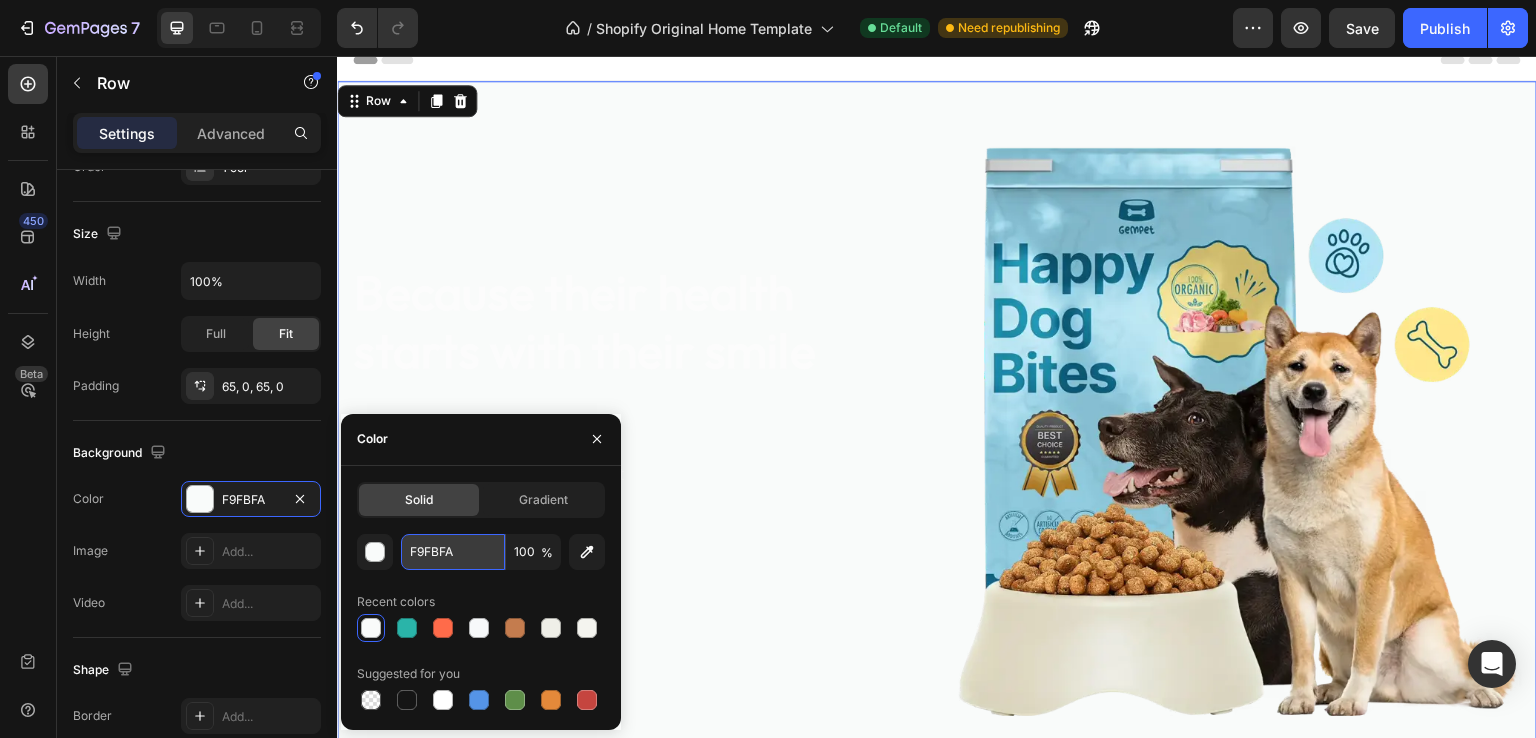 click on "F9FBFA" at bounding box center (453, 552) 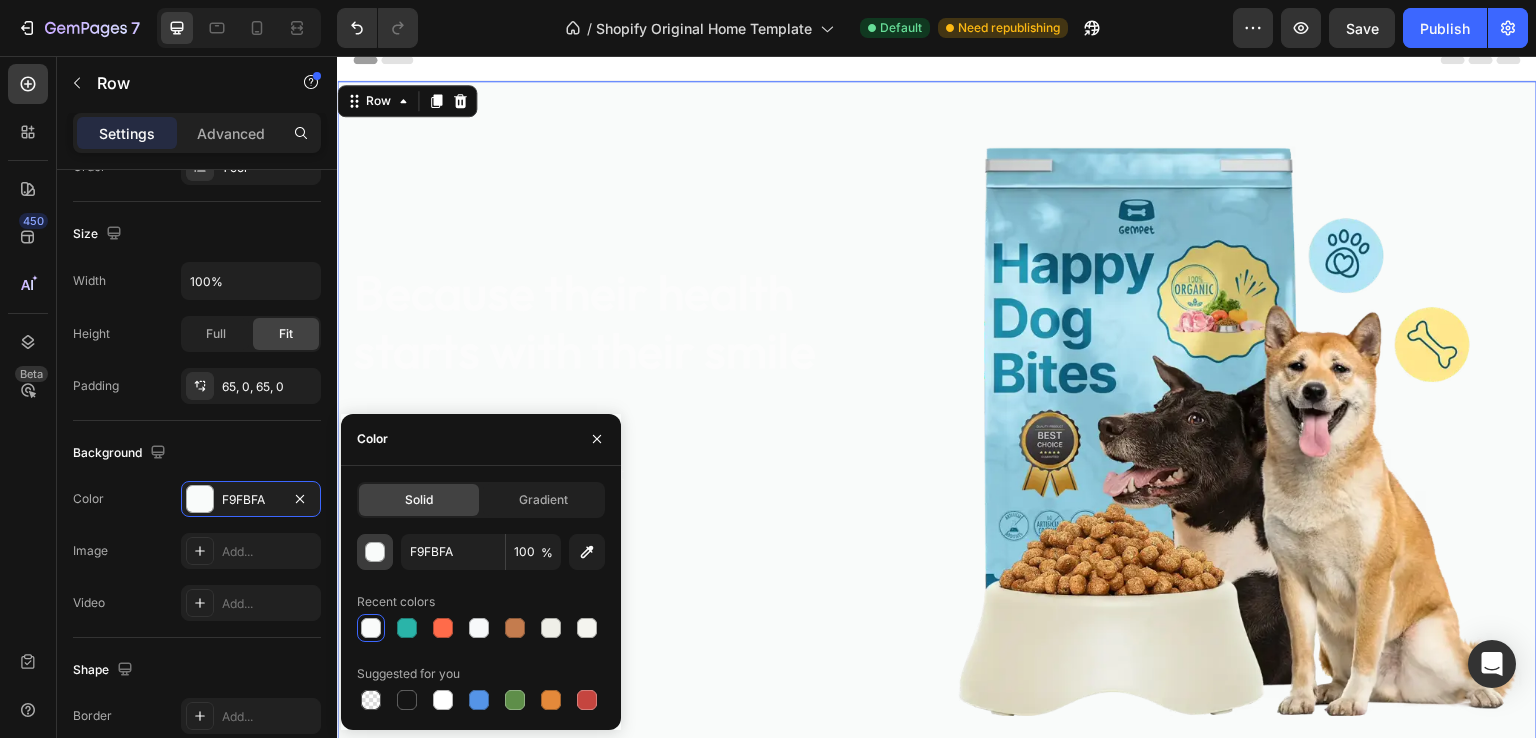 click at bounding box center [376, 553] 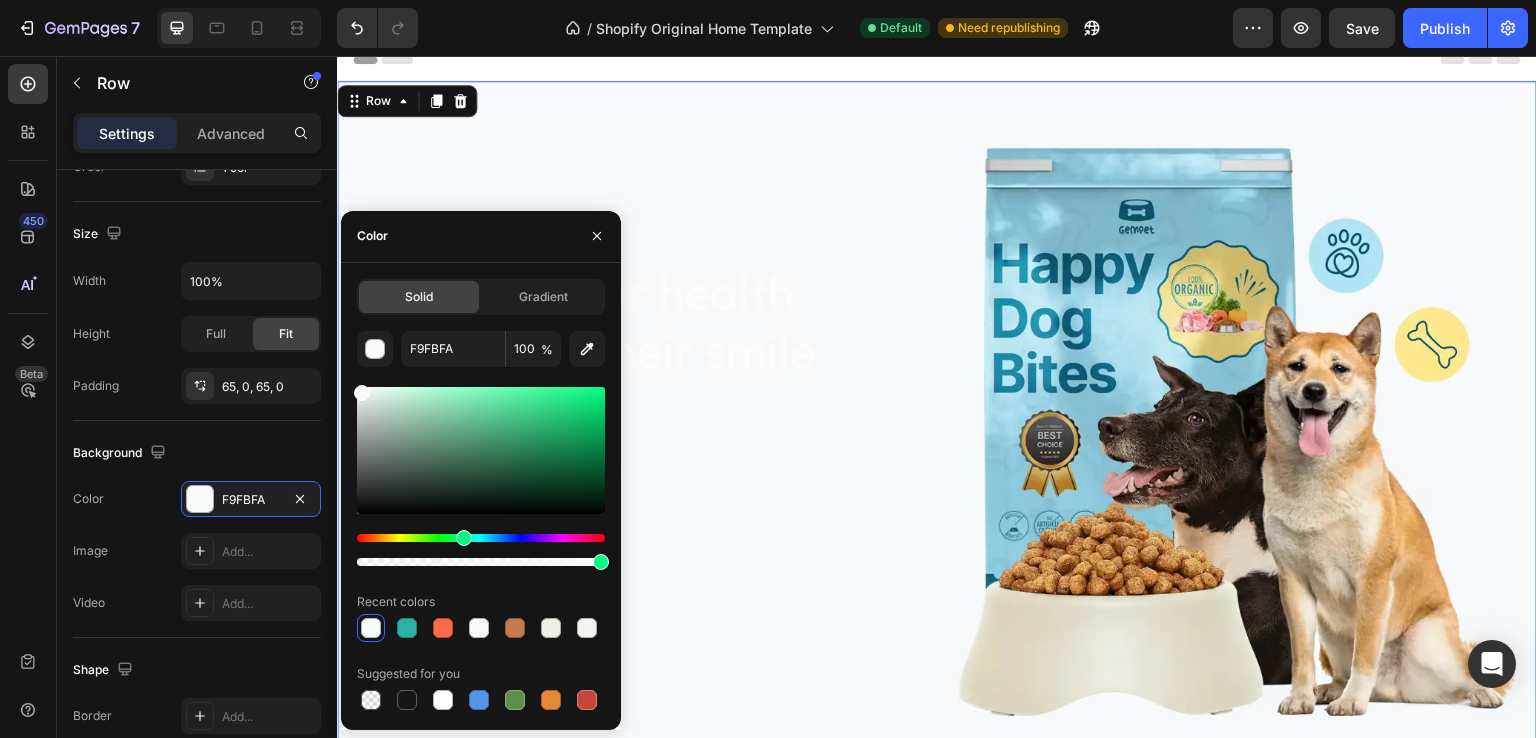 click at bounding box center [481, 538] 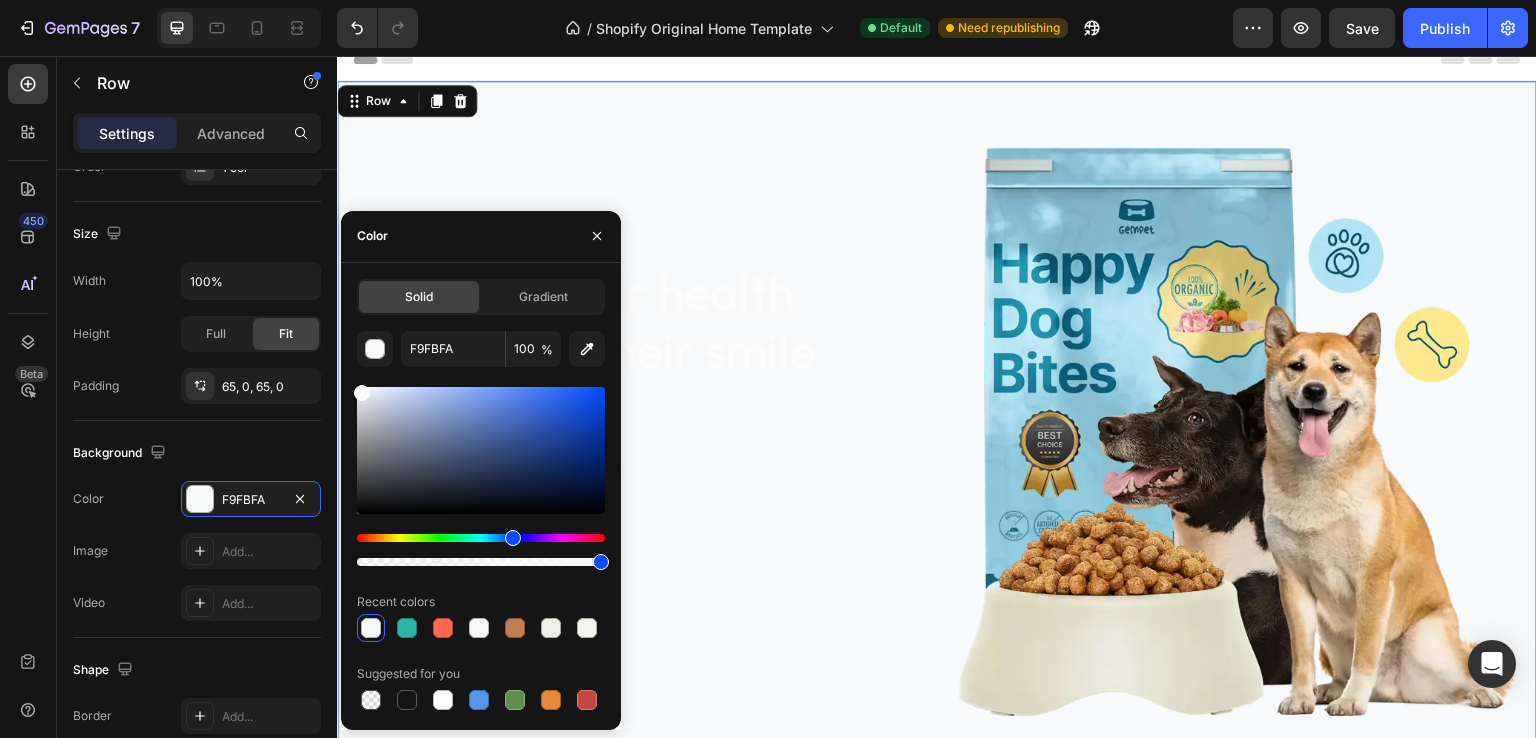 click at bounding box center (481, 450) 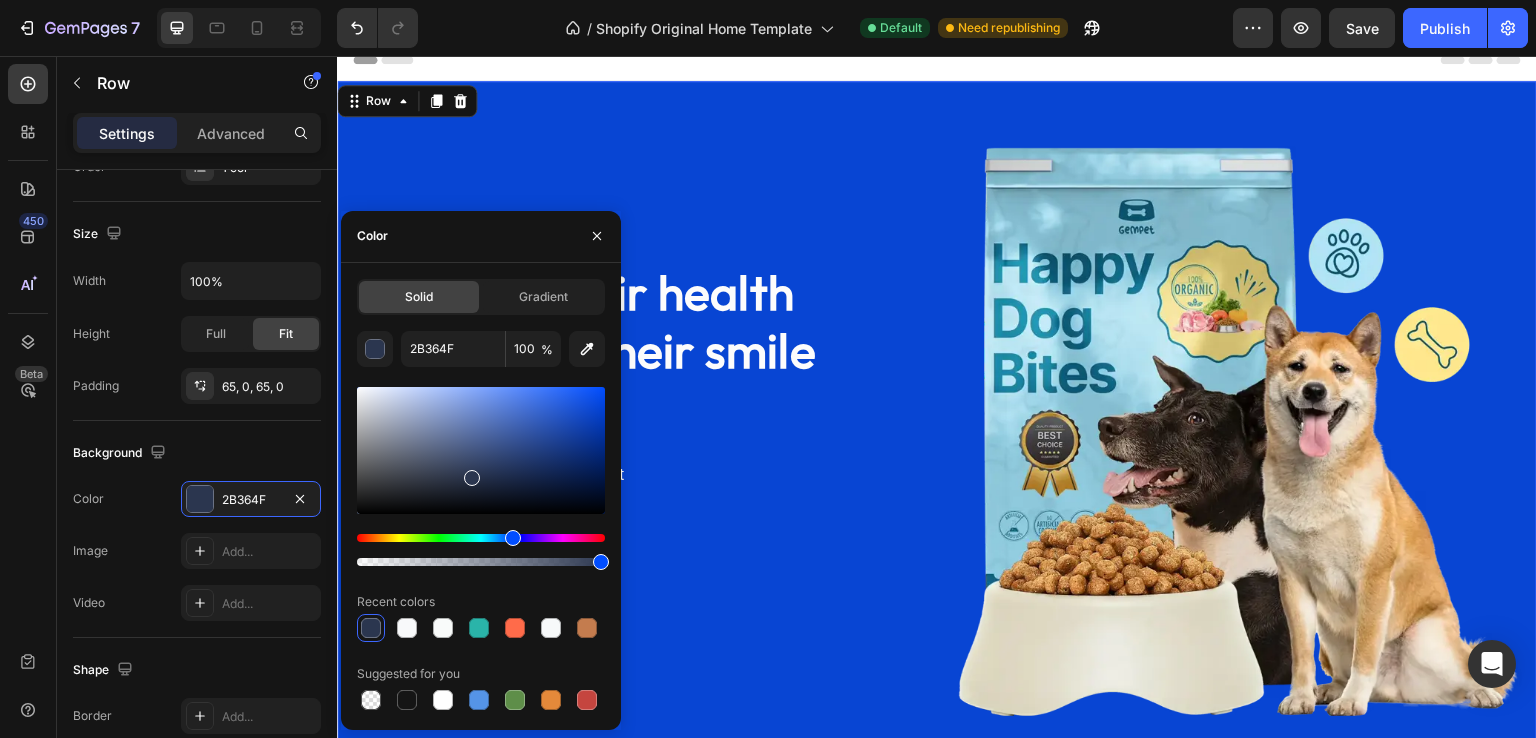 click at bounding box center (481, 450) 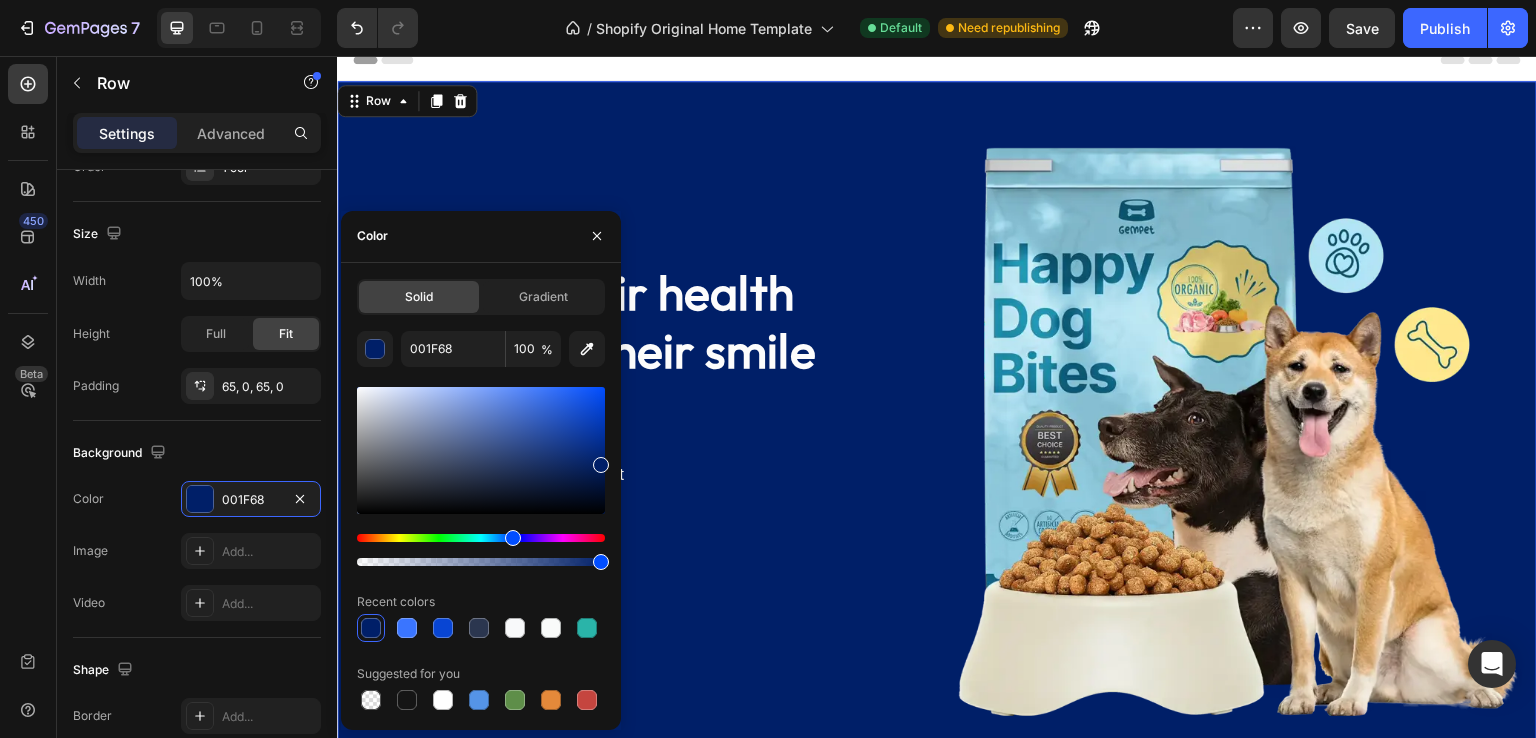 drag, startPoint x: 597, startPoint y: 407, endPoint x: 618, endPoint y: 461, distance: 57.939625 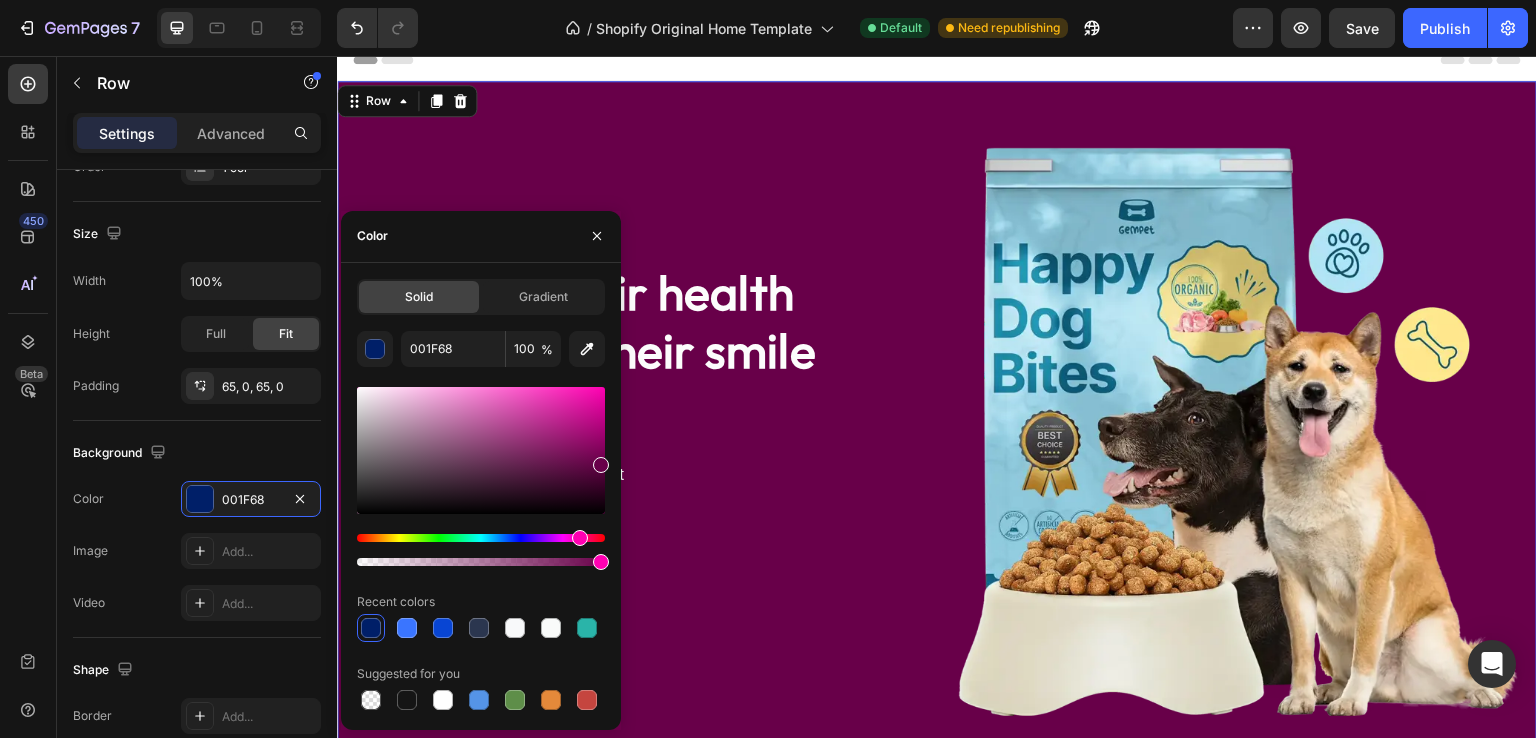 click at bounding box center (481, 538) 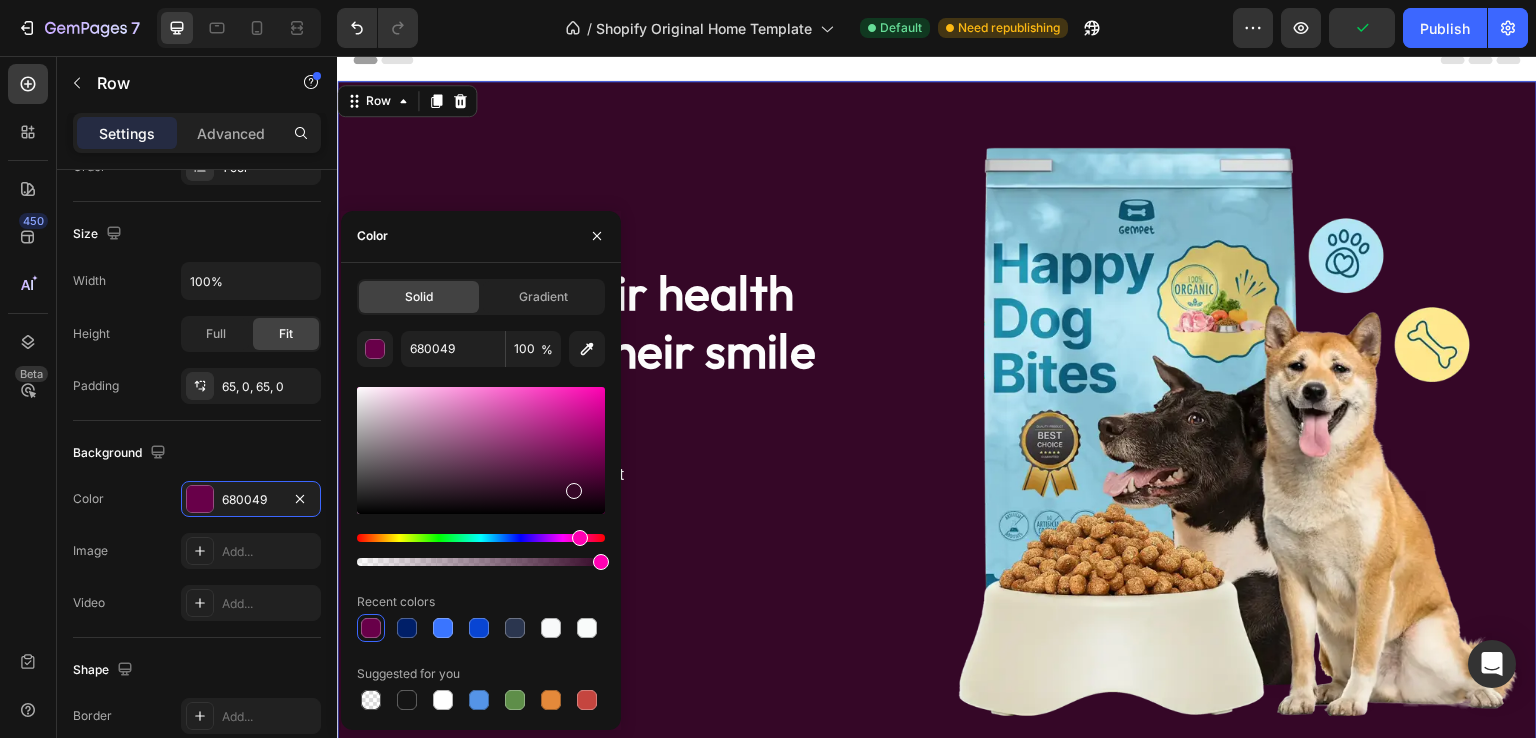type on "350727" 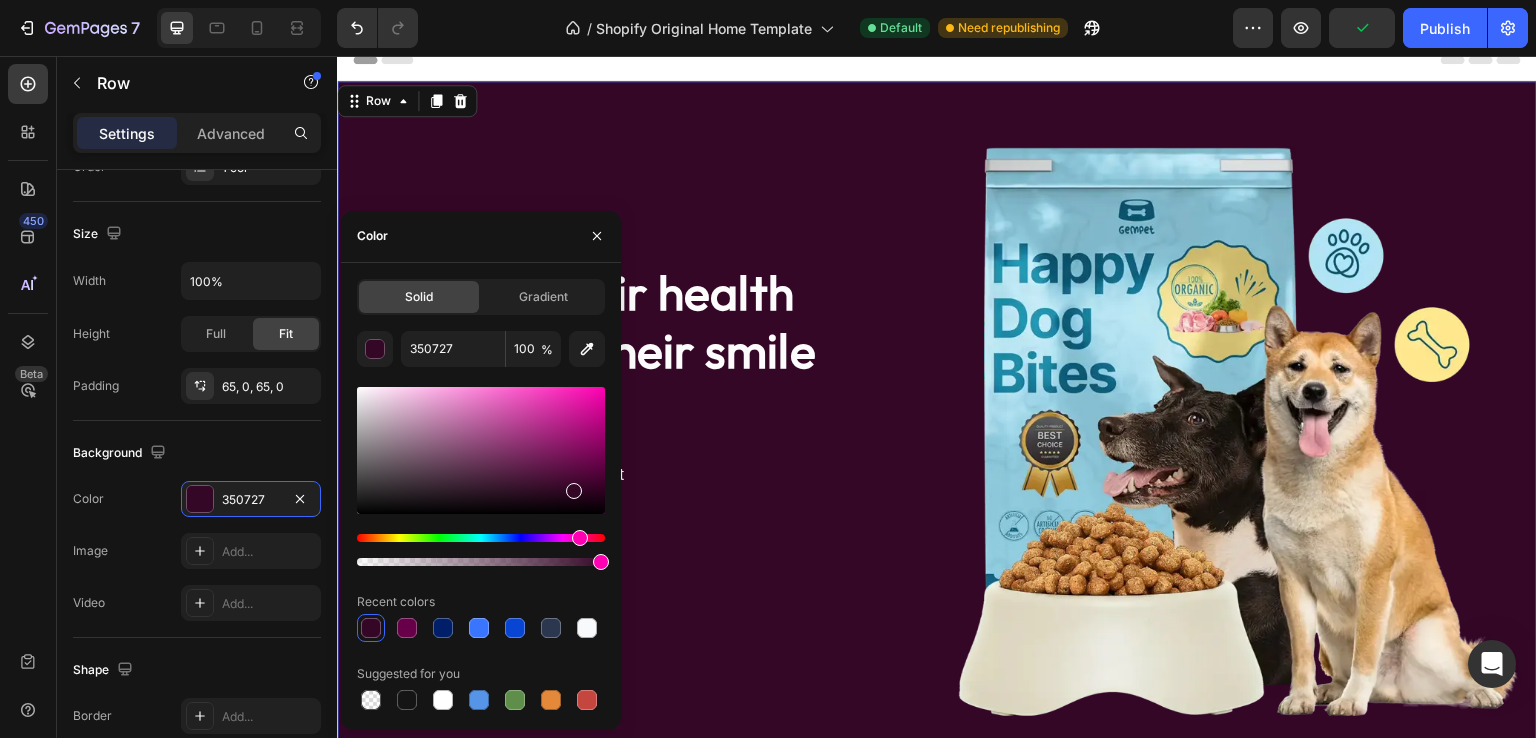 click at bounding box center (481, 450) 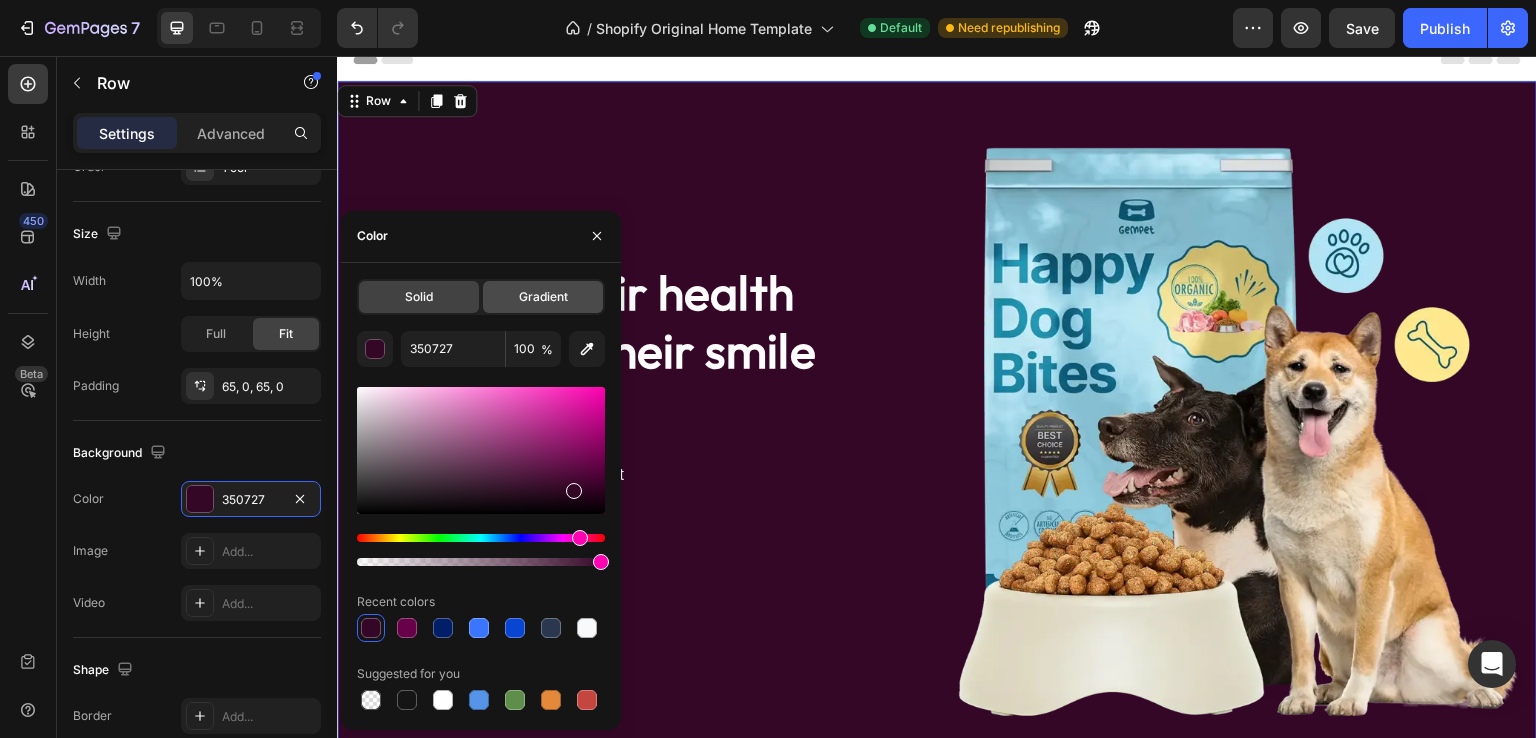 click on "Gradient" 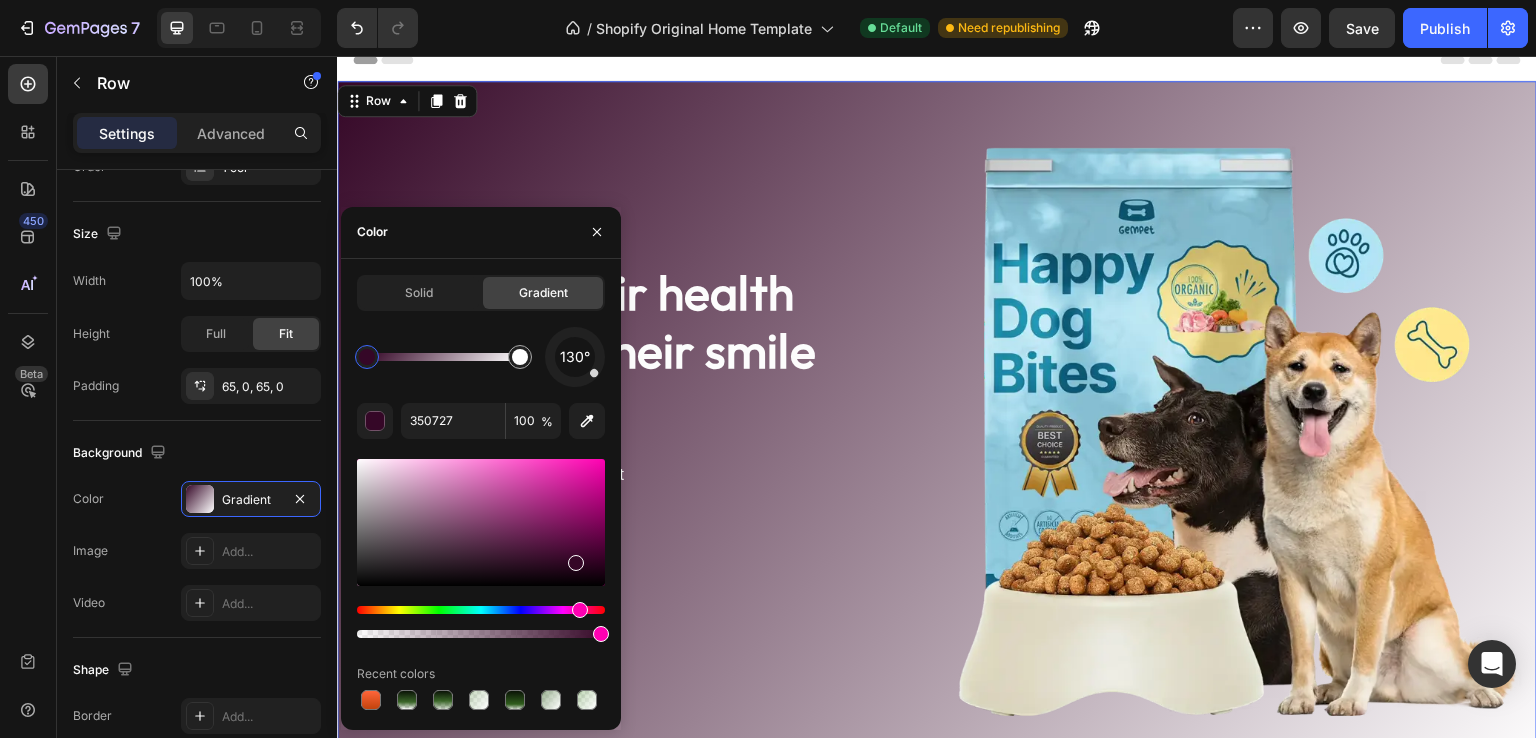 click at bounding box center [575, 356] 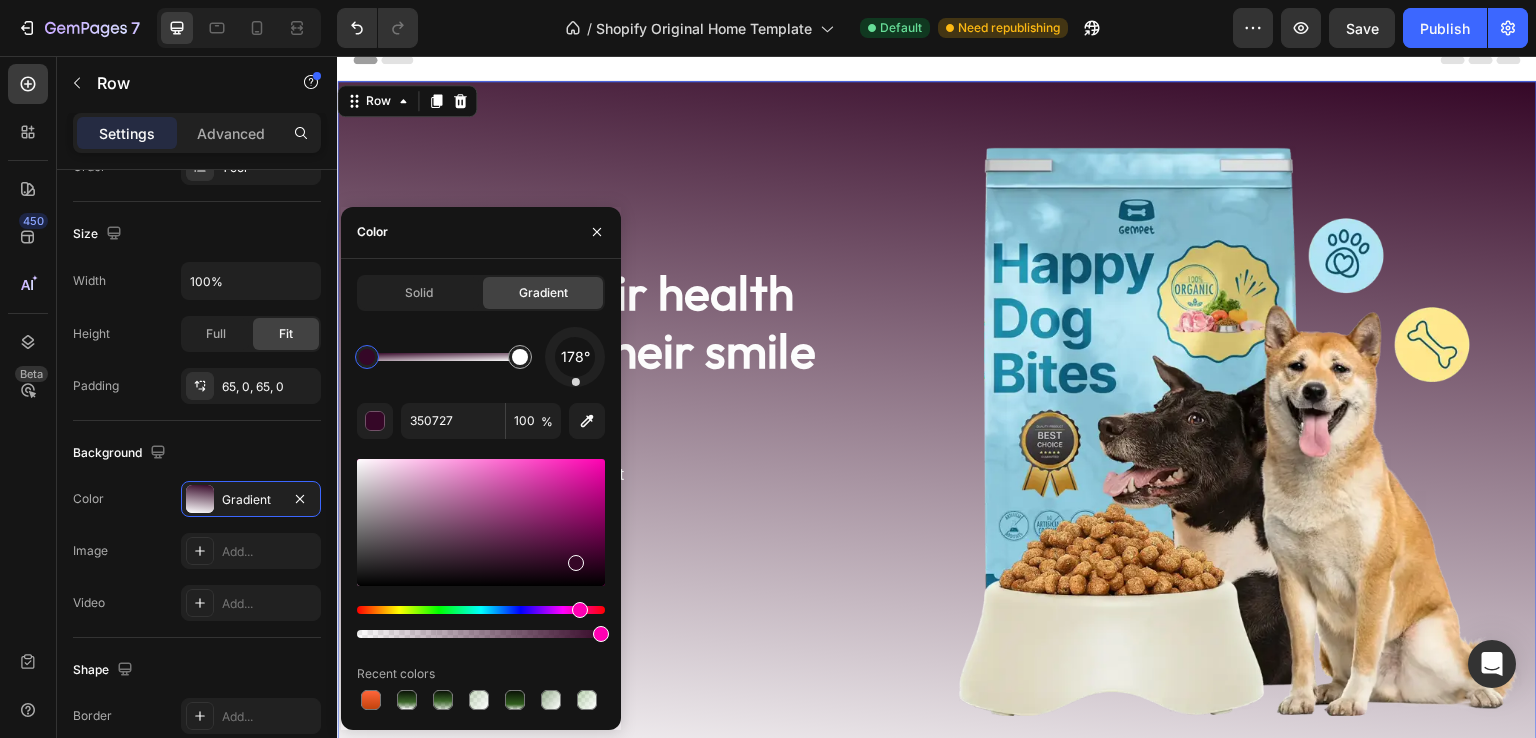 click at bounding box center (575, 357) 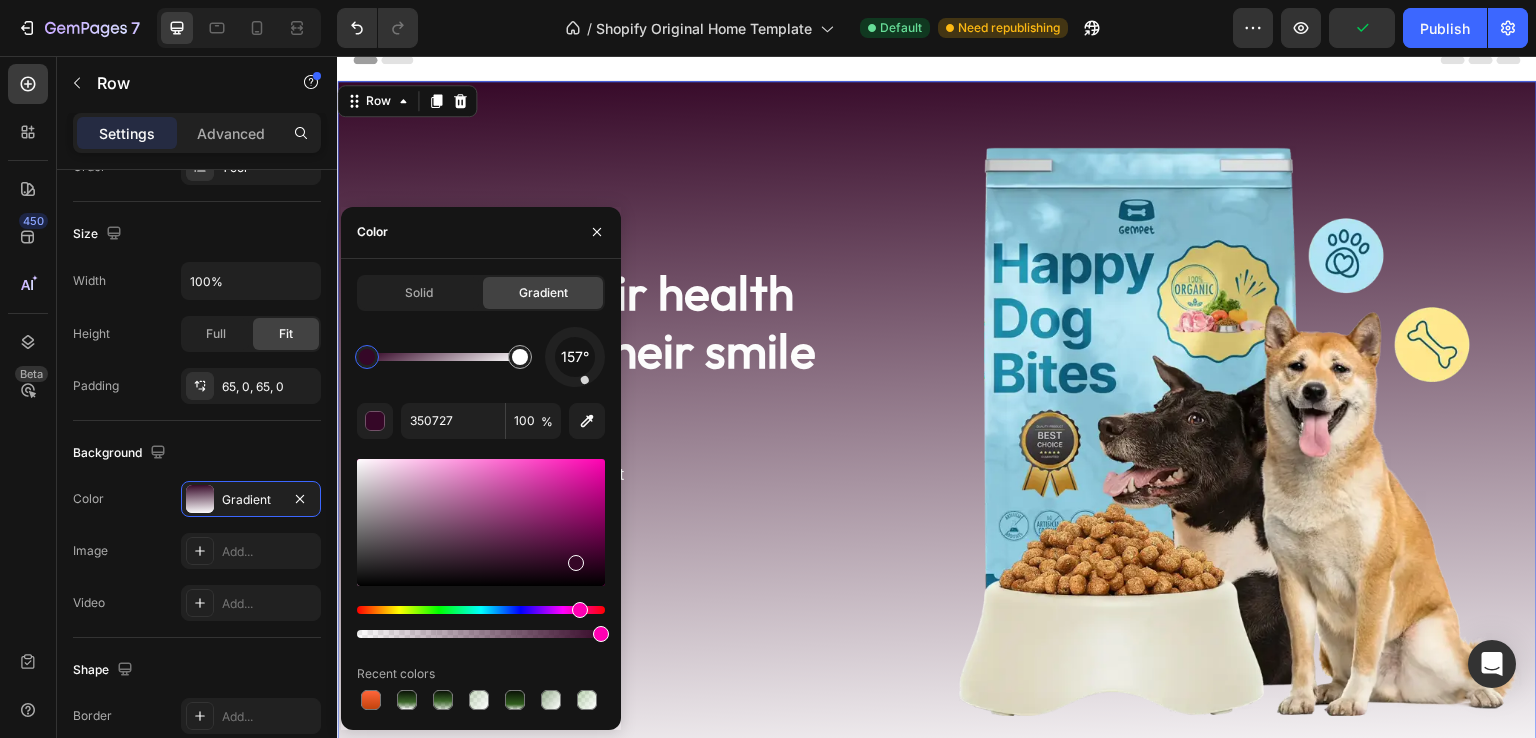 click on "157°" at bounding box center (575, 357) 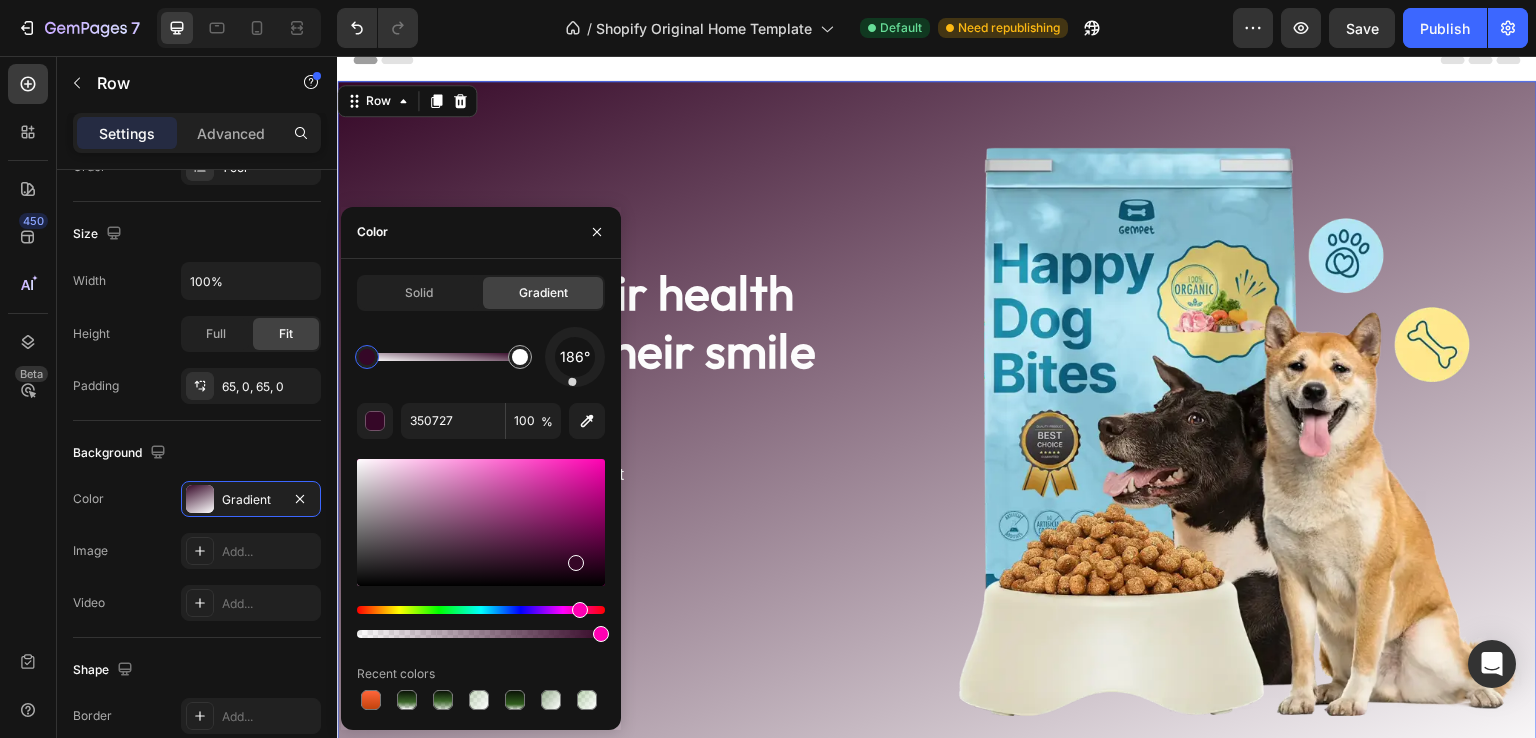 click at bounding box center [575, 357] 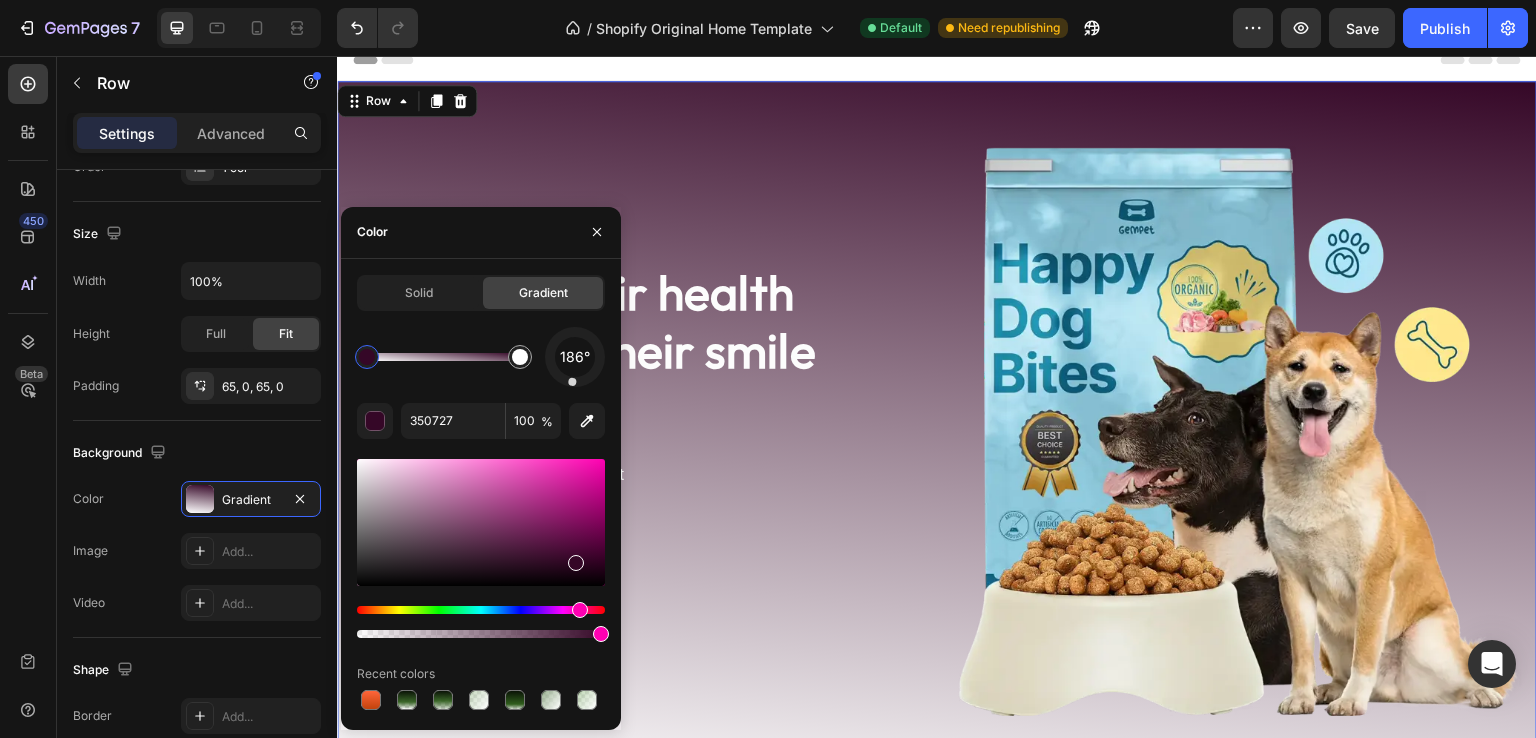click at bounding box center [575, 357] 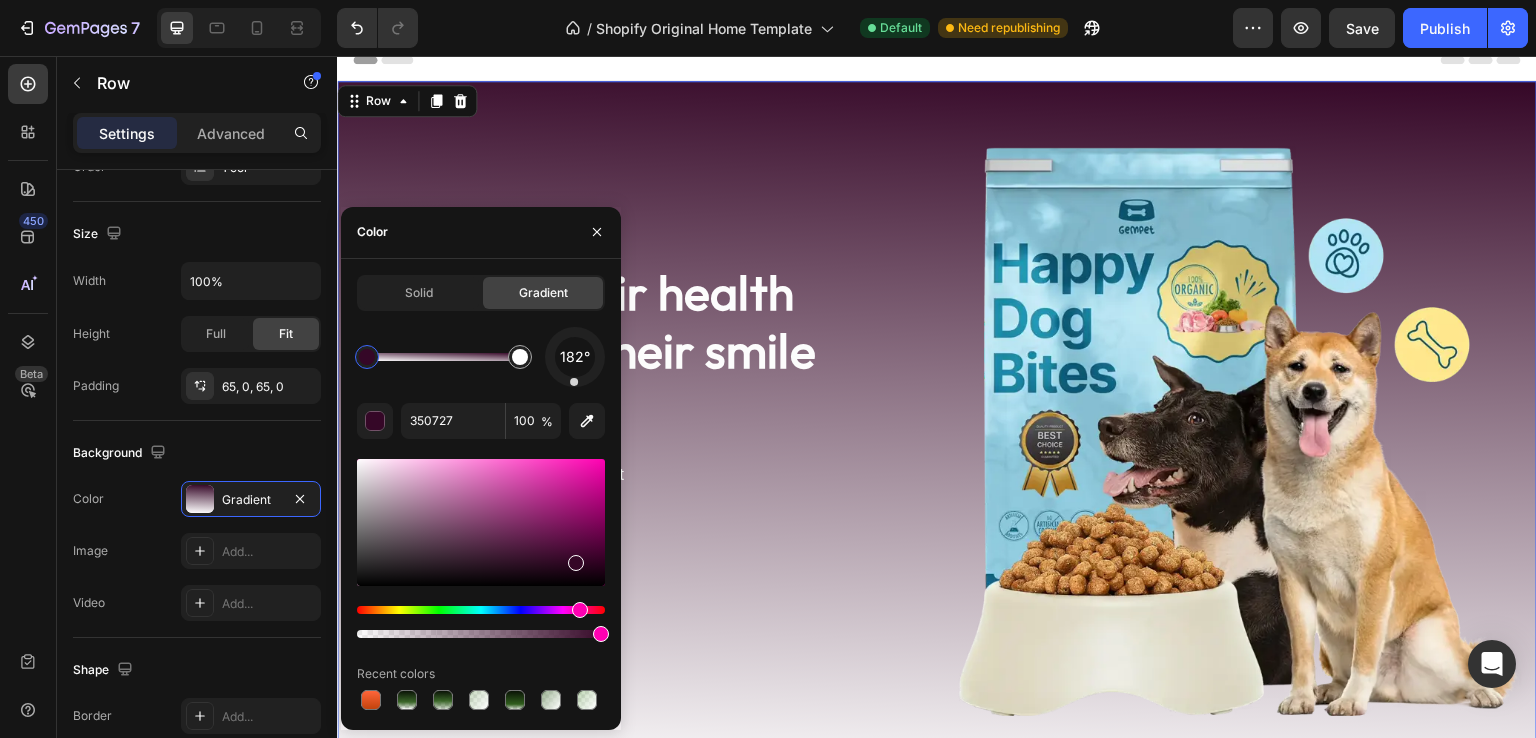 click at bounding box center [574, 381] 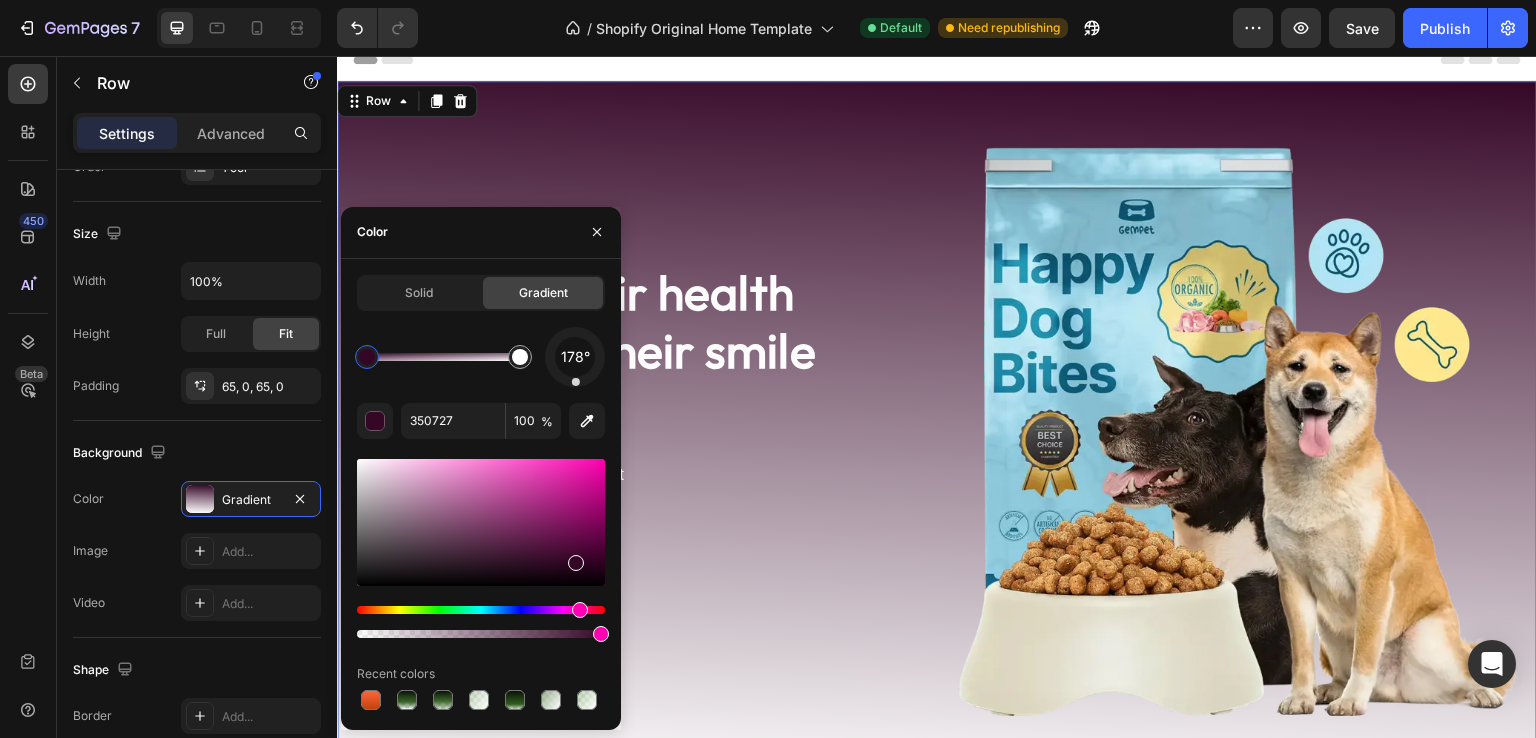 click at bounding box center (575, 357) 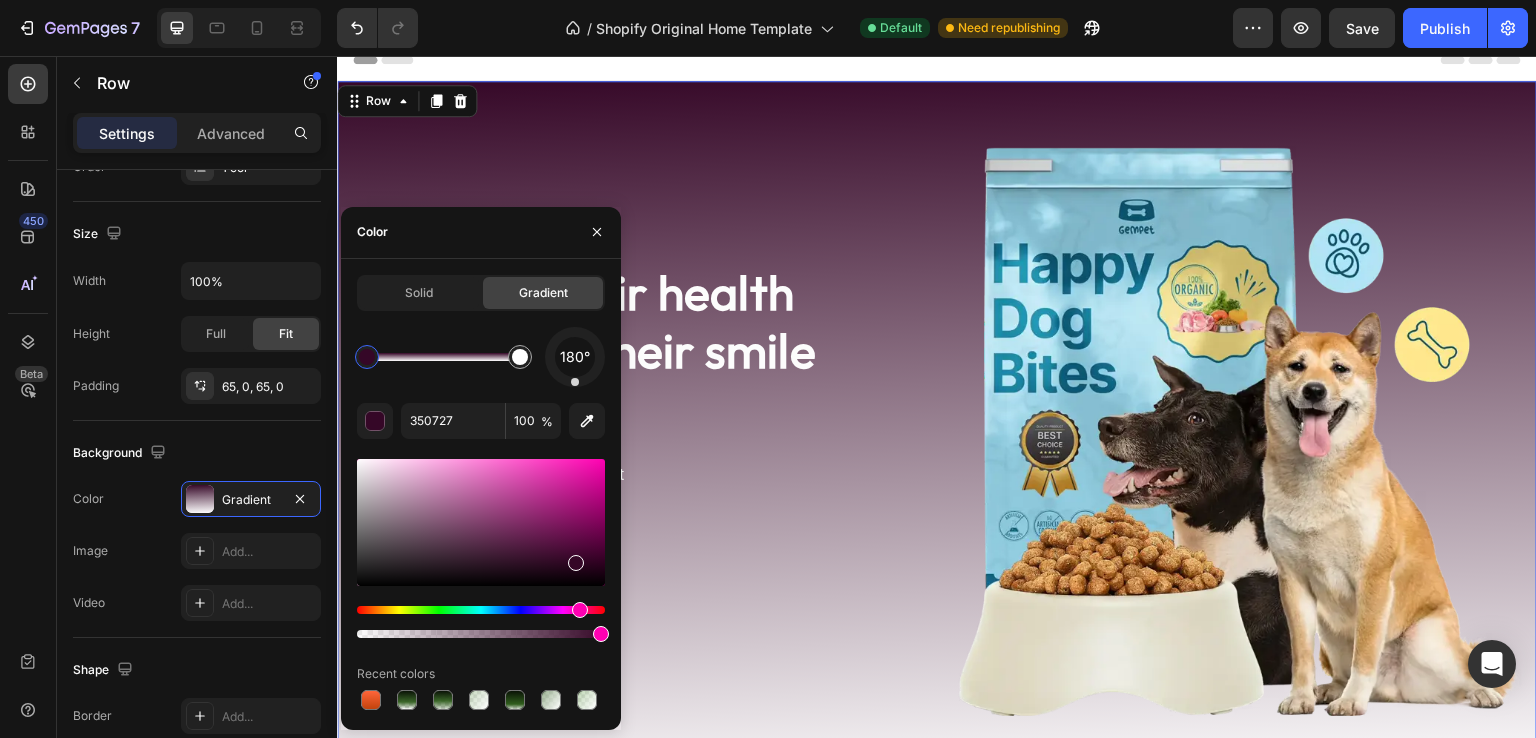 click at bounding box center [575, 382] 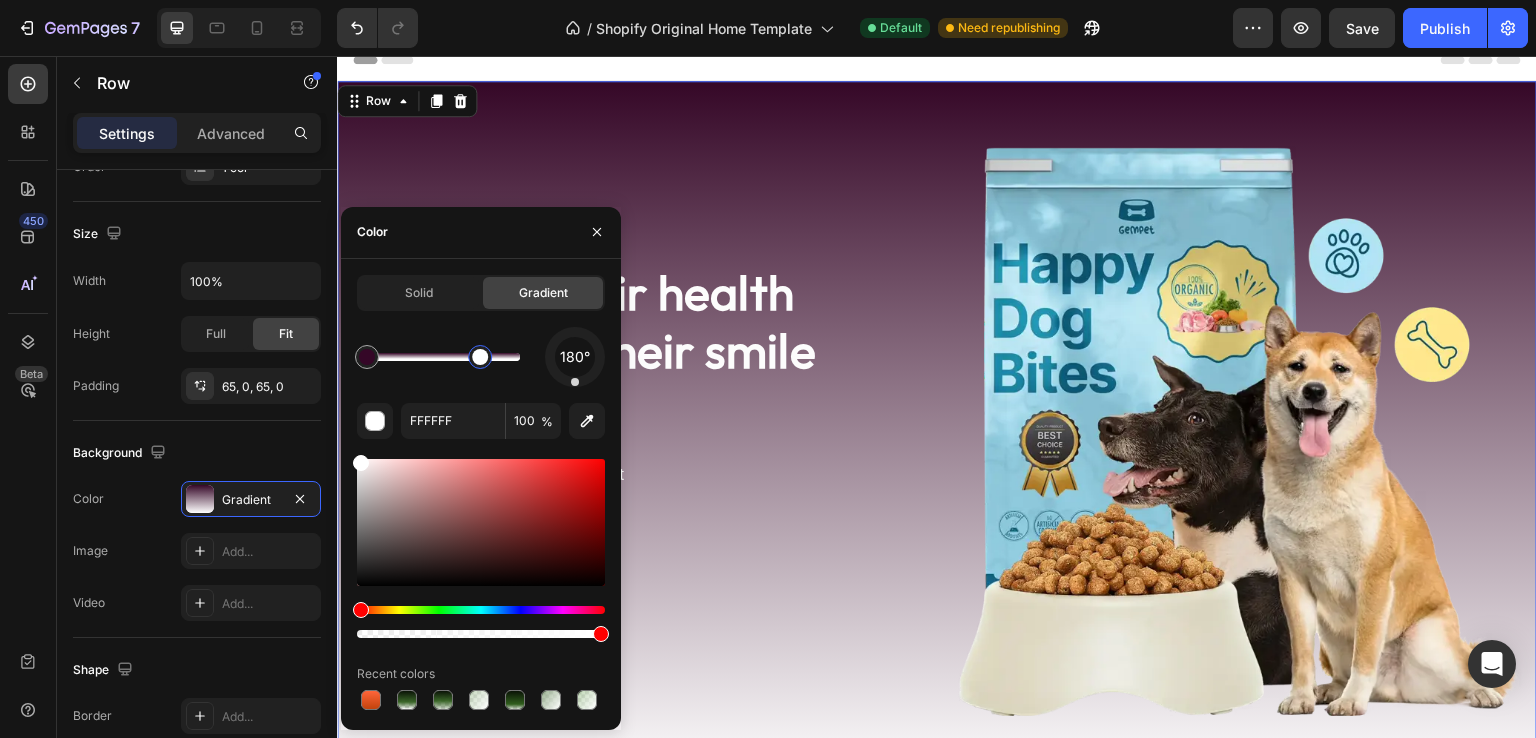 drag, startPoint x: 520, startPoint y: 364, endPoint x: 481, endPoint y: 362, distance: 39.051247 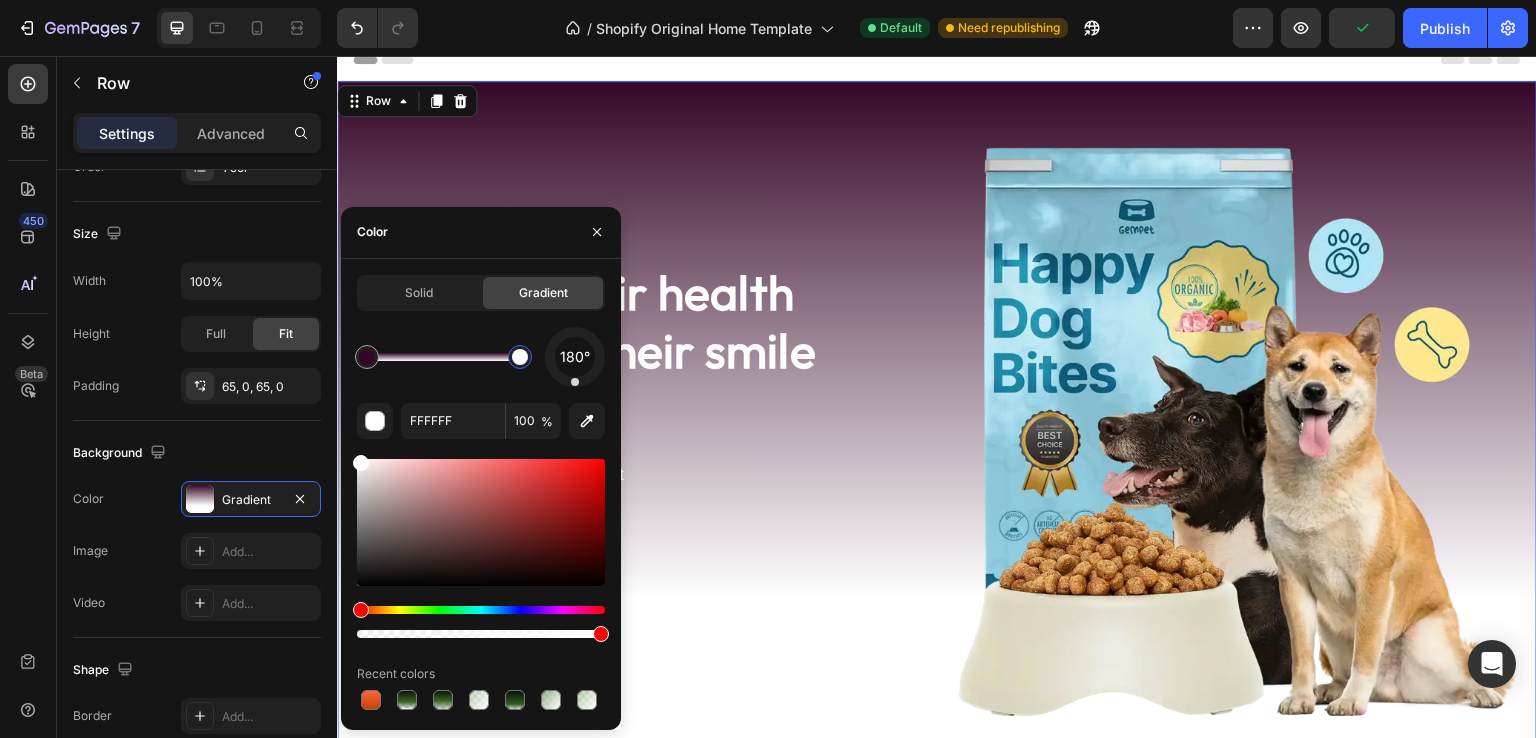 drag, startPoint x: 481, startPoint y: 362, endPoint x: 544, endPoint y: 364, distance: 63.03174 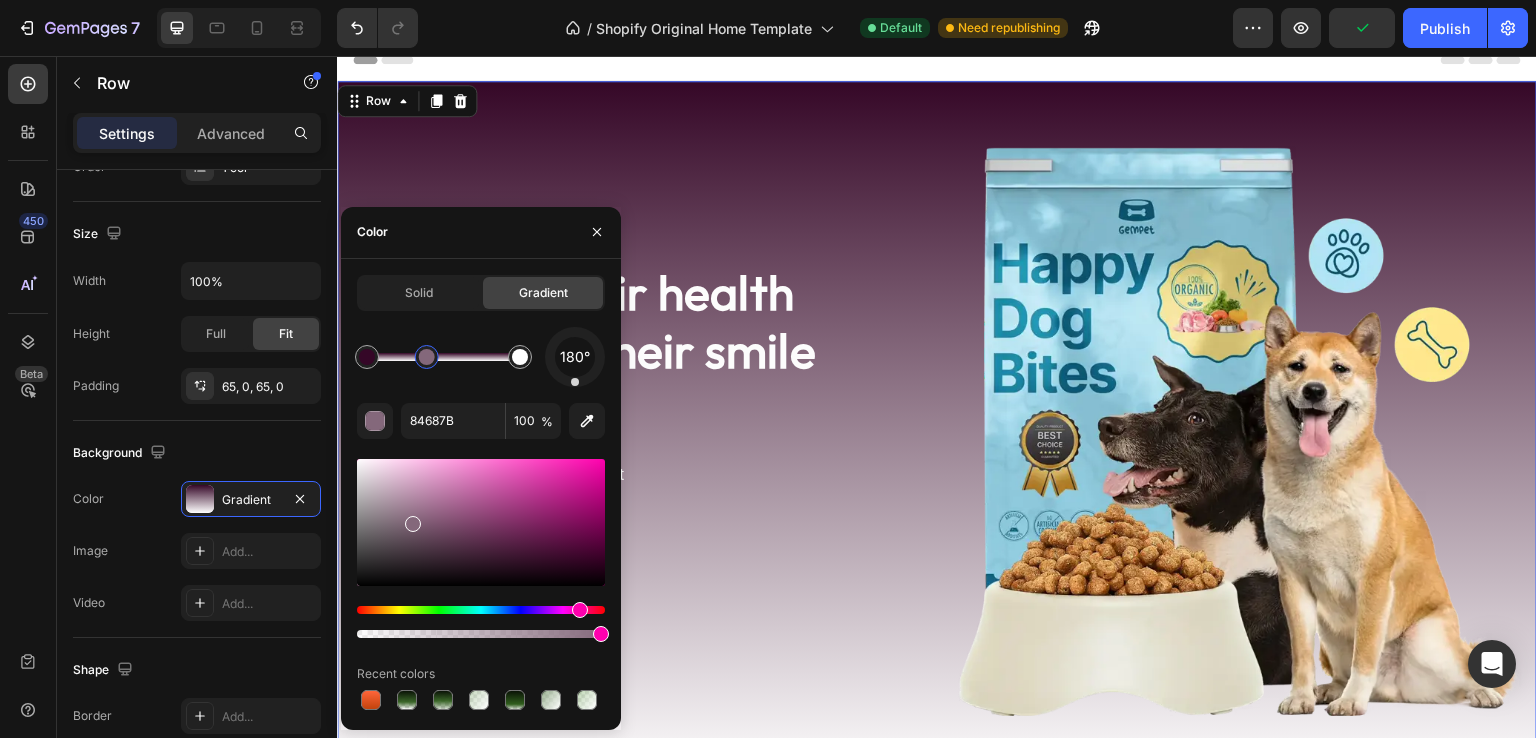 click 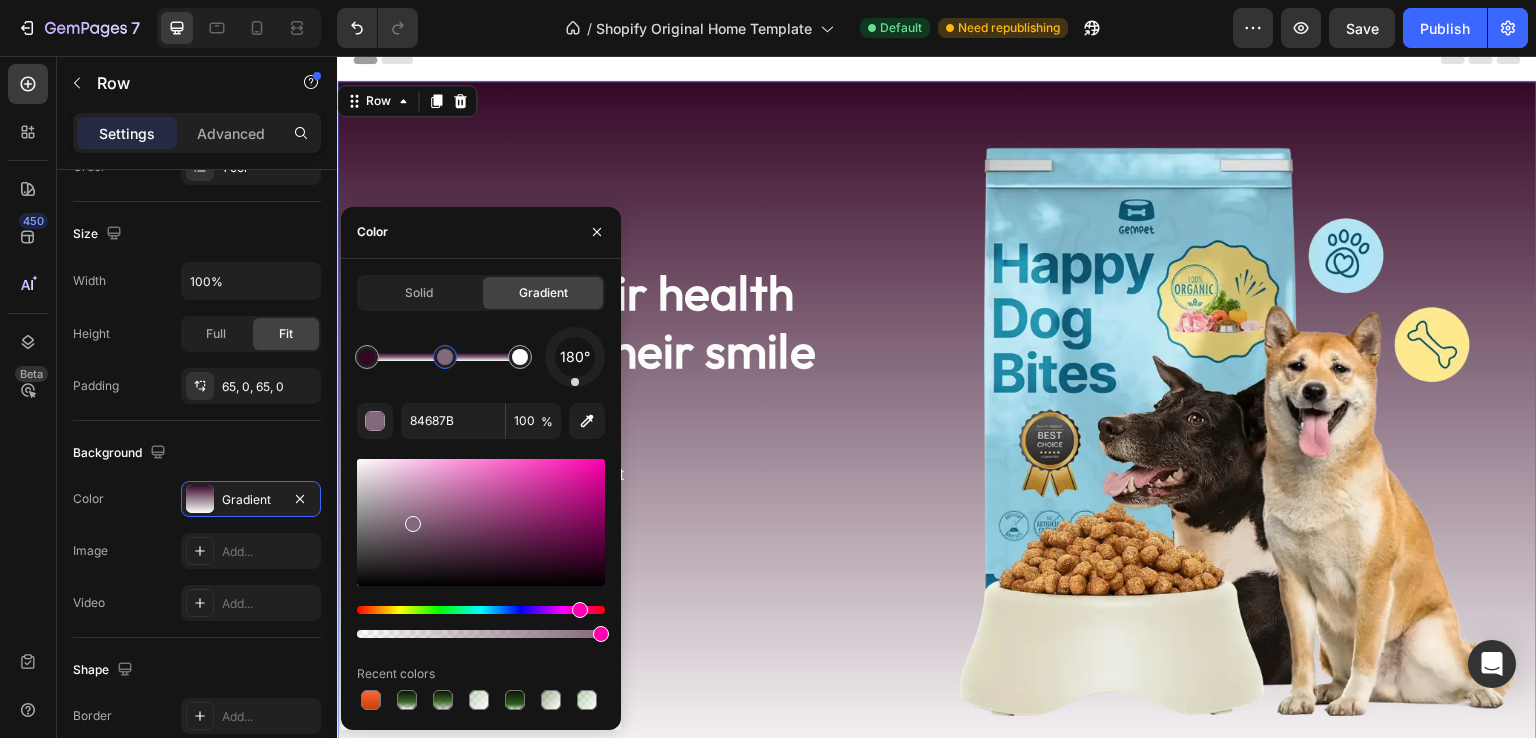 drag, startPoint x: 432, startPoint y: 355, endPoint x: 447, endPoint y: 358, distance: 15.297058 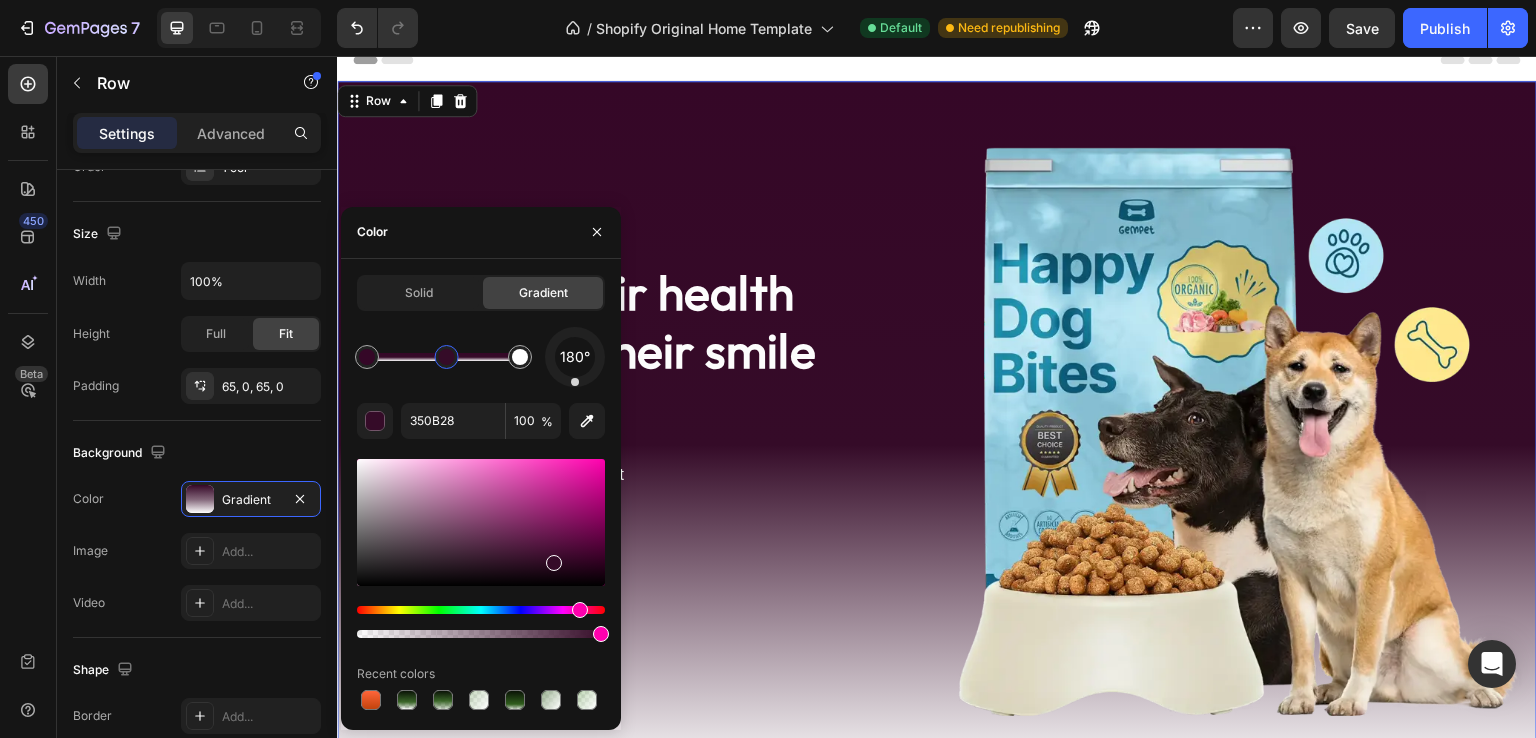 click at bounding box center (481, 522) 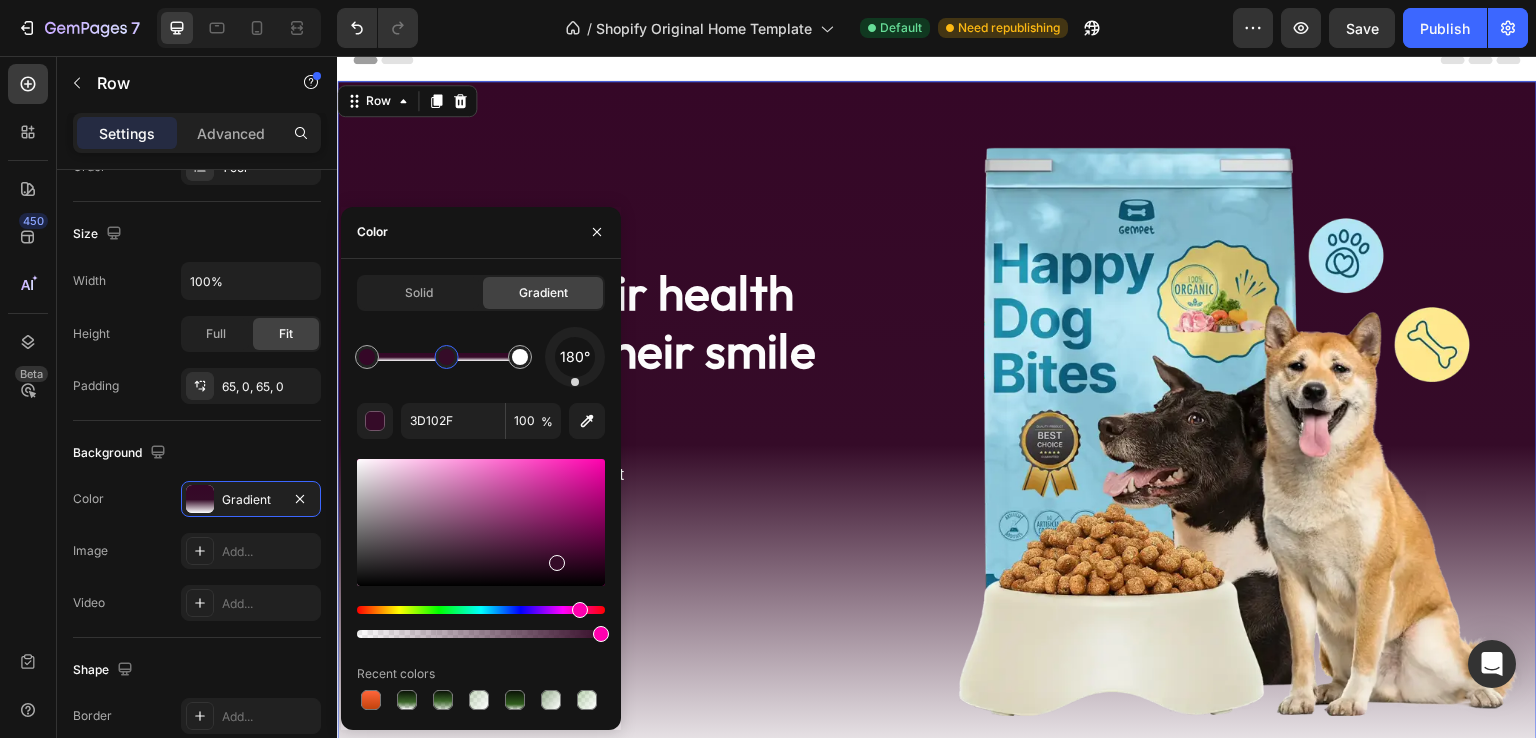click at bounding box center (481, 522) 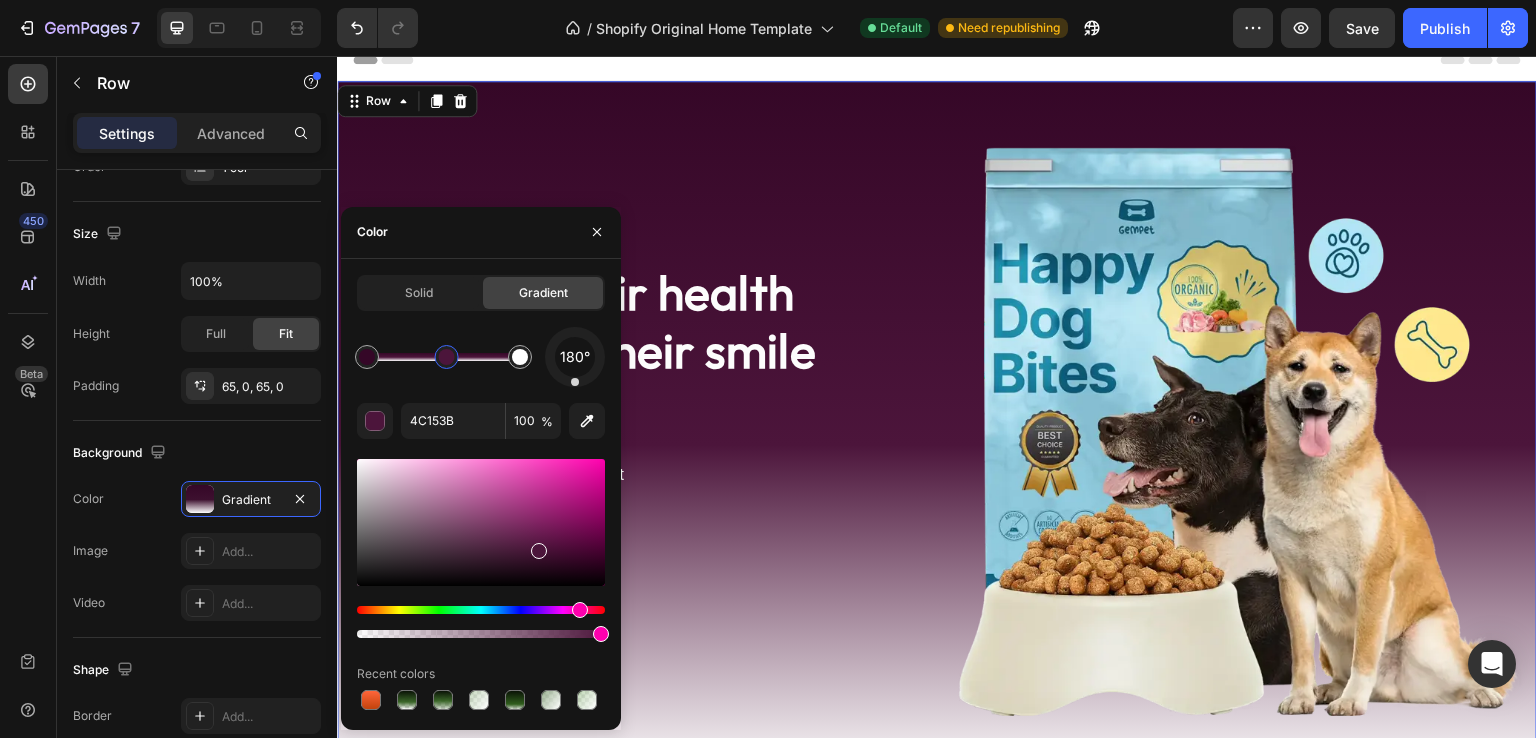 click at bounding box center (481, 522) 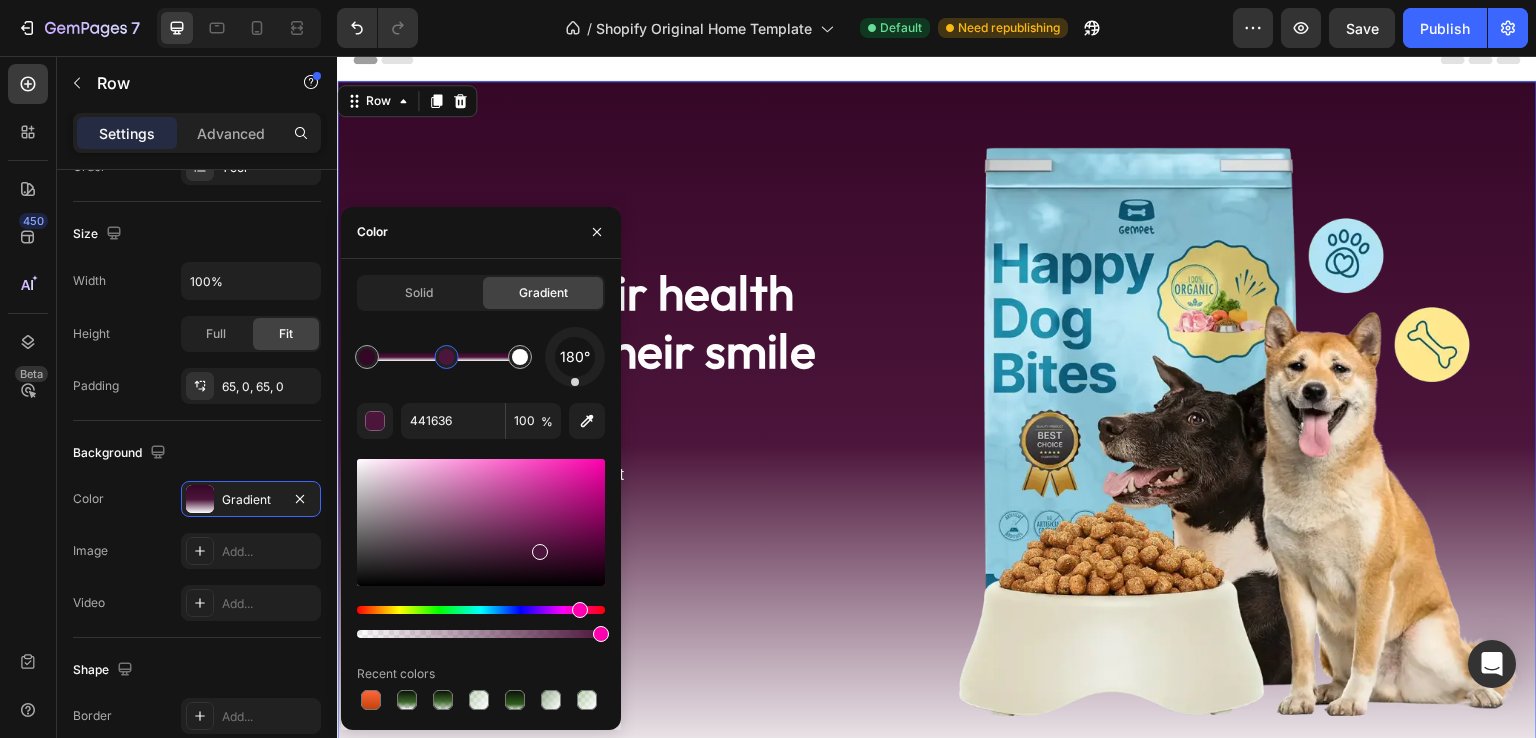 click at bounding box center (481, 522) 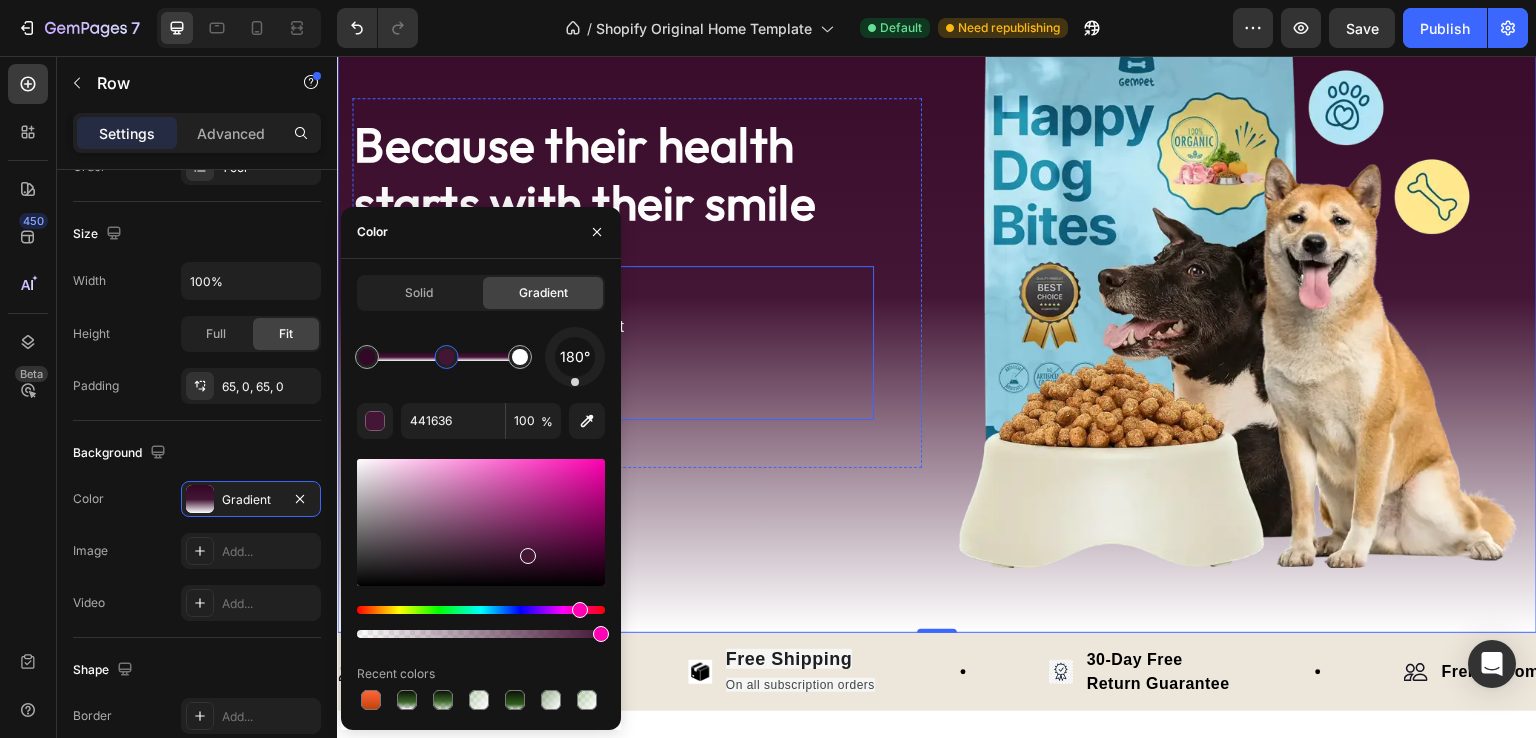 scroll, scrollTop: 0, scrollLeft: 0, axis: both 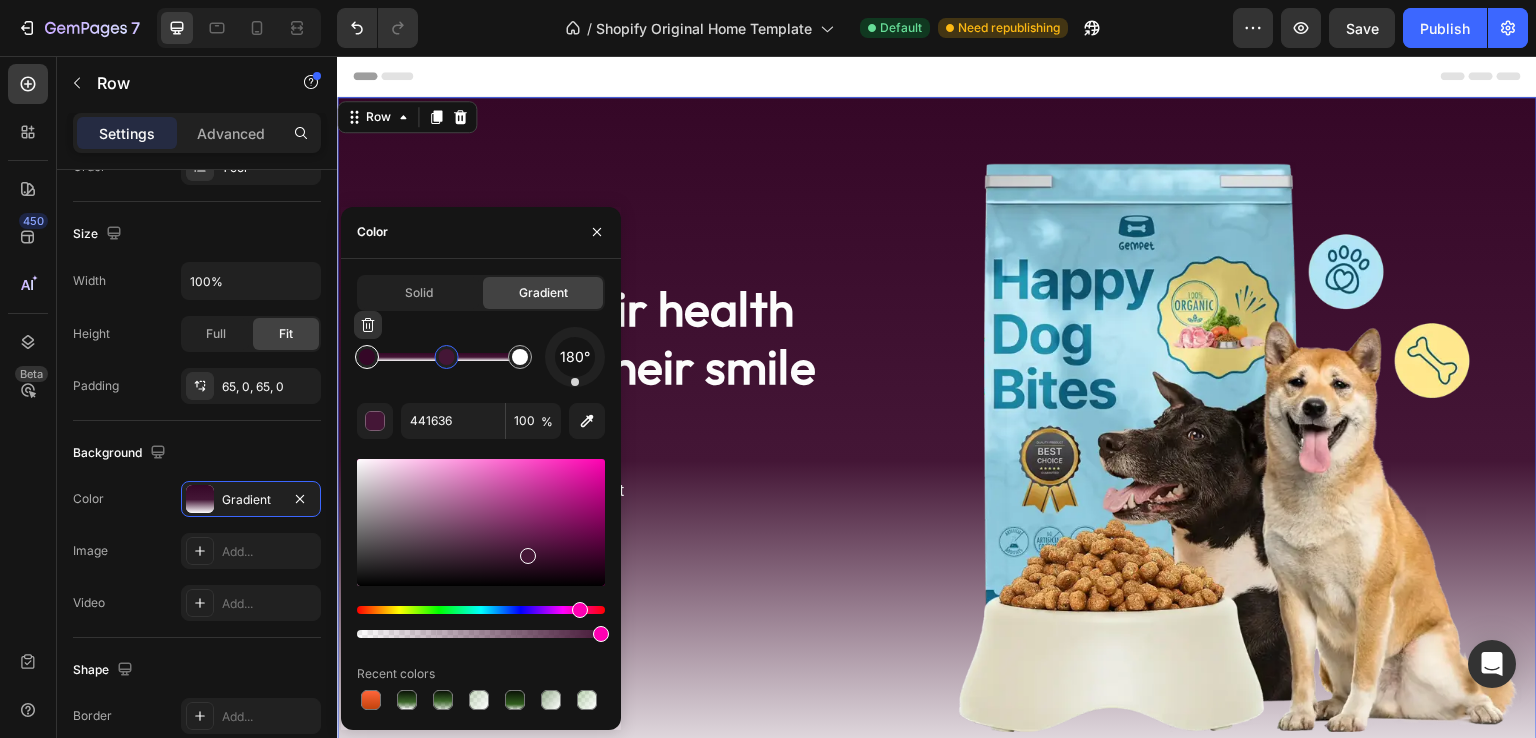 type on "350727" 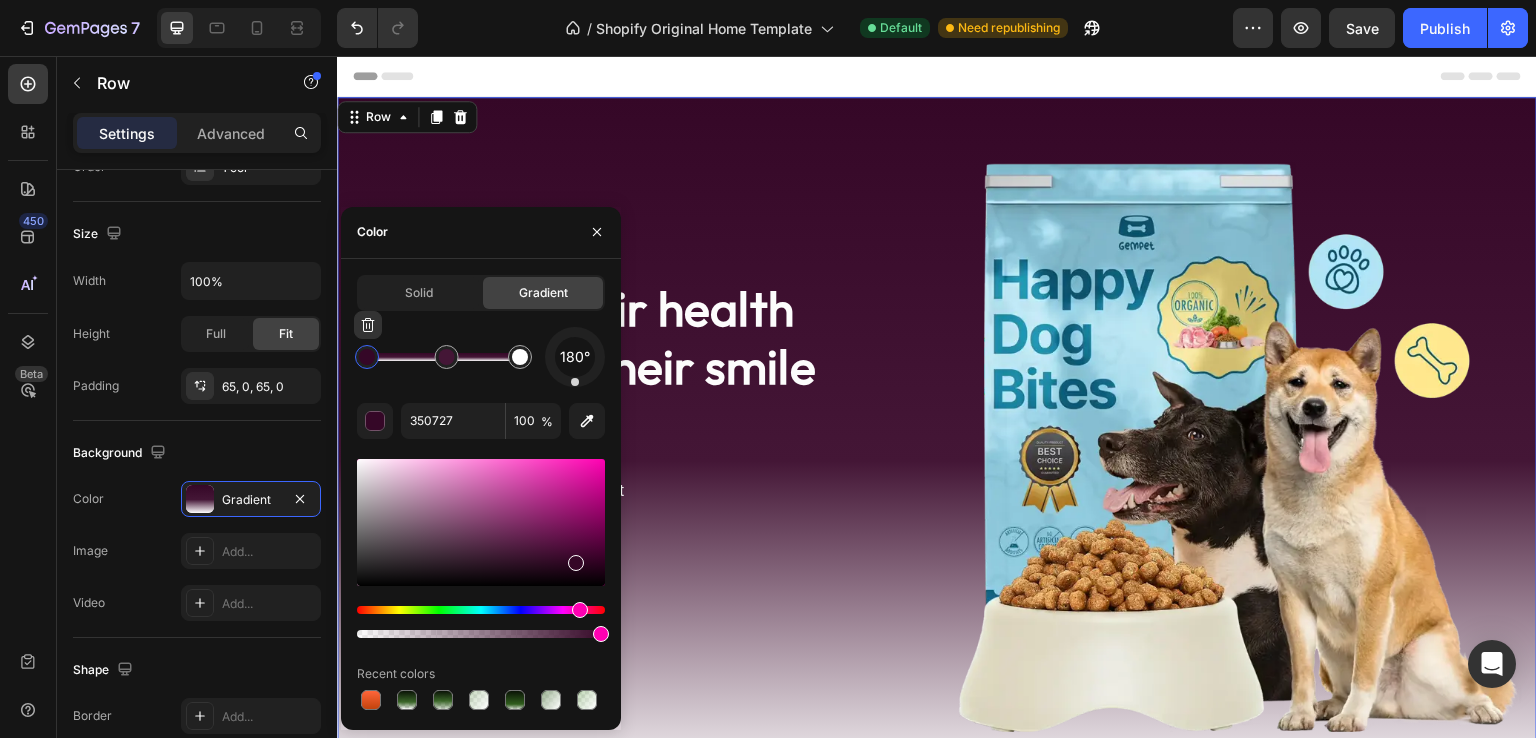 click at bounding box center (367, 357) 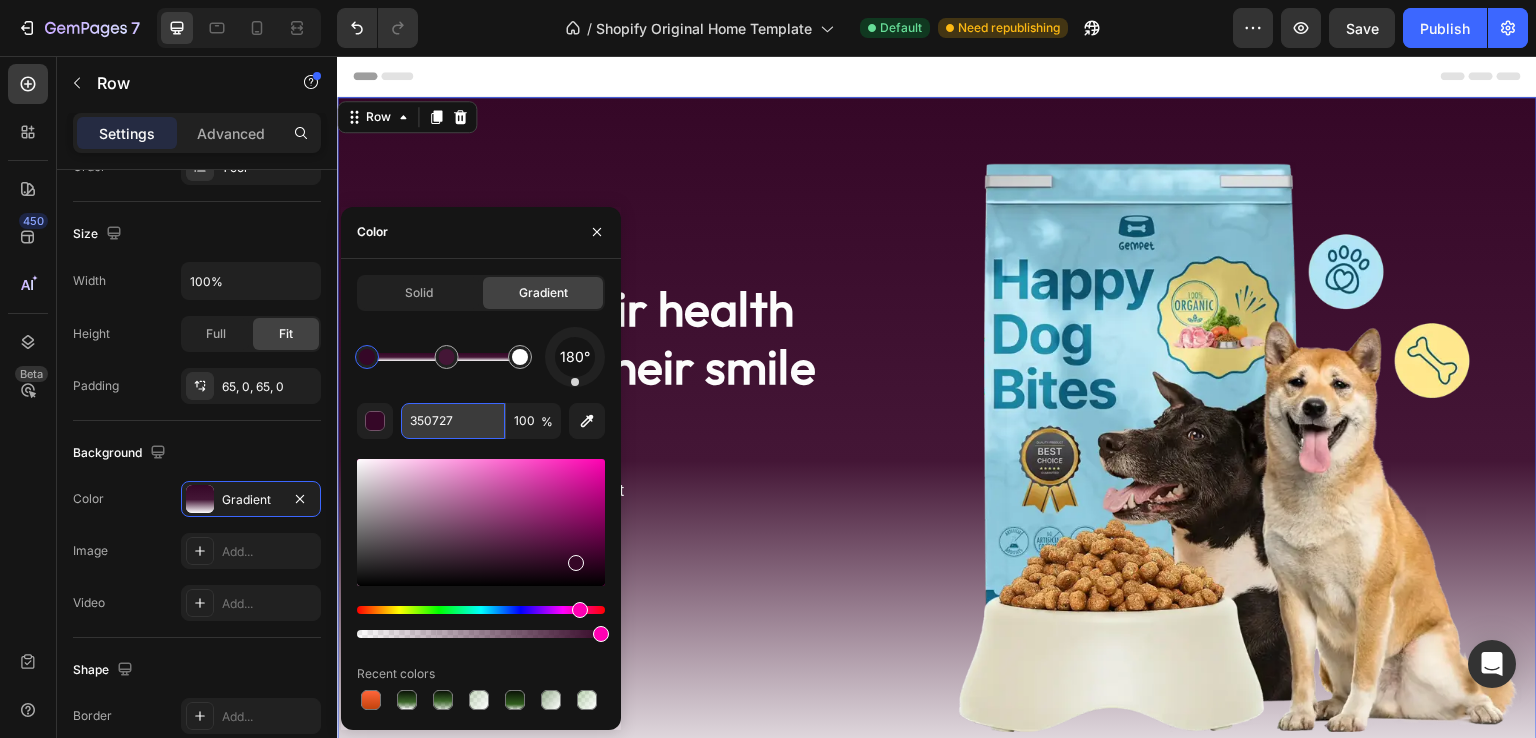 click on "350727" at bounding box center [453, 421] 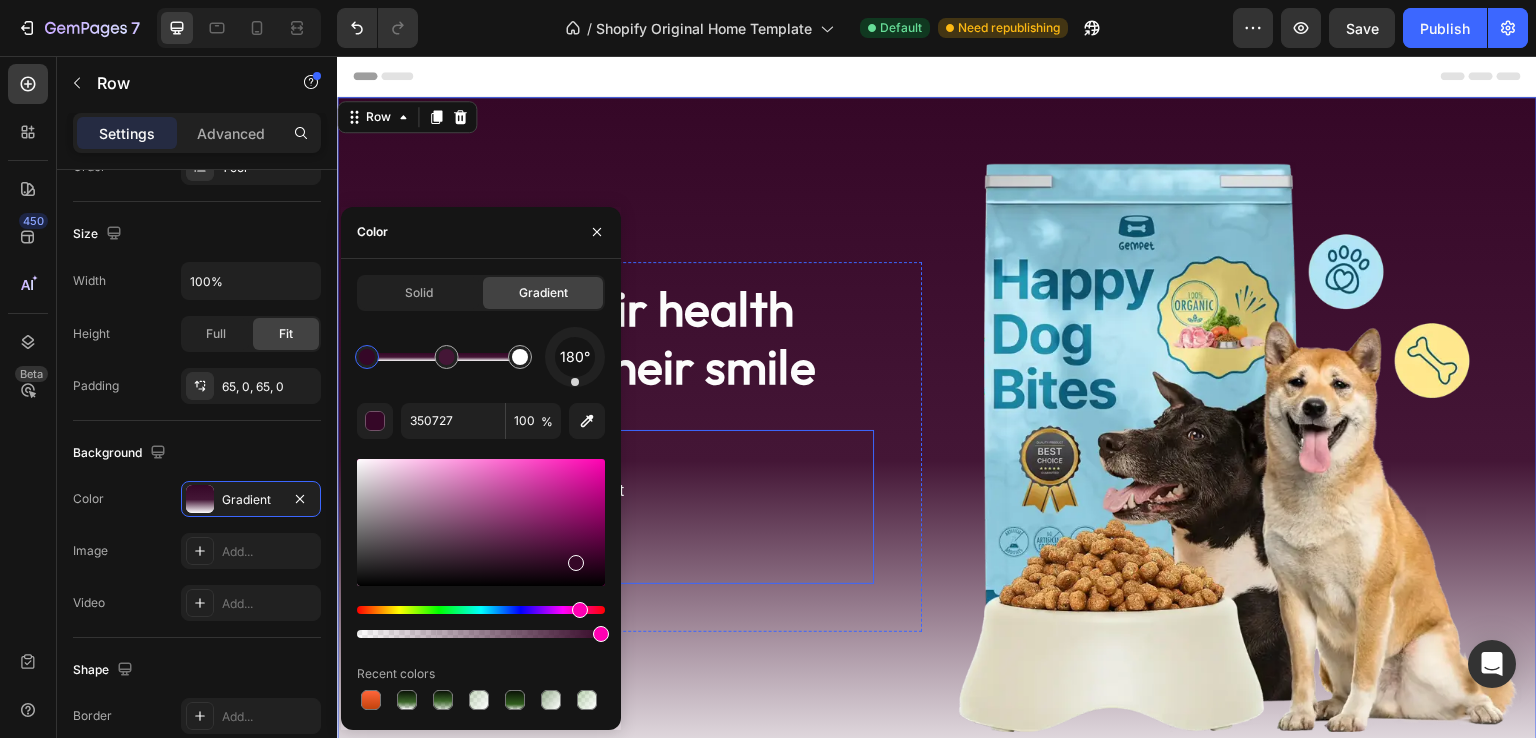 click on "100% Naturel Saveur exquise dans chaque plat Ethique et automatique" at bounding box center (613, 507) 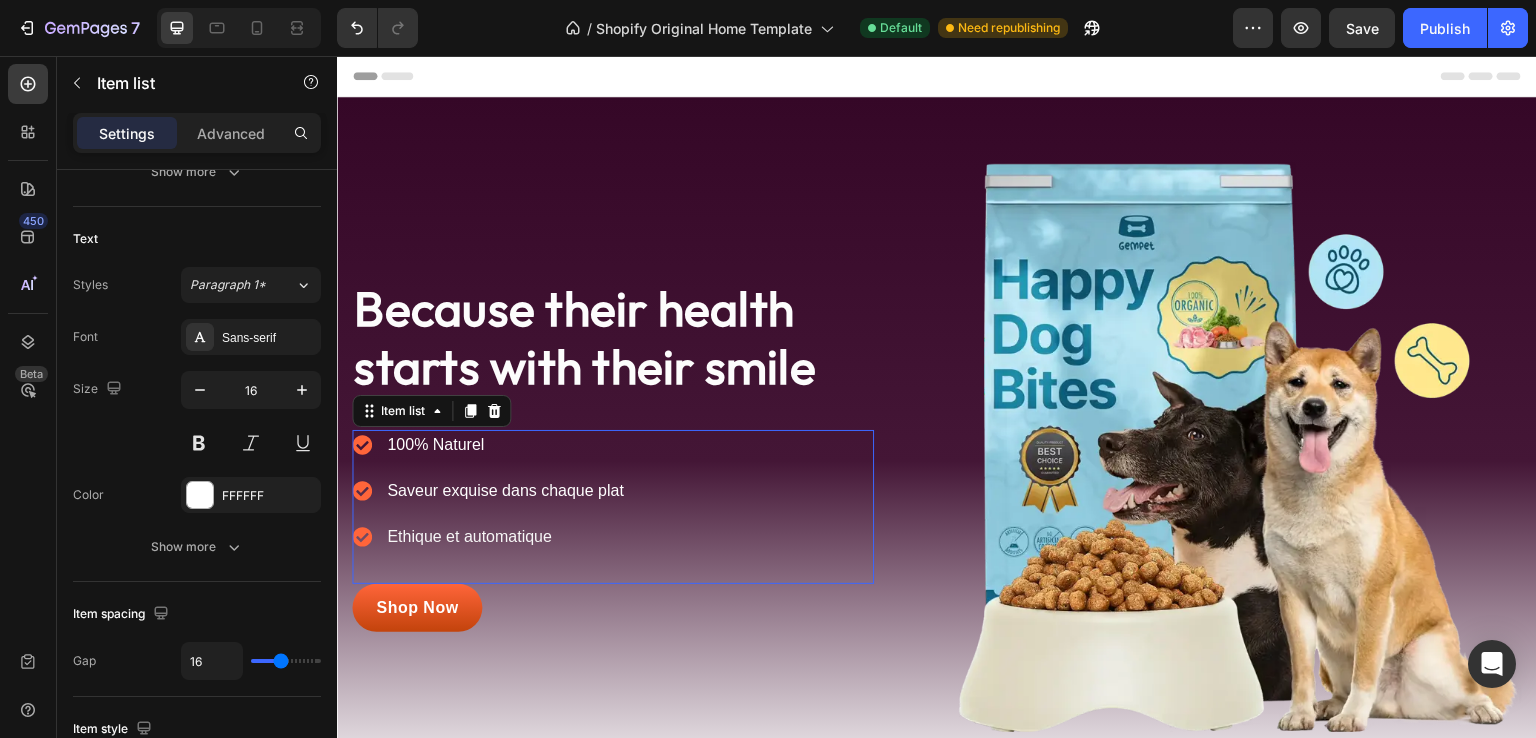 scroll, scrollTop: 0, scrollLeft: 0, axis: both 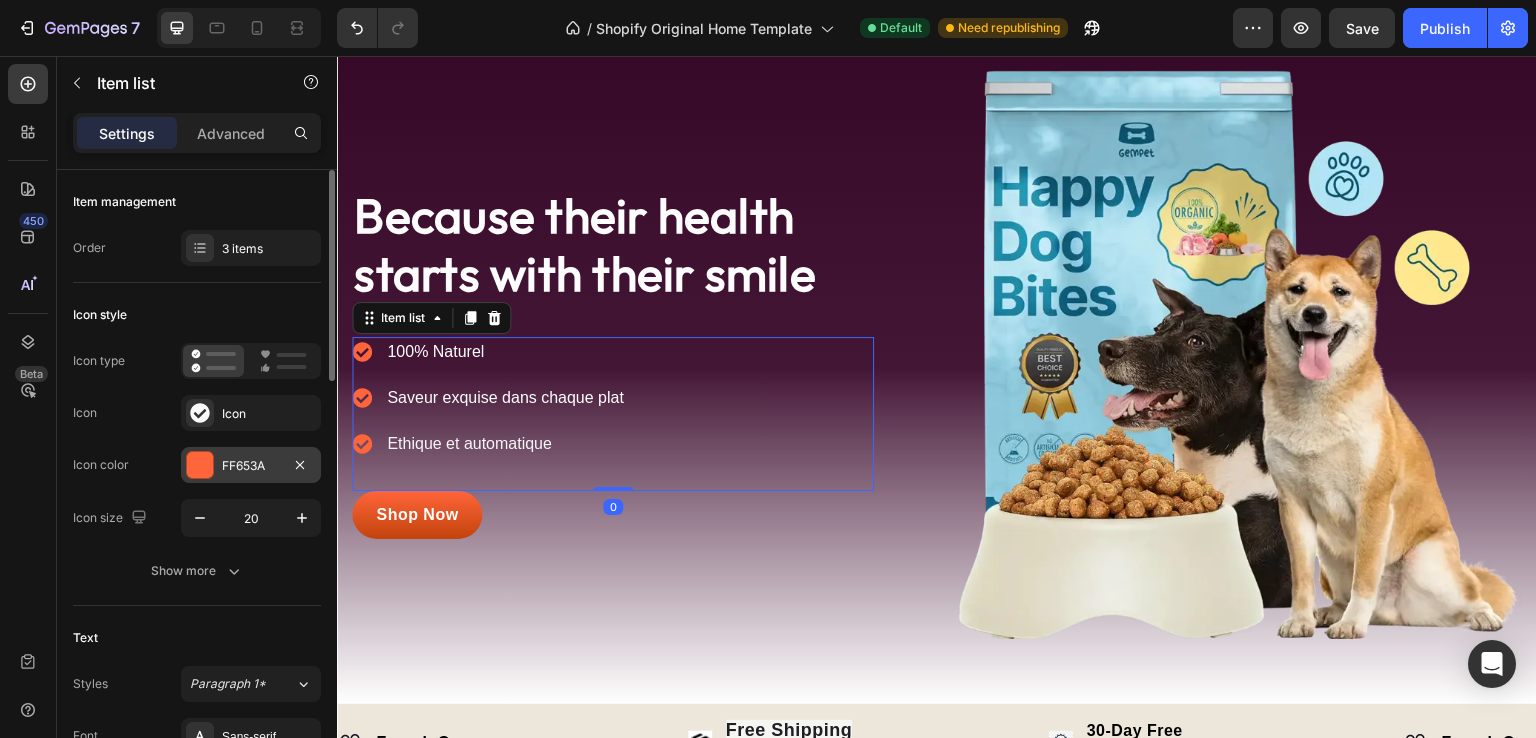 click on "FF653A" at bounding box center (251, 466) 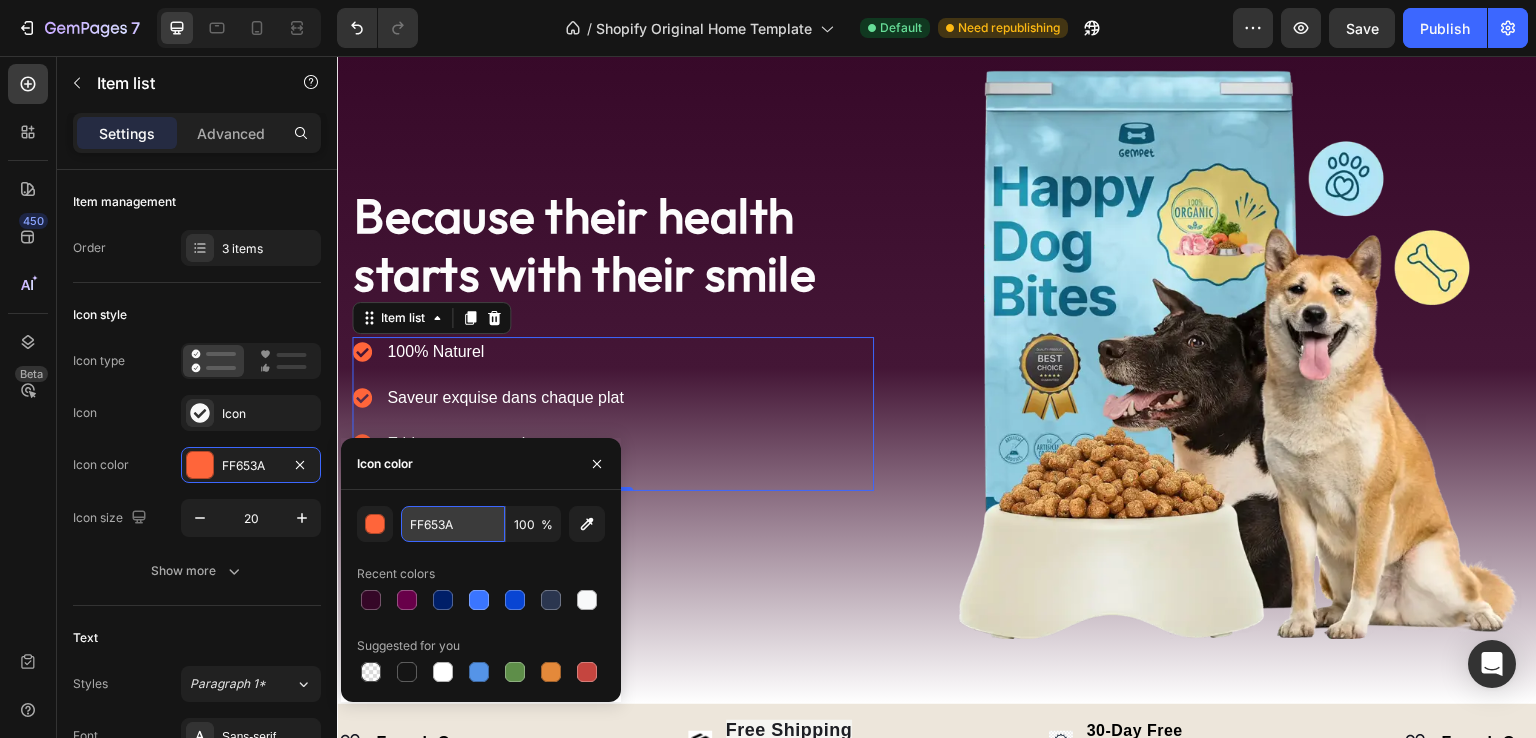 click on "FF653A" at bounding box center [453, 524] 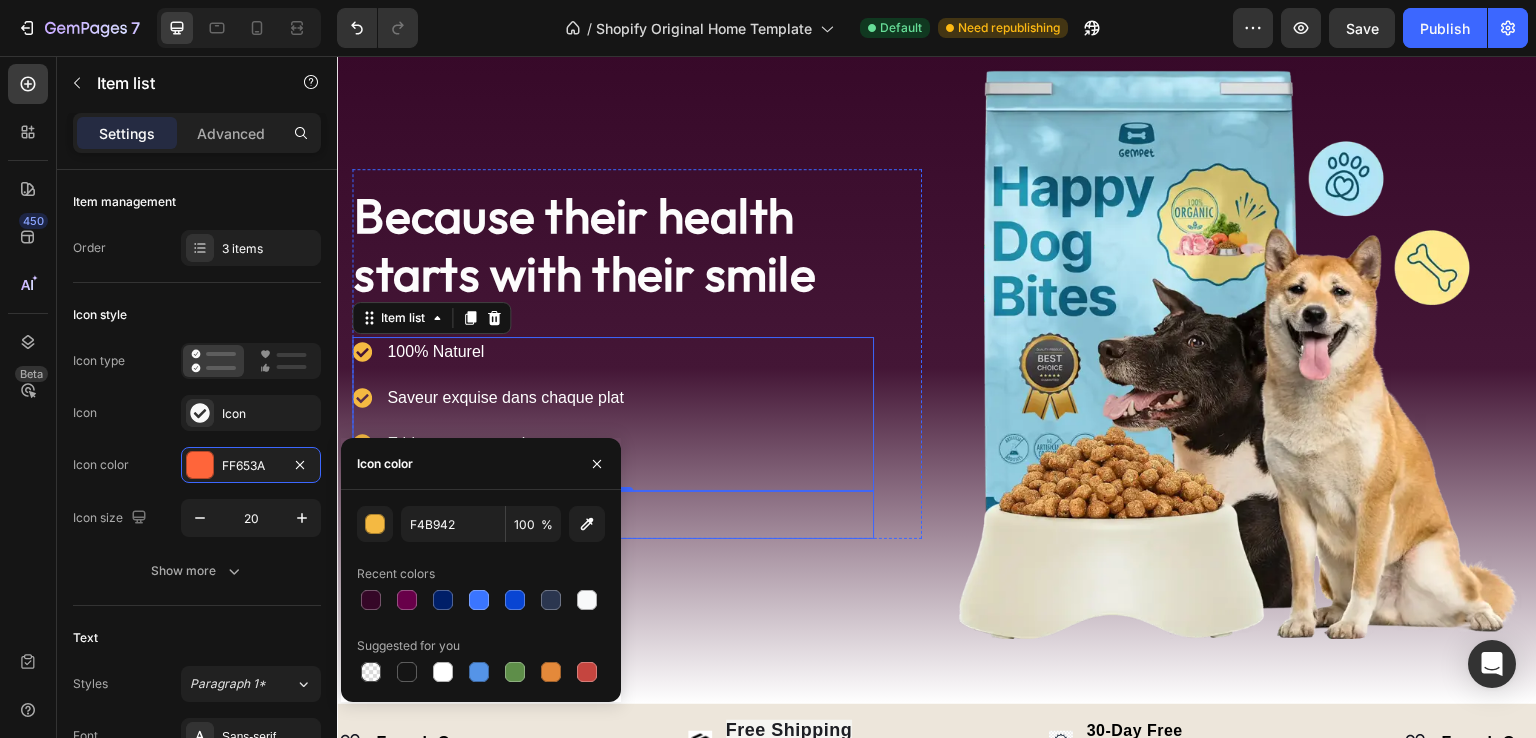 click on "Shop Now Button" at bounding box center [613, 515] 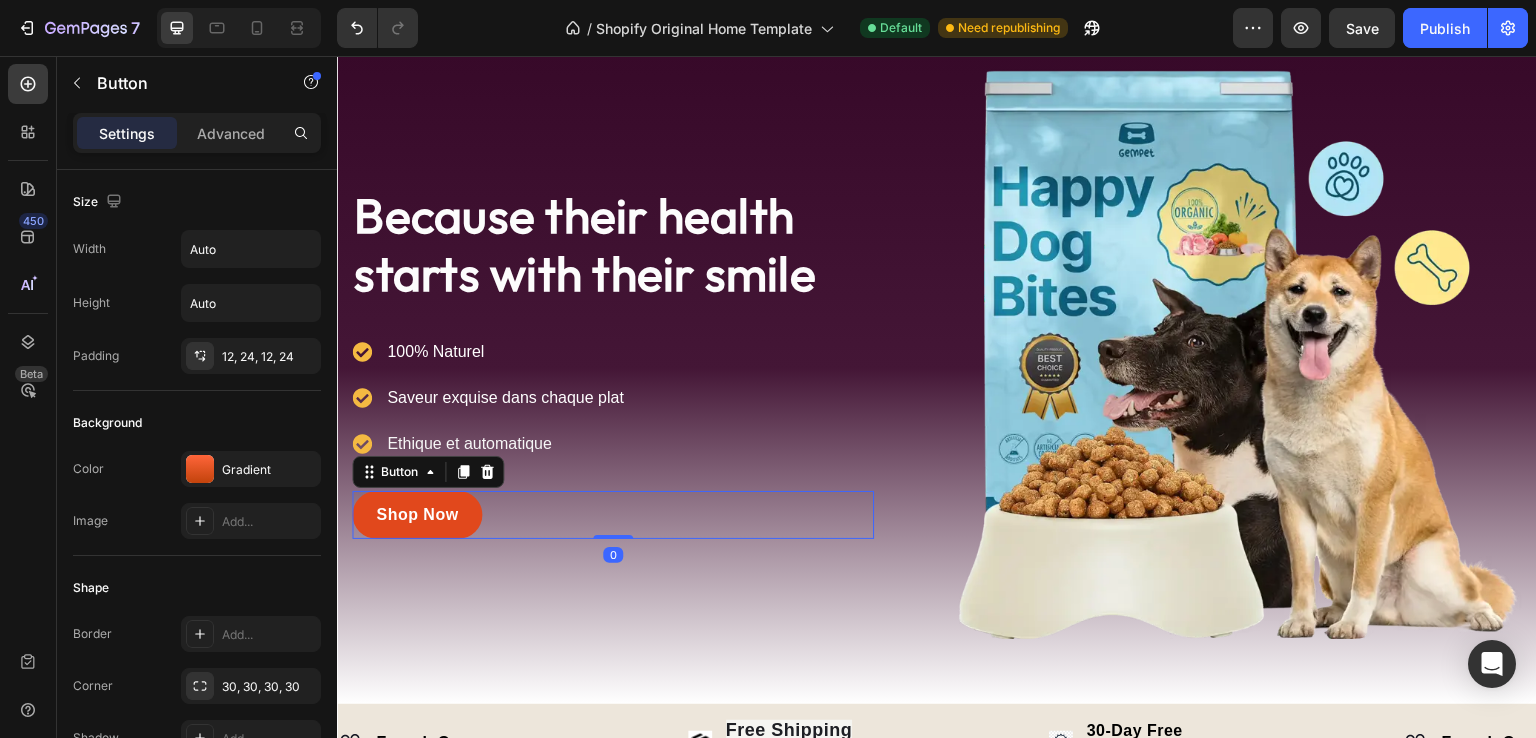 click on "Shop Now" at bounding box center [417, 515] 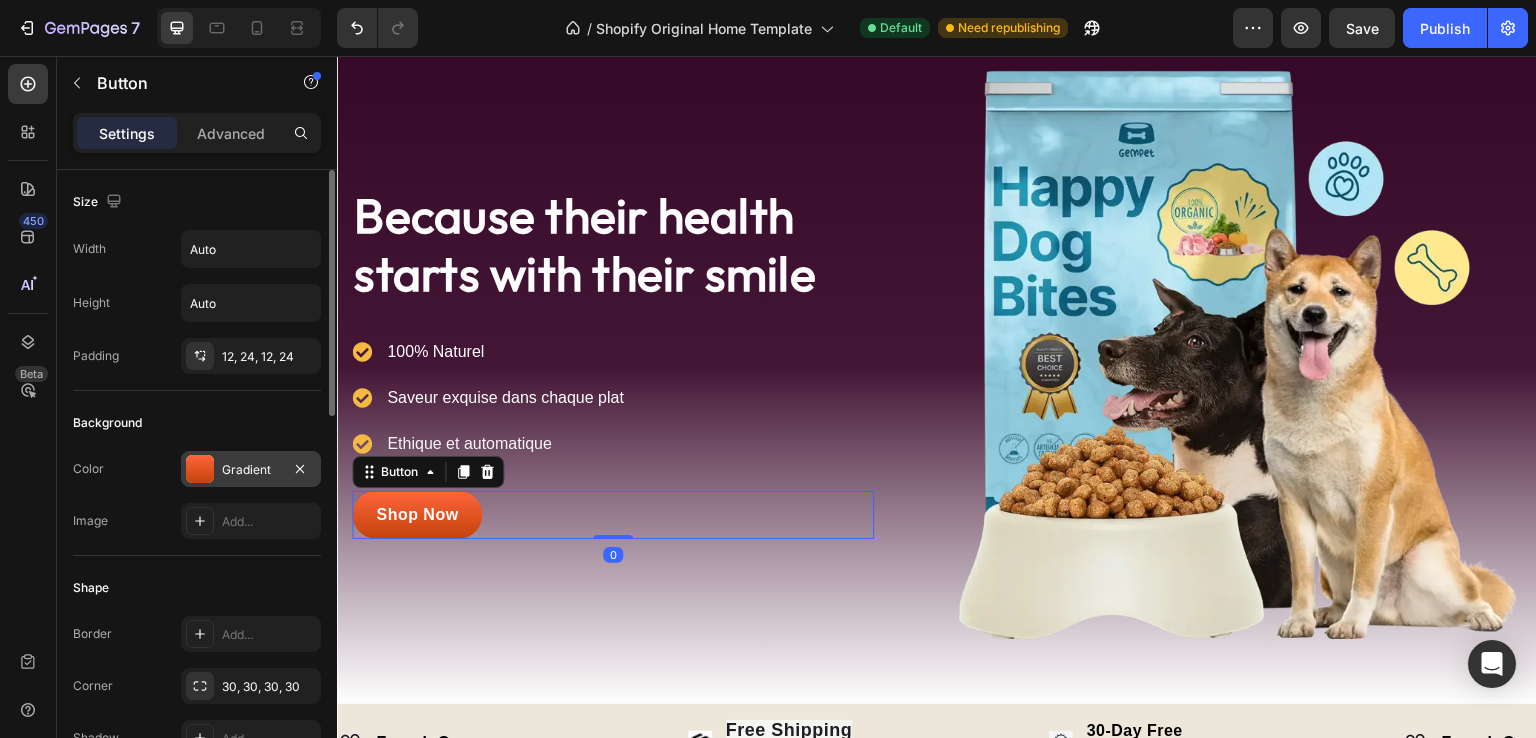 click on "Gradient" at bounding box center [251, 470] 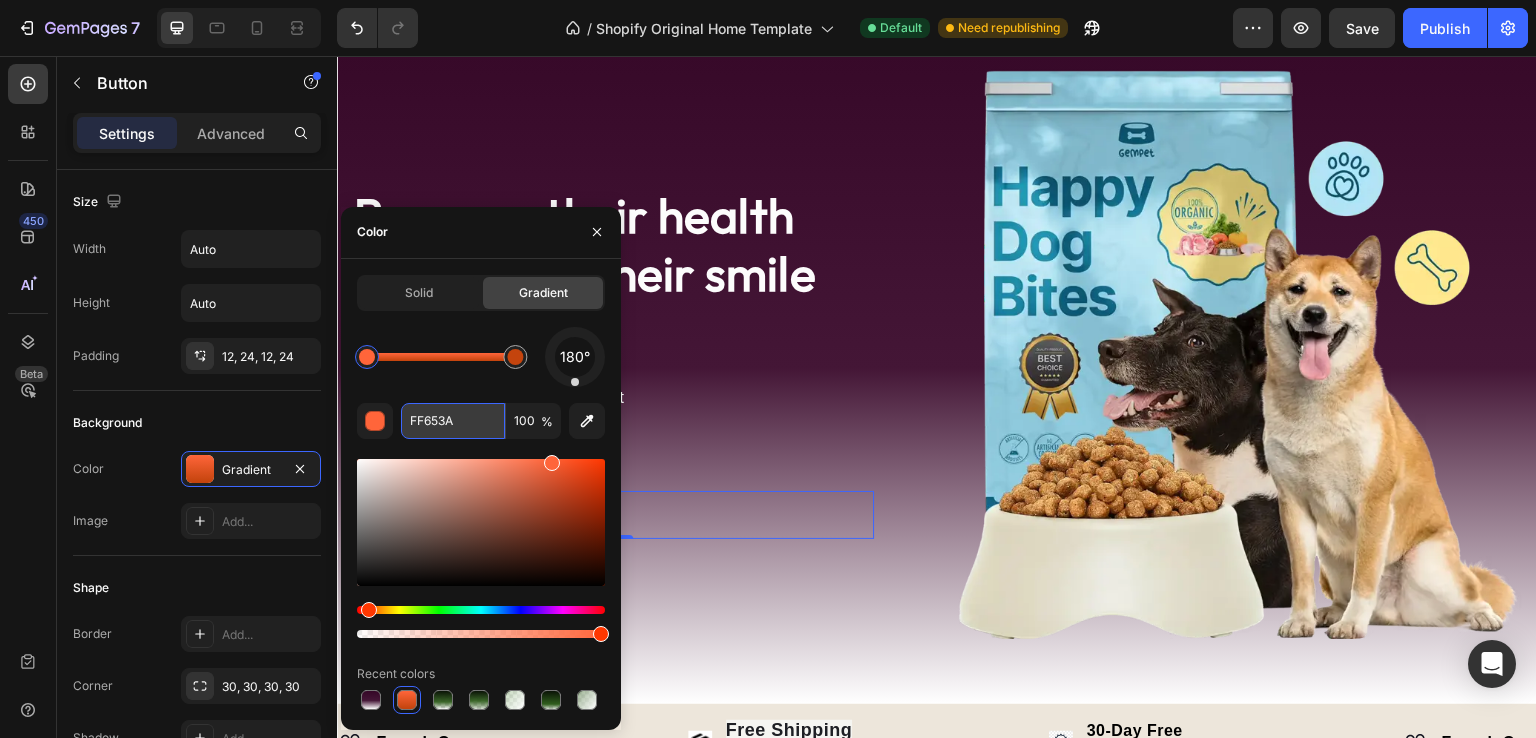 click on "FF653A" at bounding box center (453, 421) 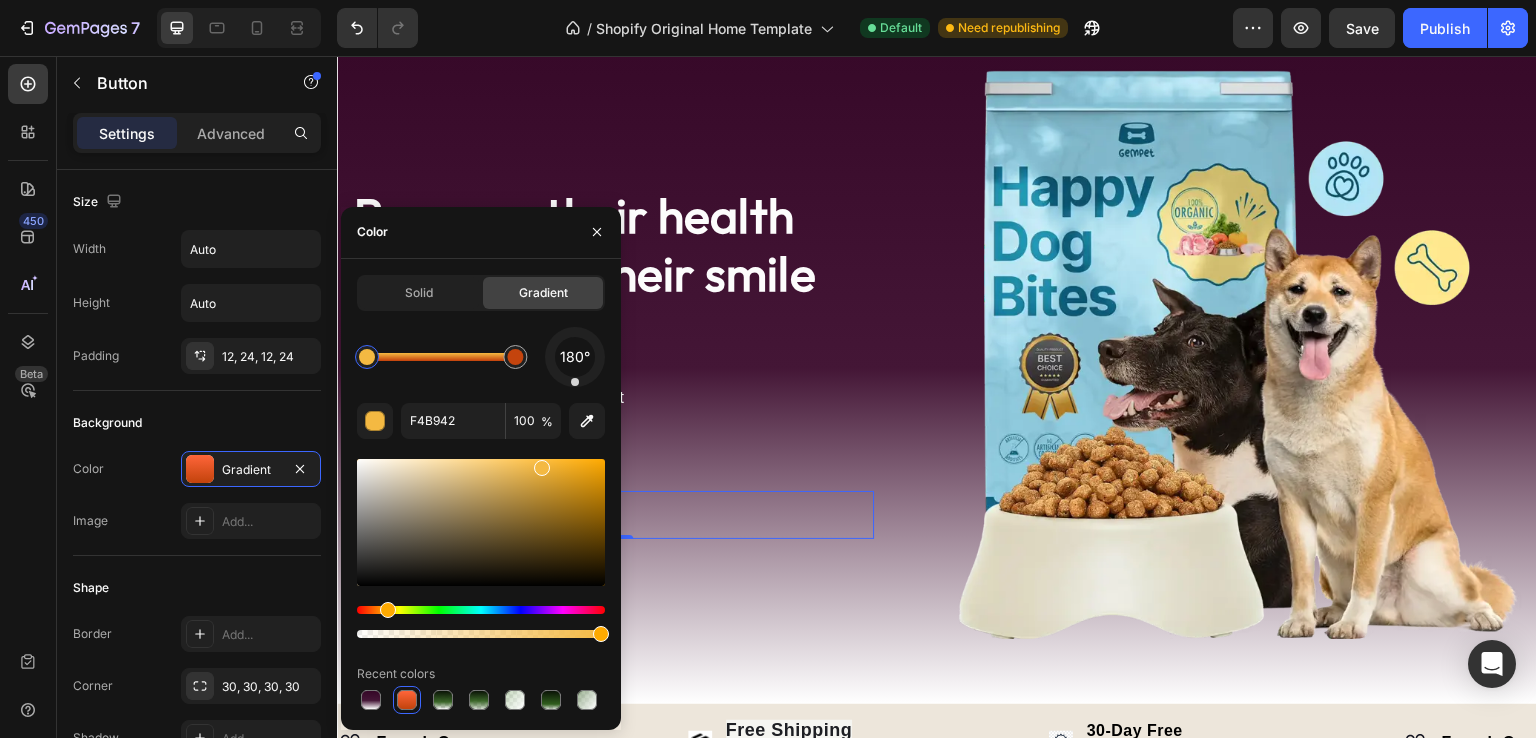 click on "100% Naturel Saveur exquise dans chaque plat Ethique et automatique" at bounding box center [613, 414] 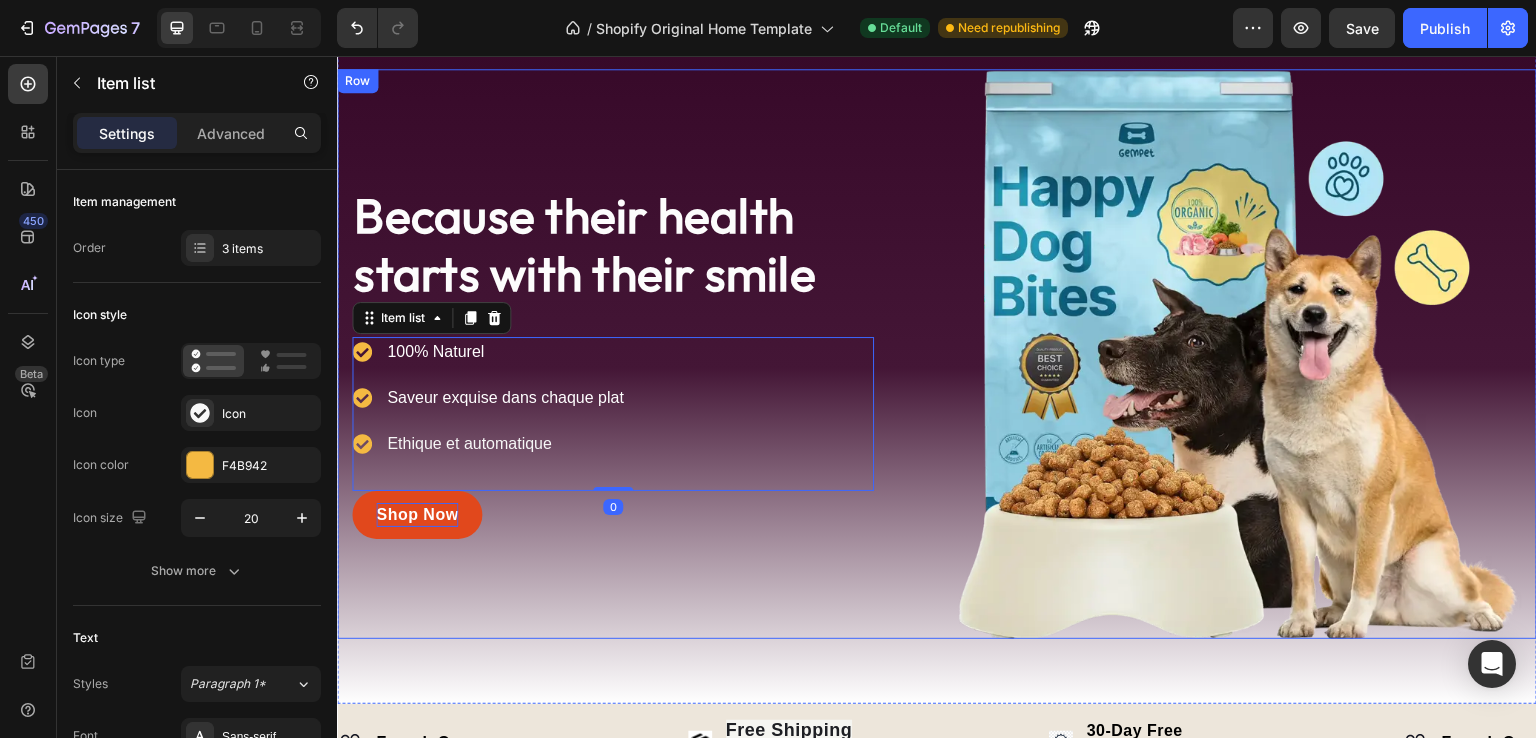 click on "Shop Now" at bounding box center (417, 515) 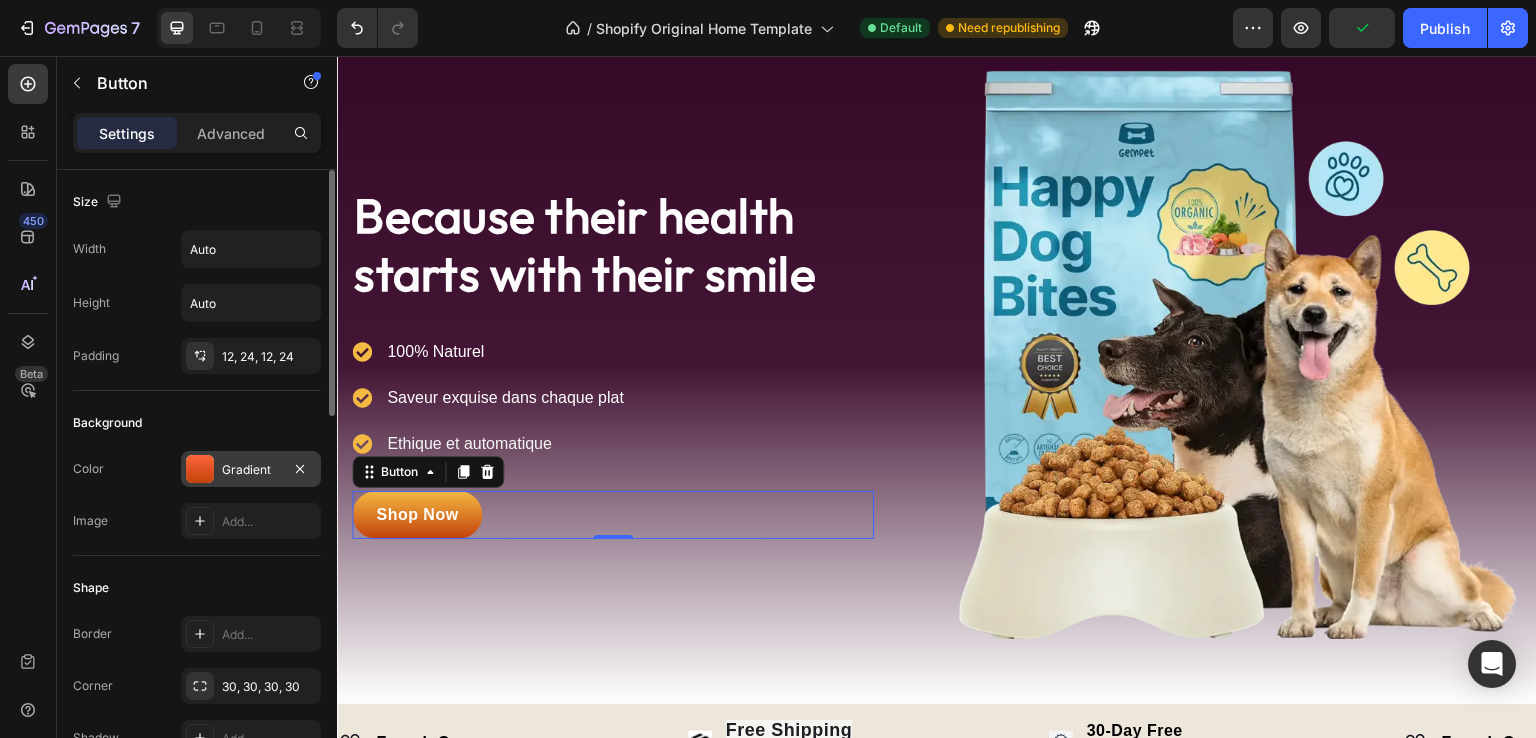 click on "Gradient" at bounding box center (251, 470) 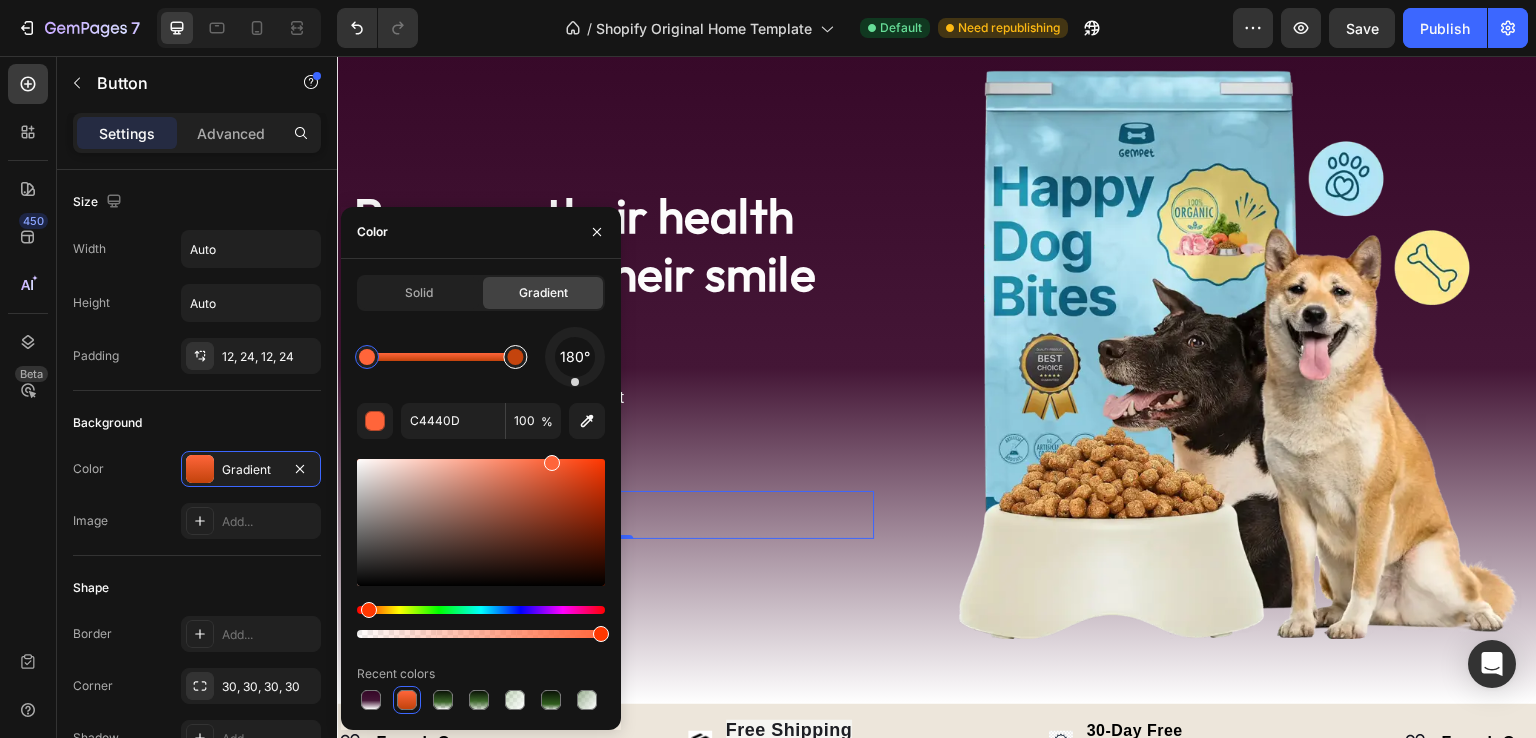 click at bounding box center [515, 357] 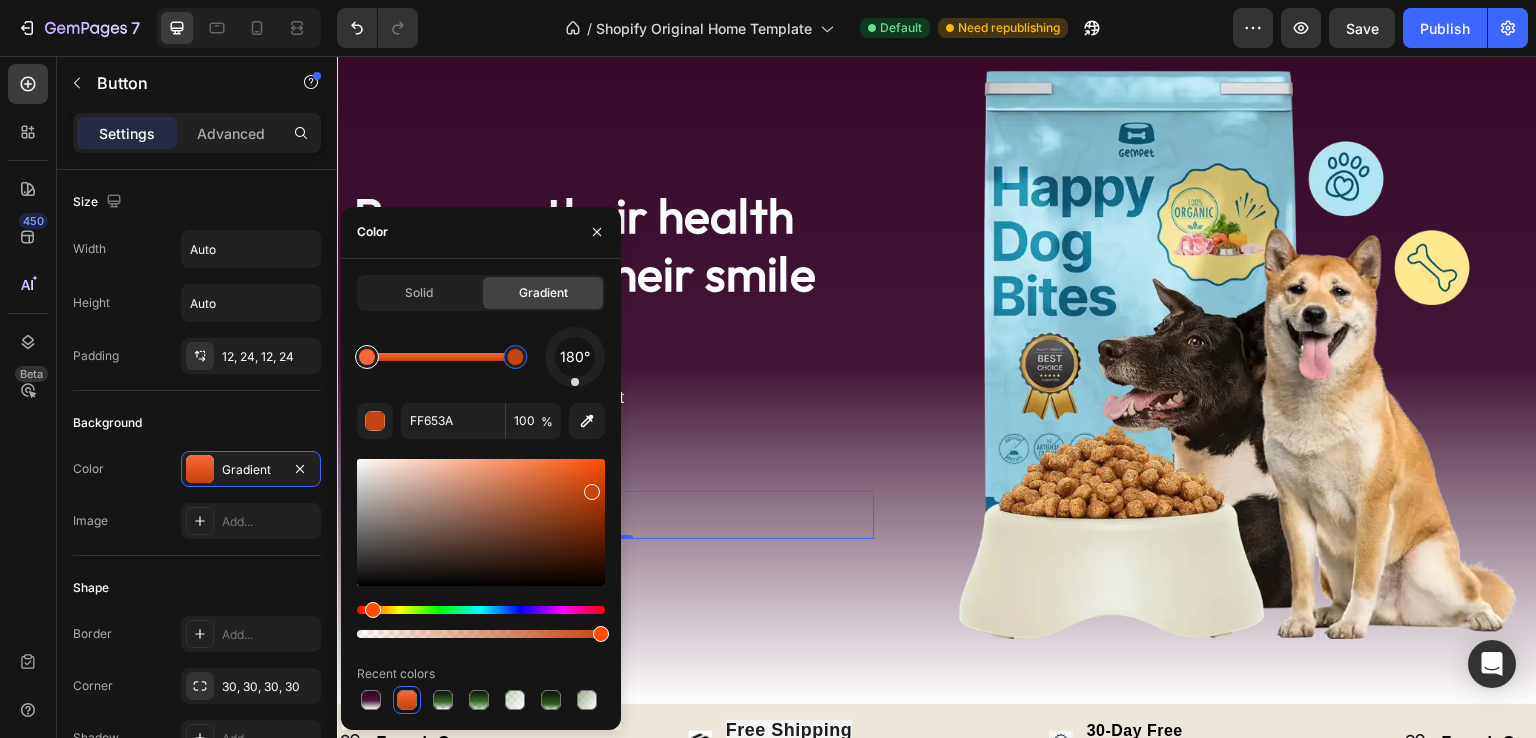 click at bounding box center (367, 357) 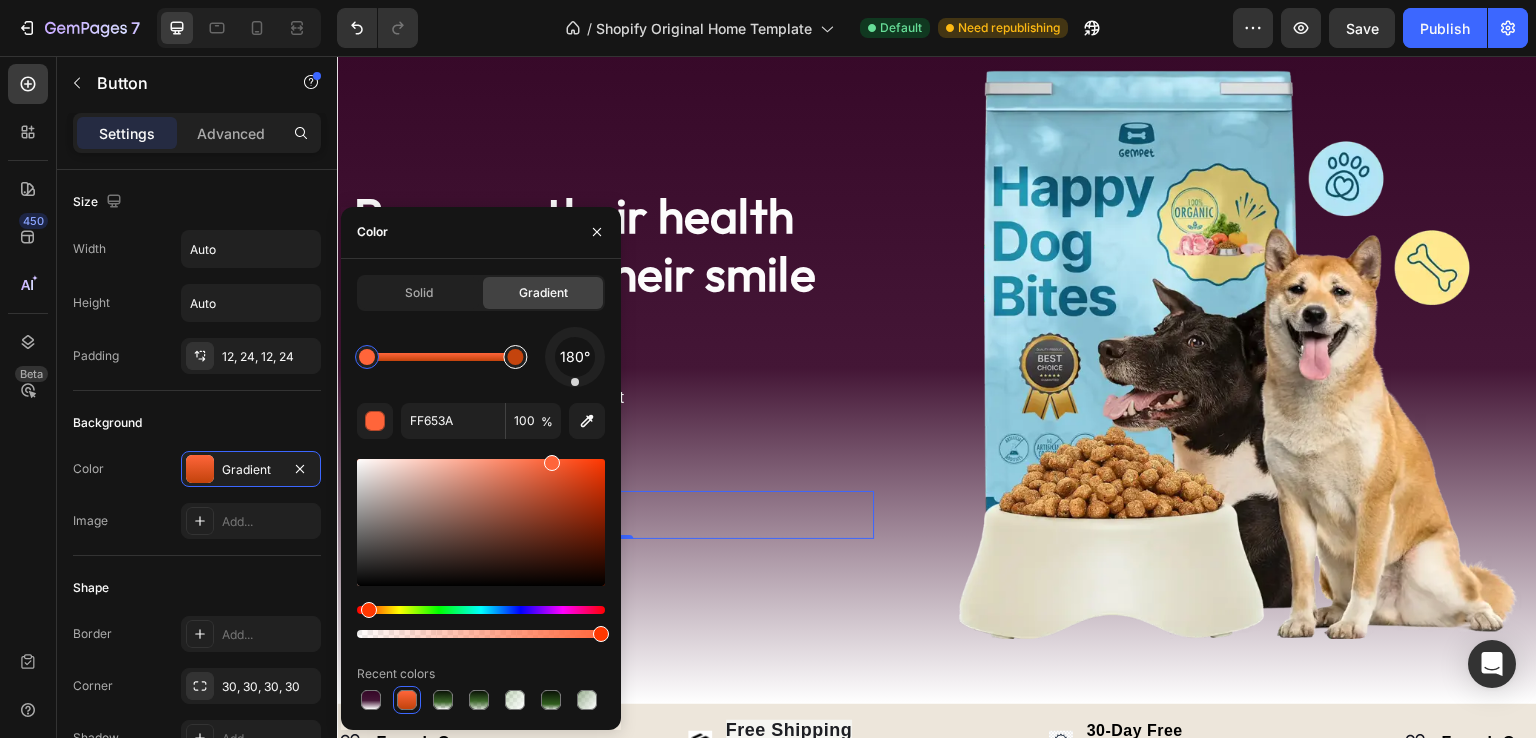 type on "C4440D" 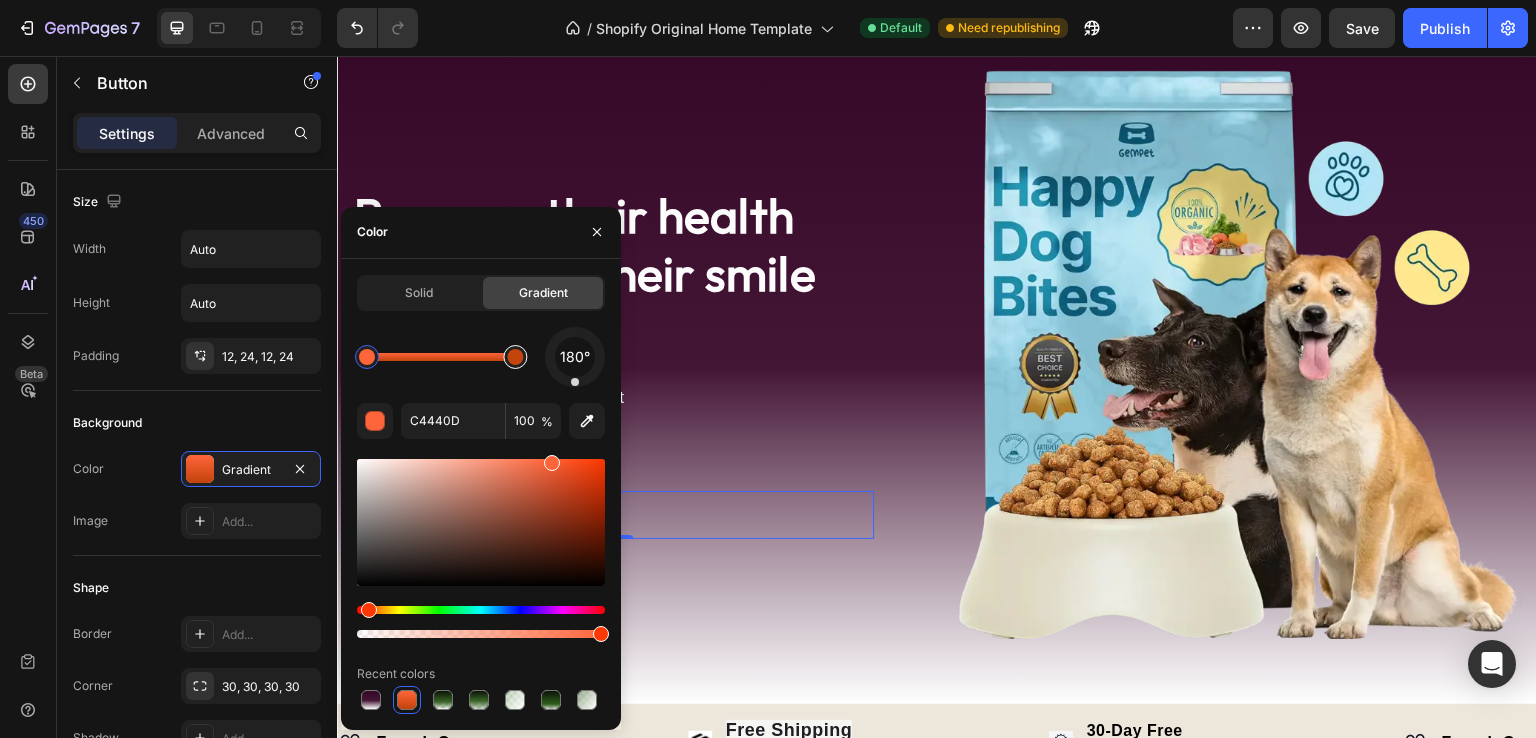 click at bounding box center (515, 357) 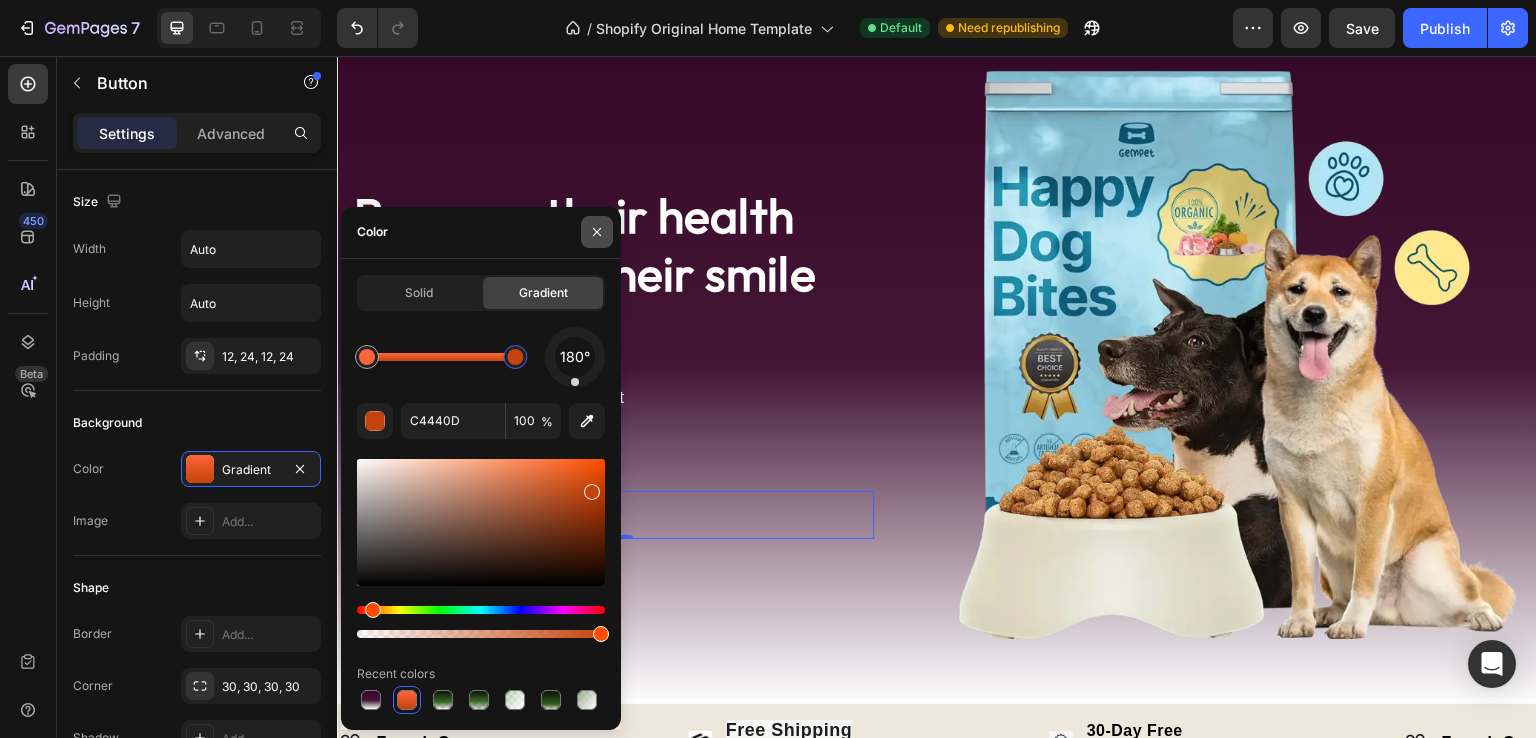click 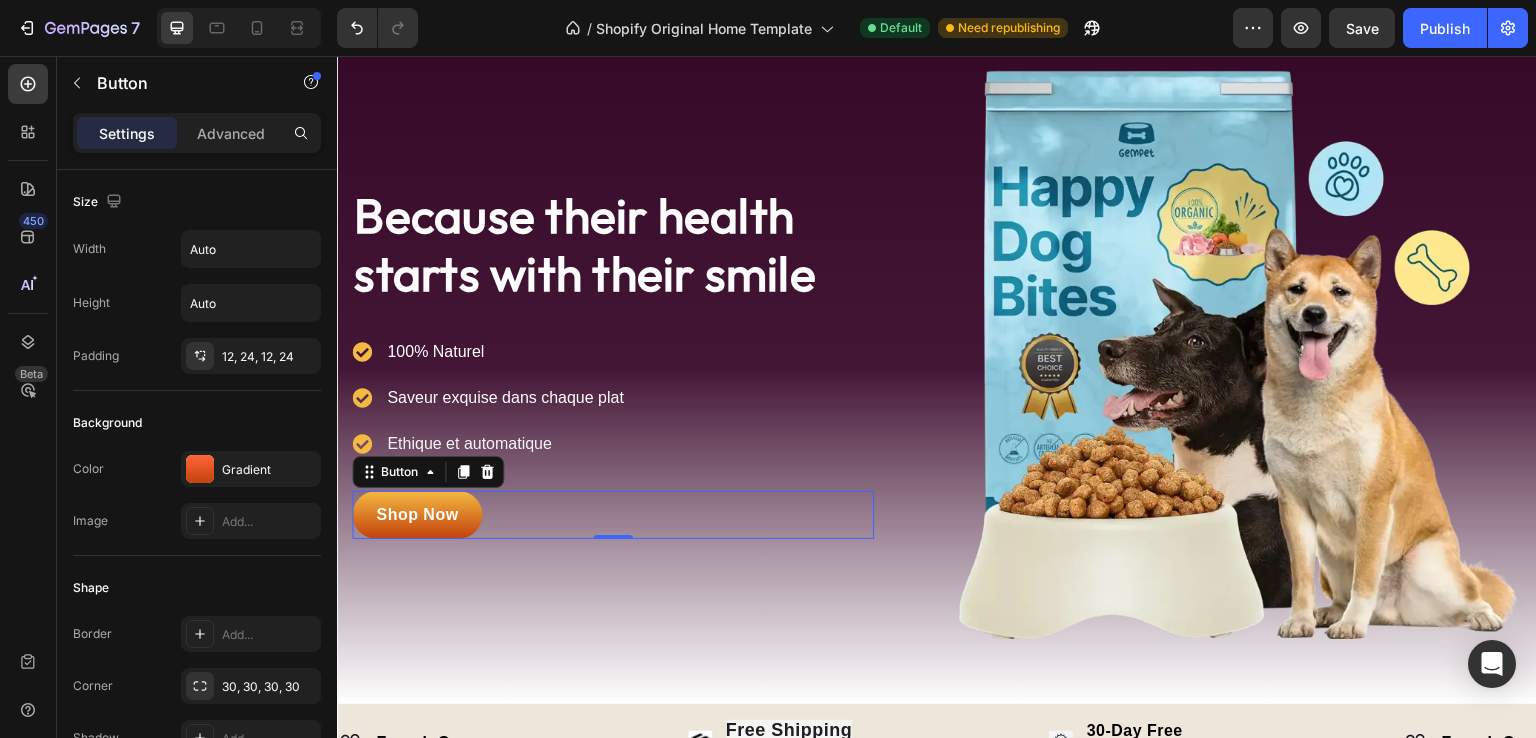 click on "Because their health starts with their smile Heading 100% Naturel Saveur exquise dans chaque plat Ethique et automatique Item list Shop Now Button   0 Row" at bounding box center (637, 354) 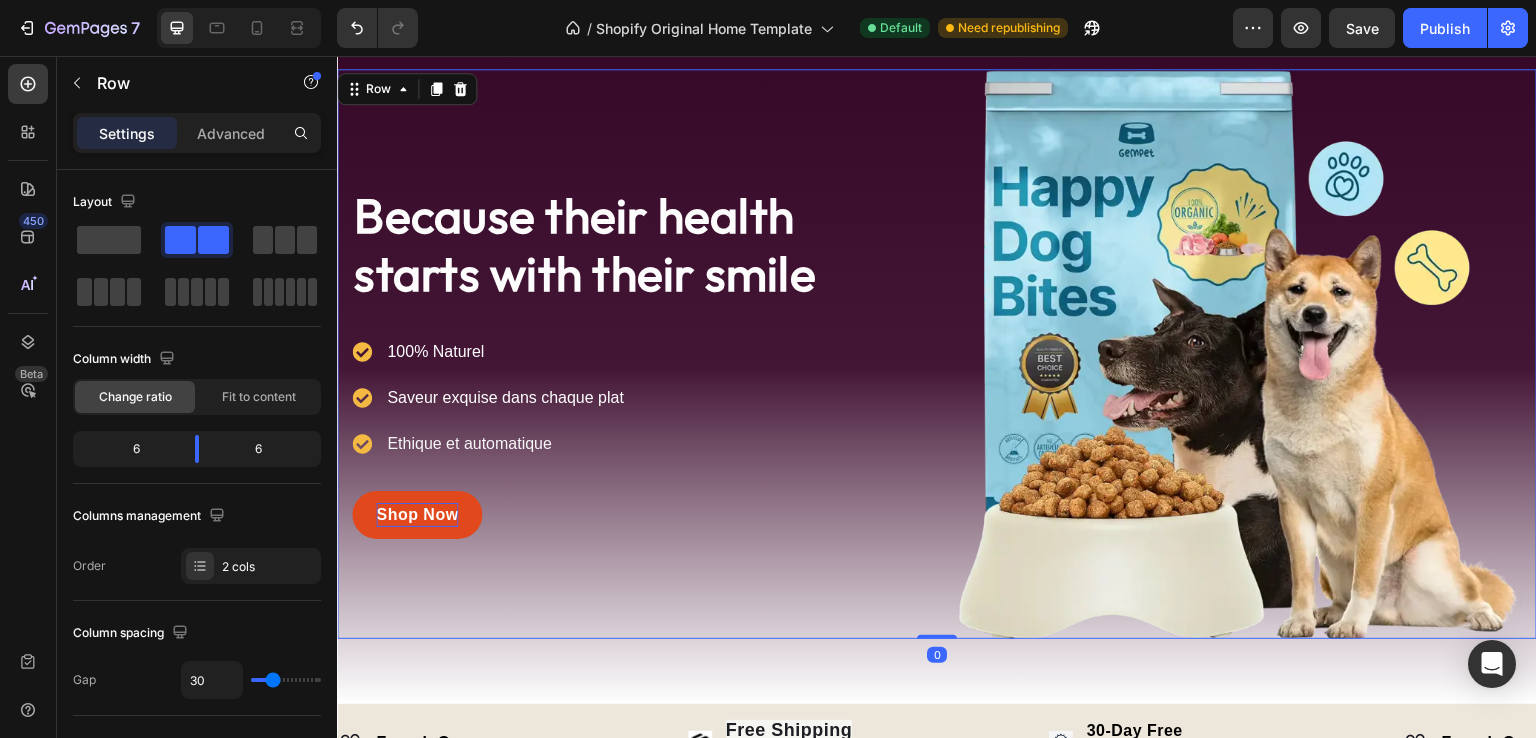 click on "Shop Now" at bounding box center [417, 515] 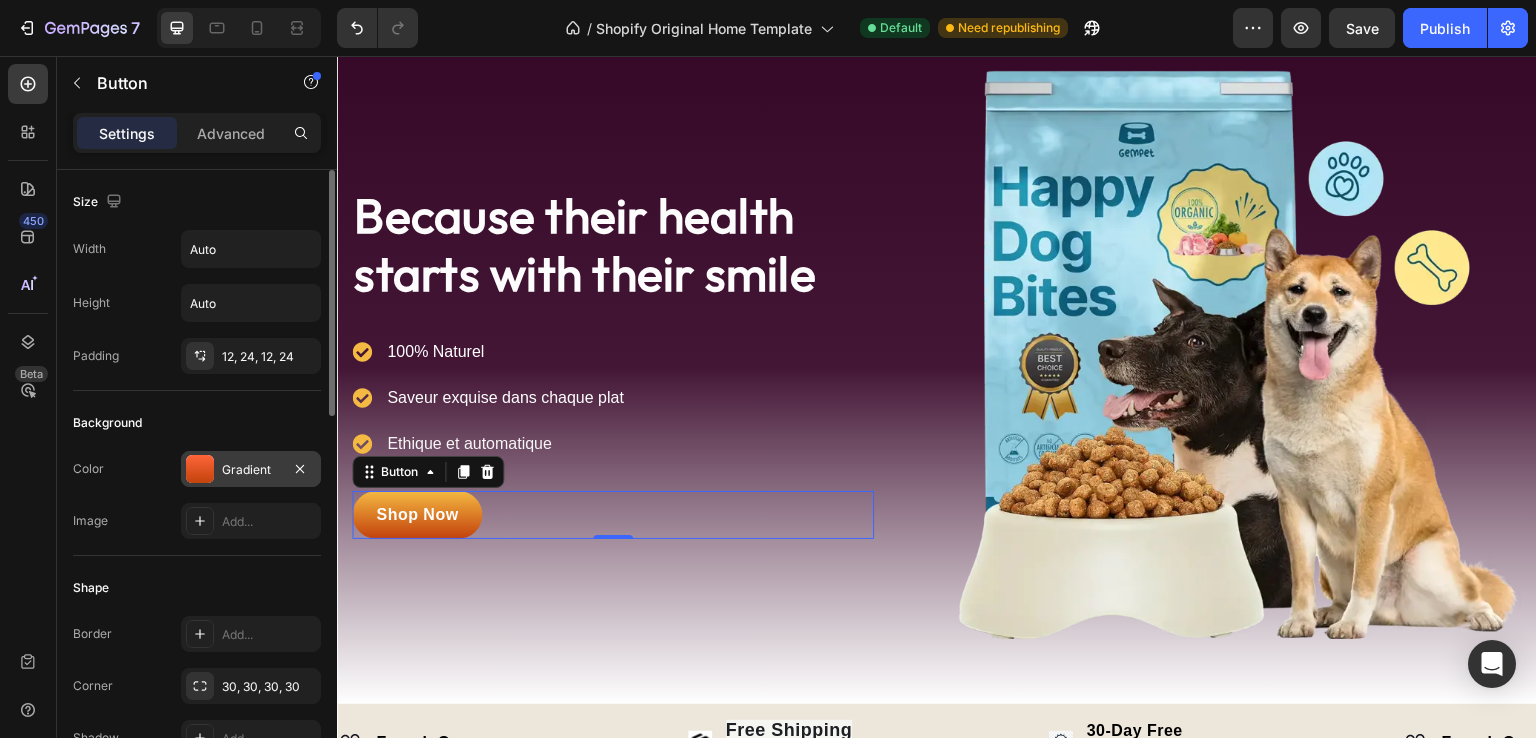 click at bounding box center (200, 469) 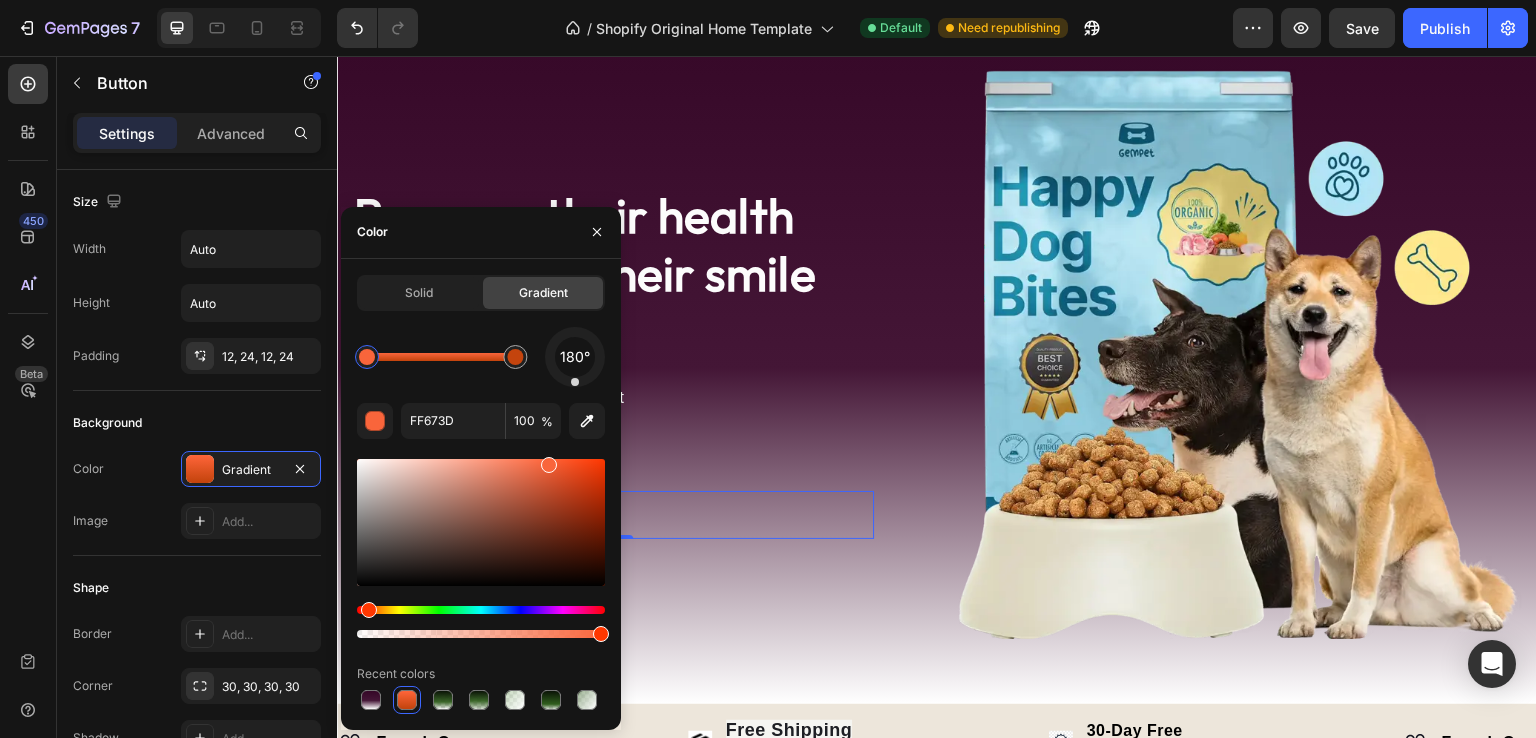 type on "FF653A" 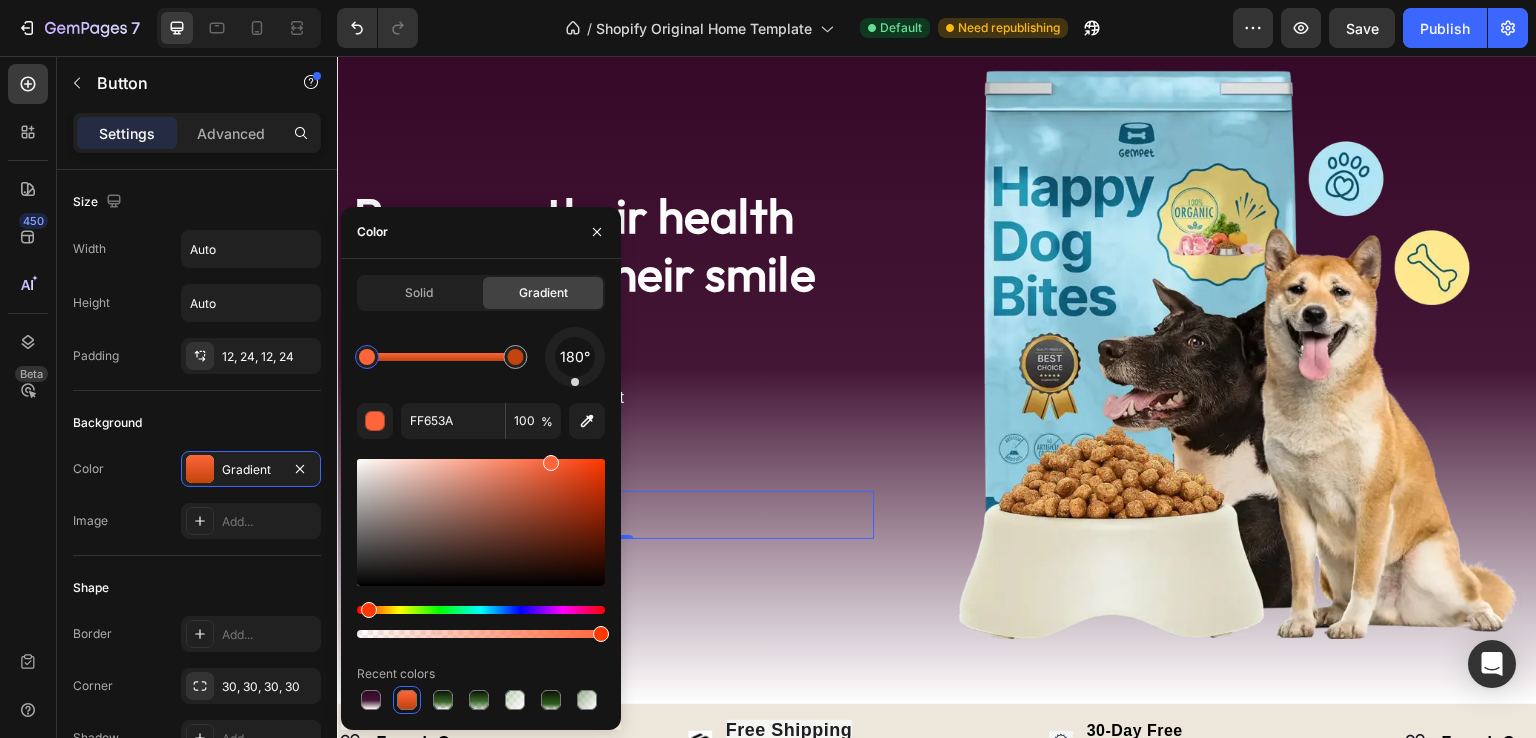 click at bounding box center (481, 548) 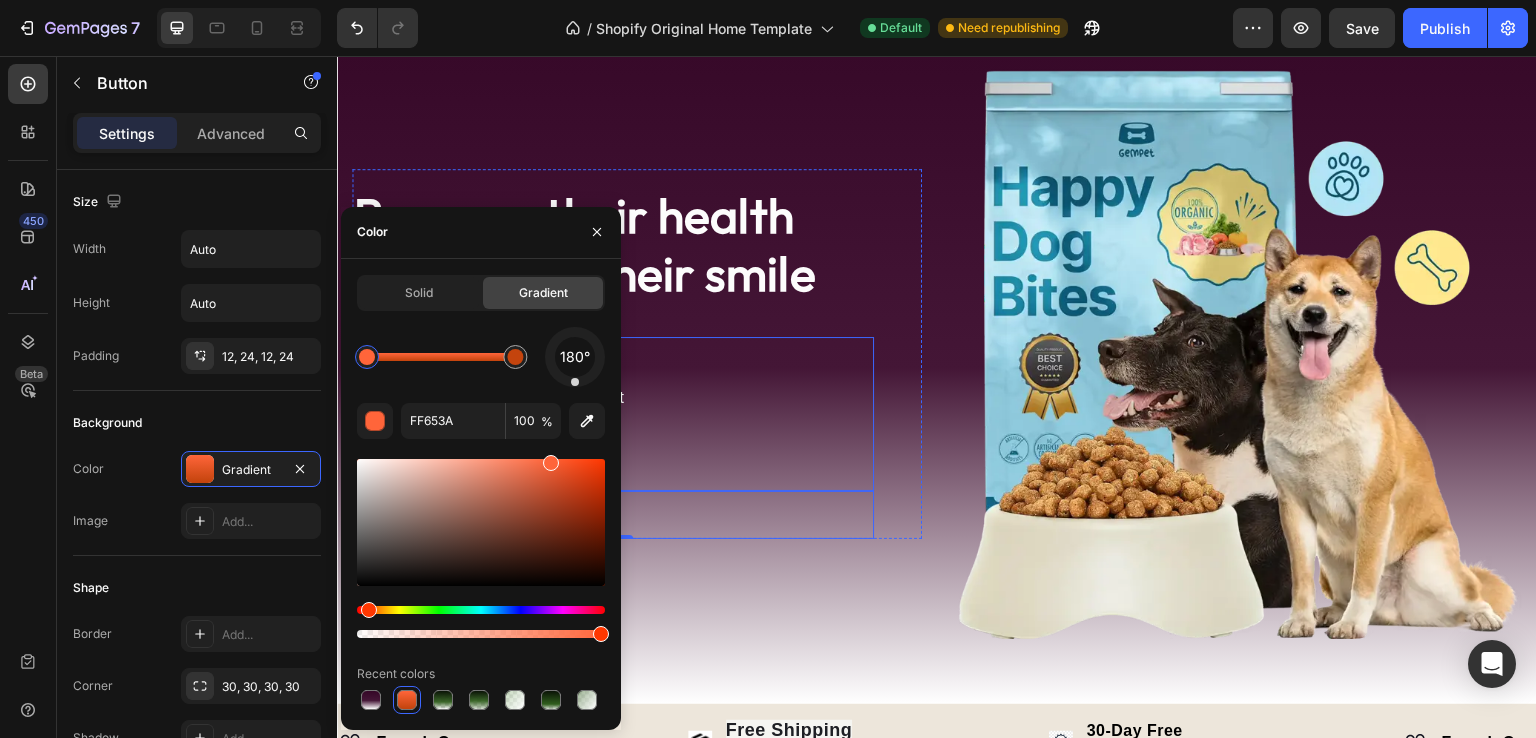 click on "100% Naturel Saveur exquise dans chaque plat Ethique et automatique" at bounding box center (613, 414) 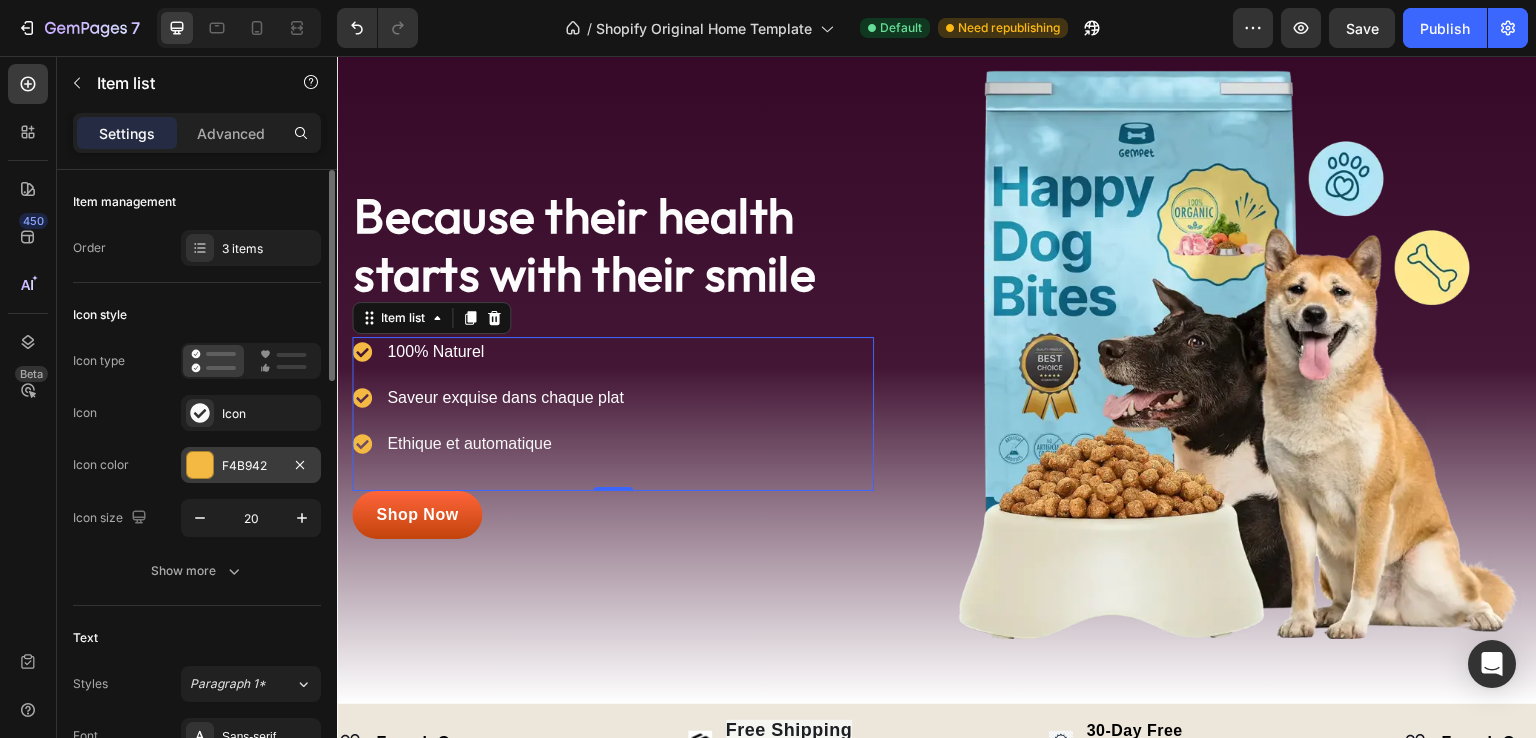 click at bounding box center [200, 465] 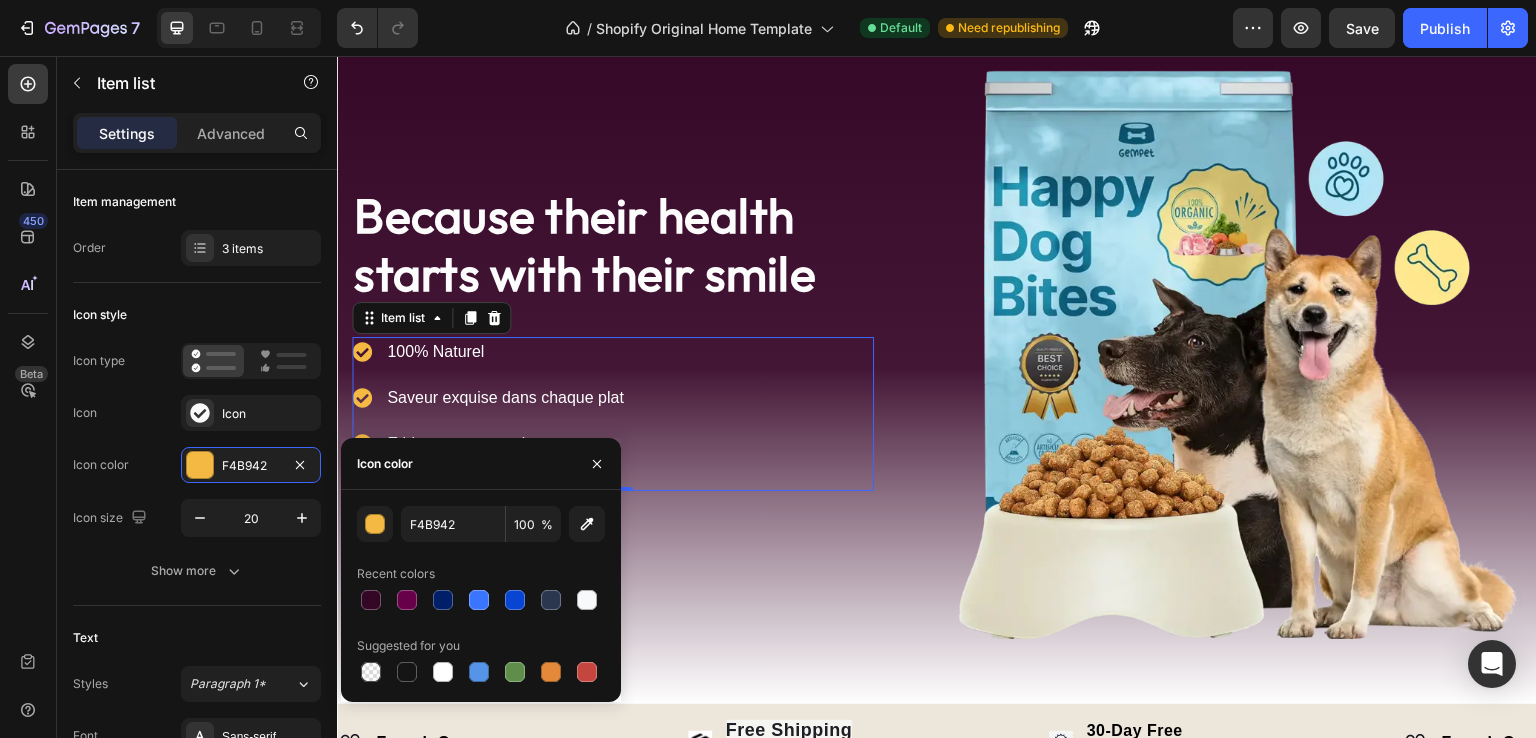 click on "Shop Now Button" at bounding box center (613, 515) 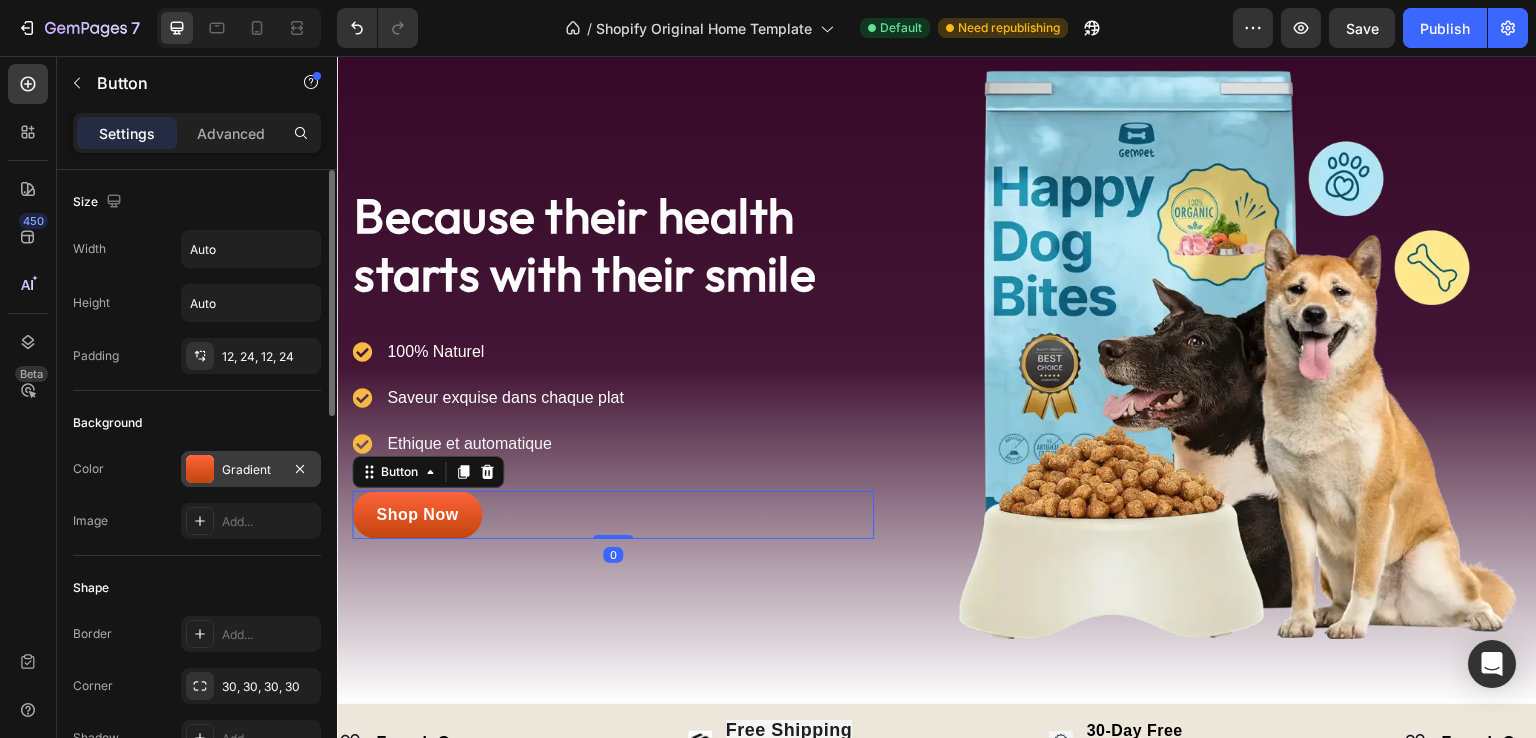 click on "Gradient" at bounding box center (251, 470) 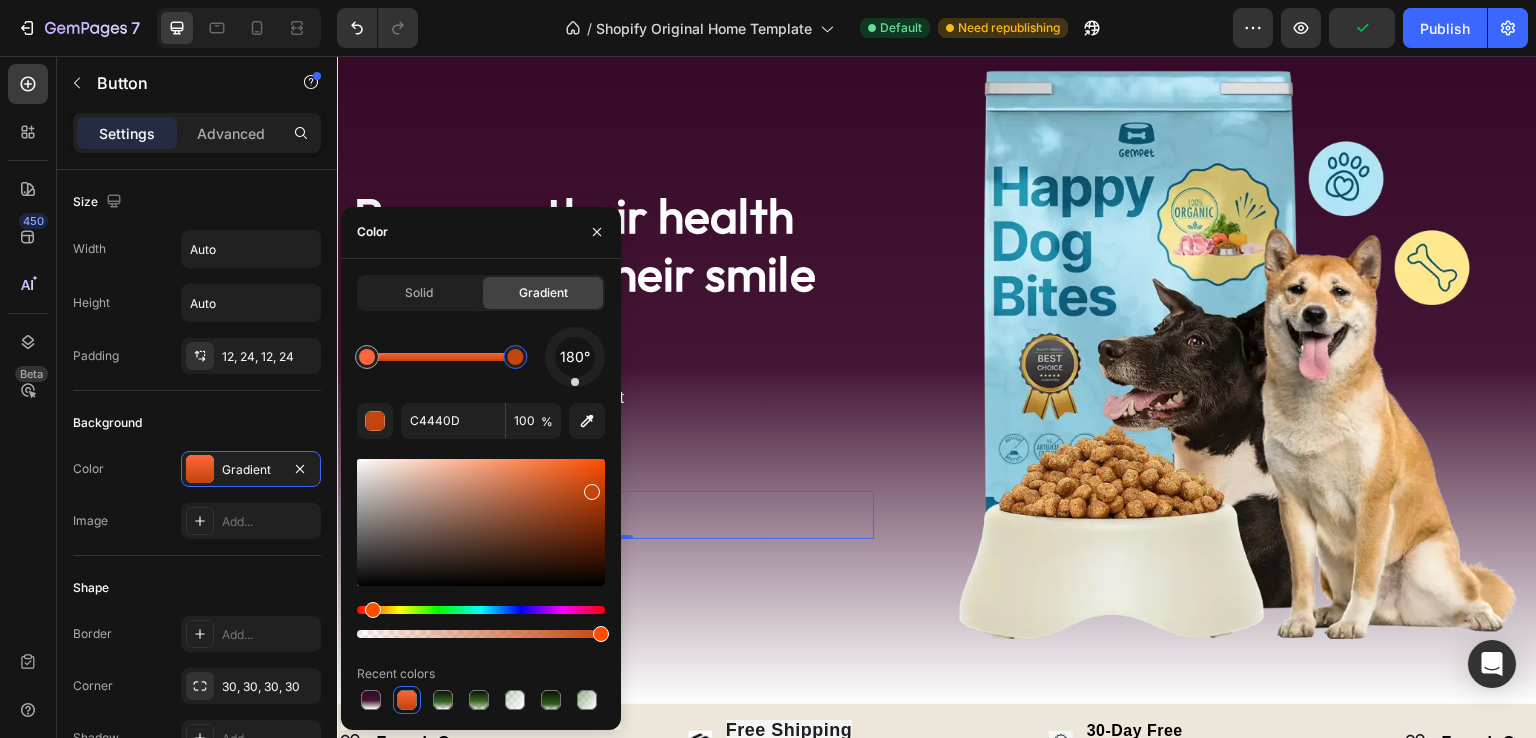 click at bounding box center (515, 357) 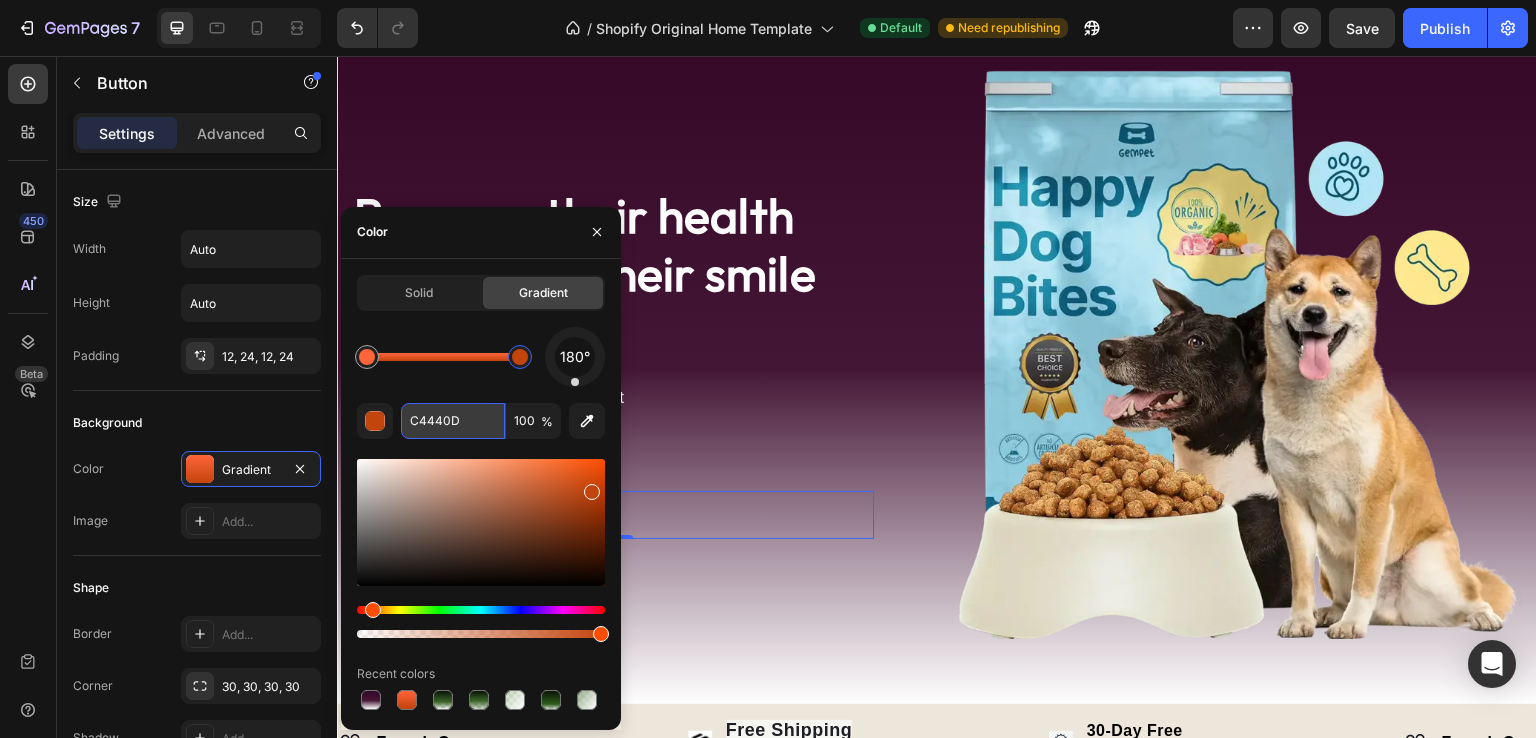 click on "C4440D" at bounding box center [453, 421] 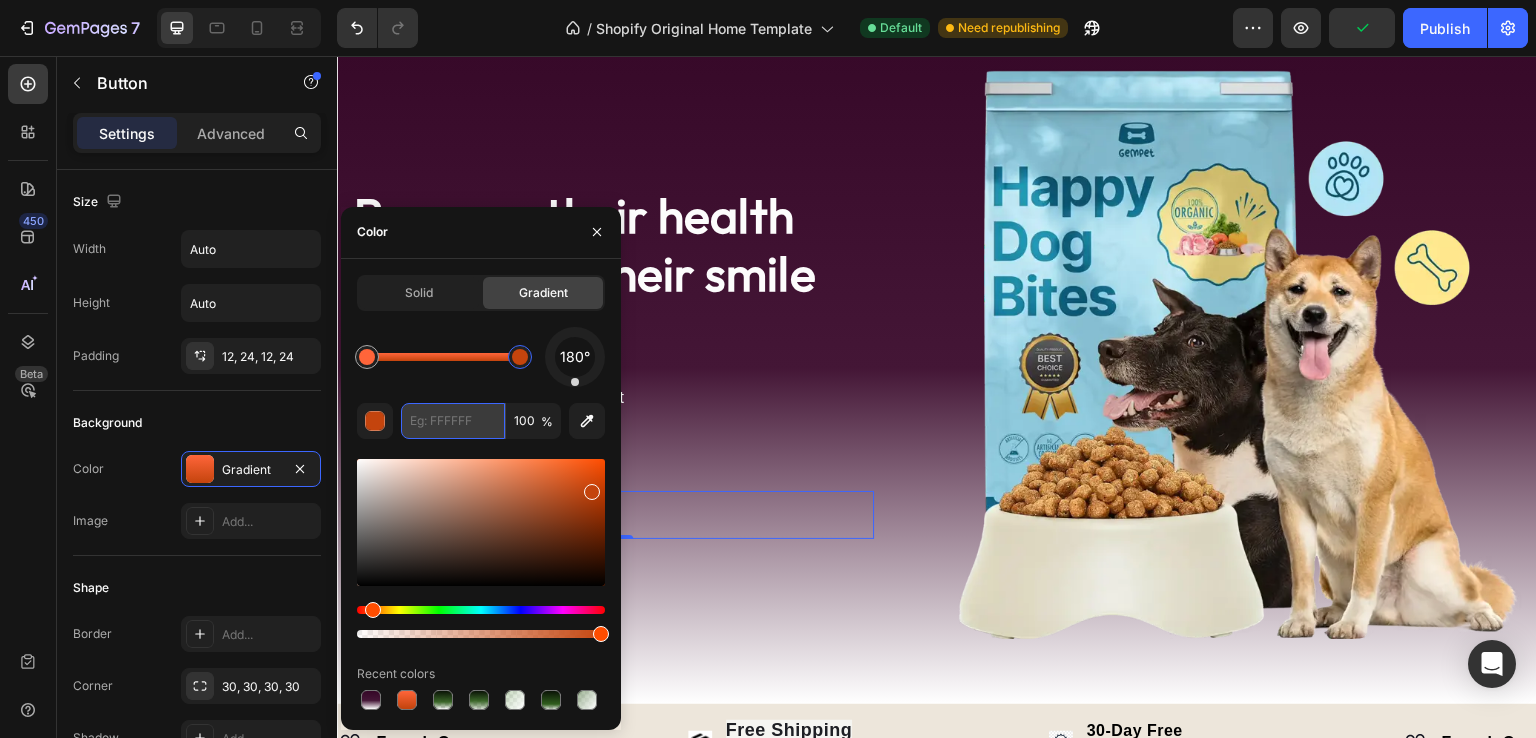 scroll, scrollTop: 0, scrollLeft: 0, axis: both 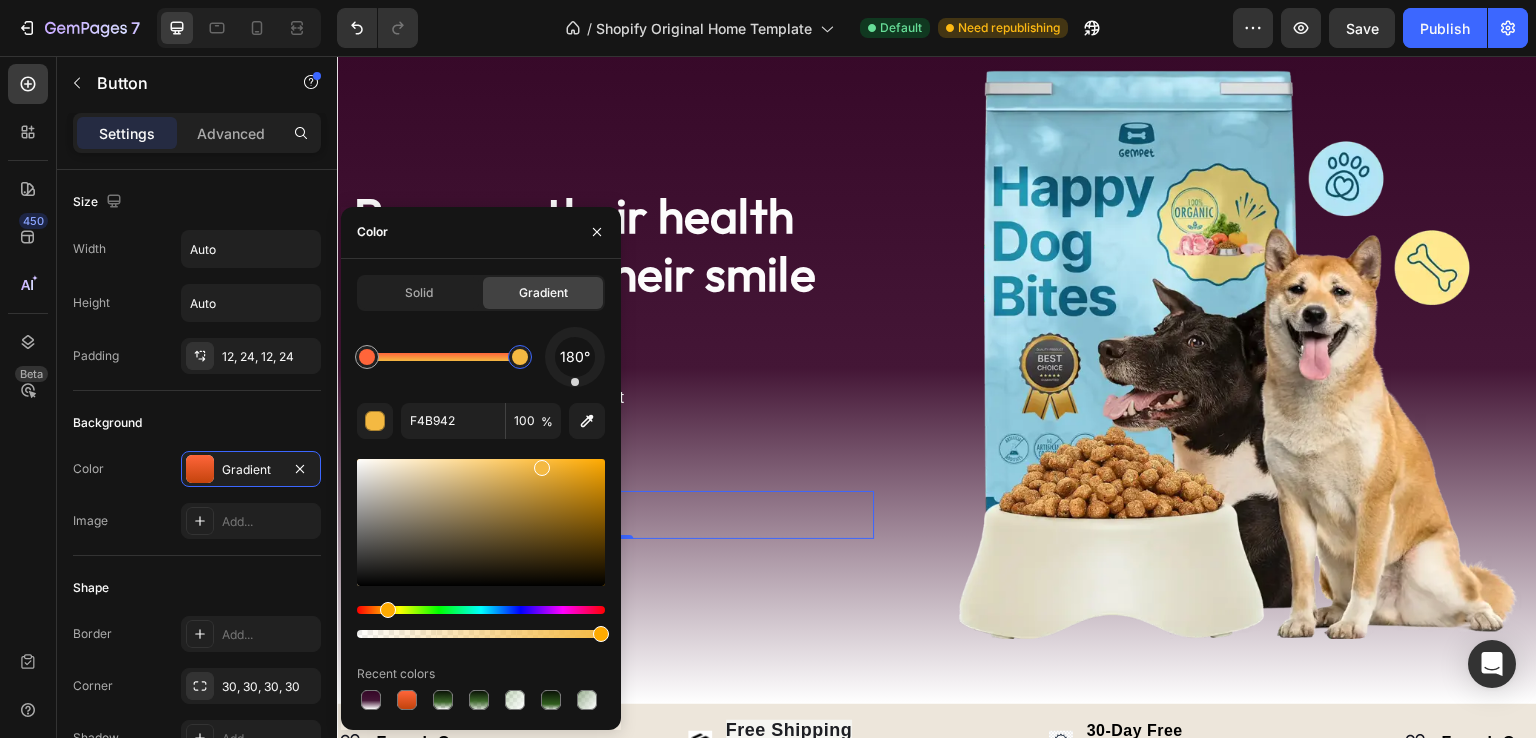 click on "Shop Now Button   0" at bounding box center (613, 515) 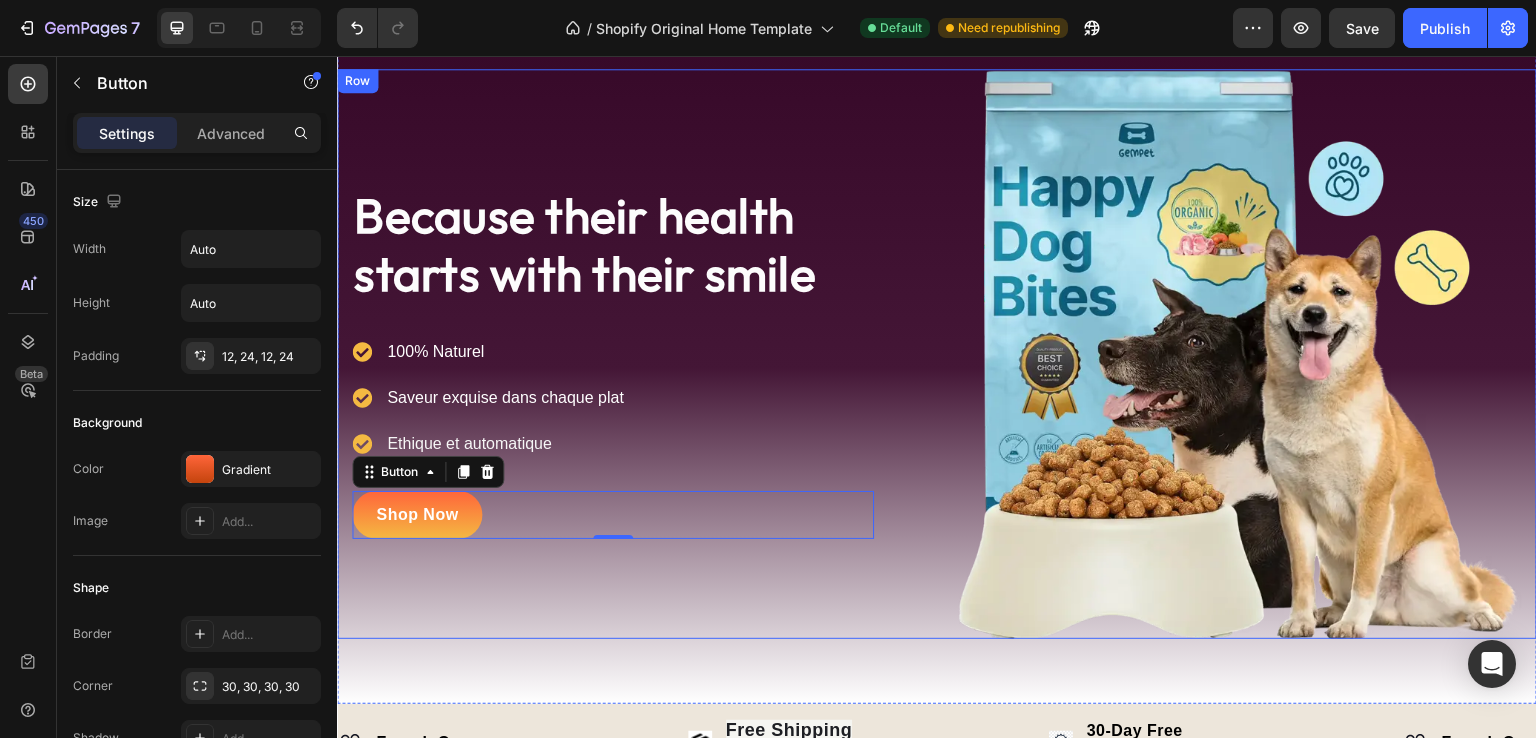 click on "Because their health starts with their smile Heading 100% Naturel Saveur exquise dans chaque plat Ethique et automatique Item list Shop Now Button   0 Row" at bounding box center (637, 354) 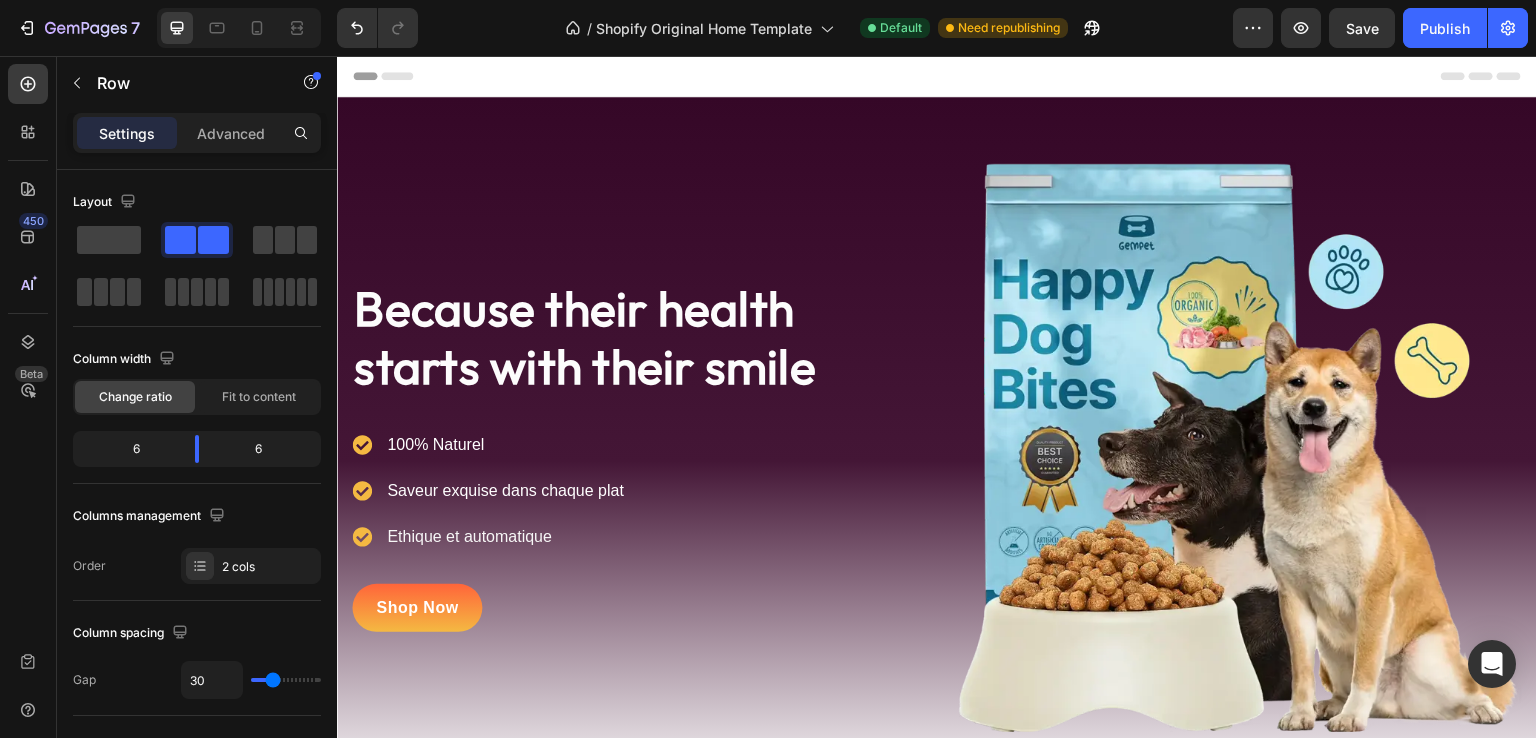 scroll, scrollTop: 490, scrollLeft: 0, axis: vertical 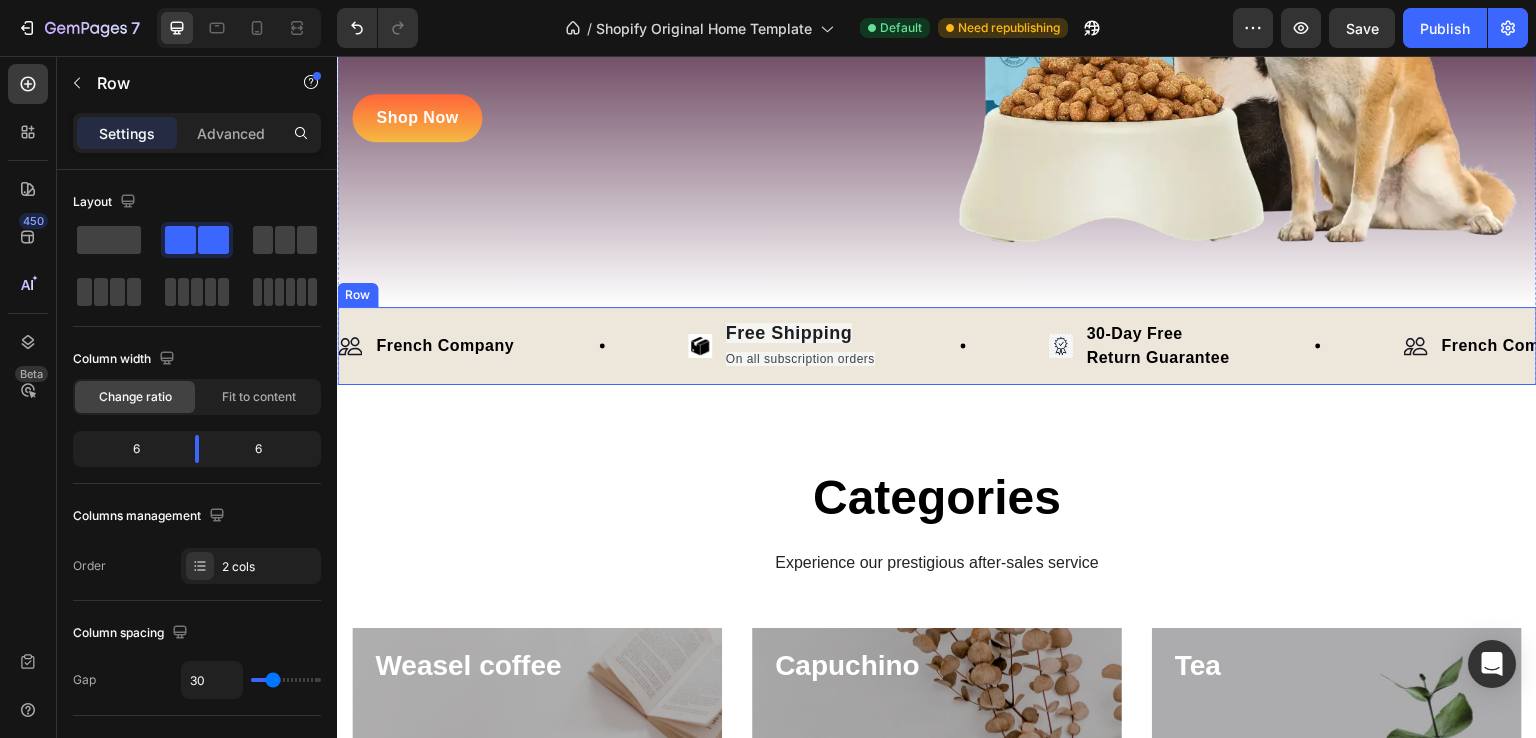 click on "Image French Company Text Block Row
Image Free Shipping On all subscription orders Text Block Row
Image 30-Day Free Return Guarantee Text Block Row
Image French Company Text Block Row
Image Free Shipping On all subscription orders Text Block Row
Image 30-Day Free Return Guarantee Text Block Row
Image French Company Text Block Row
Image Free Shipping On all subscription orders Text Block Row
Image 30-Day Free Return Guarantee Text Block Row
Image French Company Text Block Row
Image Free Shipping On all subscription orders Text Block Row
Image 30-Day Free Return Guarantee Text Block Row
Image French Company Text Block Row
Image Free Shipping On all subscription orders Text Block Row
Image 30-Day Free Return Guarantee Text Block Row
Image French Company Text Block Row Image" at bounding box center (937, 346) 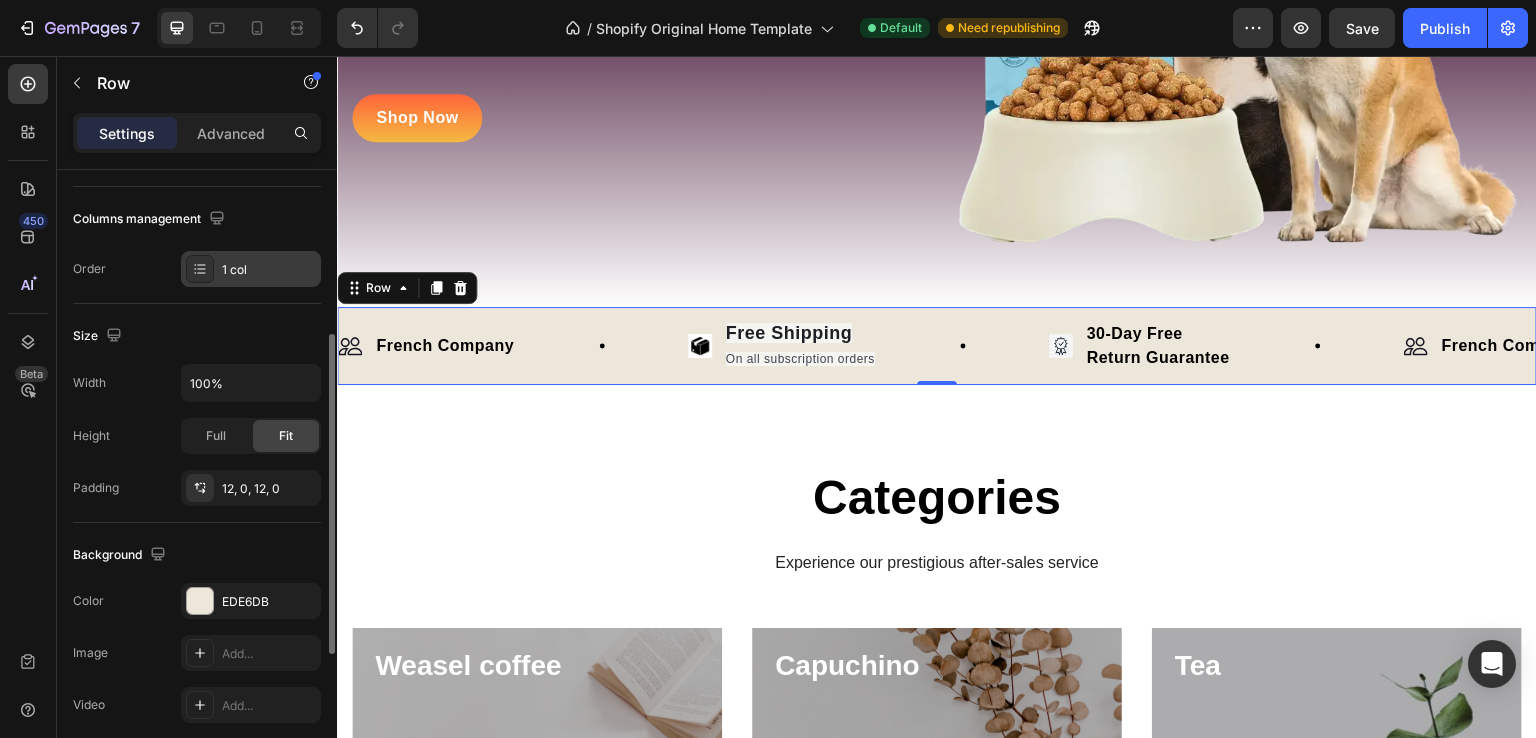 scroll, scrollTop: 305, scrollLeft: 0, axis: vertical 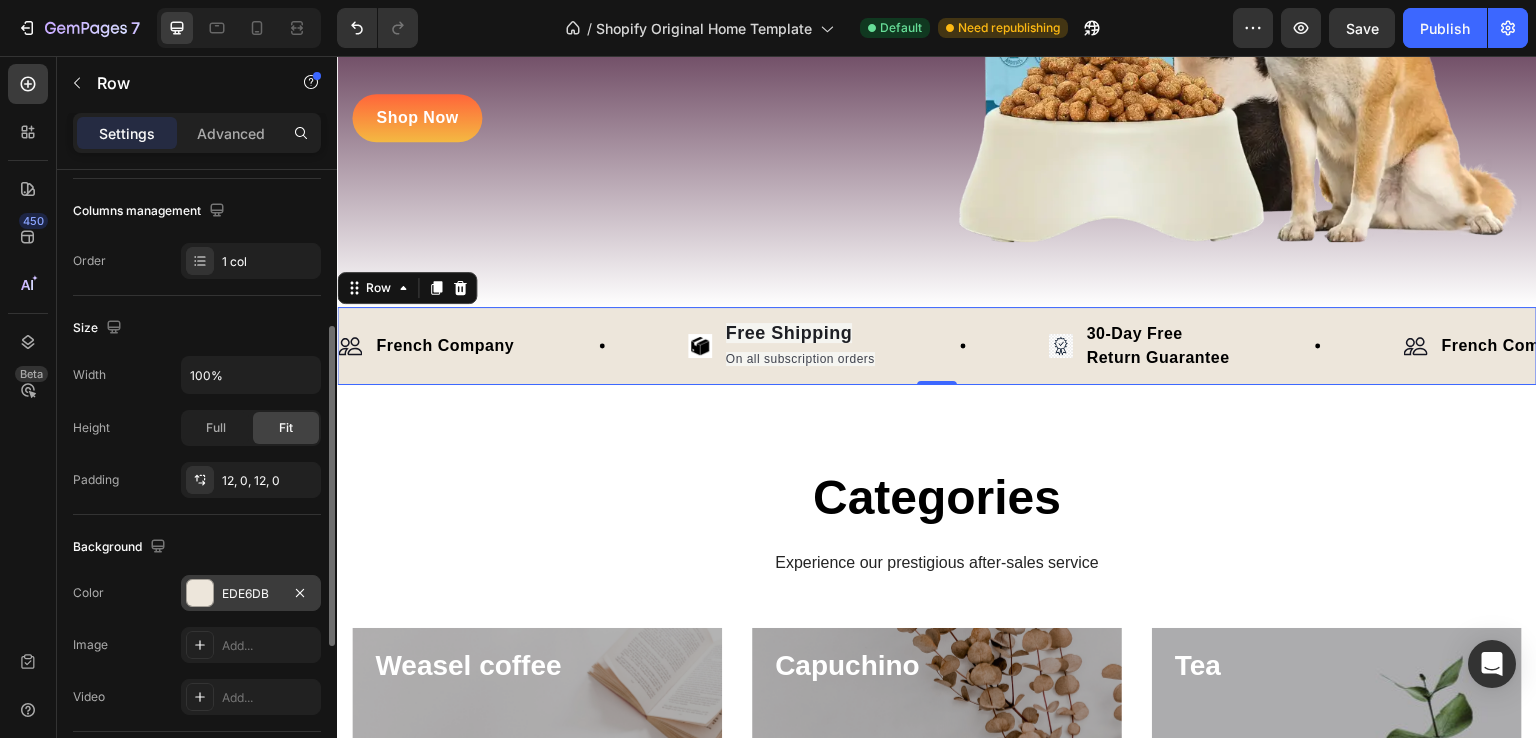 click on "EDE6DB" at bounding box center (251, 594) 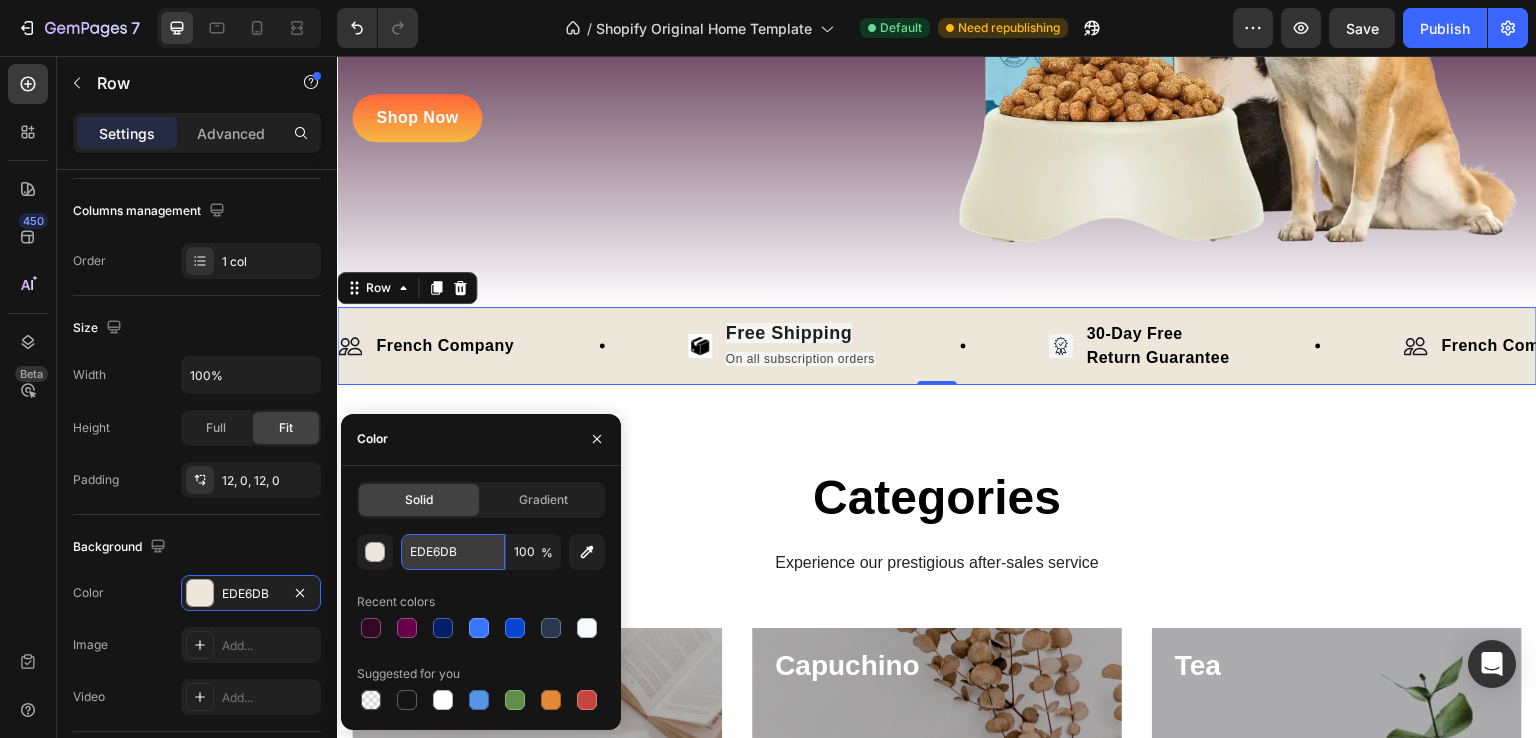 click on "EDE6DB" at bounding box center (453, 552) 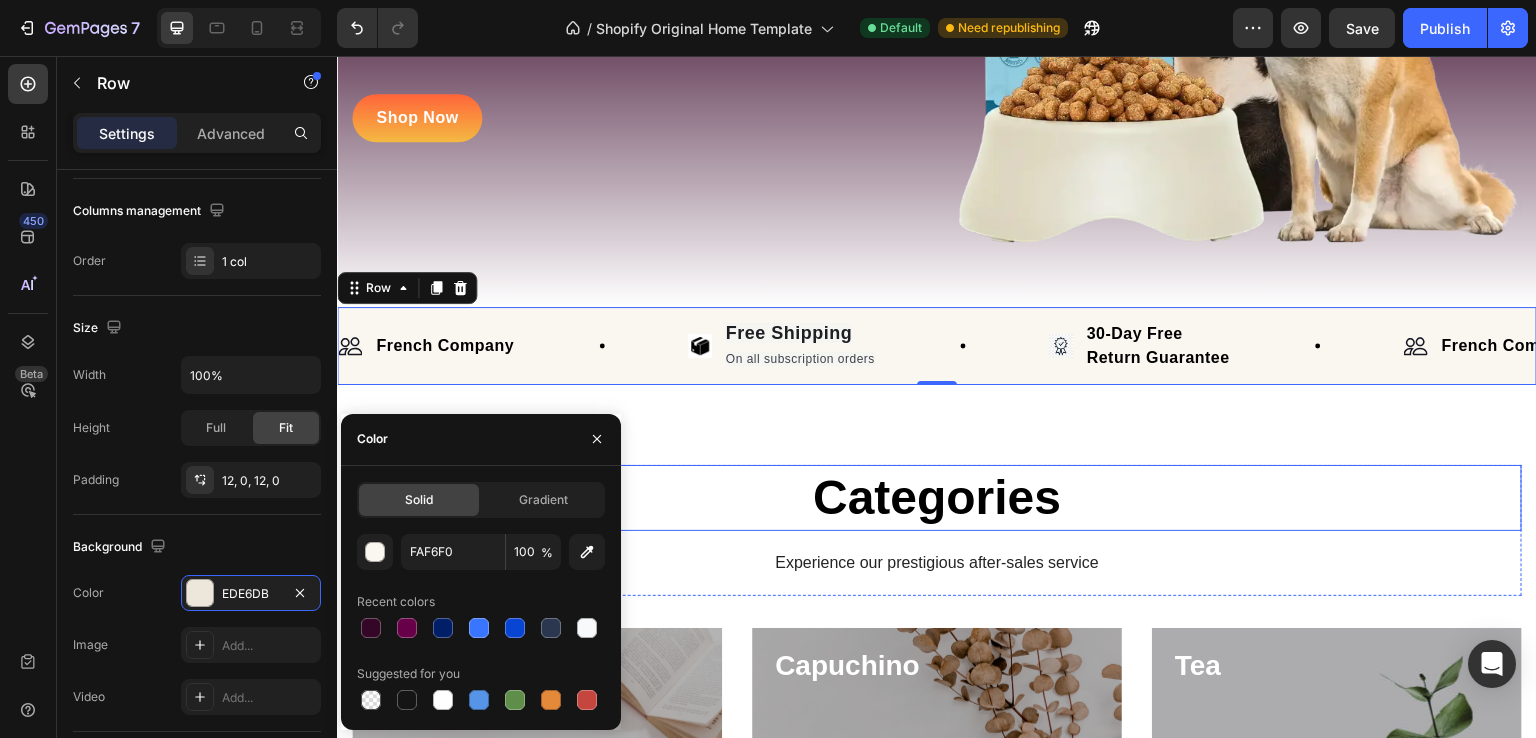 click on "Categories" at bounding box center [937, 498] 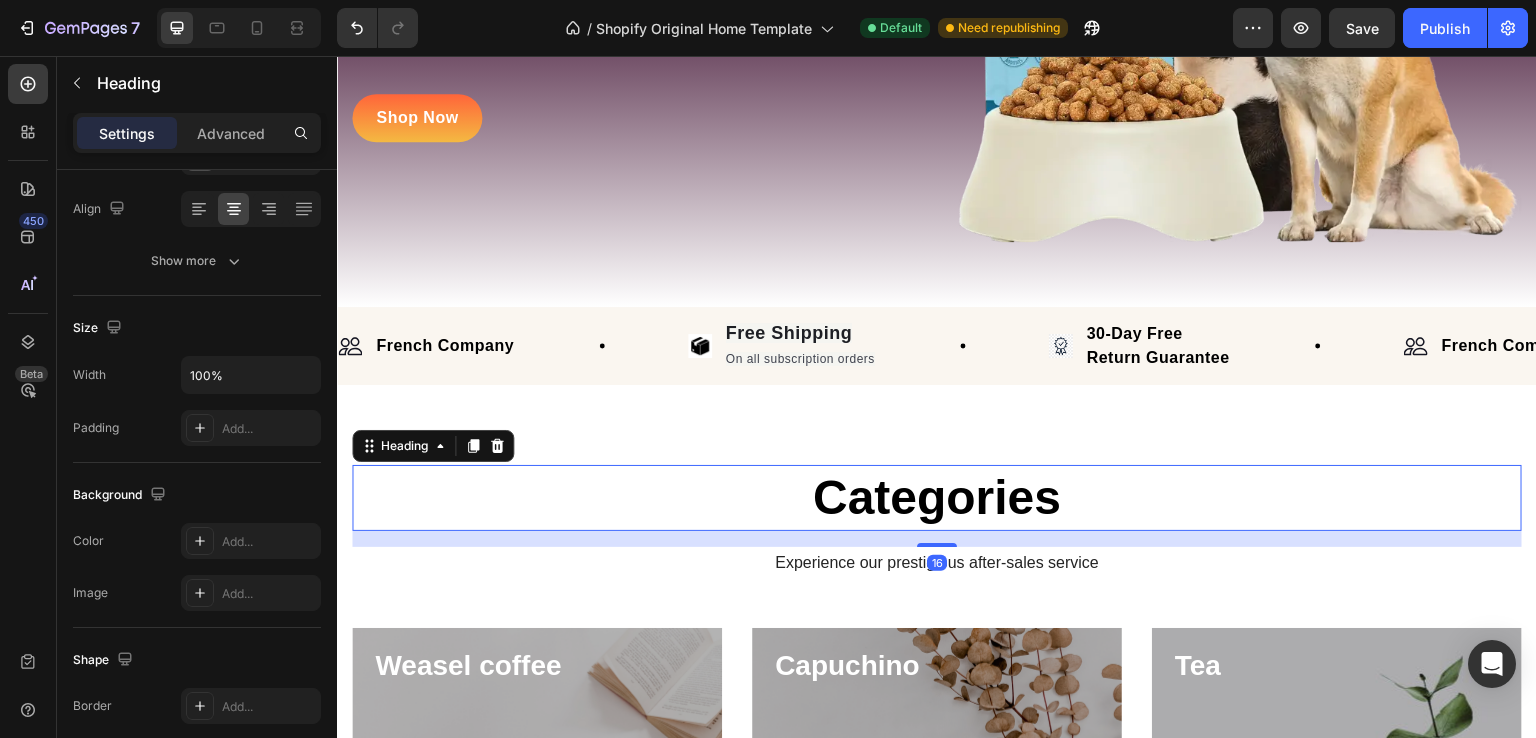 scroll, scrollTop: 0, scrollLeft: 0, axis: both 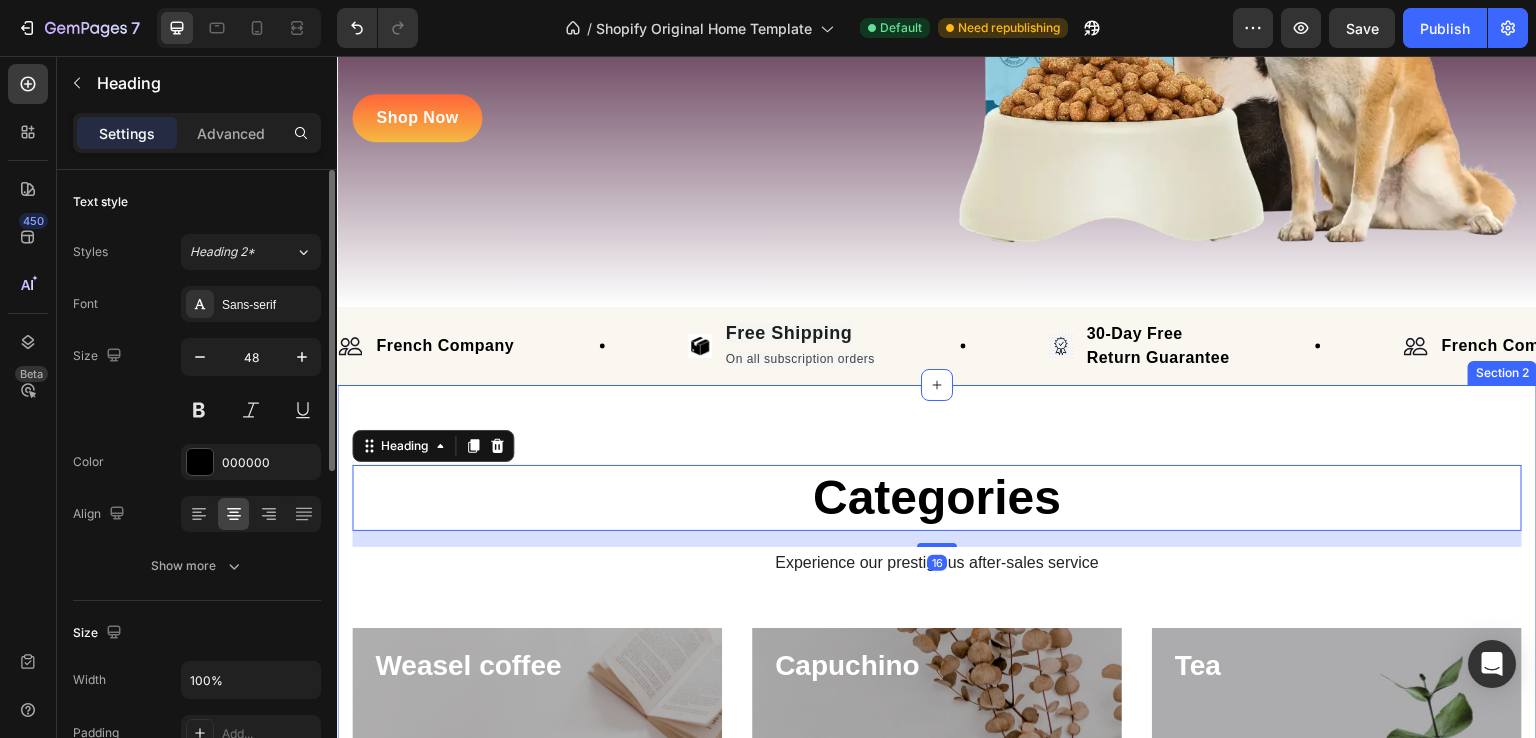 click on "Categories Heading   16 Experience our prestigious after-sales service Text block Row Weasel coffee Heading
Shop now Button Row Hero Banner Capuchino Heading
Shop now Button Row Hero Banner Tea Heading
Shop now Button Row Hero Banner Row Section 2" at bounding box center (937, 776) 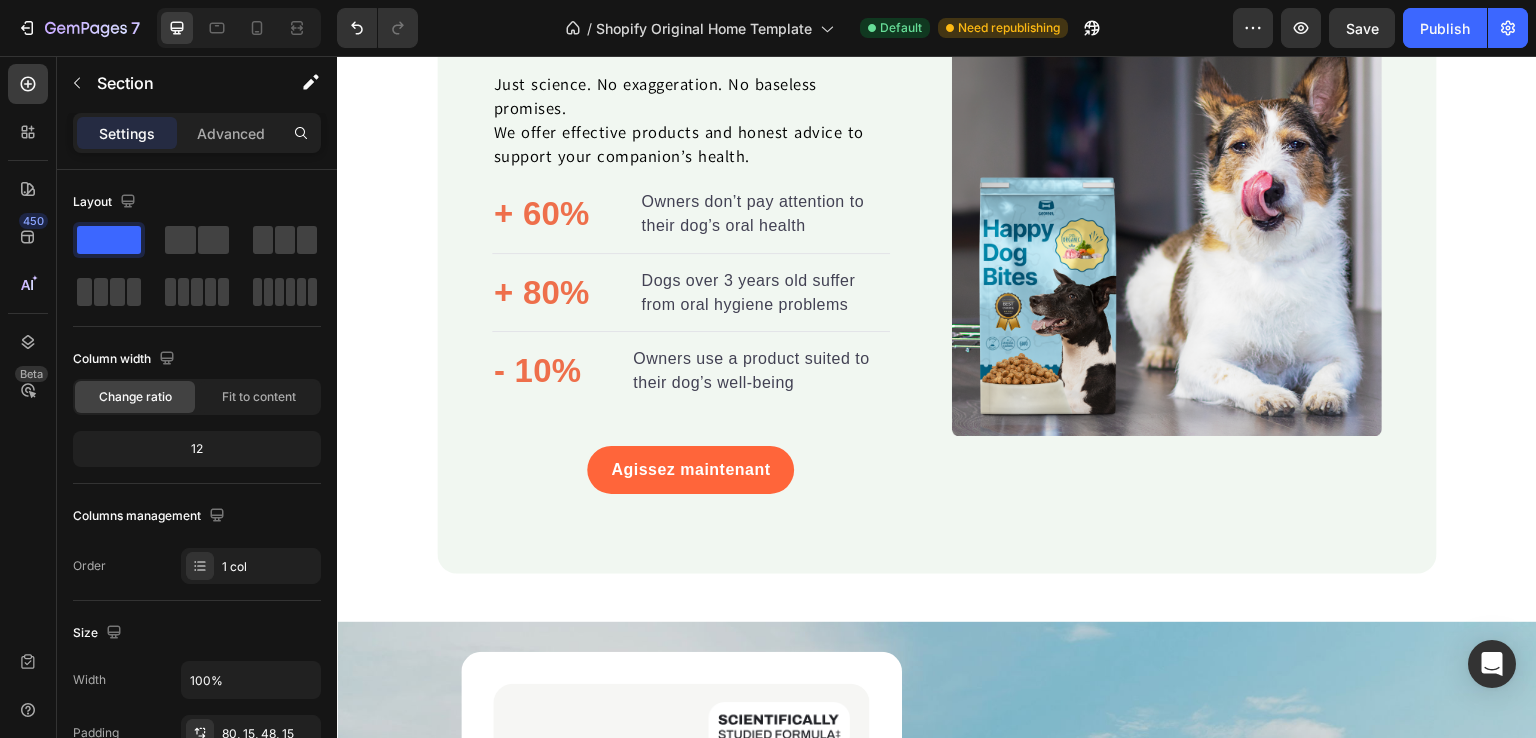 scroll, scrollTop: 2702, scrollLeft: 0, axis: vertical 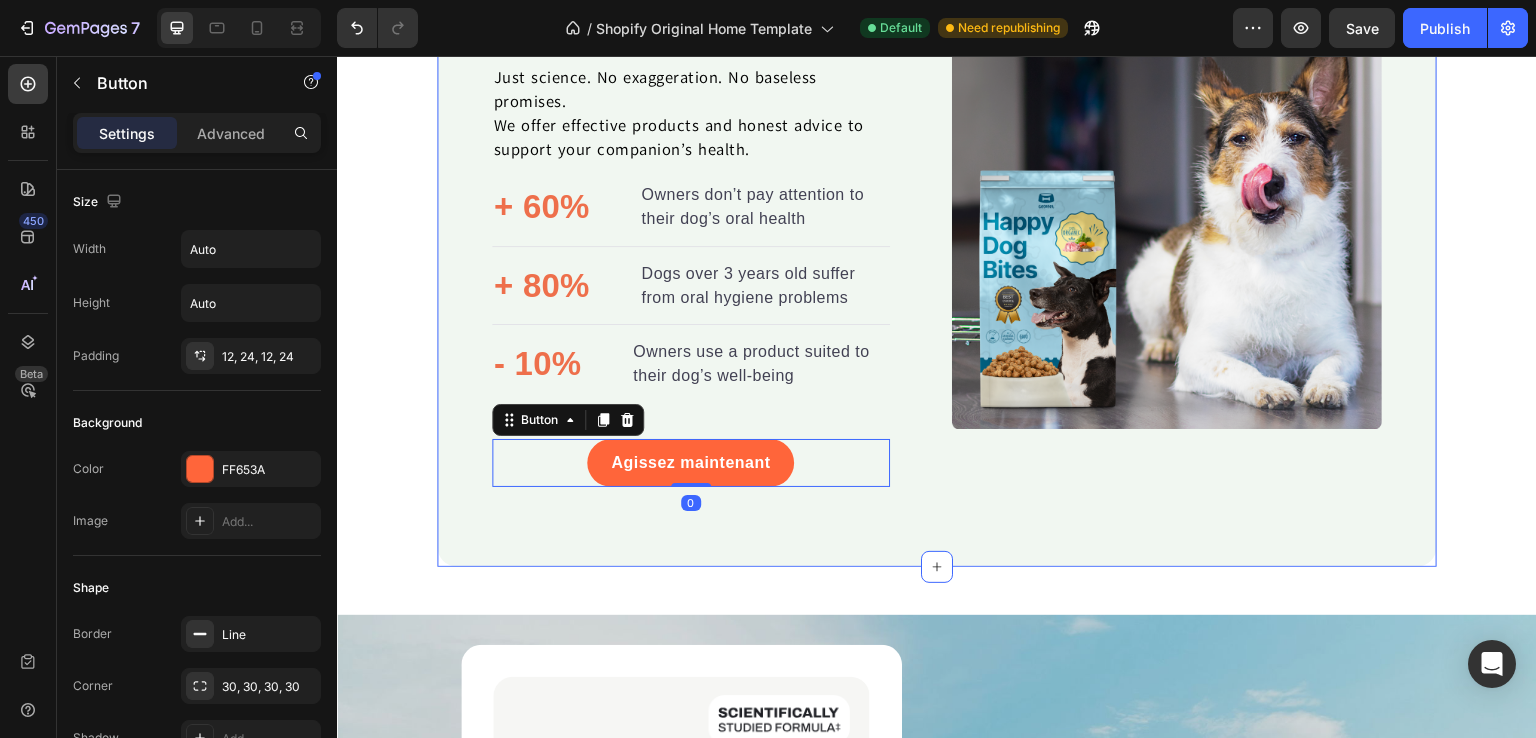click on "Trusted animal health™ Heading Just science. No exaggeration. No baseless promises. We offer effective products and honest advice to support your companion’s health. Text block + 60% Text block Owners don’t pay attention to their dog’s oral health Text block Advanced list                Title Line + 80% Text block Dogs over 3 years old suffer from oral hygiene problems Text block Advanced list                Title Line - 10% Text block Owners use a product suited to their dog’s well-being Text block Advanced list Agissez maintenant Button   0 Row Image Image Row Section 4" at bounding box center [937, 213] 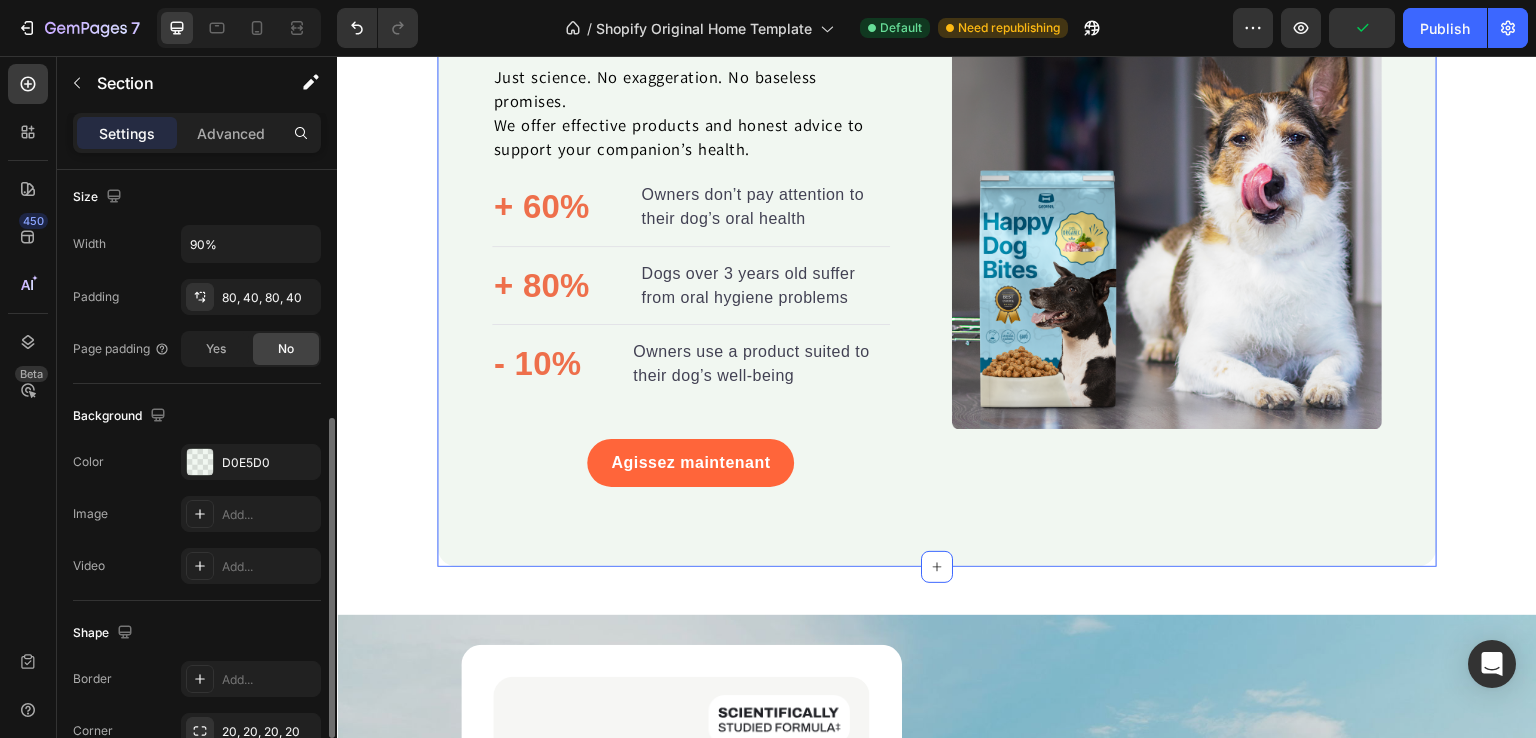 scroll, scrollTop: 452, scrollLeft: 0, axis: vertical 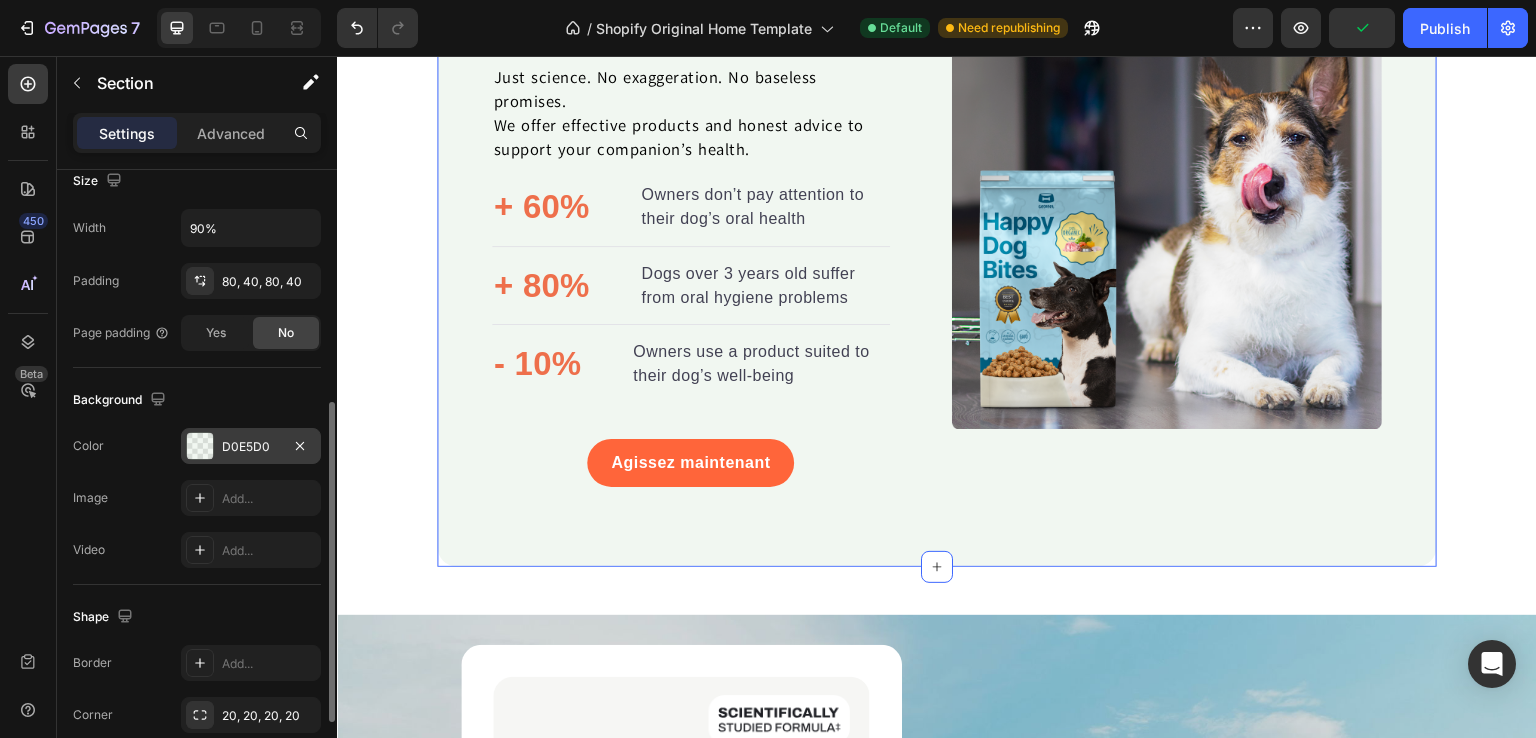 click on "D0E5D0" at bounding box center [251, 447] 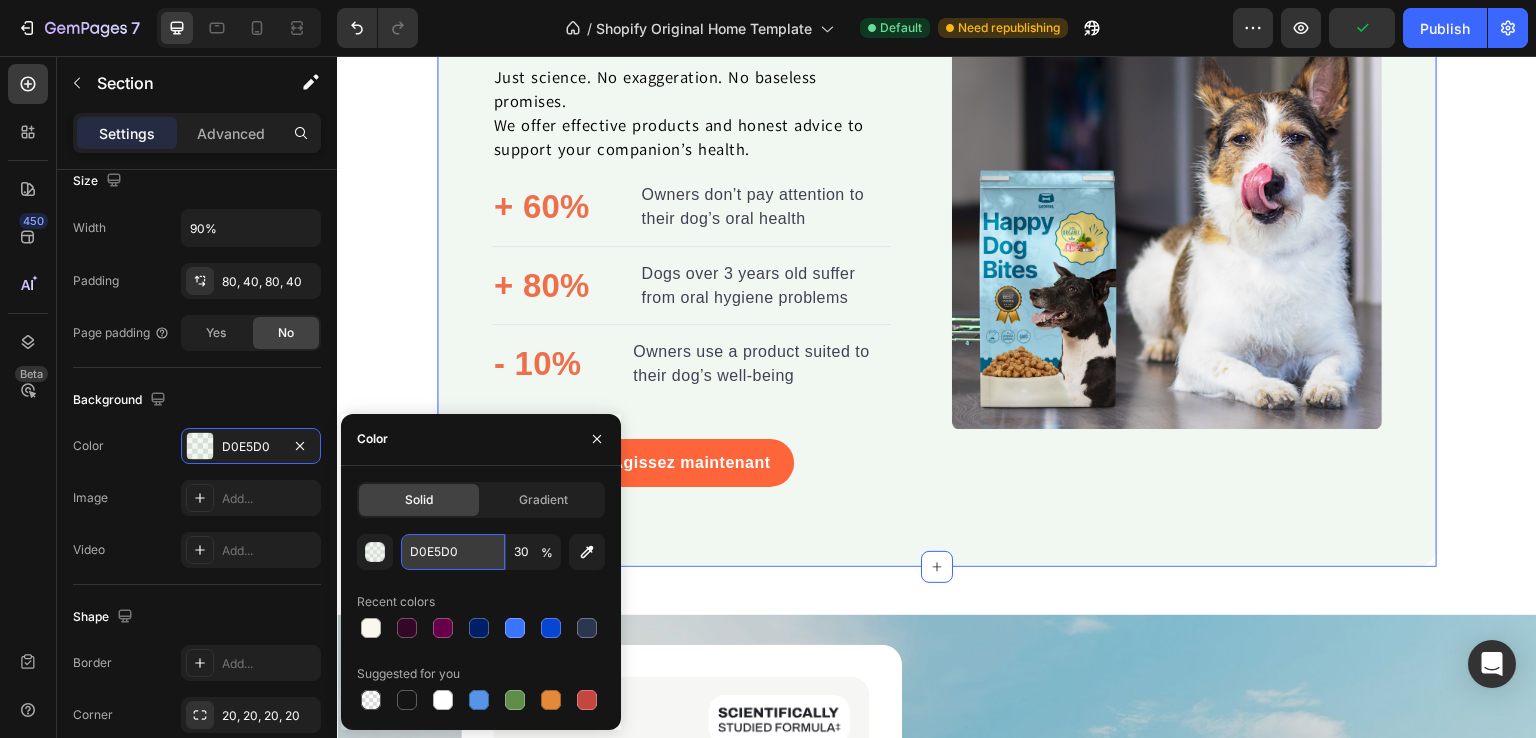 click on "D0E5D0" at bounding box center (453, 552) 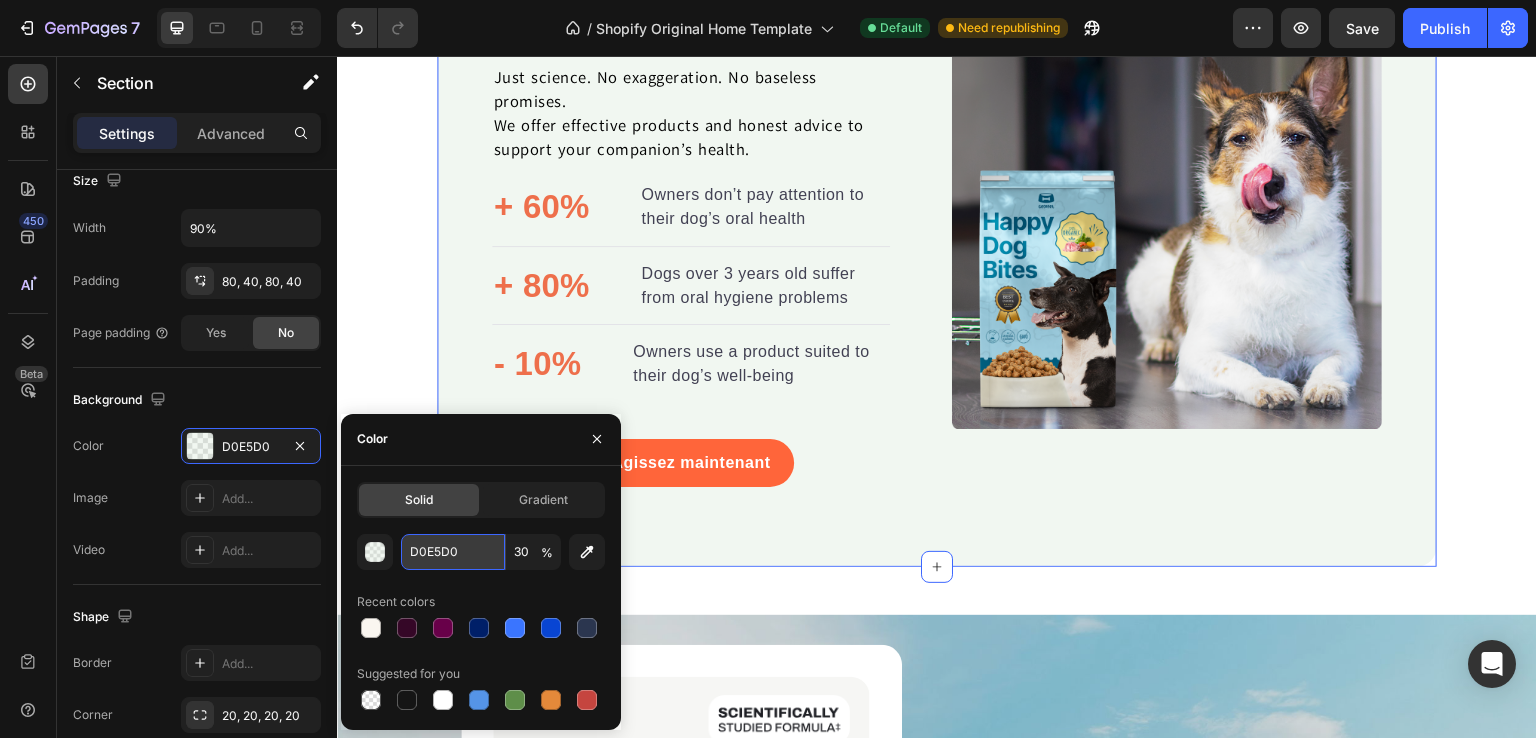 paste on "FAF6F" 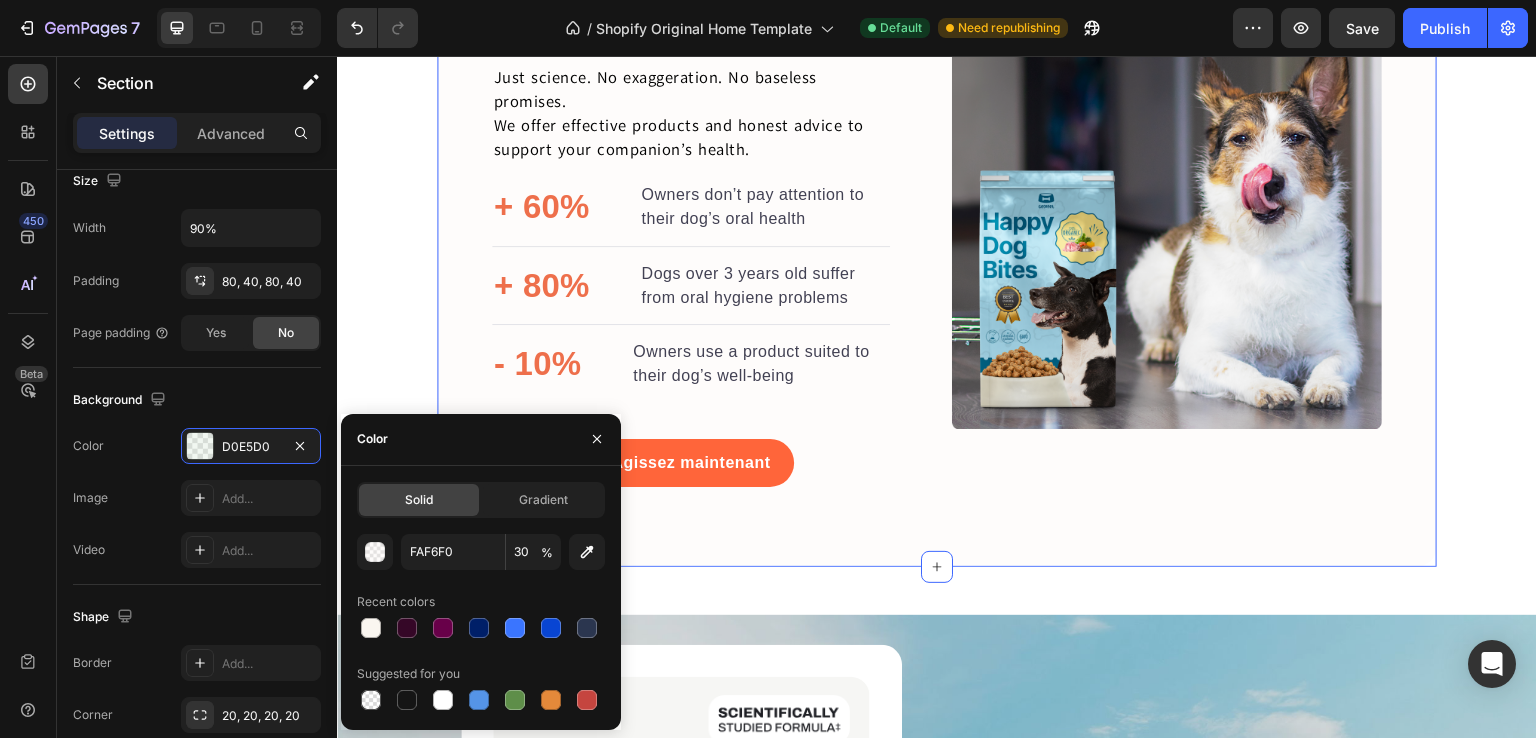 click on "Trusted animal health™ Heading Just science. No exaggeration. No baseless promises. We offer effective products and honest advice to support your companion’s health. Text block + 60% Text block Owners don’t pay attention to their dog’s oral health Text block Advanced list                Title Line + 80% Text block Dogs over 3 years old suffer from oral hygiene problems Text block Advanced list                Title Line - 10% Text block Owners use a product suited to their dog’s well-being Text block Advanced list Agissez maintenant Button Row Image Image Row Section 4   You can create reusable sections Create Theme Section AI Content Write with GemAI What would you like to describe here? Tone and Voice Persuasive Product Poudre Dentaire pour Chien ProBright® Show more Generate Image For dogs Text Block Probiotic for Dogs - Soft Chews Text Block A beneficial probiotic for healthy digestive system Text Block From 19.99$ Text Block Shop Now Button Row Heading Row Row Section 5 Root" at bounding box center [937, 614] 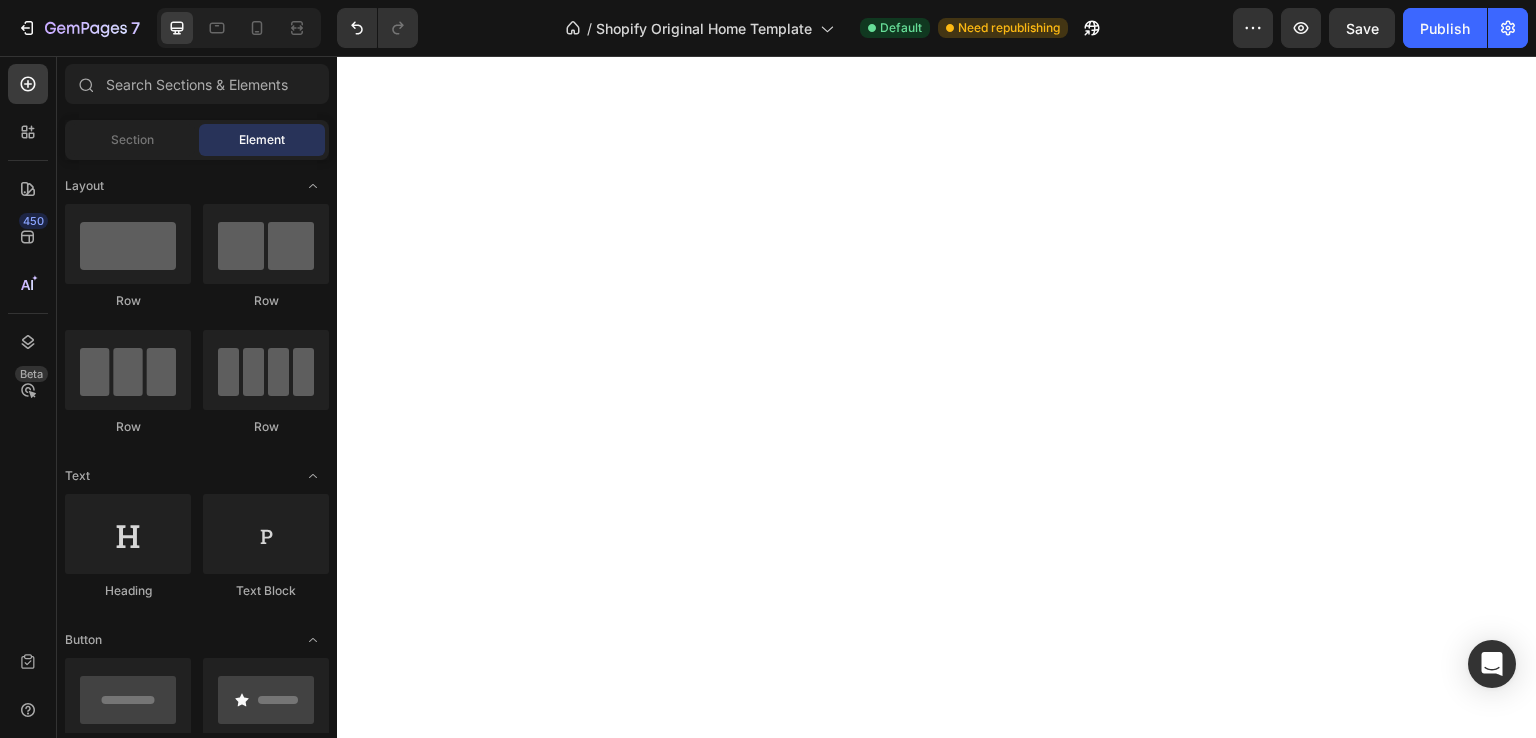scroll, scrollTop: 0, scrollLeft: 0, axis: both 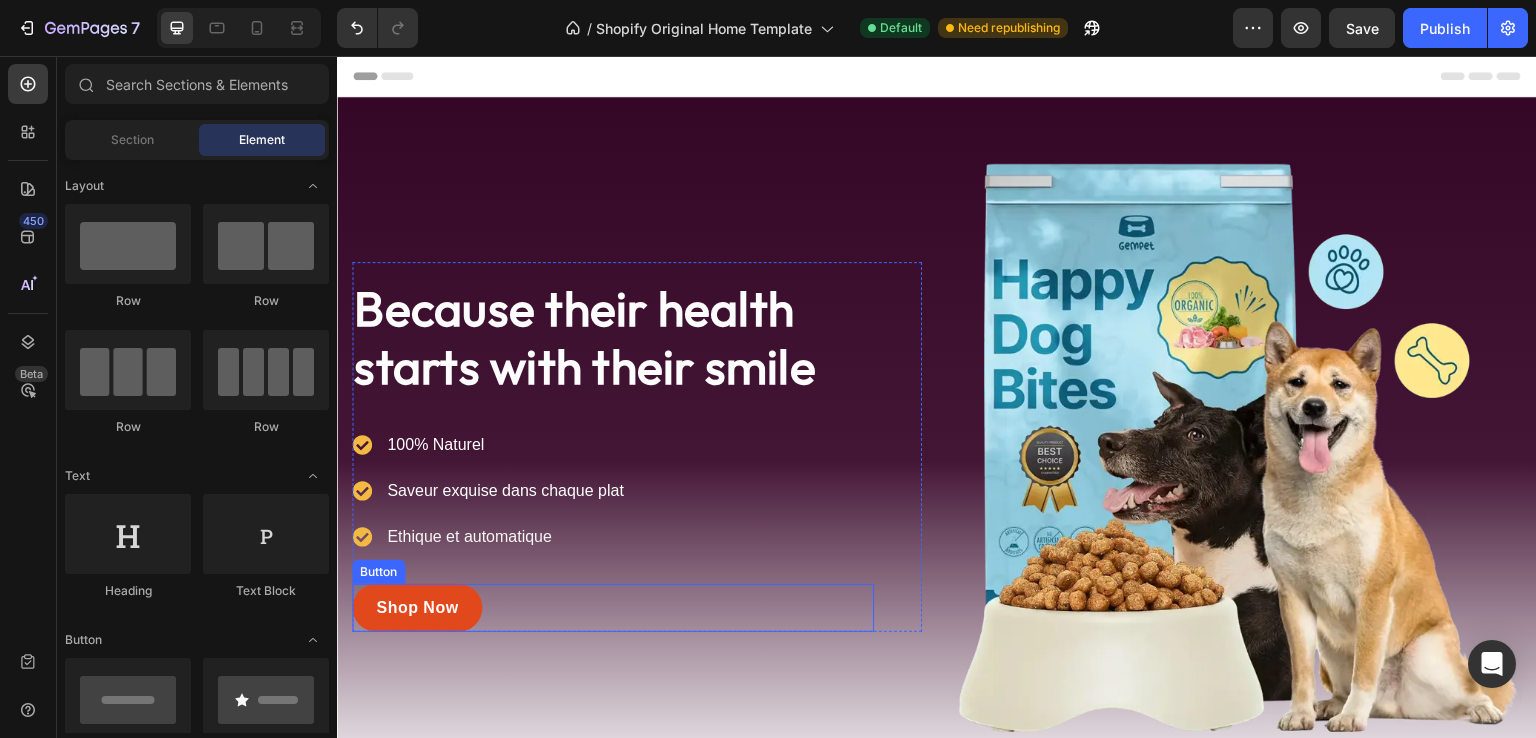 click on "Shop Now" at bounding box center (417, 608) 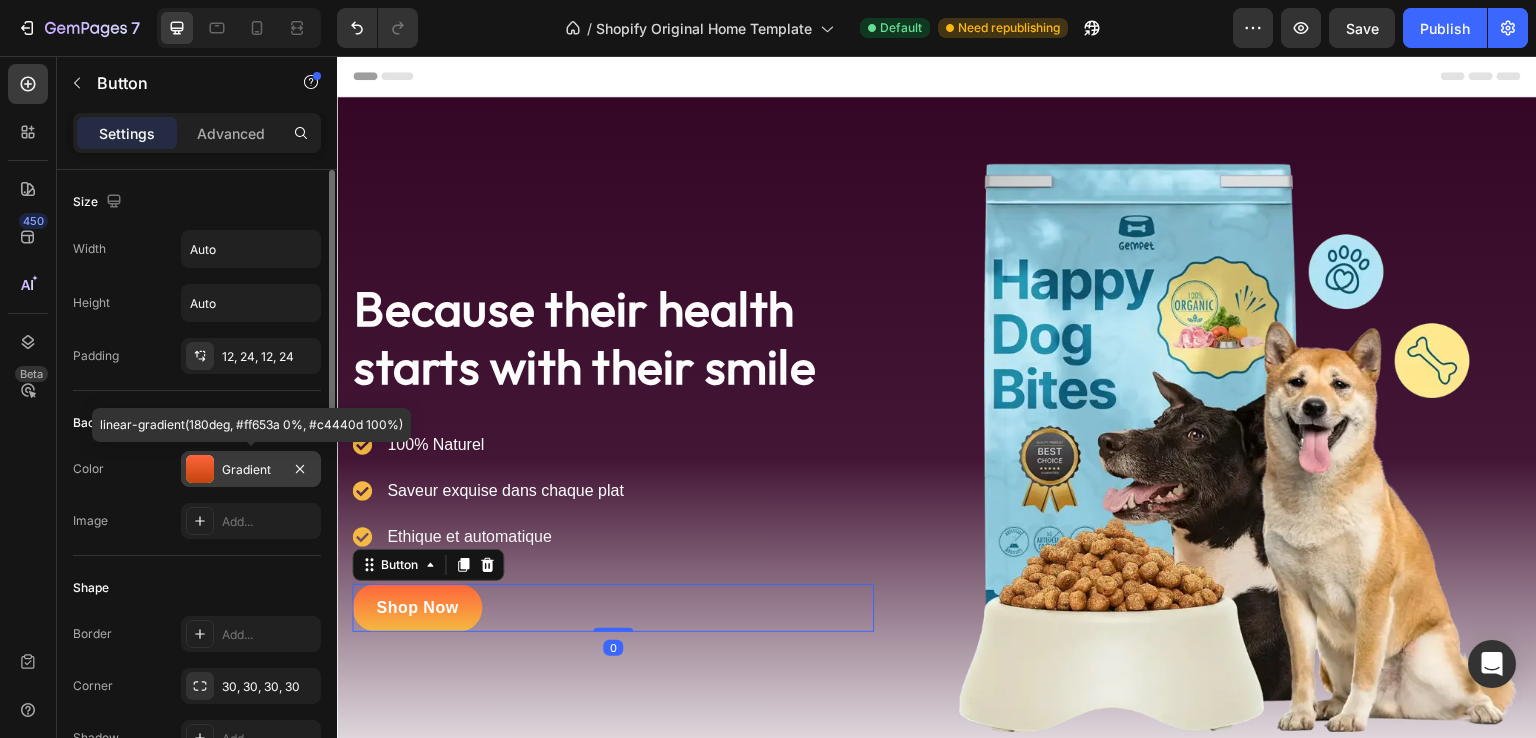 click on "Gradient" at bounding box center [251, 470] 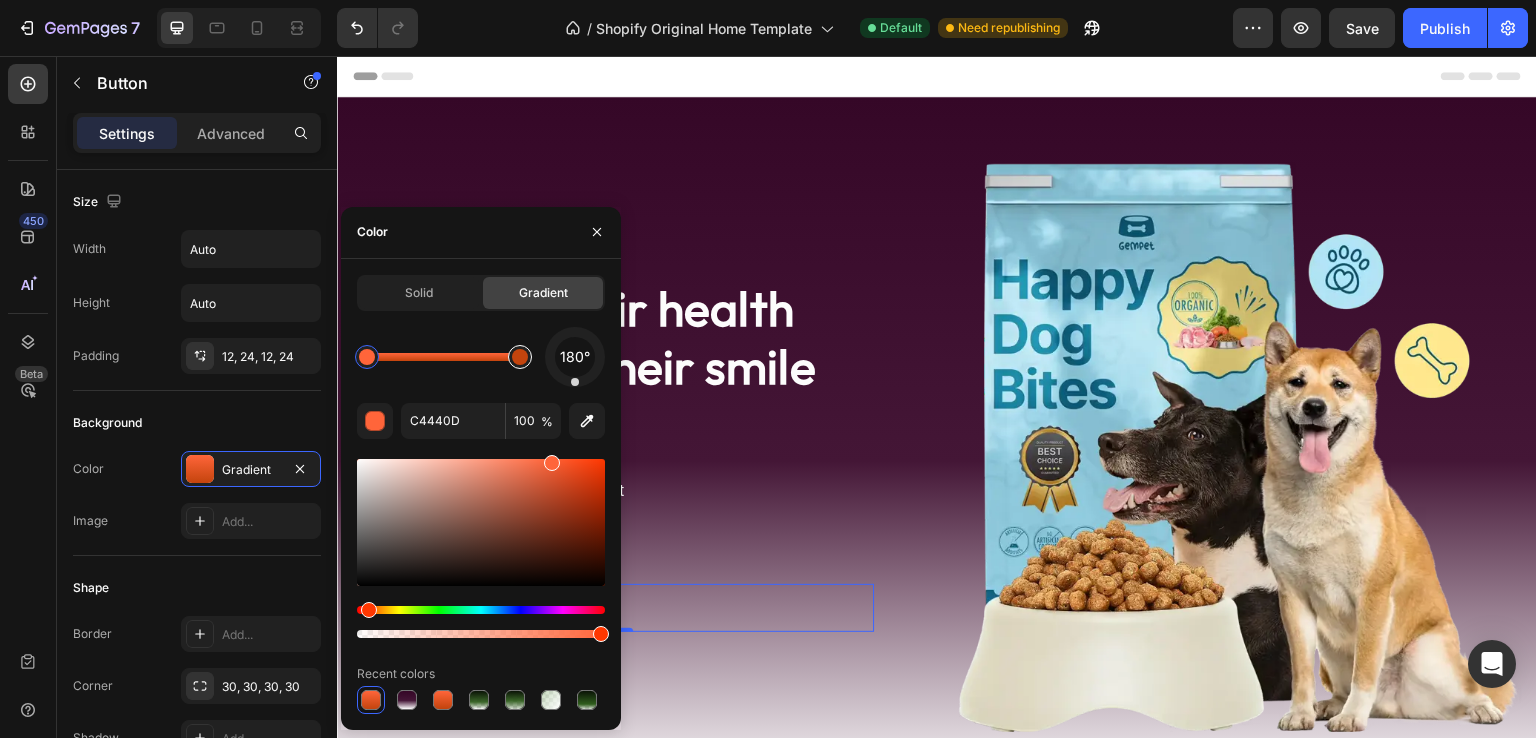 click at bounding box center (520, 357) 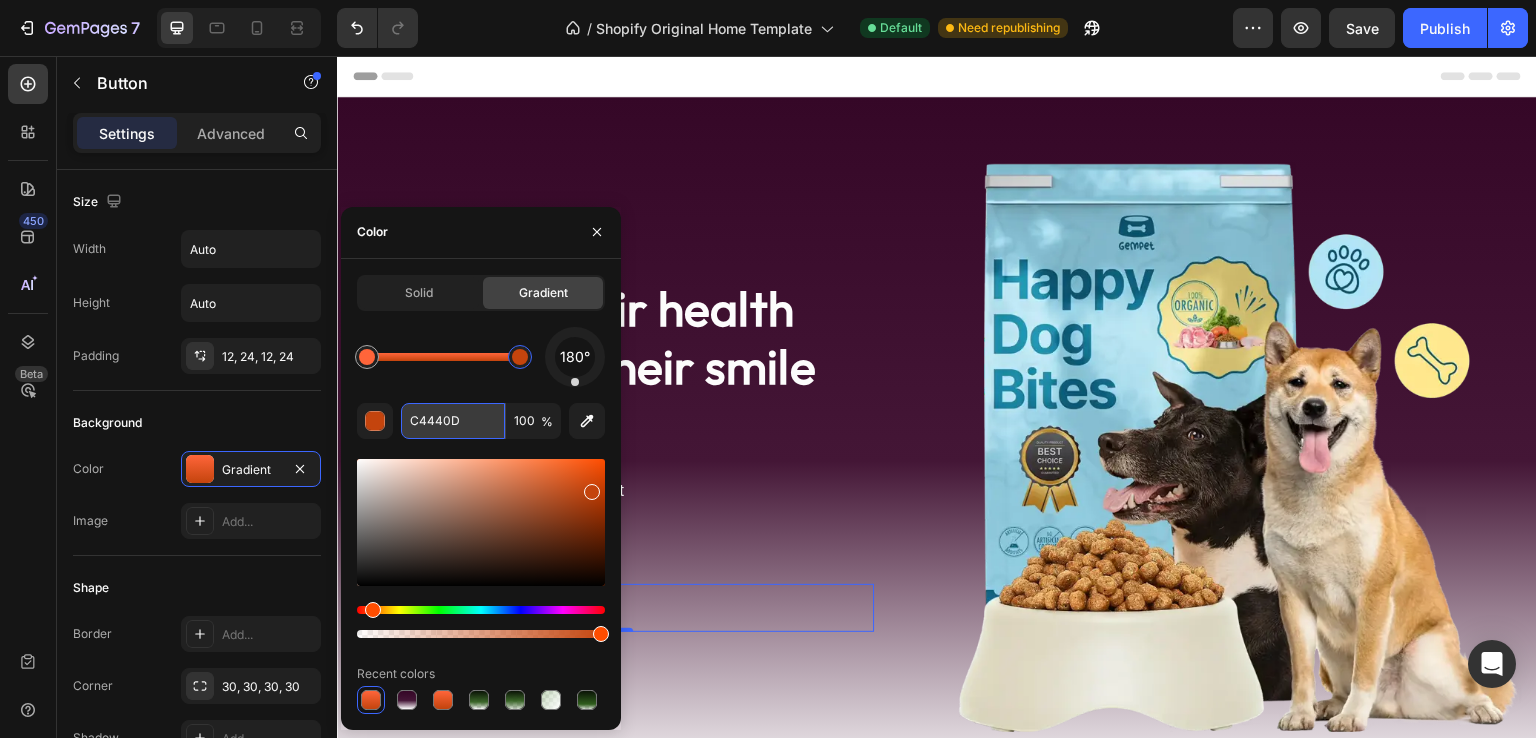 click on "C4440D" at bounding box center (453, 421) 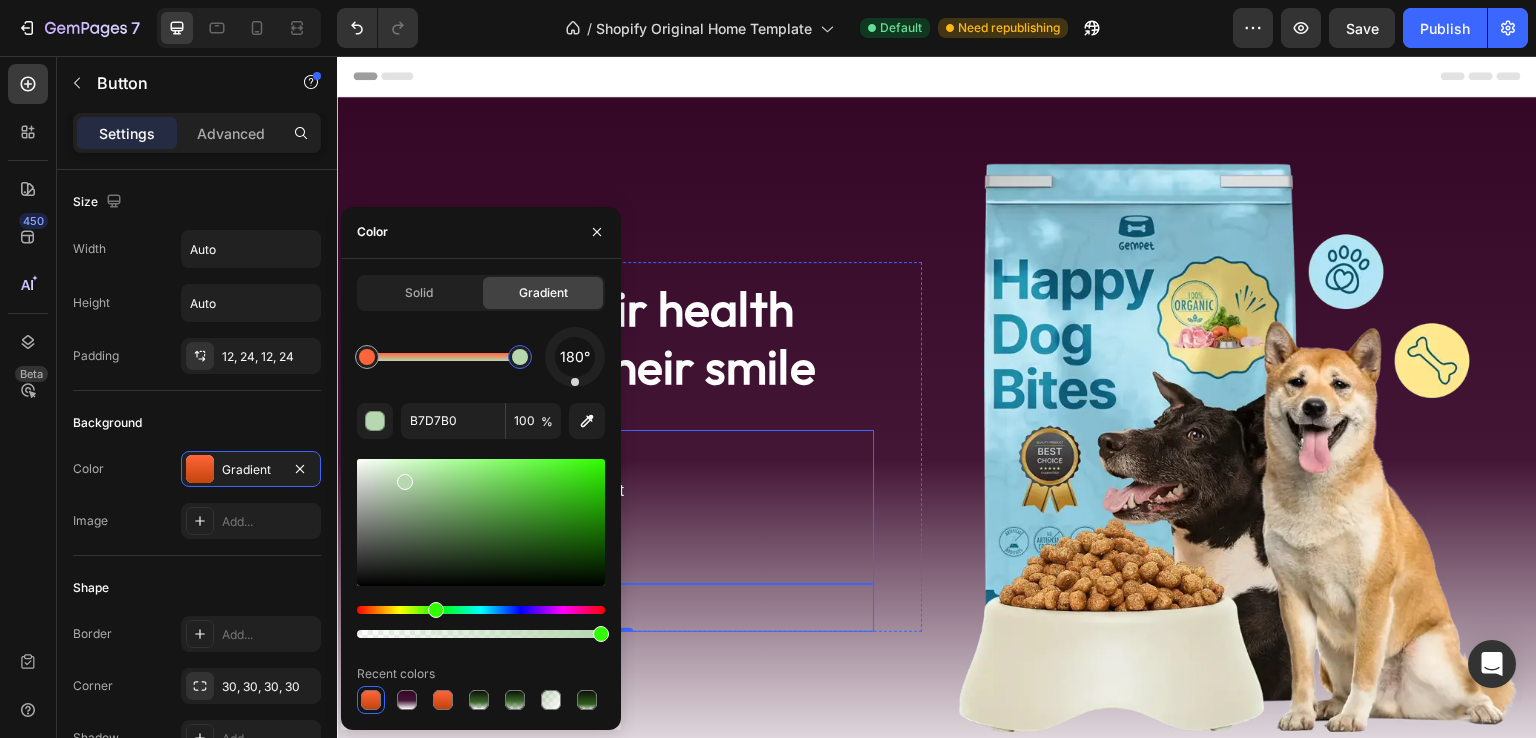 click on "100% Naturel Saveur exquise dans chaque plat Ethique et automatique" at bounding box center [613, 507] 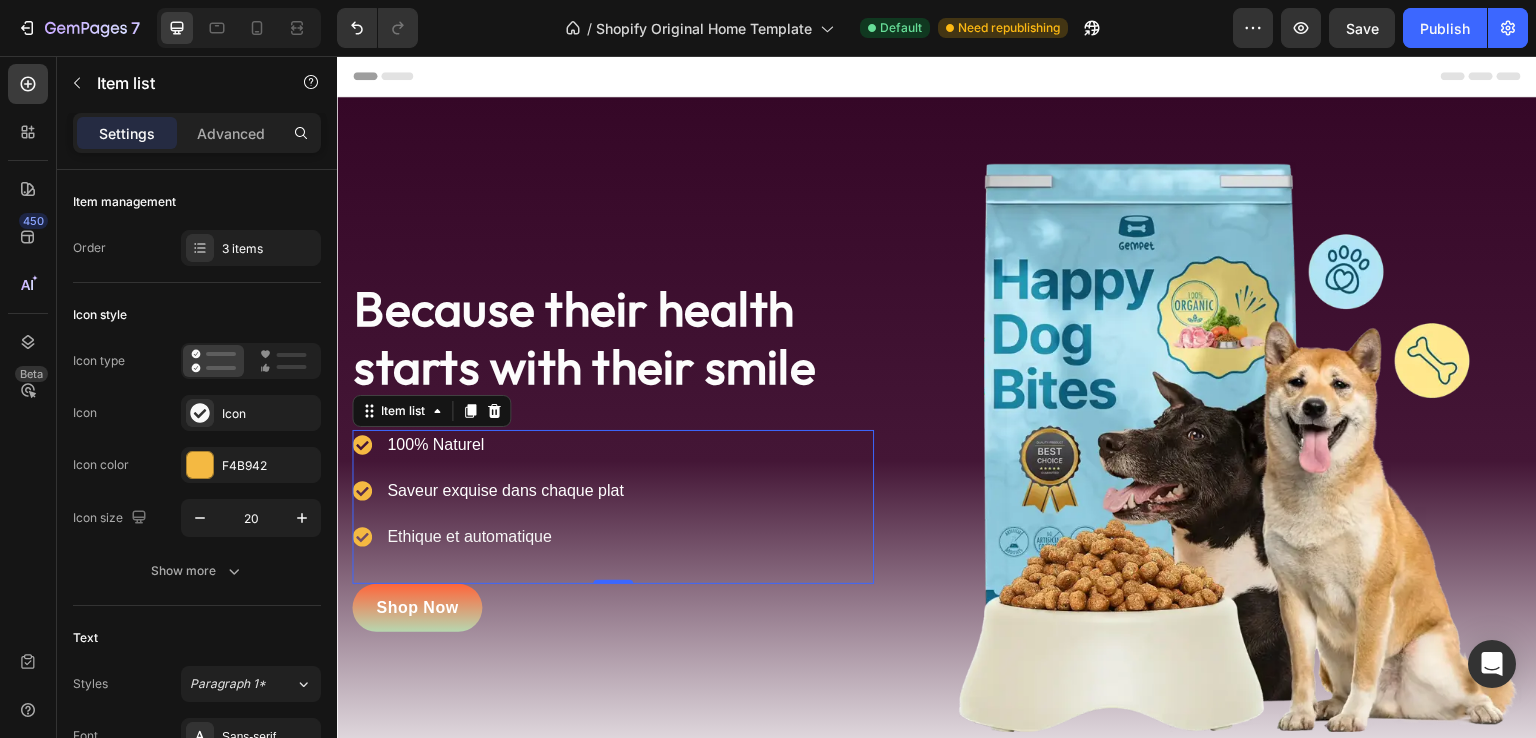 click on "100% Naturel Saveur exquise dans chaque plat Ethique et automatique" at bounding box center [613, 507] 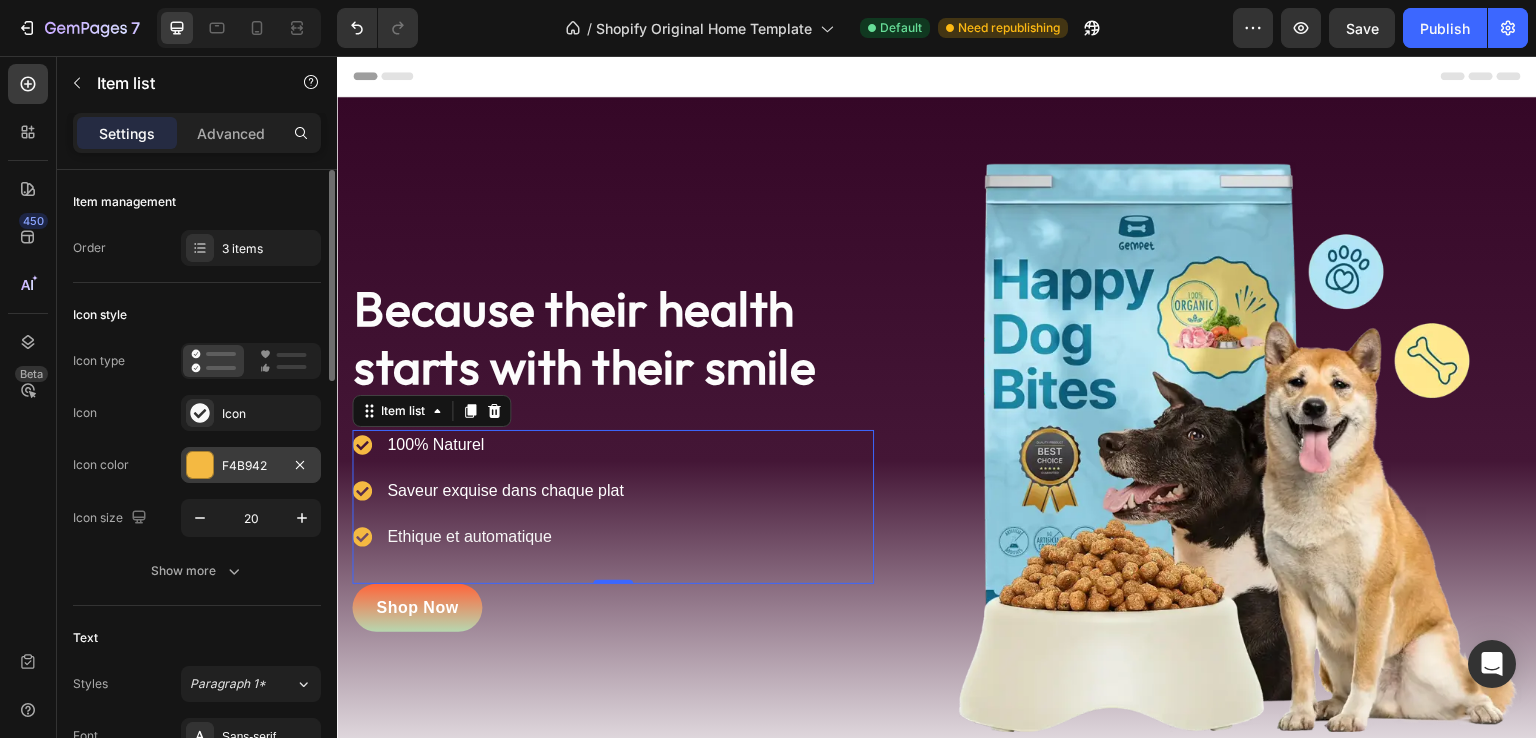 click on "F4B942" at bounding box center (251, 466) 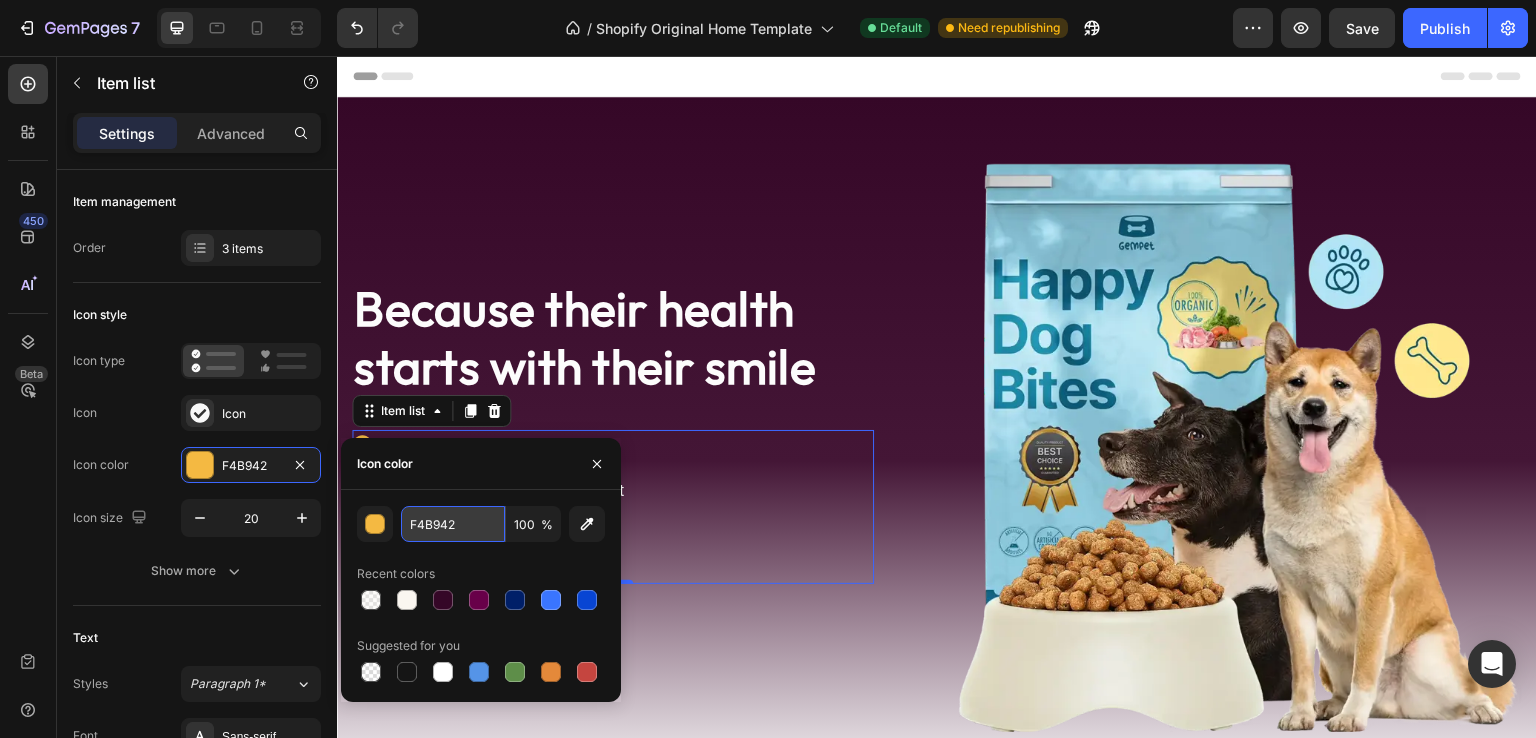click on "F4B942" at bounding box center (453, 524) 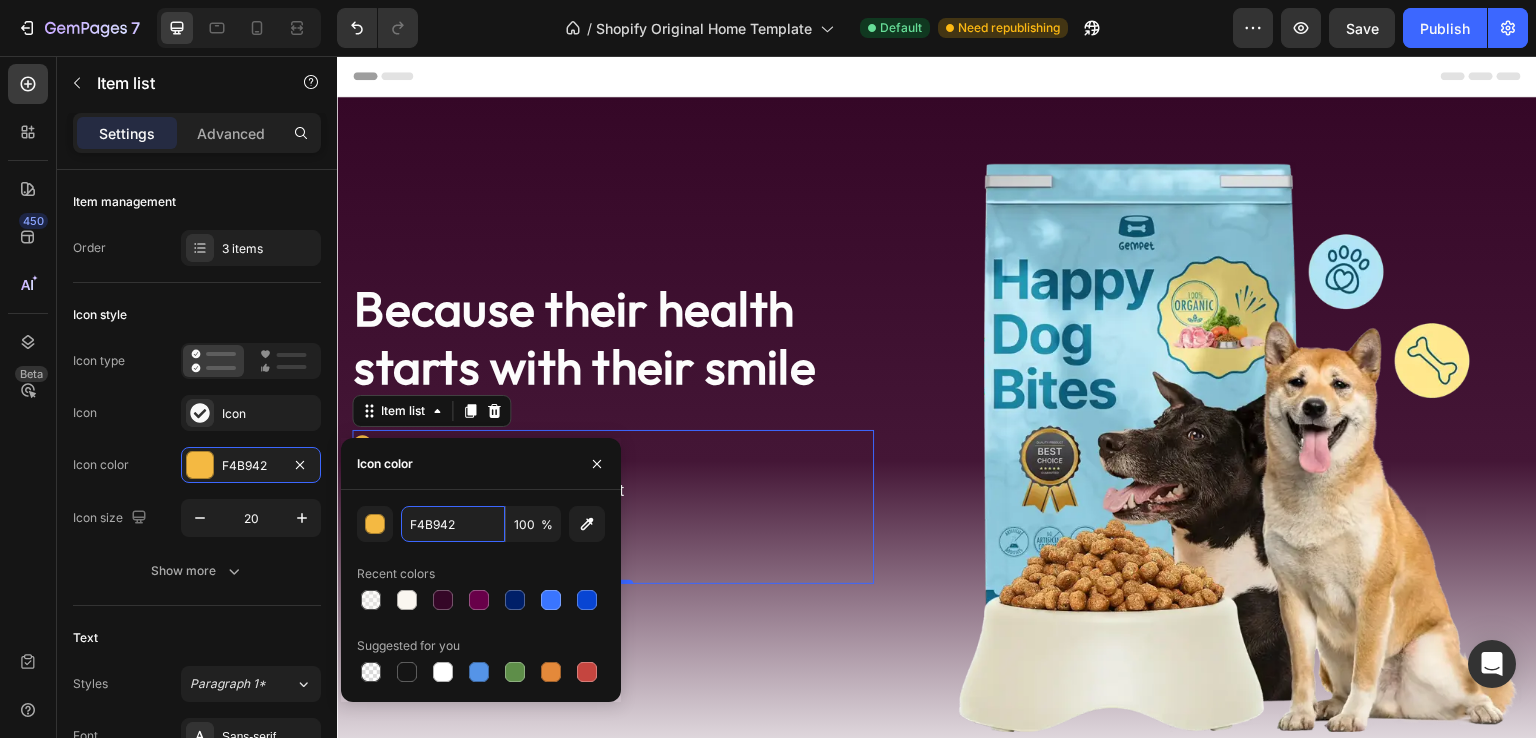paste on "B7D7B0" 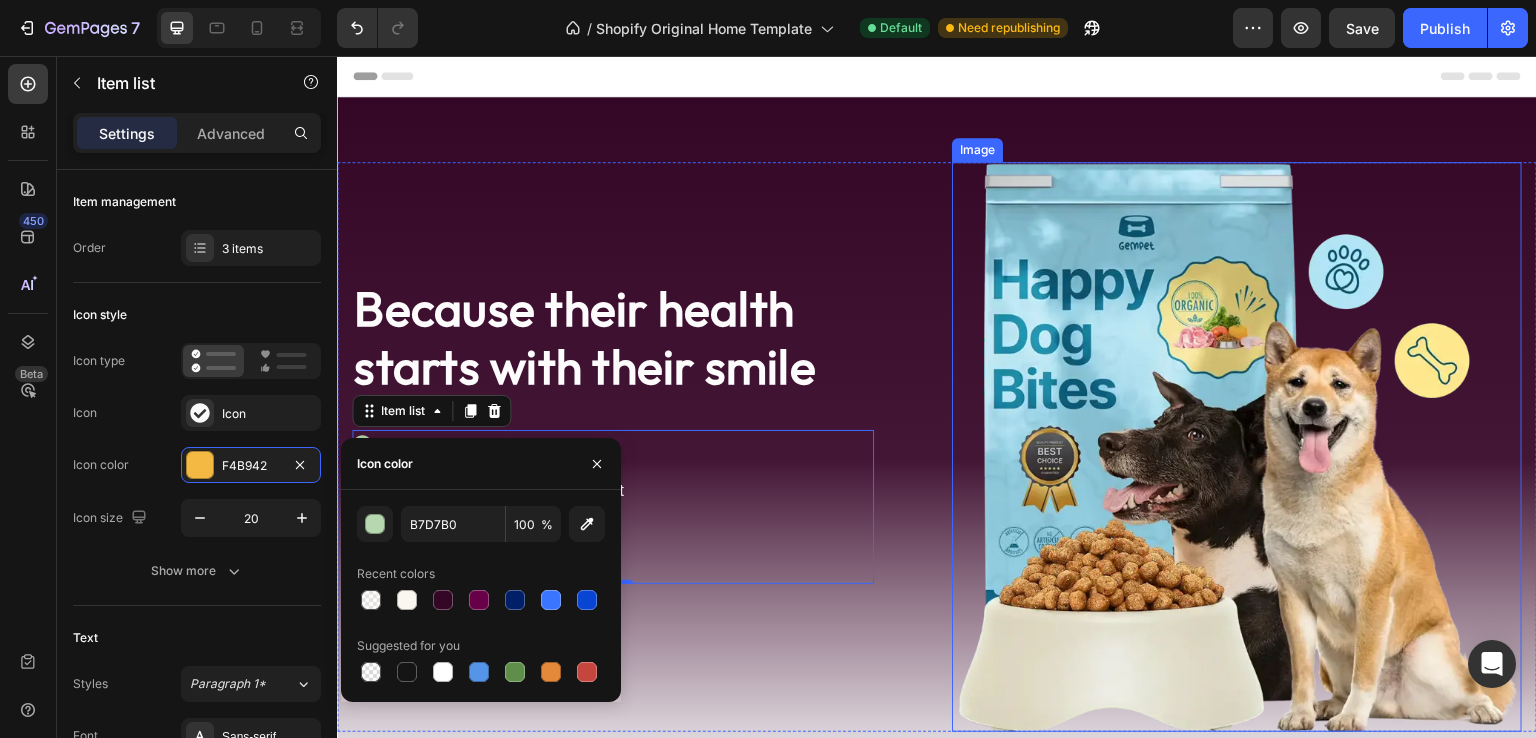 click at bounding box center (1237, 447) 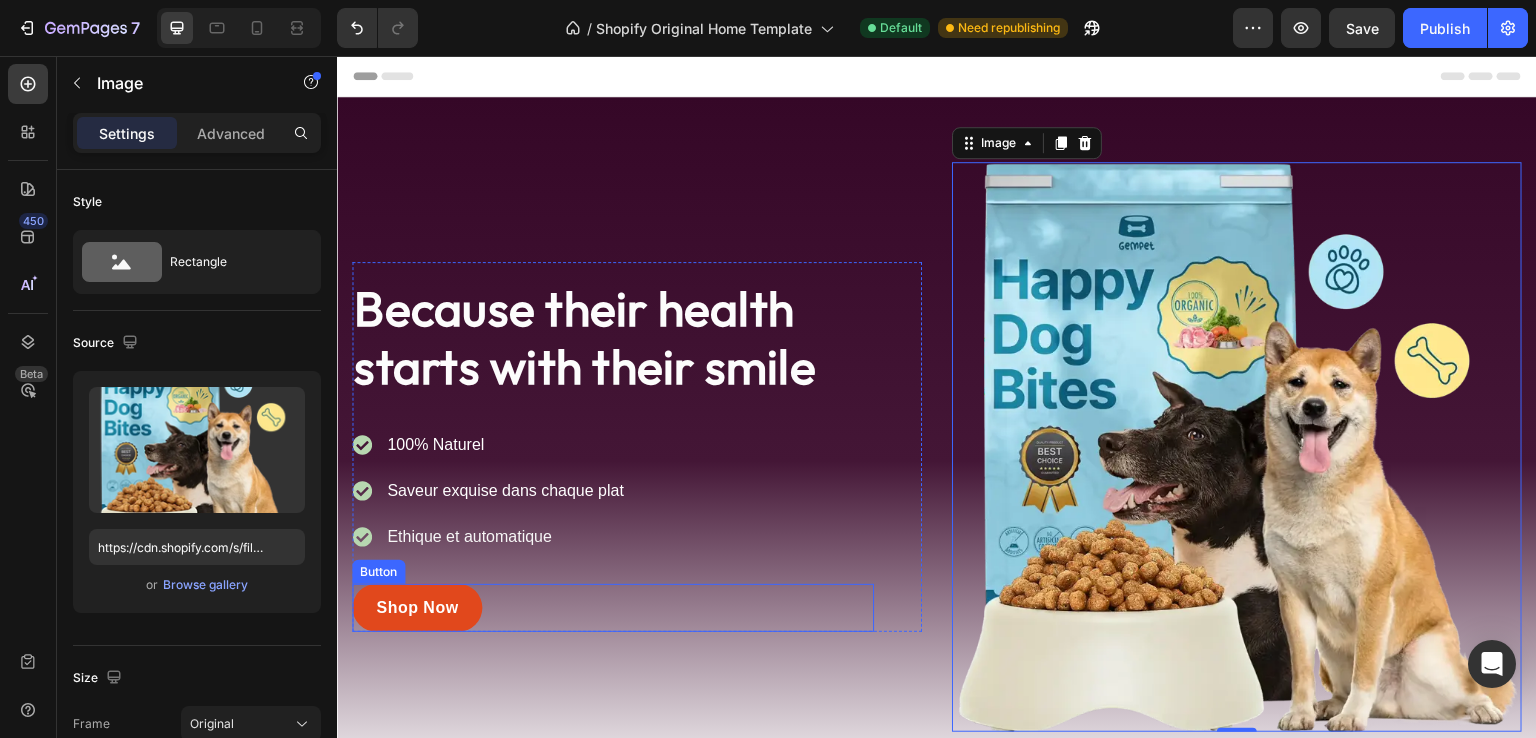 click on "Shop Now" at bounding box center (417, 608) 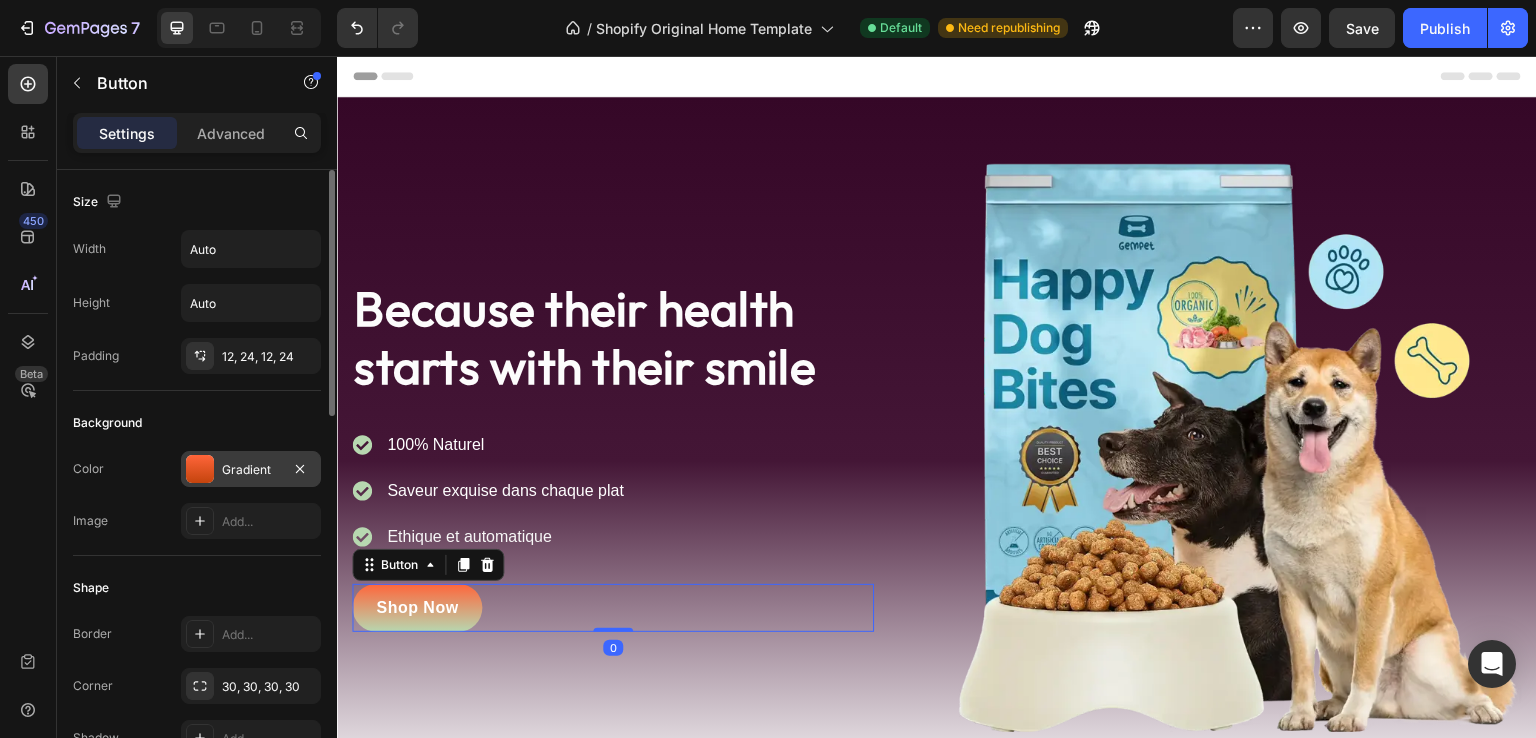 click on "Gradient" at bounding box center [251, 470] 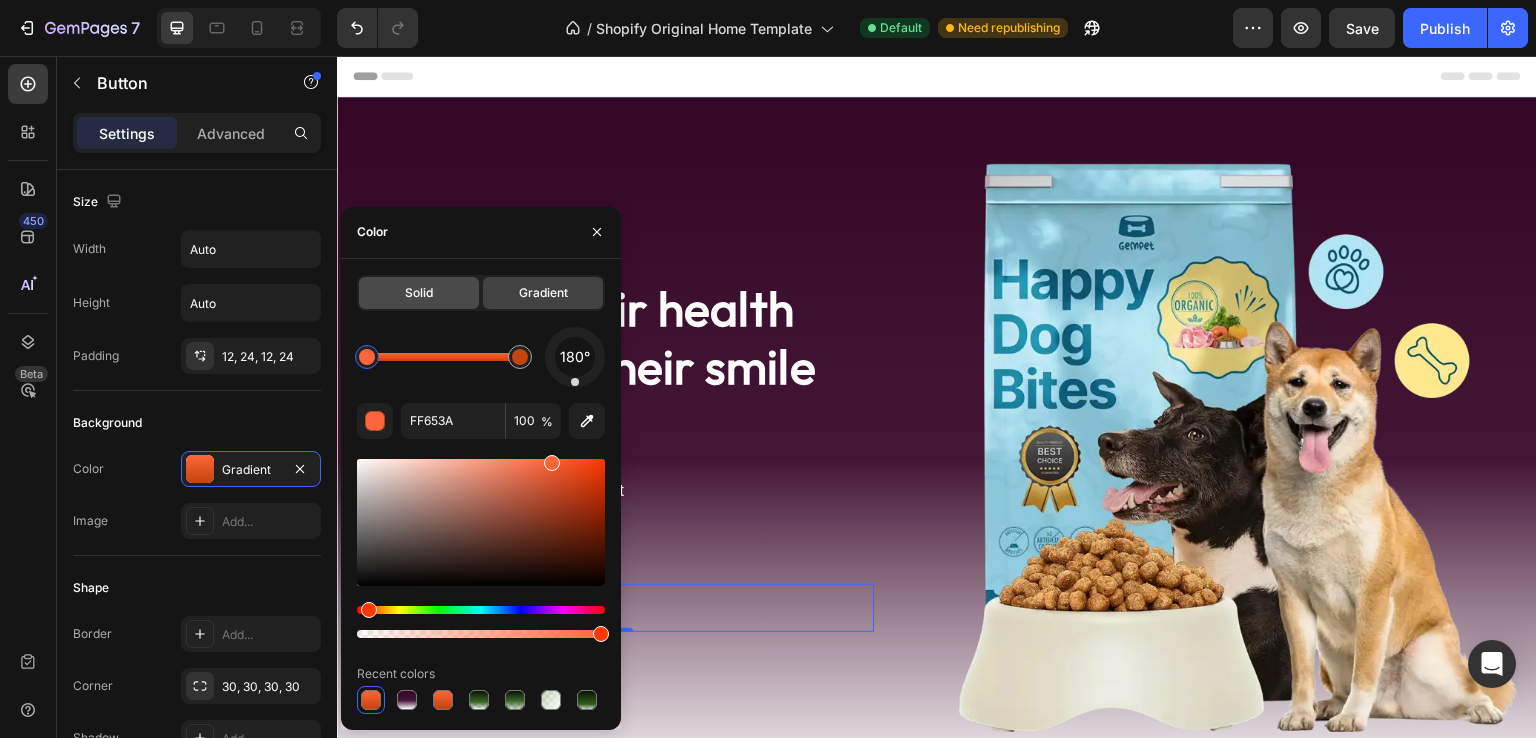 drag, startPoint x: 437, startPoint y: 304, endPoint x: 102, endPoint y: 278, distance: 336.00745 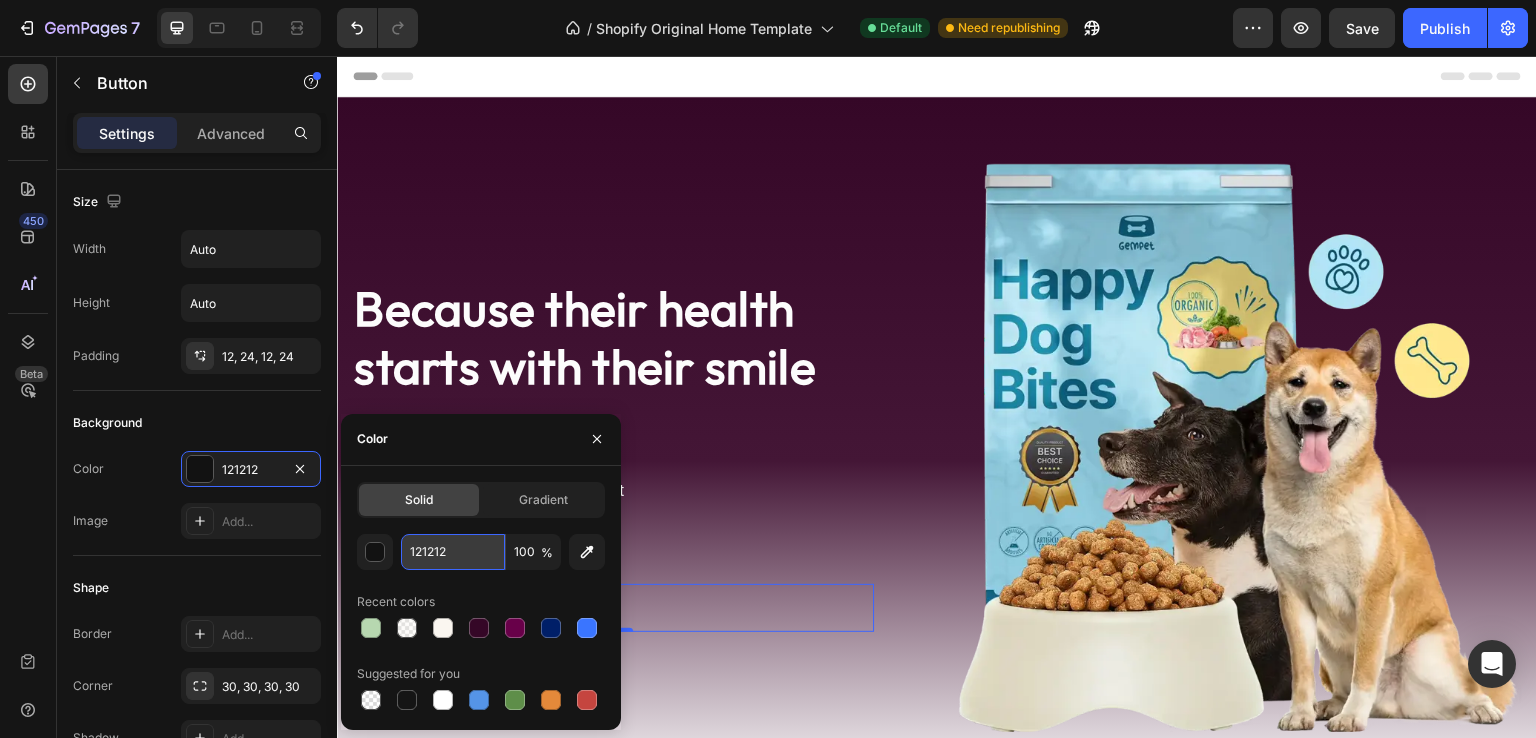click on "121212" at bounding box center (453, 552) 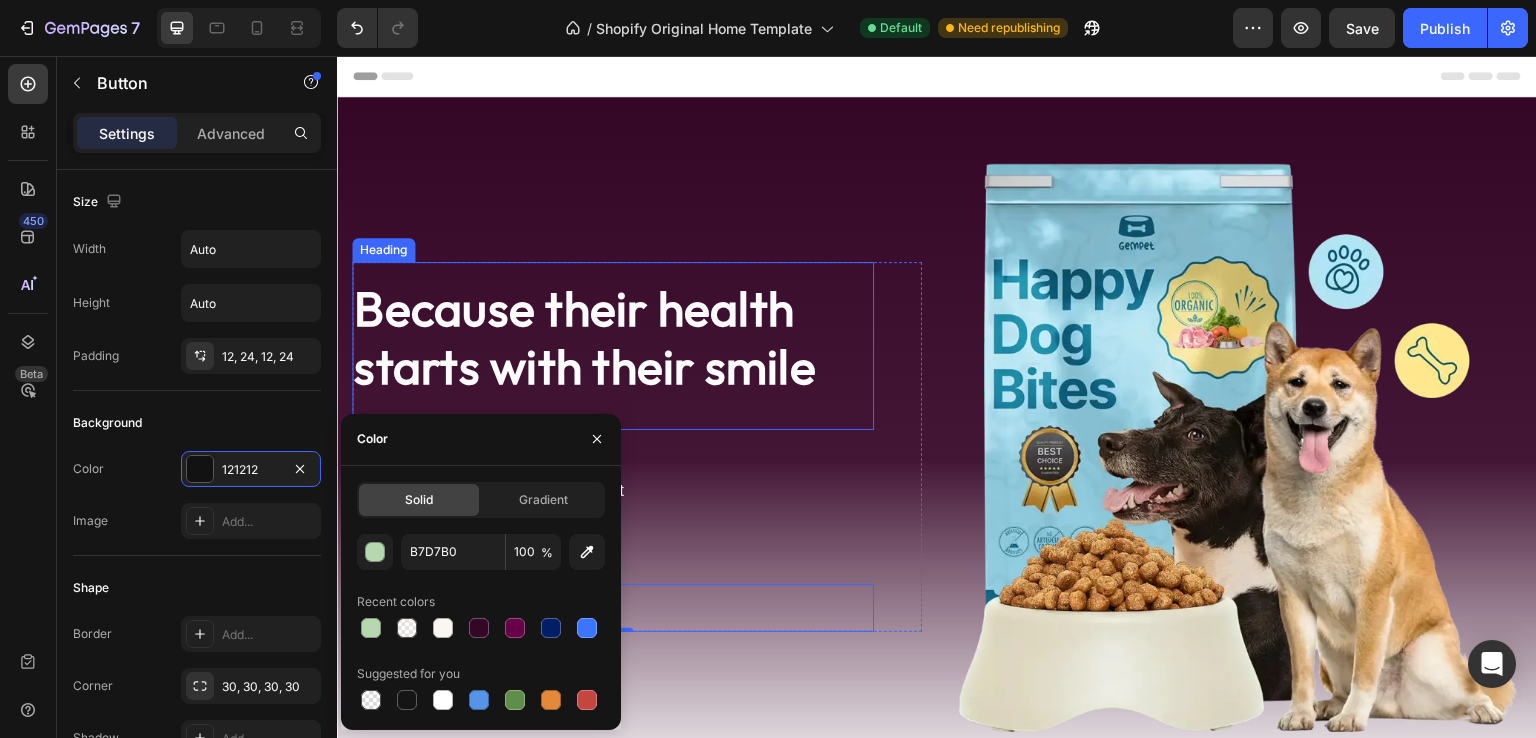click on "Because their health starts with their smile" at bounding box center (613, 337) 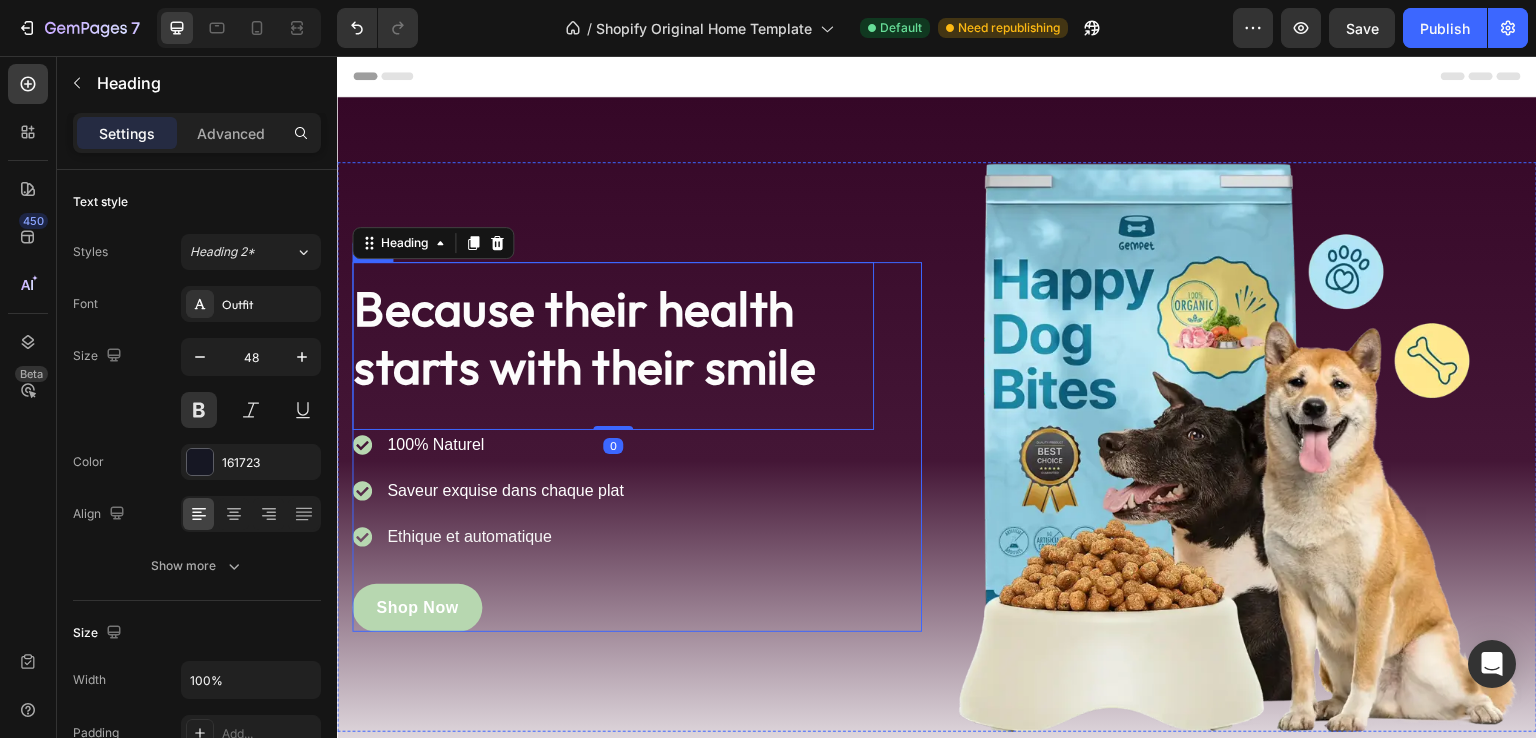 click on "Because their health starts with their smile Heading   0 100% Naturel Saveur exquise dans chaque plat Ethique et automatique Item list Shop Now Button Row" at bounding box center (637, 446) 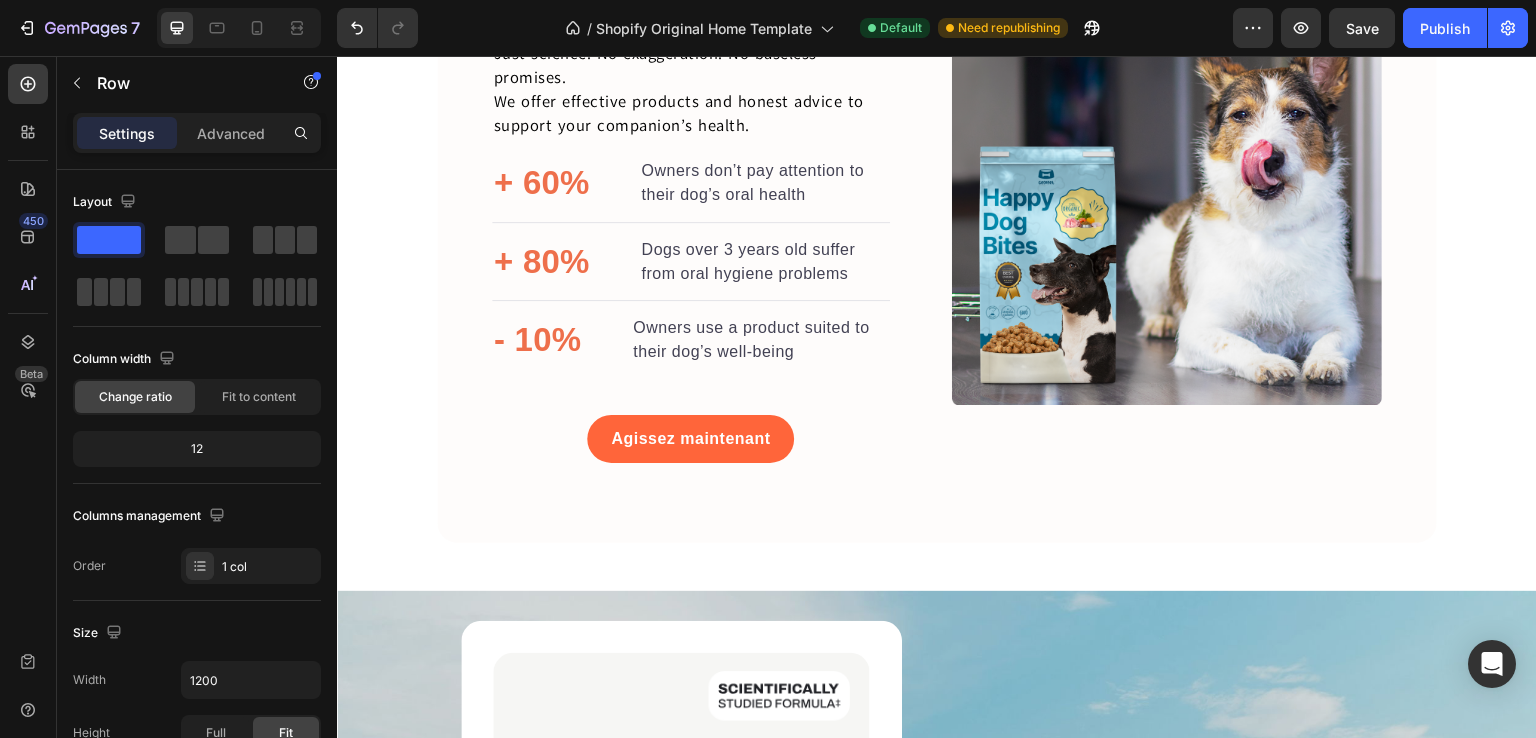 scroll, scrollTop: 2741, scrollLeft: 0, axis: vertical 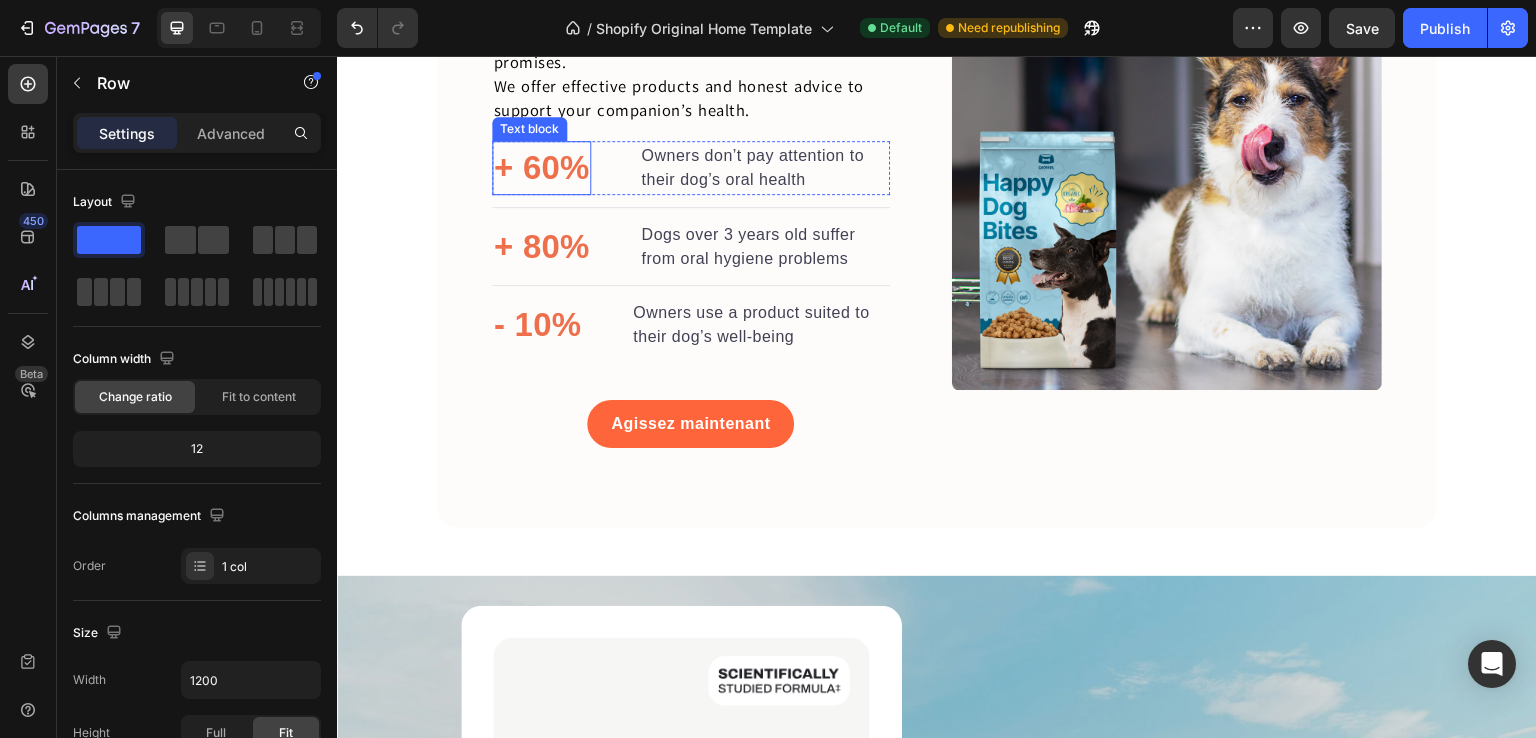 click on "+ 60%" at bounding box center [542, 168] 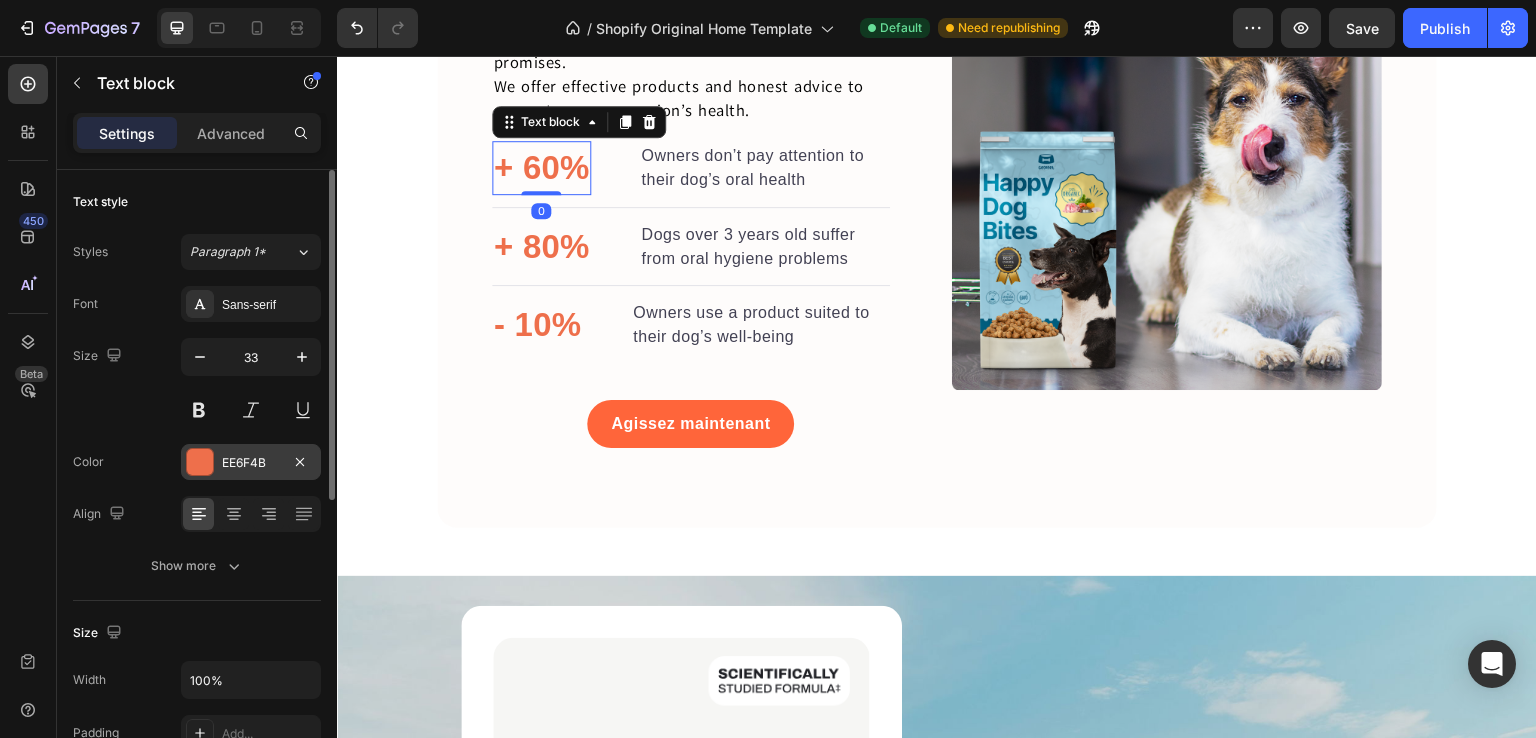 click on "EE6F4B" at bounding box center [251, 462] 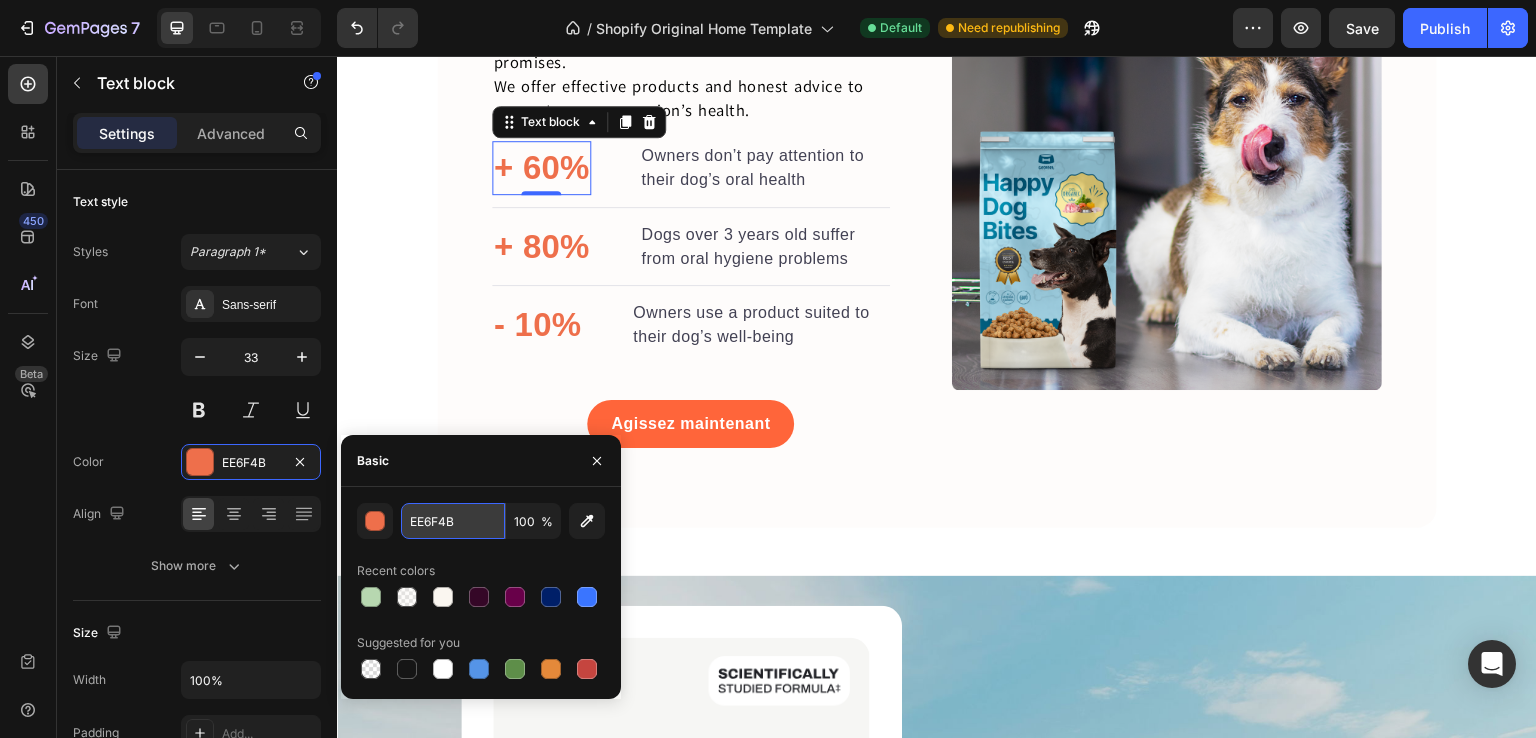 click on "EE6F4B" at bounding box center [453, 521] 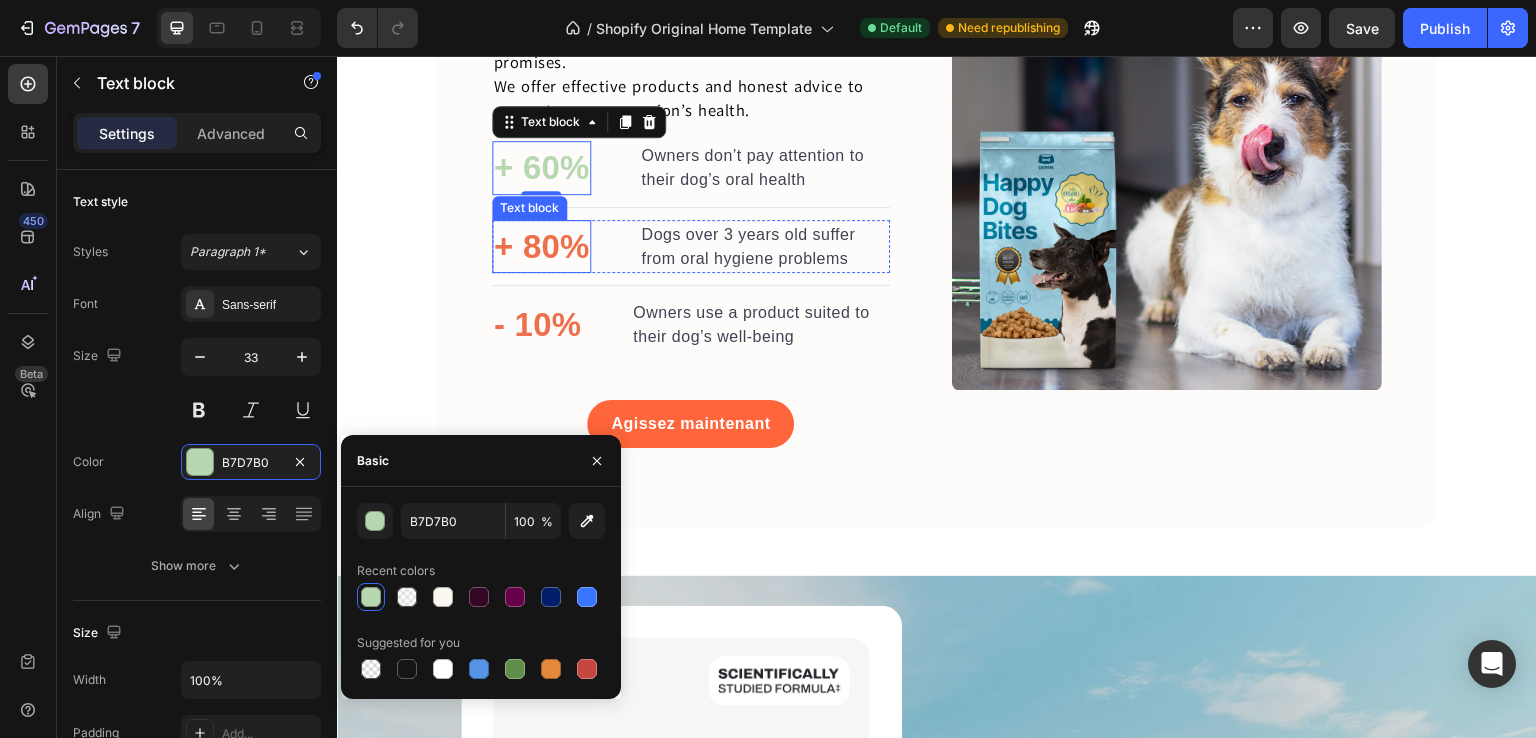 click on "+ 80%" at bounding box center (542, 247) 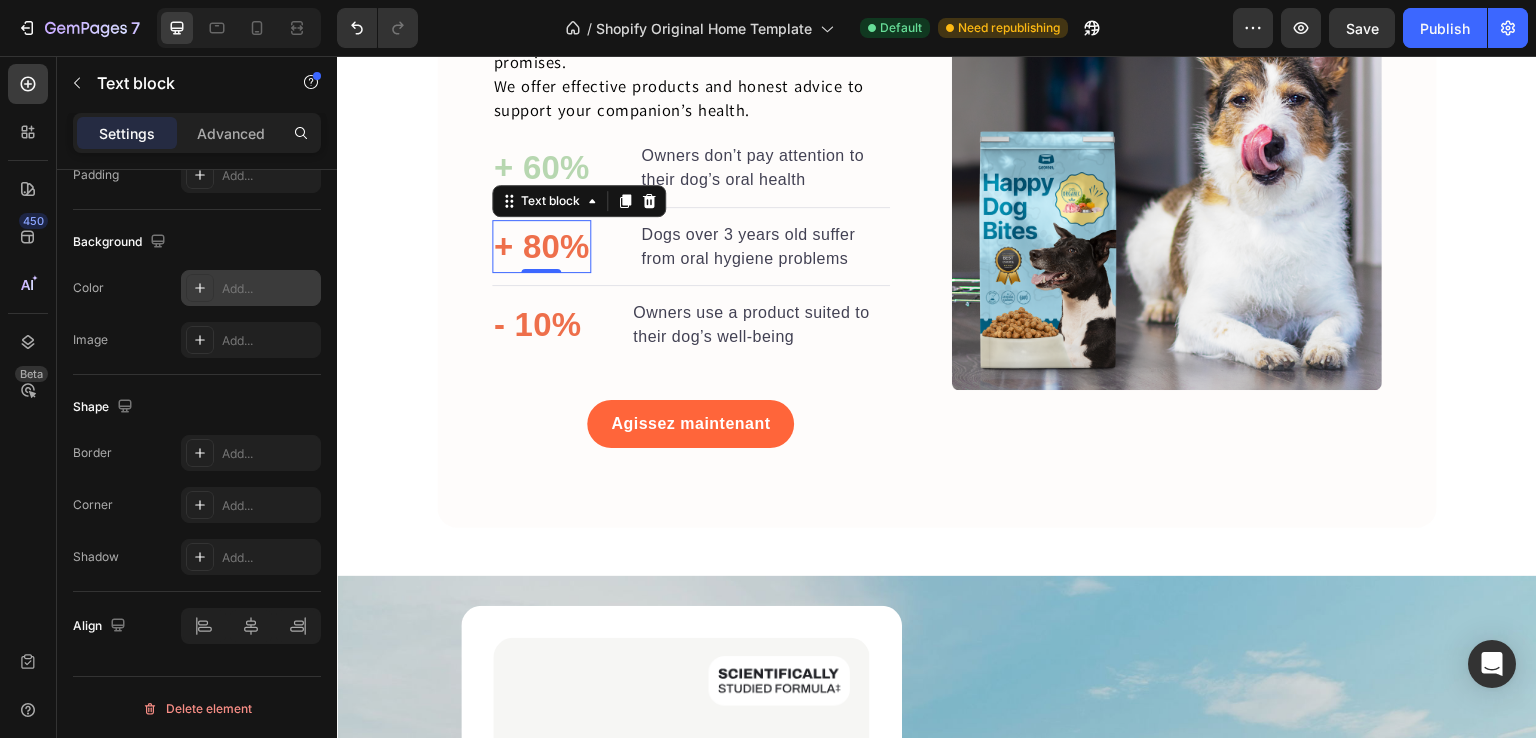 scroll, scrollTop: 0, scrollLeft: 0, axis: both 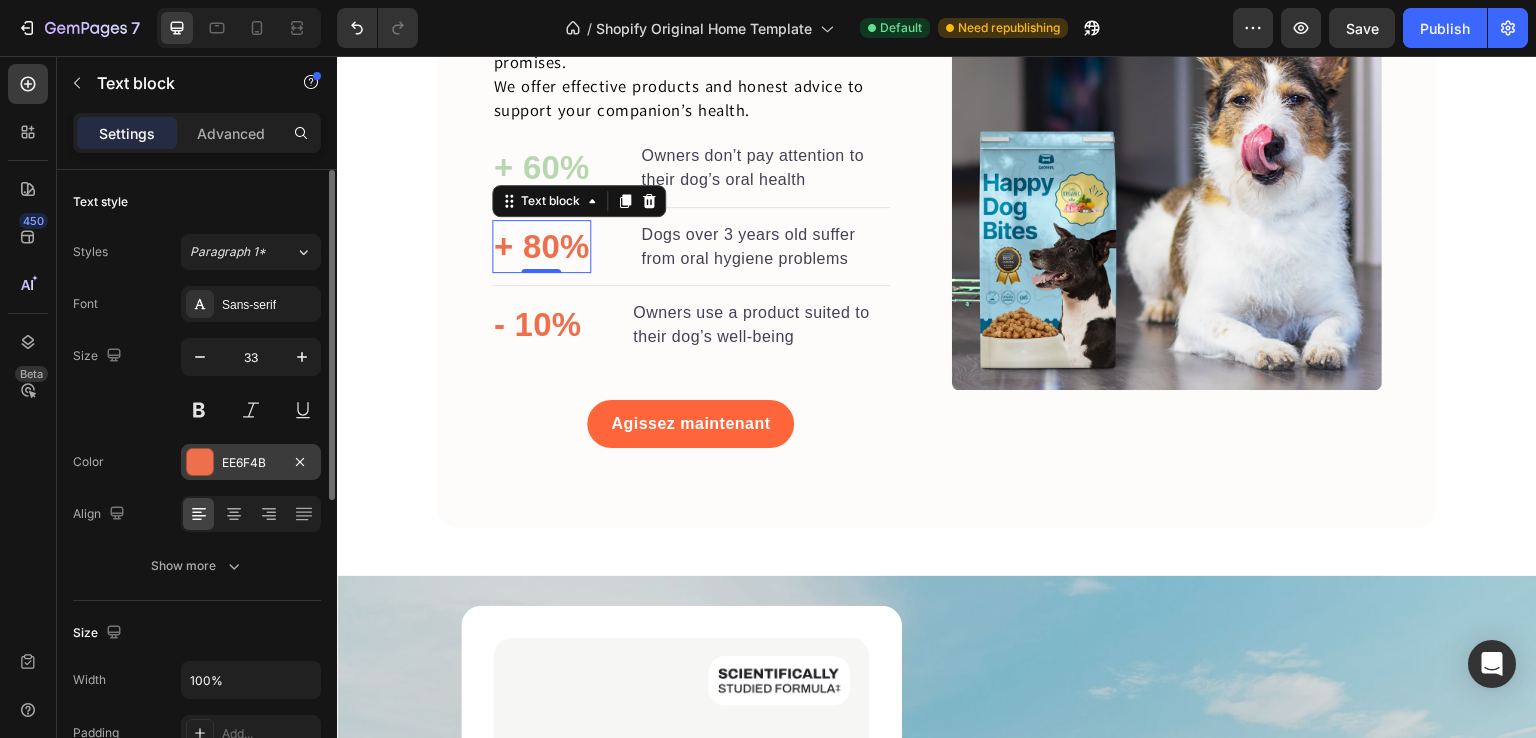 click on "EE6F4B" at bounding box center (251, 462) 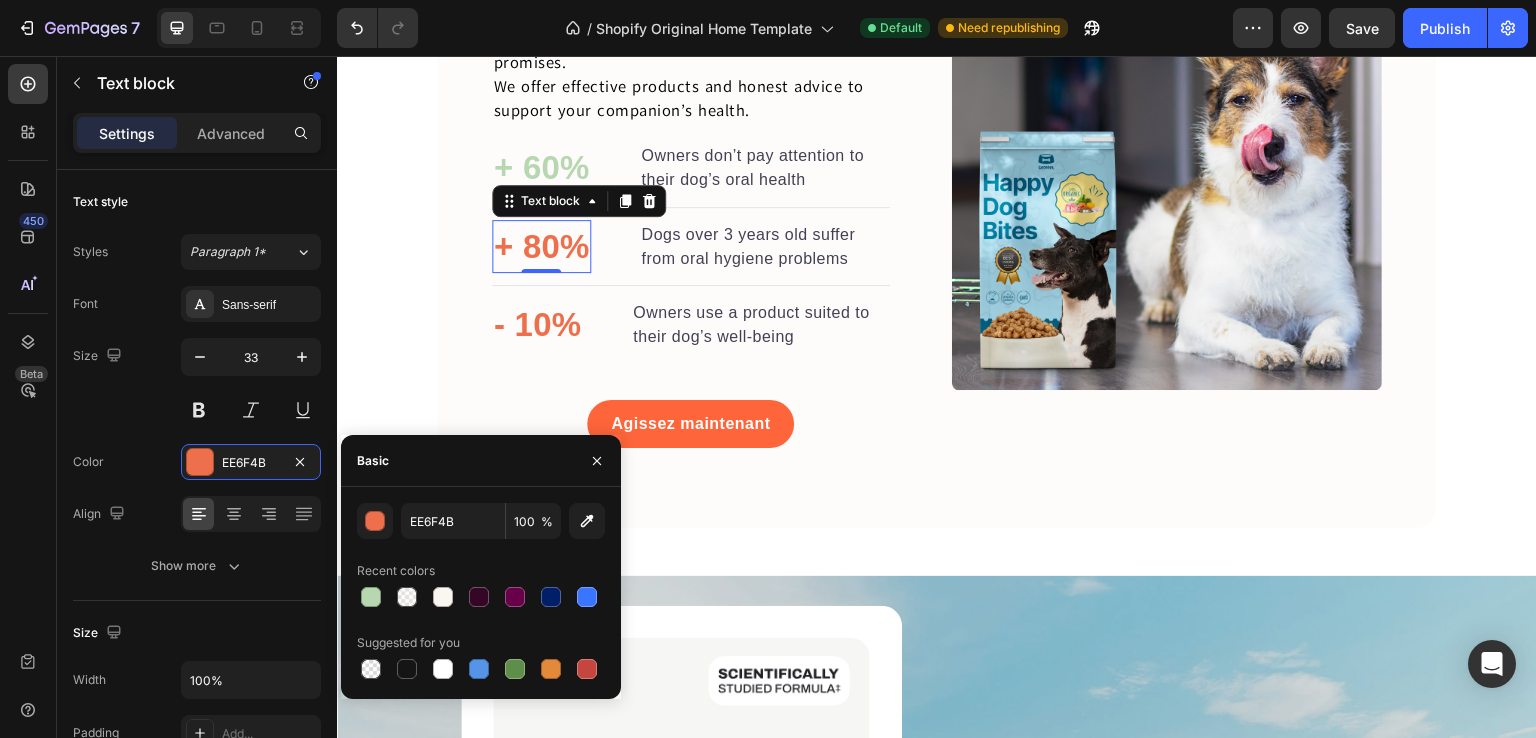 click on "Trusted animal health™ Heading Just science. No exaggeration. No baseless promises. We offer effective products and honest advice to support your companion’s health. Text block + 60% Text block Owners don’t pay attention to their dog’s oral health Text block Advanced list                Title Line + 80% Text block   0 Dogs over 3 years old suffer from oral hygiene problems Text block Advanced list                Title Line - 10% Text block Owners use a product suited to their dog’s well-being Text block Advanced list Agissez maintenant Button Row Image Image Row Section 4 Image For dogs Text Block Probiotic for Dogs - Soft Chews Text Block A beneficial probiotic for healthy digestive system Text Block From 19.99$ Text Block Shop Now Button Row A simple daily treat to support your dog's oral health Heading Row Row Section 5 Root" at bounding box center [937, 613] 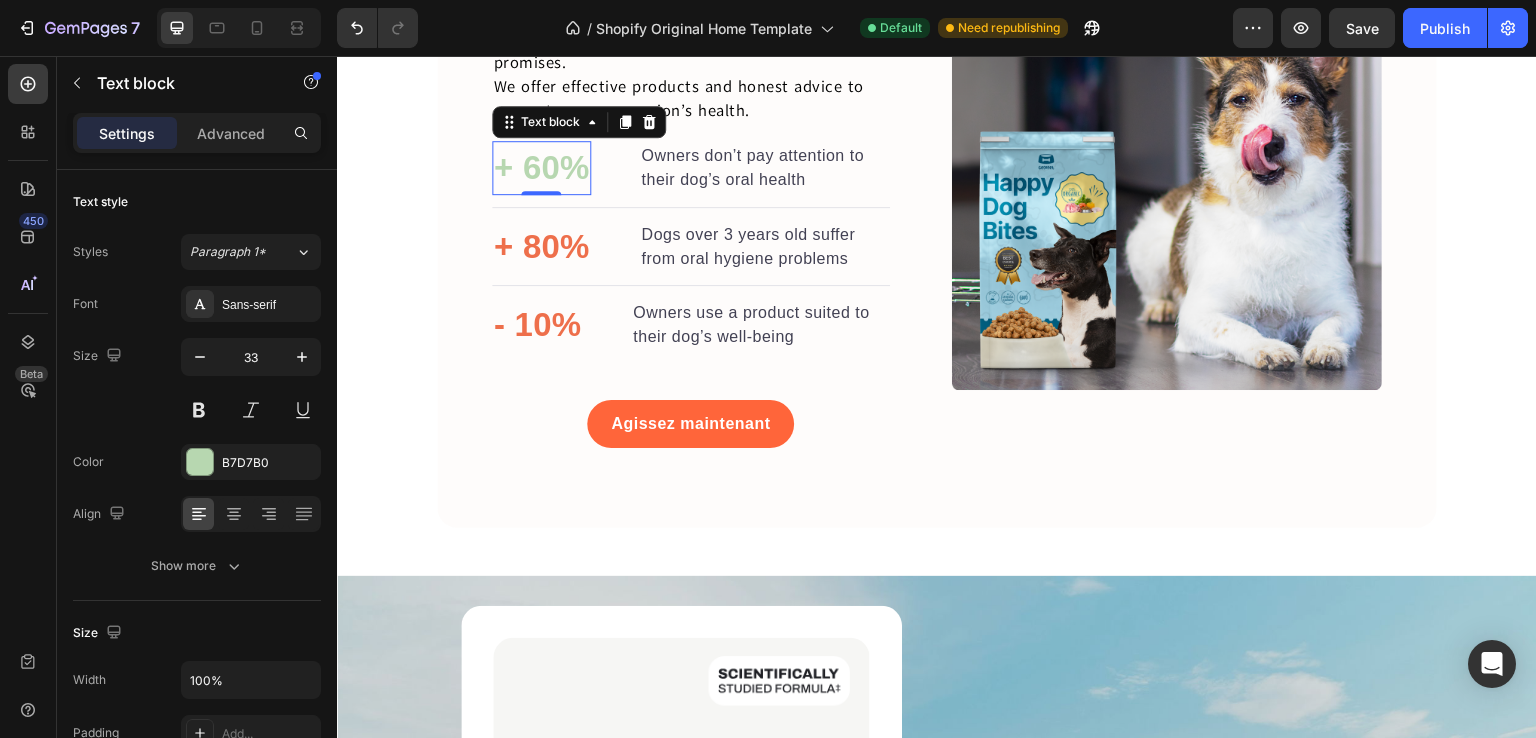 click on "+ 60%" at bounding box center [542, 168] 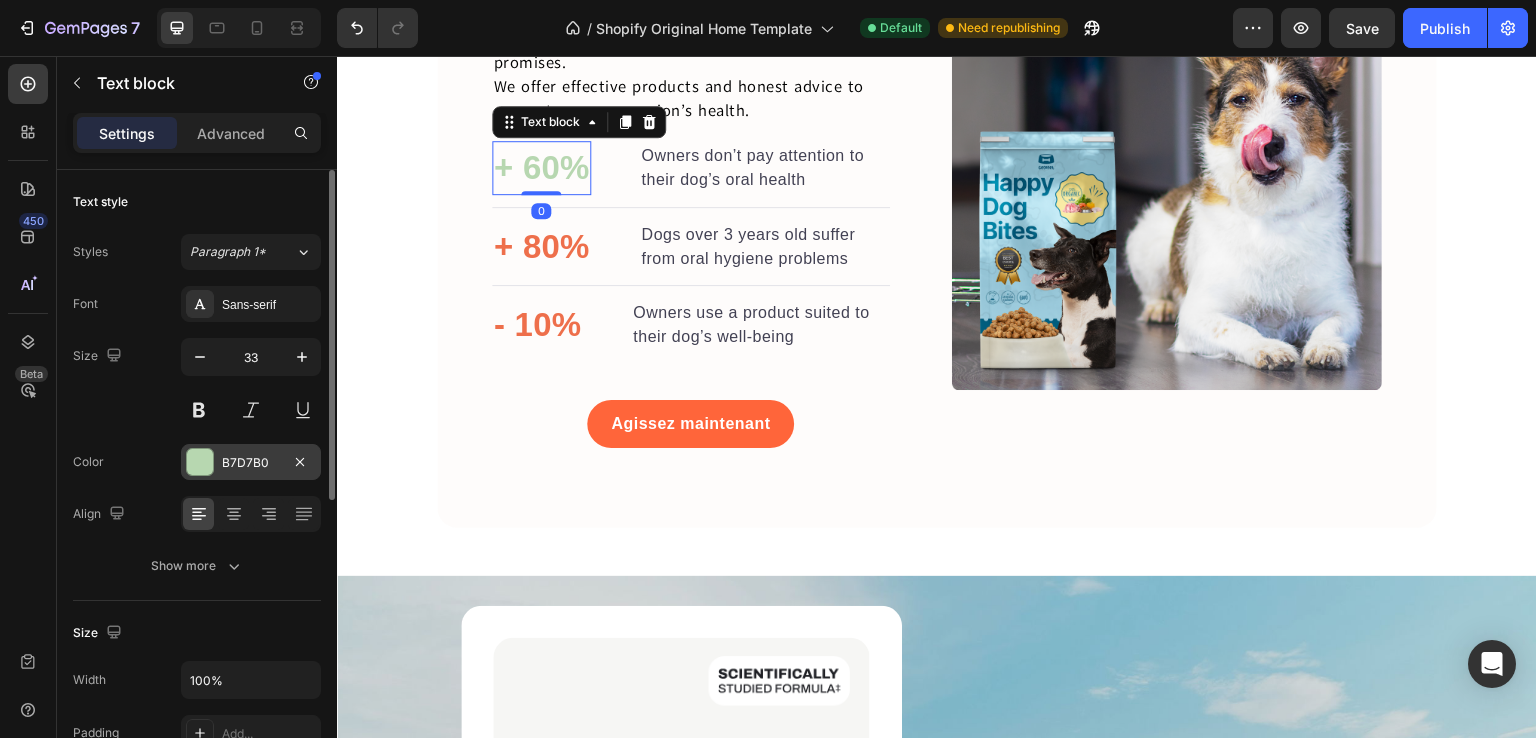 click on "B7D7B0" at bounding box center [251, 462] 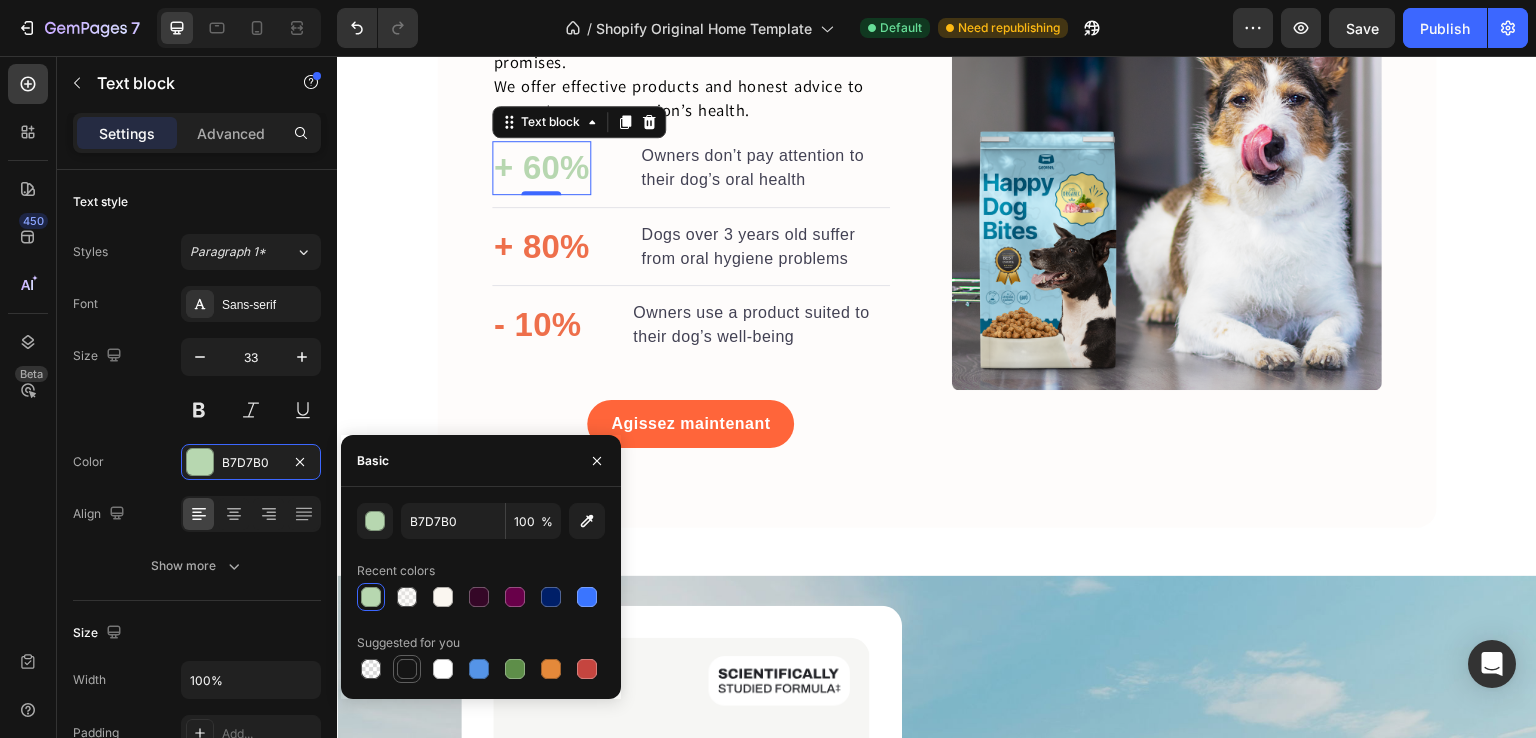 click at bounding box center [407, 669] 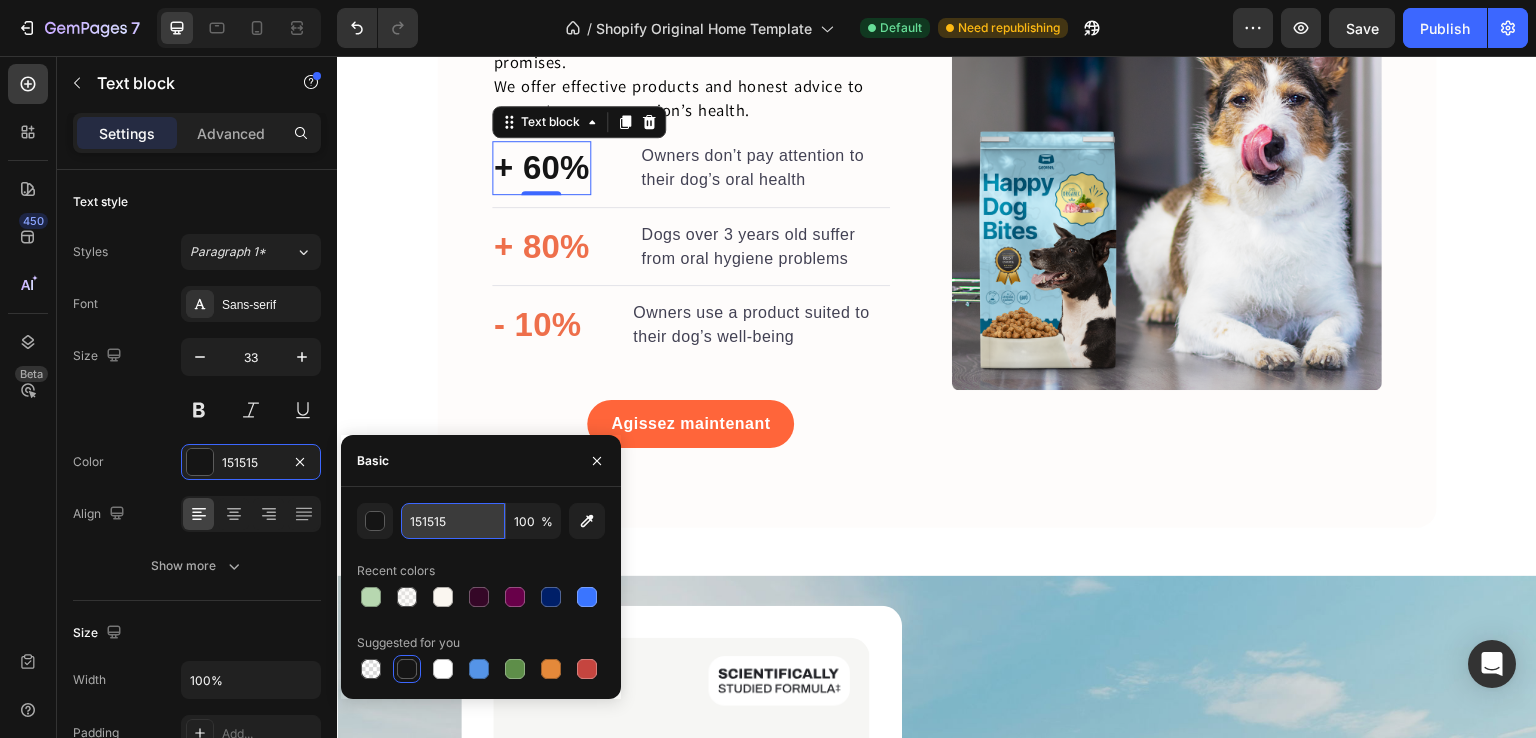 click on "151515" at bounding box center [453, 521] 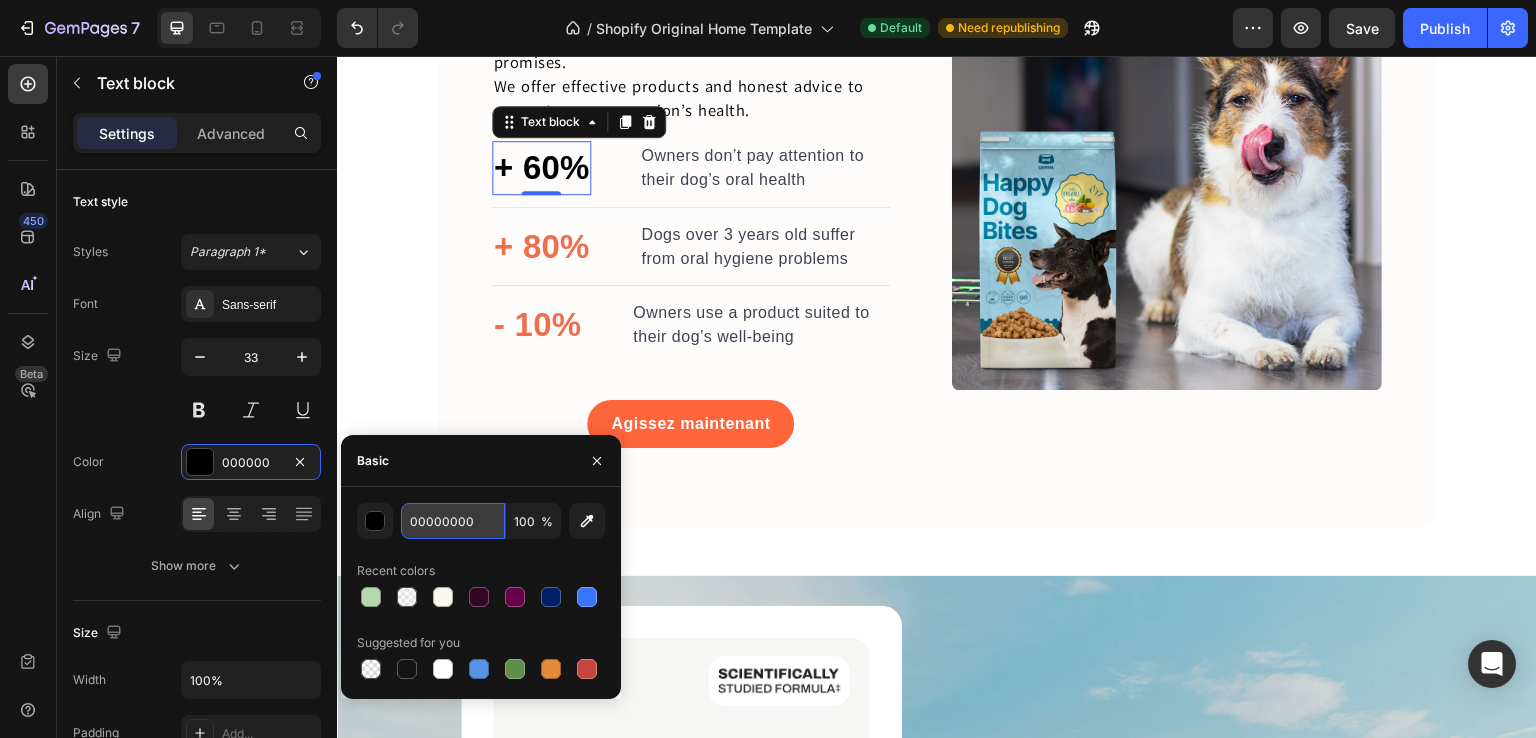 type on "000000000" 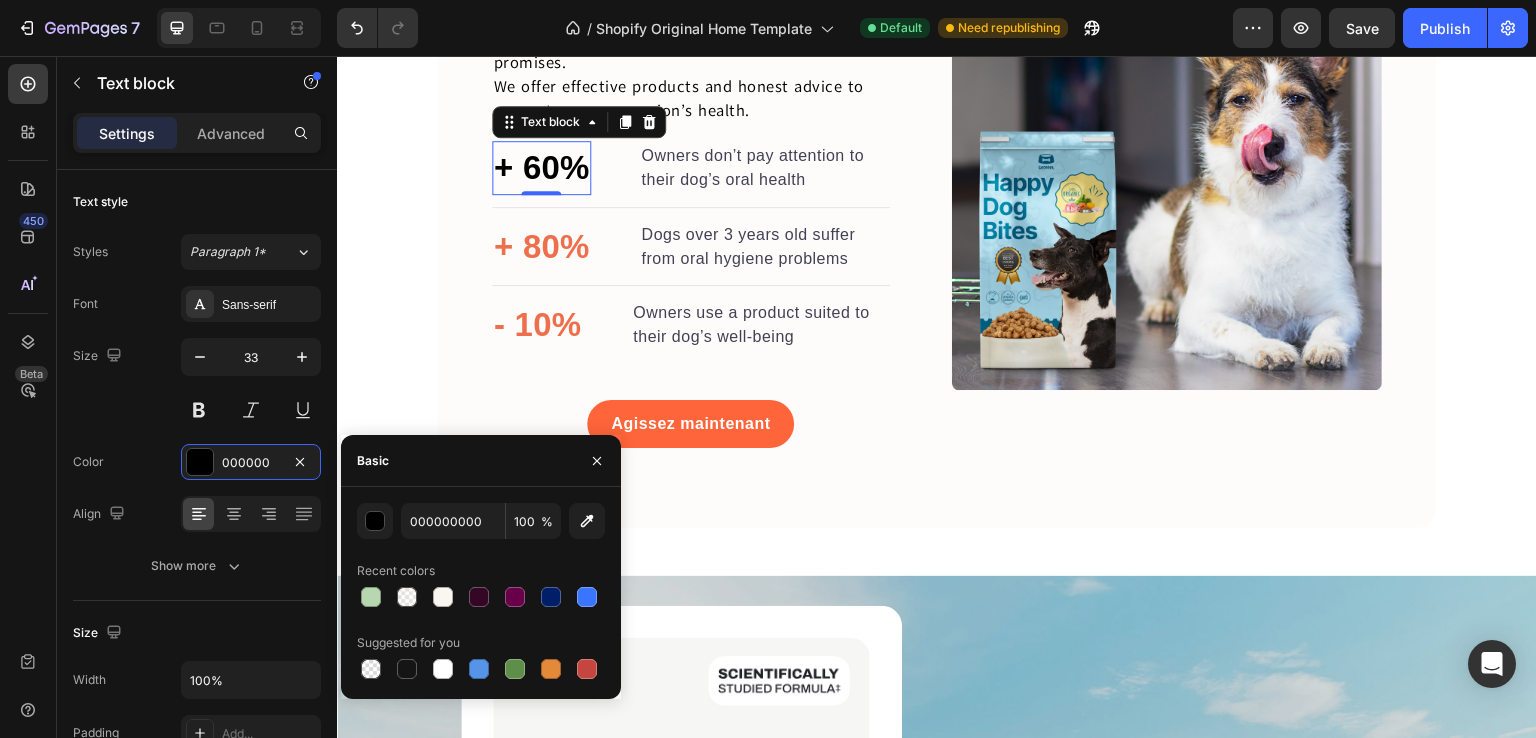 click on "Trusted animal health™ Heading Just science. No exaggeration. No baseless promises. We offer effective products and honest advice to support your companion’s health. Text block + 60% Text block   0 Owners don’t pay attention to their dog’s oral health Text block Advanced list                Title Line + 80% Text block Dogs over 3 years old suffer from oral hygiene problems Text block Advanced list                Title Line - 10% Text block Owners use a product suited to their dog’s well-being Text block Advanced list Agissez maintenant Button Row Image Image Row Section 4" at bounding box center (937, 174) 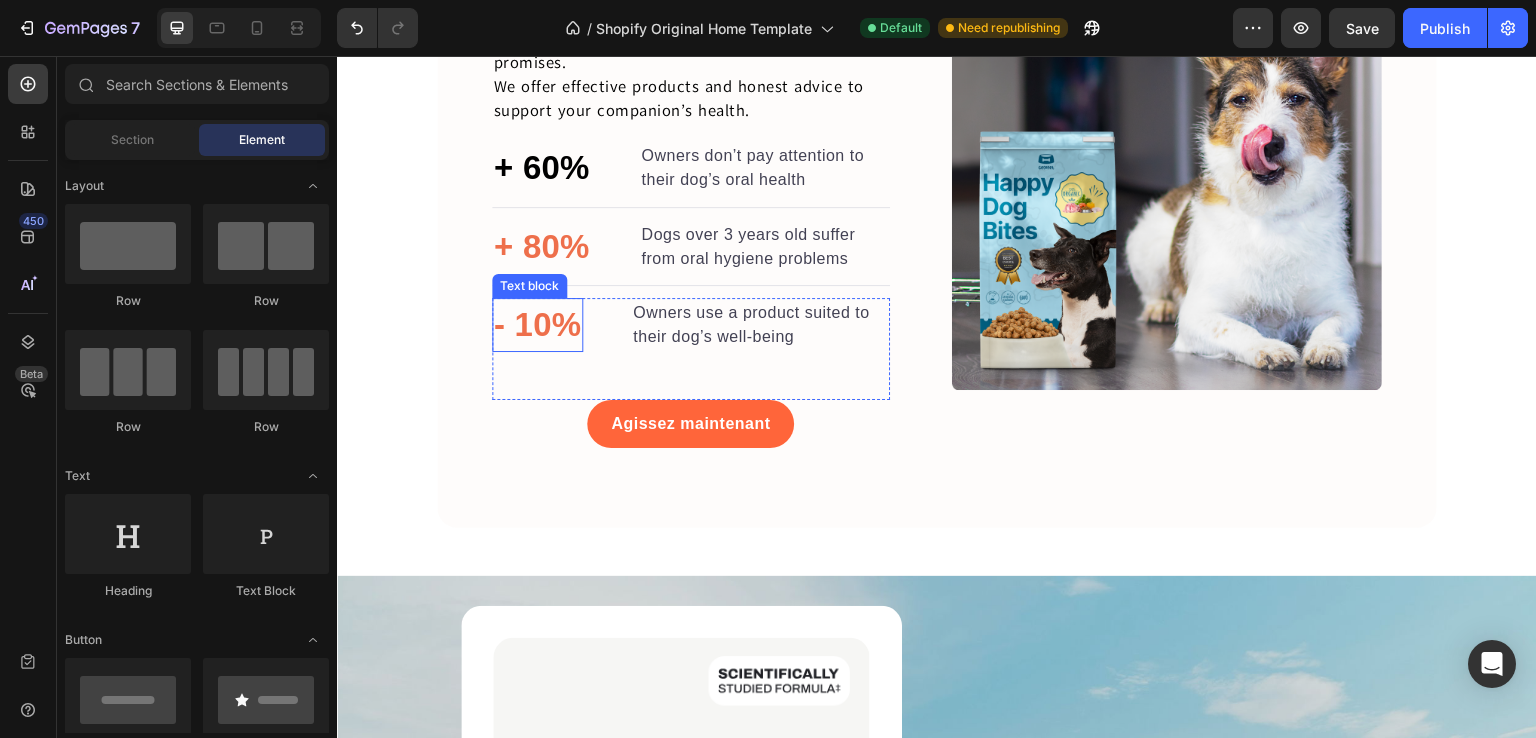 click on "+ 80%" at bounding box center (542, 247) 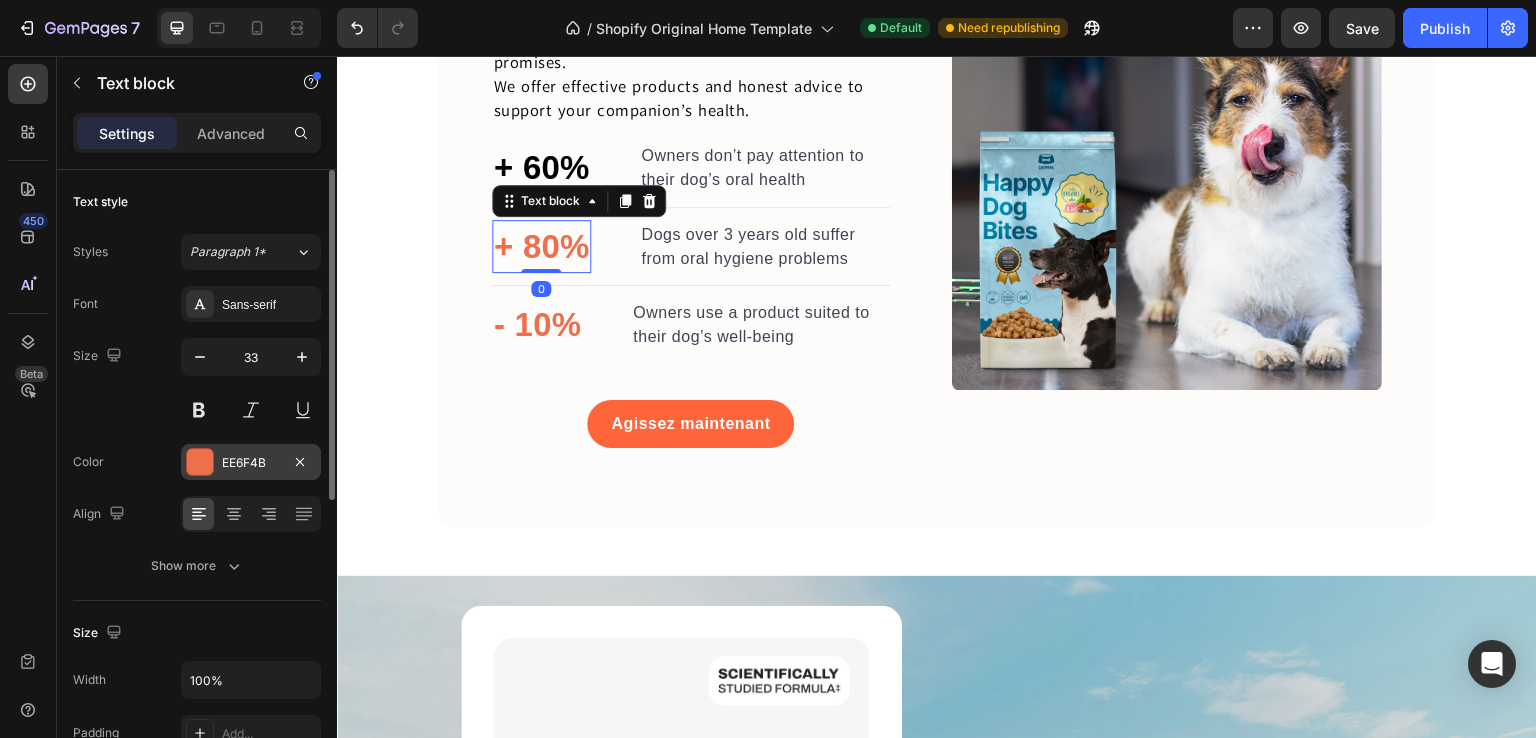 click on "EE6F4B" at bounding box center (251, 462) 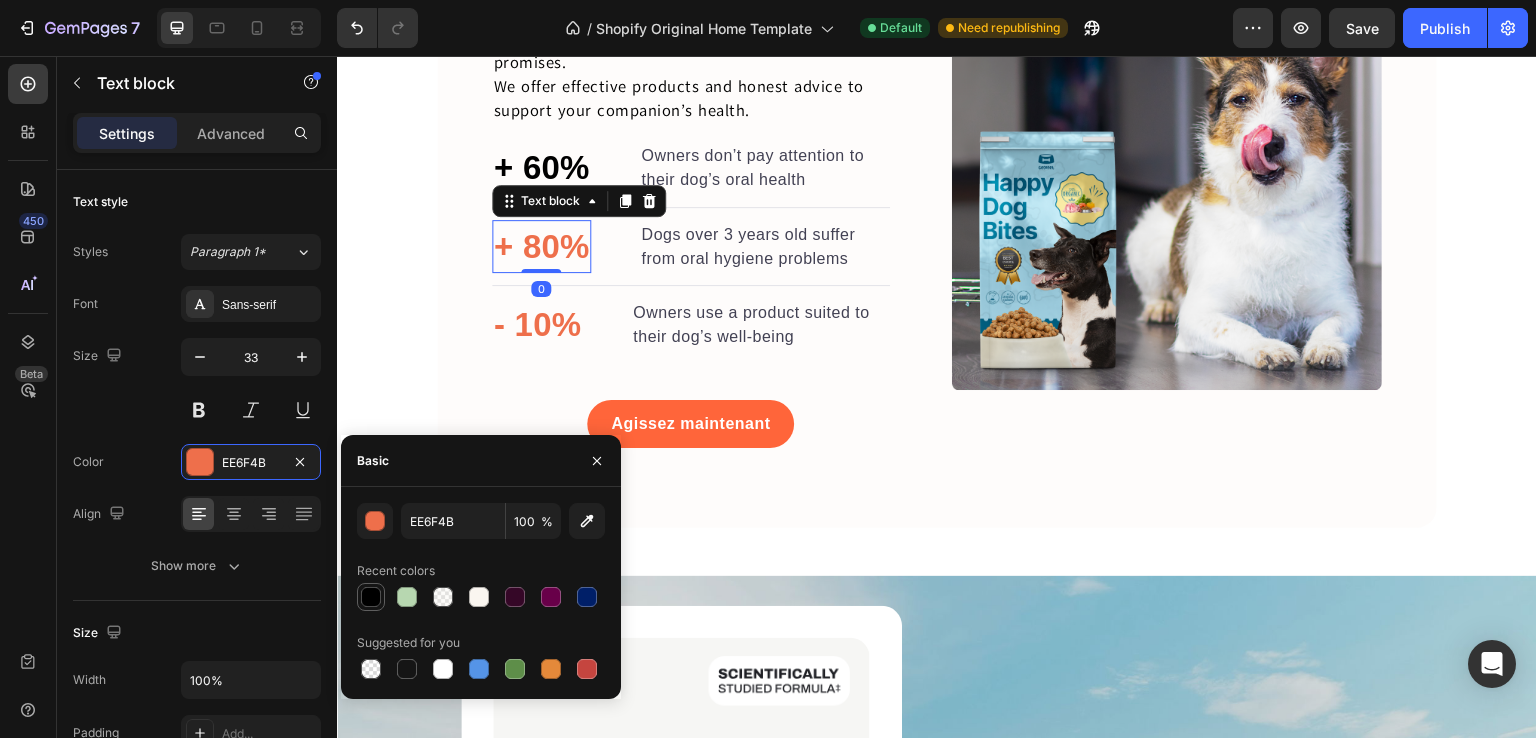 click at bounding box center (371, 597) 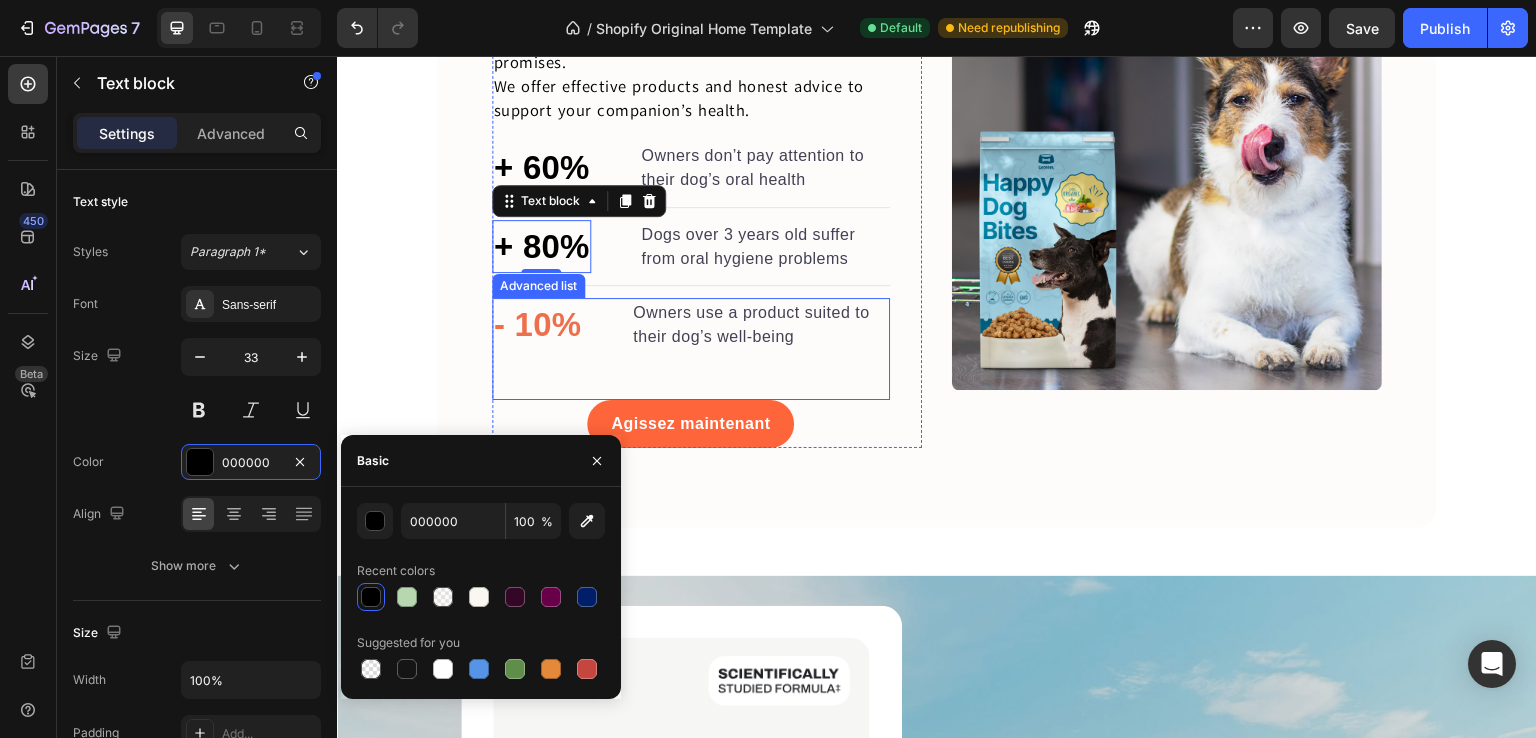 click on "- 10% Text block Owners use a product suited to their dog’s well-being Text block" at bounding box center [691, 349] 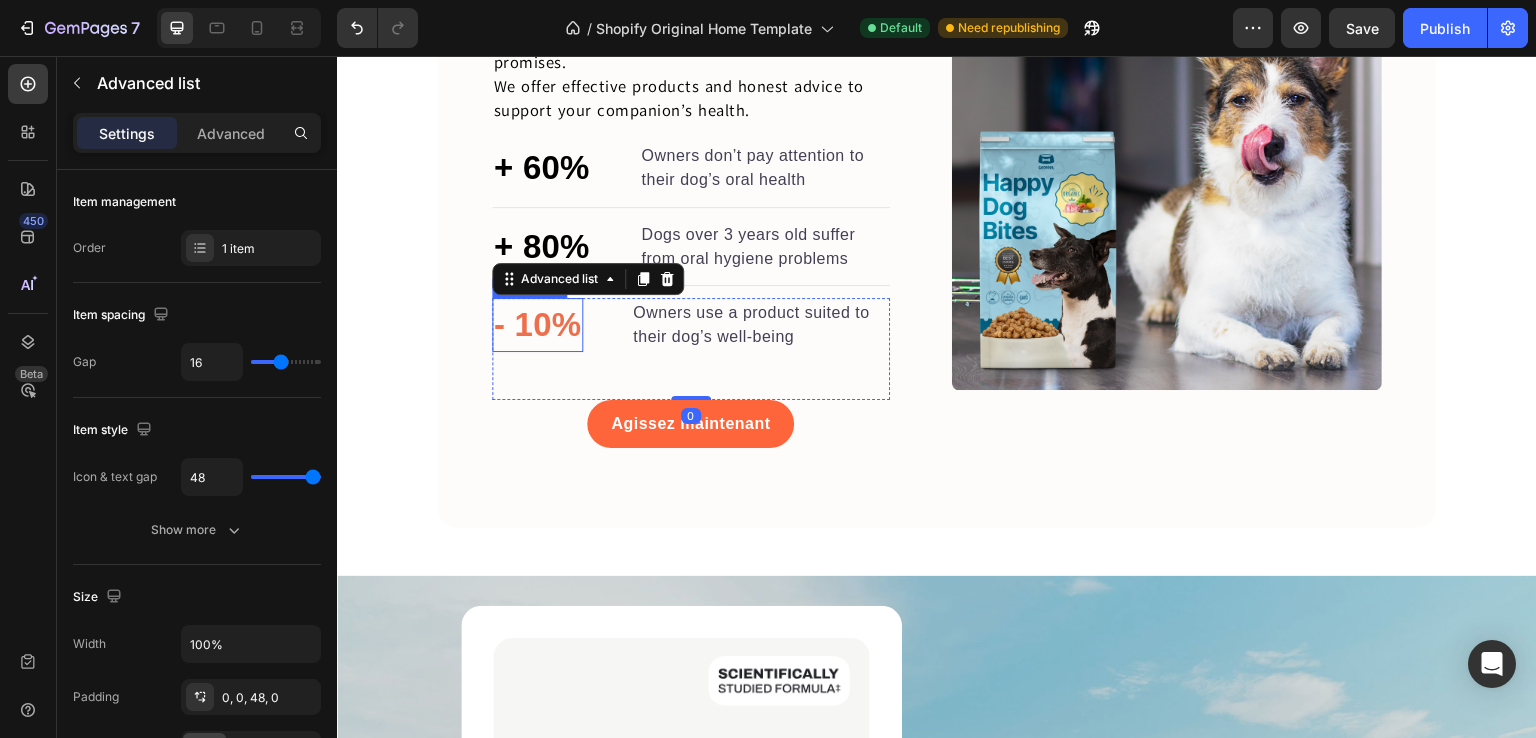 click on "- 10%" at bounding box center (537, 325) 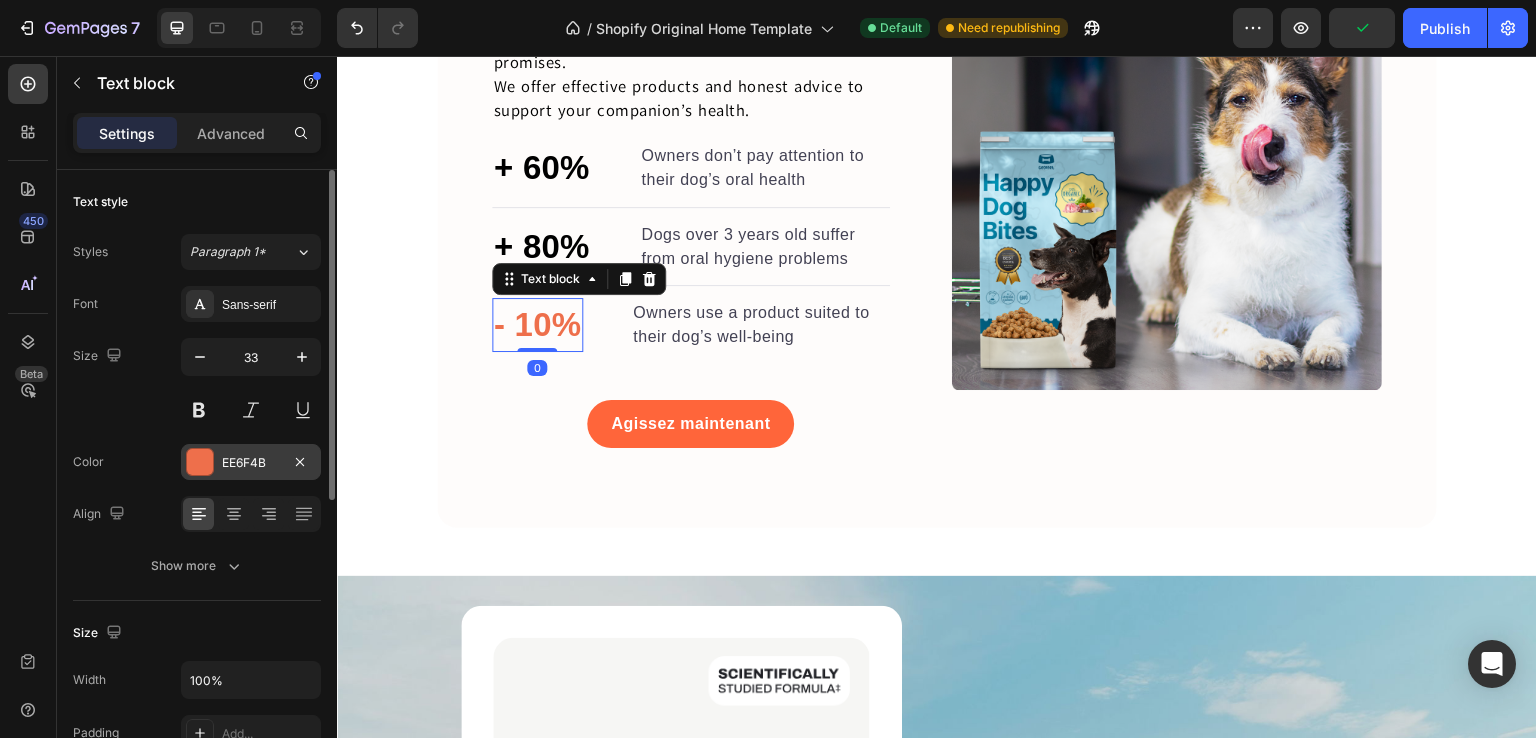 click on "EE6F4B" at bounding box center [251, 462] 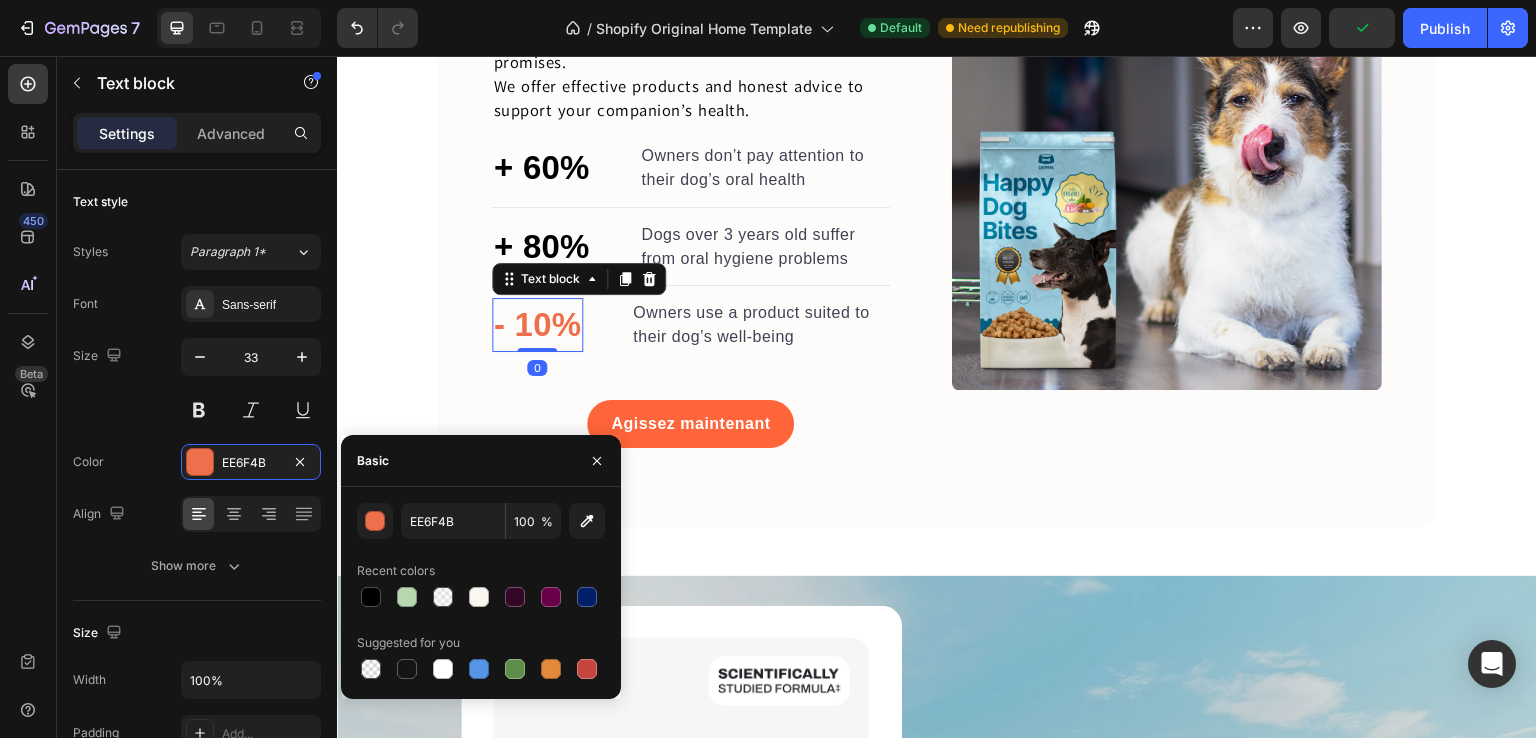 click at bounding box center [371, 597] 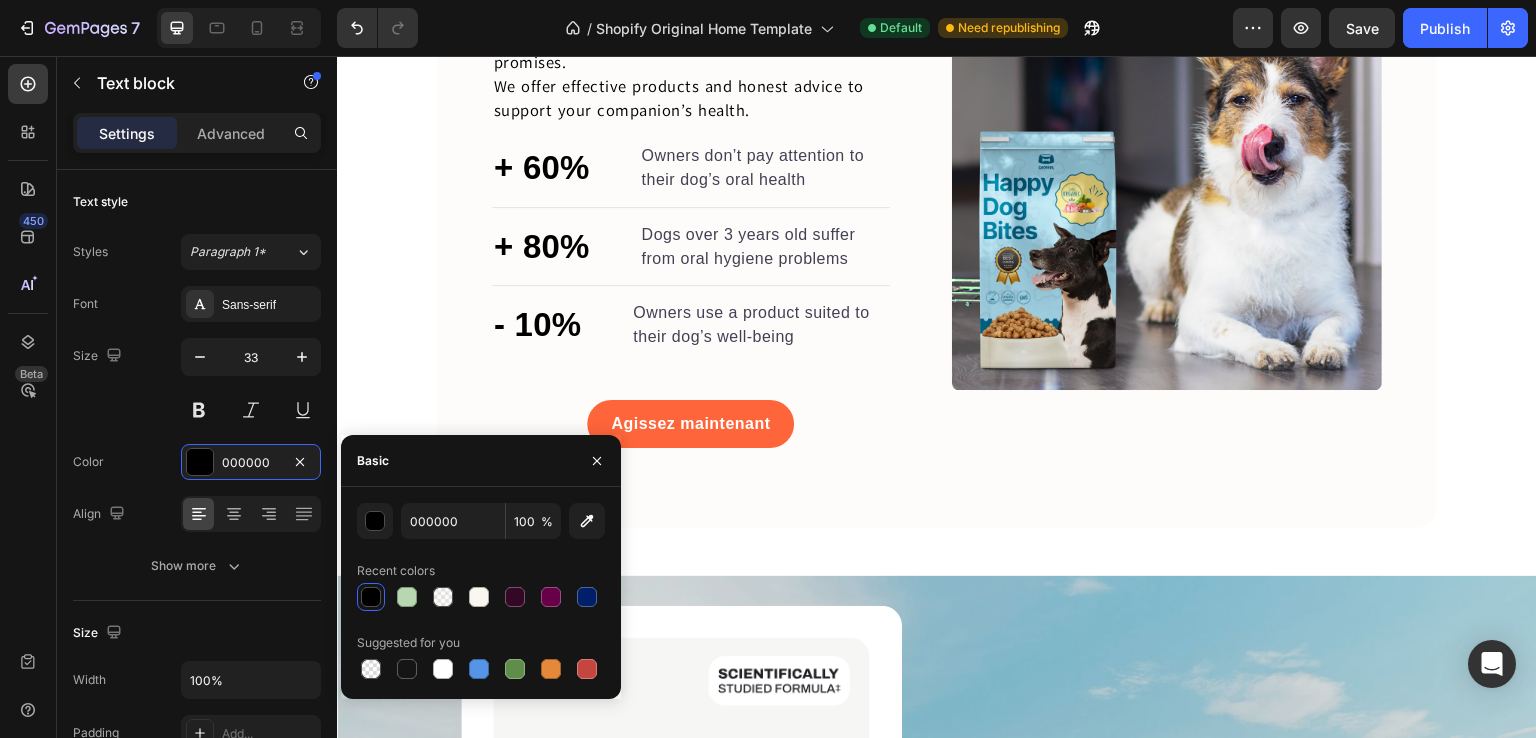 click on "Trusted animal health™ Heading Just science. No exaggeration. No baseless promises. We offer effective products and honest advice to support your companion’s health. Text block + 60% Text block Owners don’t pay attention to their dog’s oral health Text block Advanced list                Title Line + 80% Text block Dogs over 3 years old suffer from oral hygiene problems Text block Advanced list                Title Line - 10% Text block Owners use a product suited to their dog’s well-being Text block Advanced list Agissez maintenant Button Row Image Image Row Section 4 Image For dogs Text Block Probiotic for Dogs - Soft Chews Text Block A beneficial probiotic for healthy digestive system Text Block From 19.99$ Text Block Shop Now Button Row A simple daily treat to support your dog's oral health Heading Row Row Section 5 Root" at bounding box center (937, 613) 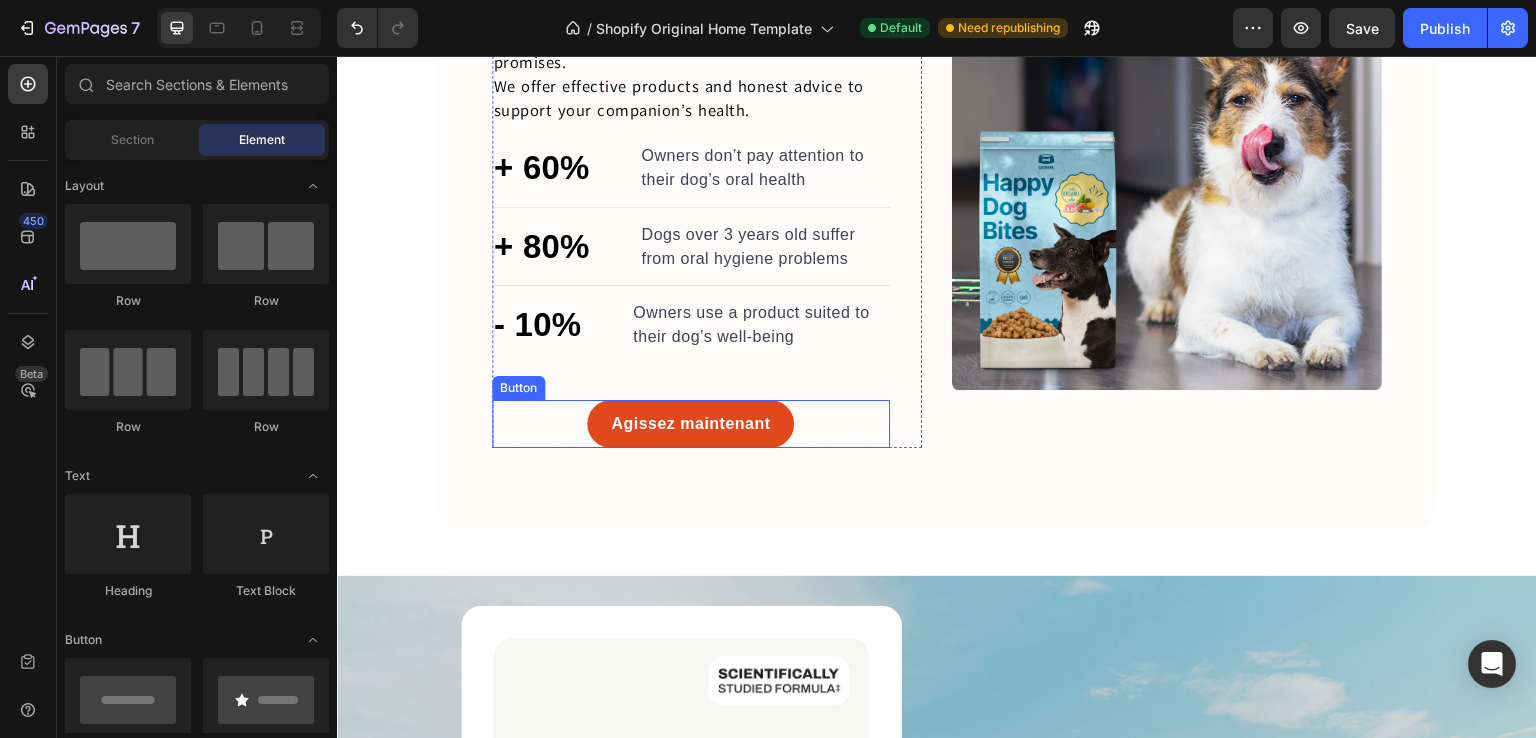 click on "Agissez maintenant" at bounding box center (690, 424) 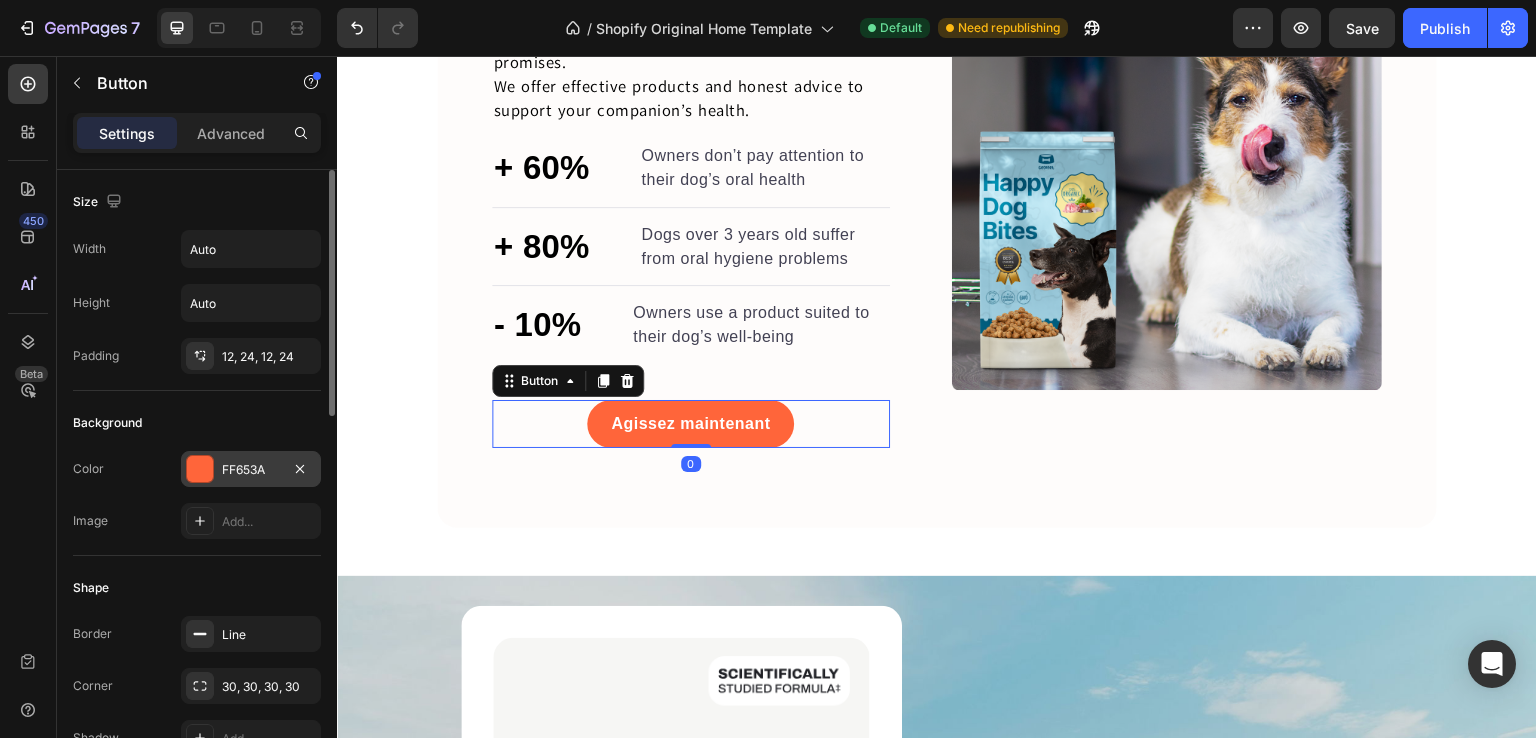 click on "FF653A" at bounding box center (251, 470) 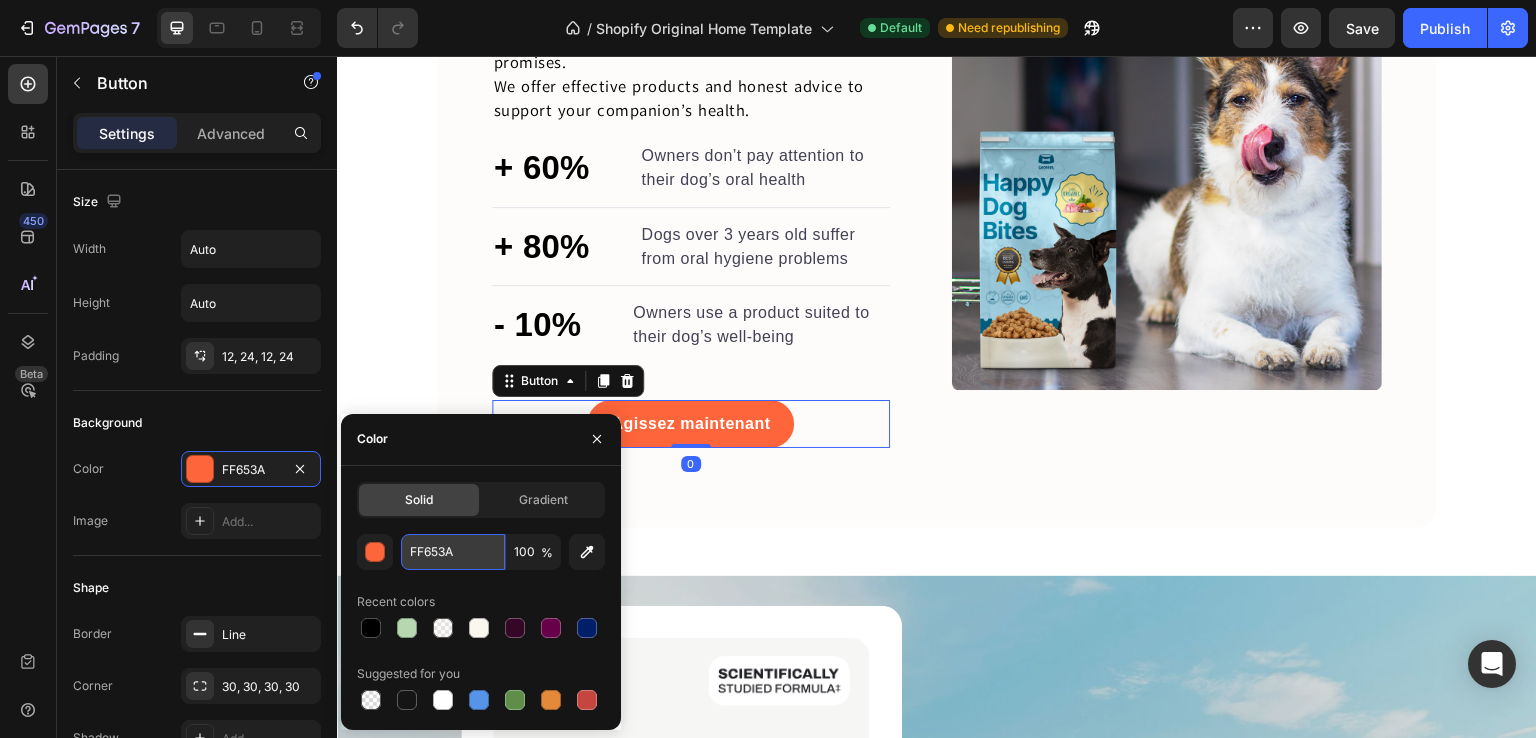 click on "FF653A" at bounding box center [453, 552] 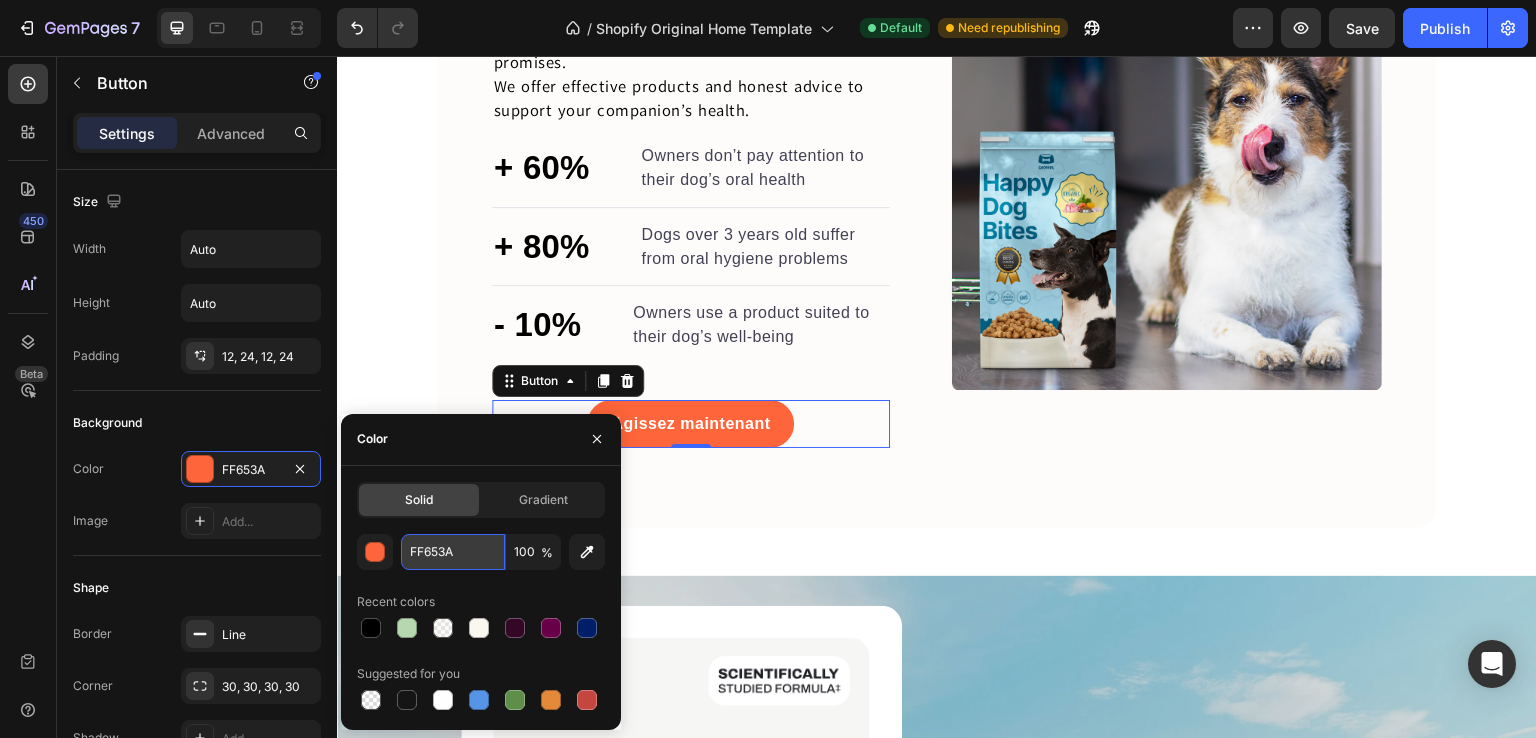 paste on "B7D7B0" 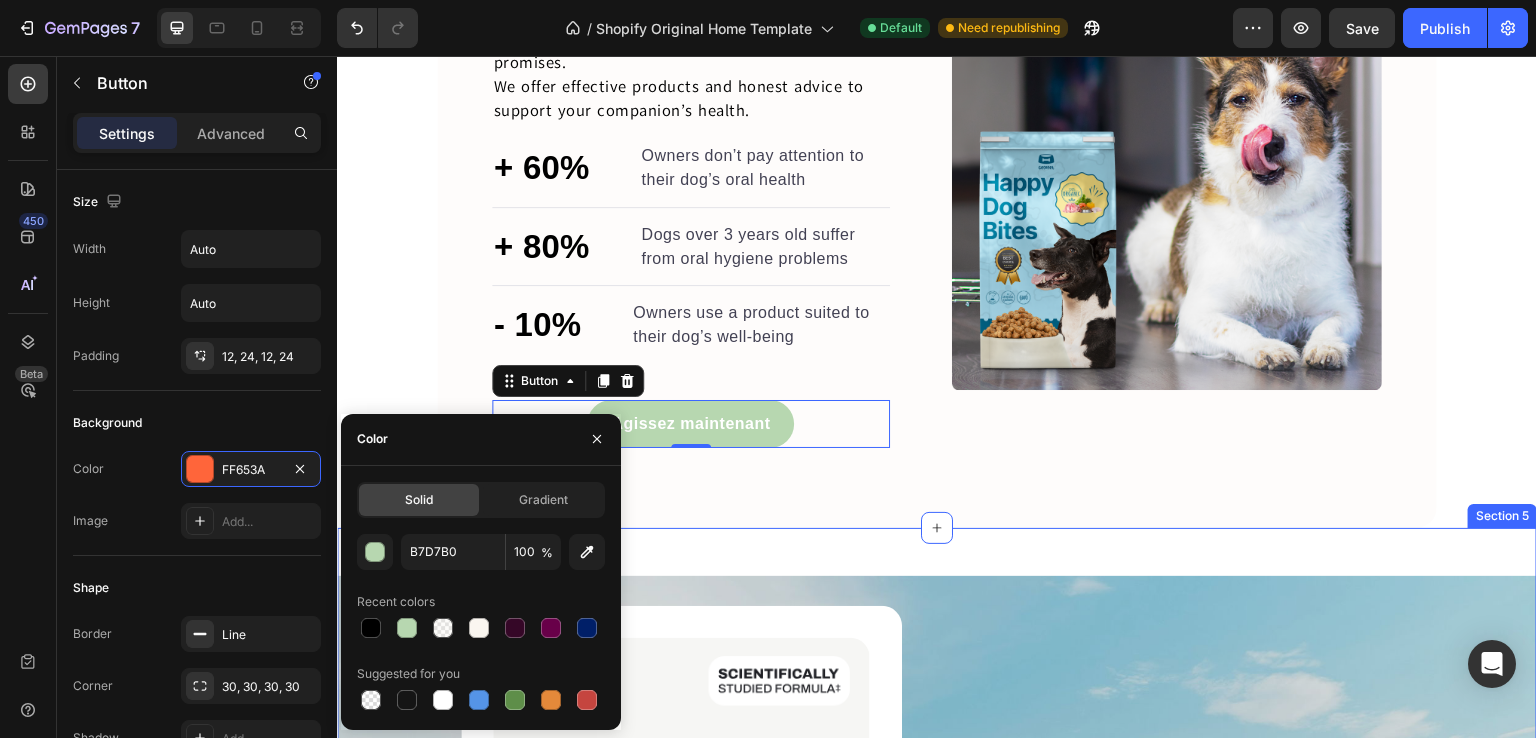 click on "Image For dogs Text Block Probiotic for Dogs - Soft Chews Text Block A beneficial probiotic for healthy digestive system Text Block From 19.99$ Text Block Shop Now Button Row A simple daily treat to support your dog's oral health Heading Row Row Section 5" at bounding box center [937, 939] 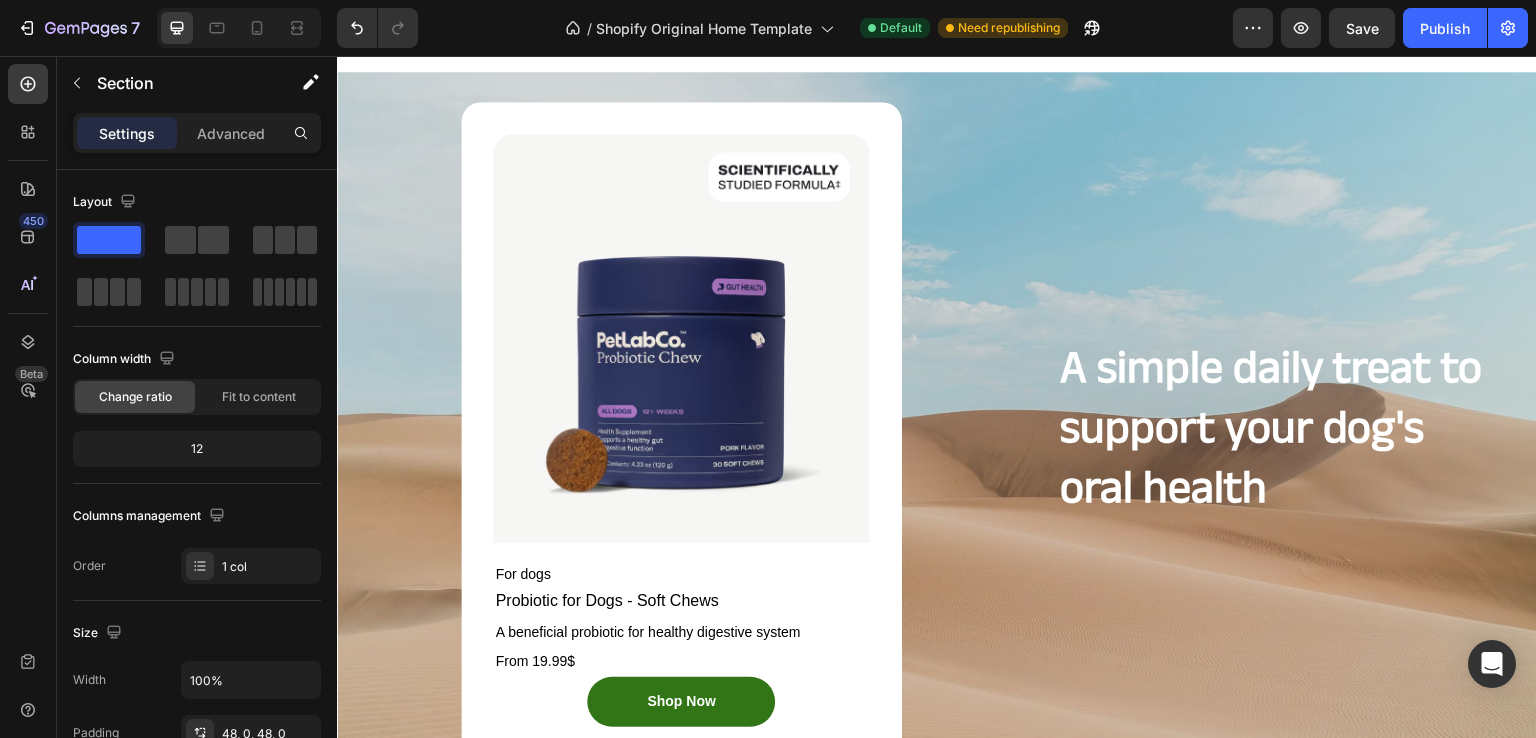 scroll, scrollTop: 3276, scrollLeft: 0, axis: vertical 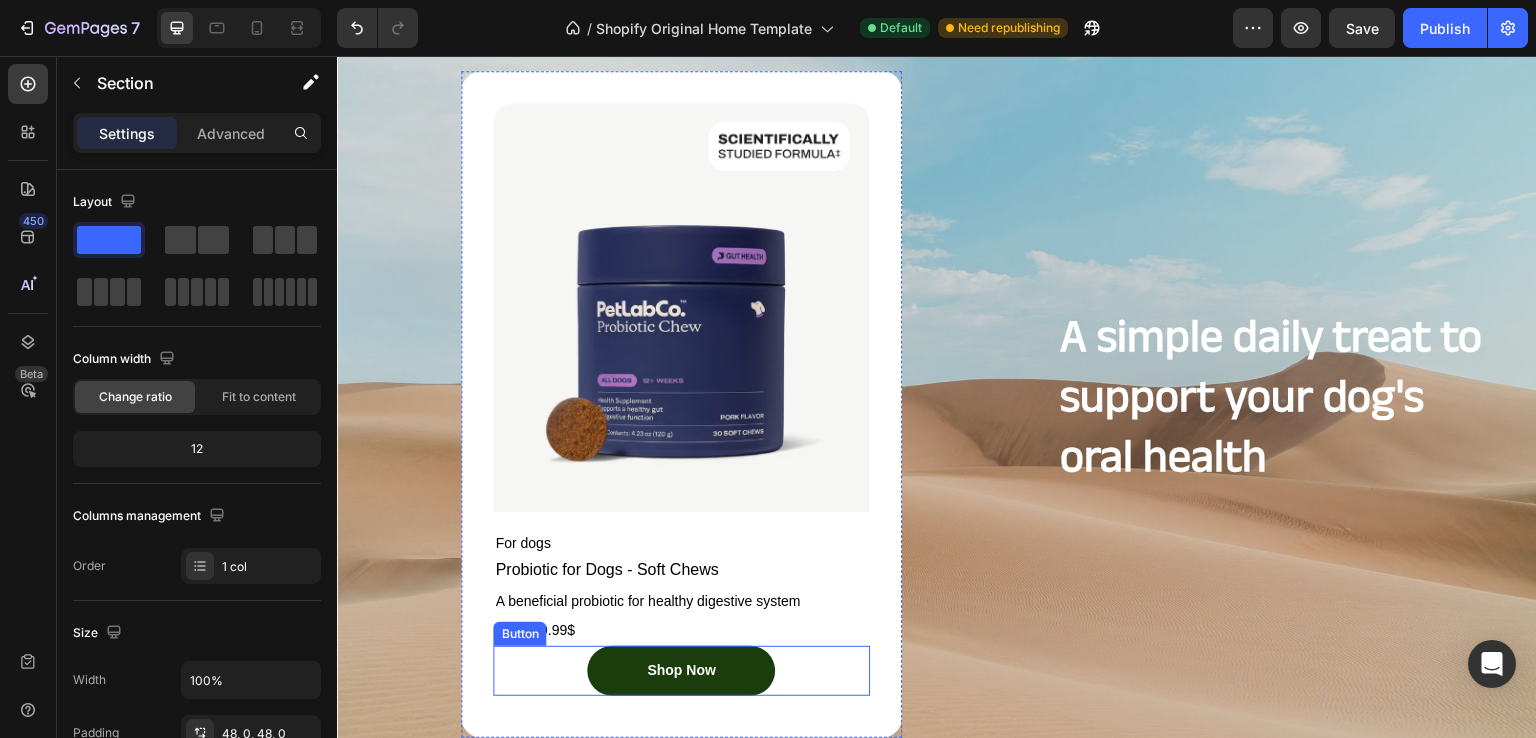 click on "Shop Now" at bounding box center (681, 671) 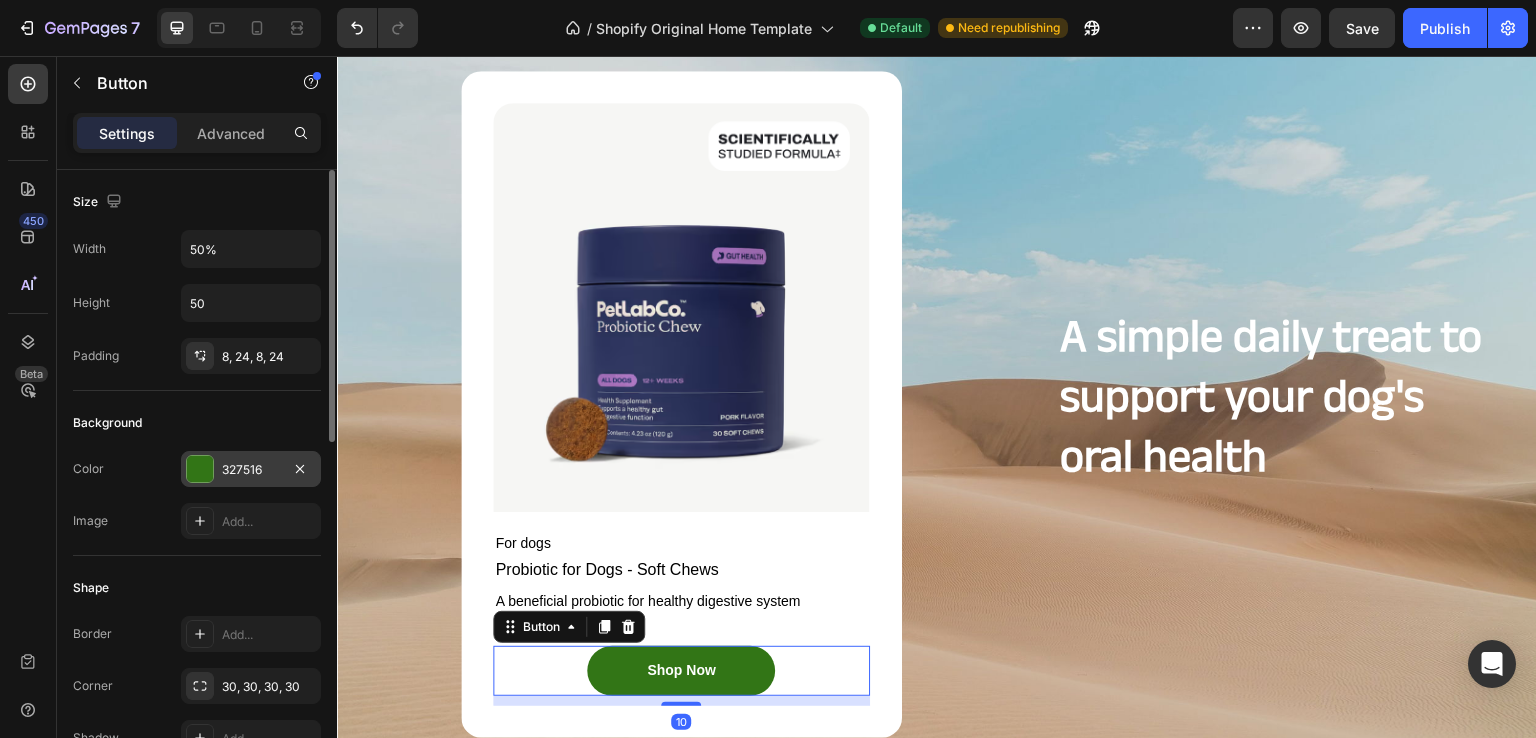 click on "327516" at bounding box center [251, 469] 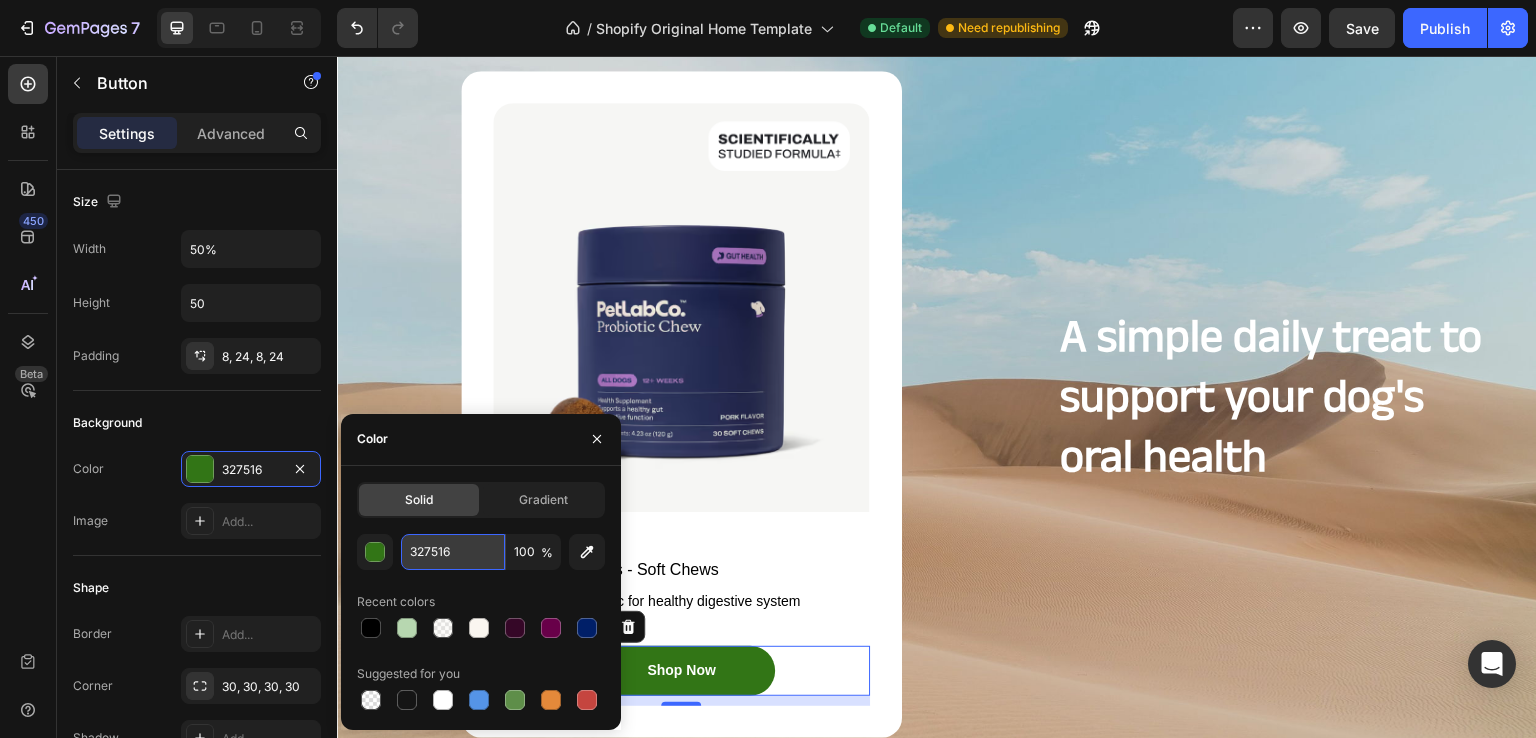 click on "327516" at bounding box center (453, 552) 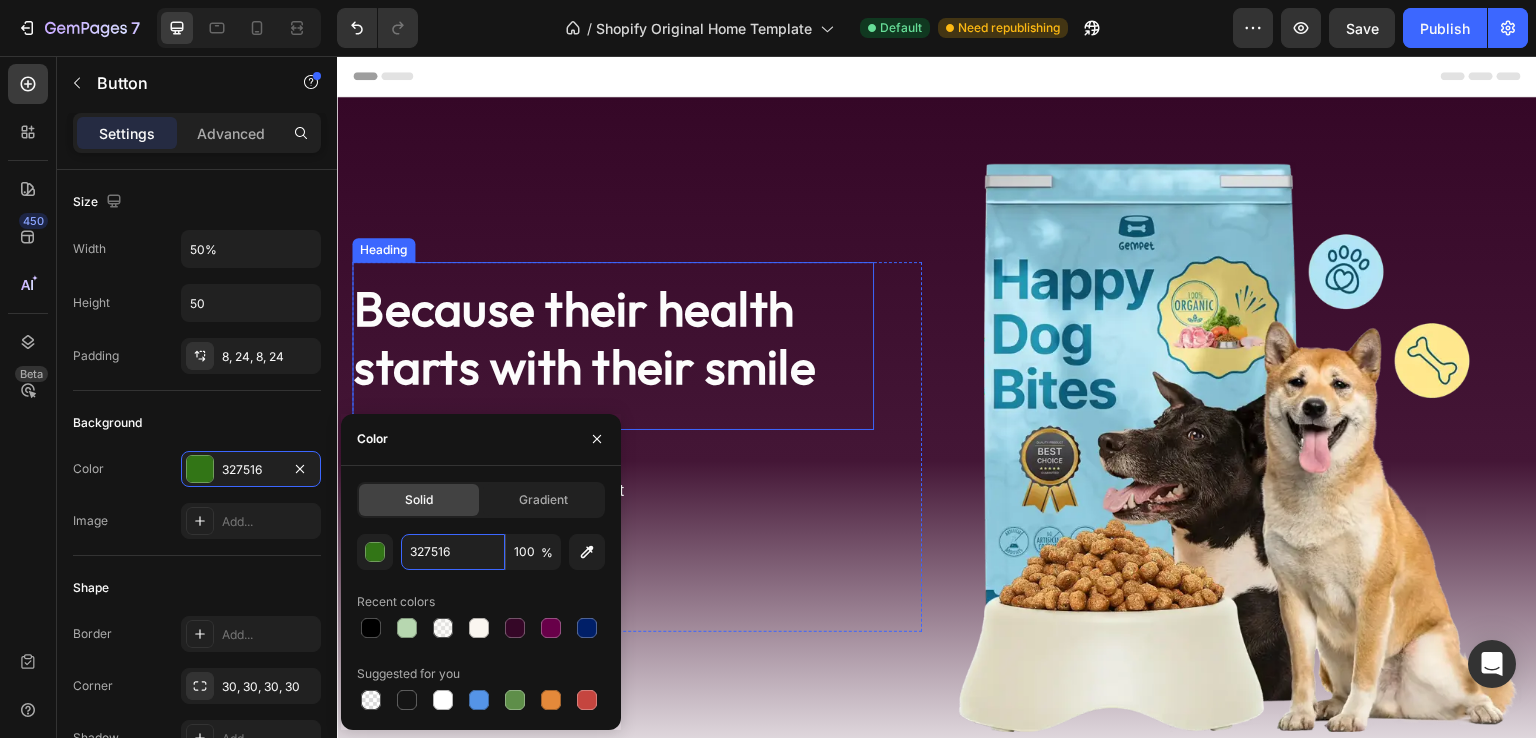scroll, scrollTop: 365, scrollLeft: 0, axis: vertical 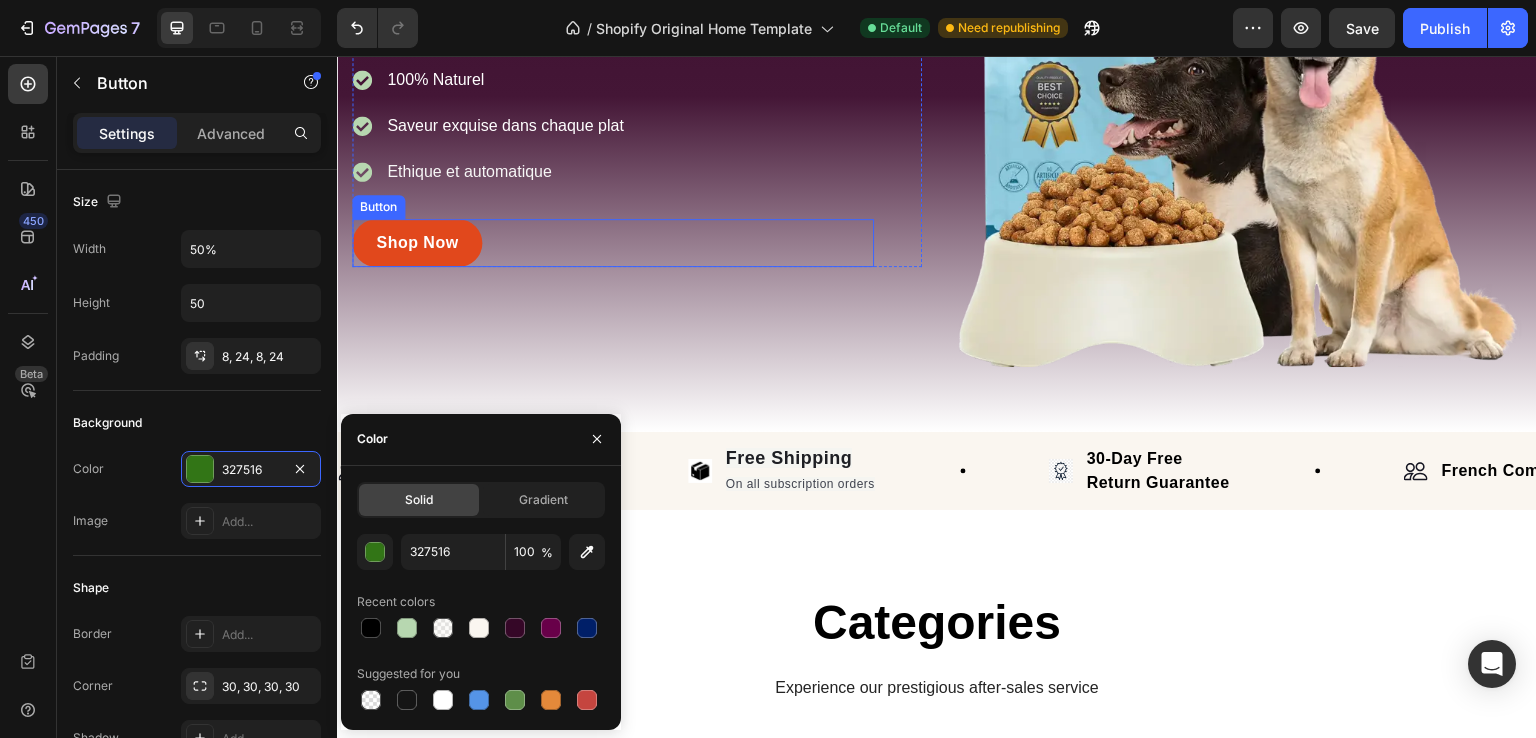 click on "Shop Now" at bounding box center [417, 243] 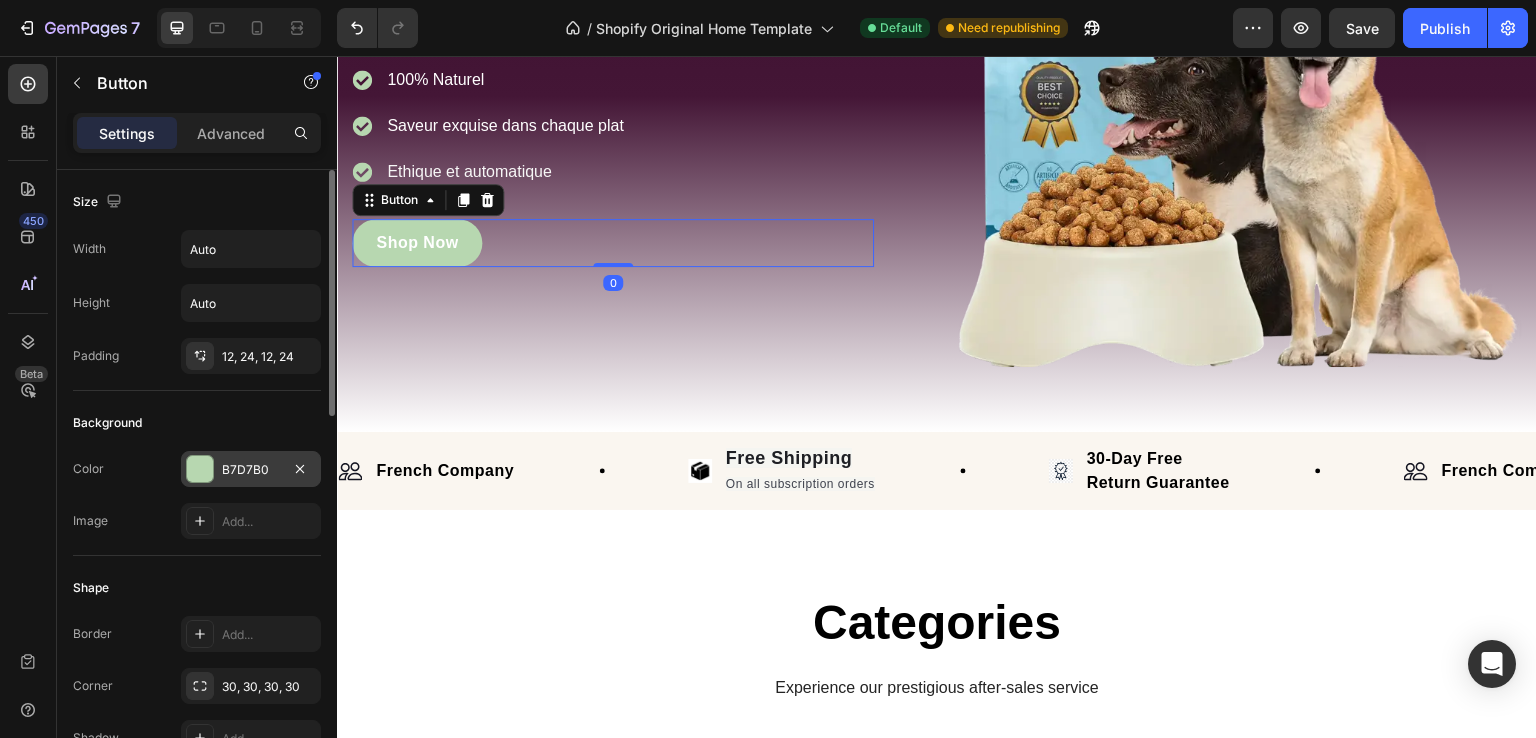 click on "B7D7B0" at bounding box center (251, 470) 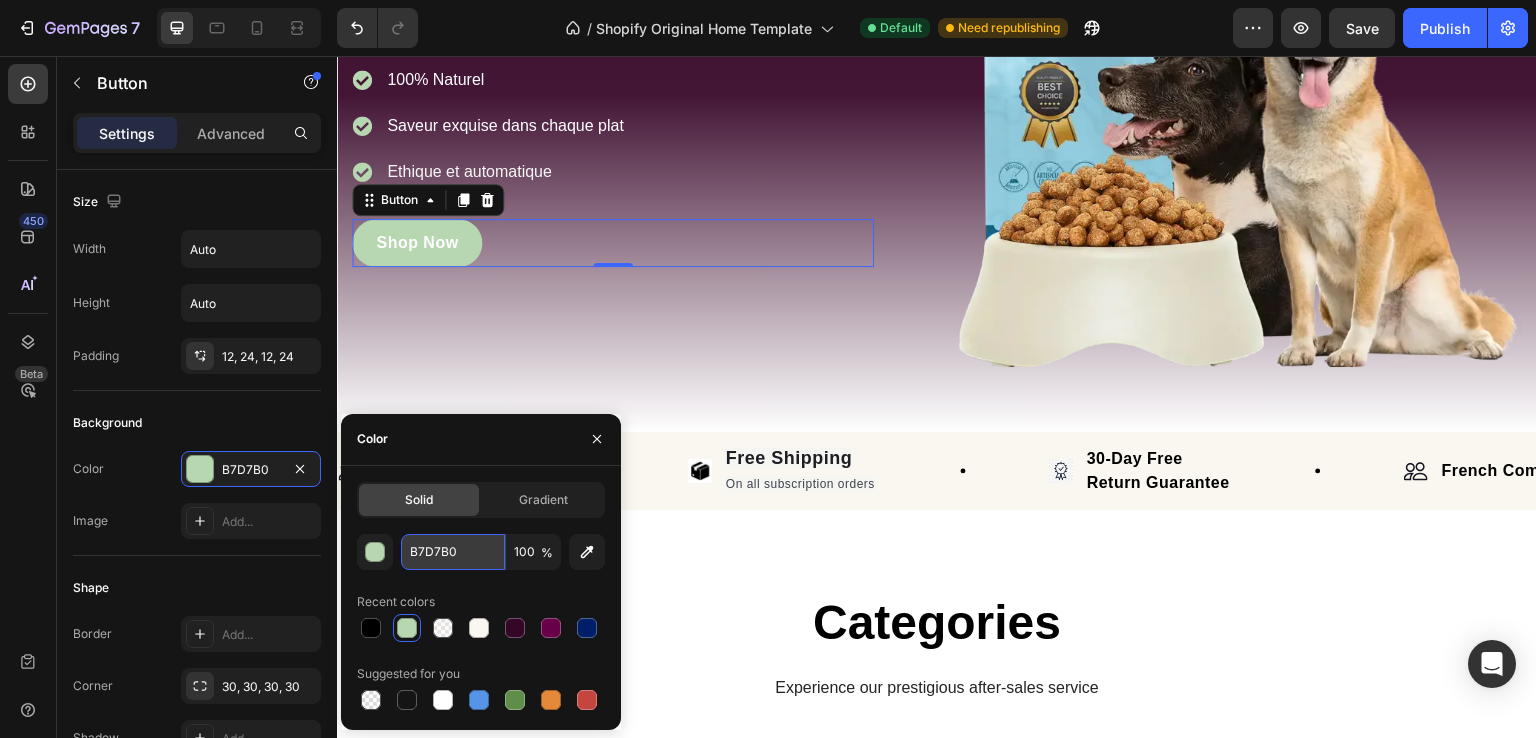 click on "B7D7B0" at bounding box center (453, 552) 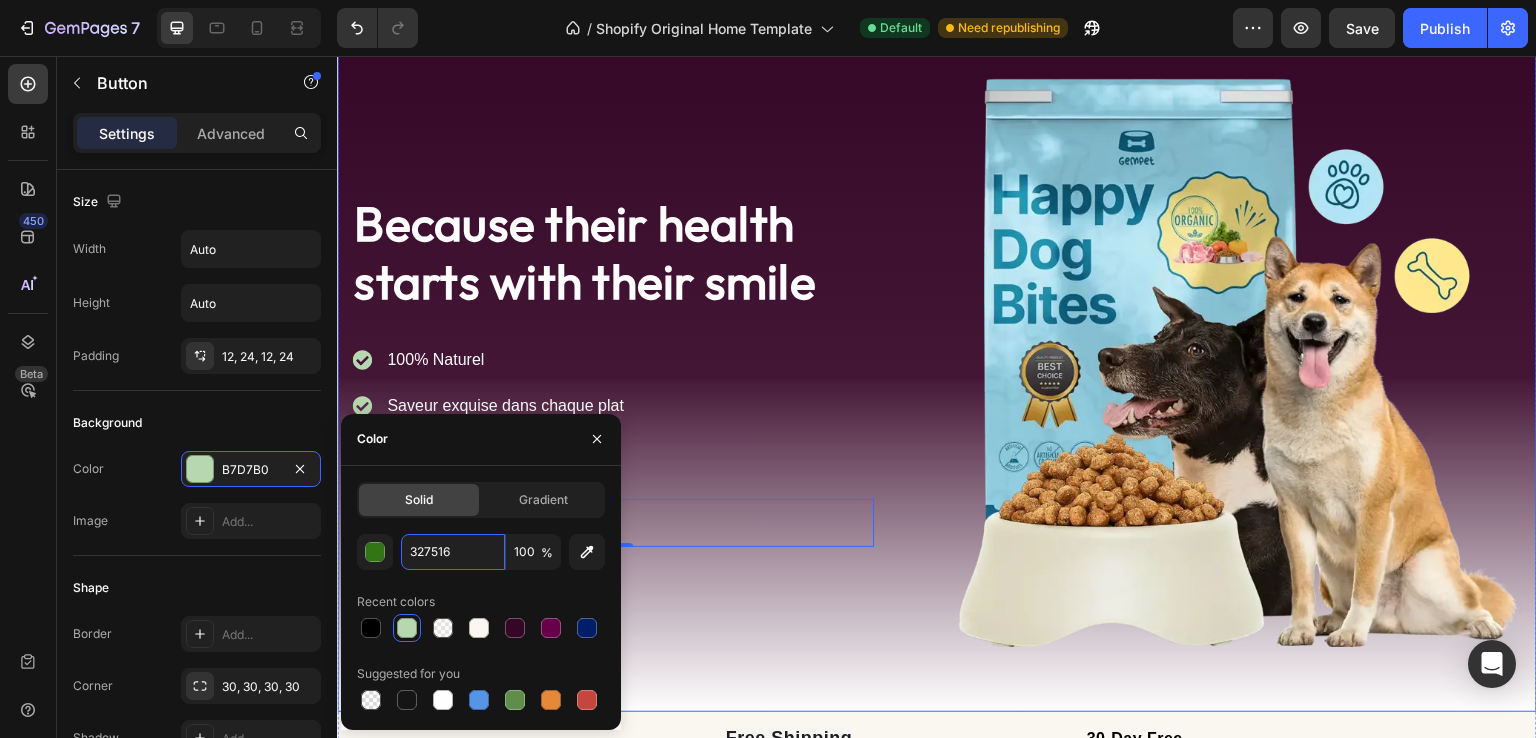 scroll, scrollTop: 77, scrollLeft: 0, axis: vertical 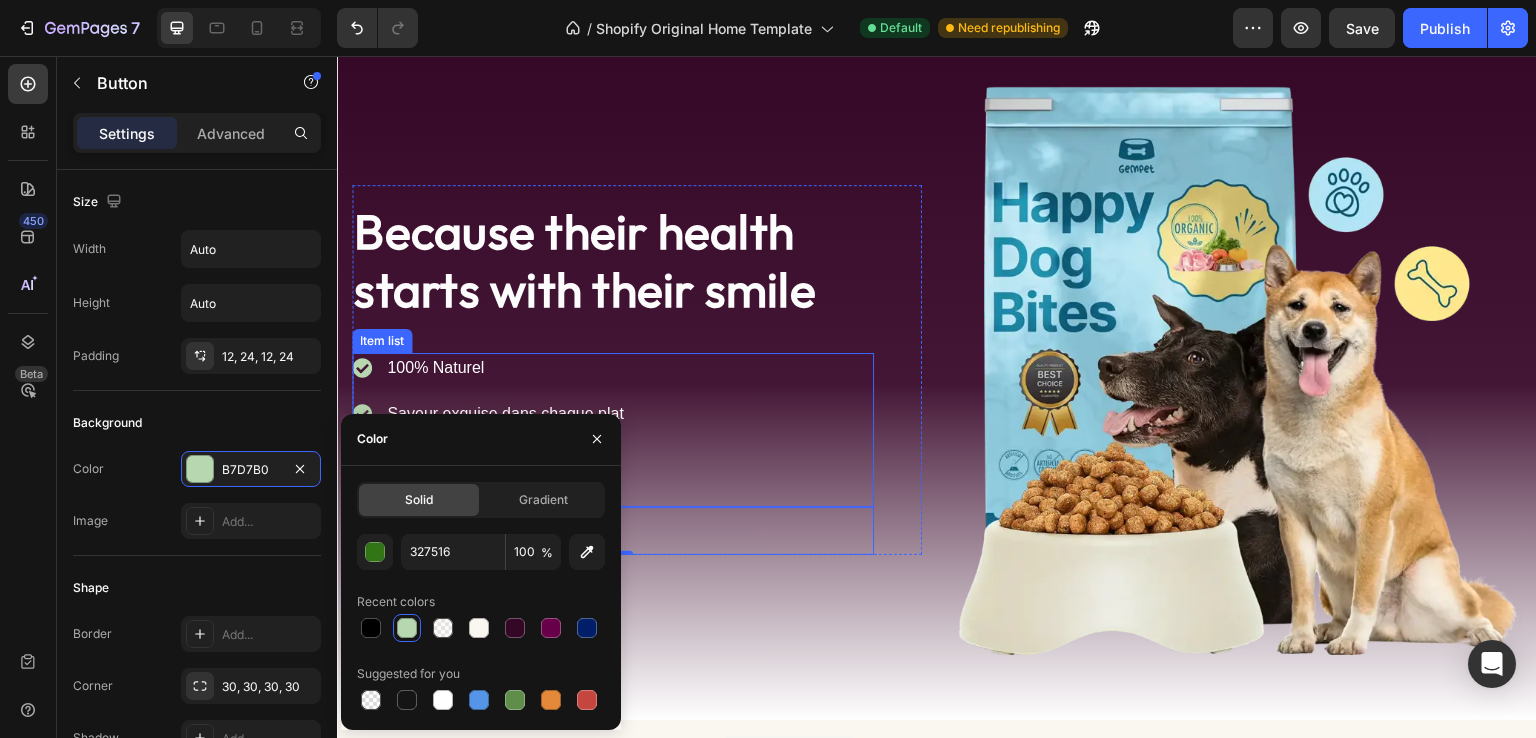 click on "100% Naturel Saveur exquise dans chaque plat Ethique et automatique" at bounding box center [613, 430] 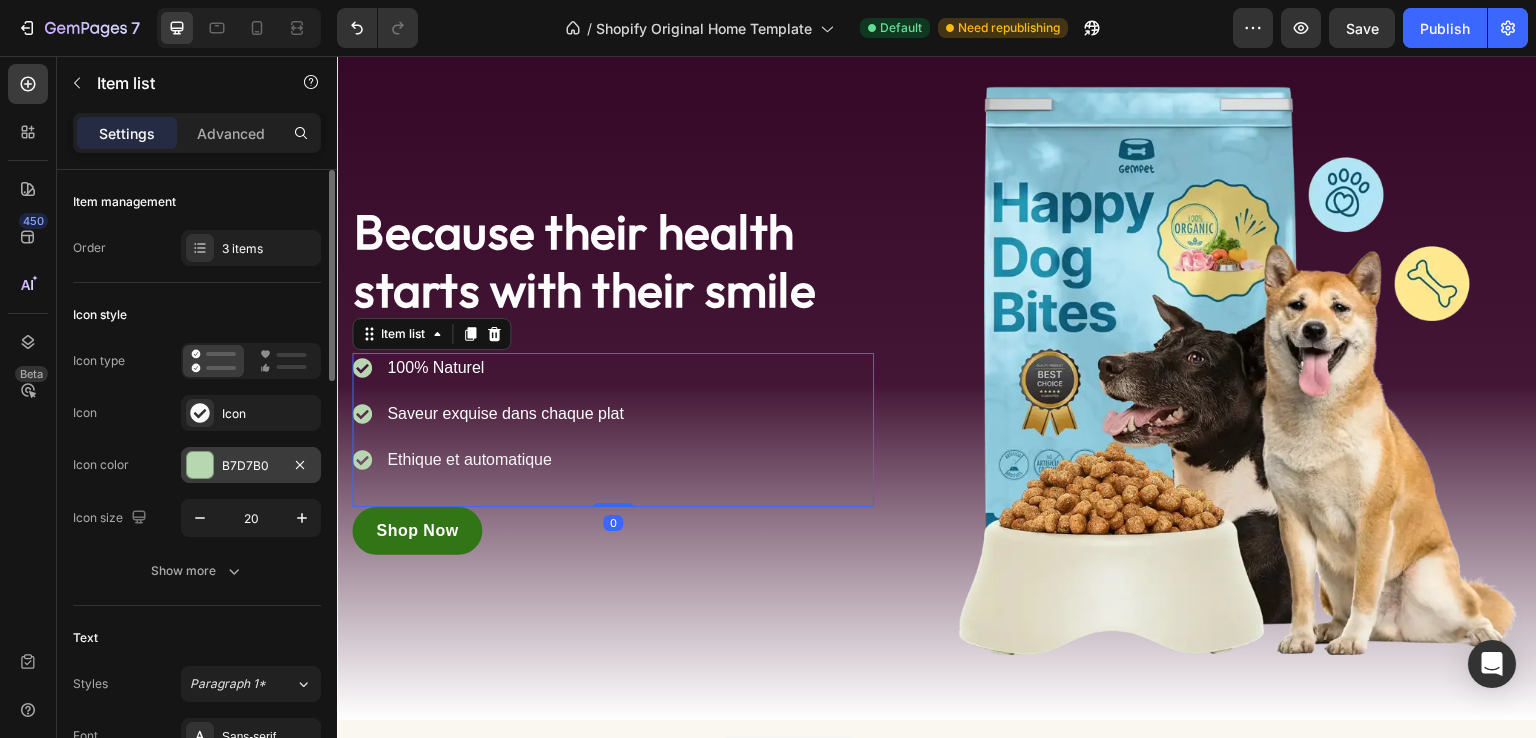 click on "B7D7B0" at bounding box center (251, 466) 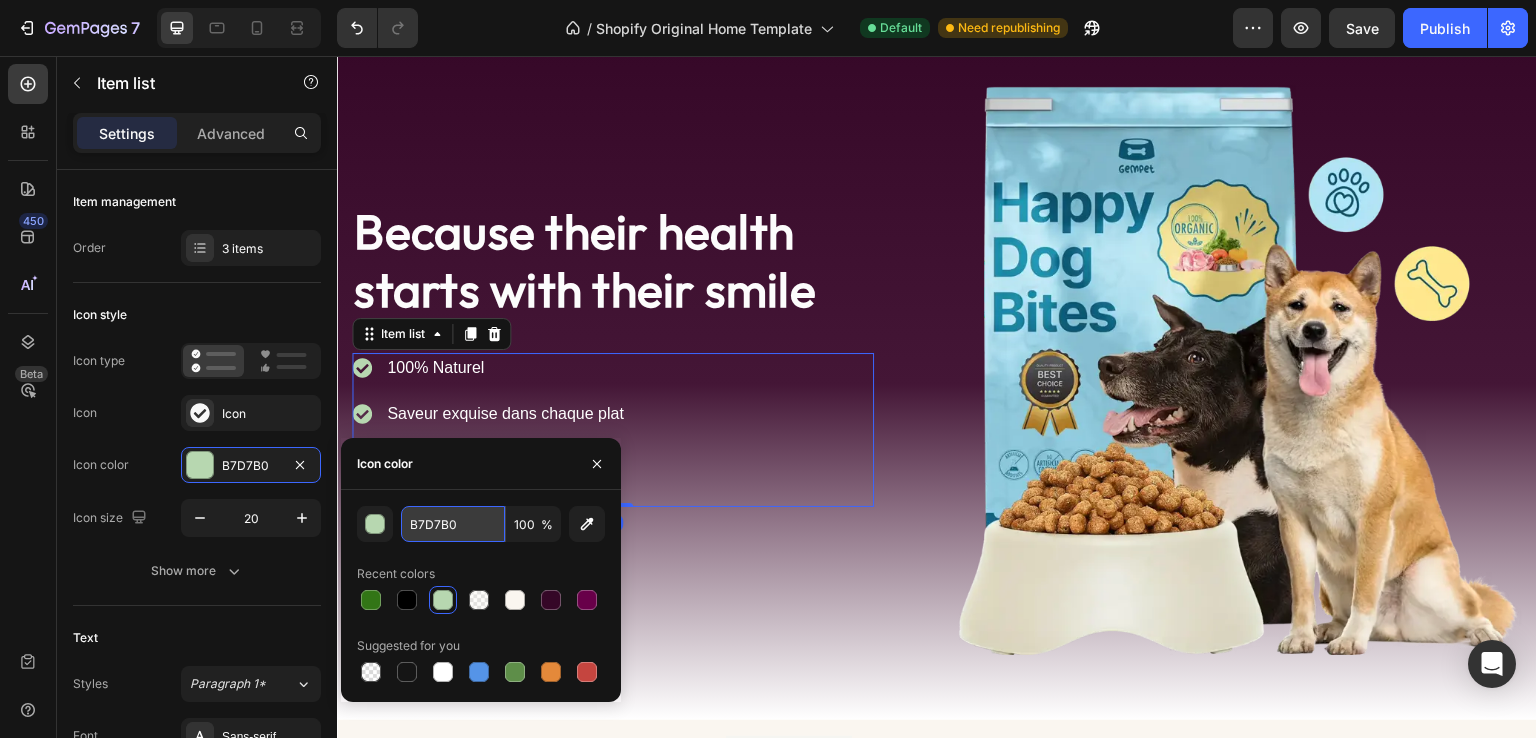 click on "B7D7B0" at bounding box center (453, 524) 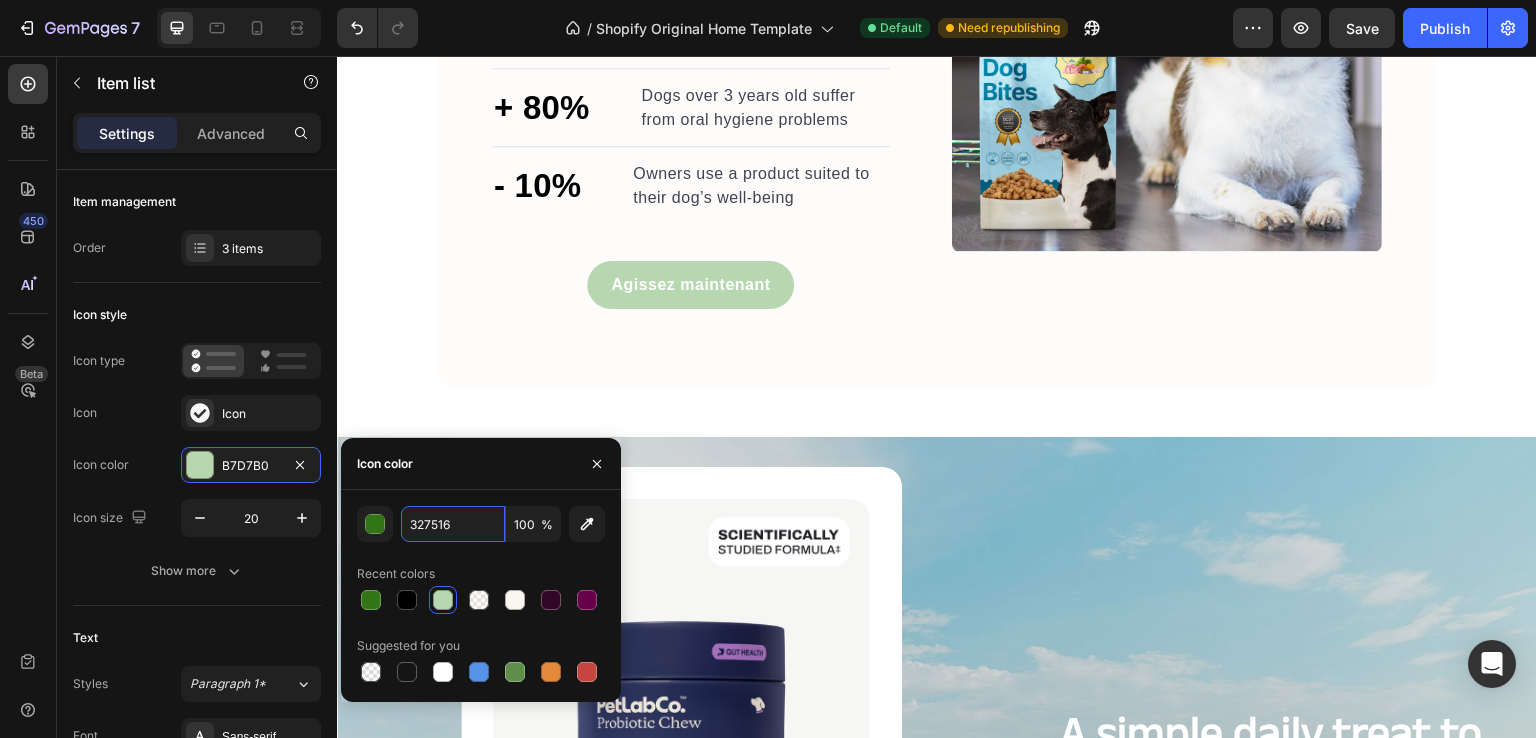 scroll, scrollTop: 2904, scrollLeft: 0, axis: vertical 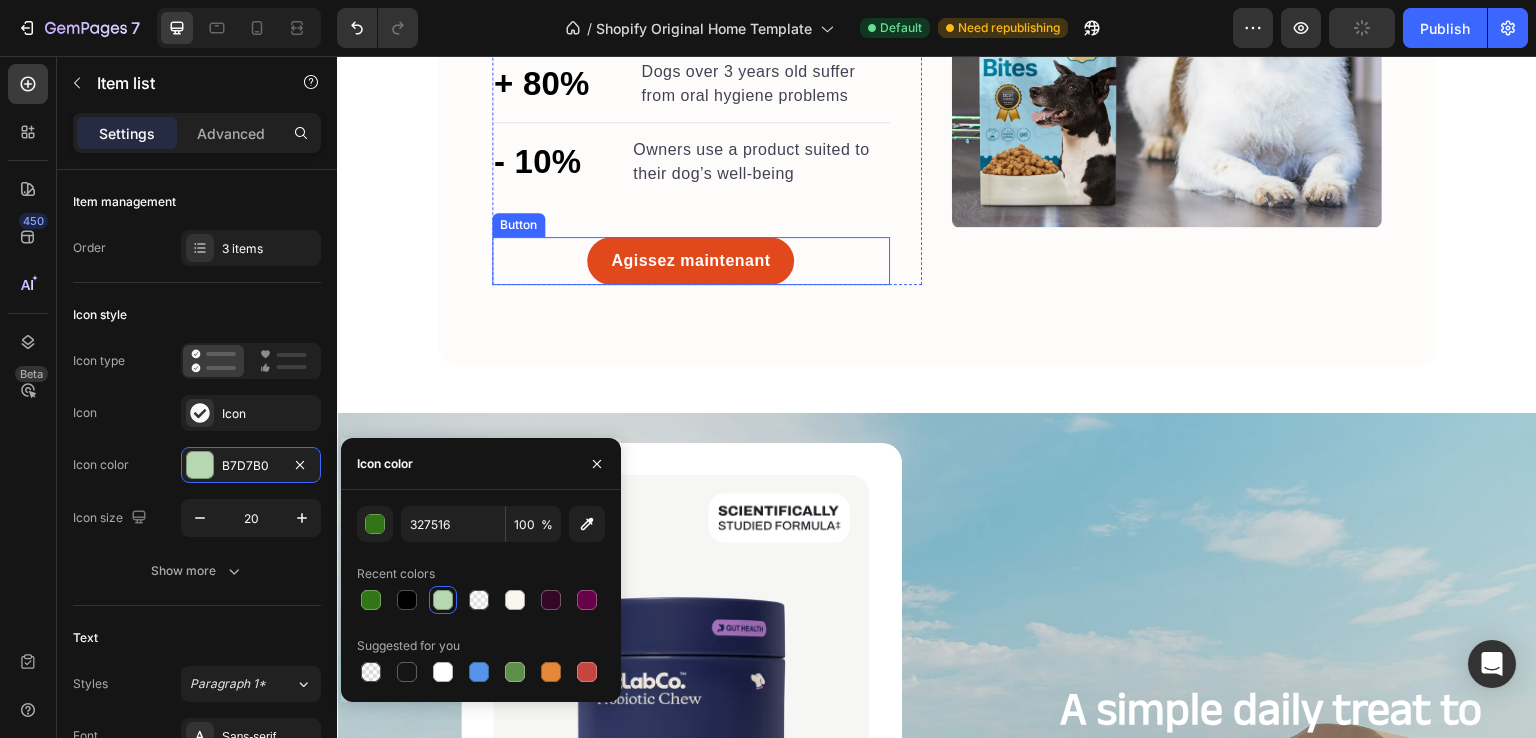 click on "Agissez maintenant" at bounding box center (690, 261) 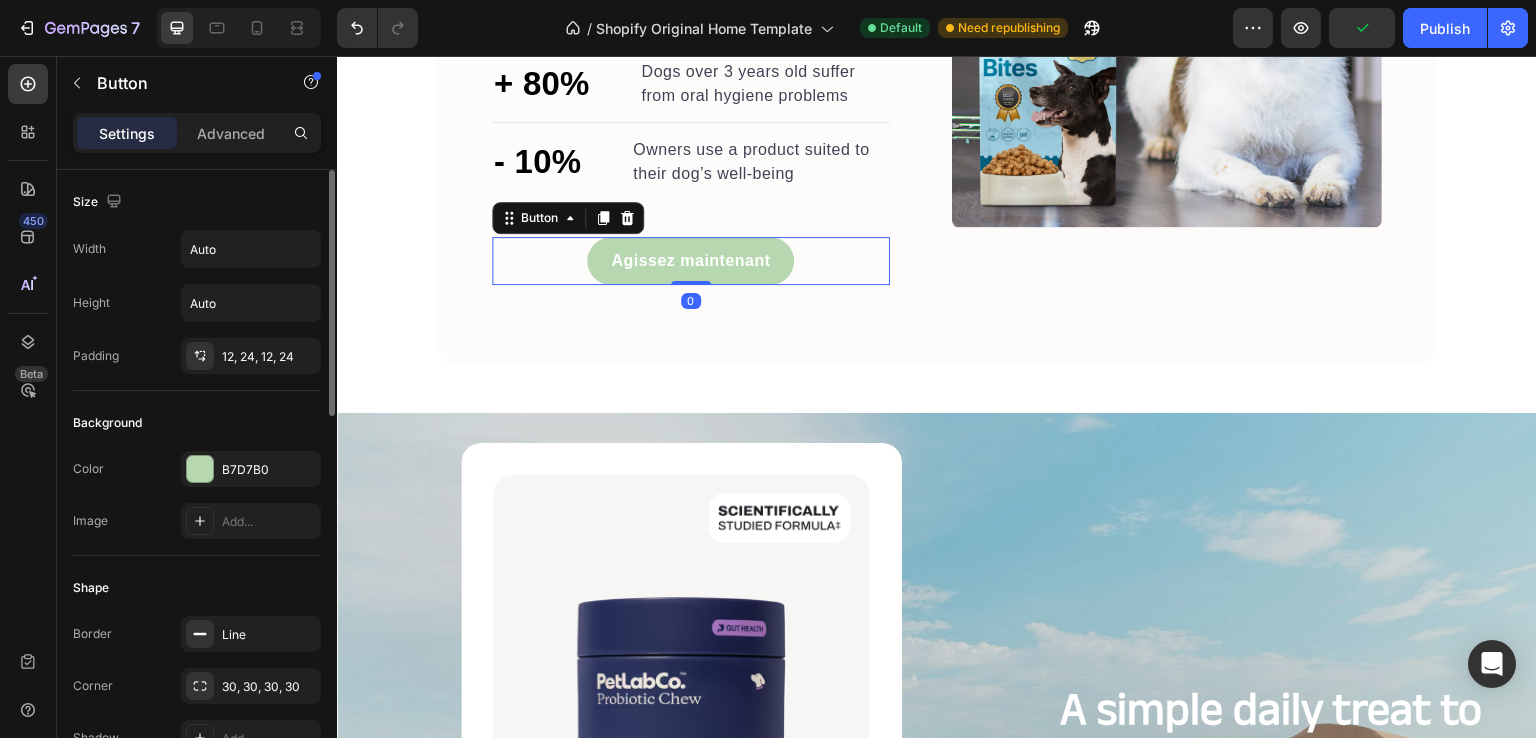 click on "Color B7D7B0 Image Add..." at bounding box center (197, 495) 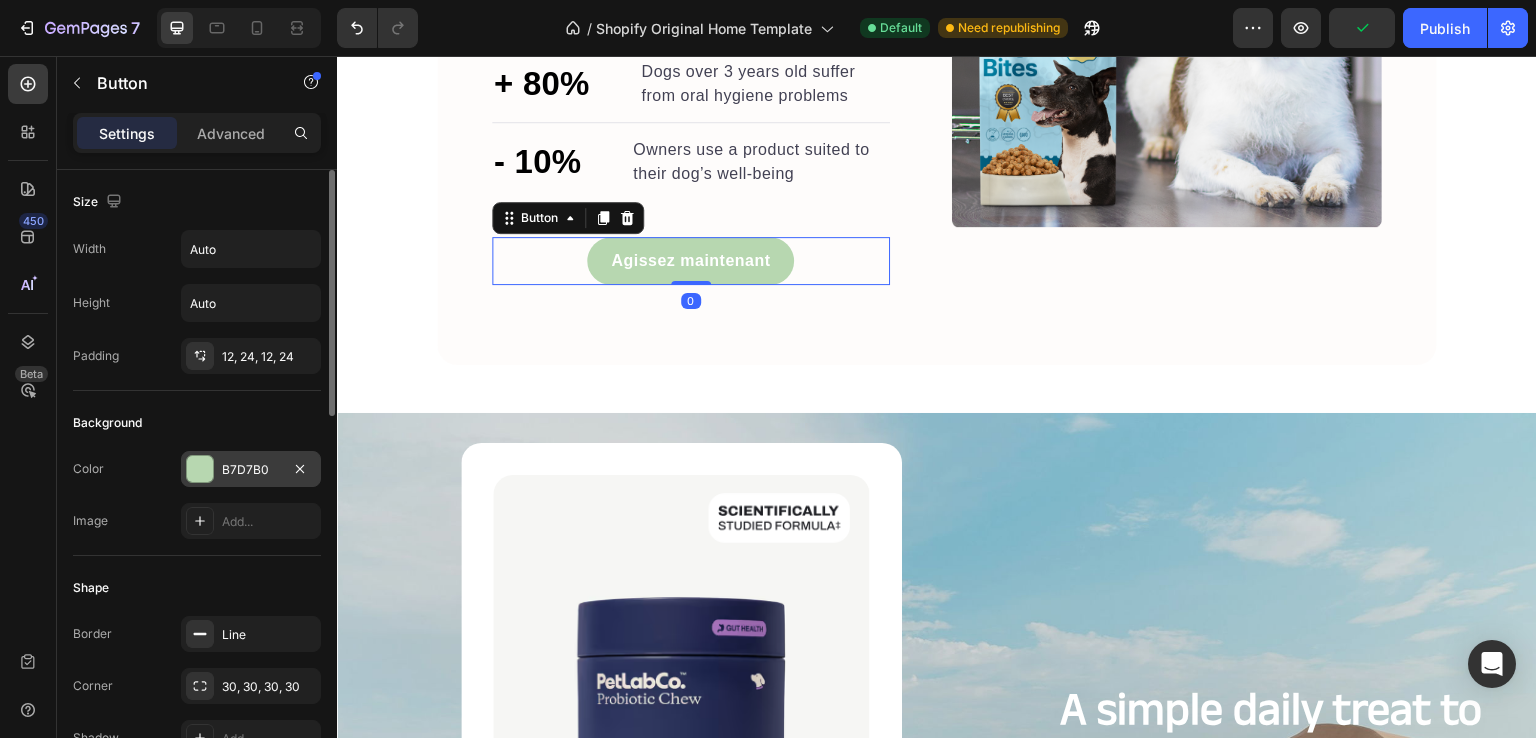click on "B7D7B0" at bounding box center [251, 470] 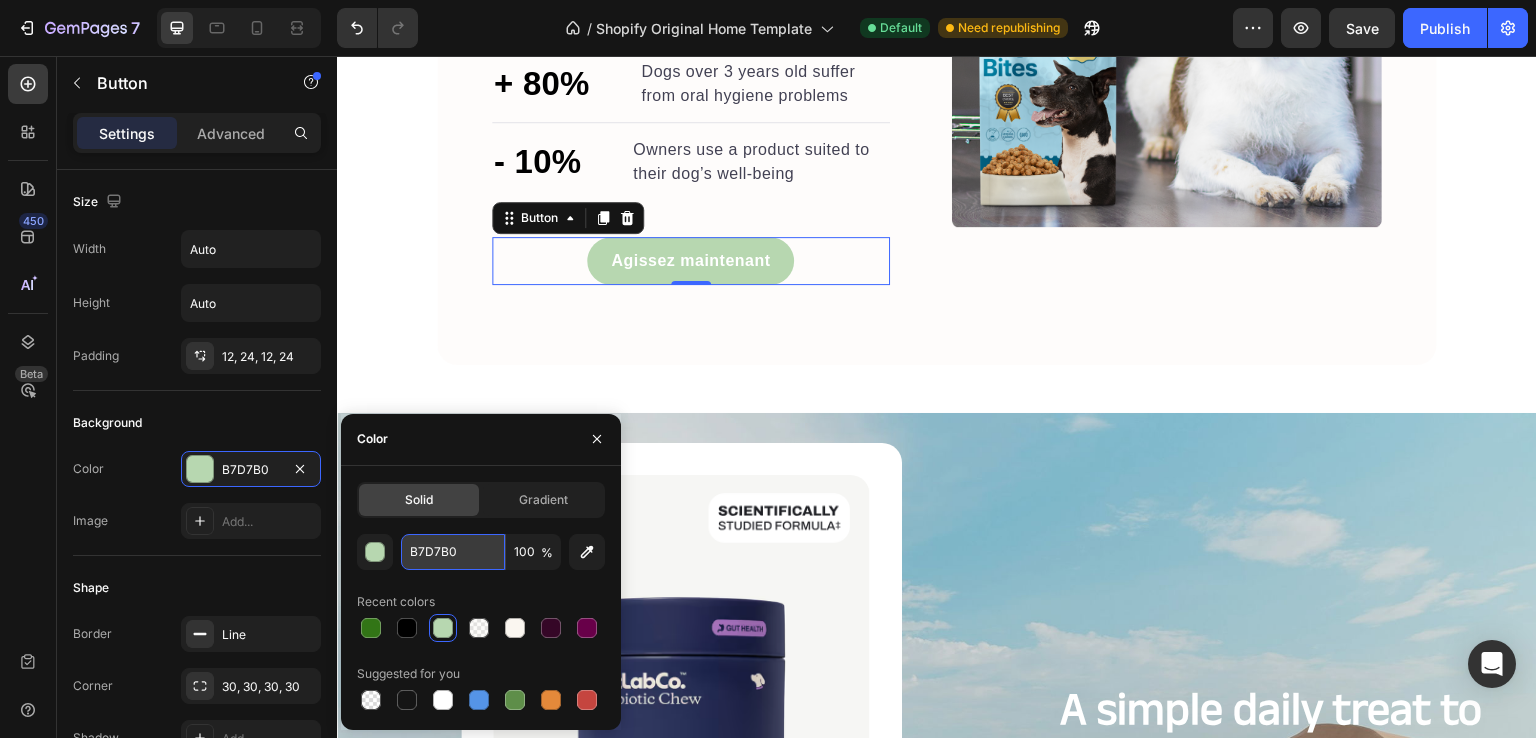 click on "B7D7B0" at bounding box center [453, 552] 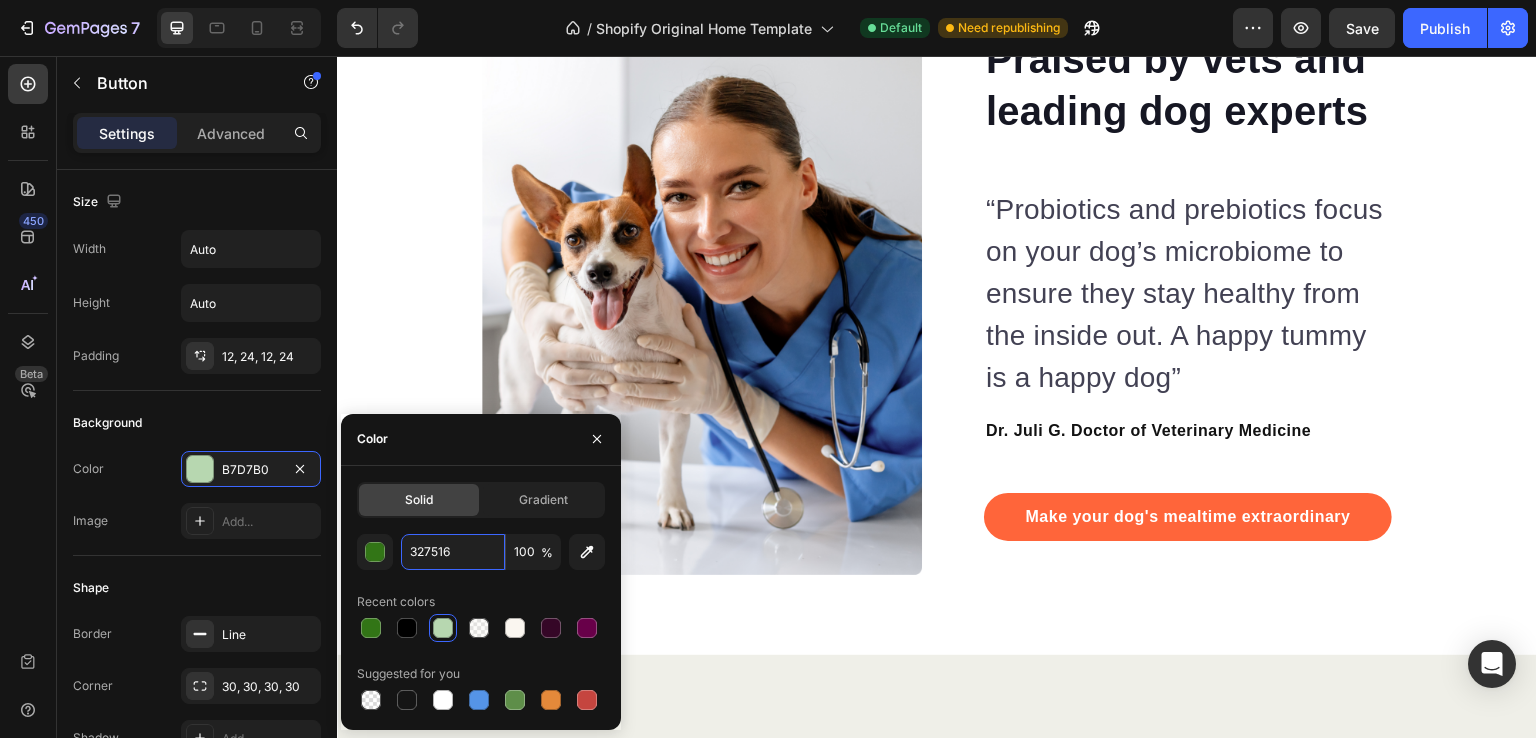 scroll, scrollTop: 5228, scrollLeft: 0, axis: vertical 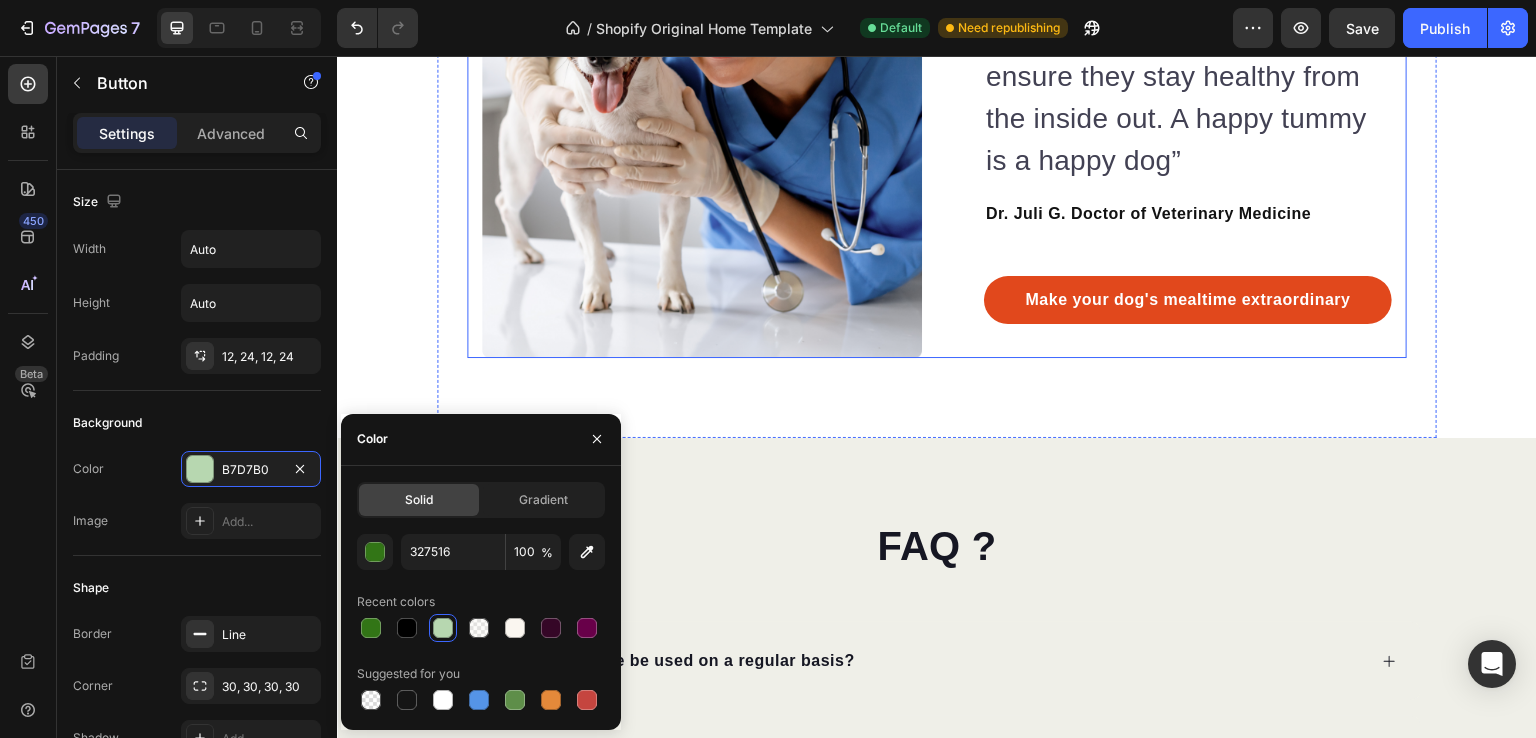 click on "Make your dog's mealtime extraordinary" at bounding box center (1188, 300) 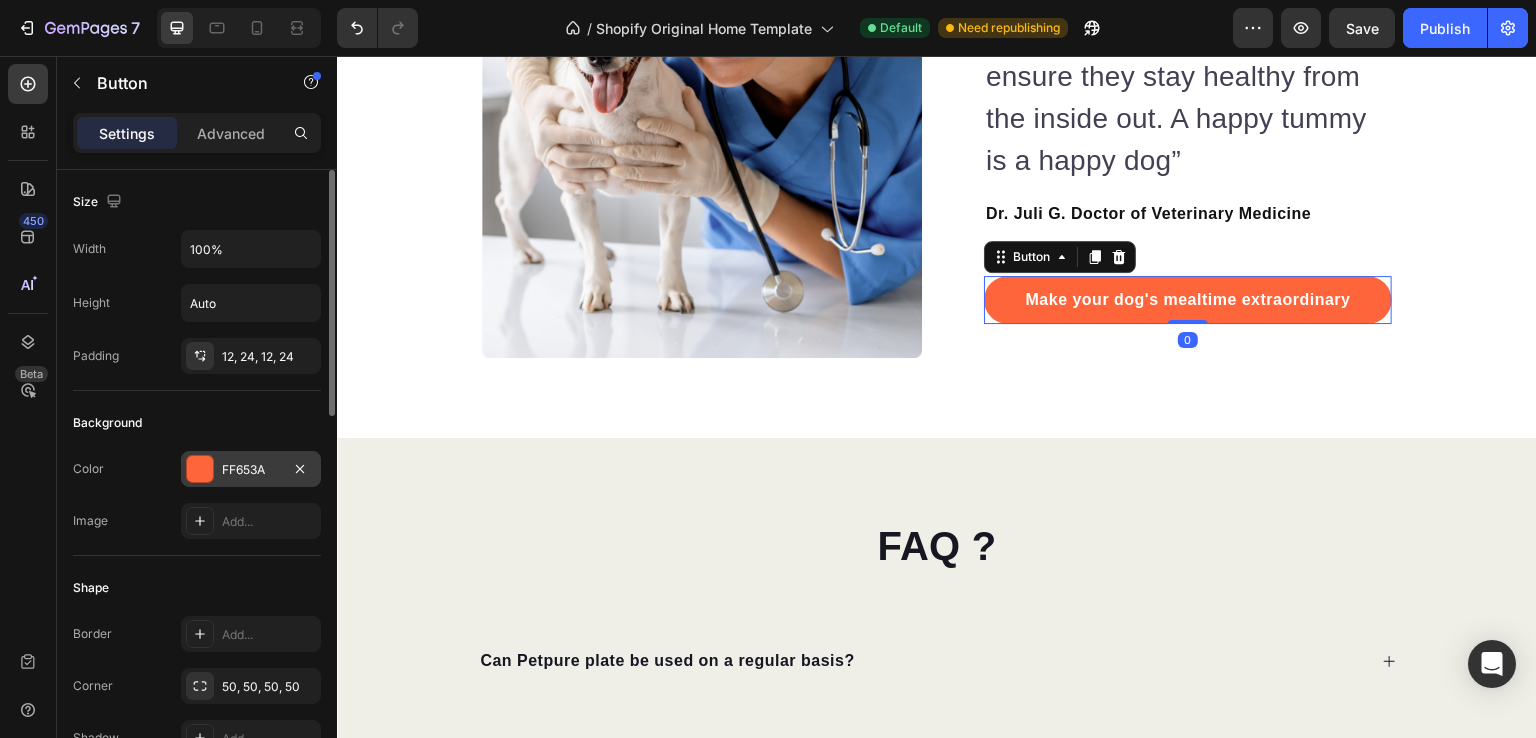 click on "FF653A" at bounding box center [251, 470] 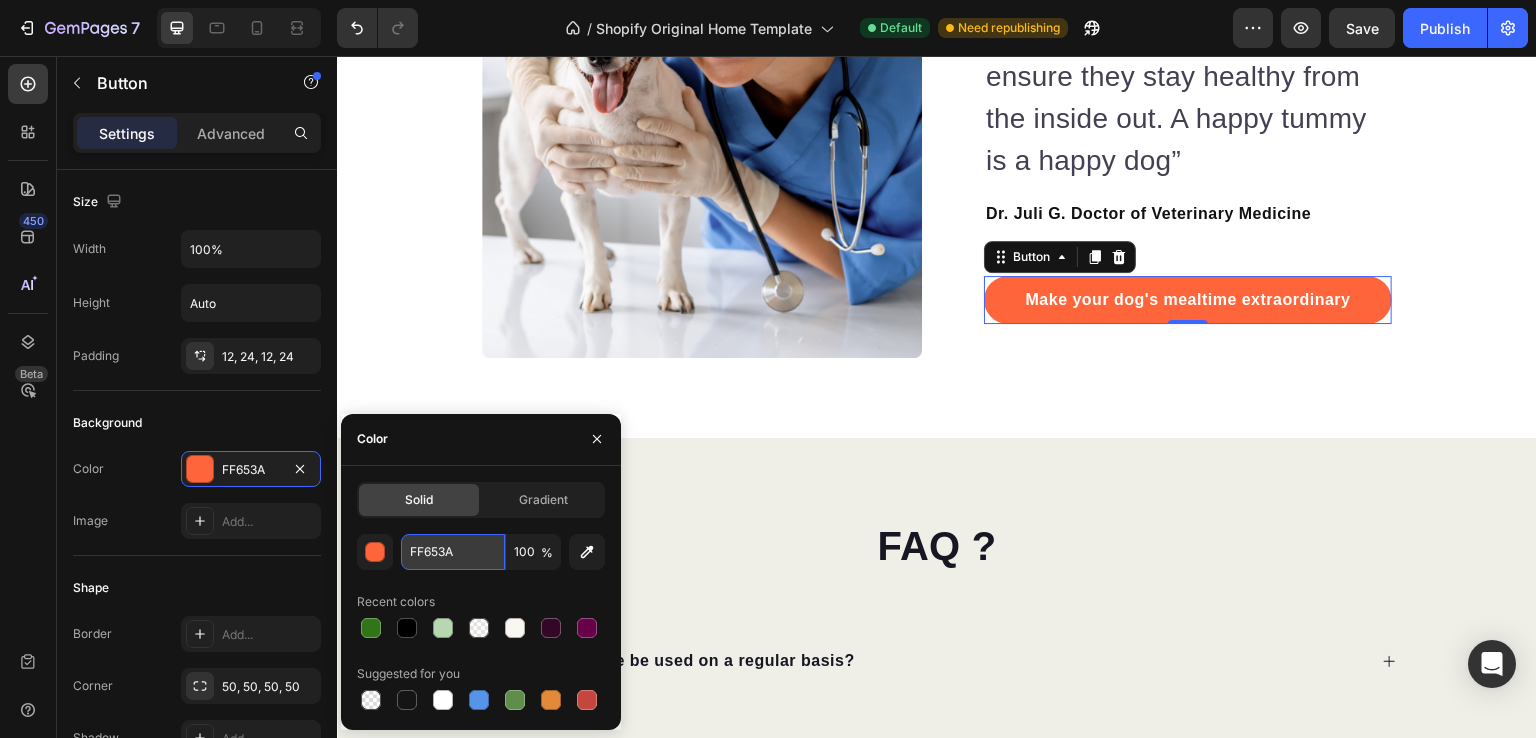 click on "FF653A" at bounding box center (453, 552) 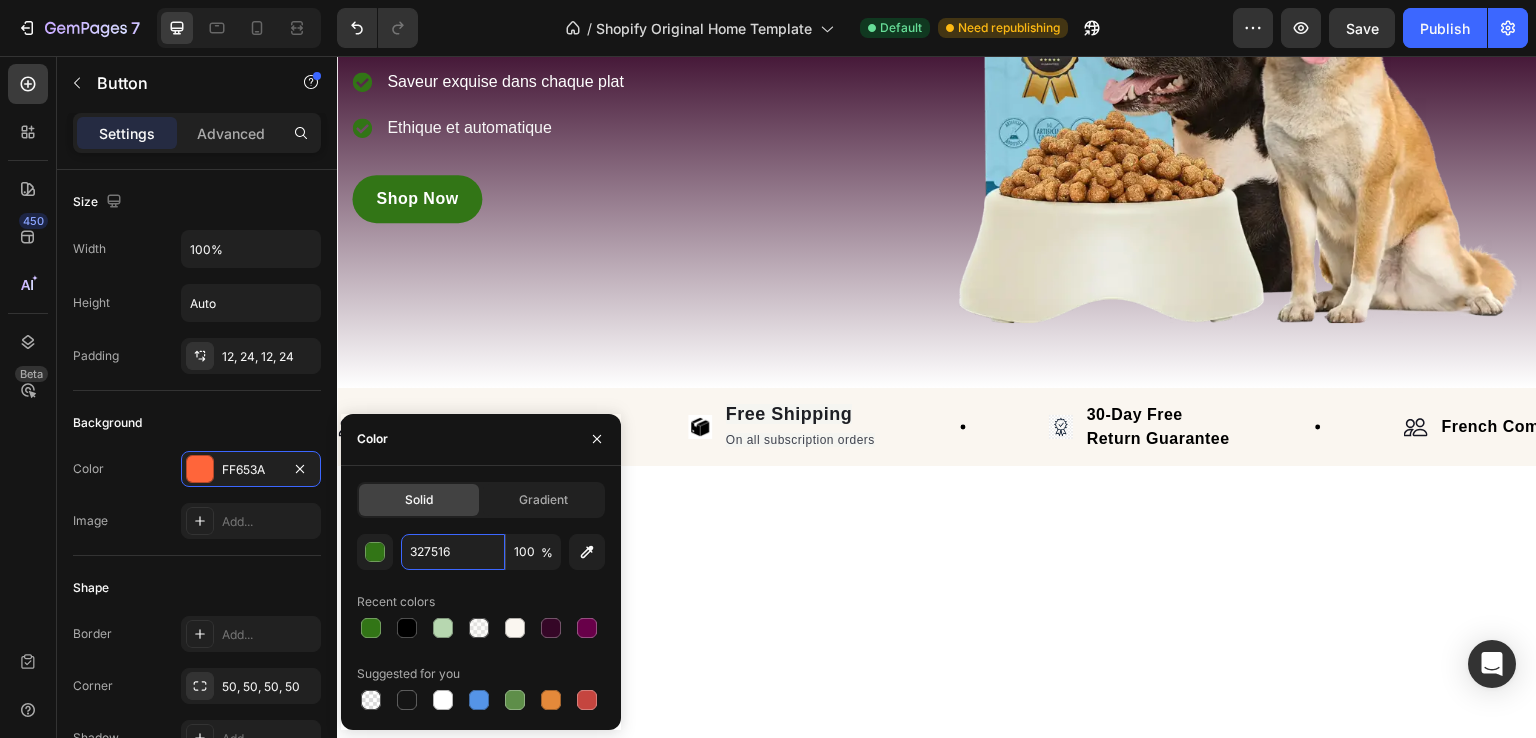 scroll, scrollTop: 36, scrollLeft: 0, axis: vertical 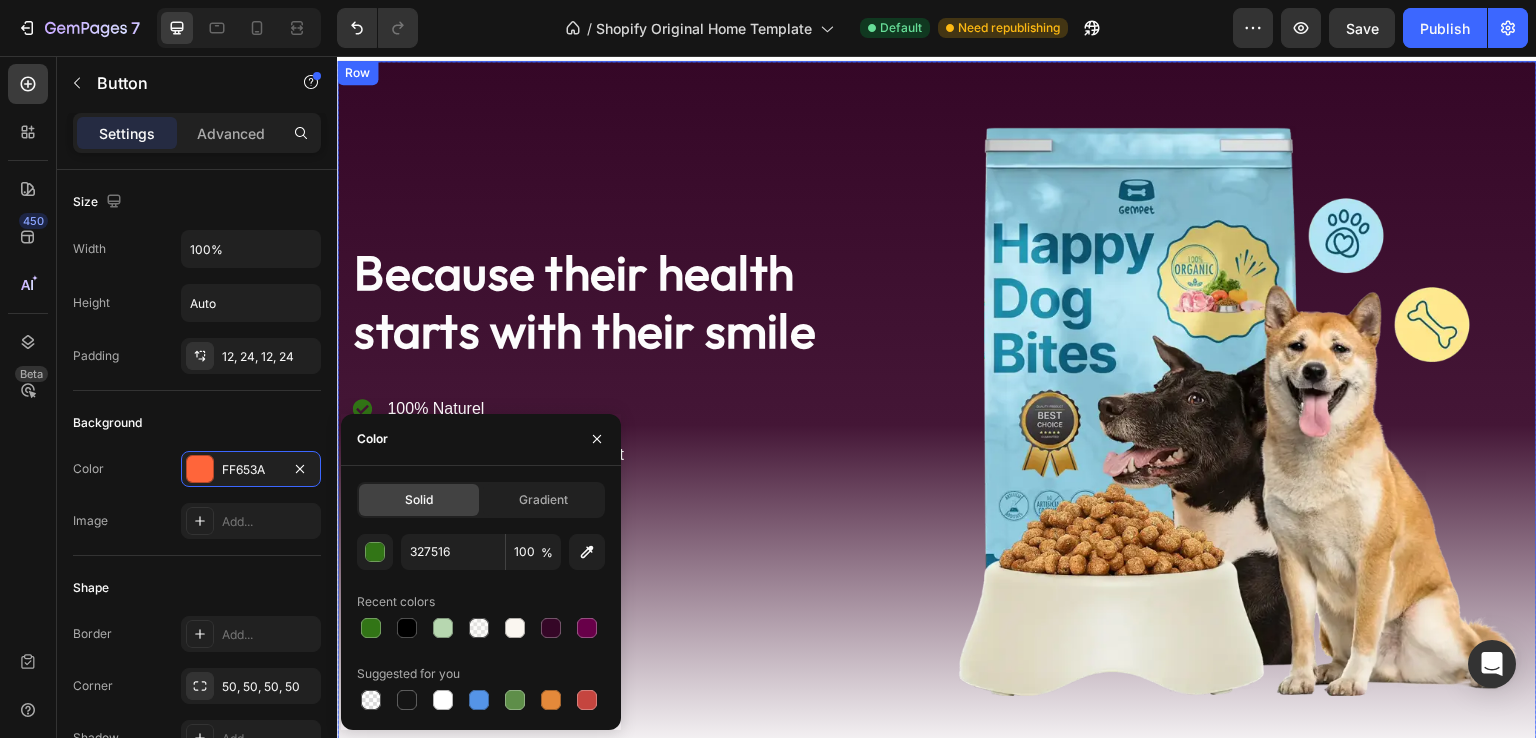 click on "Because their health starts with their smile Heading 100% Naturel Saveur exquise dans chaque plat Ethique et automatique Item list Shop Now Button Row Image Row Row" at bounding box center (937, 411) 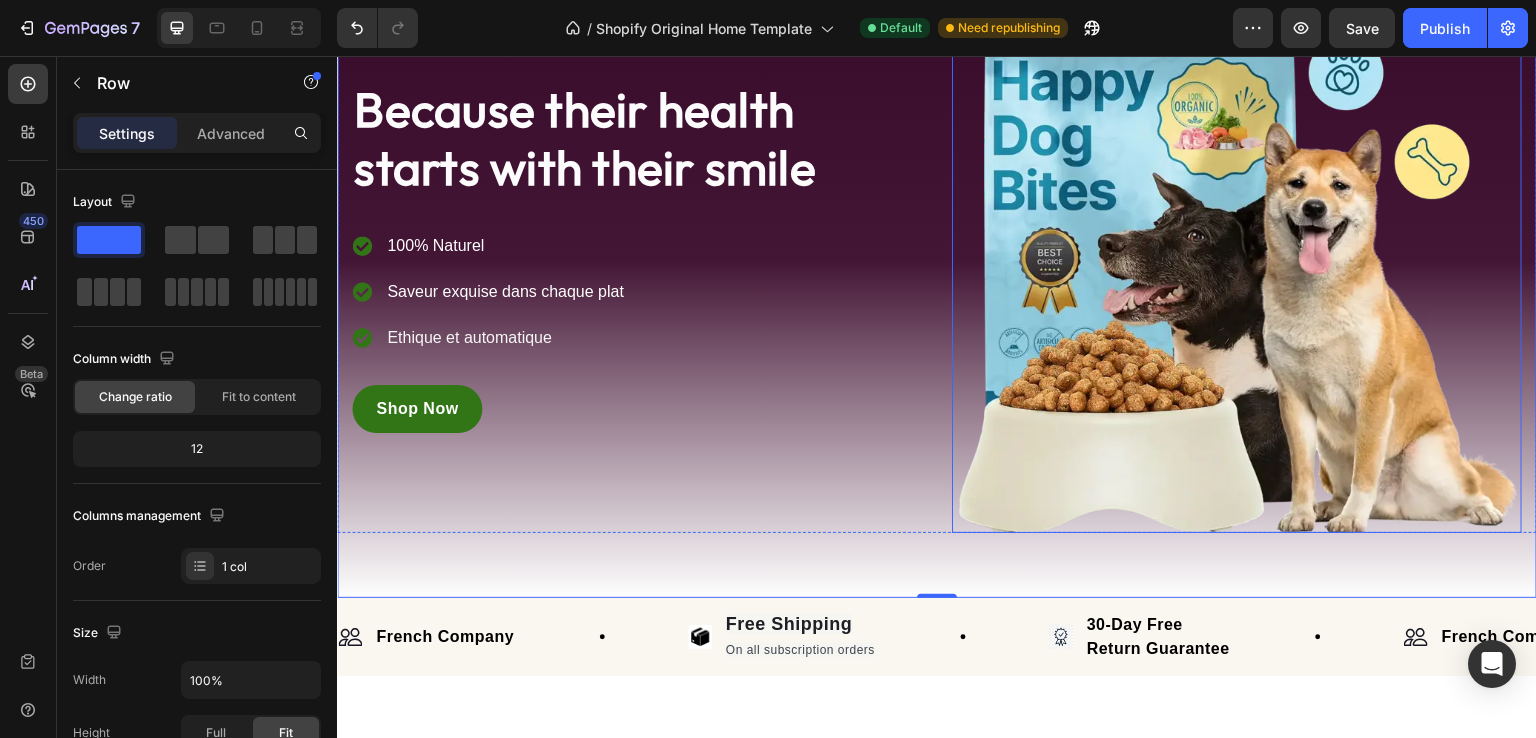 scroll, scrollTop: 192, scrollLeft: 0, axis: vertical 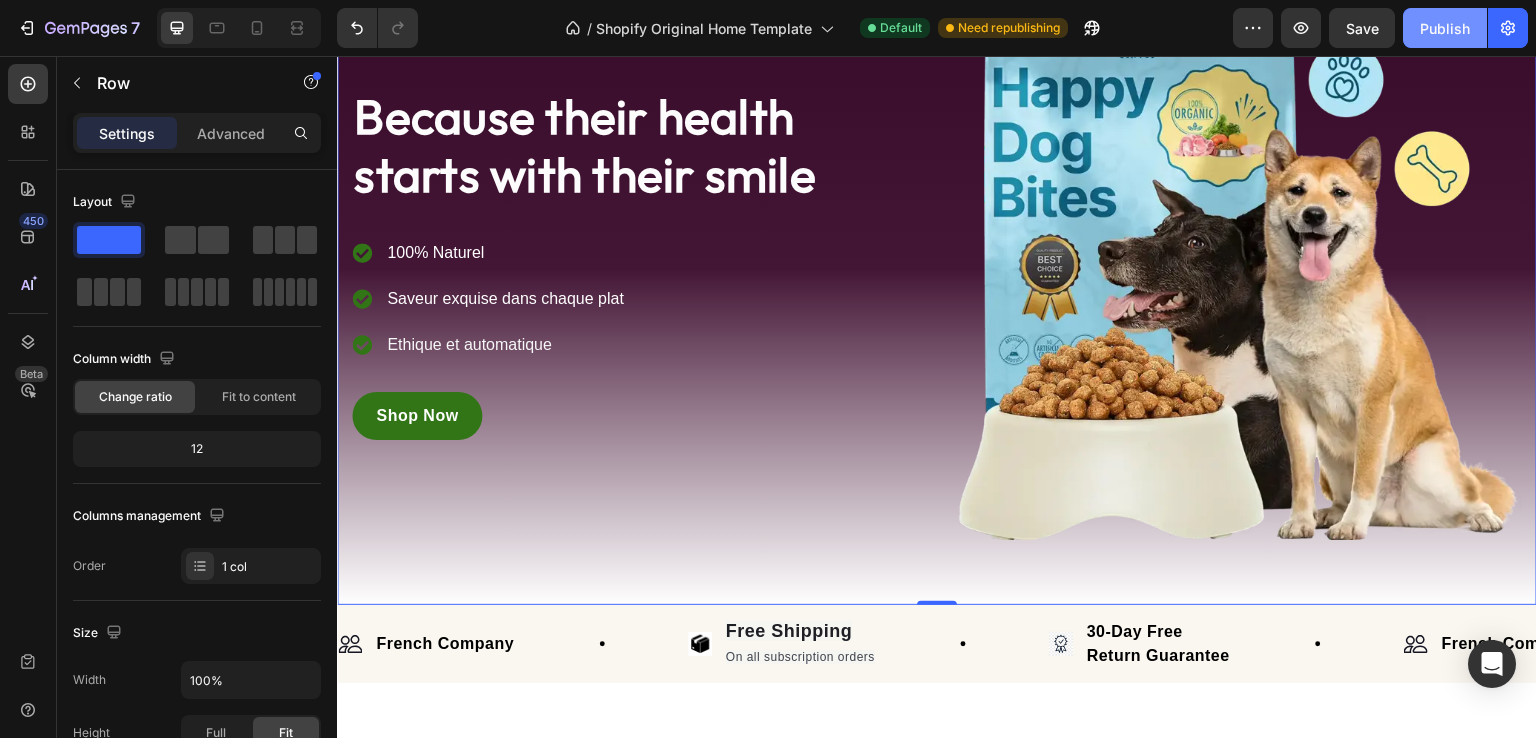 click on "Publish" at bounding box center (1445, 28) 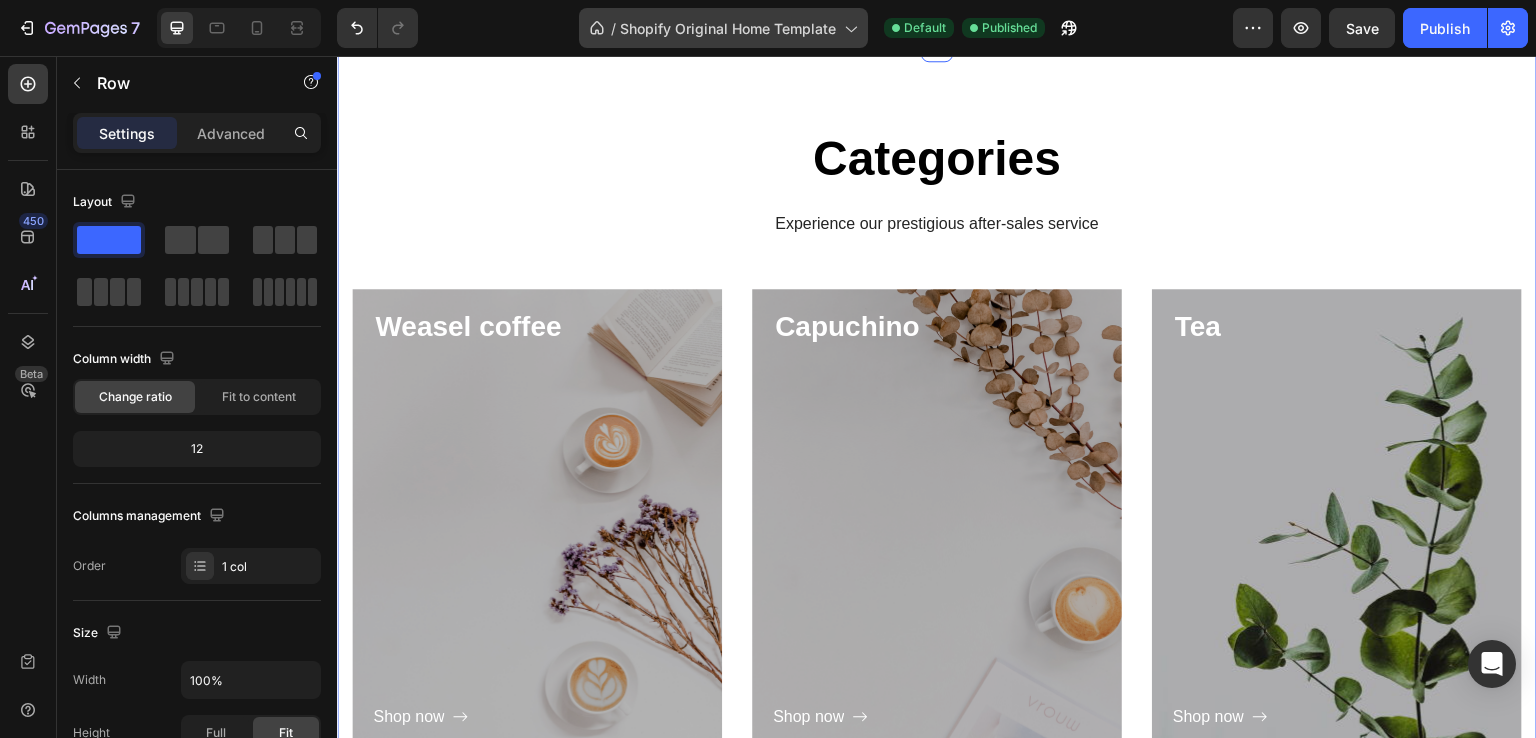 scroll, scrollTop: 684, scrollLeft: 0, axis: vertical 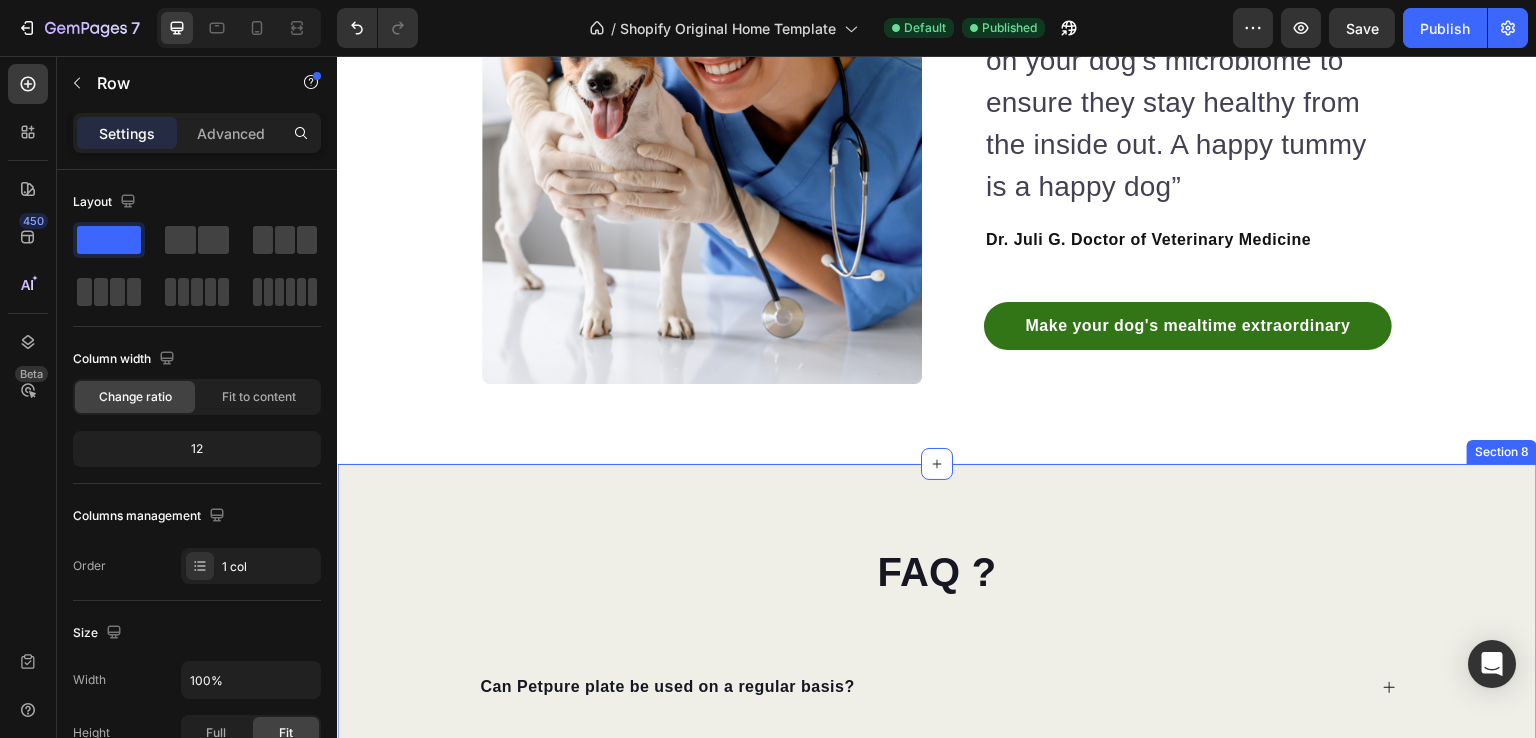click on "FAQ ? Heading
Can Petpure plate be used on a regular basis?
Can Petpure plate be given to pregnant & nursing dogs?
Will my dog like the taste? Made from all-natural ingredients, this flavouring is allergen-free, contains no artificial nasties and is 100% safe for canine consumption. Your dog will love the chicken and bacon flavour, too! Text block
How long will it take to see results?
How does the money back guarantee work?
Any further questions? Accordion Row Section 8" at bounding box center [937, 908] 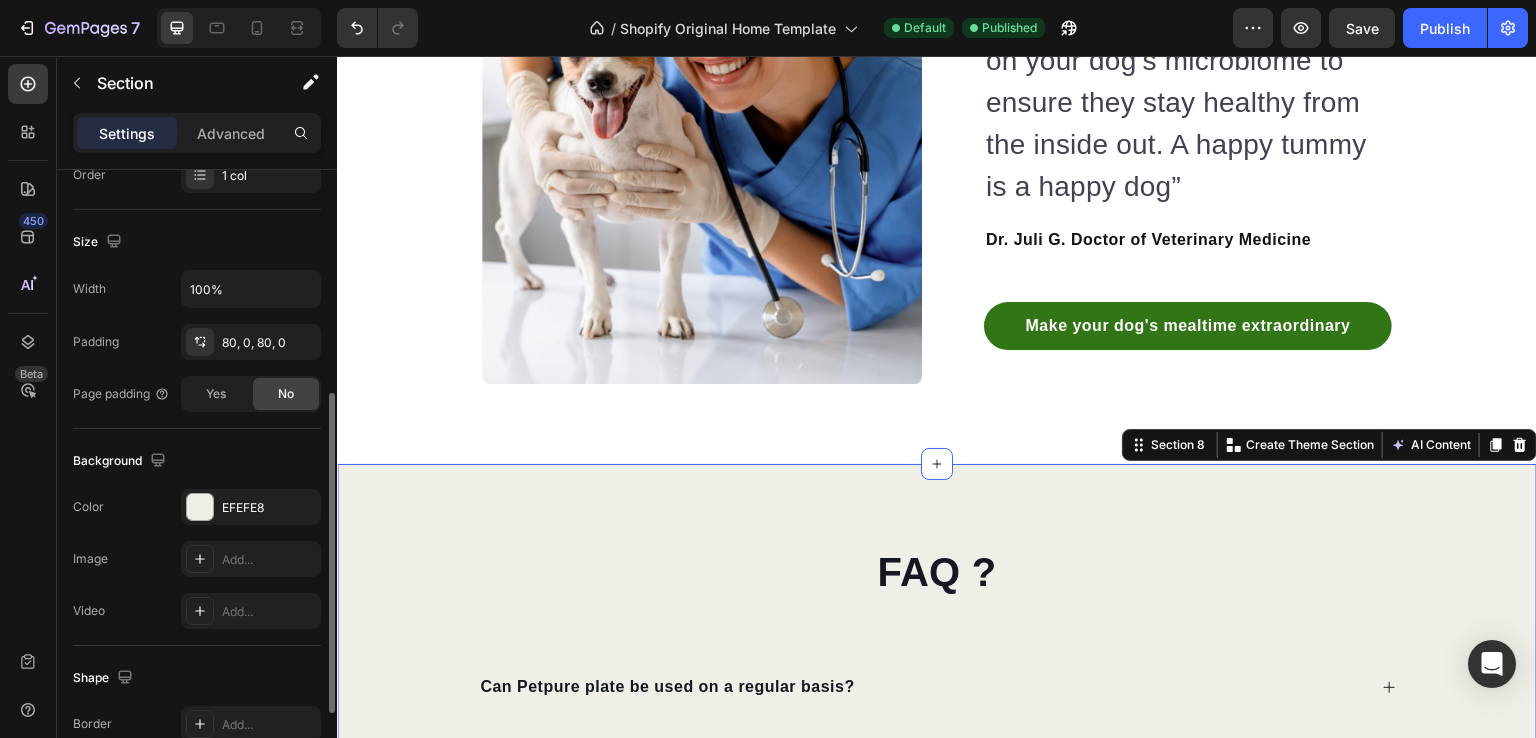 scroll, scrollTop: 430, scrollLeft: 0, axis: vertical 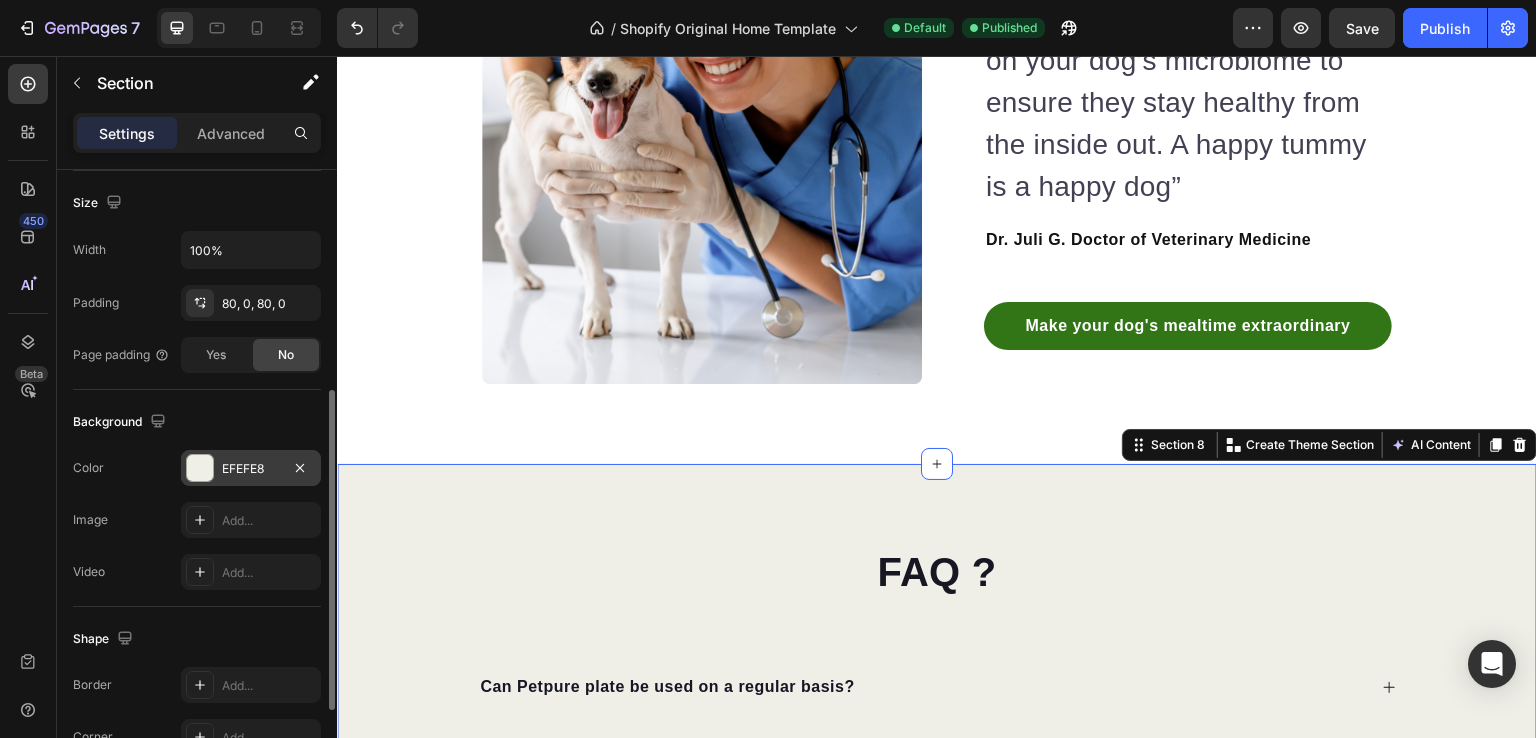 click on "EFEFE8" at bounding box center [251, 469] 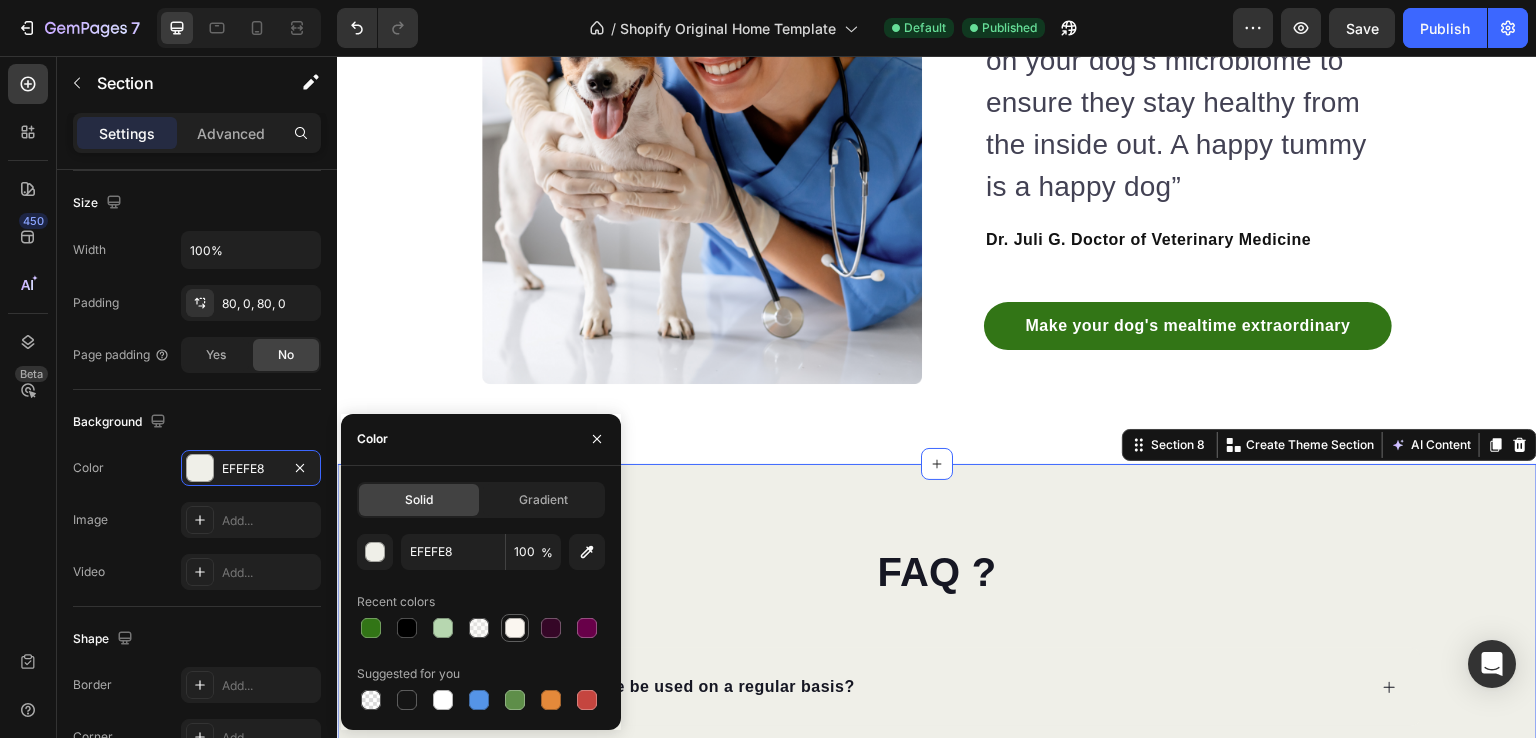 click at bounding box center [515, 628] 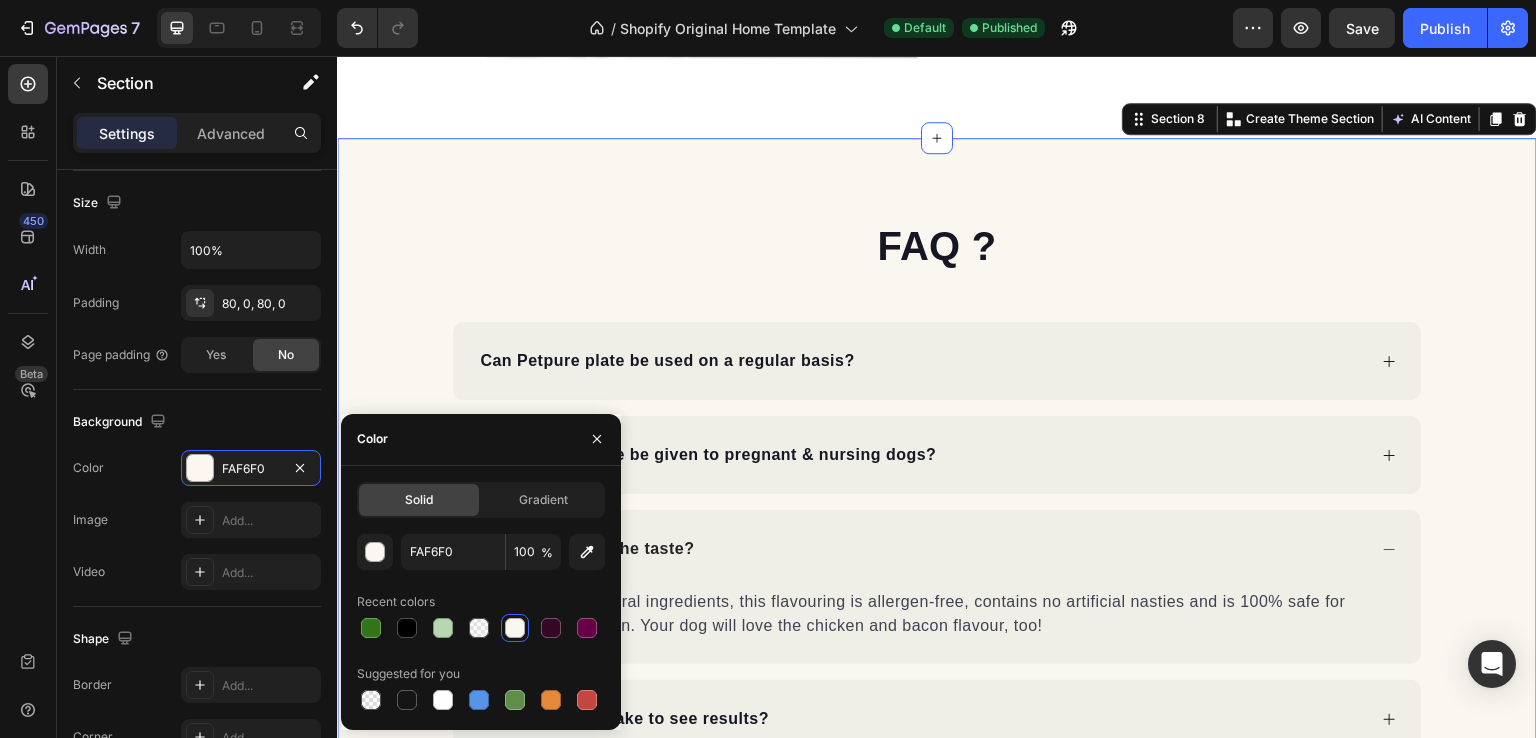 scroll, scrollTop: 5057, scrollLeft: 0, axis: vertical 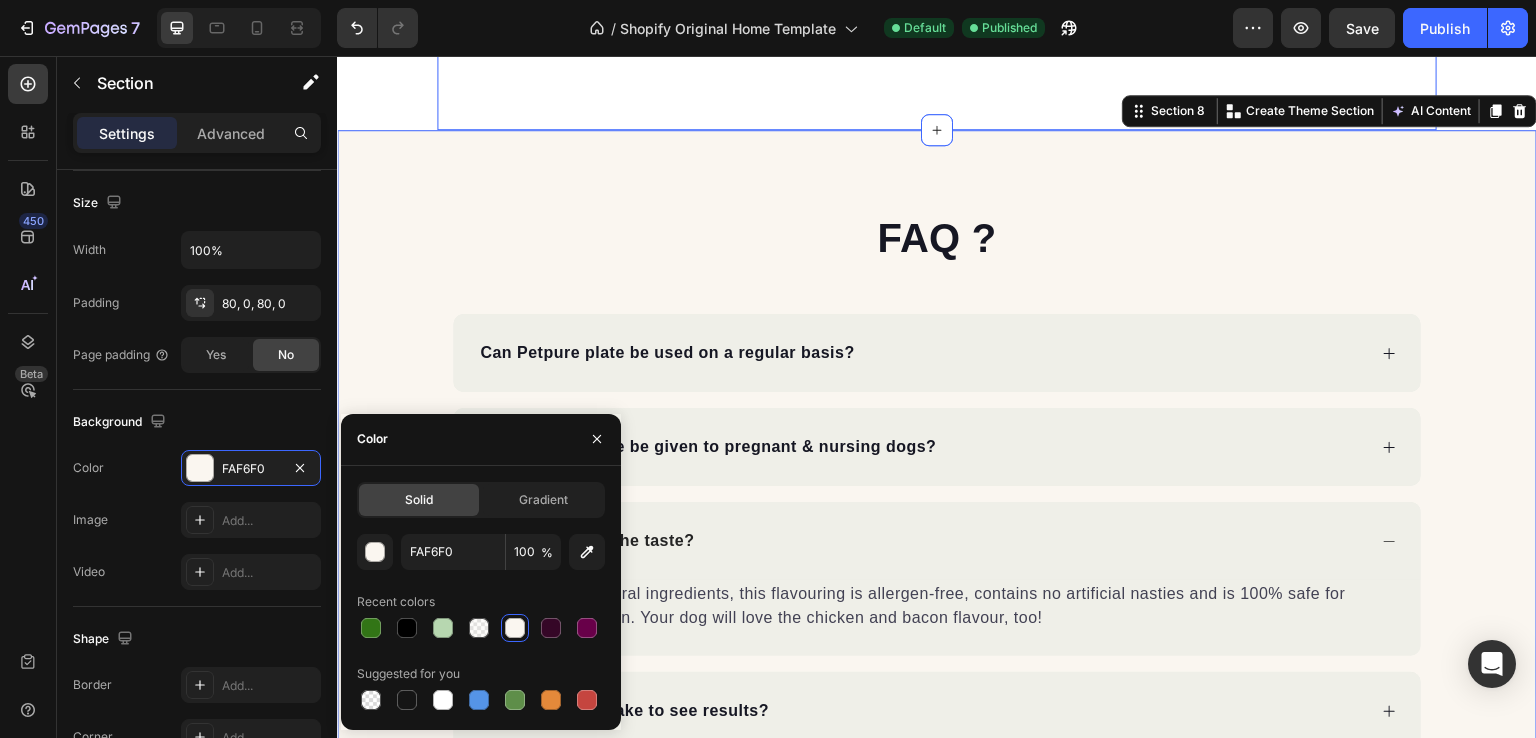 click on "Image Image Praised by vets and leading dog experts Heading “Probiotics and prebiotics focus on your dog’s microbiome to ensure they stay healthy from the inside out. A happy tummy is a happy dog” Text block Dr. Juli G. Doctor of Veterinary Medicine Text block Make your dog's mealtime extraordinary Button Row Row Section 7" at bounding box center [937, -239] 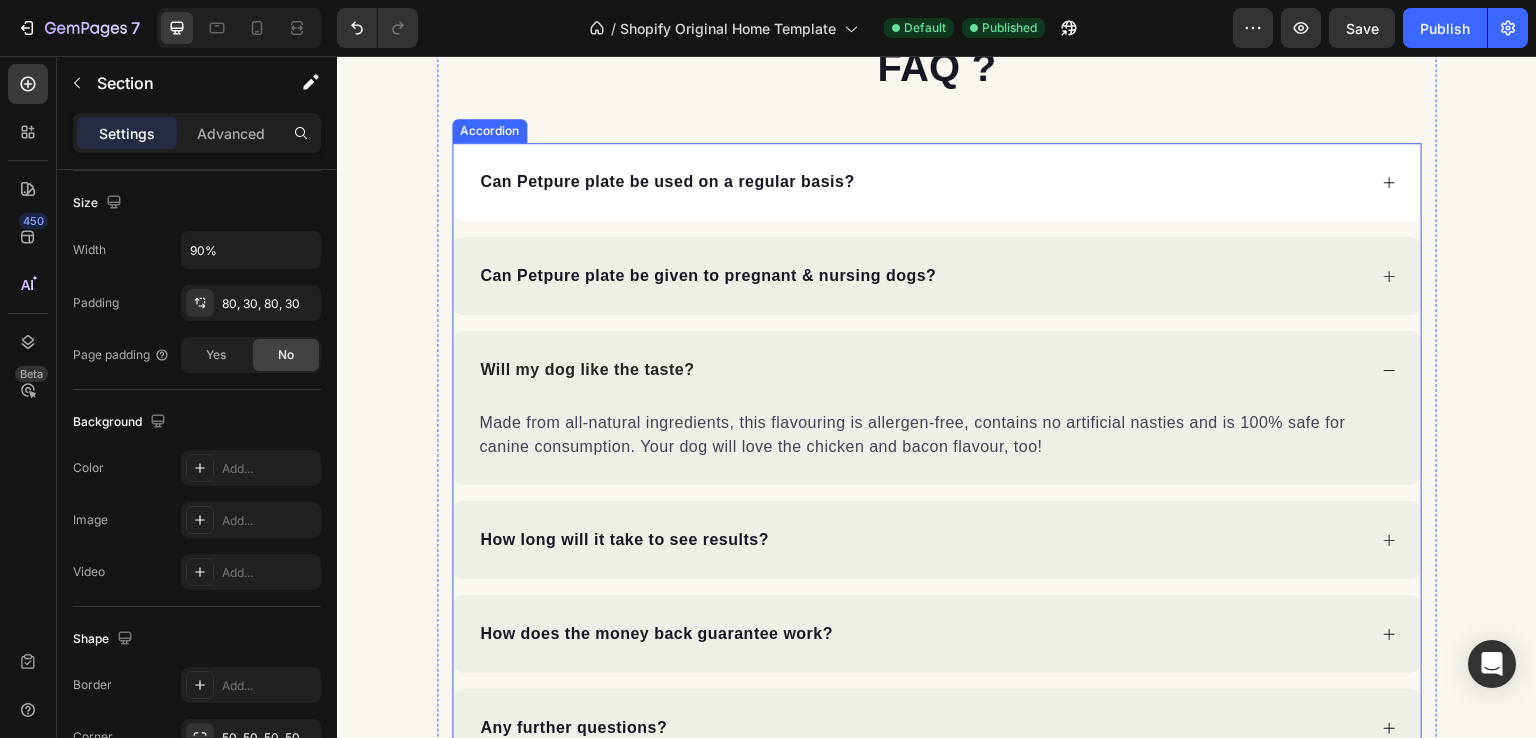 scroll, scrollTop: 5228, scrollLeft: 0, axis: vertical 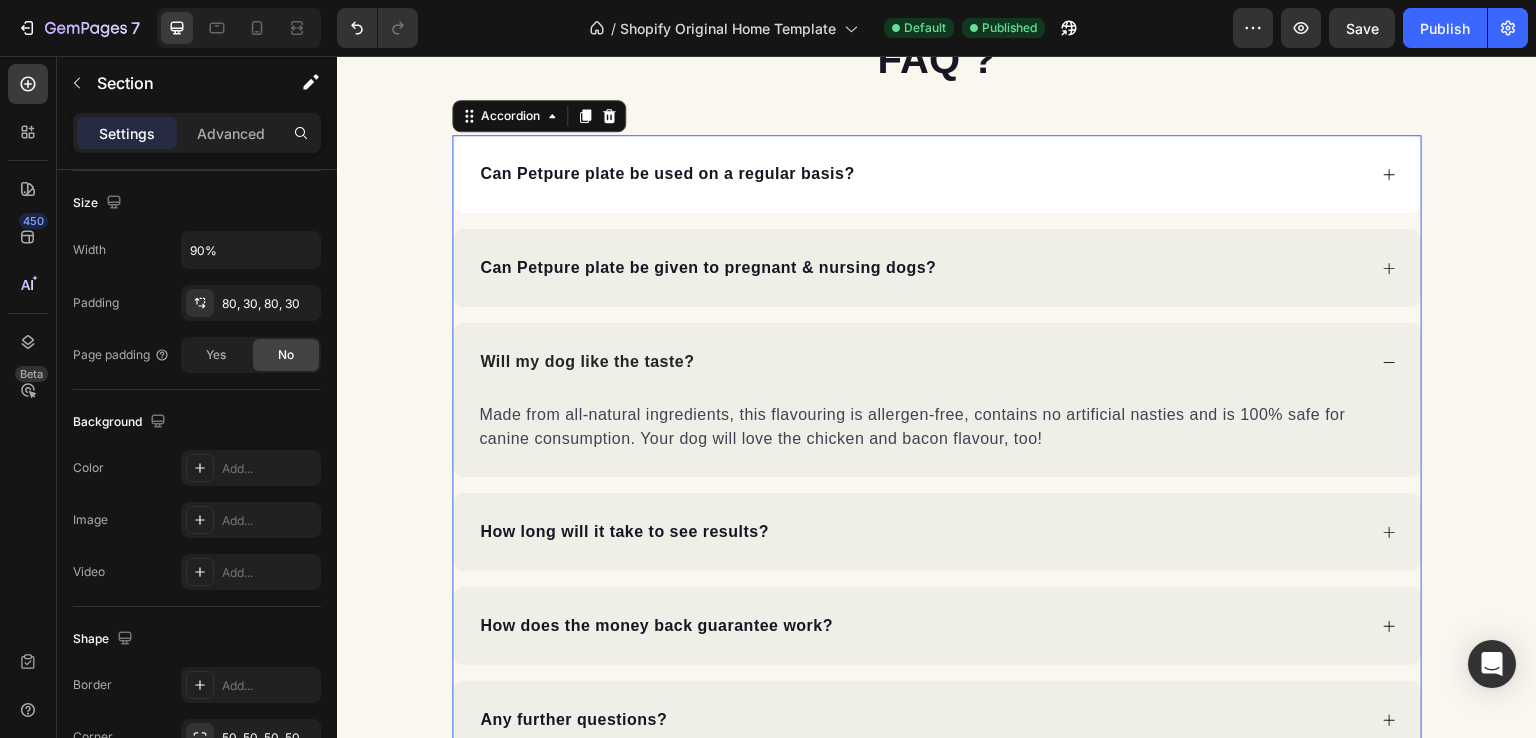 click on "Can Petpure plate be used on a regular basis?" at bounding box center [937, 174] 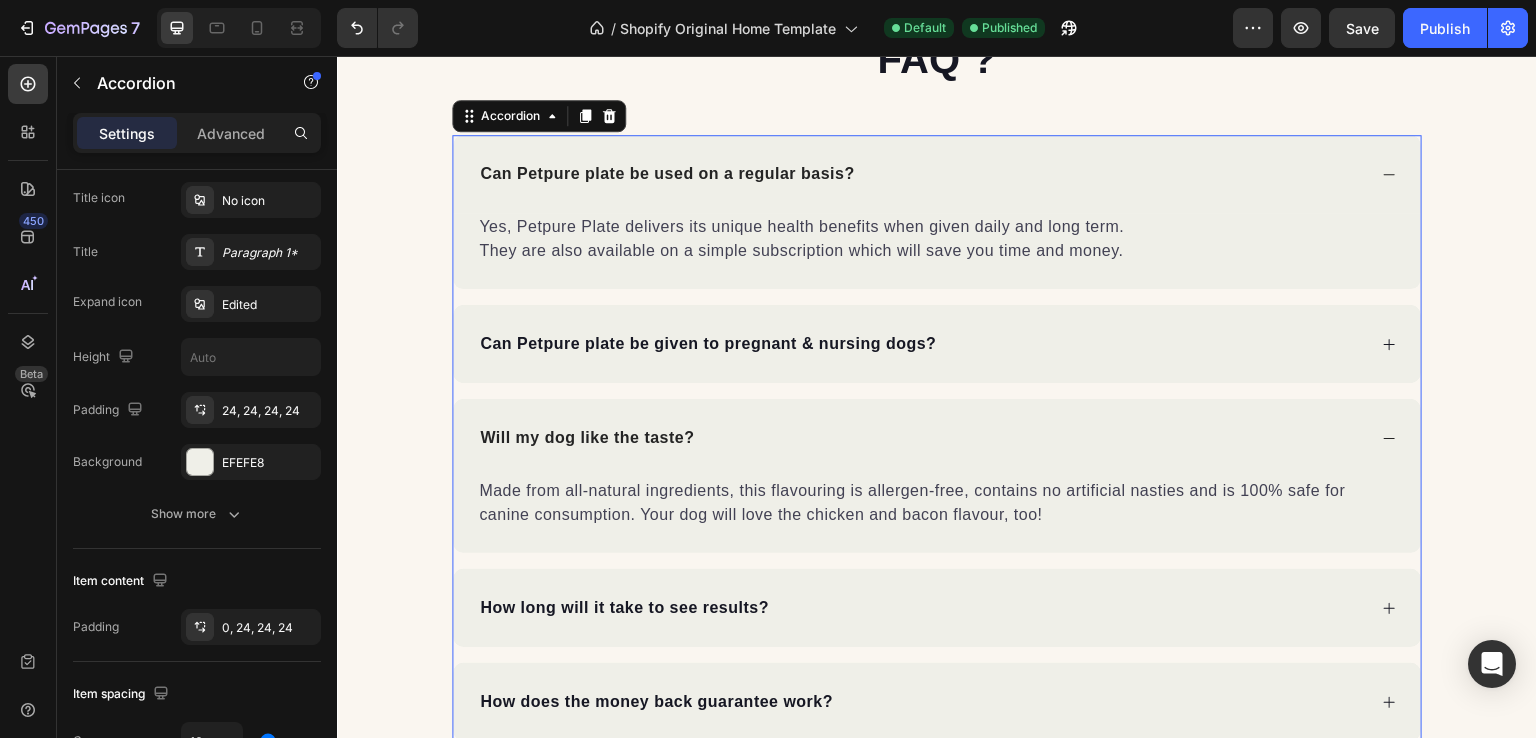 scroll, scrollTop: 0, scrollLeft: 0, axis: both 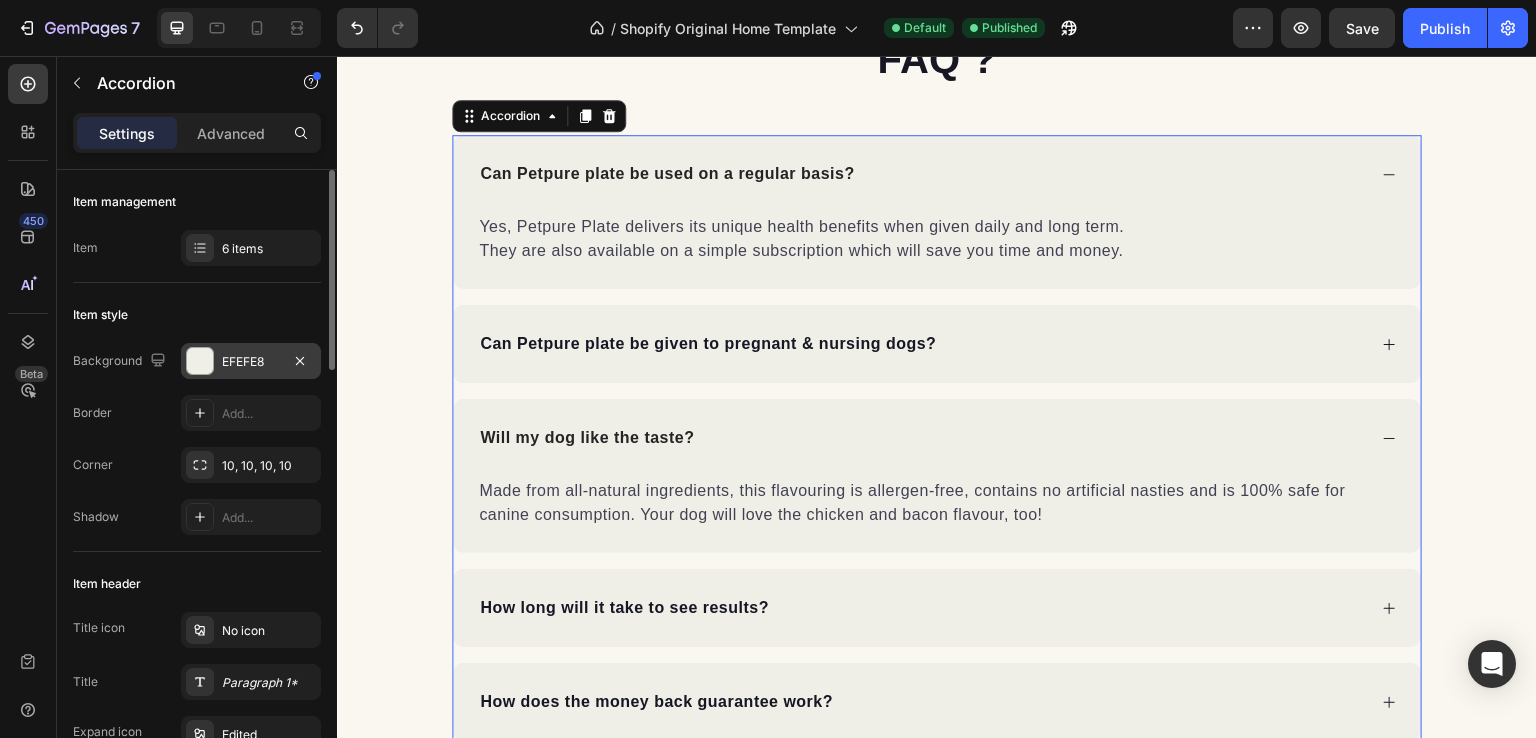 click on "EFEFE8" at bounding box center [251, 362] 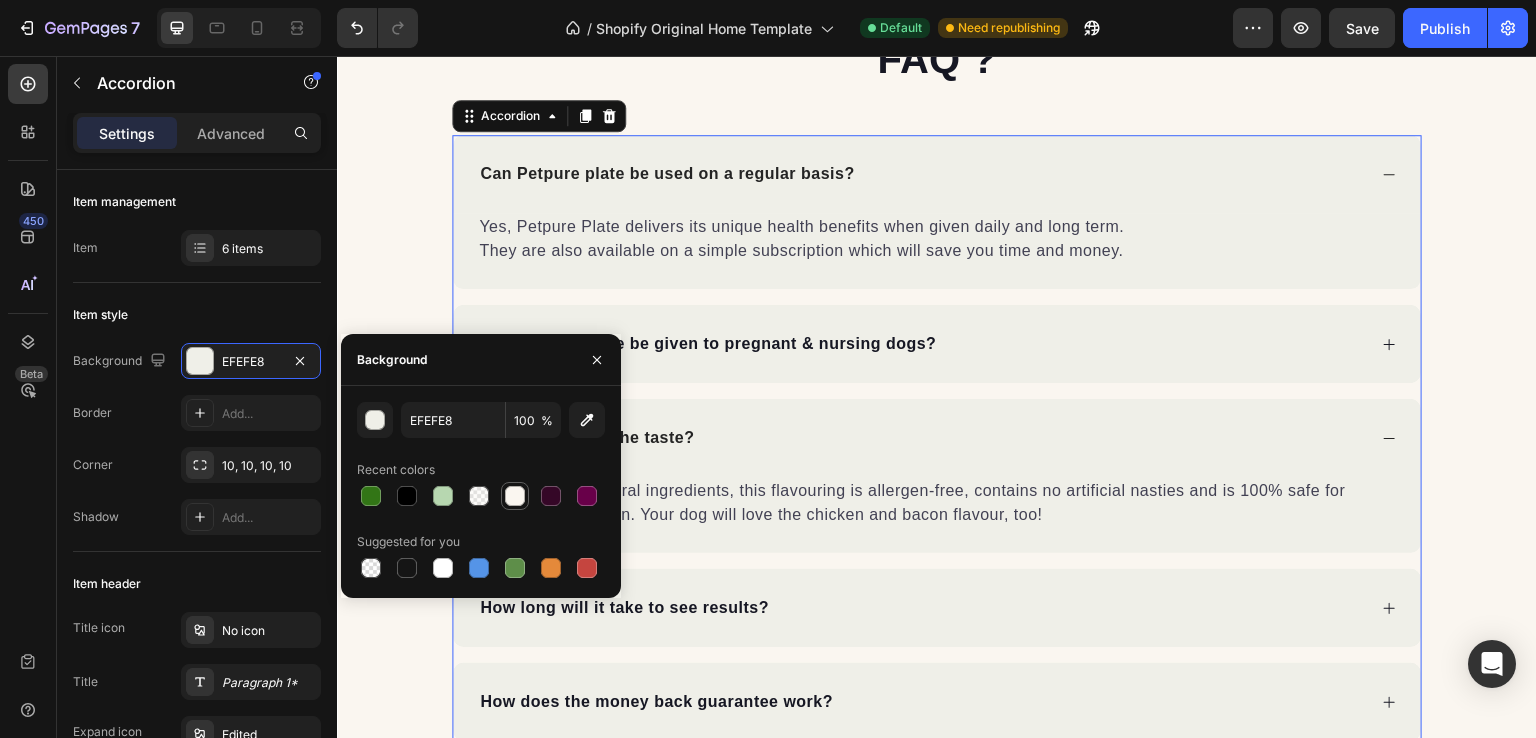 click at bounding box center [515, 496] 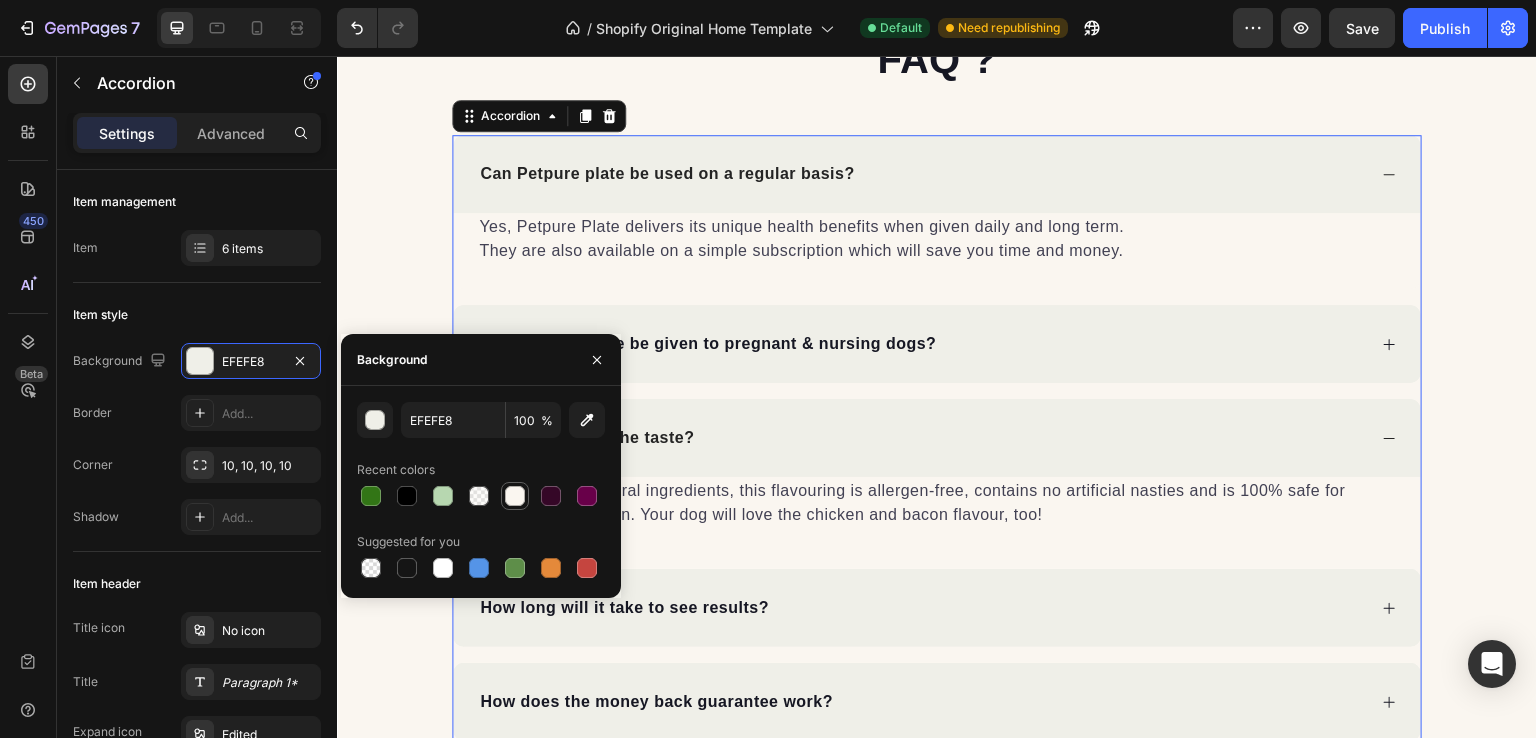 type on "FAF6F0" 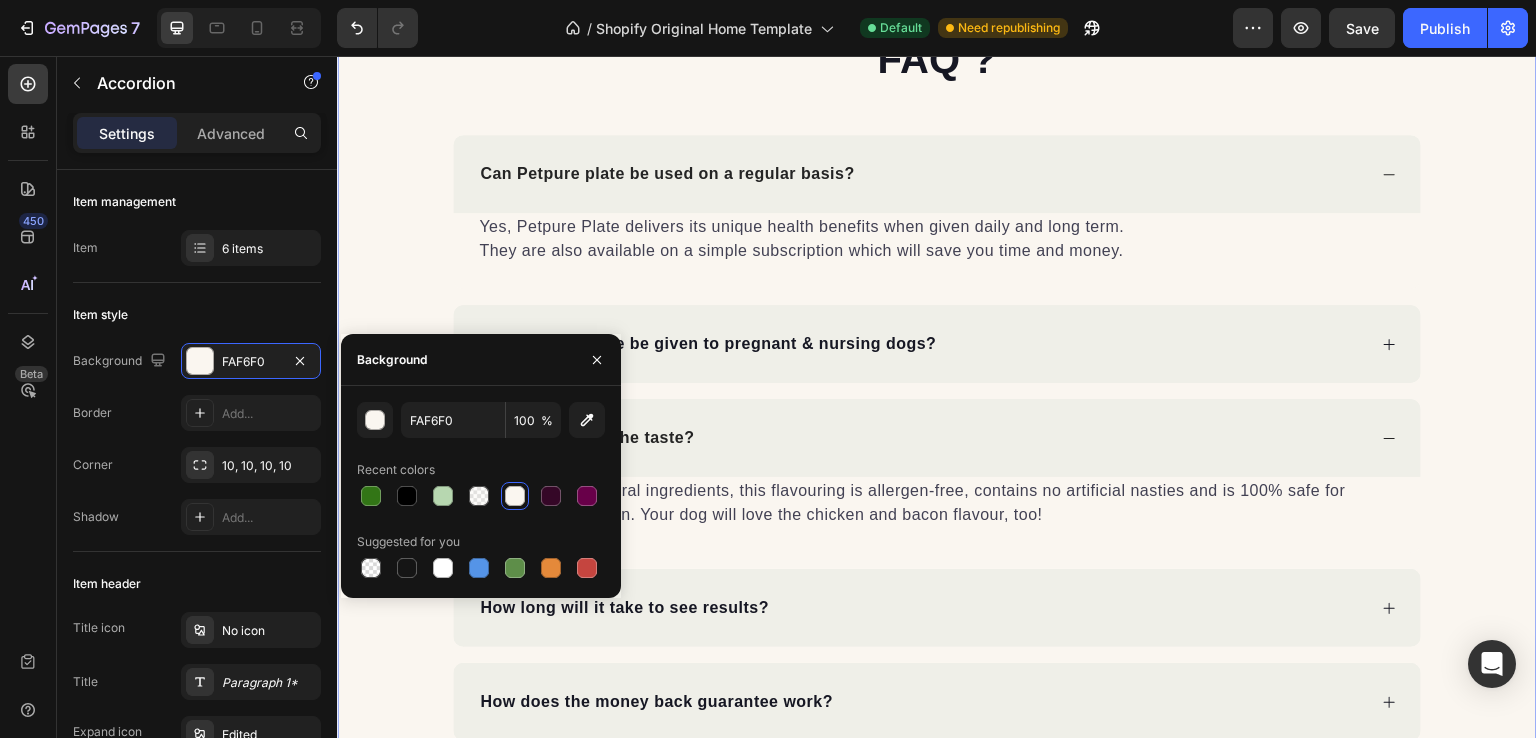 click on "FAQ ? Heading
Can Petpure plate be used on a regular basis? Yes, Petpure Plate delivers its unique health benefits when given daily and long term. They are also available on a simple subscription which will save you time and money. Text block
Can Petpure plate be given to pregnant & nursing dogs?
Will my dog like the taste? Made from all-natural ingredients, this flavouring is allergen-free, contains no artificial nasties and is 100% safe for canine consumption. Your dog will love the chicken and bacon flavour, too! Text block
How long will it take to see results?
How does the money back guarantee work?
Any further questions? Accordion Row" at bounding box center [937, 433] 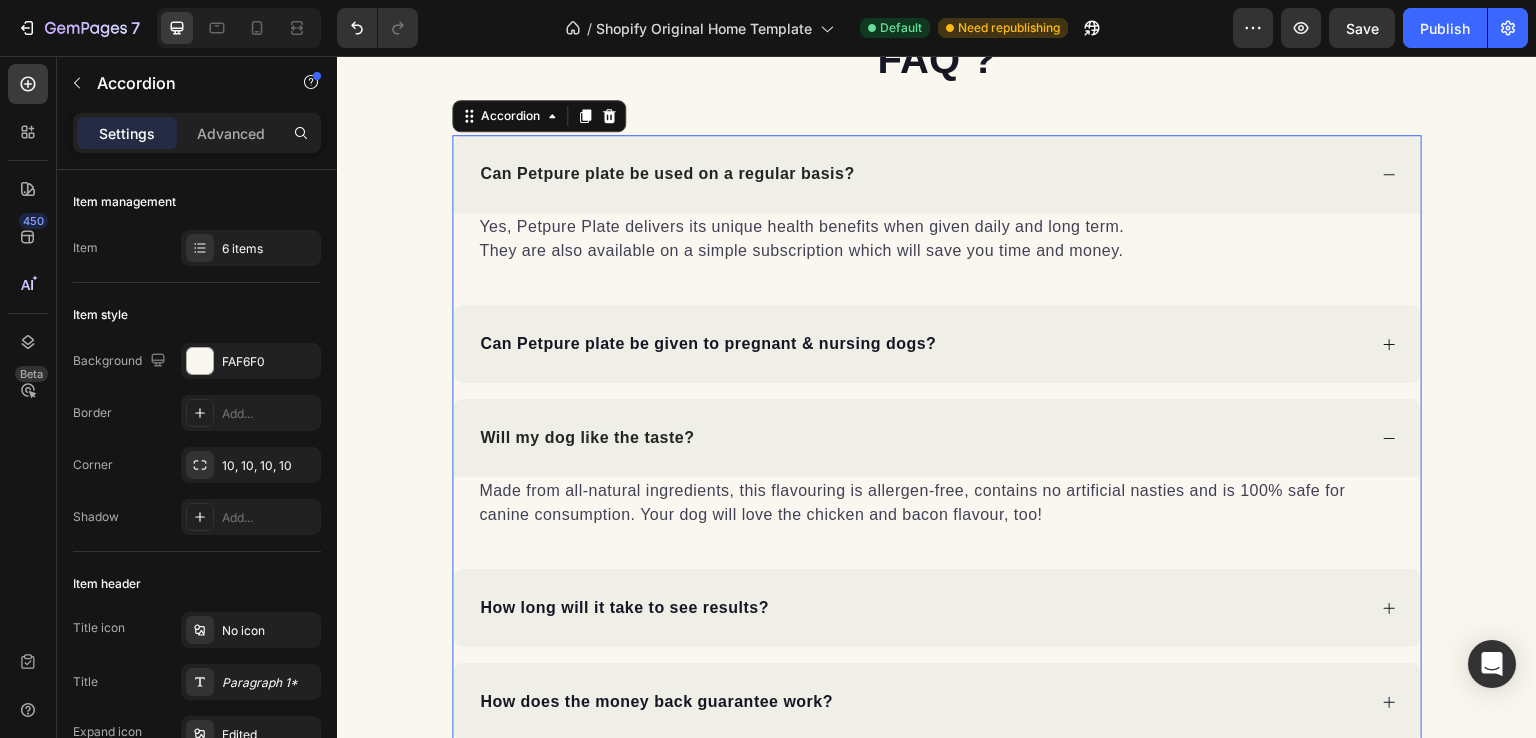 click on "Can Petpure plate be used on a regular basis?" at bounding box center (937, 174) 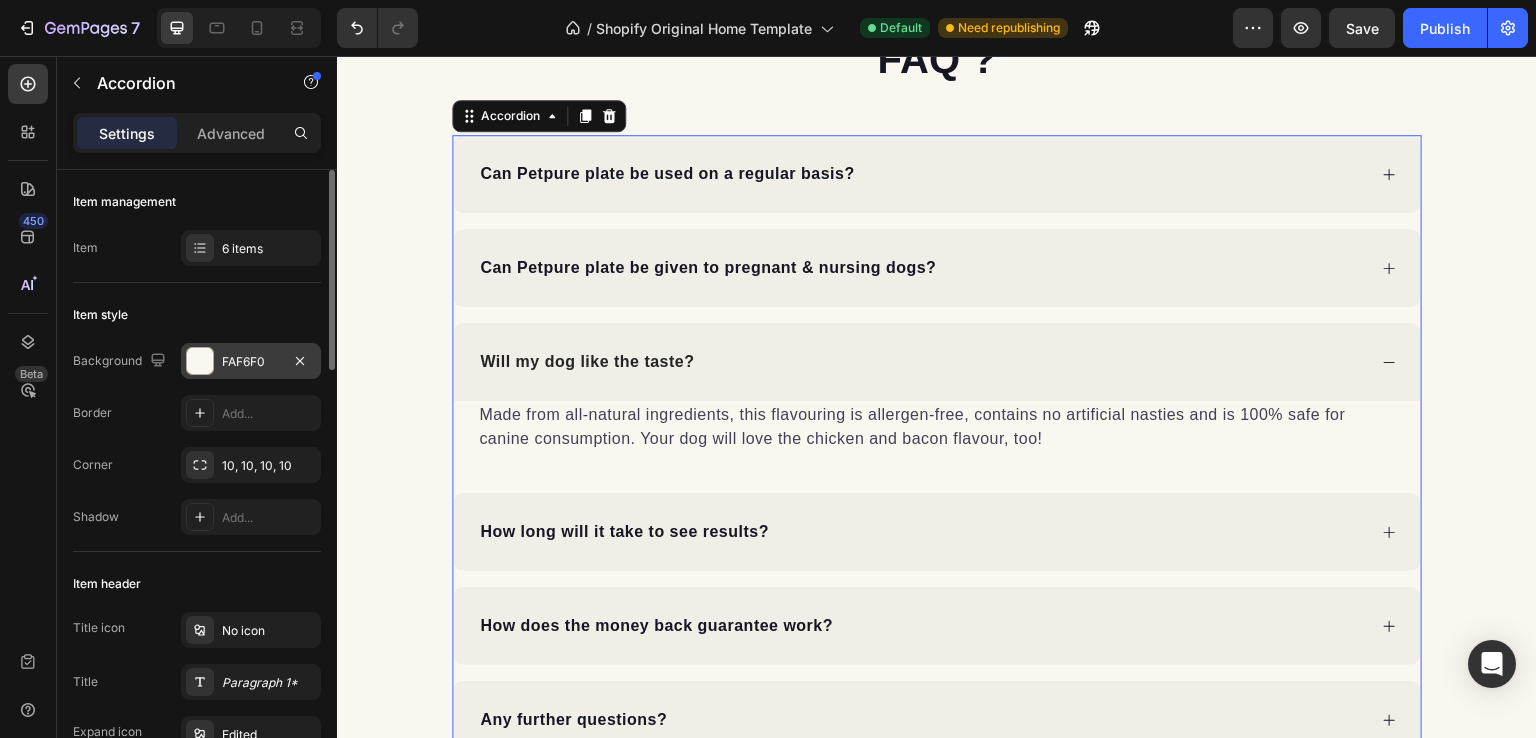 click on "FAF6F0" at bounding box center (251, 362) 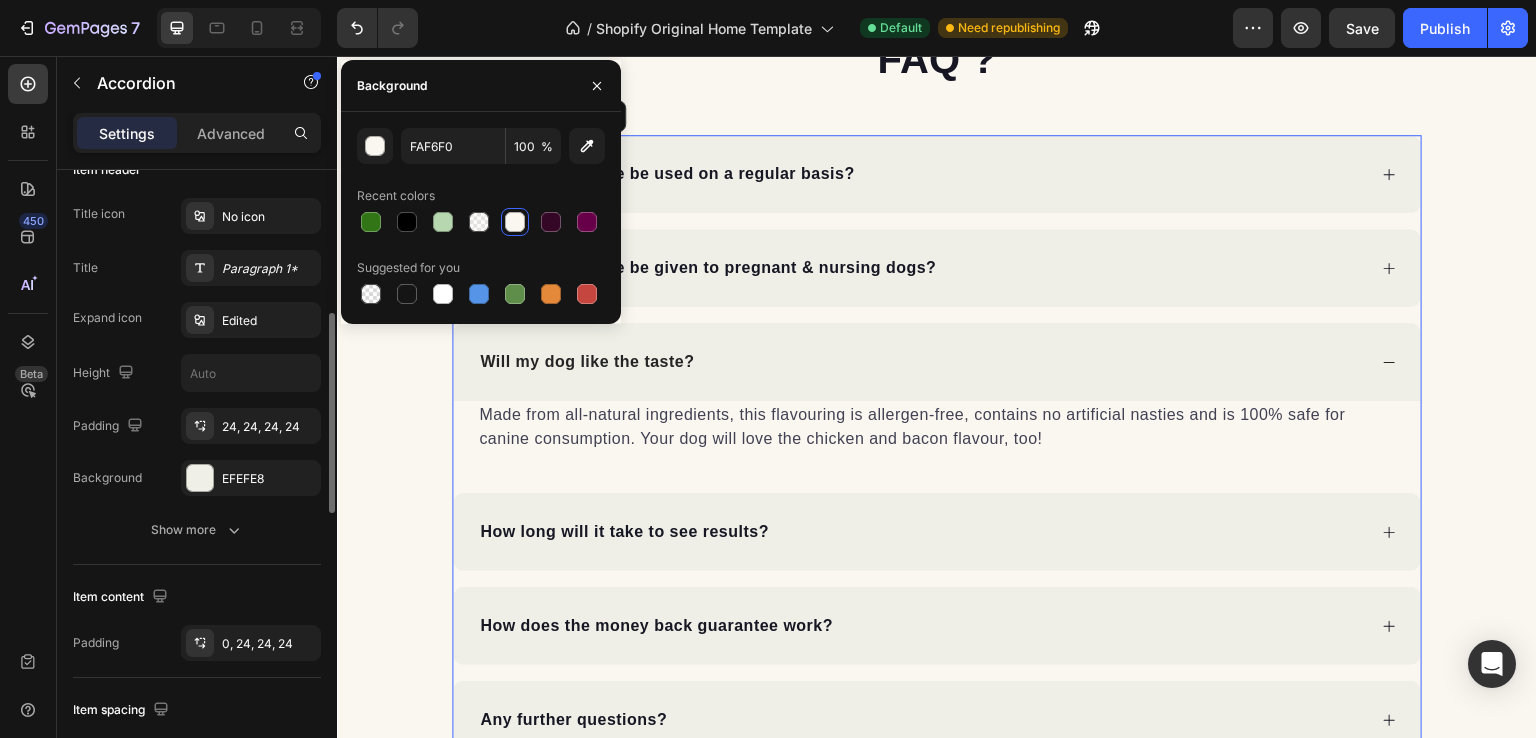 scroll, scrollTop: 422, scrollLeft: 0, axis: vertical 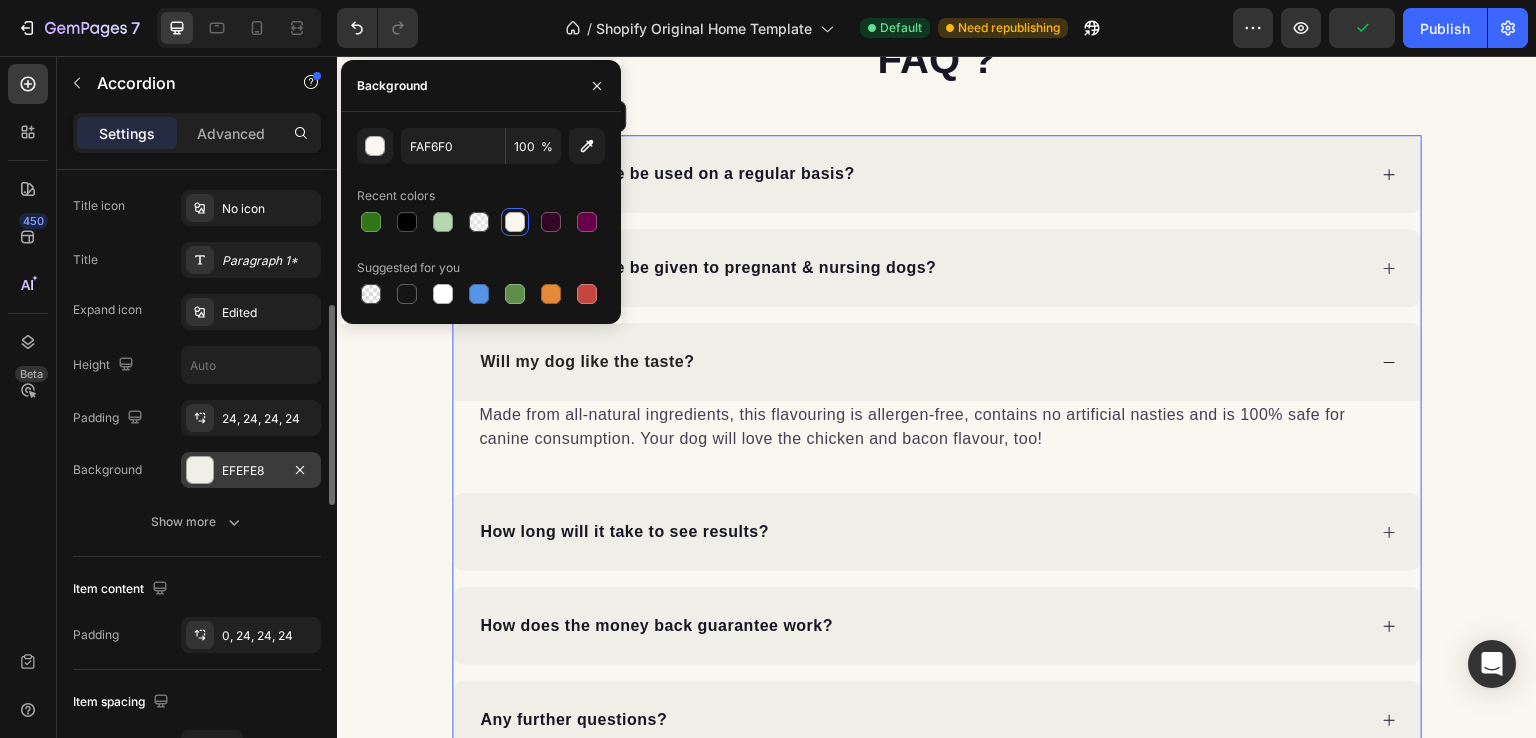 click on "EFEFE8" at bounding box center [251, 470] 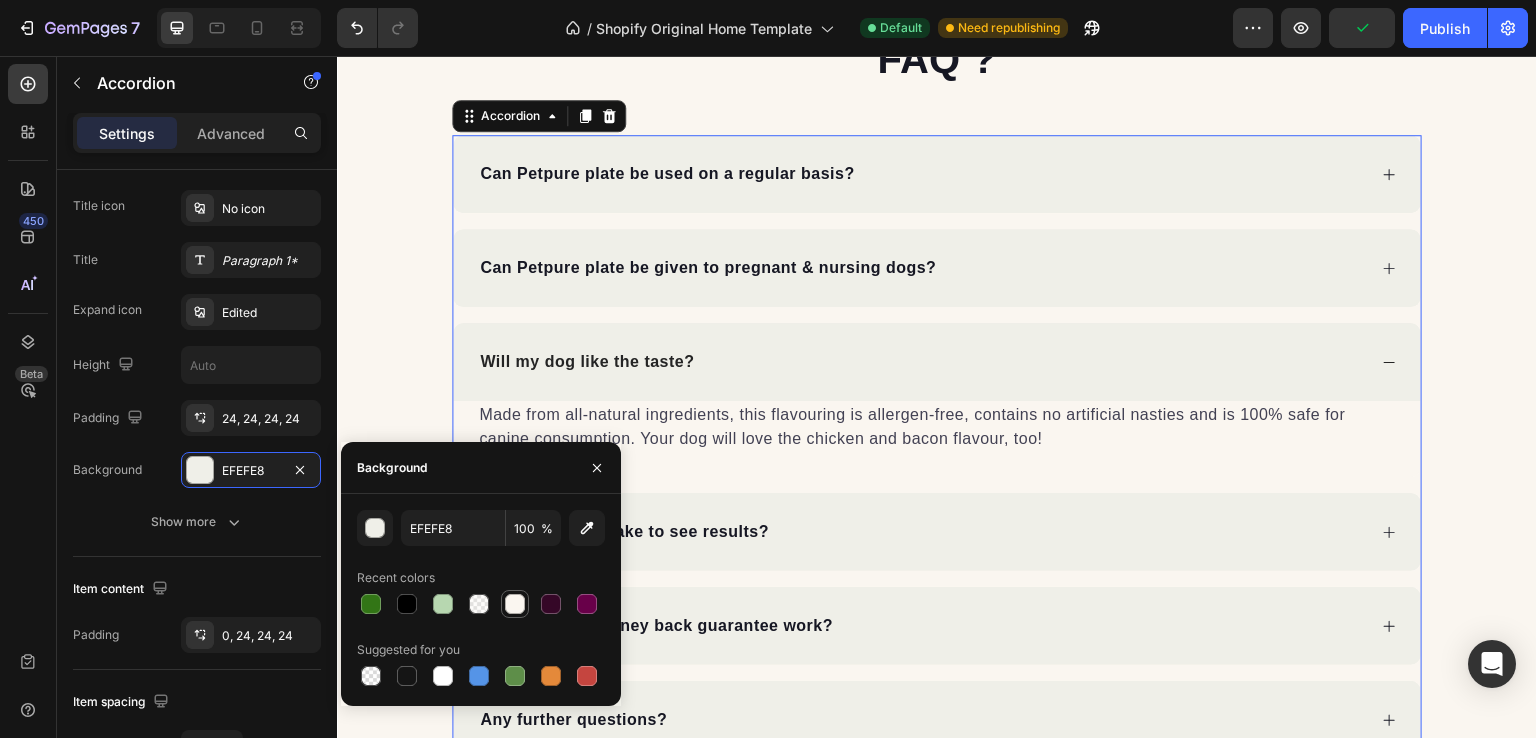 click at bounding box center [515, 604] 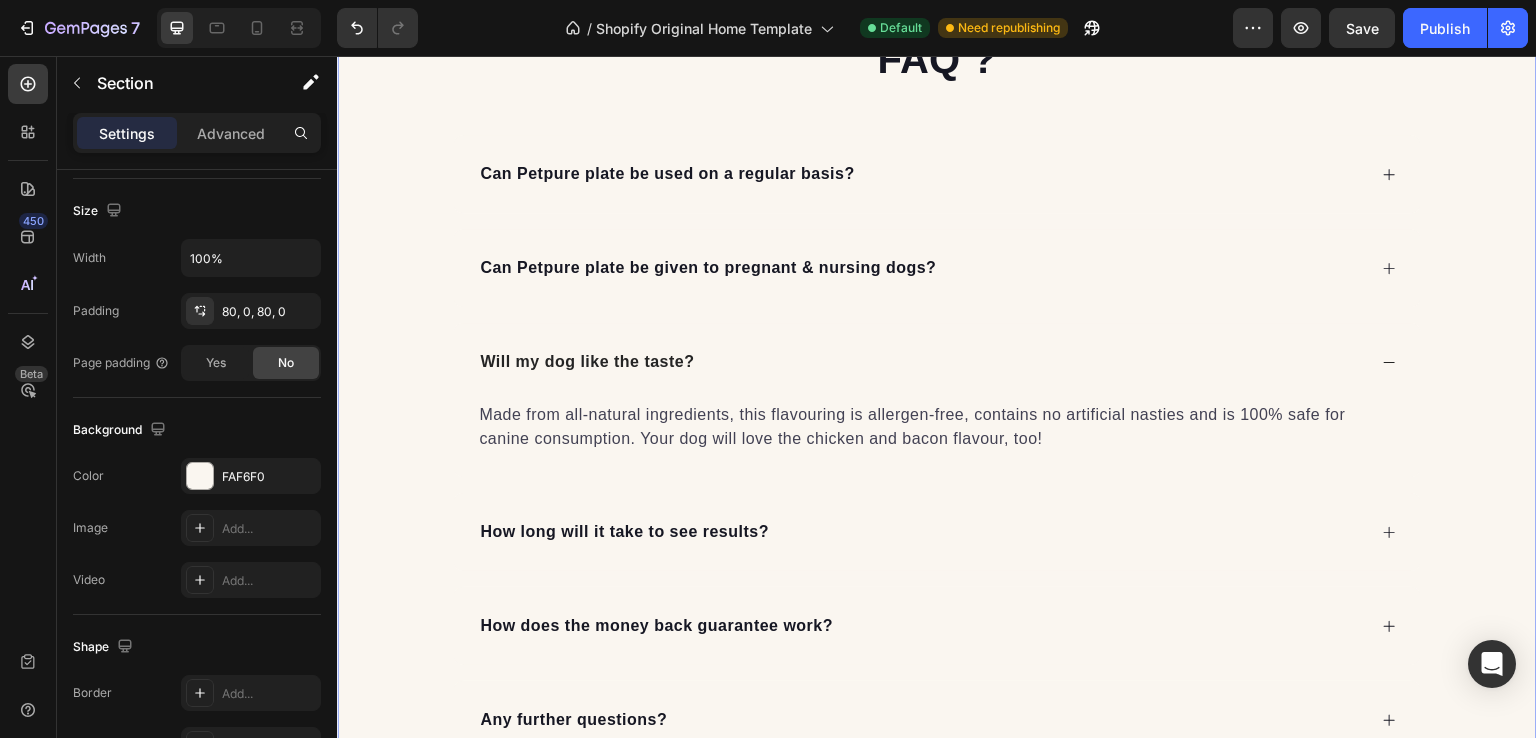click on "FAQ ? Heading
Can Petpure plate be used on a regular basis?
Can Petpure plate be given to pregnant & nursing dogs?
Will my dog like the taste? Made from all-natural ingredients, this flavouring is allergen-free, contains no artificial nasties and is 100% safe for canine consumption. Your dog will love the chicken and bacon flavour, too! Text block
How long will it take to see results?
How does the money back guarantee work?
Any further questions? Accordion Row" at bounding box center (937, 395) 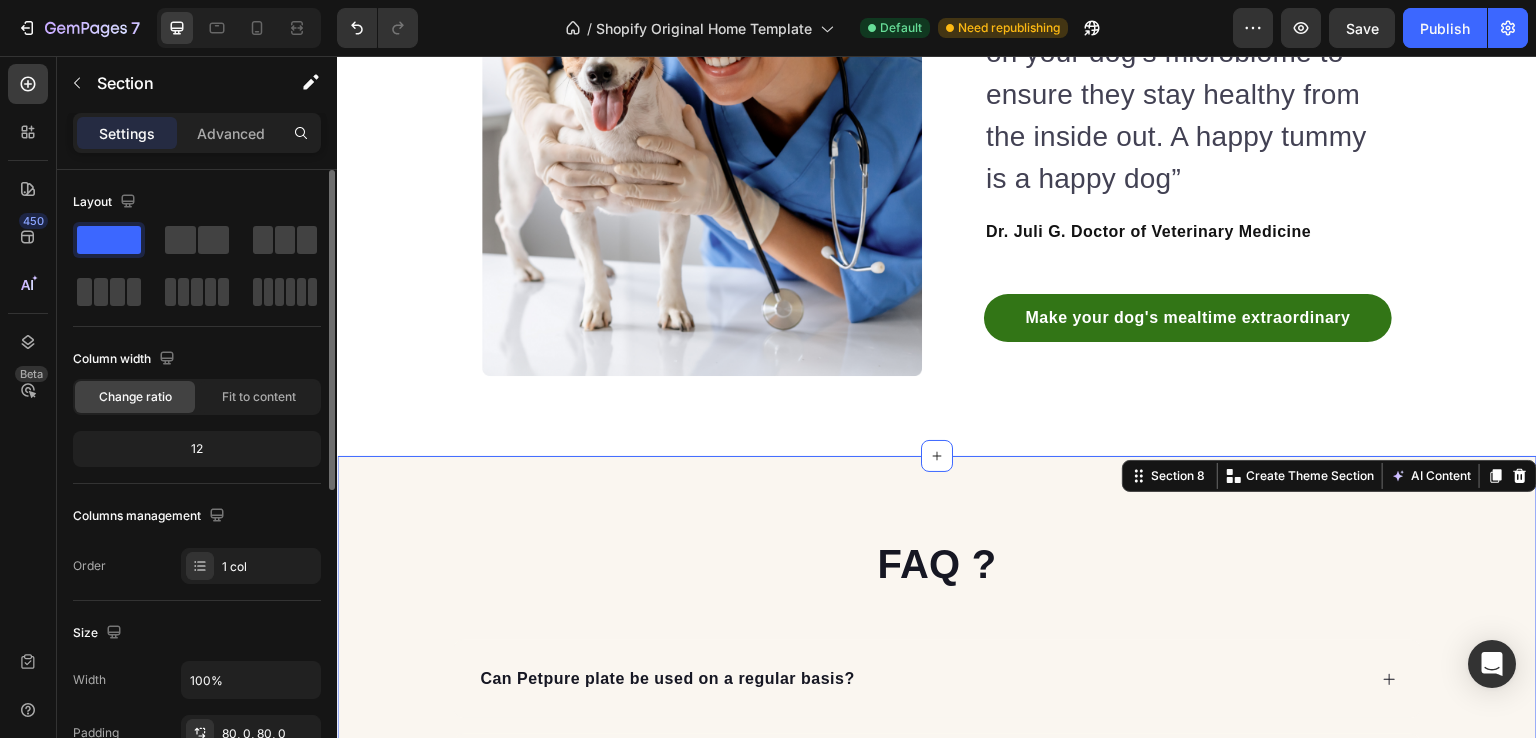 scroll, scrollTop: 4428, scrollLeft: 0, axis: vertical 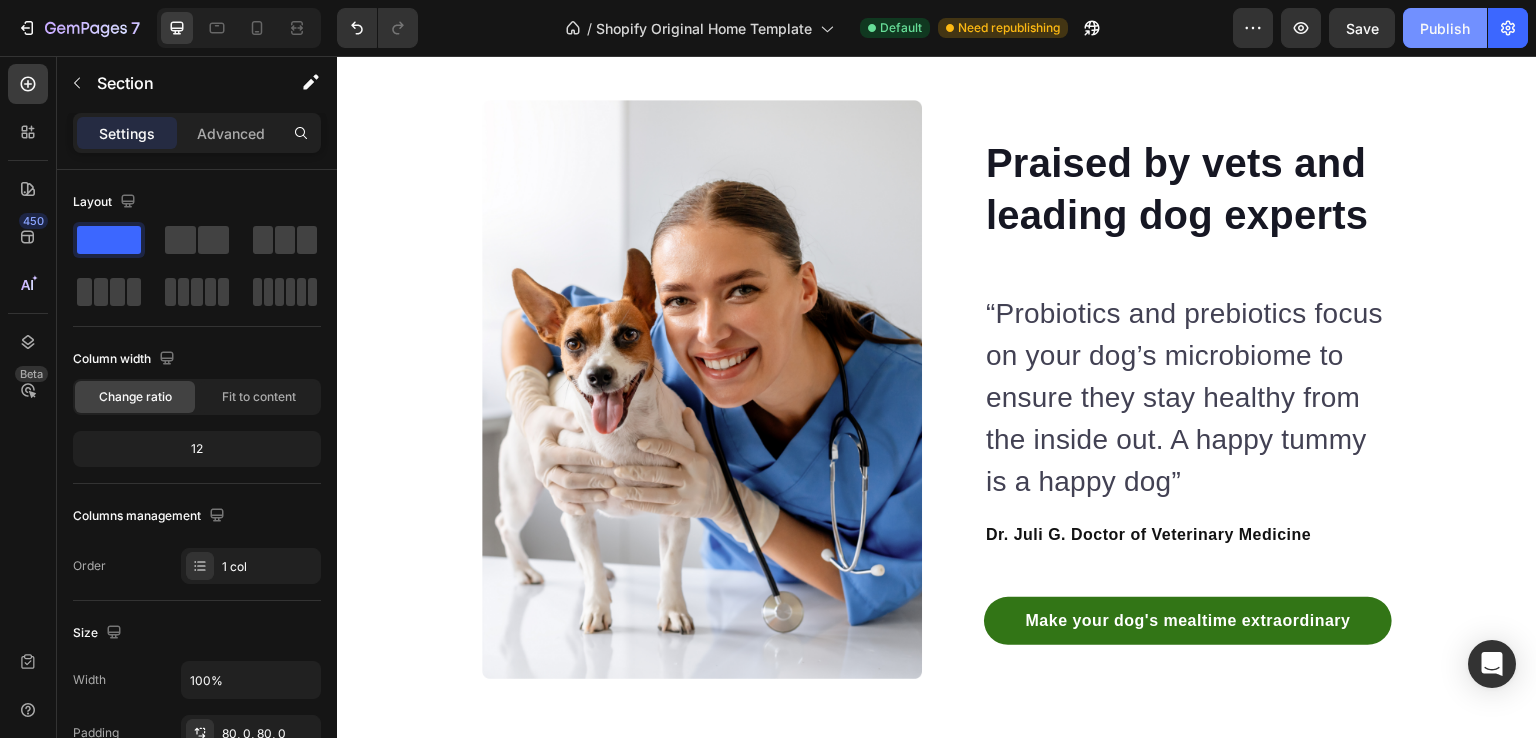 click on "Publish" at bounding box center (1445, 28) 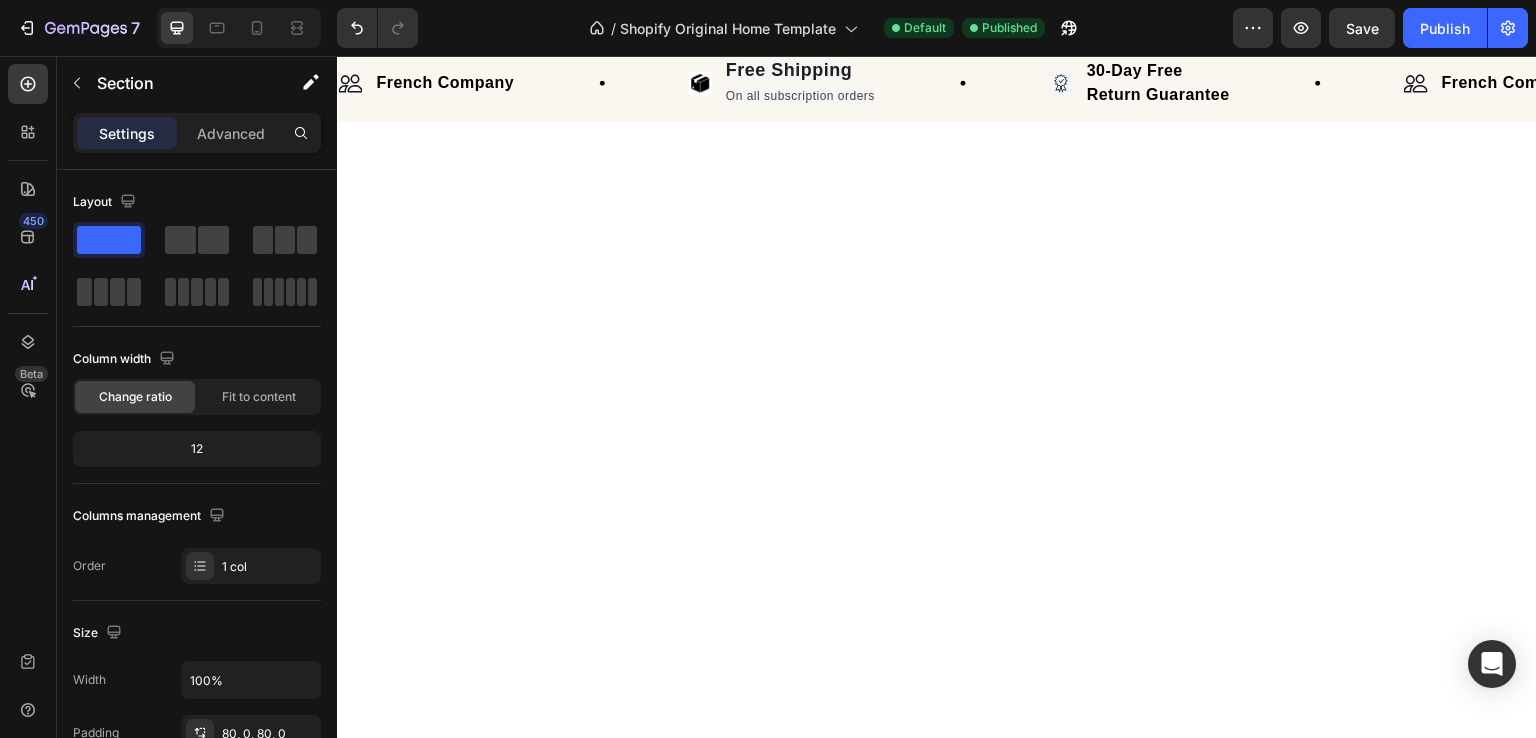 scroll, scrollTop: 0, scrollLeft: 0, axis: both 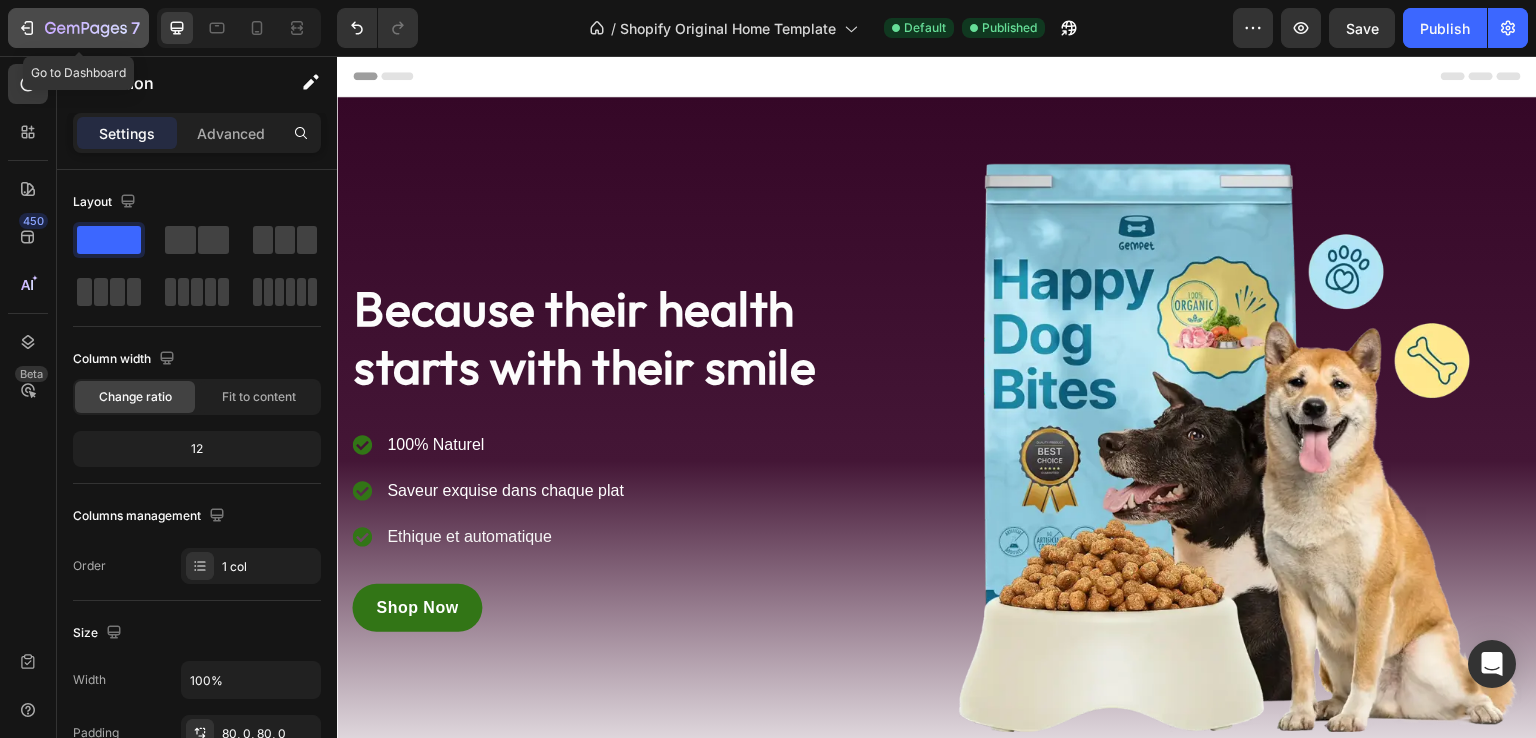click on "7" 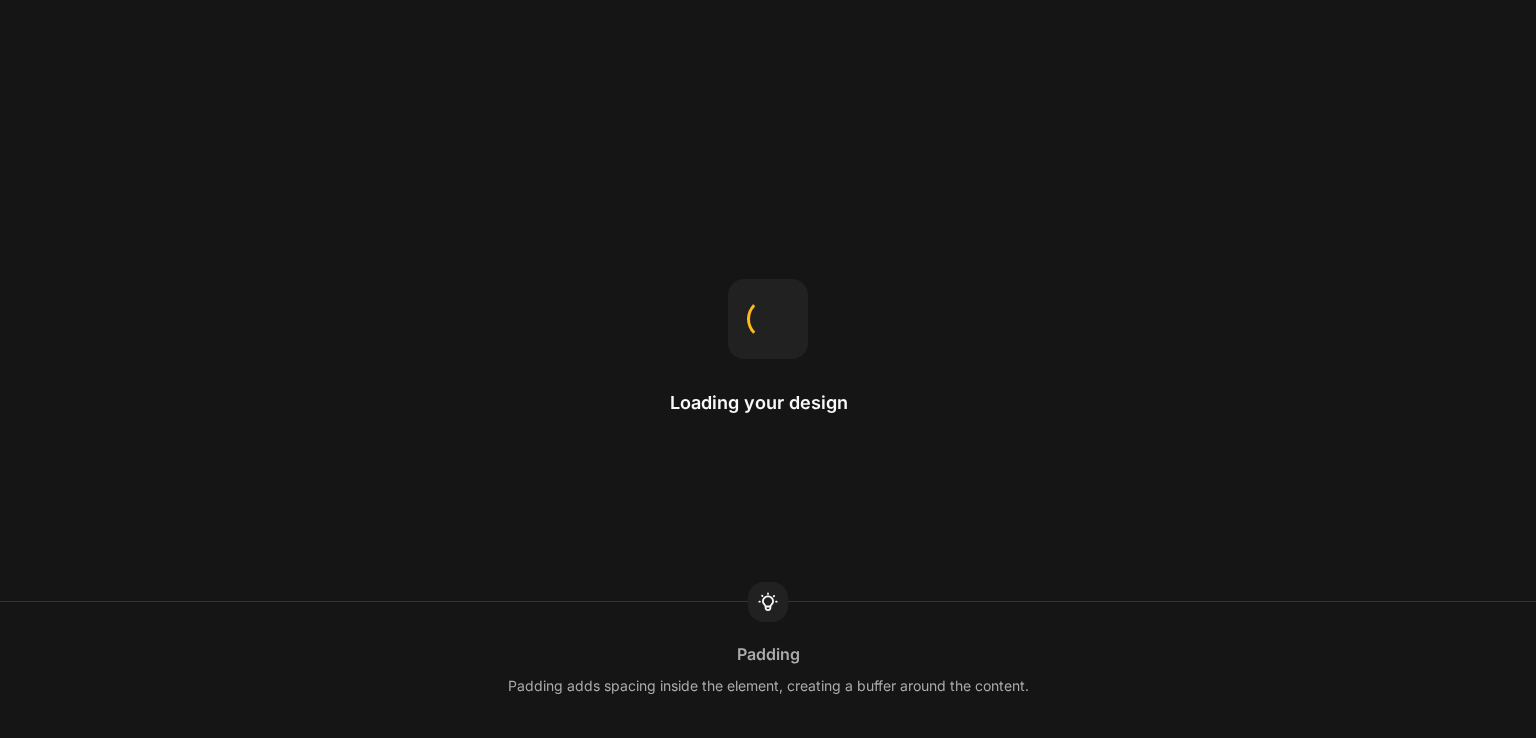 scroll, scrollTop: 0, scrollLeft: 0, axis: both 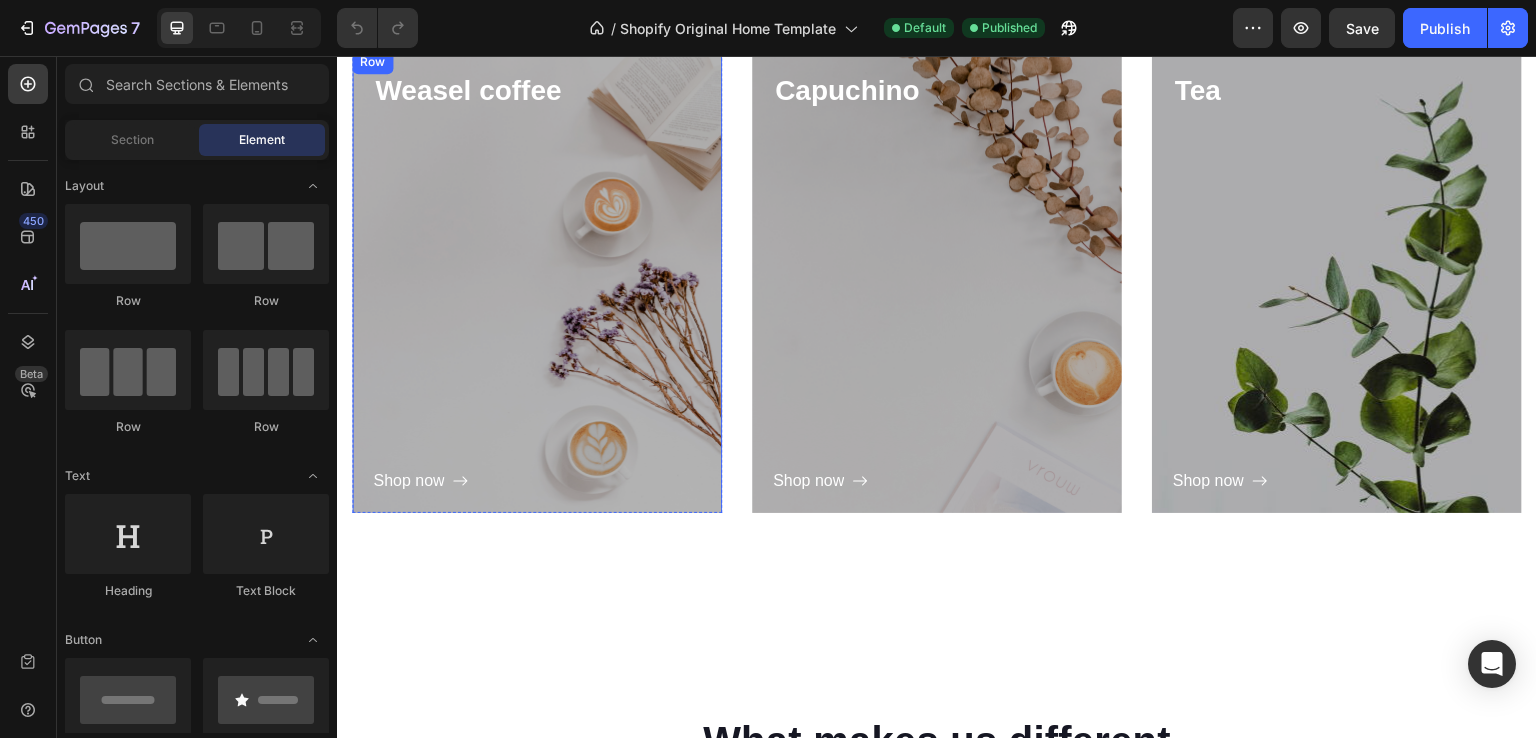 click on "Shop now Button" at bounding box center (537, 304) 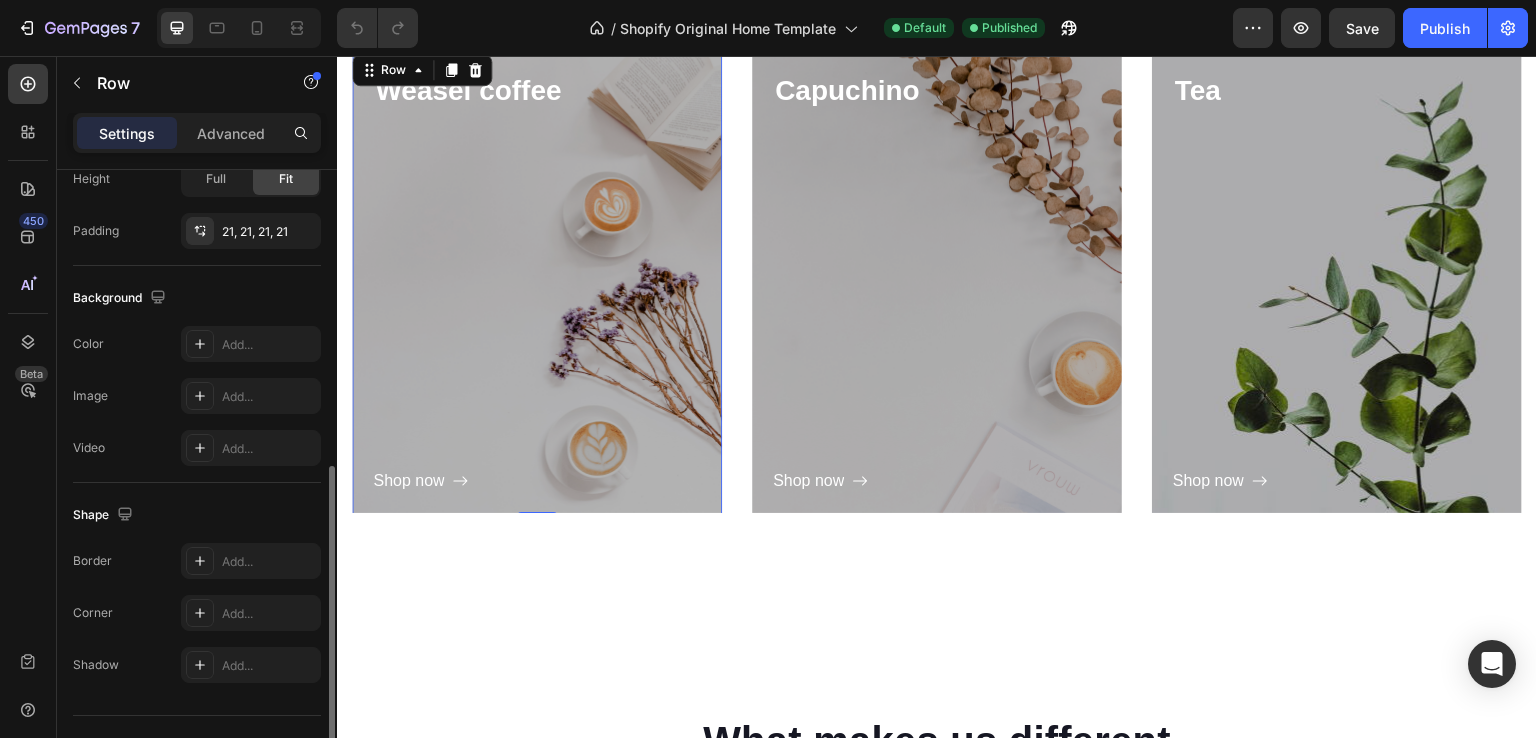 scroll, scrollTop: 562, scrollLeft: 0, axis: vertical 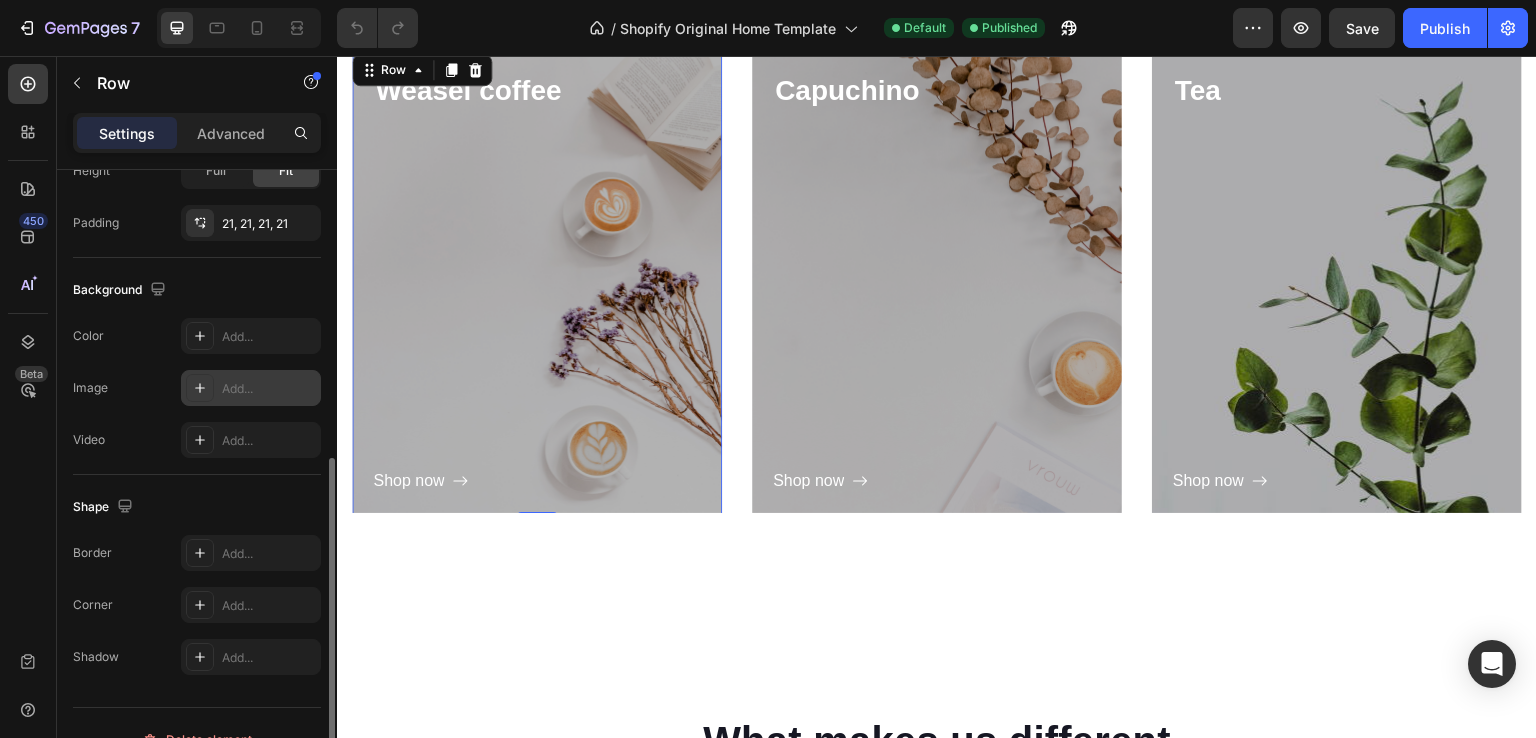 click on "Add..." at bounding box center [251, 388] 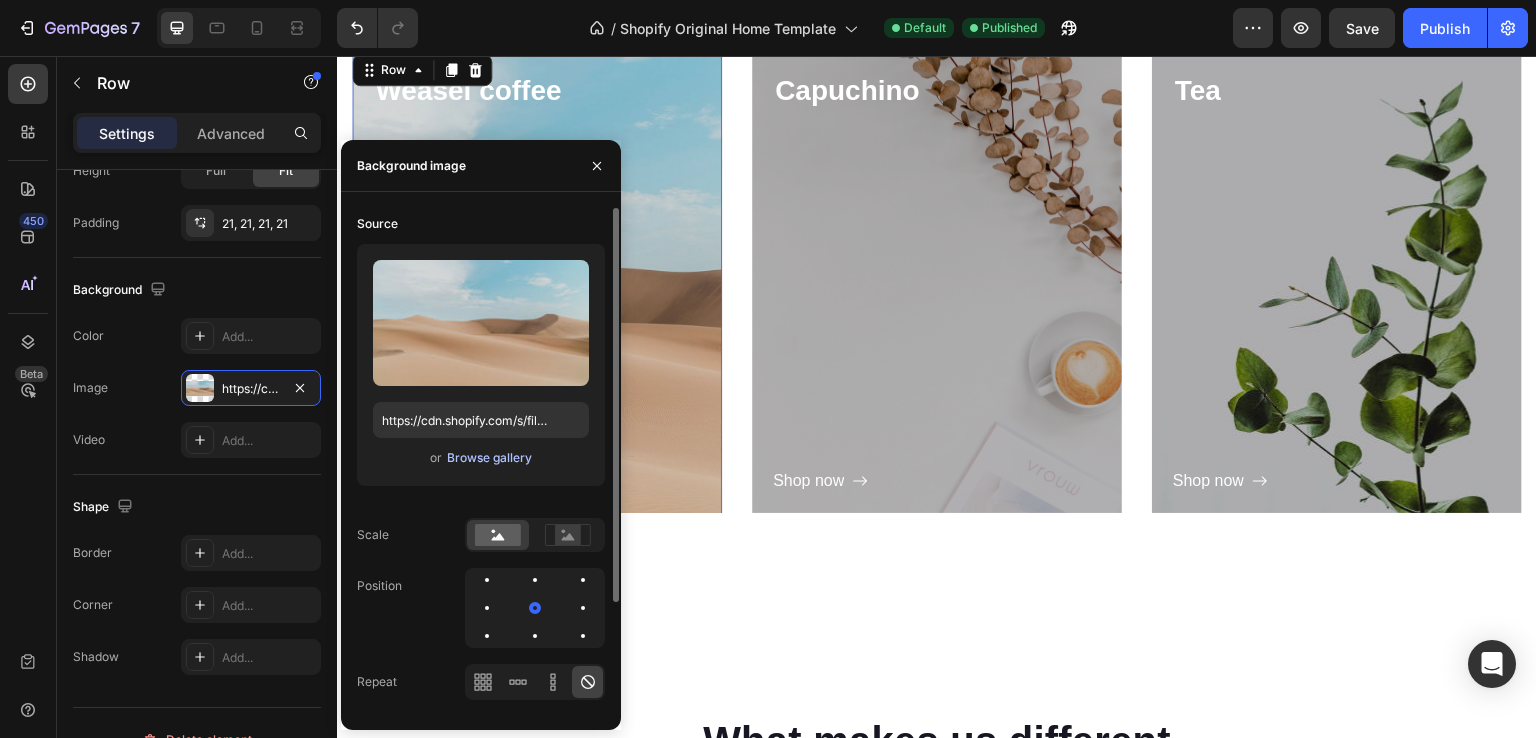 click on "Browse gallery" at bounding box center (489, 458) 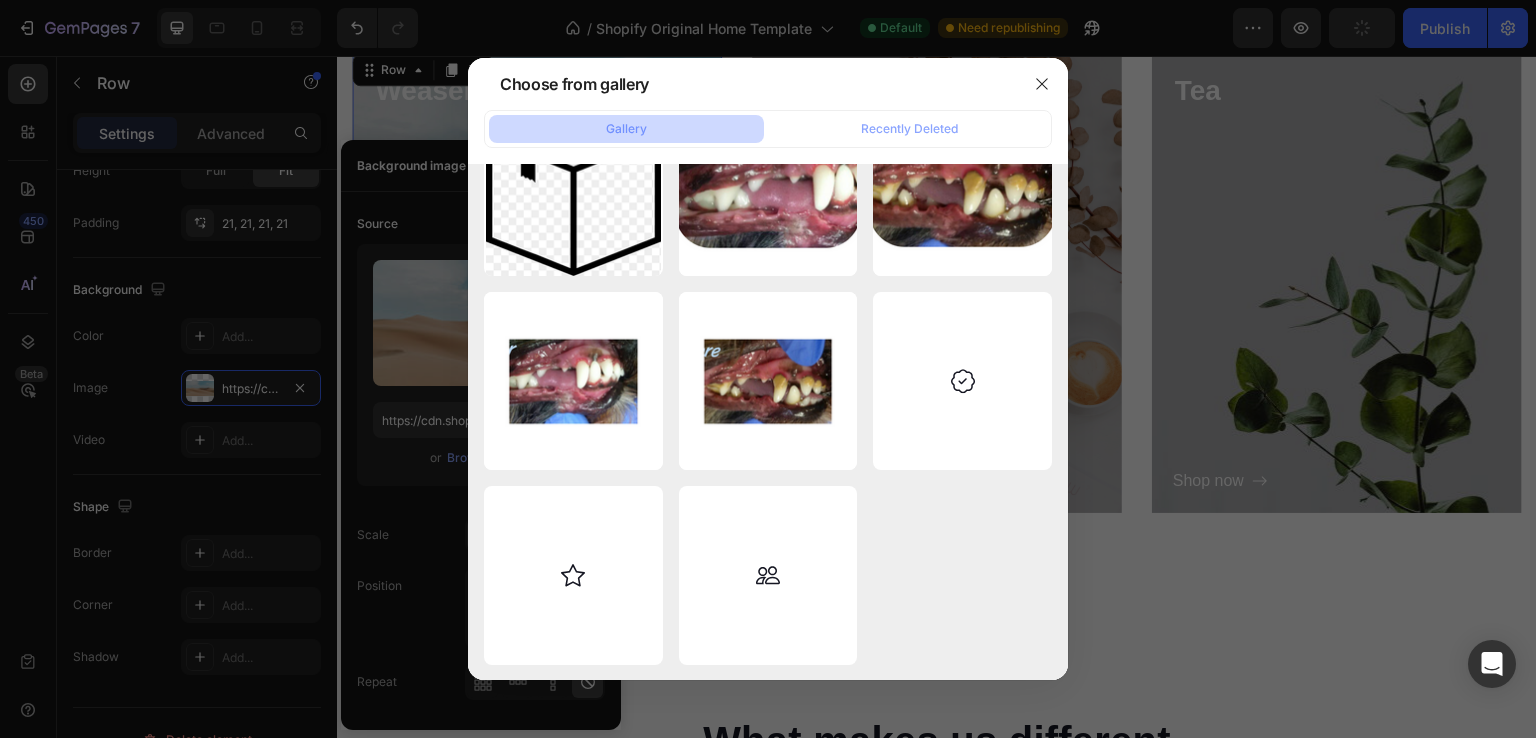 scroll, scrollTop: 582, scrollLeft: 0, axis: vertical 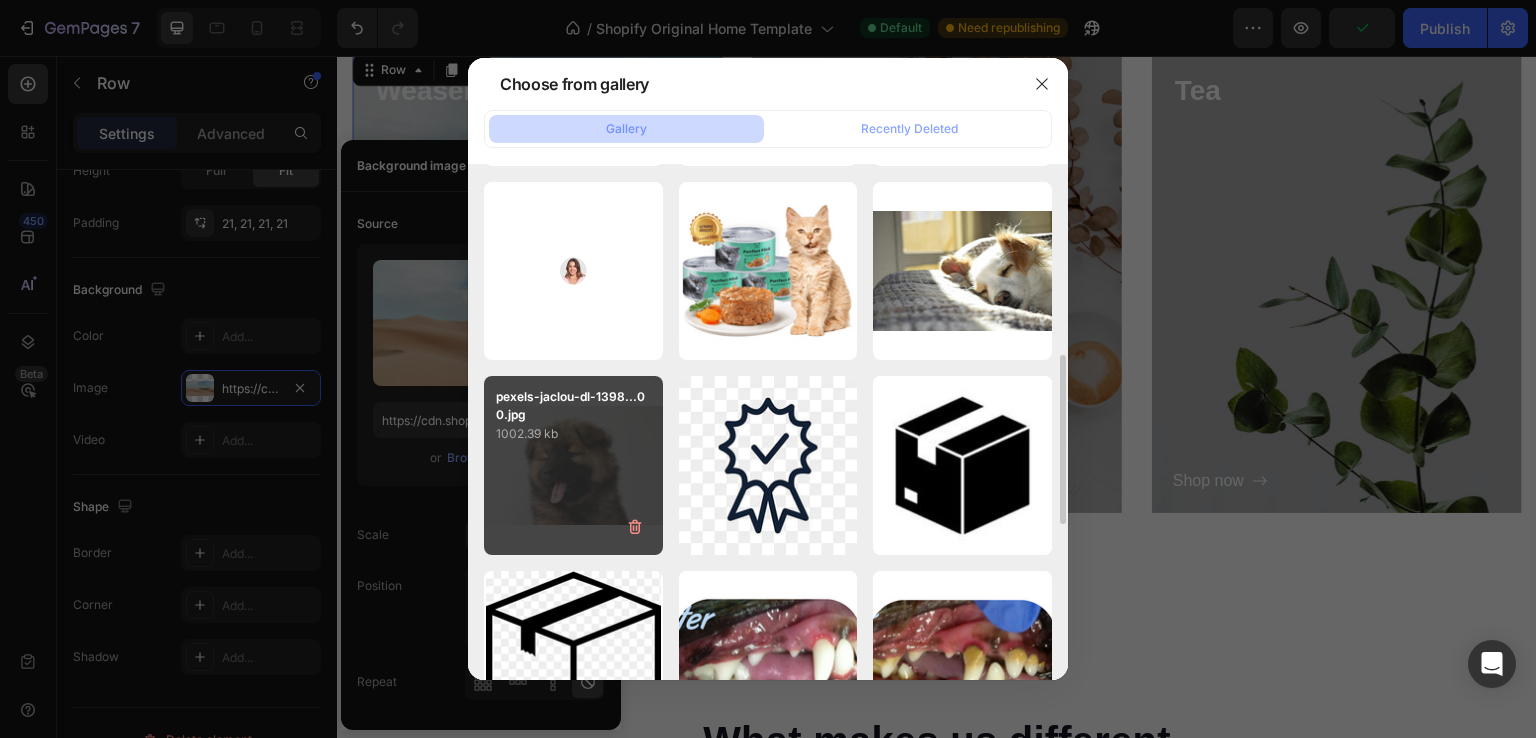 click on "pexels-jaclou-dl-1398...00.jpg 1002.39 kb" at bounding box center (573, 465) 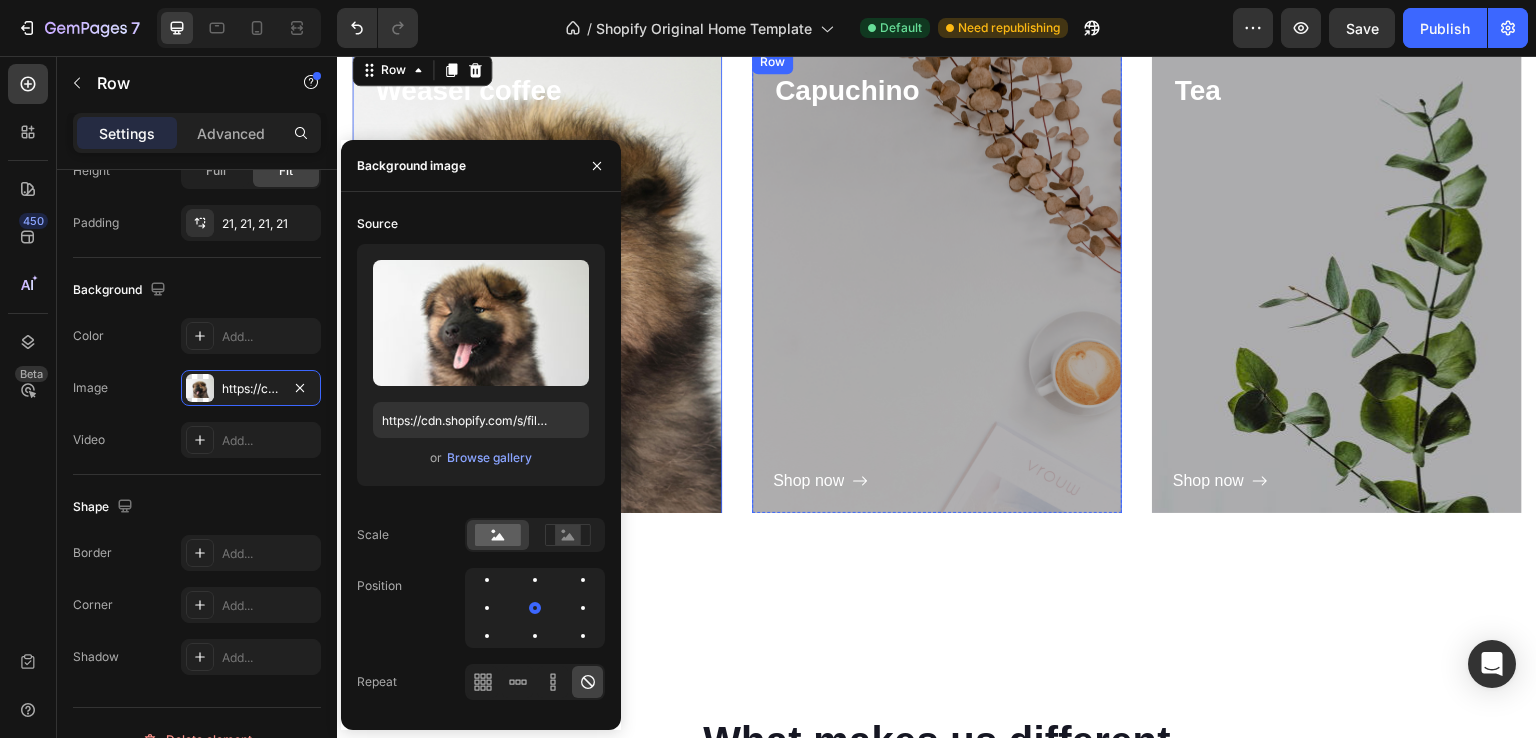 click on "Shop now Button" at bounding box center (937, 304) 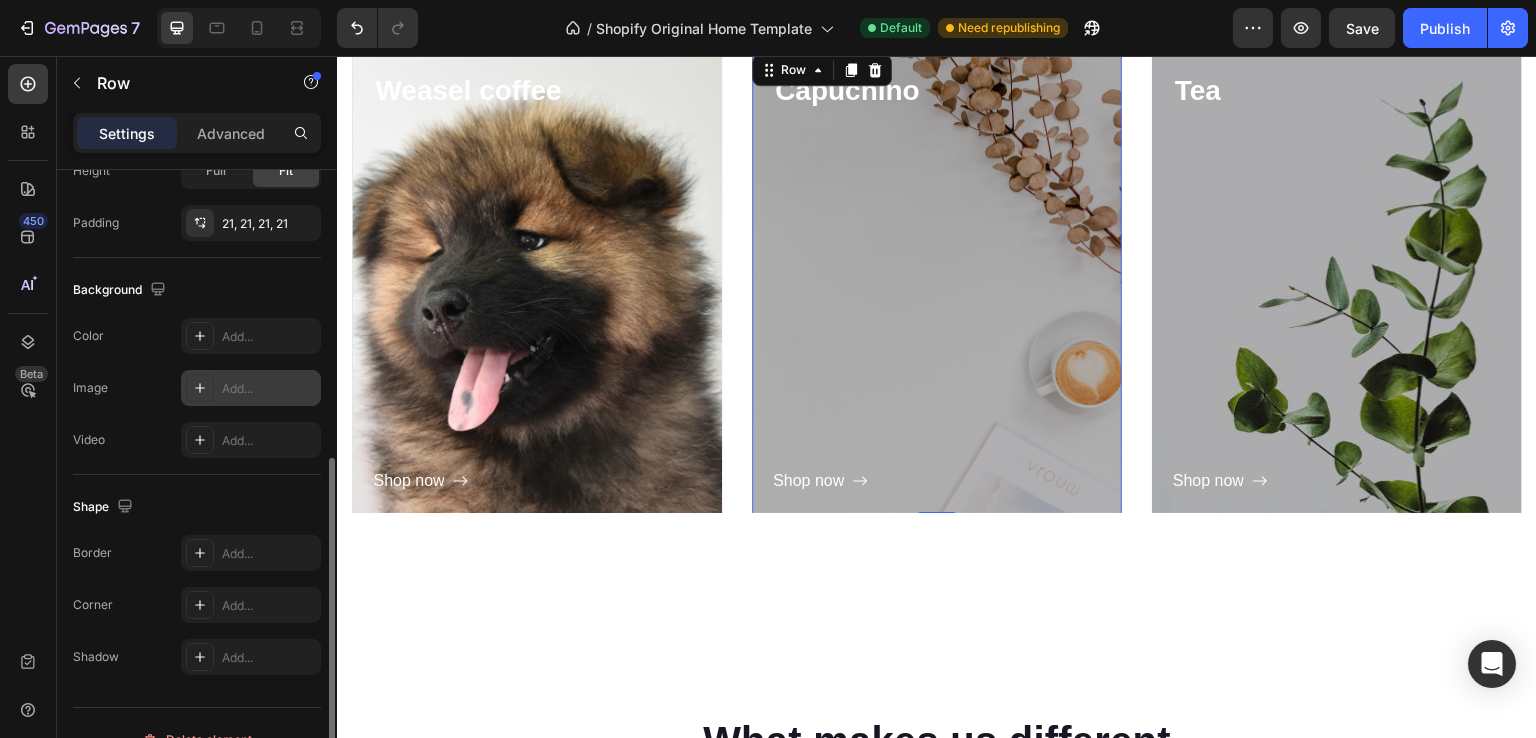 click on "Add..." at bounding box center [269, 389] 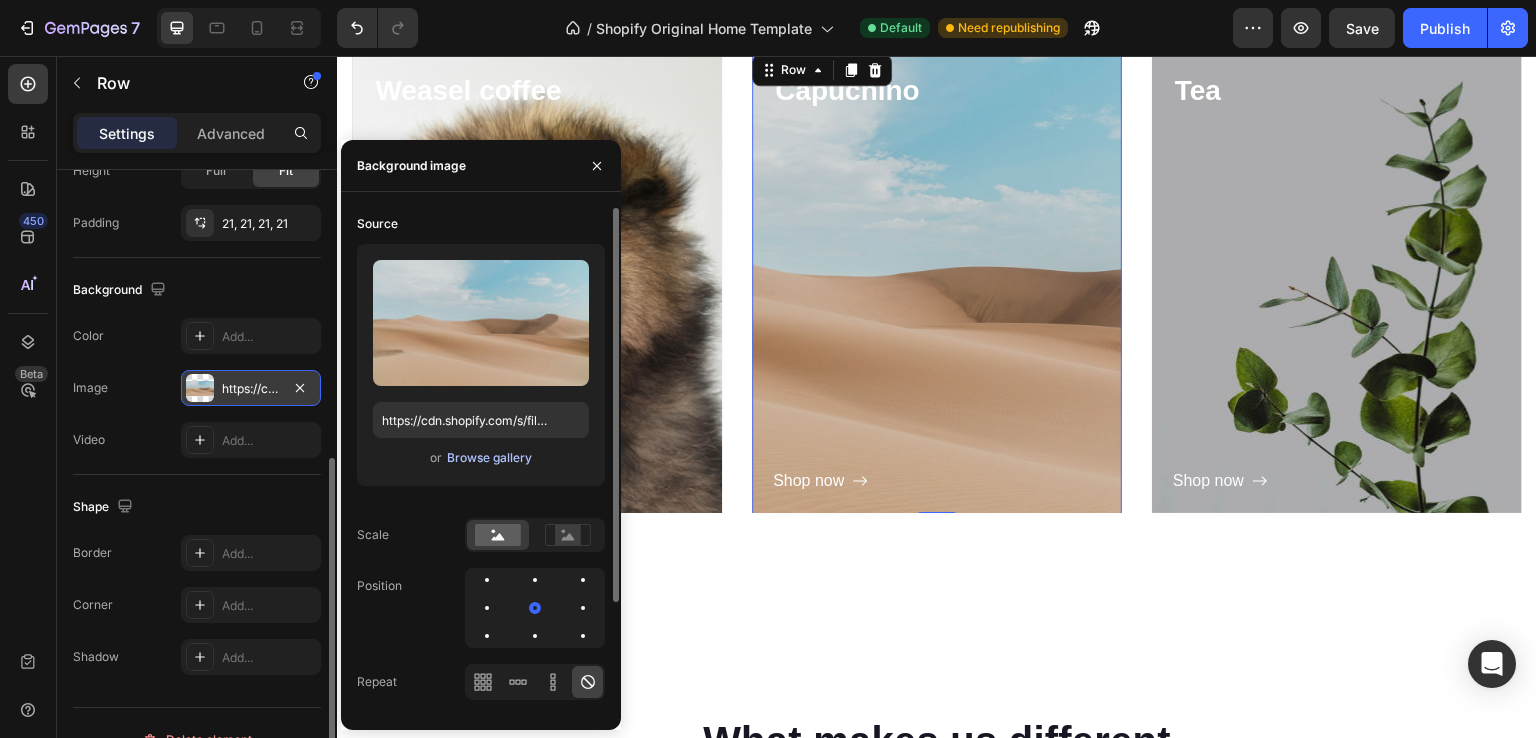 click on "Browse gallery" at bounding box center [489, 458] 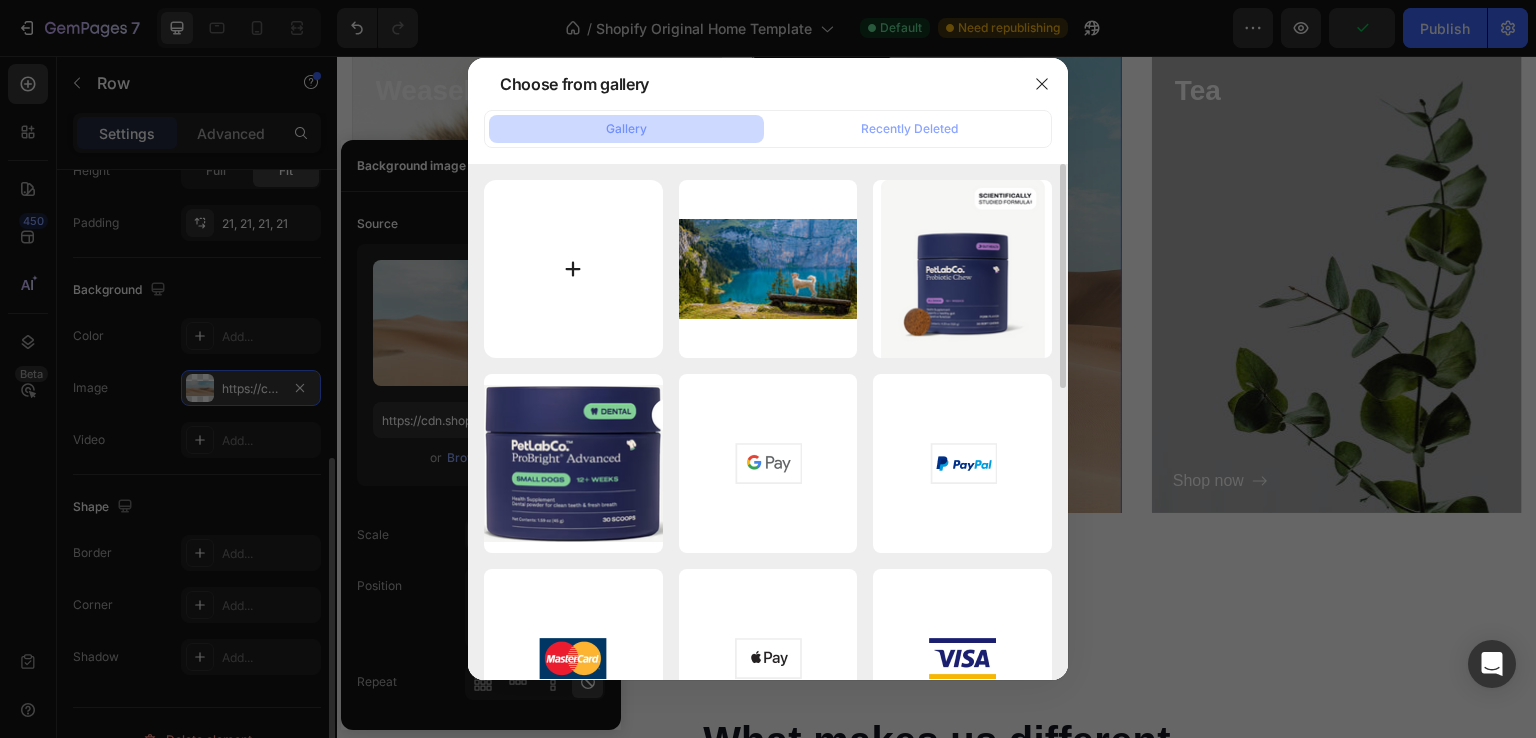 click at bounding box center (573, 269) 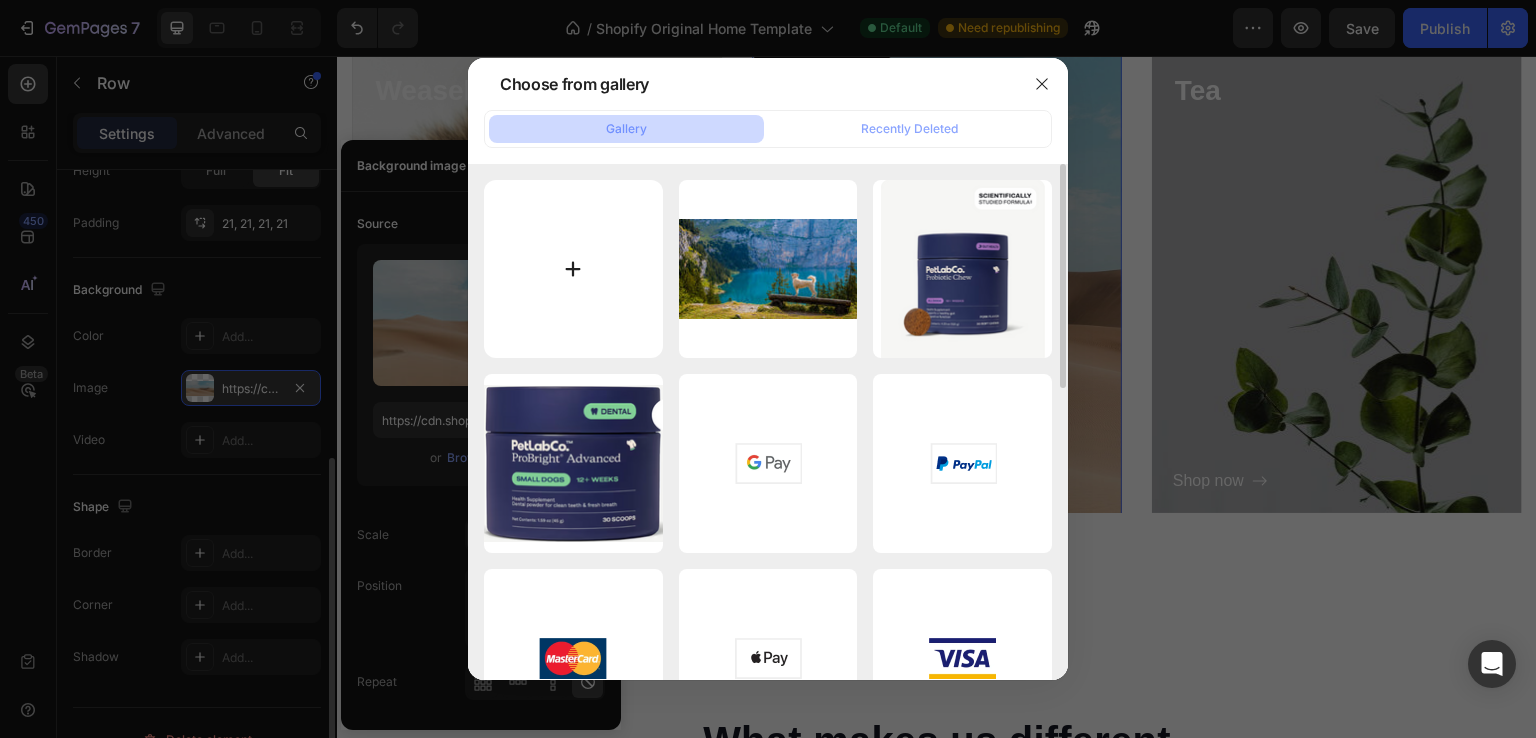 type on "C:\fakepath\pexels-chevanon-1108099 (1).jpg" 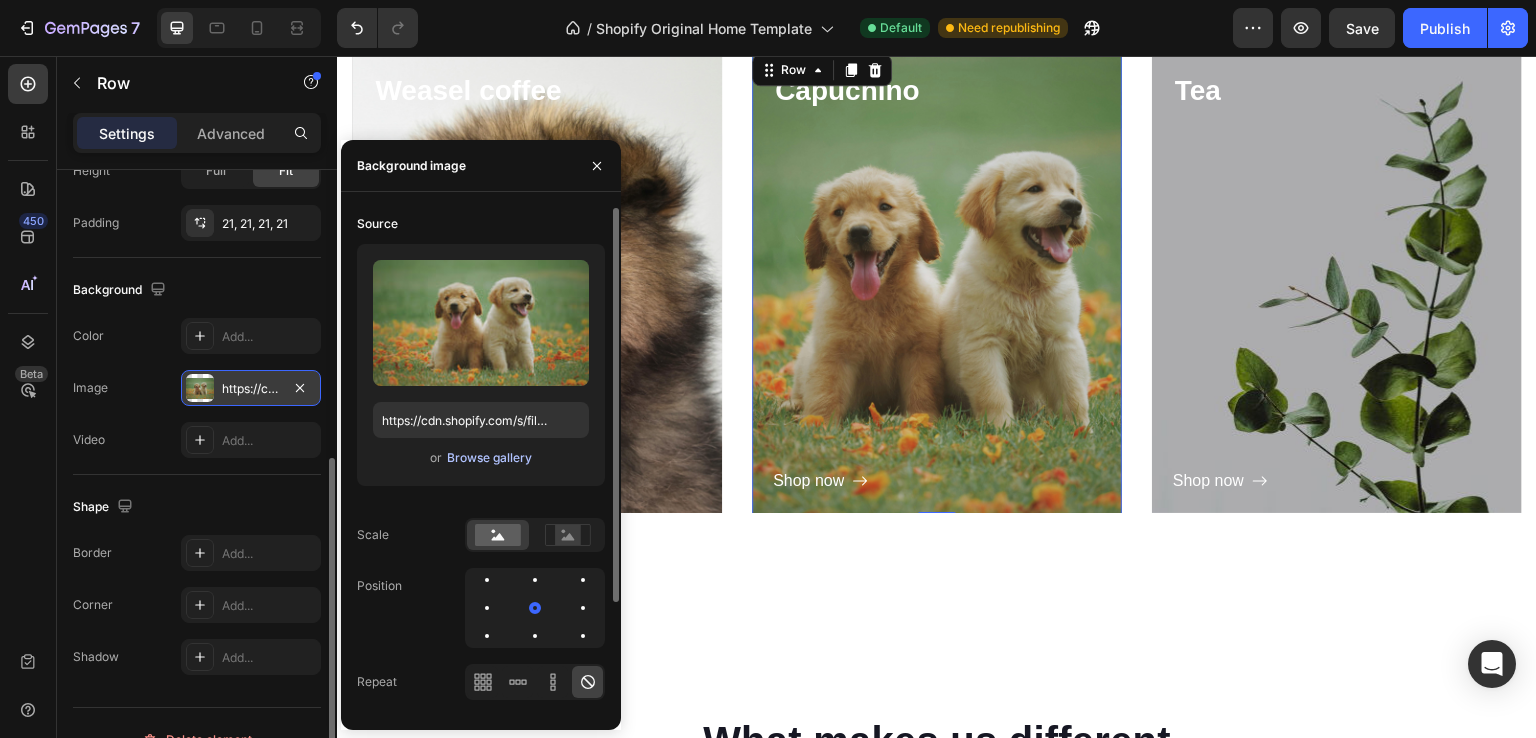 click on "Browse gallery" at bounding box center [489, 458] 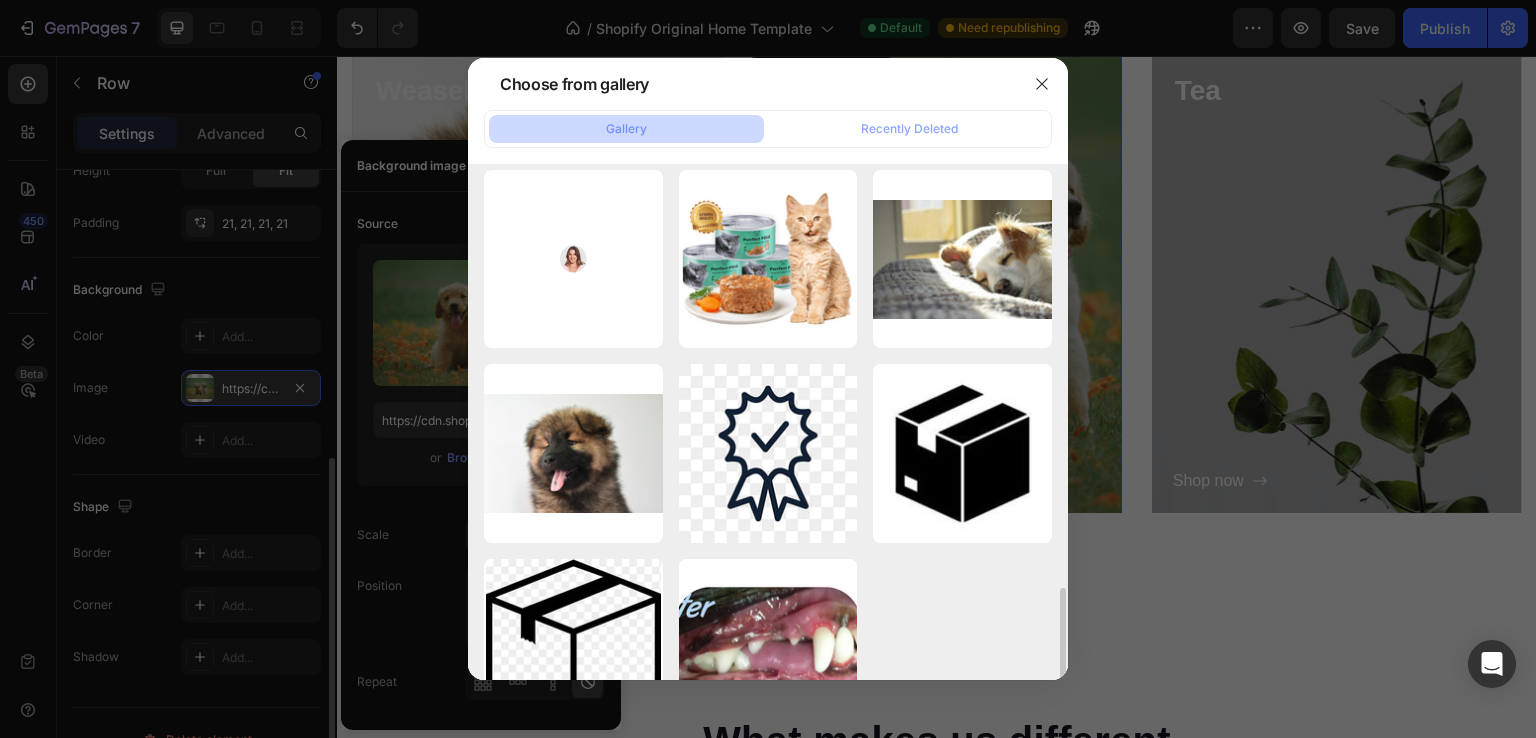 scroll, scrollTop: 1824, scrollLeft: 0, axis: vertical 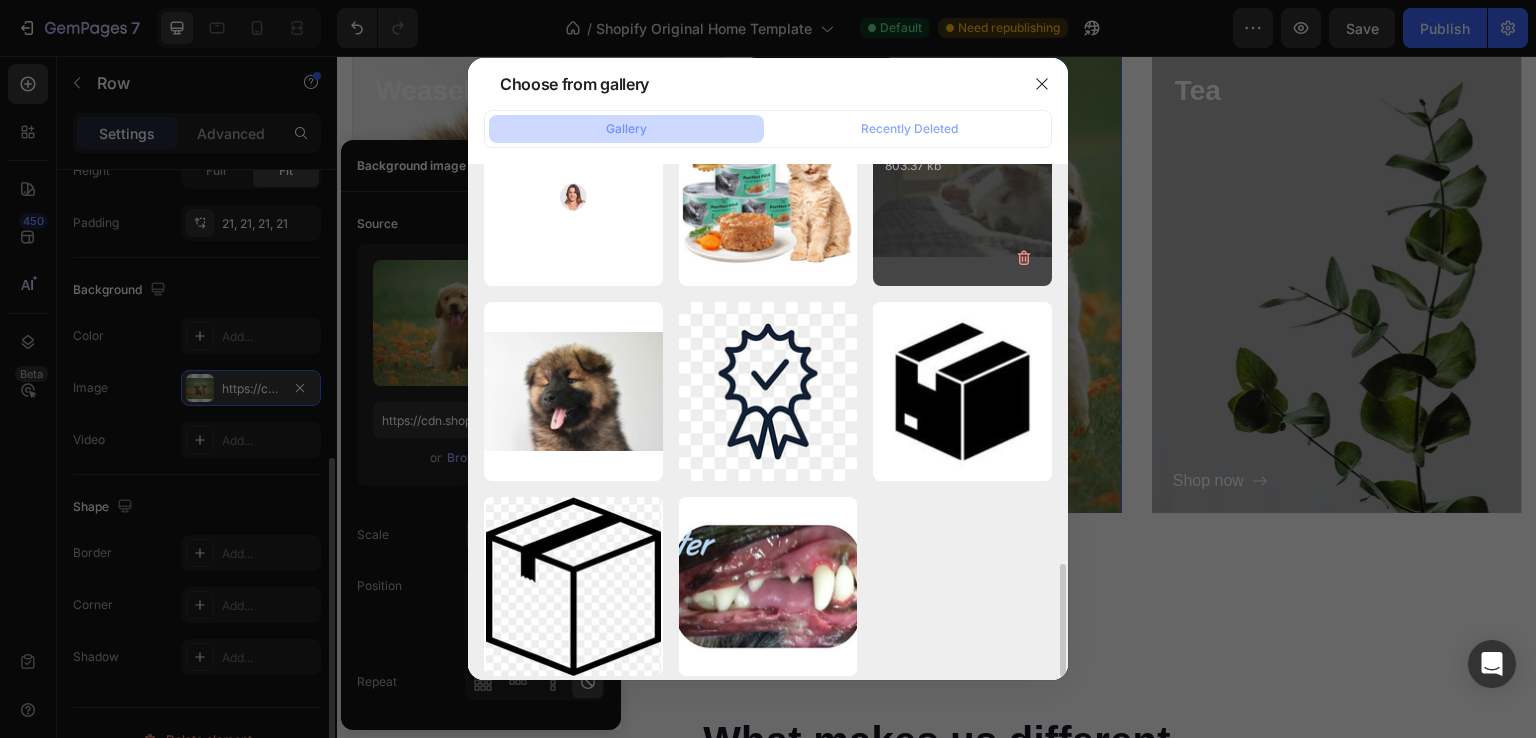 click on "pexels-cdomingues10-7...1).jpg 803.37 kb" at bounding box center [962, 197] 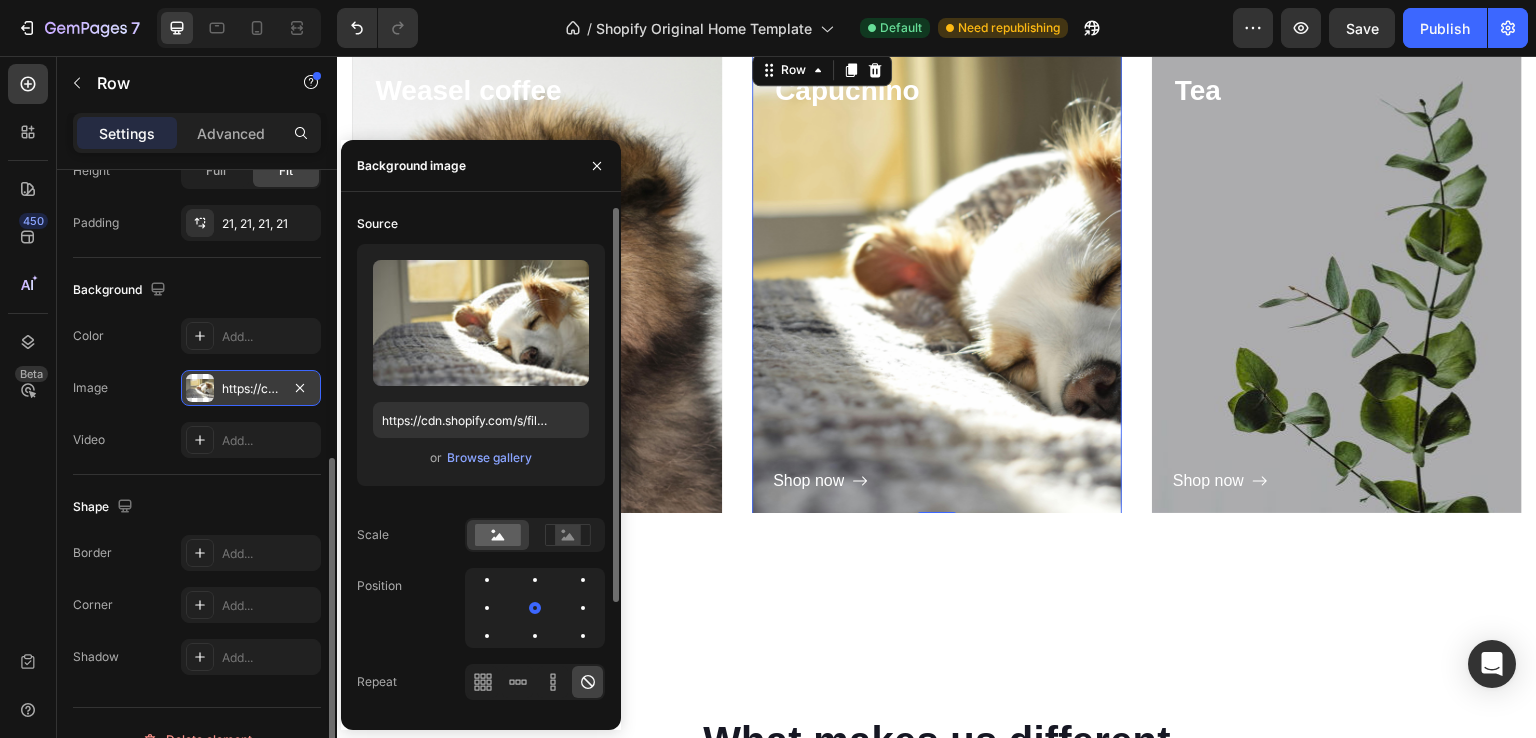 click on "or  Browse gallery" at bounding box center (481, 458) 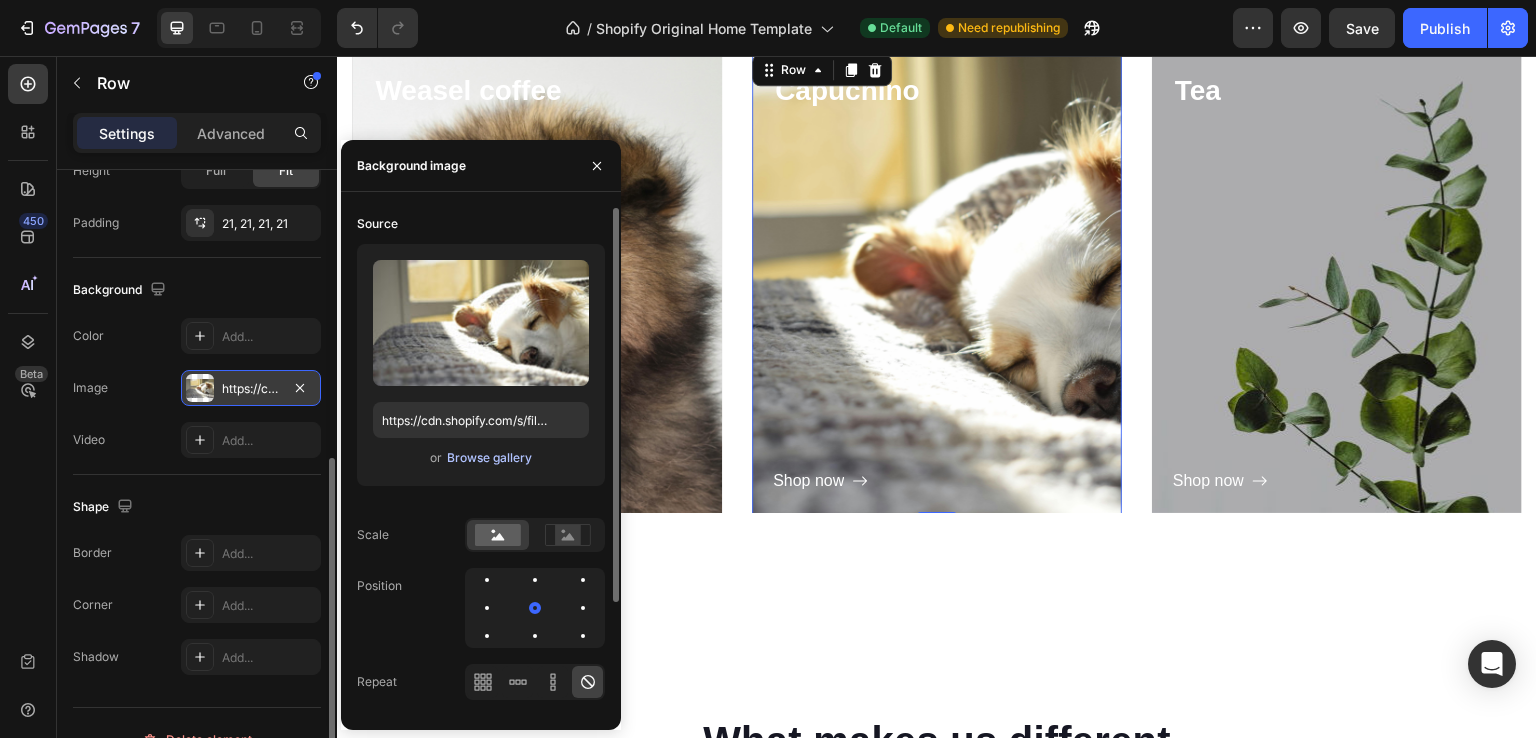 click on "Browse gallery" at bounding box center [489, 458] 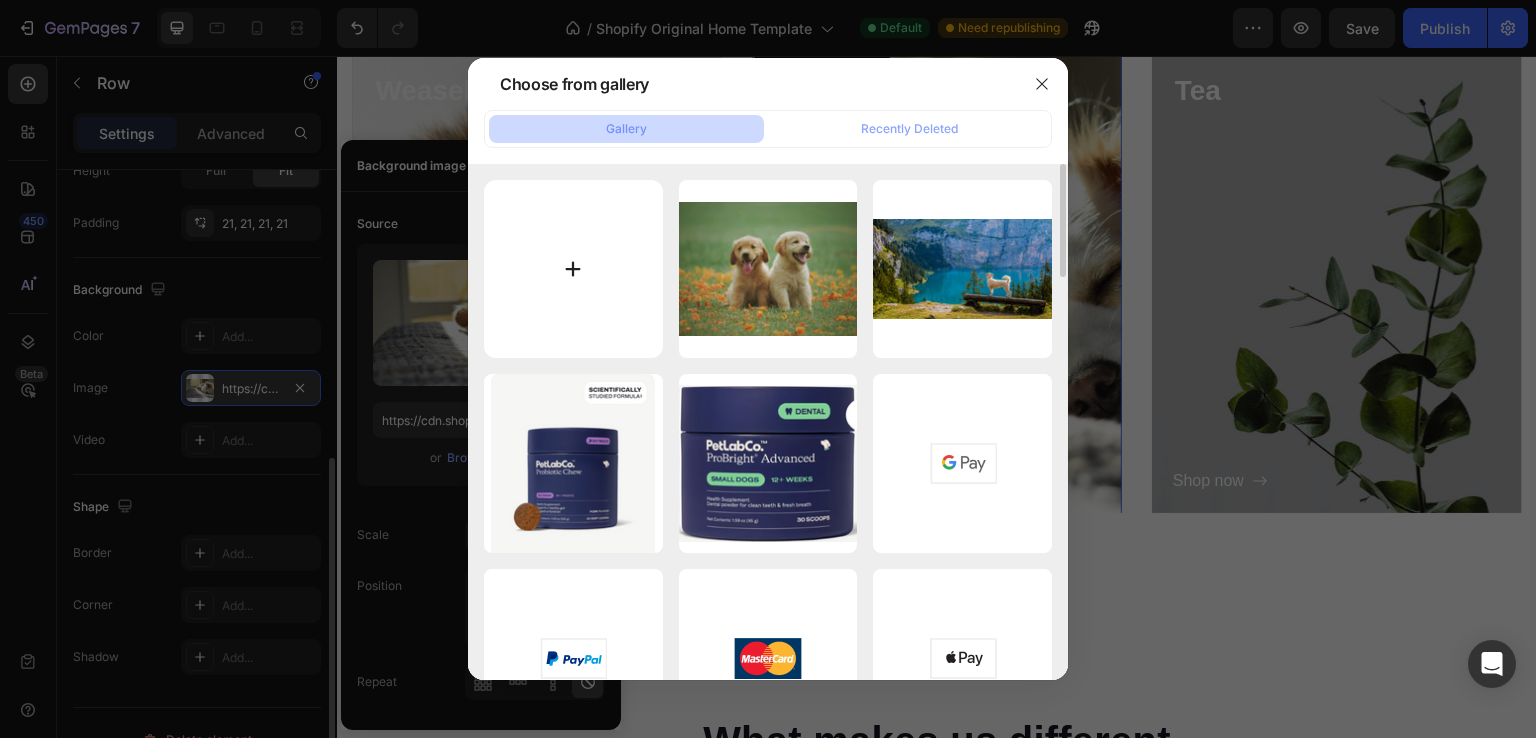 click at bounding box center [573, 269] 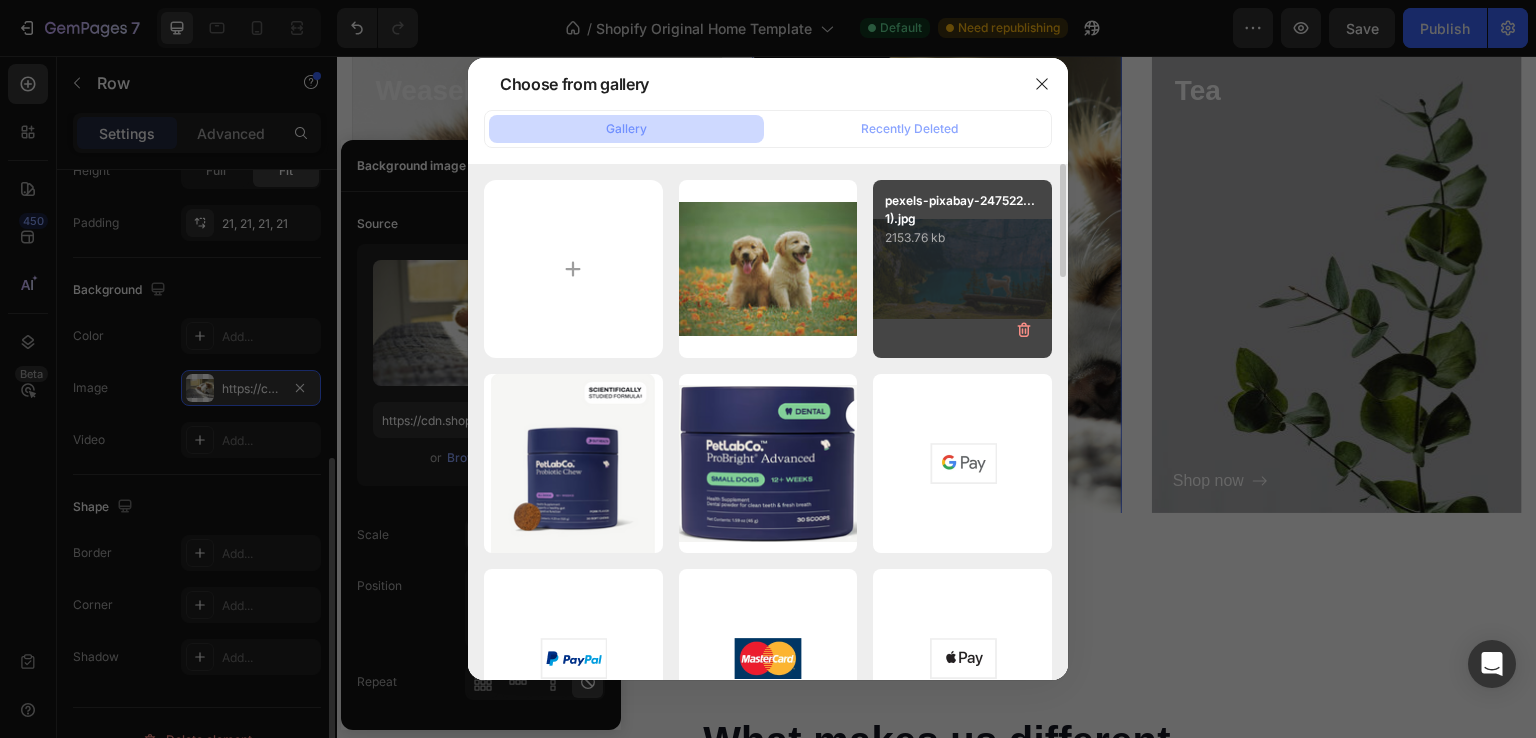 click on "pexels-pixabay-247522...1).jpg 2153.76 kb" at bounding box center (962, 269) 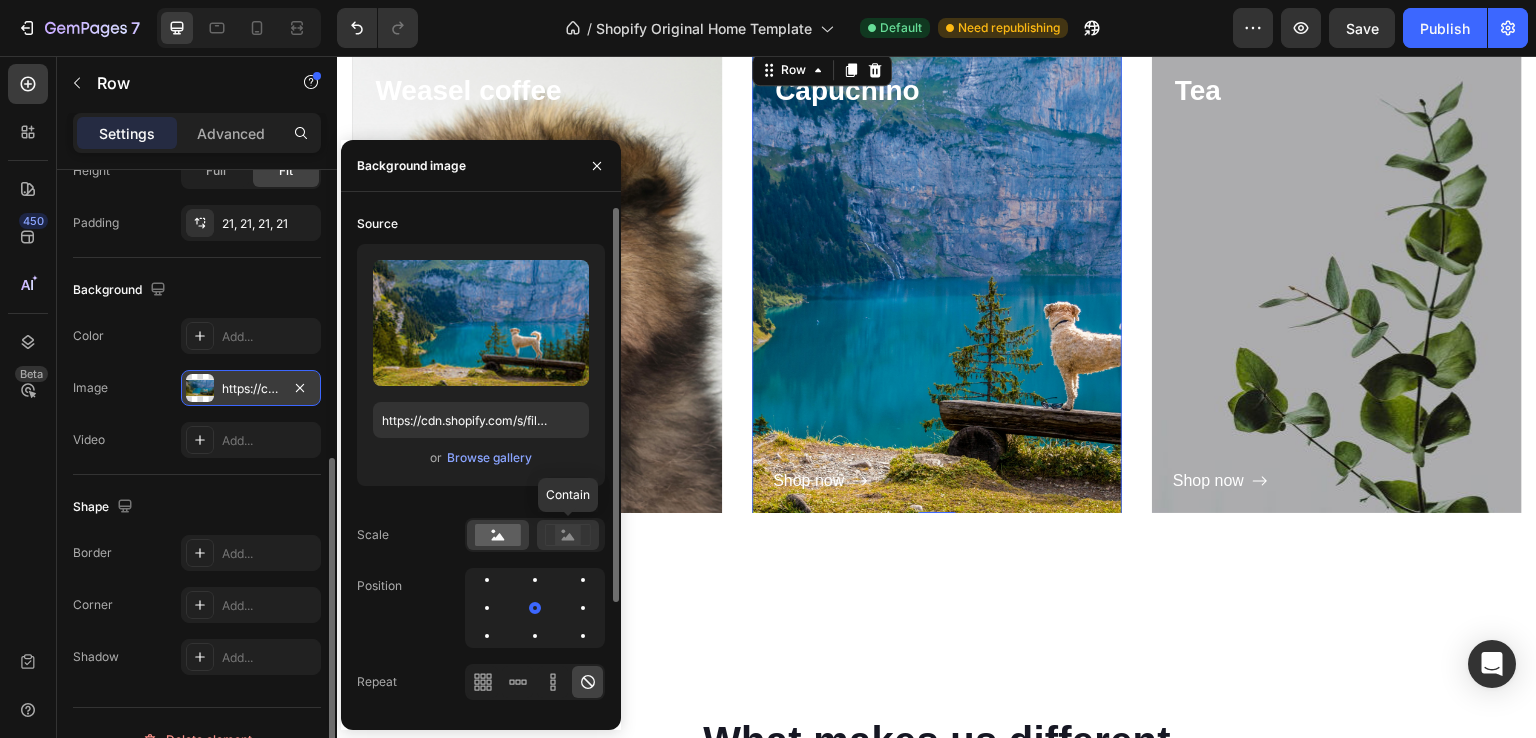 click 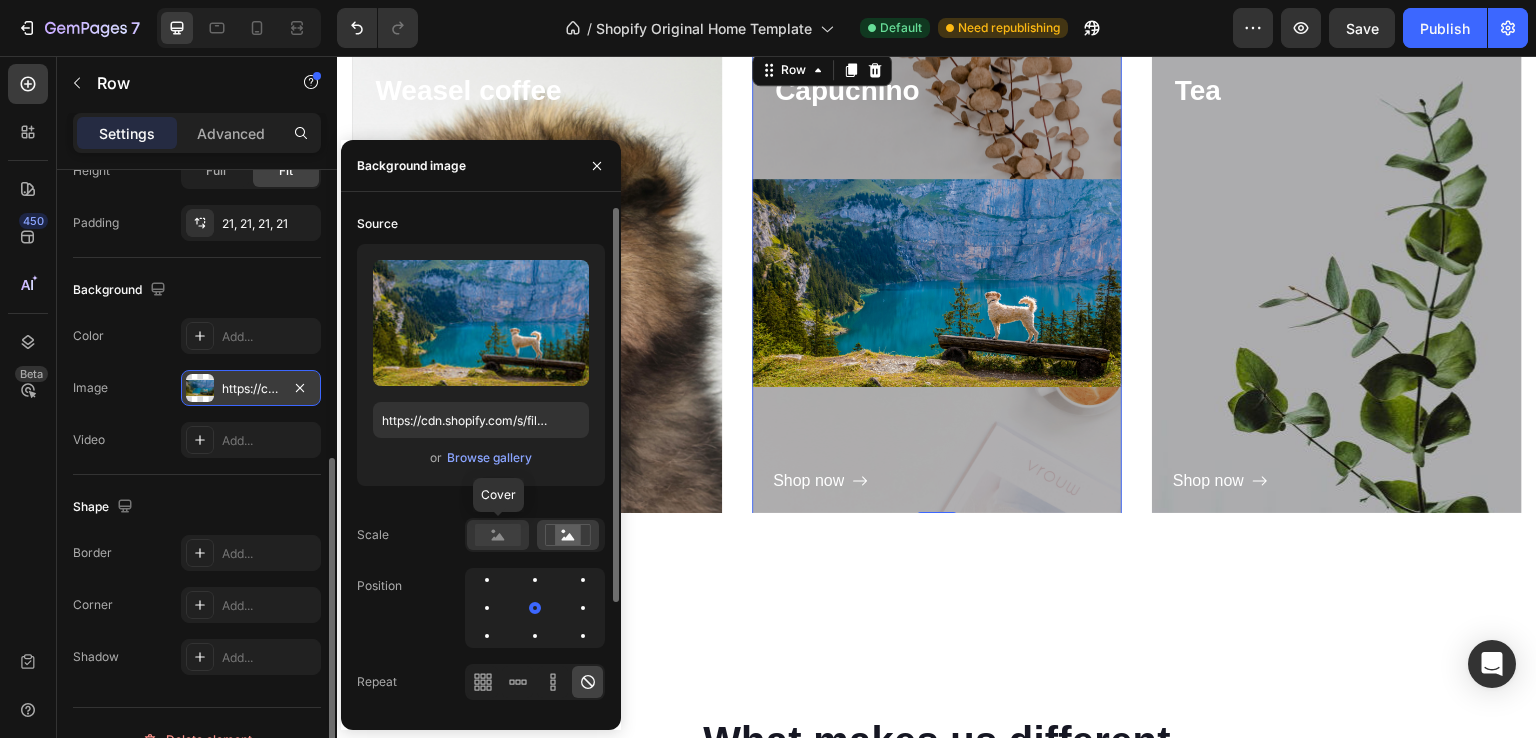 click 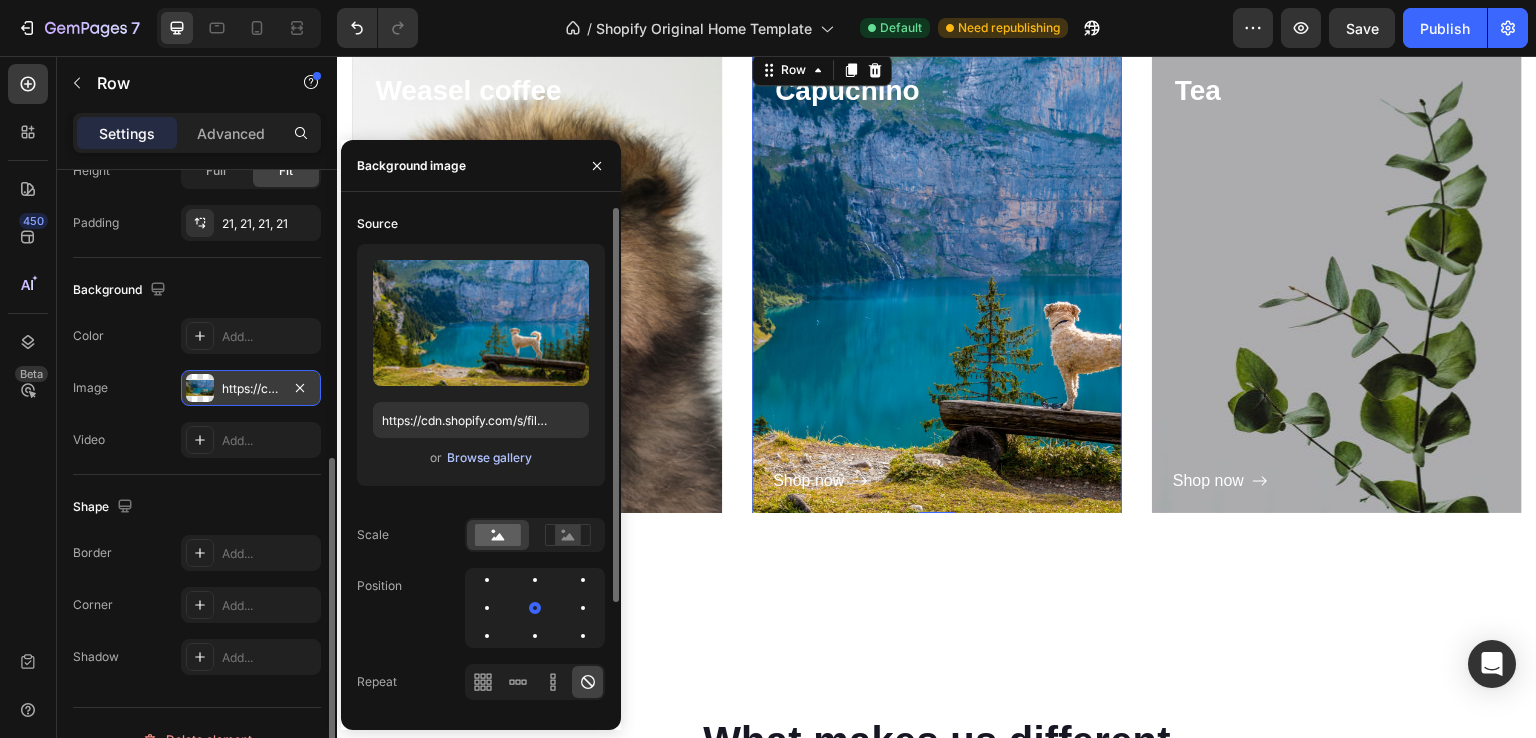 click on "Browse gallery" at bounding box center [489, 458] 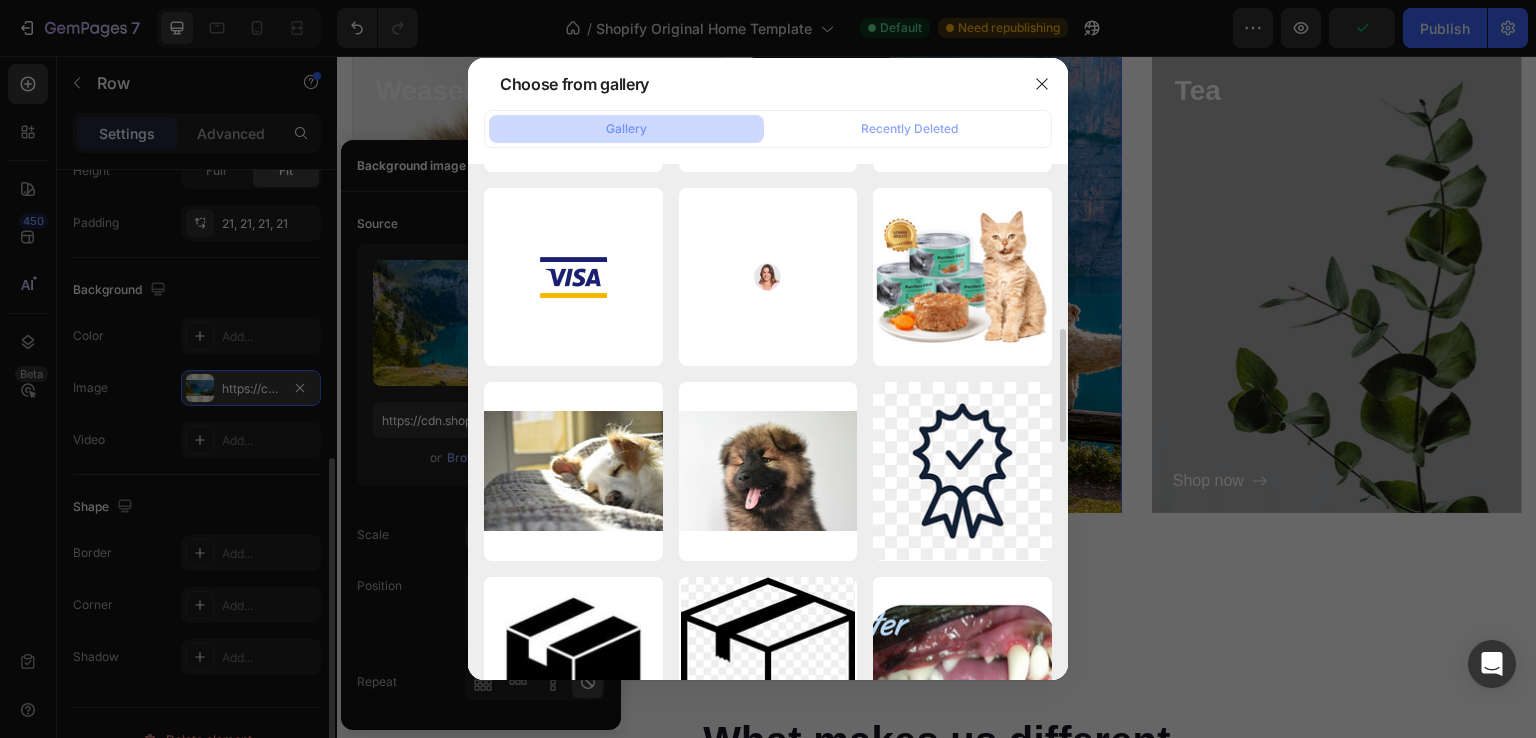 scroll, scrollTop: 616, scrollLeft: 0, axis: vertical 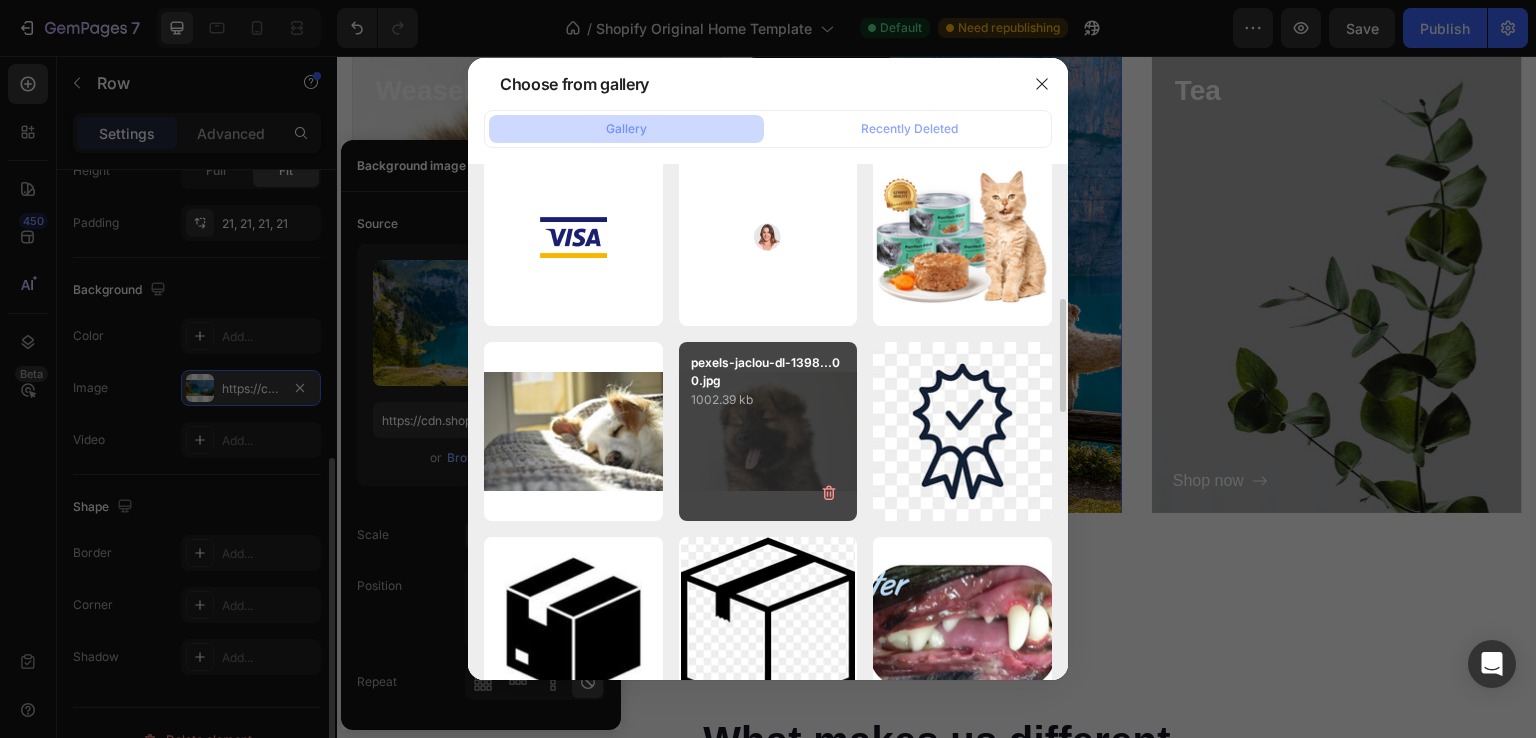 click on "1002.39 kb" at bounding box center [768, 400] 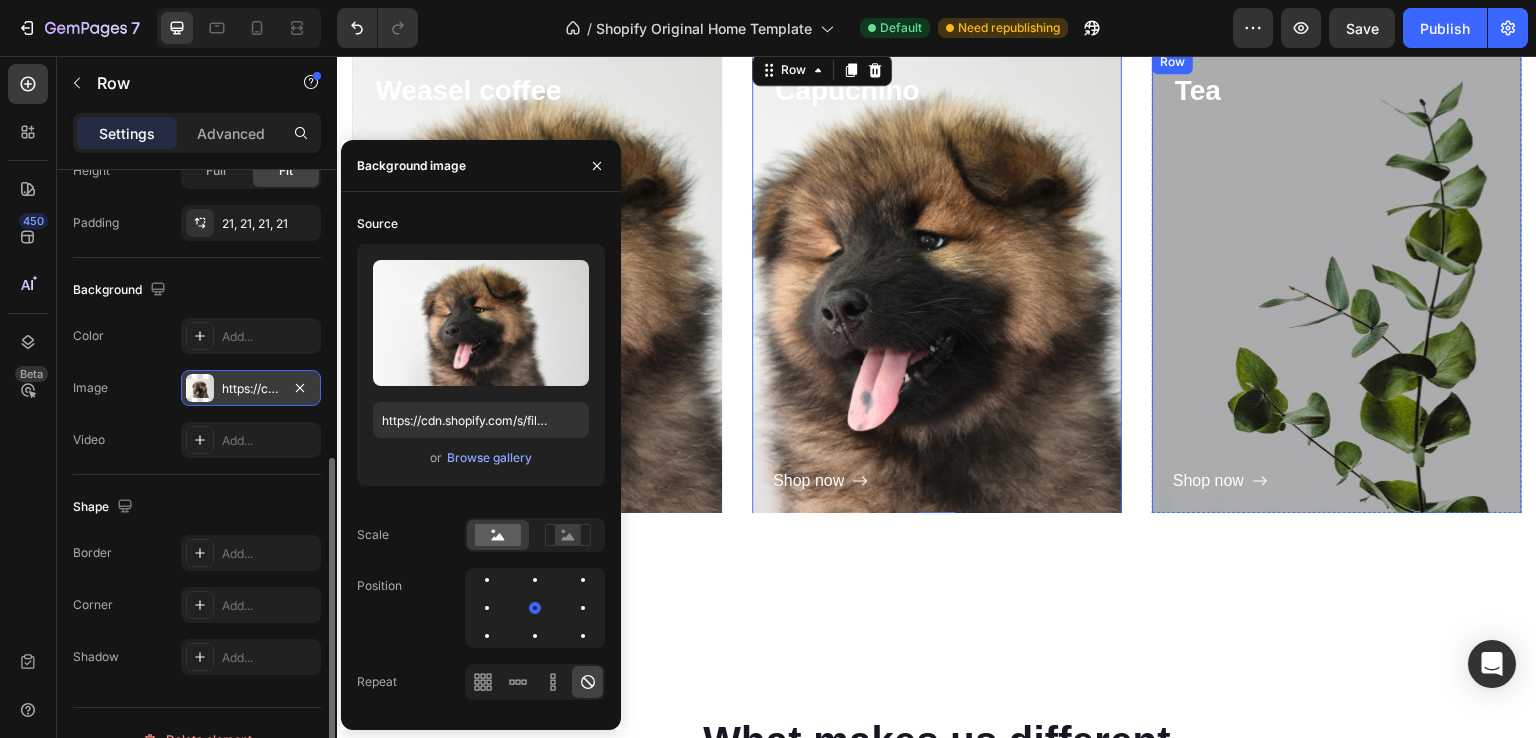 click on "Shop now Button" at bounding box center (1337, 304) 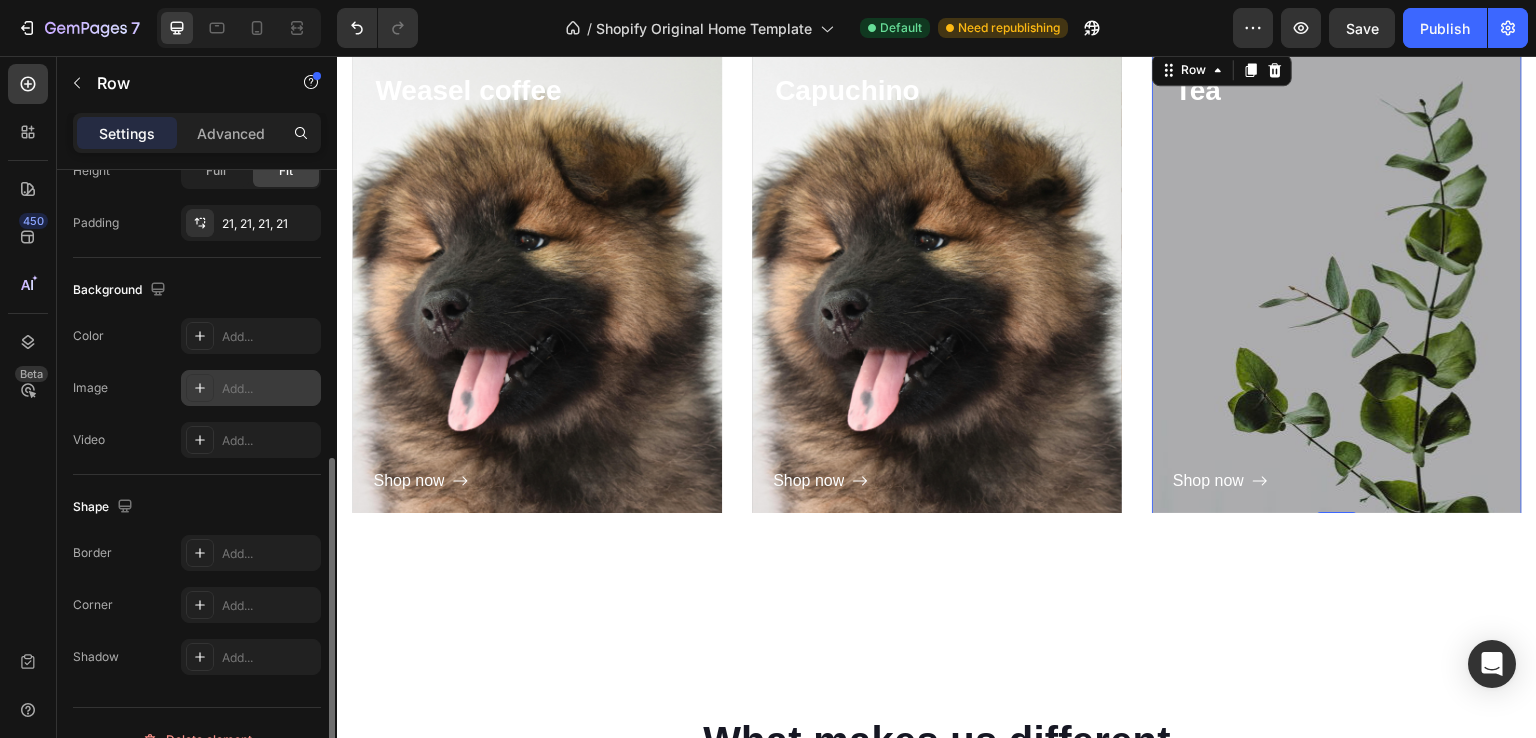 click on "Add..." at bounding box center [251, 388] 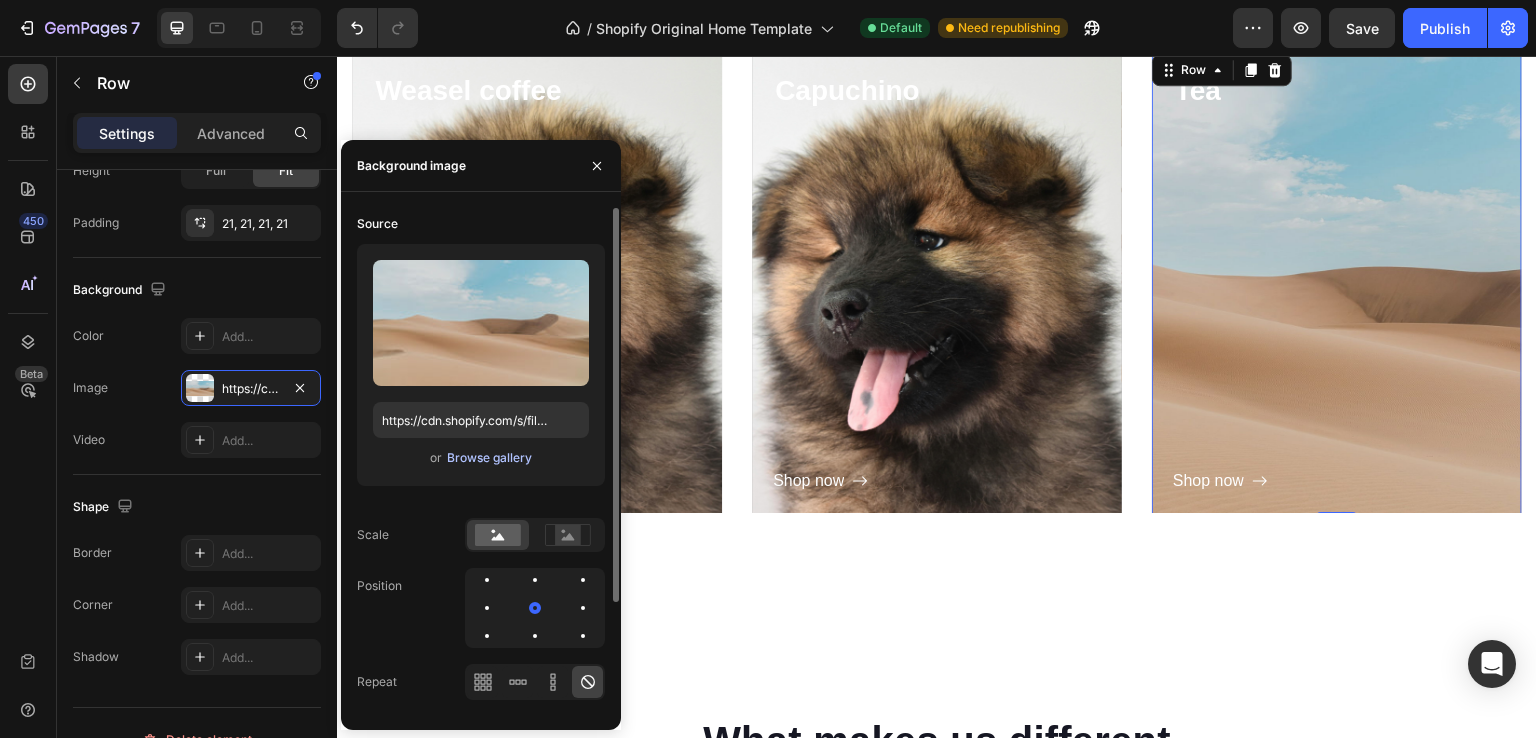 click on "Browse gallery" at bounding box center (489, 458) 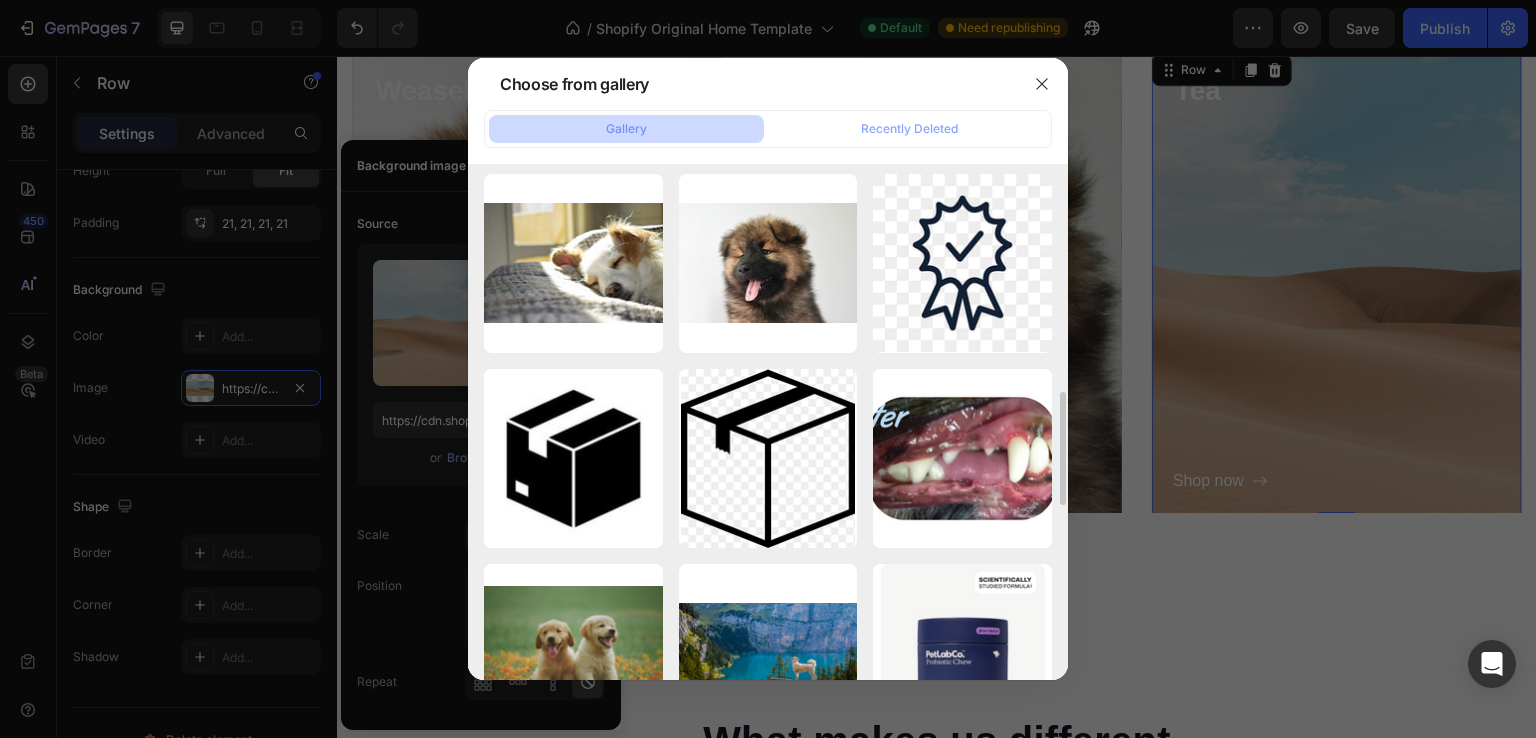scroll, scrollTop: 892, scrollLeft: 0, axis: vertical 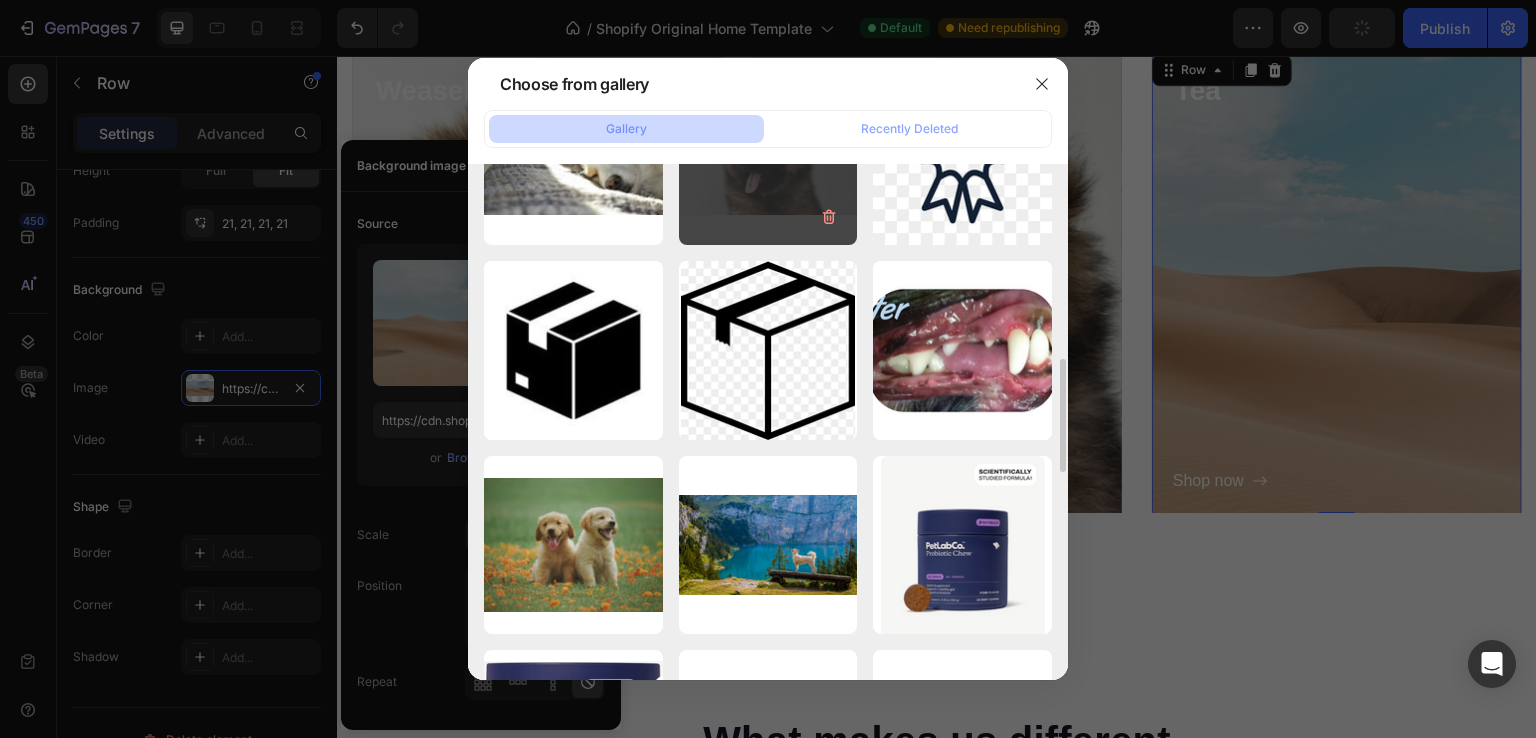 click on "pexels-jaclou-dl-1398...00.jpg 1002.39 kb" at bounding box center [768, 155] 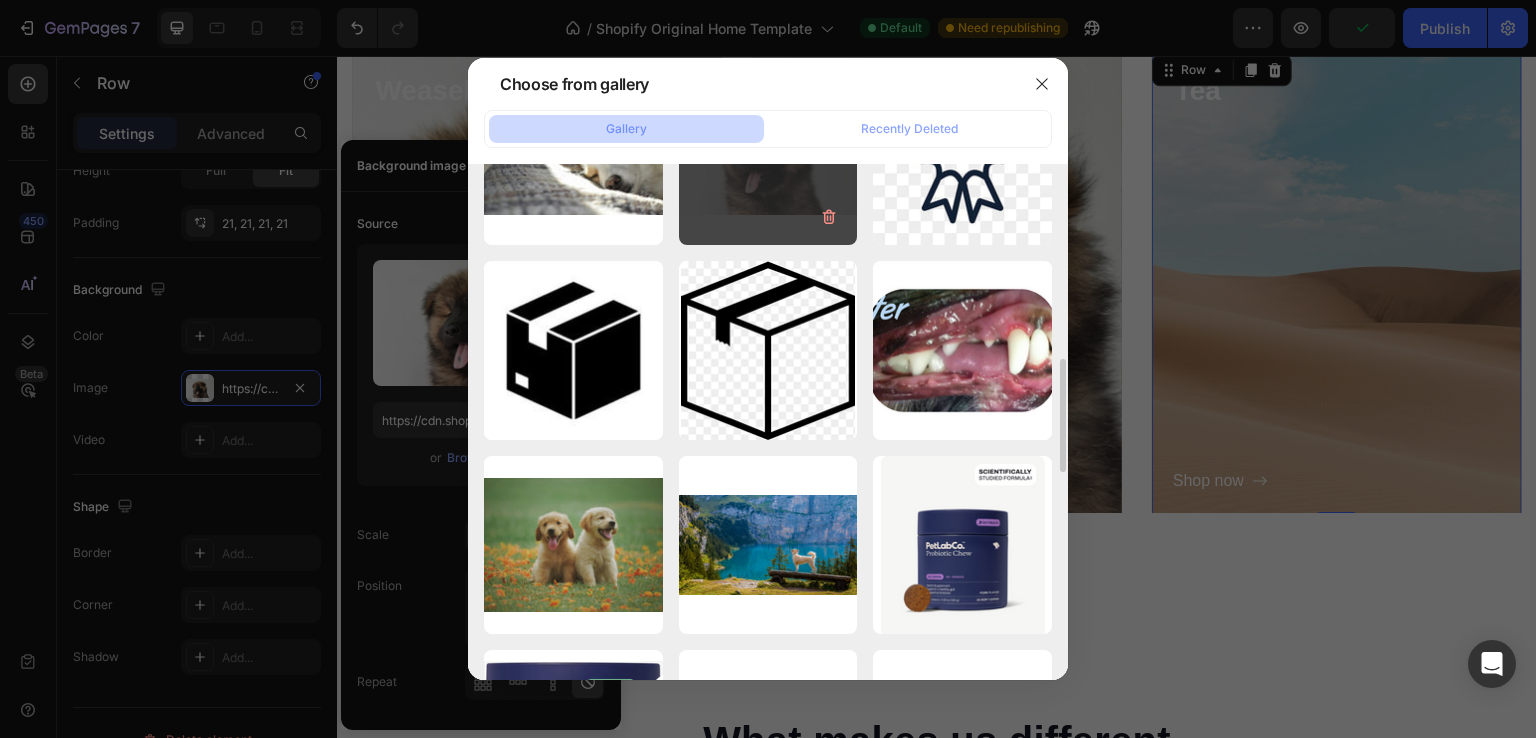 type on "https://cdn.shopify.com/s/files/1/0967/9437/8565/files/gempages_577771510924575248-6a60371f-a5b2-42eb-962d-95e16a3bb094.jpg" 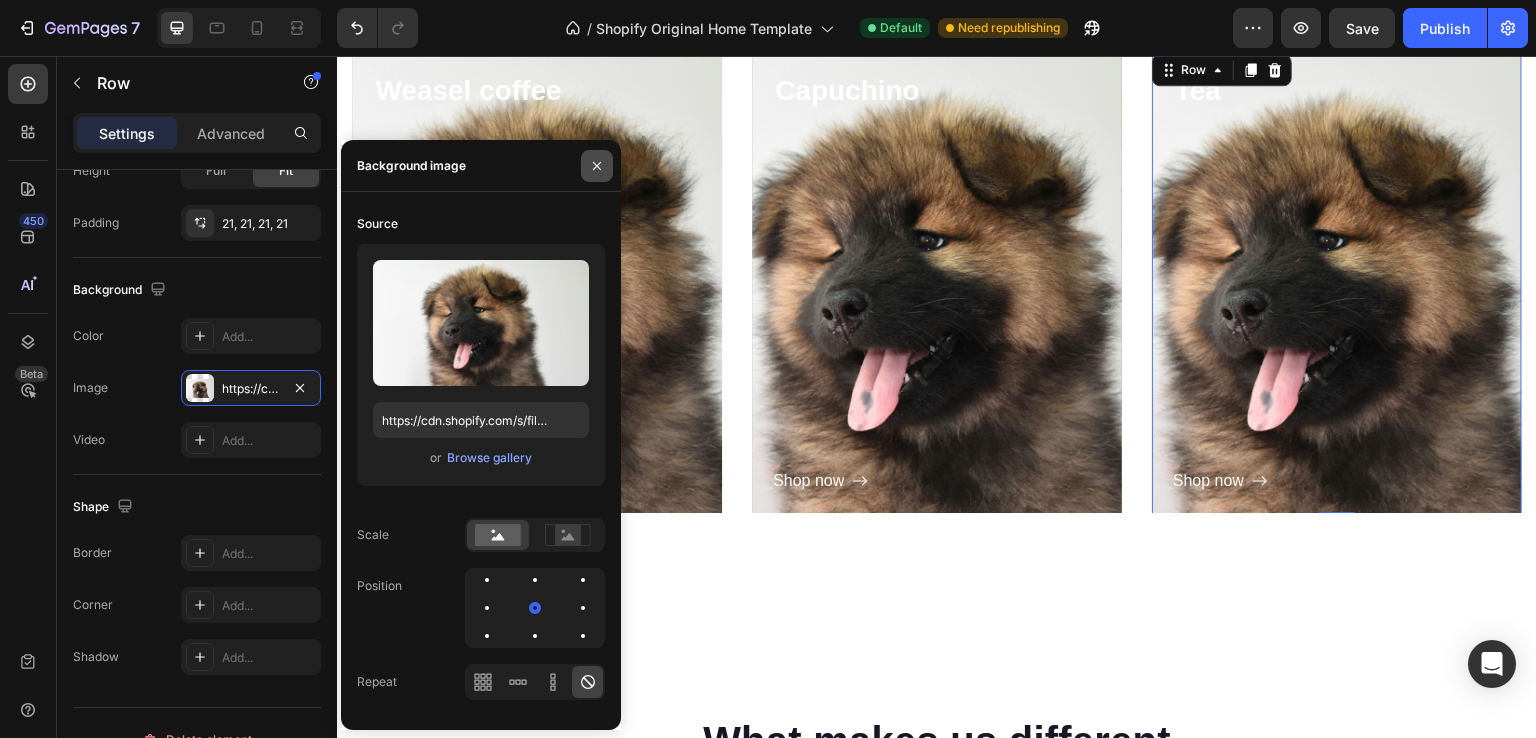 click 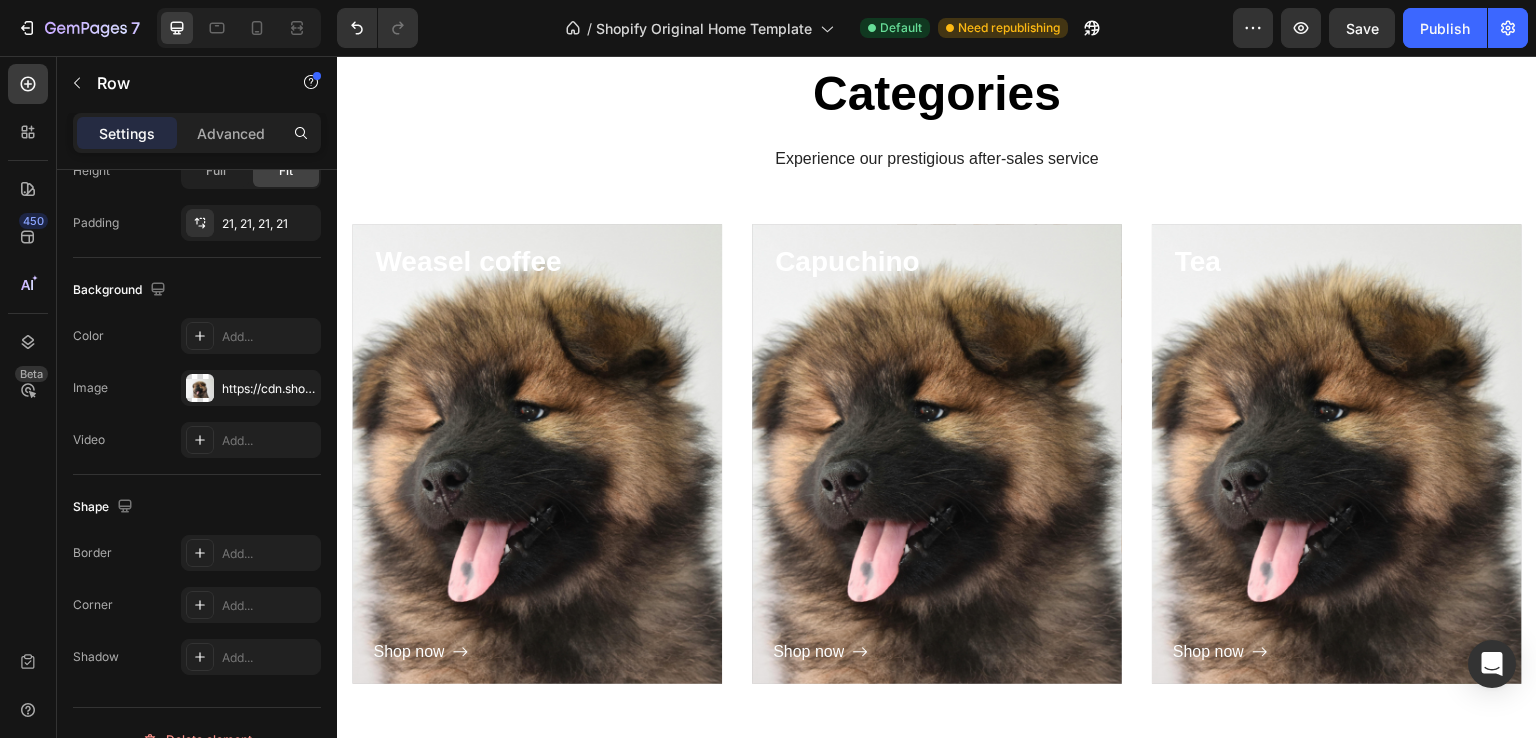 scroll, scrollTop: 972, scrollLeft: 0, axis: vertical 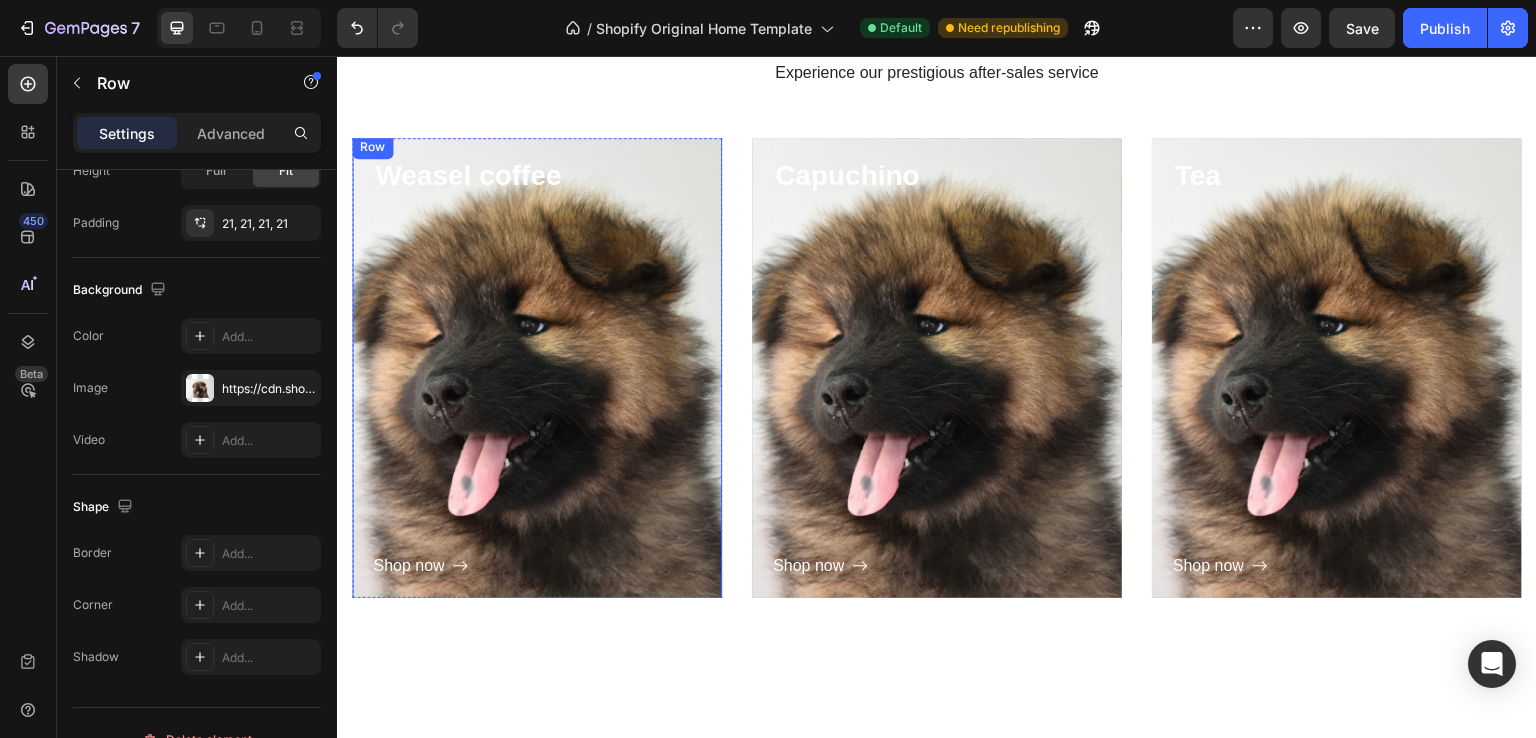 click on "Shop now Button" at bounding box center (537, 389) 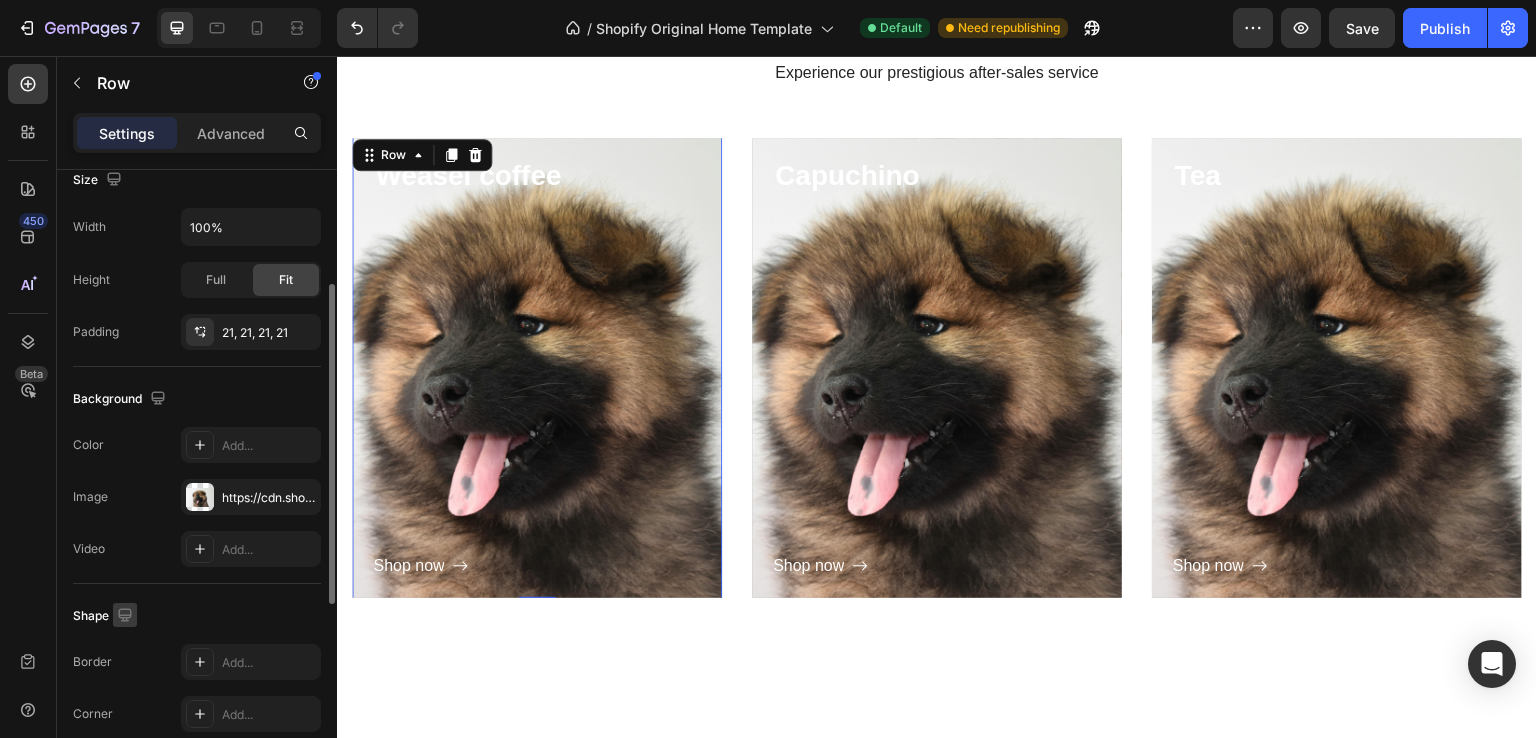scroll, scrollTop: 375, scrollLeft: 0, axis: vertical 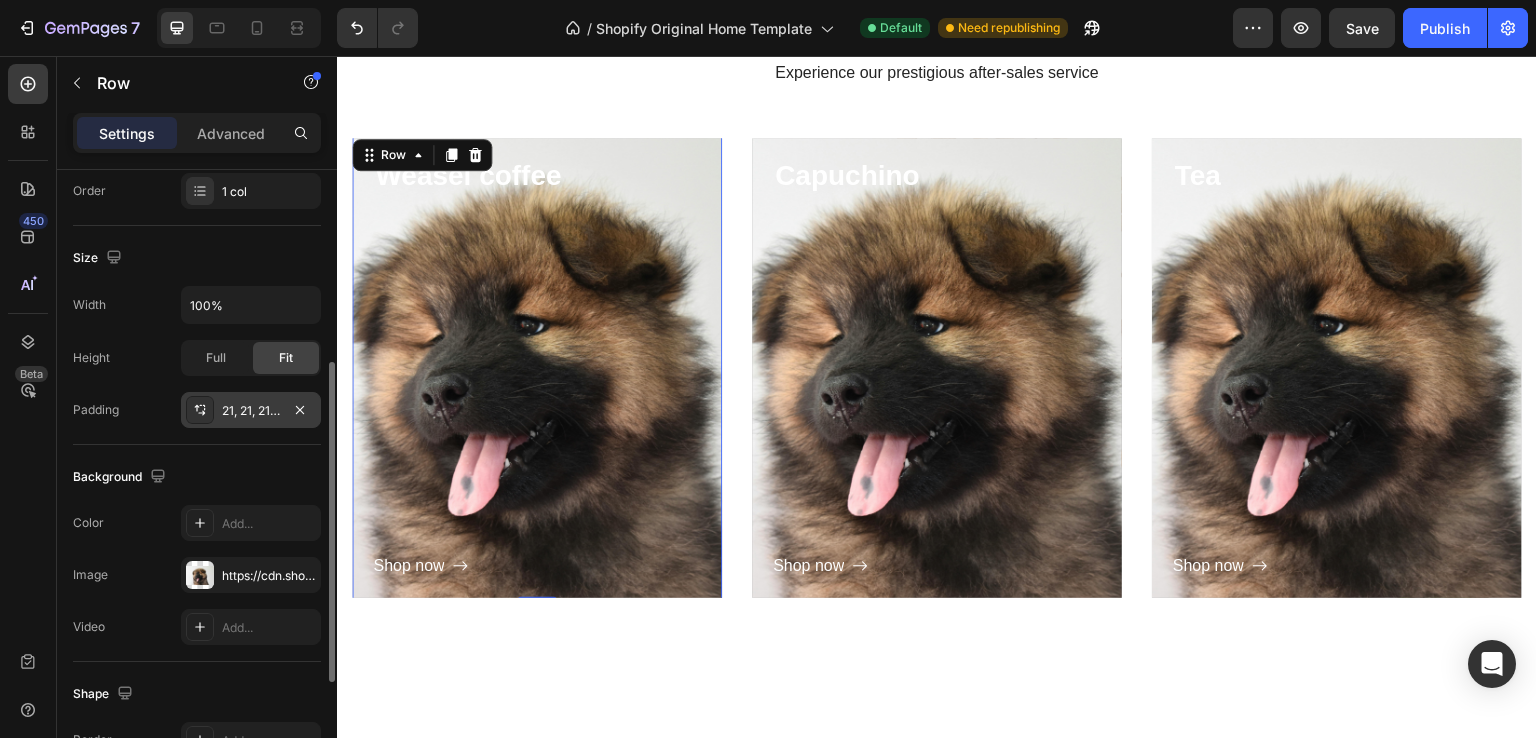 click on "21, 21, 21, 21" at bounding box center [251, 410] 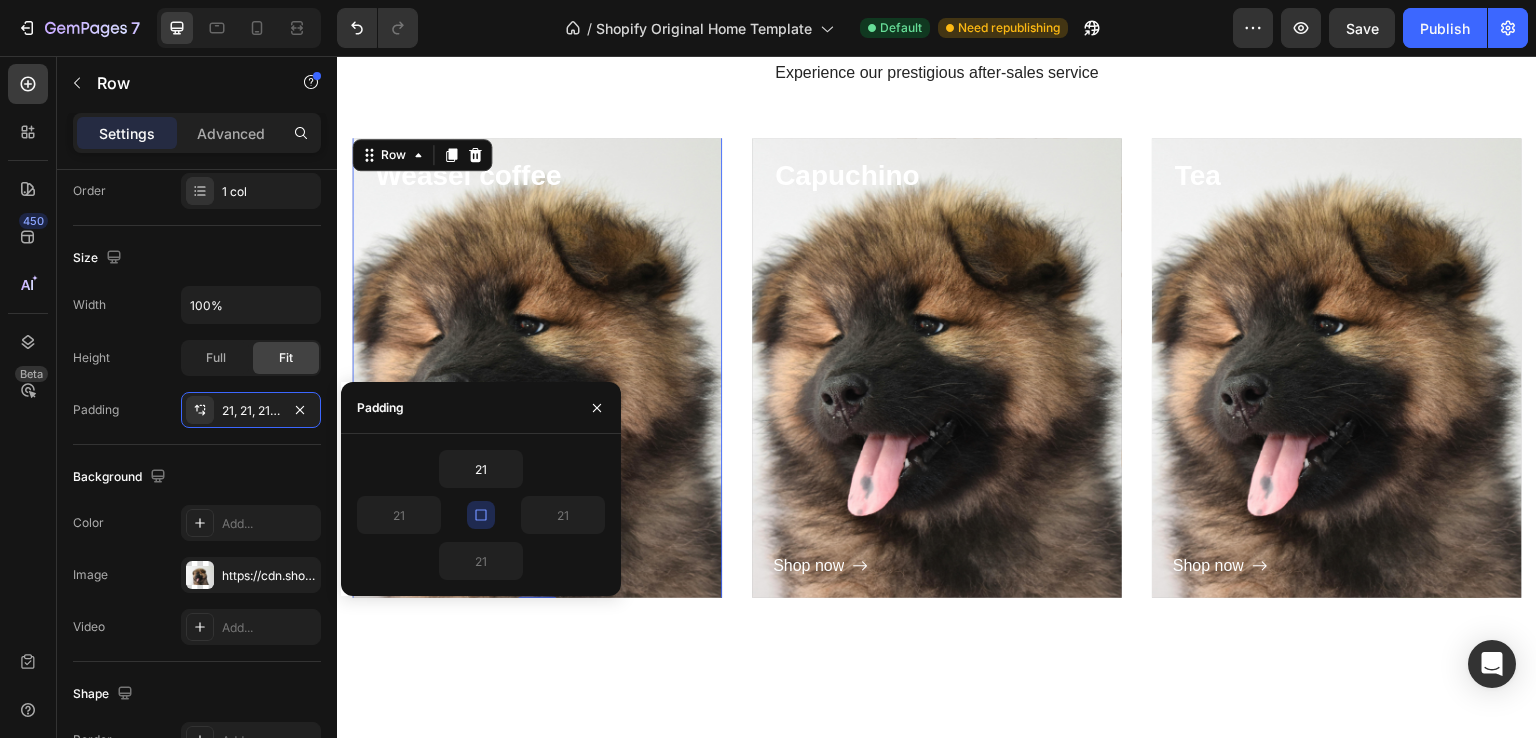click 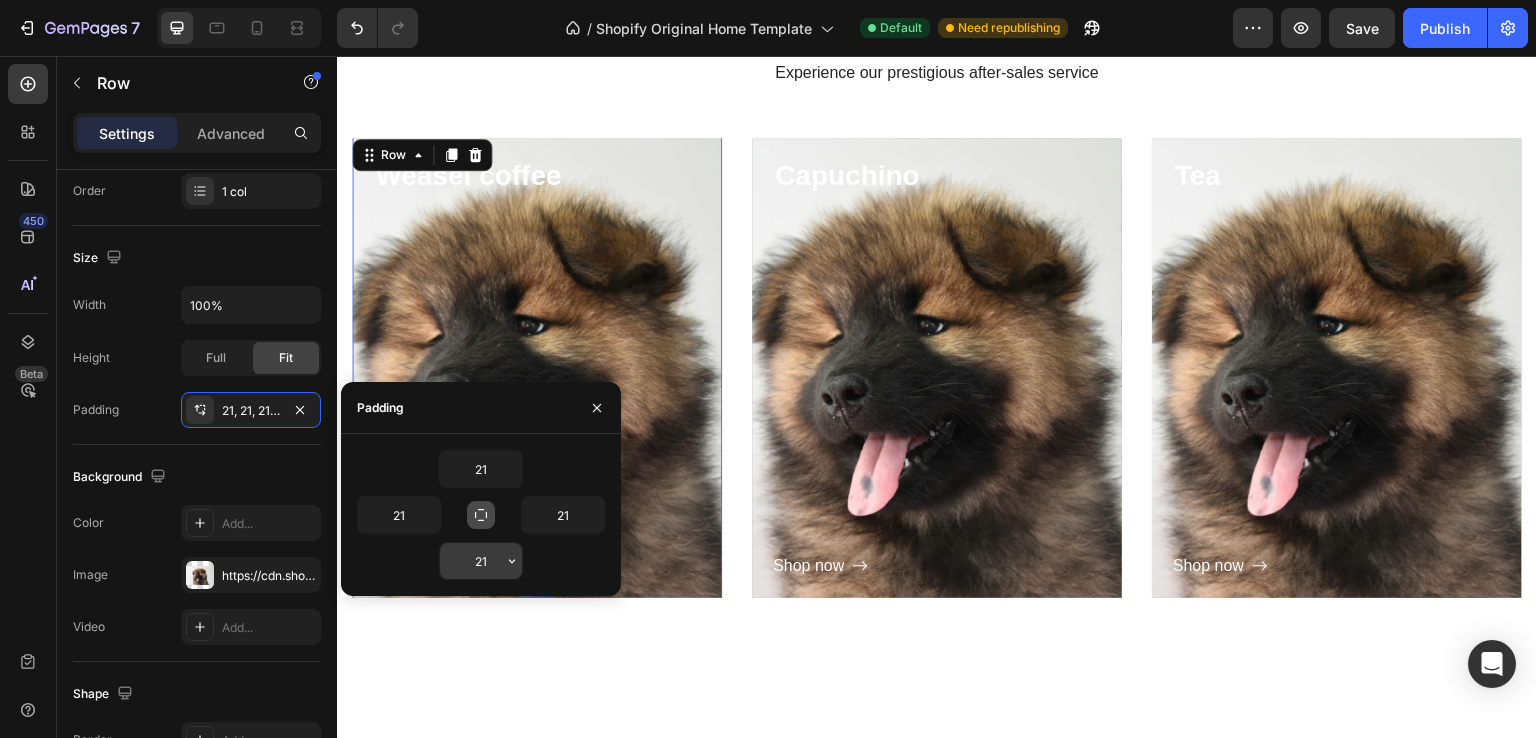 click on "21" at bounding box center (481, 561) 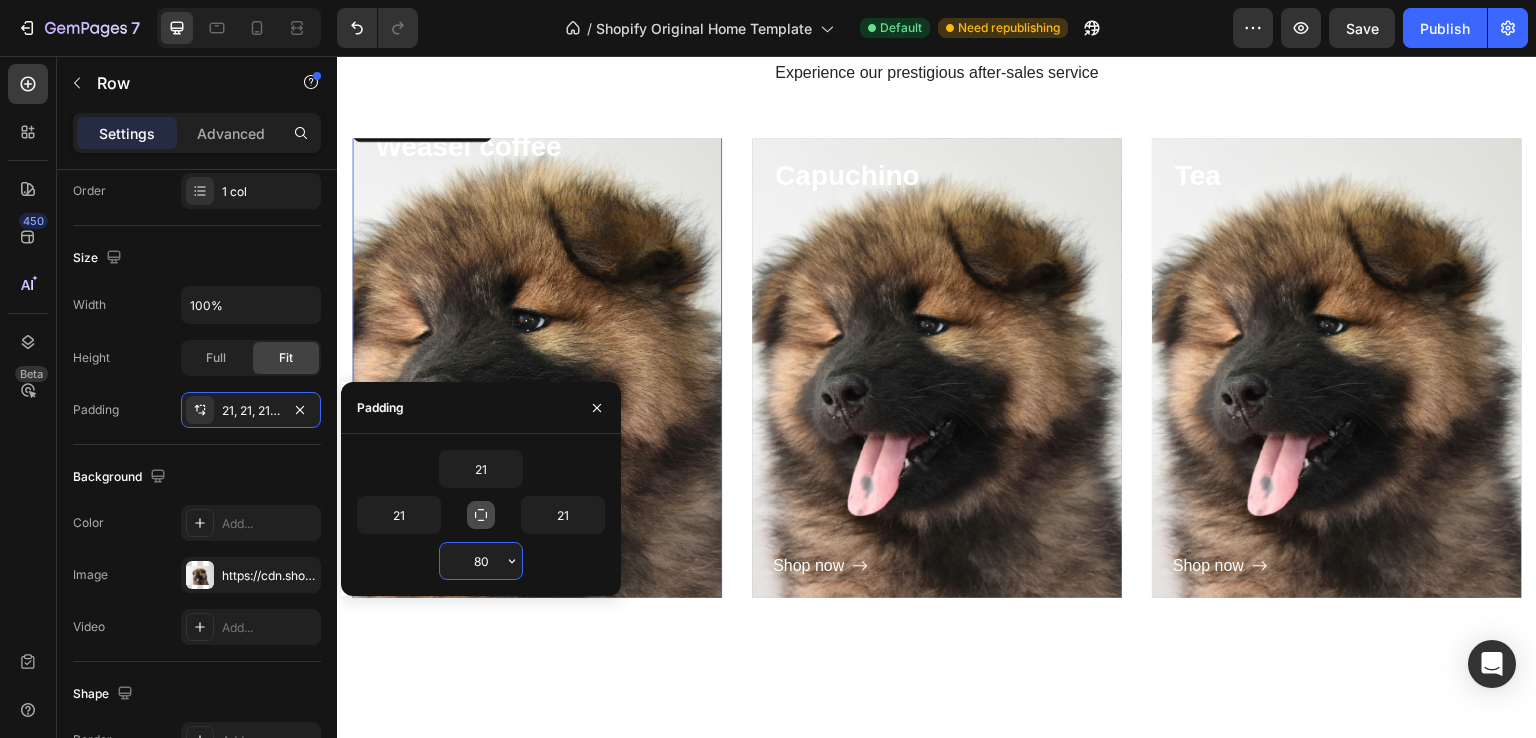 type on "8" 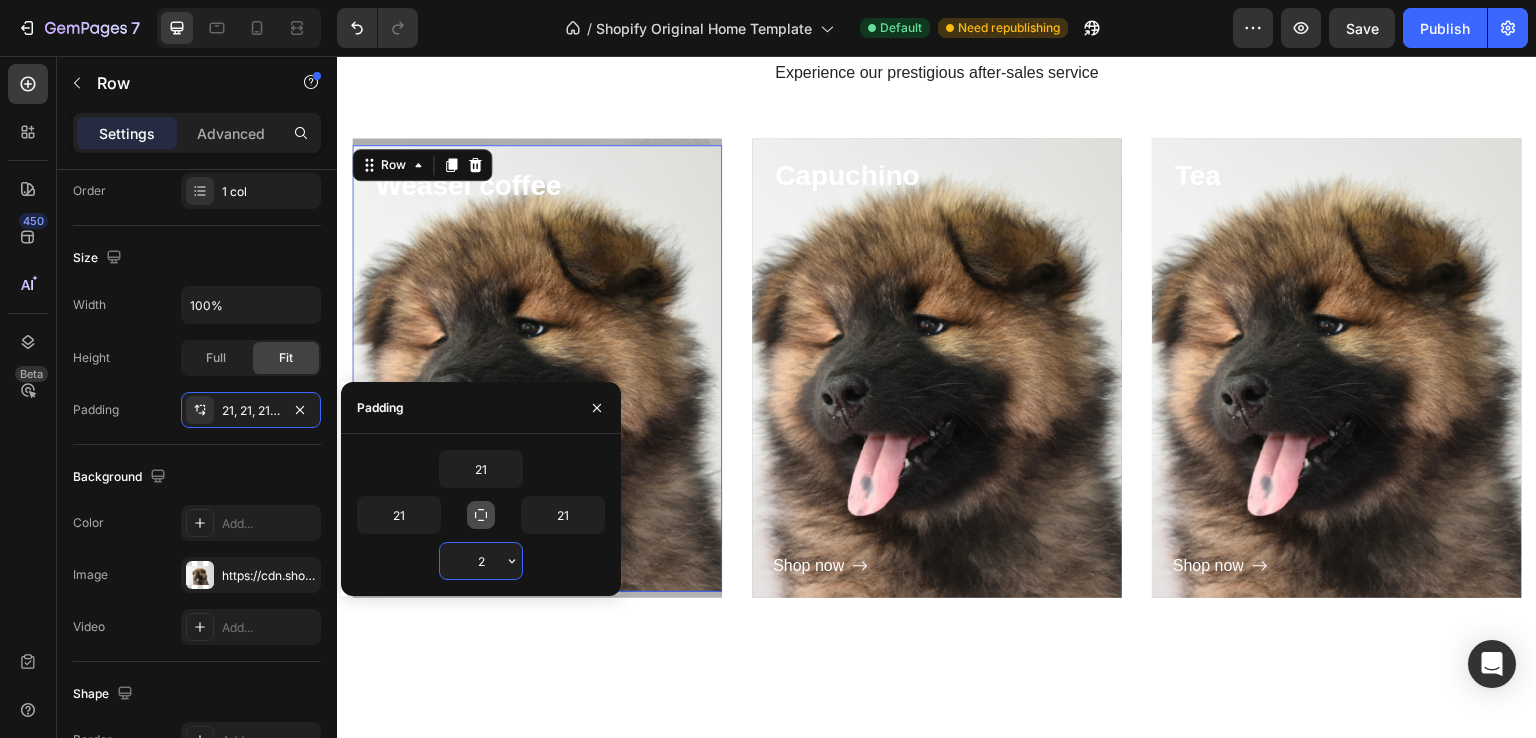 type on "21" 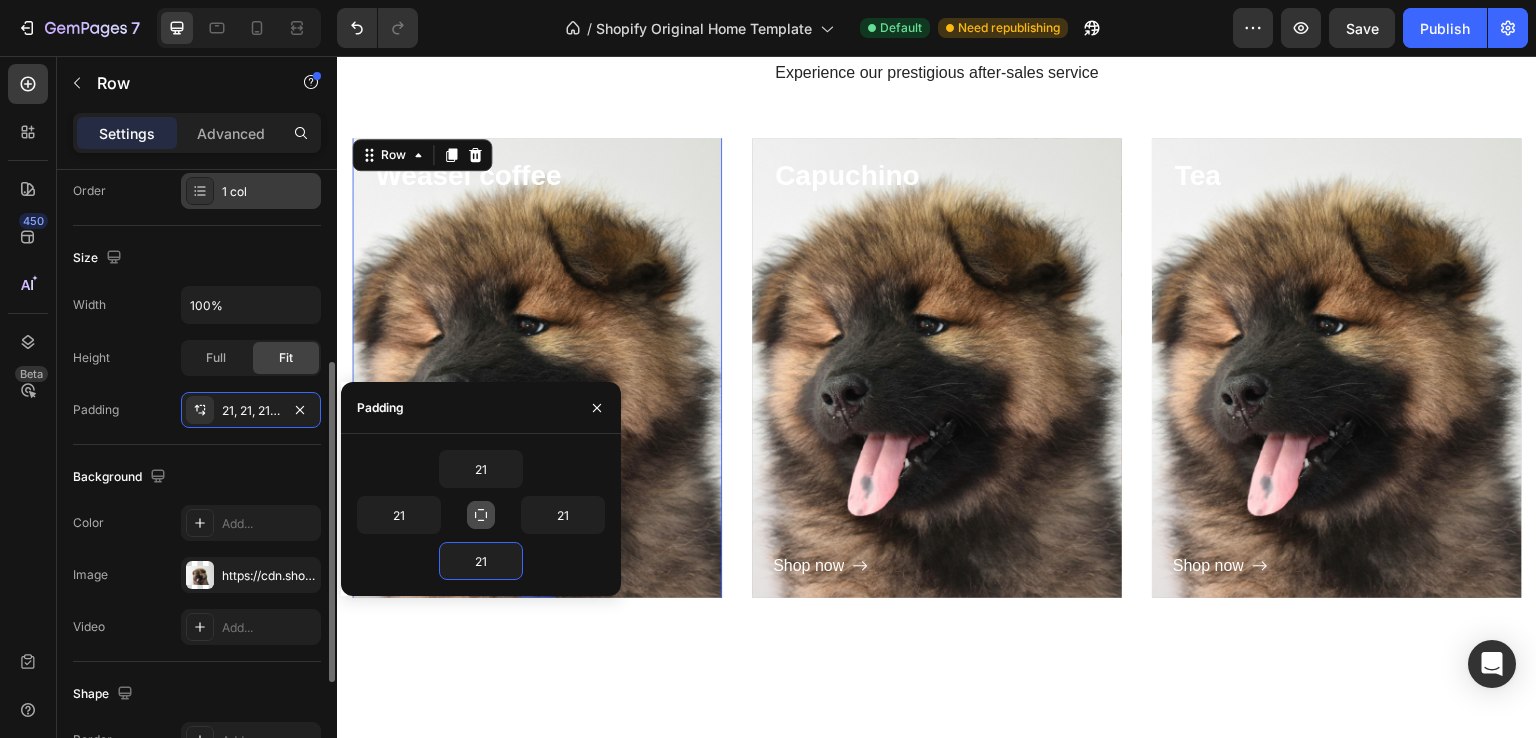 click on "1 col" at bounding box center [269, 192] 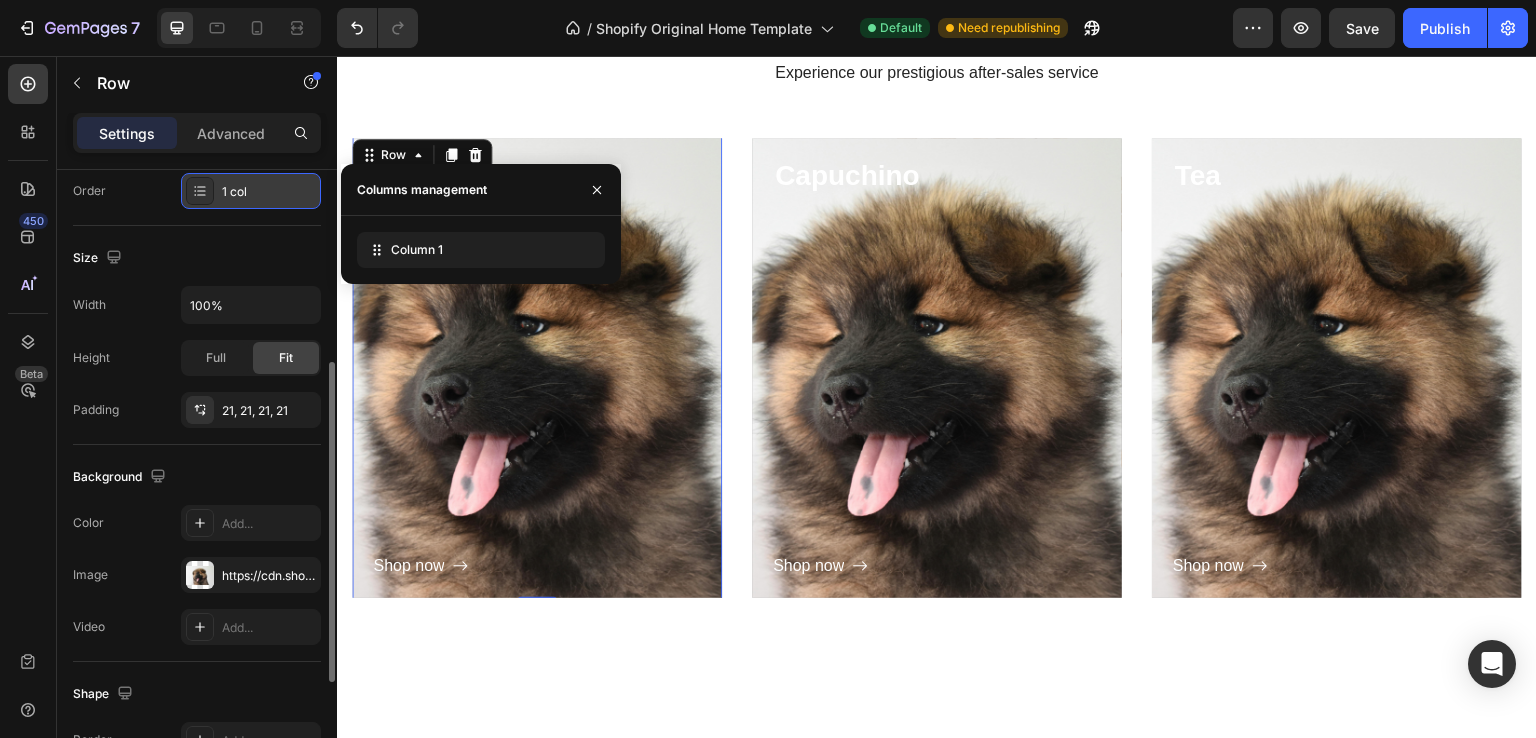 click on "1 col" at bounding box center [269, 192] 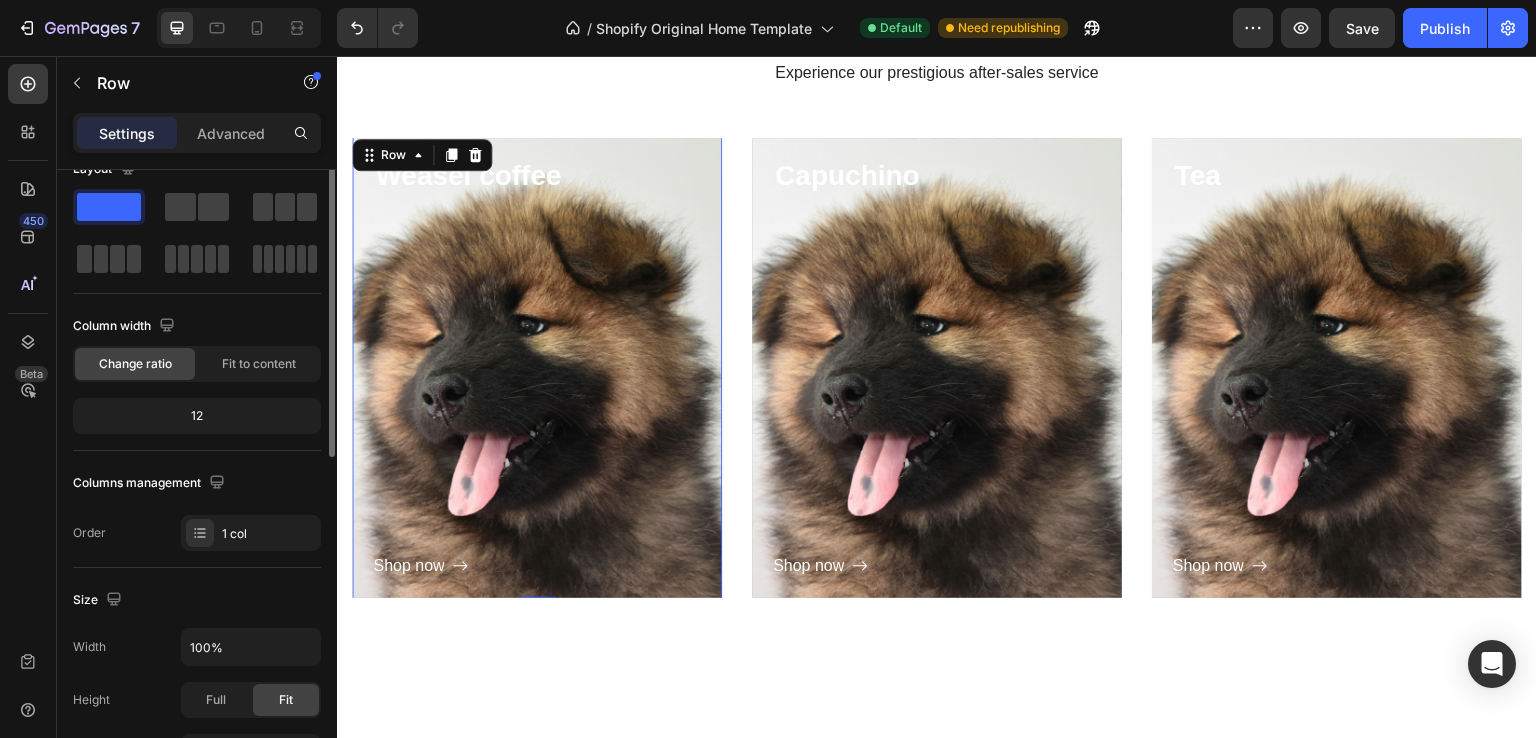scroll, scrollTop: 0, scrollLeft: 0, axis: both 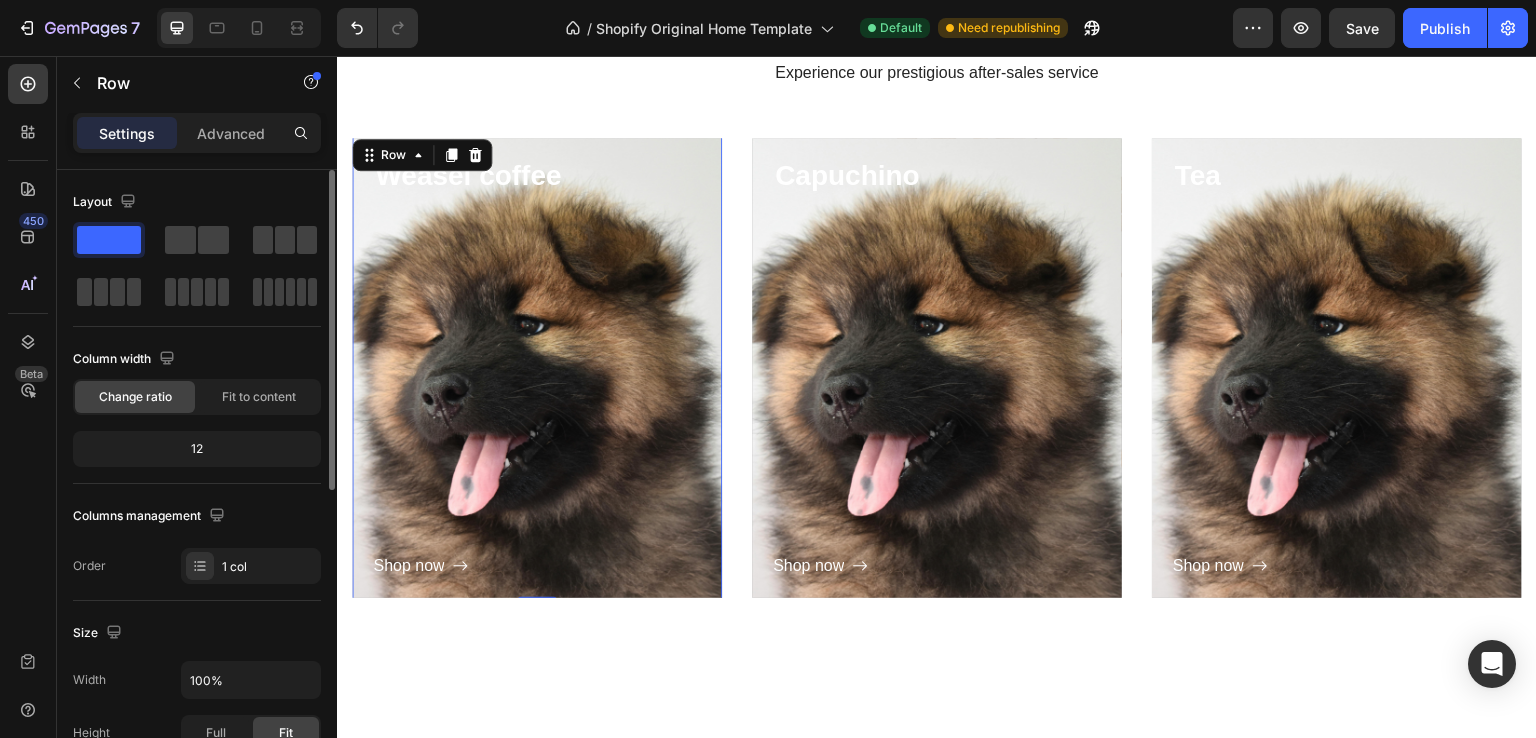 click 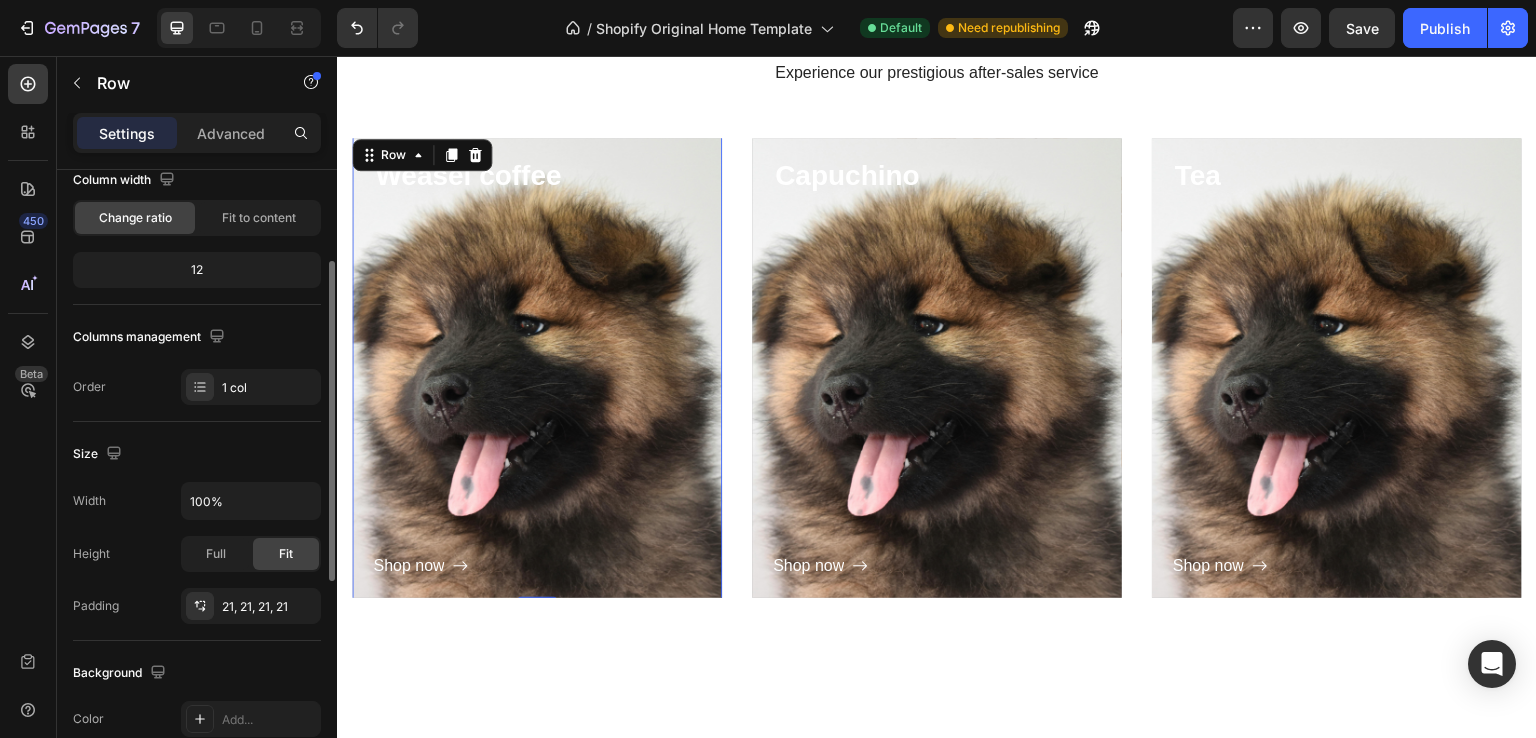 scroll, scrollTop: 202, scrollLeft: 0, axis: vertical 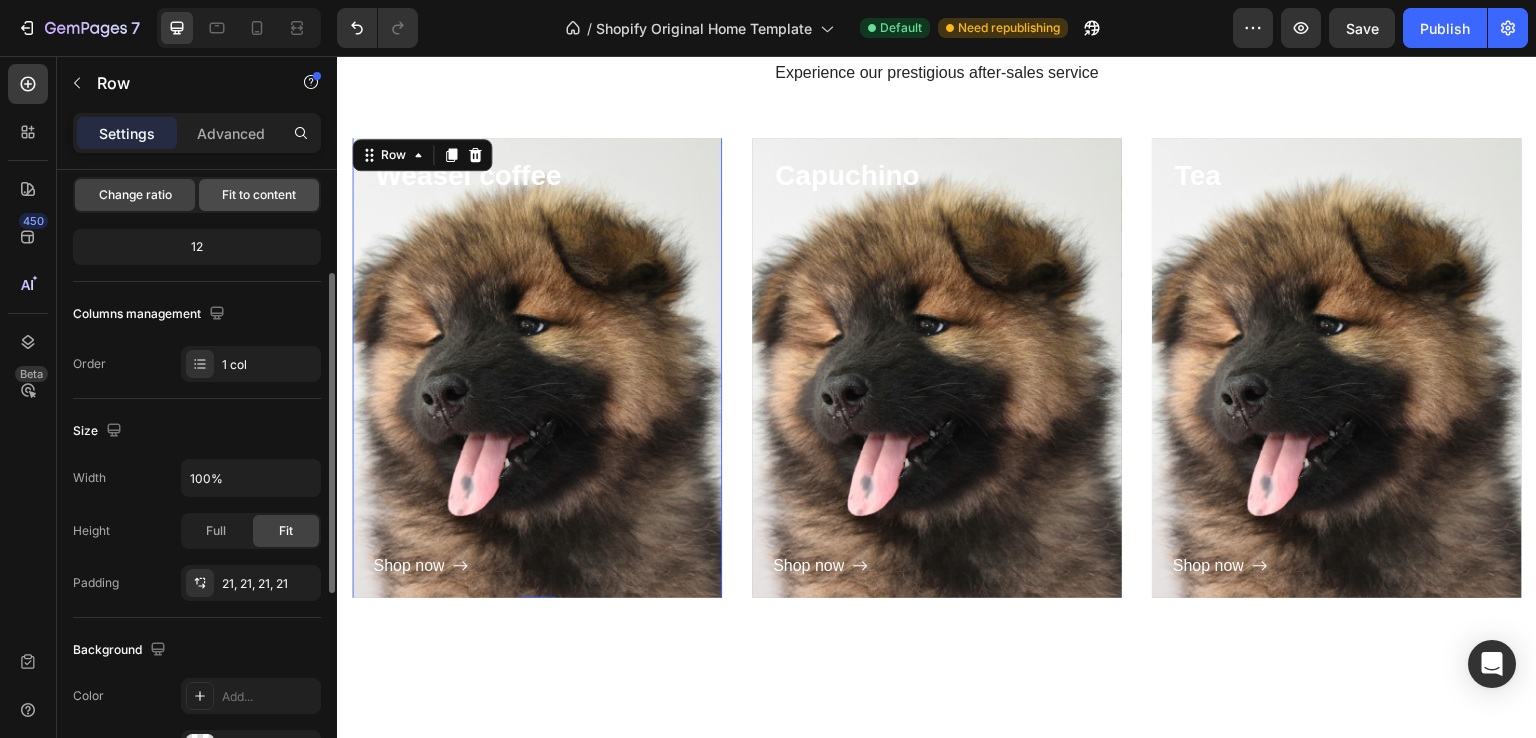 drag, startPoint x: 197, startPoint y: 245, endPoint x: 238, endPoint y: 194, distance: 65.43699 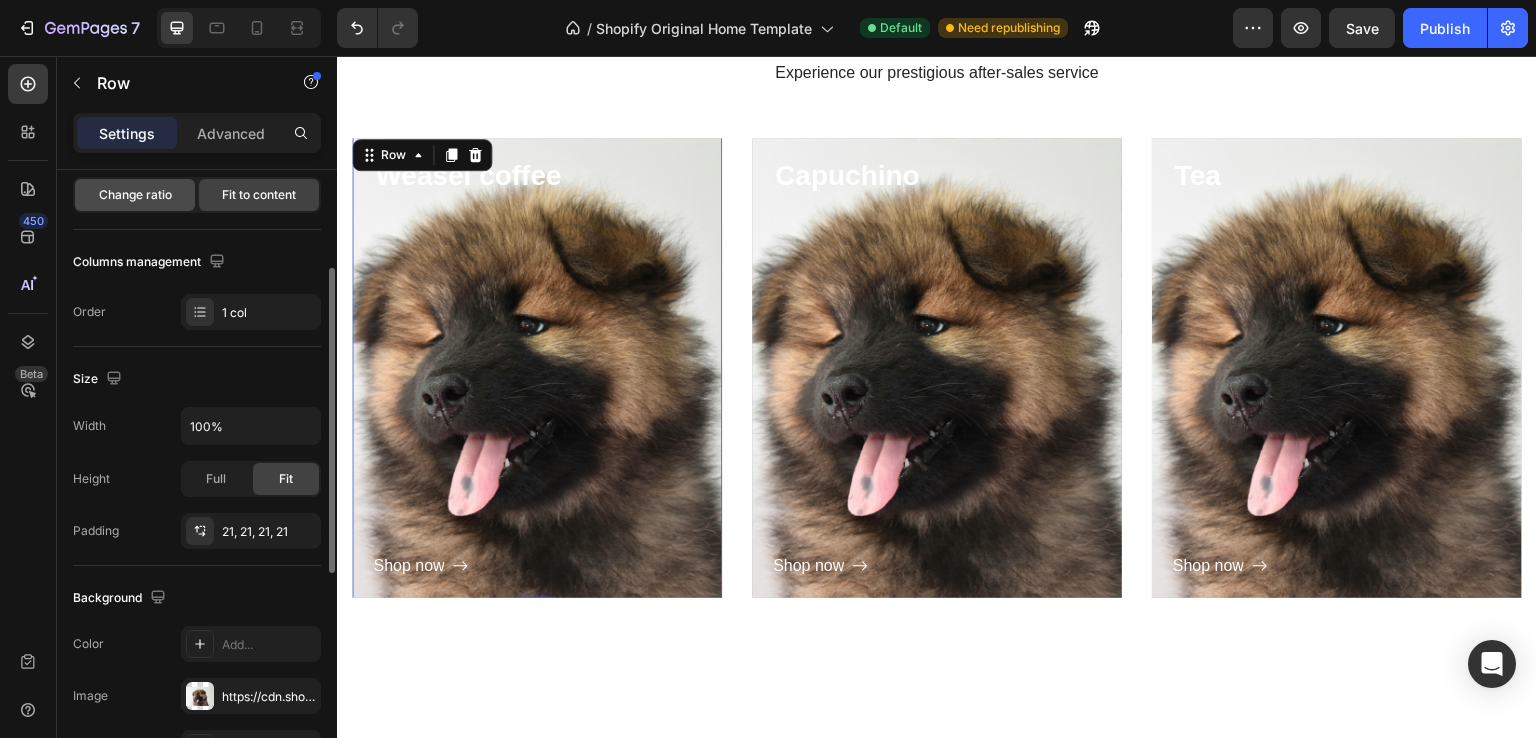 click on "Change ratio" 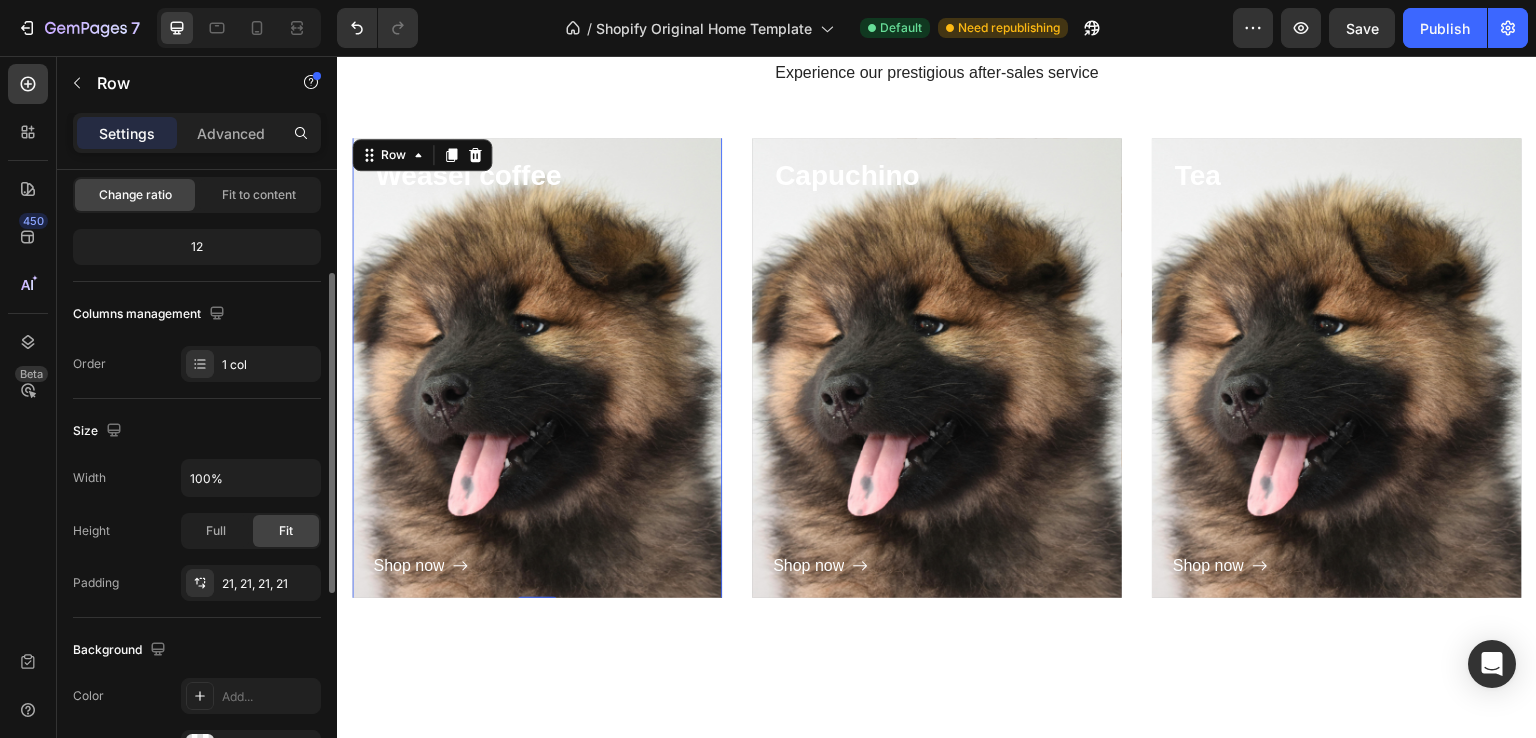click on "12" 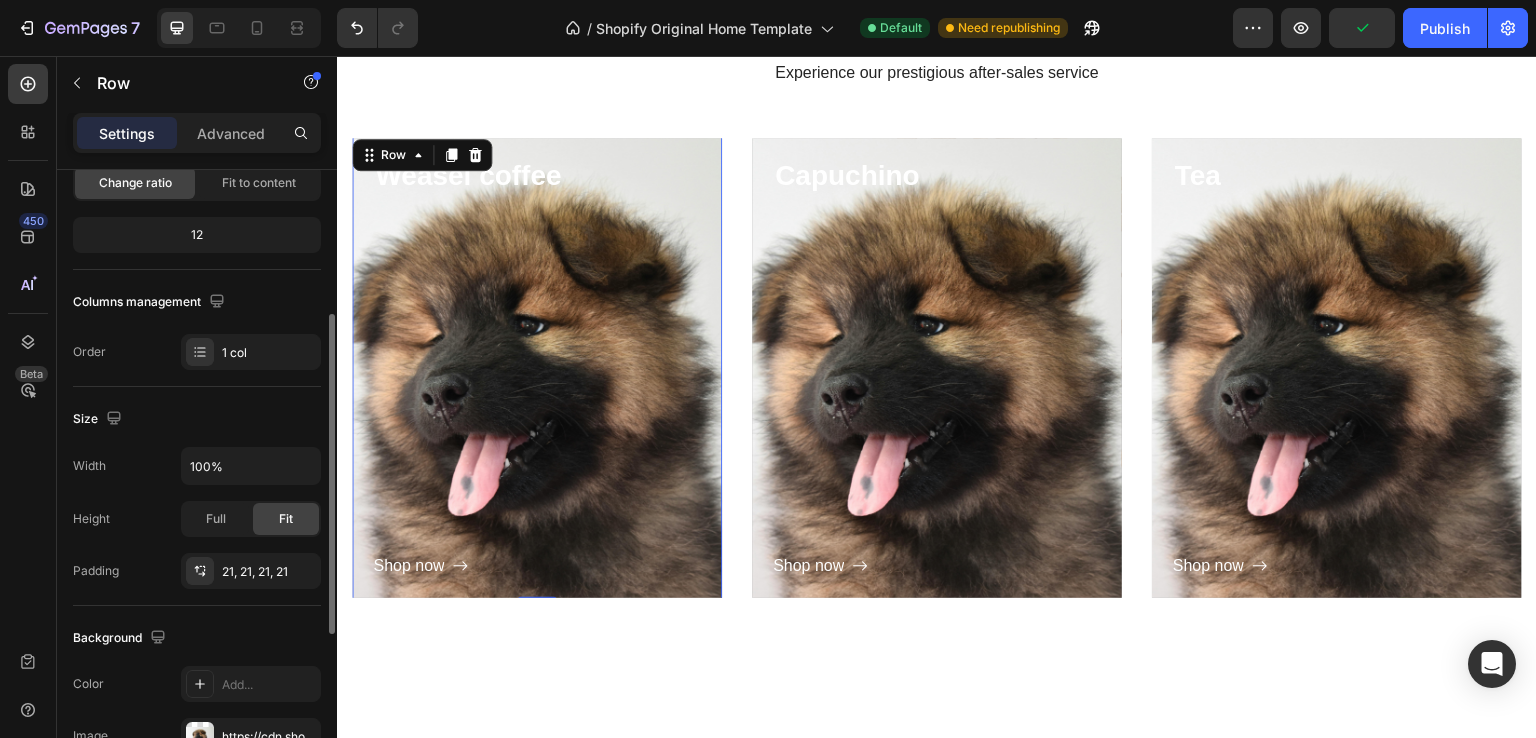 scroll, scrollTop: 160, scrollLeft: 0, axis: vertical 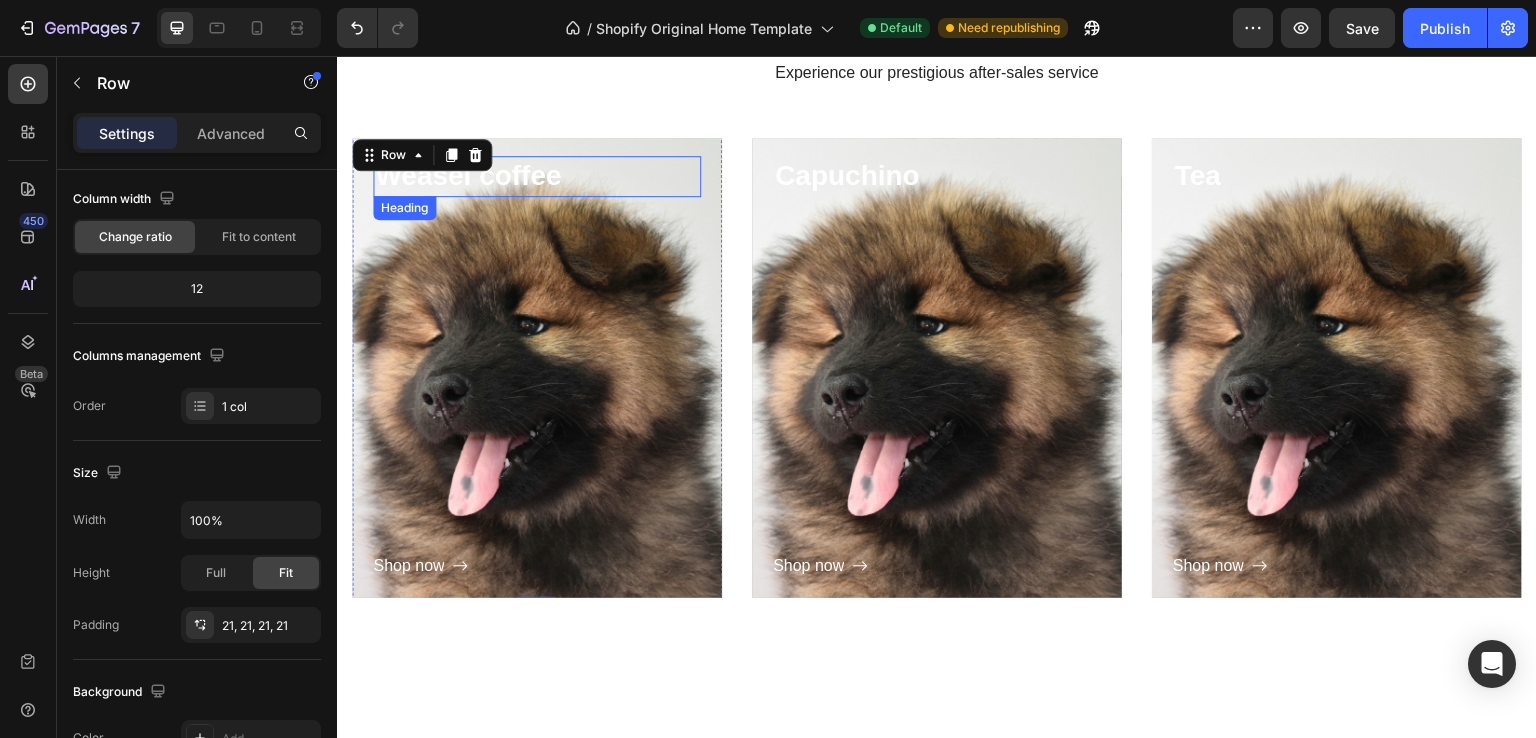 click on "Weasel coffee" at bounding box center (537, 176) 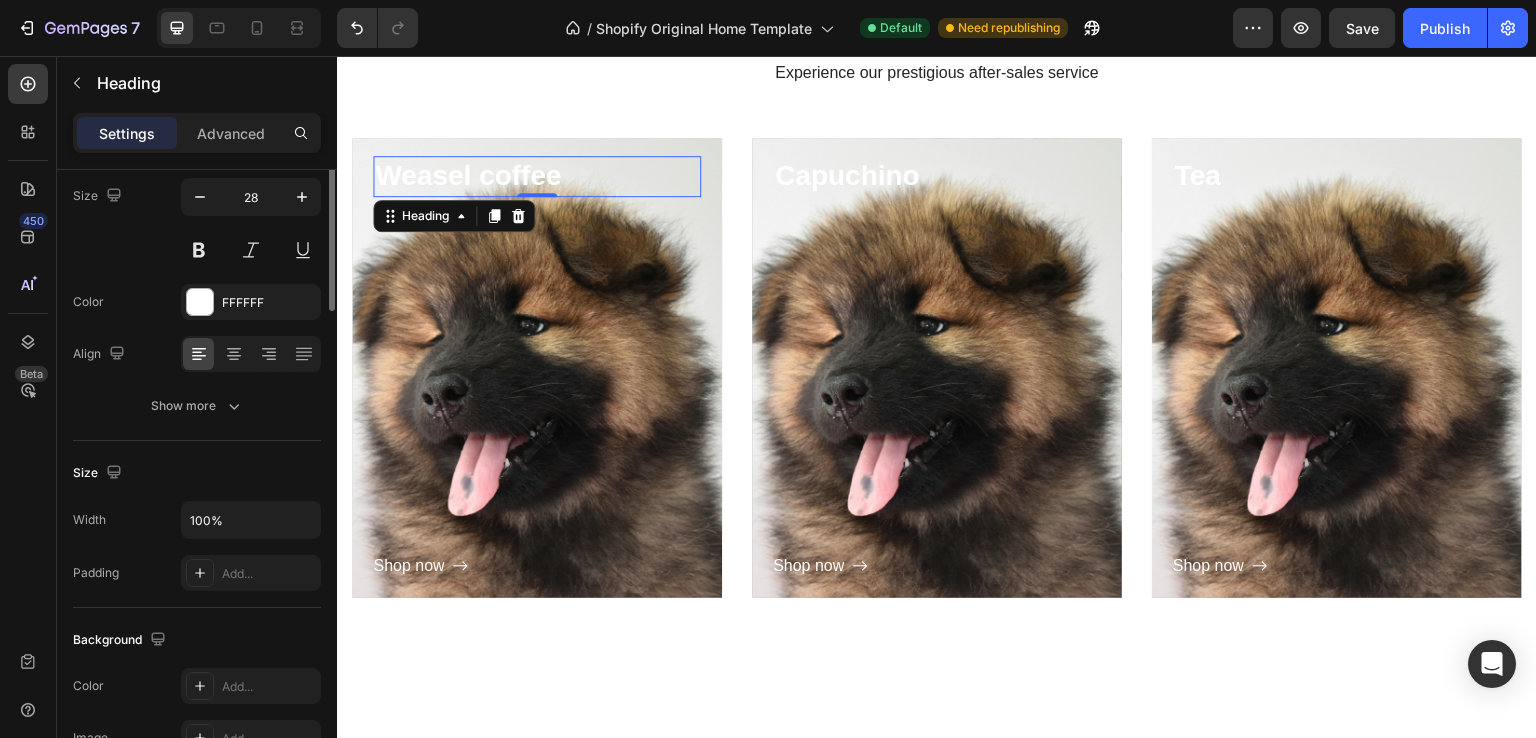 scroll, scrollTop: 0, scrollLeft: 0, axis: both 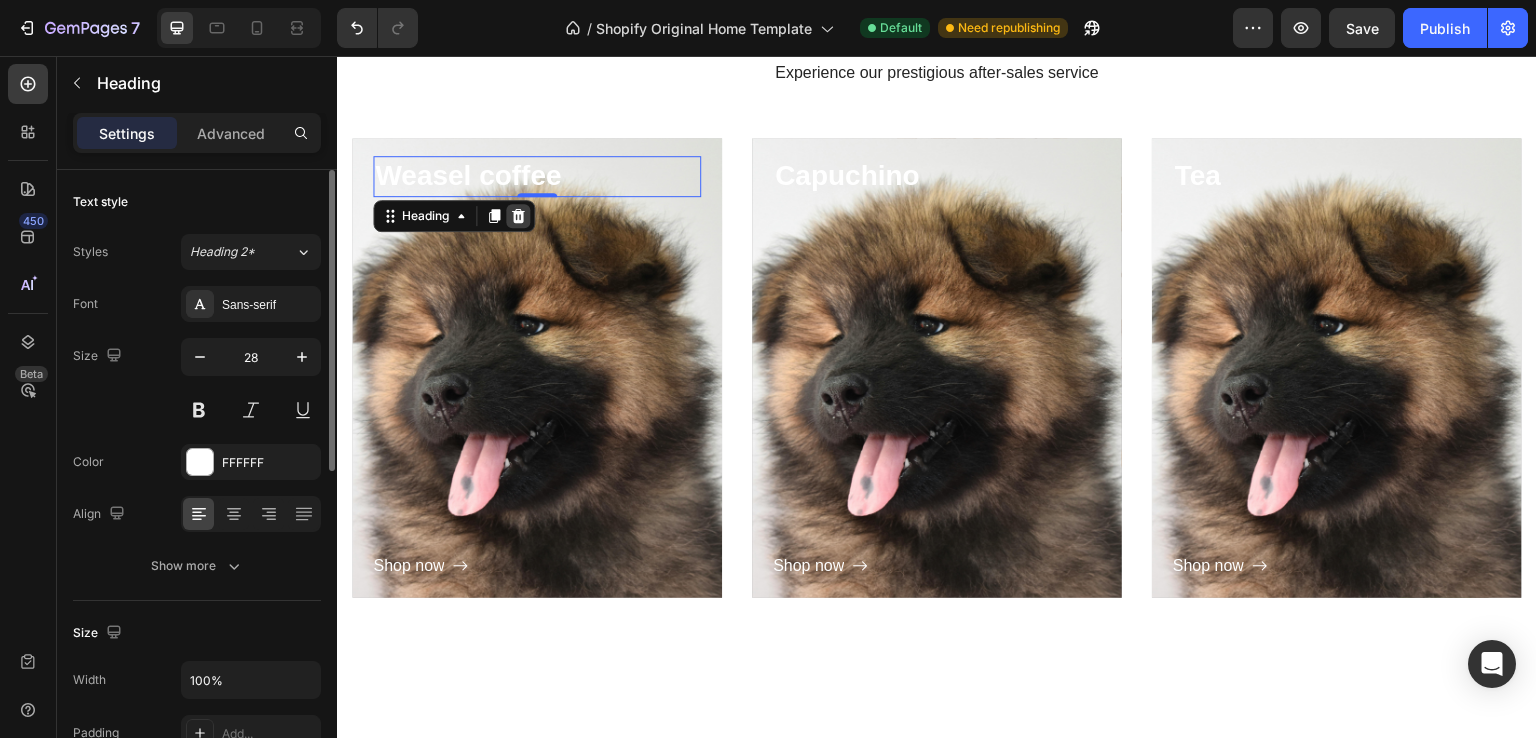 click 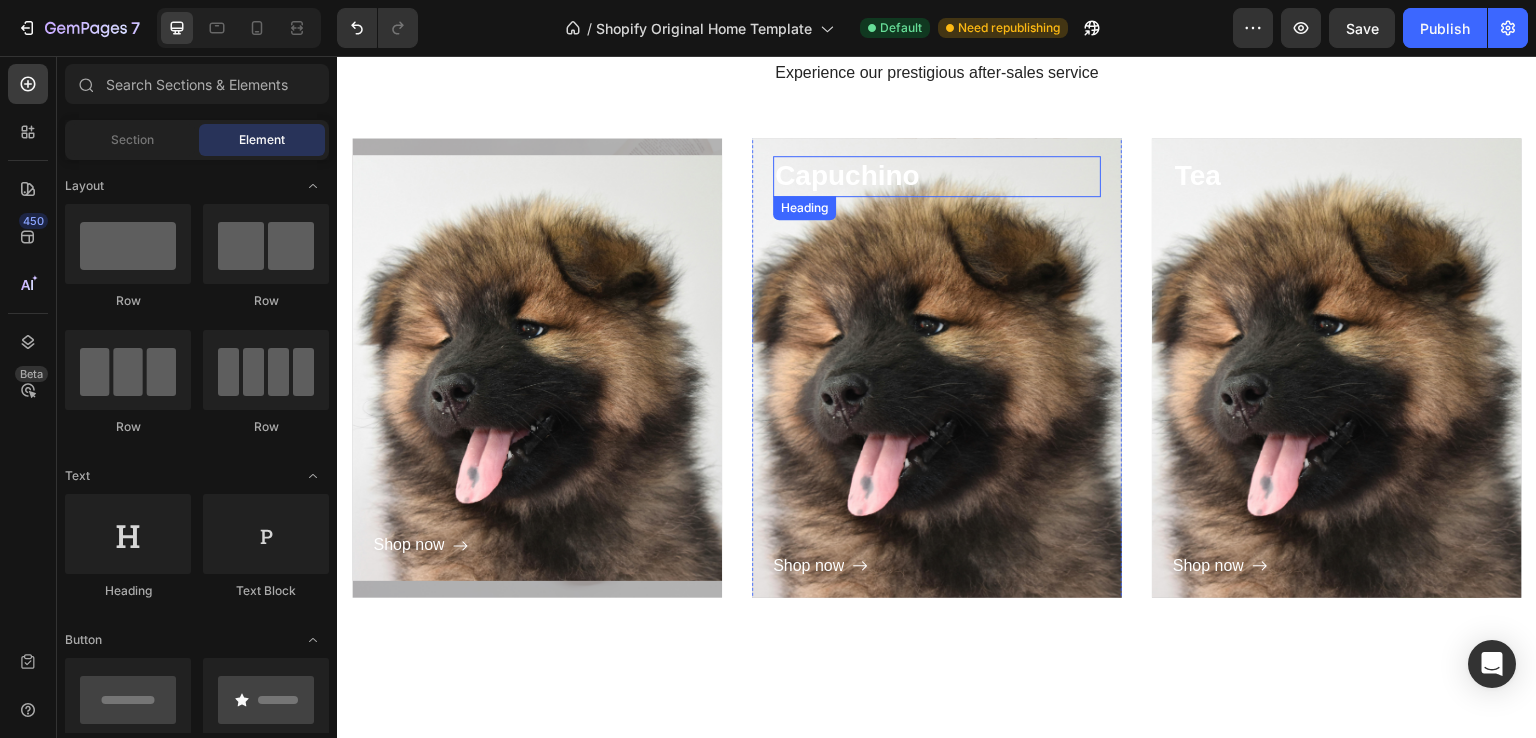 click on "Capuchino" at bounding box center [937, 176] 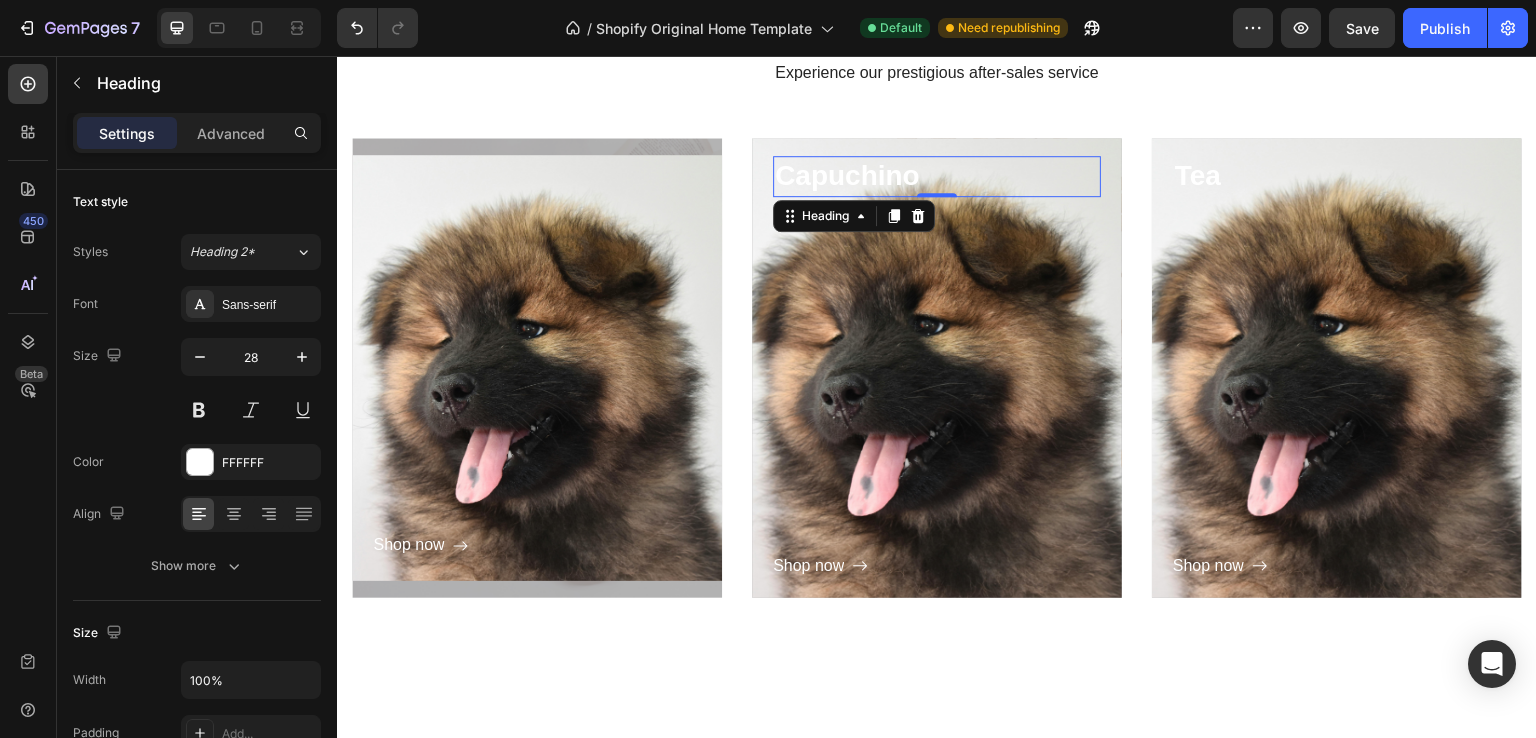 click at bounding box center (918, 216) 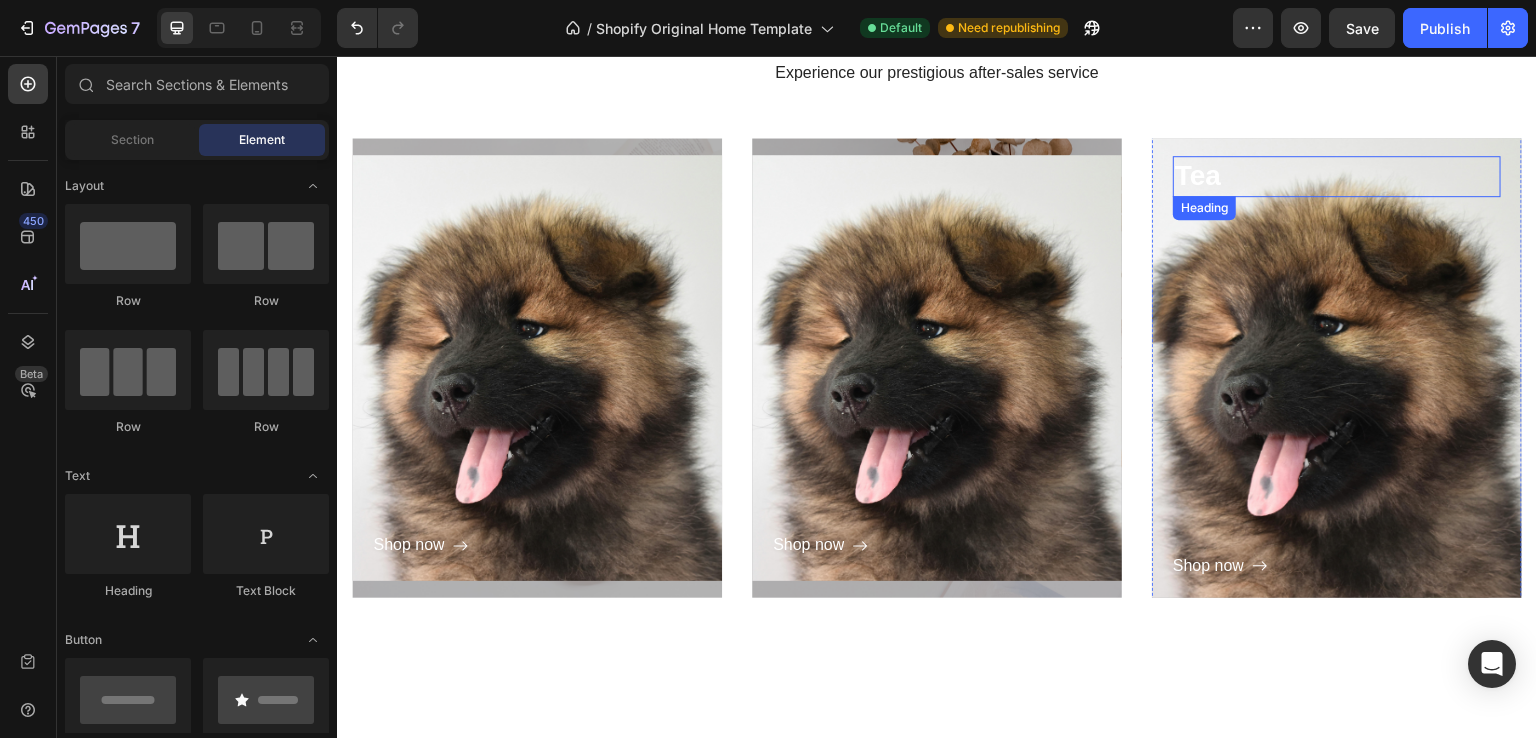 click on "Tea" at bounding box center (1337, 176) 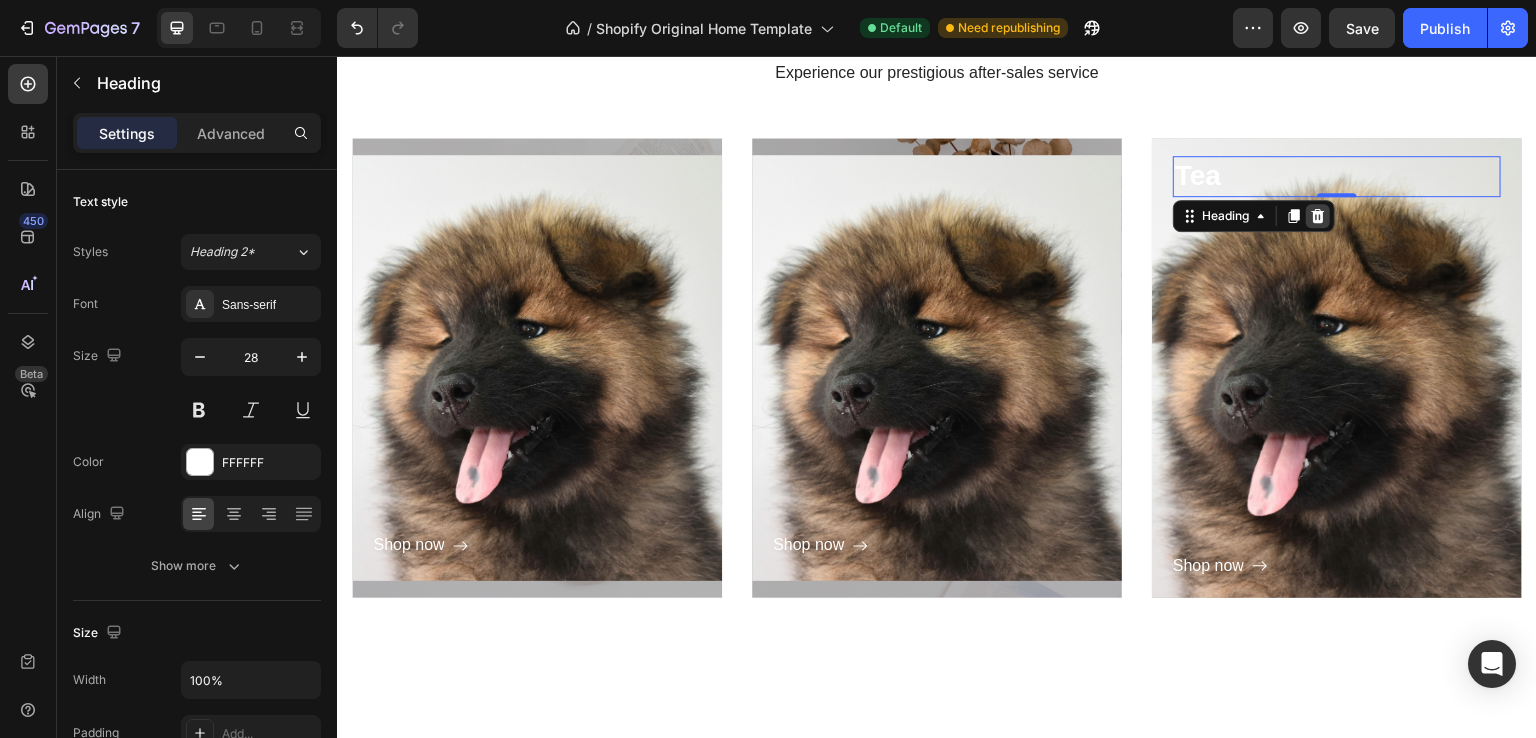 click 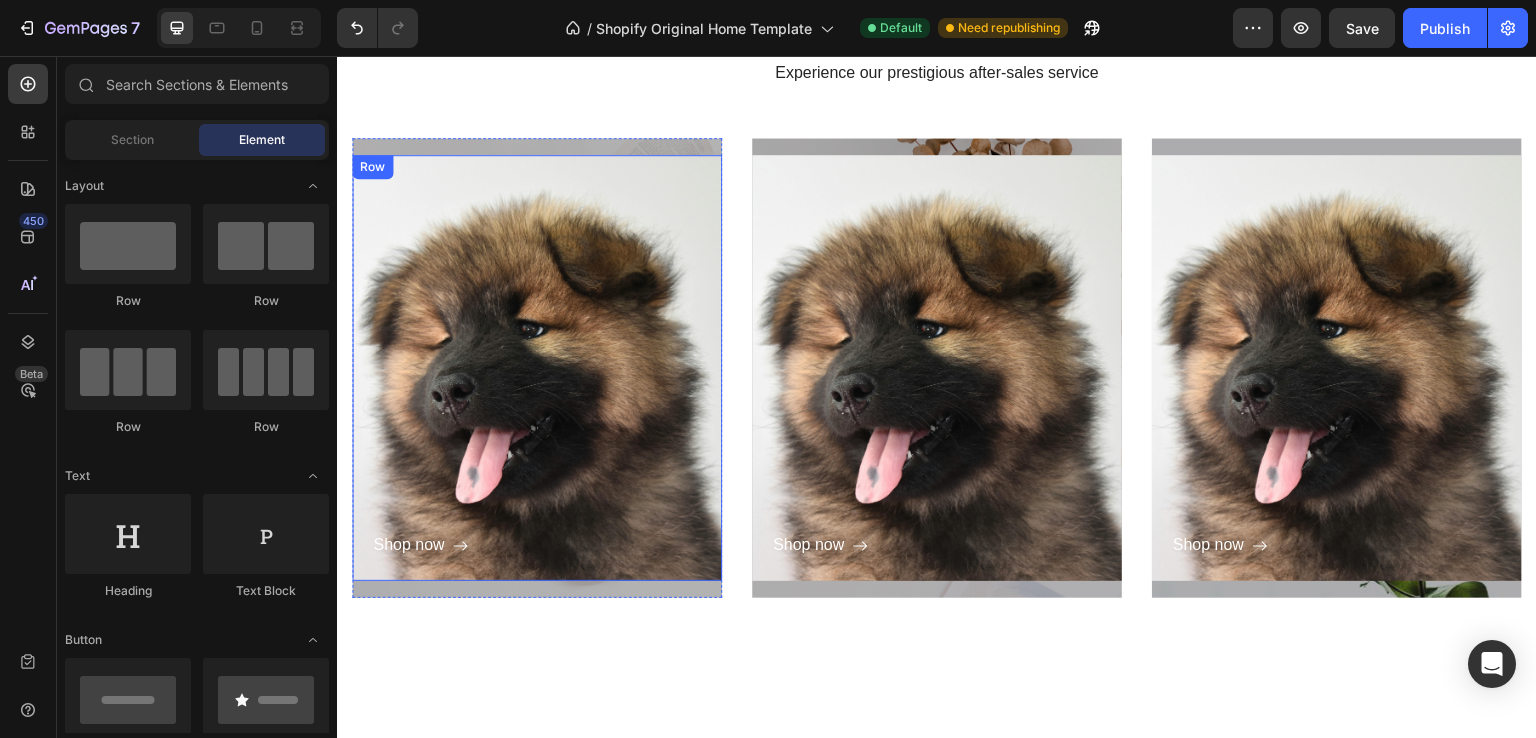 click at bounding box center [537, 368] 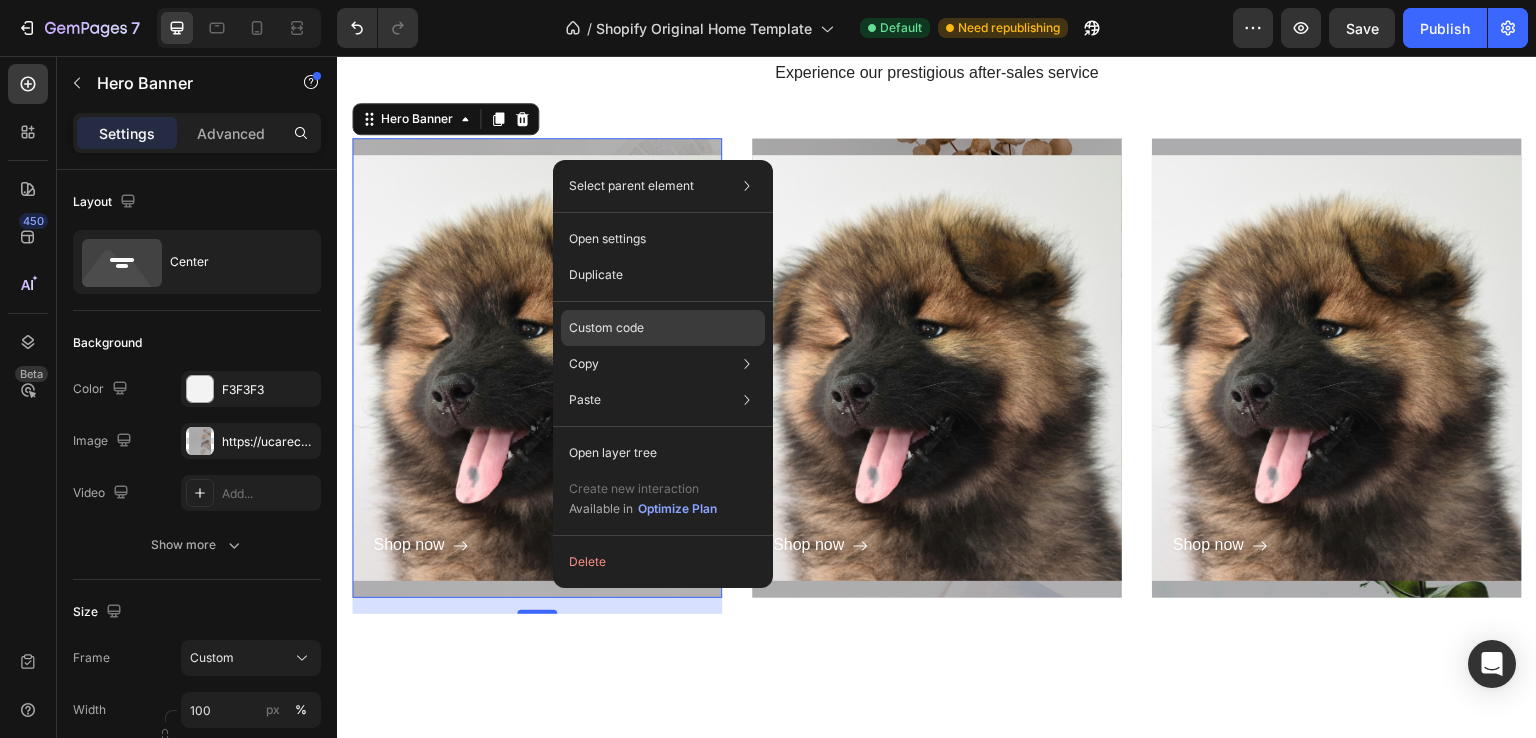 click on "Custom code" at bounding box center [606, 328] 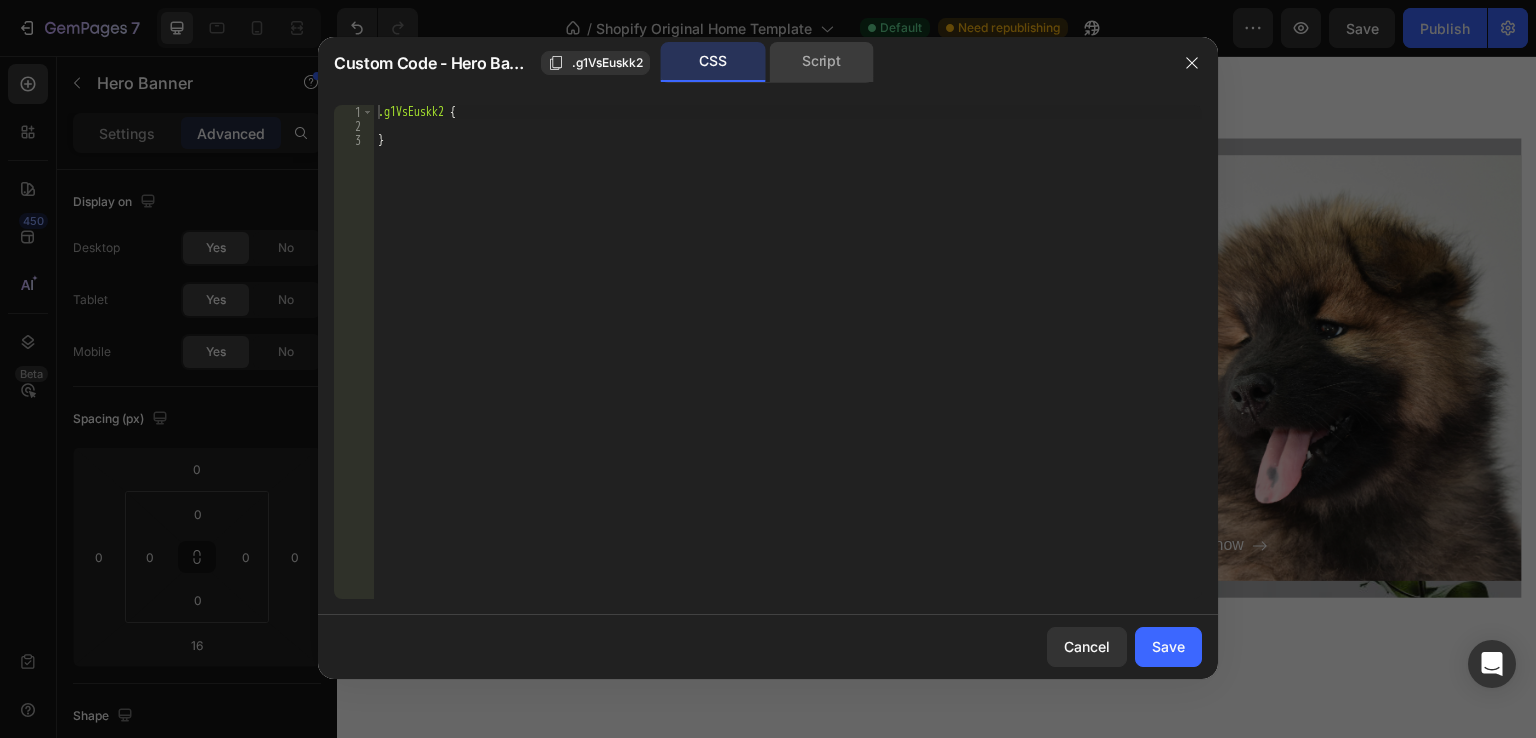 click on "Script" 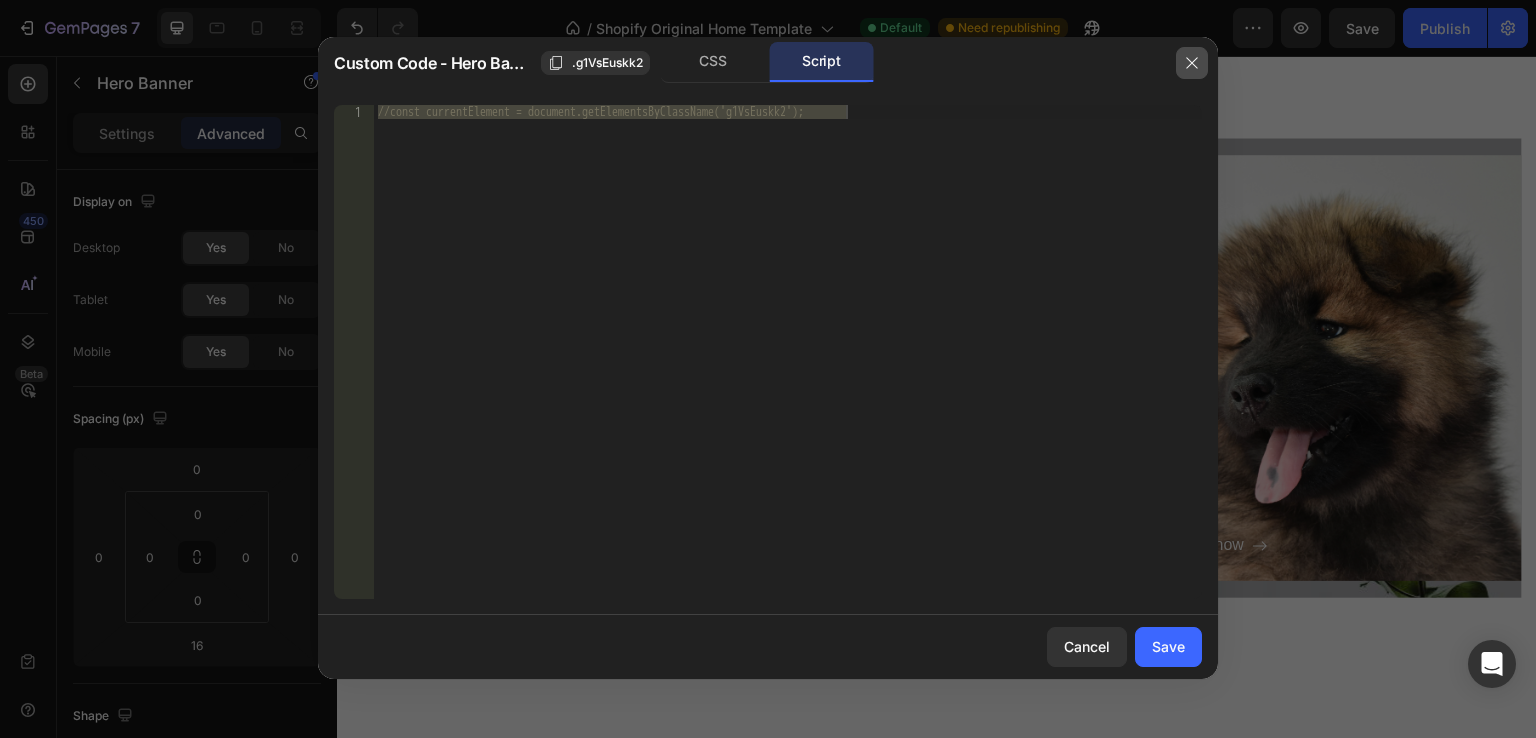 click at bounding box center (1192, 63) 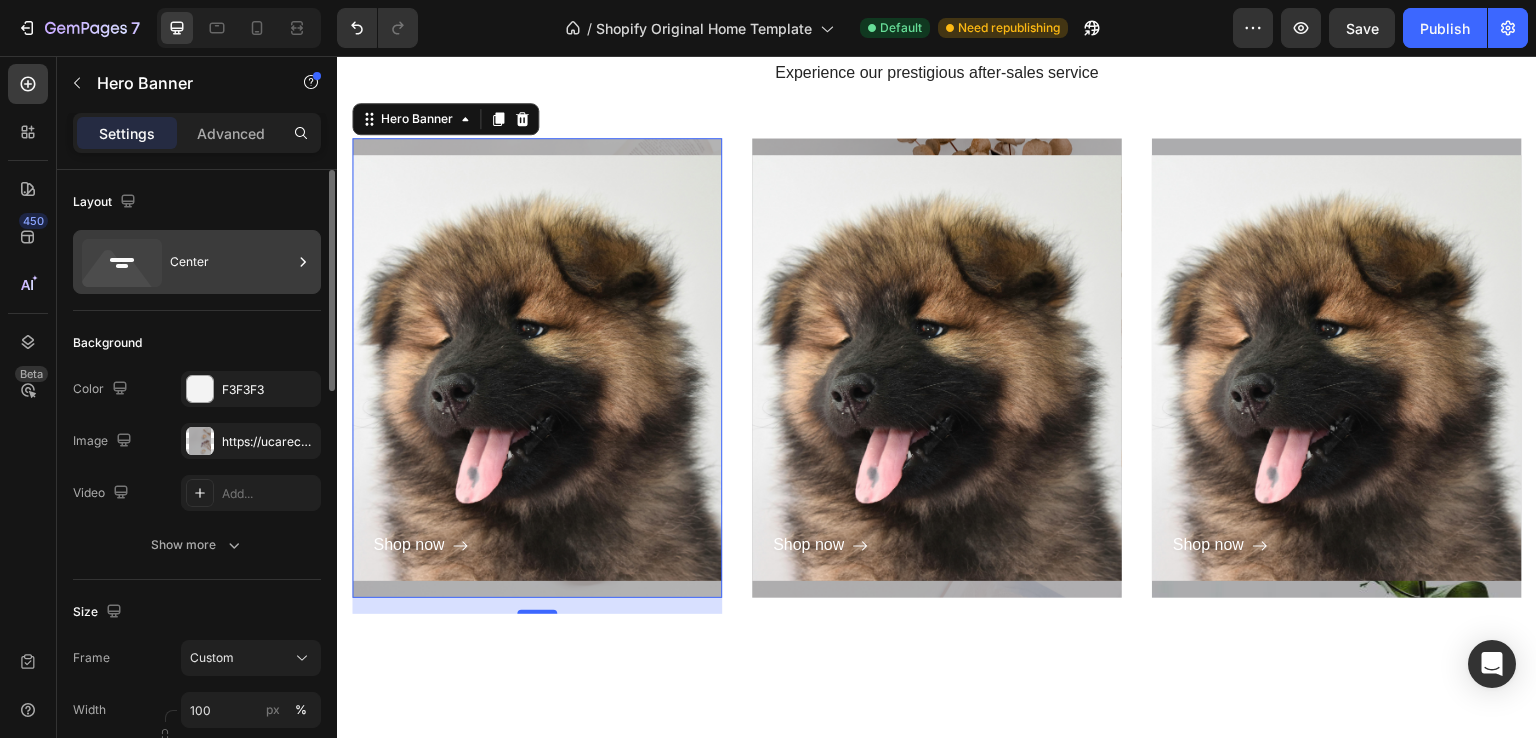 click on "Center" at bounding box center [197, 262] 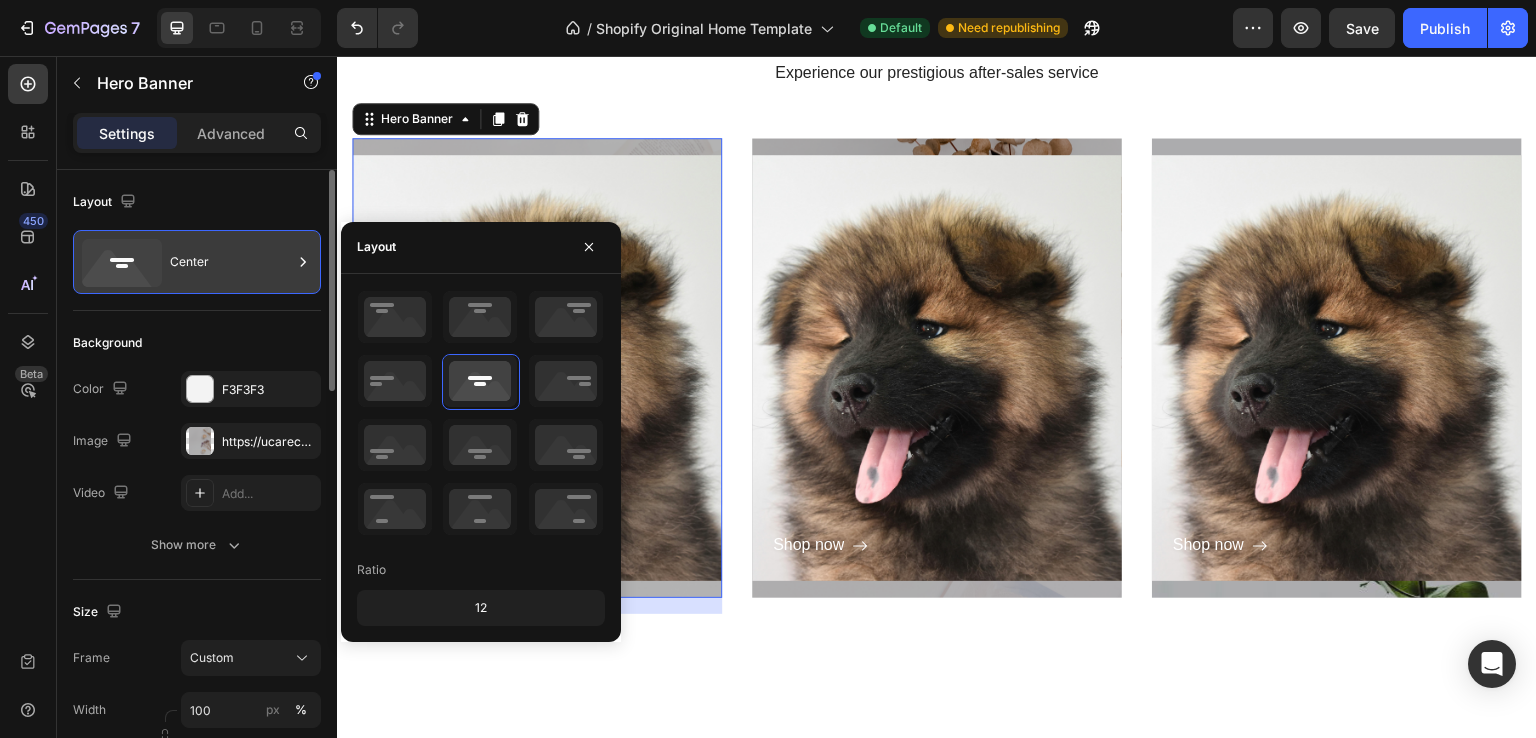 click on "Center" at bounding box center (197, 262) 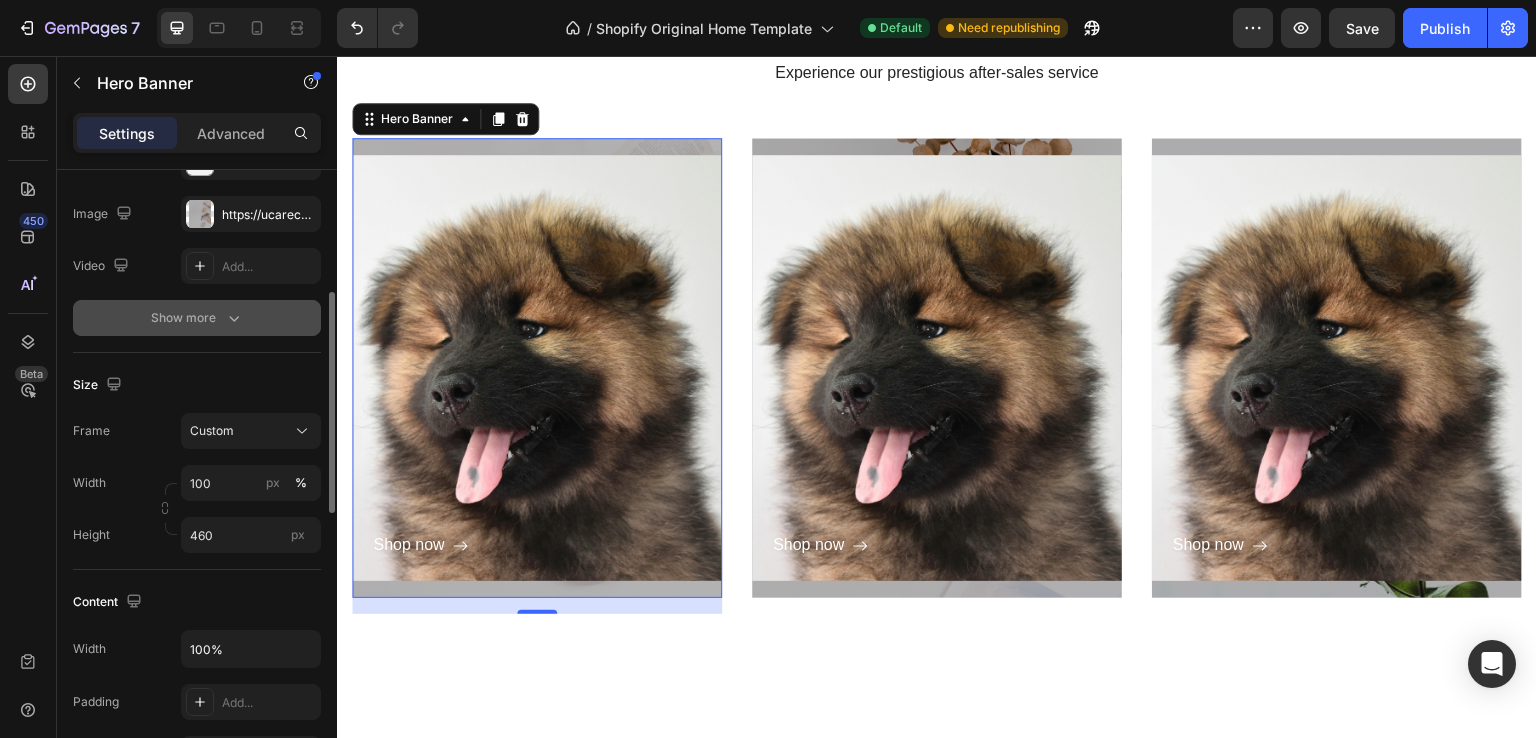 scroll, scrollTop: 258, scrollLeft: 0, axis: vertical 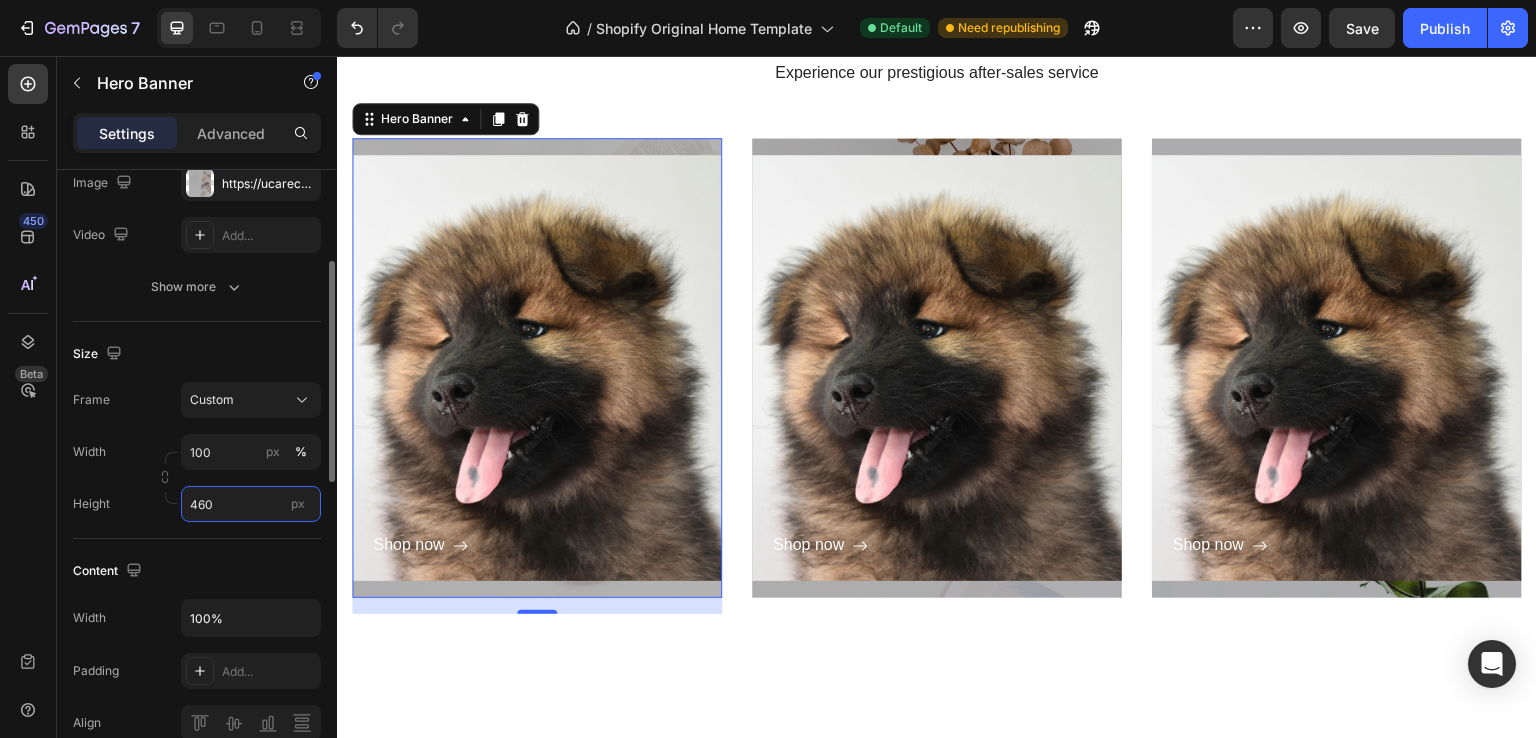 click on "460" at bounding box center (251, 504) 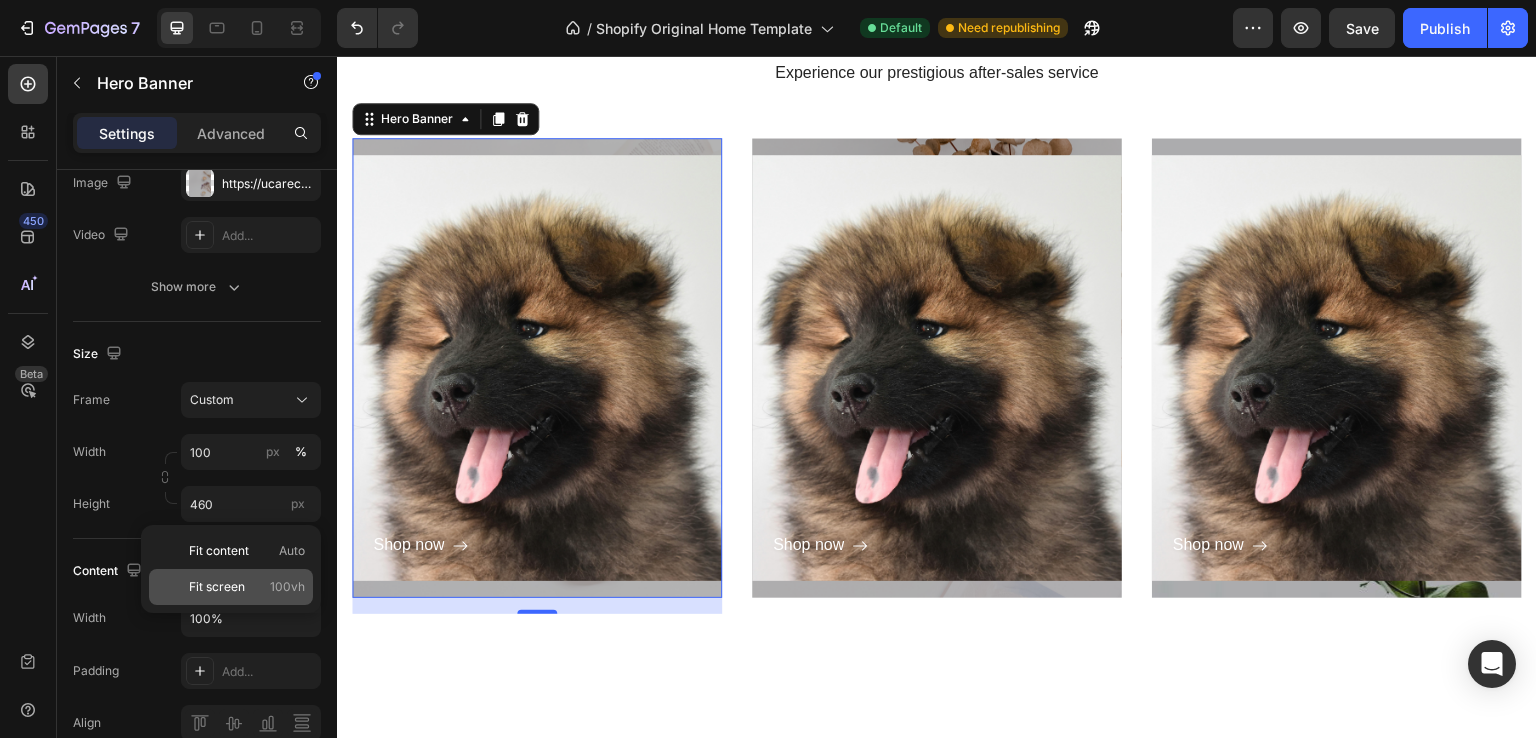 click on "100vh" at bounding box center (287, 587) 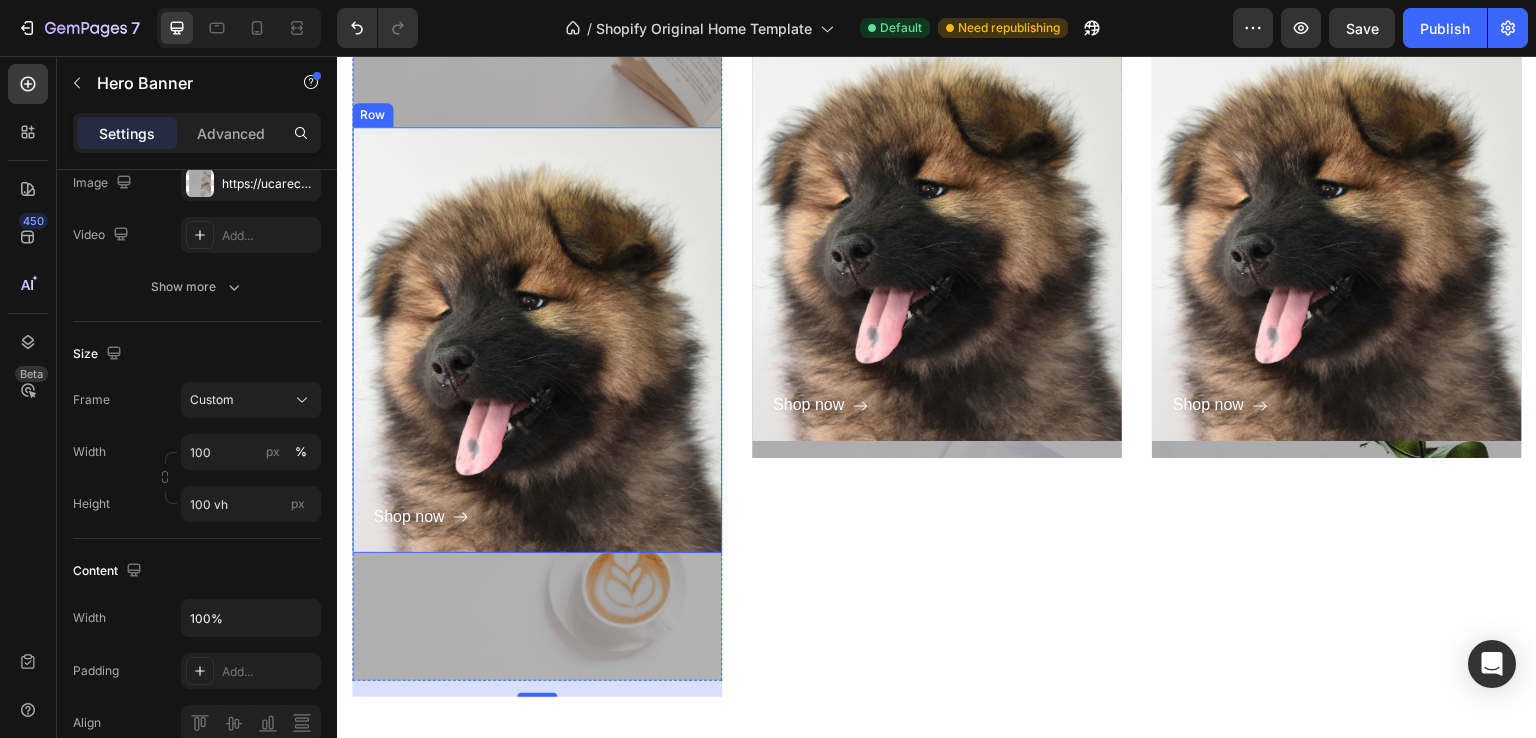 scroll, scrollTop: 980, scrollLeft: 0, axis: vertical 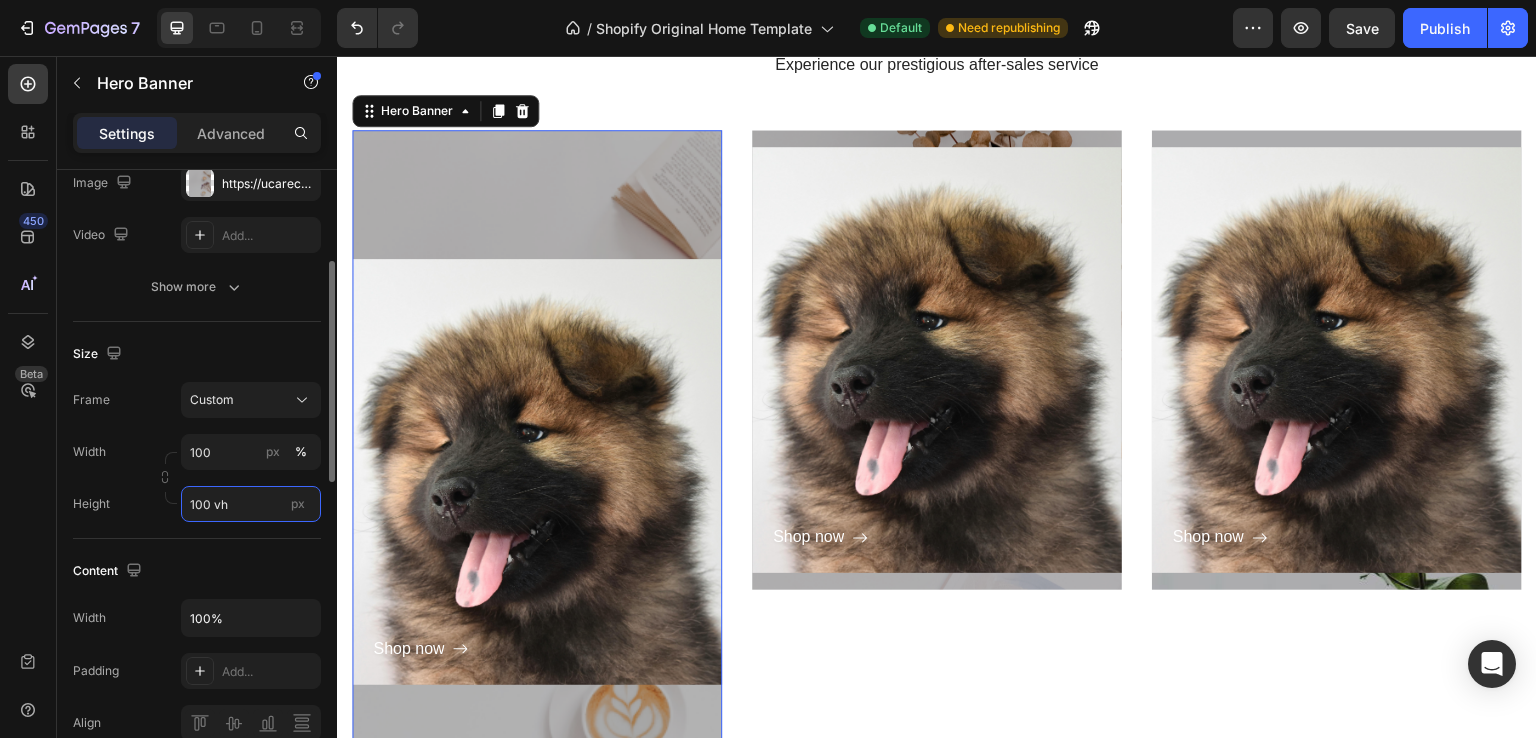 click on "100 vh" at bounding box center [251, 504] 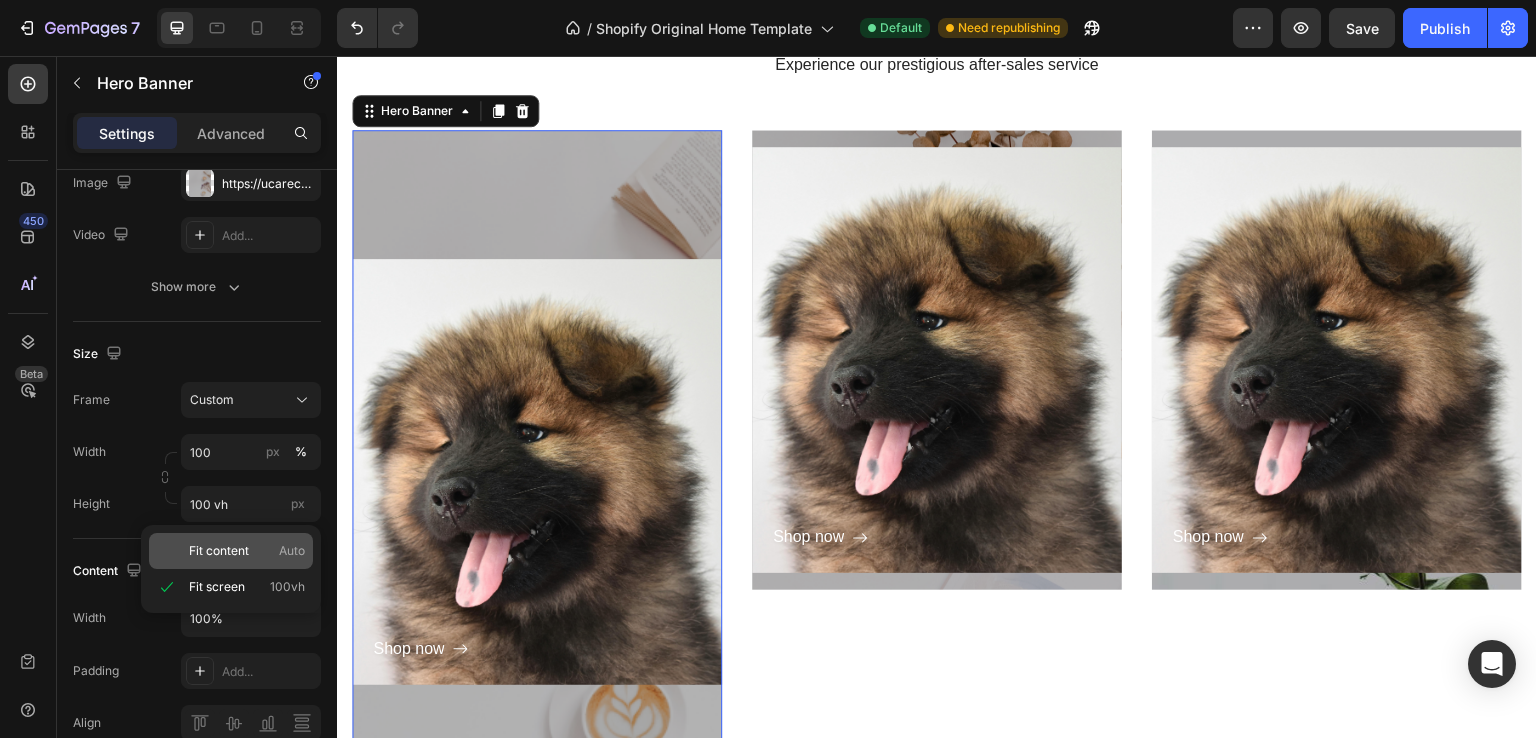 click on "Fit content Auto" at bounding box center (247, 551) 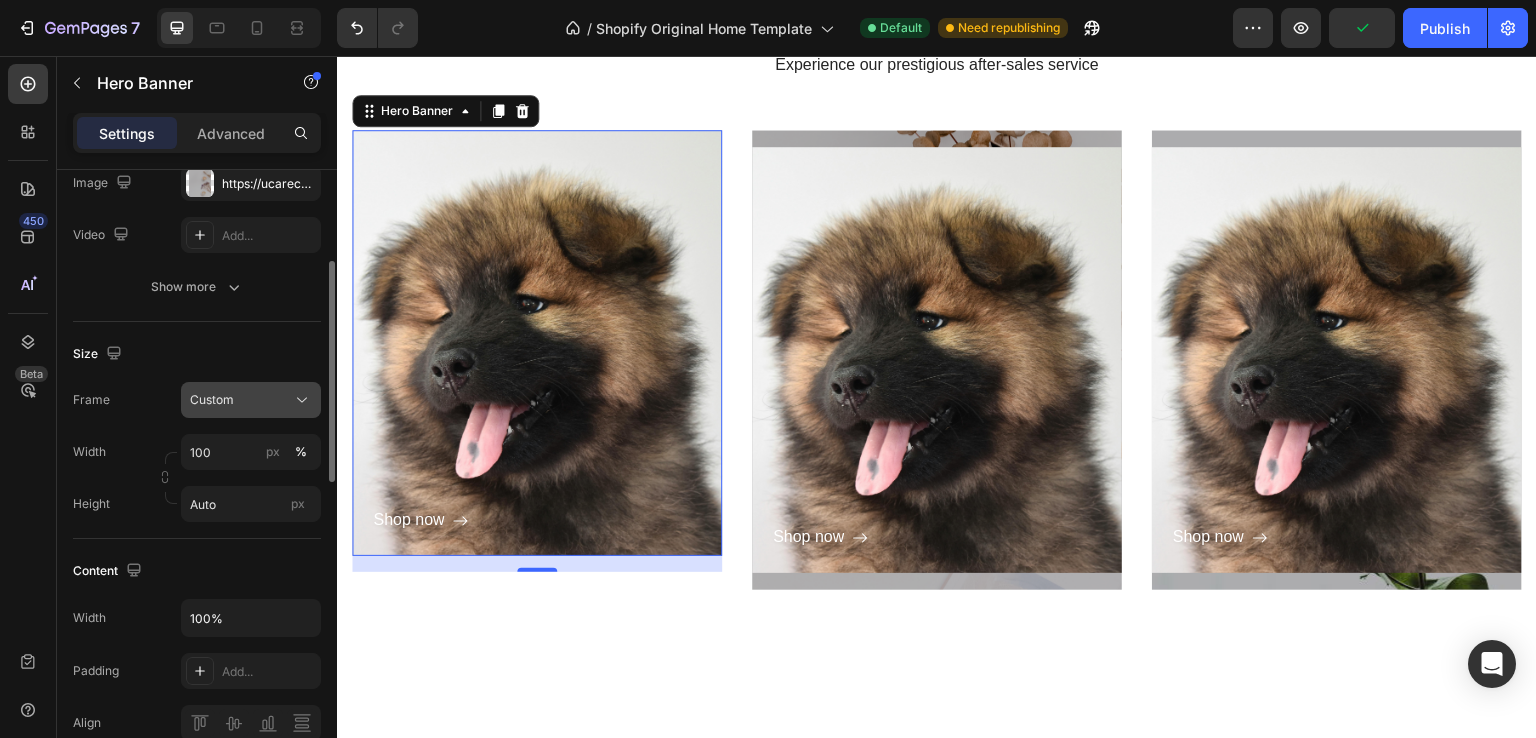 click on "Custom" at bounding box center (251, 400) 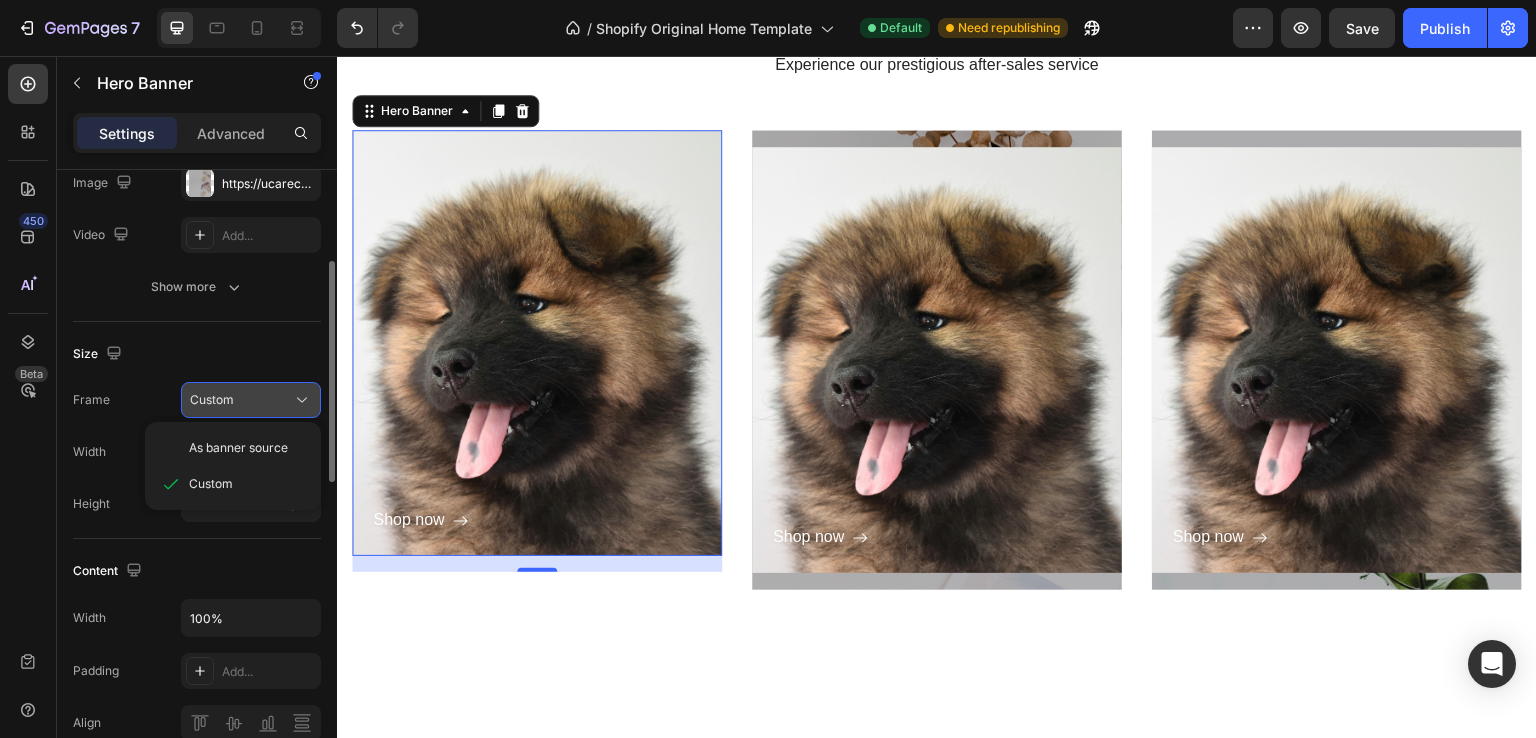 click on "Custom" 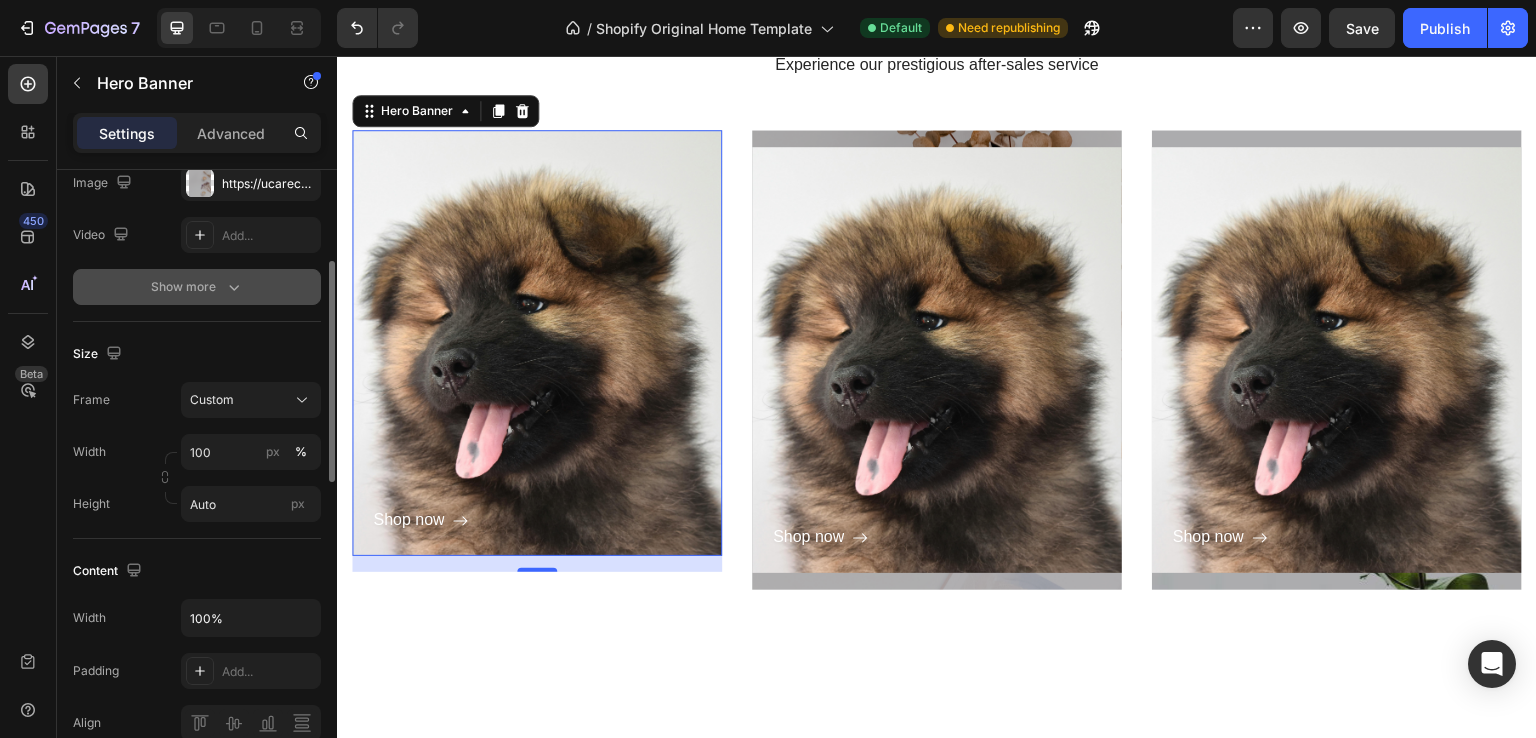 click 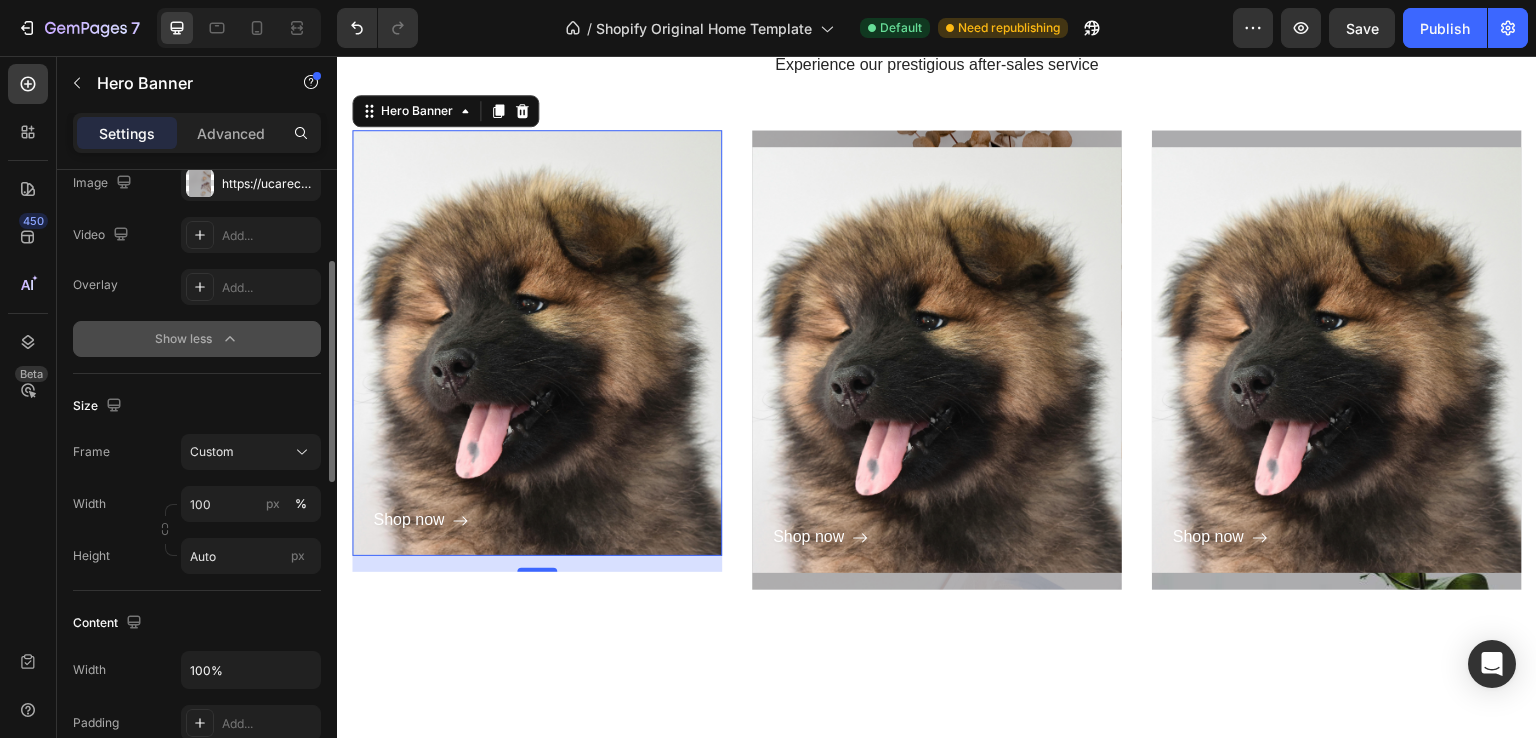 click 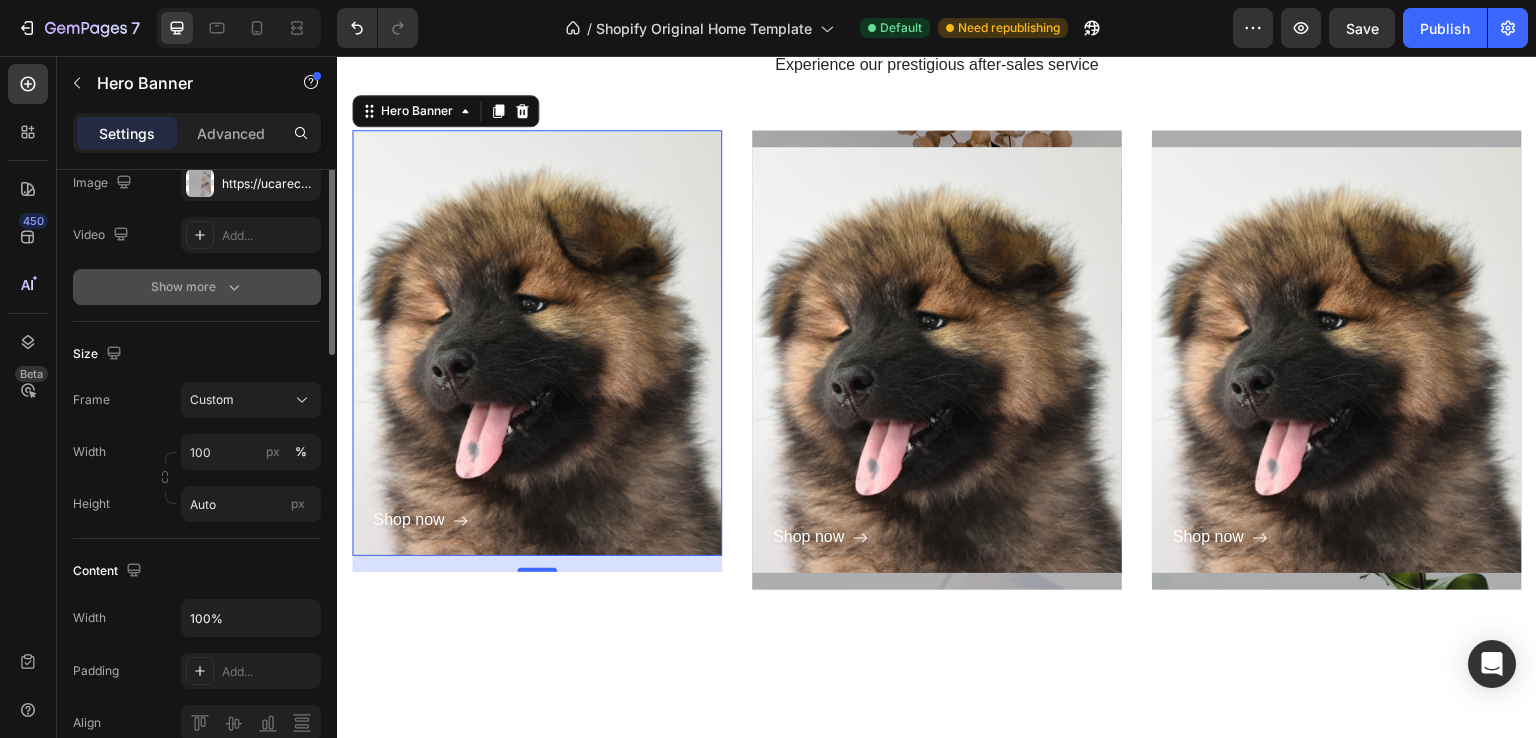 scroll, scrollTop: 164, scrollLeft: 0, axis: vertical 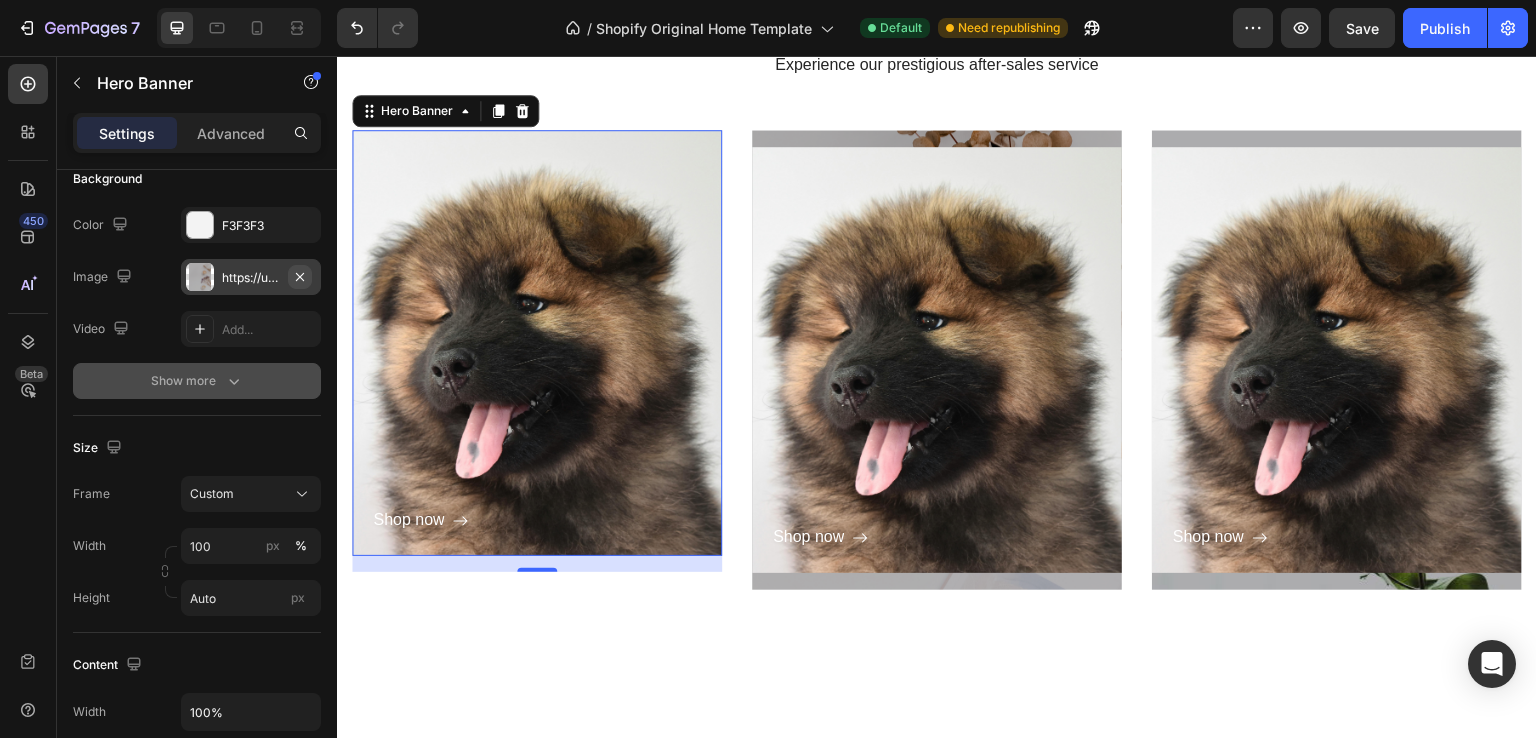 click 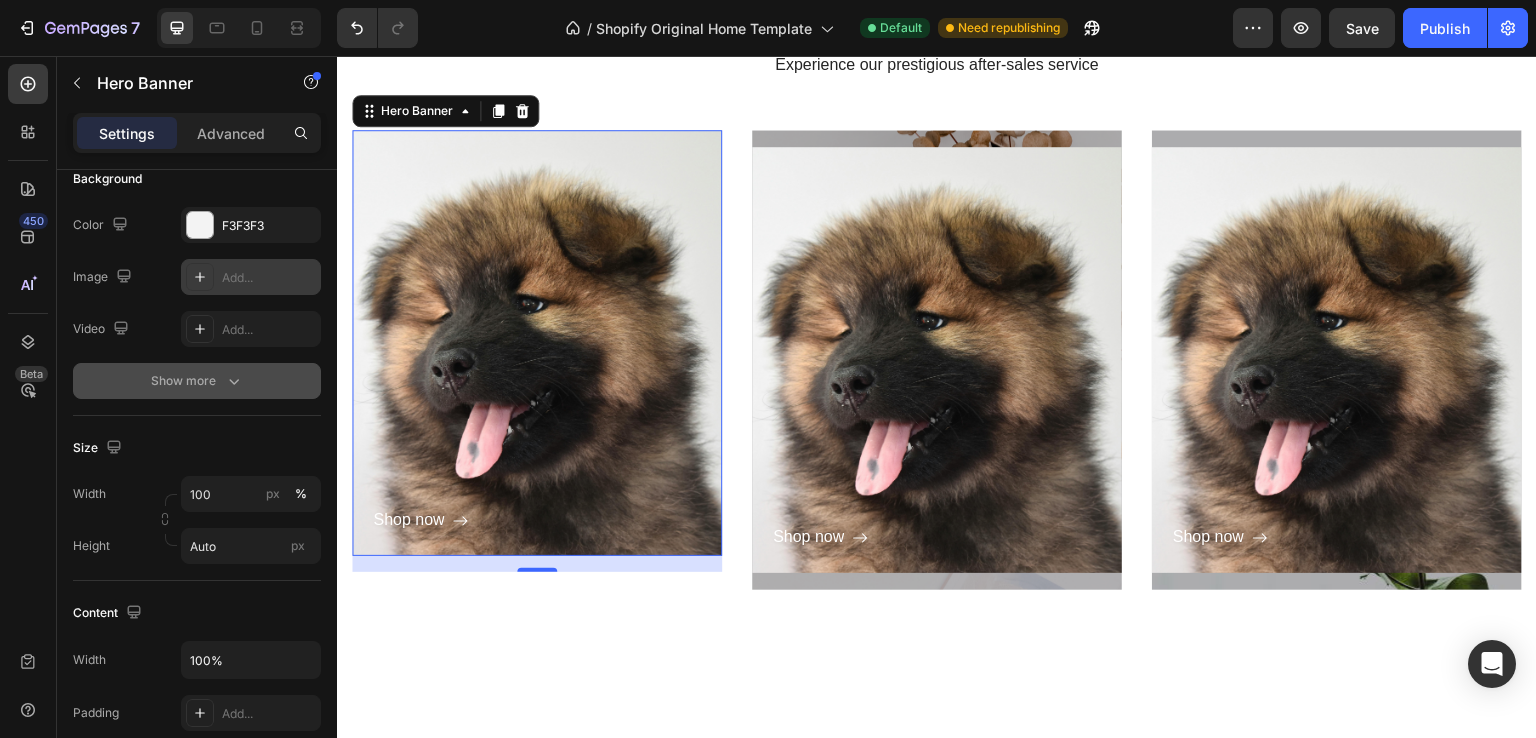 click on "Add..." at bounding box center (269, 278) 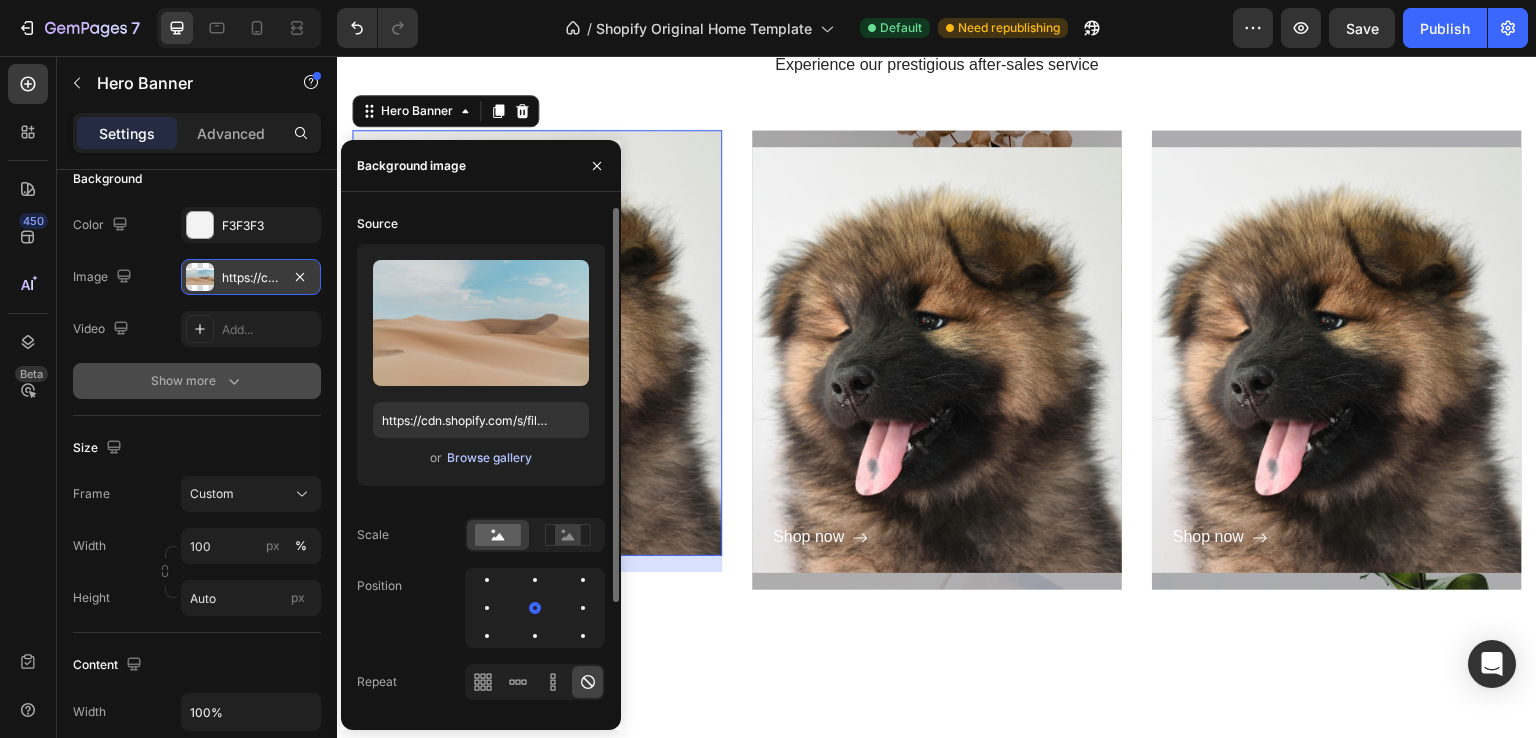 click on "Browse gallery" at bounding box center [489, 458] 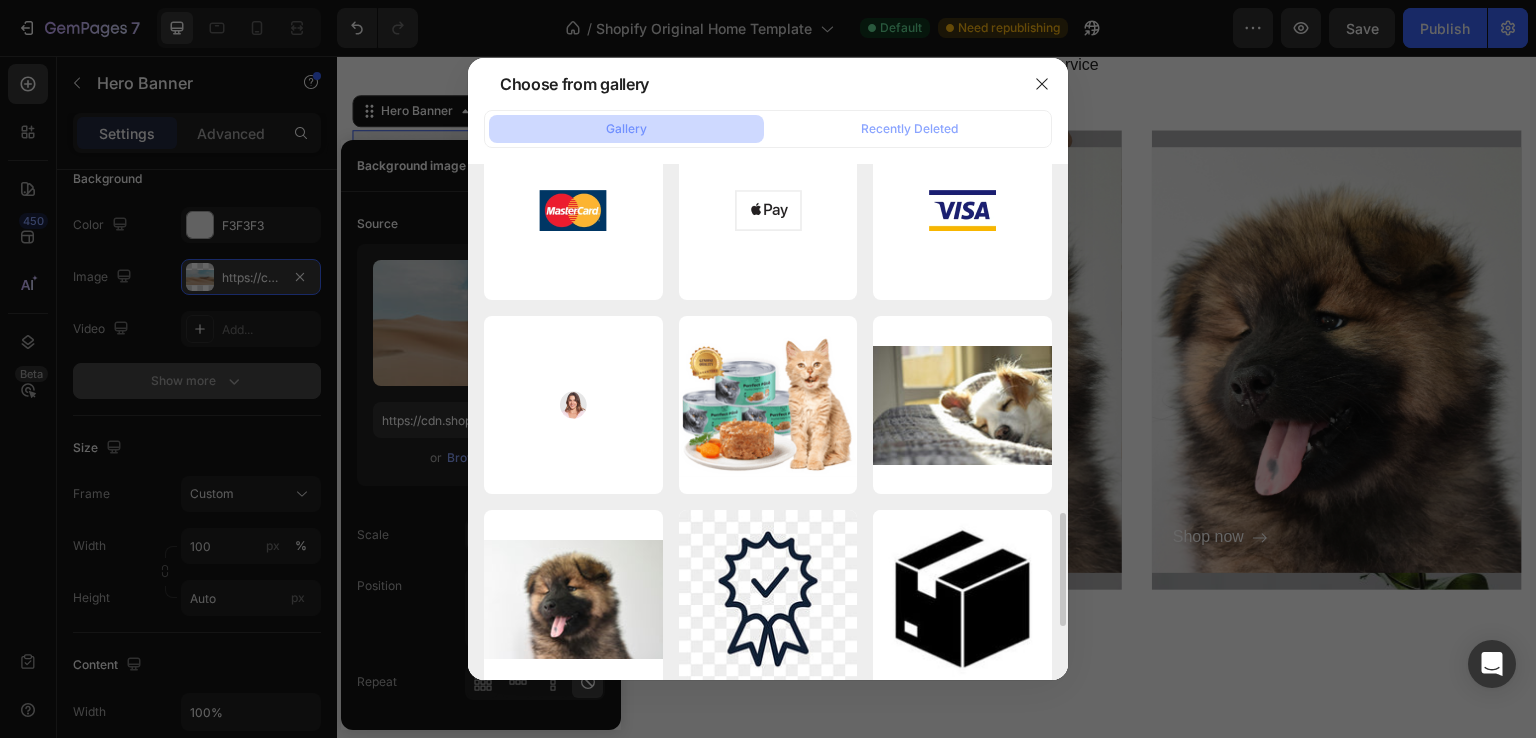 scroll, scrollTop: 1624, scrollLeft: 0, axis: vertical 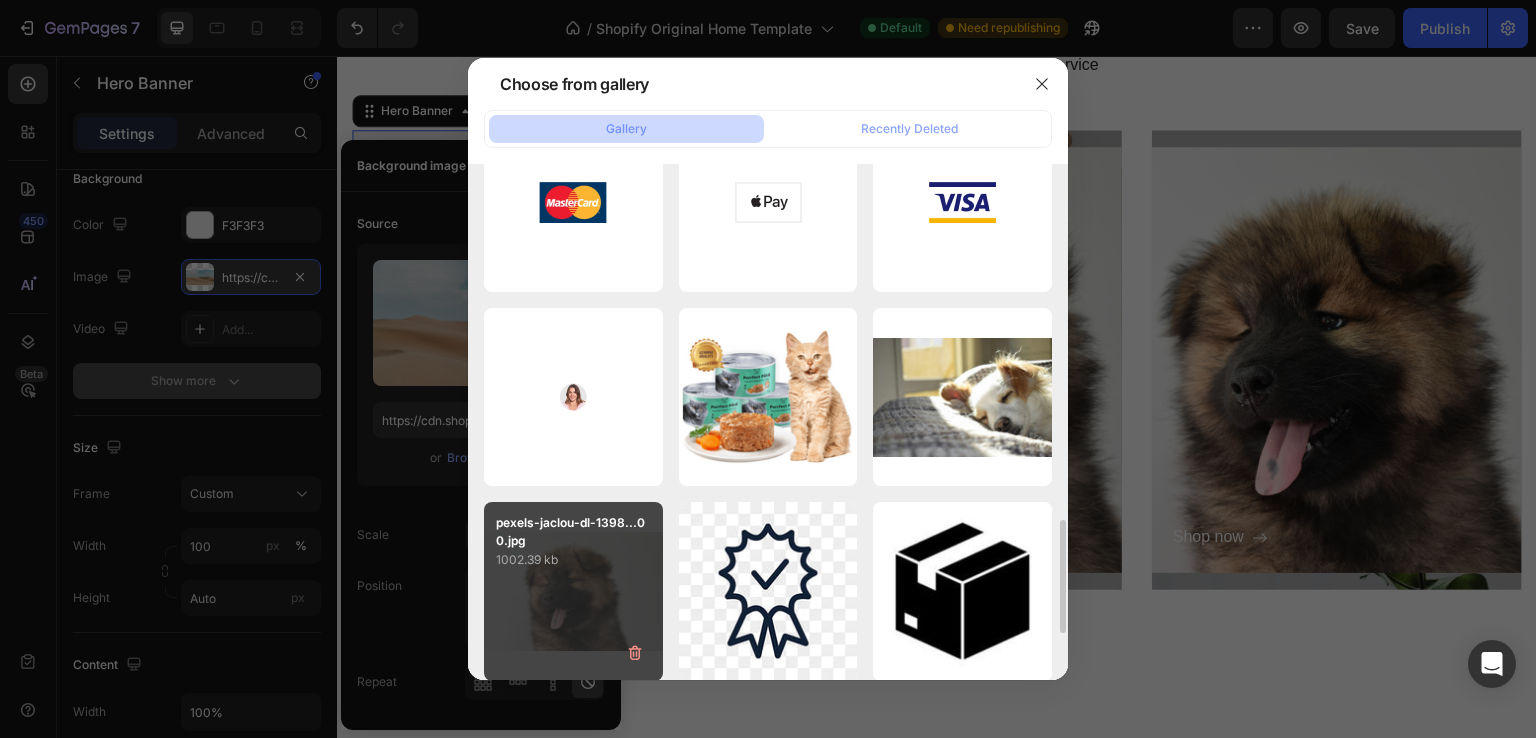 click on "pexels-jaclou-dl-1398...00.jpg 1002.39 kb" at bounding box center [573, 591] 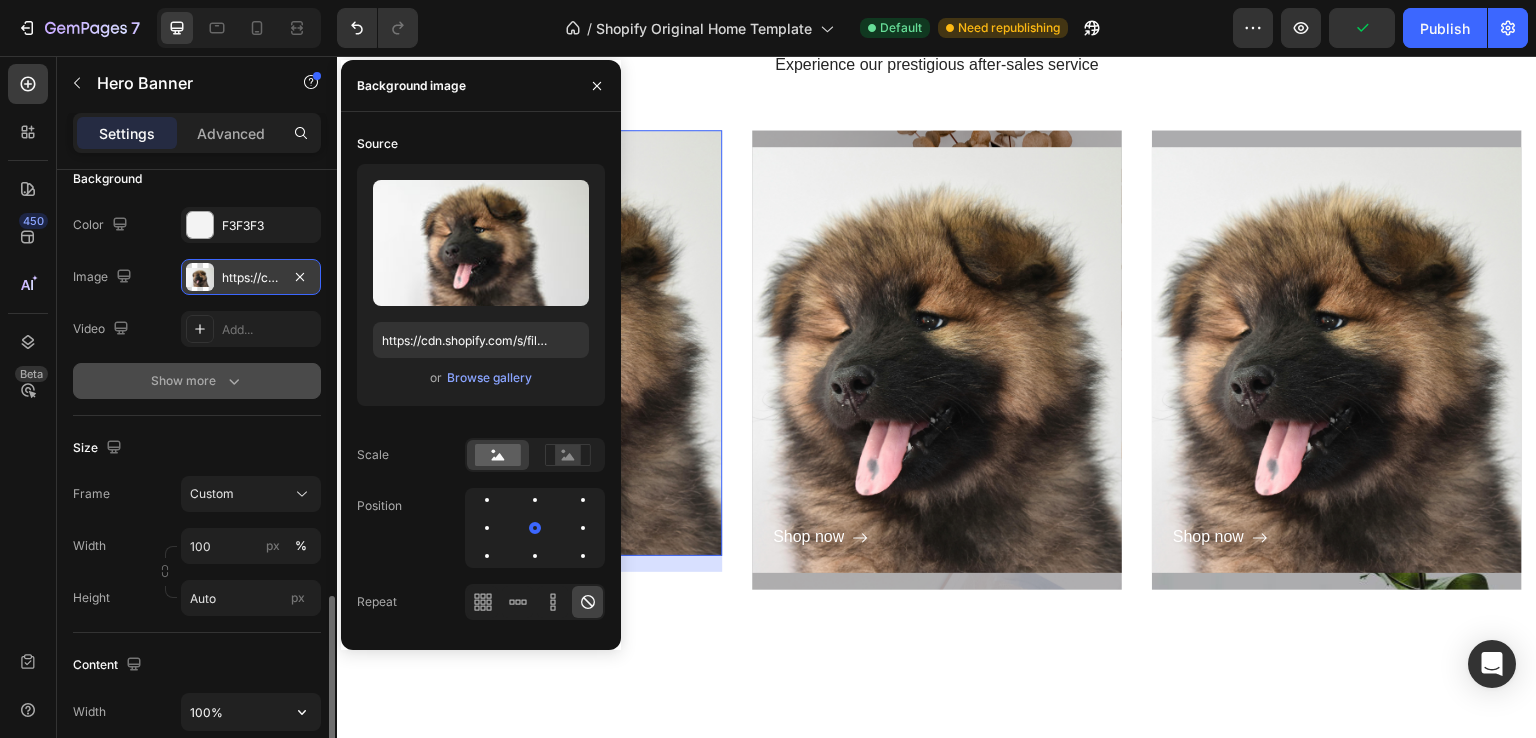 scroll, scrollTop: 444, scrollLeft: 0, axis: vertical 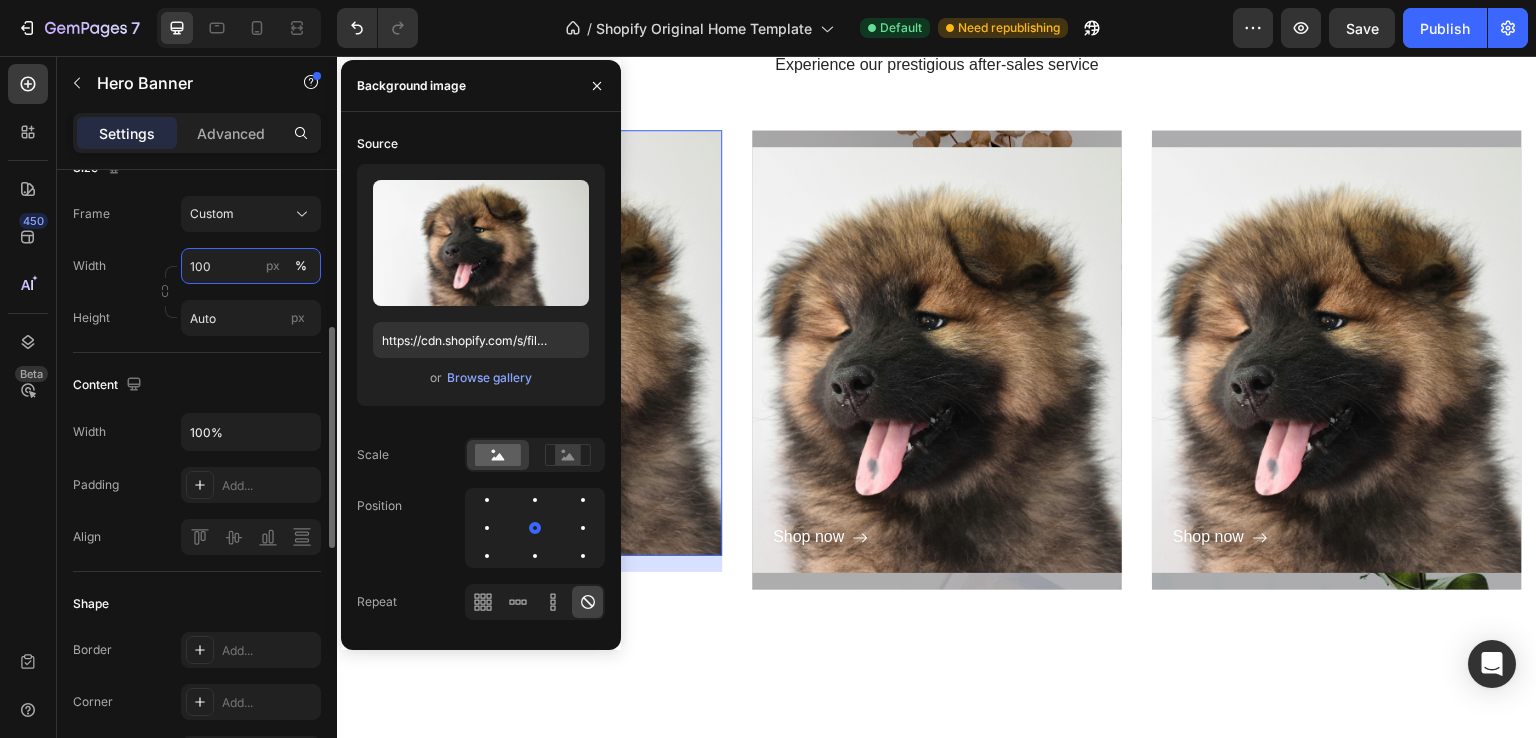 click on "100" at bounding box center [251, 266] 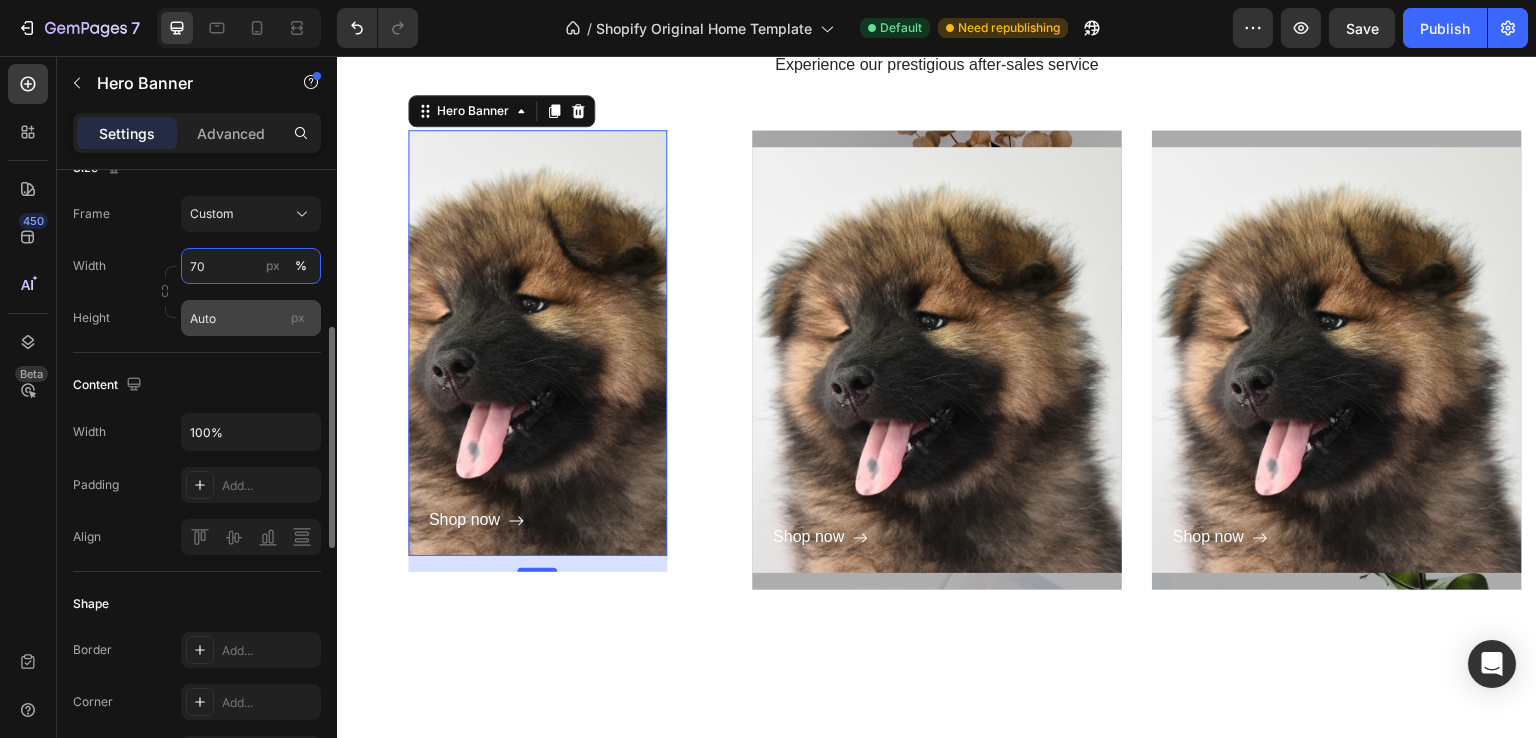 type on "70" 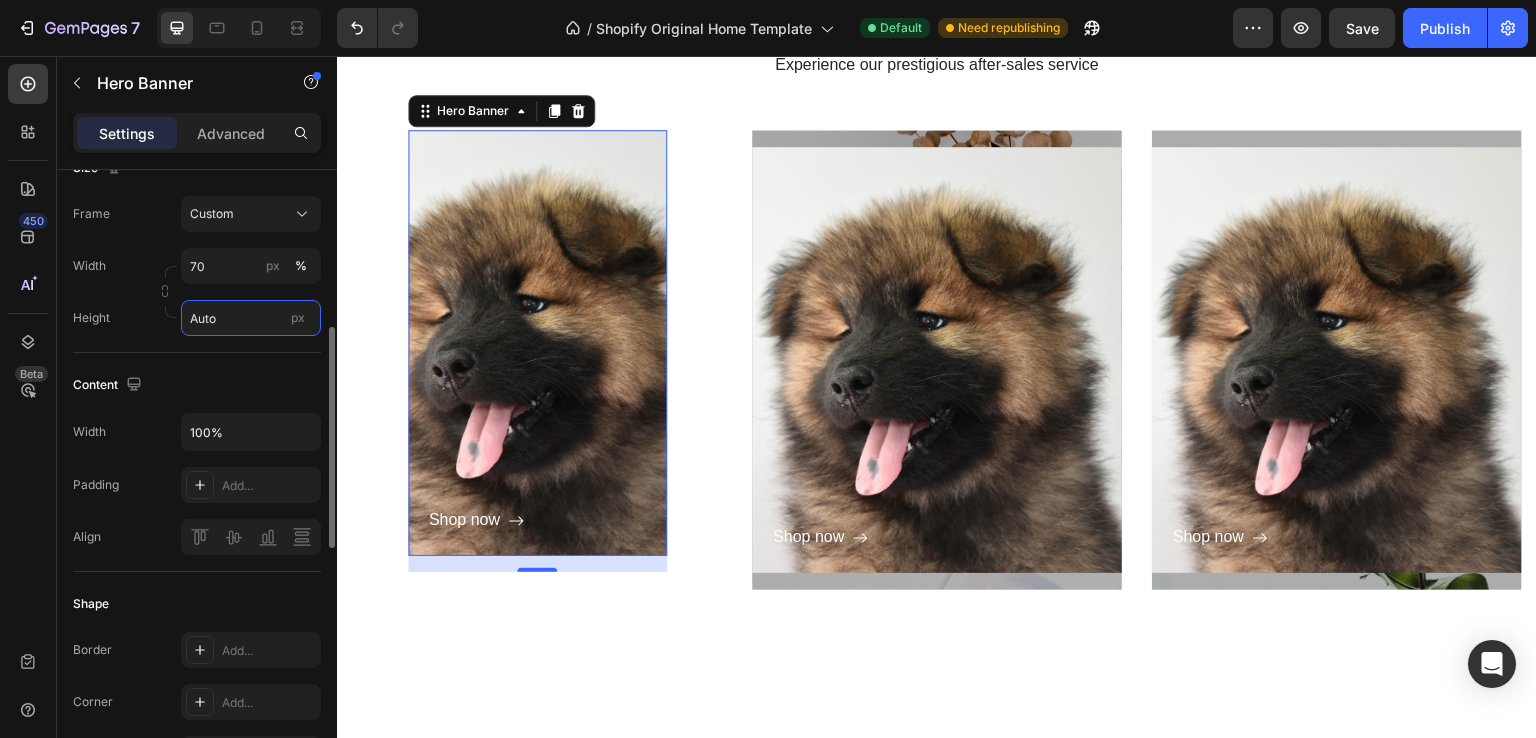 click on "Auto" at bounding box center [251, 318] 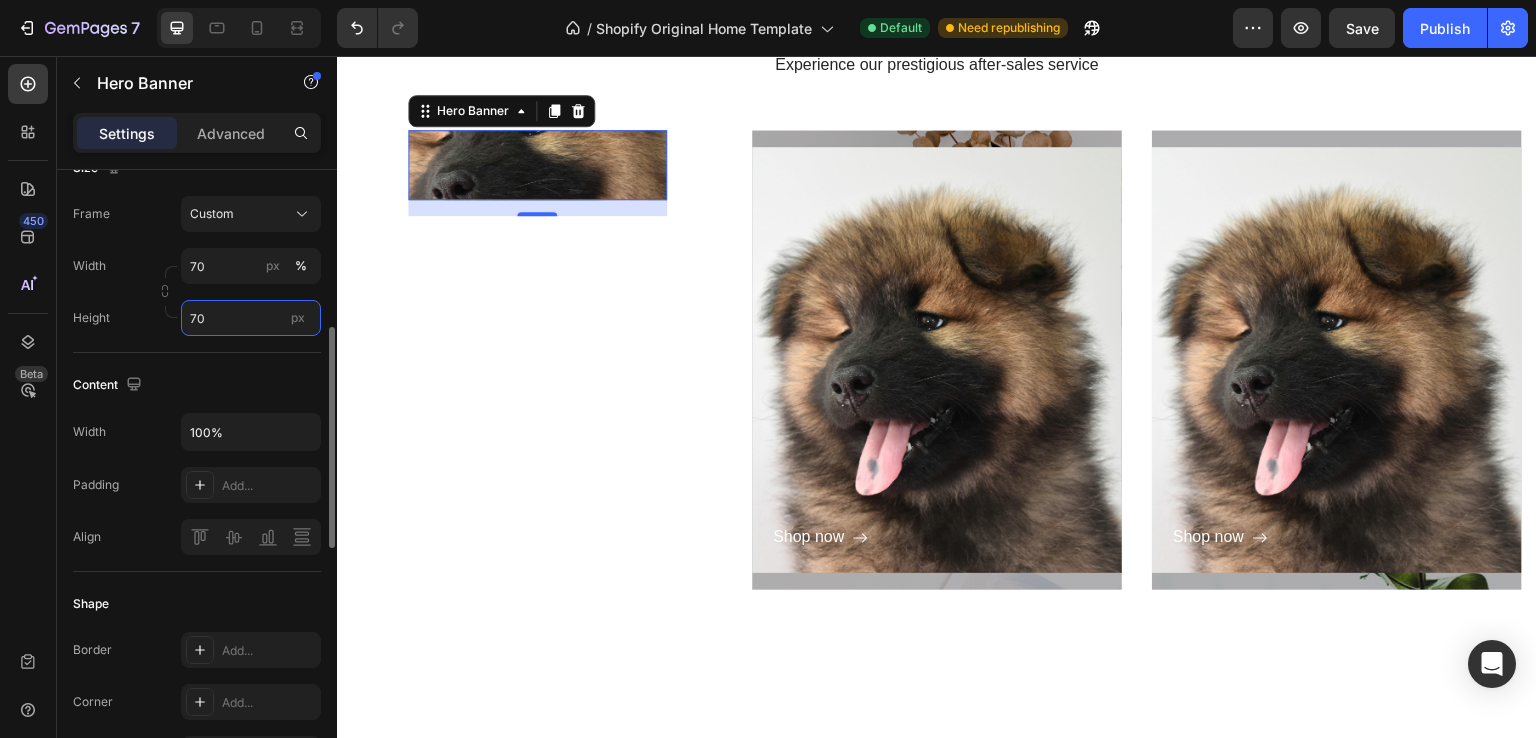 type on "7" 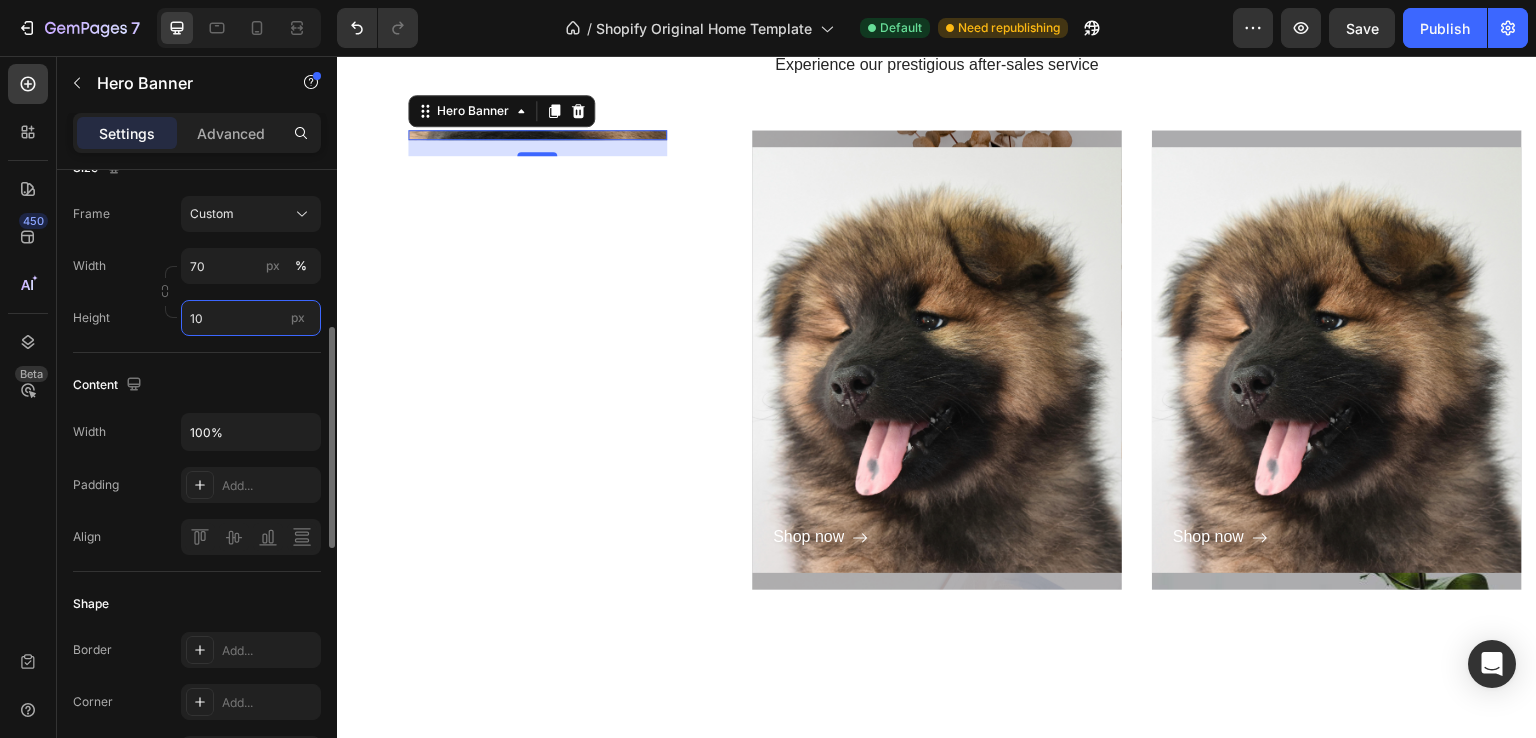 type on "1" 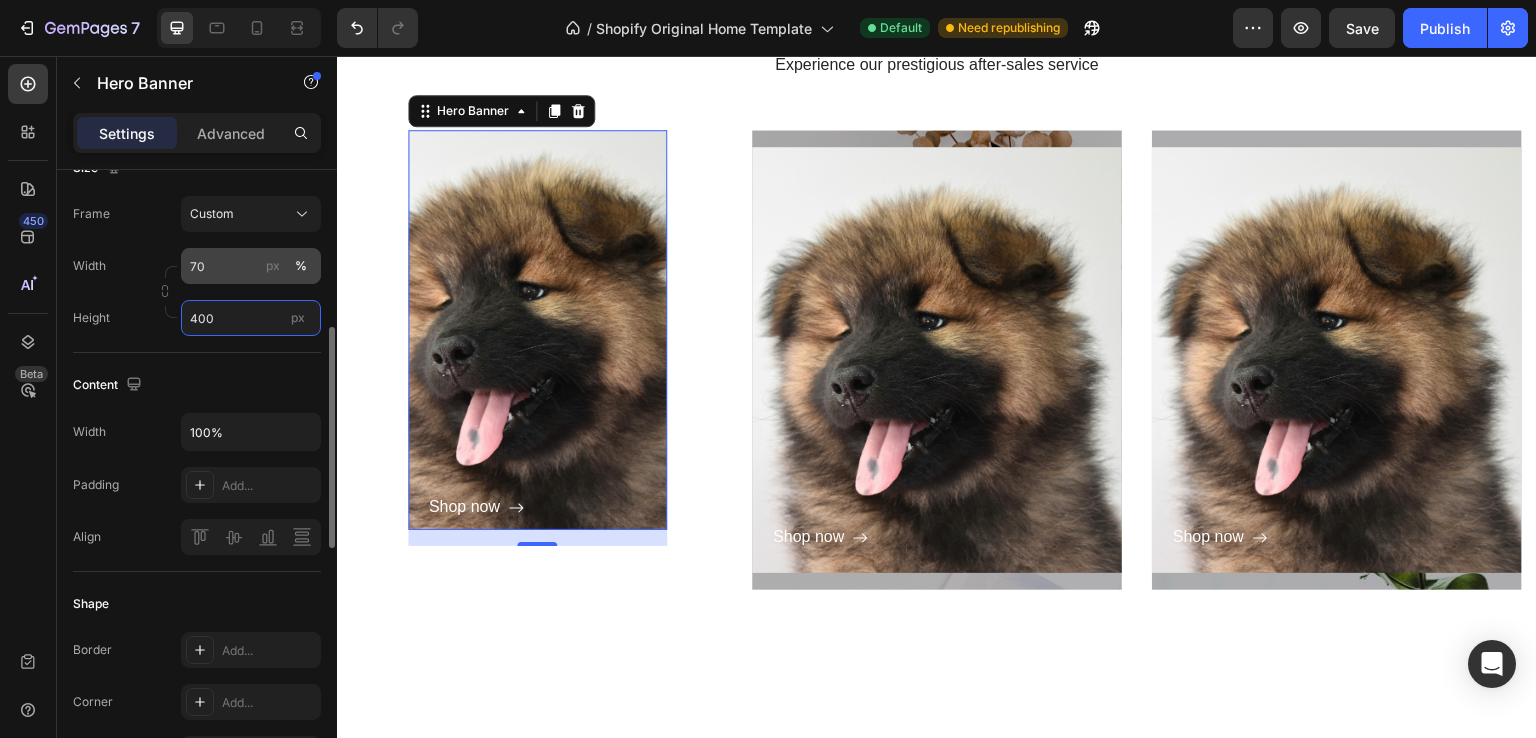 type on "400" 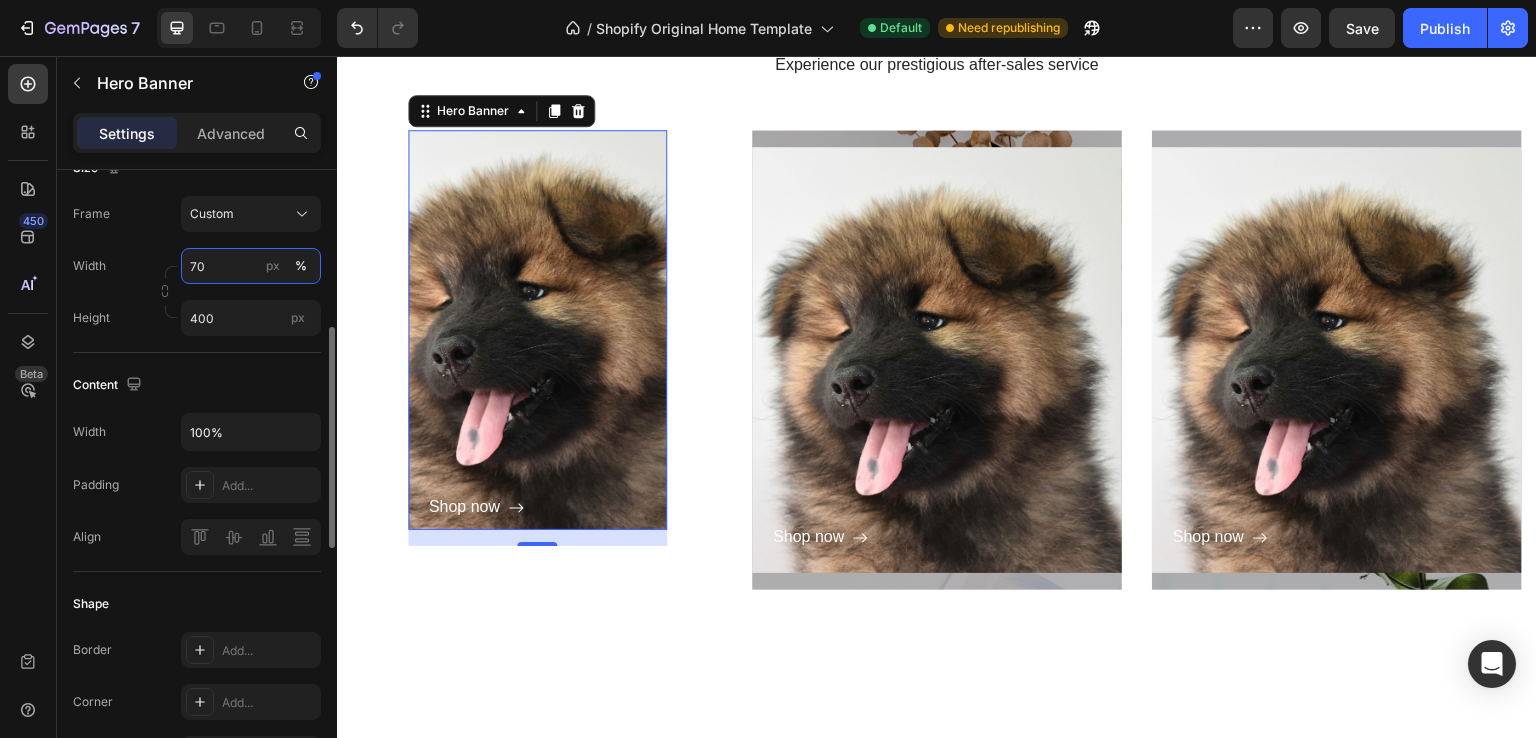 click on "70" at bounding box center (251, 266) 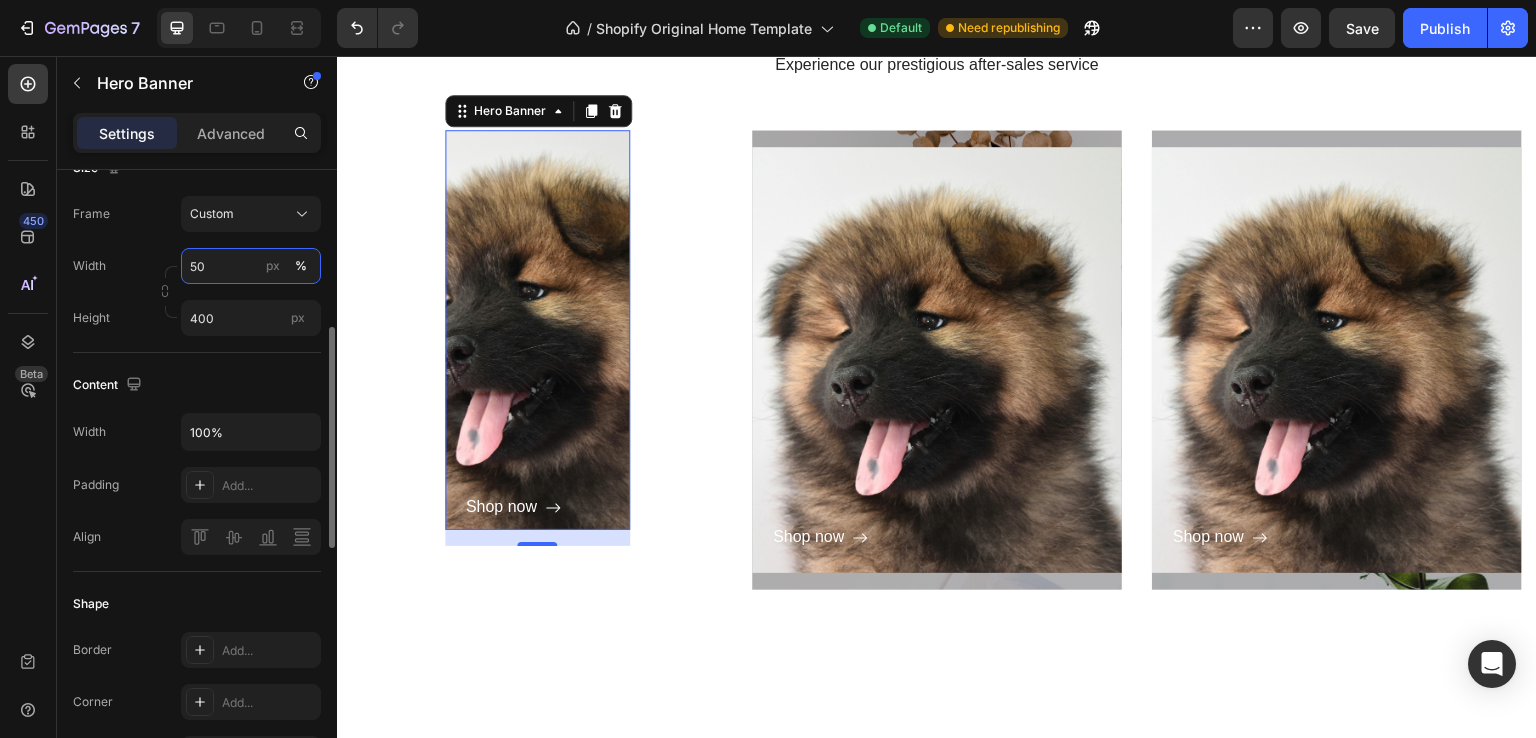 type on "5" 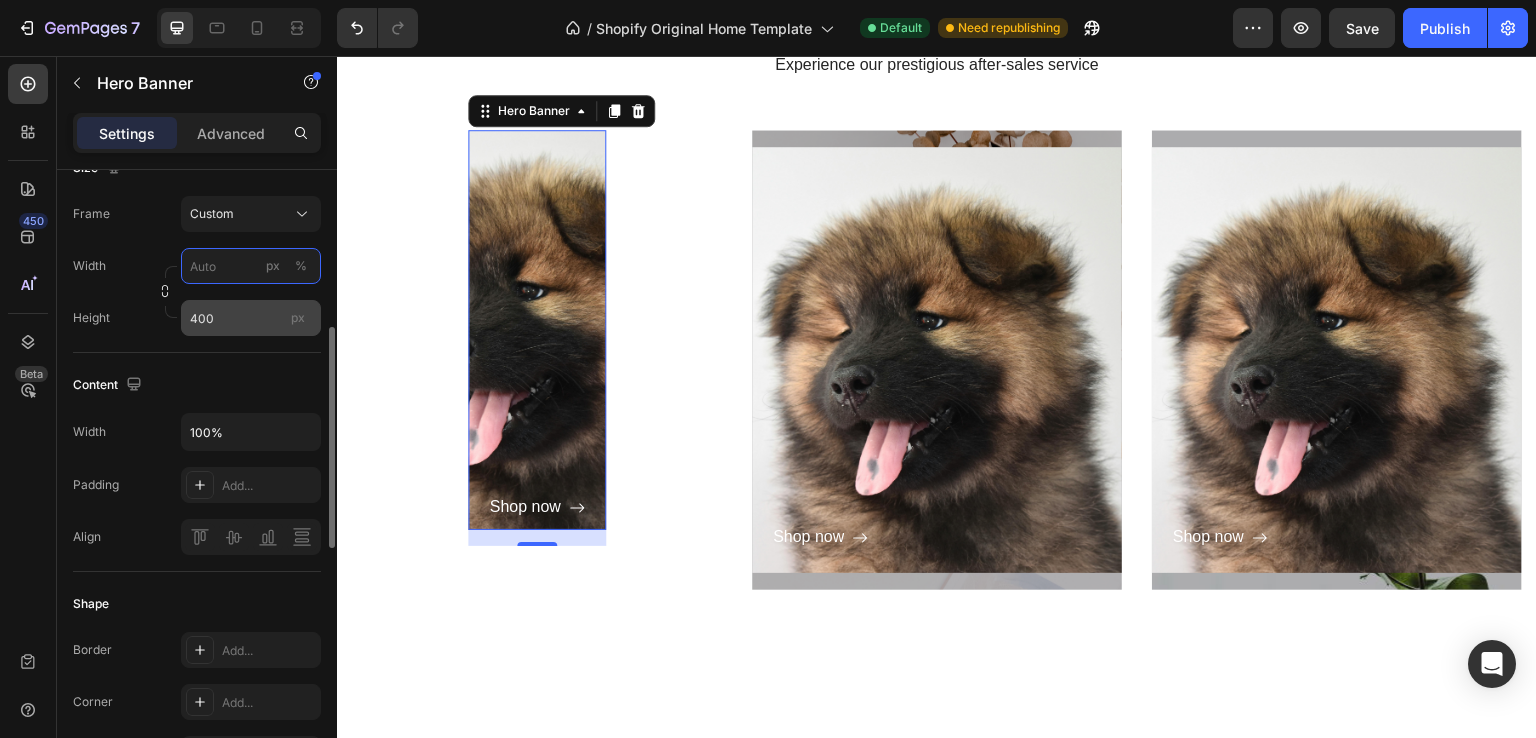 type 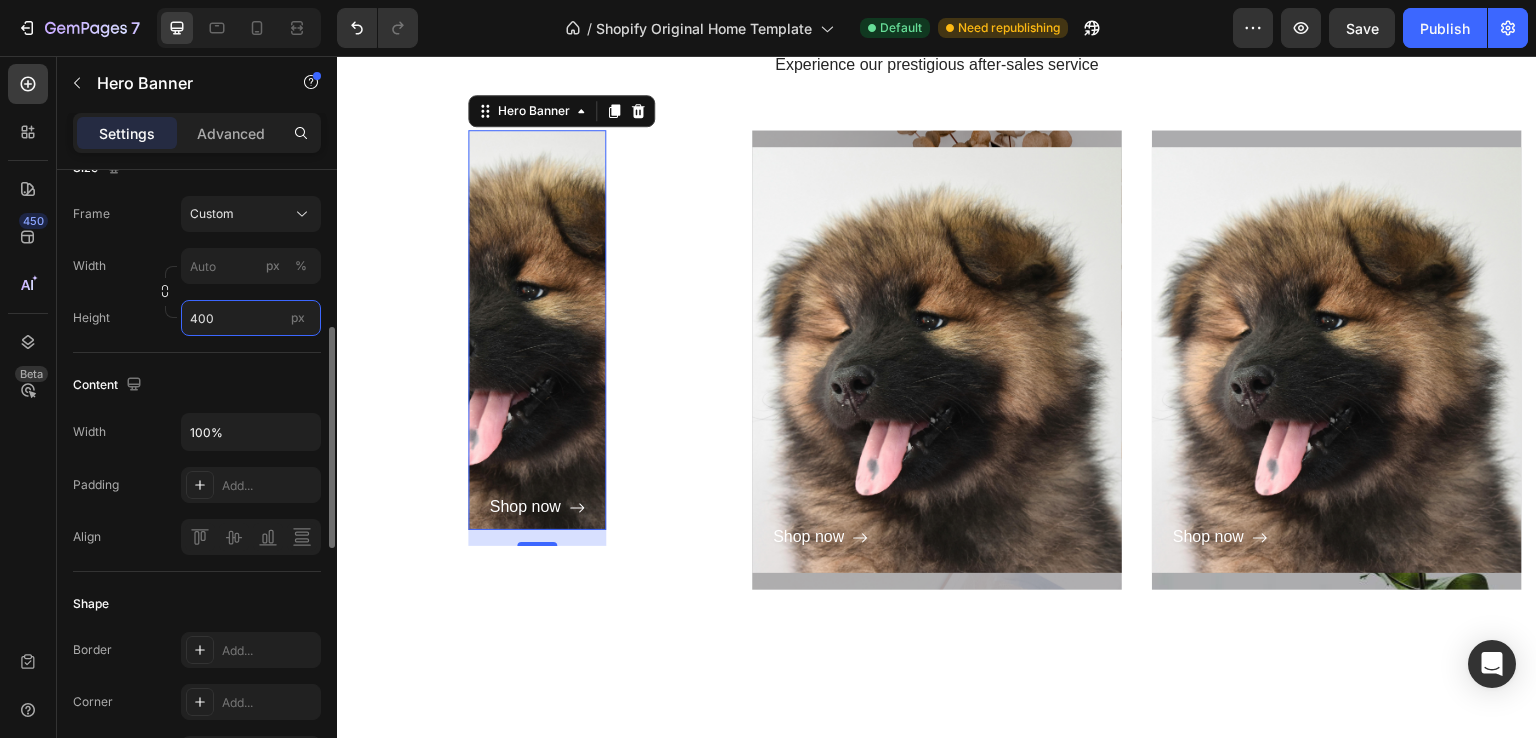 click on "400" at bounding box center [251, 318] 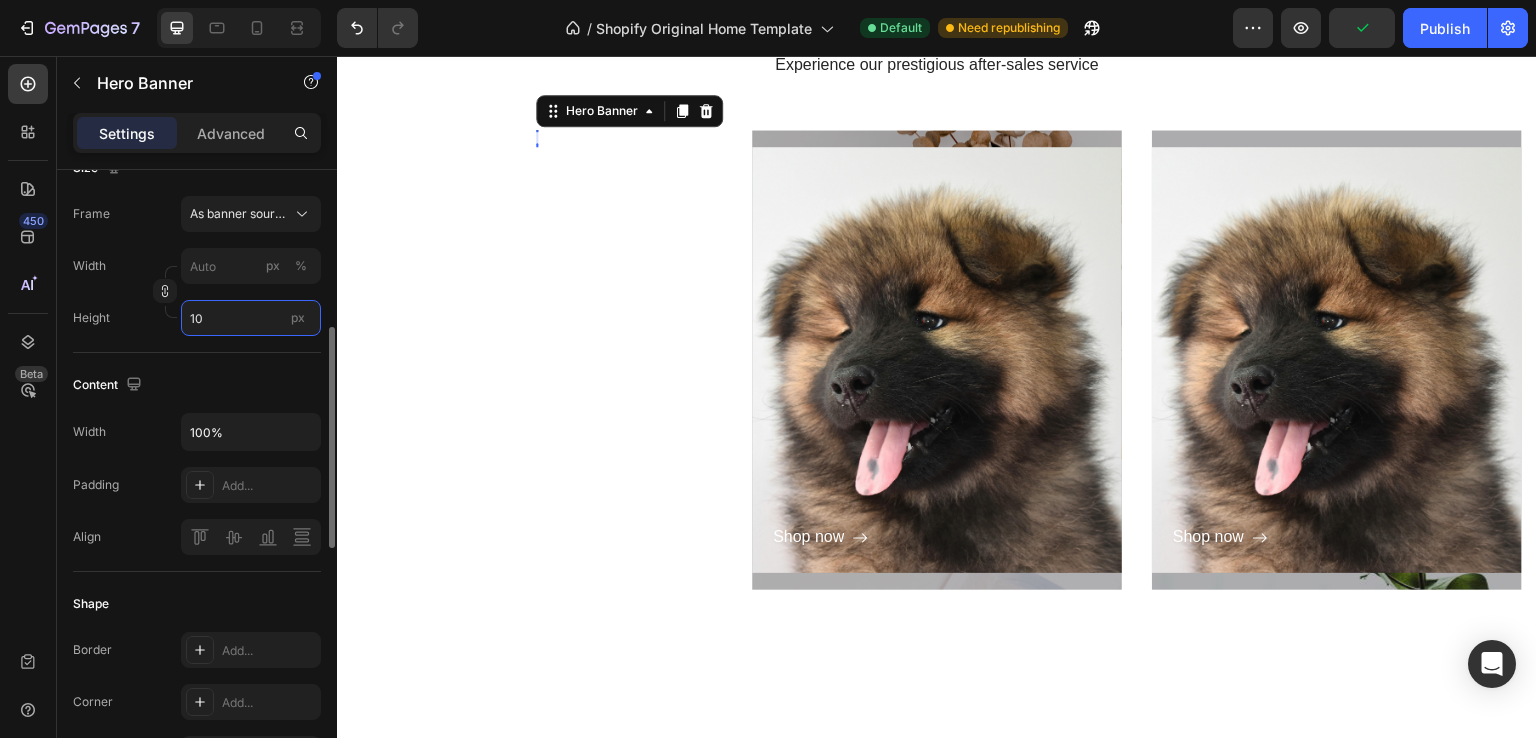 type on "1" 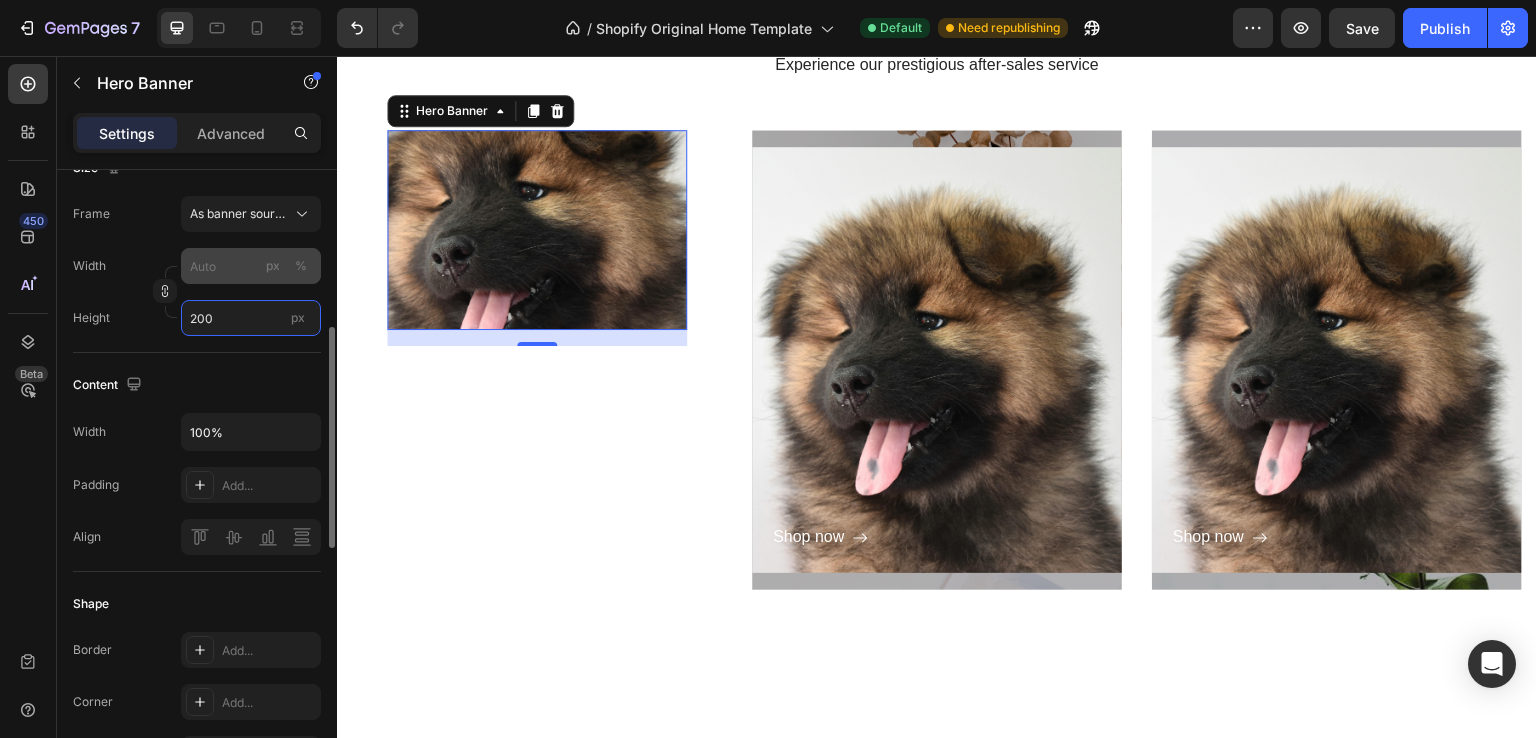 type on "200" 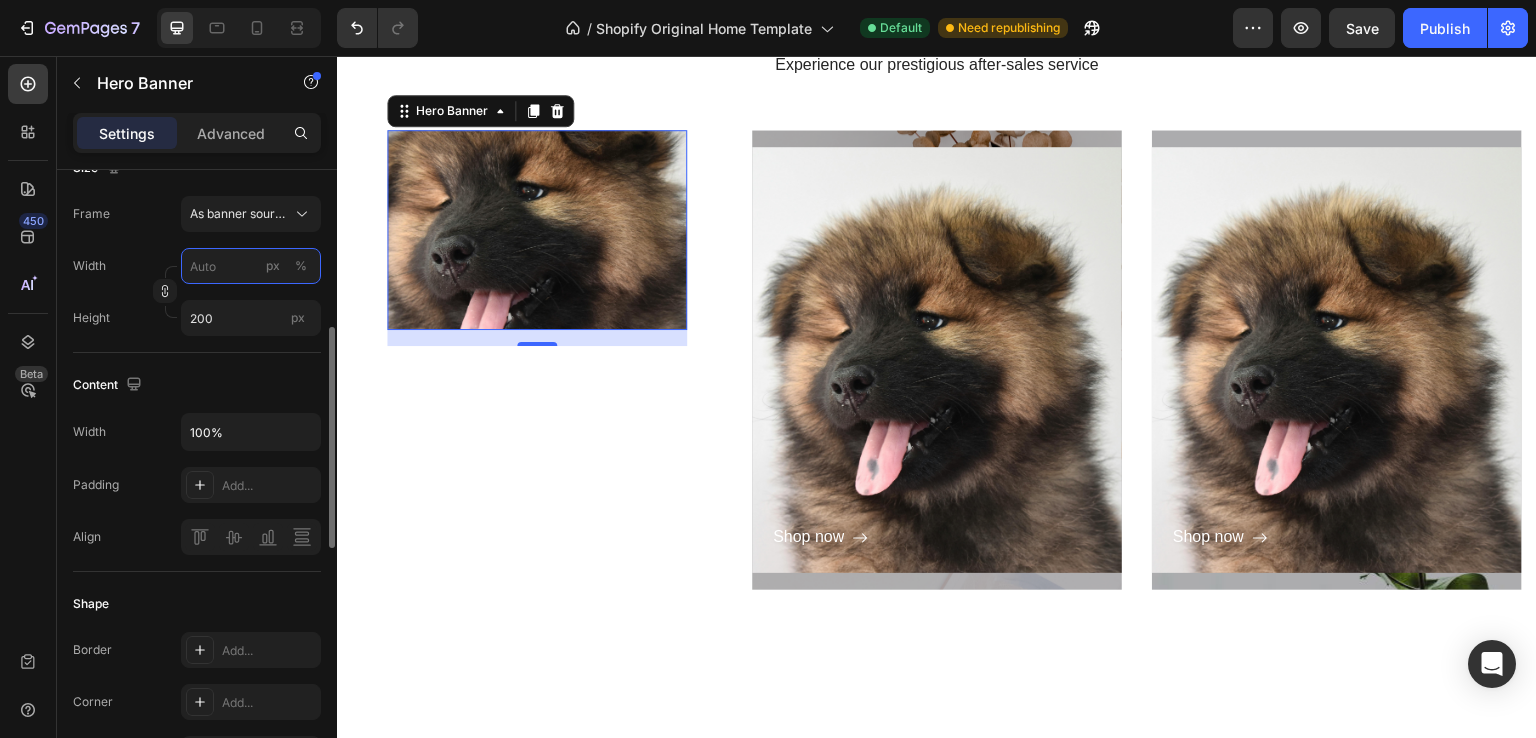 click on "px %" at bounding box center [251, 266] 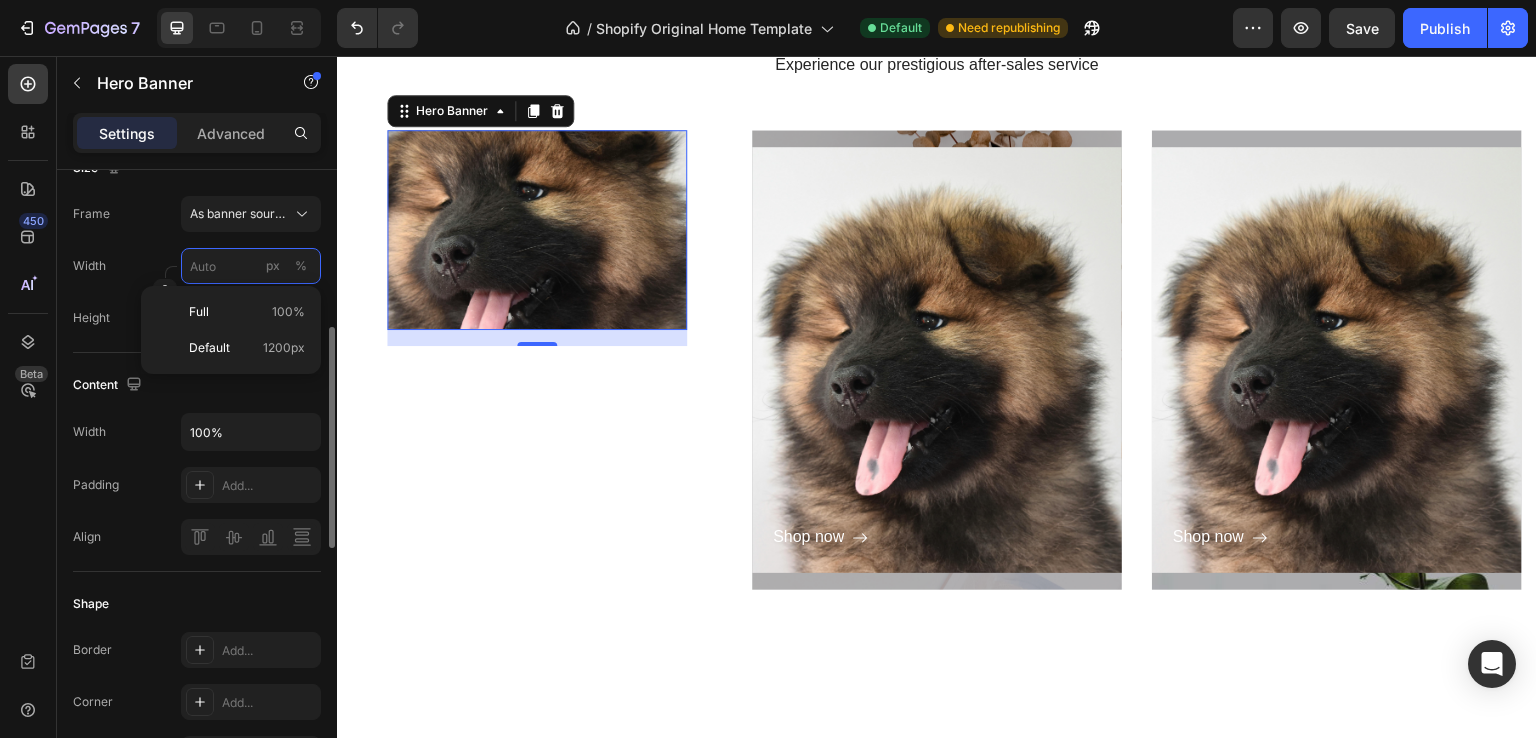 type on "2" 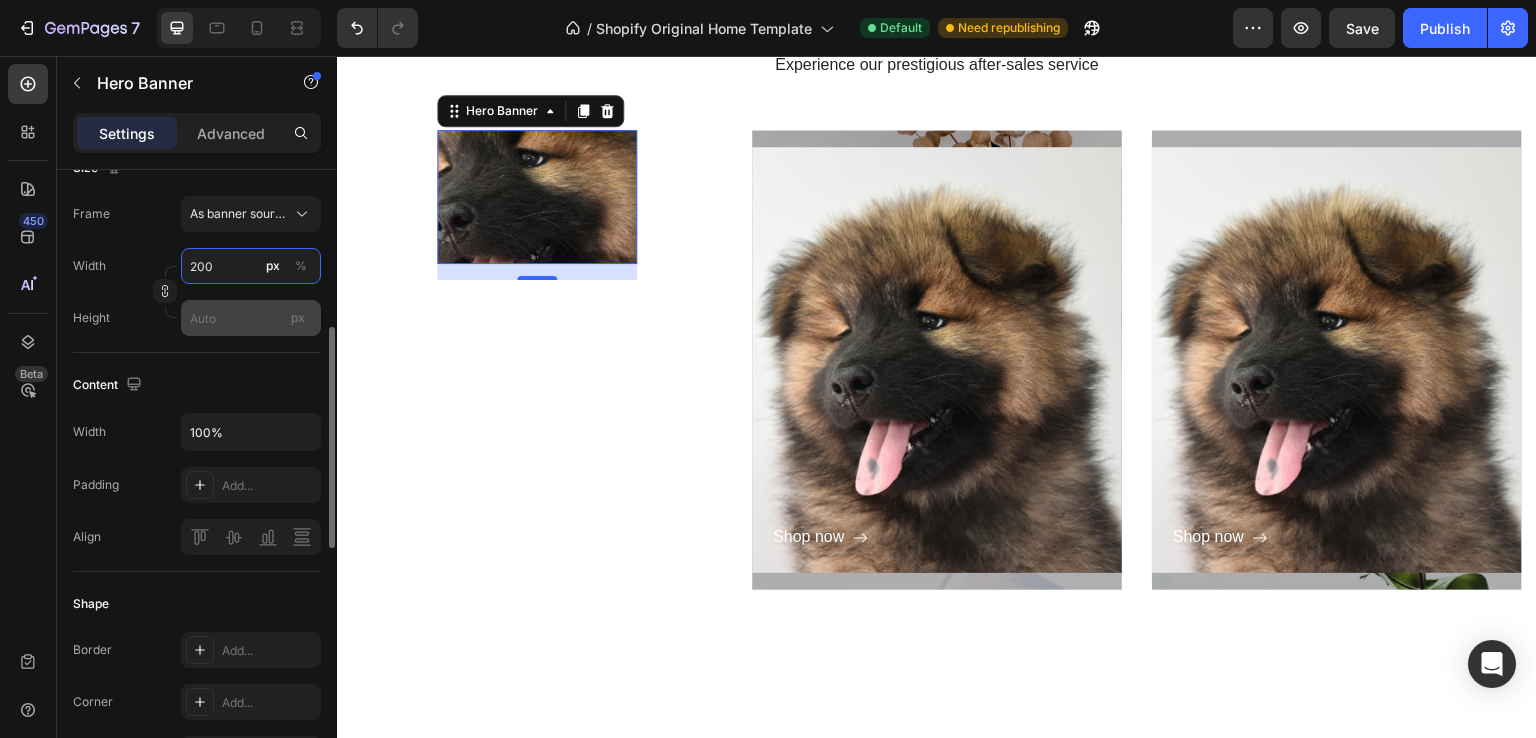 type on "200" 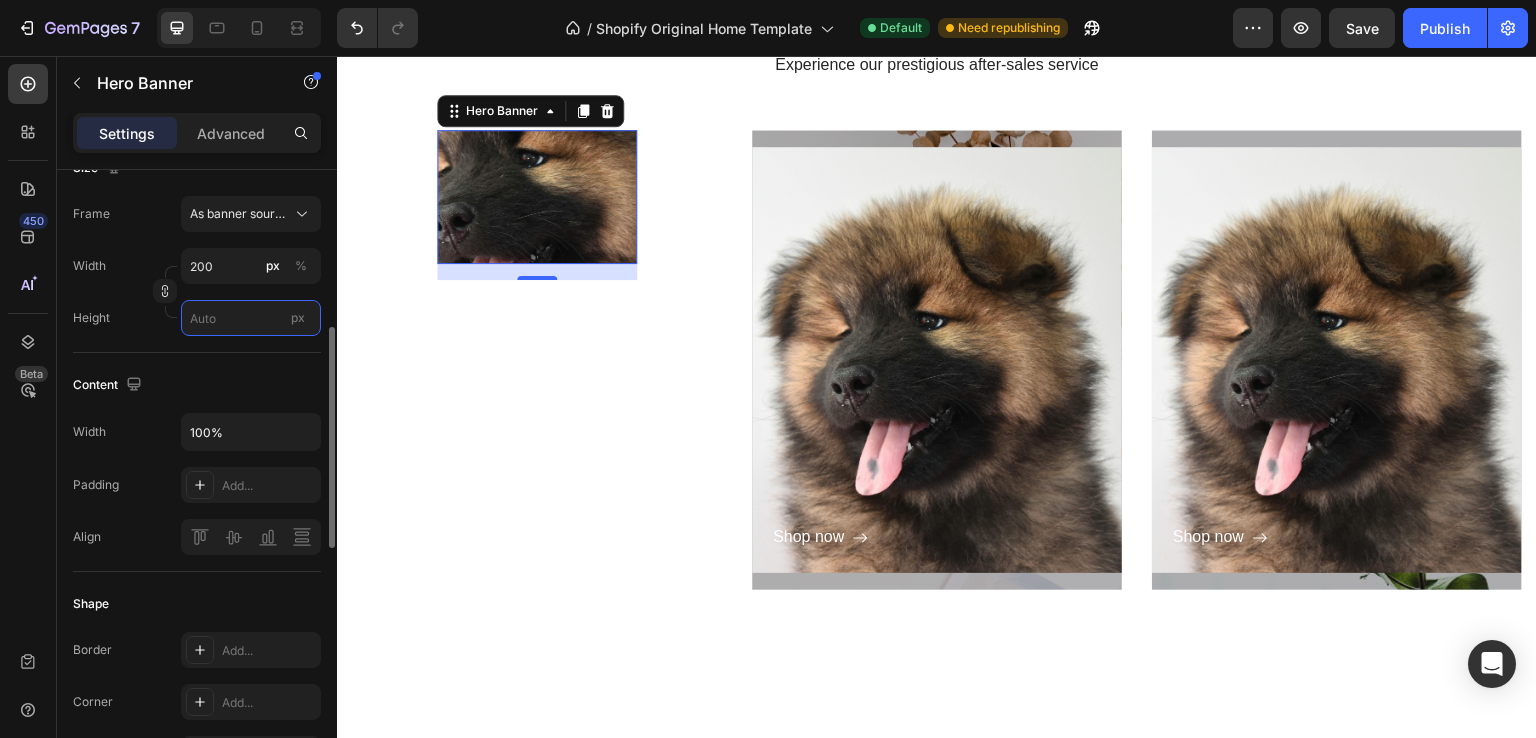 click on "px" at bounding box center [251, 318] 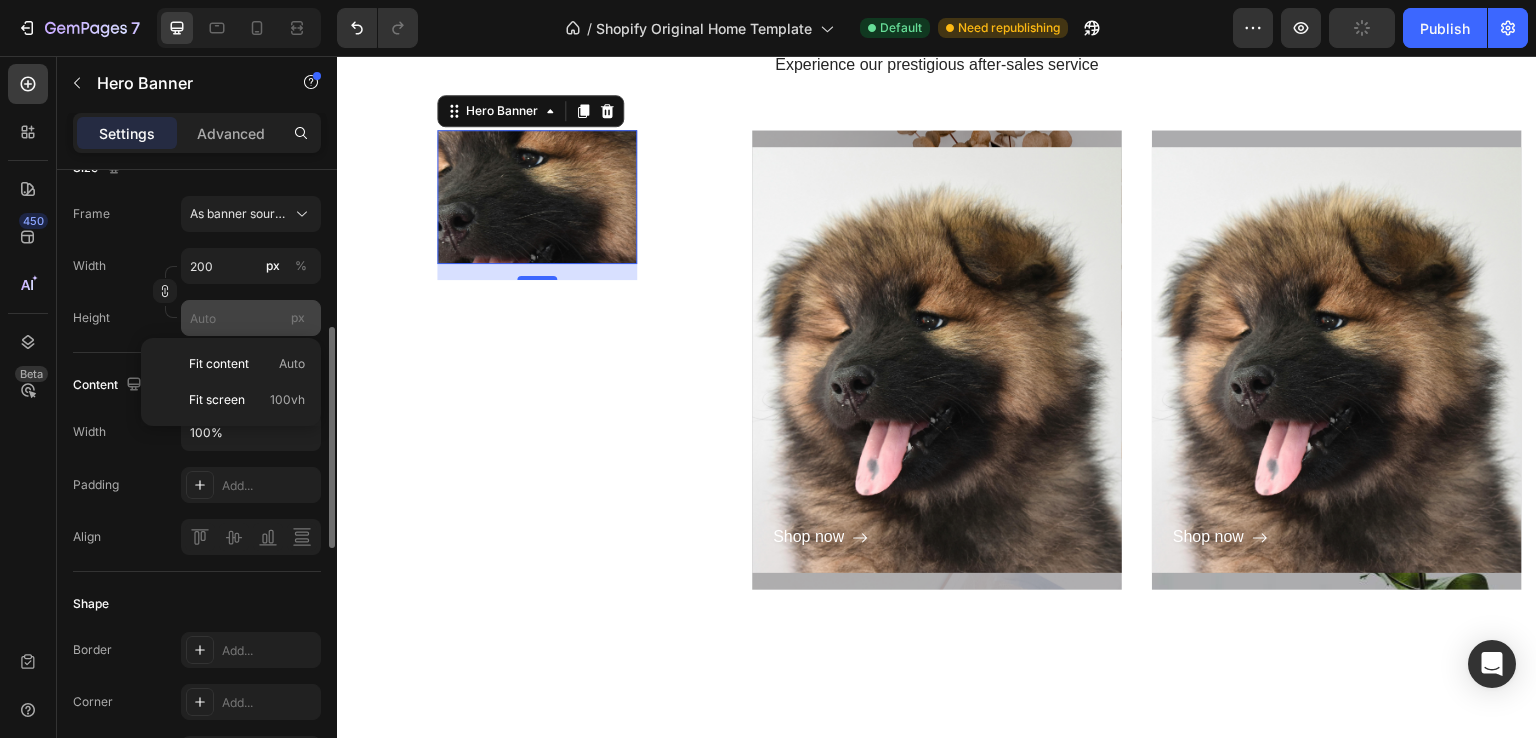 click on "px" at bounding box center [298, 317] 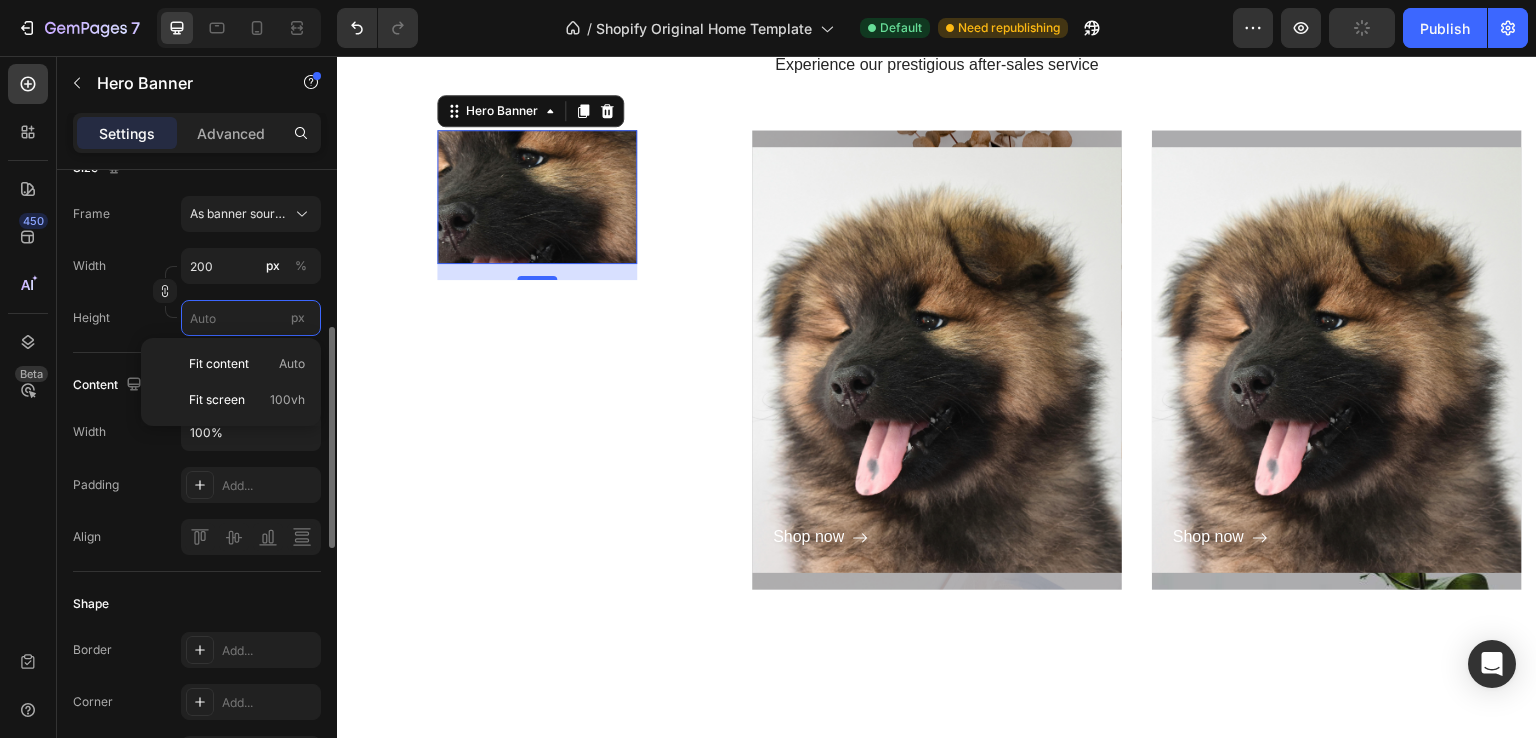 click on "px" at bounding box center (251, 318) 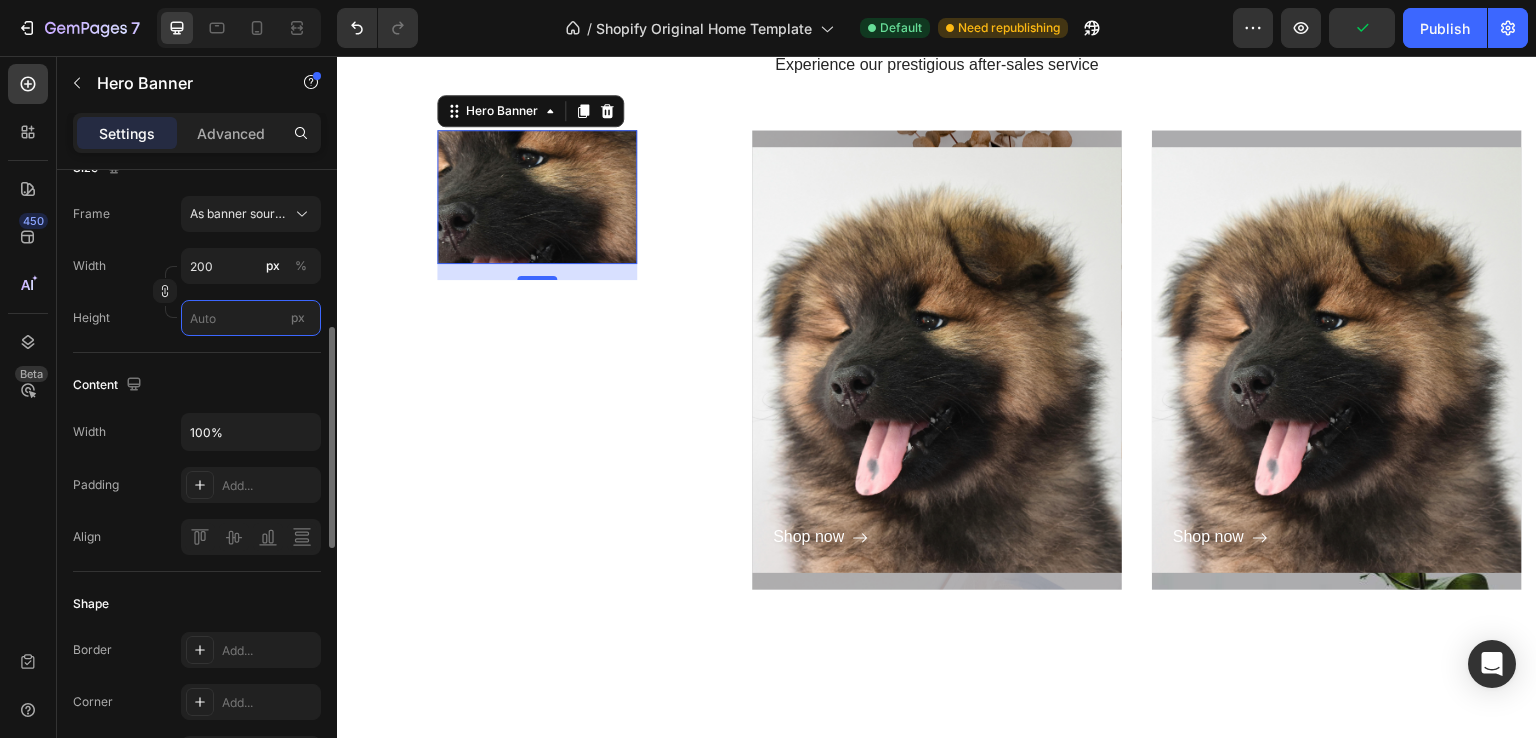 click on "px" at bounding box center [251, 318] 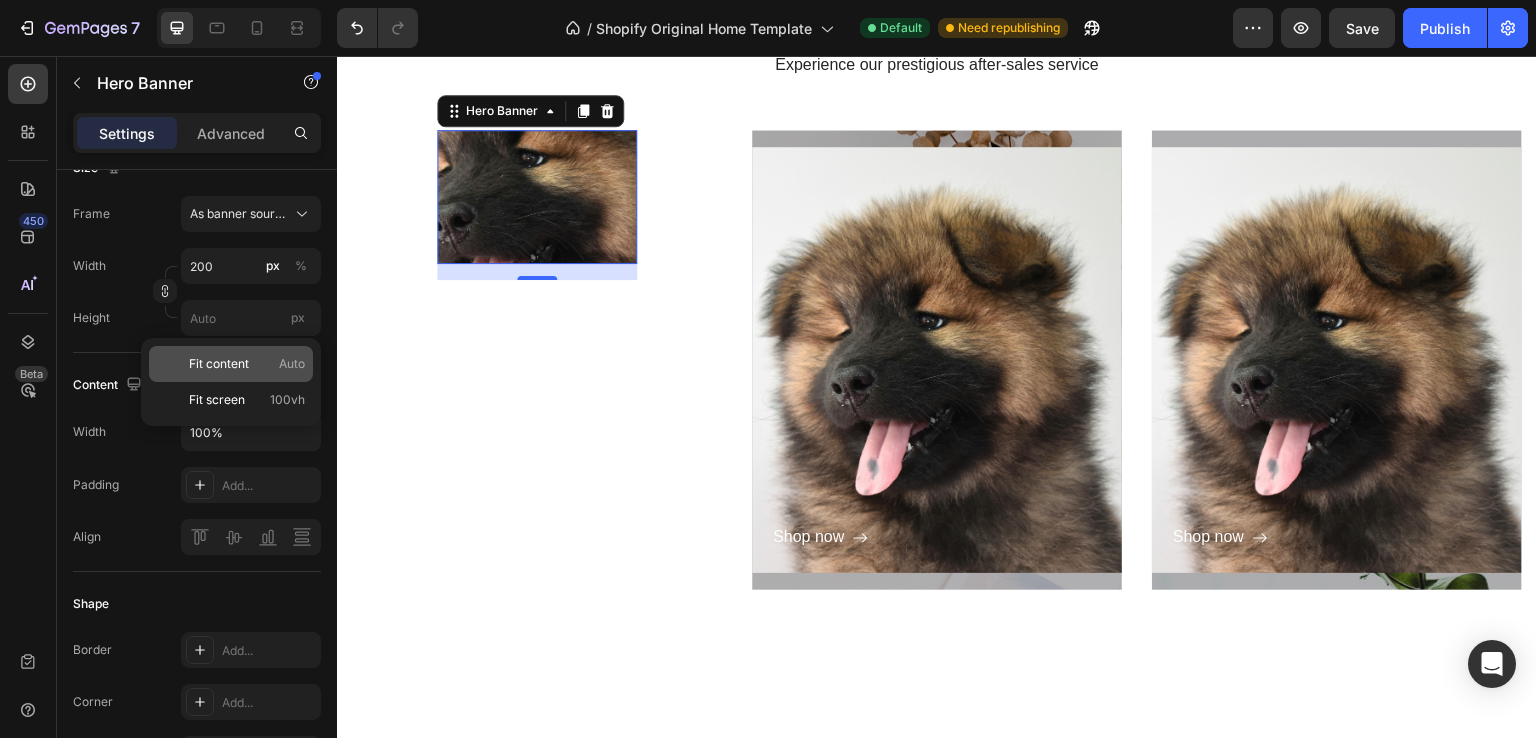 click on "Fit content Auto" at bounding box center [247, 364] 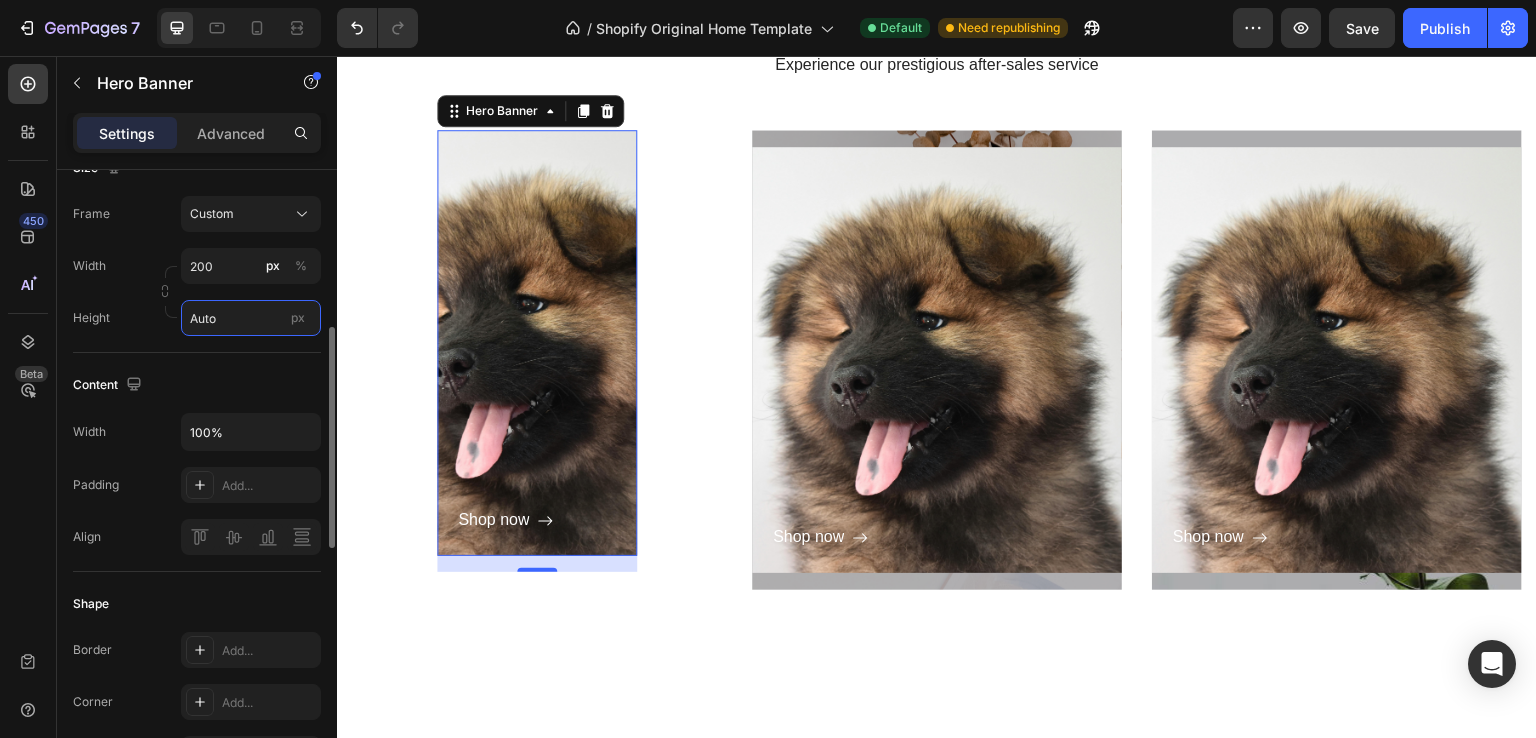 click on "Auto" at bounding box center (251, 318) 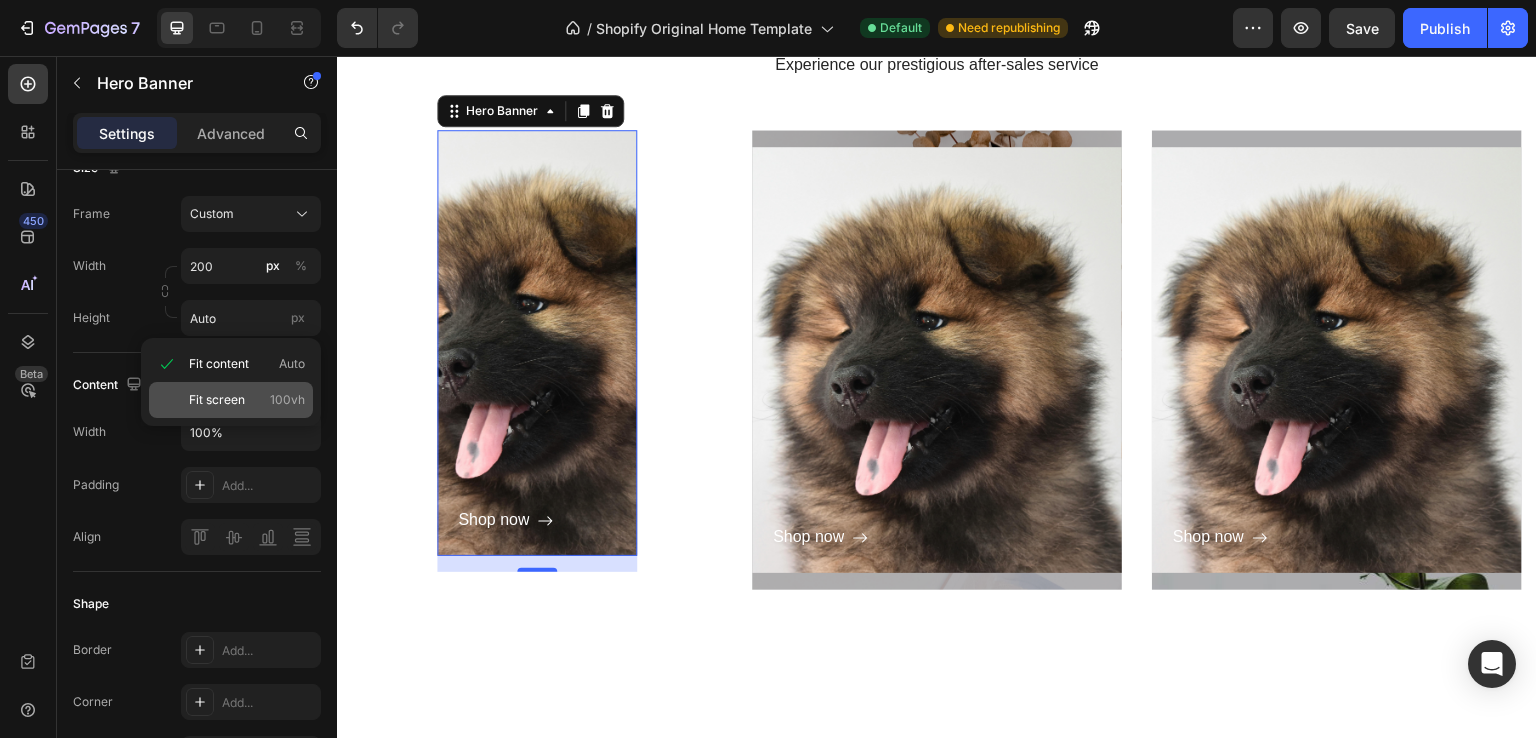 click on "100vh" at bounding box center [287, 400] 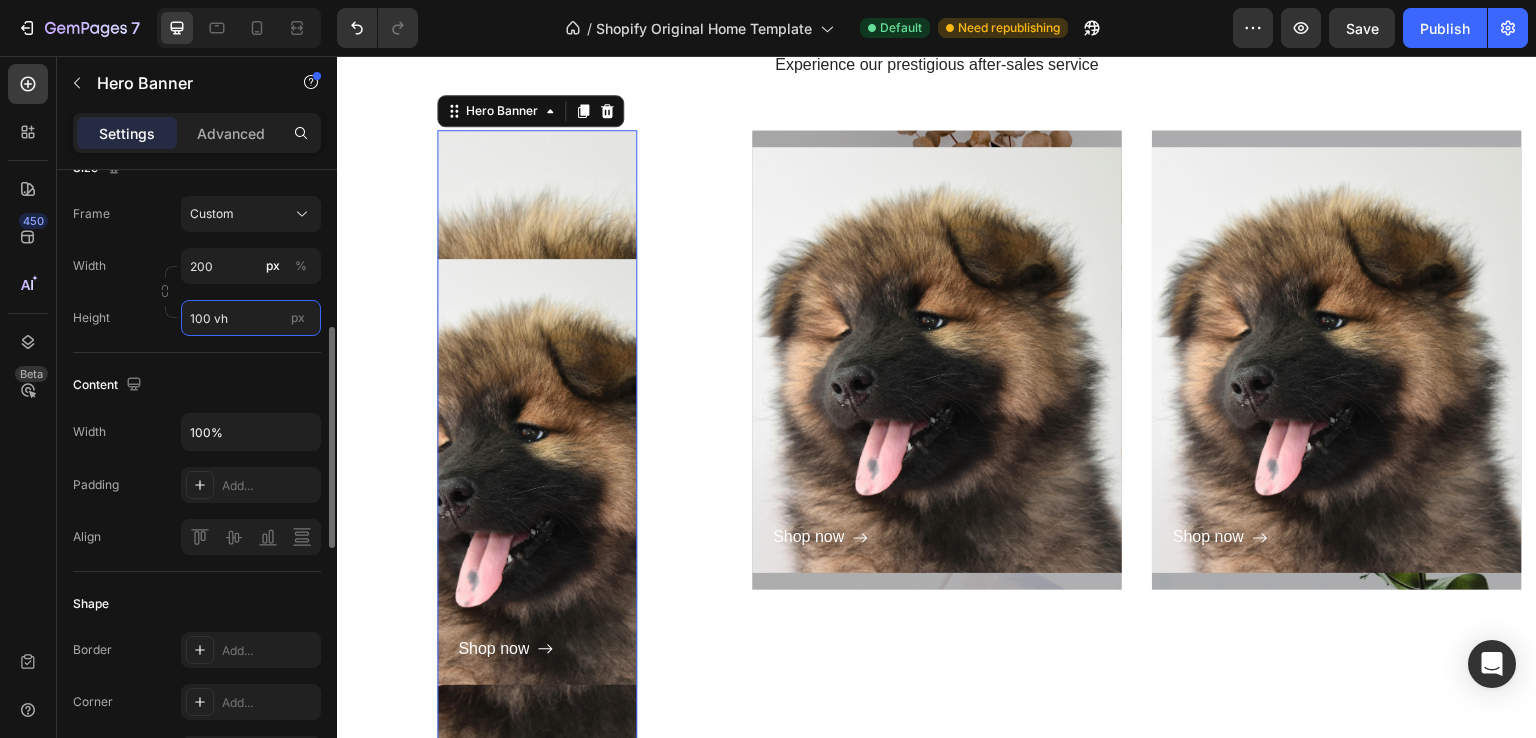 click on "100 vh" at bounding box center (251, 318) 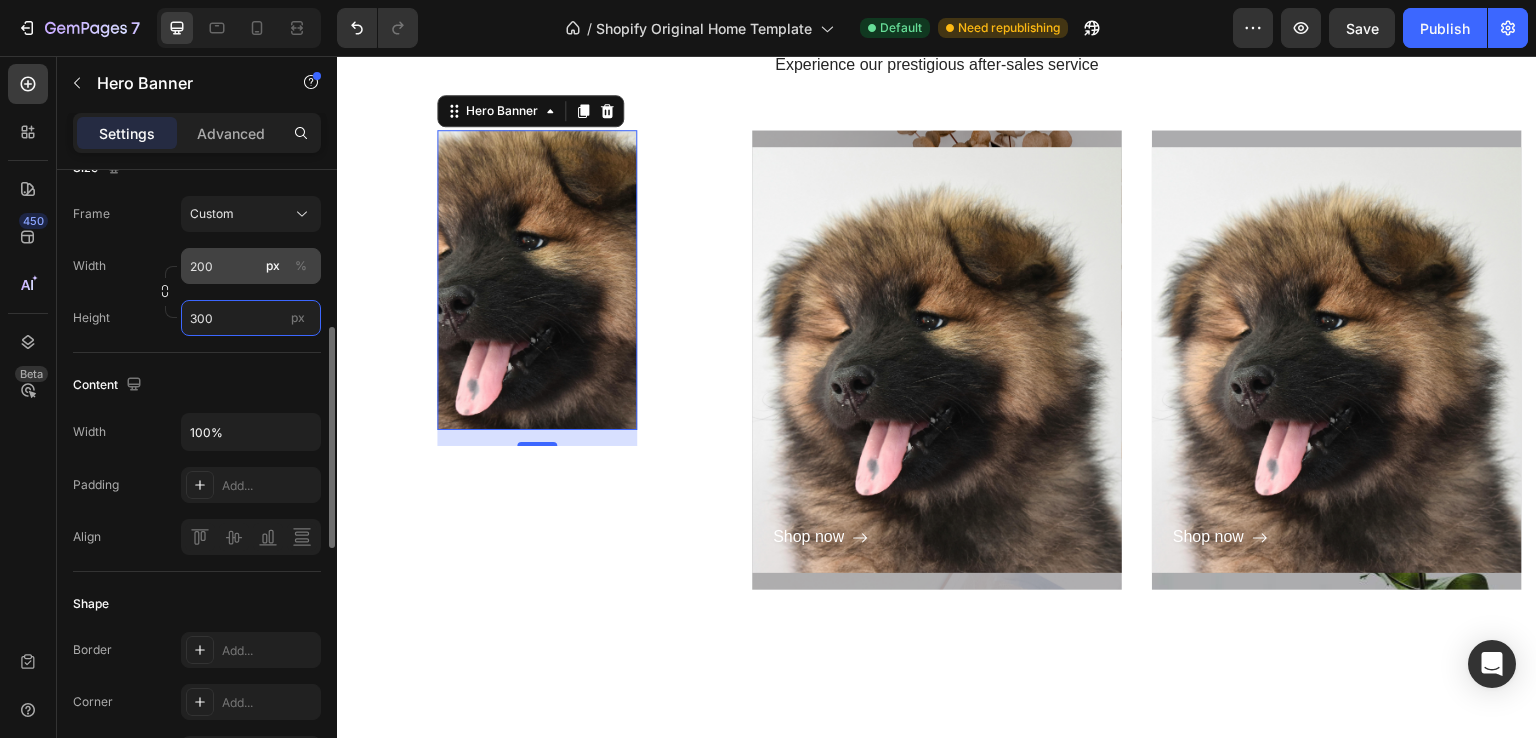 type on "300" 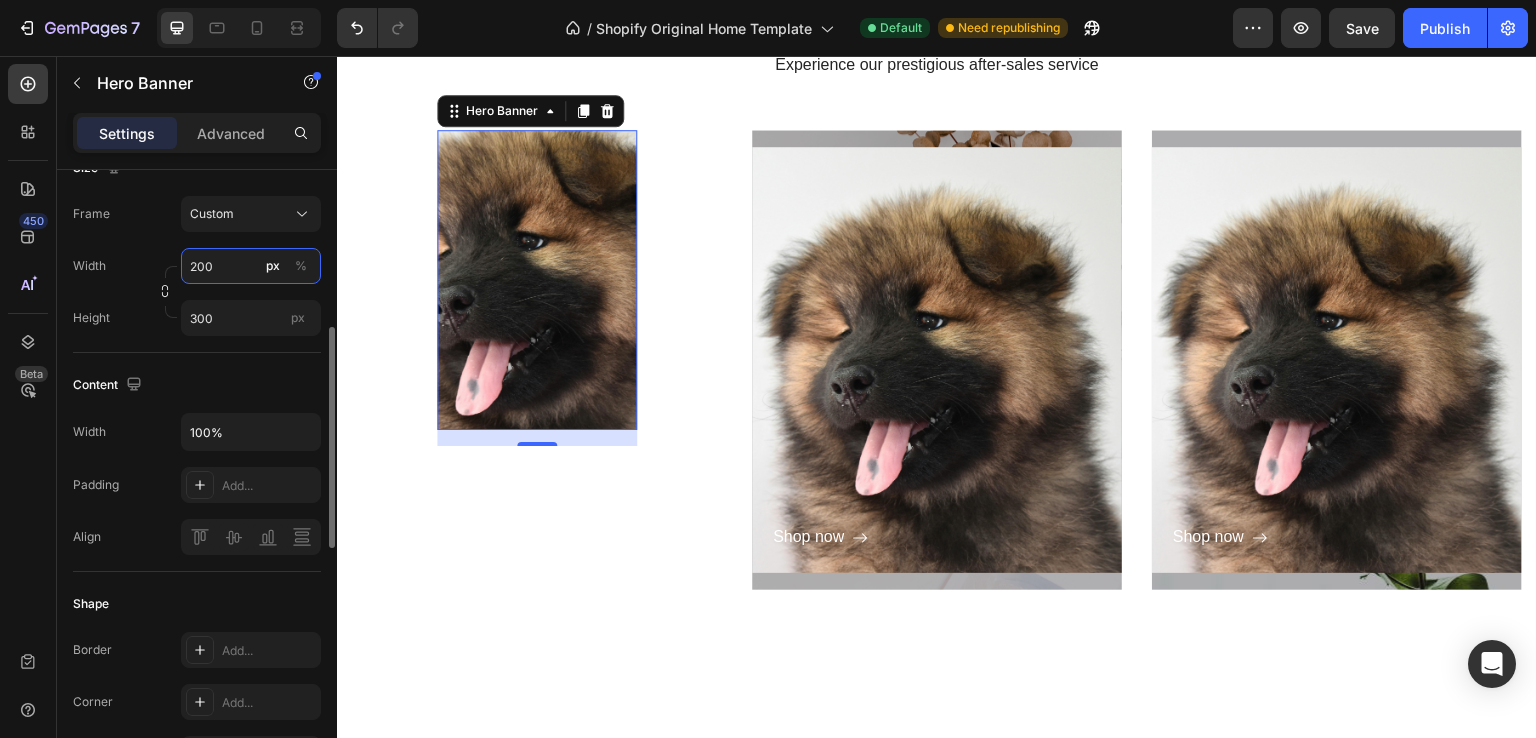 click on "200" at bounding box center (251, 266) 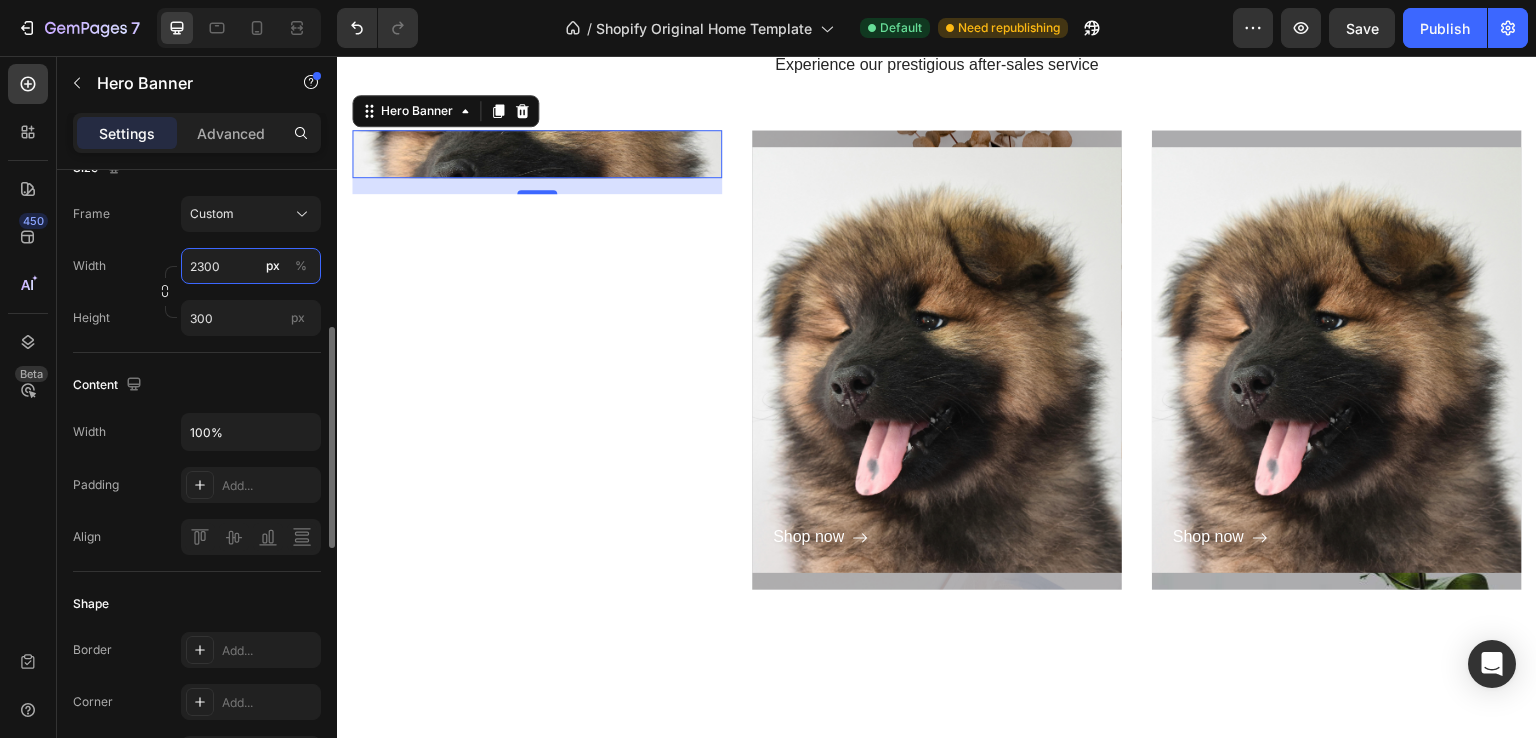 type on "300" 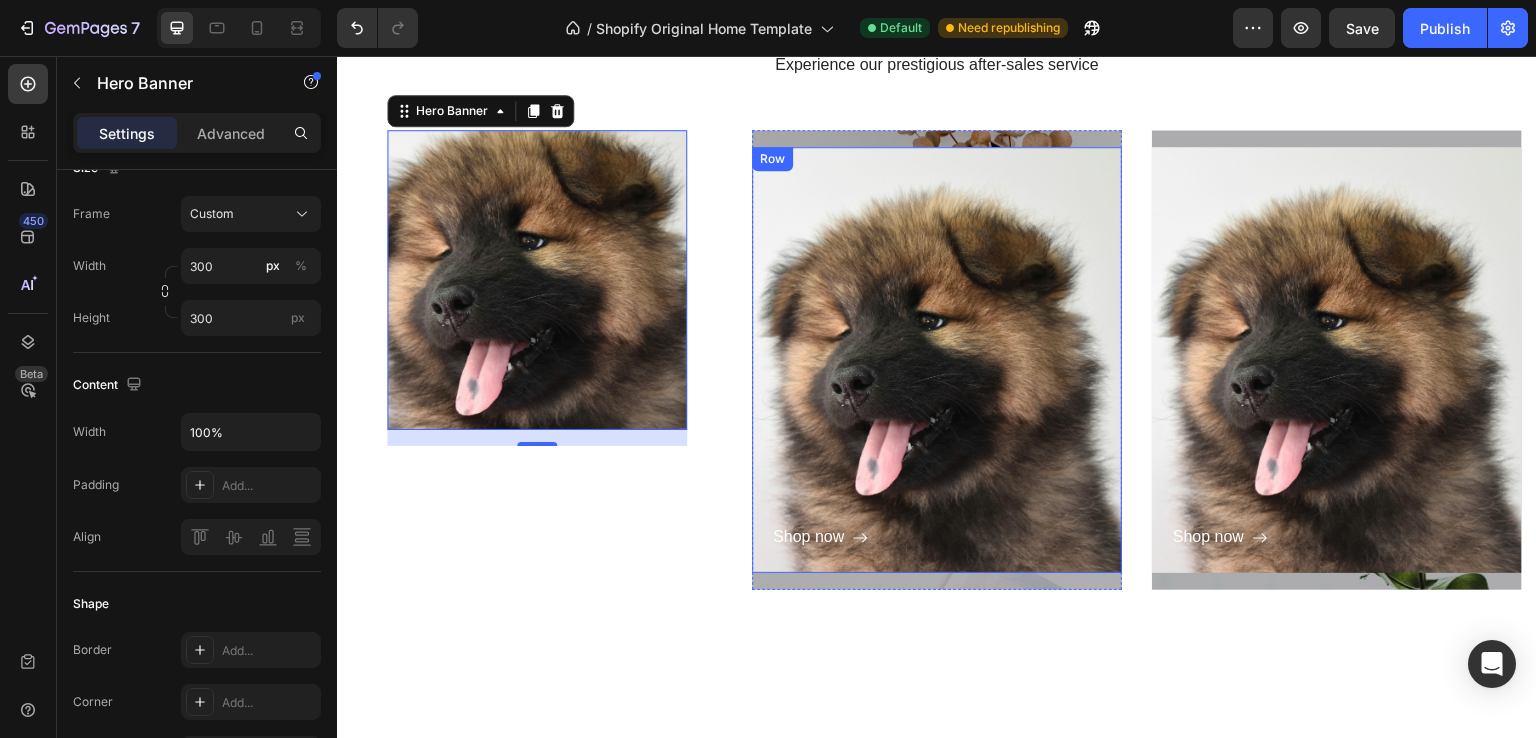 click on "Shop now Button Row" at bounding box center [937, 360] 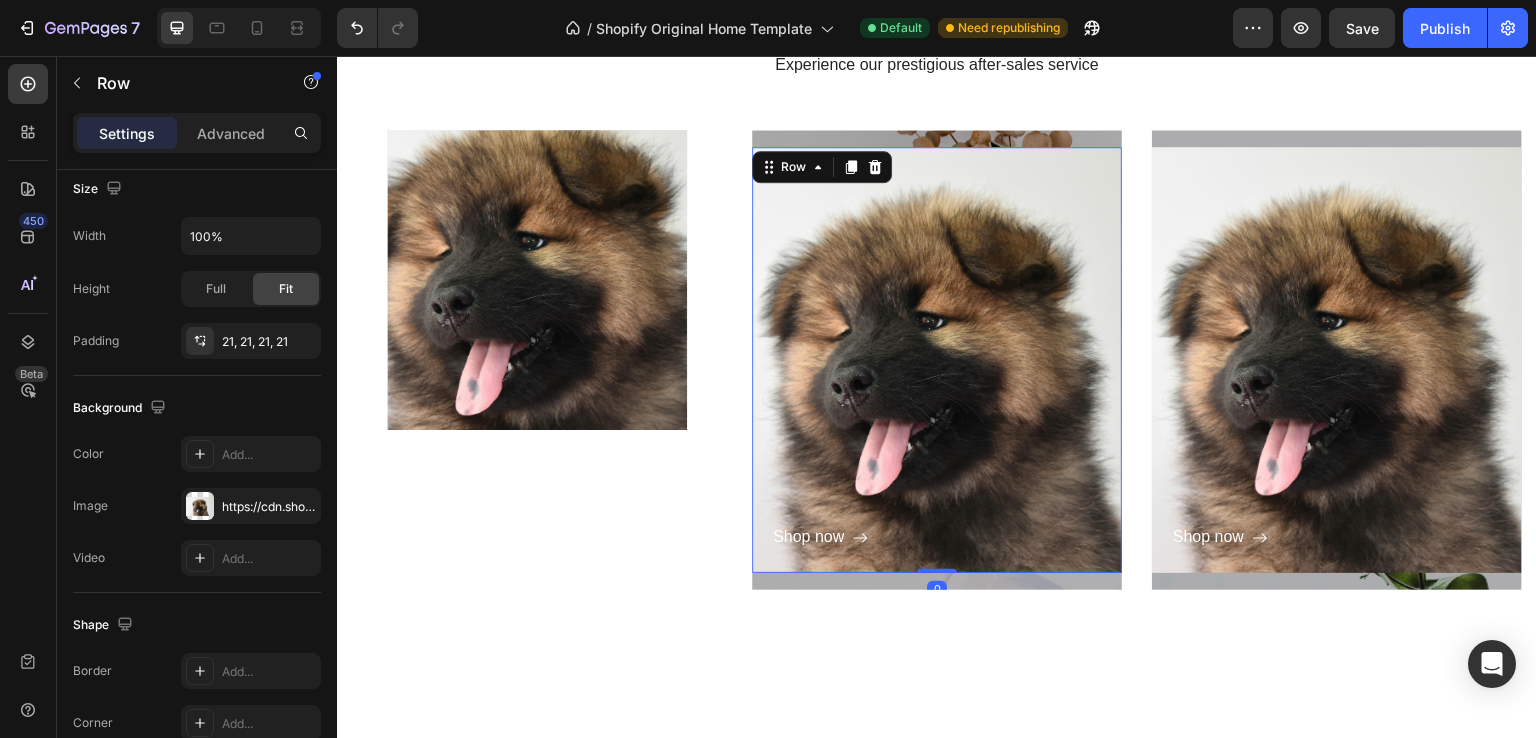 scroll, scrollTop: 0, scrollLeft: 0, axis: both 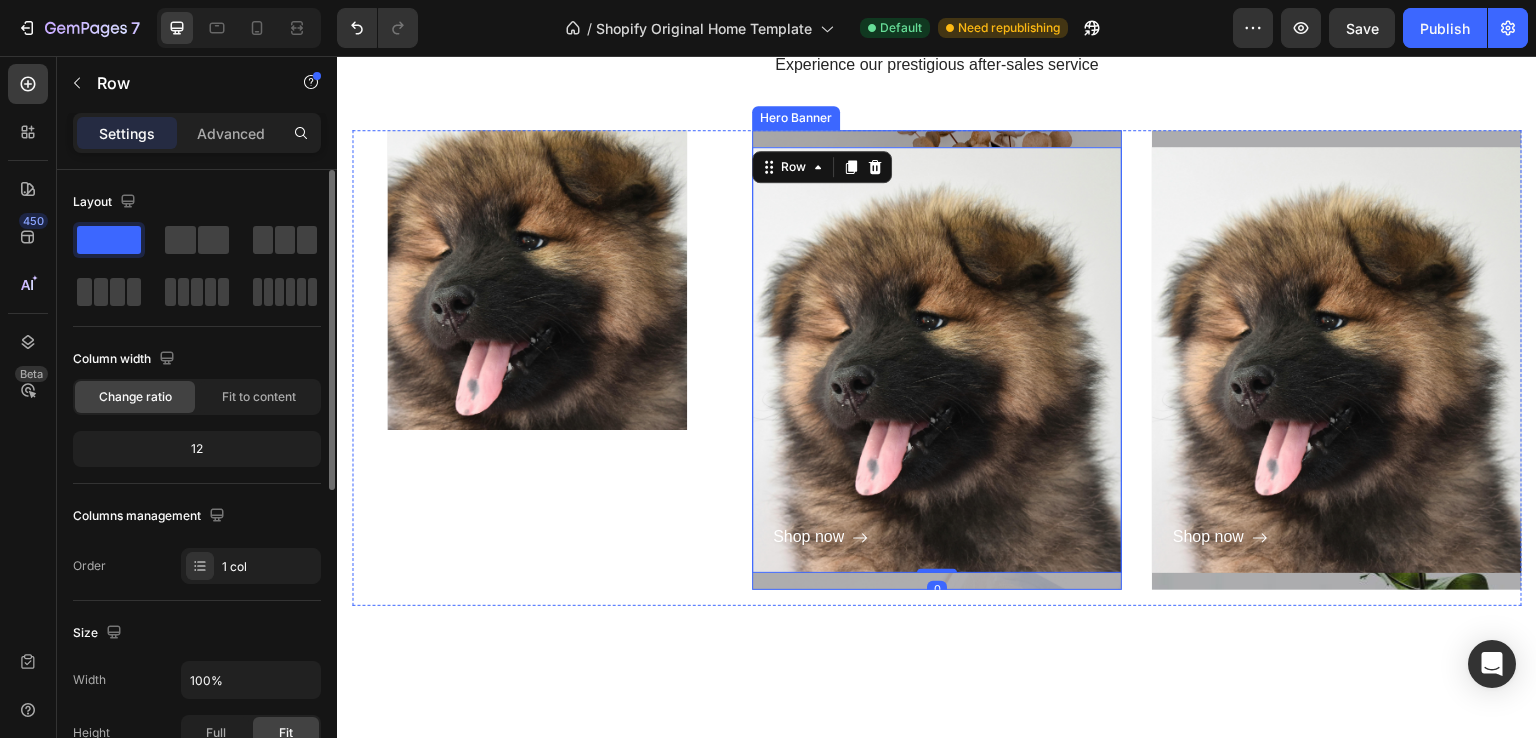 click at bounding box center [937, 360] 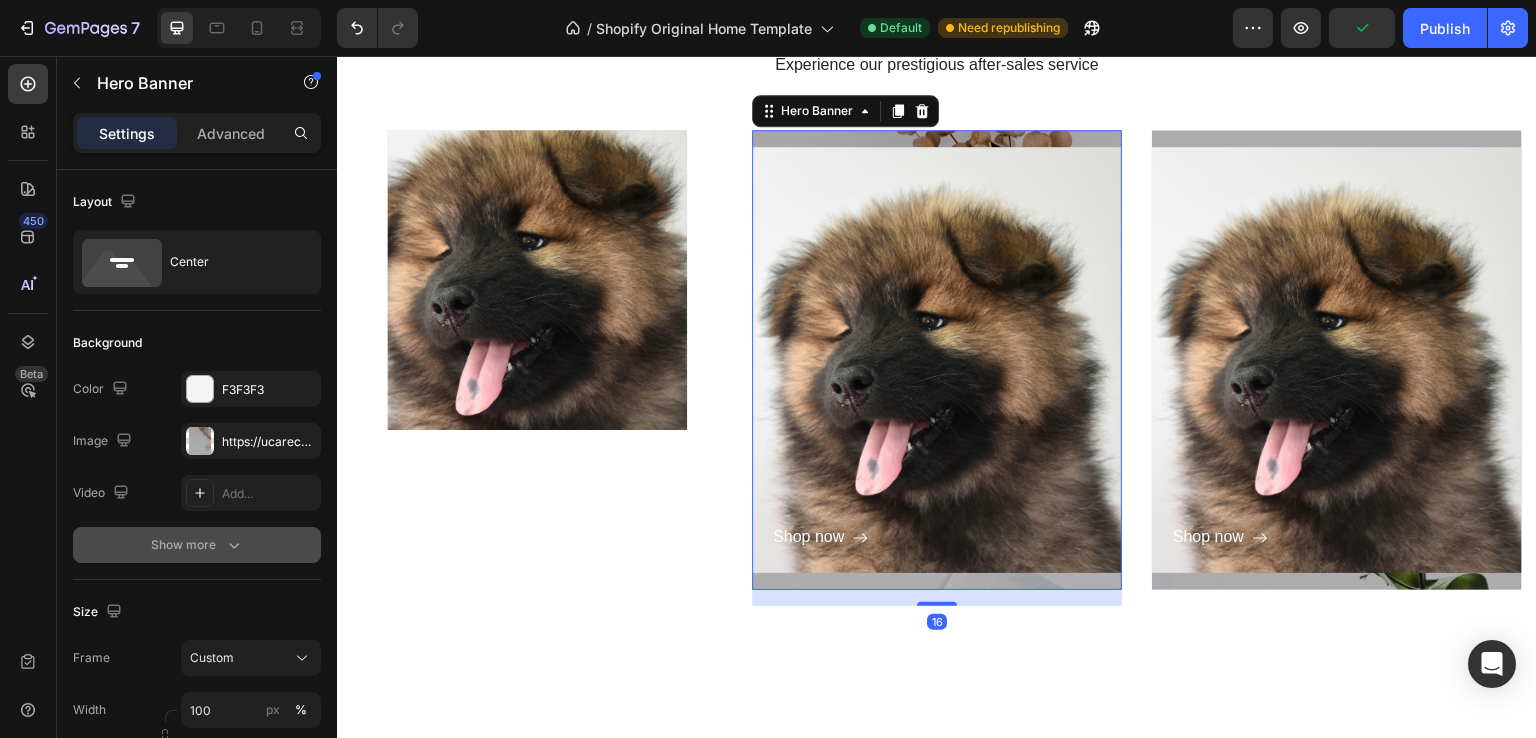 scroll, scrollTop: 117, scrollLeft: 0, axis: vertical 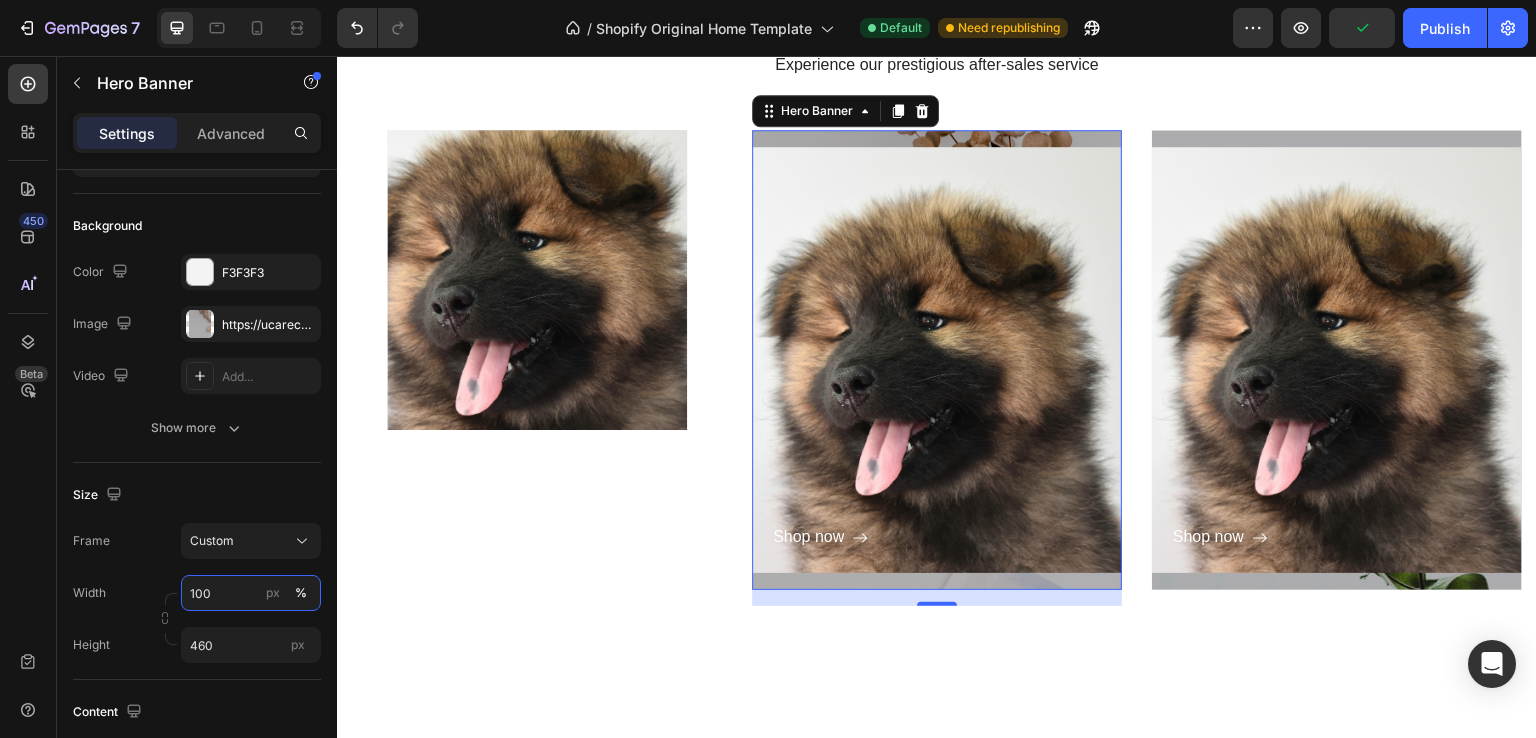 click on "100" at bounding box center [251, 593] 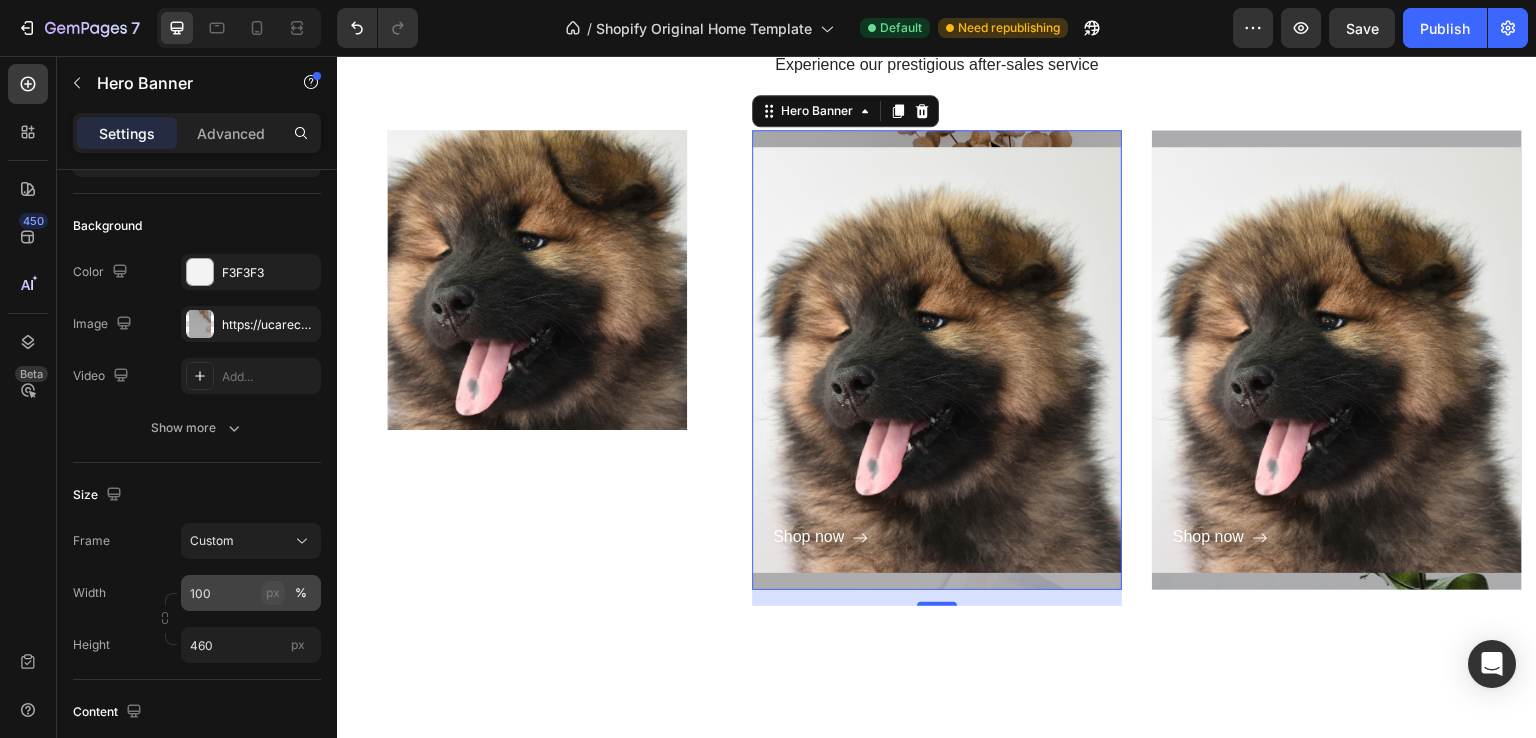 click on "px" 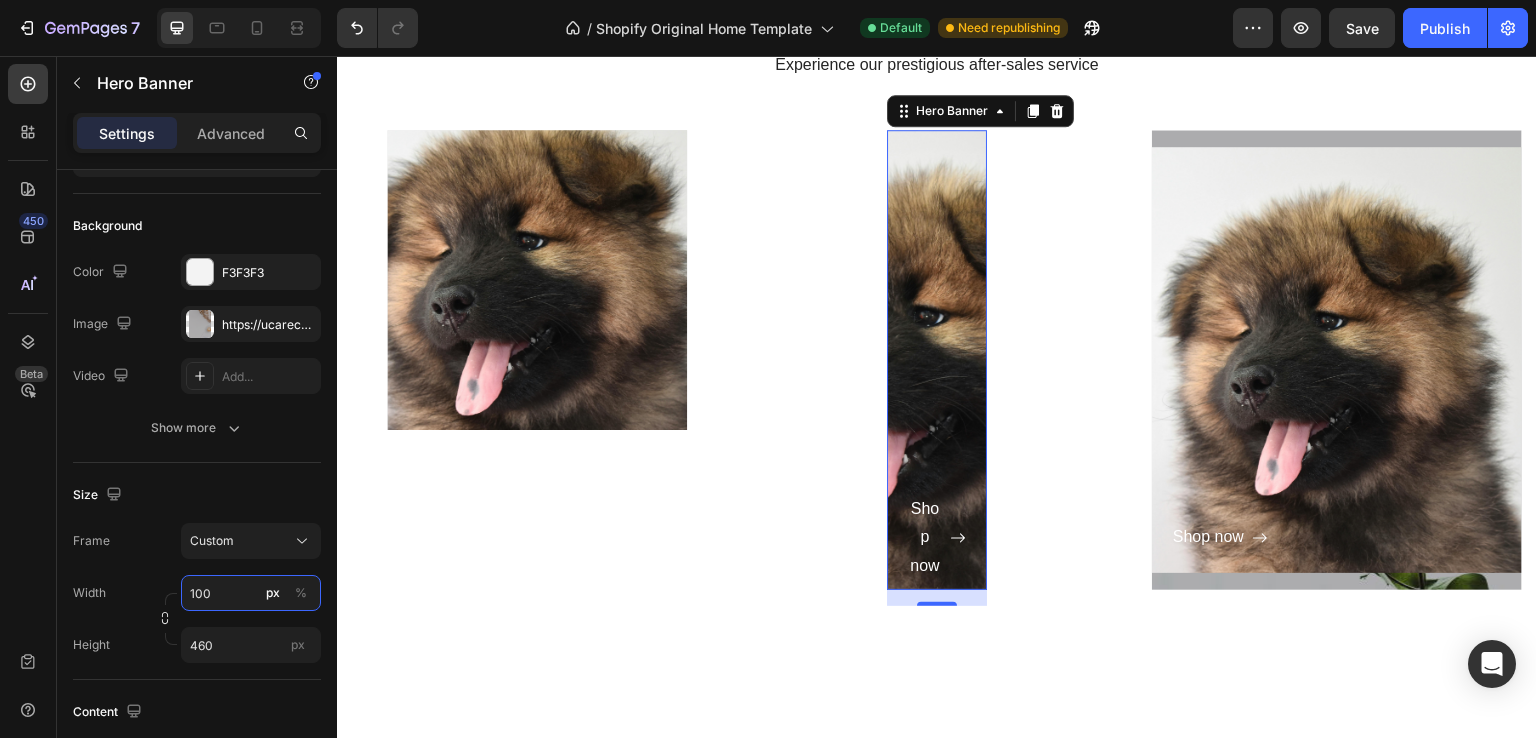 click on "100" at bounding box center [251, 593] 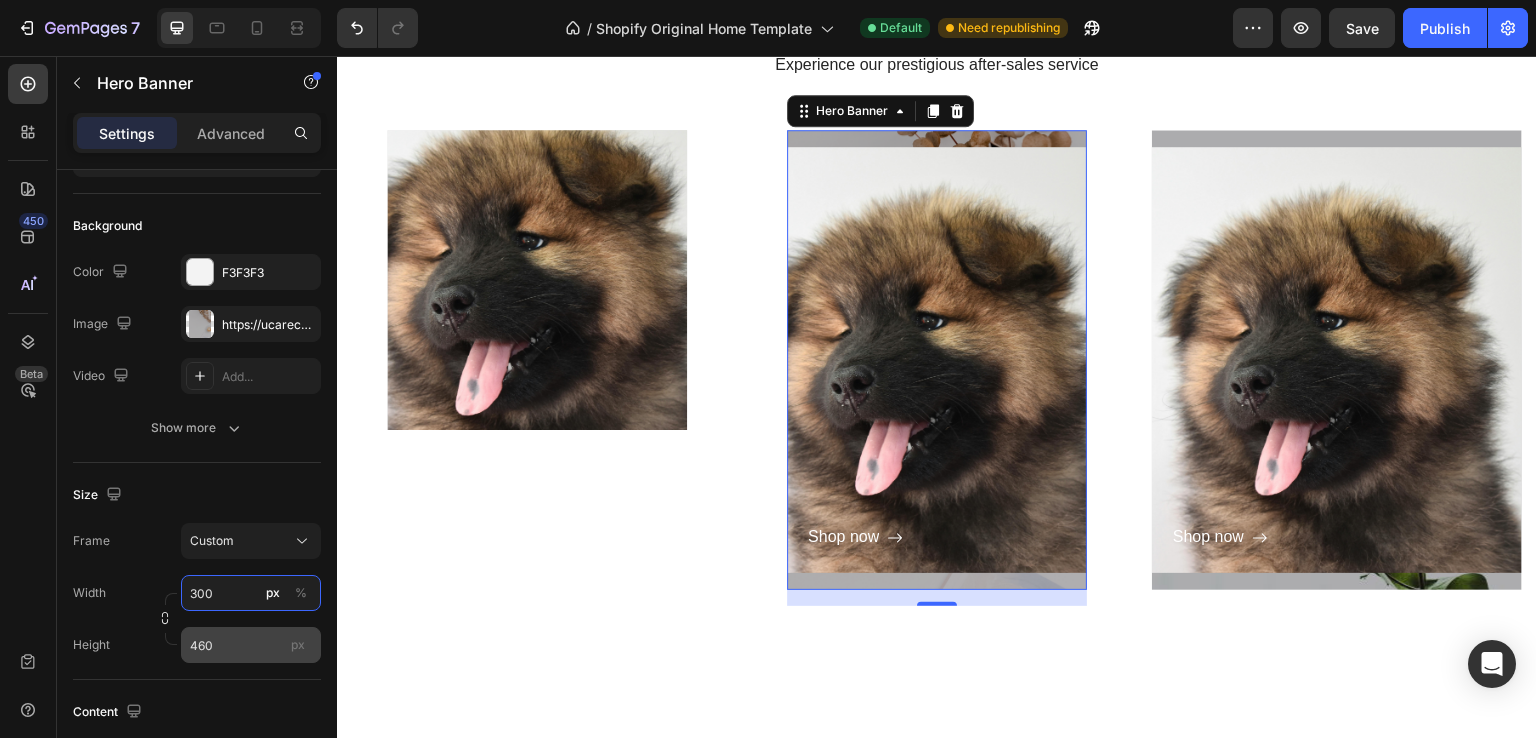 type on "300" 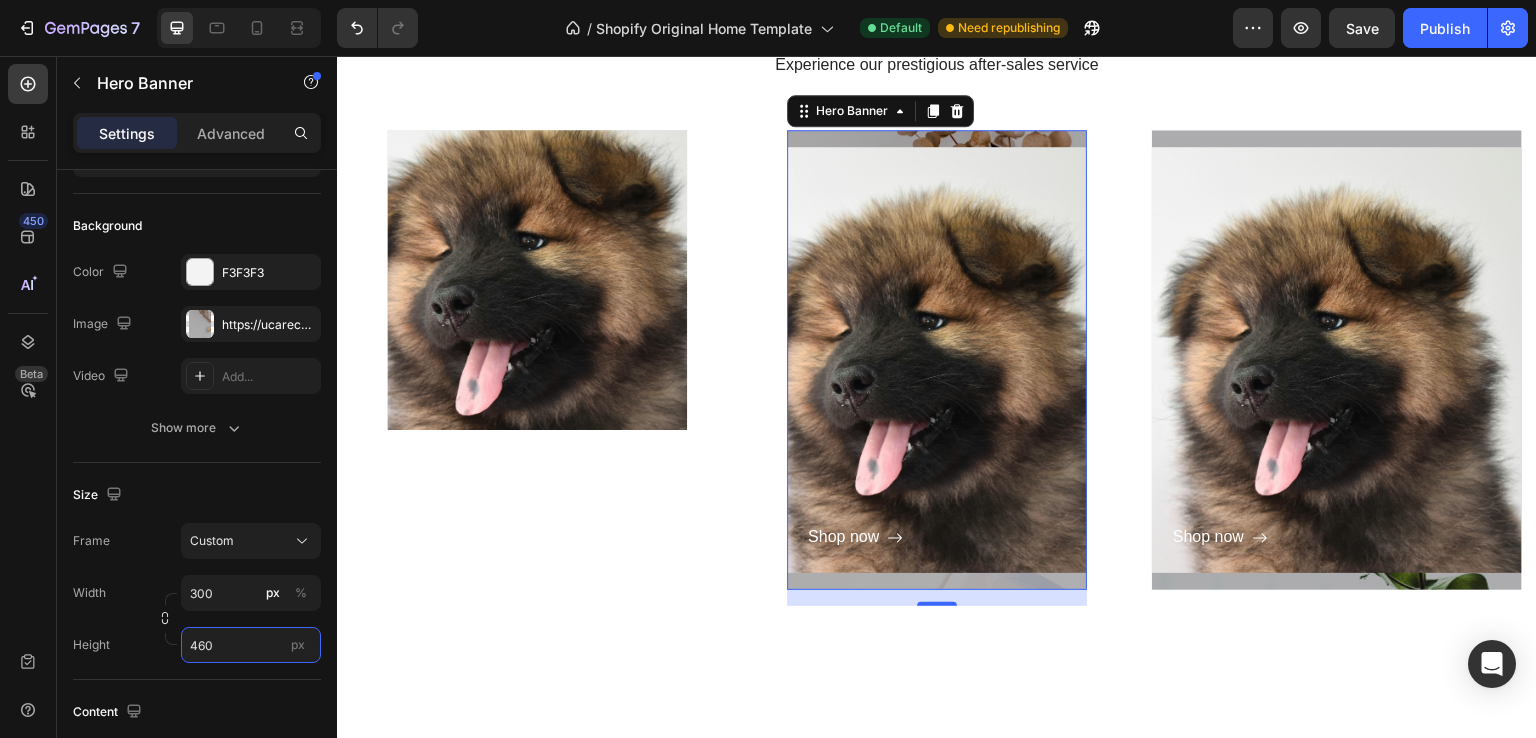 click on "460" at bounding box center (251, 645) 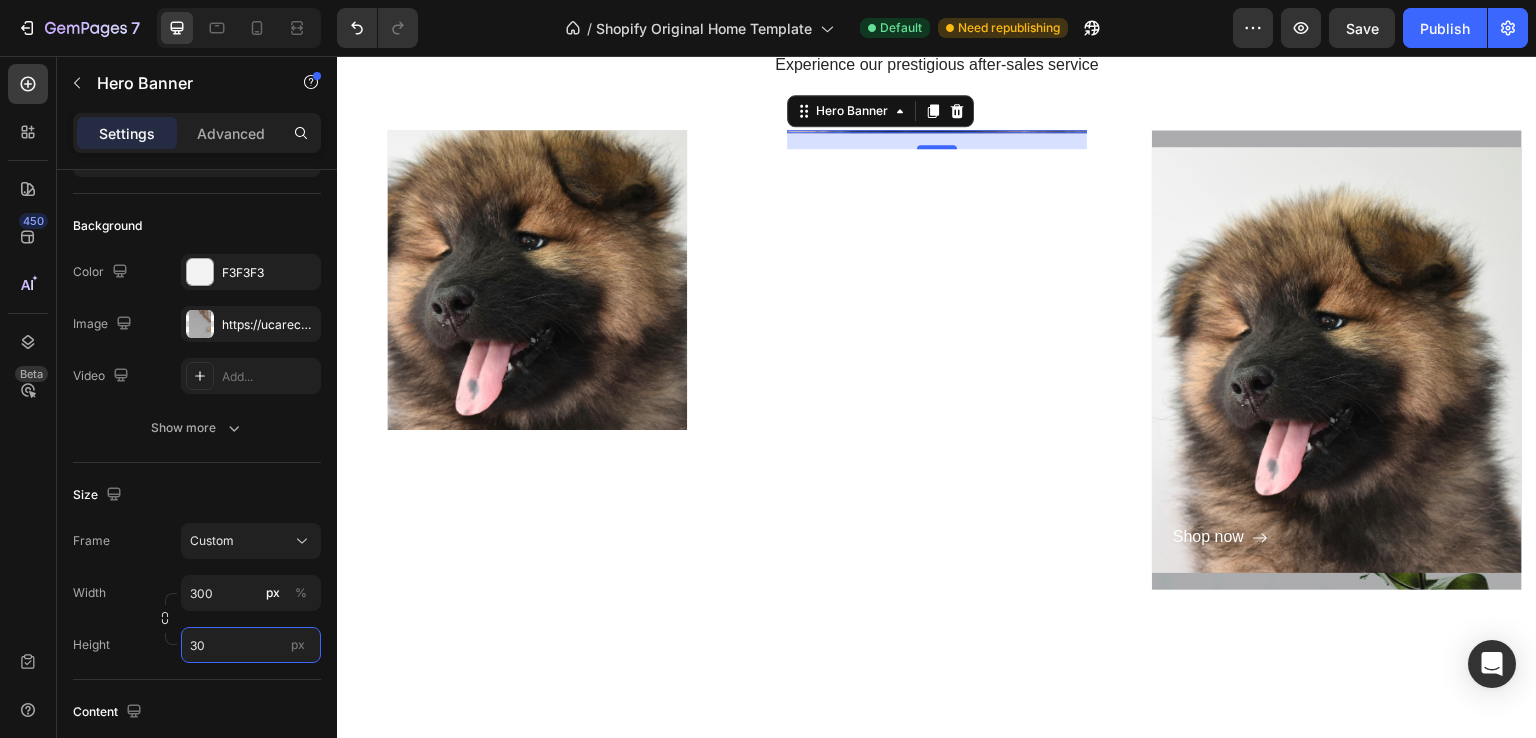 type on "300" 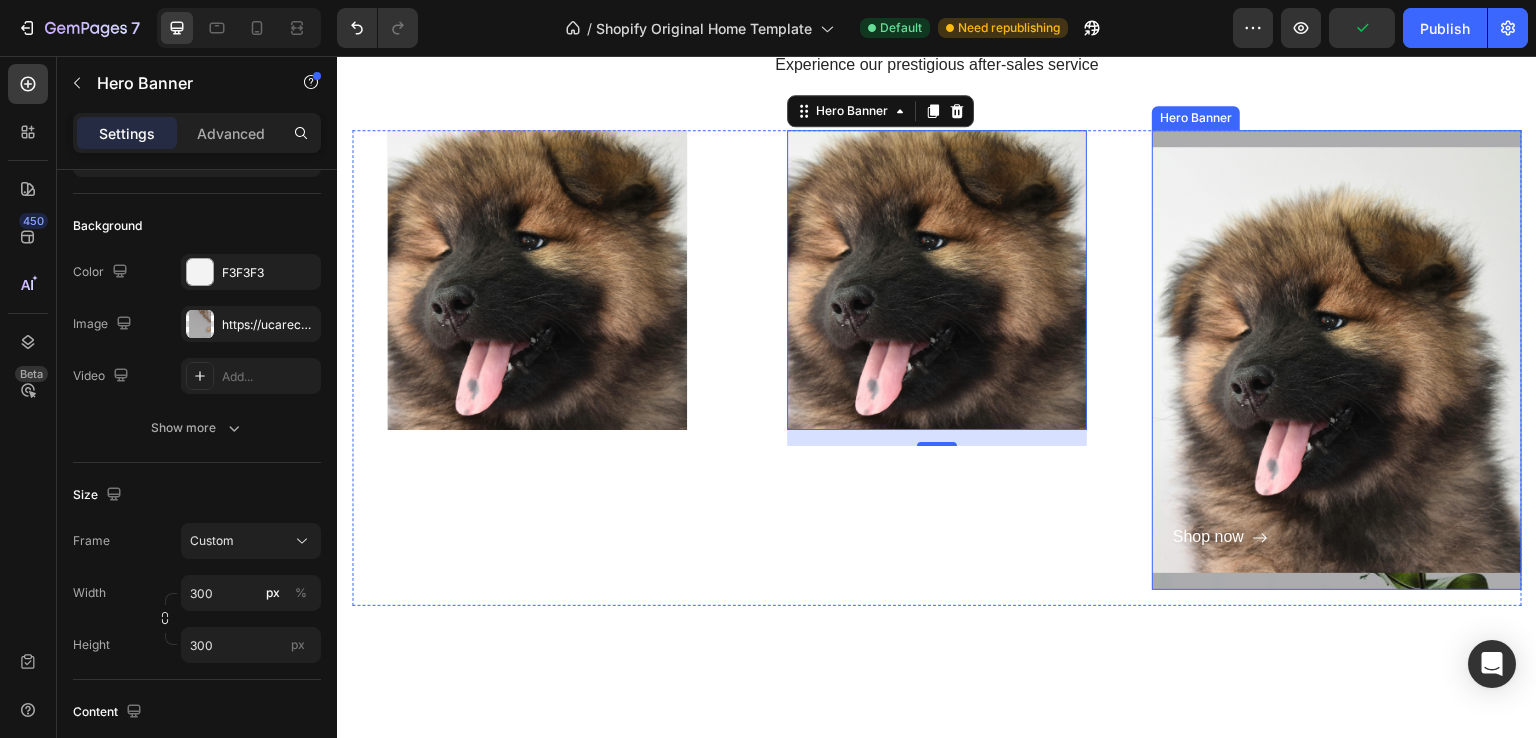 click at bounding box center [1337, 360] 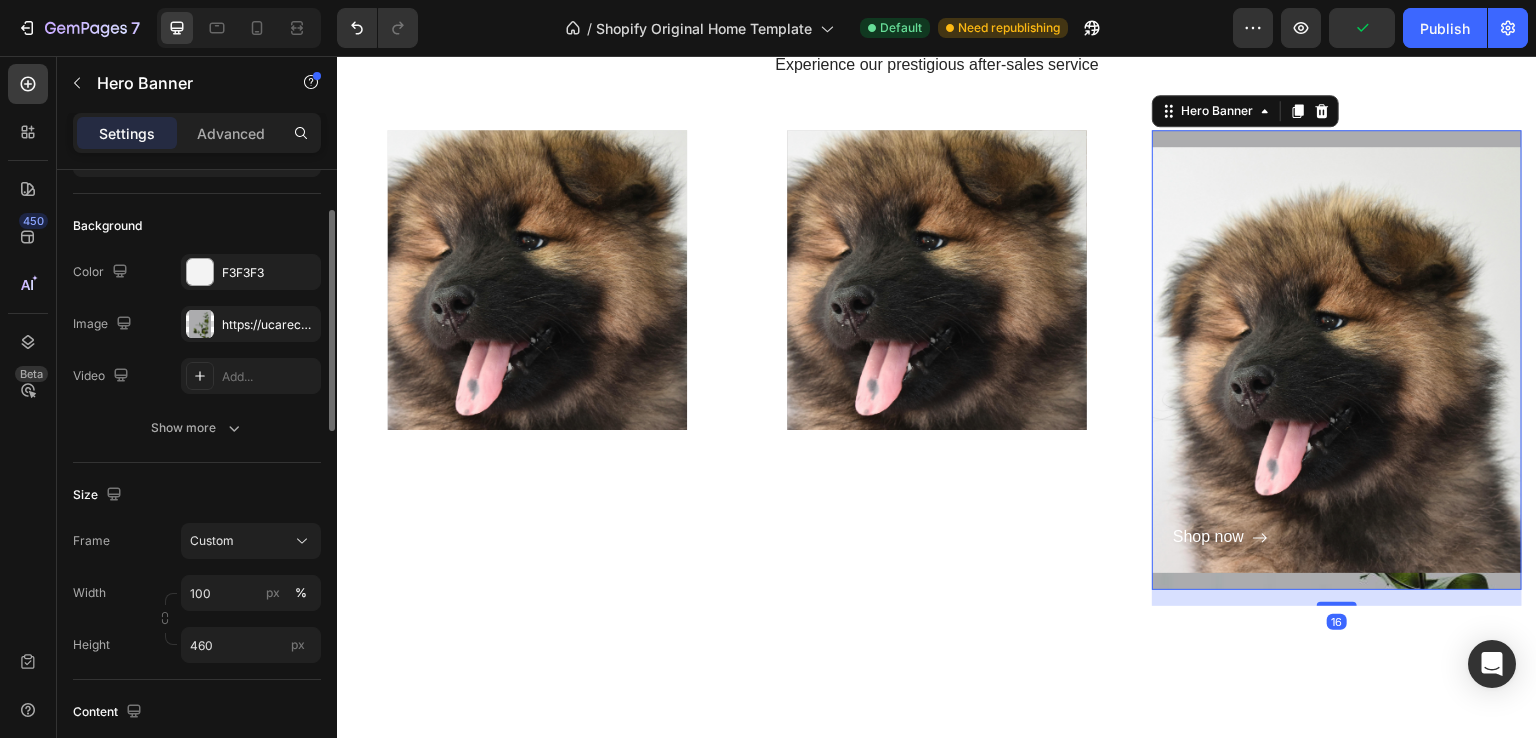 scroll, scrollTop: 116, scrollLeft: 0, axis: vertical 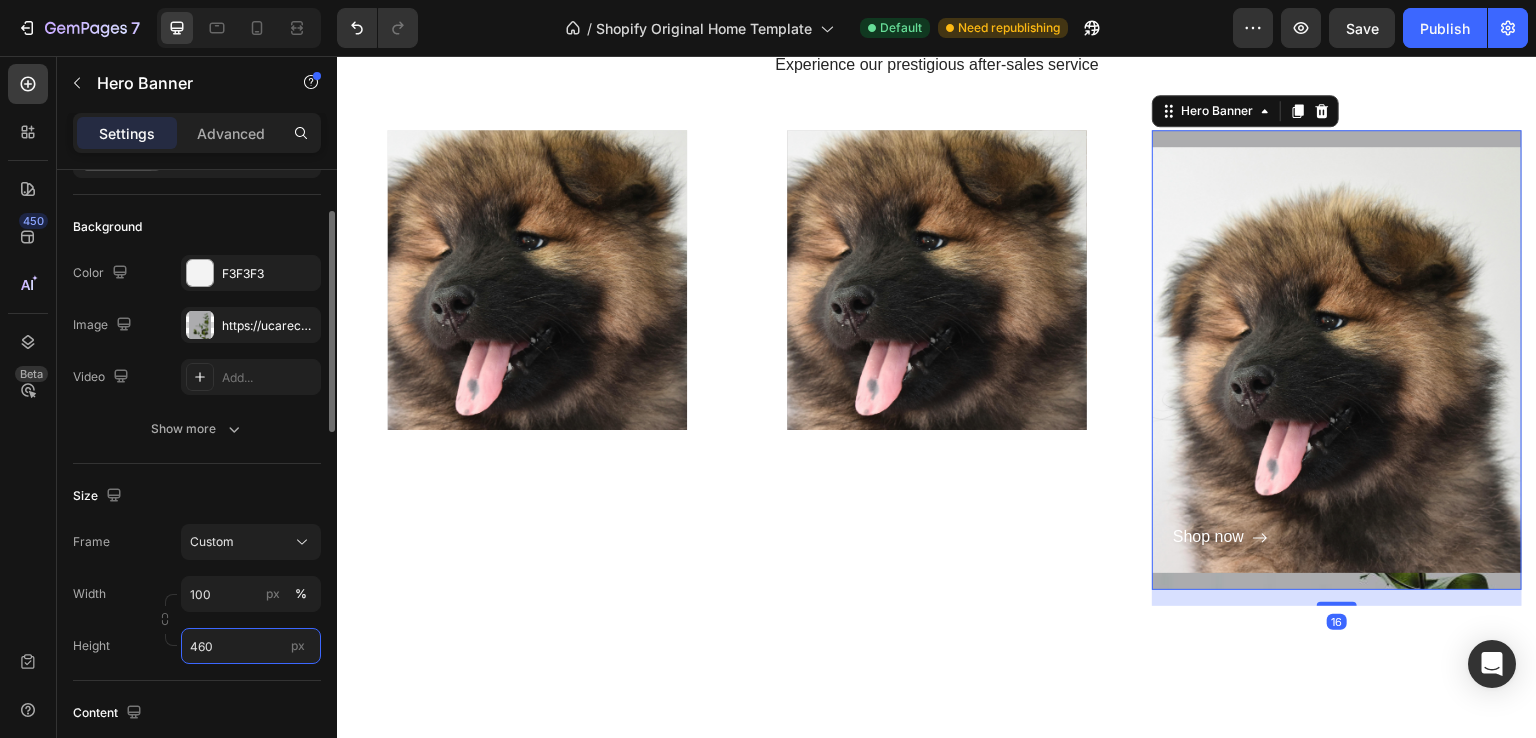 click on "460" at bounding box center (251, 646) 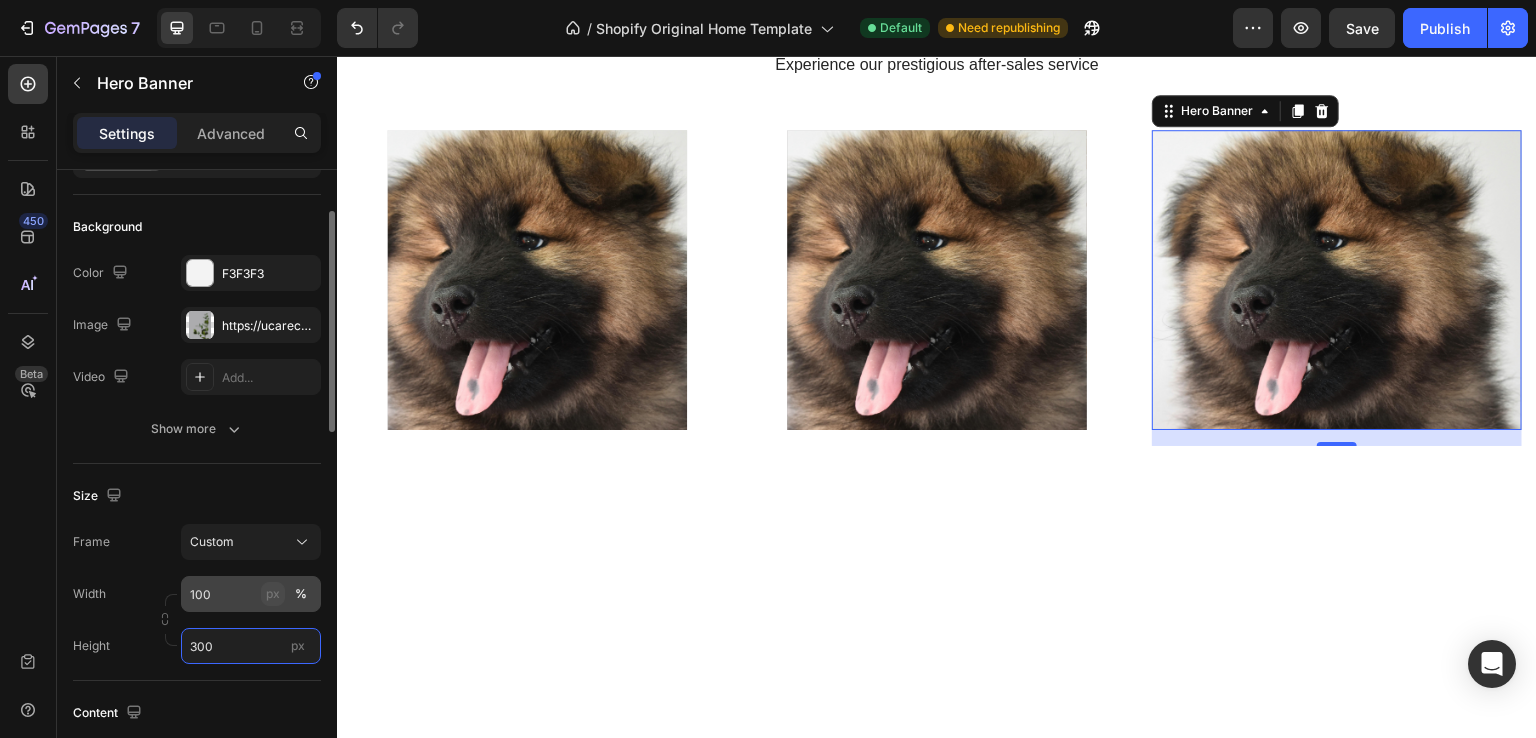 type on "300" 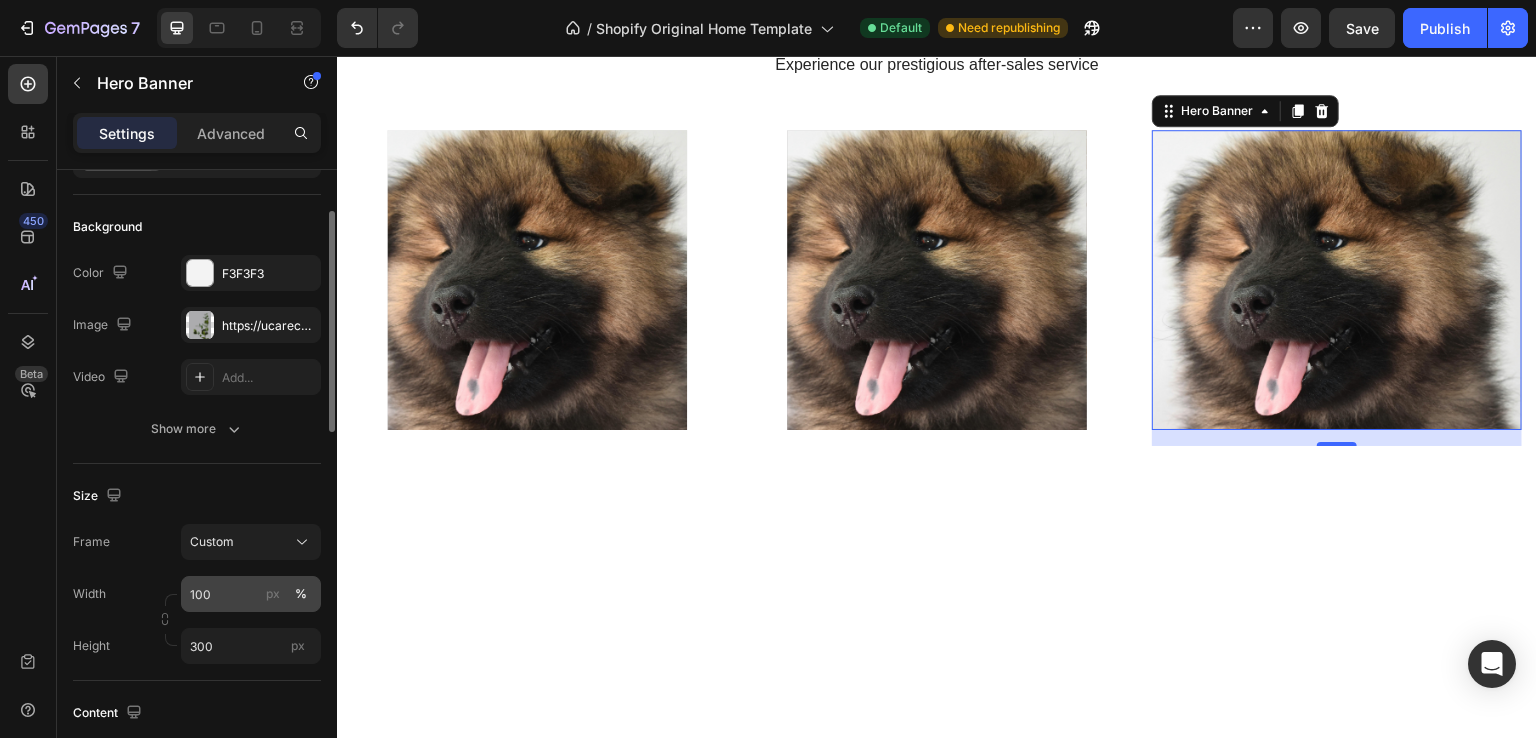 drag, startPoint x: 275, startPoint y: 601, endPoint x: 236, endPoint y: 596, distance: 39.319206 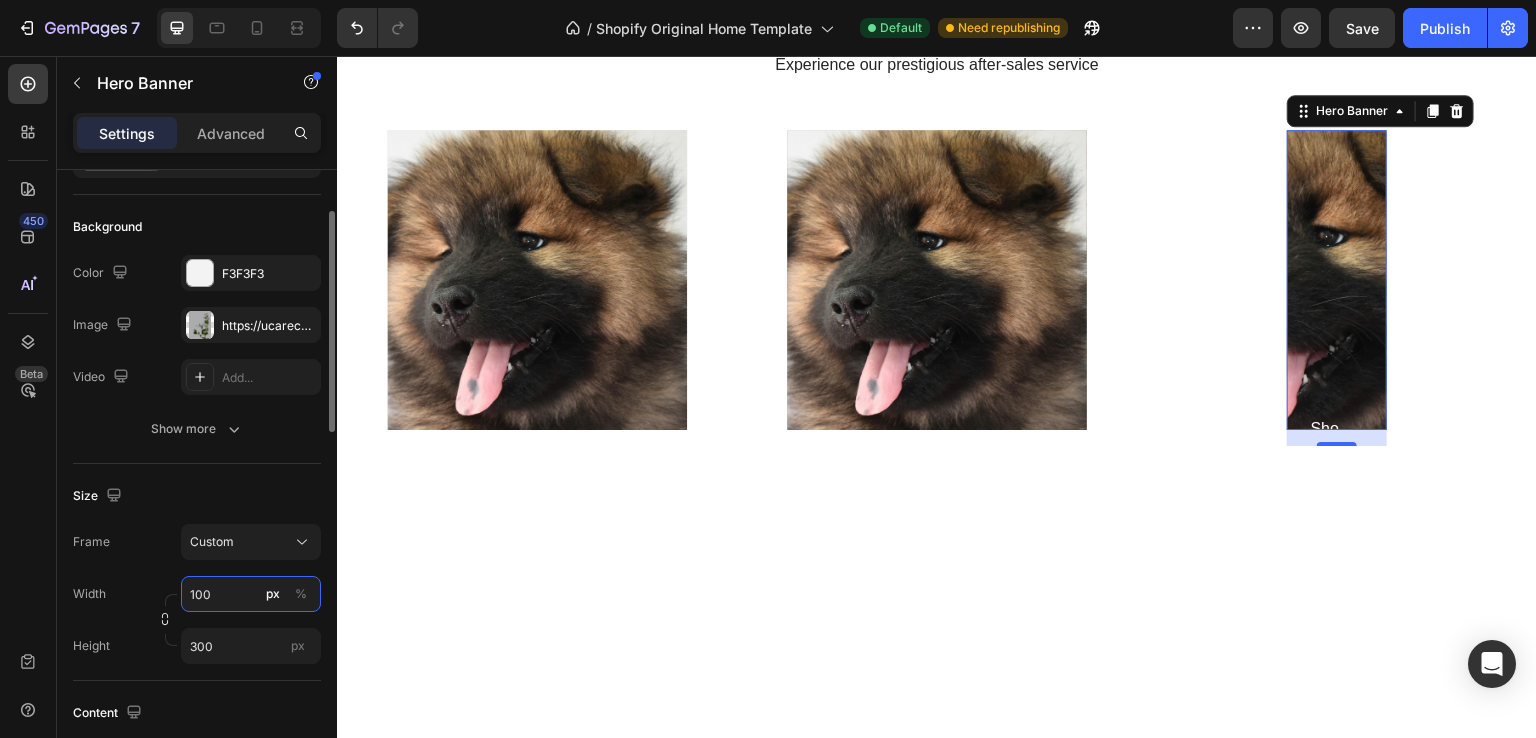 click on "100" at bounding box center (251, 594) 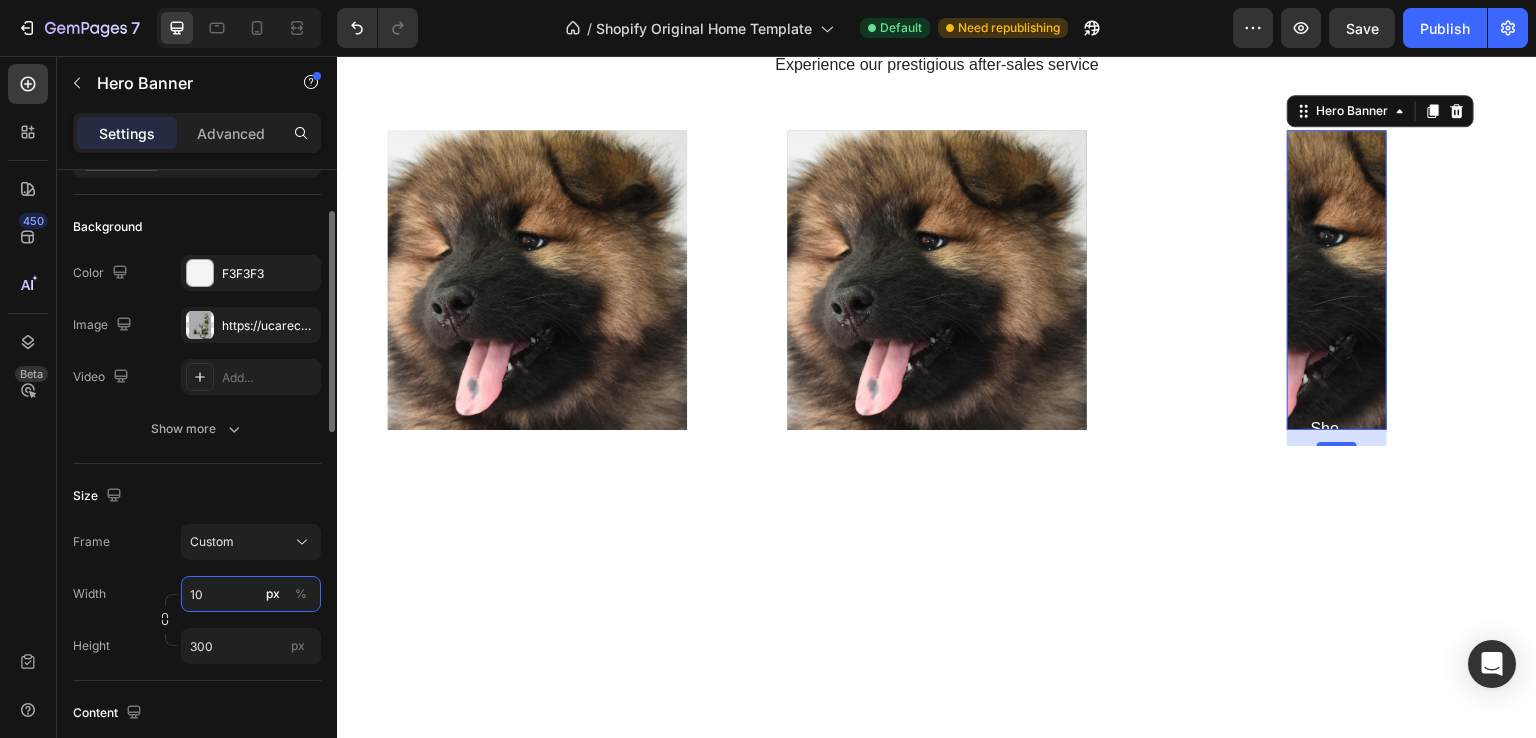 type on "1" 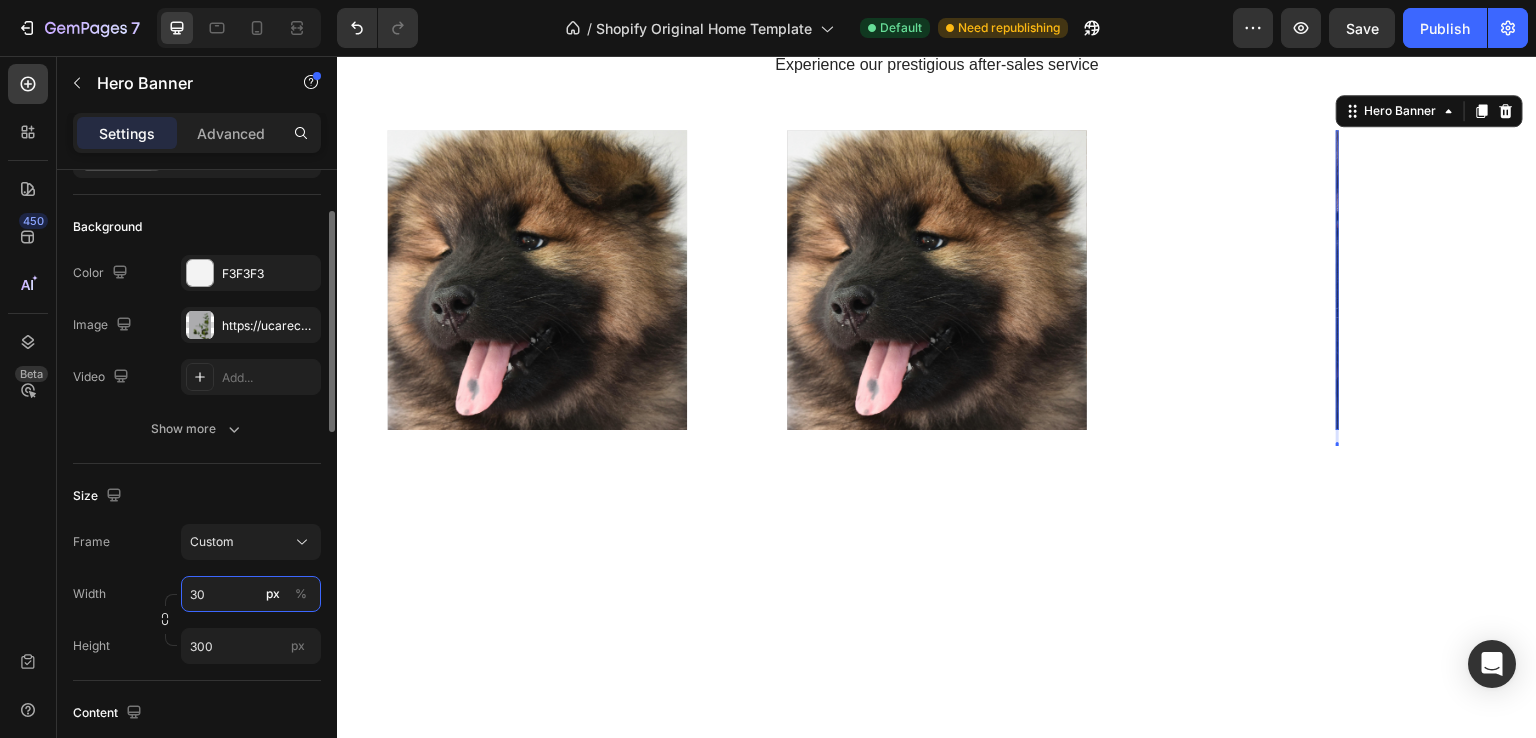 type on "300" 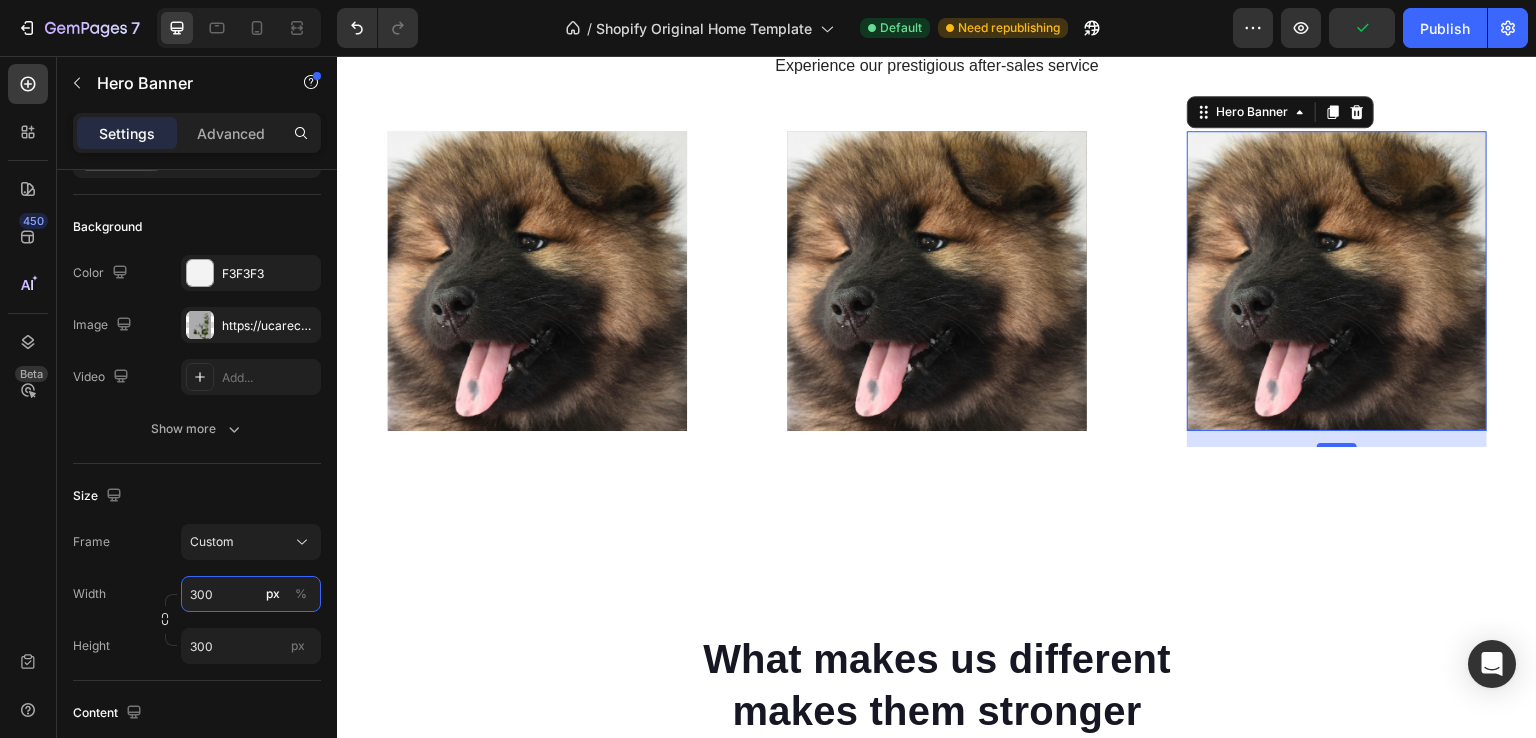 scroll, scrollTop: 824, scrollLeft: 0, axis: vertical 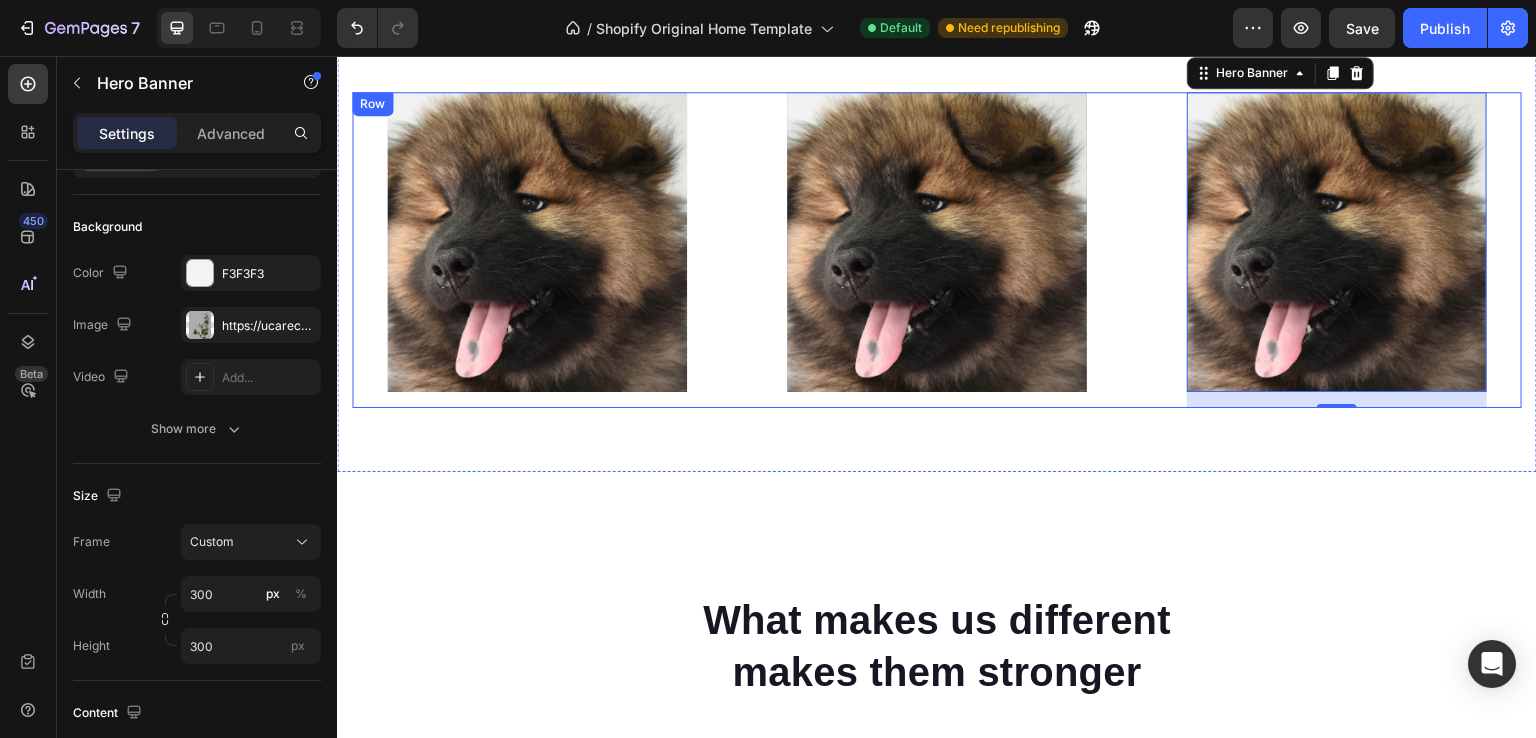 click on "Shop now Button Row Hero Banner
Shop now Button Row Hero Banner
Shop now Button Row Hero Banner   16 Row" at bounding box center (937, 250) 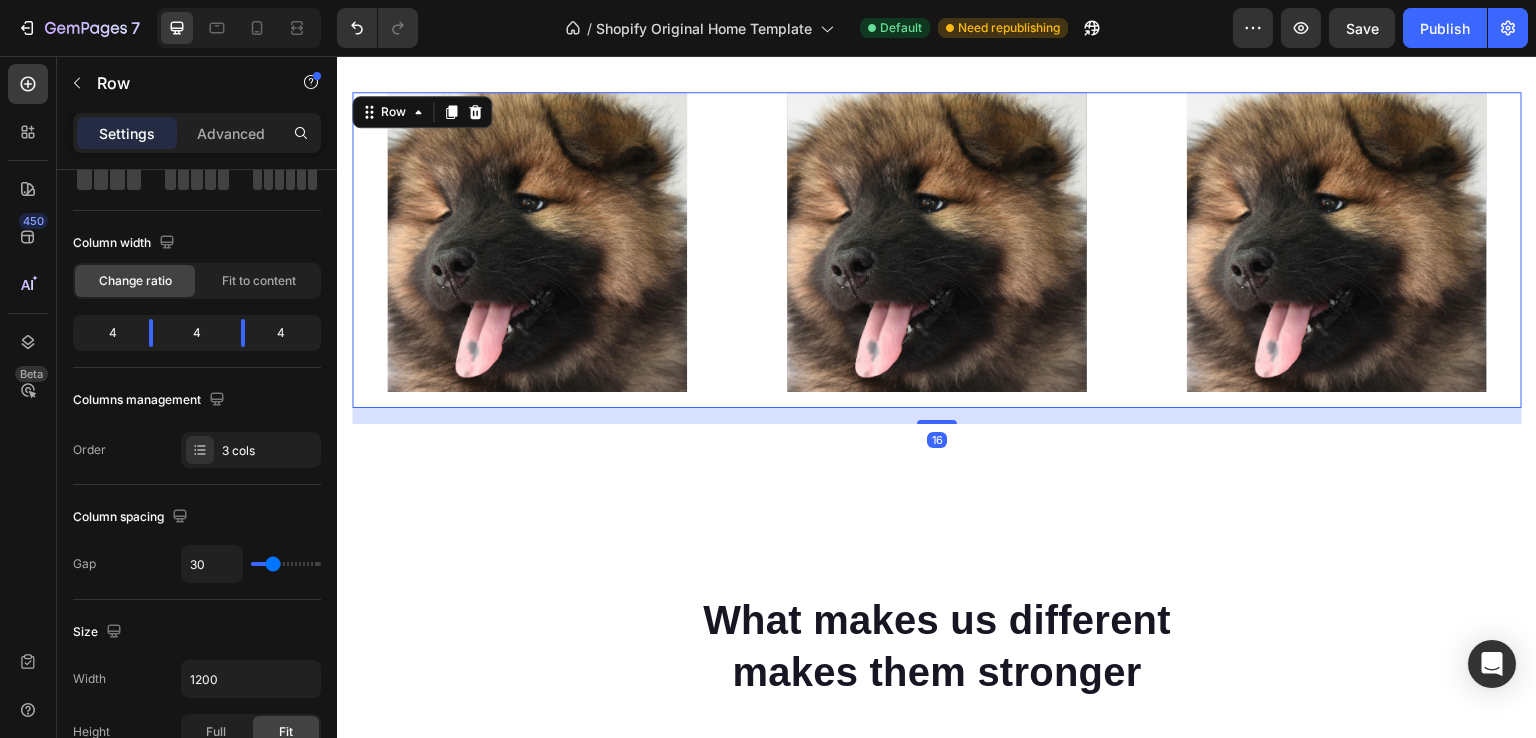 scroll, scrollTop: 0, scrollLeft: 0, axis: both 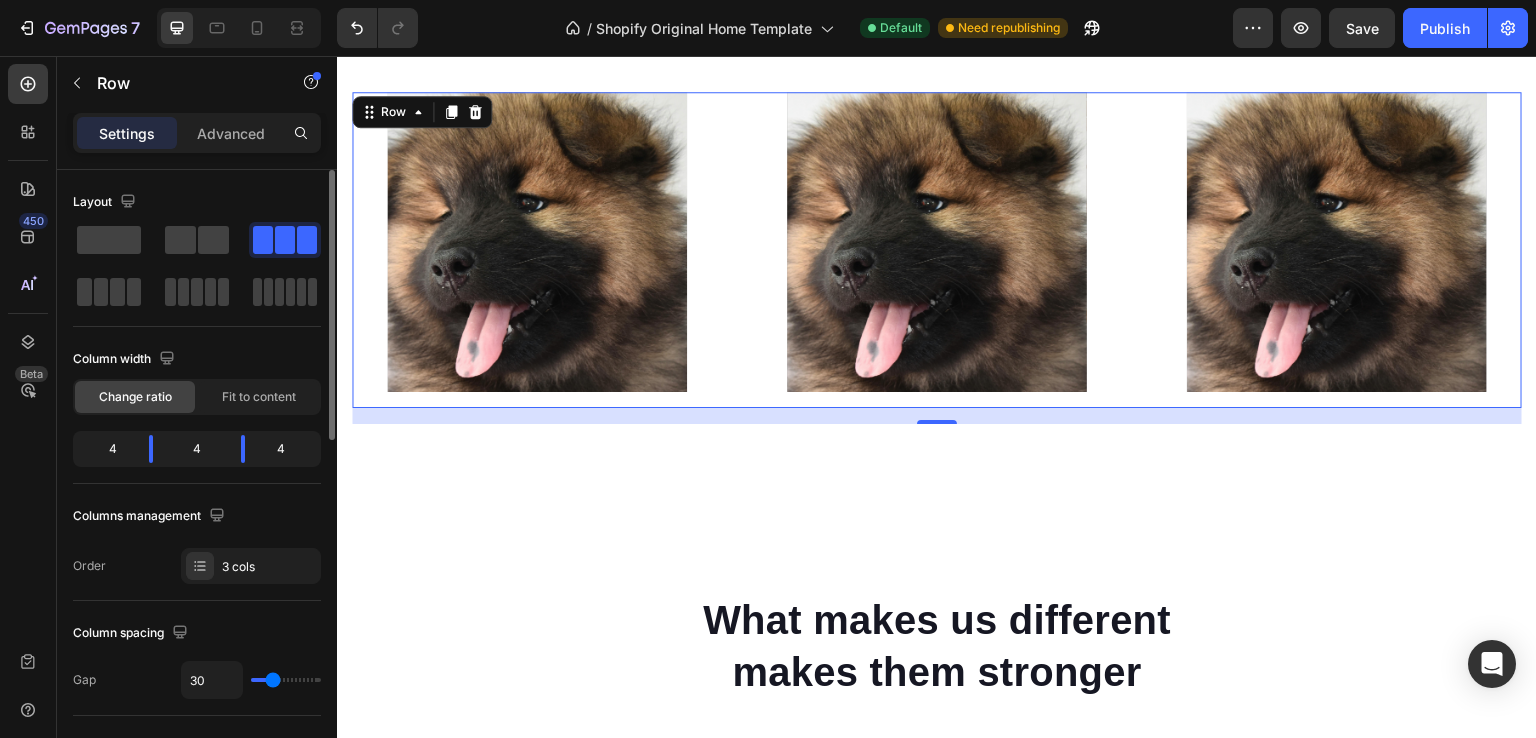click on "4" 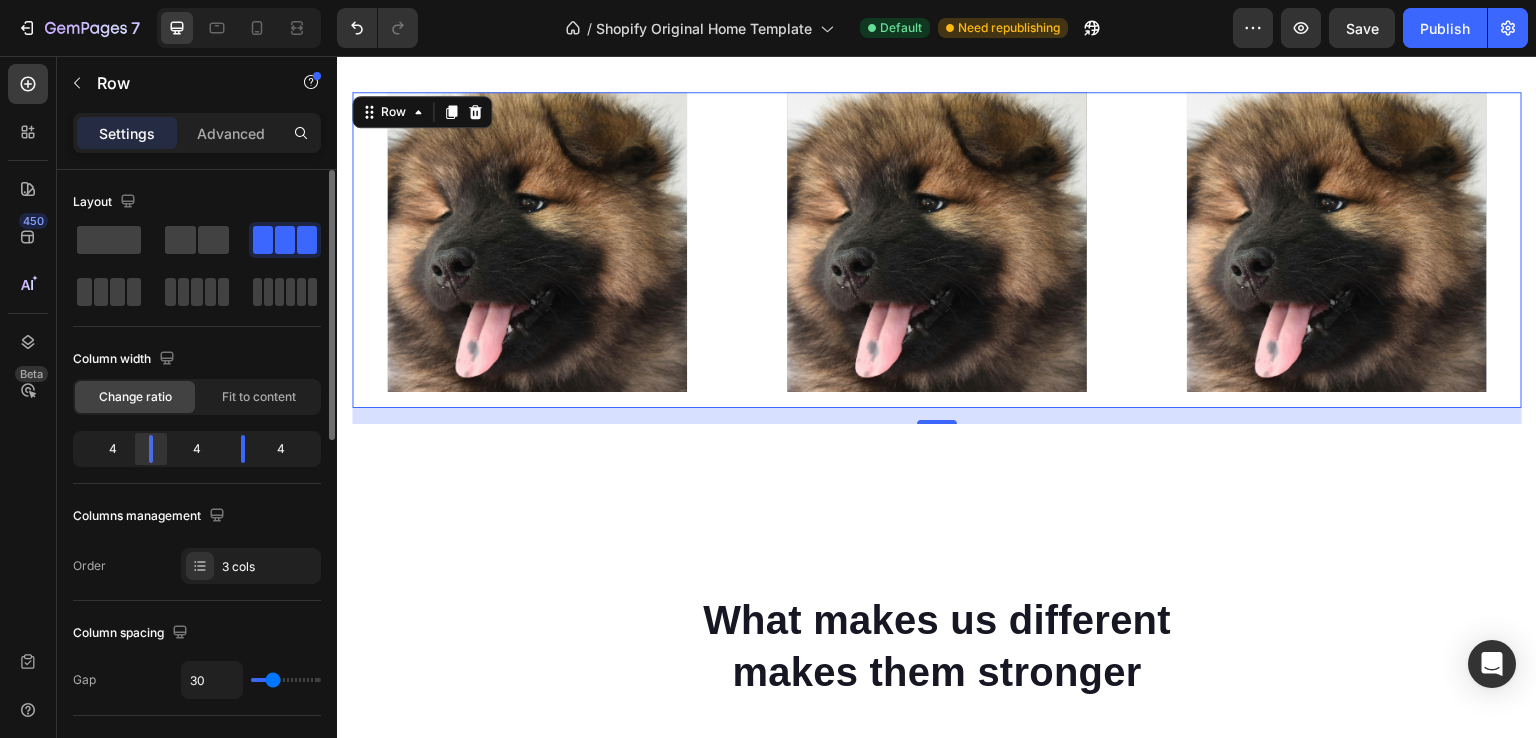 drag, startPoint x: 110, startPoint y: 449, endPoint x: 140, endPoint y: 449, distance: 30 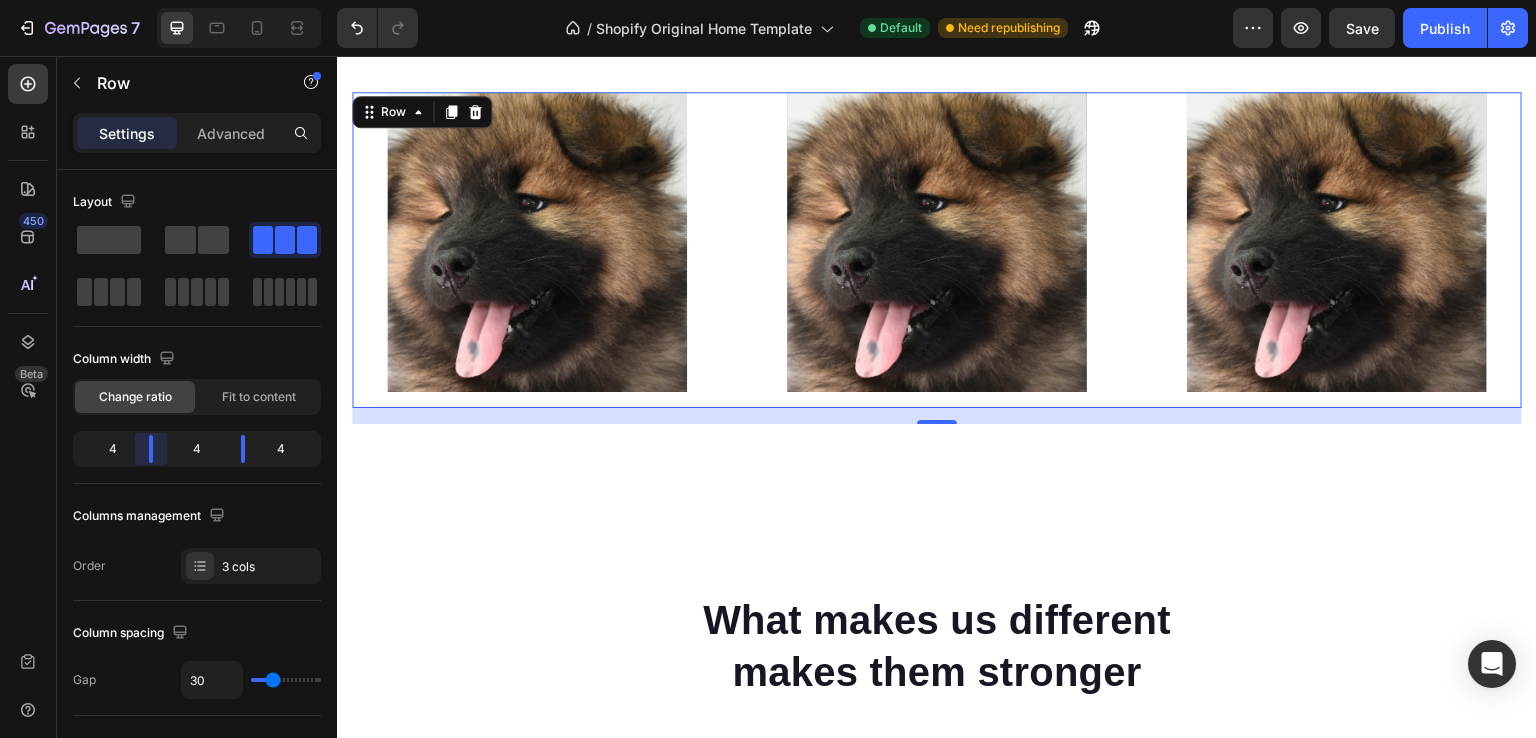click on "7   /  Shopify Original Home Template Default Need republishing Preview  Save   Publish  450 Beta Sections(18) Elements(83) Section Element Hero Section Product Detail Brands Trusted Badges Guarantee Product Breakdown How to use Testimonials Compare Bundle FAQs Social Proof Brand Story Product List Collection Blog List Contact Sticky Add to Cart Custom Footer Browse Library 450 Layout
Row
Row
Row
Row Text
Heading
Text Block Button
Button
Button Media
Image
Image" at bounding box center (768, 0) 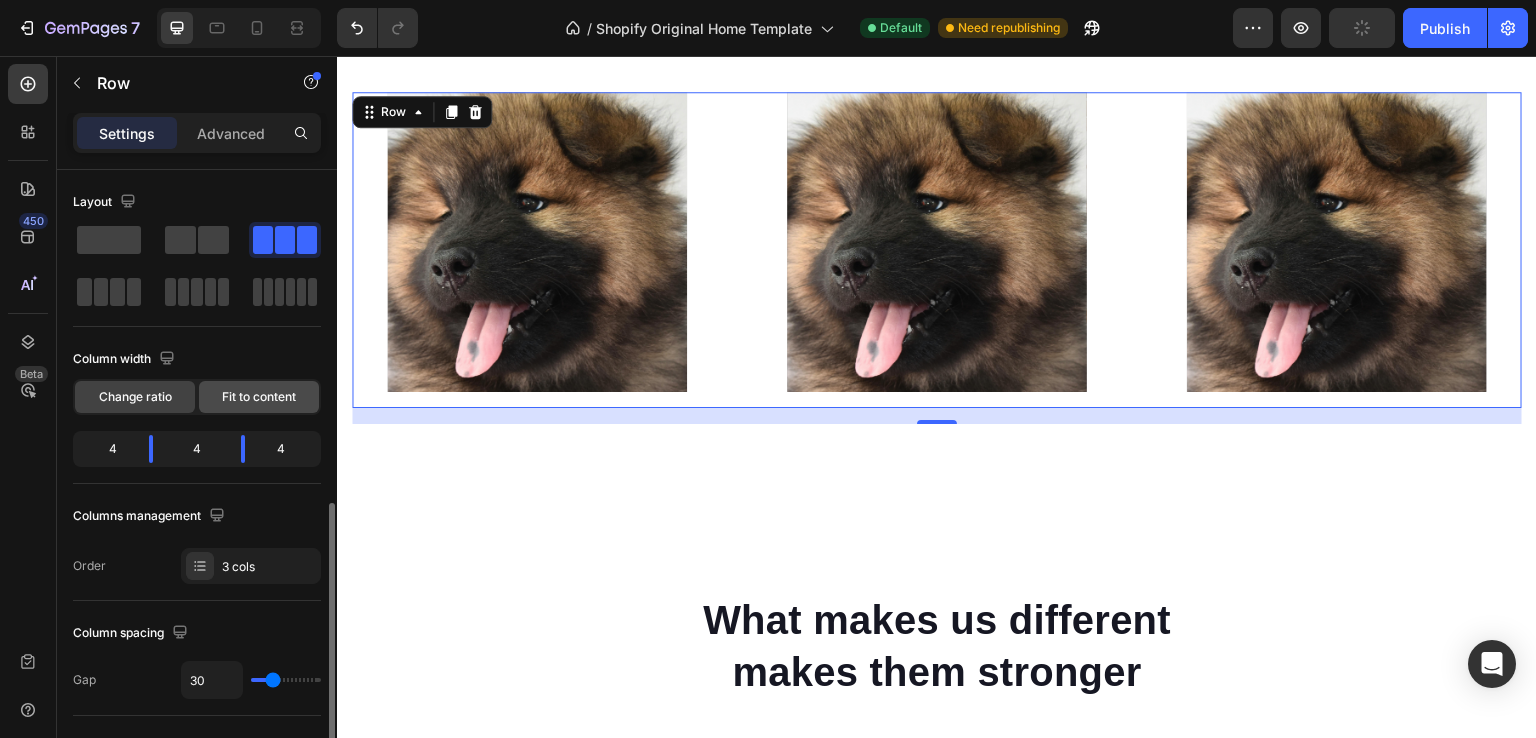 scroll, scrollTop: 241, scrollLeft: 0, axis: vertical 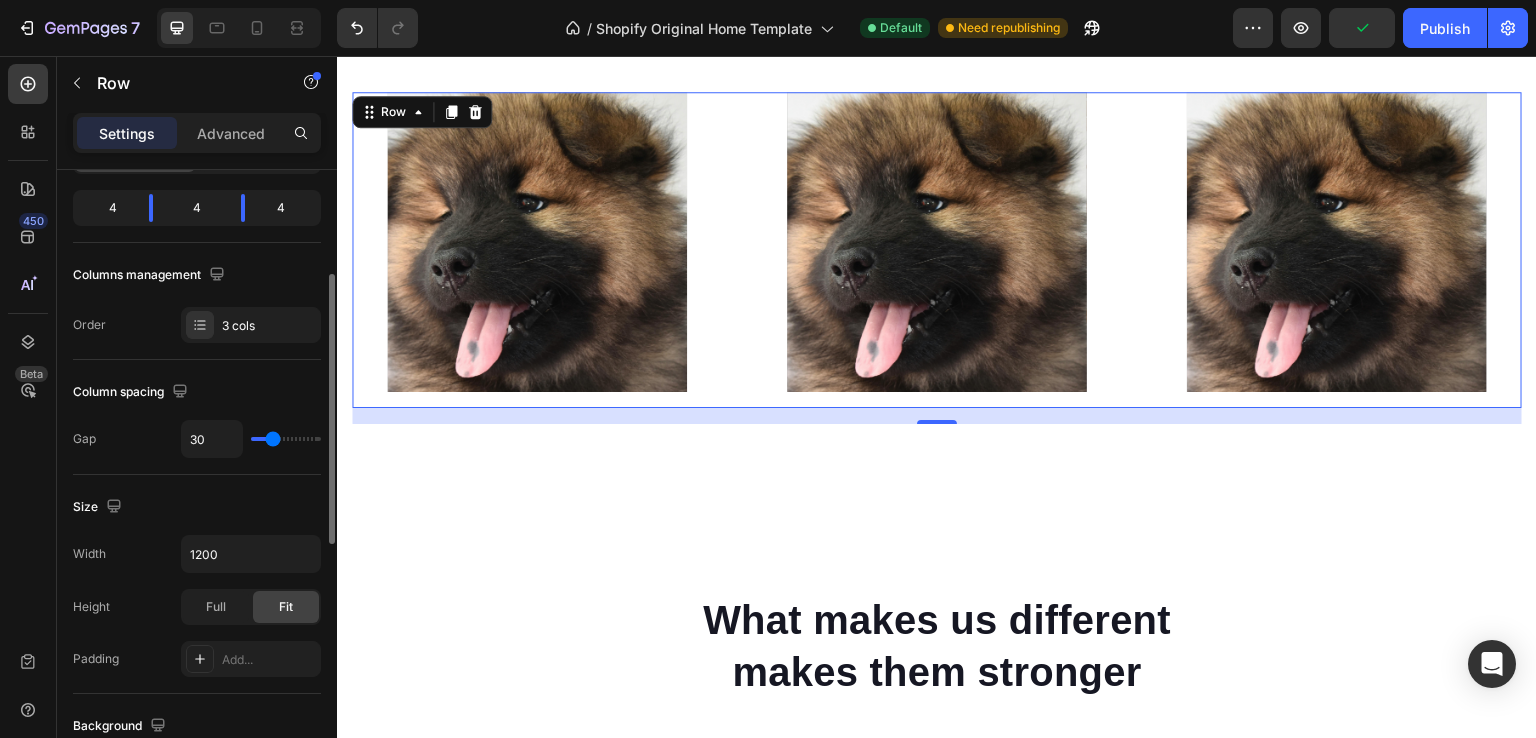 type on "0" 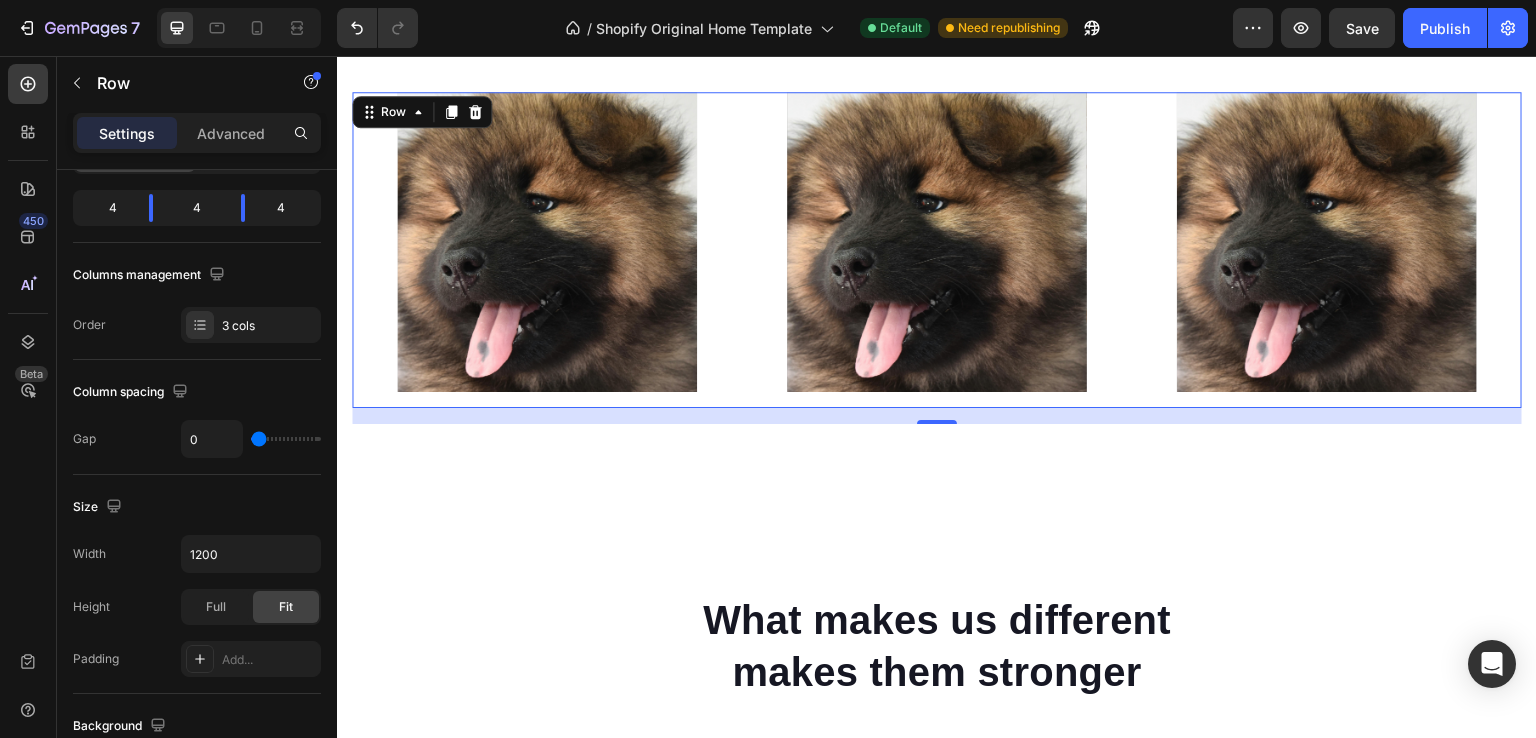 drag, startPoint x: 265, startPoint y: 433, endPoint x: 234, endPoint y: 445, distance: 33.24154 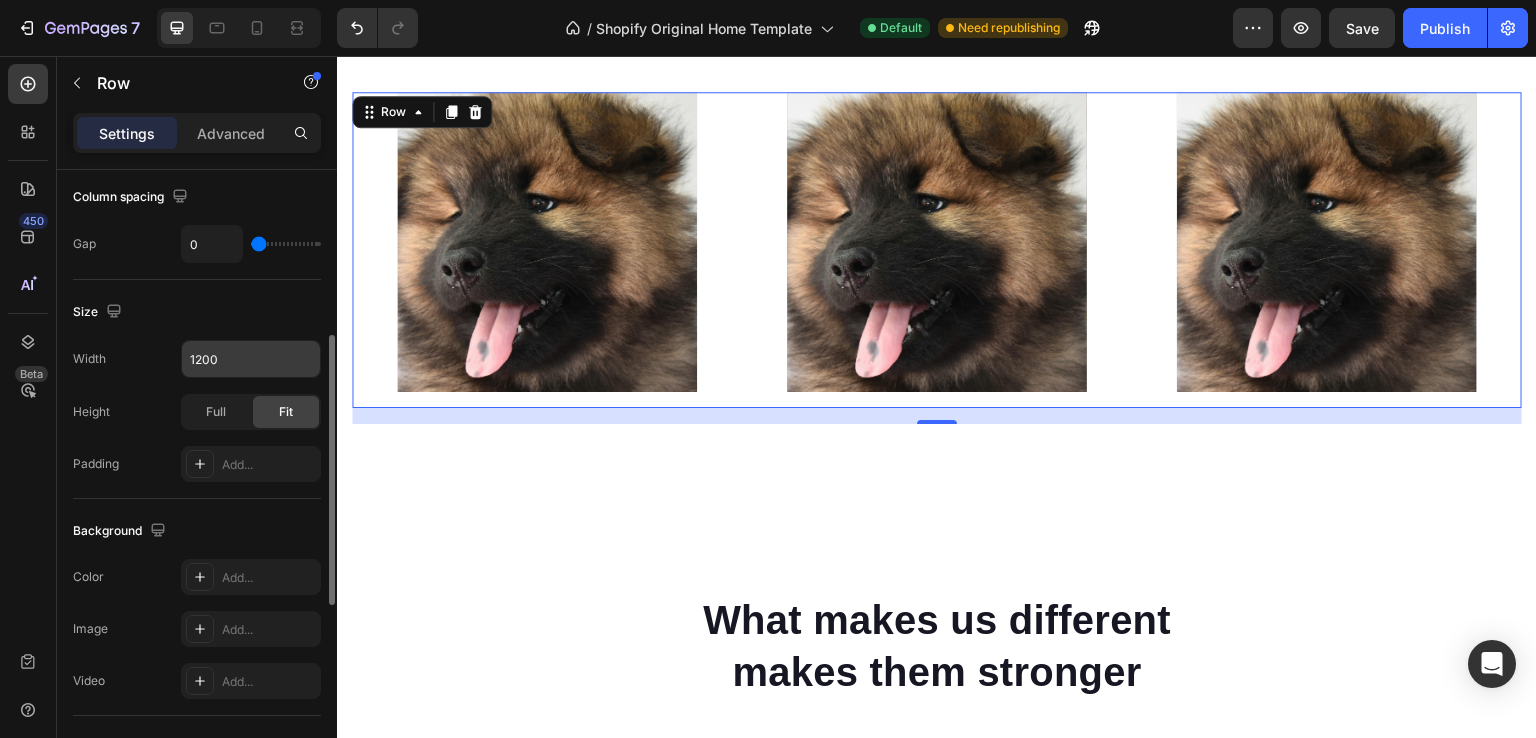 scroll, scrollTop: 459, scrollLeft: 0, axis: vertical 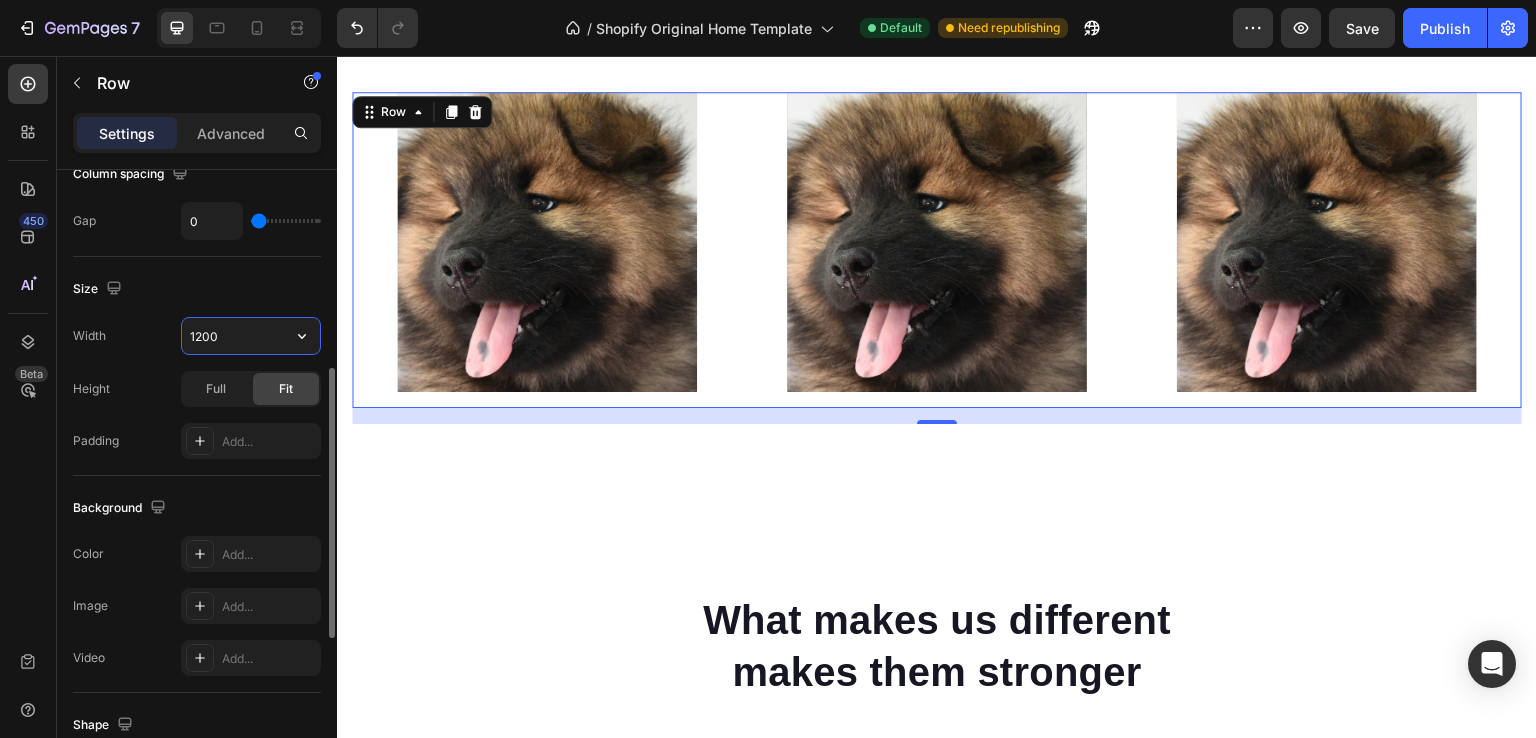 click on "1200" at bounding box center [251, 336] 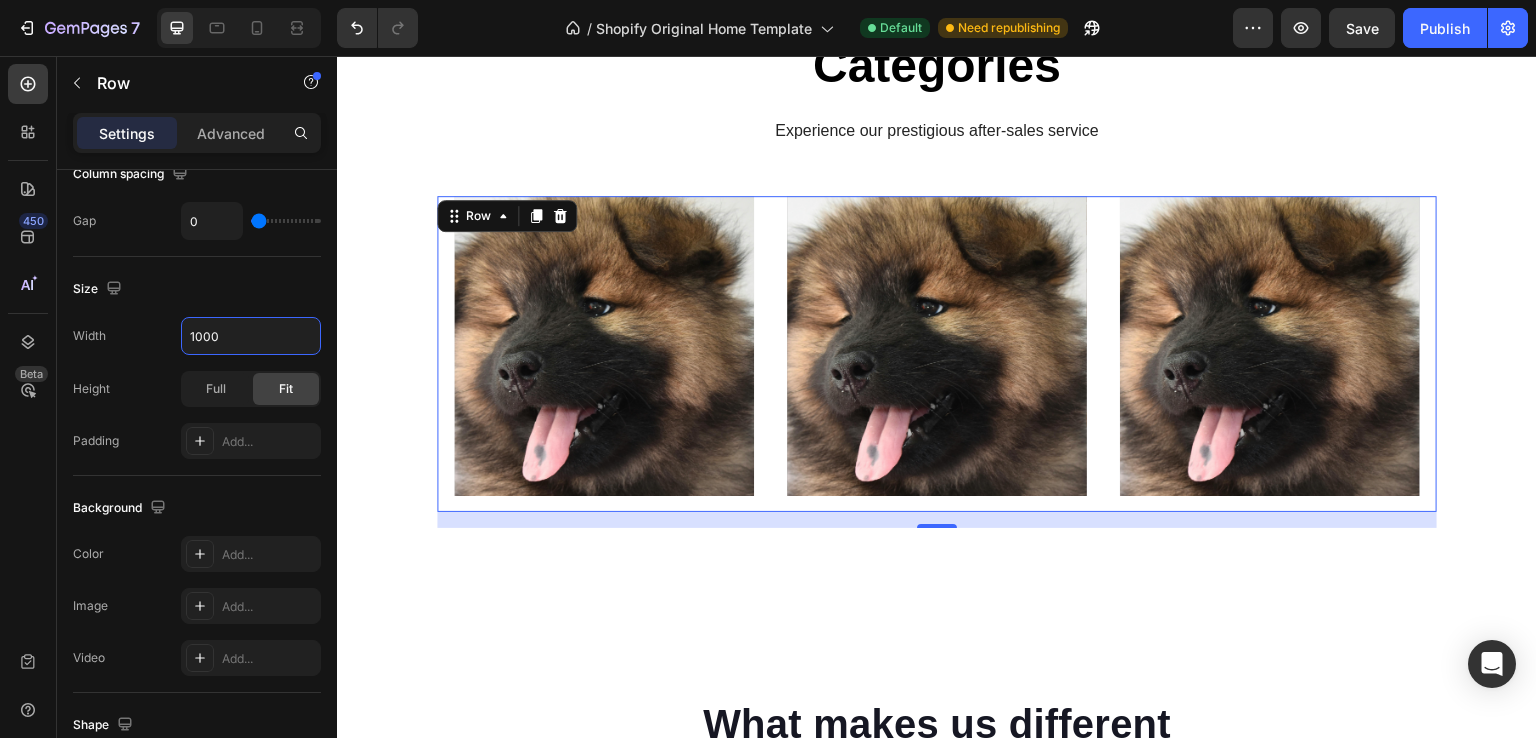 scroll, scrollTop: 937, scrollLeft: 0, axis: vertical 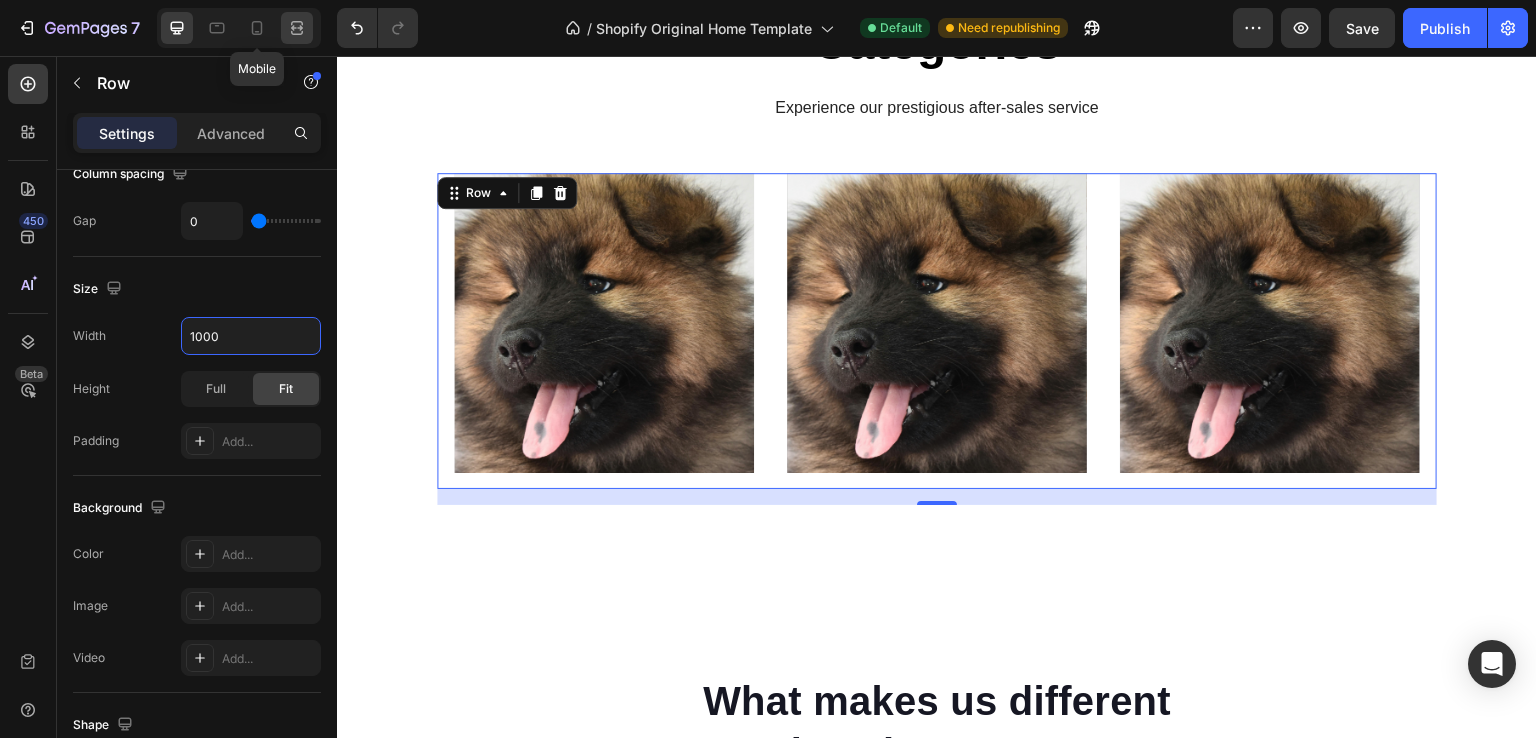 click 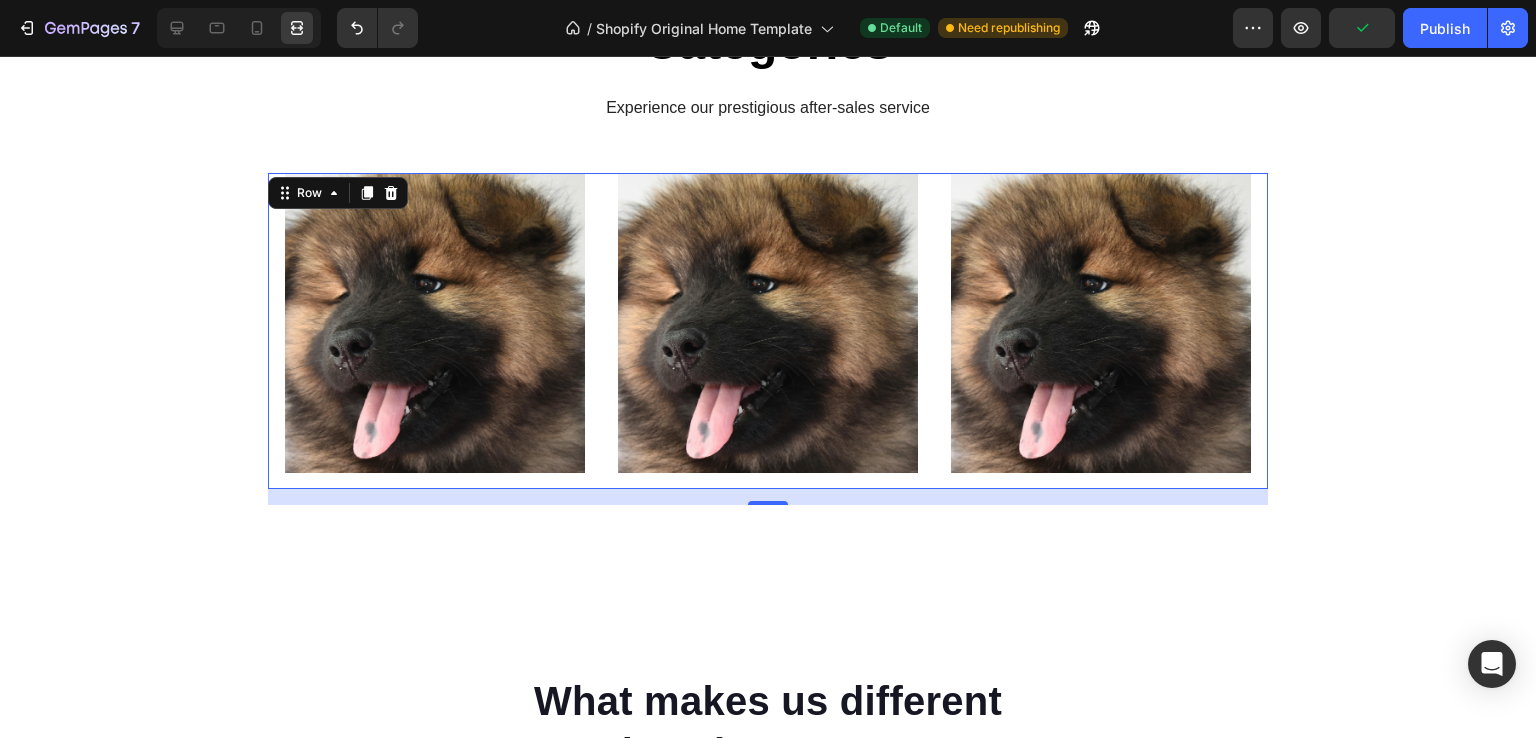 click on "Shop now Button Row Hero Banner" at bounding box center [434, 331] 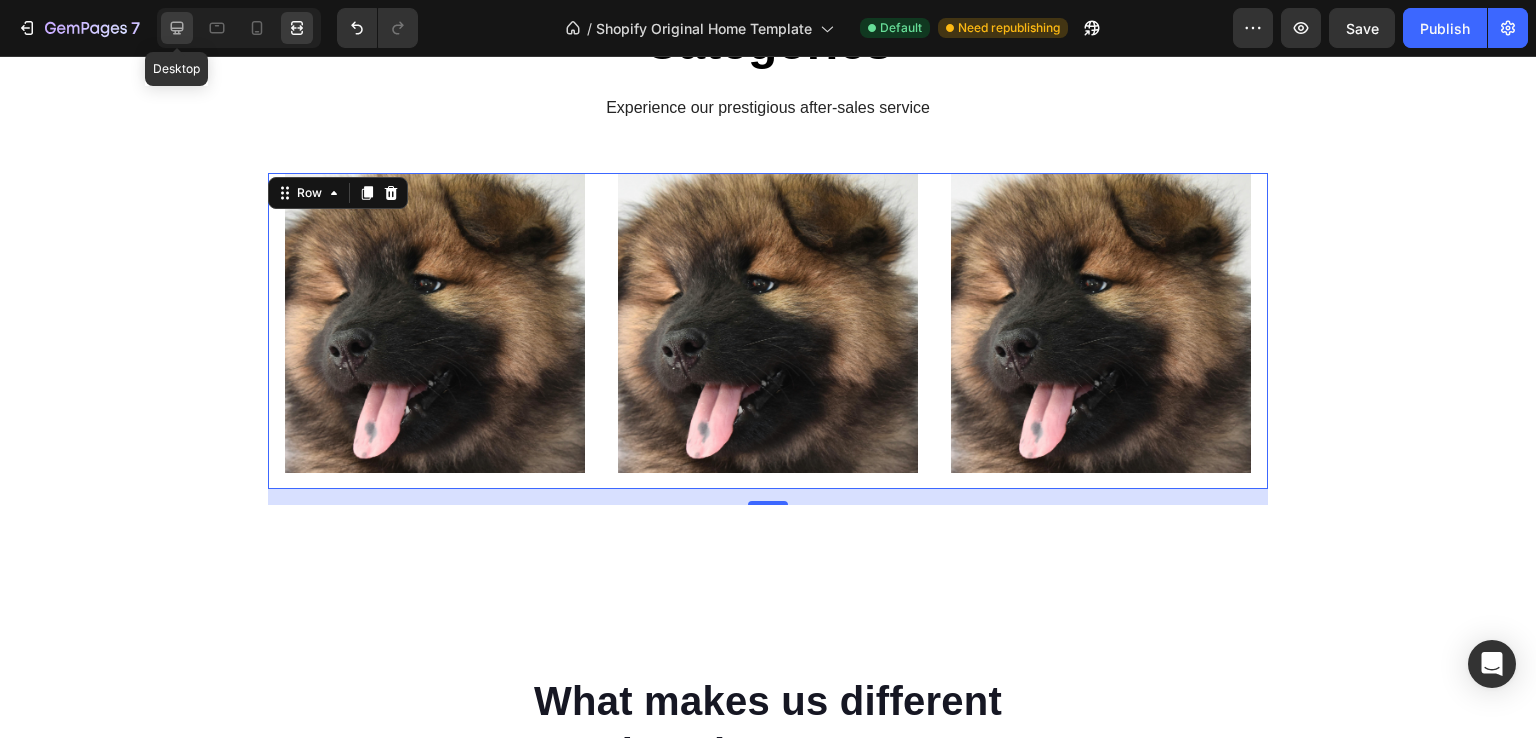 click 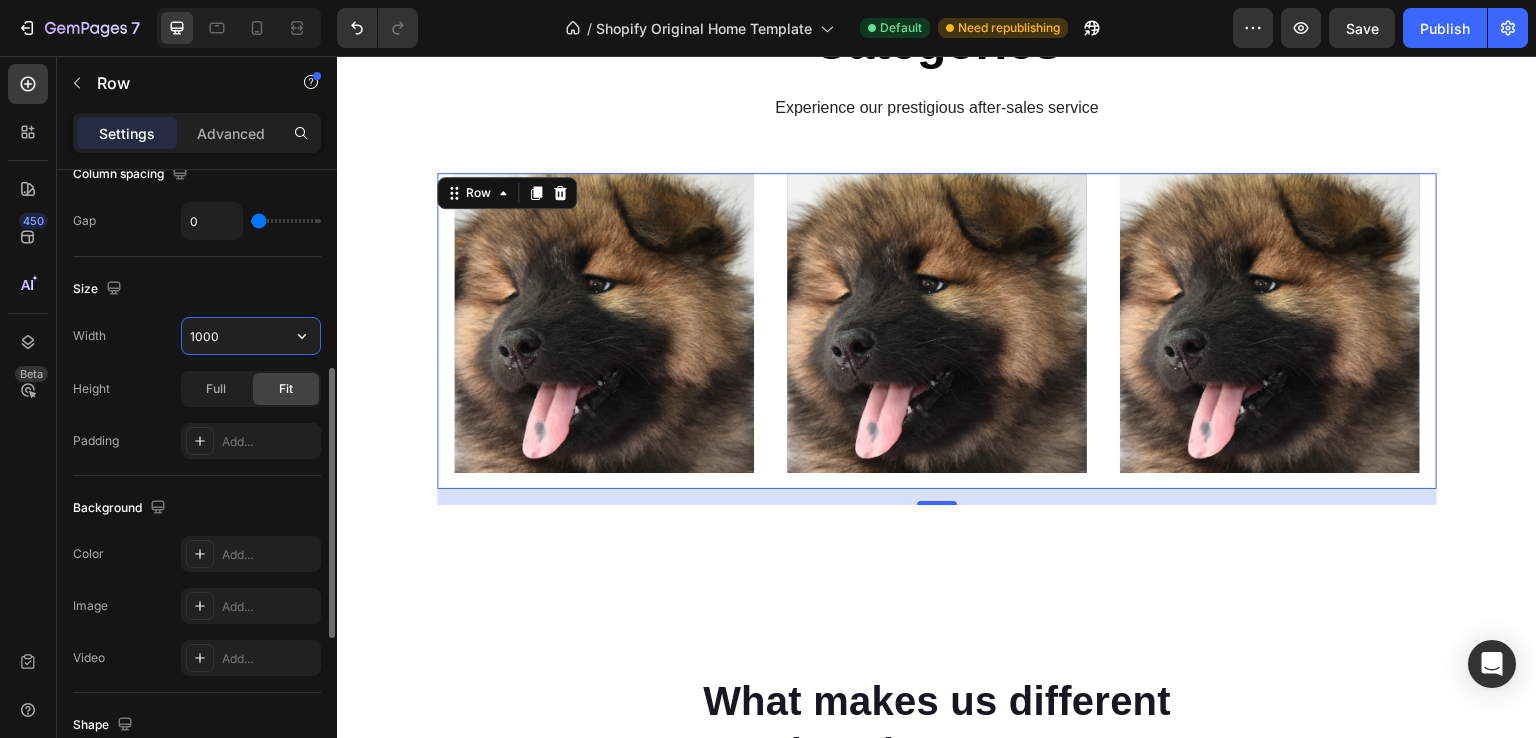 click on "1000" at bounding box center [251, 336] 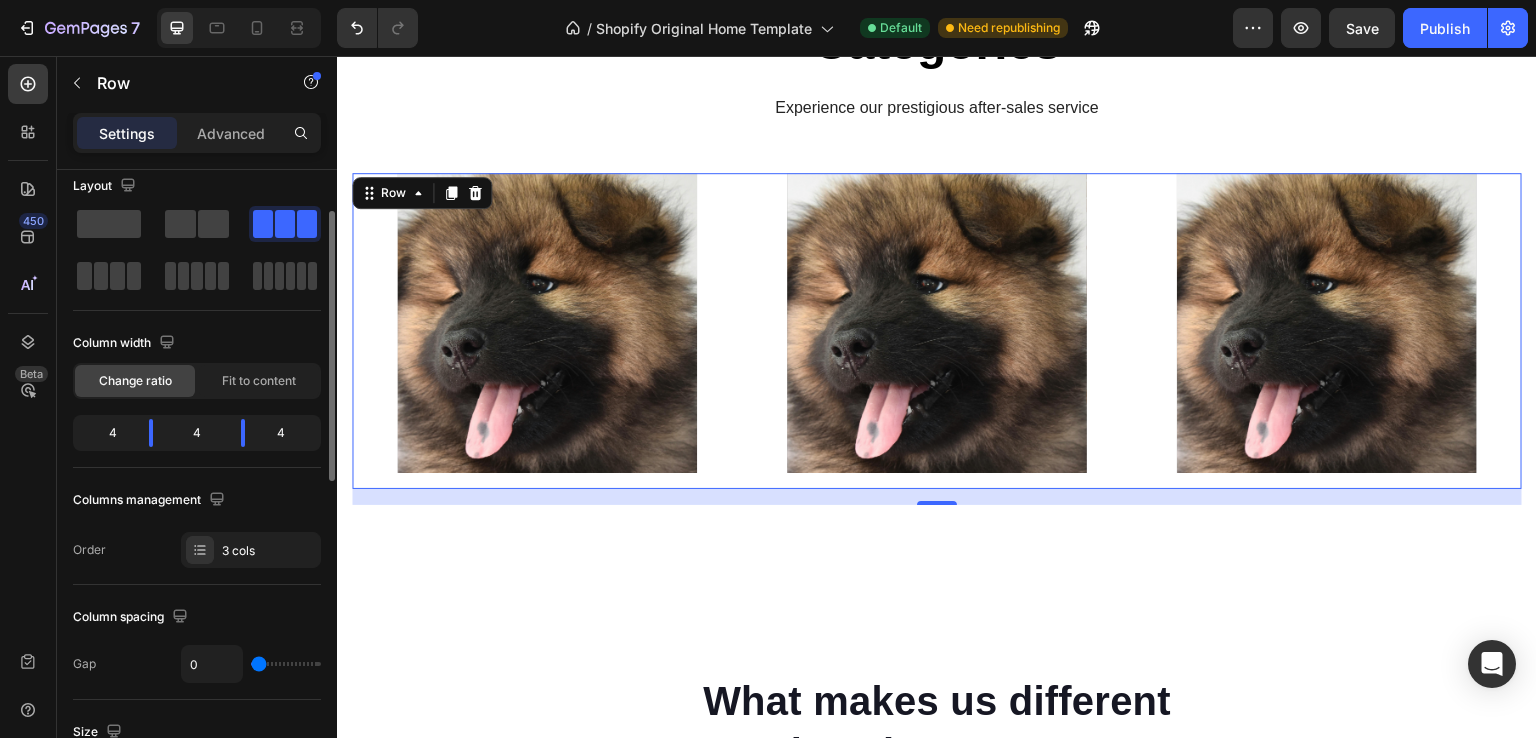 scroll, scrollTop: 0, scrollLeft: 0, axis: both 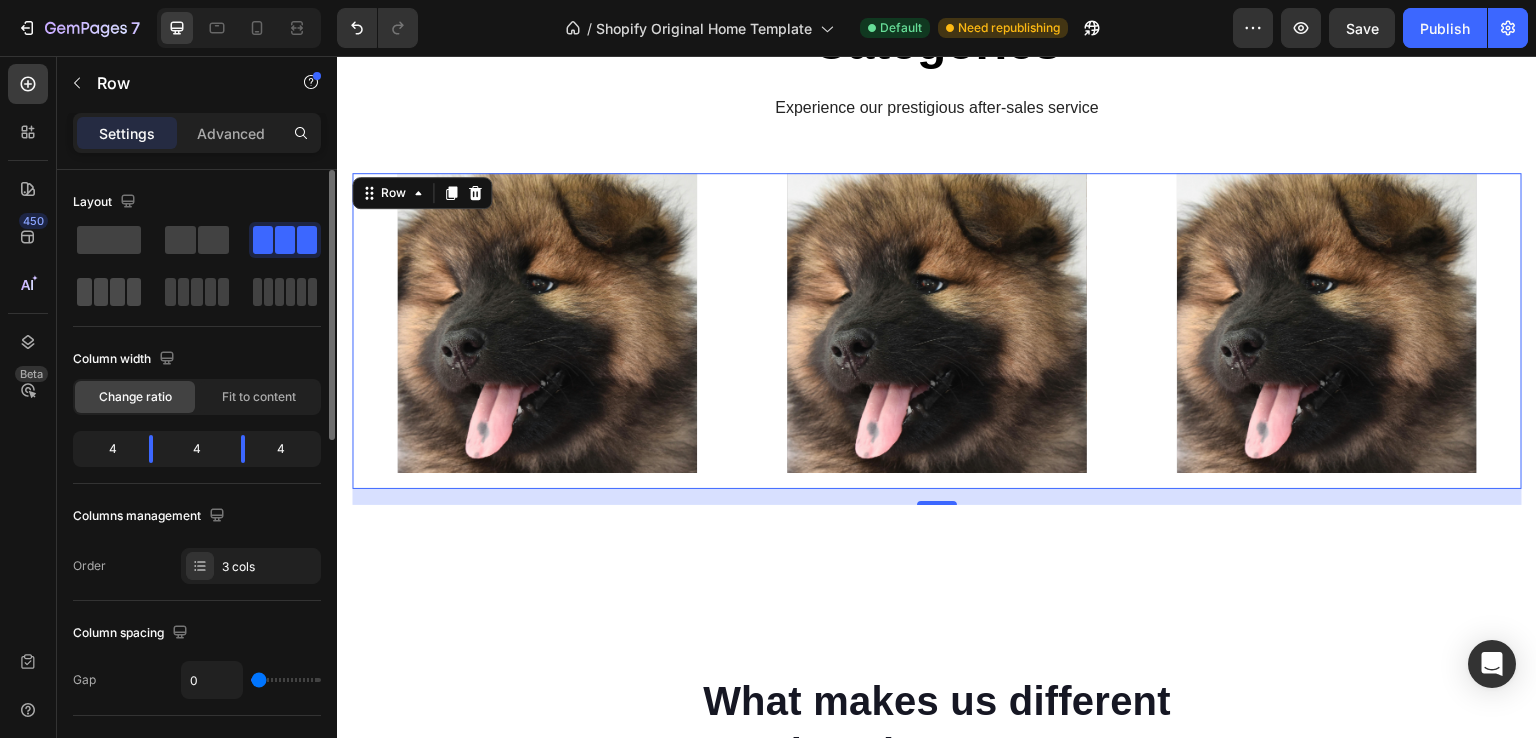 type on "1200" 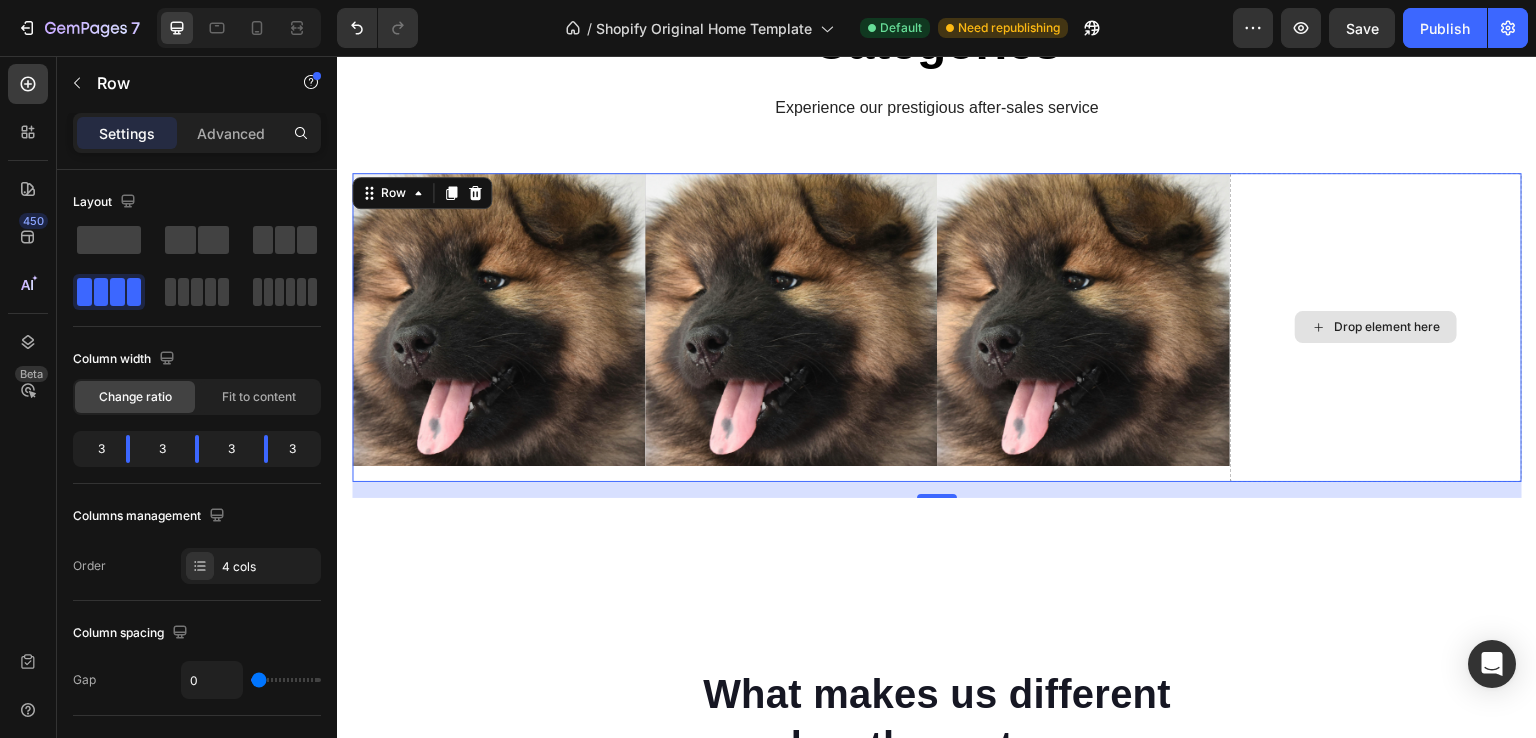 click on "Drop element here" at bounding box center [1376, 327] 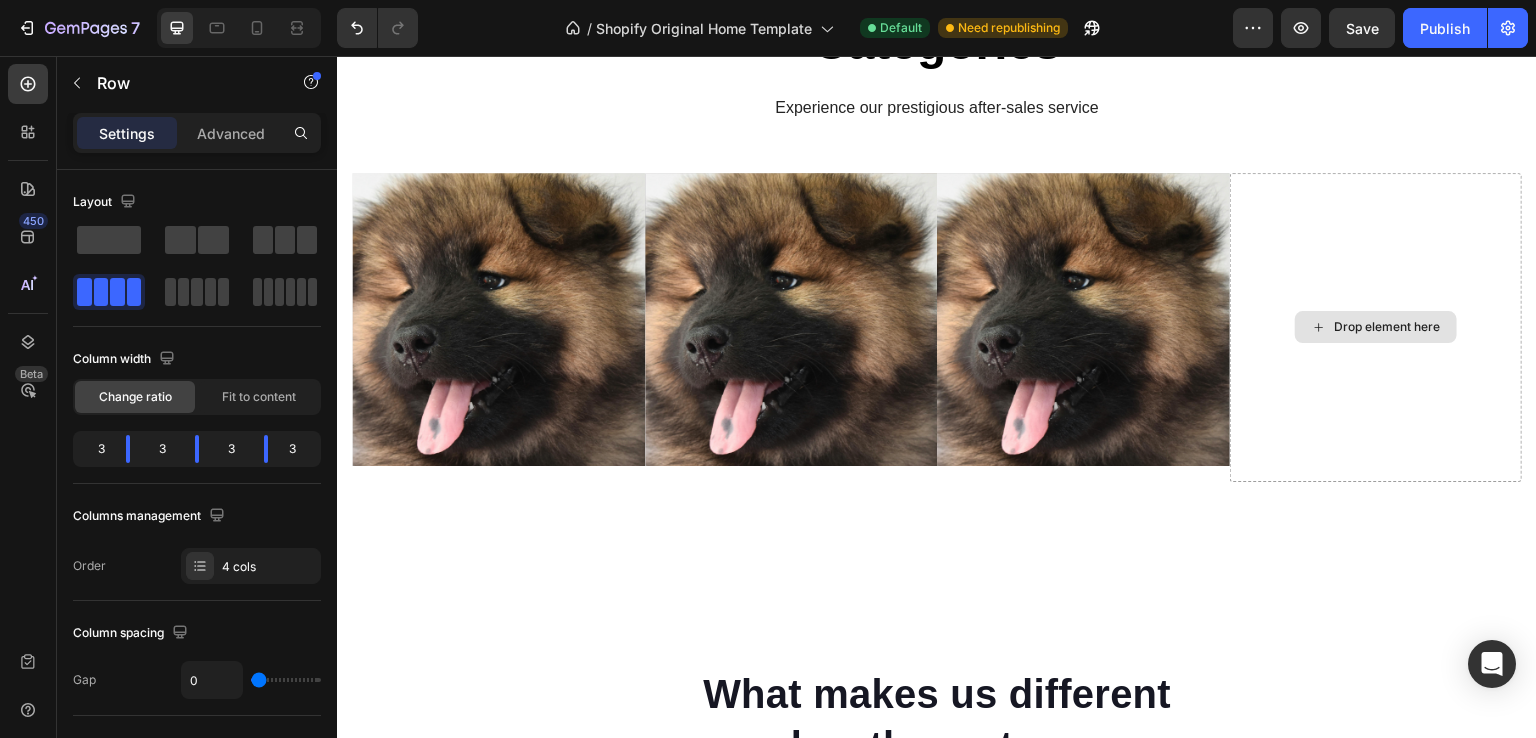 click on "Drop element here" at bounding box center [1388, 327] 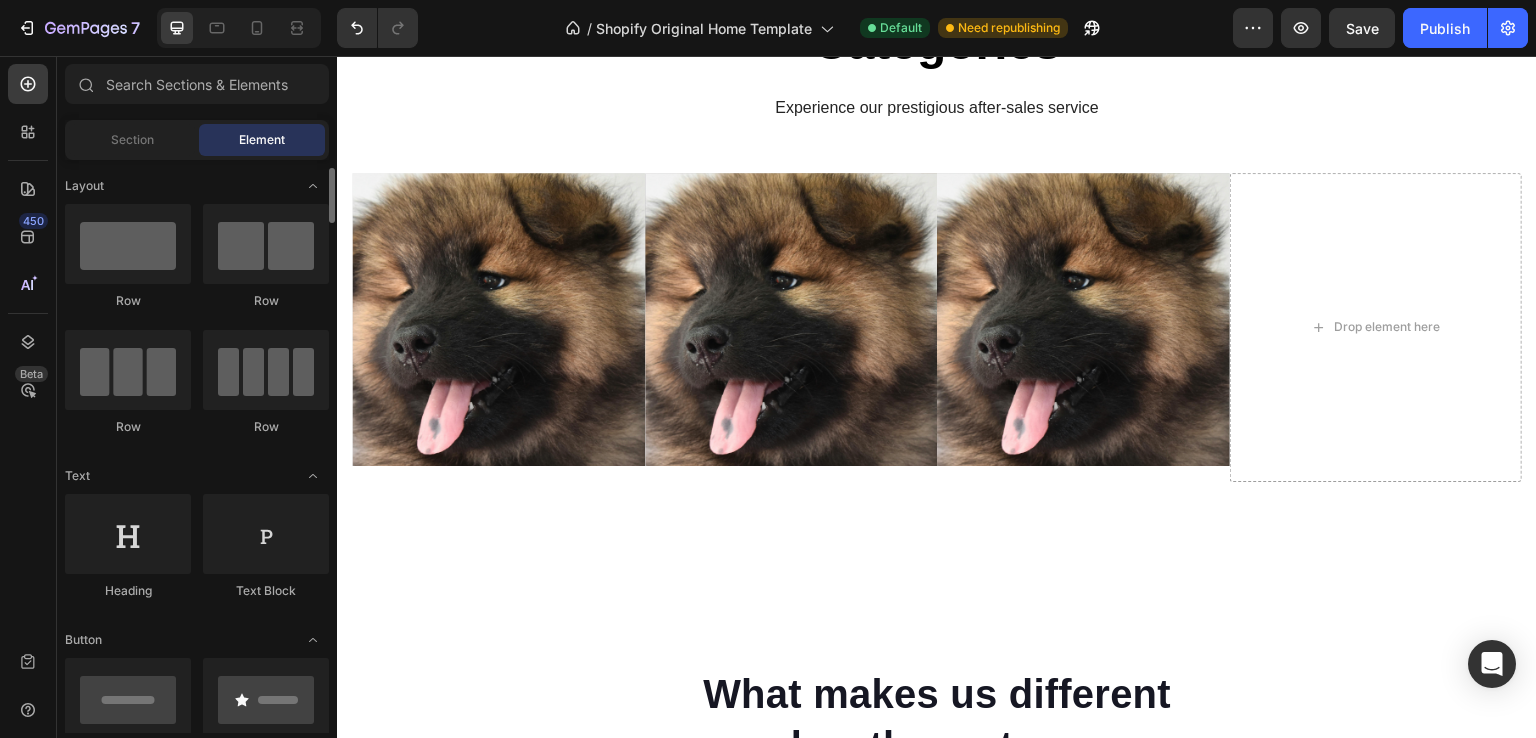 scroll, scrollTop: 504, scrollLeft: 0, axis: vertical 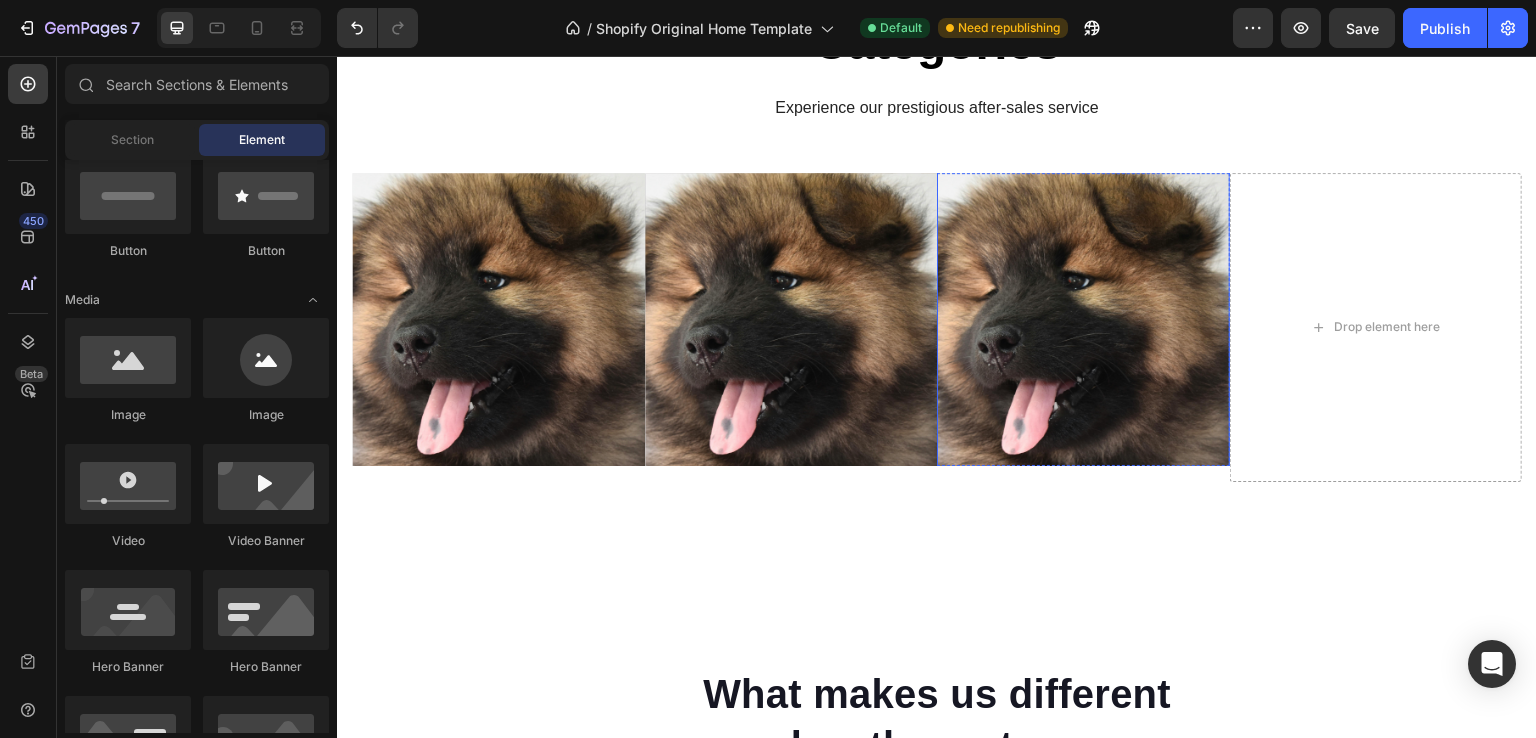click on "Shop now Button" at bounding box center (1083, 320) 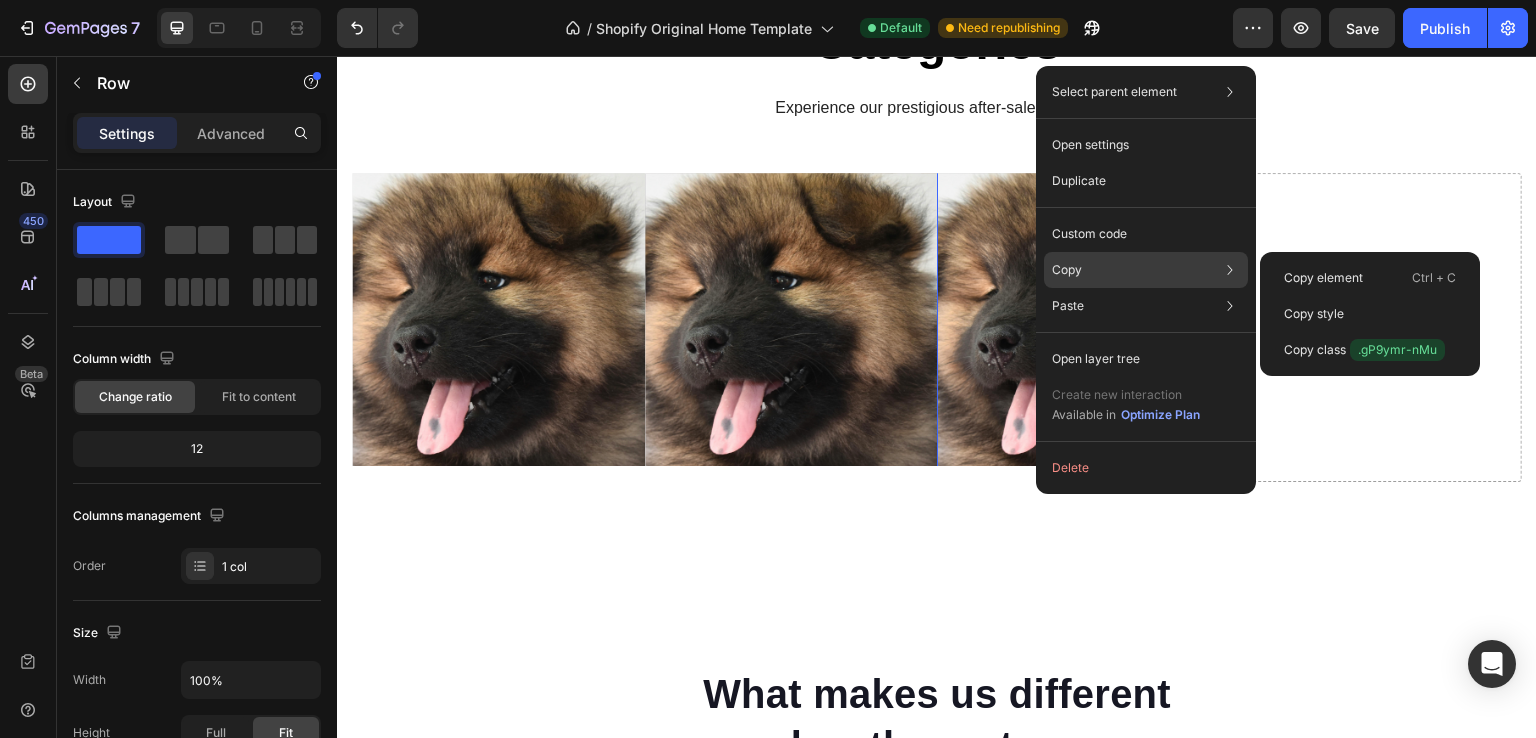 click on "Copy Copy element  Ctrl + C Copy style  Copy class  .gP9ymr-nMu" 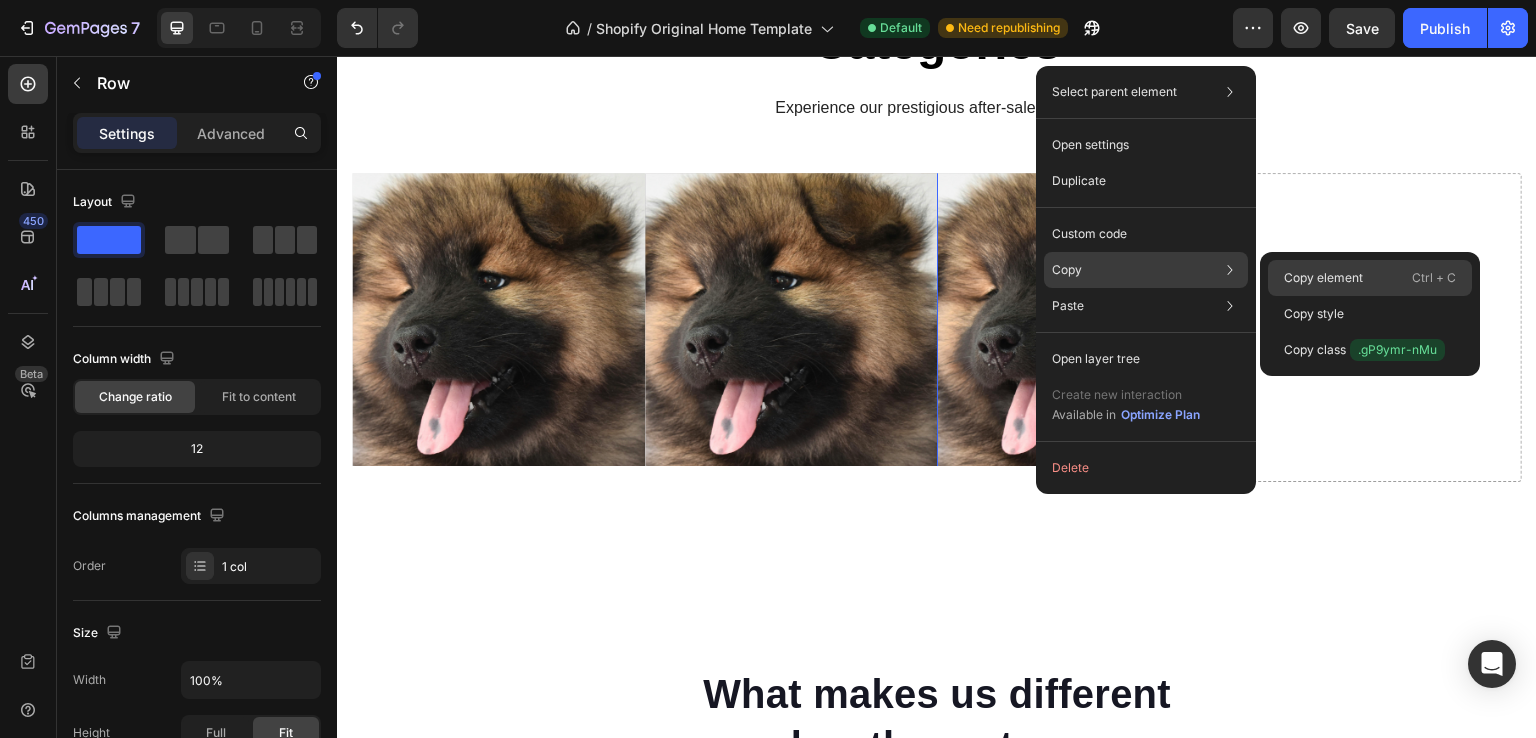 click on "Copy element  Ctrl + C" 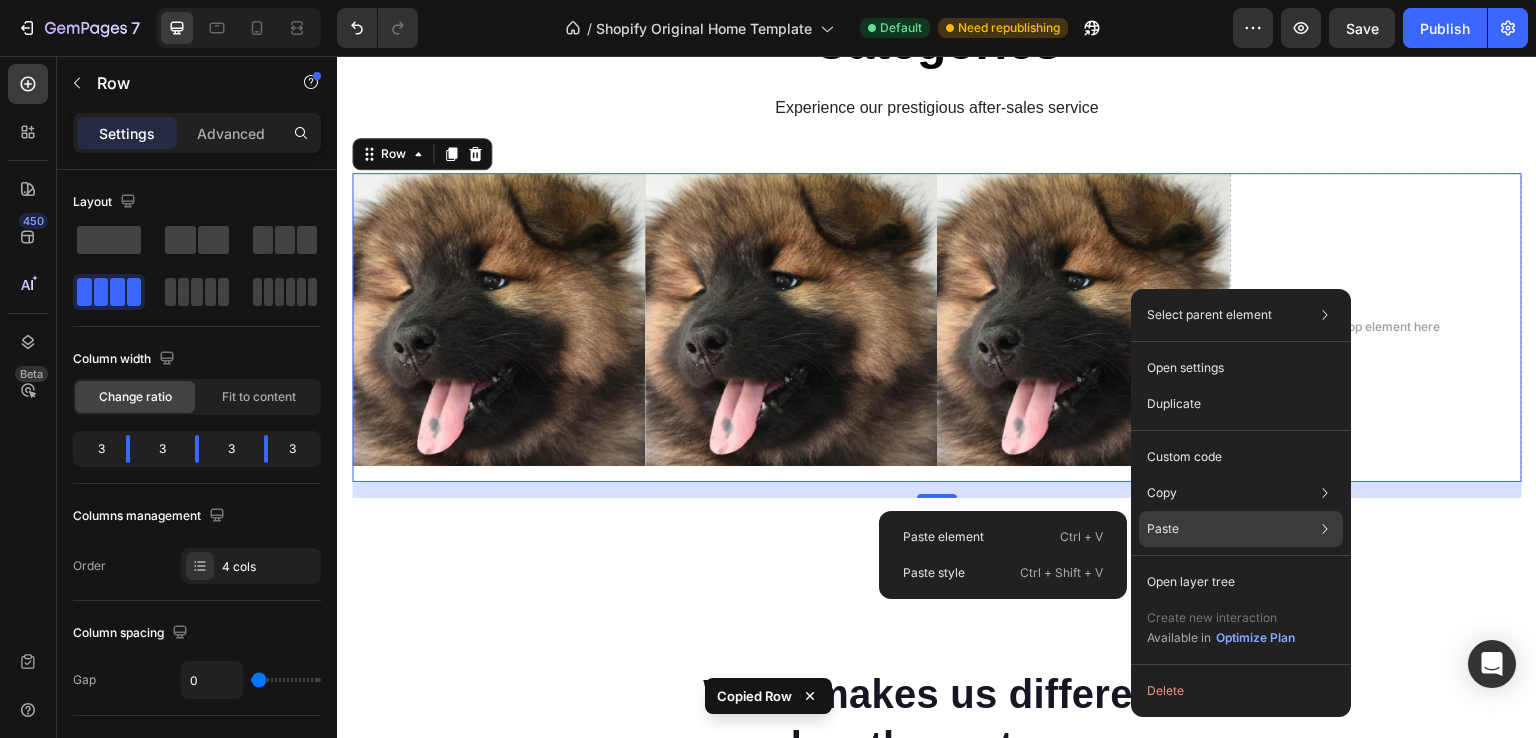 click on "Paste Paste element  Ctrl + V Paste style  Ctrl + Shift + V" 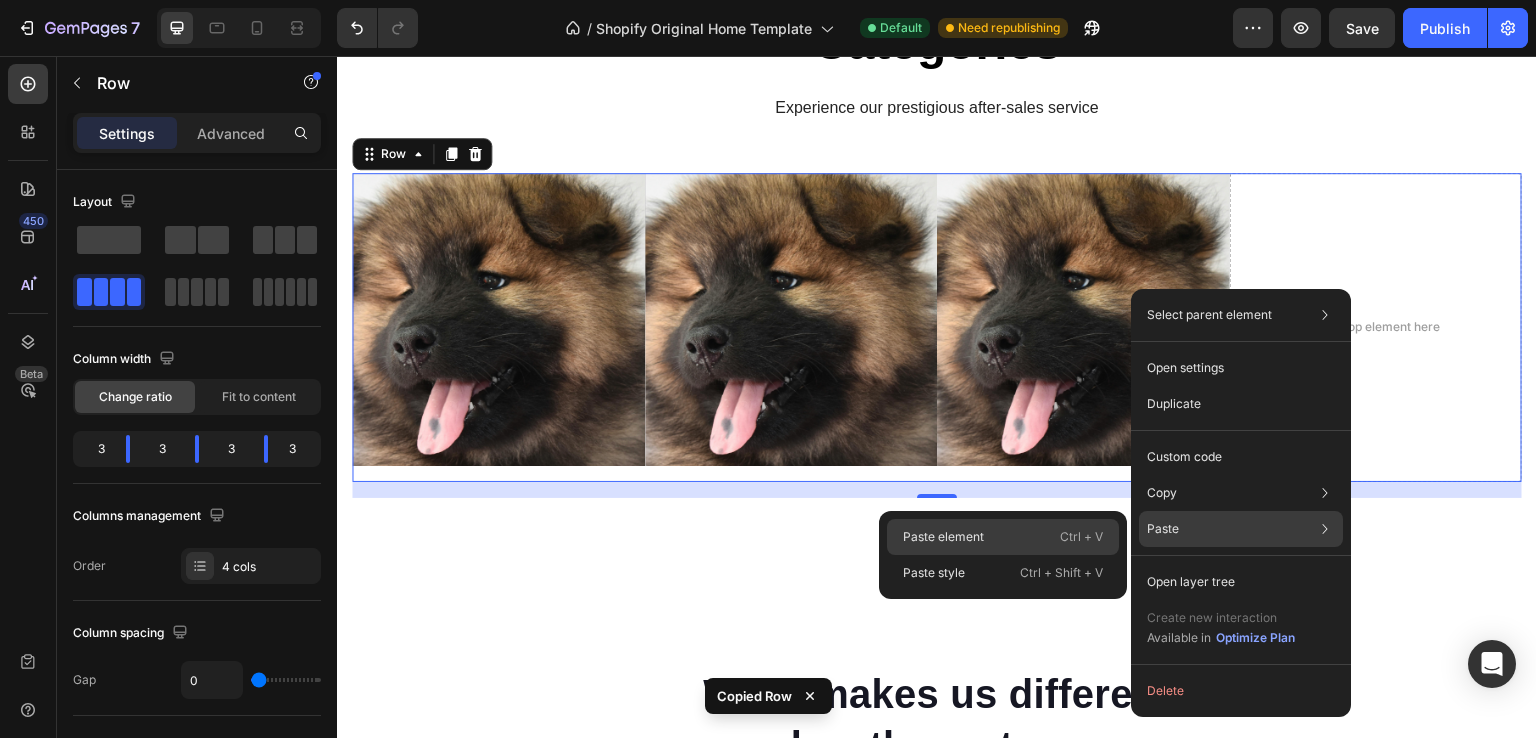 click on "Paste element  Ctrl + V" 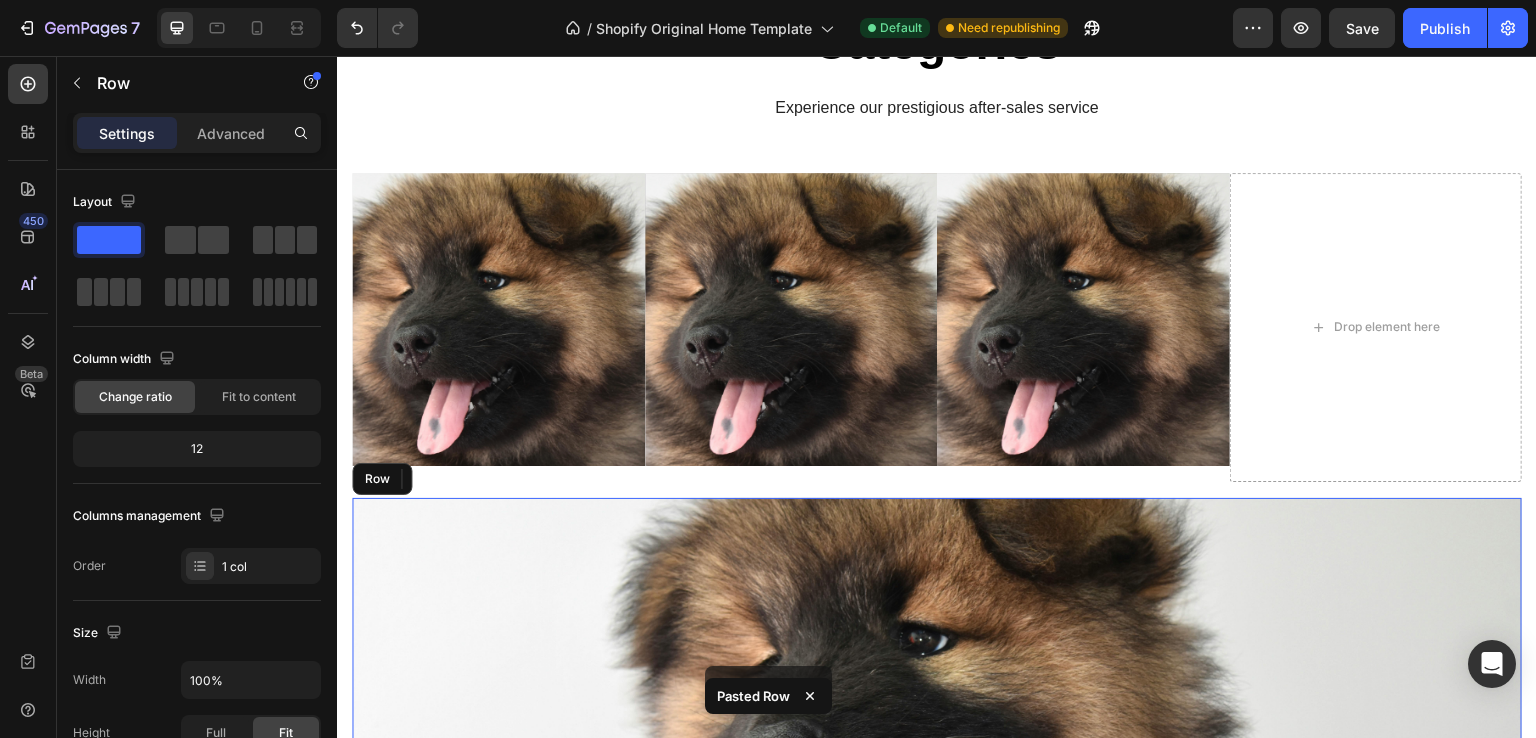 scroll, scrollTop: 1304, scrollLeft: 0, axis: vertical 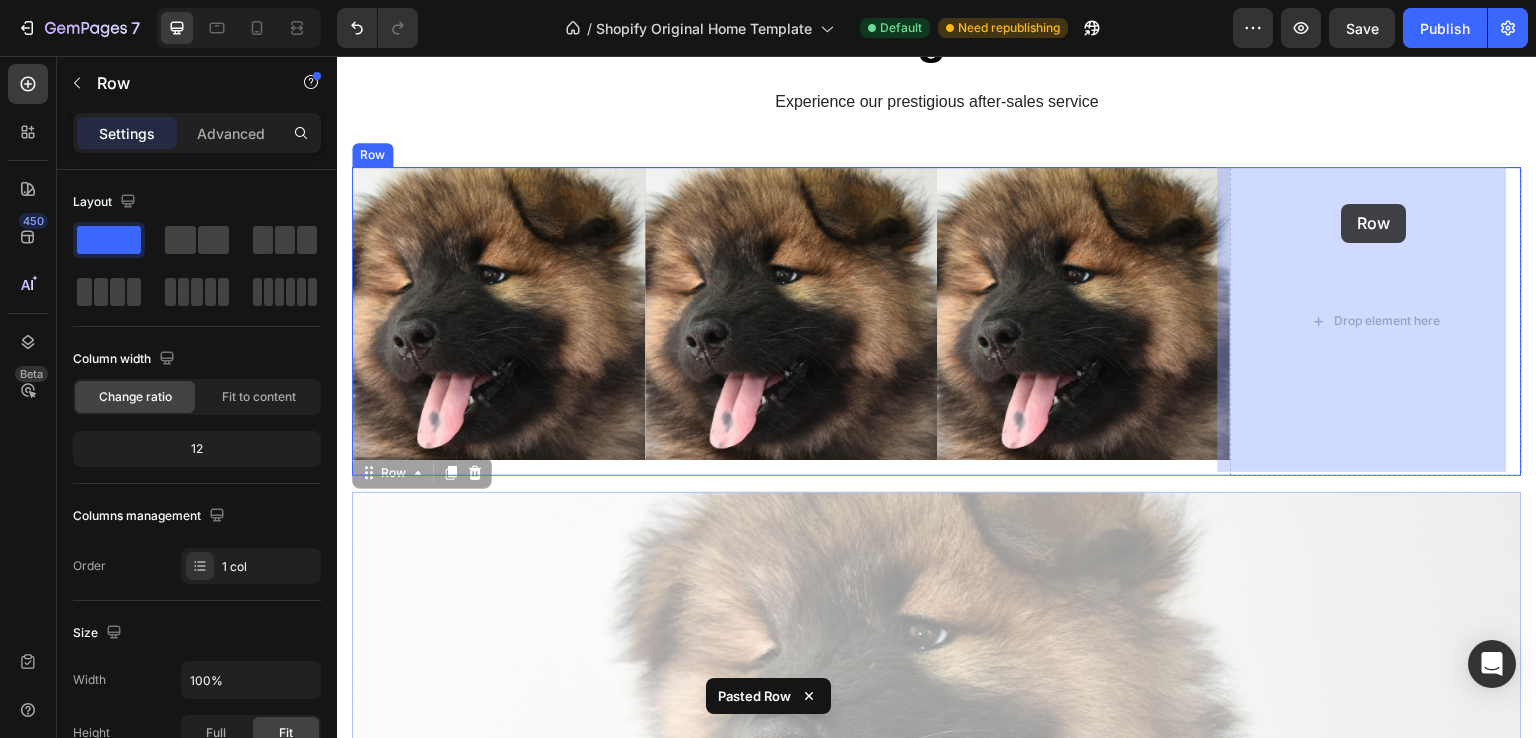 drag, startPoint x: 1093, startPoint y: 422, endPoint x: 1342, endPoint y: 206, distance: 329.63162 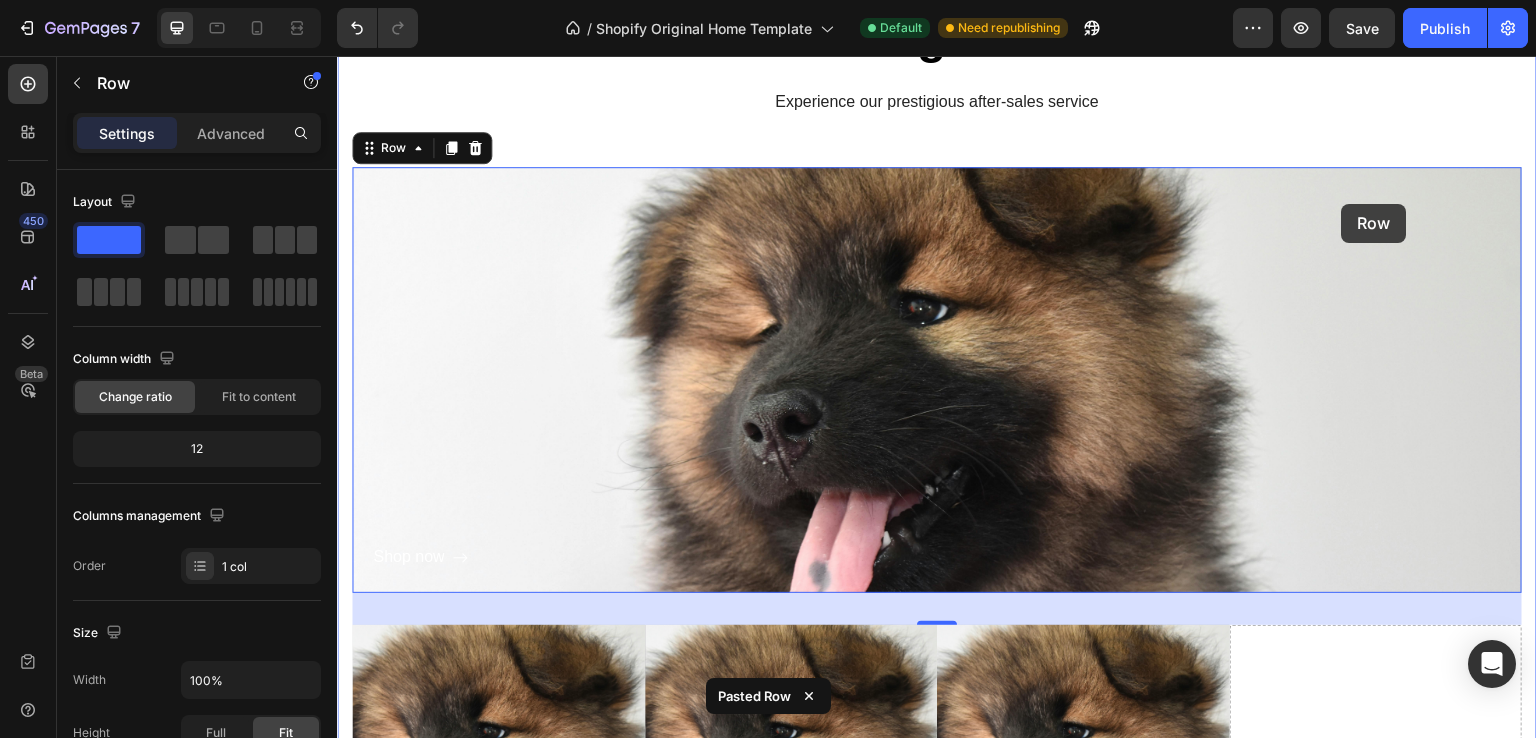 scroll, scrollTop: 875, scrollLeft: 0, axis: vertical 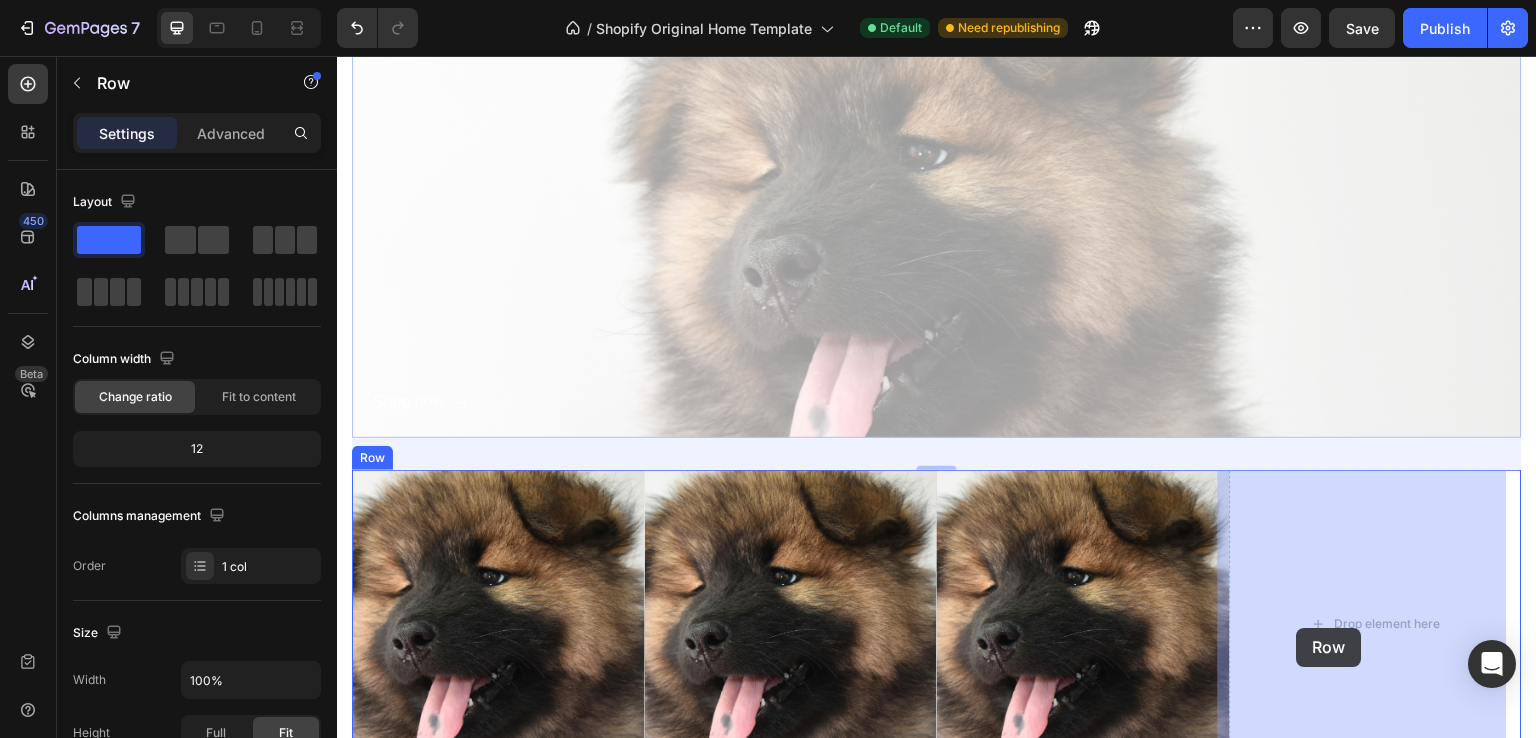 drag, startPoint x: 1243, startPoint y: 317, endPoint x: 1306, endPoint y: 603, distance: 292.85663 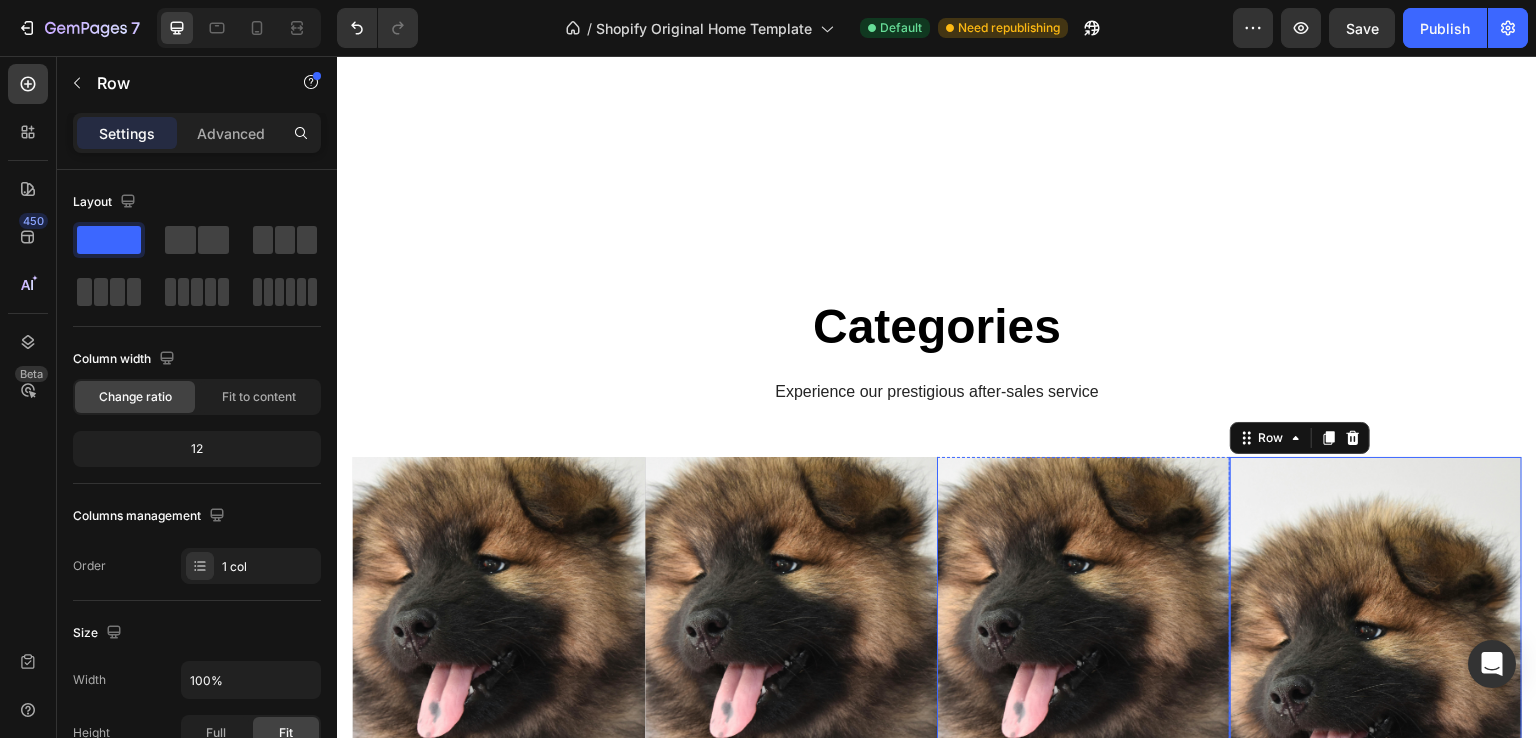 scroll, scrollTop: 1003, scrollLeft: 0, axis: vertical 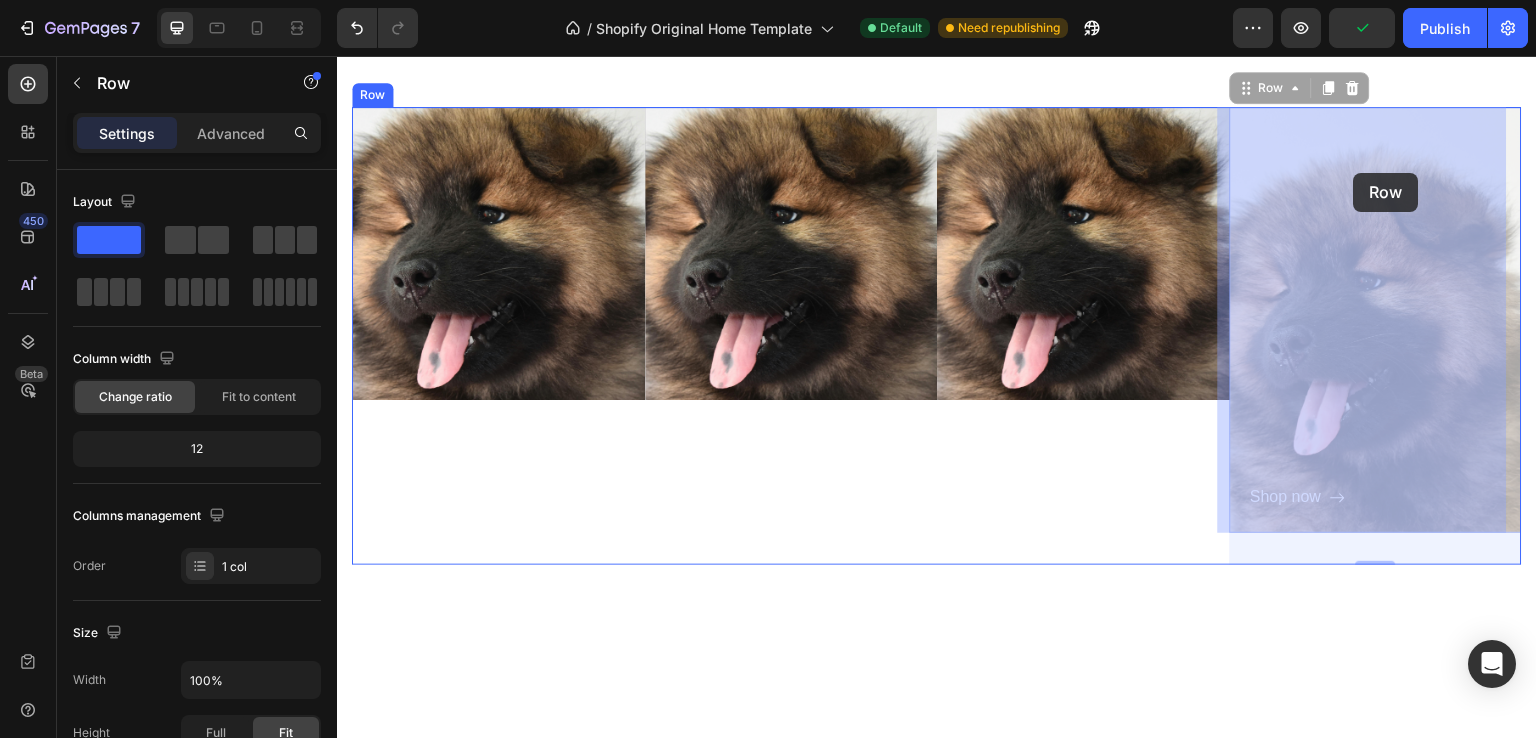 drag, startPoint x: 1482, startPoint y: 235, endPoint x: 1355, endPoint y: 172, distance: 141.76741 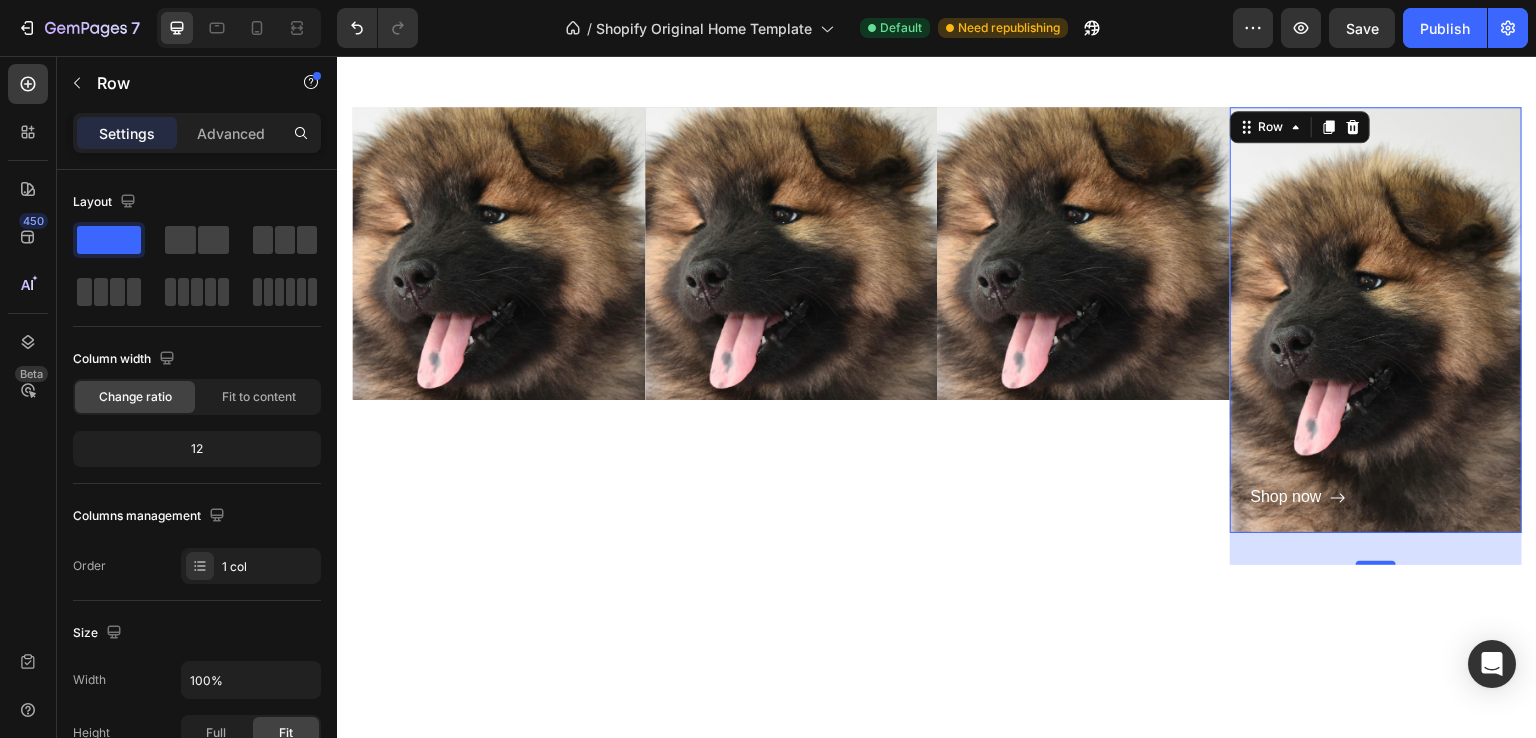 click on "Shop now Button" at bounding box center [1376, 320] 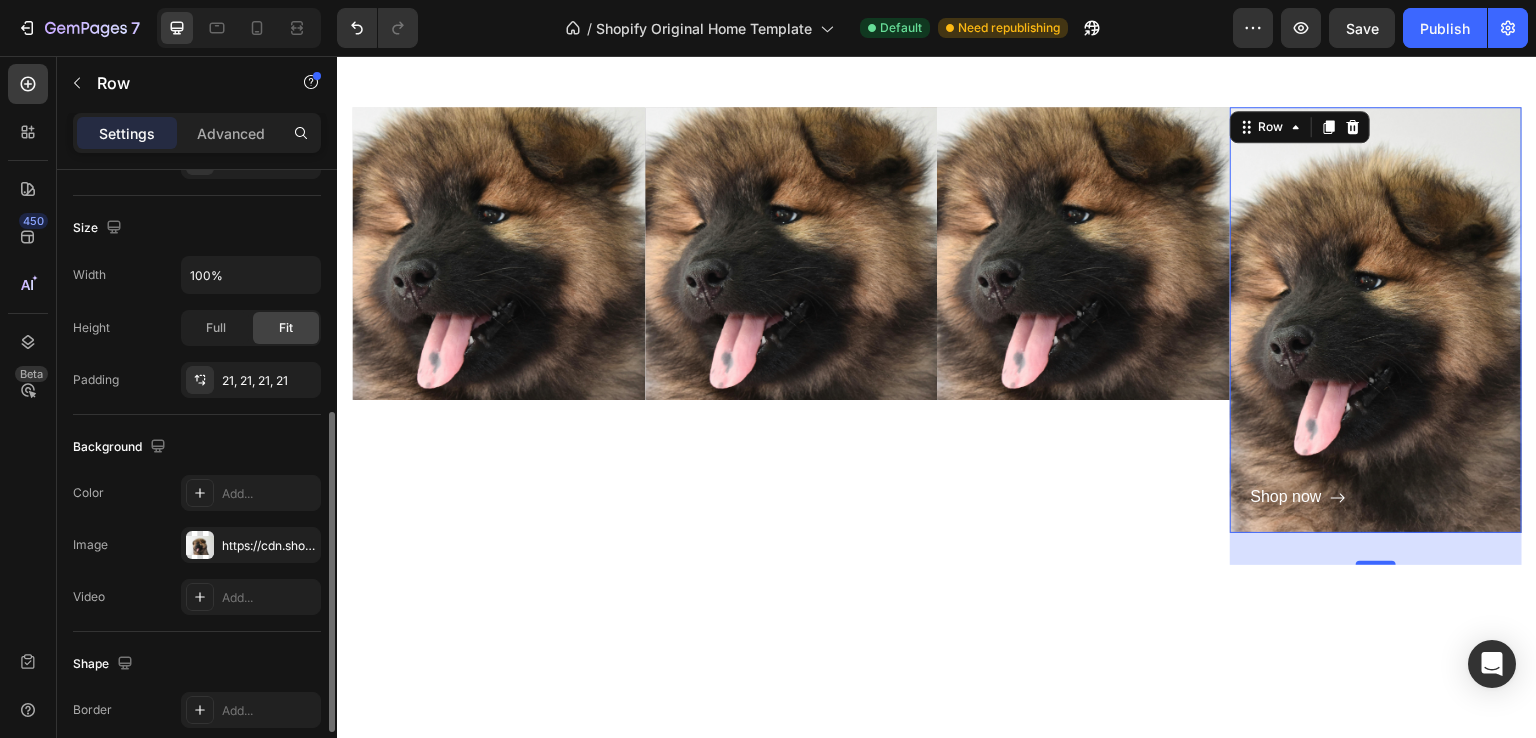 scroll, scrollTop: 444, scrollLeft: 0, axis: vertical 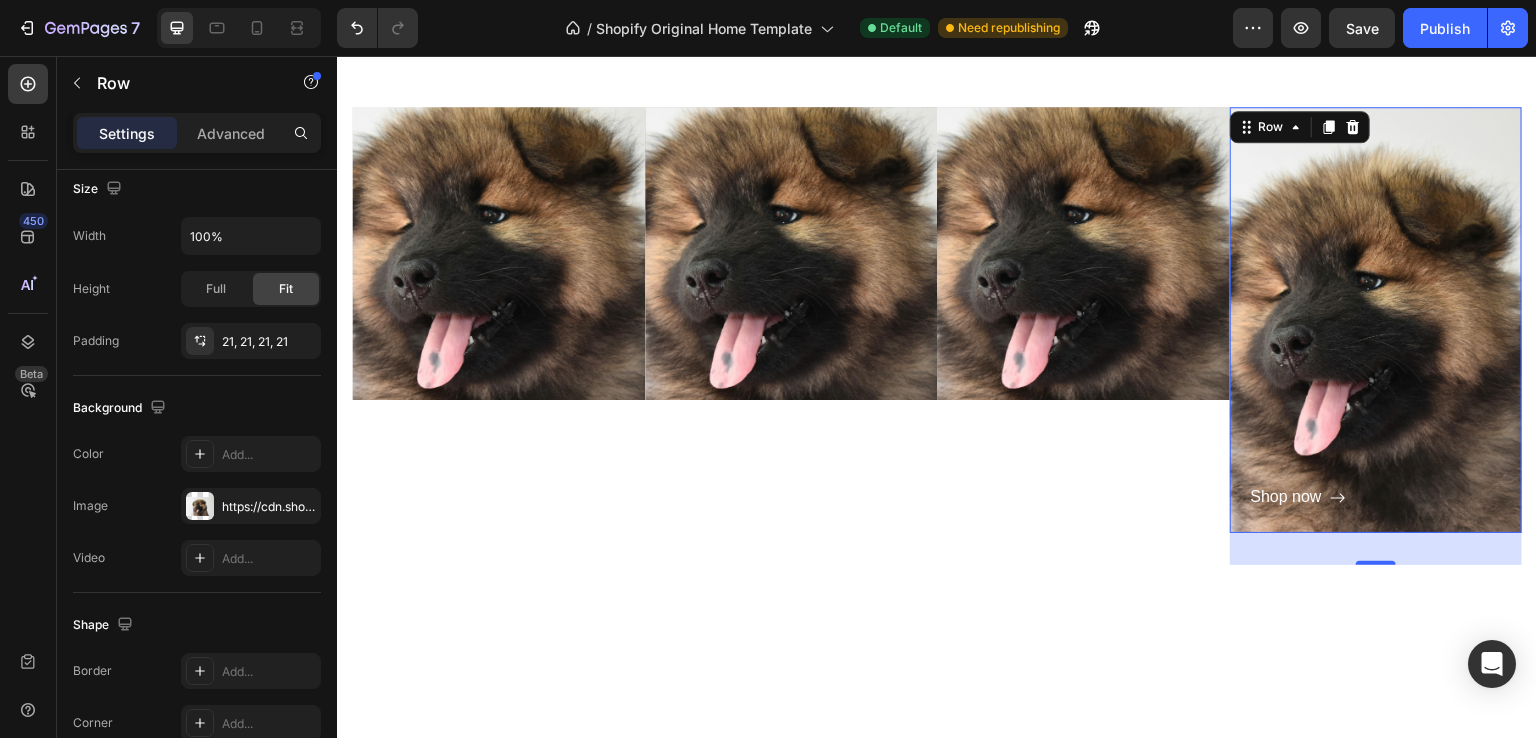 click on "Shop now Button Row   32" at bounding box center [1376, 320] 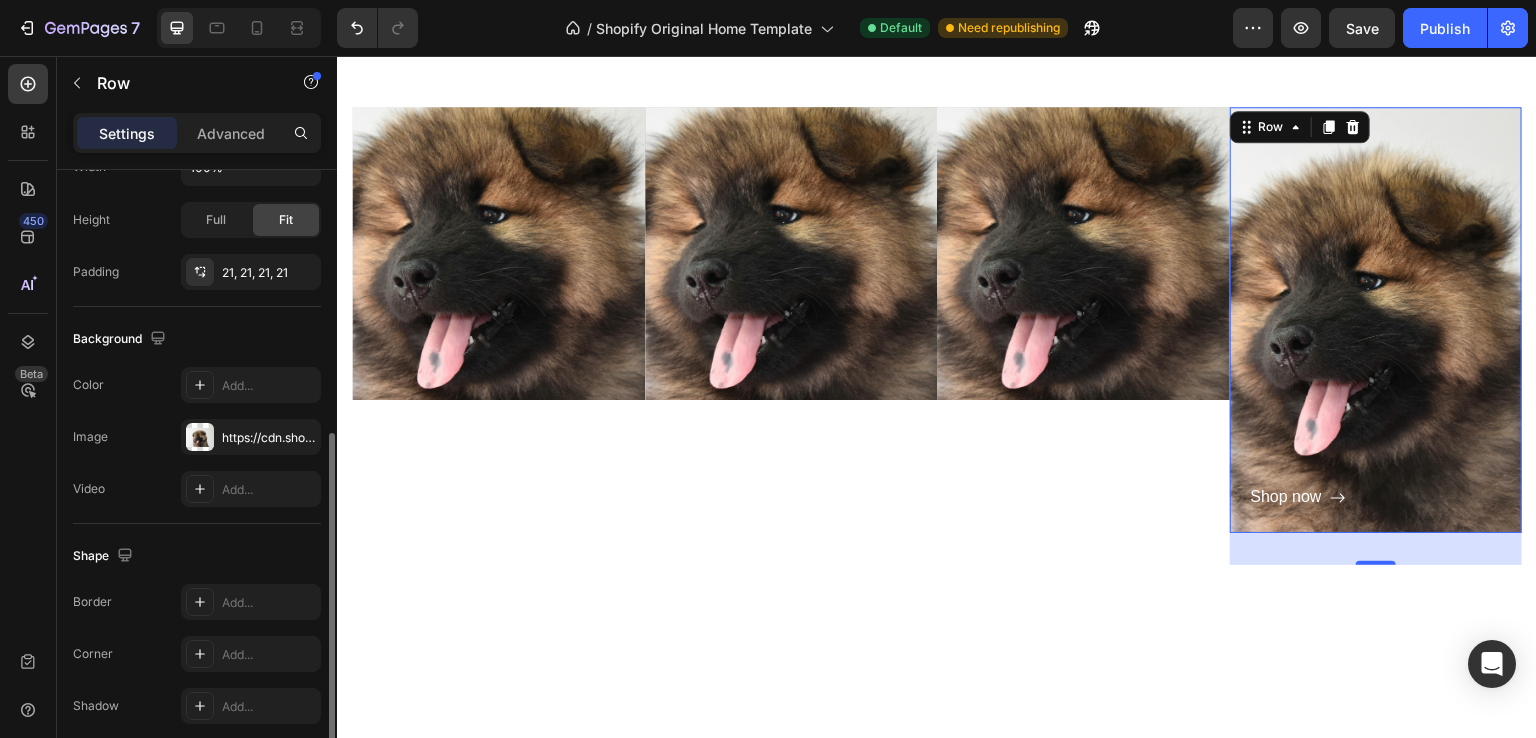 scroll, scrollTop: 521, scrollLeft: 0, axis: vertical 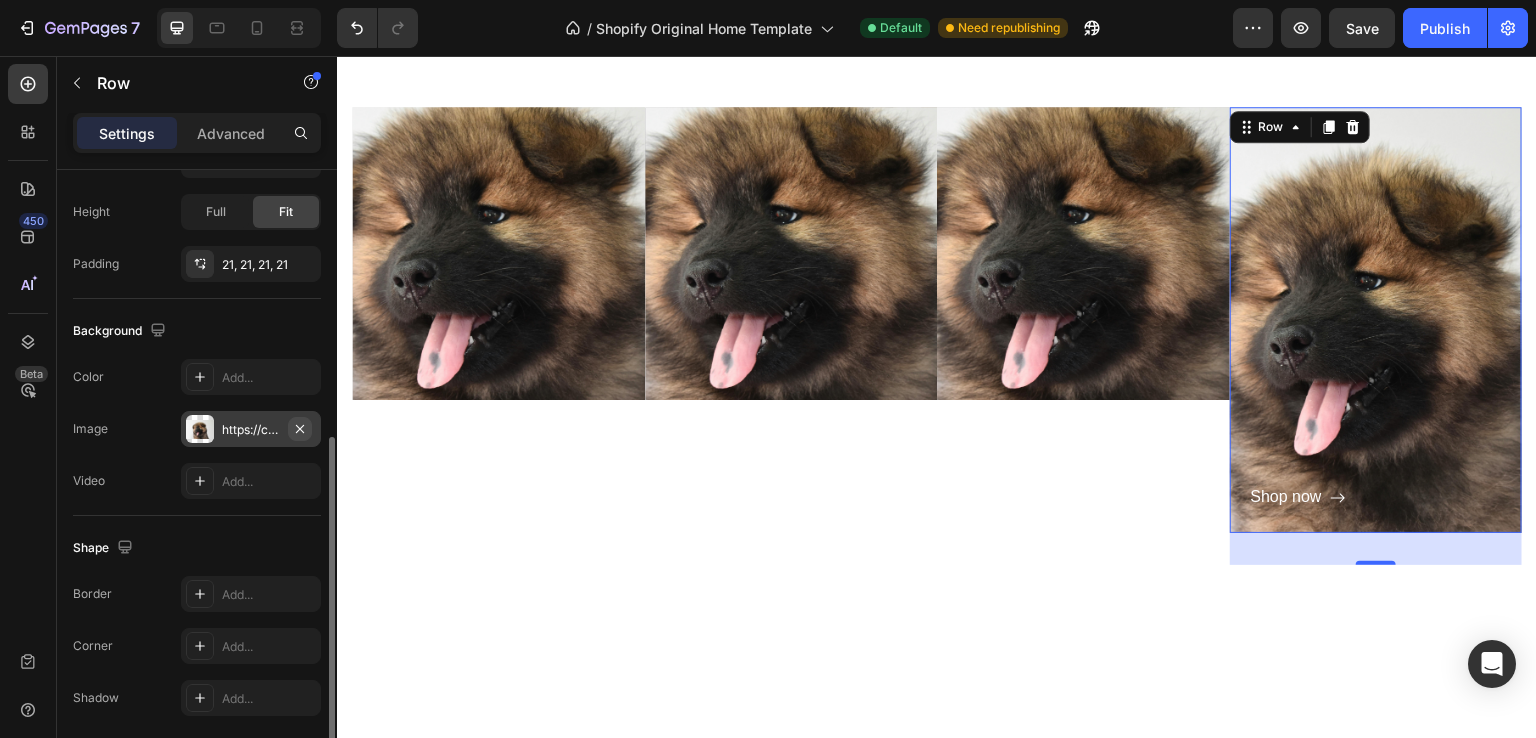 click 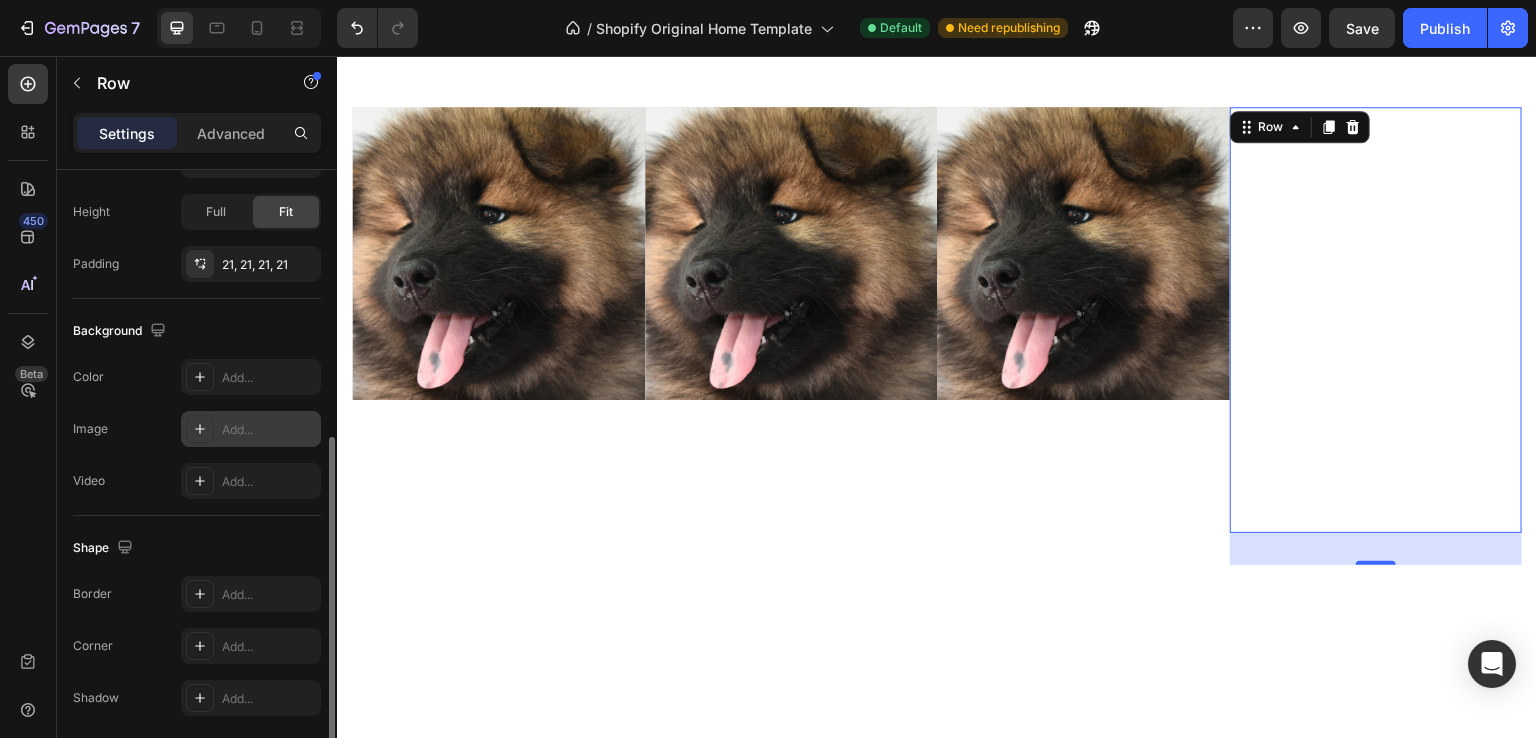 click on "Categories Heading Experience our prestigious after-sales service Text block Row
Shop now Button Row Hero Banner
Shop now Button Row Hero Banner
Shop now Button Row Hero Banner
Shop now Button Row   32 Row Section 2" at bounding box center (937, 238) 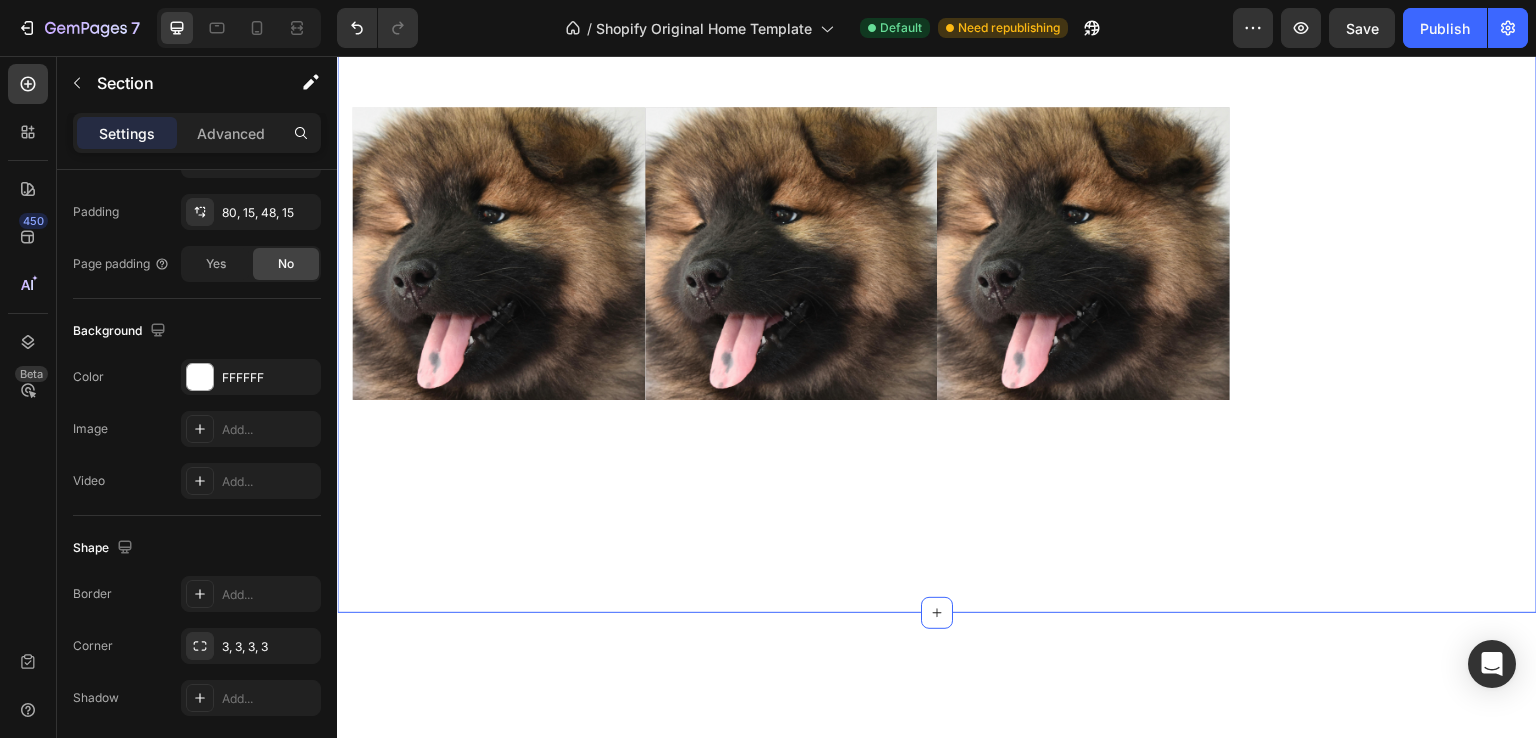 scroll, scrollTop: 0, scrollLeft: 0, axis: both 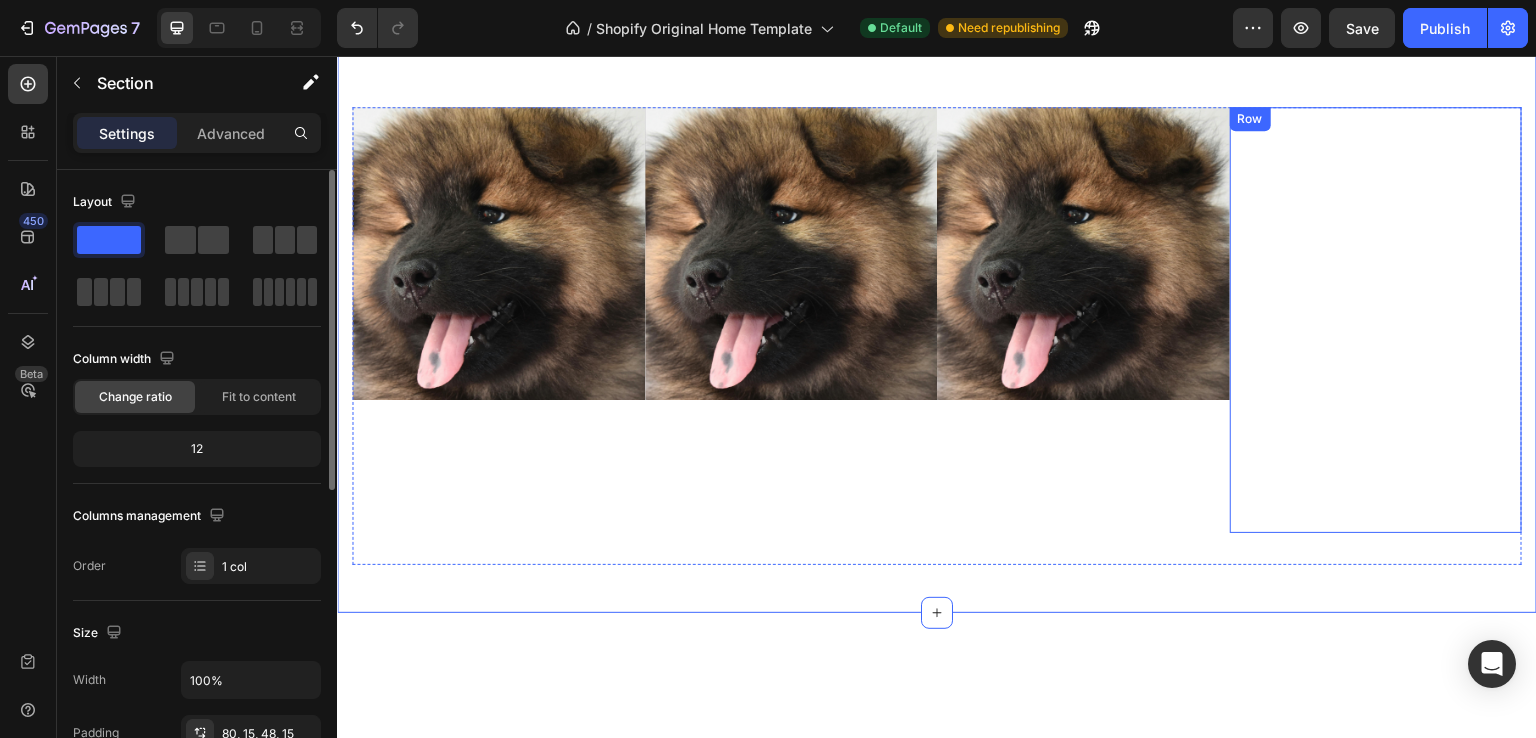 click on "Shop now Button Row" at bounding box center (1376, 320) 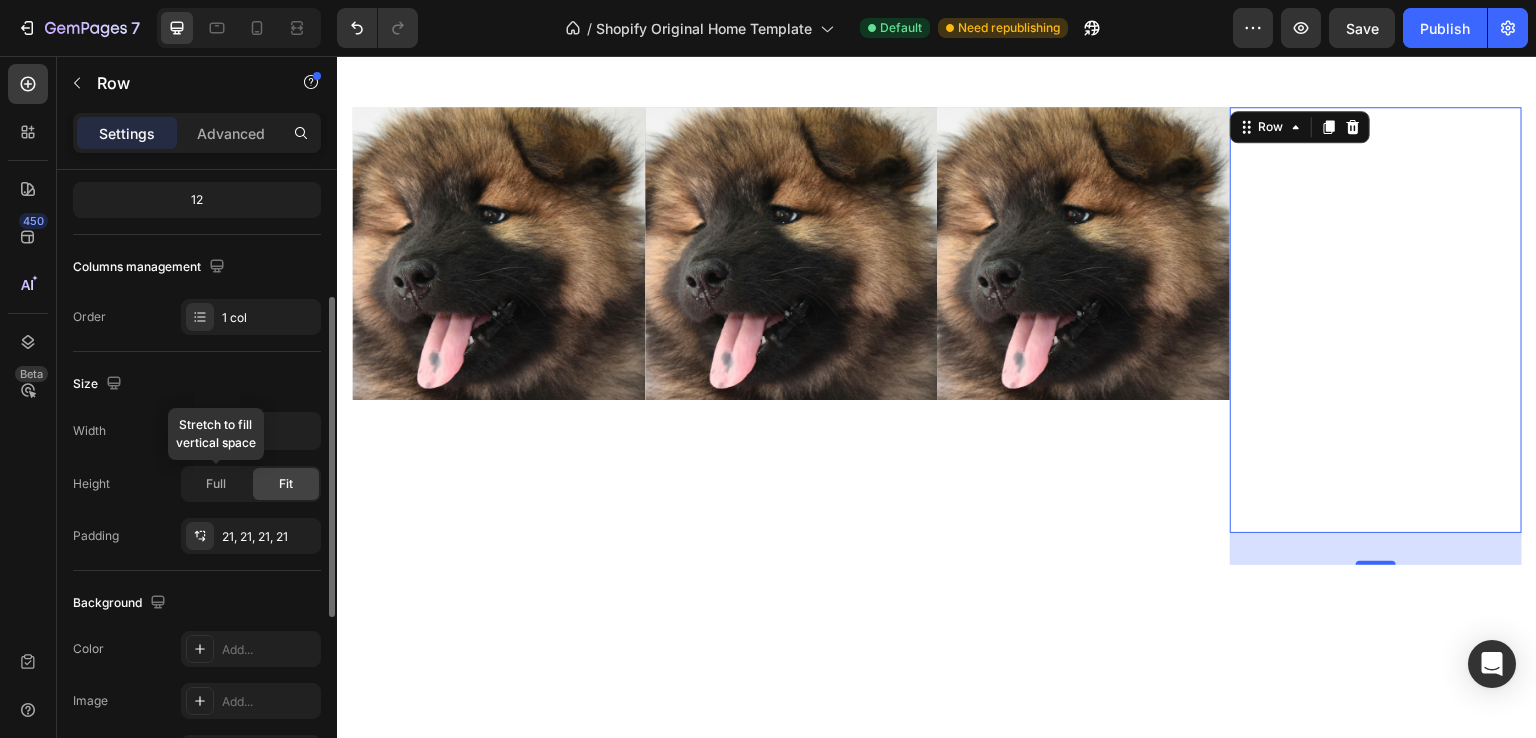 scroll, scrollTop: 241, scrollLeft: 0, axis: vertical 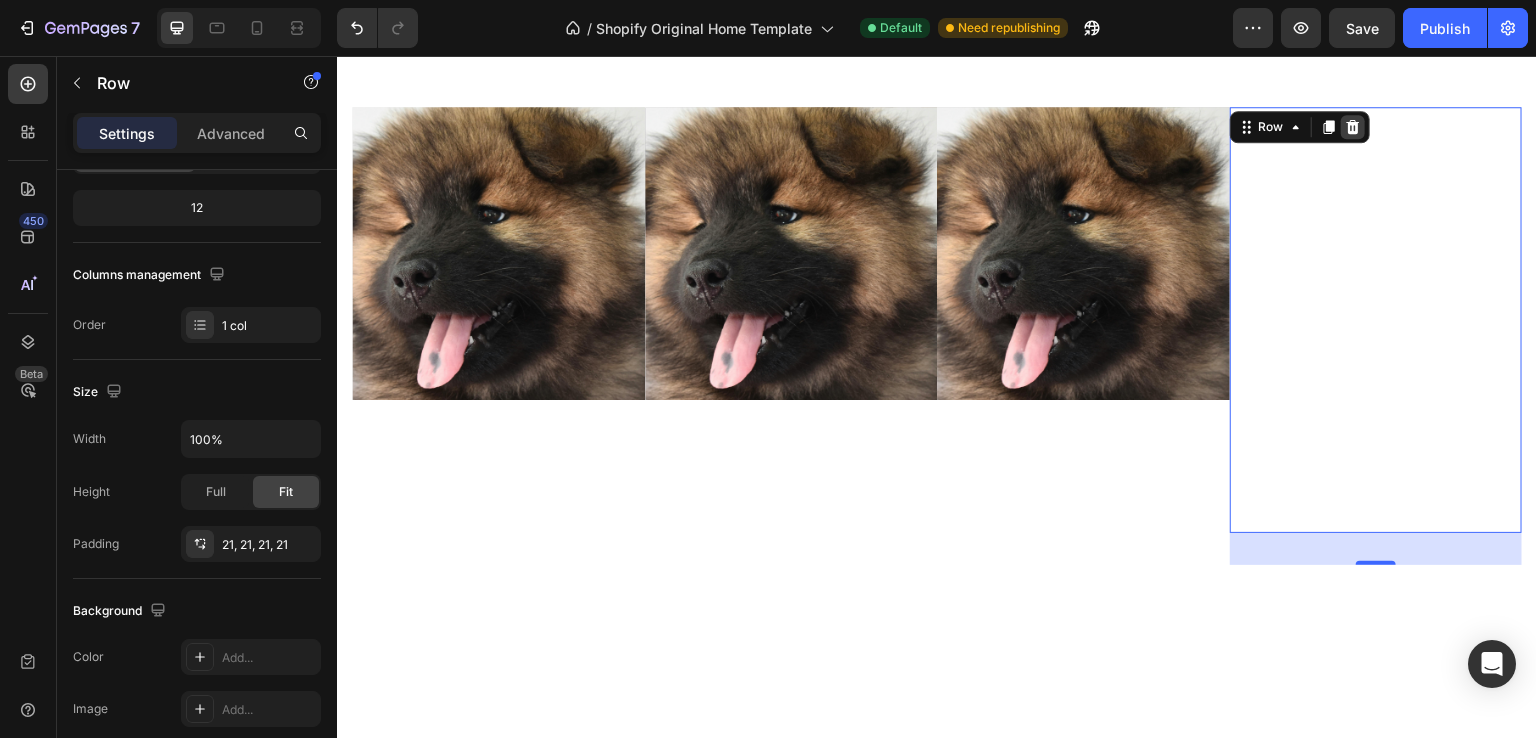 click at bounding box center [1353, 127] 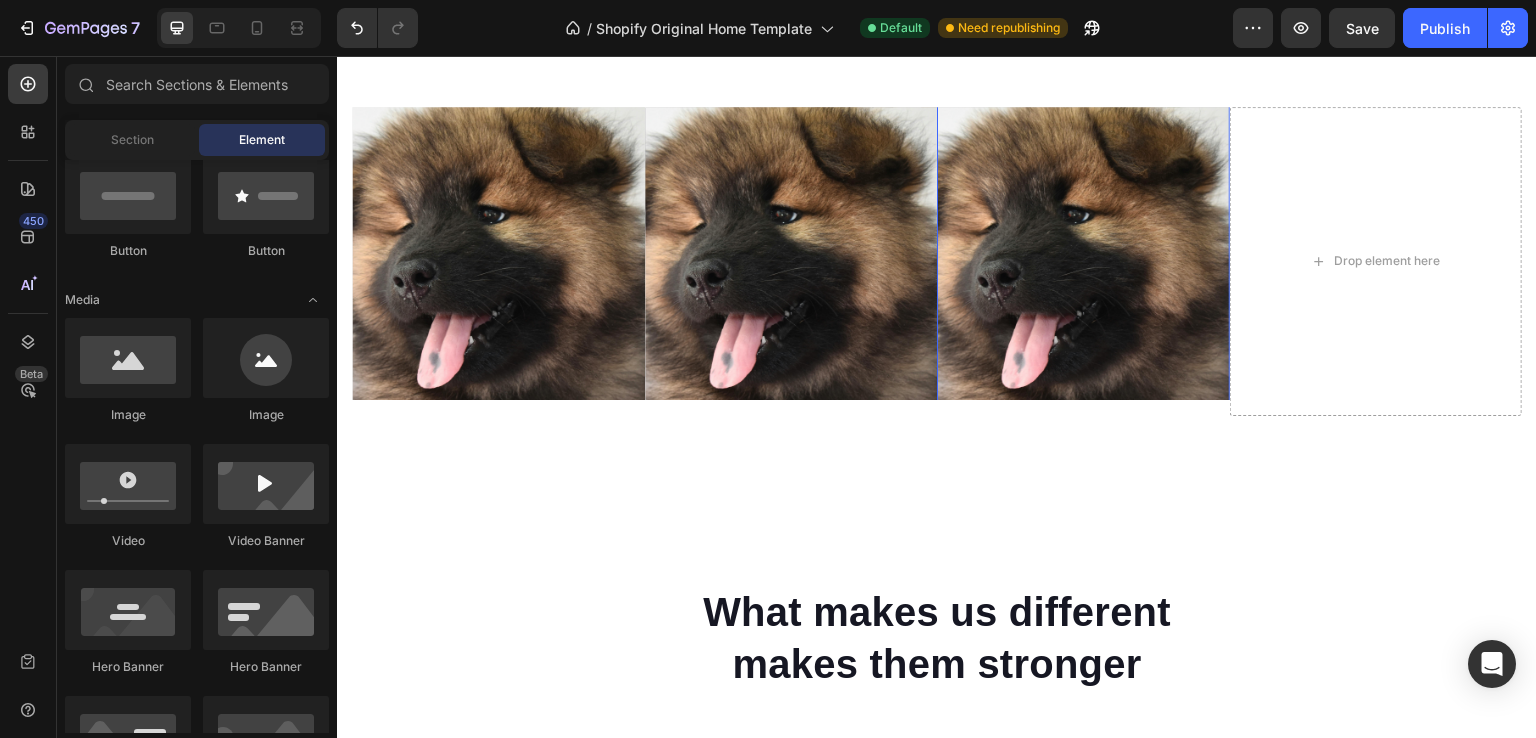 click on "Shop now Button" at bounding box center (1083, 254) 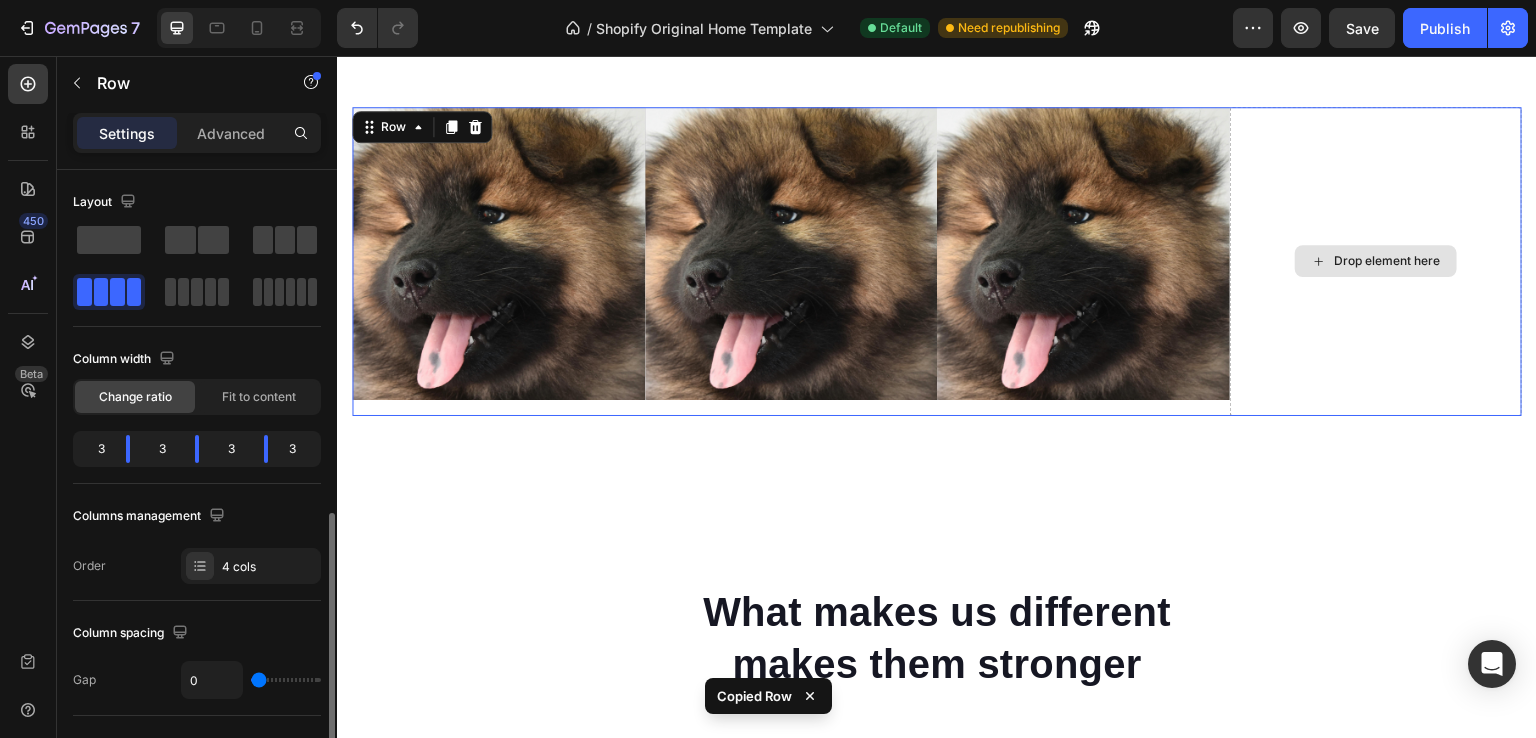 click on "Drop element here" at bounding box center [1376, 261] 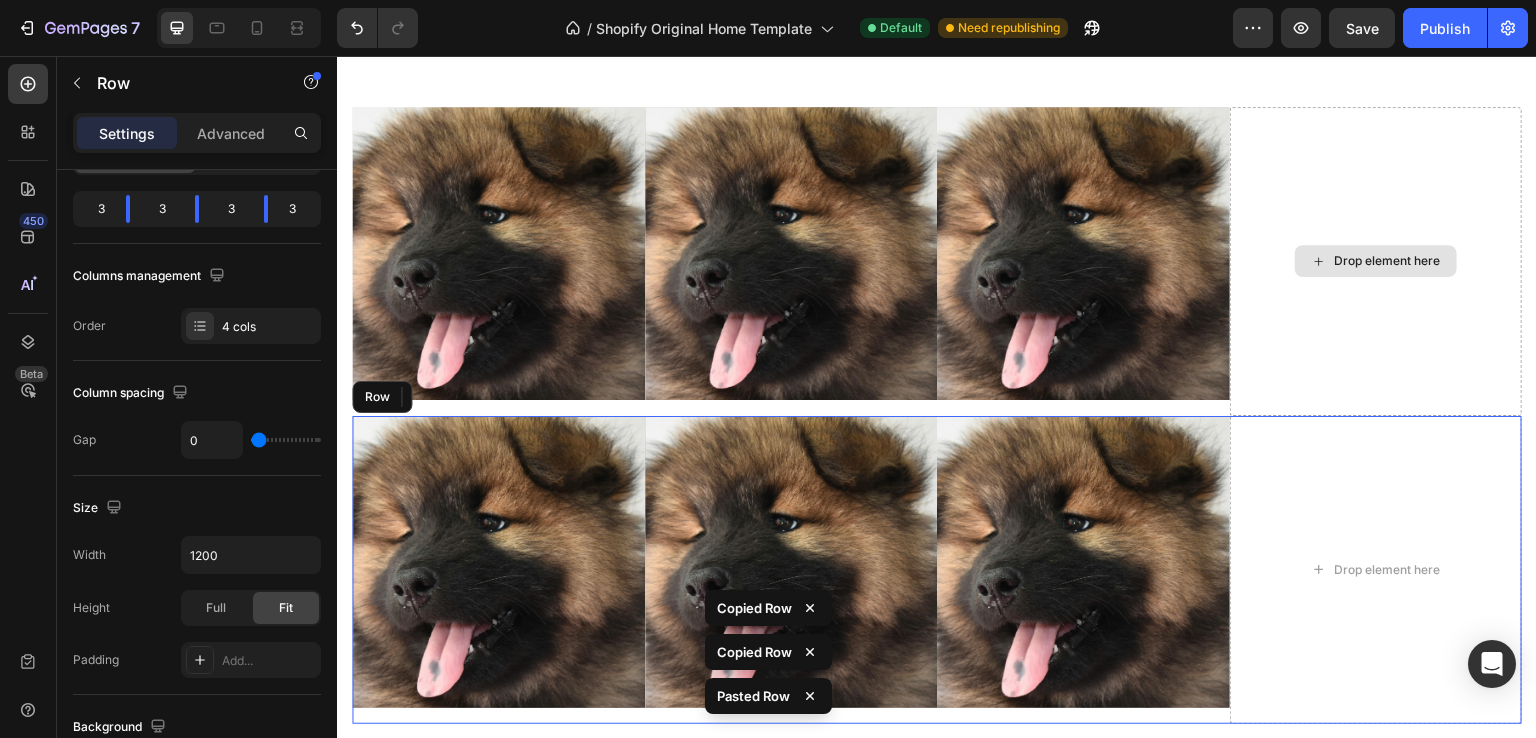 scroll, scrollTop: 240, scrollLeft: 0, axis: vertical 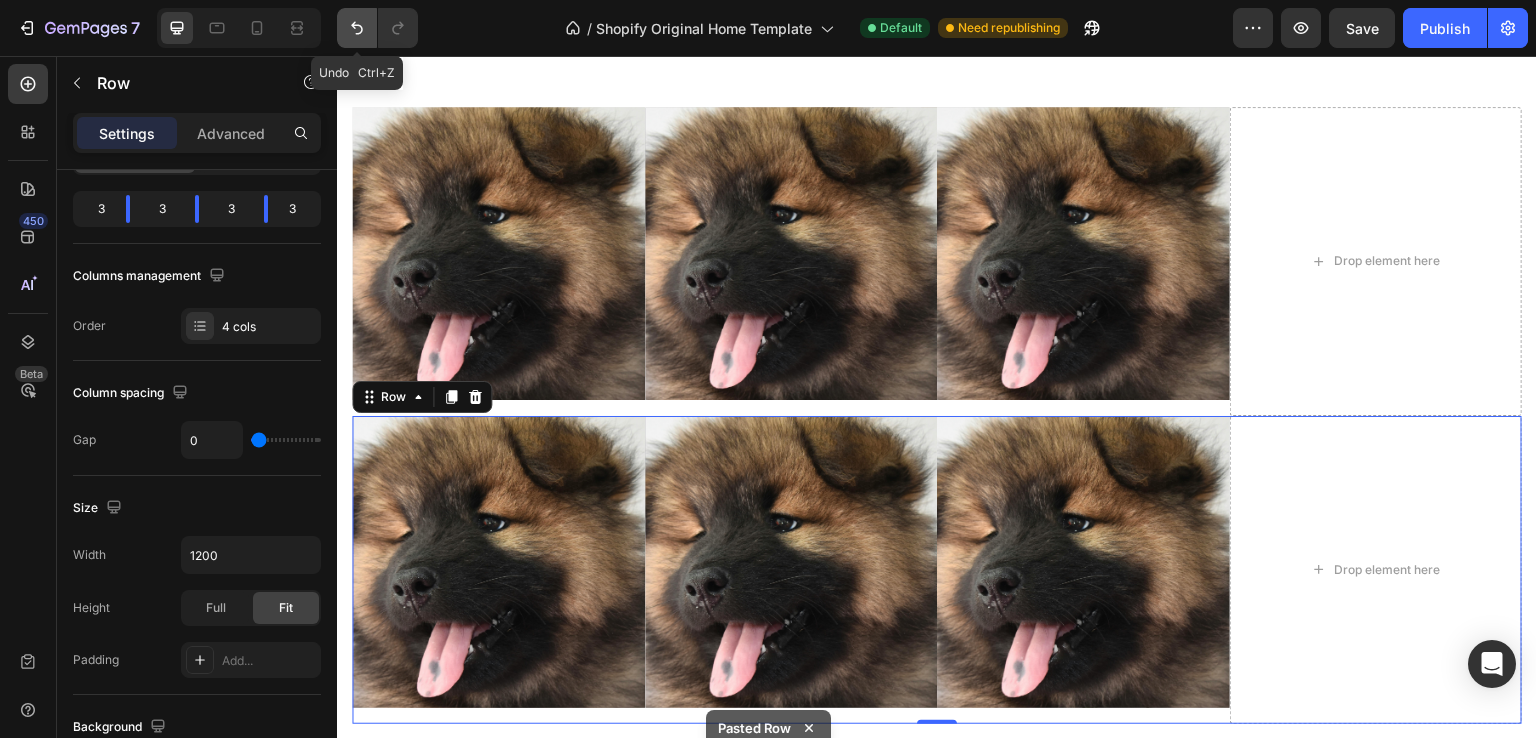 click 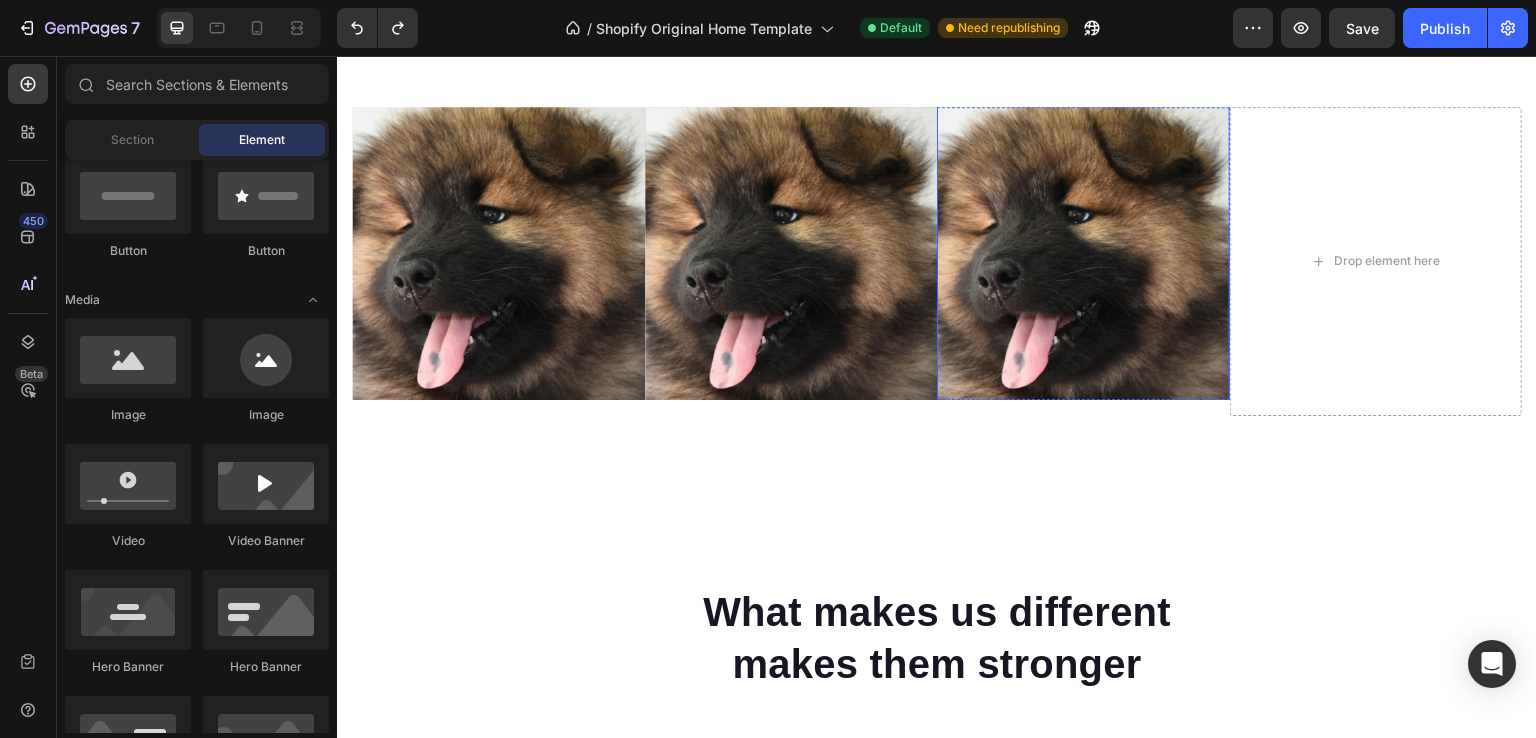 click on "Shop now Button" at bounding box center [1083, 254] 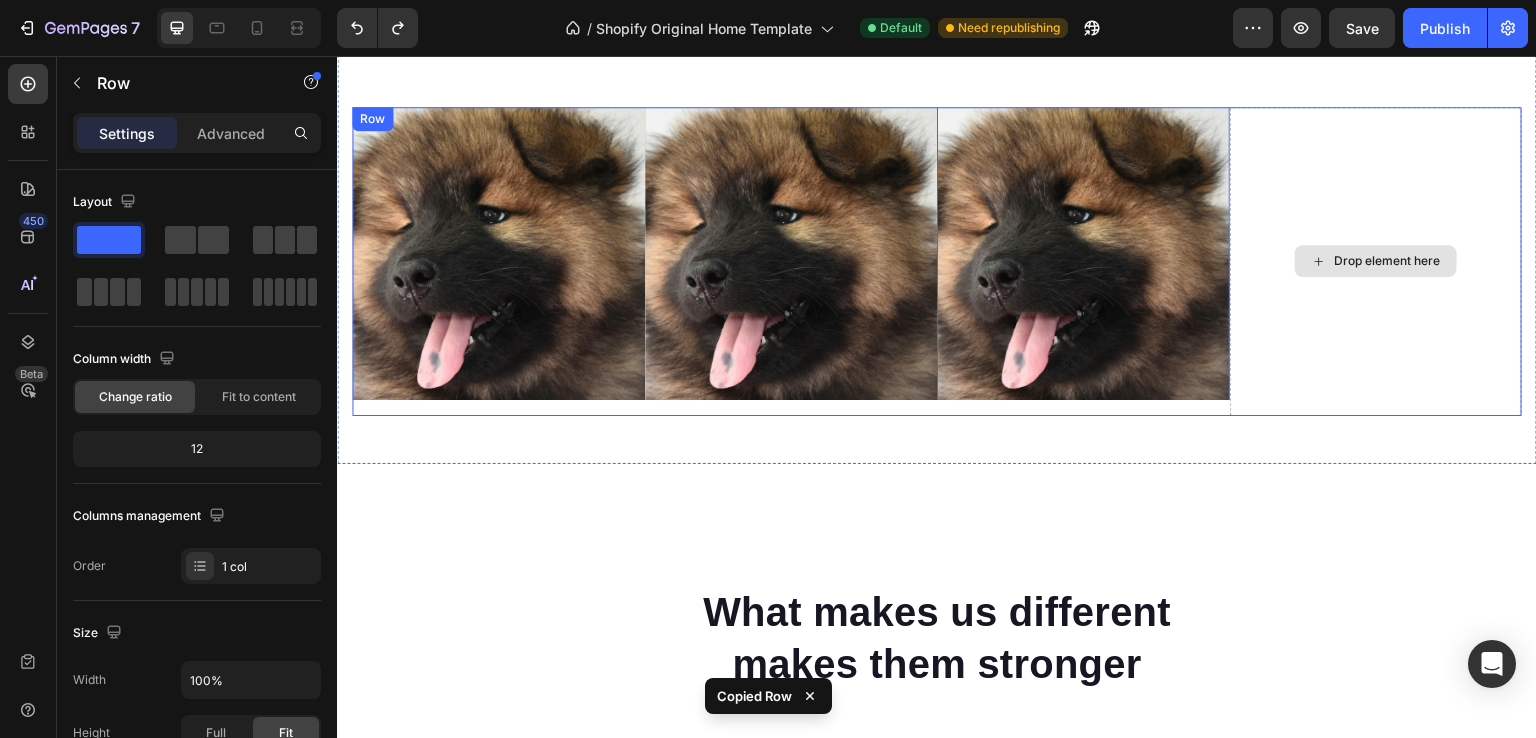 click on "Drop element here" at bounding box center (1376, 261) 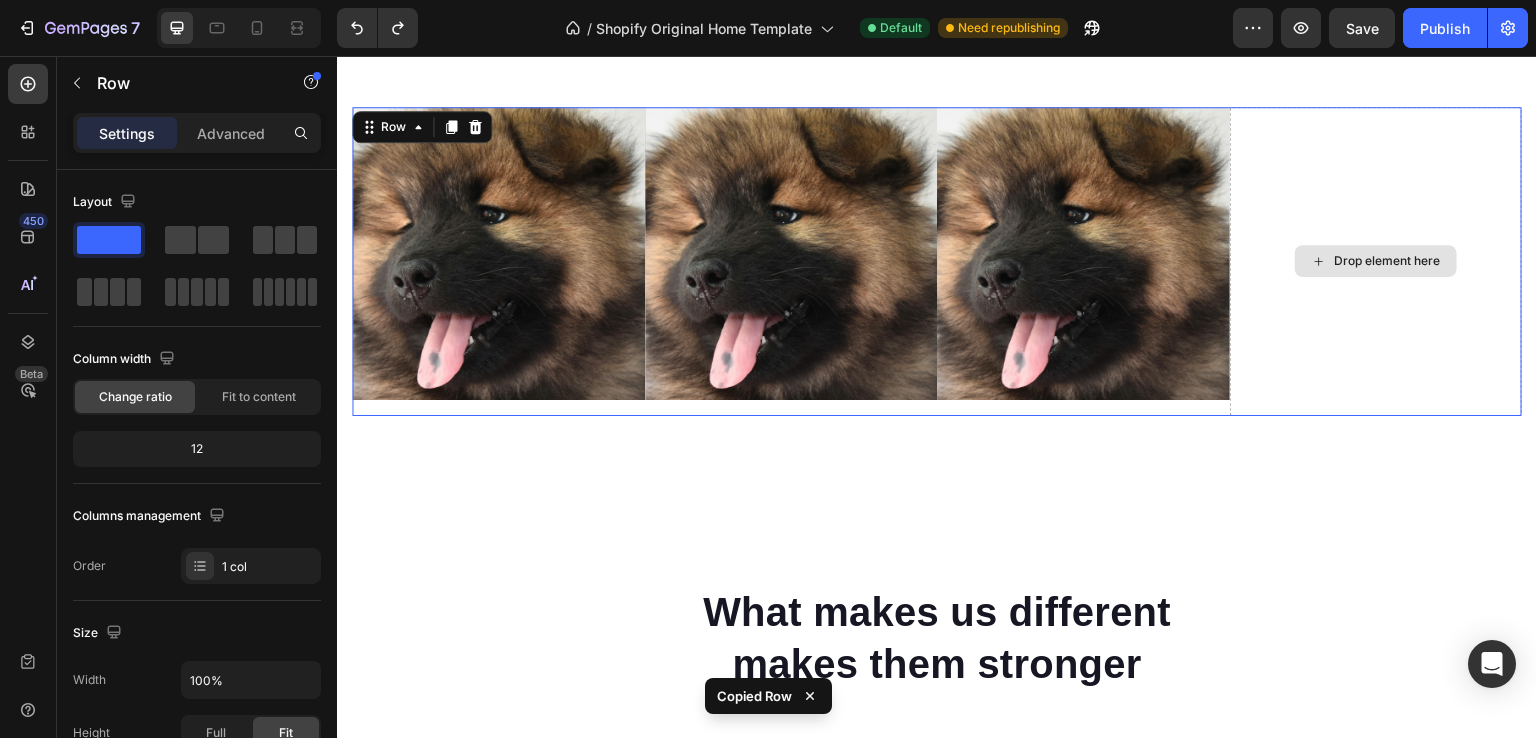 scroll, scrollTop: 240, scrollLeft: 0, axis: vertical 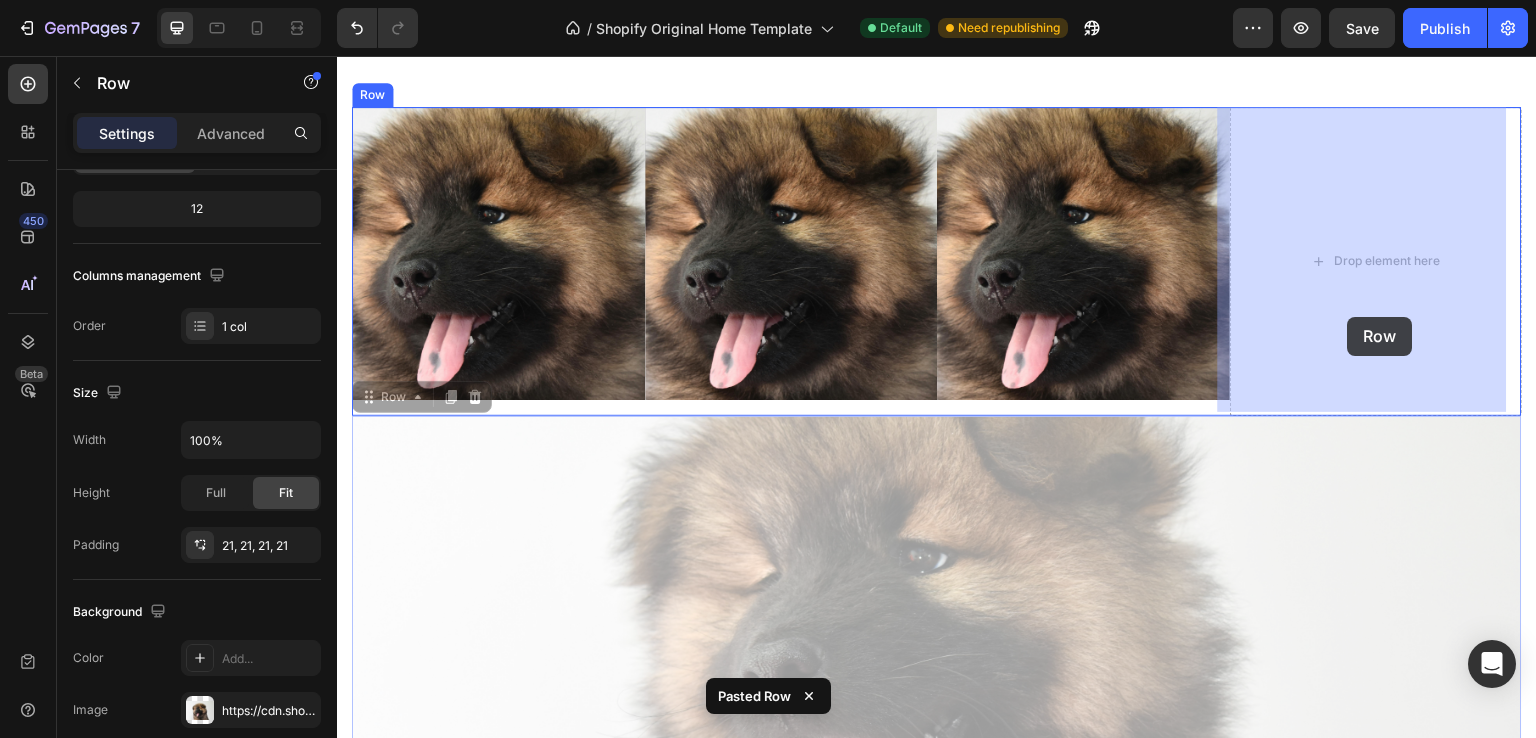 drag, startPoint x: 913, startPoint y: 515, endPoint x: 1348, endPoint y: 317, distance: 477.94247 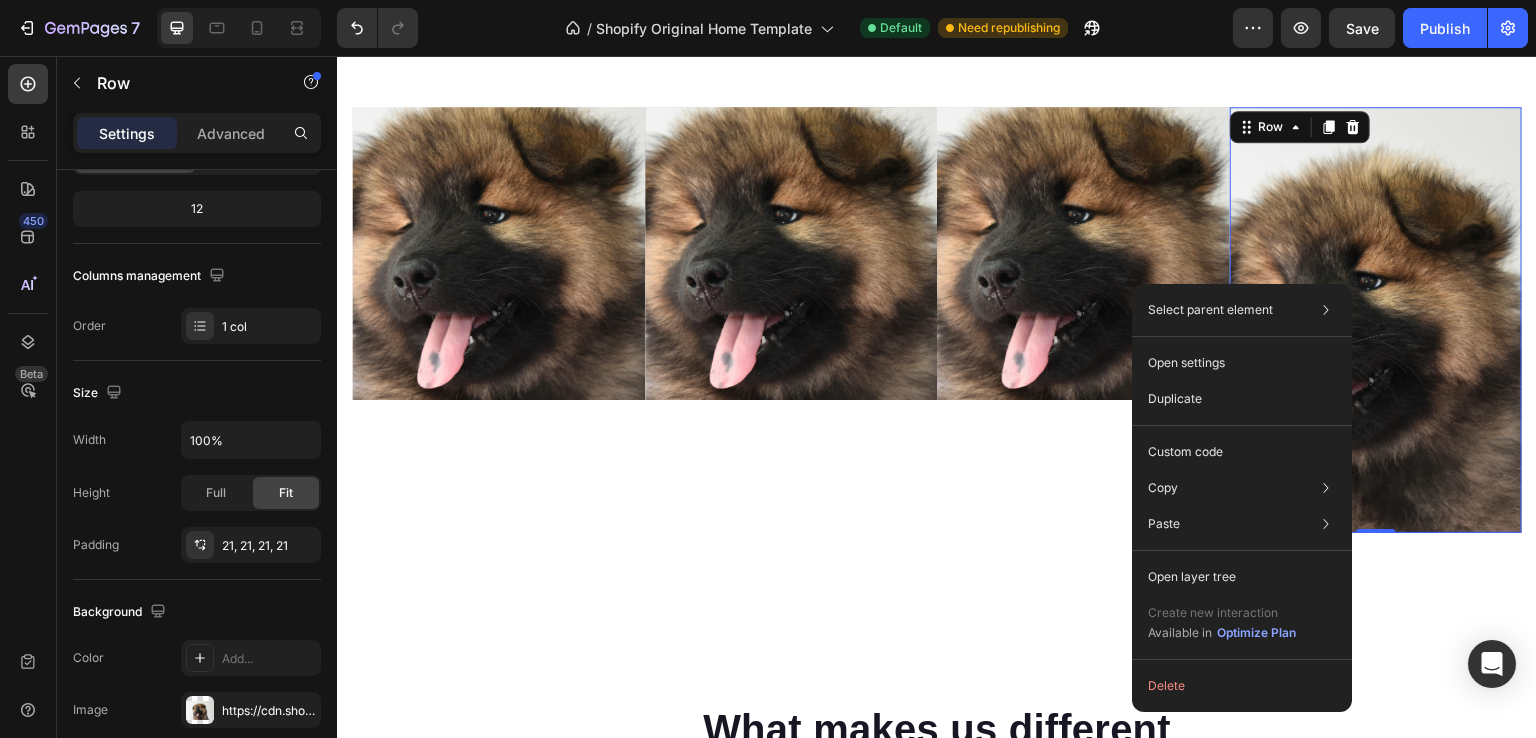 click on "Shop now Button" at bounding box center [1376, 320] 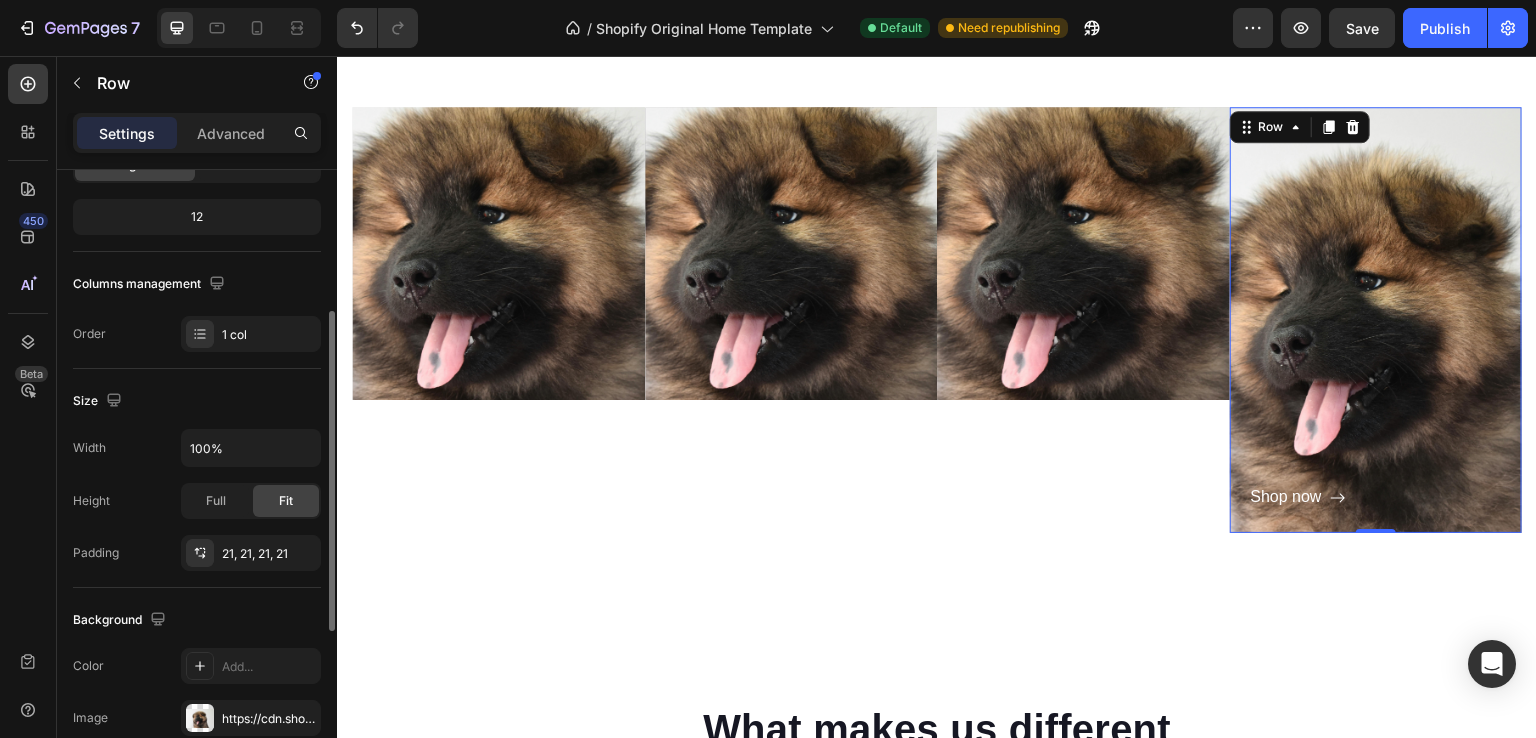 scroll, scrollTop: 255, scrollLeft: 0, axis: vertical 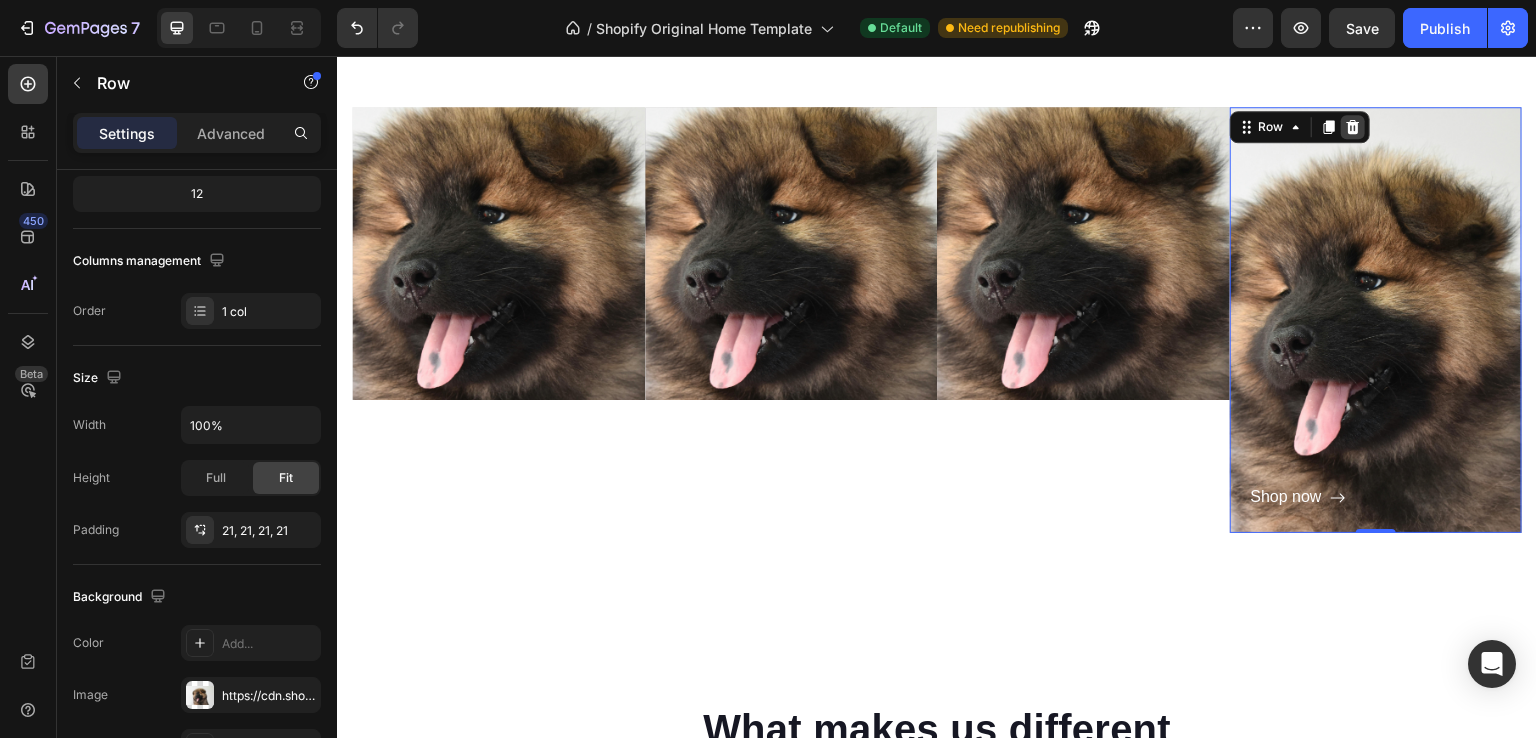 click 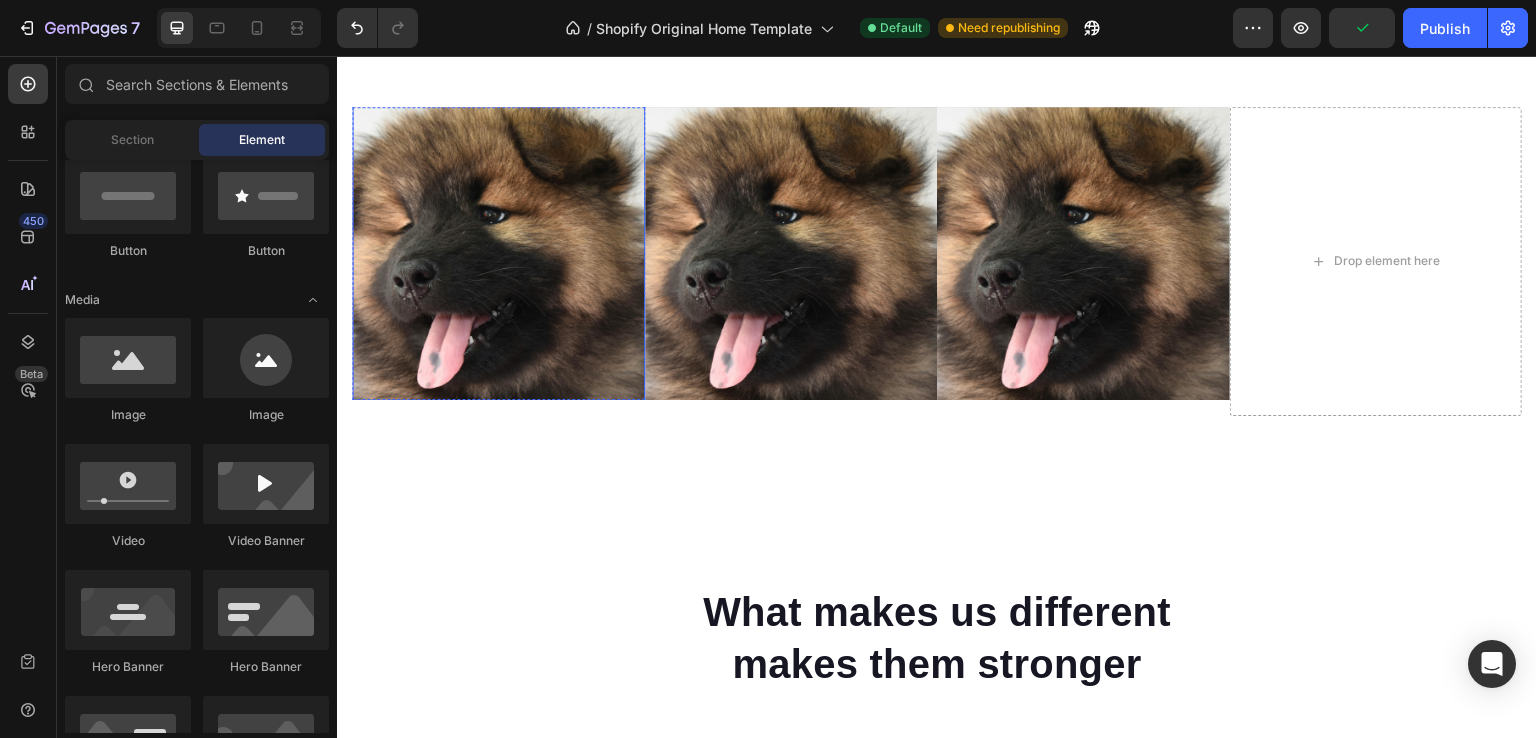 click on "Shop now Button" at bounding box center [498, 254] 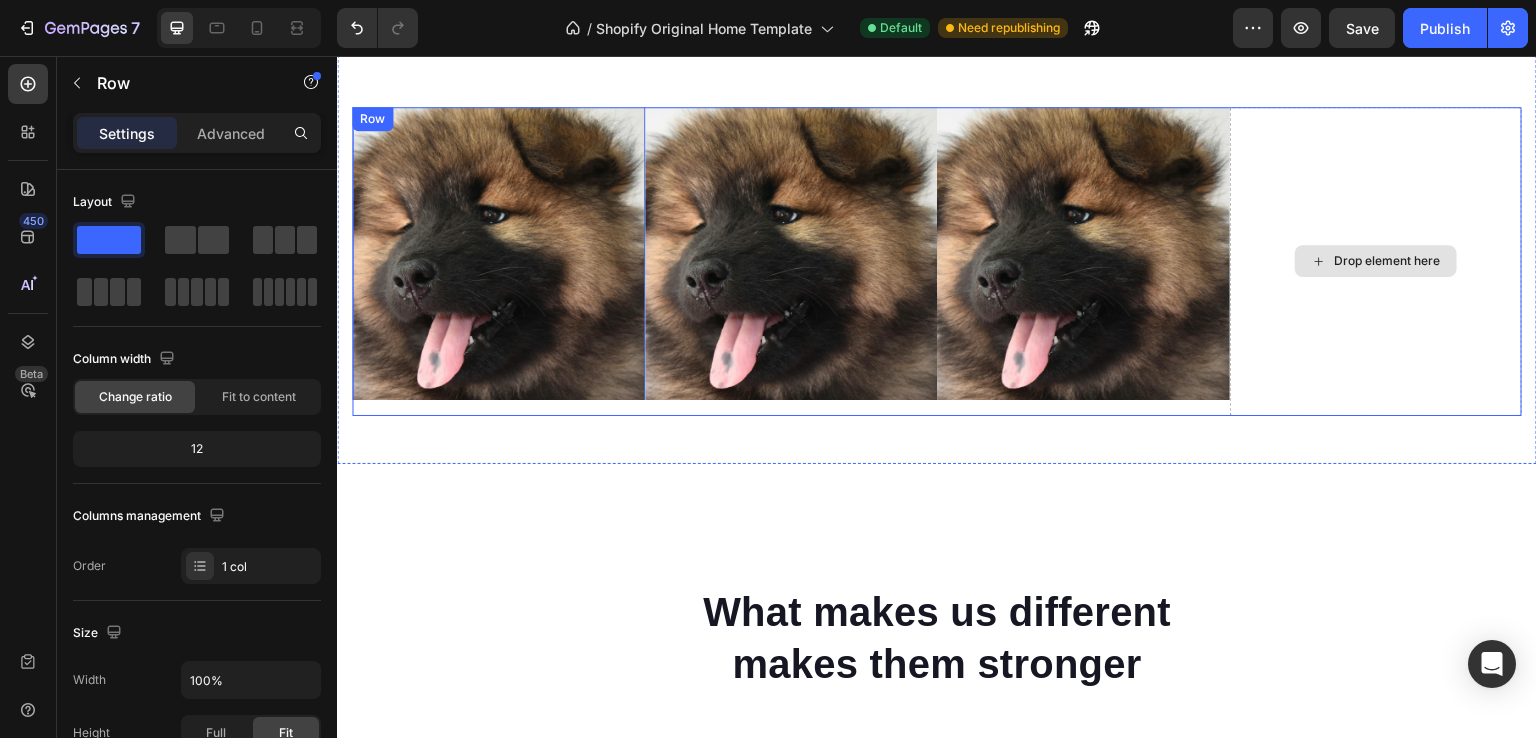 click on "Drop element here" at bounding box center (1376, 261) 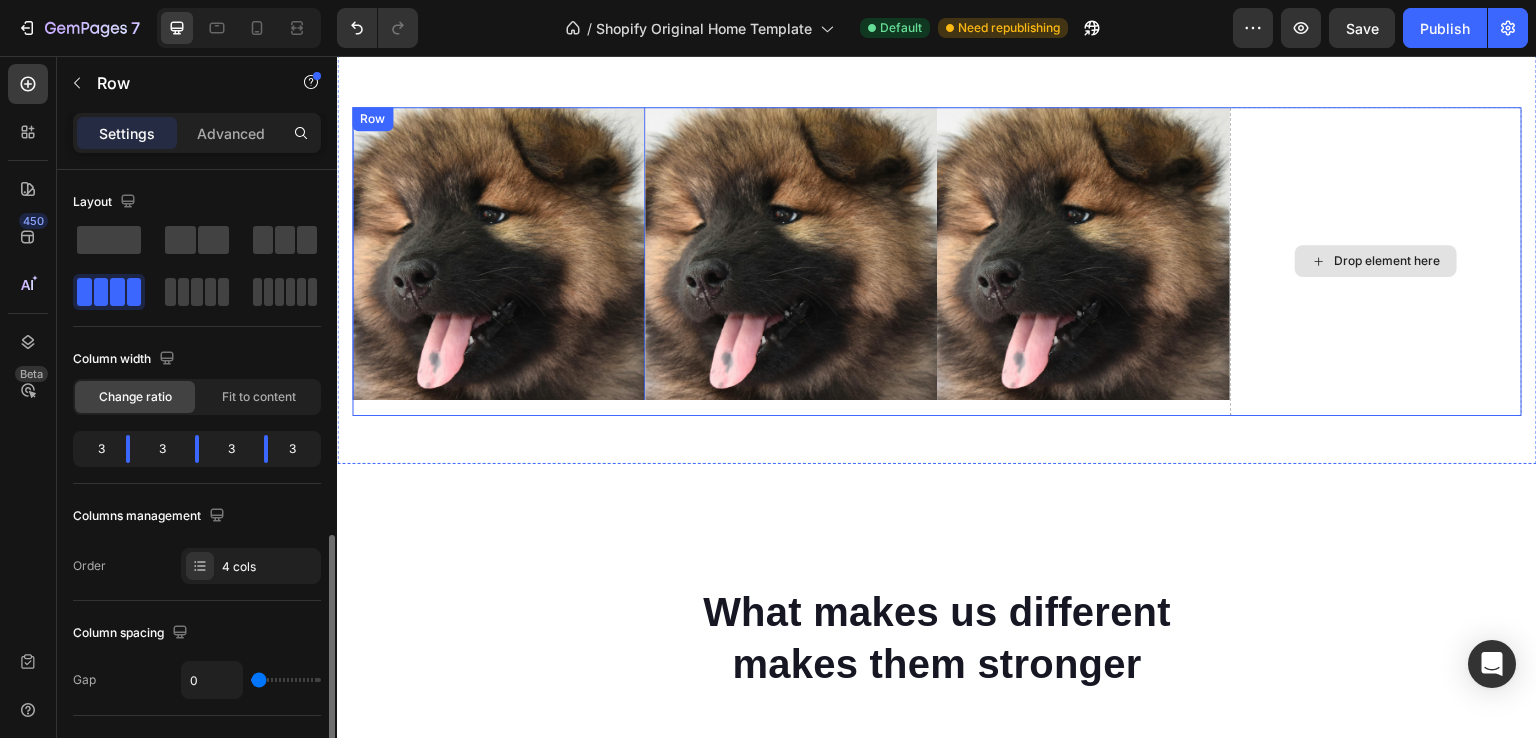scroll, scrollTop: 255, scrollLeft: 0, axis: vertical 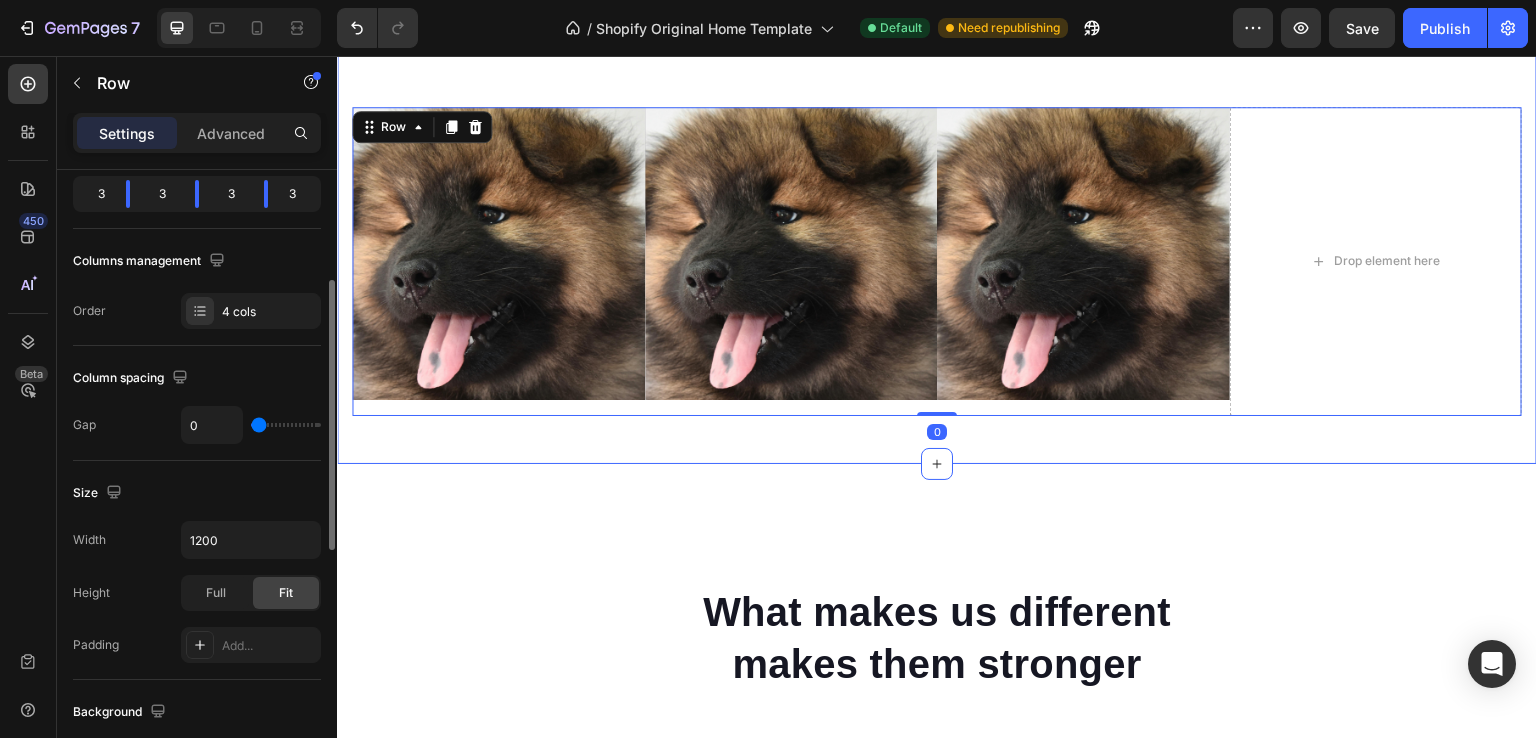click on "Categories Heading Experience our prestigious after-sales service Text block Row
Shop now Button Row Hero Banner
Shop now Button Row Hero Banner
Shop now Button Row Hero Banner
Drop element here Row   0 Section 2" at bounding box center (937, 164) 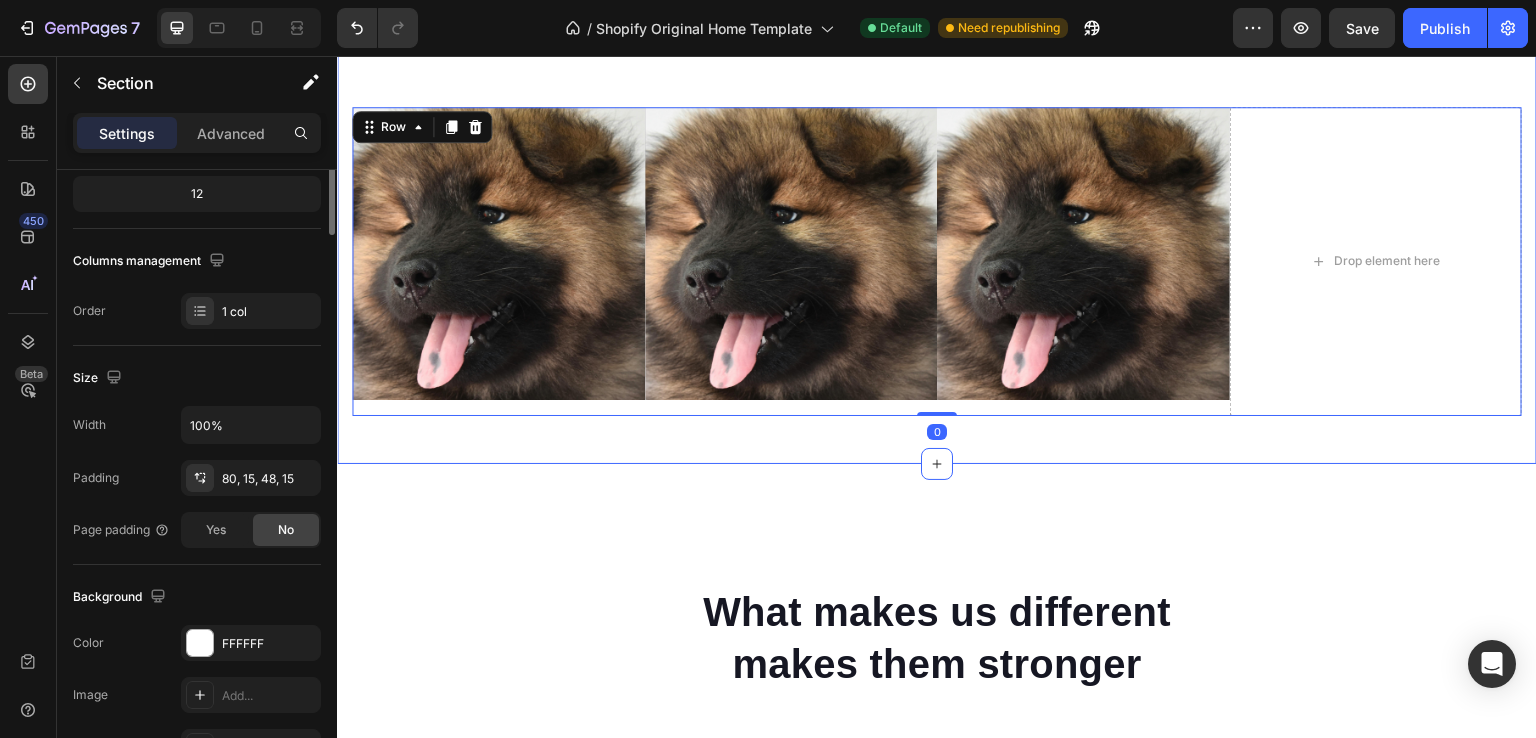 scroll, scrollTop: 0, scrollLeft: 0, axis: both 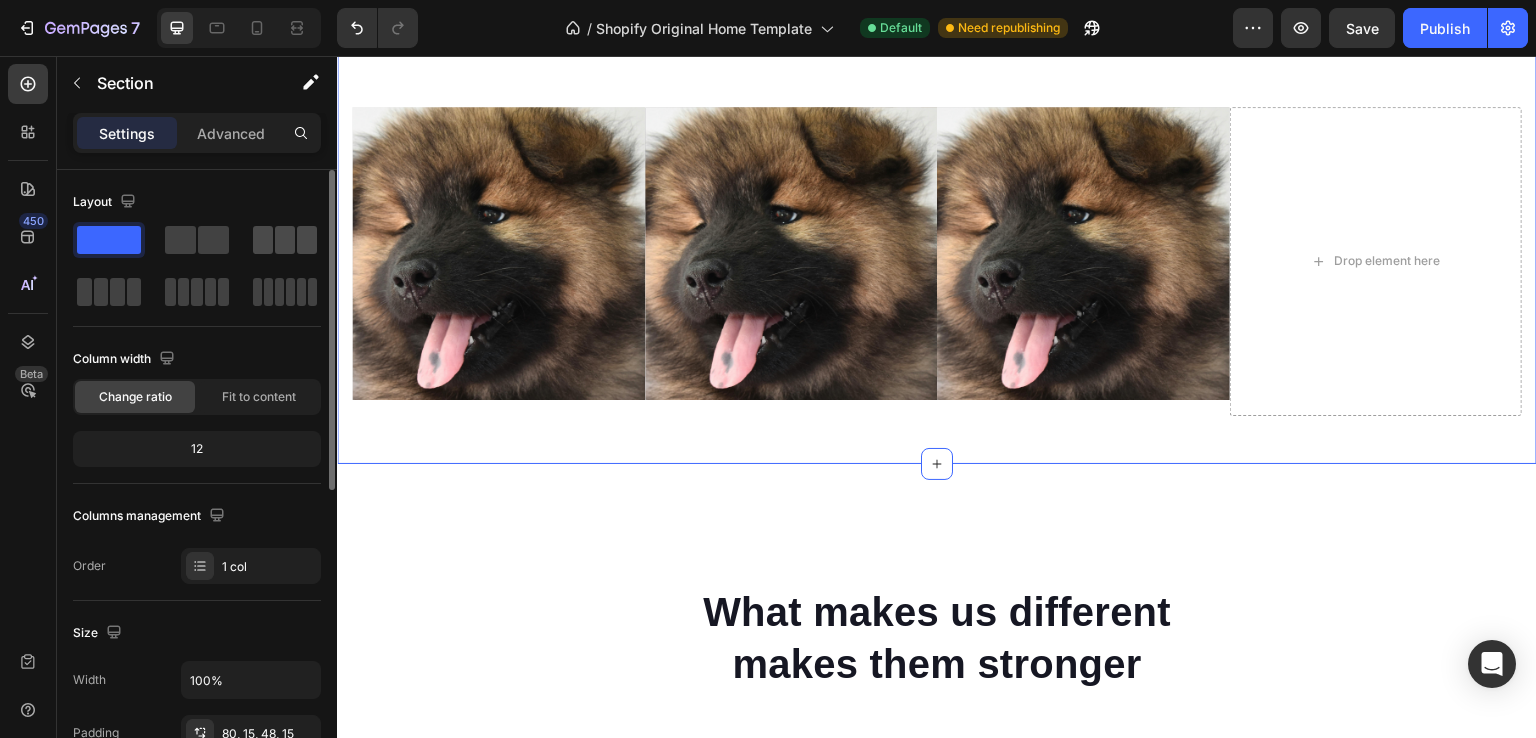 click 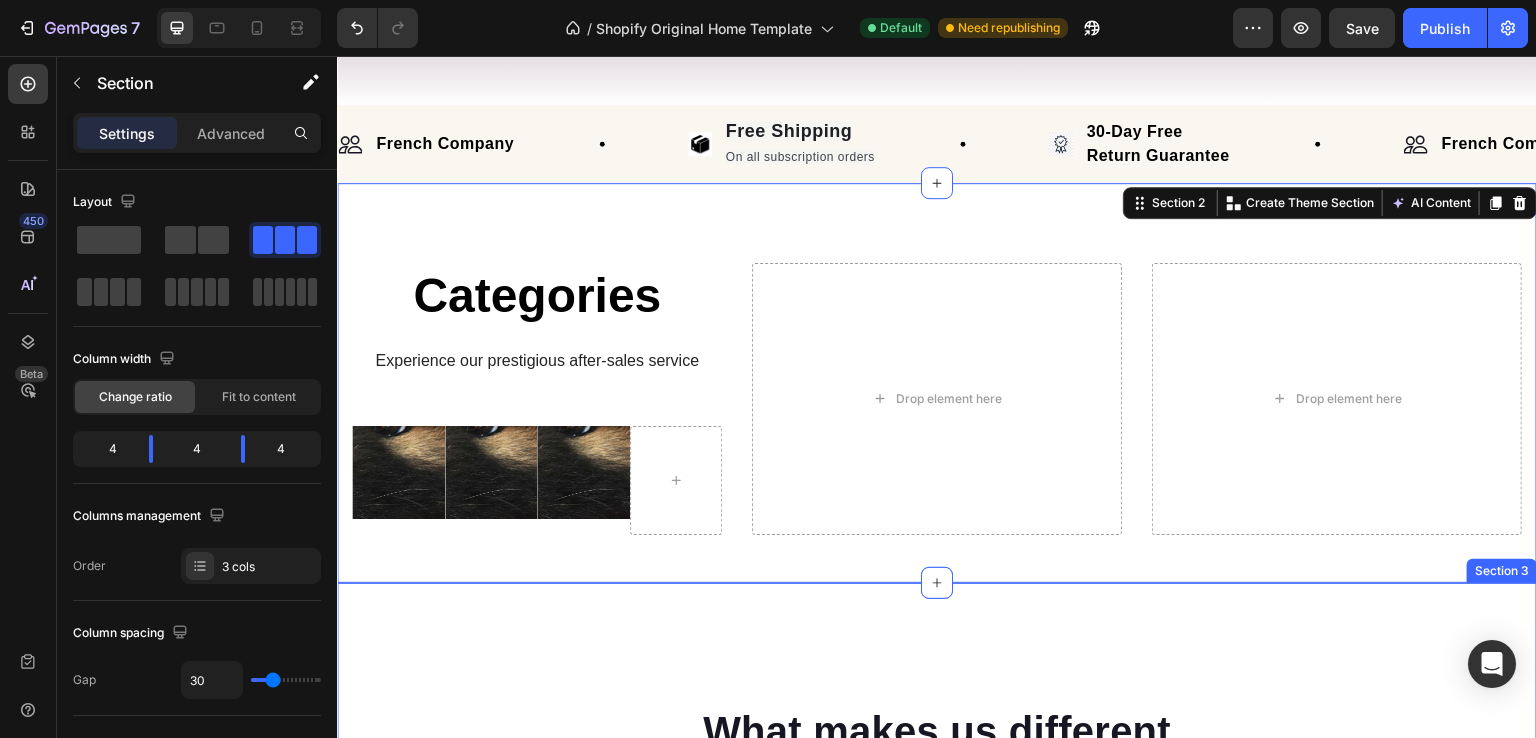 scroll, scrollTop: 731, scrollLeft: 0, axis: vertical 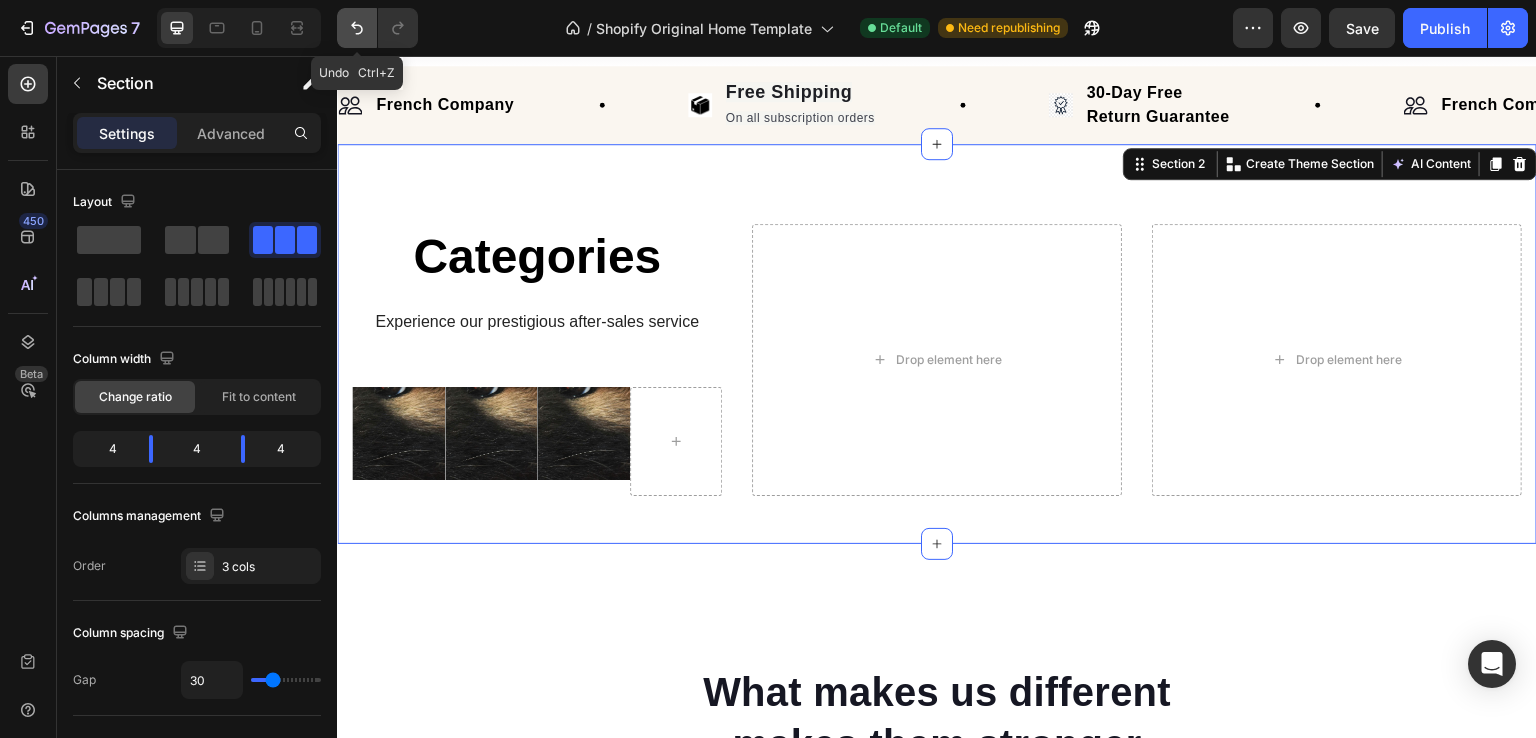 click 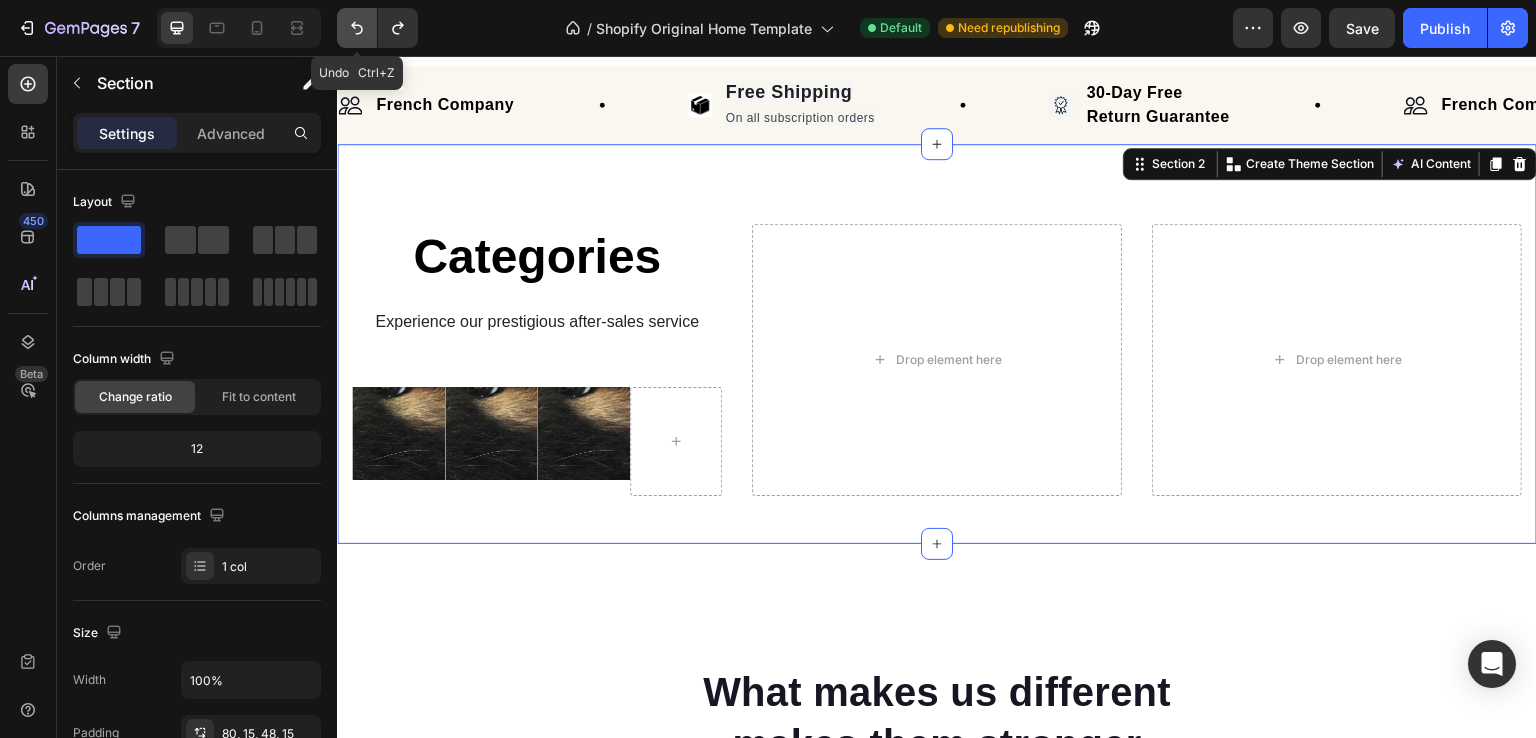 click 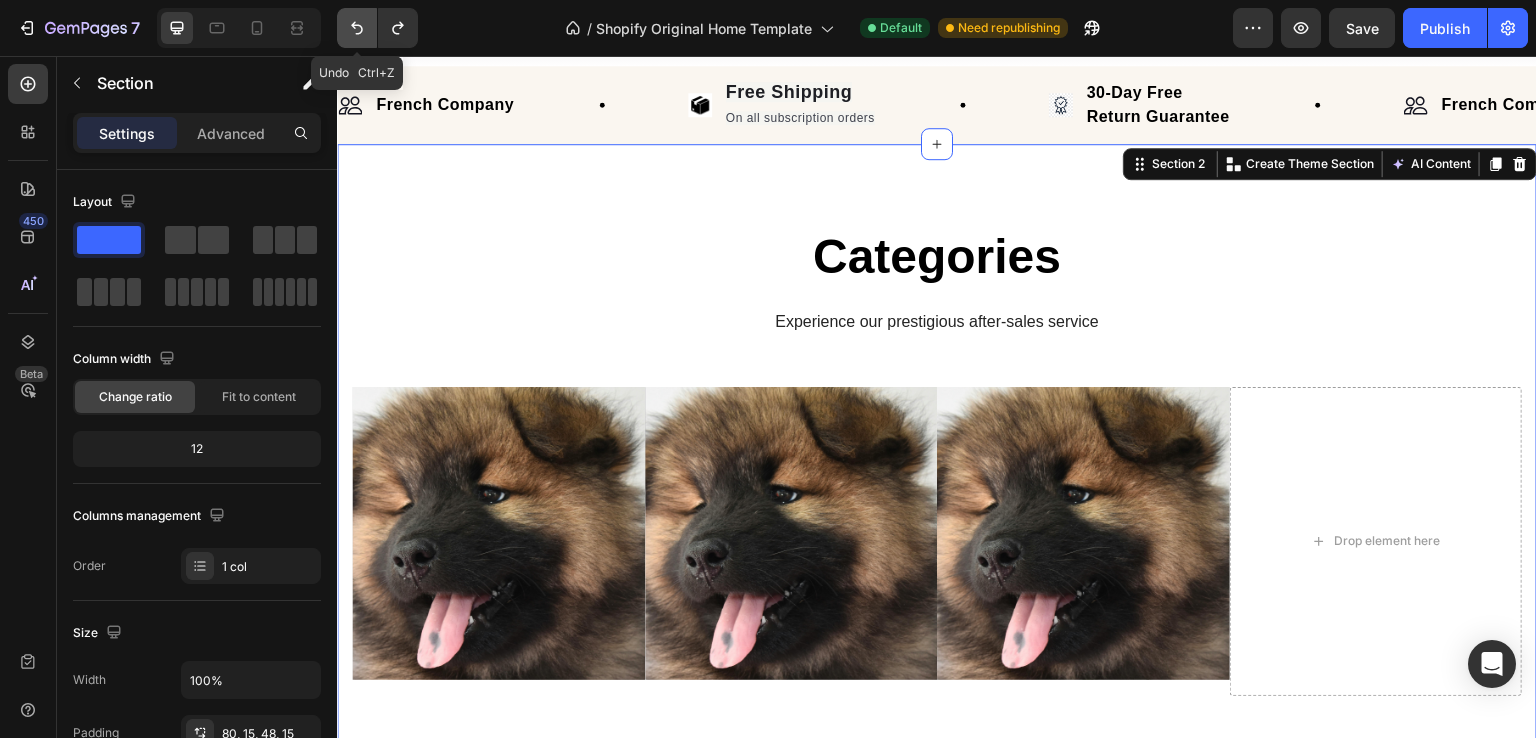 click 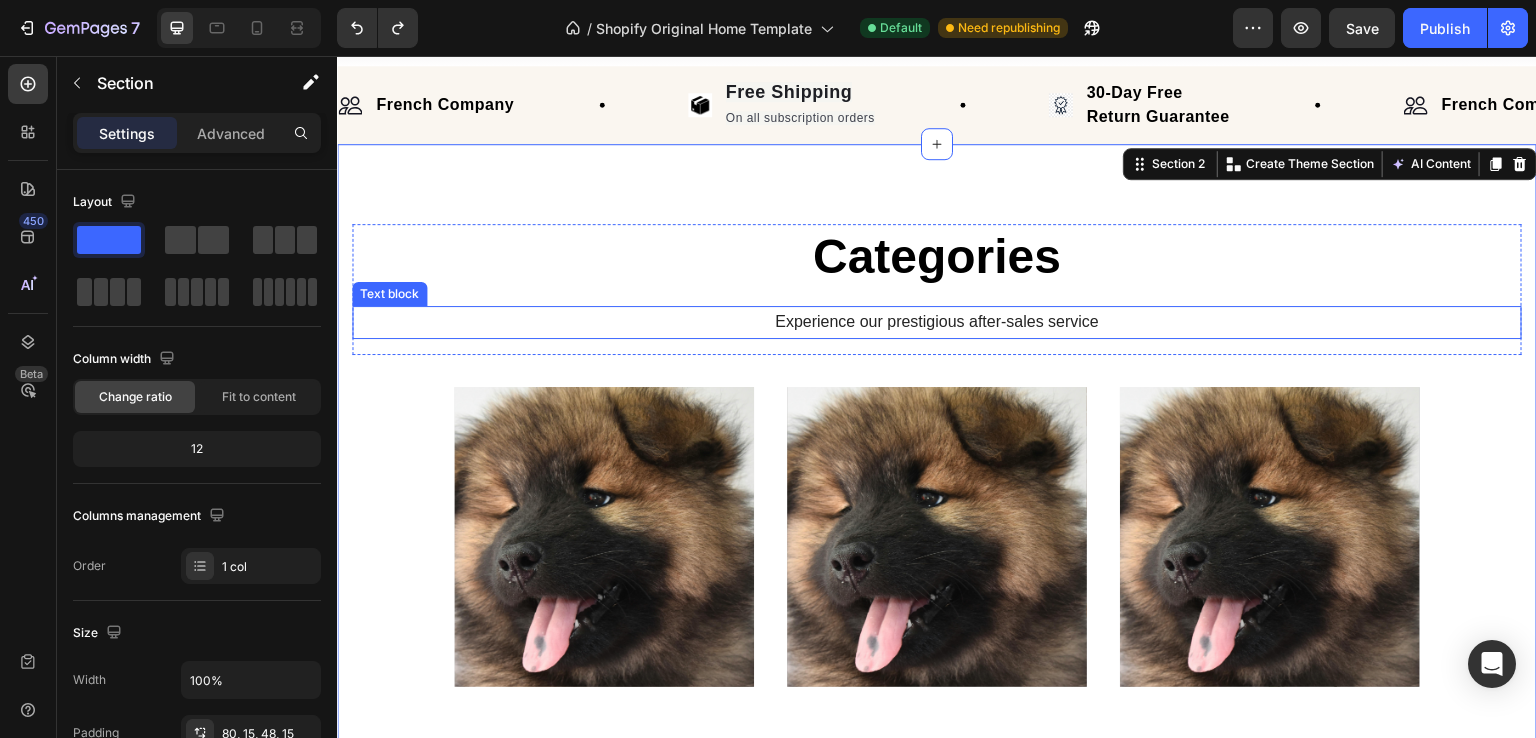 scroll, scrollTop: 910, scrollLeft: 0, axis: vertical 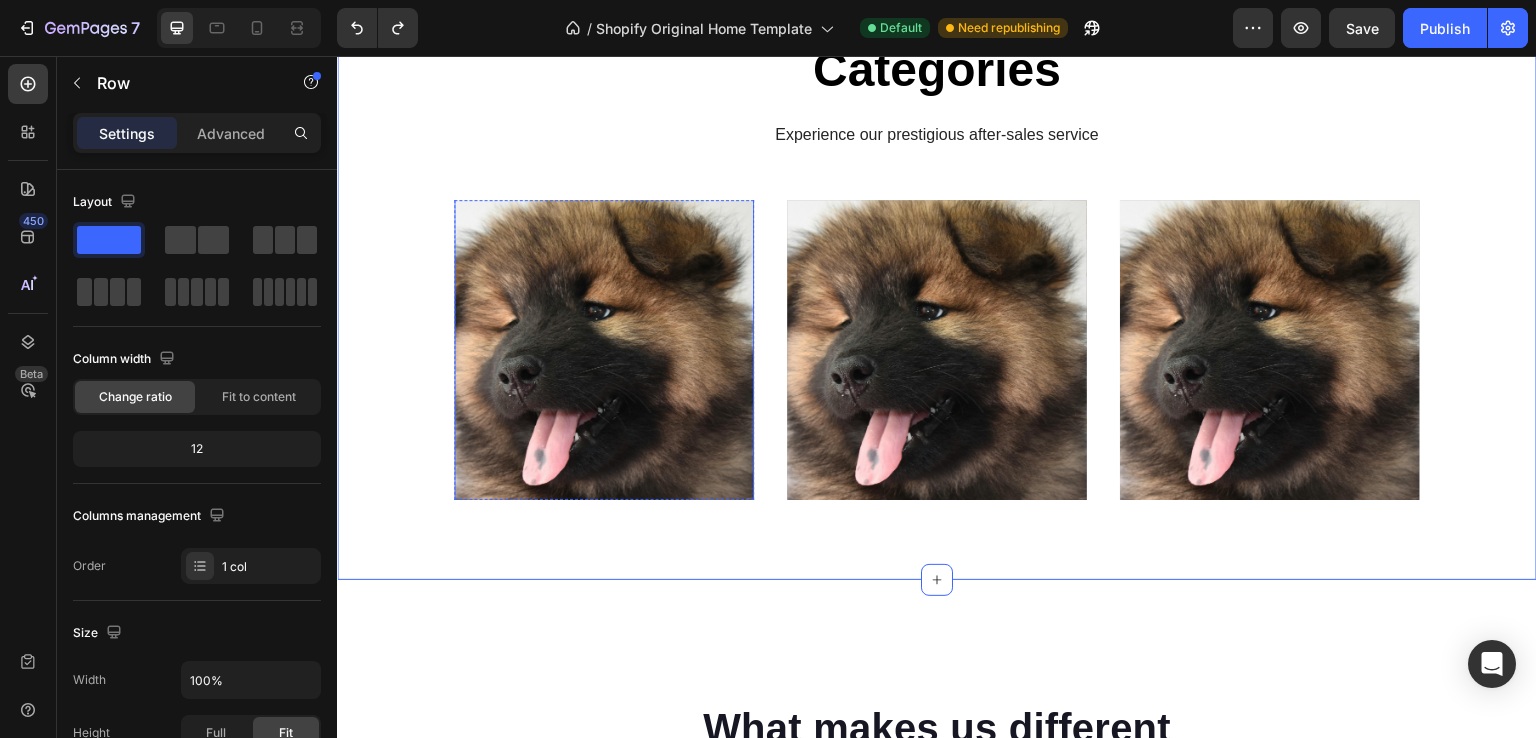 click on "Shop now Button" at bounding box center [604, 350] 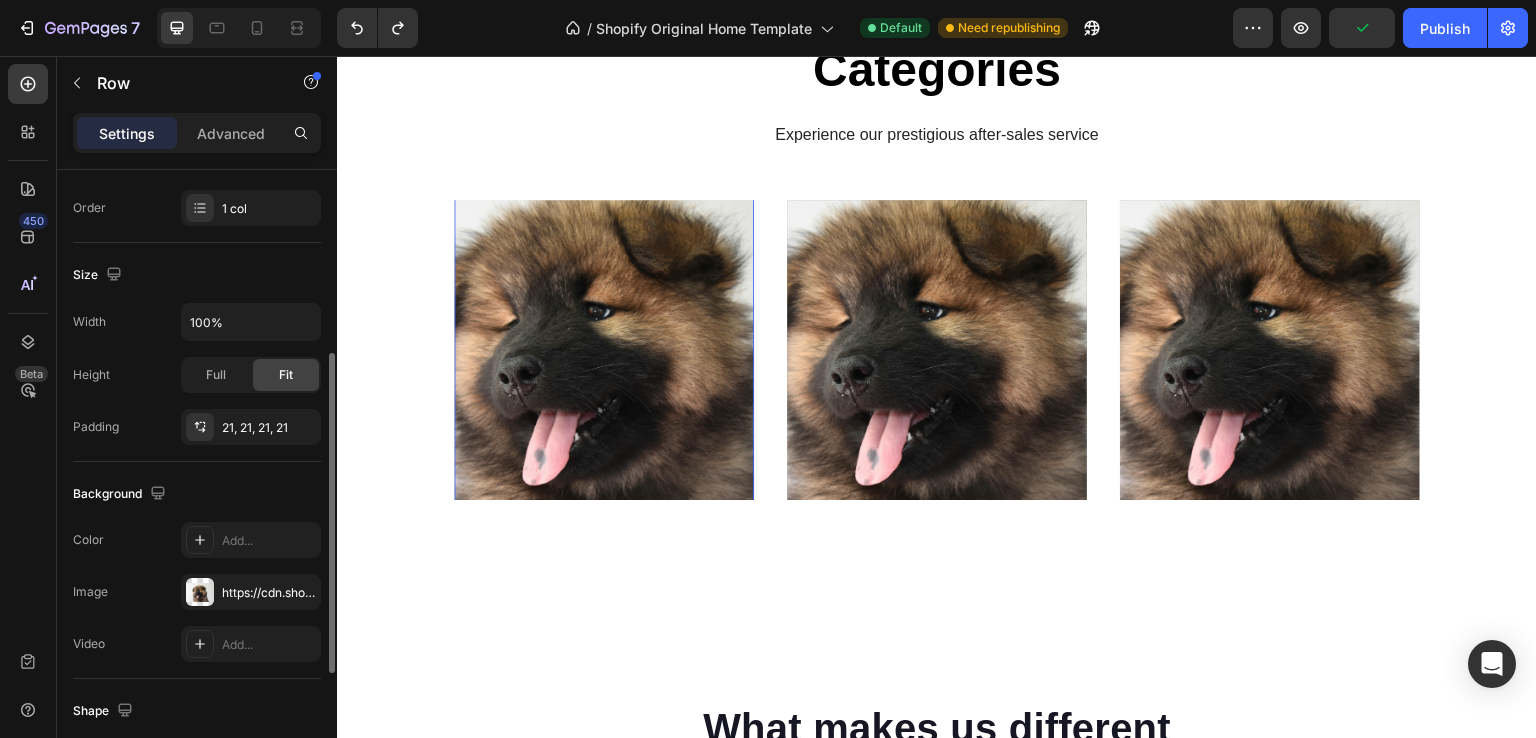 scroll, scrollTop: 397, scrollLeft: 0, axis: vertical 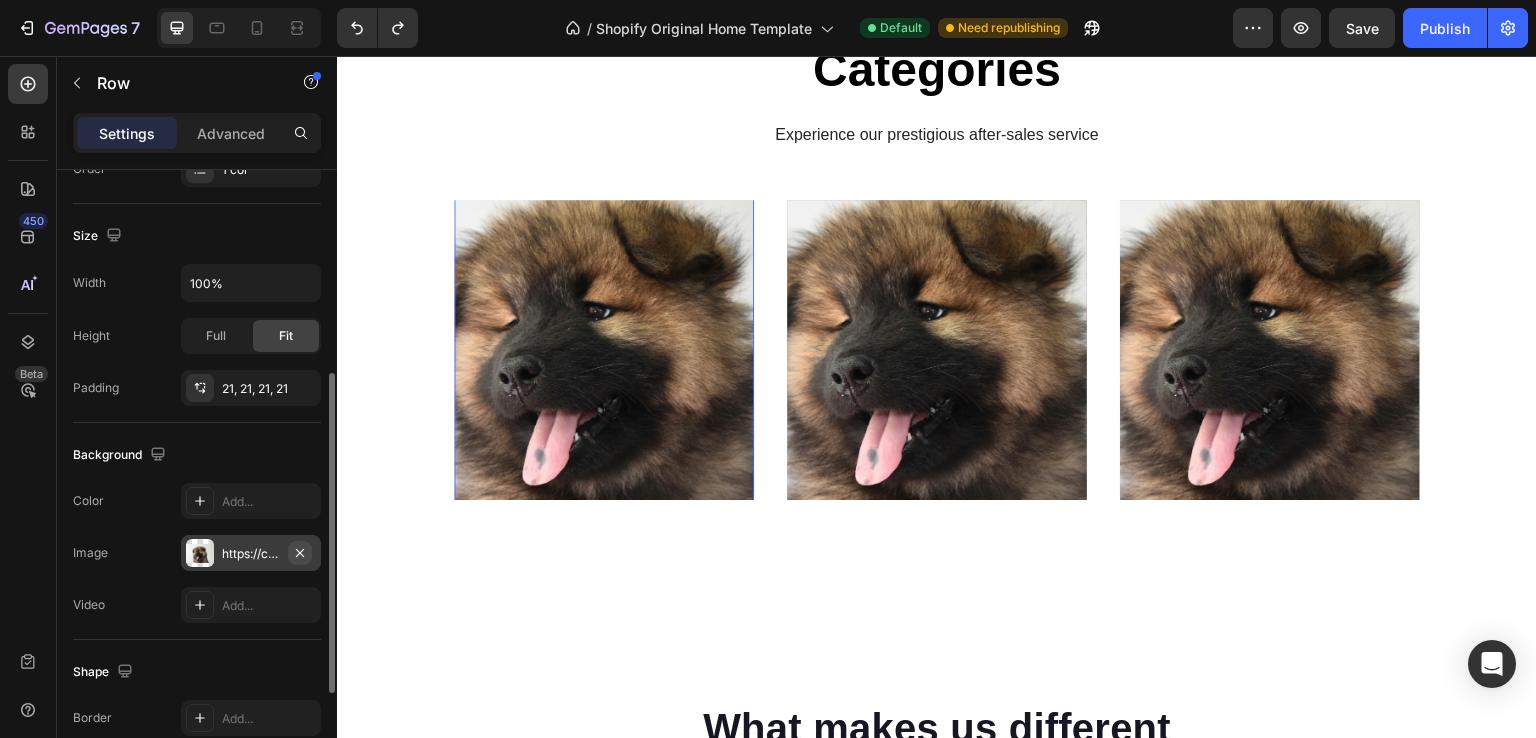 click 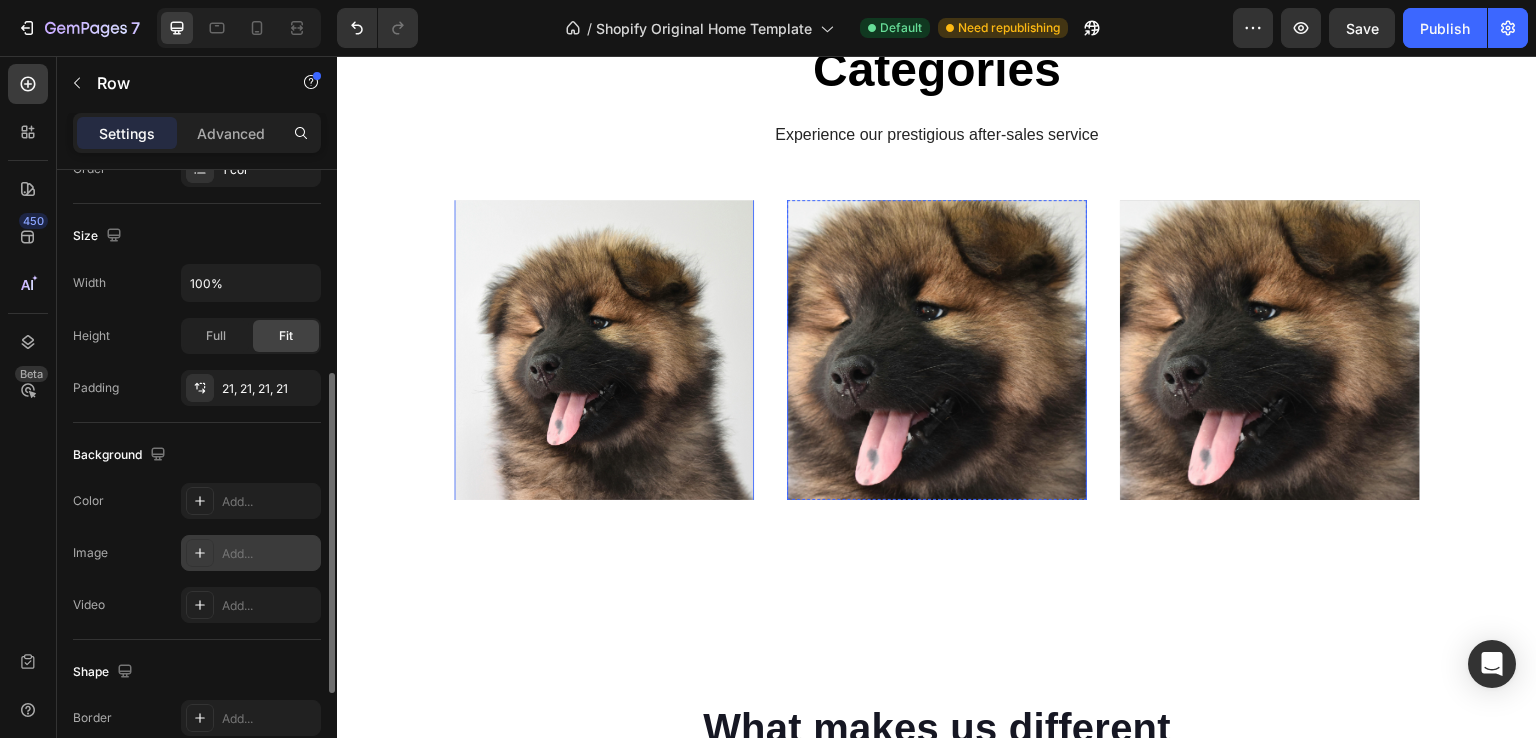 click on "Shop now Button" at bounding box center [937, 350] 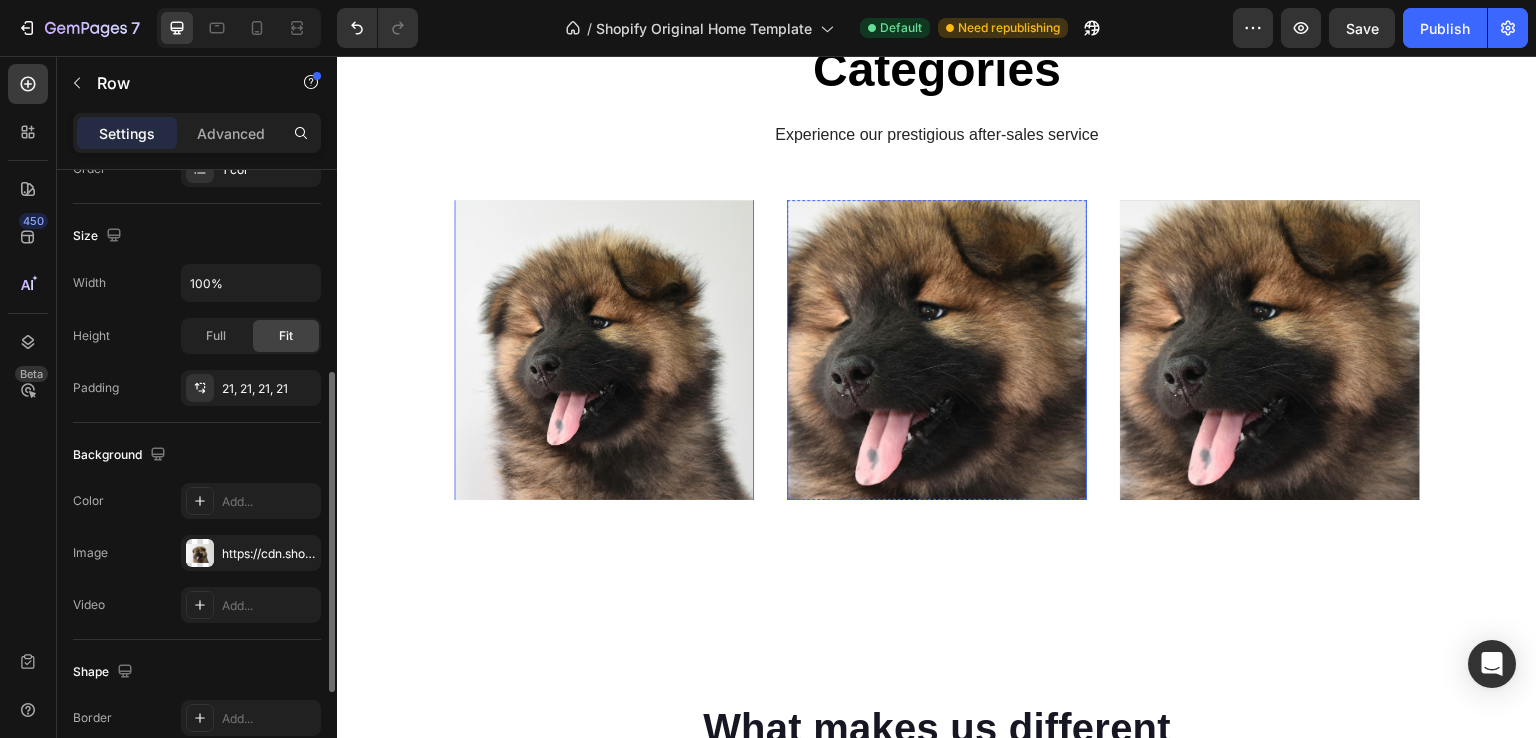 scroll, scrollTop: 396, scrollLeft: 0, axis: vertical 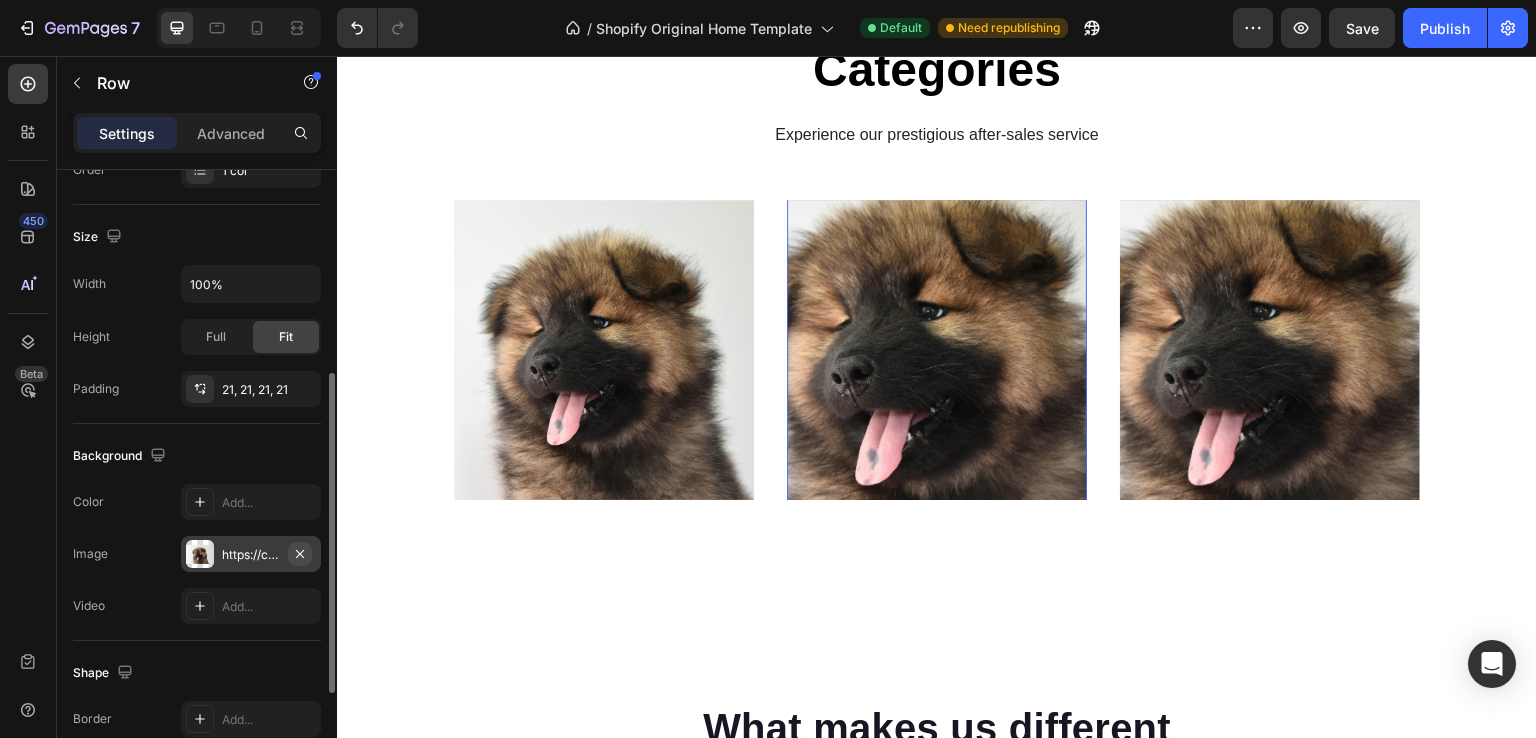 click 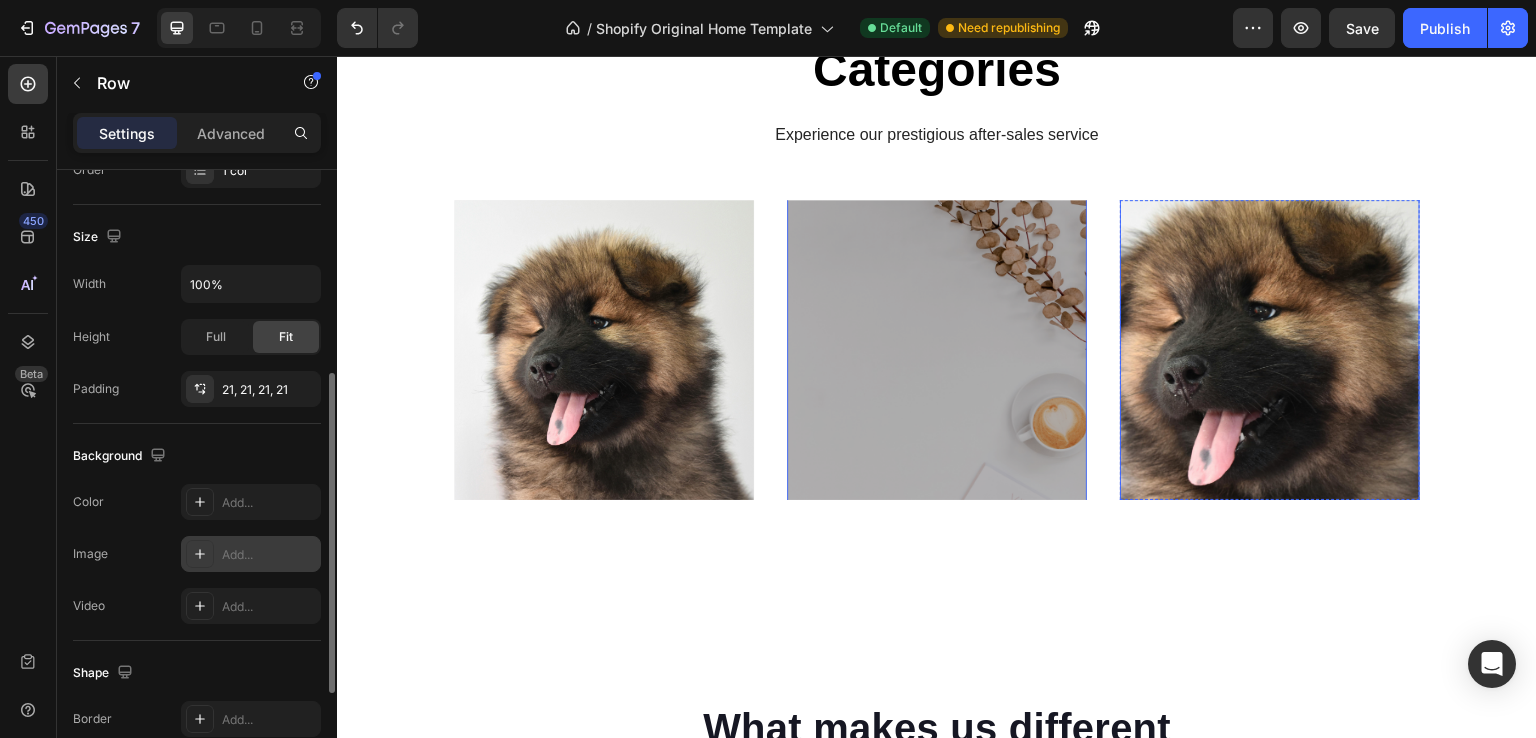 click on "Shop now Button" at bounding box center [1270, 350] 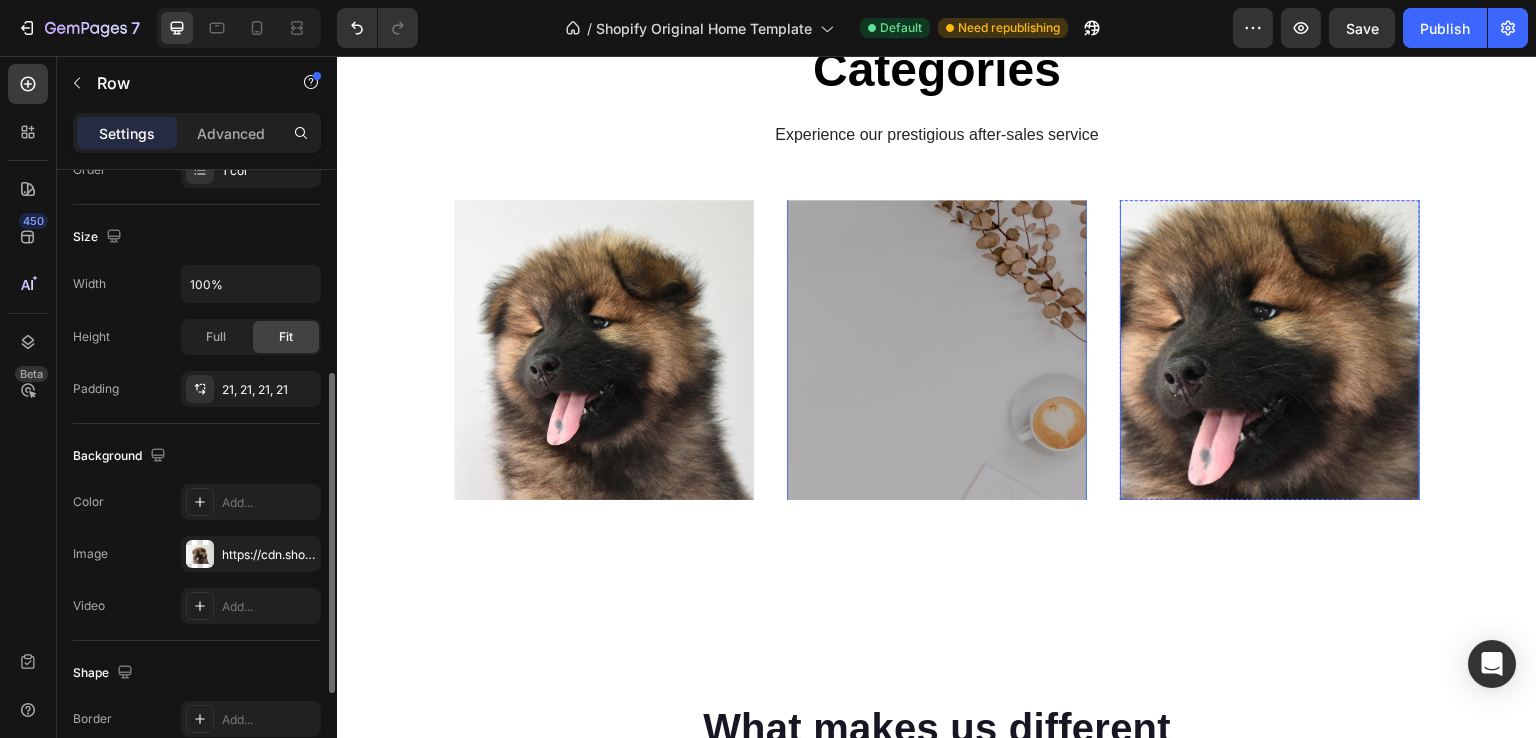scroll, scrollTop: 396, scrollLeft: 0, axis: vertical 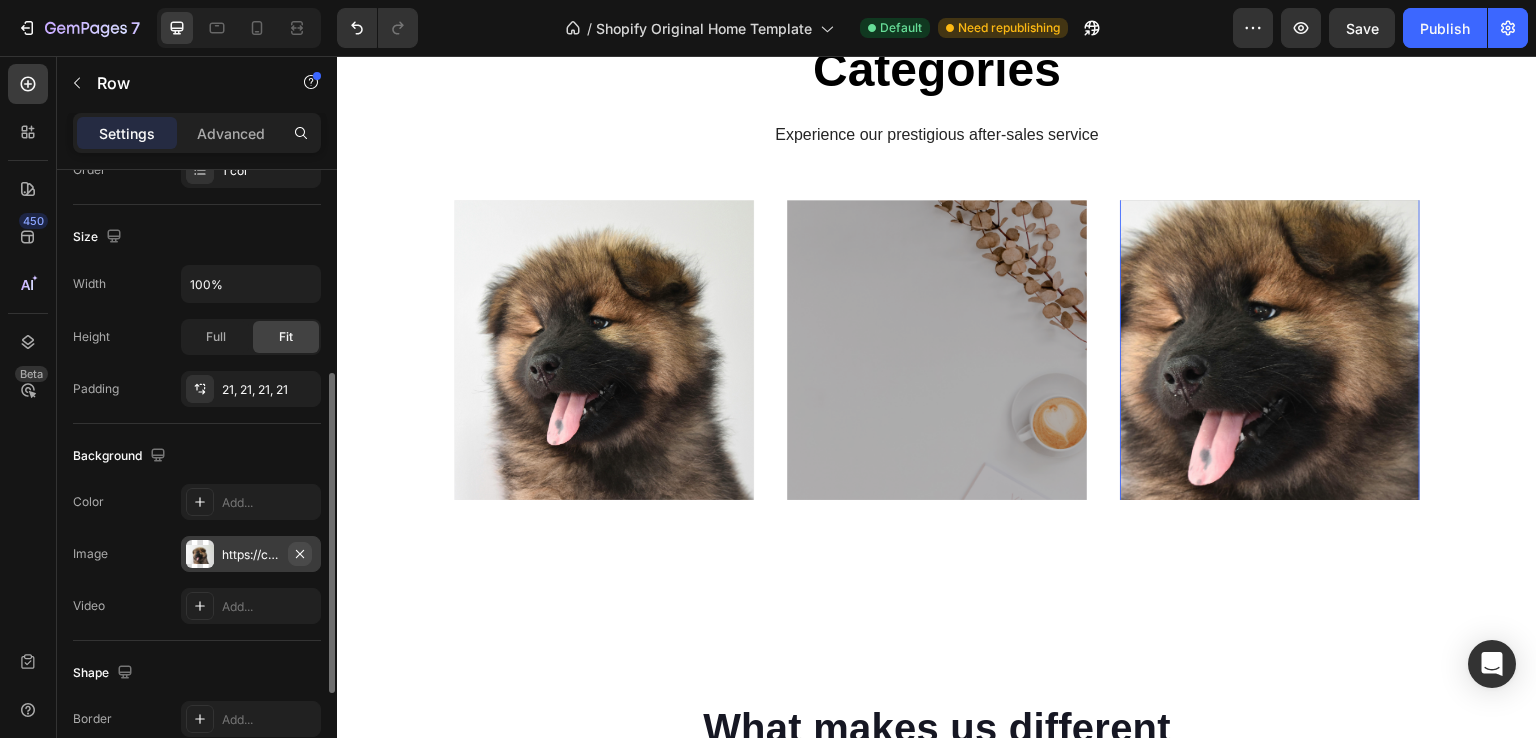 click 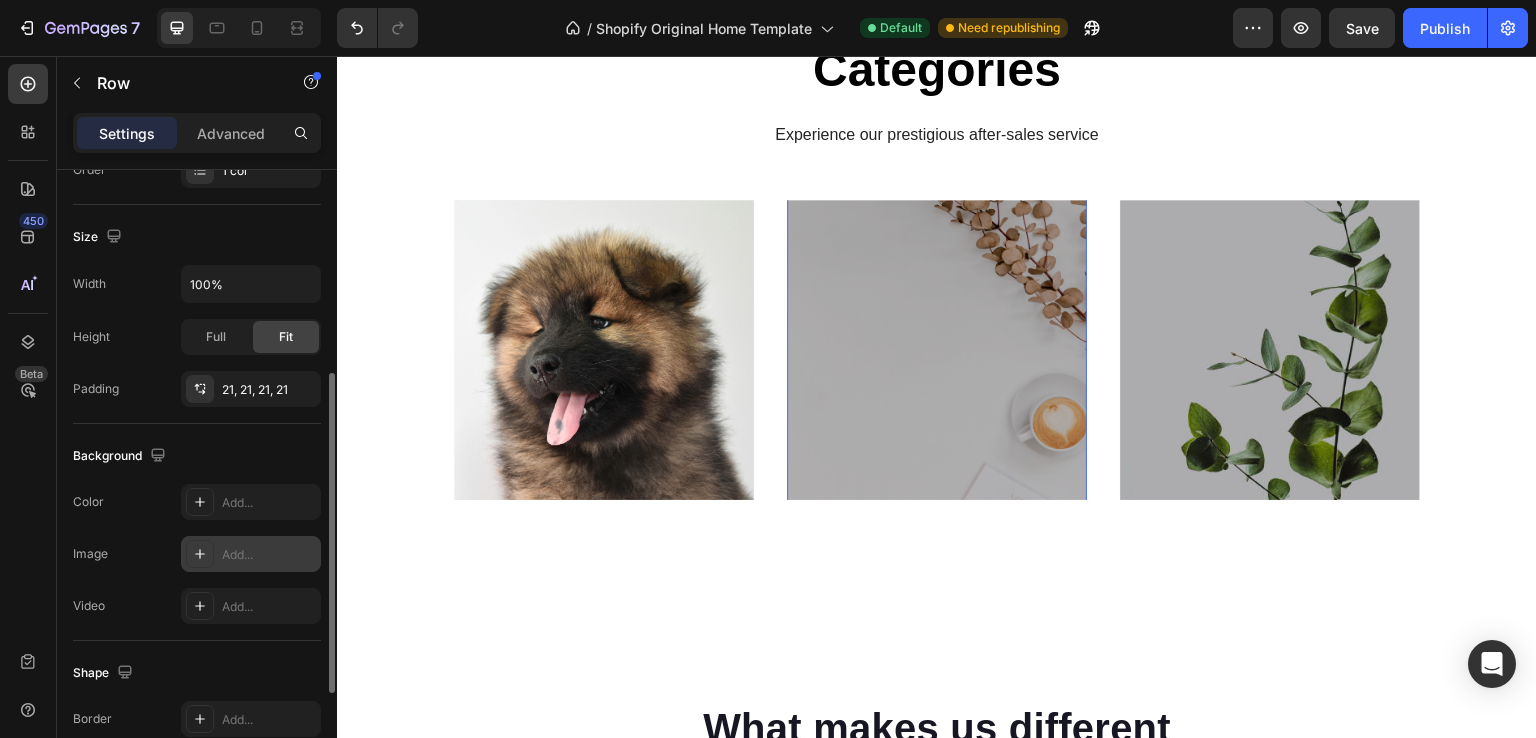 click on "Shop now Button" at bounding box center [937, 350] 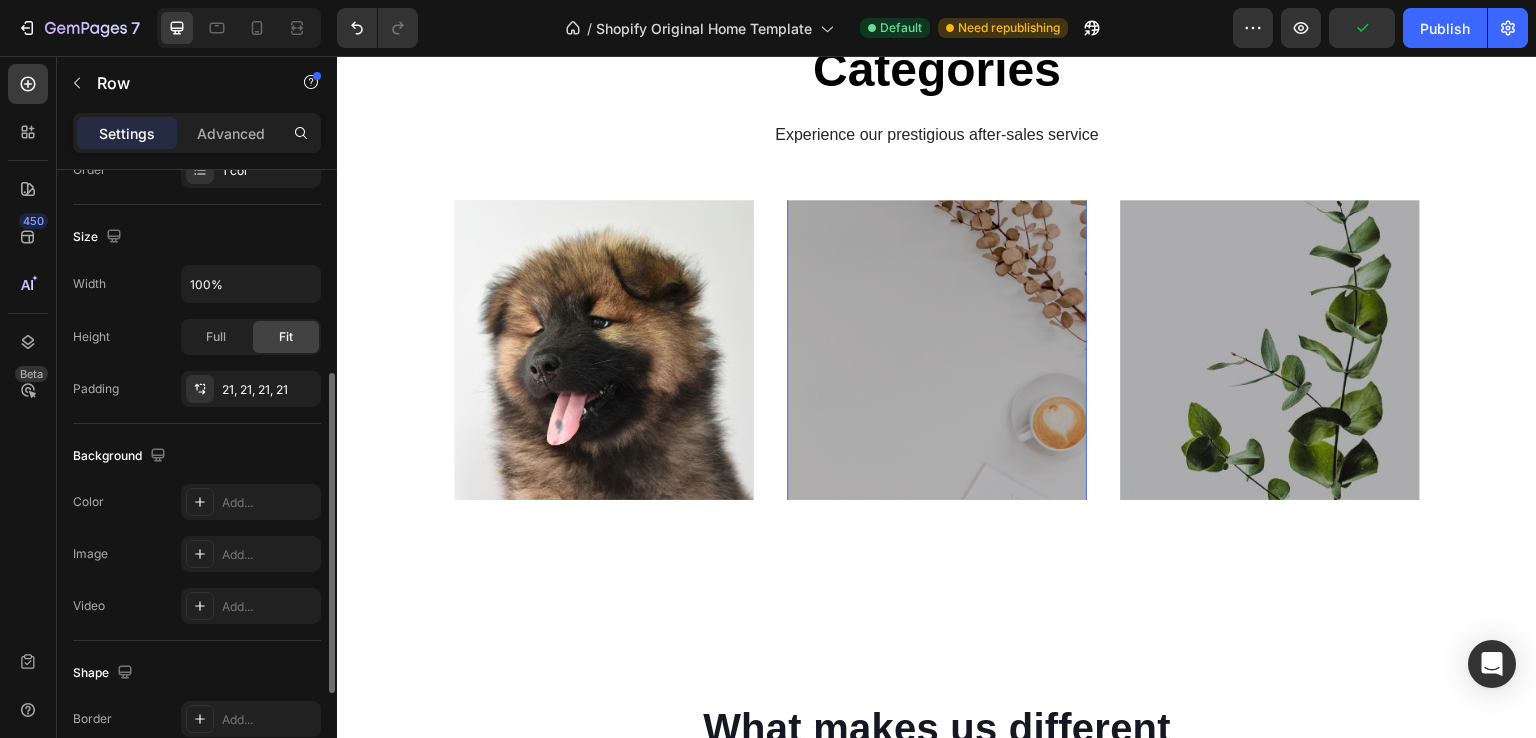 click on "Shop now Button Row   0" at bounding box center [937, 350] 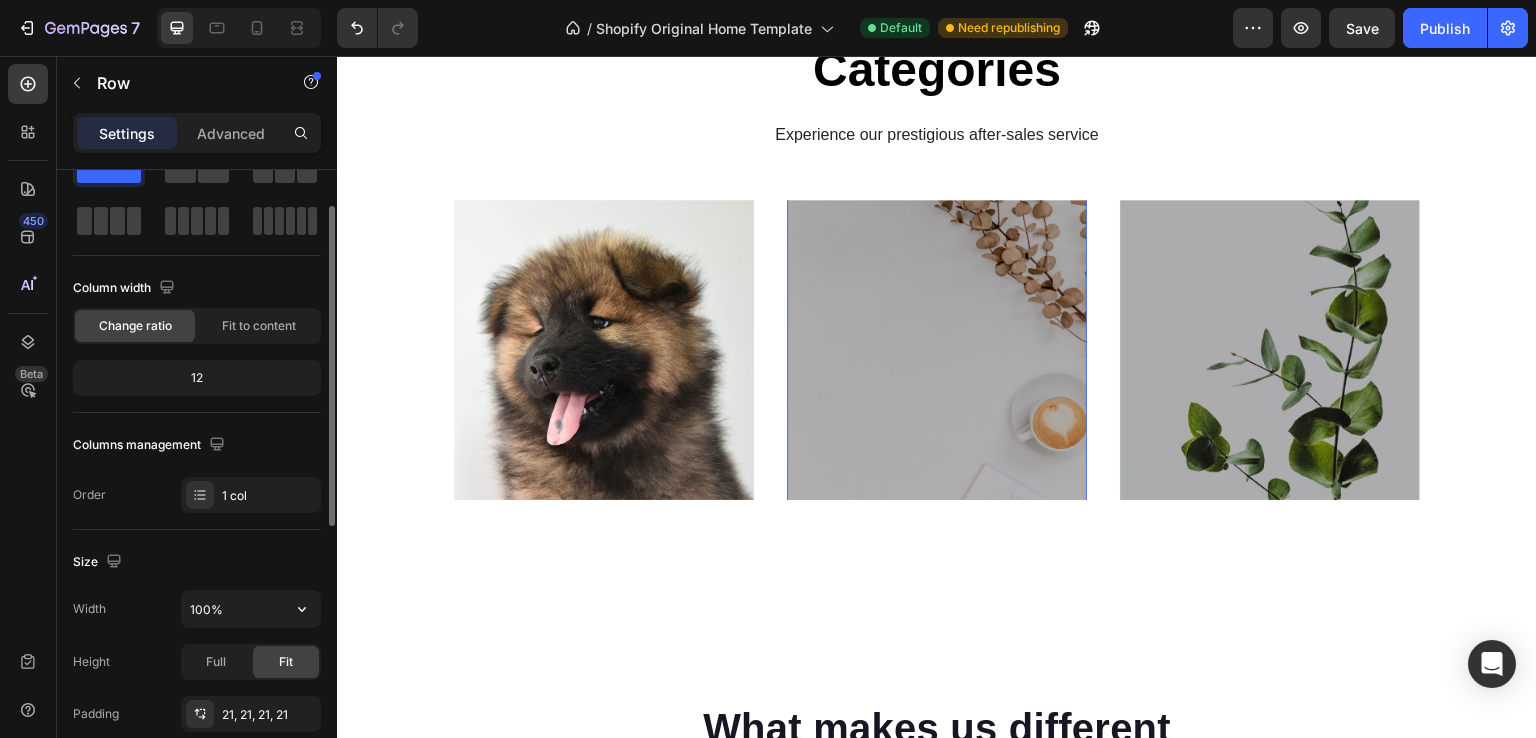 scroll, scrollTop: 79, scrollLeft: 0, axis: vertical 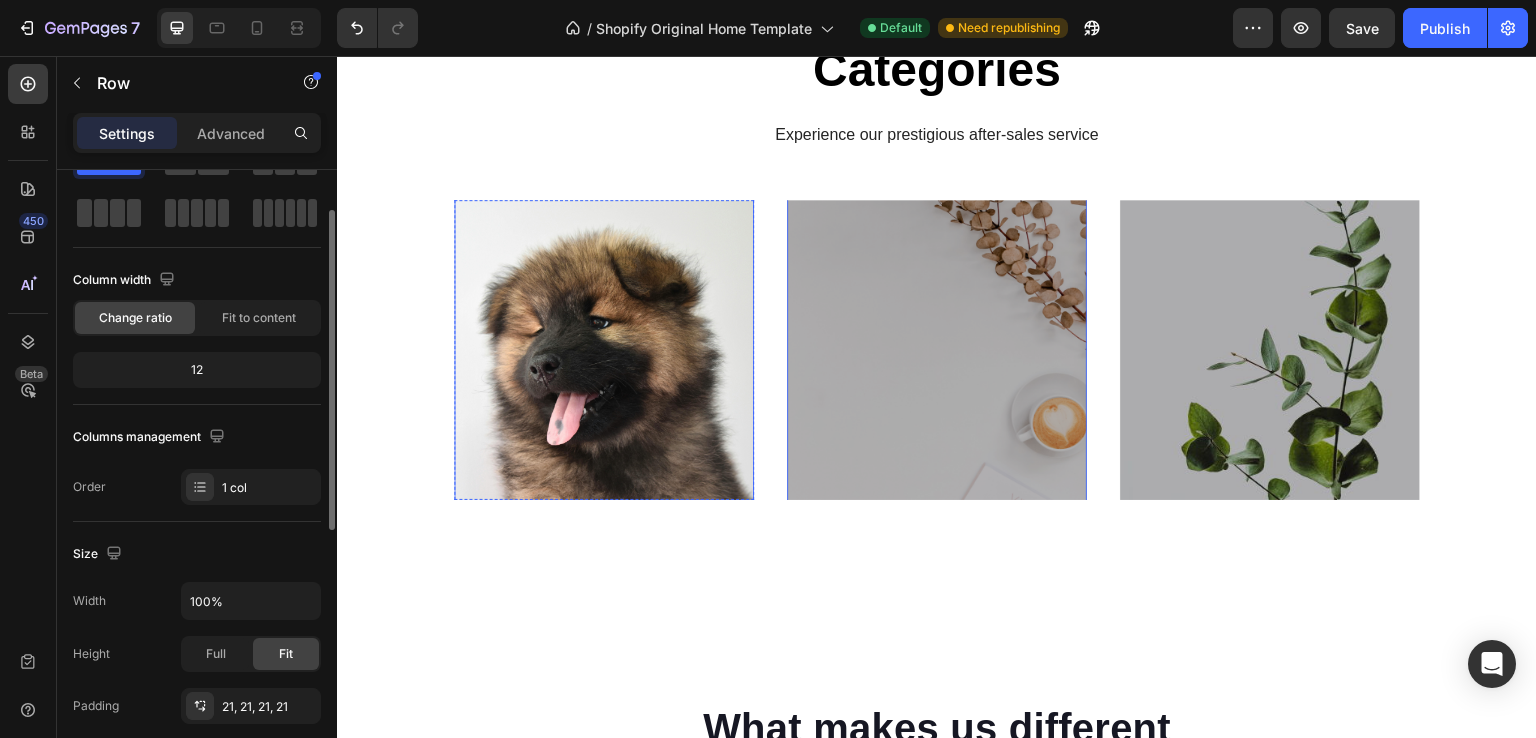 click on "Shop now Button" at bounding box center [604, 350] 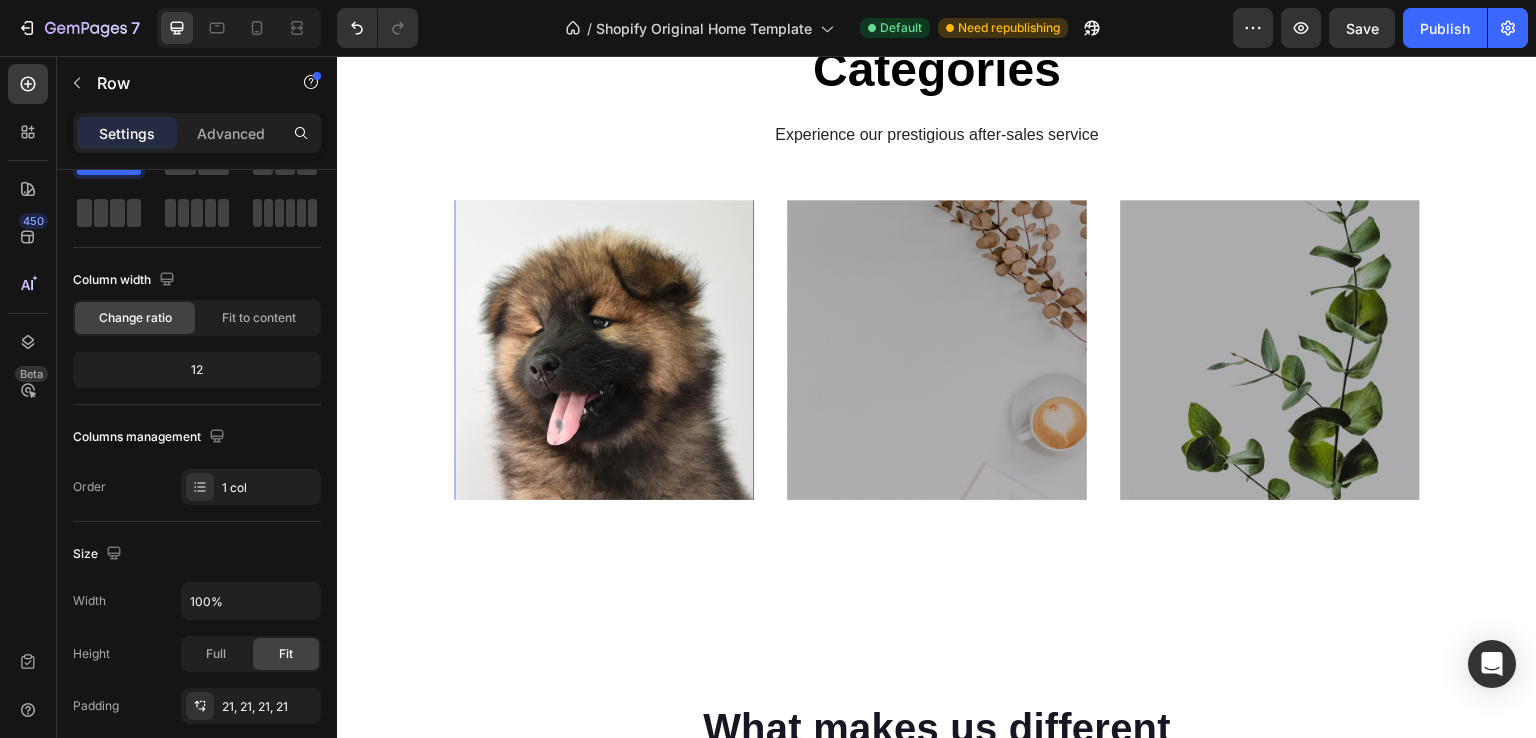 click on "Shop now Button" at bounding box center [604, 350] 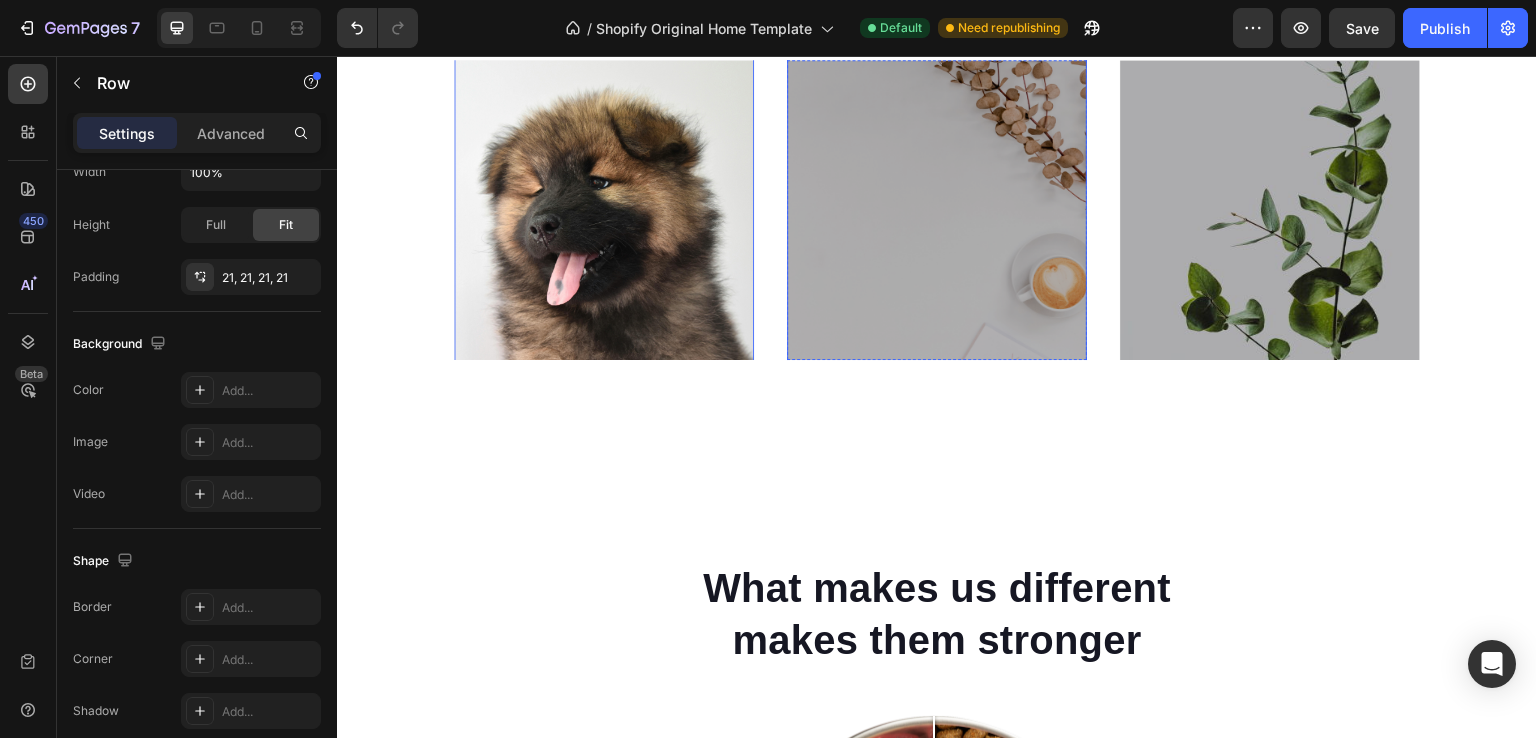 scroll, scrollTop: 508, scrollLeft: 0, axis: vertical 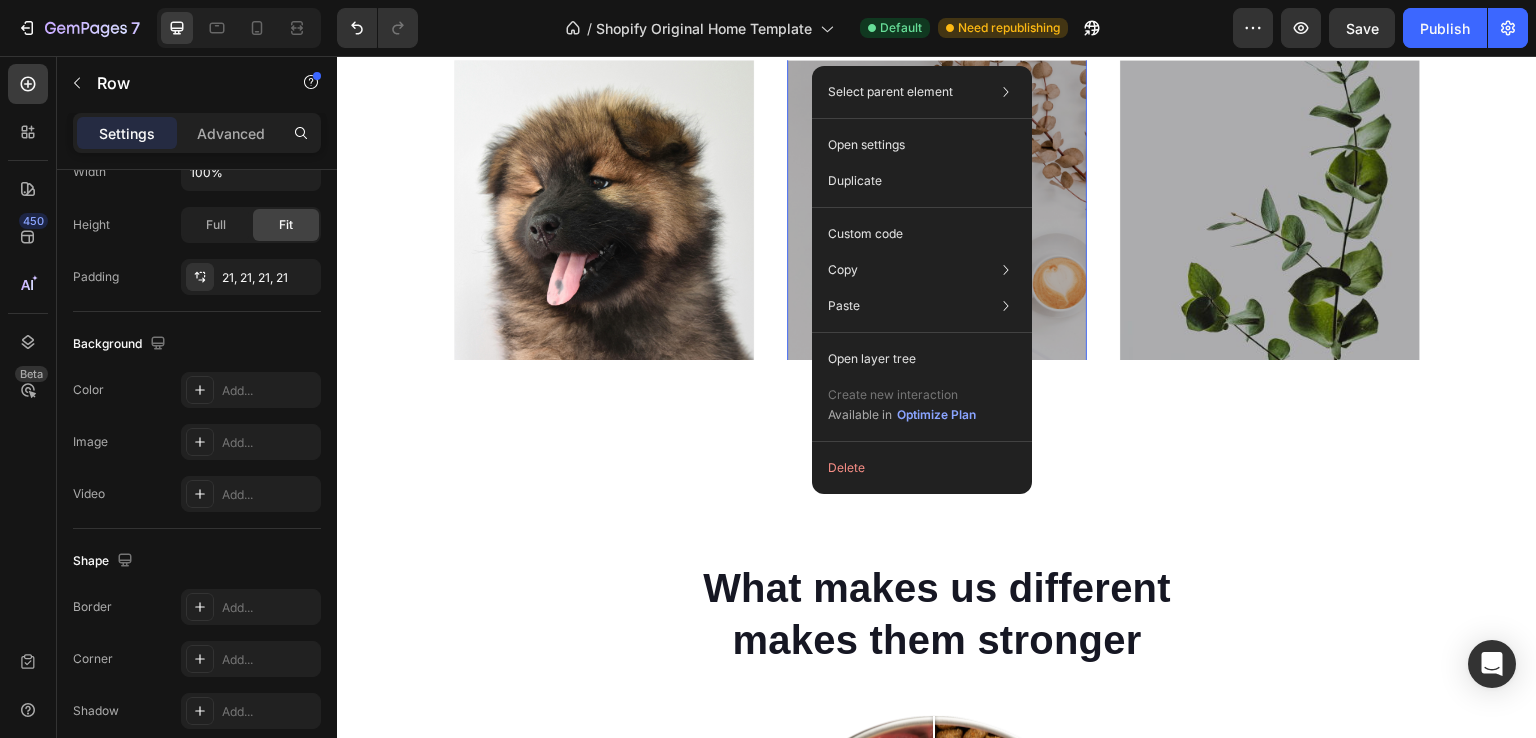 click on "Shop now Button Row   0" at bounding box center (937, 210) 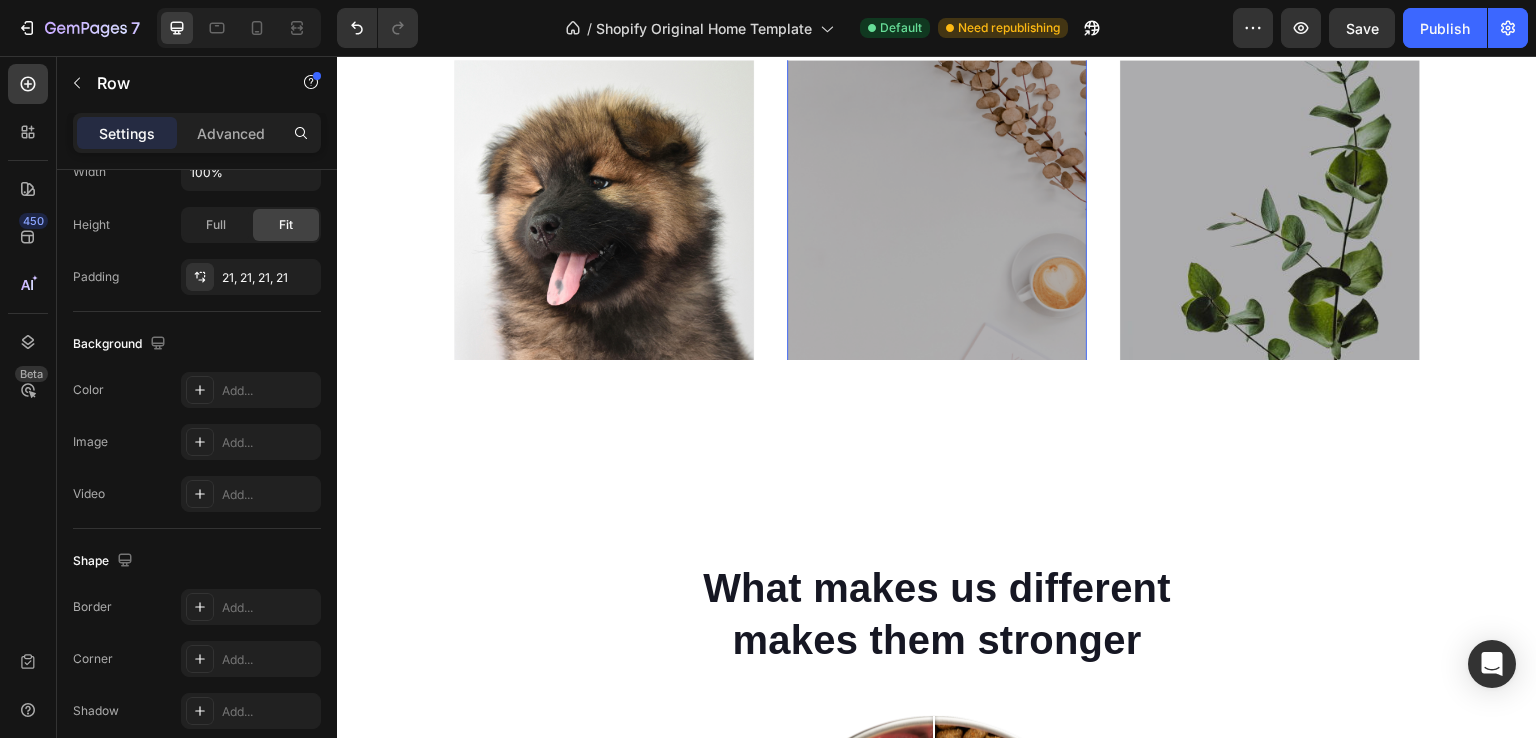click on "Shop now Button Row   0" at bounding box center (937, 210) 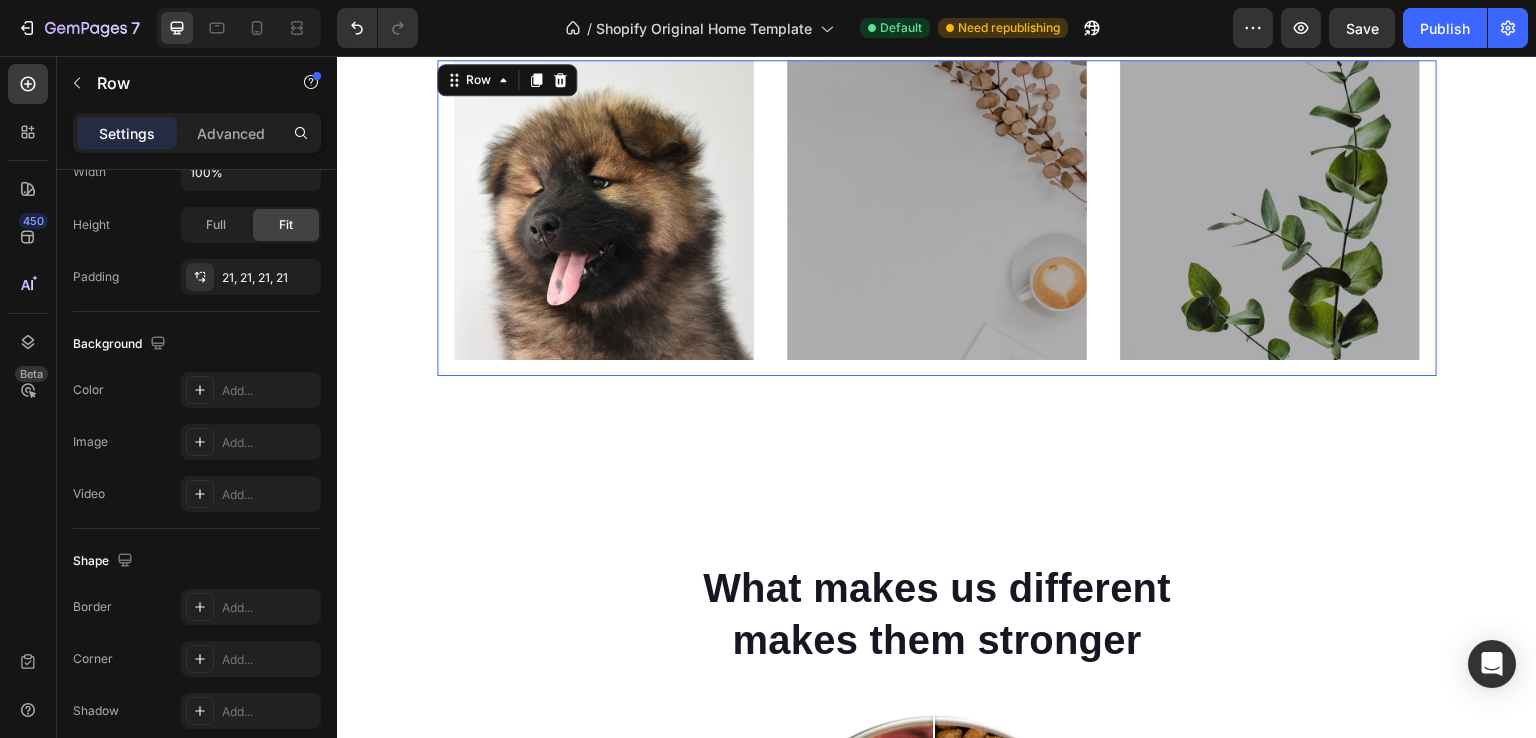 click on "Shop now Button Row Hero Banner" at bounding box center [936, 218] 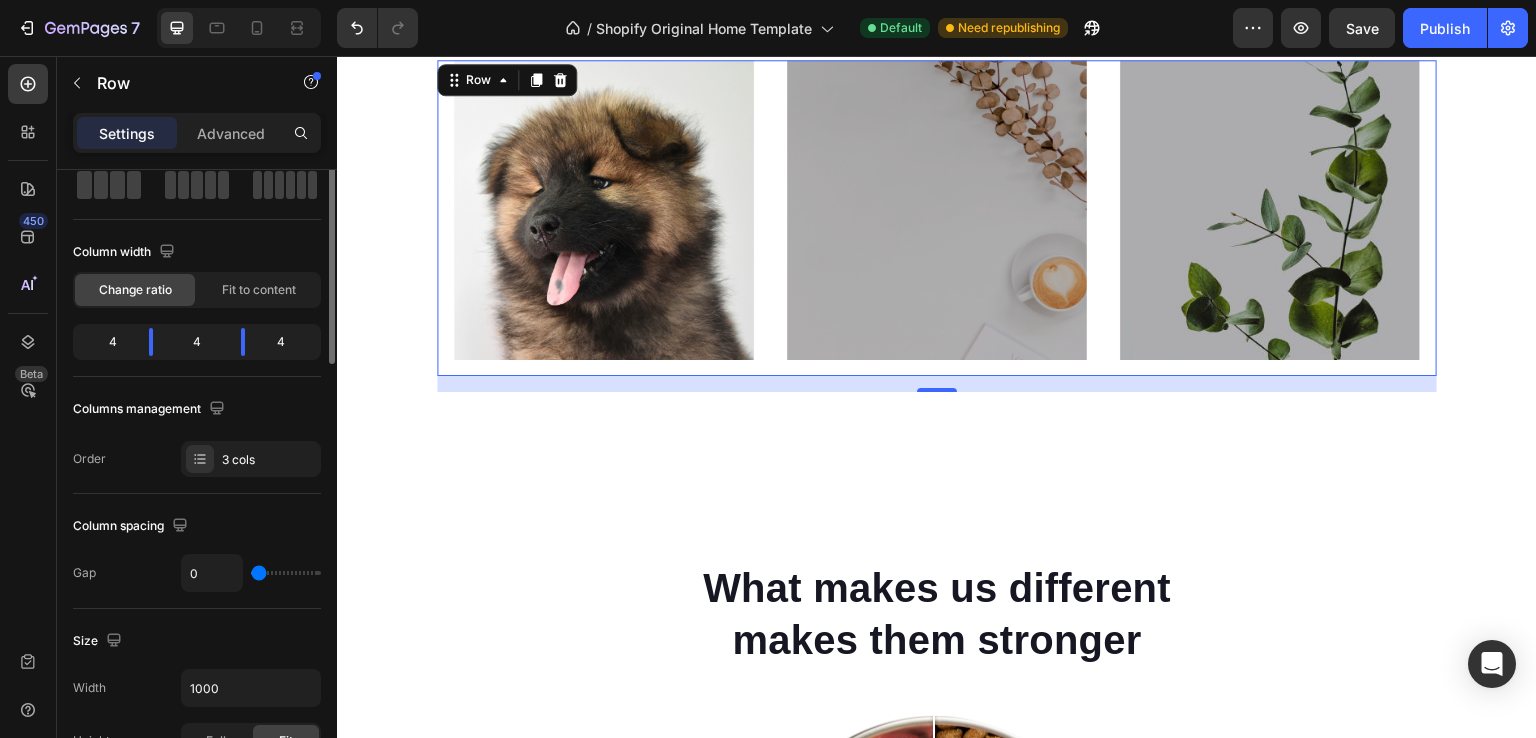 scroll, scrollTop: 0, scrollLeft: 0, axis: both 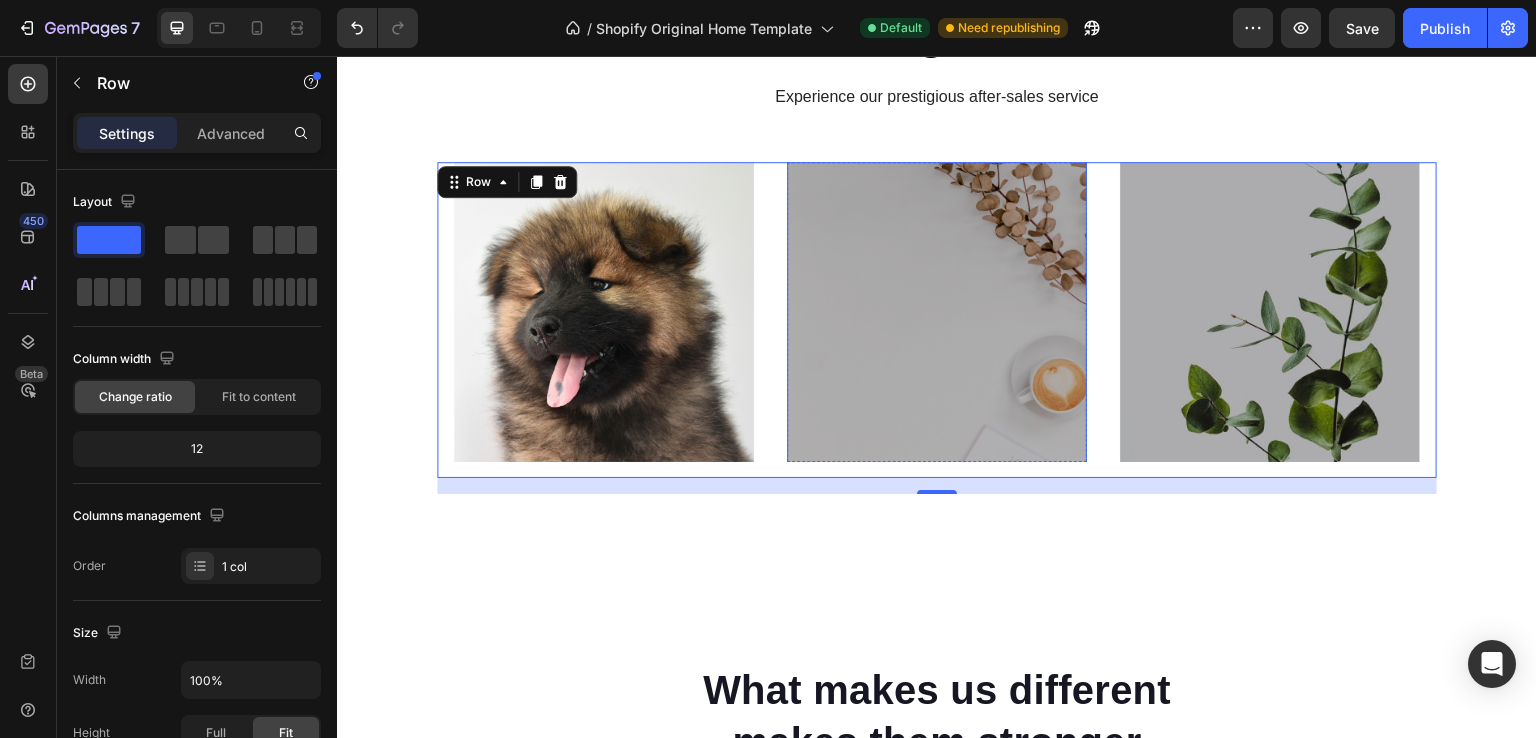 click on "Shop now Button Row" at bounding box center (937, 312) 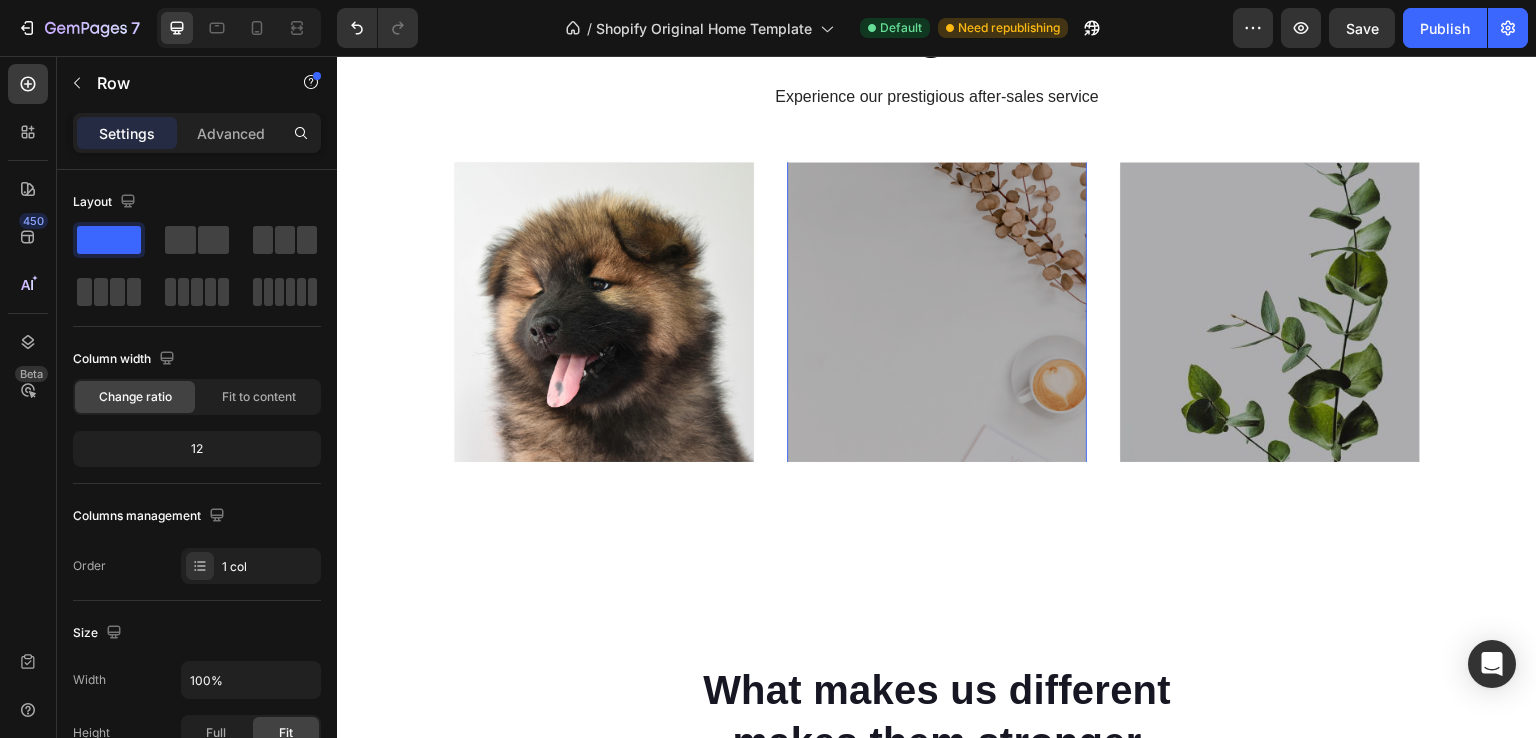 click on "Shop now Button Row   0" at bounding box center (937, 312) 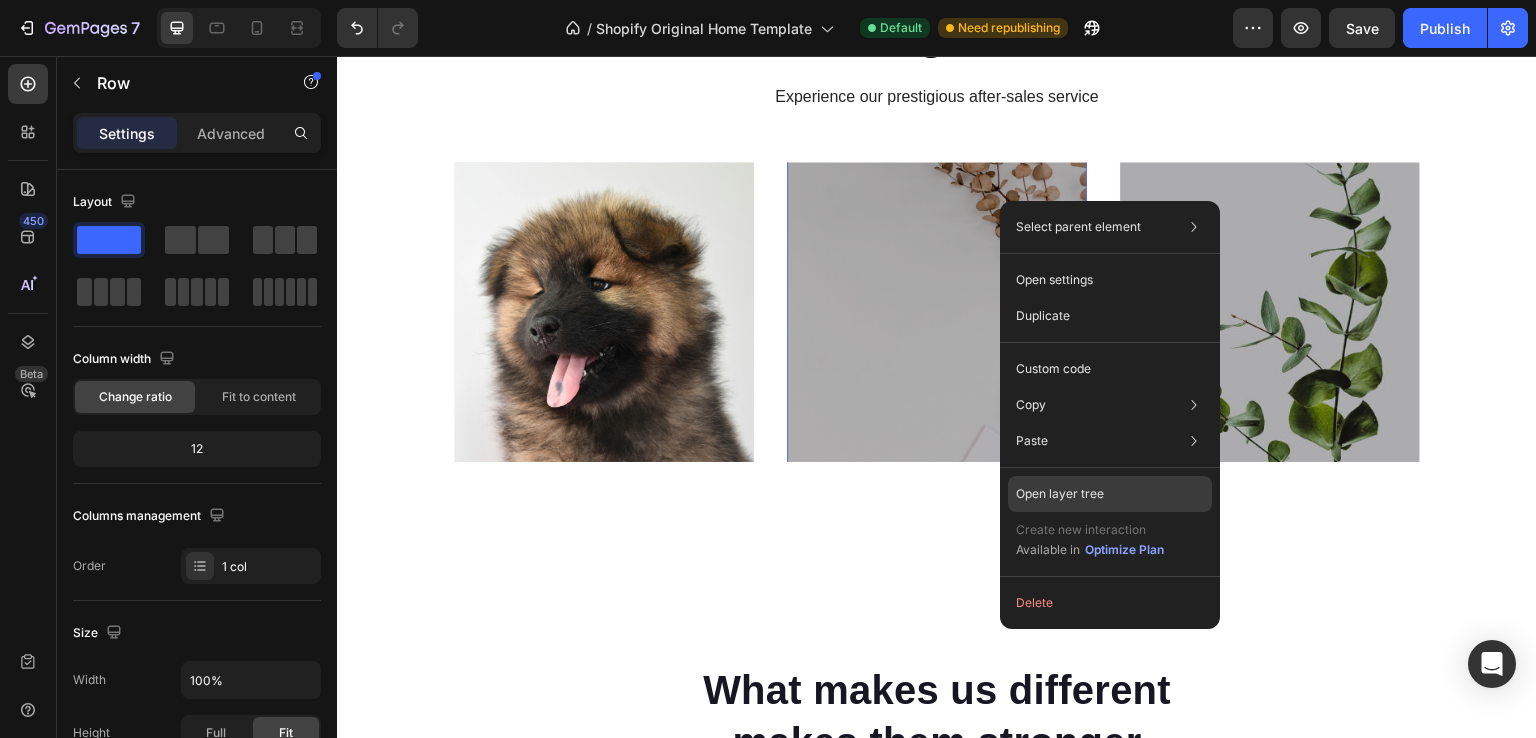 click on "Open layer tree" 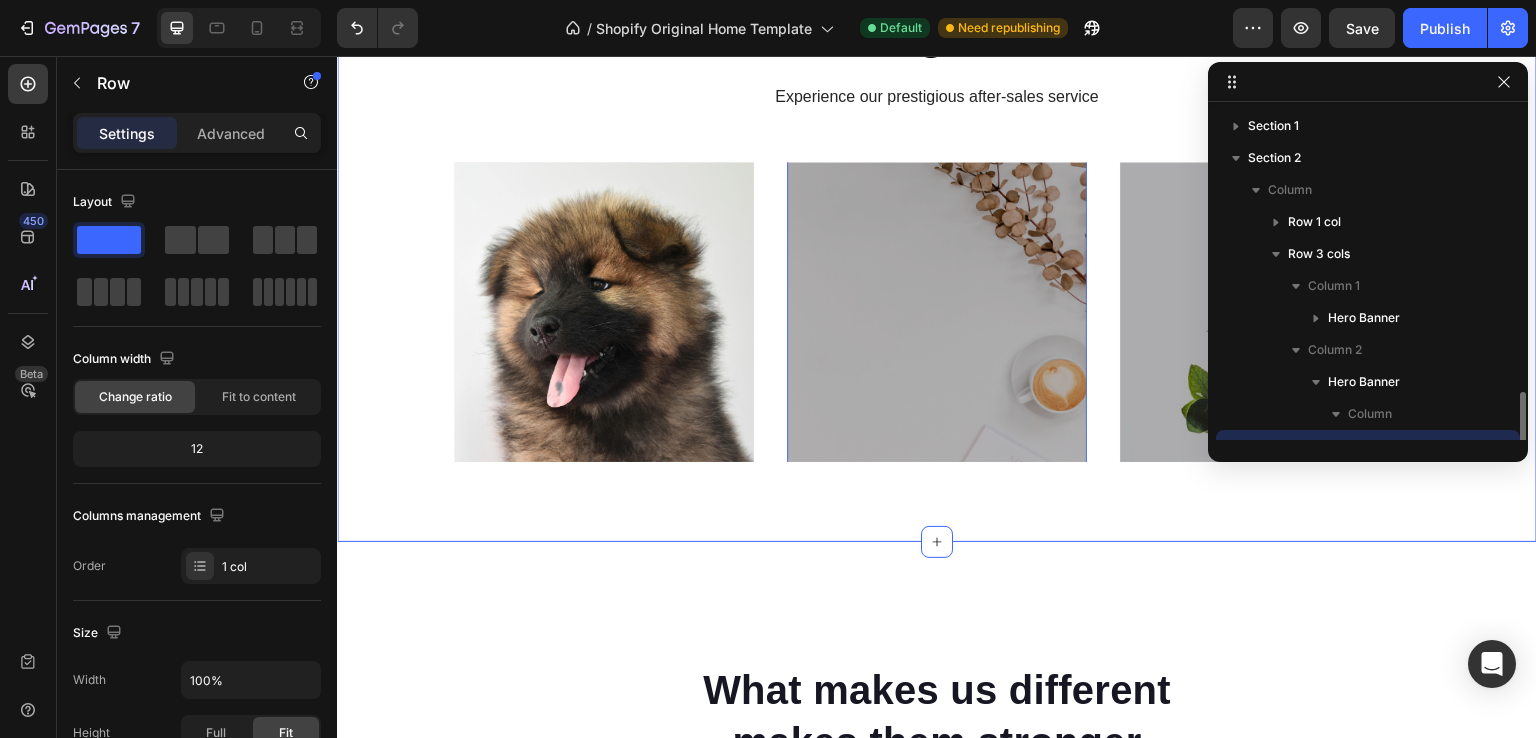 scroll, scrollTop: 186, scrollLeft: 0, axis: vertical 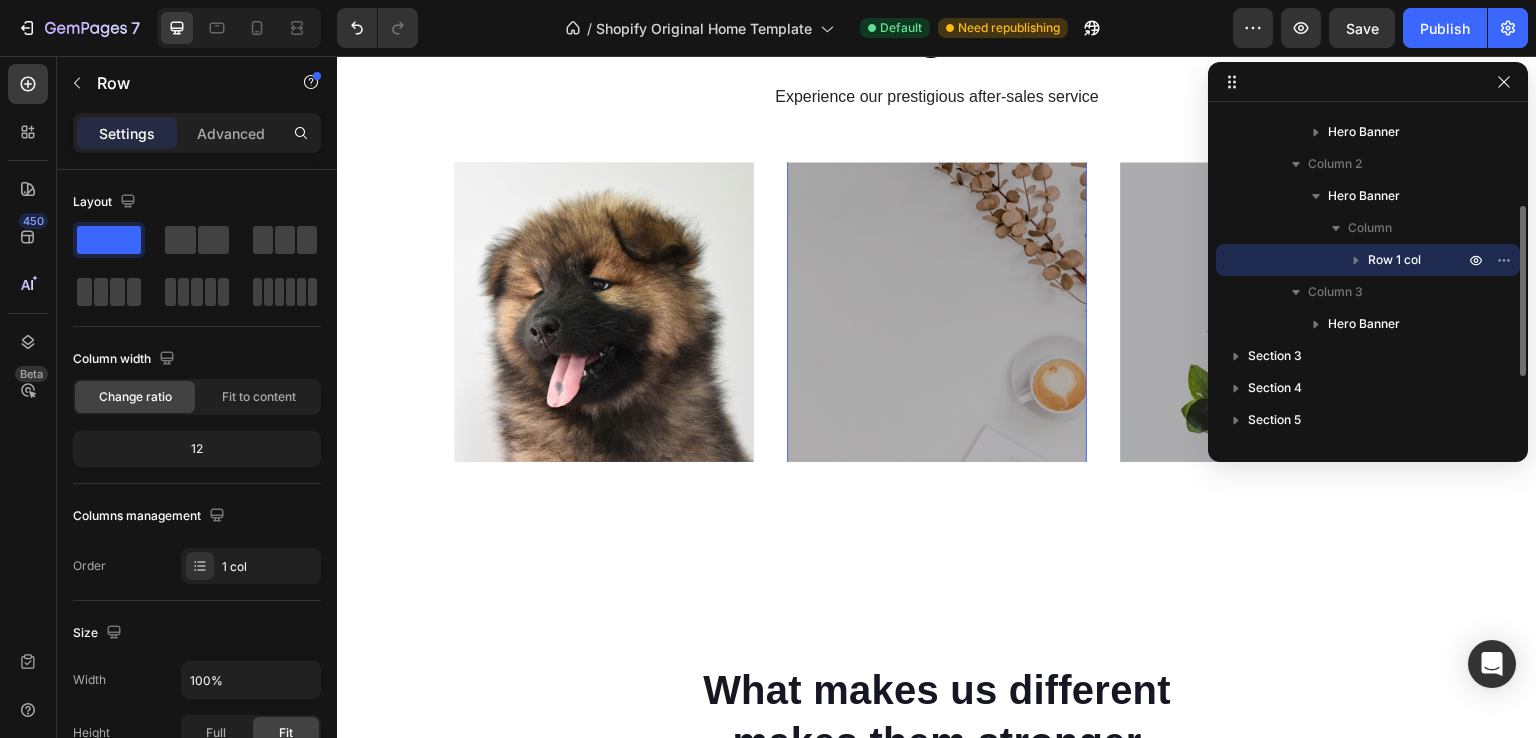 click on "Row 1 col" at bounding box center (1394, 260) 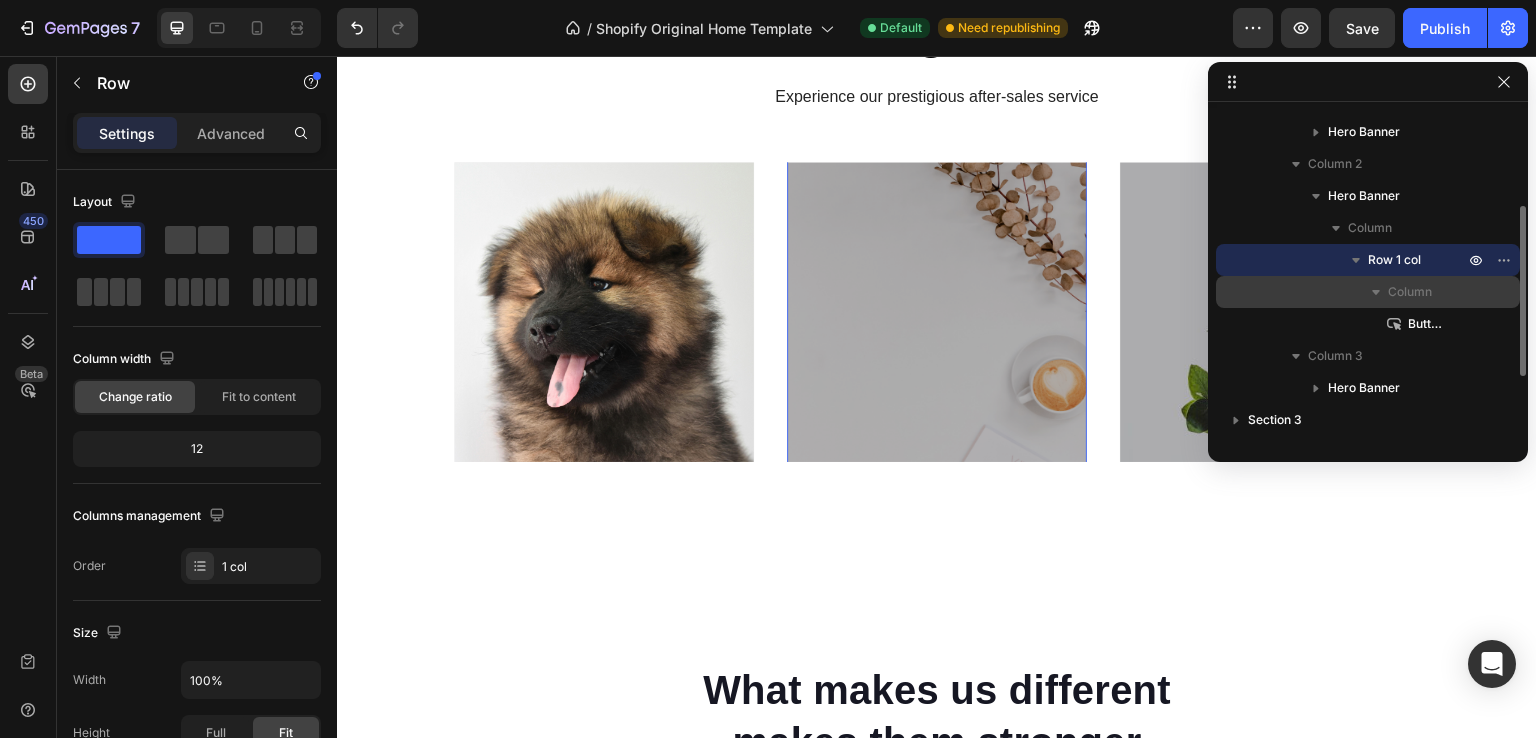 click on "Column" at bounding box center [1410, 292] 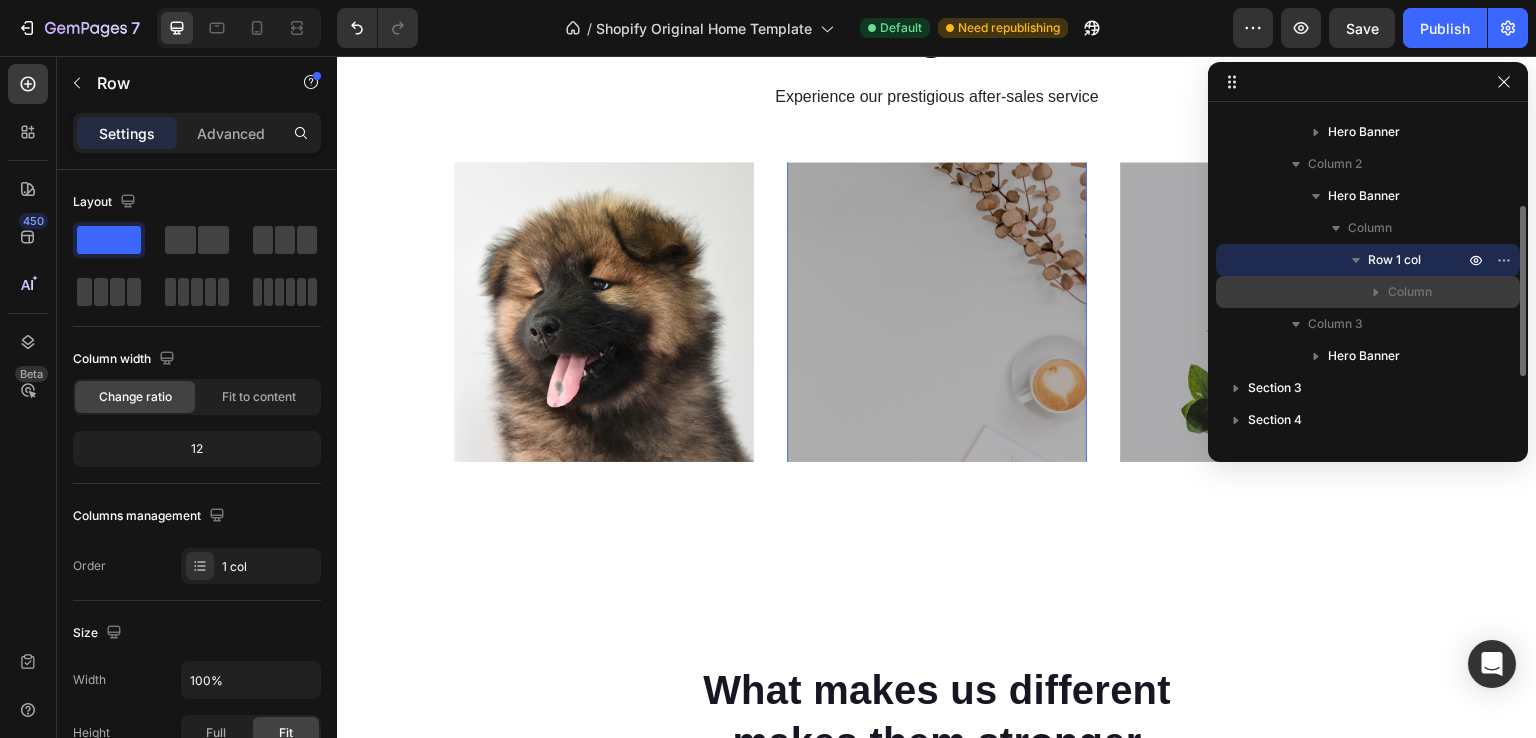 click on "Column" at bounding box center (1410, 292) 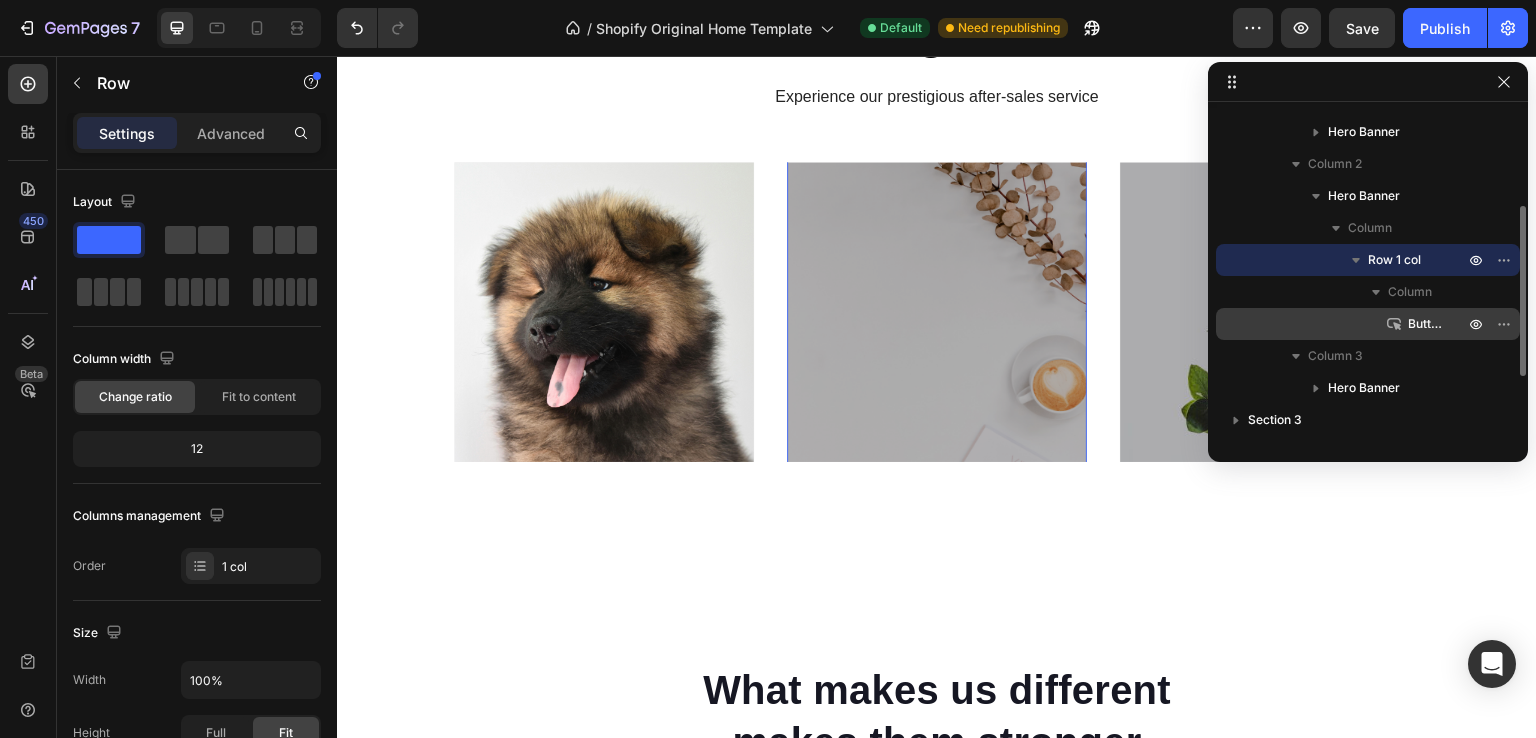 click on "Button" at bounding box center [1368, 324] 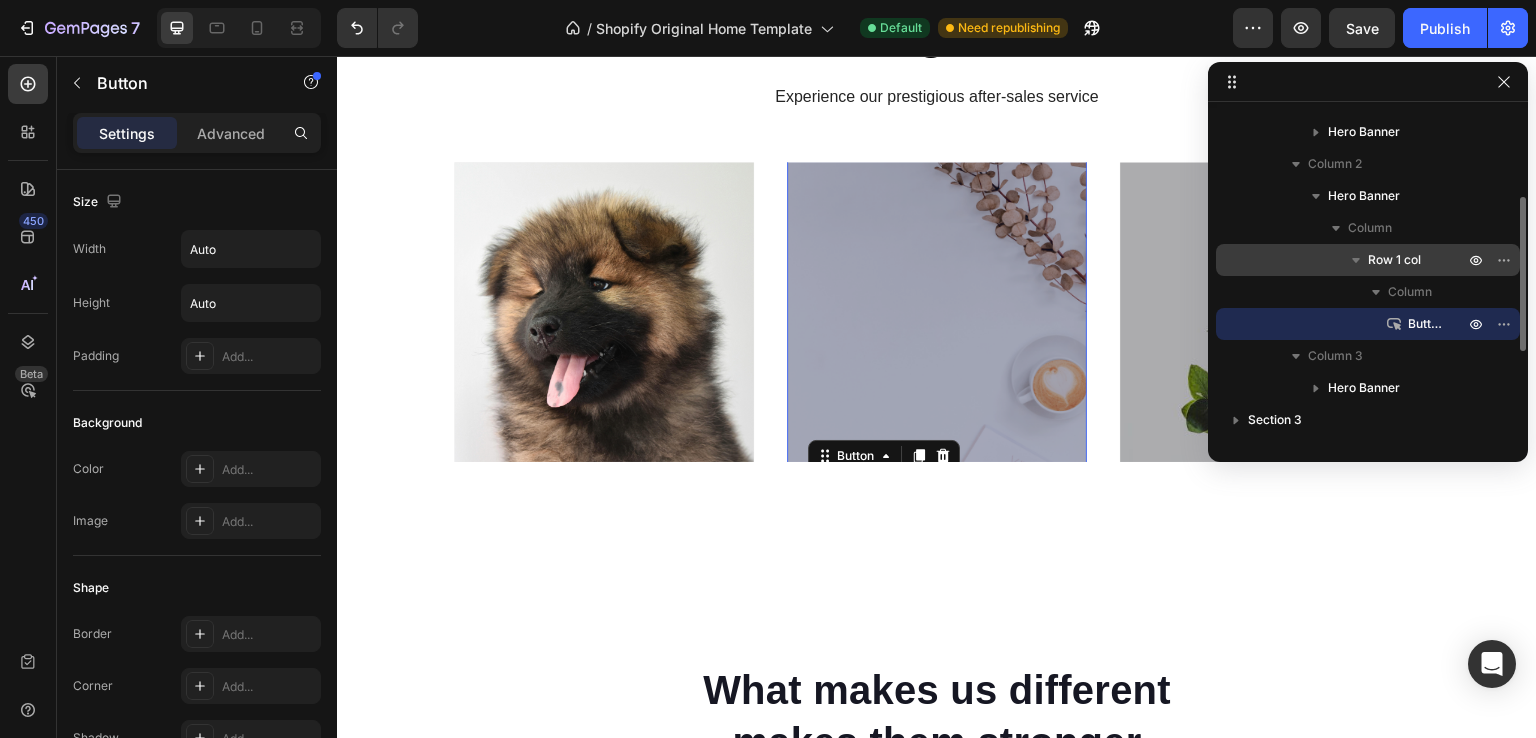 click on "Row 1 col" at bounding box center [1394, 260] 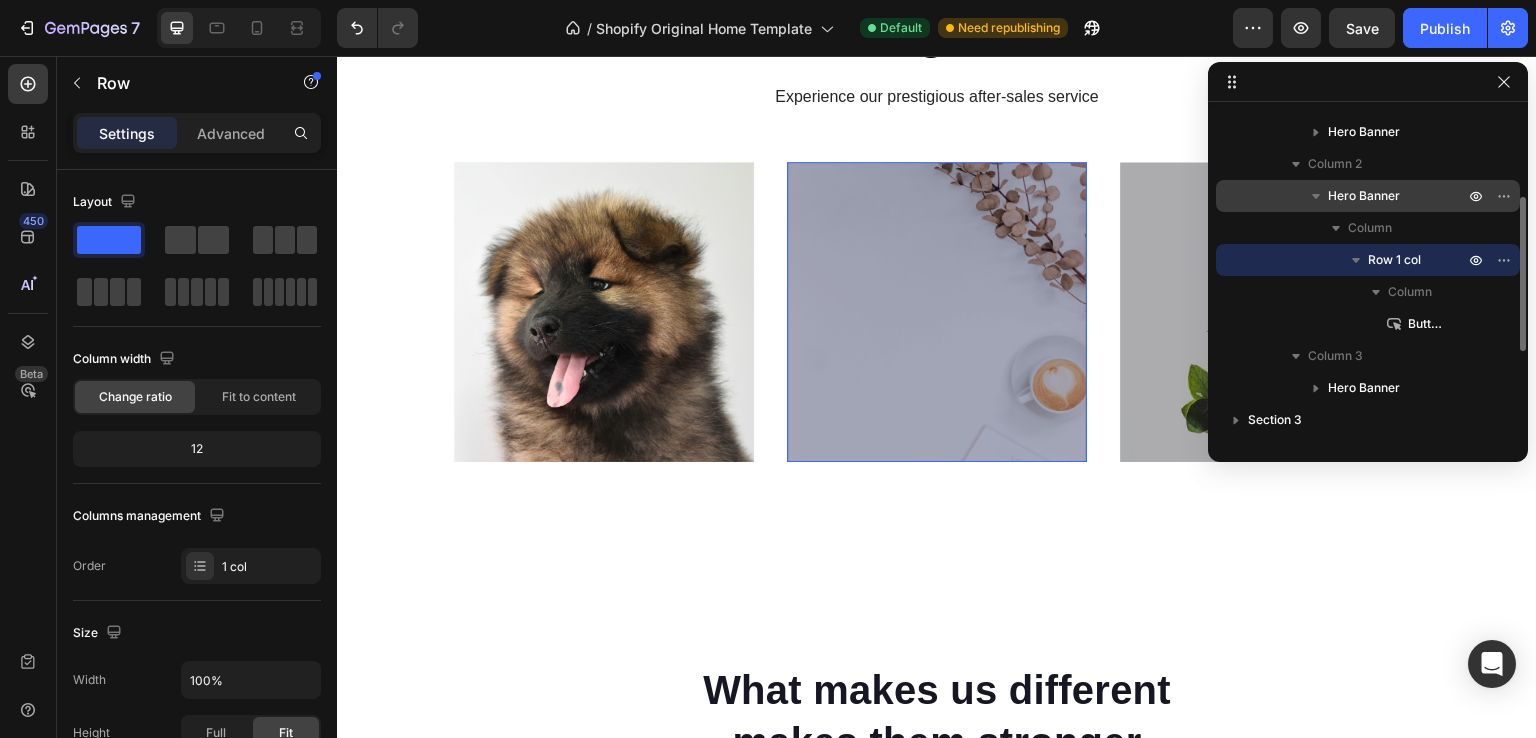 click on "Hero Banner" at bounding box center (1368, 196) 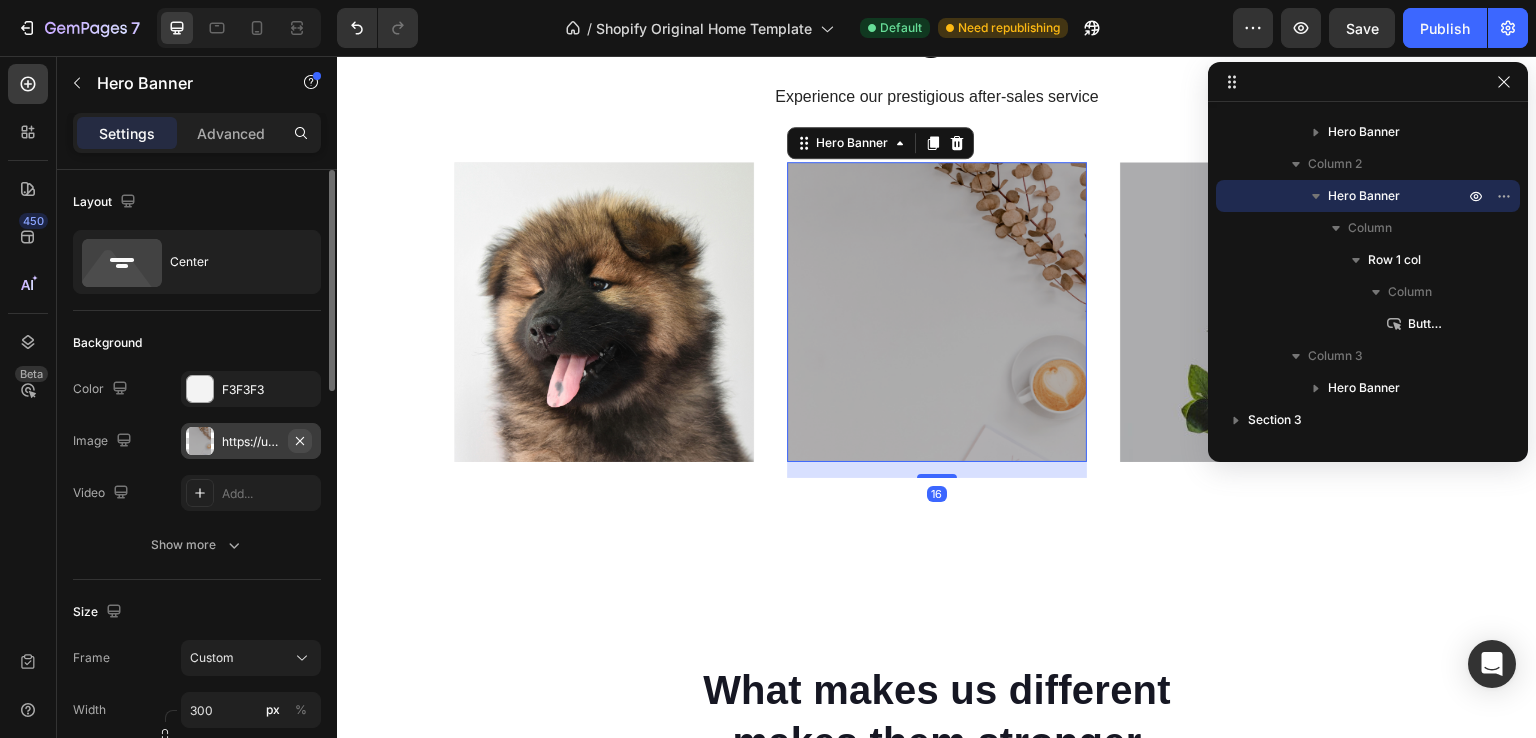 click 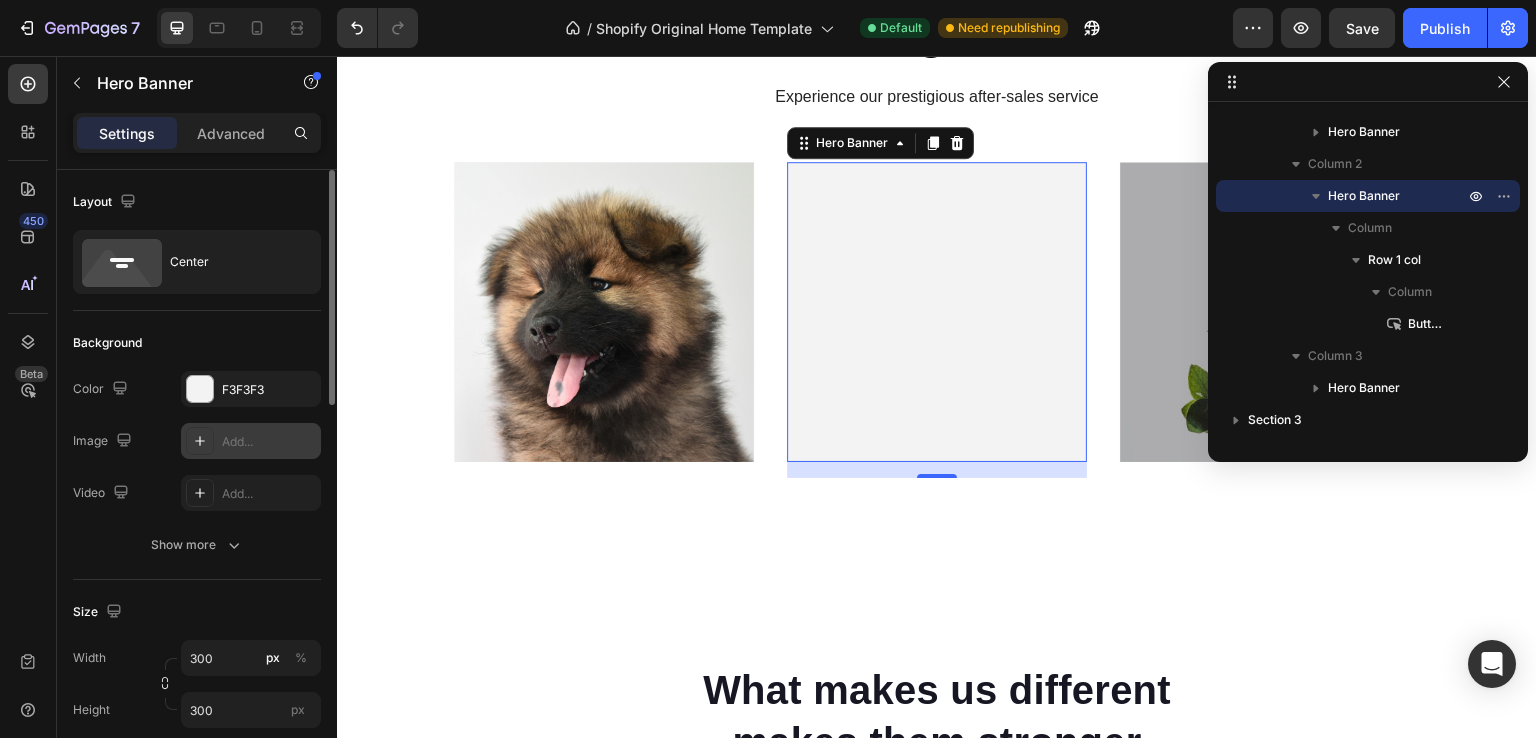 click on "Add..." at bounding box center (269, 442) 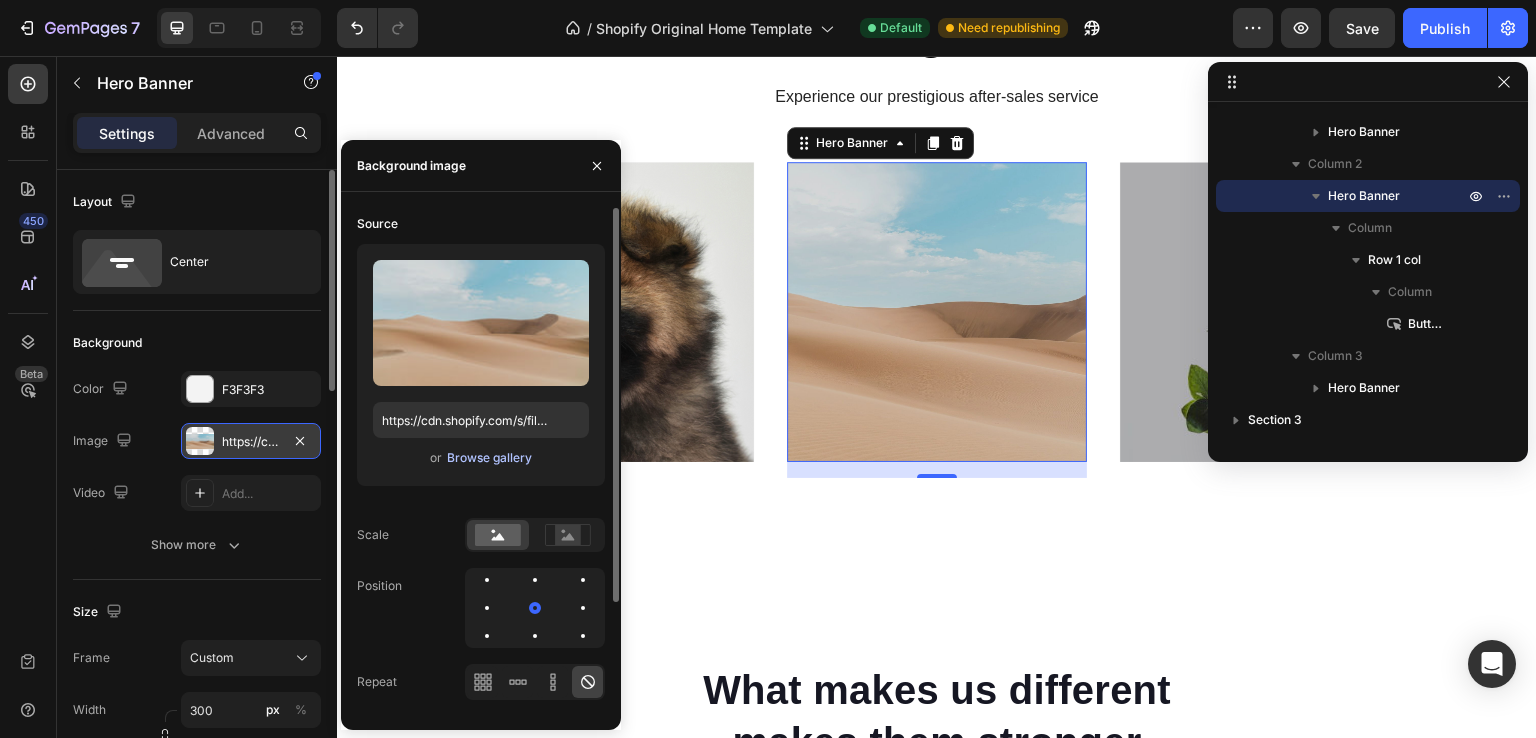 click on "Browse gallery" at bounding box center [489, 458] 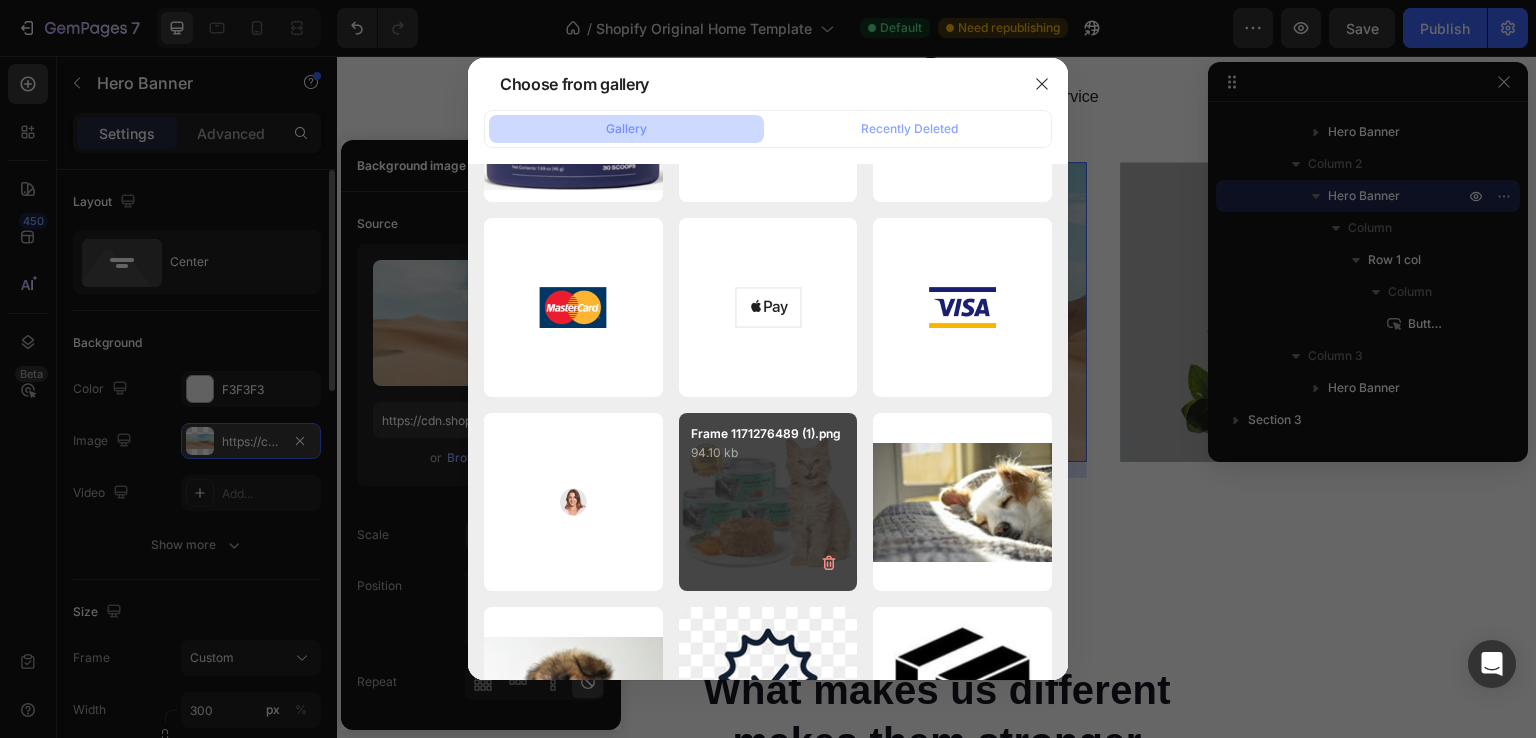 scroll, scrollTop: 1836, scrollLeft: 0, axis: vertical 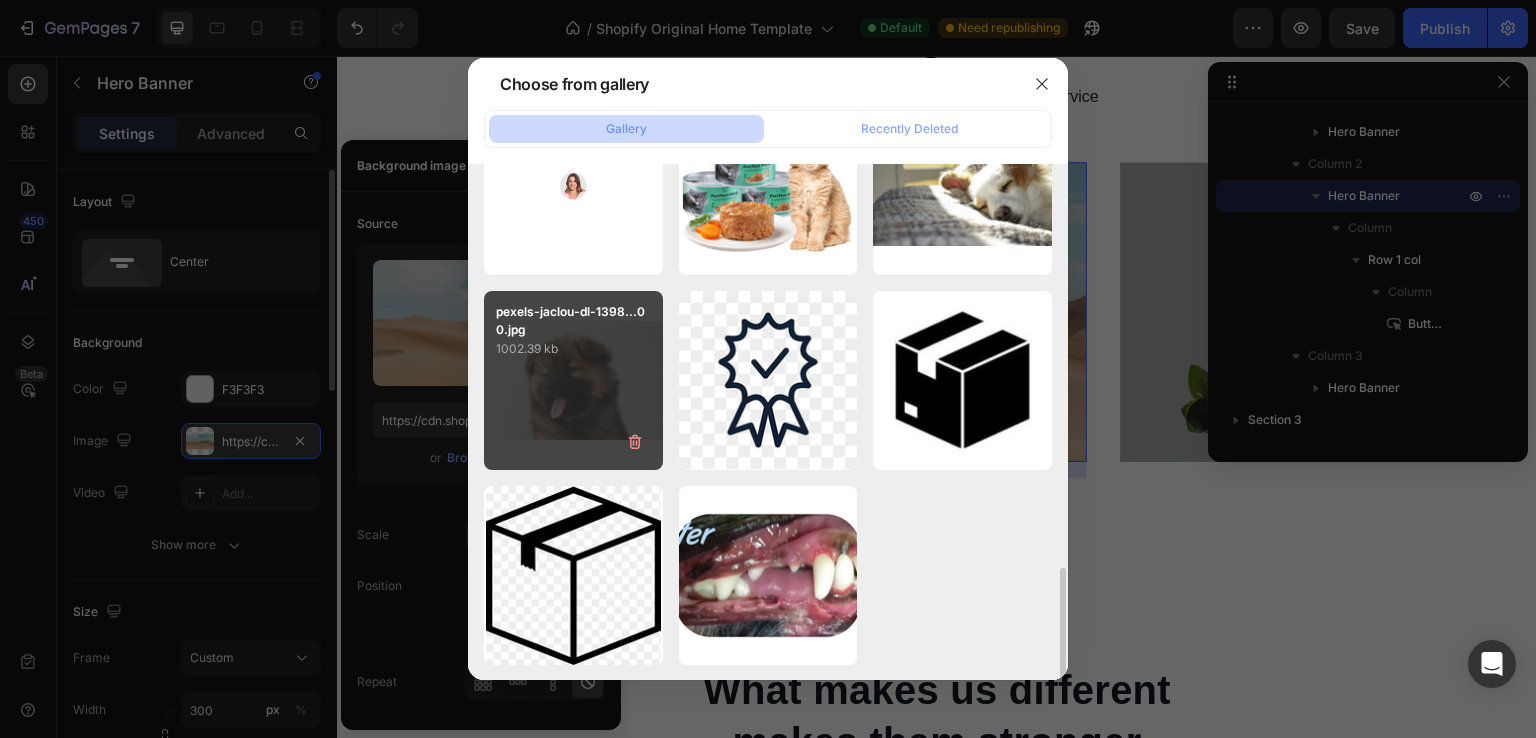 click on "pexels-jaclou-dl-1398...00.jpg 1002.39 kb" at bounding box center (573, 380) 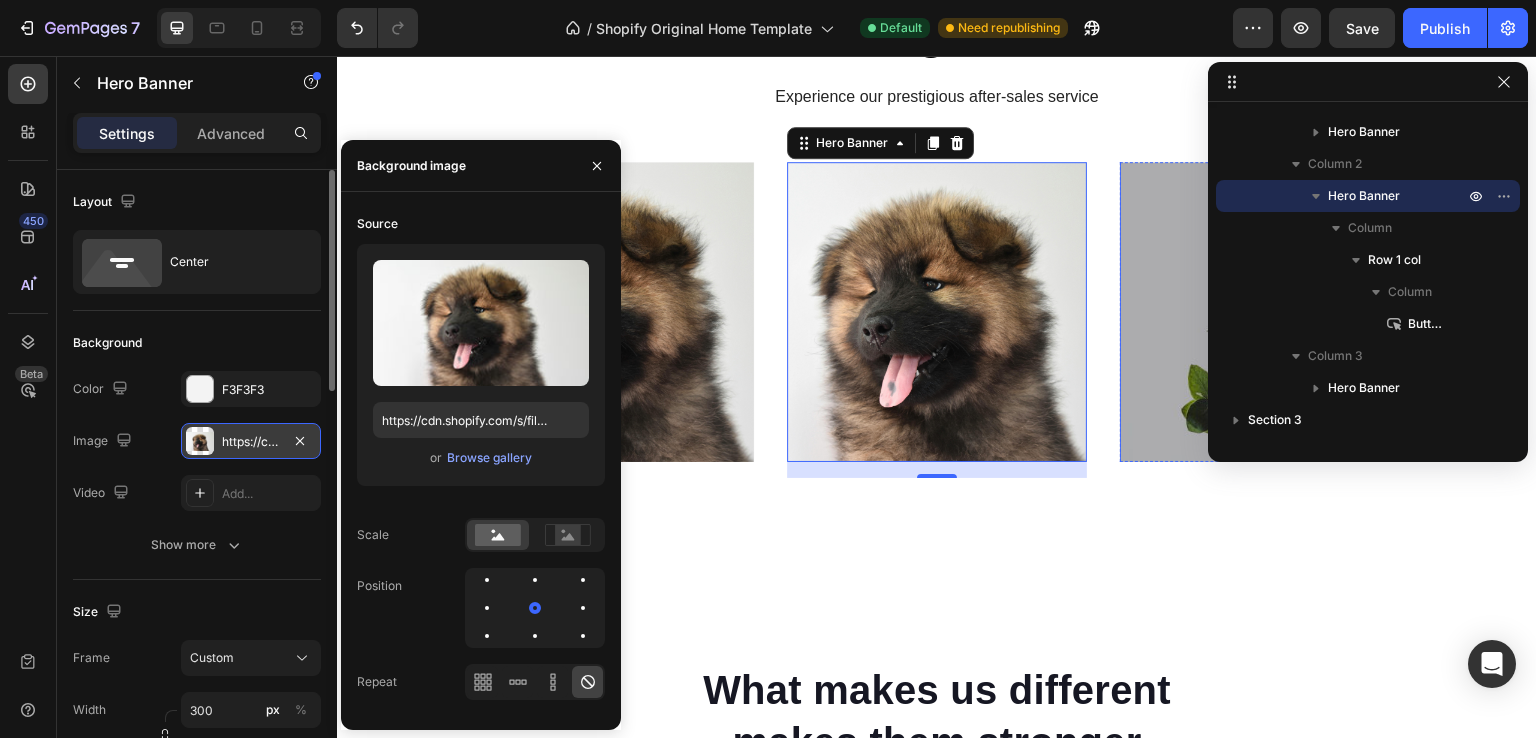 click on "Shop now Button" at bounding box center (1270, 312) 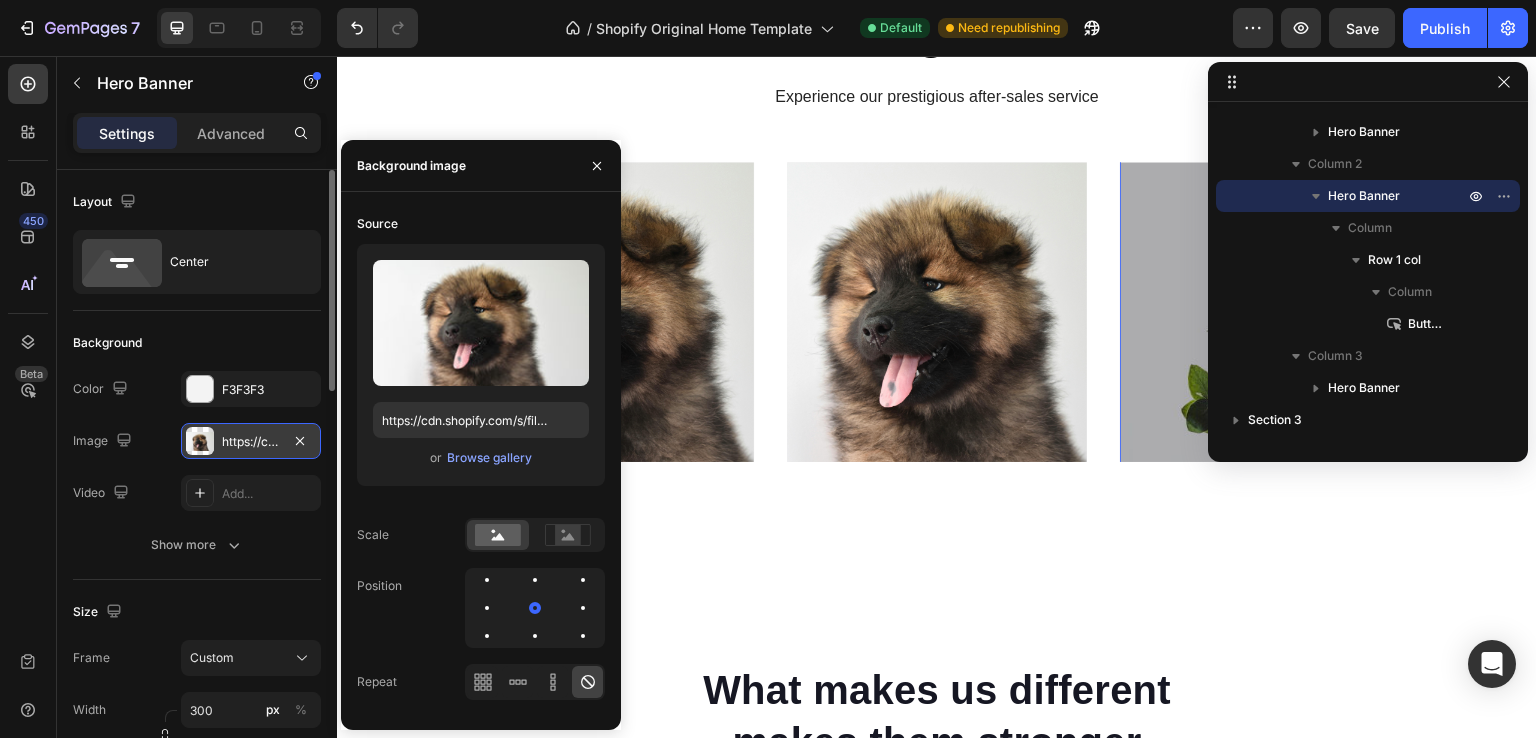 scroll, scrollTop: 378, scrollLeft: 0, axis: vertical 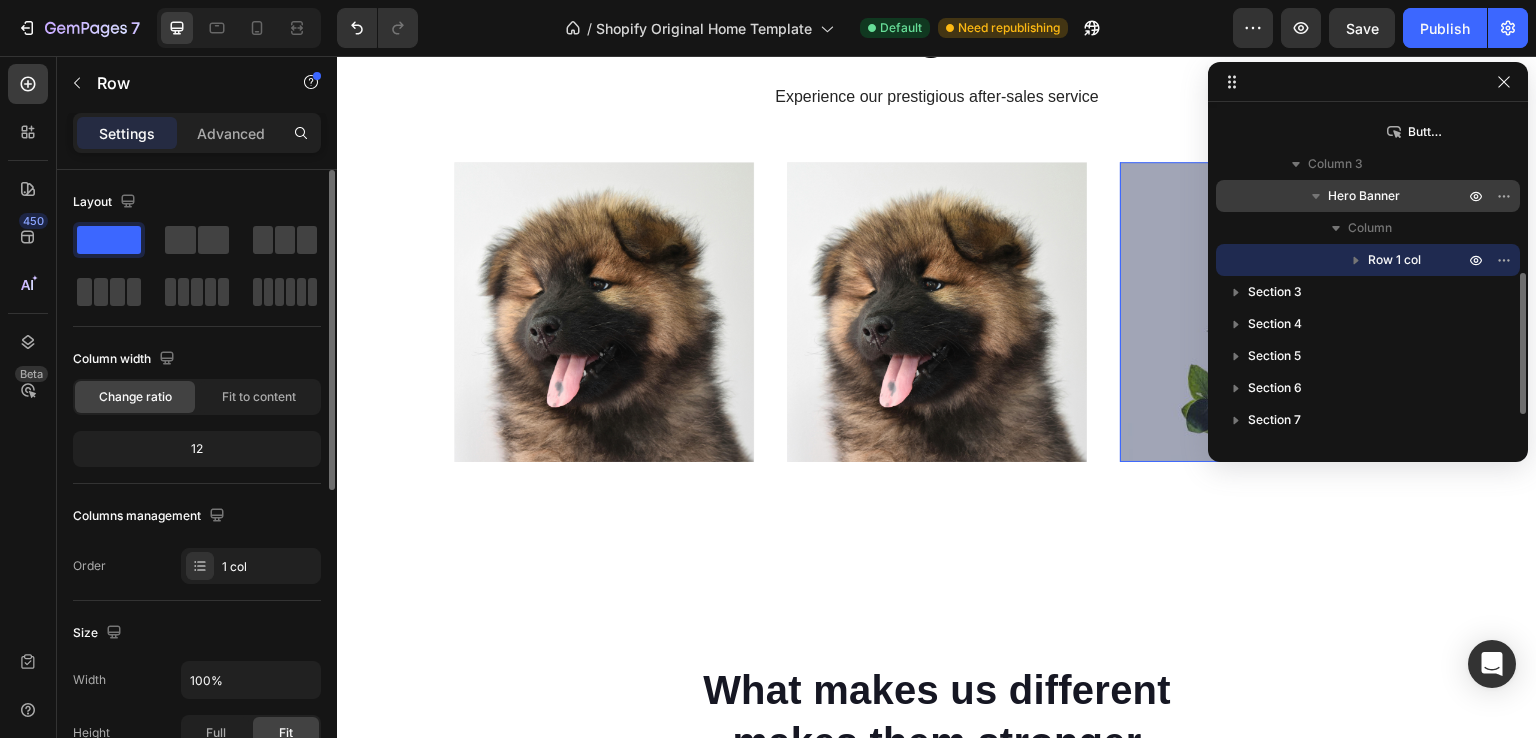click on "Hero Banner" at bounding box center (1364, 196) 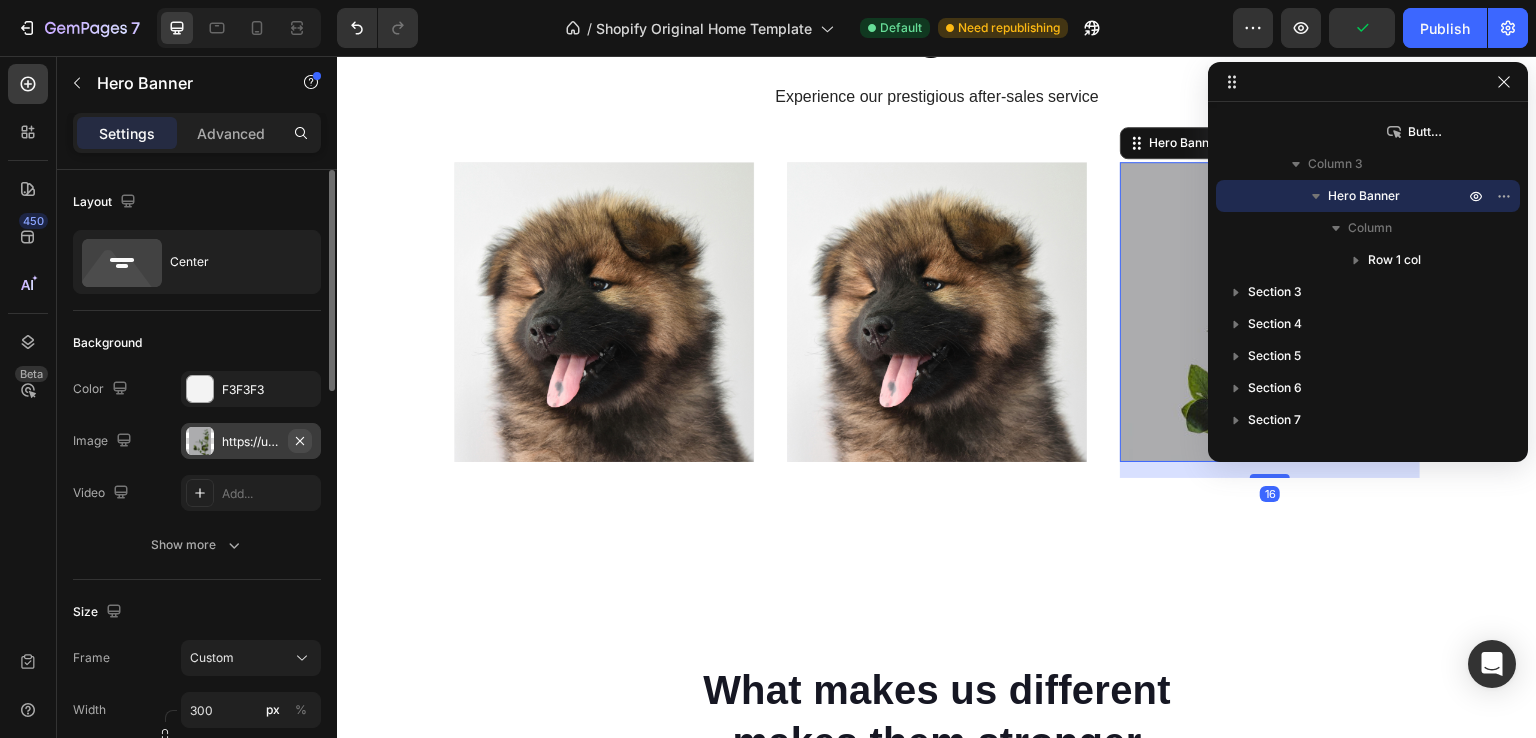 click 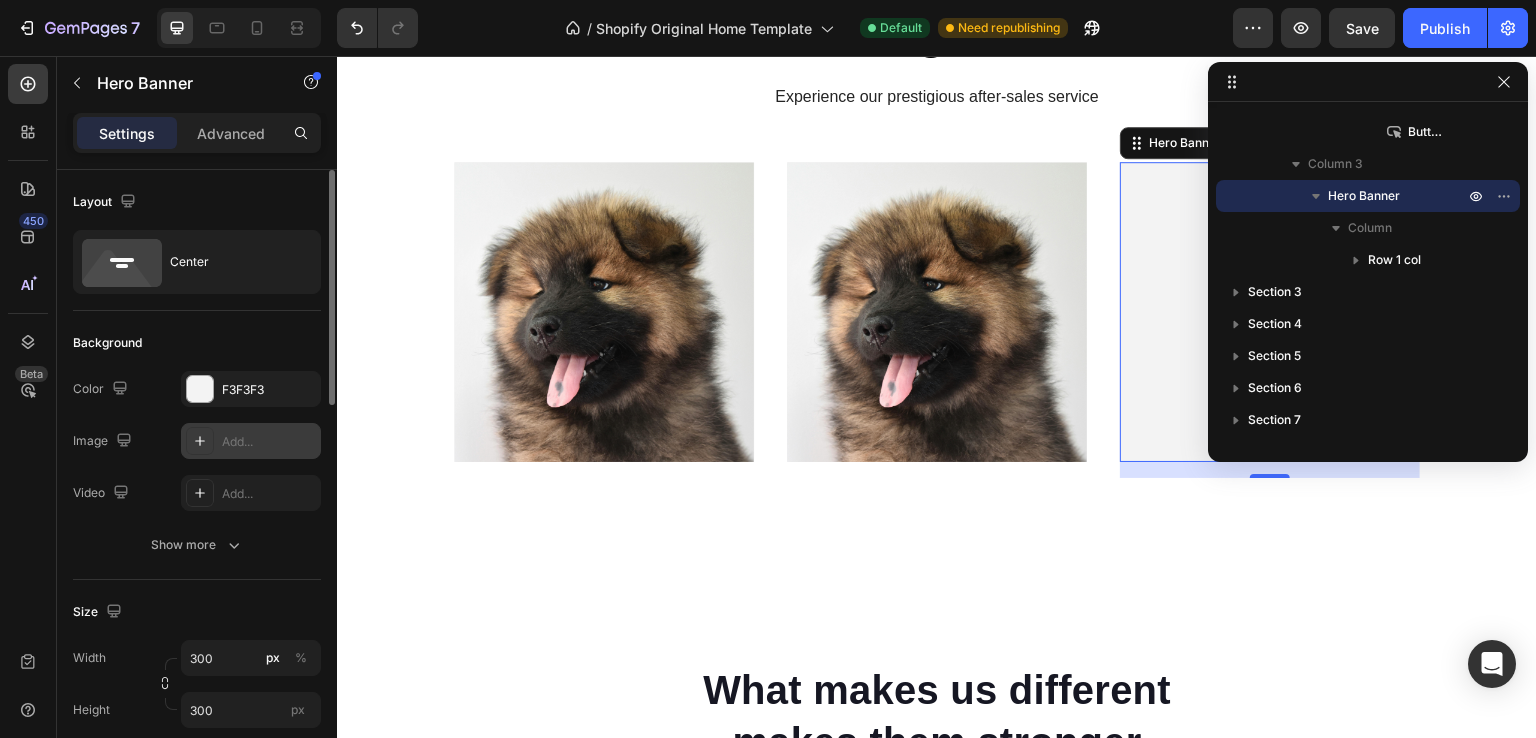 click on "Add..." at bounding box center [269, 442] 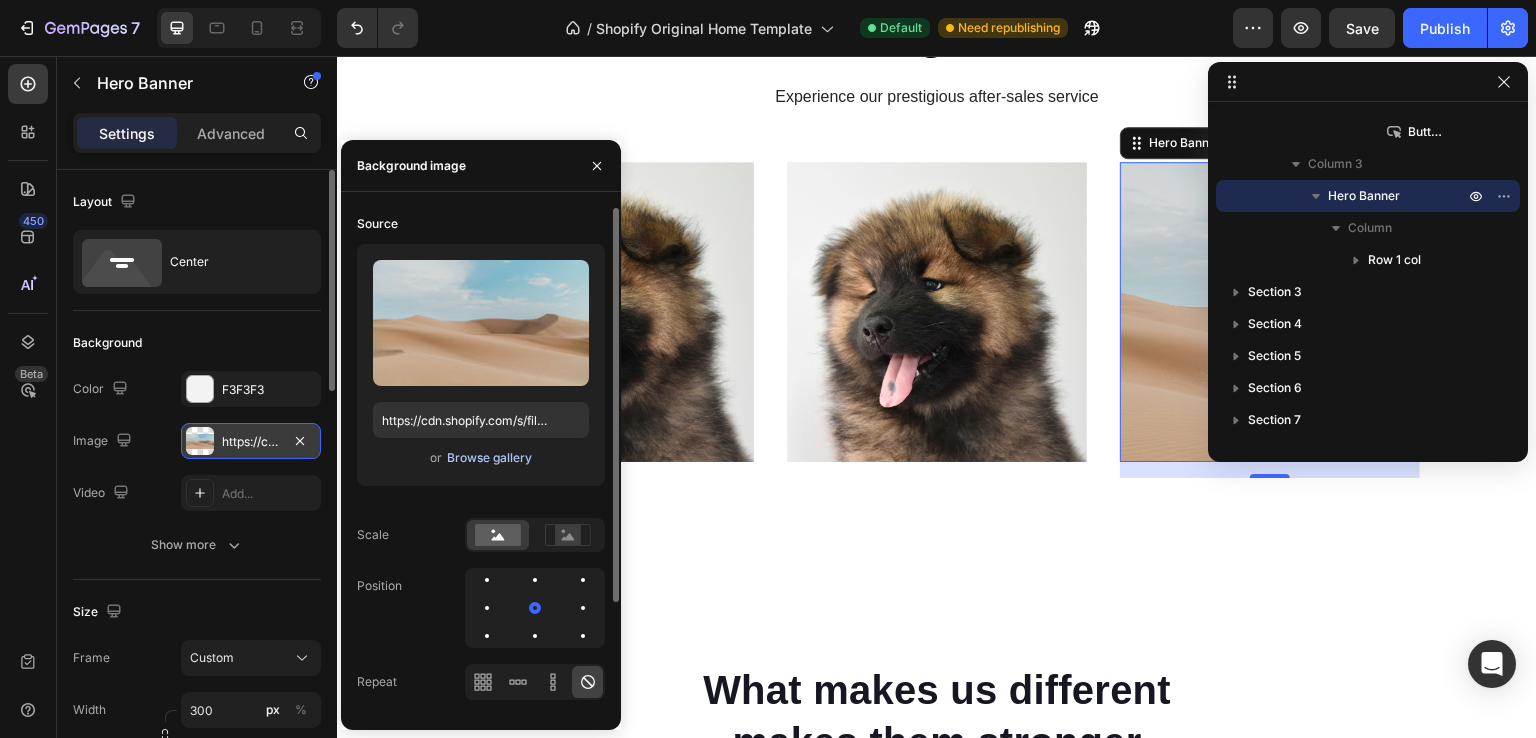 click on "Browse gallery" at bounding box center (489, 458) 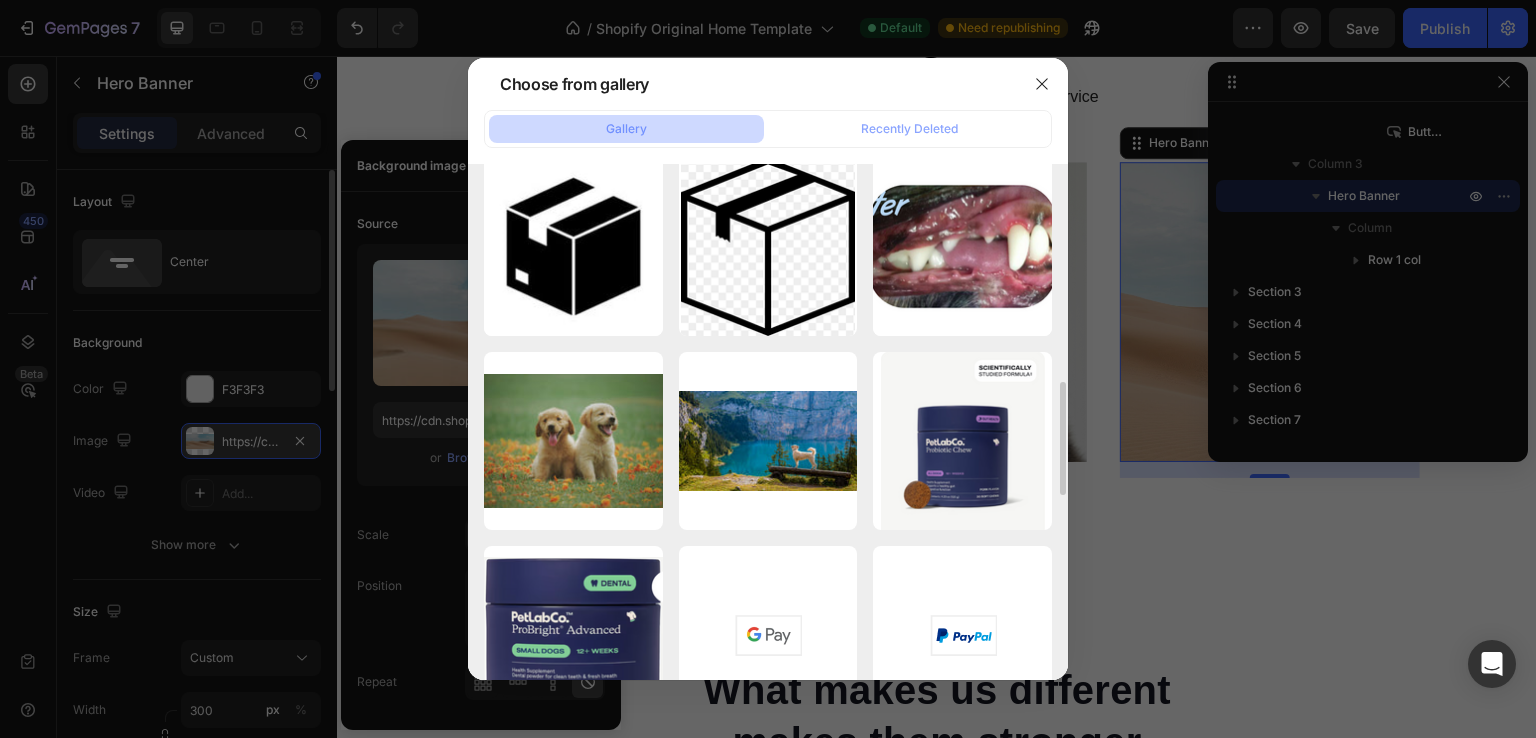 scroll, scrollTop: 1836, scrollLeft: 0, axis: vertical 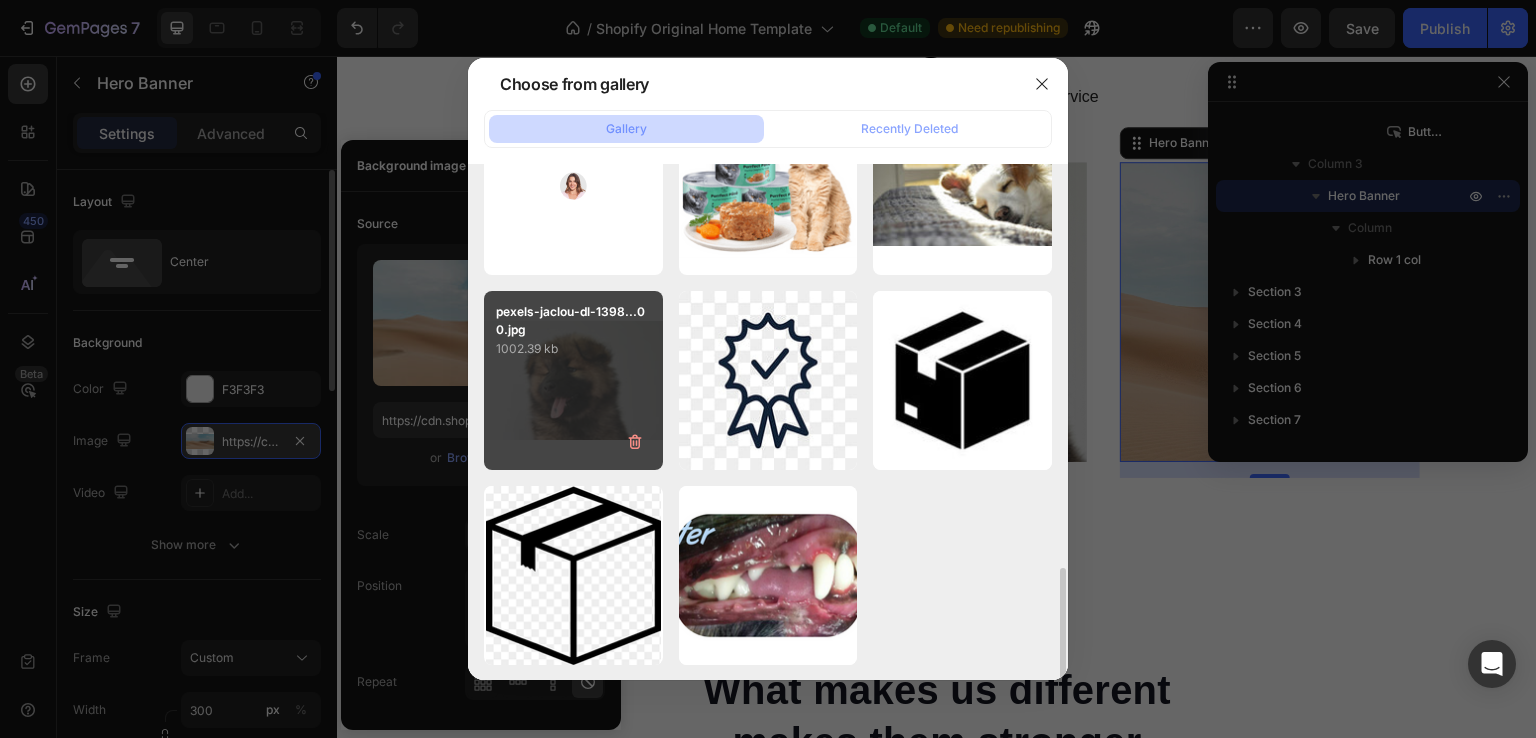 click on "pexels-jaclou-dl-1398...00.jpg 1002.39 kb" at bounding box center [573, 380] 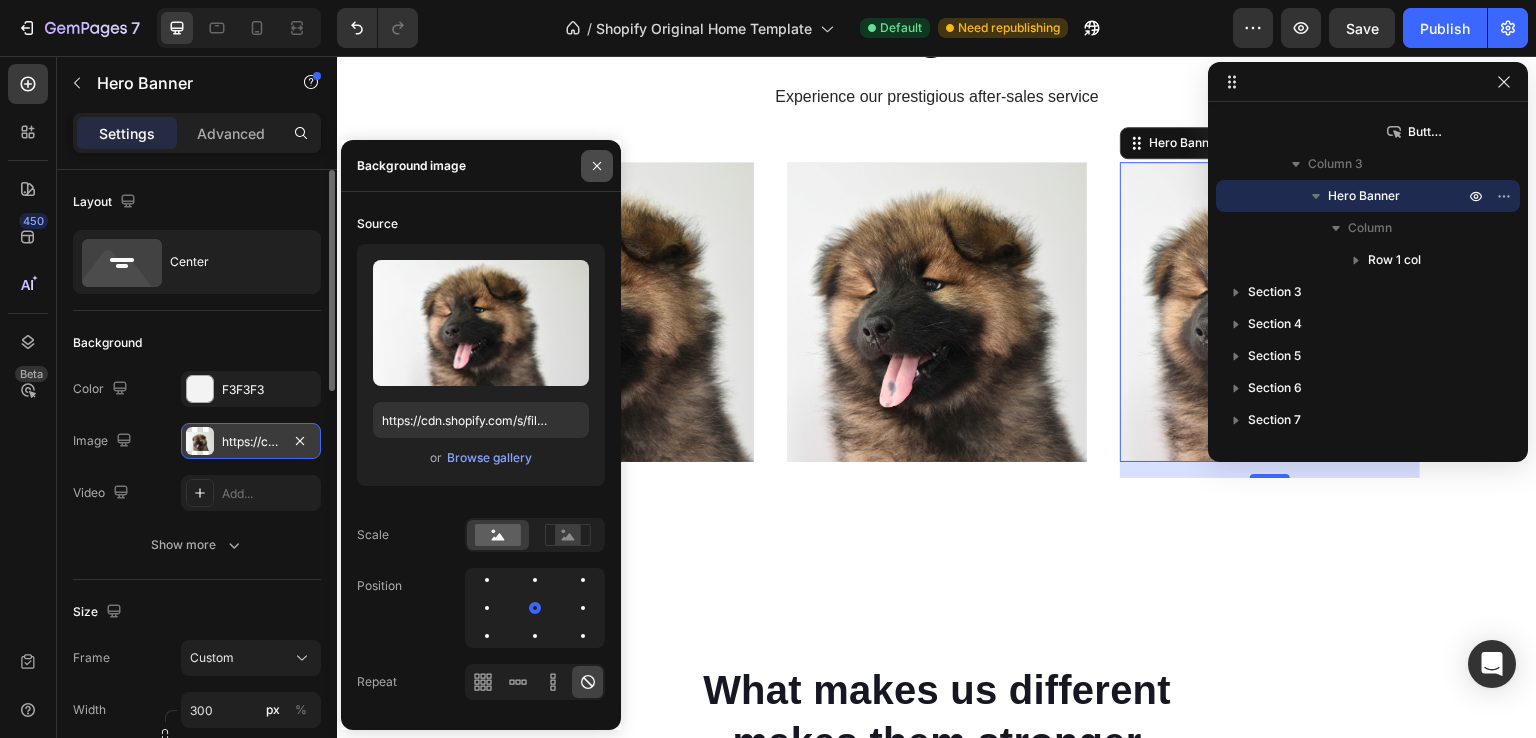 click at bounding box center [597, 166] 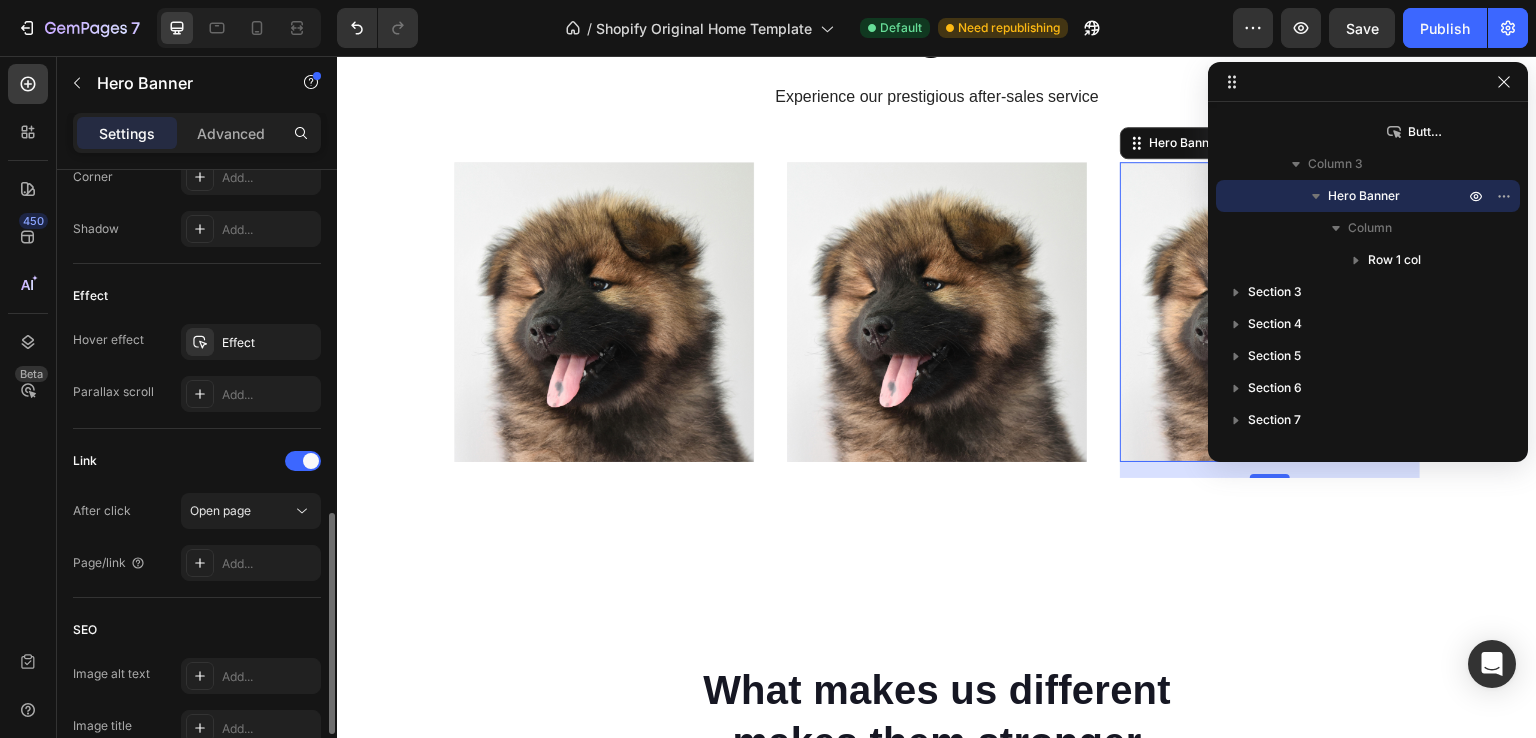 scroll, scrollTop: 1140, scrollLeft: 0, axis: vertical 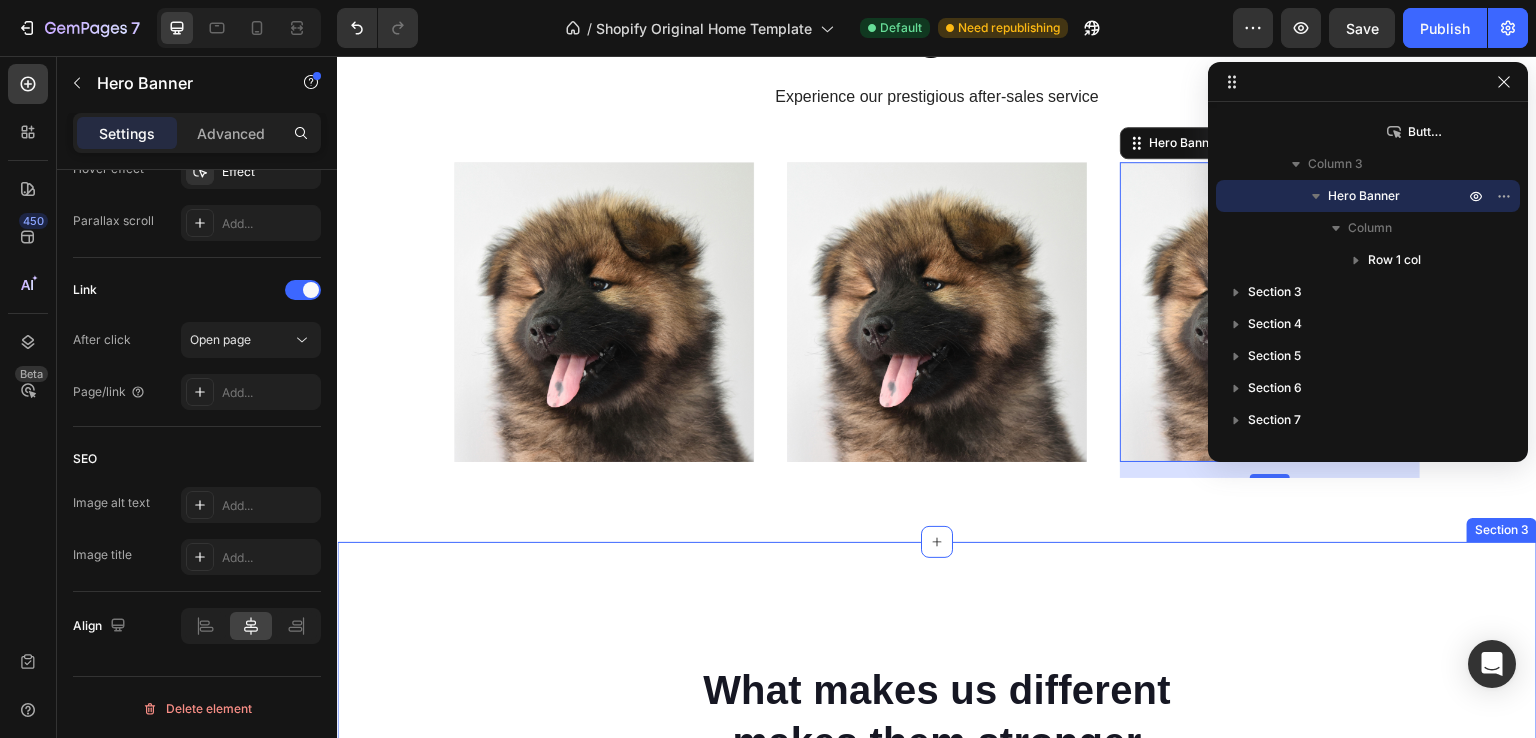 click on "What makes us different makes them stronger Heading Image Real Food Text block Wholesome recipes for dogs with real meat and veggies. Text block Image Premium Ingredient Text block Elevating pet care with unmatched safety and quality. Text block Advanced list Image Comparison Image Made Fresh Text block We prioritize maintaining the integrity of whole foods and nutrition. Text block Image Vet Developed Text block We raise the bar for dog nutrition, surpassing industry expectations. Text block Advanced list Row Row Image Real Food Text block Wholesome recipes for dogs with real meat and veggies. Text block Image Premium Ingredient Text block Elevating pet care with unmatched safety and quality. Text block Advanced list Image Made Fresh Text block We prioritize maintaining the integrity of whole foods and nutrition. Text block Image Vet Developed Text block We raise the bar for dog nutrition, surpassing industry expectations. Text block Advanced list Row
Drop element here Row" at bounding box center [937, 1001] 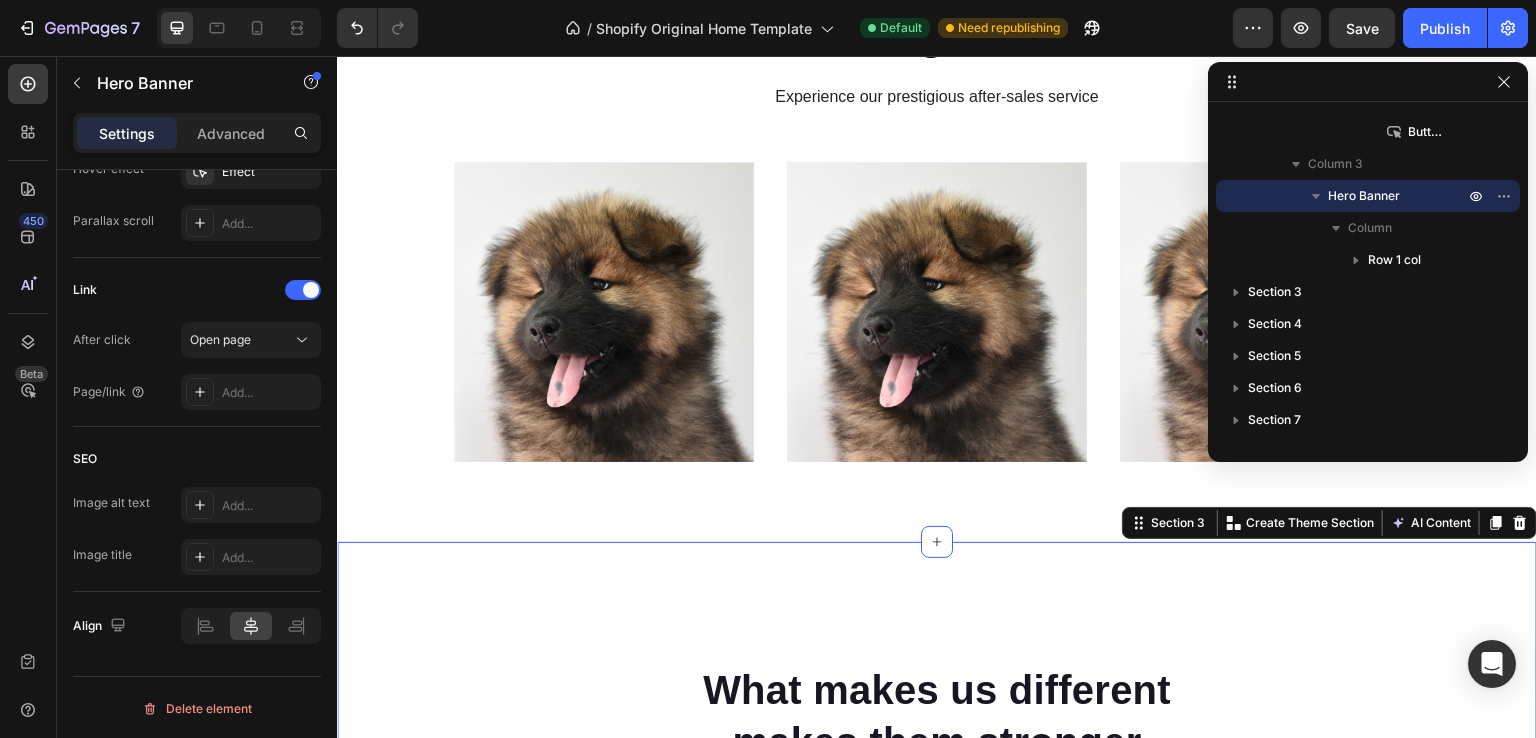scroll, scrollTop: 0, scrollLeft: 0, axis: both 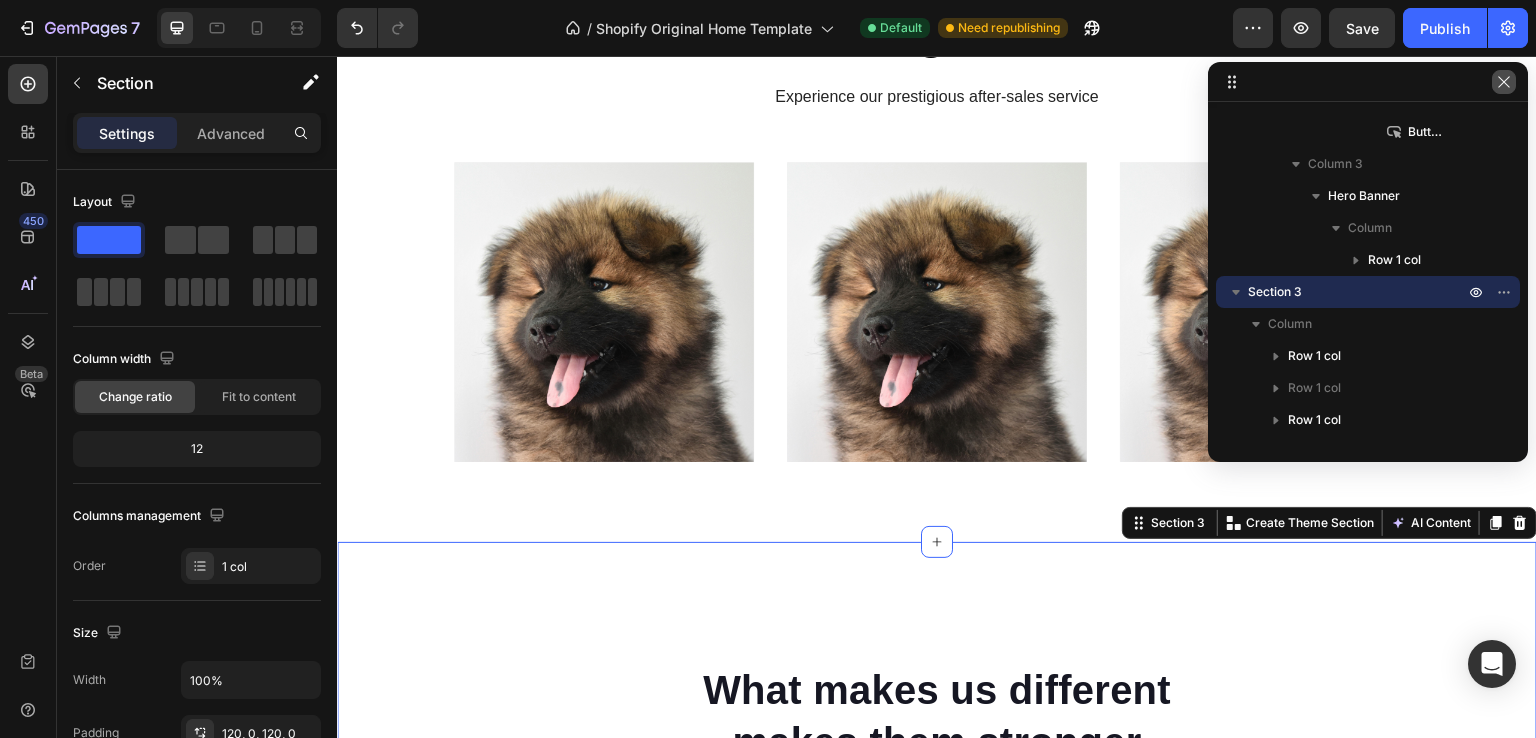 click at bounding box center (1504, 82) 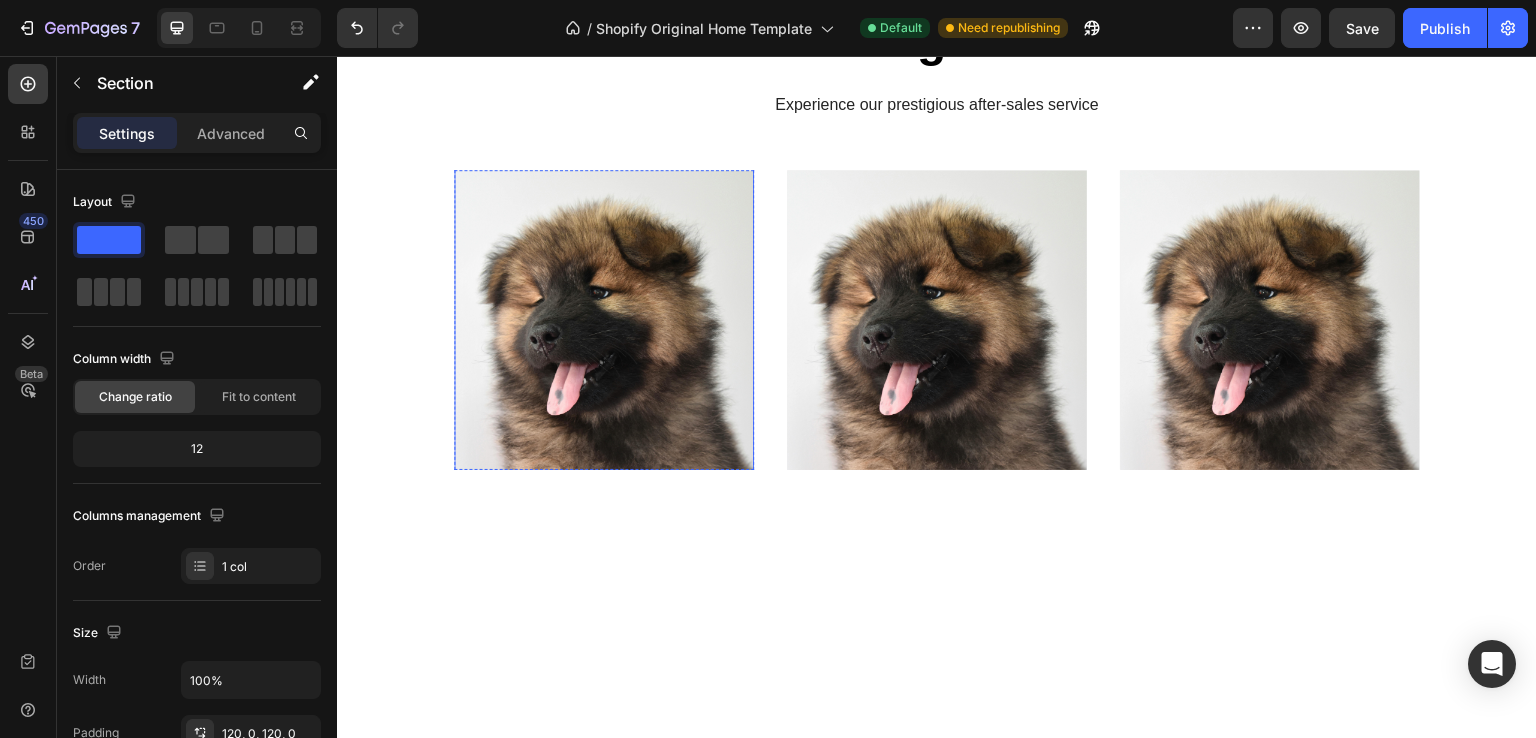 scroll, scrollTop: 747, scrollLeft: 0, axis: vertical 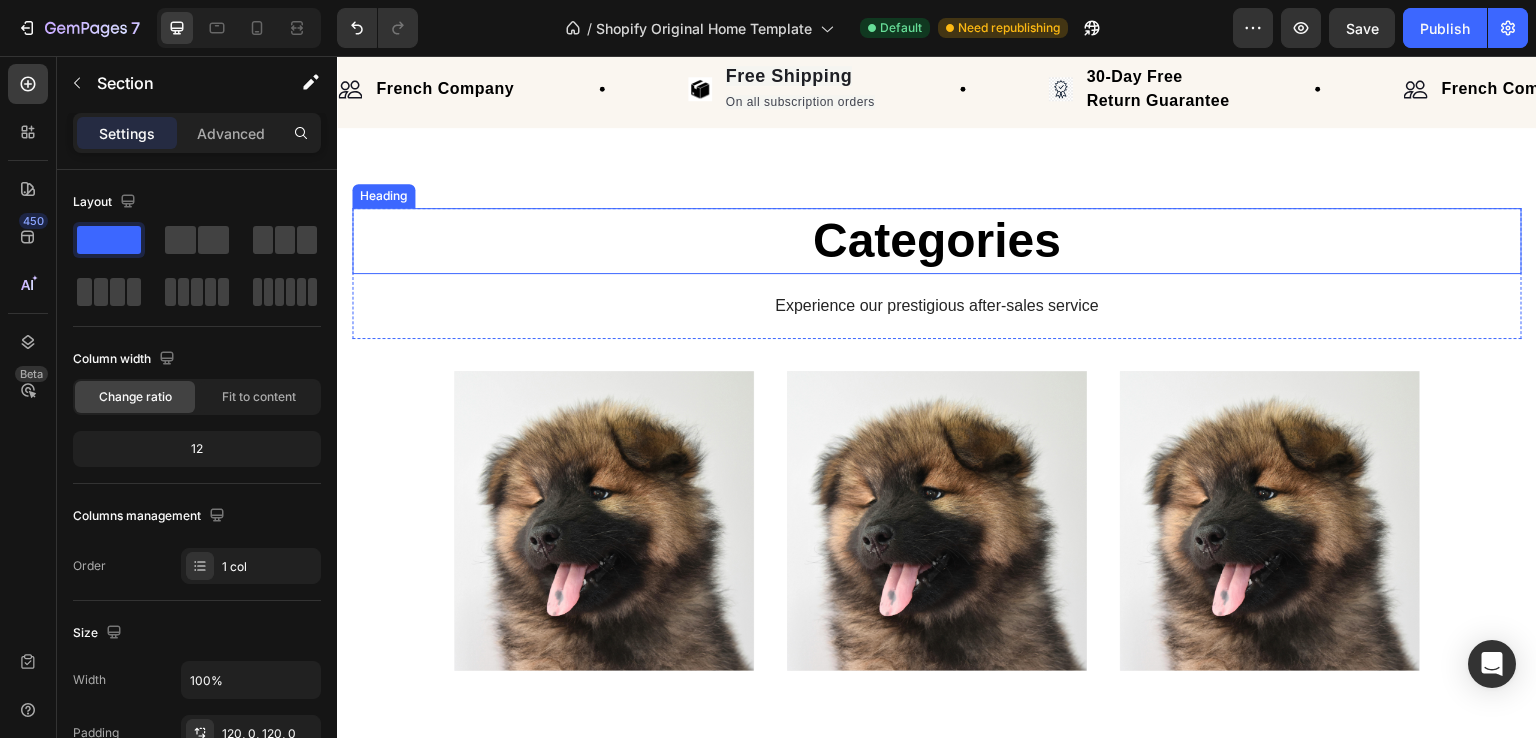 click on "Categories" at bounding box center [937, 241] 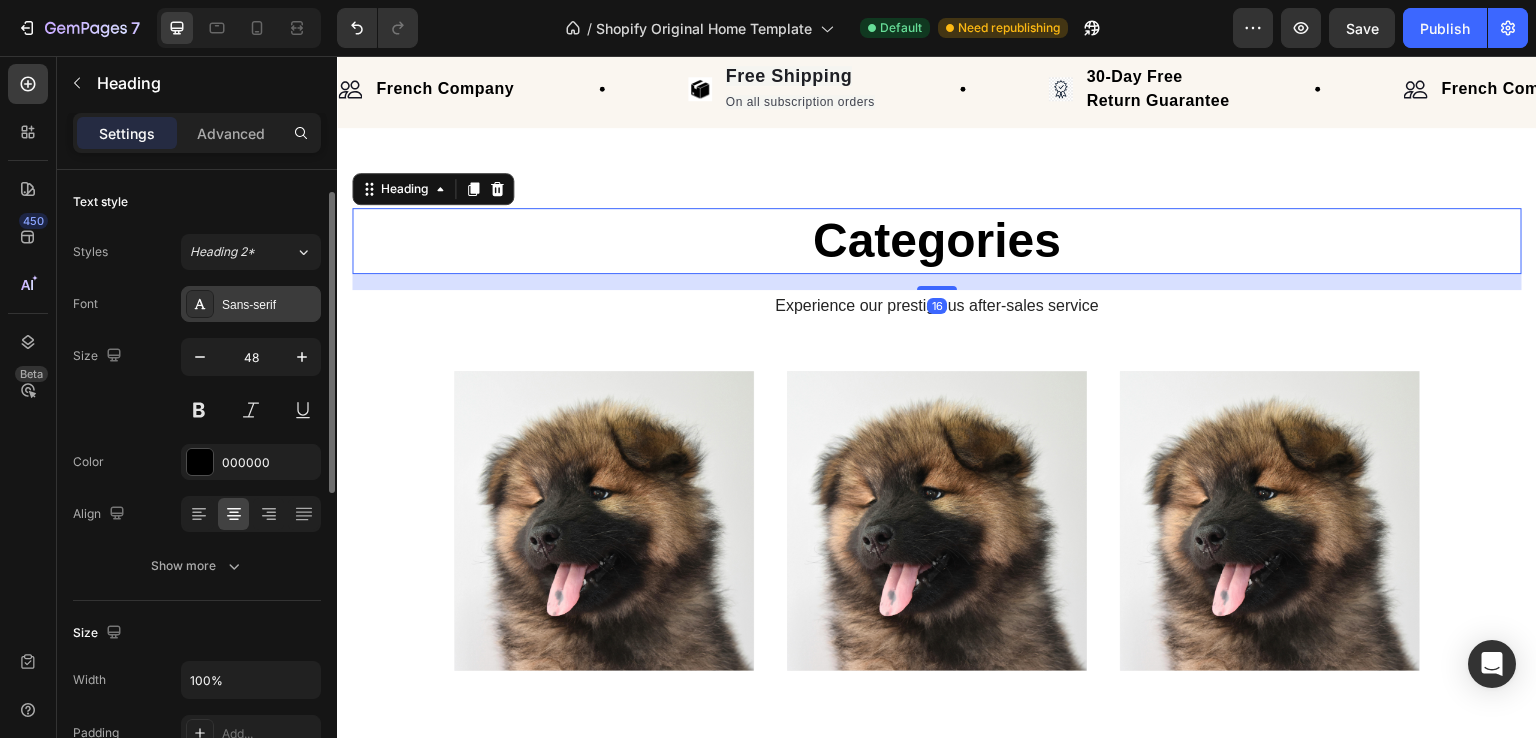 scroll, scrollTop: 671, scrollLeft: 0, axis: vertical 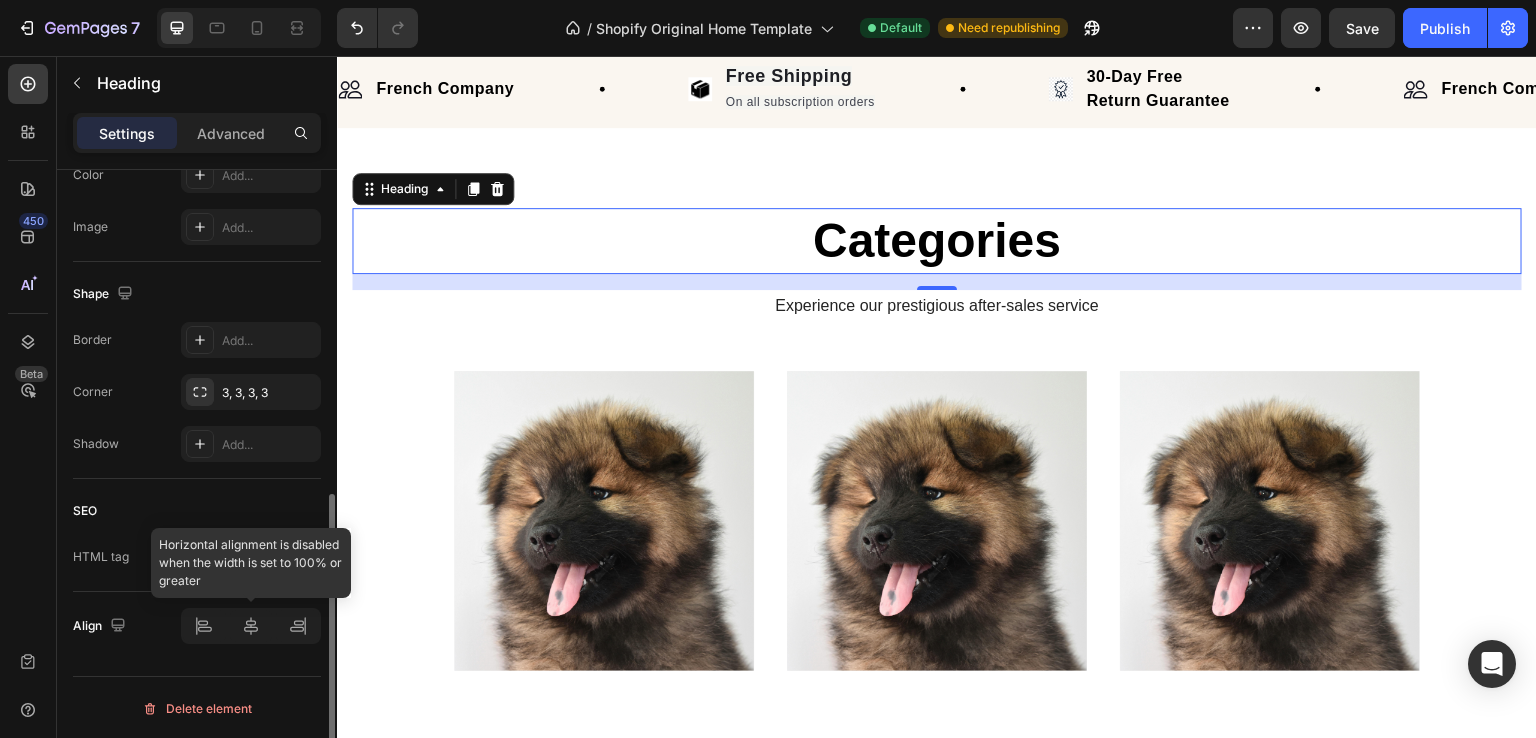 click 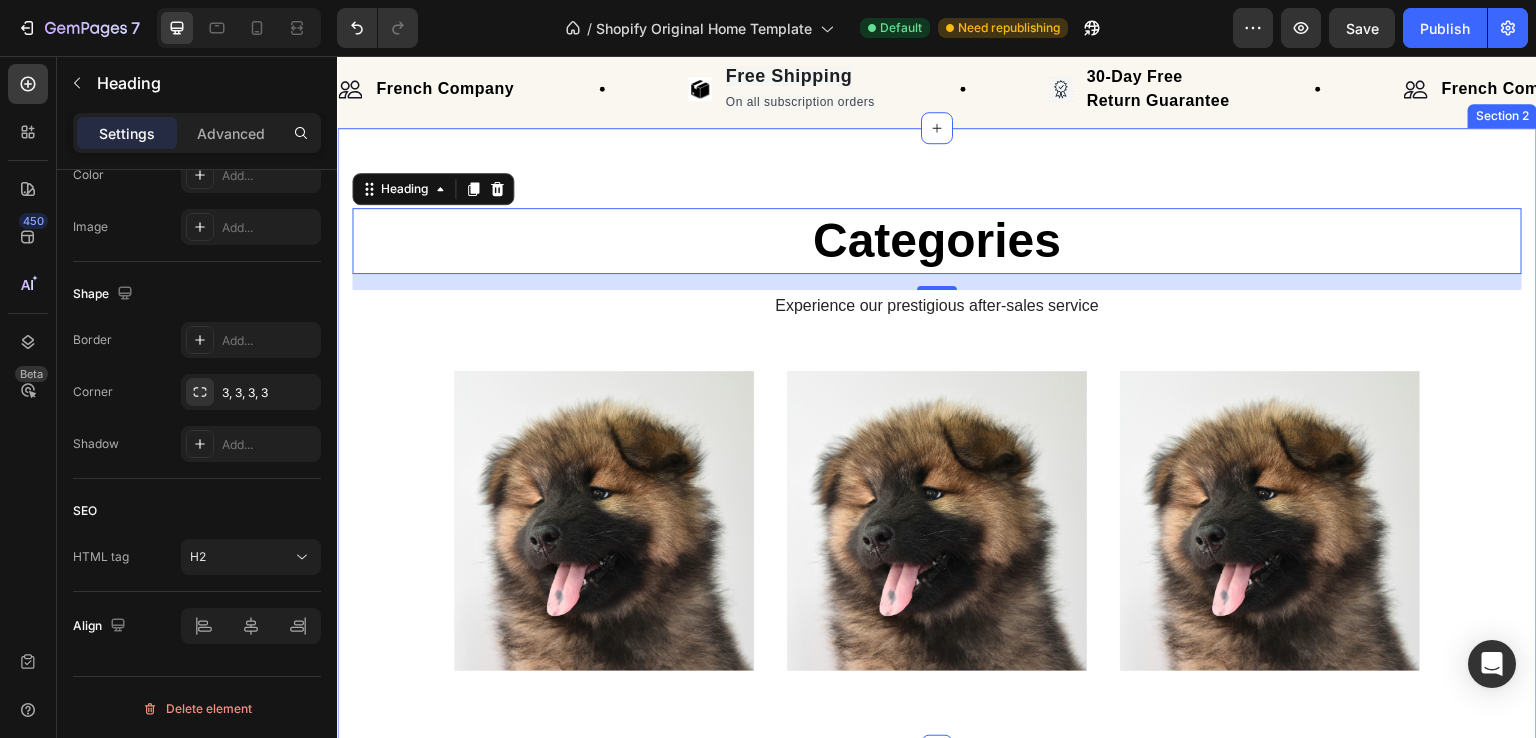 click on "Categories Heading   16 Experience our prestigious after-sales service Text block Row
Shop now Button Row Hero Banner
Shop now Button Row Hero Banner
Shop now Button Row Hero Banner Row" at bounding box center [937, 455] 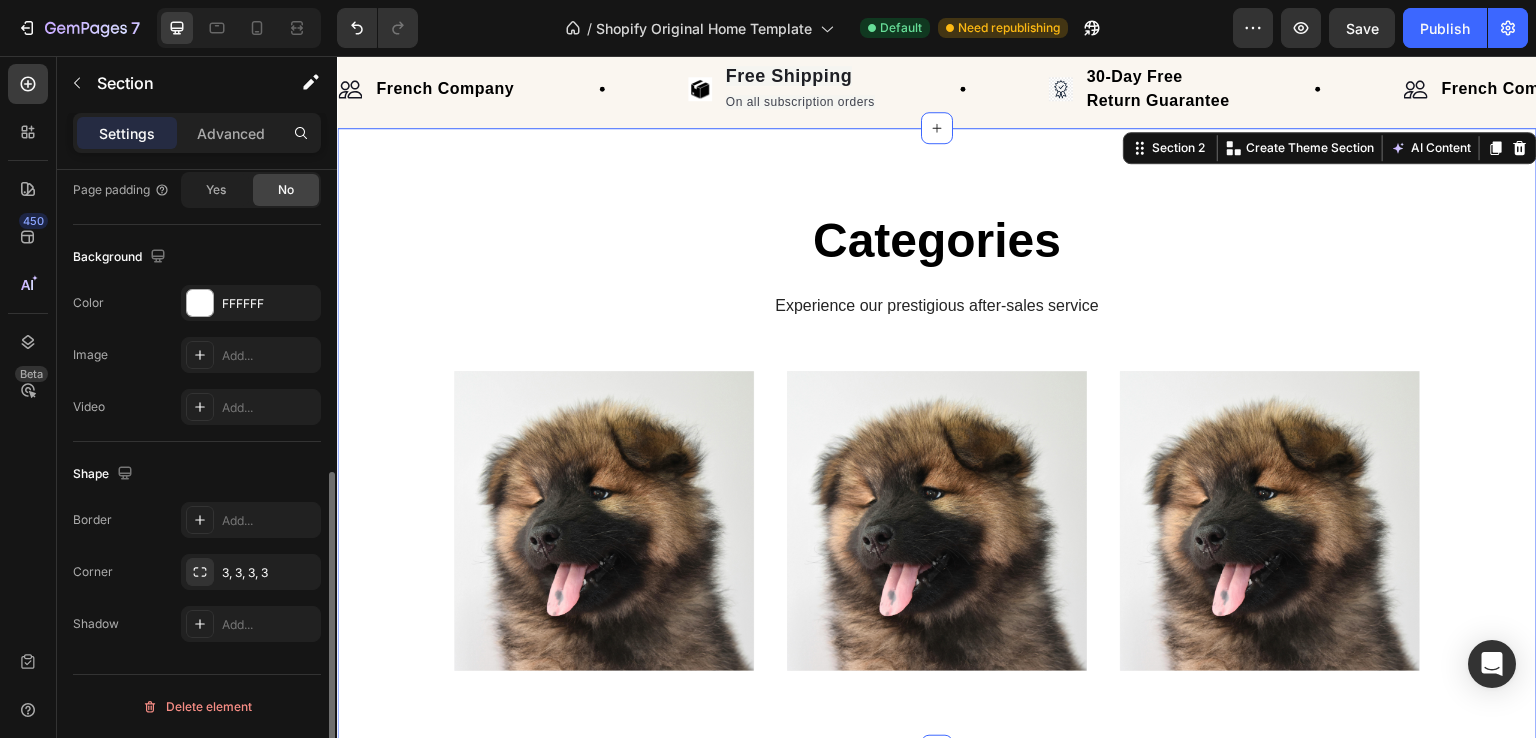 scroll, scrollTop: 0, scrollLeft: 0, axis: both 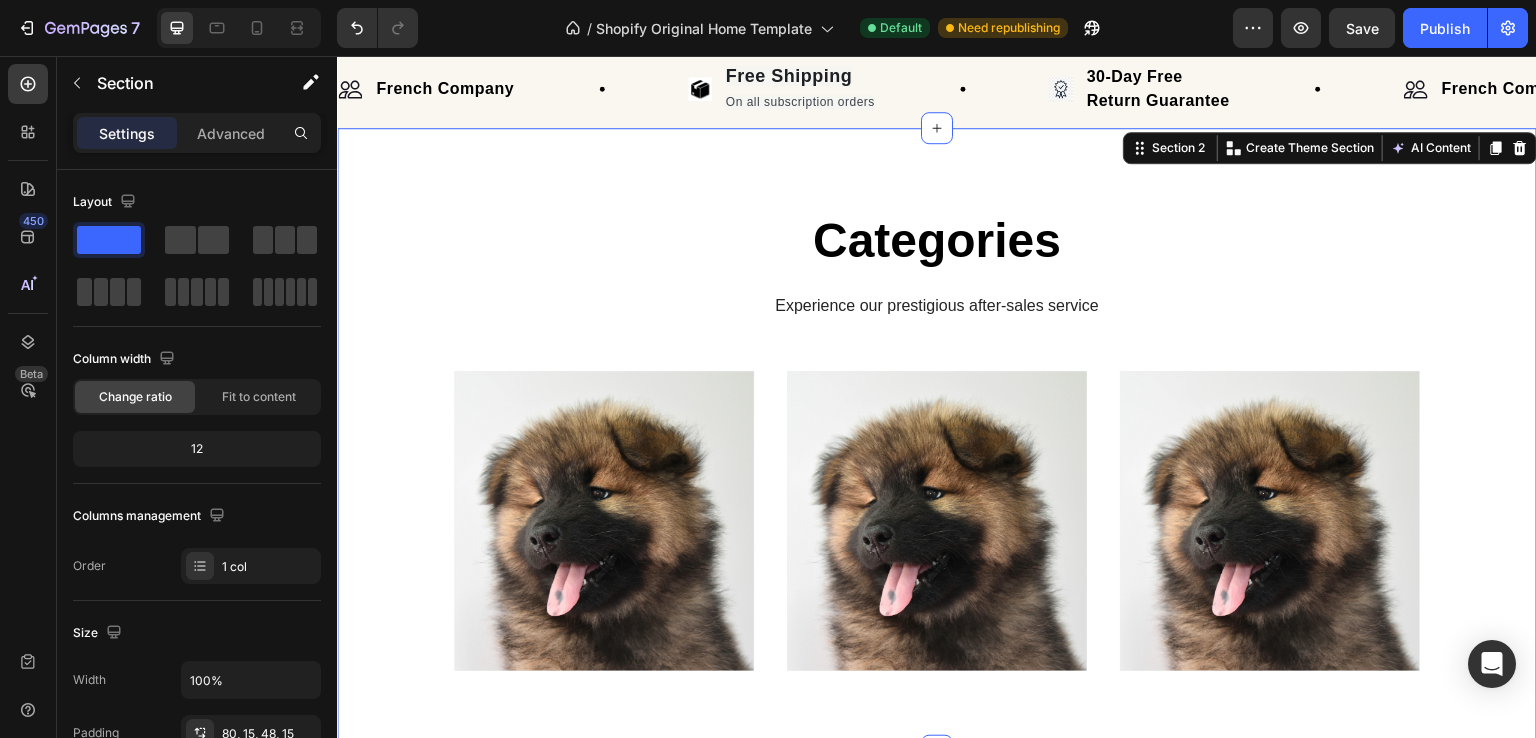 click on "Categories Heading Experience our prestigious after-sales service Text block Row
Shop now Button Row Hero Banner
Shop now Button Row Hero Banner
Shop now Button Row Hero Banner Row" at bounding box center [937, 455] 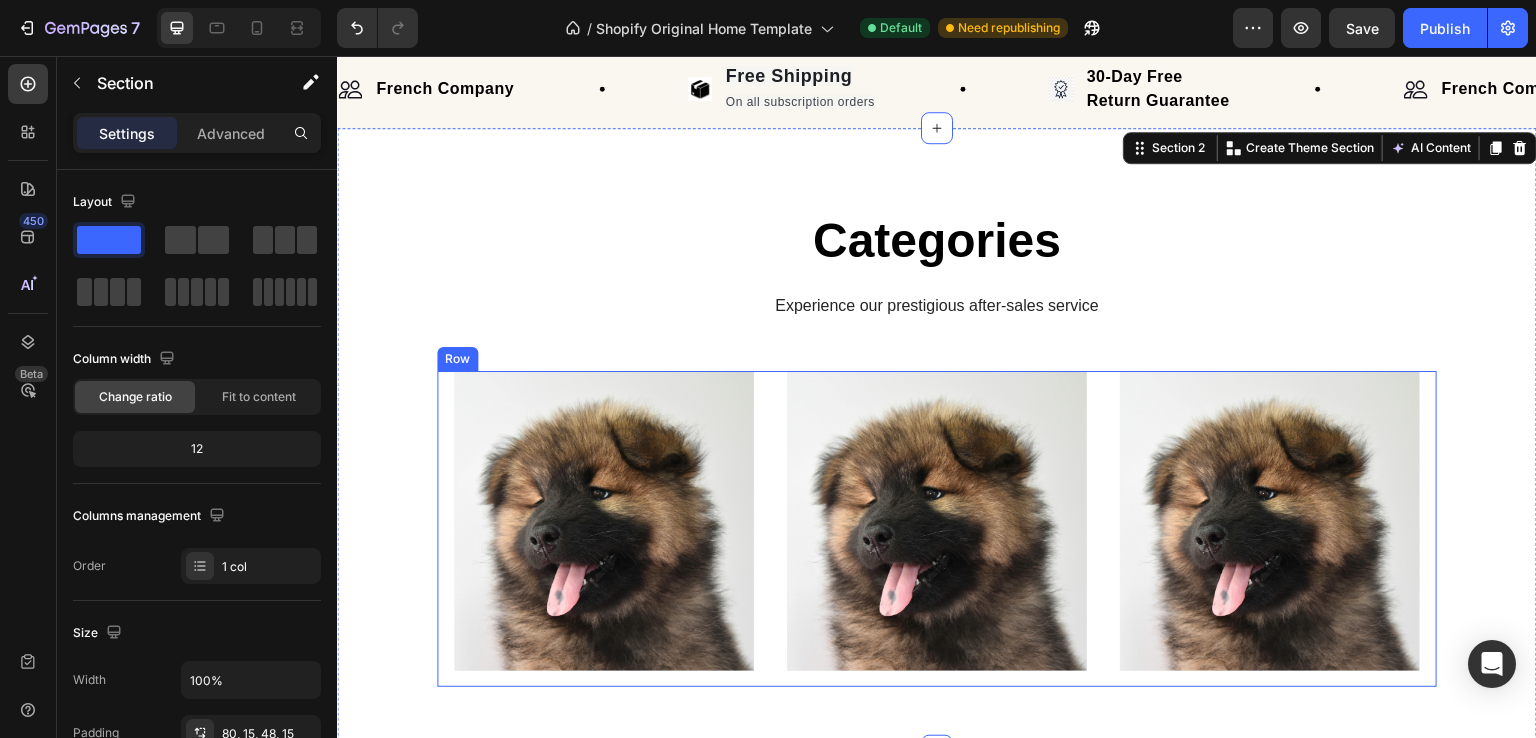 click on "Shop now Button Row Hero Banner" at bounding box center [603, 529] 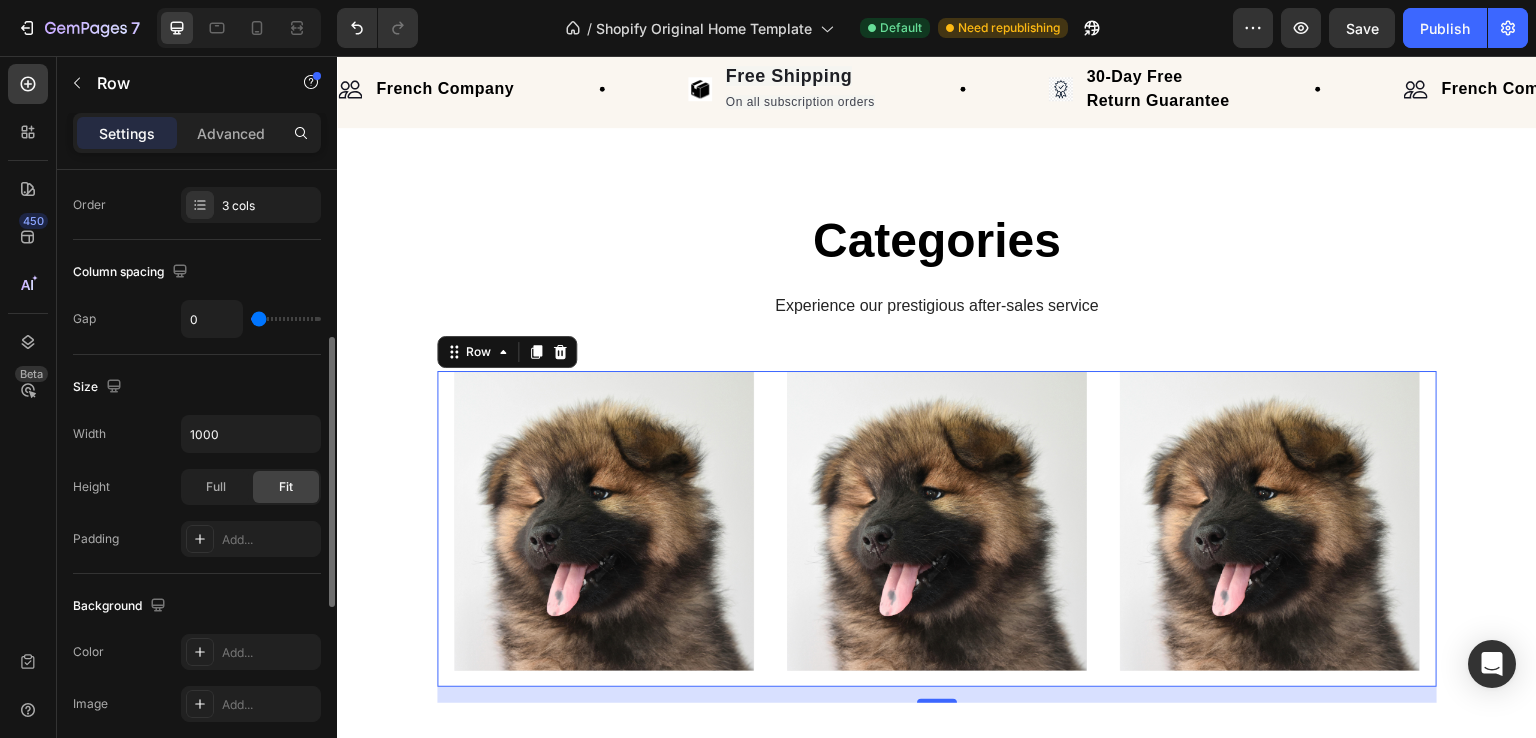 scroll, scrollTop: 369, scrollLeft: 0, axis: vertical 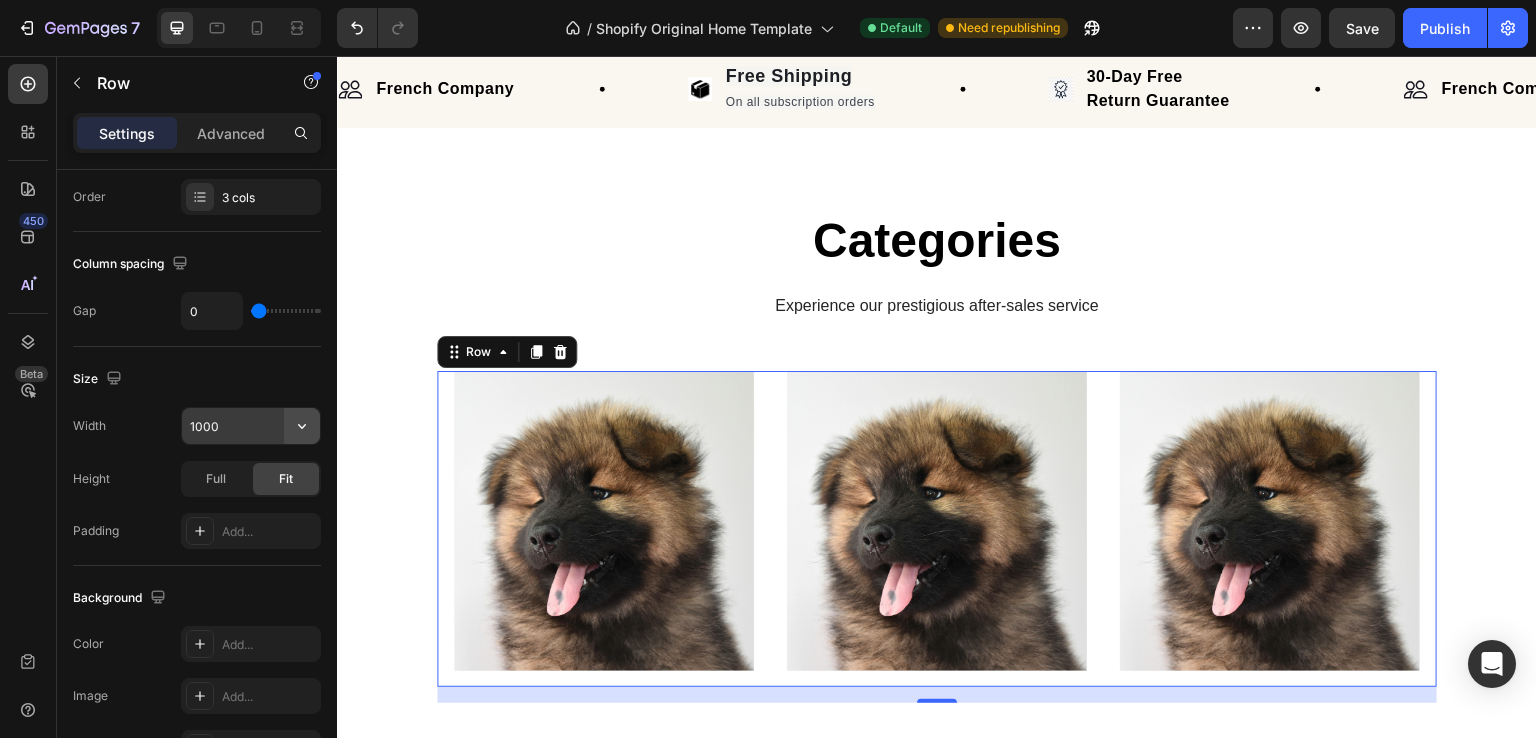 click 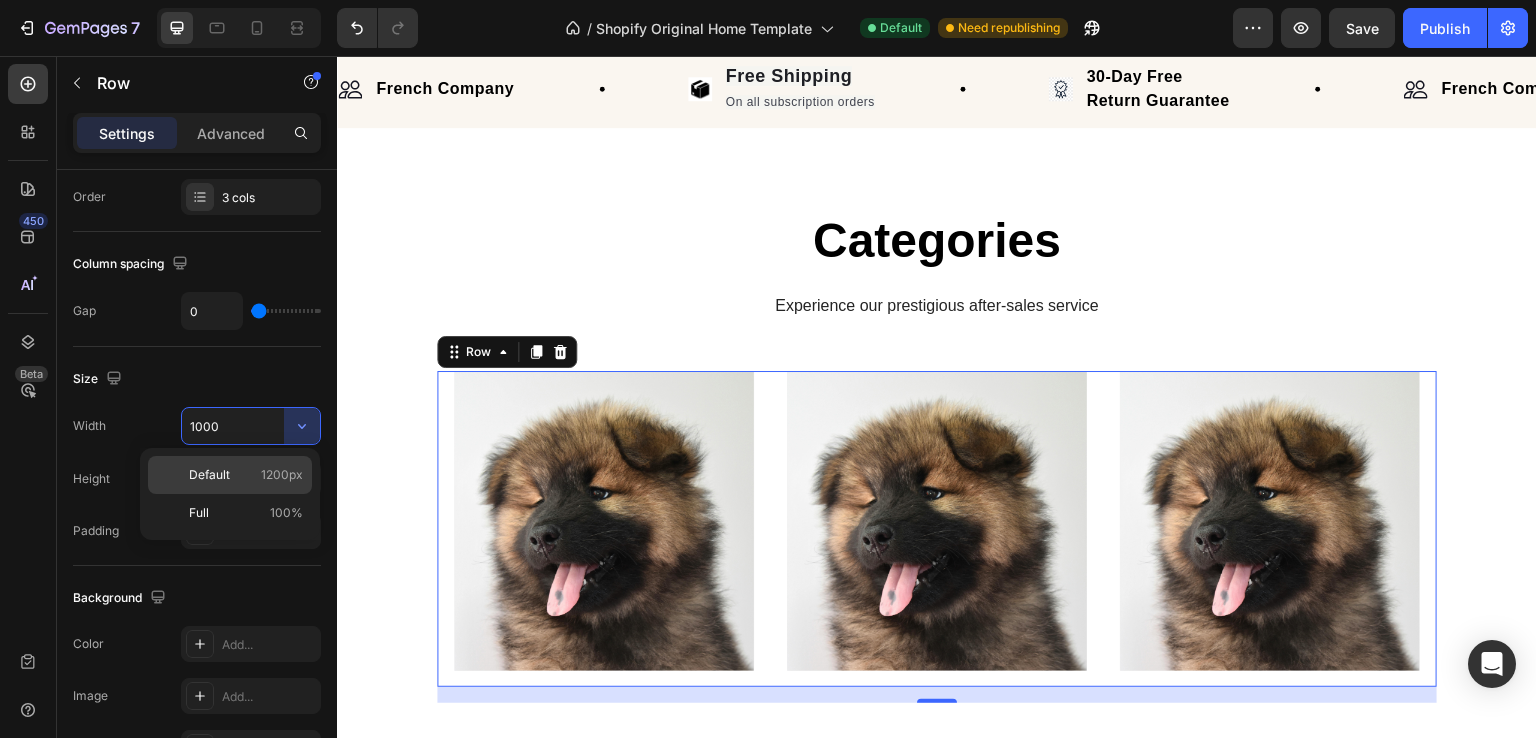 click on "1200px" at bounding box center [282, 475] 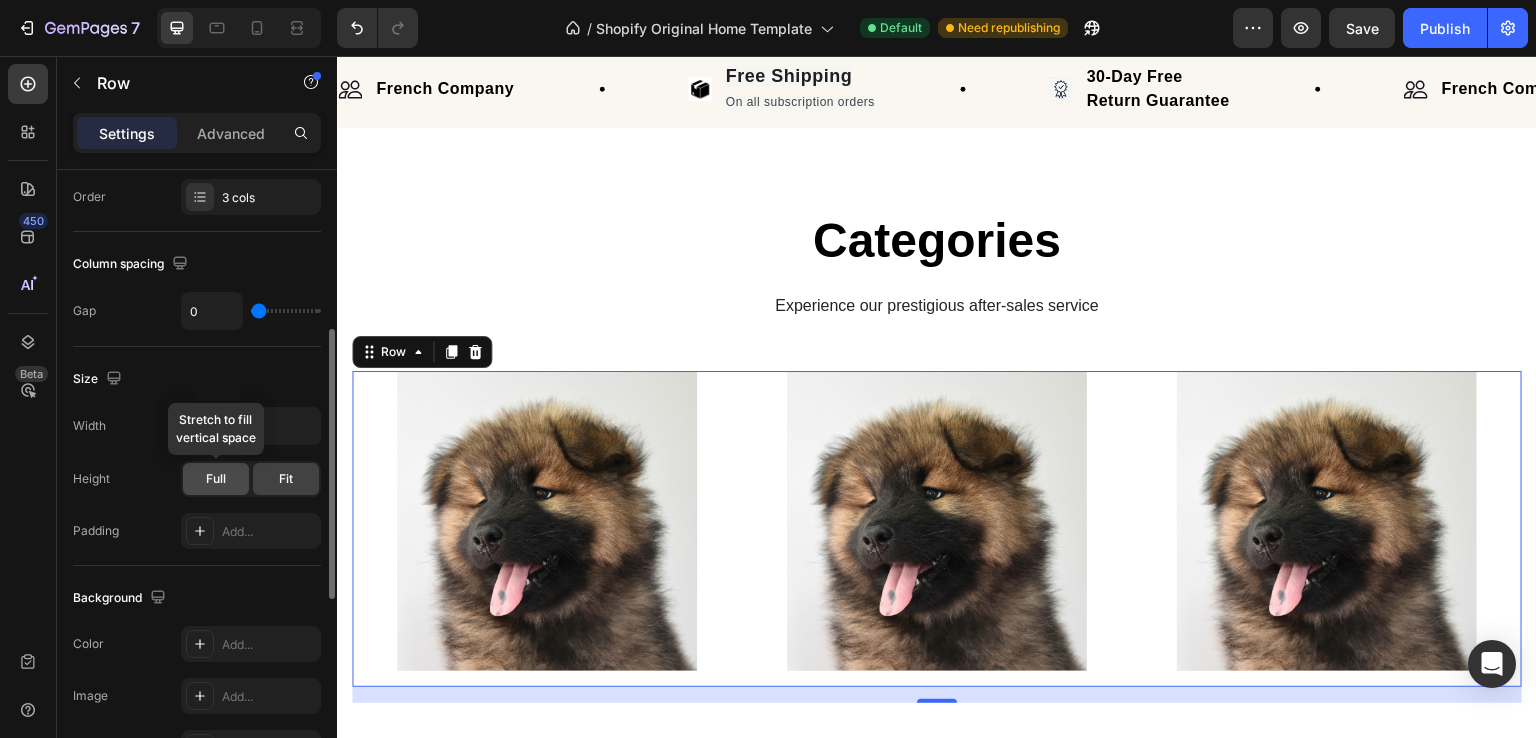 click on "Full" 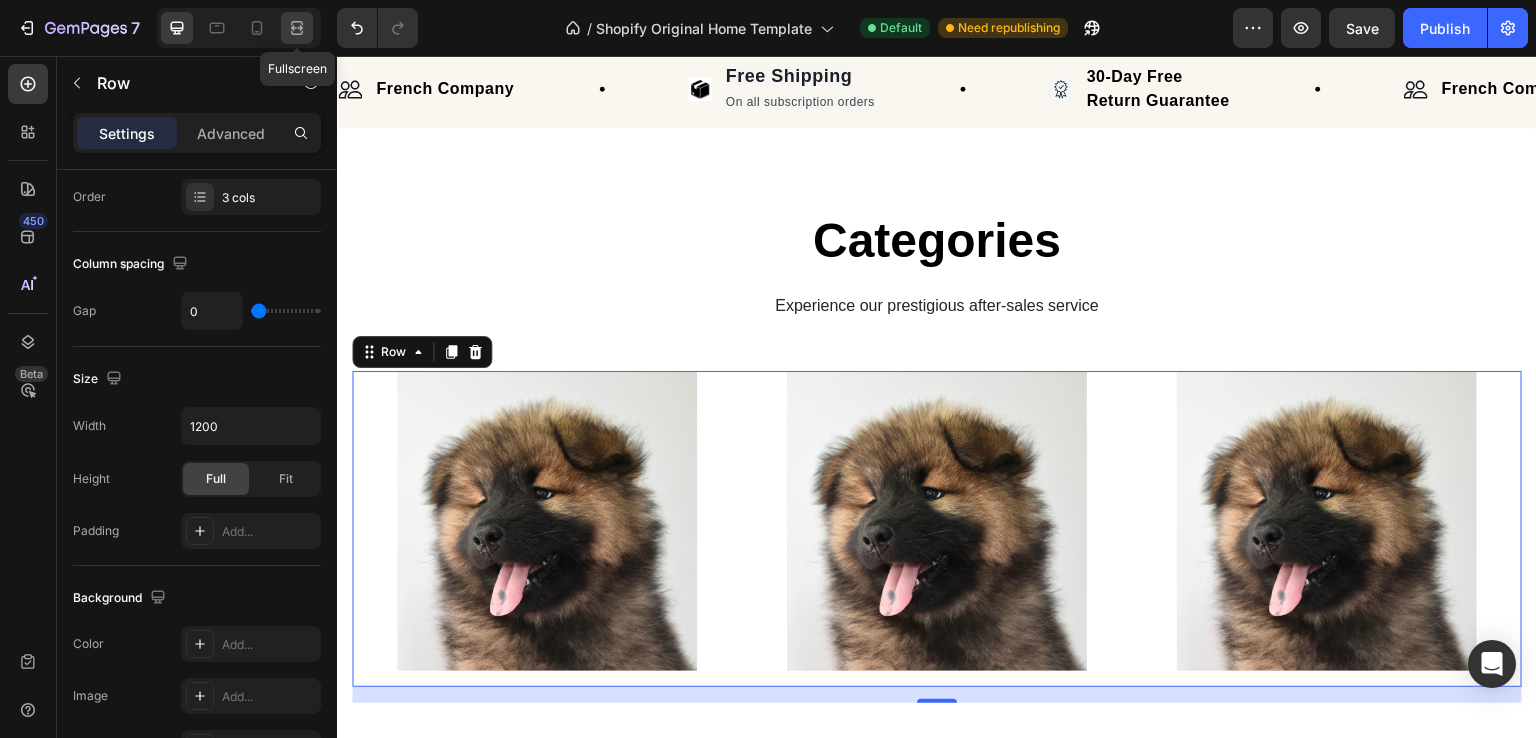 click 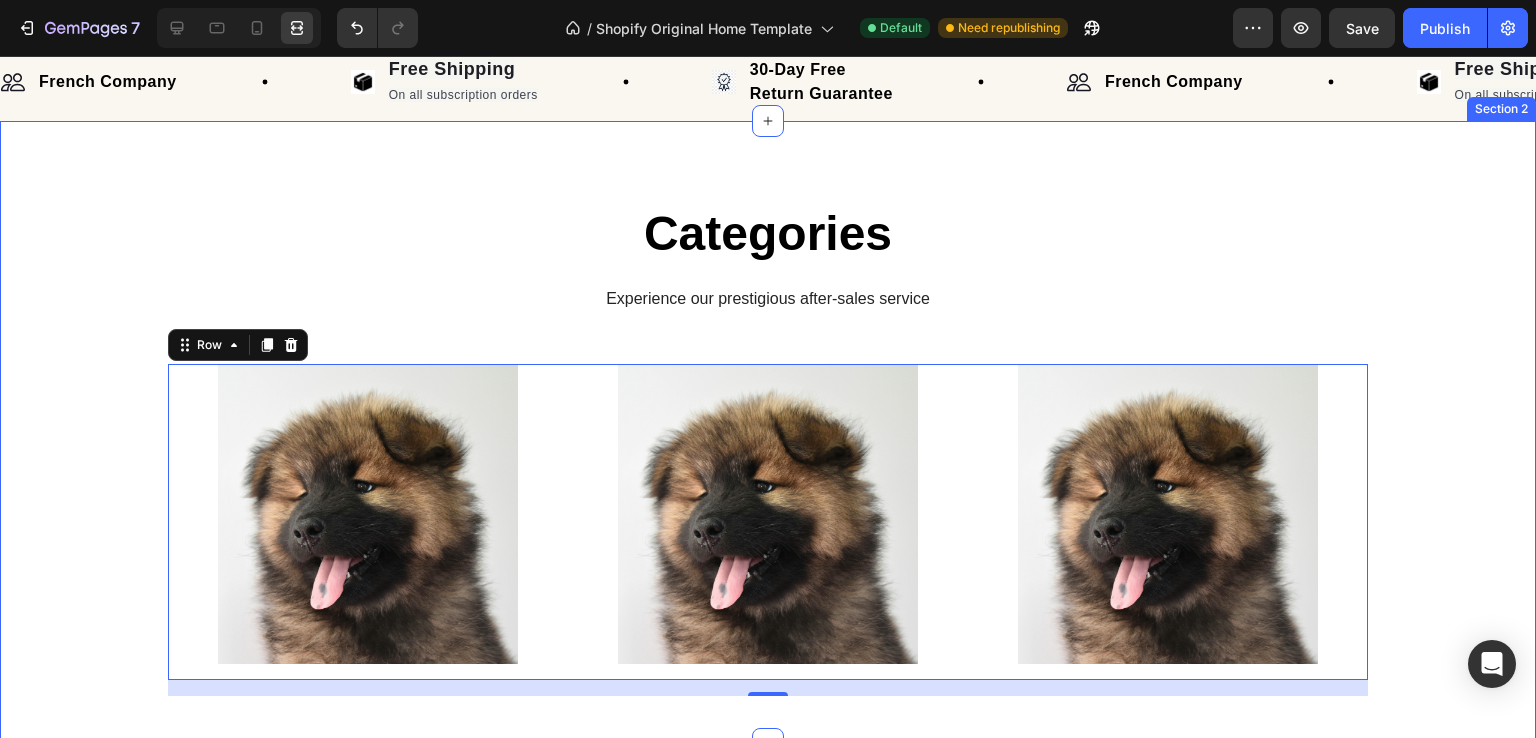 click on "Categories Heading Experience our prestigious after-sales service Text block Row
Shop now Button Row Hero Banner
Shop now Button Row Hero Banner
Shop now Button Row Hero Banner Row   16" at bounding box center [768, 448] 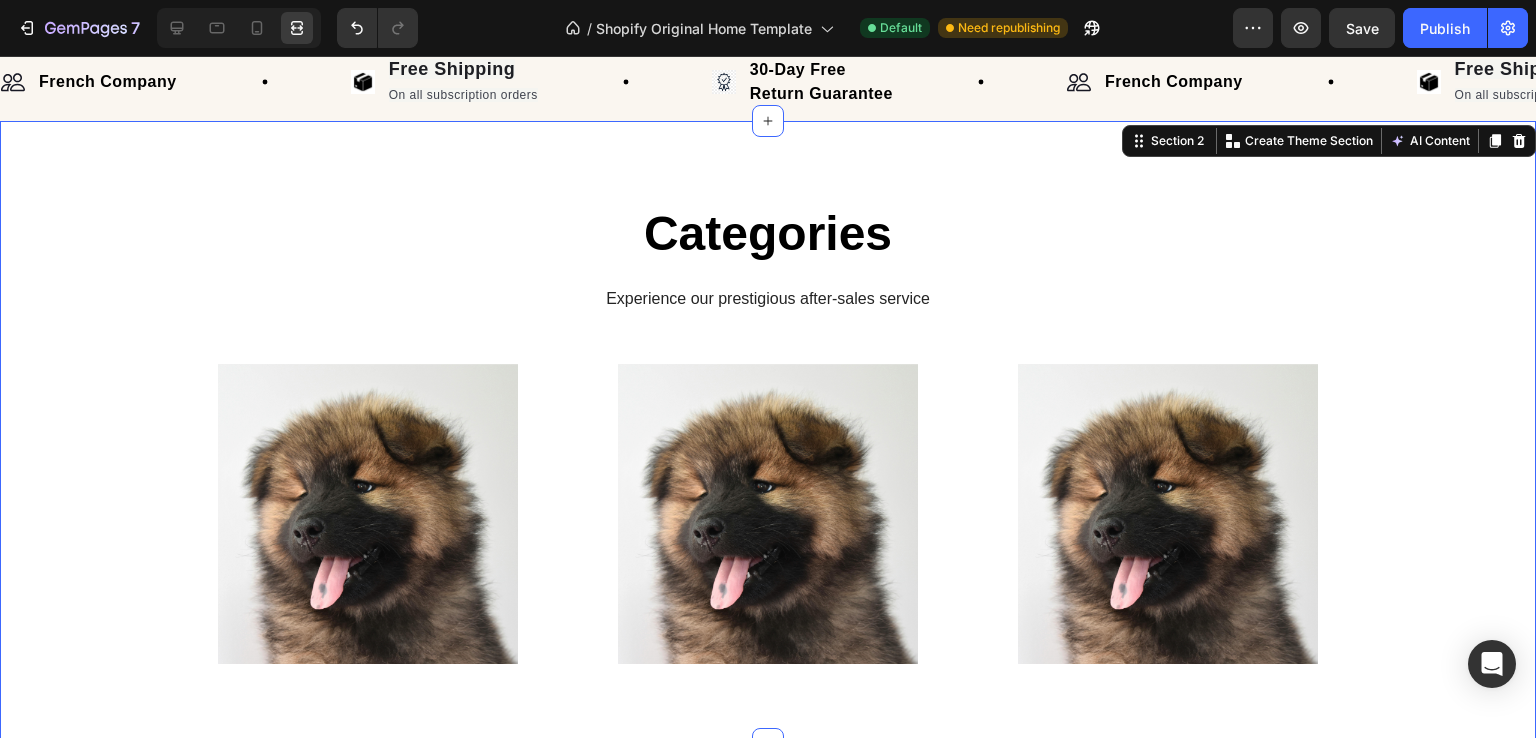 scroll, scrollTop: 0, scrollLeft: 0, axis: both 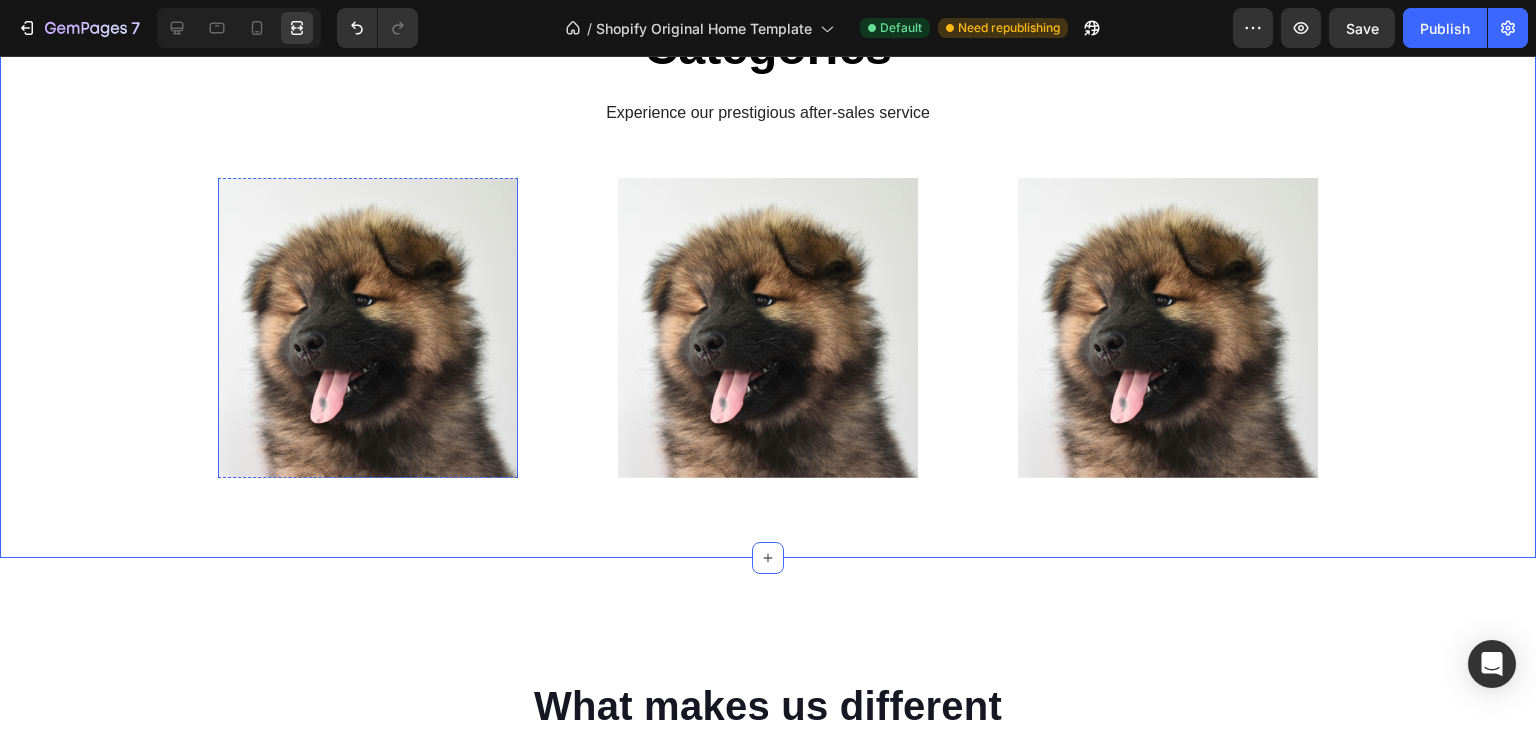 click on "Shop now Button" at bounding box center [368, 328] 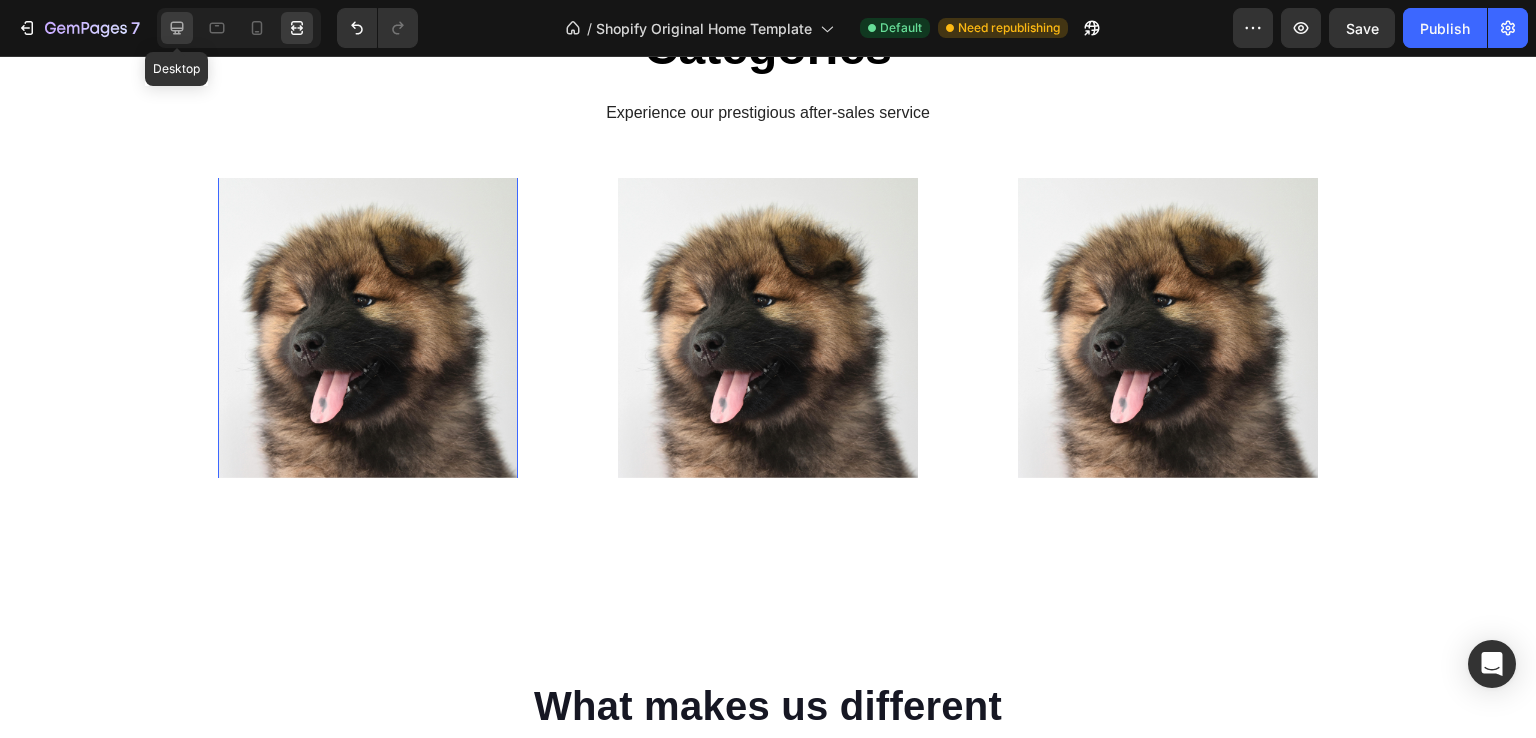 click 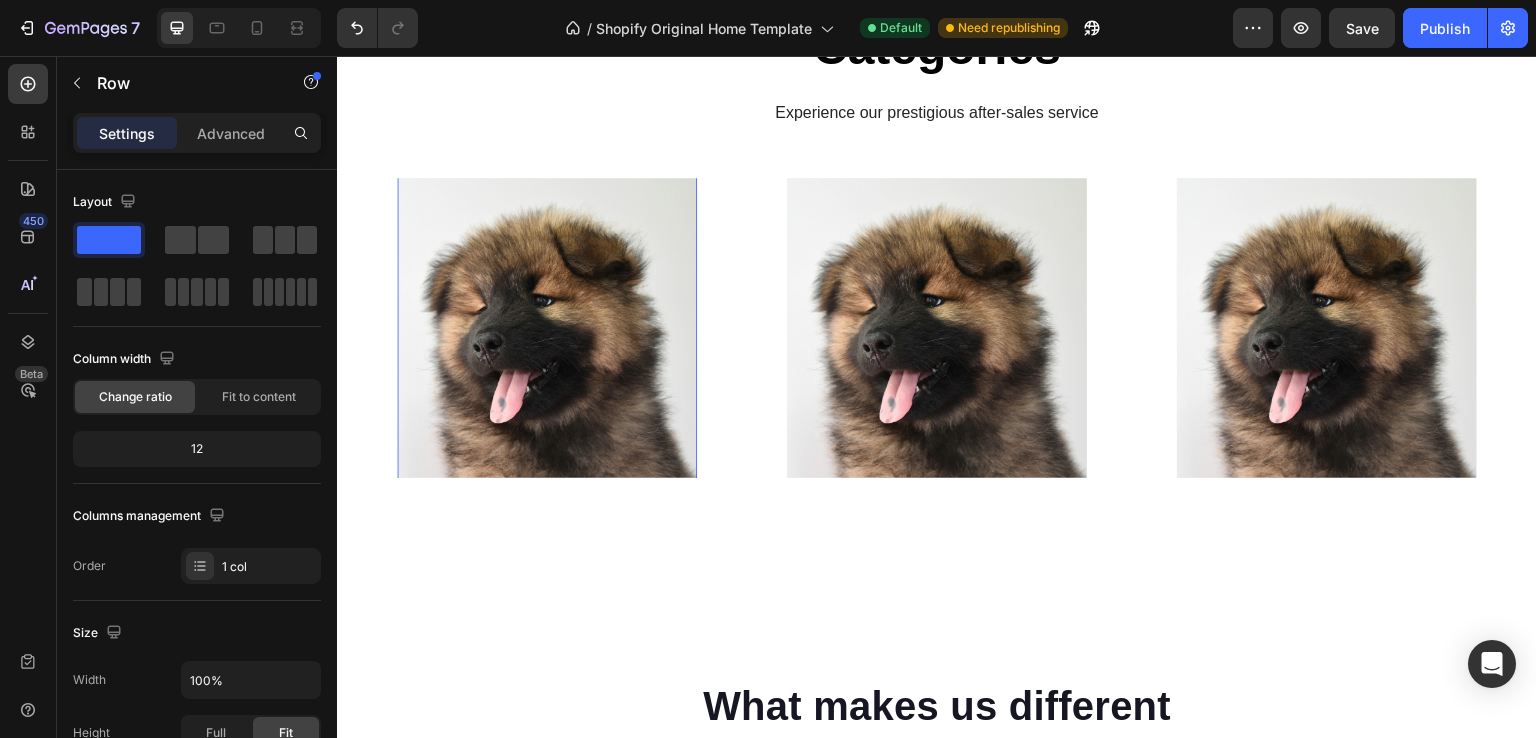 scroll, scrollTop: 1057, scrollLeft: 0, axis: vertical 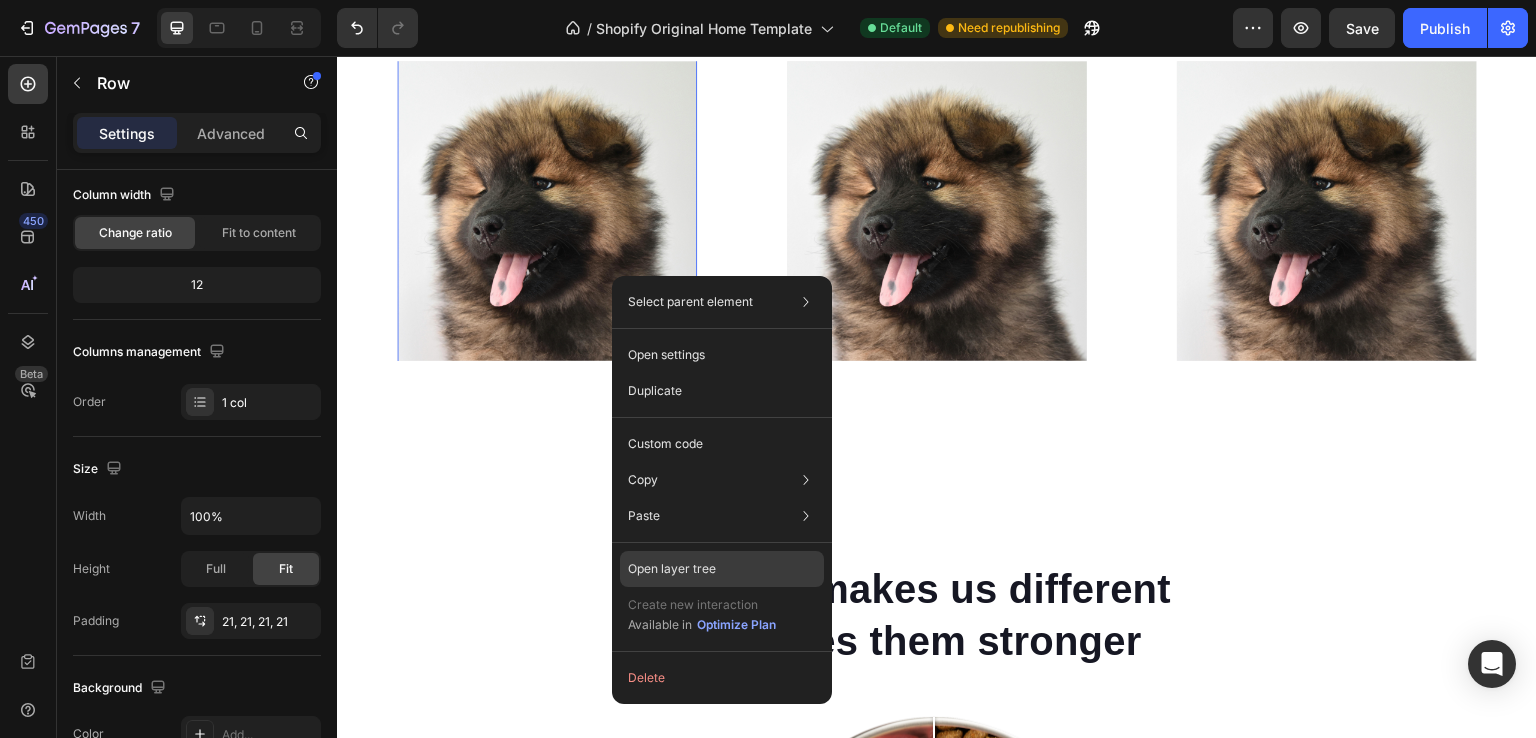 click on "Open layer tree" 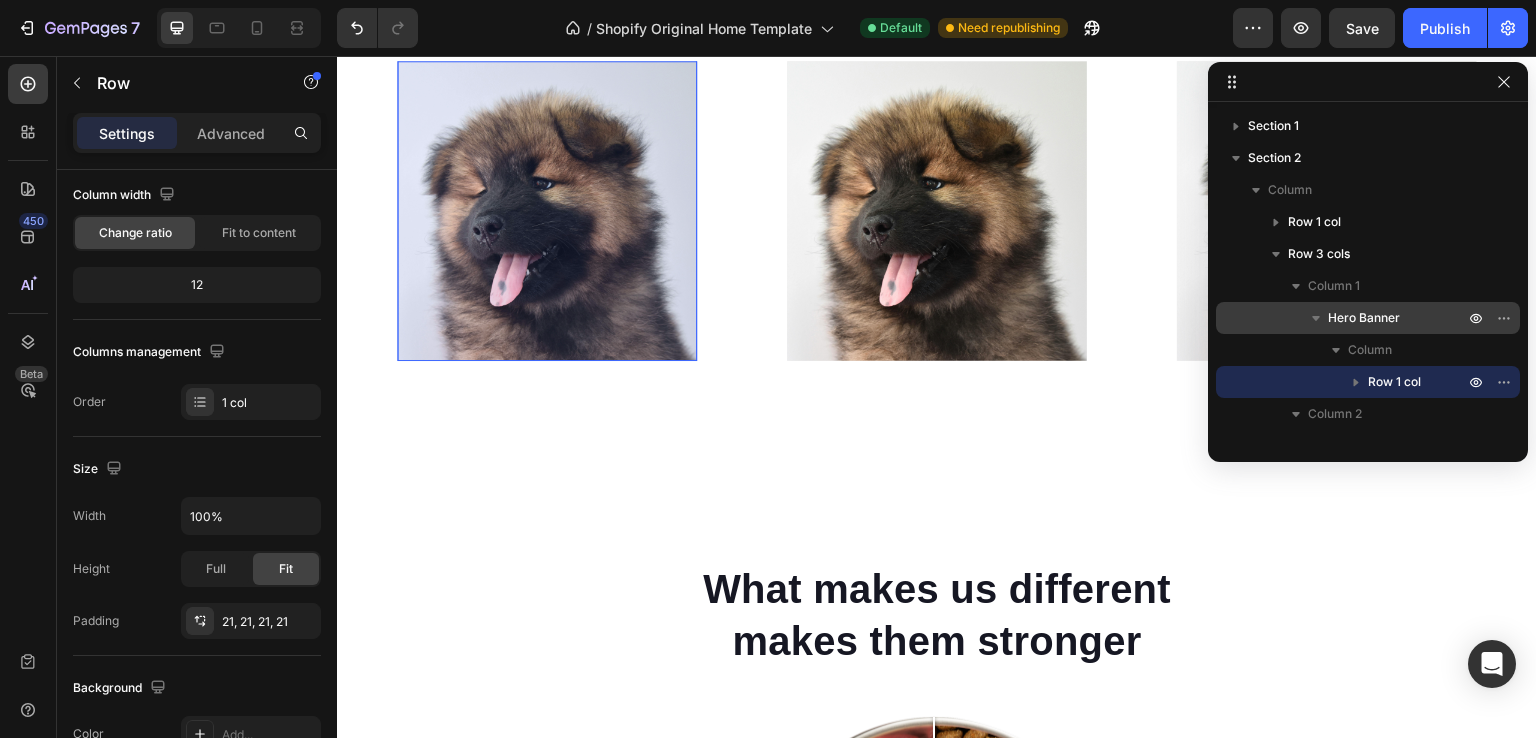 click on "Hero Banner" at bounding box center [1364, 318] 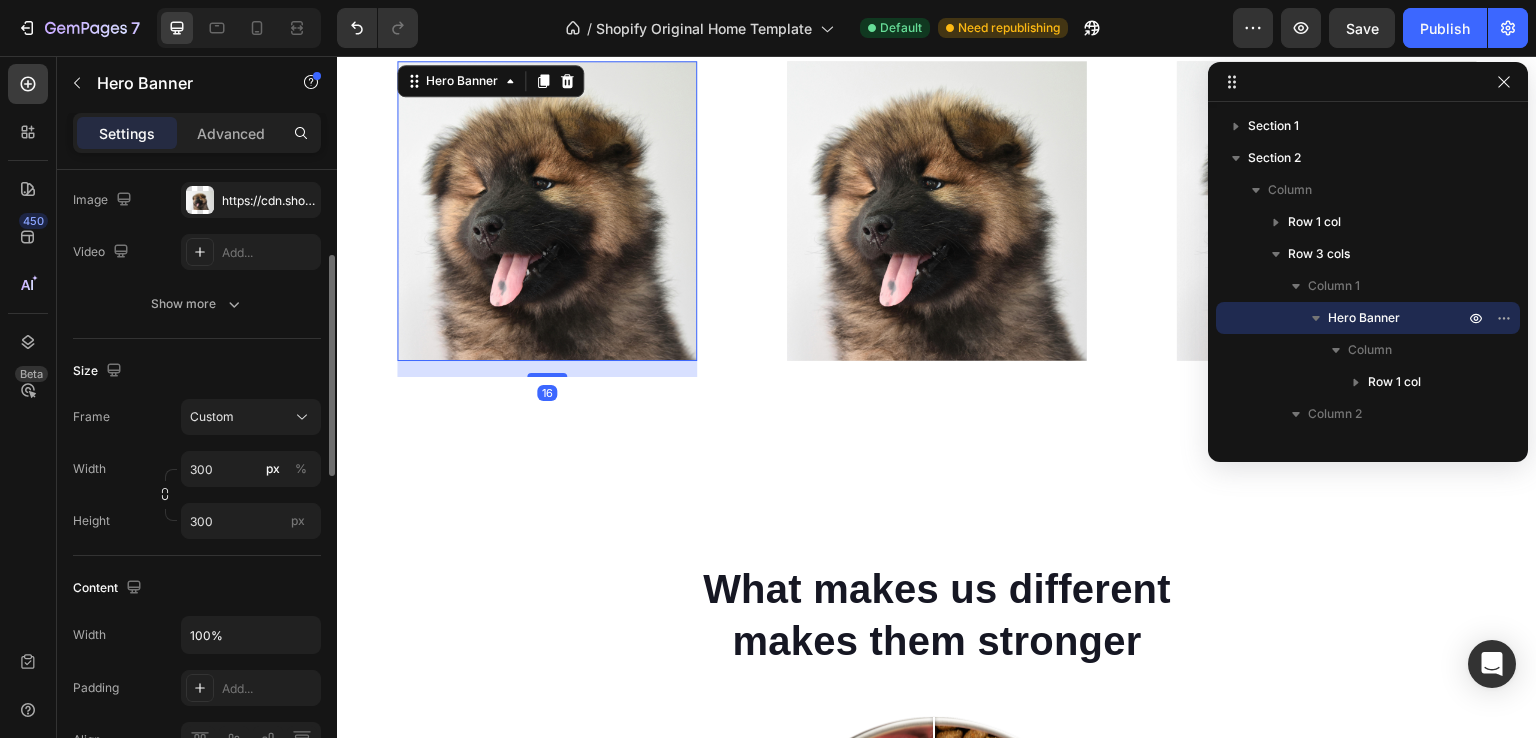 scroll, scrollTop: 256, scrollLeft: 0, axis: vertical 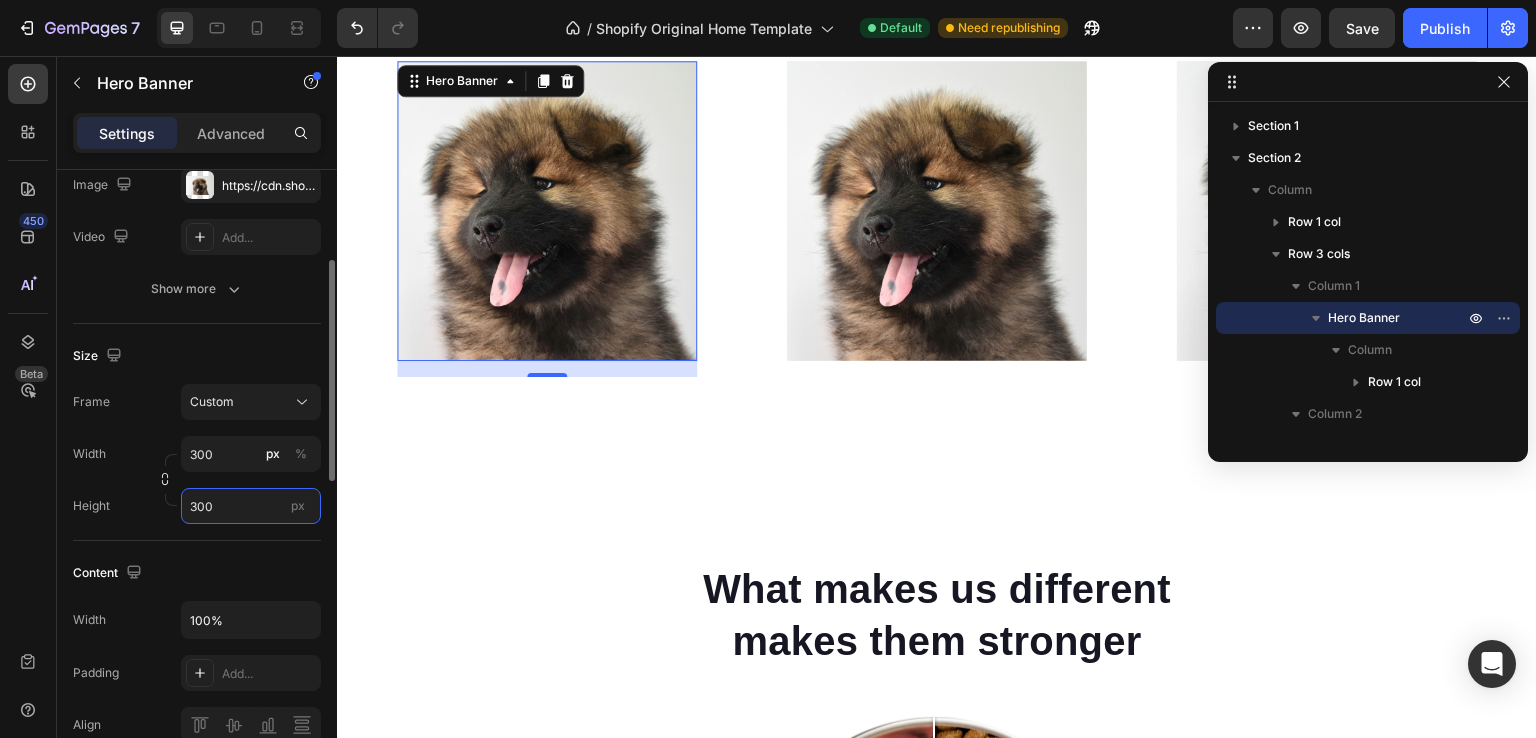 click on "300" at bounding box center [251, 506] 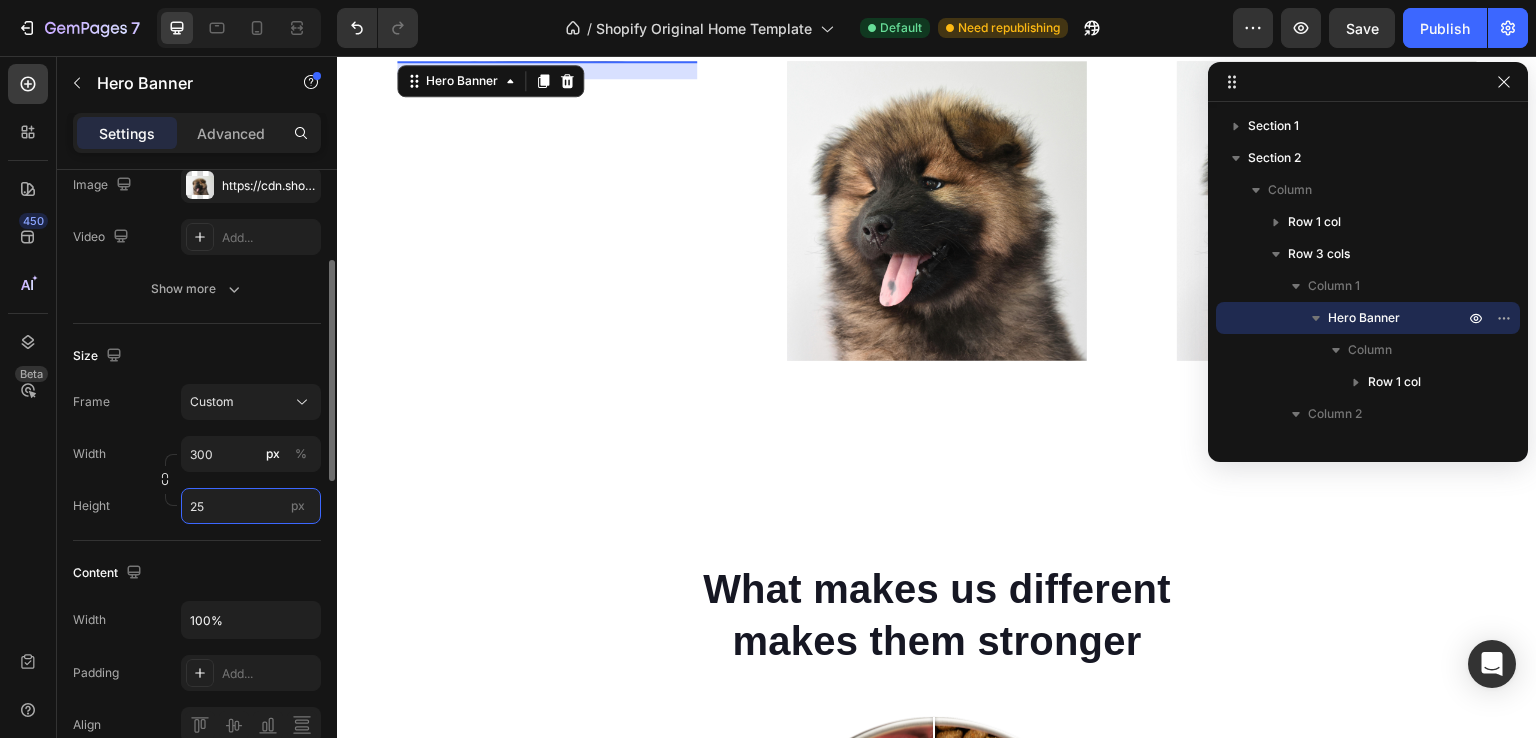 type on "250" 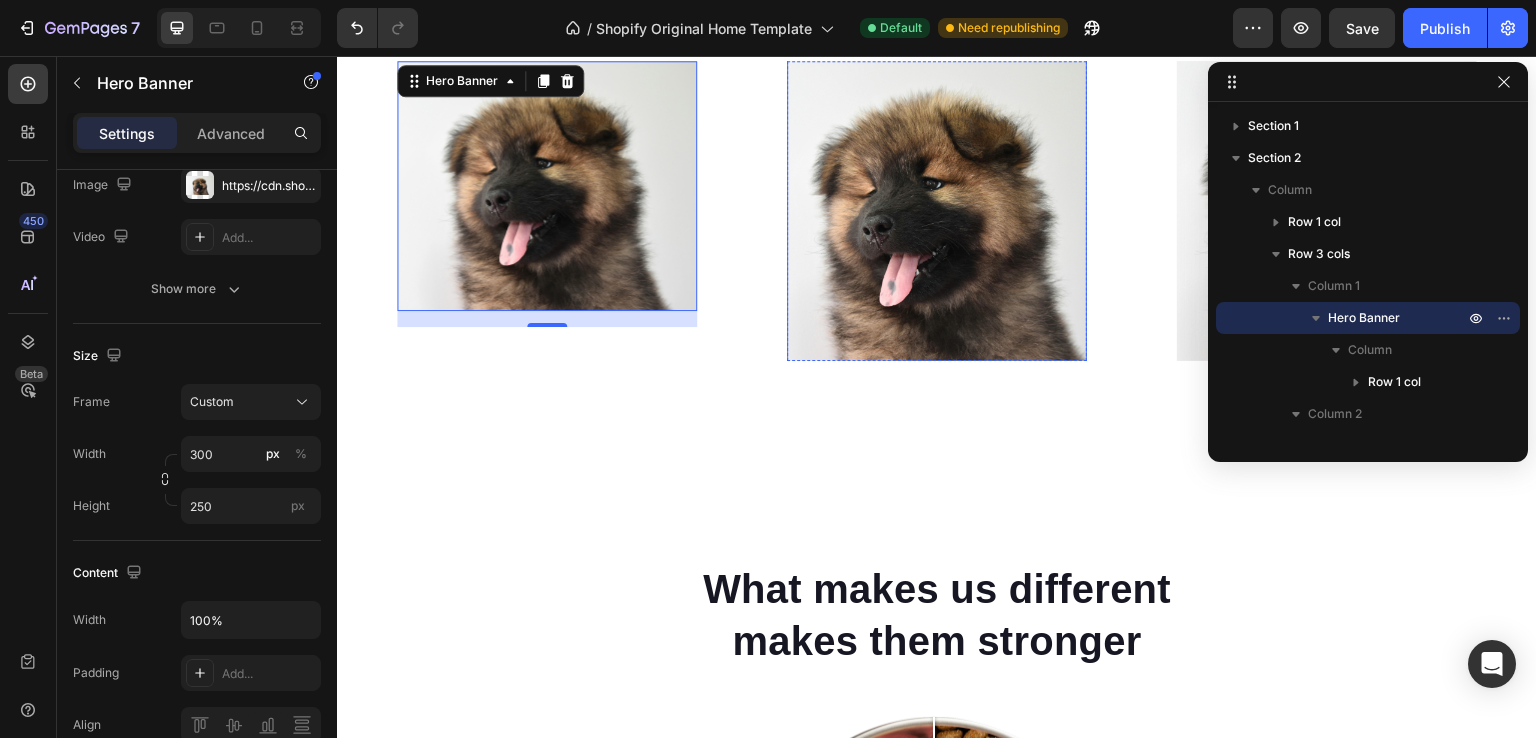 click on "Shop now Button Row" at bounding box center (937, 211) 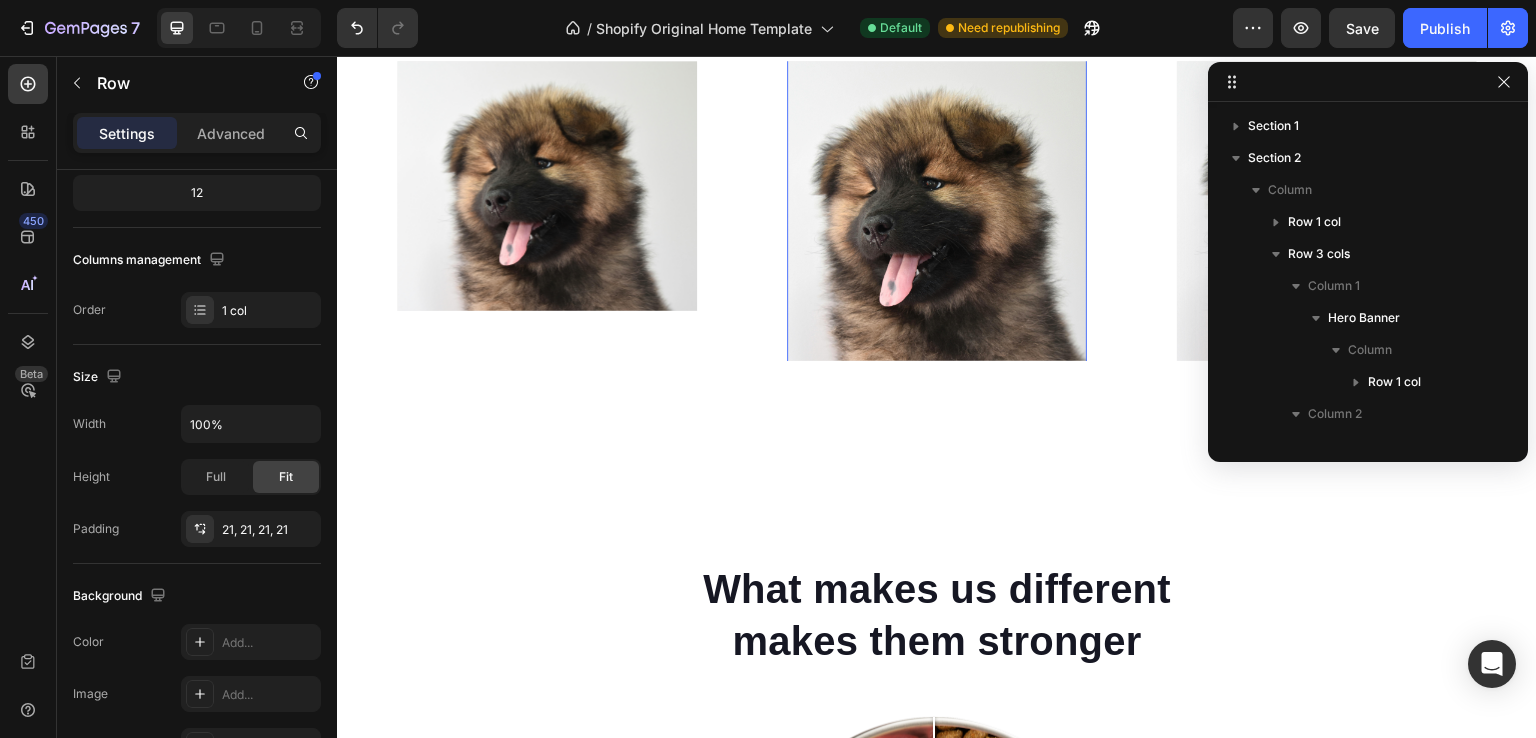 scroll, scrollTop: 250, scrollLeft: 0, axis: vertical 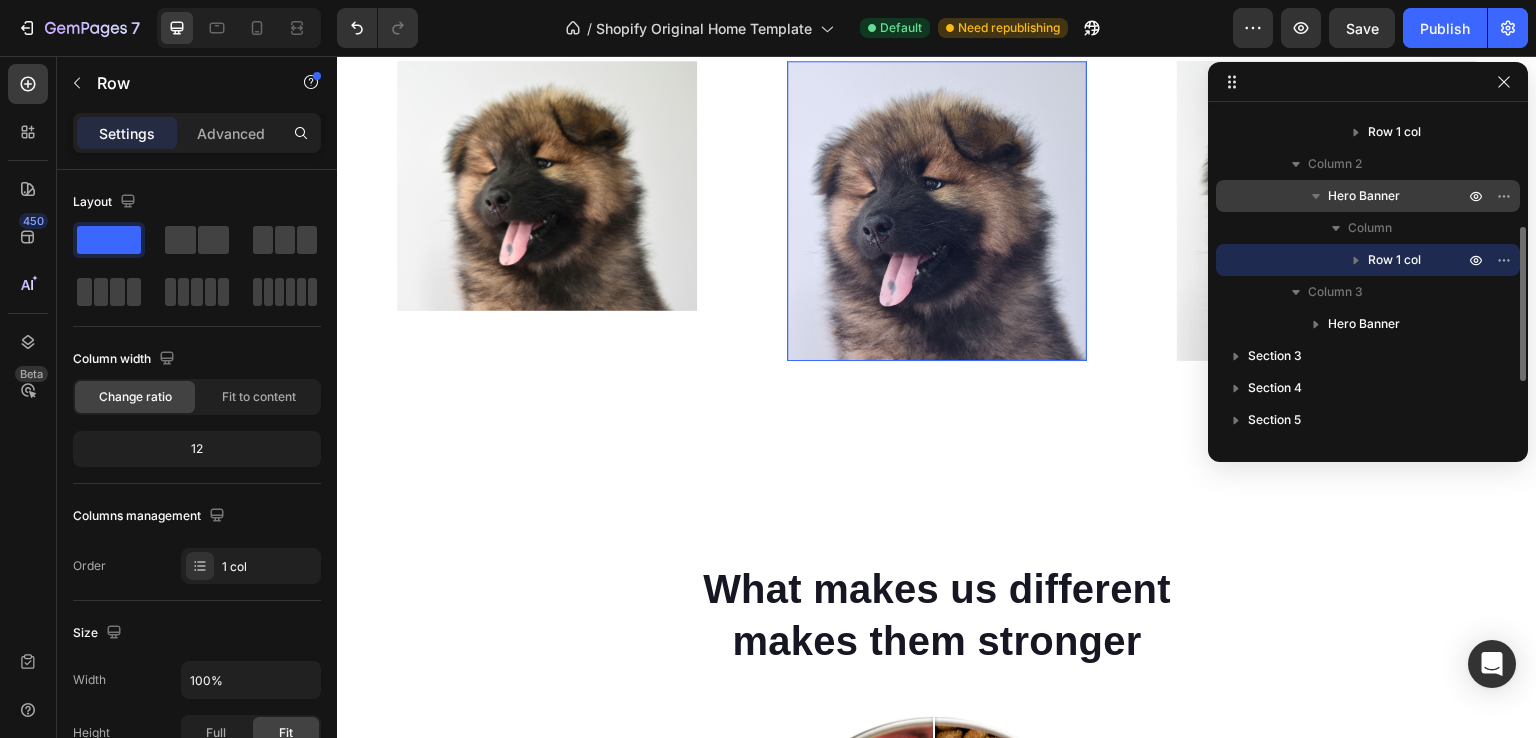 click on "Hero Banner" at bounding box center (1398, 196) 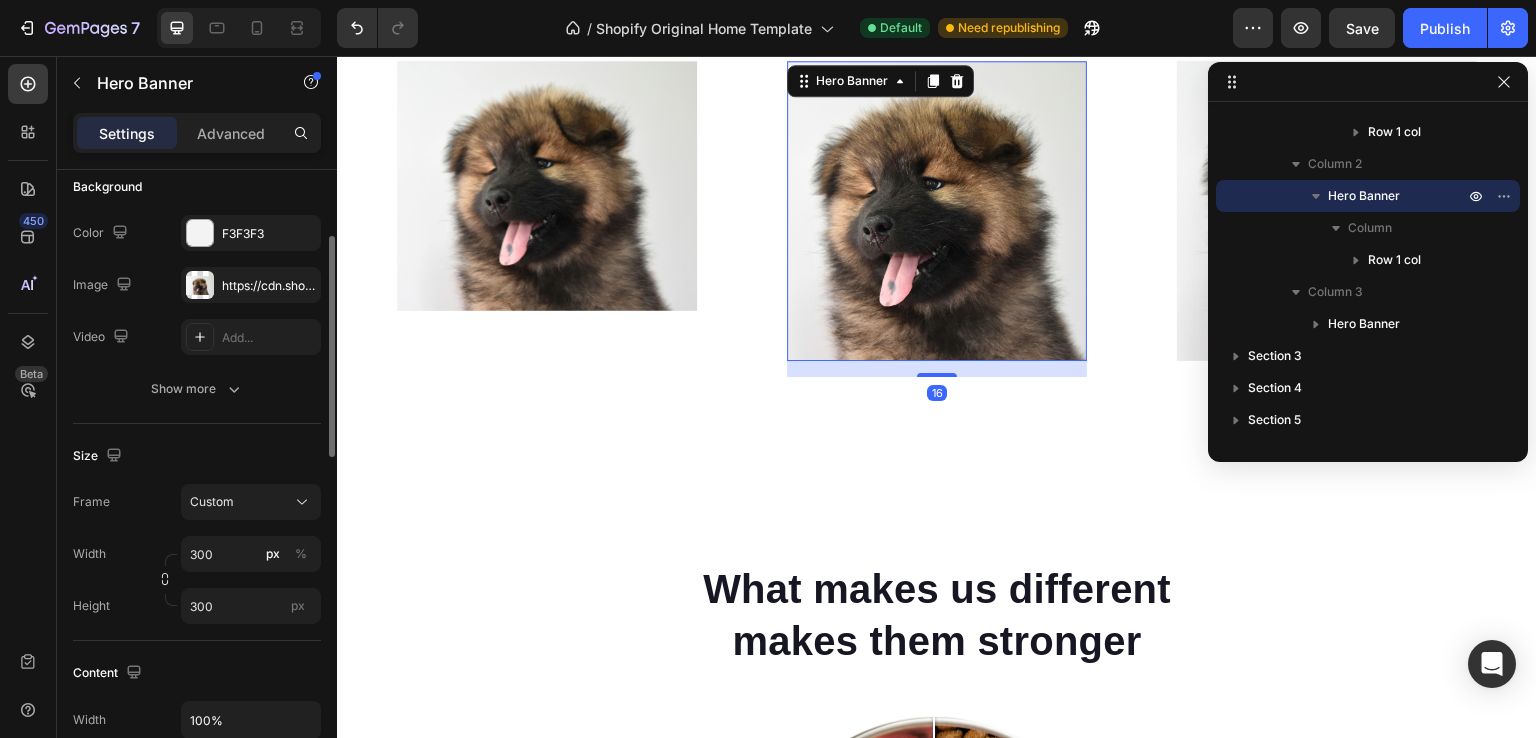 scroll, scrollTop: 172, scrollLeft: 0, axis: vertical 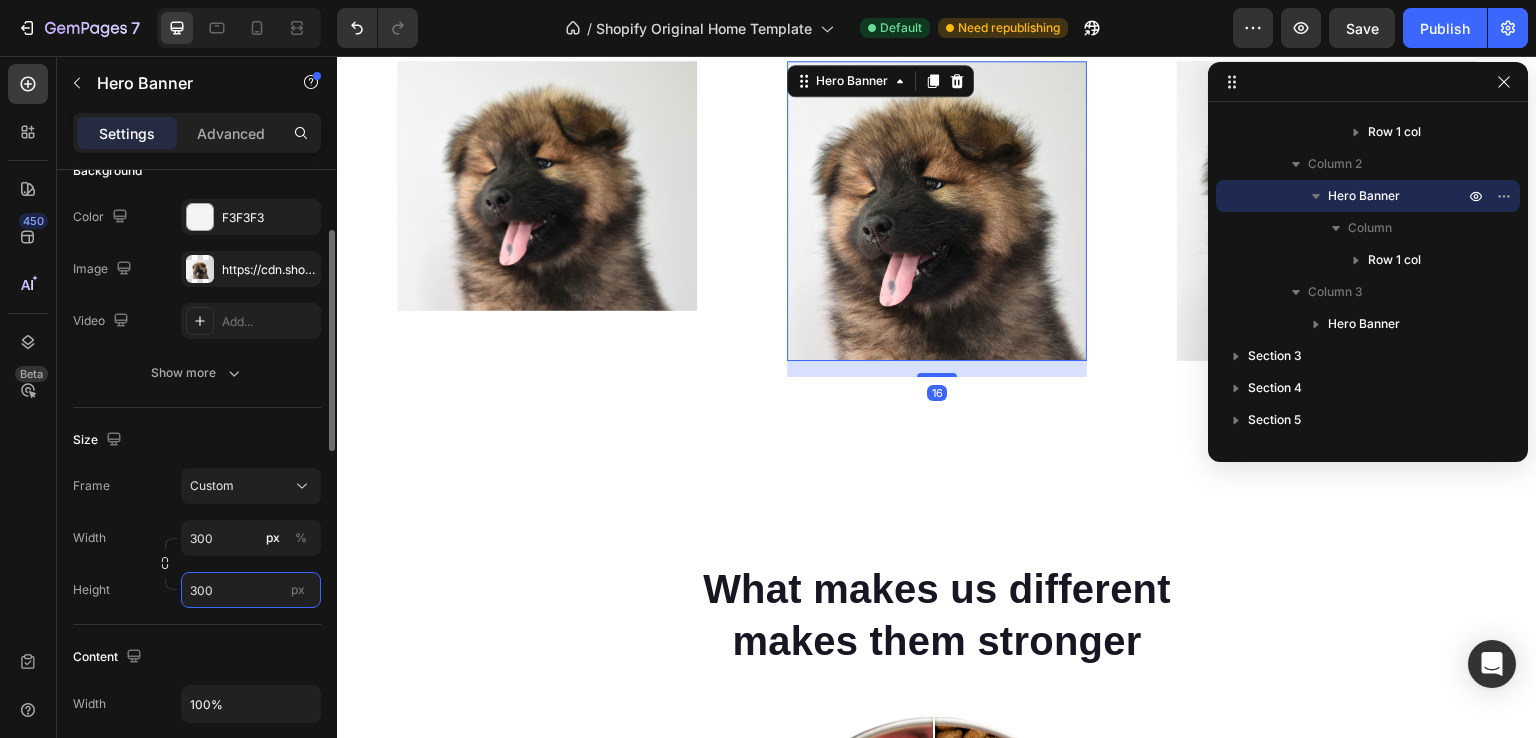 click on "300" at bounding box center (251, 590) 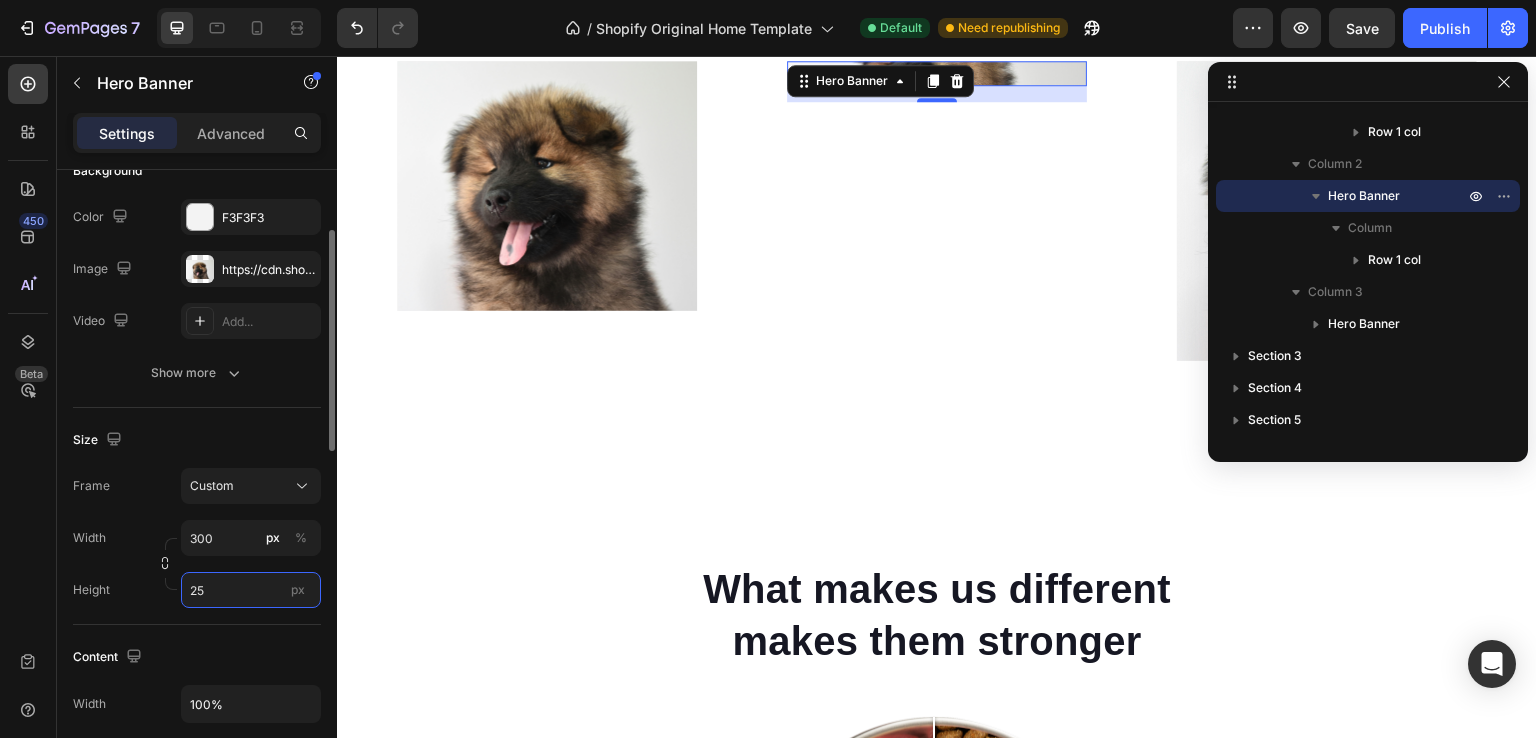 type on "250" 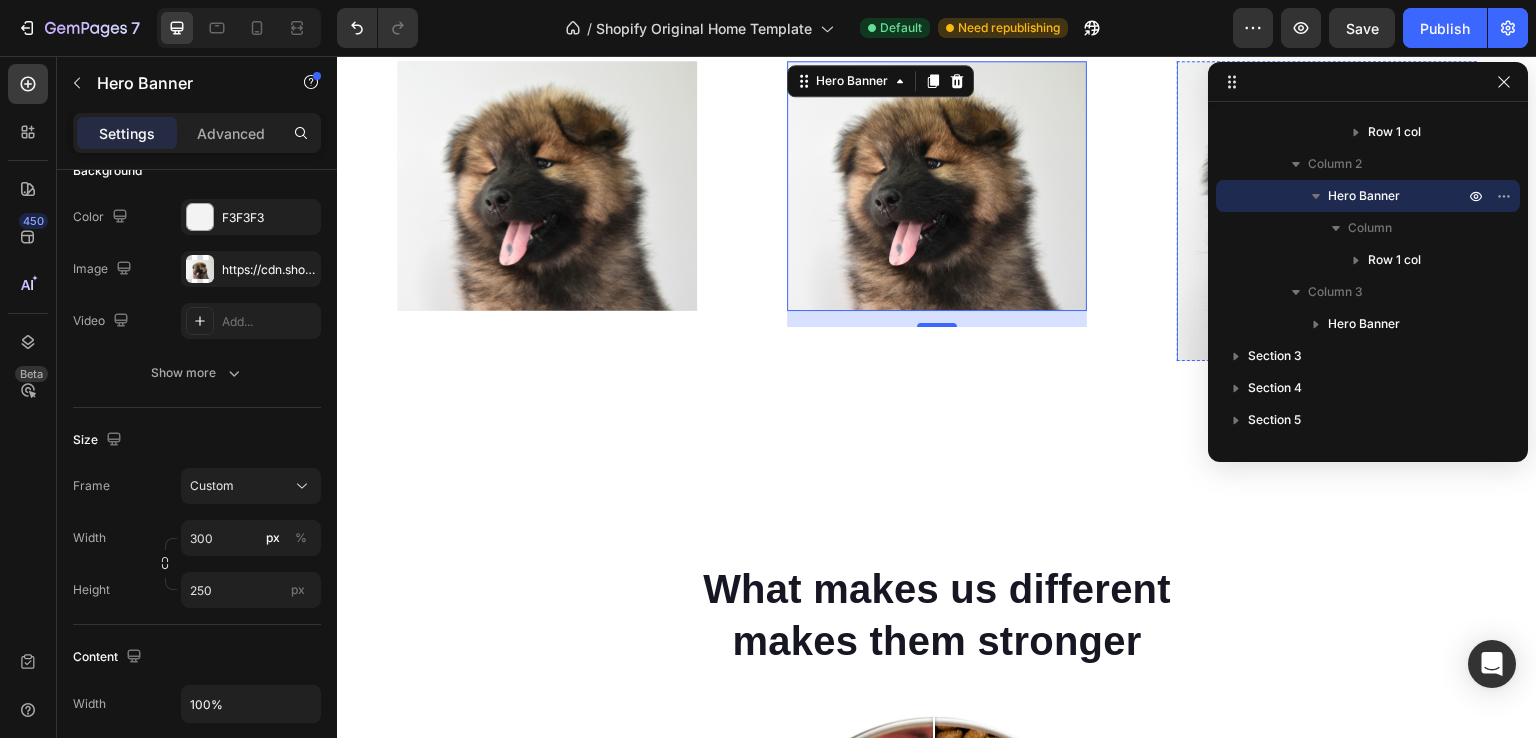 click on "Shop now Button Row" at bounding box center [1327, 211] 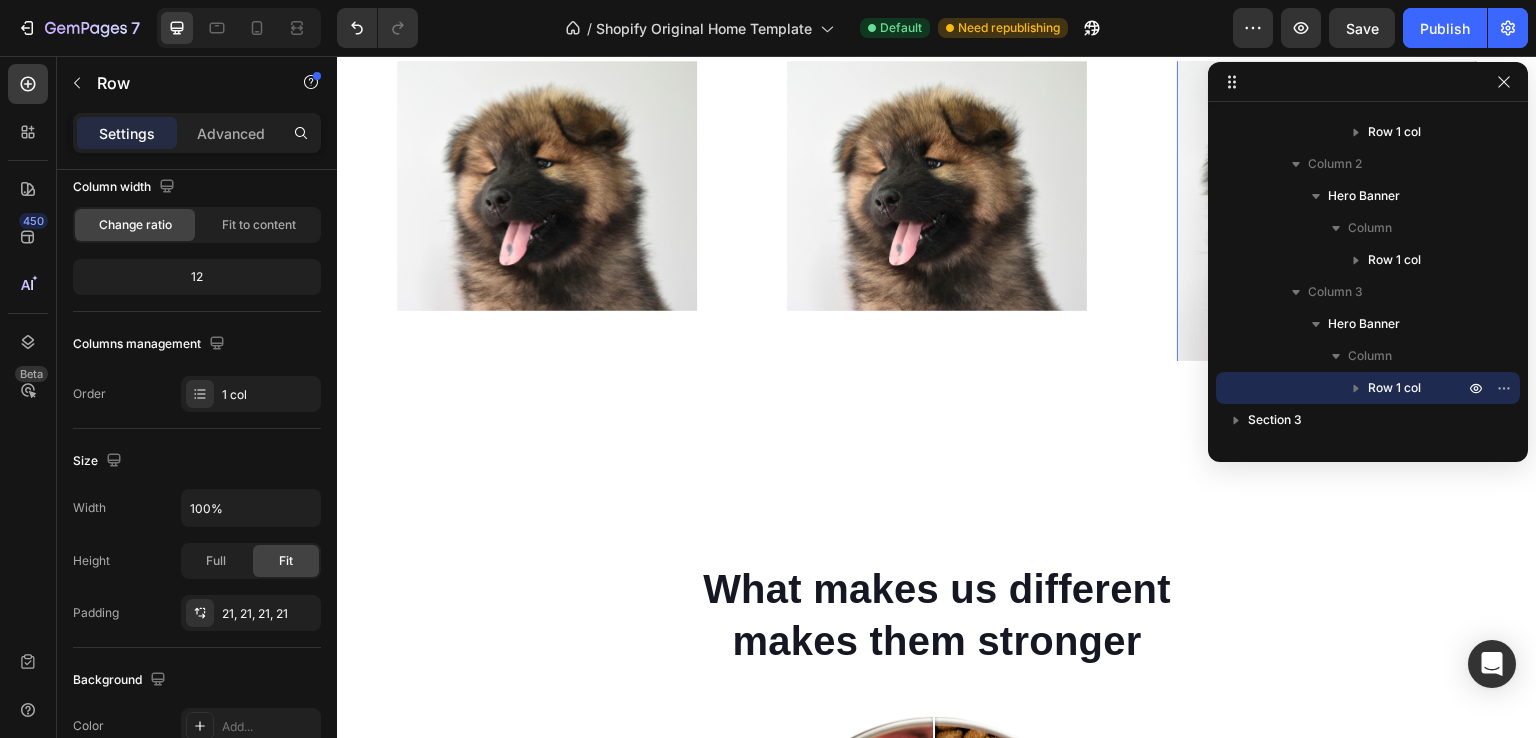 scroll, scrollTop: 0, scrollLeft: 0, axis: both 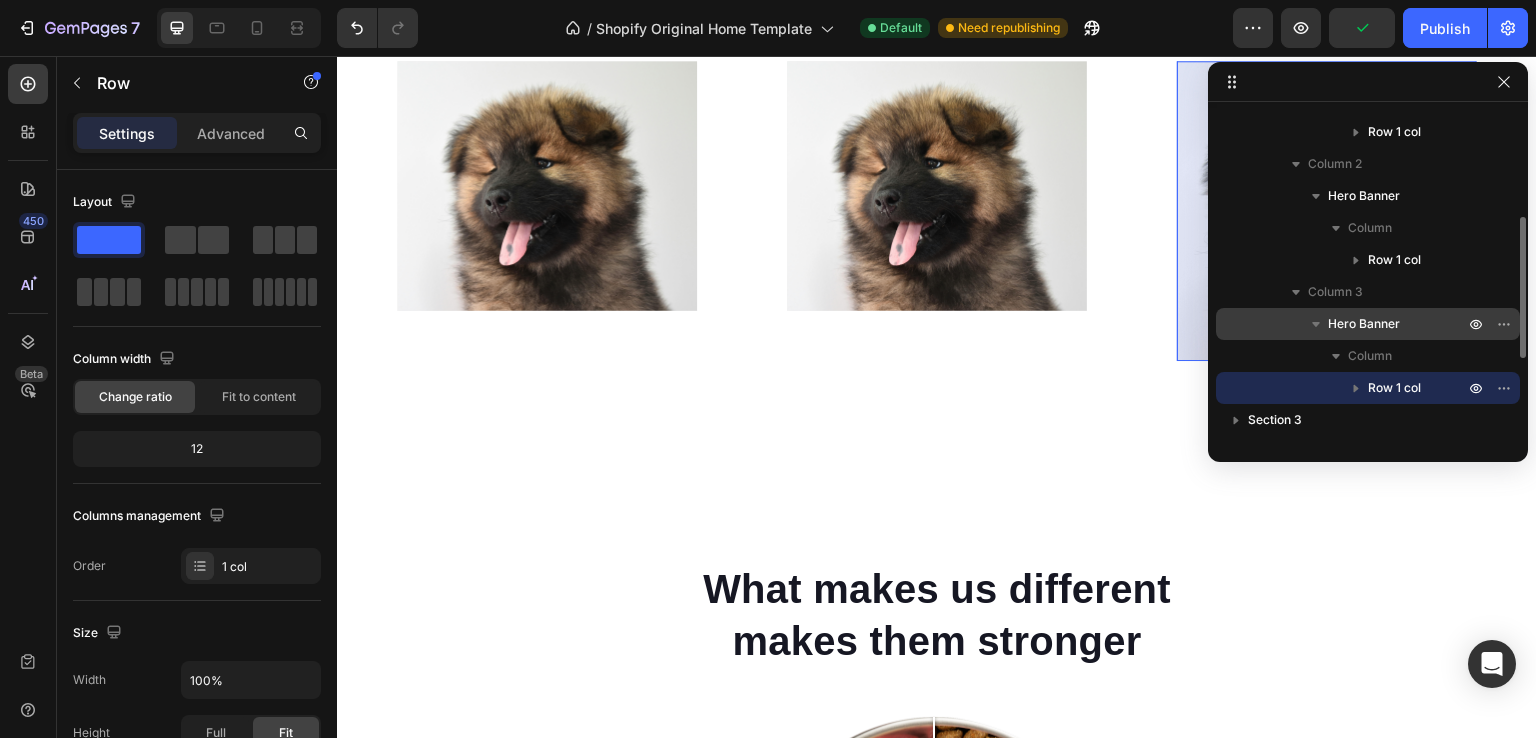click on "Hero Banner" at bounding box center (1364, 324) 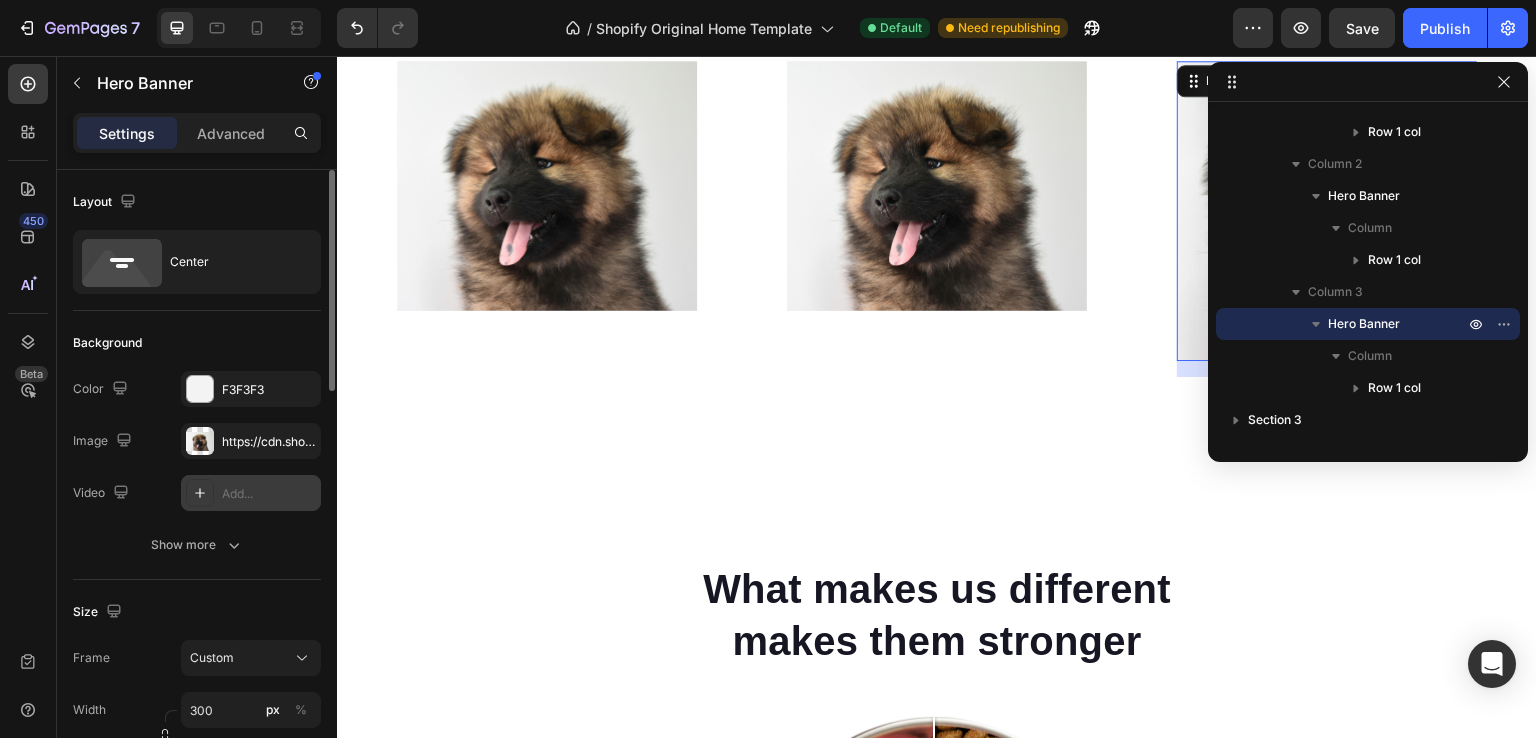 scroll, scrollTop: 249, scrollLeft: 0, axis: vertical 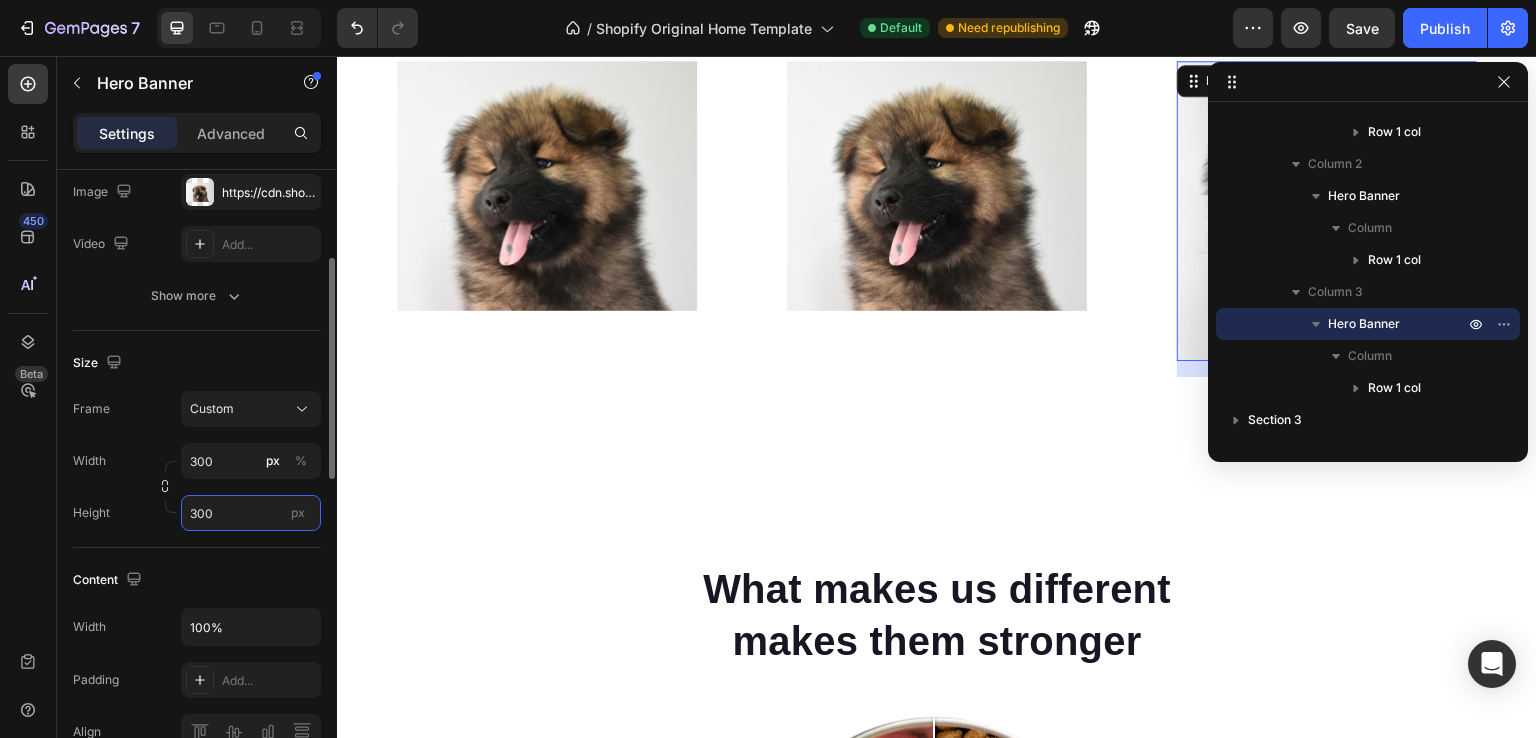 click on "300" at bounding box center (251, 513) 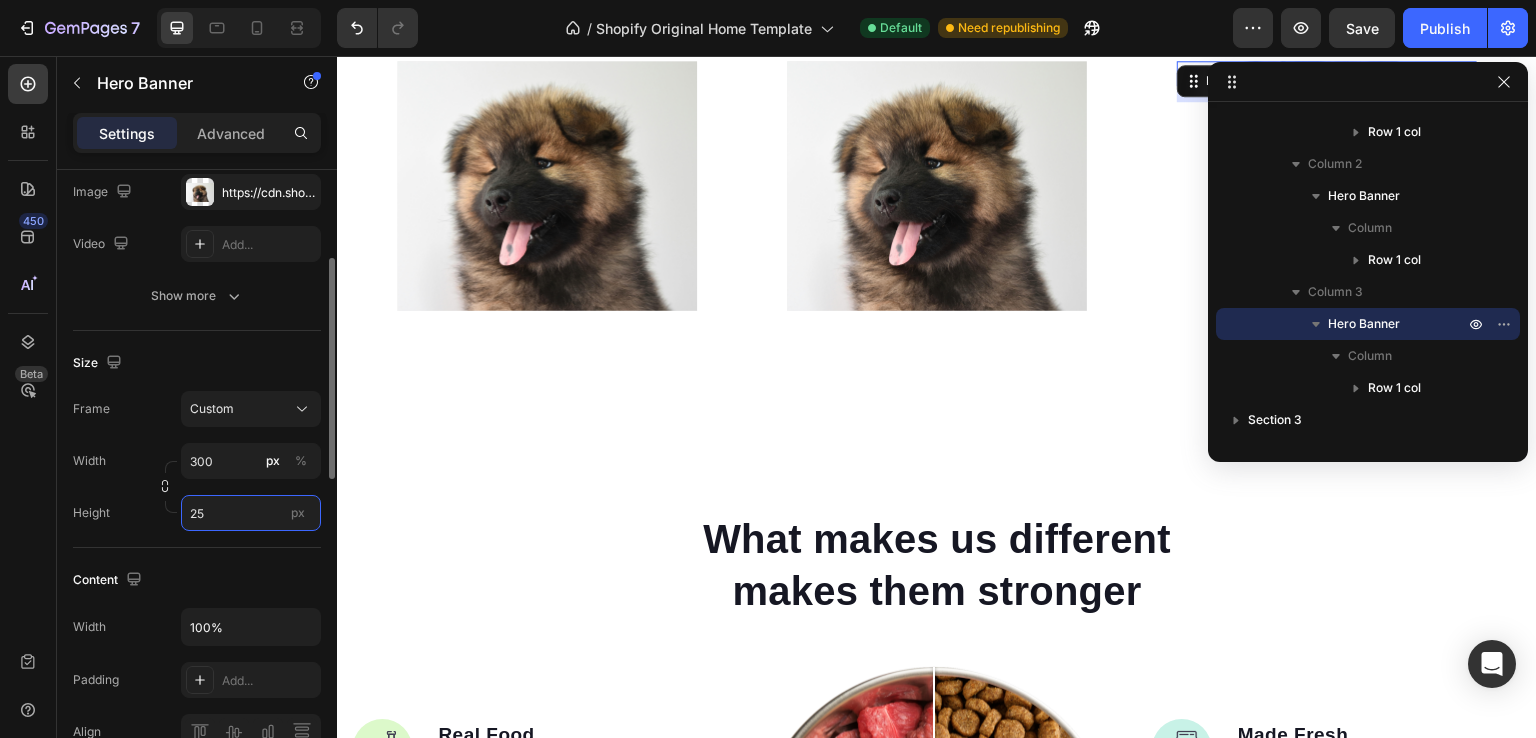type on "250" 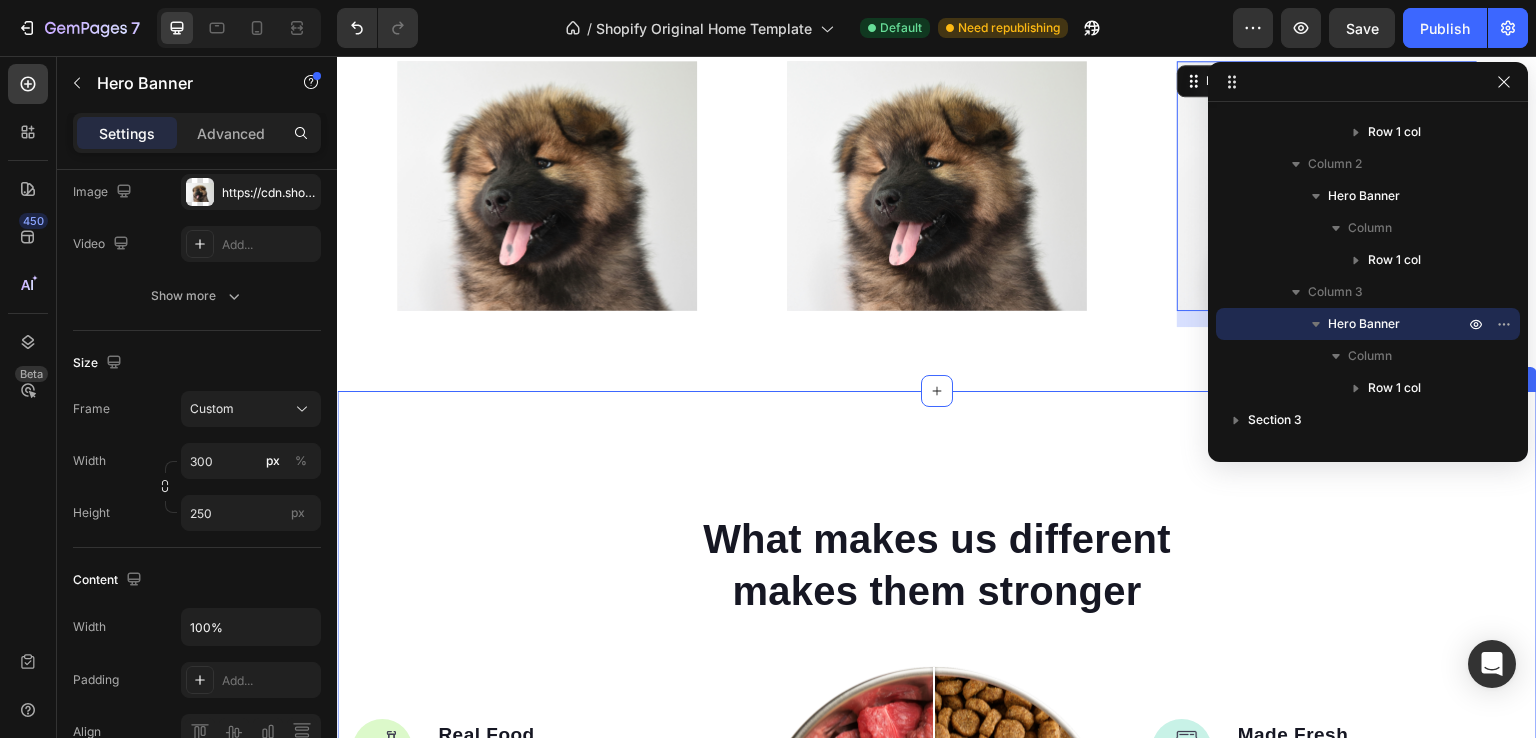 click on "What makes us different makes them stronger Heading Image Real Food Text block Wholesome recipes for dogs with real meat and veggies. Text block Image Premium Ingredient Text block Elevating pet care with unmatched safety and quality. Text block Advanced list Image Comparison Image Made Fresh Text block We prioritize maintaining the integrity of whole foods and nutrition. Text block Image Vet Developed Text block We raise the bar for dog nutrition, surpassing industry expectations. Text block Advanced list Row Row Image Real Food Text block Wholesome recipes for dogs with real meat and veggies. Text block Image Premium Ingredient Text block Elevating pet care with unmatched safety and quality. Text block Advanced list Image Made Fresh Text block We prioritize maintaining the integrity of whole foods and nutrition. Text block Image Vet Developed Text block We raise the bar for dog nutrition, surpassing industry expectations. Text block Advanced list Row
Drop element here Row" at bounding box center (937, 850) 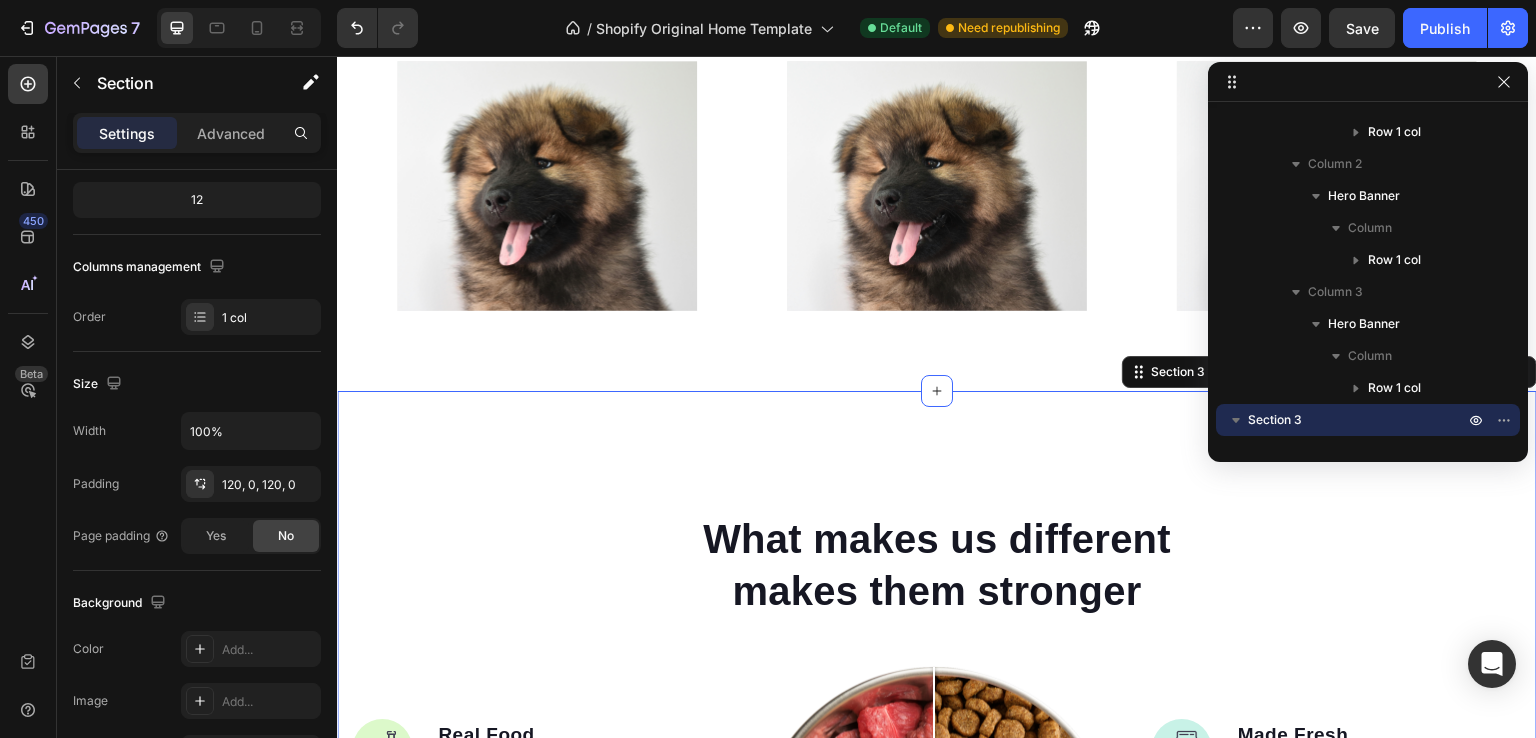 scroll, scrollTop: 0, scrollLeft: 0, axis: both 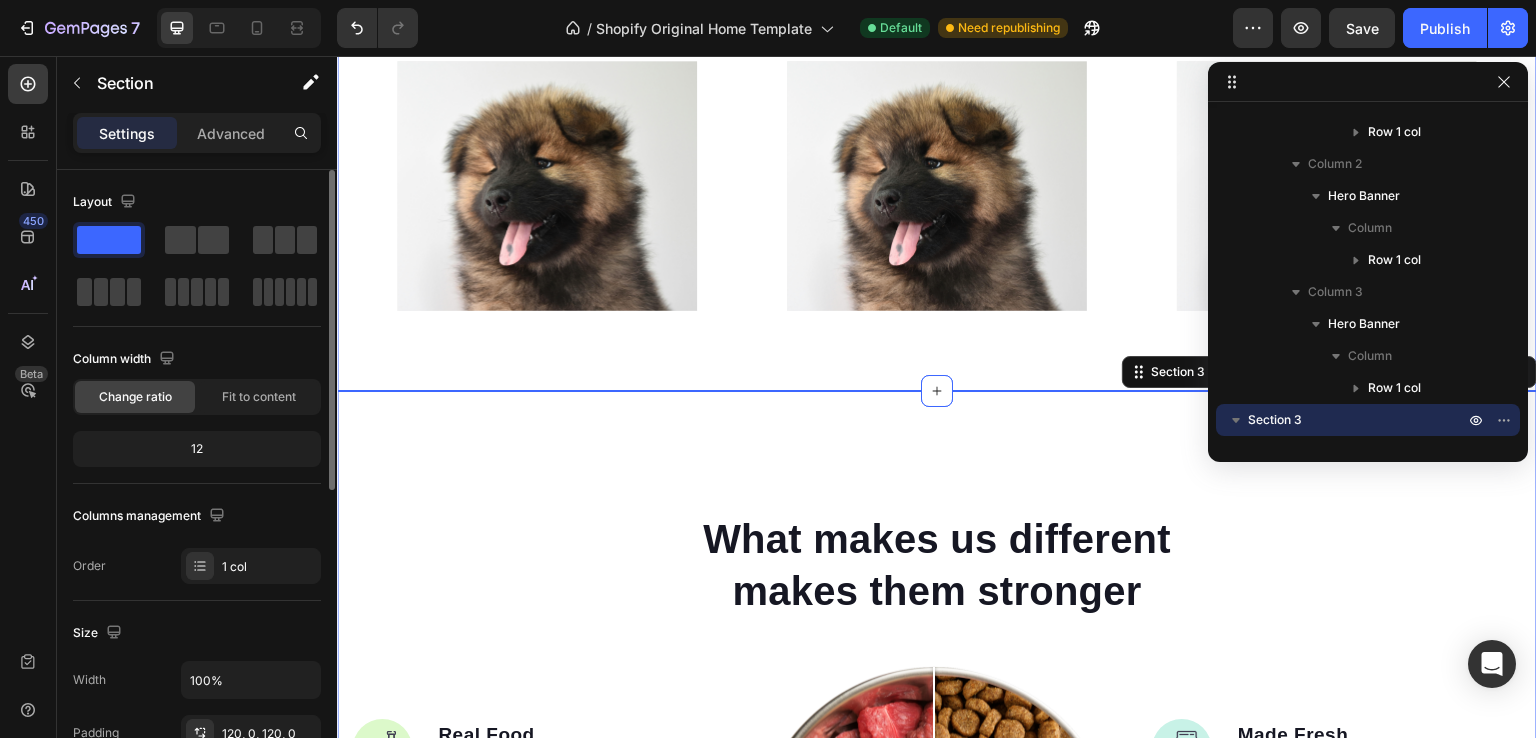 click on "Categories Heading Experience our prestigious after-sales service Text block Row
Shop now Button Row Hero Banner
Shop now Button Row Hero Banner
Shop now Button Row Hero Banner Row Section 2" at bounding box center [937, 104] 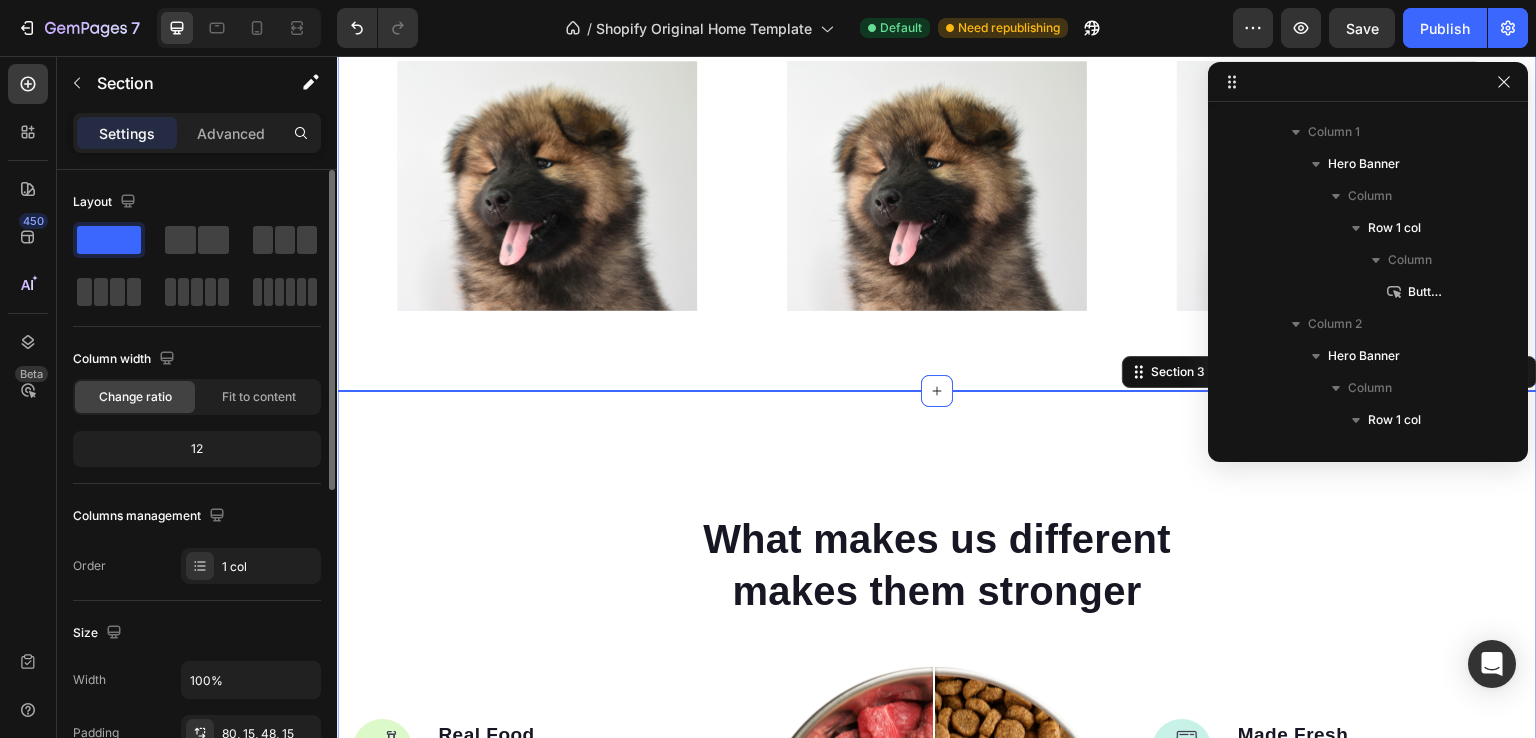 scroll, scrollTop: 0, scrollLeft: 0, axis: both 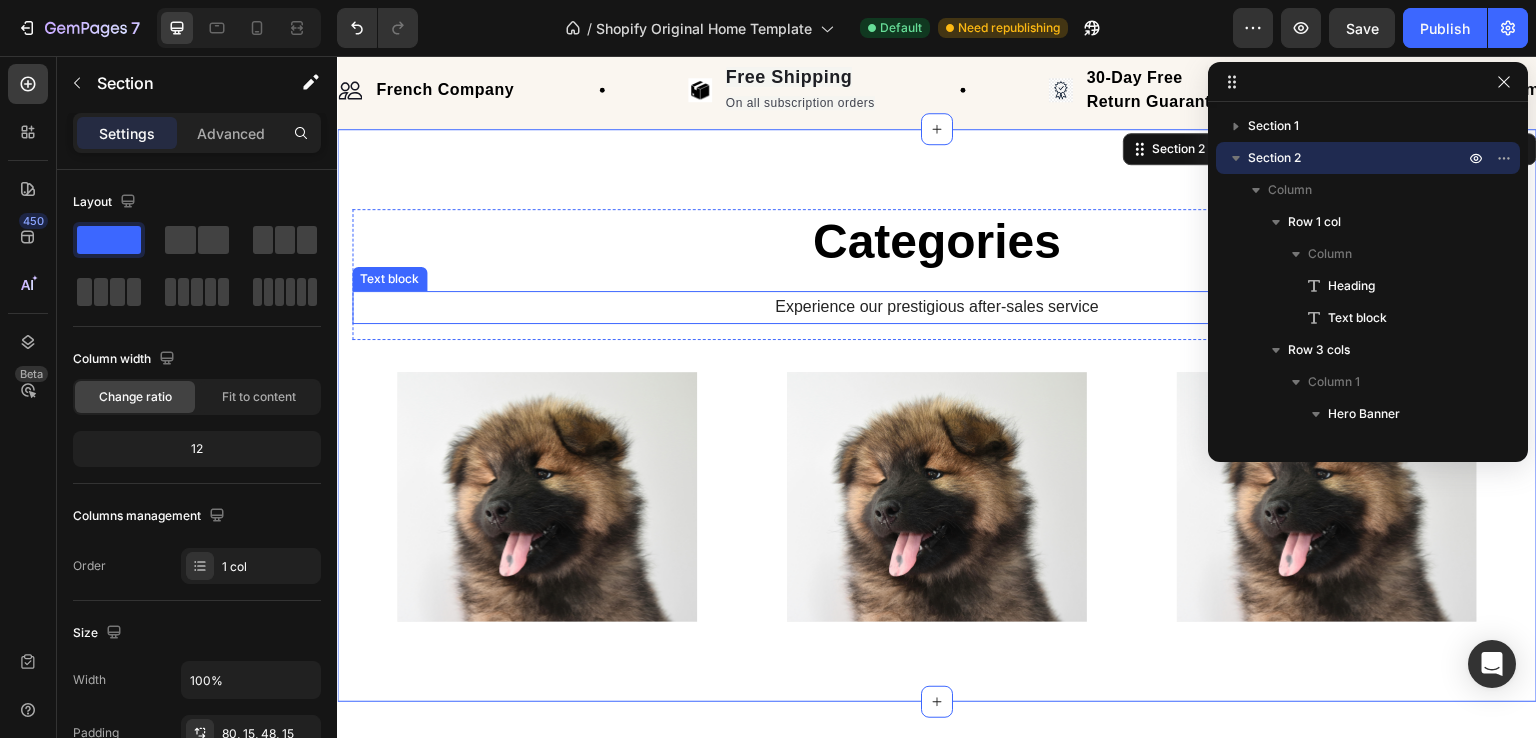 click on "Experience our prestigious after-sales service" at bounding box center [937, 307] 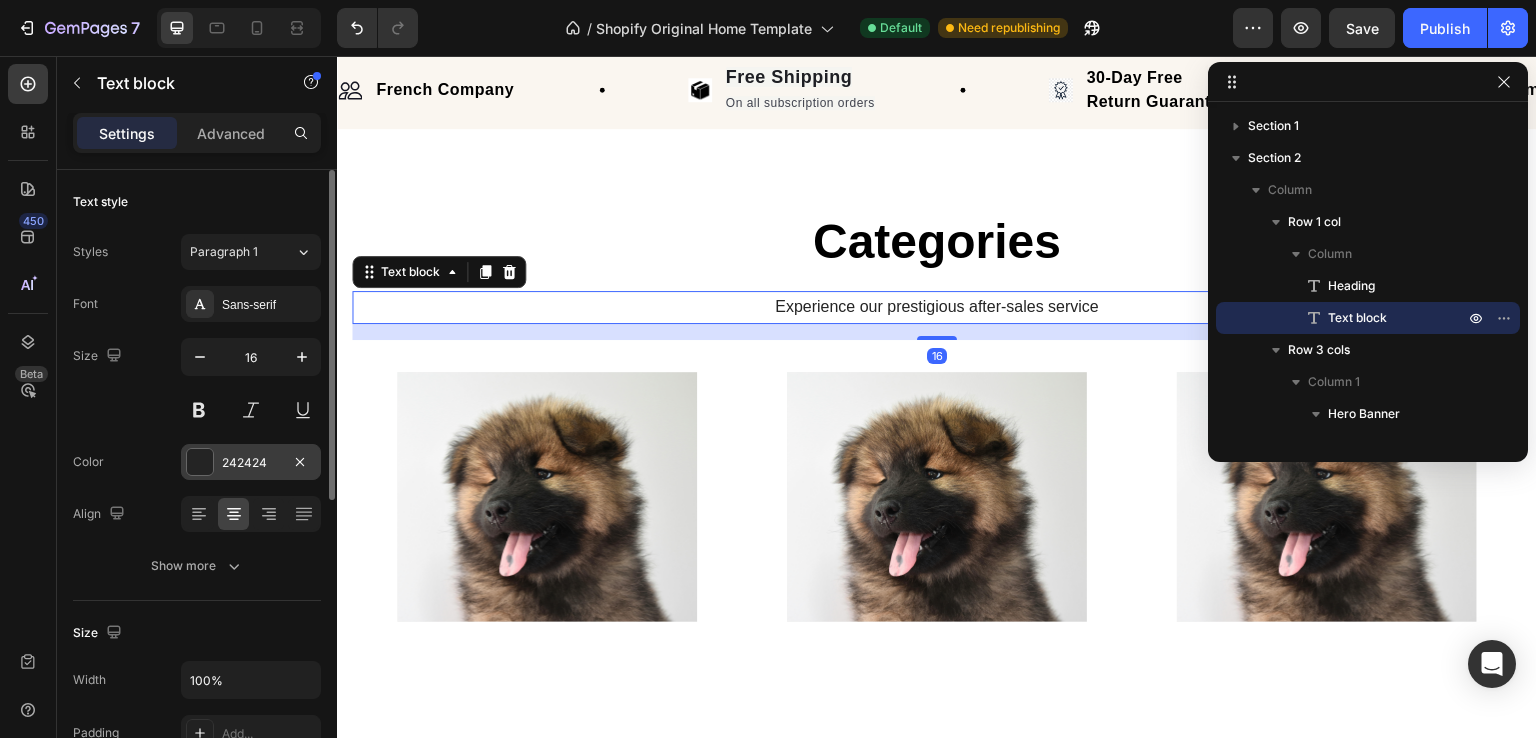 click on "242424" at bounding box center [251, 462] 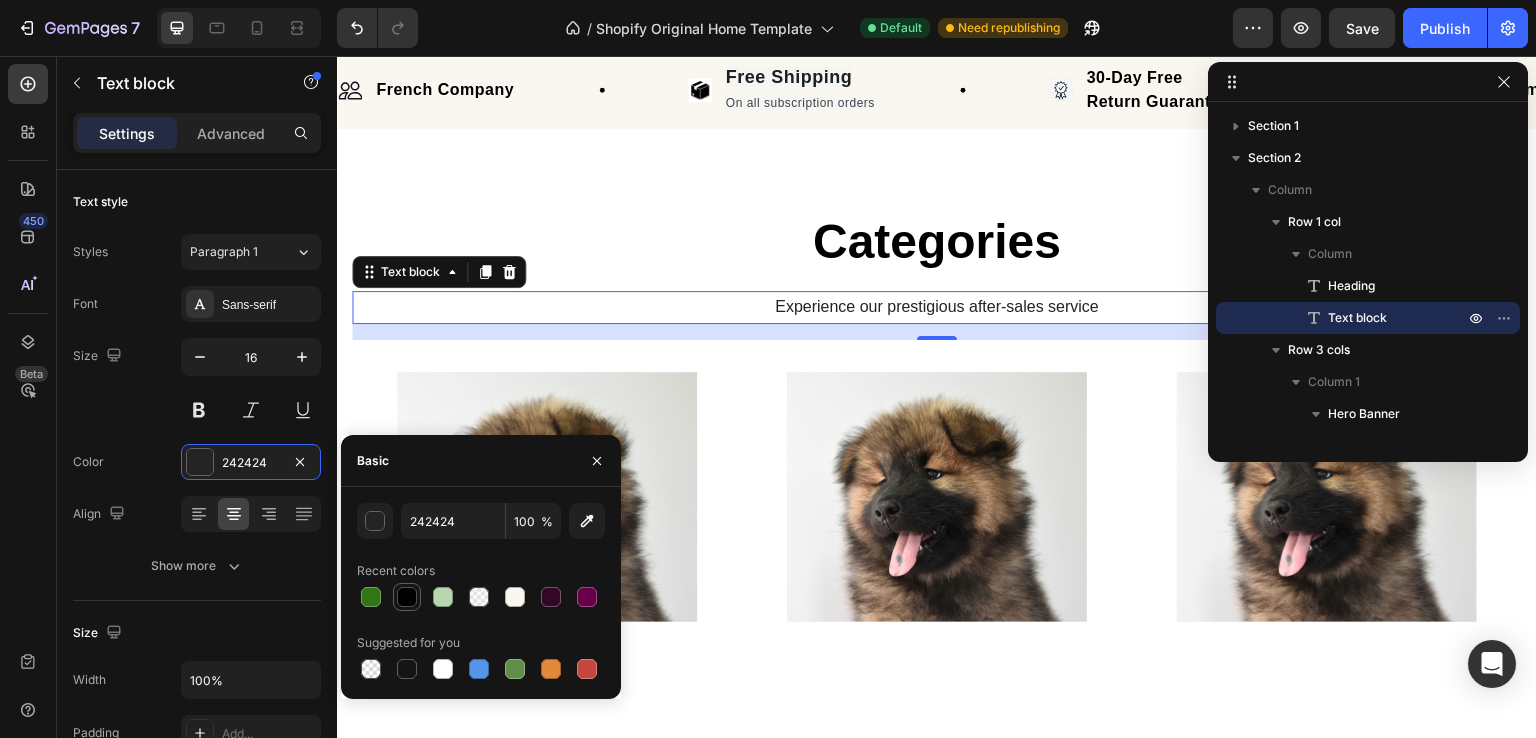 click at bounding box center [407, 597] 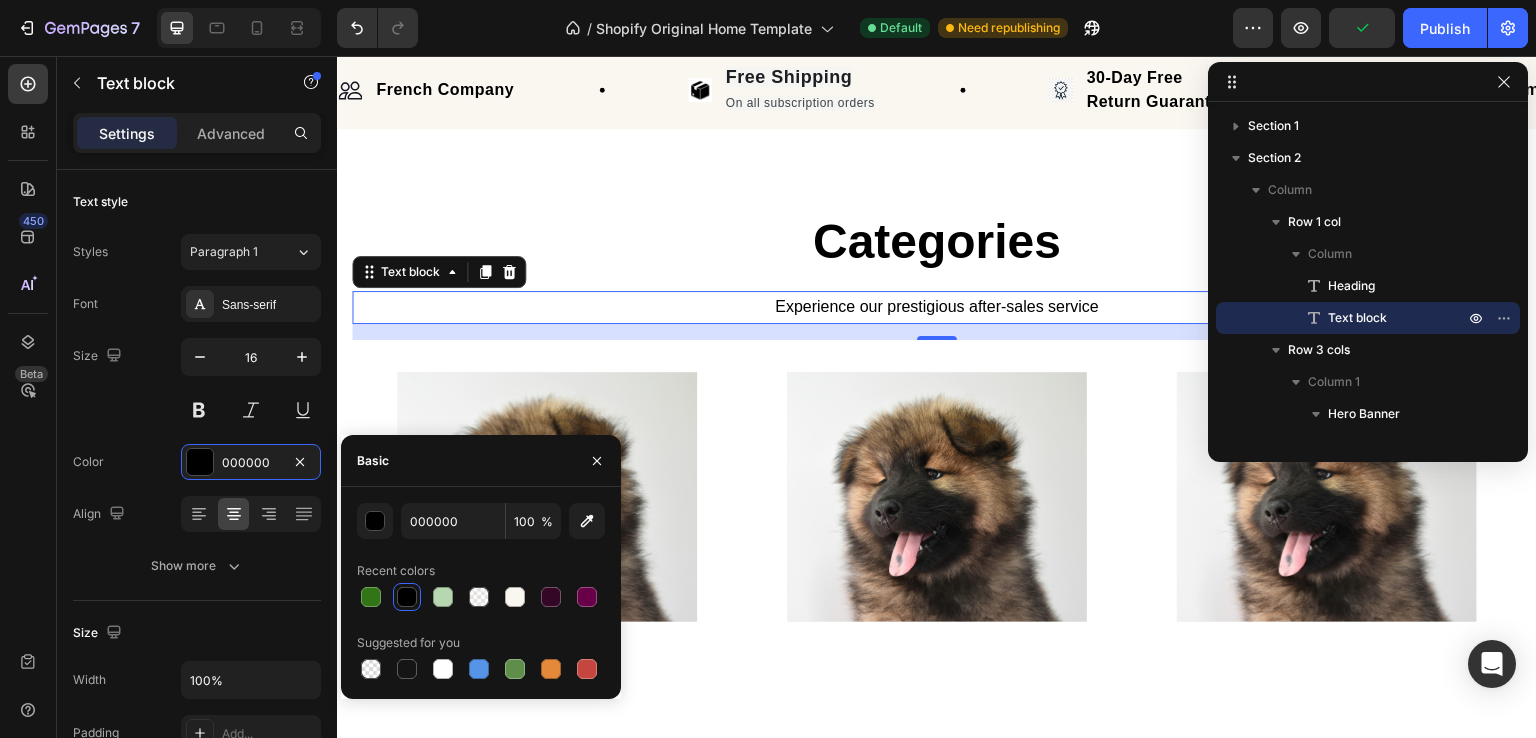 scroll, scrollTop: 240, scrollLeft: 0, axis: vertical 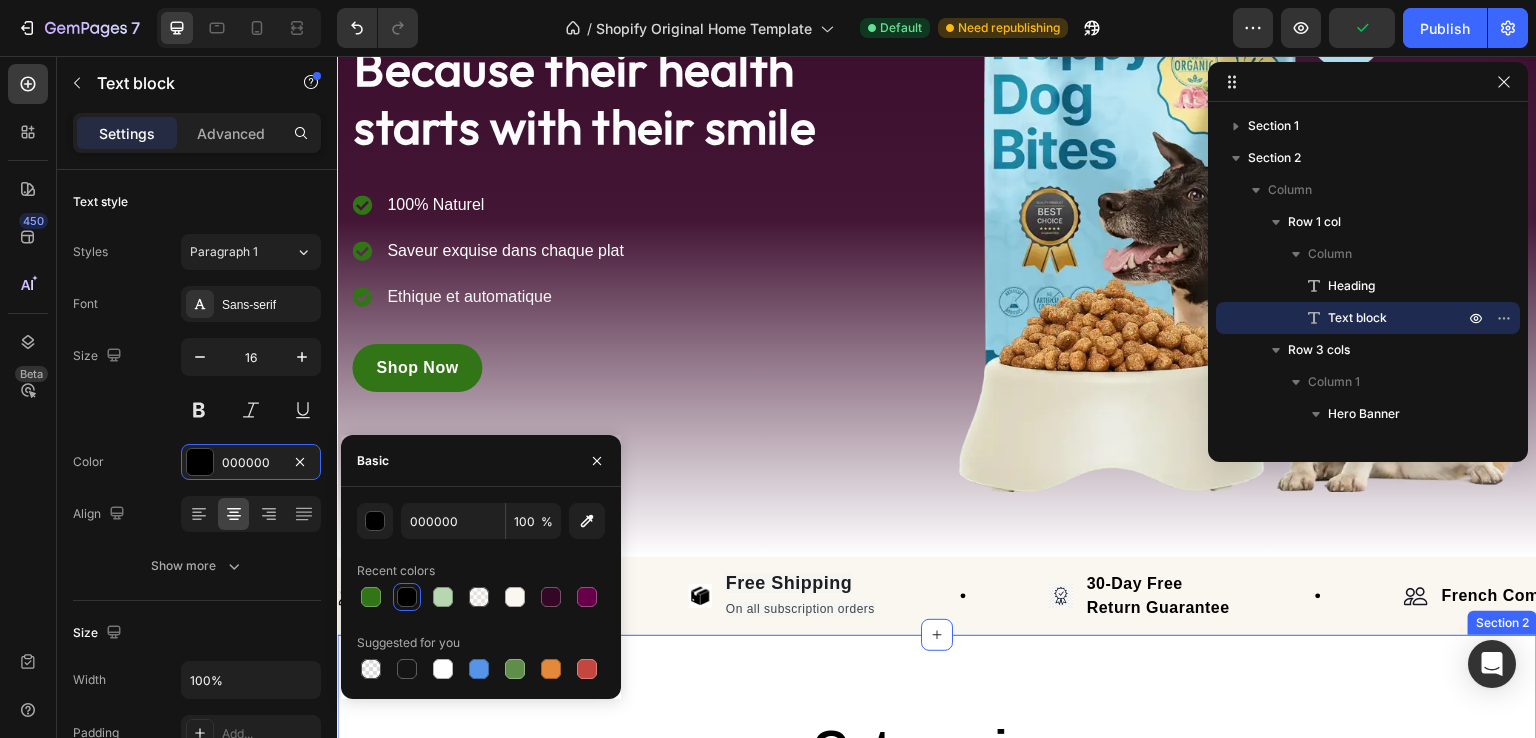 click on "Categories Heading Experience our prestigious after-sales service Text block   16 Row
Shop now Button Row Hero Banner
Shop now Button Row Hero Banner
Shop now Button Row Hero Banner Row Section 2" at bounding box center [937, 921] 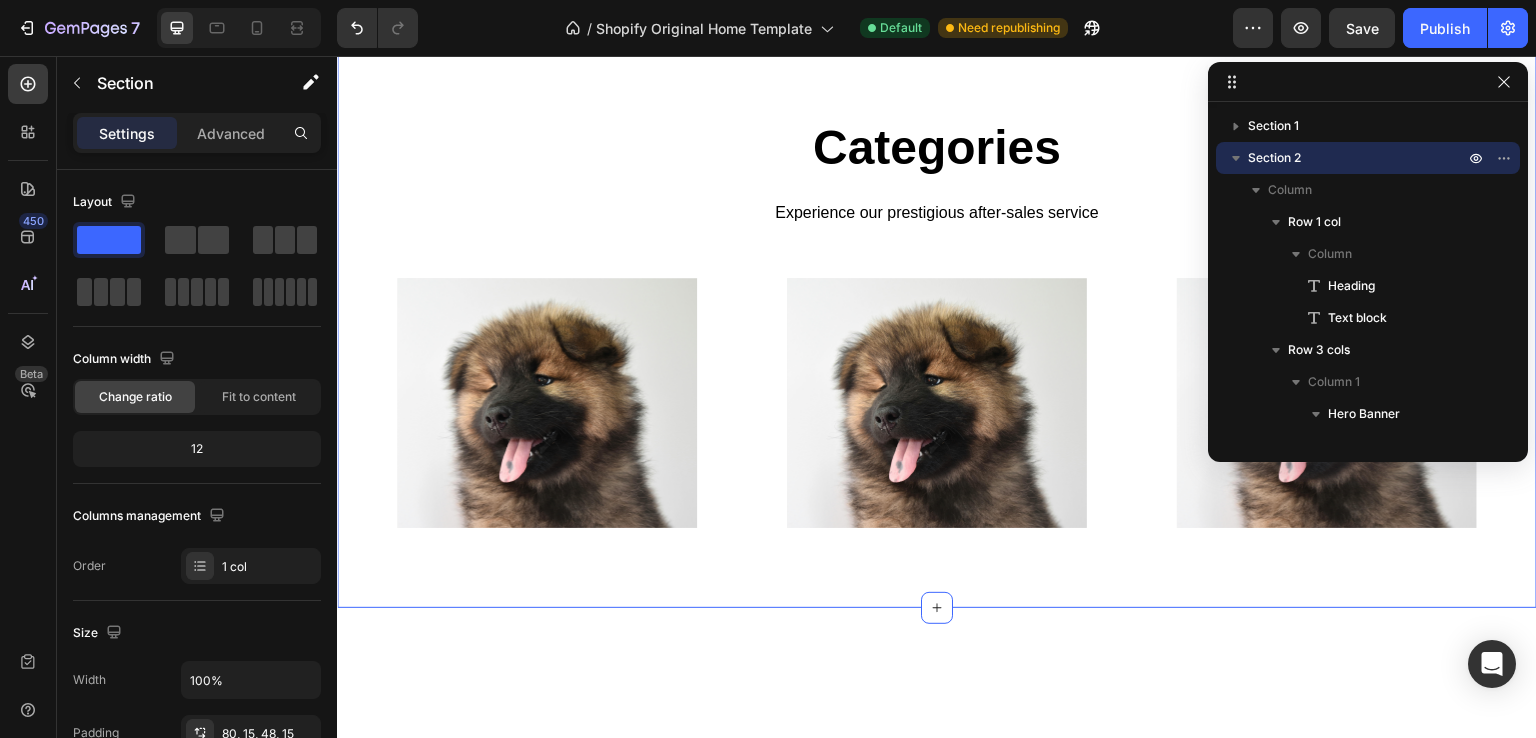 scroll, scrollTop: 839, scrollLeft: 0, axis: vertical 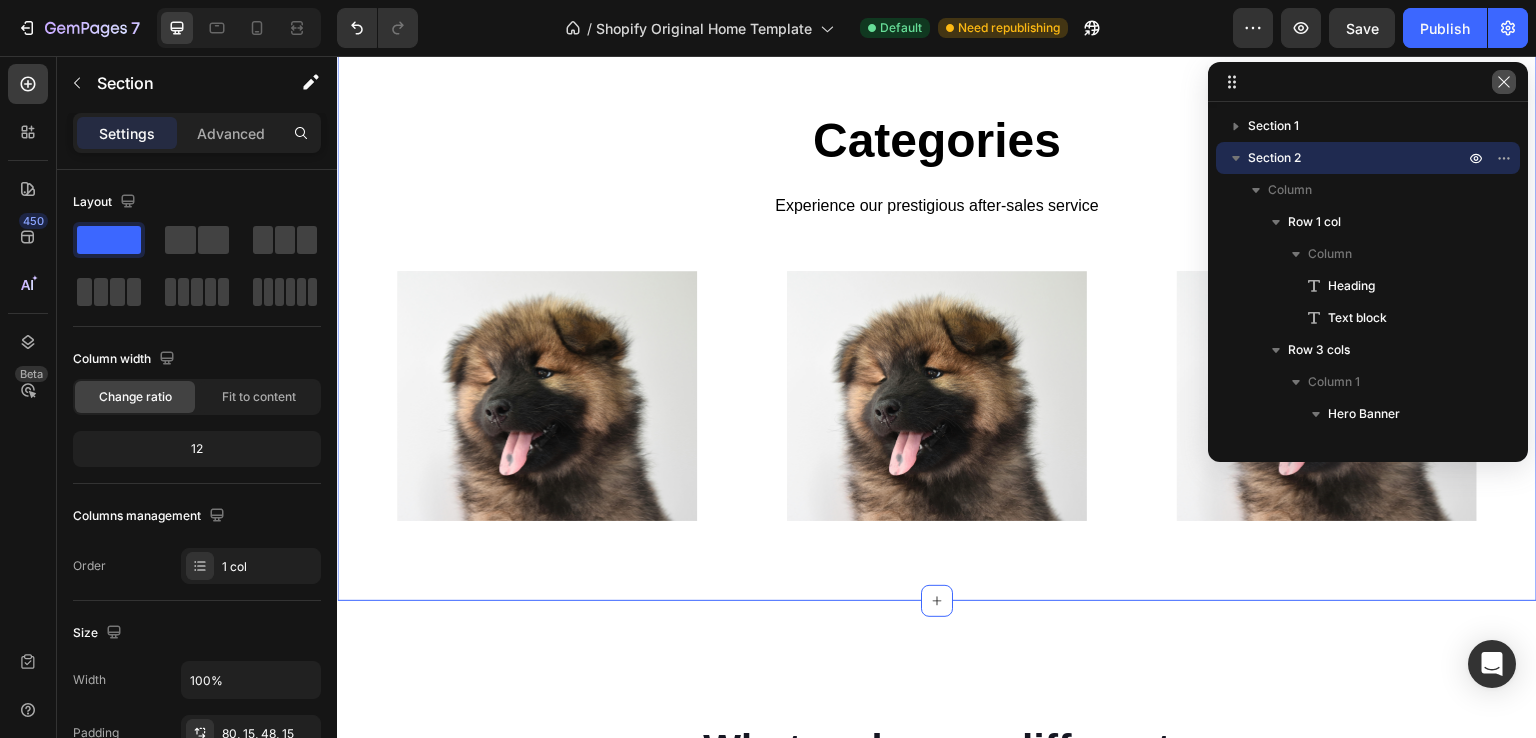 click 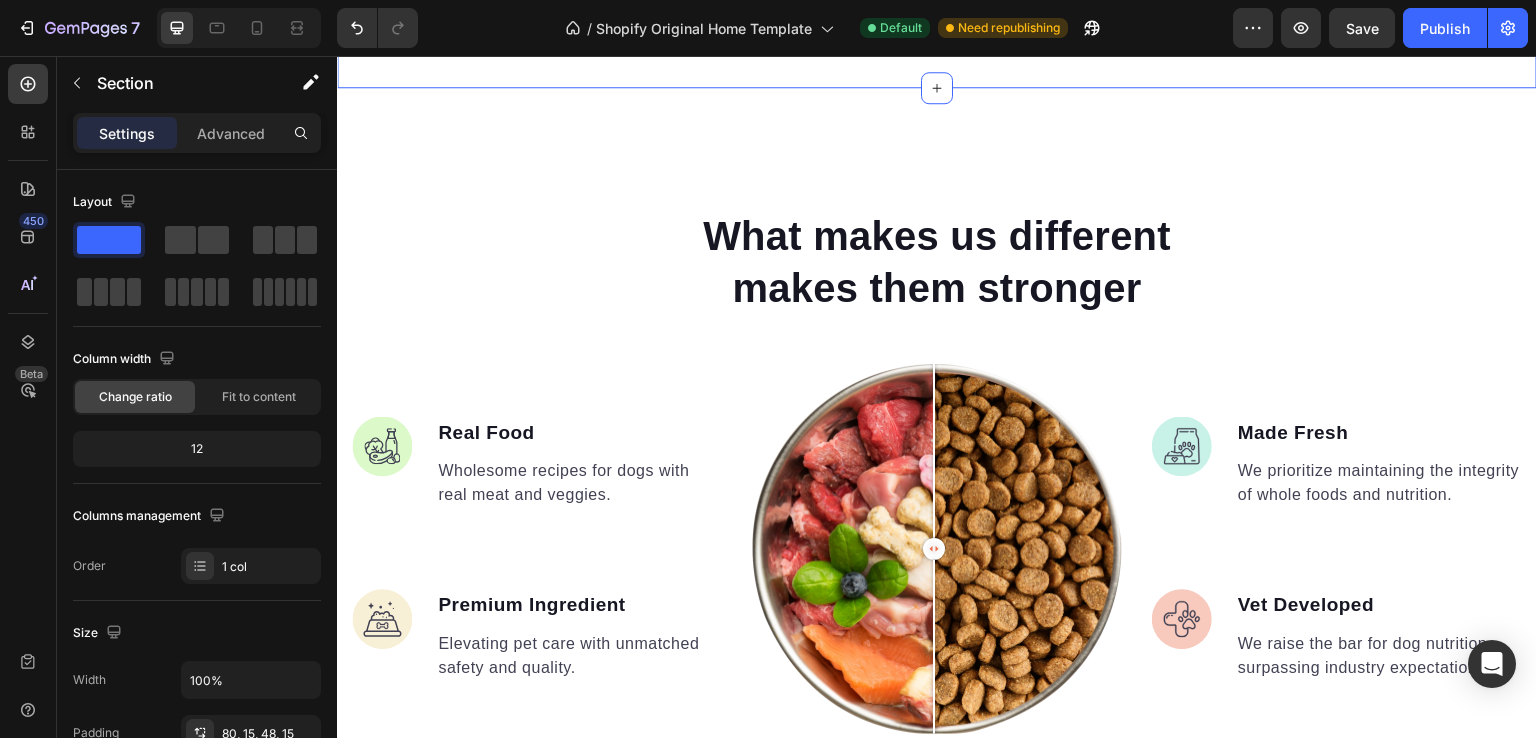 scroll, scrollTop: 1438, scrollLeft: 0, axis: vertical 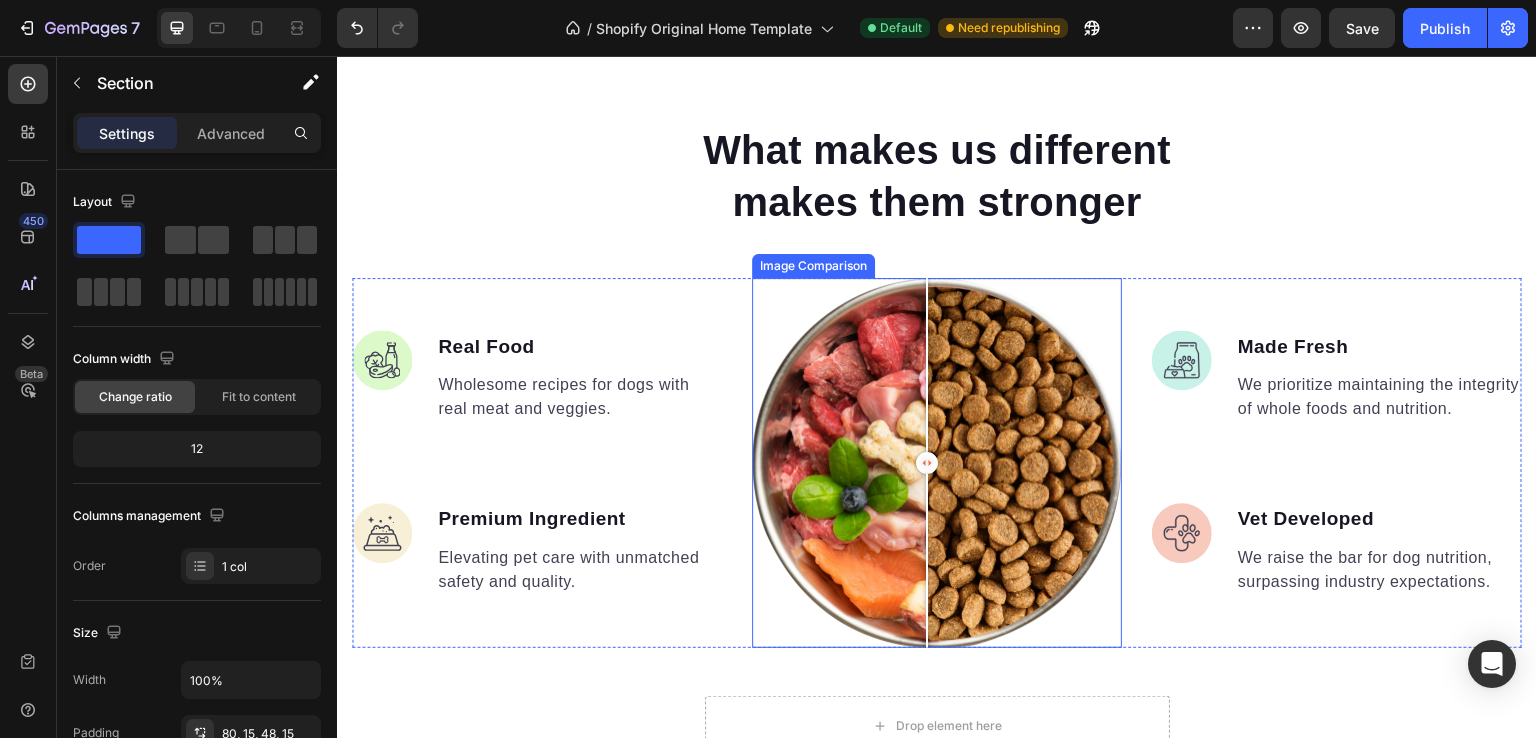 drag, startPoint x: 924, startPoint y: 452, endPoint x: 922, endPoint y: 427, distance: 25.079872 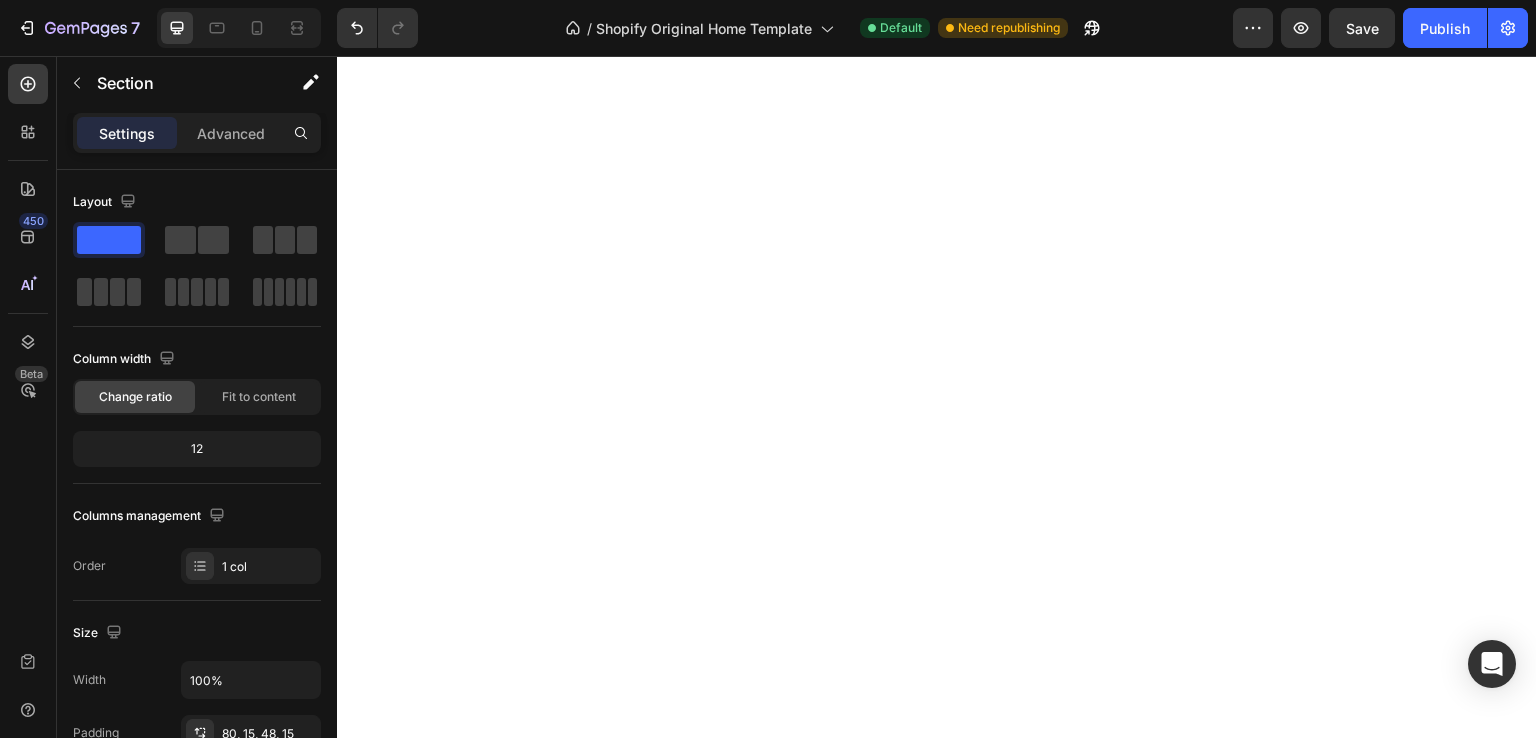scroll, scrollTop: 0, scrollLeft: 0, axis: both 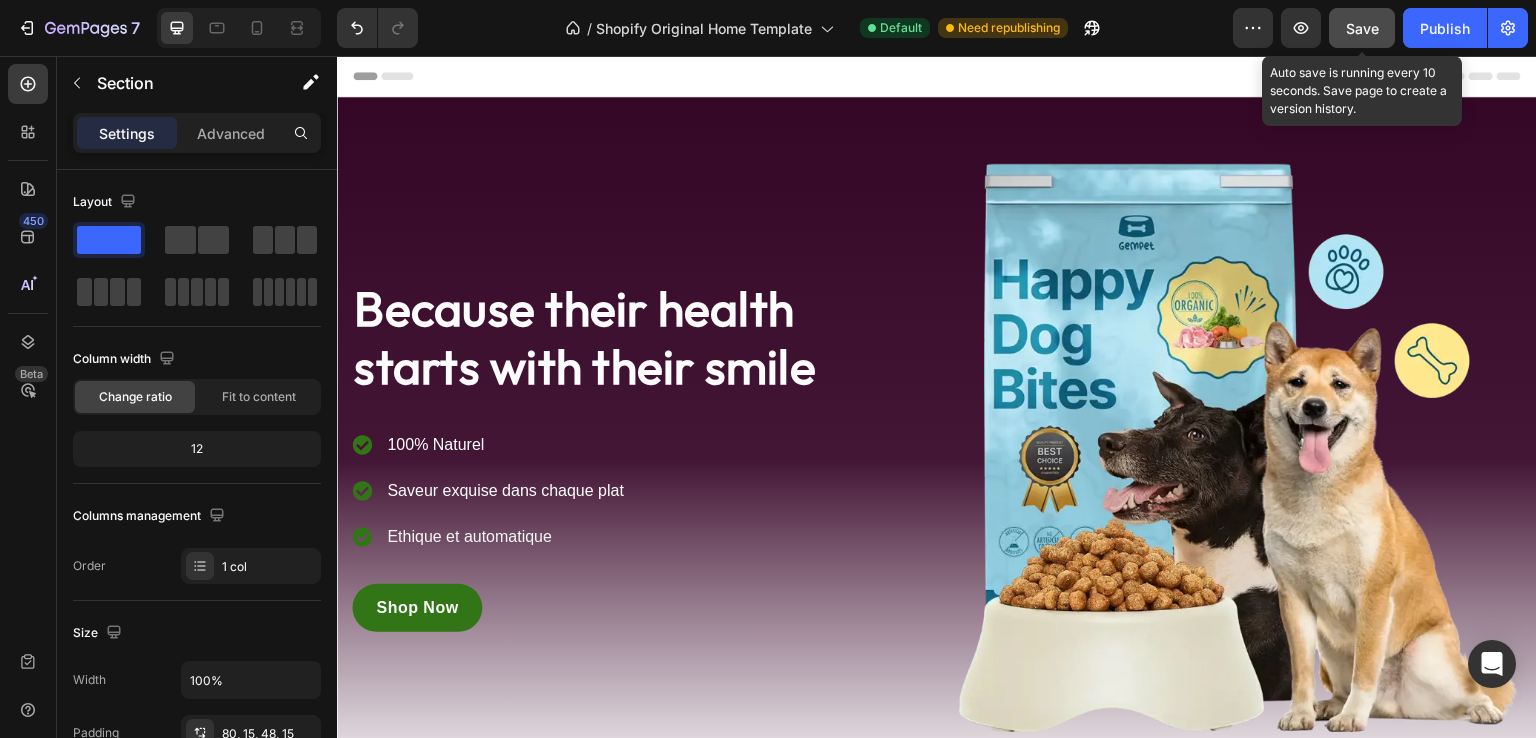 click on "Save" 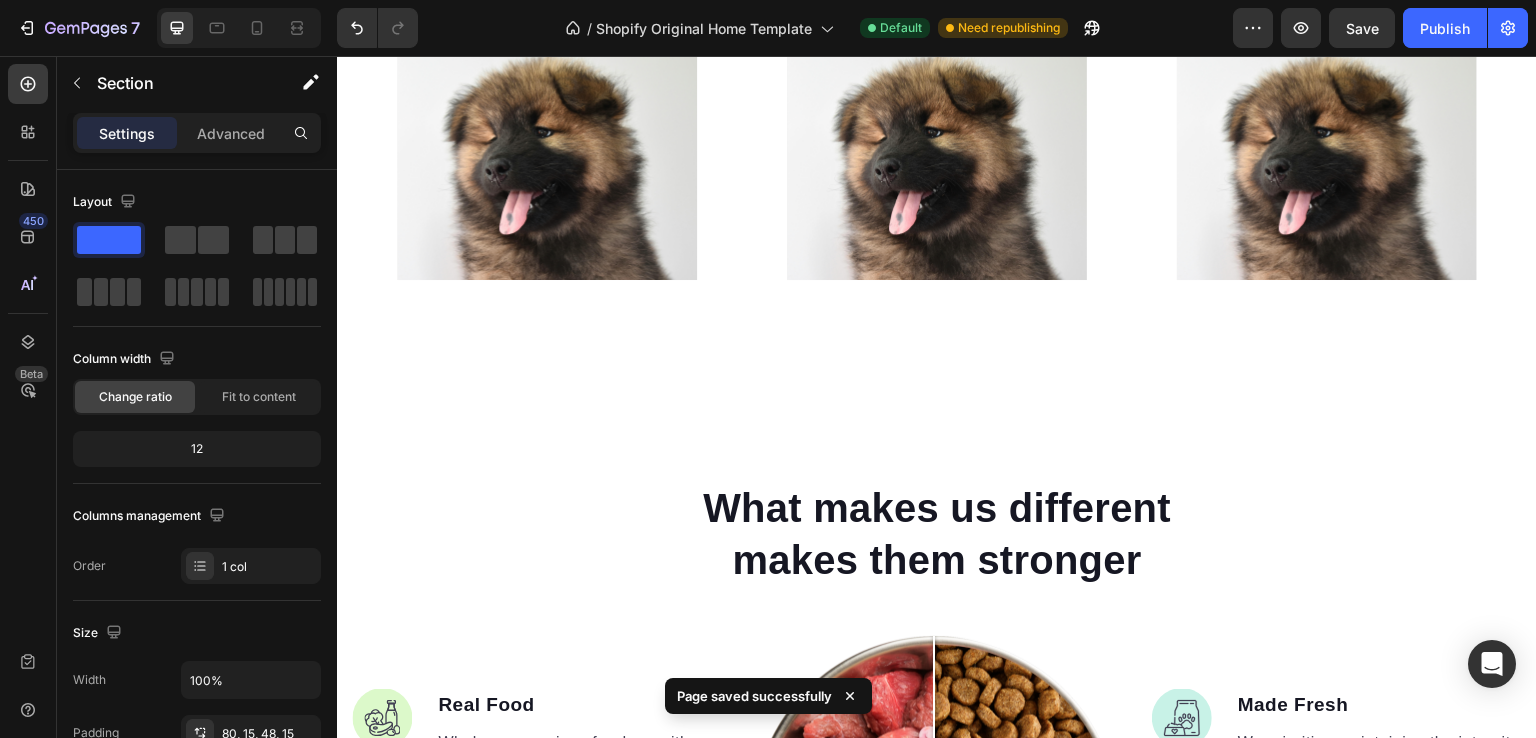 scroll, scrollTop: 1088, scrollLeft: 0, axis: vertical 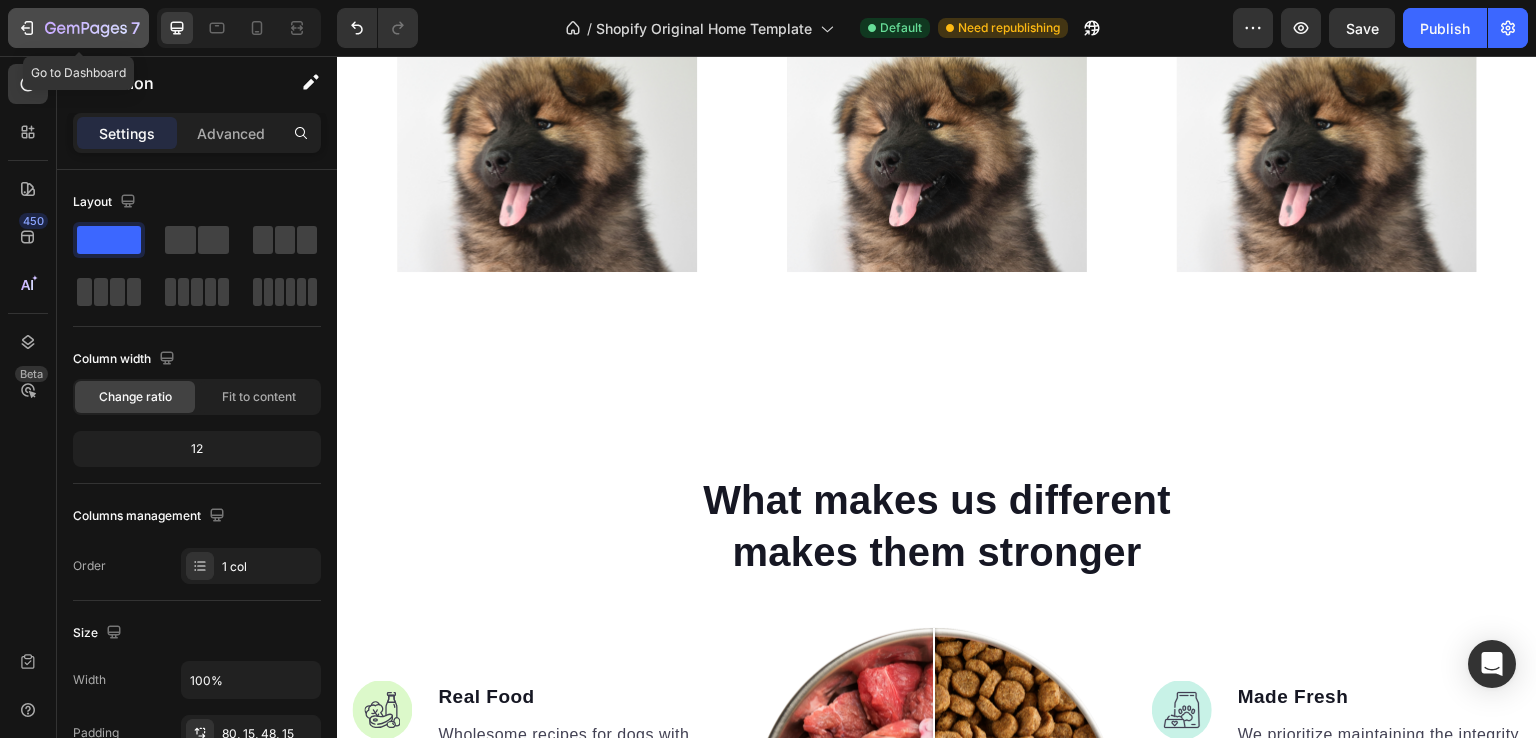 click 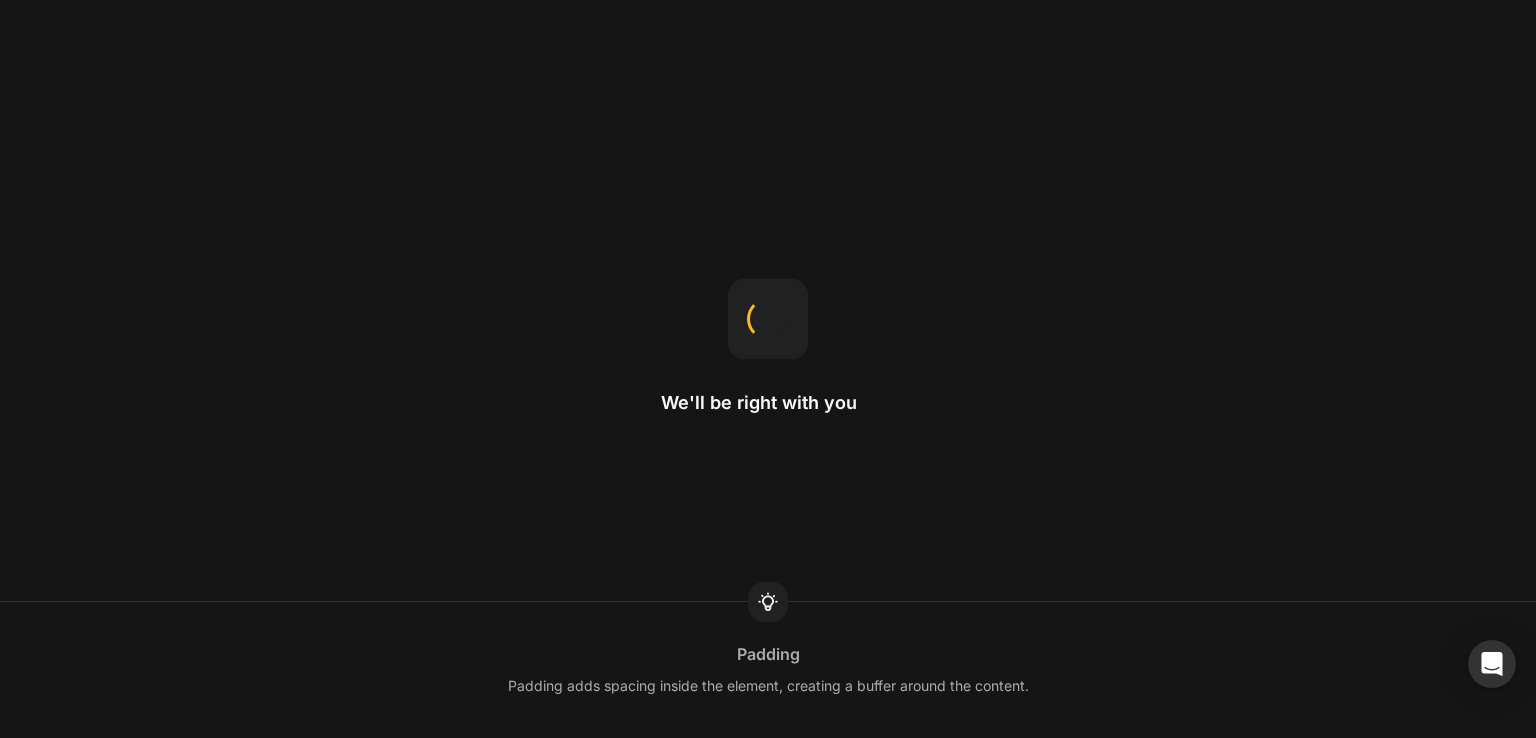 scroll, scrollTop: 0, scrollLeft: 0, axis: both 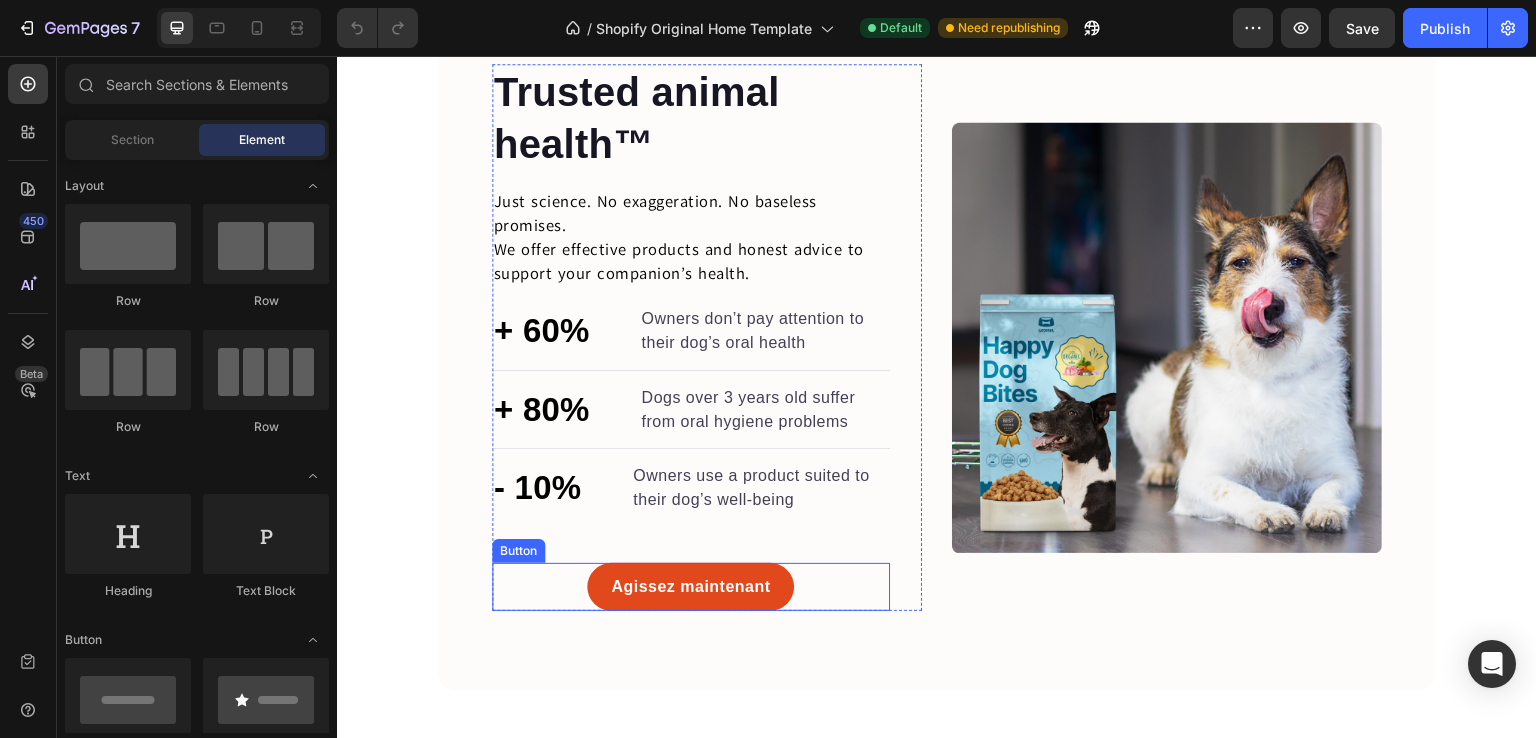 click on "Agissez maintenant" at bounding box center [690, 587] 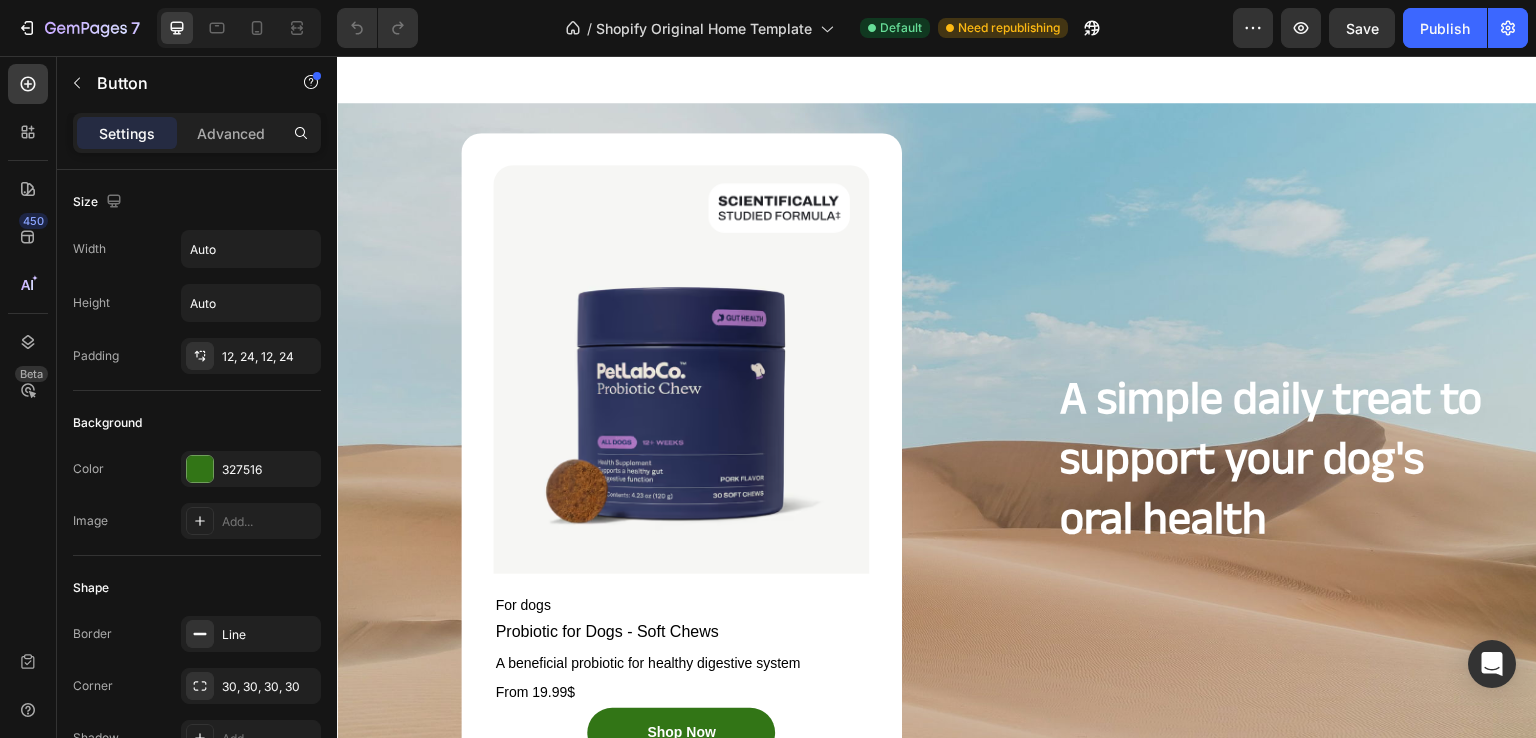 scroll, scrollTop: 3644, scrollLeft: 0, axis: vertical 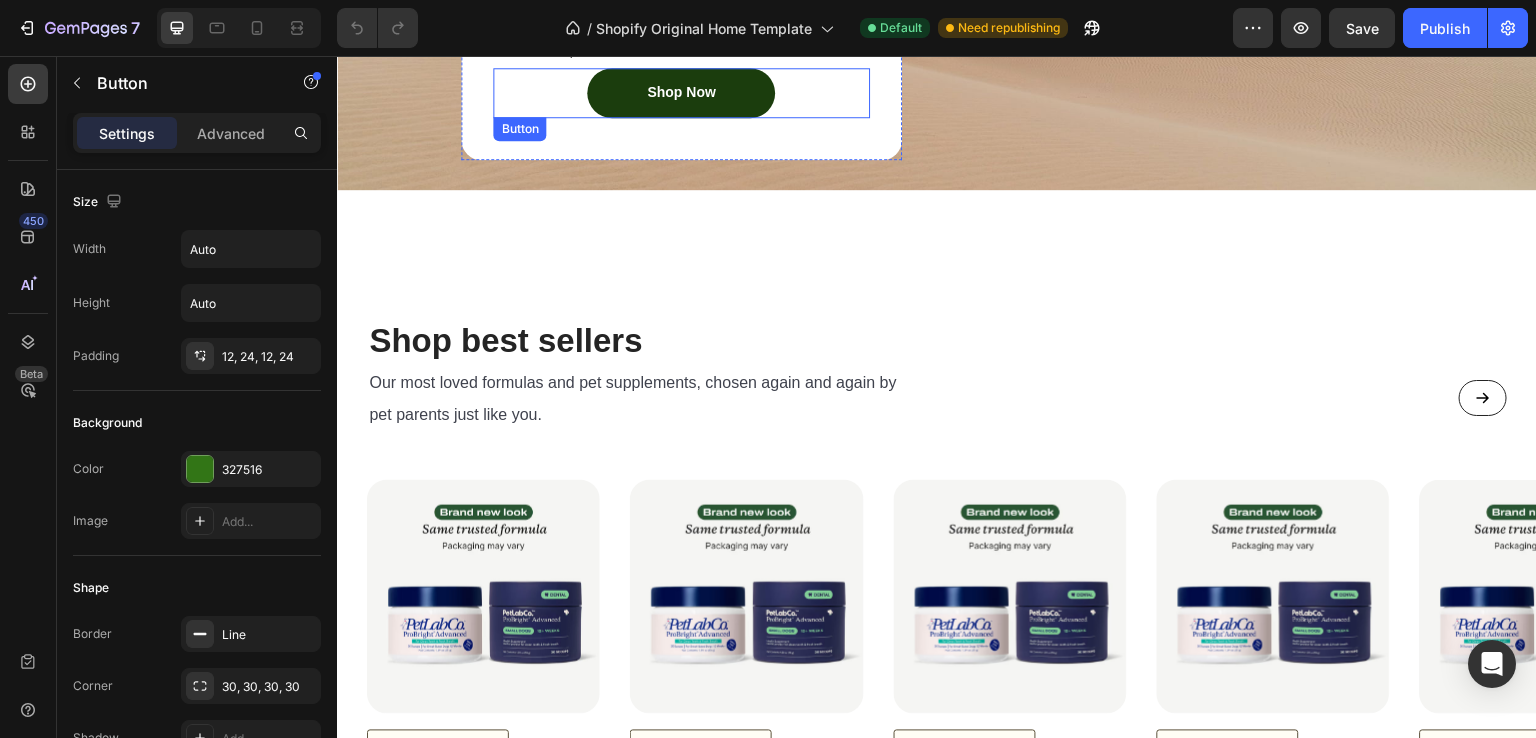 click on "Shop Now" at bounding box center (681, 93) 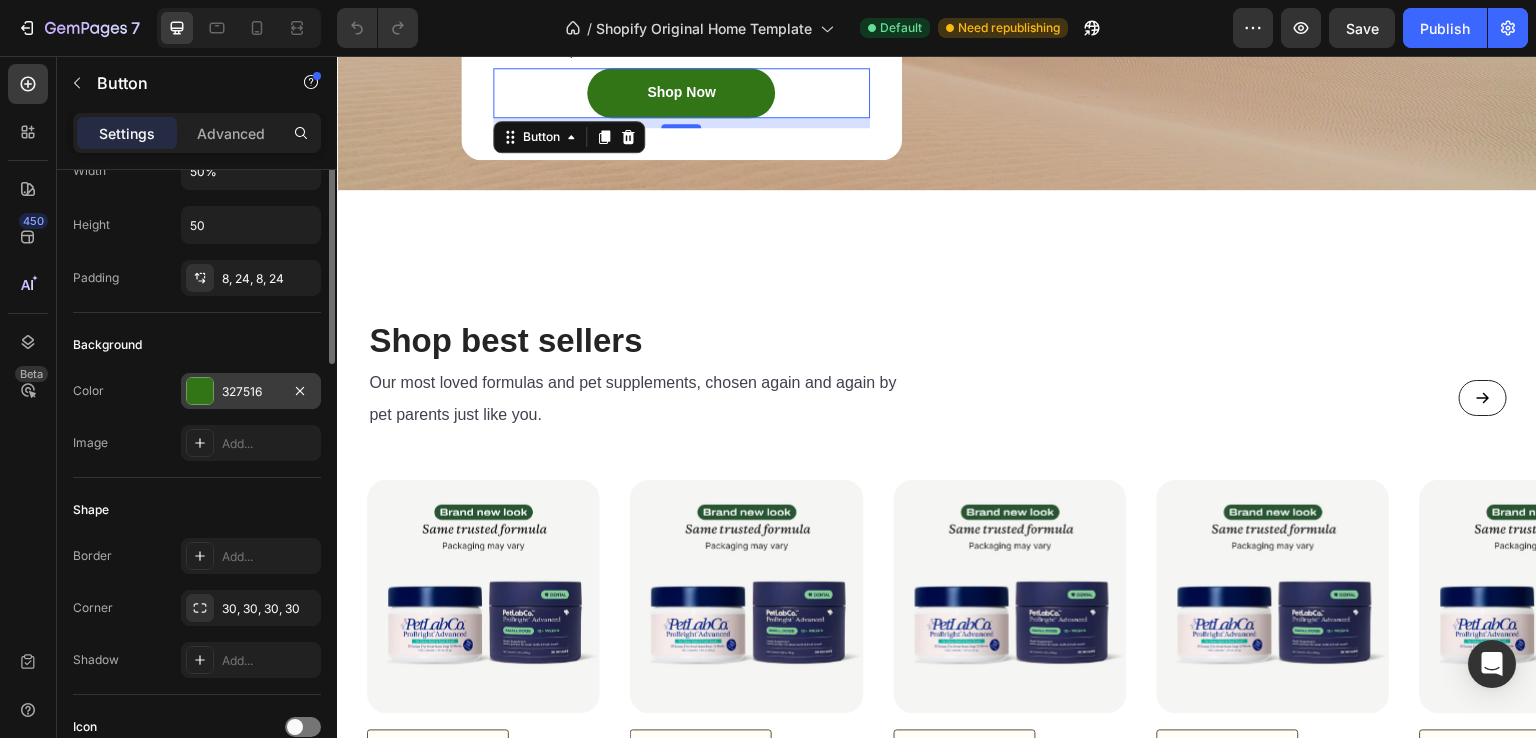 scroll, scrollTop: 0, scrollLeft: 0, axis: both 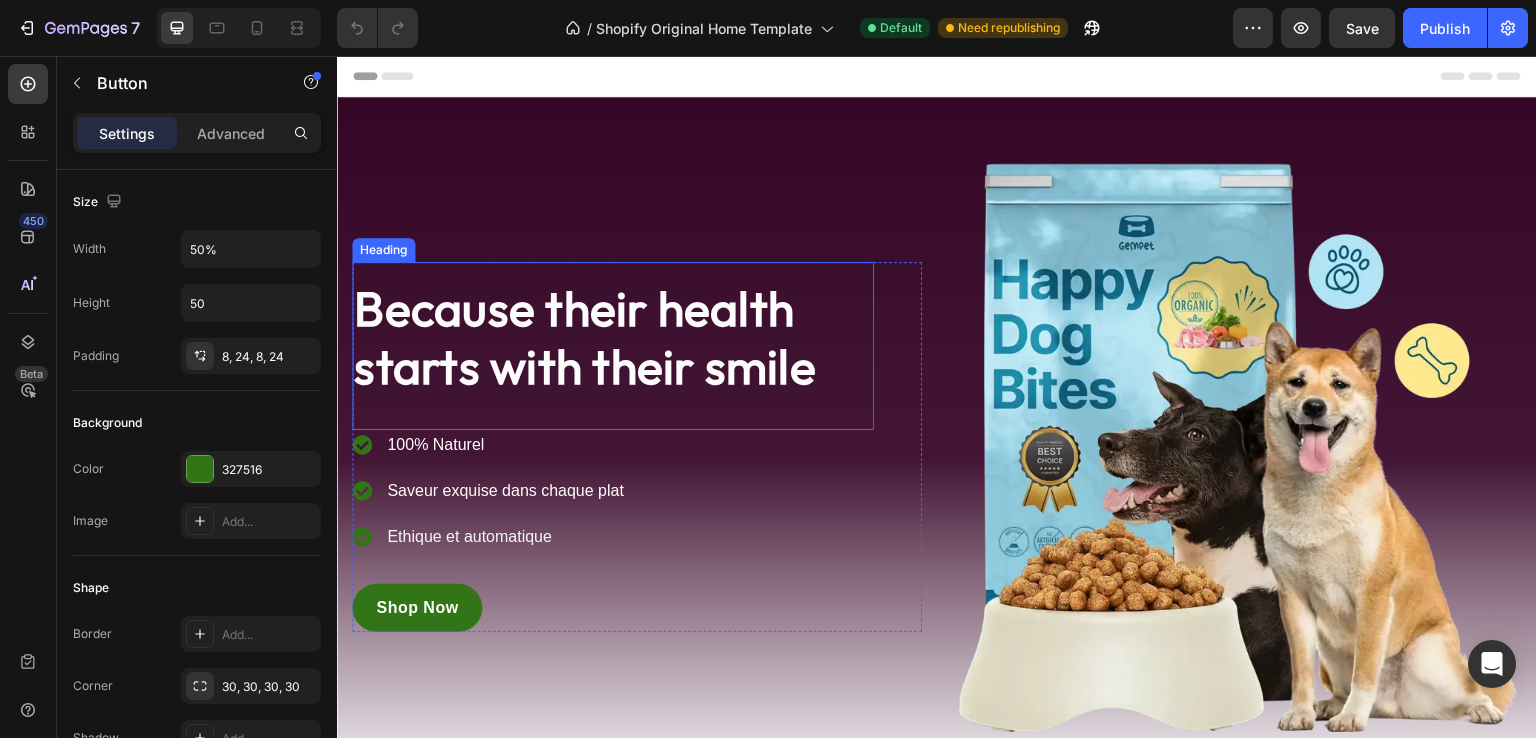 click on "Because their health starts with their smile" at bounding box center [585, 337] 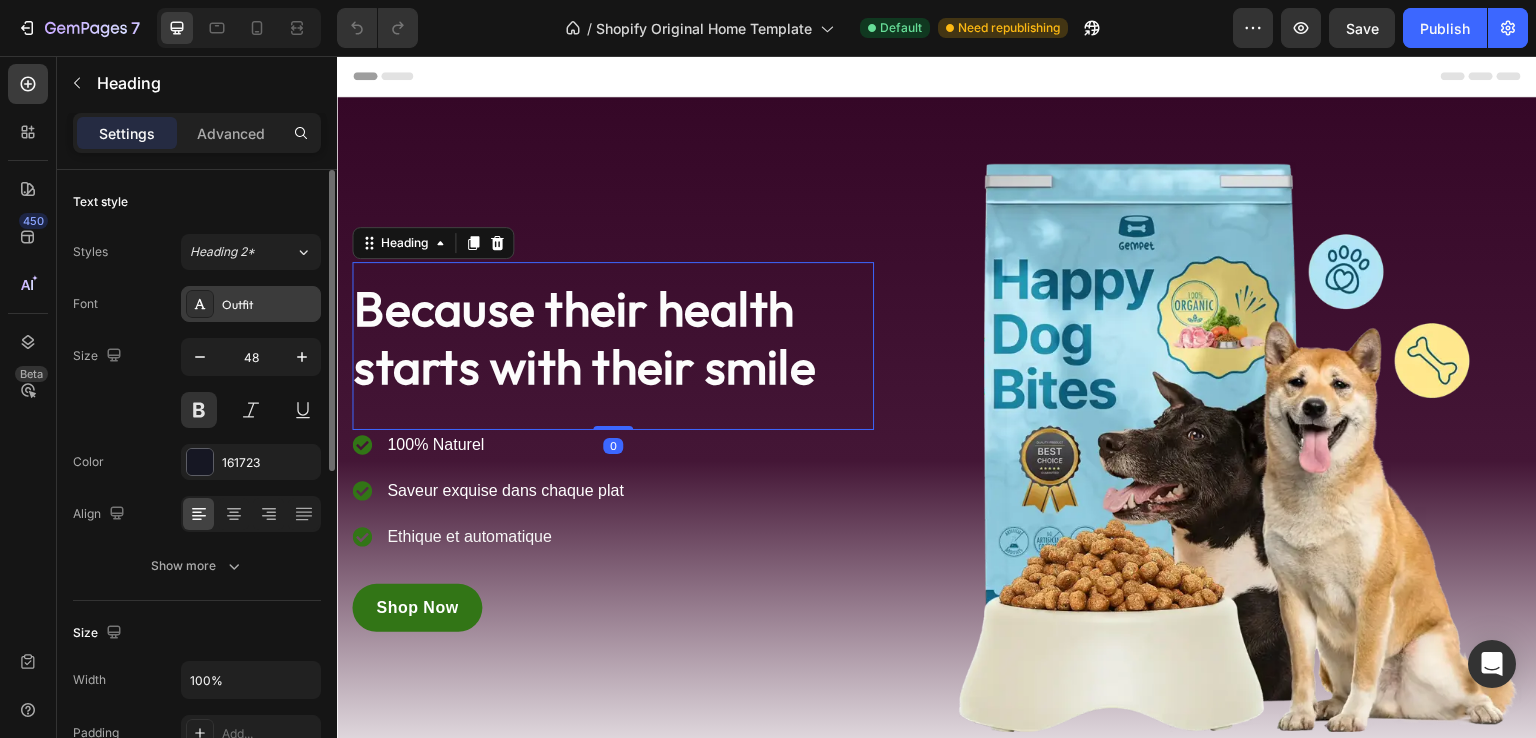 click on "Outfit" at bounding box center (269, 305) 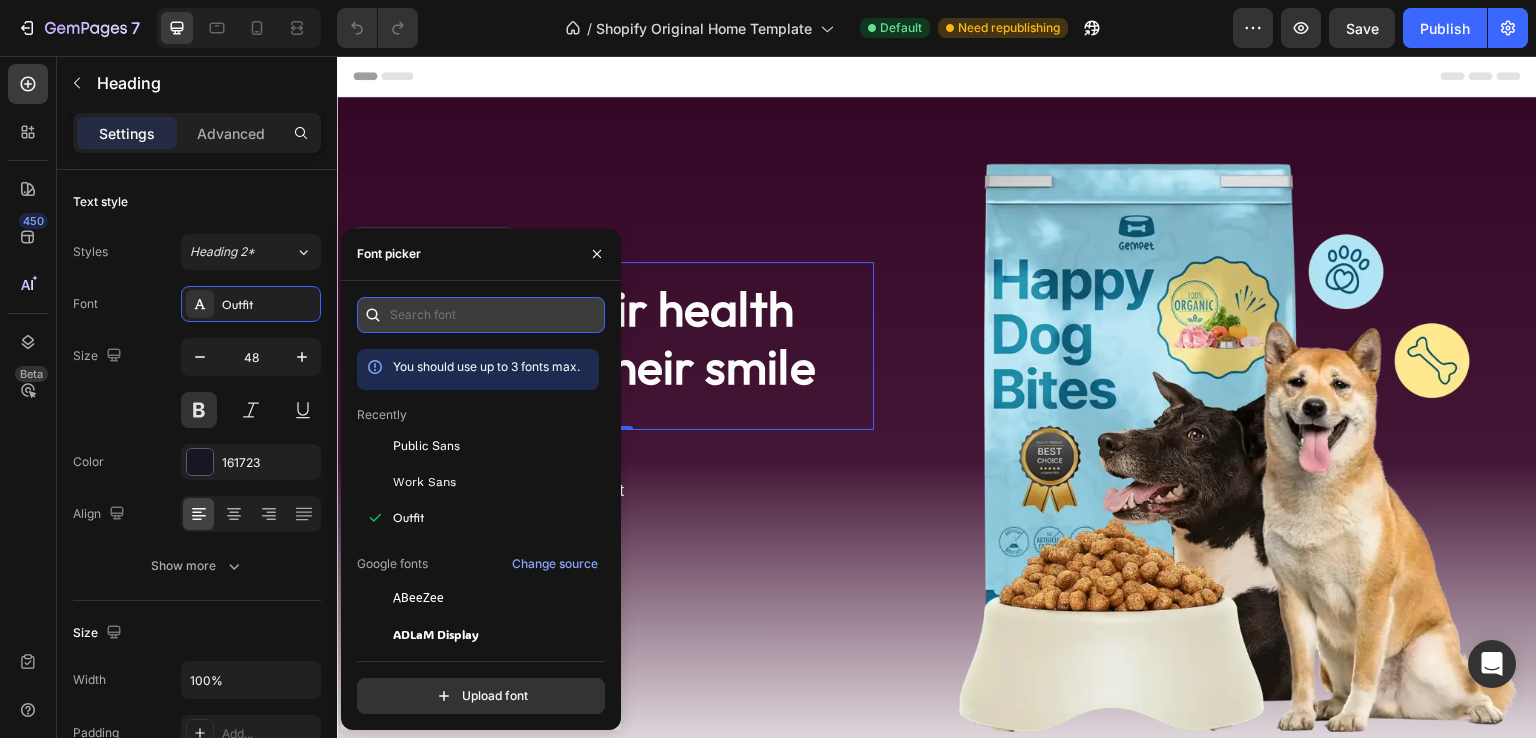click at bounding box center [481, 315] 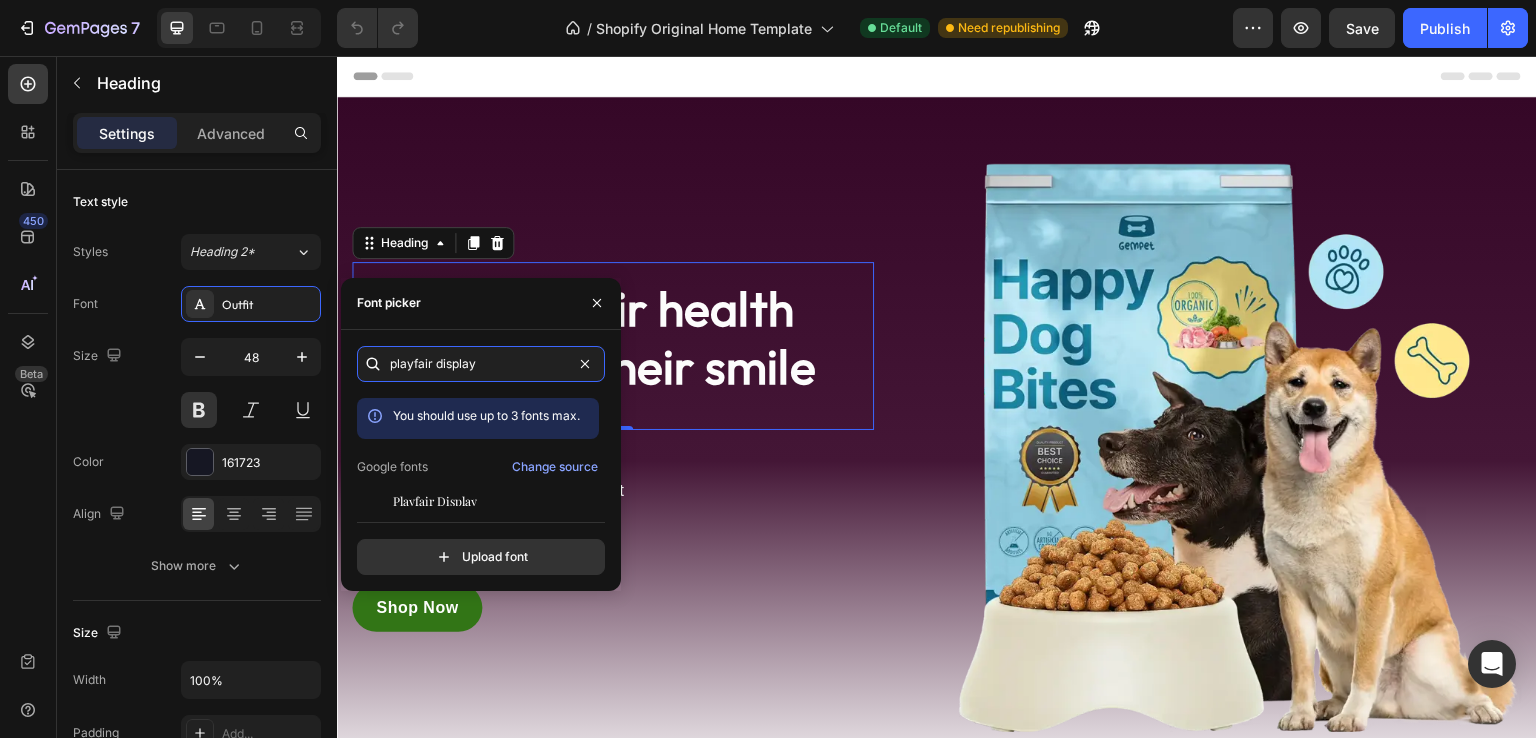 scroll, scrollTop: 49, scrollLeft: 0, axis: vertical 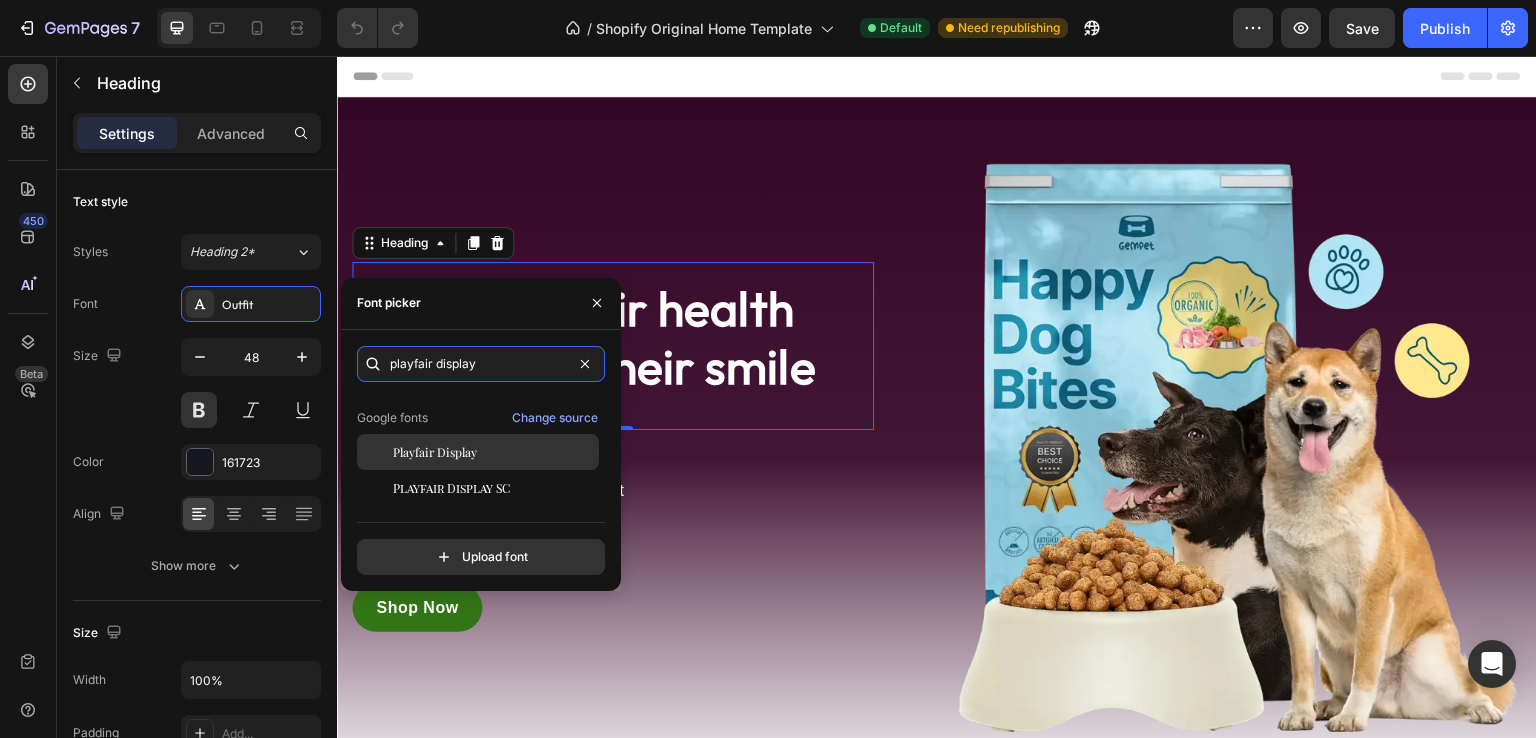 type on "playfair display" 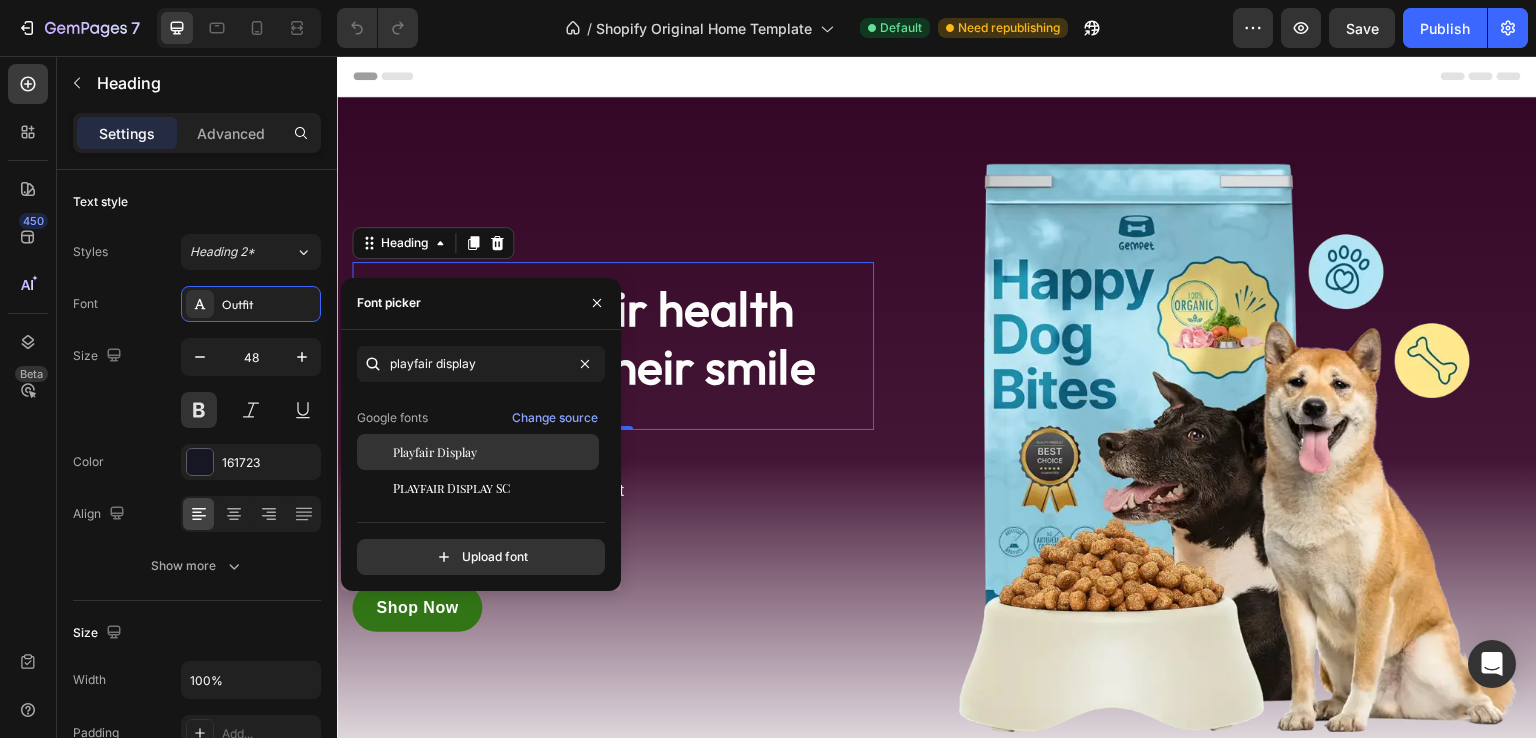click on "Playfair Display" at bounding box center [494, 452] 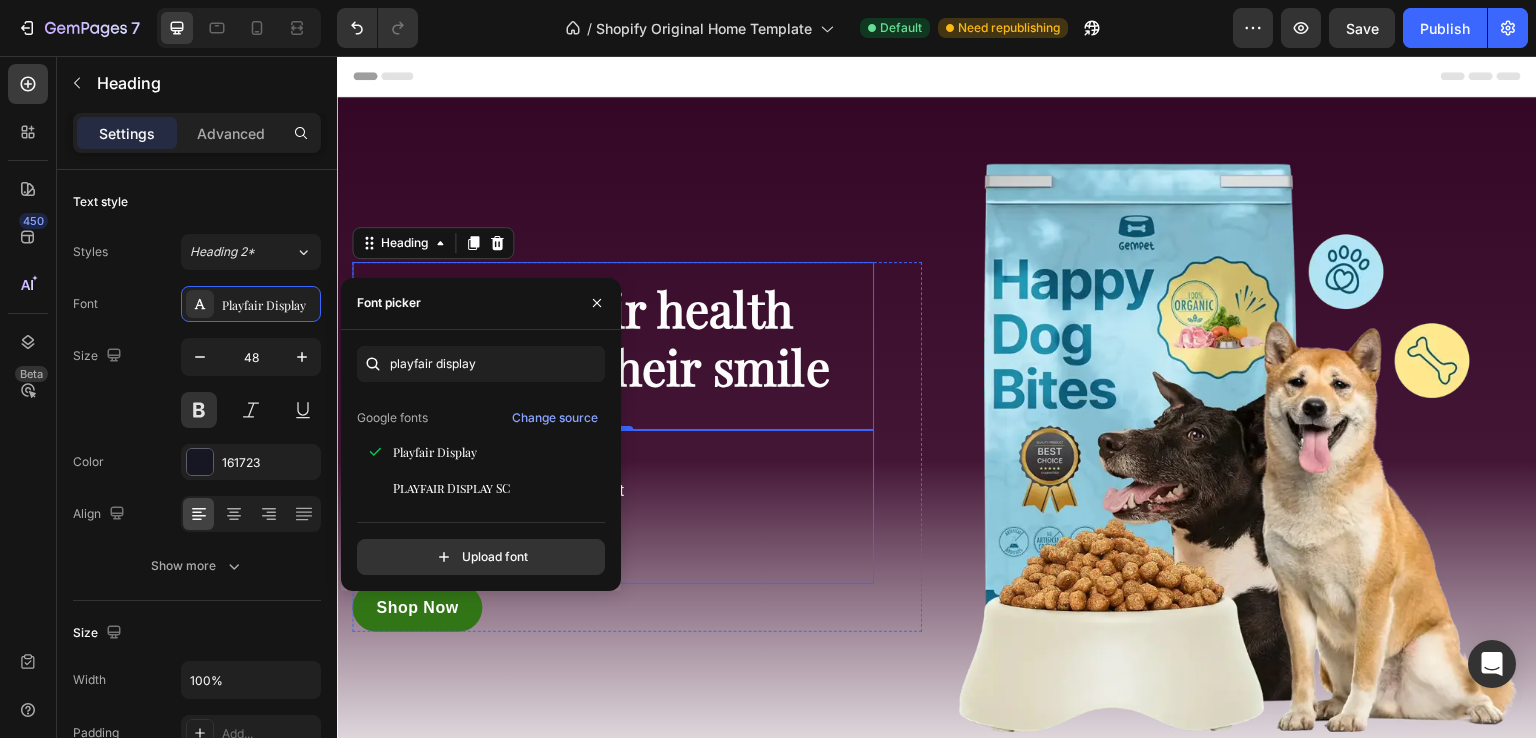 click on "100% Naturel Saveur exquise dans chaque plat Ethique et automatique" at bounding box center [613, 507] 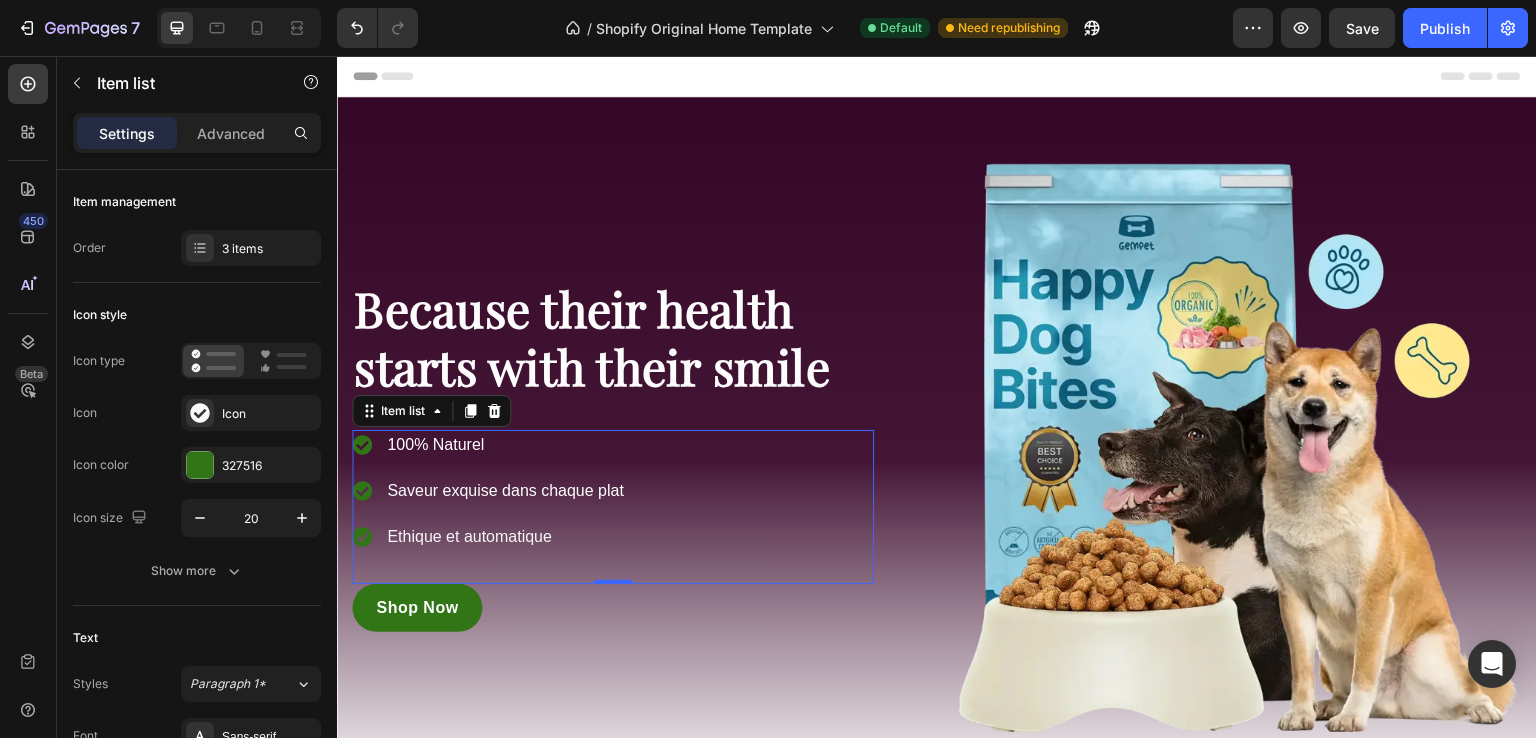 click on "100% Naturel" at bounding box center [435, 444] 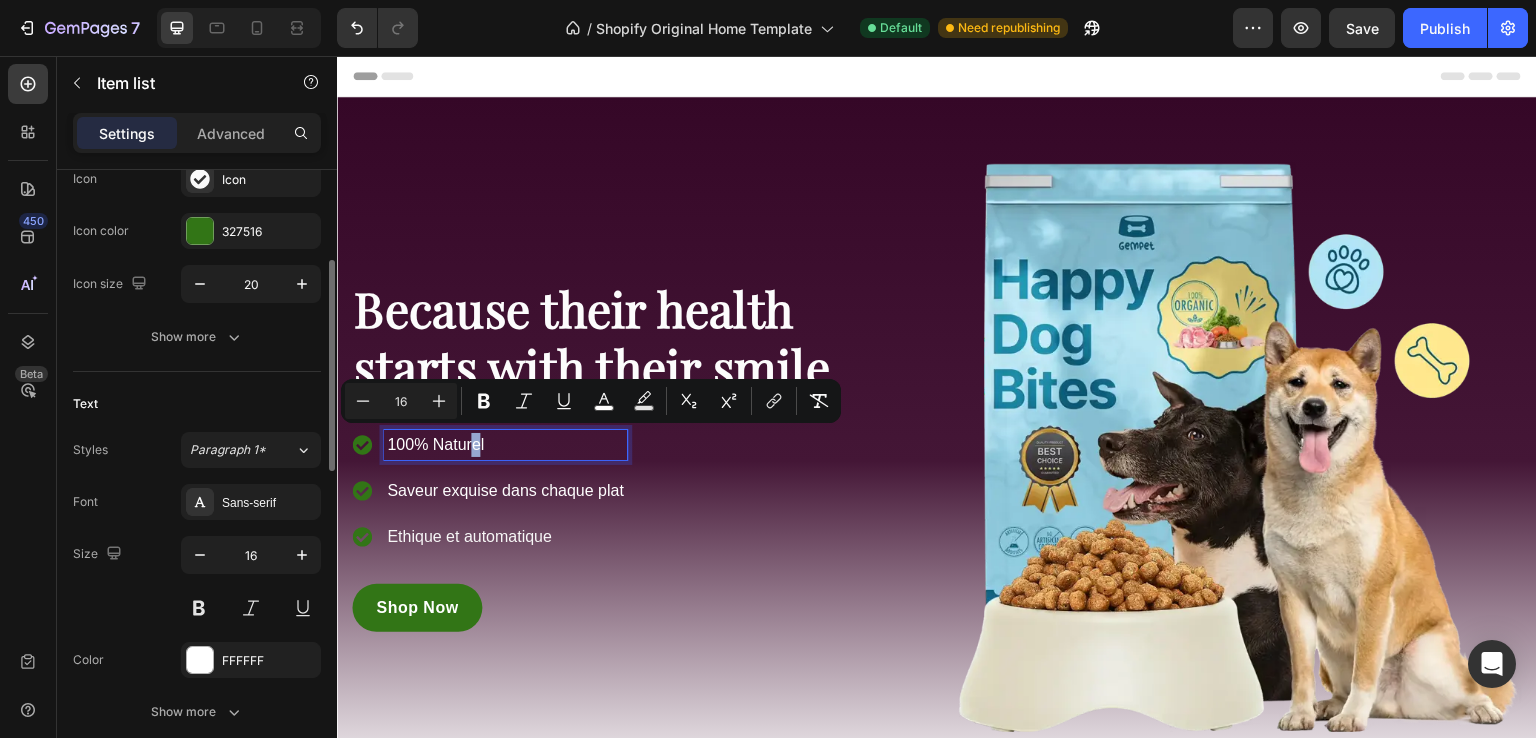scroll, scrollTop: 242, scrollLeft: 0, axis: vertical 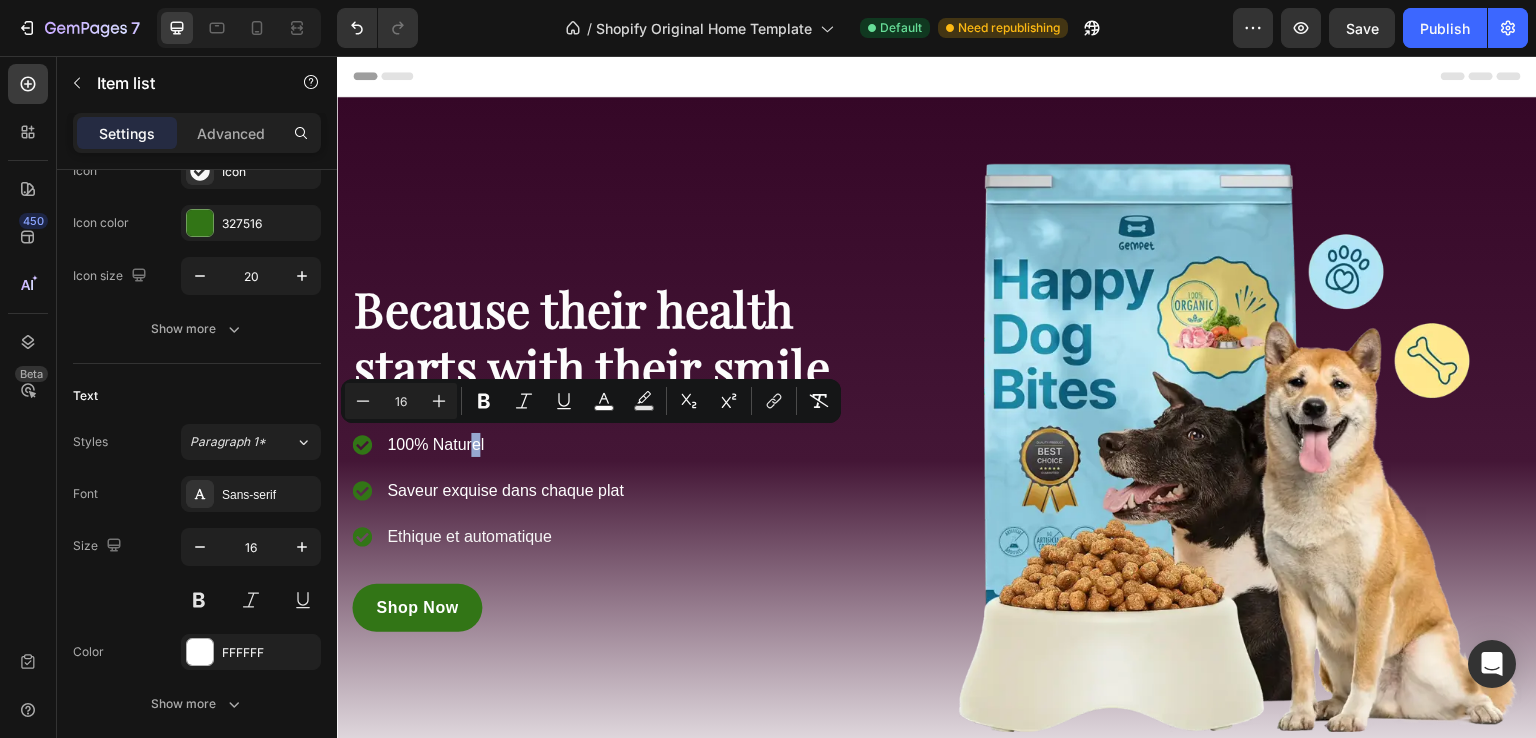 click on "100% Naturel Saveur exquise dans chaque plat Ethique et automatique" at bounding box center [613, 507] 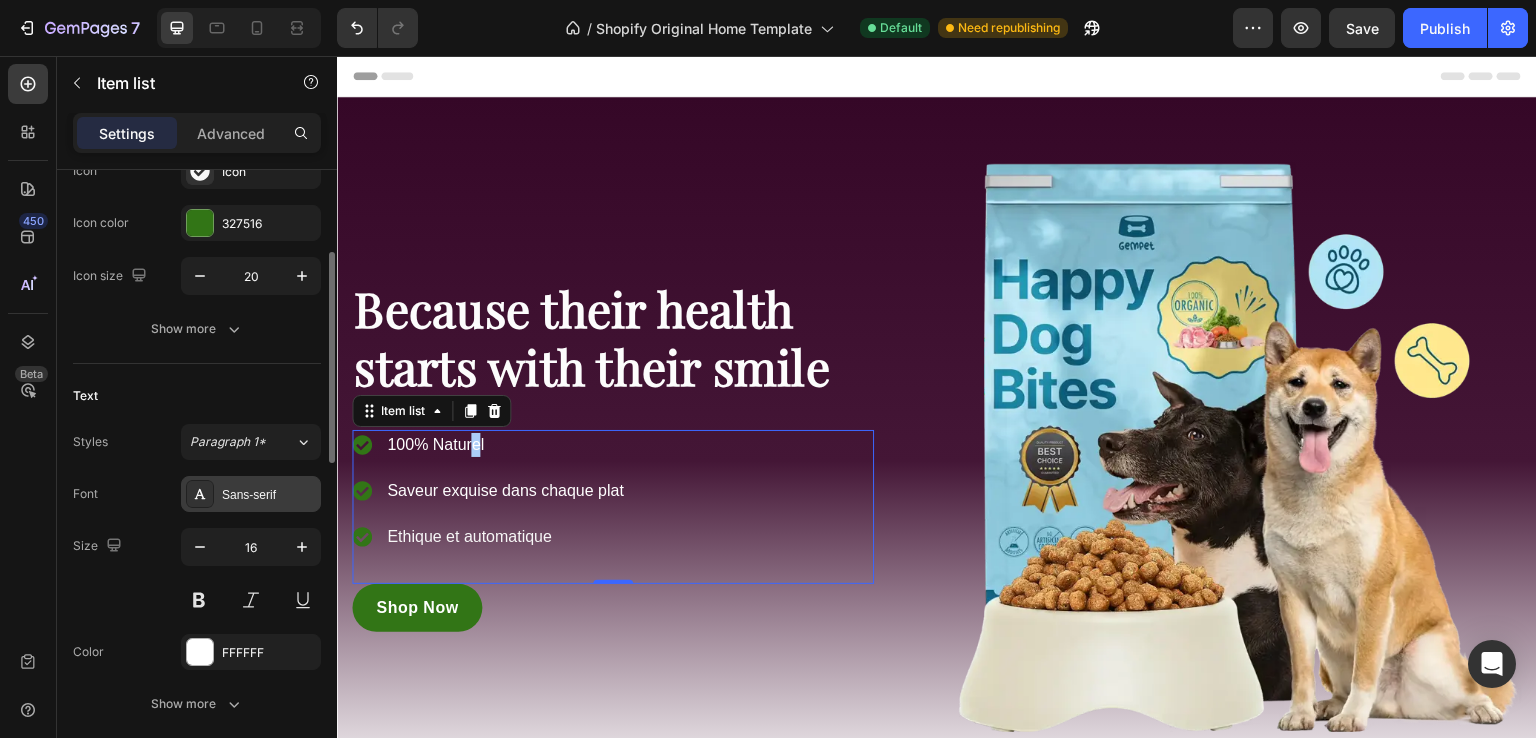 click on "Sans-serif" at bounding box center (269, 495) 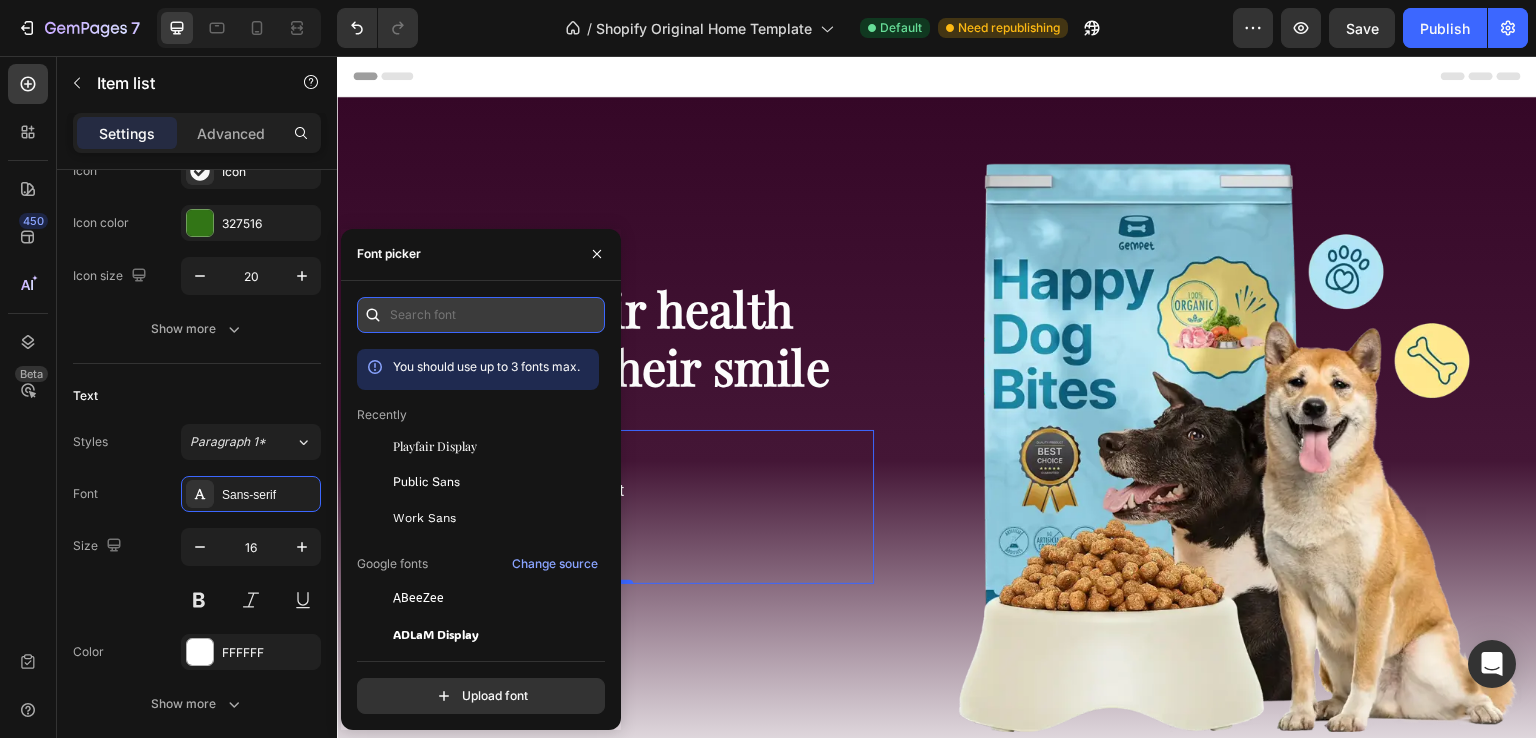 click at bounding box center [481, 315] 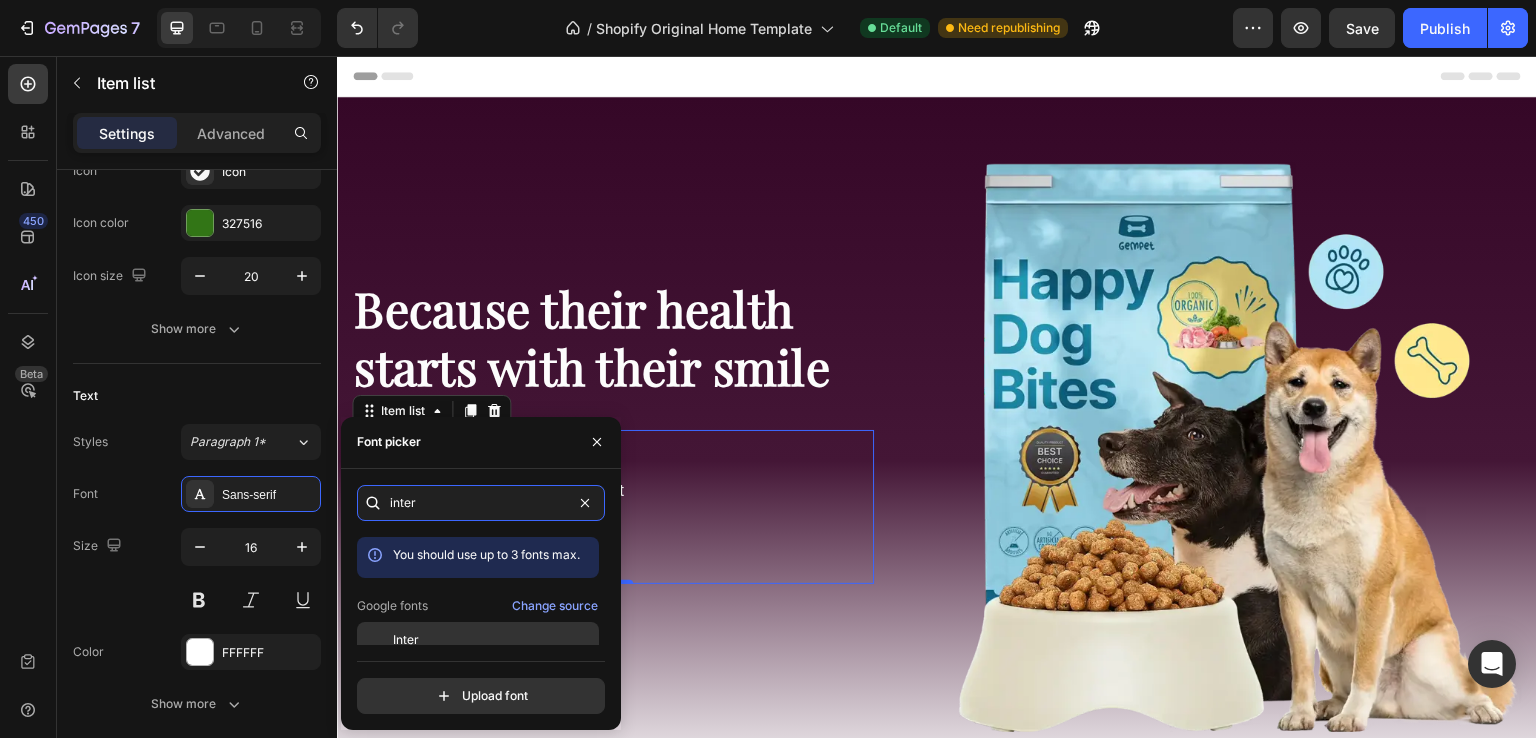 type on "inter" 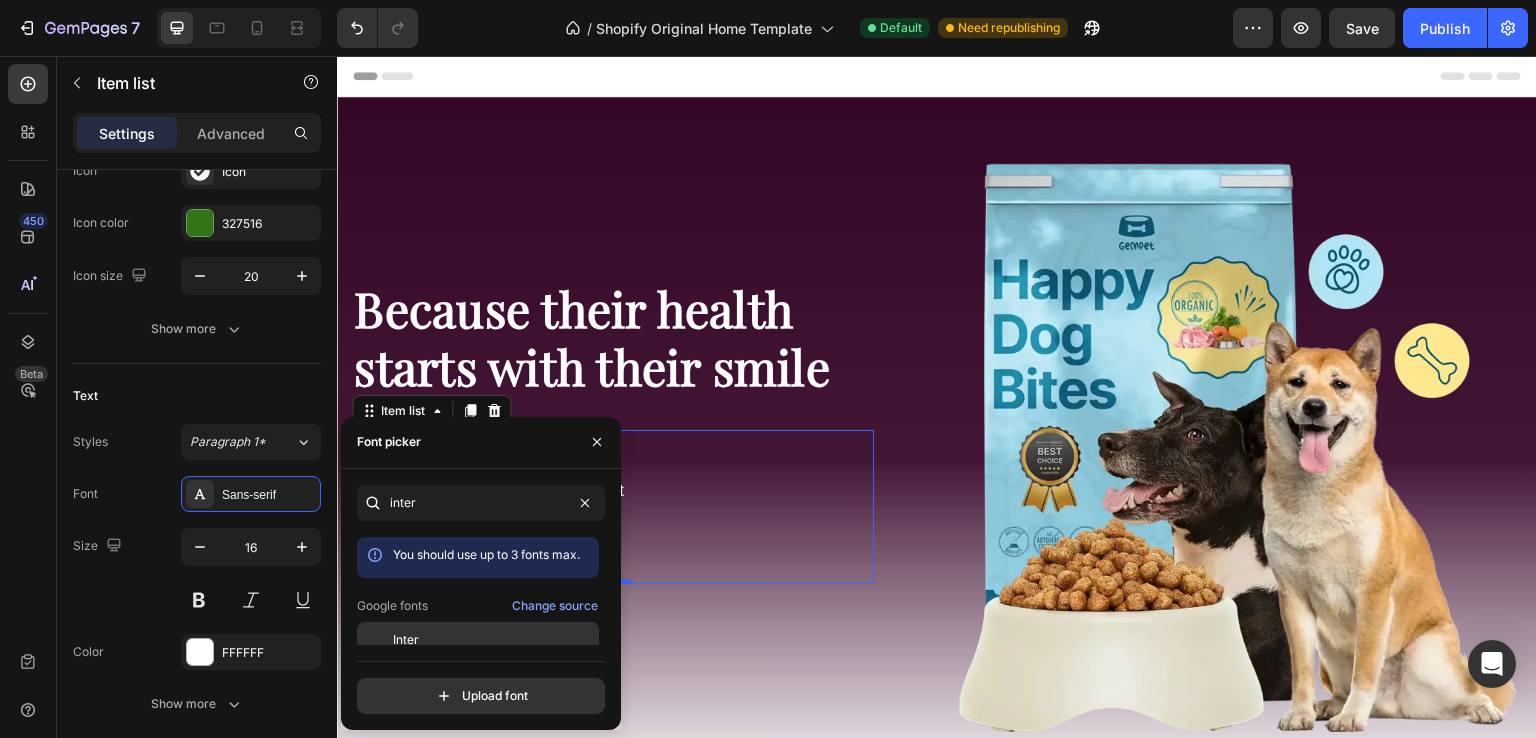 click on "Inter" at bounding box center (494, 640) 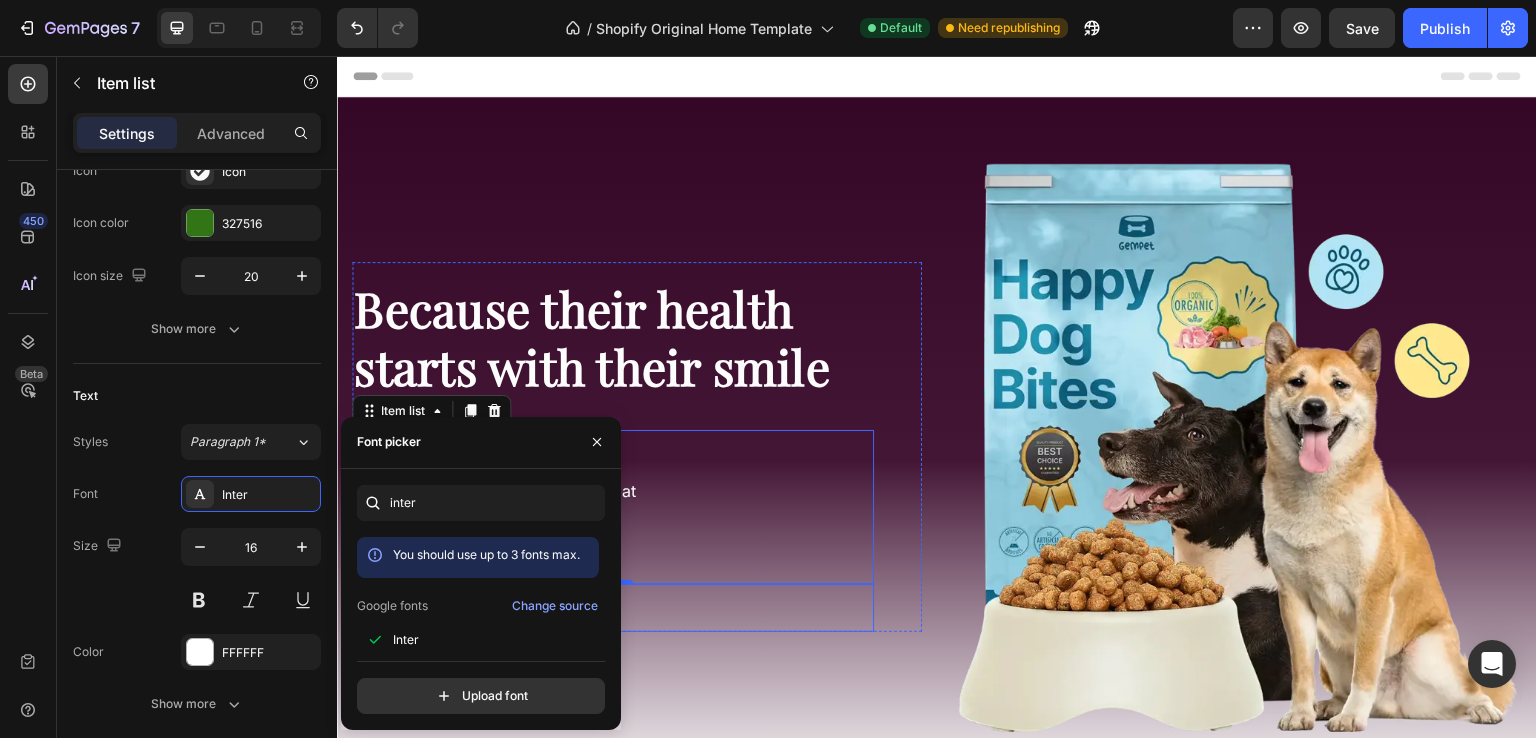 click on "Shop Now Button" at bounding box center (613, 608) 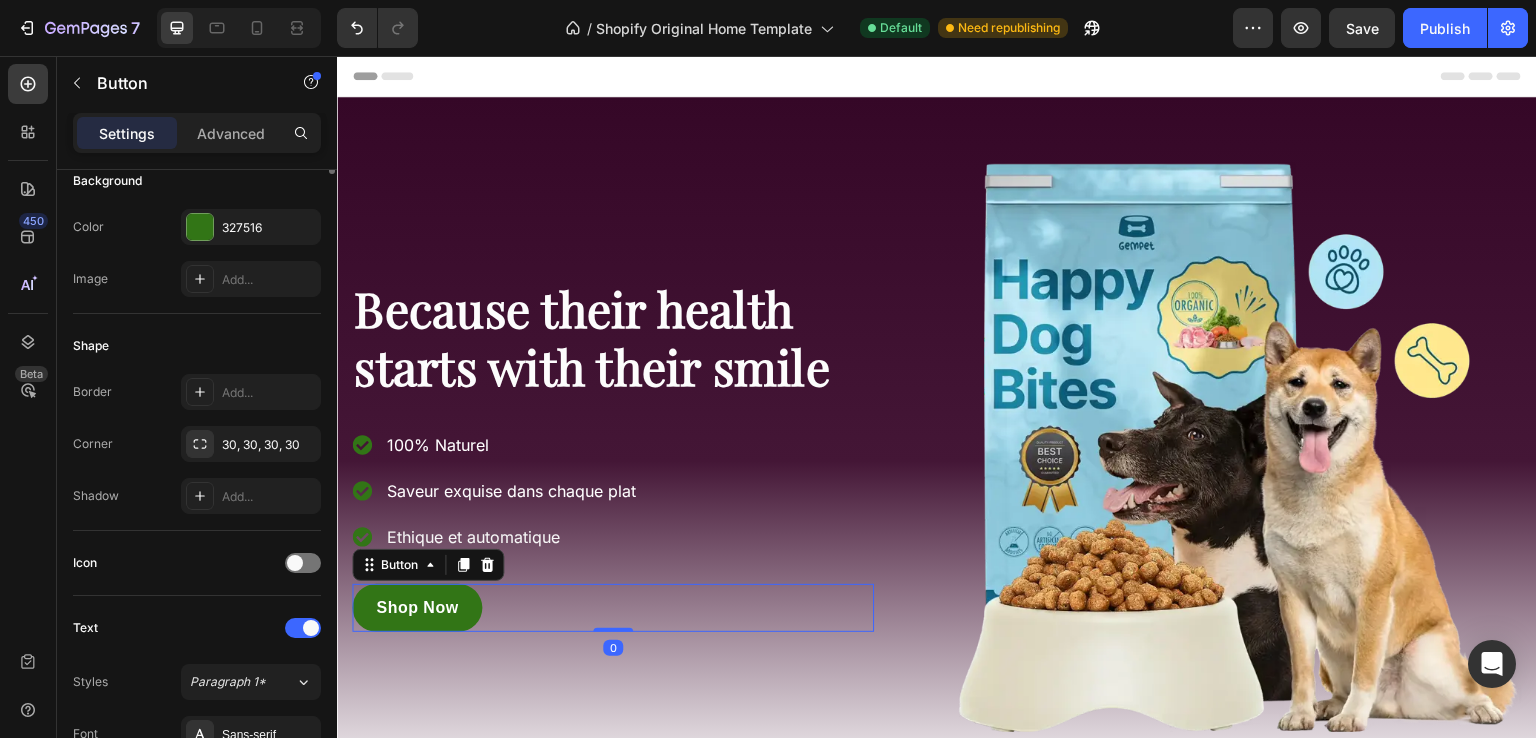 scroll, scrollTop: 0, scrollLeft: 0, axis: both 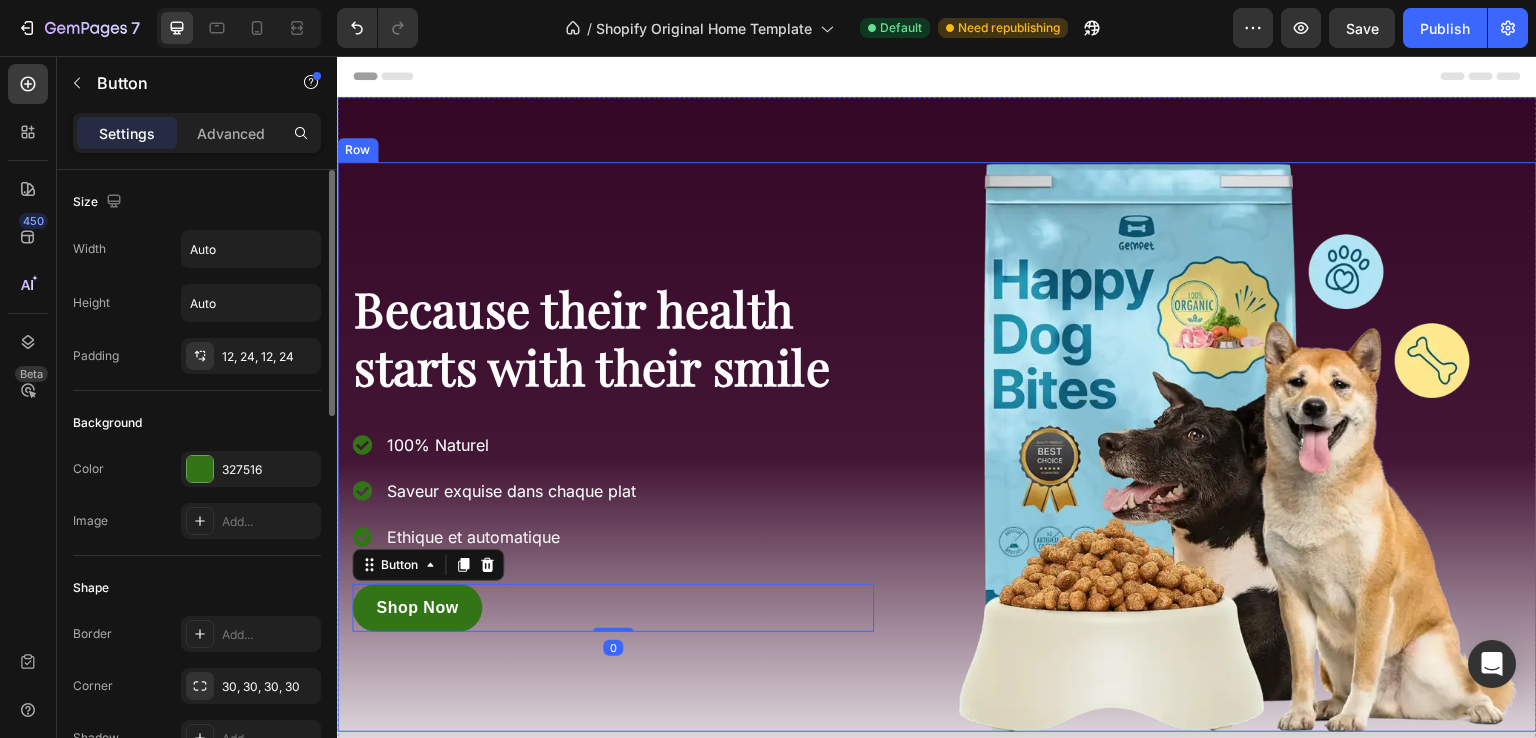 click on "Because their health starts with their smile Heading 100% Naturel Saveur exquise dans chaque plat Ethique et automatique Item list Shop Now Button   0 Row" at bounding box center (637, 447) 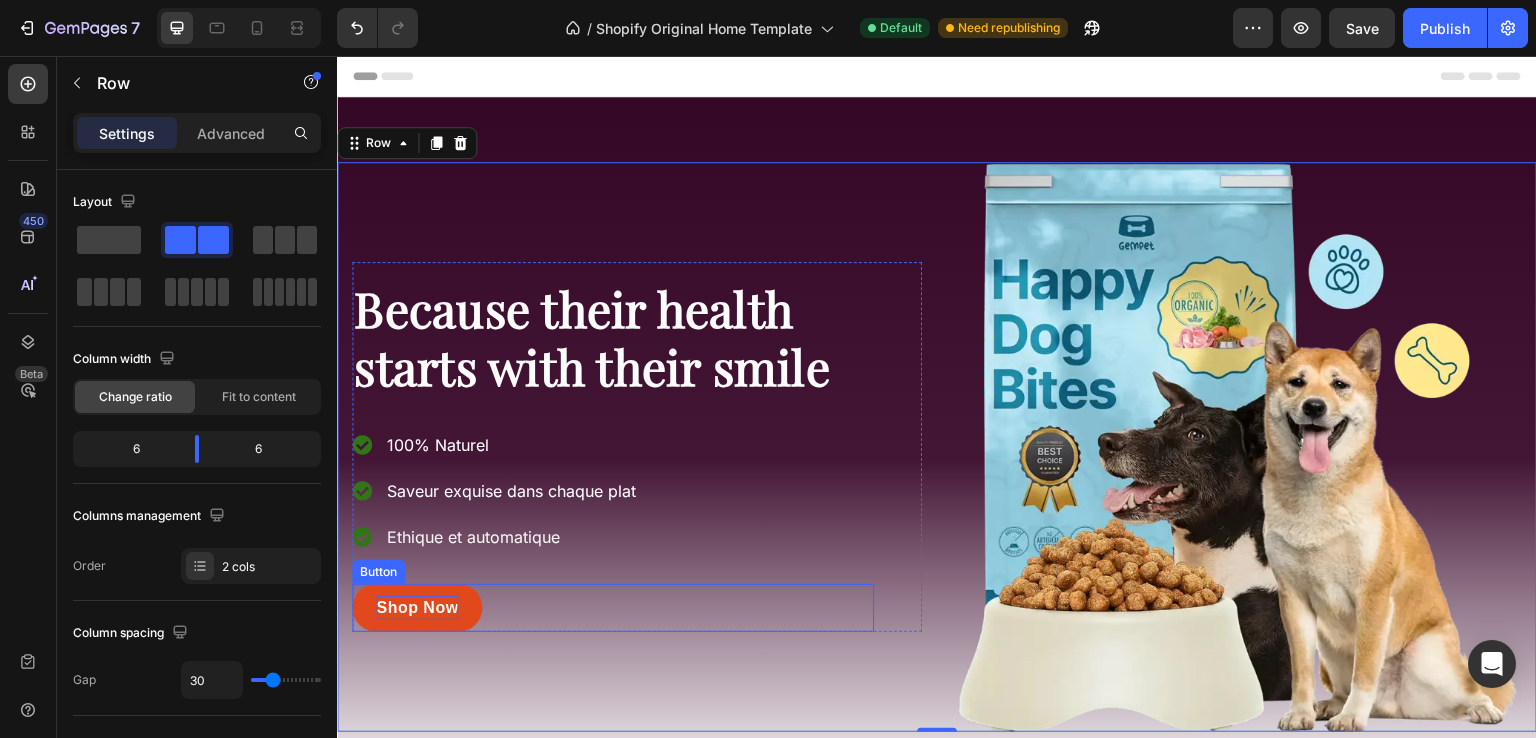click on "Shop Now" at bounding box center (417, 608) 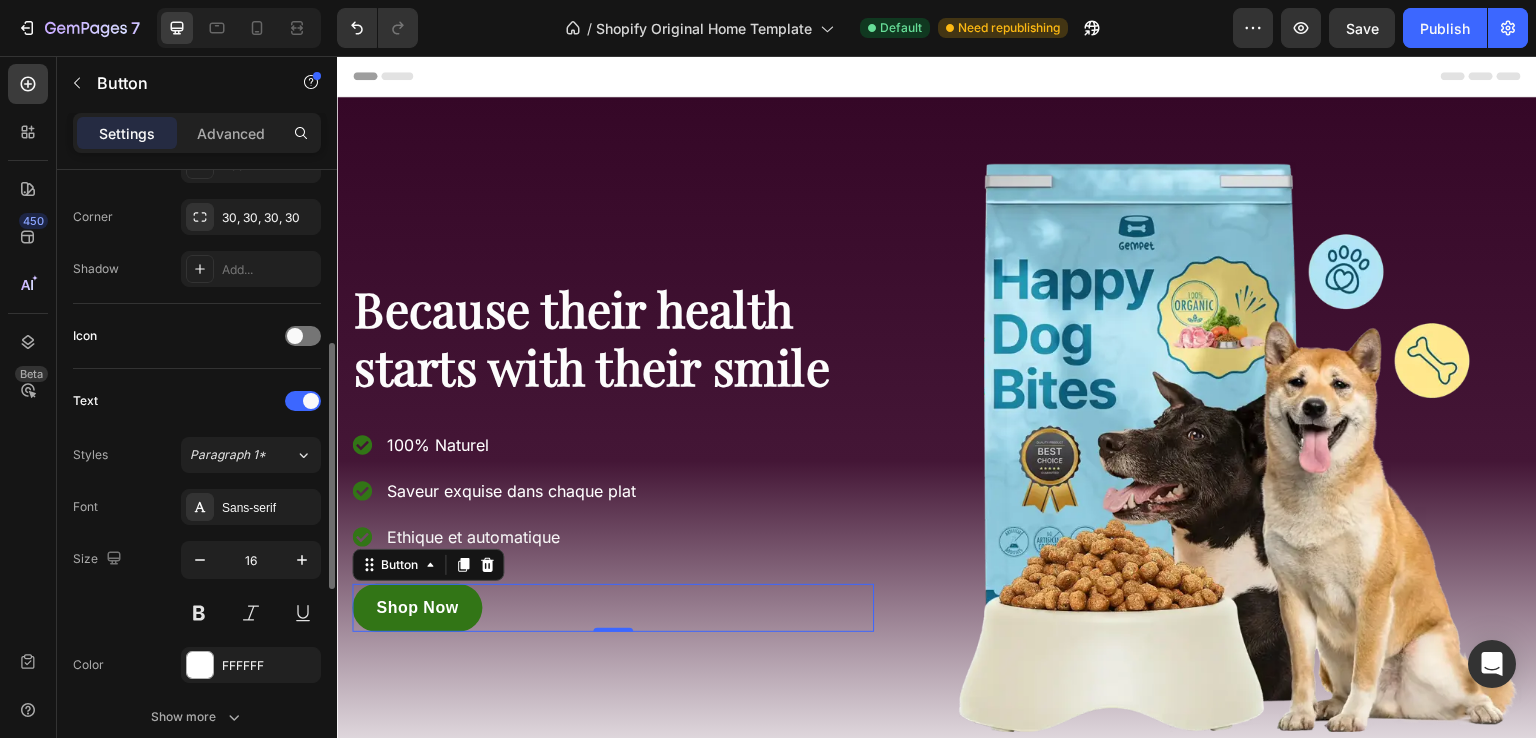 scroll, scrollTop: 485, scrollLeft: 0, axis: vertical 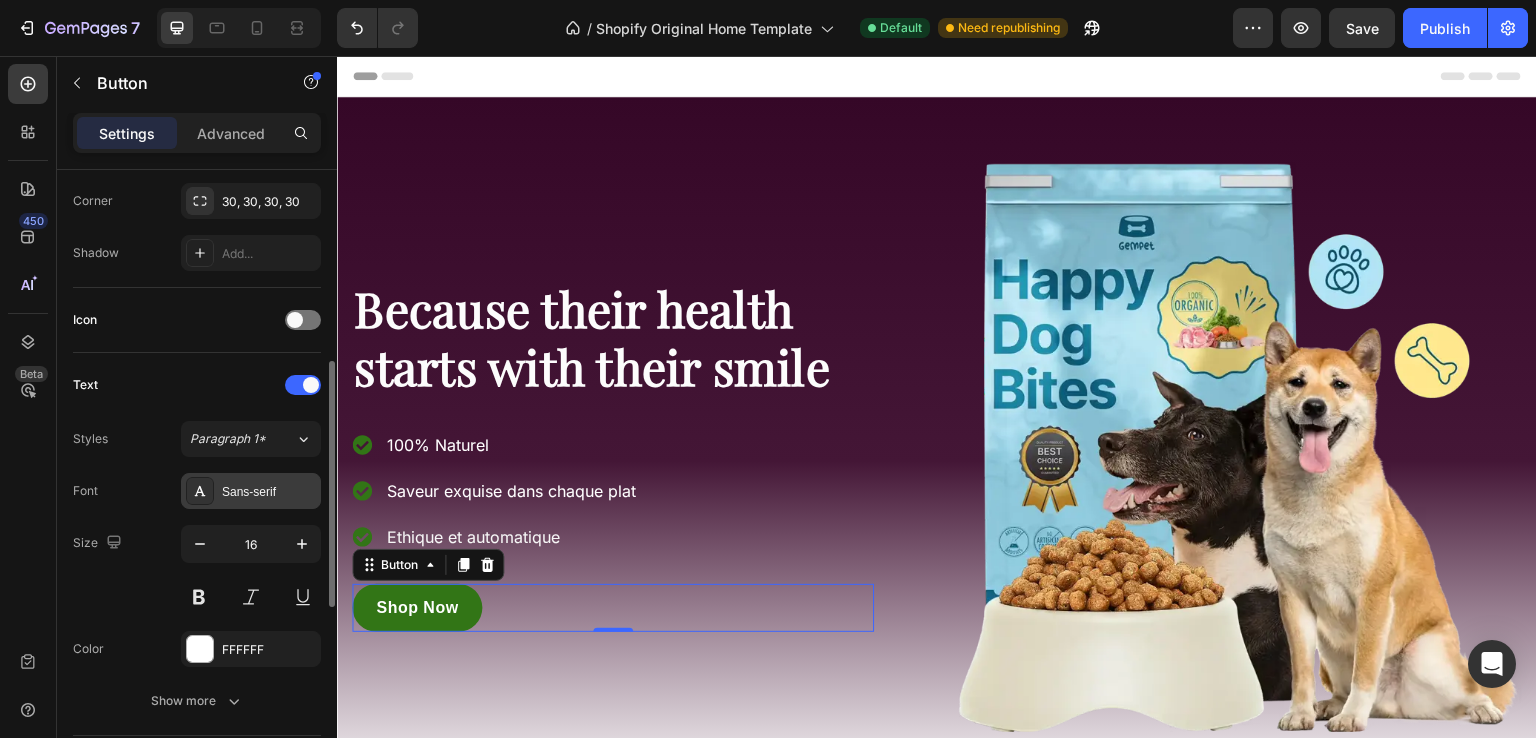 click on "Sans-serif" at bounding box center (251, 491) 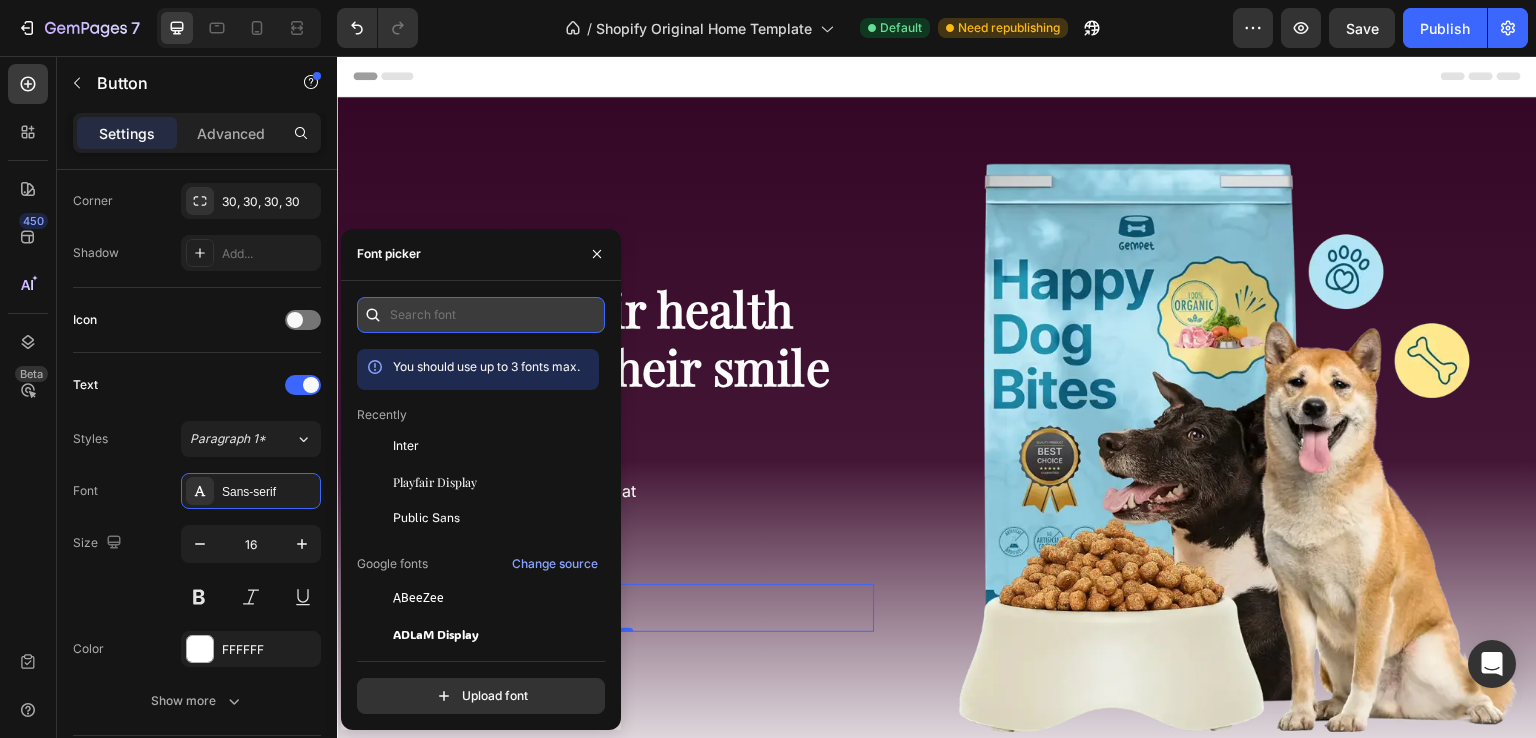 click at bounding box center [481, 315] 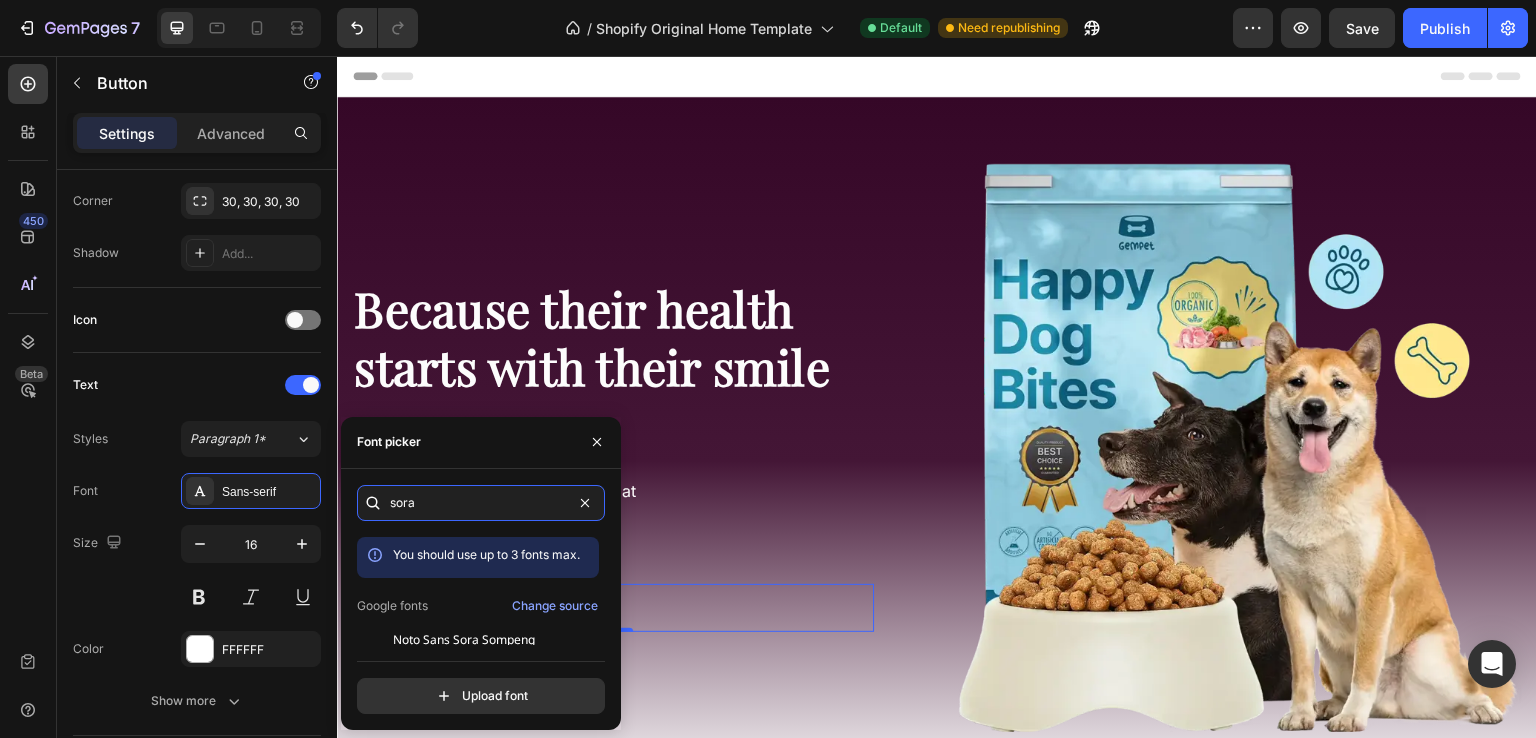 scroll, scrollTop: 48, scrollLeft: 0, axis: vertical 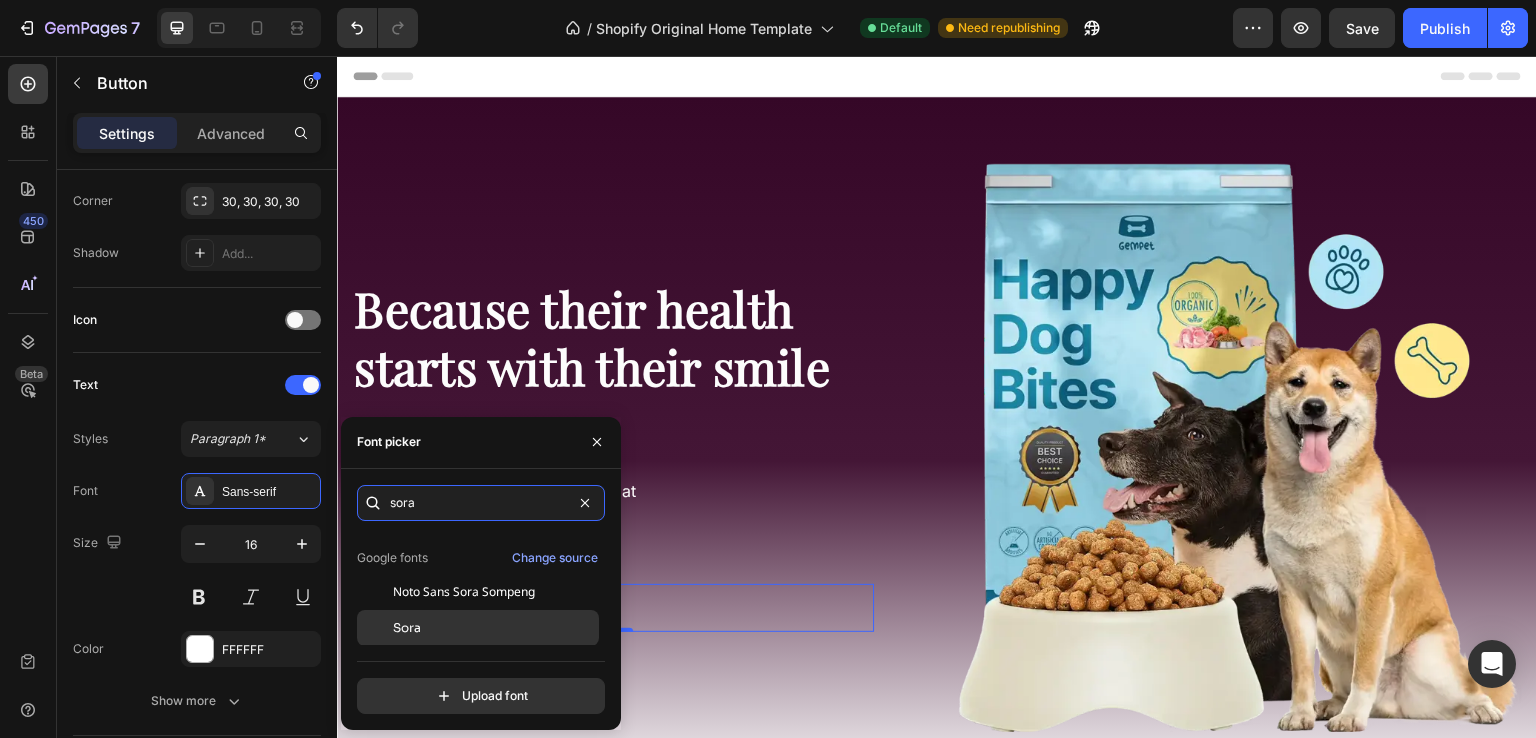 type on "sora" 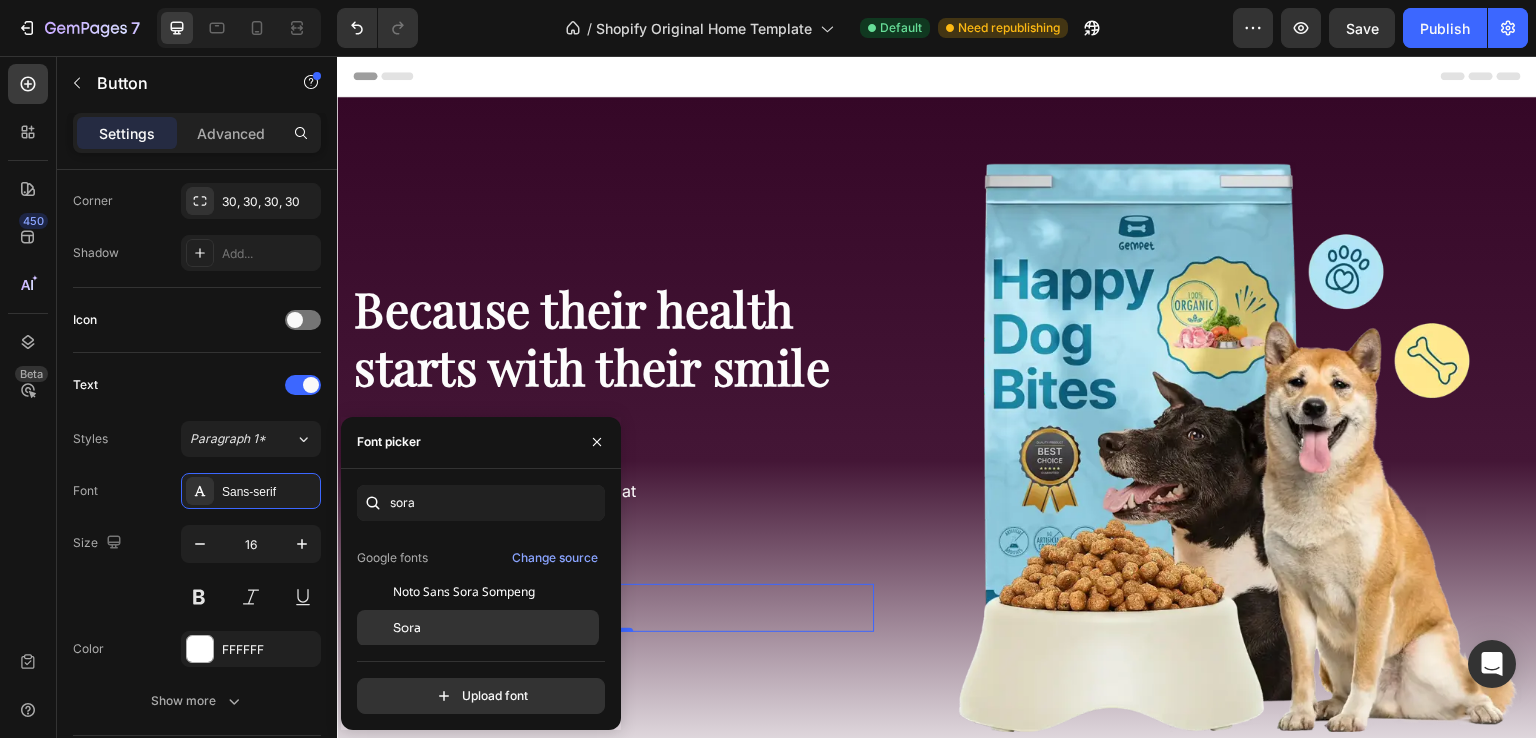 click on "Sora" at bounding box center [494, 628] 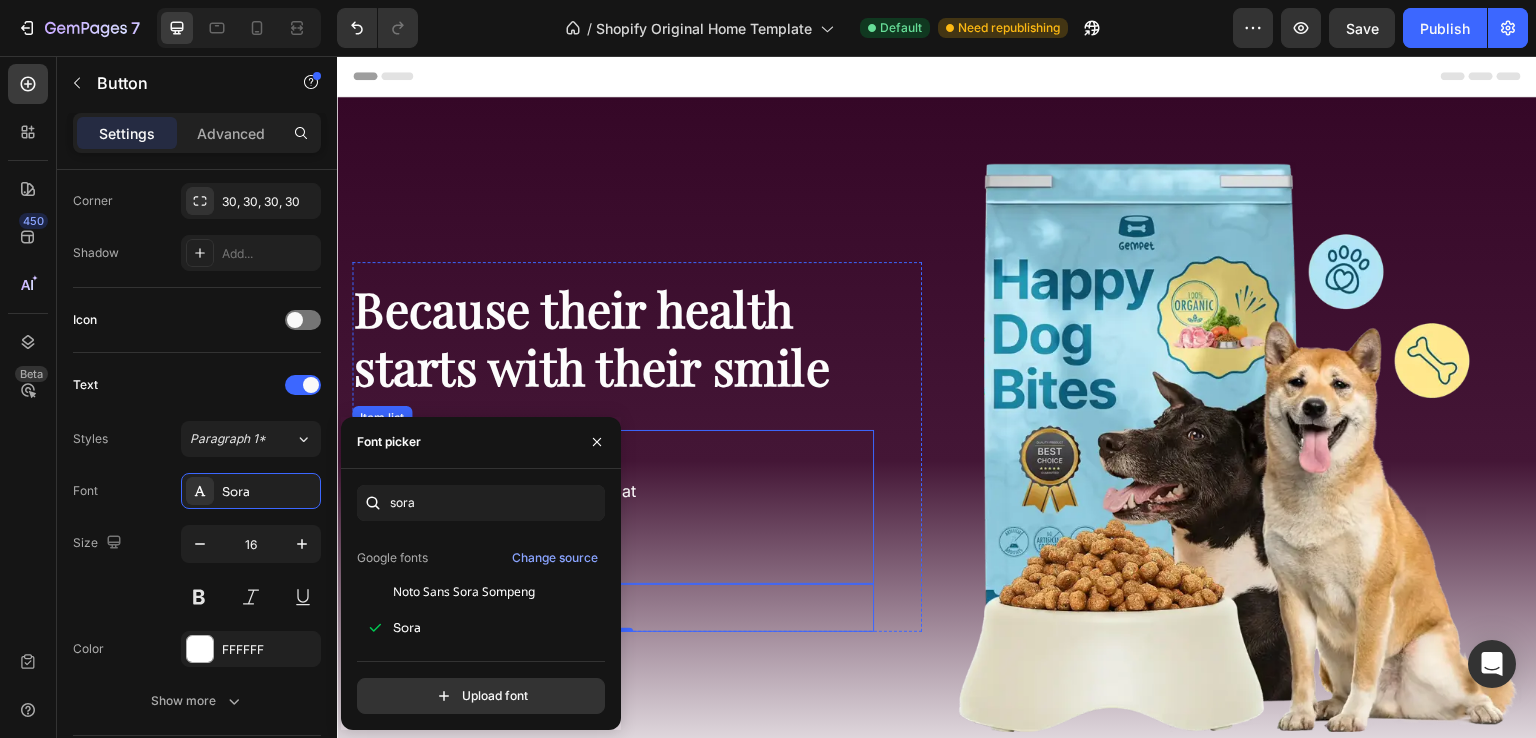 click on "100% Naturel Saveur exquise dans chaque plat Ethique et automatique" at bounding box center [613, 507] 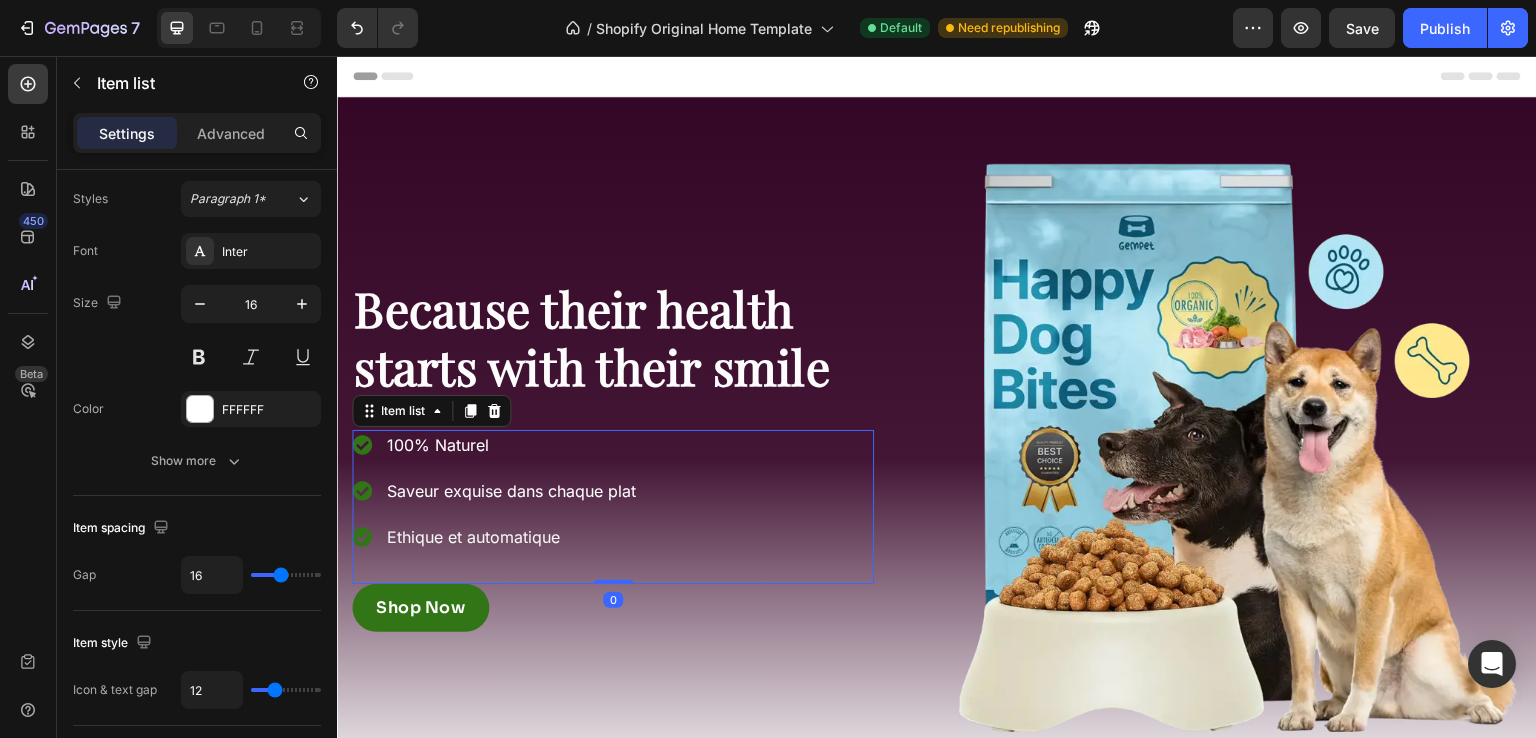 scroll, scrollTop: 0, scrollLeft: 0, axis: both 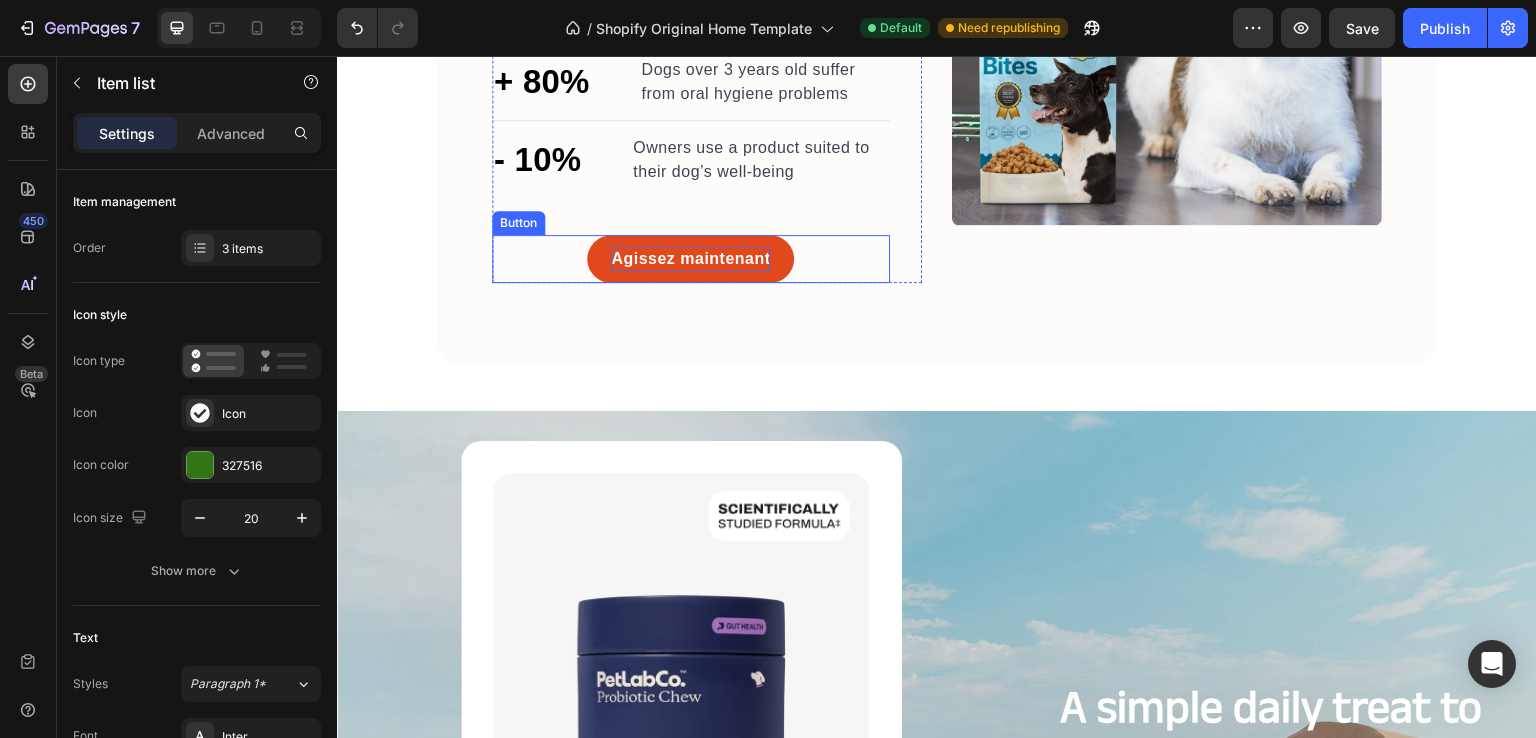 click on "Agissez maintenant" at bounding box center (690, 259) 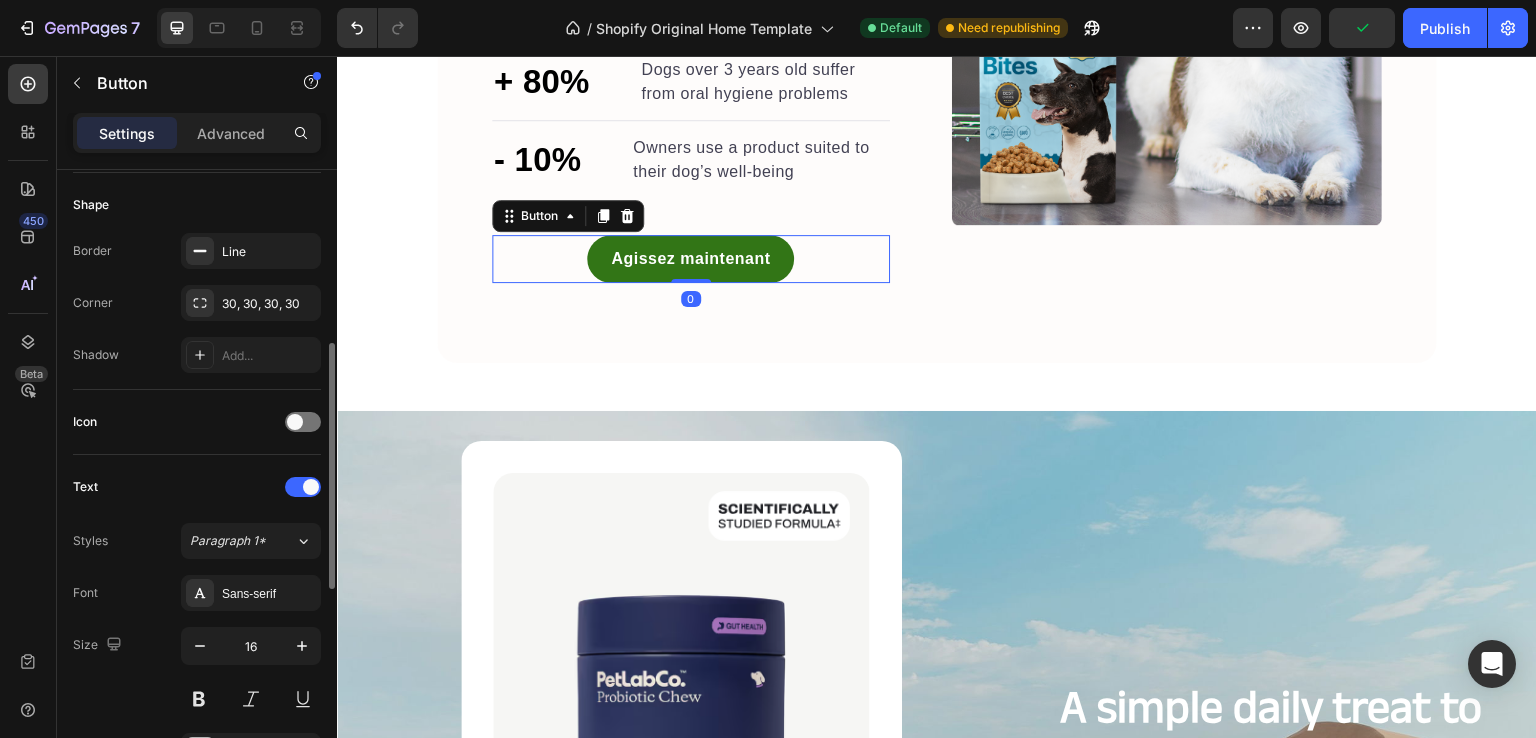 scroll, scrollTop: 399, scrollLeft: 0, axis: vertical 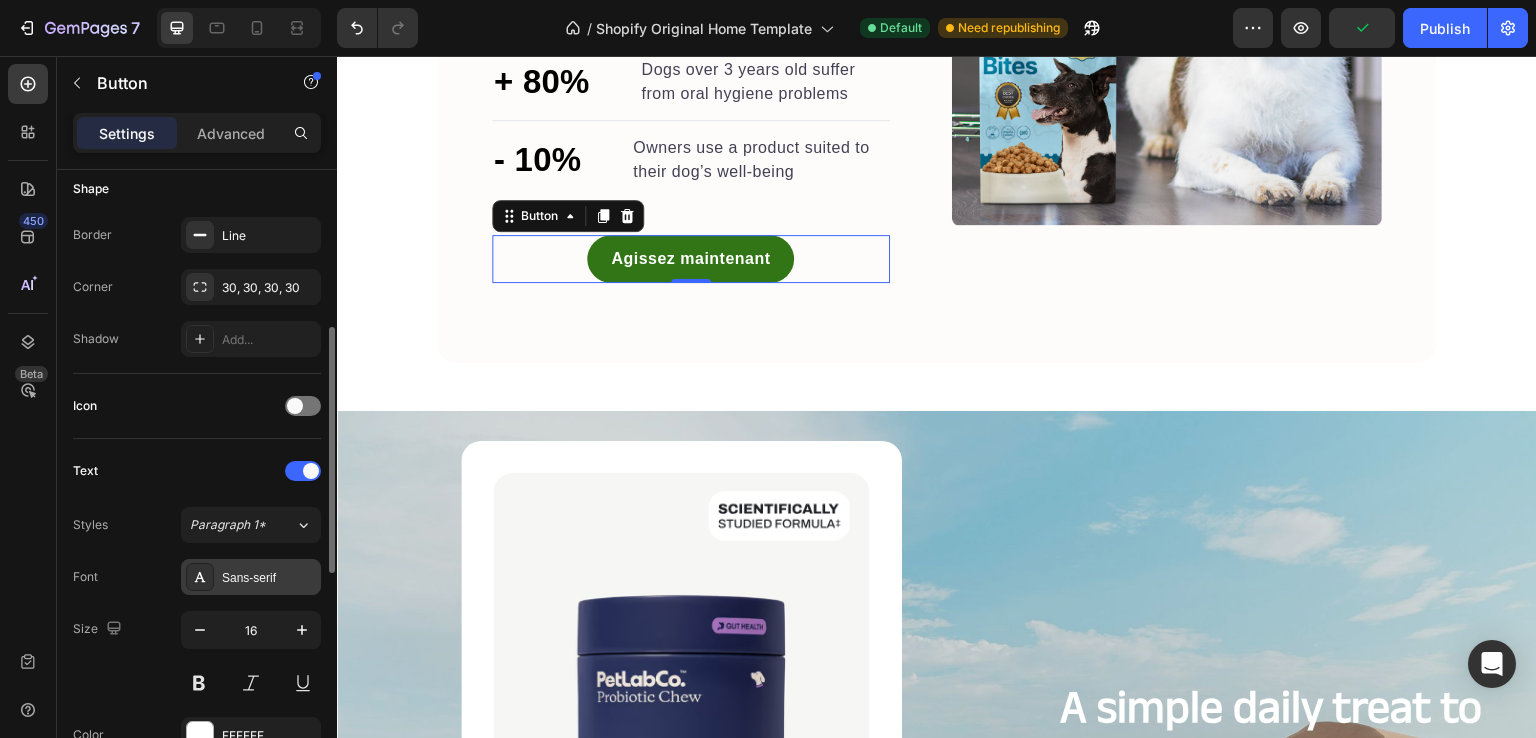 click on "Sans-serif" at bounding box center [251, 577] 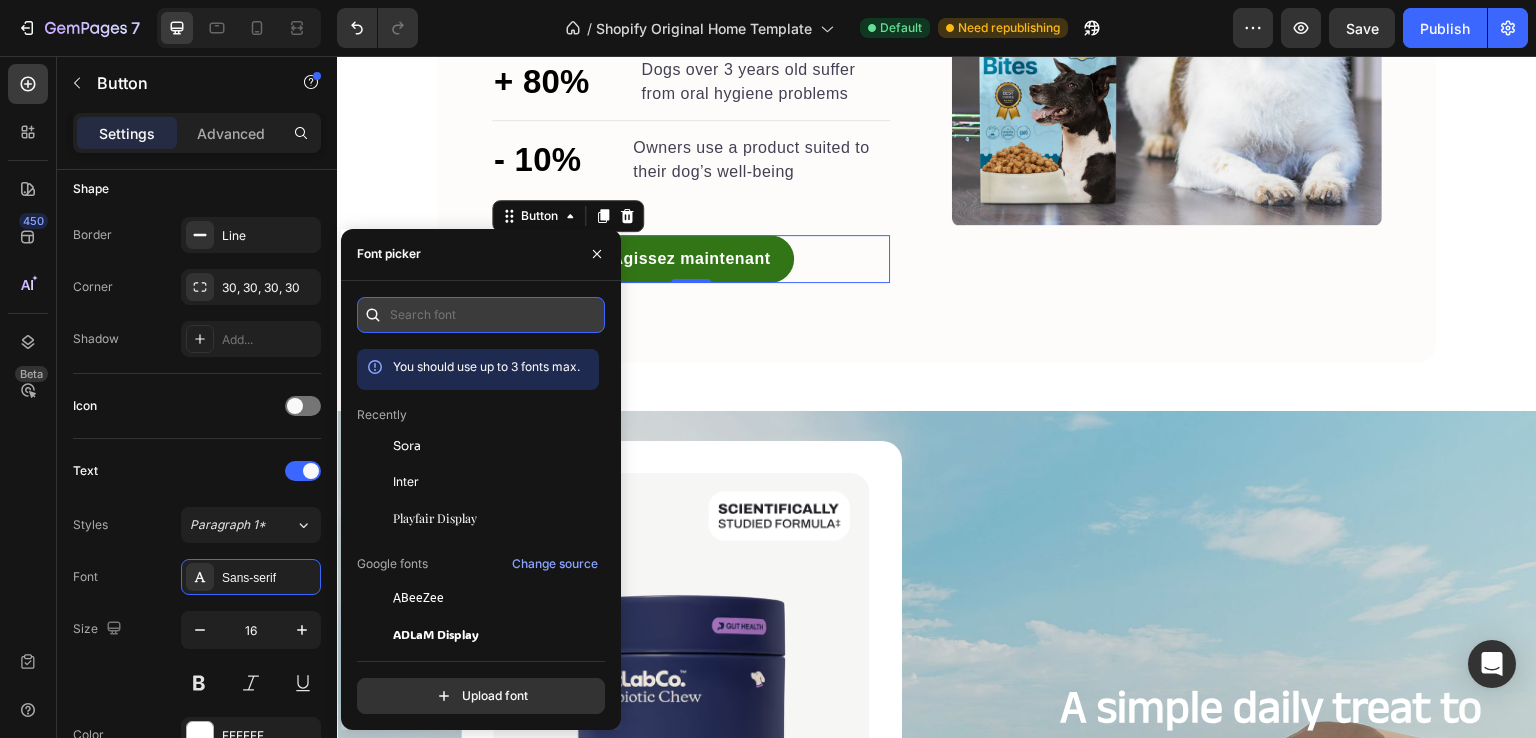 click at bounding box center (481, 315) 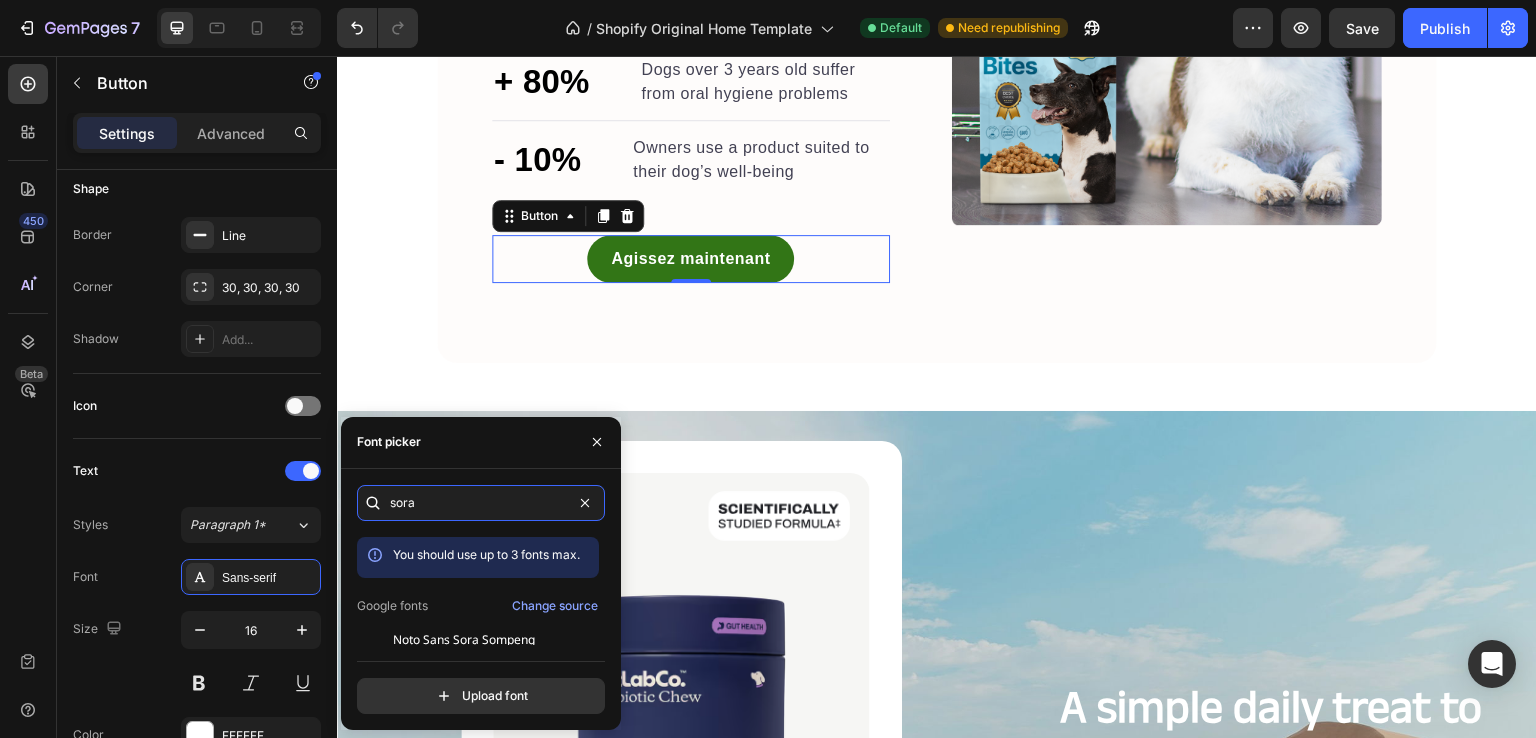 scroll, scrollTop: 48, scrollLeft: 0, axis: vertical 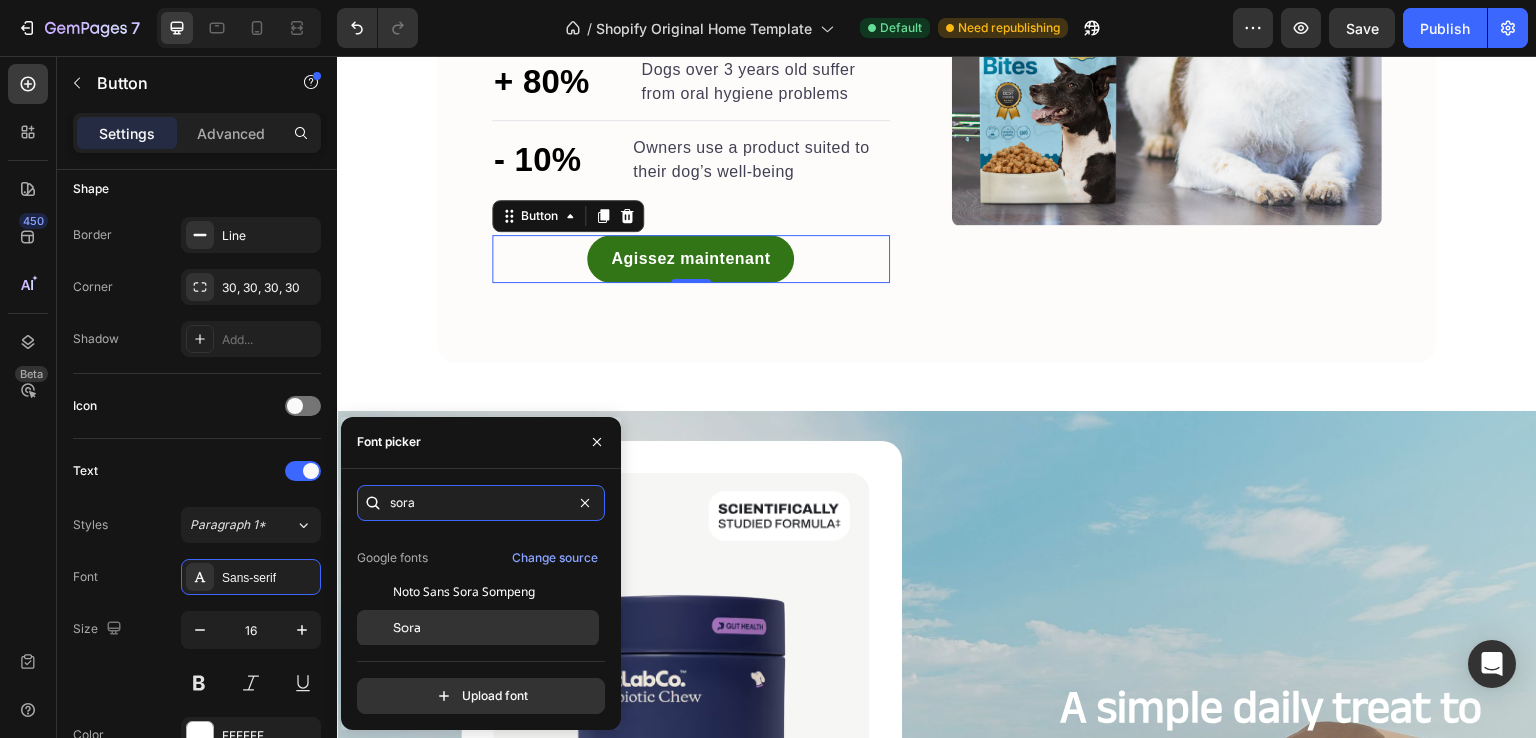 type on "sora" 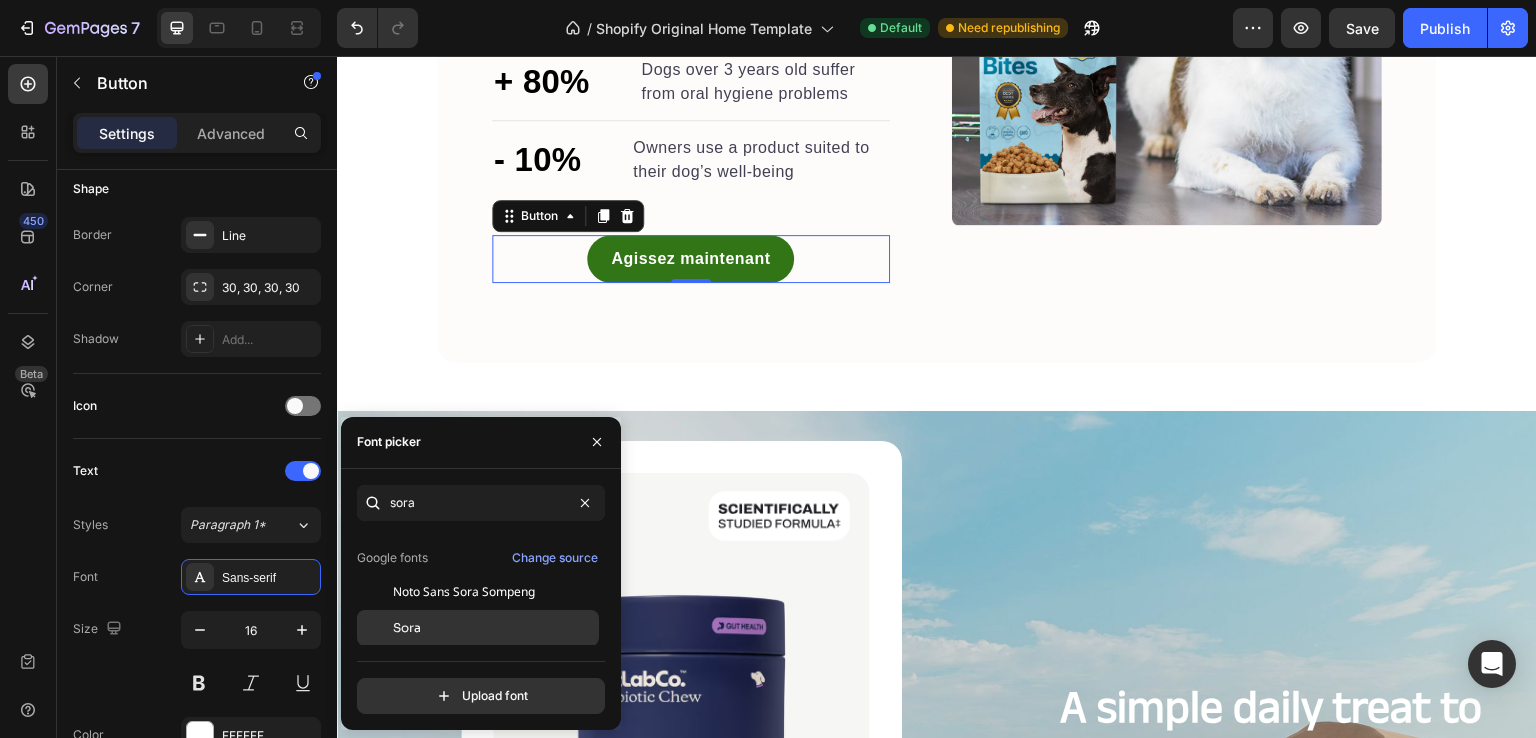 click on "Sora" at bounding box center (494, 628) 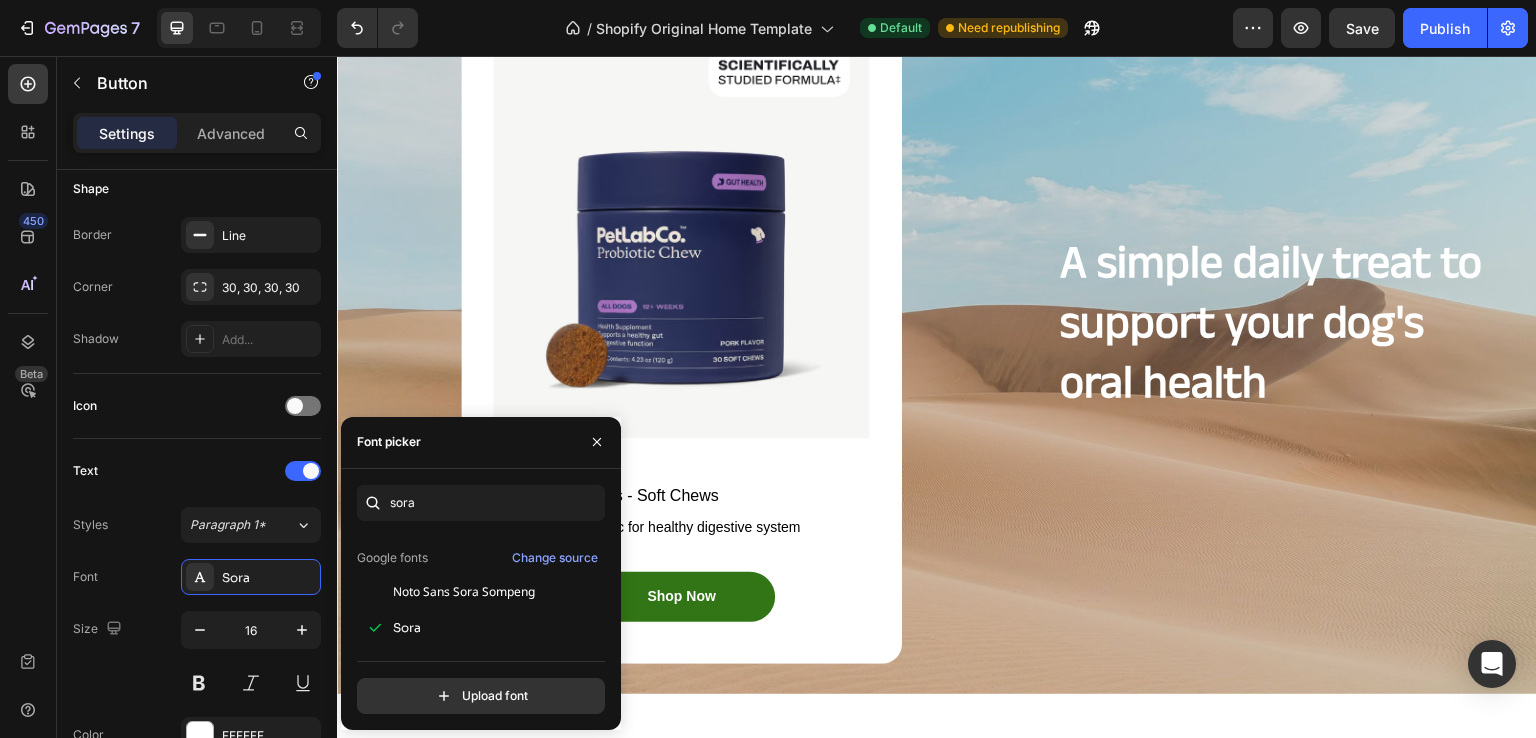 scroll, scrollTop: 3501, scrollLeft: 0, axis: vertical 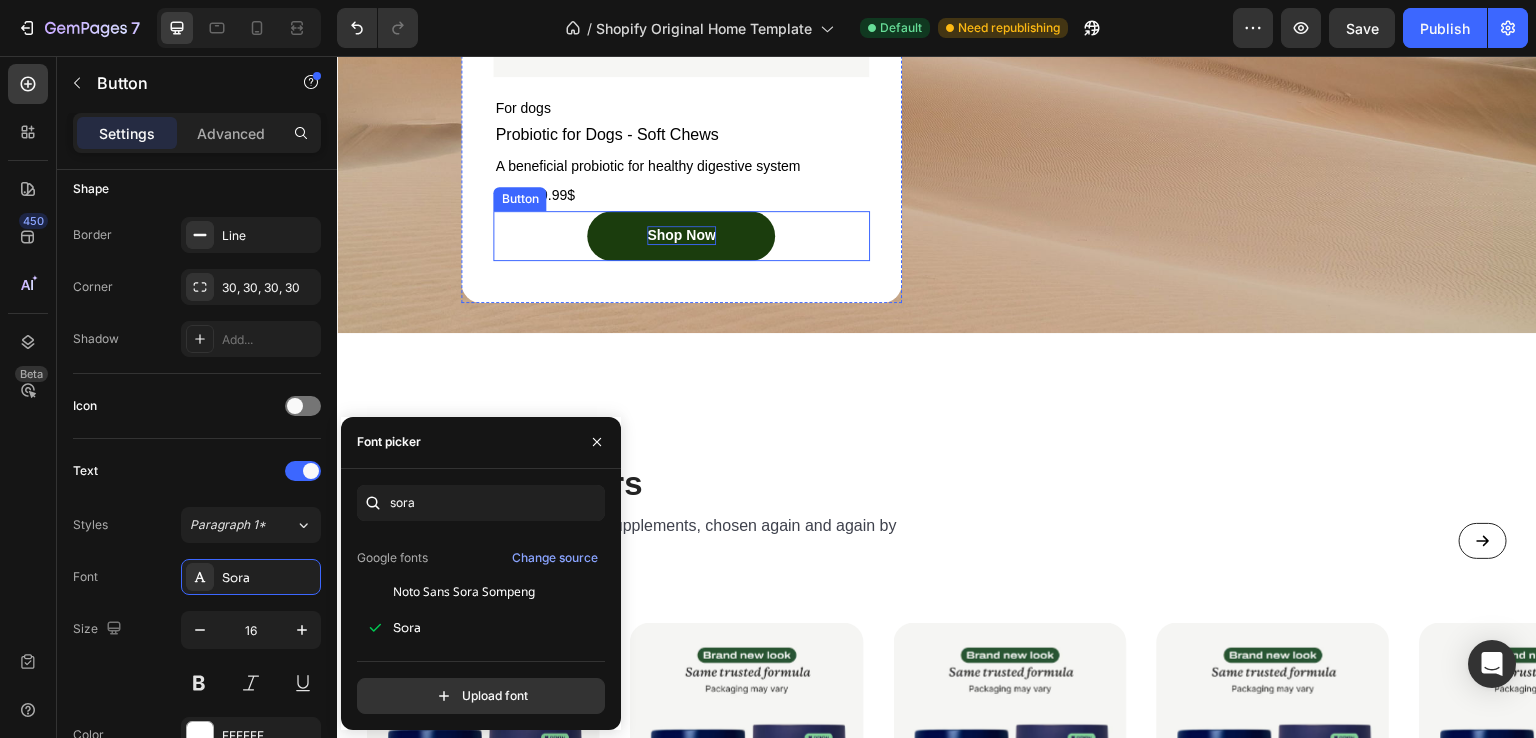 click on "Shop Now" at bounding box center [681, 235] 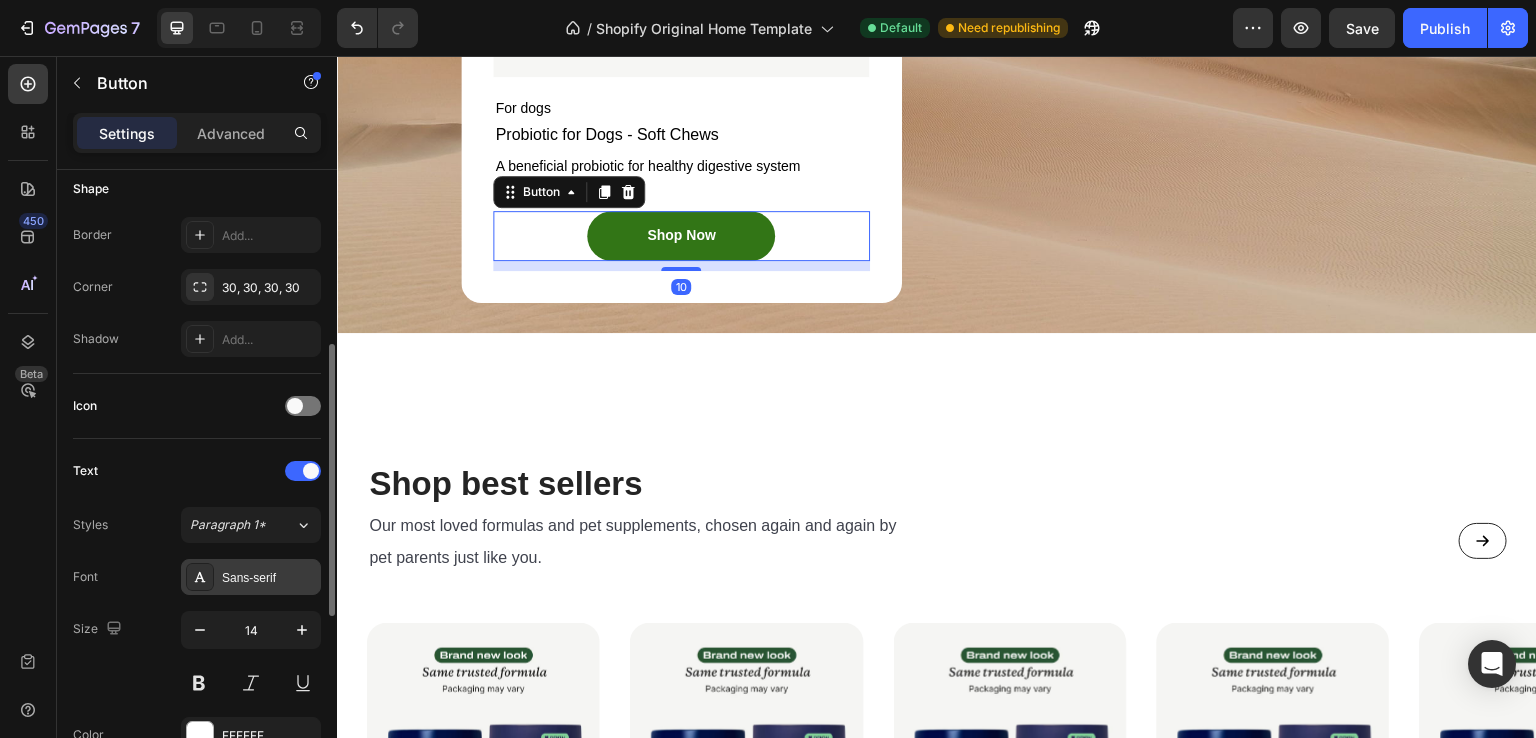 click on "Sans-serif" at bounding box center (269, 578) 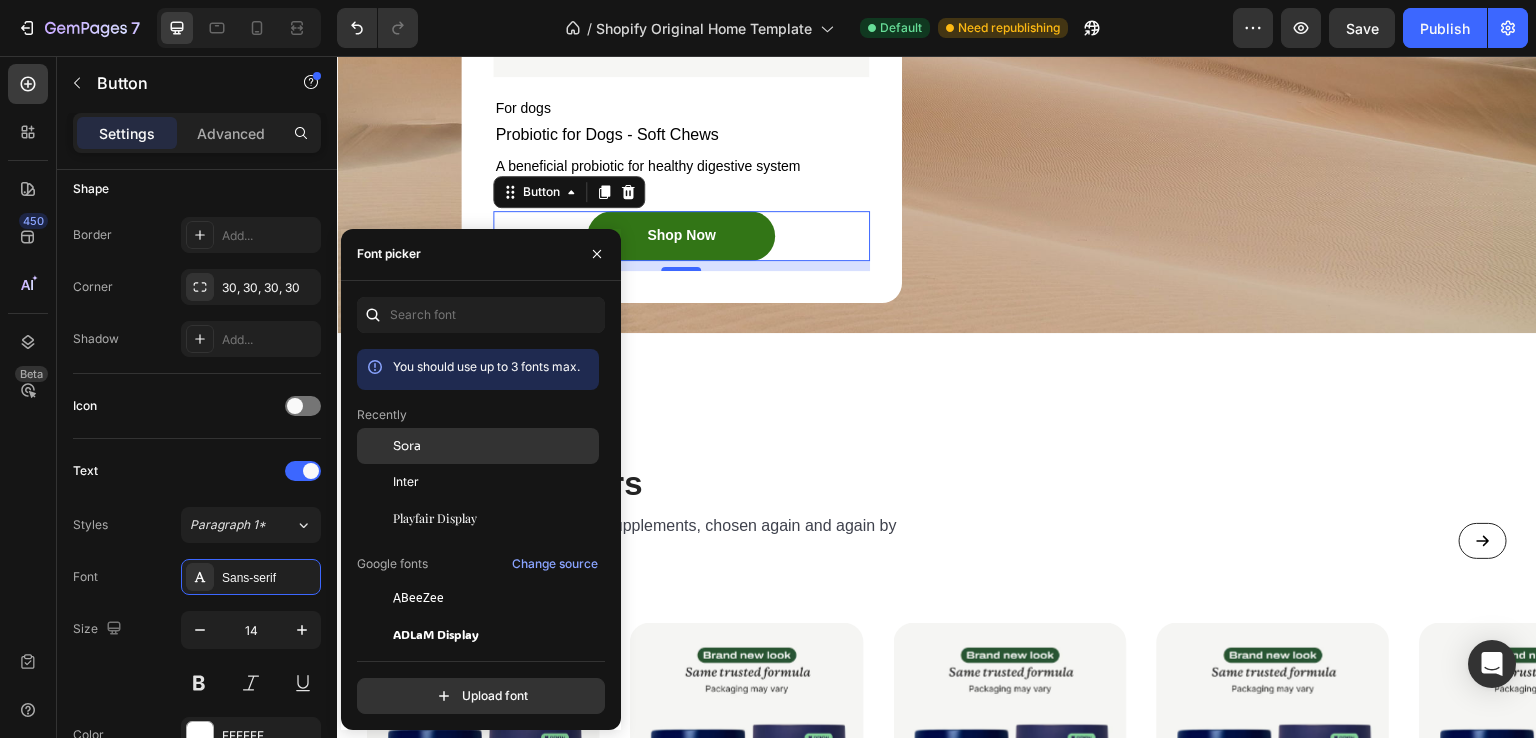 click on "Sora" 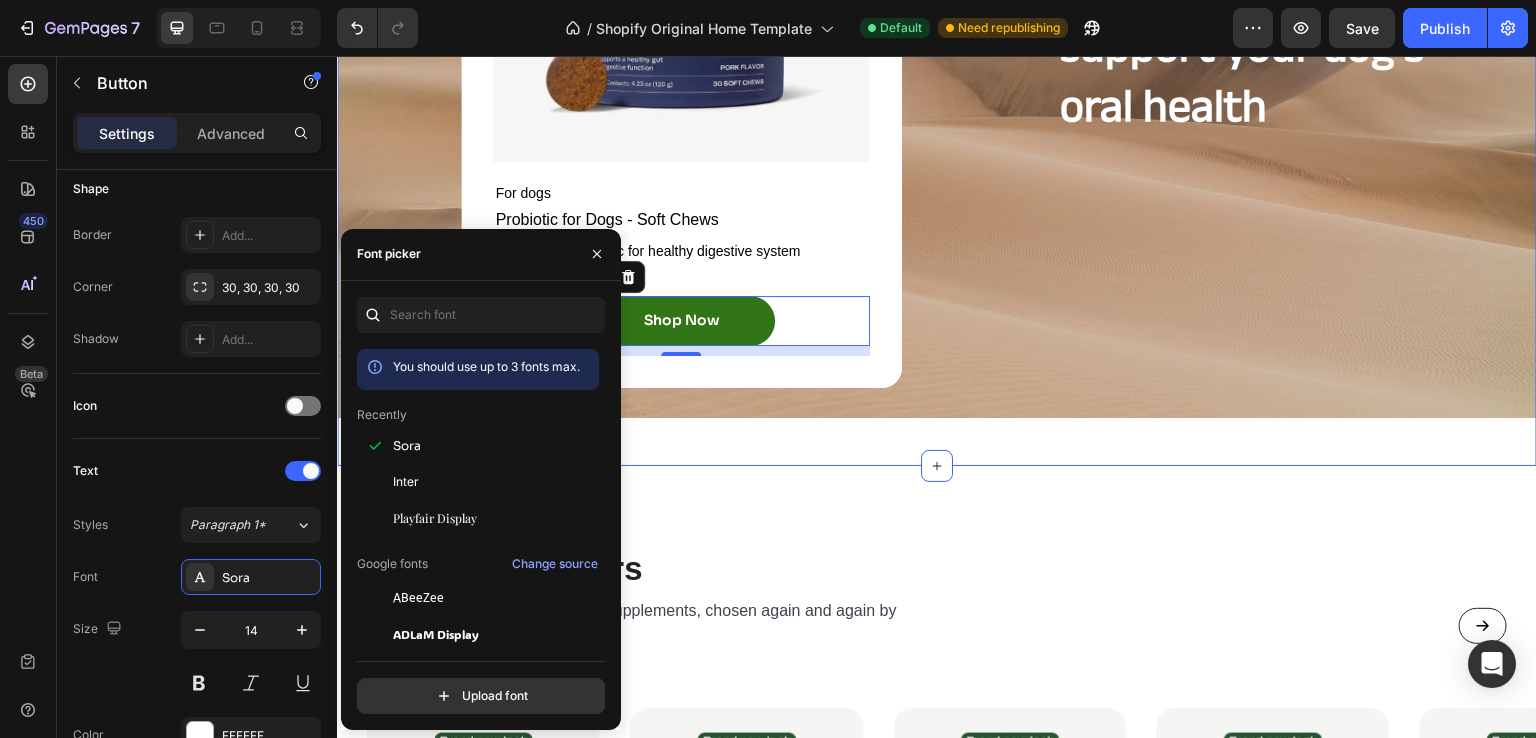 scroll, scrollTop: 3424, scrollLeft: 0, axis: vertical 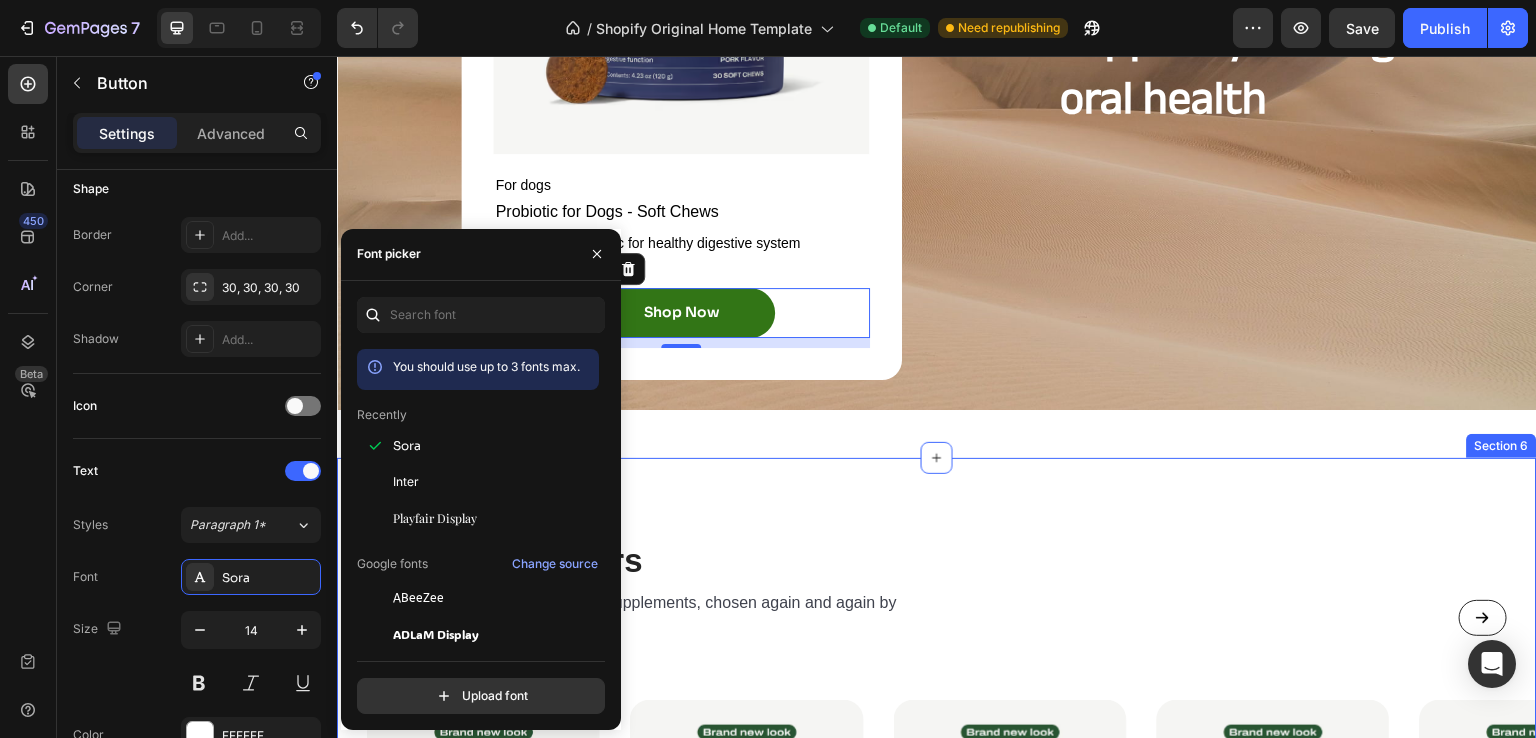 click on "Shop best sellers Heading Our most loved formulas and pet supplements, chosen again and again by pet parents just like you. Text Block
Button Row Row Product Images Dignissimos ducimus Button Icon Icon Icon Icon Icon Icon List 148 Text Block Row Poudre Dentaire pour Chien ProBright® Product Title At vero eos et accusamus et iusto odio Text Block 19,99€ Product Price Product Price Out of stock Add to Cart Row Product Product Images Dignissimos ducimus Button Icon Icon Icon Icon Icon Icon List 148 Text Block Row Poudre Dentaire pour Chien ProBright® Product Title At vero eos et accusamus et iusto odio Text Block 19,99€ Product Price Product Price Out of stock Add to Cart Row Product Product Images Dignissimos ducimus Button Icon Icon Icon Icon Icon Icon List 148 Text Block Row Poudre Dentaire pour Chien ProBright® Product Title At vero eos et accusamus et iusto odio Text Block 19,99€ Product Price Product Price Out of stock Add to Cart Row Product Product Images Dignissimos ducimus Icon" at bounding box center [937, 878] 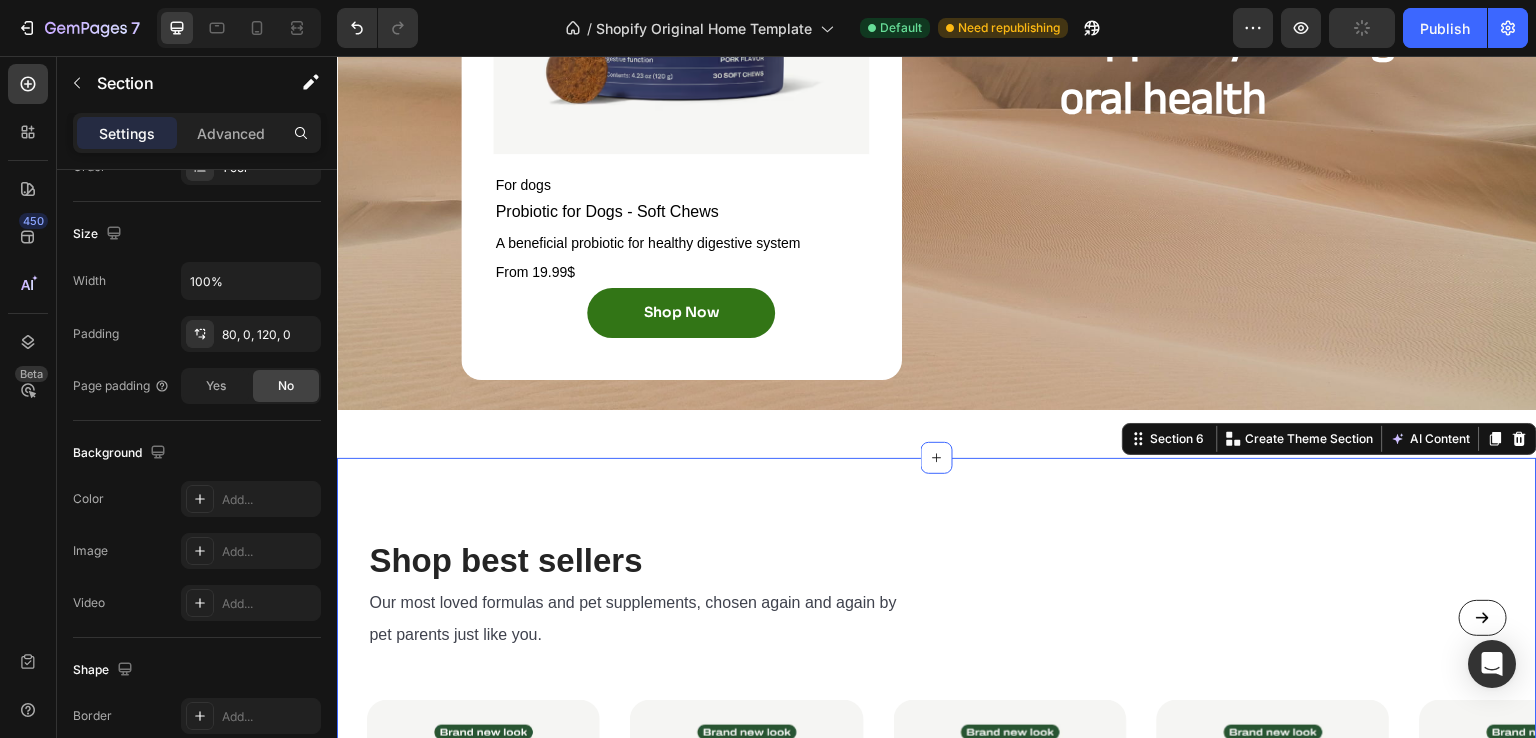 scroll, scrollTop: 0, scrollLeft: 0, axis: both 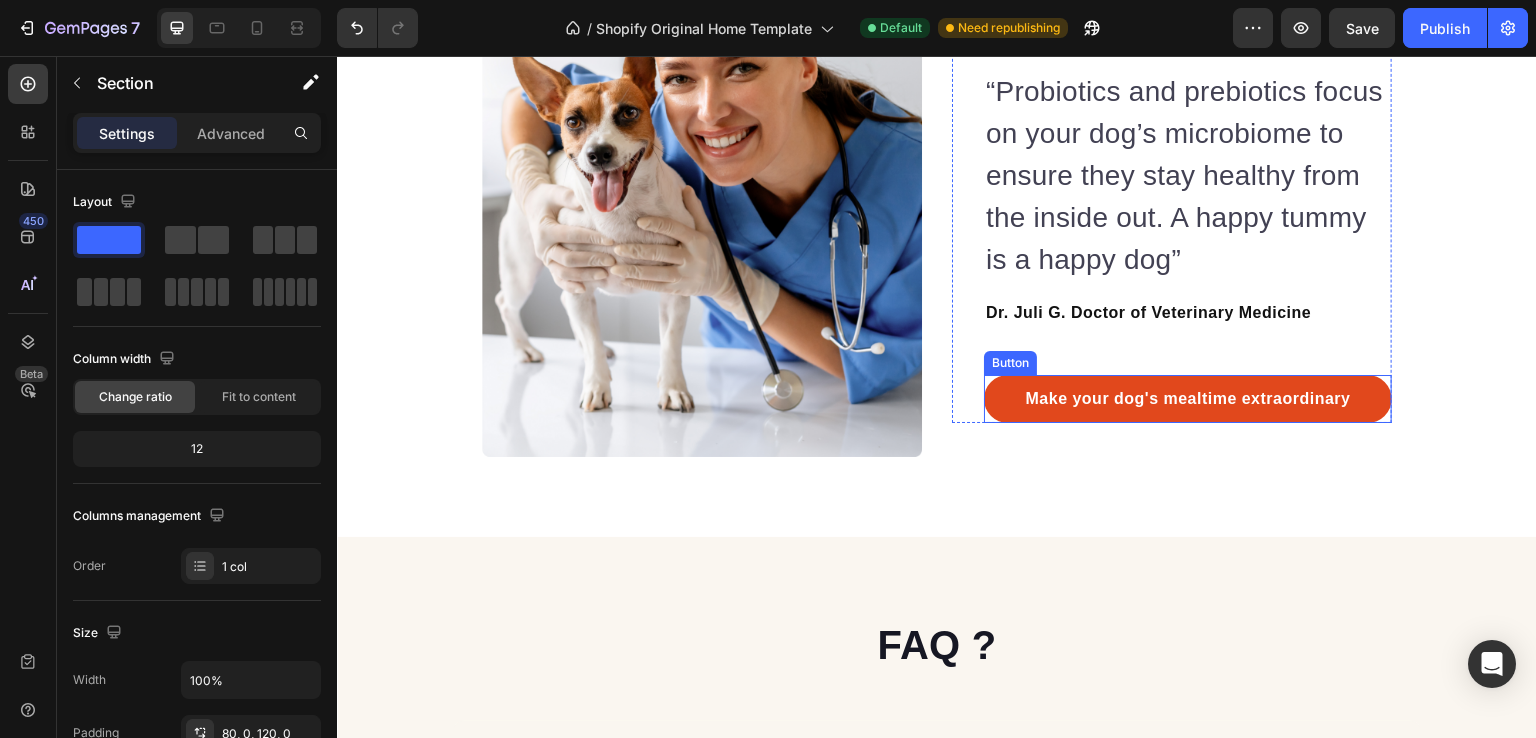 click on "Make your dog's mealtime extraordinary" at bounding box center [1188, 399] 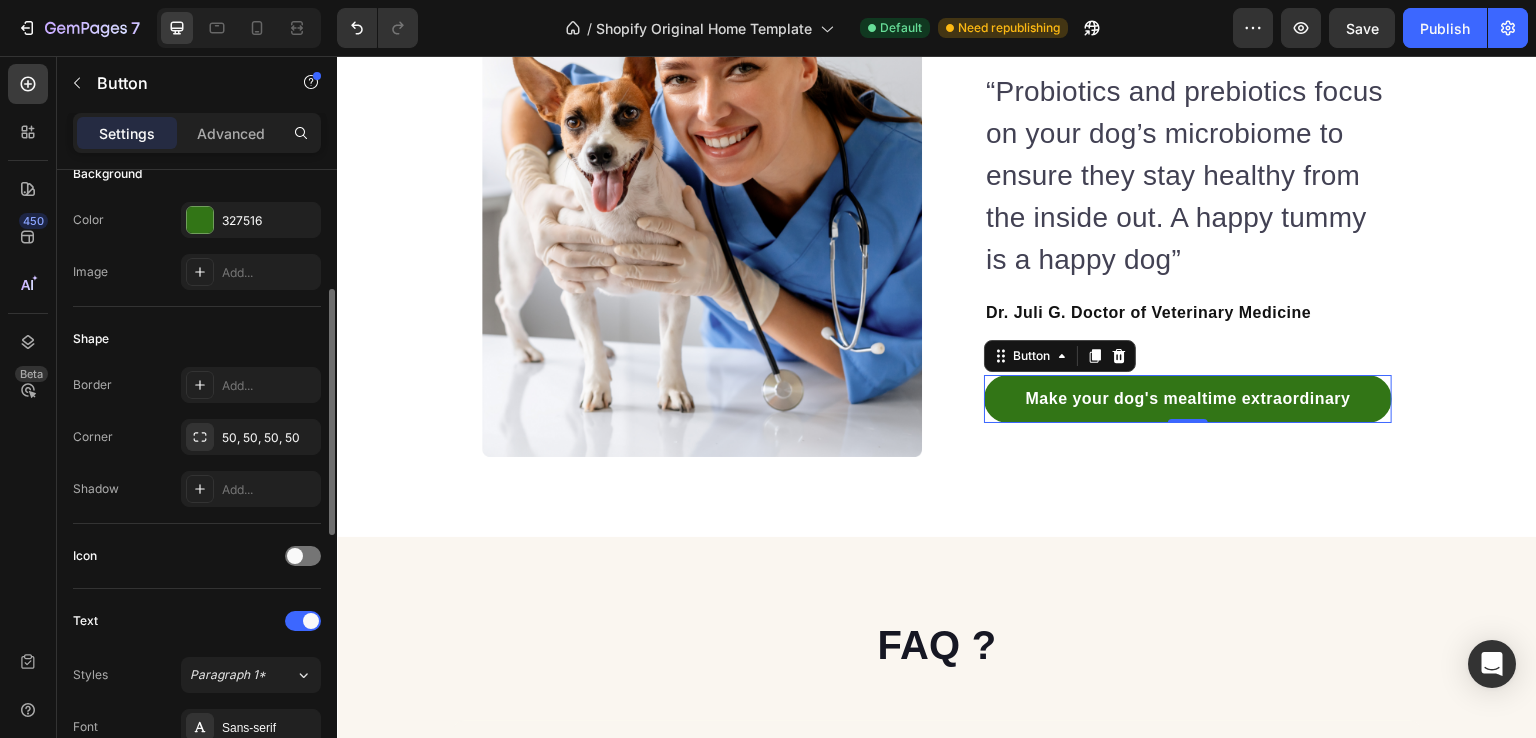 scroll, scrollTop: 272, scrollLeft: 0, axis: vertical 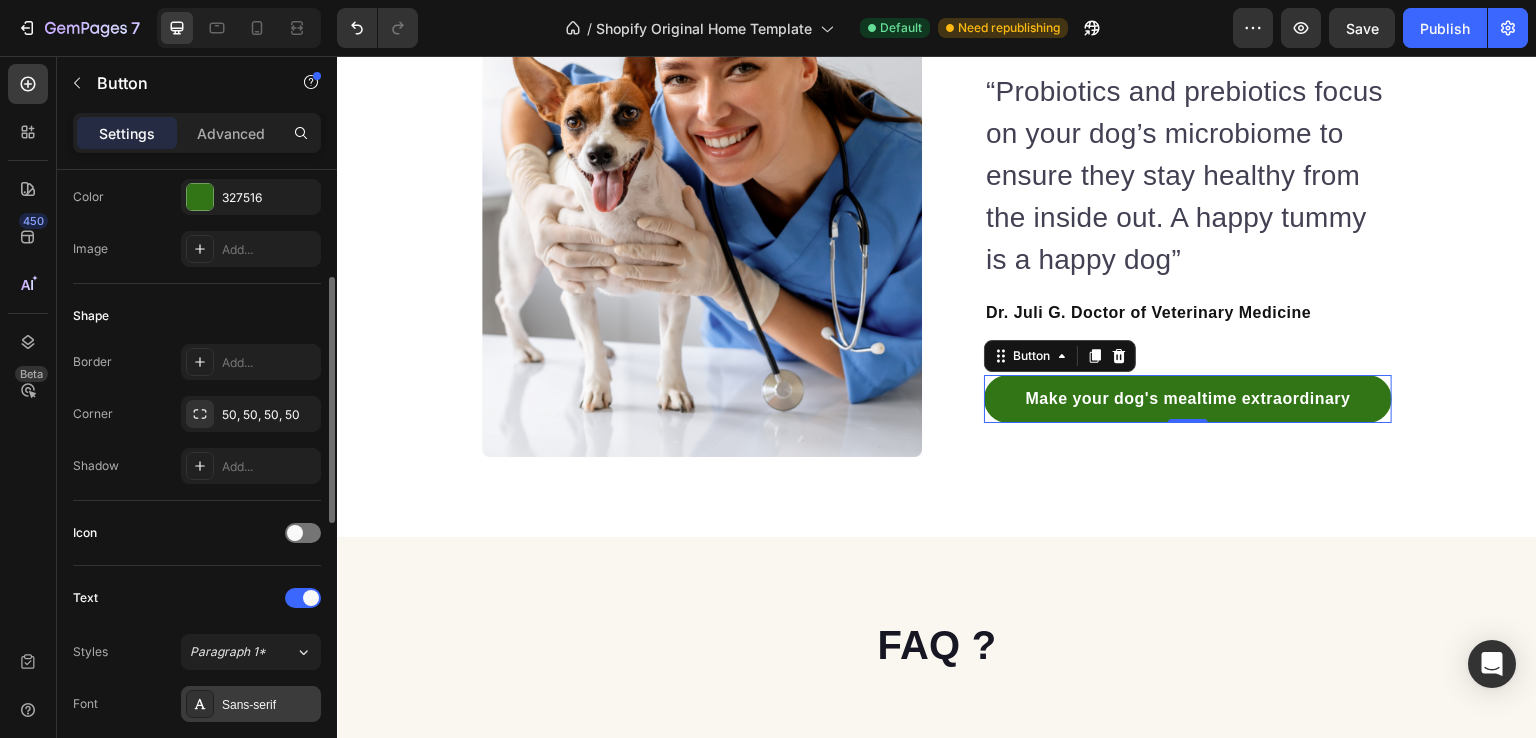 click on "Sans-serif" at bounding box center [269, 705] 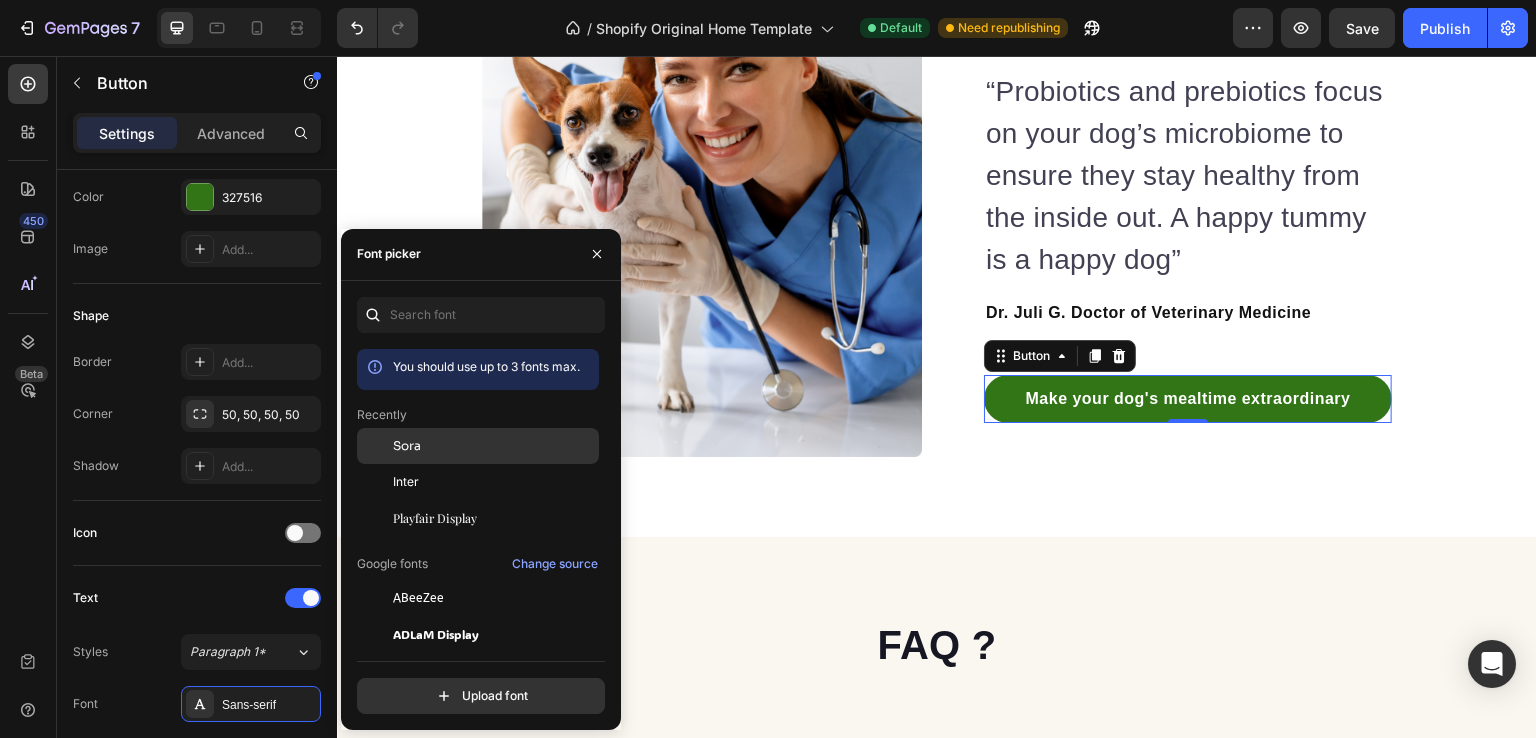 click on "Sora" at bounding box center (494, 446) 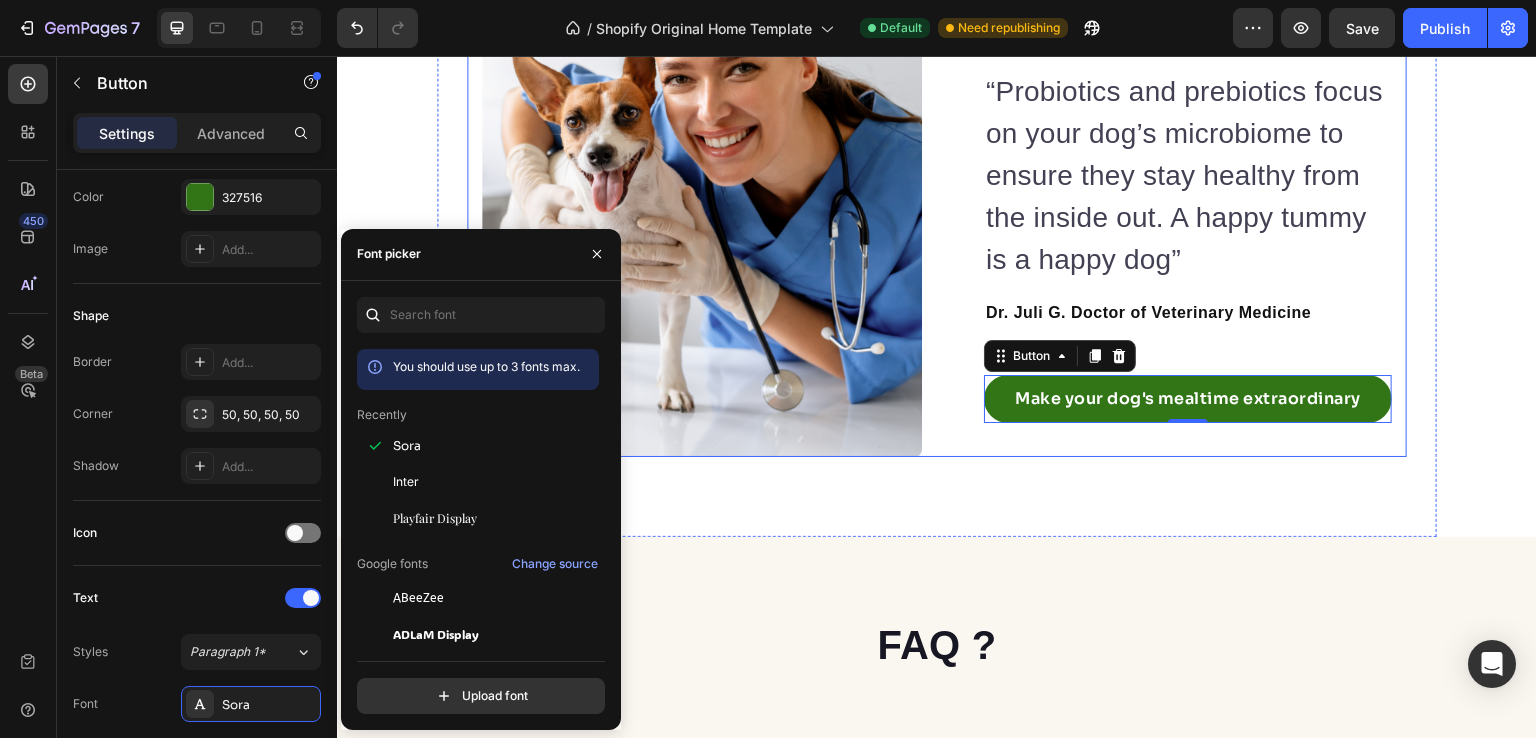 click on "Praised by vets and leading dog experts Heading “Probiotics and prebiotics focus on your dog’s microbiome to ensure they stay healthy from the inside out. A happy tummy is a happy dog” Text block Dr. Juli G. Doctor of Veterinary Medicine Text block Make your dog's mealtime extraordinary Button   0 Row" at bounding box center [1172, 168] 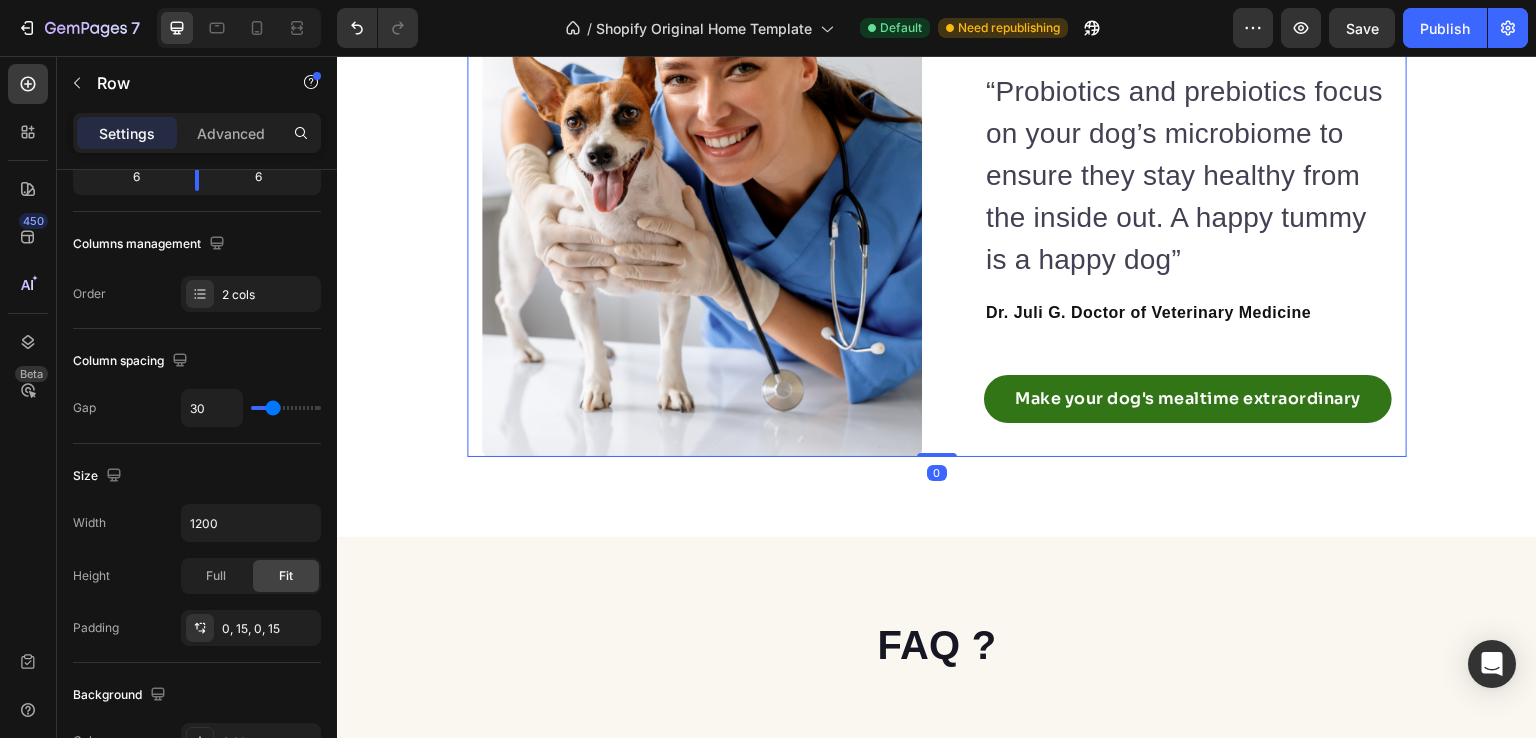 scroll, scrollTop: 0, scrollLeft: 0, axis: both 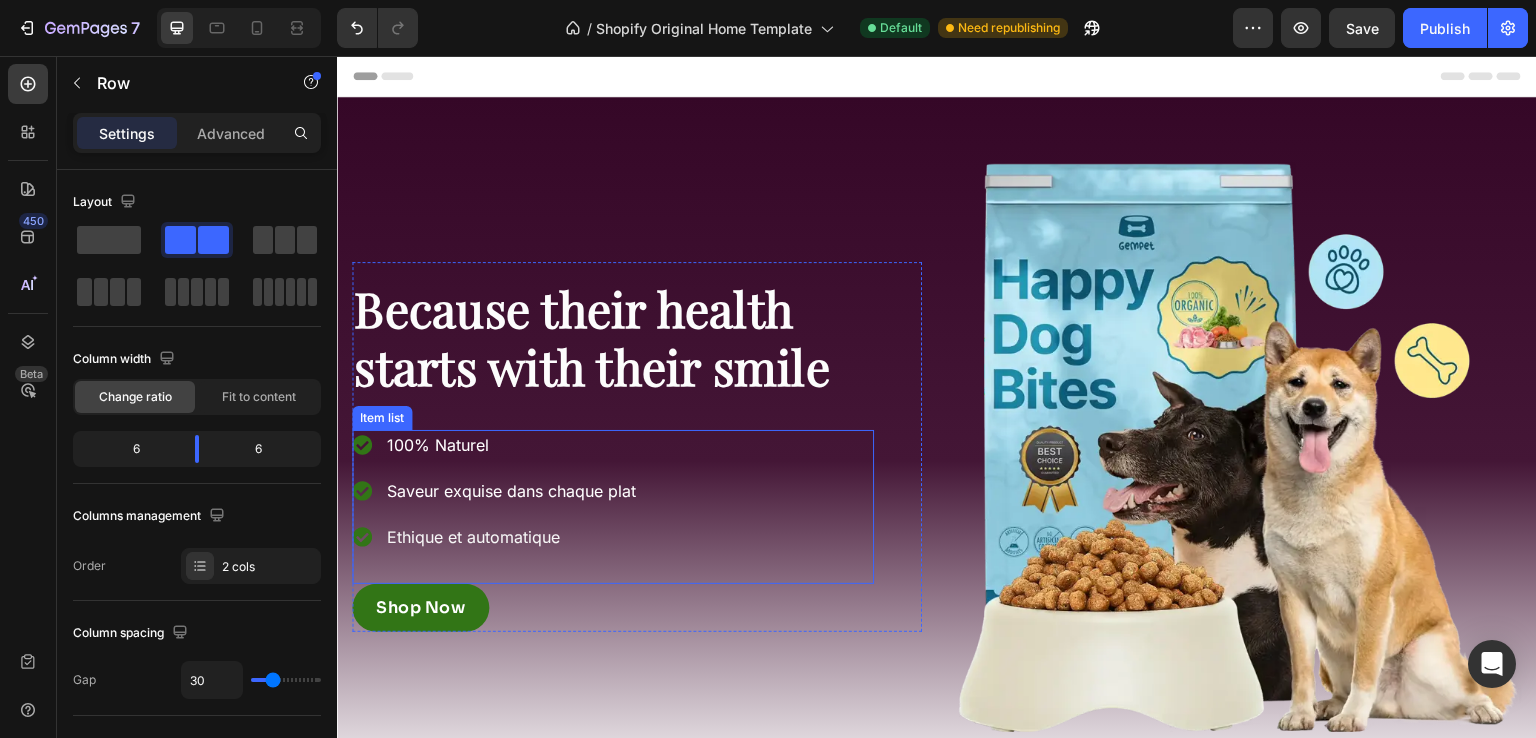 click on "100% Naturel Saveur exquise dans chaque plat Ethique et automatique" at bounding box center [613, 507] 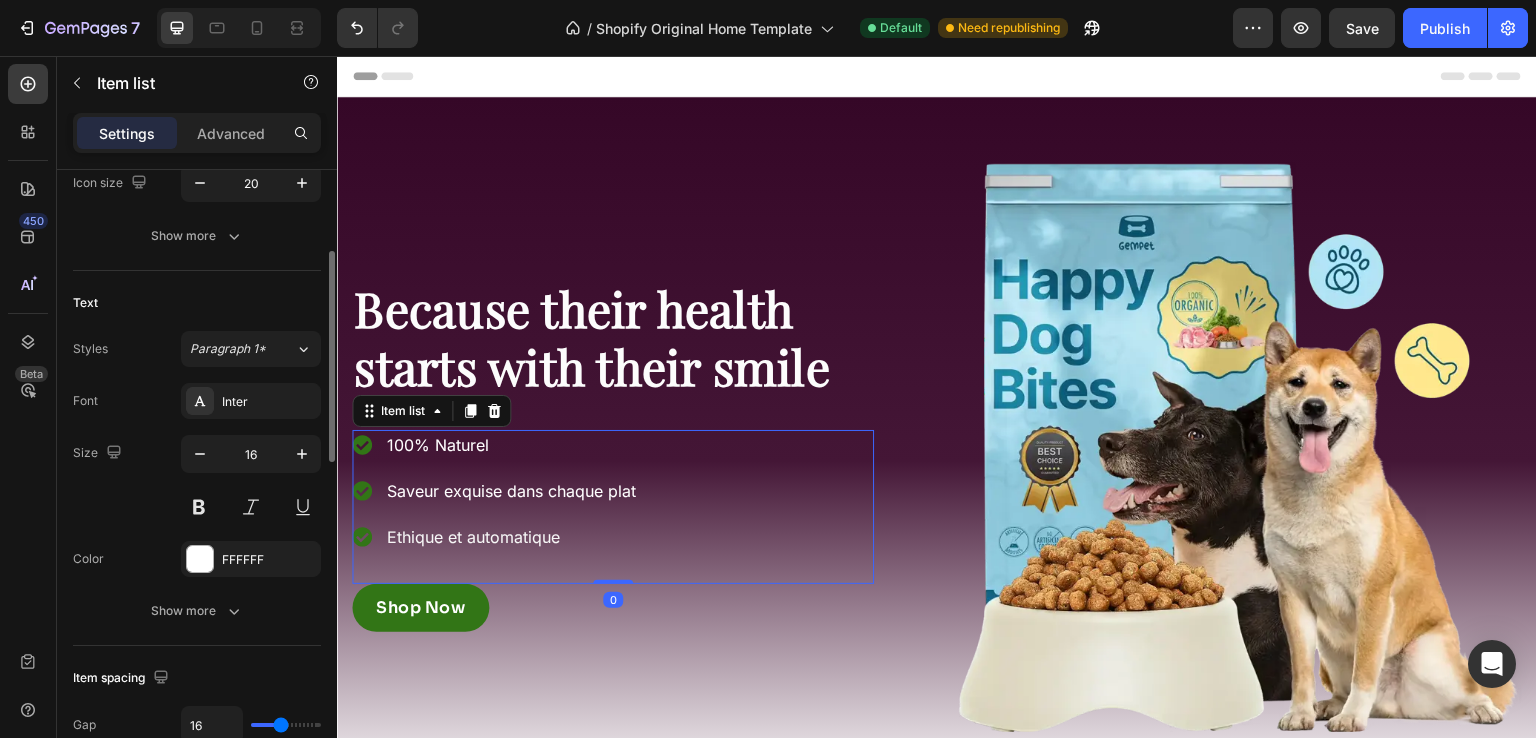 scroll, scrollTop: 374, scrollLeft: 0, axis: vertical 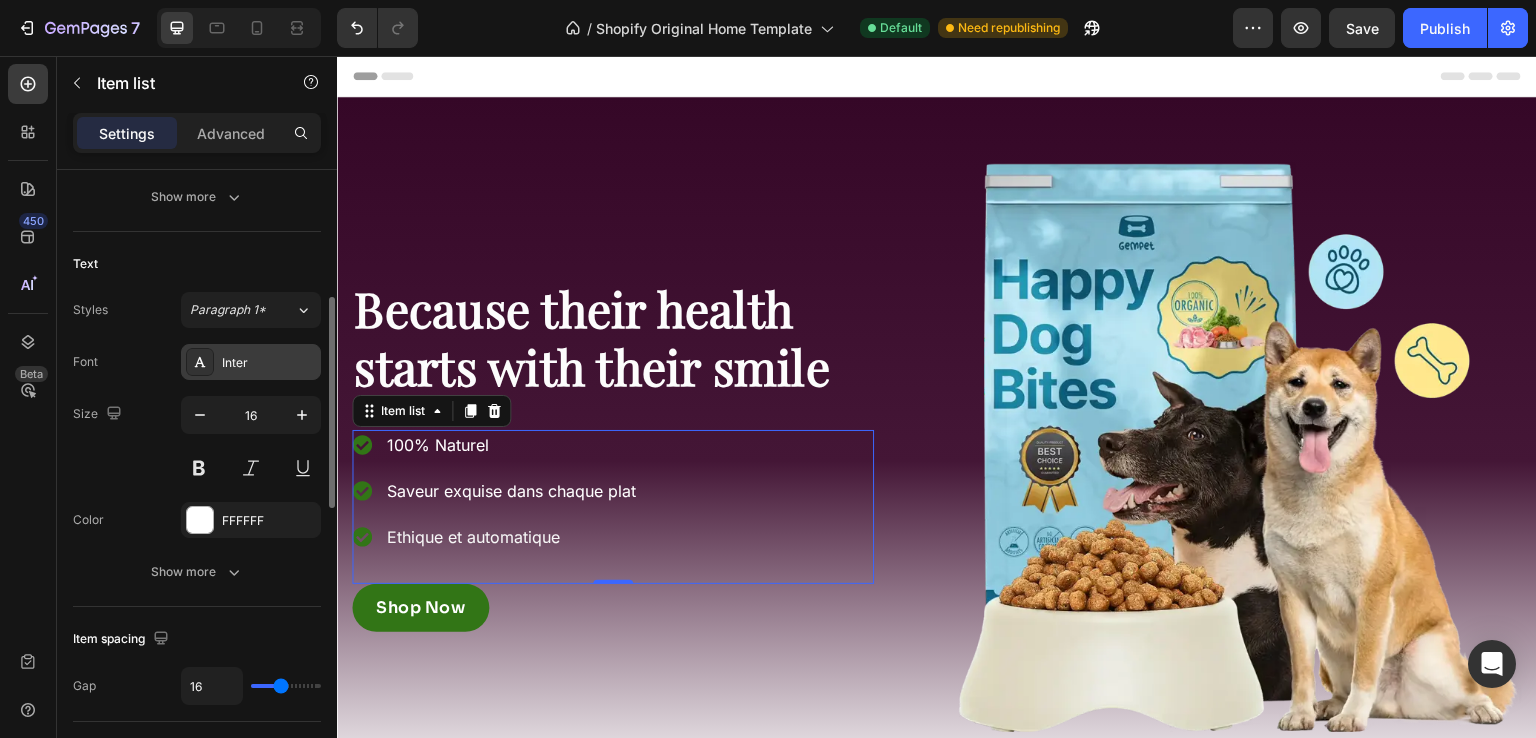 click on "Inter" at bounding box center [251, 362] 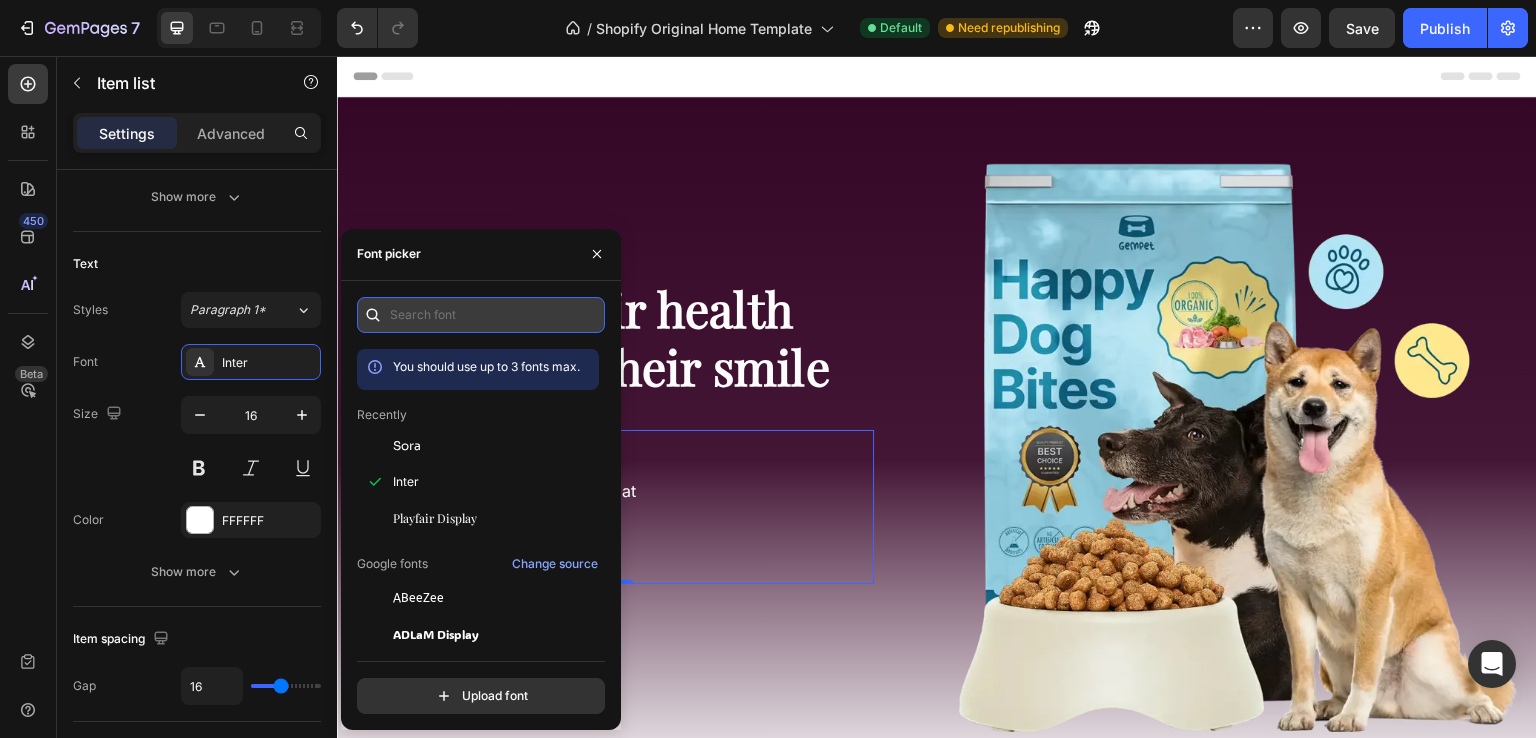 click at bounding box center [481, 315] 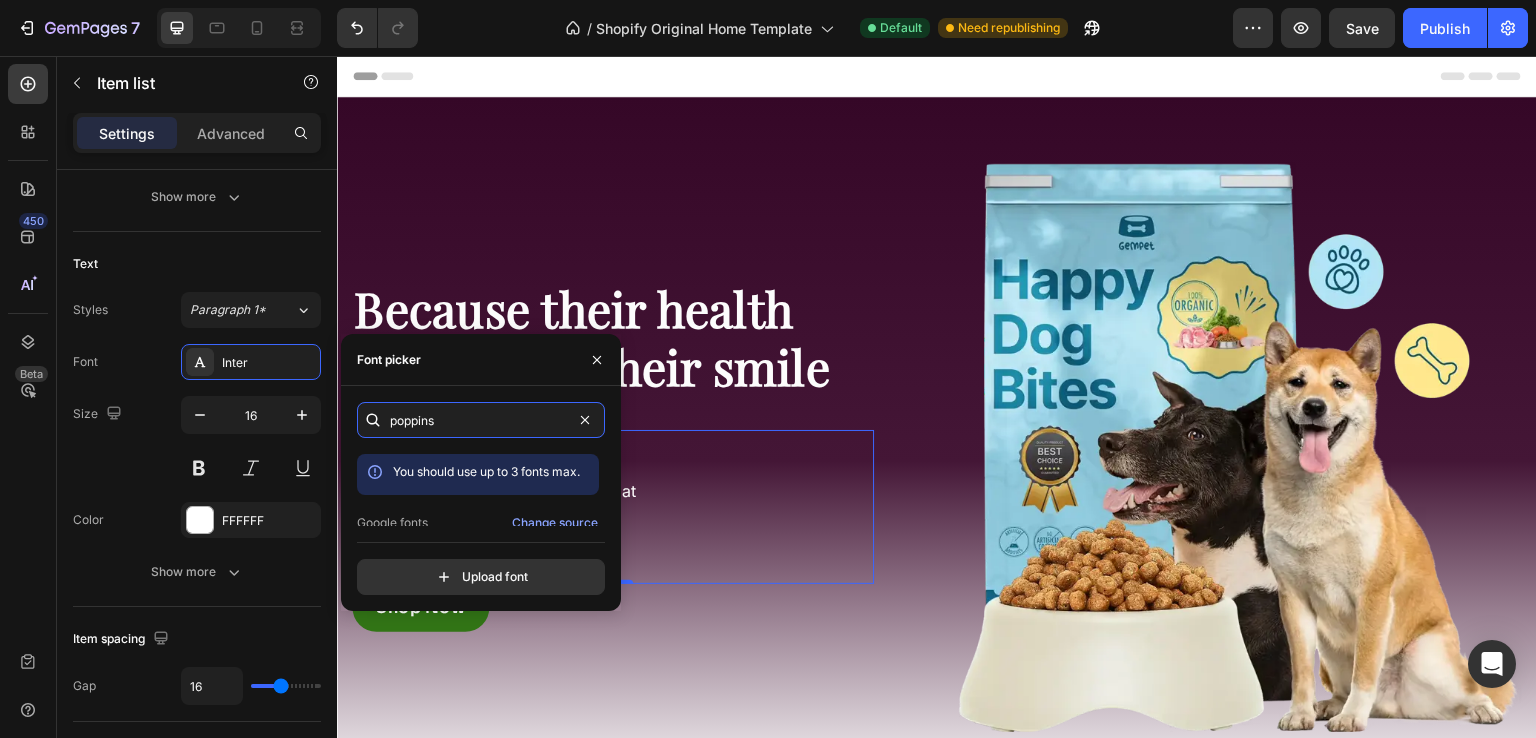 scroll, scrollTop: 49, scrollLeft: 0, axis: vertical 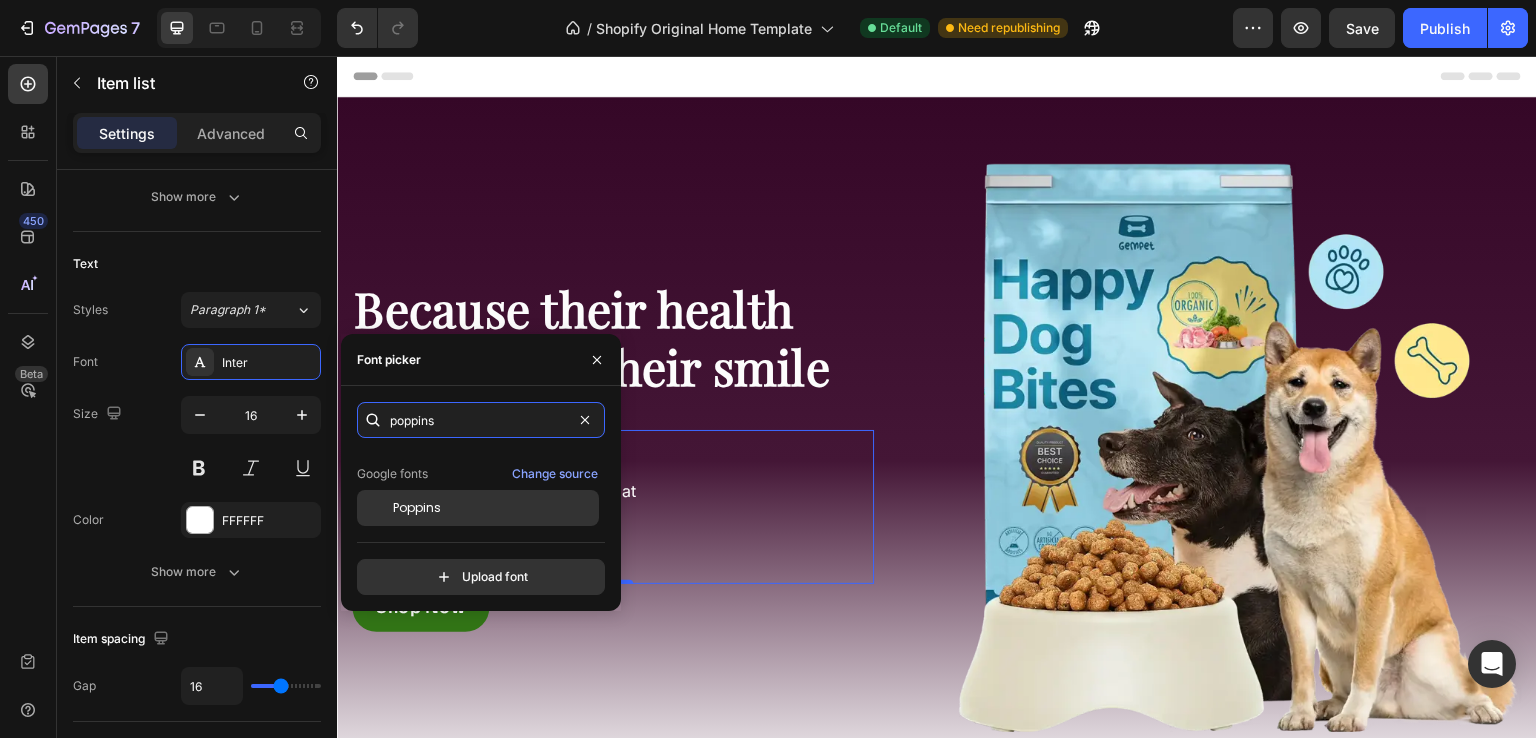 type on "poppins" 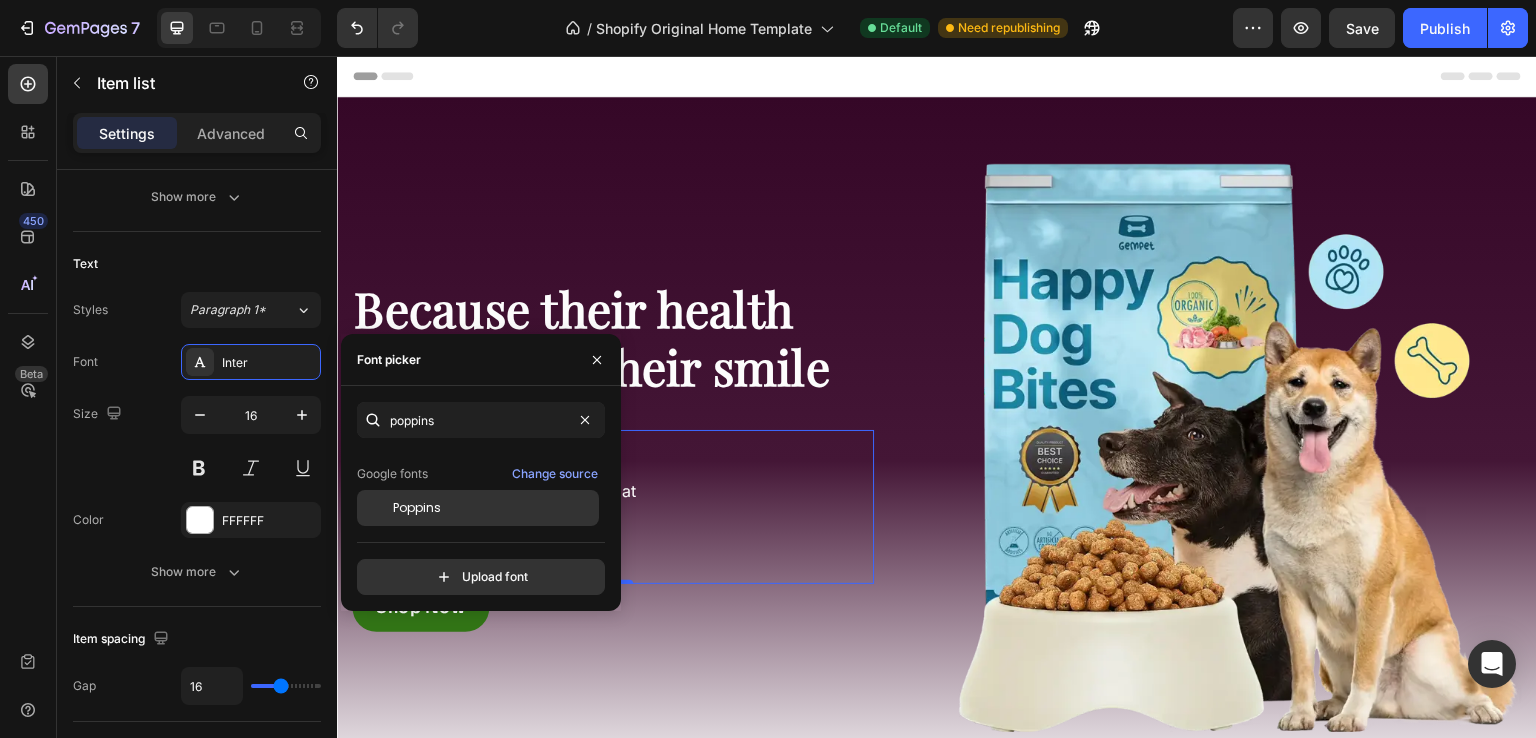 click on "Poppins" at bounding box center [494, 508] 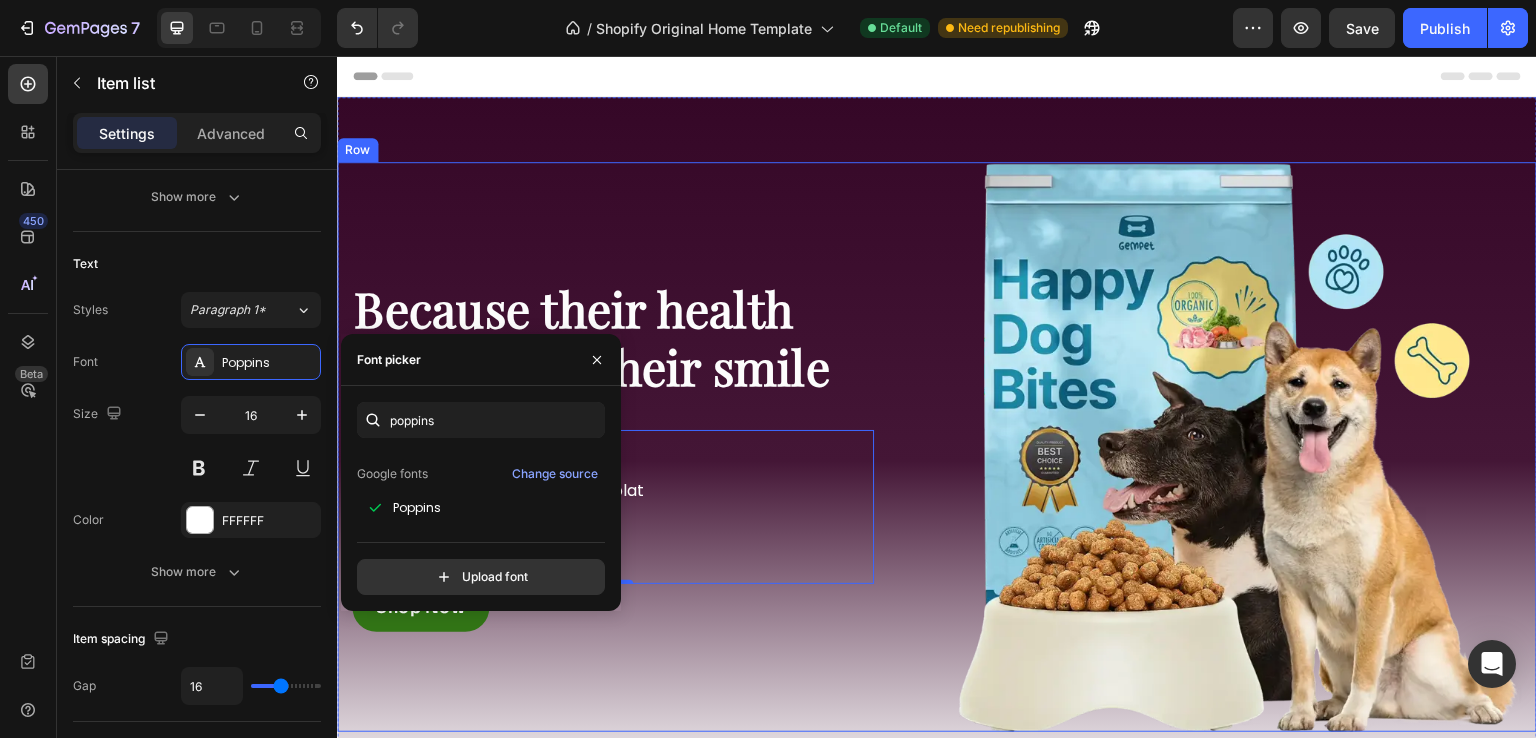 click on "Because their health starts with their smile Heading 100% Naturel Saveur exquise dans chaque plat Ethique et automatique Item list   0 Shop Now Button Row Image Row" at bounding box center (937, 447) 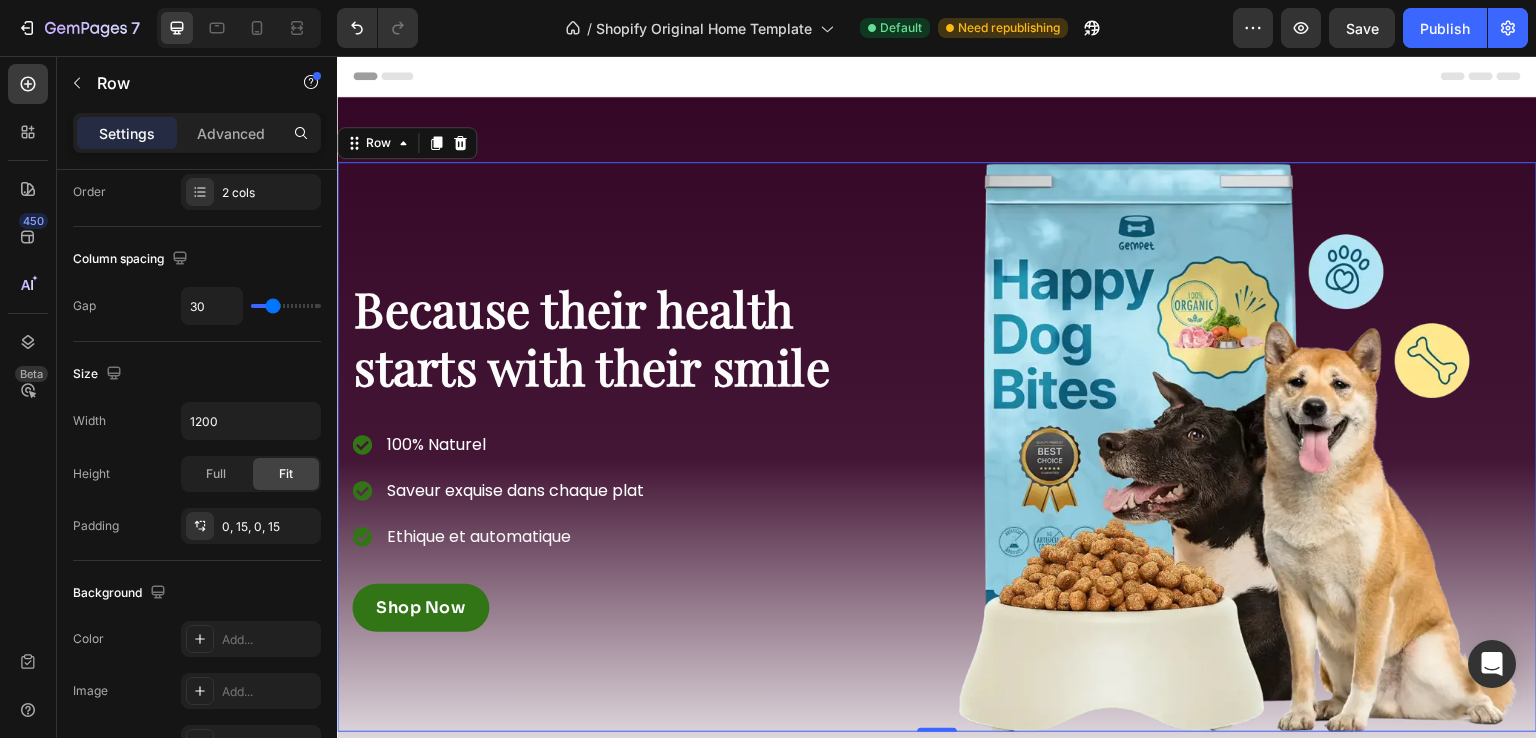 scroll, scrollTop: 0, scrollLeft: 0, axis: both 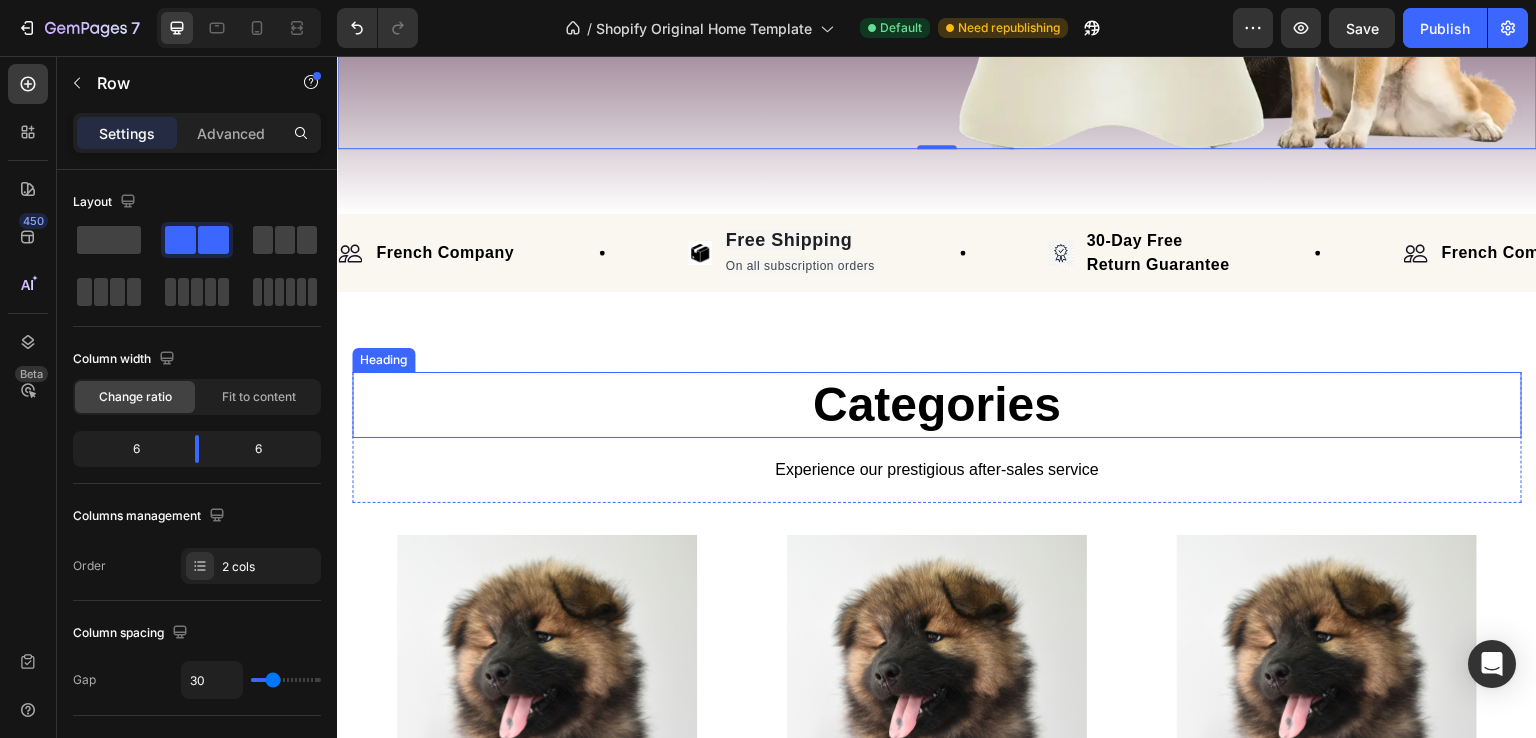click on "Categories" at bounding box center [937, 405] 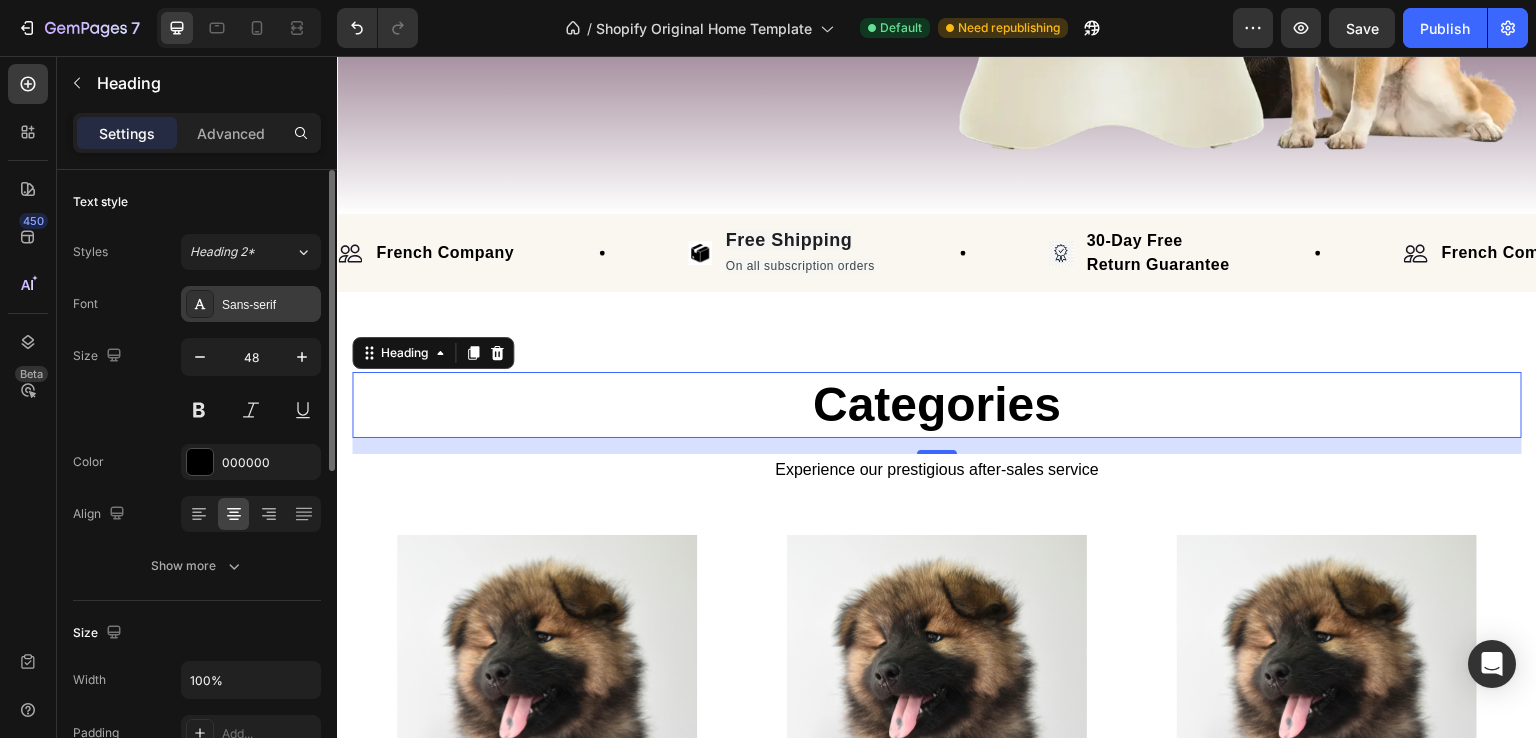 click on "Sans-serif" at bounding box center [269, 305] 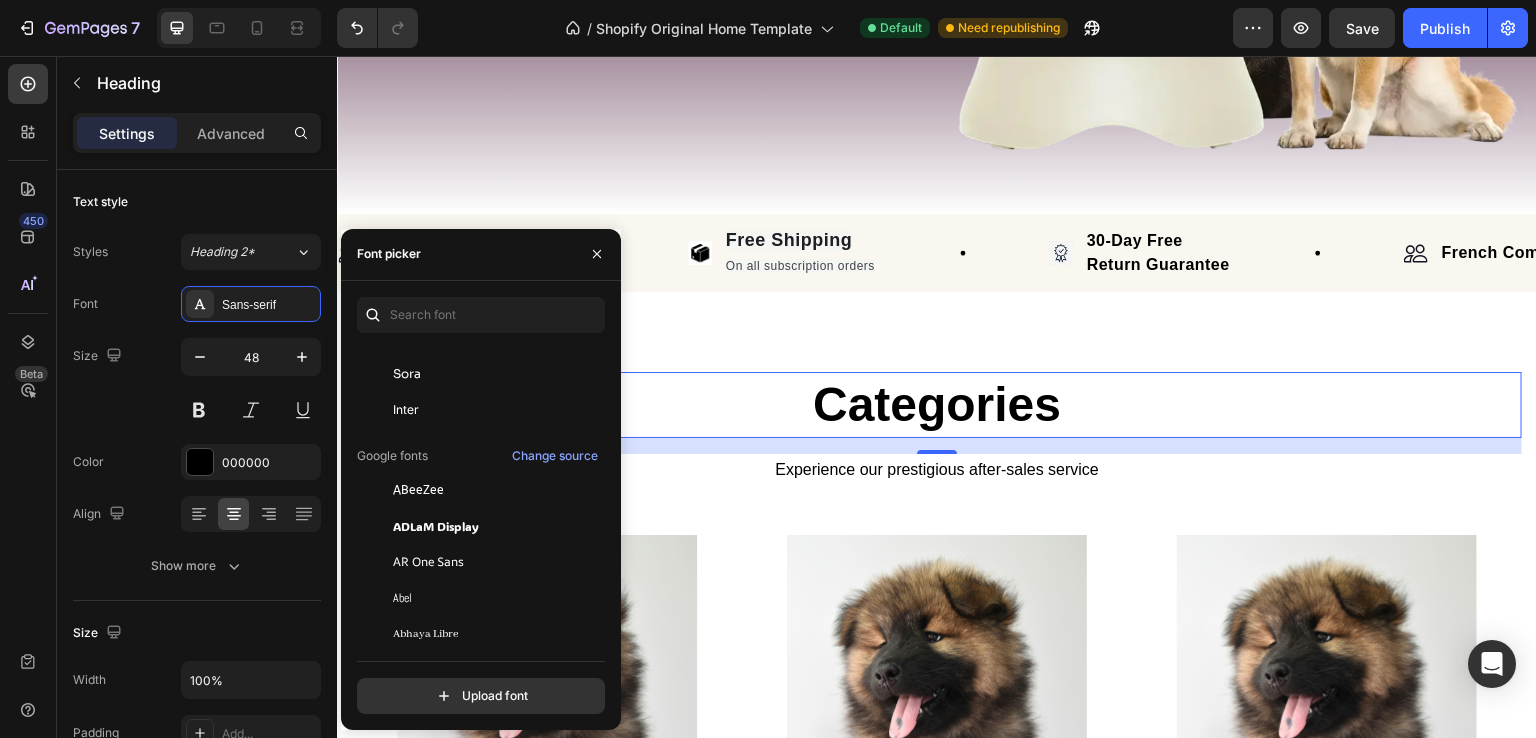 scroll, scrollTop: 0, scrollLeft: 0, axis: both 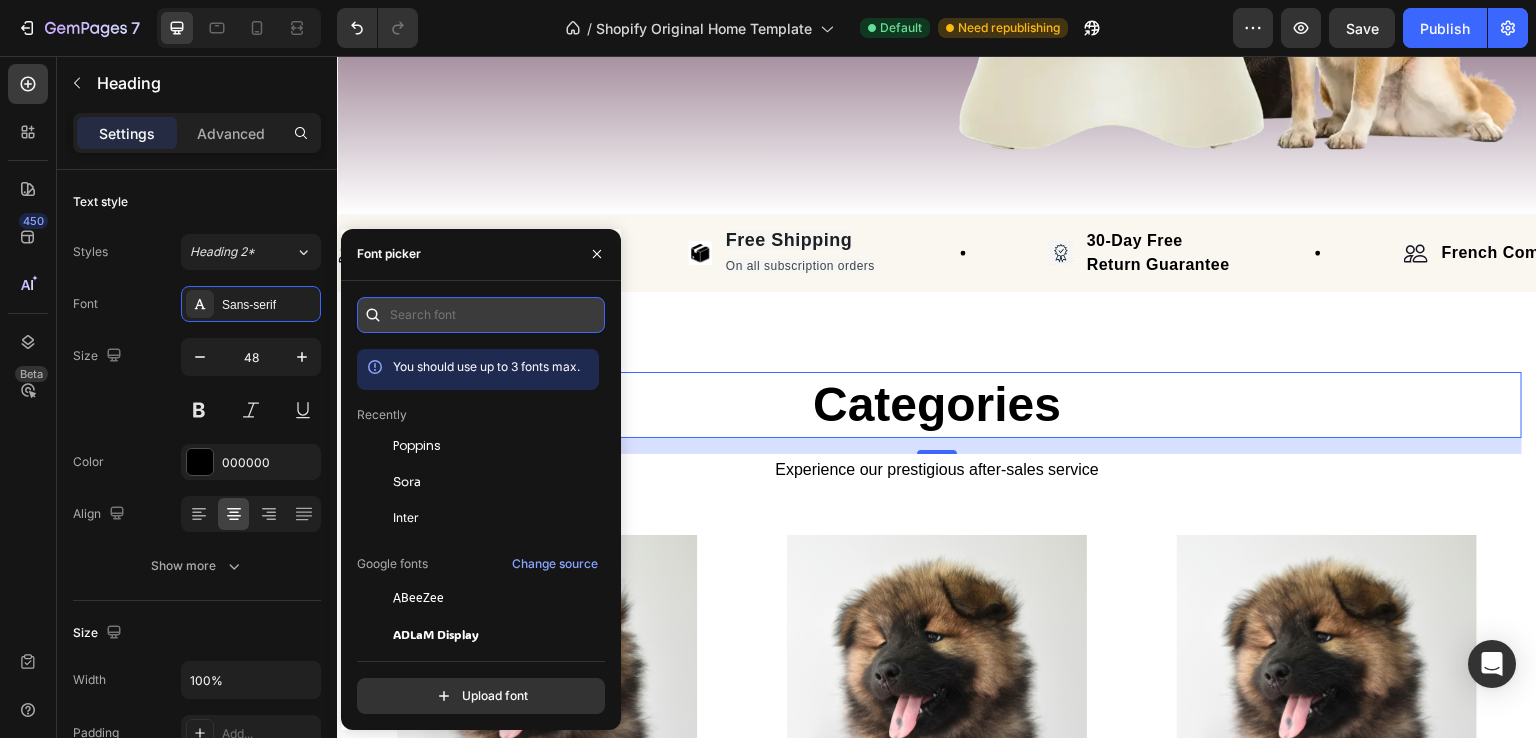 click at bounding box center (481, 315) 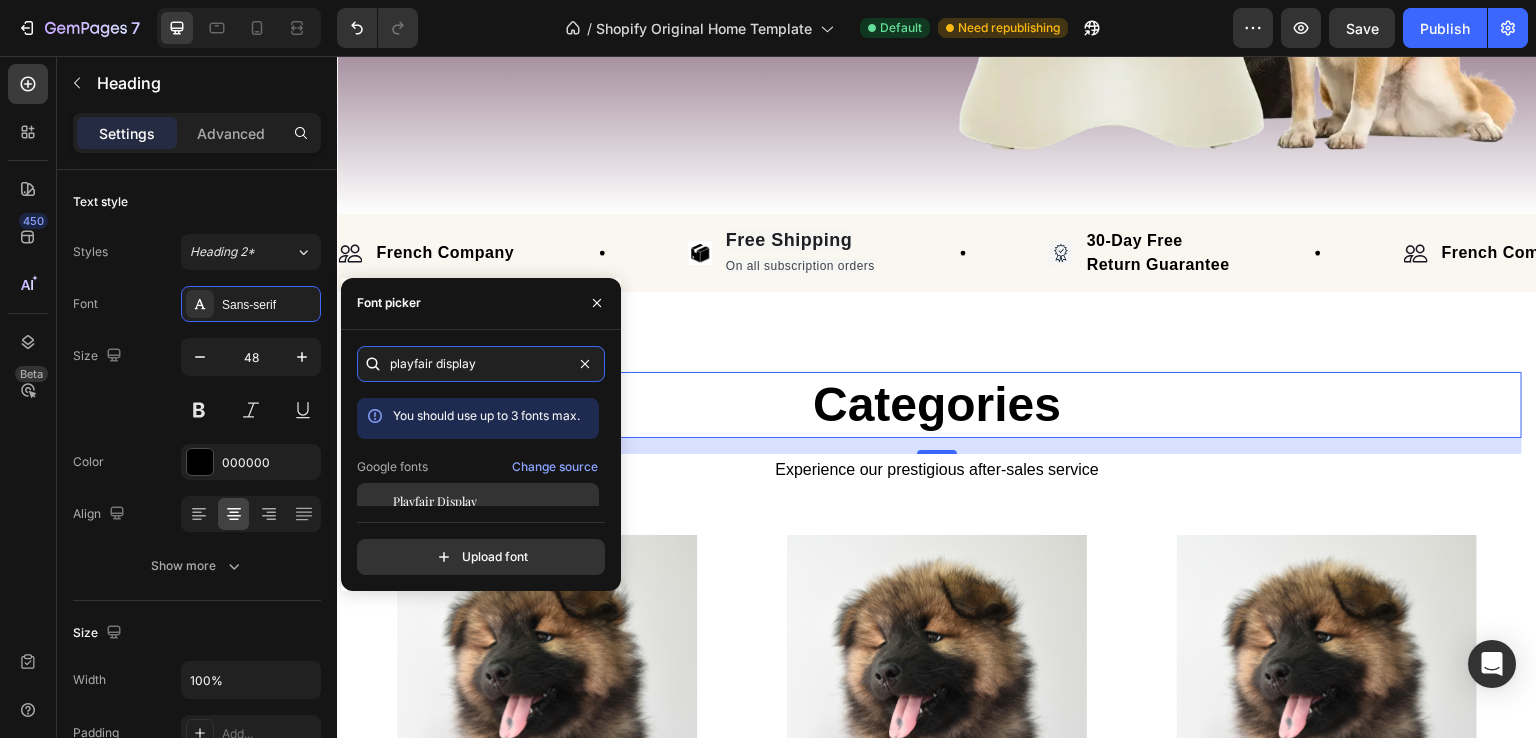 type on "playfair display" 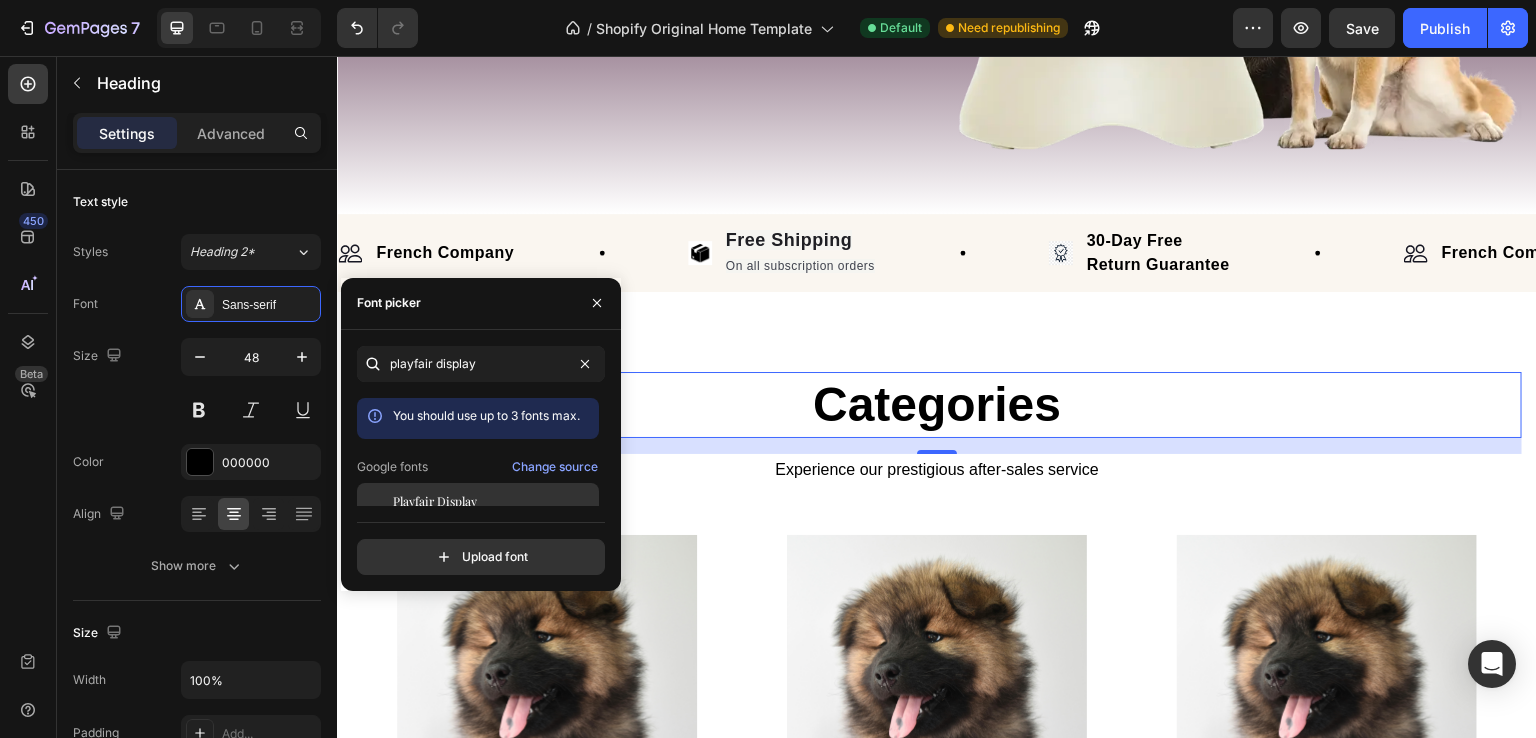 click on "Playfair Display" at bounding box center [435, 501] 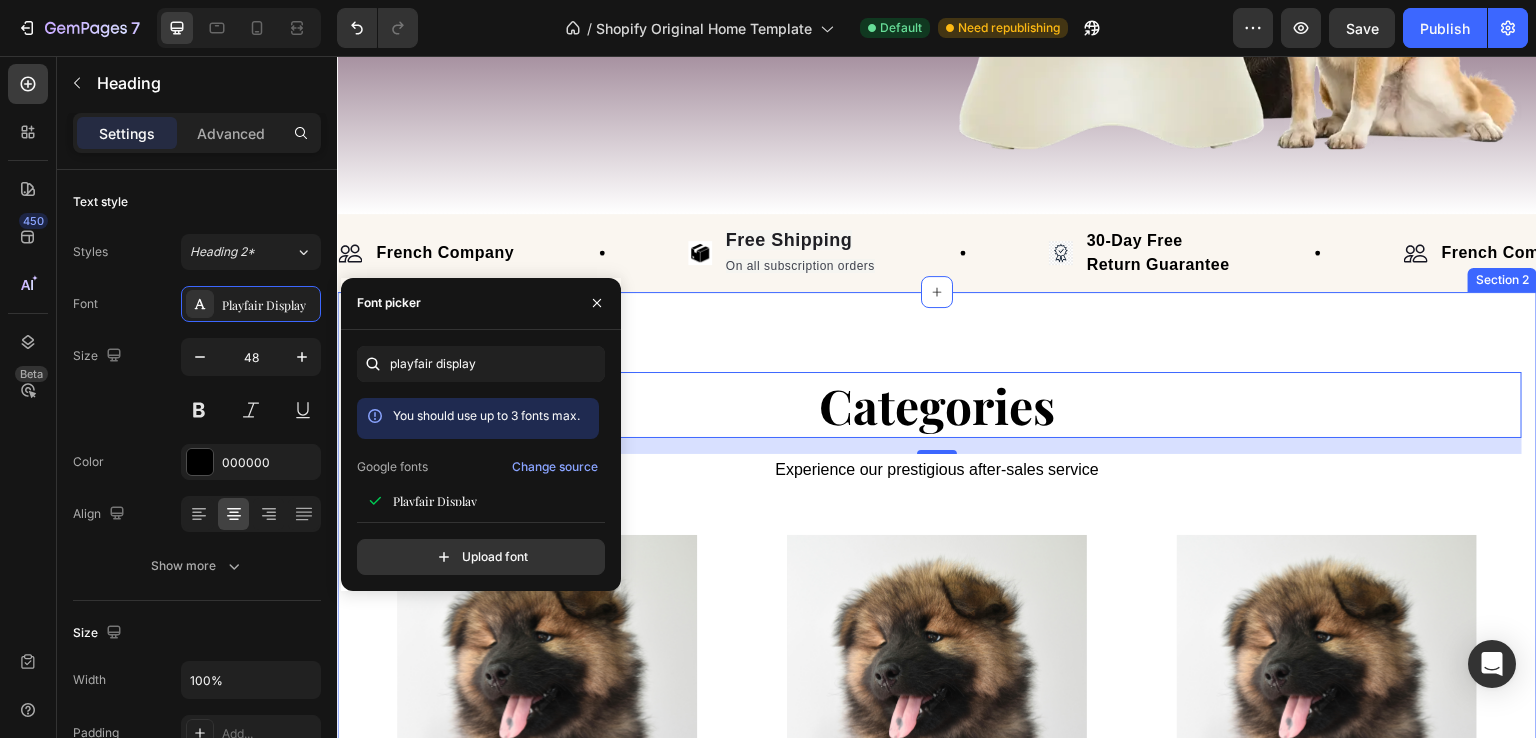 click on "Categories Heading   16 Experience our prestigious after-sales service Text block Row
Shop now Button Row Hero Banner
Shop now Button Row Hero Banner
Shop now Button Row Hero Banner Row Section 2" at bounding box center [937, 578] 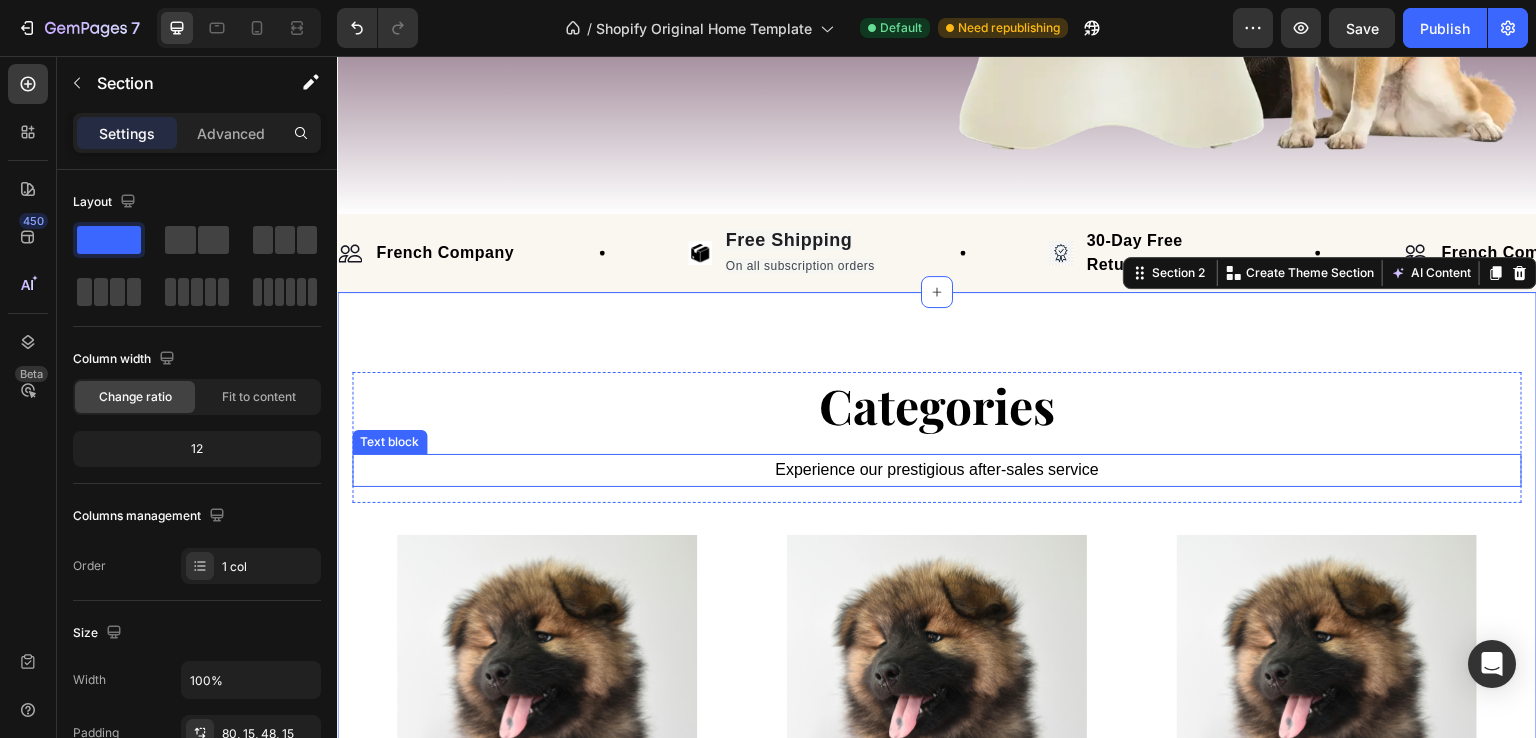 click on "Experience our prestigious after-sales service" at bounding box center (937, 470) 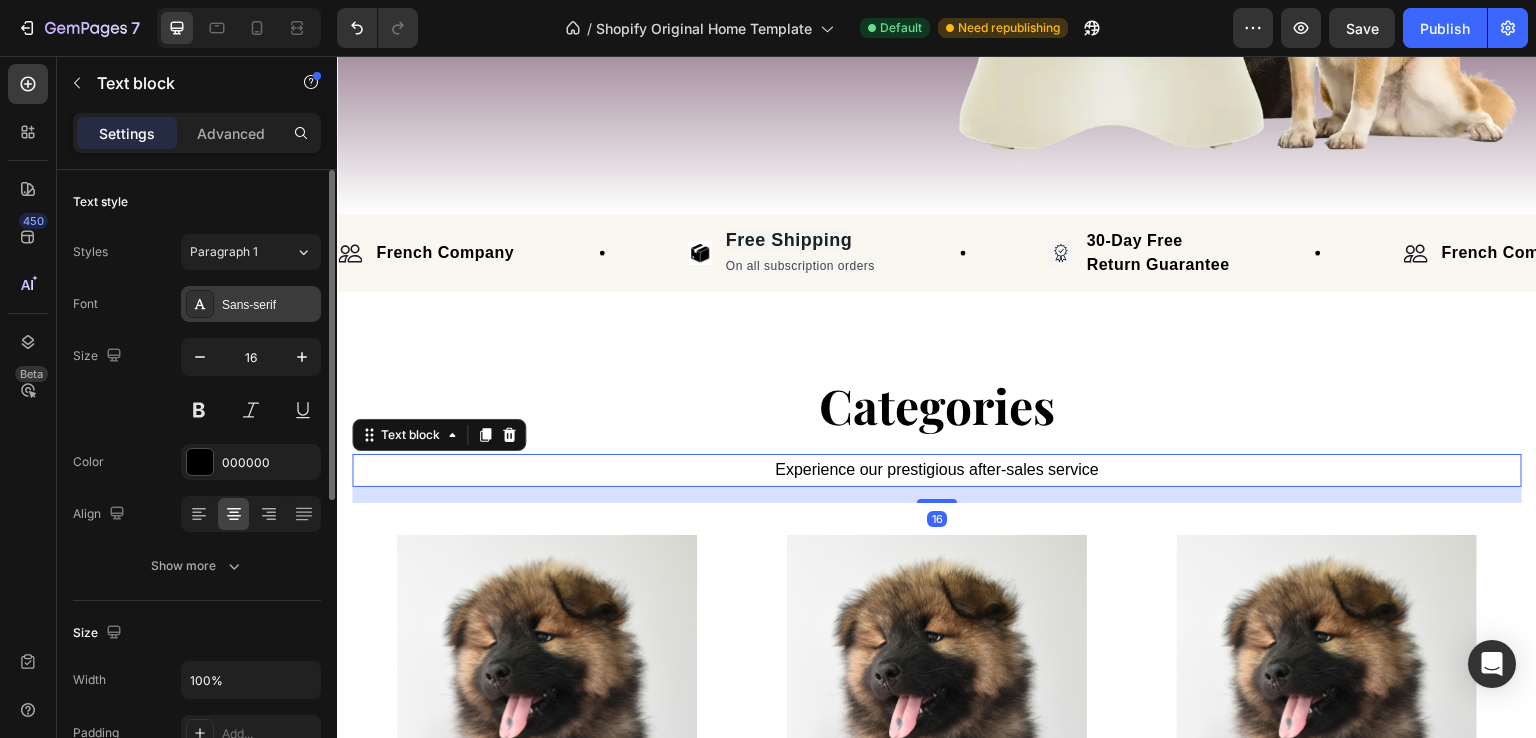 click on "Sans-serif" at bounding box center (251, 304) 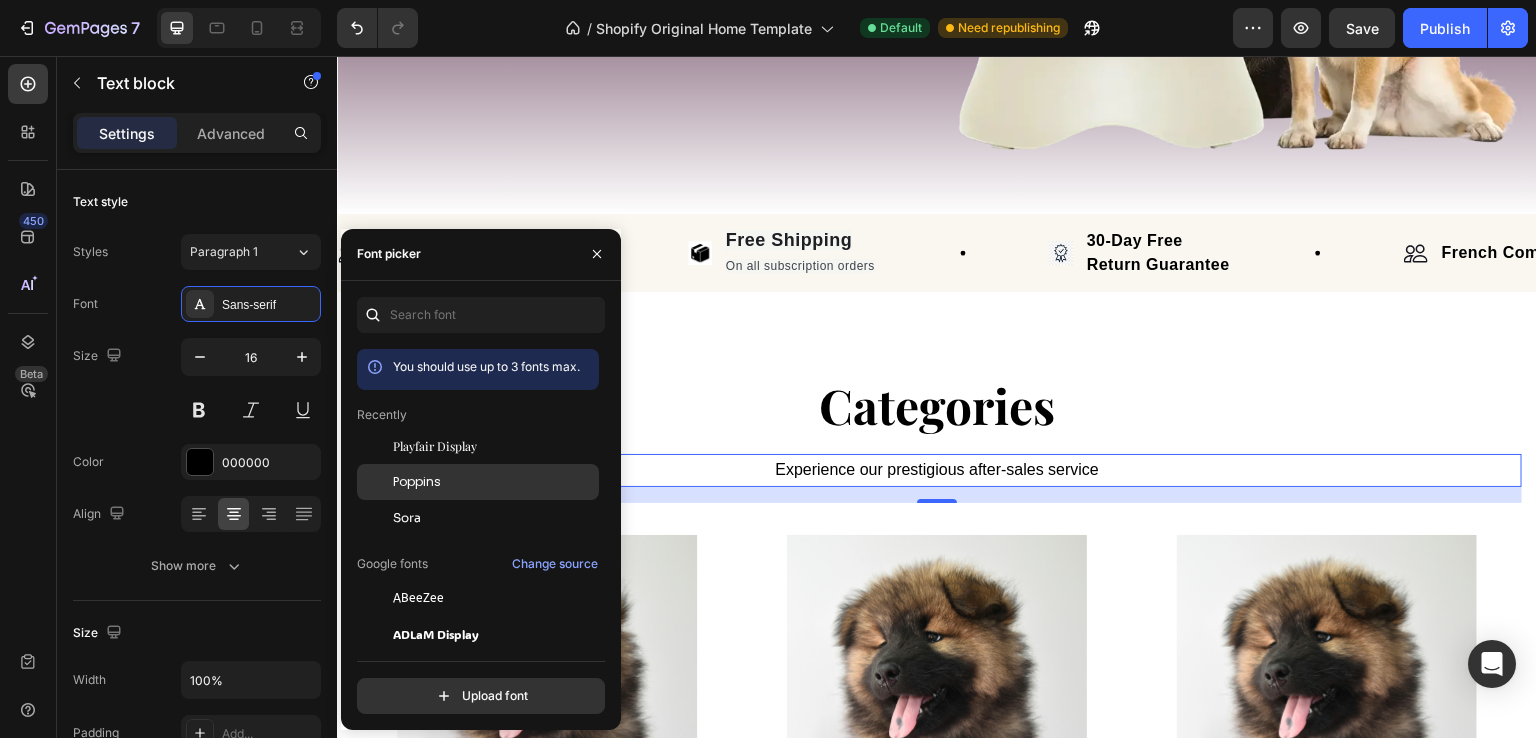 click on "Poppins" at bounding box center (494, 482) 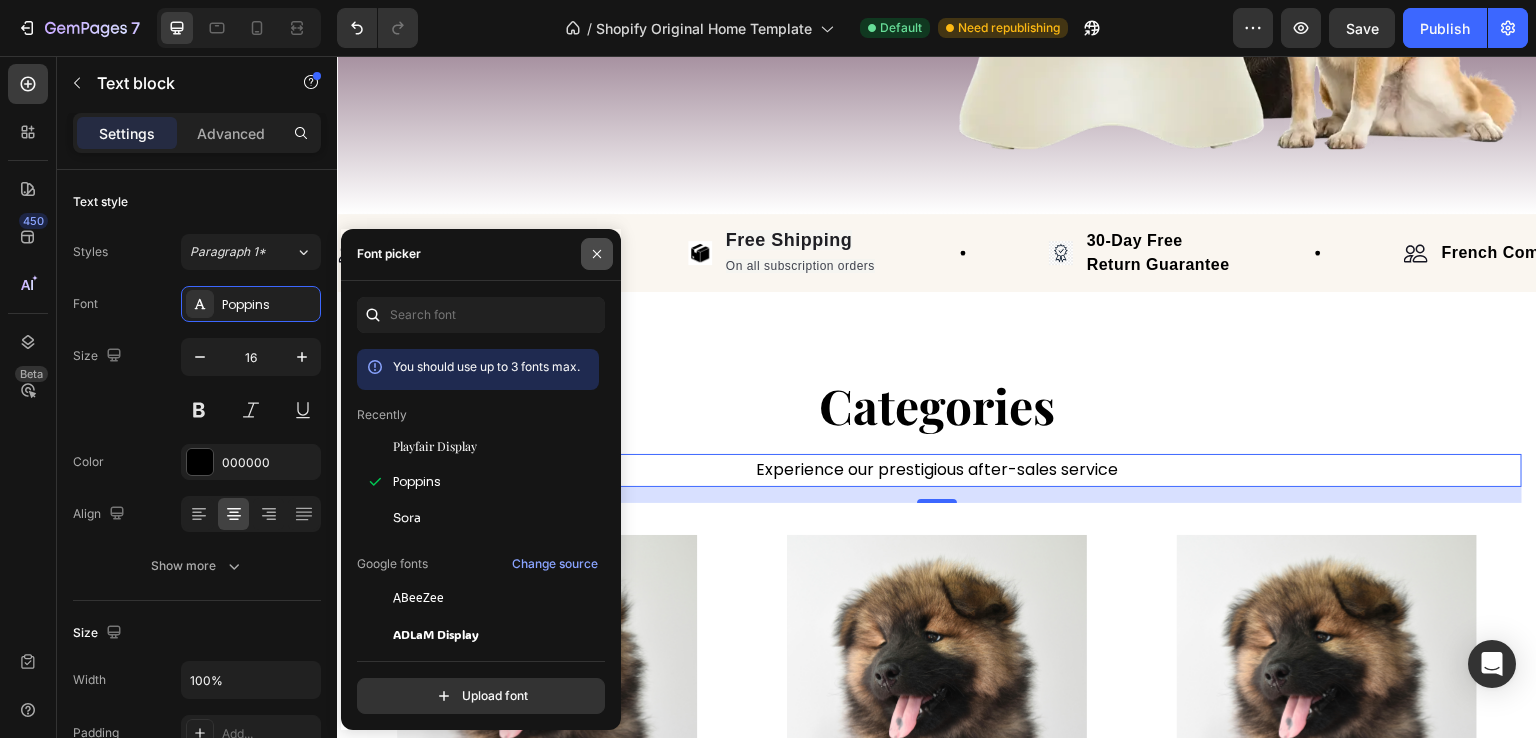 click at bounding box center (597, 254) 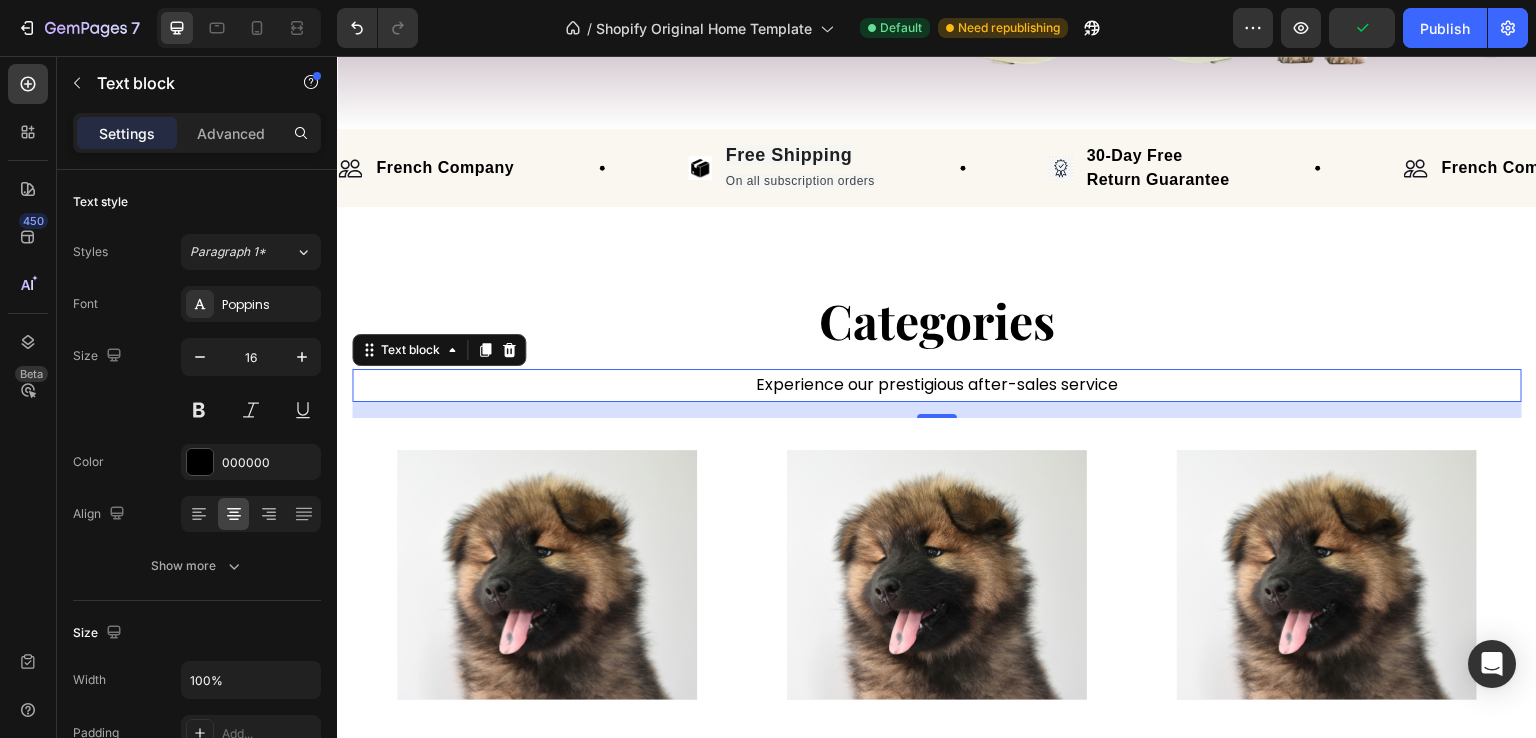 scroll, scrollTop: 528, scrollLeft: 0, axis: vertical 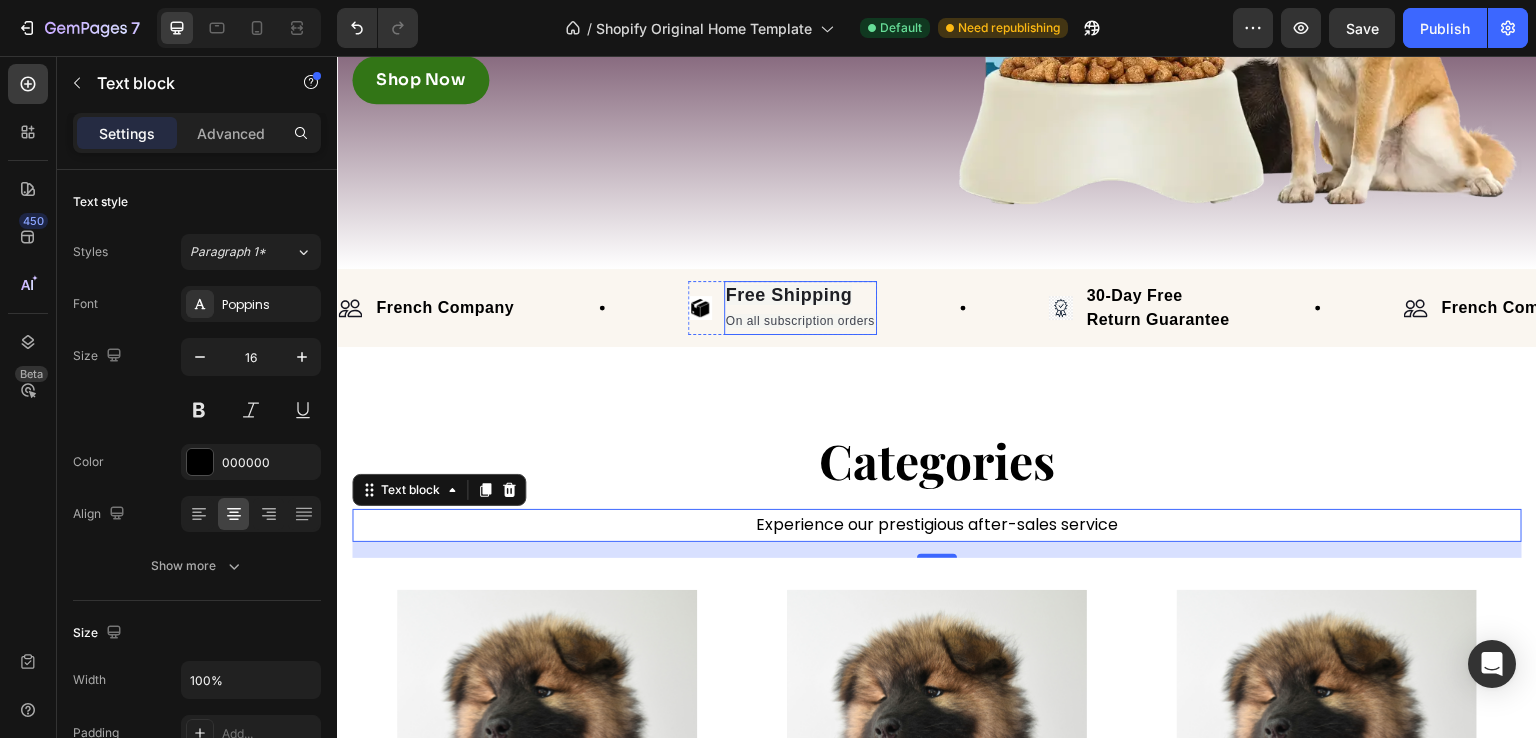 click on "Free Shipping" at bounding box center [789, 295] 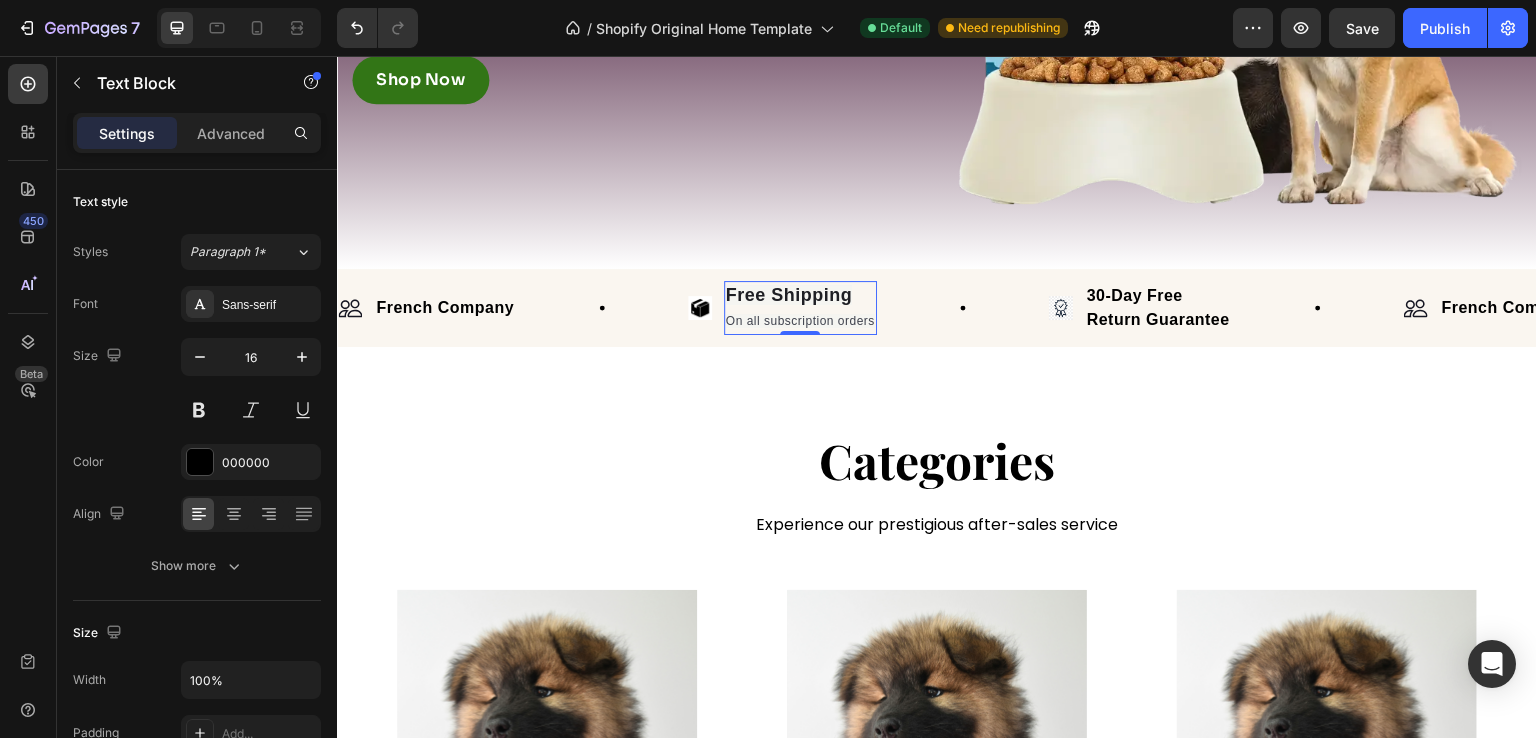 click on "Free Shipping" at bounding box center [789, 295] 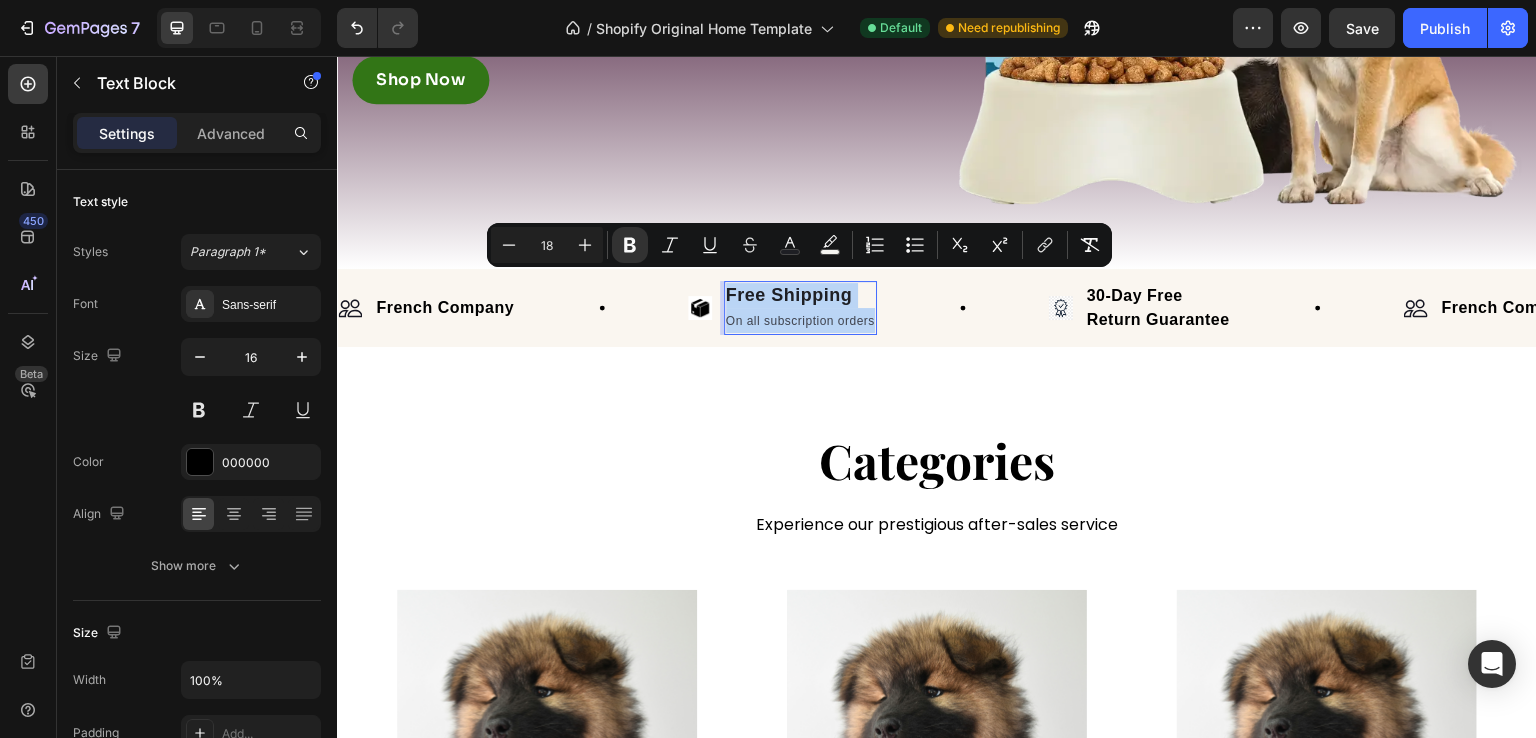 drag, startPoint x: 874, startPoint y: 314, endPoint x: 726, endPoint y: 283, distance: 151.21178 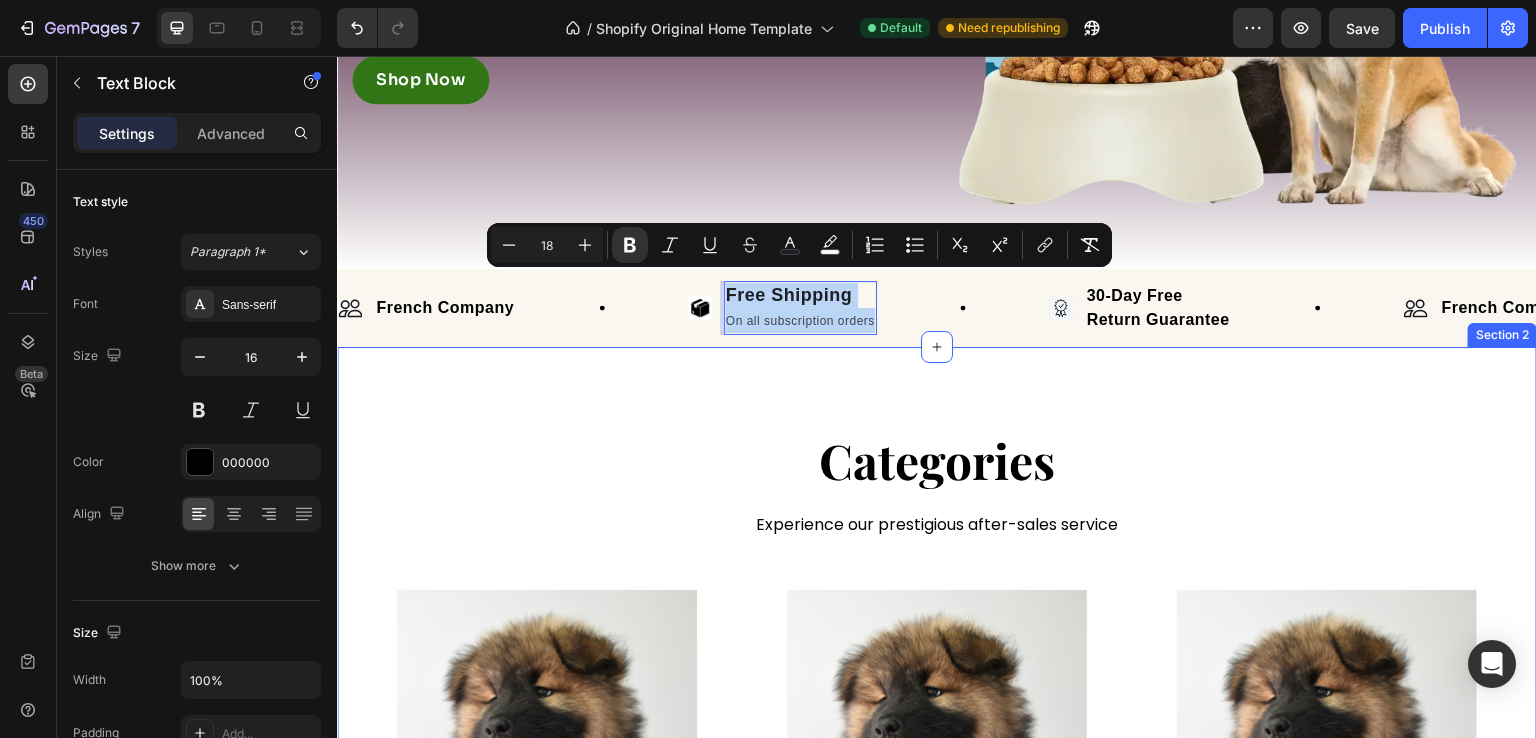 click on "Categories Heading Experience our prestigious after-sales service Text block Row
Shop now Button Row Hero Banner
Shop now Button Row Hero Banner
Shop now Button Row Hero Banner Row Section 2" at bounding box center [937, 633] 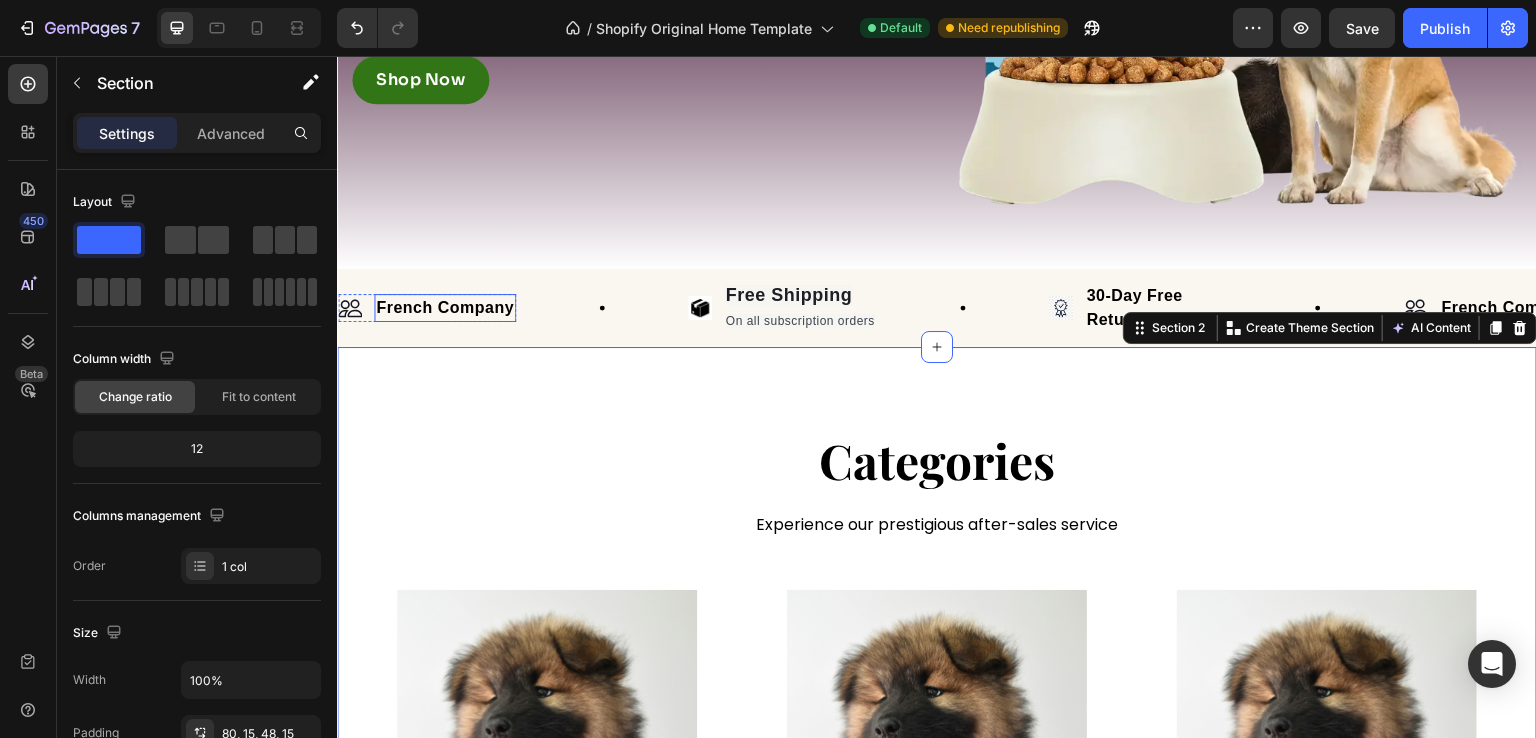 click on "French Company" at bounding box center (445, 308) 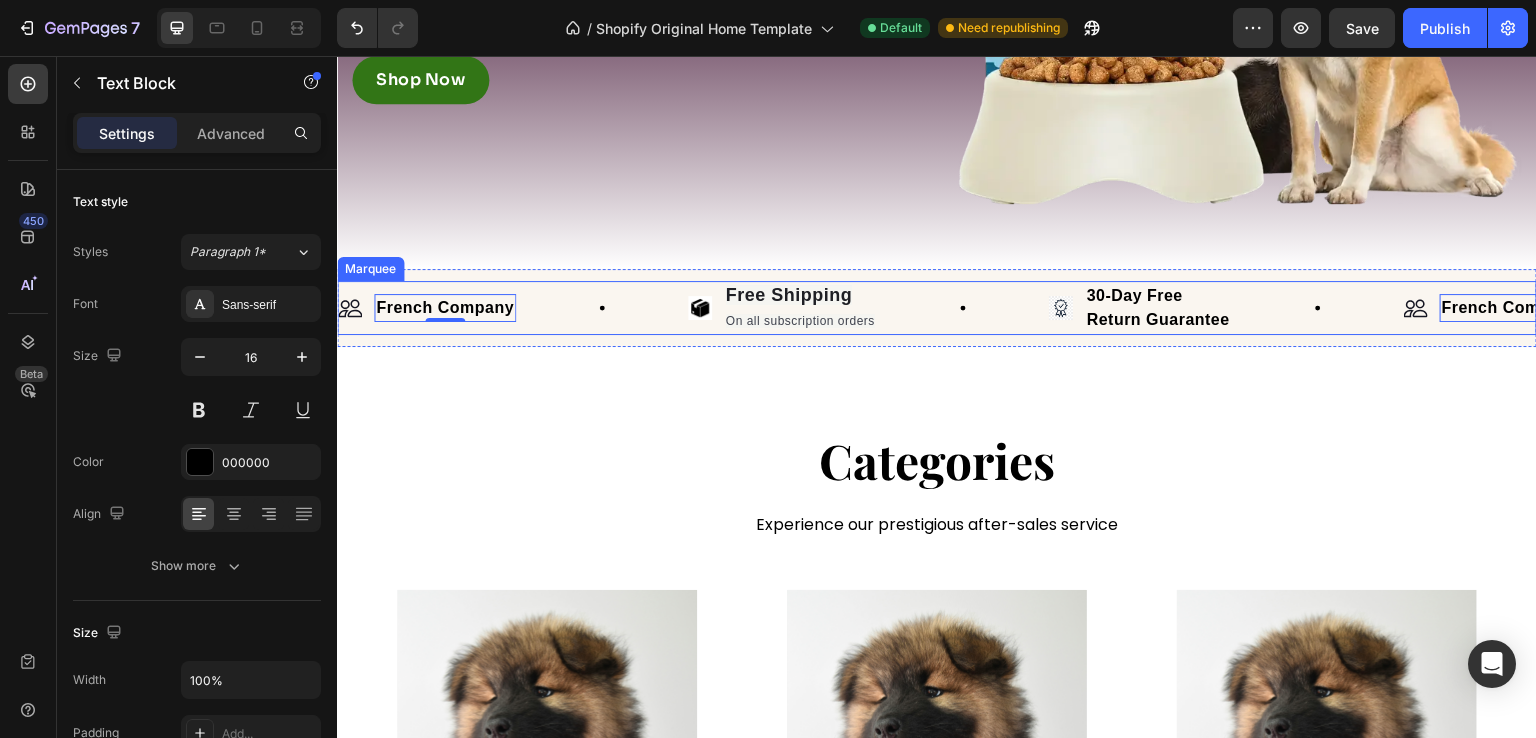 click on "Image French Company Text Block   0 Row" at bounding box center [513, 308] 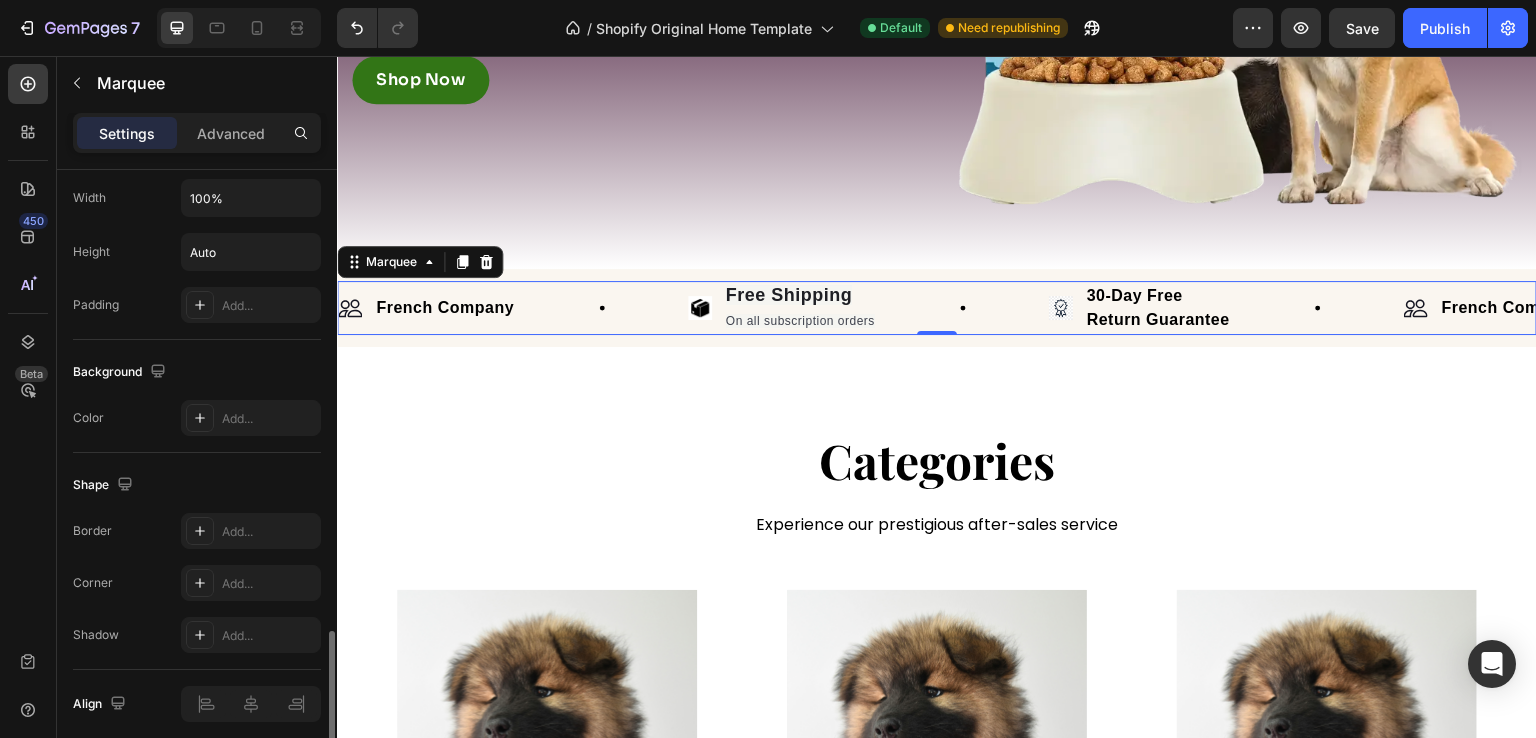 scroll, scrollTop: 1008, scrollLeft: 0, axis: vertical 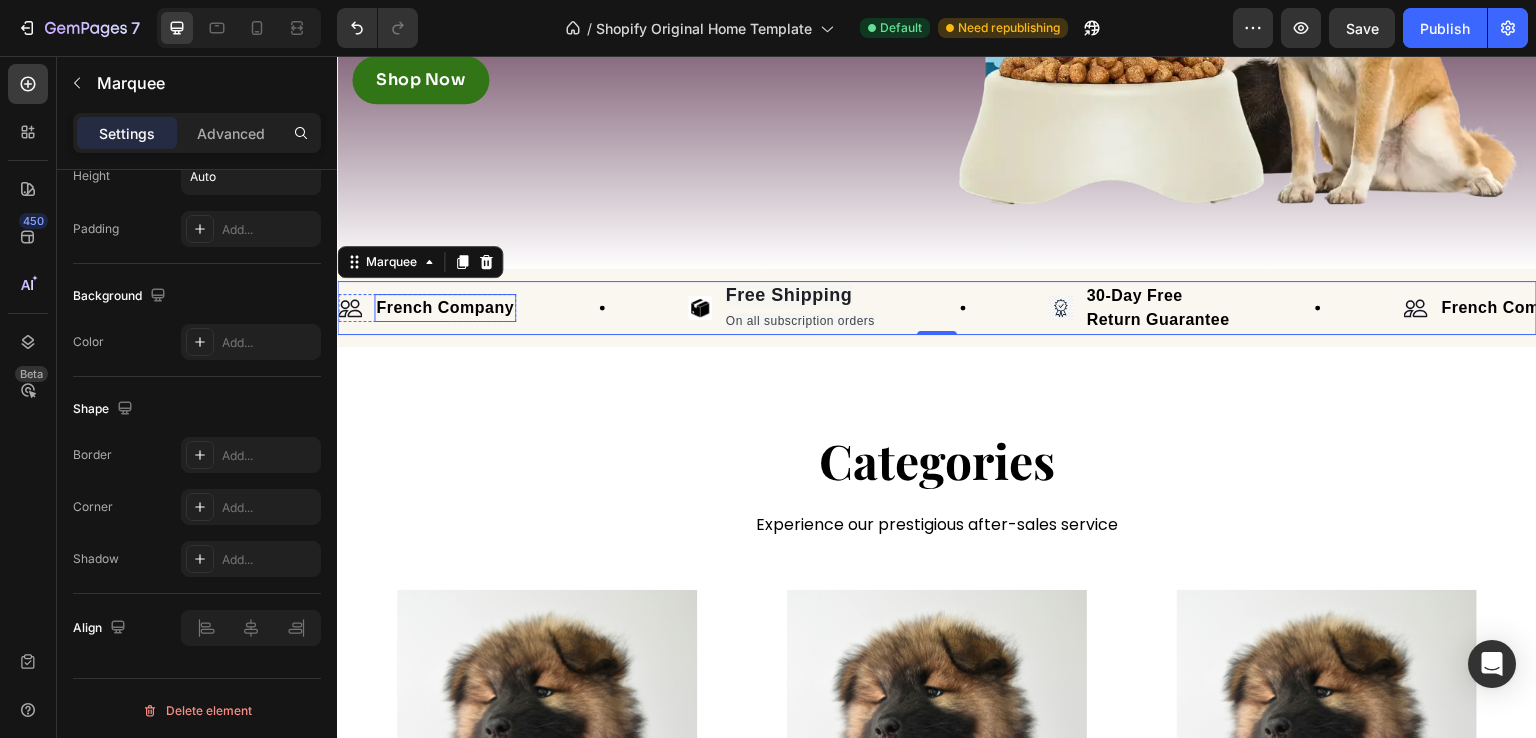 click on "French Company" at bounding box center [445, 307] 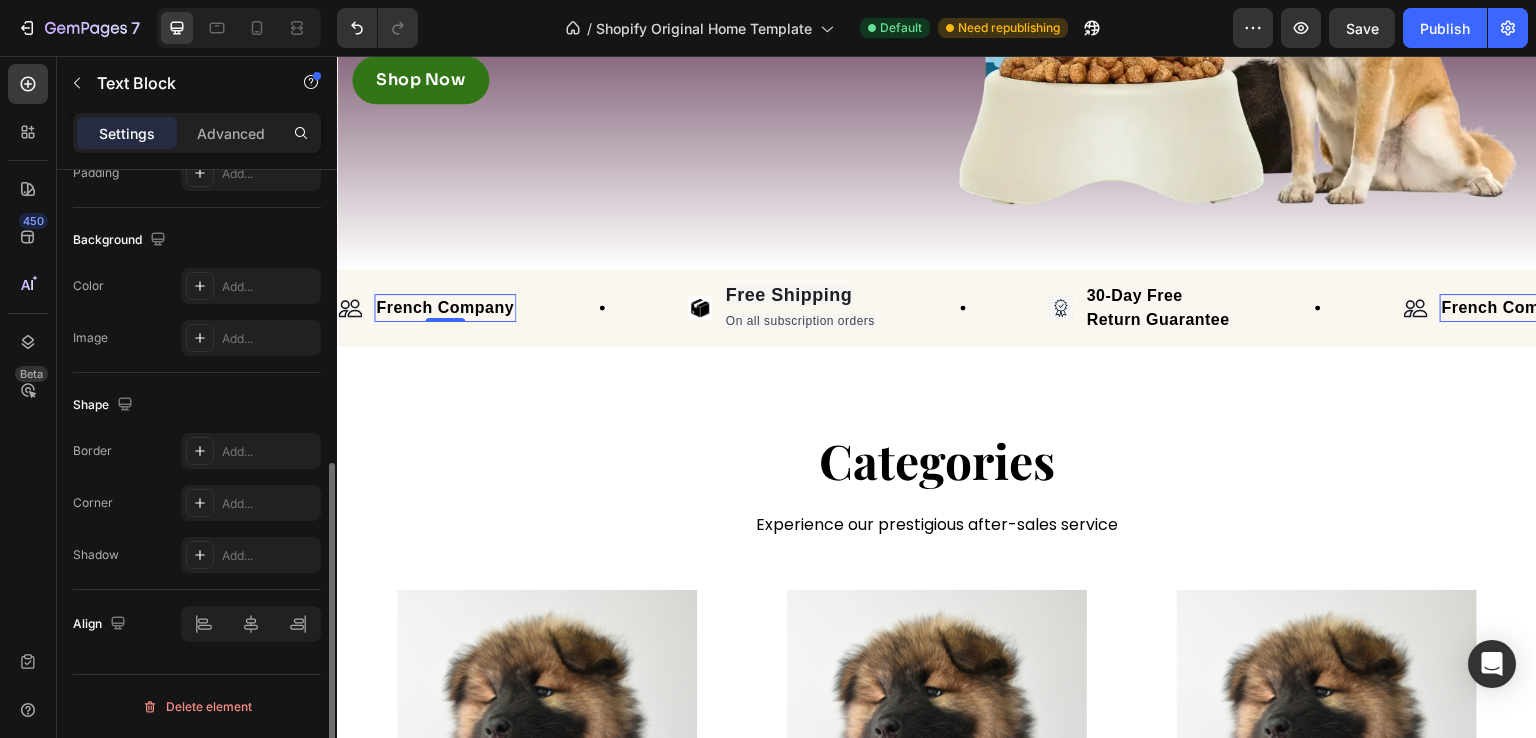 scroll, scrollTop: 0, scrollLeft: 0, axis: both 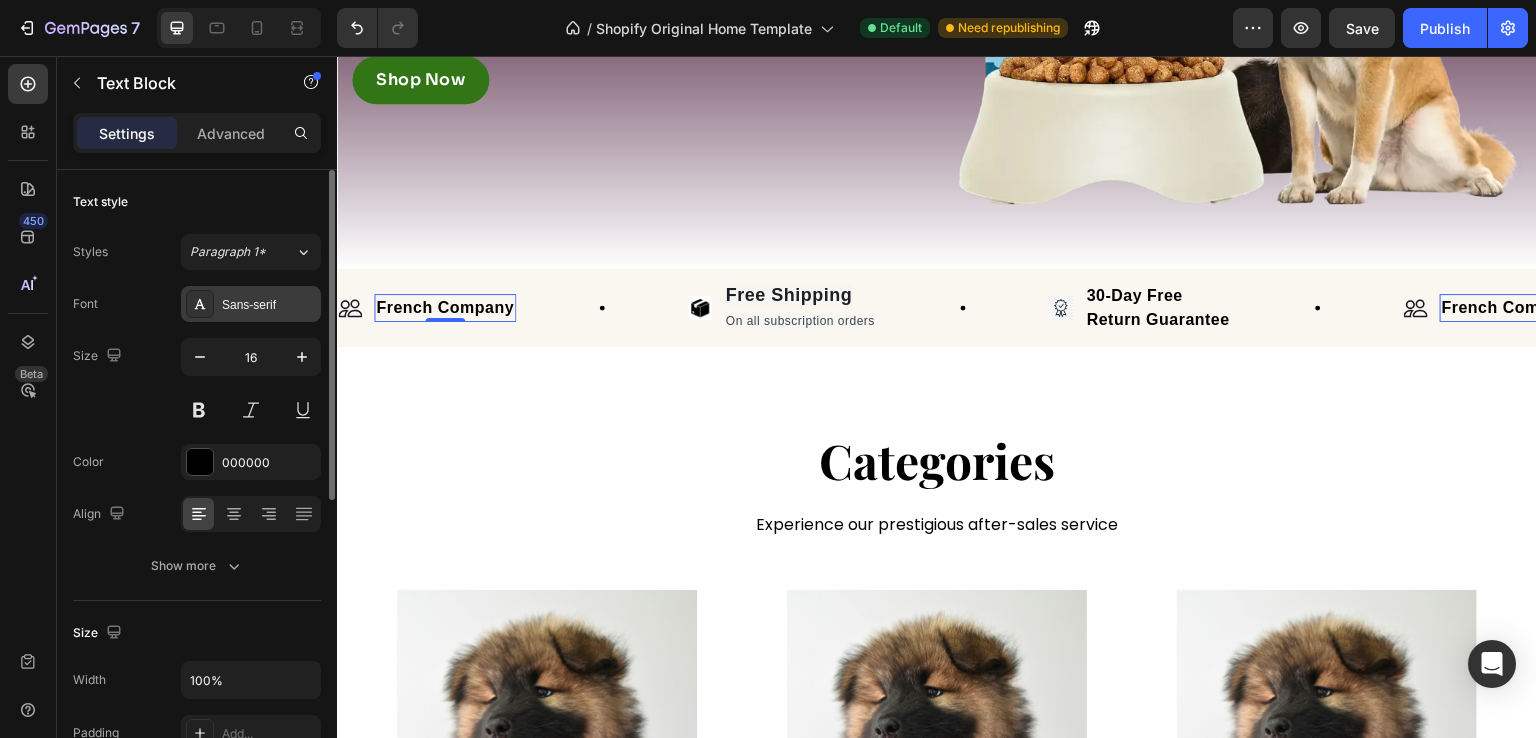 click on "Sans-serif" at bounding box center [269, 305] 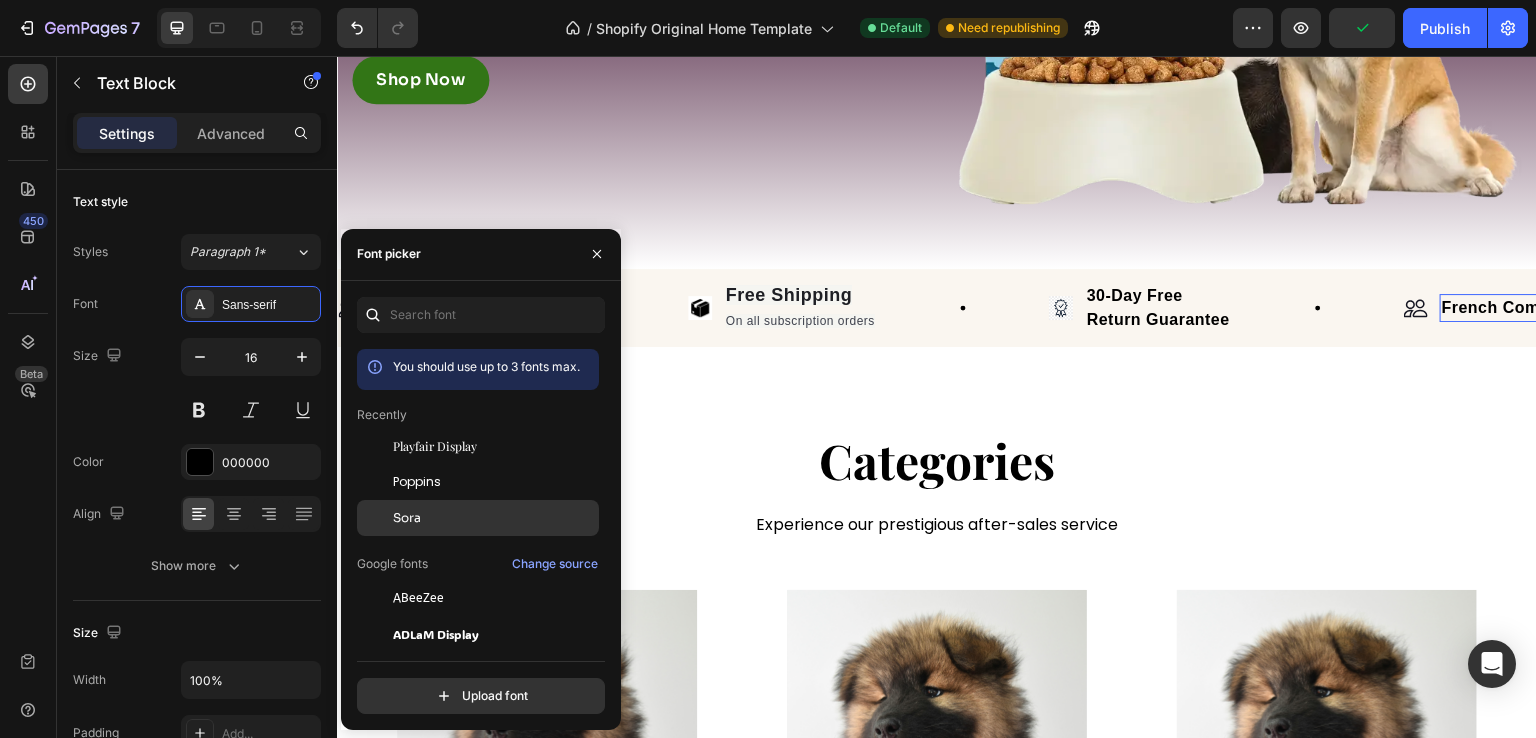 click on "Sora" at bounding box center (494, 518) 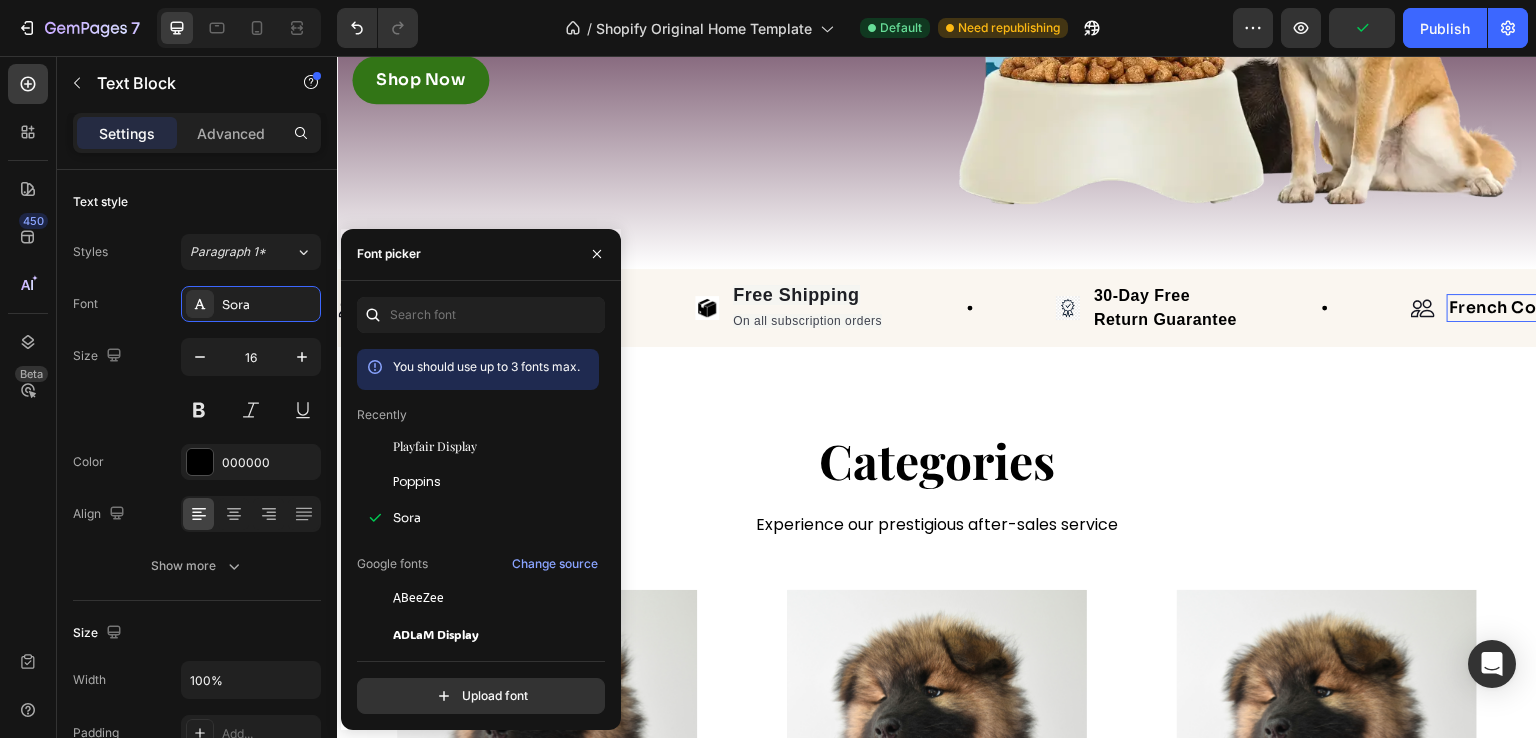 click on "You should use up to 3 fonts max. Recently Playfair Display Poppins Sora Google fonts Change source ABeeZee ADLaM Display AR One Sans Abel Abhaya Libre Aboreto Abril Fatface Abyssinica SIL Aclonica Acme Actor Adamina Advent Pro Afacad Afacad Flux Agbalumo Agdasima  Upload font" at bounding box center [481, 505] 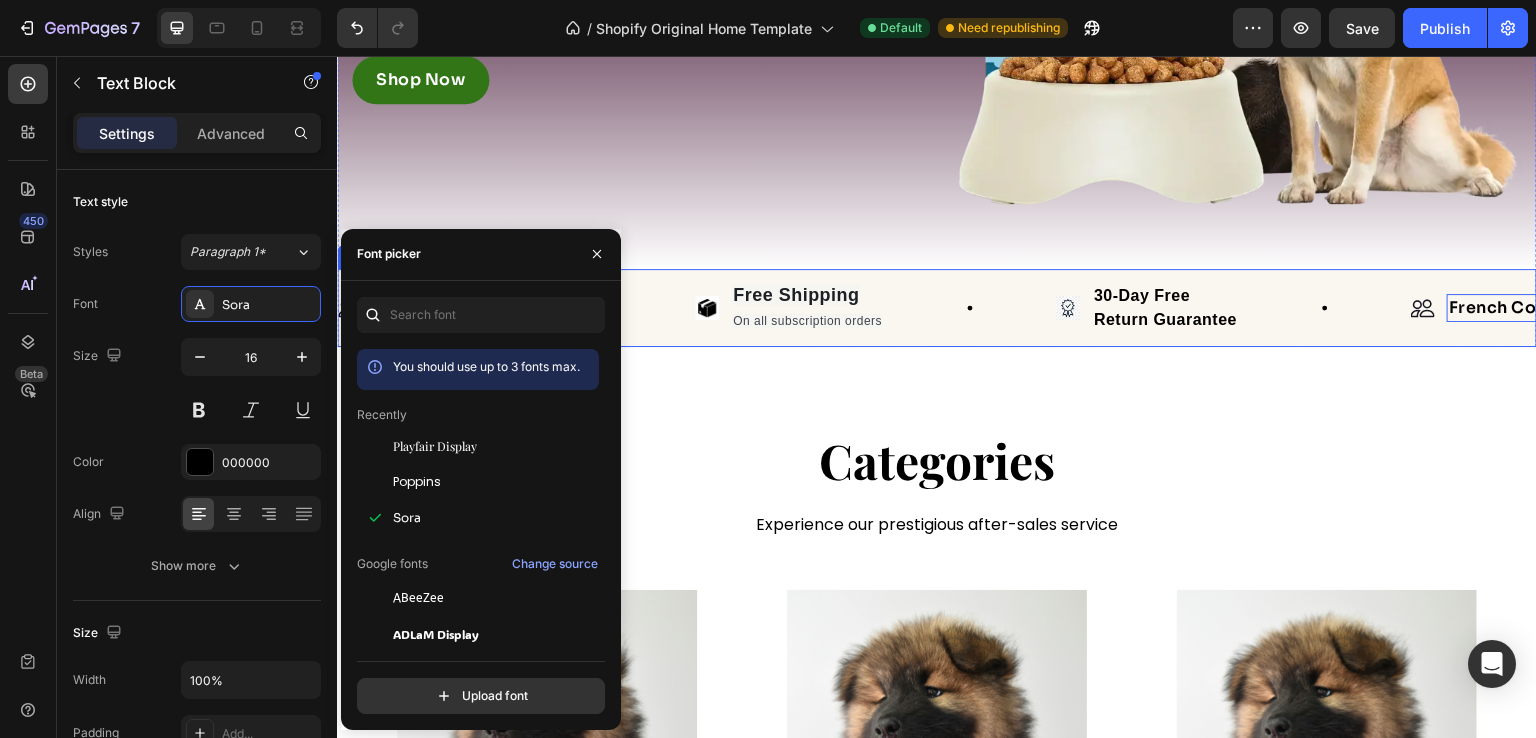 click on "Image Free Shipping On all subscription orders Text Block Row" at bounding box center (789, 308) 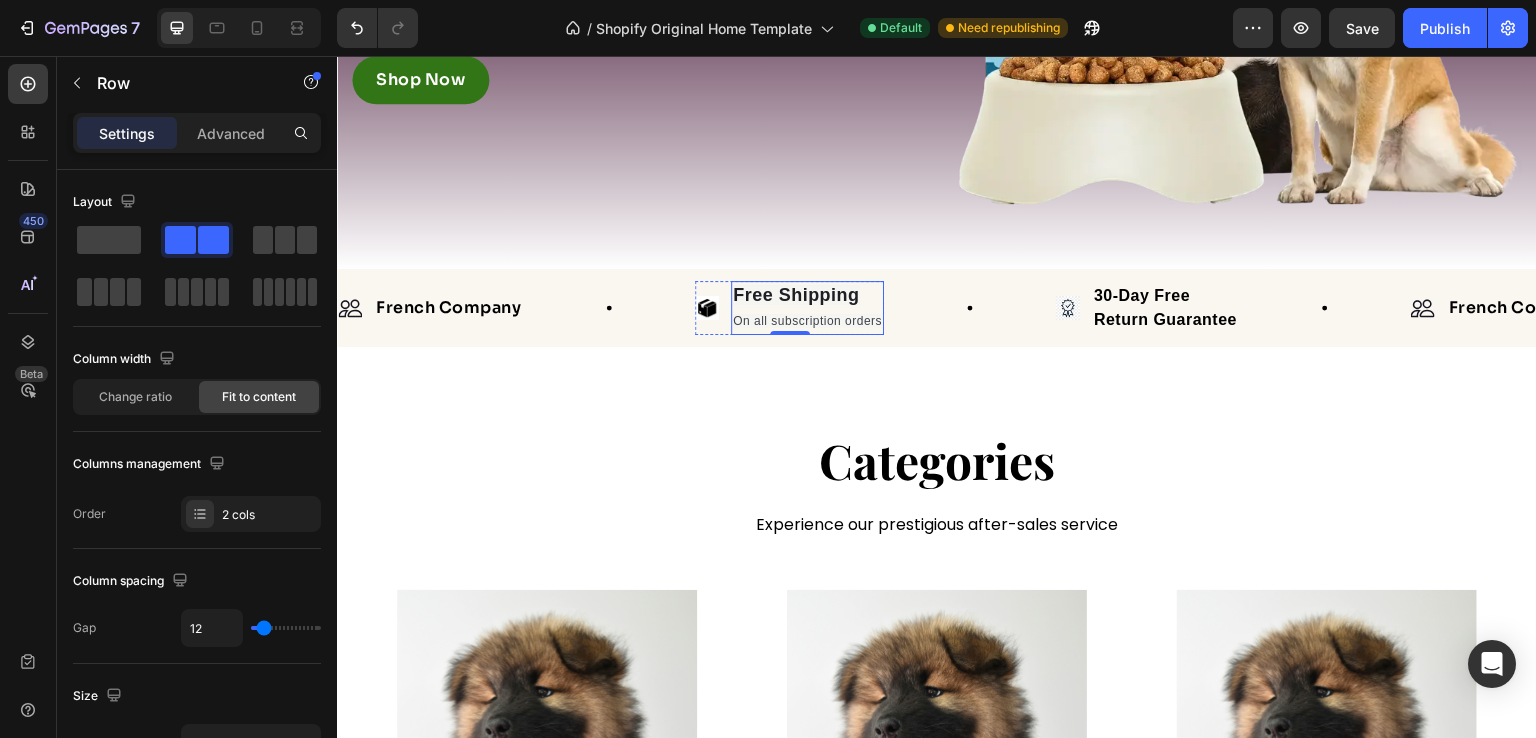 click on "Free Shipping" at bounding box center [796, 295] 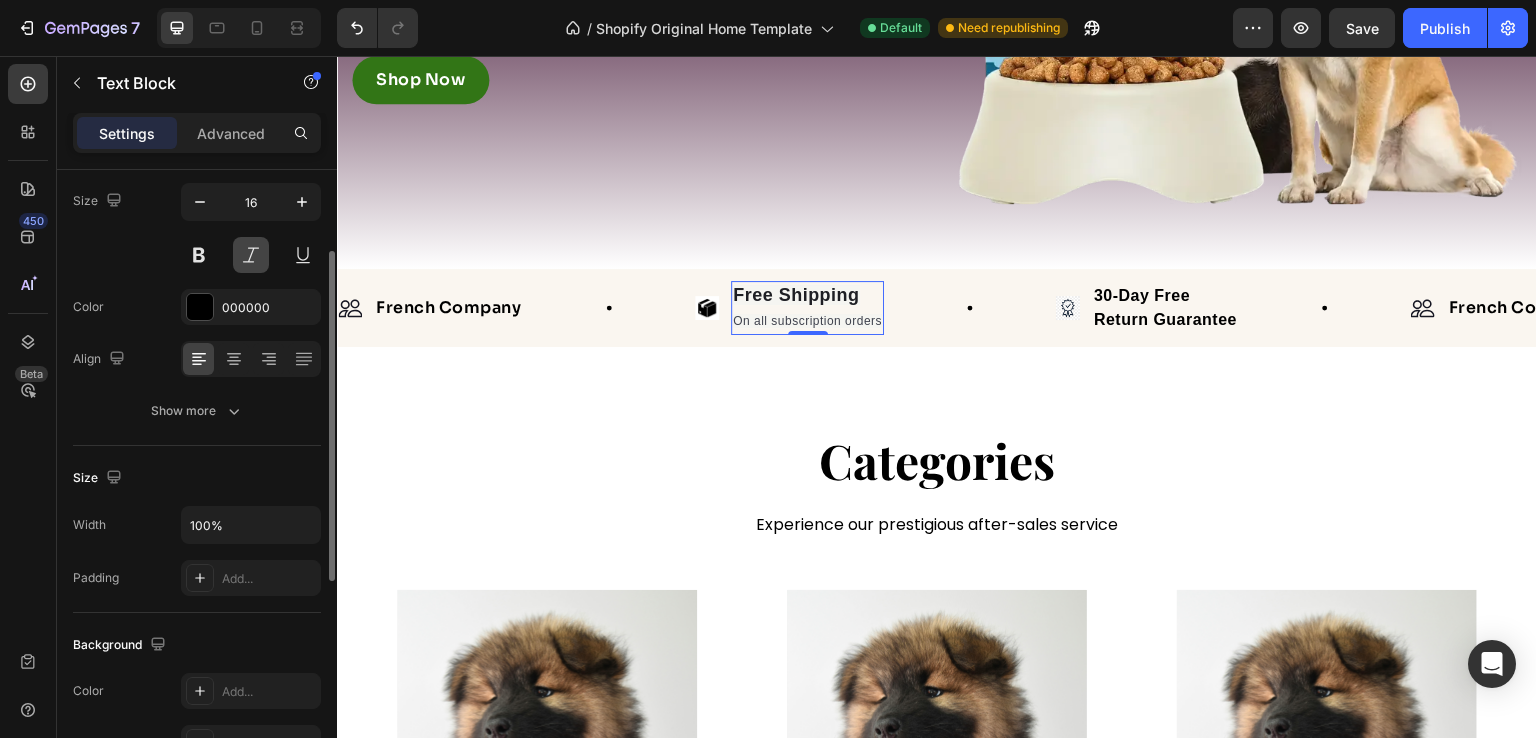 scroll, scrollTop: 0, scrollLeft: 0, axis: both 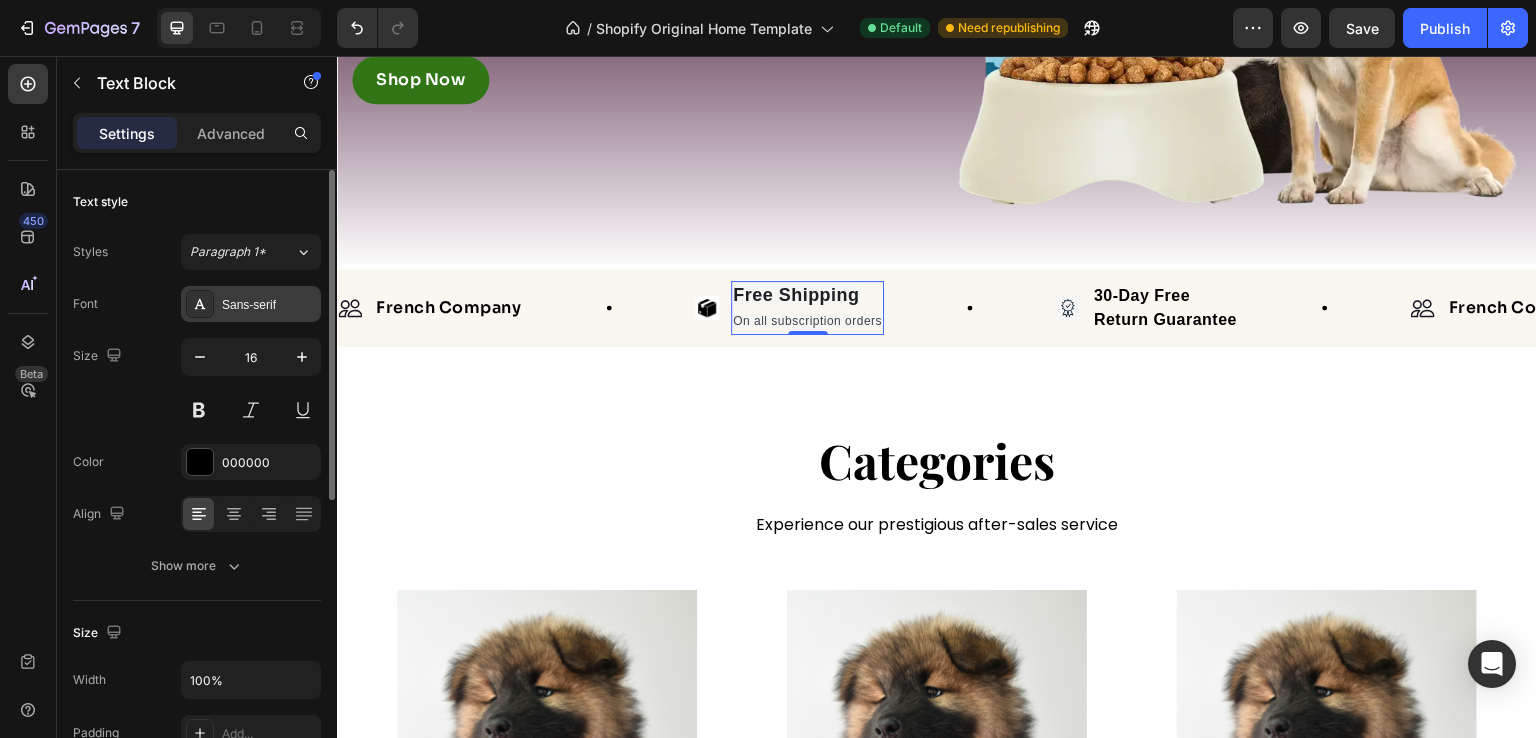 click on "Sans-serif" at bounding box center (269, 305) 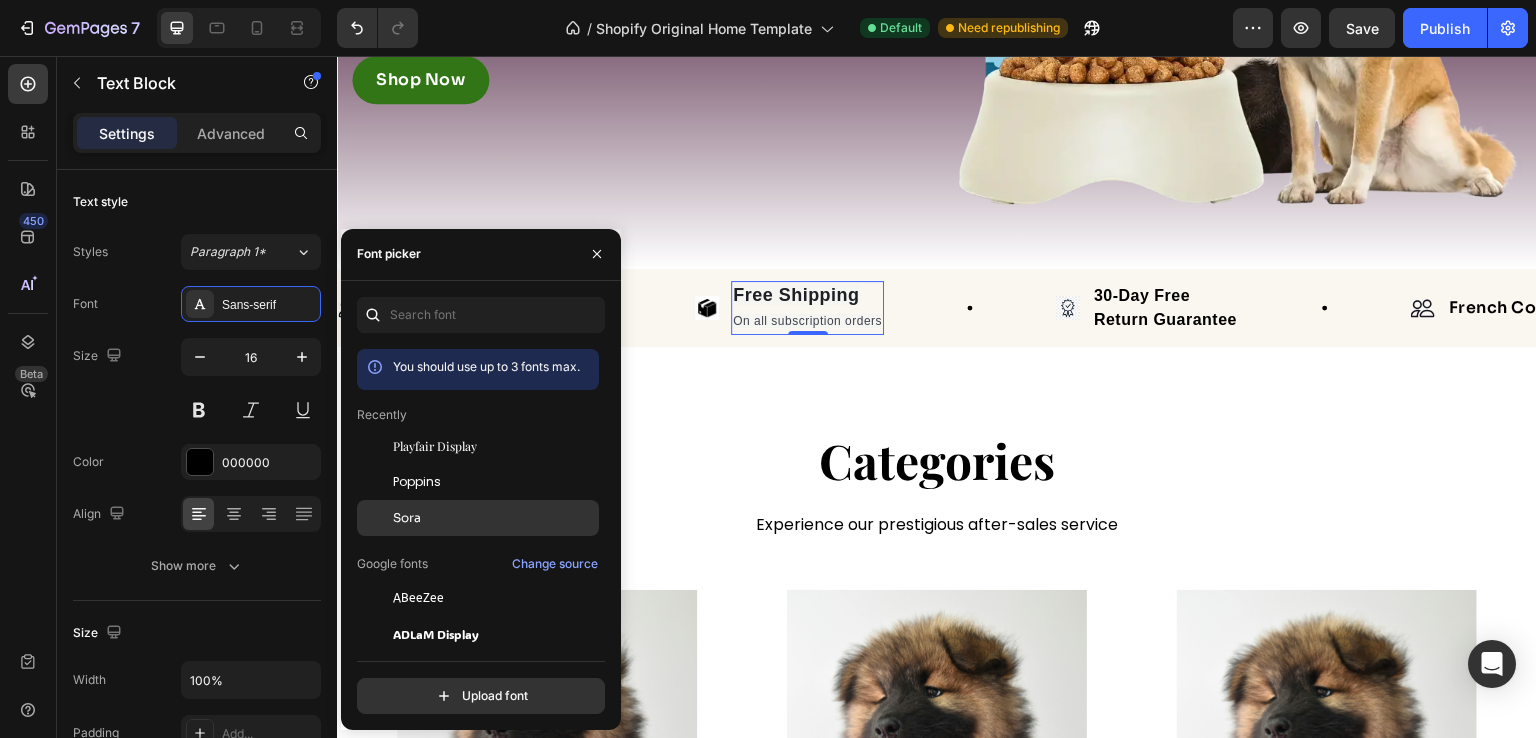 click on "Sora" at bounding box center (494, 518) 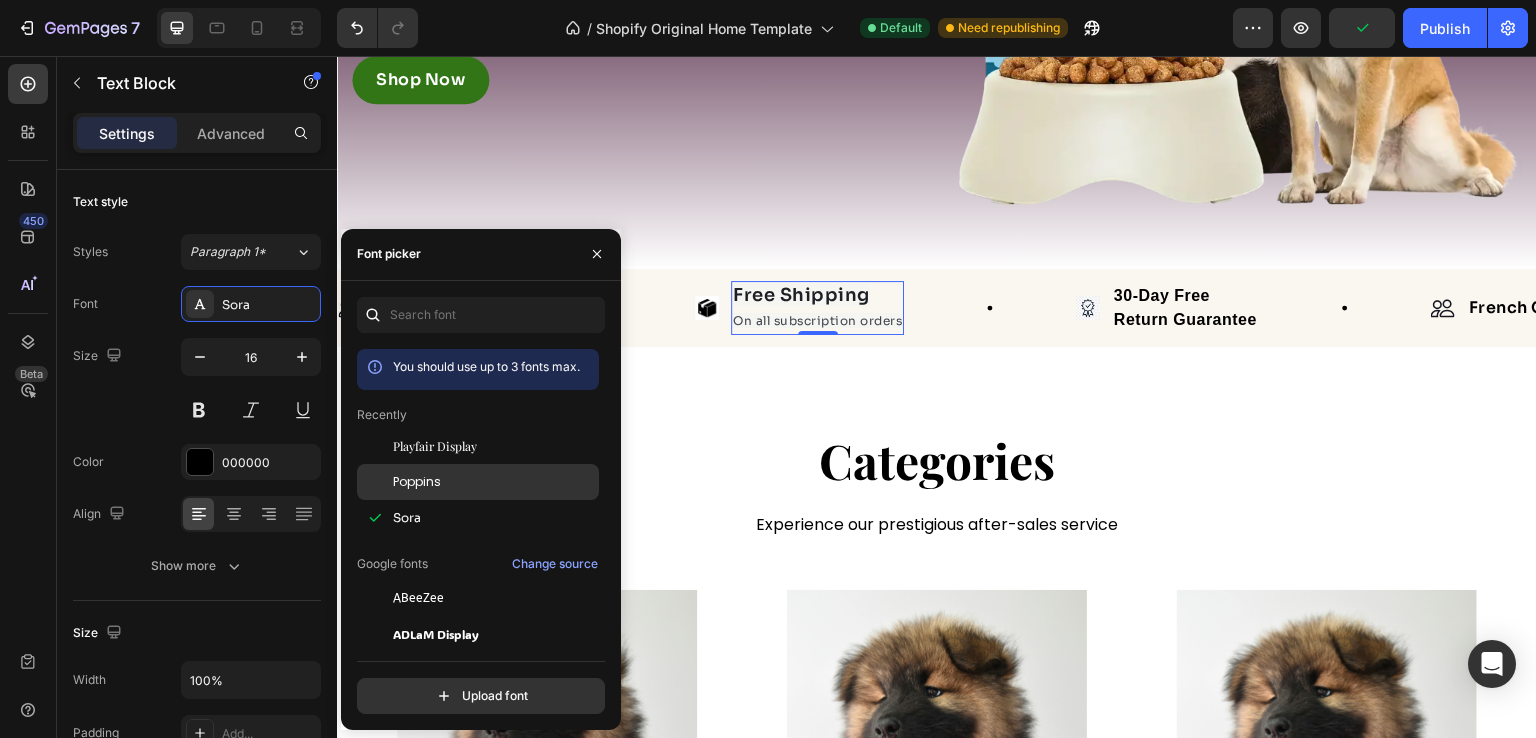 click on "Poppins" at bounding box center (494, 482) 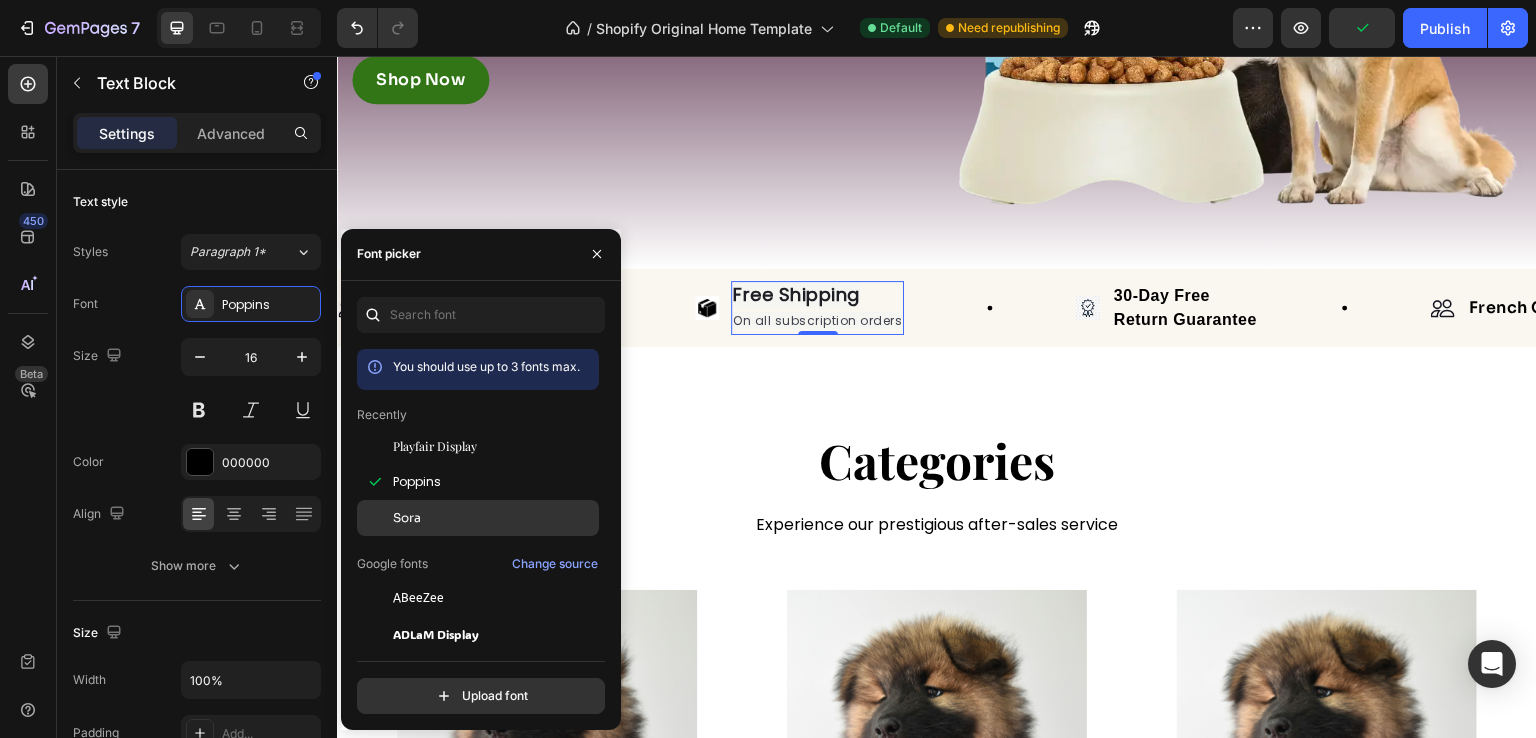 click on "Sora" at bounding box center [494, 518] 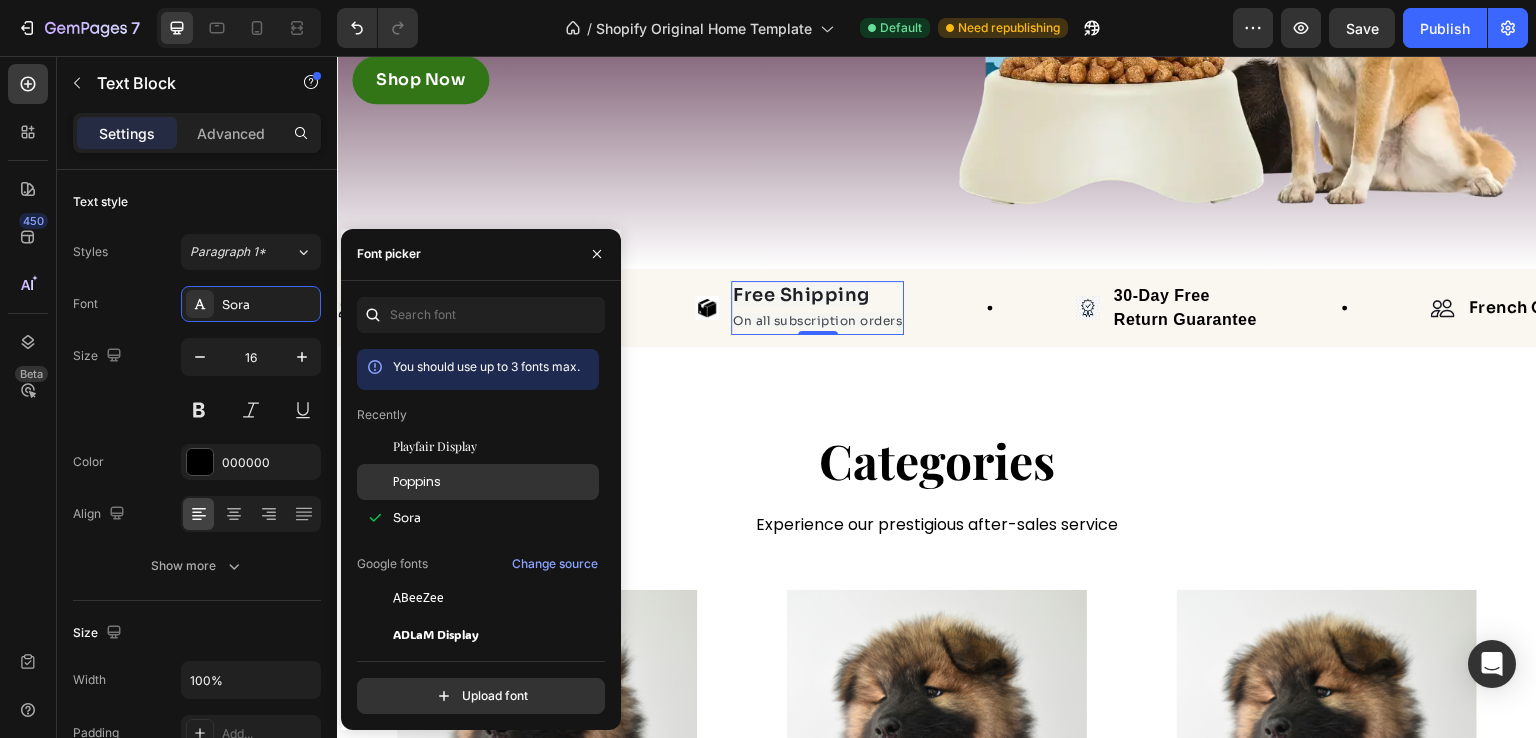 click on "Poppins" at bounding box center (494, 482) 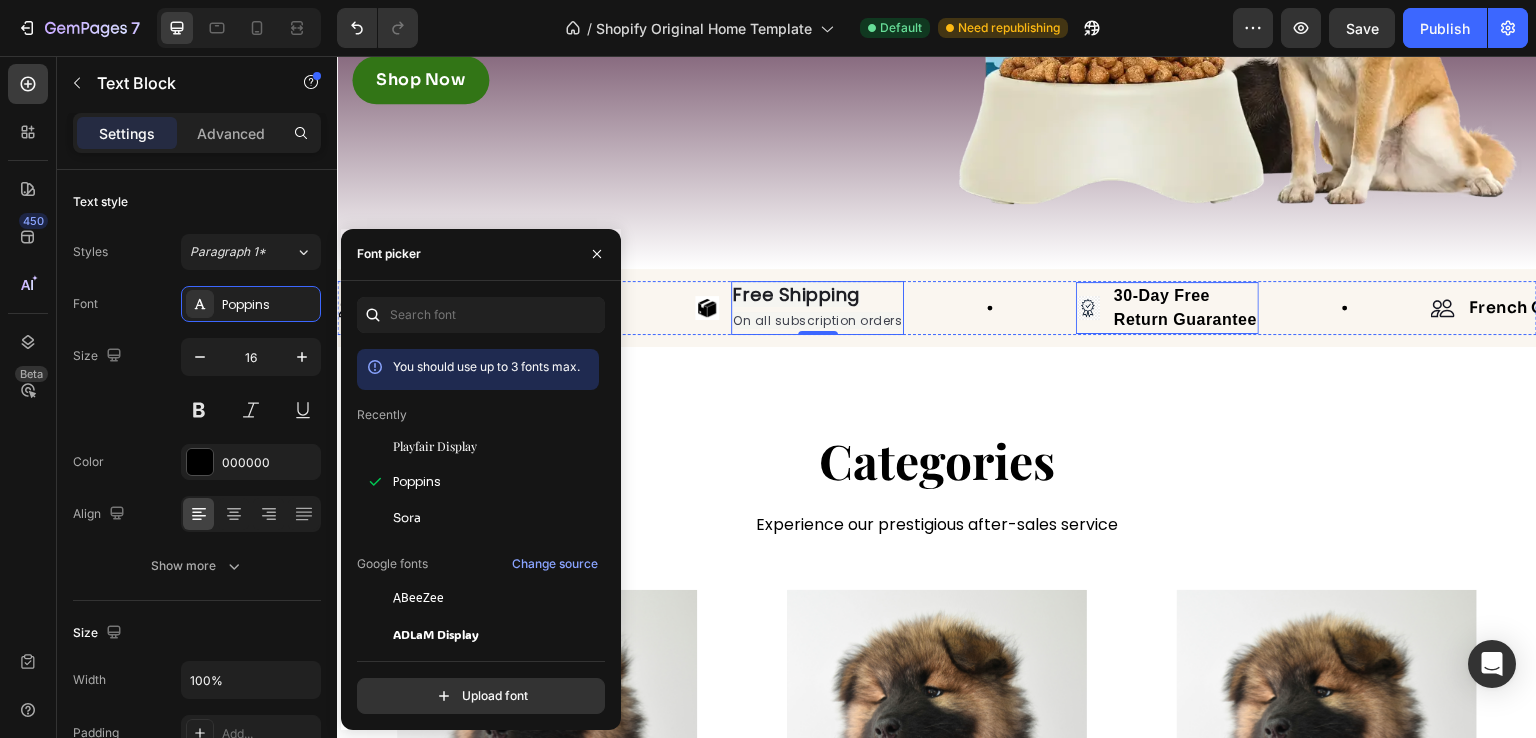 click on "30-Day Free" at bounding box center (1162, 295) 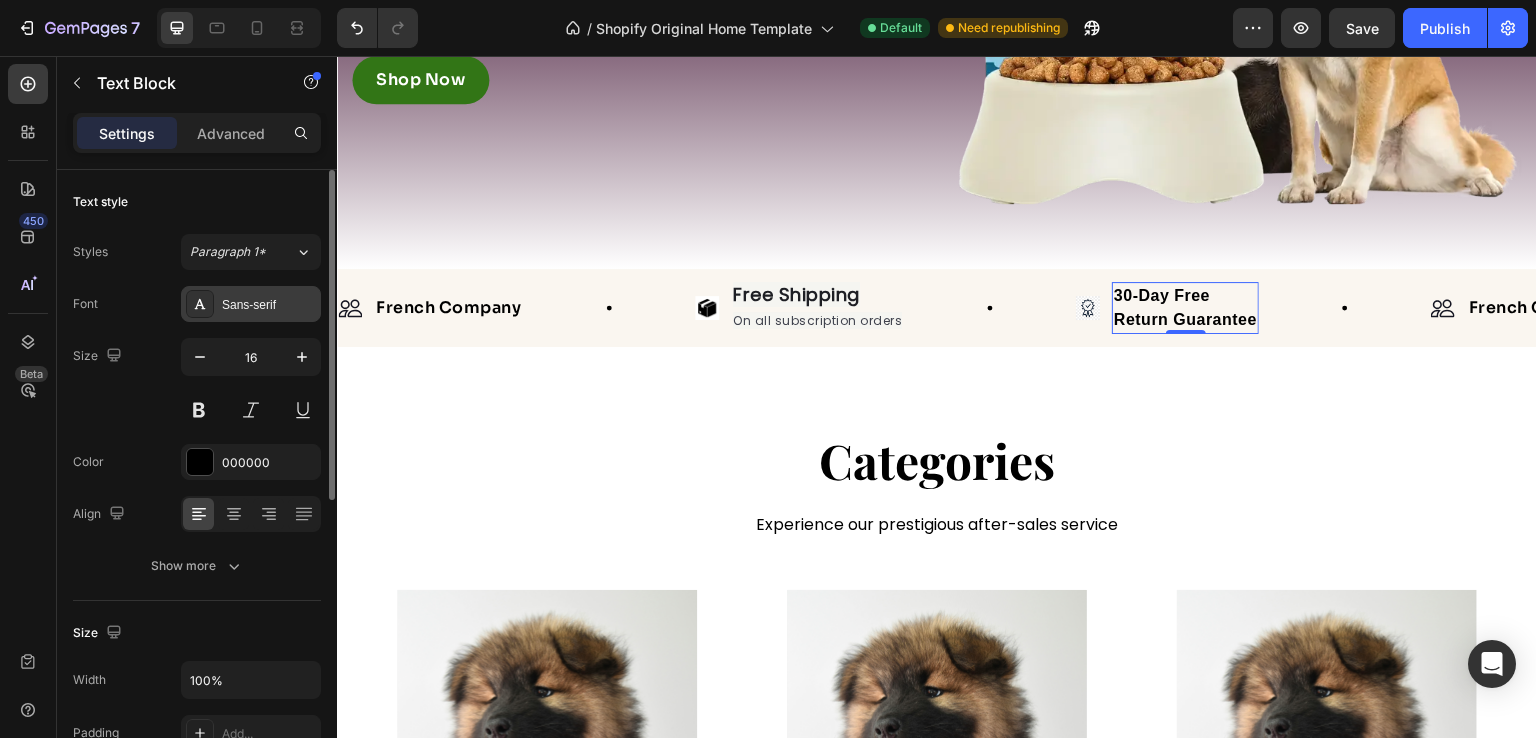 click on "Sans-serif" at bounding box center (269, 305) 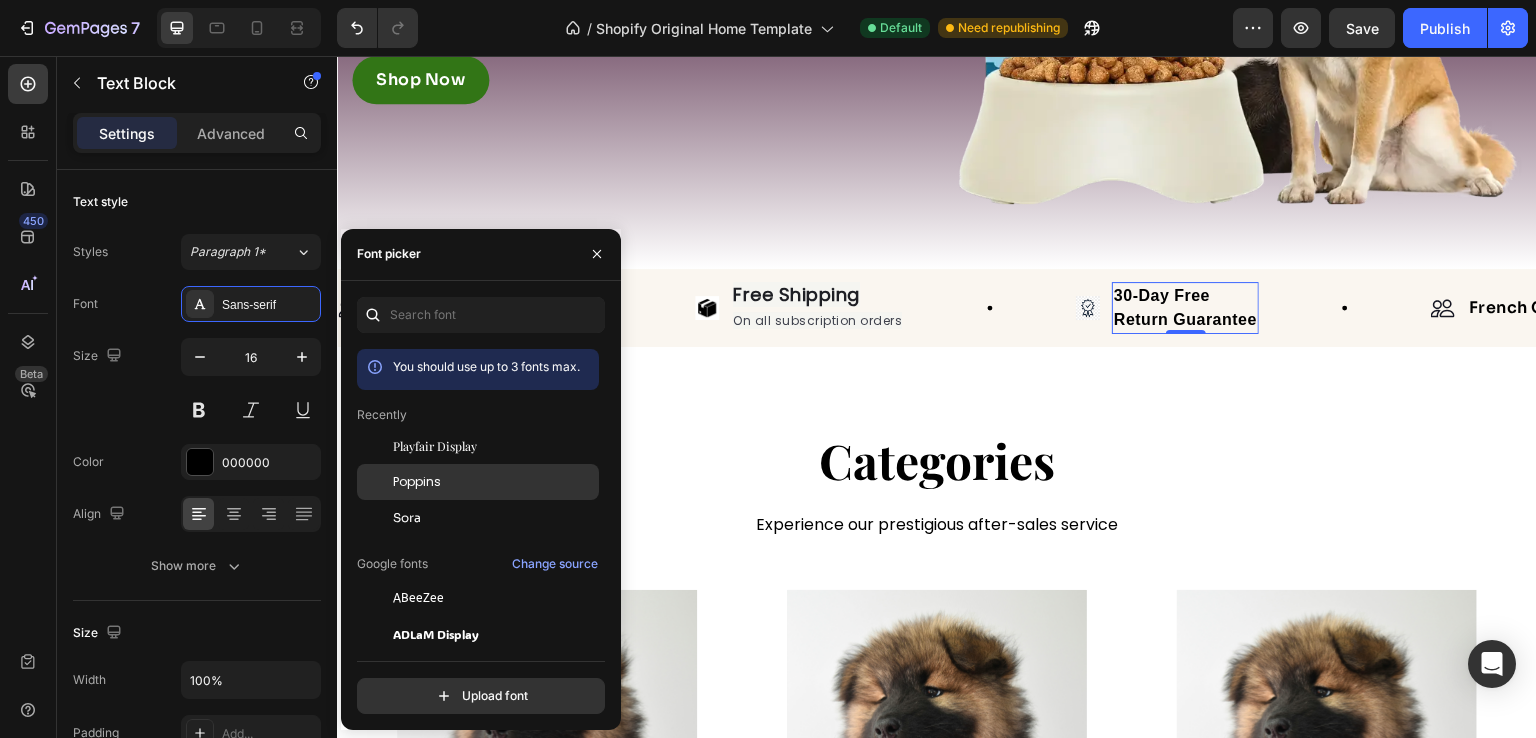 click on "Poppins" at bounding box center (494, 482) 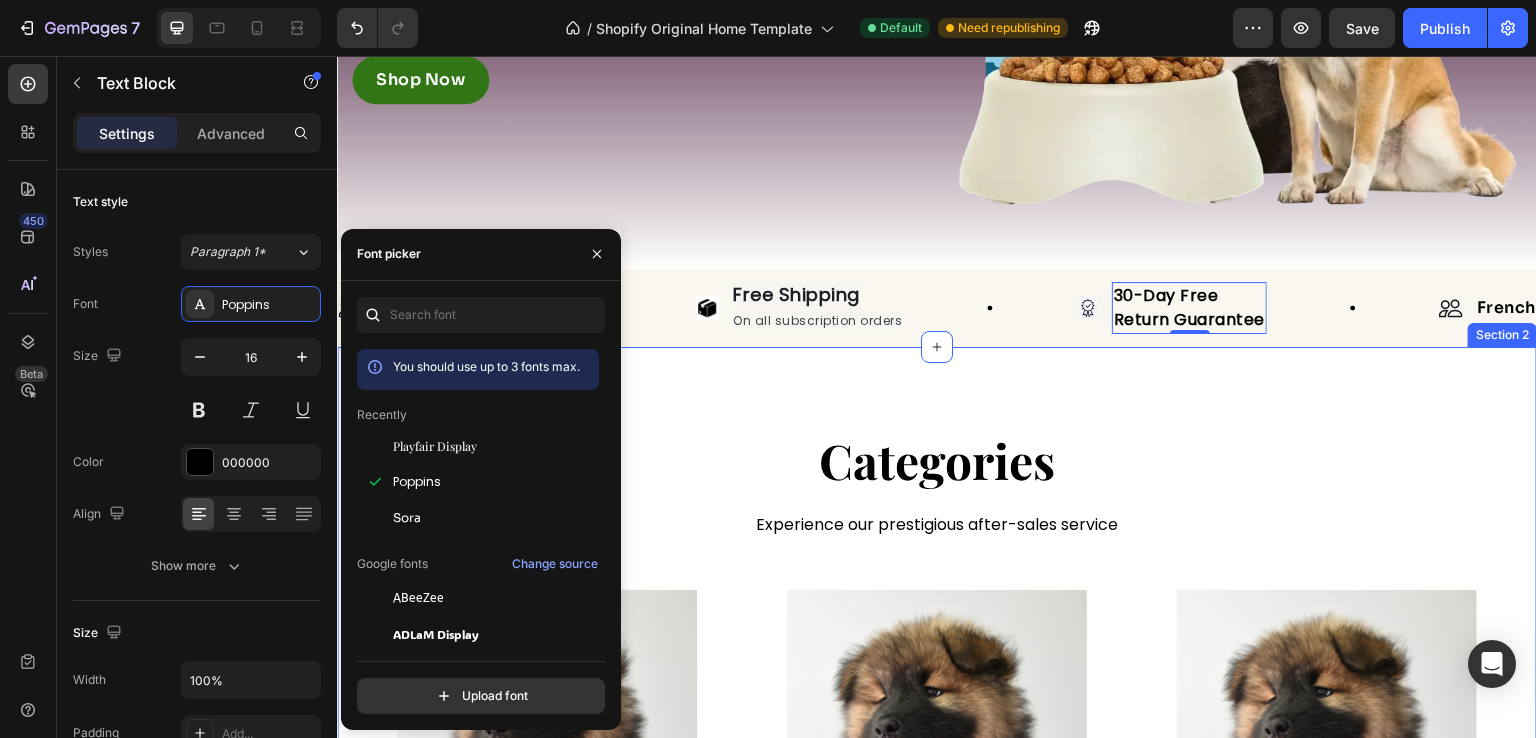 click on "Categories Heading Experience our prestigious after-sales service Text block Row
Shop now Button Row Hero Banner
Shop now Button Row Hero Banner
Shop now Button Row Hero Banner Row Section 2" at bounding box center (937, 633) 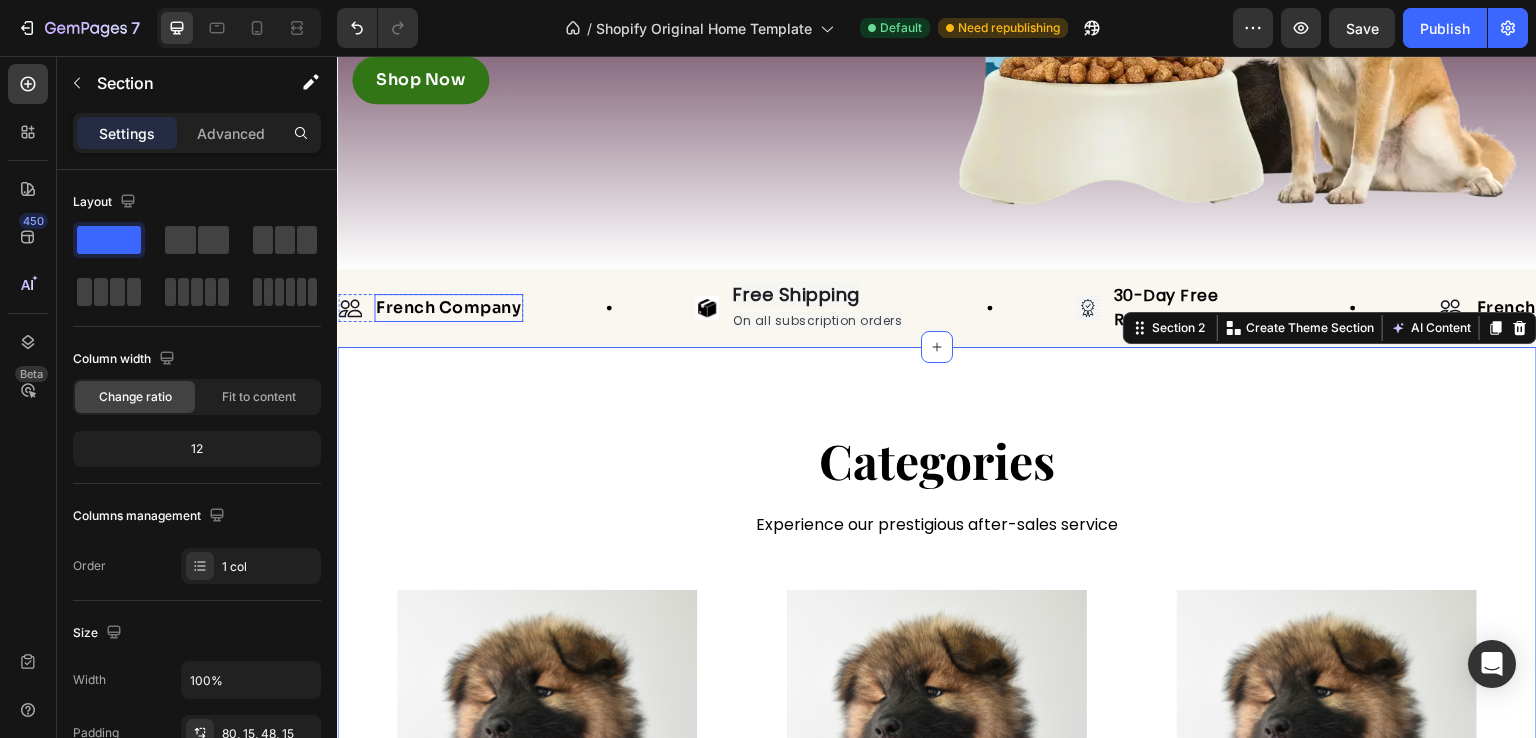 click on "French Company" at bounding box center (448, 307) 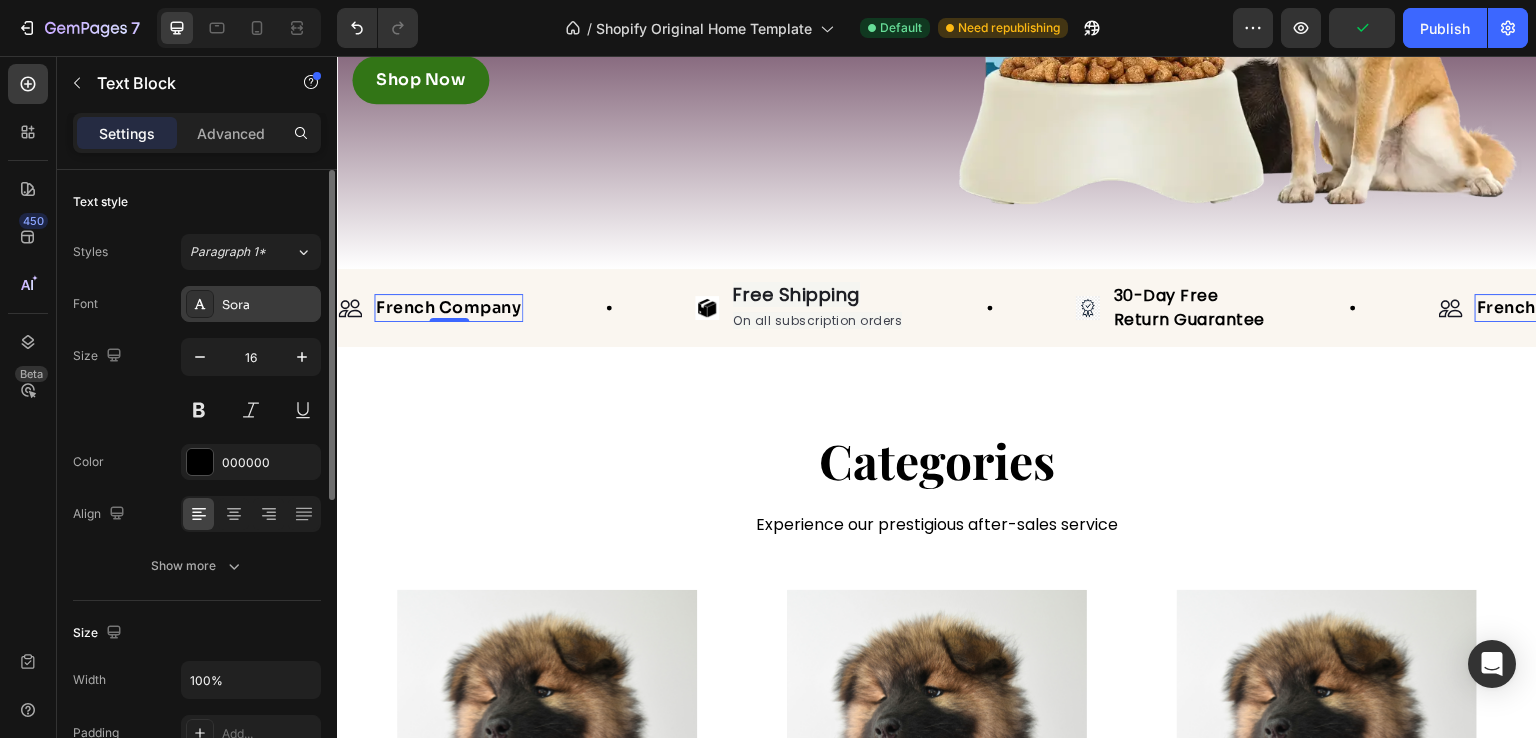 click on "Sora" at bounding box center (269, 305) 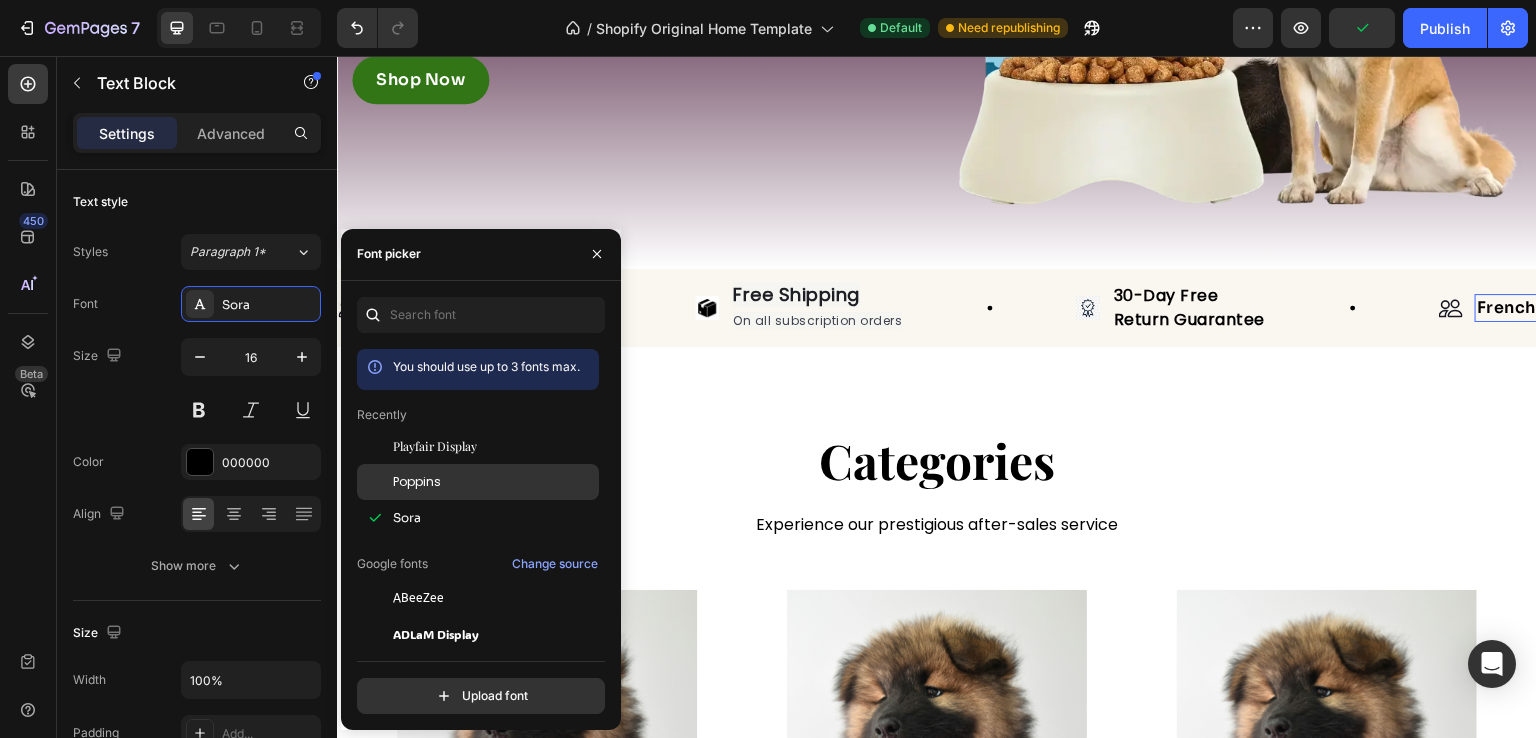 click on "Poppins" at bounding box center (417, 482) 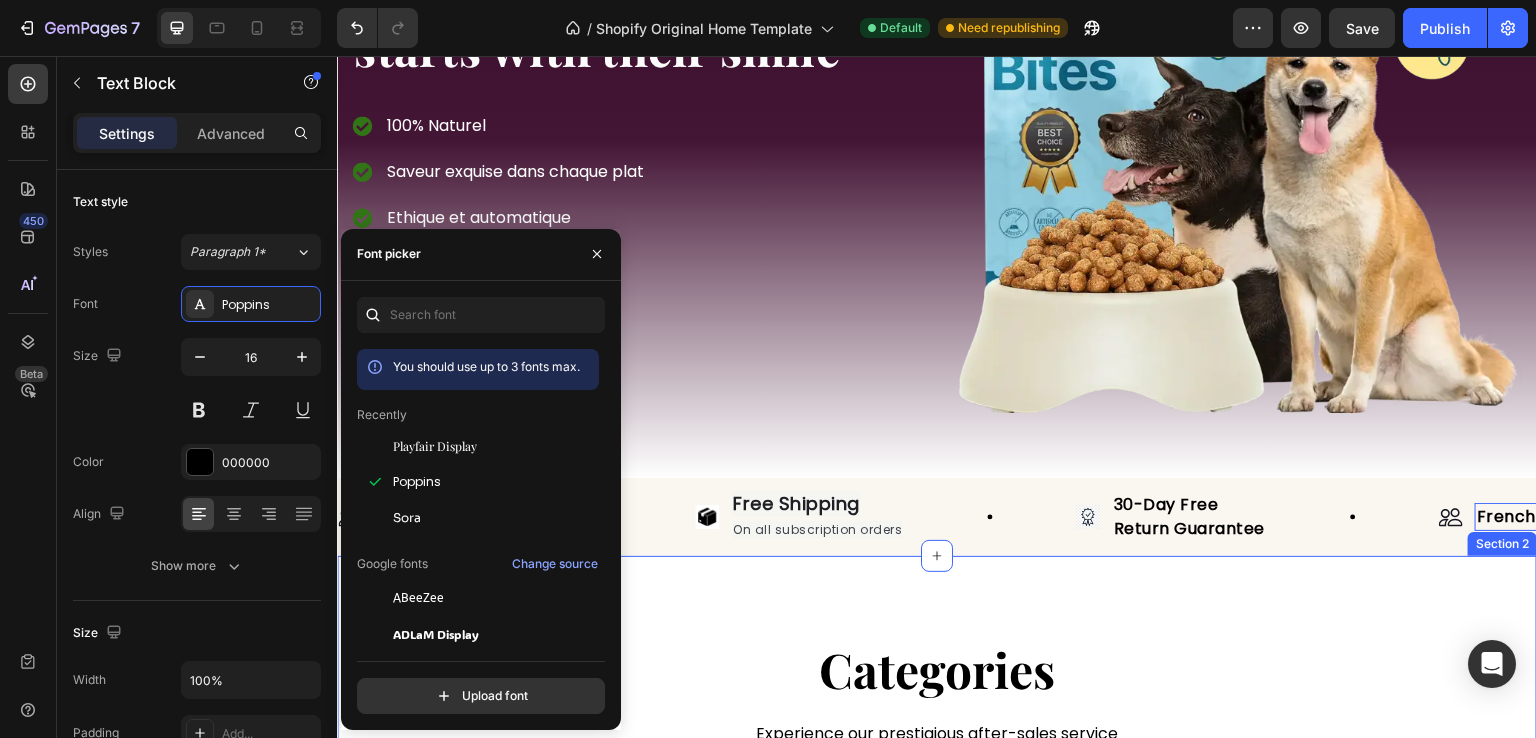 scroll, scrollTop: 459, scrollLeft: 0, axis: vertical 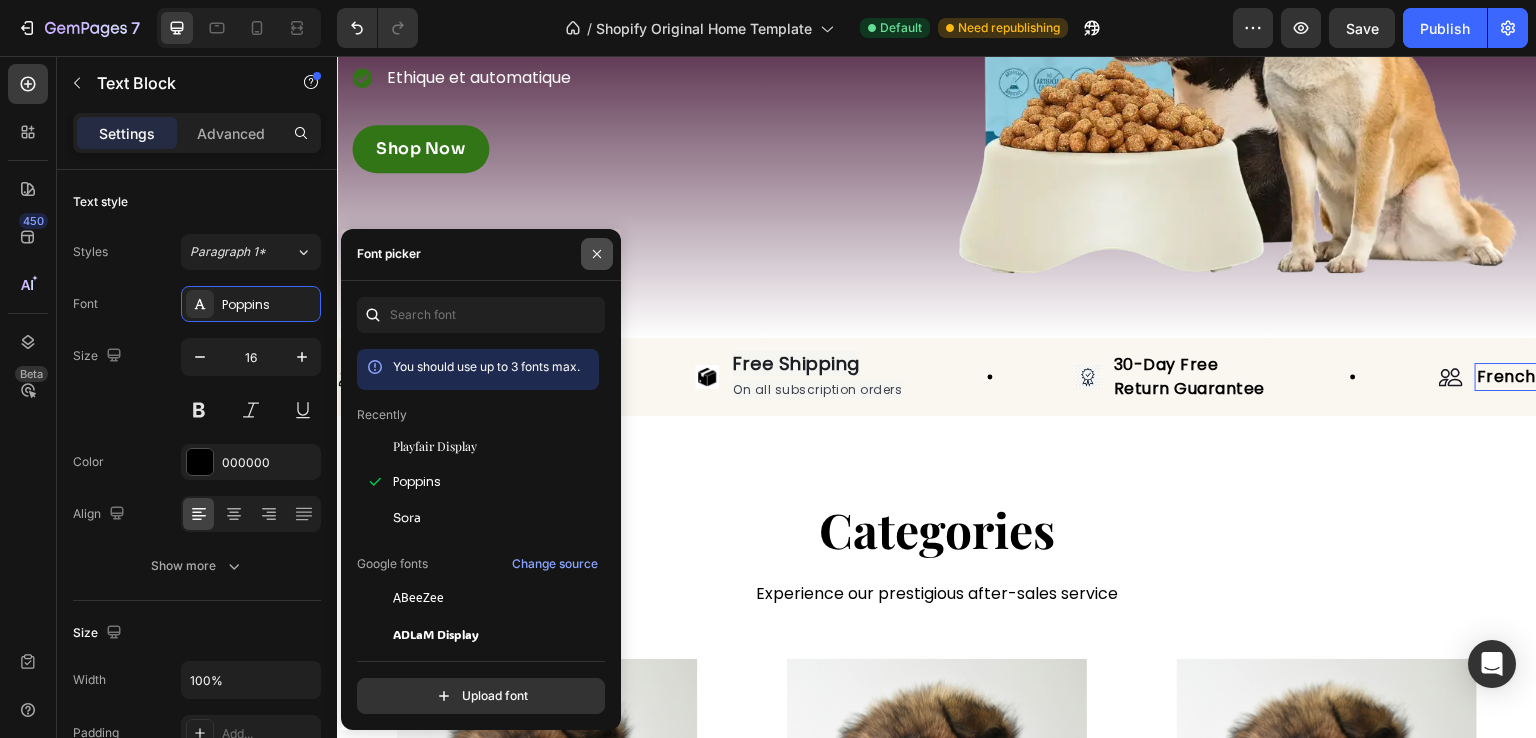 click 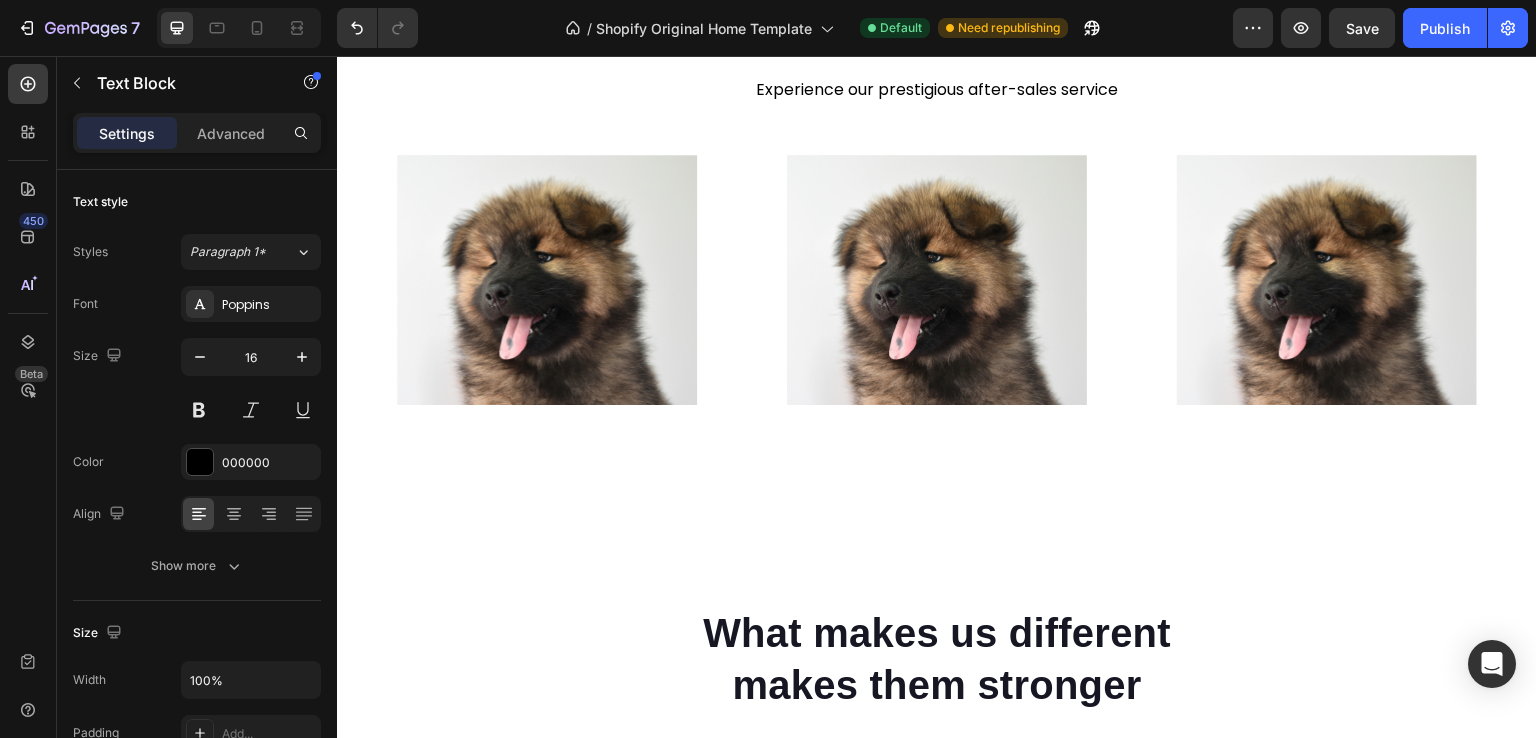 scroll, scrollTop: 1228, scrollLeft: 0, axis: vertical 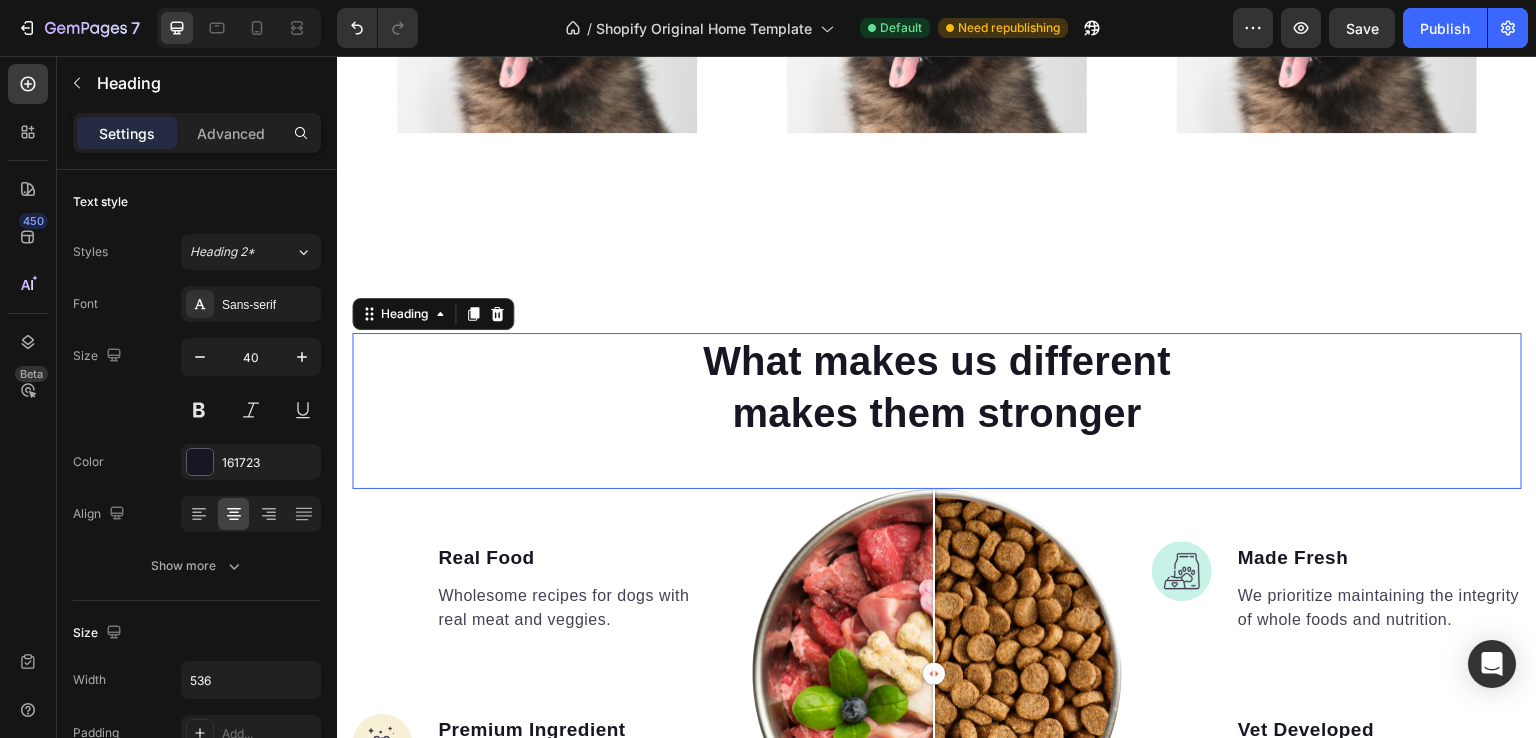 click on "What makes us different makes them stronger" at bounding box center [937, 387] 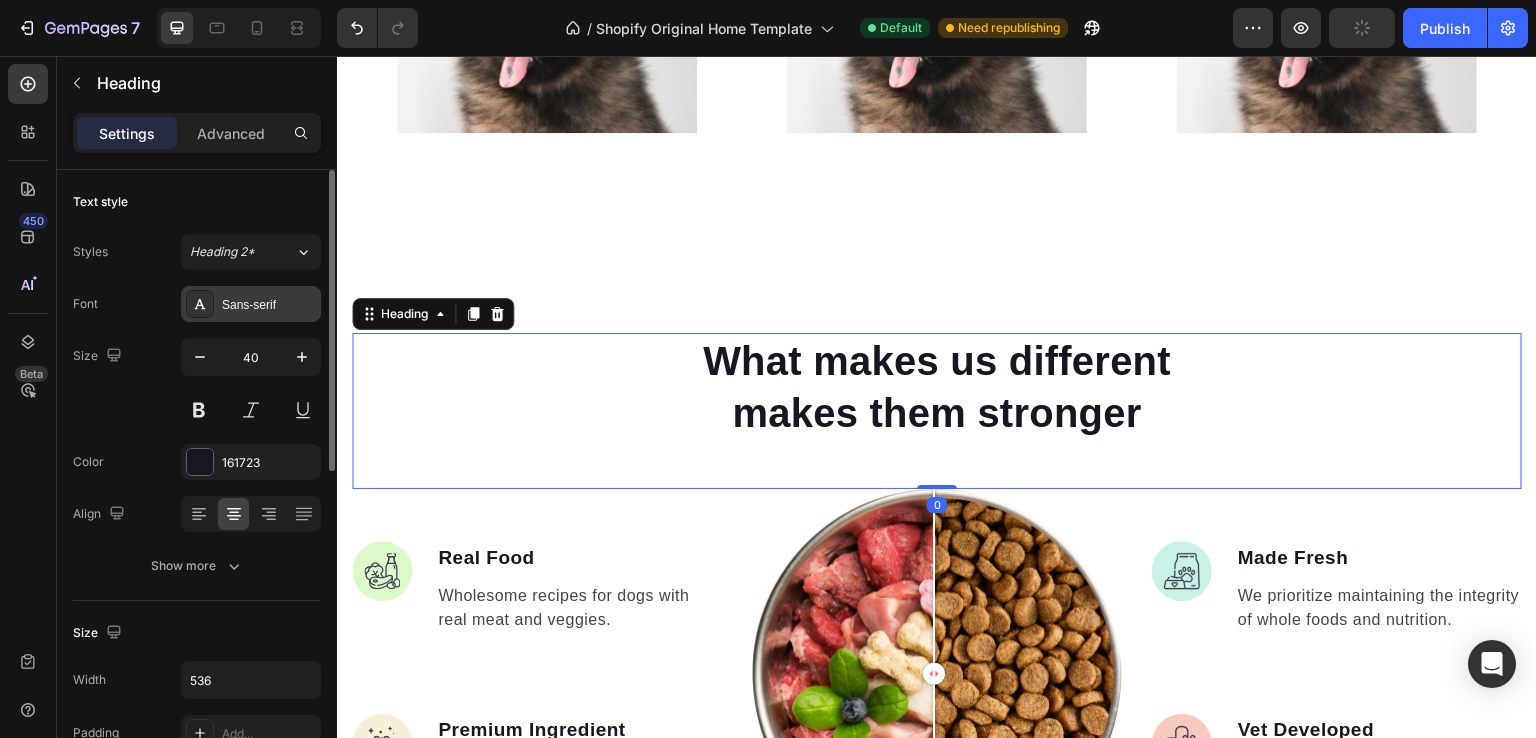 click on "Sans-serif" at bounding box center [251, 304] 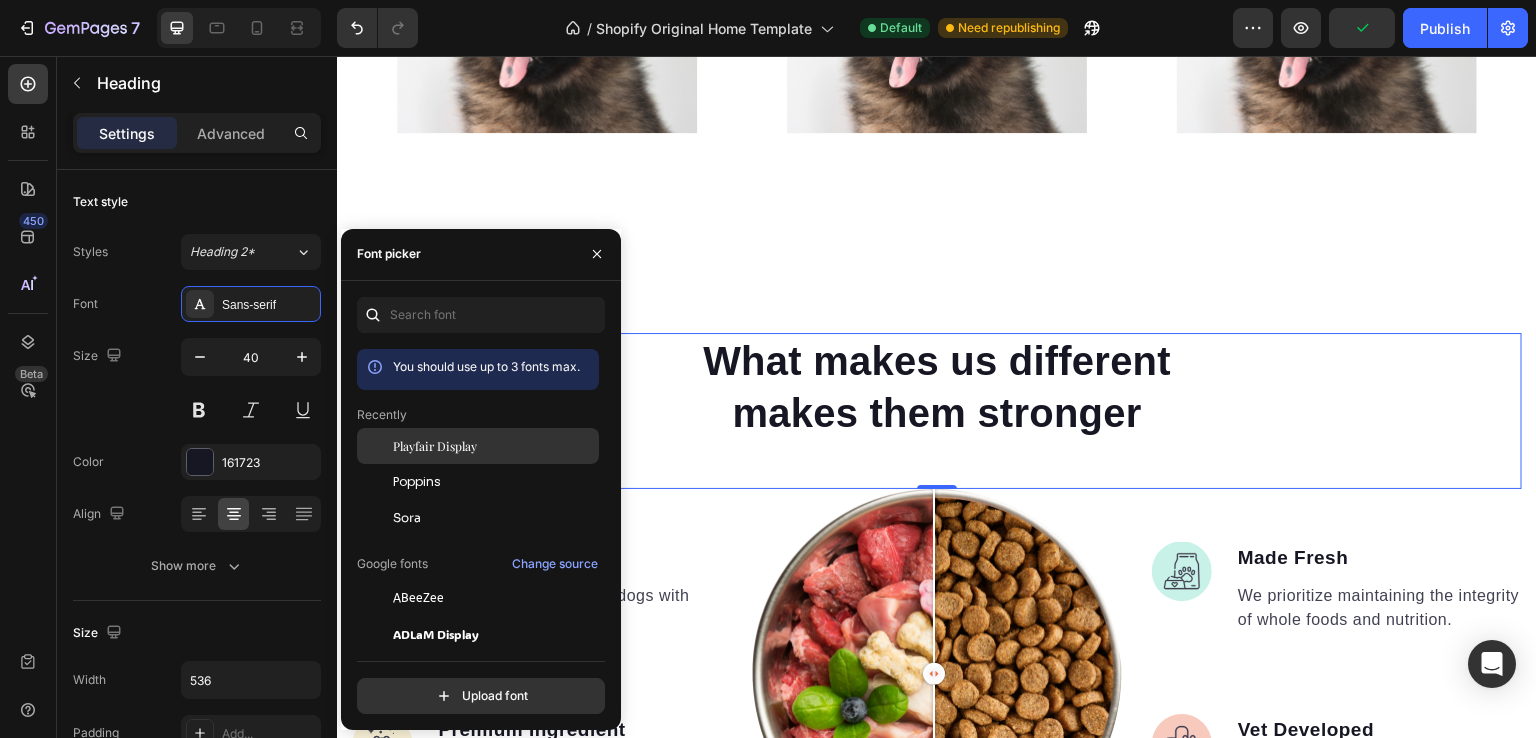 click on "Playfair Display" 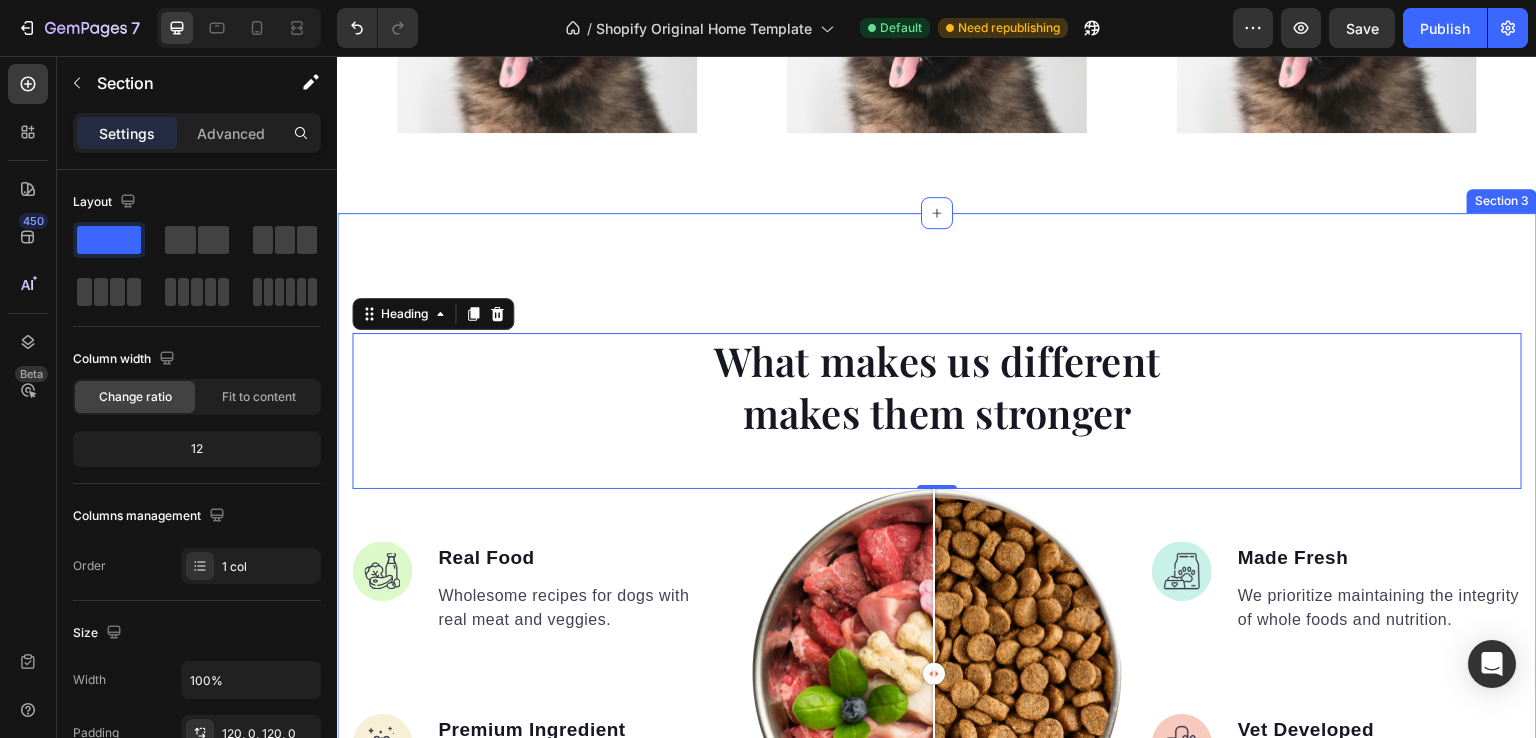 click on "What makes us different makes them stronger Heading   0 Image Real Food Text block Wholesome recipes for dogs with real meat and veggies. Text block Image Premium Ingredient Text block Elevating pet care with unmatched safety and quality. Text block Advanced list Image Comparison Image Made Fresh Text block We prioritize maintaining the integrity of whole foods and nutrition. Text block Image Vet Developed Text block We raise the bar for dog nutrition, surpassing industry expectations. Text block Advanced list Row Row Image Real Food Text block Wholesome recipes for dogs with real meat and veggies. Text block Image Premium Ingredient Text block Elevating pet care with unmatched safety and quality. Text block Advanced list Image Made Fresh Text block We prioritize maintaining the integrity of whole foods and nutrition. Text block Image Vet Developed Text block We raise the bar for dog nutrition, surpassing industry expectations. Text block Advanced list Row
Drop element here Row" at bounding box center [937, 672] 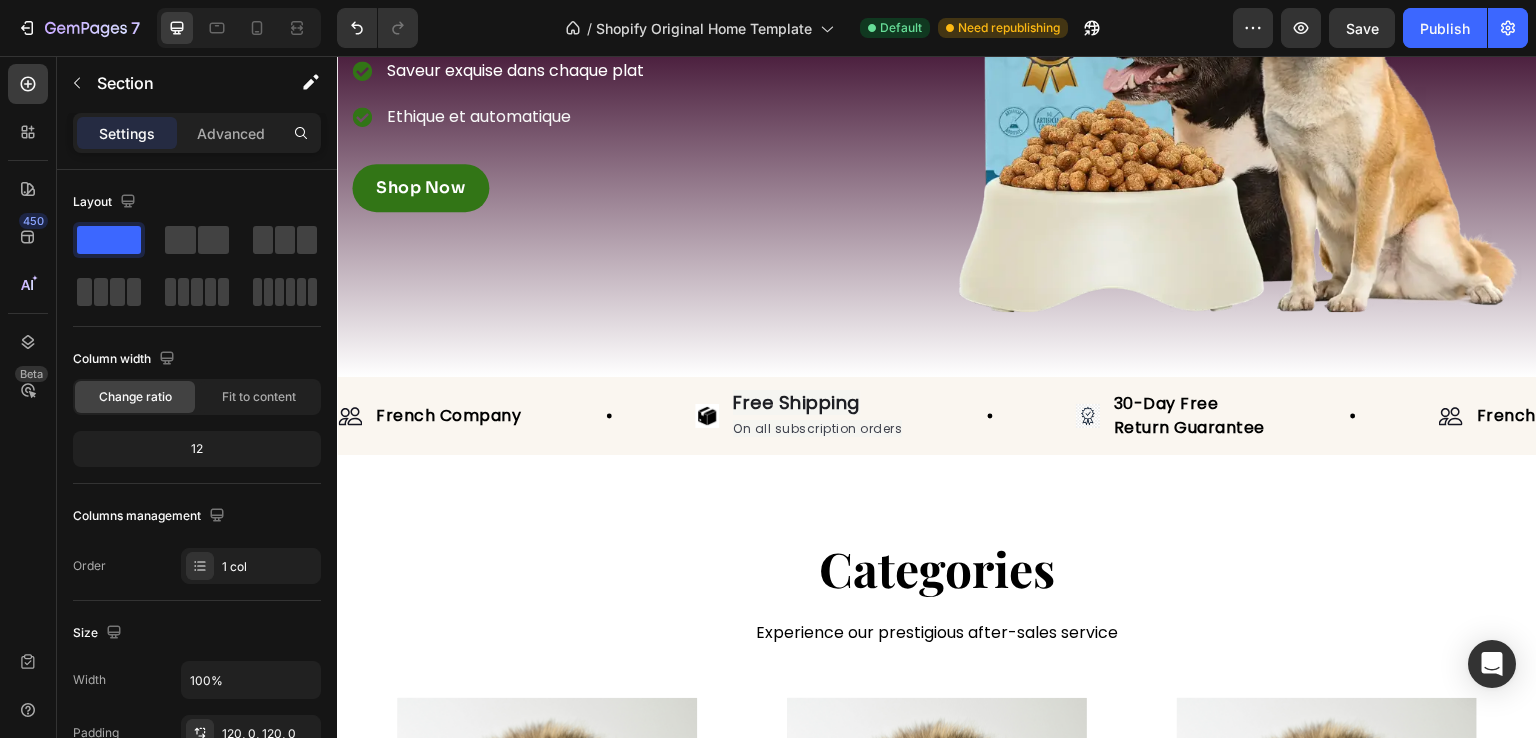 scroll, scrollTop: 412, scrollLeft: 0, axis: vertical 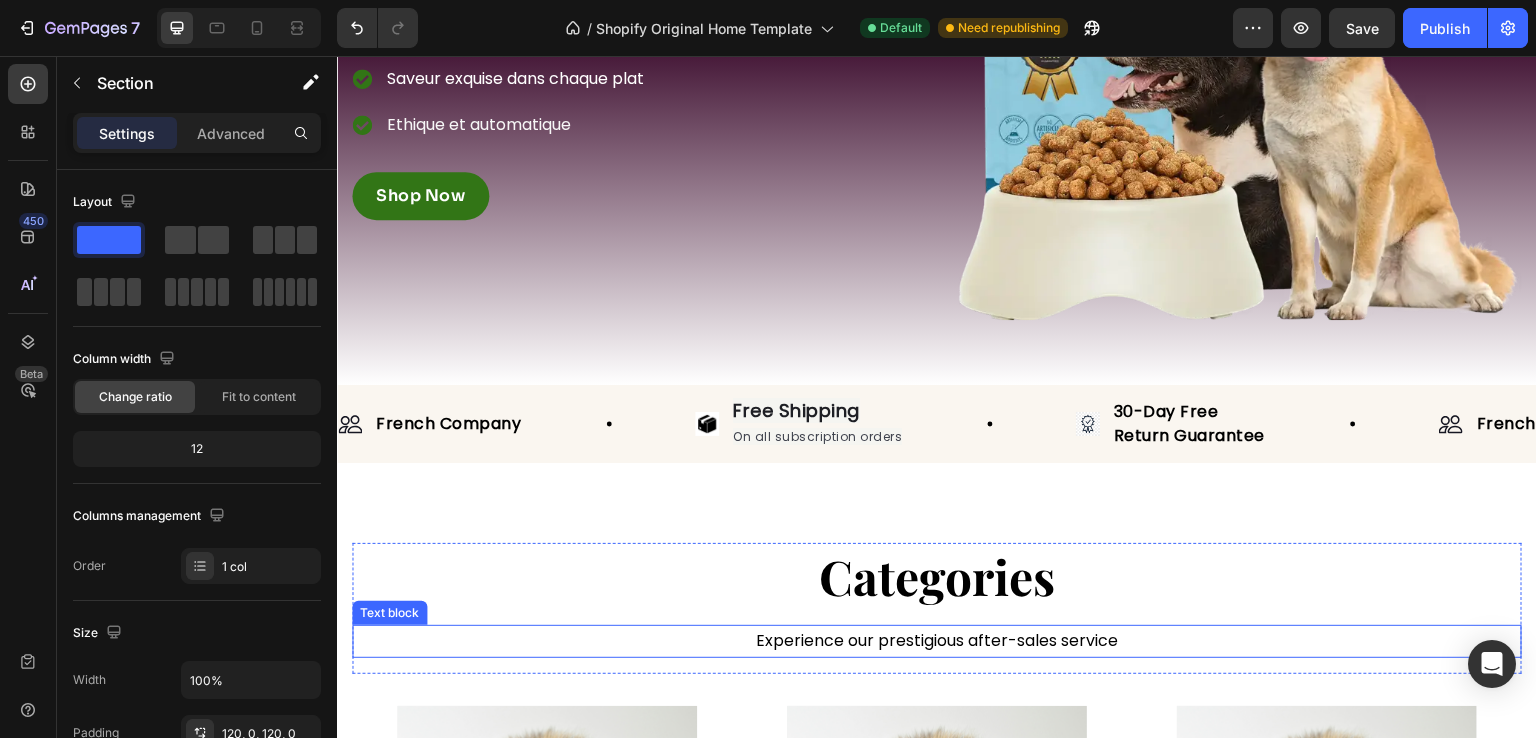 click on "Experience our prestigious after-sales service" at bounding box center [937, 641] 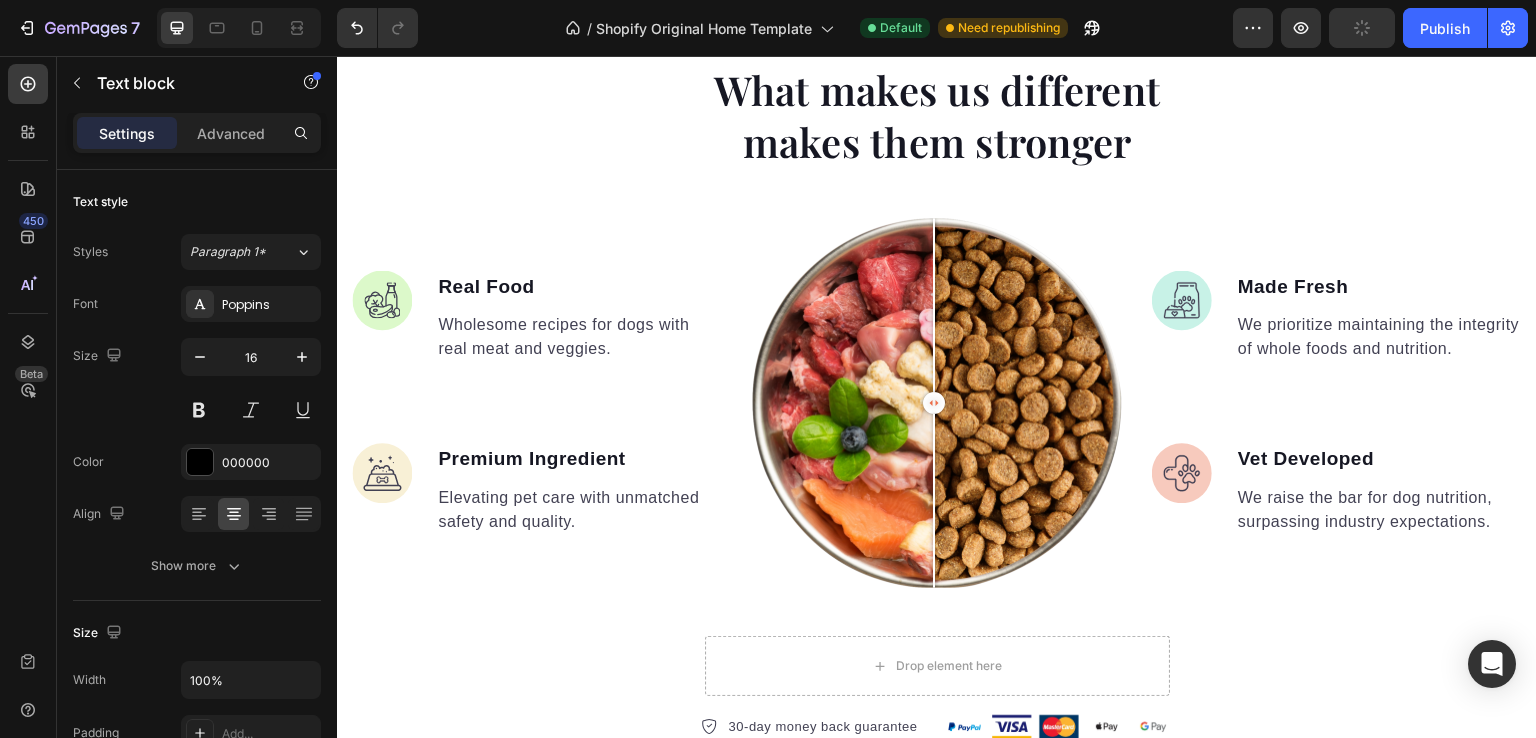 scroll, scrollTop: 1522, scrollLeft: 0, axis: vertical 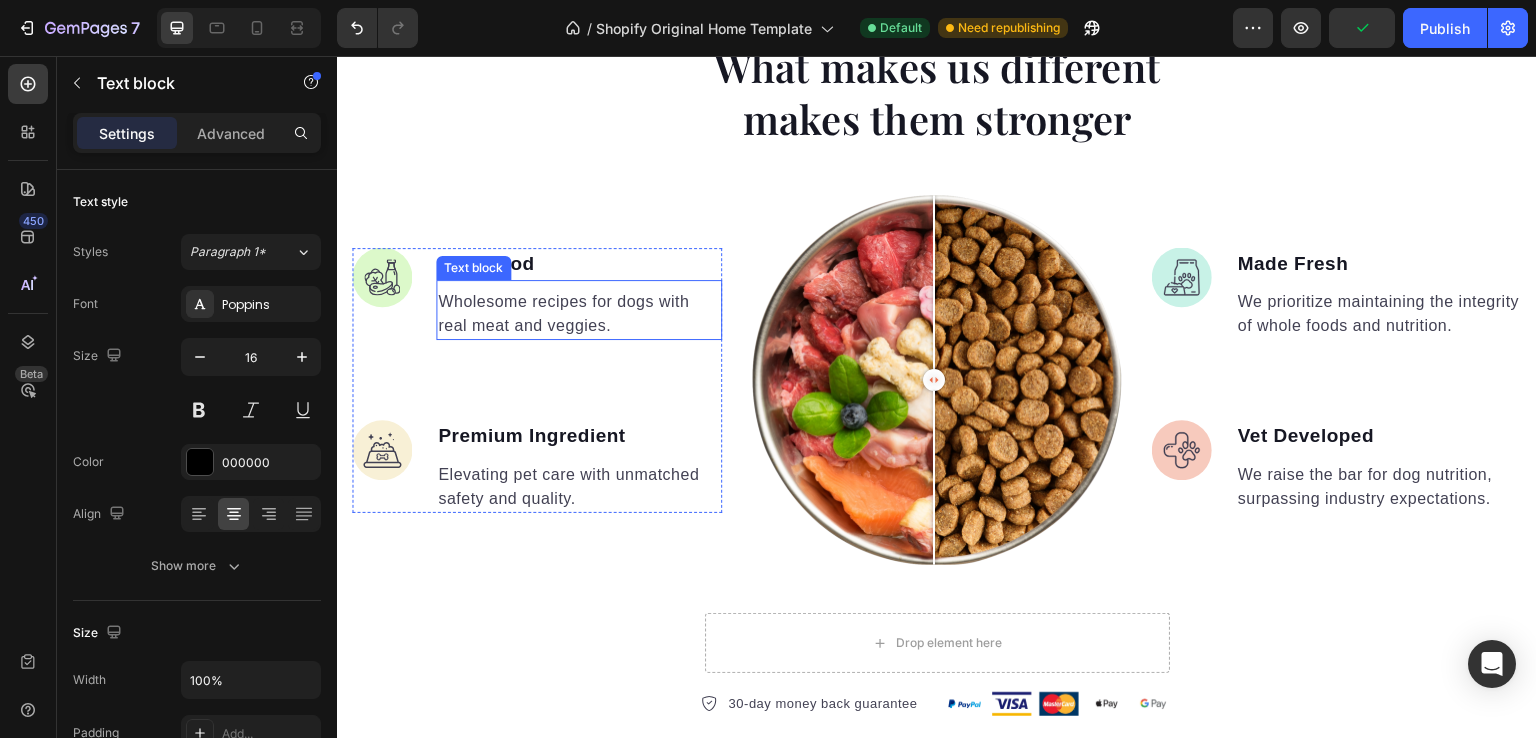 click on "Text block" at bounding box center [473, 268] 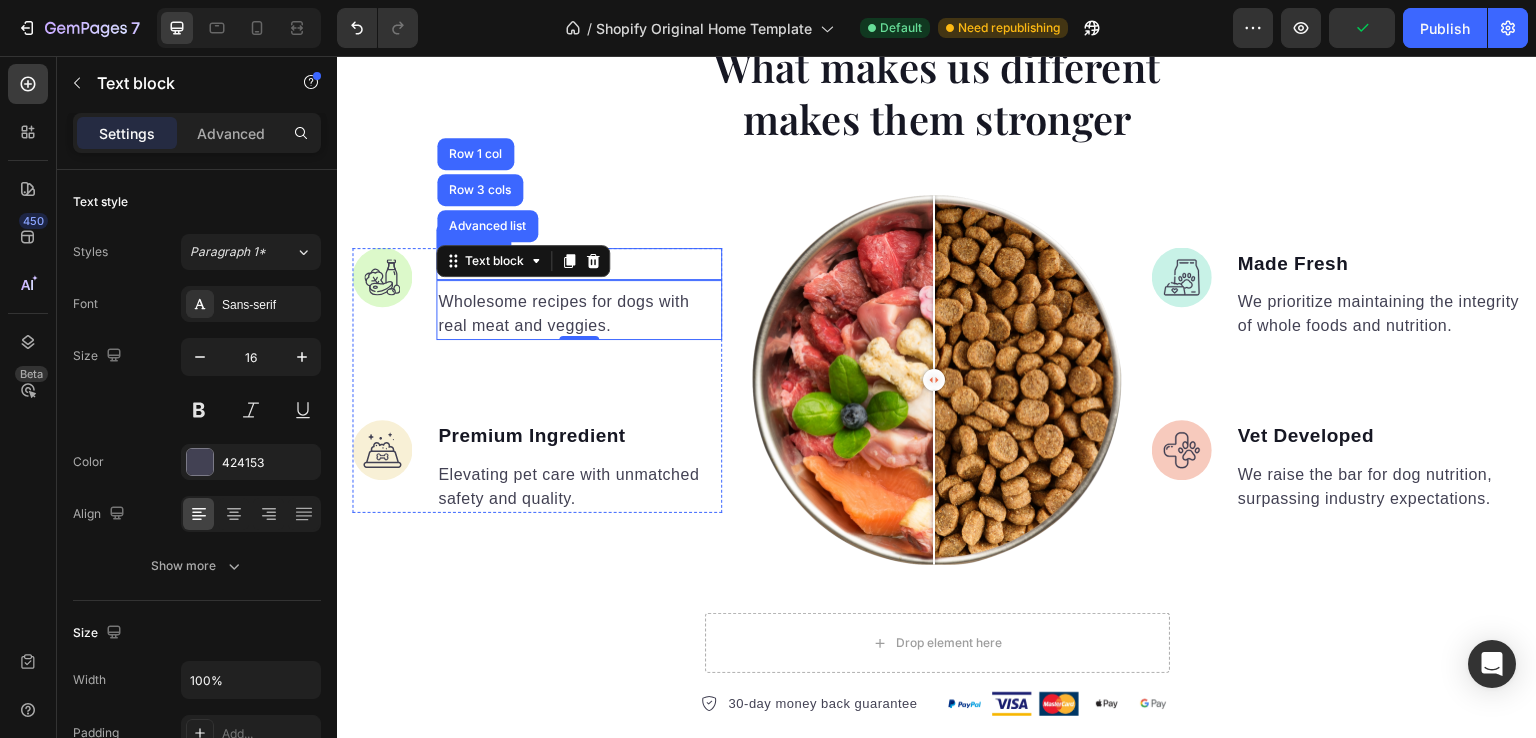 click on "Real Food" at bounding box center [579, 264] 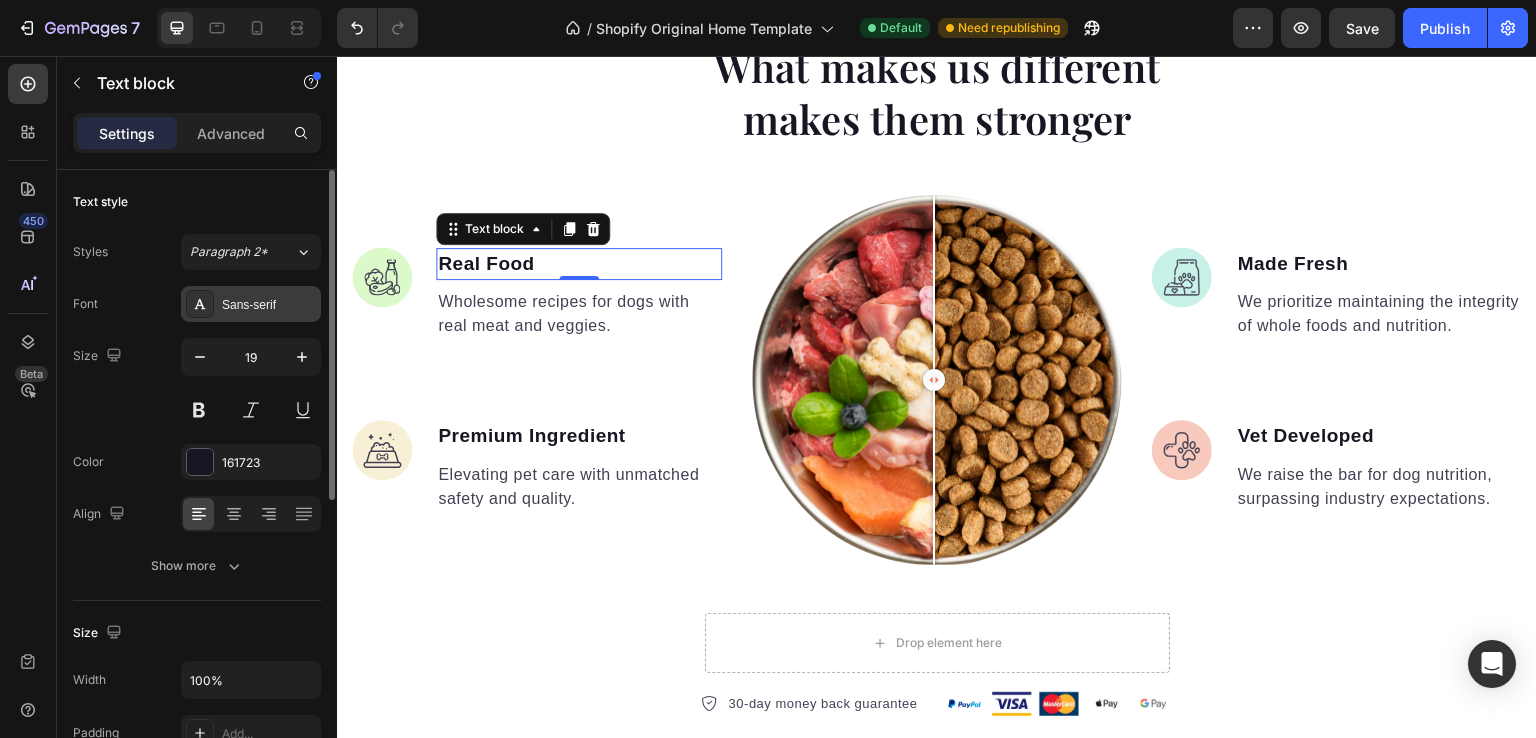 click on "Sans-serif" at bounding box center [269, 305] 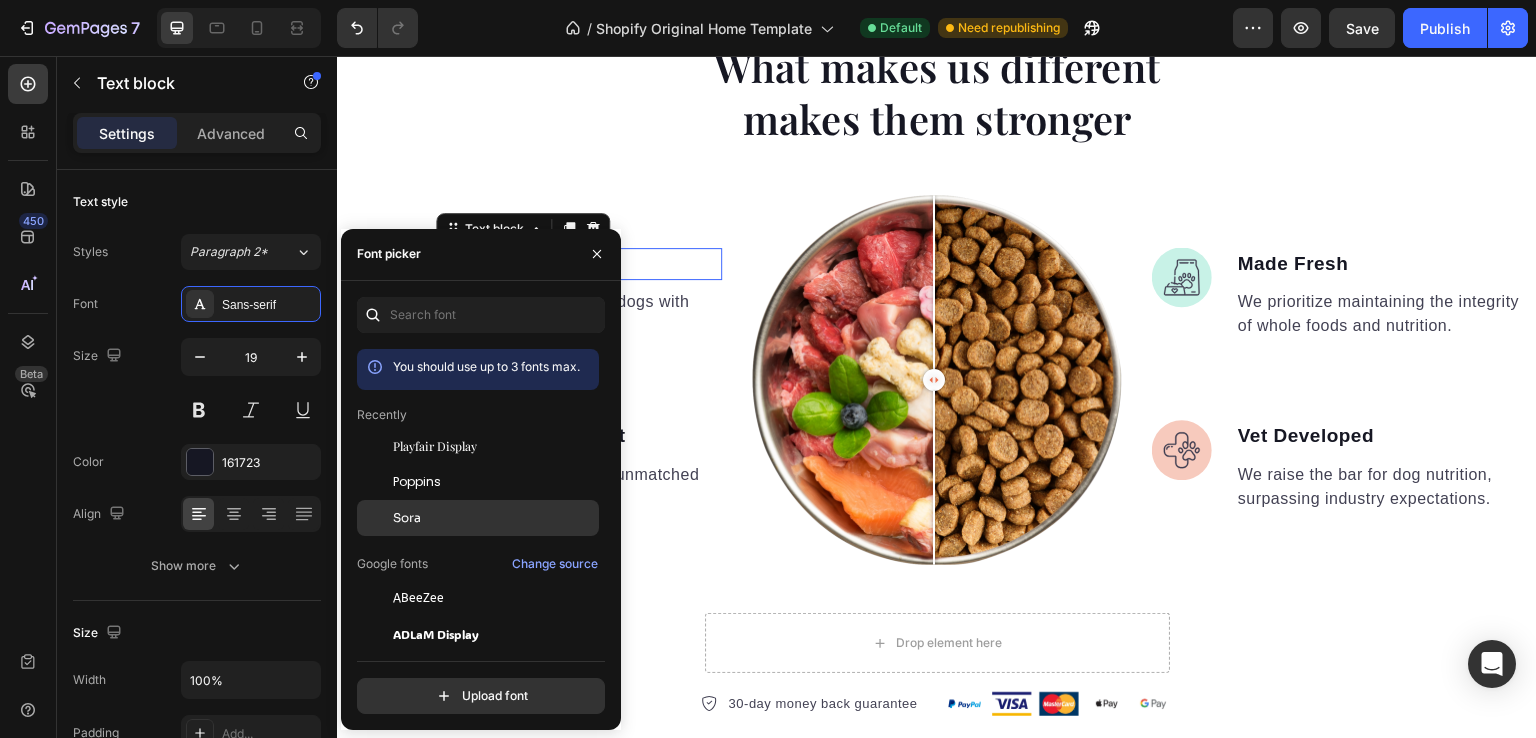 click on "Sora" at bounding box center (494, 518) 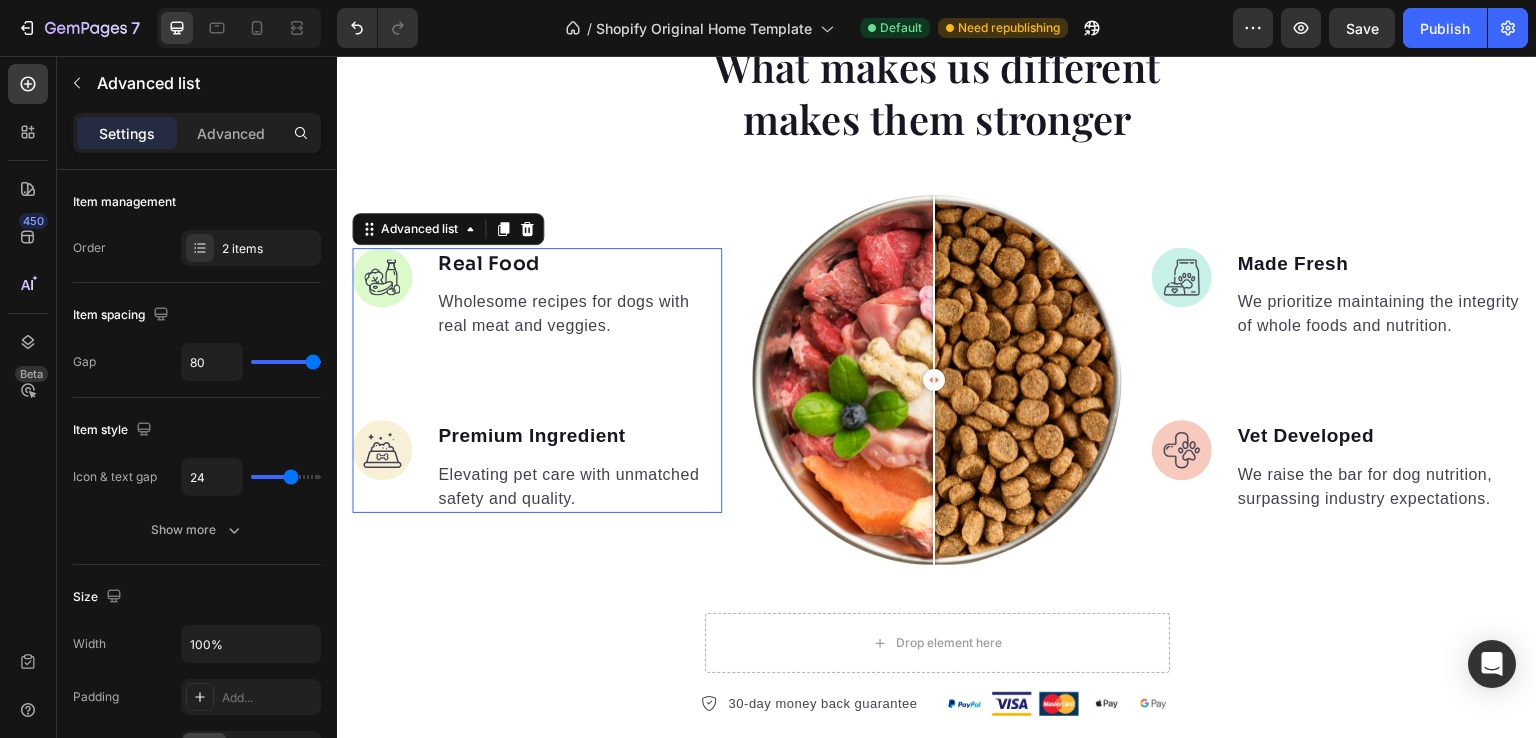 click on "Image Real Food Text block Wholesome recipes for dogs with real meat and veggies. Text block Image Premium Ingredient Text block Elevating pet care with unmatched safety and quality. Text block" at bounding box center [537, 380] 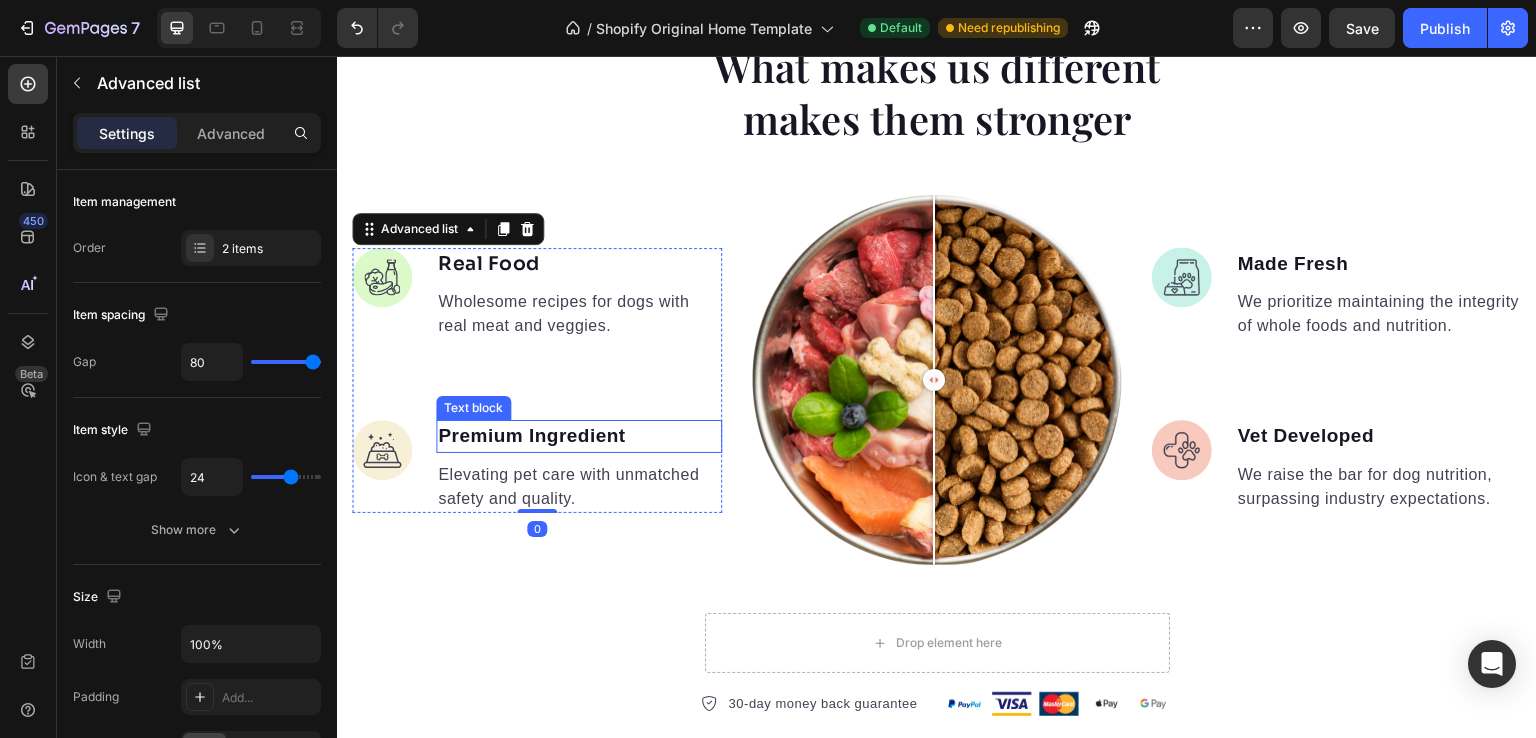 click on "Premium Ingredient" at bounding box center [579, 436] 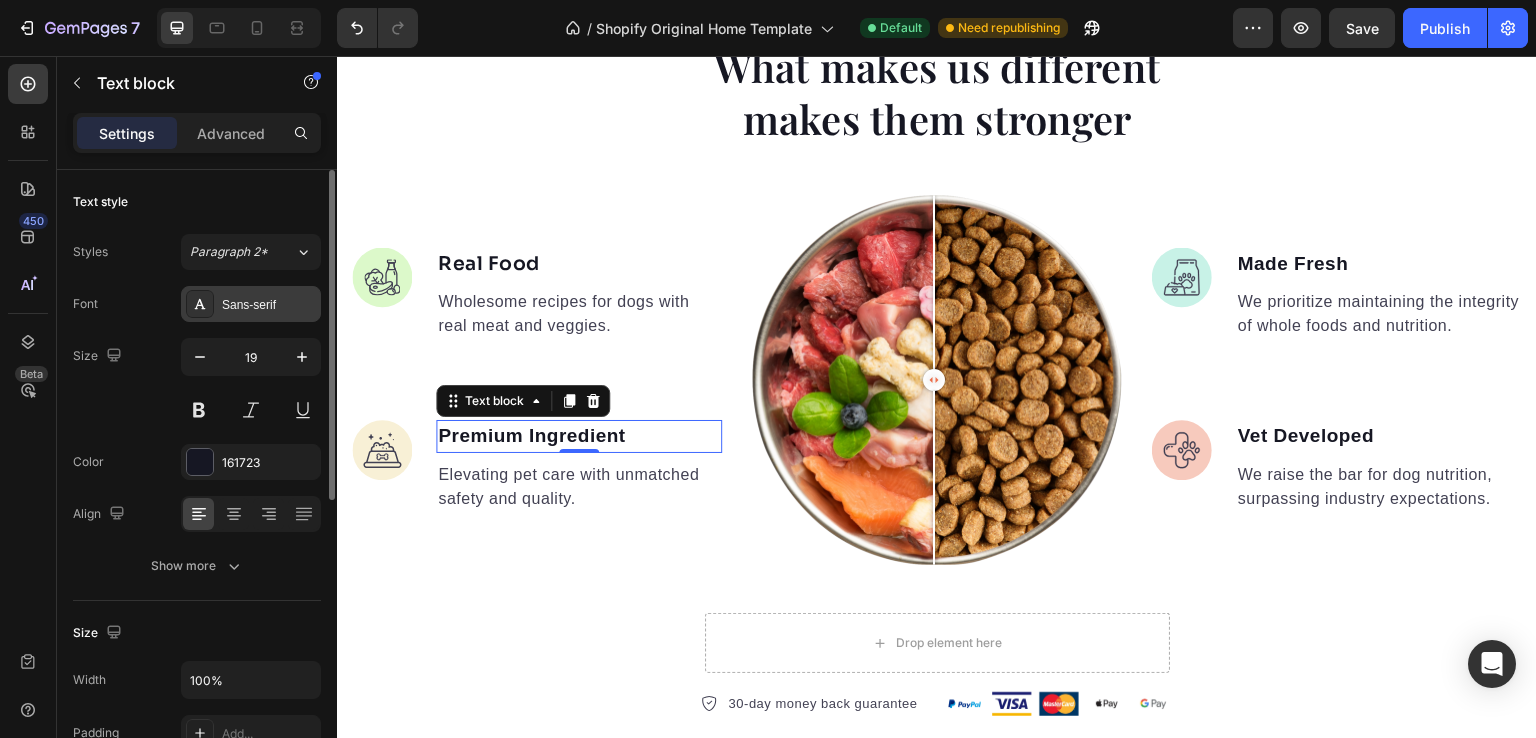 click on "Sans-serif" at bounding box center (269, 305) 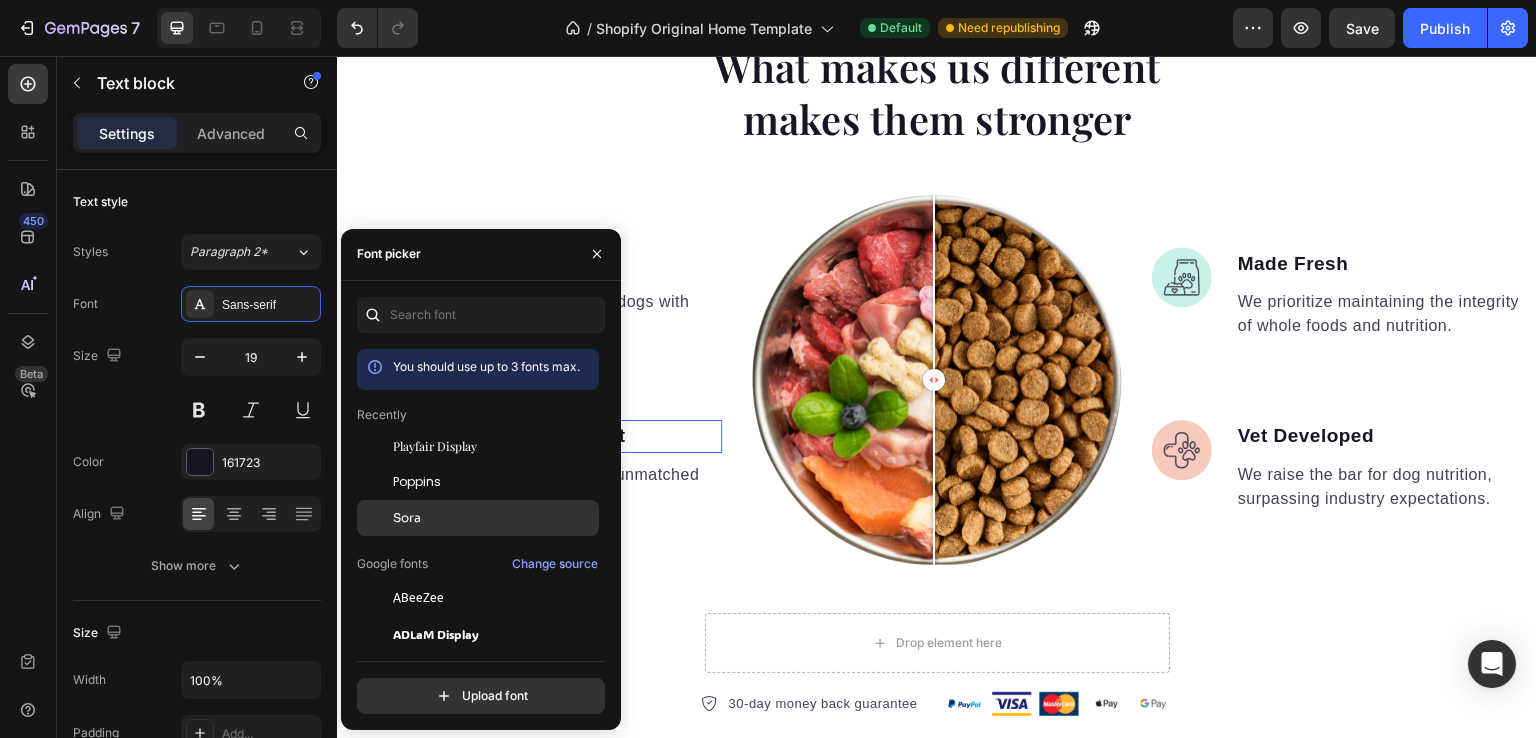 click on "Sora" 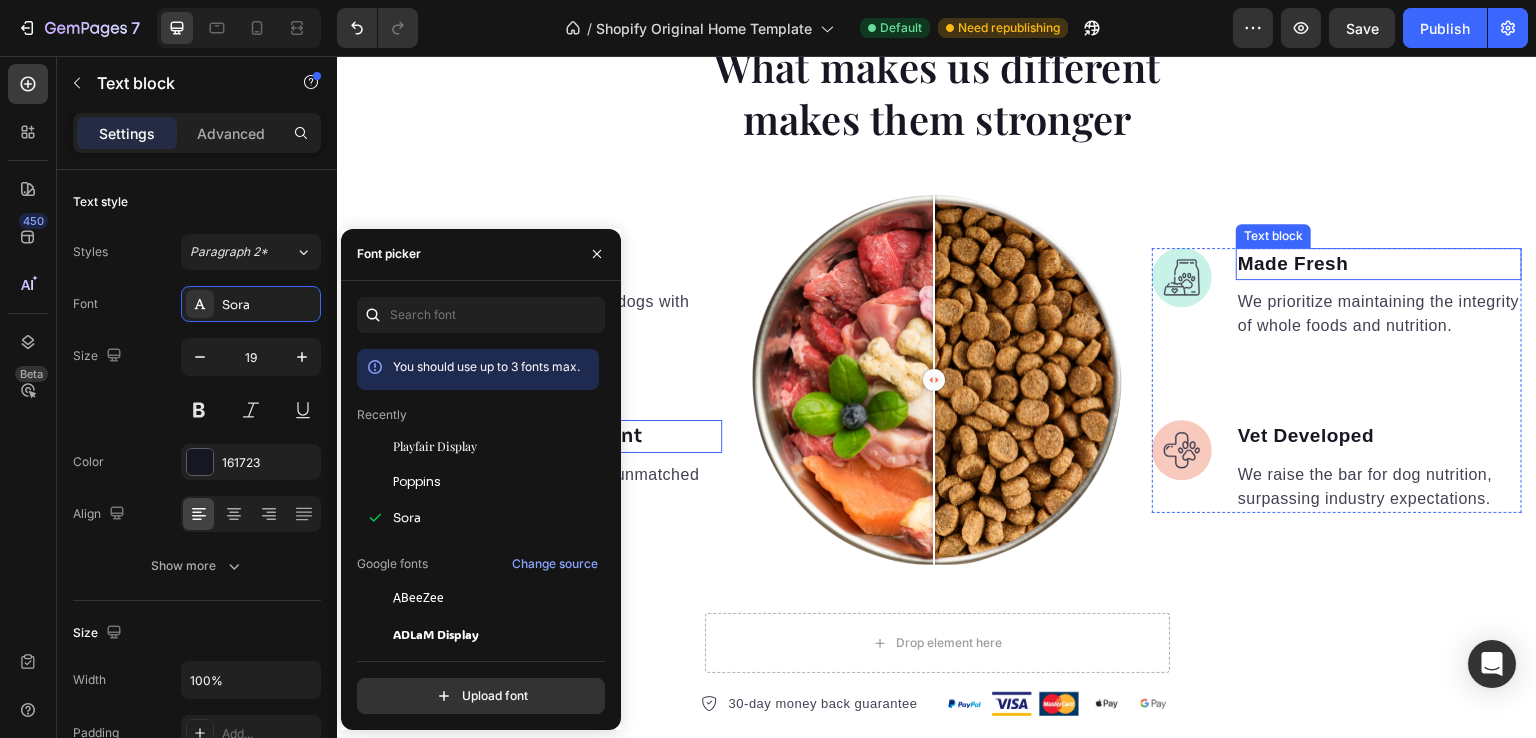 click on "Made Fresh" at bounding box center (1379, 264) 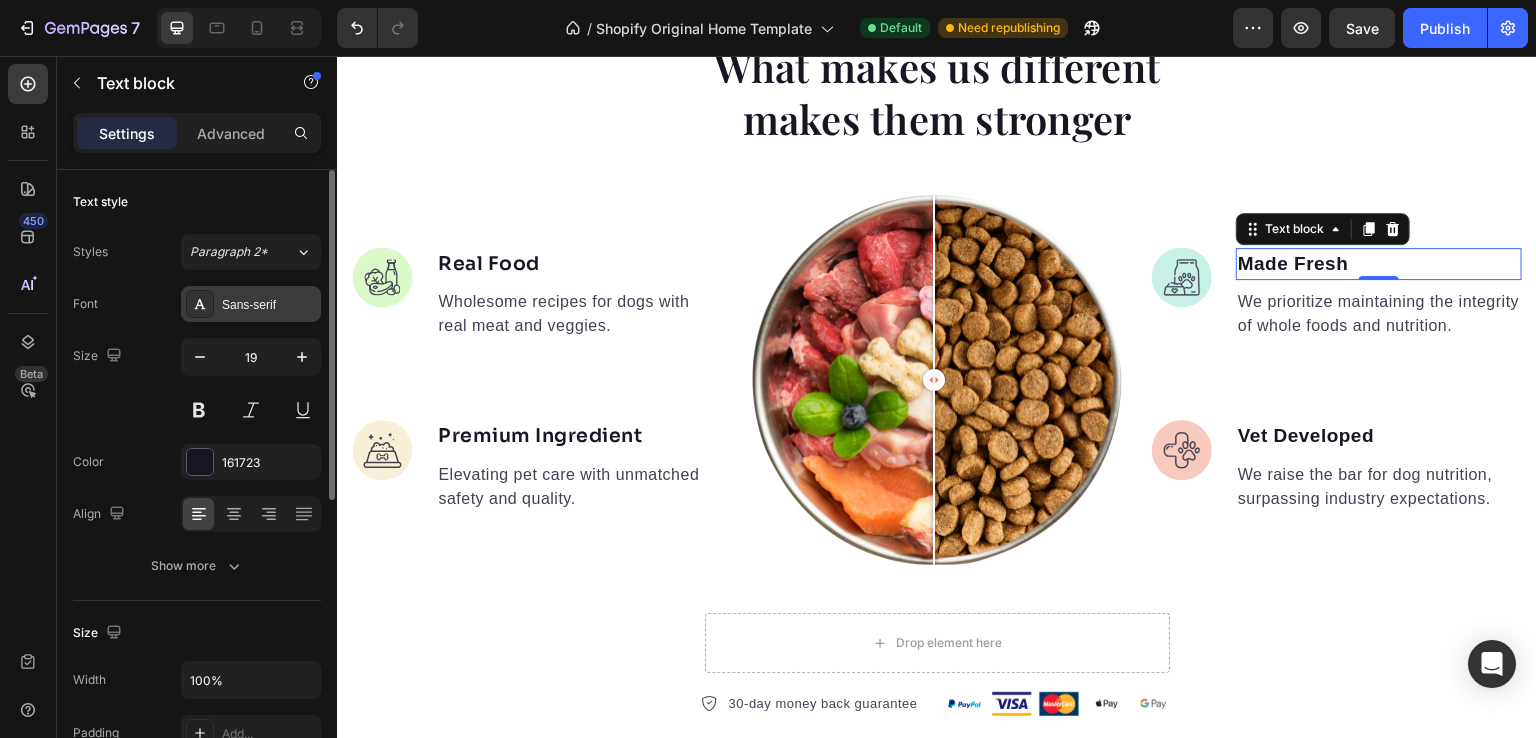click on "Sans-serif" at bounding box center (269, 305) 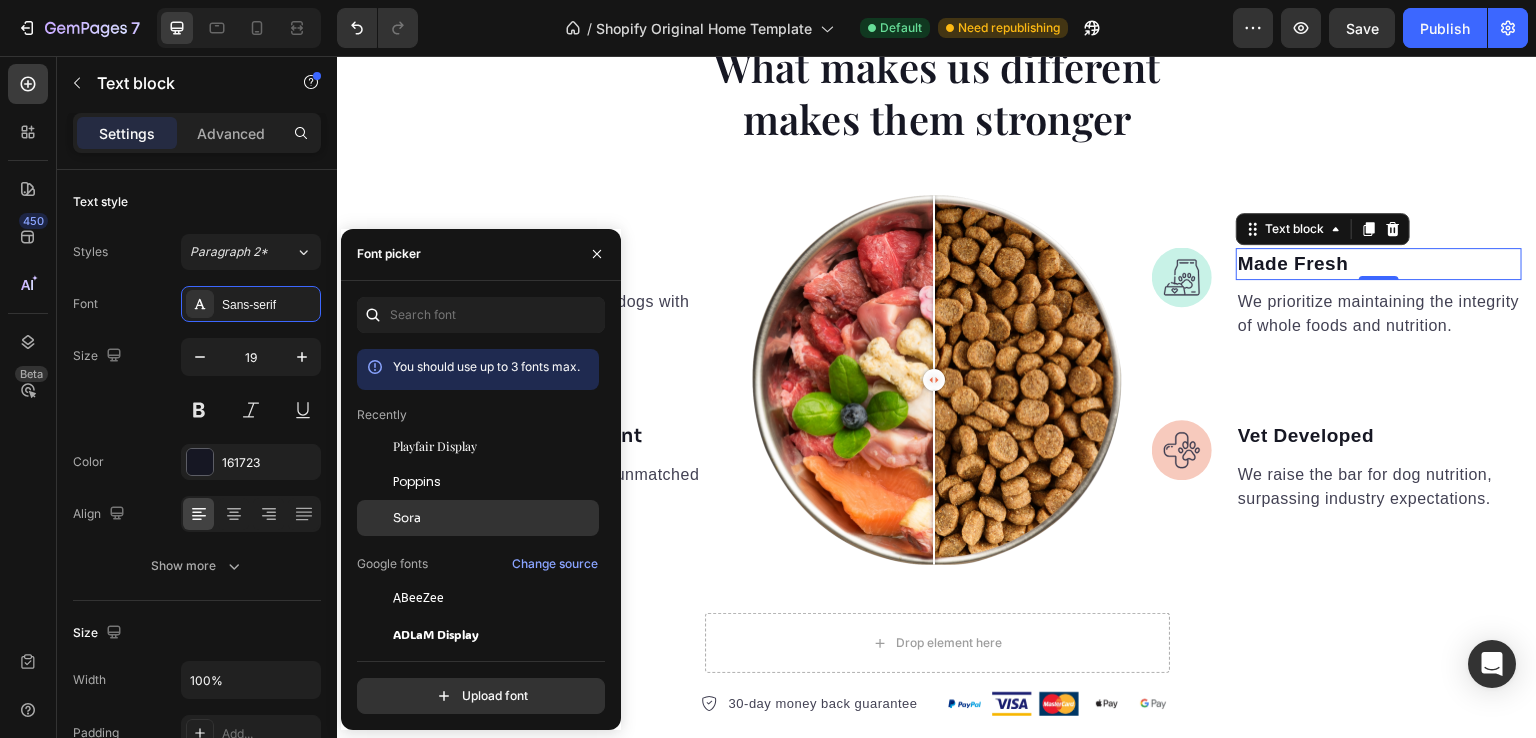 click on "Sora" at bounding box center [407, 518] 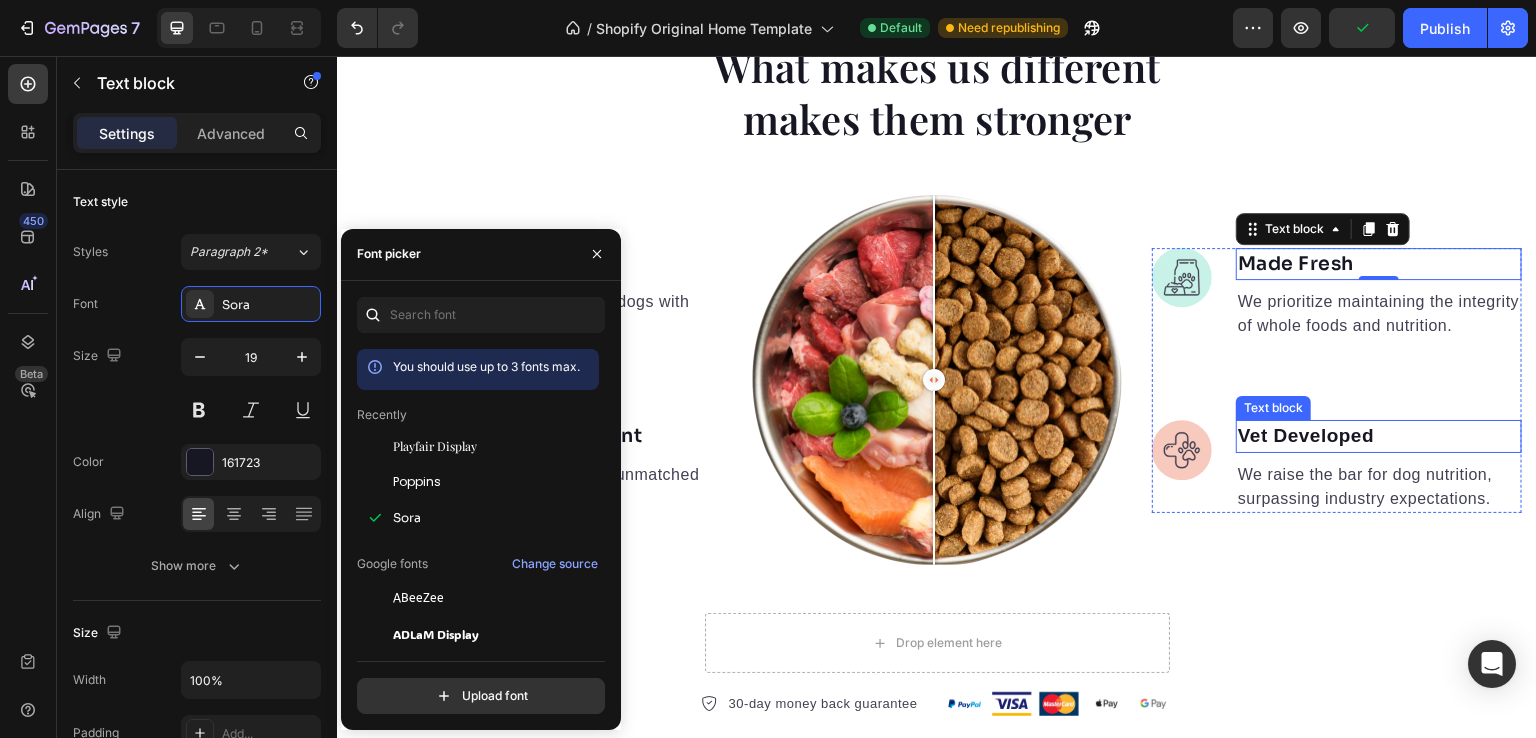 click on "Vet Developed" at bounding box center [1379, 436] 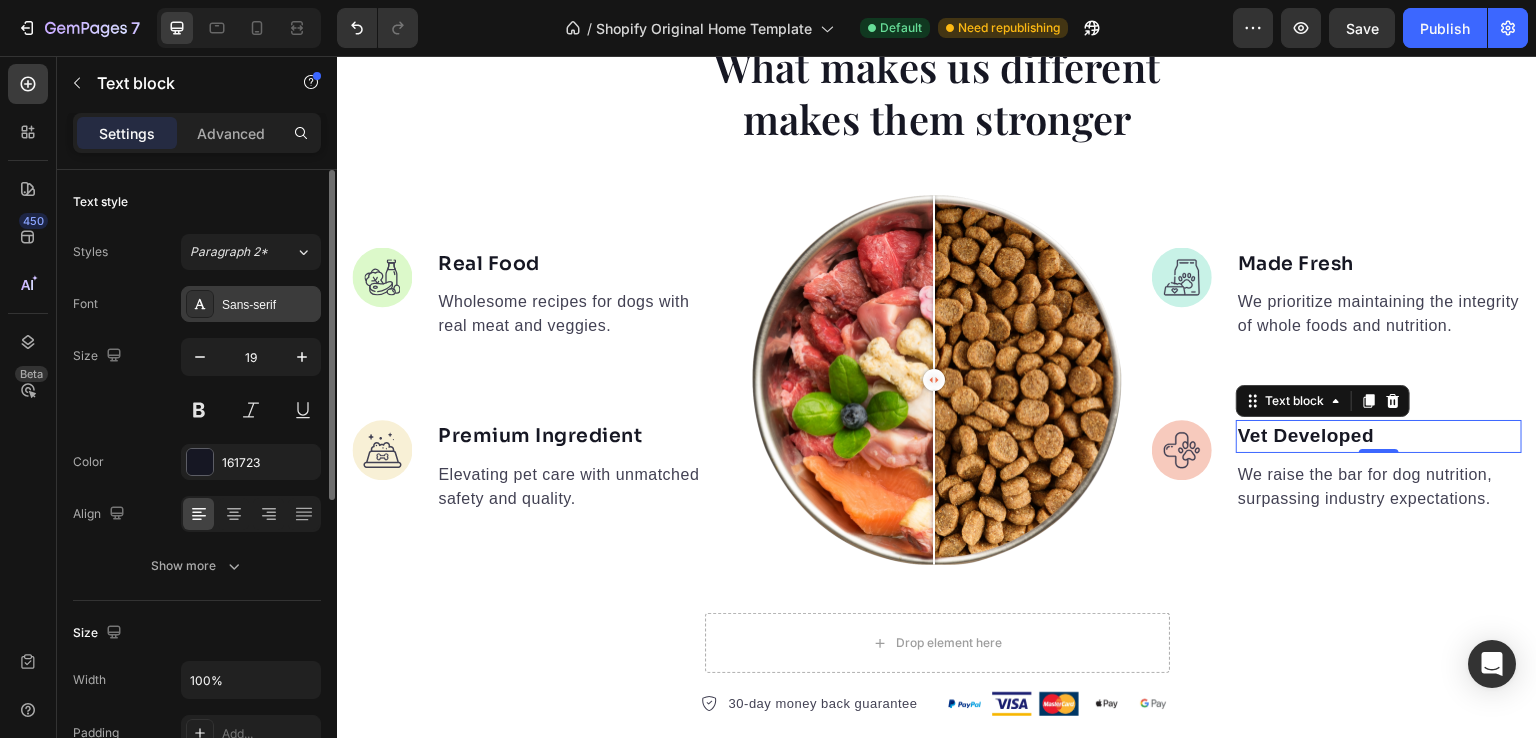 click on "Sans-serif" at bounding box center [269, 305] 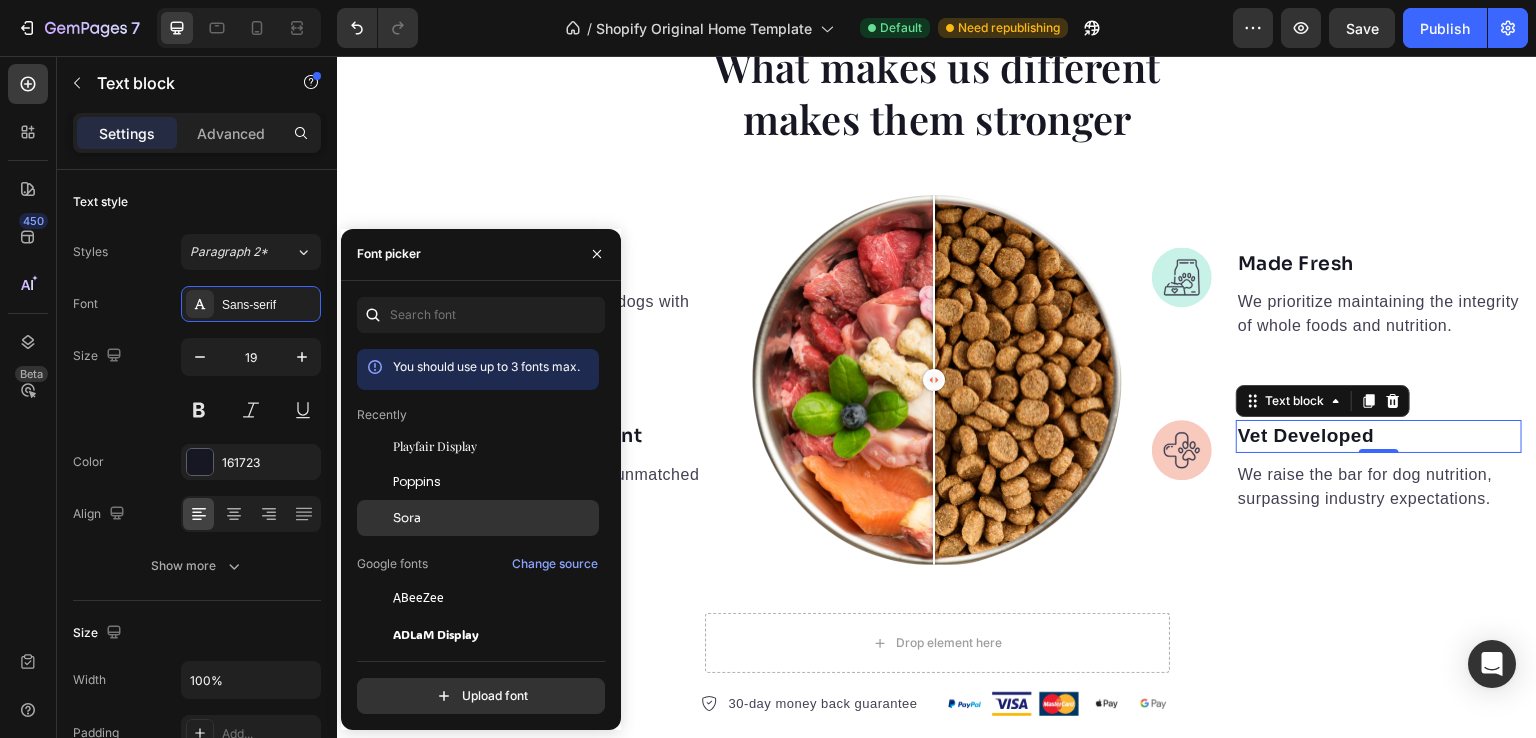 click on "Sora" at bounding box center [494, 518] 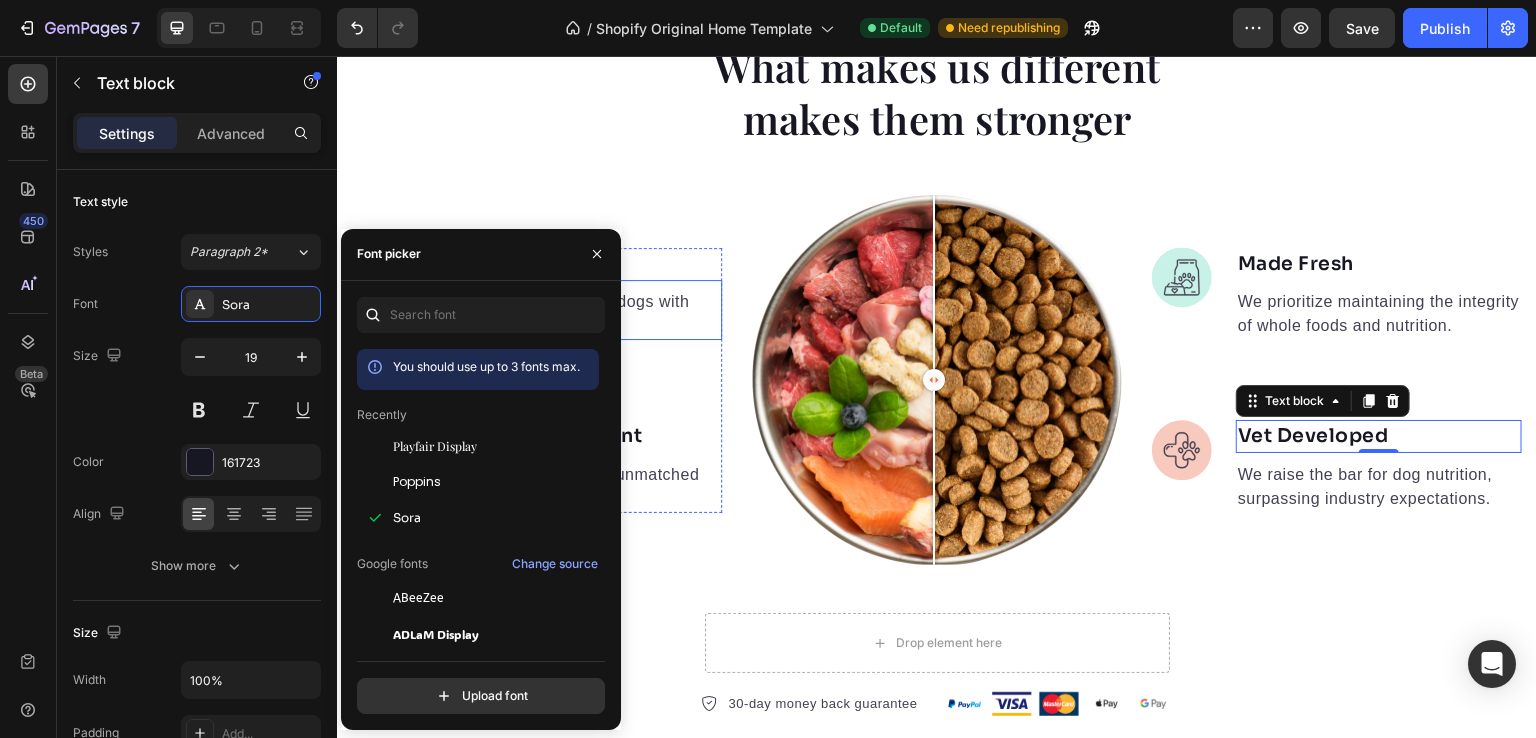 click on "Wholesome recipes for dogs with real meat and veggies." at bounding box center [579, 314] 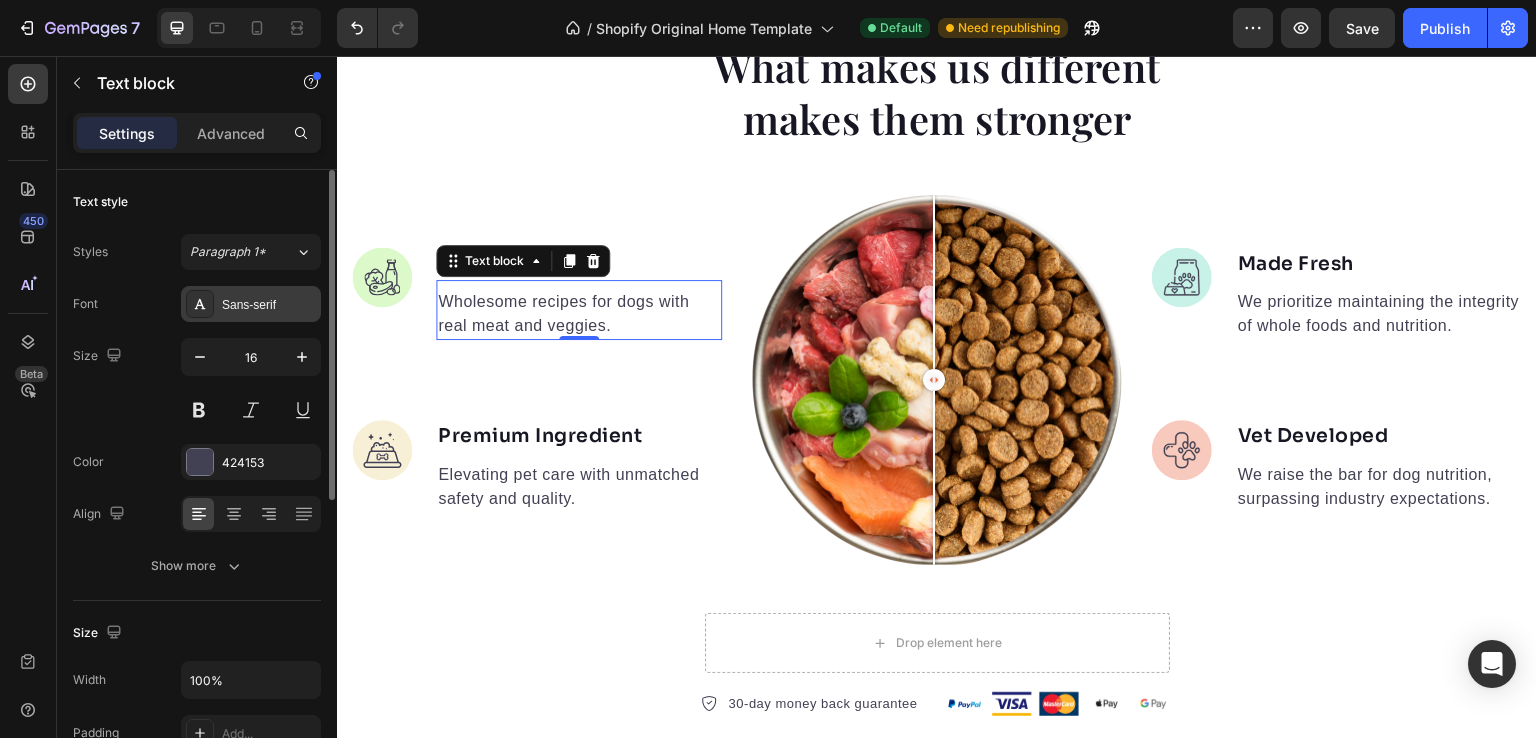 click on "Sans-serif" at bounding box center (269, 305) 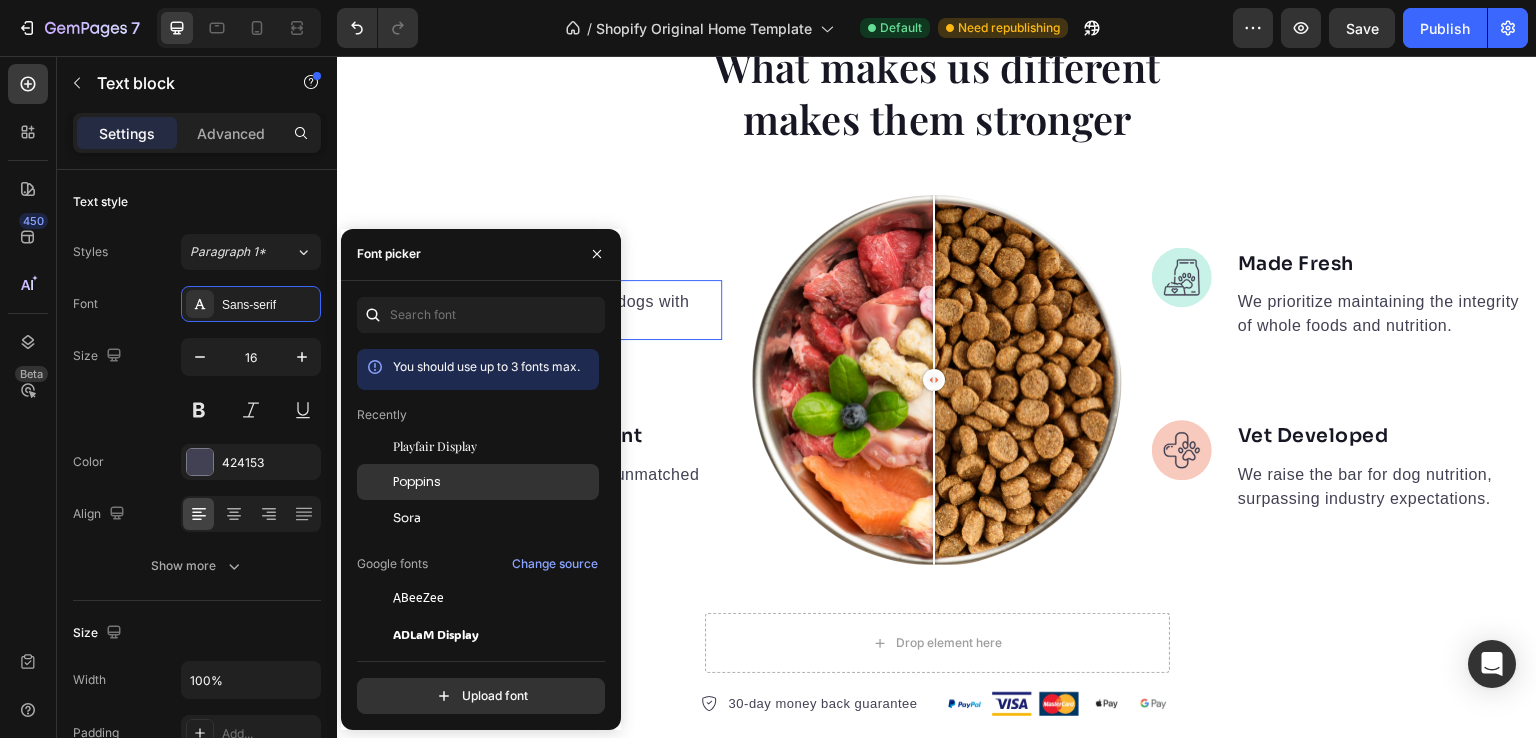 click on "Poppins" at bounding box center (417, 482) 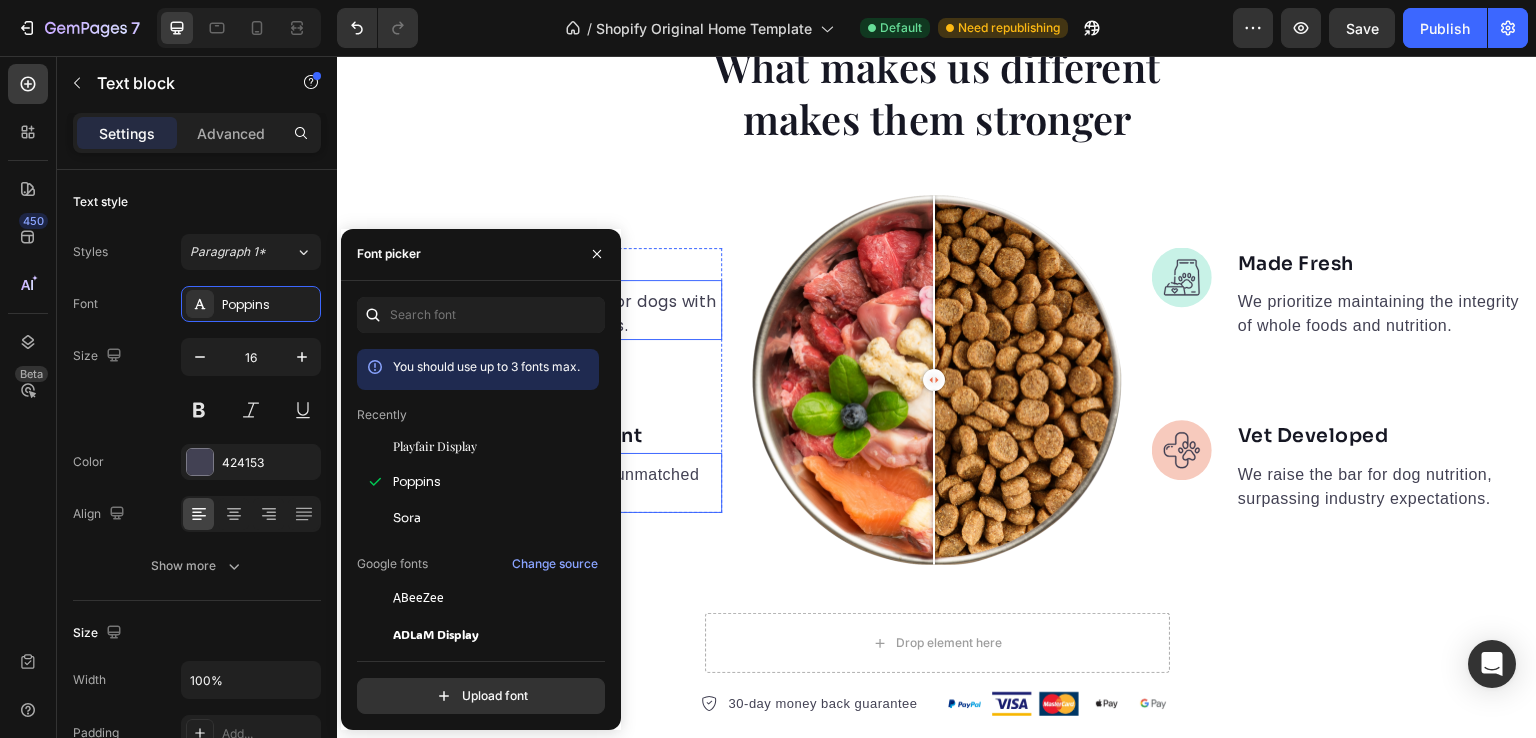 click on "Elevating pet care with unmatched safety and quality." at bounding box center [579, 487] 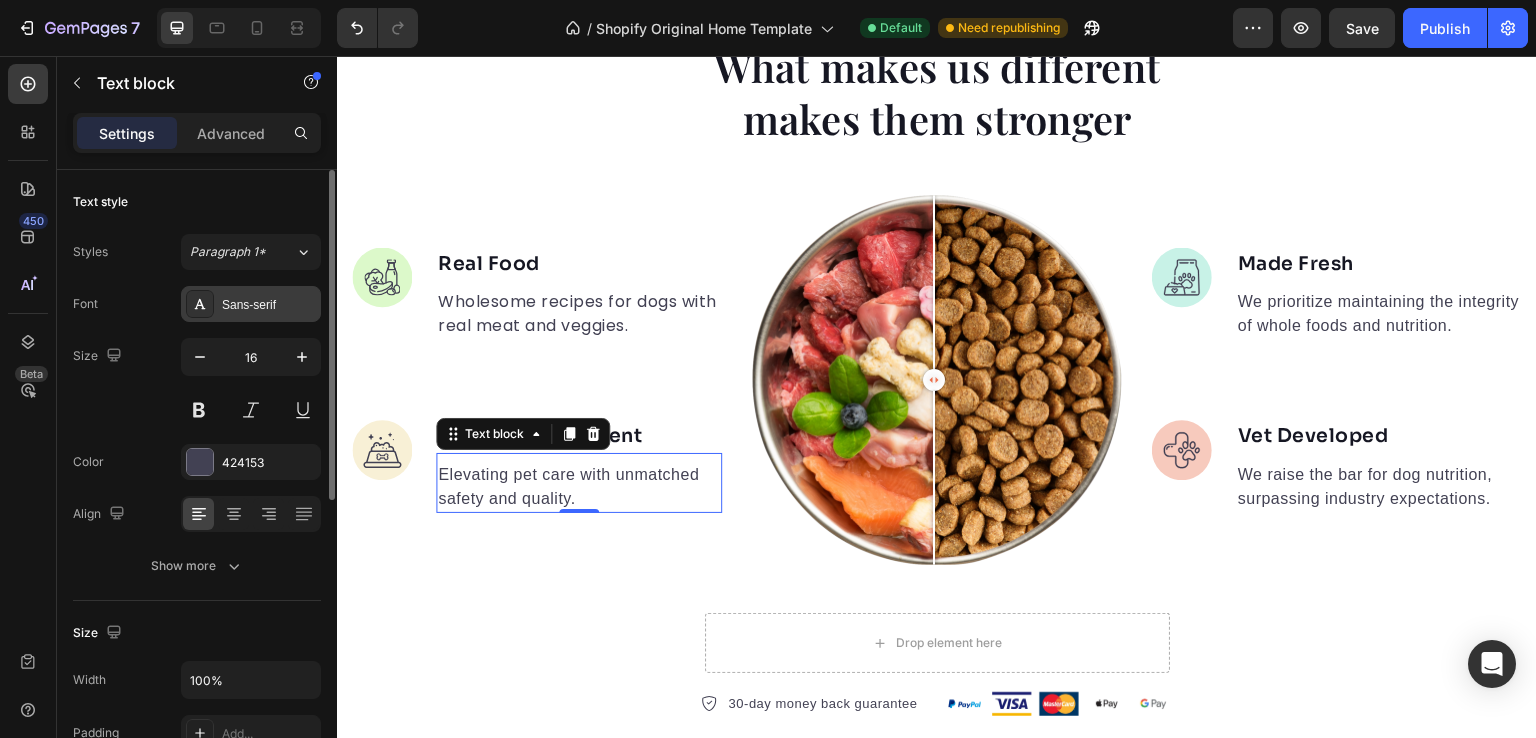 click on "Sans-serif" at bounding box center (251, 304) 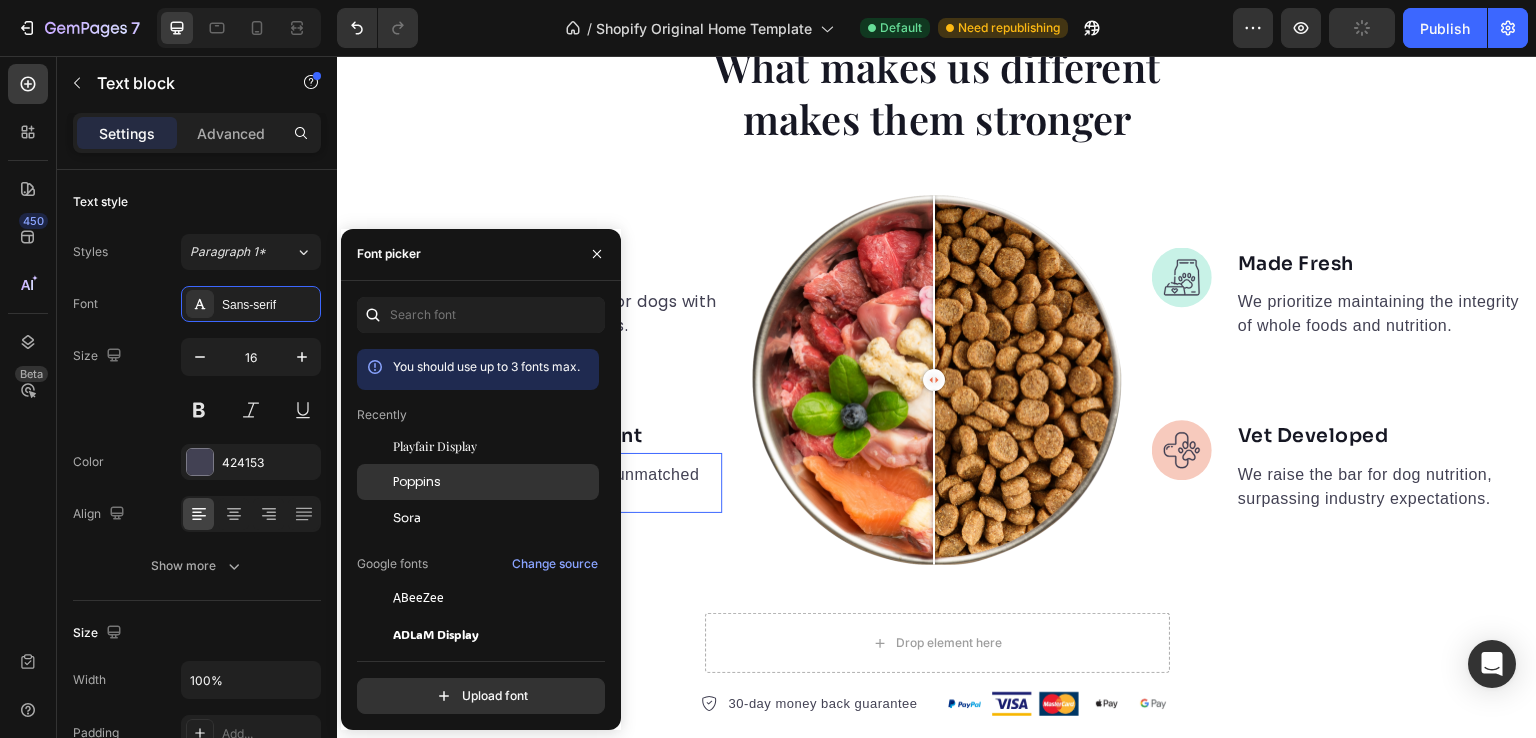 drag, startPoint x: 432, startPoint y: 481, endPoint x: 519, endPoint y: 375, distance: 137.13132 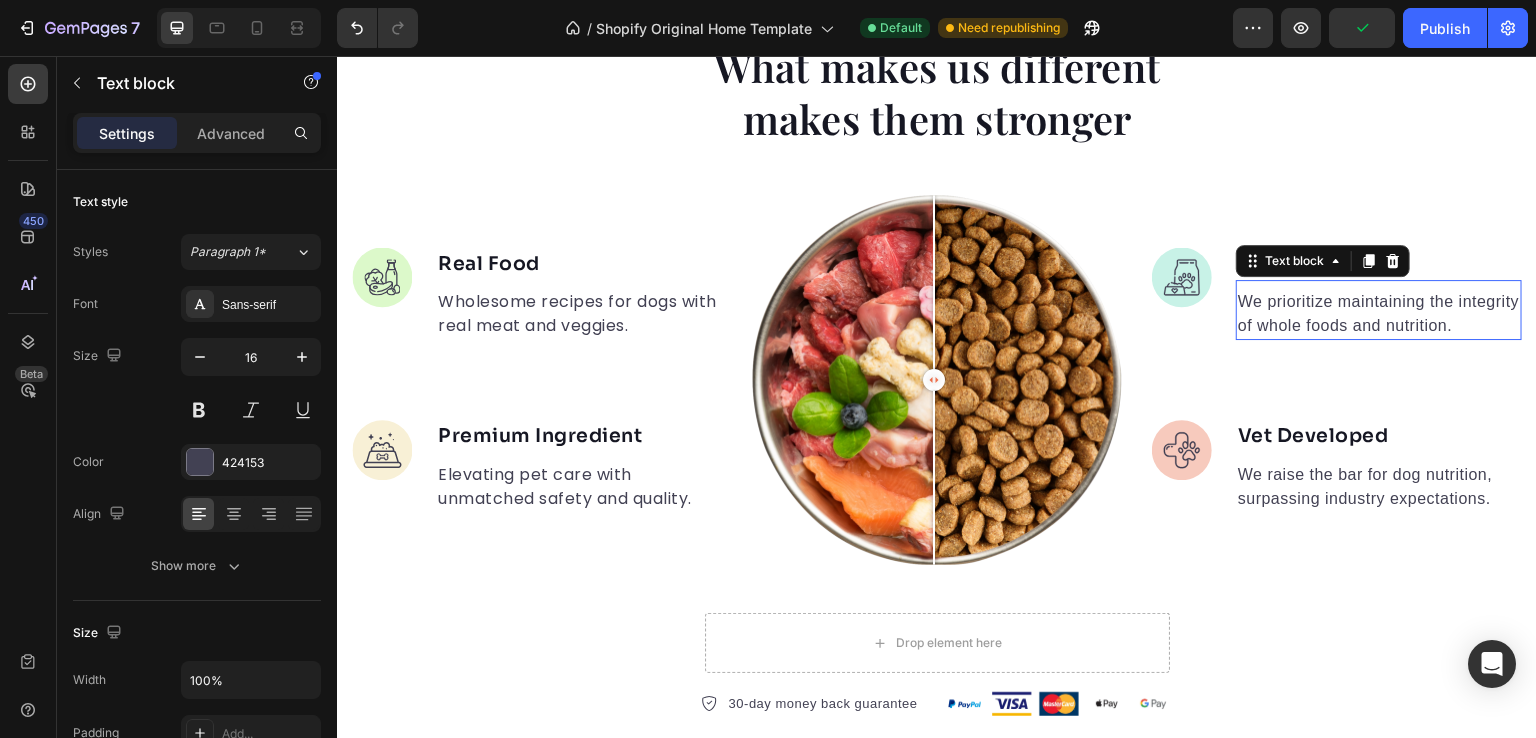 click on "We prioritize maintaining the integrity of whole foods and nutrition." at bounding box center (1379, 314) 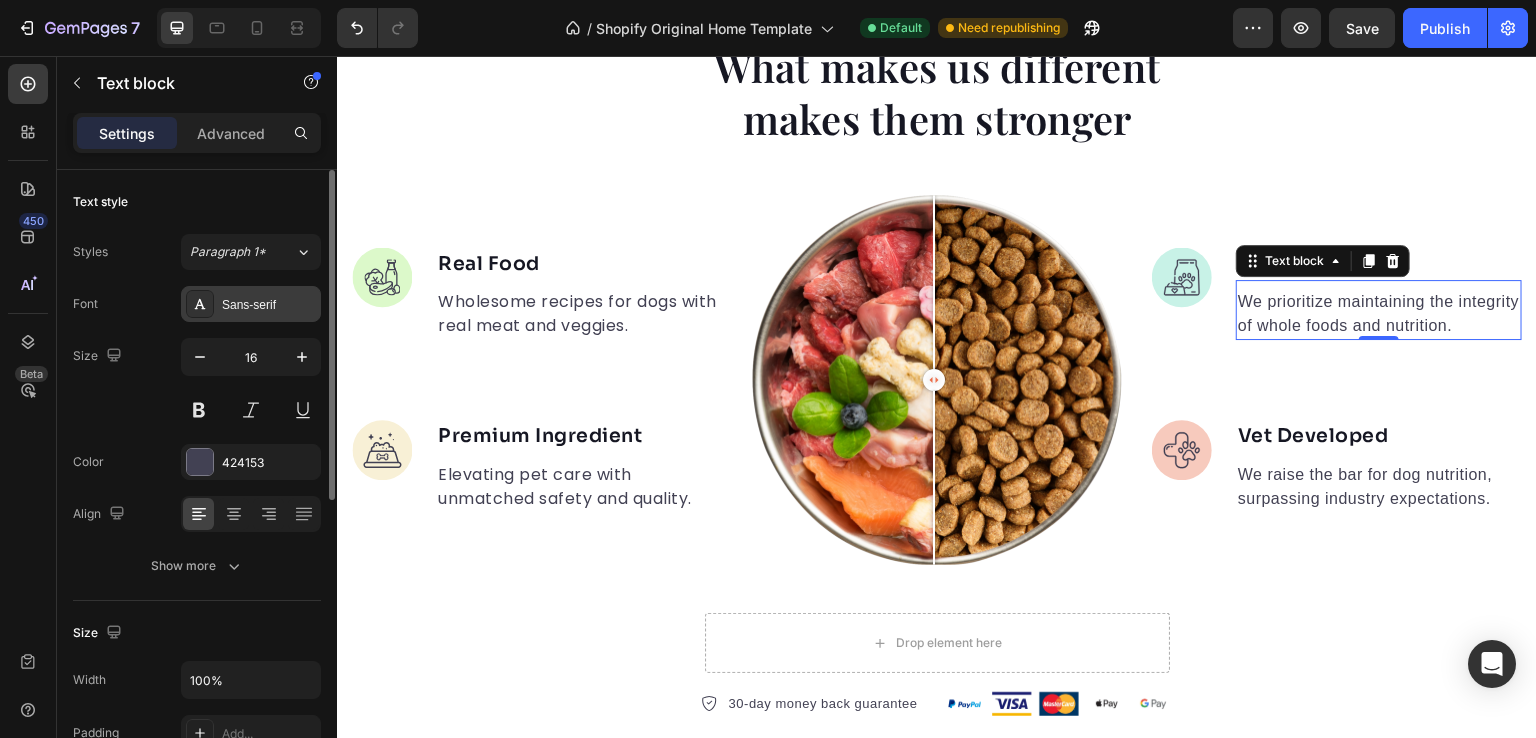 click on "Sans-serif" at bounding box center (251, 304) 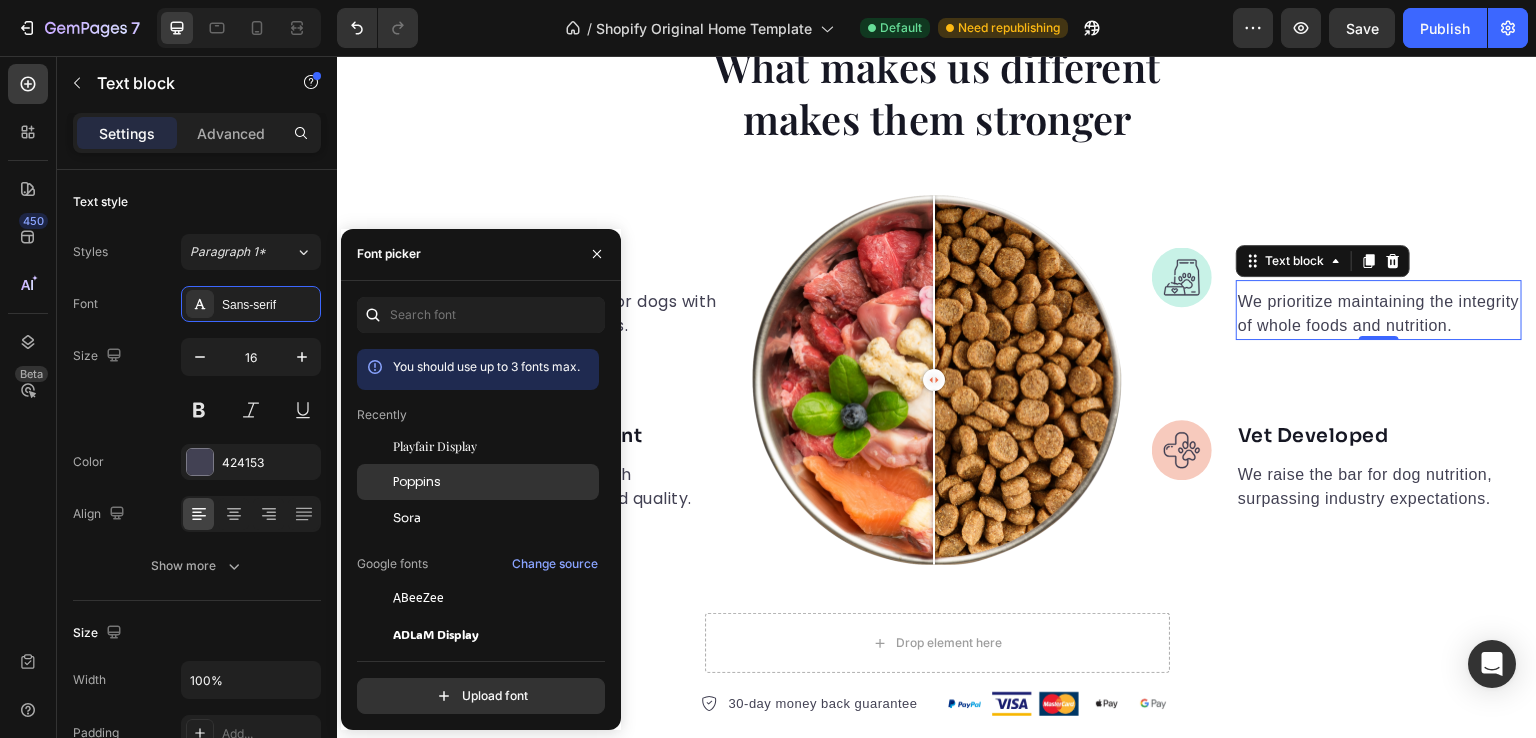 click on "Poppins" at bounding box center [417, 482] 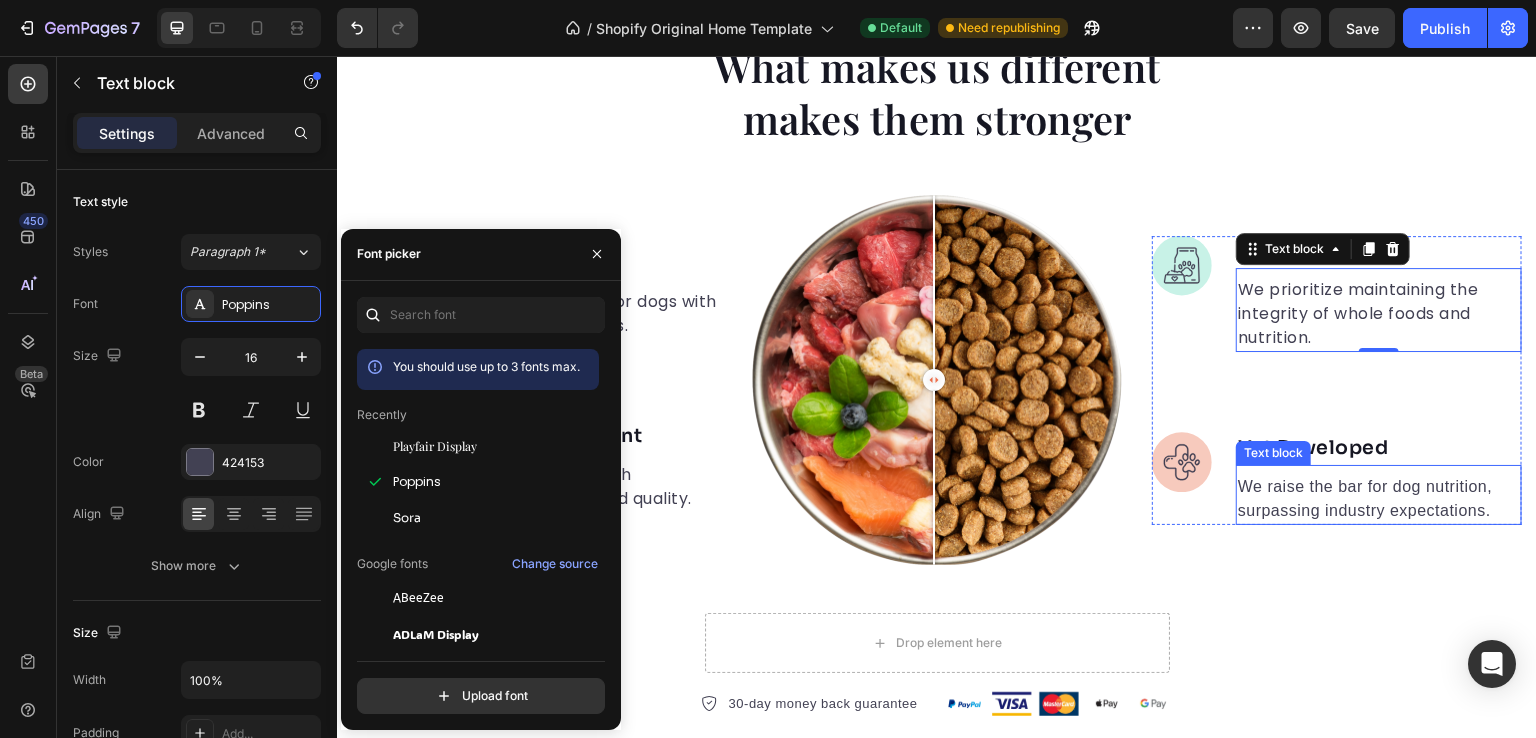 click on "We raise the bar for dog nutrition, surpassing industry expectations." at bounding box center [1379, 499] 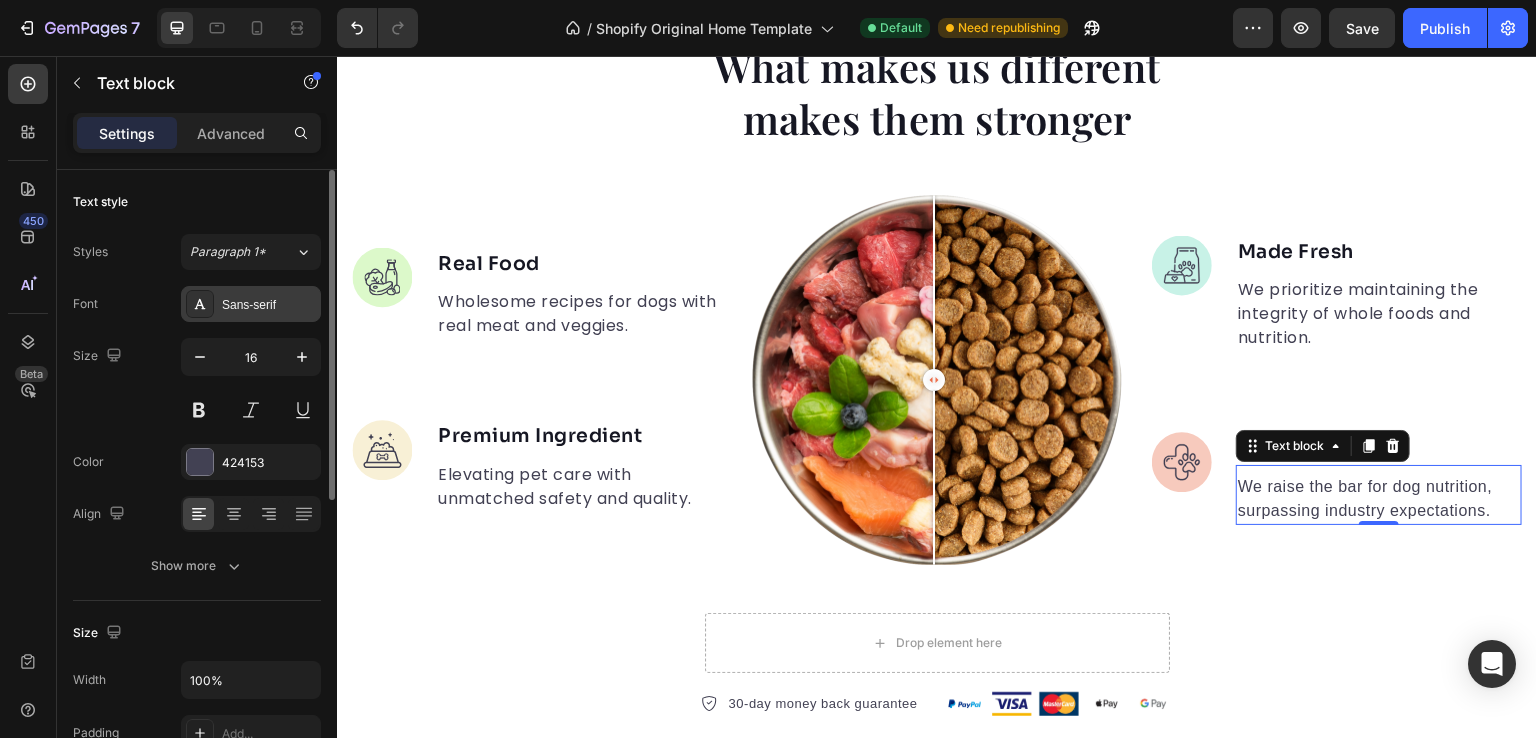 click 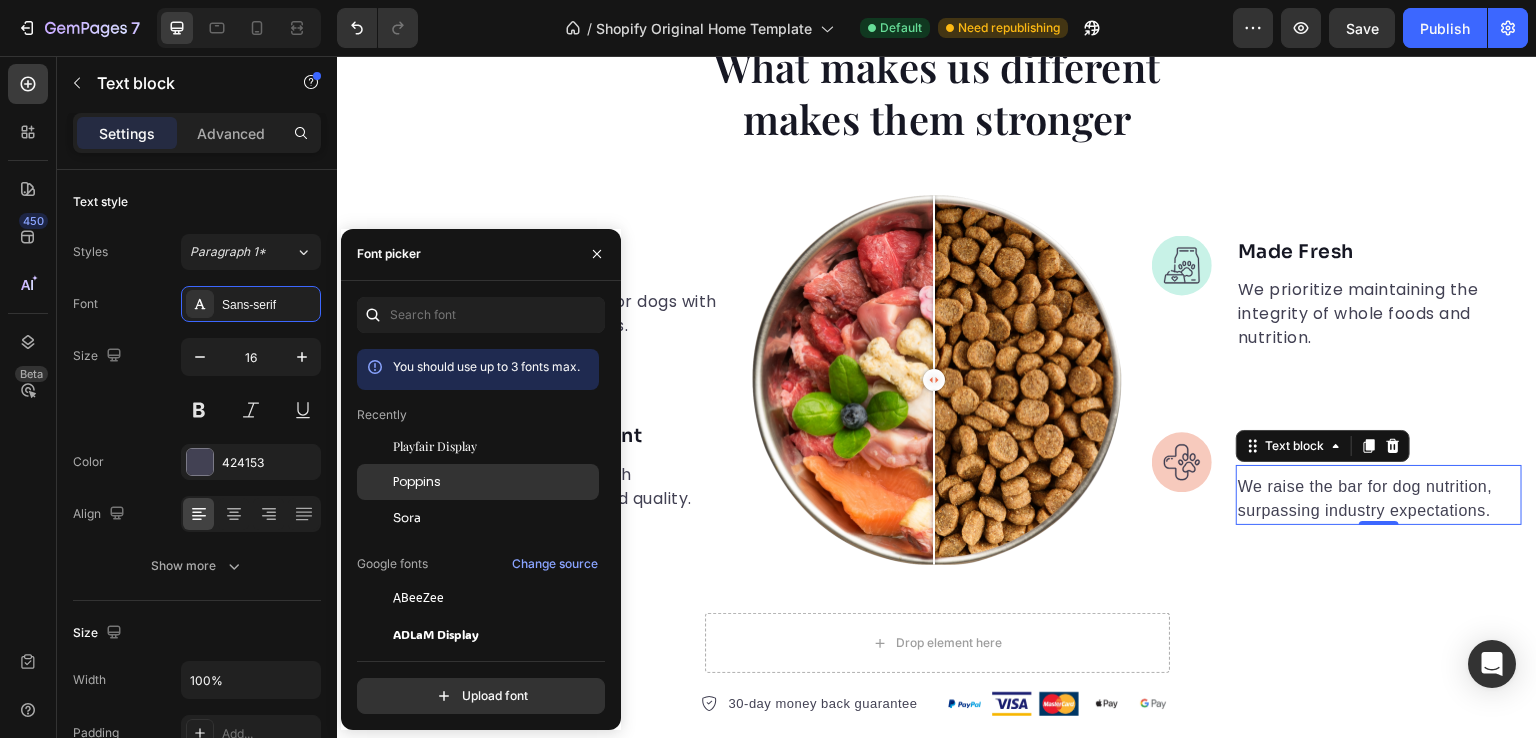 click on "Poppins" at bounding box center (494, 482) 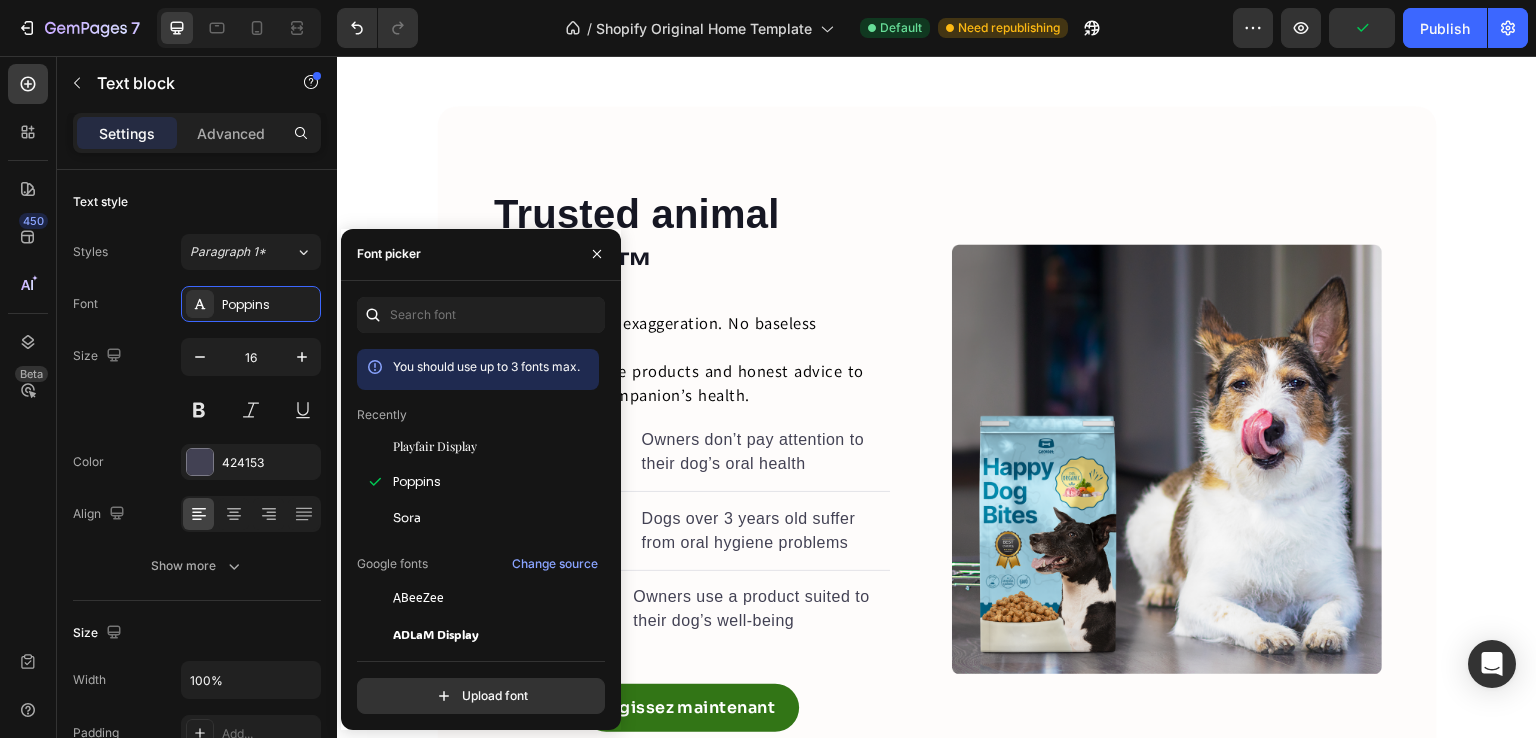 scroll, scrollTop: 2308, scrollLeft: 0, axis: vertical 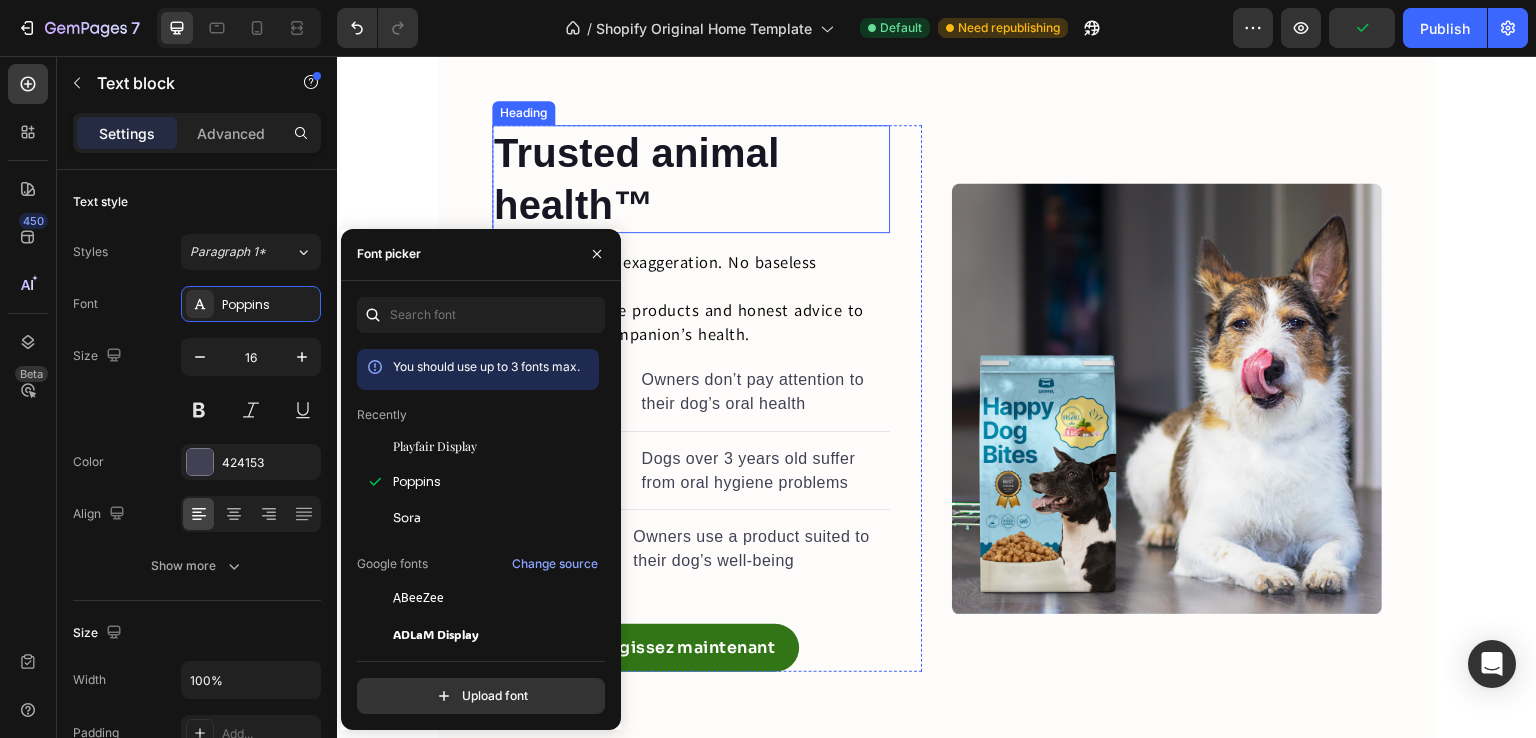 click on "Trusted animal health™" at bounding box center [691, 179] 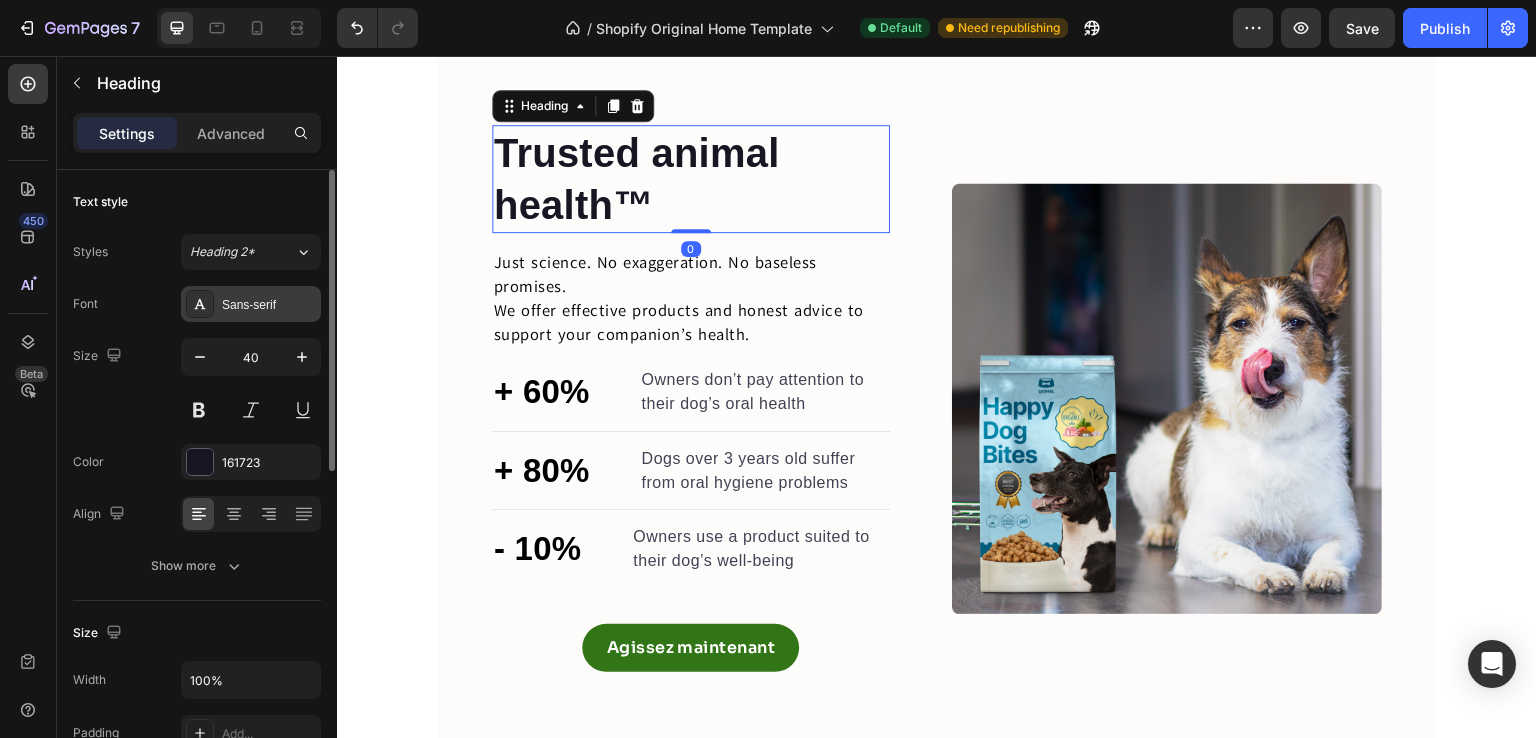 click on "Sans-serif" at bounding box center (269, 305) 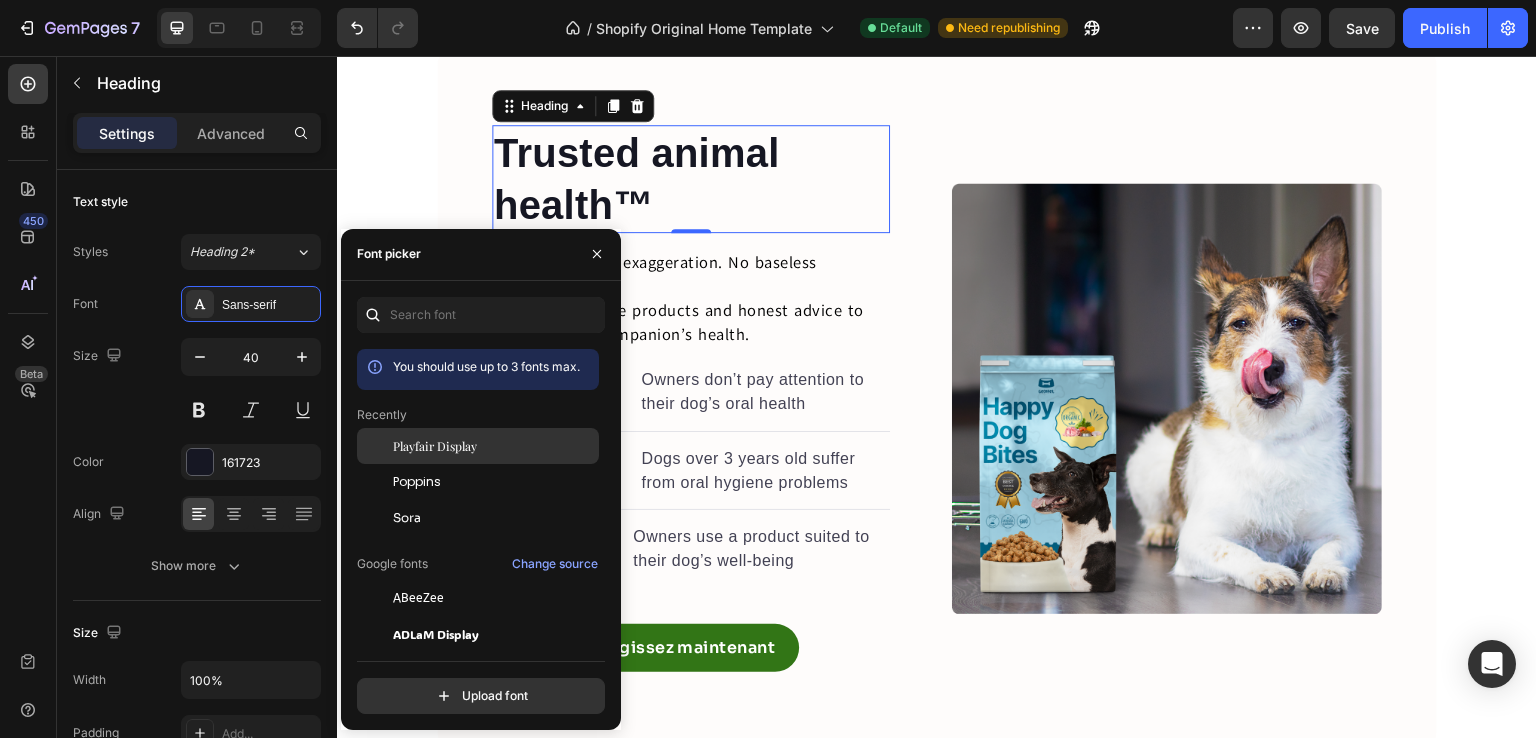 click on "Playfair Display" at bounding box center (435, 446) 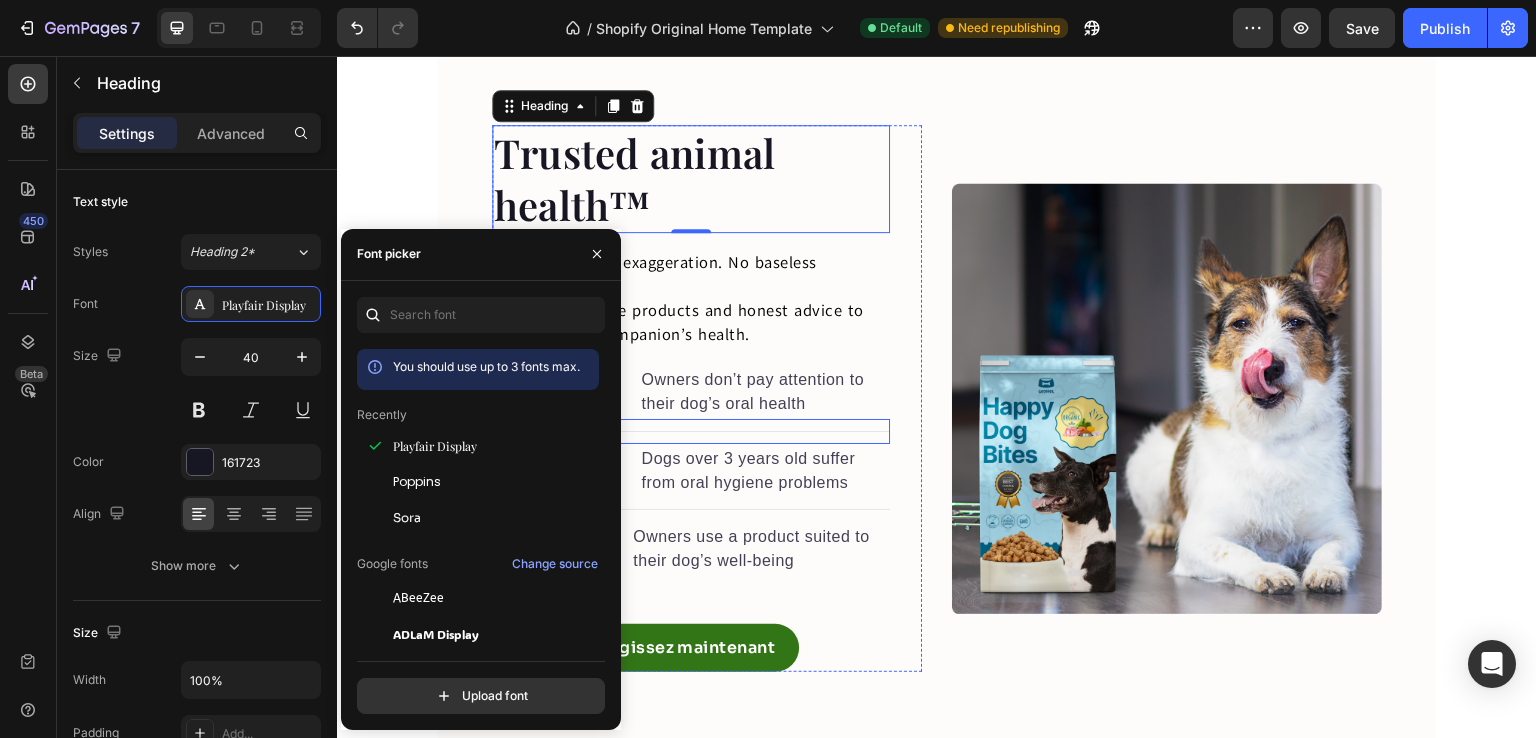 click on "Title Line" at bounding box center (691, 431) 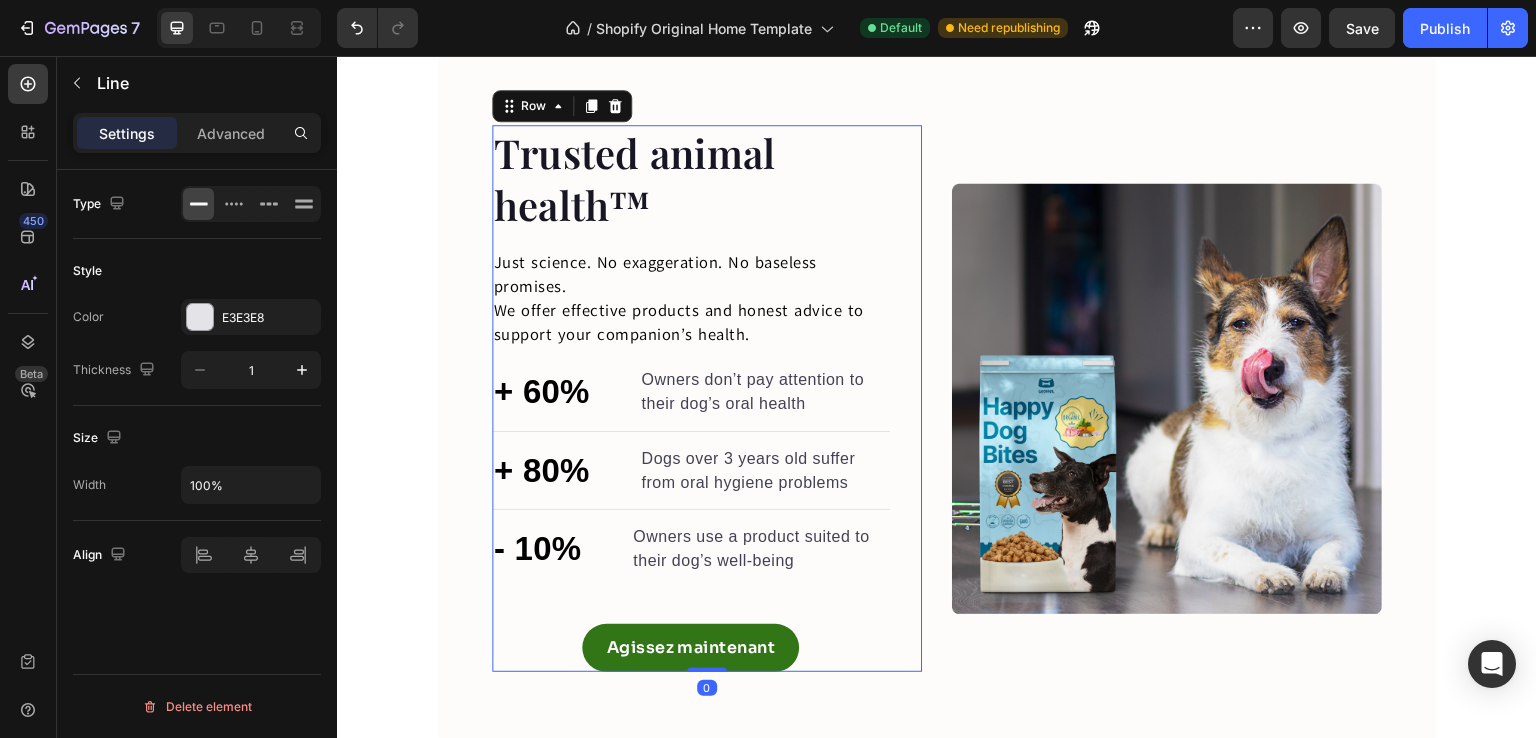 click on "Trusted animal health™ Heading Just science. No exaggeration. No baseless promises. We offer effective products and honest advice to support your companion’s health. Text block + 60% Text block Owners don’t pay attention to their dog’s oral health Text block Advanced list                Title Line + 80% Text block Dogs over 3 years old suffer from oral hygiene problems Text block Advanced list                Title Line - 10% Text block Owners use a product suited to their dog’s well-being Text block Advanced list Agissez maintenant Button Row   0" at bounding box center (707, 398) 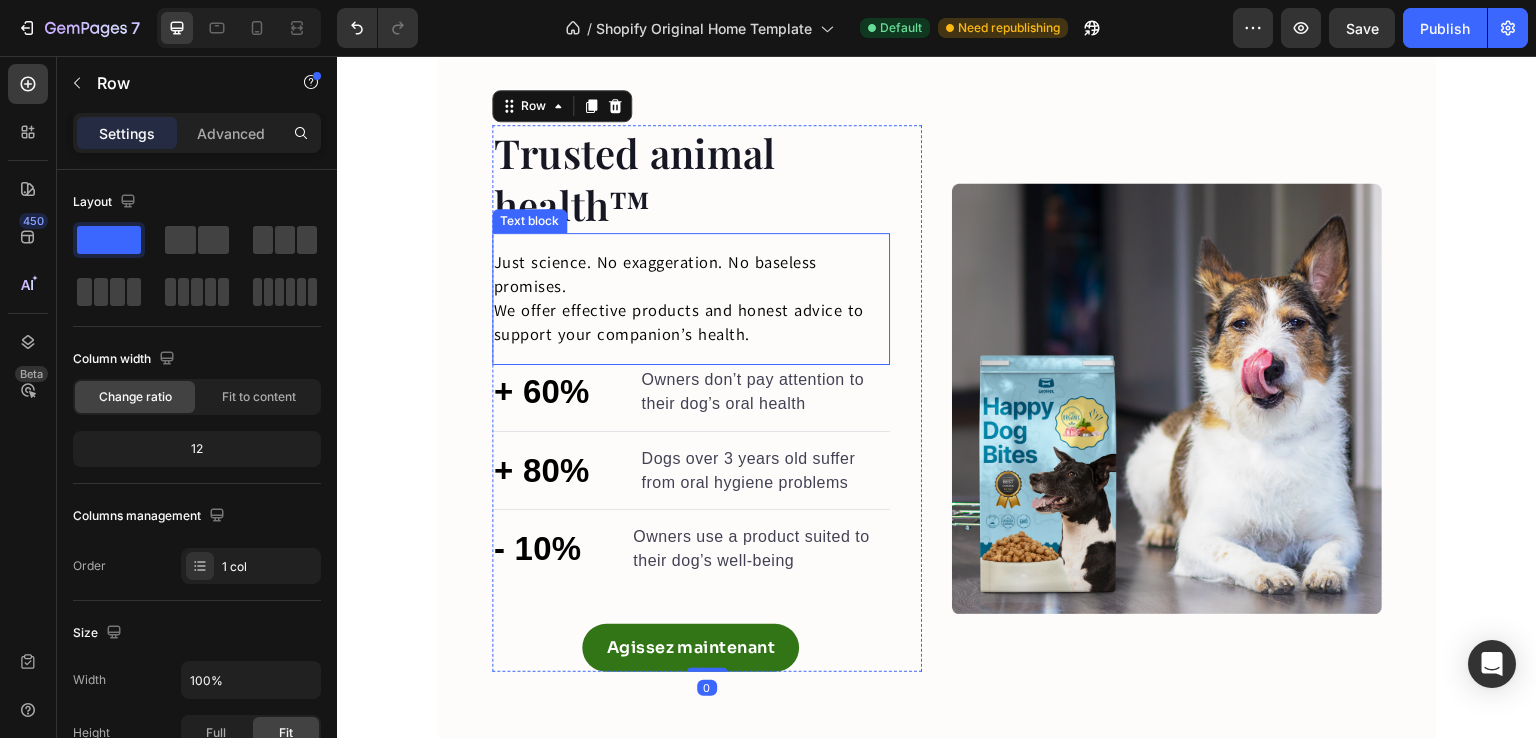 click on "Just science. No exaggeration. No baseless promises. We offer effective products and honest advice to support your companion’s health." at bounding box center [691, 299] 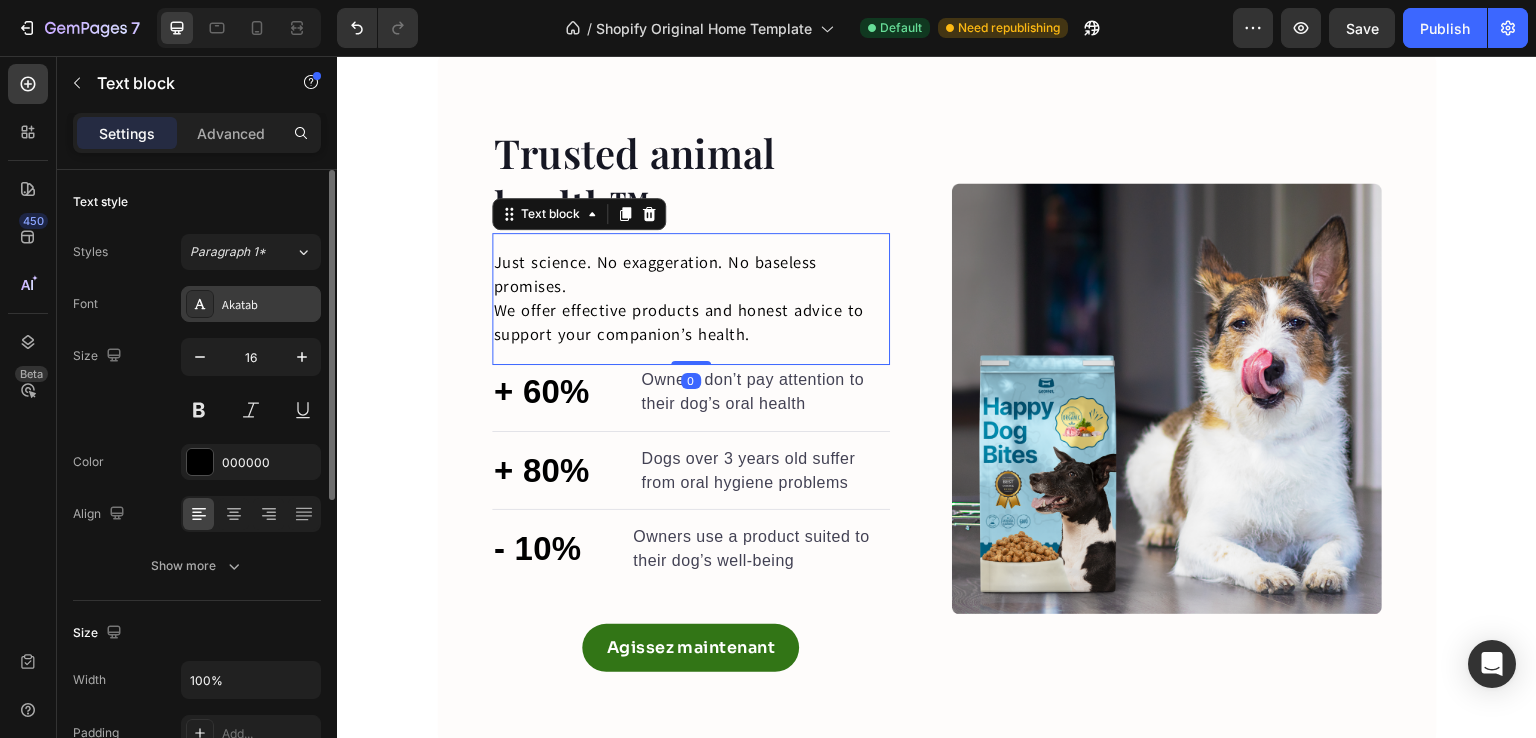 click on "Akatab" at bounding box center (269, 305) 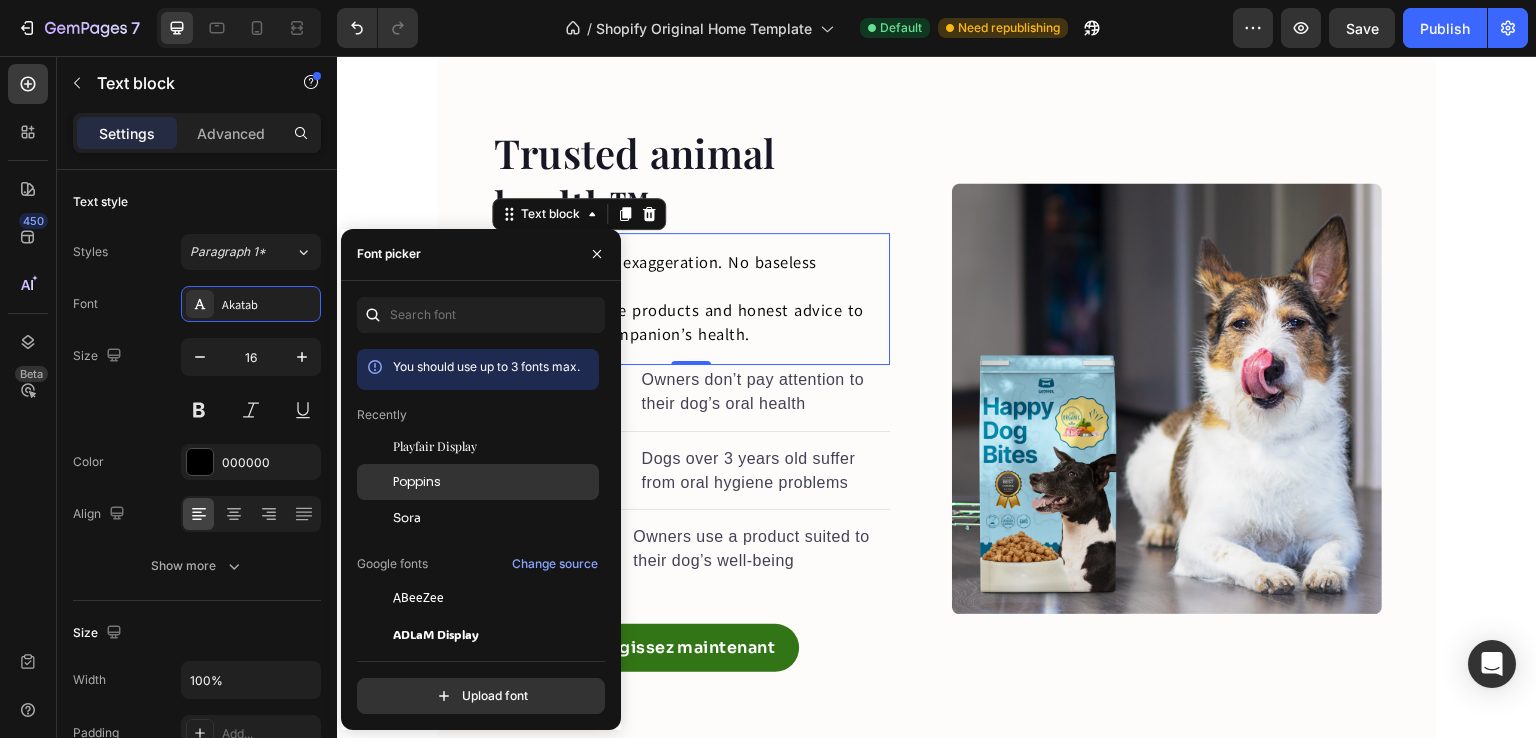 click on "Poppins" at bounding box center (417, 482) 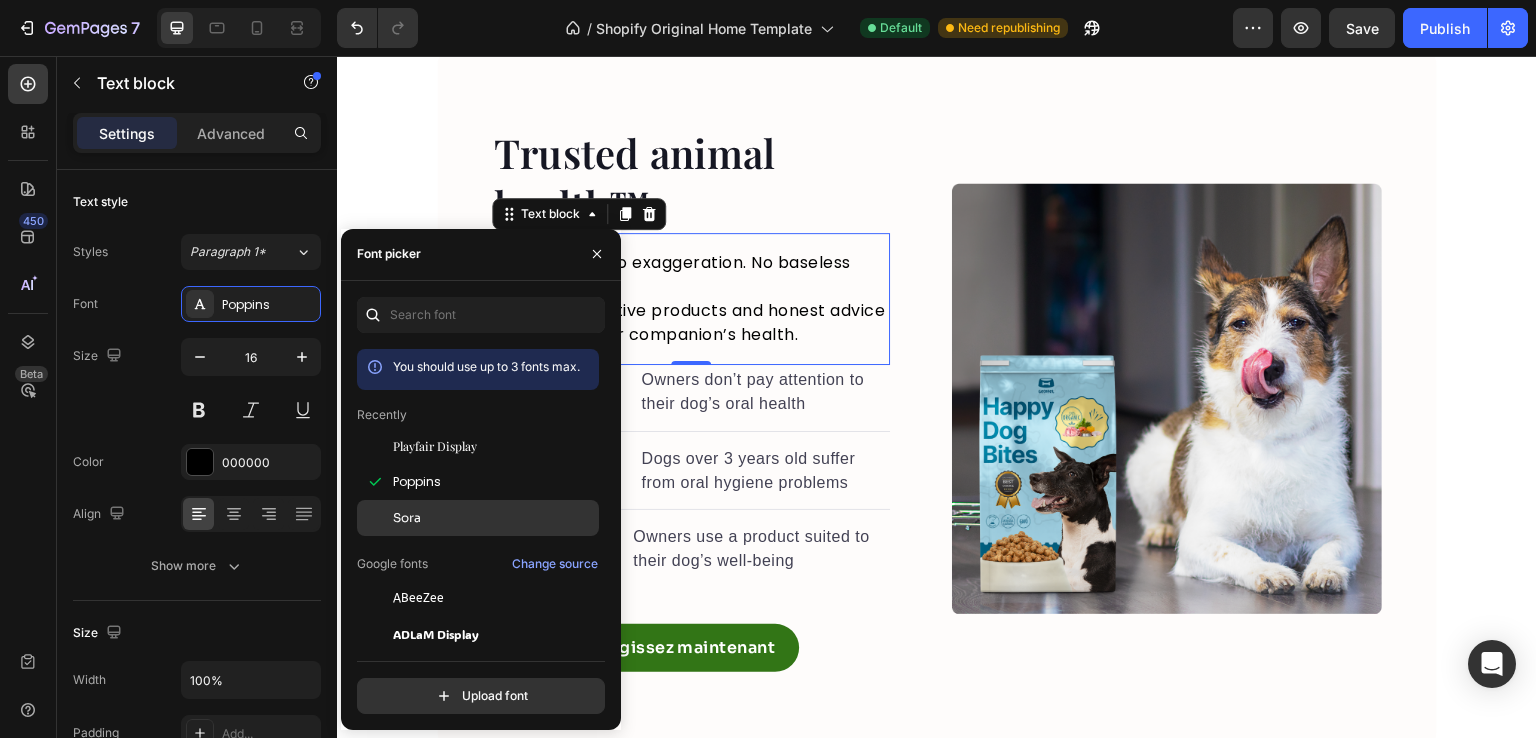 click on "Sora" at bounding box center [494, 518] 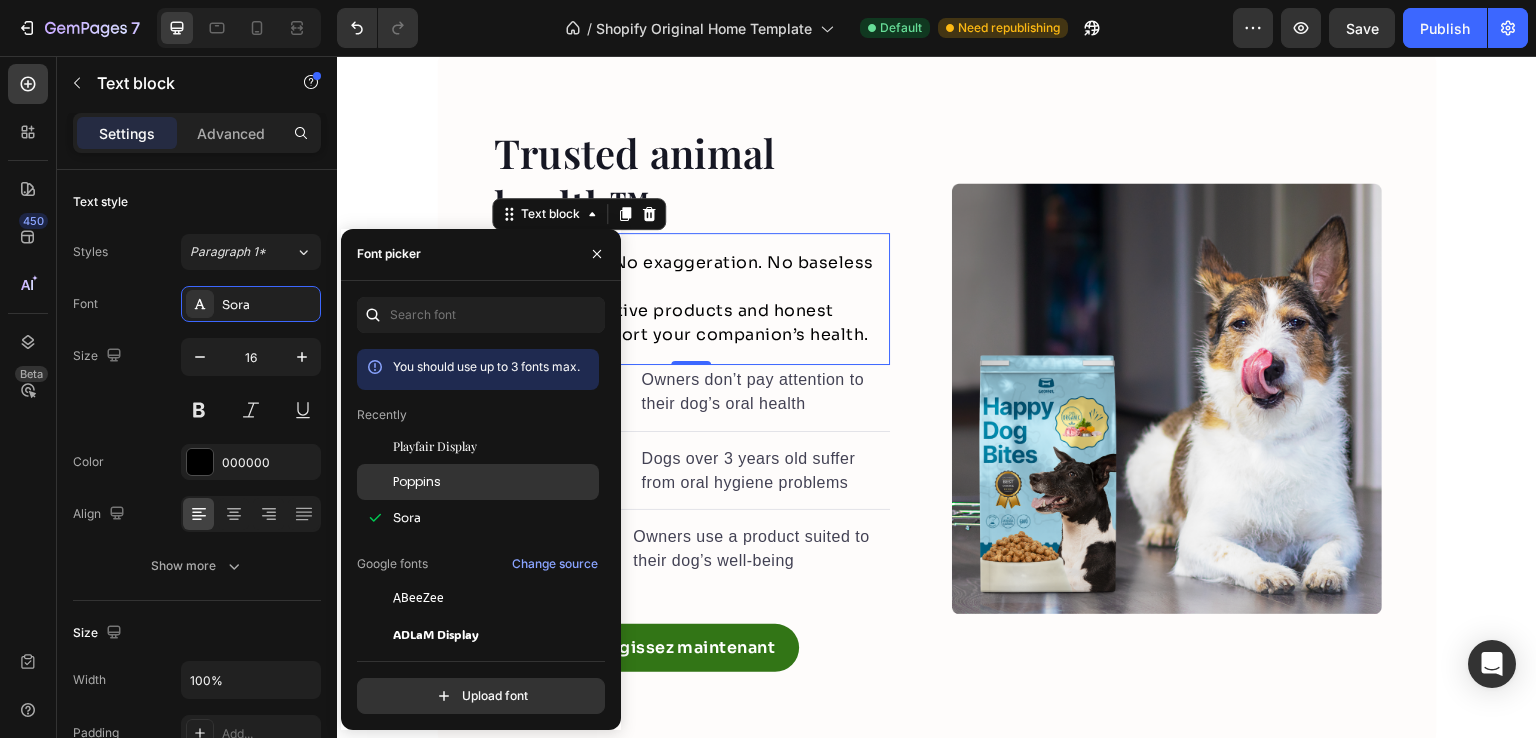 click on "Poppins" at bounding box center (494, 482) 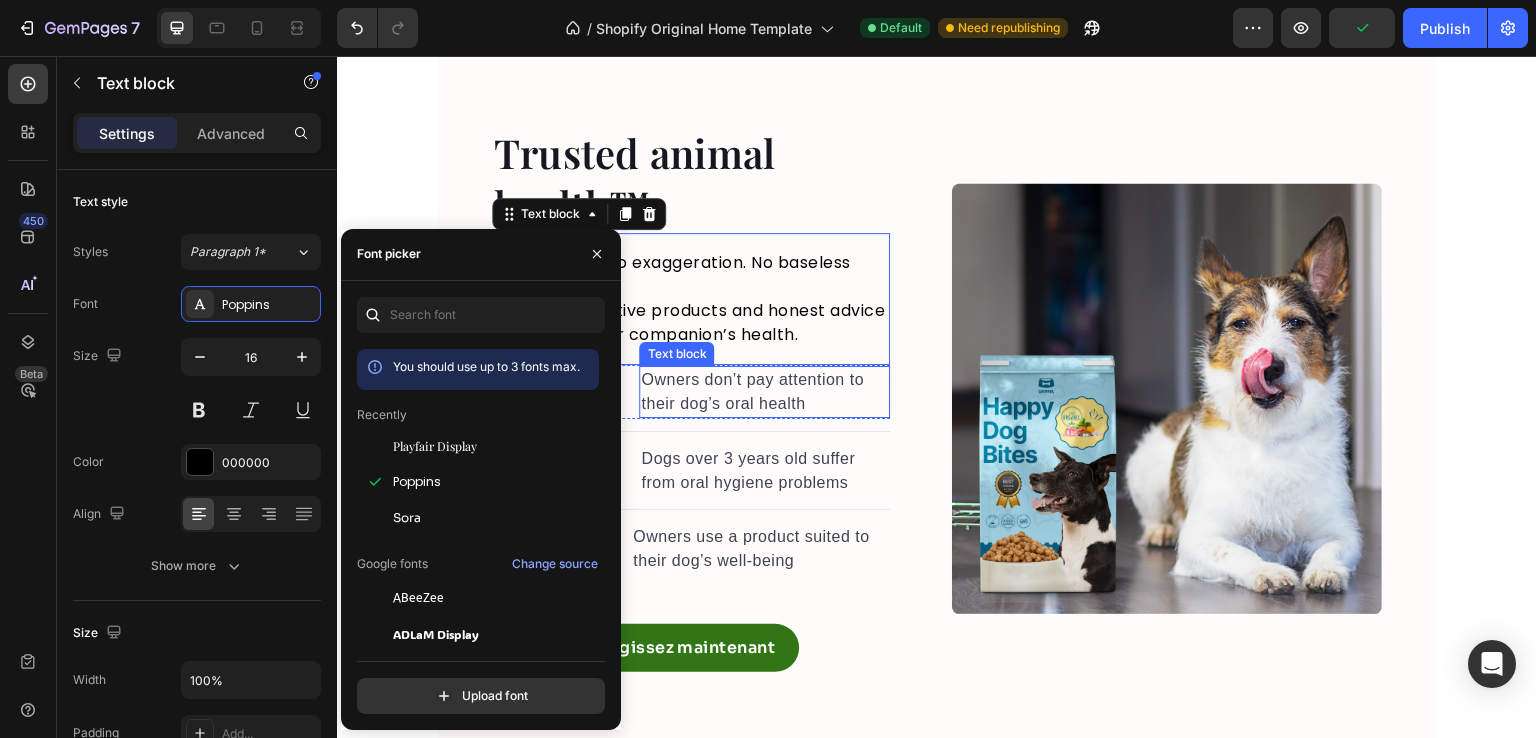 click on "Owners don’t pay attention to their dog’s oral health" at bounding box center (764, 392) 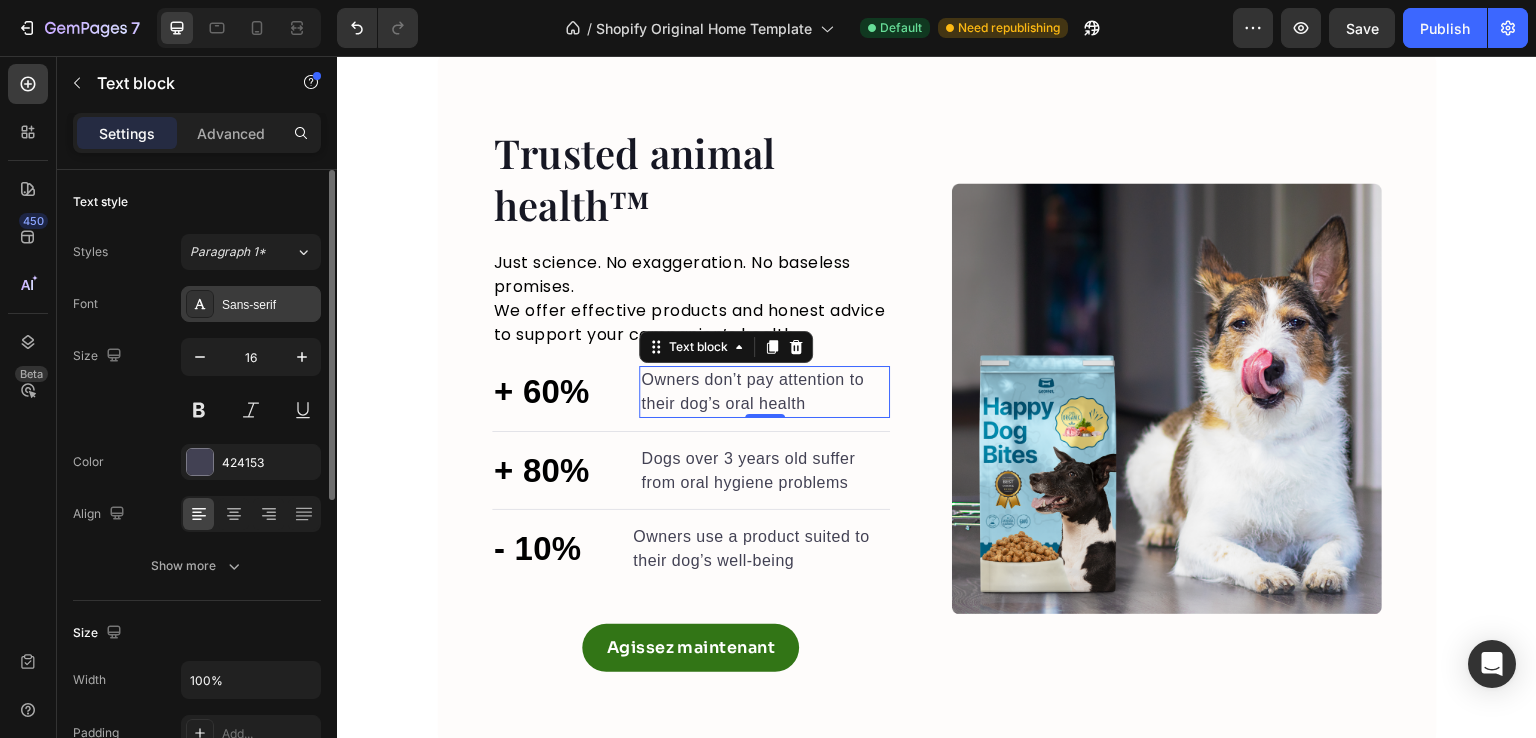 click on "Sans-serif" at bounding box center [251, 304] 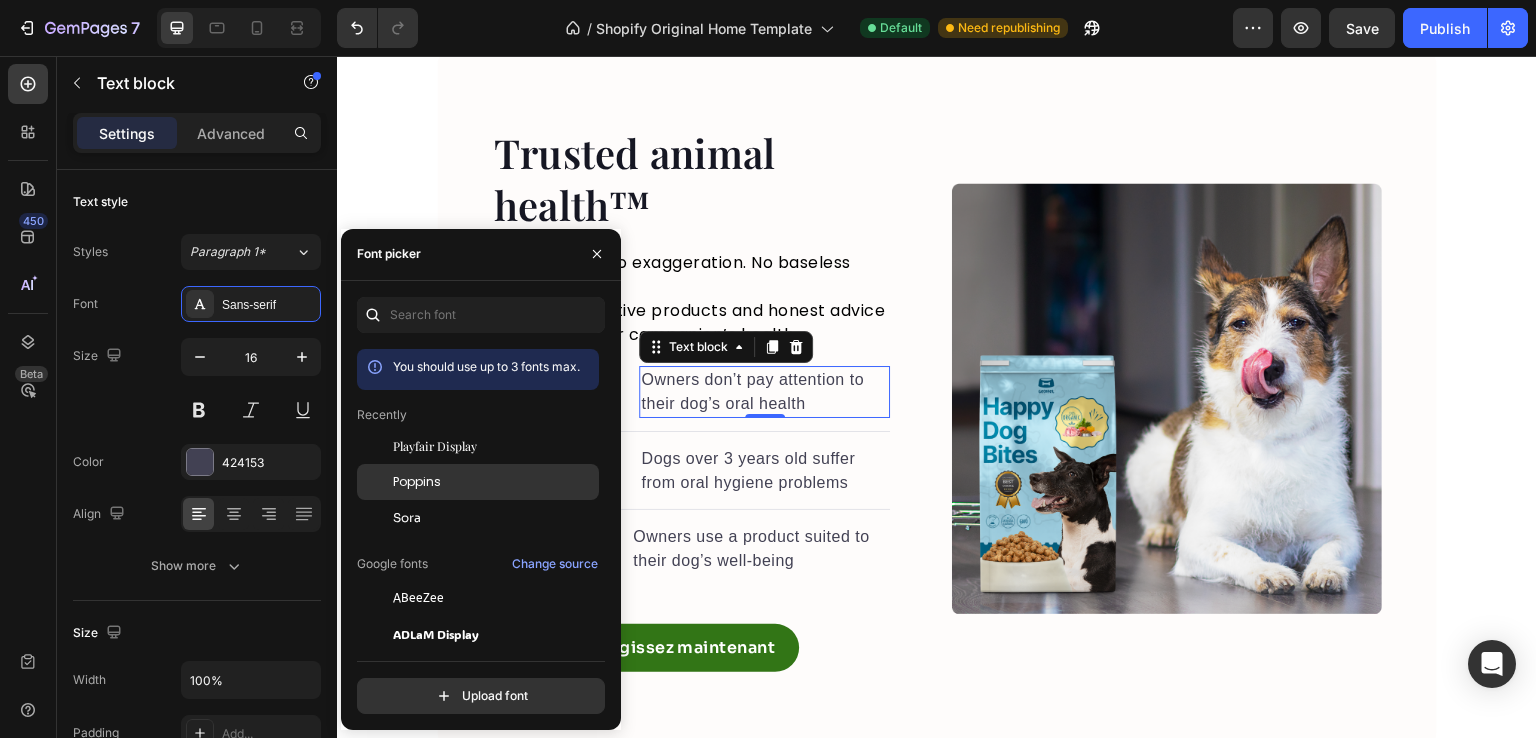 click on "Poppins" at bounding box center (417, 482) 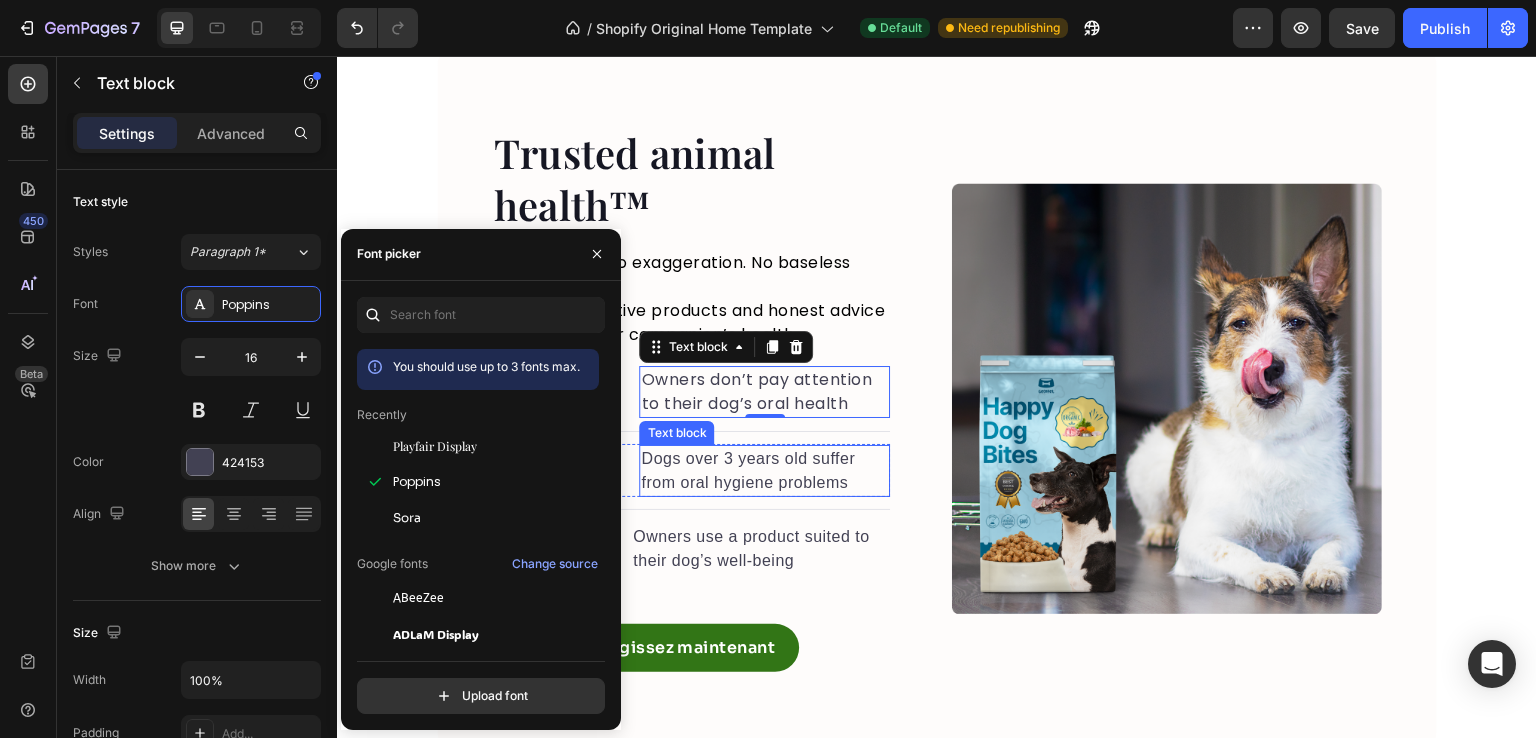 click on "Dogs over 3 years old suffer from oral hygiene problems" at bounding box center [764, 471] 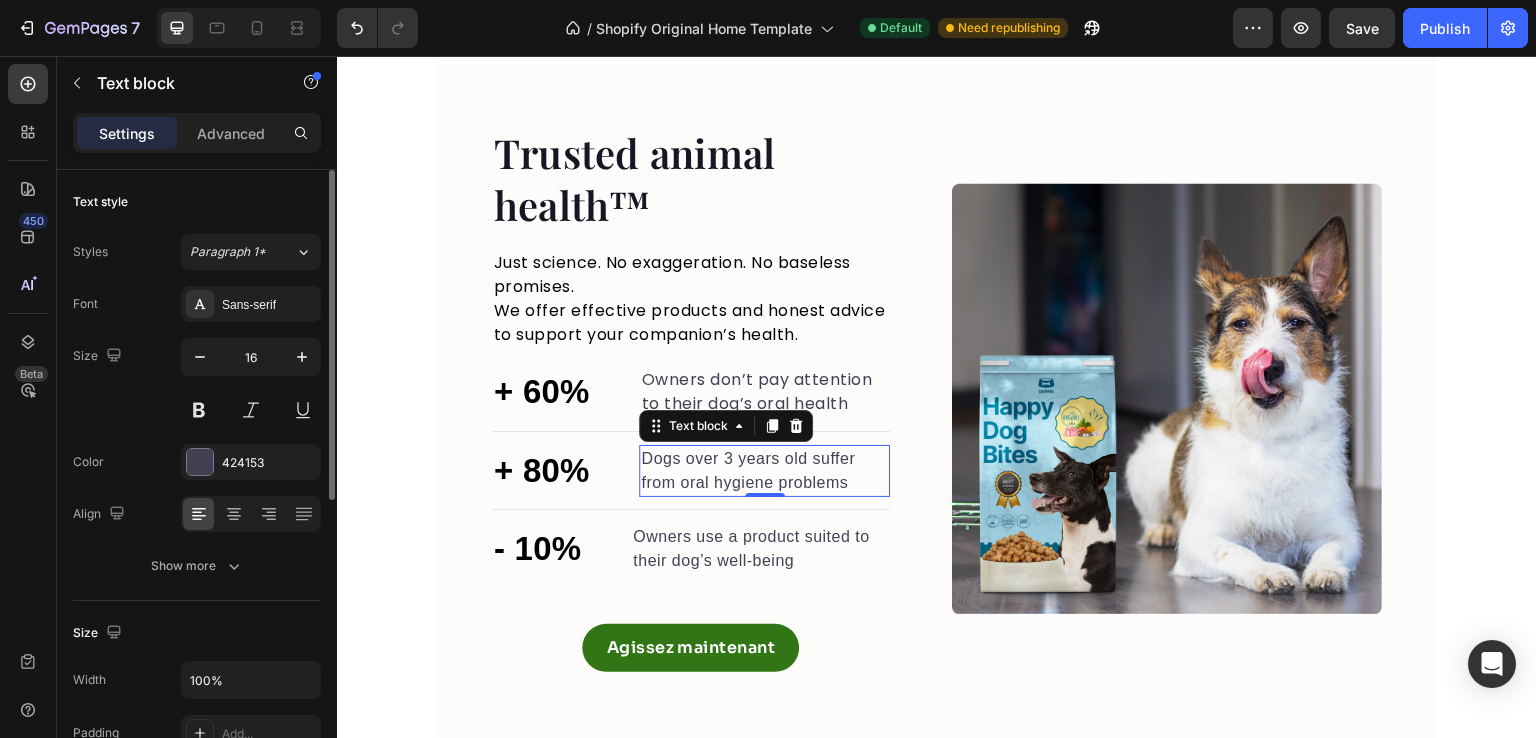 click on "Font Sans-serif Size 16 Color 424153 Align Show more" at bounding box center [197, 435] 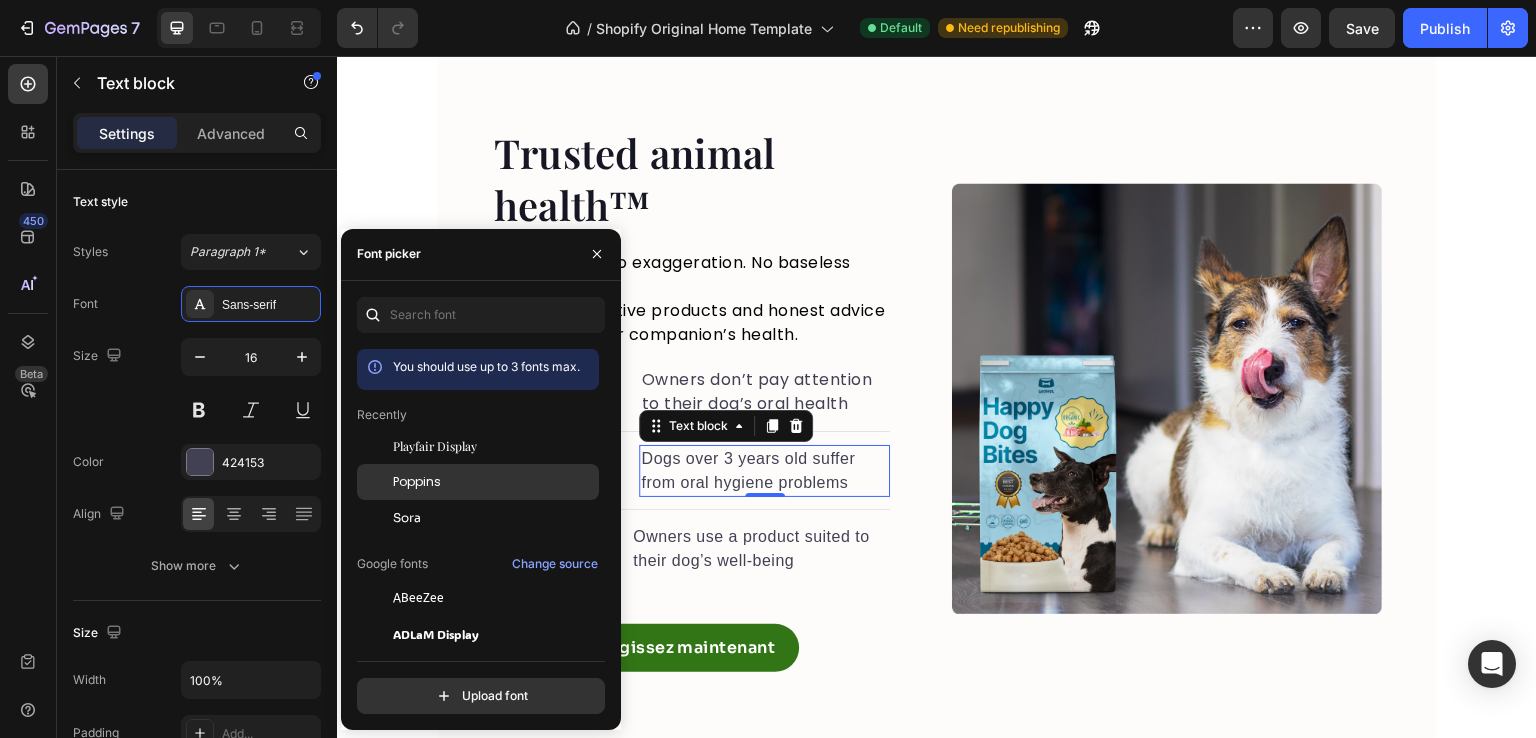 click on "Poppins" at bounding box center (494, 482) 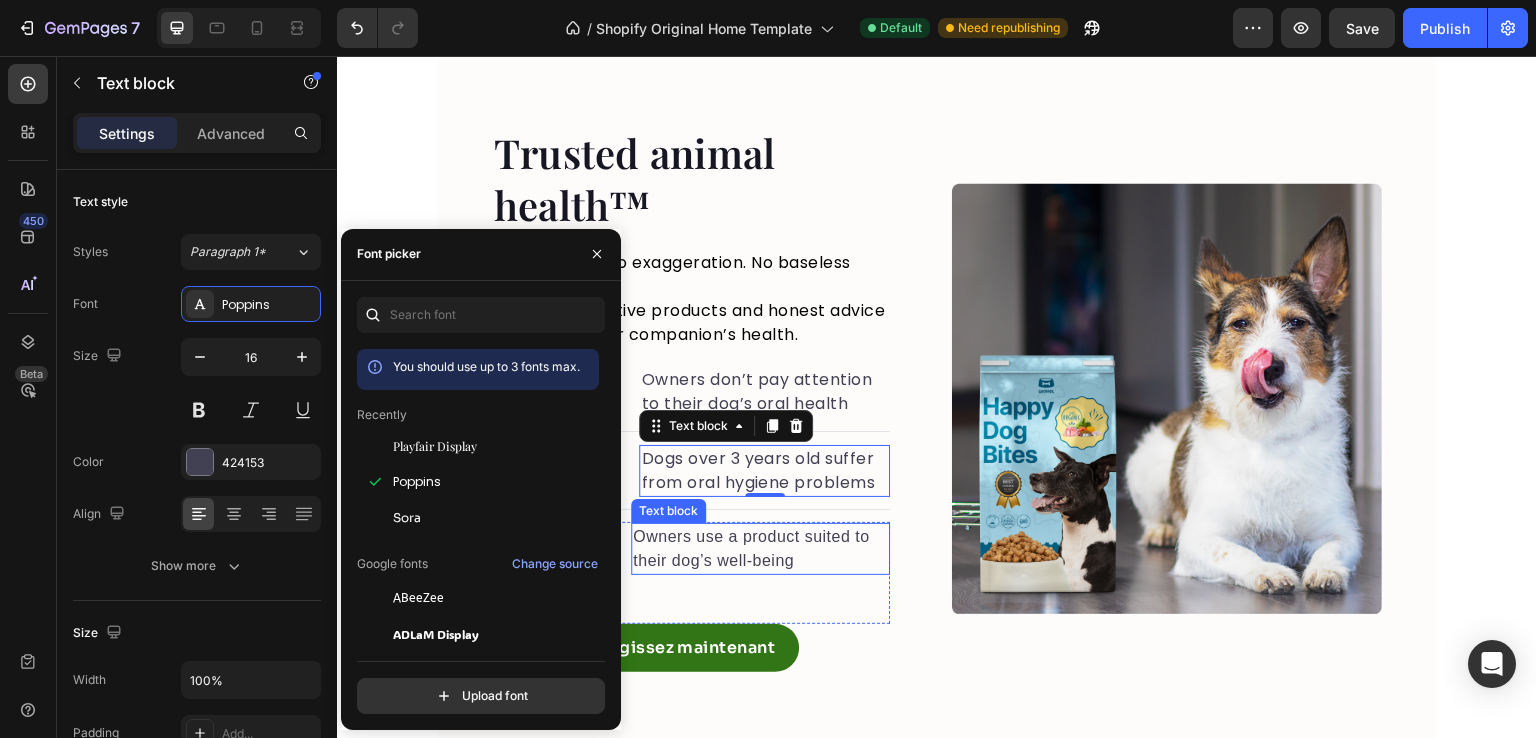 click on "Owners use a product suited to their dog’s well-being" at bounding box center (760, 549) 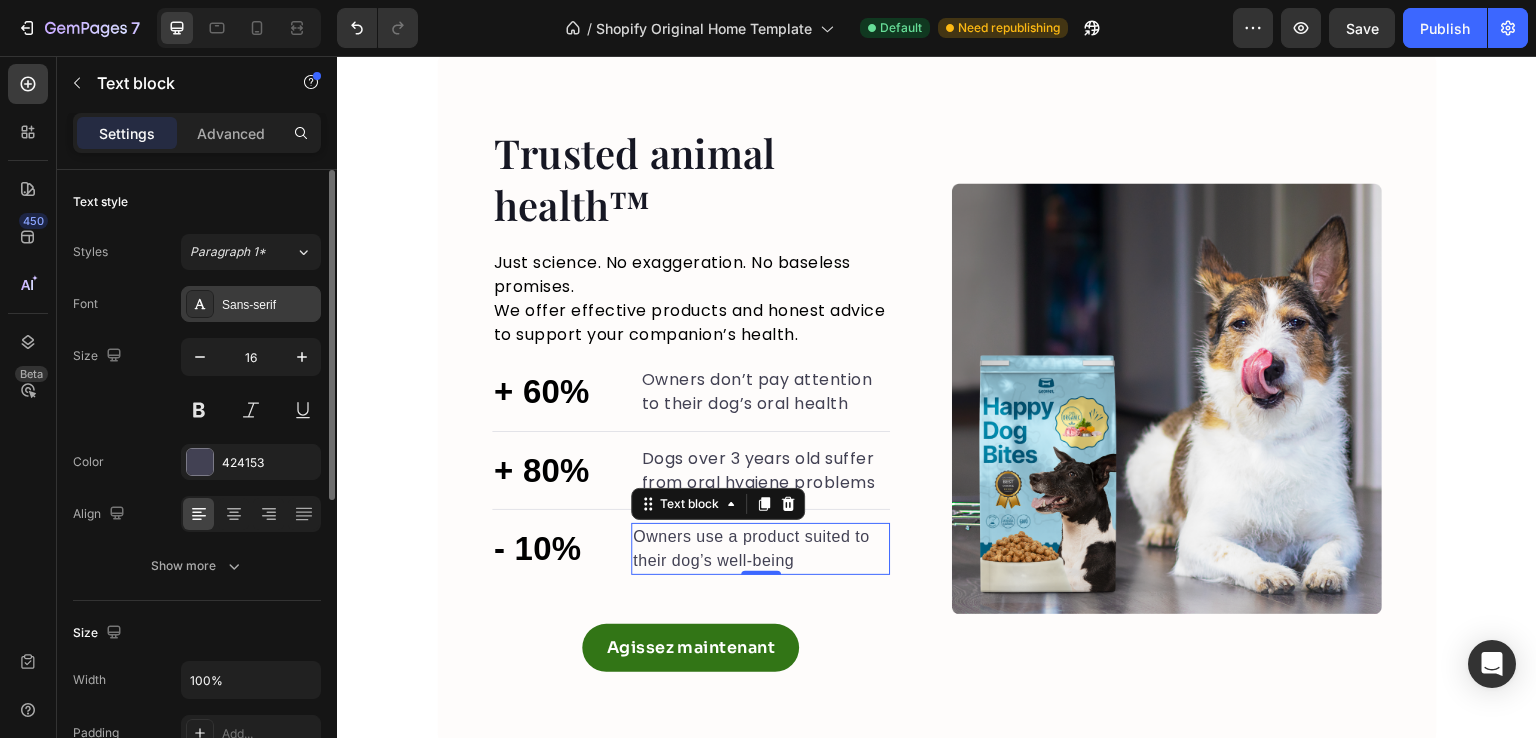 click on "Sans-serif" at bounding box center [269, 305] 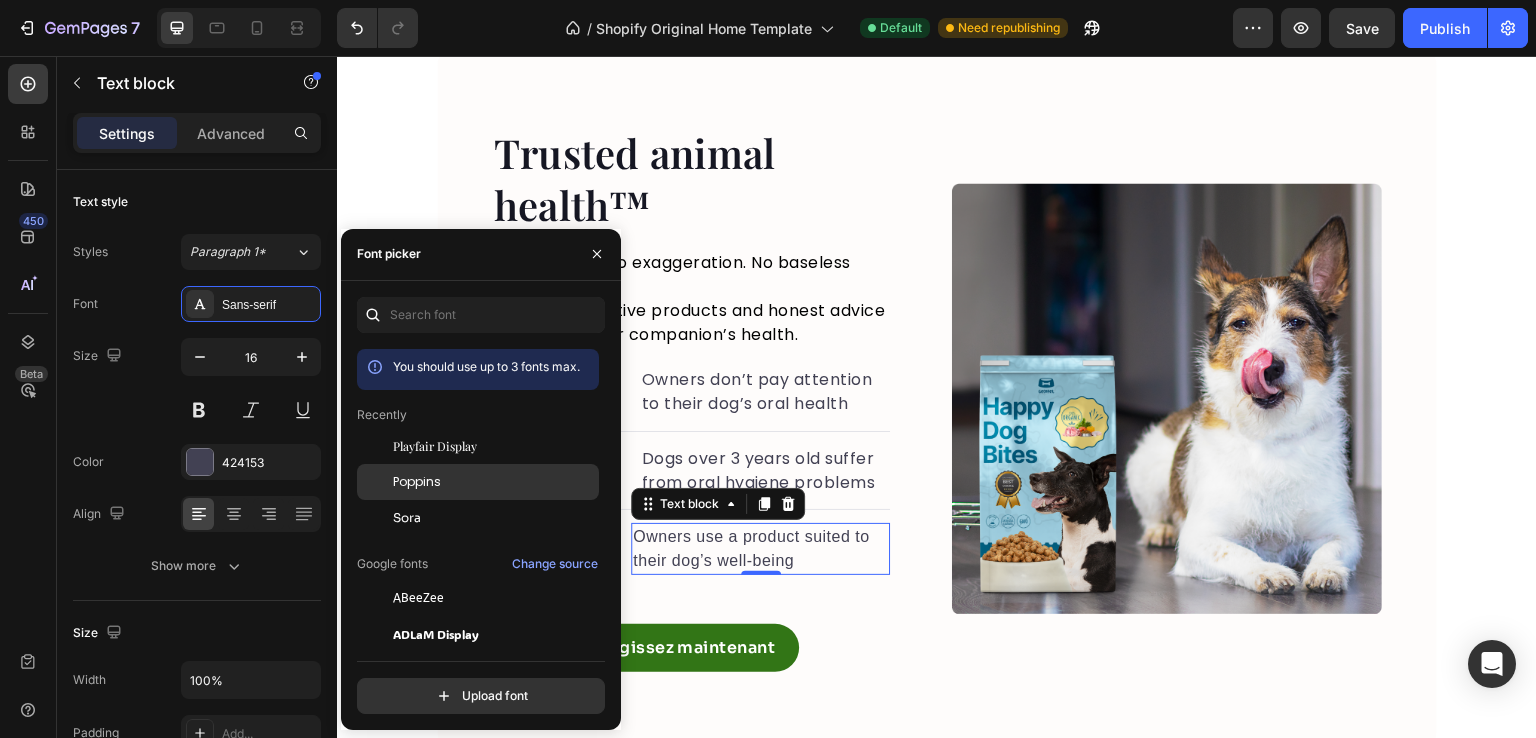 click on "Poppins" at bounding box center [417, 482] 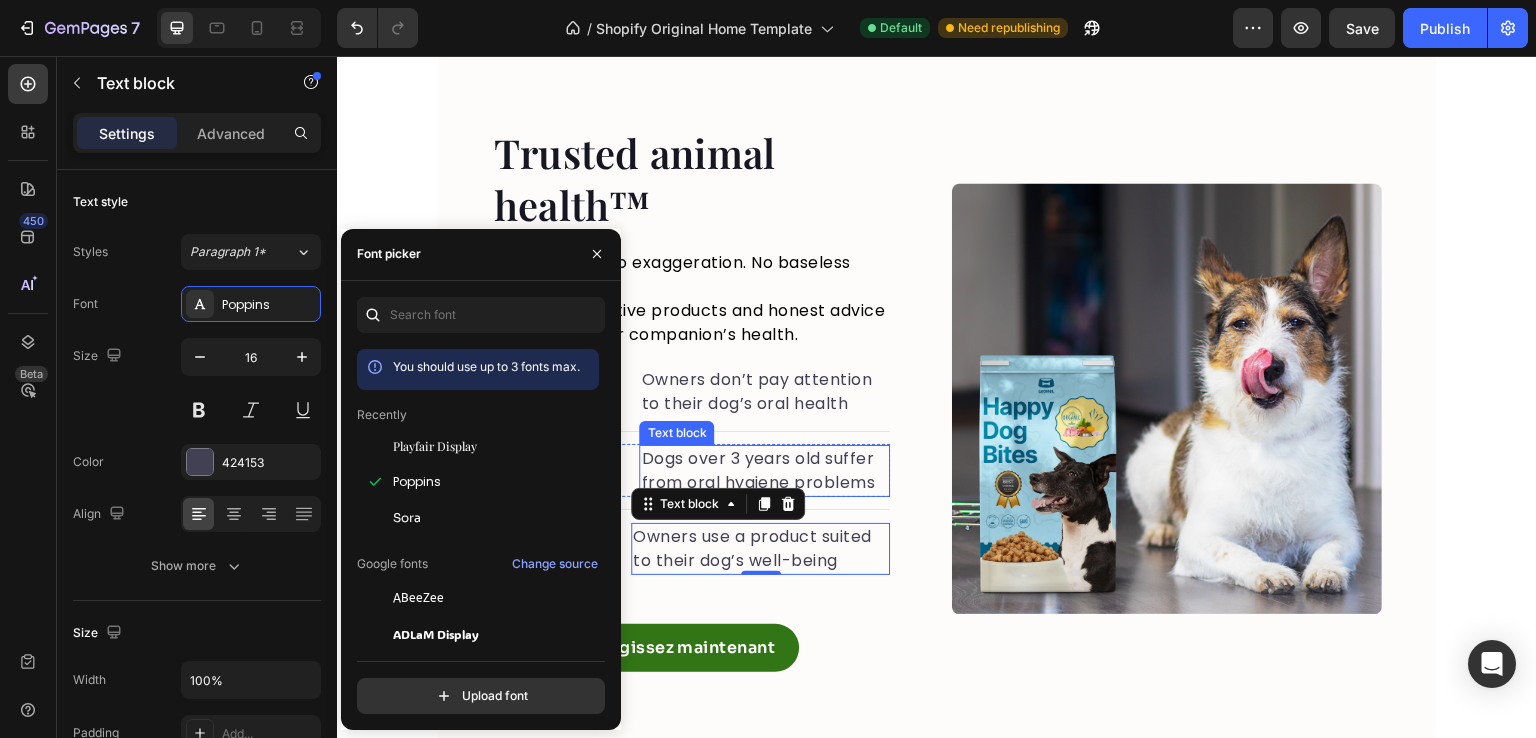 click on "Dogs over 3 years old suffer from oral hygiene problems" at bounding box center (764, 471) 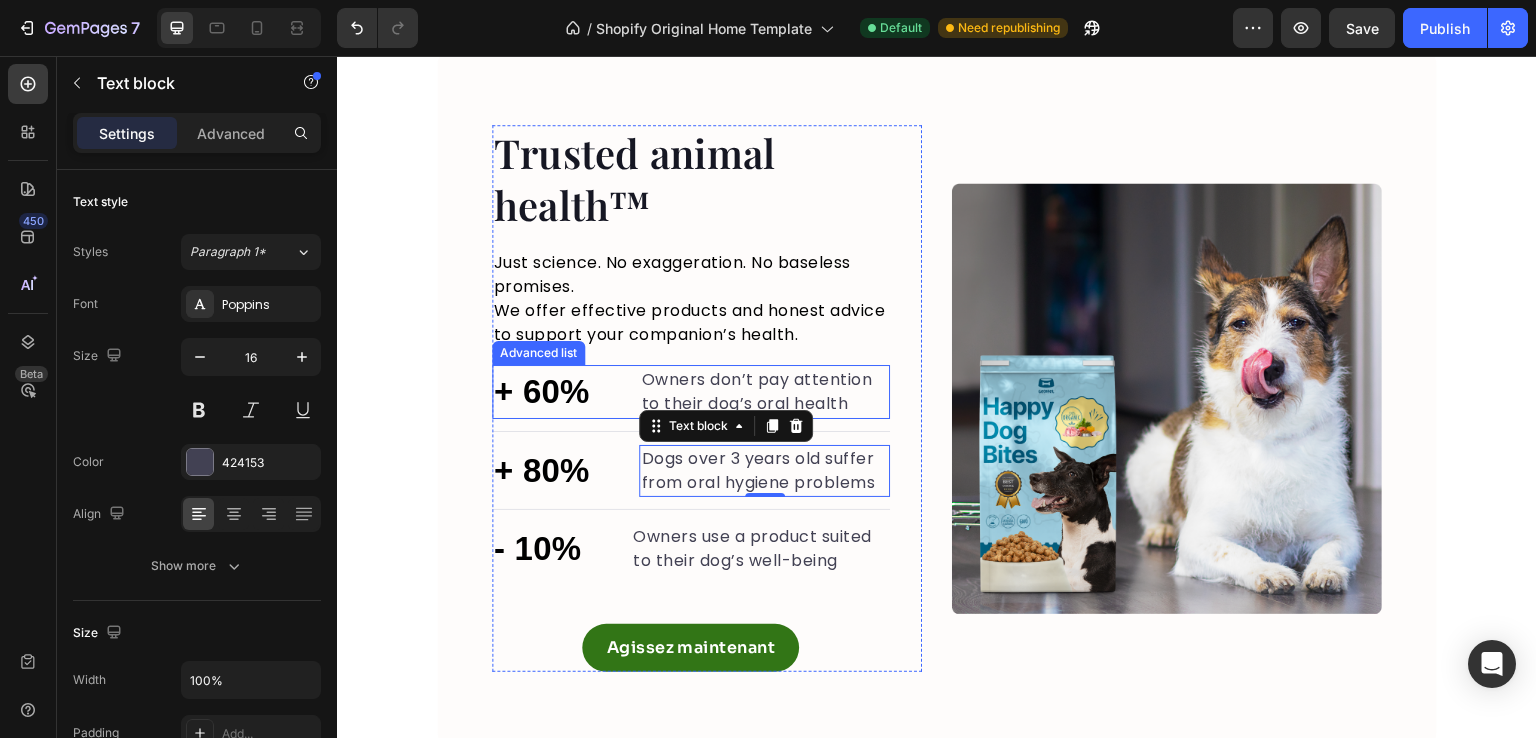 click on "+ 60%" at bounding box center [542, 392] 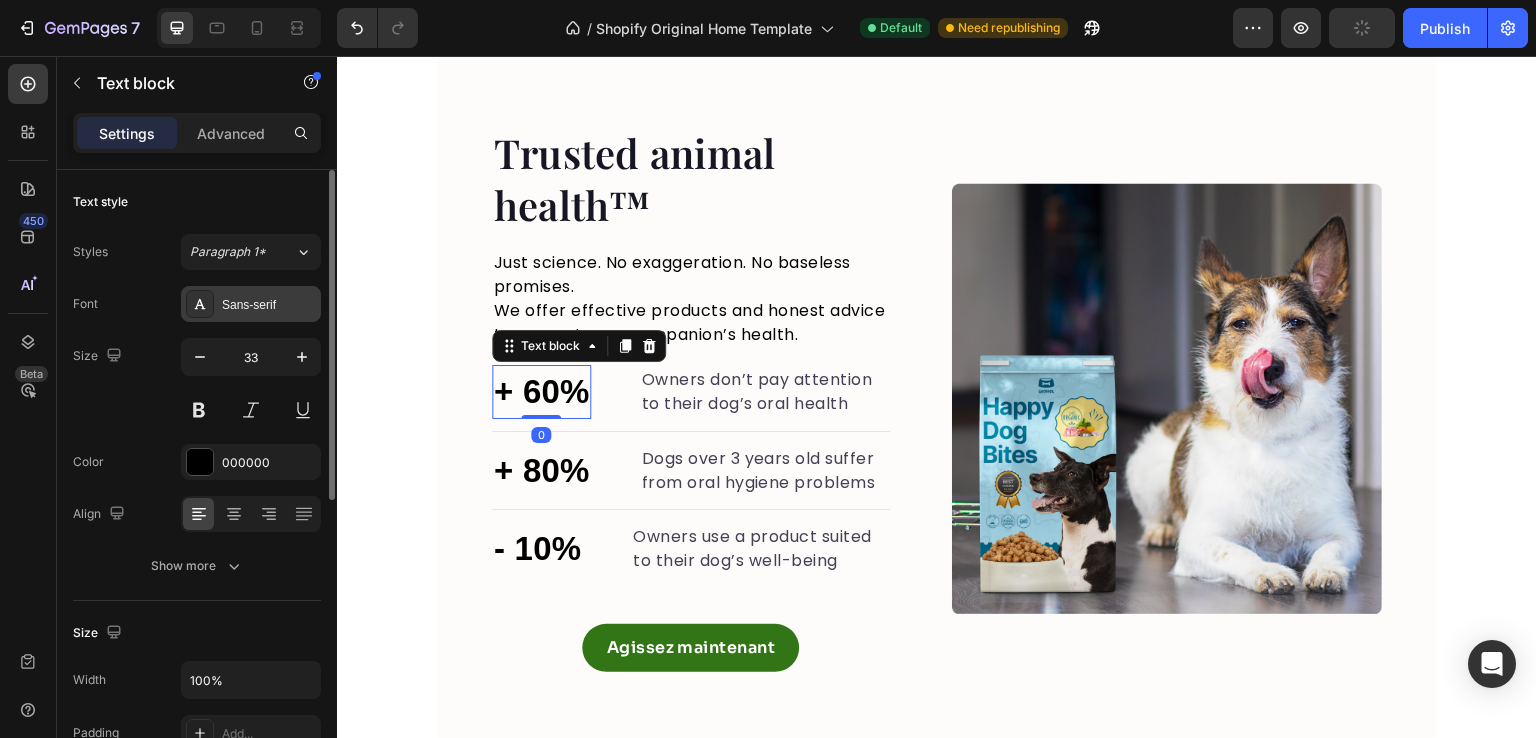 click on "Sans-serif" at bounding box center (269, 305) 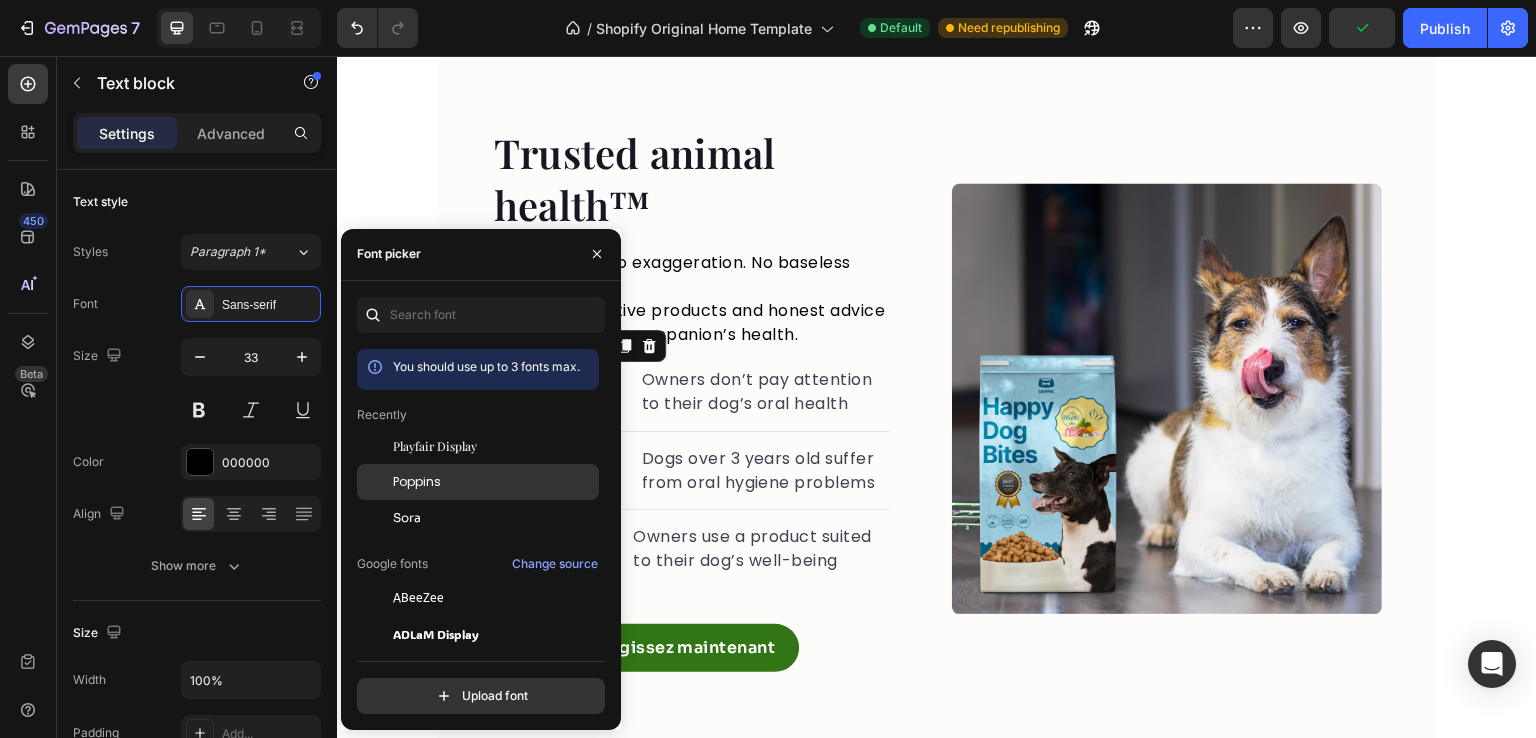click on "Poppins" 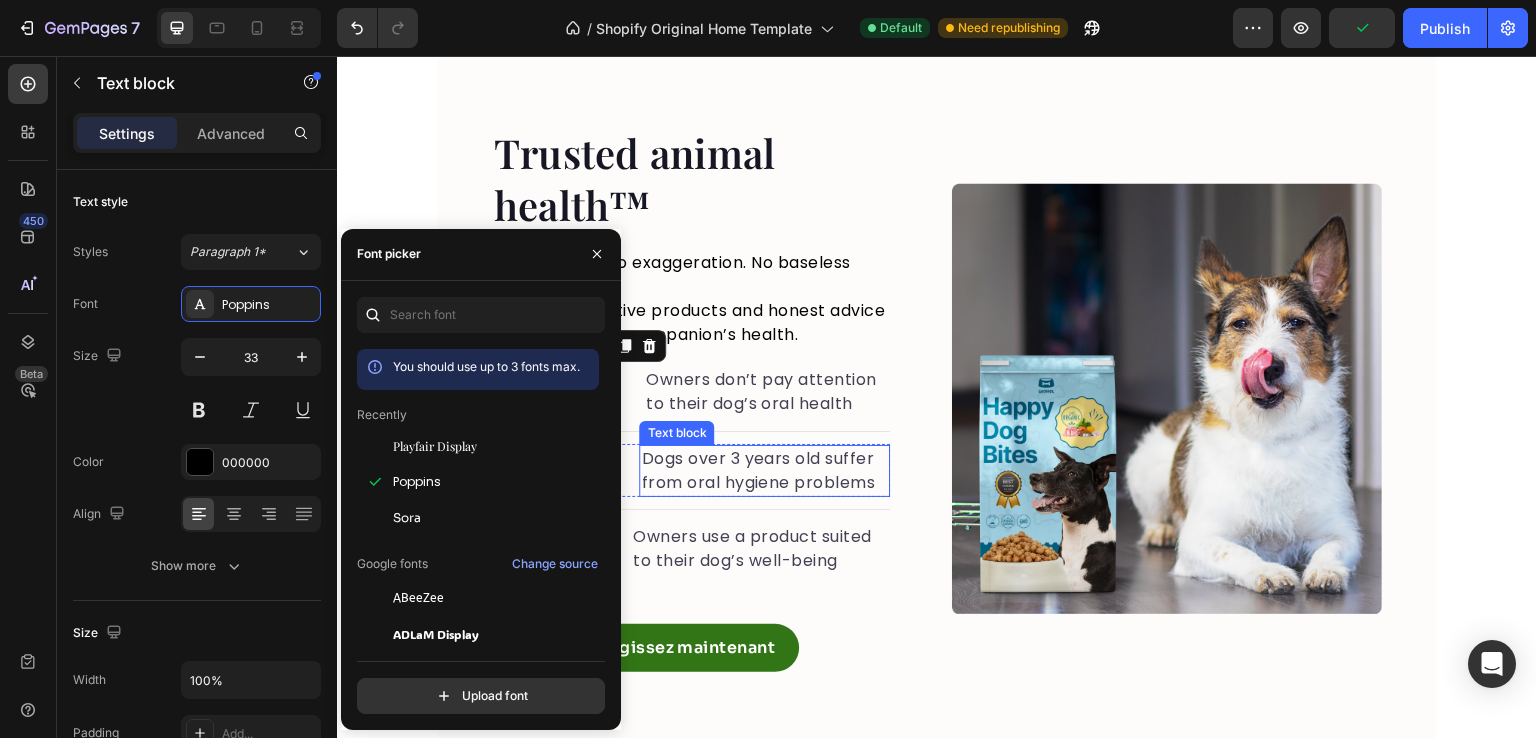 click on "Dogs over 3 years old suffer from oral hygiene problems" at bounding box center [764, 471] 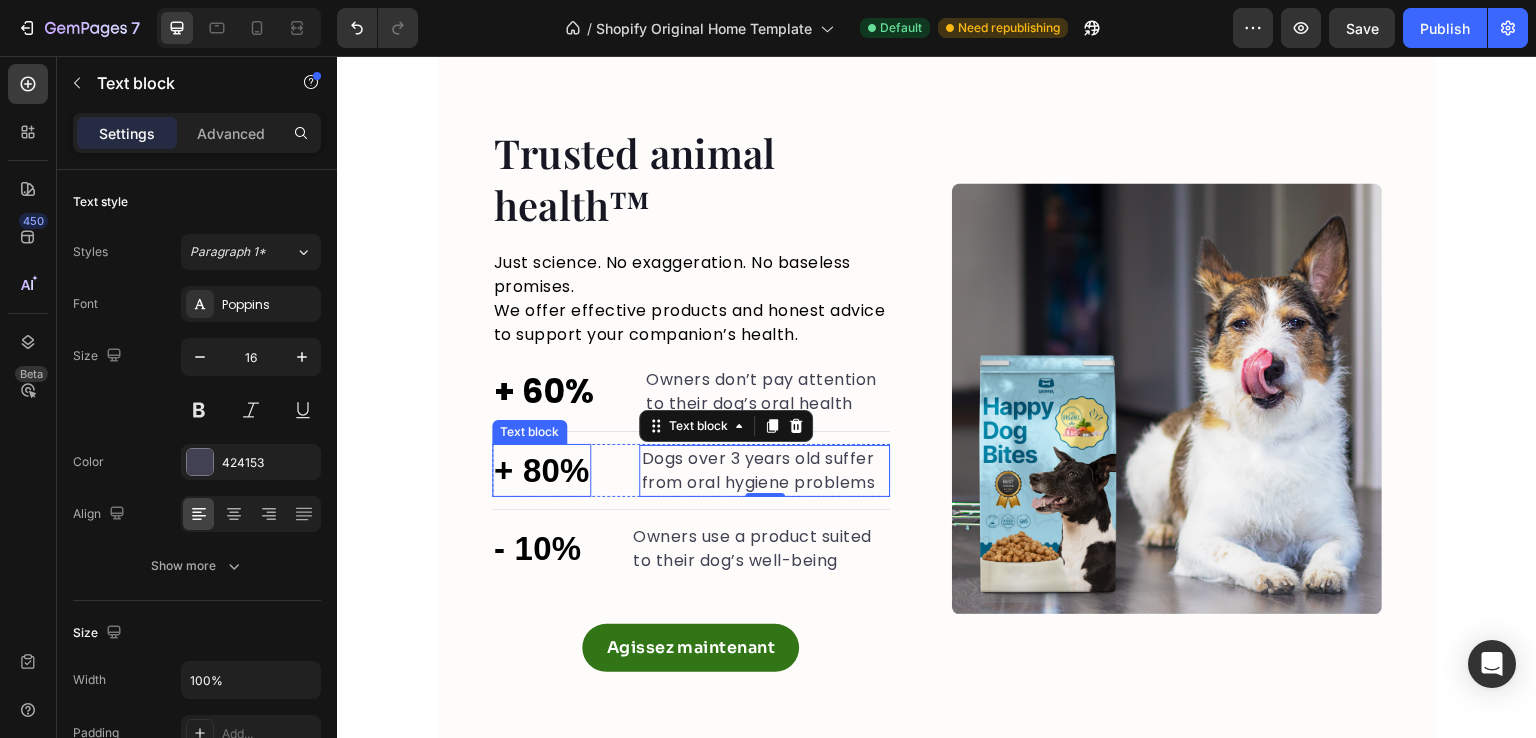 click on "Text block" at bounding box center [529, 432] 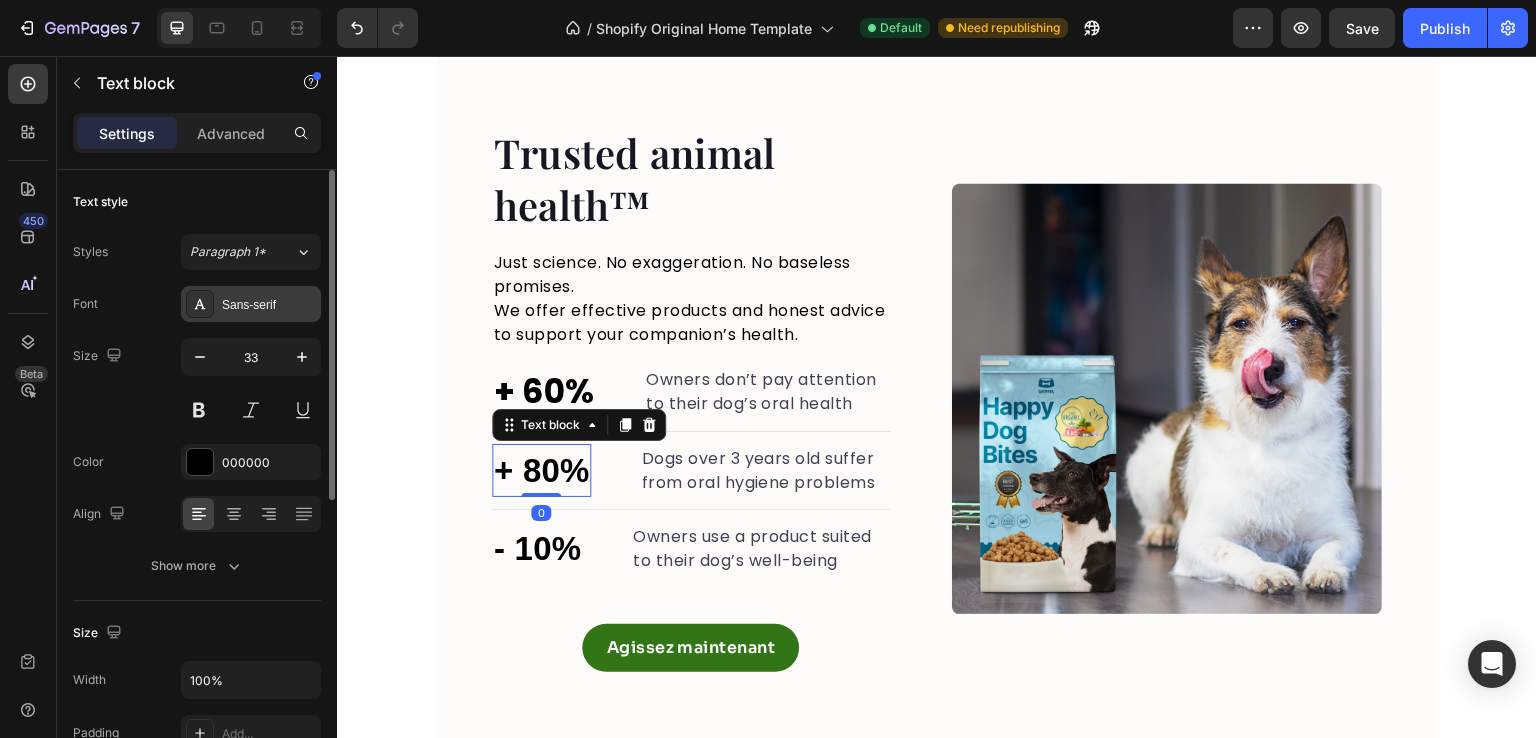 click on "Sans-serif" at bounding box center [251, 304] 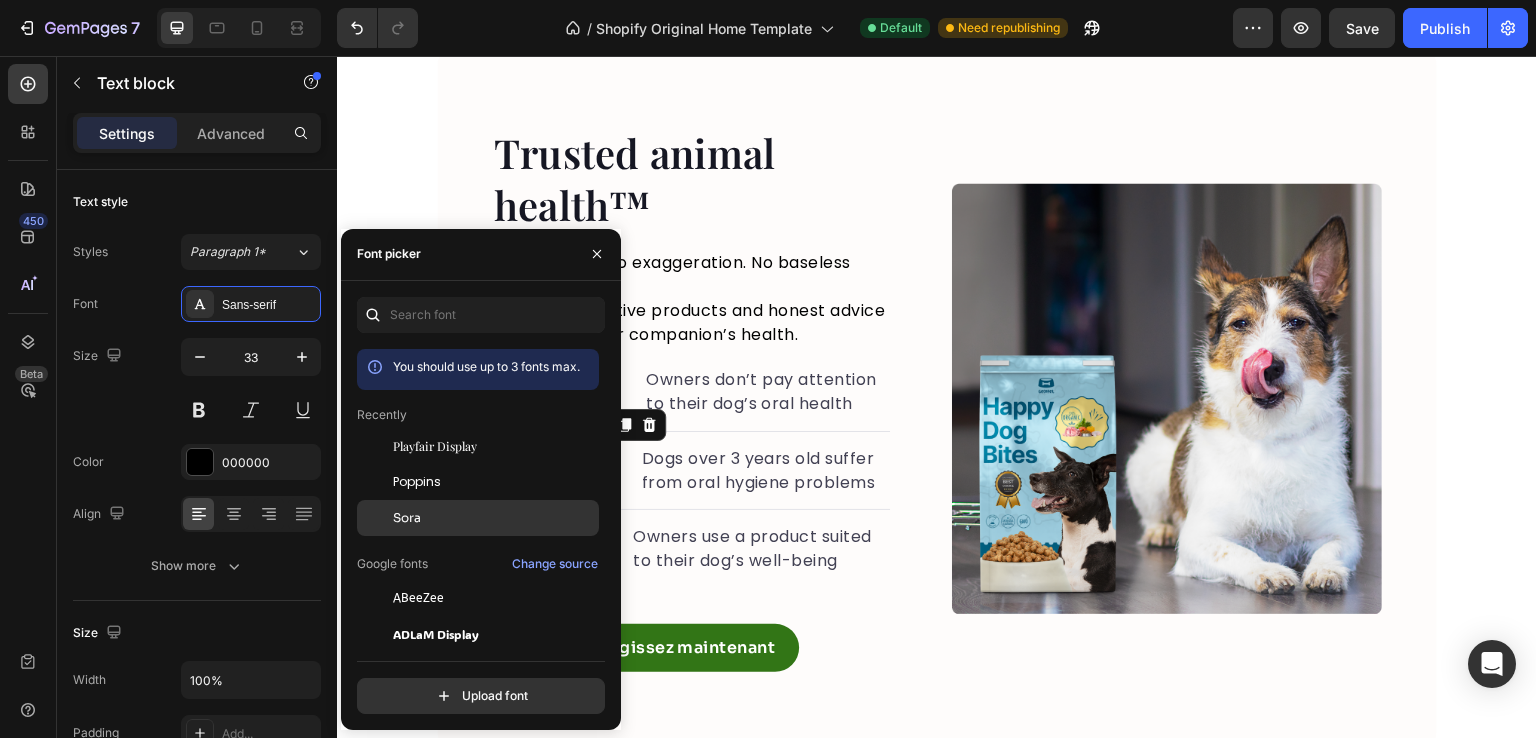 click on "Sora" at bounding box center (494, 518) 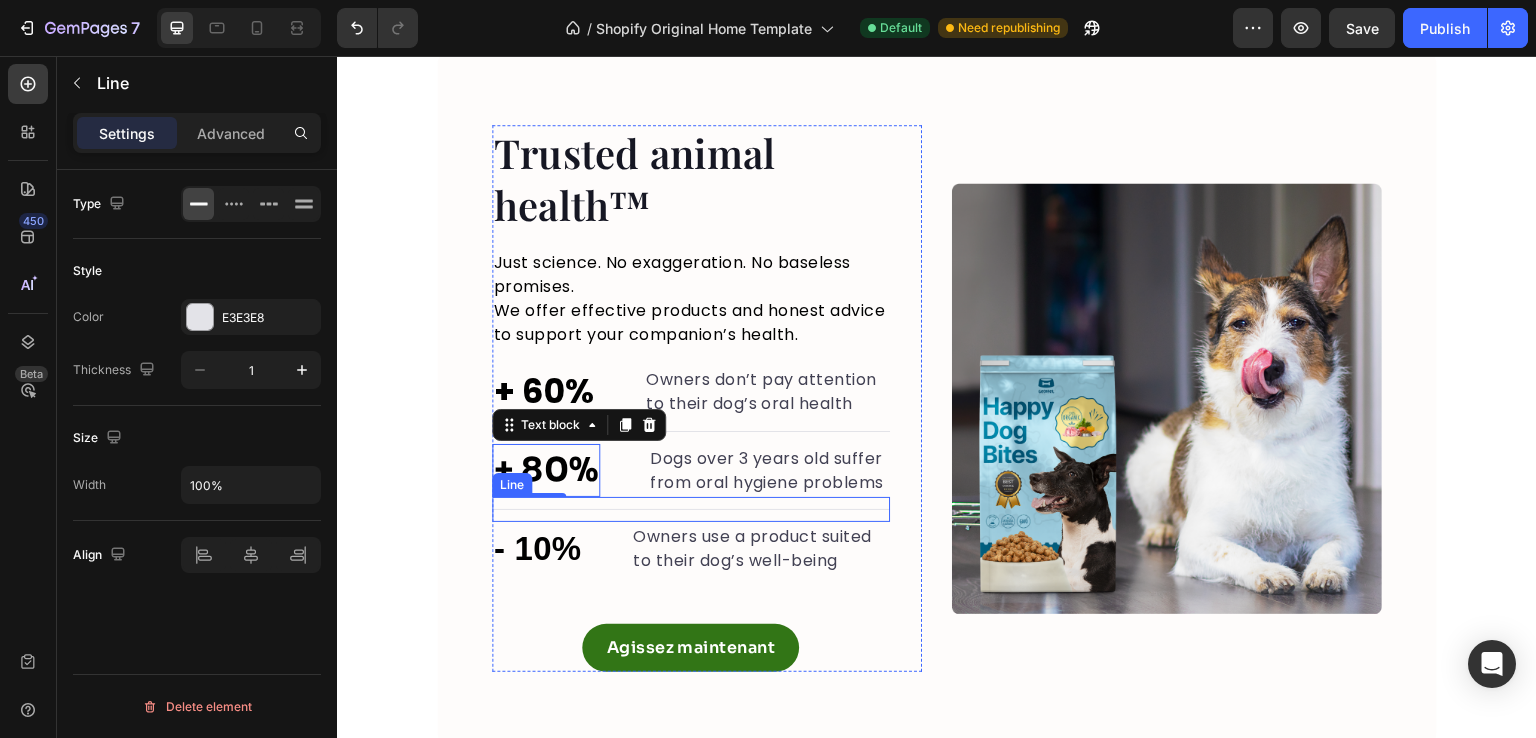 click on "Title Line" at bounding box center (691, 509) 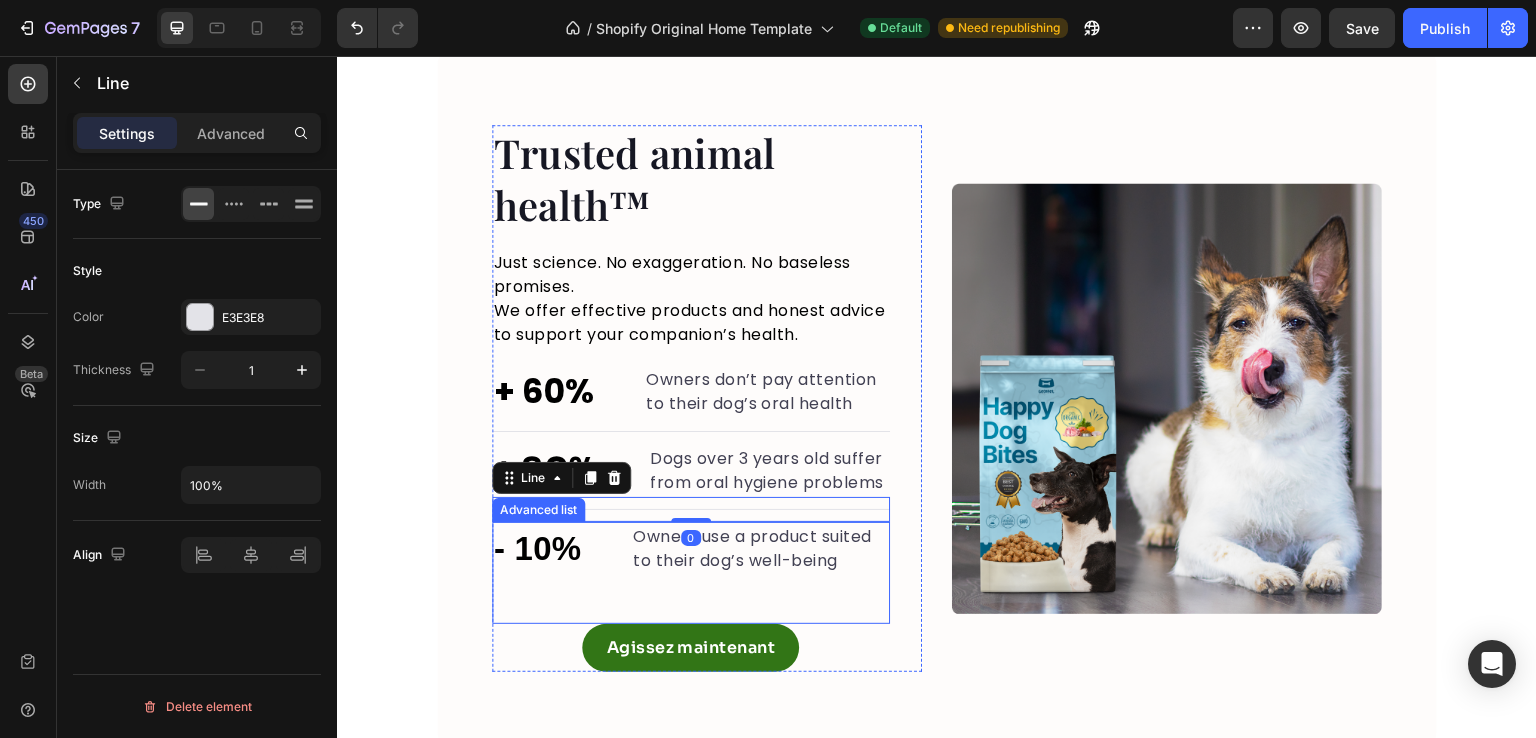 click on "- 10%" at bounding box center [537, 549] 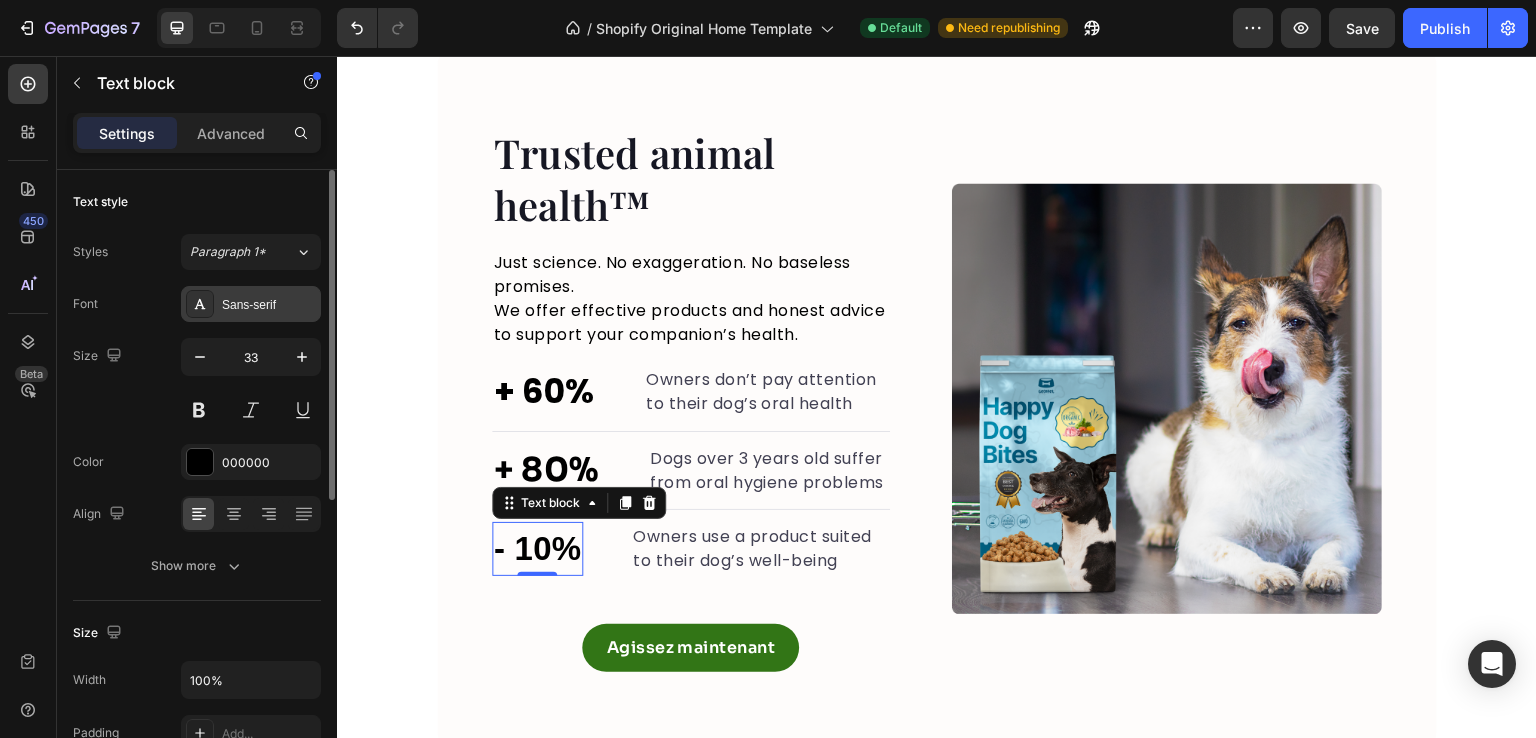 click on "Sans-serif" at bounding box center [251, 304] 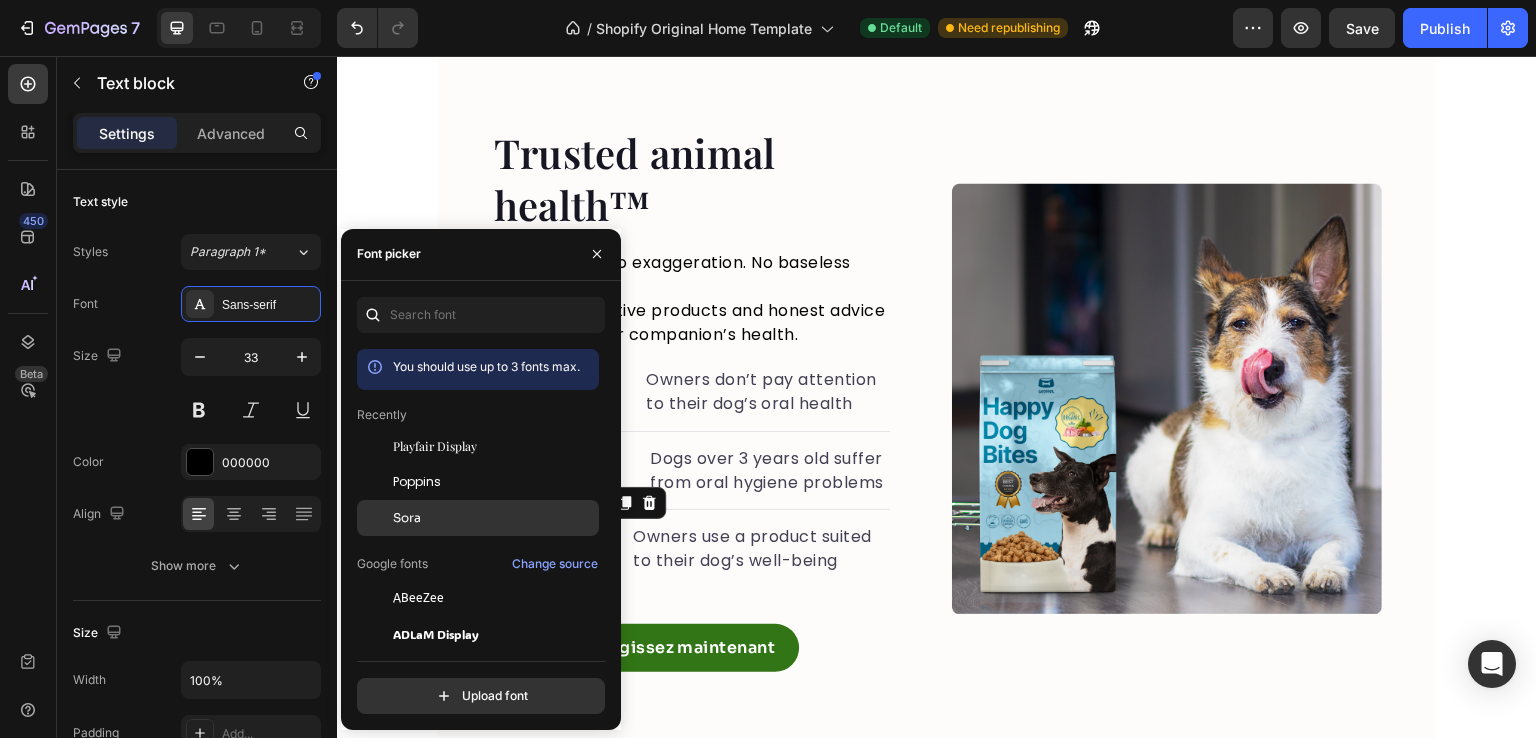 click on "Sora" at bounding box center (494, 518) 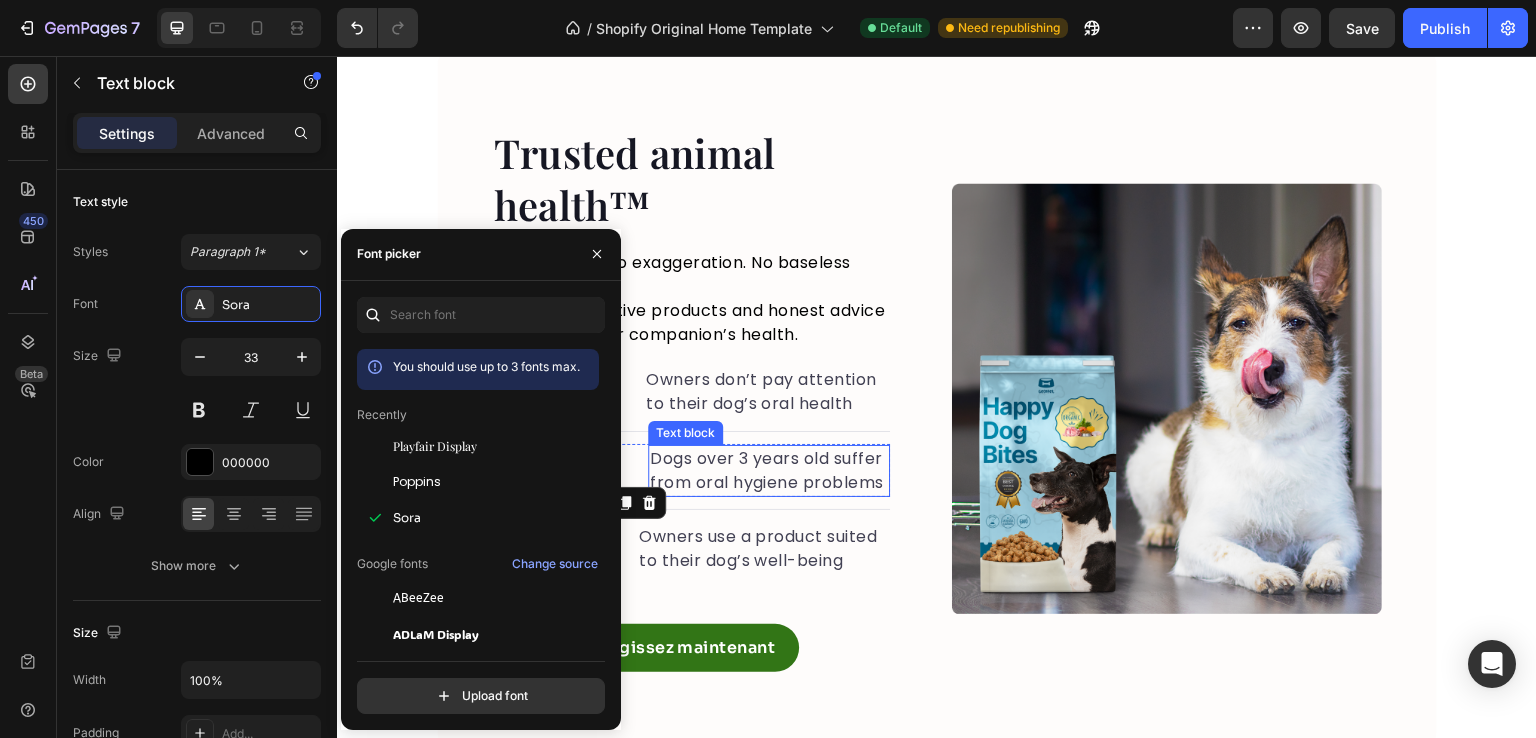 click on "Dogs over 3 years old suffer from oral hygiene problems" at bounding box center [769, 471] 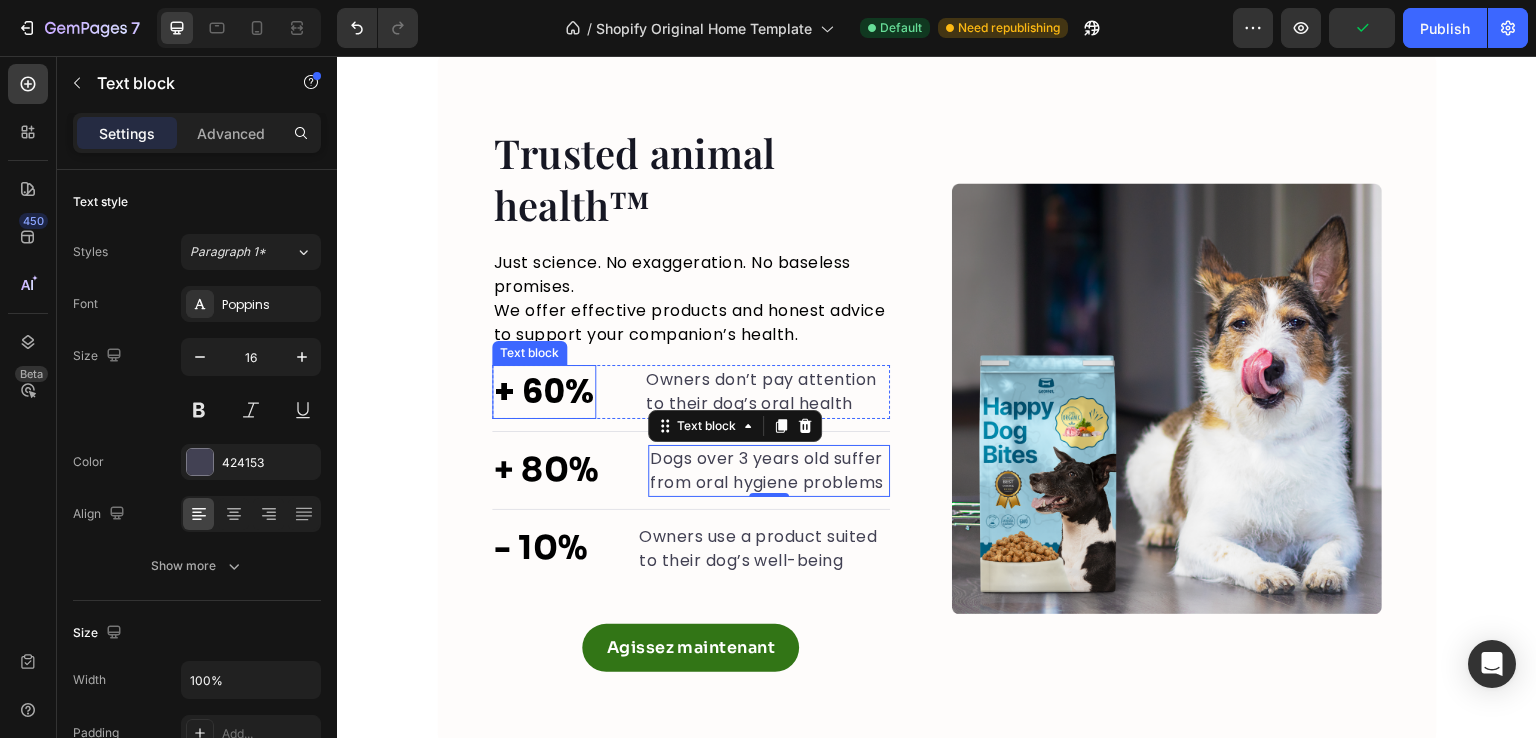 click on "+ 60%" at bounding box center [544, 392] 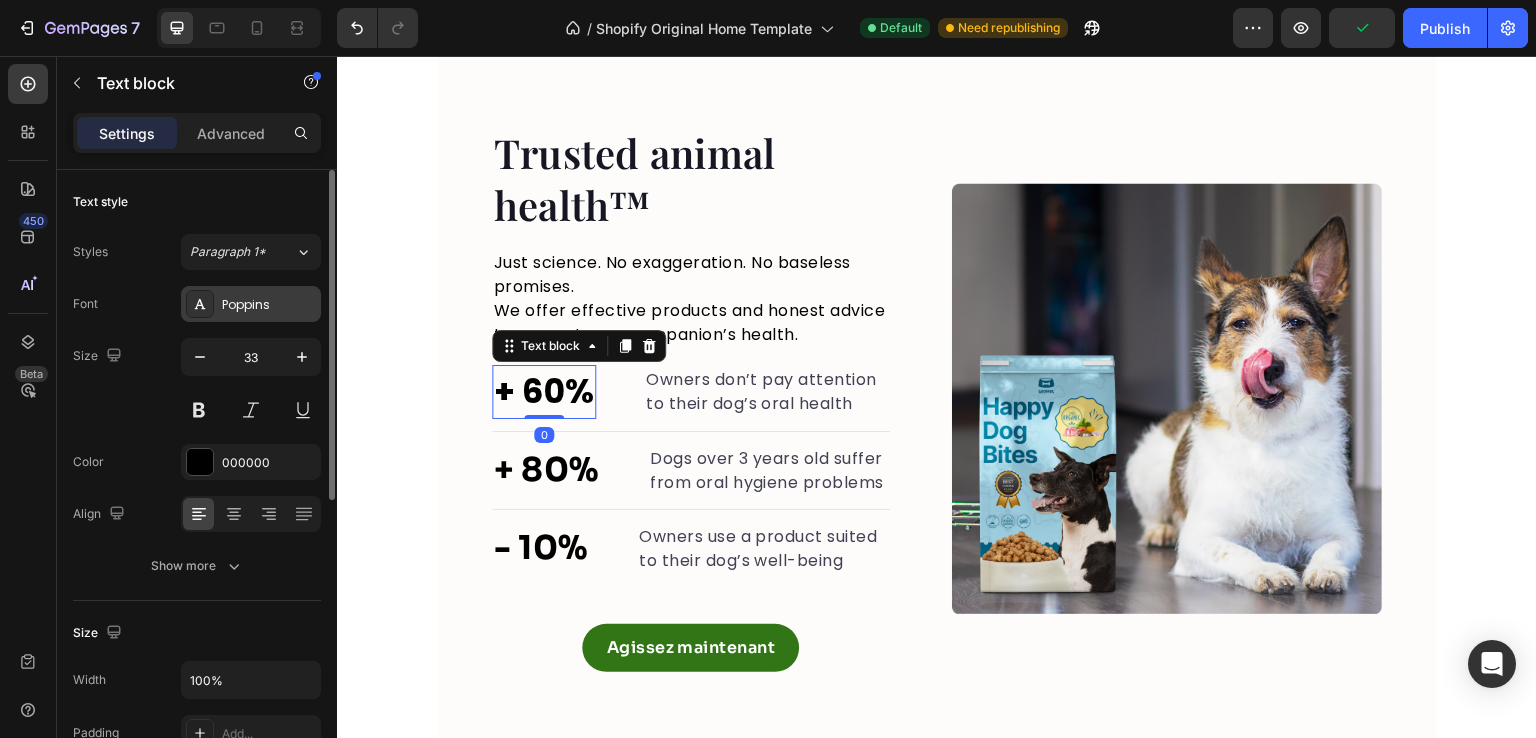 click on "Poppins" at bounding box center (269, 305) 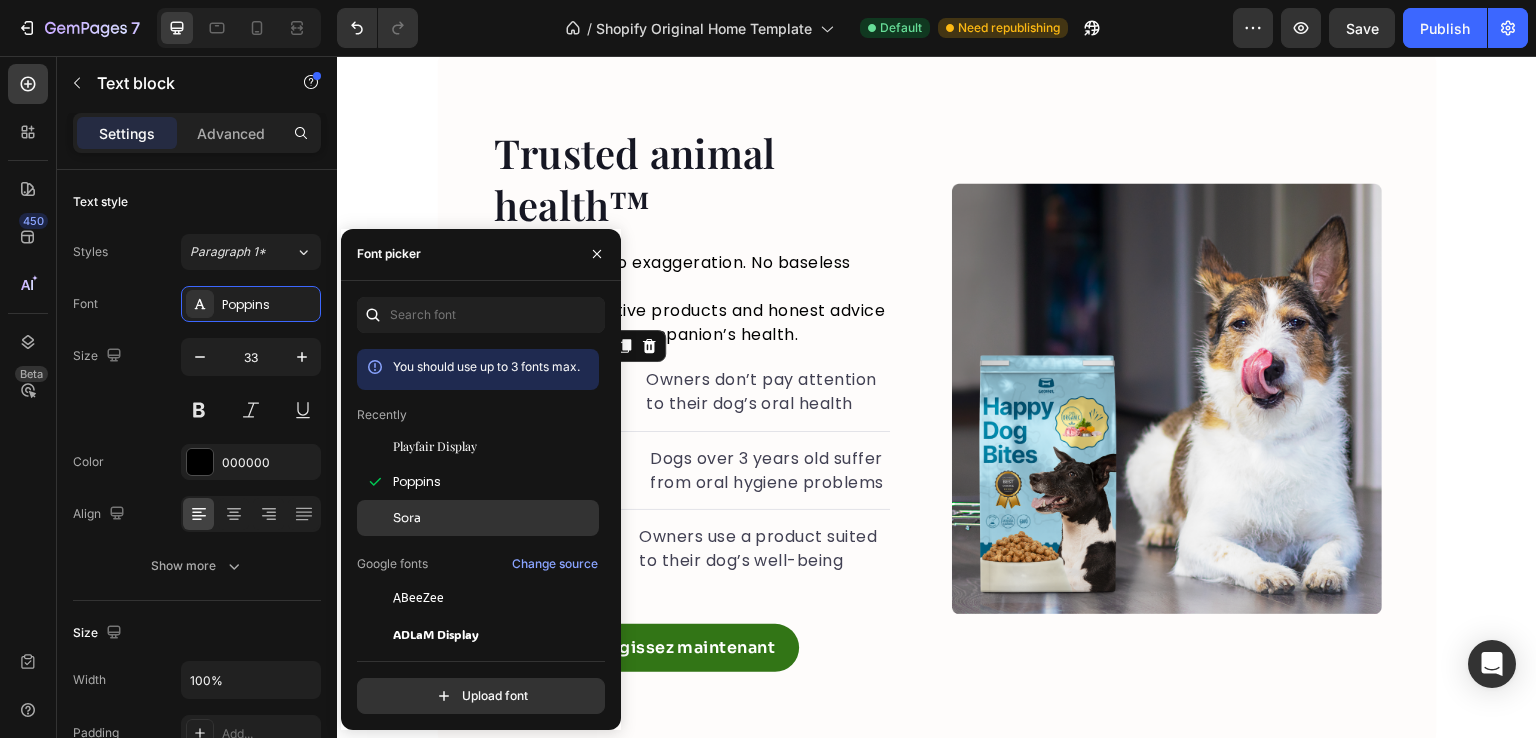 click on "Sora" 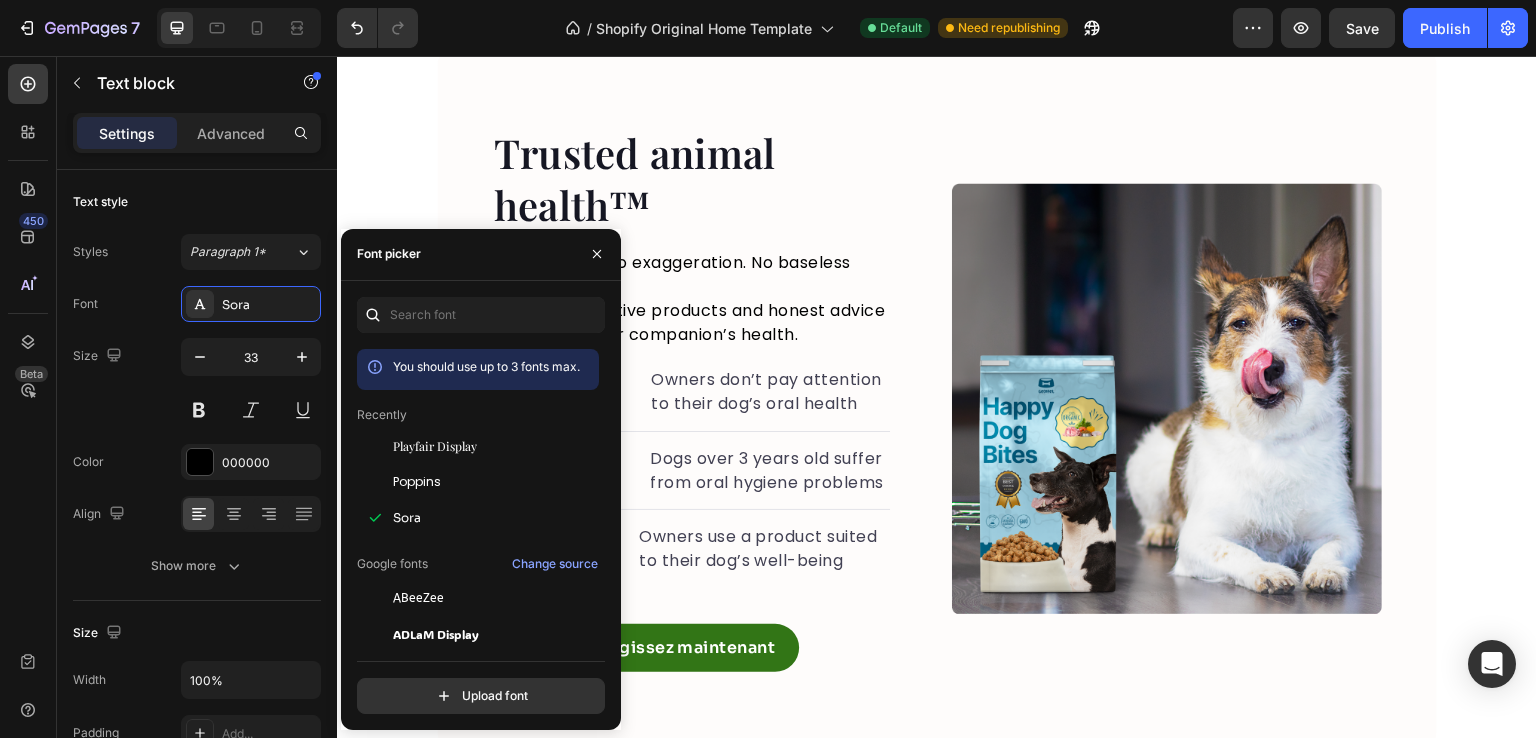 click on "Trusted animal health™ Heading Just science. No exaggeration. No baseless promises. We offer effective products and honest advice to support your companion’s health. Text block + 60% Text block Owners don’t pay attention to their dog’s oral health Text block Advanced list                Title Line + 80% Text block Dogs over 3 years old suffer from oral hygiene problems Text block Advanced list                Title Line - 10% Text block Owners use a product suited to their dog’s well-being Text block Advanced list Agissez maintenant Button Row Image Image Row Section 4" at bounding box center (937, 398) 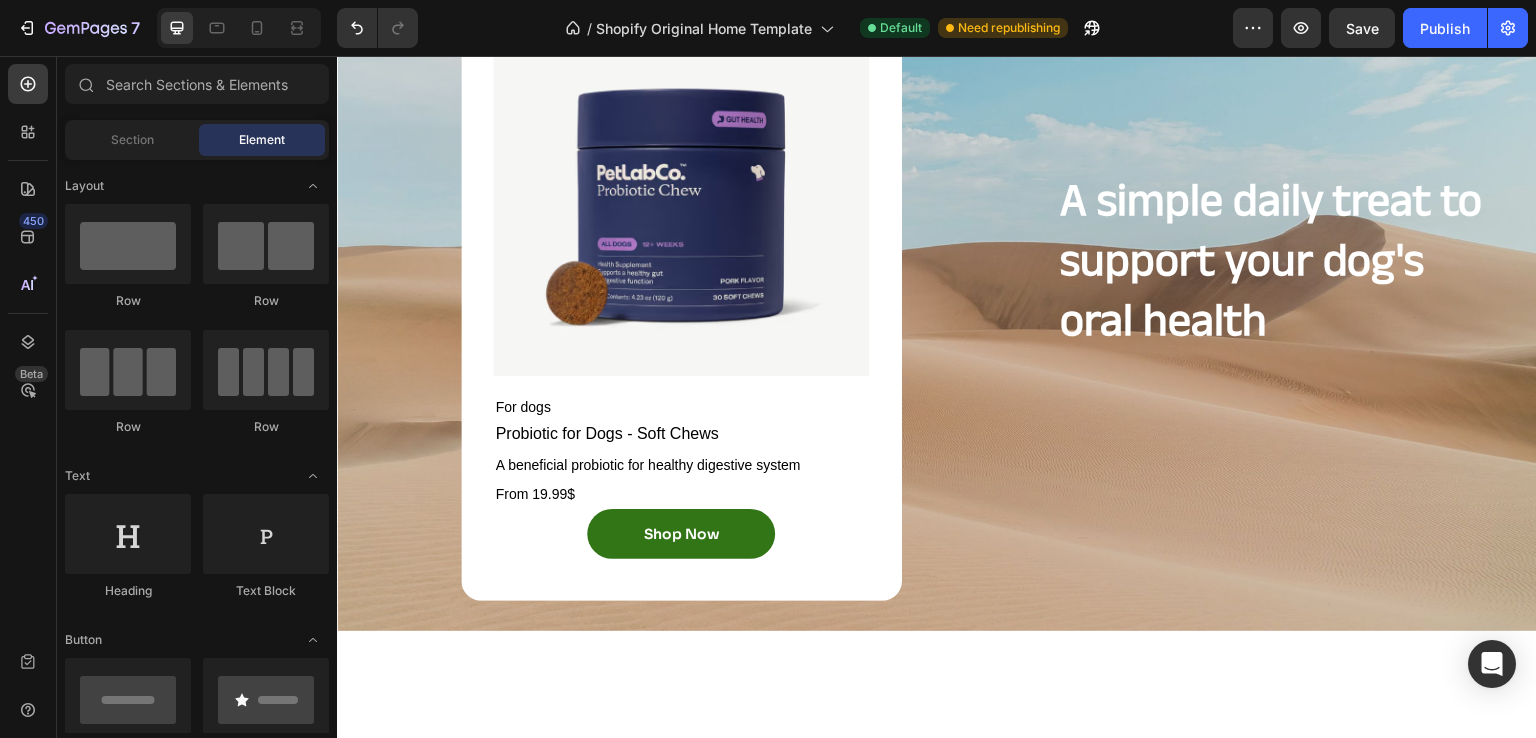 scroll, scrollTop: 3304, scrollLeft: 0, axis: vertical 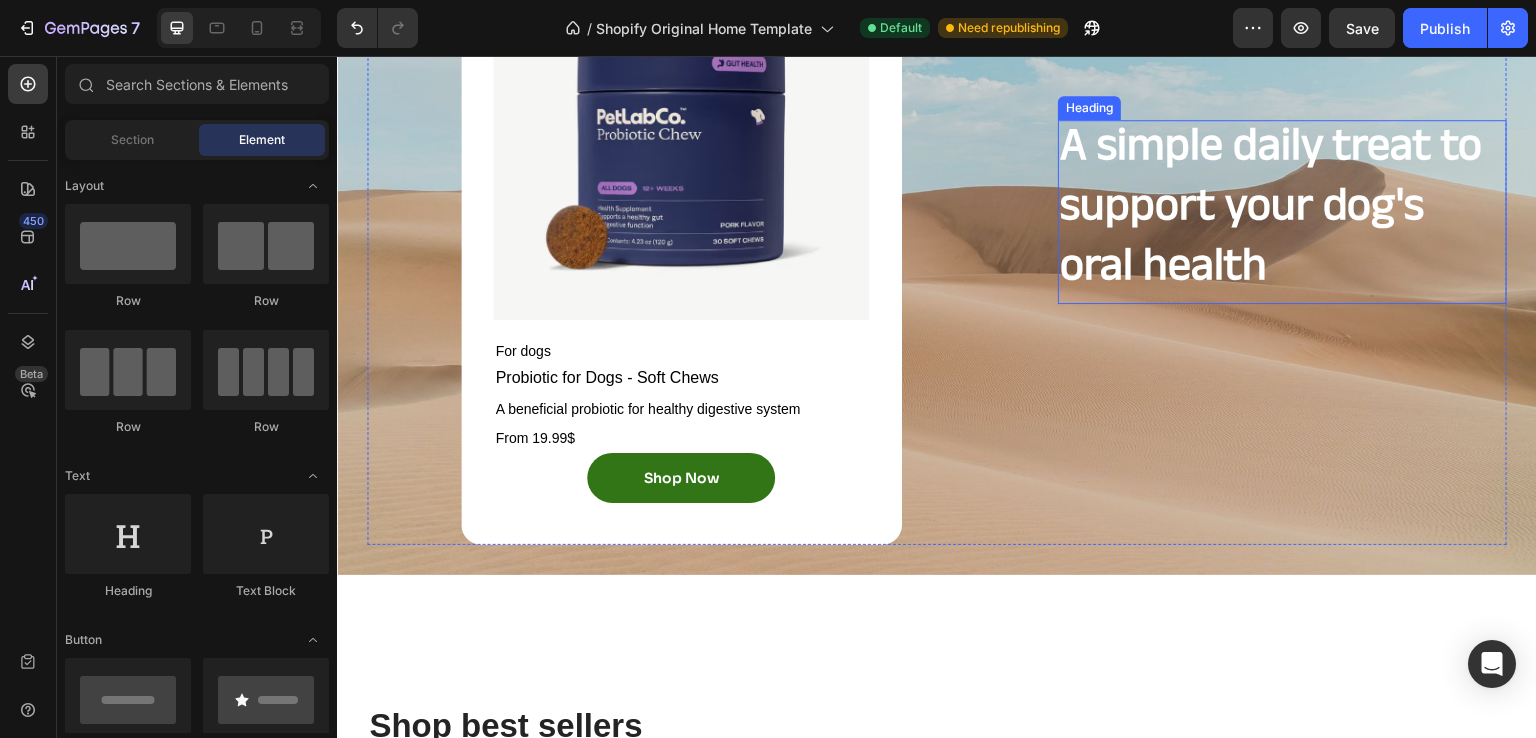 click on "A simple daily treat to support your dog's oral health" at bounding box center [1282, 211] 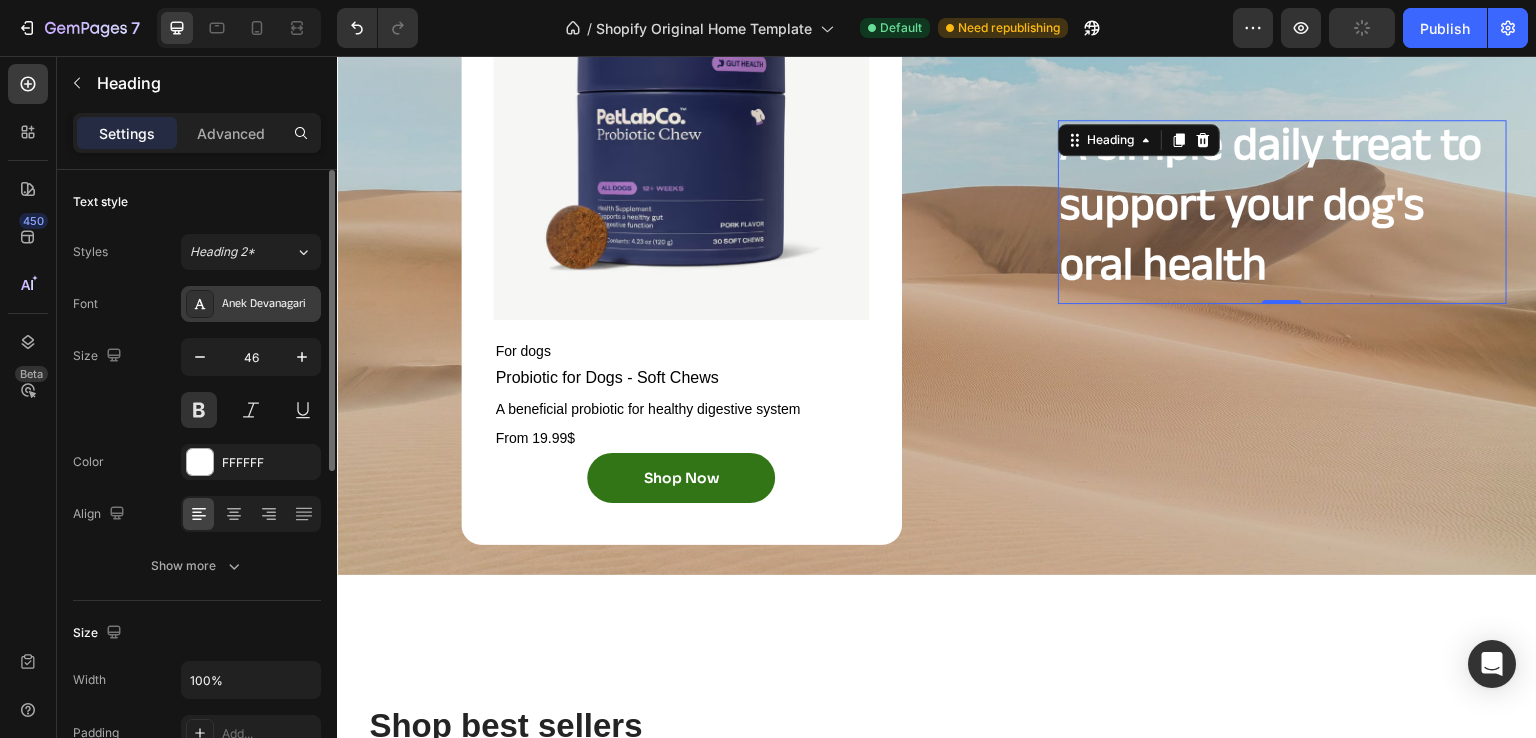 click on "Anek Devanagari" at bounding box center (269, 305) 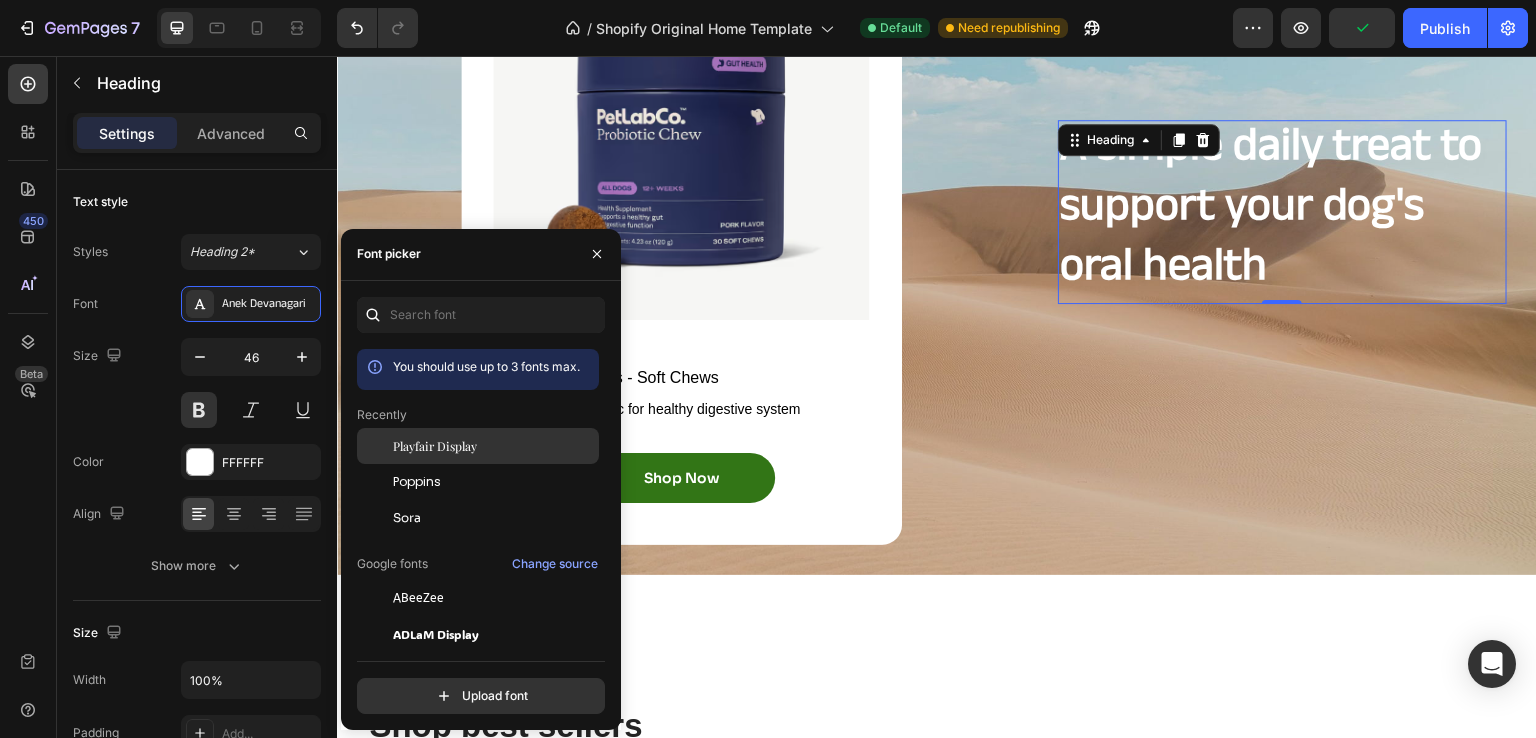 click on "Playfair Display" at bounding box center (435, 446) 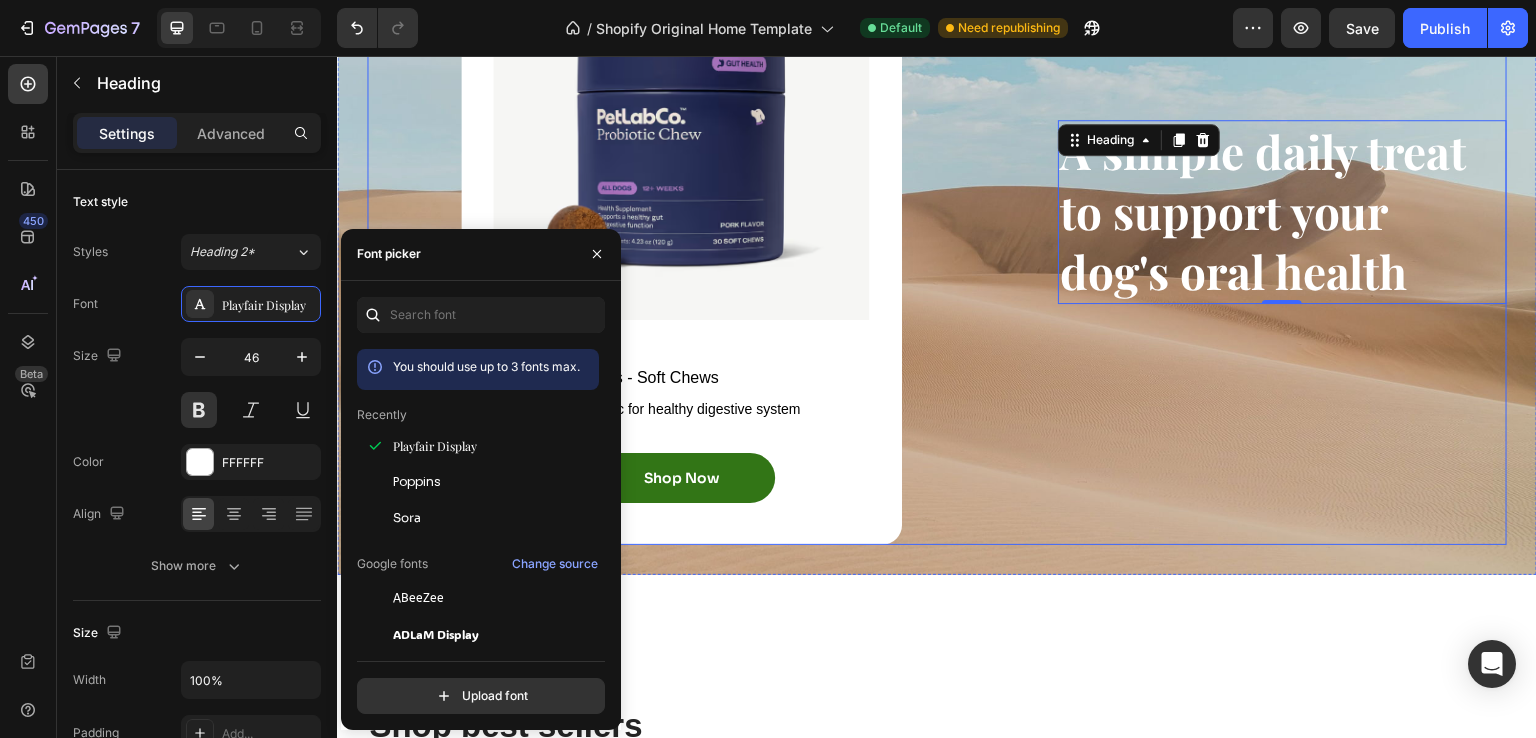 click on "A simple daily treat to support your dog's oral health Heading   0" at bounding box center (1282, 211) 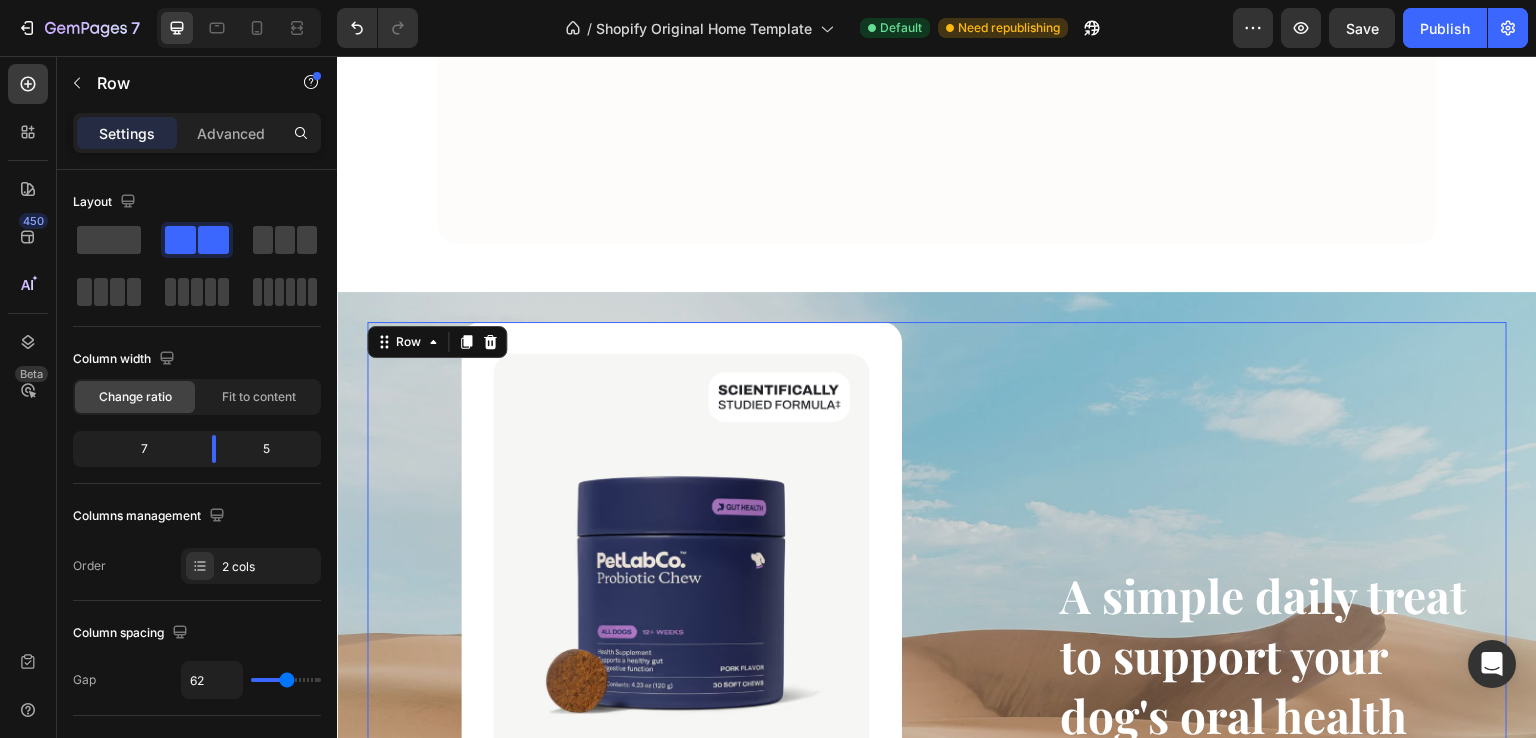 scroll, scrollTop: 3443, scrollLeft: 0, axis: vertical 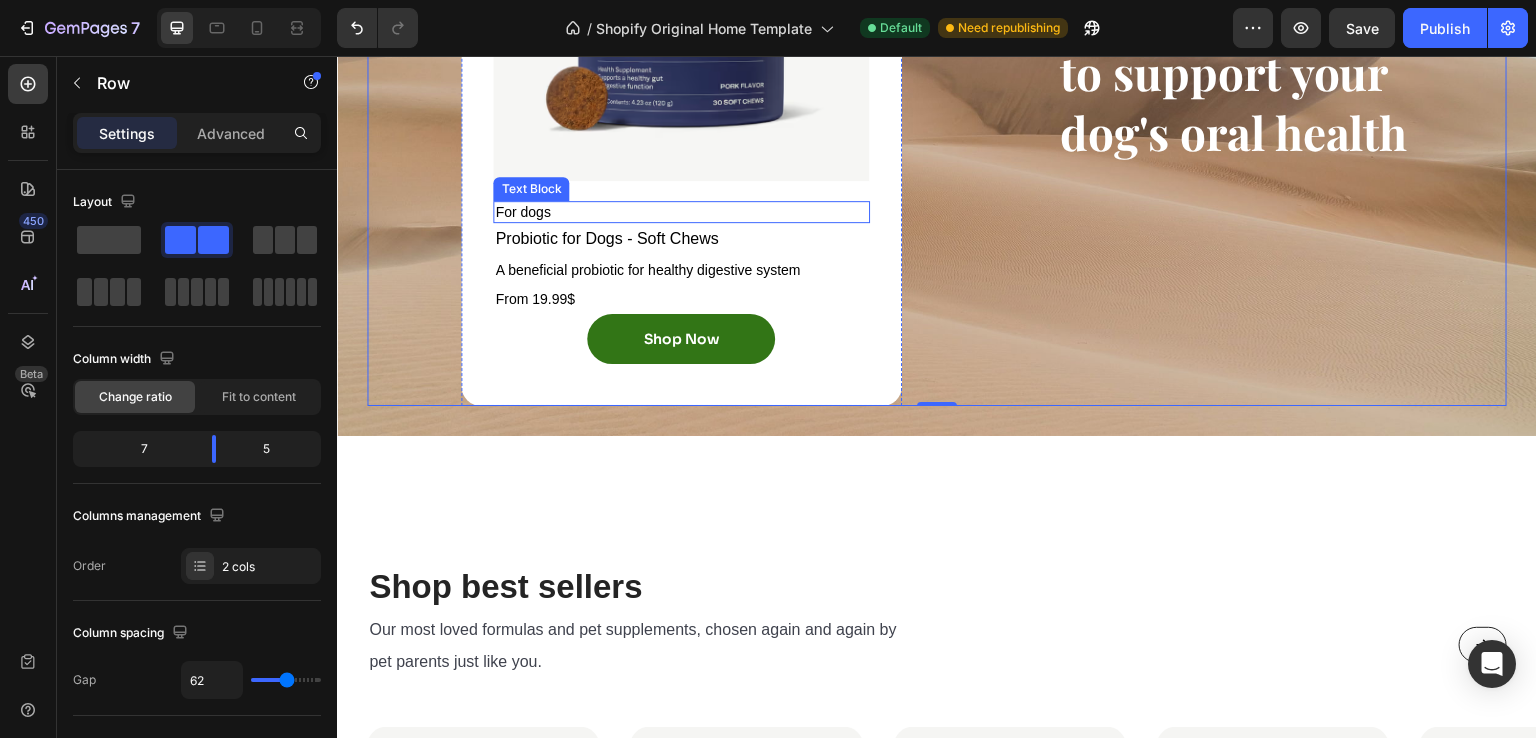 click on "For dogs" at bounding box center [681, 212] 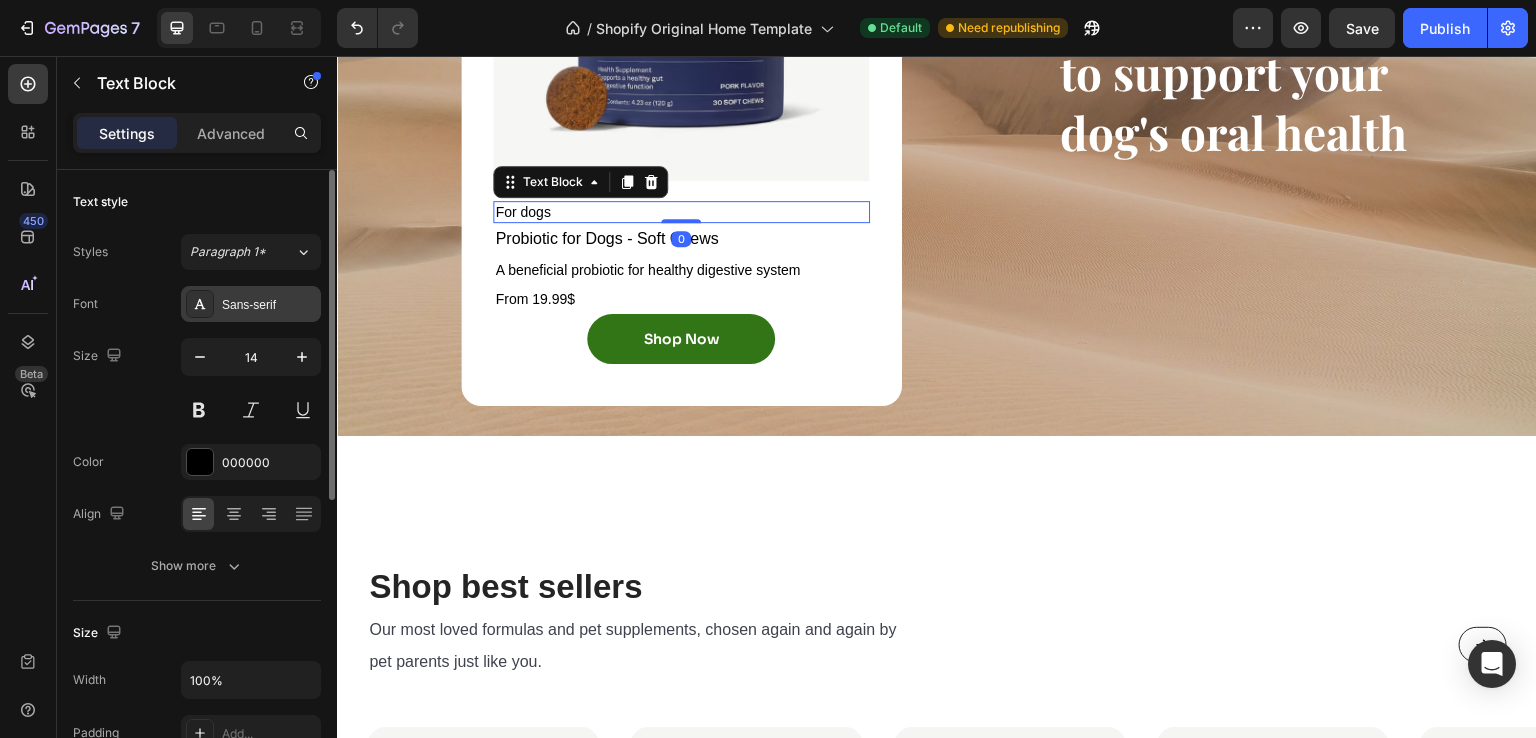 click on "Sans-serif" at bounding box center [269, 305] 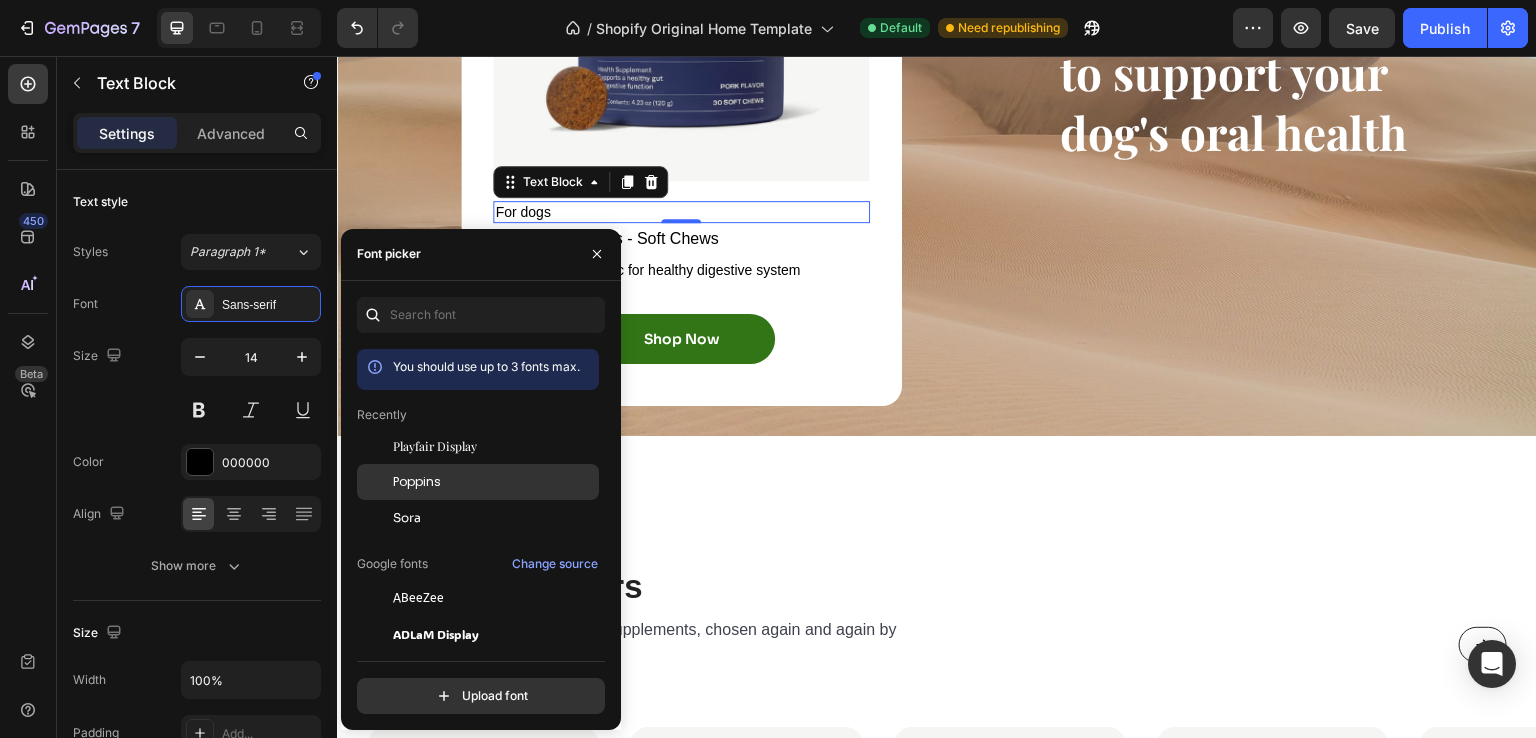 click on "Poppins" at bounding box center [417, 482] 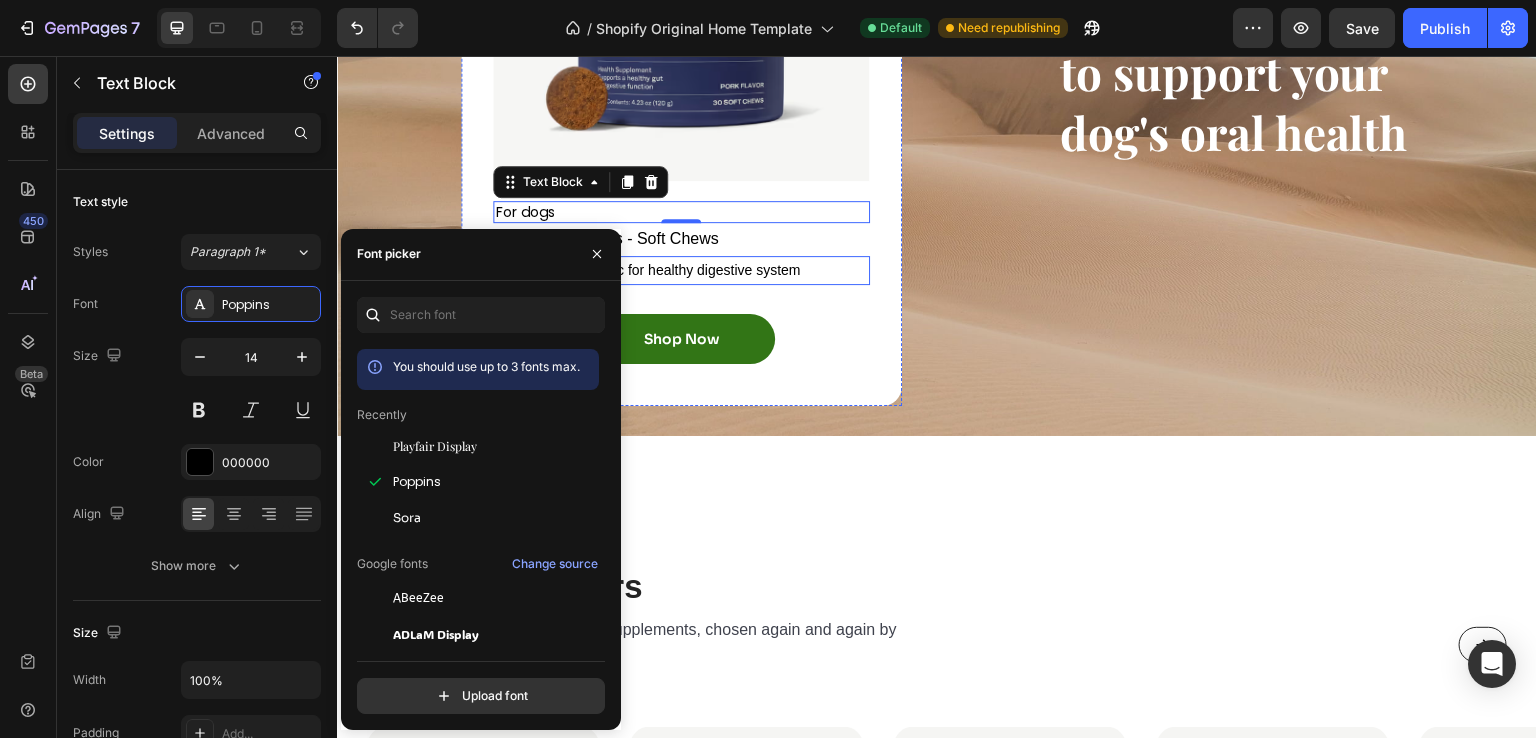 click on "Probiotic for Dogs - Soft Chews" at bounding box center (681, 239) 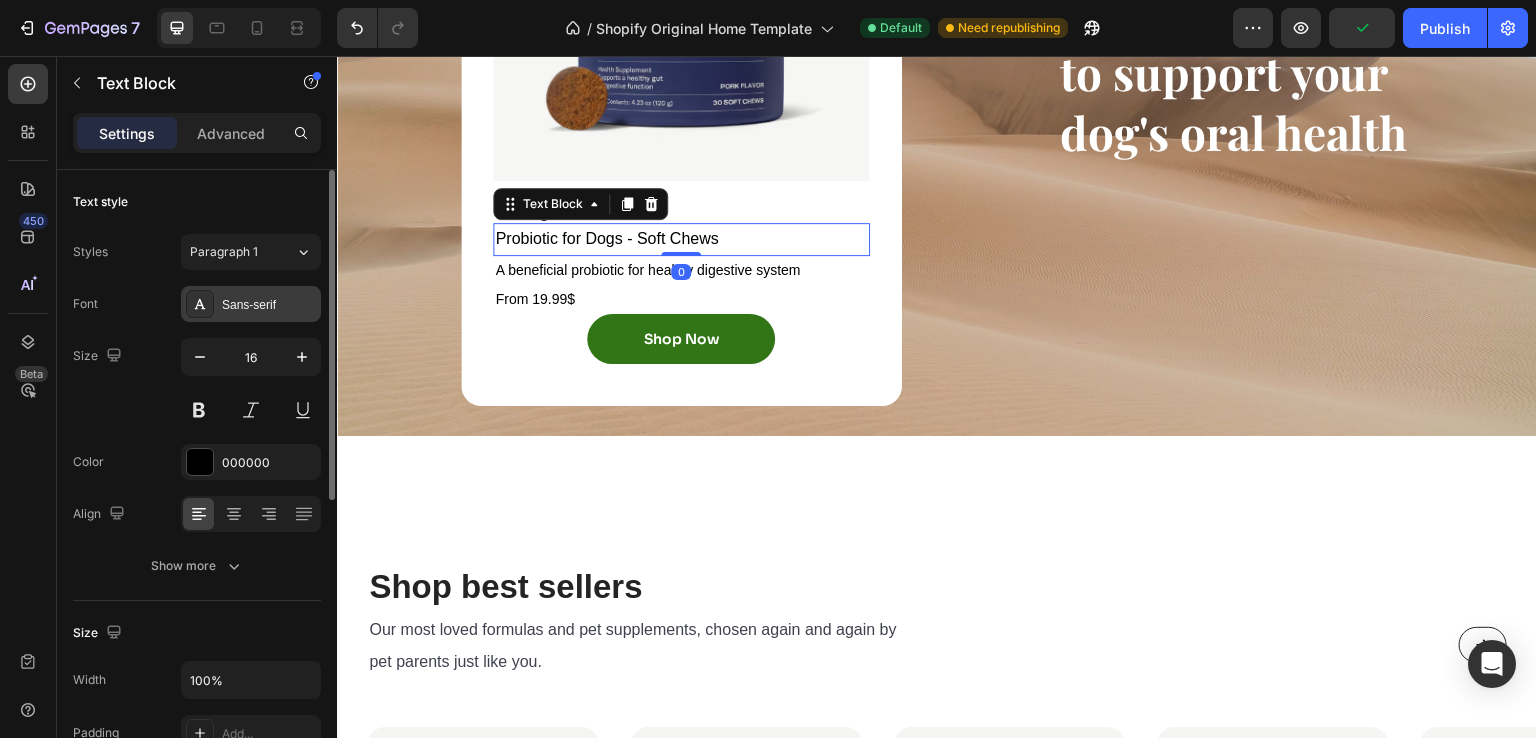 click on "Sans-serif" at bounding box center (251, 304) 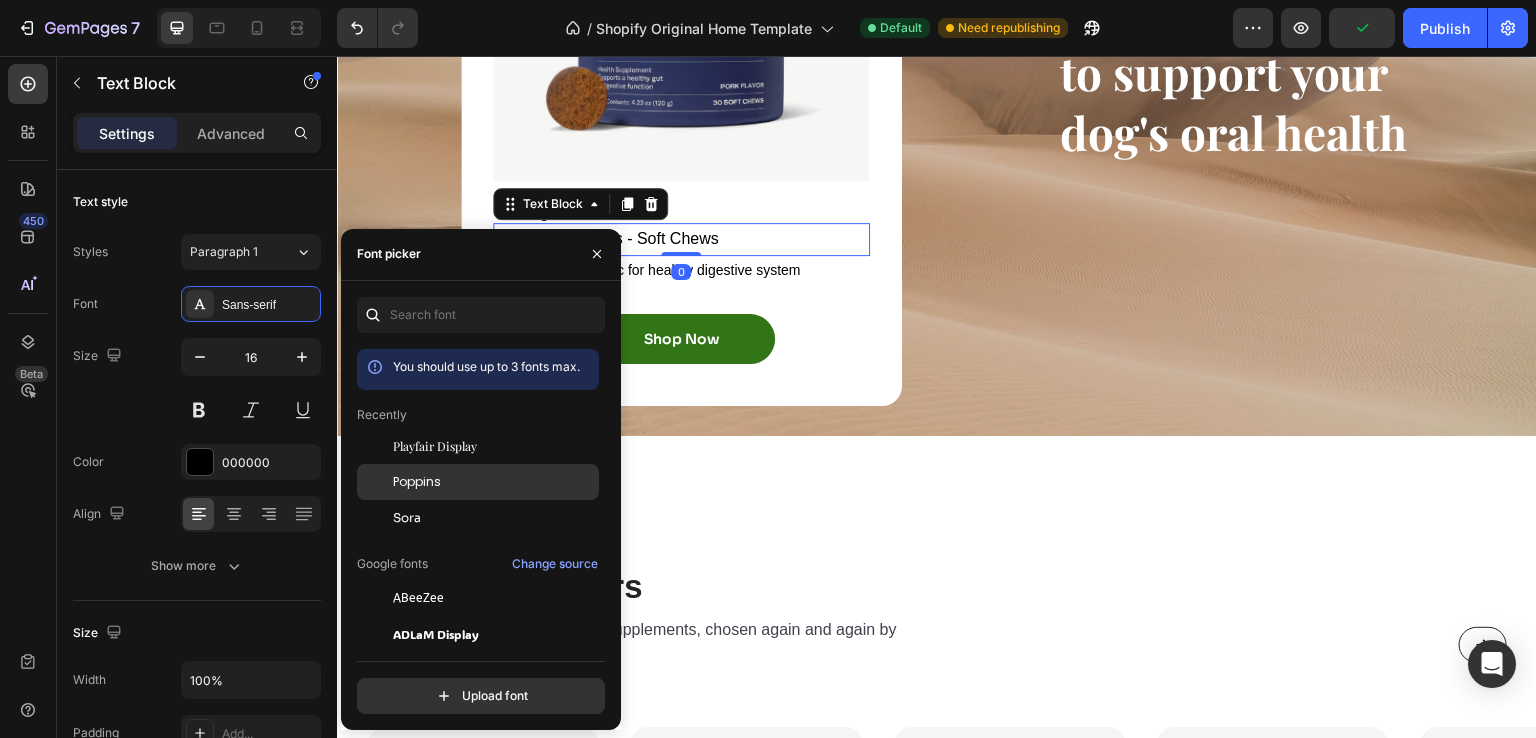 click on "Poppins" 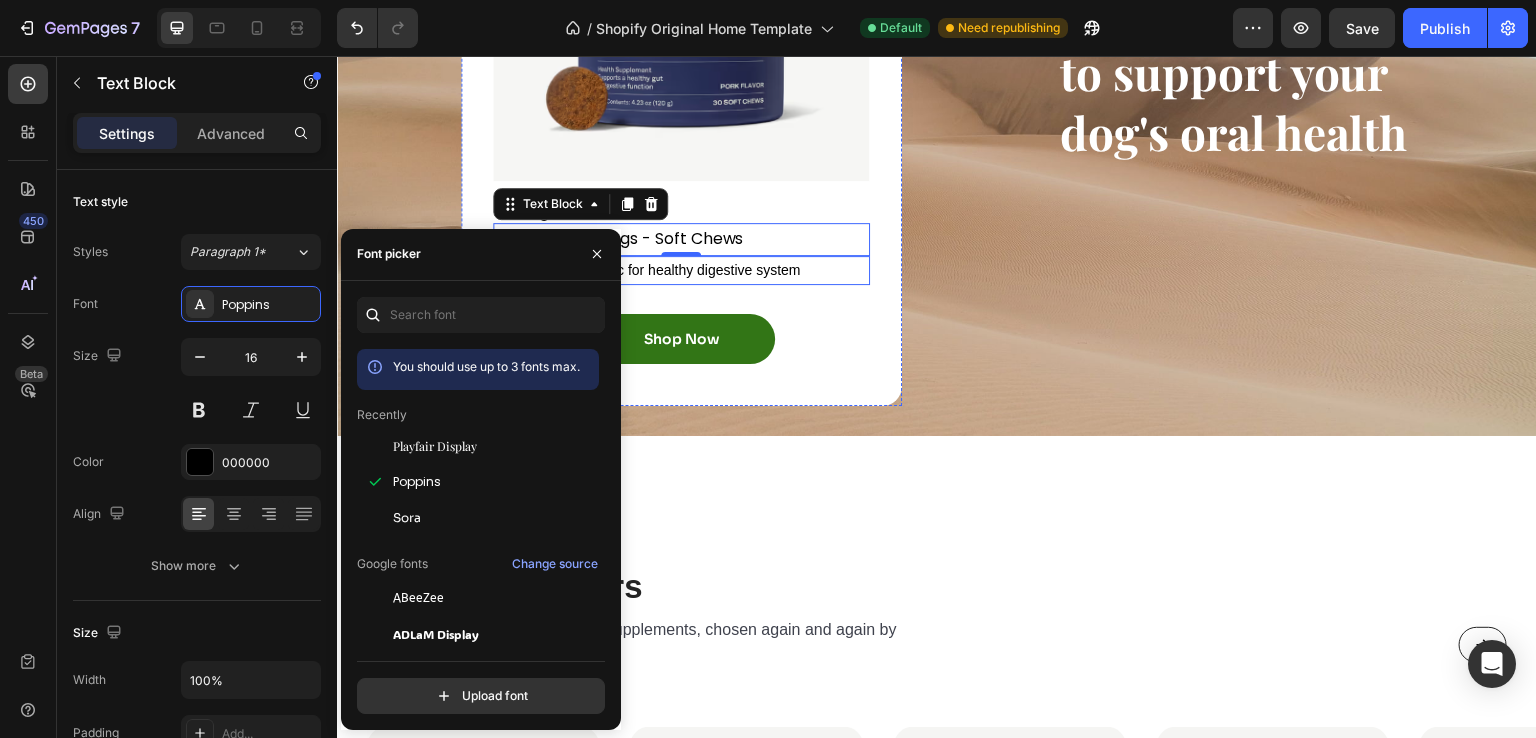 click on "A beneficial probiotic for healthy digestive system" at bounding box center (681, 270) 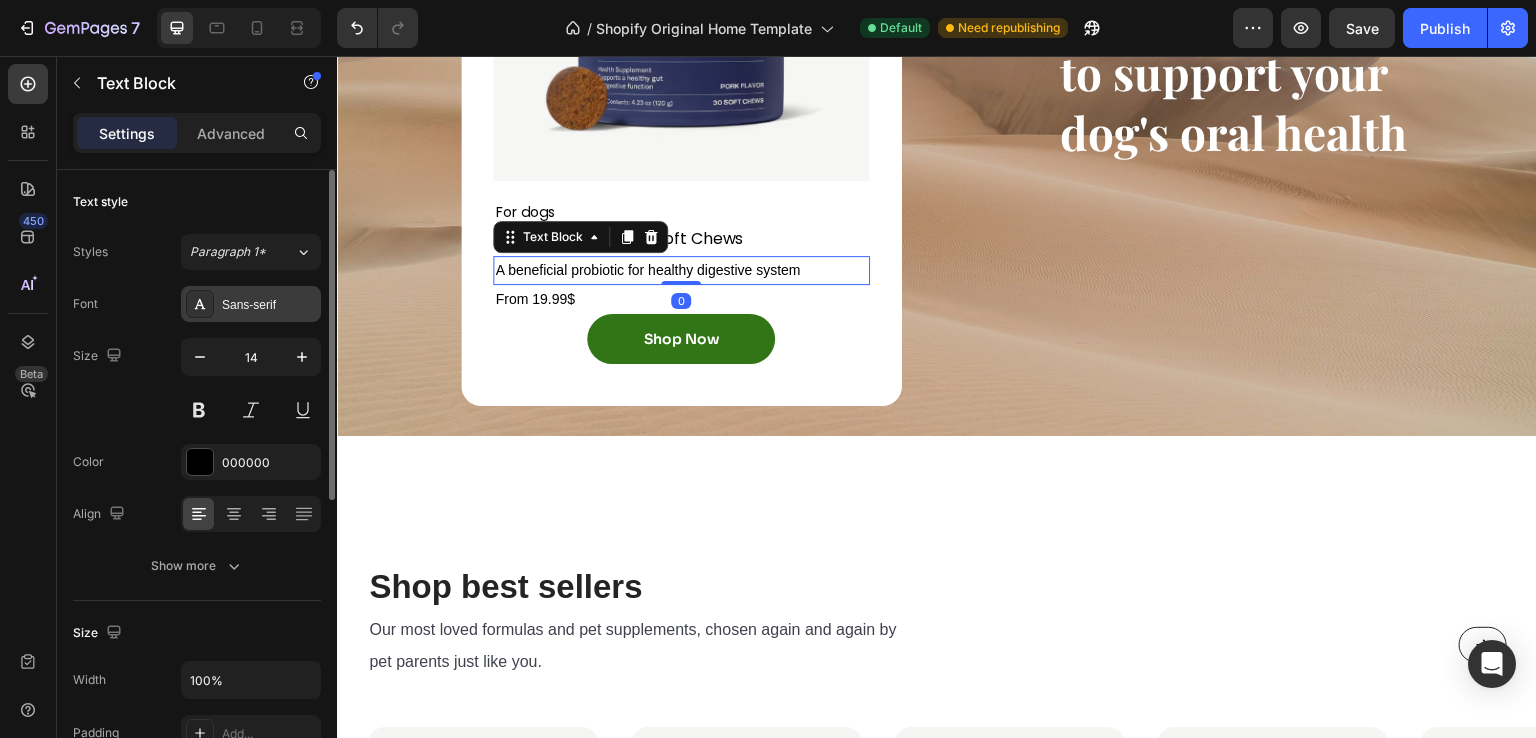 click on "Sans-serif" at bounding box center [251, 304] 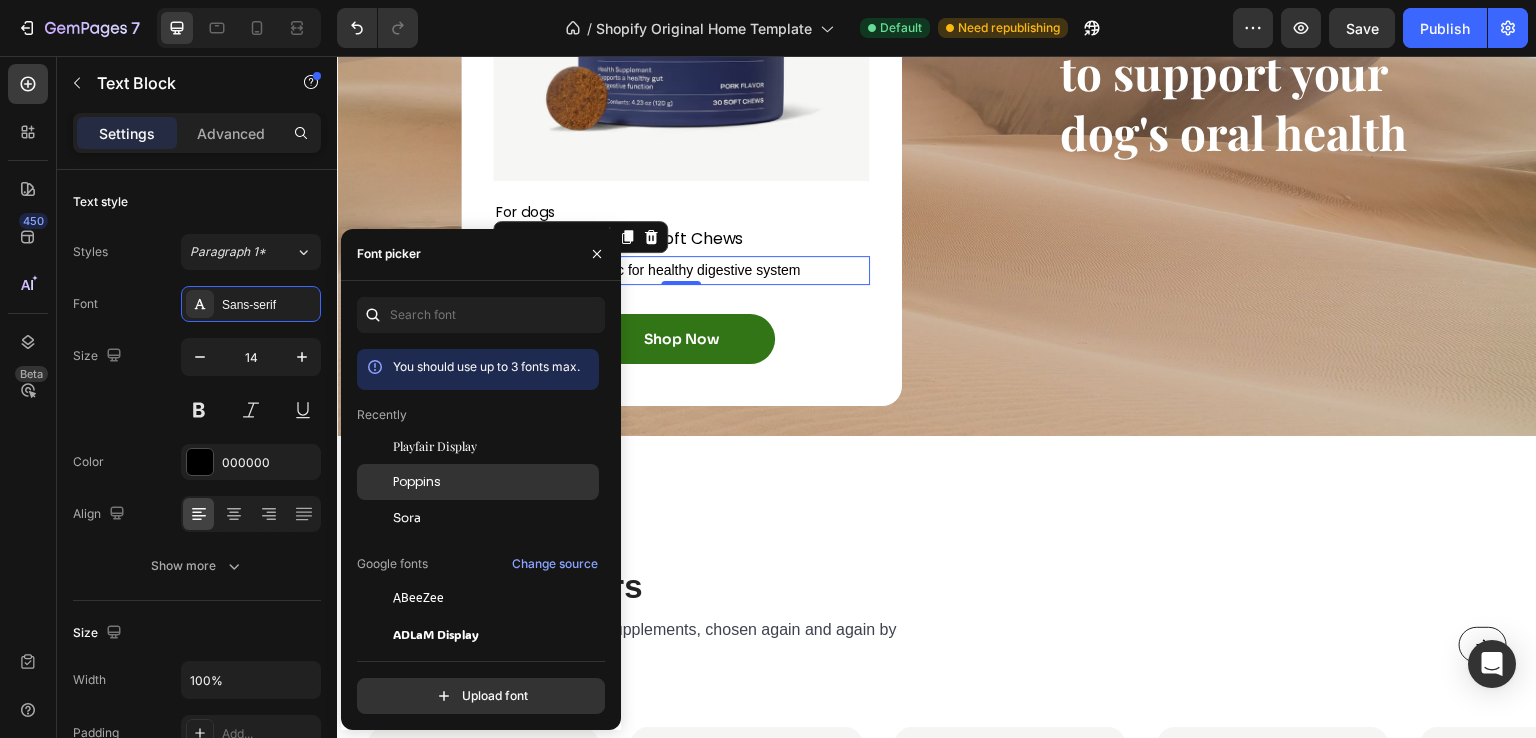 click on "Poppins" 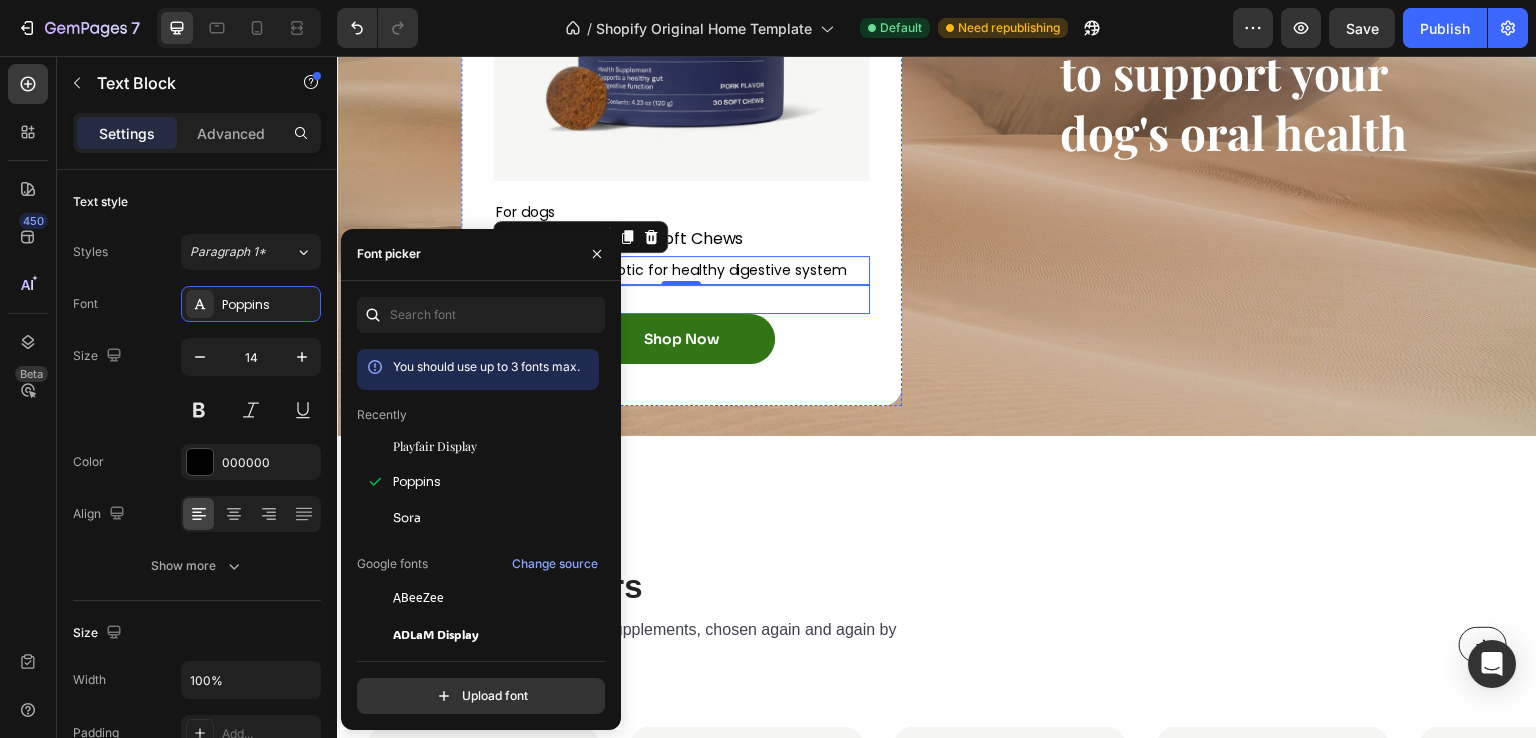 click on "From 19.99$" at bounding box center (681, 299) 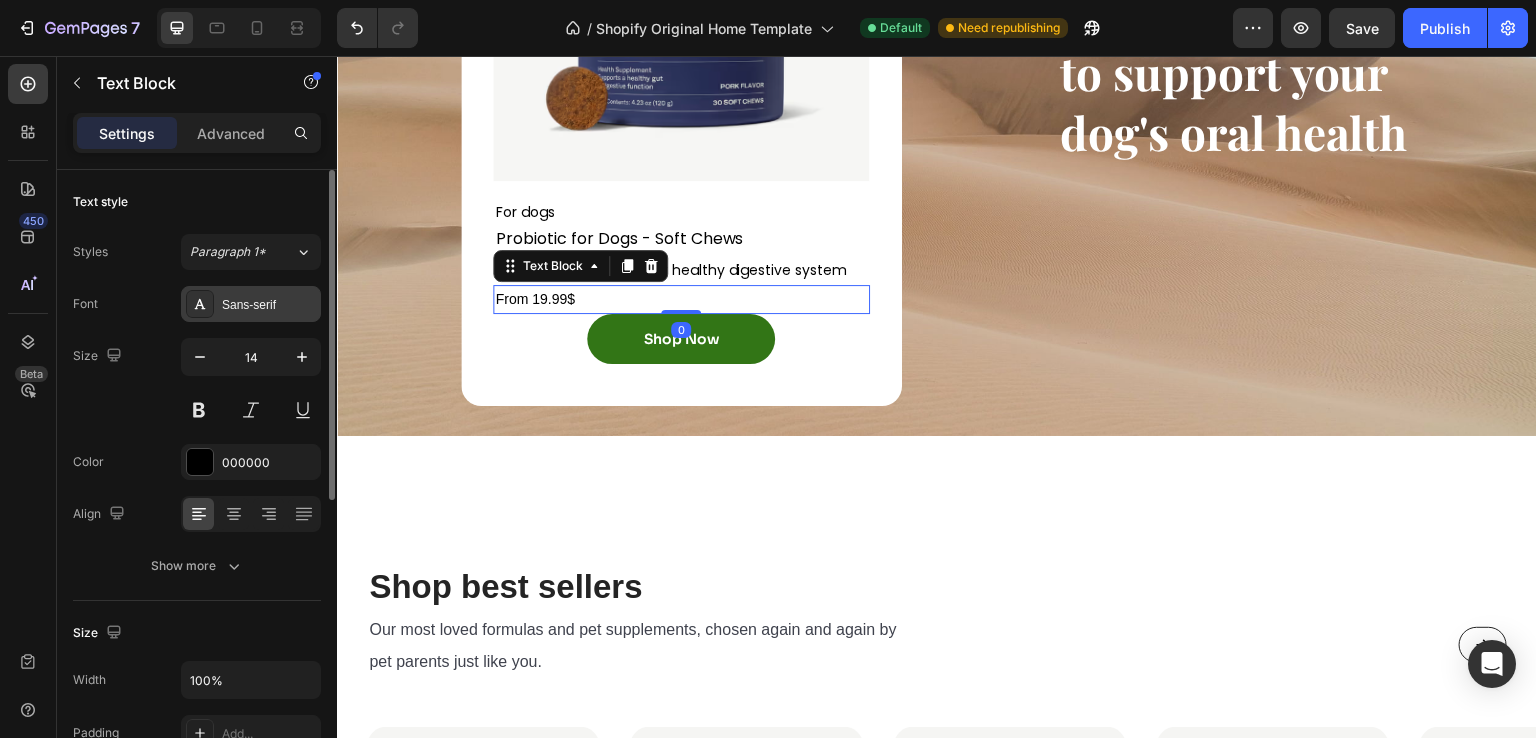 click on "Sans-serif" at bounding box center [269, 305] 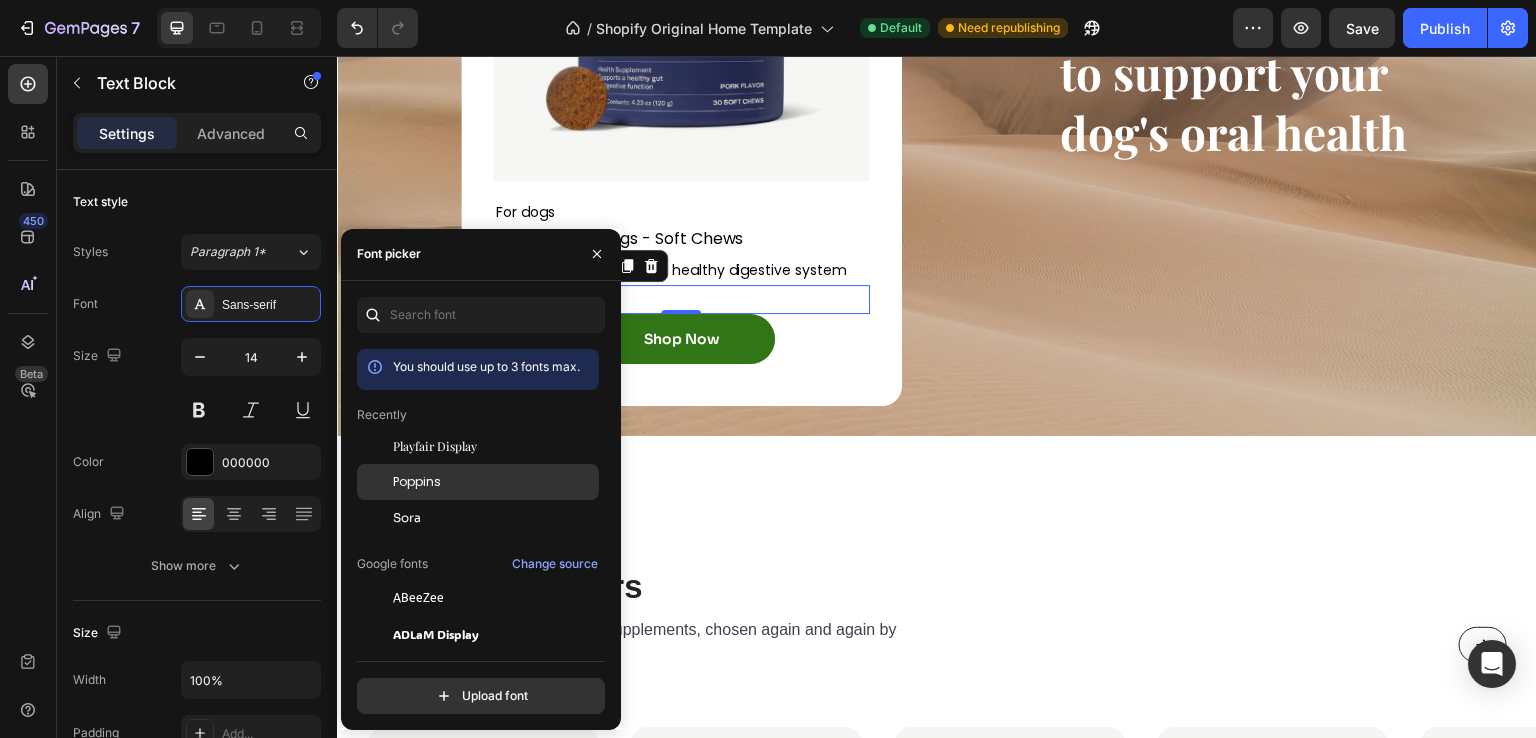 click on "Poppins" at bounding box center (494, 482) 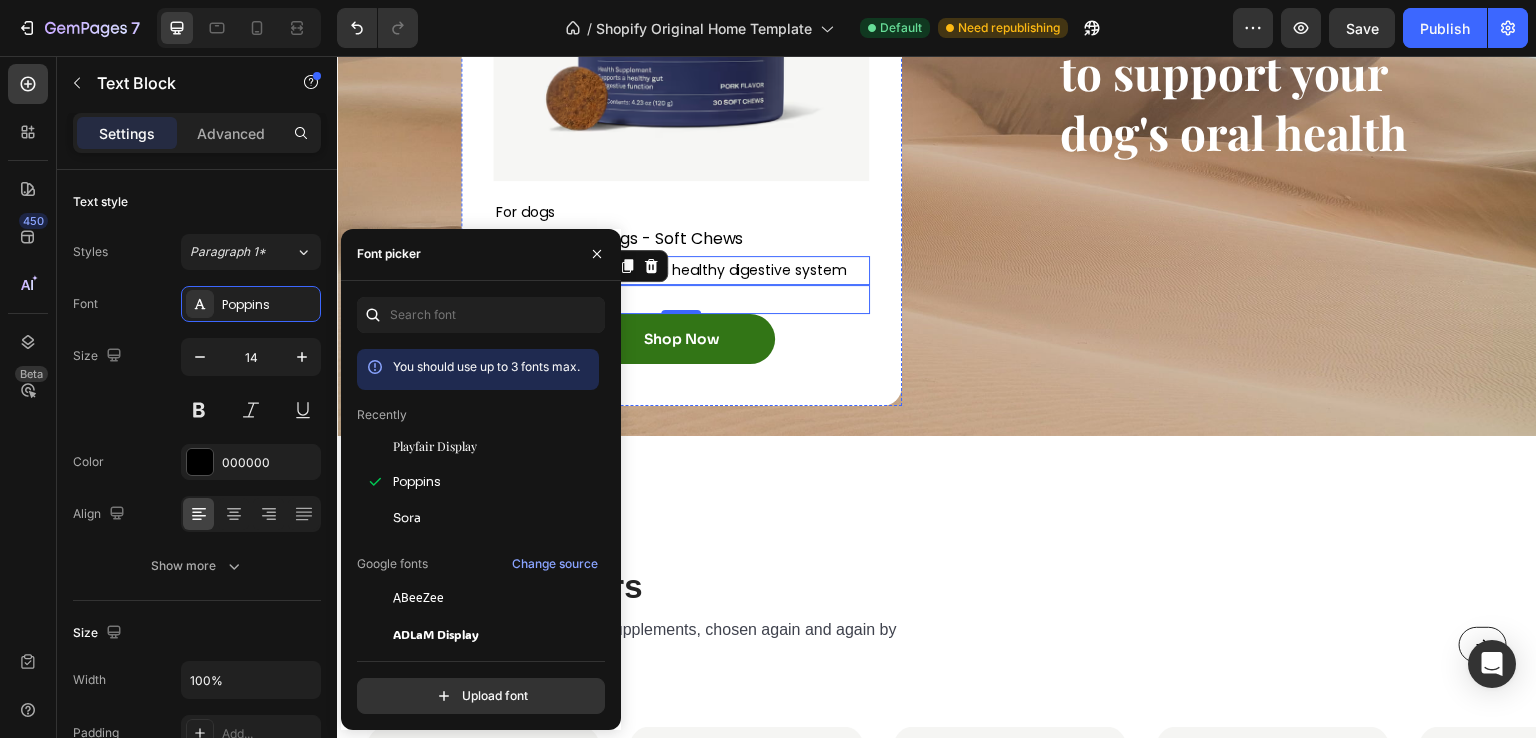 click on "A beneficial probiotic for healthy digestive system" at bounding box center (681, 270) 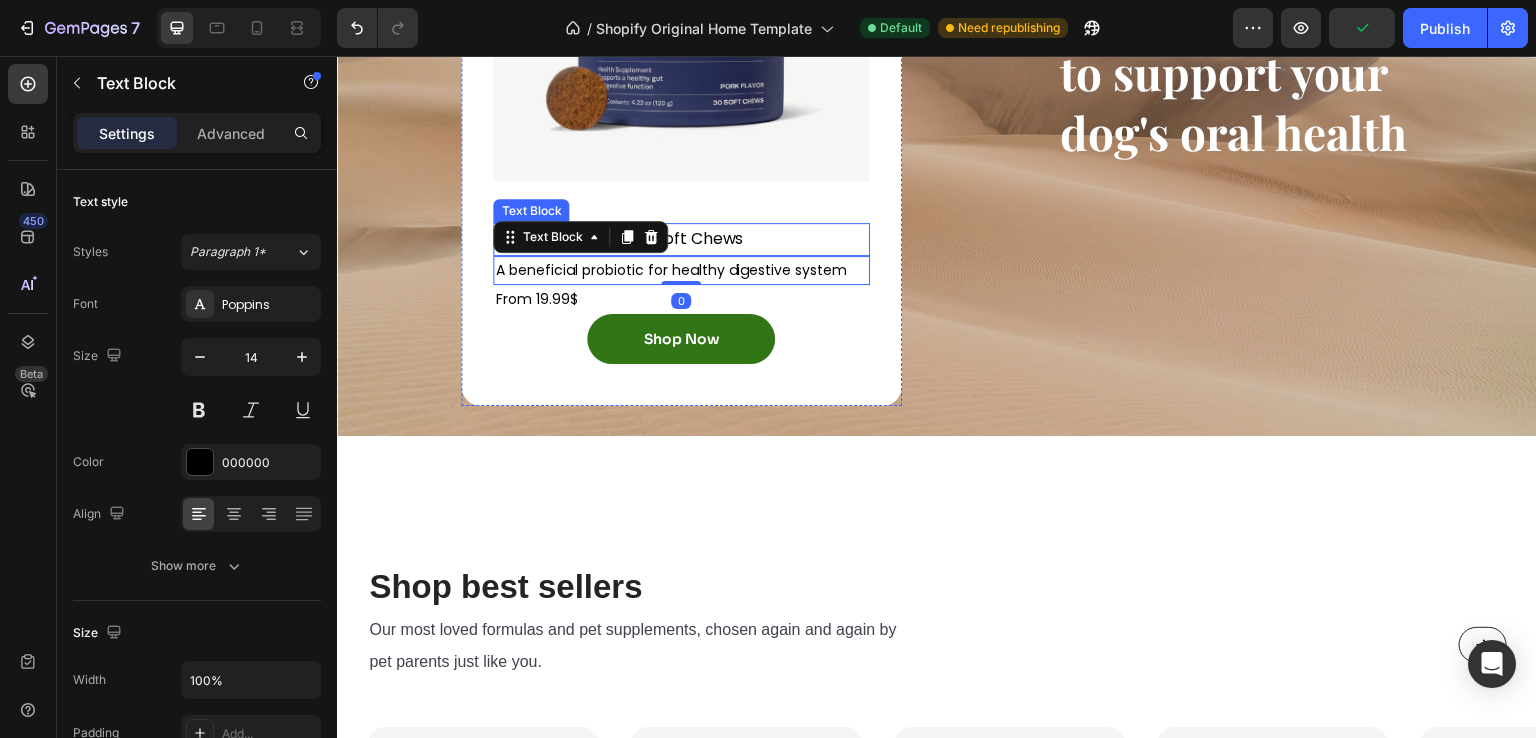 click on "Probiotic for Dogs - Soft Chews" at bounding box center [681, 239] 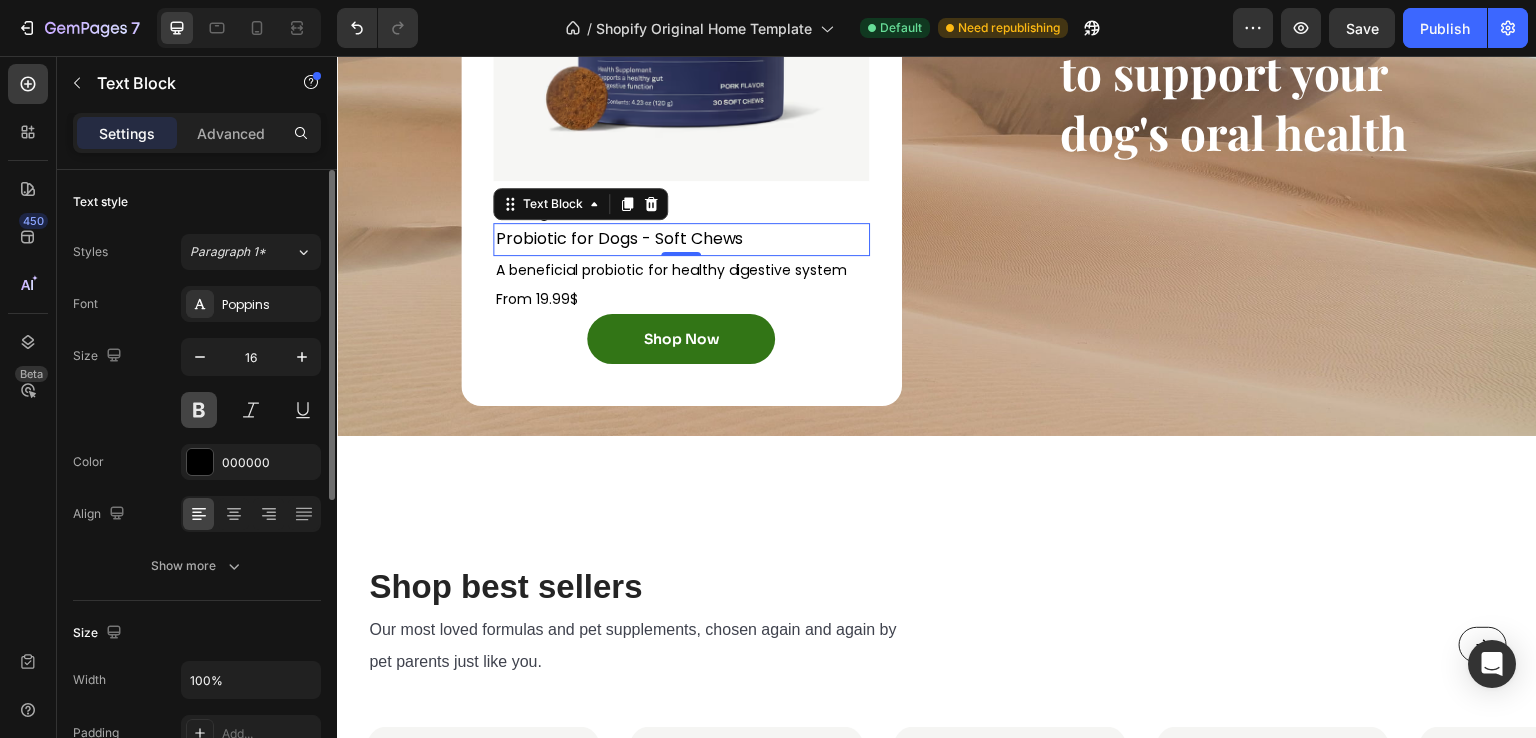 click at bounding box center (199, 410) 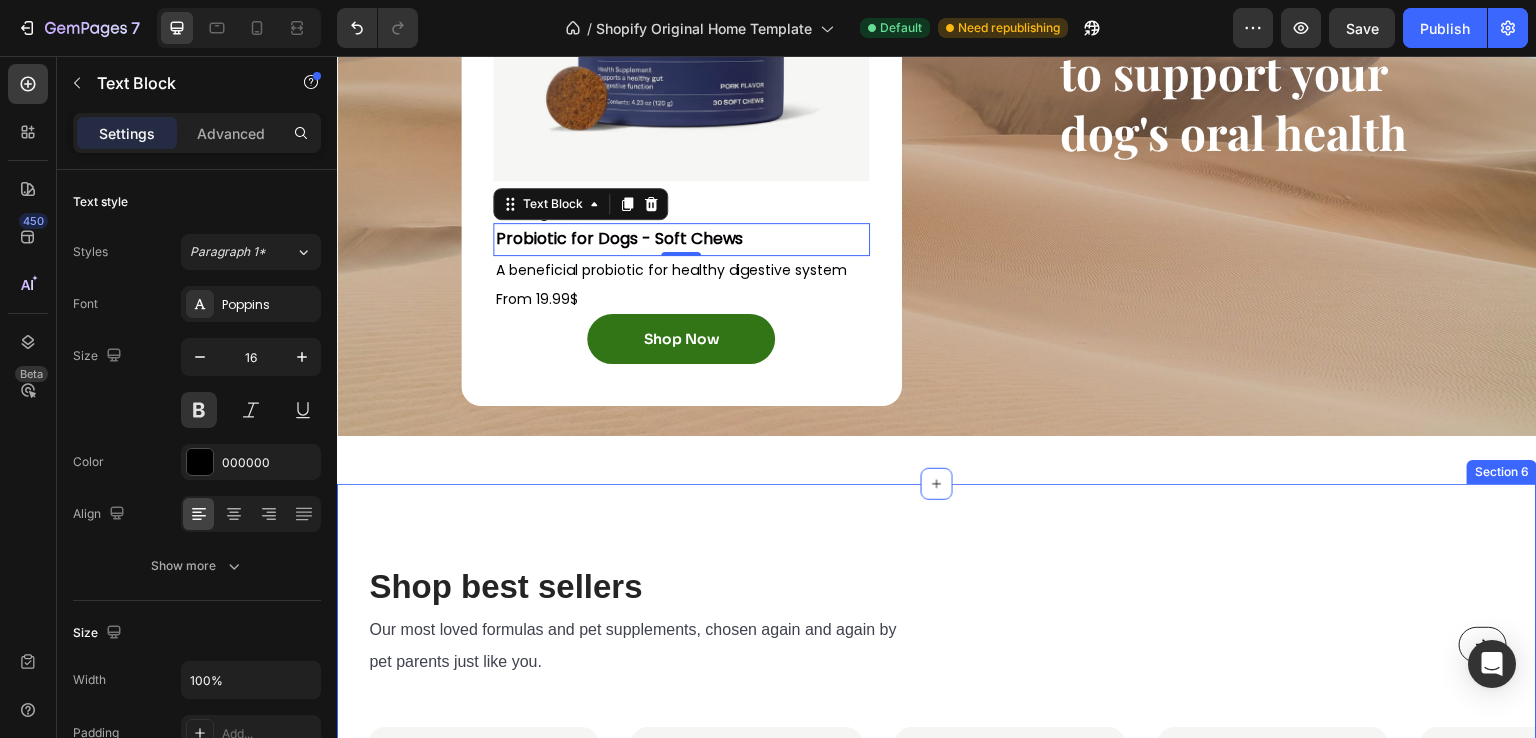 click on "Shop best sellers Heading Our most loved formulas and pet supplements, chosen again and again by pet parents just like you. Text Block
Button Row Row Product Images Dignissimos ducimus Button Icon Icon Icon Icon Icon Icon List 148 Text Block Row Poudre Dentaire pour Chien ProBright® Product Title At vero eos et accusamus et iusto odio Text Block 19,99€ Product Price Product Price Out of stock Add to Cart Row Product Product Images Dignissimos ducimus Button Icon Icon Icon Icon Icon Icon List 148 Text Block Row Poudre Dentaire pour Chien ProBright® Product Title At vero eos et accusamus et iusto odio Text Block 19,99€ Product Price Product Price Out of stock Add to Cart Row Product Product Images Dignissimos ducimus Button Icon Icon Icon Icon Icon Icon List 148 Text Block Row Poudre Dentaire pour Chien ProBright® Product Title At vero eos et accusamus et iusto odio Text Block 19,99€ Product Price Product Price Out of stock Add to Cart Row Product Product Images Dignissimos ducimus Icon" at bounding box center [937, 904] 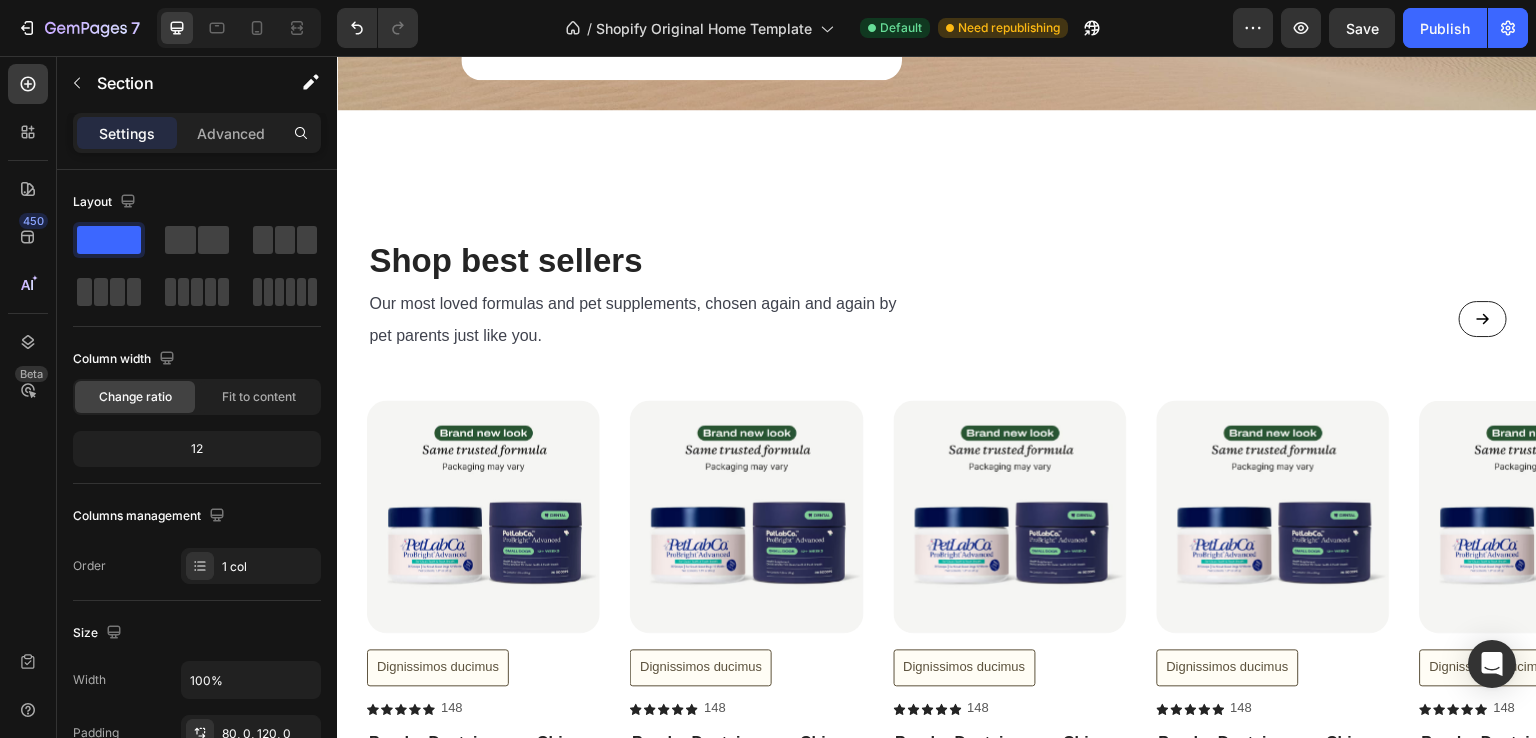 scroll, scrollTop: 3800, scrollLeft: 0, axis: vertical 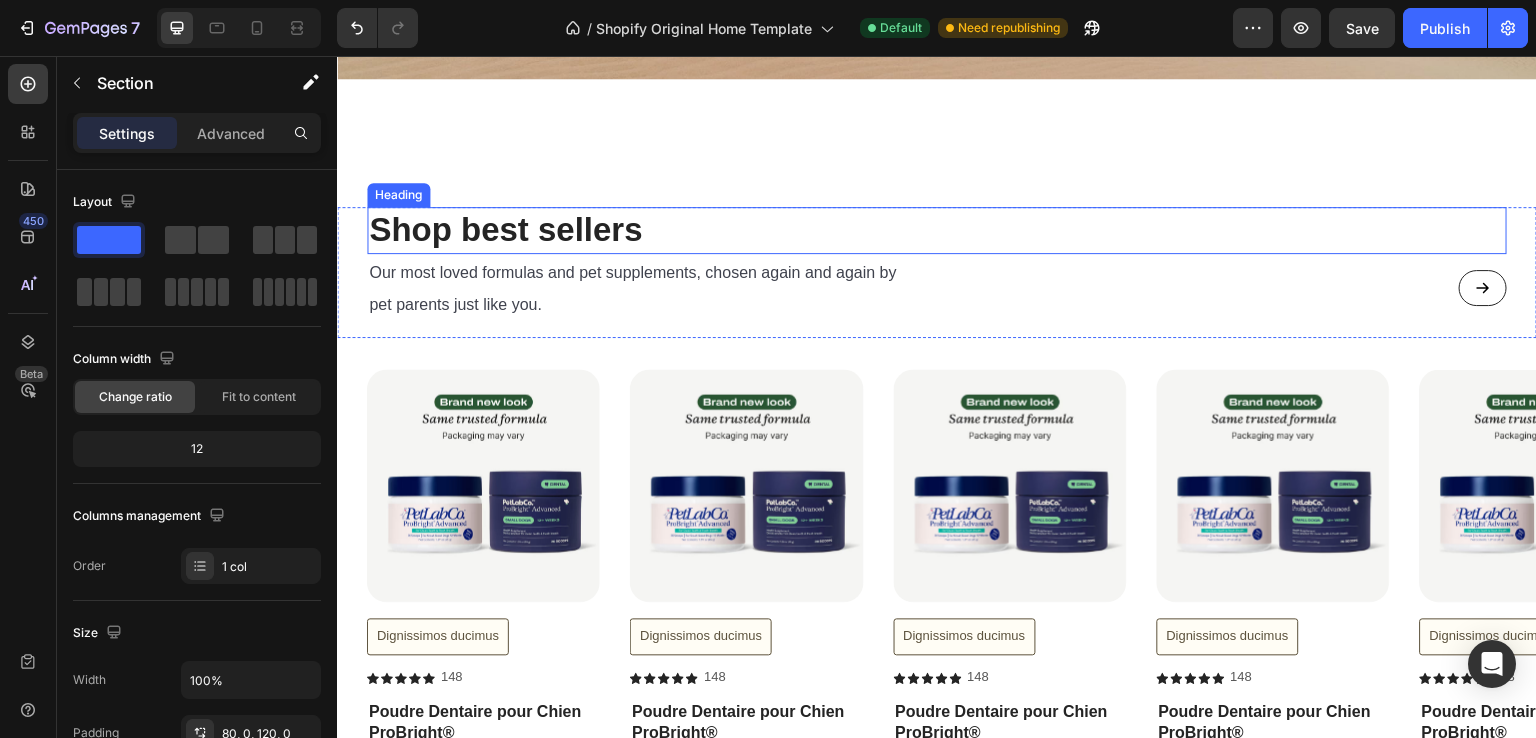 click on "Shop best sellers" at bounding box center [505, 229] 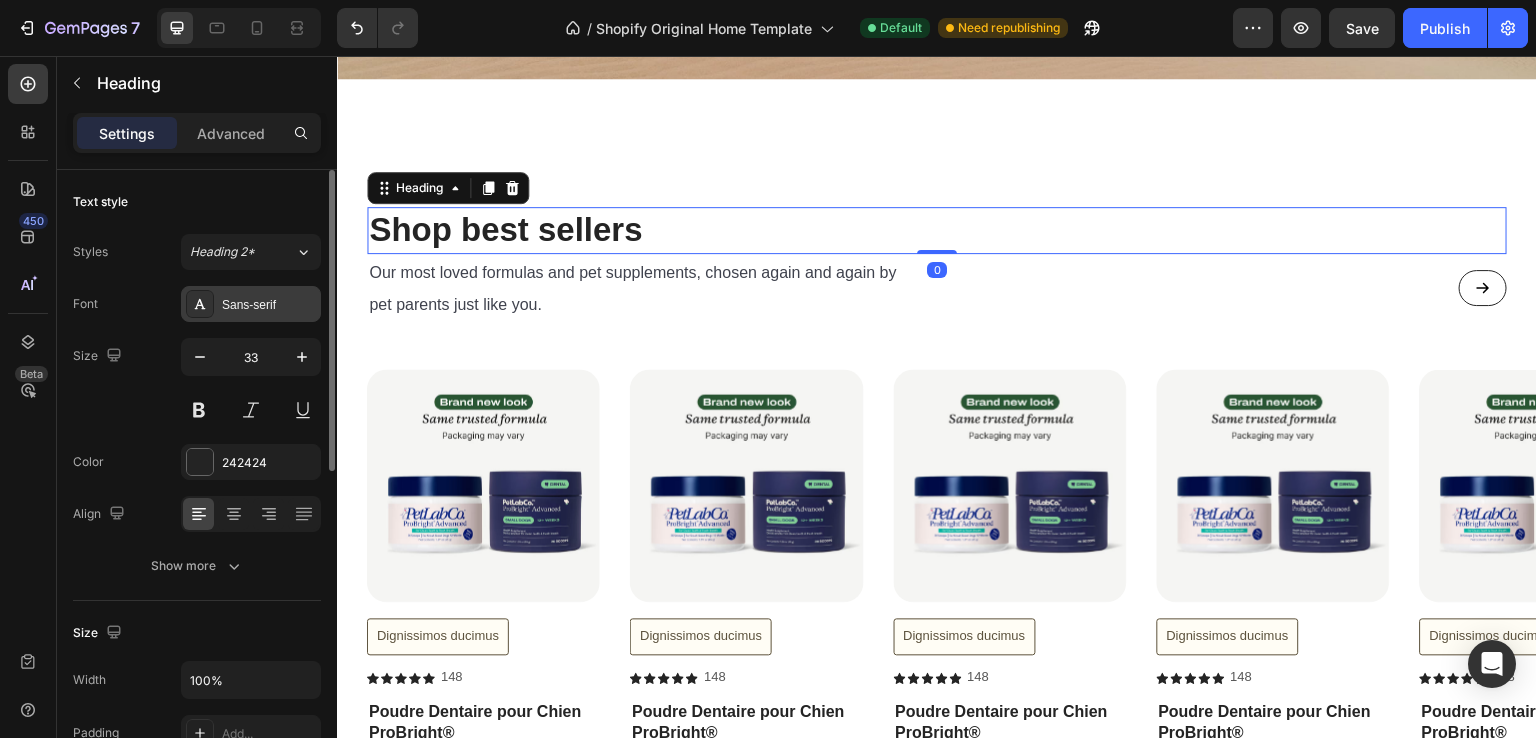 click on "Sans-serif" at bounding box center (269, 305) 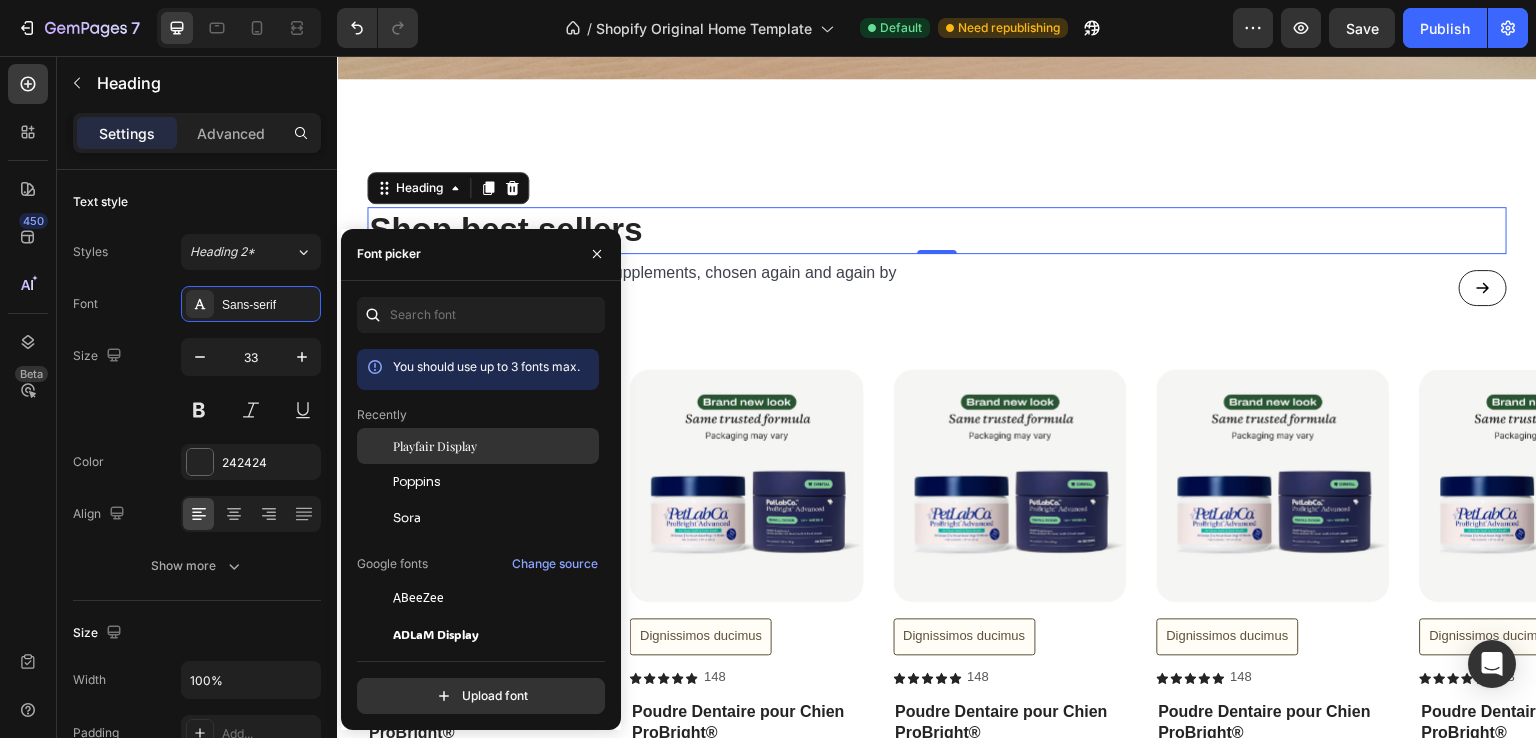 click on "Playfair Display" at bounding box center (494, 446) 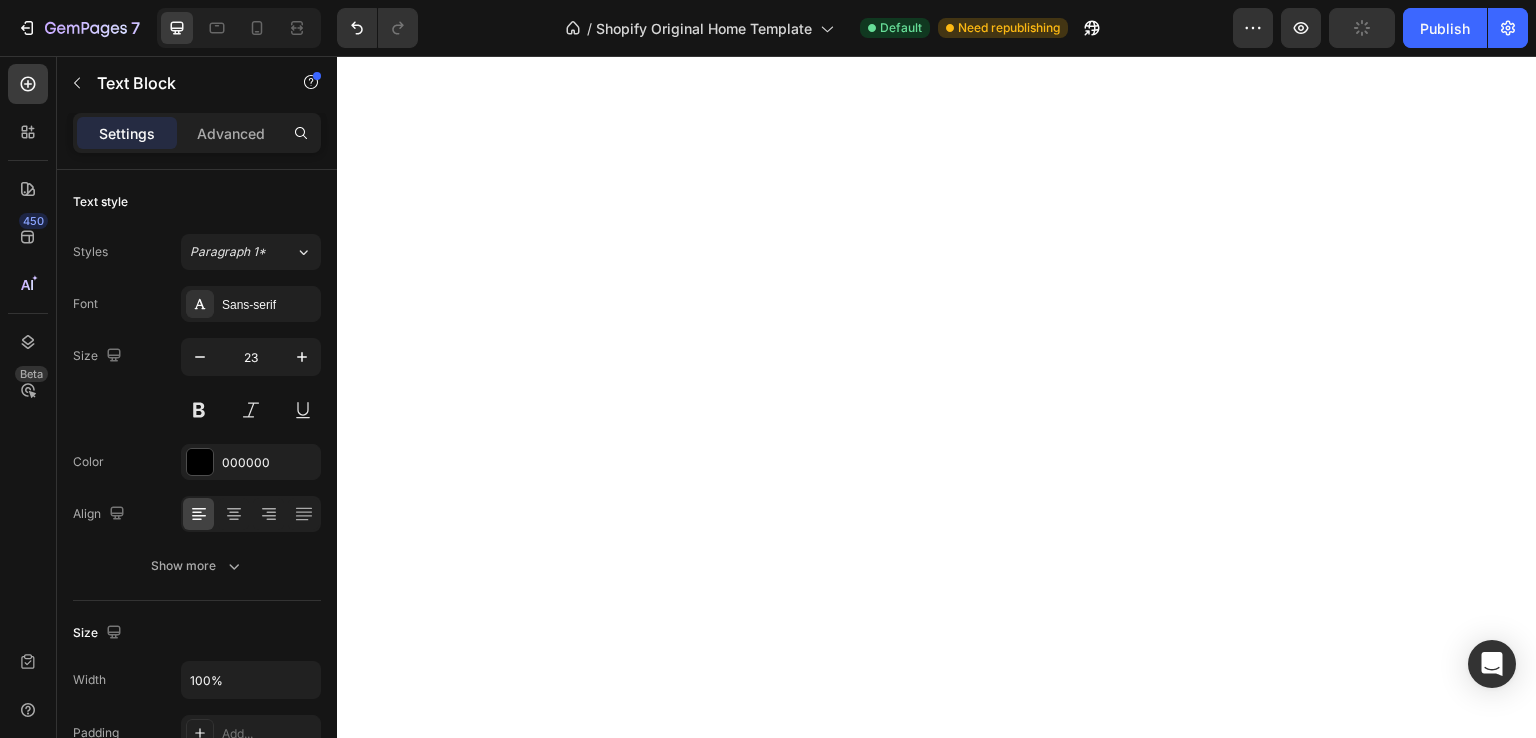 scroll, scrollTop: 0, scrollLeft: 0, axis: both 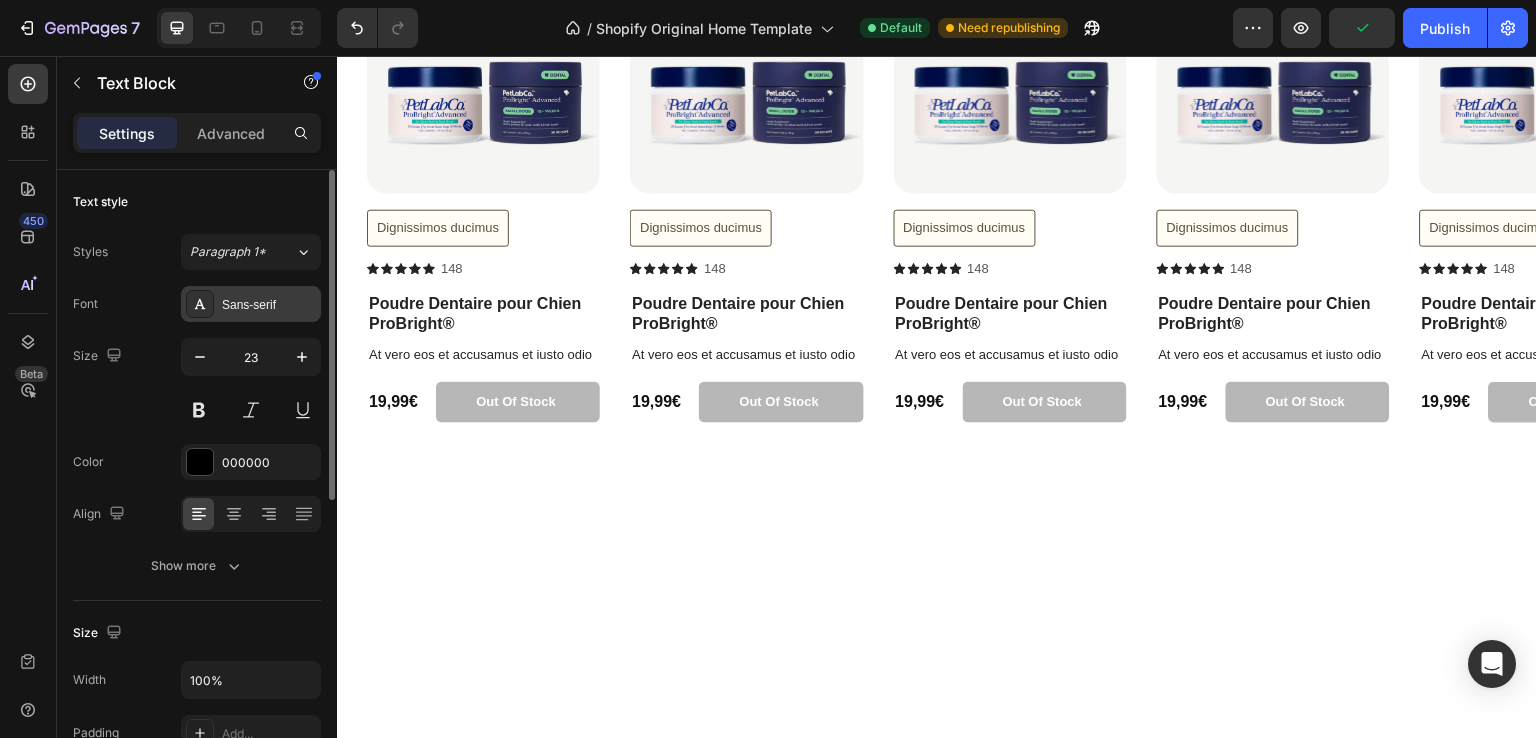 click on "Sans-serif" at bounding box center [269, 305] 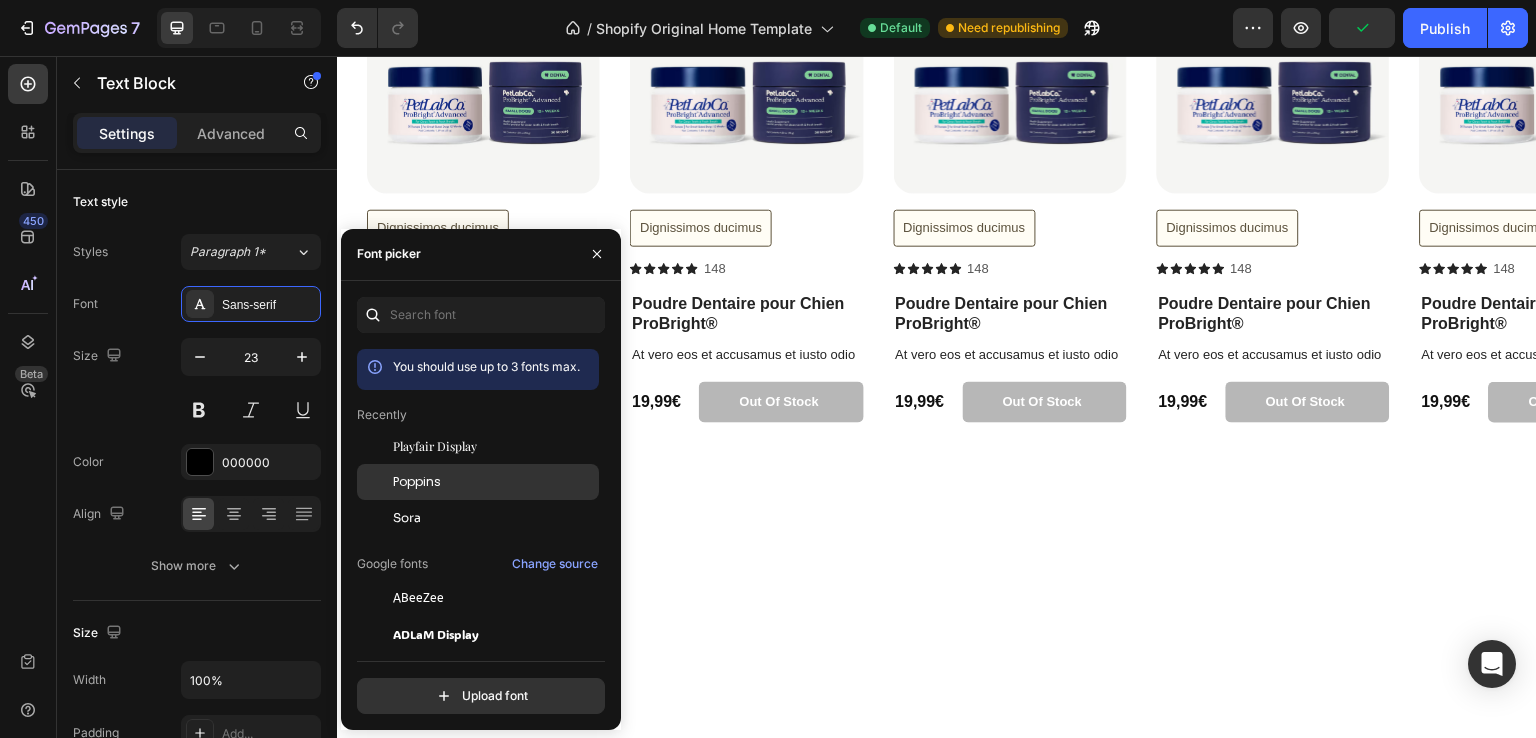 click on "Poppins" 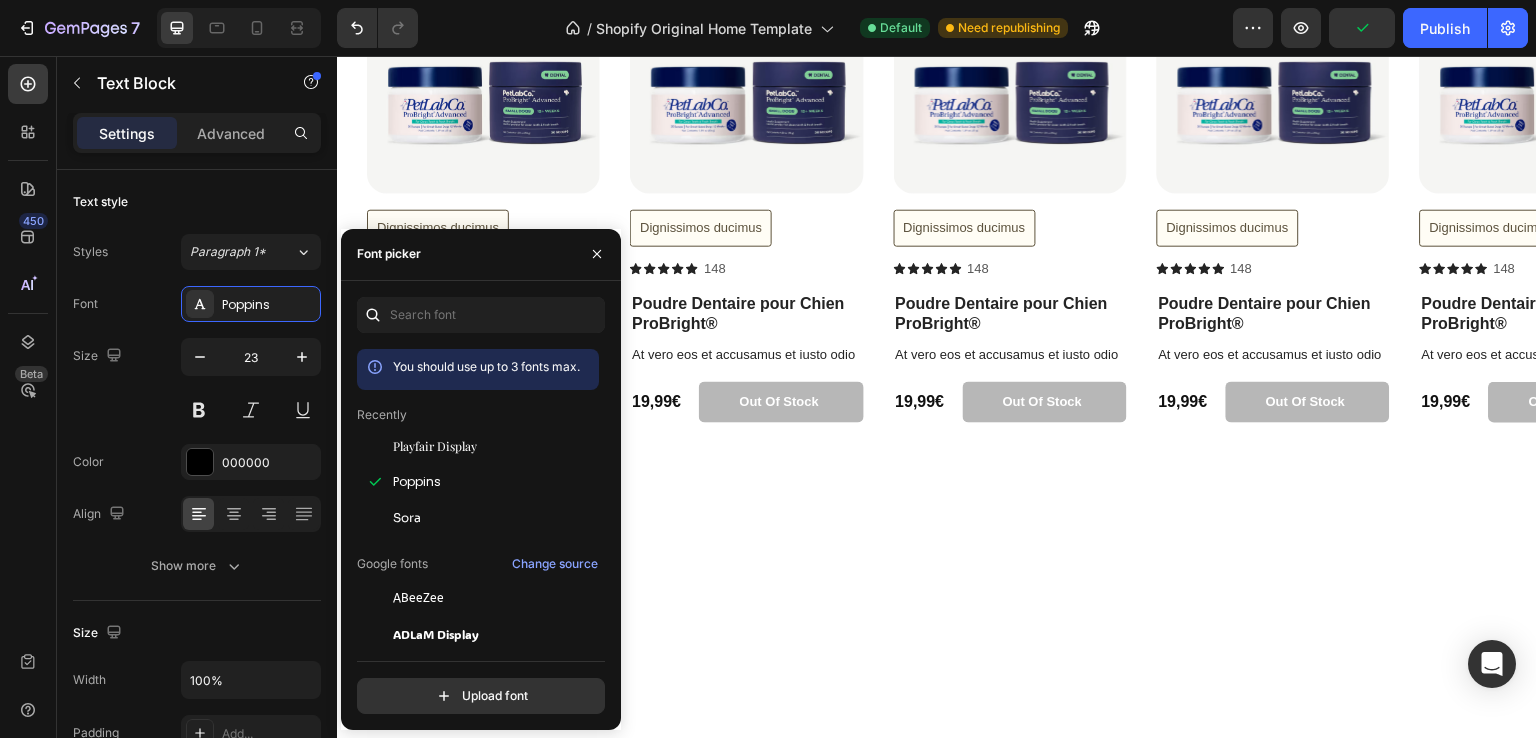 click on "Button" at bounding box center (1229, -121) 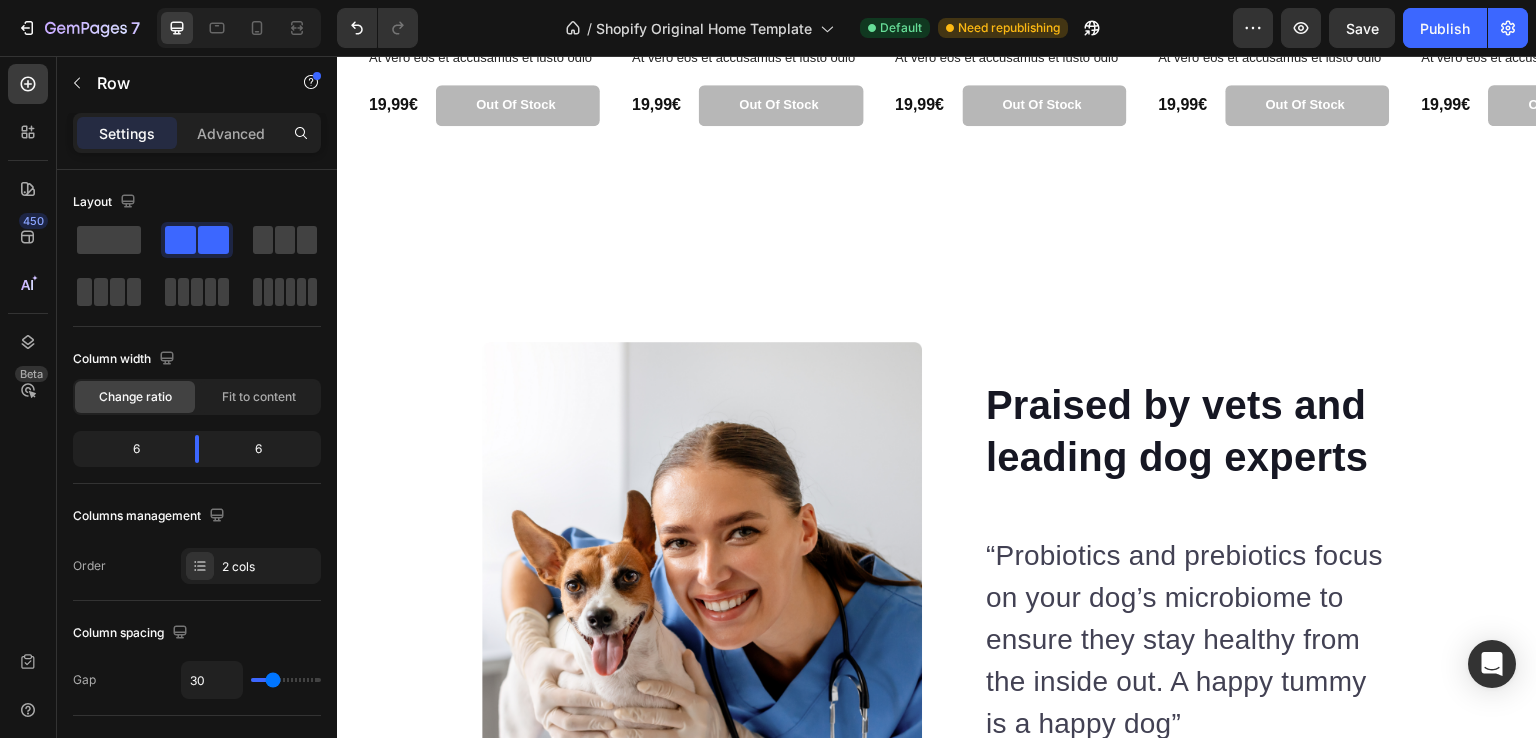 scroll, scrollTop: 4508, scrollLeft: 0, axis: vertical 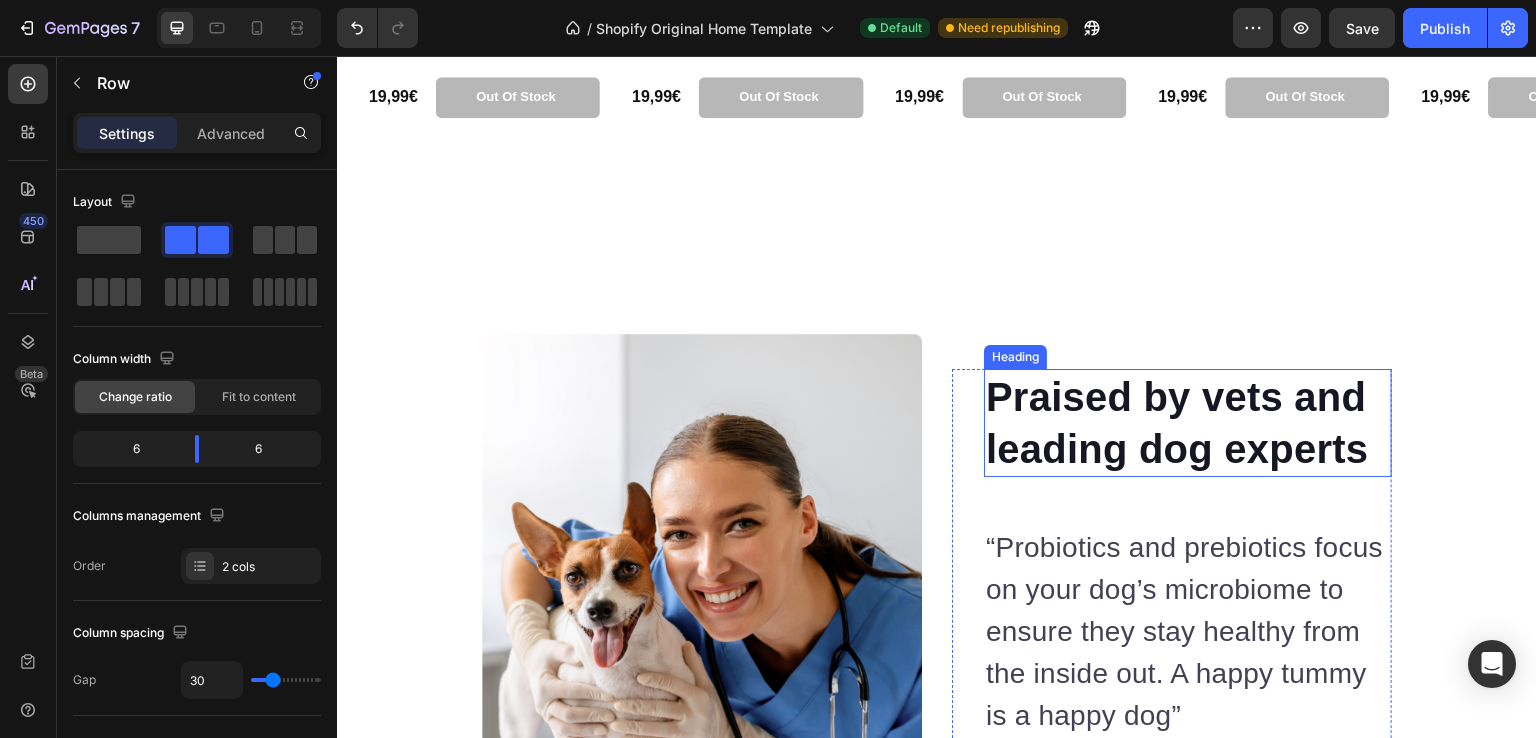 click on "Praised by vets and leading dog experts" at bounding box center (1188, 423) 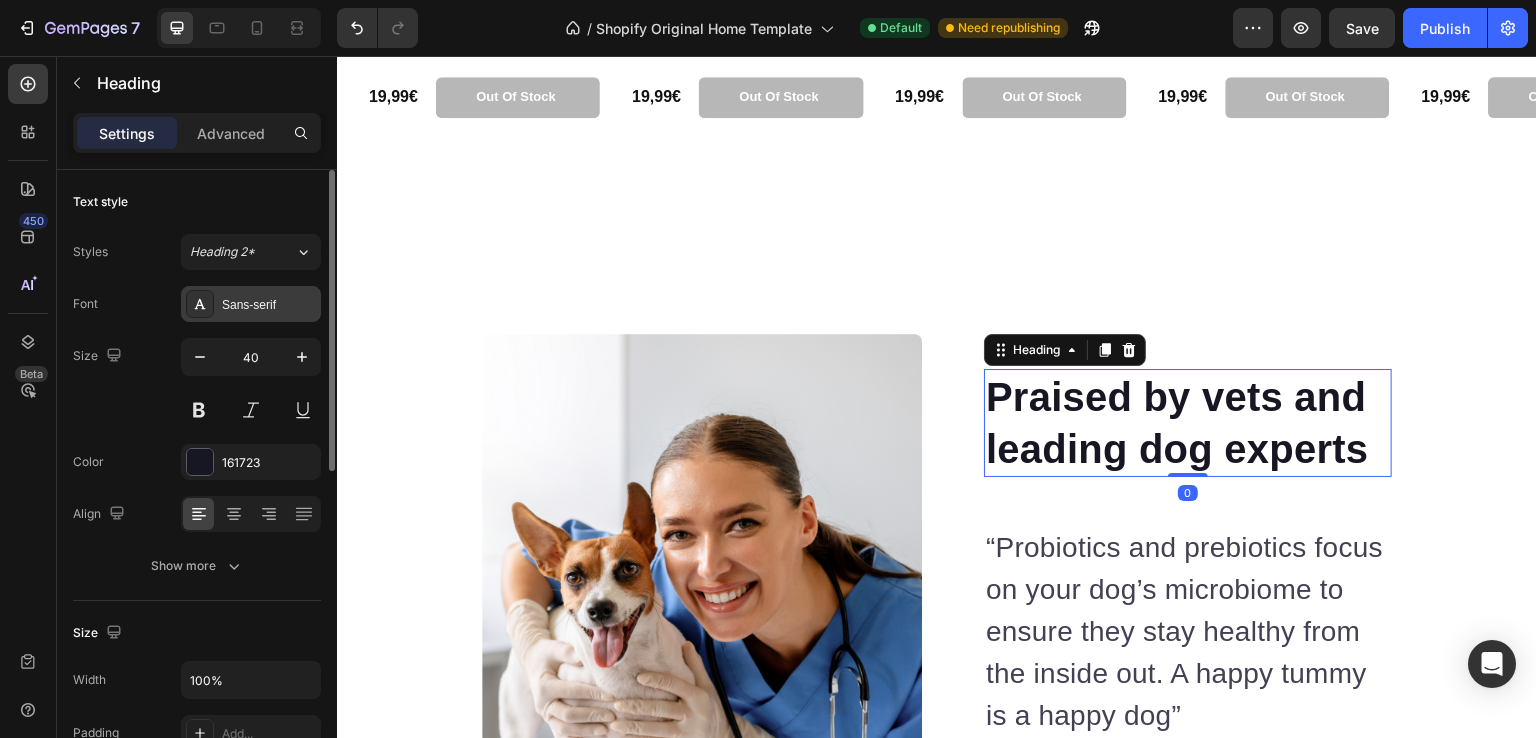 click on "Sans-serif" at bounding box center [269, 305] 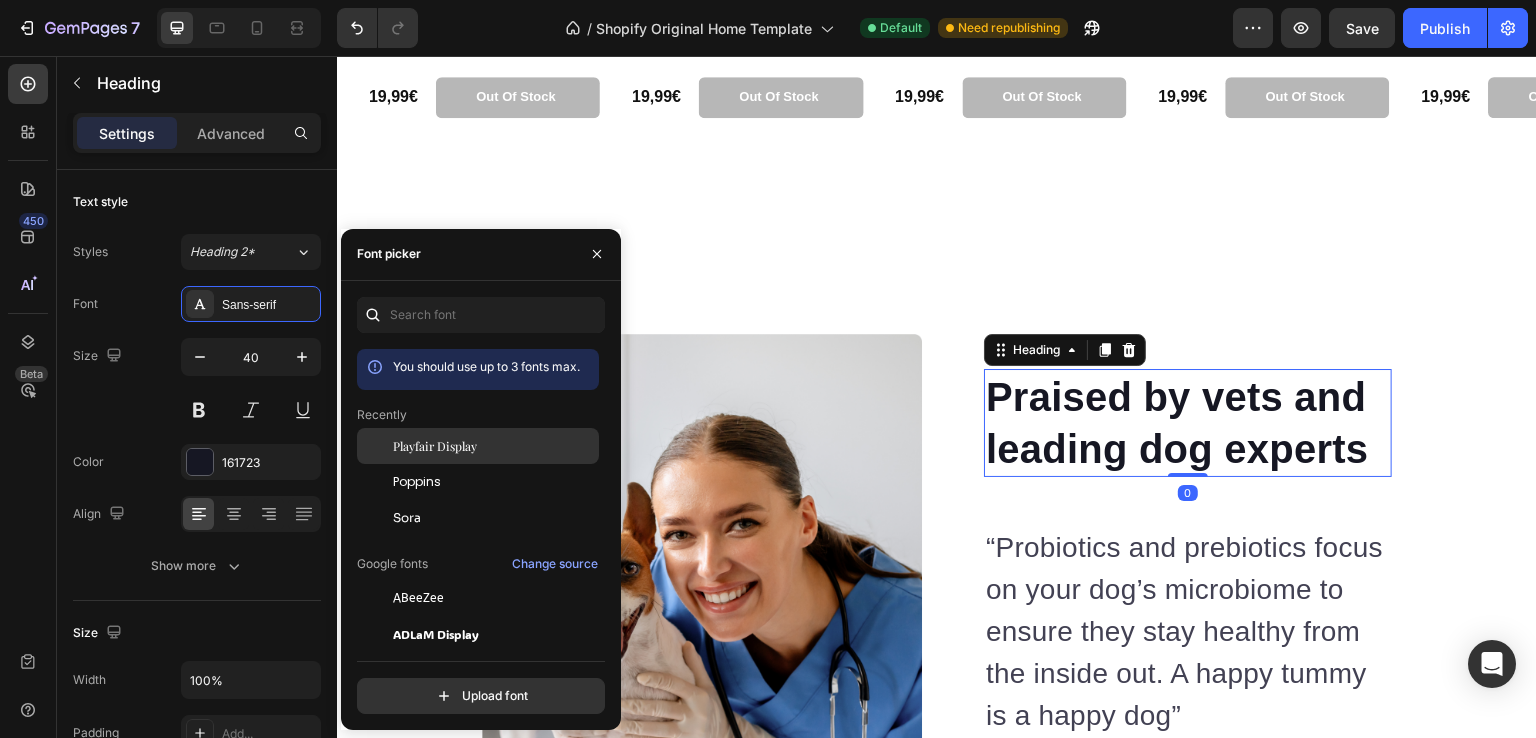 click on "Playfair Display" 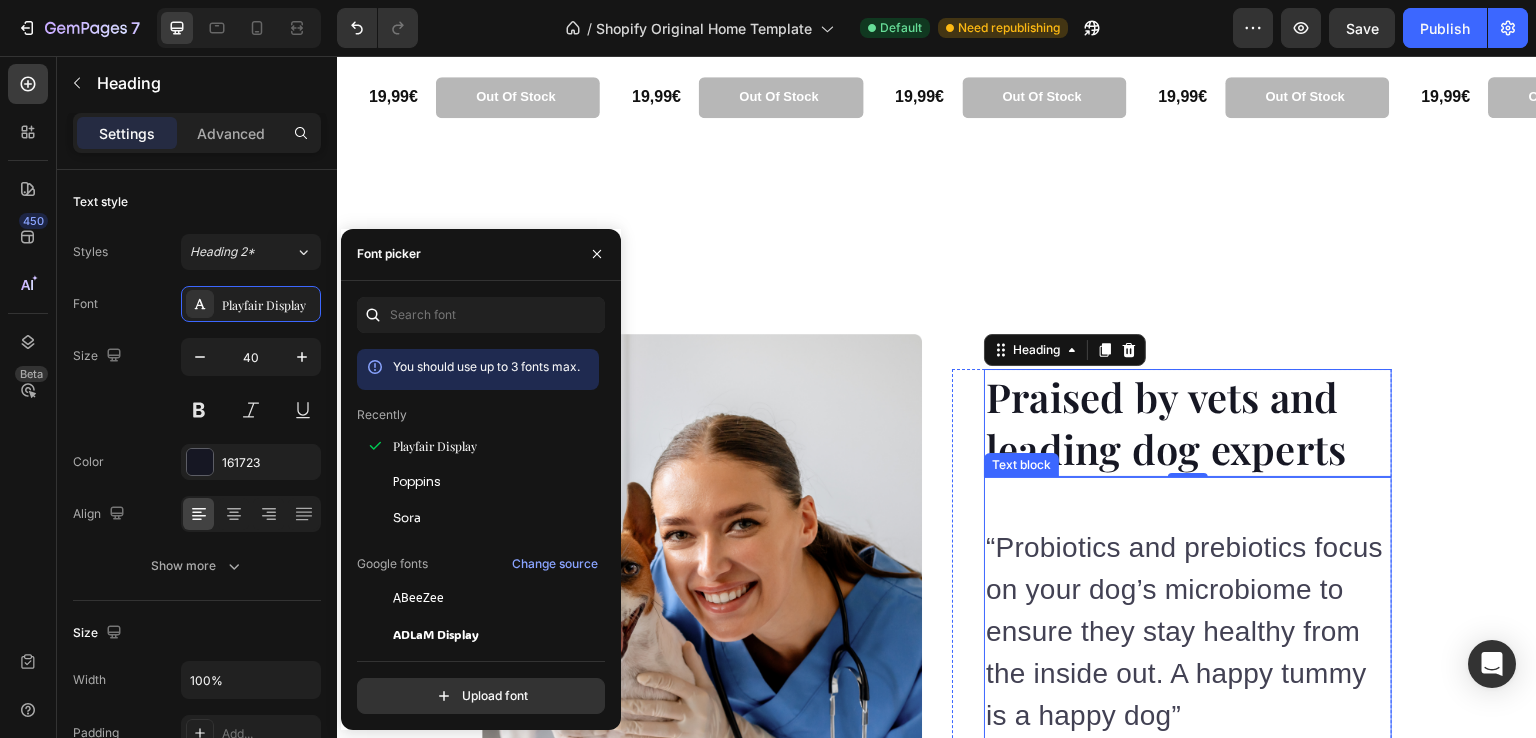 click on "“Probiotics and prebiotics focus on your dog’s microbiome to ensure they stay healthy from the inside out. A happy tummy is a happy dog”" at bounding box center [1188, 632] 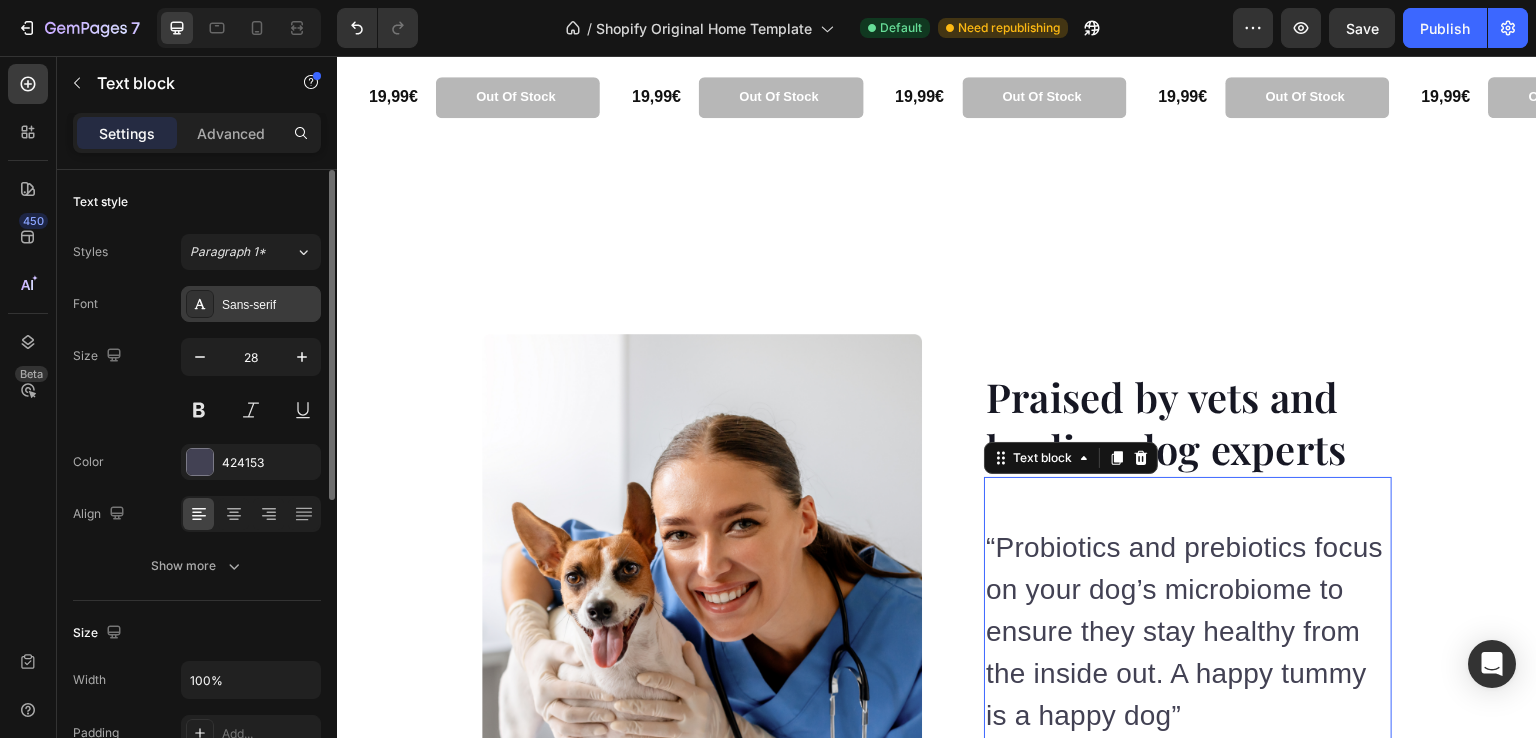 click on "Sans-serif" at bounding box center [251, 304] 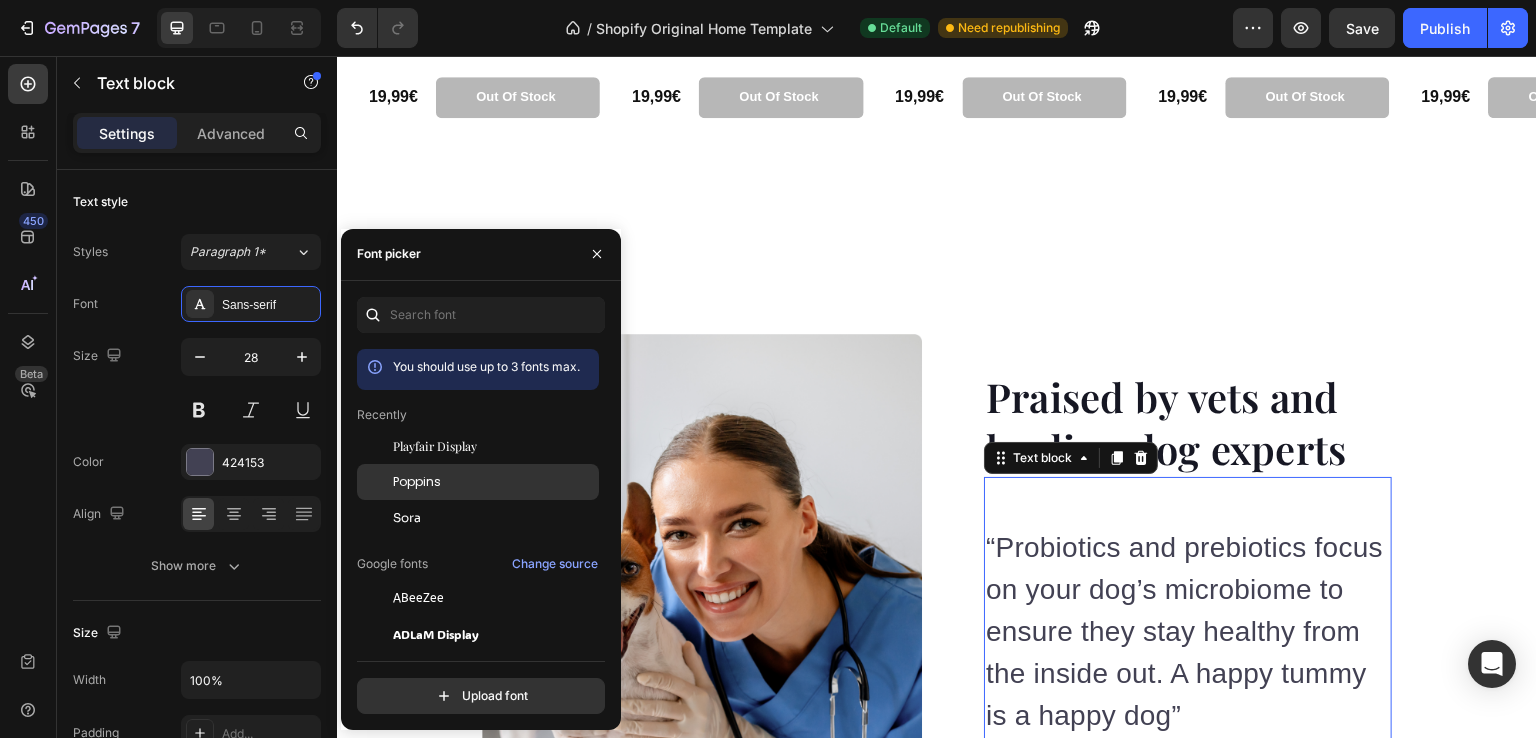 click on "Poppins" at bounding box center (494, 482) 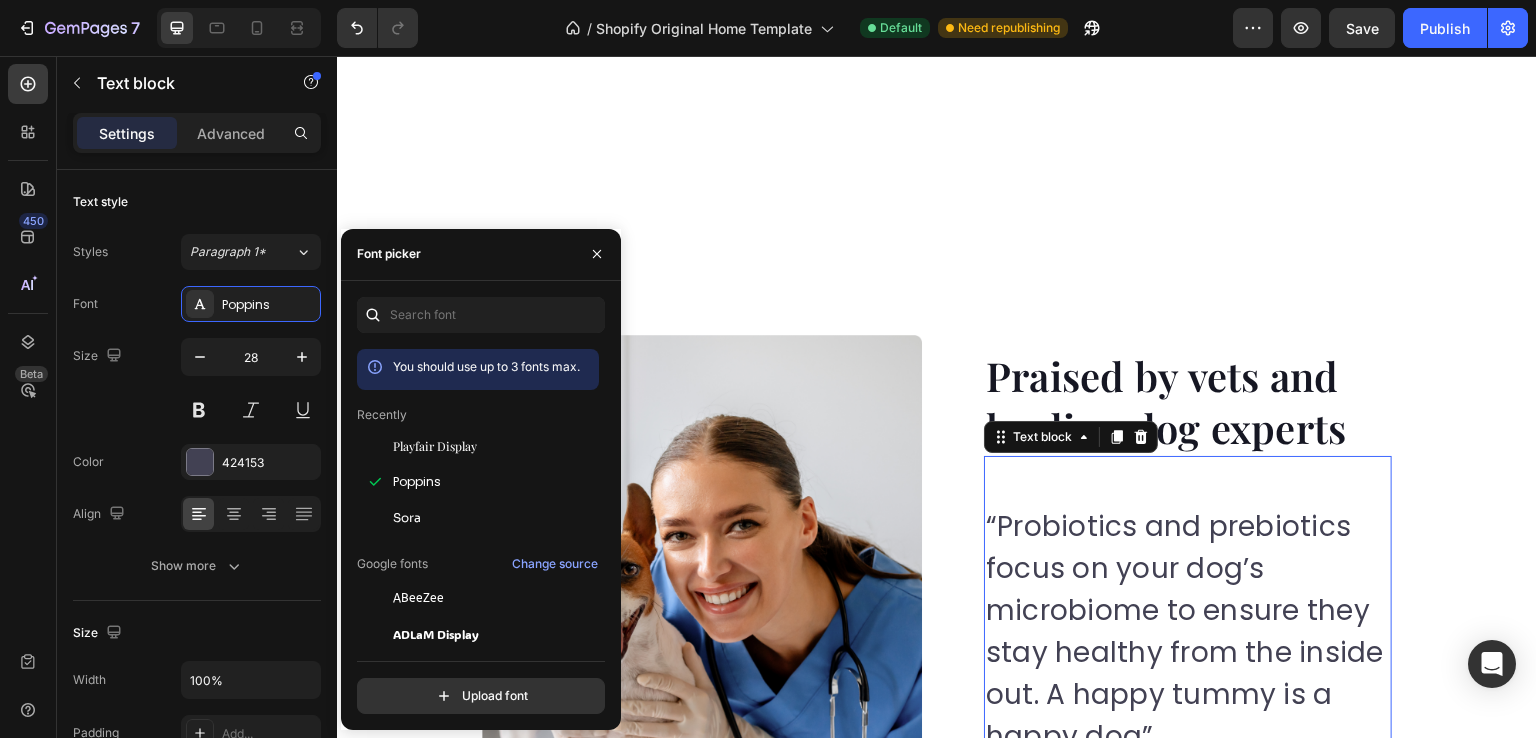 scroll, scrollTop: 5014, scrollLeft: 0, axis: vertical 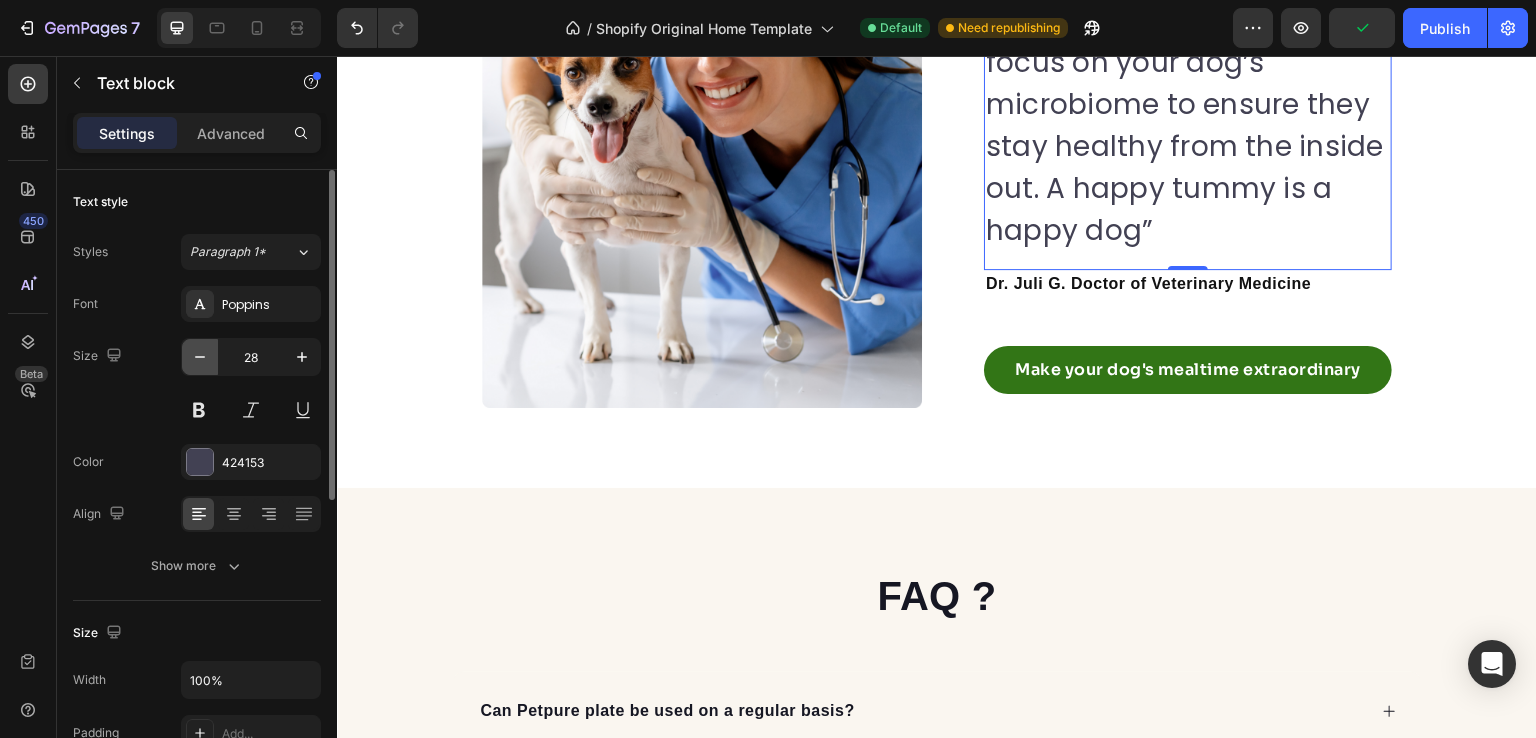 click 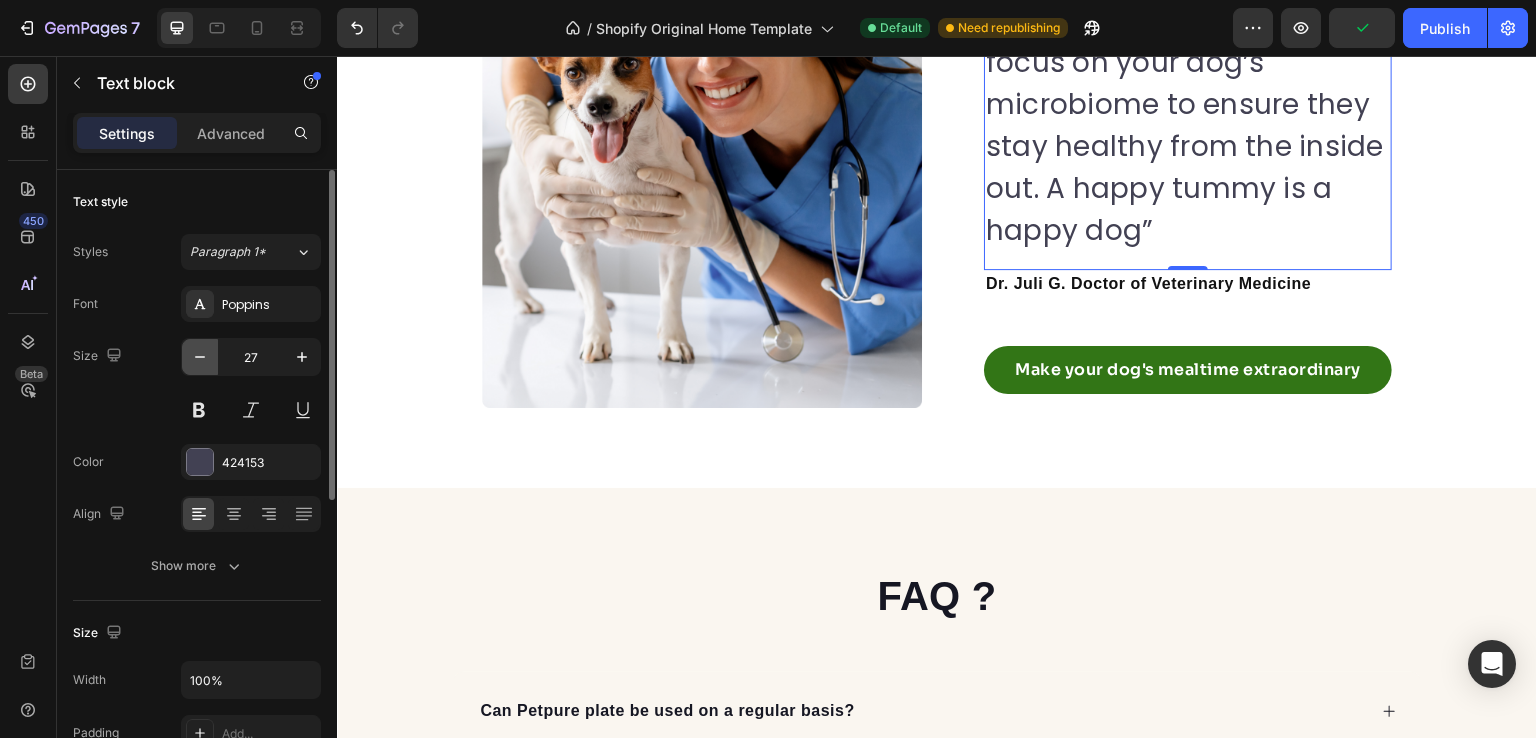 click 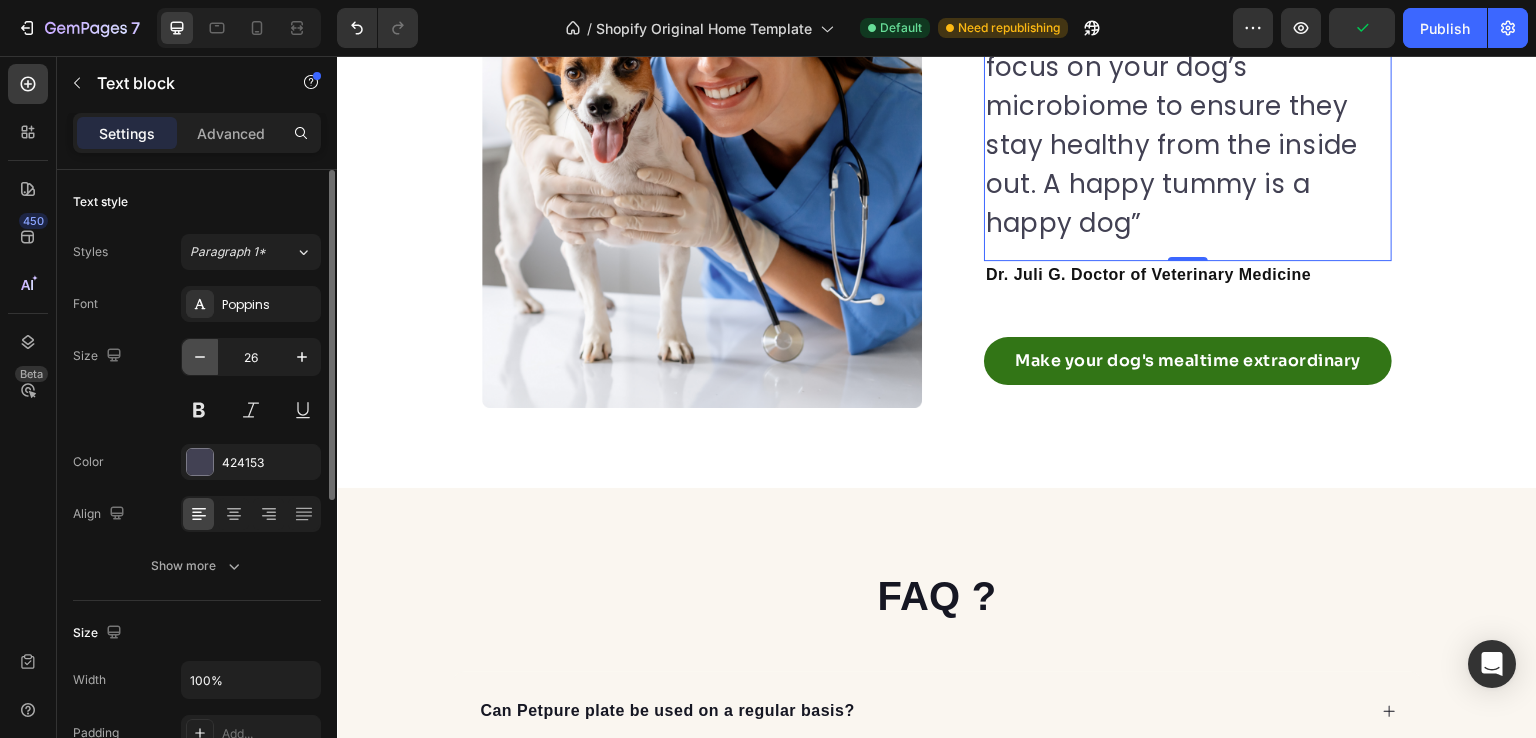 click 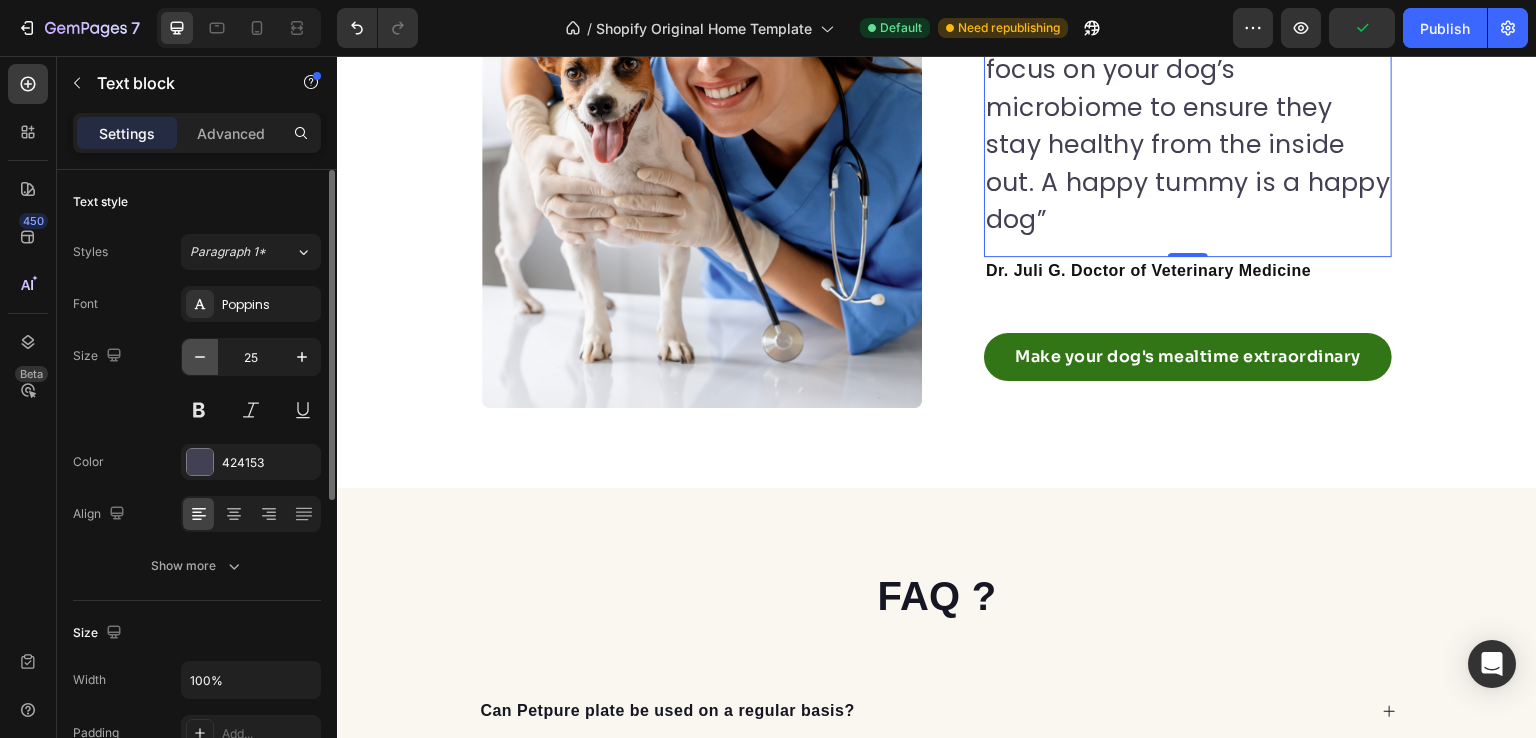 click 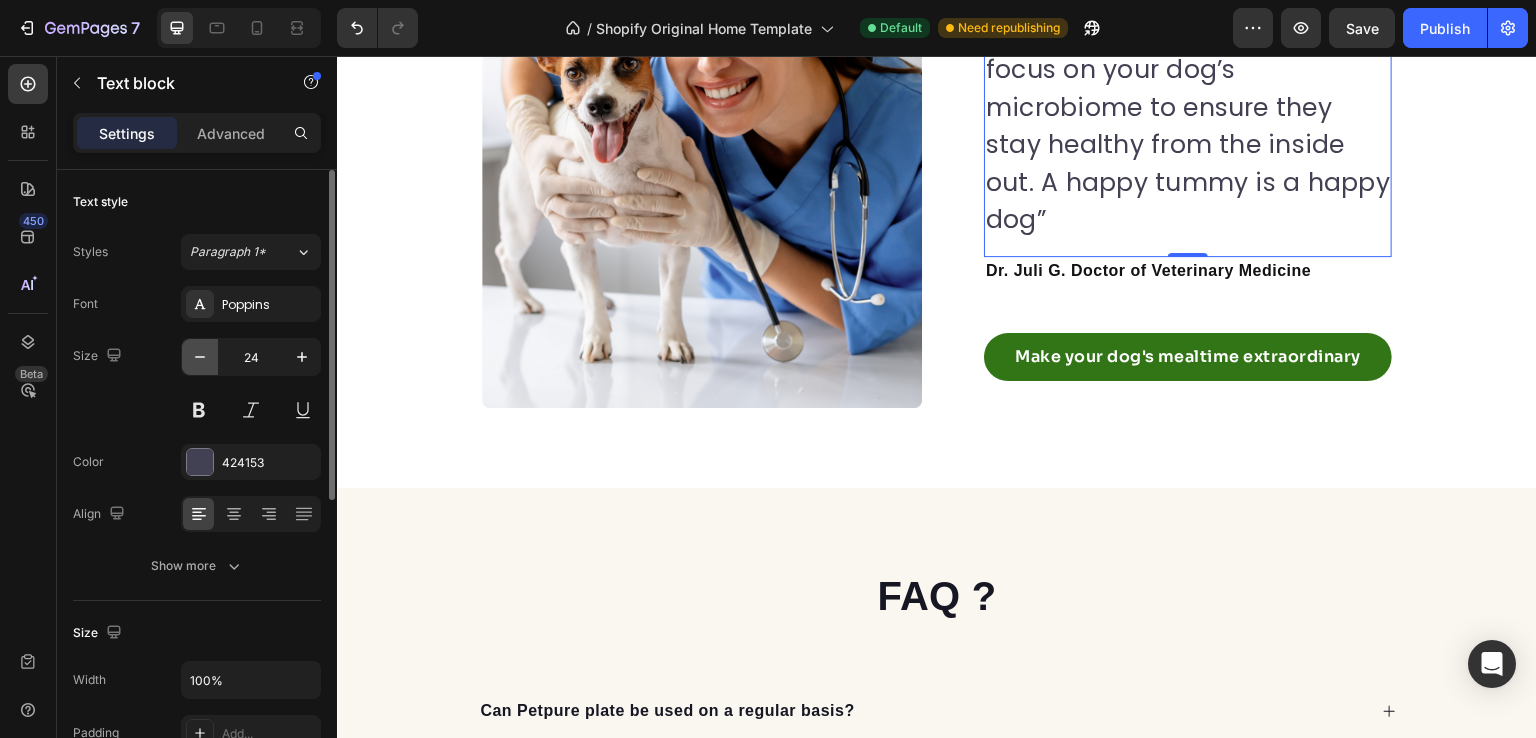 click 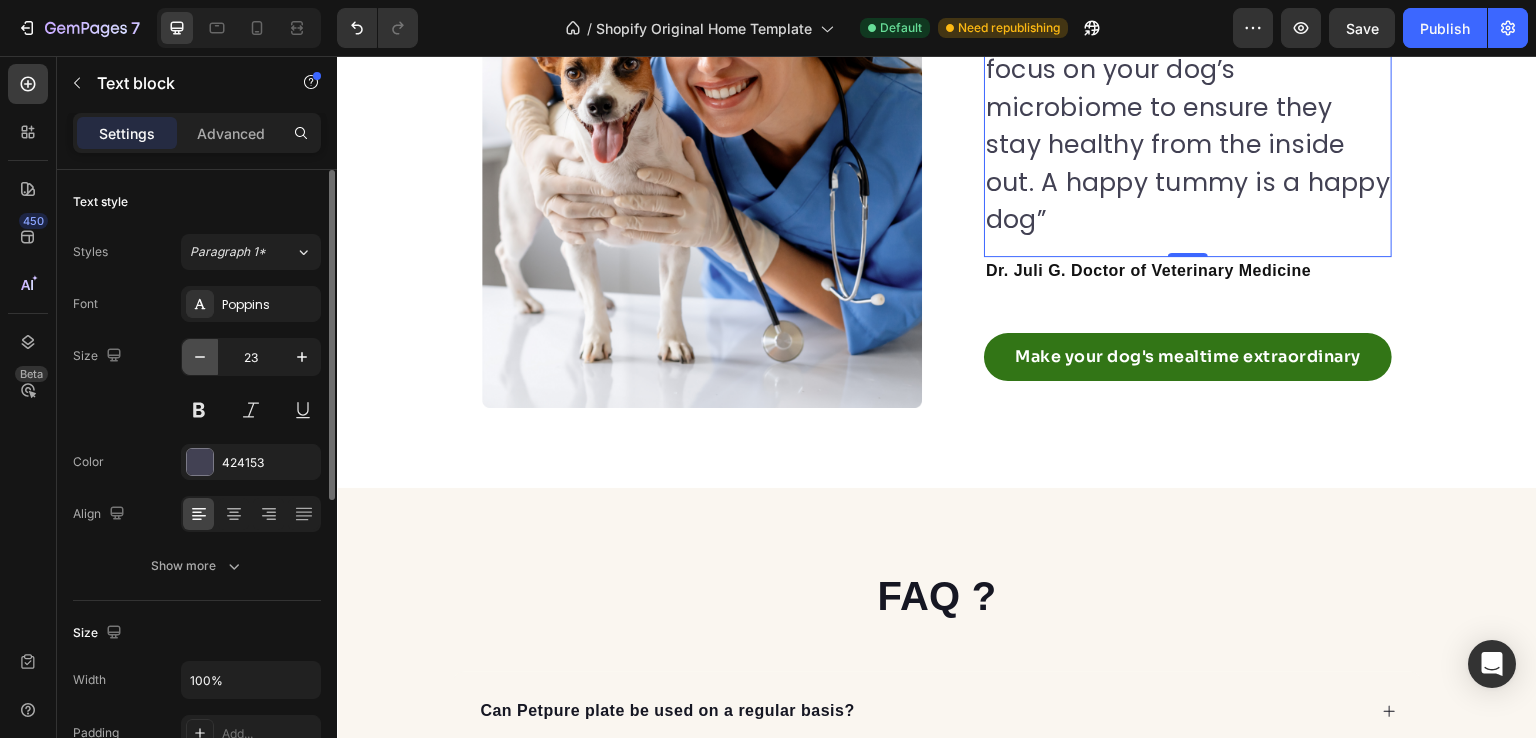 click 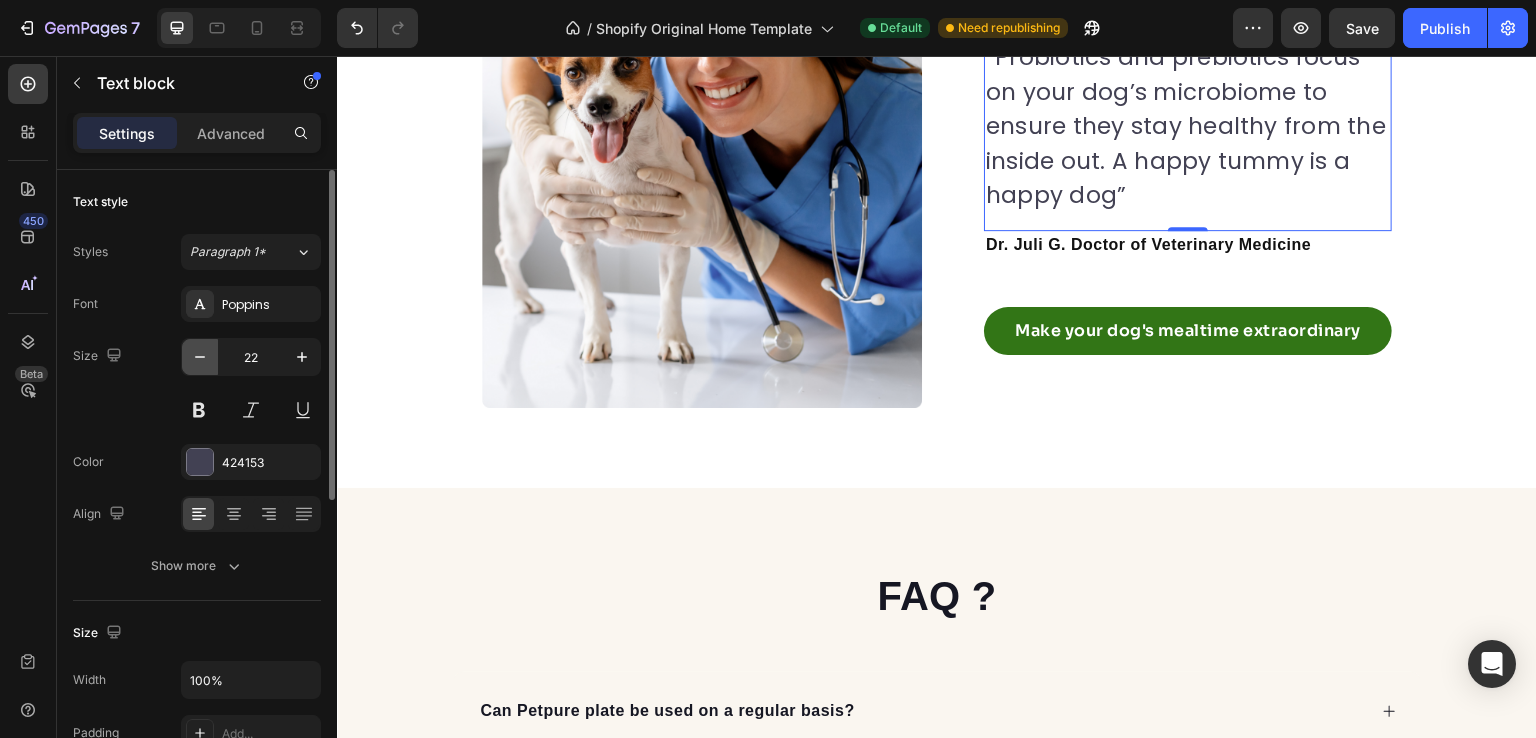 click 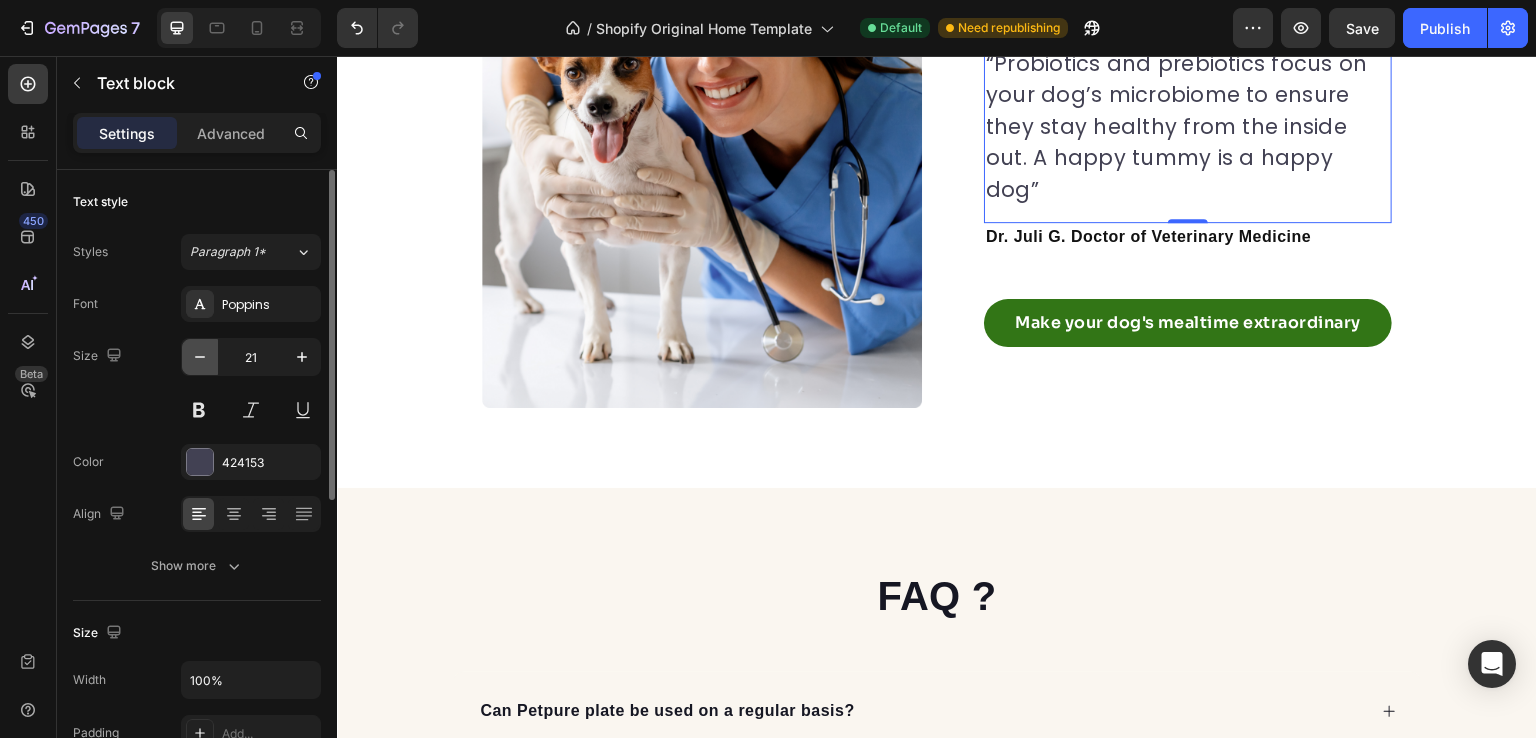 click 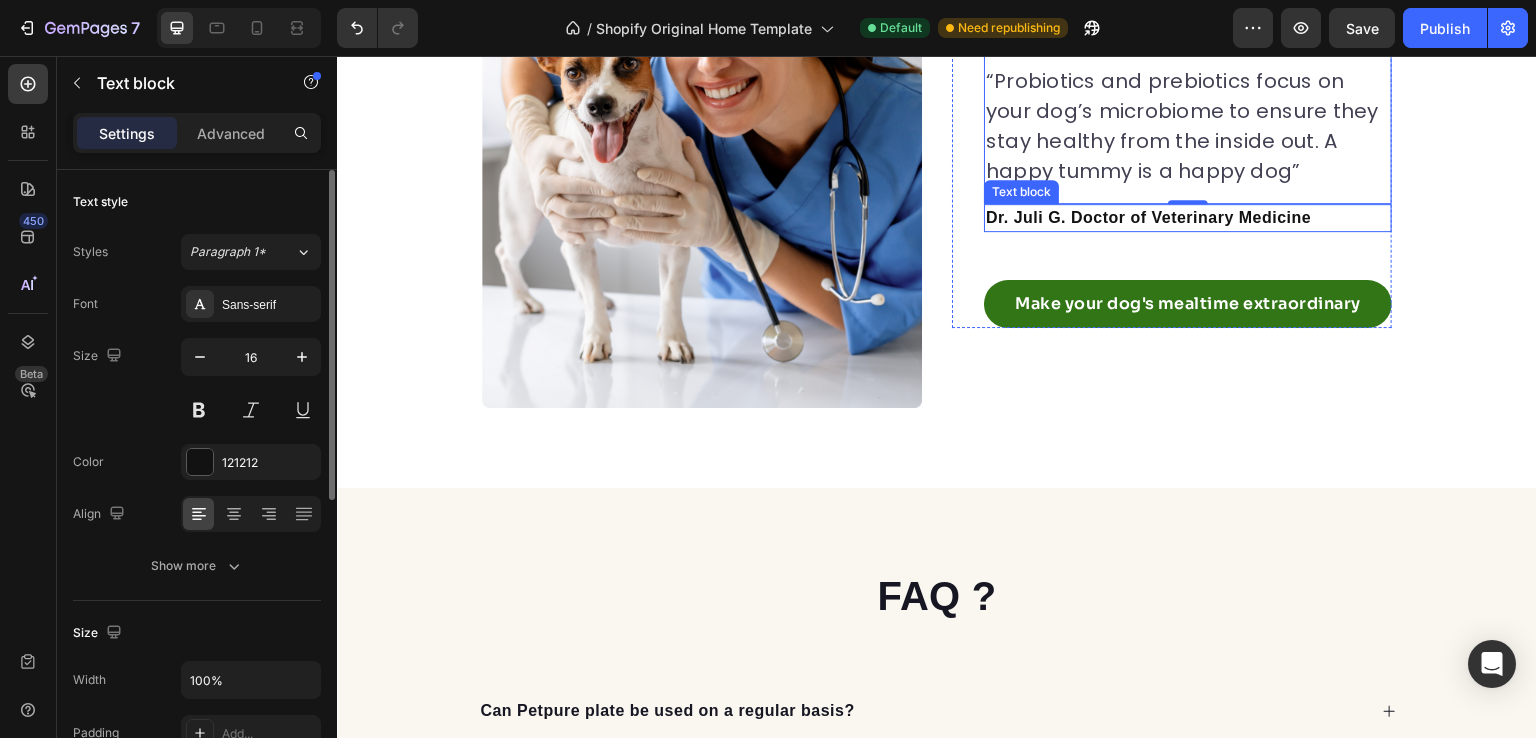 click on "Dr. [FIRST] [LAST] Doctor of Veterinary Medicine Text block" at bounding box center (1188, 218) 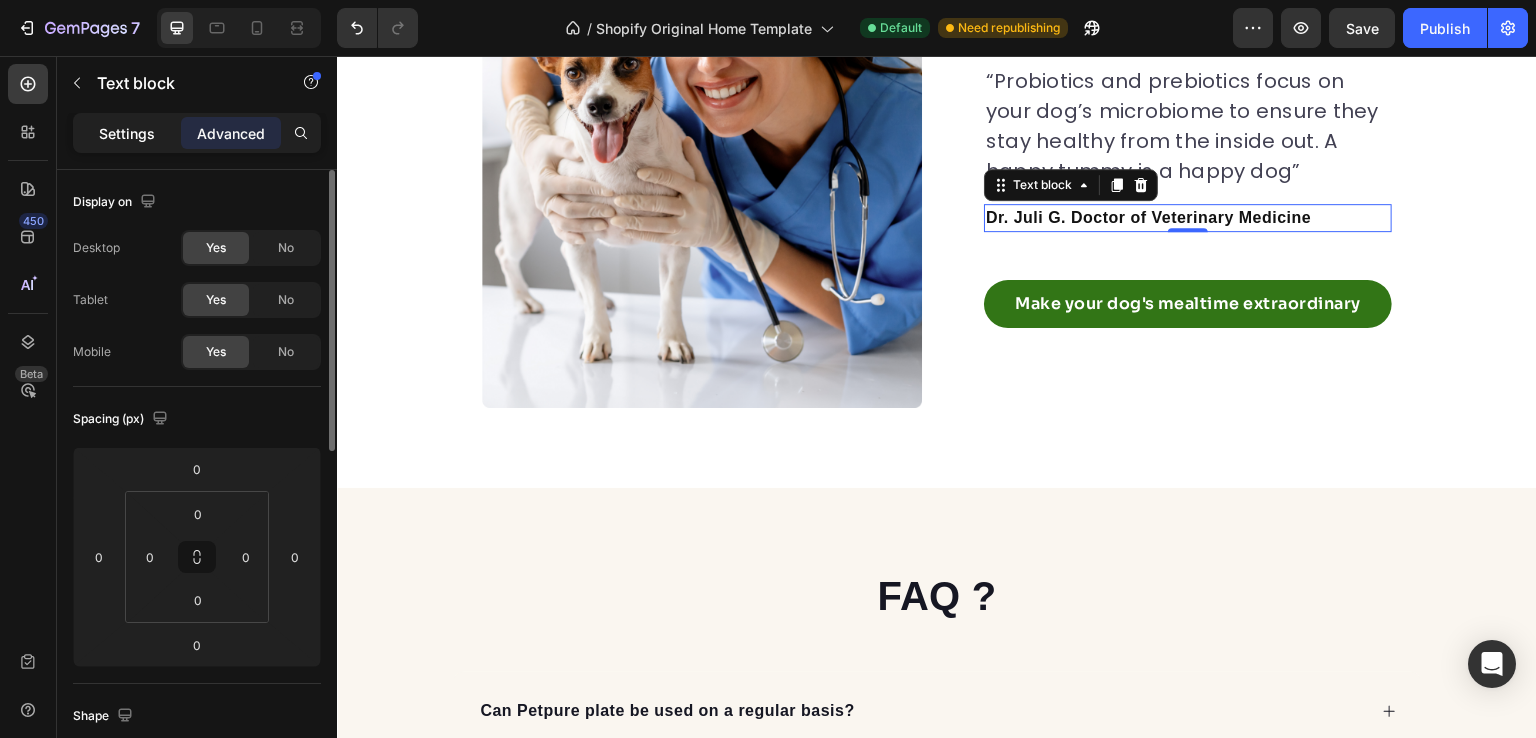 click on "Settings" at bounding box center [127, 133] 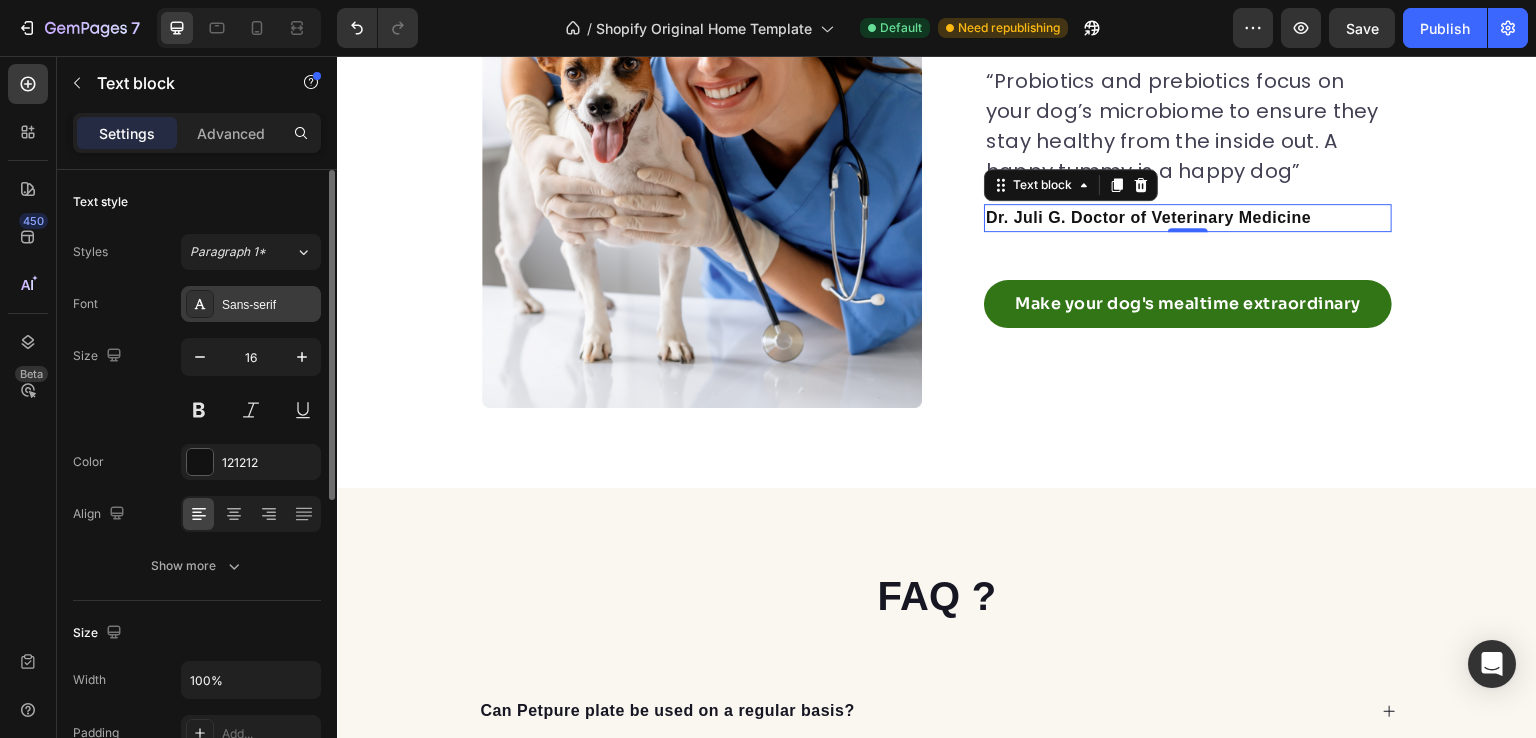 click on "Sans-serif" at bounding box center [251, 304] 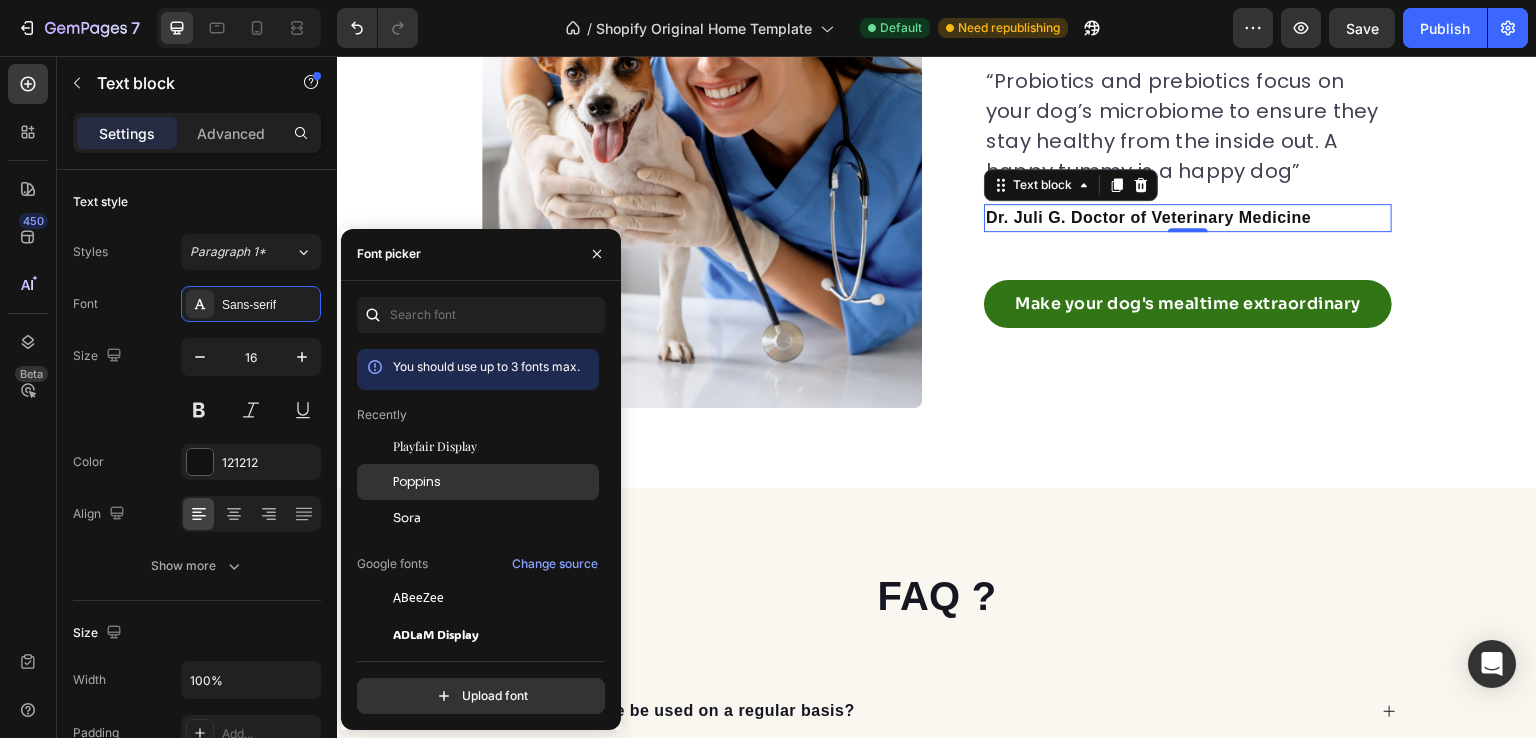 click on "Poppins" at bounding box center (494, 482) 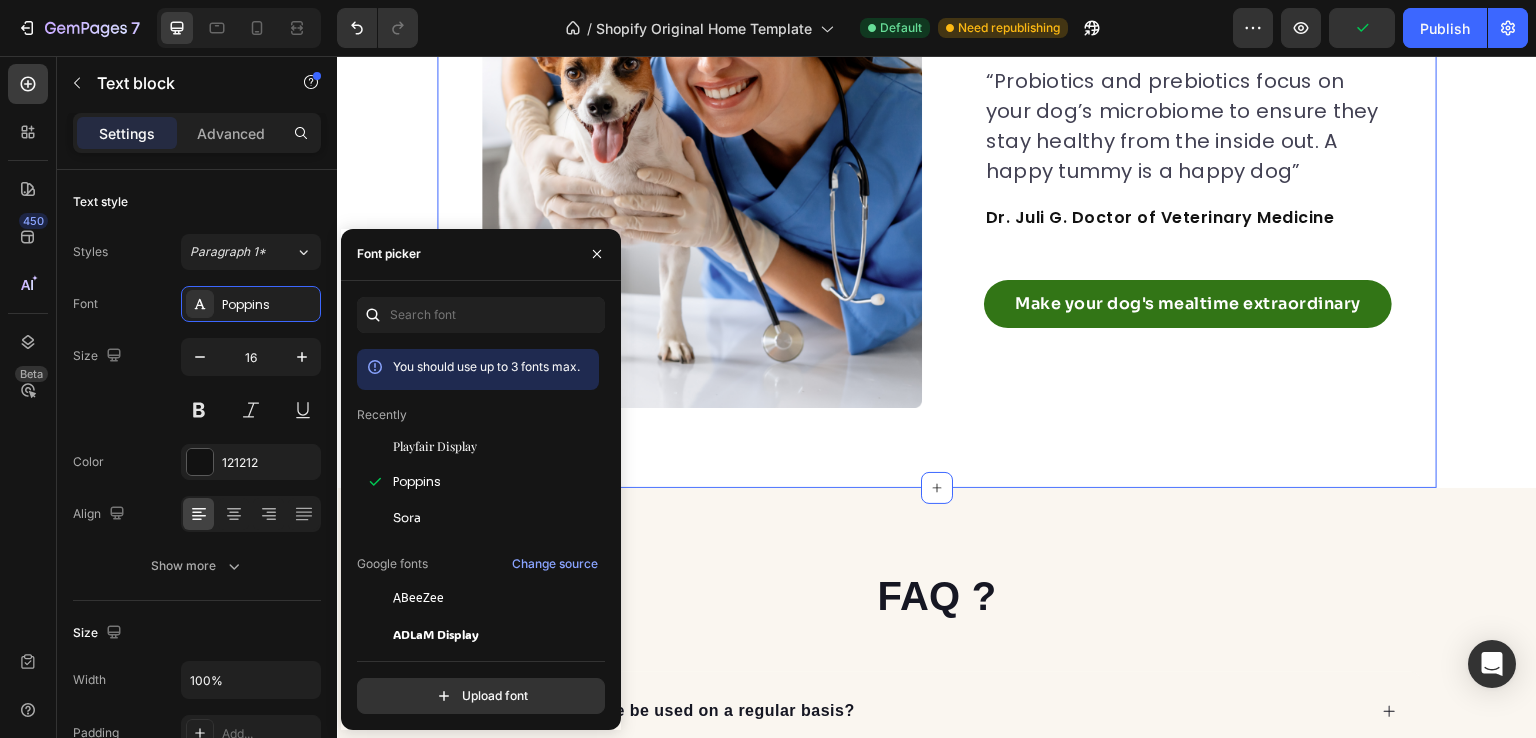 click on "Image Image Praised by vets and leading dog experts Heading “Probiotics and prebiotics focus on your dog’s microbiome to ensure they stay healthy from the inside out. A happy tummy is a happy dog” Text block Dr. [FIRST] [LAST] Doctor of Veterinary Medicine Text block Make your dog's mealtime extraordinary Button Row Row Section [NUMBER] You can create reusable sections Create Theme Section AI Content Write with GemAI What would you like to describe here? Tone and Voice Persuasive Product Show more Generate" at bounding box center [937, 119] 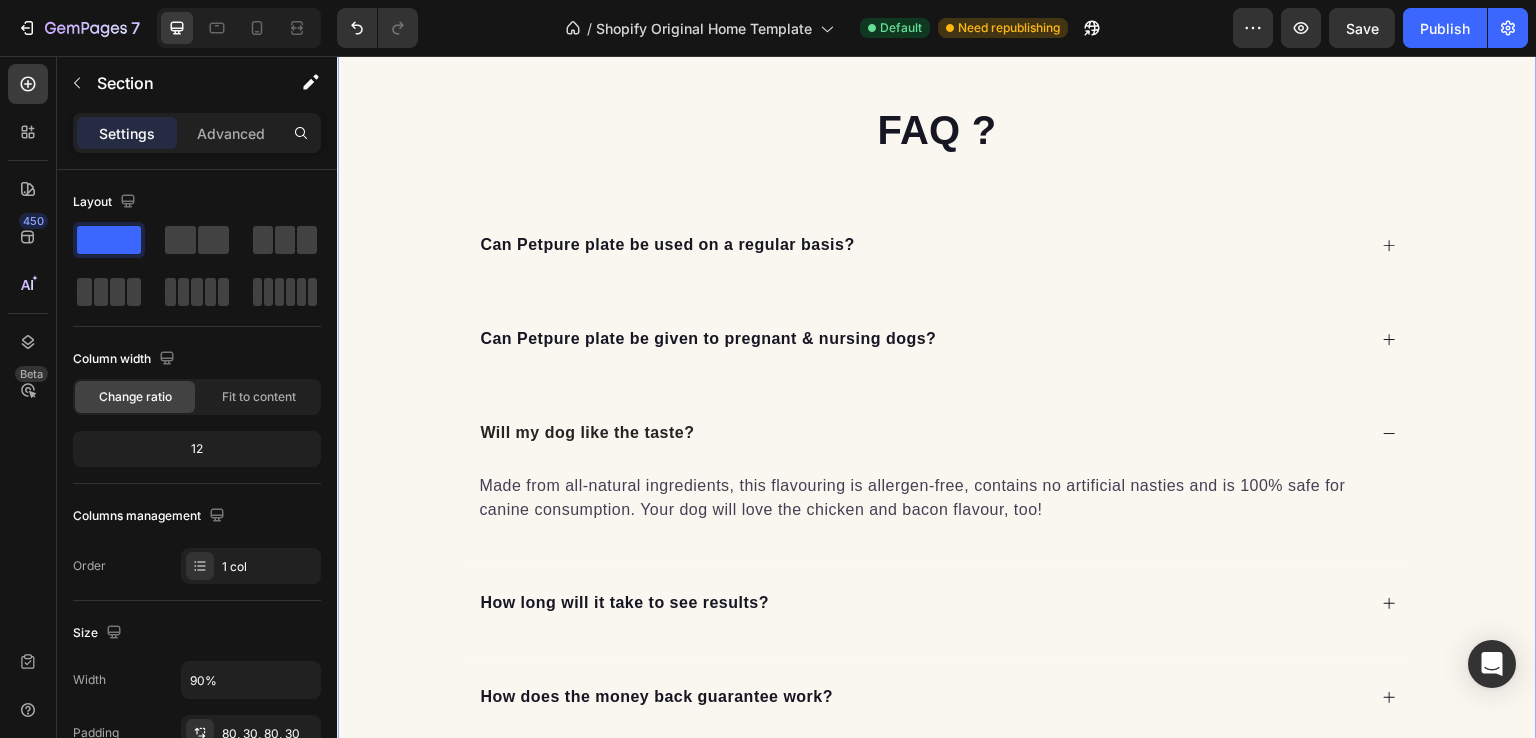 scroll, scrollTop: 5286, scrollLeft: 0, axis: vertical 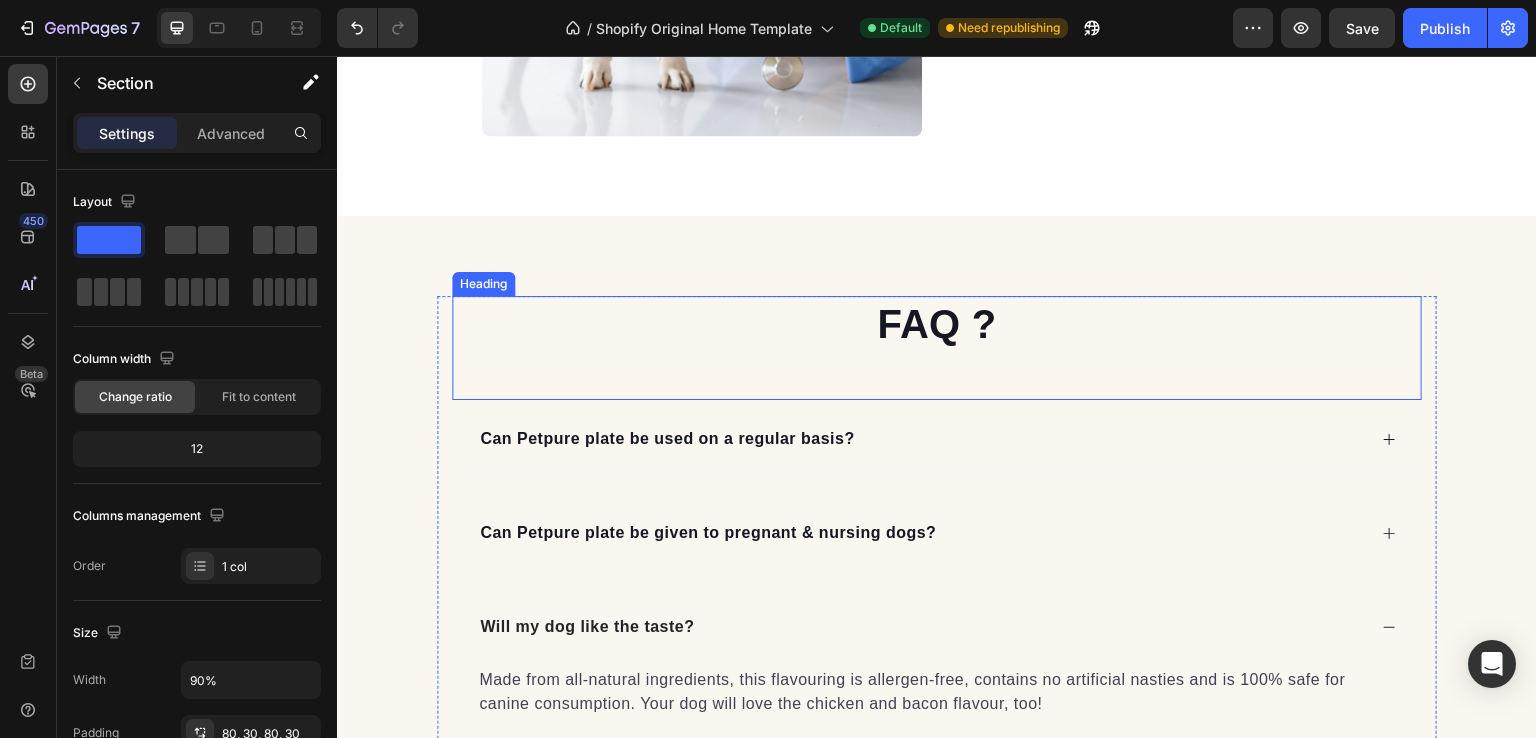 click on "FAQ ?" at bounding box center [937, 324] 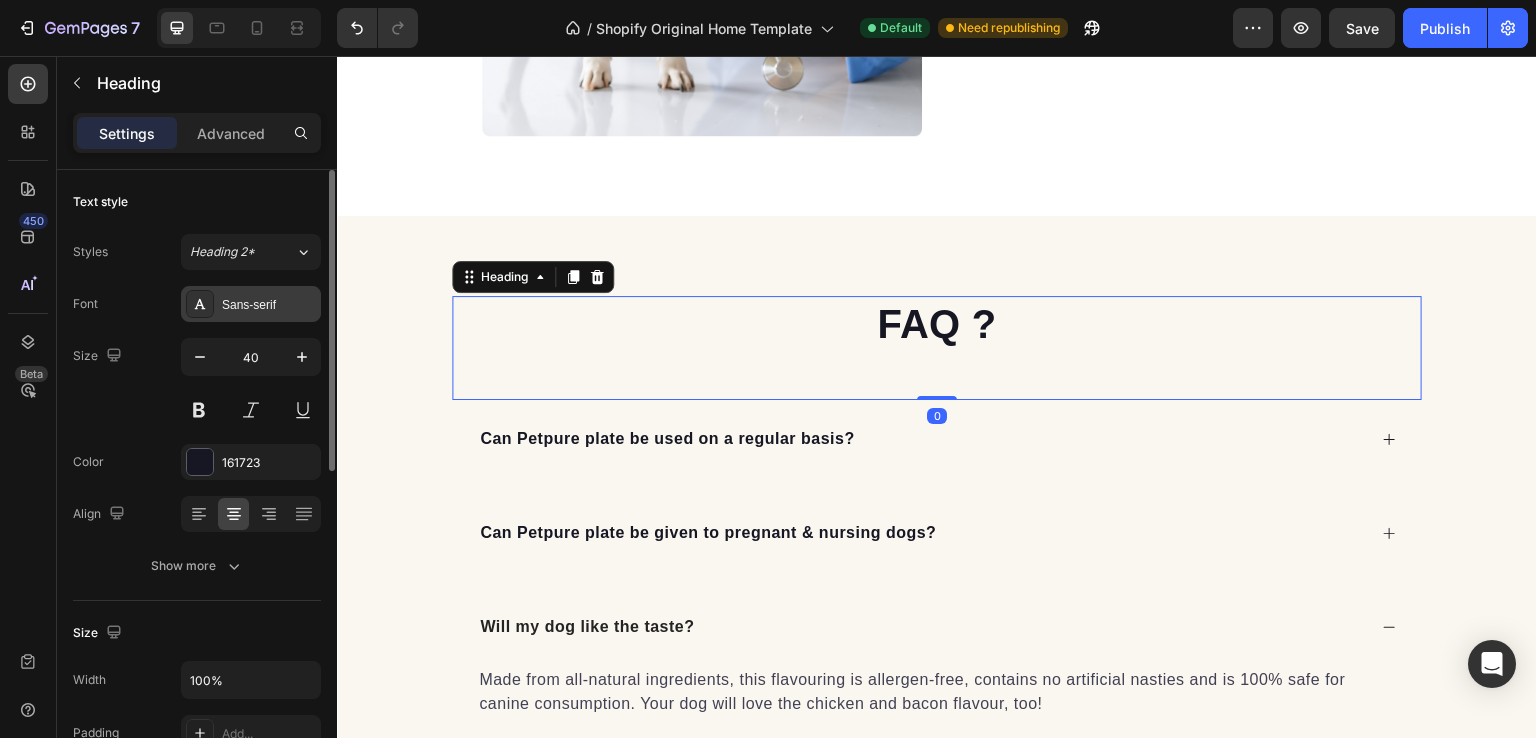click on "Sans-serif" at bounding box center [251, 304] 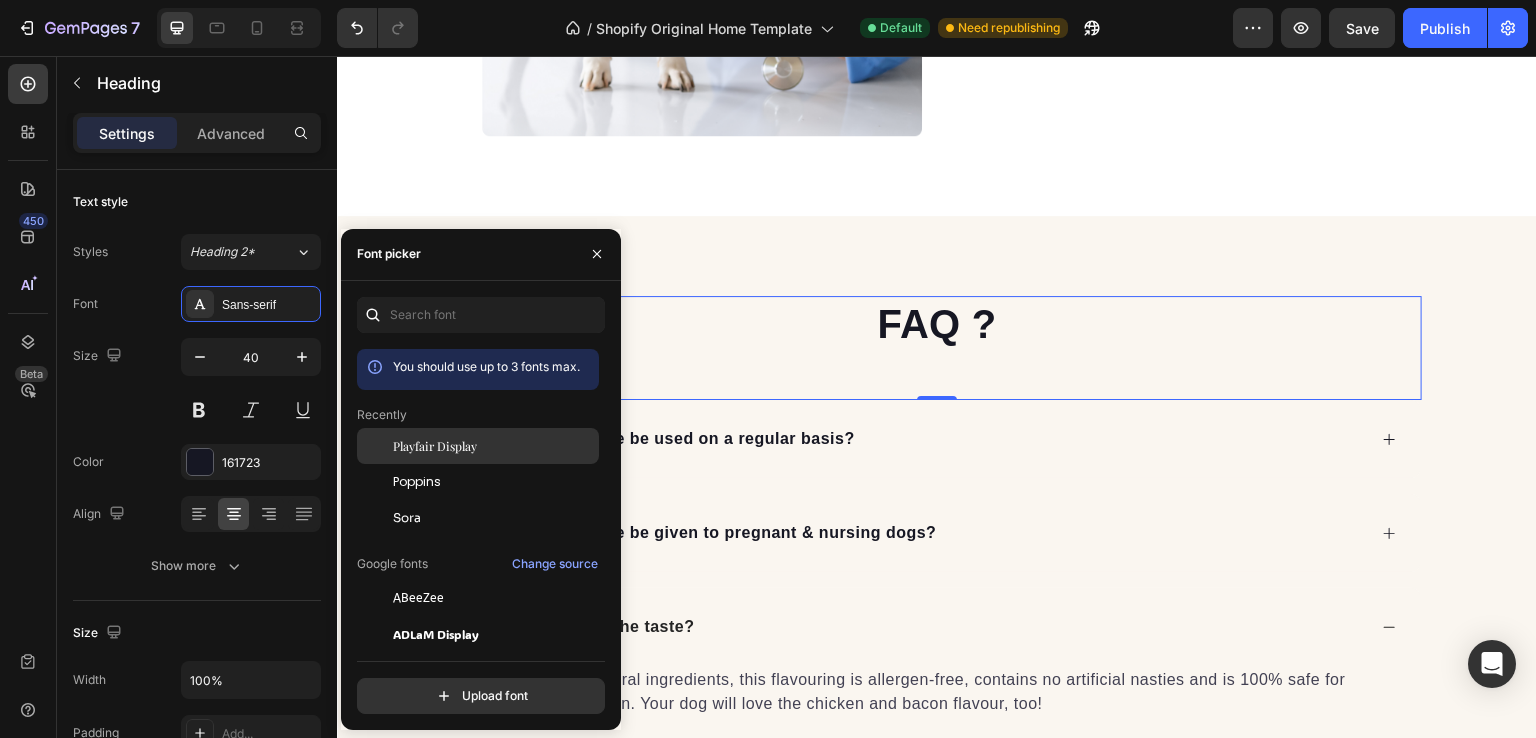 click on "Playfair Display" at bounding box center [435, 446] 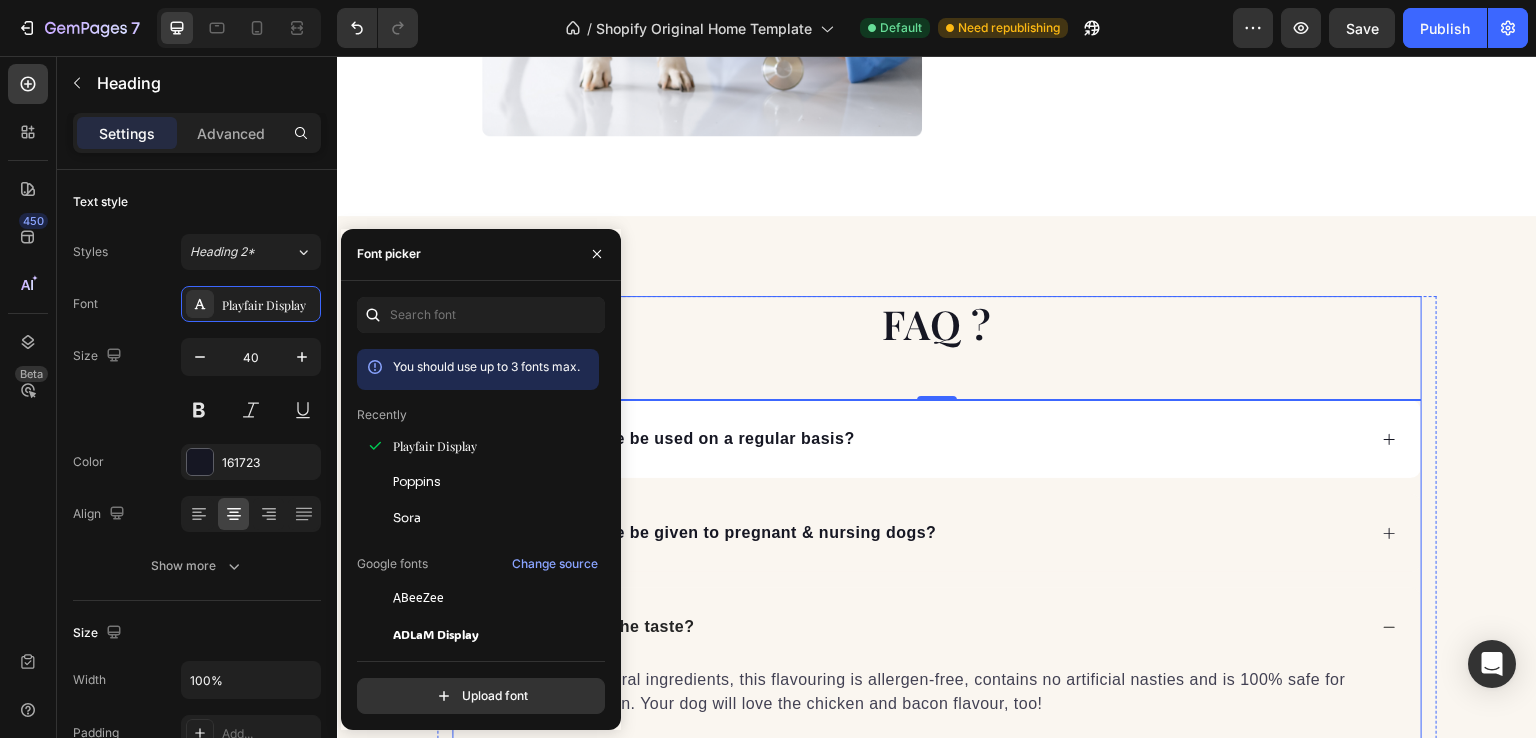 click on "Can Petpure plate be used on a regular basis?" at bounding box center (921, 439) 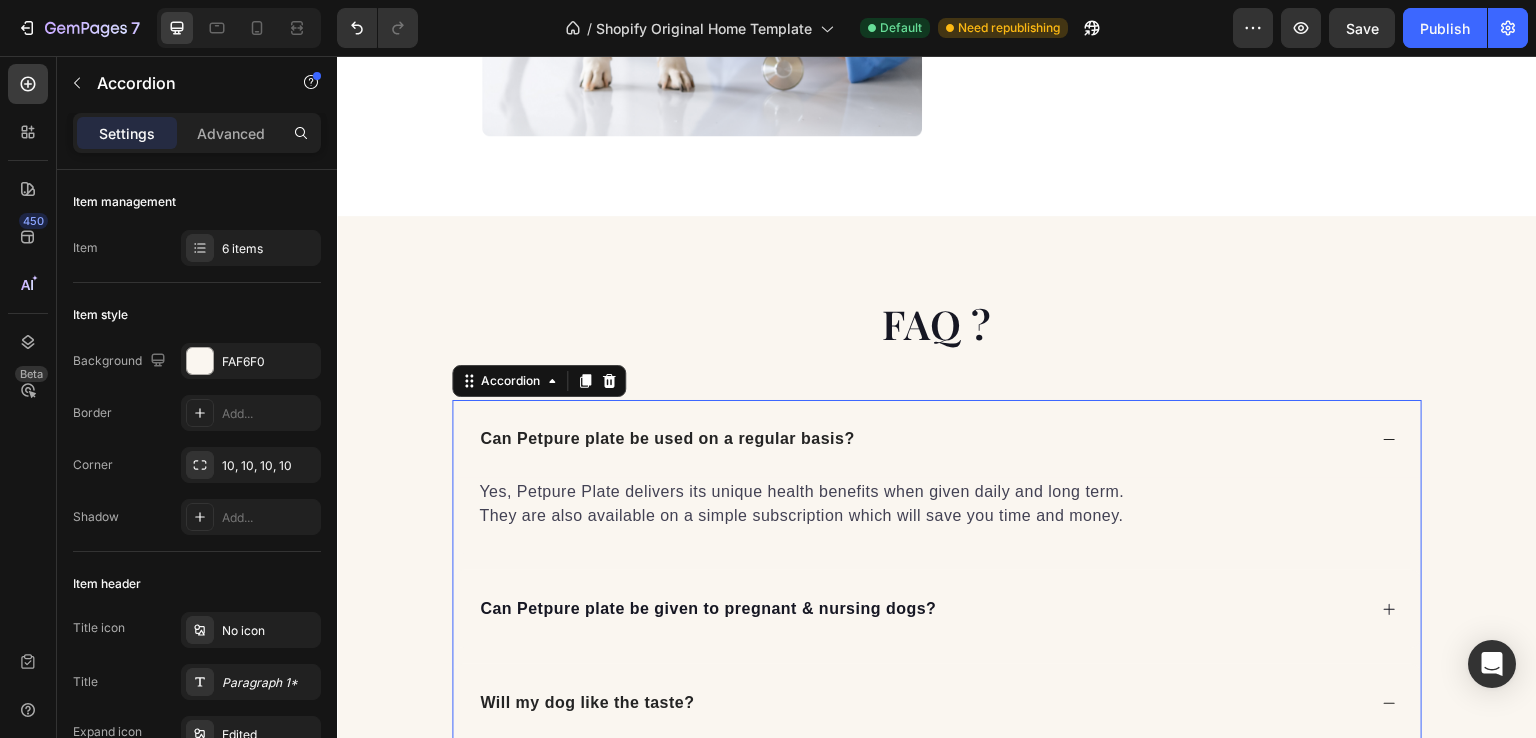 click on "Can Petpure plate be used on a regular basis?" at bounding box center (667, 439) 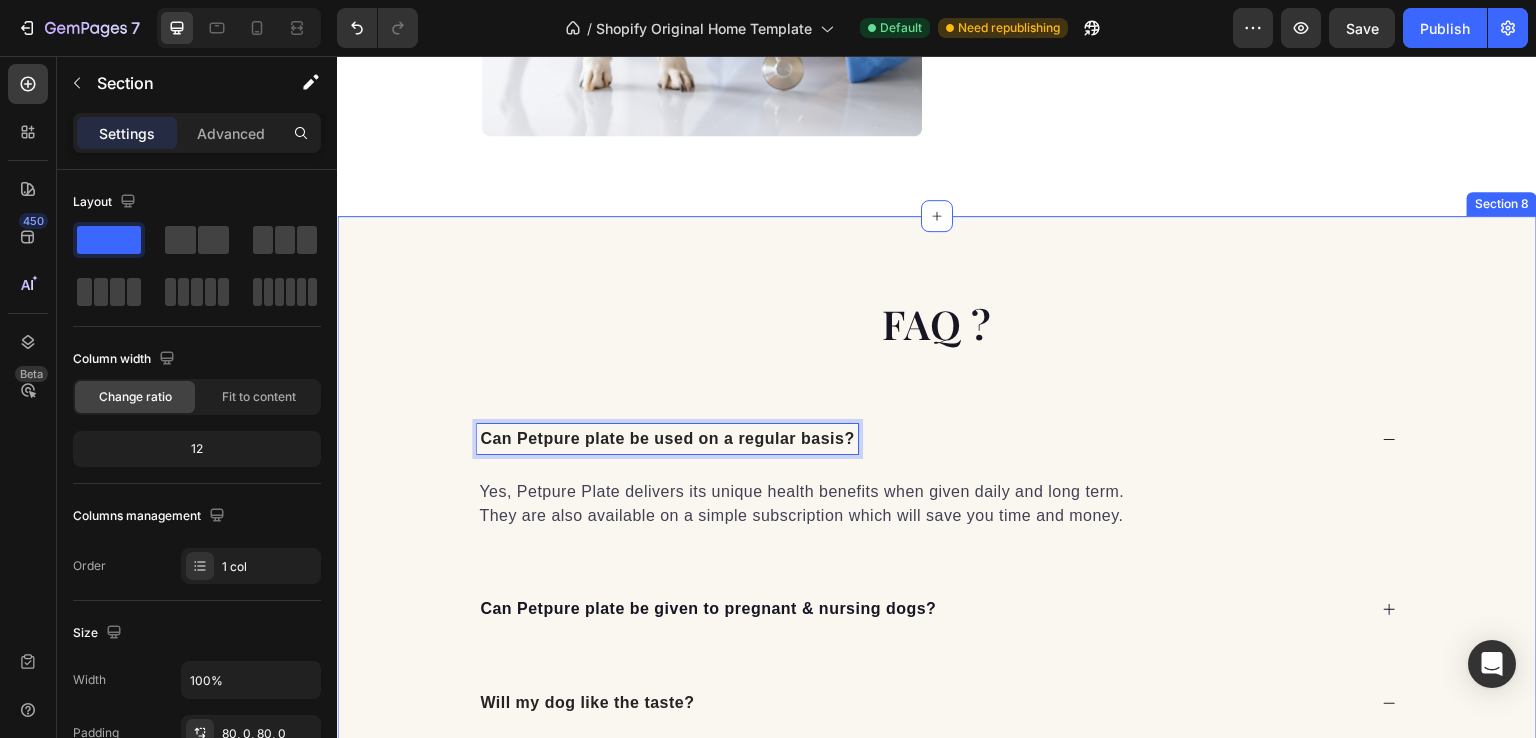 click on "FAQ ? Heading
Can Petpure plate be used on a regular basis? Yes, Petpure Plate delivers its unique health benefits when given daily and long term. They are also available on a simple subscription which will save you time and money. Text block
Can Petpure plate be given to pregnant & nursing dogs?
Will my dog like the taste? Made from all-natural ingredients, this flavouring is allergen-free, contains no artificial nasties and is 100% safe for canine consumption. Your dog will love the chicken and bacon flavour, too! Text block
How long will it take to see results?
How does the money back guarantee work?
Any further questions? Accordion   0 Row" at bounding box center [937, 698] 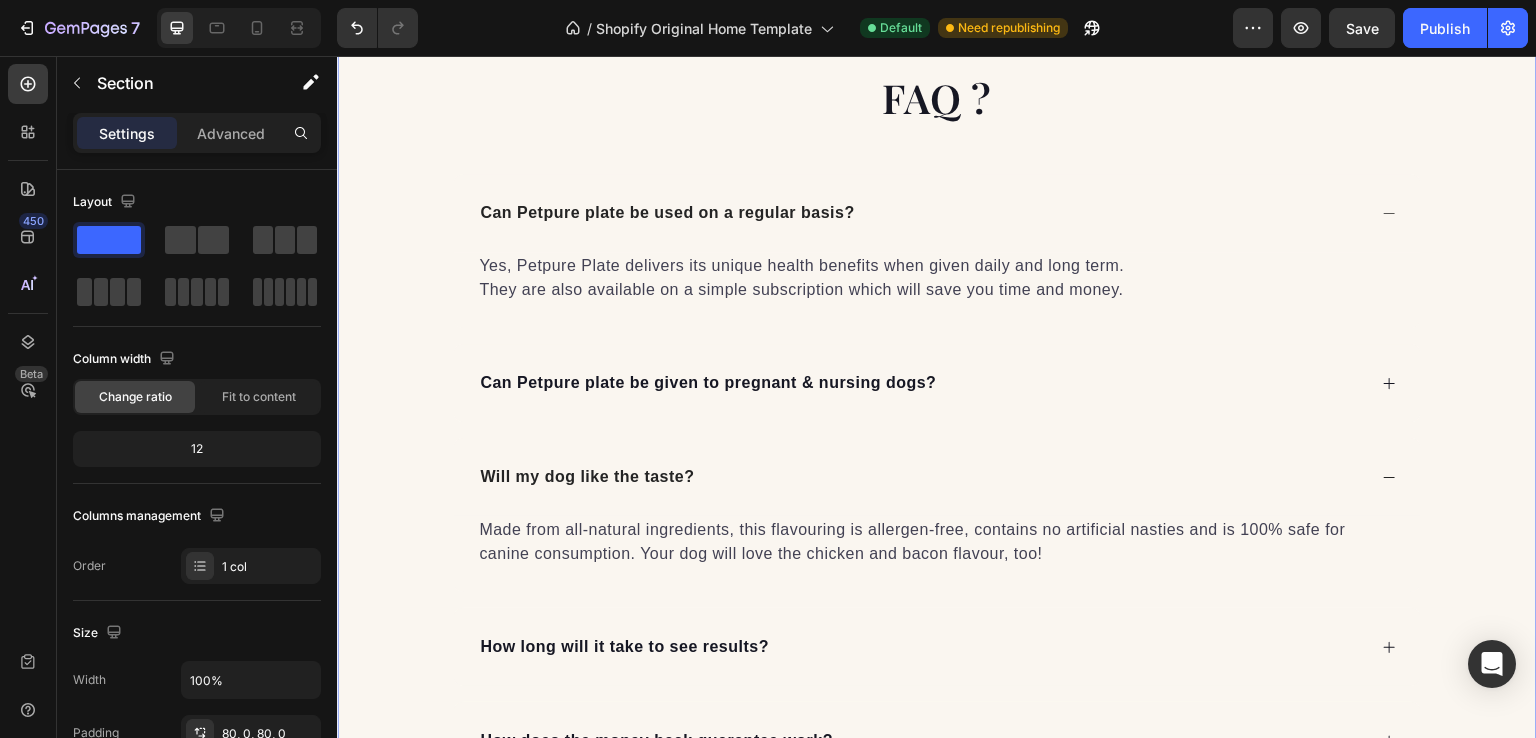 scroll, scrollTop: 5512, scrollLeft: 0, axis: vertical 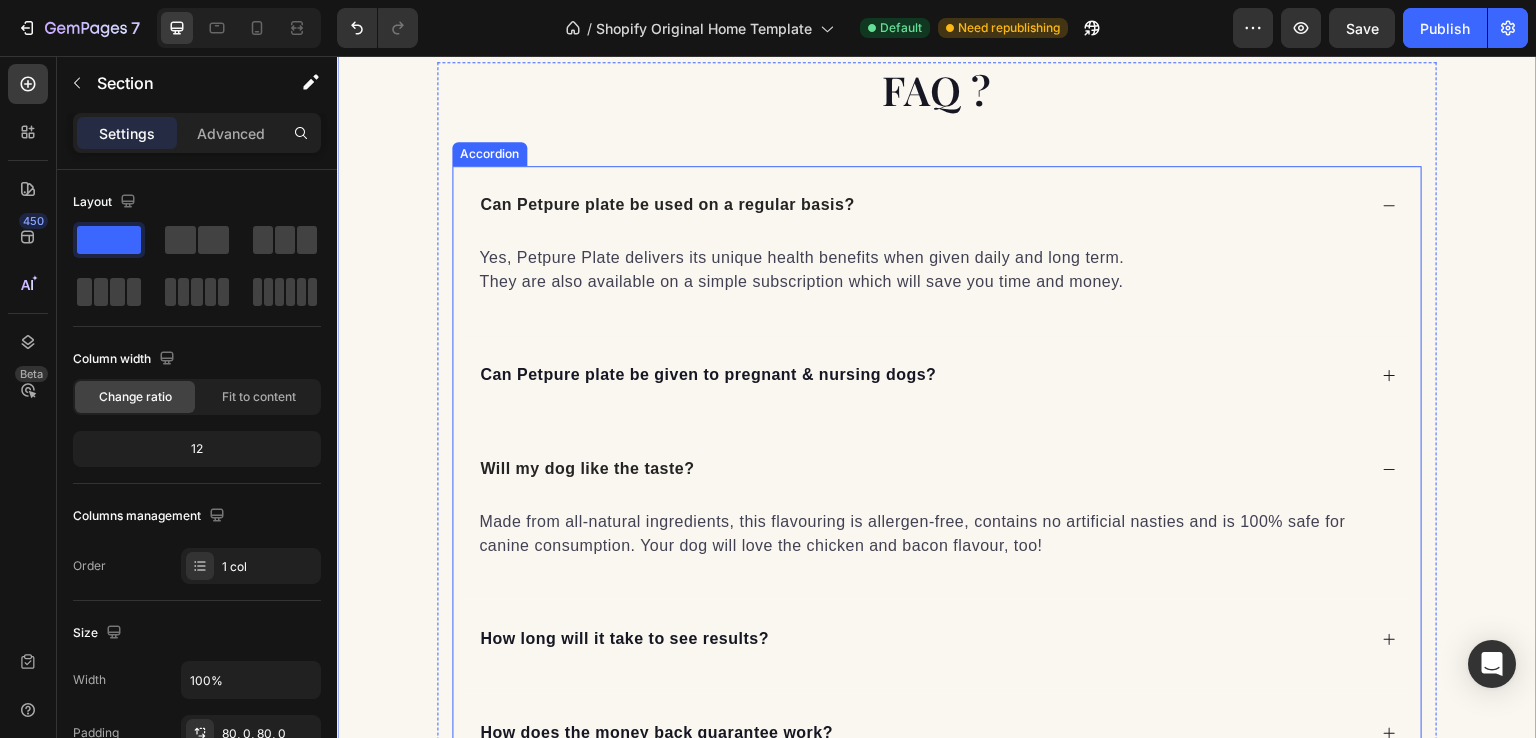 click on "Can Petpure plate be used on a regular basis? Yes, Petpure Plate delivers its unique health benefits when given daily and long term. They are also available on a simple subscription which will save you time and money. Text block
Can Petpure plate be given to pregnant & nursing dogs?
Will my dog like the taste? Made from all-natural ingredients, this flavouring is allergen-free, contains no artificial nasties and is 100% safe for canine consumption. Your dog will love the chicken and bacon flavour, too! Text block
How long will it take to see results?
How does the money back guarantee work?
Any further questions?" at bounding box center (937, 516) 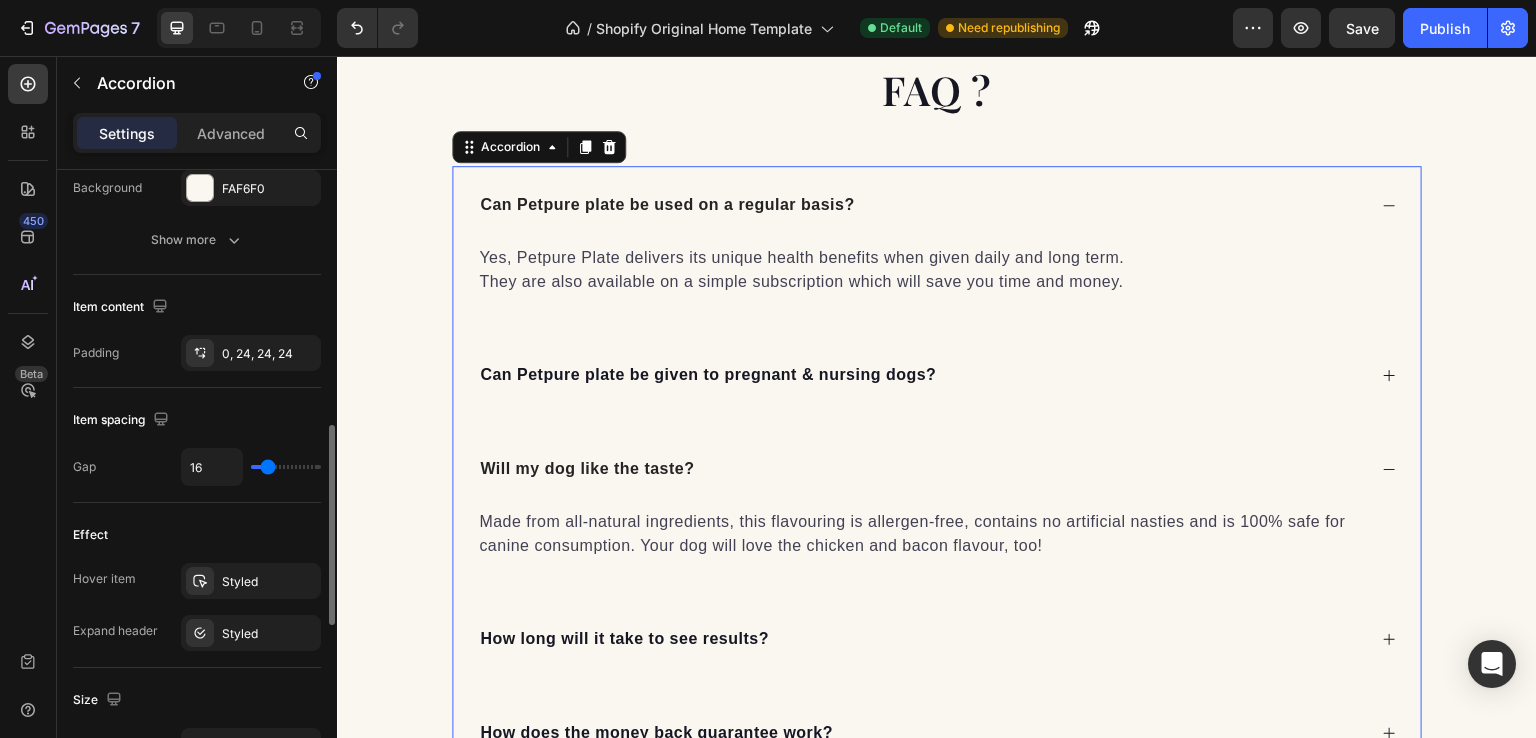 scroll, scrollTop: 735, scrollLeft: 0, axis: vertical 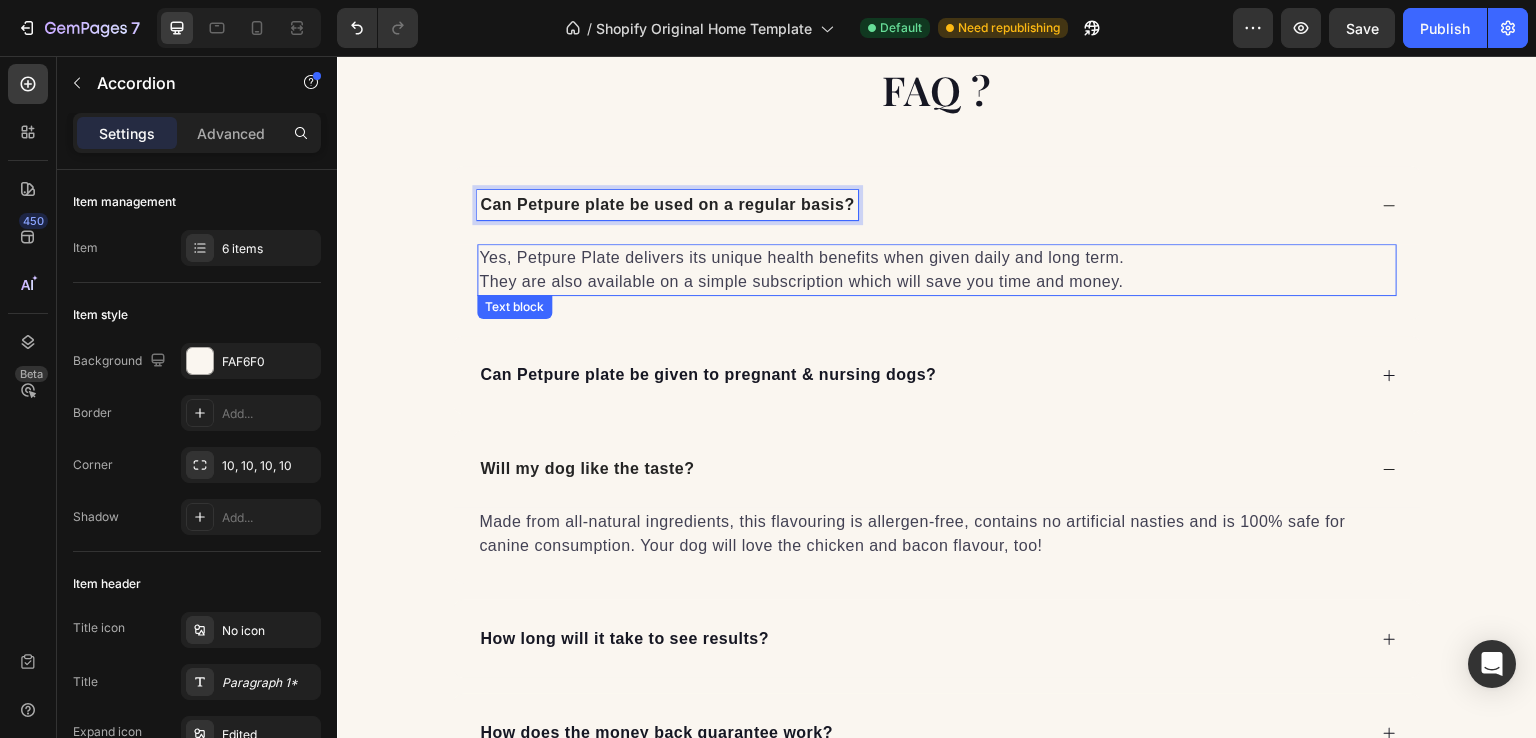 click on "Yes, Petpure Plate delivers its unique health benefits when given daily and long term. They are also available on a simple subscription which will save you time and money." at bounding box center (937, 270) 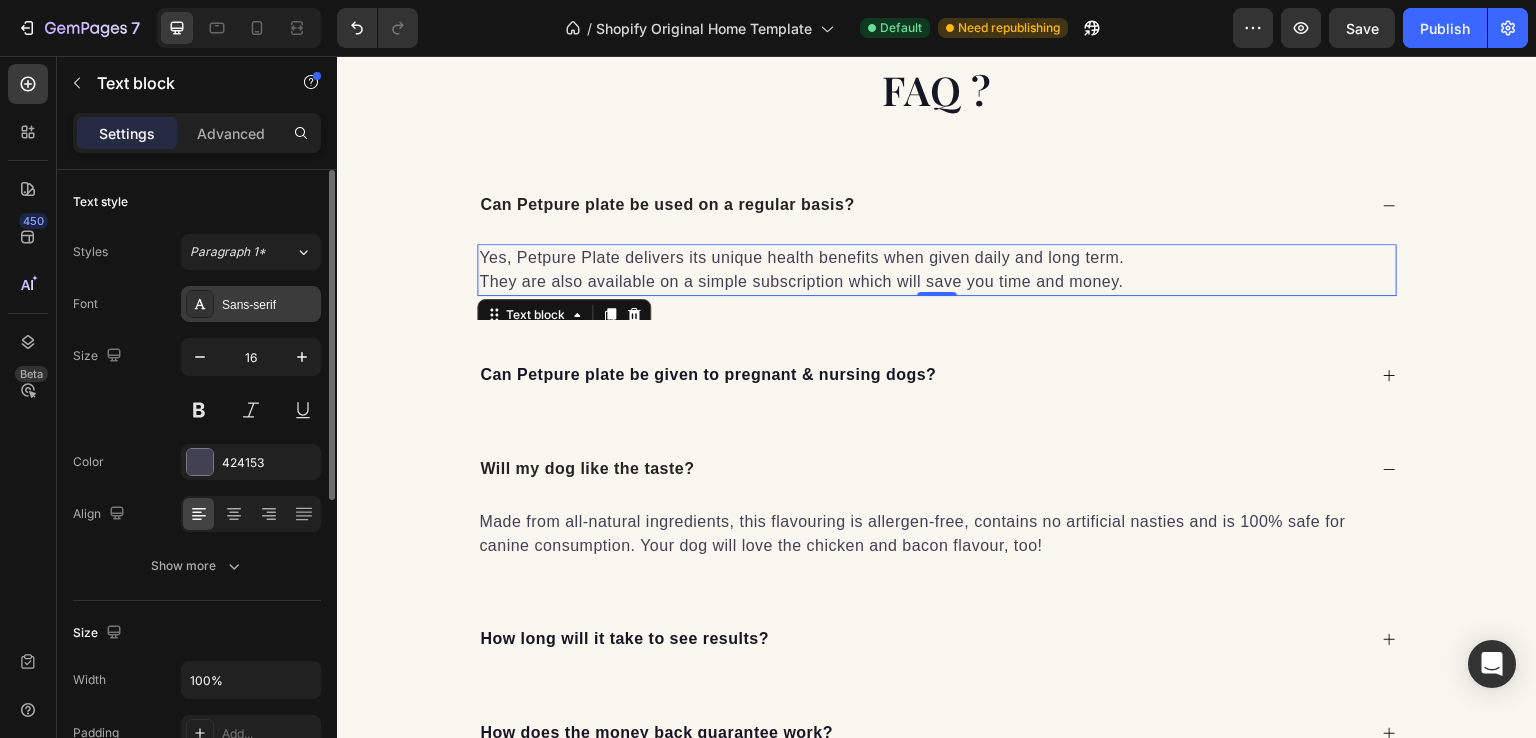 click on "Sans-serif" at bounding box center [269, 305] 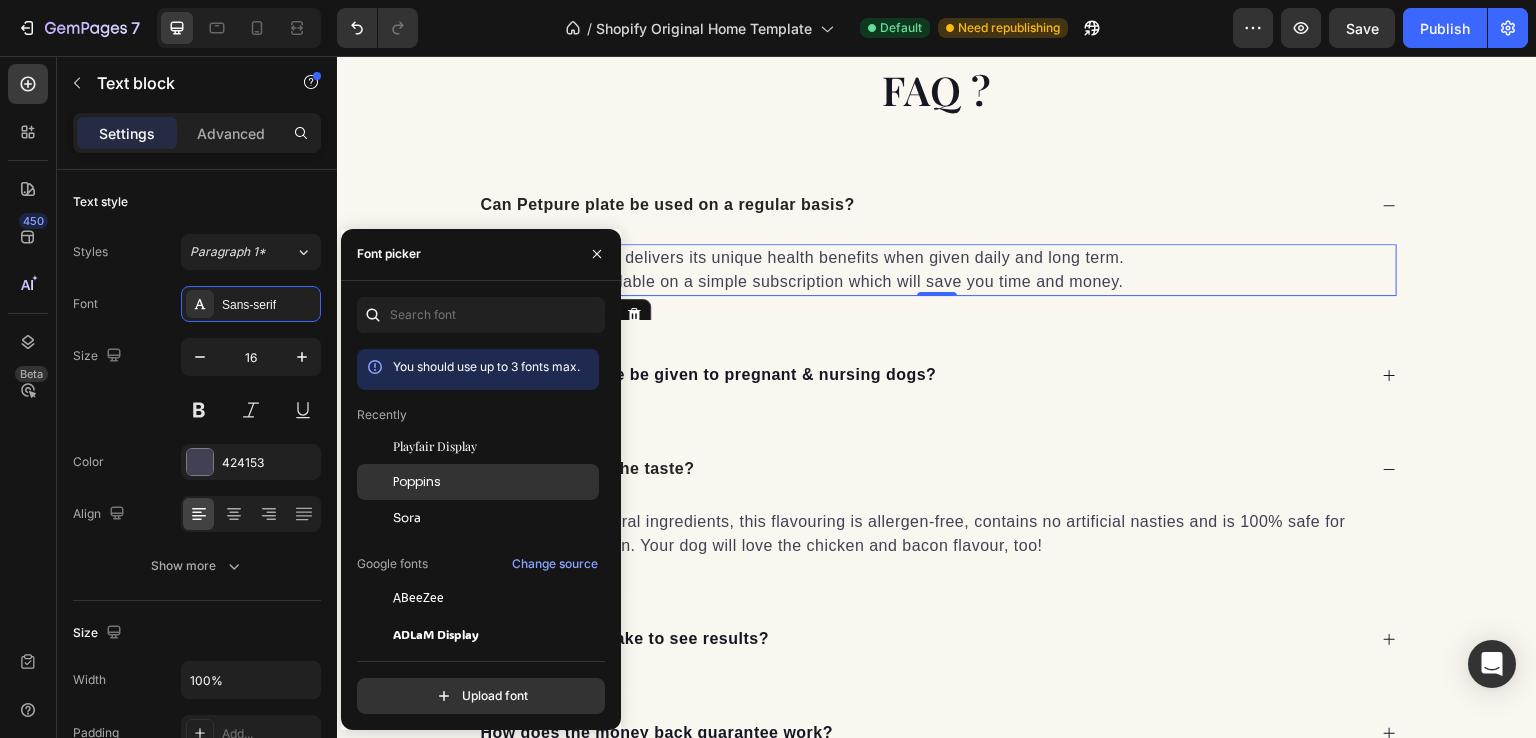 click on "Poppins" at bounding box center [417, 482] 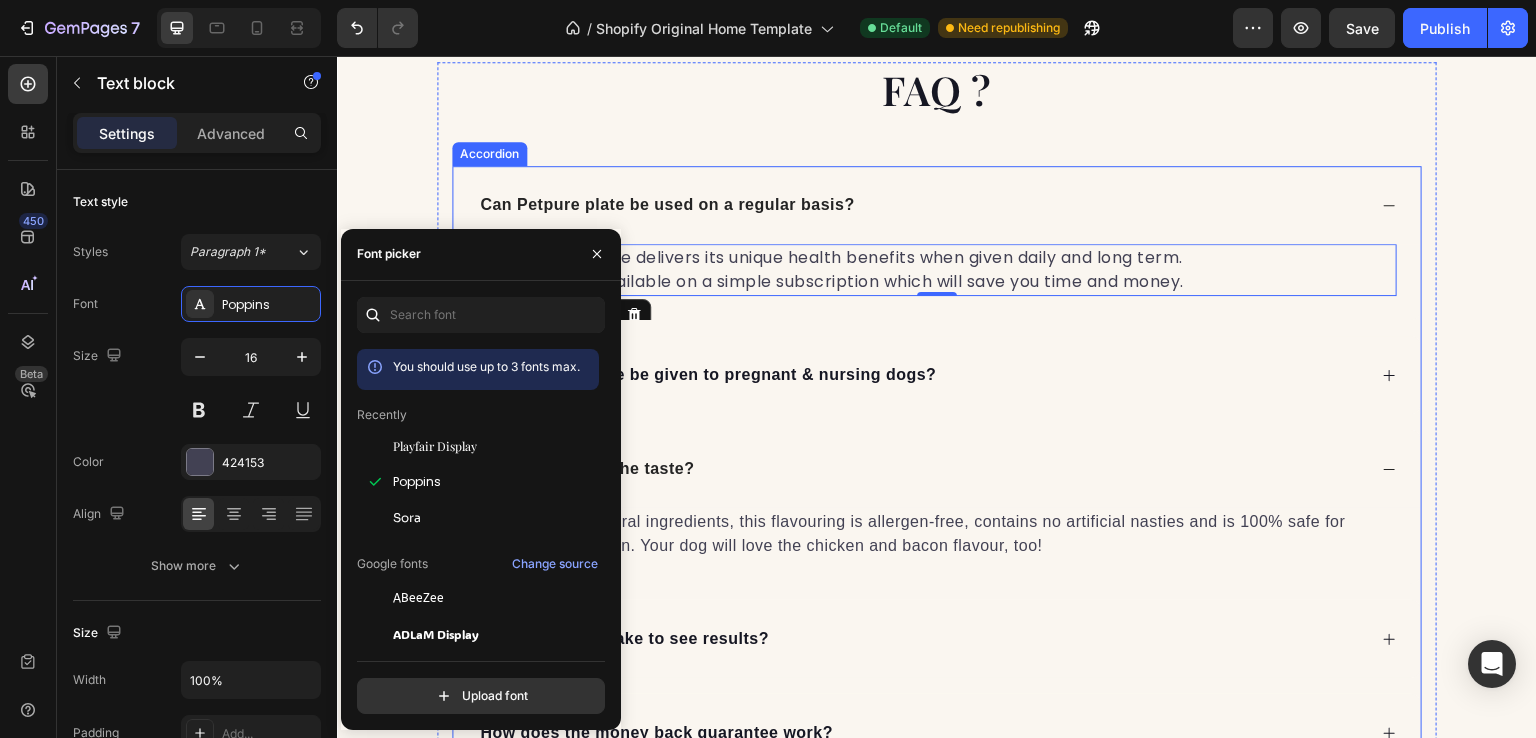 click on "Can Petpure plate be used on a regular basis?" at bounding box center [921, 205] 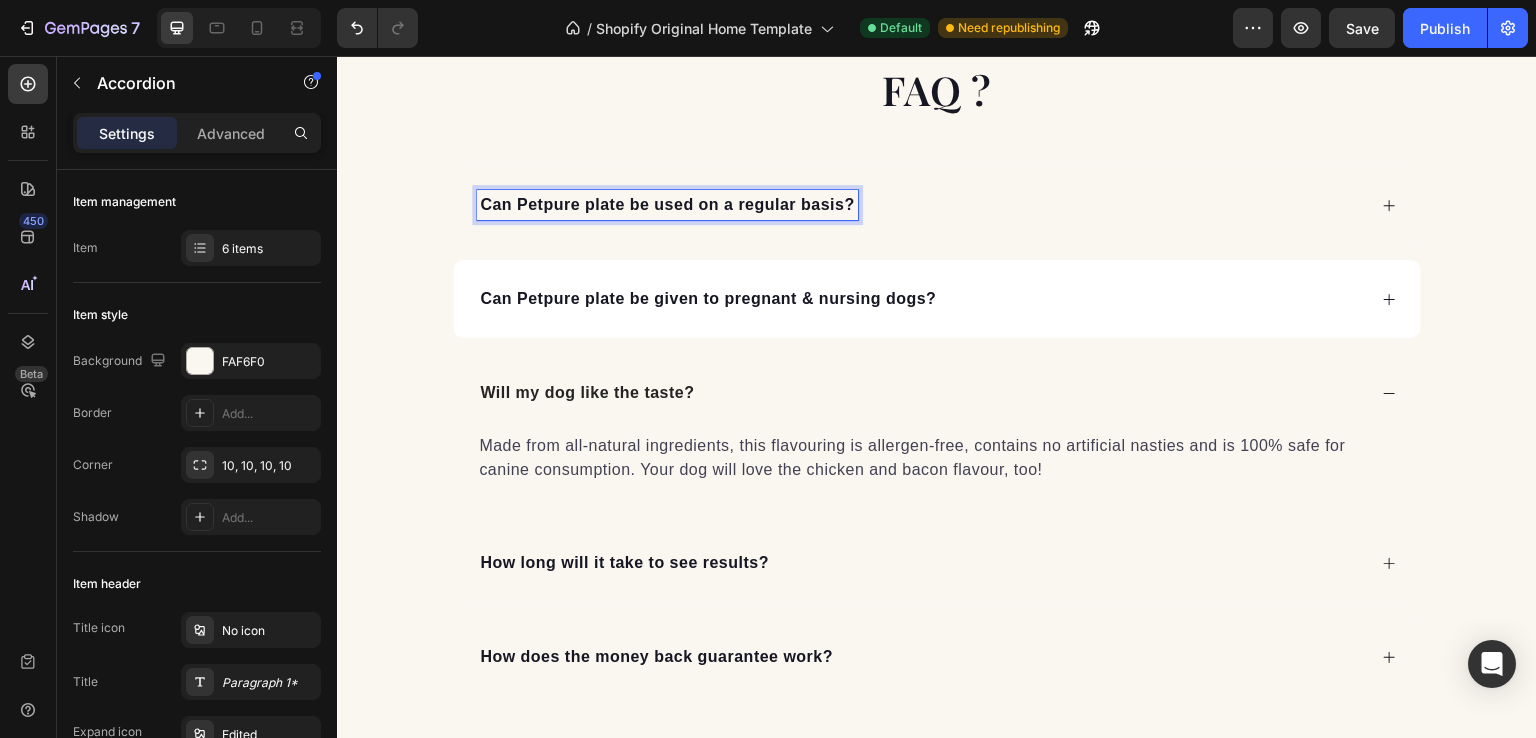 click on "Can Petpure plate be given to pregnant & nursing dogs?" at bounding box center (708, 299) 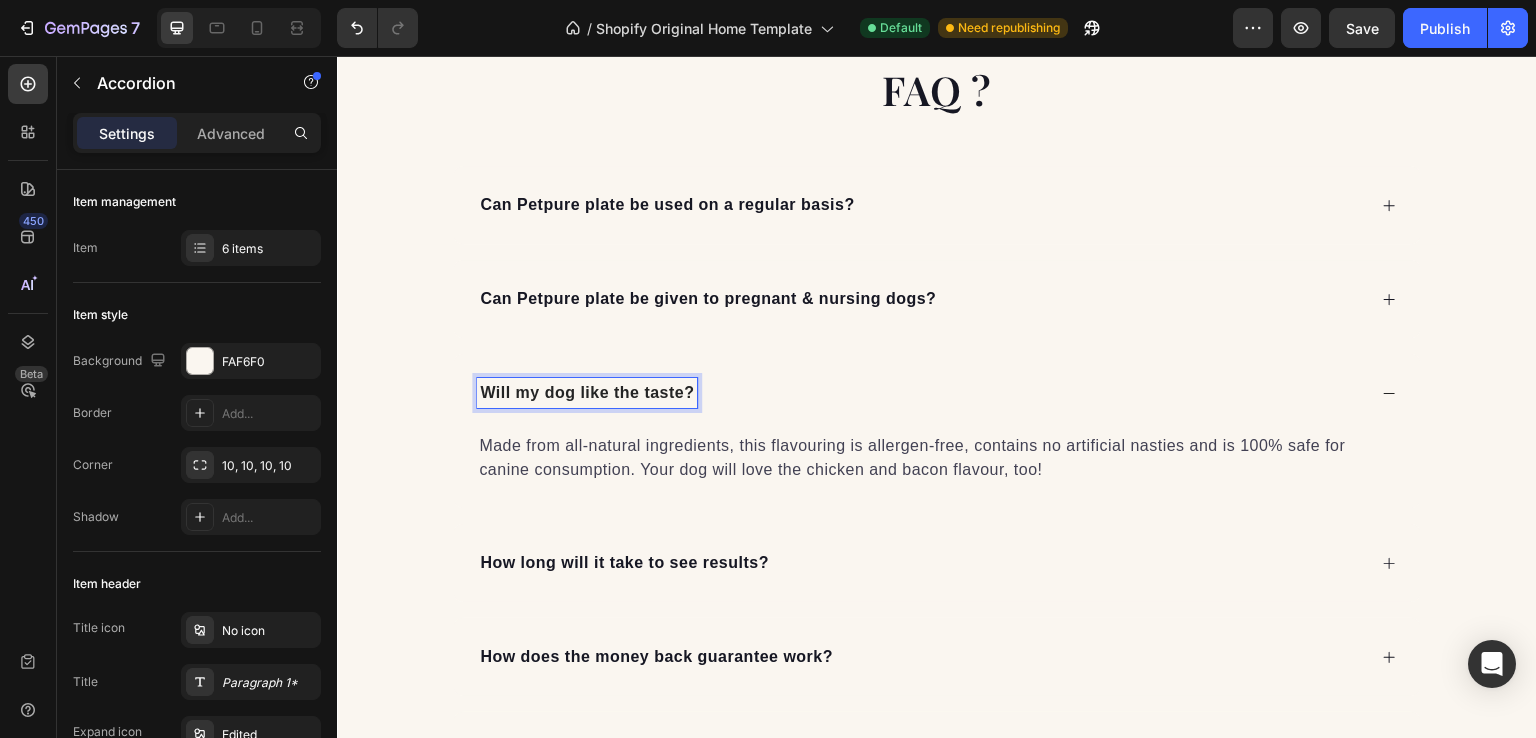 click on "Will my dog like the taste?" at bounding box center (587, 393) 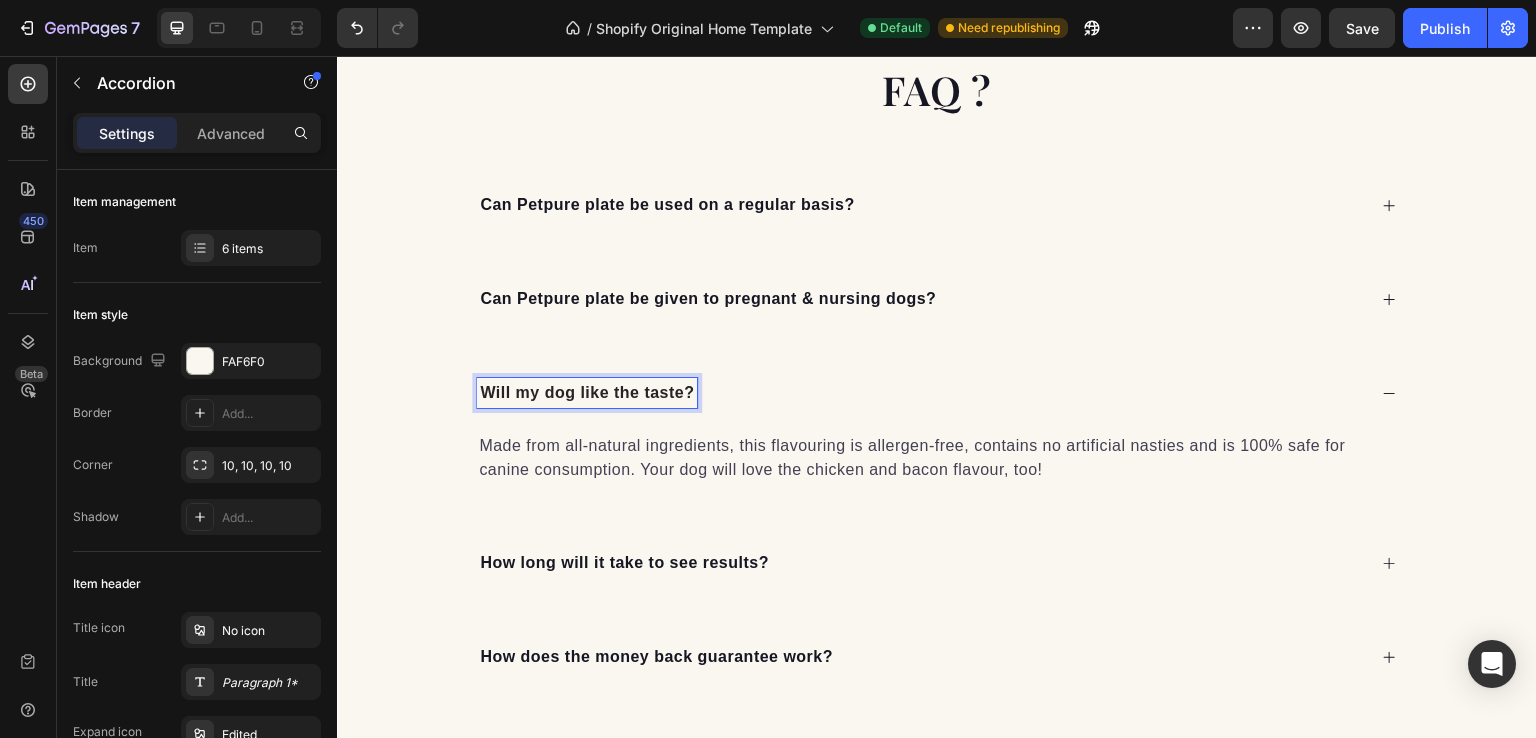 click on "Will my dog like the taste?" at bounding box center [937, 393] 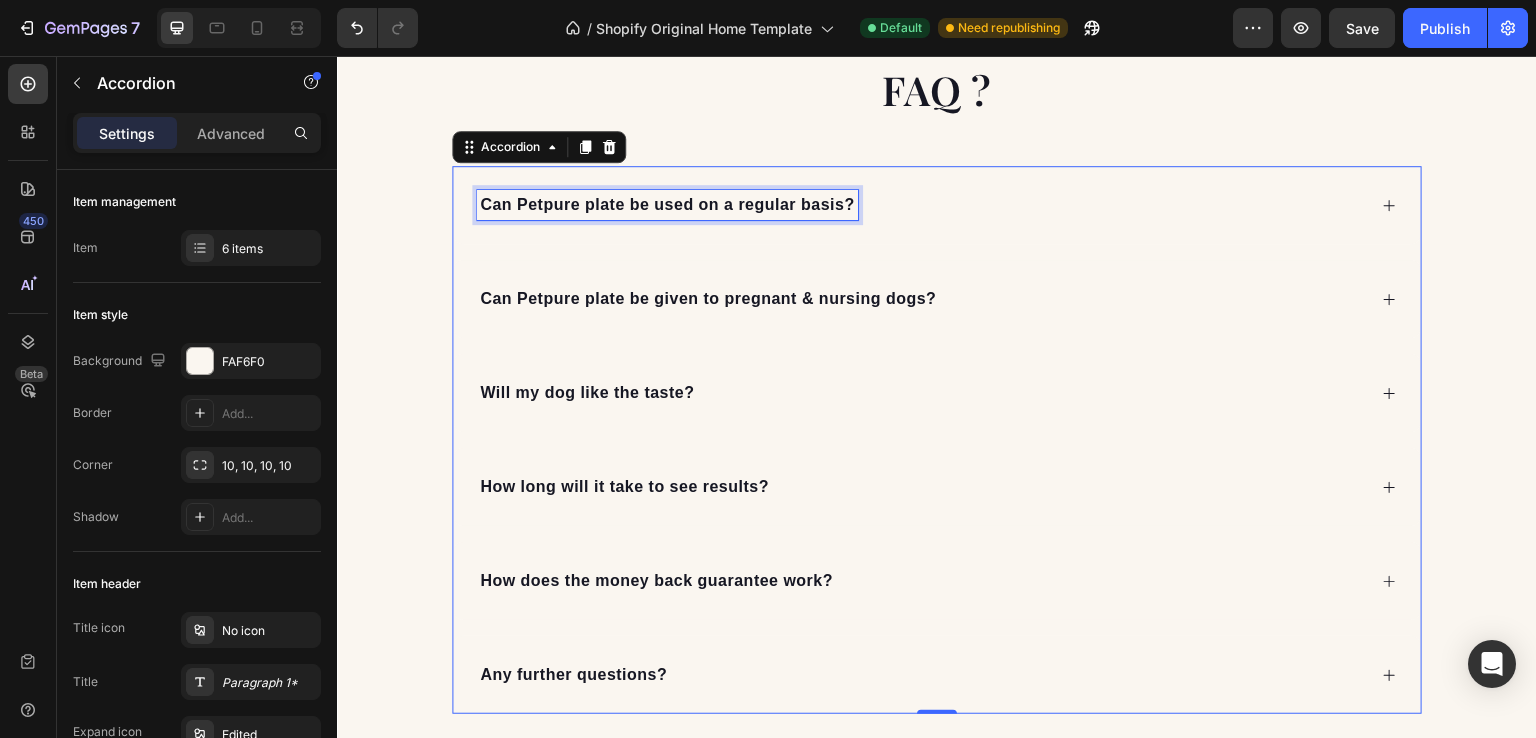 click on "Can Petpure plate be used on a regular basis?" at bounding box center (667, 205) 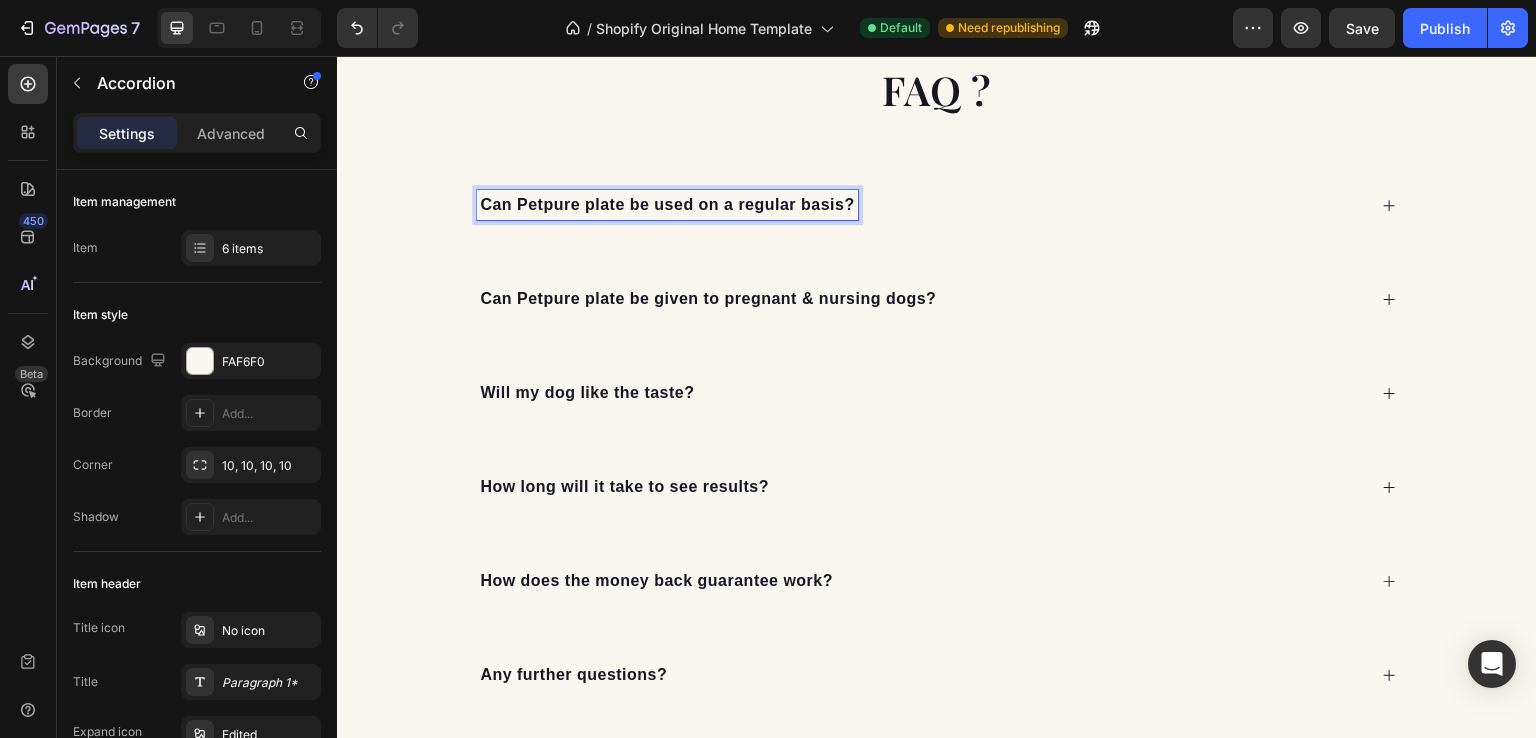 click on "Can Petpure plate be used on a regular basis?" at bounding box center [667, 205] 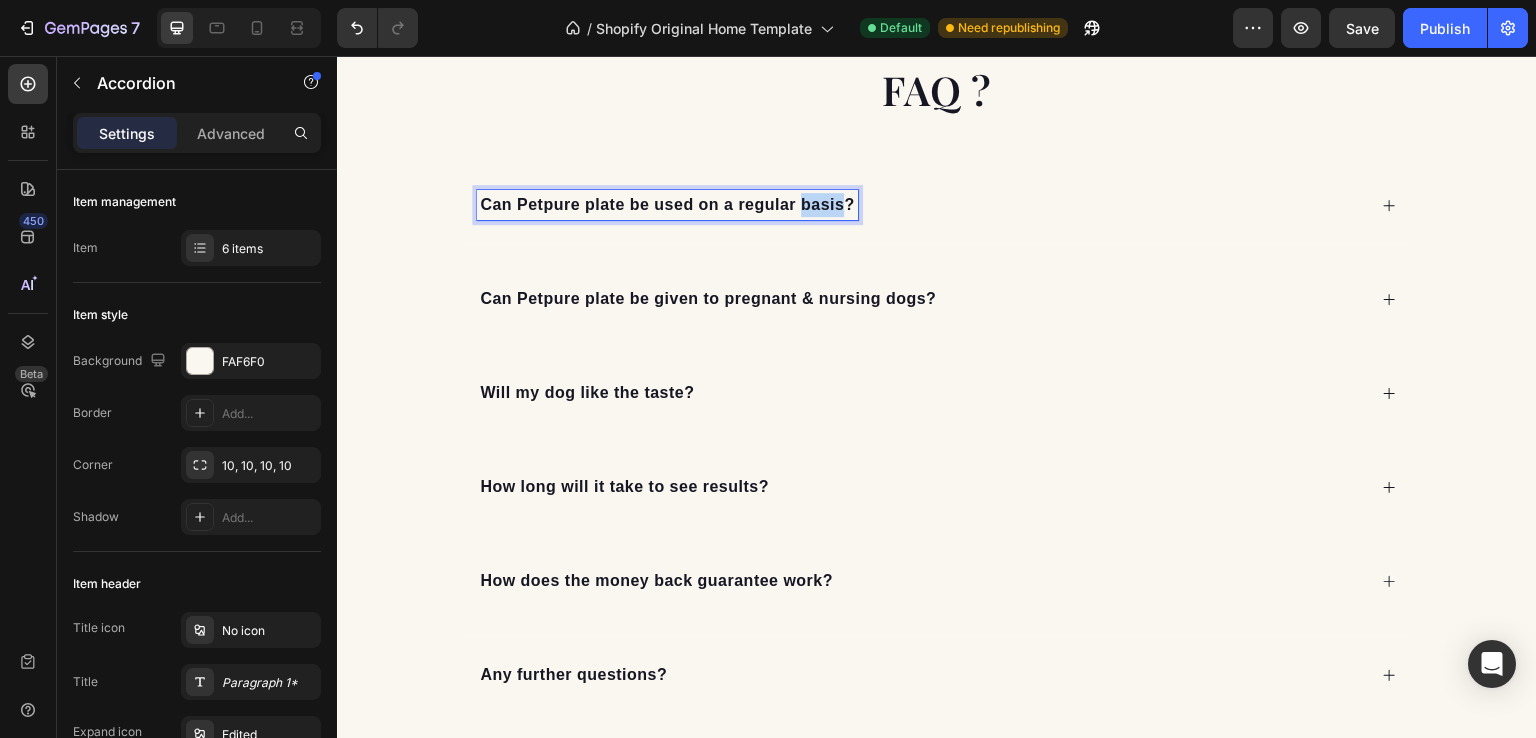 click on "Can Petpure plate be used on a regular basis?" at bounding box center (667, 205) 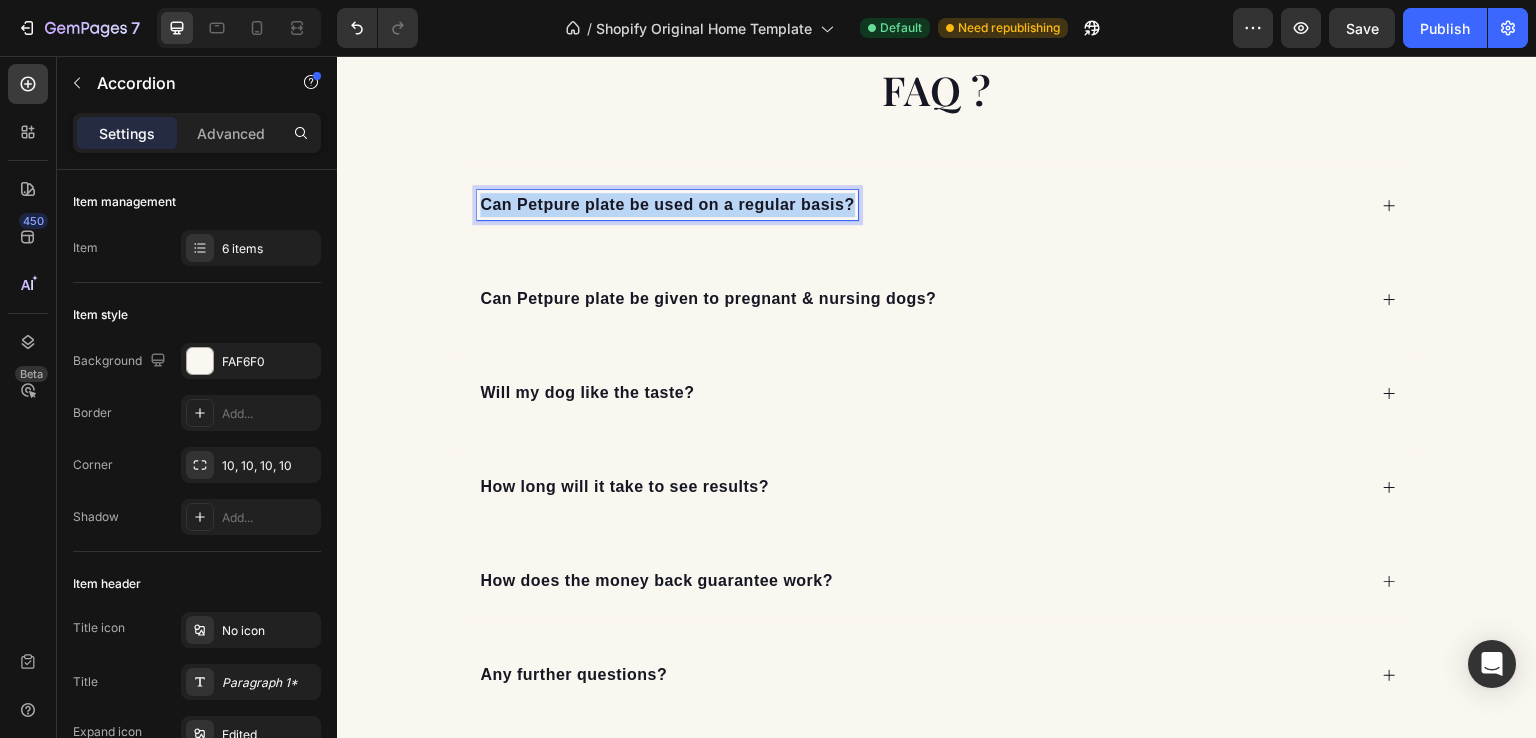 click on "Can Petpure plate be used on a regular basis?" at bounding box center [667, 205] 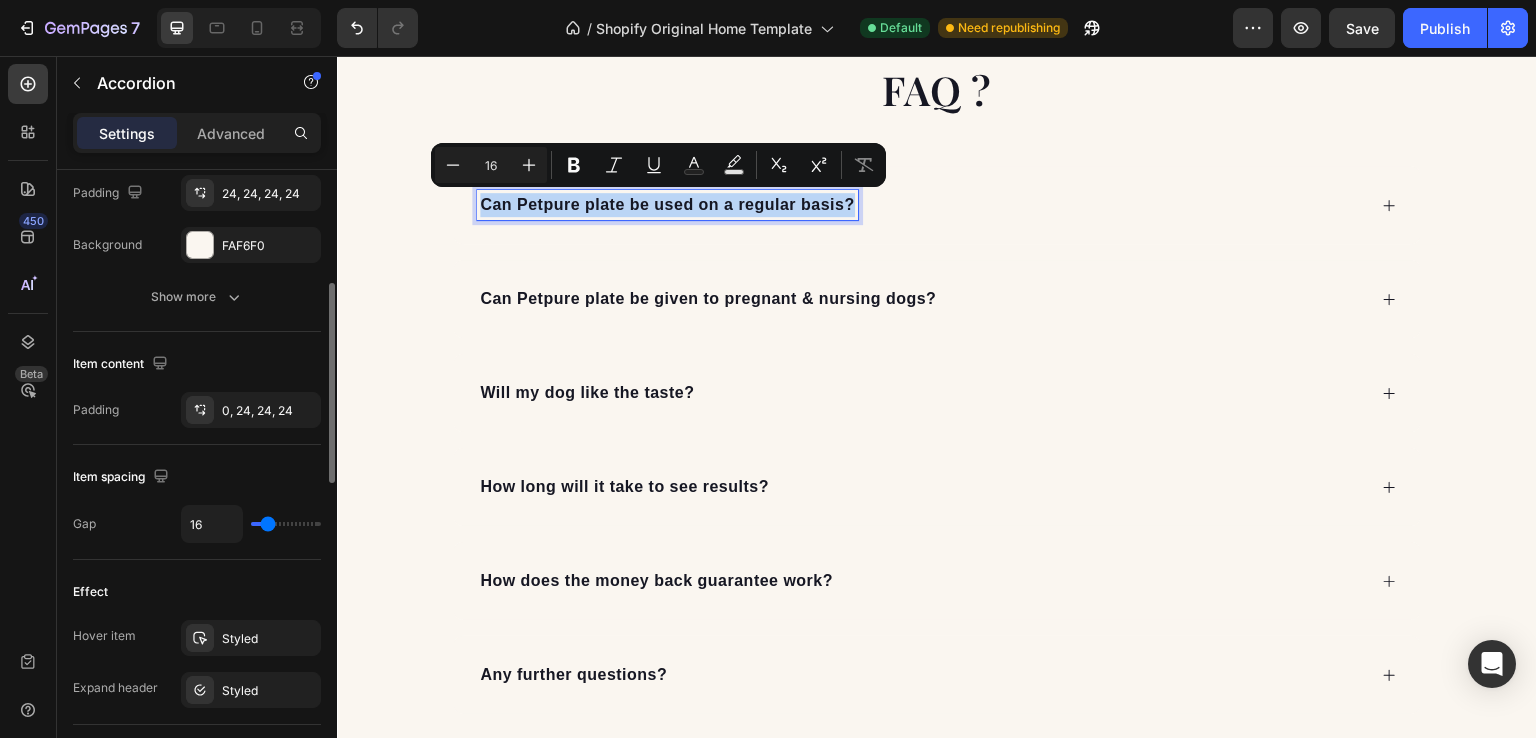 scroll, scrollTop: 723, scrollLeft: 0, axis: vertical 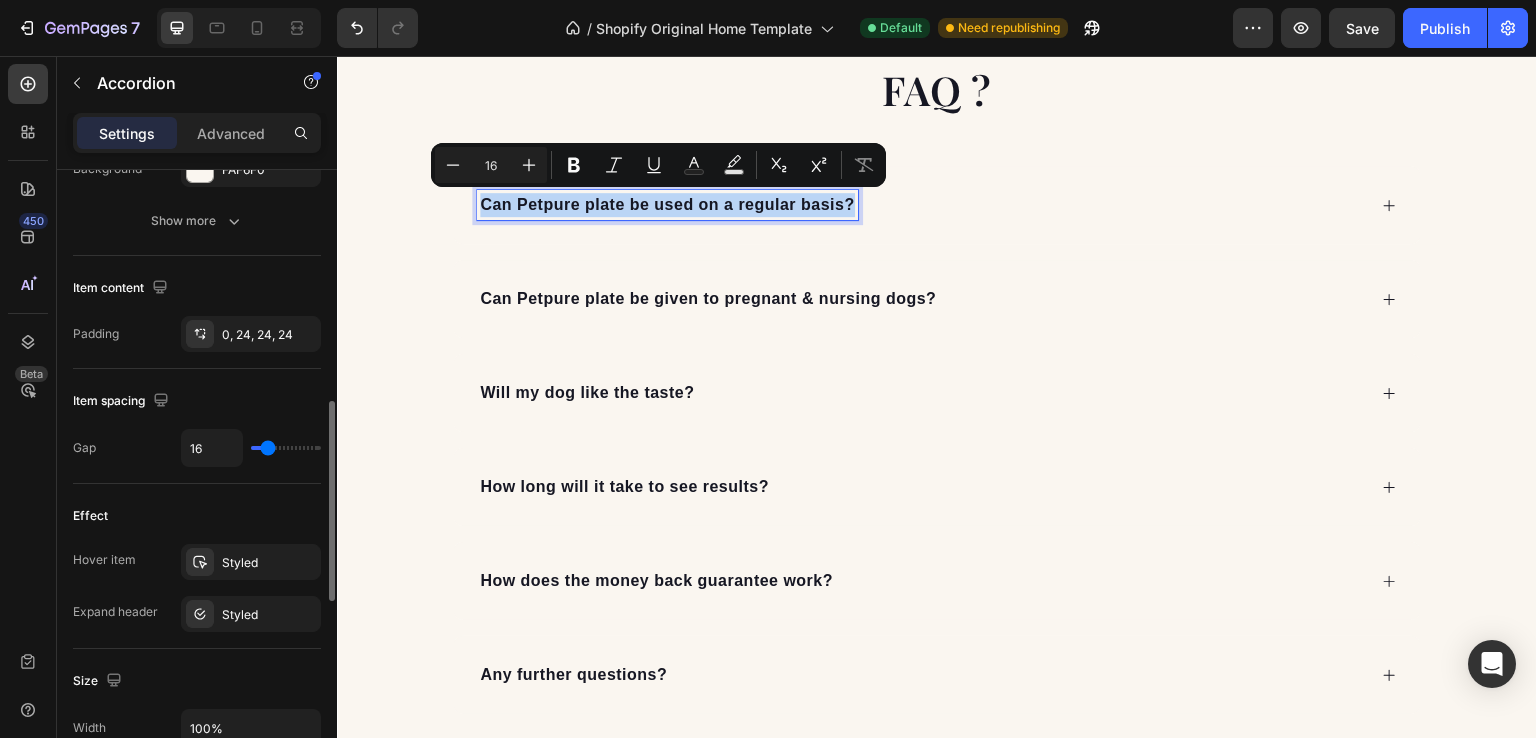 click on "Can Petpure plate be used on a regular basis?
Can Petpure plate be given to pregnant & nursing dogs?
Will my dog like the taste?
How long will it take to see results?
How does the money back guarantee work?
Any further questions?" at bounding box center [937, 440] 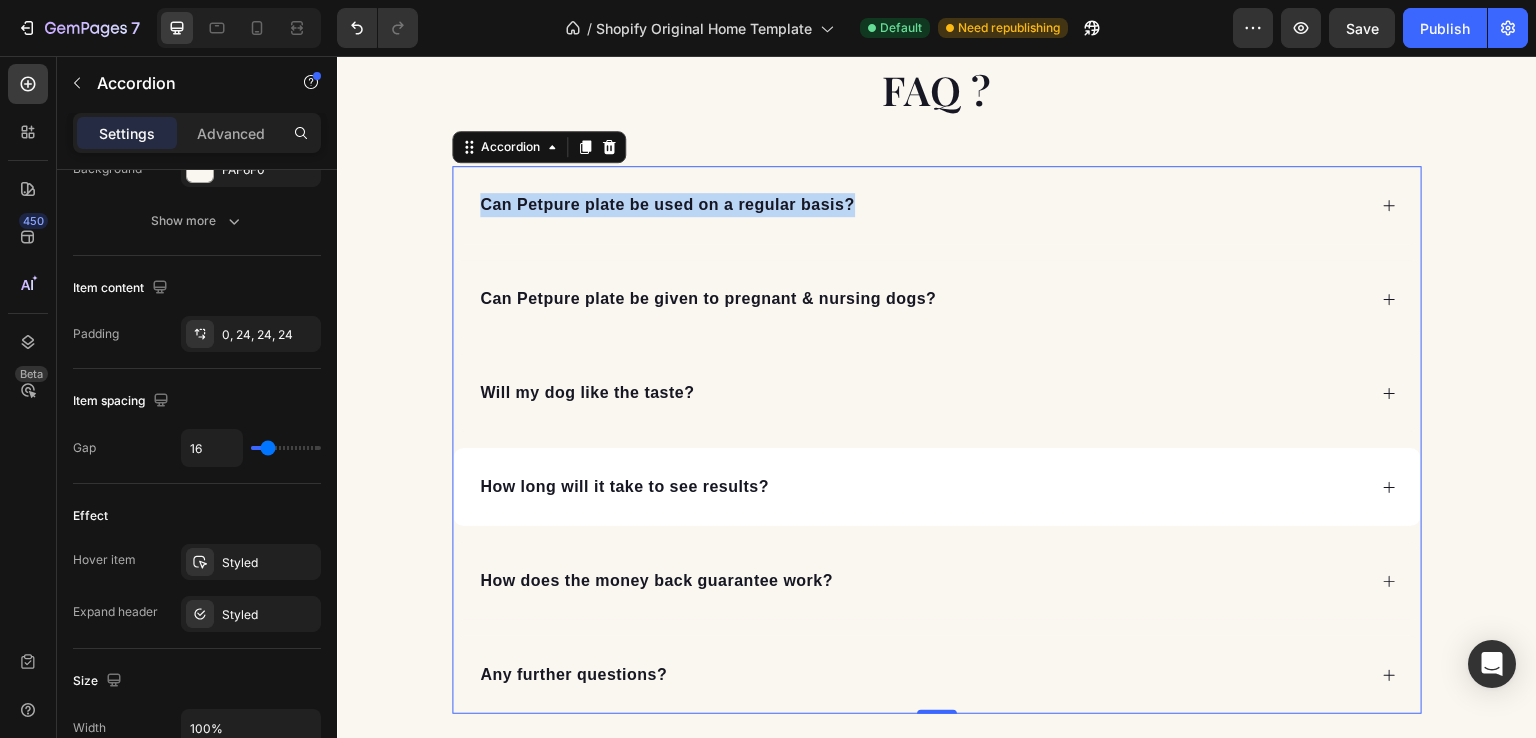 click on "How long will it take to see results?" at bounding box center (937, 487) 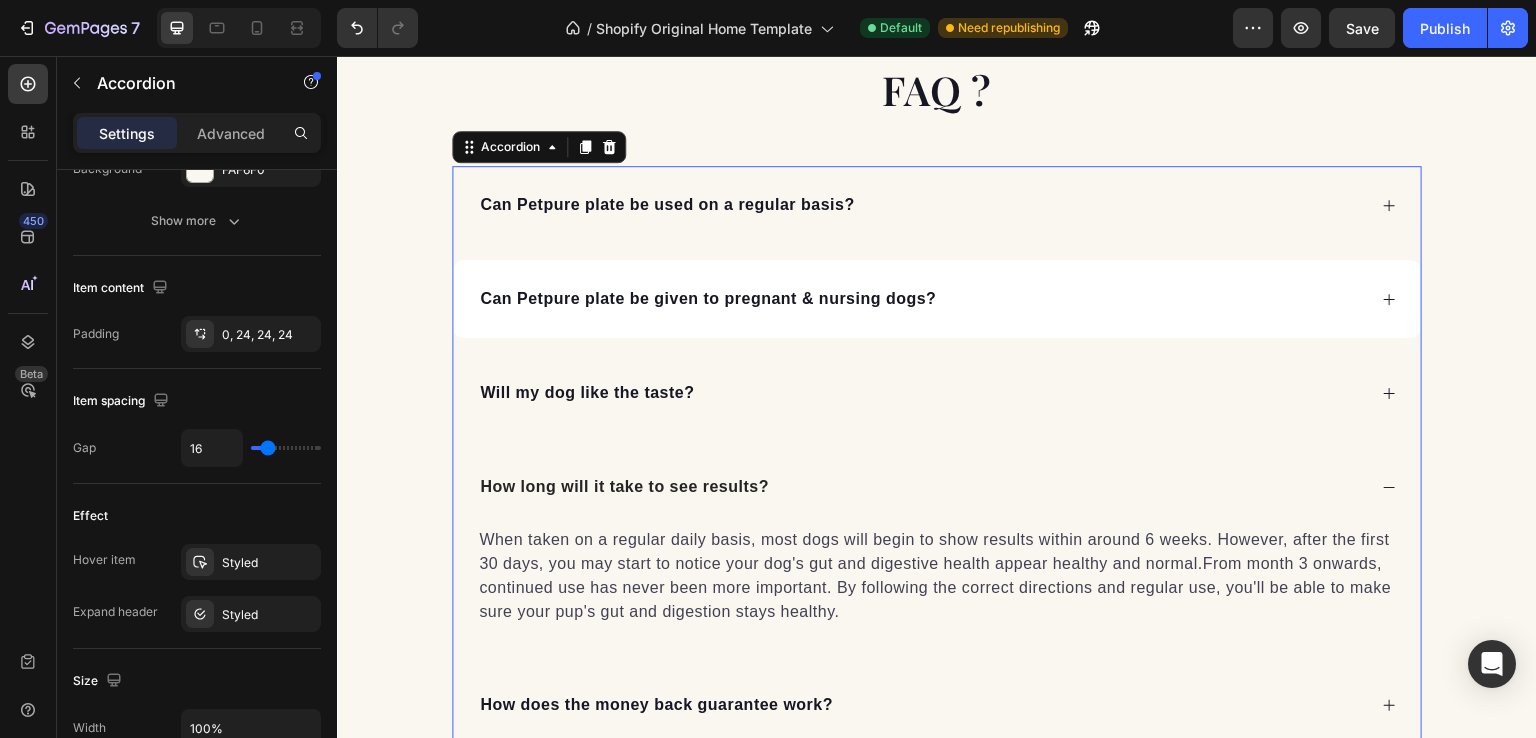 click on "Can Petpure plate be given to pregnant & nursing dogs?" at bounding box center [708, 299] 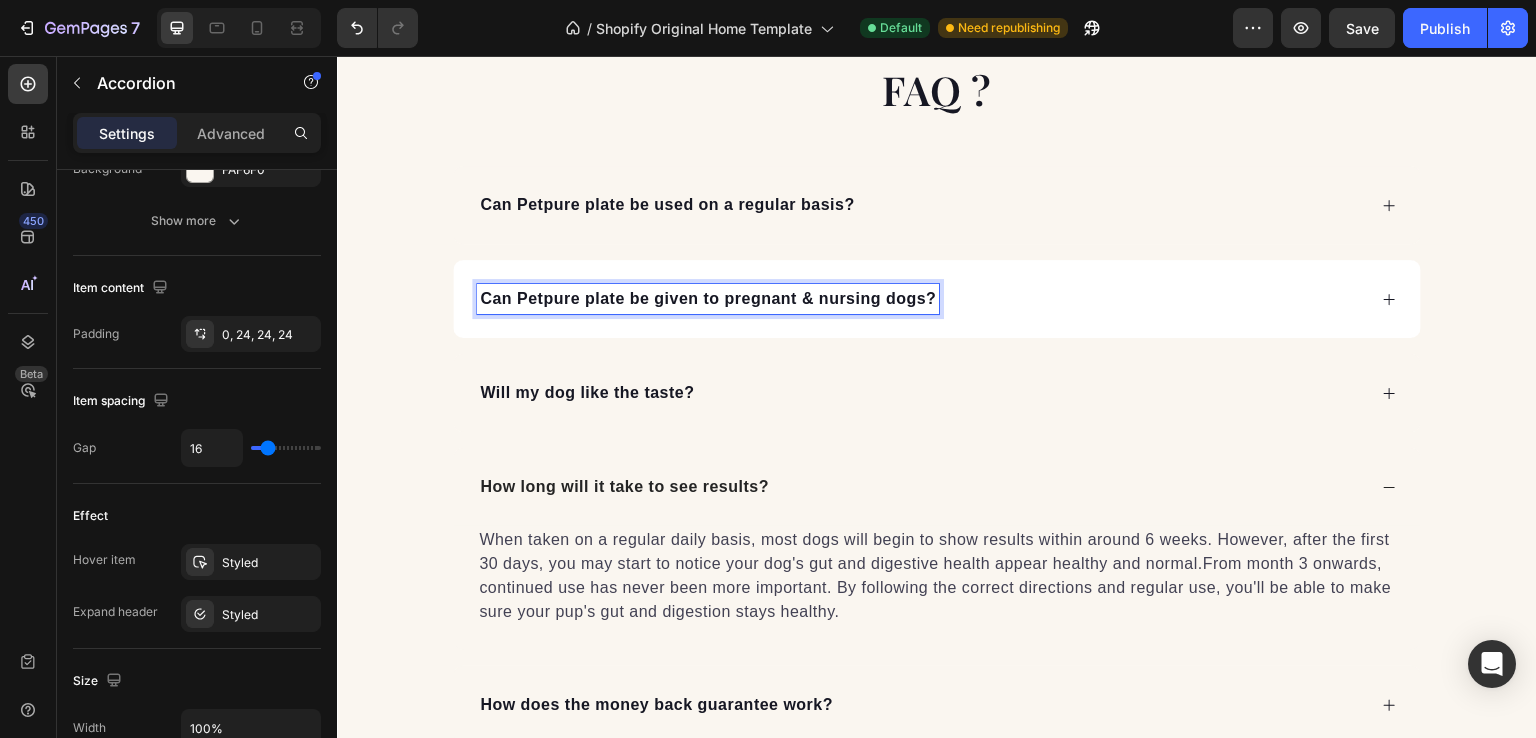 click on "Can Petpure plate be given to pregnant & nursing dogs?" at bounding box center [937, 299] 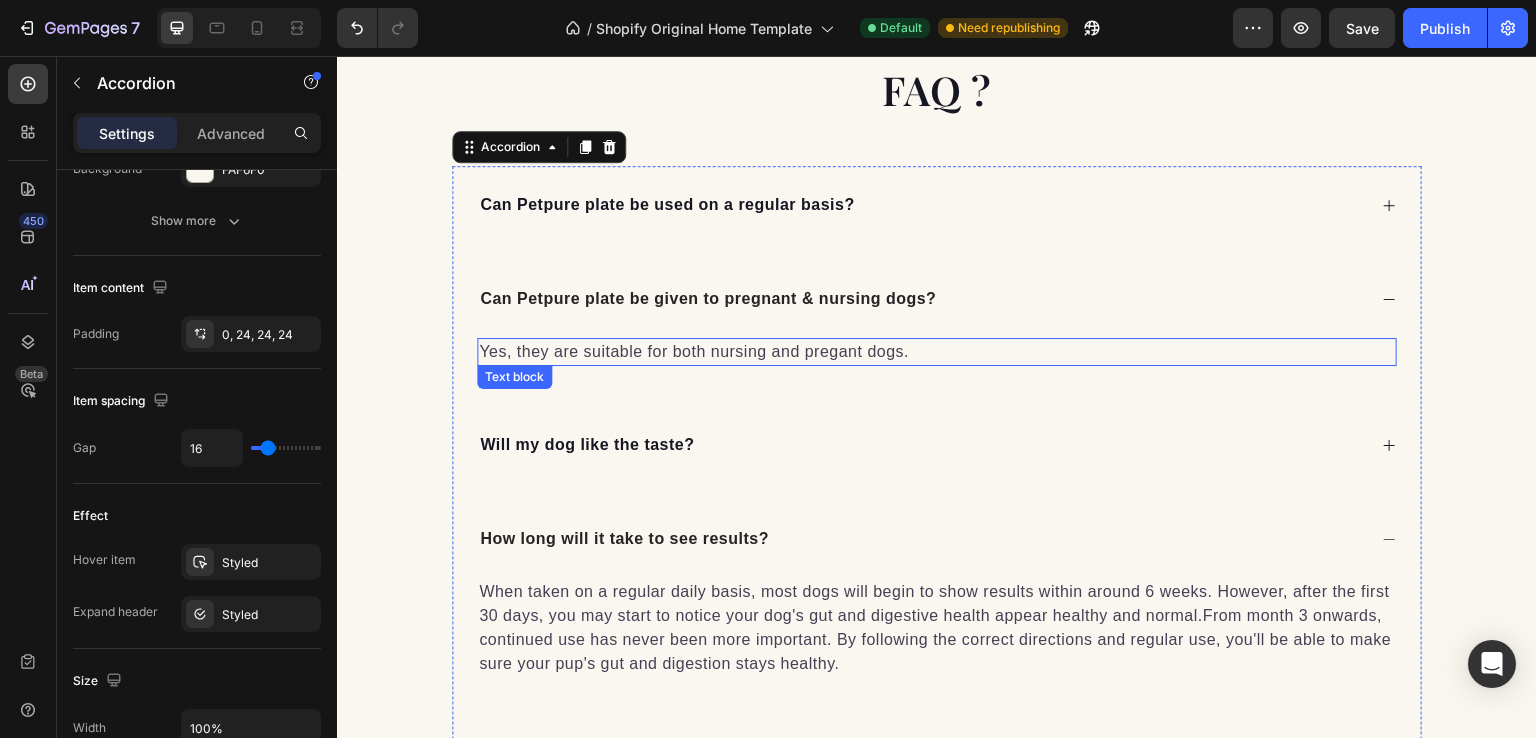 click on "Yes, they are suitable for both nursing and pregant dogs." at bounding box center (937, 352) 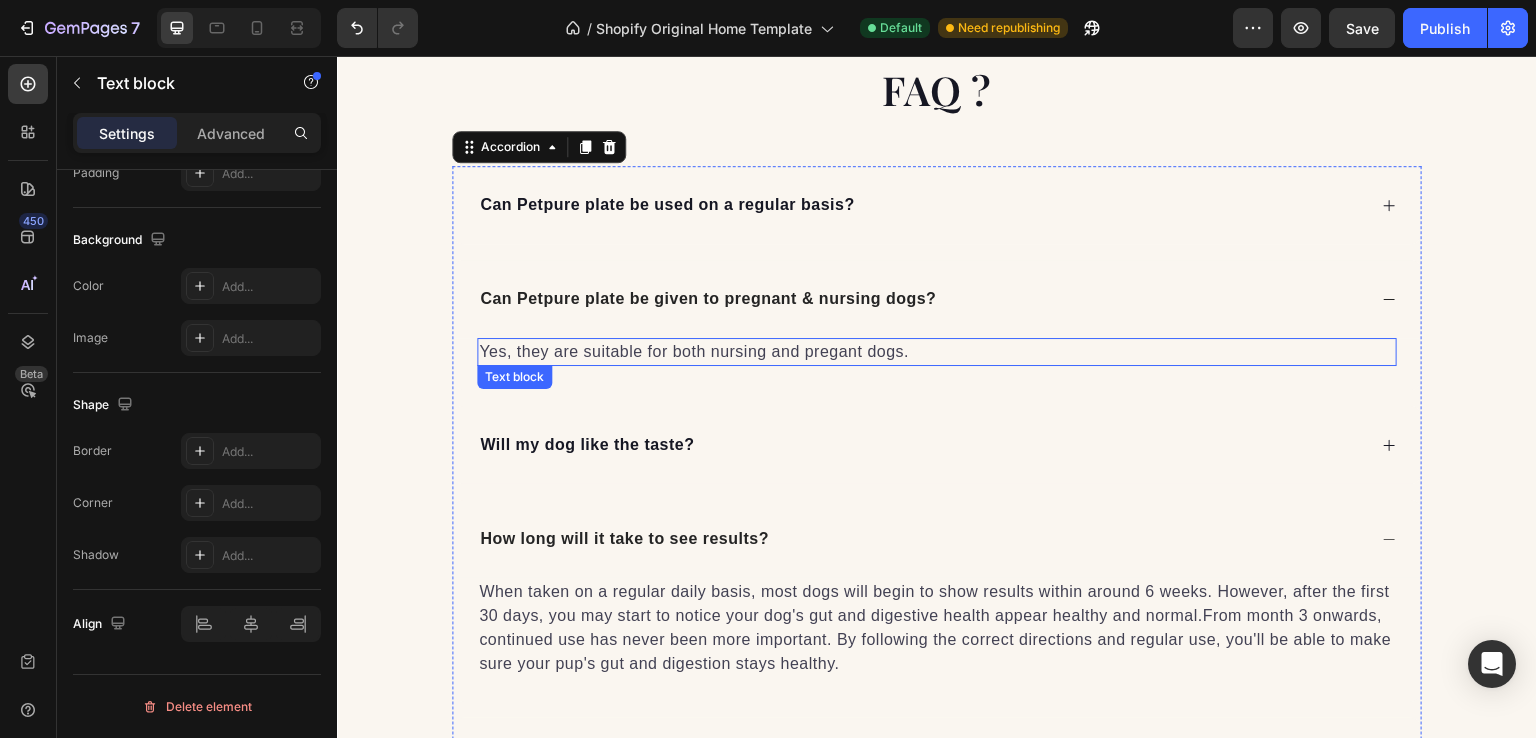 scroll, scrollTop: 0, scrollLeft: 0, axis: both 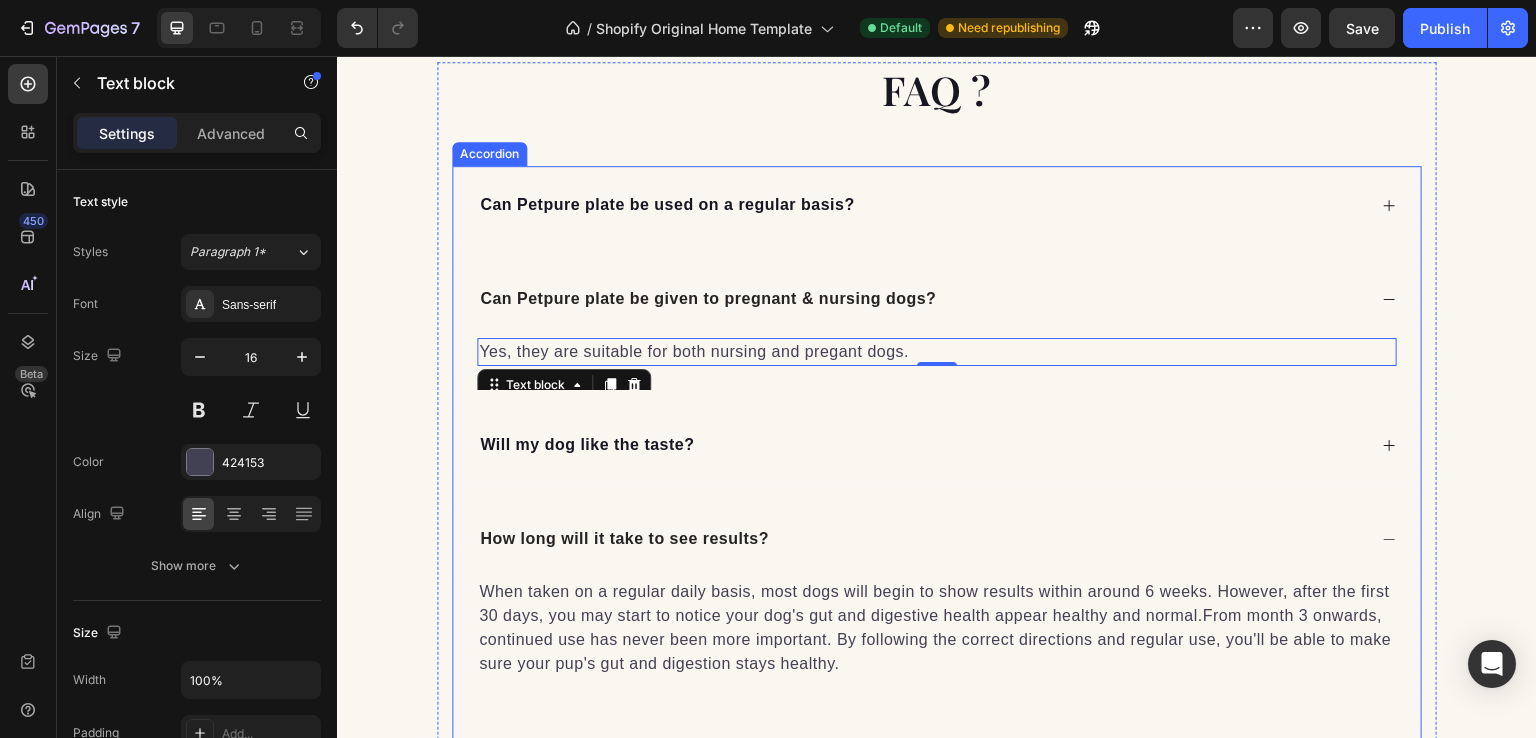 click on "Can Petpure plate be given to pregnant & nursing dogs?" at bounding box center [921, 299] 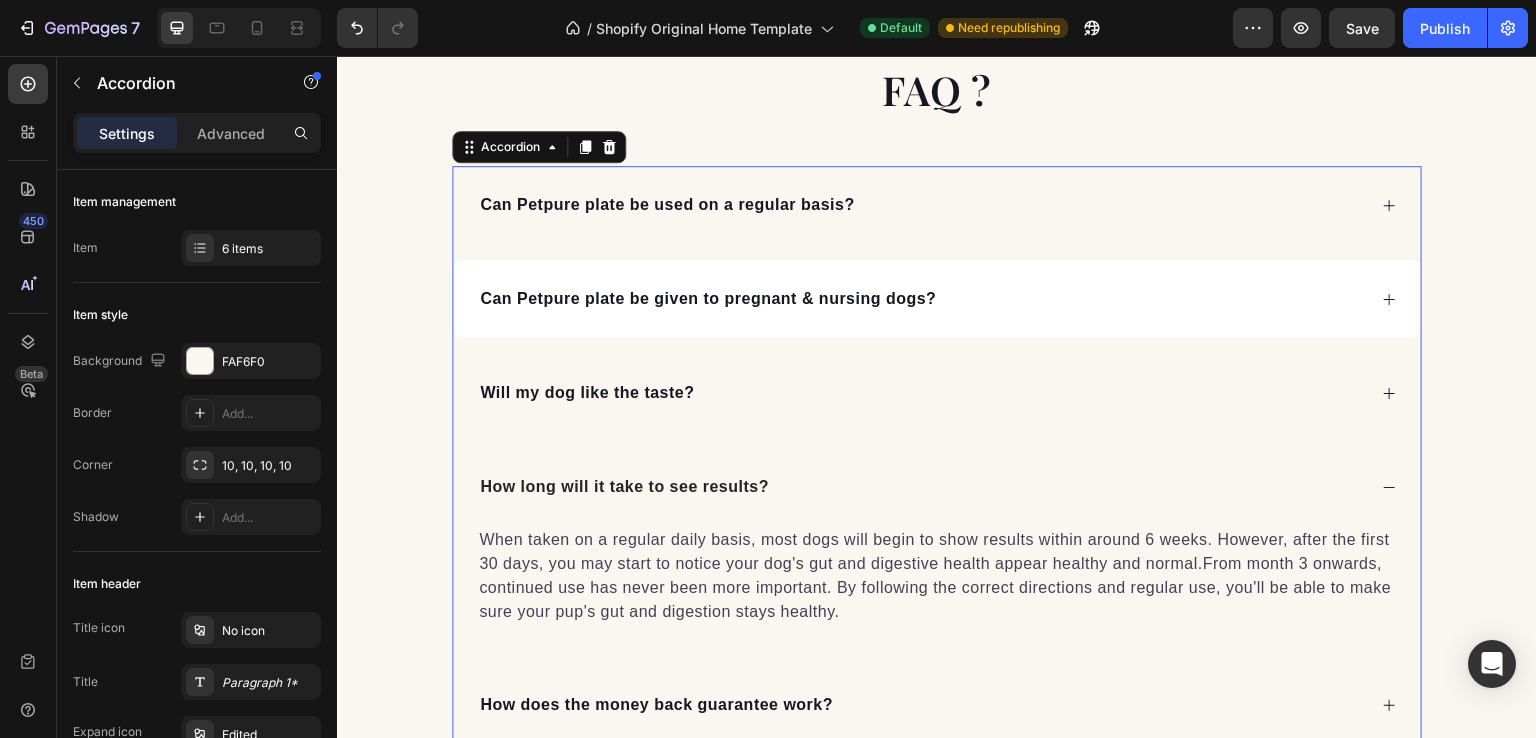click on "Can Petpure plate be given to pregnant & nursing dogs?" at bounding box center (708, 299) 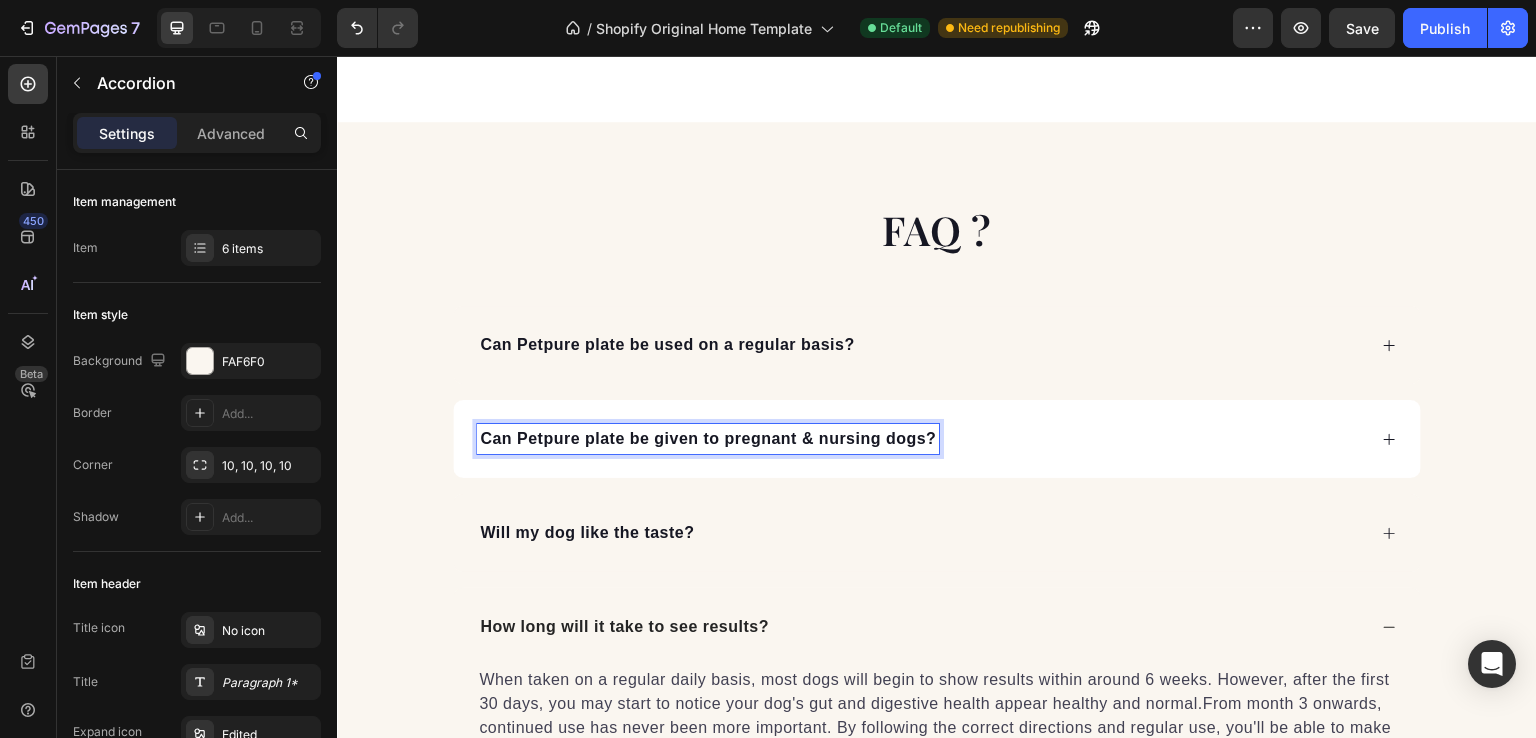 scroll, scrollTop: 5364, scrollLeft: 0, axis: vertical 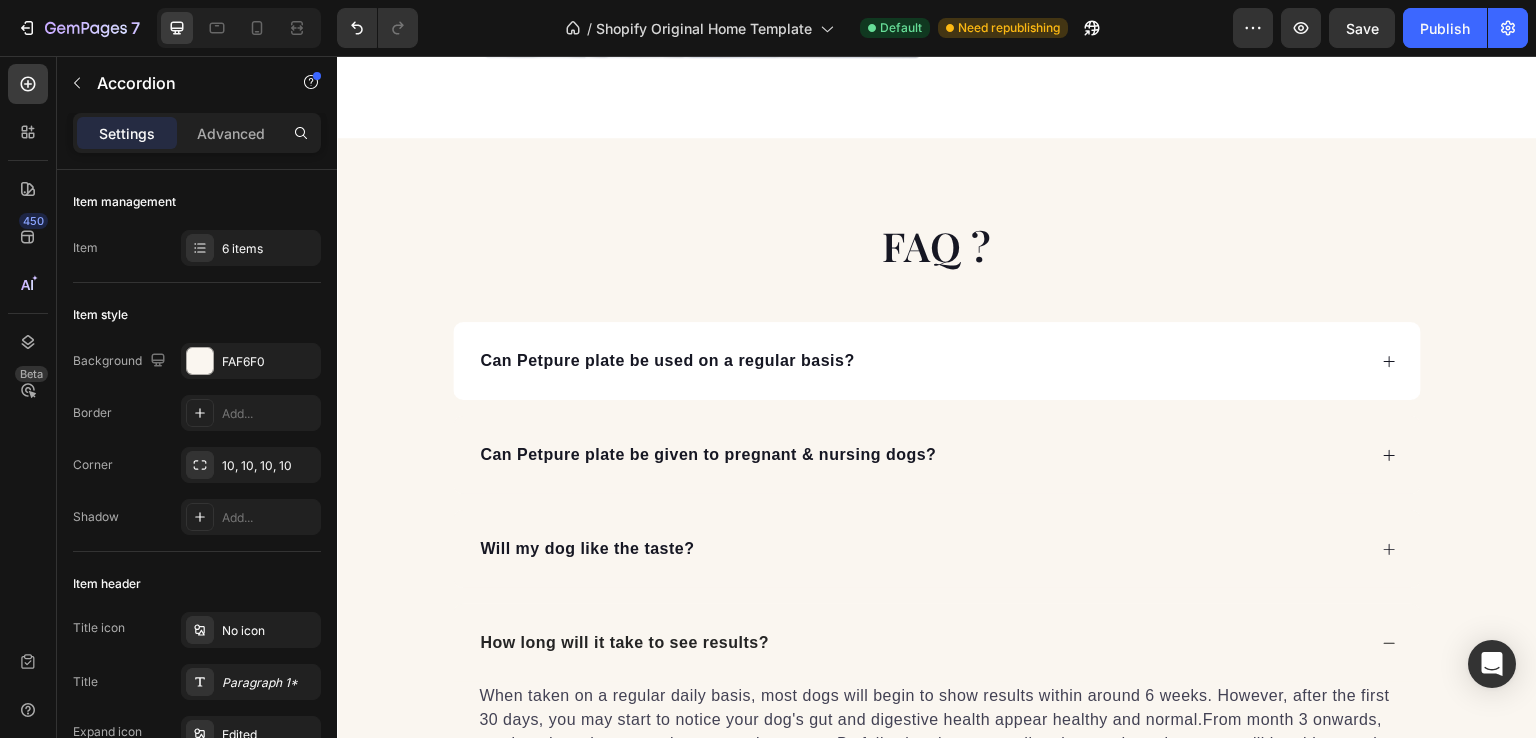 click on "Can Petpure plate be used on a regular basis?" at bounding box center (921, 361) 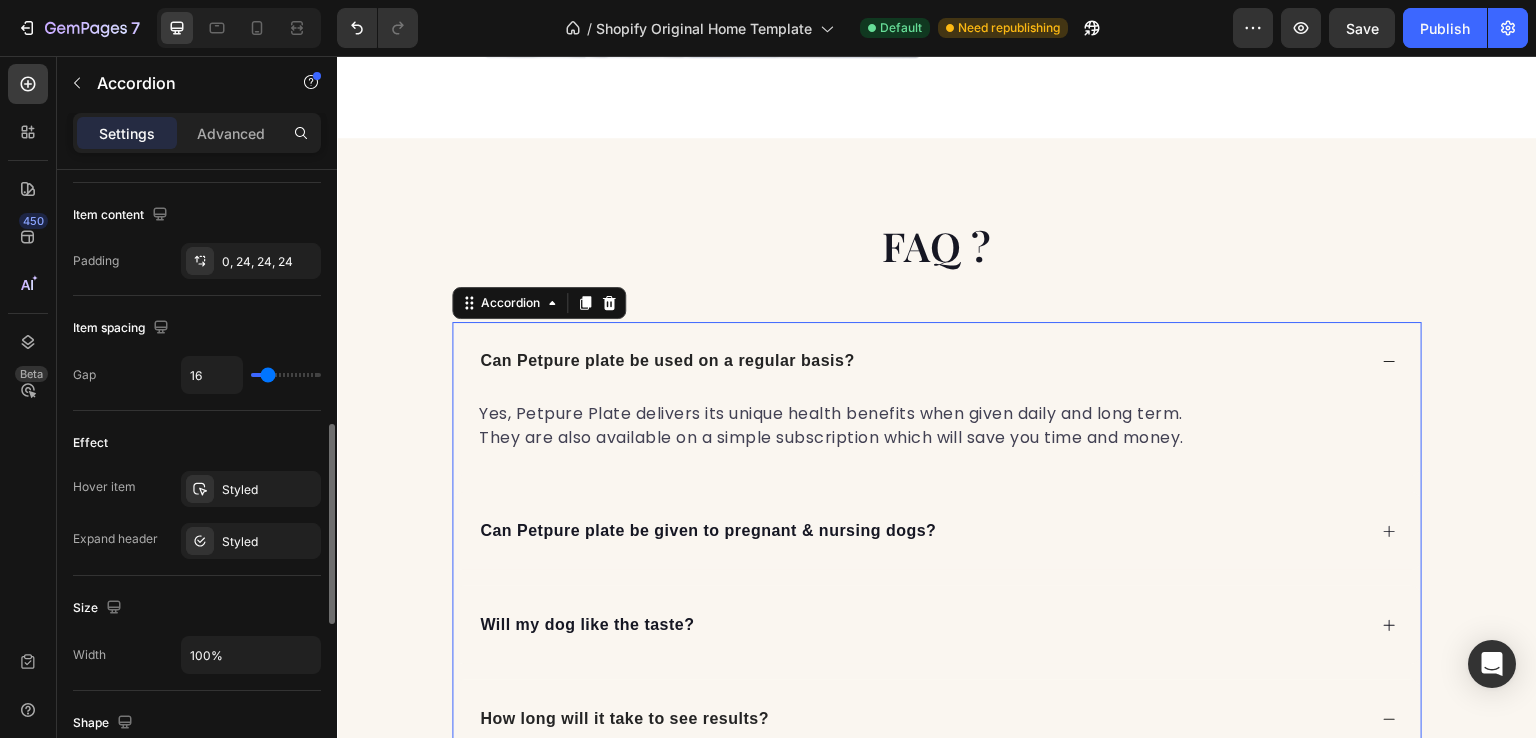 scroll, scrollTop: 851, scrollLeft: 0, axis: vertical 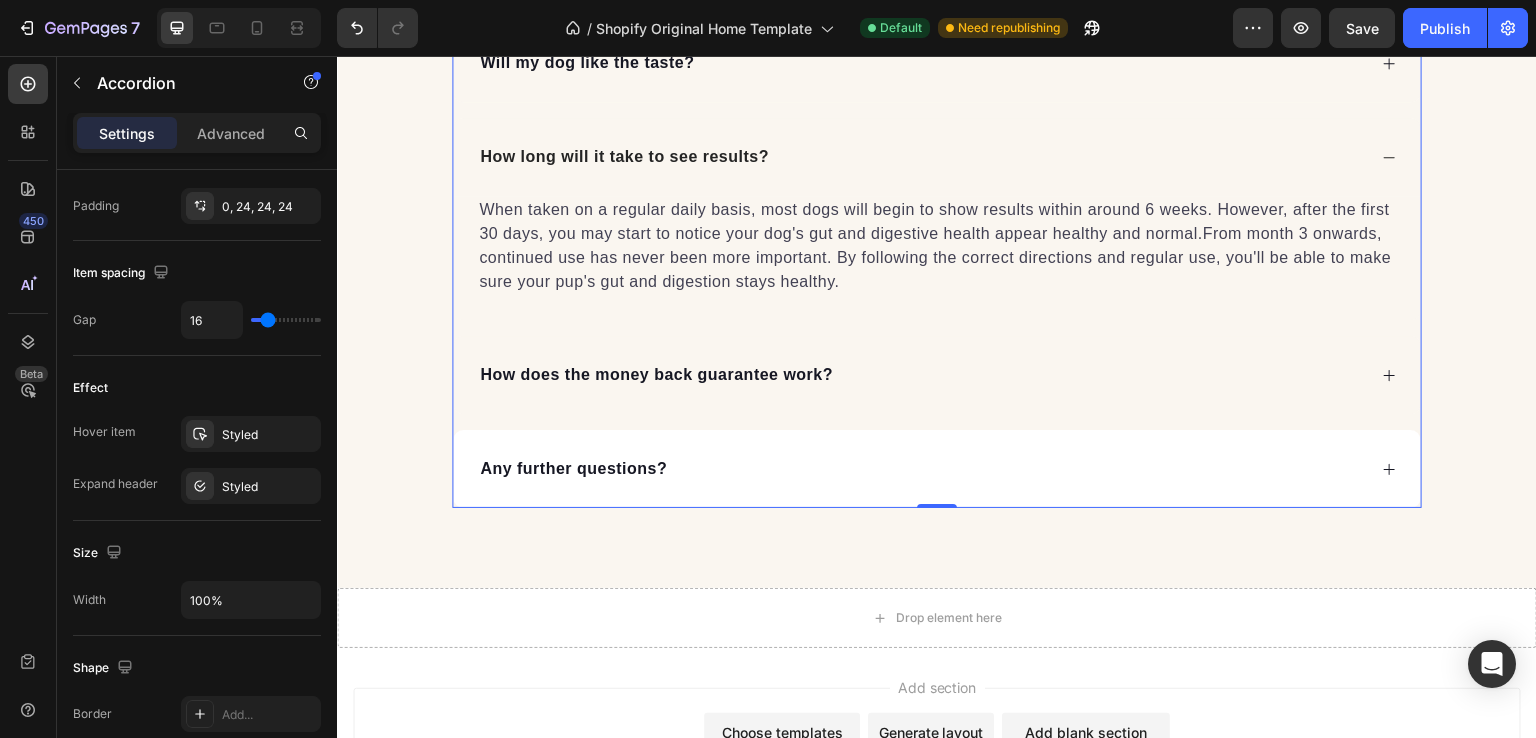 click on "Any further questions?" at bounding box center (573, 469) 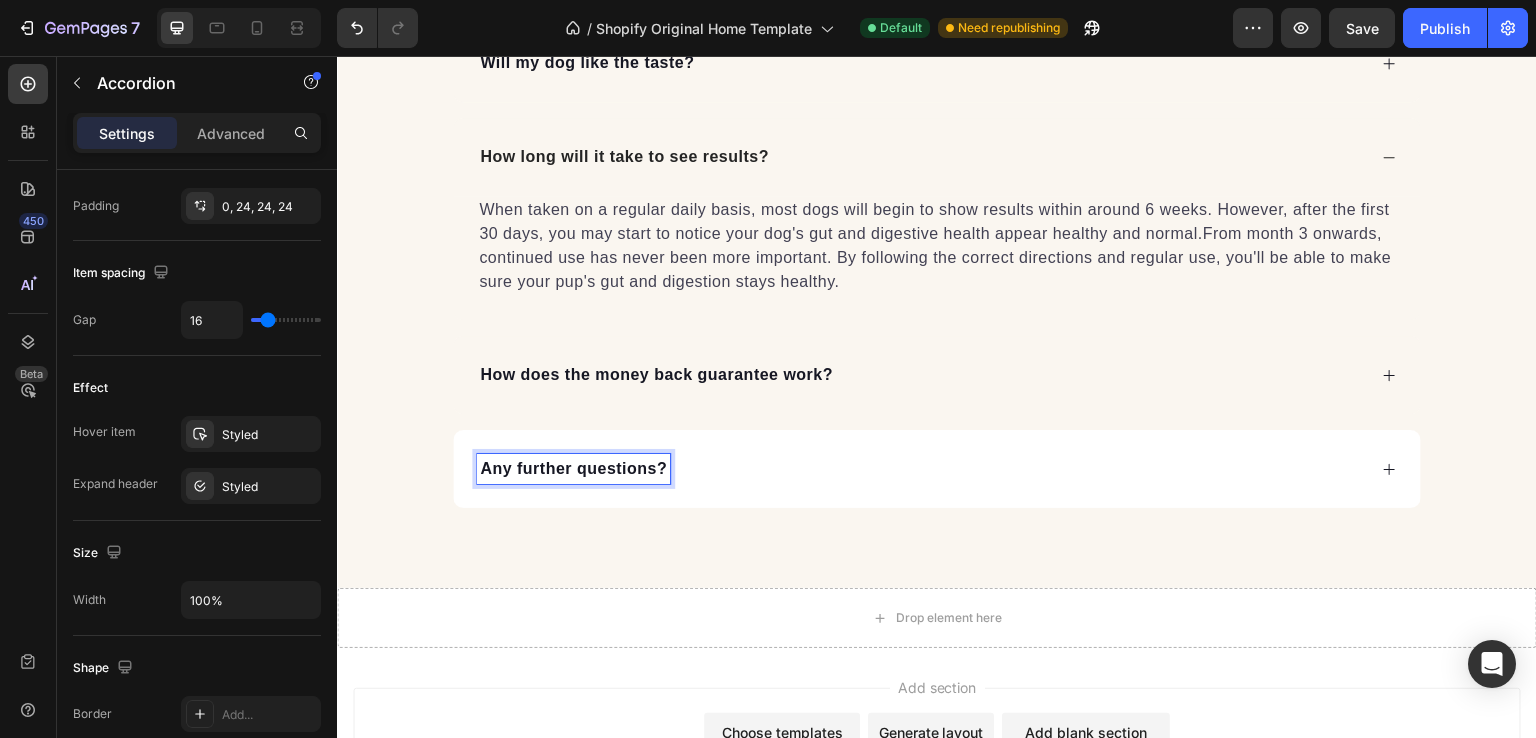 click on "Any further questions?" at bounding box center (573, 469) 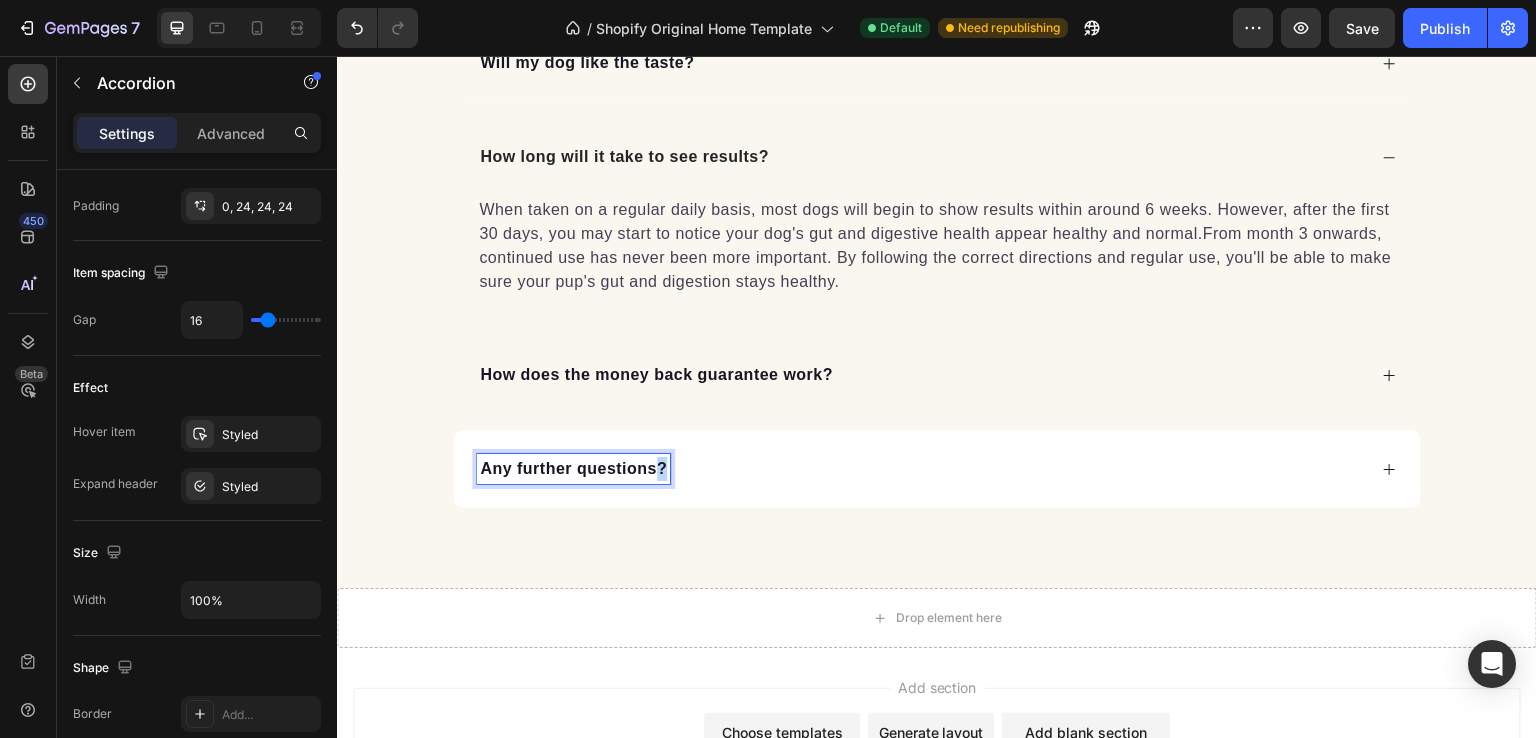 click on "Any further questions?" at bounding box center (573, 469) 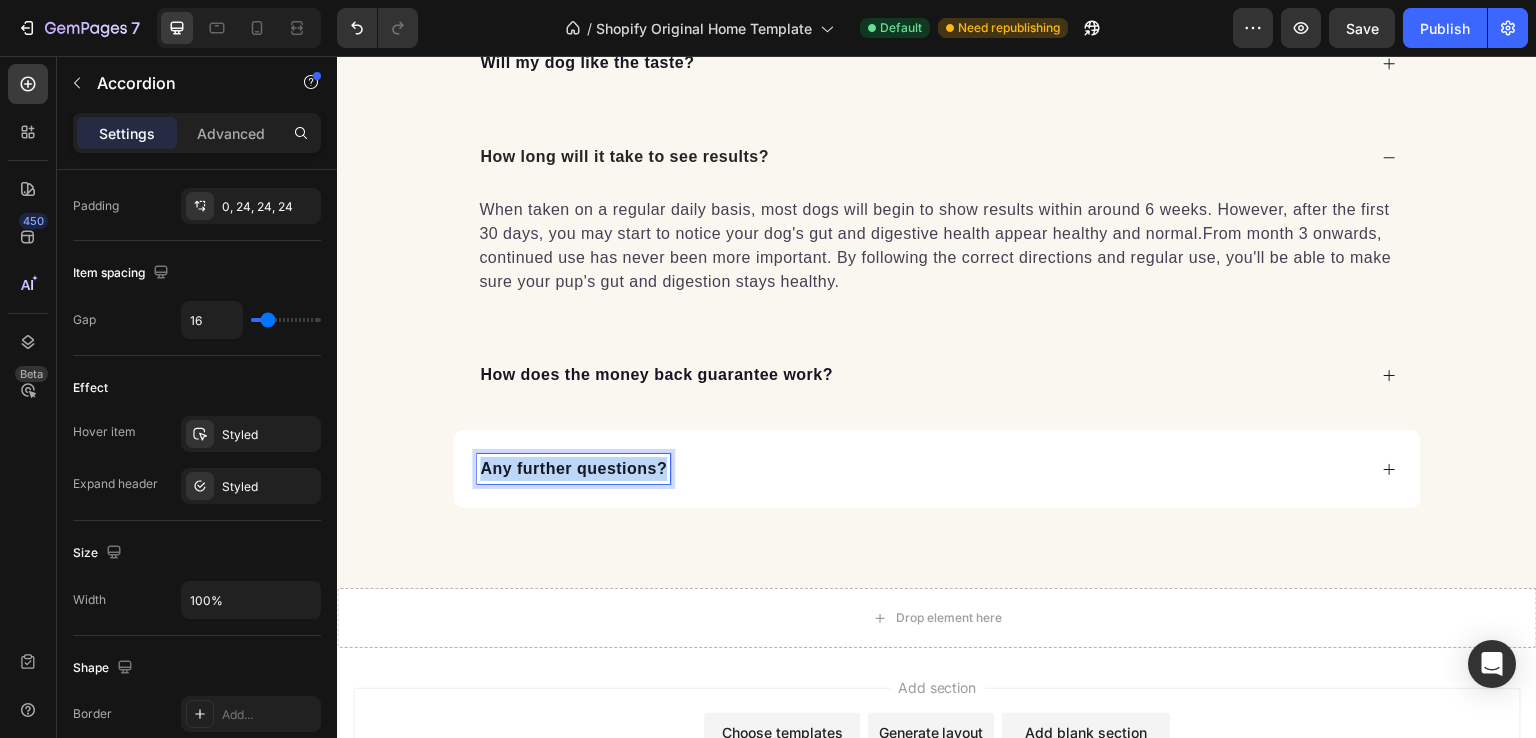 click on "Any further questions?" at bounding box center (573, 469) 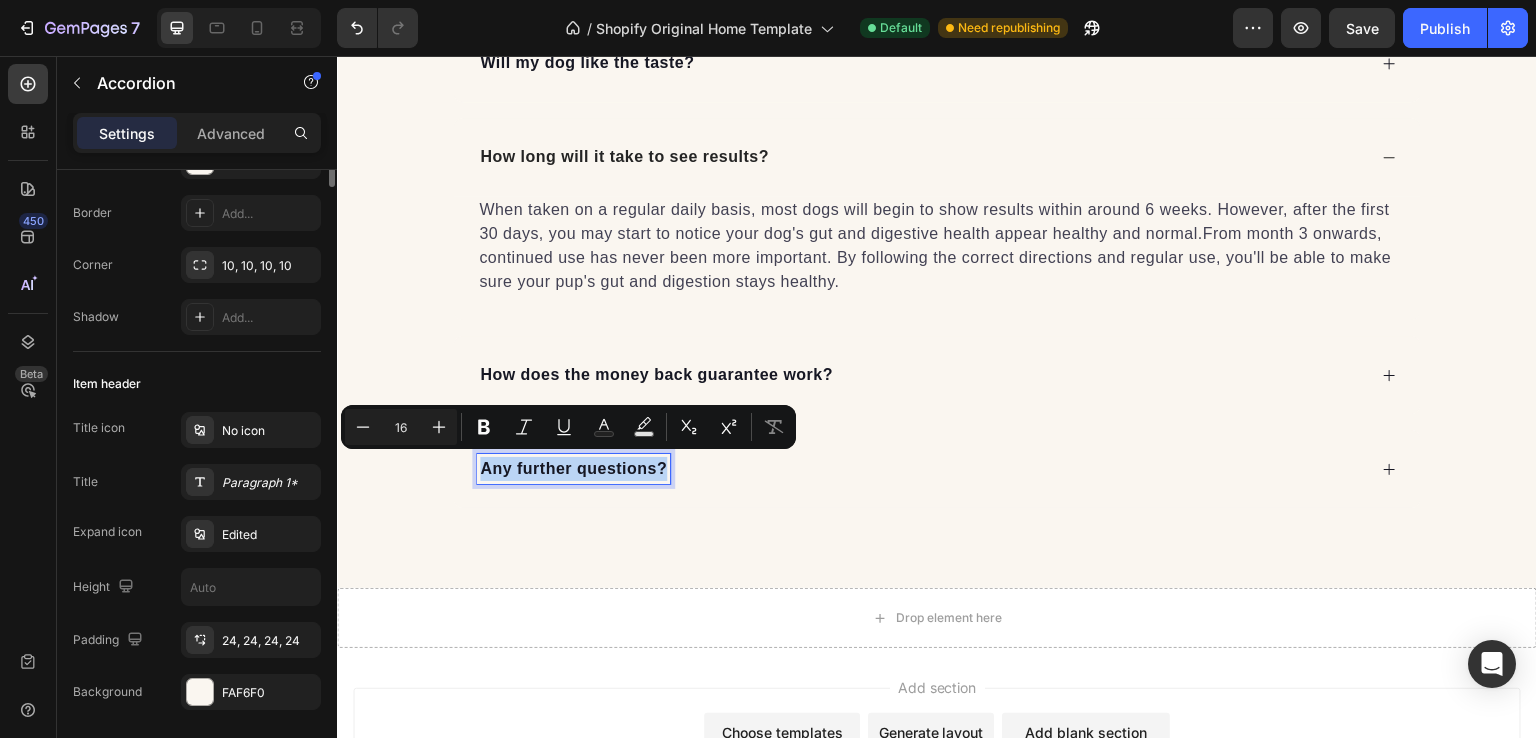 scroll, scrollTop: 0, scrollLeft: 0, axis: both 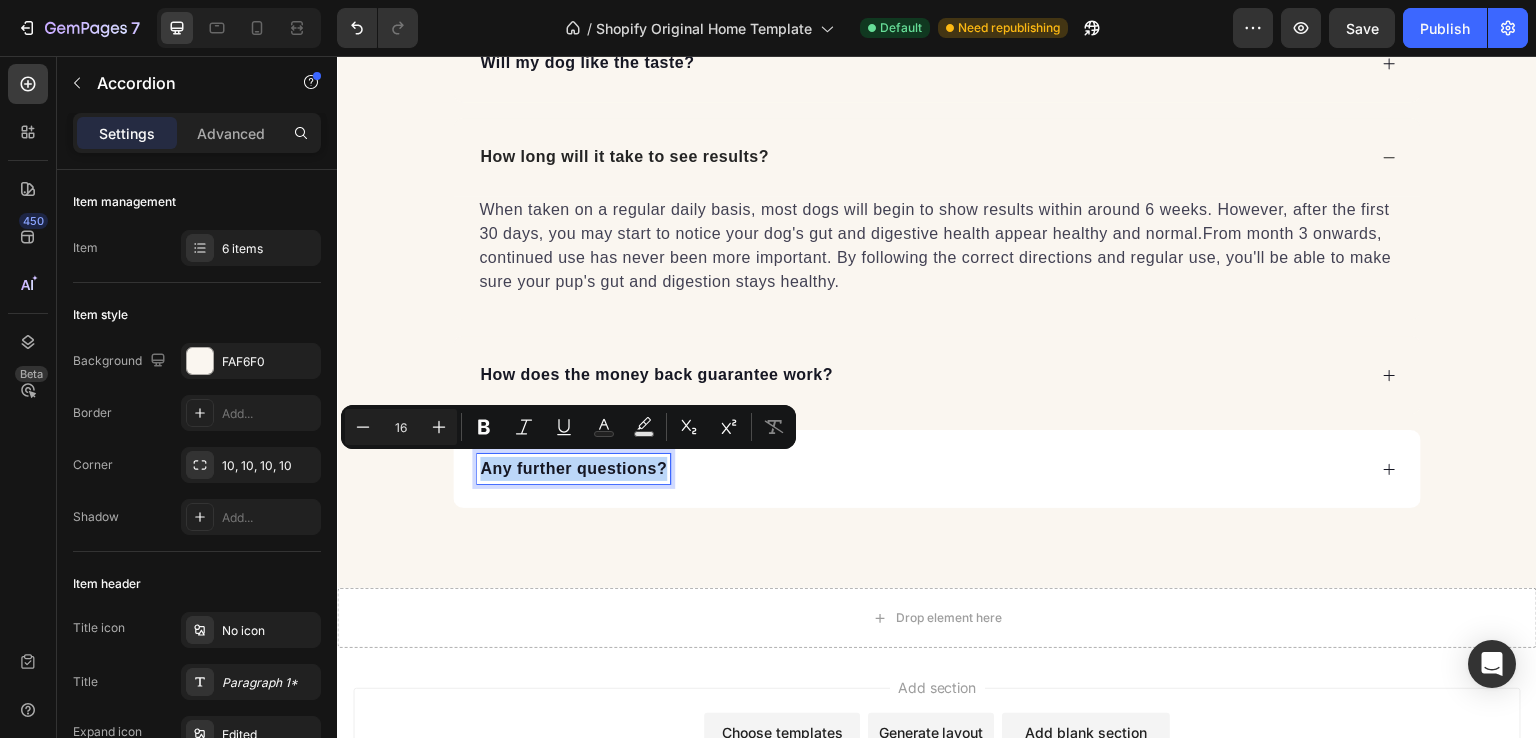 click on "Any further questions?" at bounding box center (573, 469) 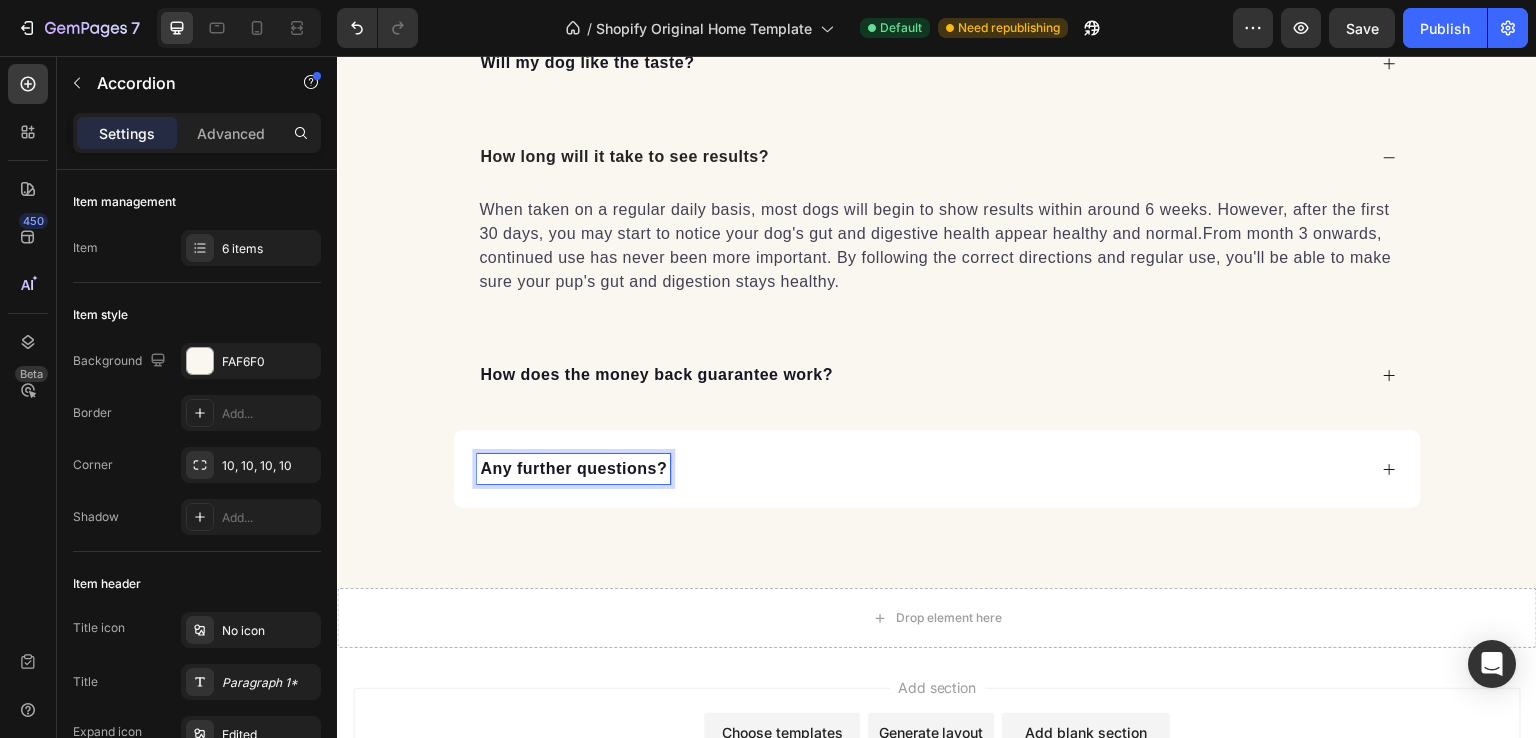 click on "Any further questions?" at bounding box center (937, 469) 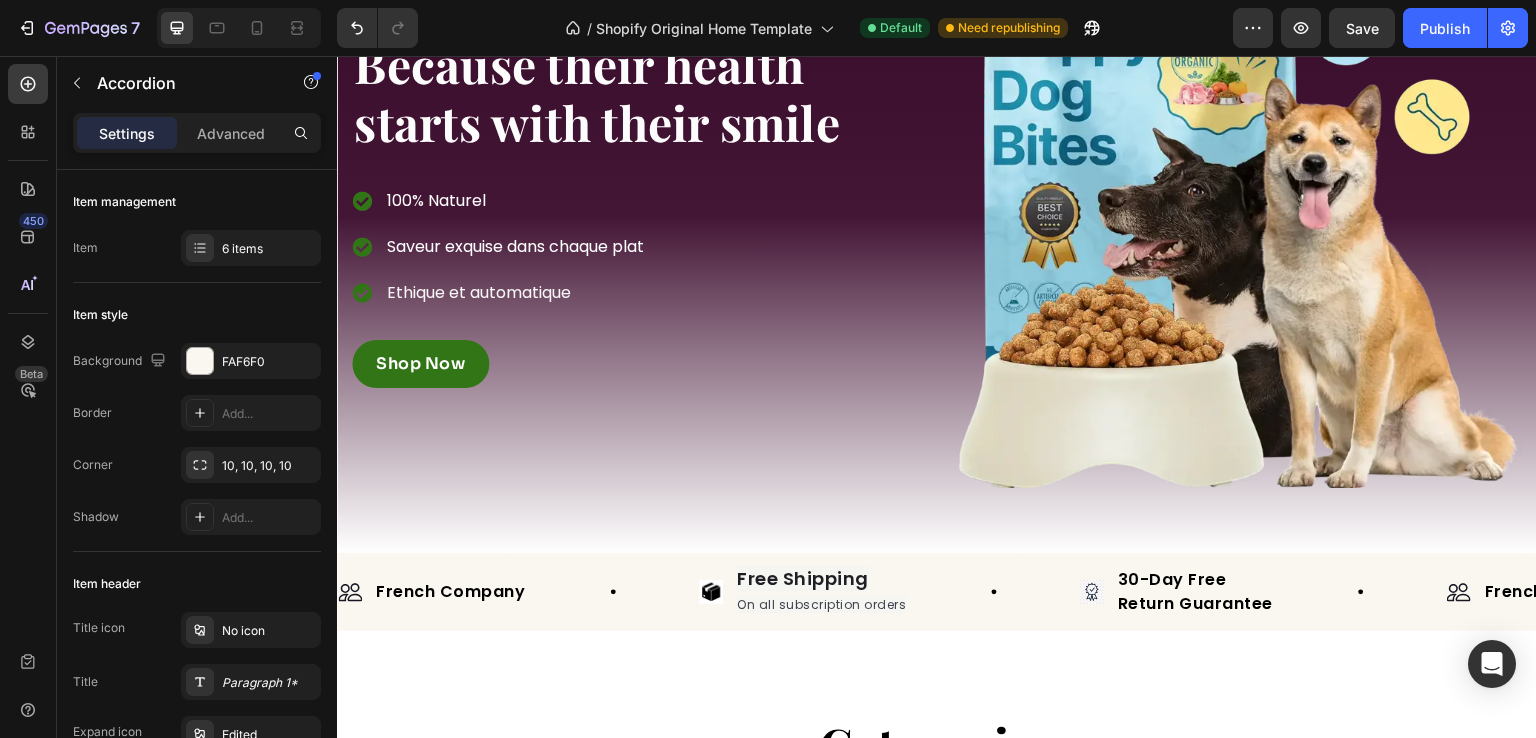 scroll, scrollTop: 156, scrollLeft: 0, axis: vertical 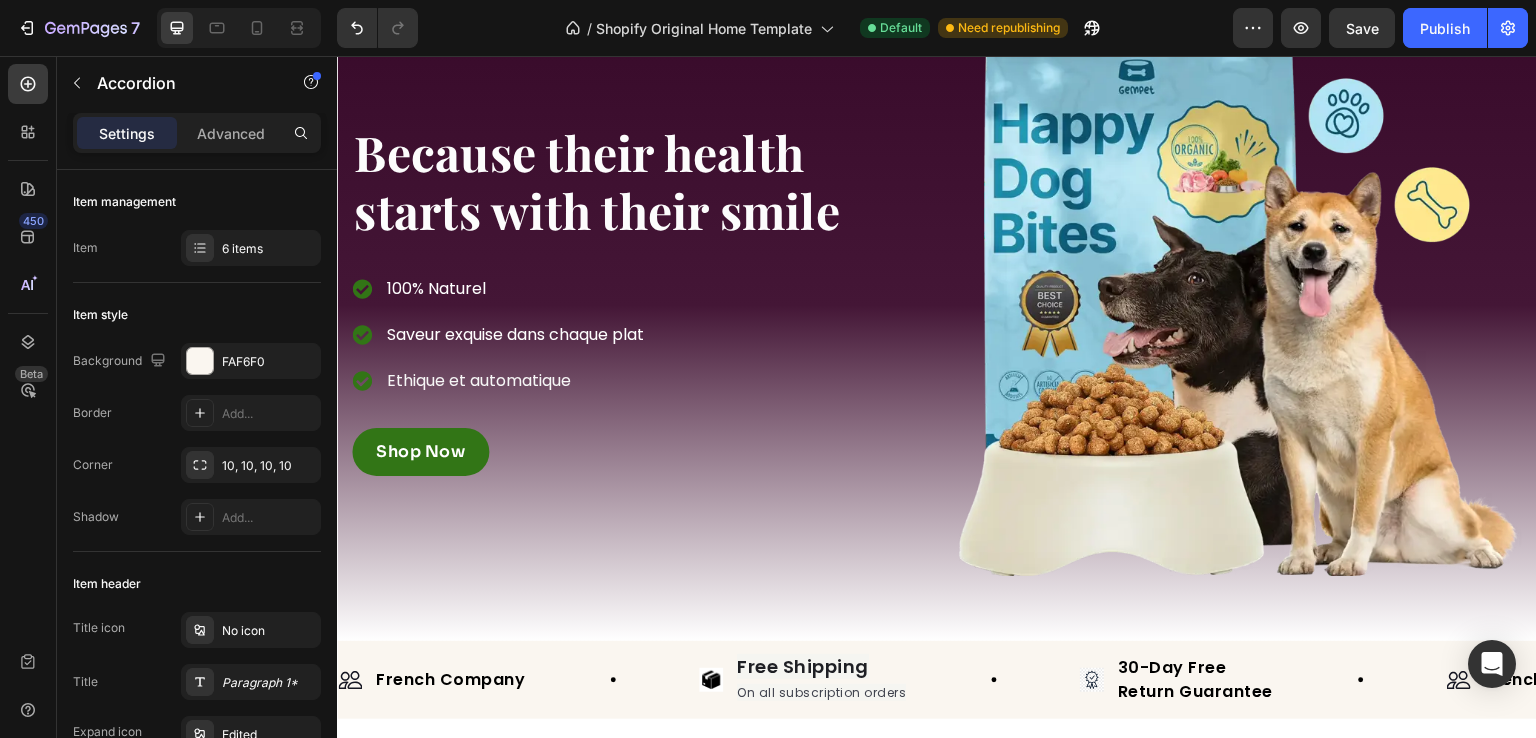 click on "7   /  Shopify Original Home Template Default Need republishing Preview  Save   Publish" 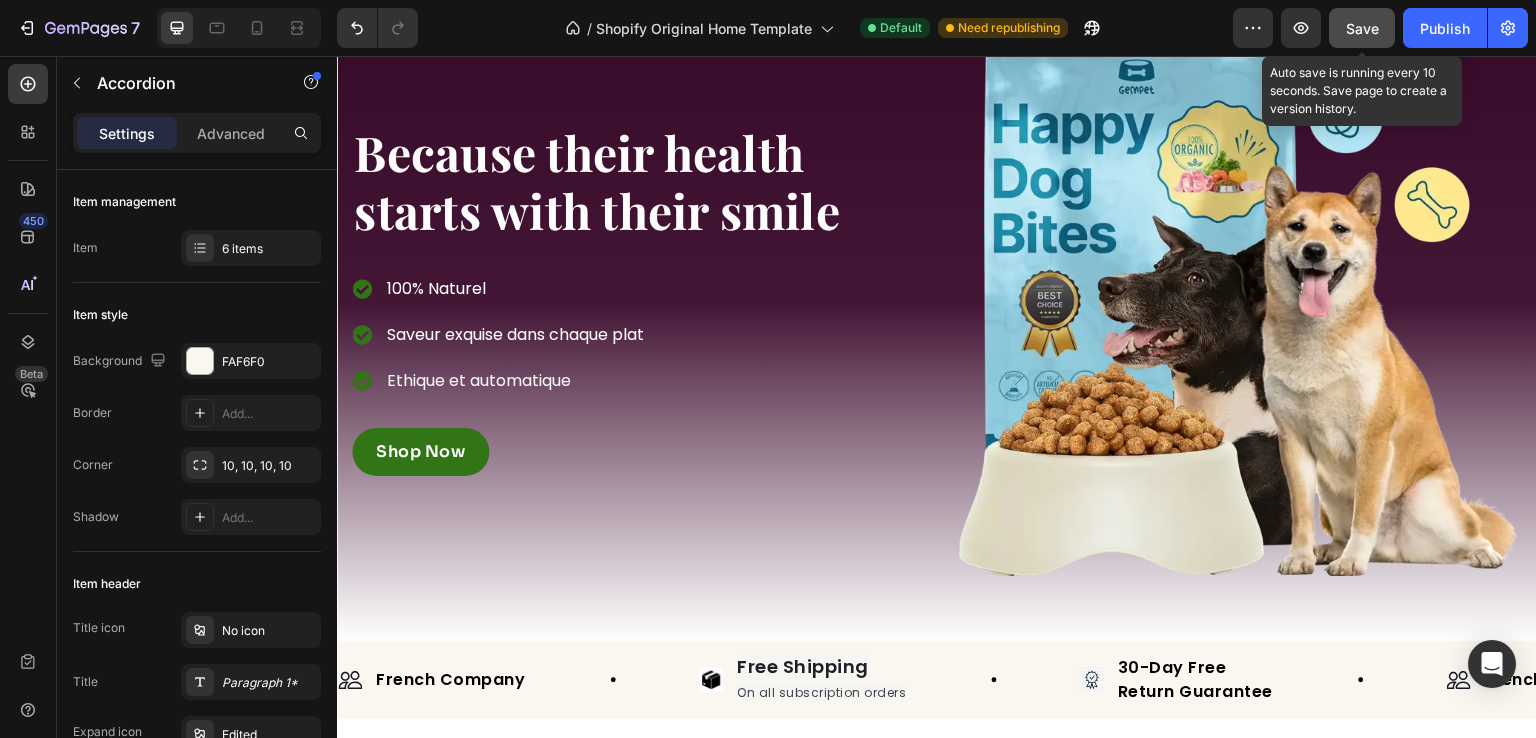 click on "Save" at bounding box center [1362, 28] 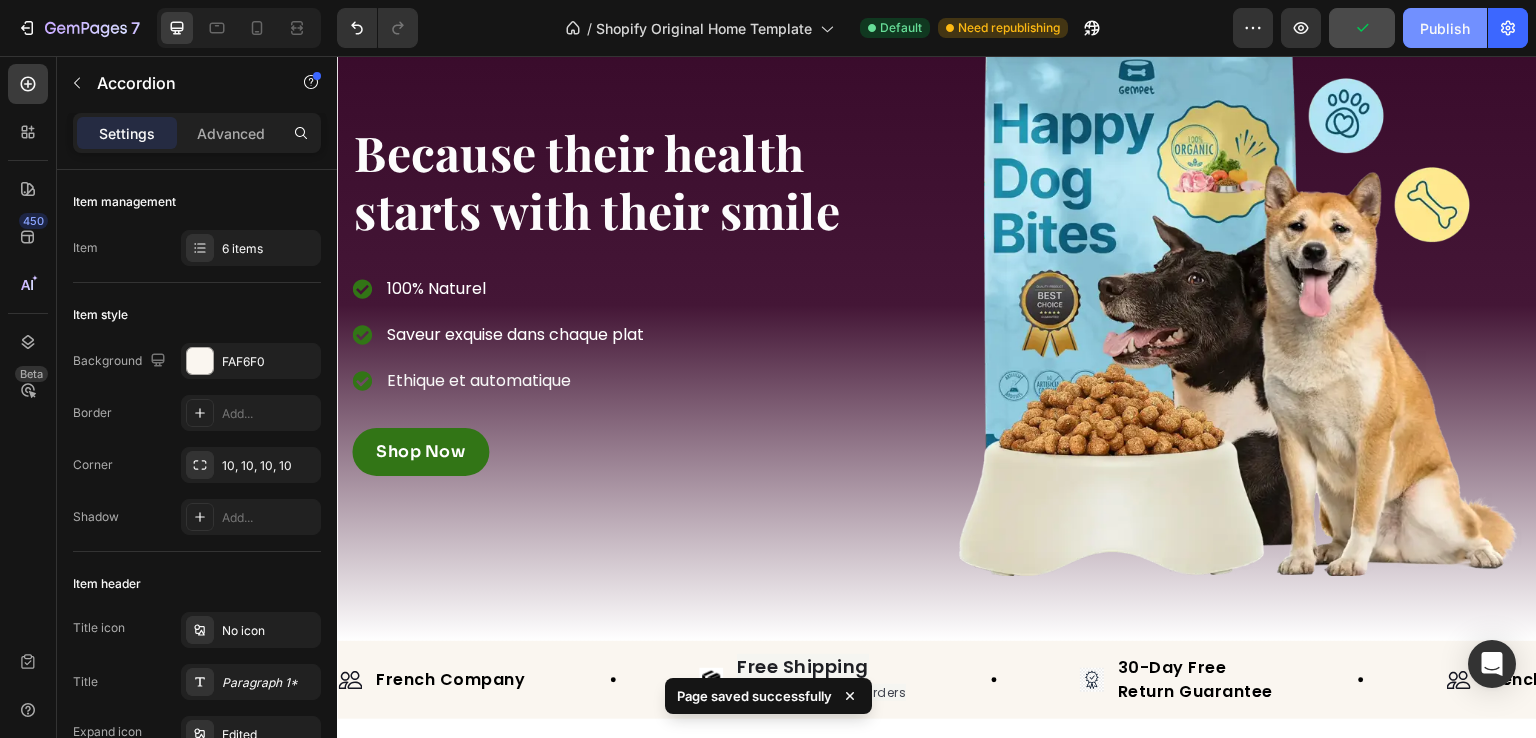 click on "Publish" at bounding box center (1445, 28) 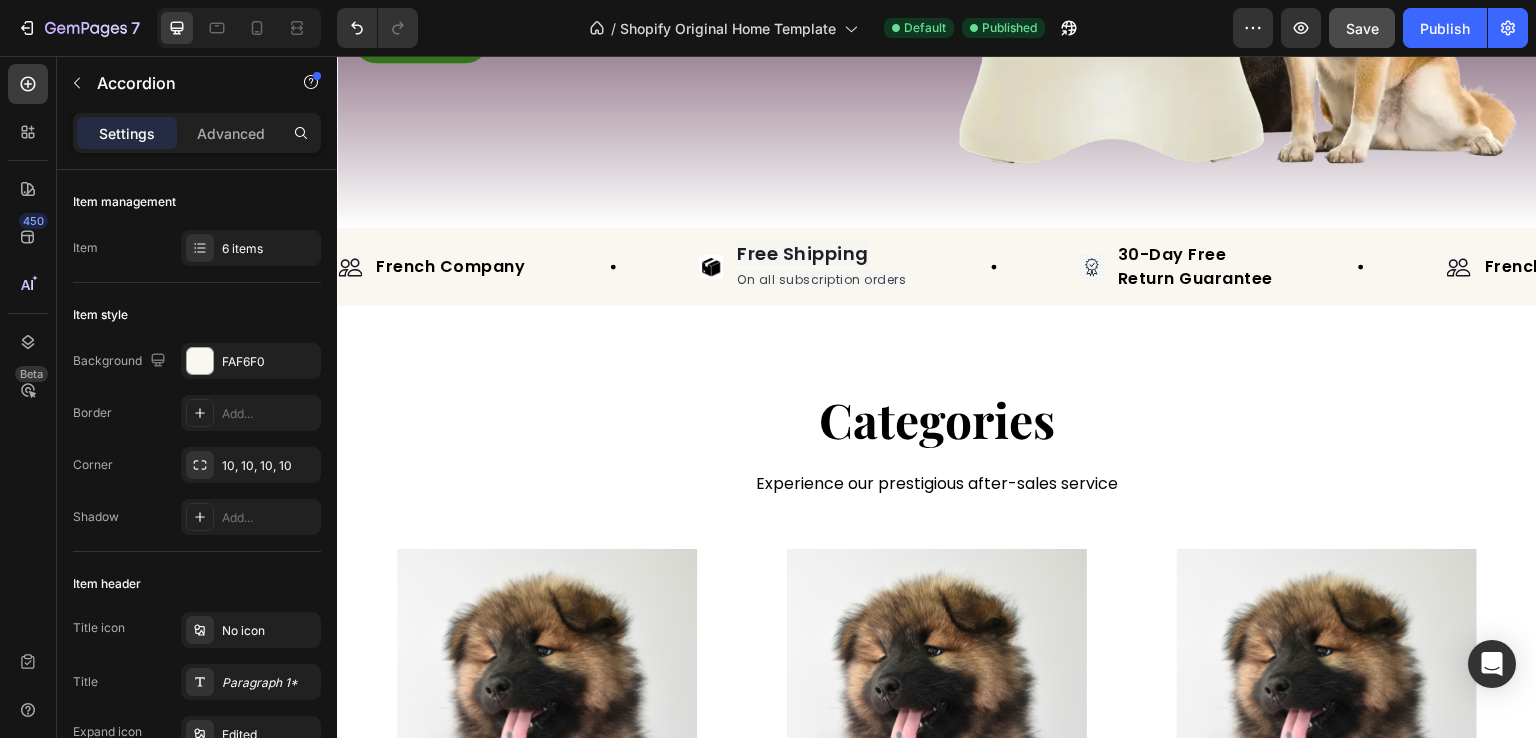 scroll, scrollTop: 460, scrollLeft: 0, axis: vertical 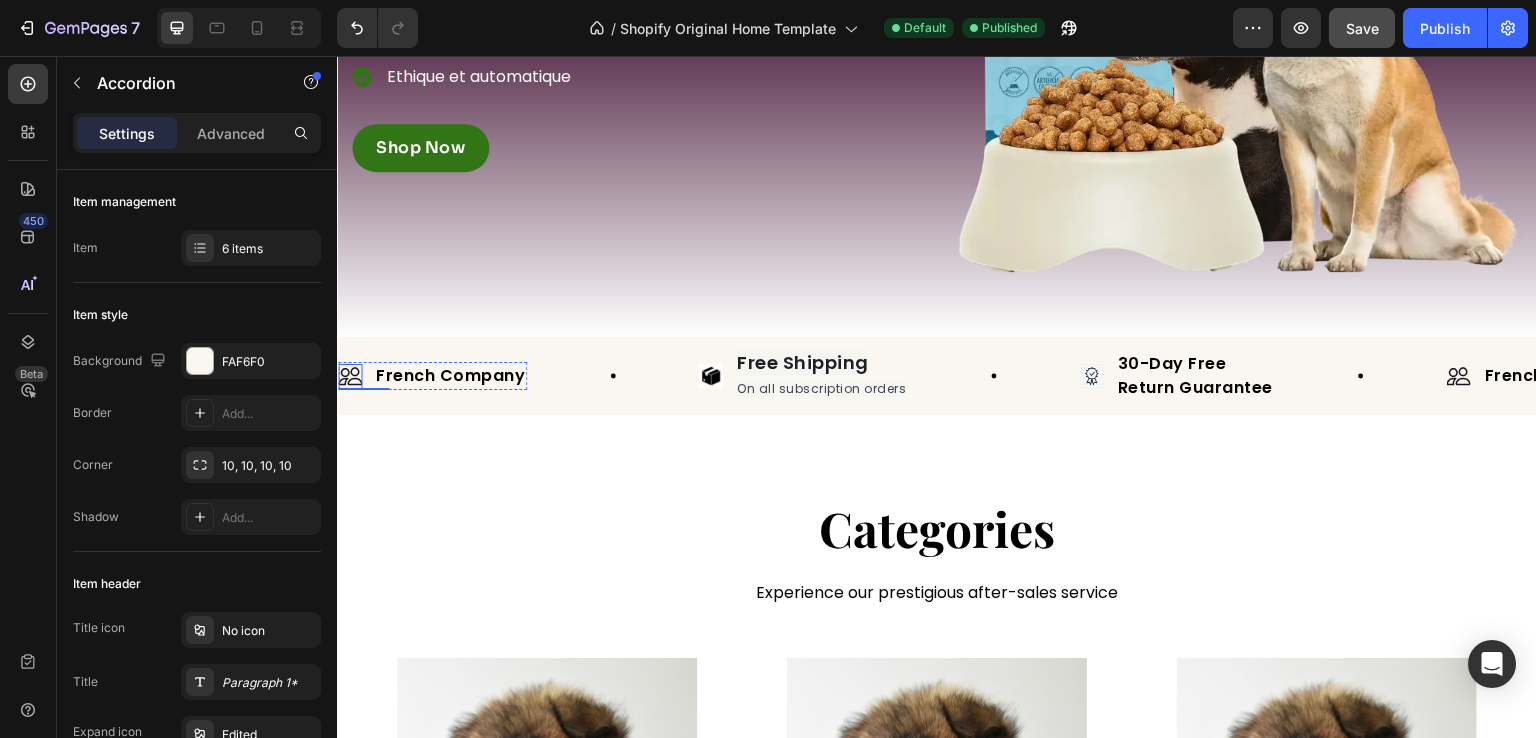 click at bounding box center [350, 376] 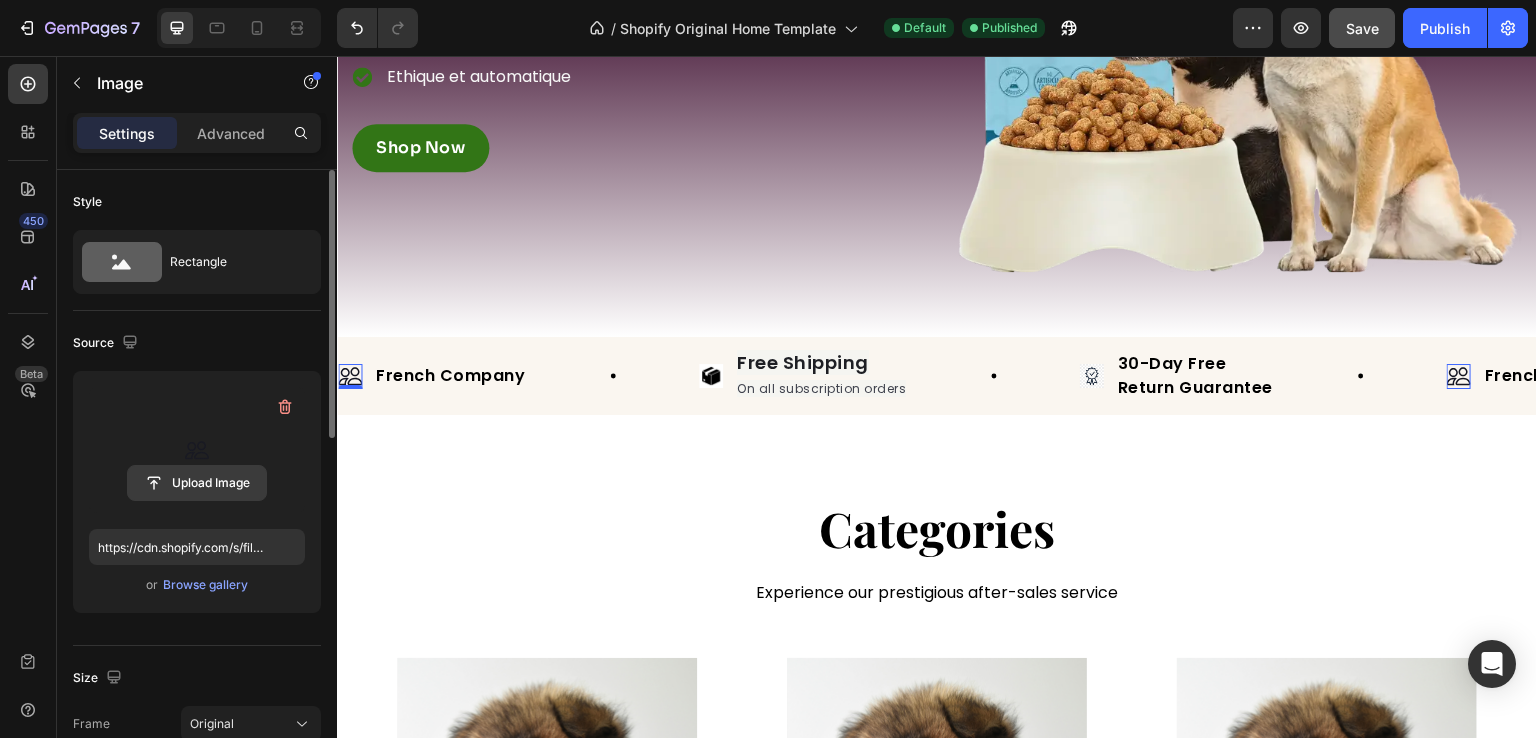 click 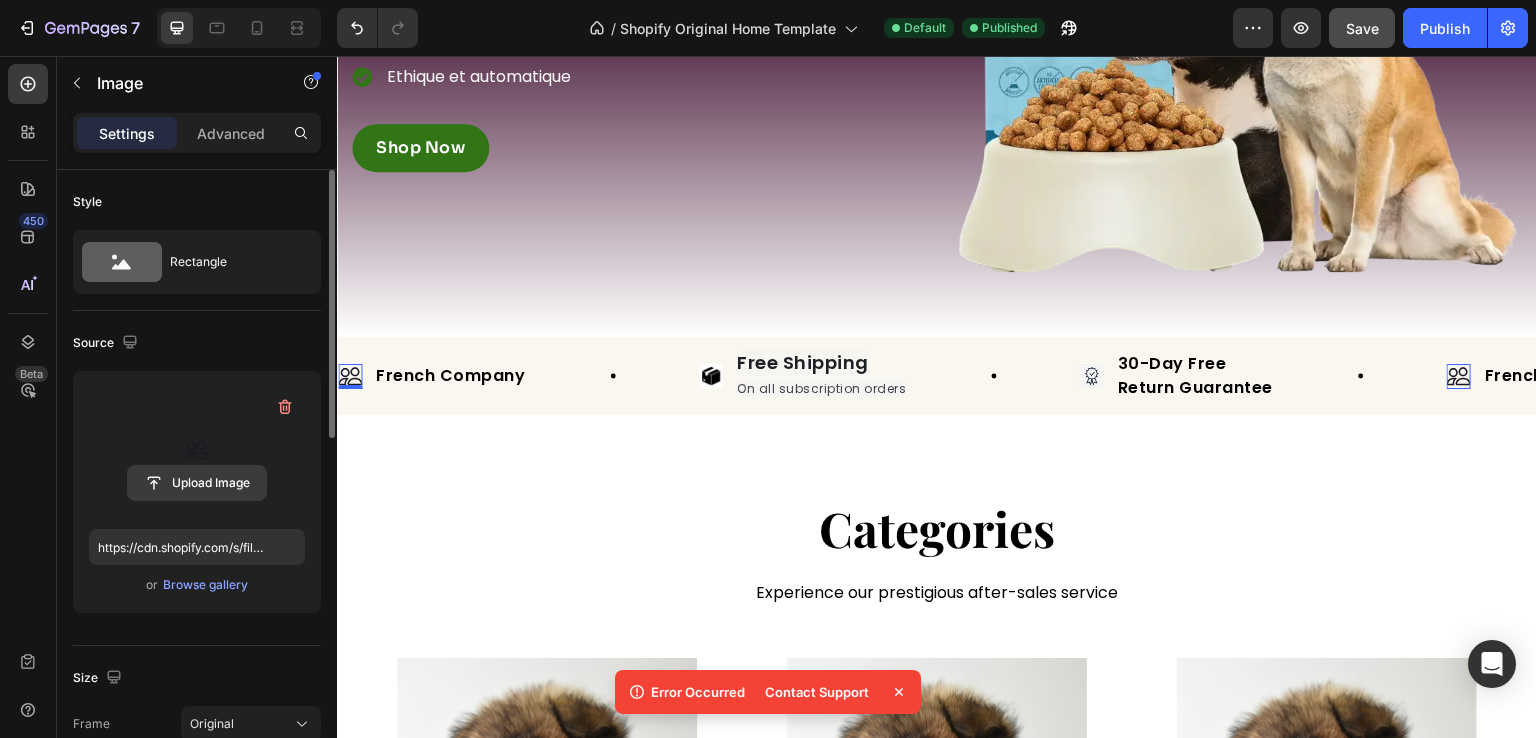 click 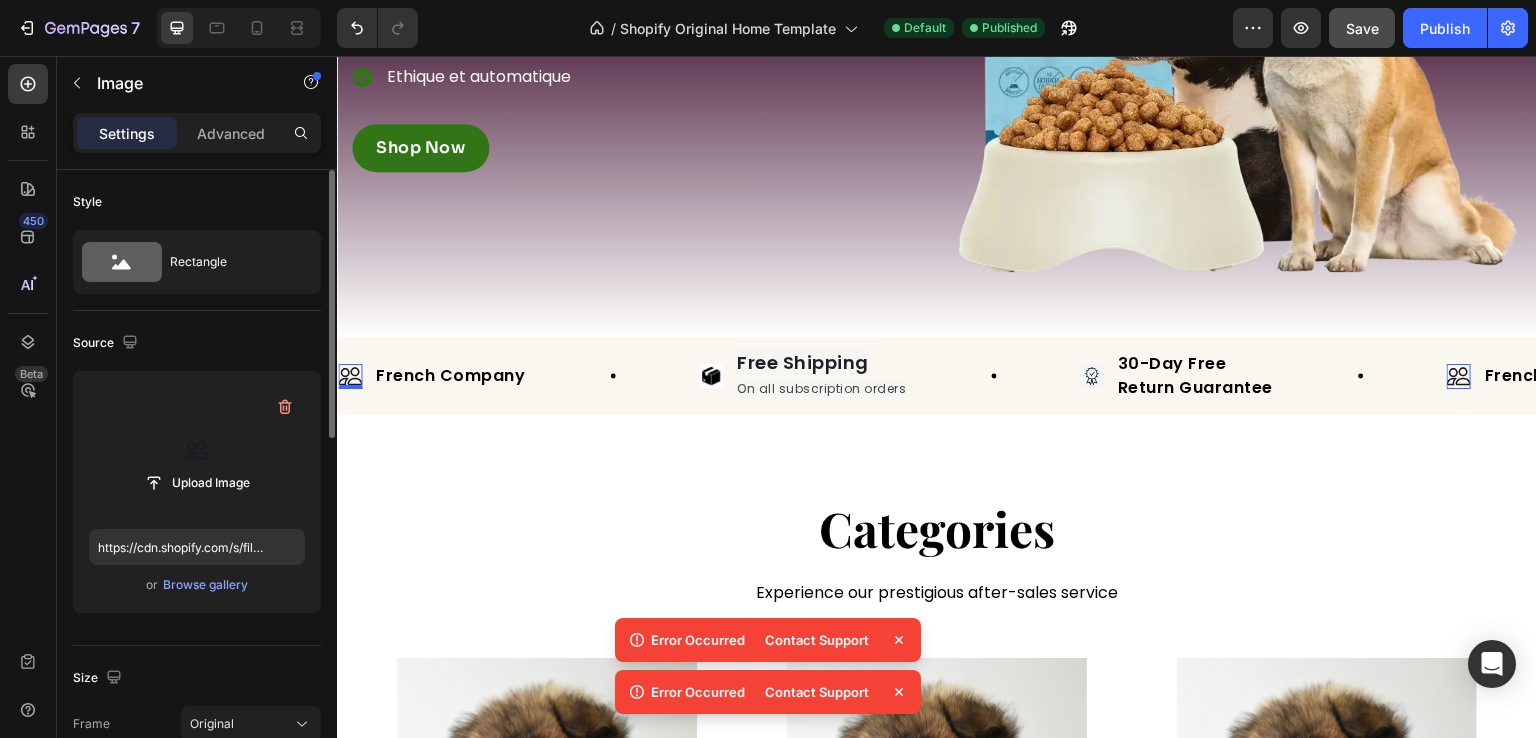 click 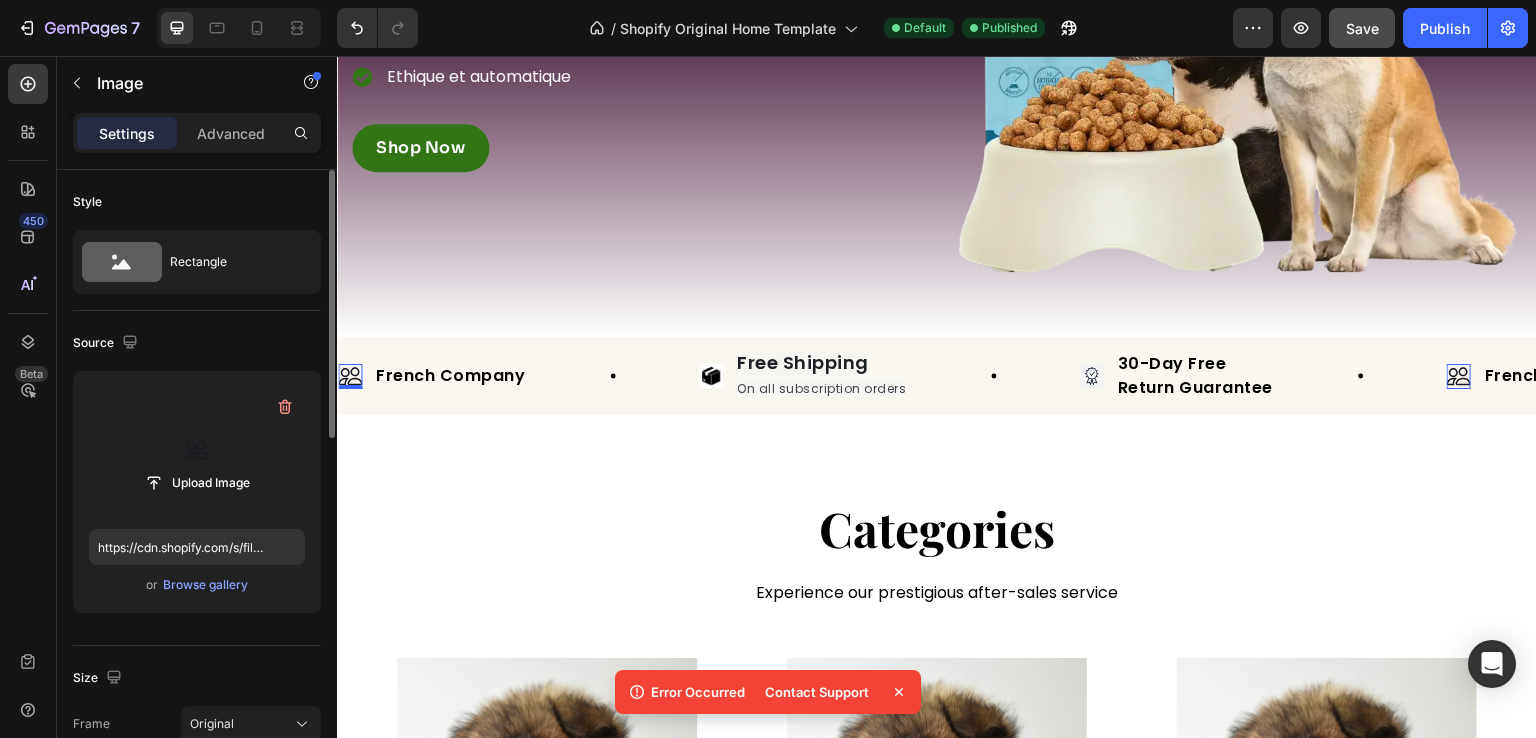 click 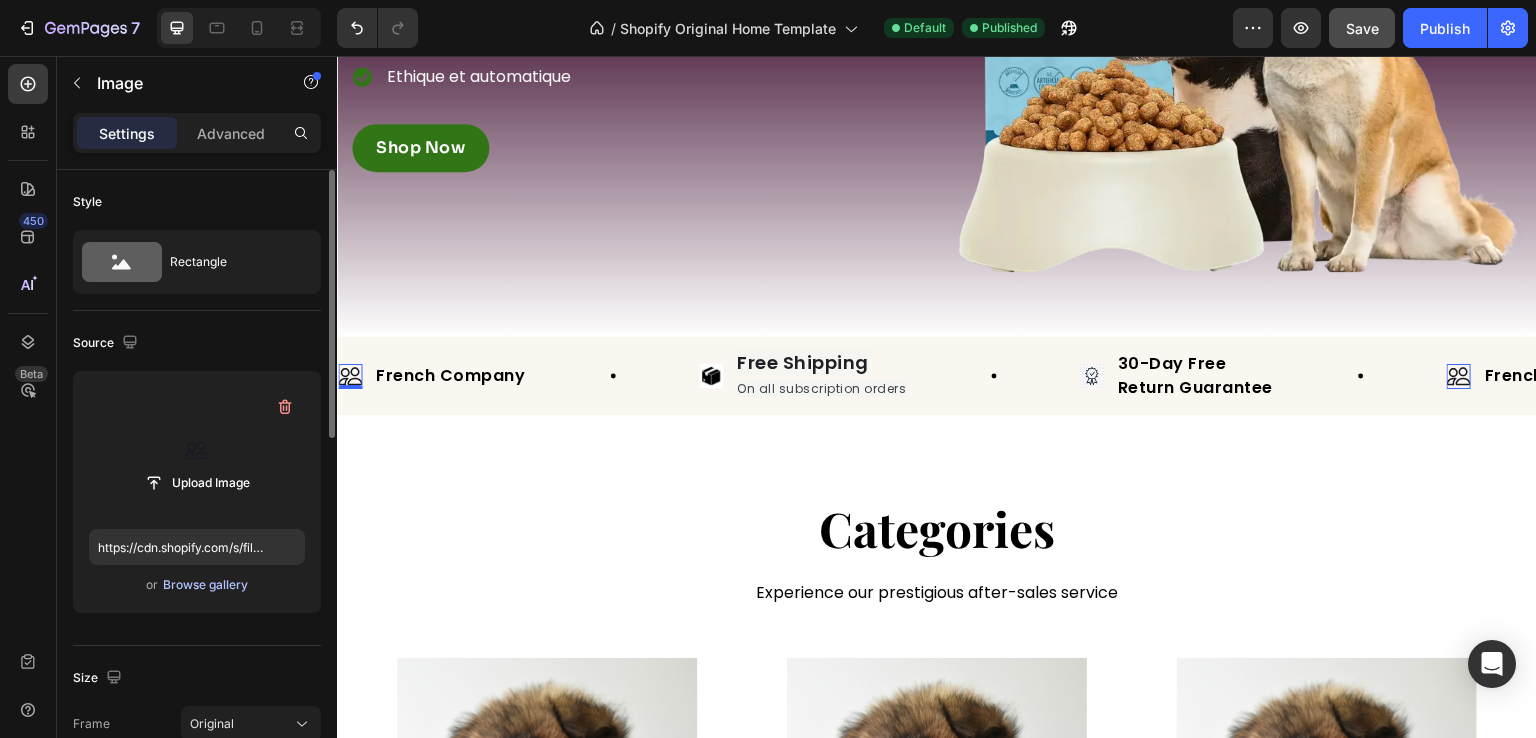 click on "Browse gallery" at bounding box center [205, 585] 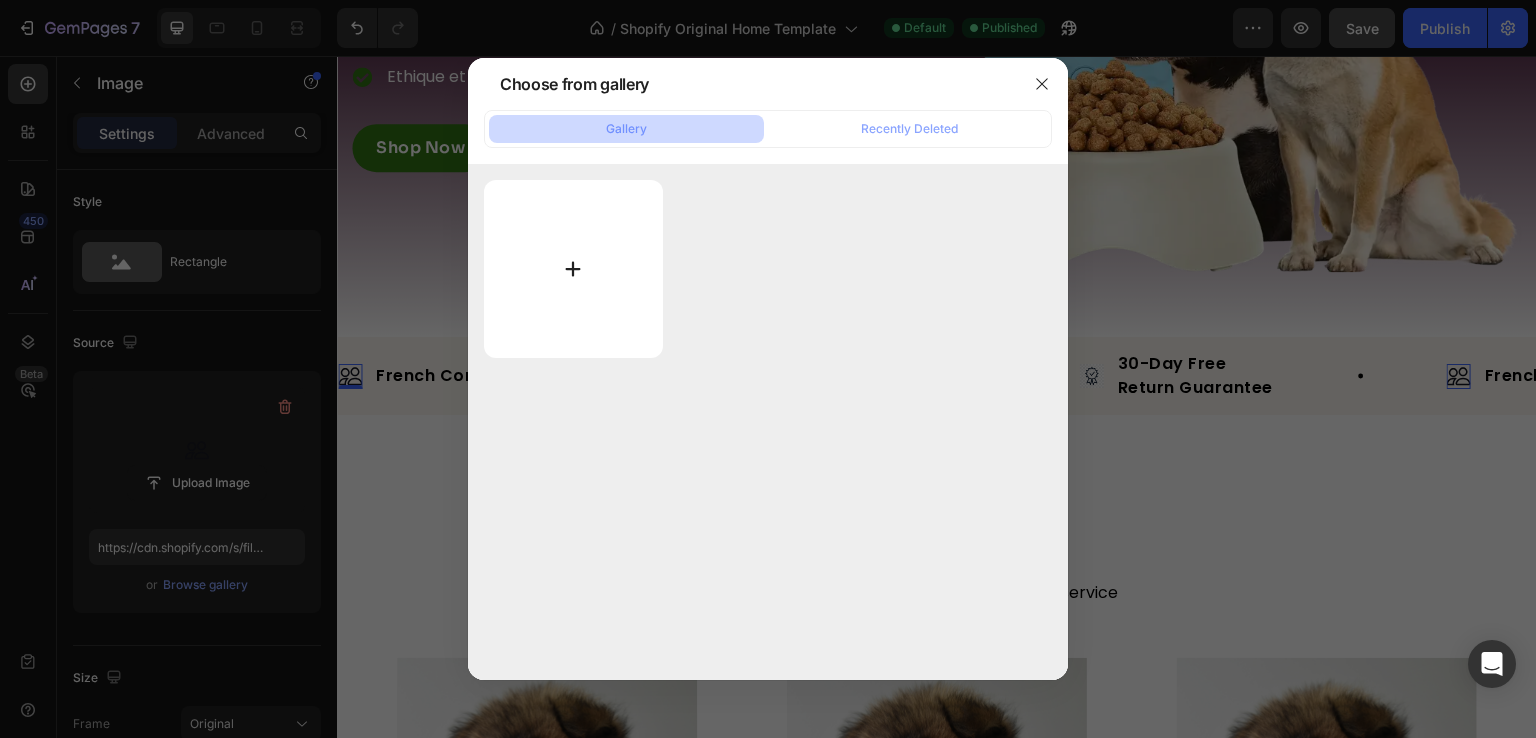 click at bounding box center (573, 269) 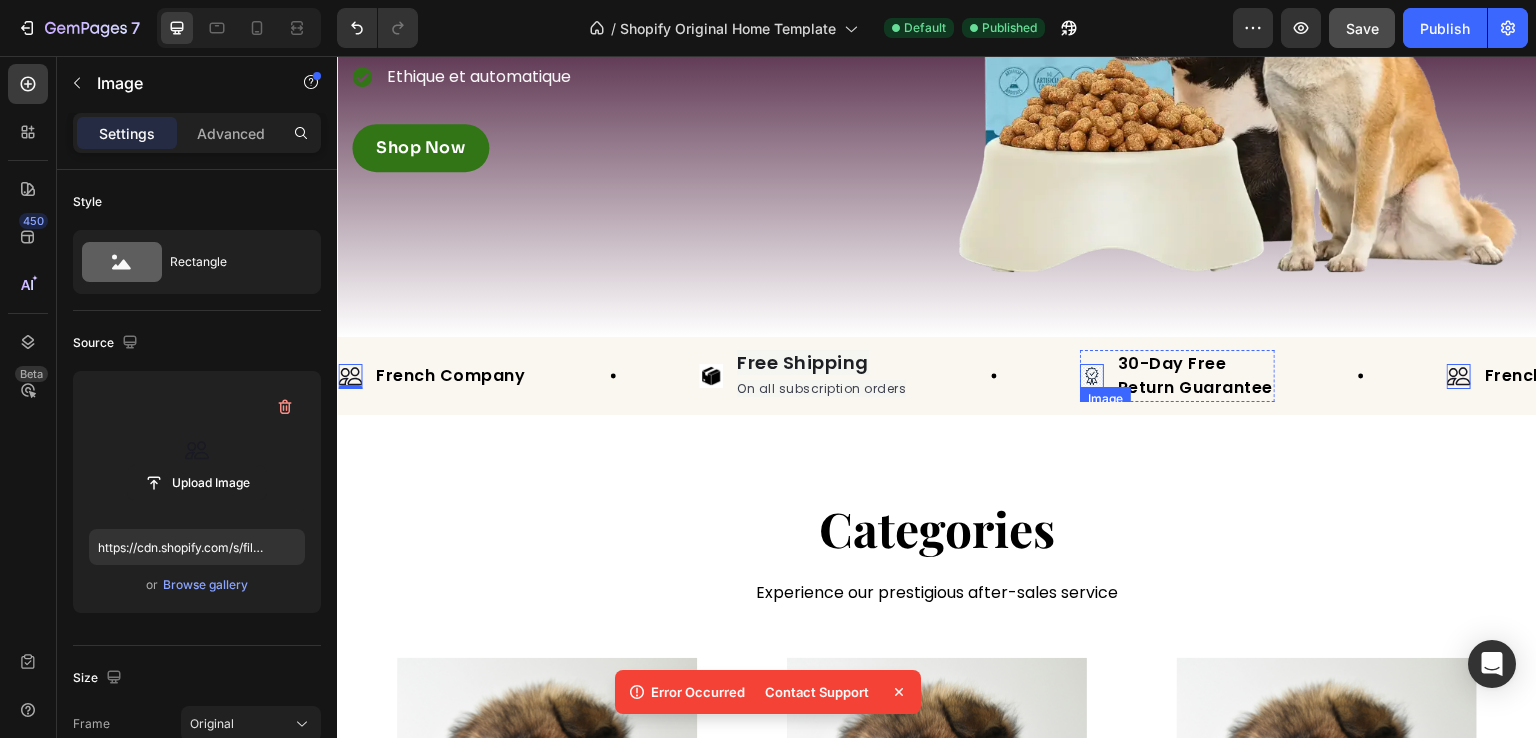click at bounding box center (1092, 376) 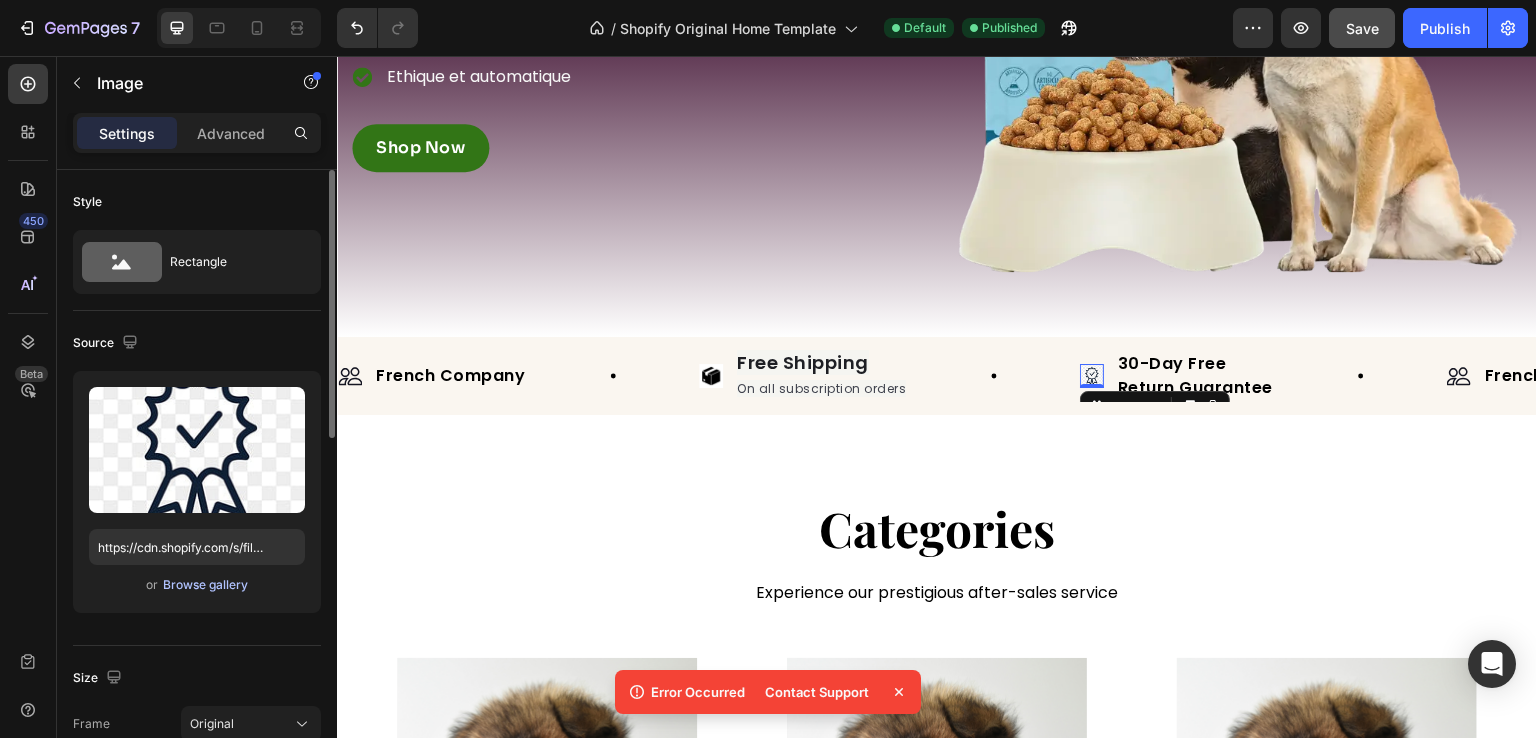 click on "Browse gallery" at bounding box center [205, 585] 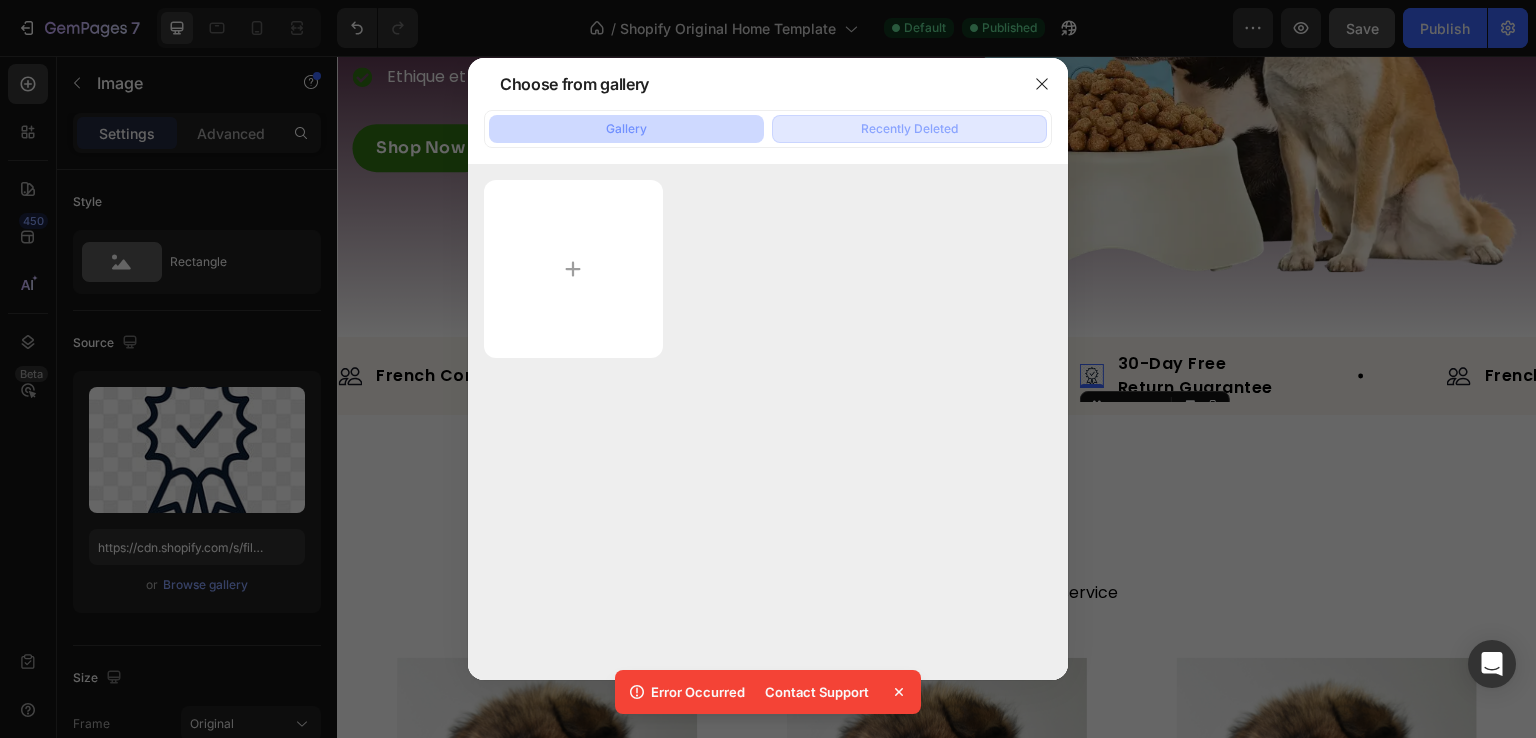 click on "Recently Deleted" at bounding box center [909, 129] 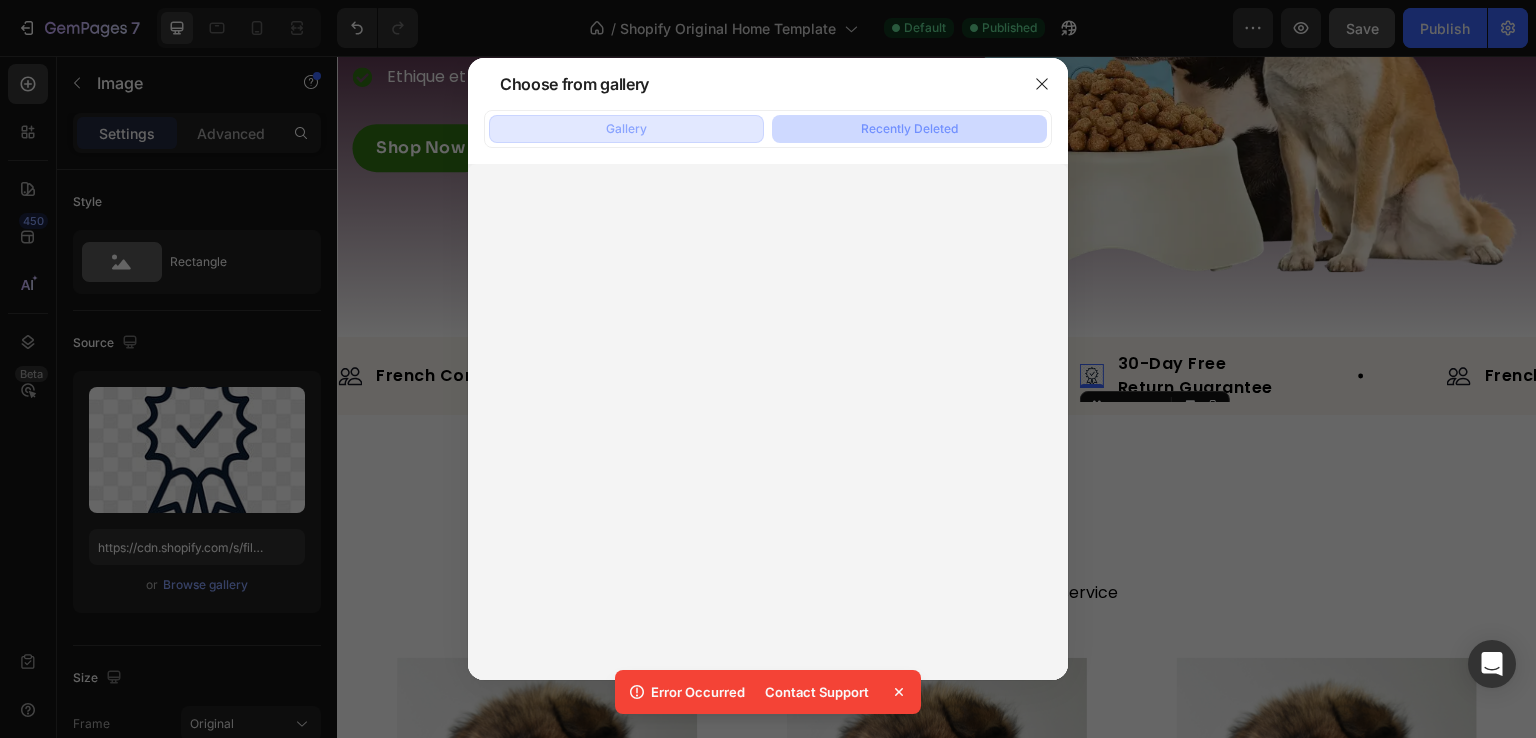 click on "Gallery" 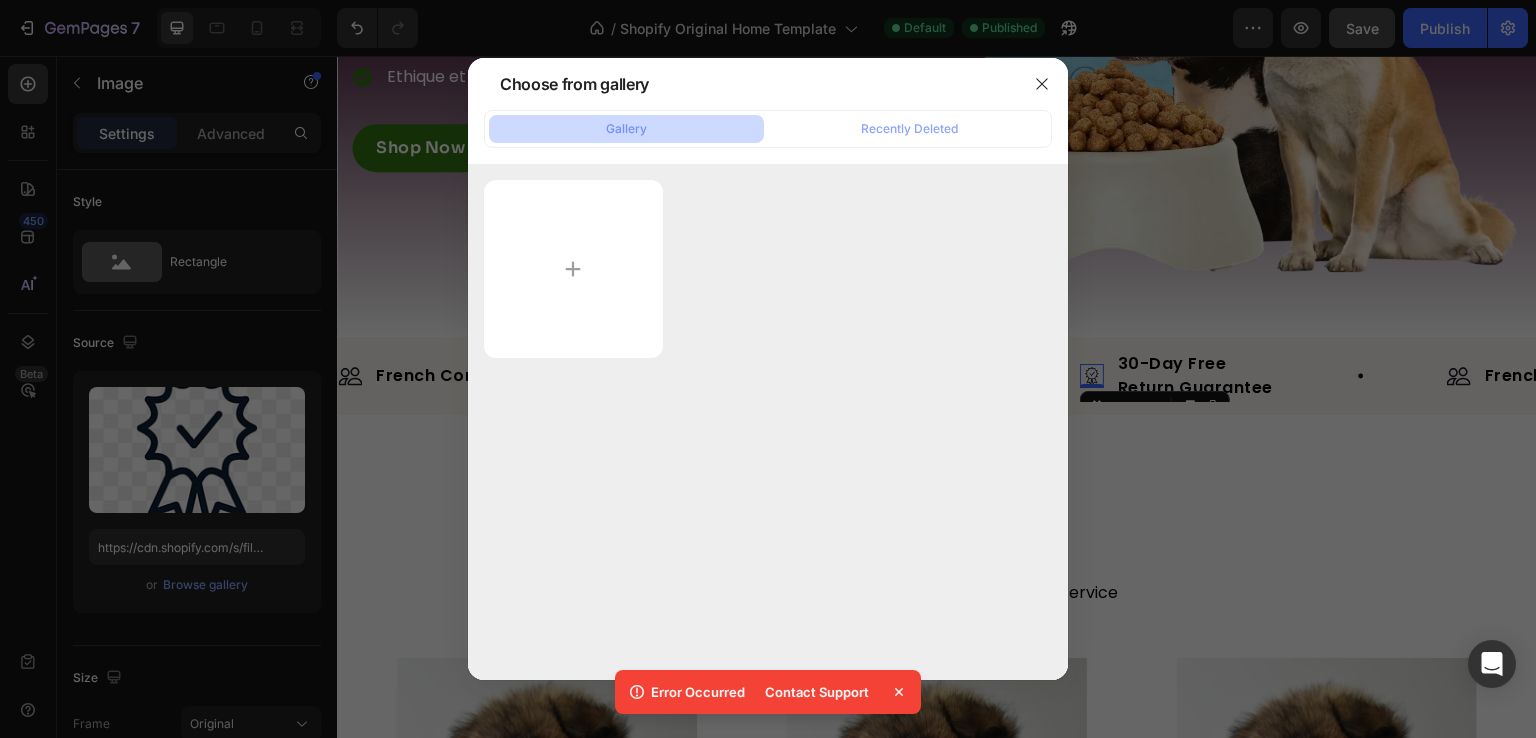 click at bounding box center (768, 369) 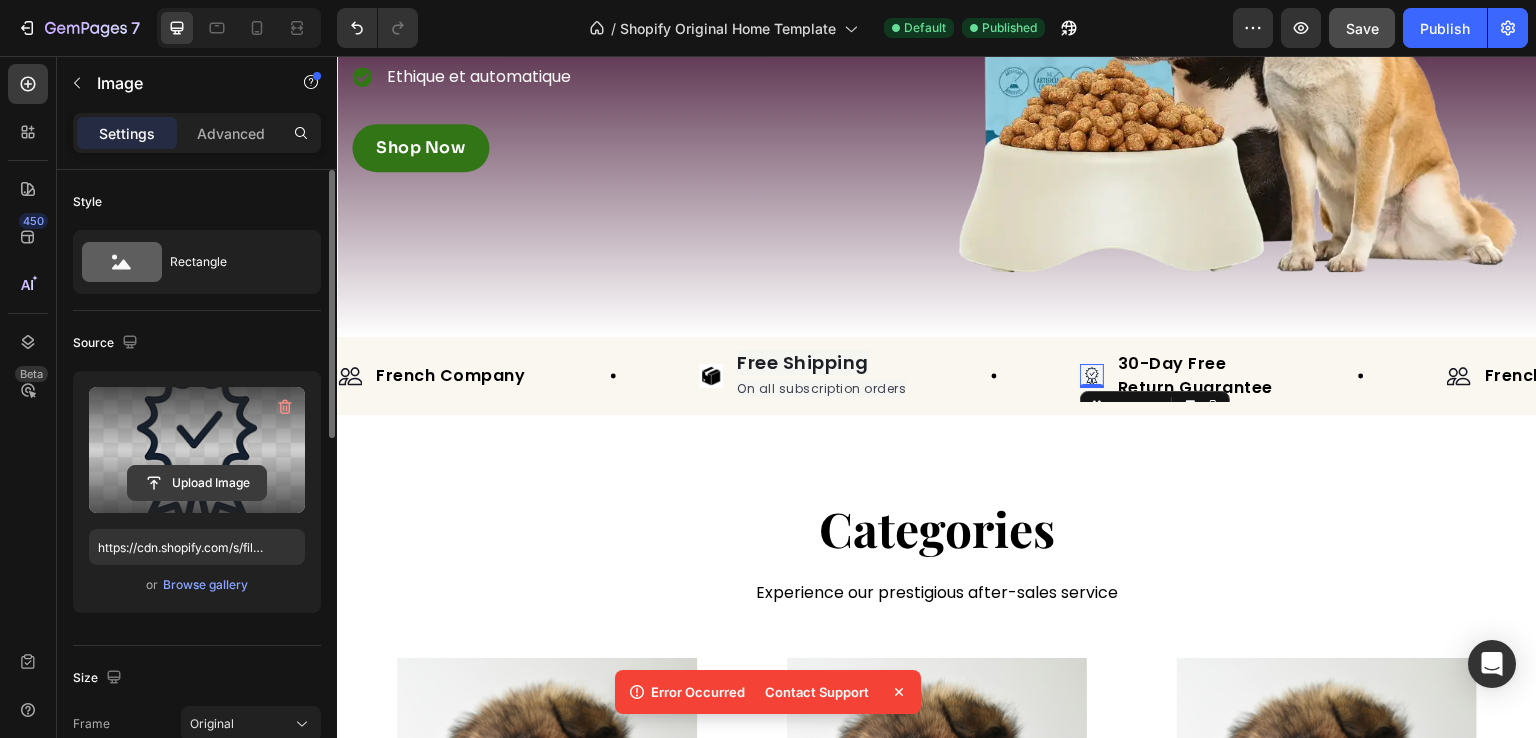 click 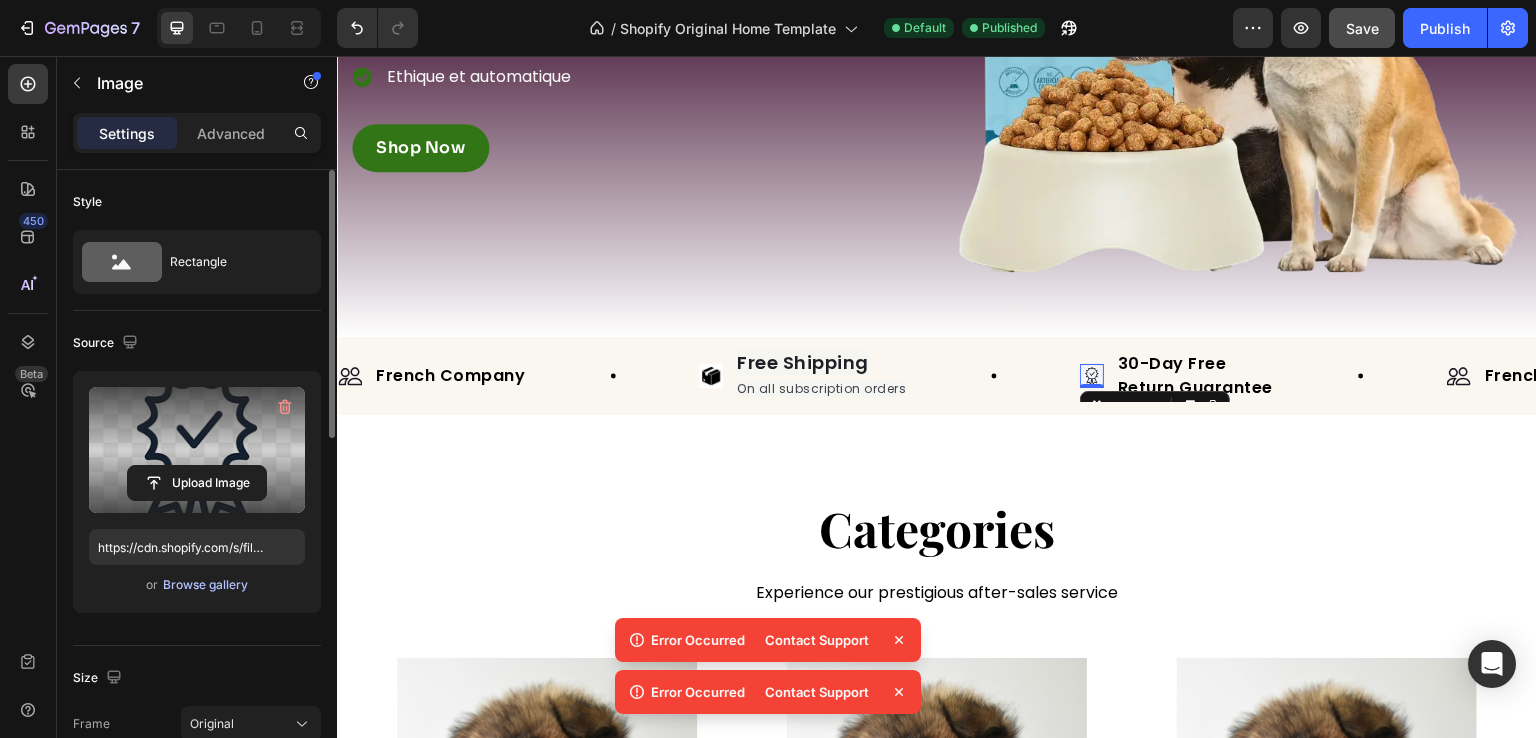 click on "Browse gallery" at bounding box center [205, 585] 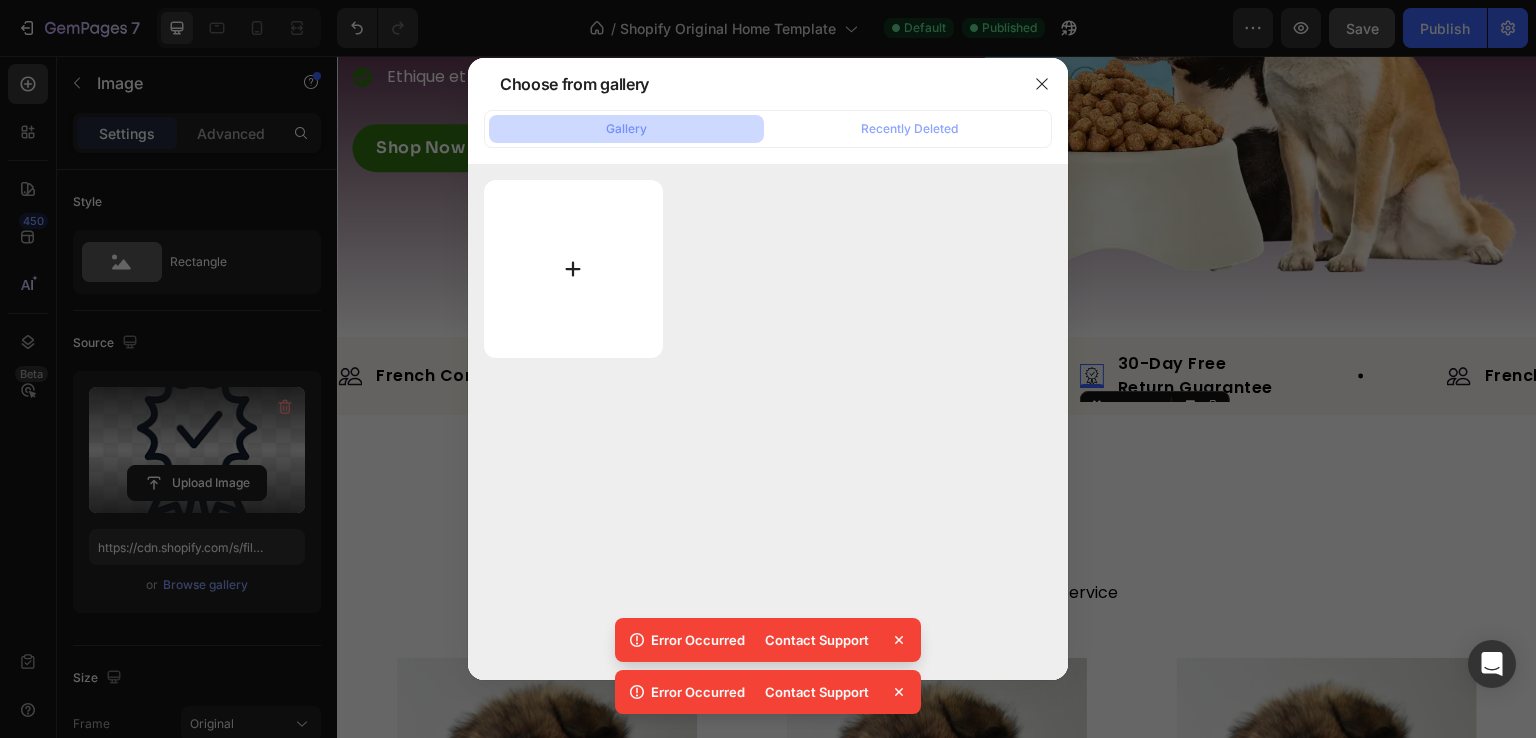 click at bounding box center (573, 269) 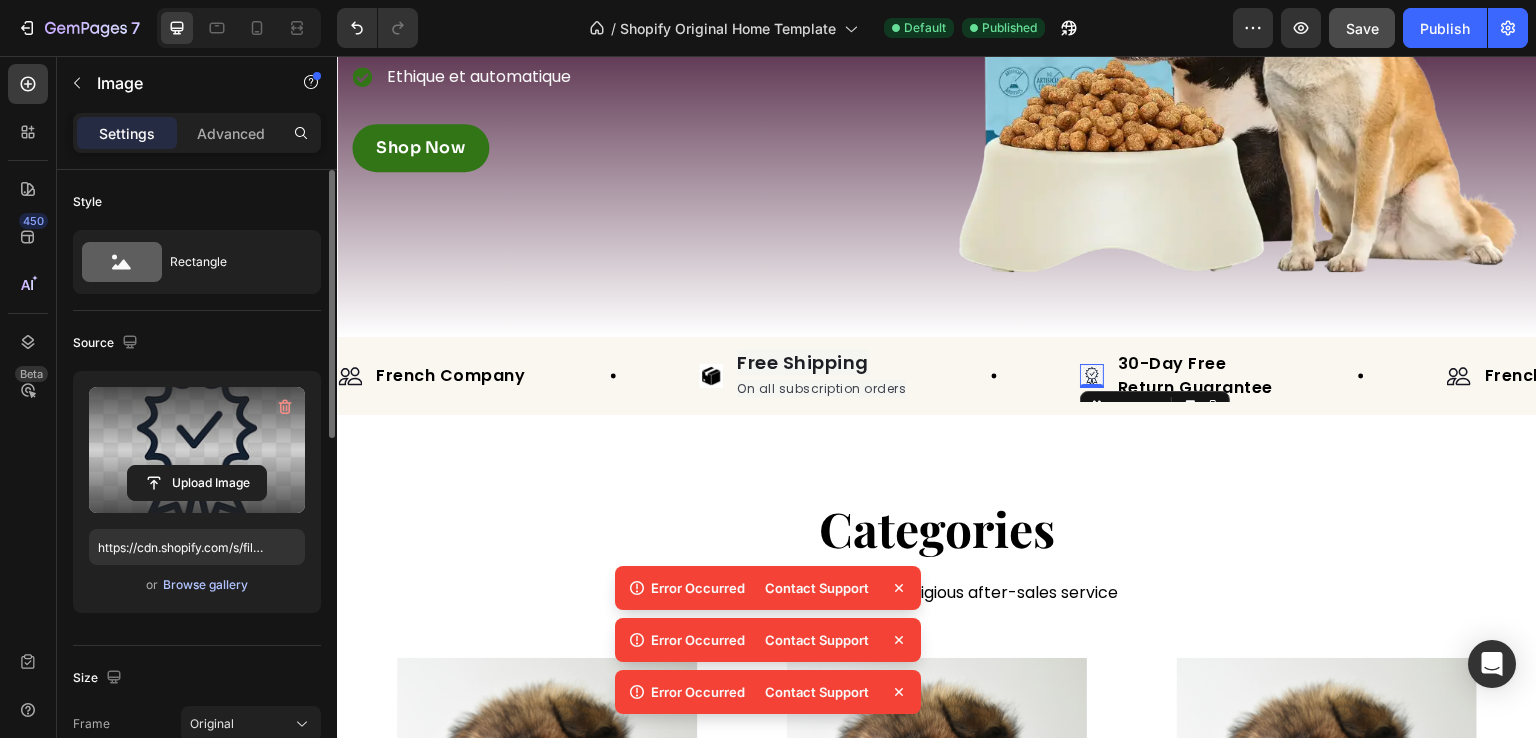 click on "Browse gallery" at bounding box center (205, 585) 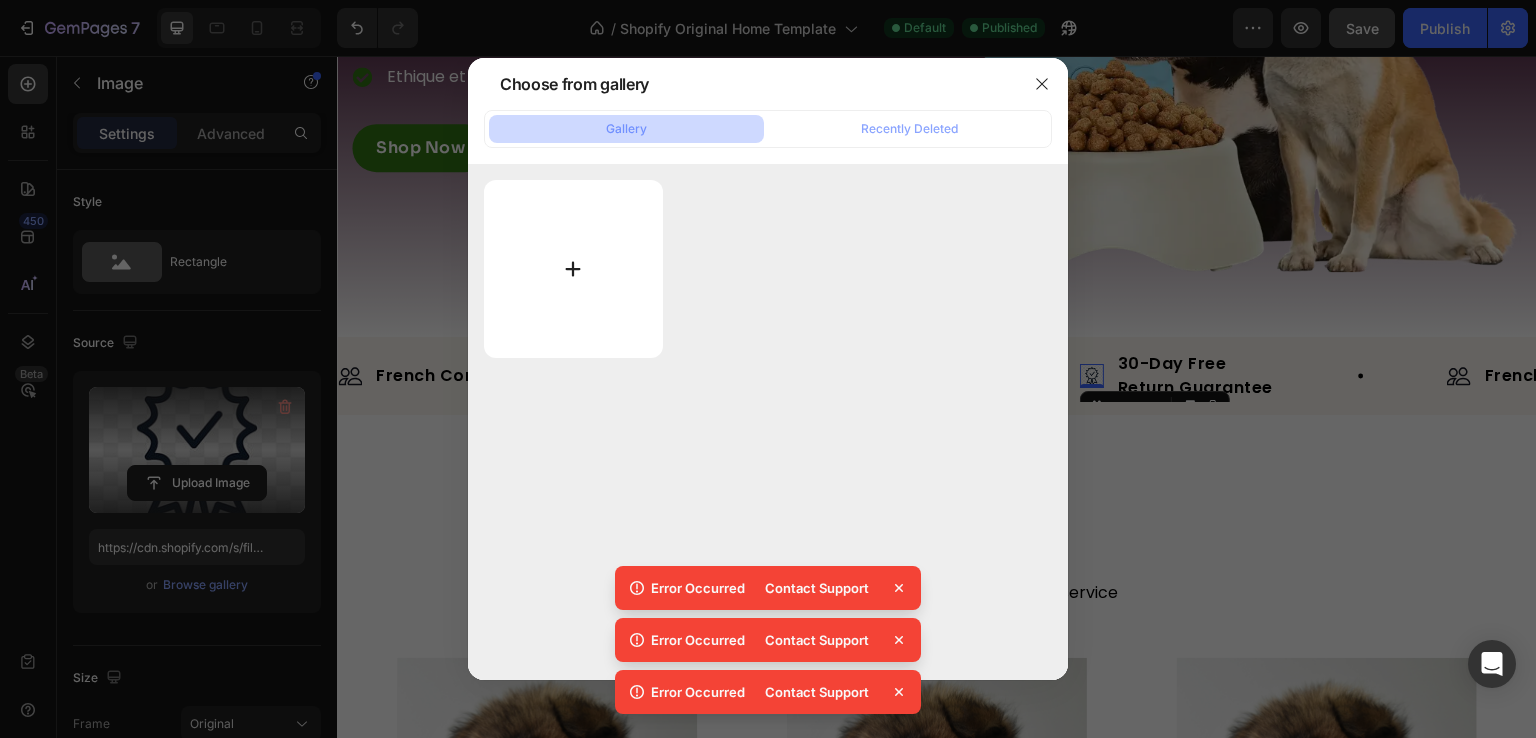 click at bounding box center [573, 269] 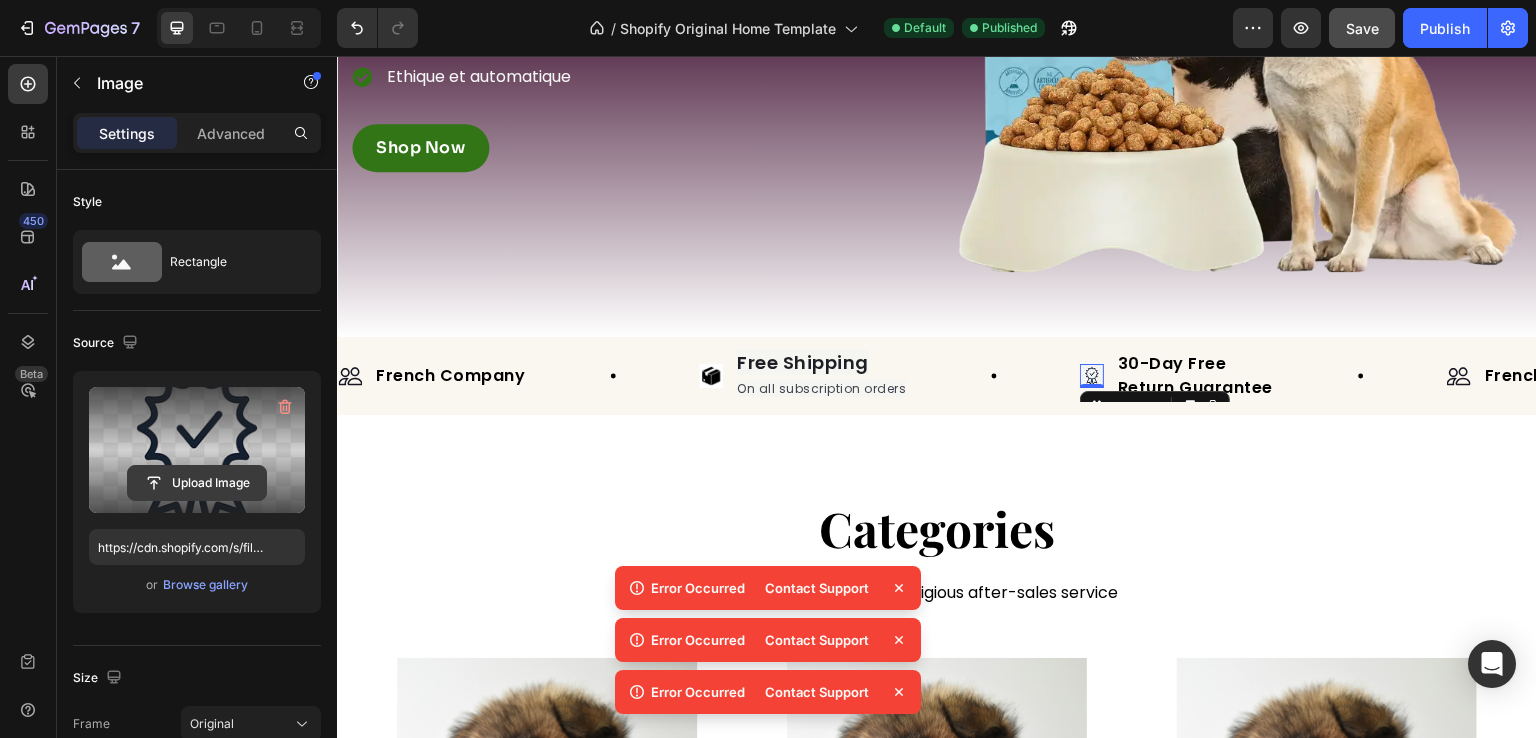 click 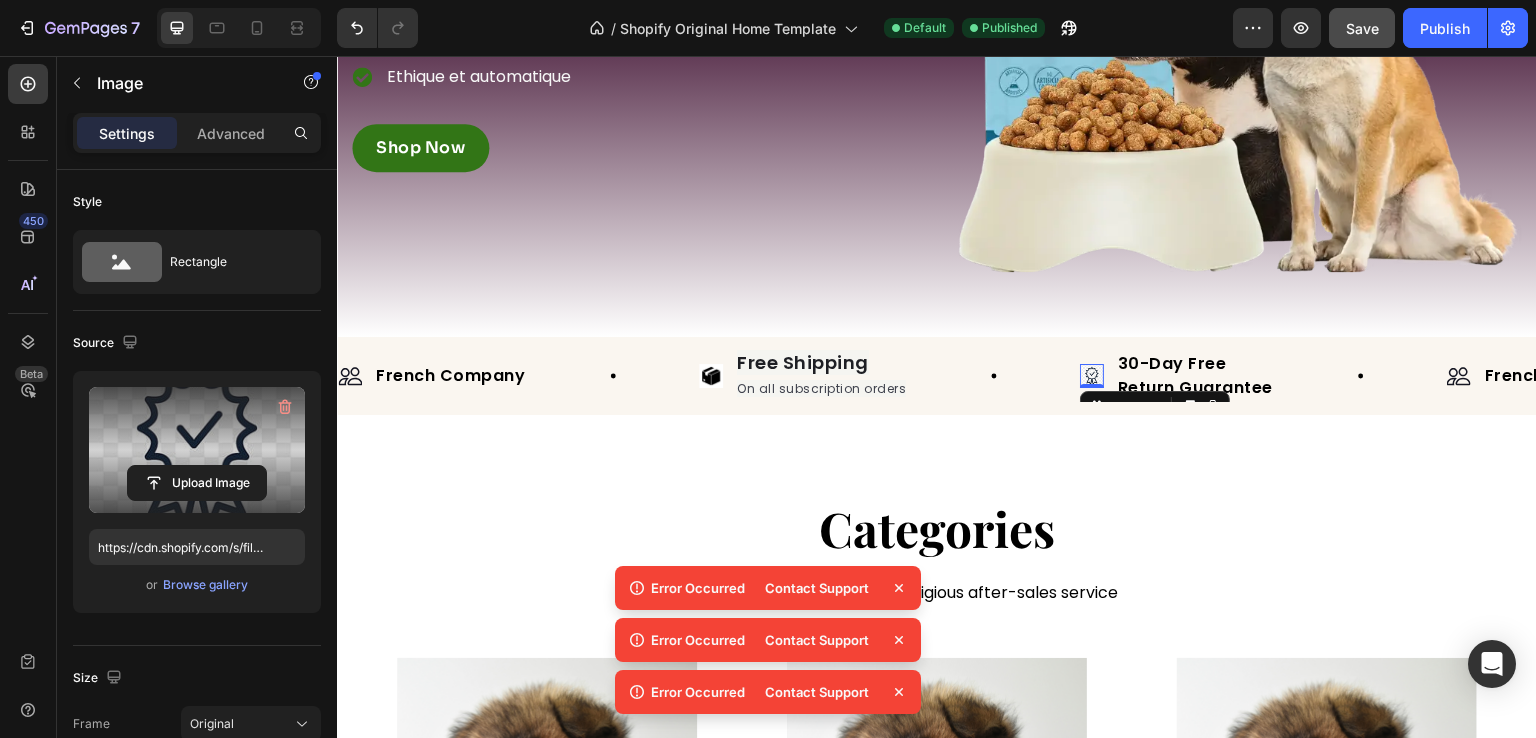 click at bounding box center (197, 450) 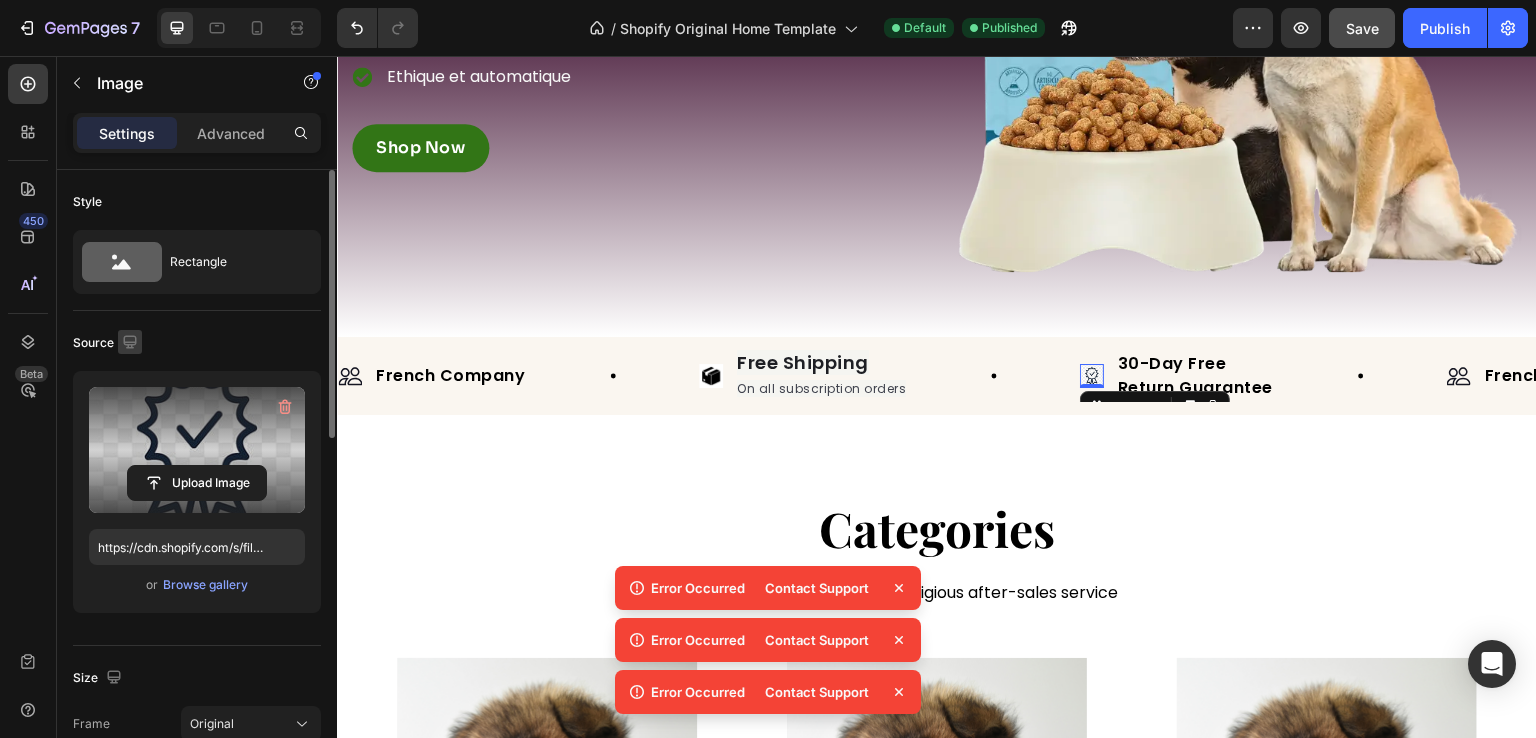 click 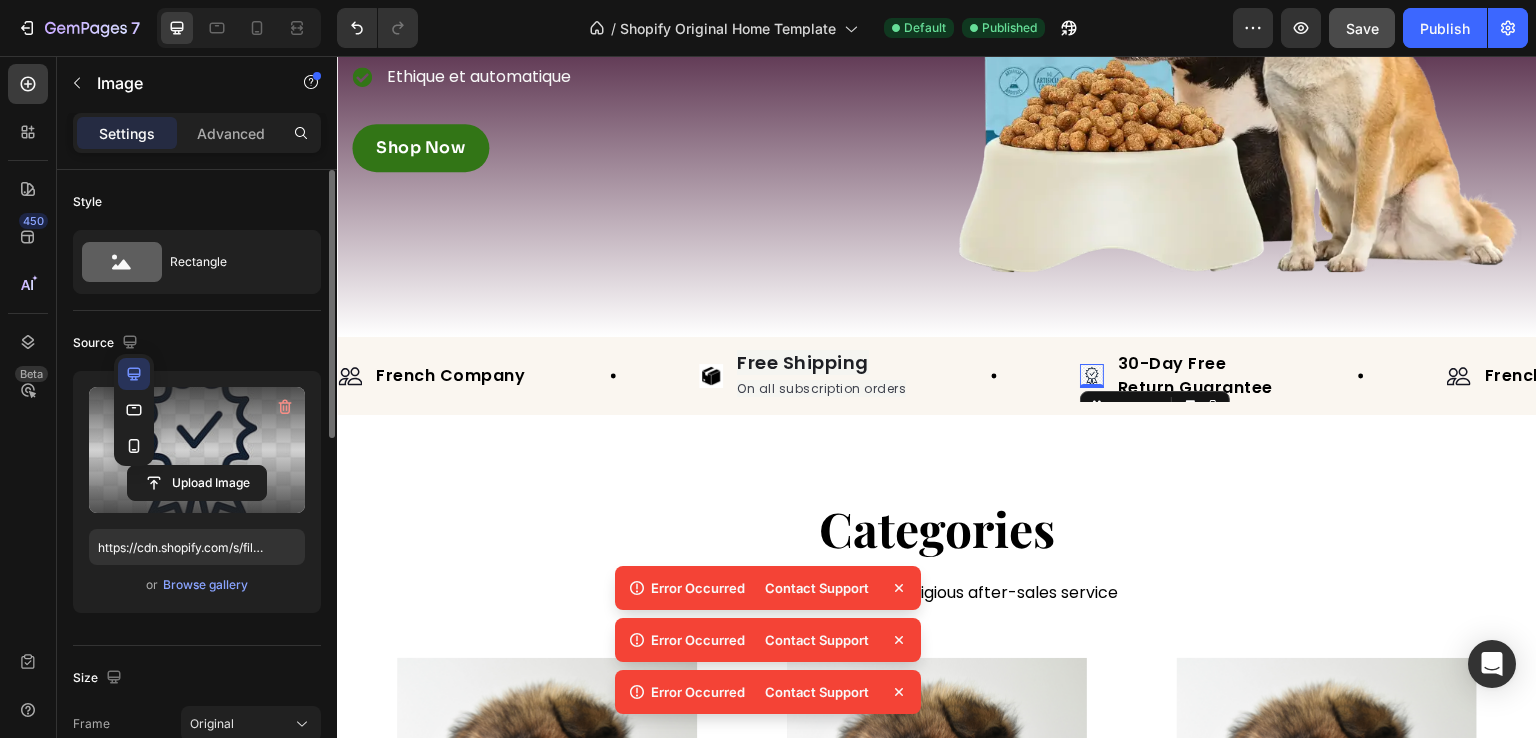 click on "Source" at bounding box center (197, 343) 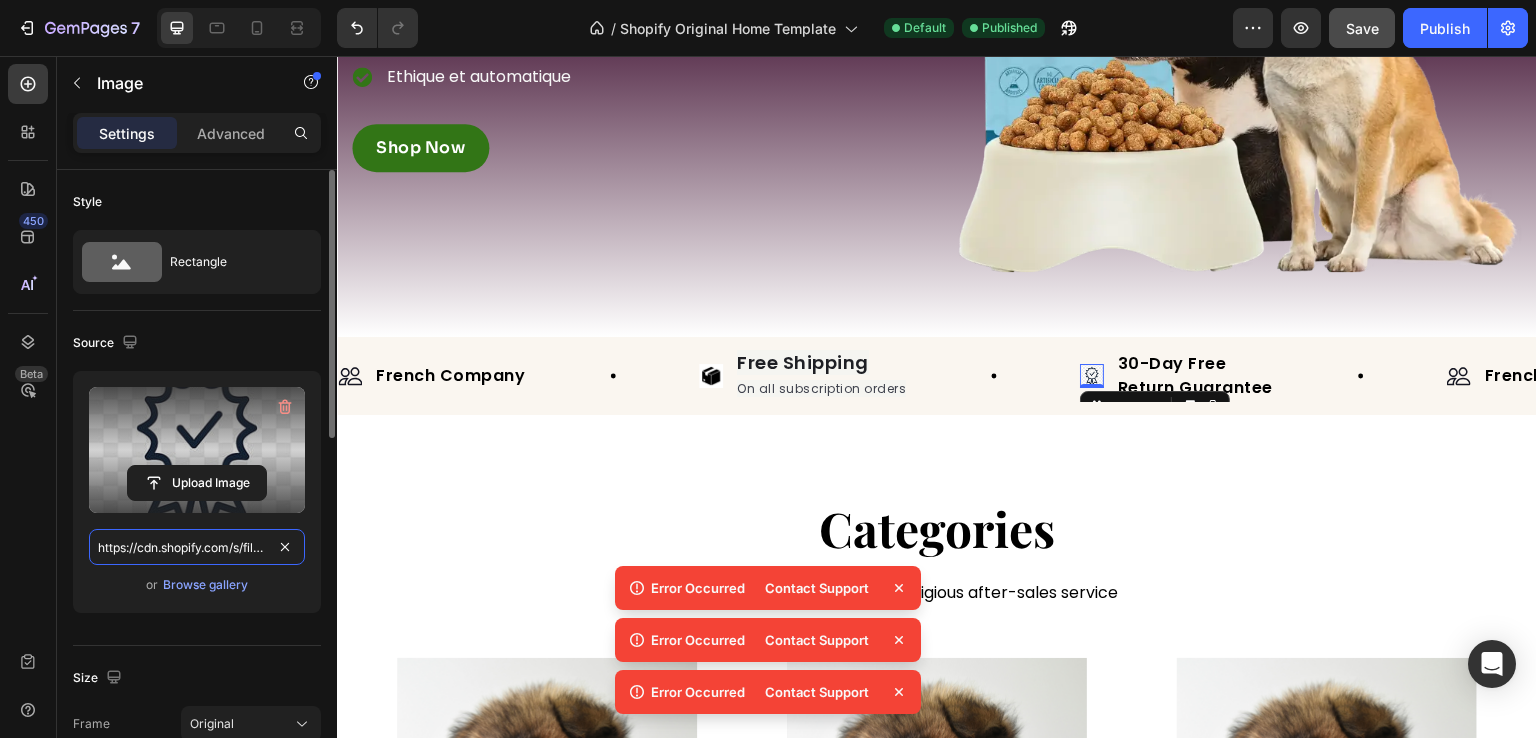 click on "https://cdn.shopify.com/s/files/1/0967/9437/8565/files/gempages_577771510924575248-f5ba6858-fb92-4e96-acf1-7a6d329747e2.jpg" at bounding box center (197, 547) 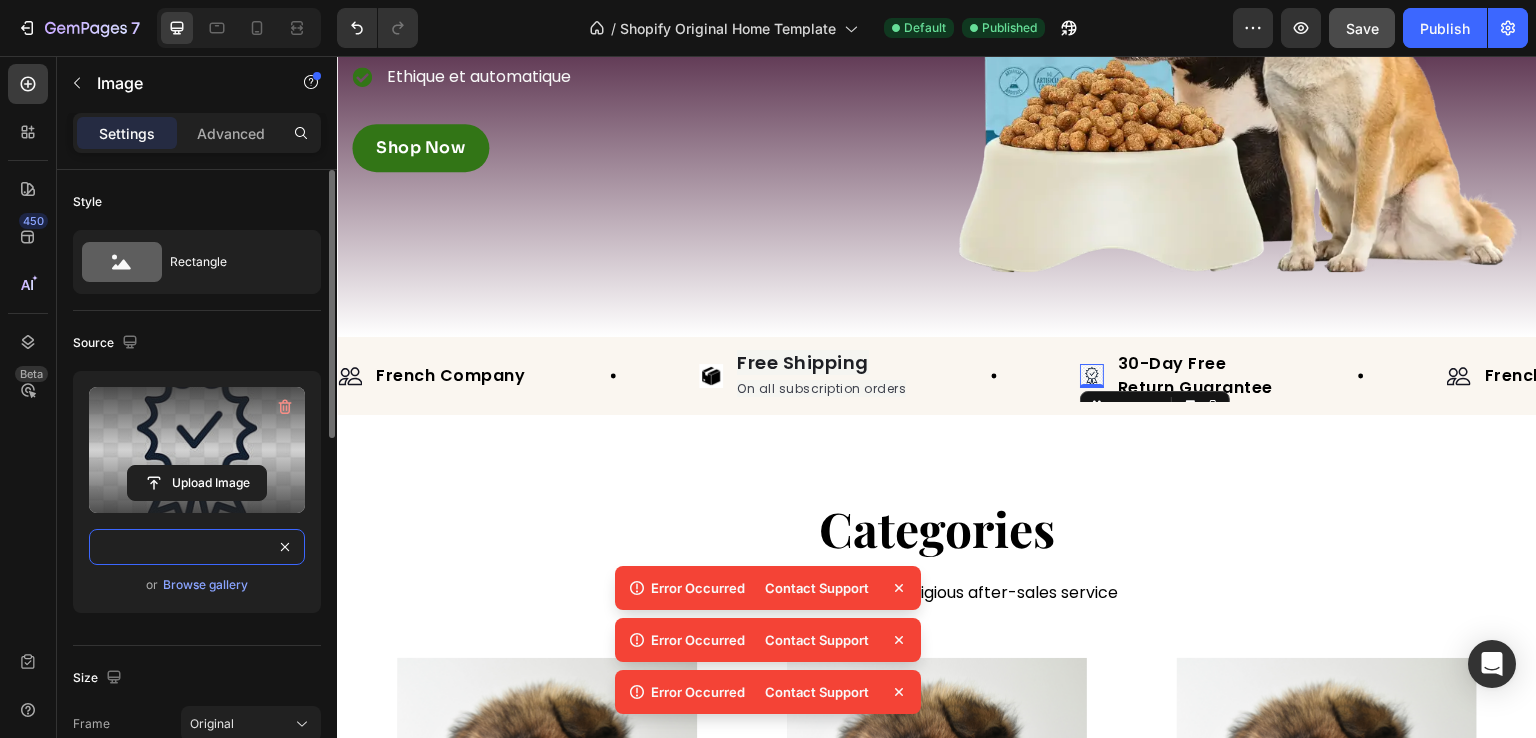 scroll, scrollTop: 0, scrollLeft: 605, axis: horizontal 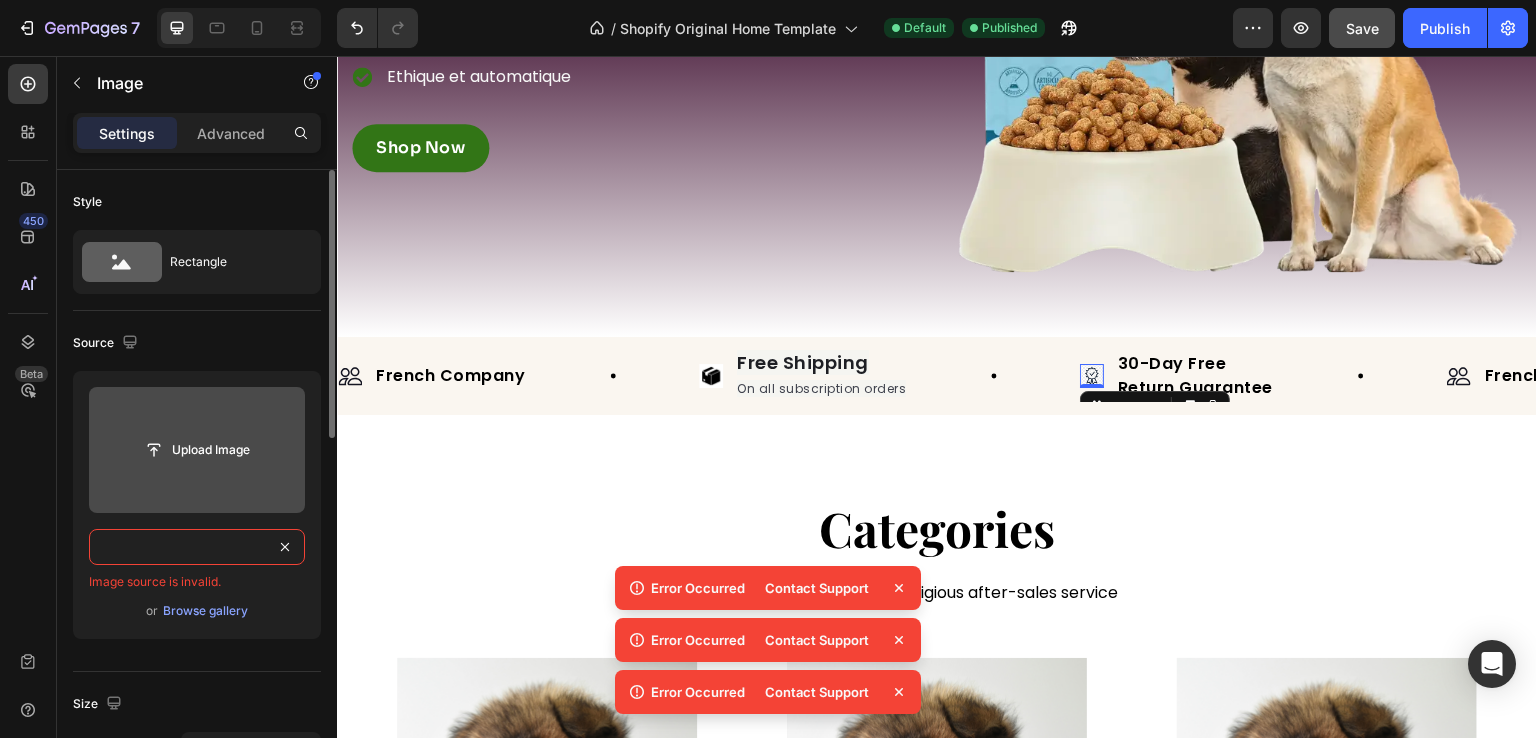 type on "https://cdn.shopify.com/s/files/1/0967/9437/8565/files/gempages_577771510924575248-f5ba6858-fb92-4e96-acf1-7a6d329747e2.jpg" 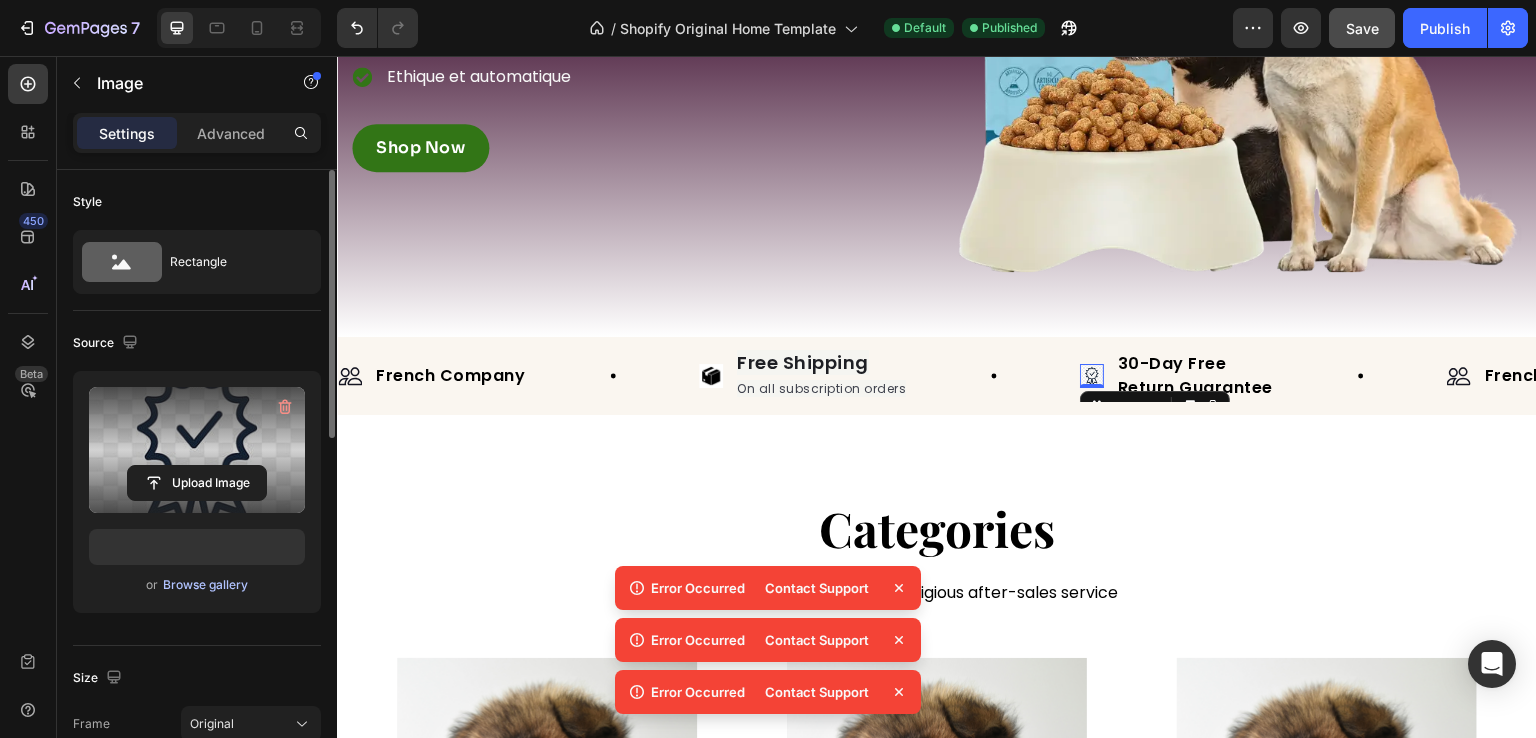 scroll, scrollTop: 0, scrollLeft: 0, axis: both 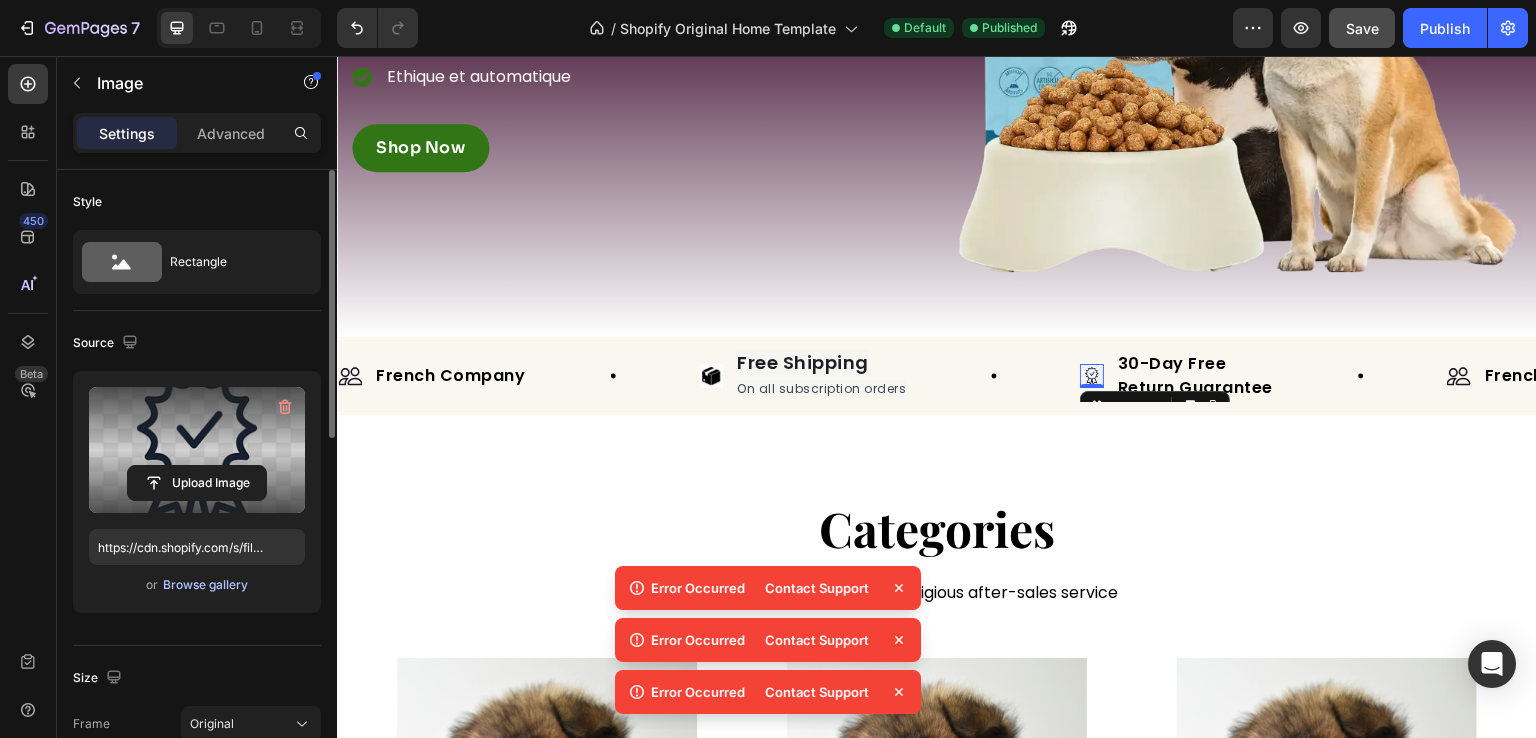 click on "Browse gallery" at bounding box center (205, 585) 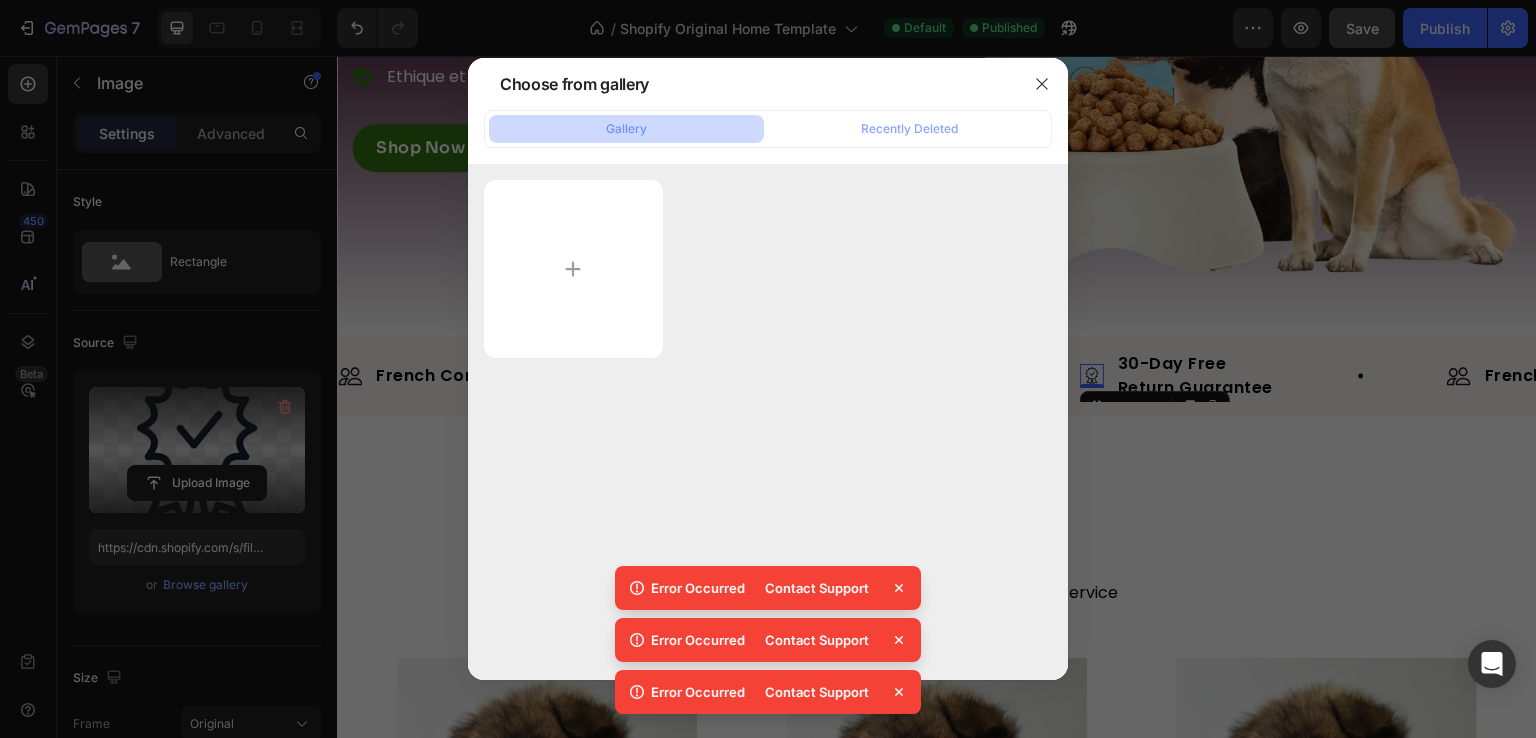 click at bounding box center [768, 269] 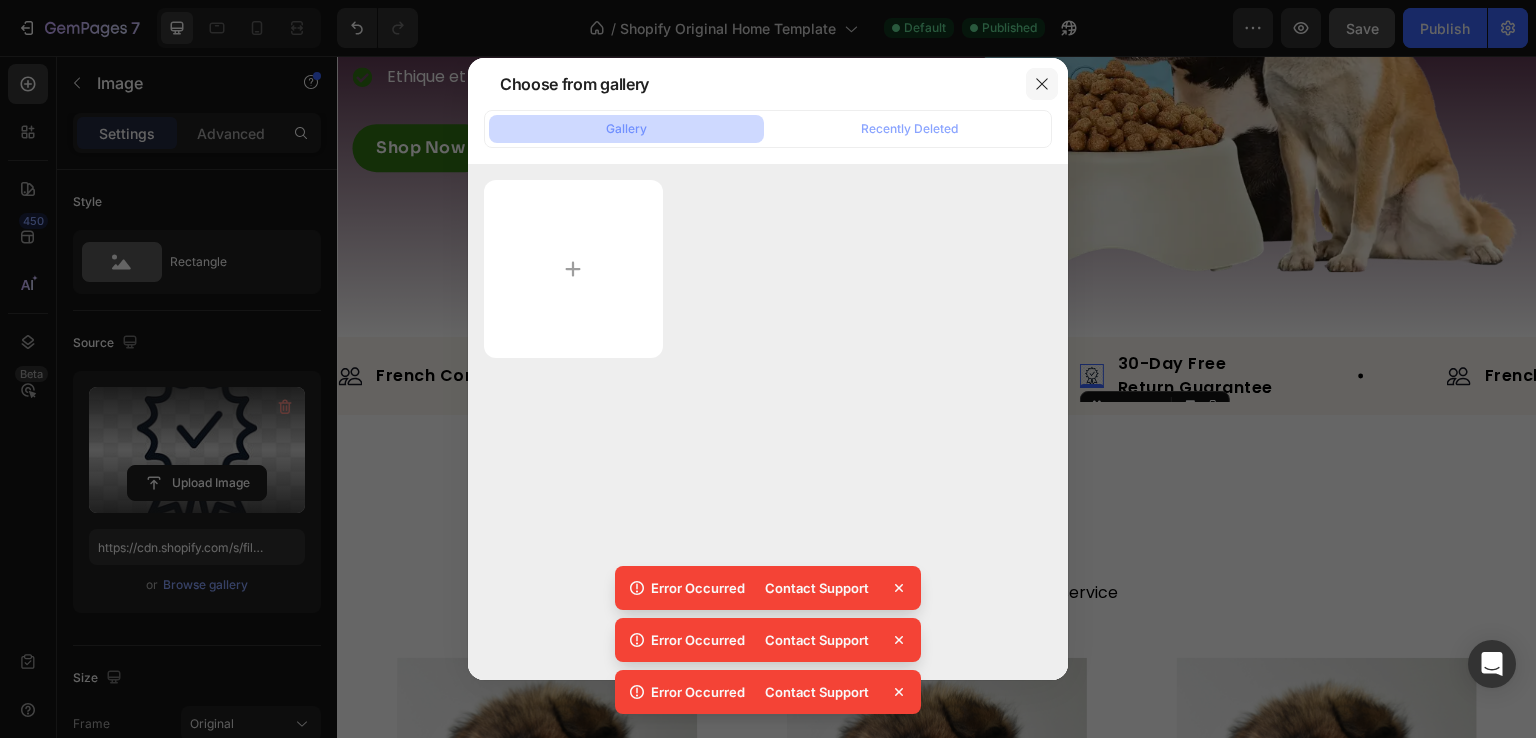 click at bounding box center [1042, 84] 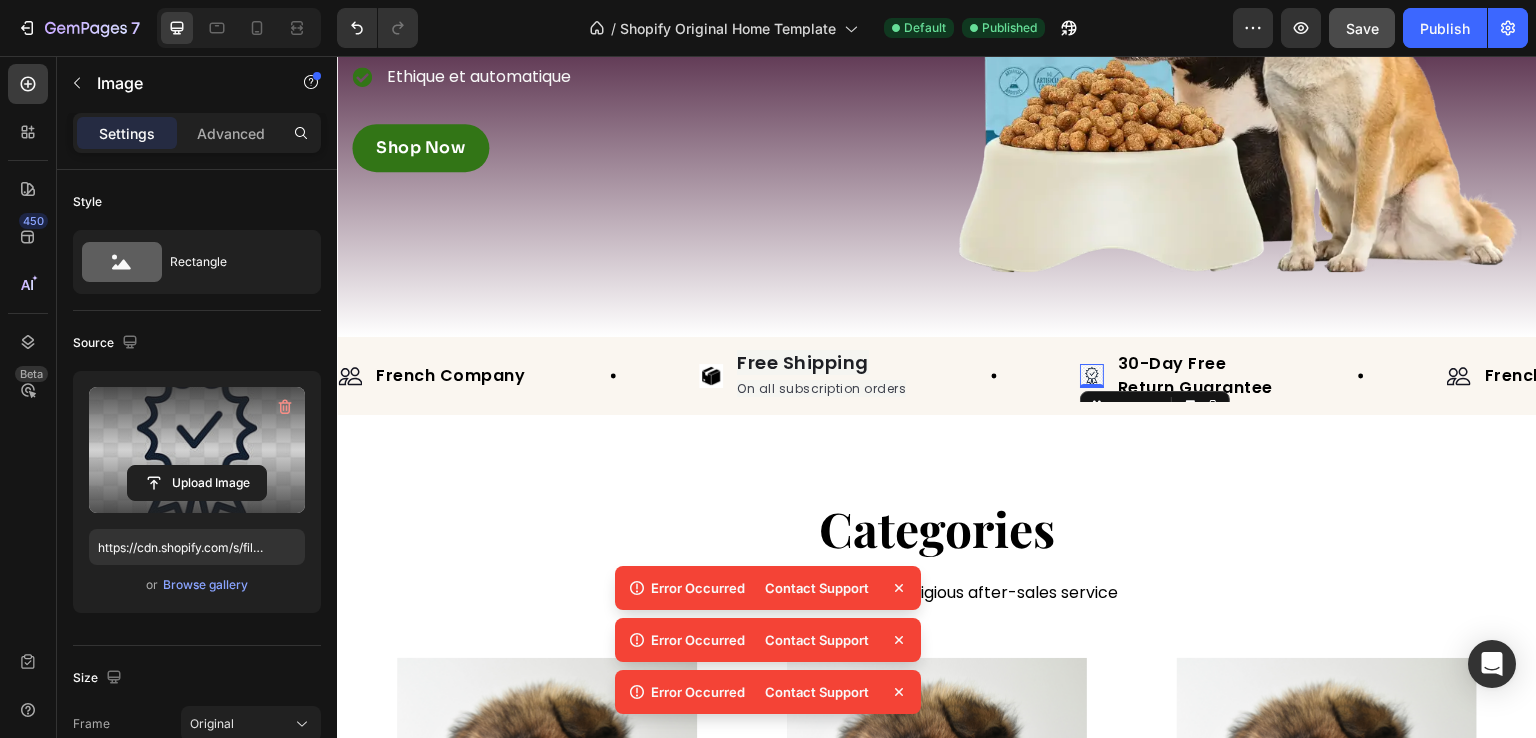 click at bounding box center [197, 450] 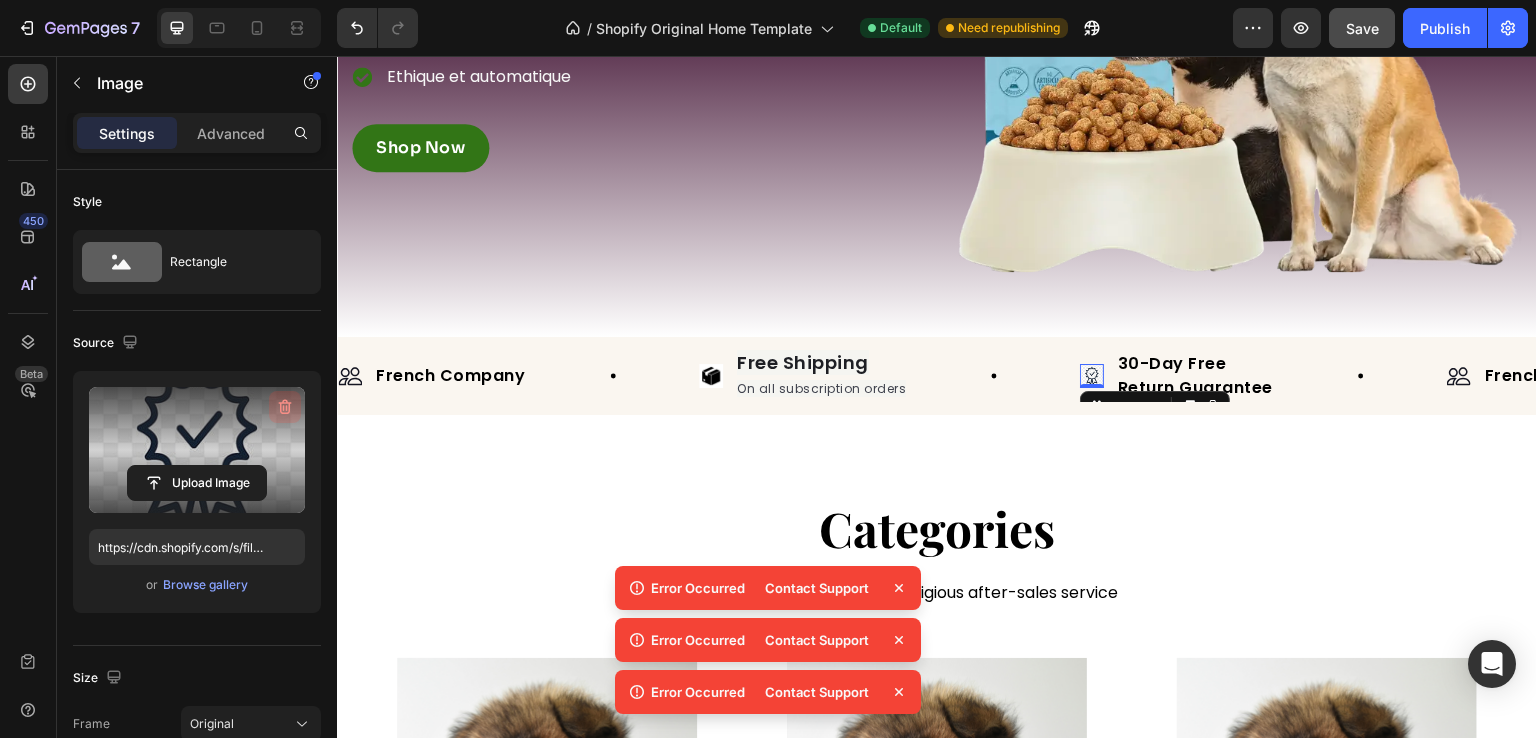 click 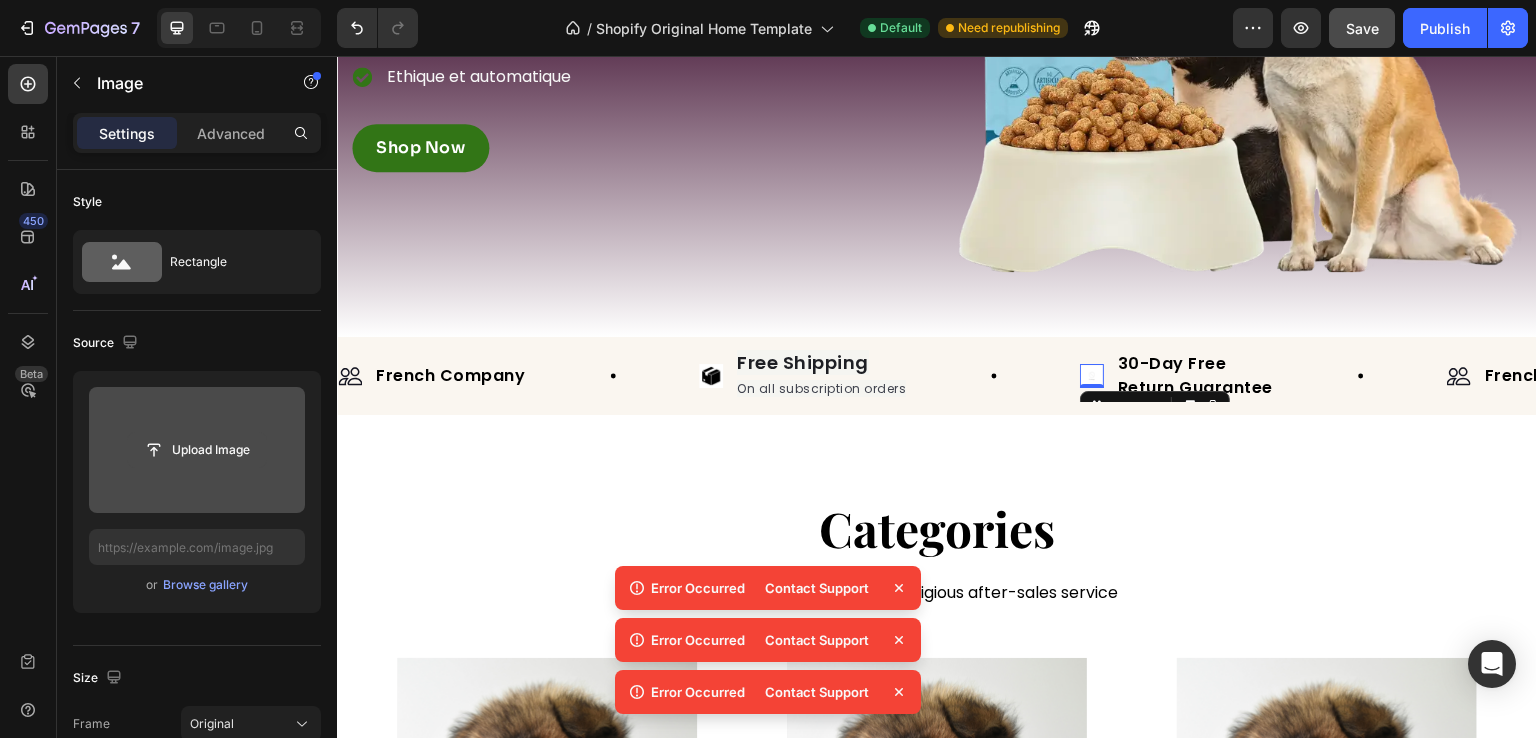 click 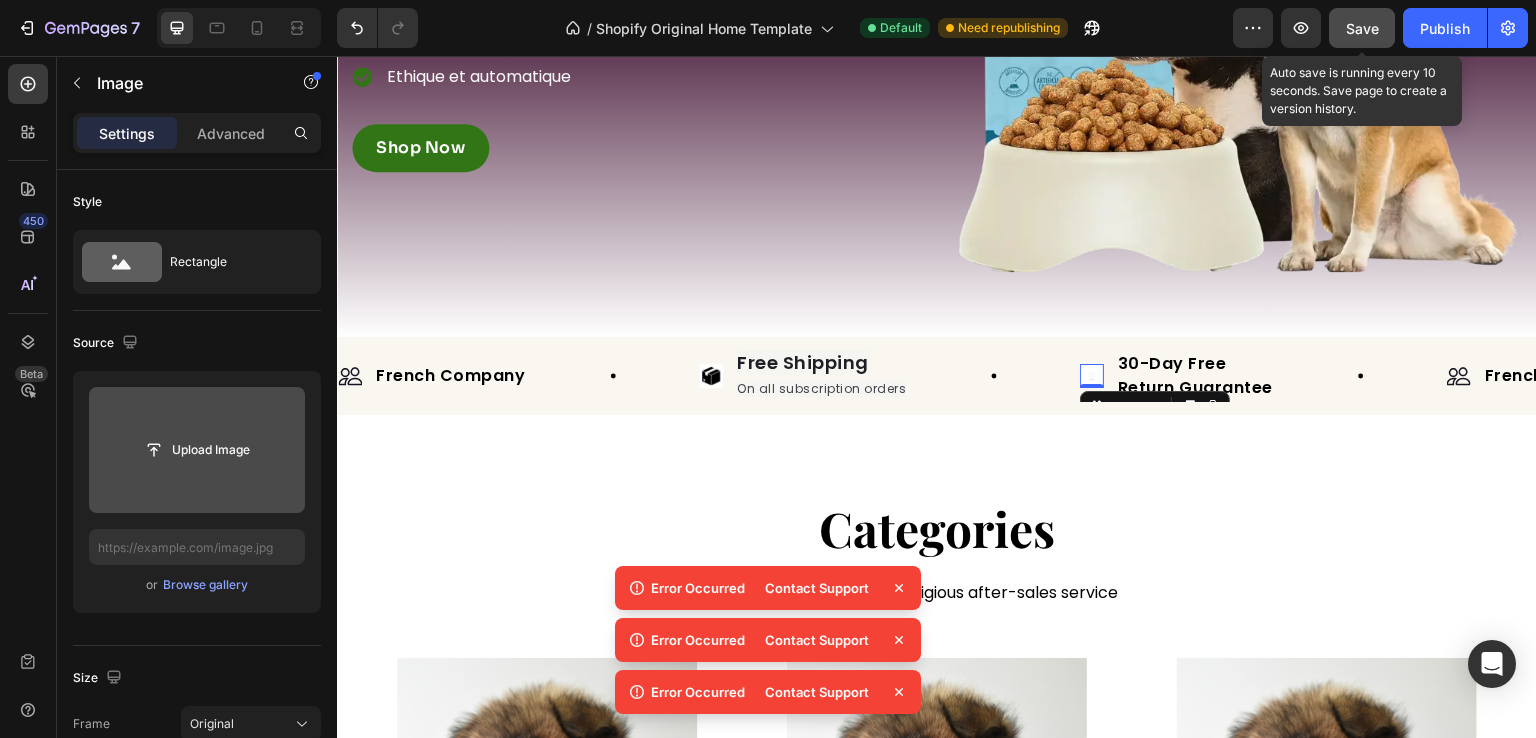 click on "Save" 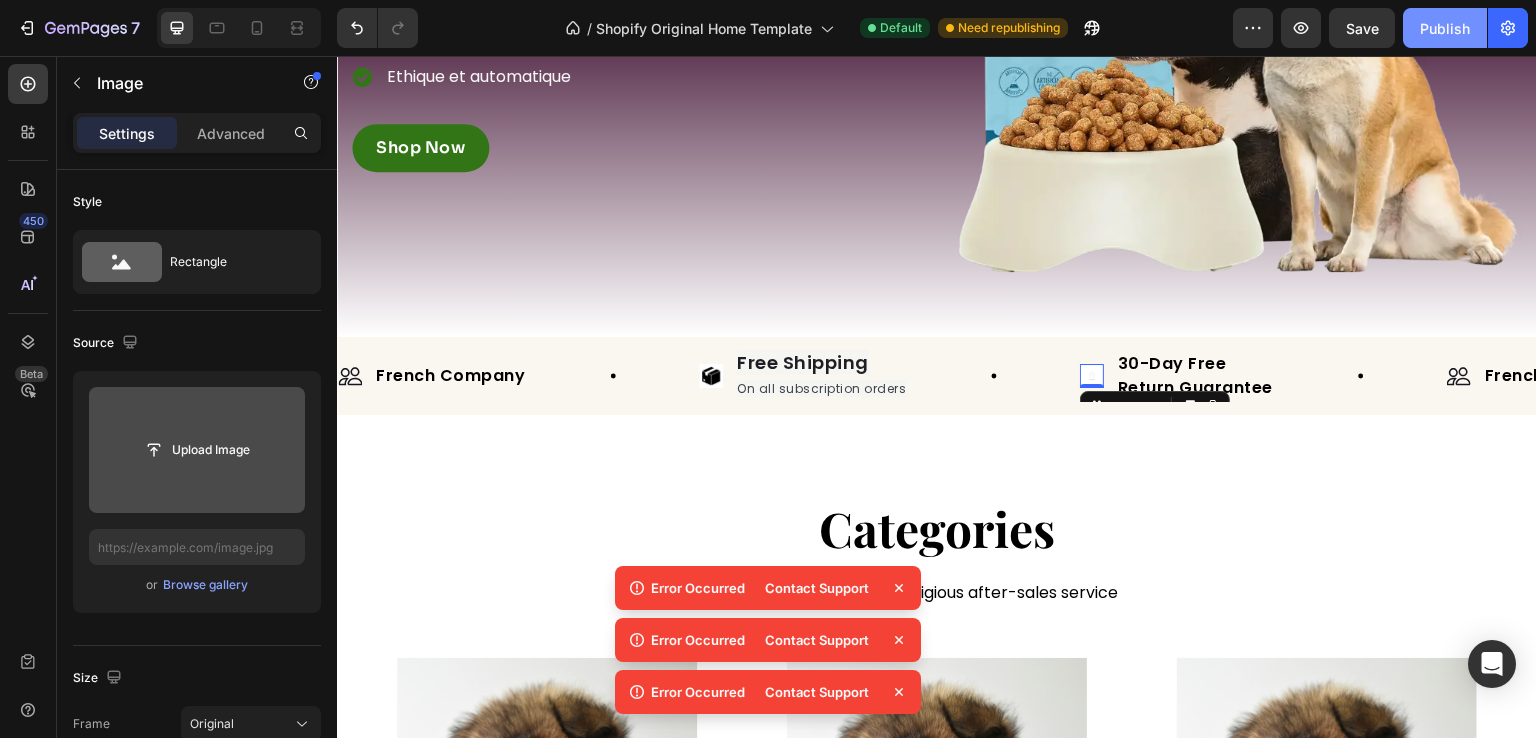 click on "Publish" at bounding box center (1445, 28) 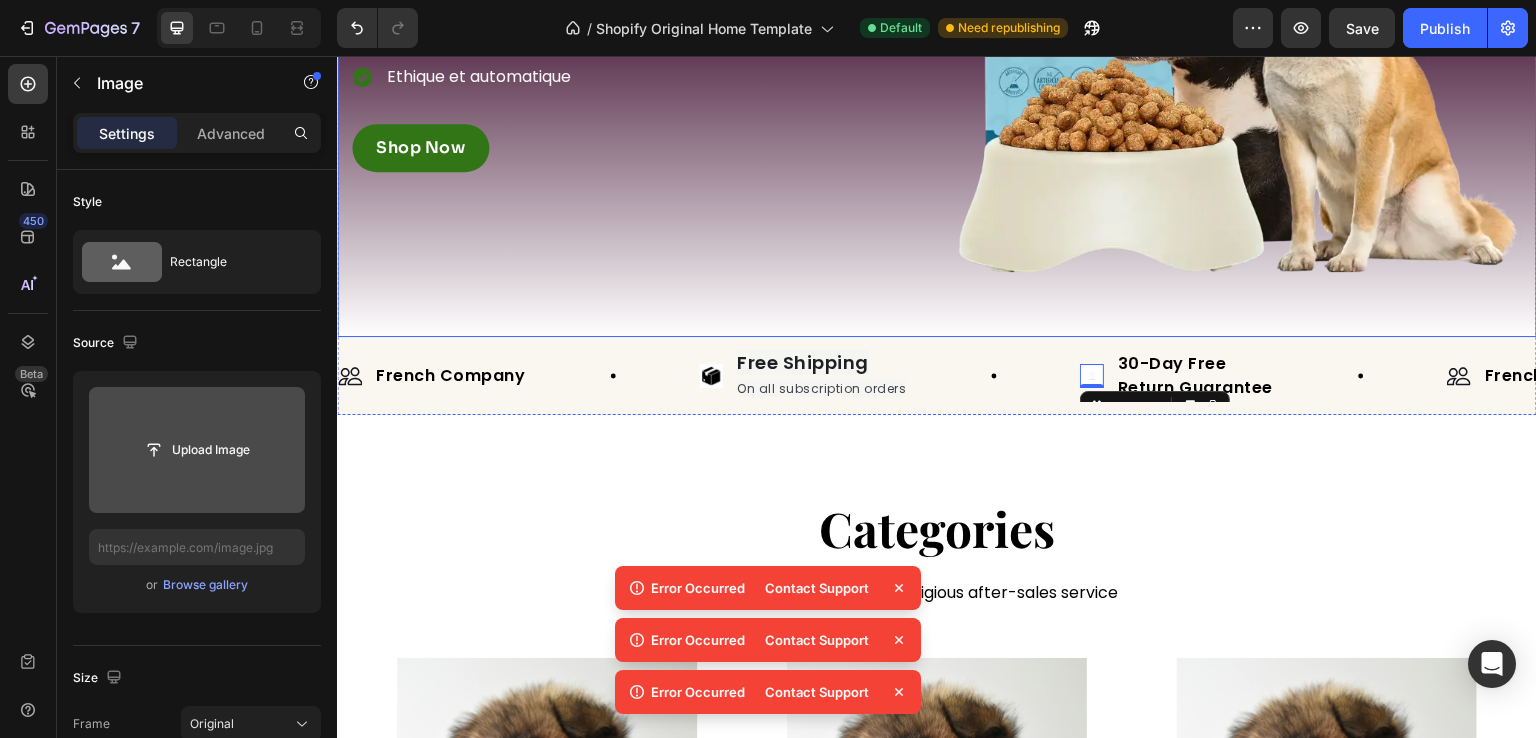 scroll, scrollTop: 0, scrollLeft: 0, axis: both 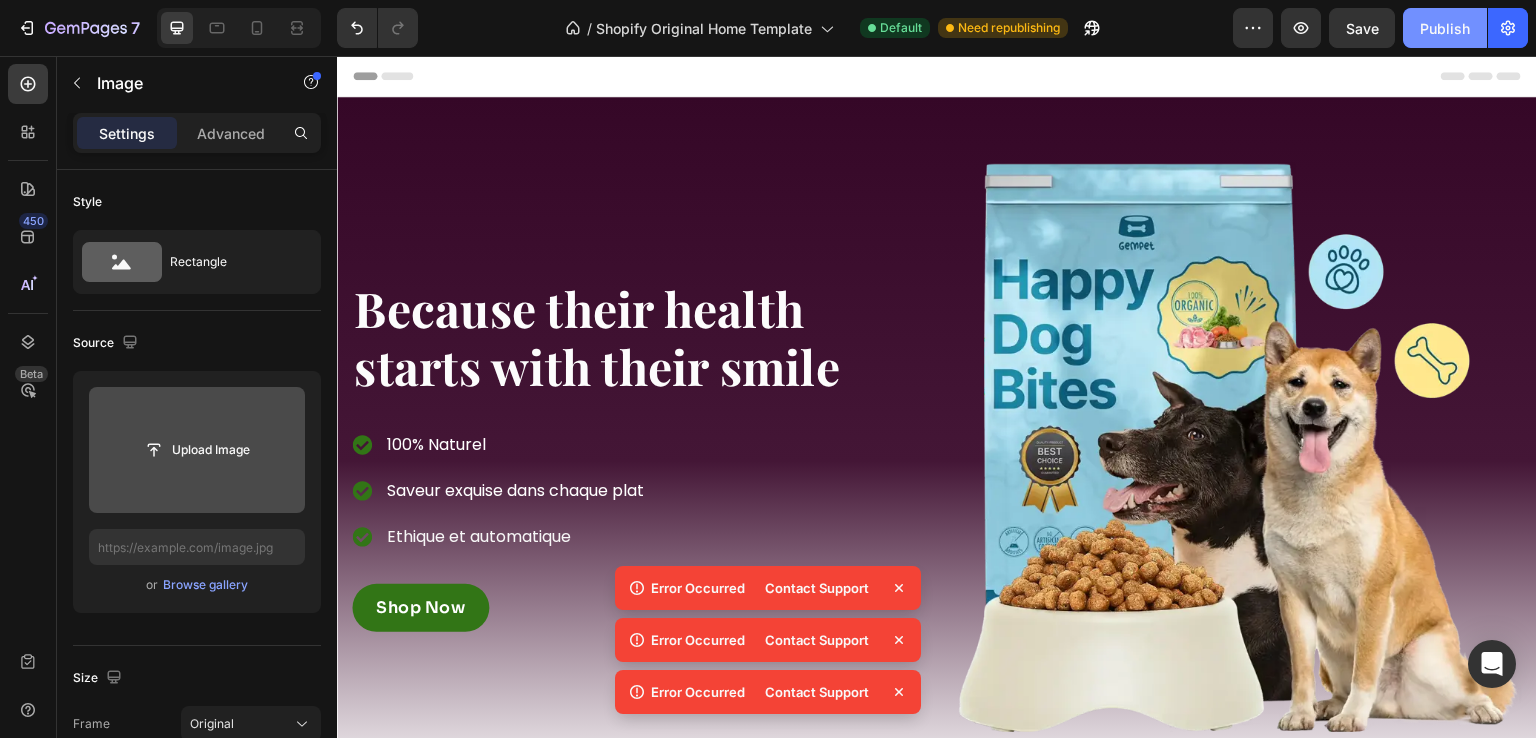 click on "Publish" at bounding box center (1445, 28) 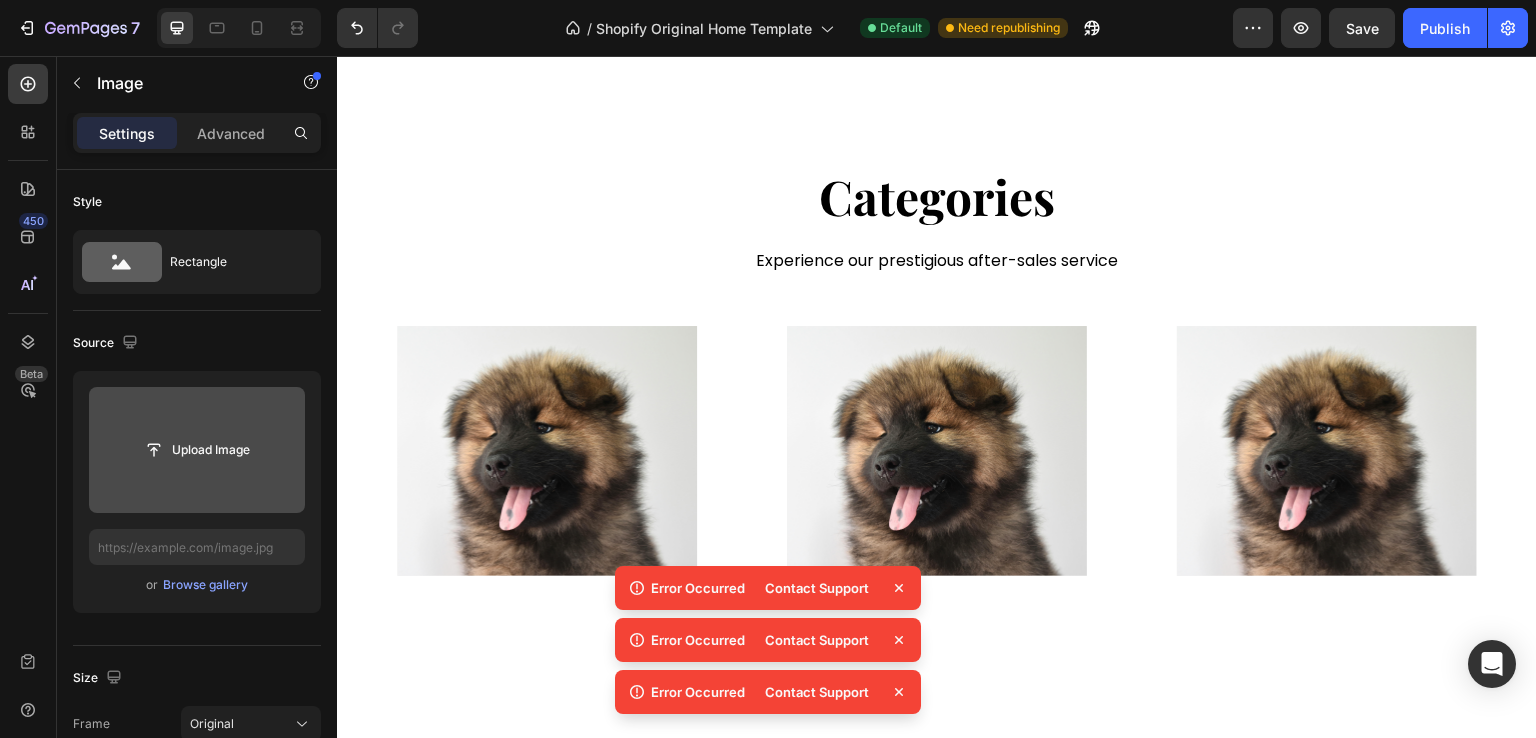 scroll, scrollTop: 948, scrollLeft: 0, axis: vertical 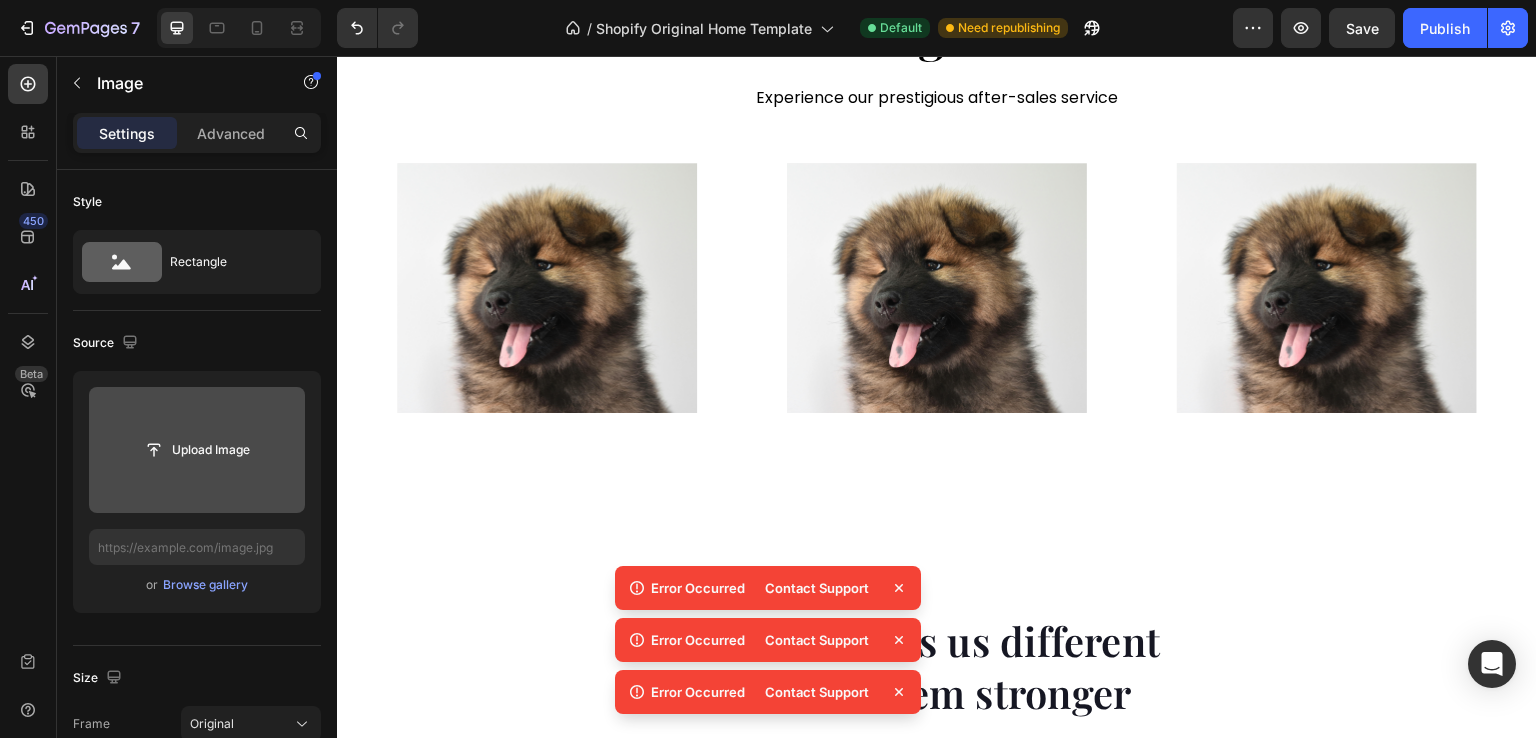 click 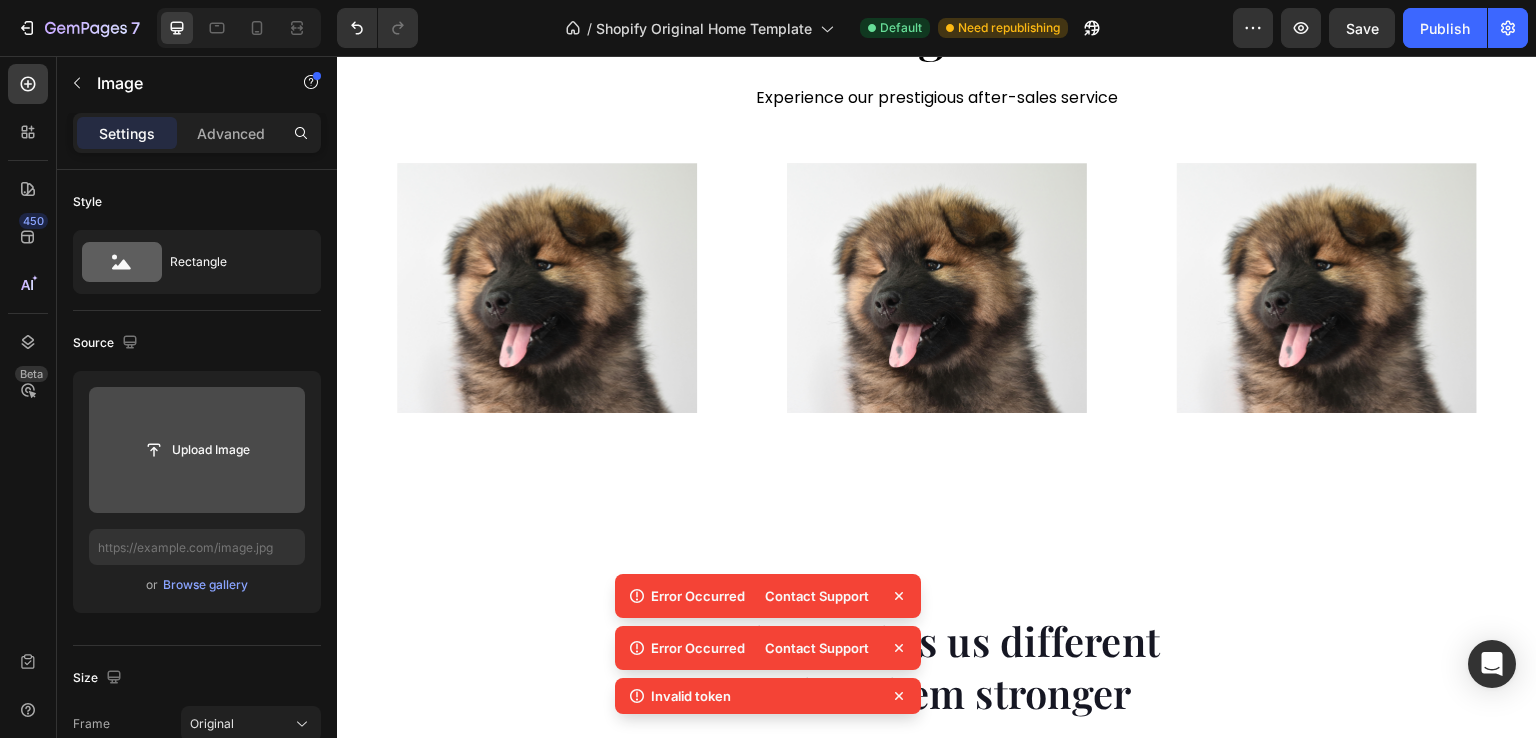 click 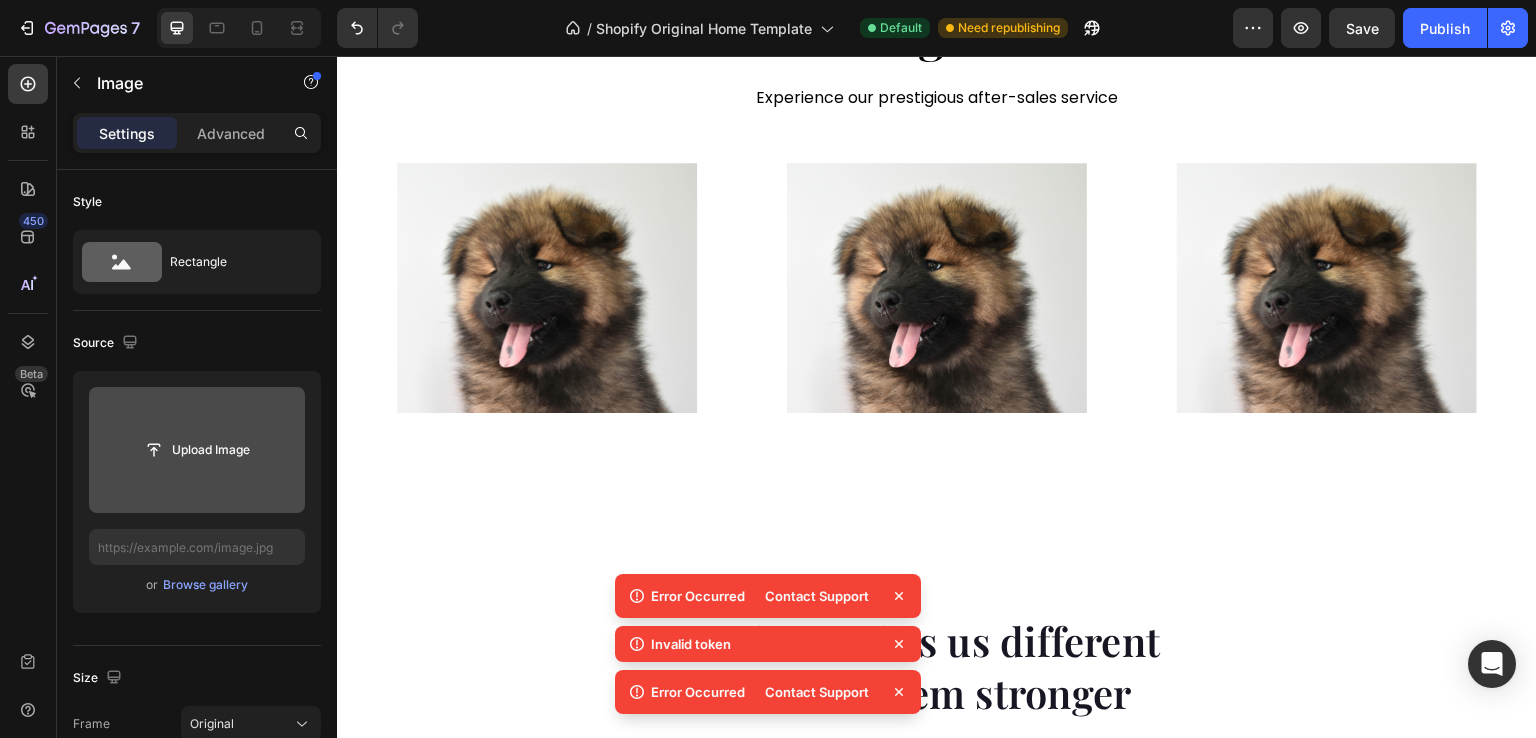 click 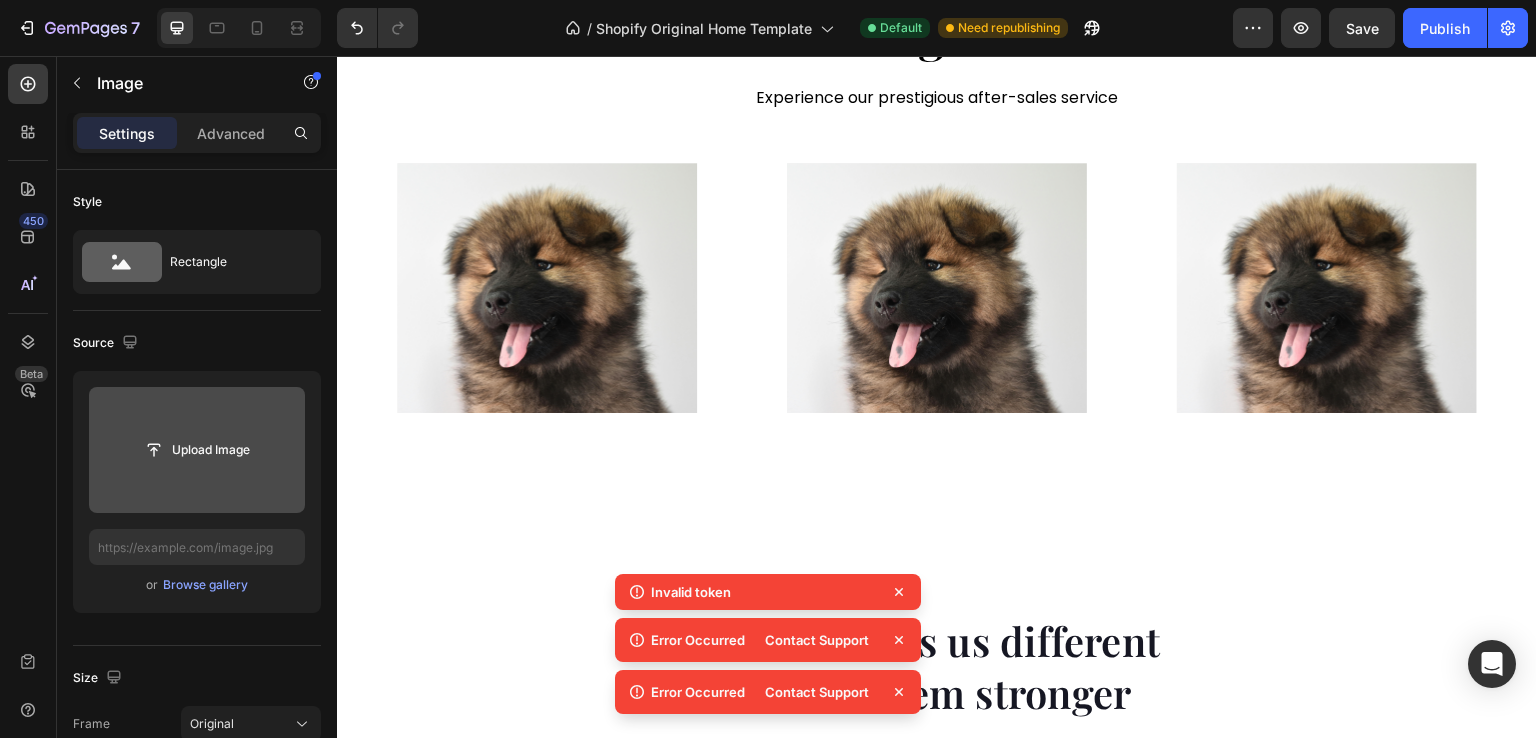 click 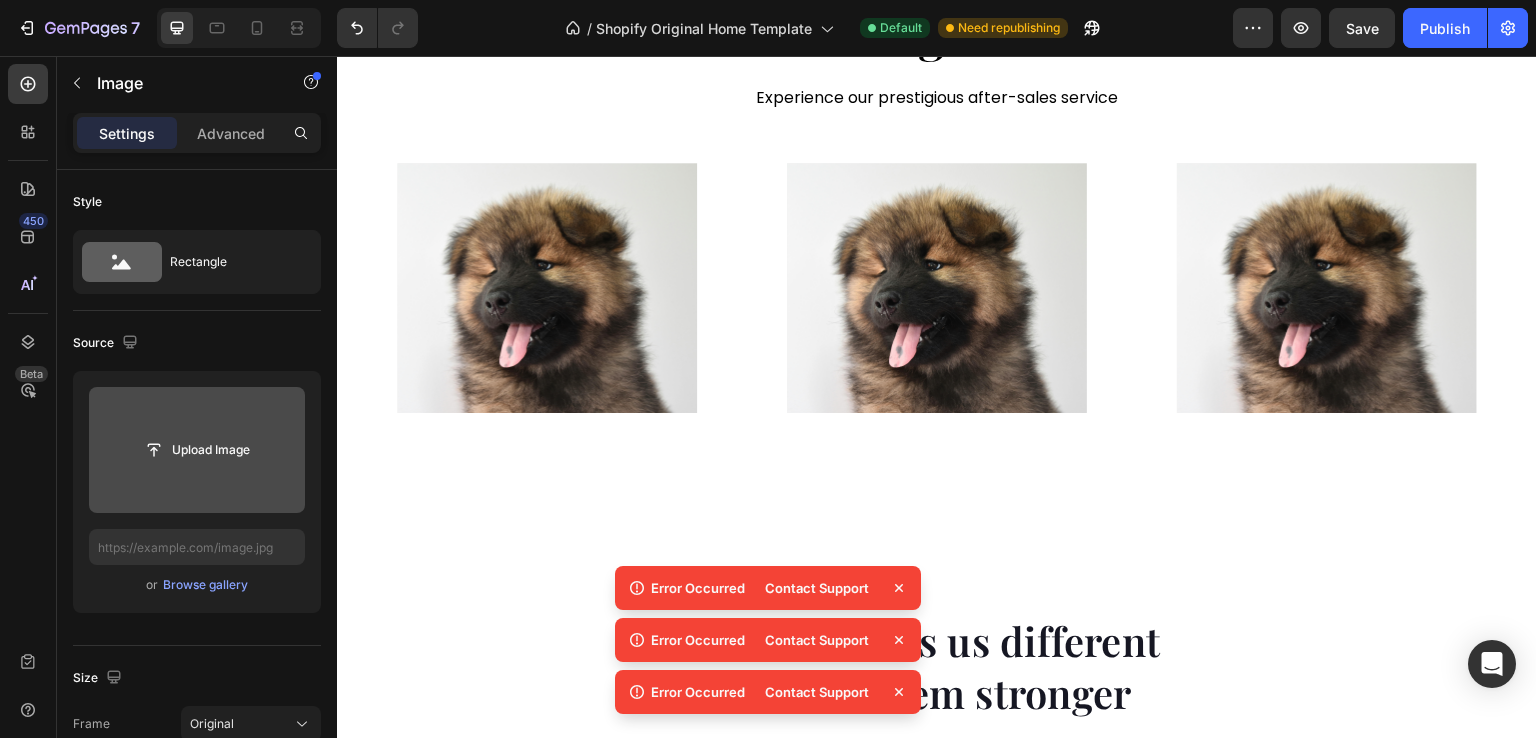 click 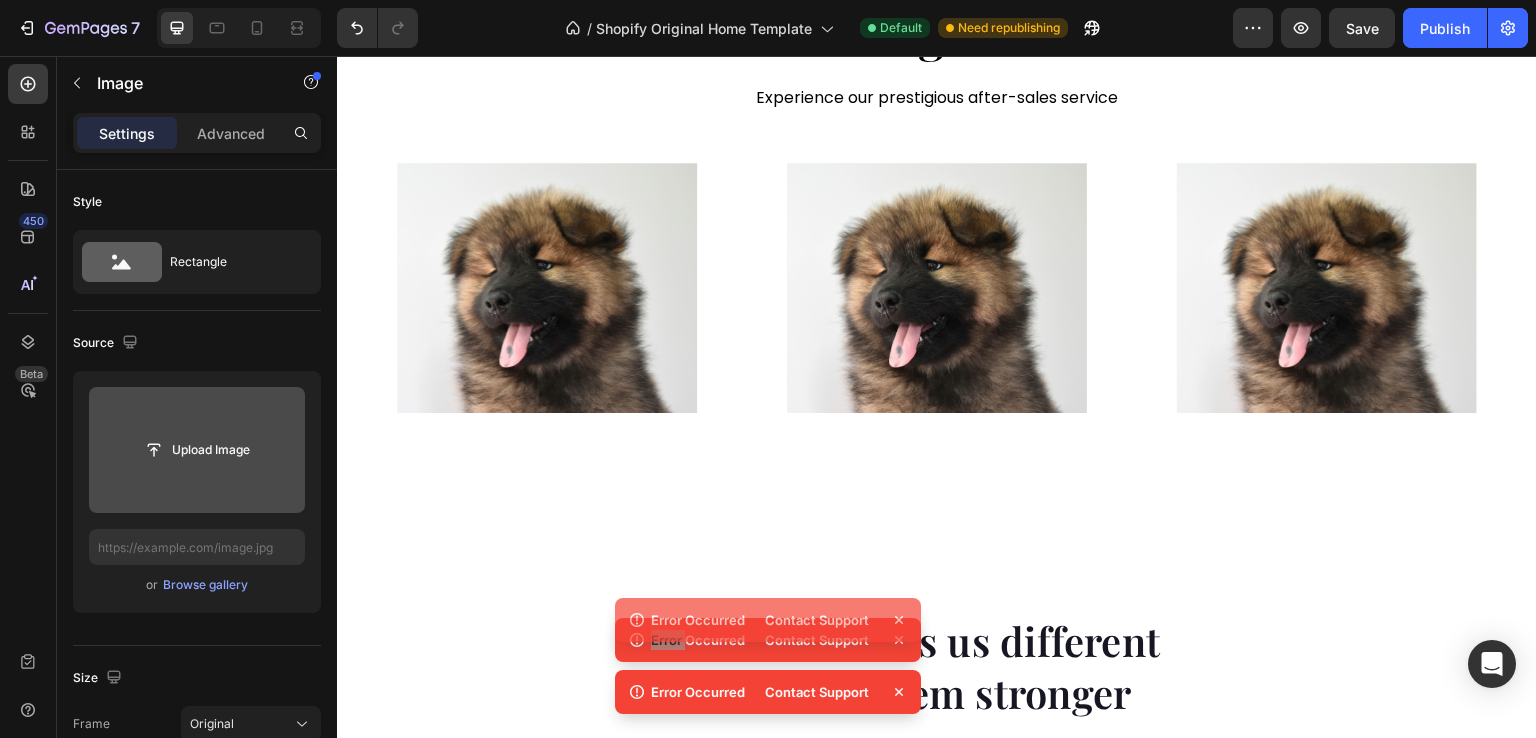 drag, startPoint x: 1234, startPoint y: 645, endPoint x: 898, endPoint y: 590, distance: 340.47174 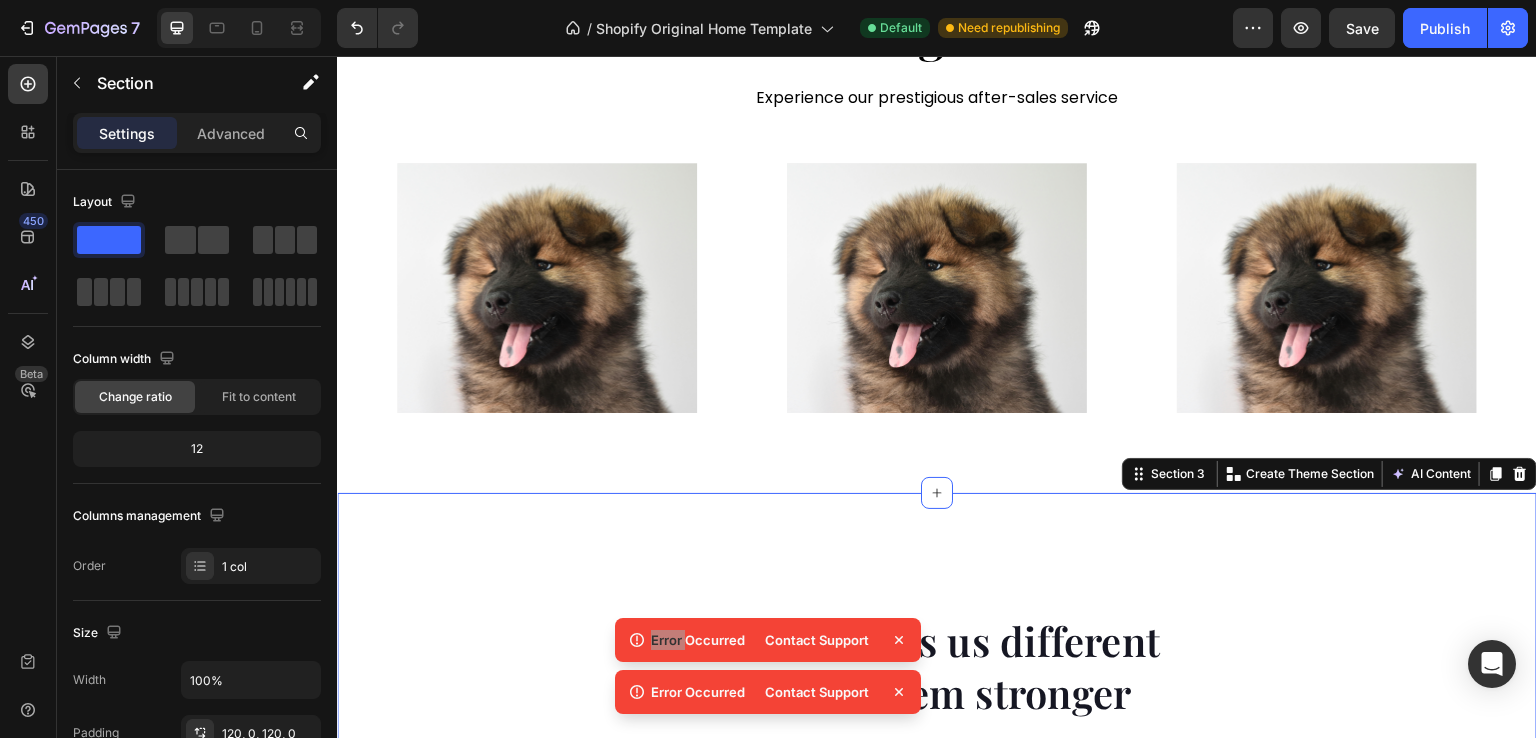 click on "What makes us different makes them stronger Heading Image Real Food Text block Wholesome recipes for dogs with real meat and veggies. Text block Image Premium Ingredient Text block Elevating pet care with unmatched safety and quality. Text block Advanced list Image Comparison Image Made Fresh Text block We prioritize maintaining the integrity of whole foods and nutrition. Text block Image Vet Developed Text block We raise the bar for dog nutrition, surpassing industry expectations. Text block Advanced list Row Row Image Real Food Text block Wholesome recipes for dogs with real meat and veggies. Text block Image Premium Ingredient Text block Elevating pet care with unmatched safety and quality. Text block Advanced list Image Made Fresh Text block We prioritize maintaining the integrity of whole foods and nutrition. Text block Image Vet Developed Text block We raise the bar for dog nutrition, surpassing industry expectations. Text block Advanced list Row
Drop element here Row" at bounding box center (937, 952) 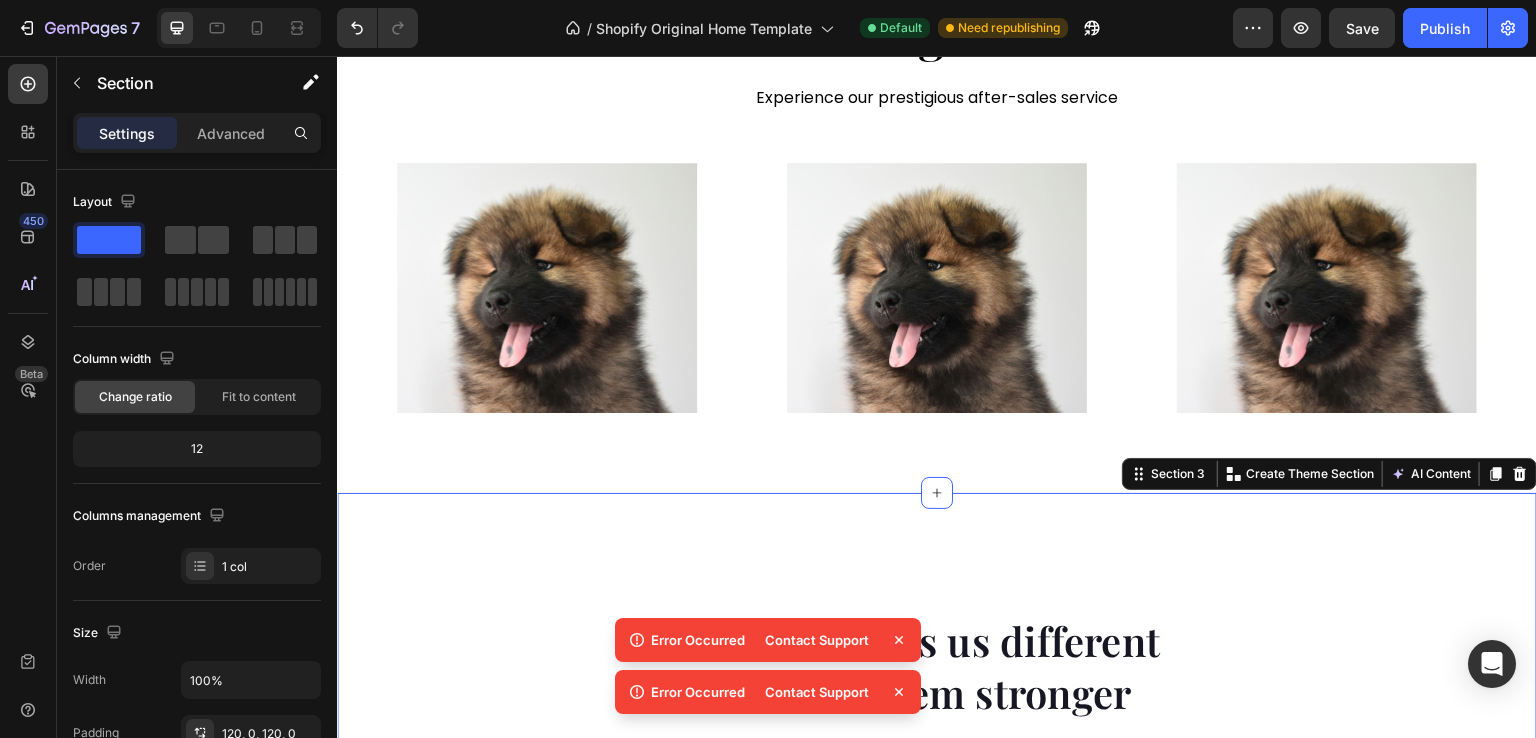 click 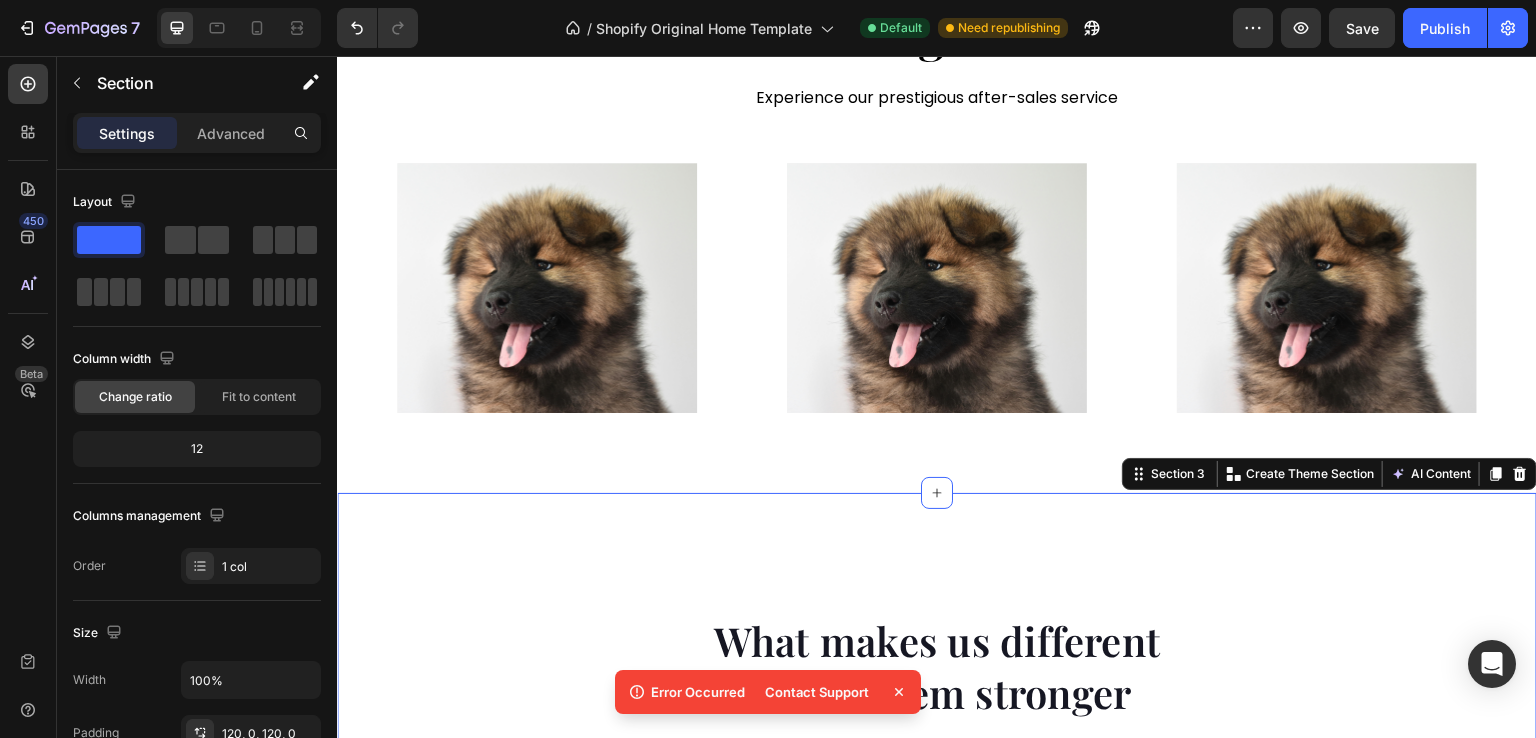 click 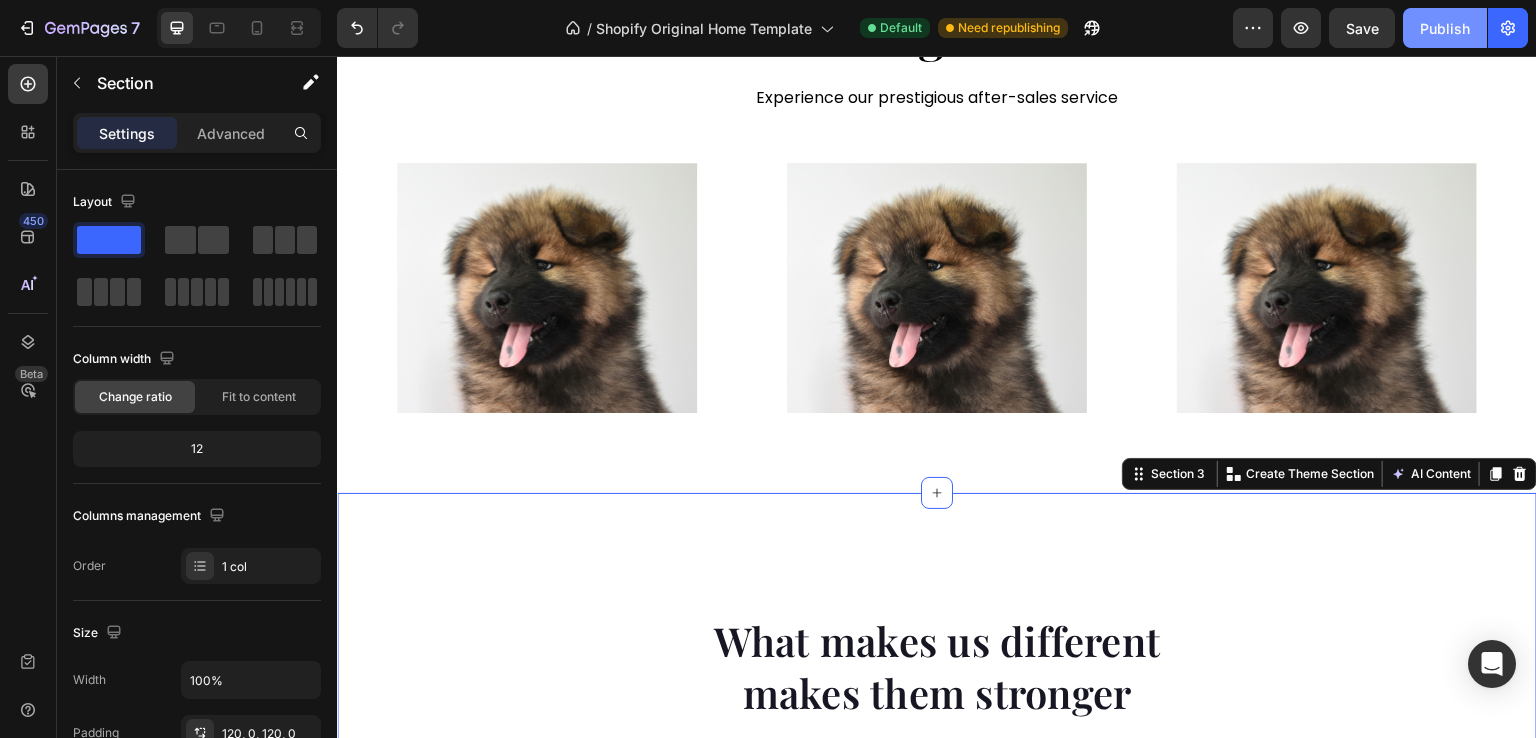 click on "Publish" 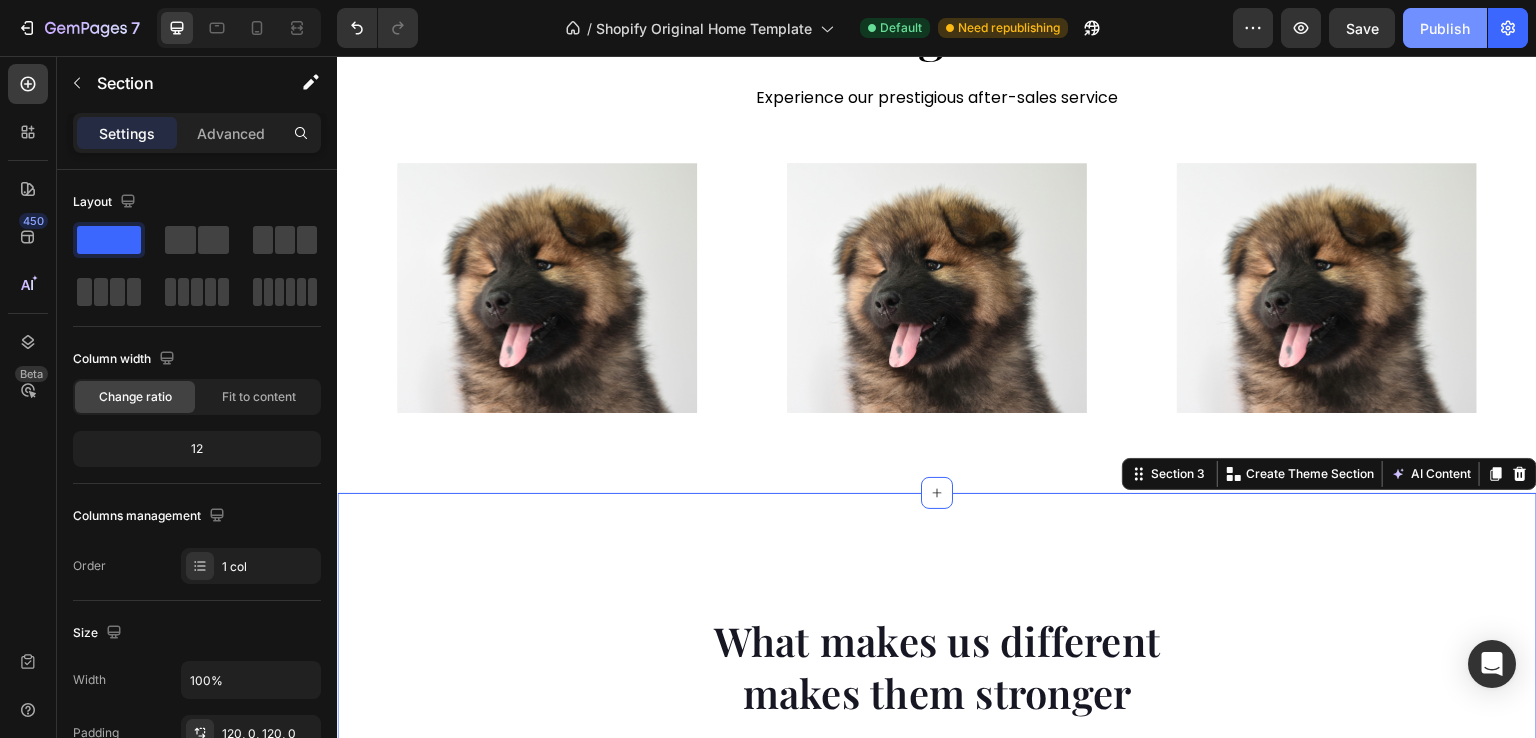click on "Publish" 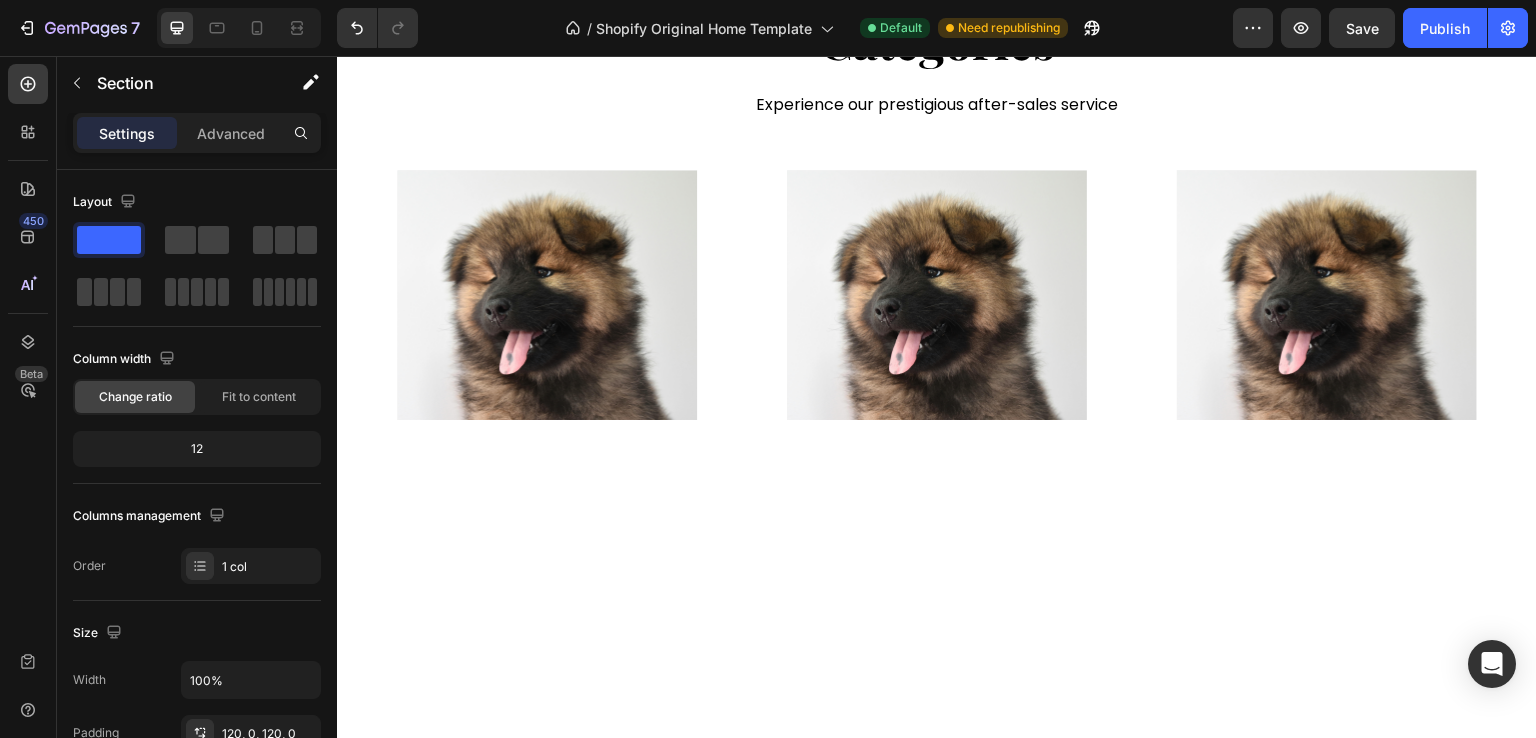 scroll, scrollTop: 0, scrollLeft: 0, axis: both 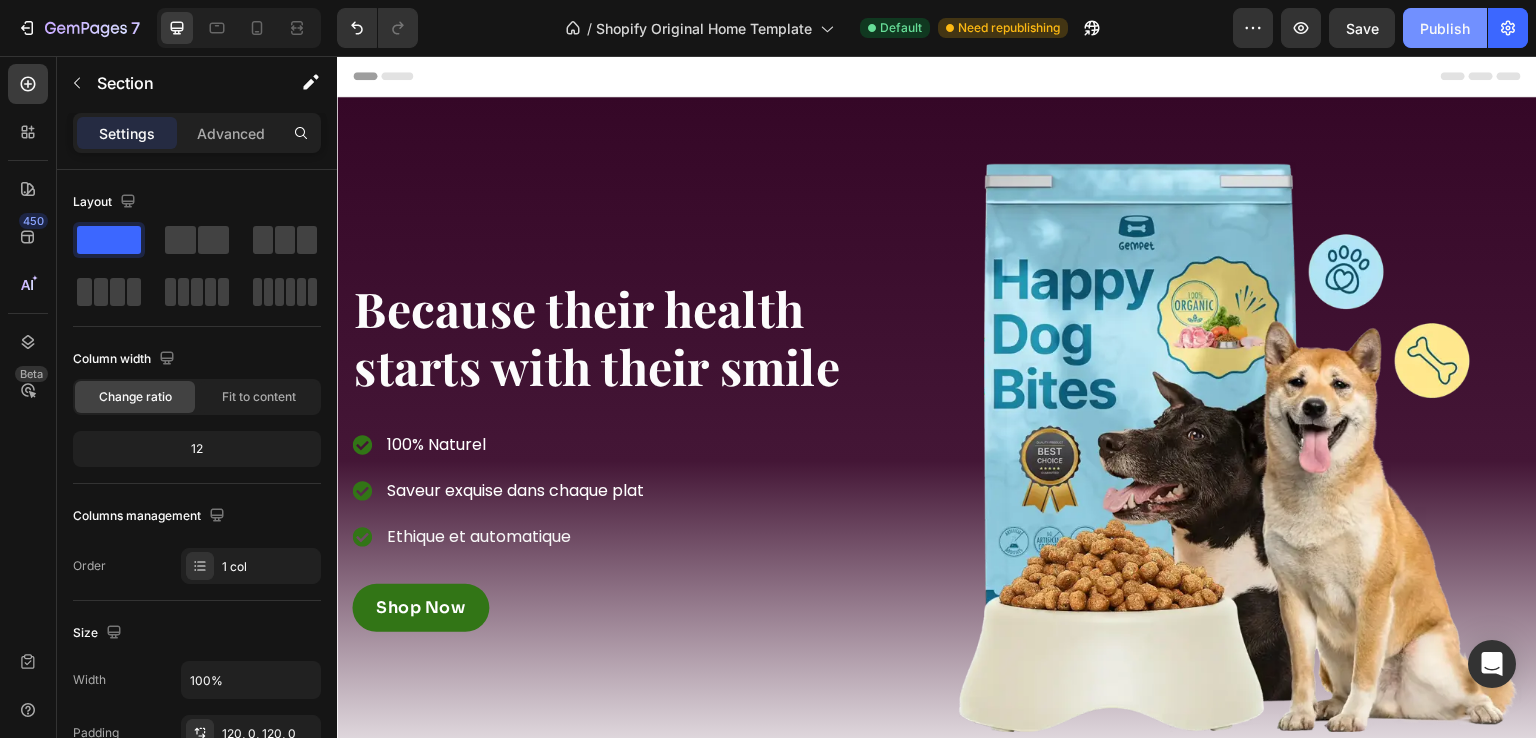 click on "Publish" 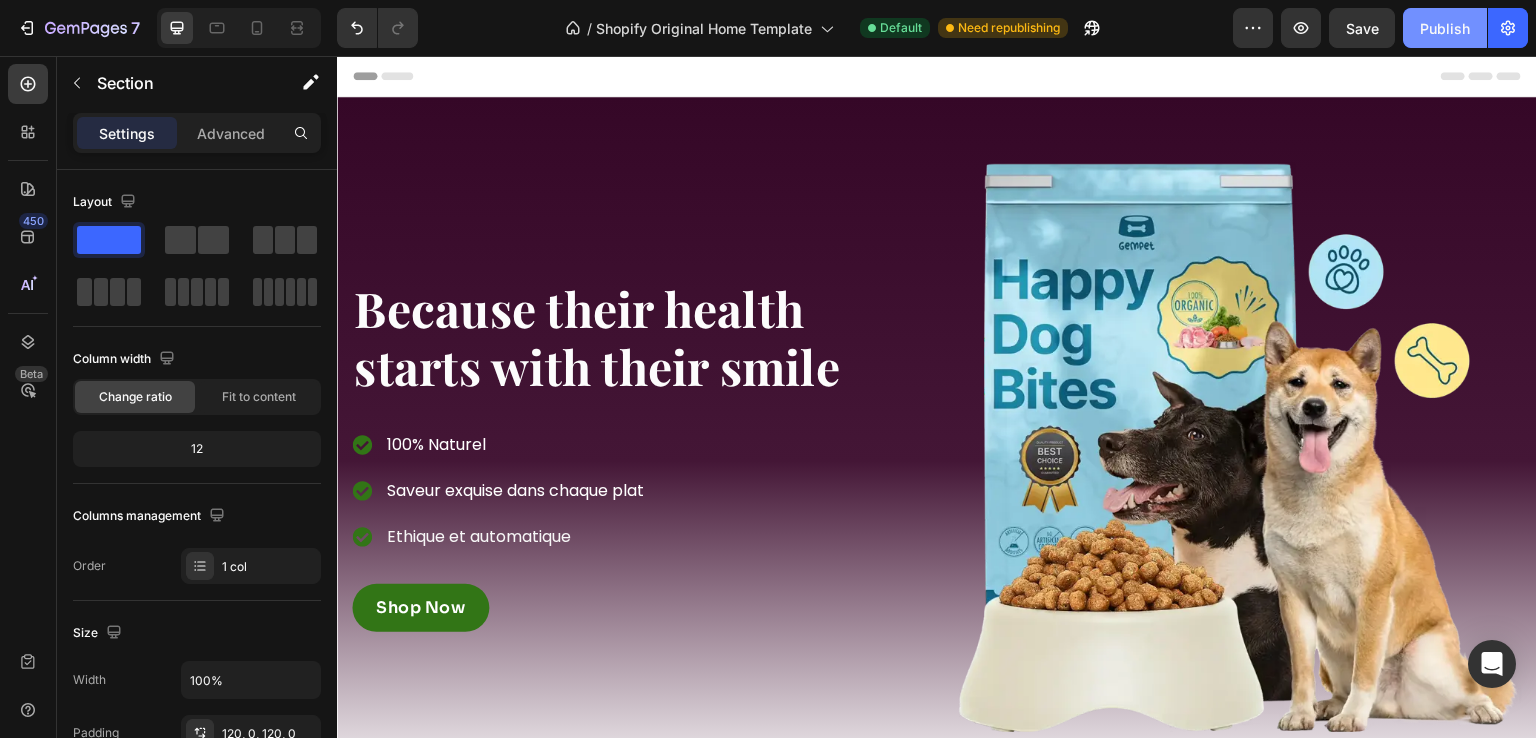 click on "Publish" at bounding box center (1445, 28) 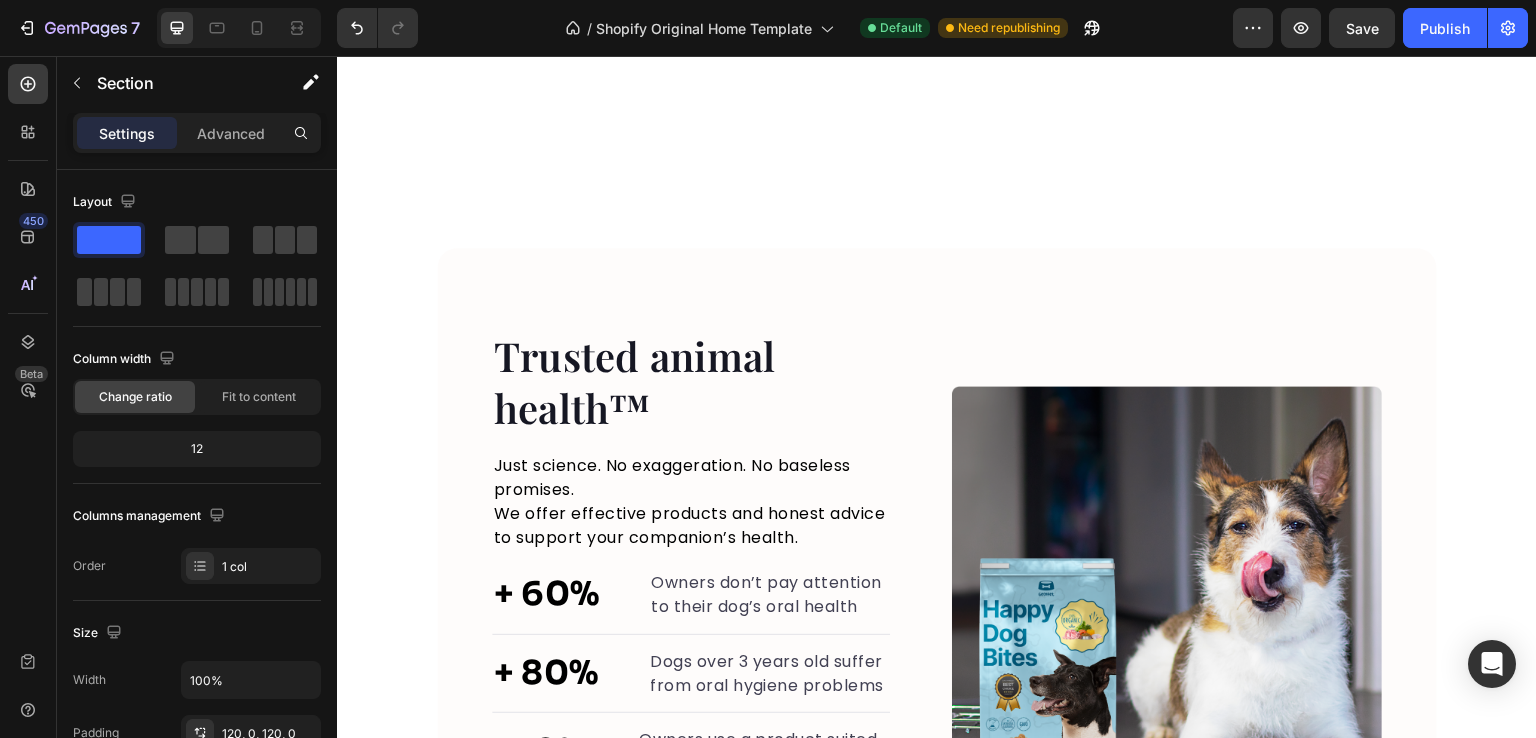 scroll, scrollTop: 2627, scrollLeft: 0, axis: vertical 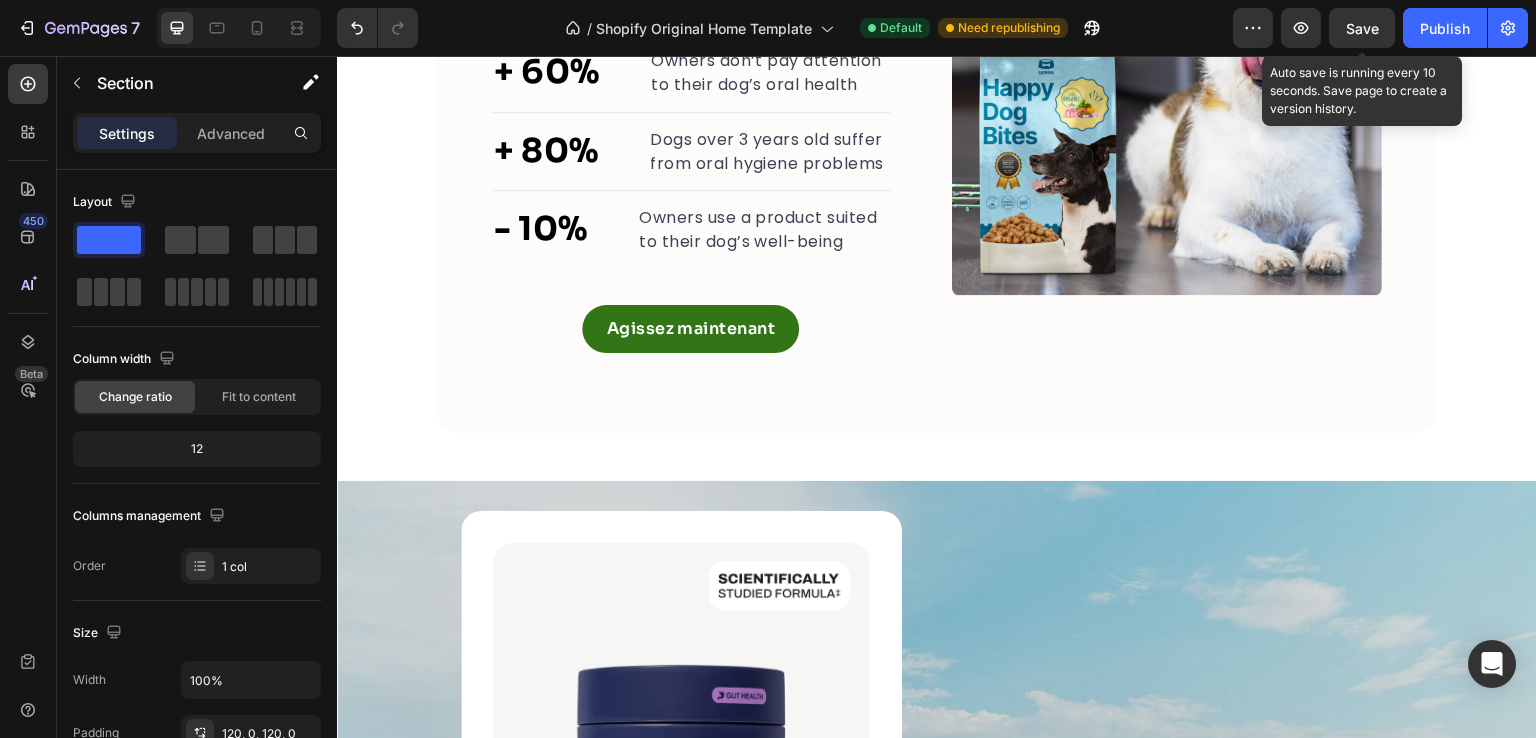 click on "Save" at bounding box center (1362, 28) 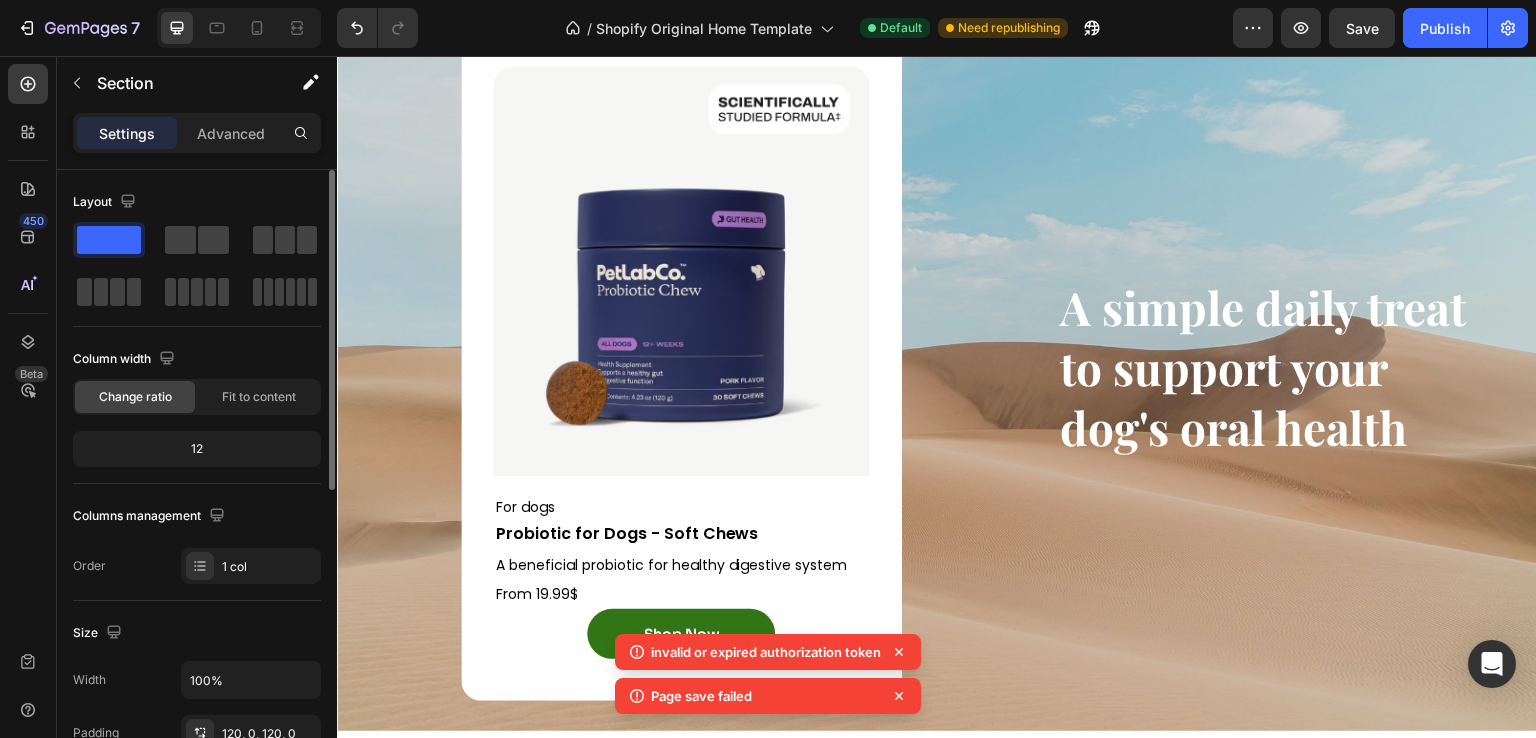 scroll, scrollTop: 3225, scrollLeft: 0, axis: vertical 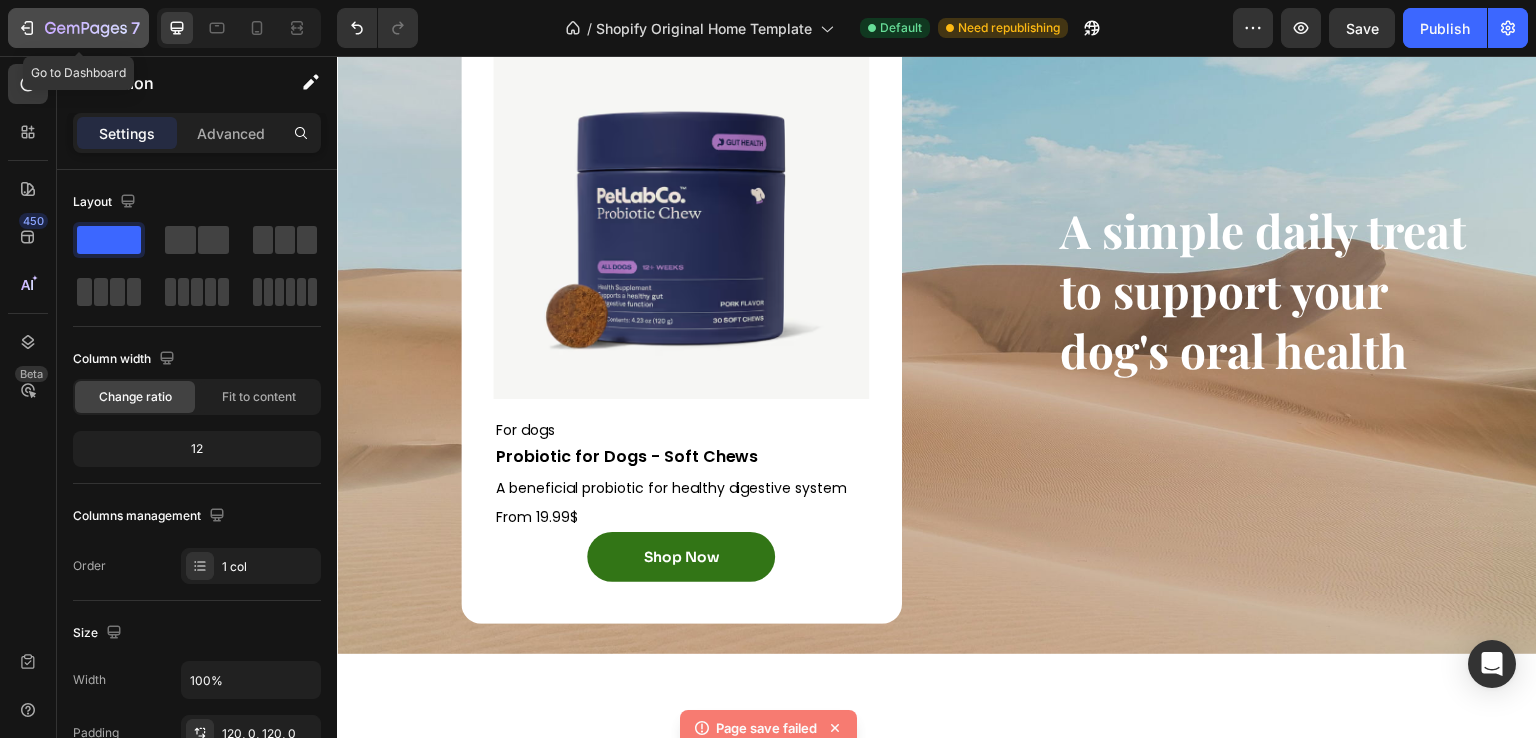 click 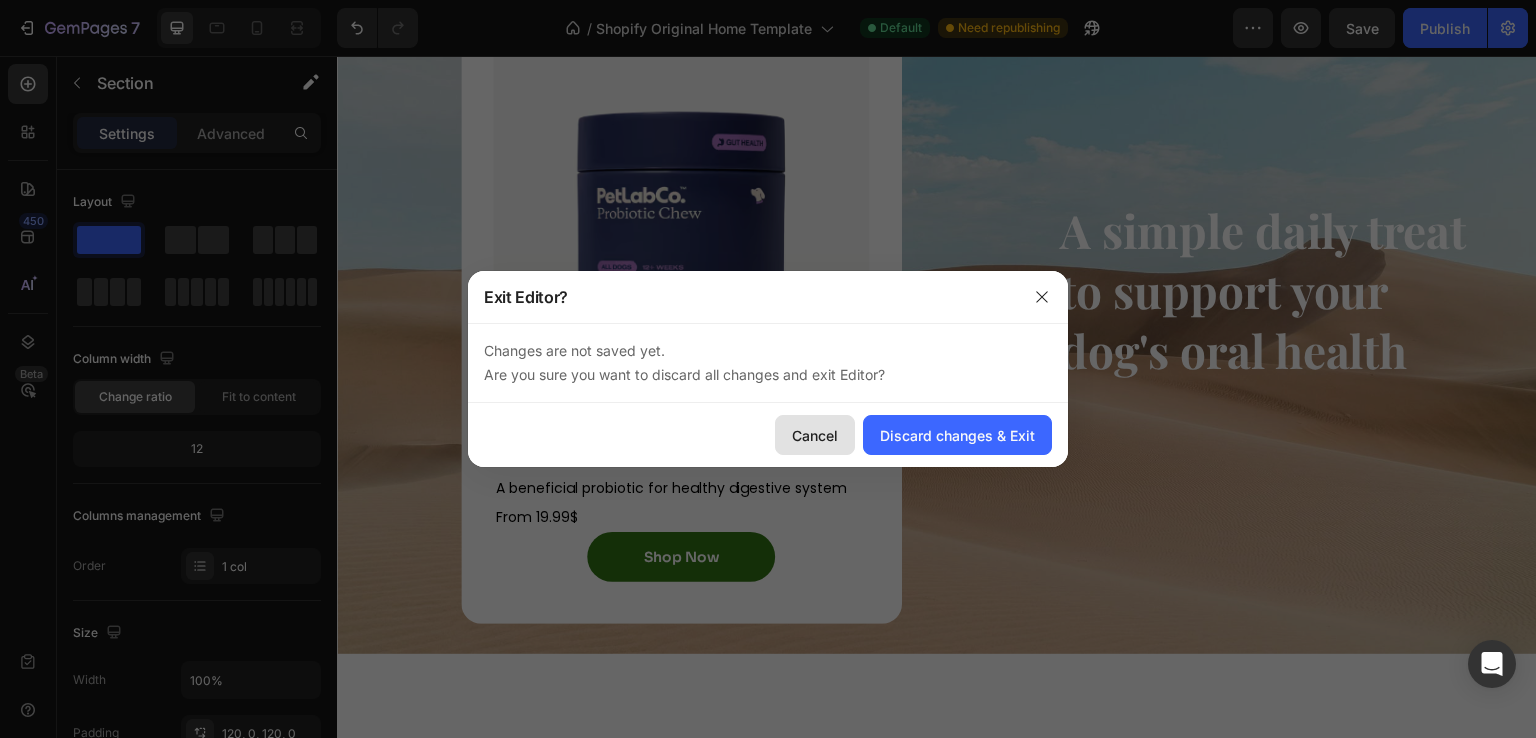 click on "Cancel" at bounding box center [815, 435] 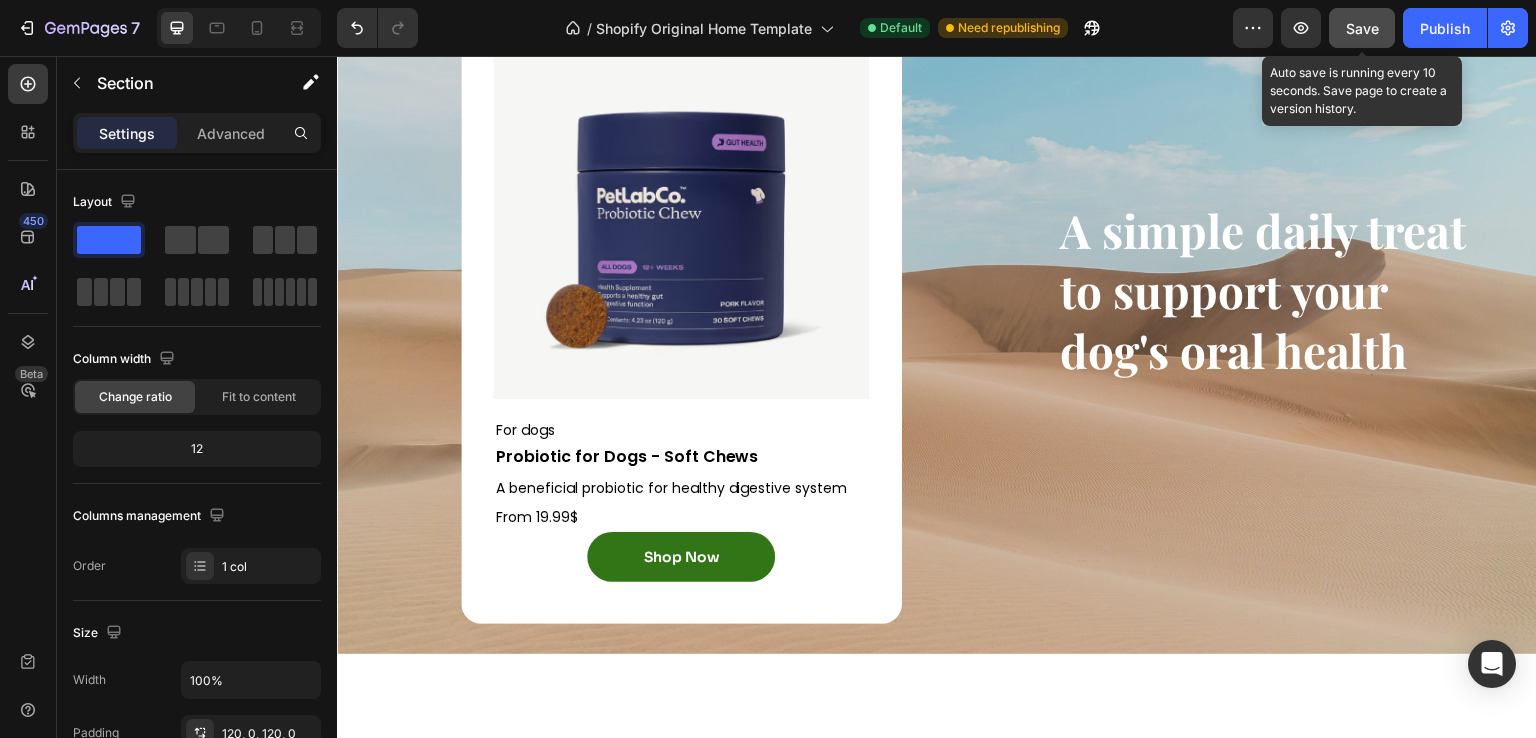 click on "Save" 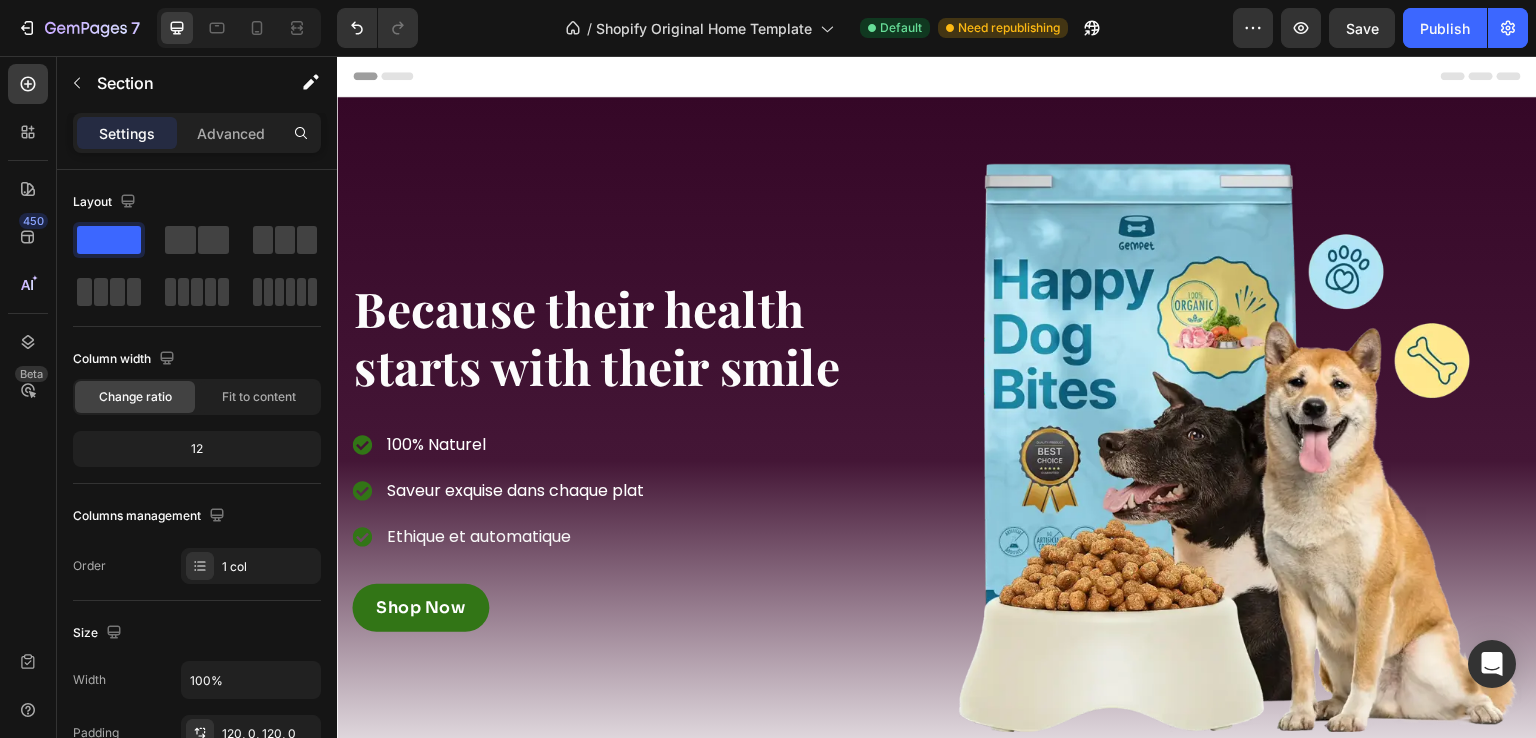scroll, scrollTop: 754, scrollLeft: 0, axis: vertical 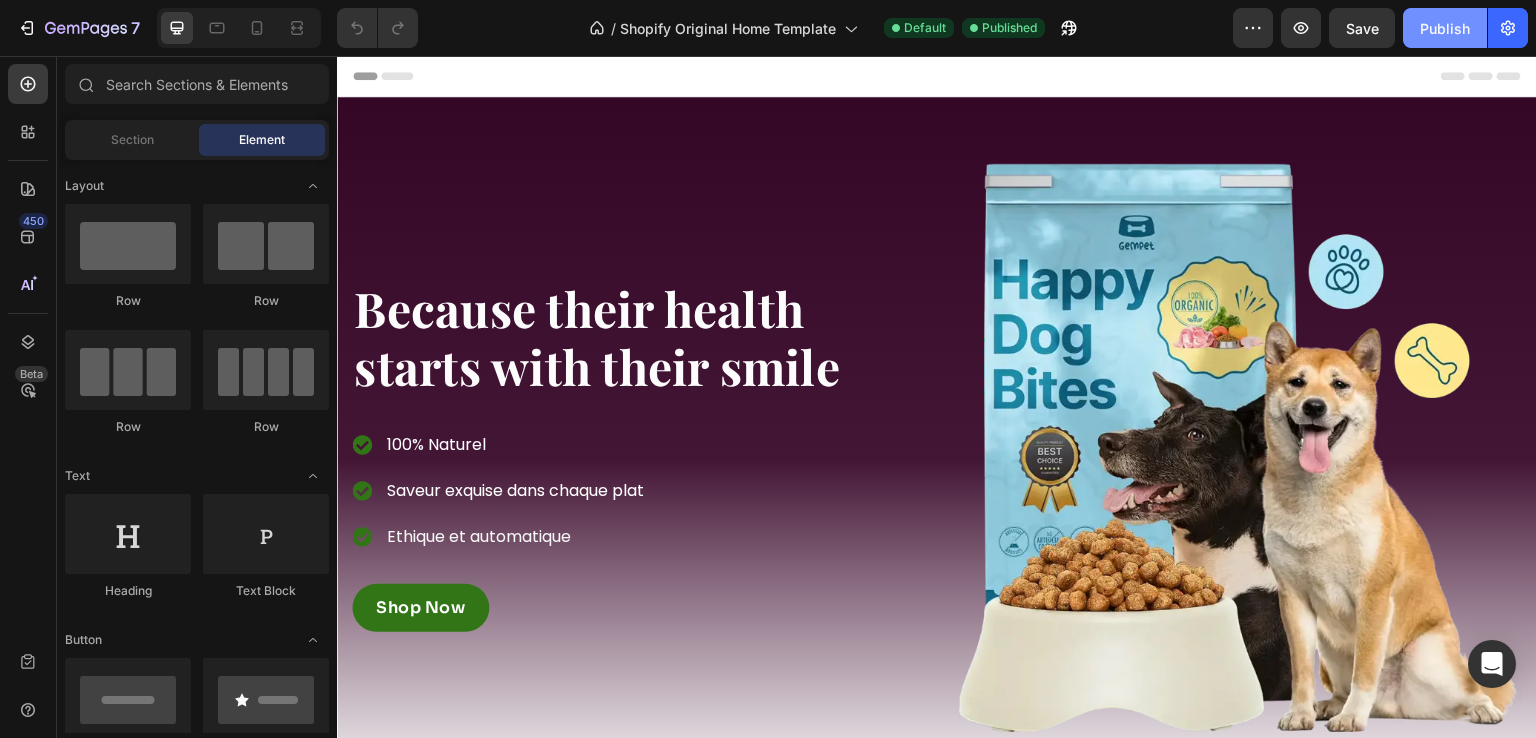 click on "Publish" at bounding box center [1445, 28] 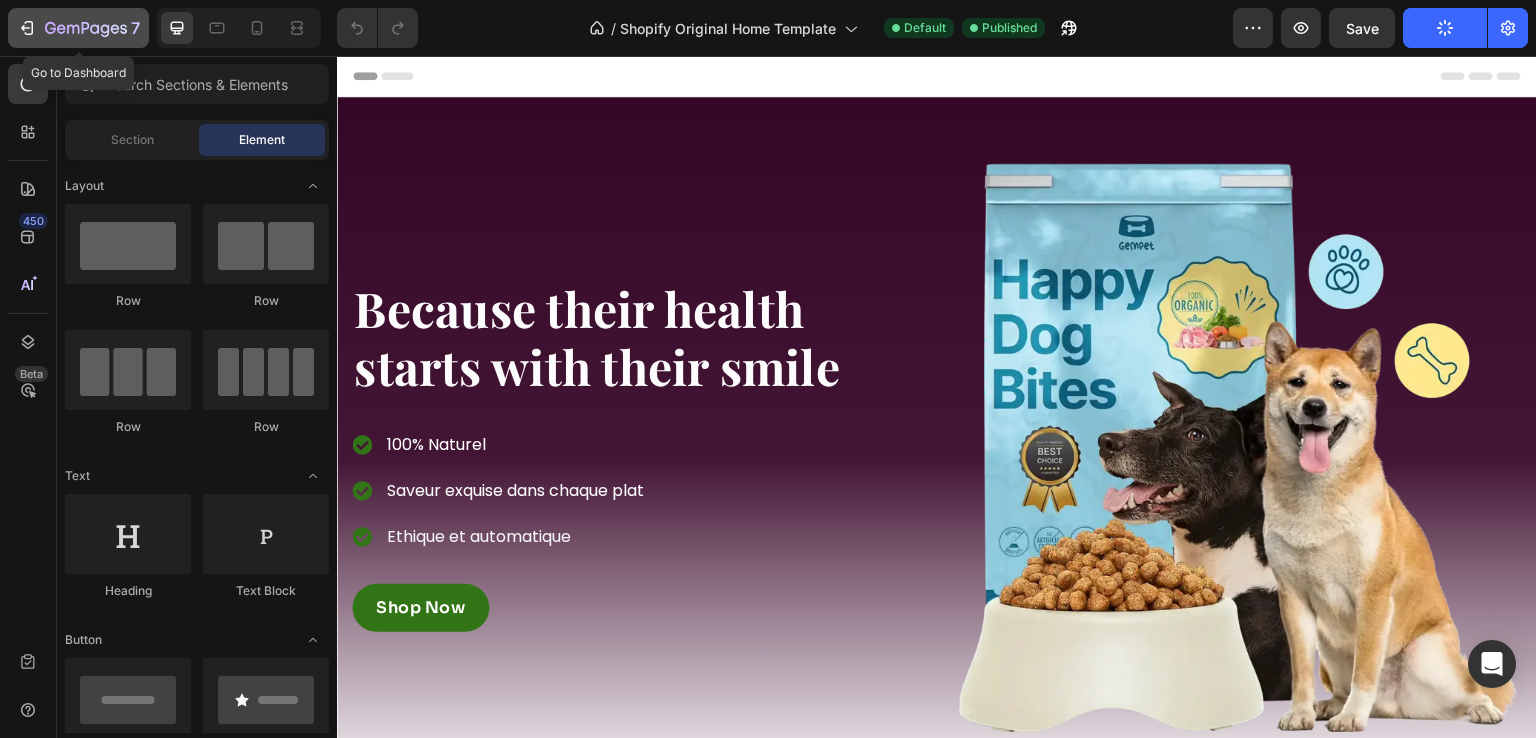 click 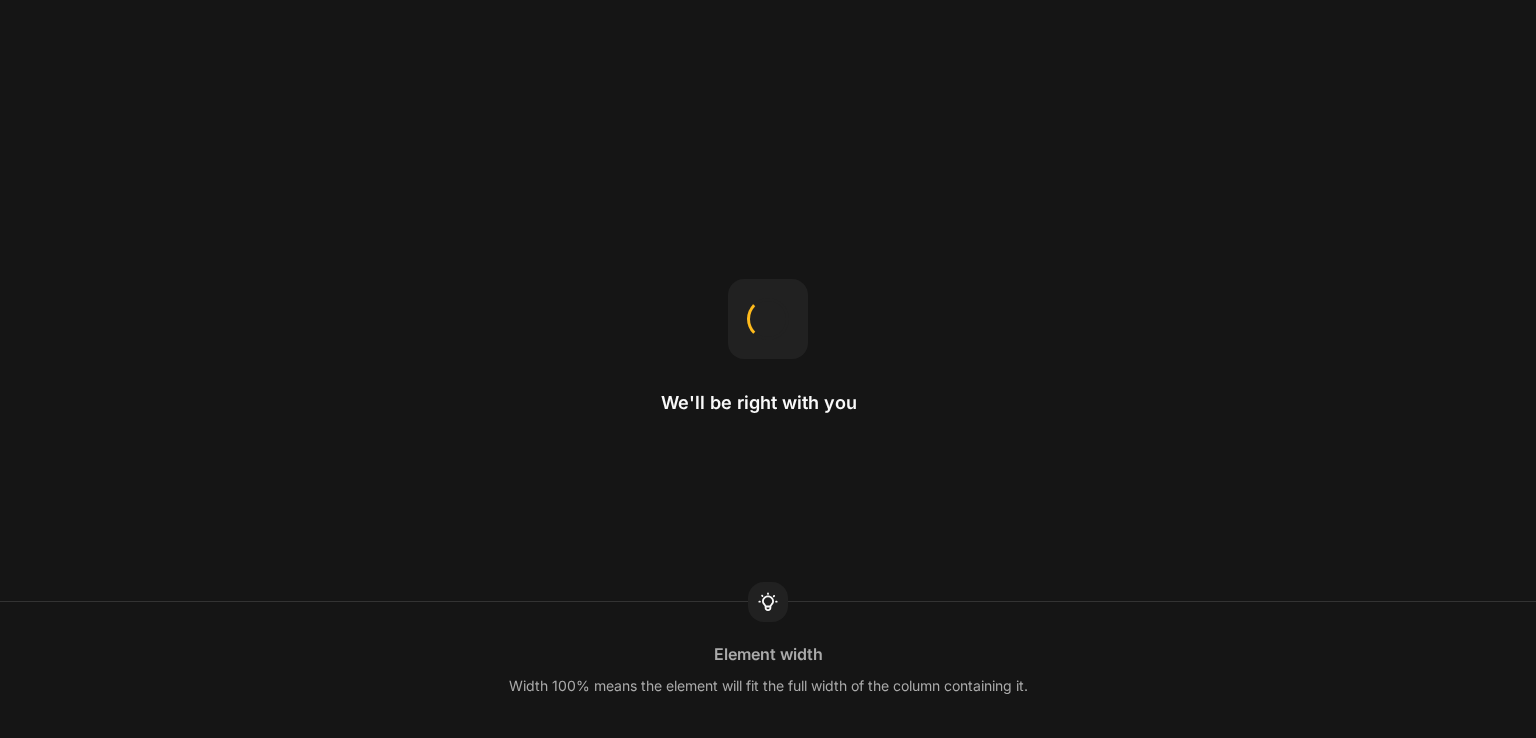 scroll, scrollTop: 0, scrollLeft: 0, axis: both 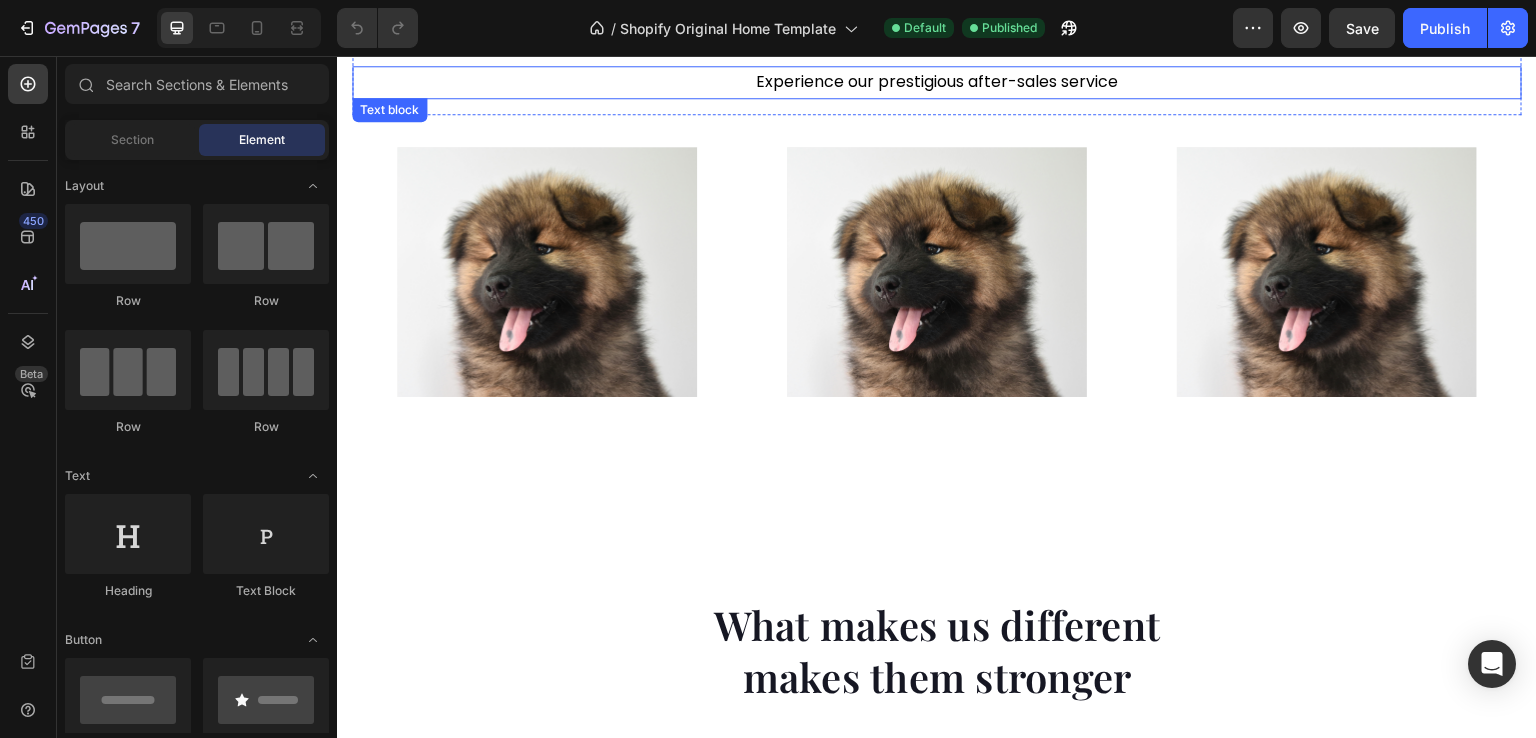 click on "Experience our prestigious after-sales service" at bounding box center (937, 82) 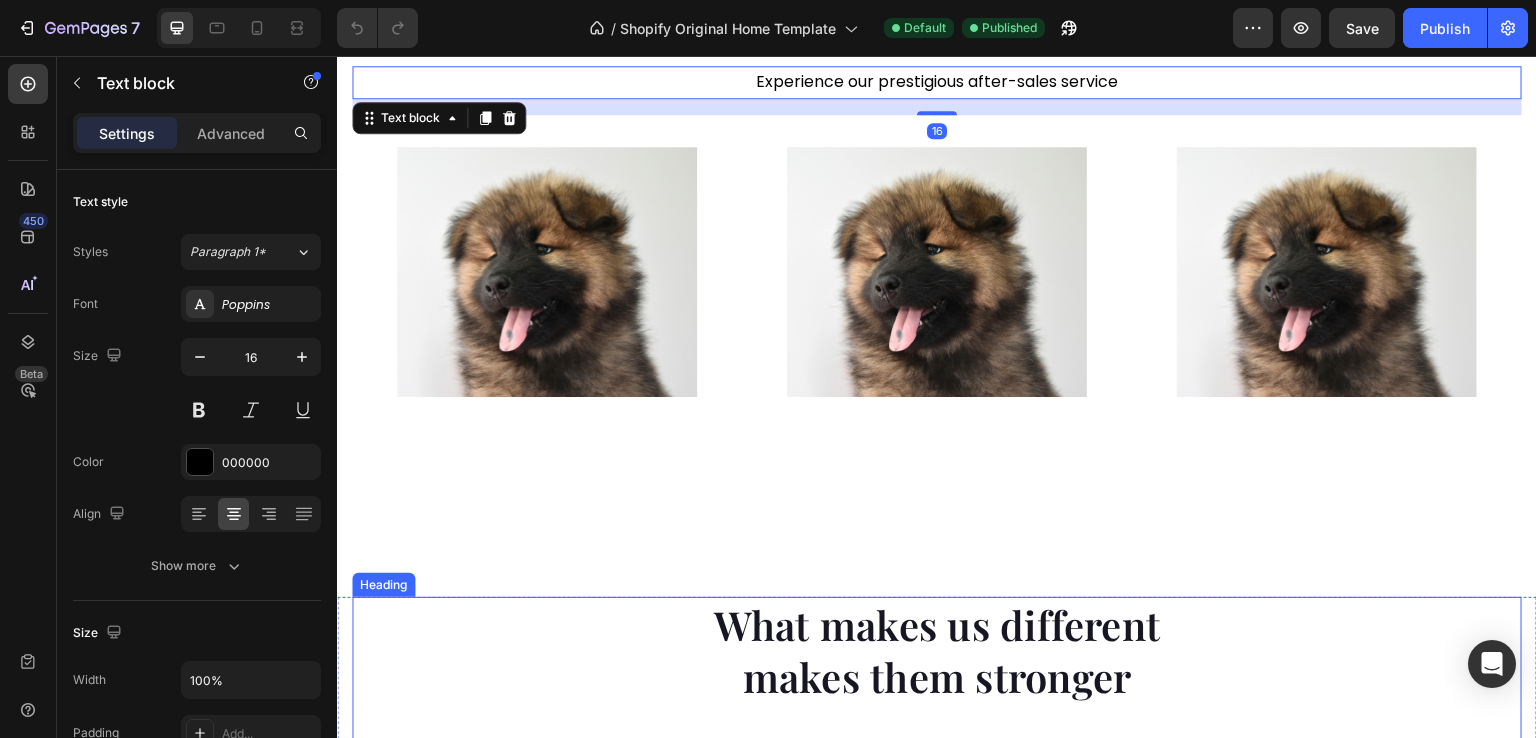 click on "What makes us different makes them stronger" at bounding box center (937, 651) 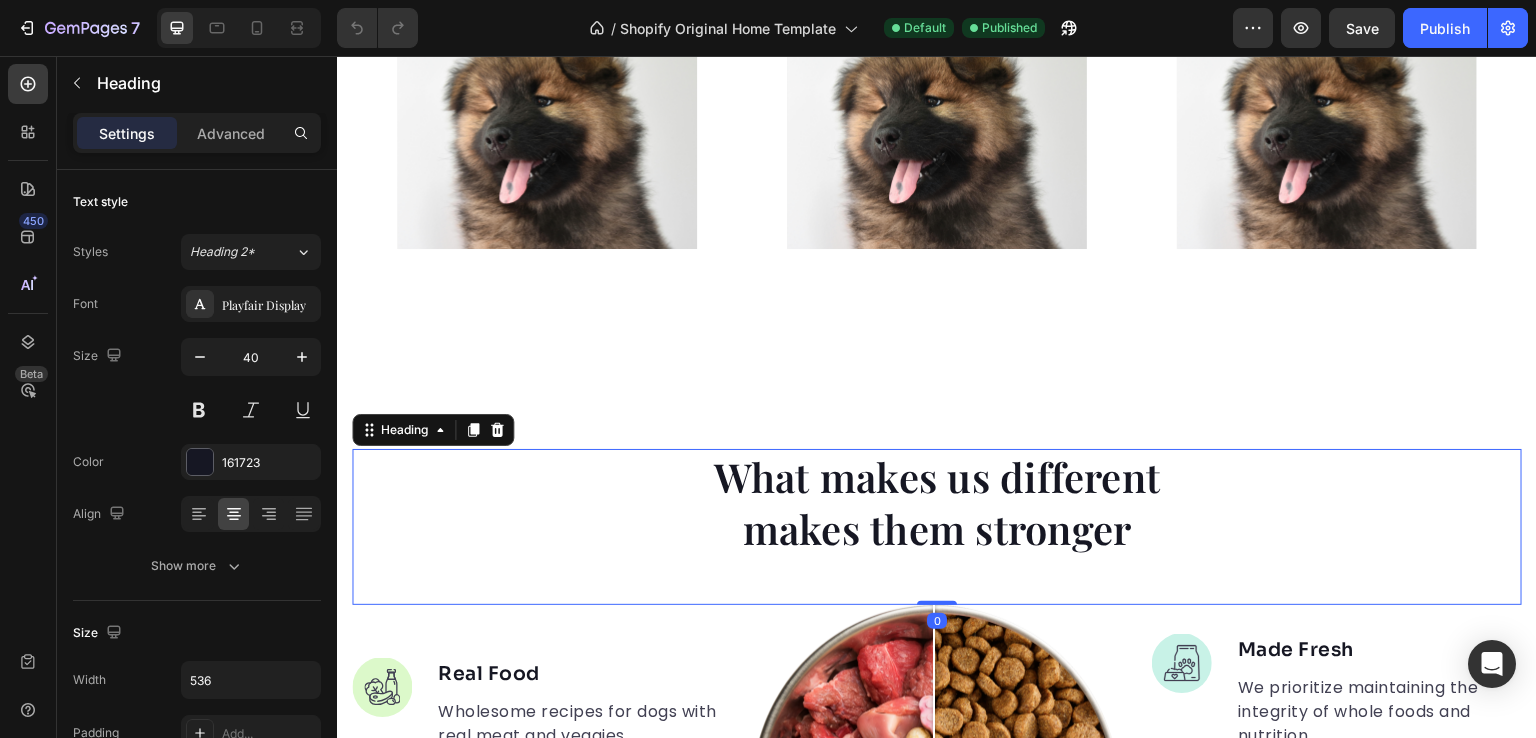 scroll, scrollTop: 1189, scrollLeft: 0, axis: vertical 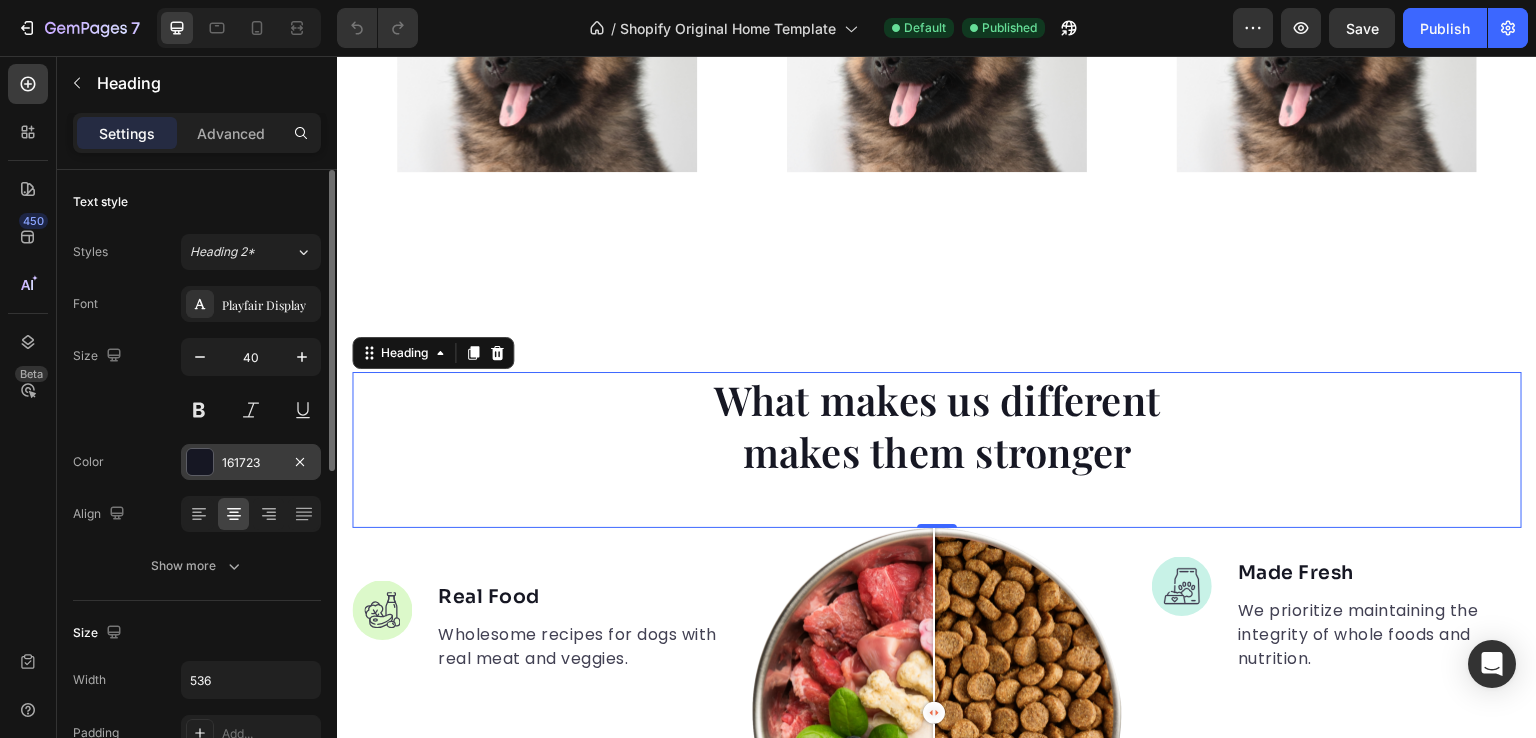 click on "161723" at bounding box center [251, 463] 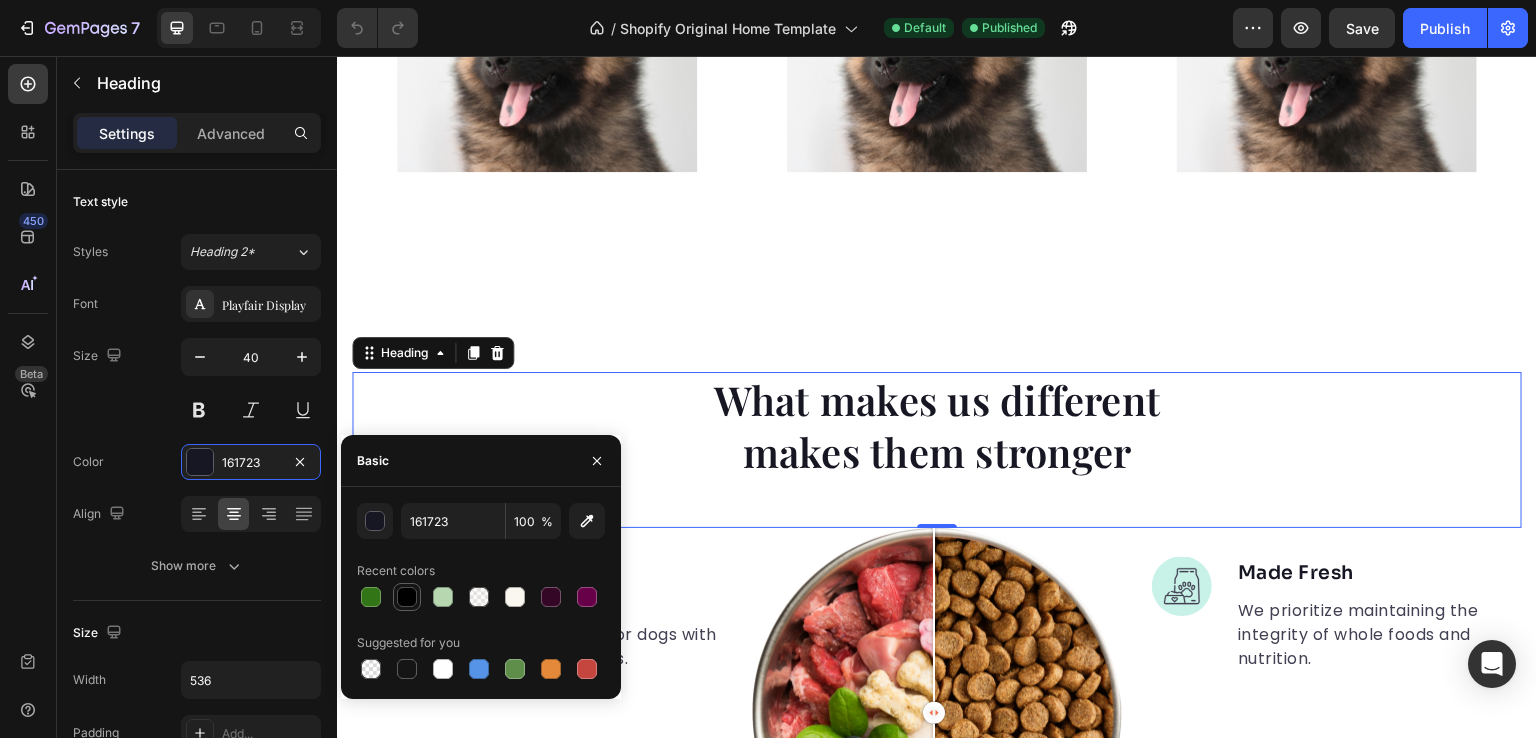 click at bounding box center (407, 597) 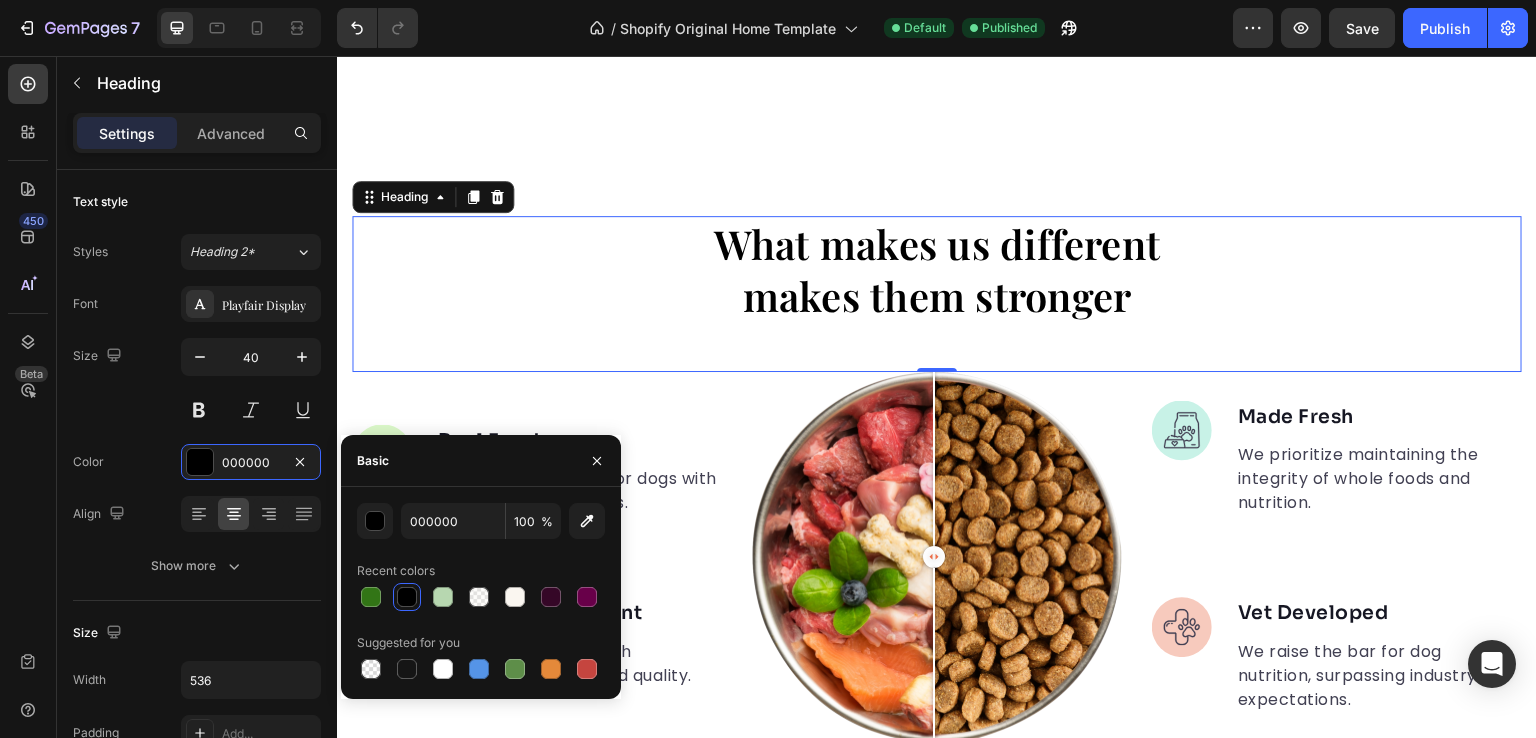 scroll, scrollTop: 1368, scrollLeft: 0, axis: vertical 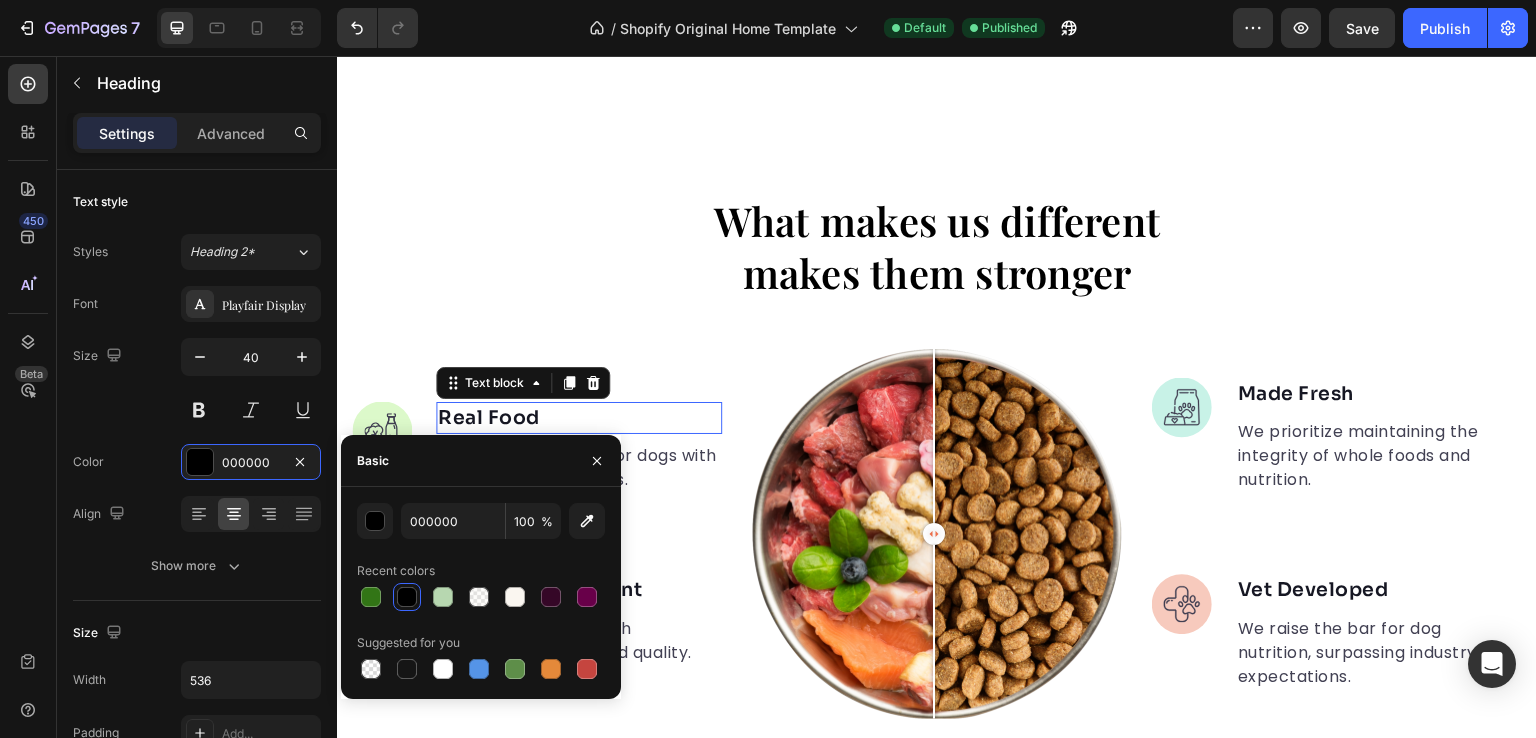 click on "Real Food" at bounding box center [579, 418] 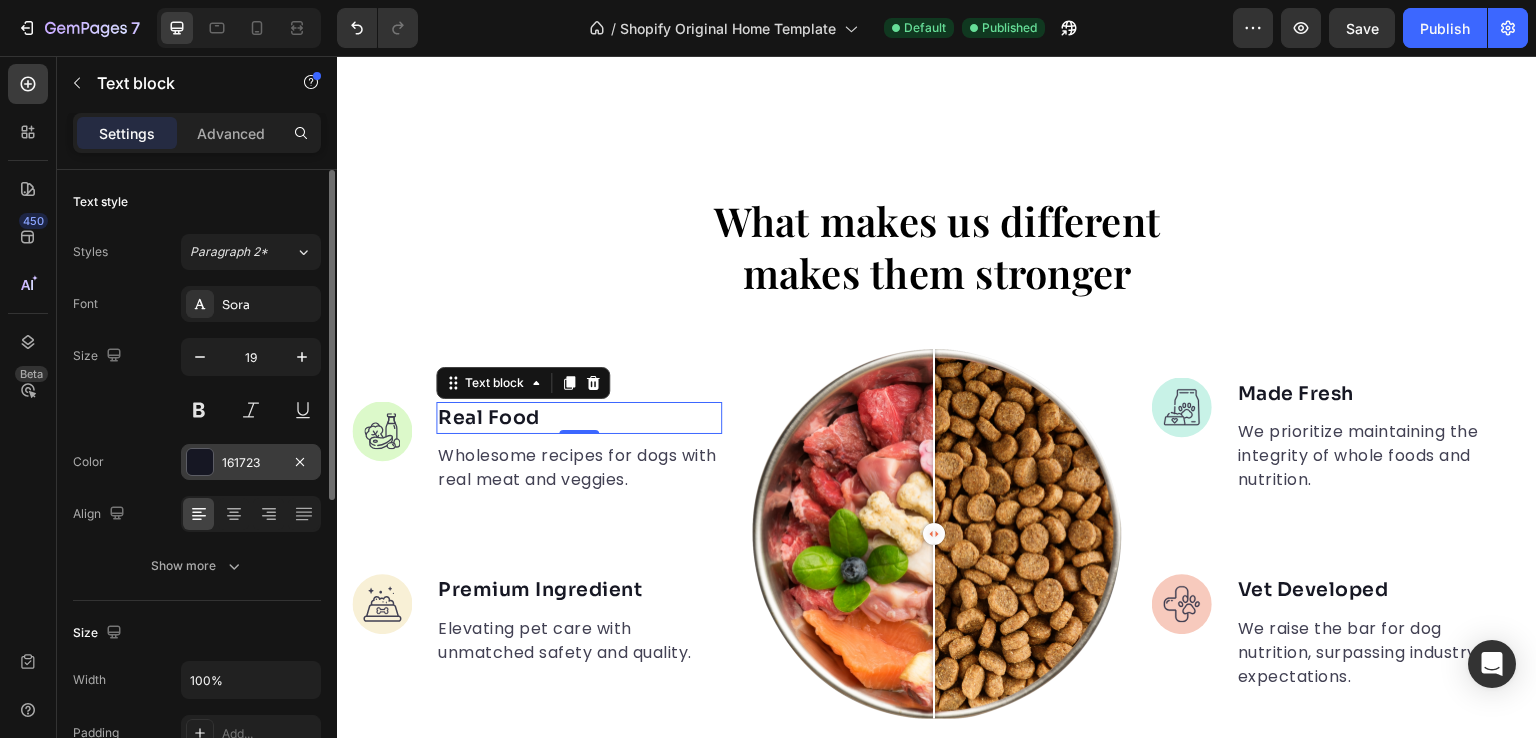 click on "161723" at bounding box center [251, 463] 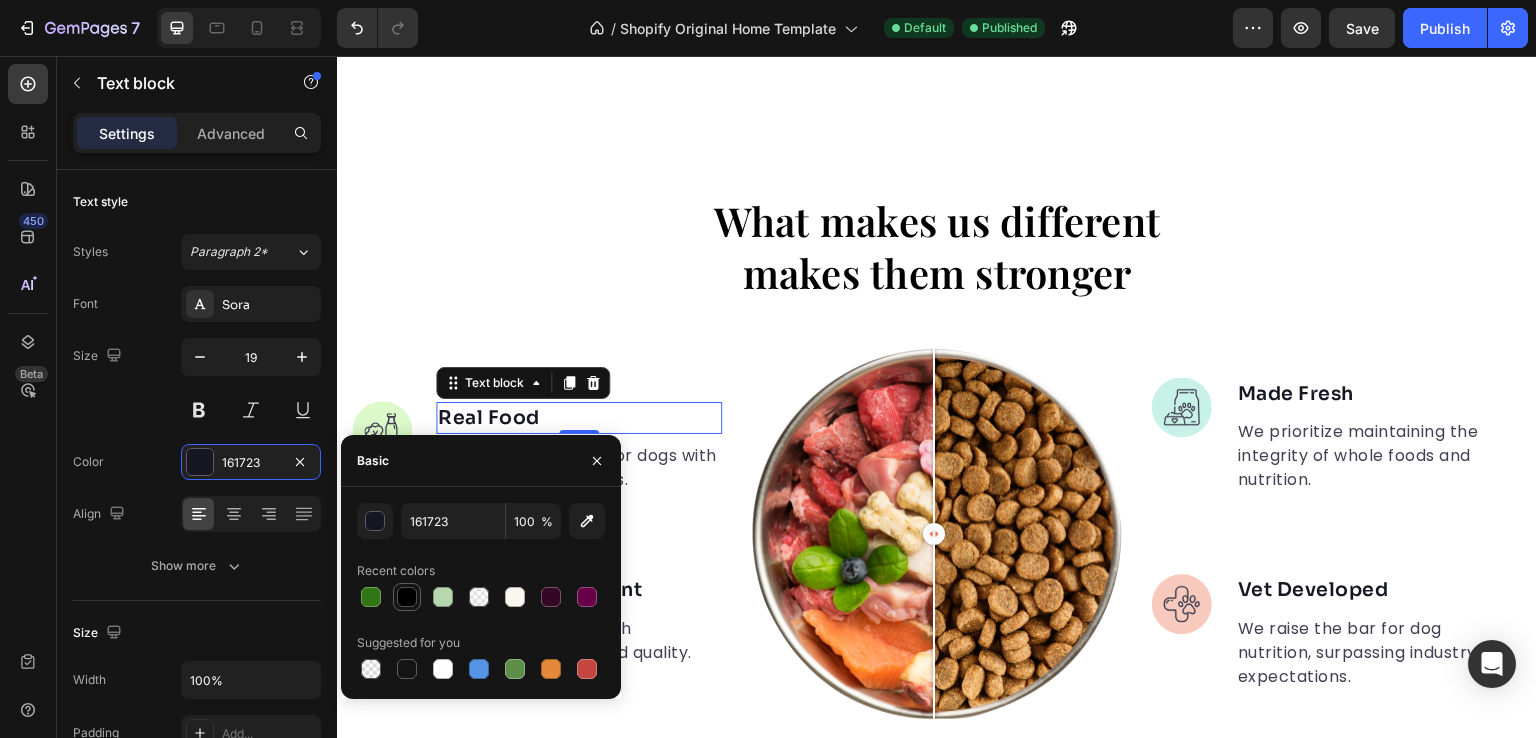click at bounding box center [407, 597] 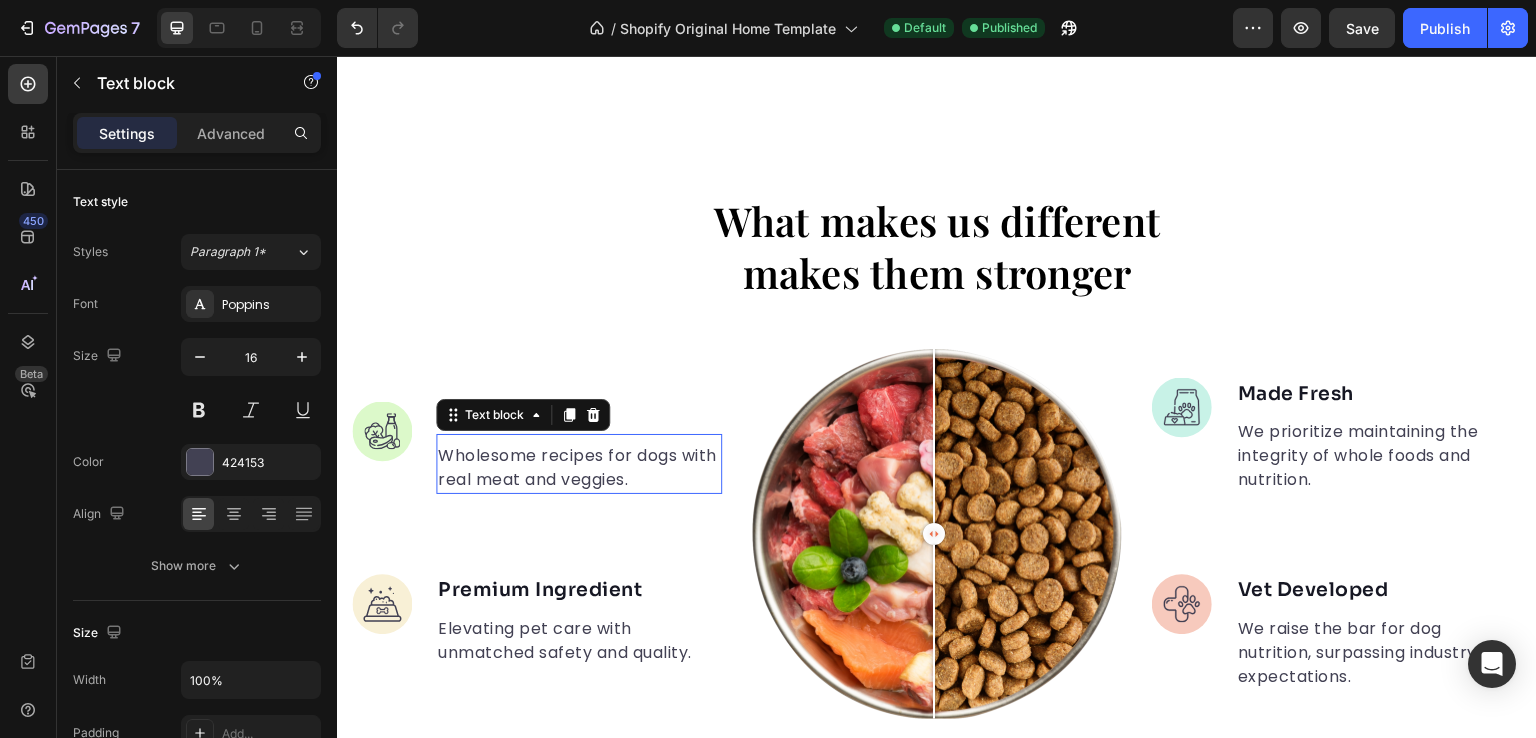 click on "Wholesome recipes for dogs with real meat and veggies." at bounding box center (579, 468) 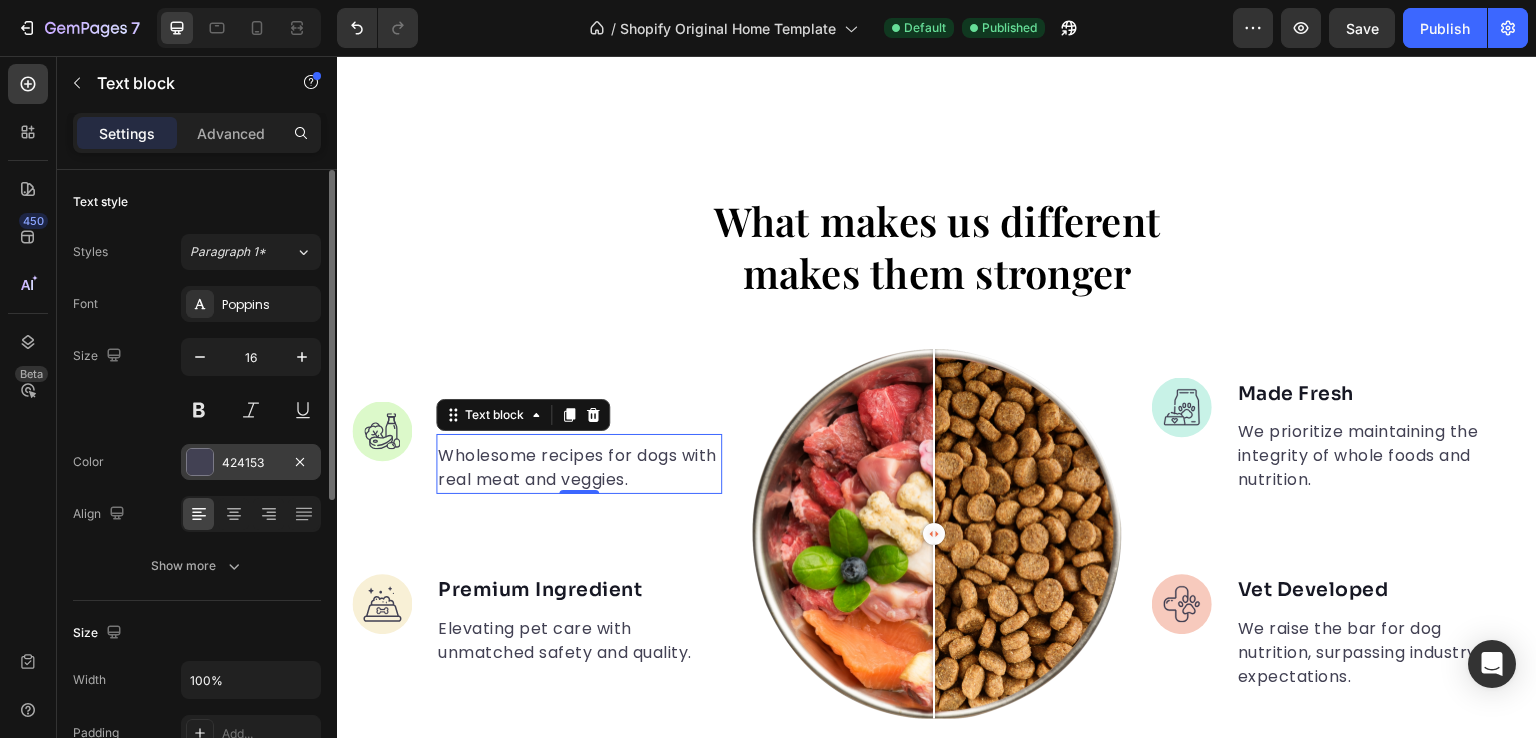 click on "424153" at bounding box center [251, 463] 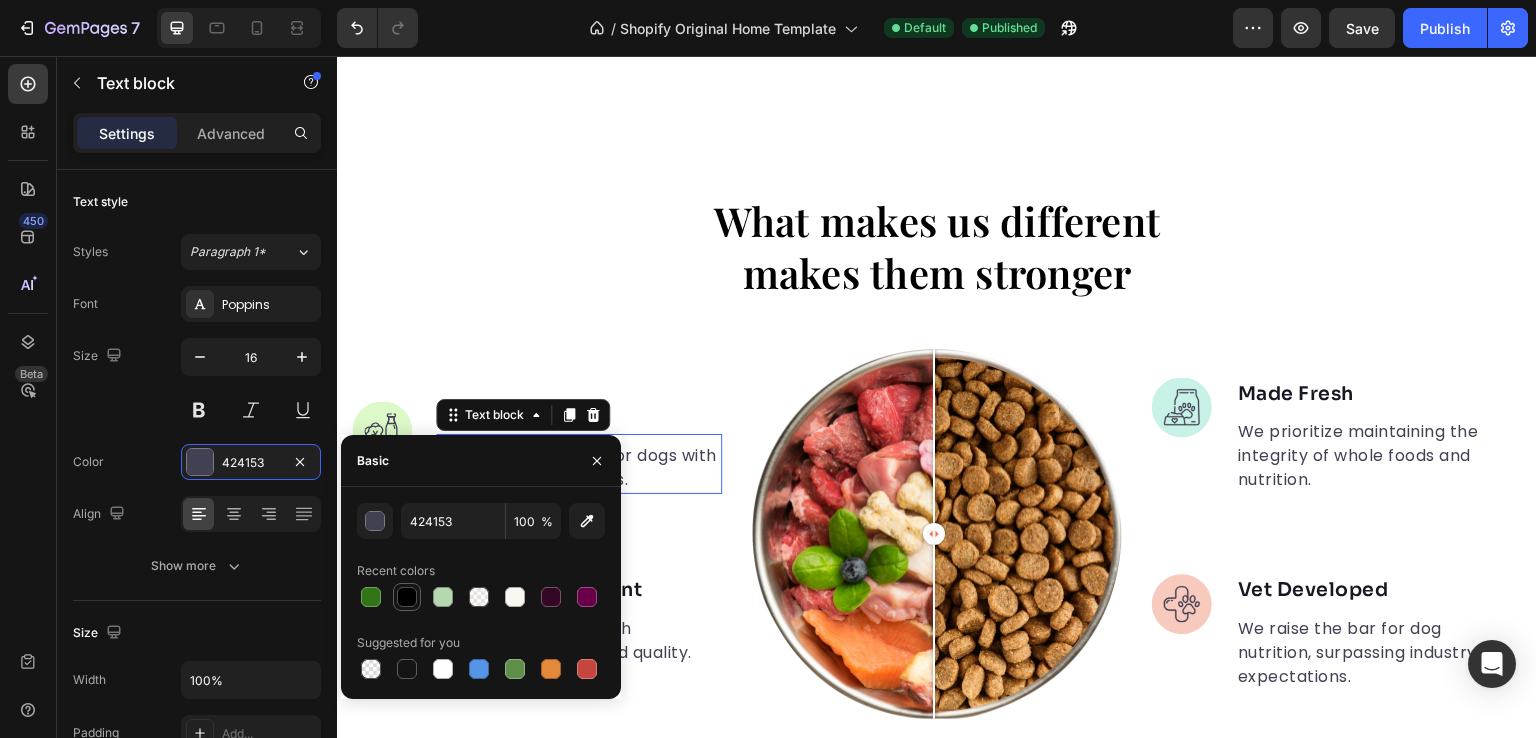 click at bounding box center (407, 597) 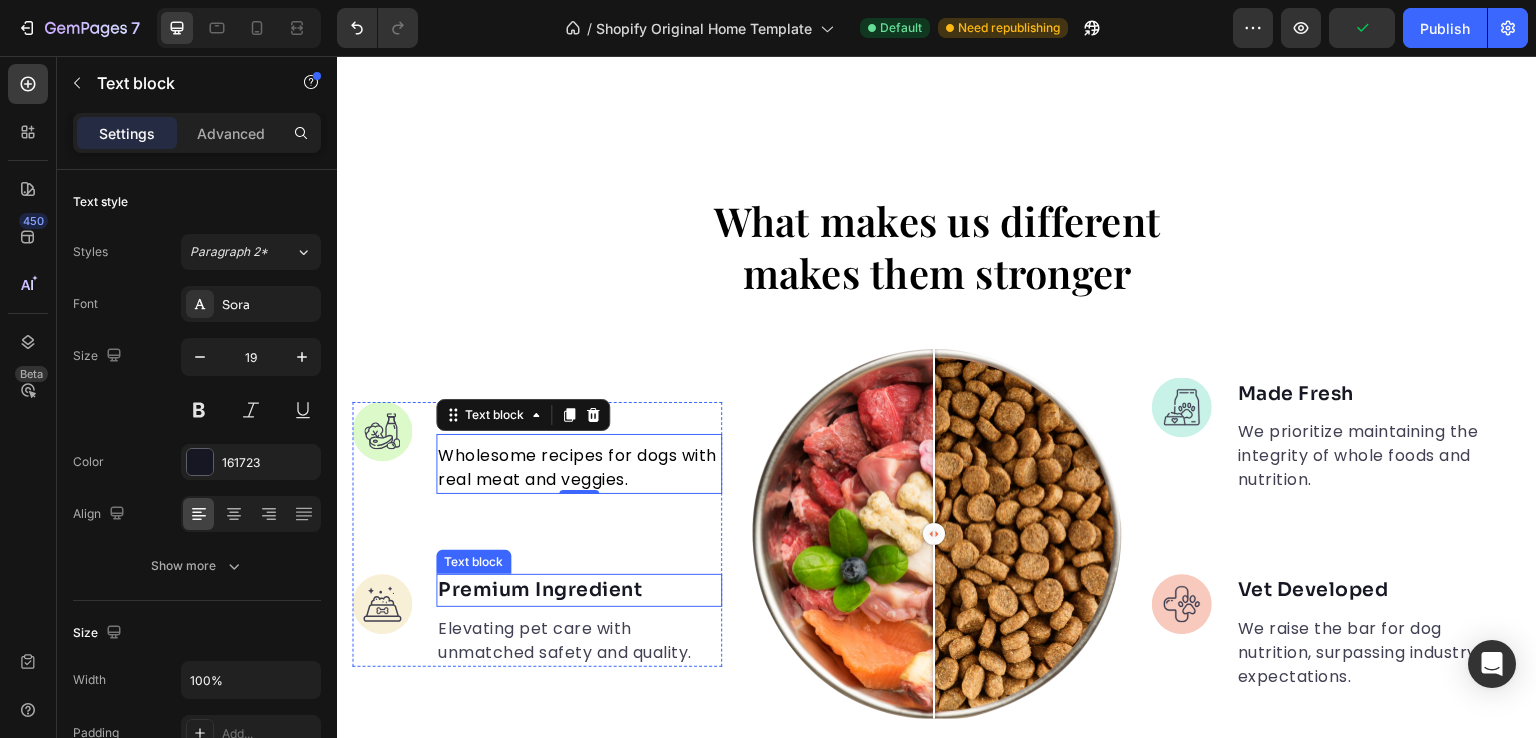 click on "Premium Ingredient" at bounding box center (579, 590) 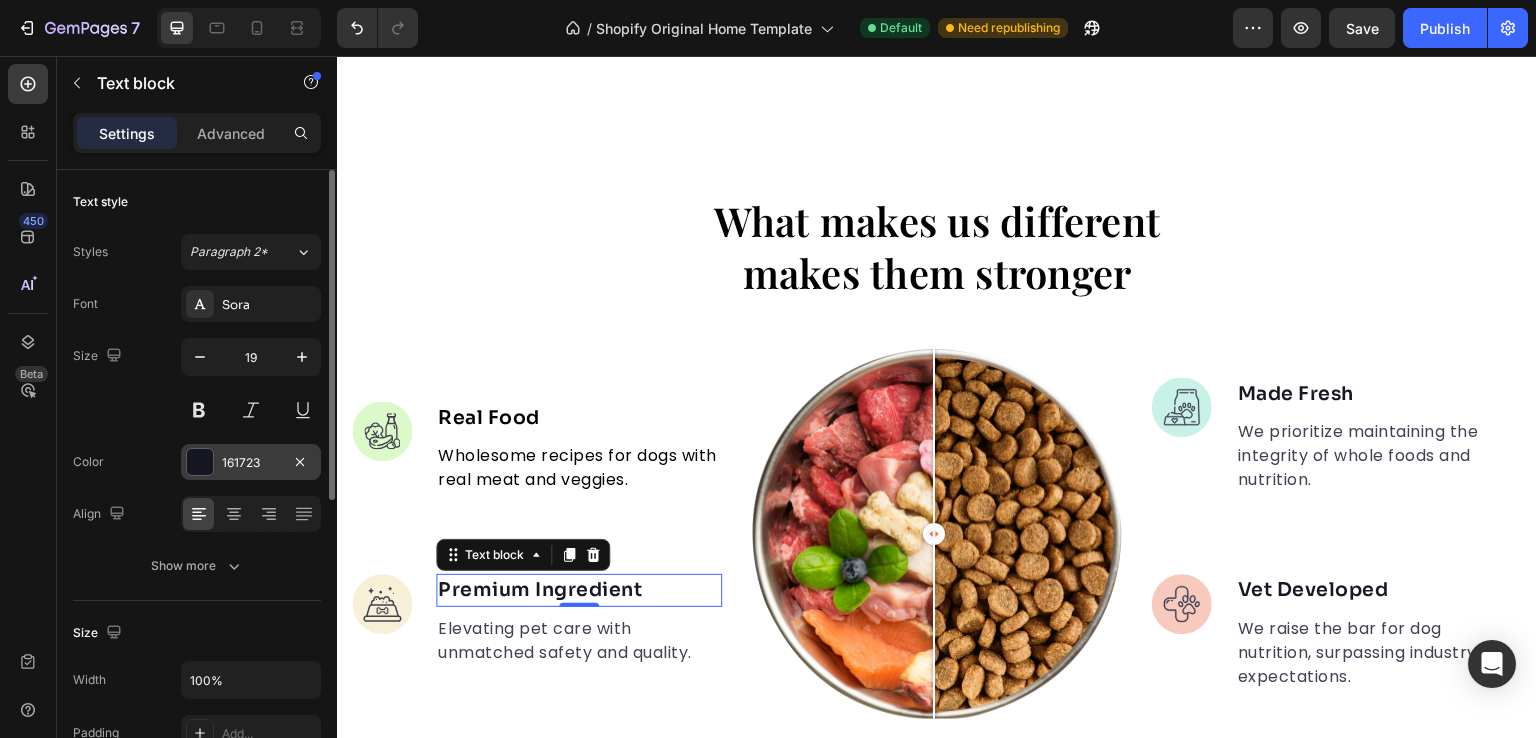 click on "Font Sora Size 19 Color 161723 Align Show more" at bounding box center [197, 435] 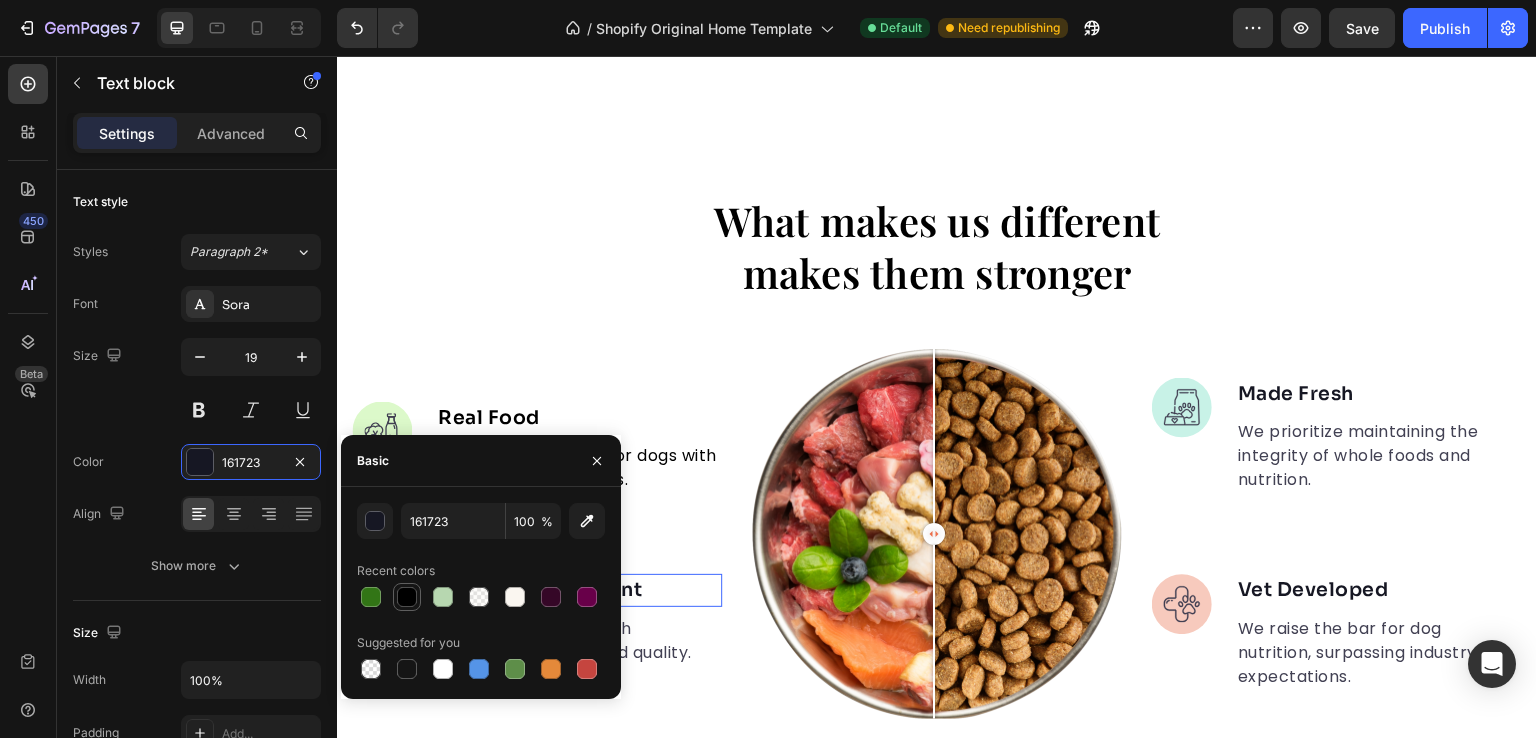 click at bounding box center (407, 597) 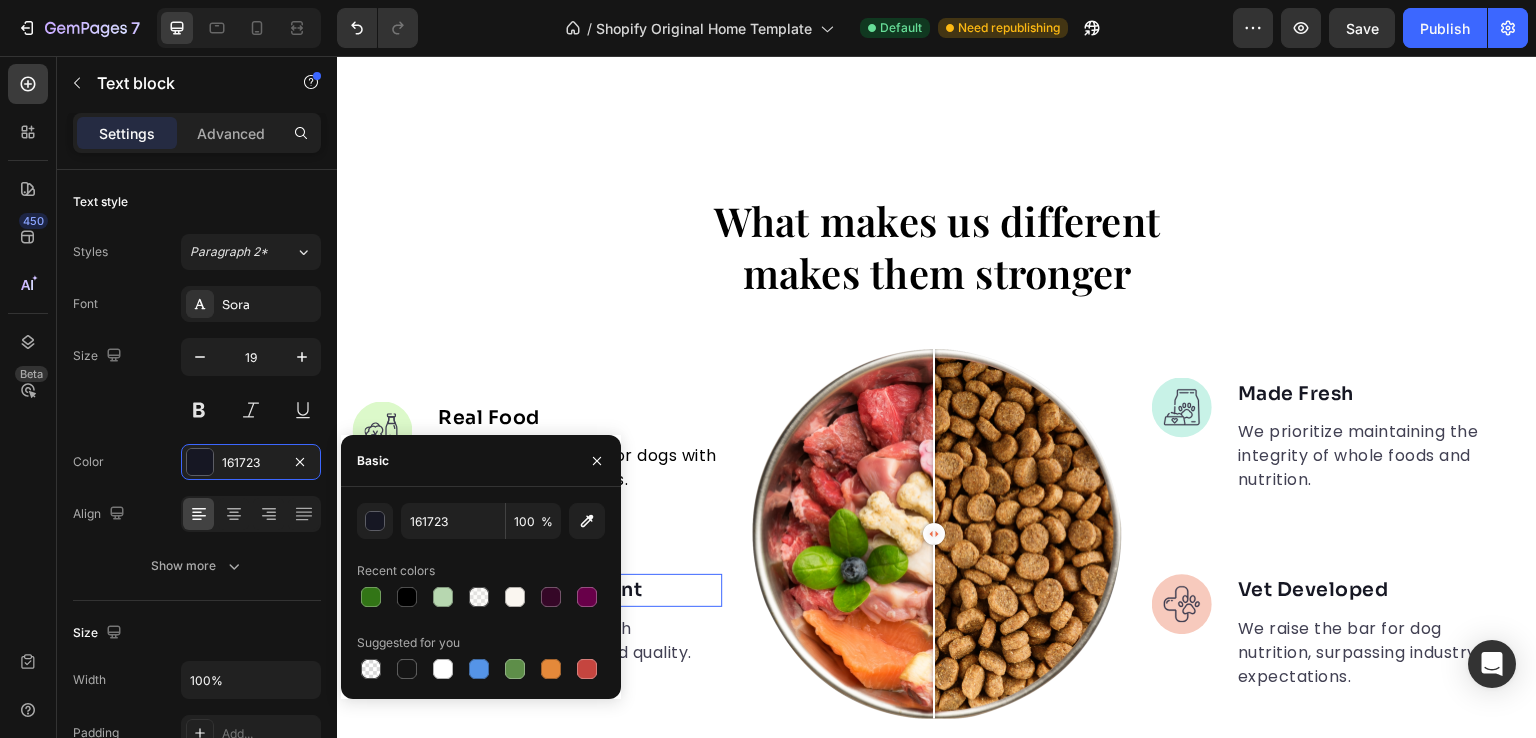 type on "000000" 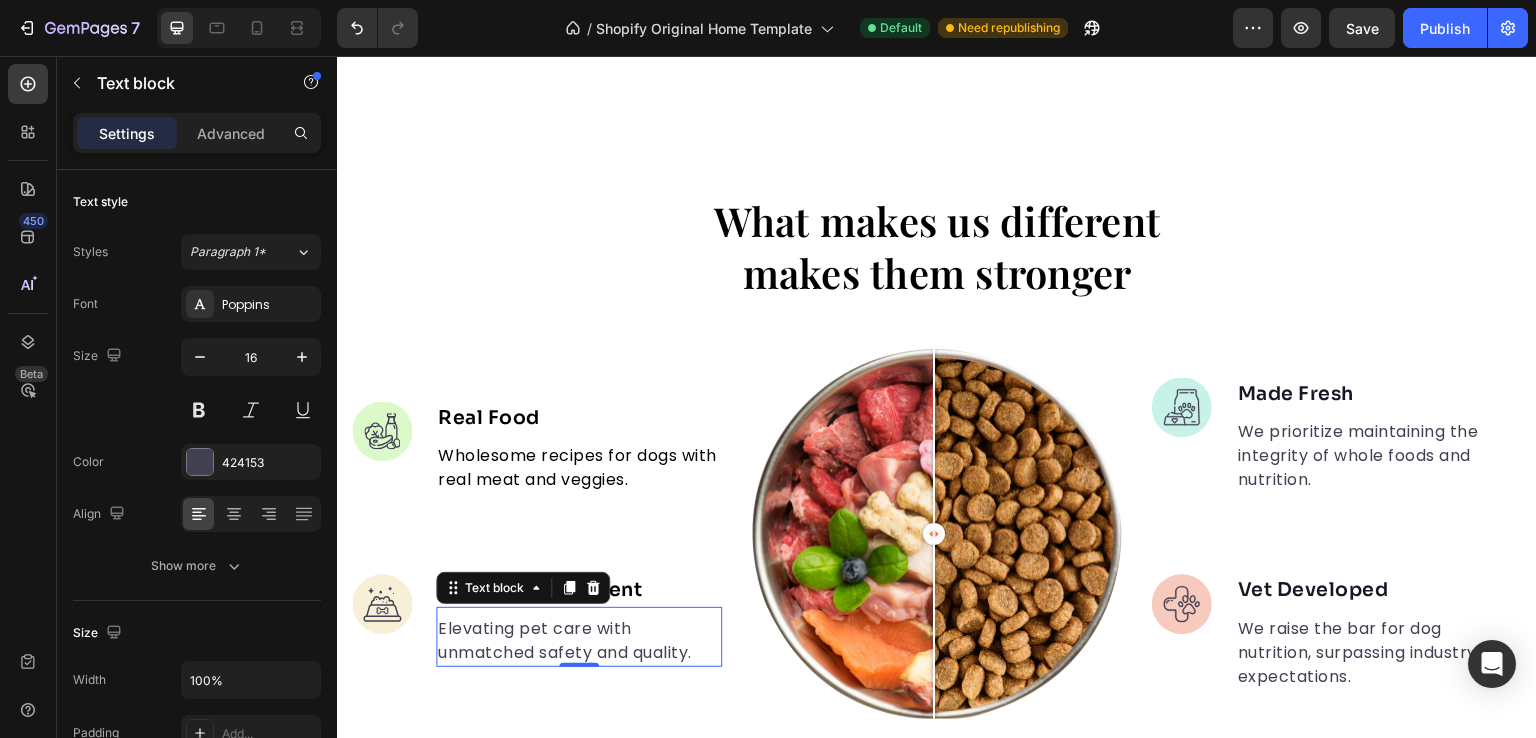 click on "Elevating pet care with unmatched safety and quality." at bounding box center [579, 641] 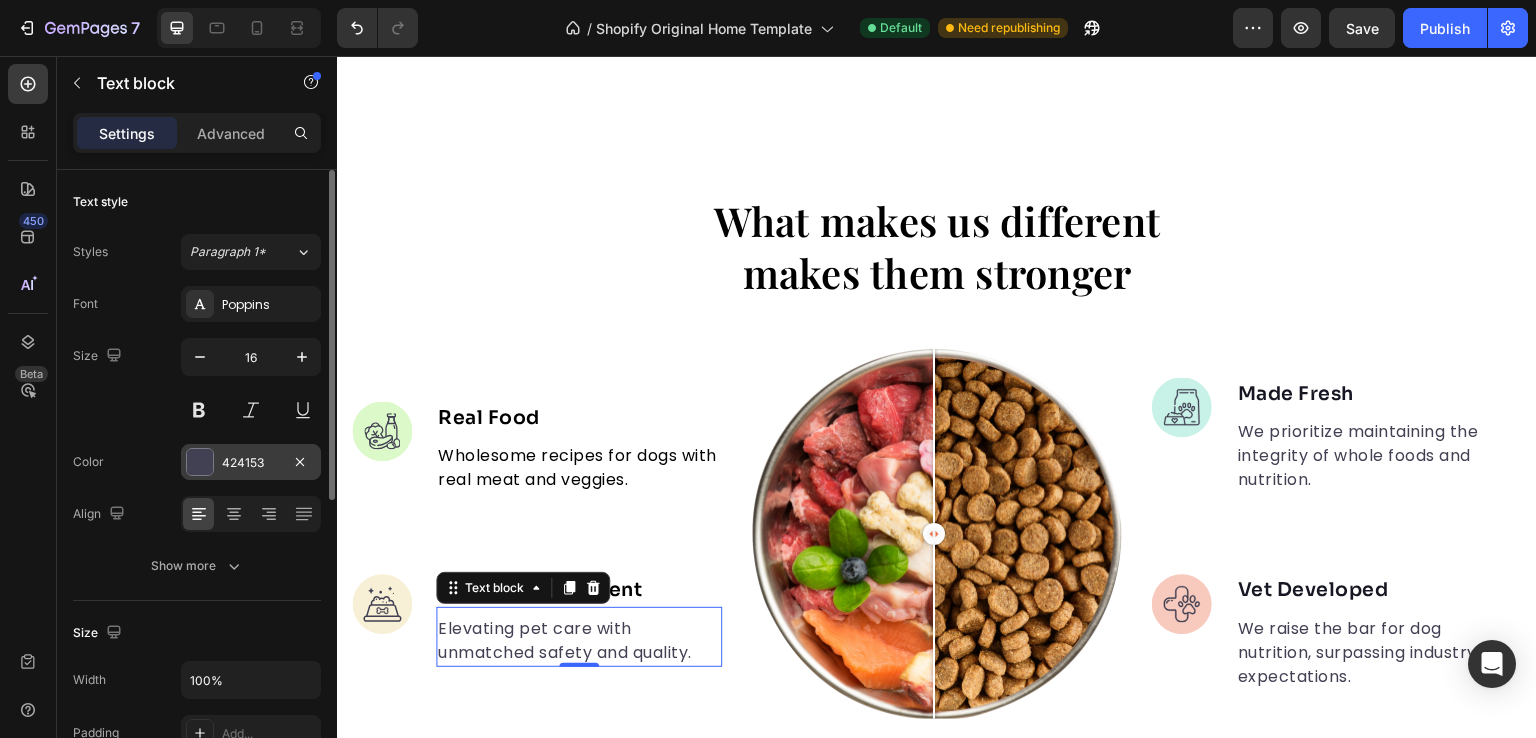 click on "424153" at bounding box center (251, 463) 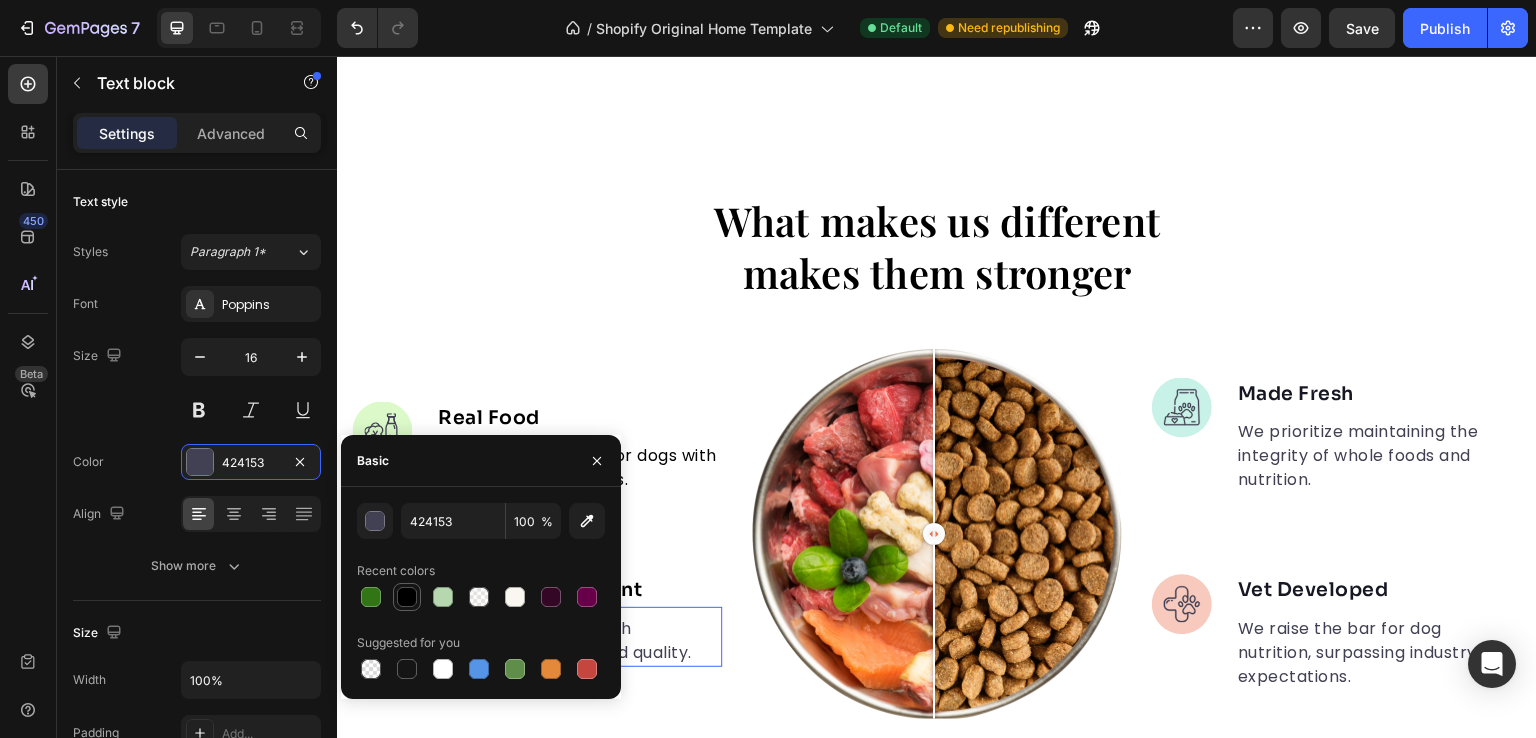 click at bounding box center (407, 597) 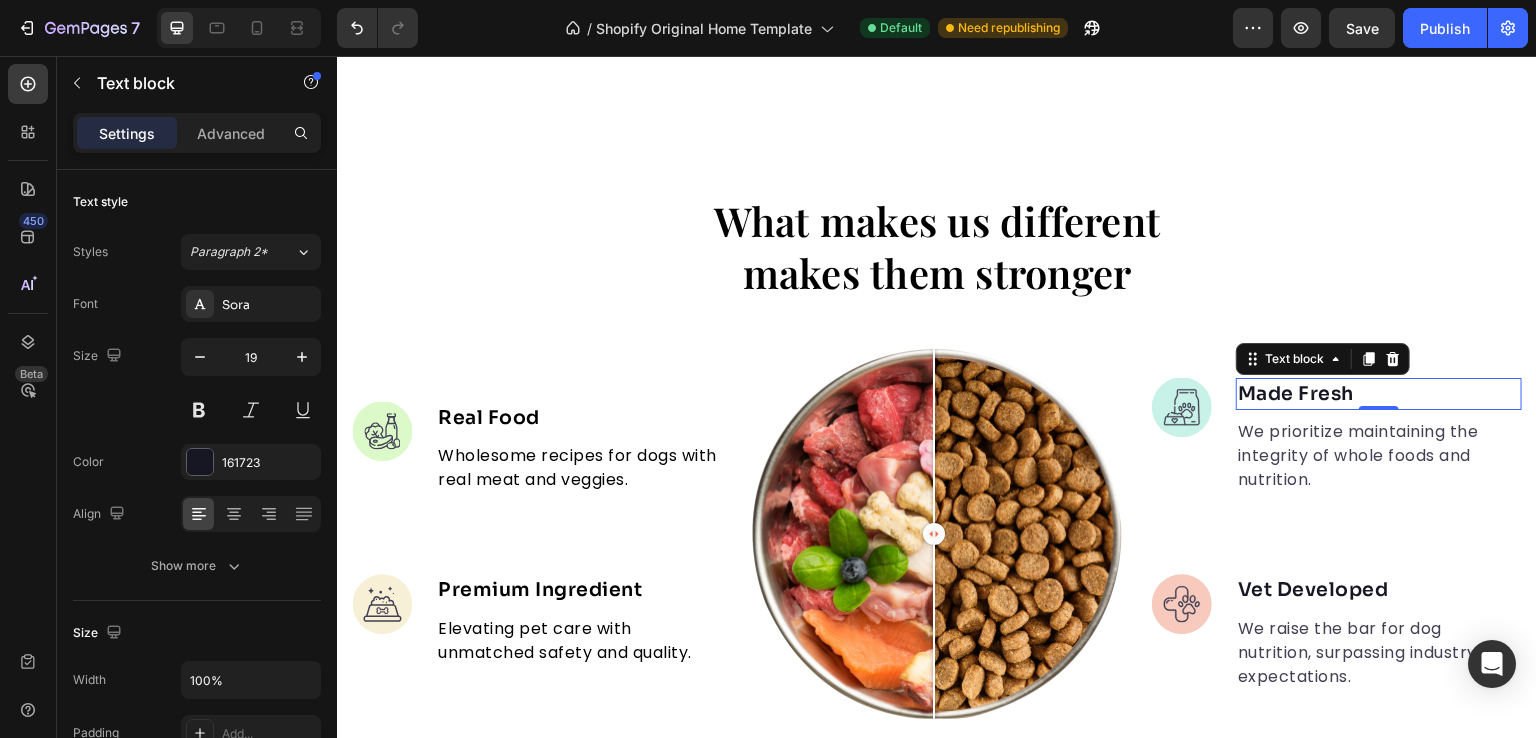 click on "Made Fresh" at bounding box center [1379, 394] 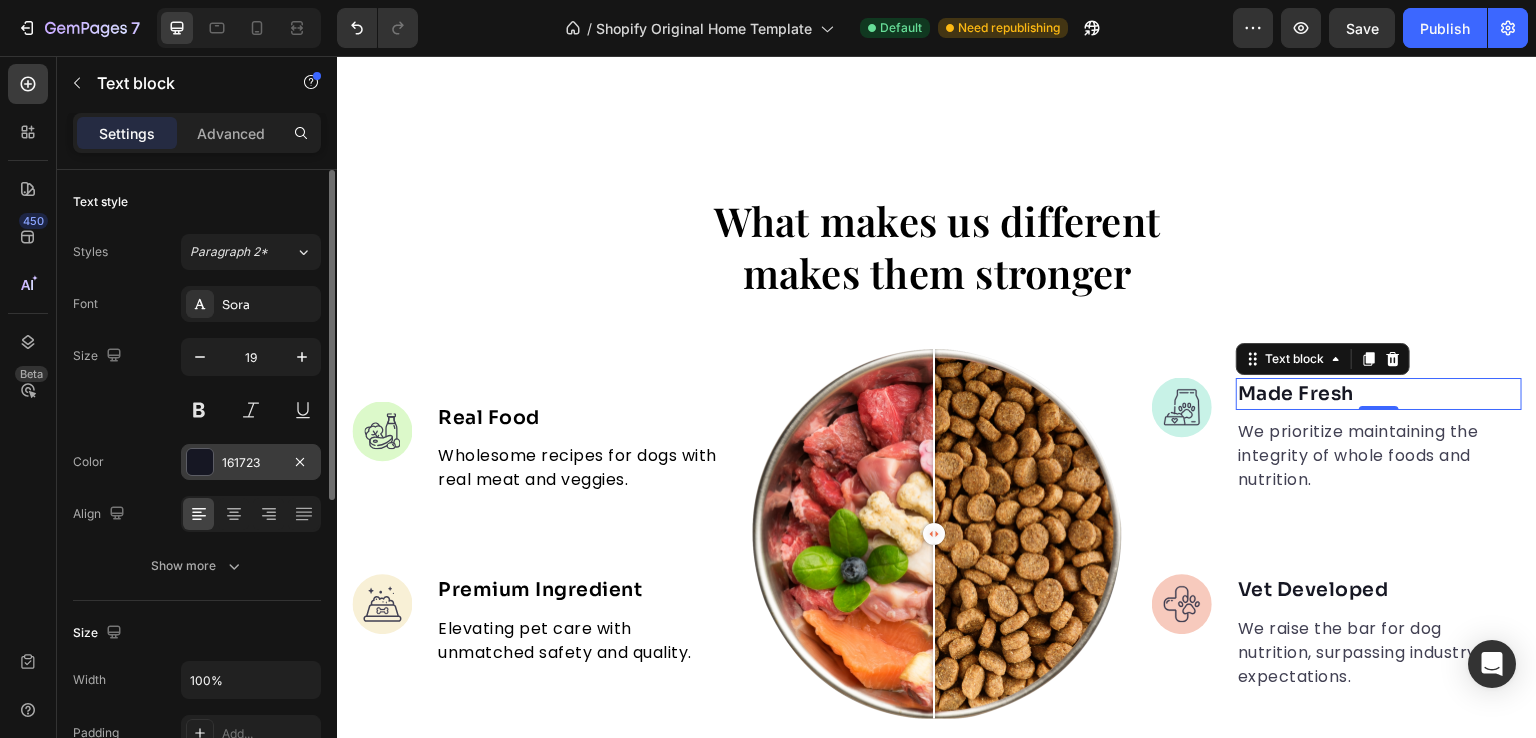 click on "161723" at bounding box center (251, 463) 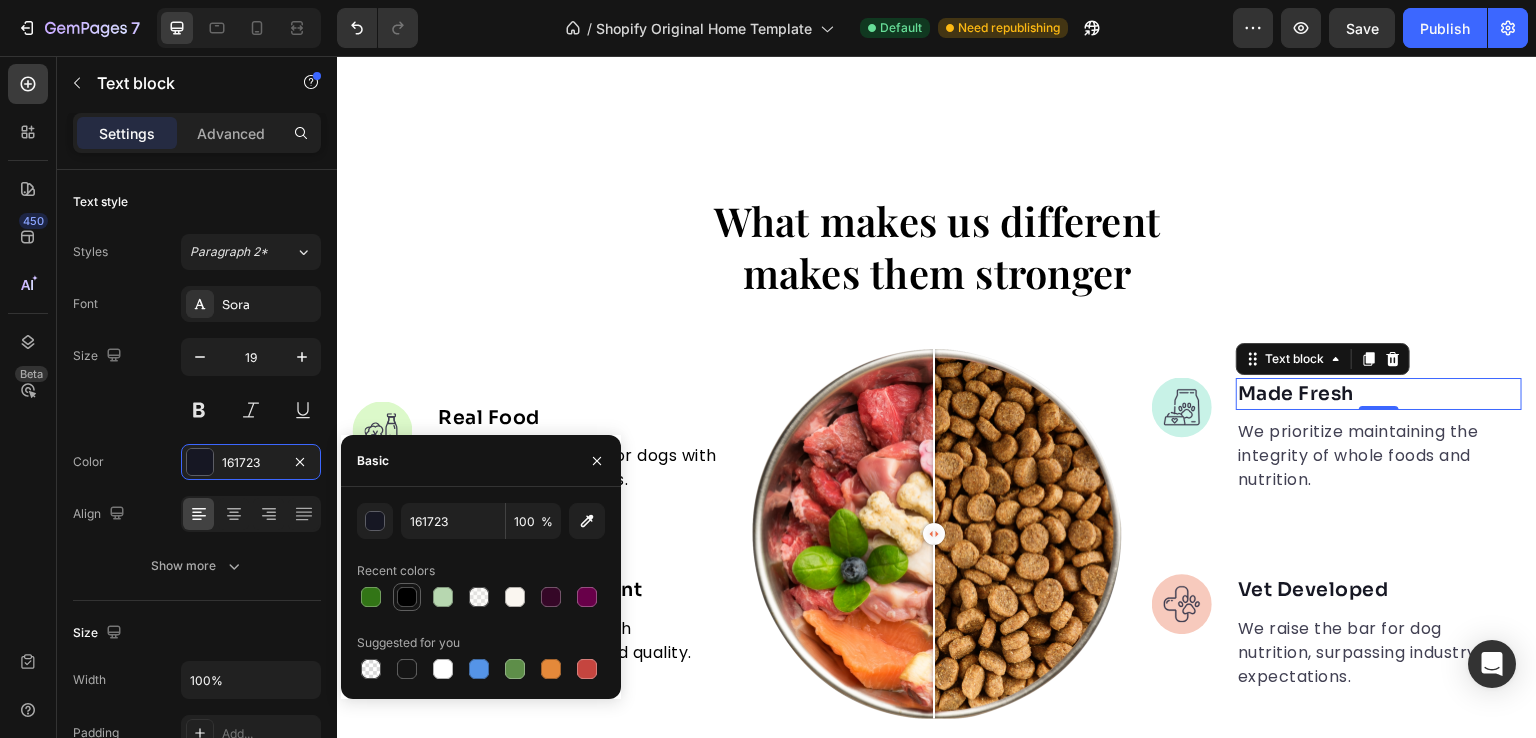 click at bounding box center (407, 597) 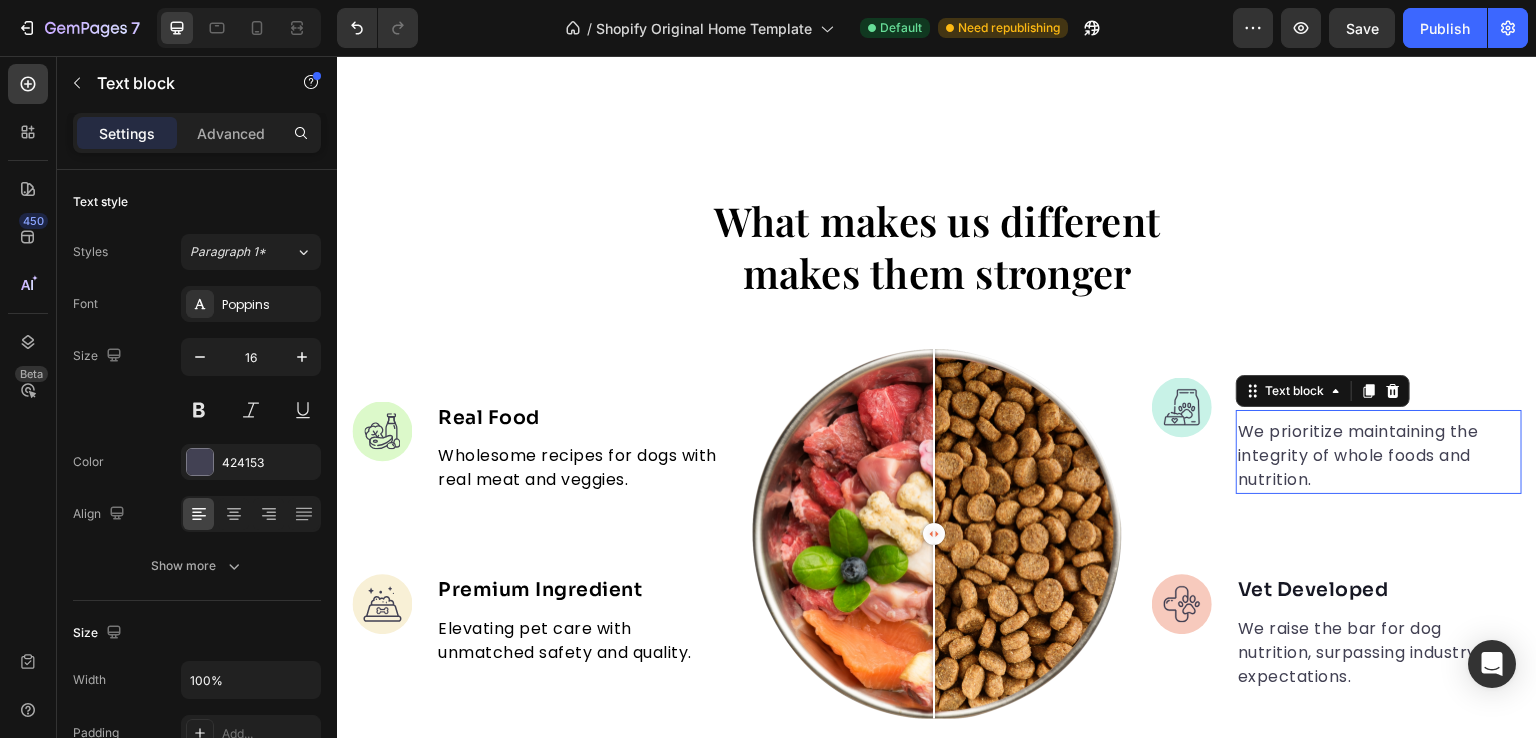 click on "We prioritize maintaining the integrity of whole foods and nutrition." at bounding box center (1379, 456) 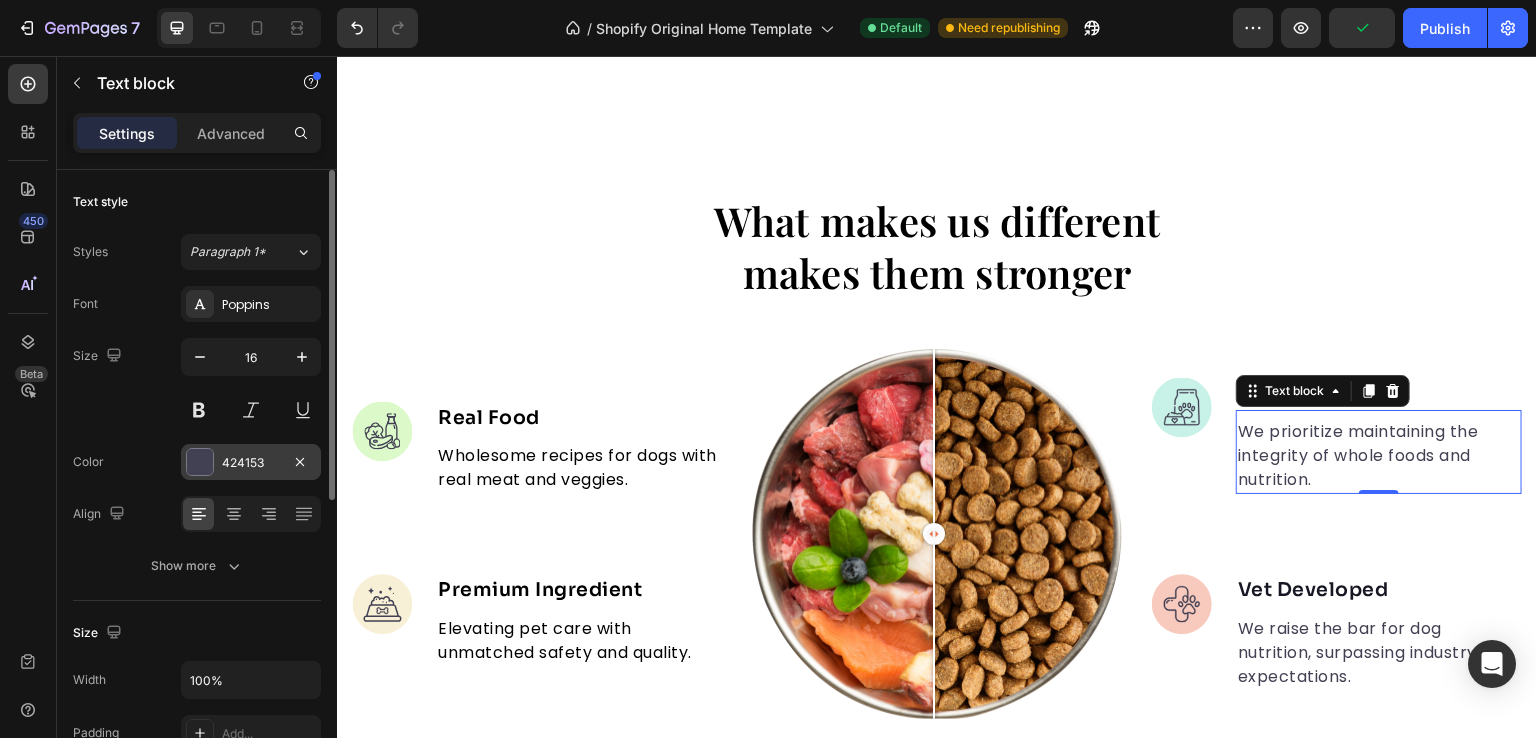 click on "424153" at bounding box center [251, 463] 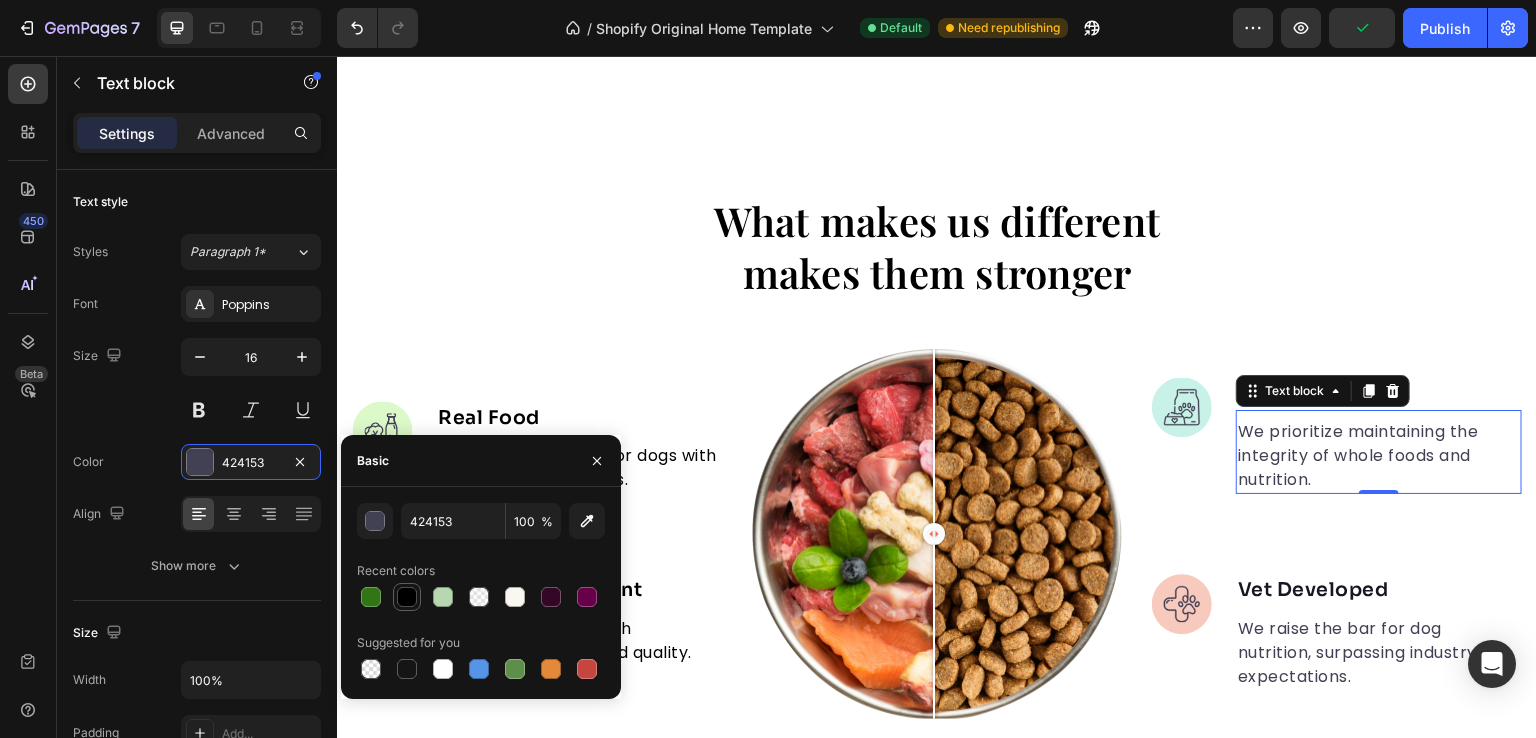 click at bounding box center (407, 597) 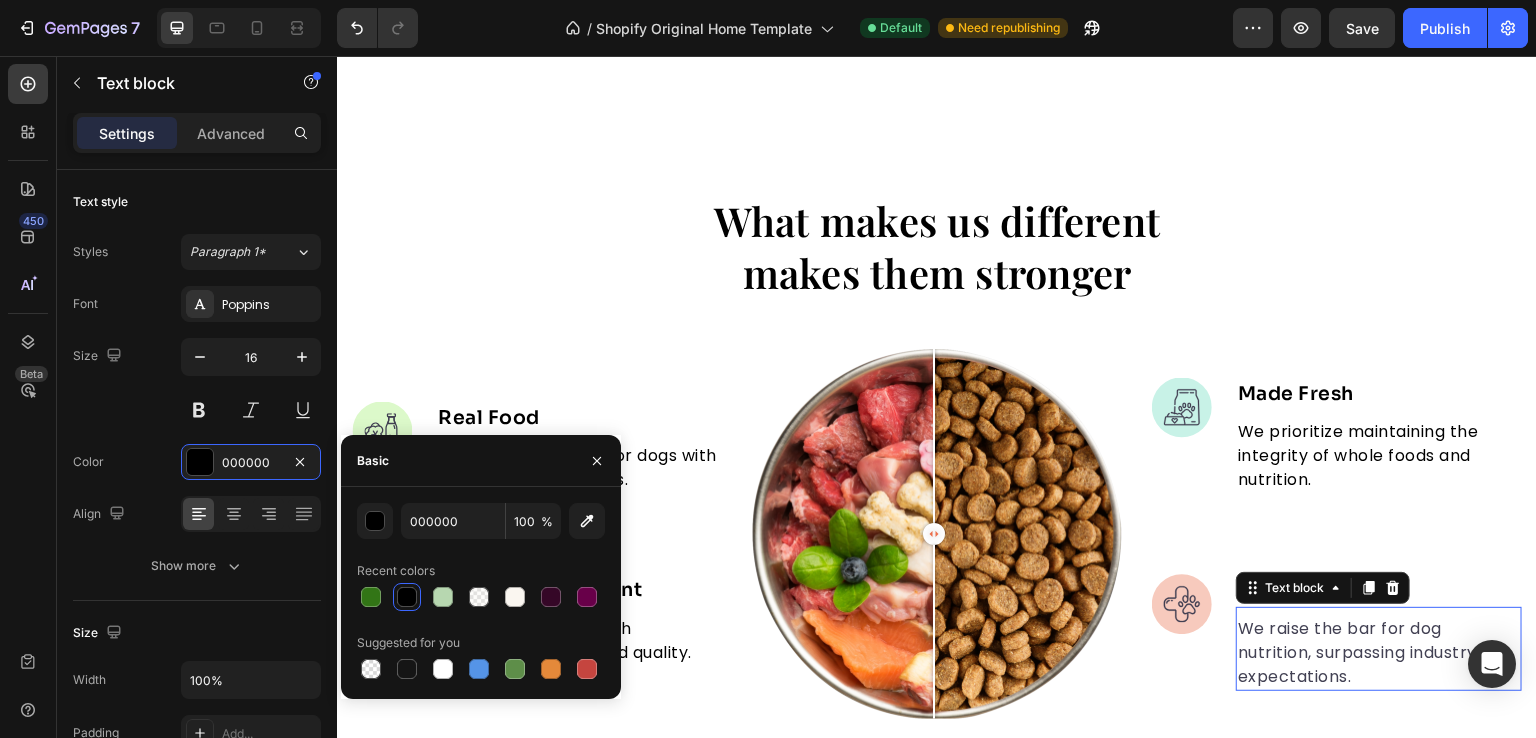 click on "We raise the bar for dog nutrition, surpassing industry expectations." at bounding box center [1379, 653] 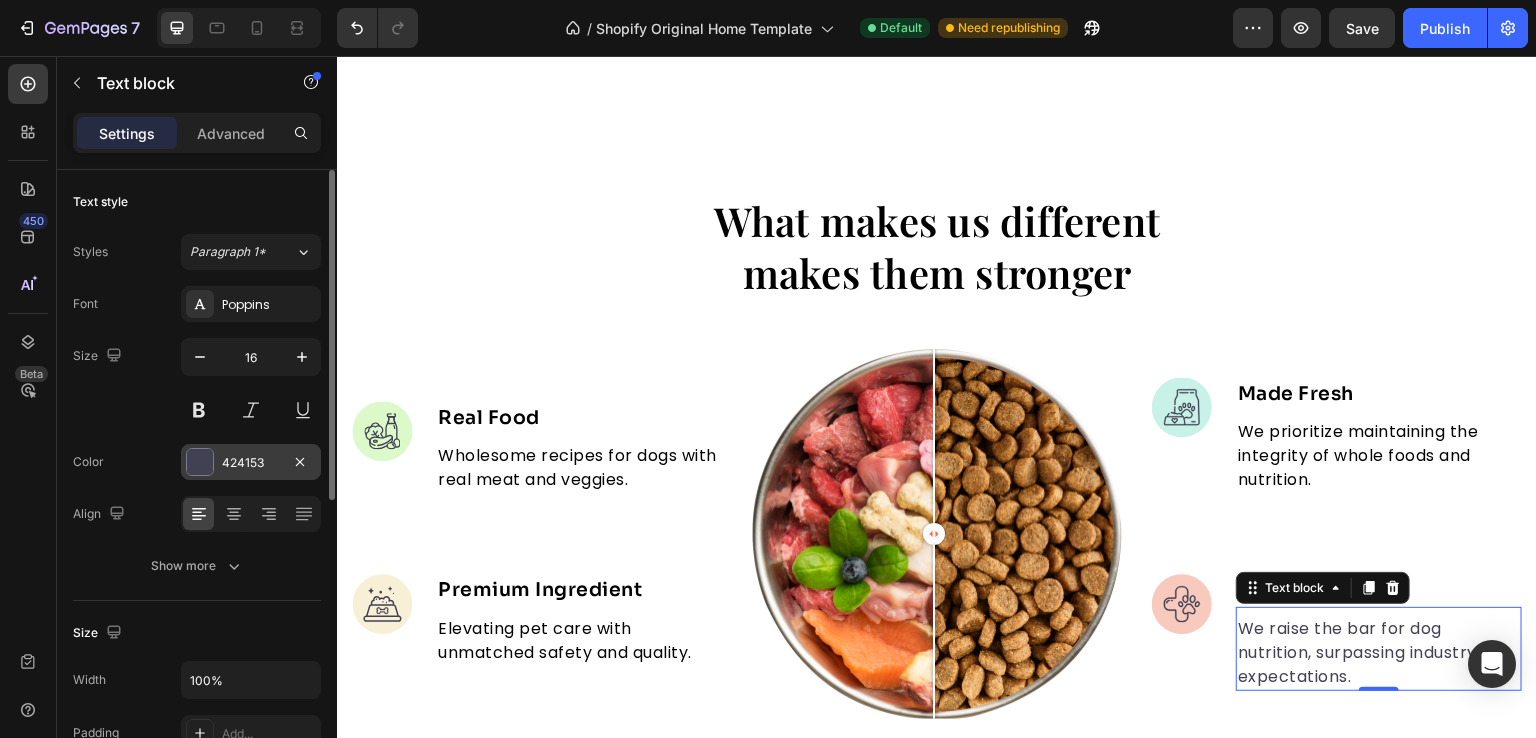 click on "424153" at bounding box center (251, 462) 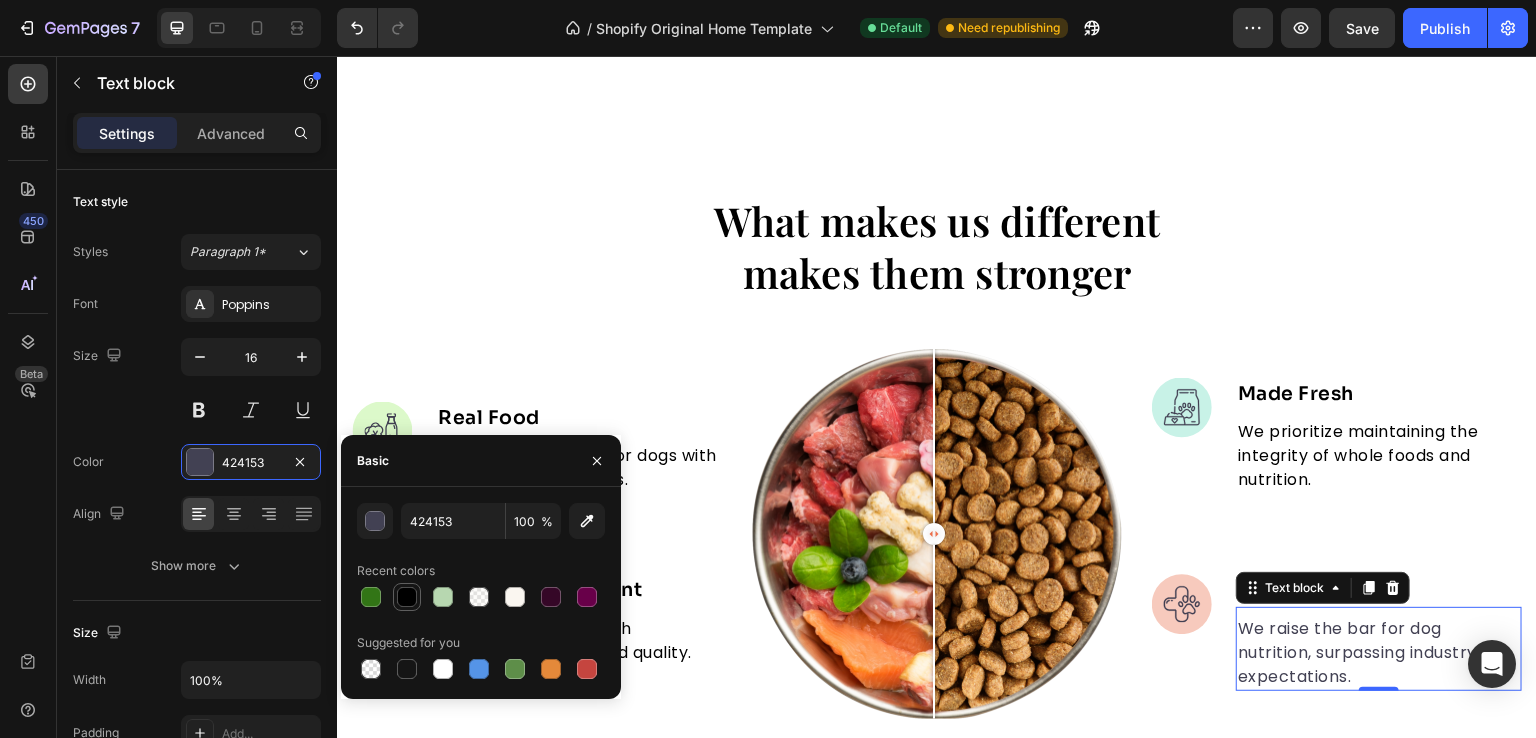 click at bounding box center (407, 597) 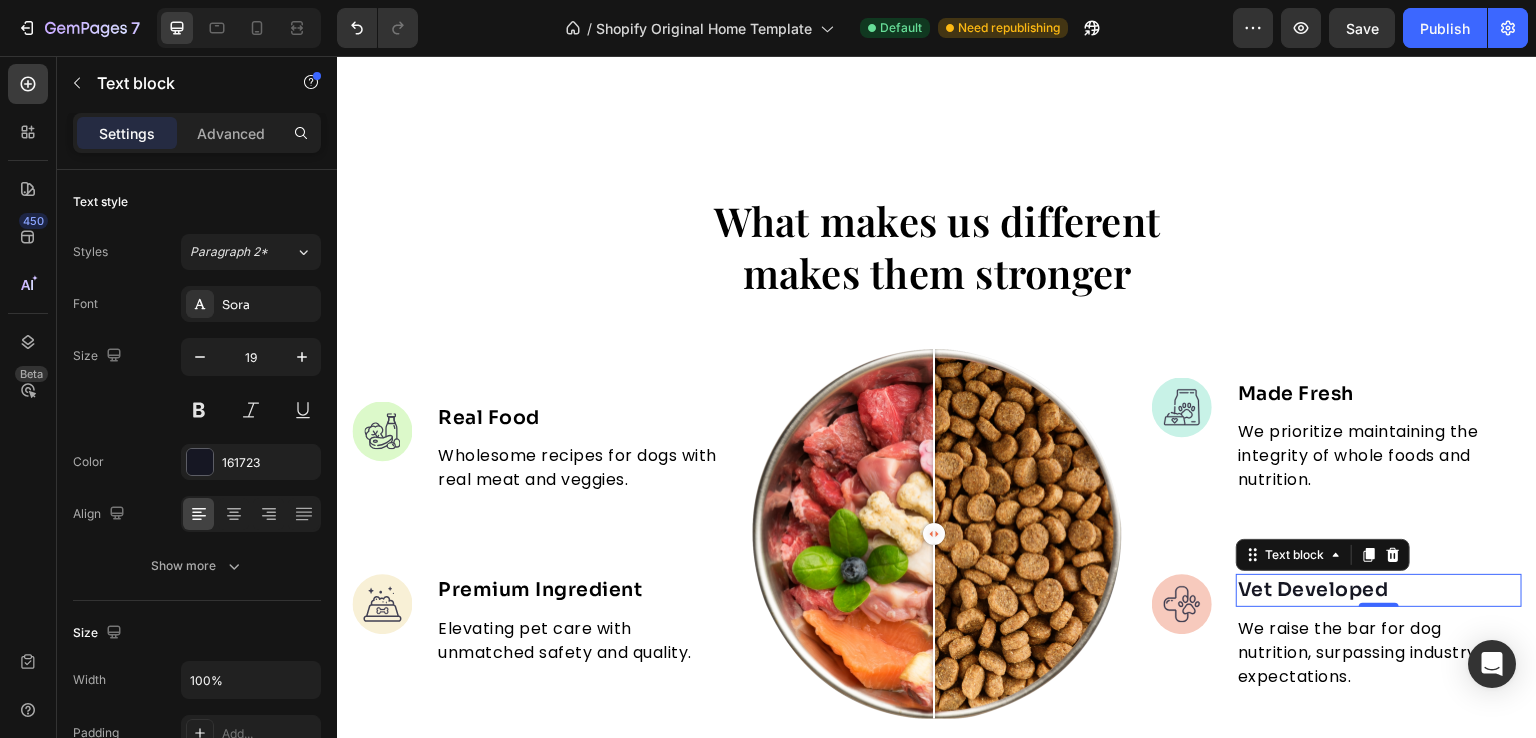 click on "Vet Developed" at bounding box center [1379, 590] 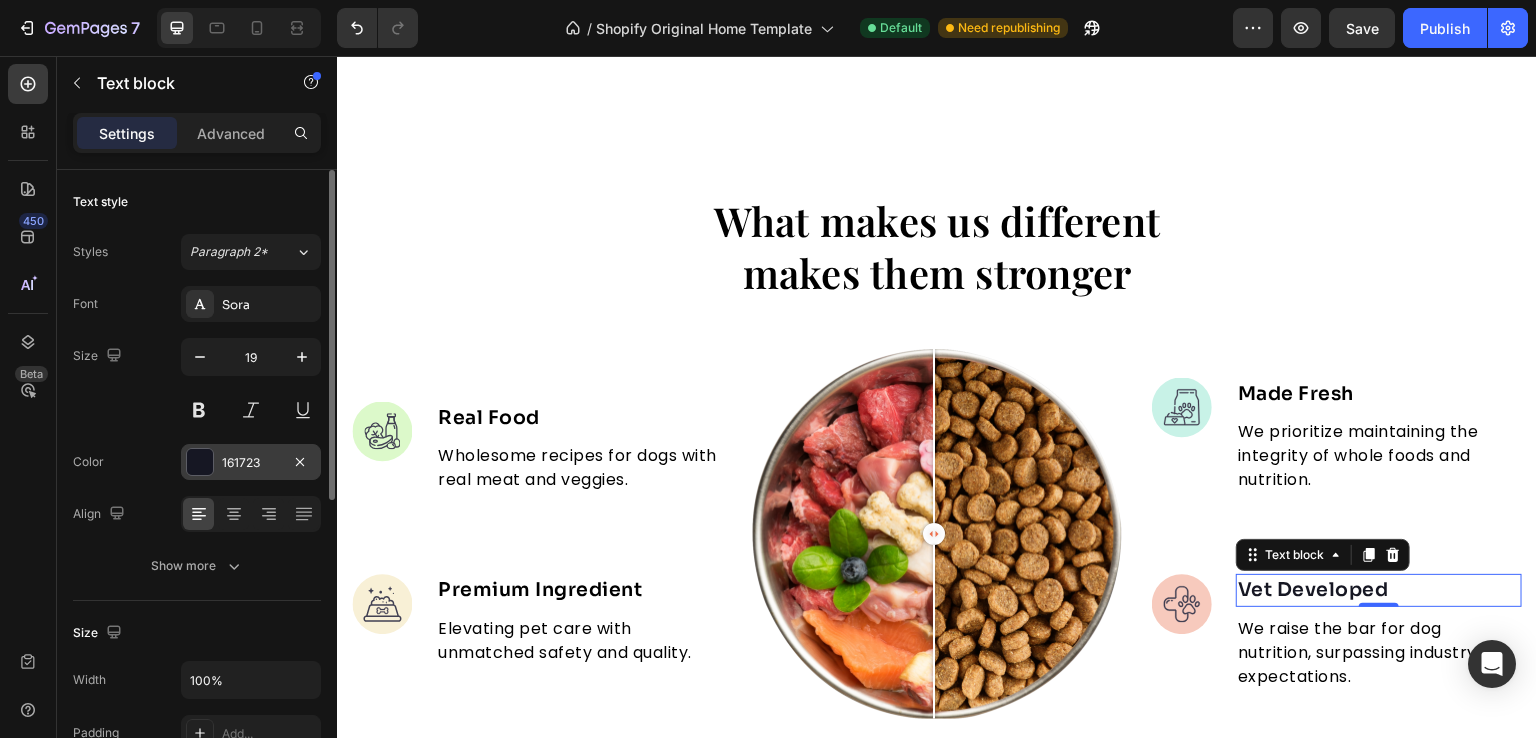 click on "161723" at bounding box center [251, 463] 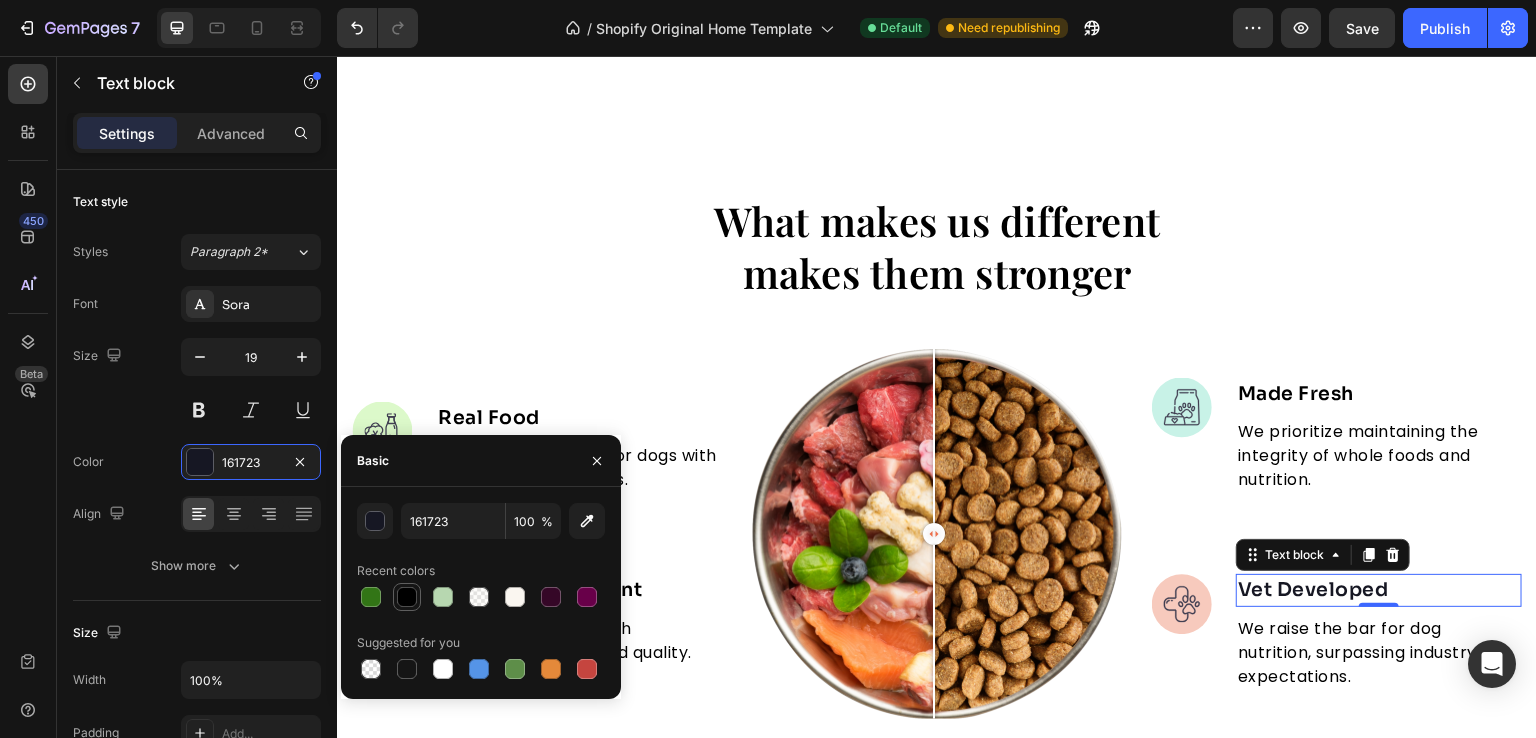 click at bounding box center (407, 597) 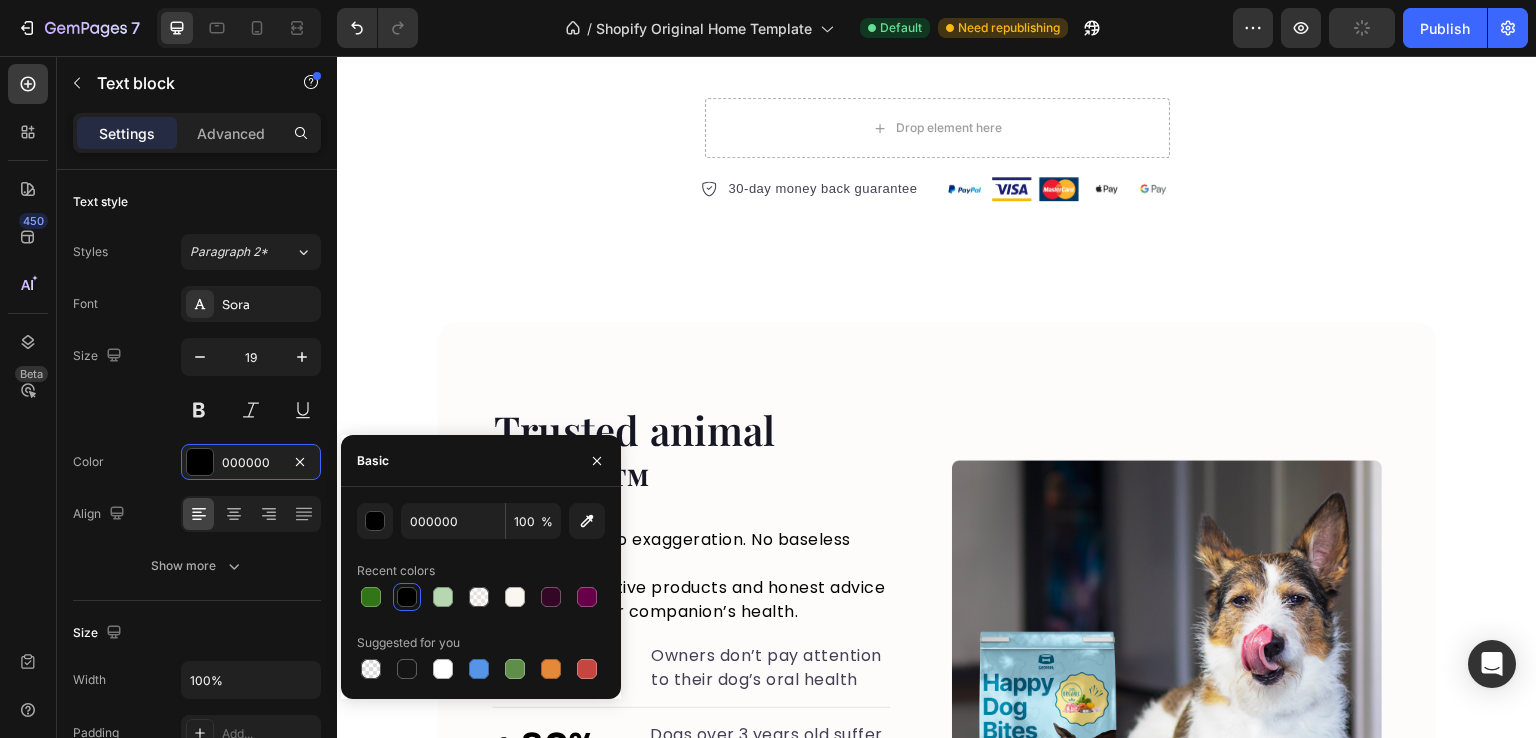 scroll, scrollTop: 2200, scrollLeft: 0, axis: vertical 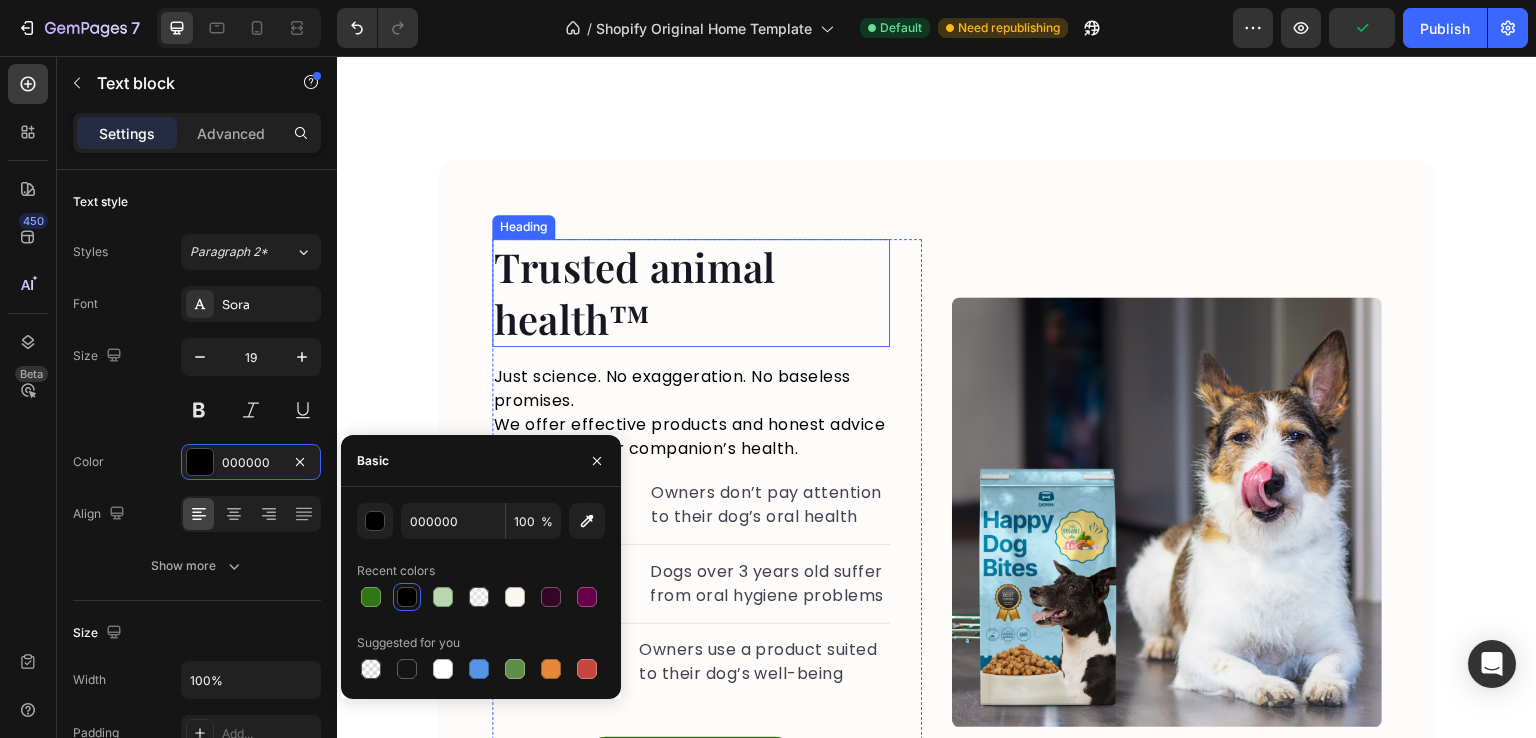click on "Trusted animal health™" at bounding box center (691, 293) 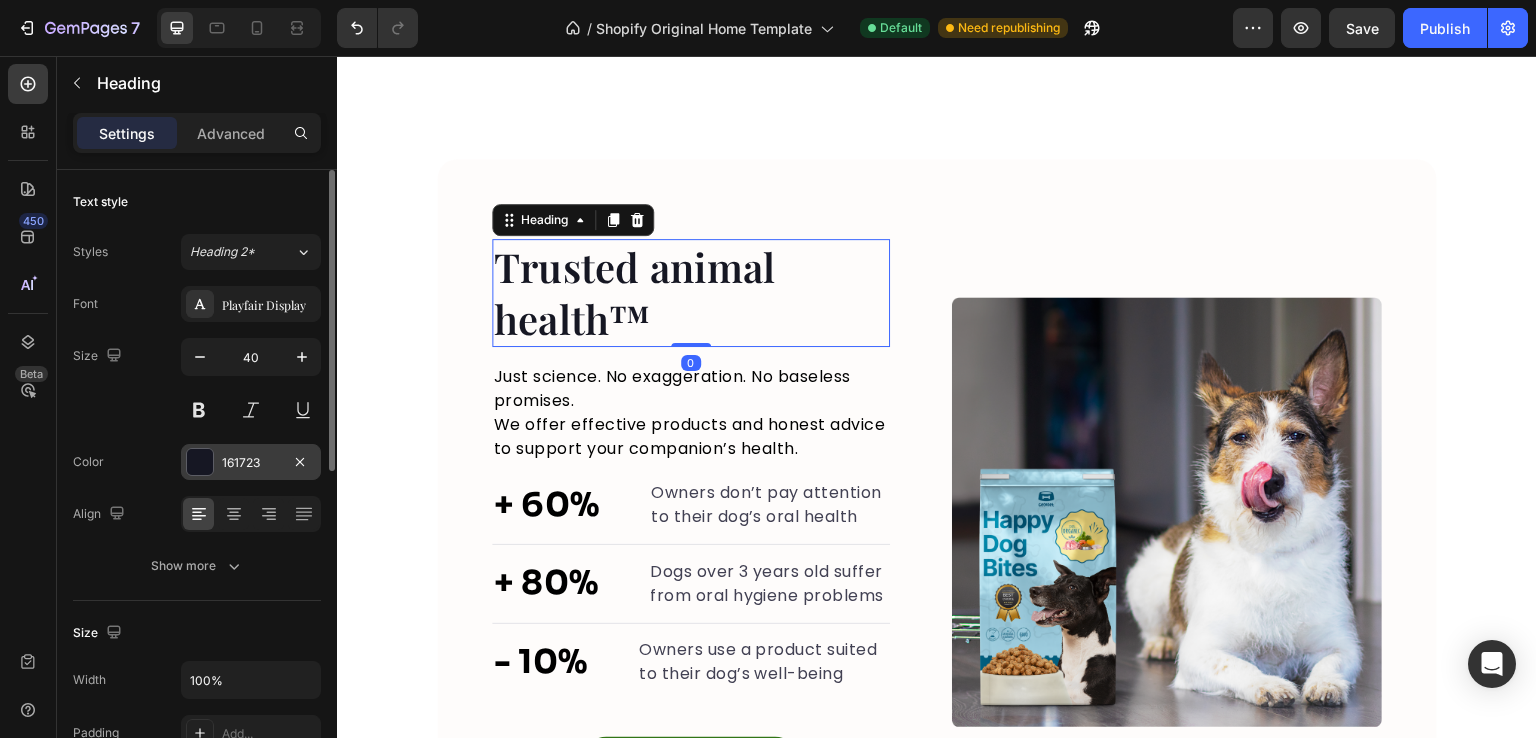 click on "161723" at bounding box center (251, 462) 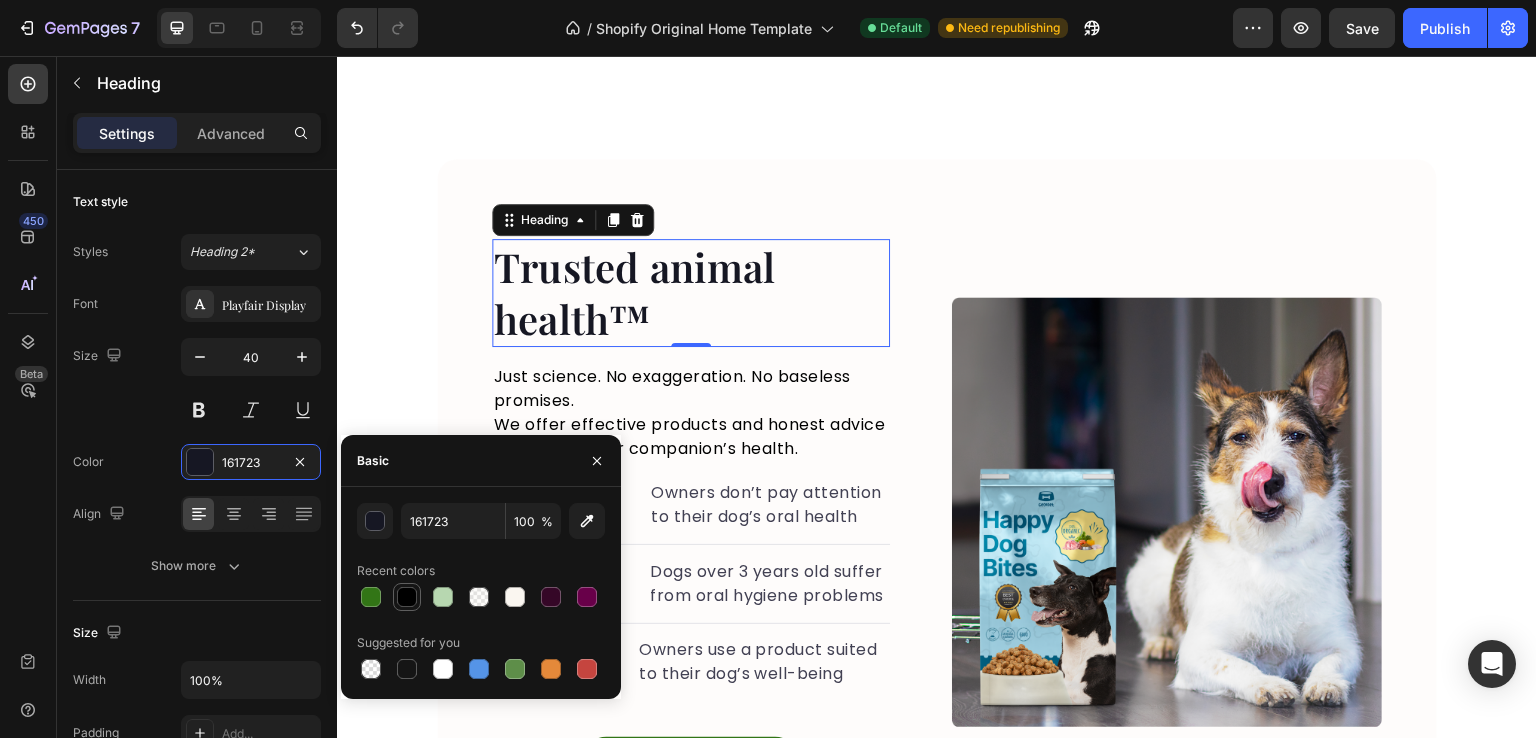 click at bounding box center (407, 597) 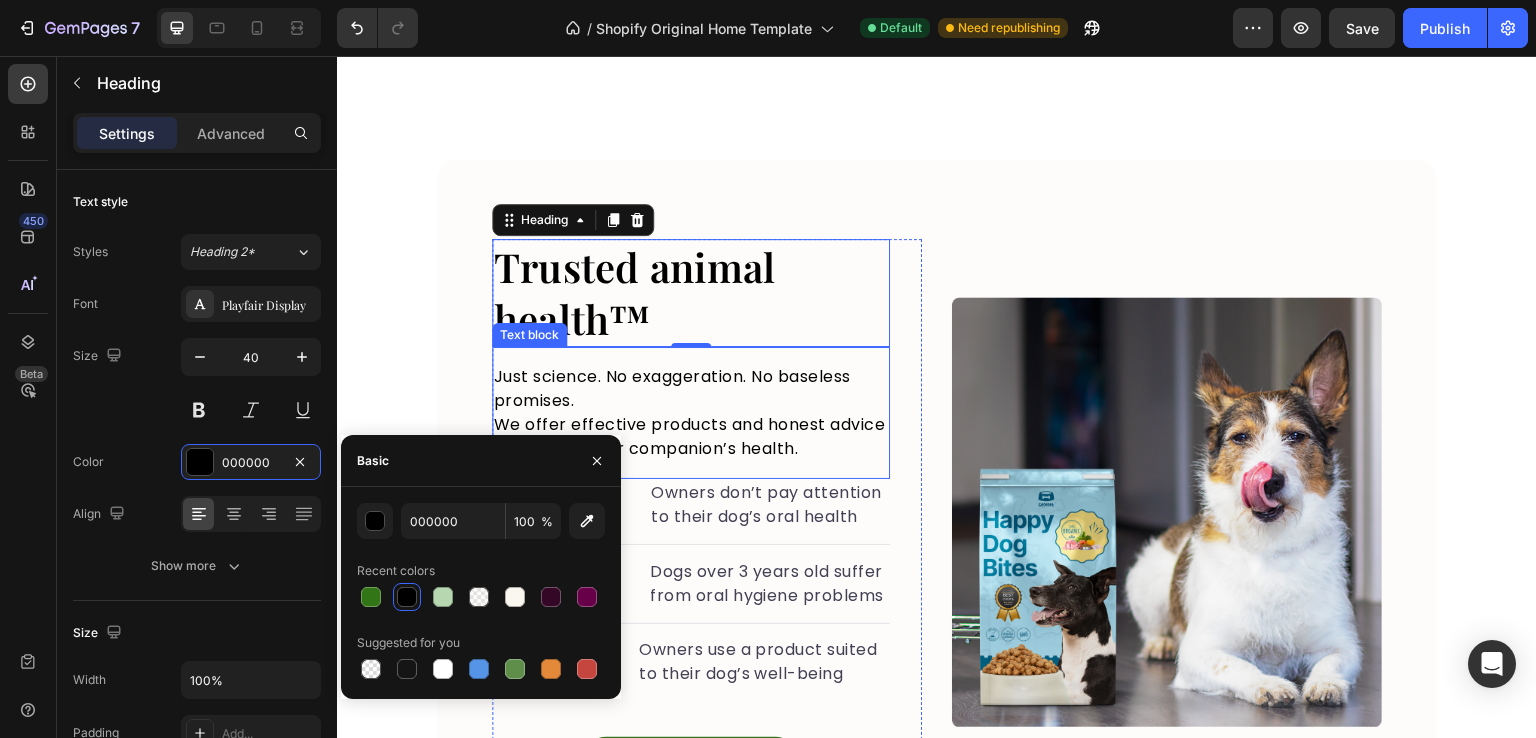 click on "Just science. No exaggeration. No baseless promises. We offer effective products and honest advice to support your companion’s health." at bounding box center [691, 413] 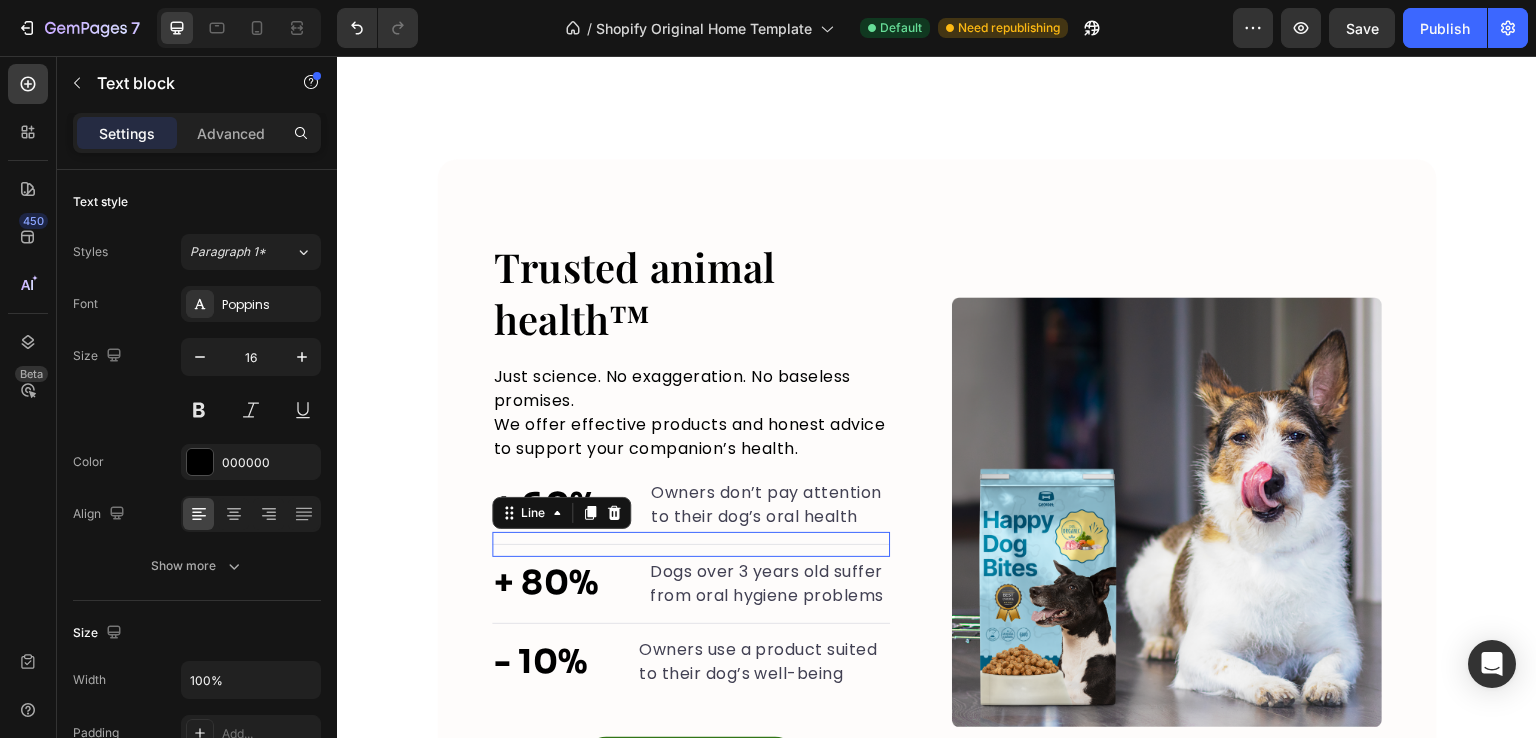 click on "Title Line   0" at bounding box center [691, 544] 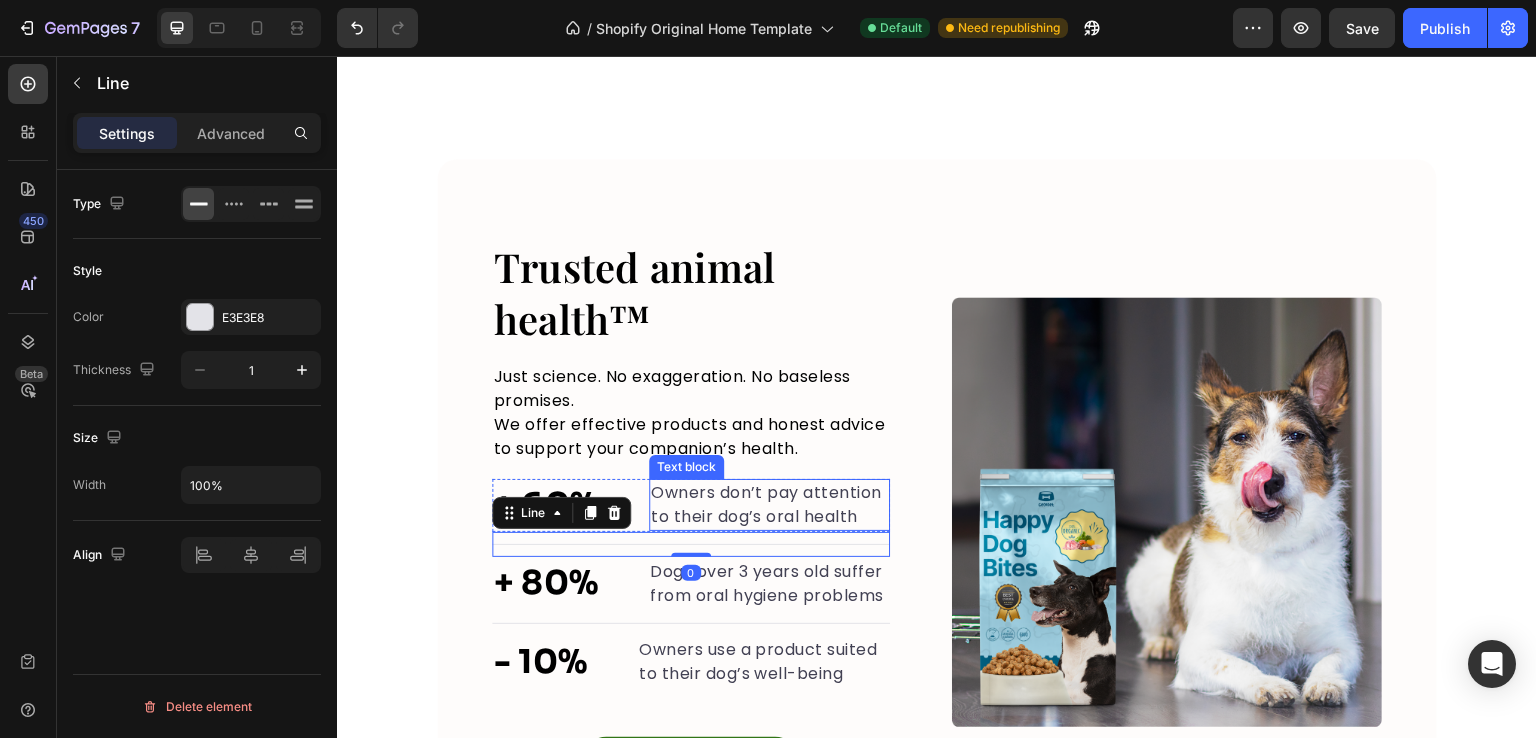 click on "Owners don’t pay attention to their dog’s oral health" at bounding box center (769, 505) 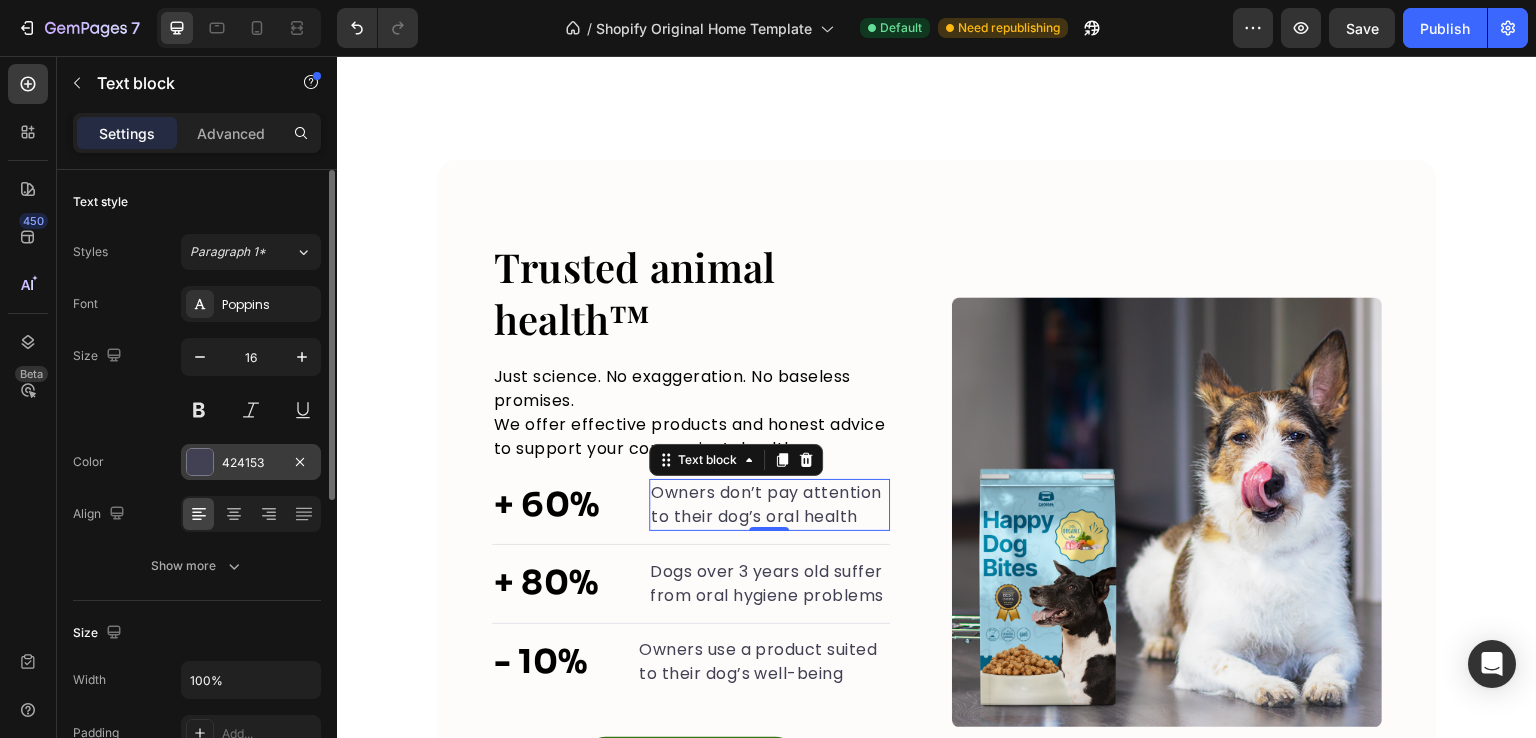 click on "424153" at bounding box center (251, 463) 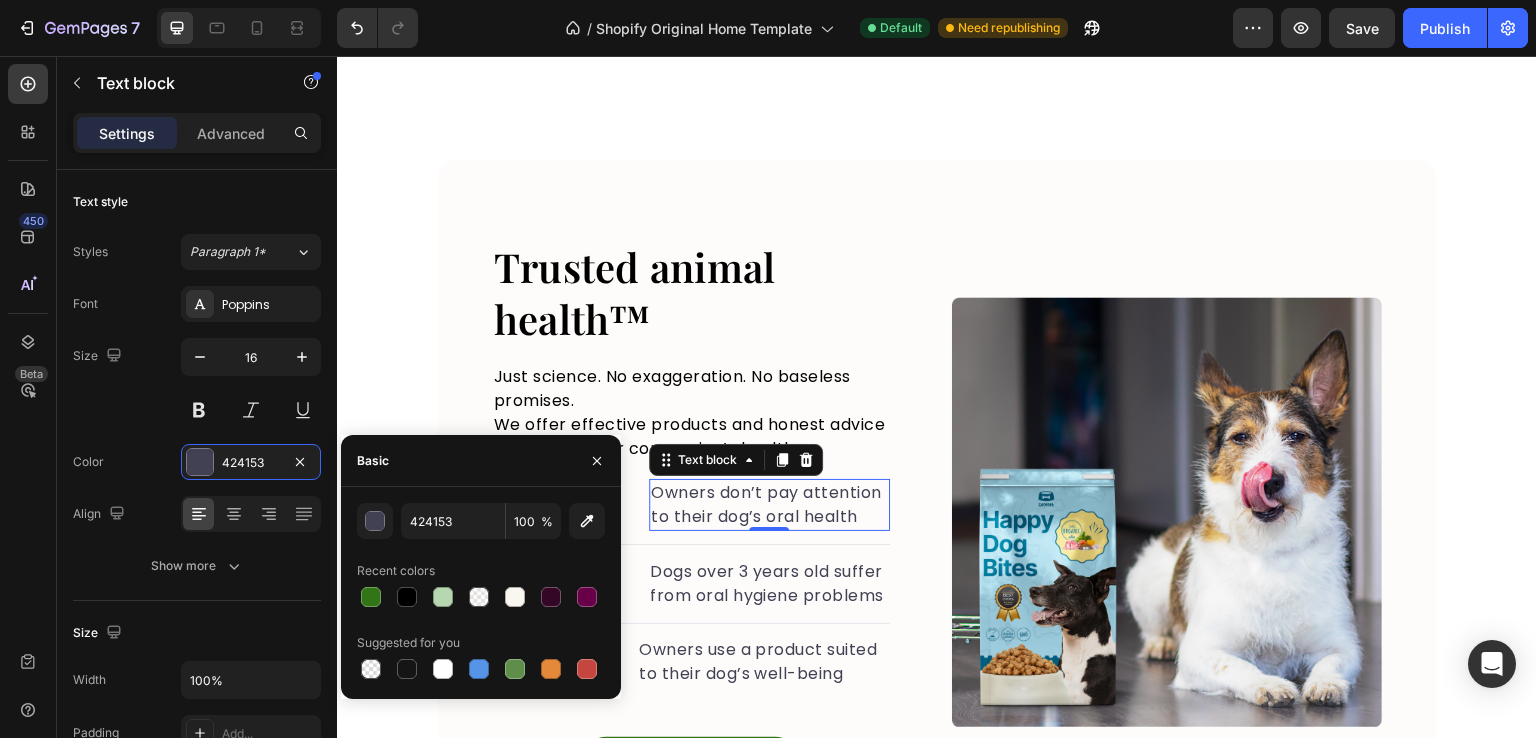 click on "424153 100 % Recent colors Suggested for you" at bounding box center [481, 593] 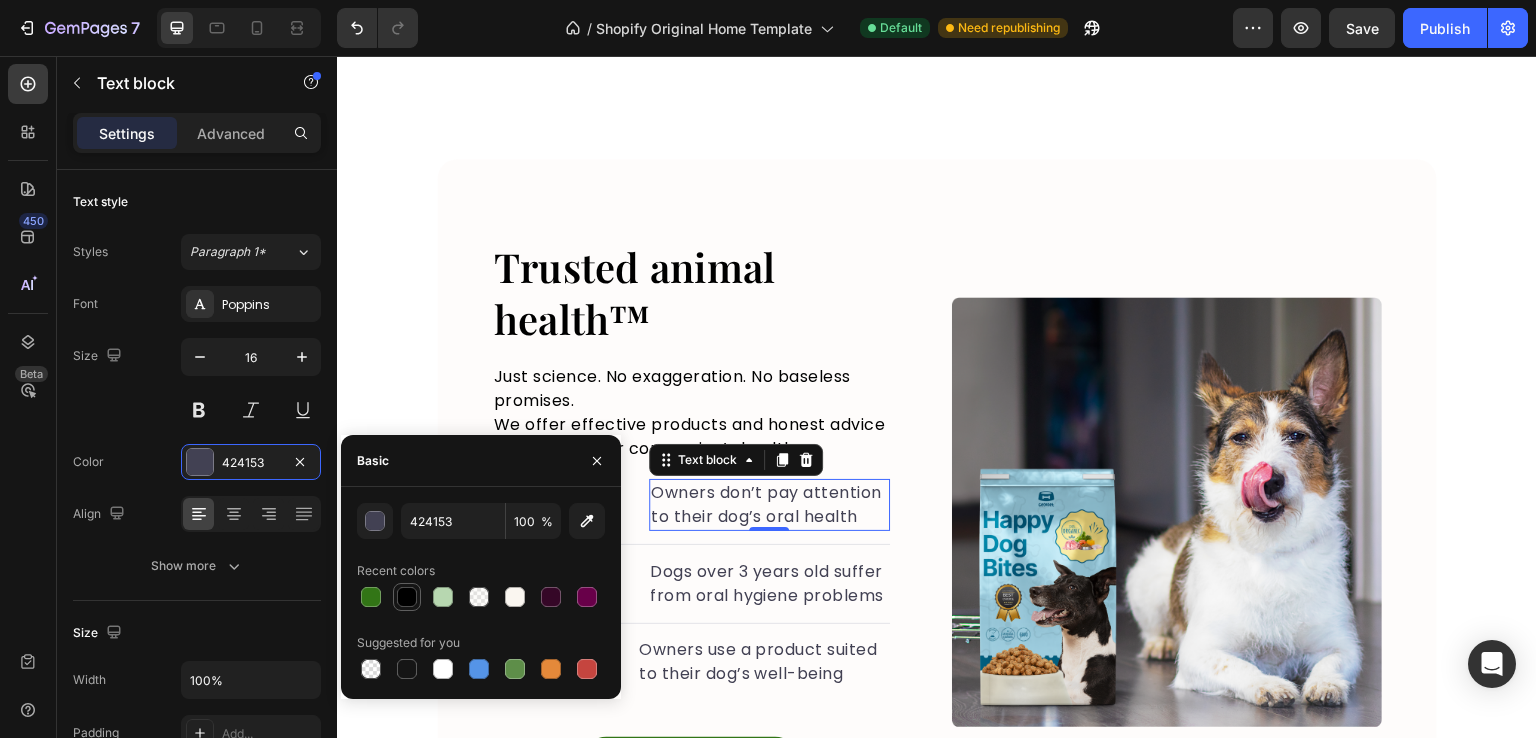 click at bounding box center (407, 597) 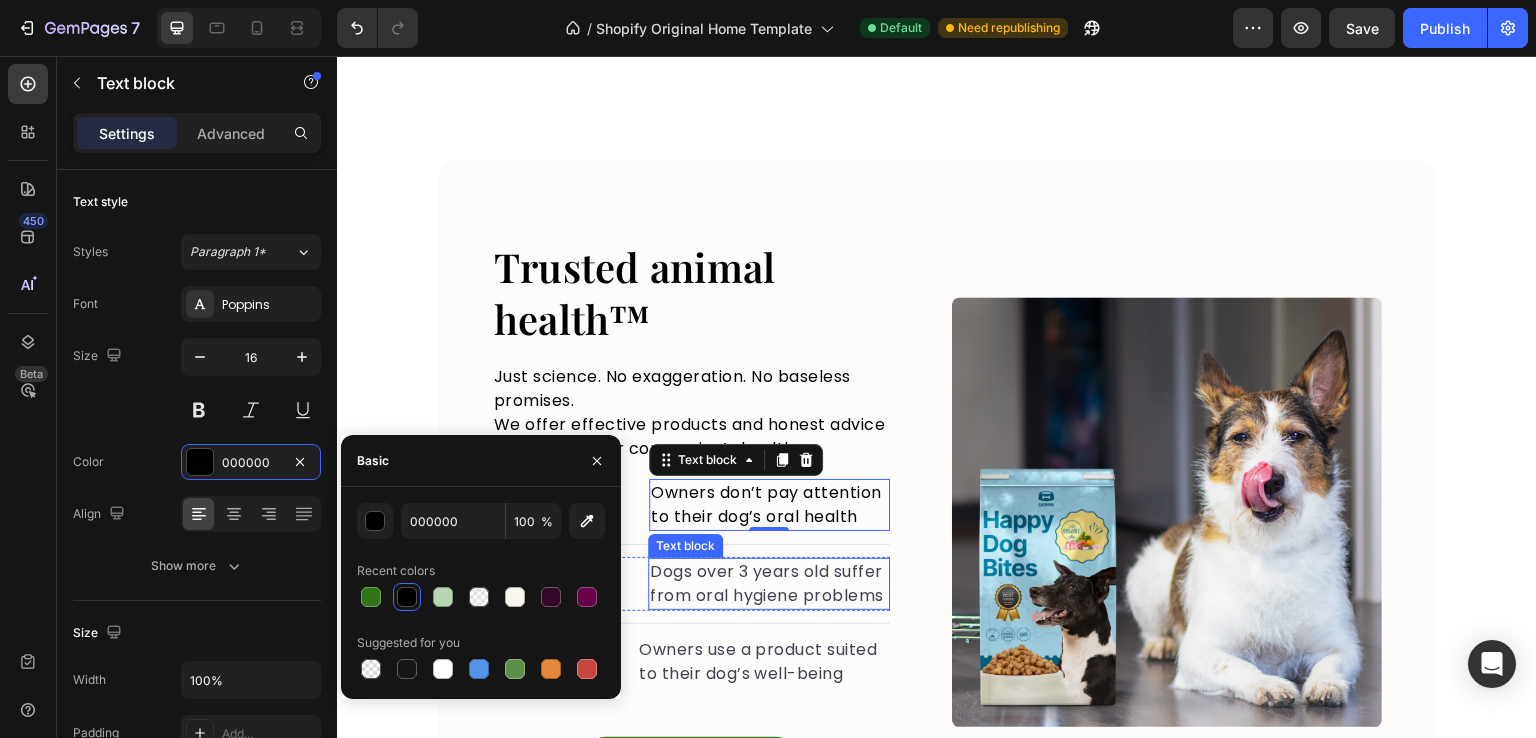 click on "Dogs over 3 years old suffer from oral hygiene problems" at bounding box center (769, 584) 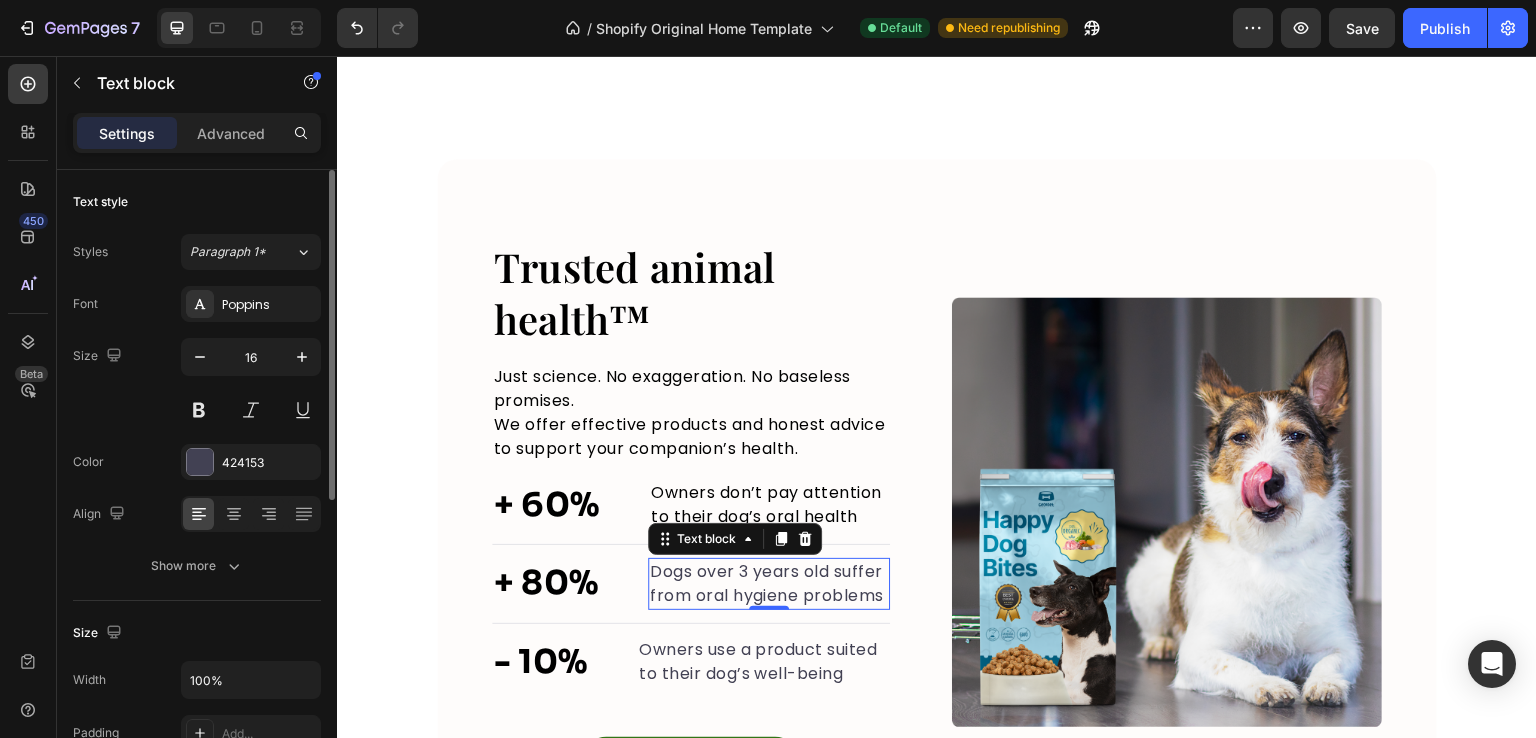 click on "Font Poppins Size 16 Color 424153 Align Show more" at bounding box center [197, 435] 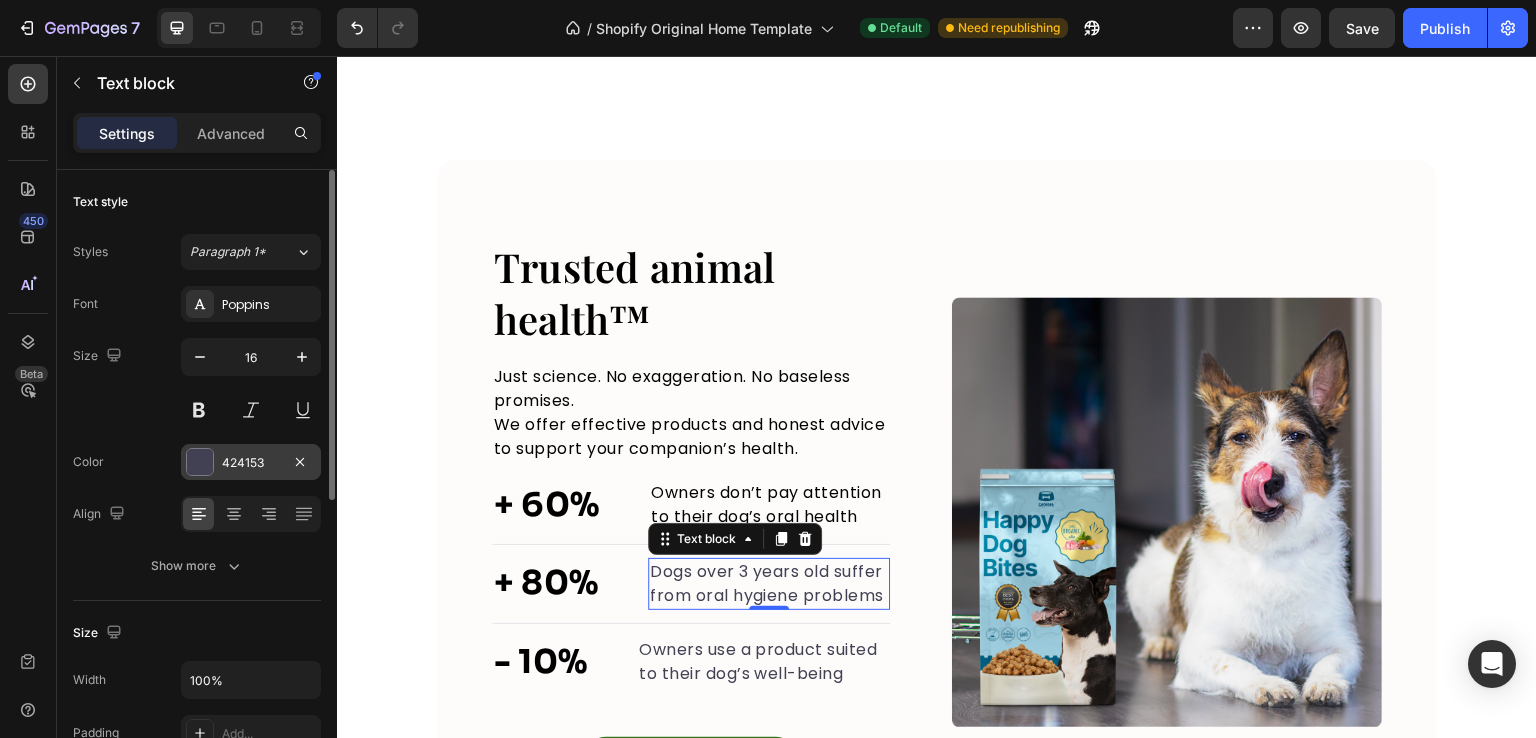 click on "424153" at bounding box center [251, 463] 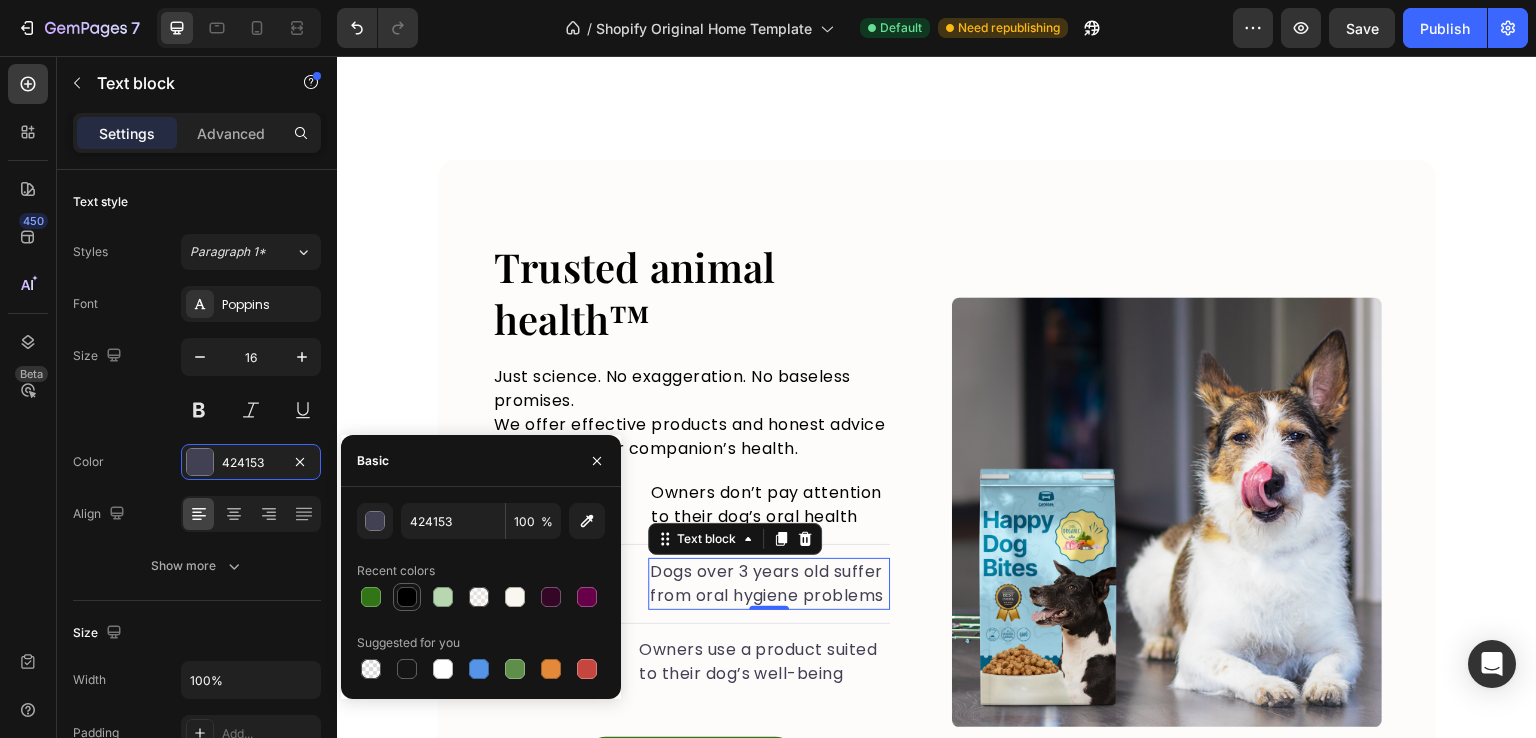 click at bounding box center (407, 597) 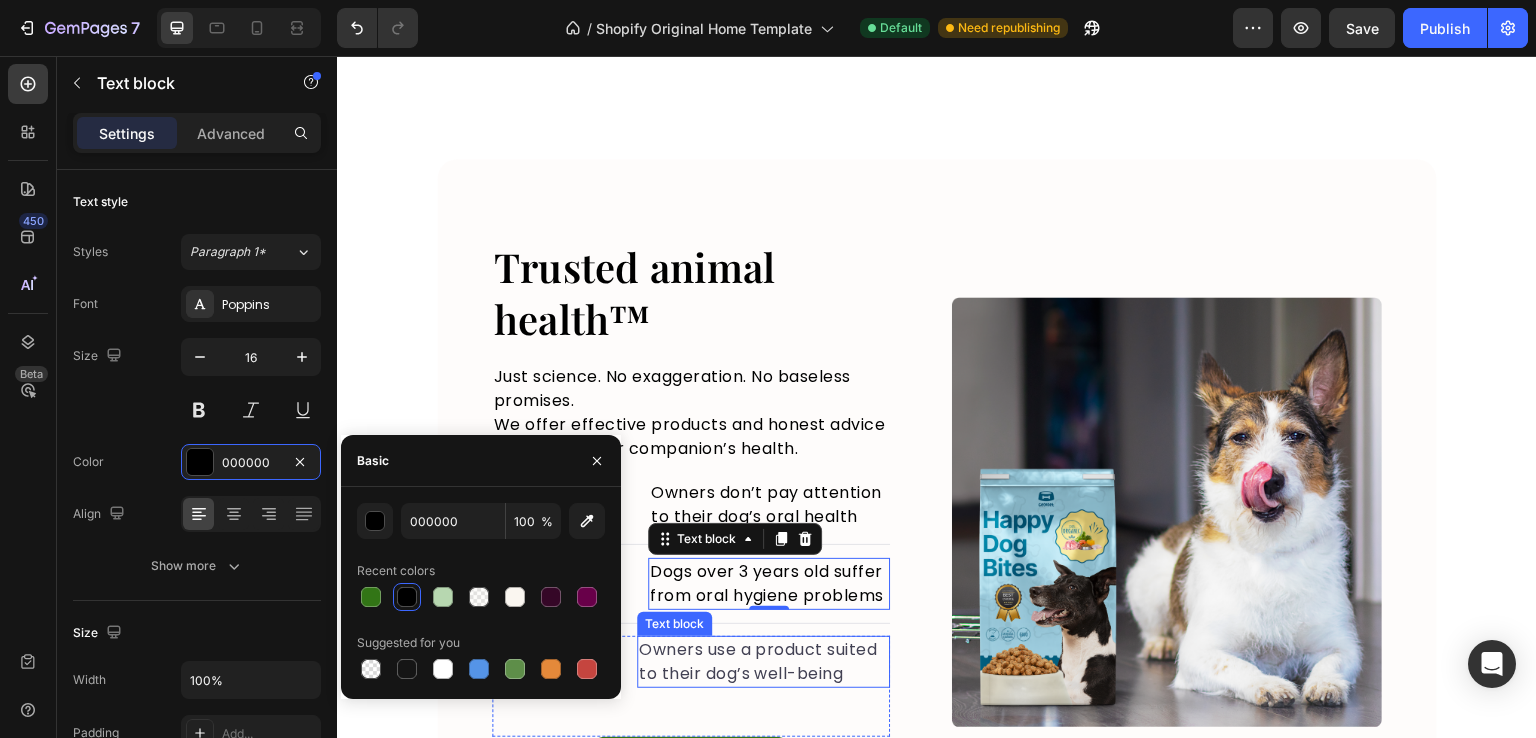 click on "Owners use a product suited to their dog’s well-being" at bounding box center [763, 662] 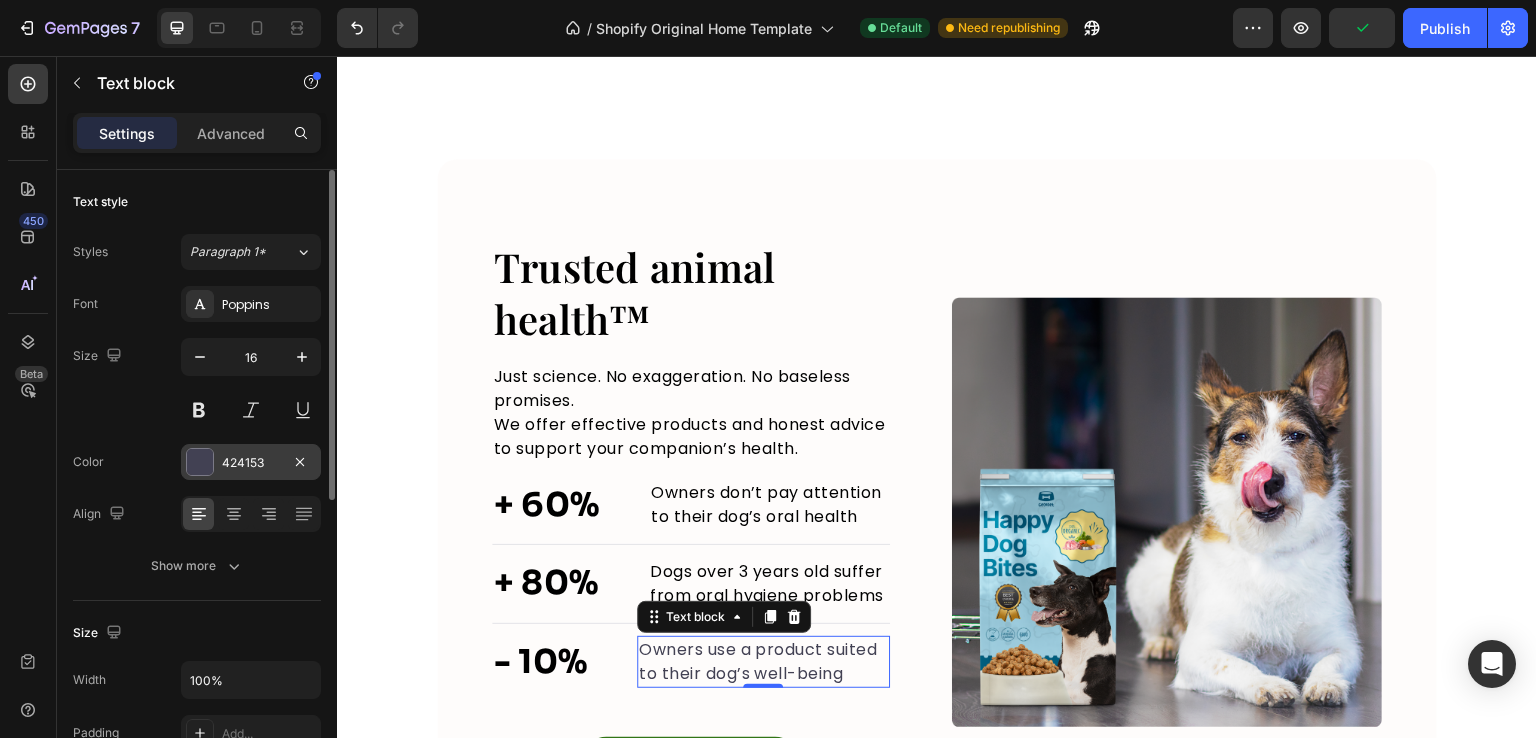 click on "424153" at bounding box center [251, 463] 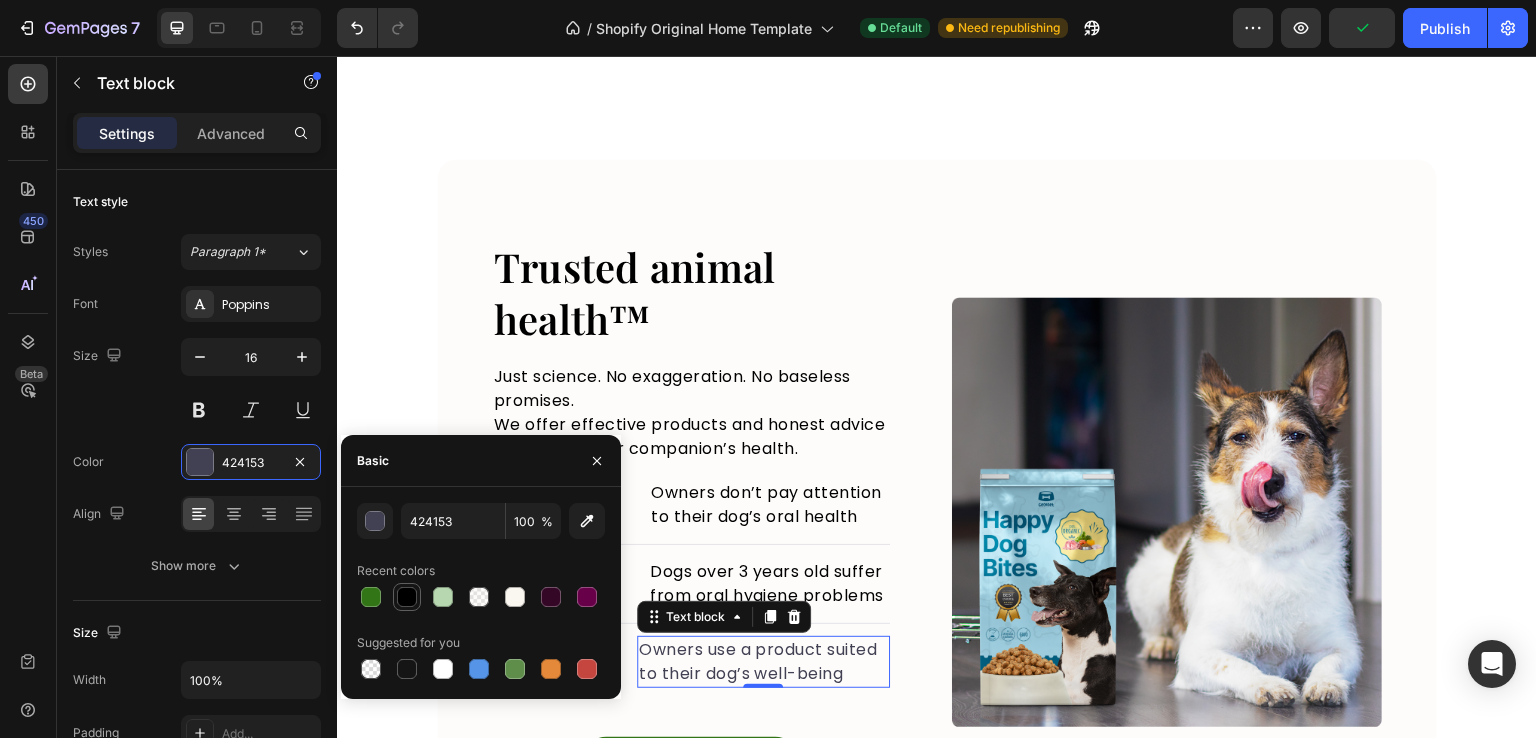 click at bounding box center [407, 597] 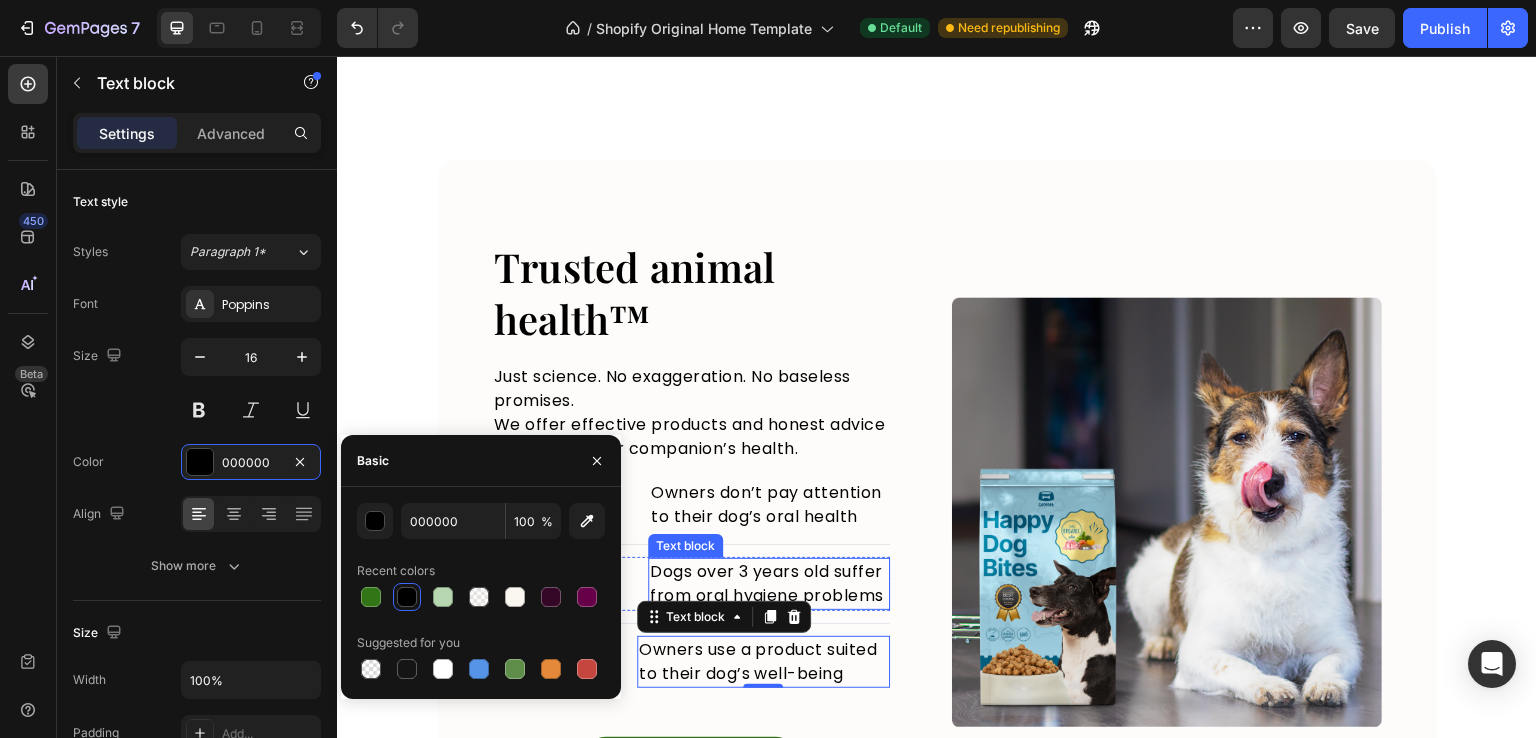 click on "Dogs over 3 years old suffer from oral hygiene problems" at bounding box center (769, 584) 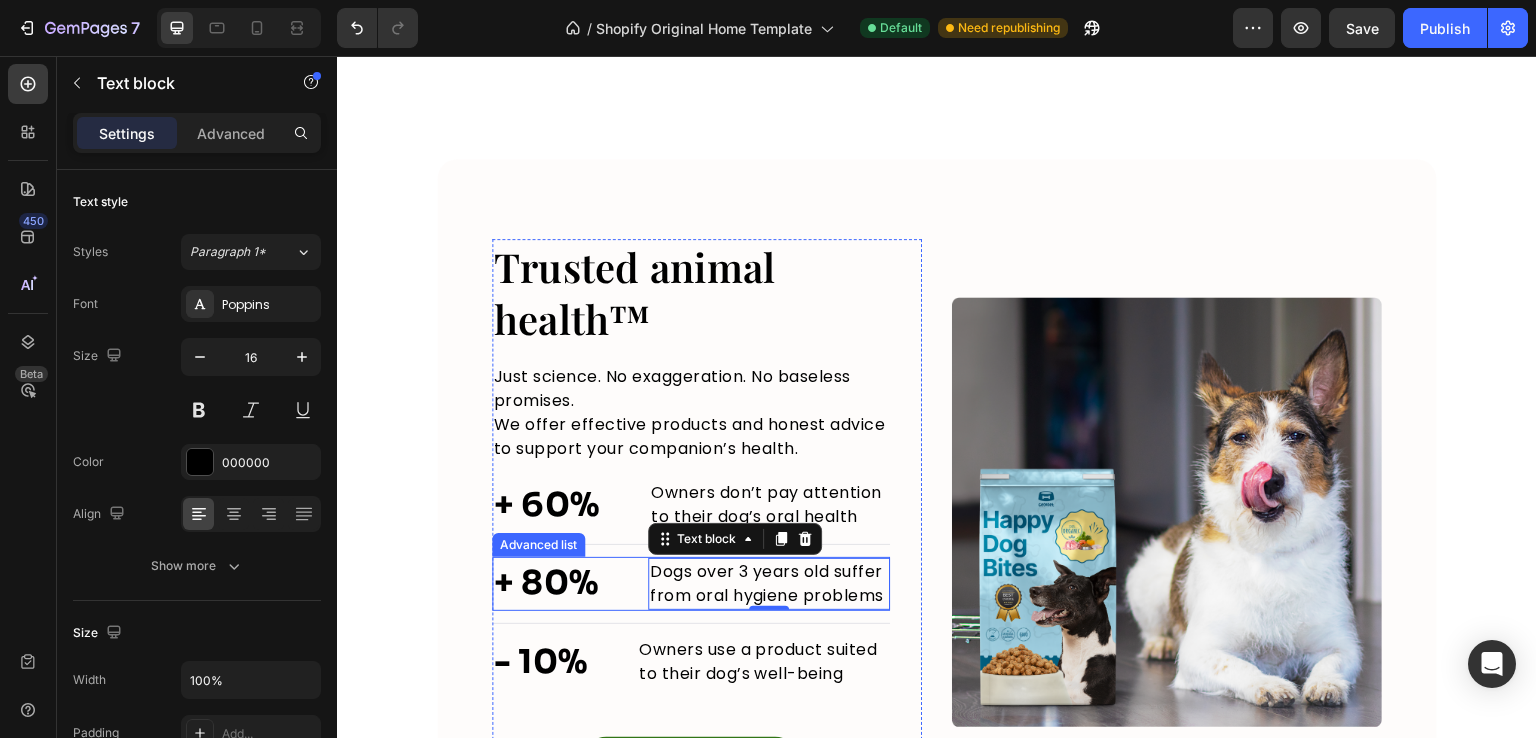 click on "+ 80%" at bounding box center (546, 584) 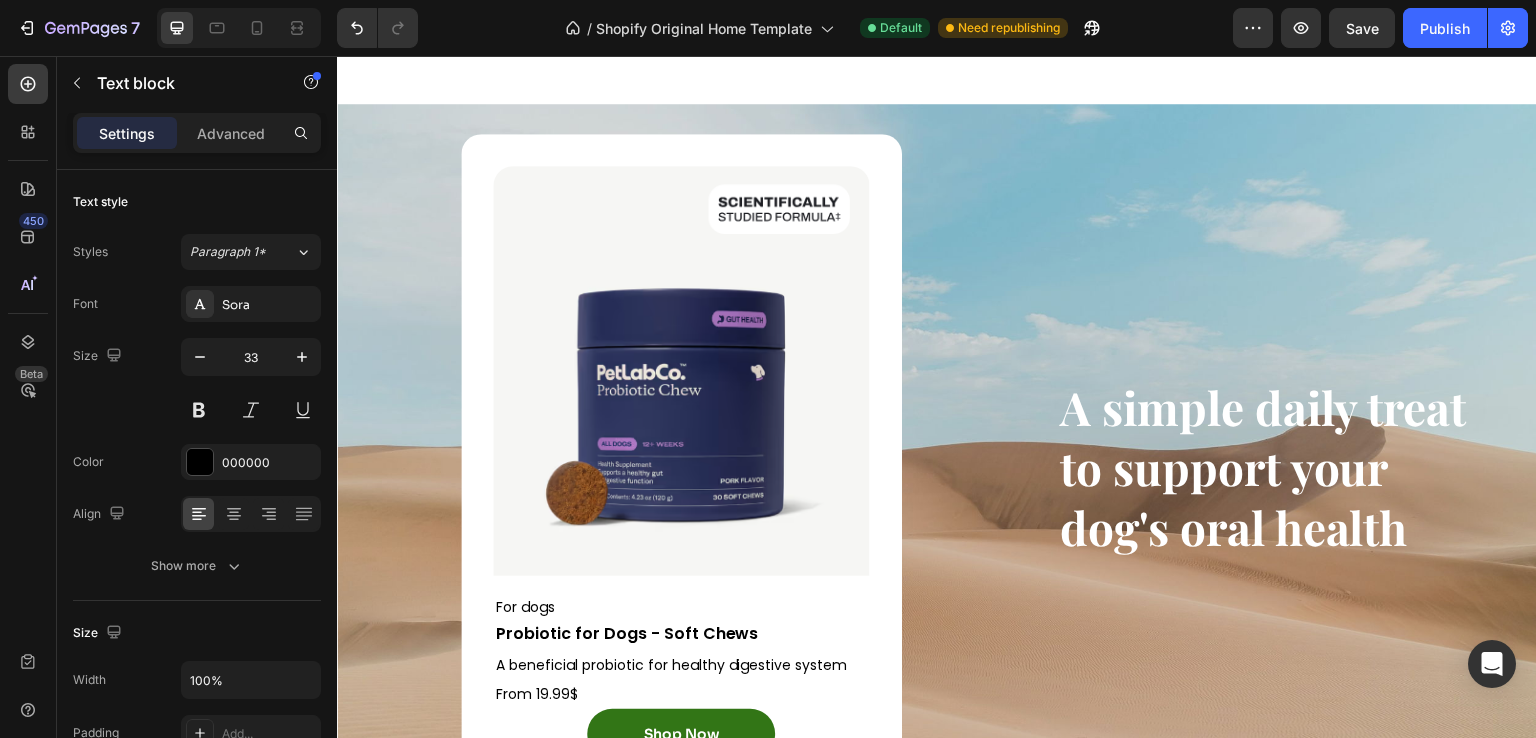 scroll, scrollTop: 3126, scrollLeft: 0, axis: vertical 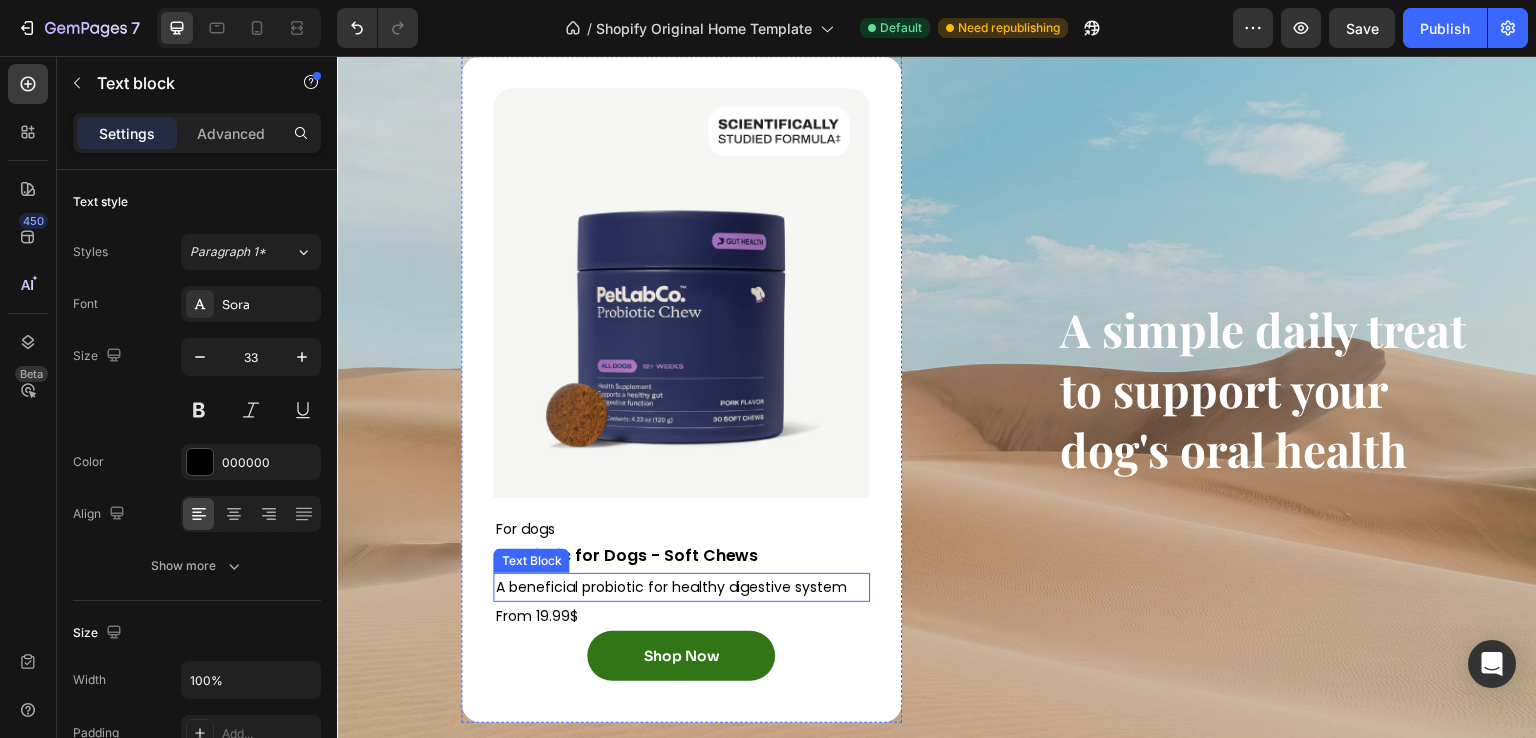 click on "A beneficial probiotic for healthy digestive system" at bounding box center [681, 587] 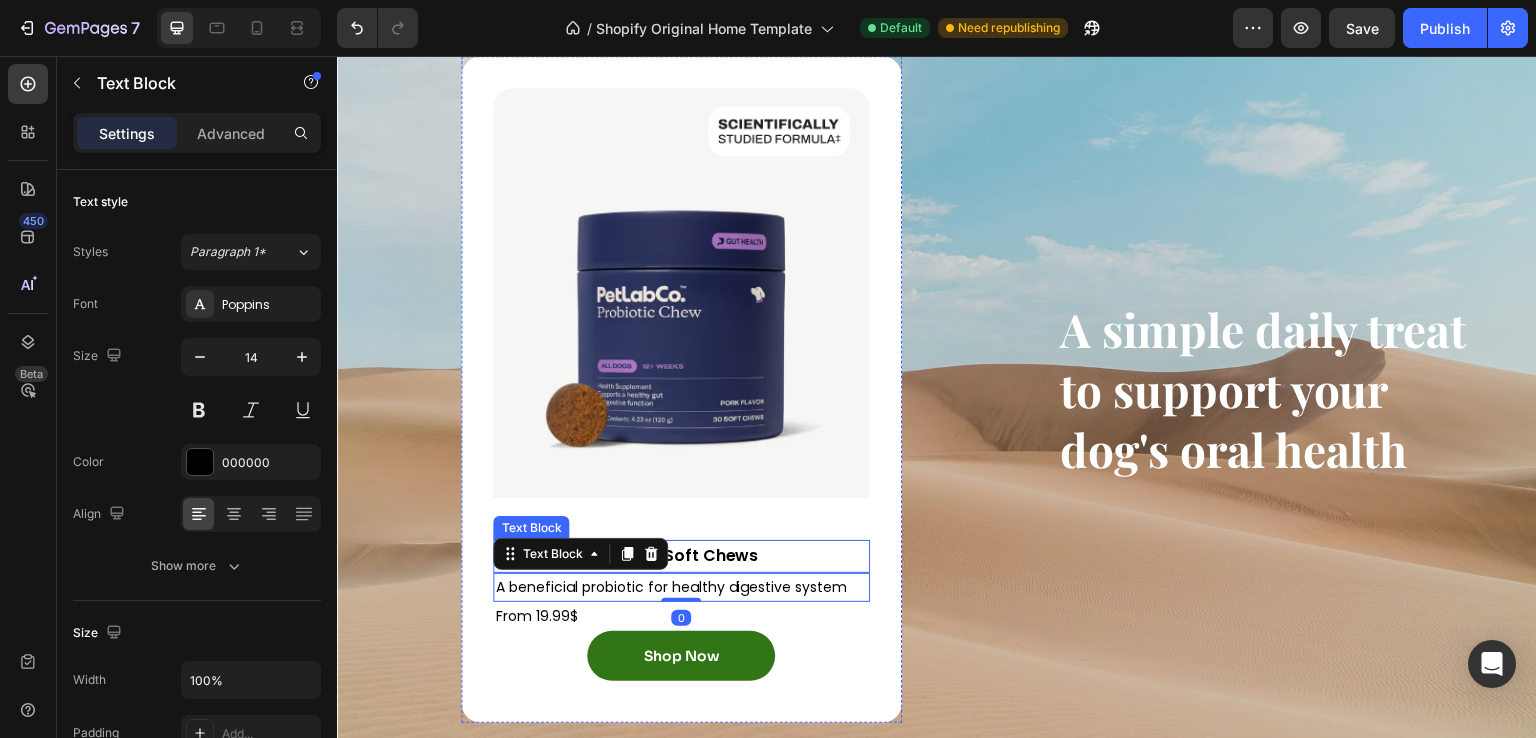 click on "Probiotic for Dogs - Soft Chews" at bounding box center [681, 556] 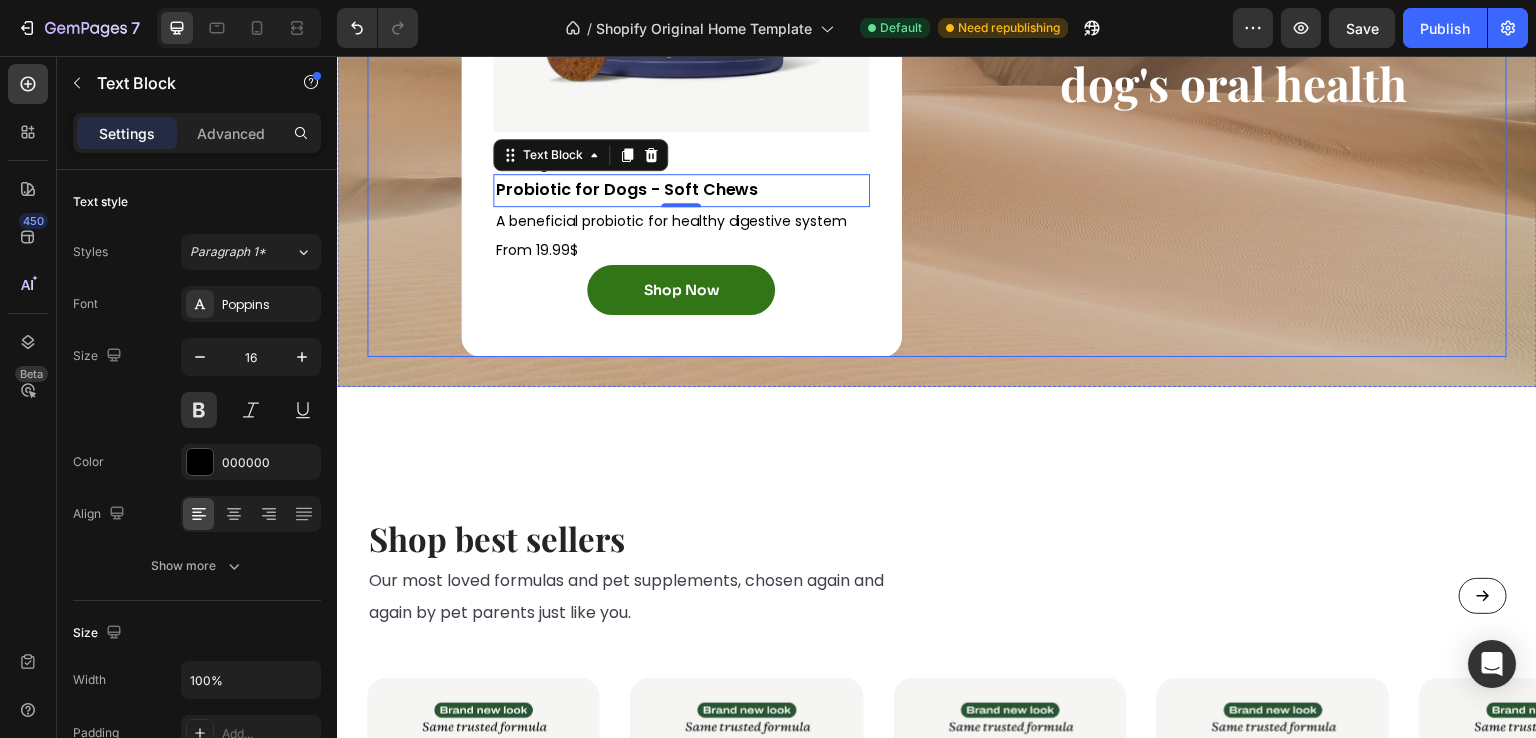 scroll, scrollTop: 3460, scrollLeft: 0, axis: vertical 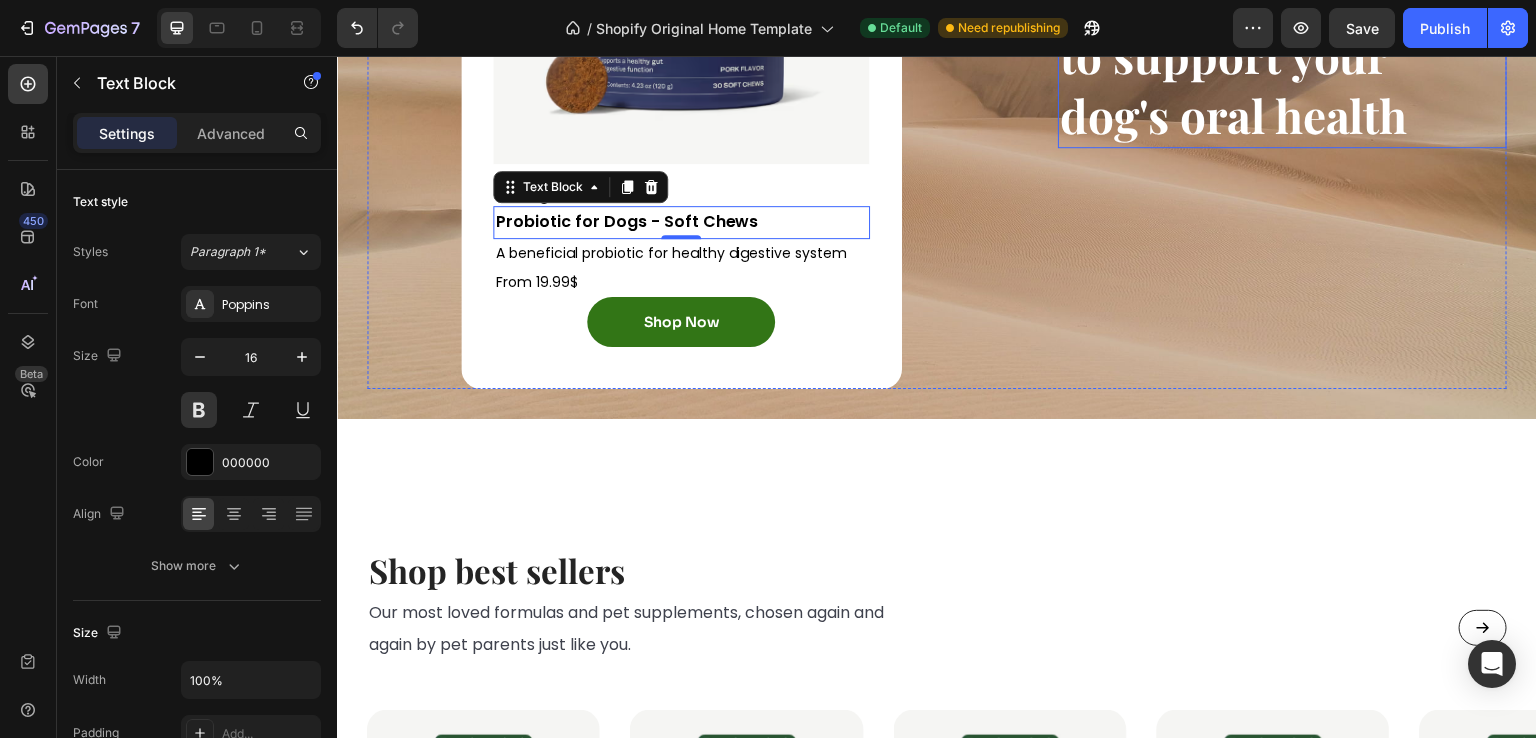 click on "A simple daily treat to support your dog's oral health" at bounding box center (1282, 55) 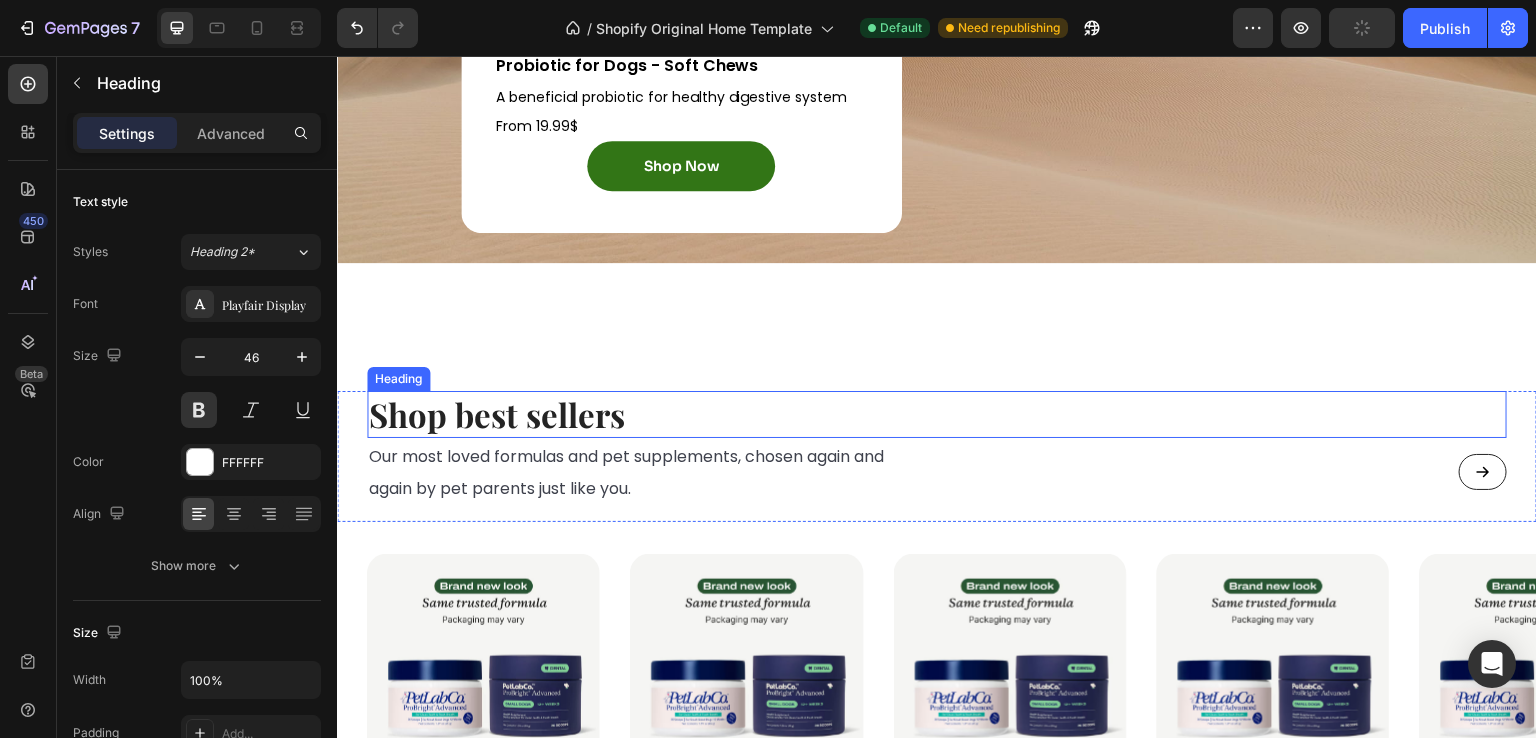 scroll, scrollTop: 3632, scrollLeft: 0, axis: vertical 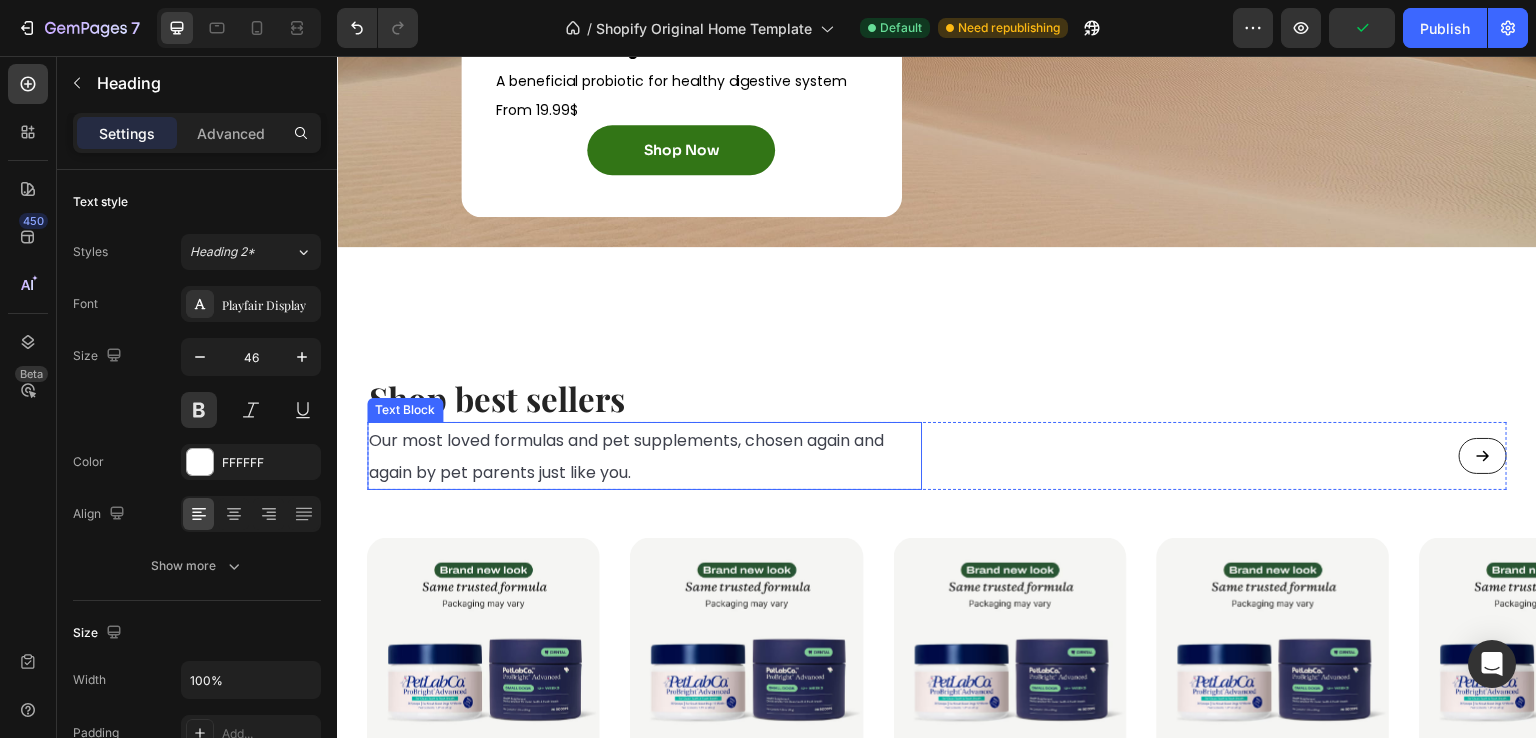 click on "Our most loved formulas and pet supplements, chosen again and again by pet parents just like you." at bounding box center (626, 456) 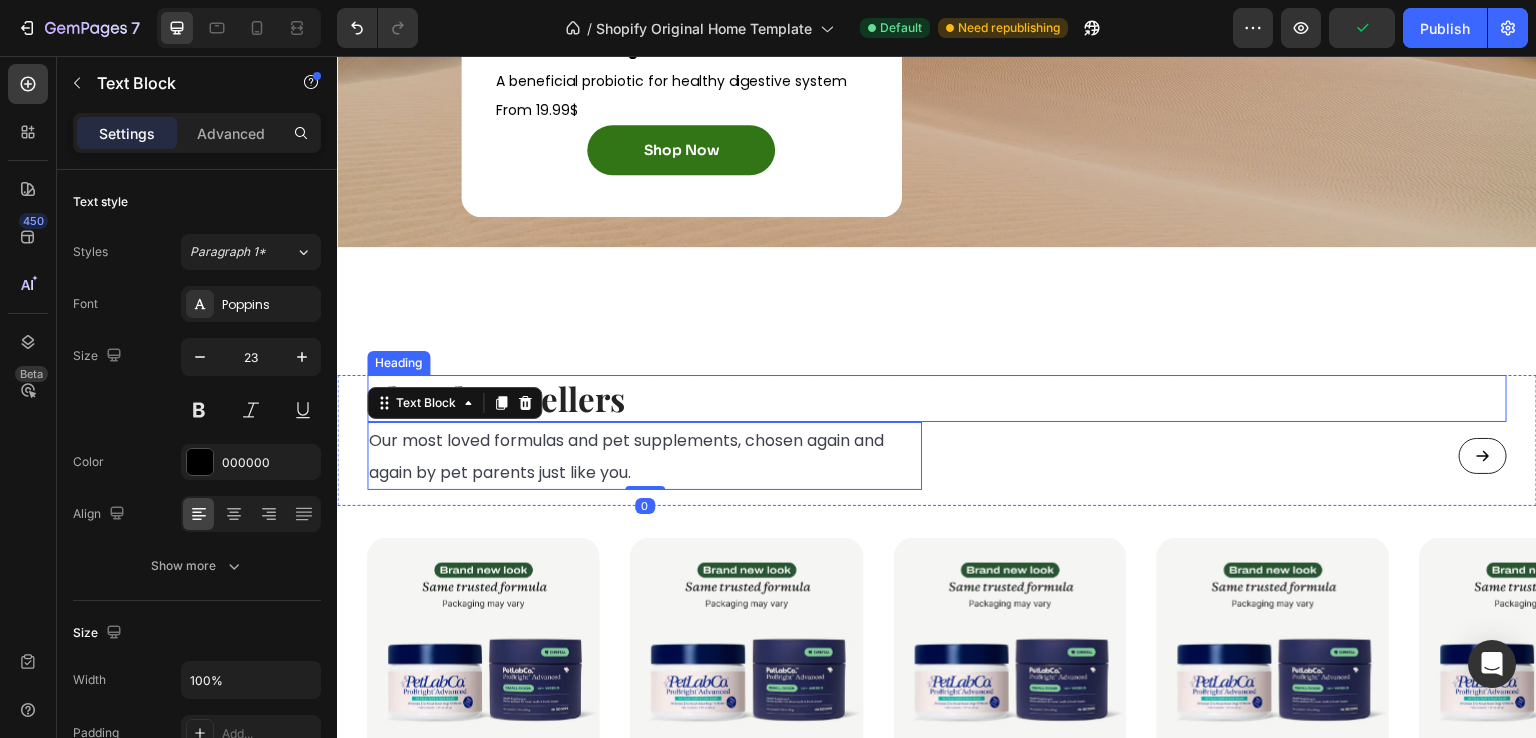 click on "Shop best sellers" at bounding box center (937, 398) 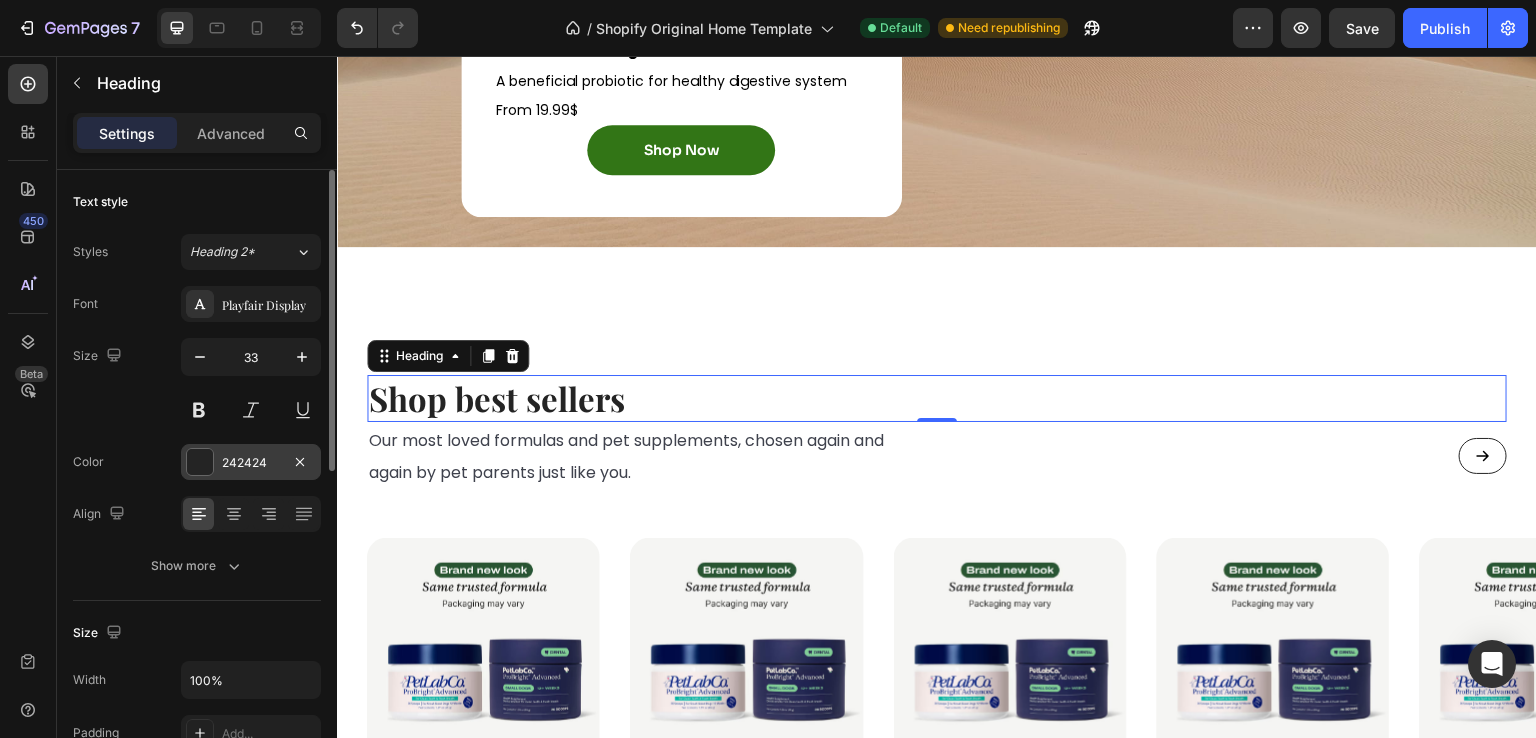 click on "242424" at bounding box center (251, 462) 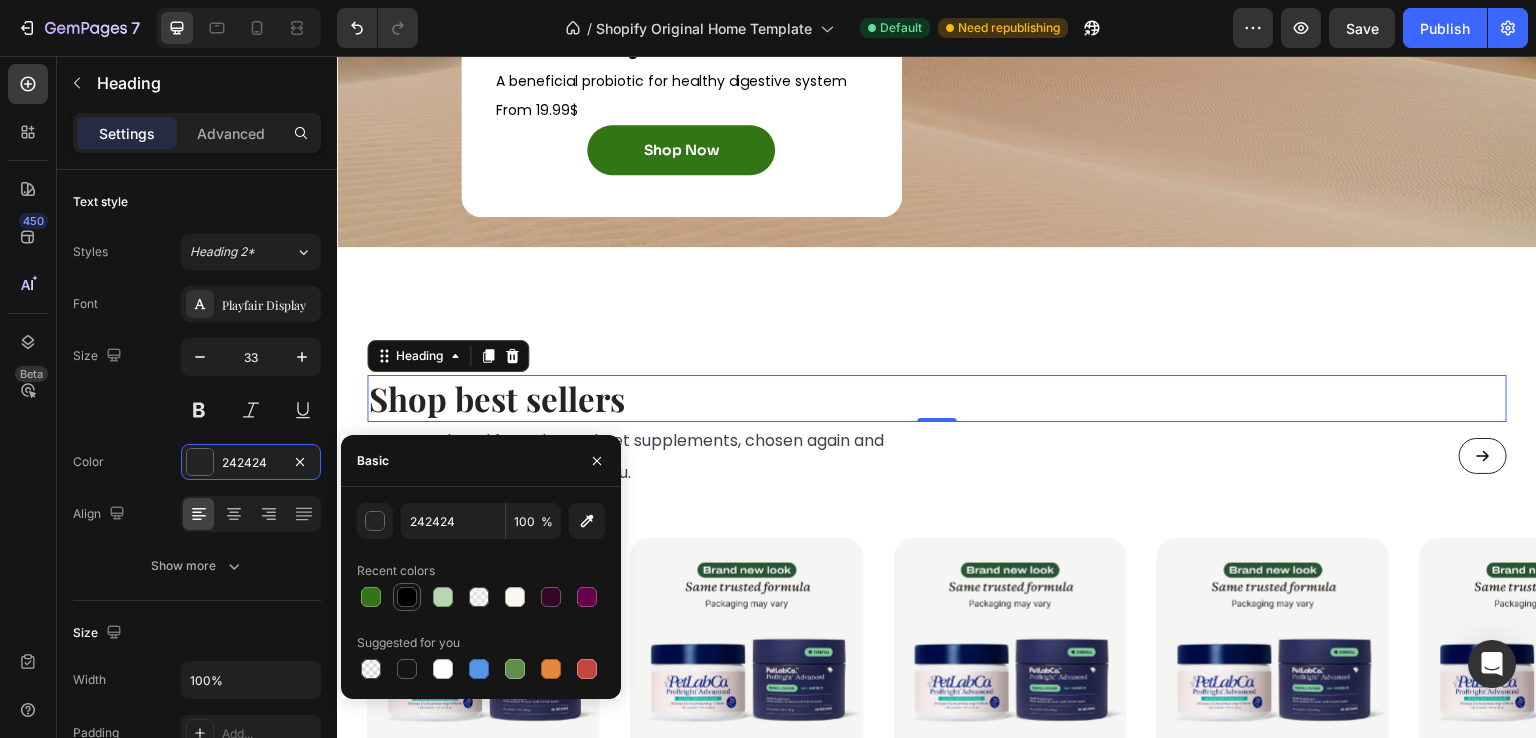 click at bounding box center (407, 597) 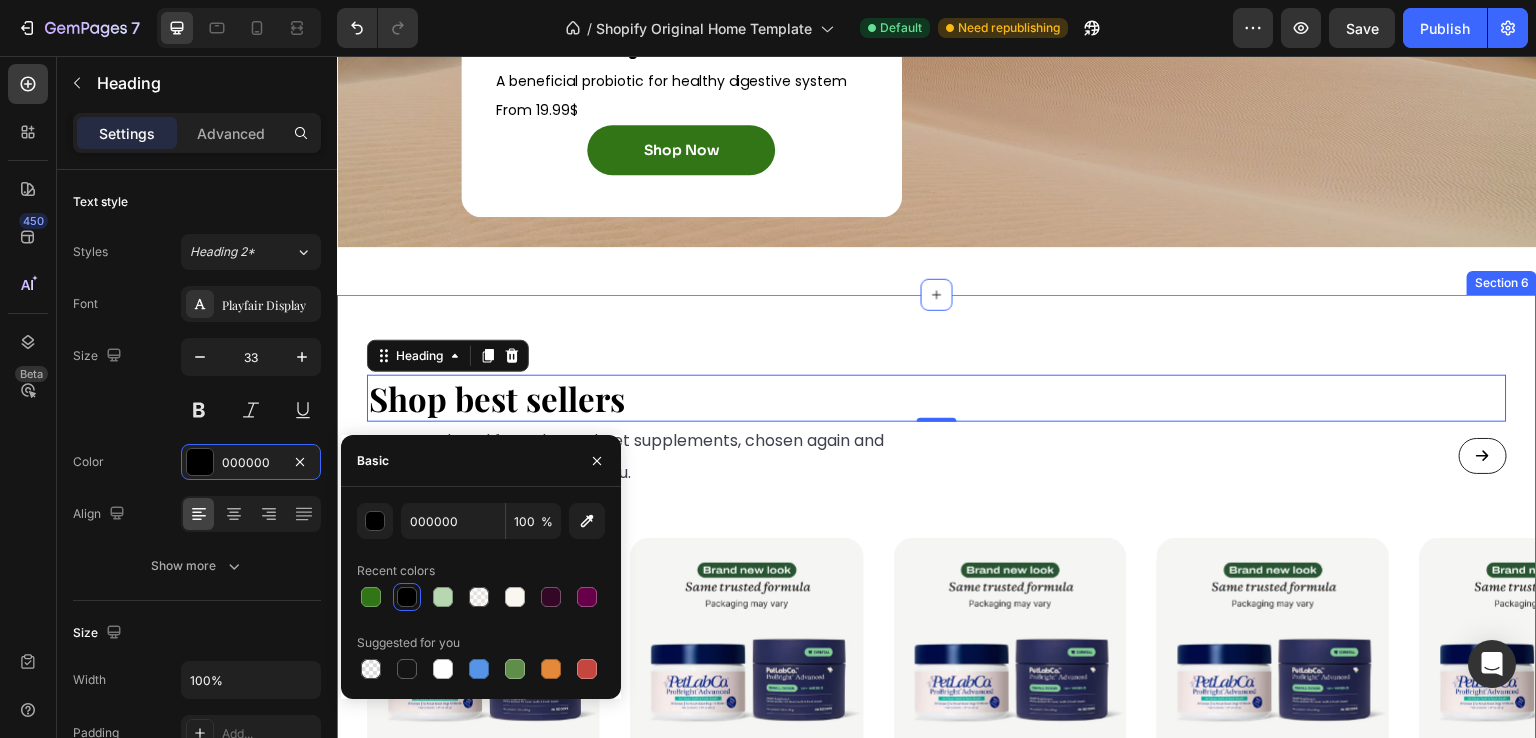 click on "Shop best sellers Heading   0 Our most loved formulas and pet supplements, chosen again and again by pet parents just like you. Text Block
Button Row Row Product Images Dignissimos ducimus Button Icon Icon Icon Icon Icon Icon List 148 Text Block Row Poudre Dentaire pour Chien ProBright® Product Title At vero eos et accusamus et iusto odio Text Block 19,99€ Product Price Product Price Out of stock Add to Cart Row Product Product Images Dignissimos ducimus Button Icon Icon Icon Icon Icon Icon List 148 Text Block Row Poudre Dentaire pour Chien ProBright® Product Title At vero eos et accusamus et iusto odio Text Block 19,99€ Product Price Product Price Out of stock Add to Cart Row Product Product Images Dignissimos ducimus Button Icon Icon Icon Icon Icon Icon List 148 Text Block Row Poudre Dentaire pour Chien ProBright® Product Title At vero eos et accusamus et iusto odio Text Block 19,99€ Product Price Product Price Out of stock Add to Cart Row Product Product Images Dignissimos ducimus" at bounding box center (937, 715) 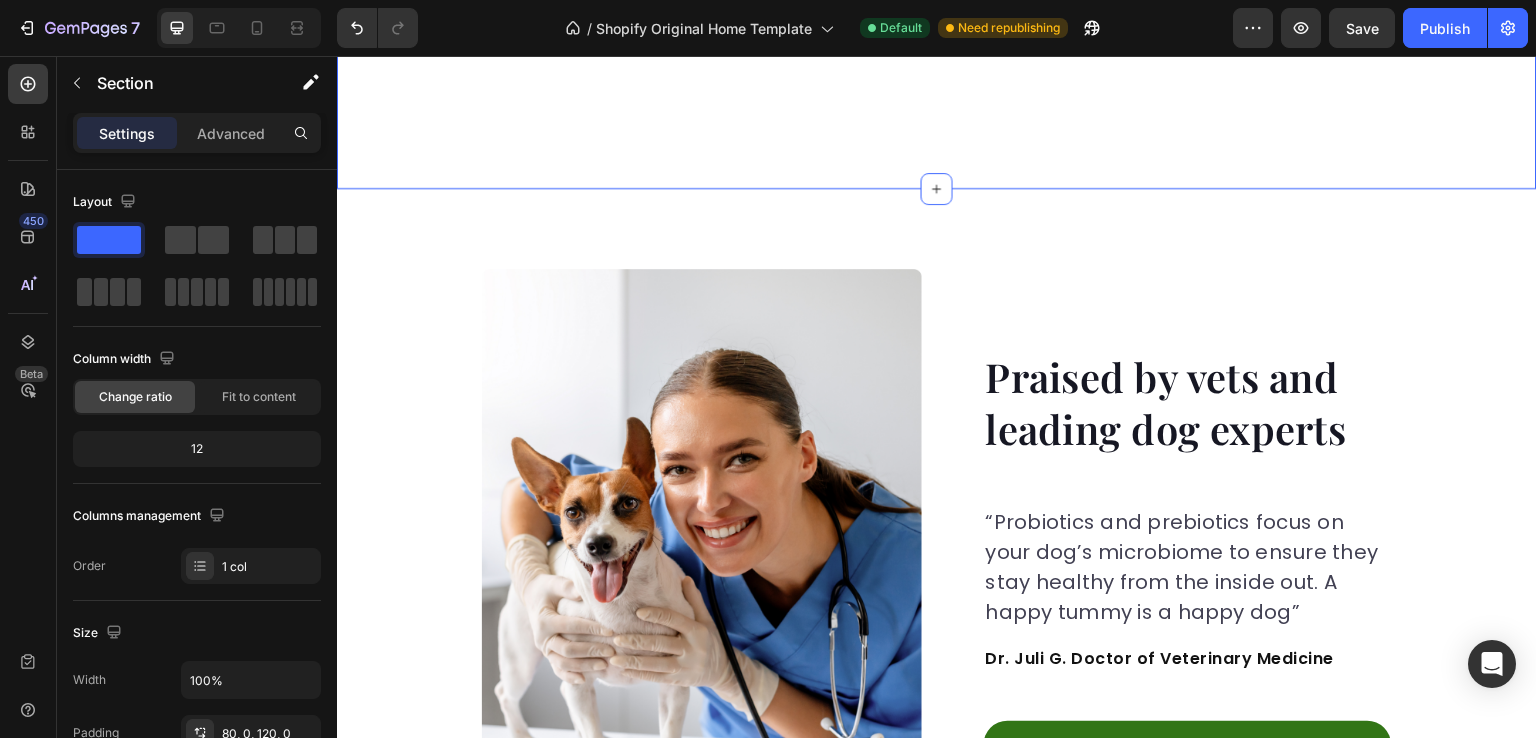 scroll, scrollTop: 4596, scrollLeft: 0, axis: vertical 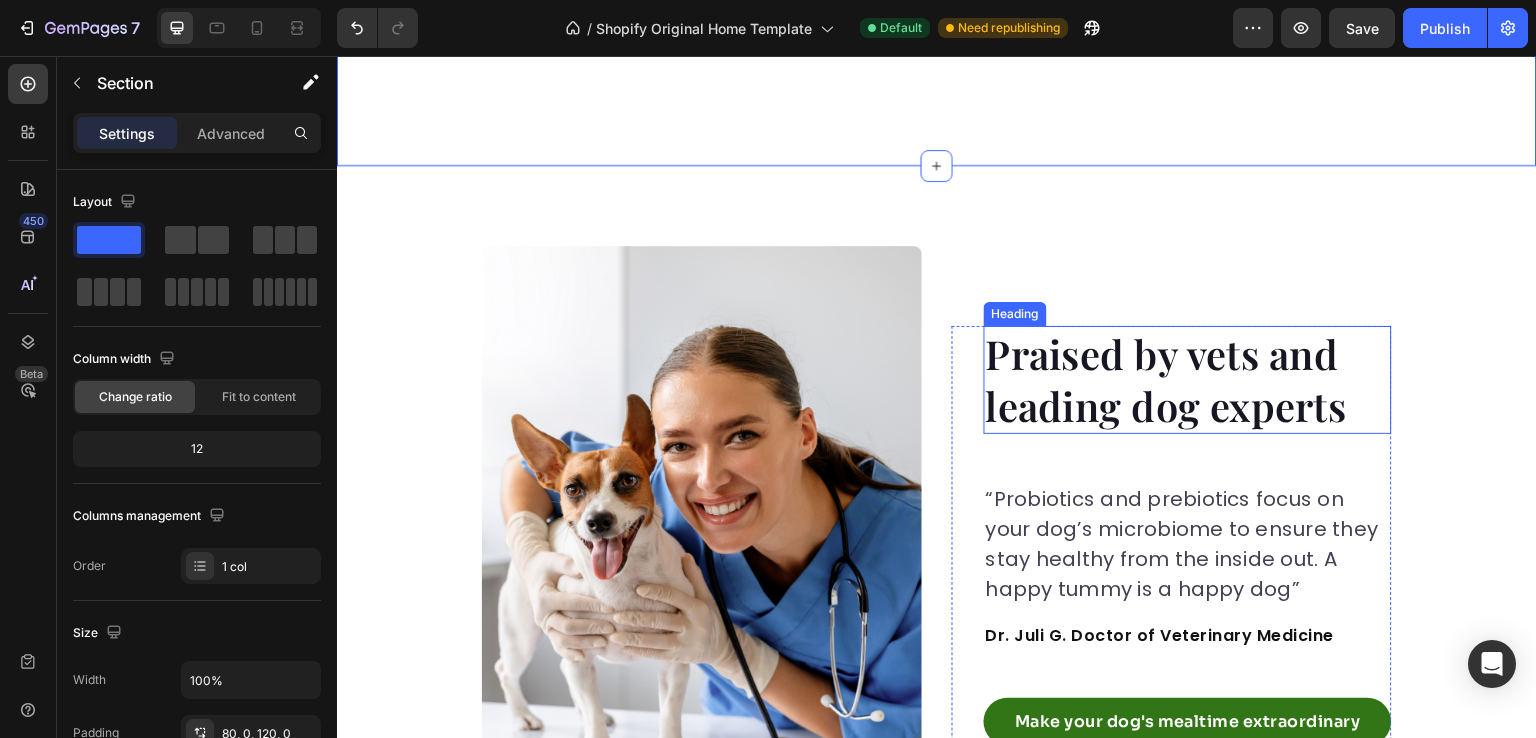 click on "Praised by vets and leading dog experts" at bounding box center [1188, 380] 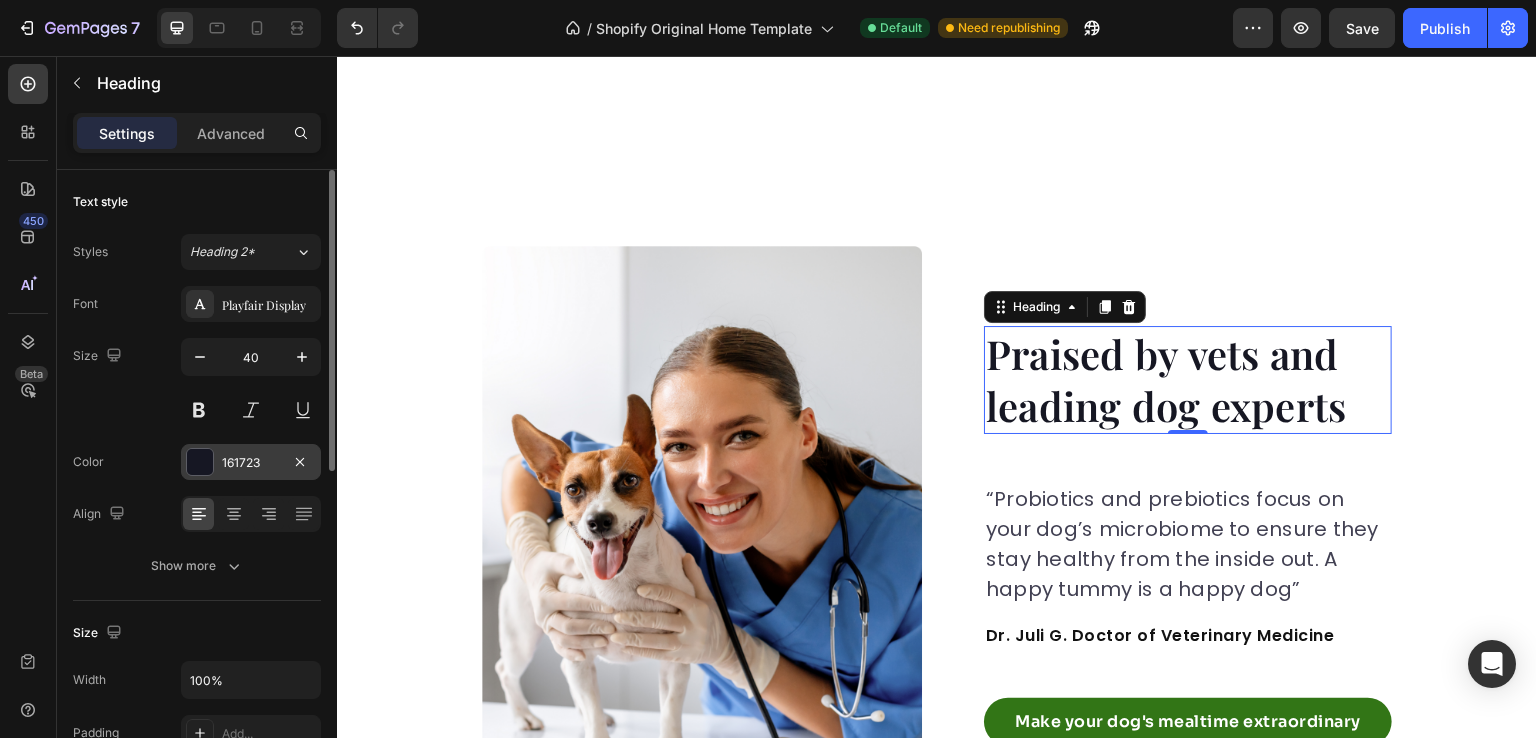 click on "161723" at bounding box center (251, 462) 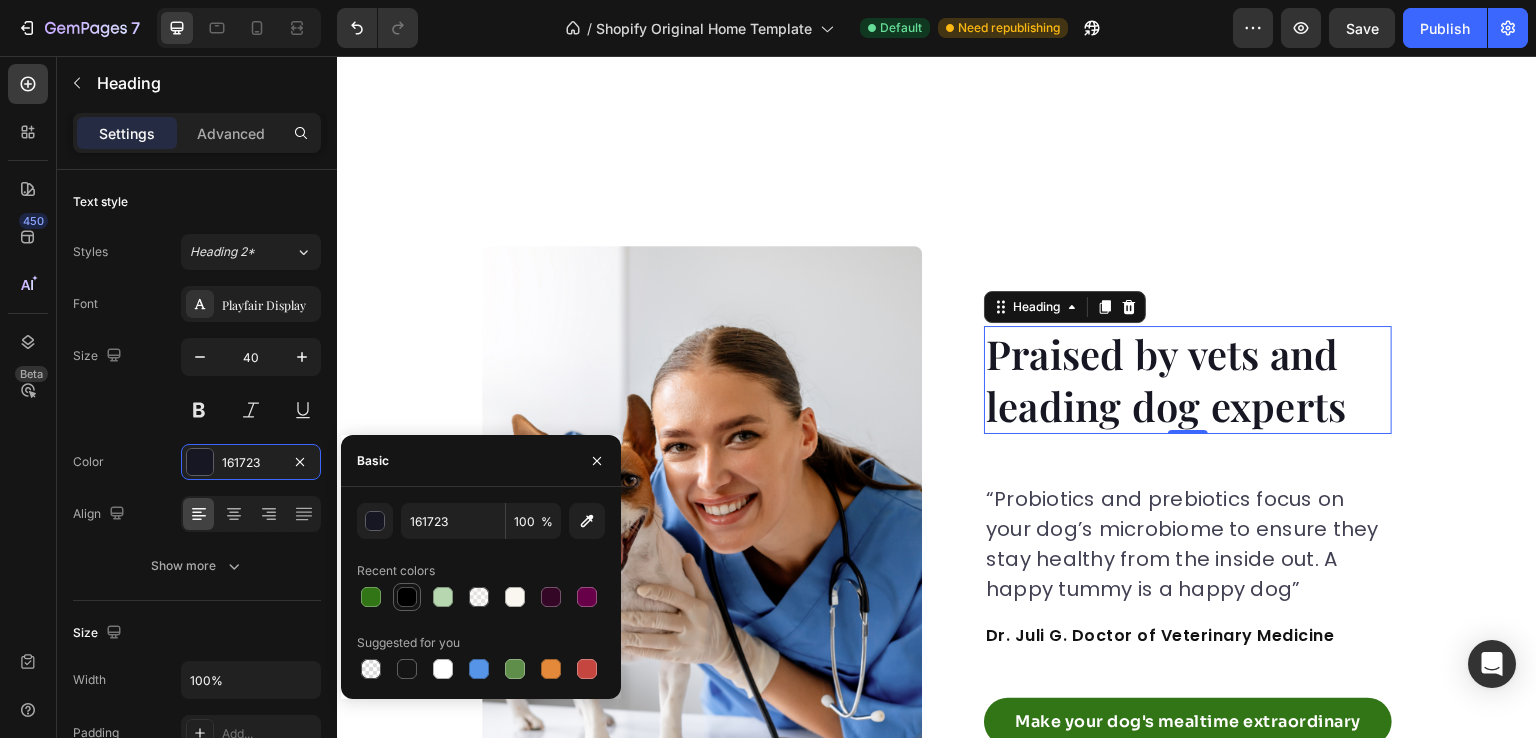 click at bounding box center (407, 597) 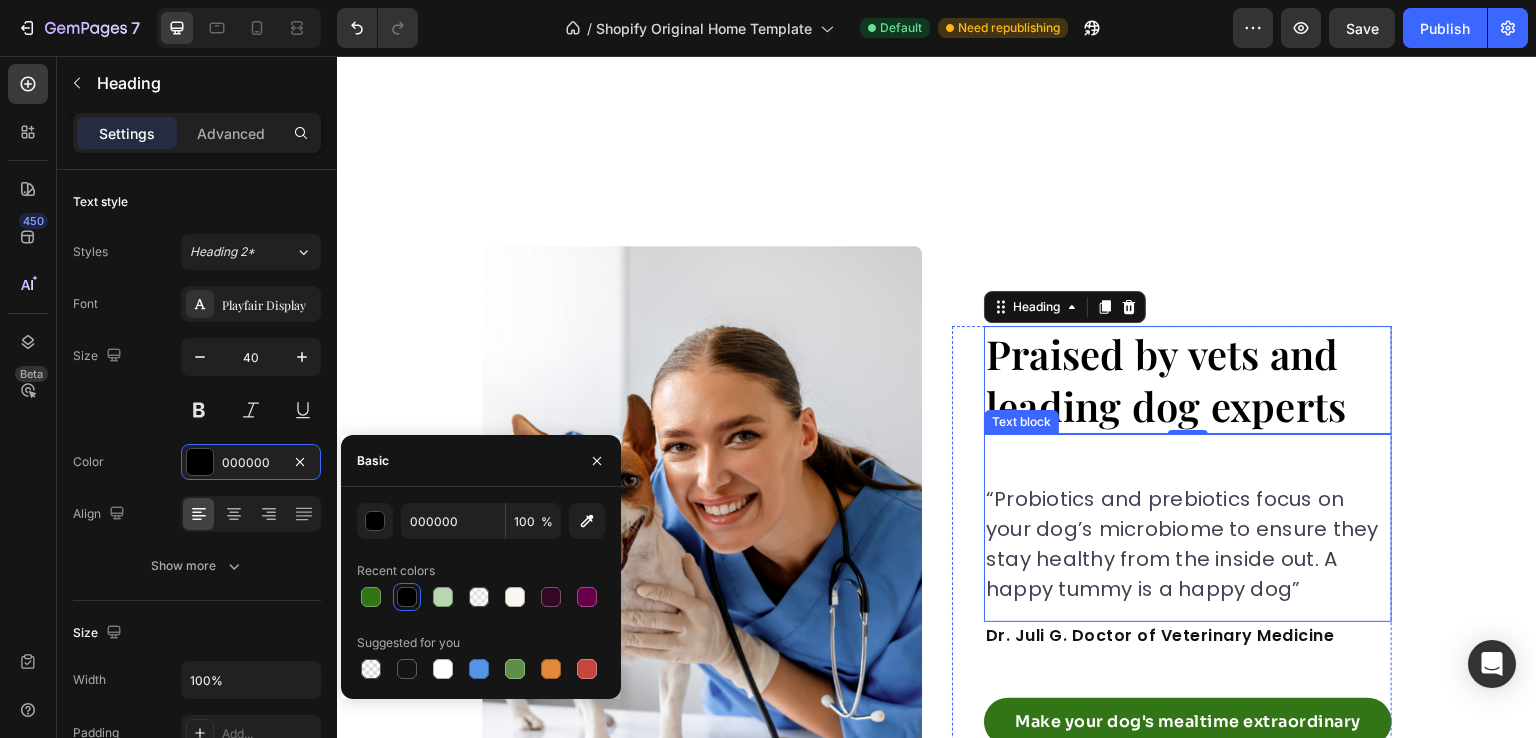 click on "“Probiotics and prebiotics focus on your dog’s microbiome to ensure they stay healthy from the inside out. A happy tummy is a happy dog”" at bounding box center (1188, 544) 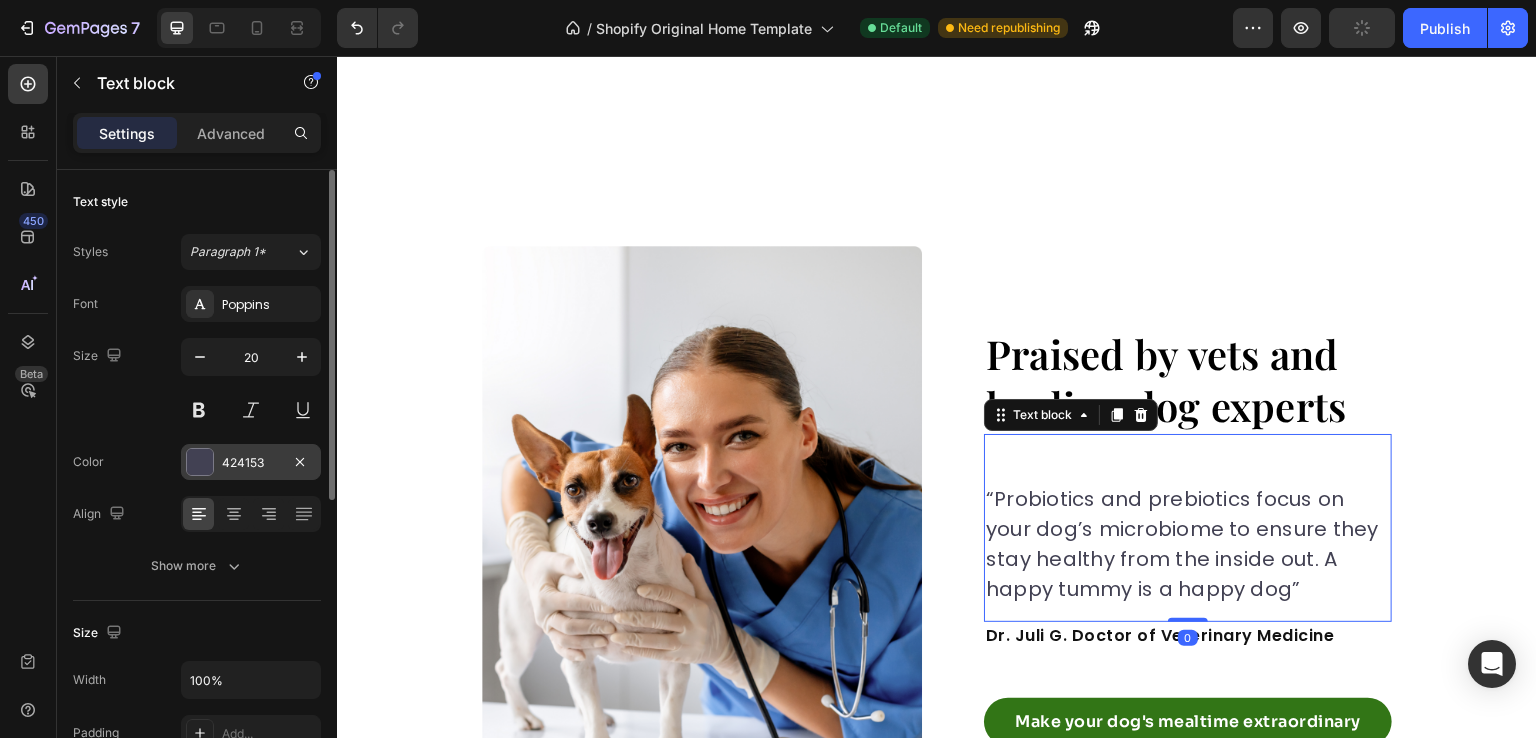 click on "424153" at bounding box center (251, 463) 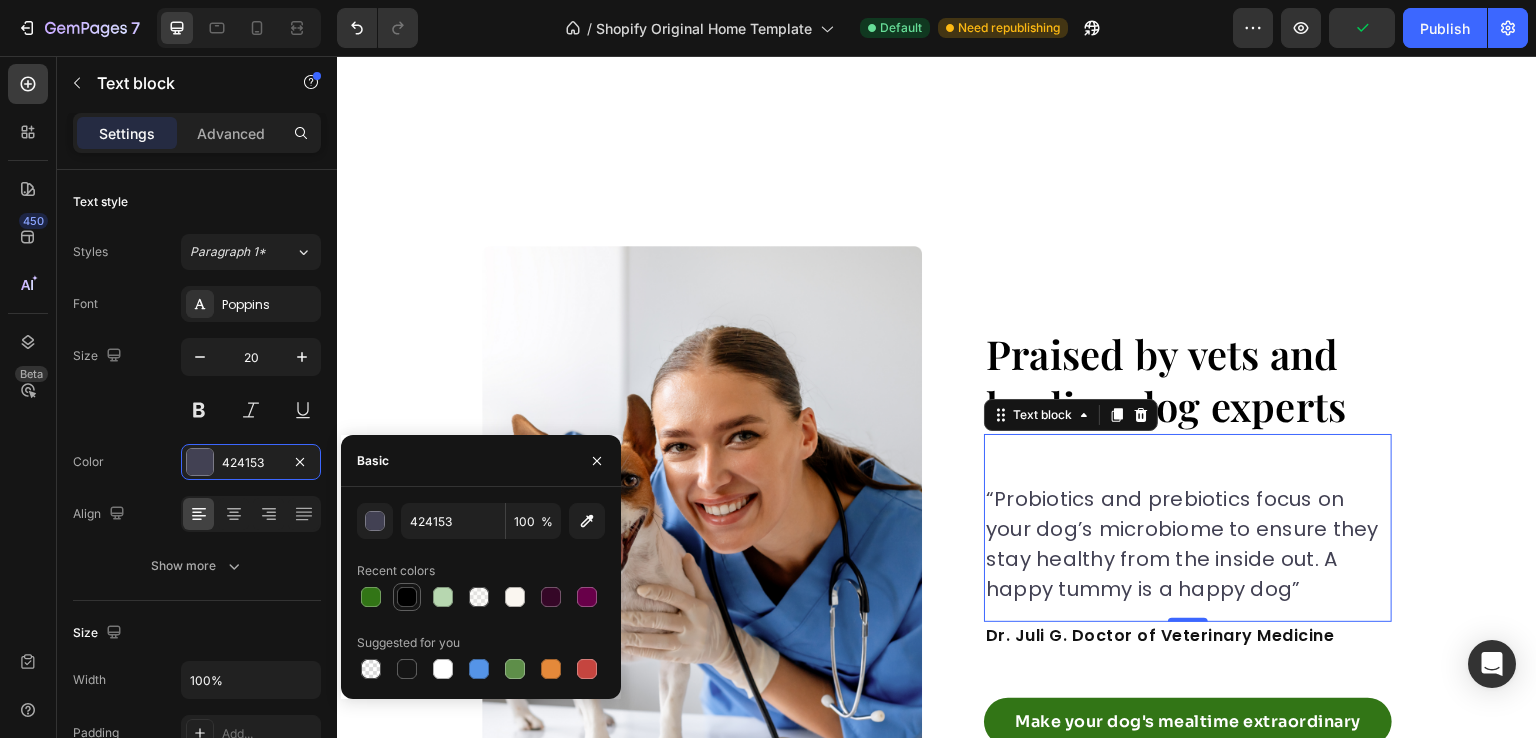 click at bounding box center [407, 597] 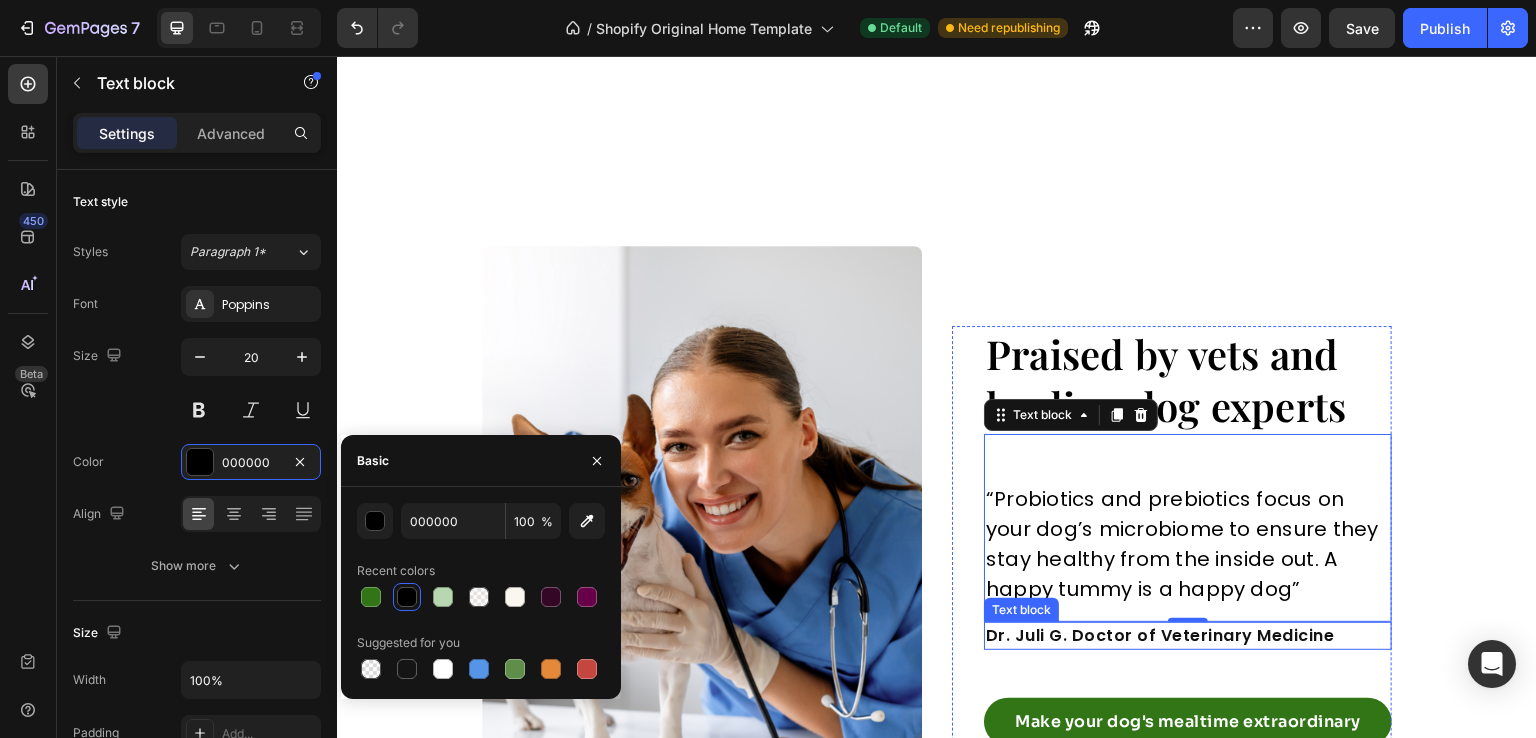 click on "Dr. Juli G. Doctor of Veterinary Medicine" at bounding box center [1188, 636] 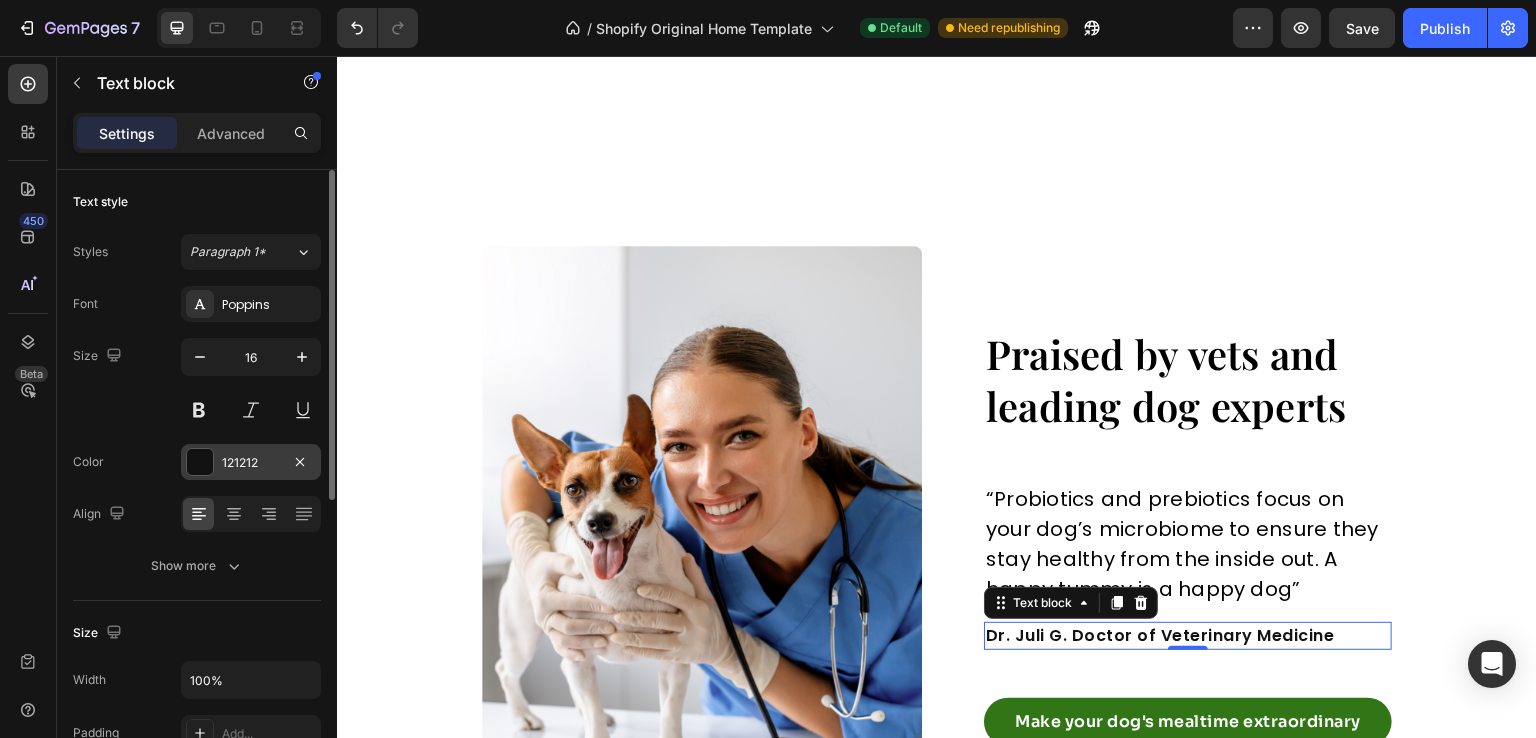 click on "121212" at bounding box center (251, 462) 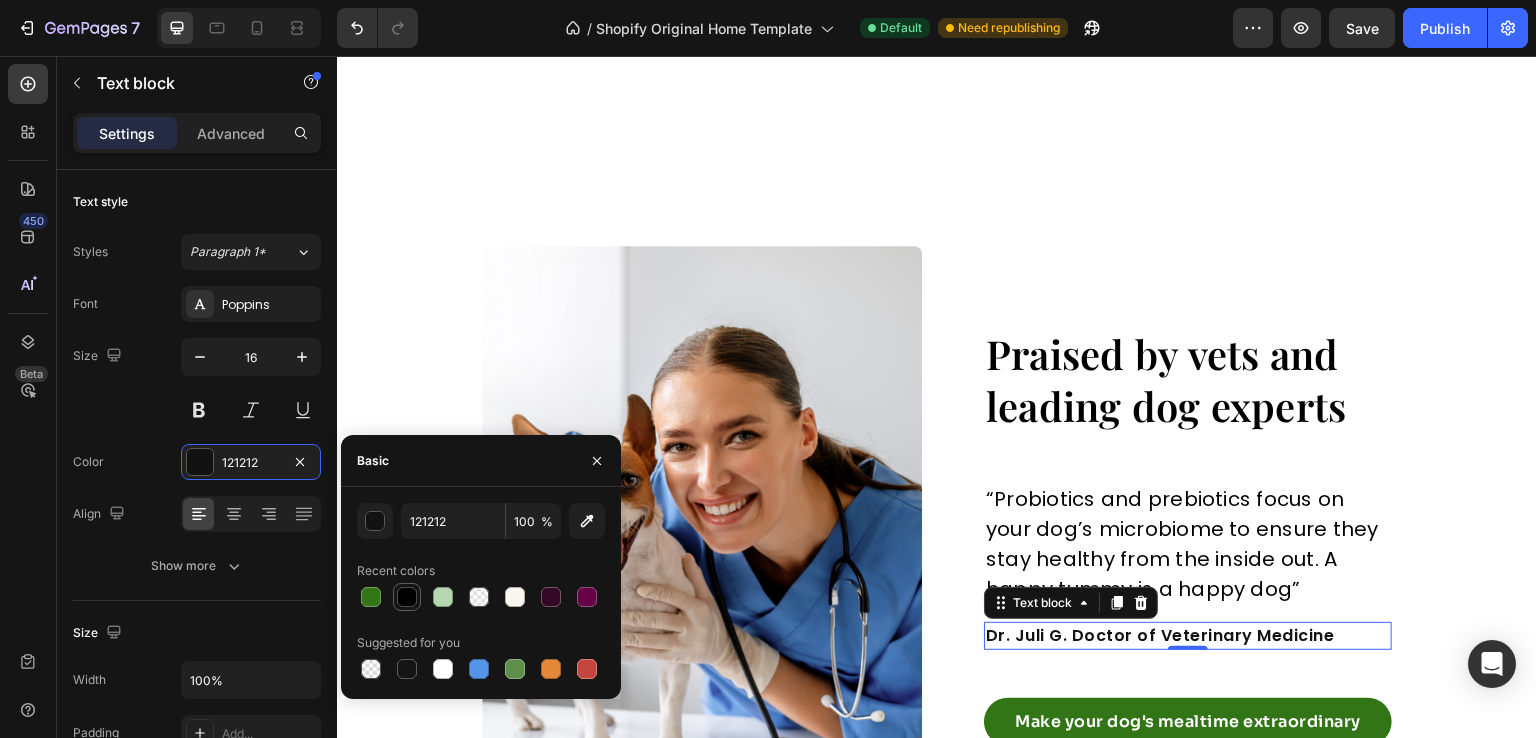 click at bounding box center (407, 597) 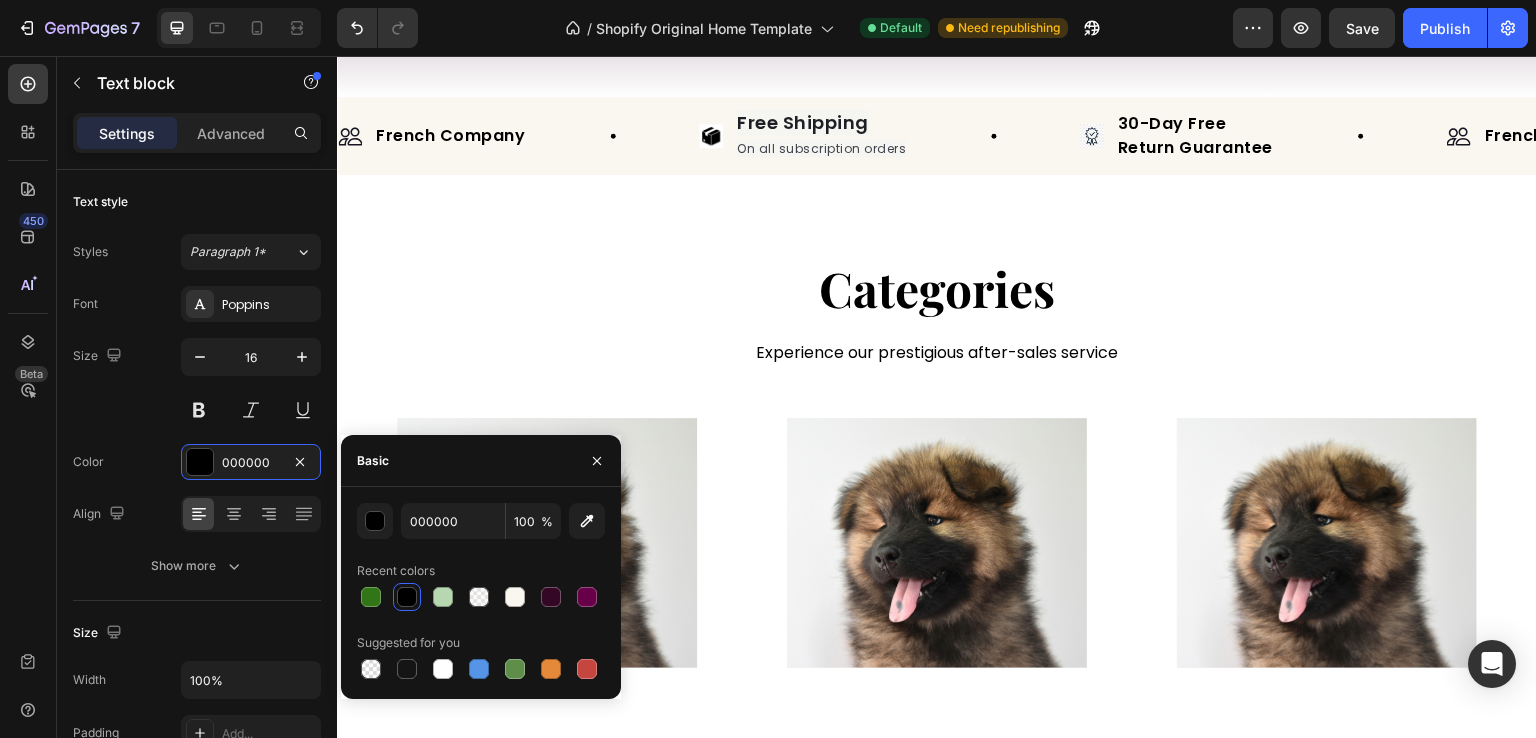 scroll, scrollTop: 715, scrollLeft: 0, axis: vertical 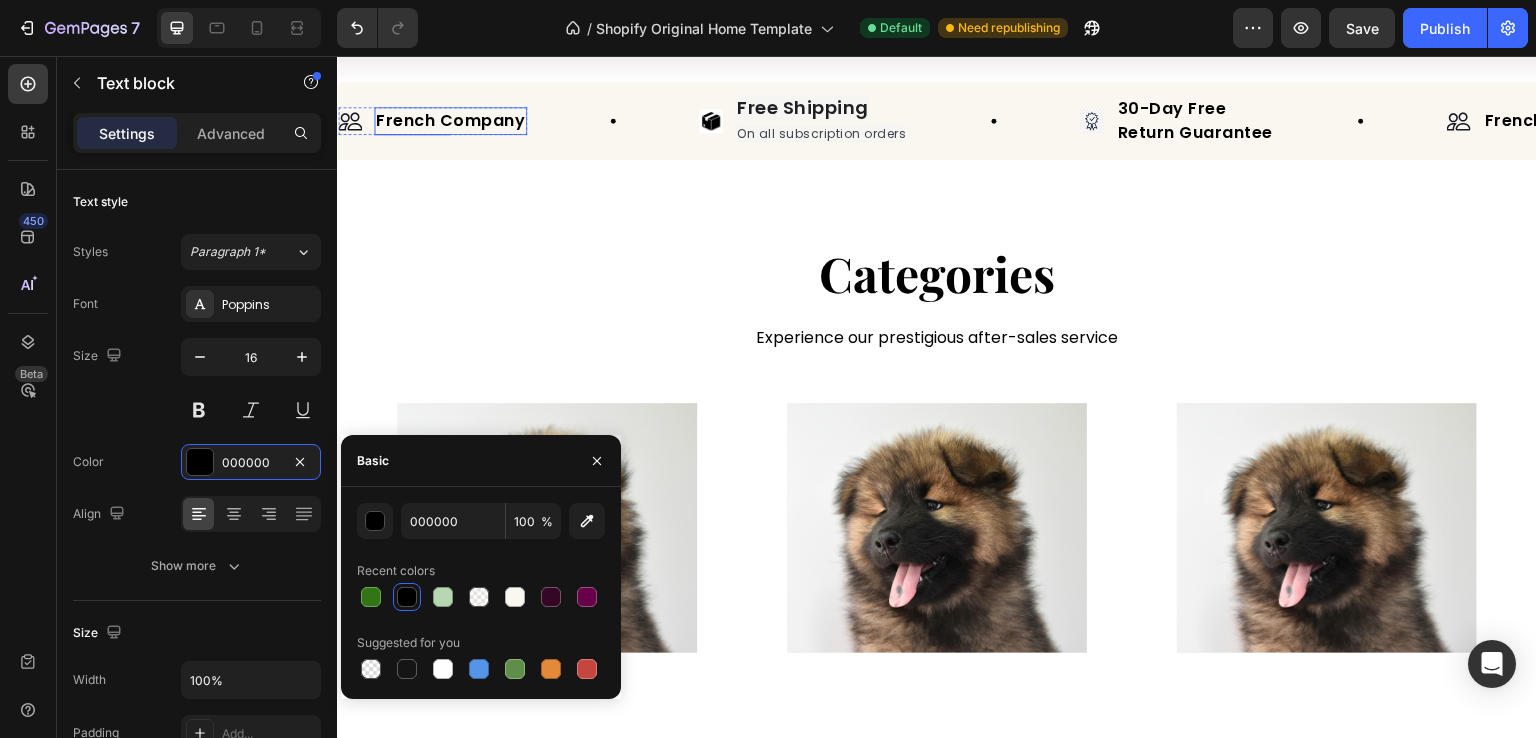 click on "French Company" at bounding box center [450, 120] 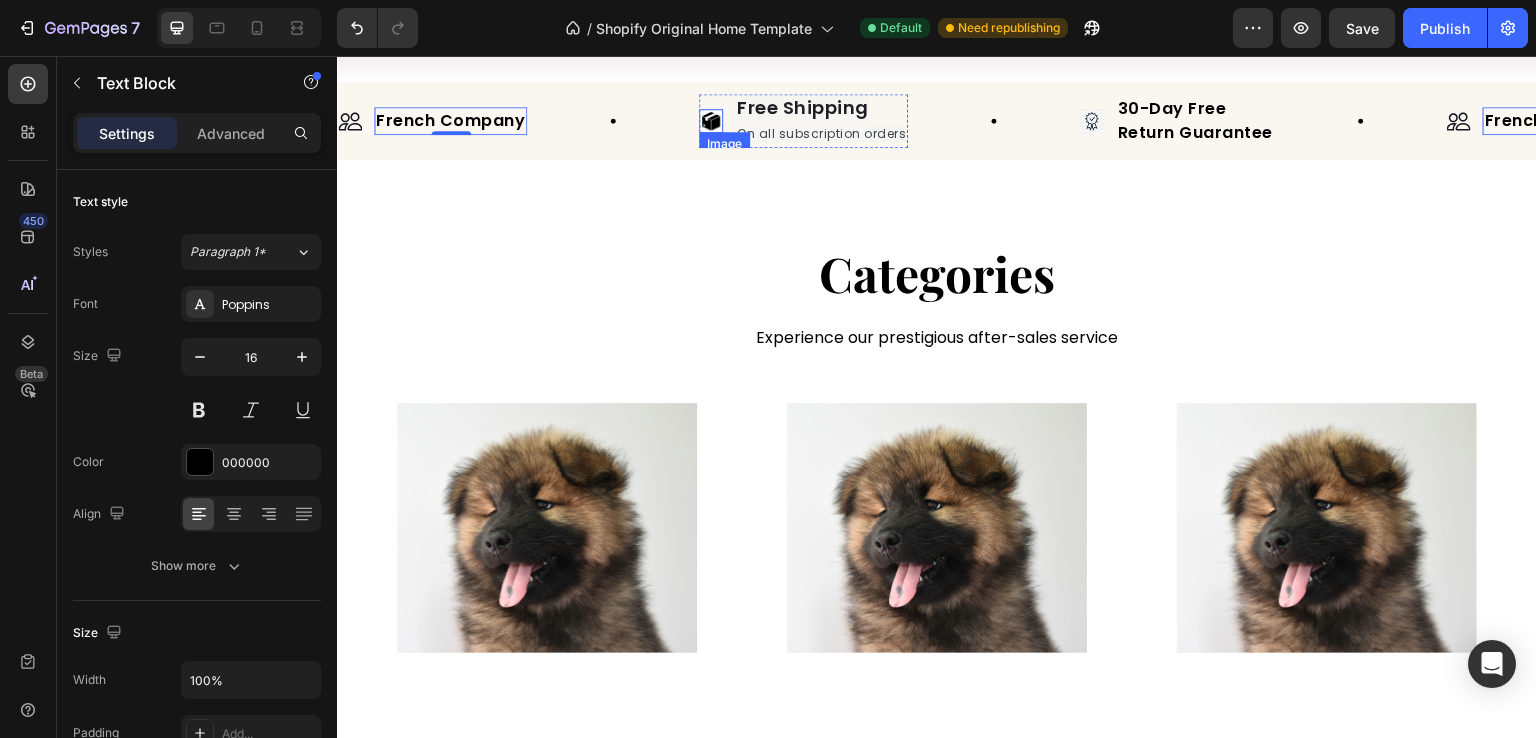 click at bounding box center [711, 121] 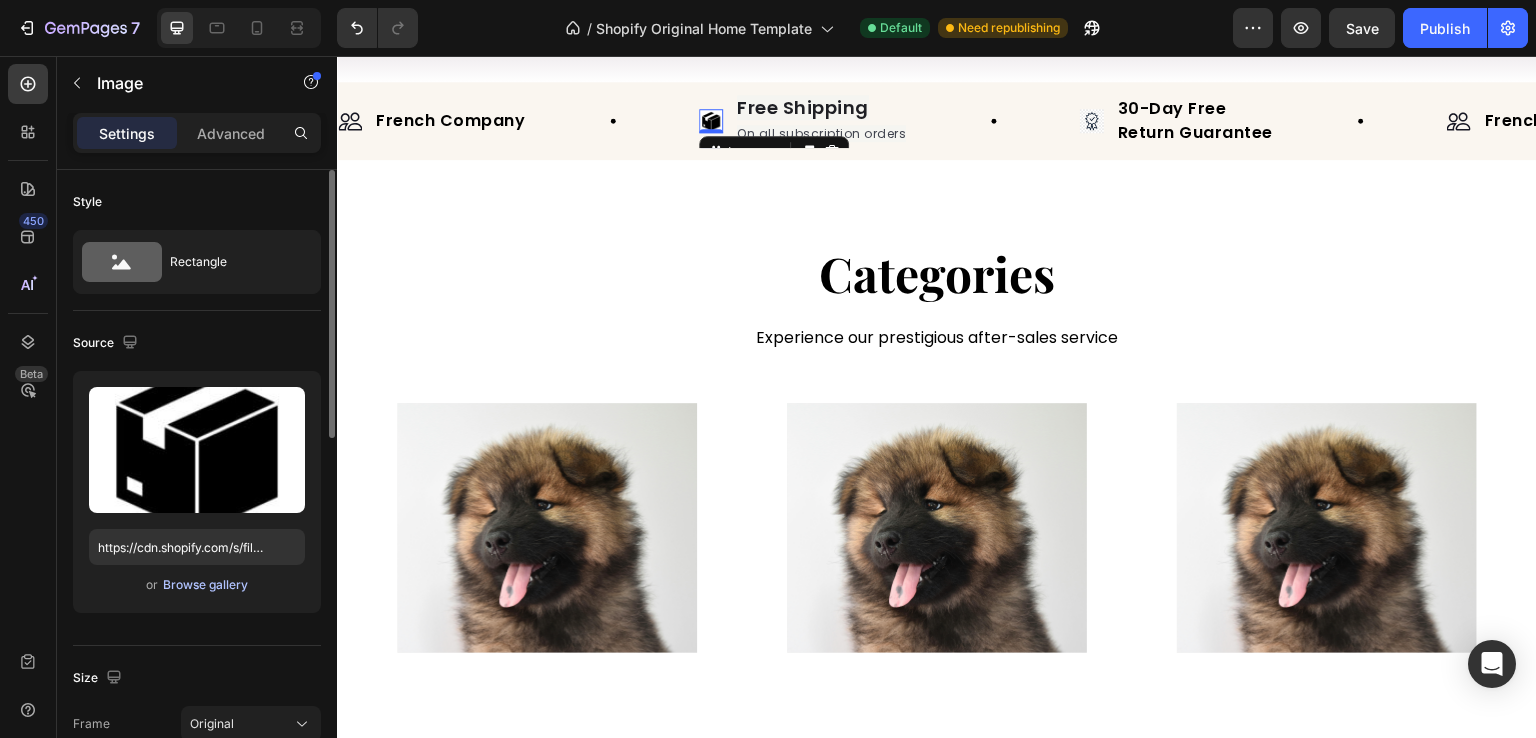 click on "Browse gallery" at bounding box center [205, 585] 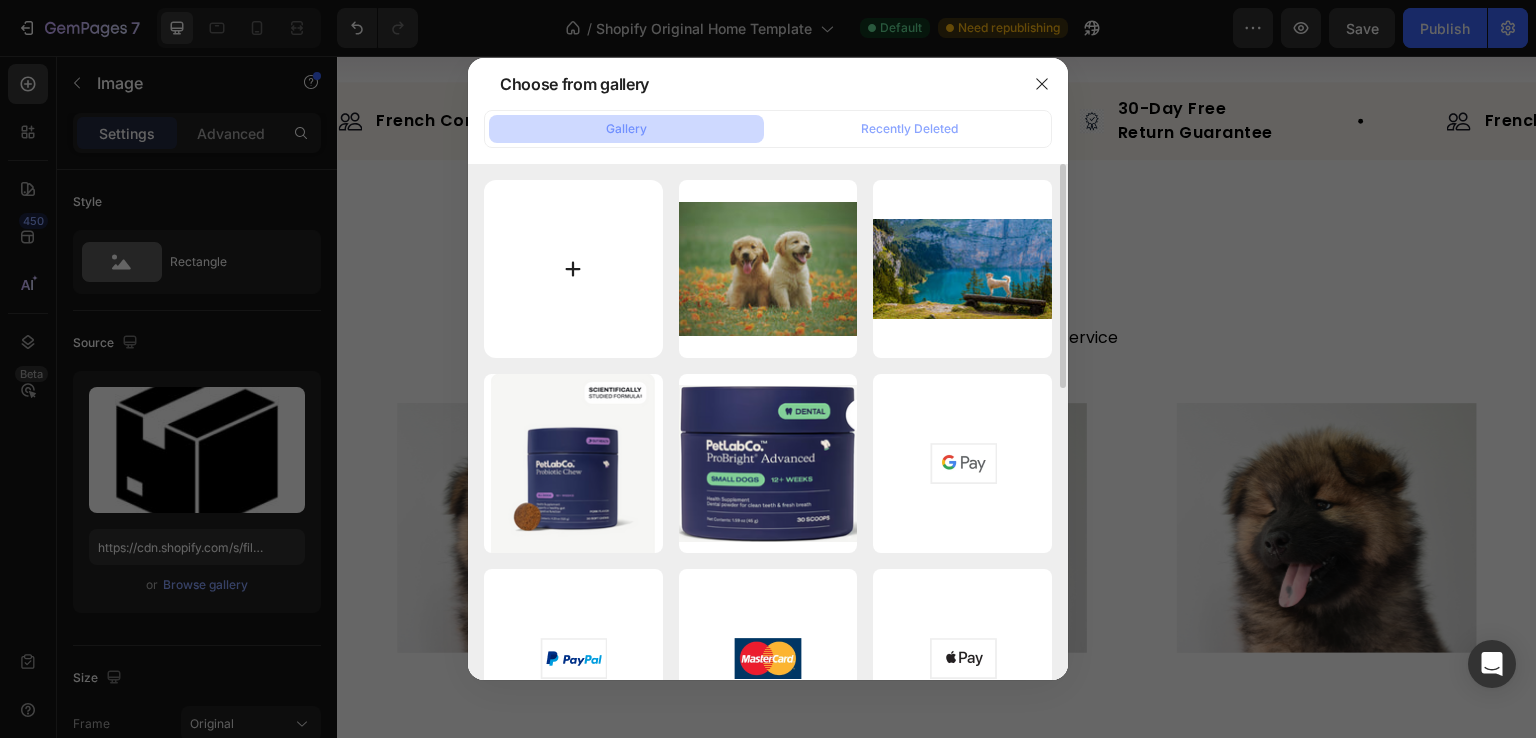 click at bounding box center [573, 269] 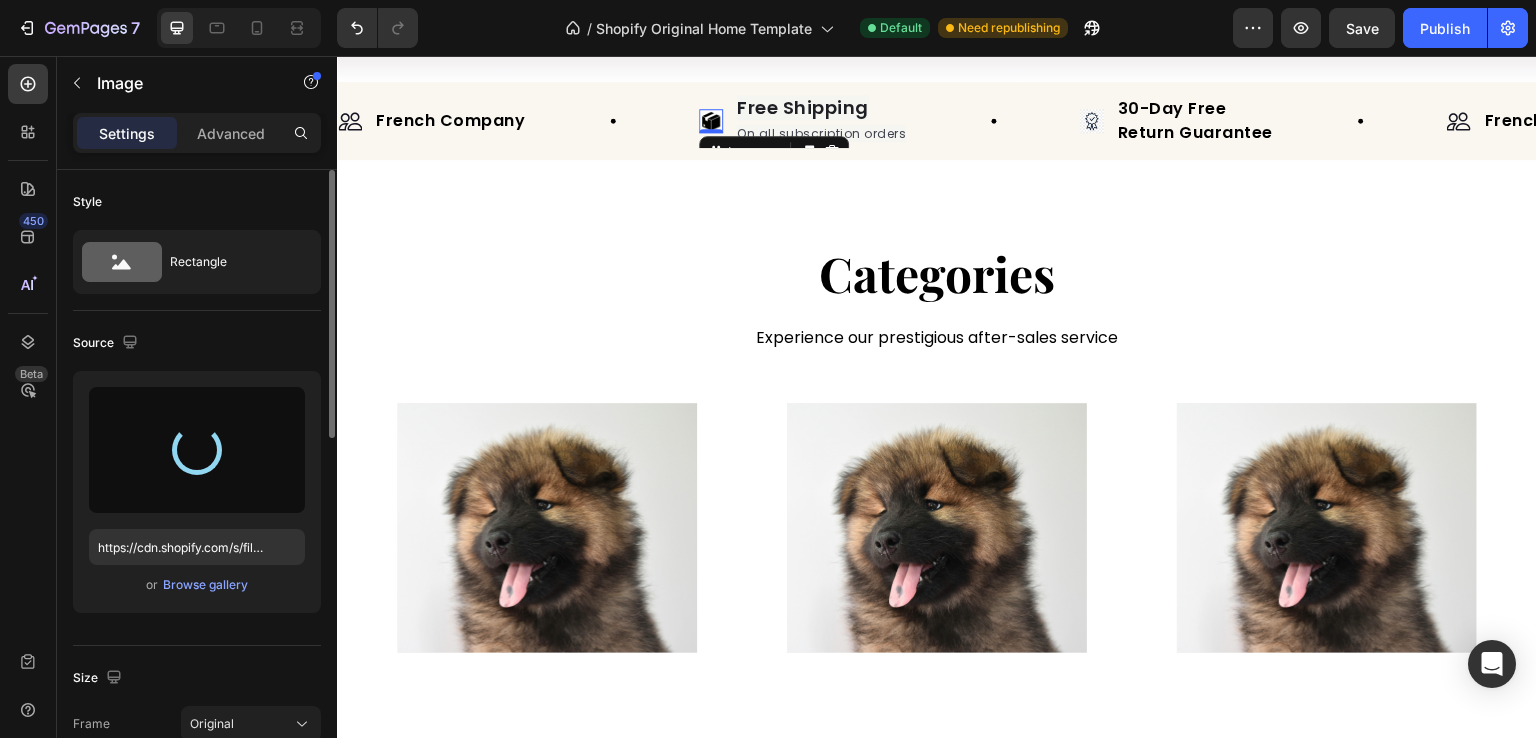 type on "https://cdn.shopify.com/s/files/1/0967/9437/8565/files/gempages_577771510924575248-6d1af449-9612-4881-8278-ed7f97b3f25b.svg" 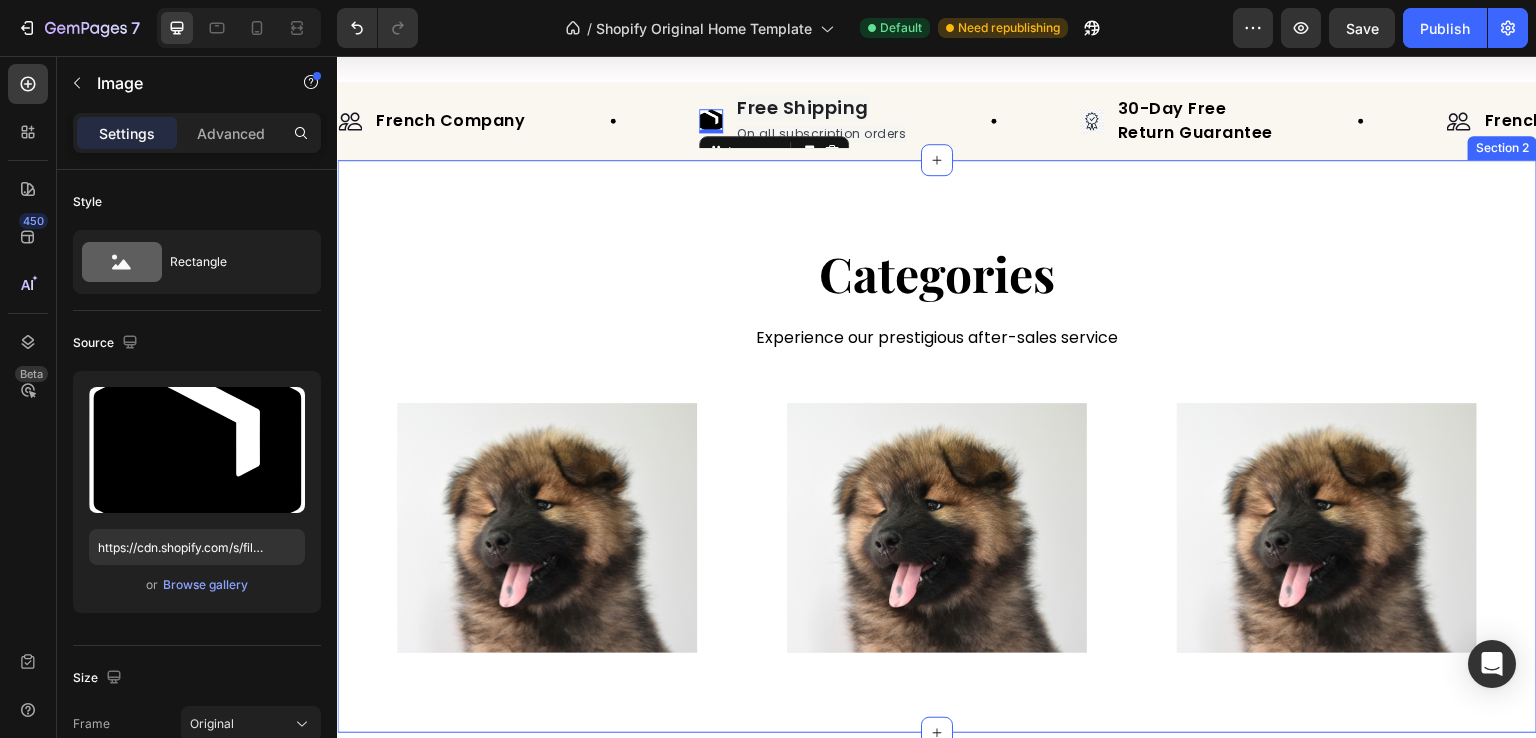 click on "Categories Heading Experience our prestigious after-sales service Text block Row
Shop now Button Row Hero Banner
Shop now Button Row Hero Banner
Shop now Button Row Hero Banner Row Section 2" at bounding box center (937, 446) 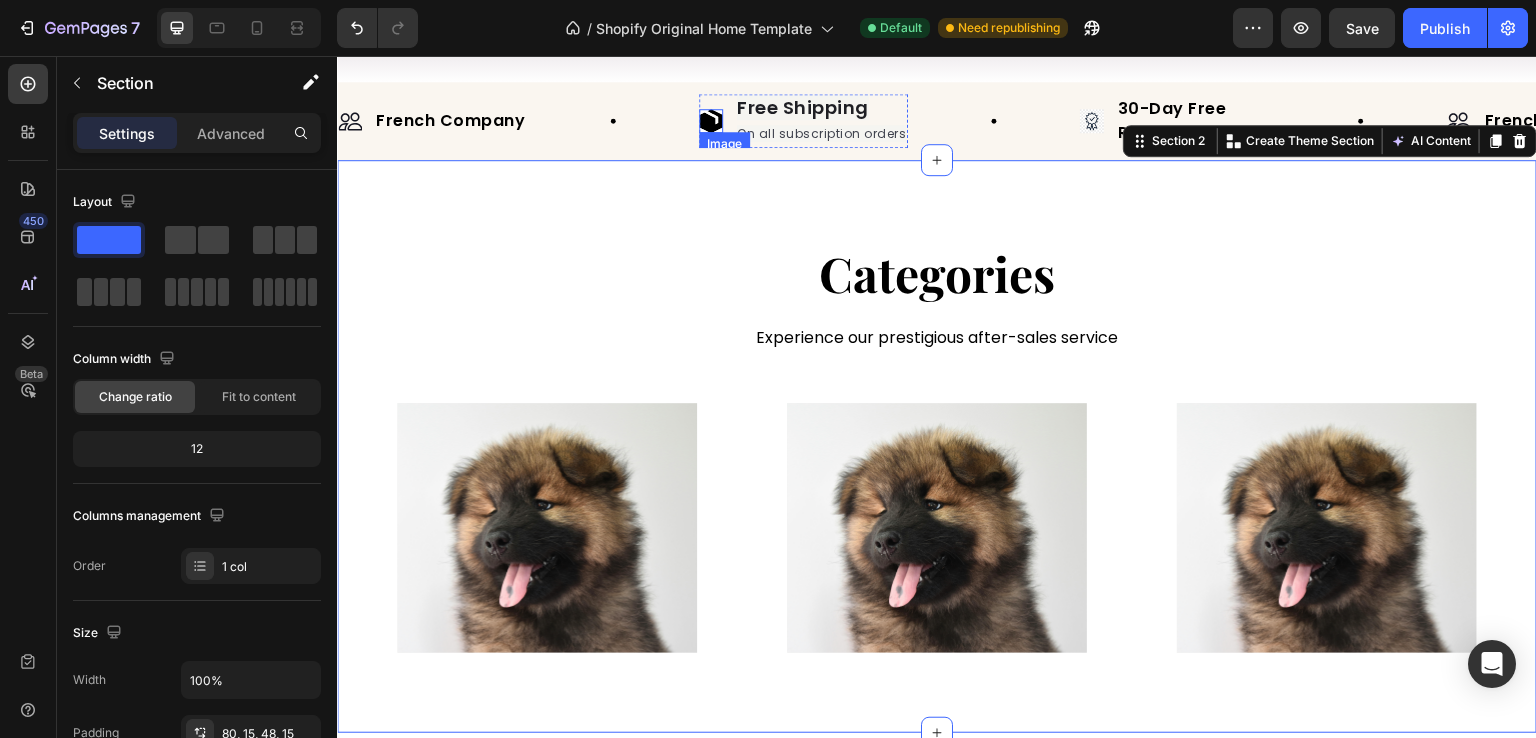 click at bounding box center [711, 121] 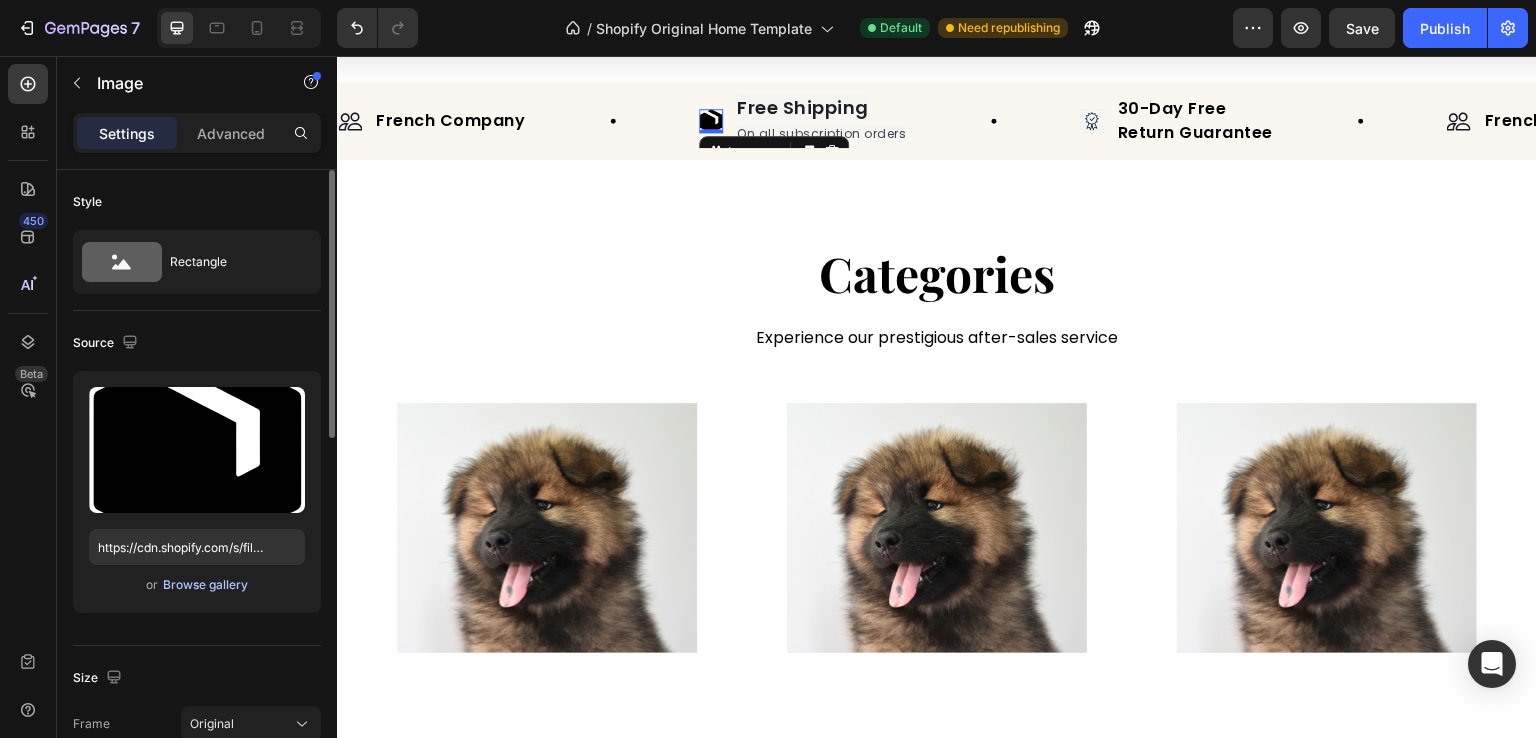 click on "Browse gallery" at bounding box center (205, 585) 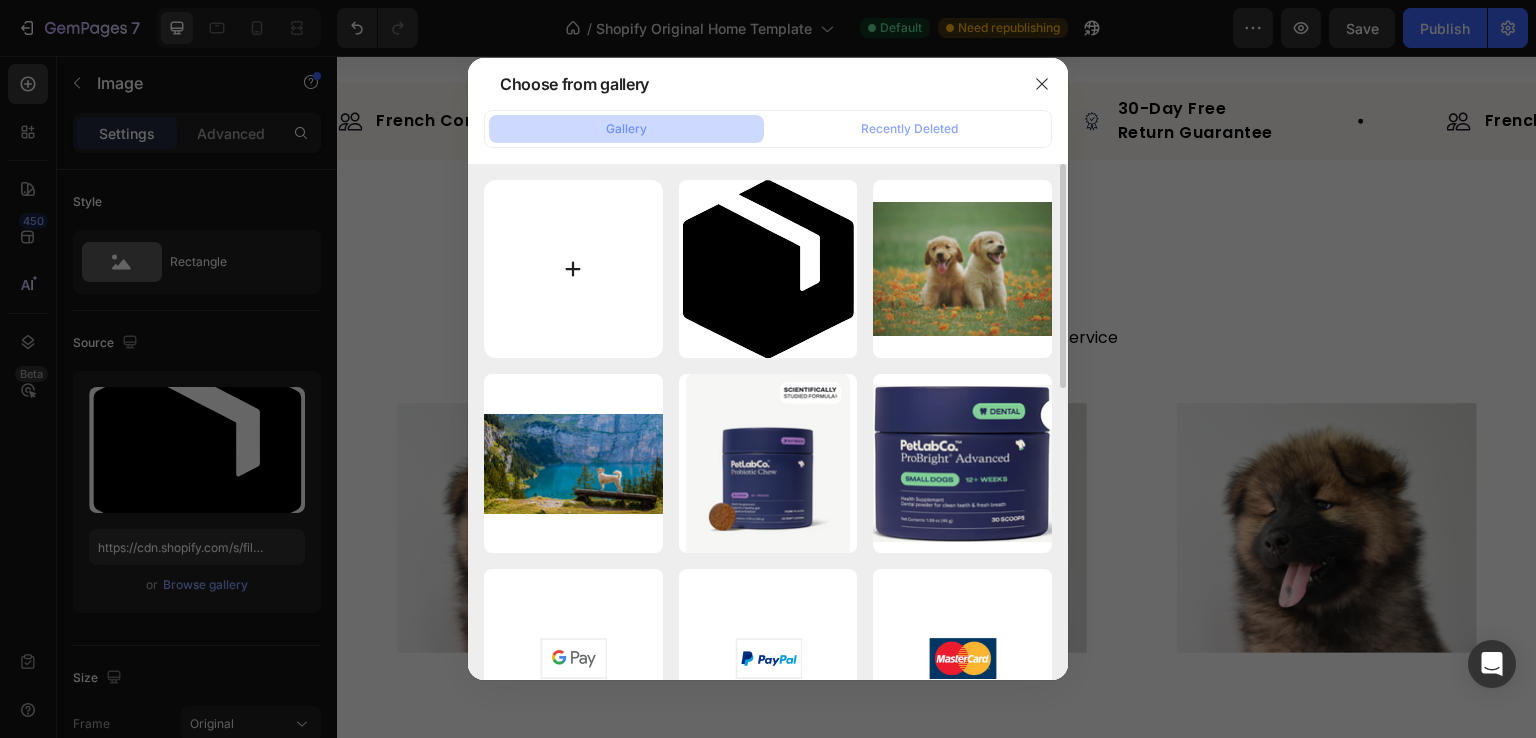 click at bounding box center (573, 269) 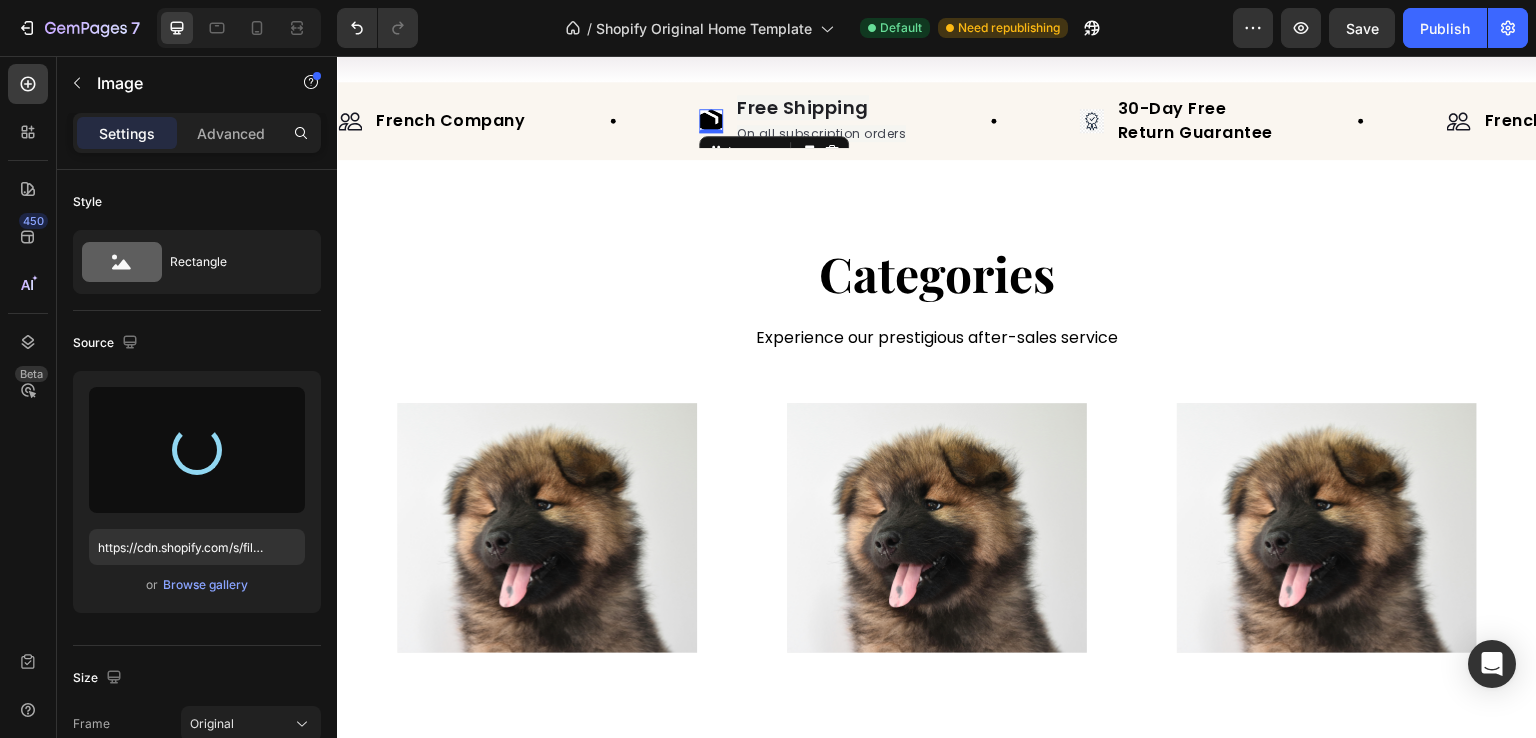 type on "https://cdn.shopify.com/s/files/1/0967/9437/8565/files/gempages_577771510924575248-dd81b390-7e99-4015-8483-49a4f00bfcb2.svg" 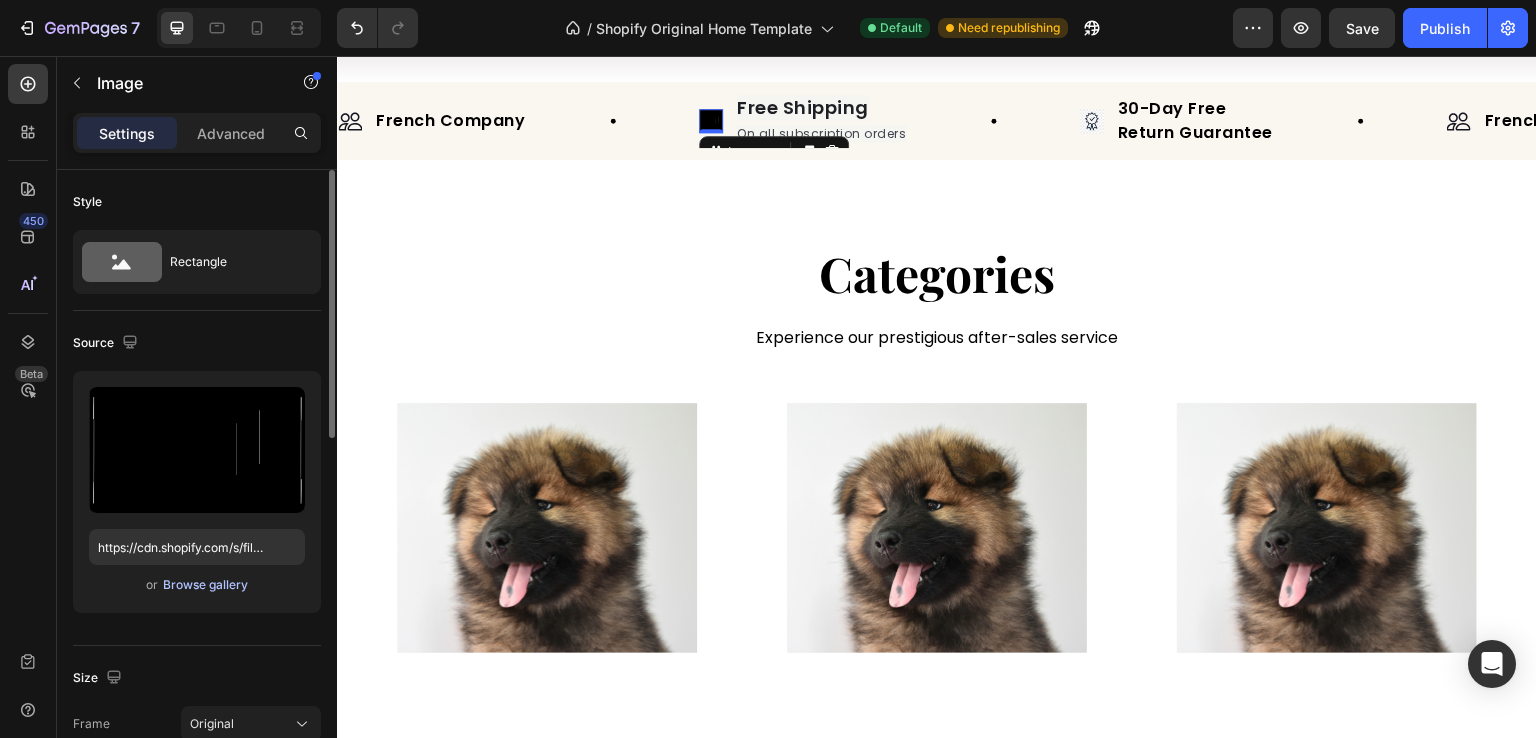 click on "Browse gallery" at bounding box center [205, 585] 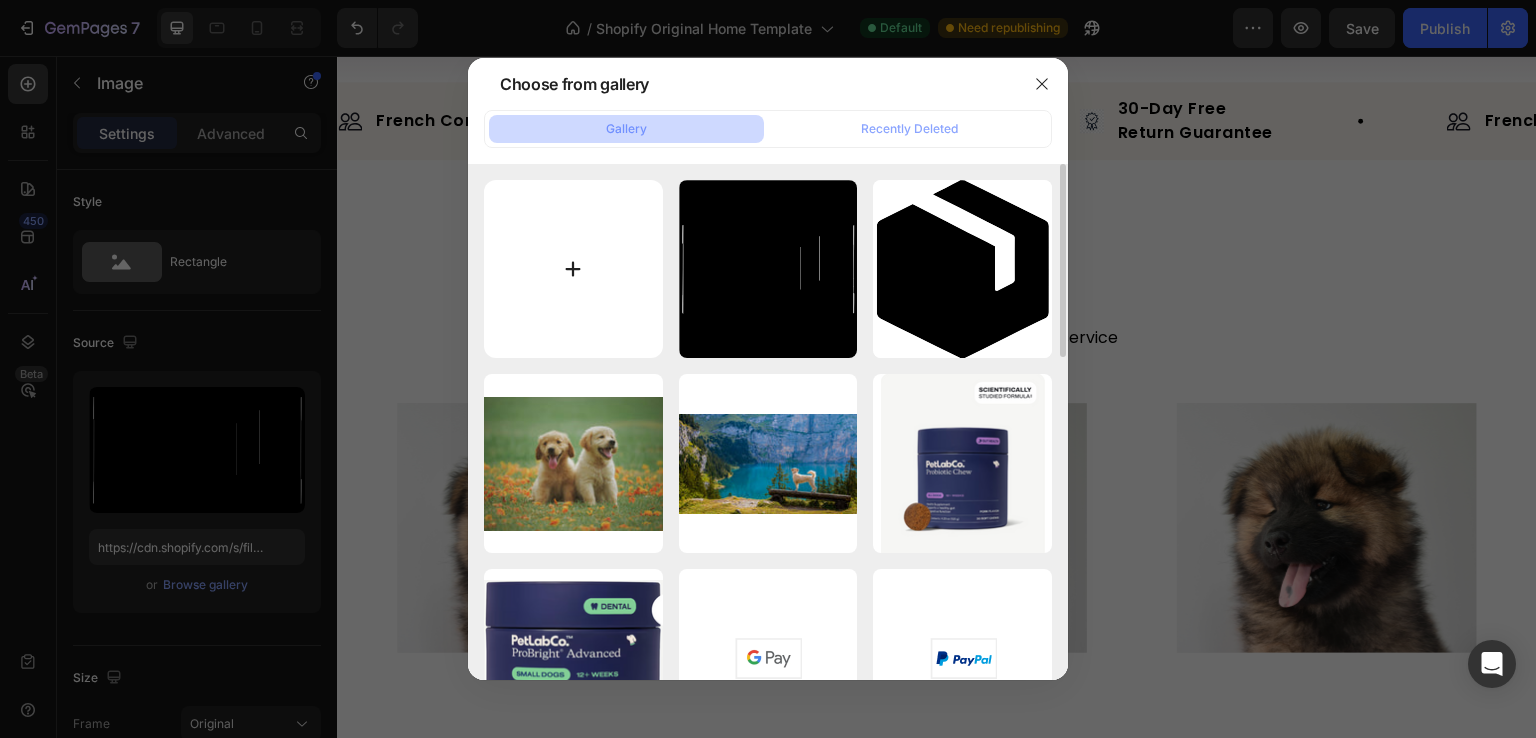 click at bounding box center (573, 269) 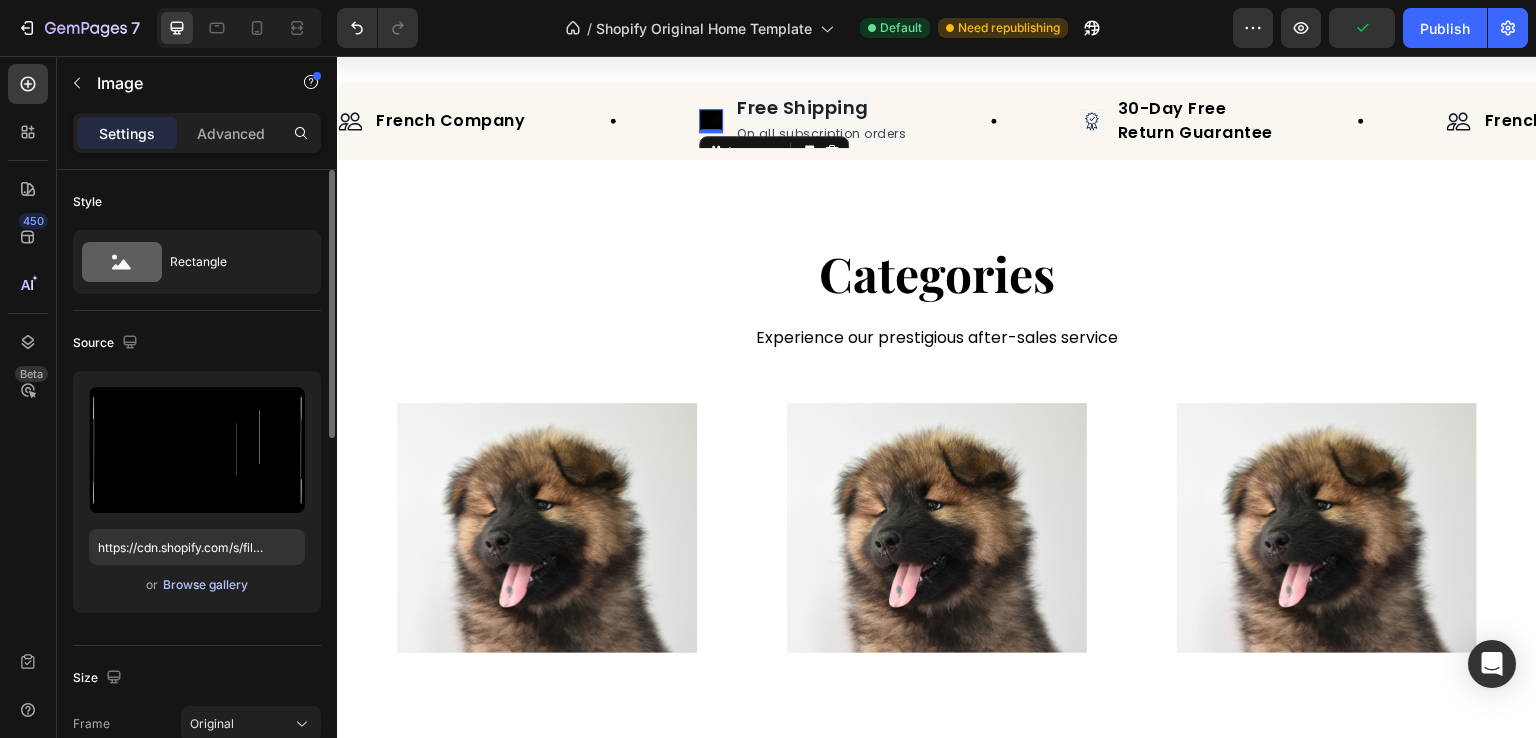 click on "Browse gallery" at bounding box center (205, 585) 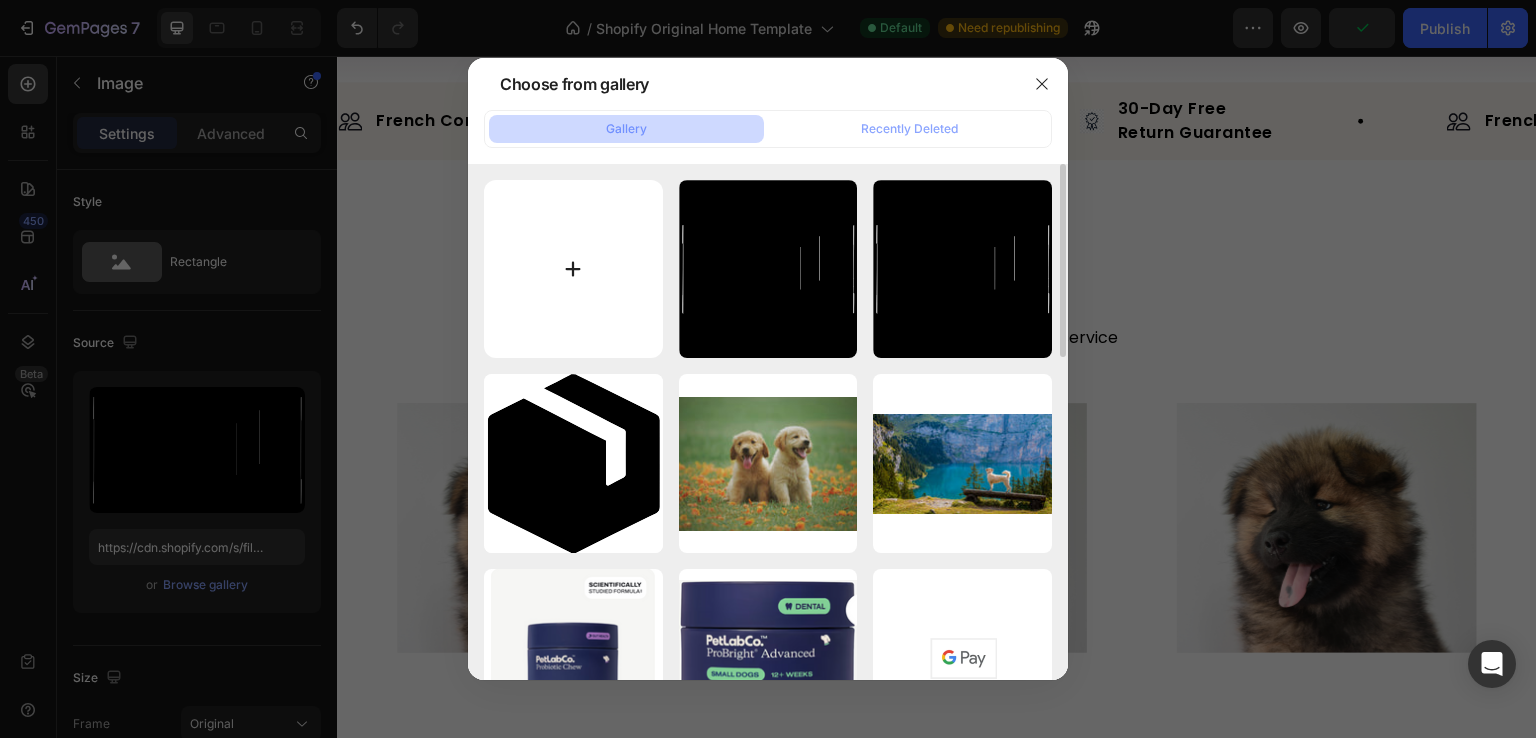 click at bounding box center [573, 269] 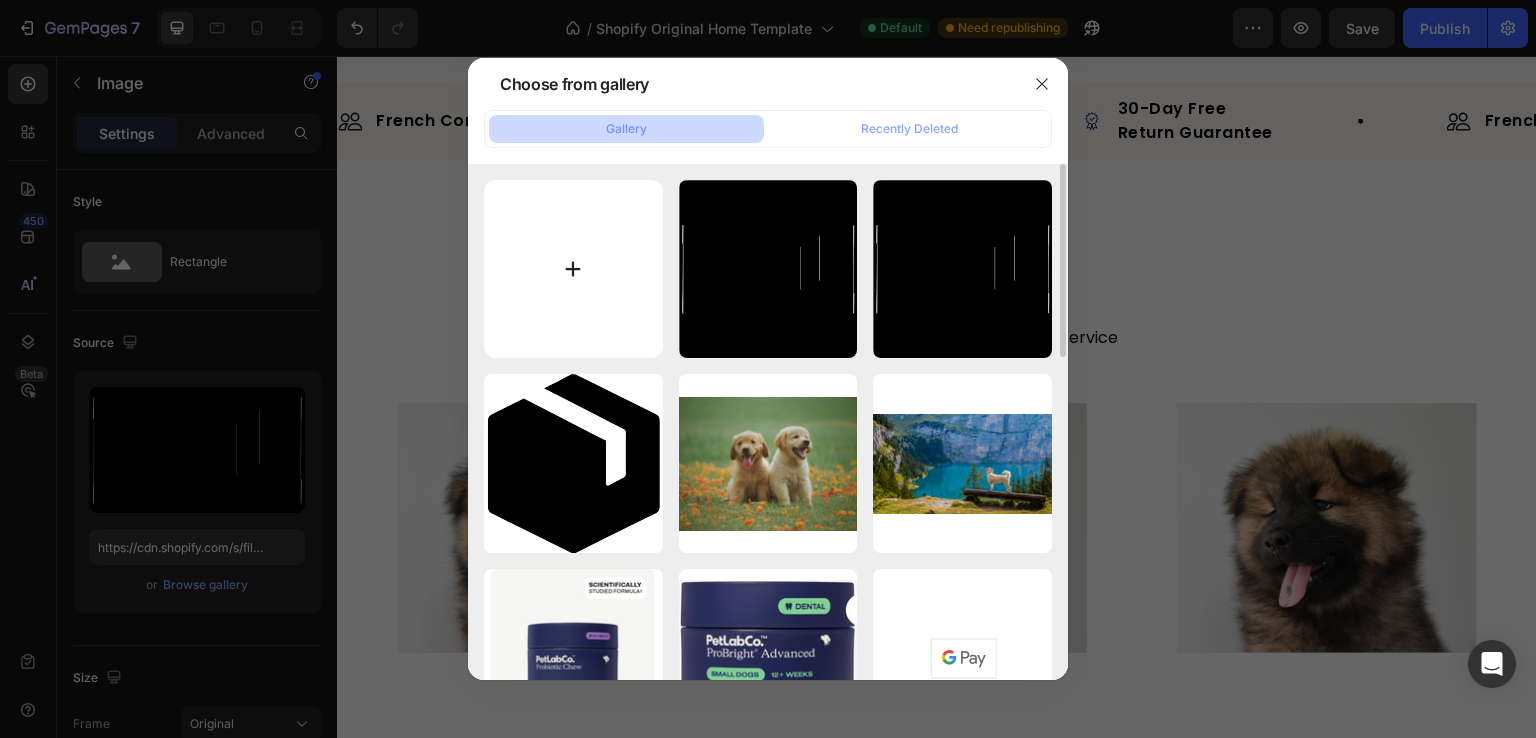 type on "C:\fakepath\box-removebg-preview.svg" 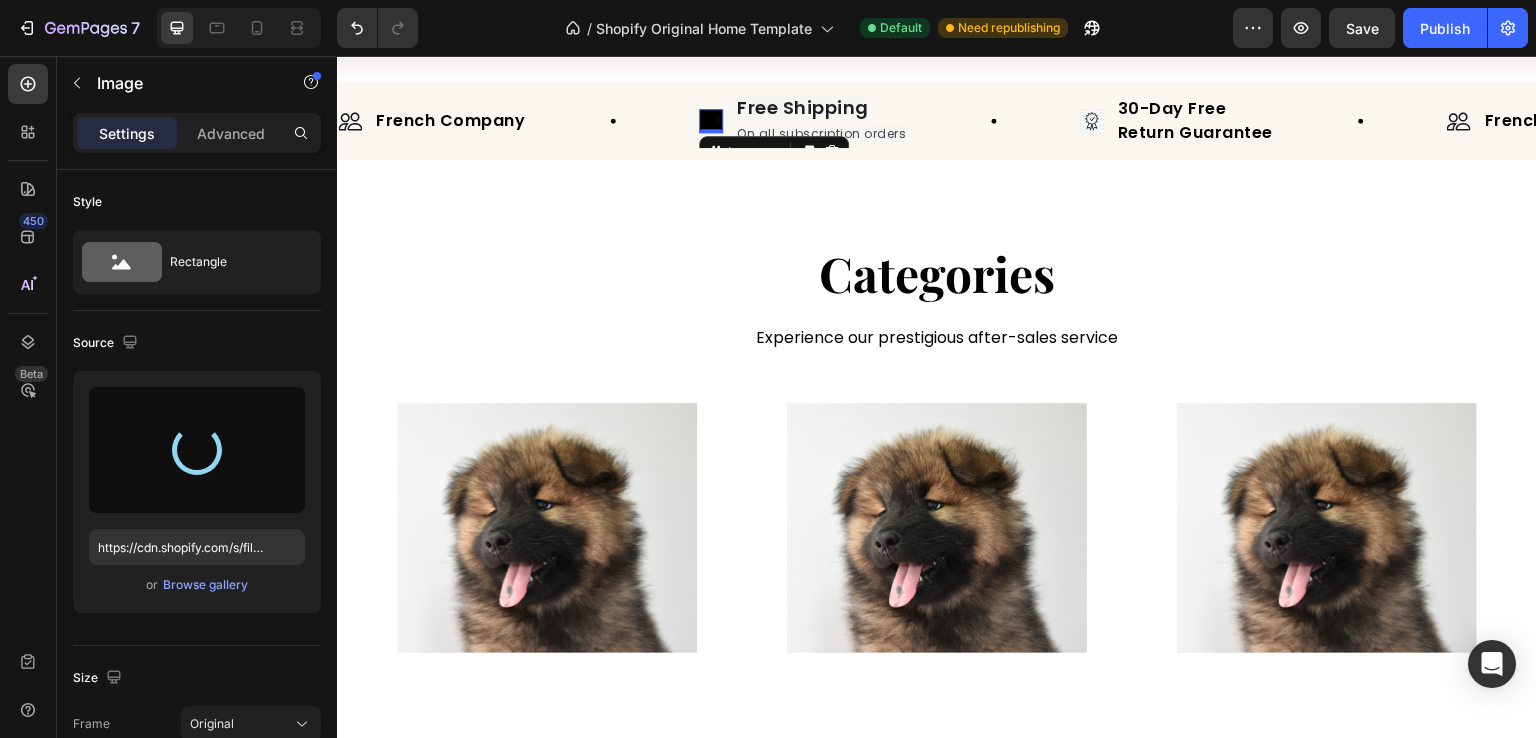 type on "https://cdn.shopify.com/s/files/1/0967/9437/8565/files/gempages_577771510924575248-7a066fcb-6100-4046-863f-4ec45bd32f48.svg" 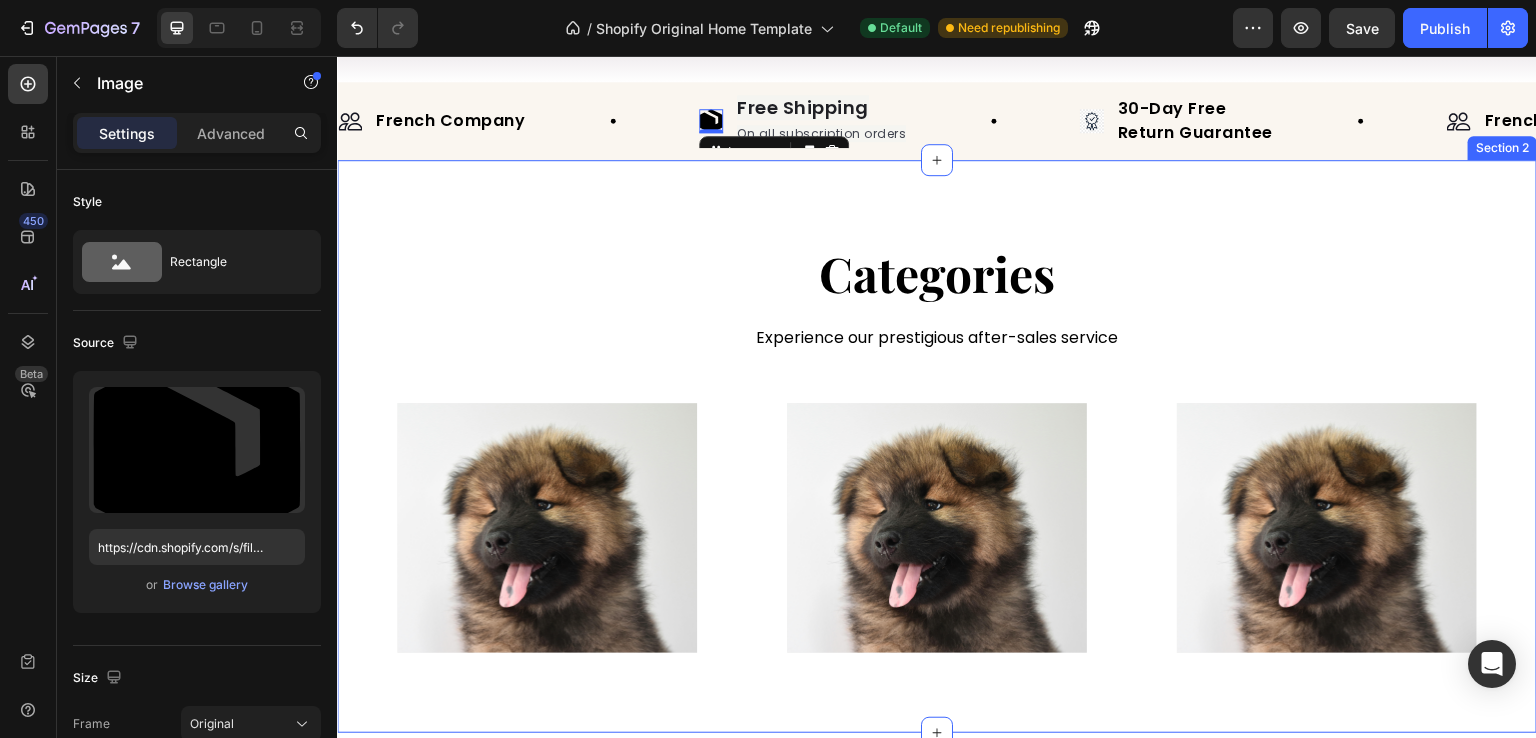 click on "Categories Heading Experience our prestigious after-sales service Text block Row
Shop now Button Row Hero Banner
Shop now Button Row Hero Banner
Shop now Button Row Hero Banner Row Section 2" at bounding box center [937, 446] 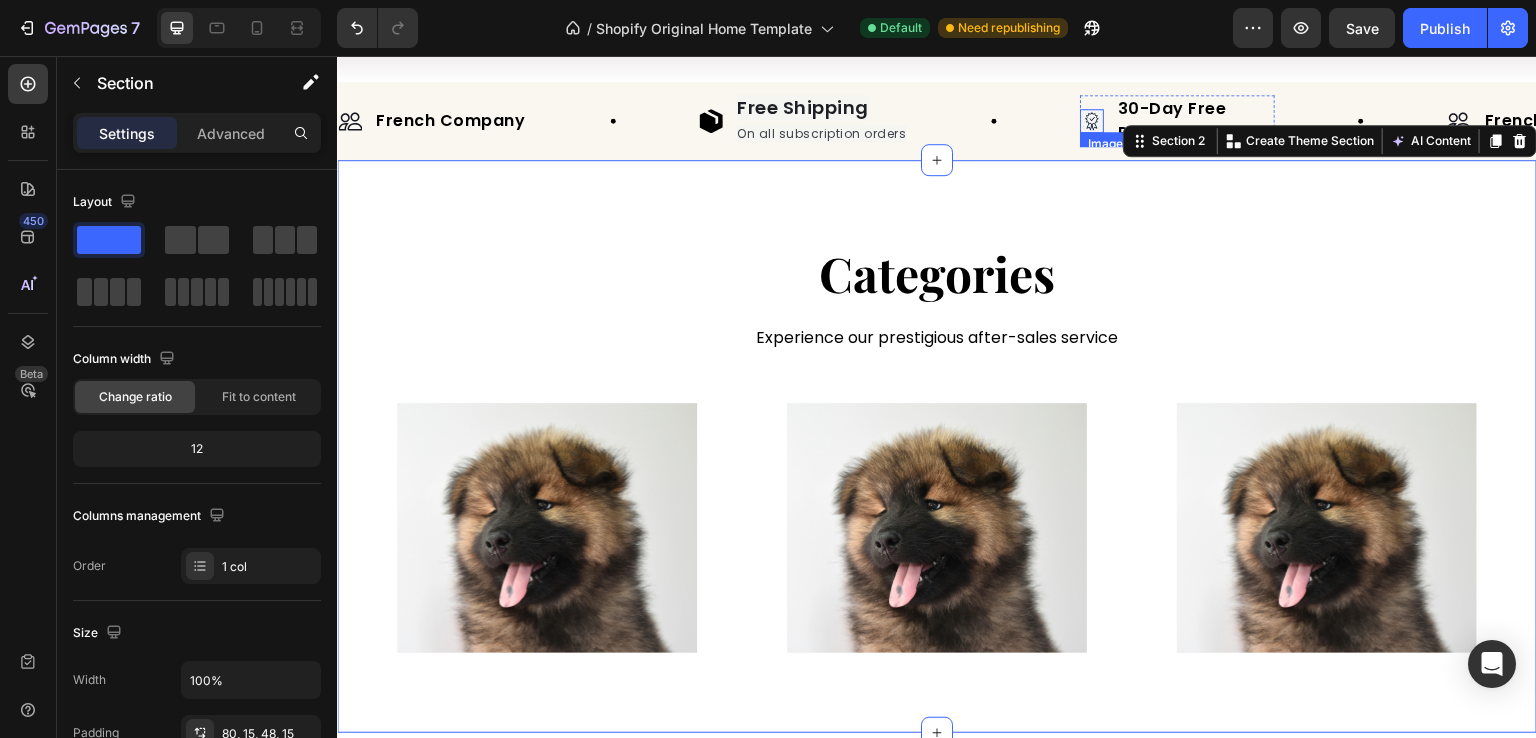 click at bounding box center [1092, 121] 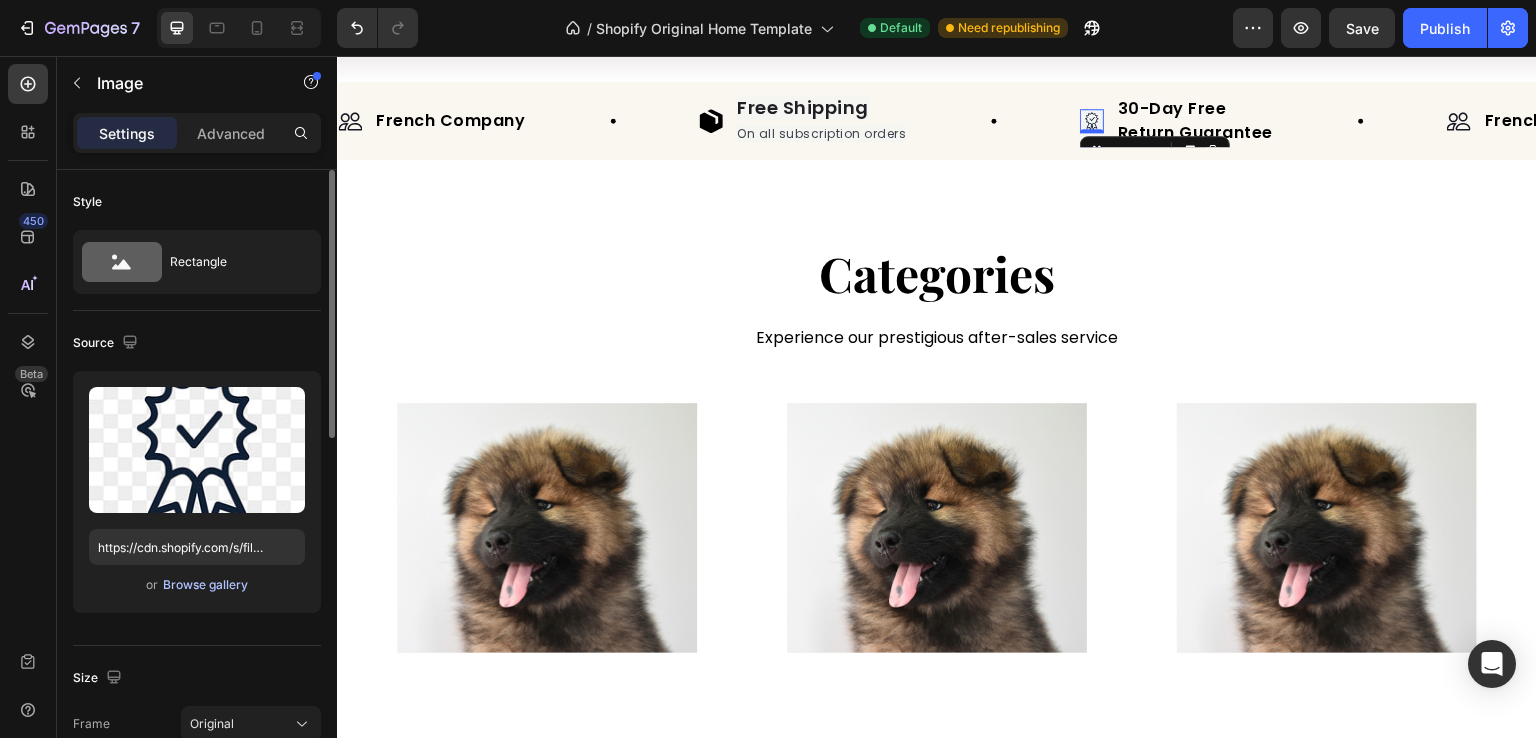 click on "Browse gallery" at bounding box center (205, 585) 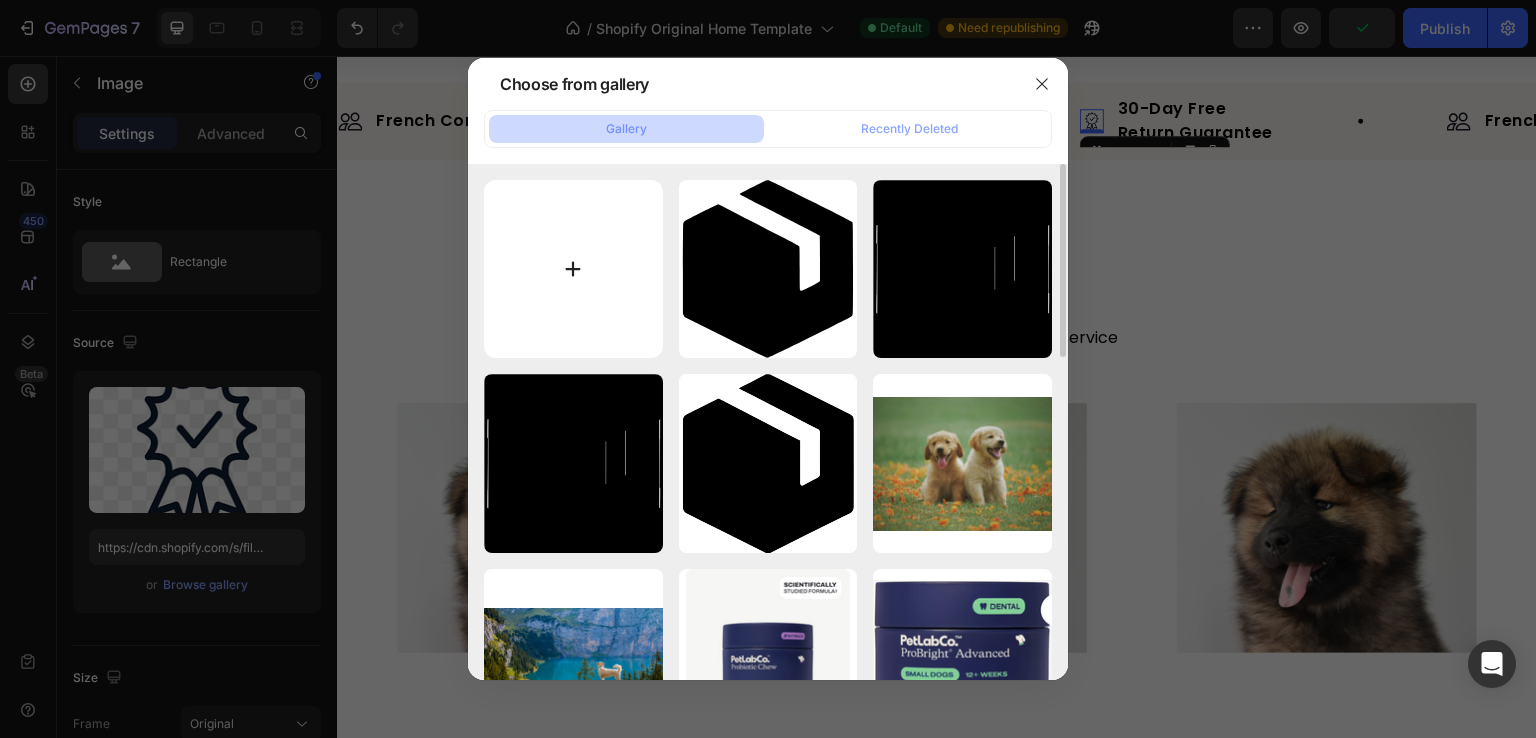 click at bounding box center (573, 269) 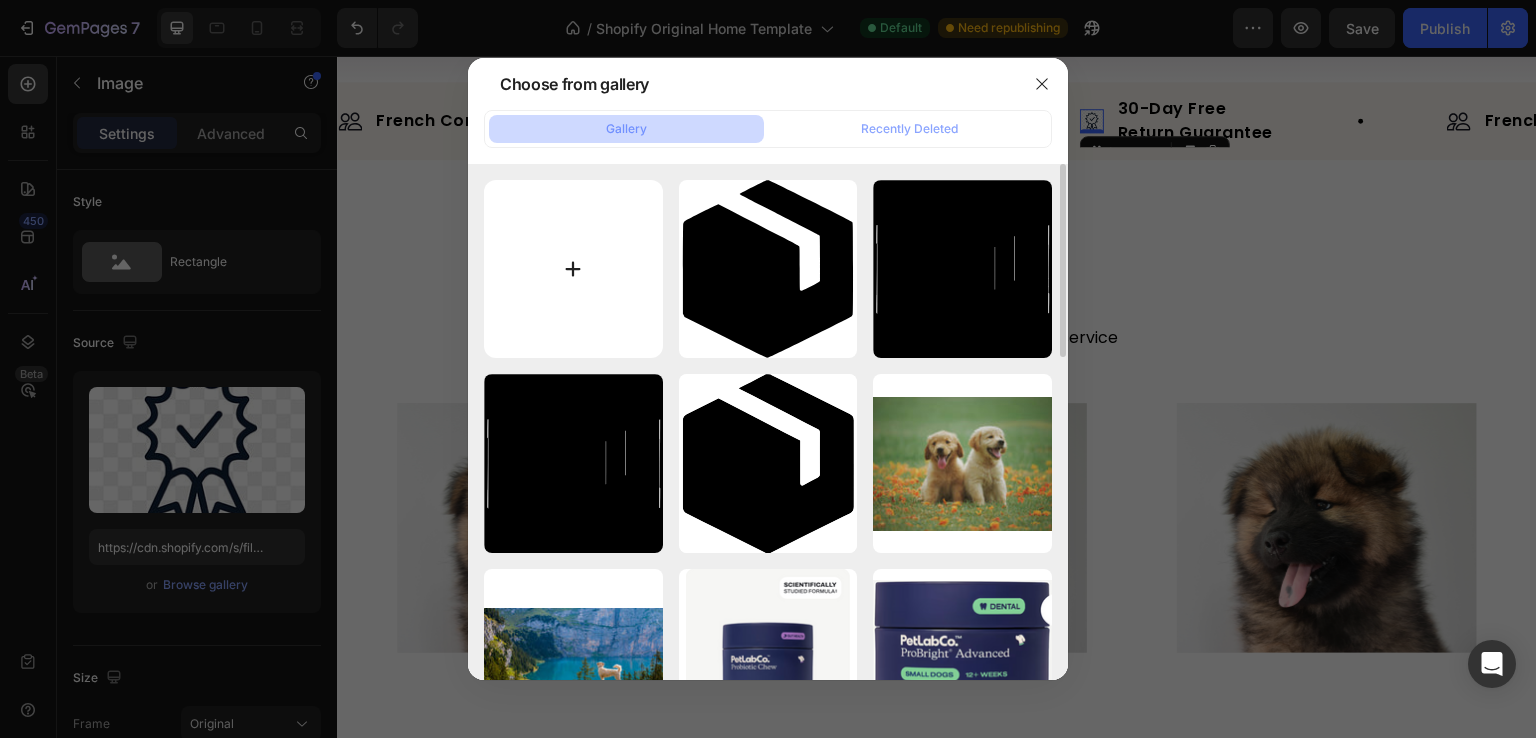 type on "C:\fakepath\france-removebg-preview.svg" 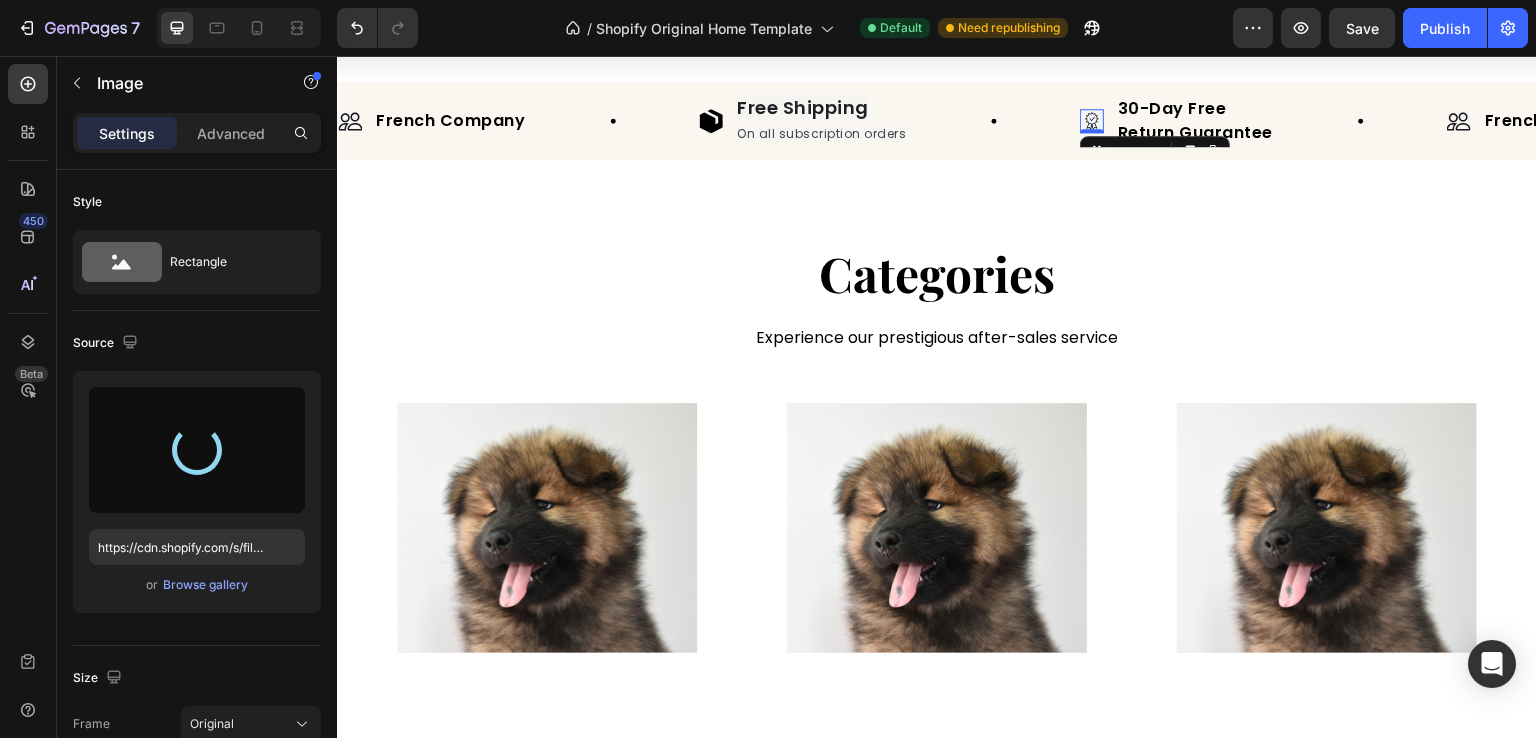 type on "https://cdn.shopify.com/s/files/1/0967/9437/8565/files/gempages_577771510924575248-058a4838-e0bd-48ea-98bc-63b484c16167.svg" 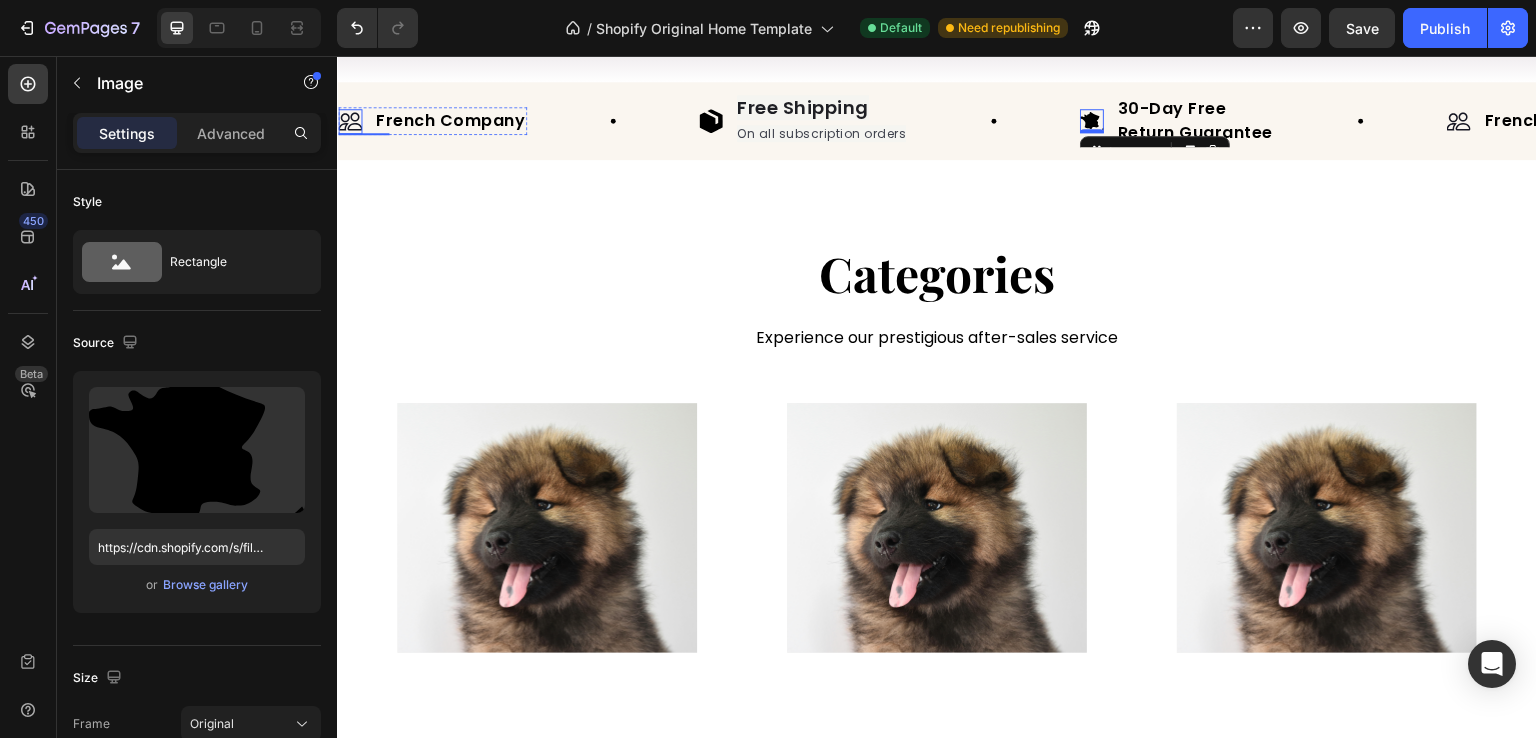 click at bounding box center (350, 121) 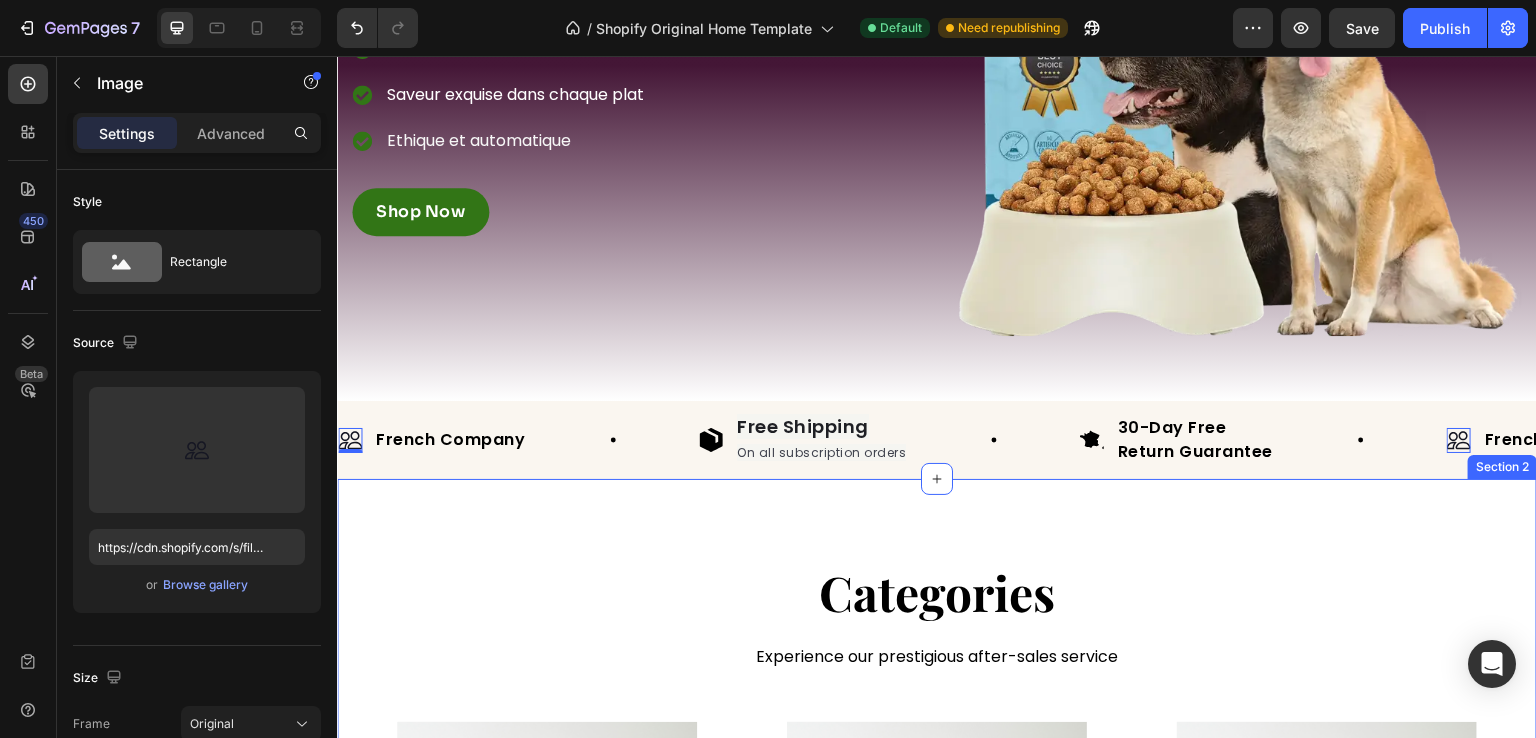 scroll, scrollTop: 334, scrollLeft: 0, axis: vertical 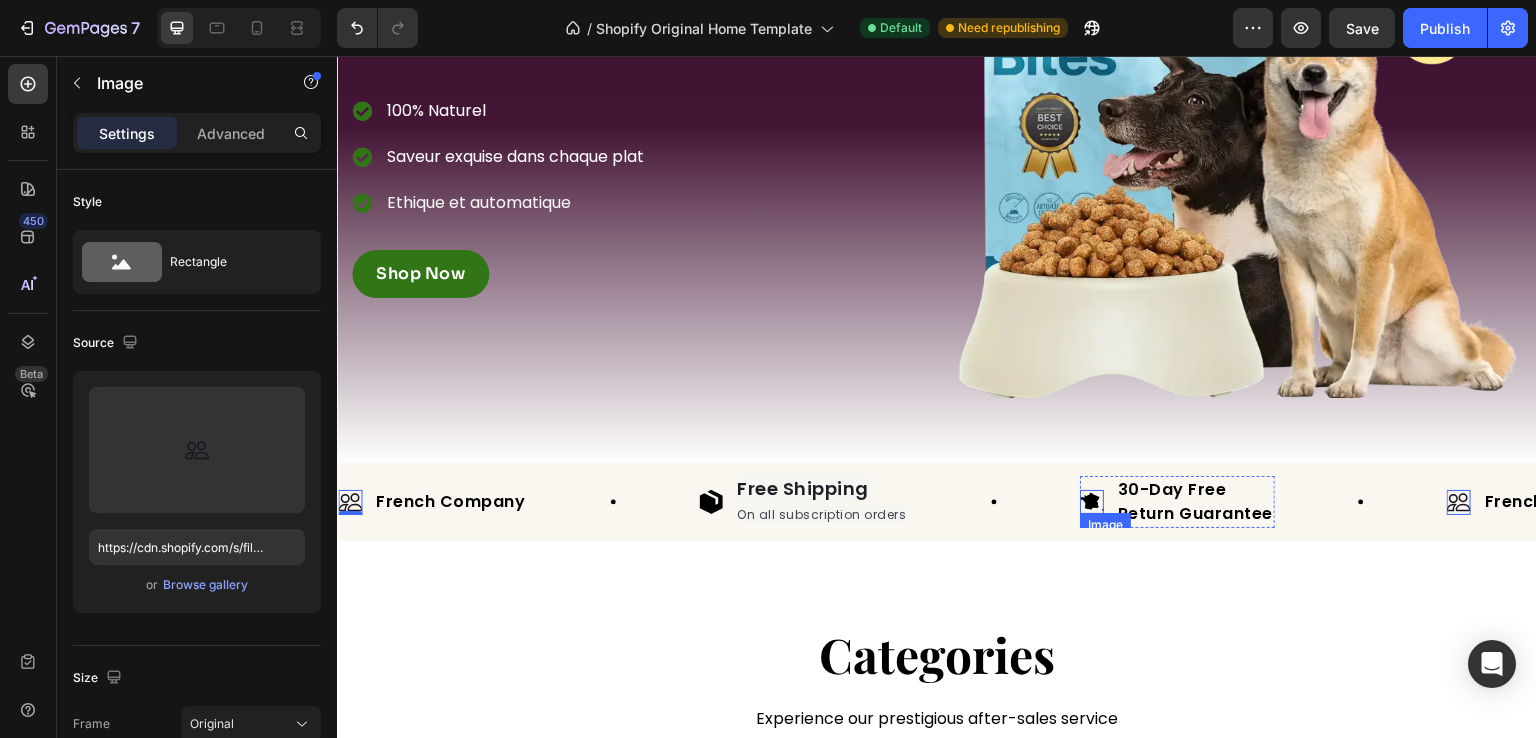 click at bounding box center (1092, 502) 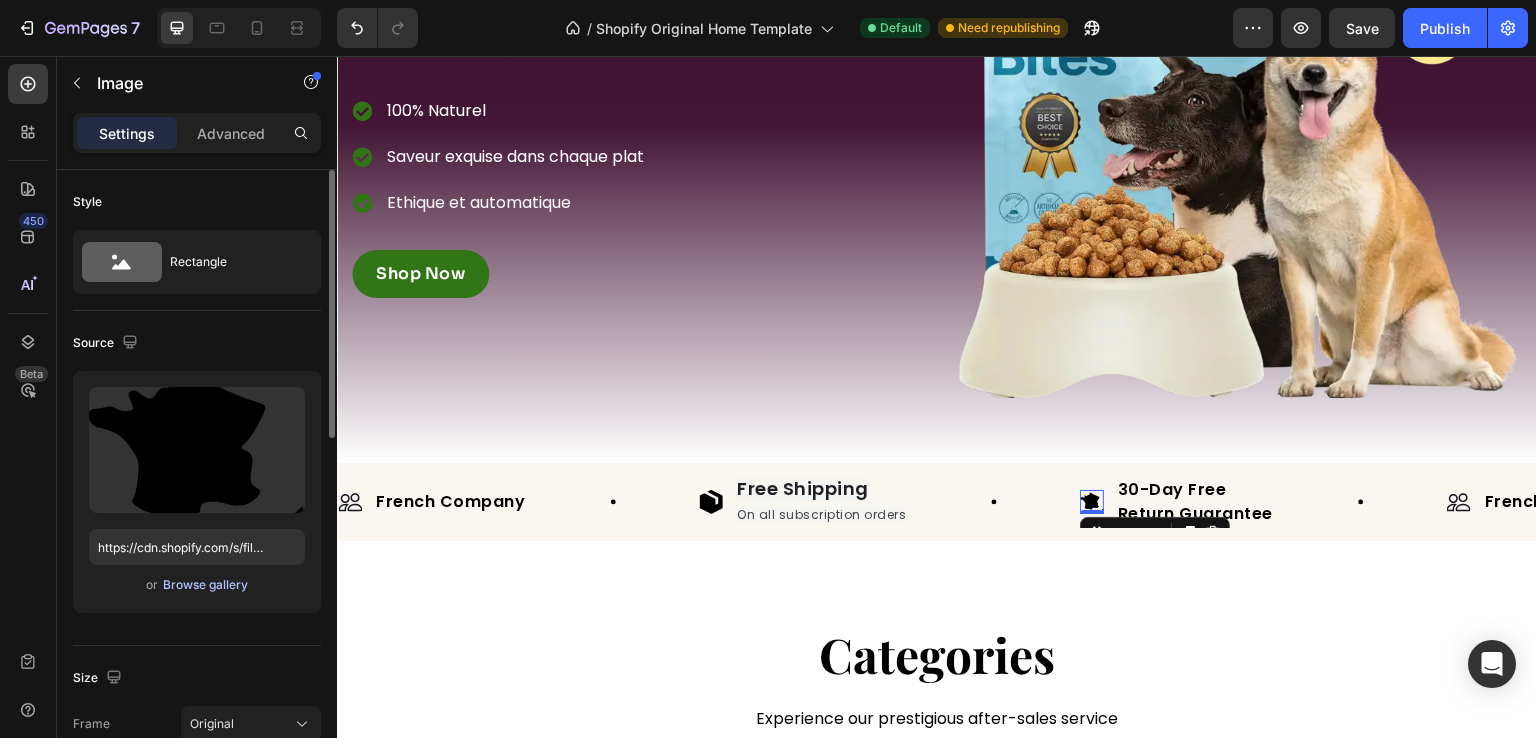 click on "Browse gallery" at bounding box center [205, 585] 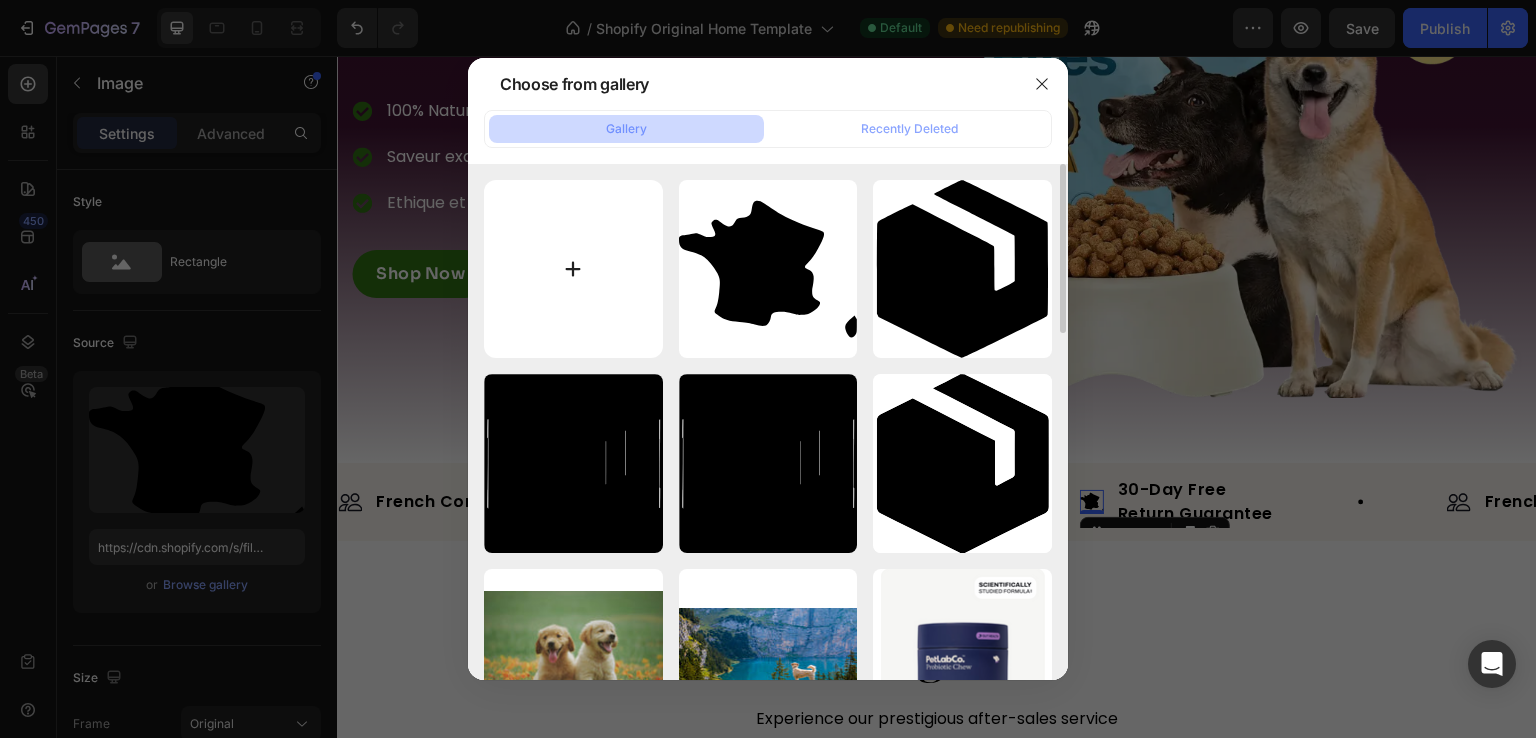 click at bounding box center [573, 269] 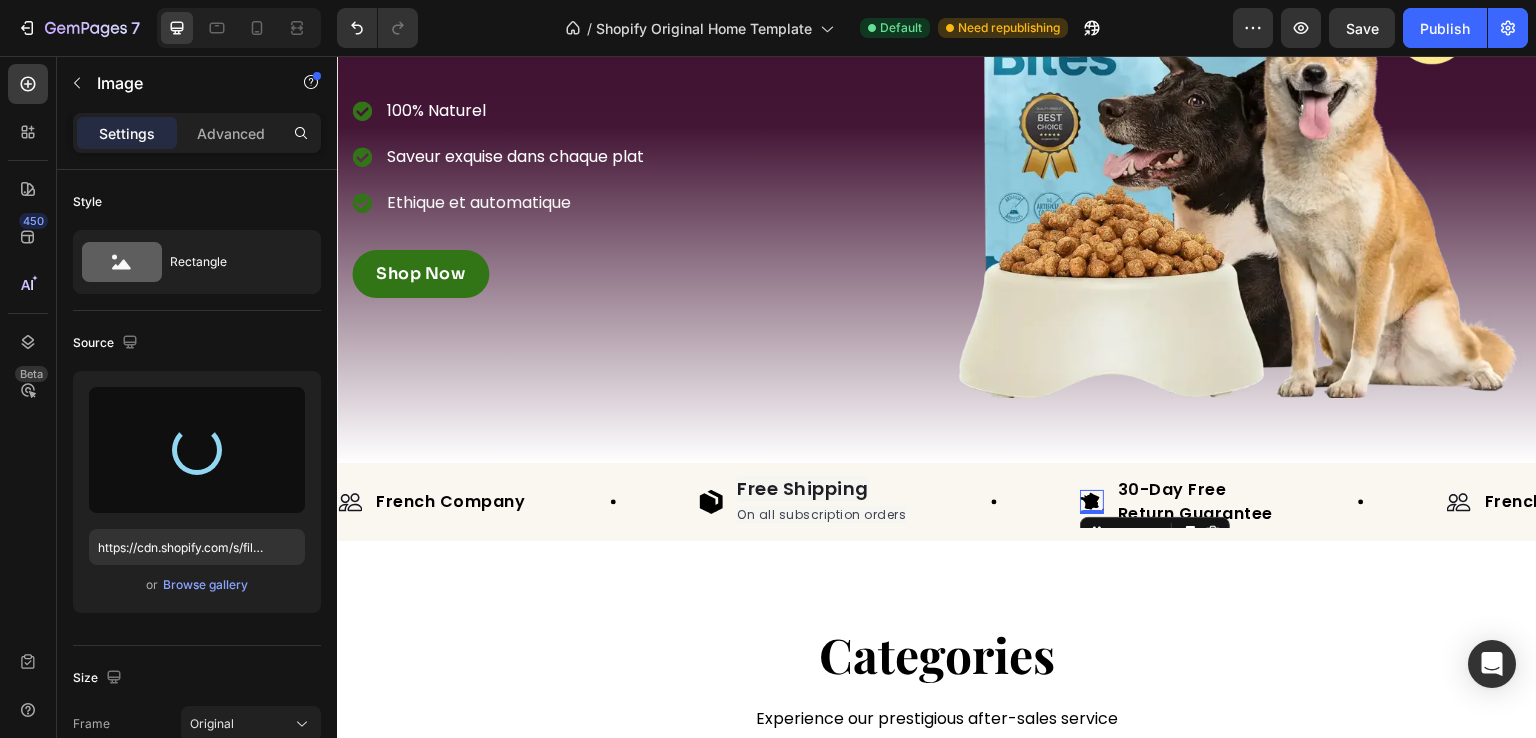 type on "https://cdn.shopify.com/s/files/1/0967/9437/8565/files/gempages_577771510924575248-8fdceac1-d9c4-4433-8ba9-445ee62d85a6.svg" 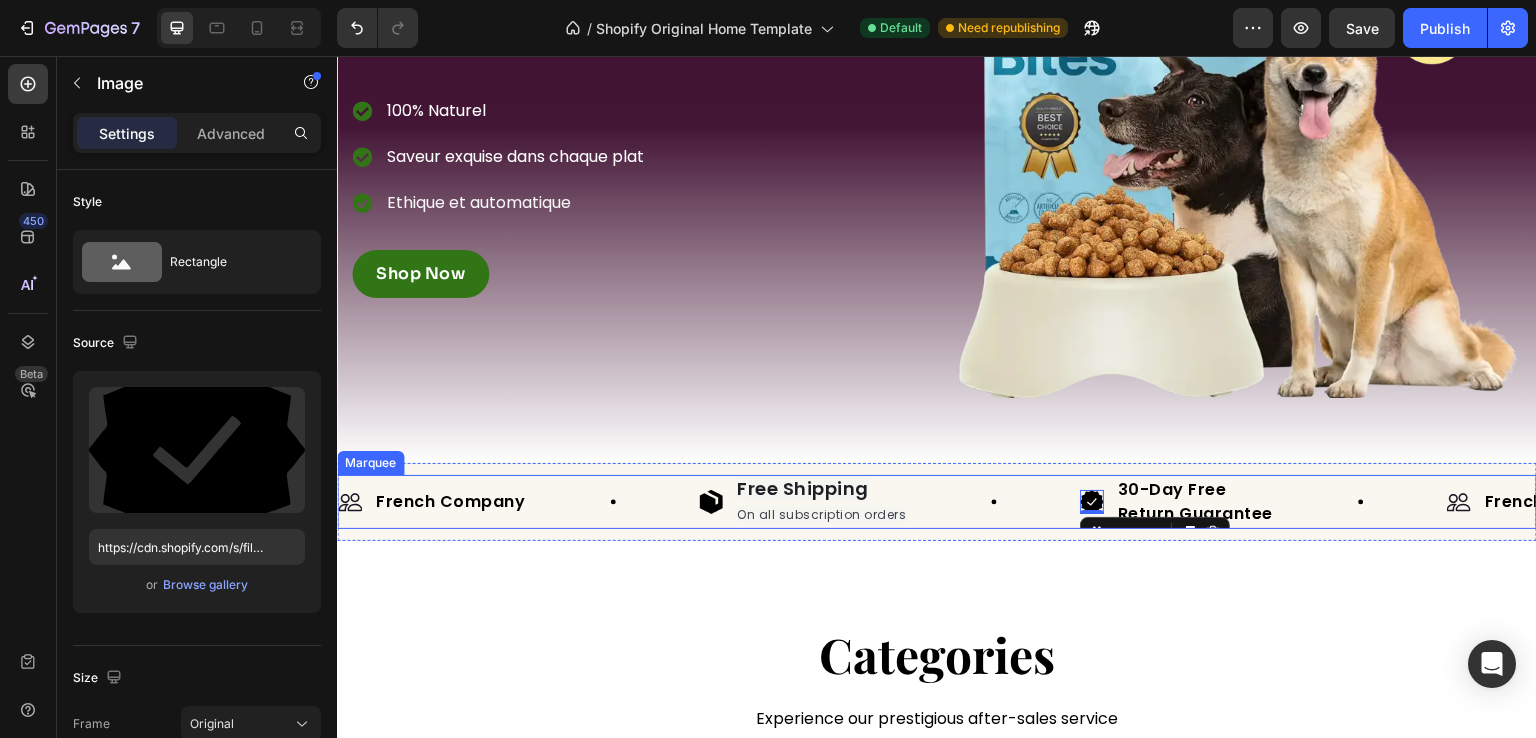 click on "Categories Heading Experience our prestigious after-sales service Text block Row
Shop now Button Row Hero Banner
Shop now Button Row Hero Banner
Shop now Button Row Hero Banner Row Section 2" at bounding box center (937, 827) 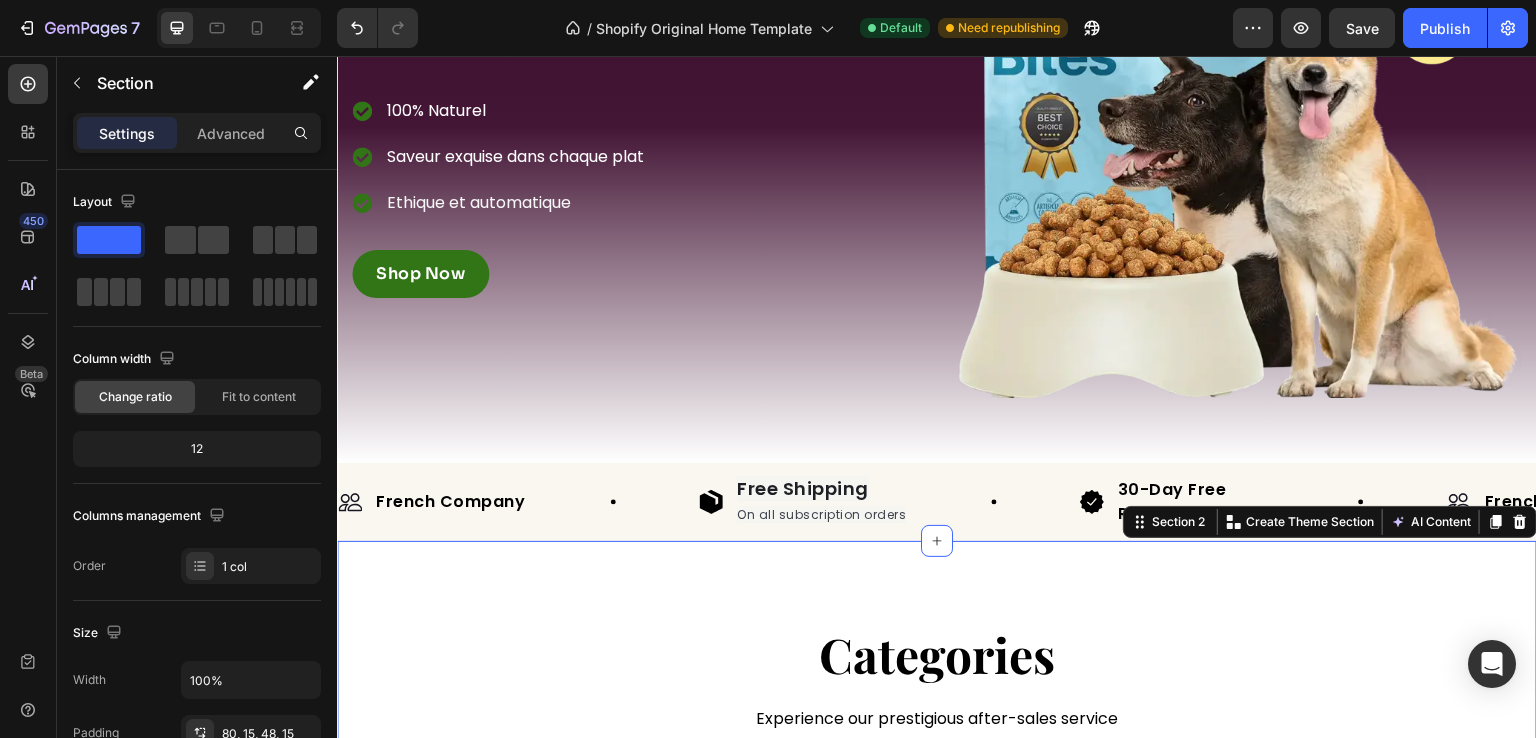 click on "Categories Heading Experience our prestigious after-sales service Text block Row
Shop now Button Row Hero Banner
Shop now Button Row Hero Banner
Shop now Button Row Hero Banner Row Section 2   You can create reusable sections Create Theme Section AI Content Write with GemAI What would you like to describe here? Tone and Voice Persuasive Product Poudre Dentaire pour Chien ProBright® Show more Generate" at bounding box center [937, 827] 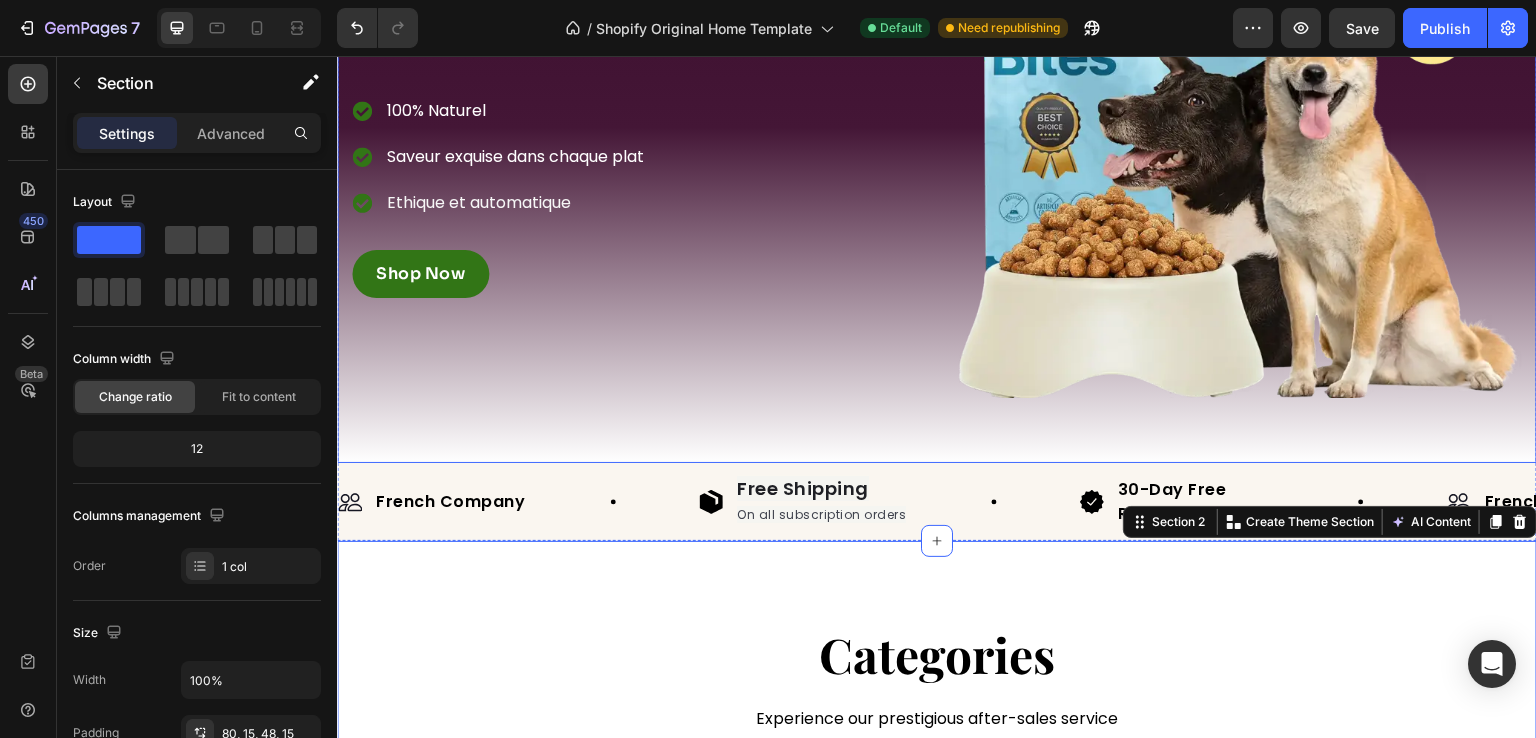 click at bounding box center [350, 502] 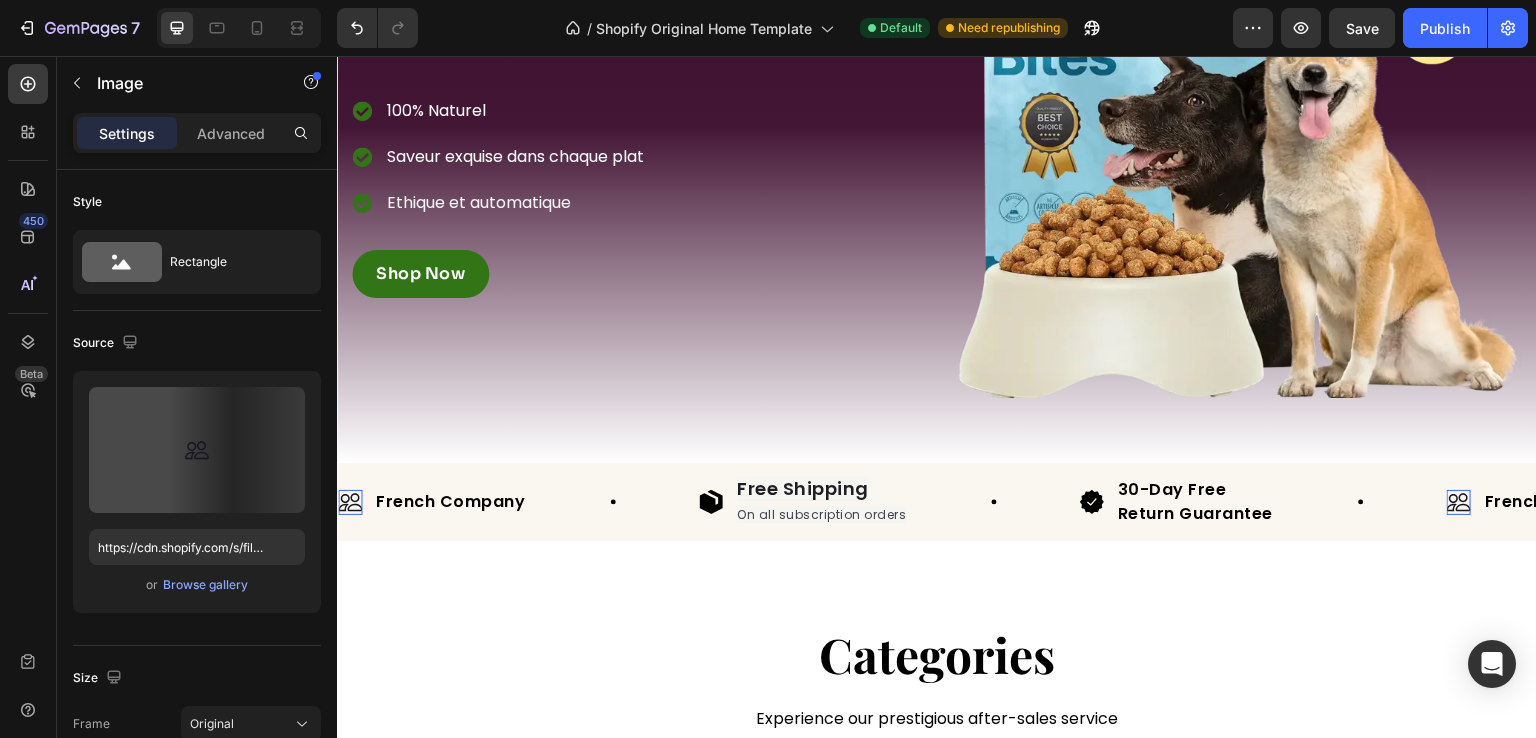 click at bounding box center (350, 502) 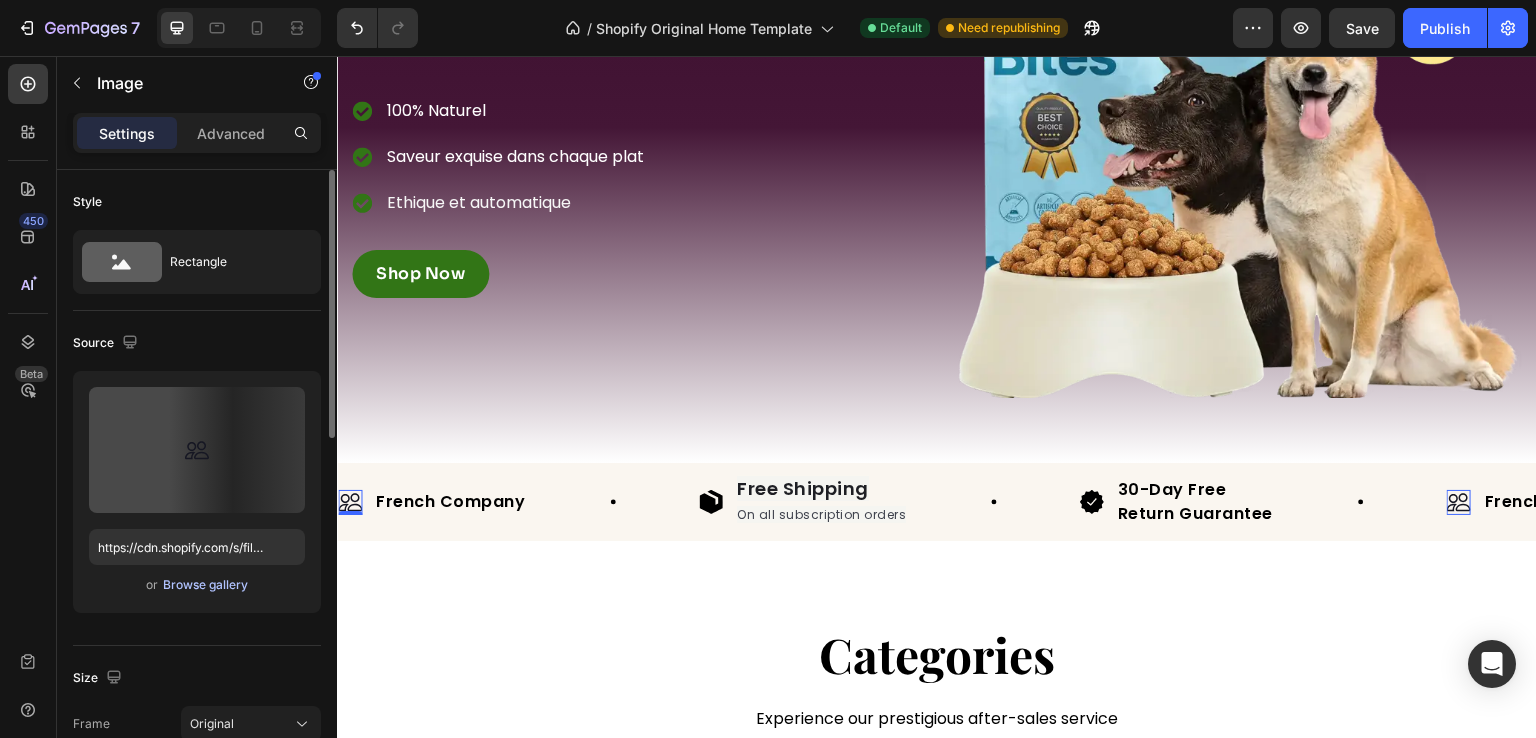 click on "Browse gallery" at bounding box center (205, 585) 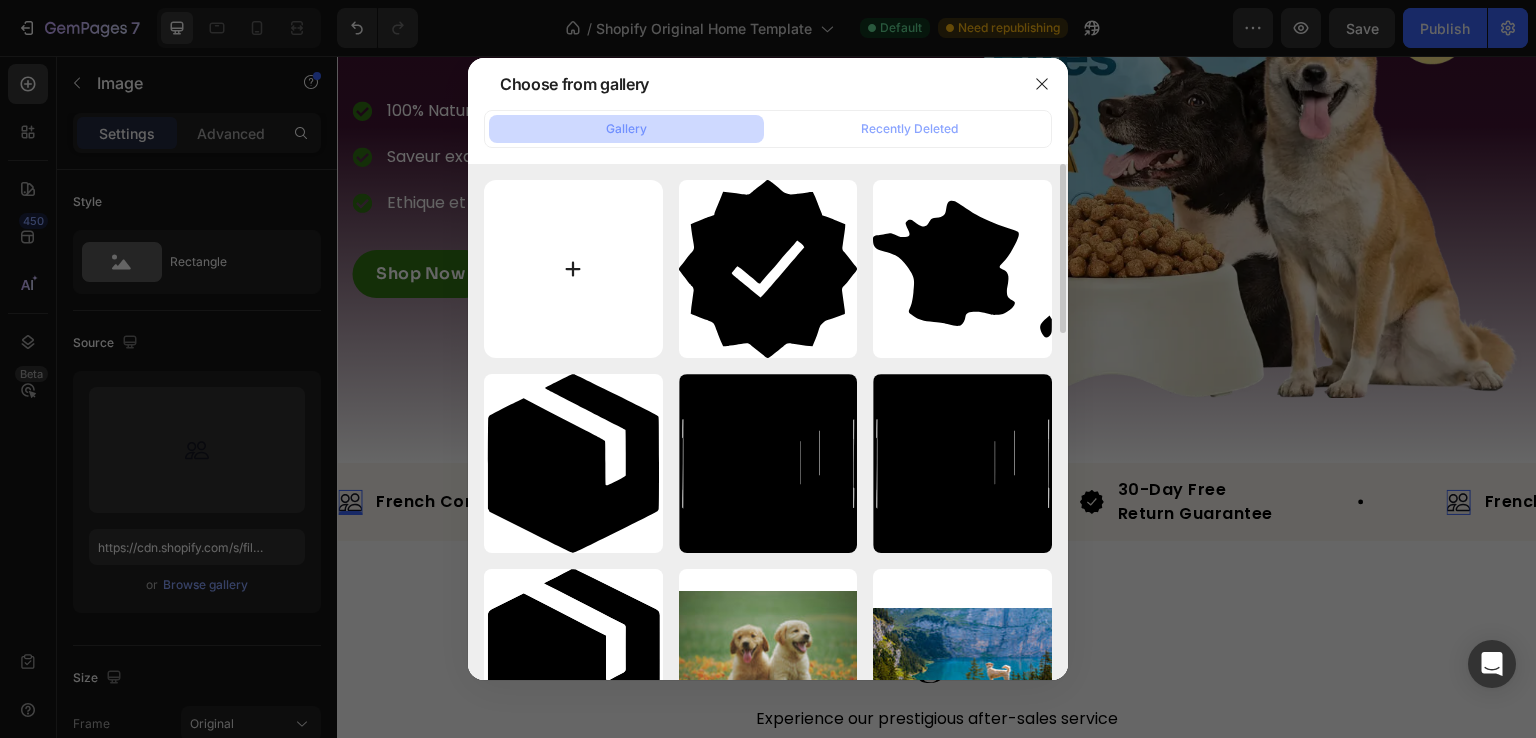 click at bounding box center (573, 269) 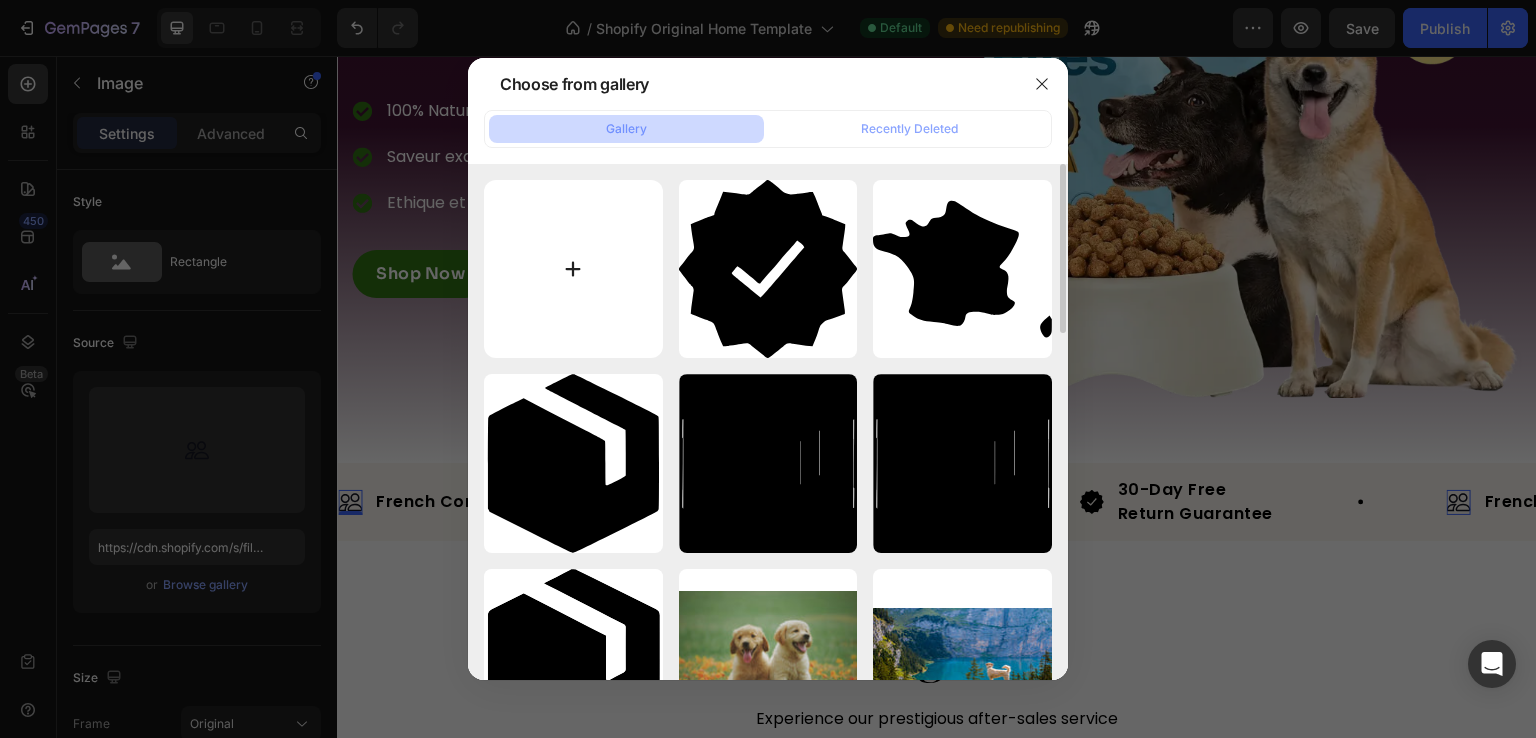 type on "C:\fakepath\france (1).svg" 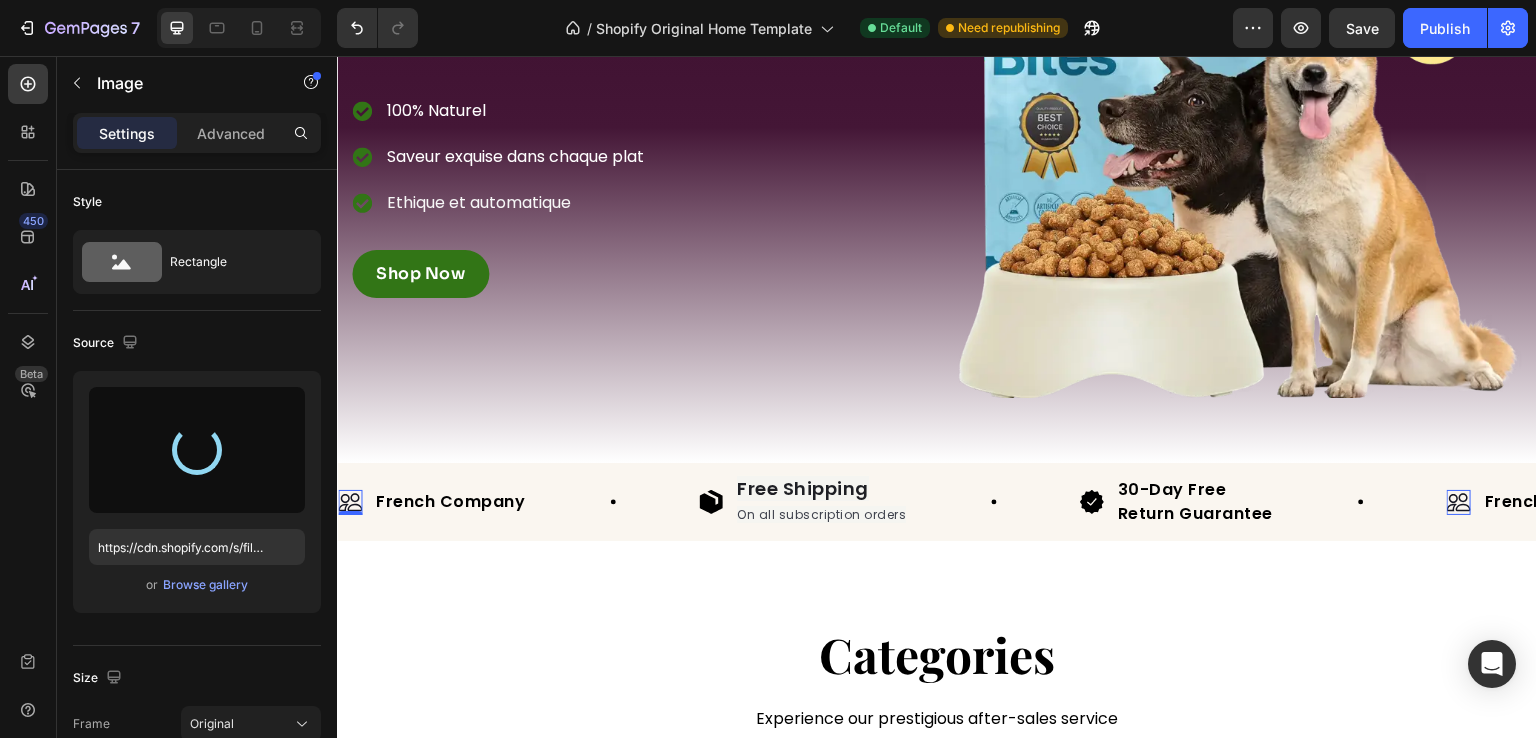 type on "https://cdn.shopify.com/s/files/1/0967/9437/8565/files/gempages_577771510924575248-6a2b9d4d-359e-4342-aaff-1aadeb2e74c1.svg" 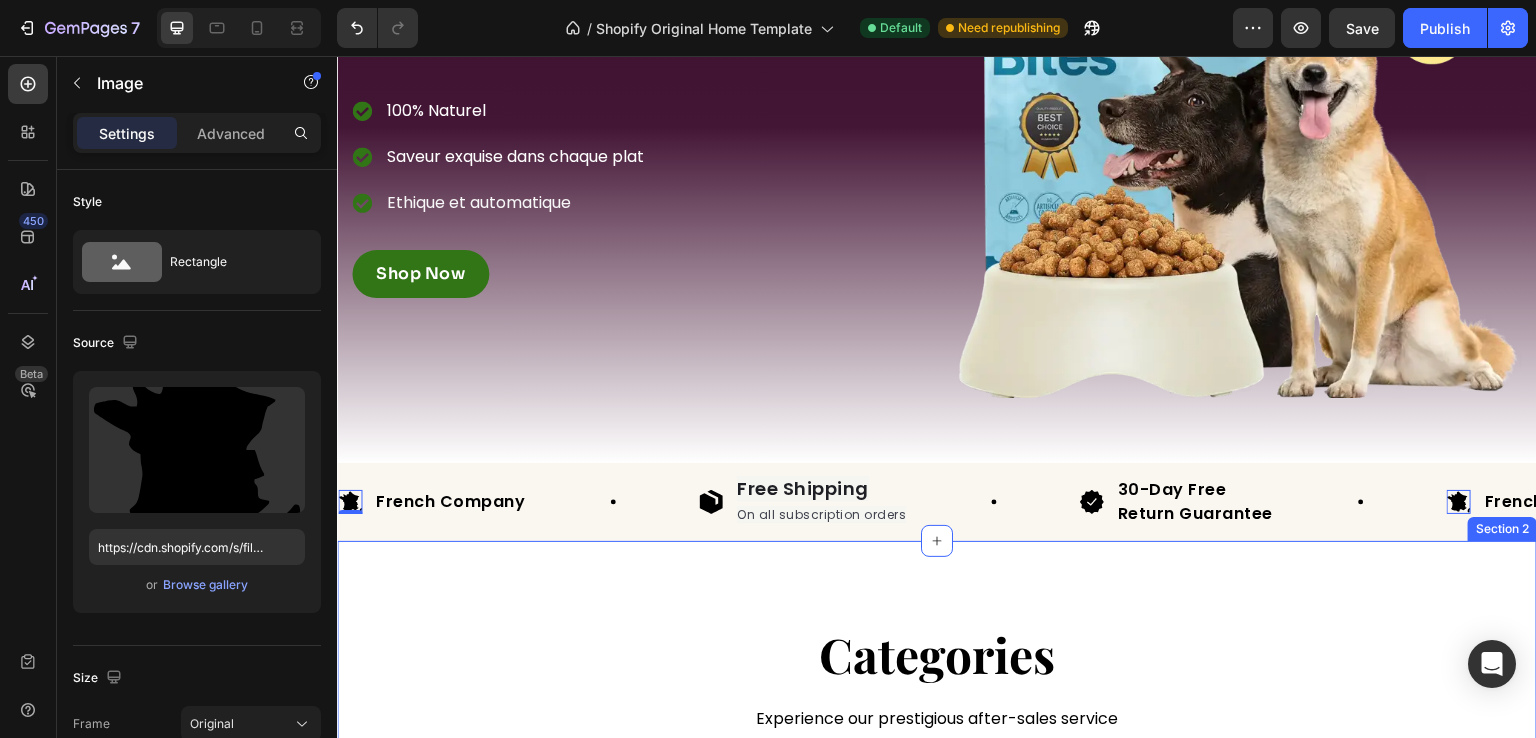 click on "Categories Heading Experience our prestigious after-sales service Text block Row
Shop now Button Row Hero Banner
Shop now Button Row Hero Banner
Shop now Button Row Hero Banner Row Section 2" at bounding box center [937, 827] 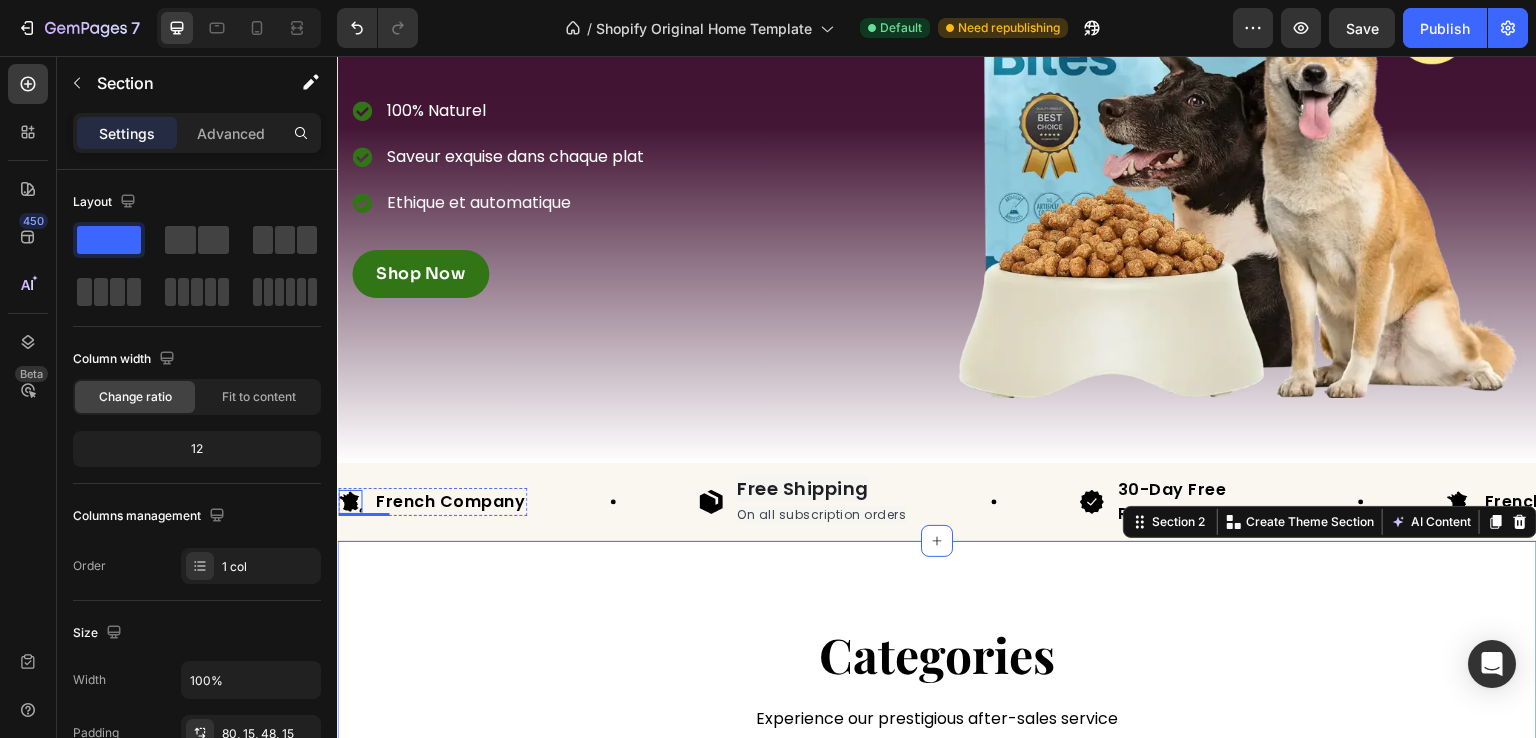 click at bounding box center (350, 502) 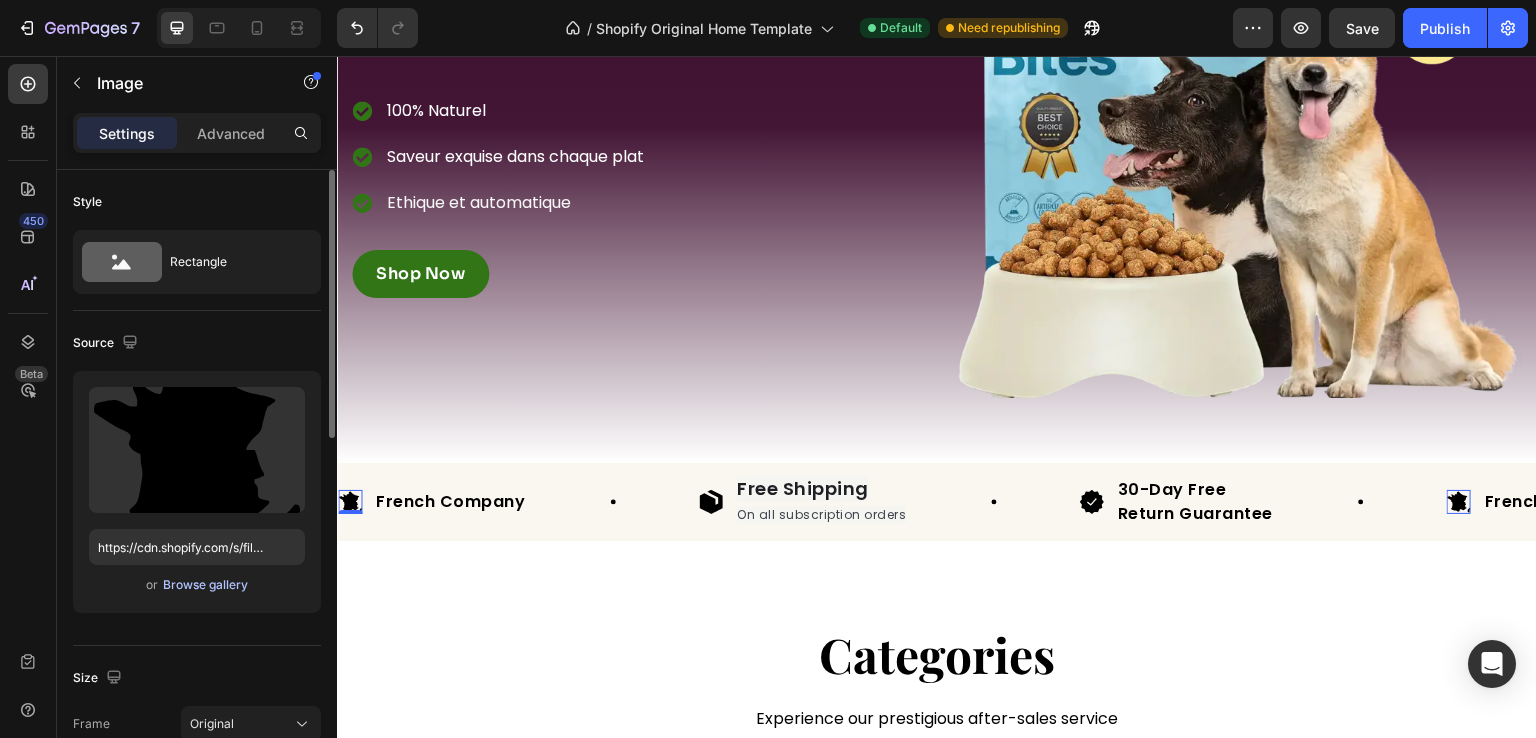 click on "Browse gallery" at bounding box center (205, 585) 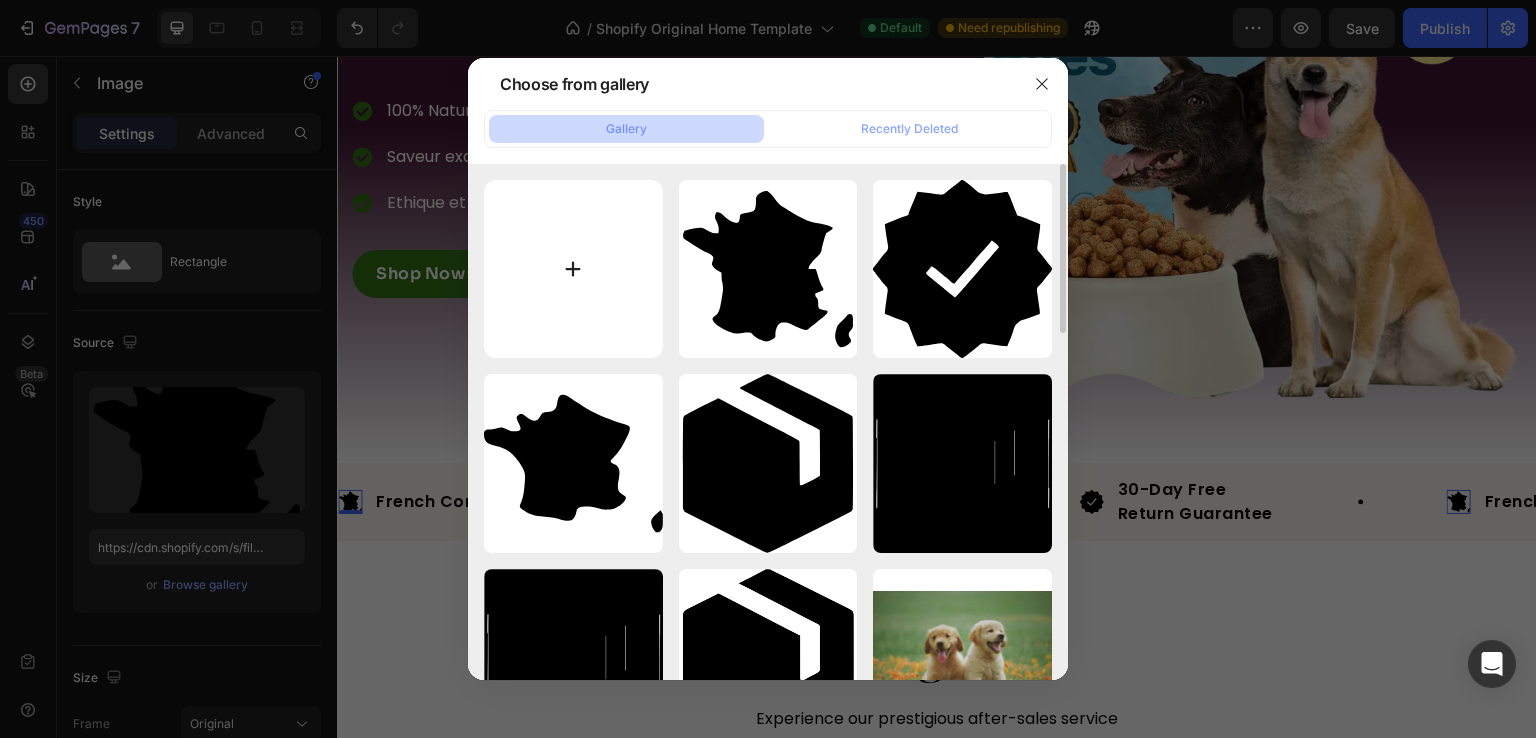 click at bounding box center [573, 269] 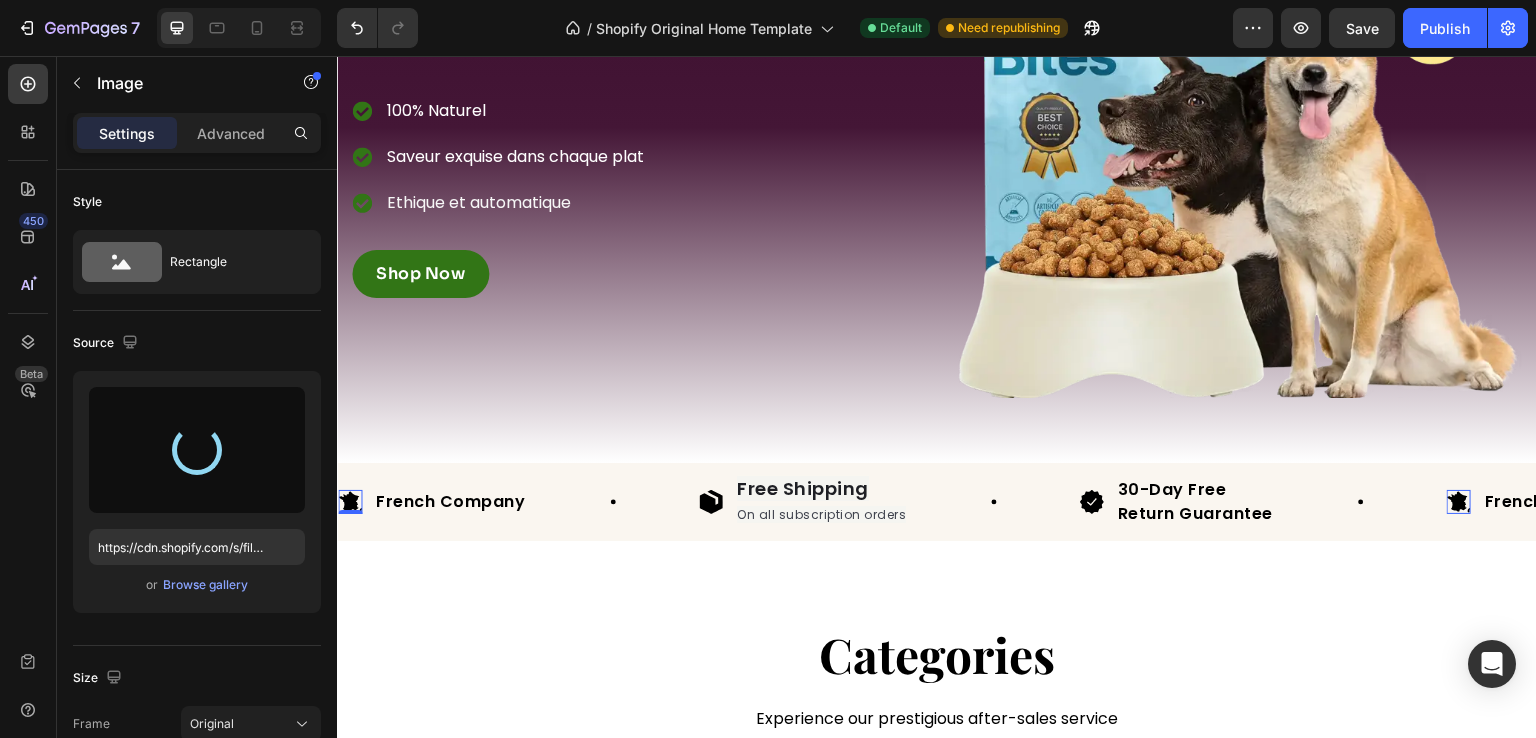 type on "https://cdn.shopify.com/s/files/1/0967/9437/8565/files/gempages_577771510924575248-47d8414a-92b8-416f-9083-147c9039b780.svg" 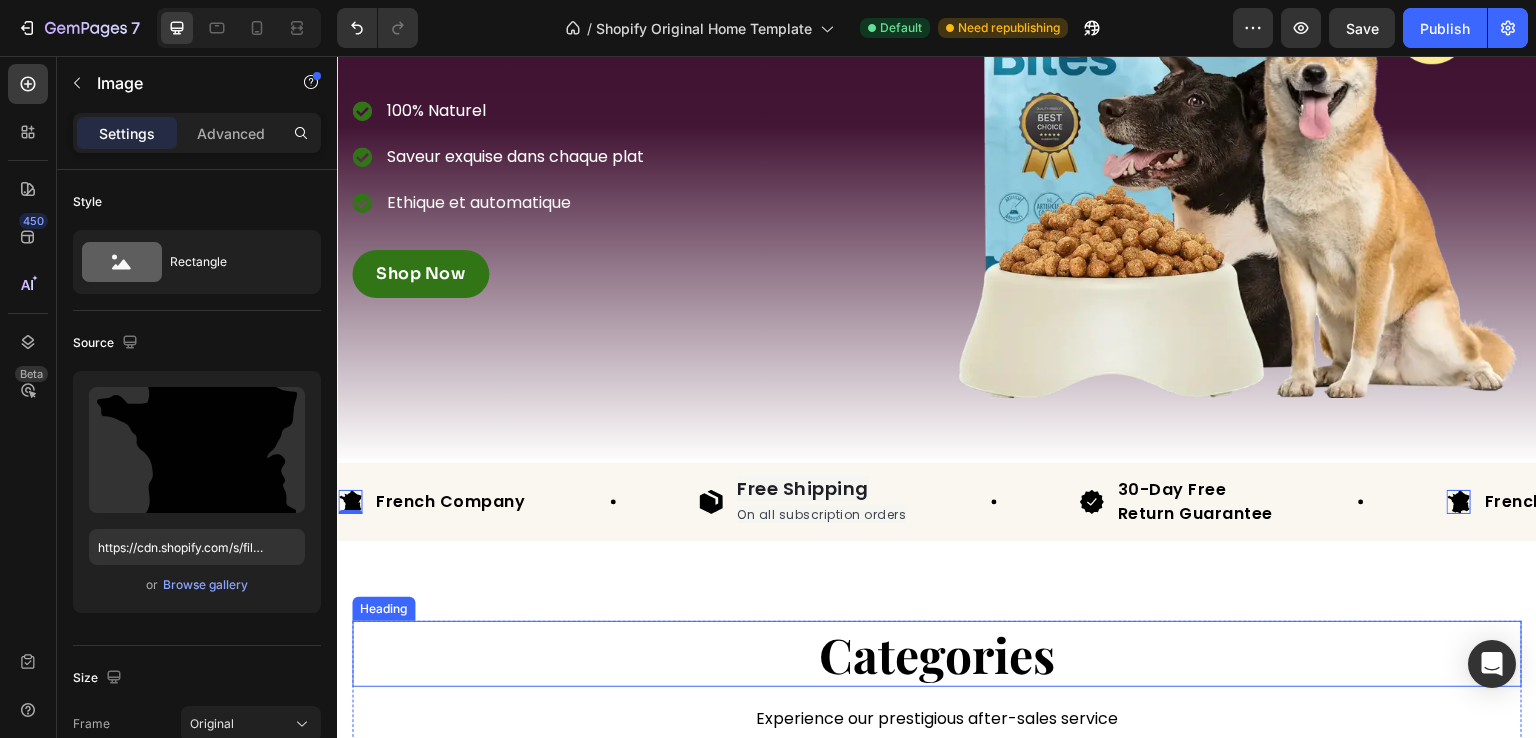 click on "Categories" at bounding box center [937, 654] 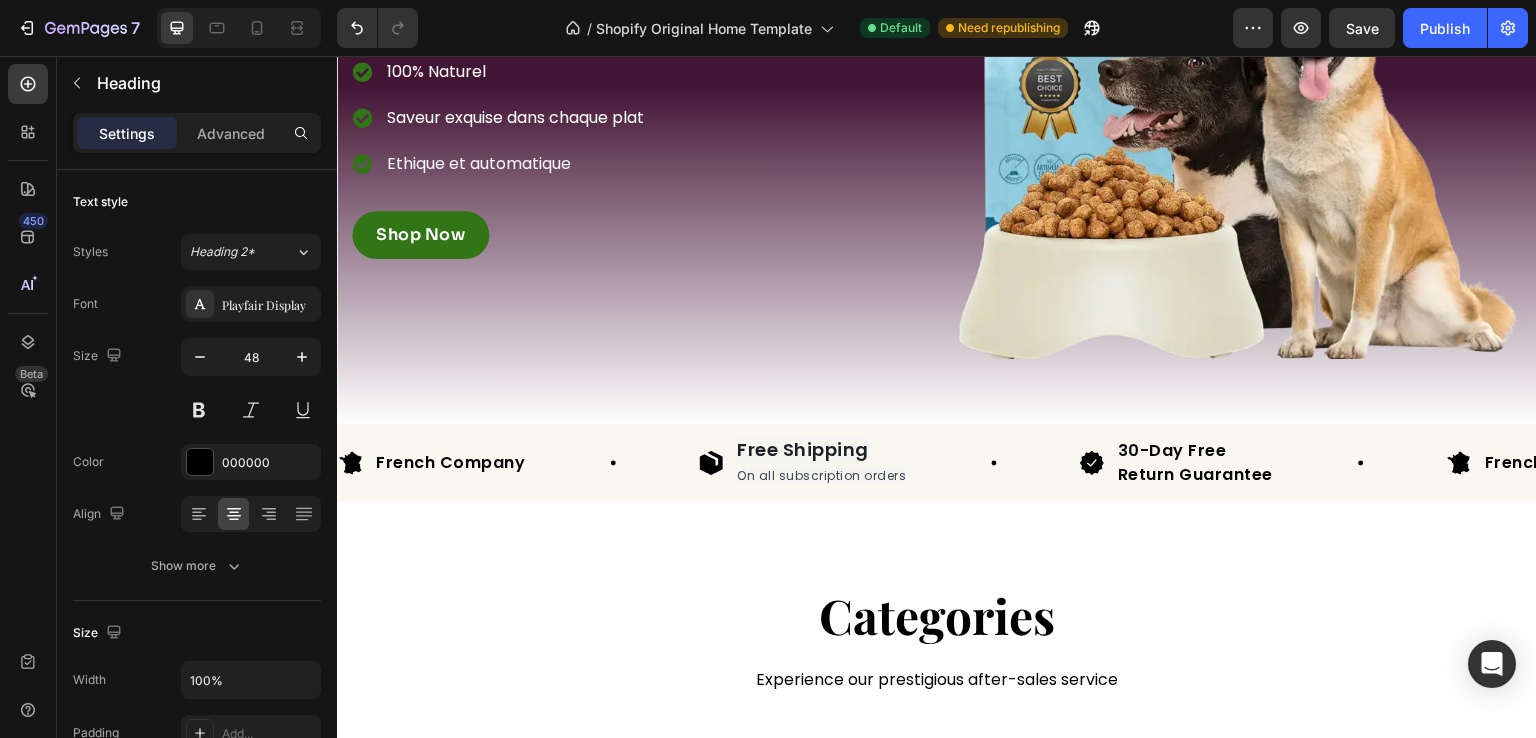 scroll, scrollTop: 365, scrollLeft: 0, axis: vertical 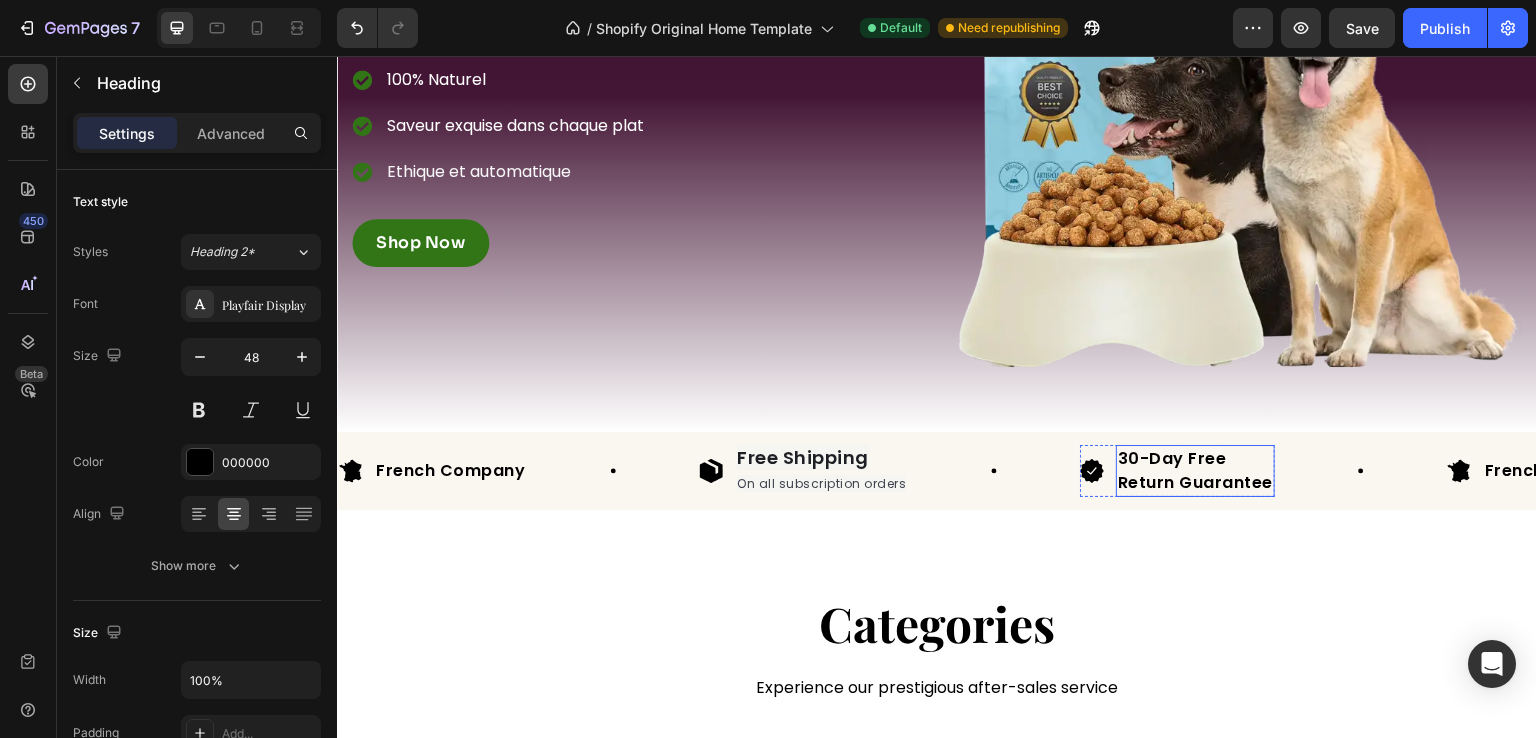 click on "Return Guarantee" at bounding box center (1195, 482) 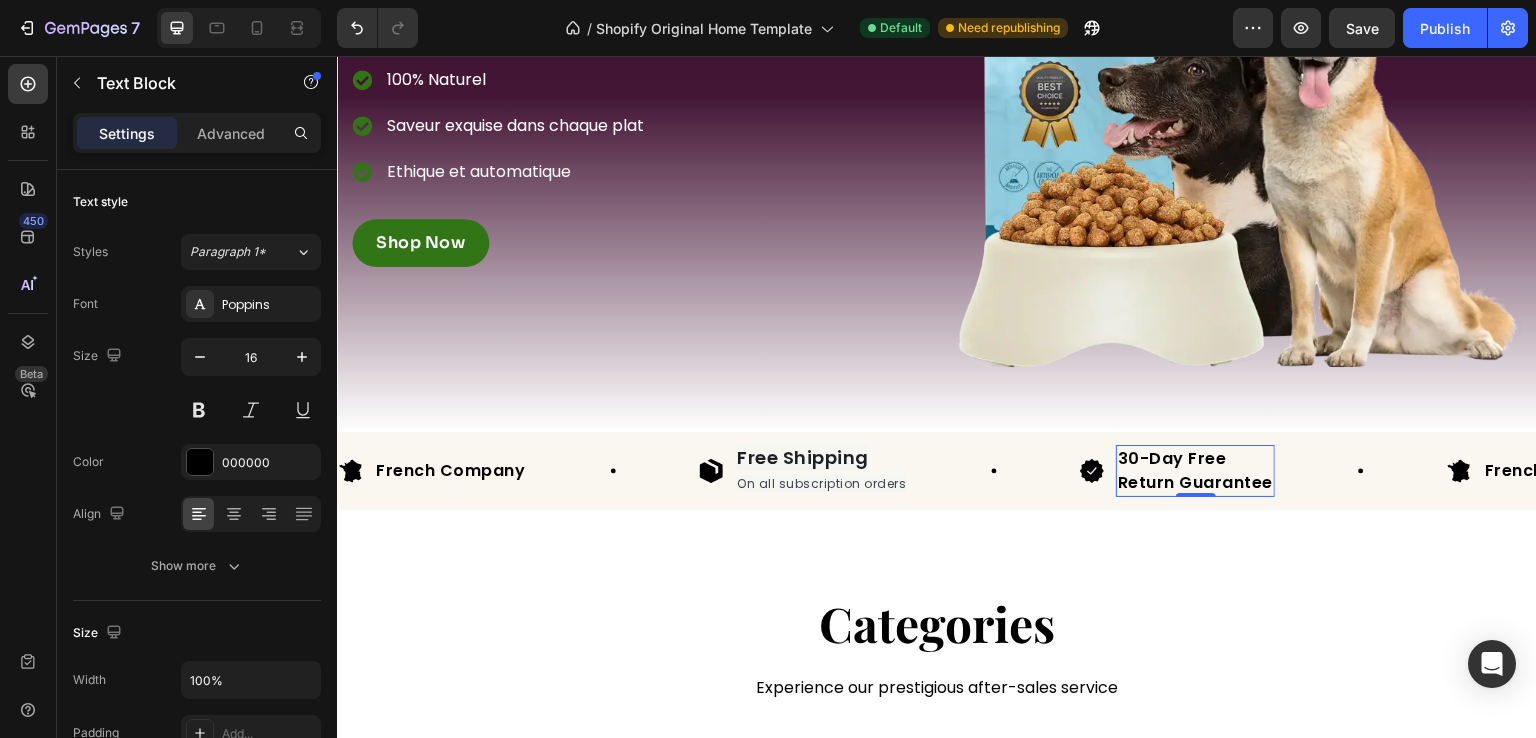 click on "Return Guarantee" at bounding box center [1195, 482] 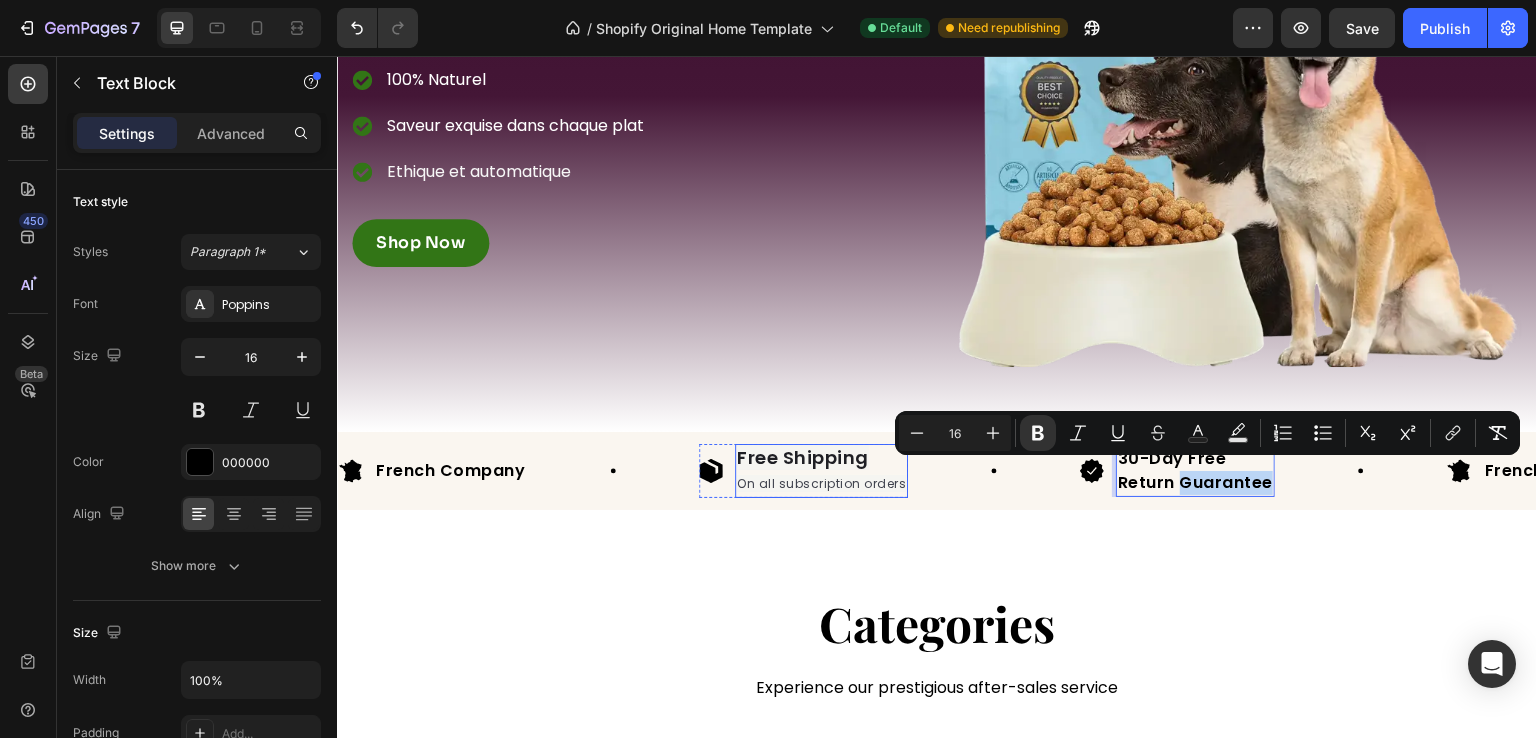 click on "On all subscription orders" at bounding box center (821, 483) 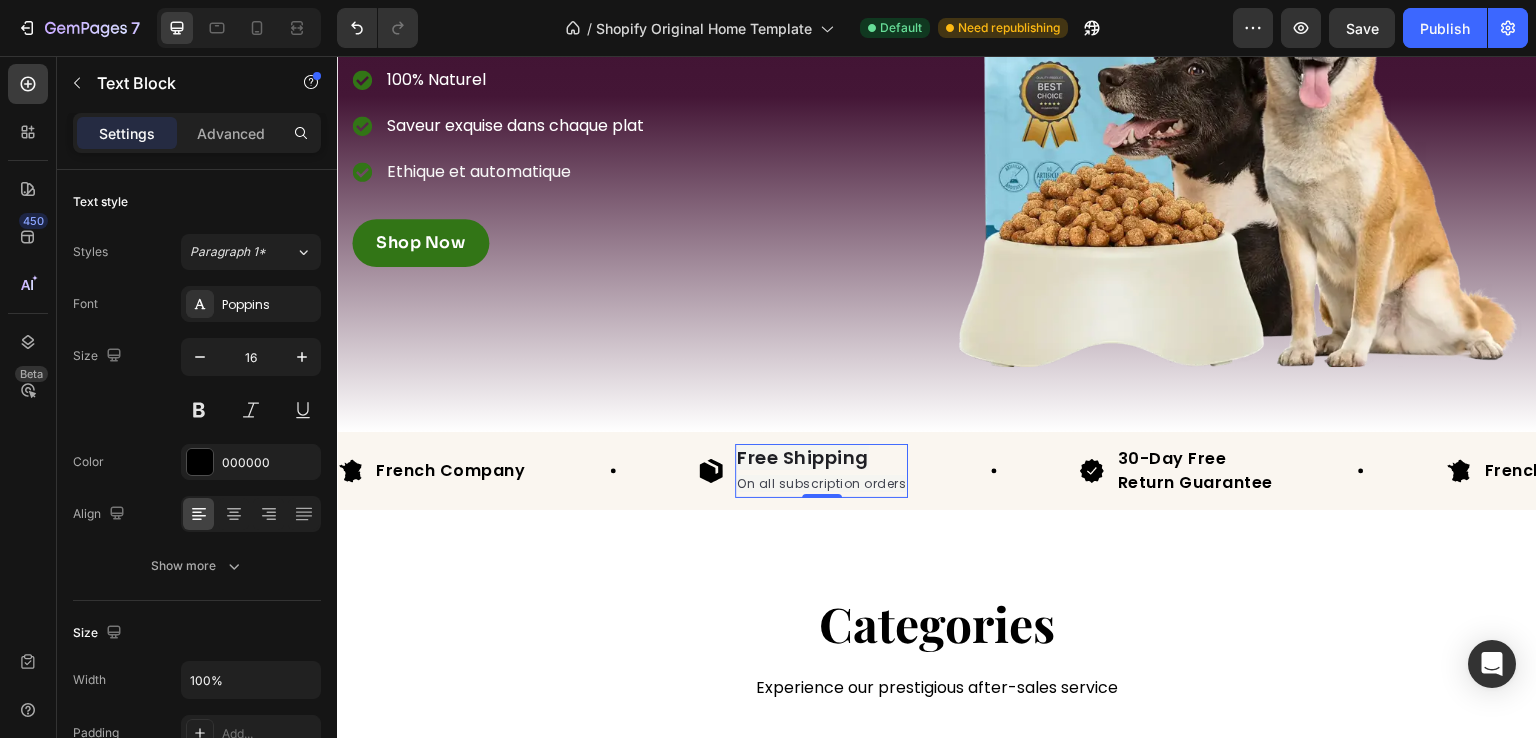 click on "On all subscription orders" at bounding box center (821, 483) 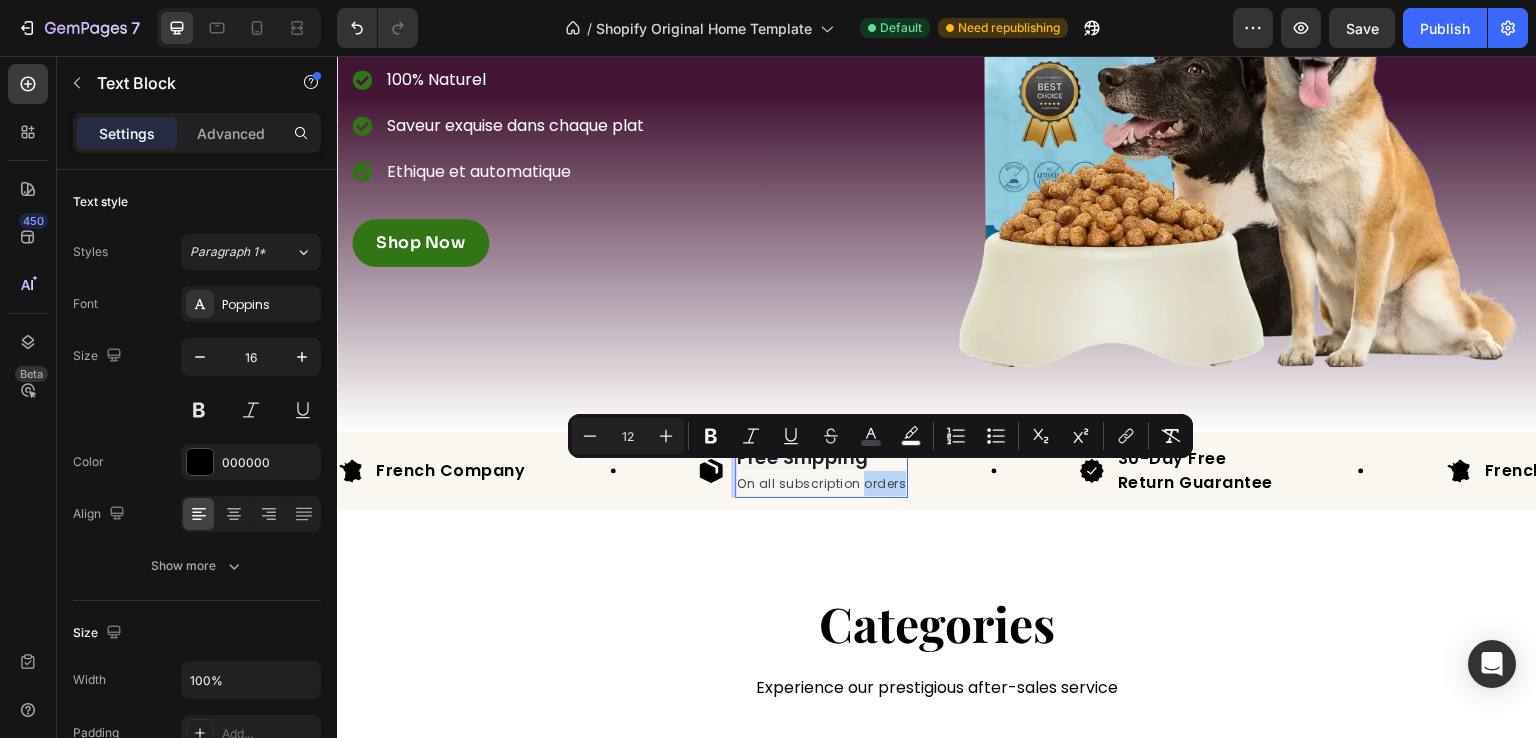 click on "On all subscription orders" at bounding box center [821, 483] 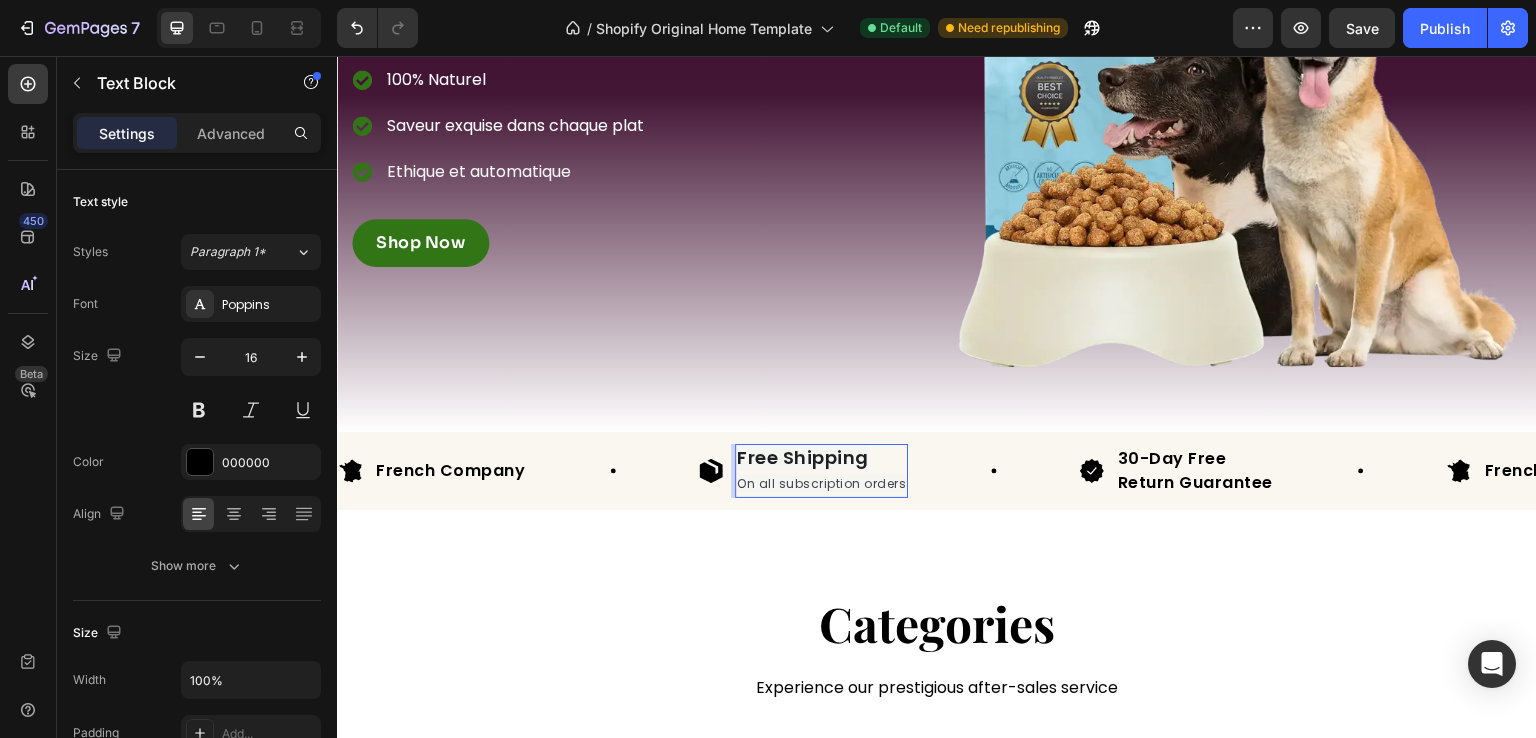 click on "Free Shipping" at bounding box center (803, 457) 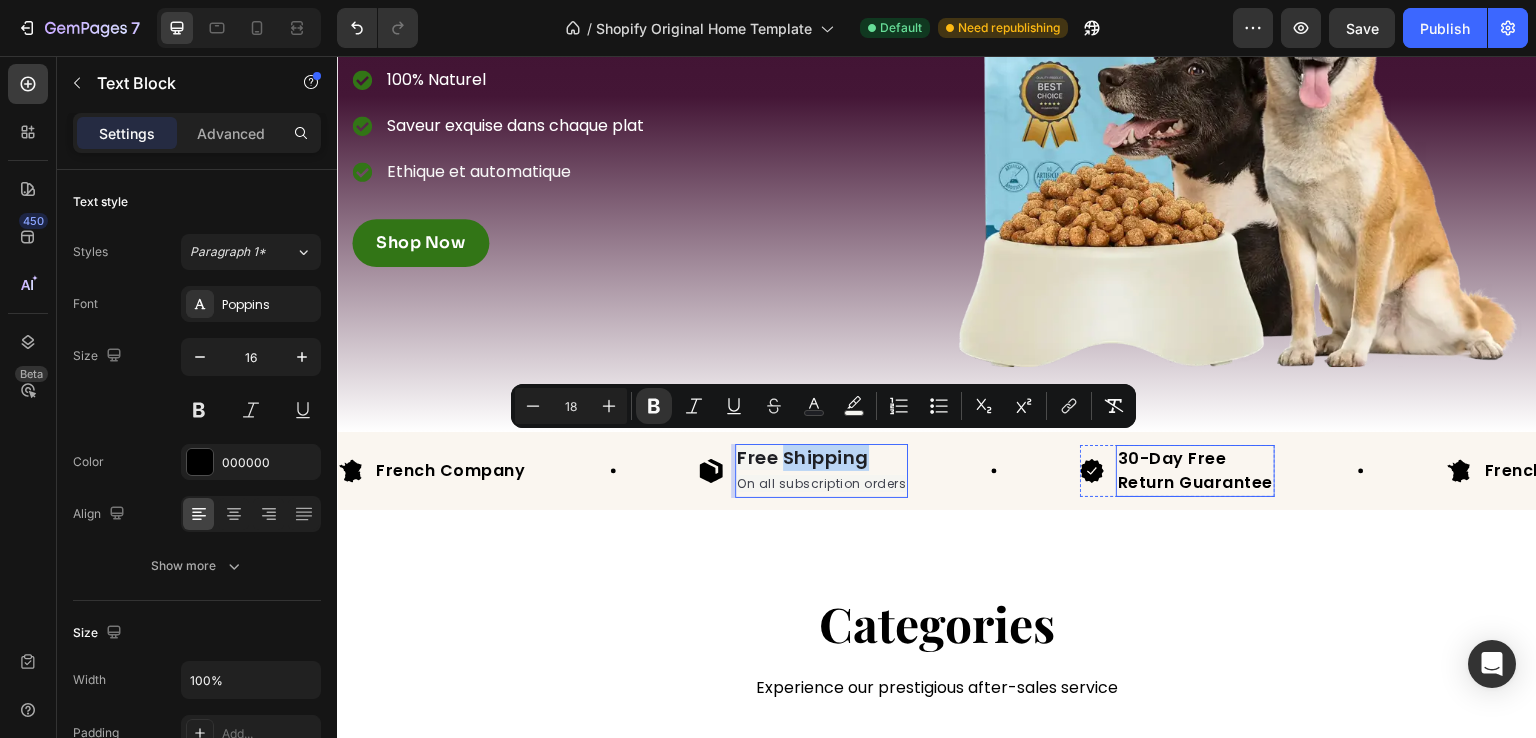 click on "Return Guarantee" at bounding box center (1195, 482) 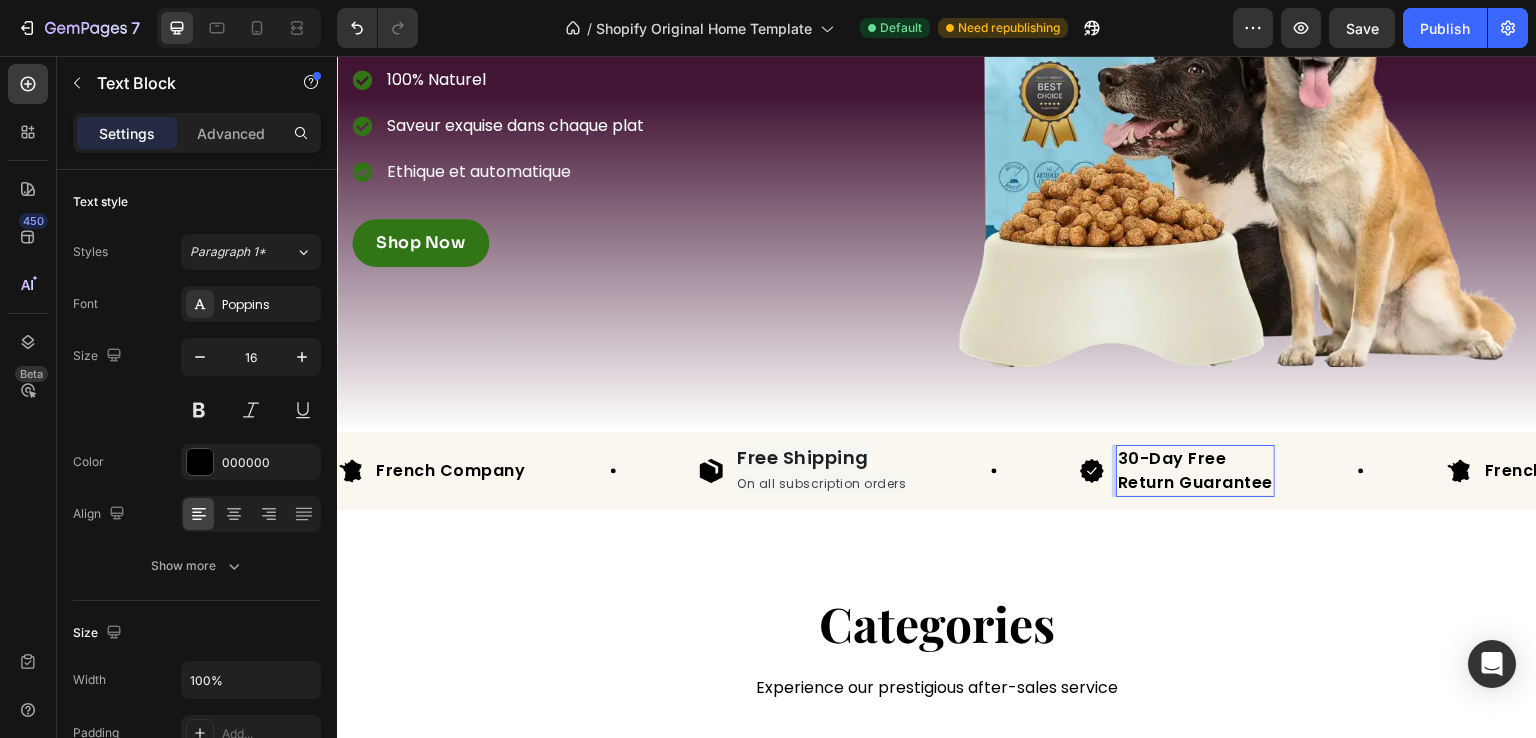click on "Return Guarantee" at bounding box center (1195, 482) 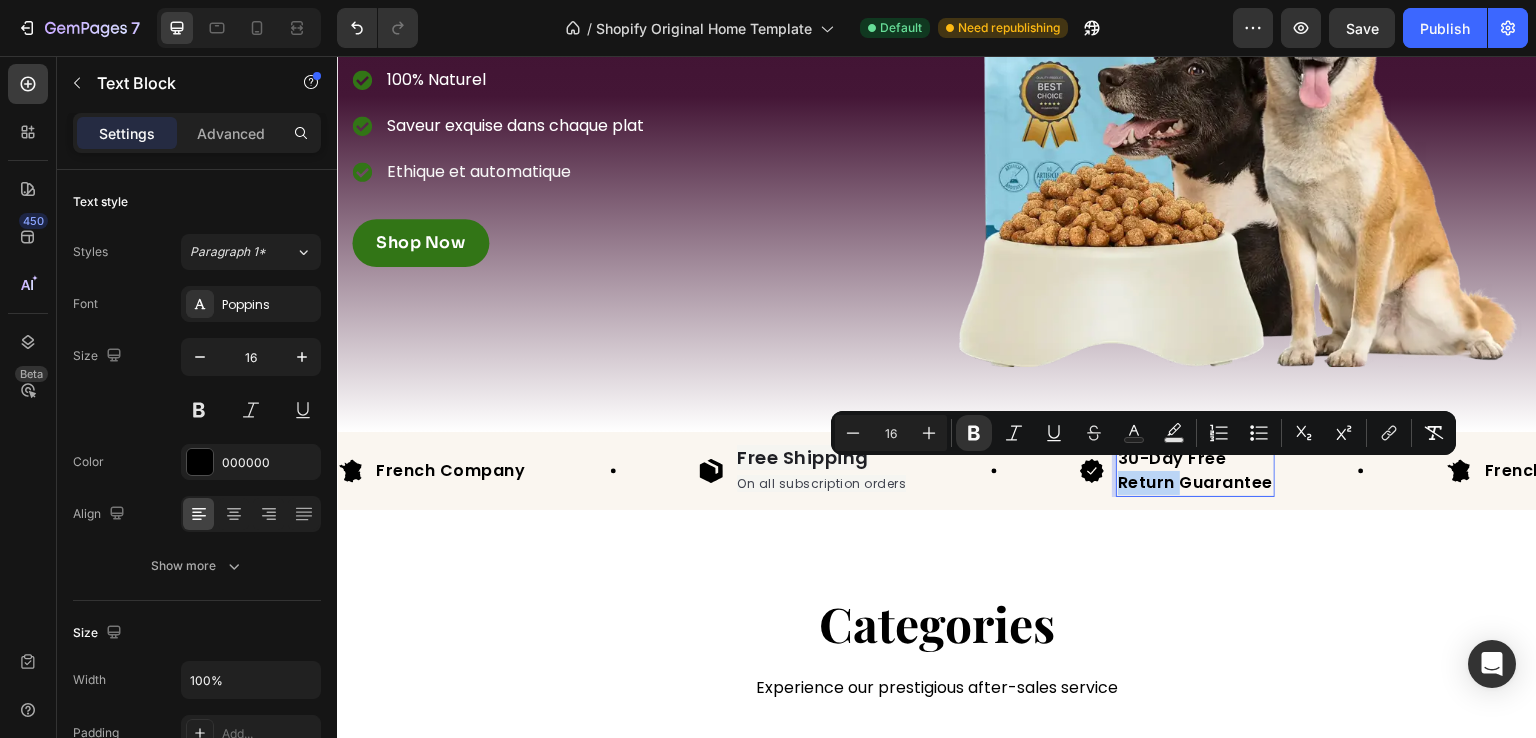 click on "Return Guarantee" at bounding box center (1195, 482) 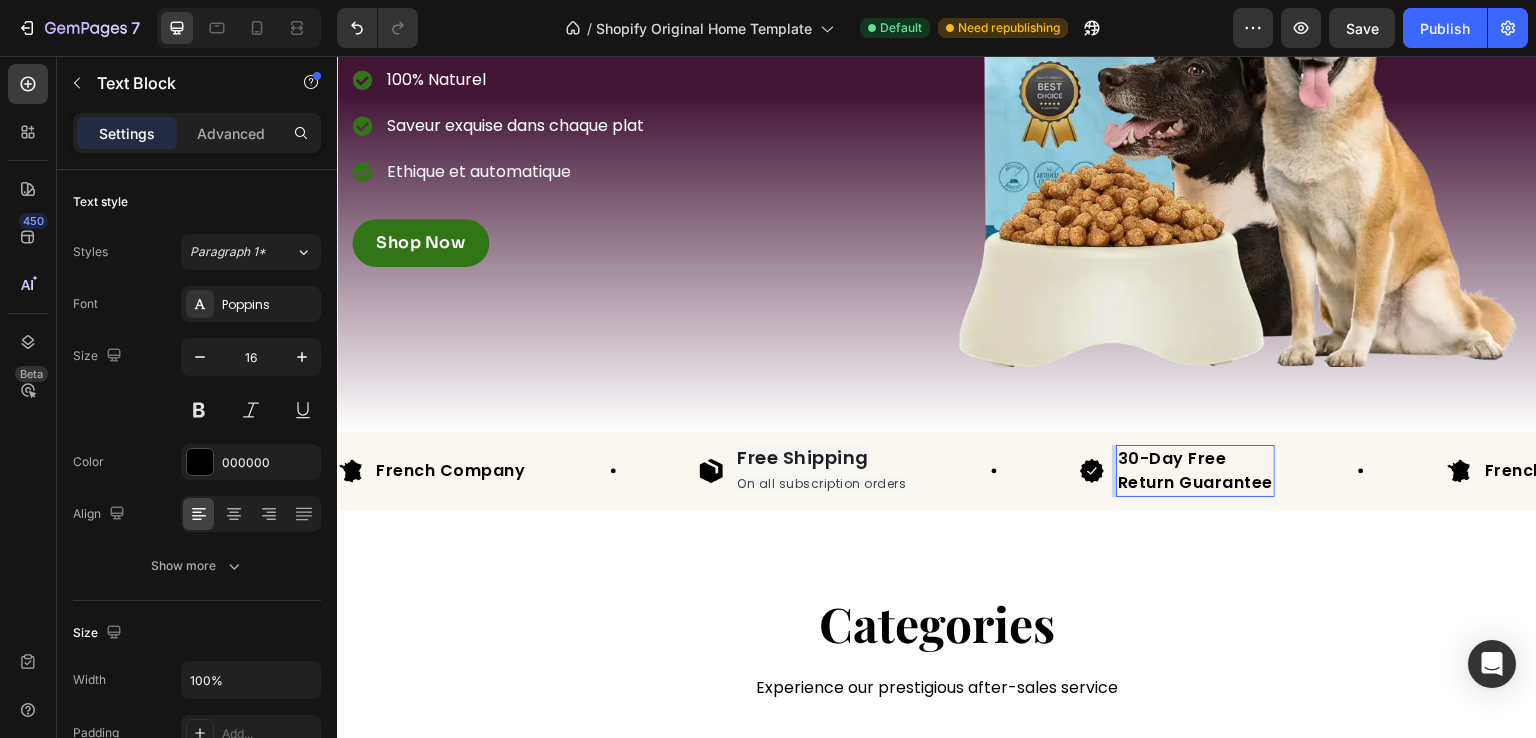 click on "30-Day Free" at bounding box center (1172, 458) 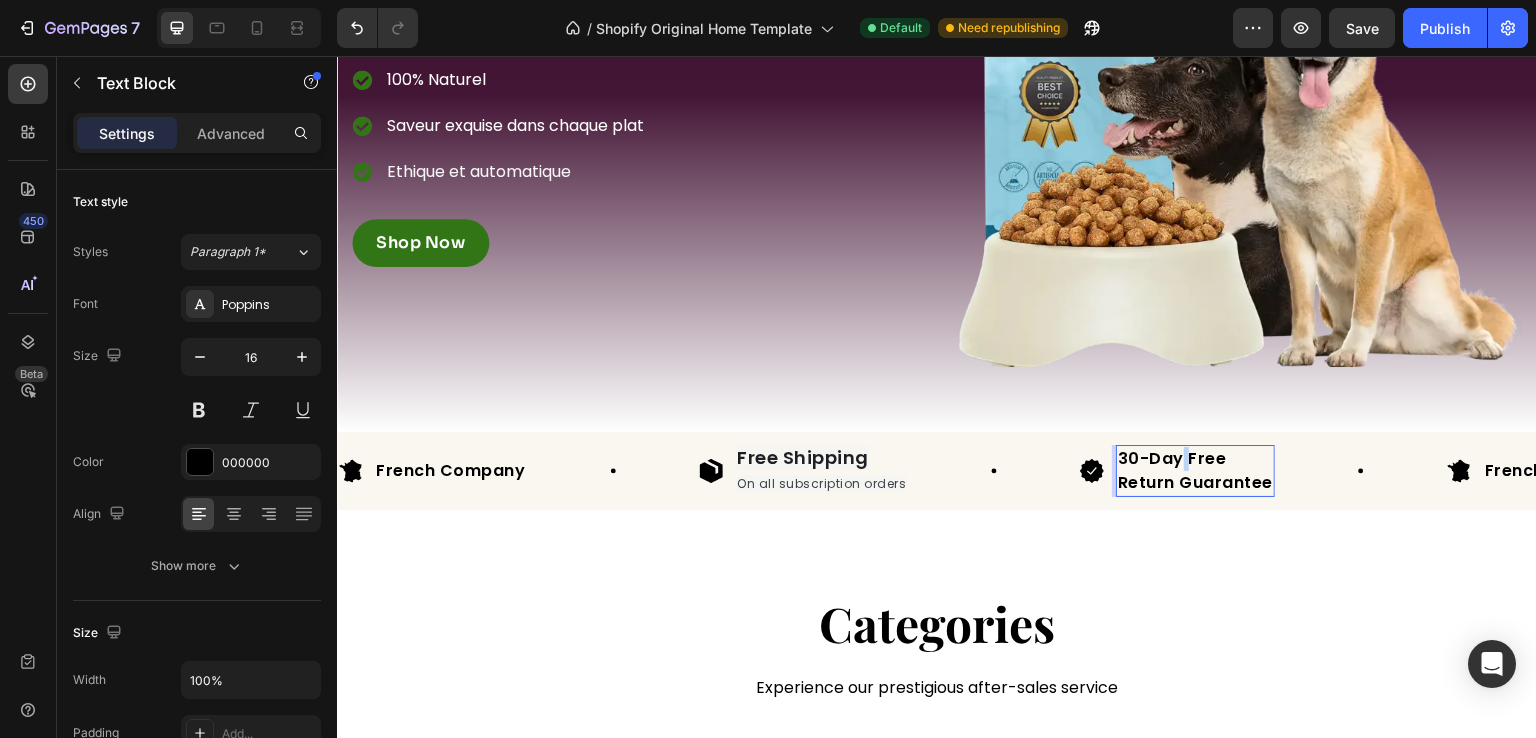 click on "30-Day Free" at bounding box center (1172, 458) 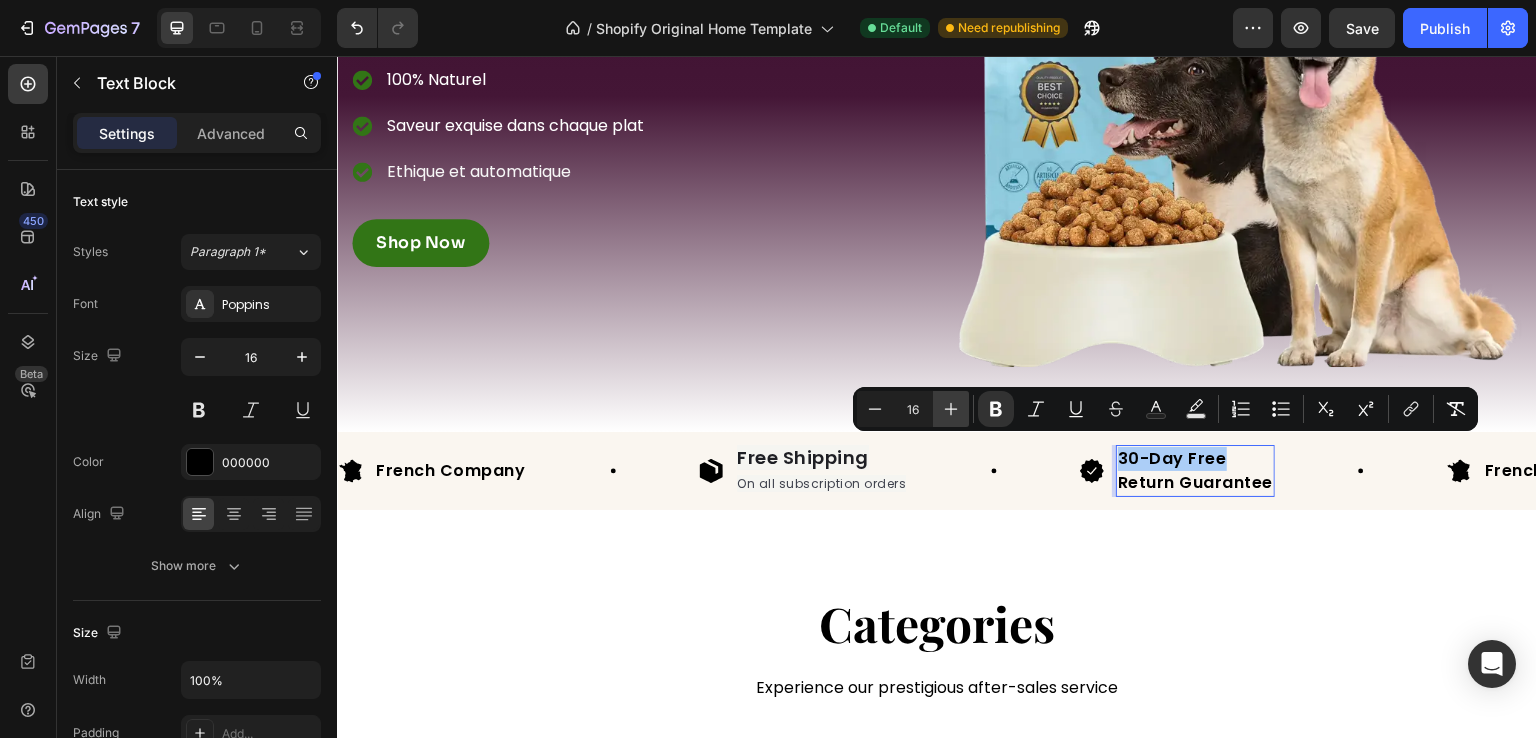 click 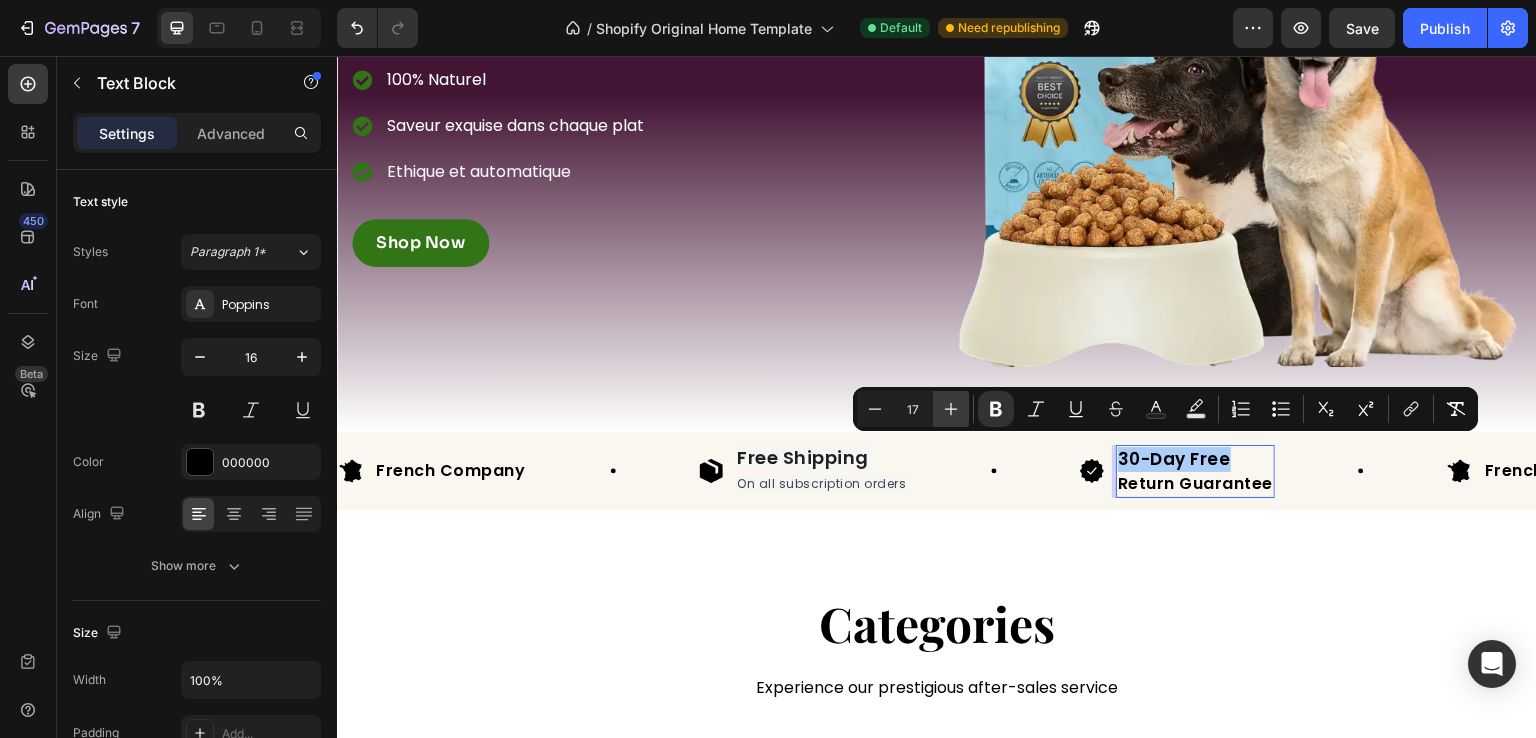 click 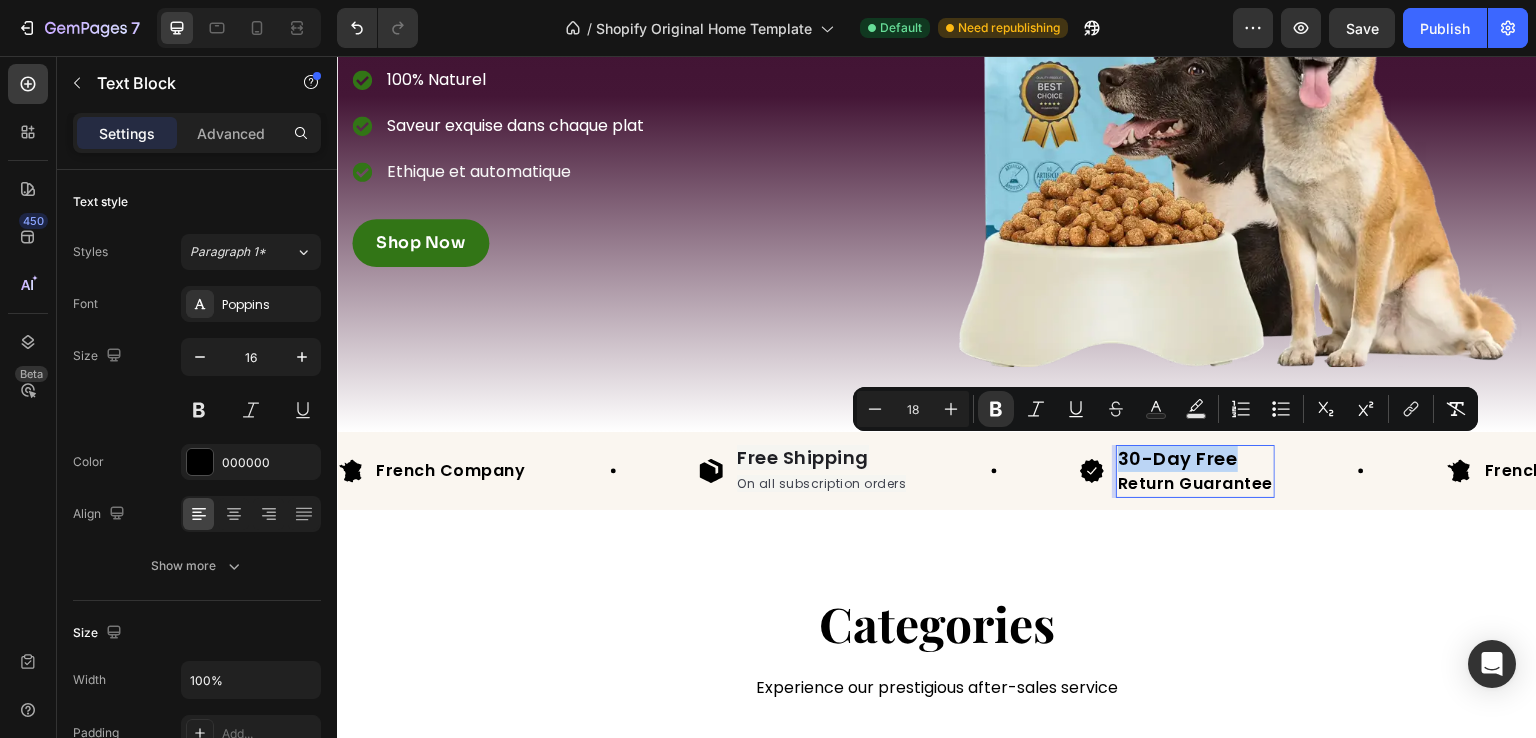 click on "Return Guarantee" at bounding box center (1195, 484) 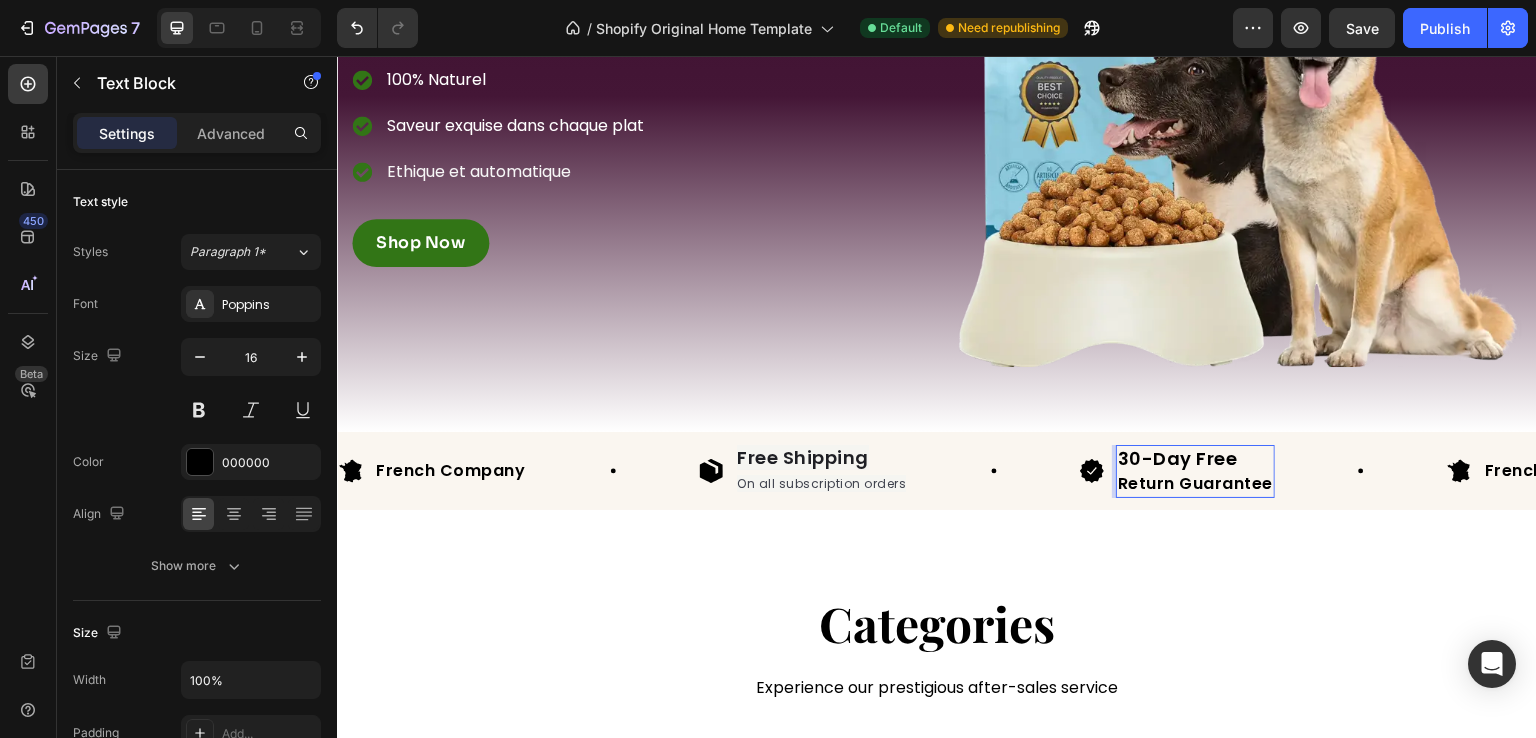 click on "Return Guarantee" at bounding box center [1195, 483] 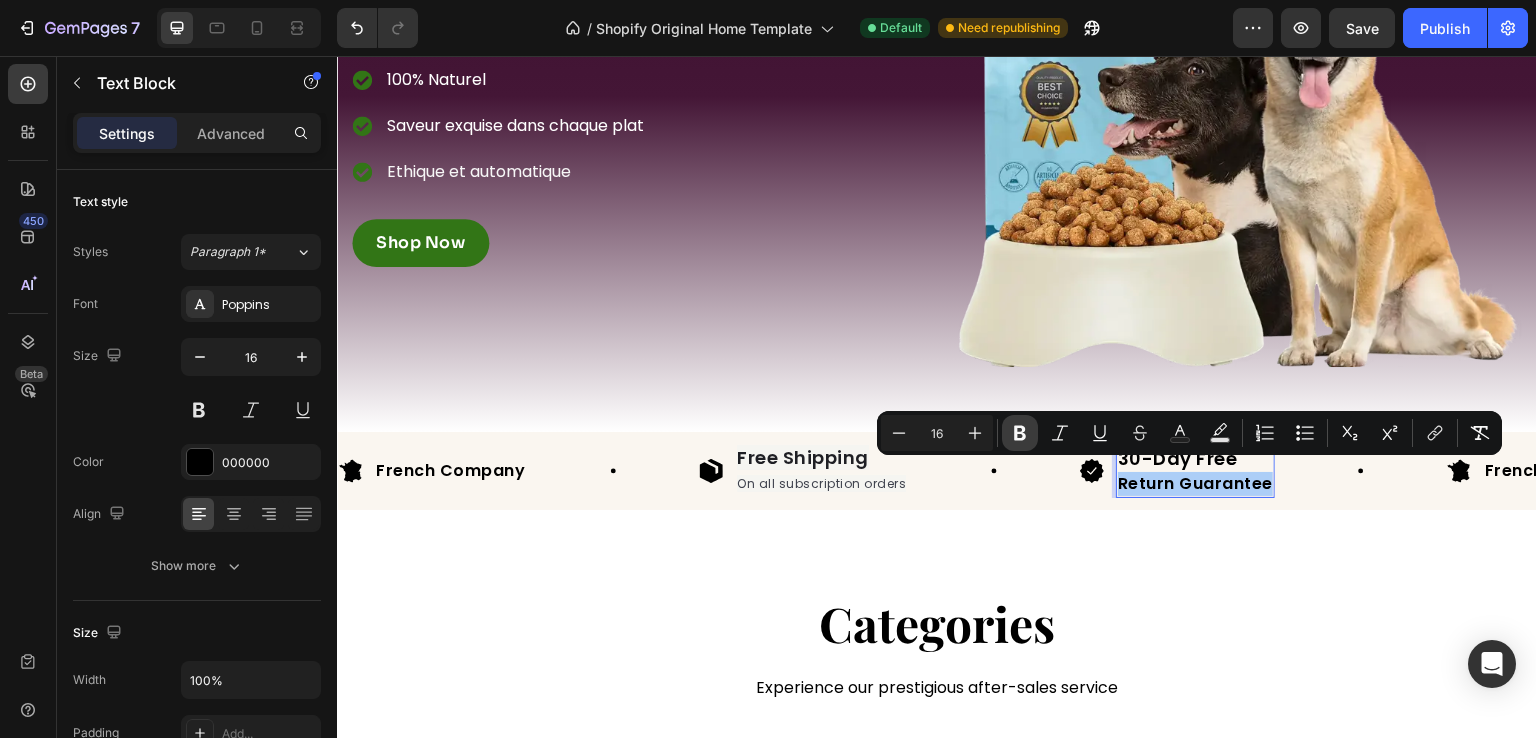 click 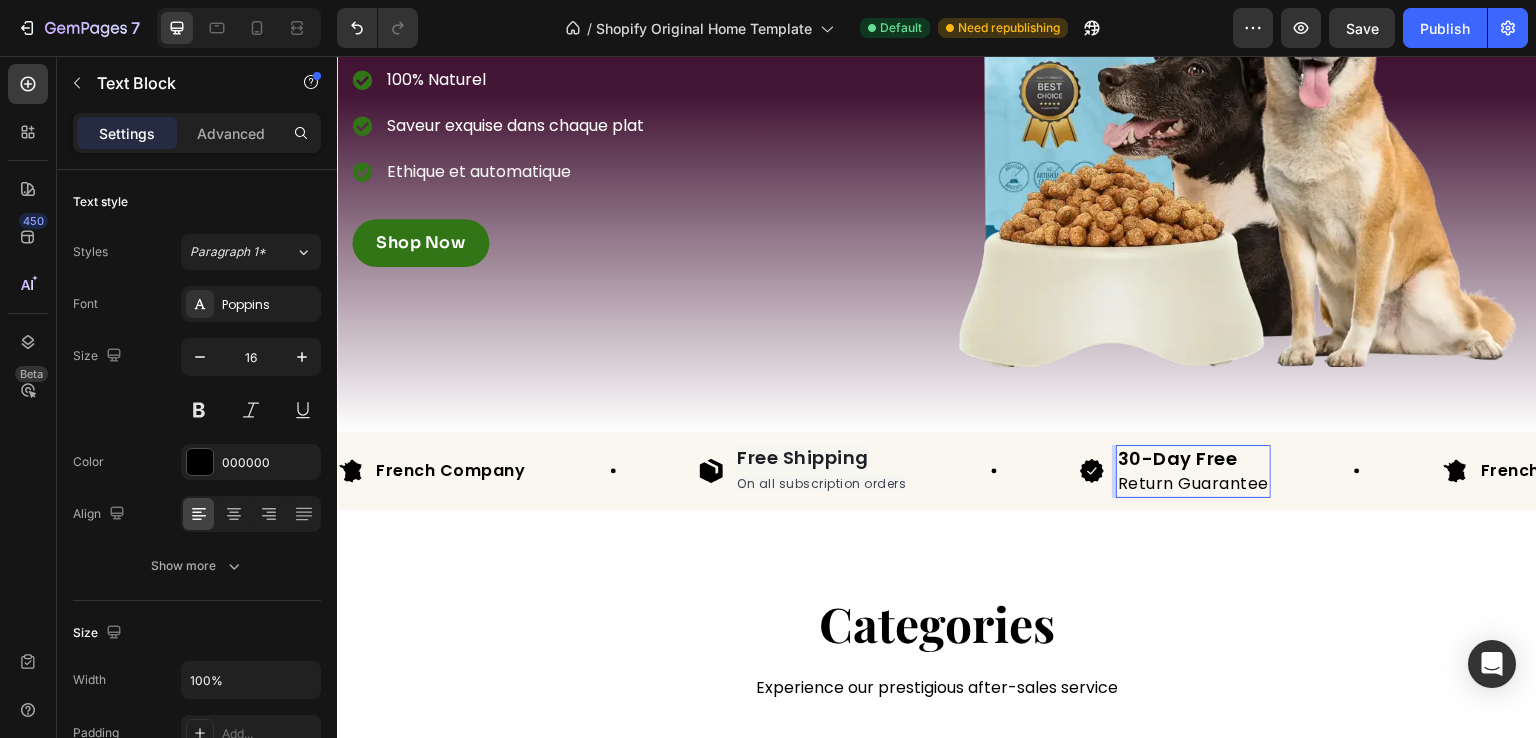 click on "Return Guarantee" at bounding box center (1193, 484) 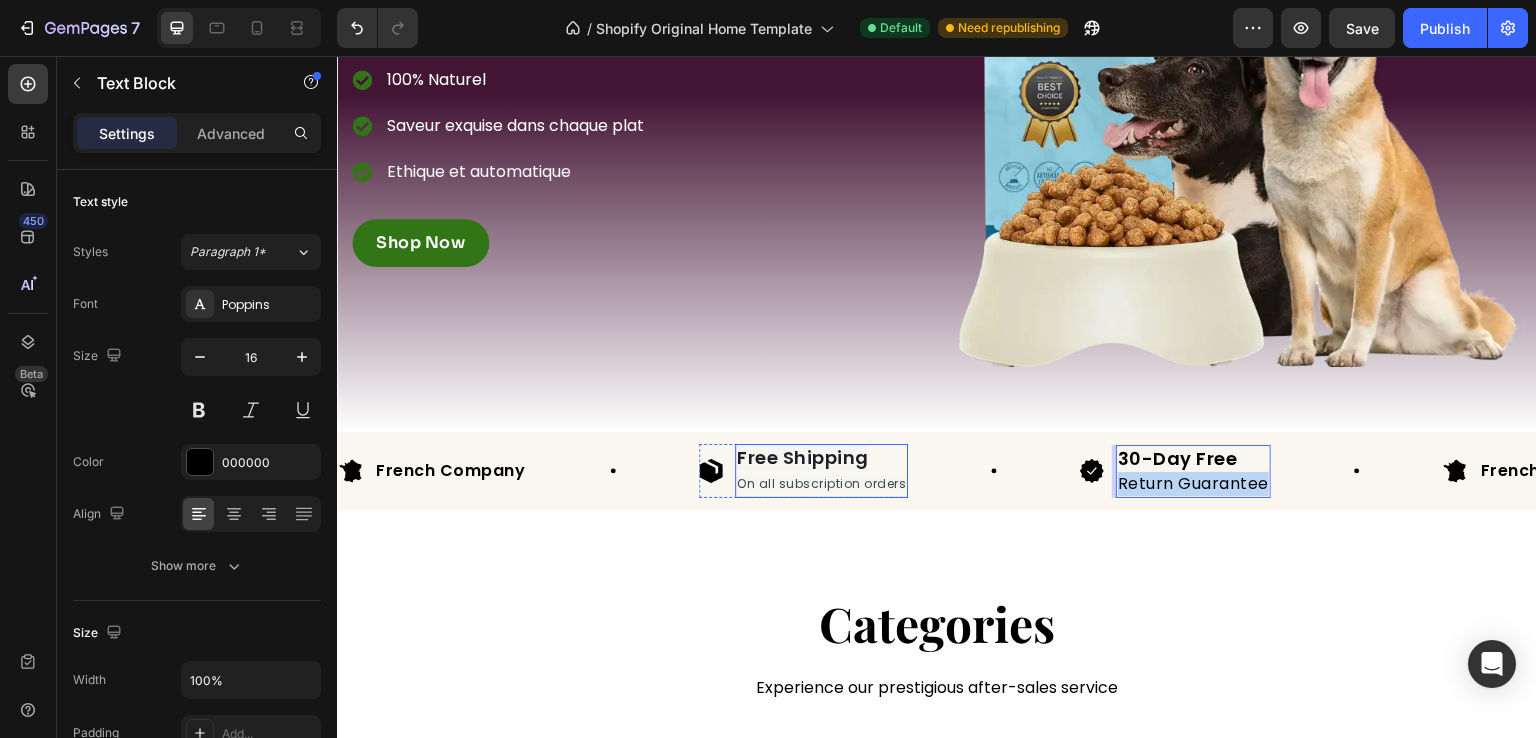 click on "On all subscription orders" at bounding box center [821, 483] 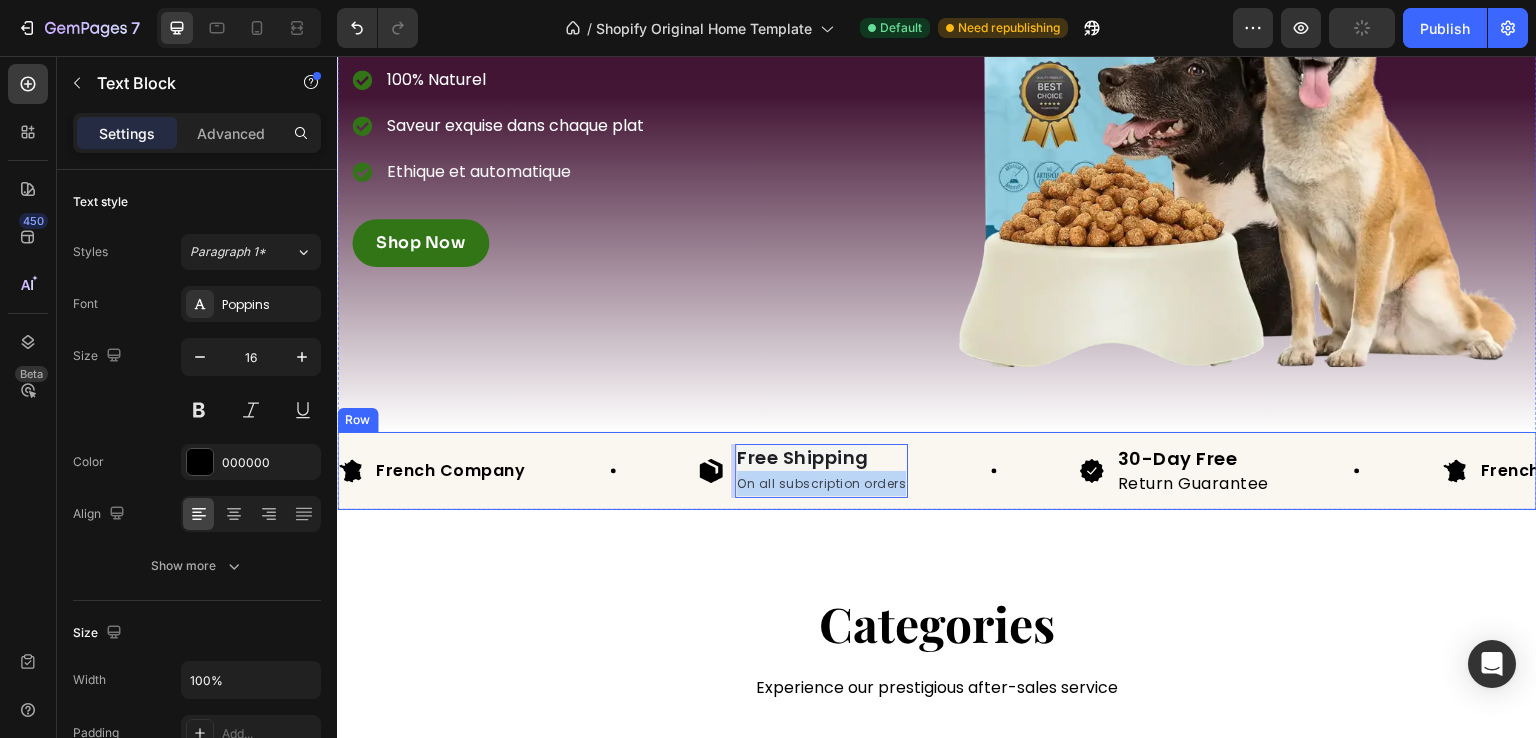 click on "Return Guarantee" at bounding box center [1193, 484] 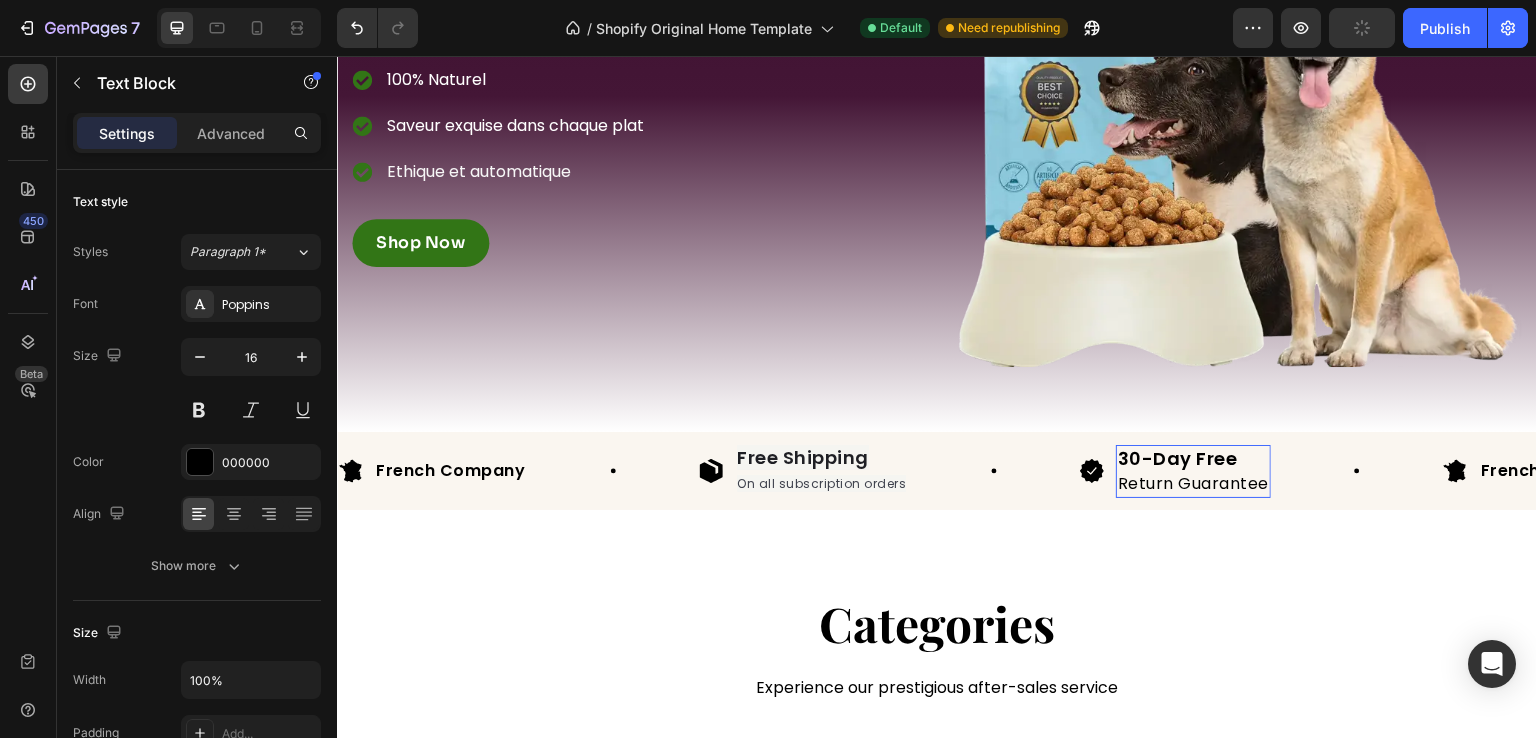 click on "Return Guarantee" at bounding box center [1193, 484] 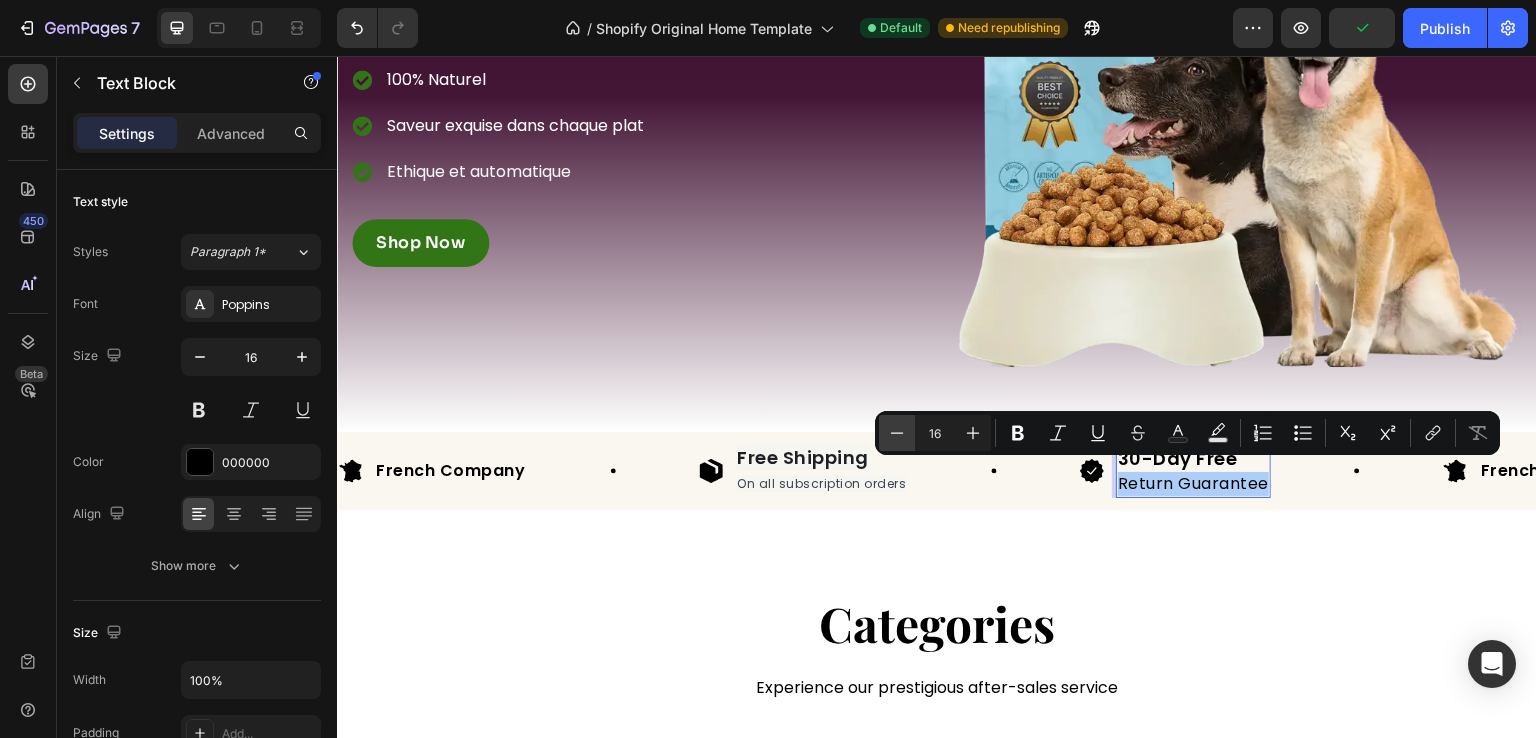 click 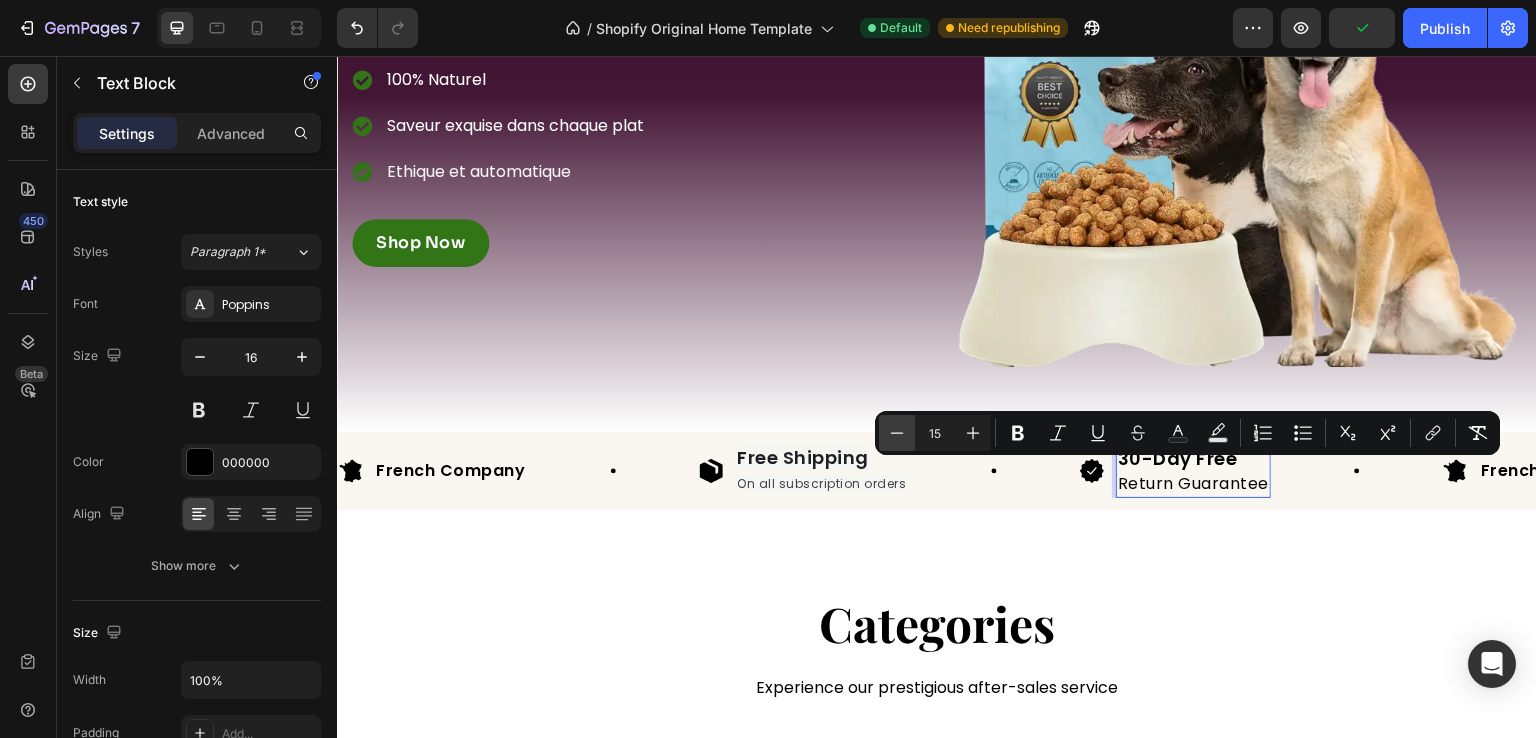 click 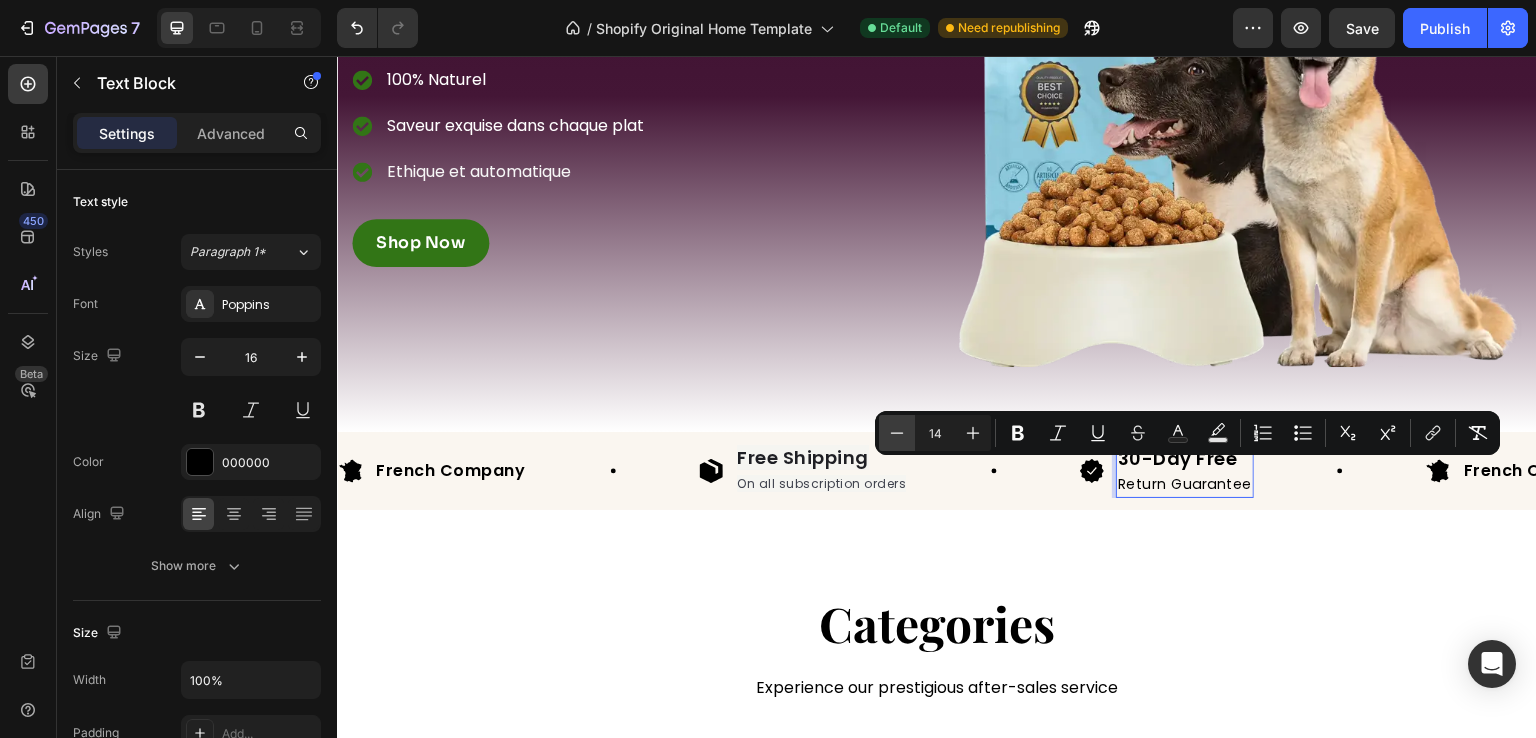 click 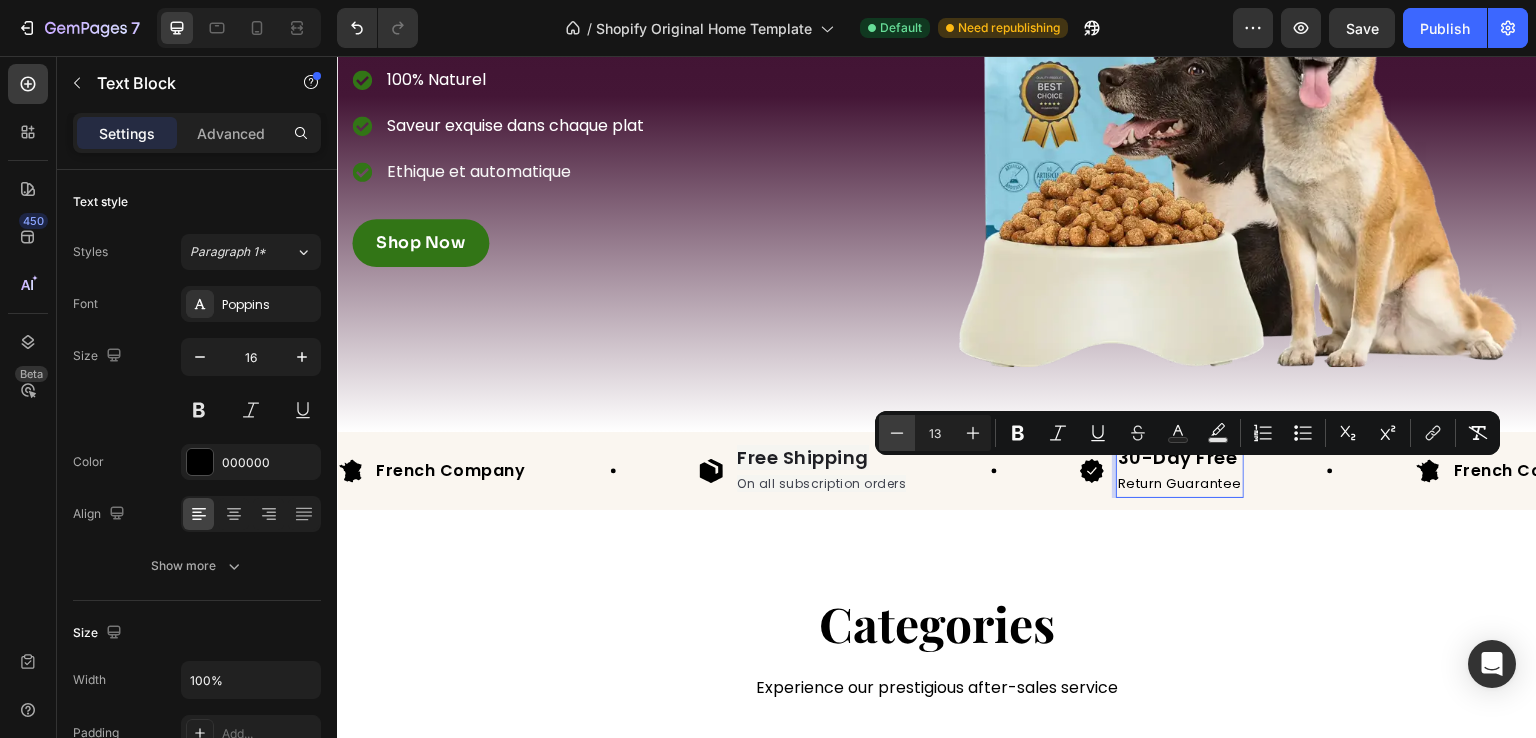 click 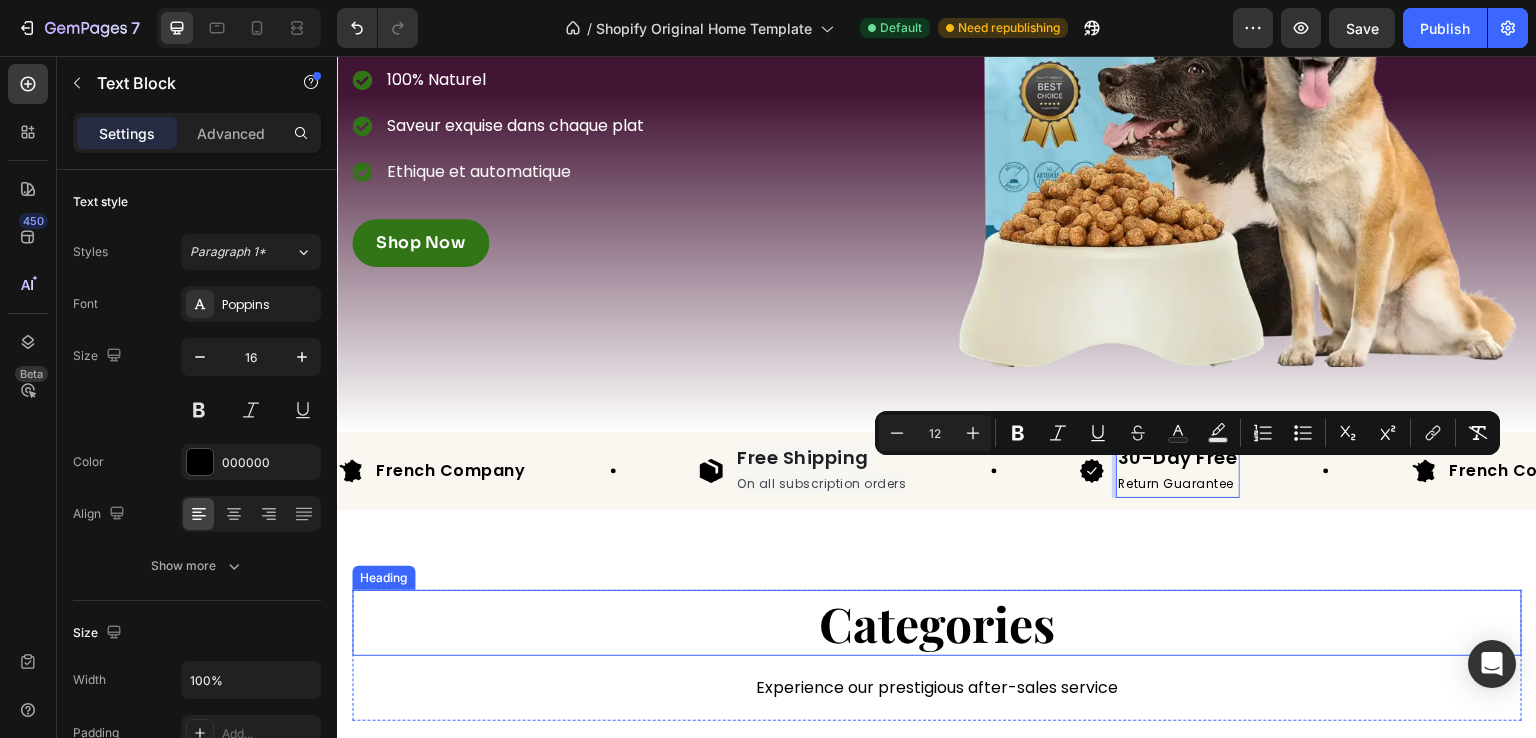 click on "Categories" at bounding box center (937, 623) 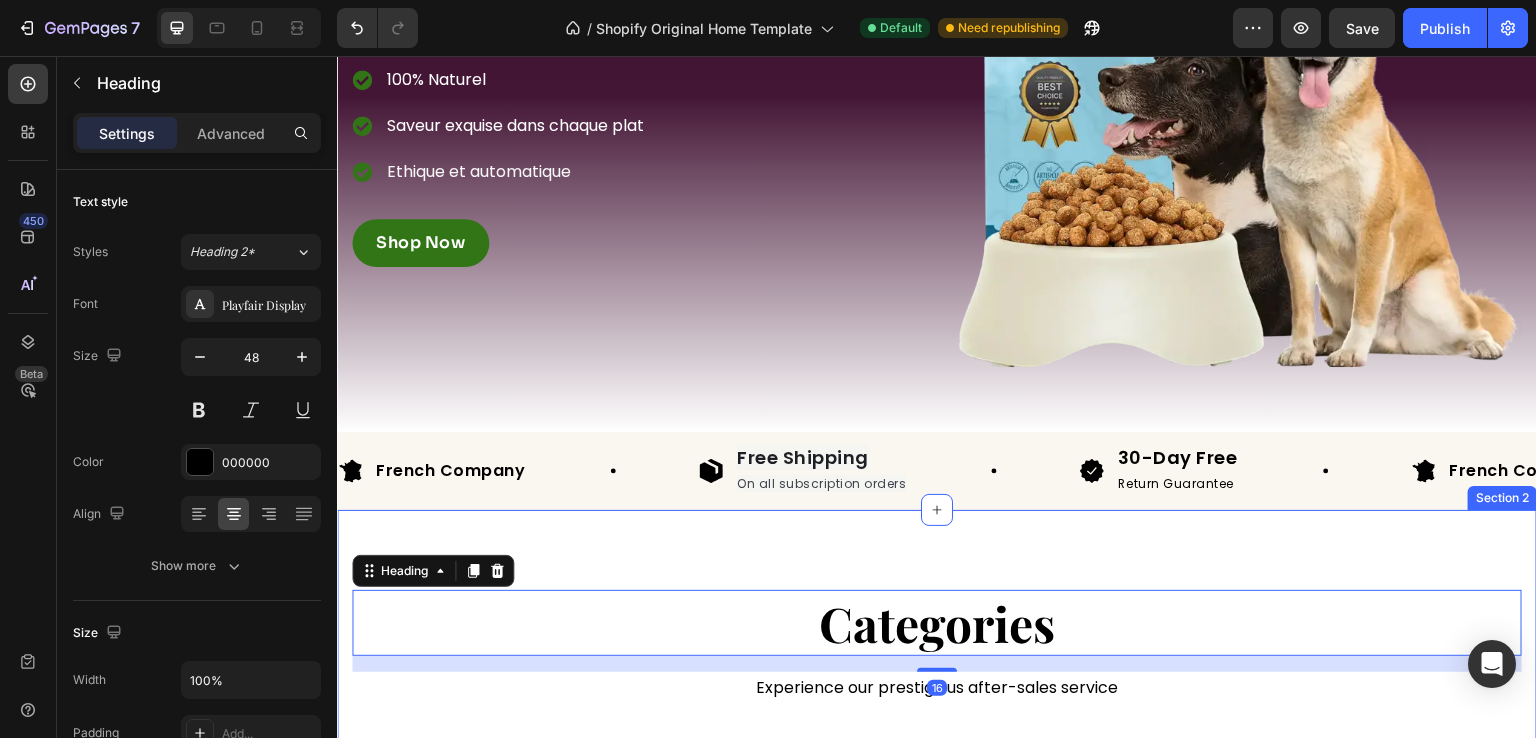 click on "Categories Heading   16 Experience our prestigious after-sales service Text block Row
Shop now Button Row Hero Banner
Shop now Button Row Hero Banner
Shop now Button Row Hero Banner Row Section 2" at bounding box center [937, 796] 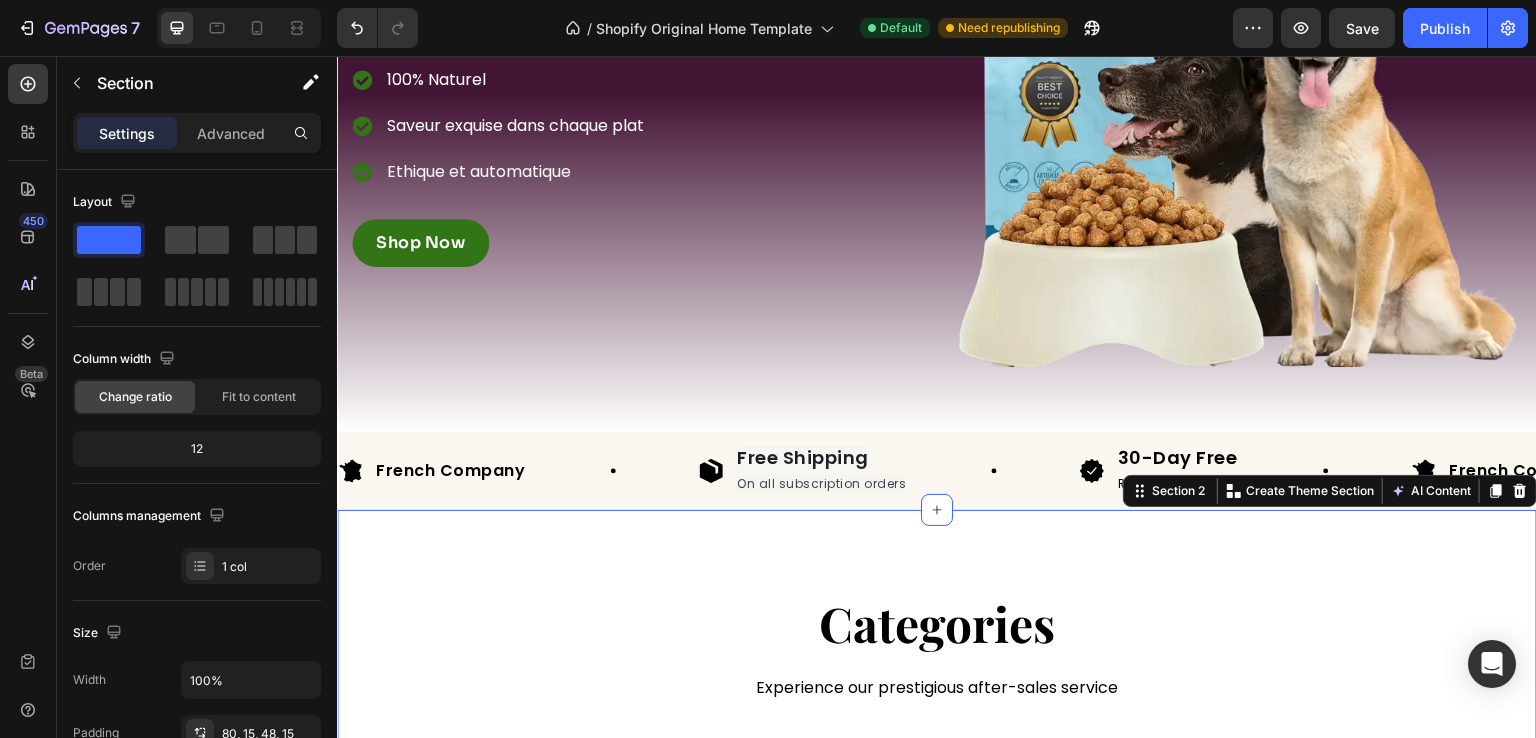 click on "Categories Heading Experience our prestigious after-sales service Text block Row
Shop now Button Row Hero Banner
Shop now Button Row Hero Banner
Shop now Button Row Hero Banner Row Section 2   You can create reusable sections Create Theme Section AI Content Write with GemAI What would you like to describe here? Tone and Voice Persuasive Product Poudre Dentaire pour Chien ProBright® Show more Generate" at bounding box center (937, 796) 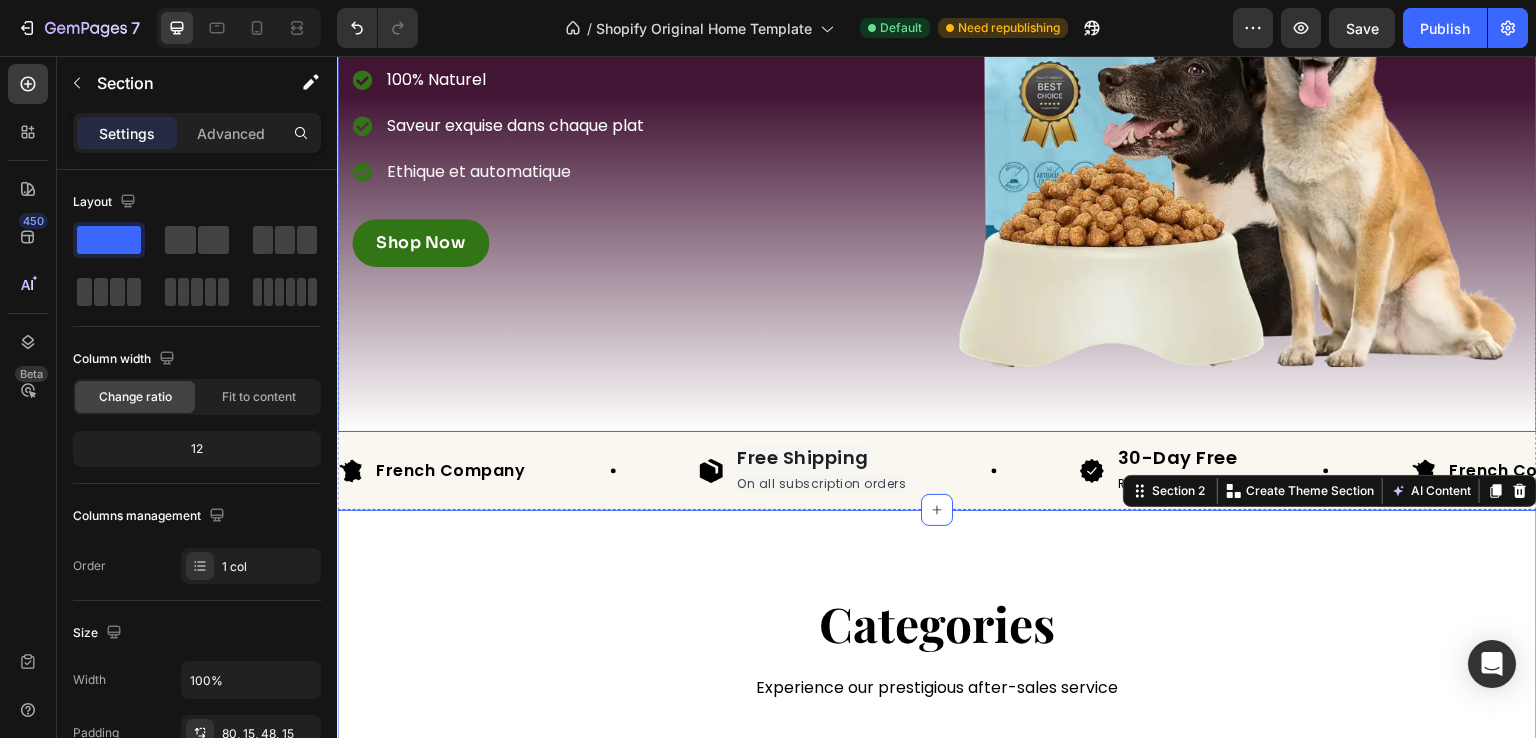 click on "Because their health starts with their smile Heading 100% Naturel Saveur exquise dans chaque plat Ethique et automatique Item list Shop Now Button Row Image Row Row" at bounding box center (937, 82) 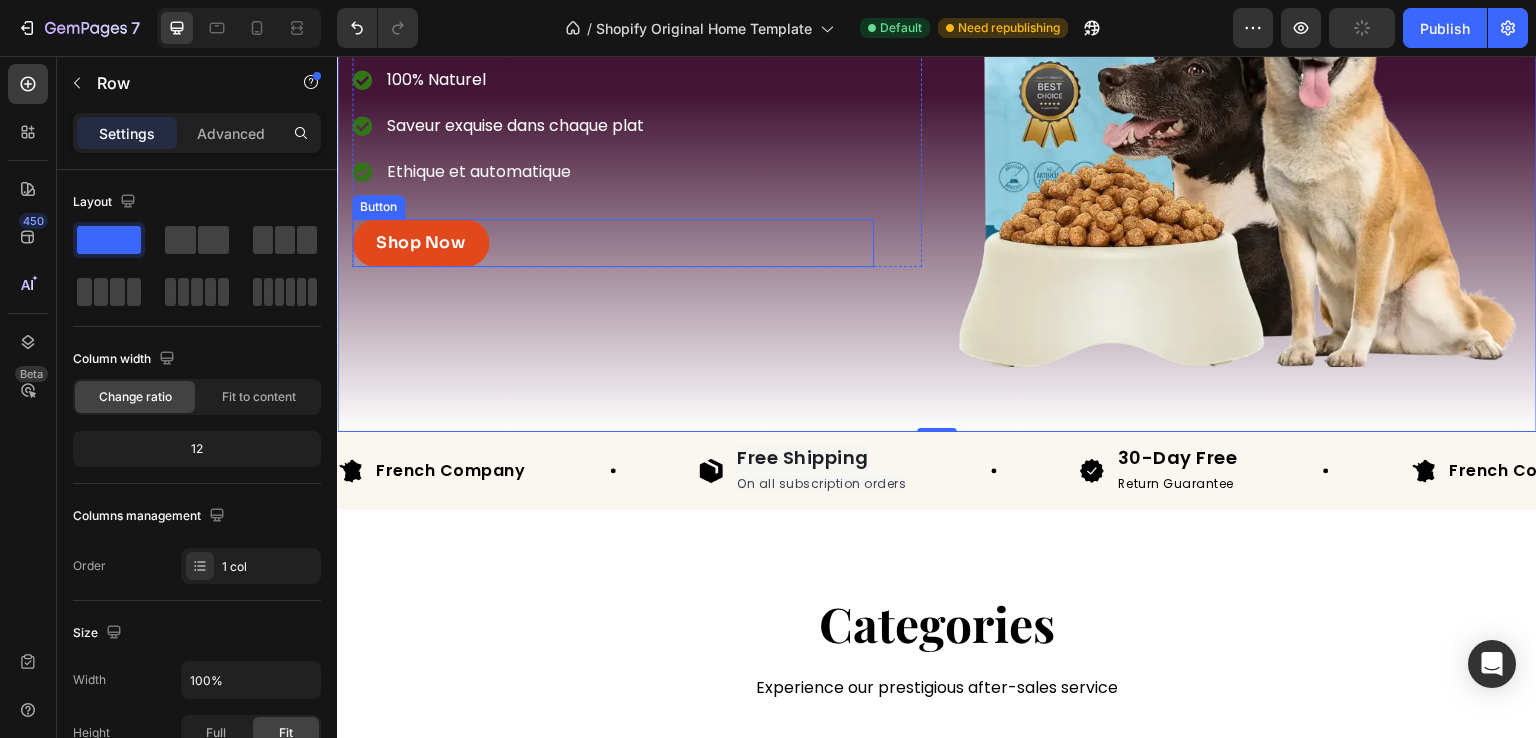 click on "Shop Now" at bounding box center (420, 243) 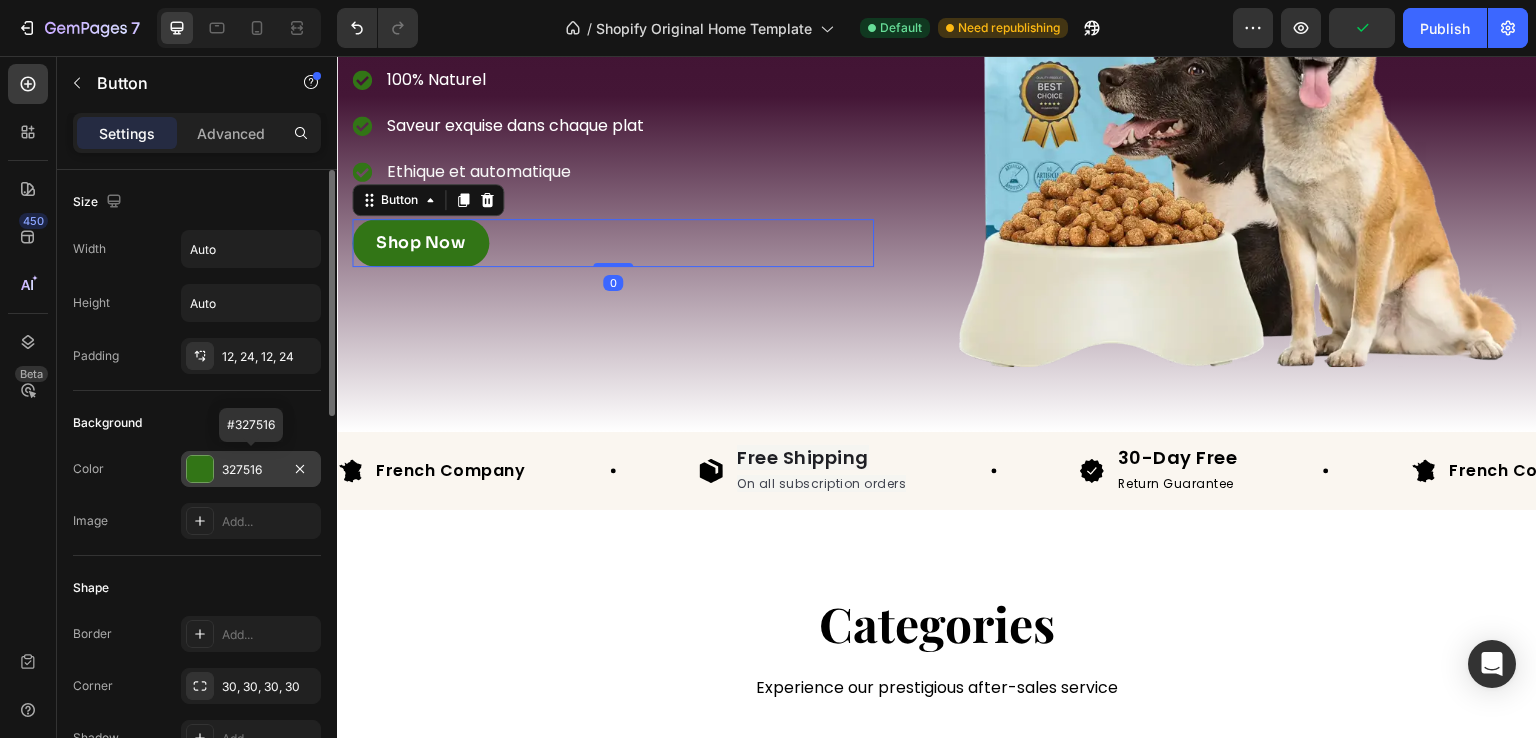 click on "327516" at bounding box center [251, 470] 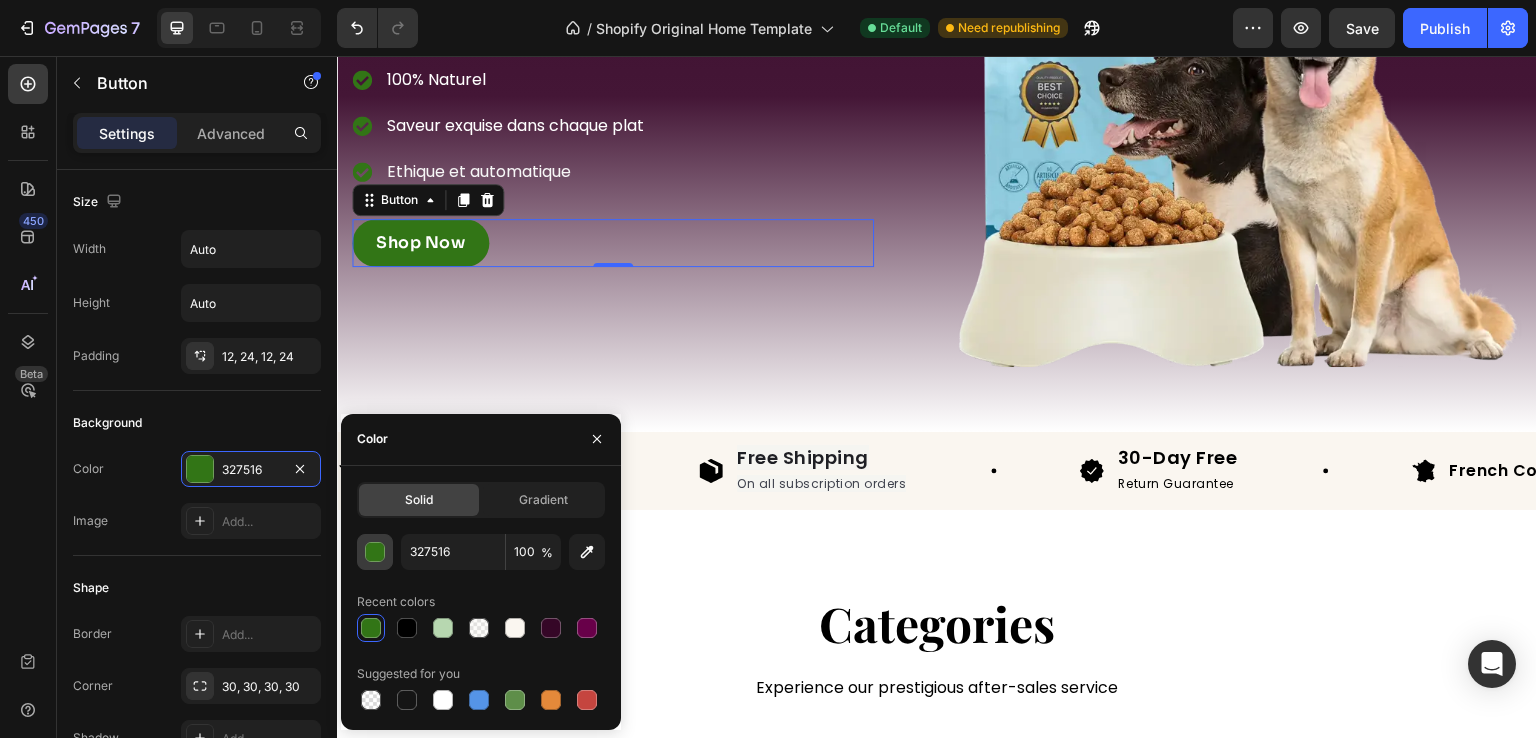 click at bounding box center [376, 553] 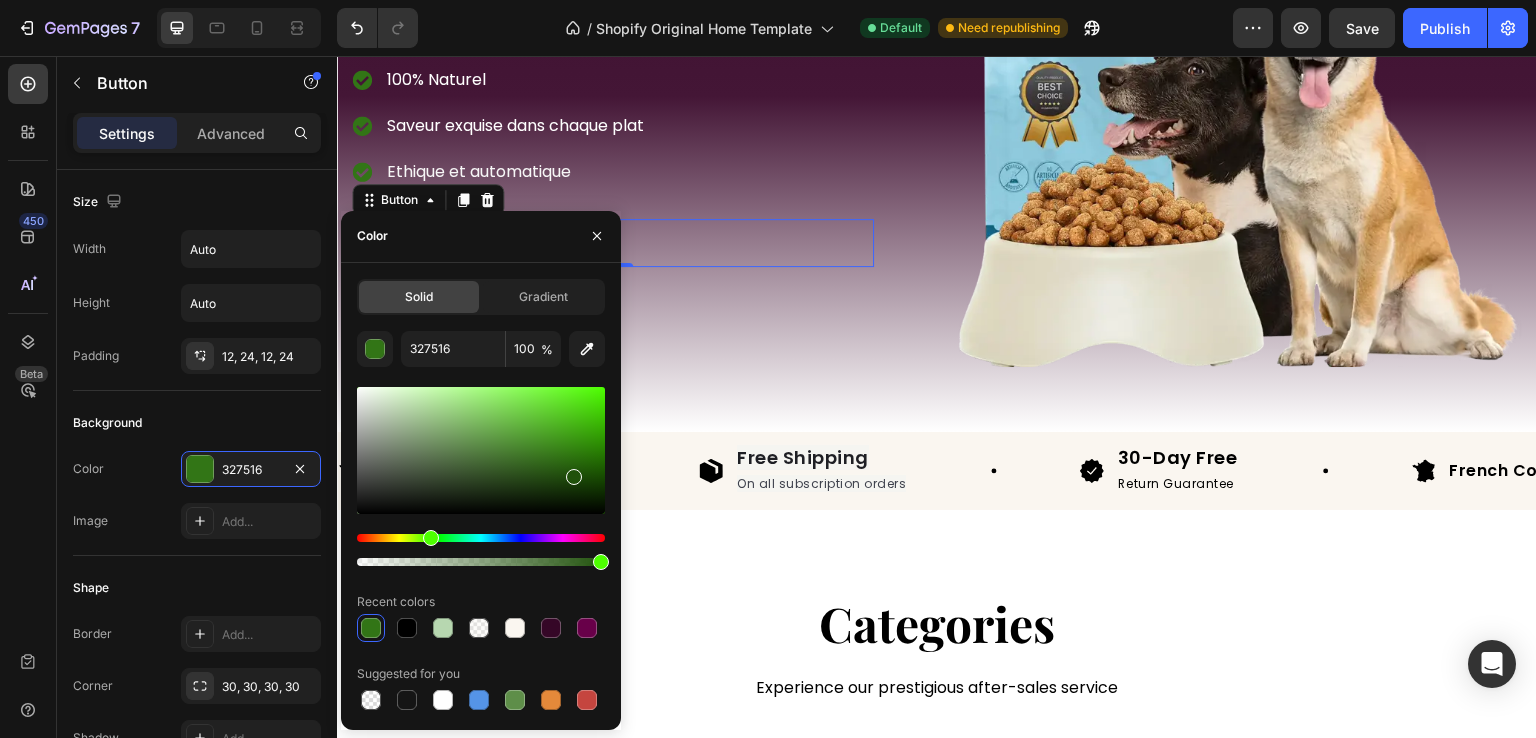 click at bounding box center (481, 450) 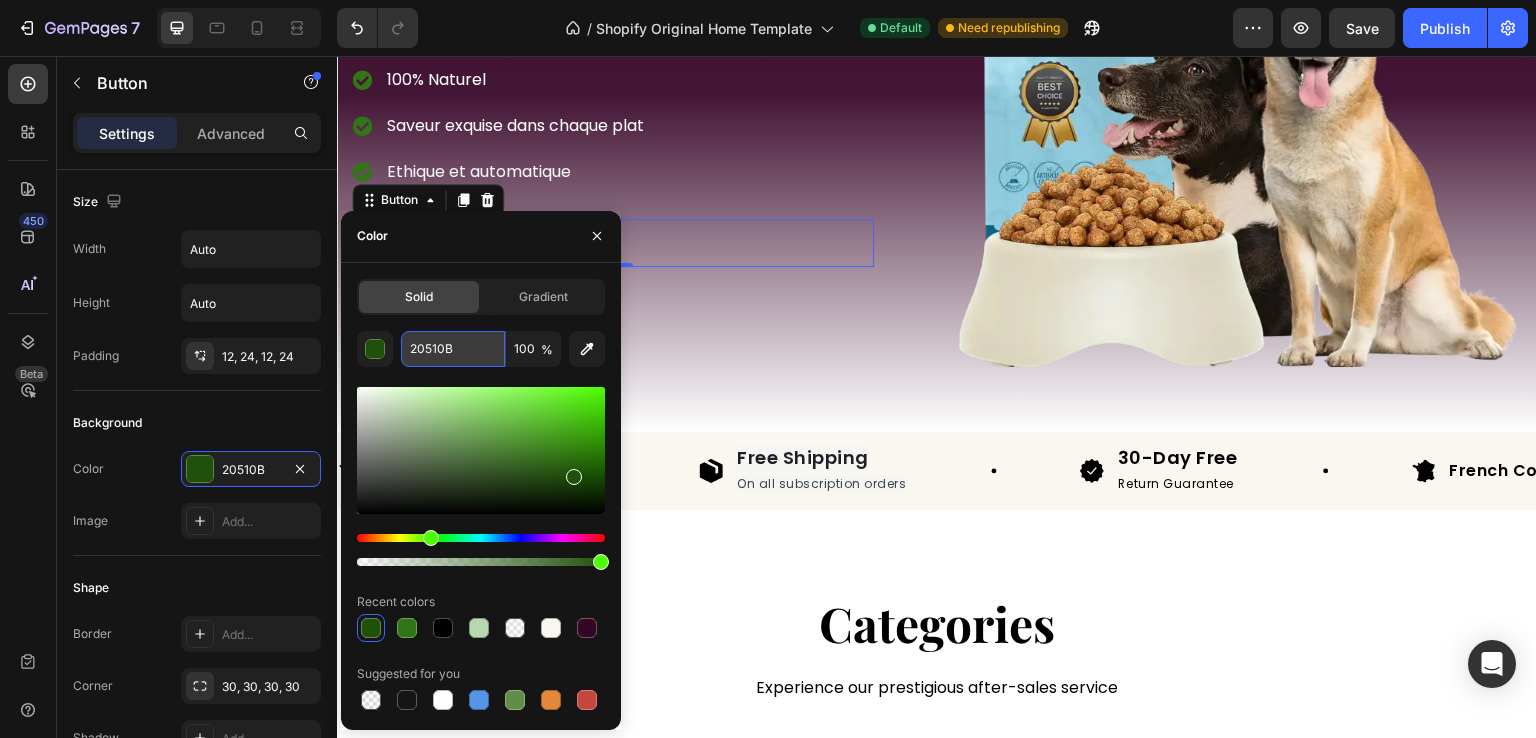 click on "20510B" at bounding box center [453, 349] 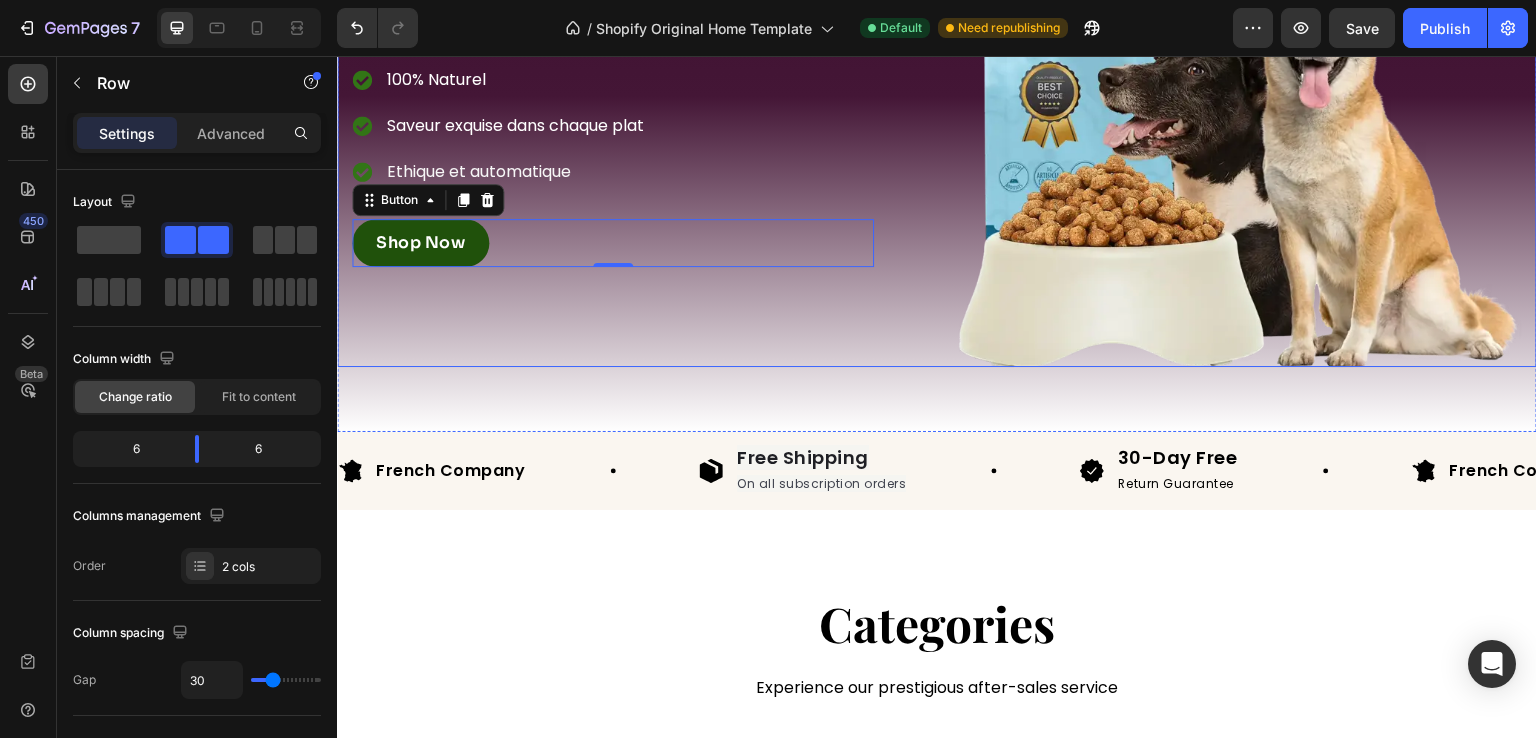 click on "Because their health starts with their smile Heading 100% Naturel Saveur exquise dans chaque plat Ethique et automatique Item list Shop Now Button   0 Row" at bounding box center [637, 82] 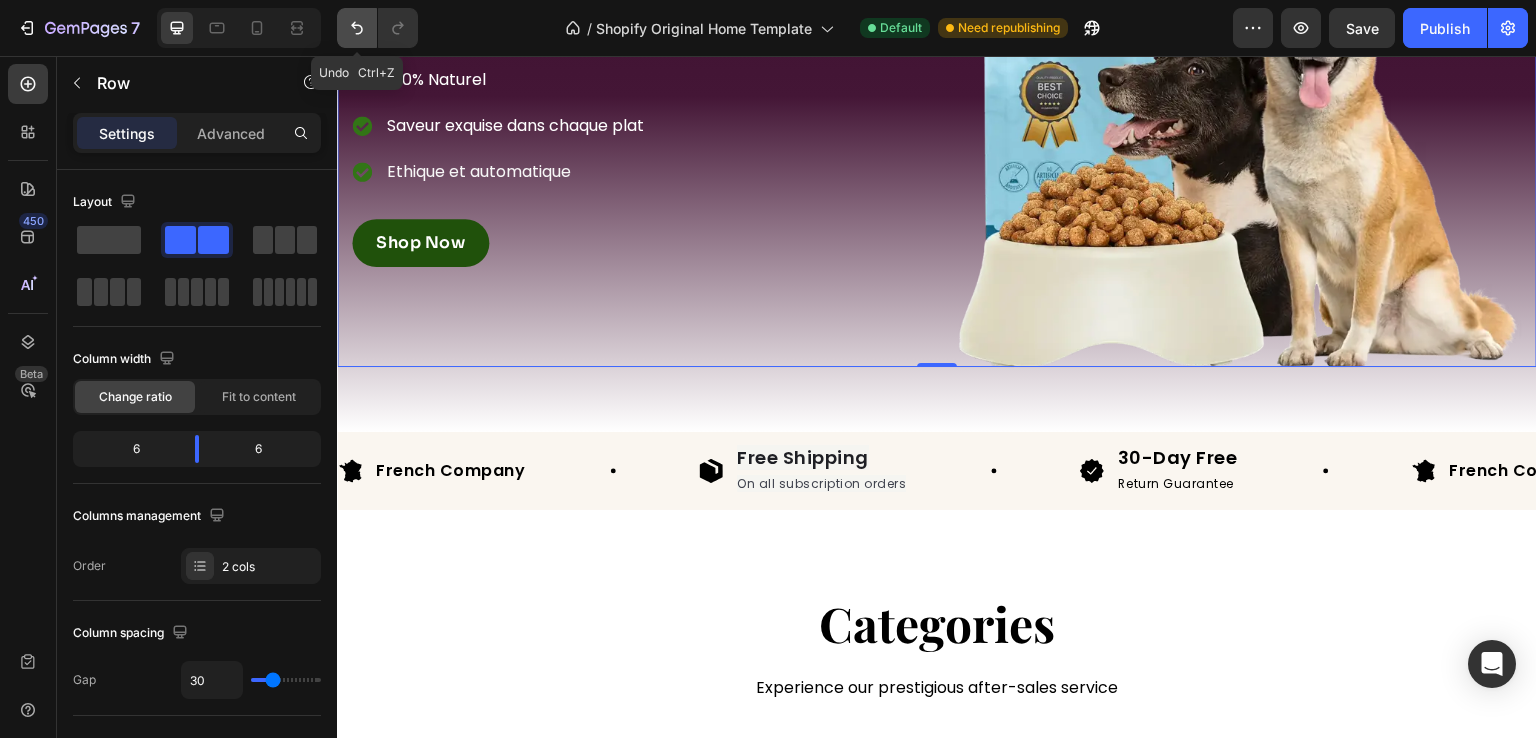 click 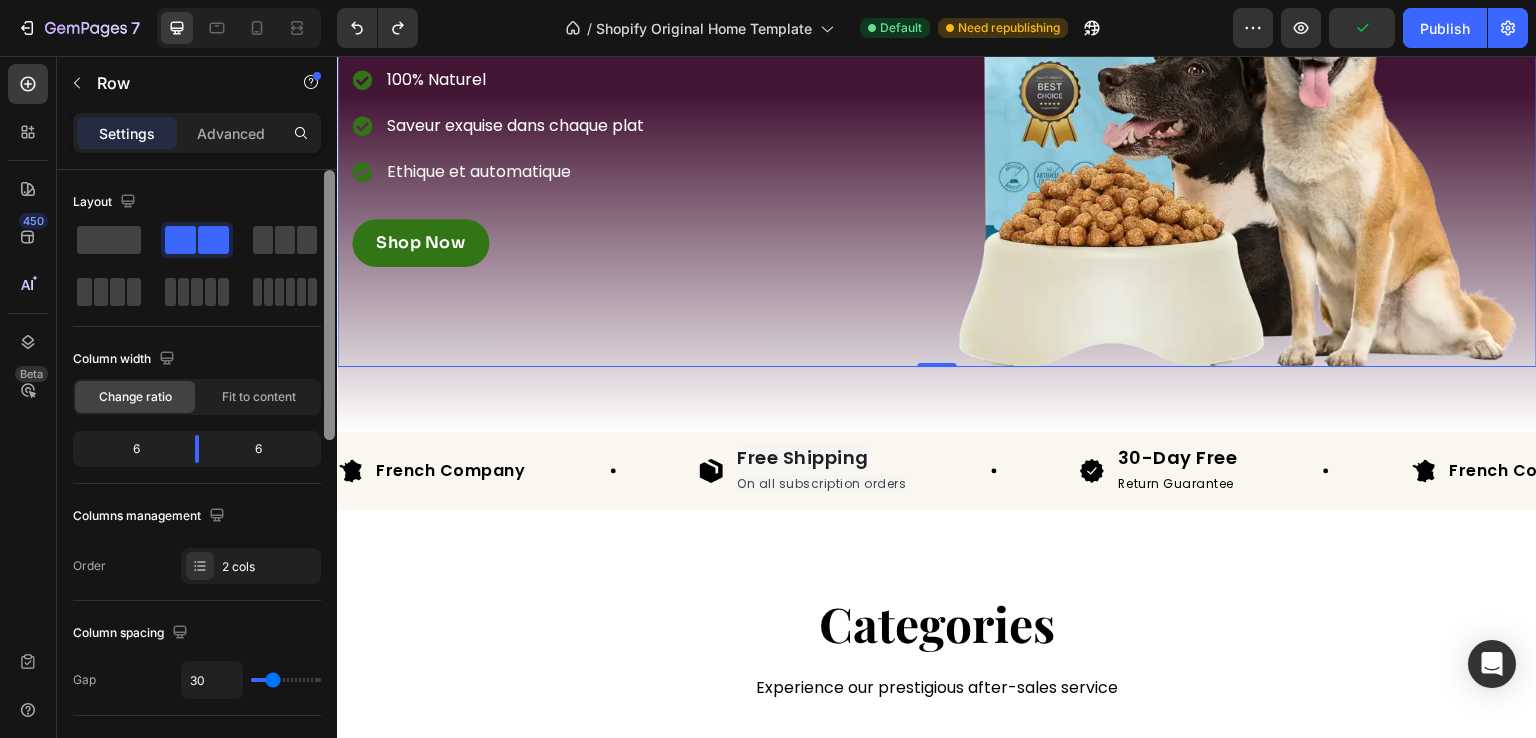 scroll, scrollTop: 219, scrollLeft: 0, axis: vertical 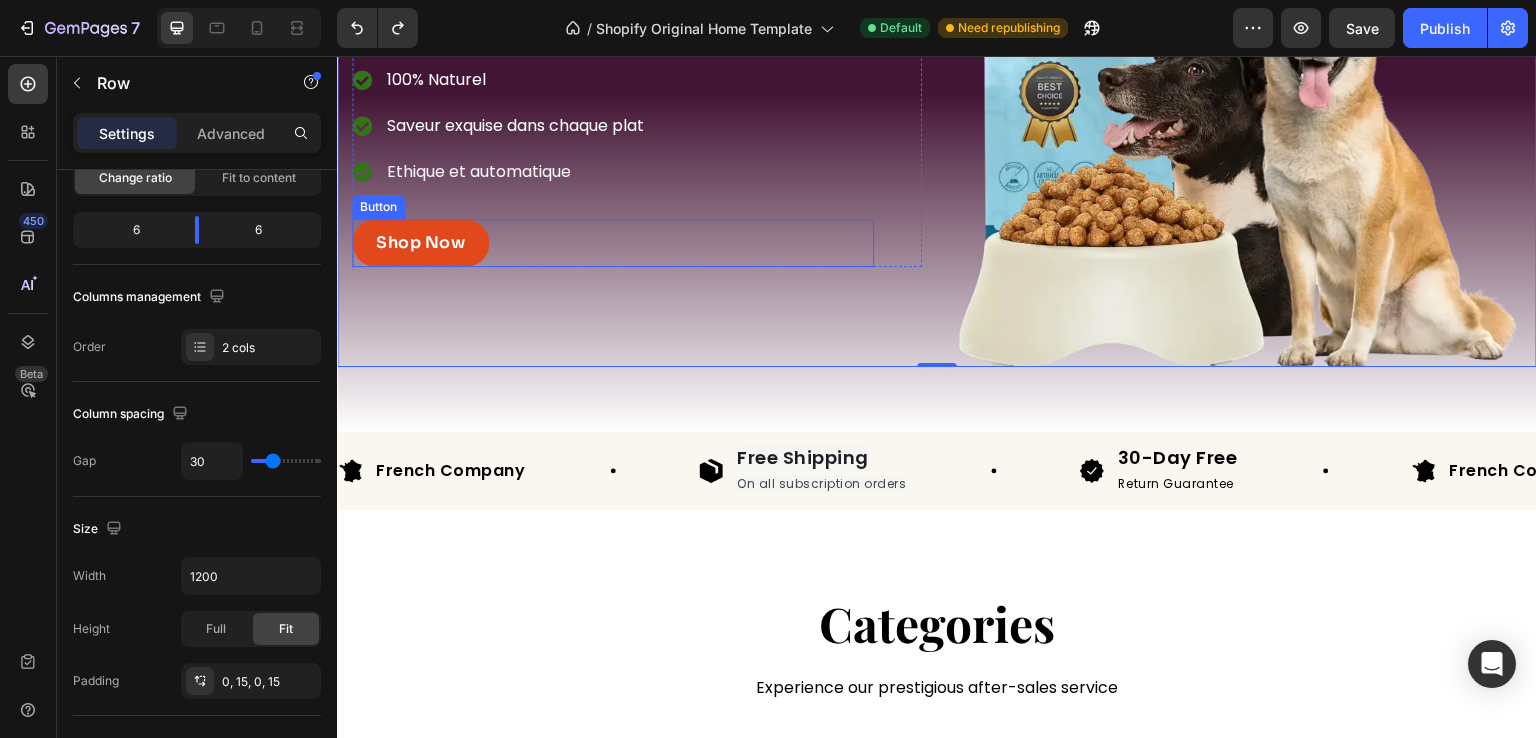 click on "Shop Now" at bounding box center [420, 243] 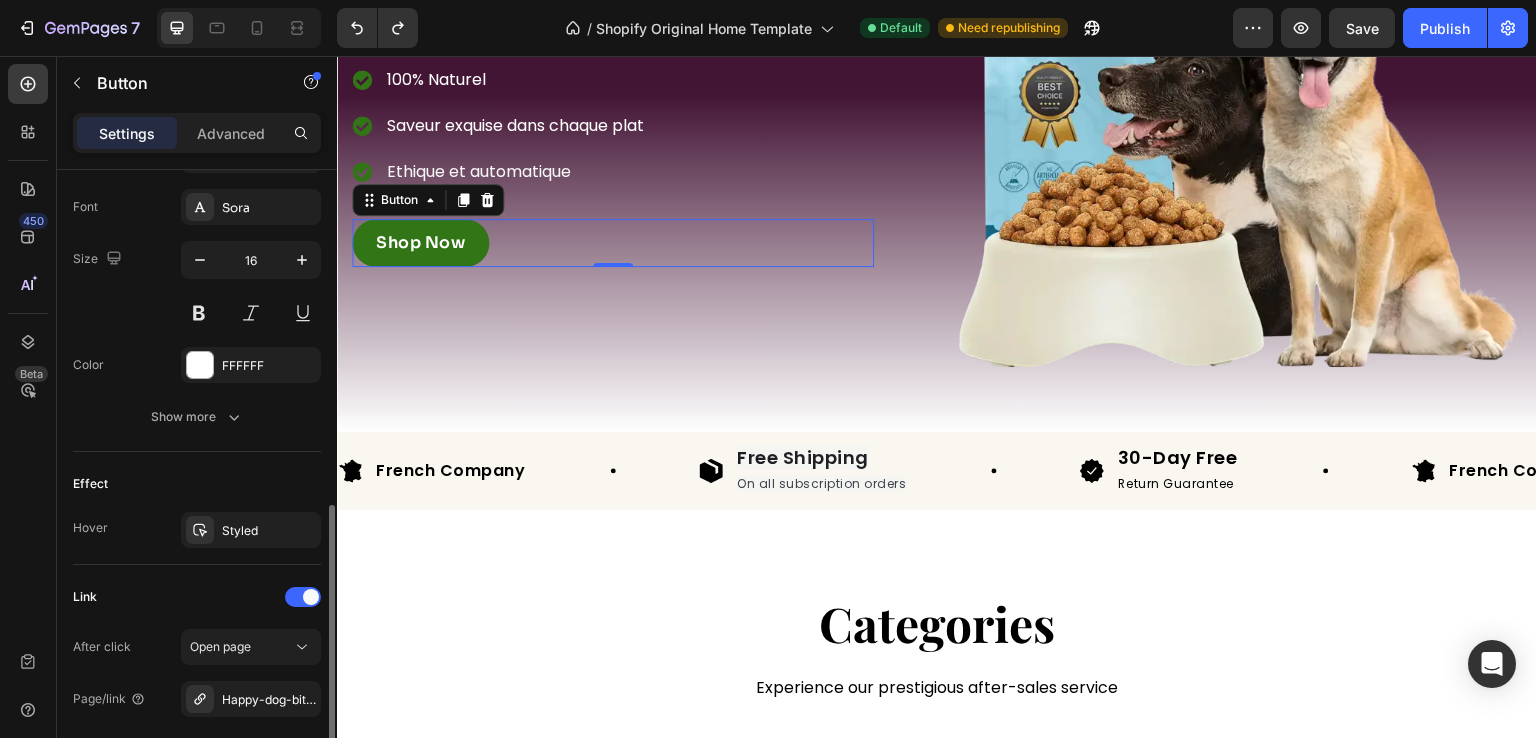 scroll, scrollTop: 792, scrollLeft: 0, axis: vertical 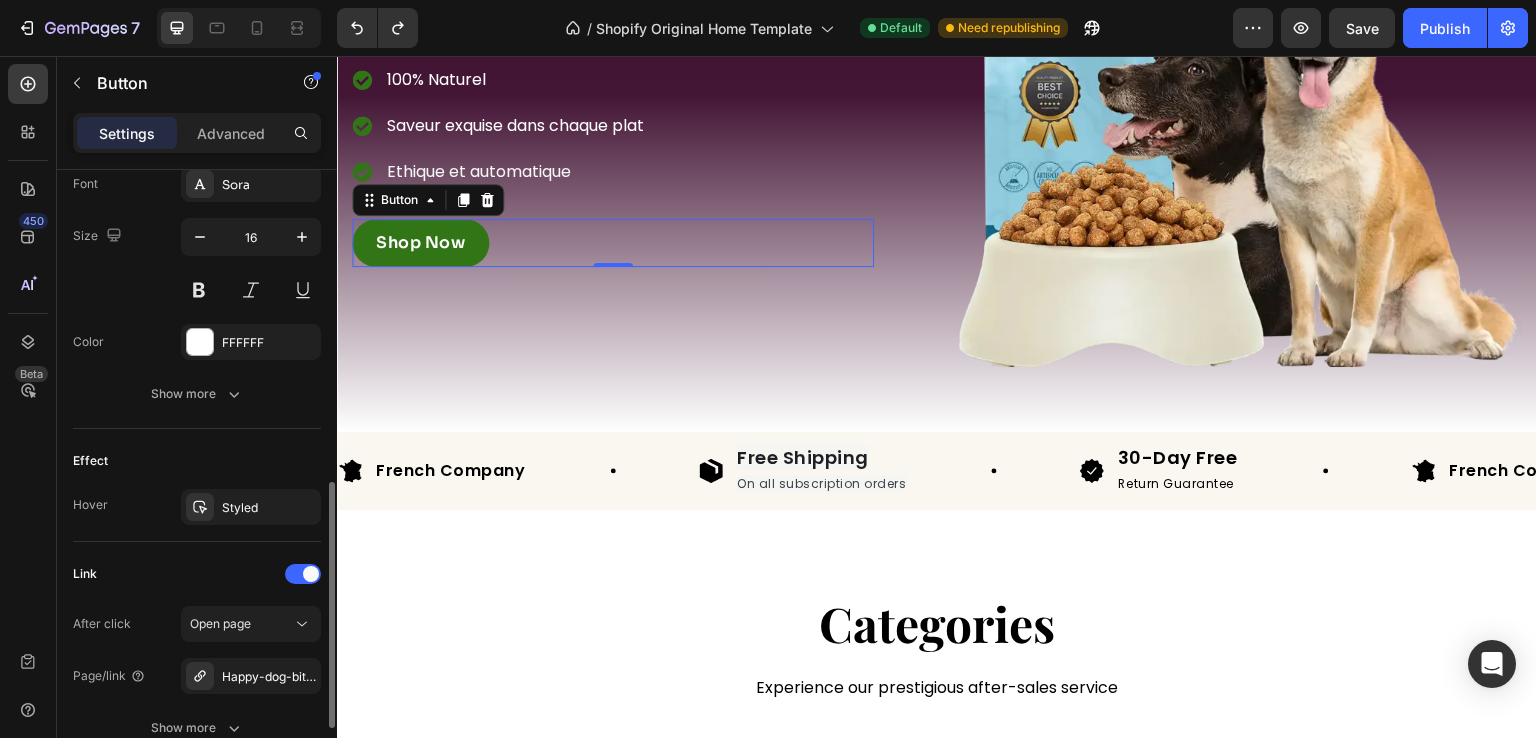 click on "Styled" at bounding box center (251, 507) 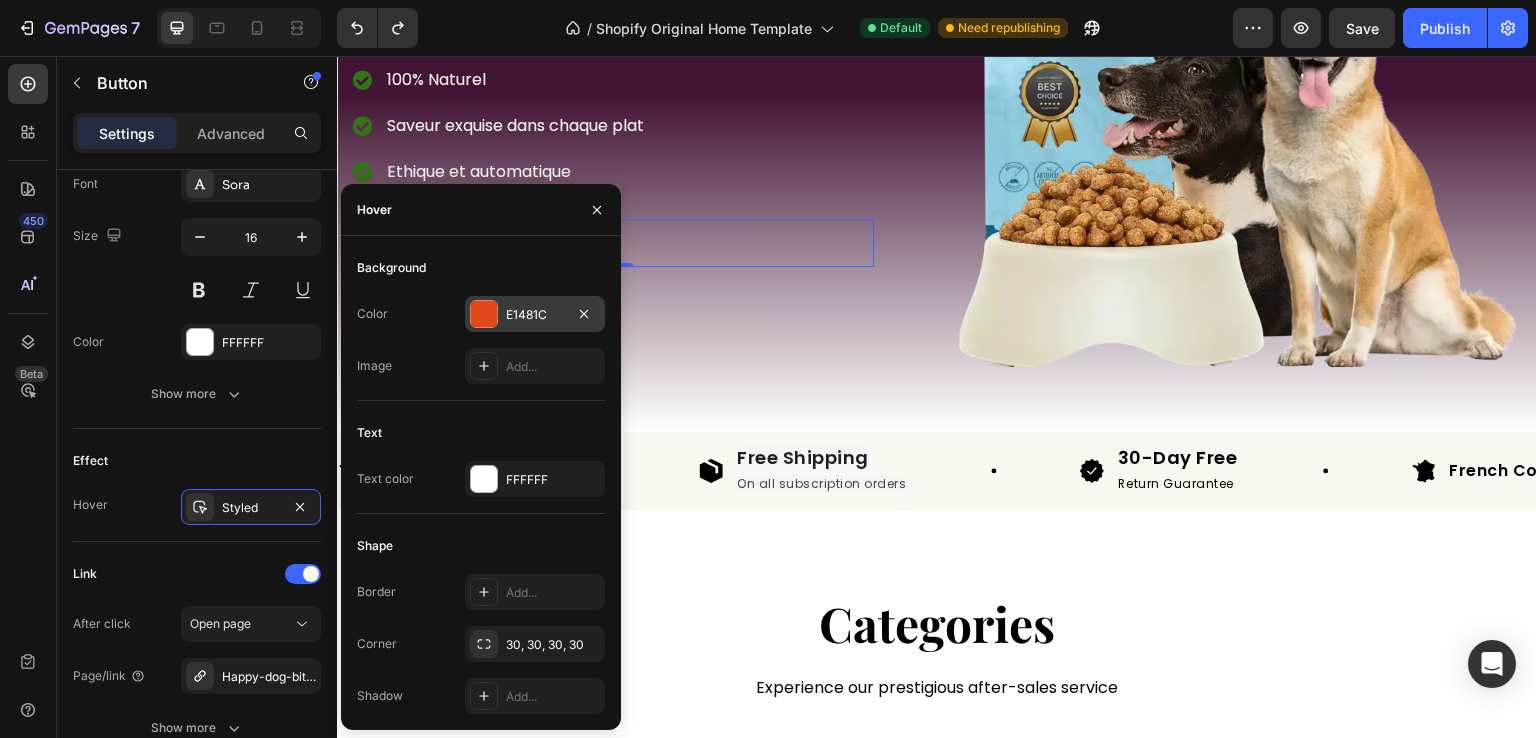click on "E1481C" at bounding box center (535, 315) 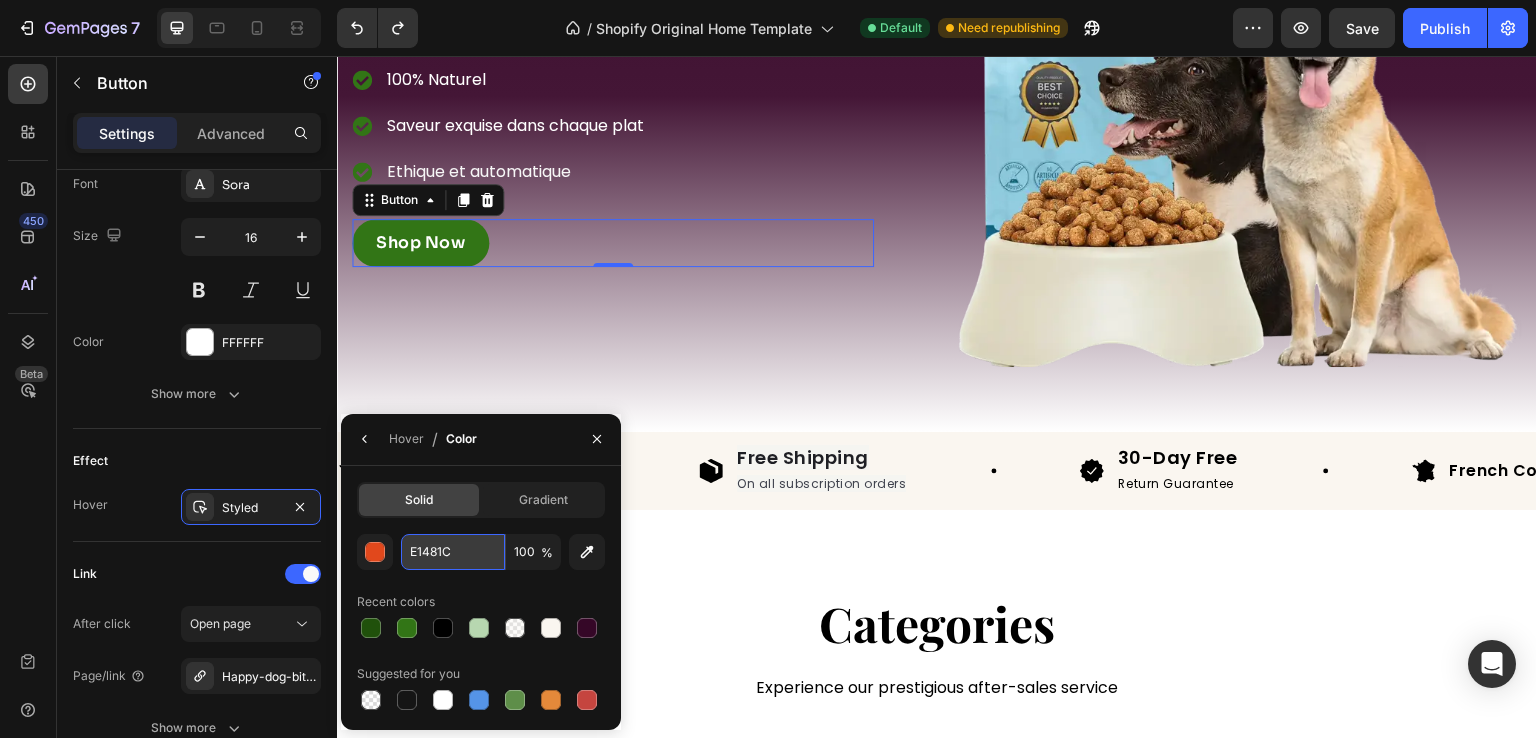 click on "E1481C" at bounding box center [453, 552] 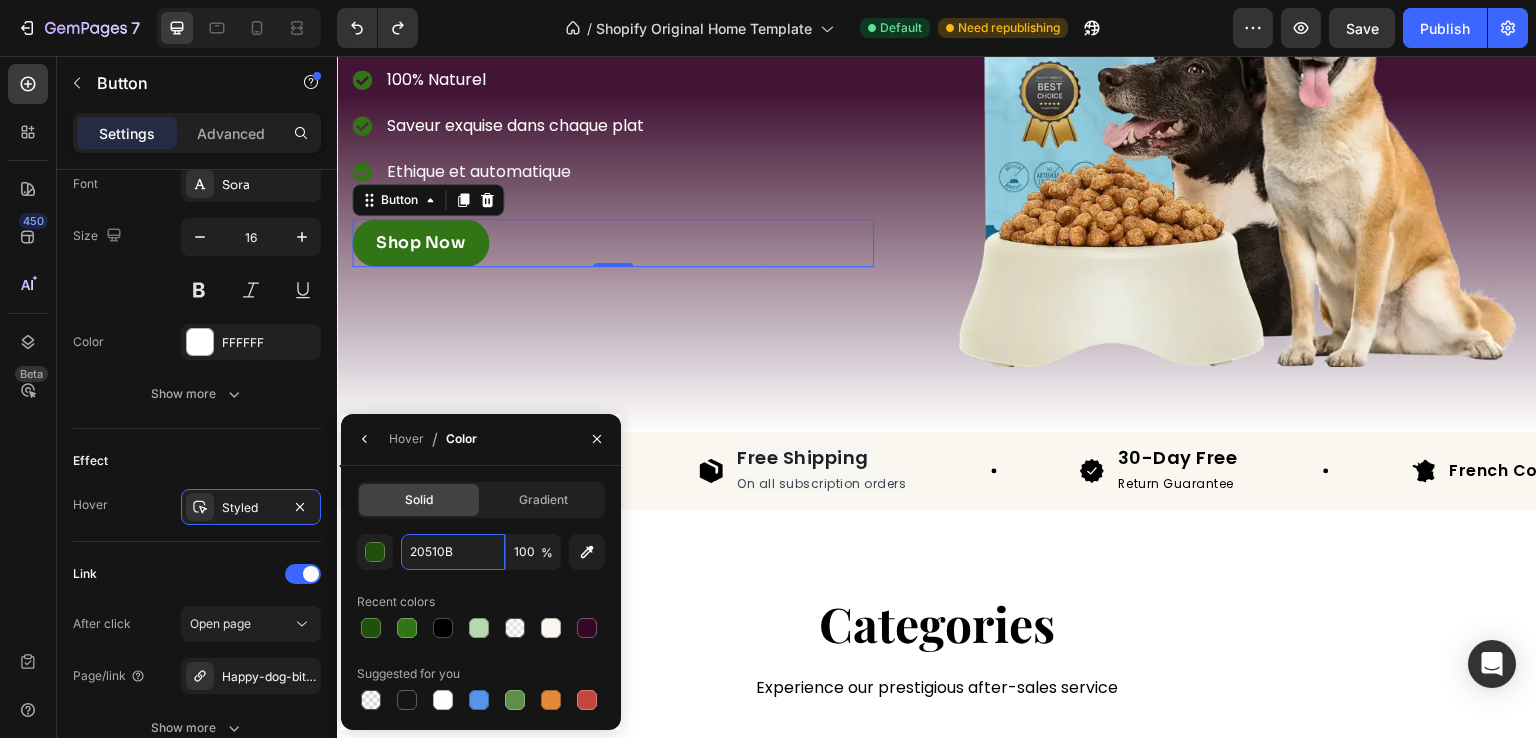 type on "20510B" 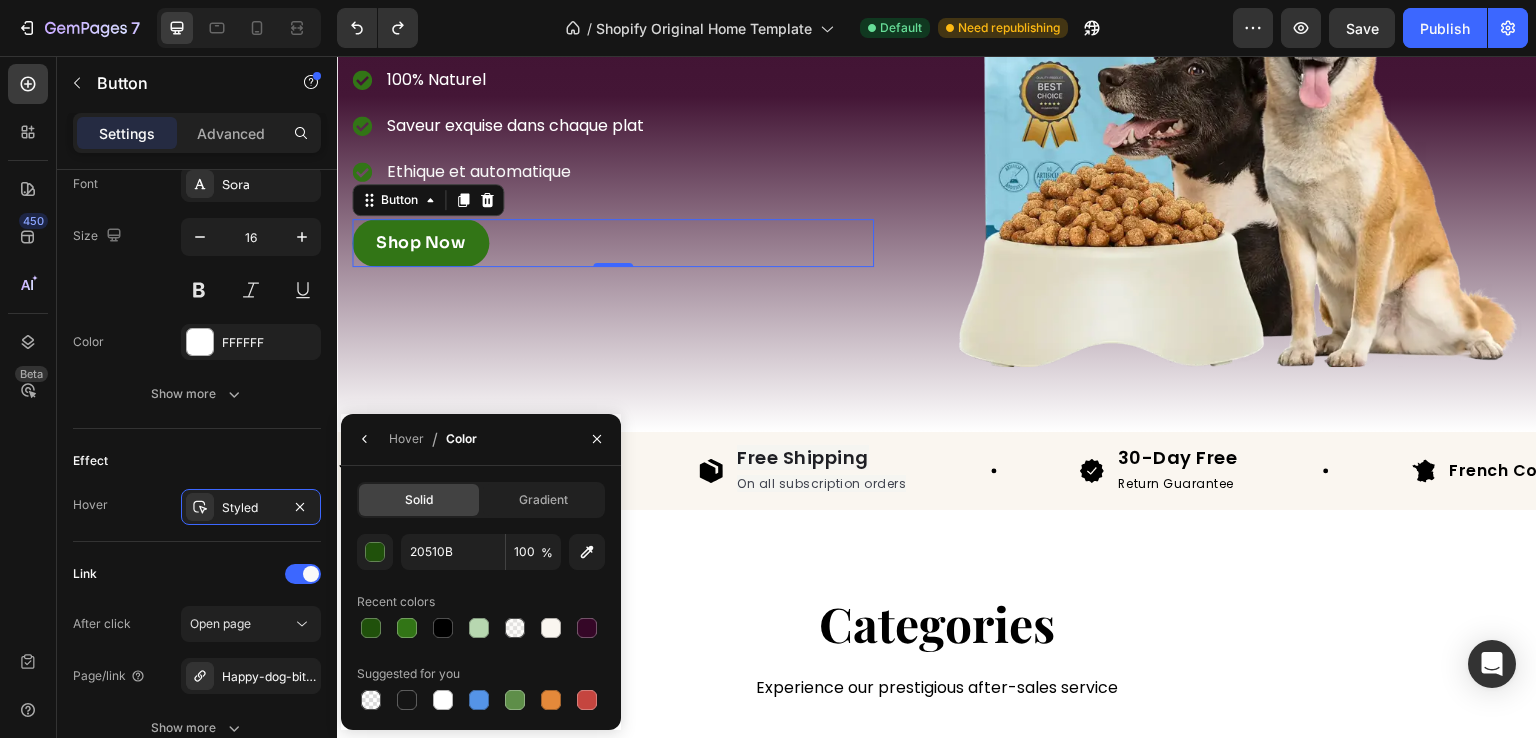 click on "Hover / Color" at bounding box center [481, 440] 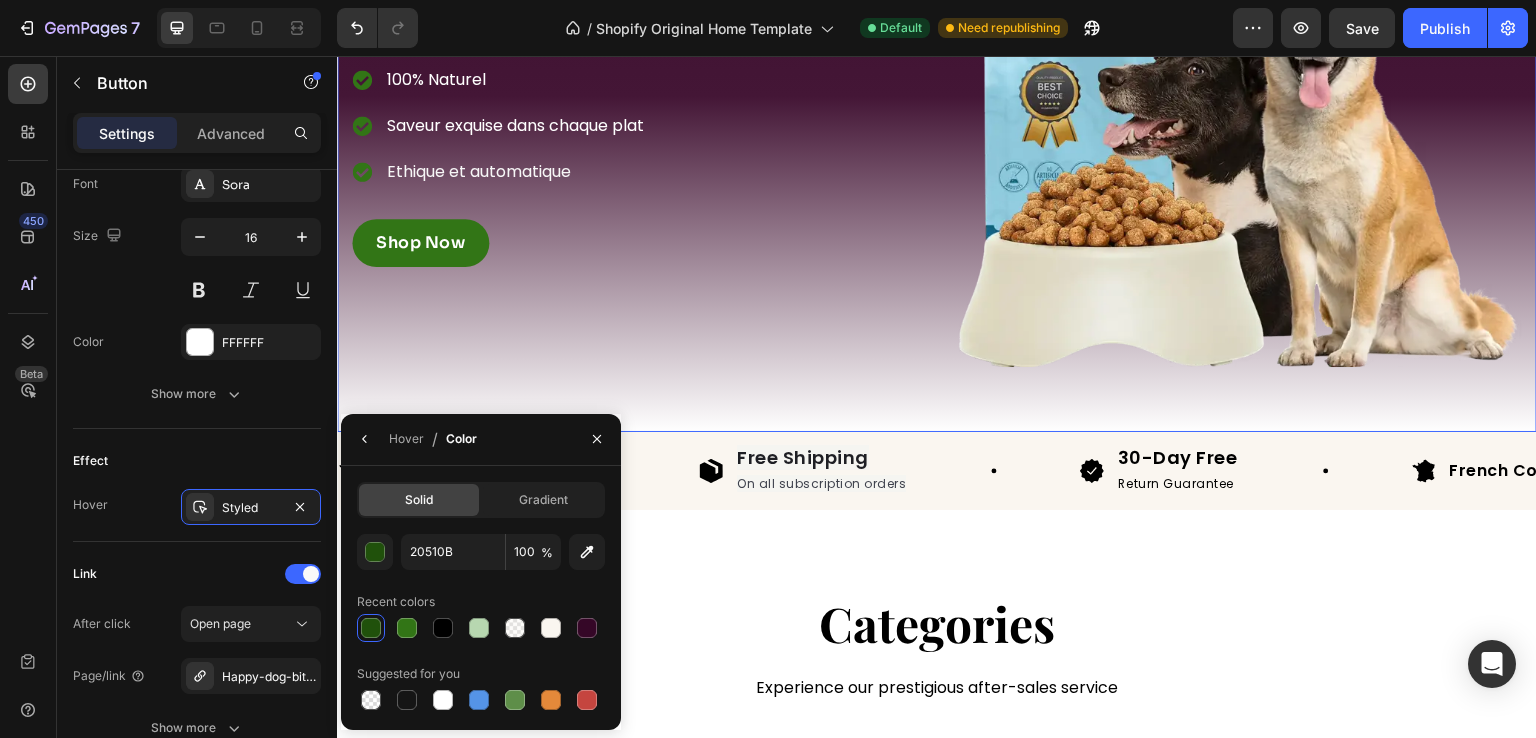 click on "Because their health starts with their smile Heading 100% Naturel Saveur exquise dans chaque plat Ethique et automatique Item list Shop Now Button Row Image Row Row   0" at bounding box center [937, 82] 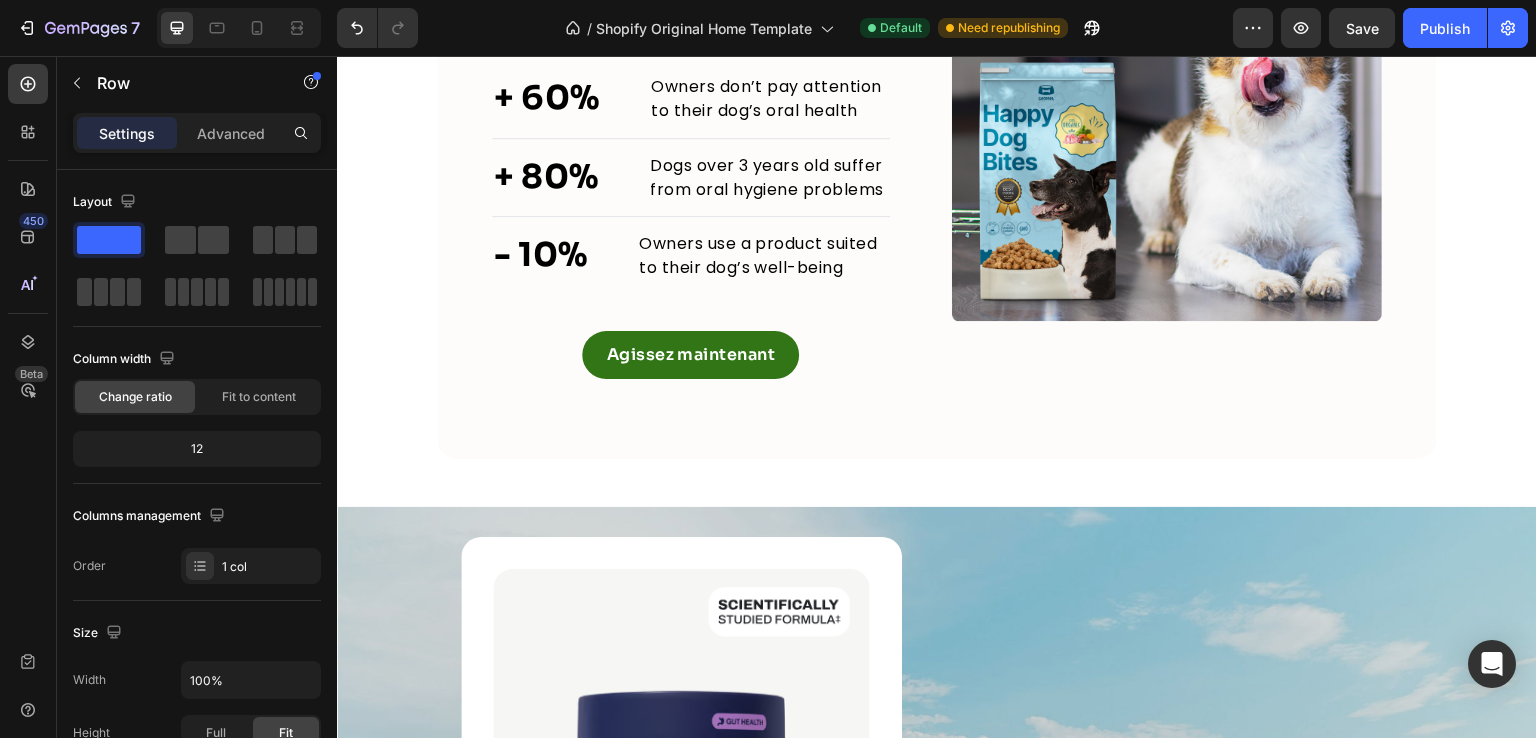 scroll, scrollTop: 2632, scrollLeft: 0, axis: vertical 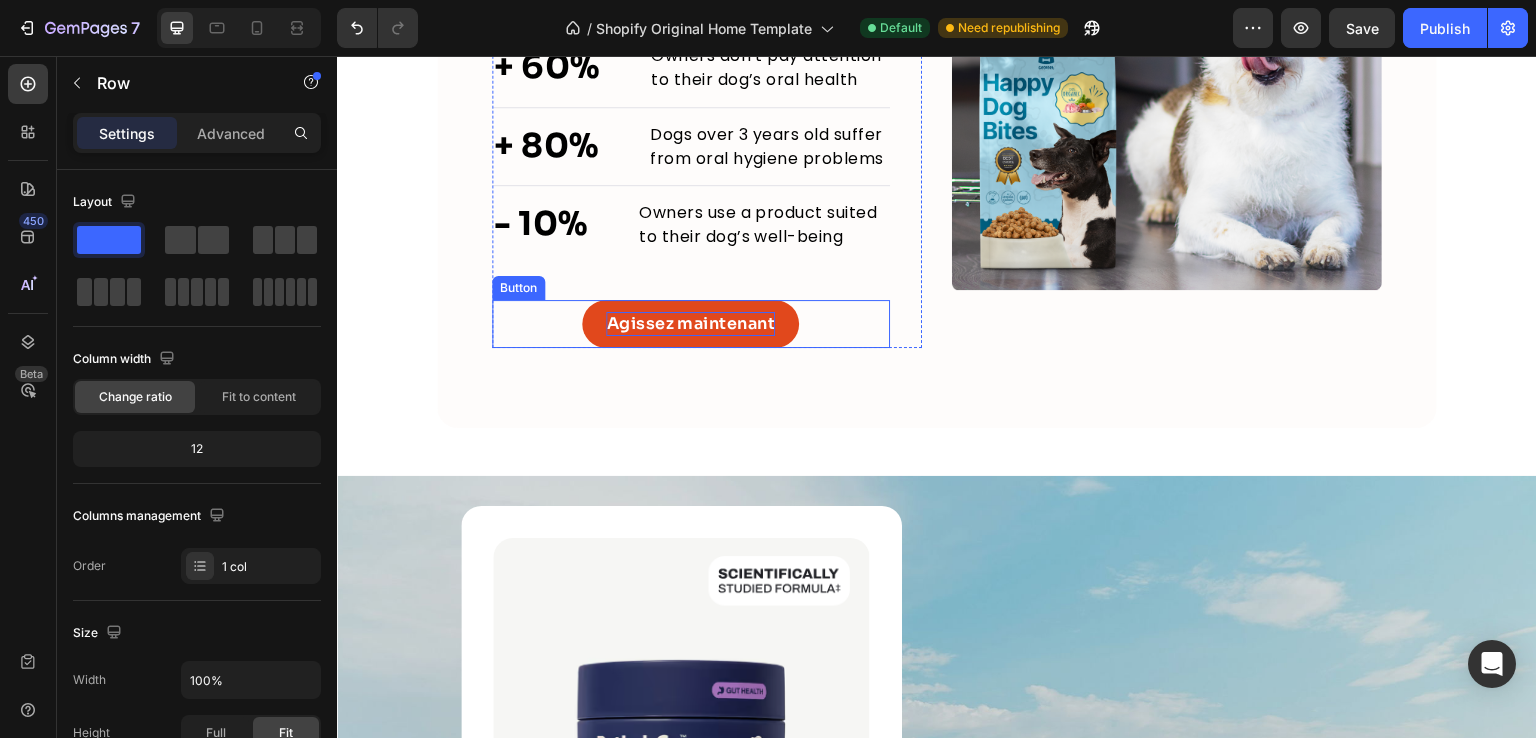click on "Agissez maintenant" at bounding box center [690, 324] 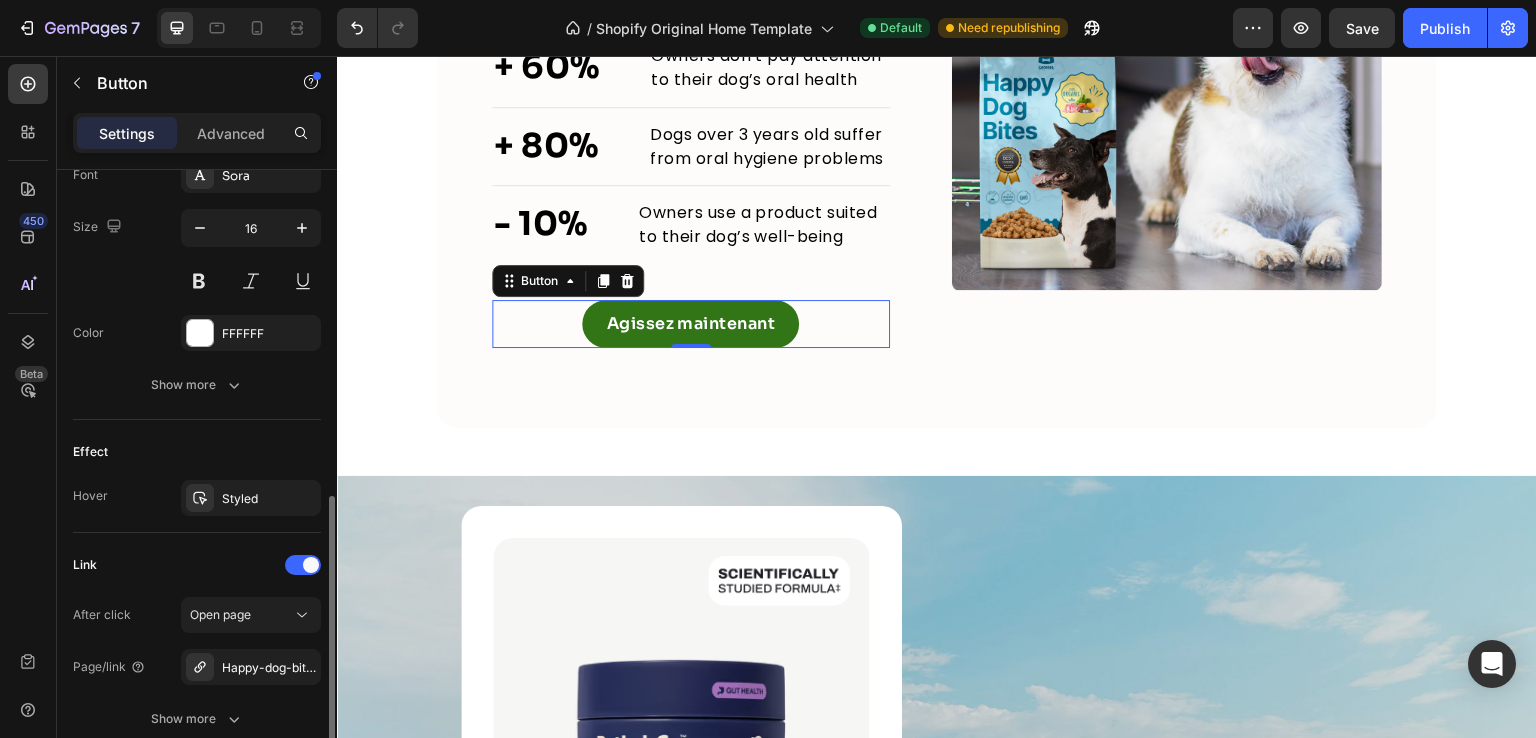 scroll, scrollTop: 809, scrollLeft: 0, axis: vertical 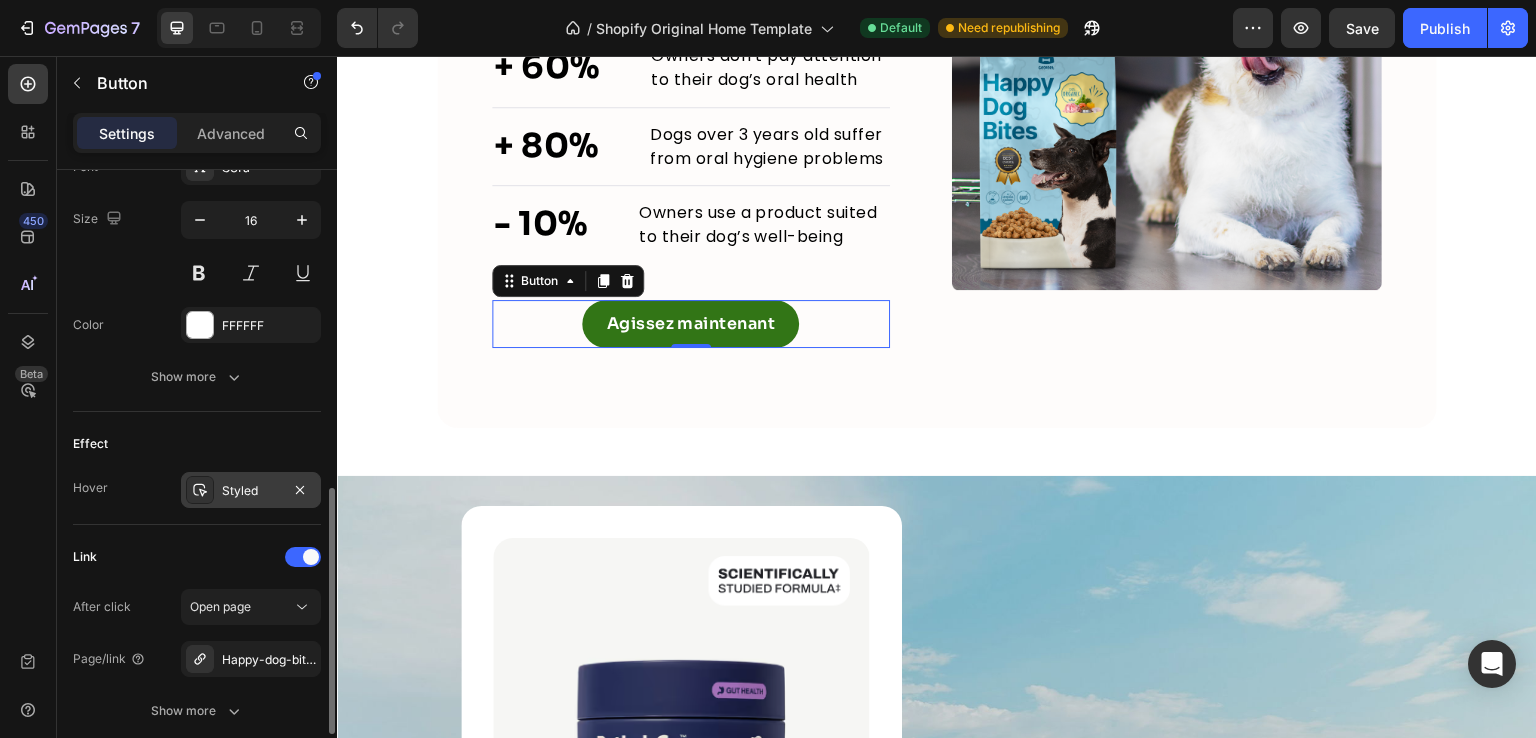 click on "Styled" at bounding box center [251, 491] 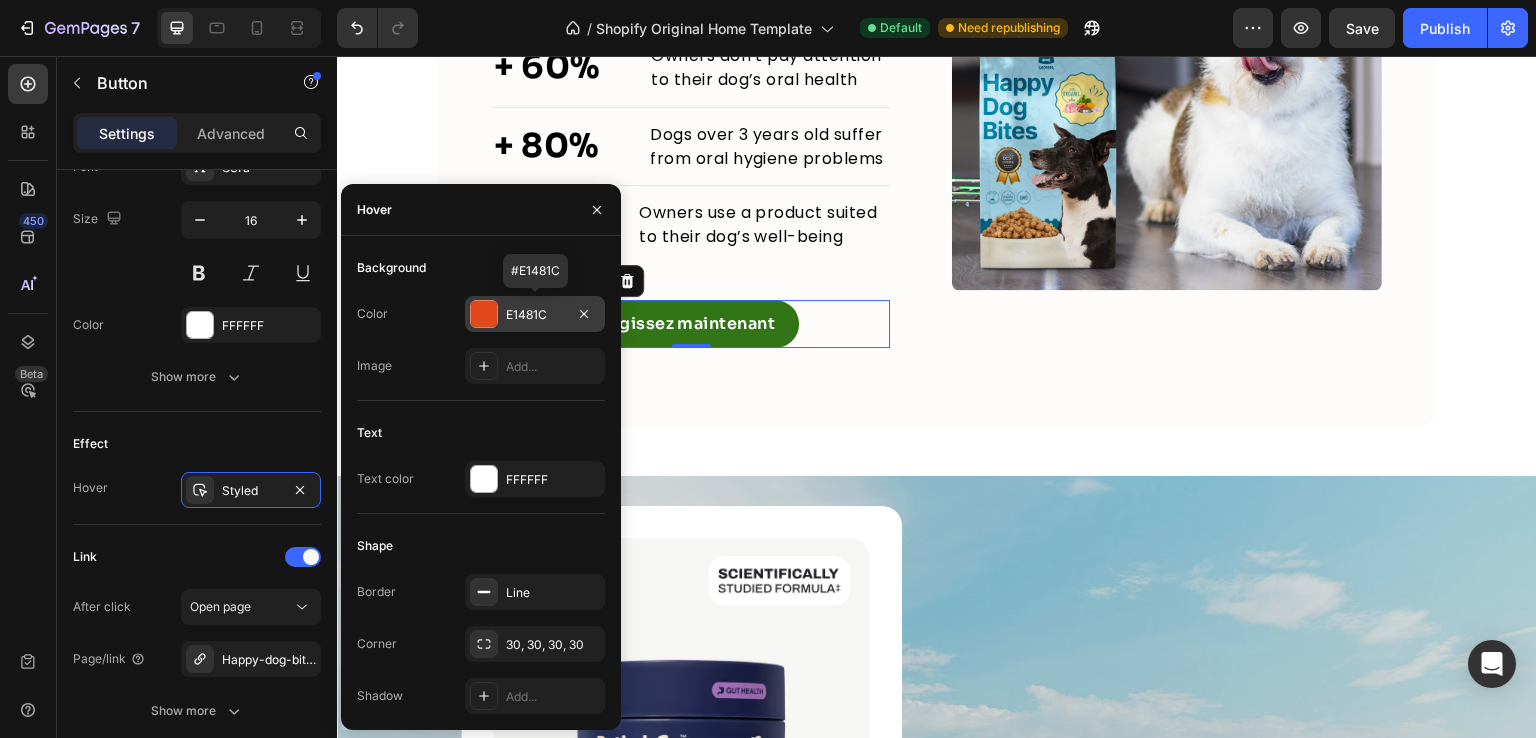 click on "E1481C" at bounding box center (535, 315) 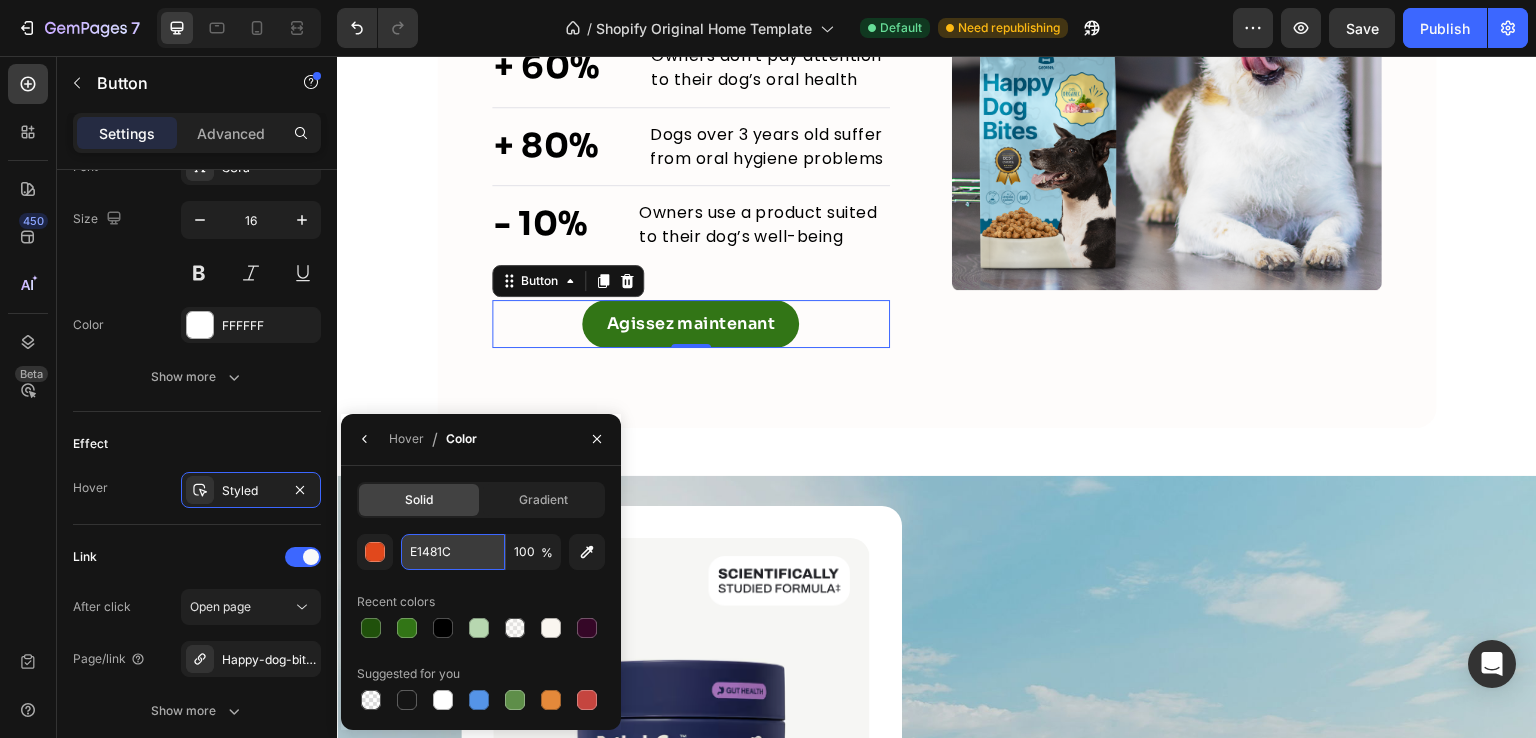 click on "E1481C" at bounding box center [453, 552] 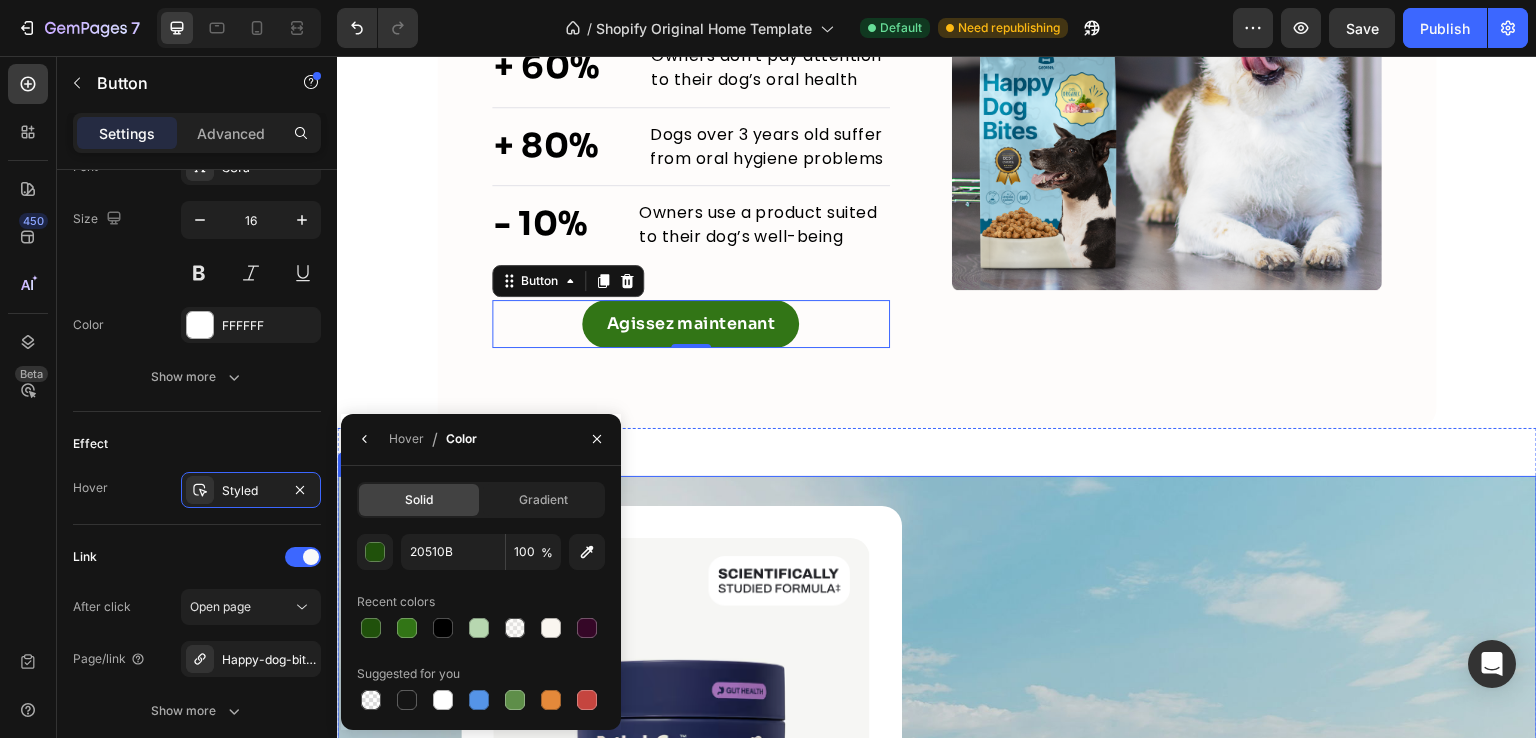 click on "Image For dogs Text Block Probiotic for Dogs - Soft Chews Text Block A beneficial probiotic for healthy digestive system Text Block From 19.99$ Text Block Shop Now Button Row A simple daily treat to support your dog's oral health Heading Row Row" at bounding box center (937, 839) 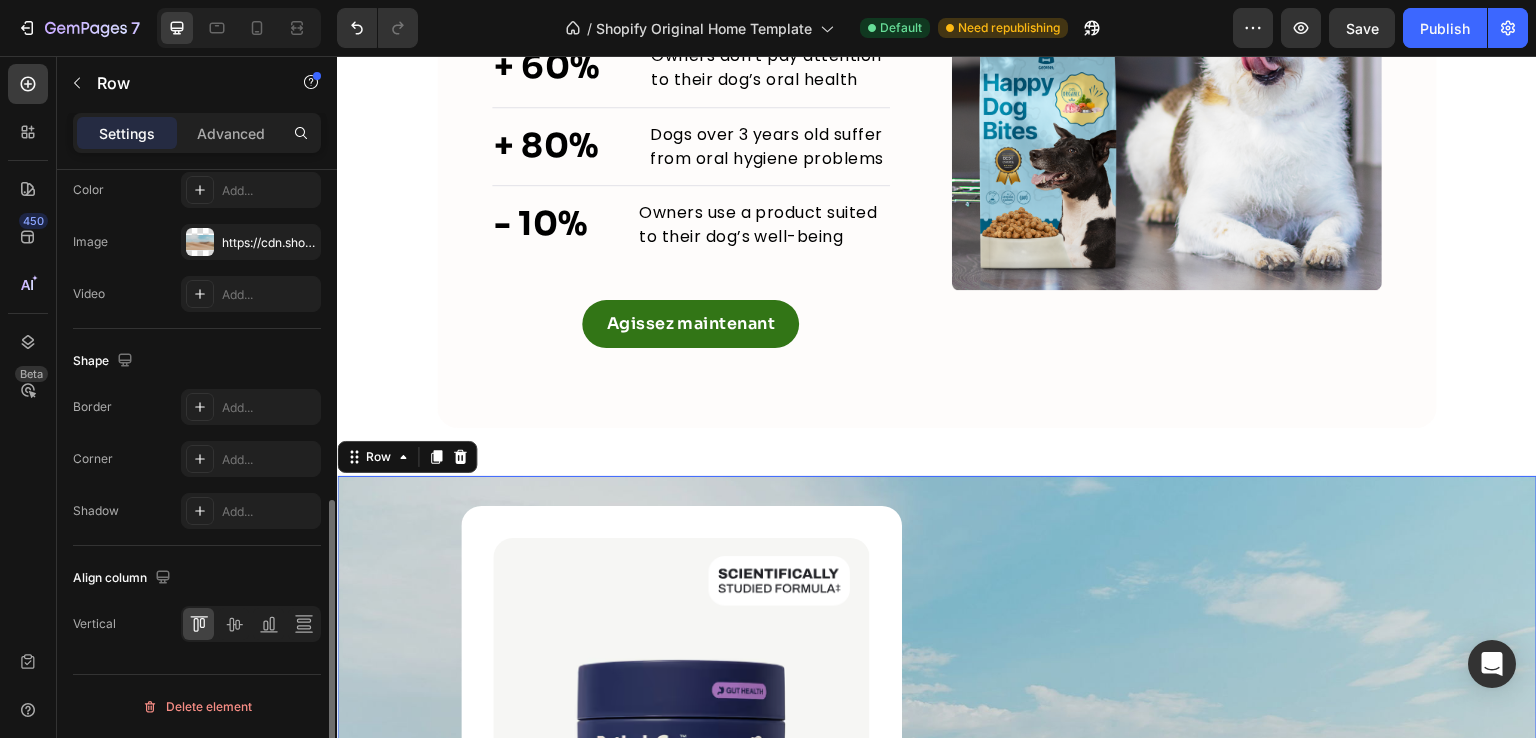 scroll, scrollTop: 0, scrollLeft: 0, axis: both 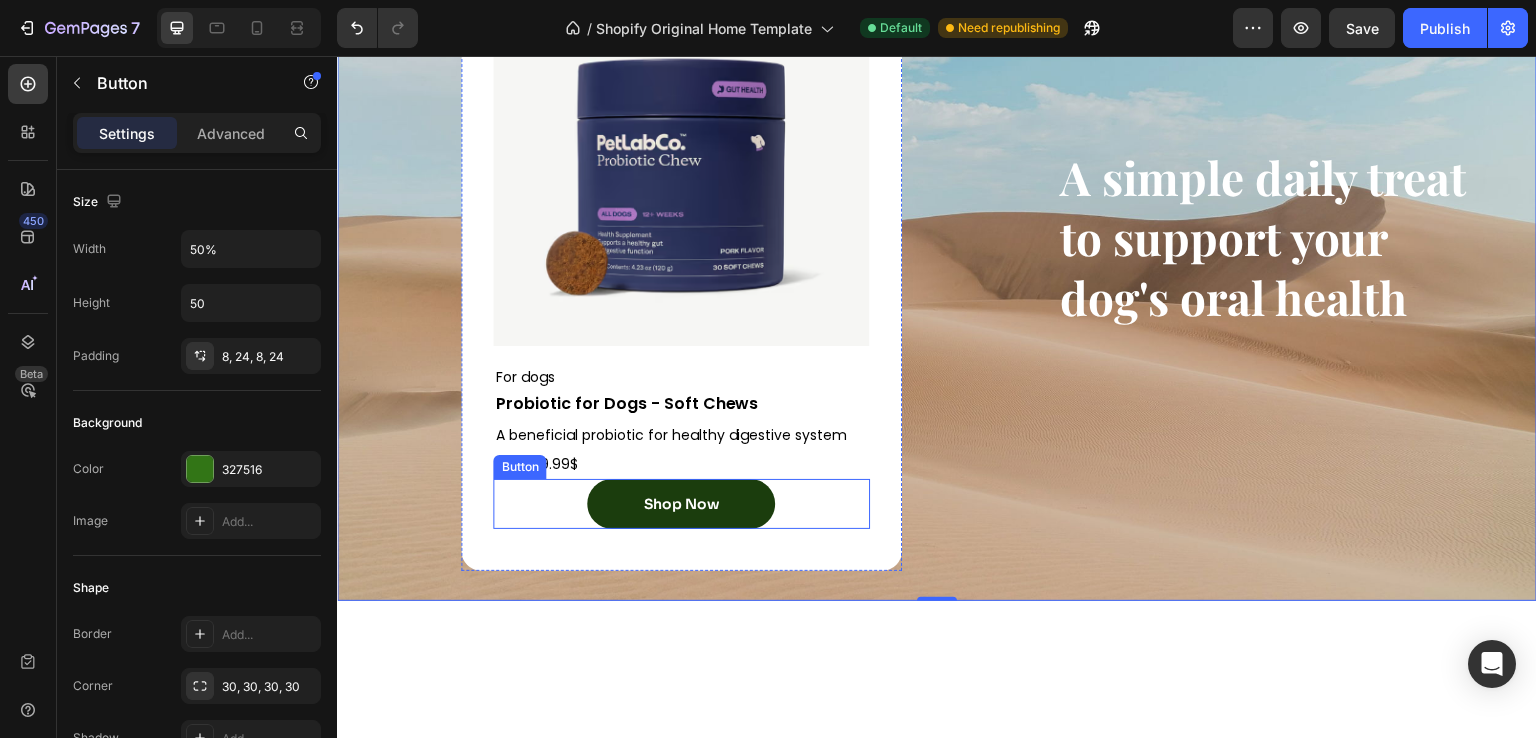 click on "Shop Now" at bounding box center [681, 504] 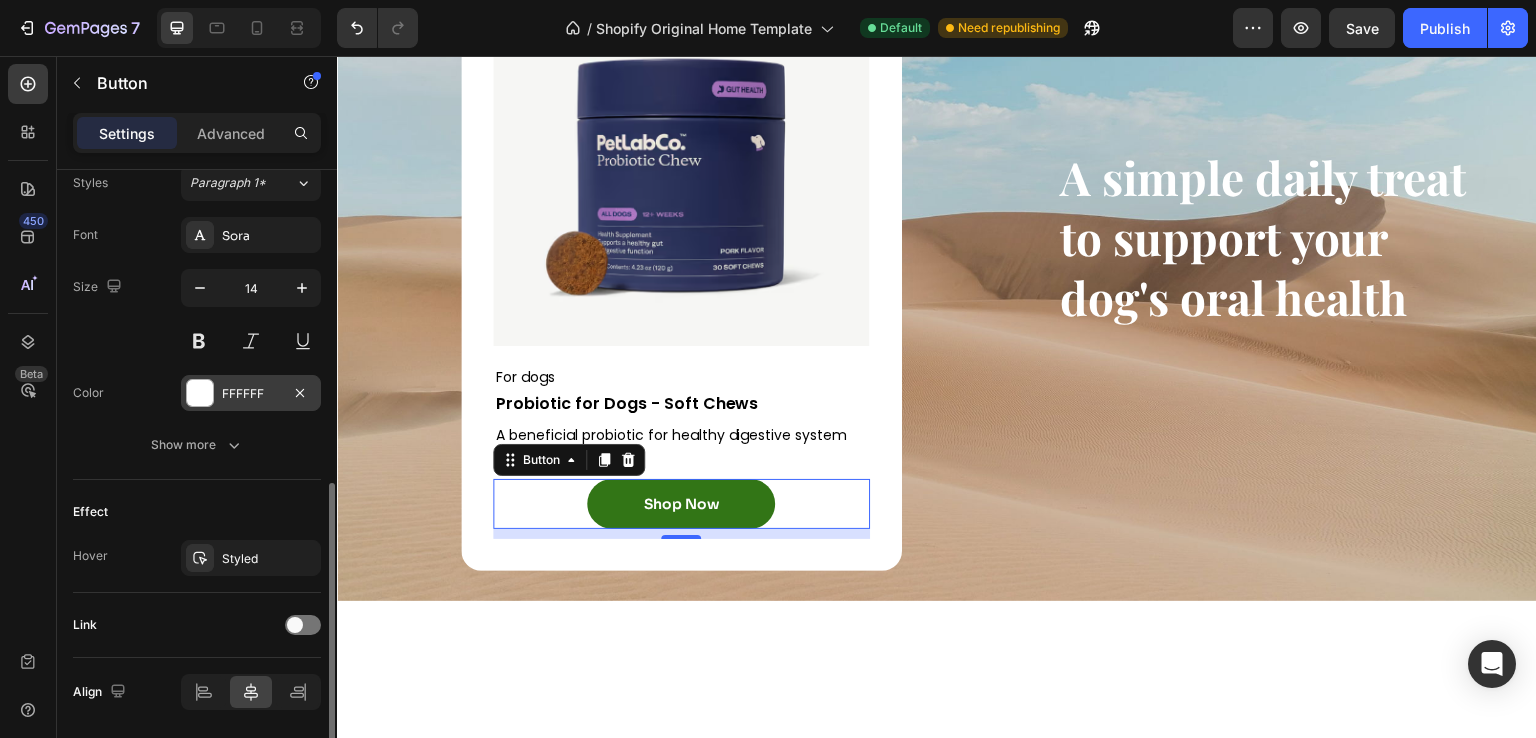 scroll, scrollTop: 757, scrollLeft: 0, axis: vertical 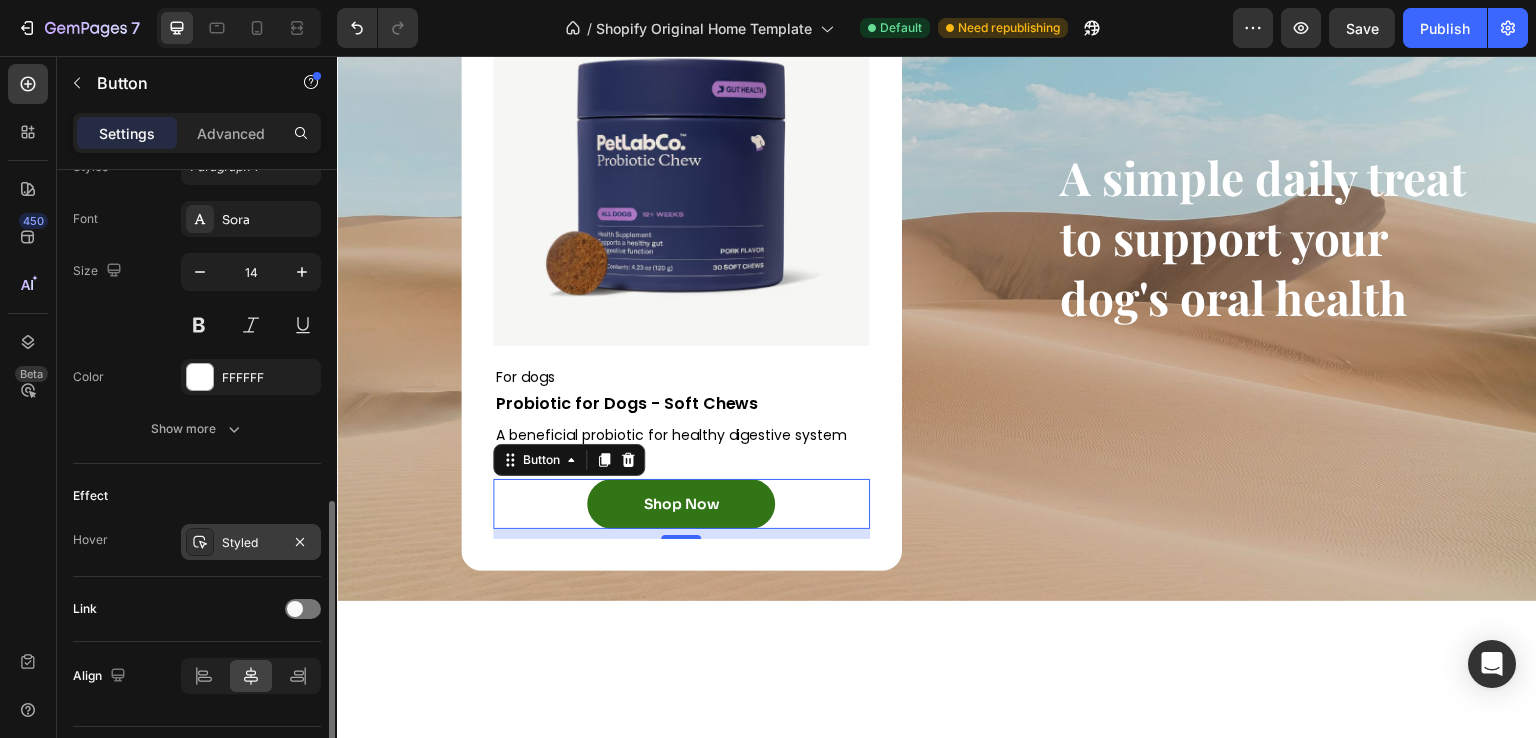 click on "Styled" at bounding box center [251, 543] 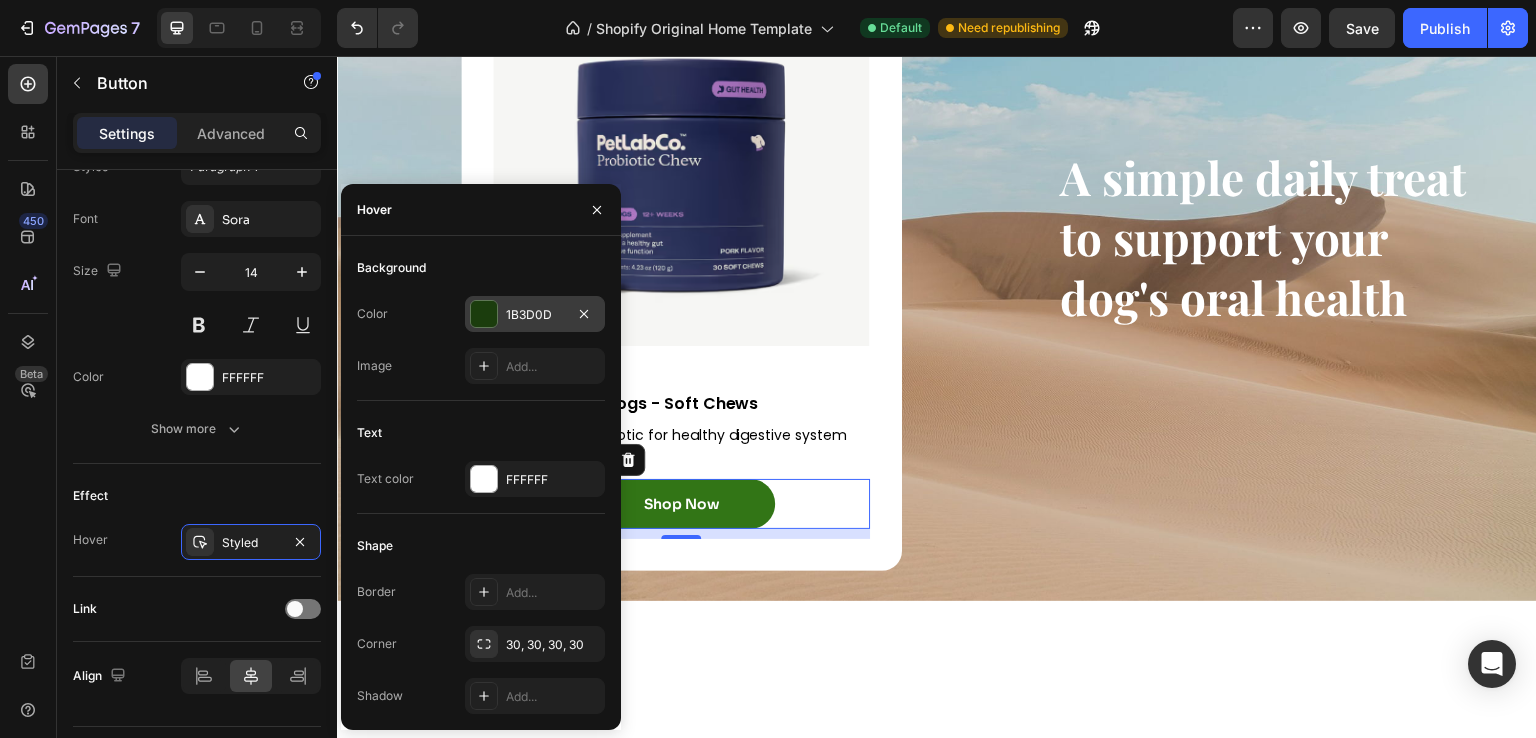 click on "1B3D0D" at bounding box center (535, 314) 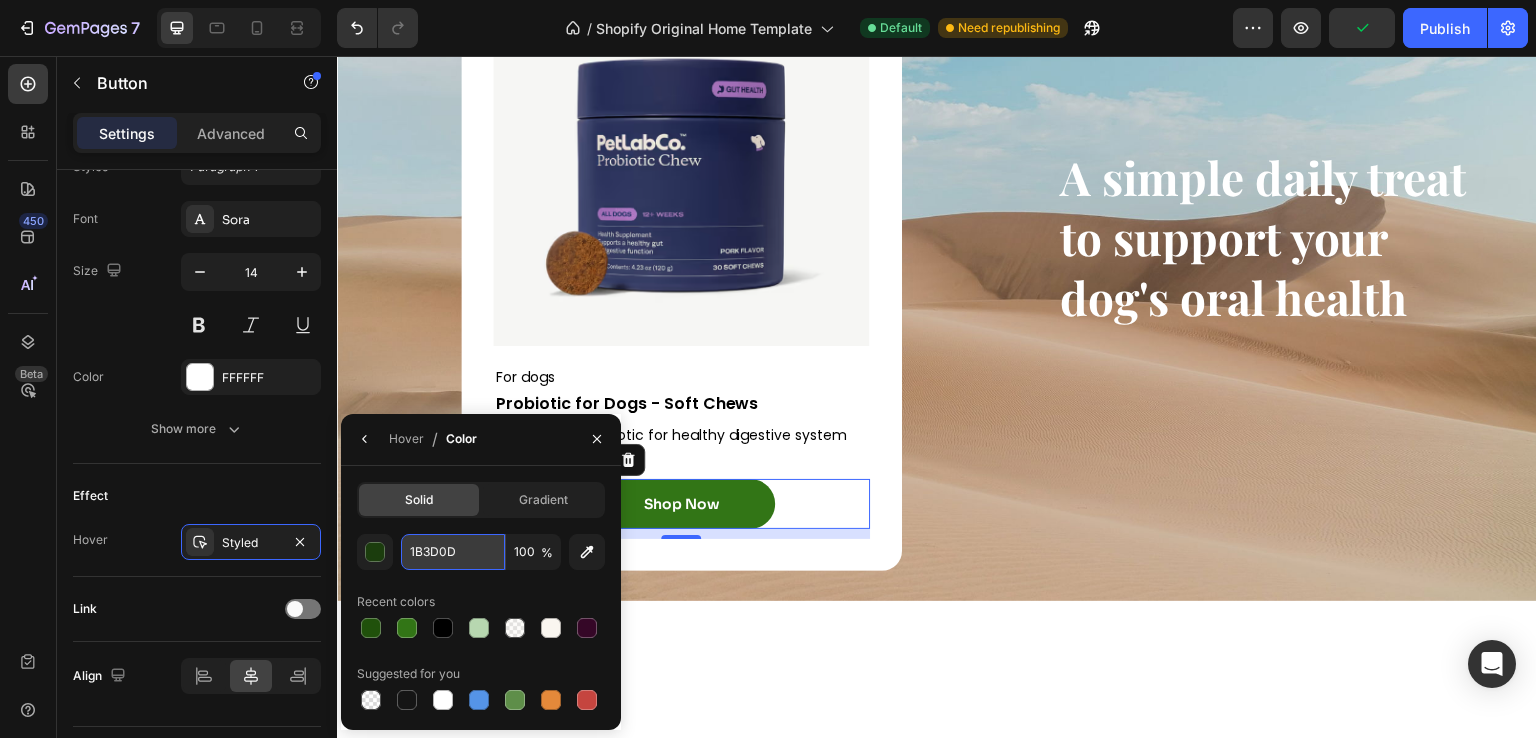click on "1B3D0D" at bounding box center (453, 552) 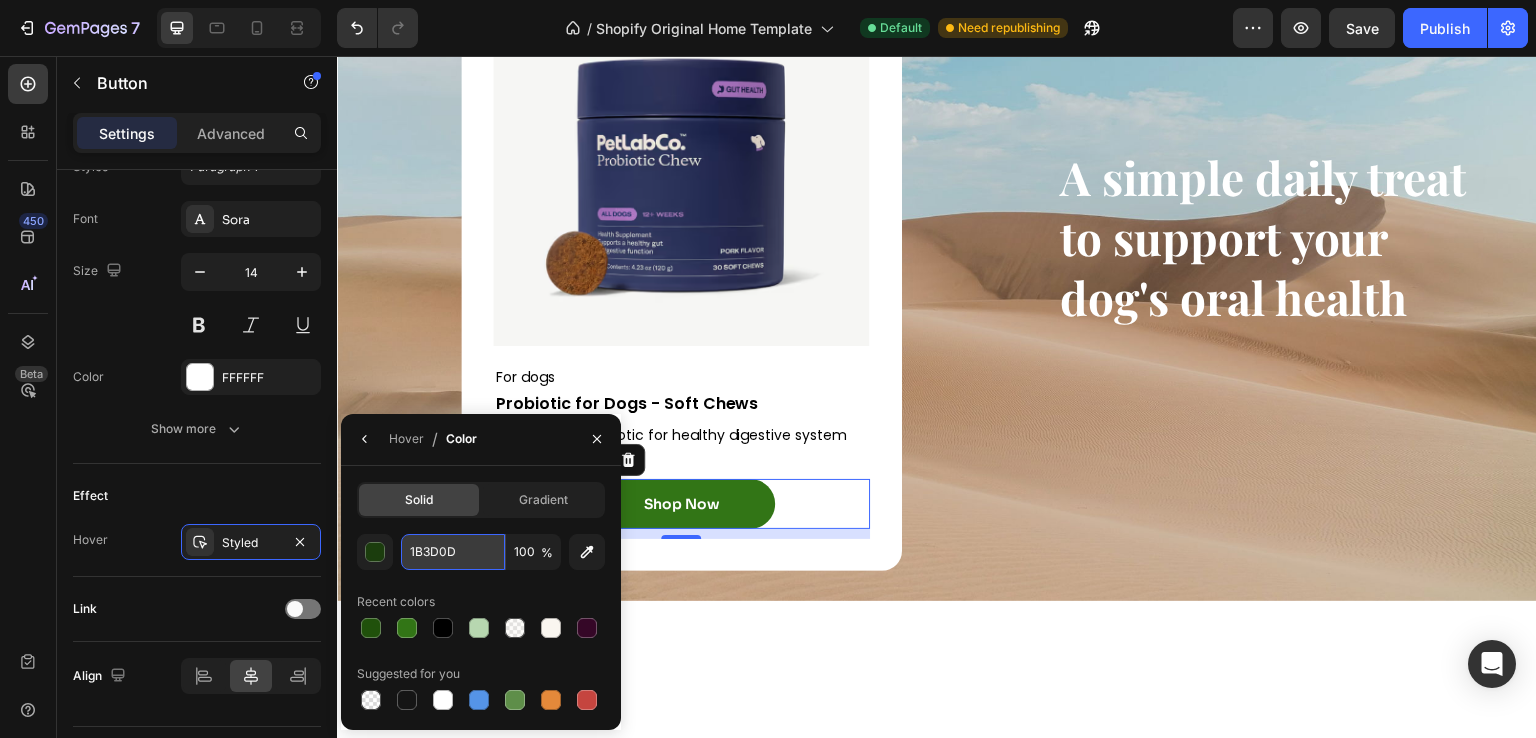 paste on "20510B" 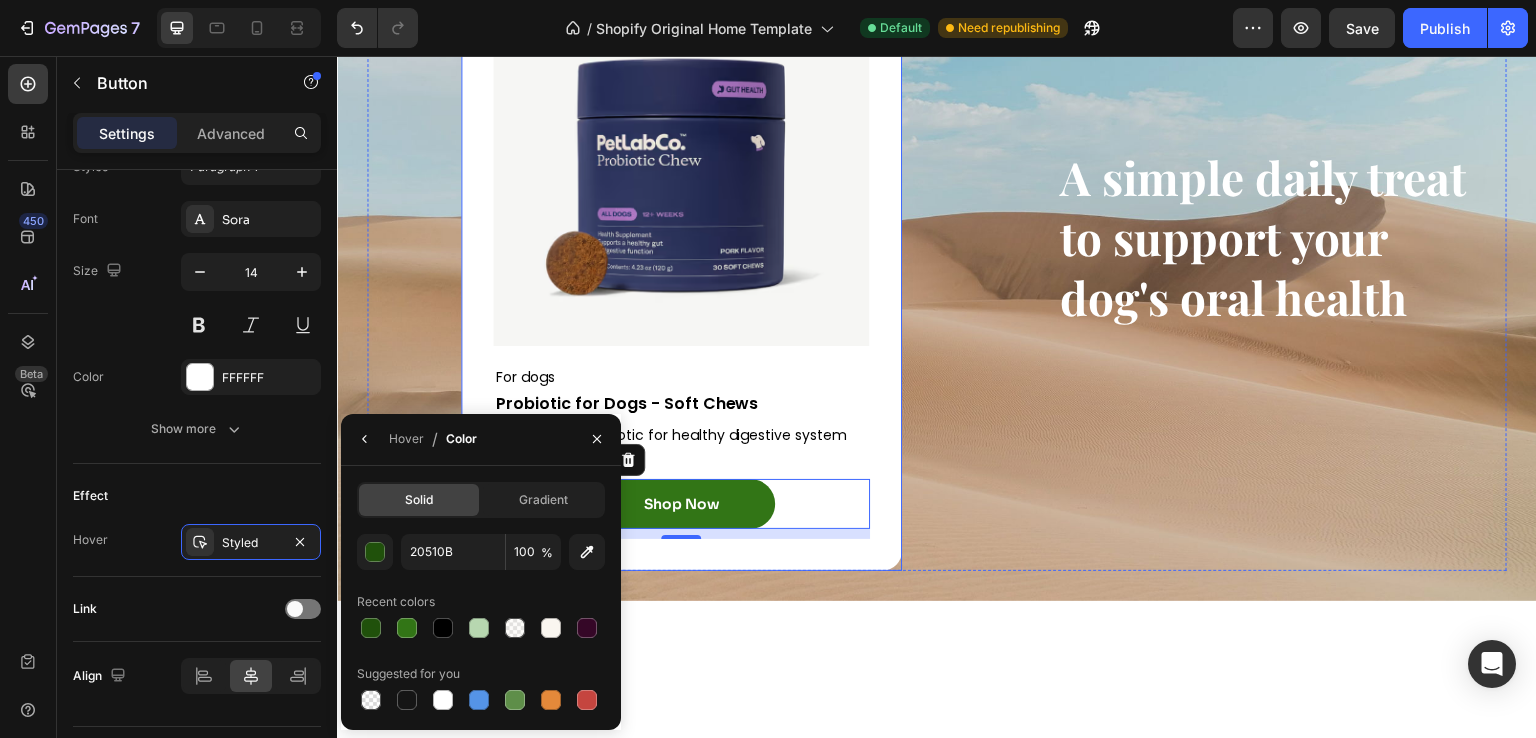 click on "Image For dogs Text Block Probiotic for Dogs - Soft Chews Text Block A beneficial probiotic for healthy digestive system Text Block From 19.99$ Text Block Shop Now Button   10 Row" at bounding box center (681, 237) 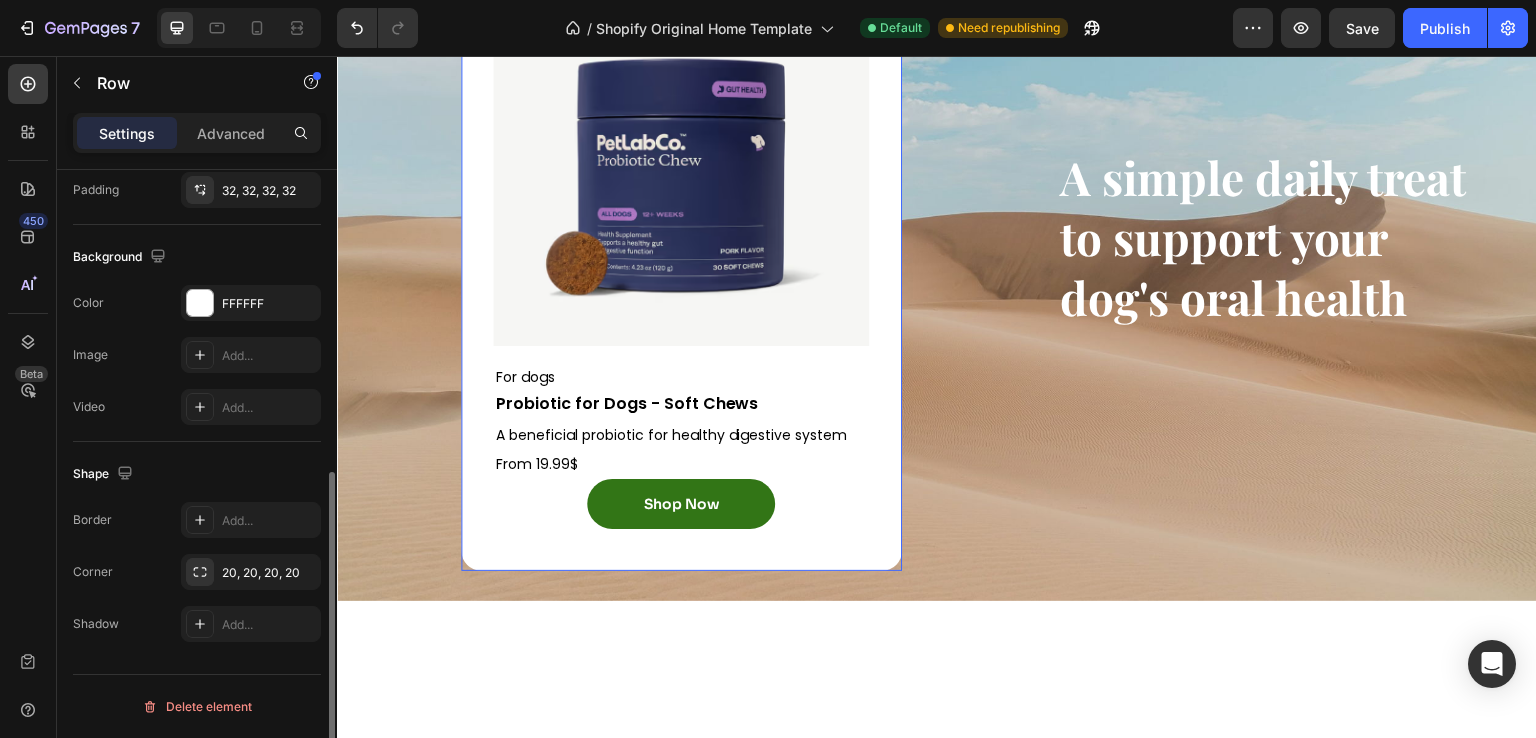 scroll, scrollTop: 0, scrollLeft: 0, axis: both 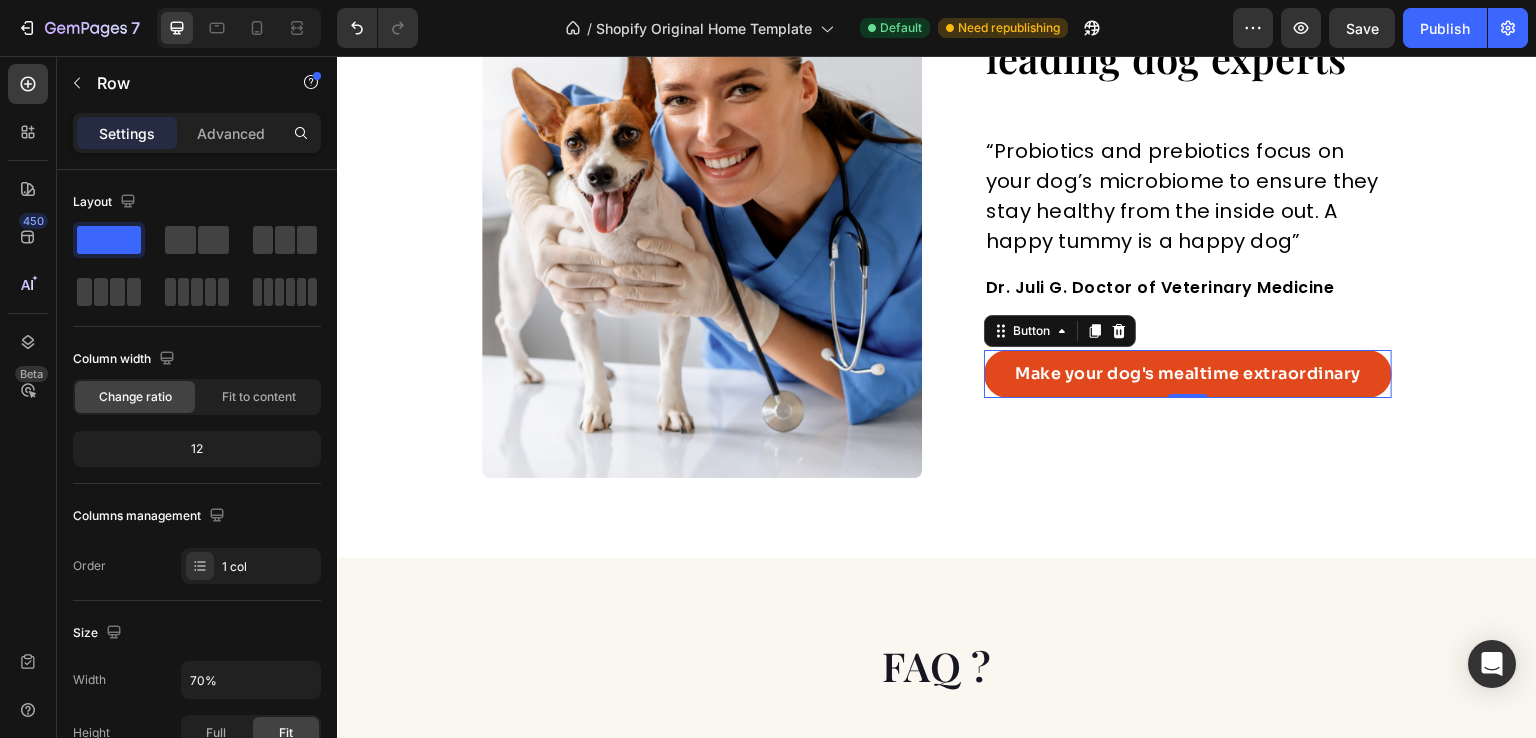 click on "Make your dog's mealtime extraordinary" at bounding box center [1188, 374] 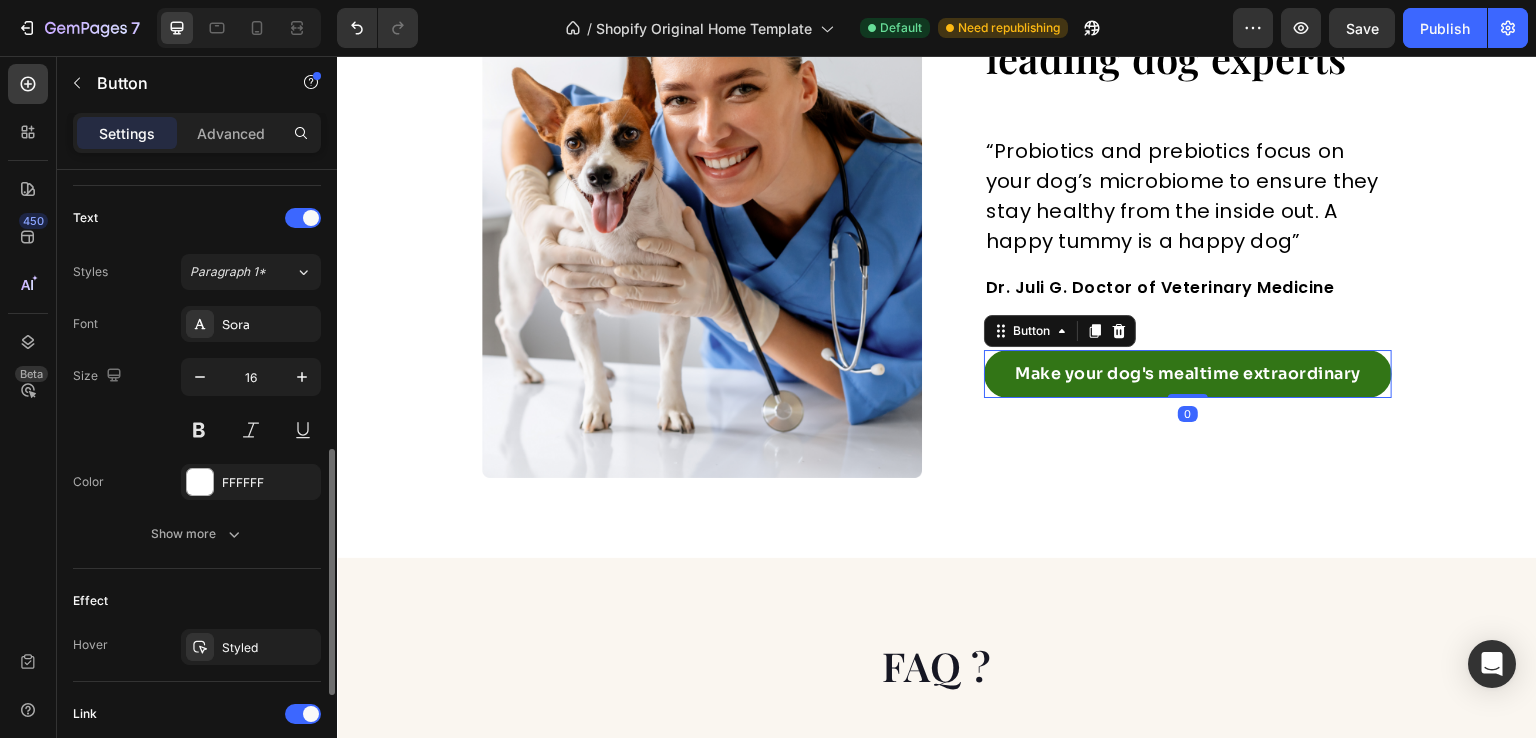 scroll, scrollTop: 683, scrollLeft: 0, axis: vertical 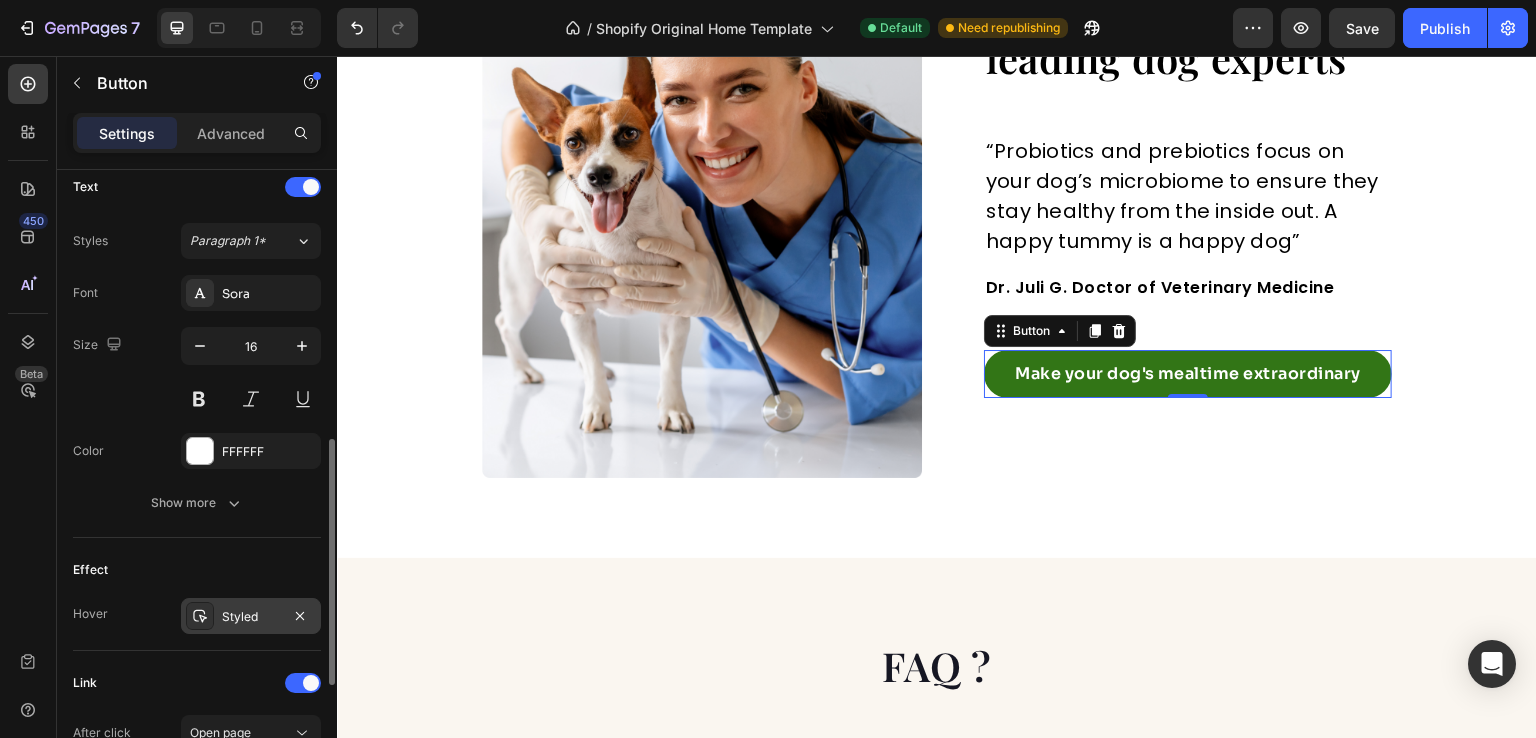 click on "Styled" at bounding box center (251, 617) 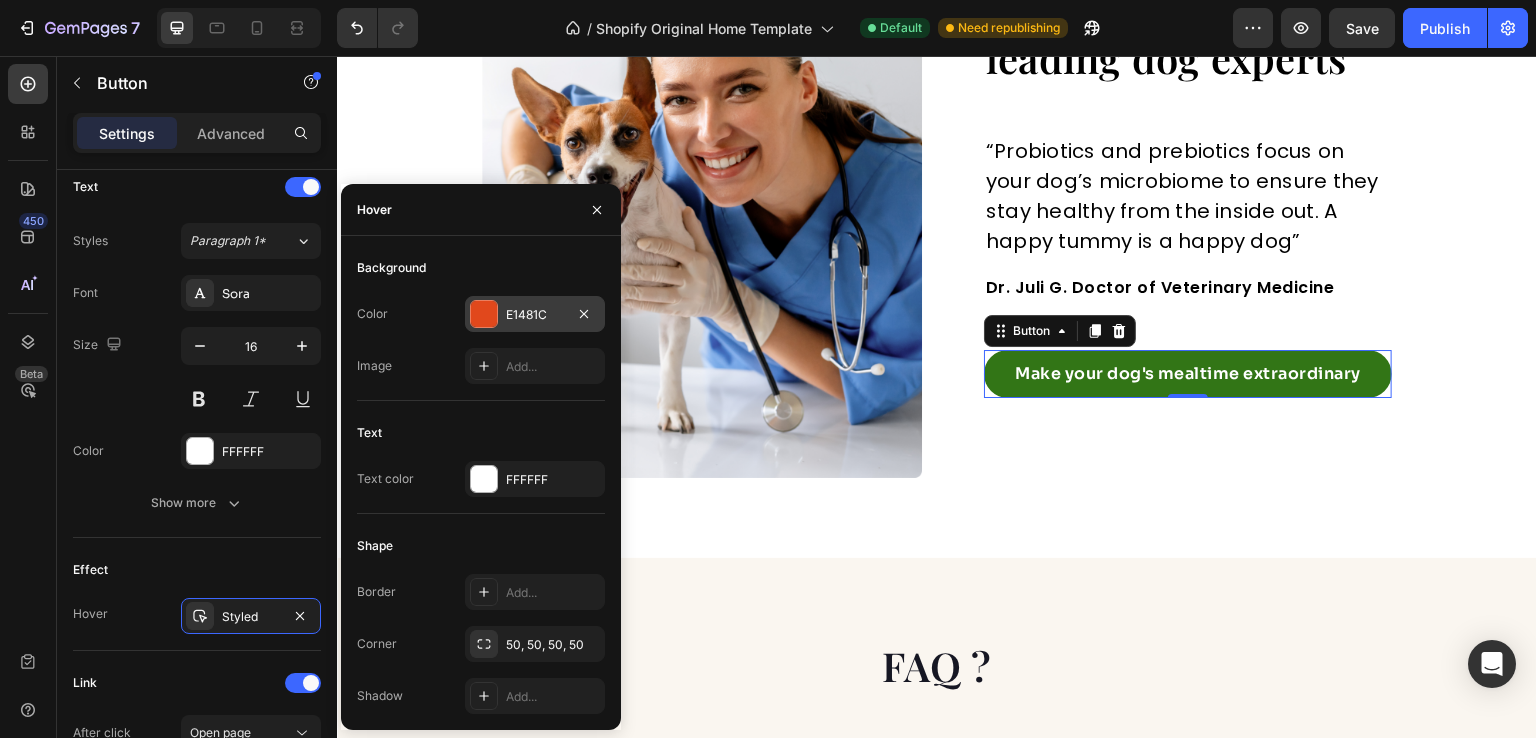 click on "E1481C" at bounding box center (535, 315) 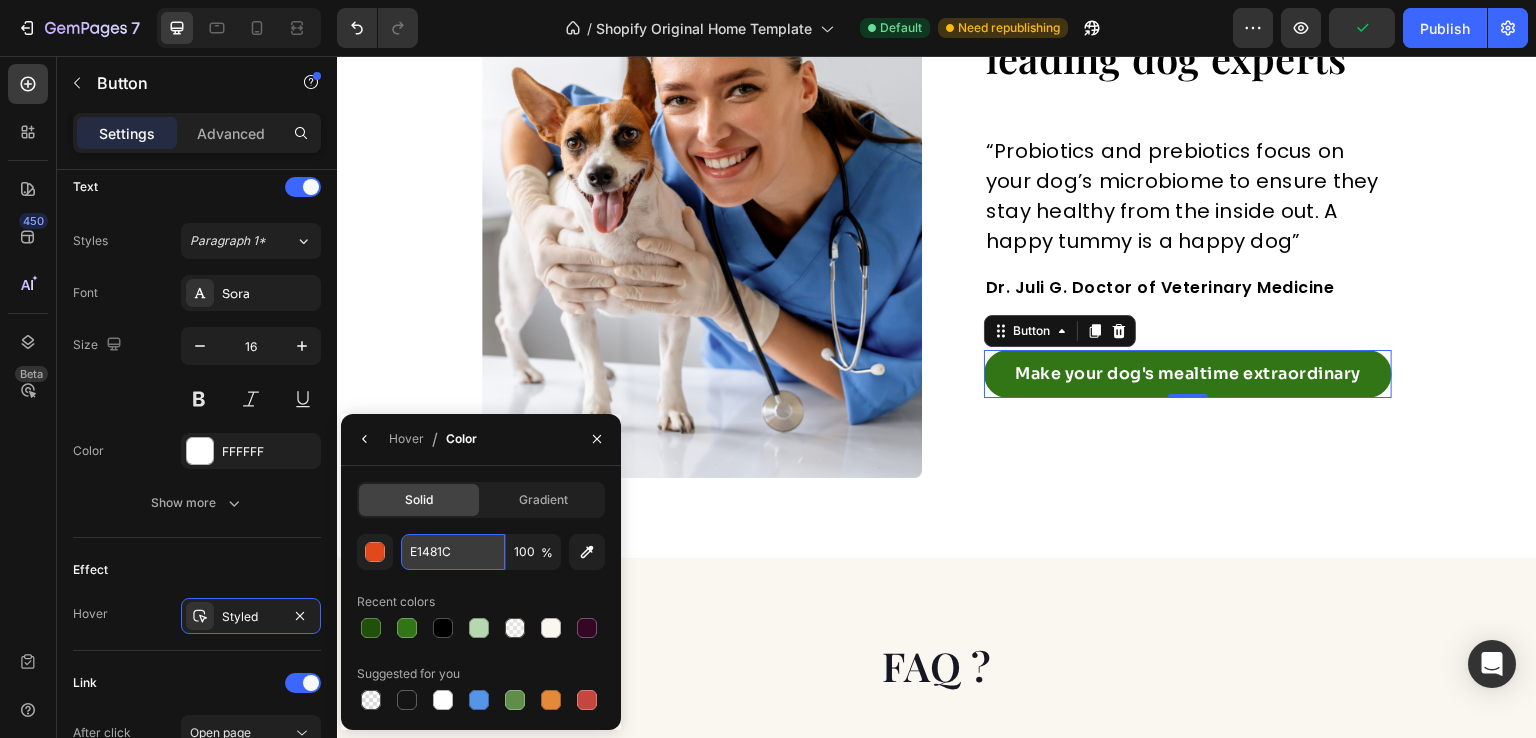 click on "E1481C" at bounding box center (453, 552) 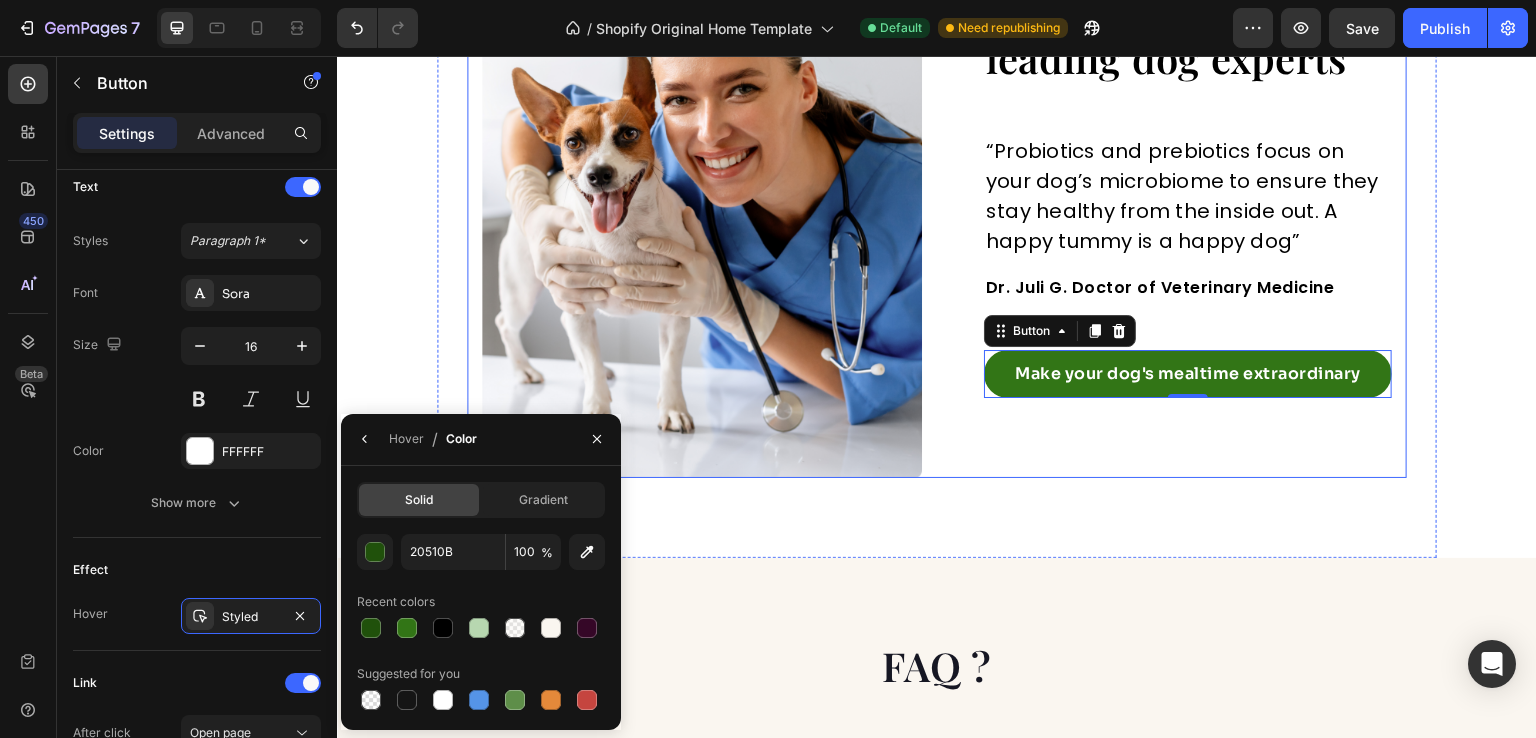 click on "Praised by vets and leading dog experts Heading “Probiotics and prebiotics focus on your dog’s microbiome to ensure they stay healthy from the inside out. A happy tummy is a happy dog” Text block Dr. Juli G. Doctor of Veterinary Medicine Text block Make your dog's mealtime extraordinary Button   0 Row" at bounding box center [1172, 189] 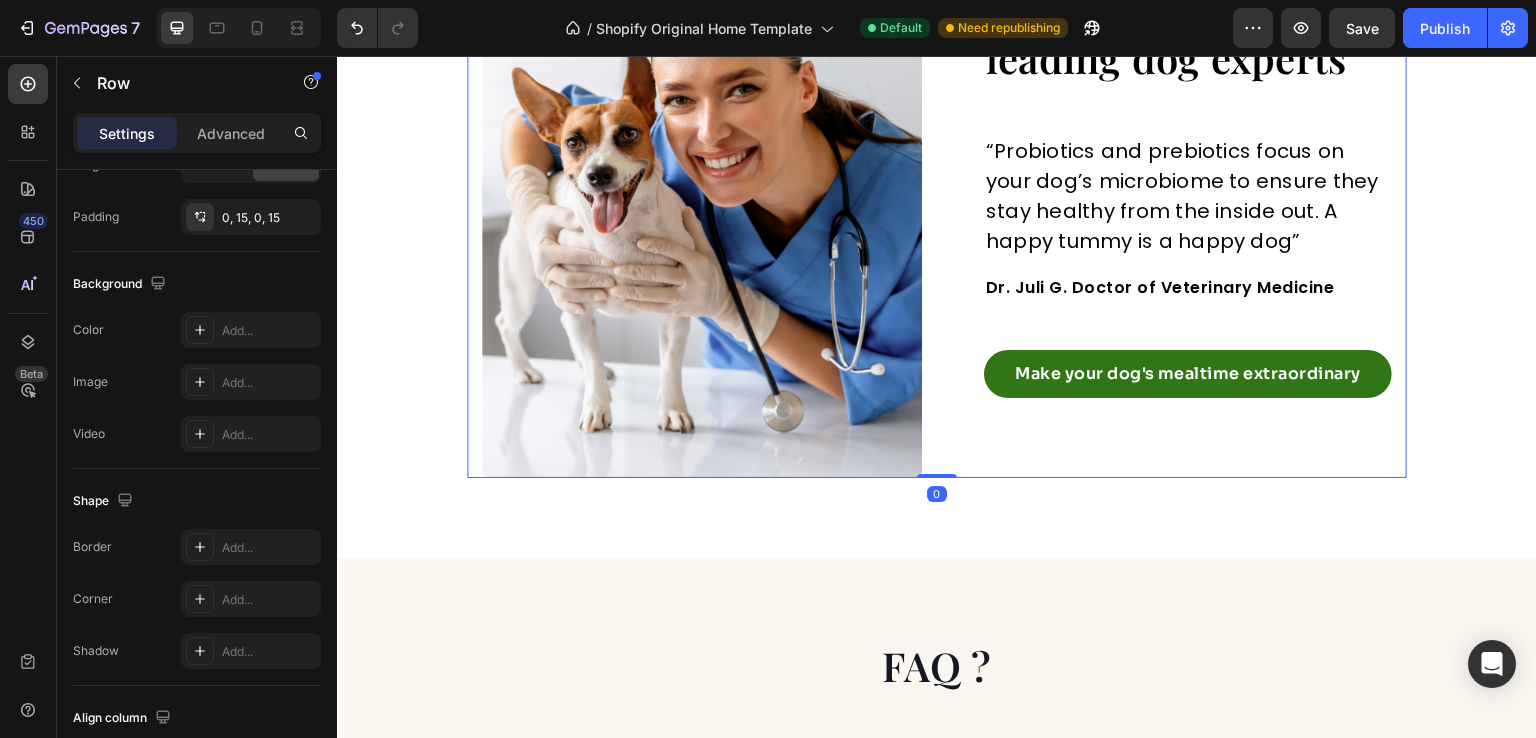 scroll, scrollTop: 0, scrollLeft: 0, axis: both 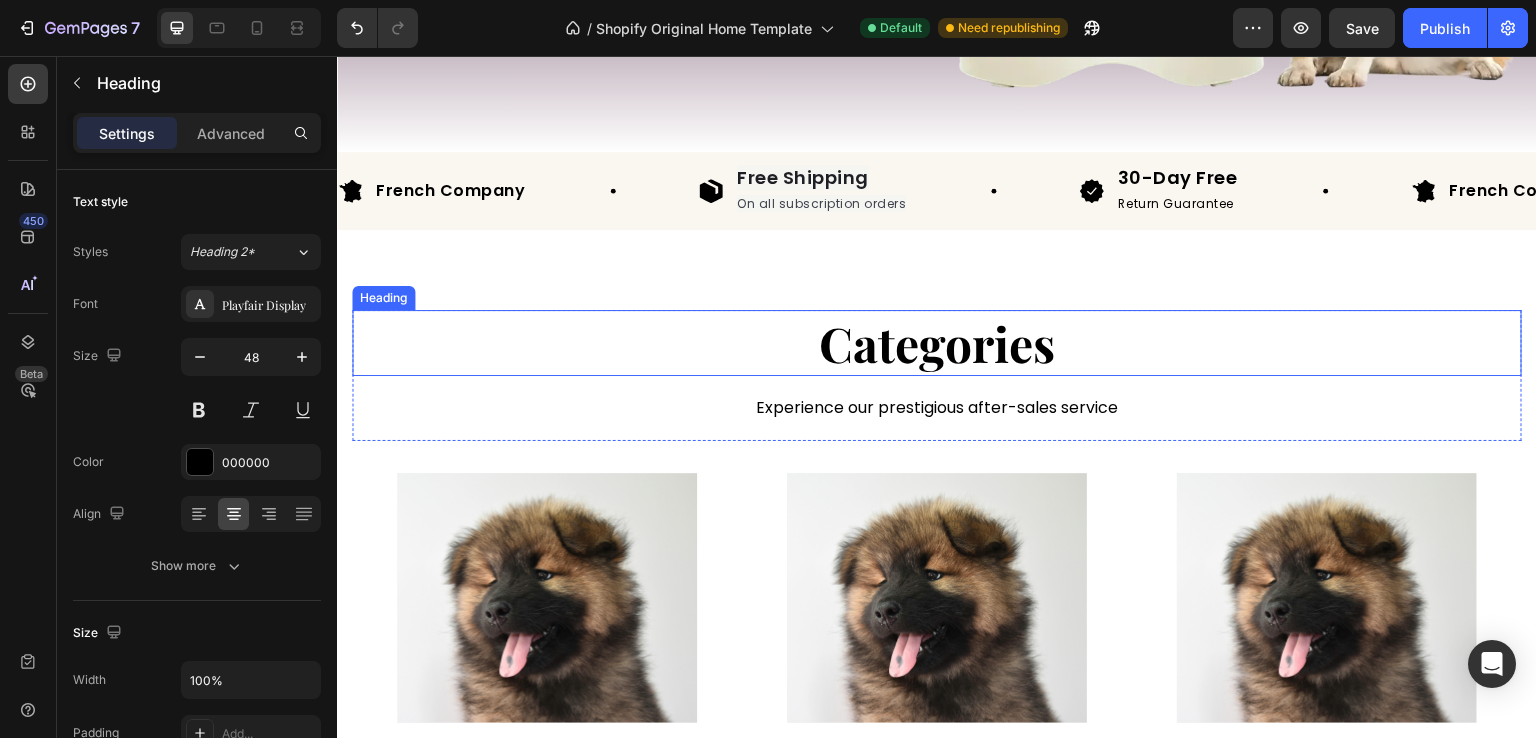 click on "Categories" at bounding box center [937, 343] 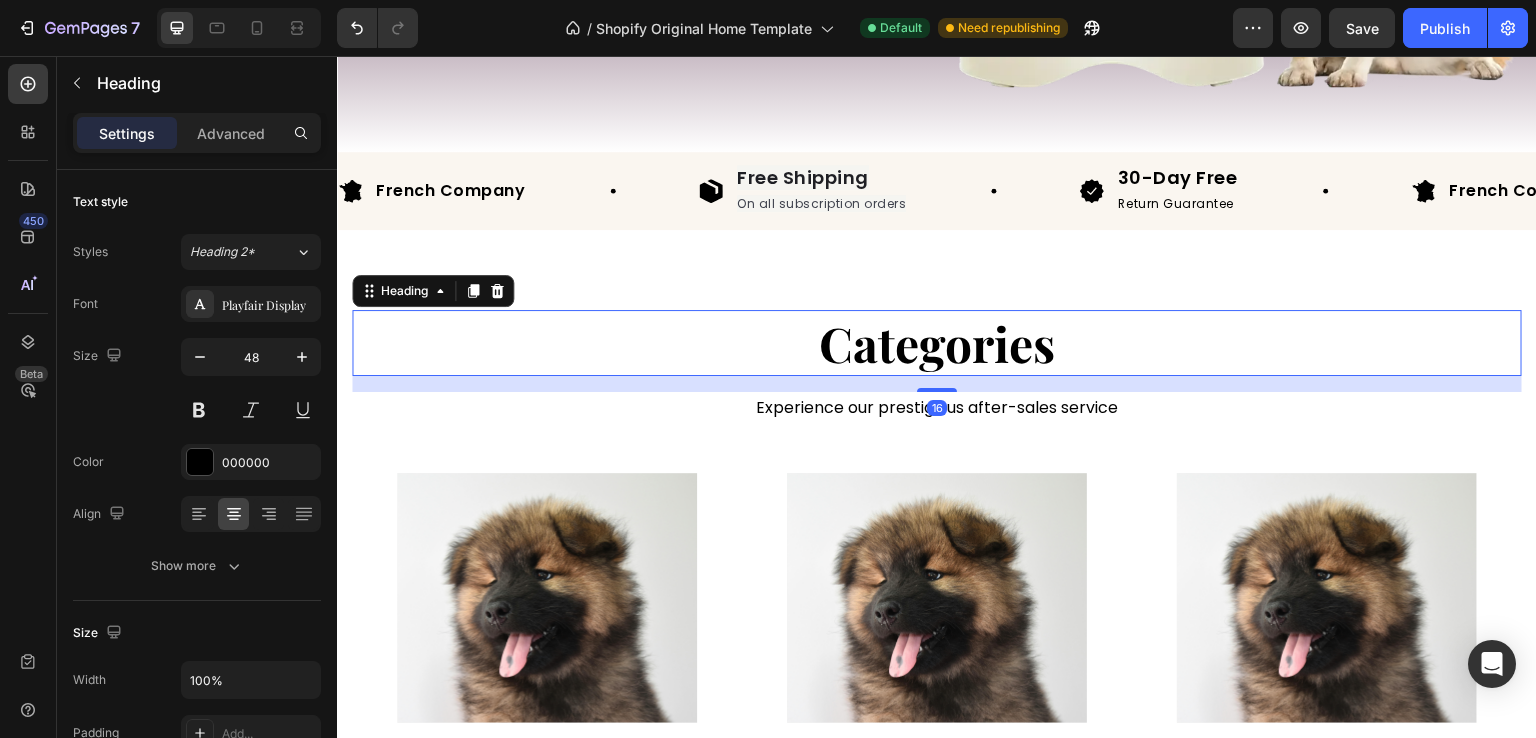 click on "Categories" at bounding box center [937, 343] 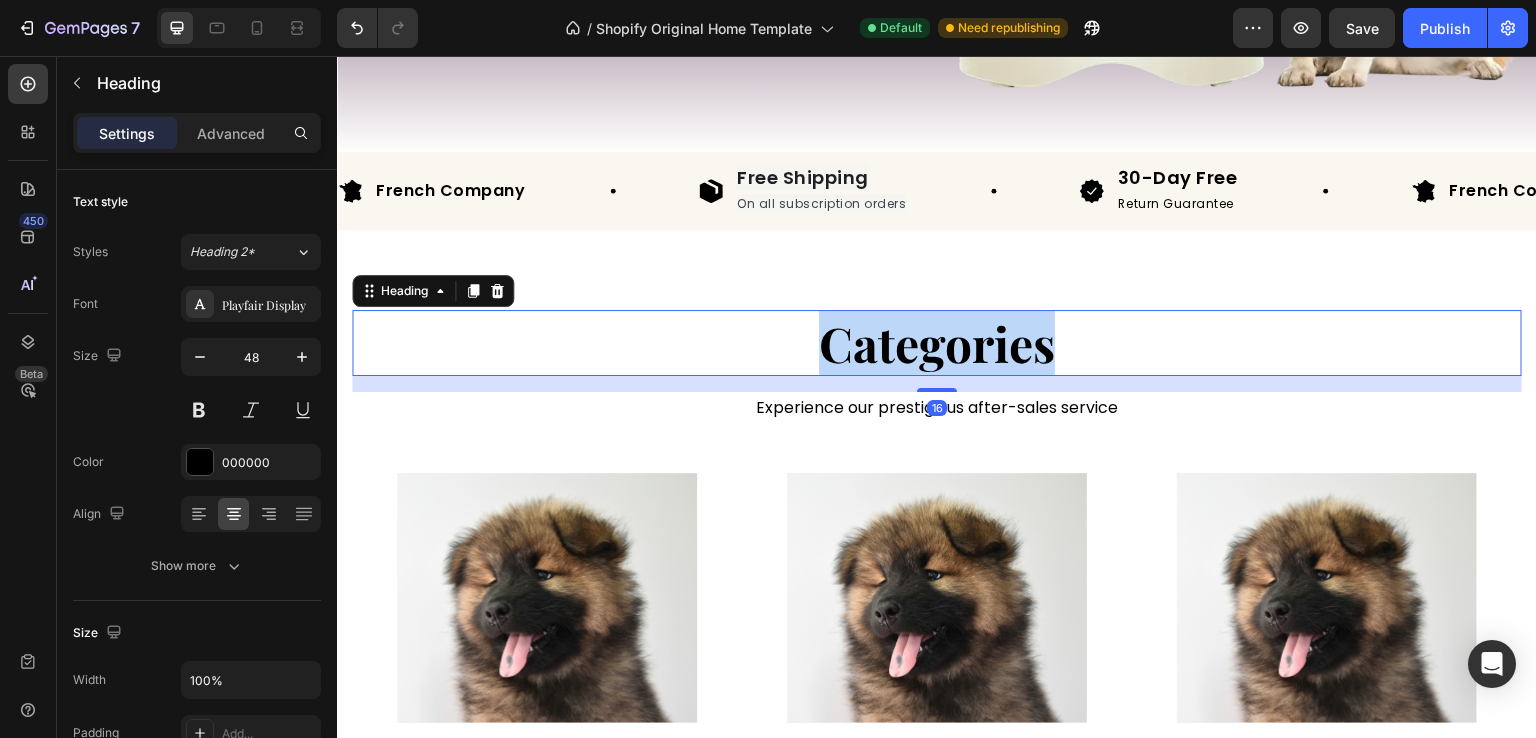 click on "Categories" at bounding box center [937, 343] 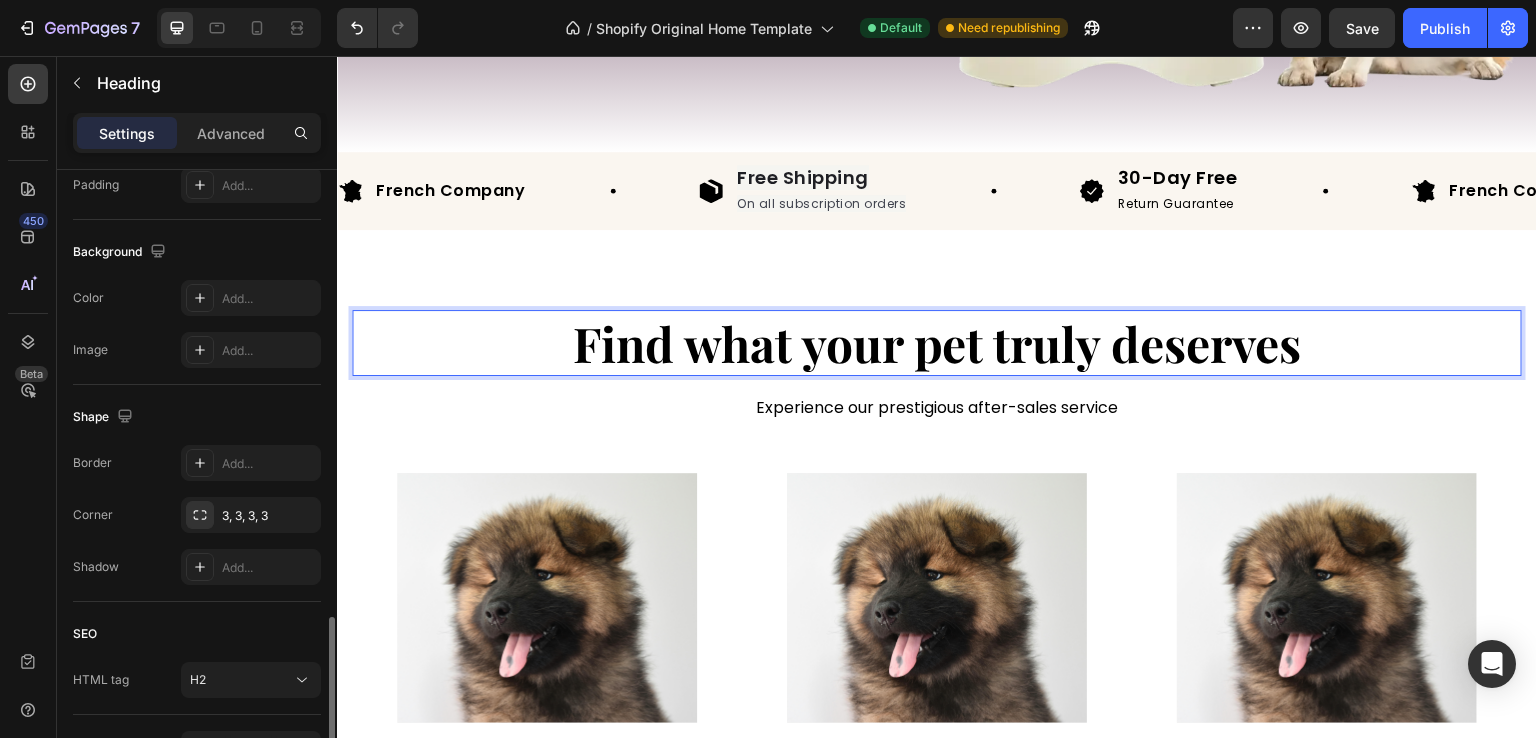 scroll, scrollTop: 671, scrollLeft: 0, axis: vertical 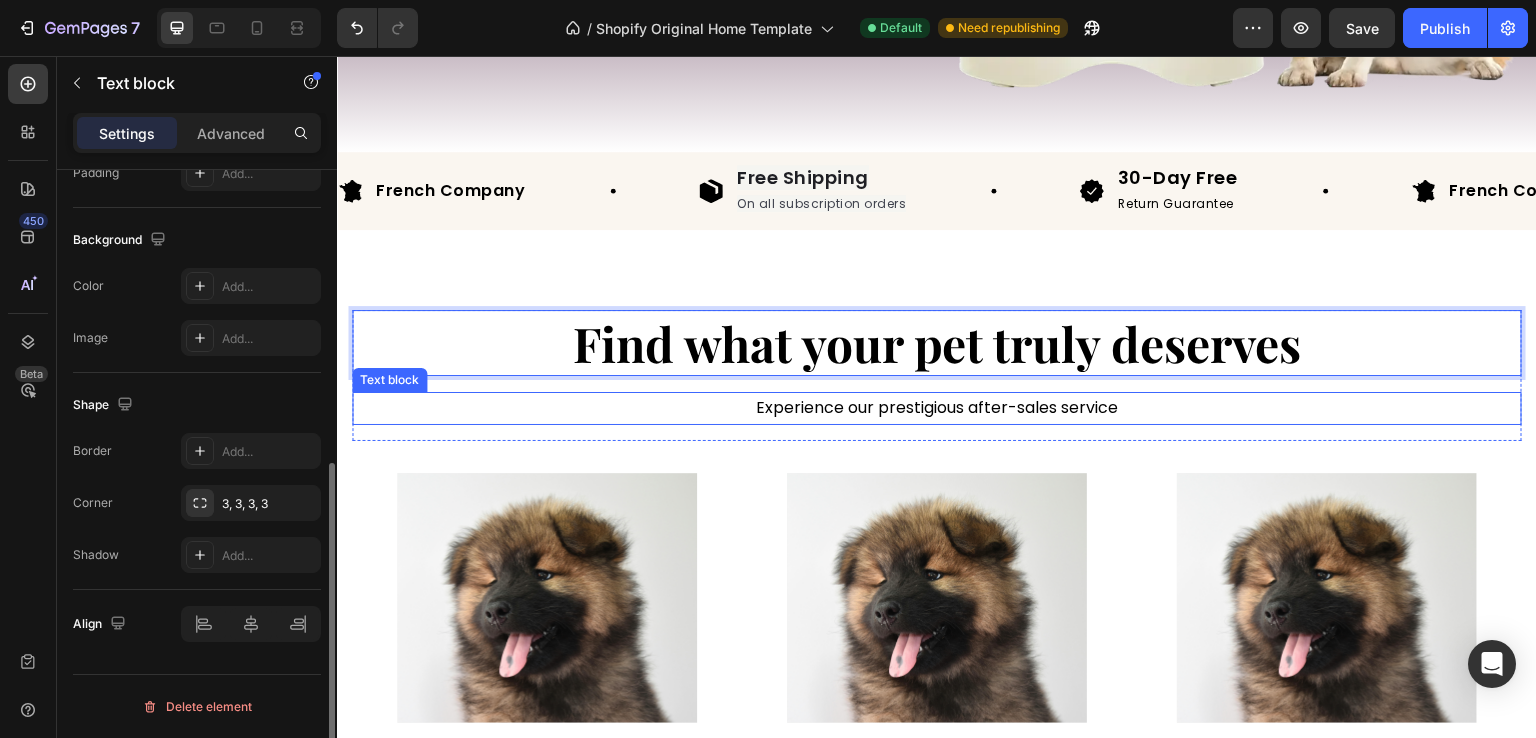 click on "Experience our prestigious after-sales service" at bounding box center (937, 408) 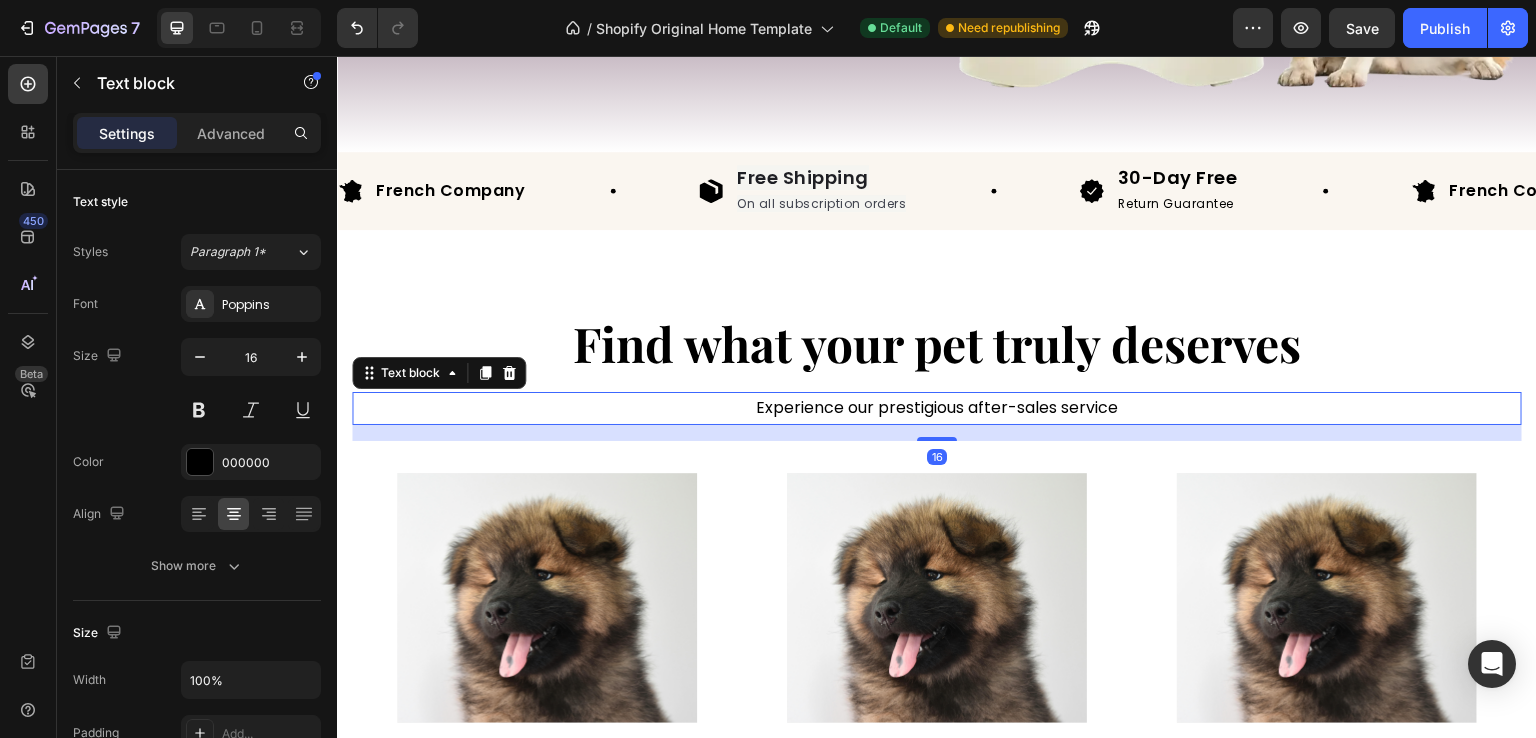 click on "Text block" at bounding box center (439, 373) 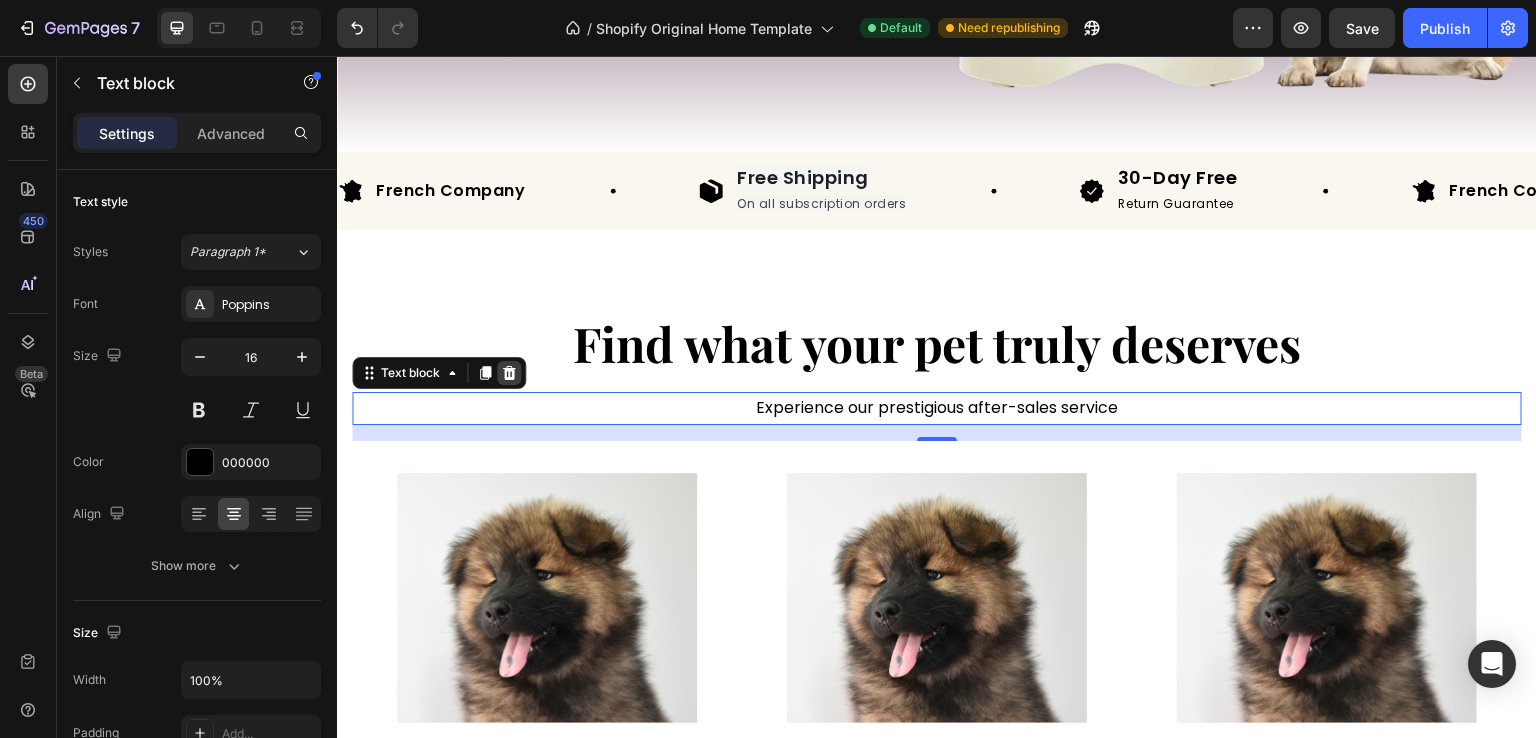 click 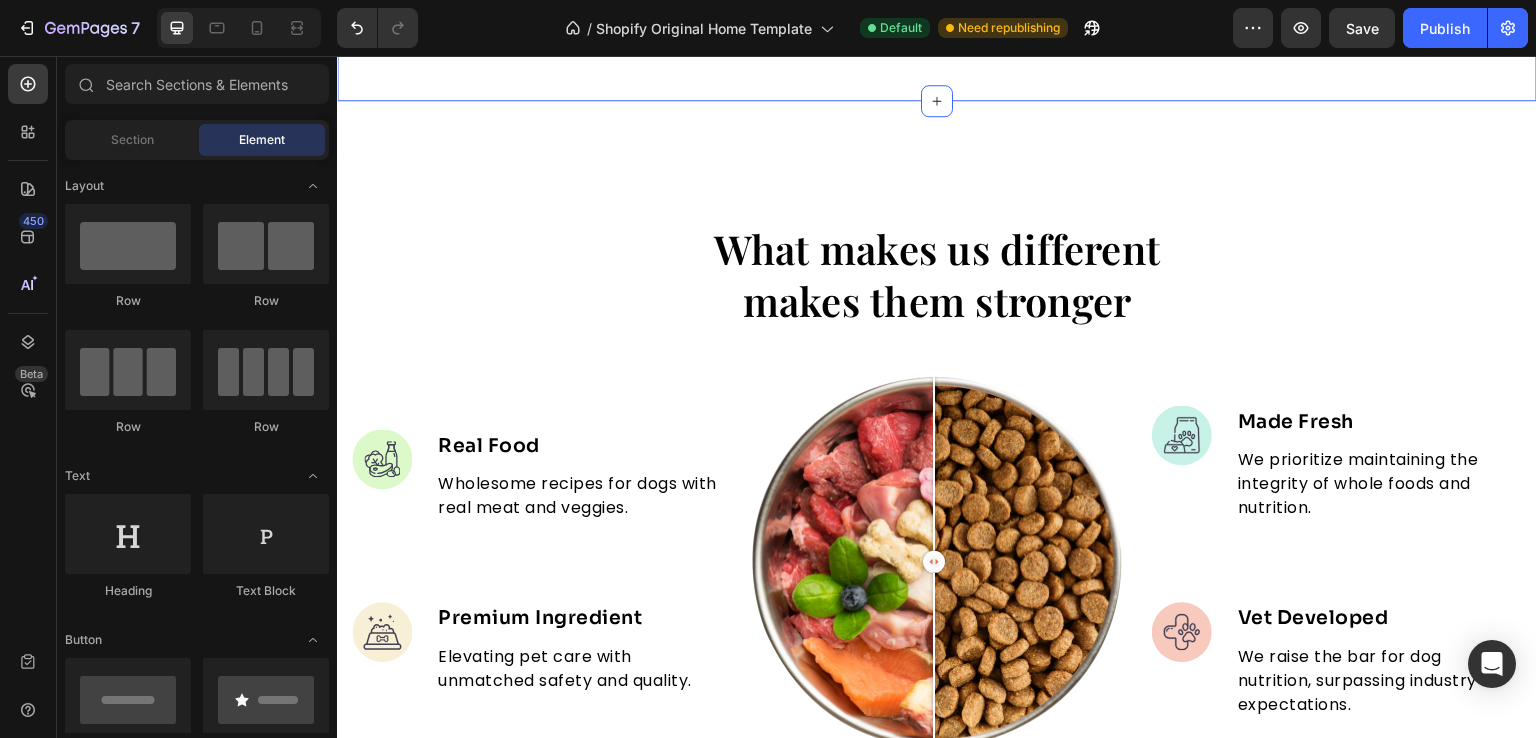 scroll, scrollTop: 1314, scrollLeft: 0, axis: vertical 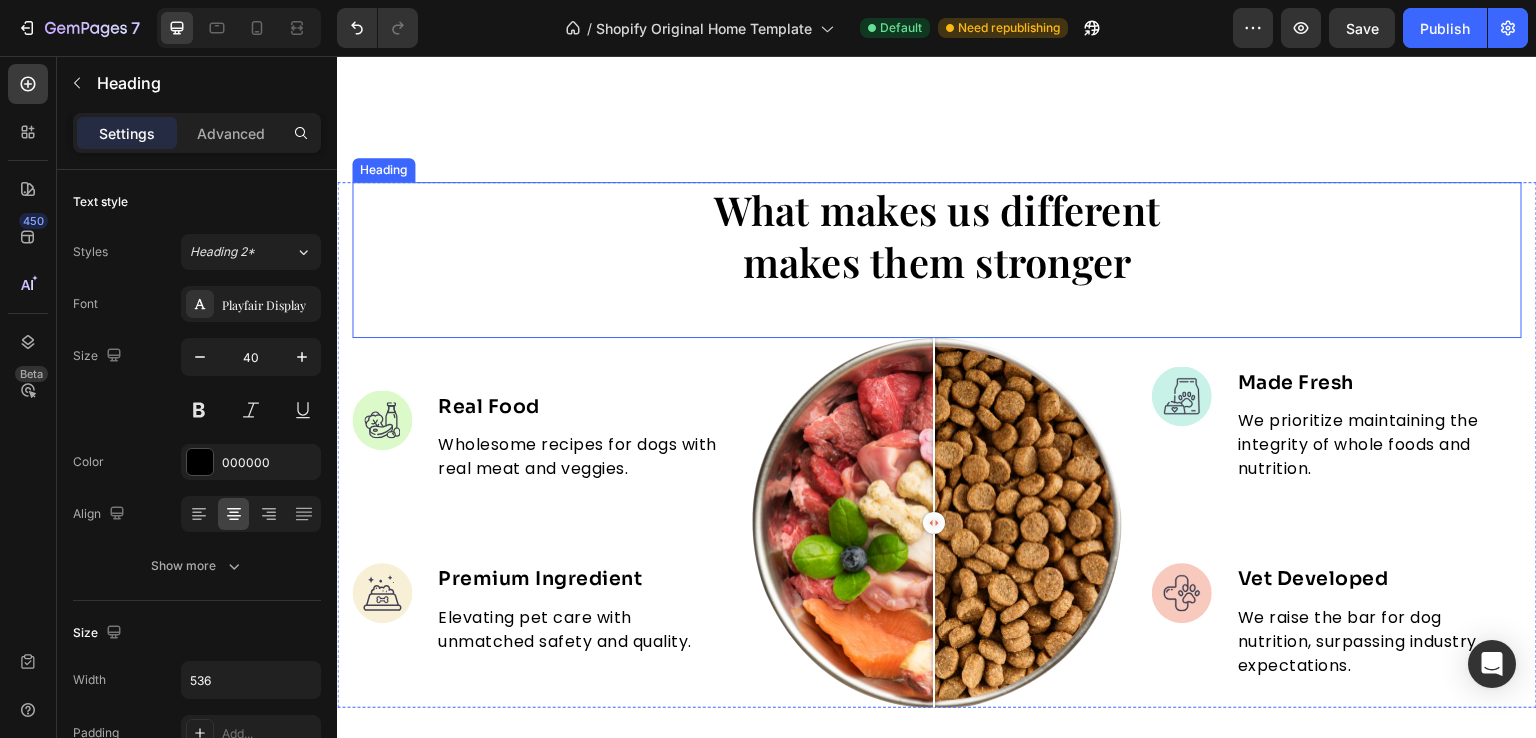 click on "What makes us different makes them stronger" at bounding box center [937, 236] 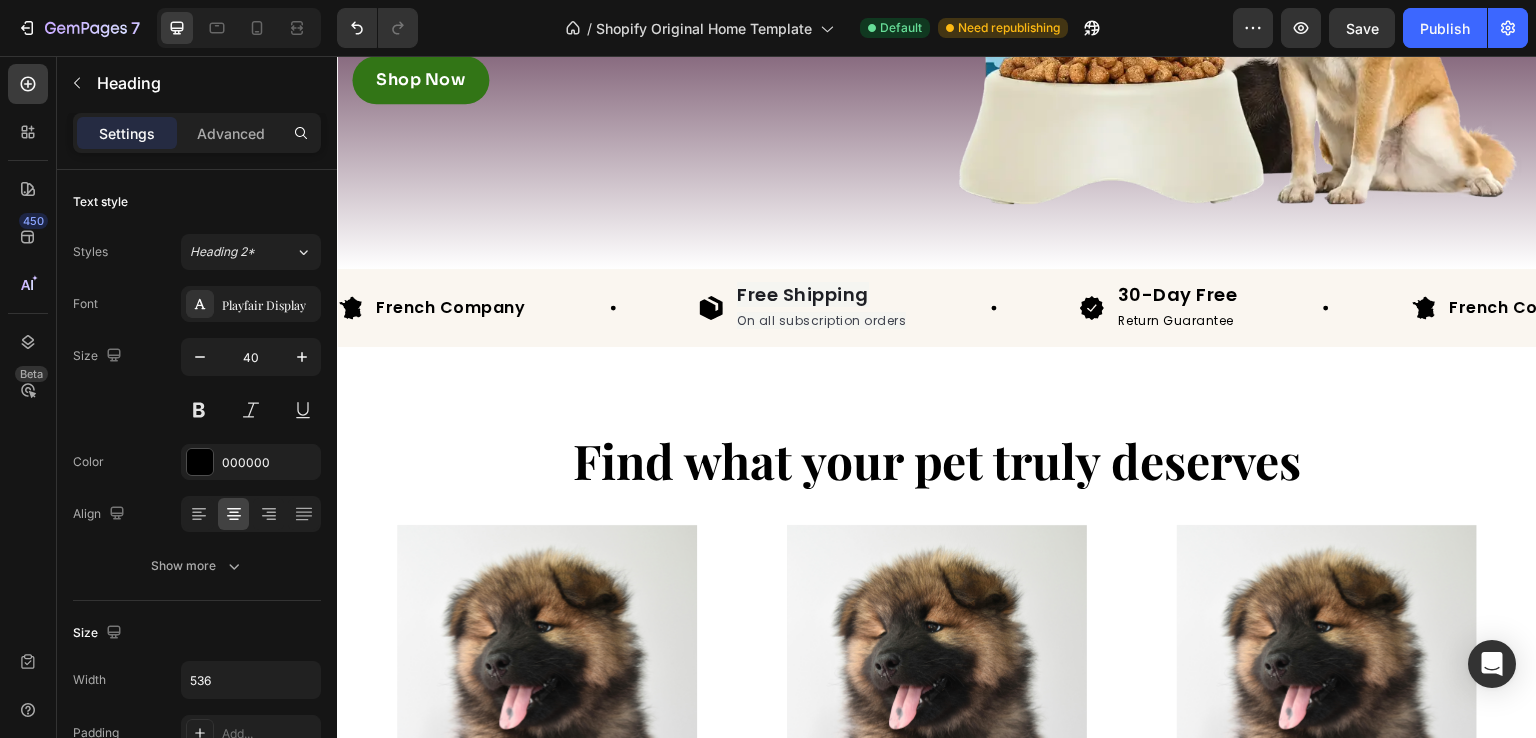 scroll, scrollTop: 520, scrollLeft: 0, axis: vertical 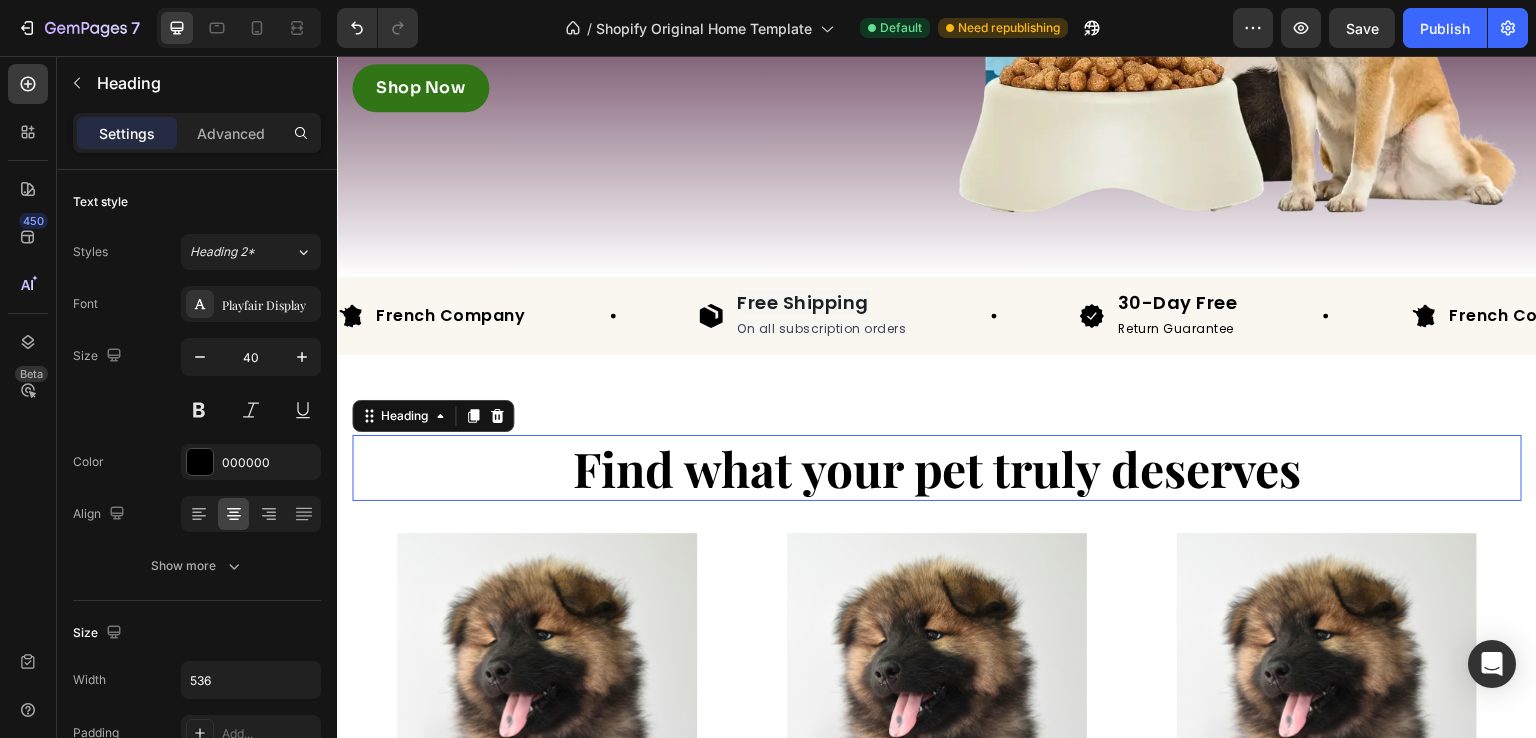 click on "Find what your pet truly deserves" at bounding box center [937, 468] 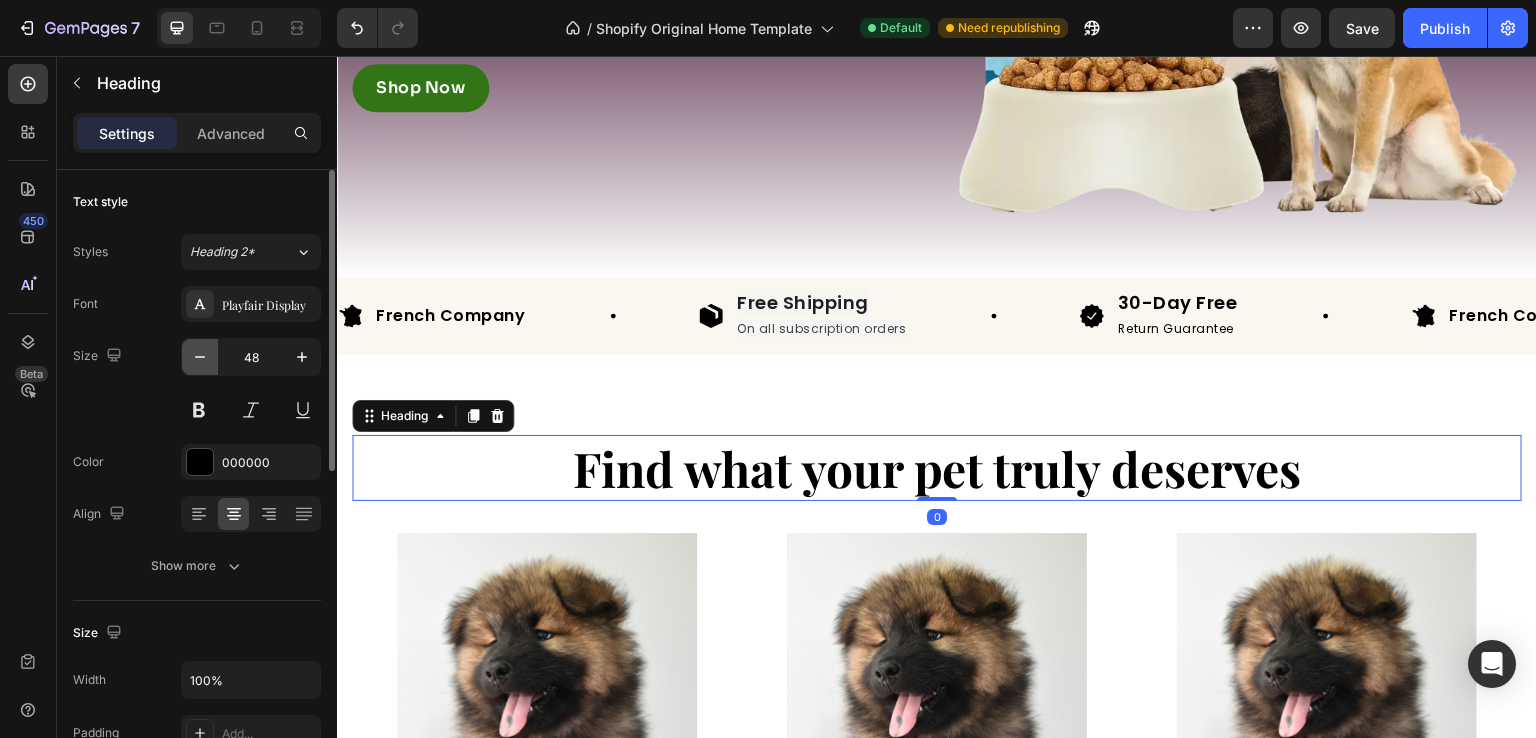 click 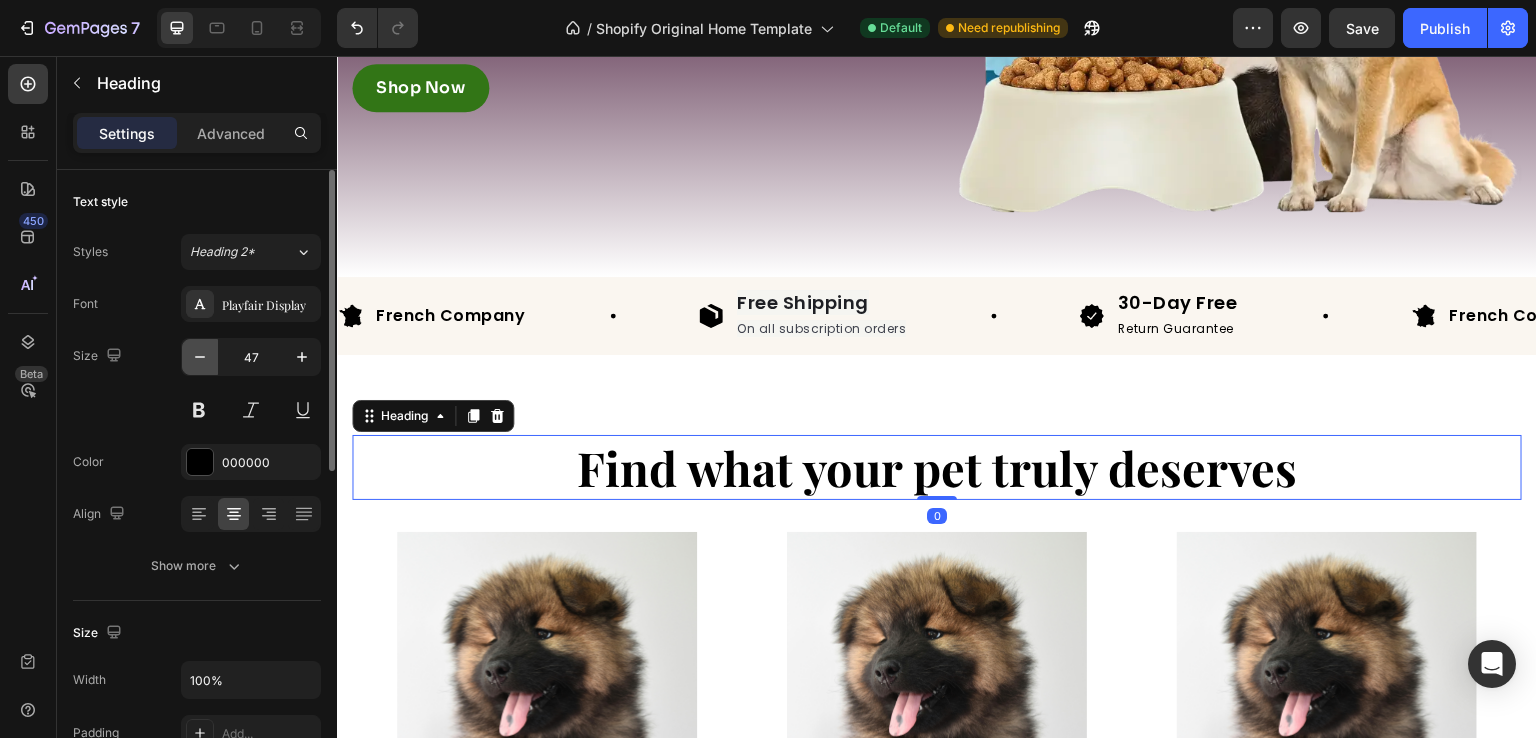 click 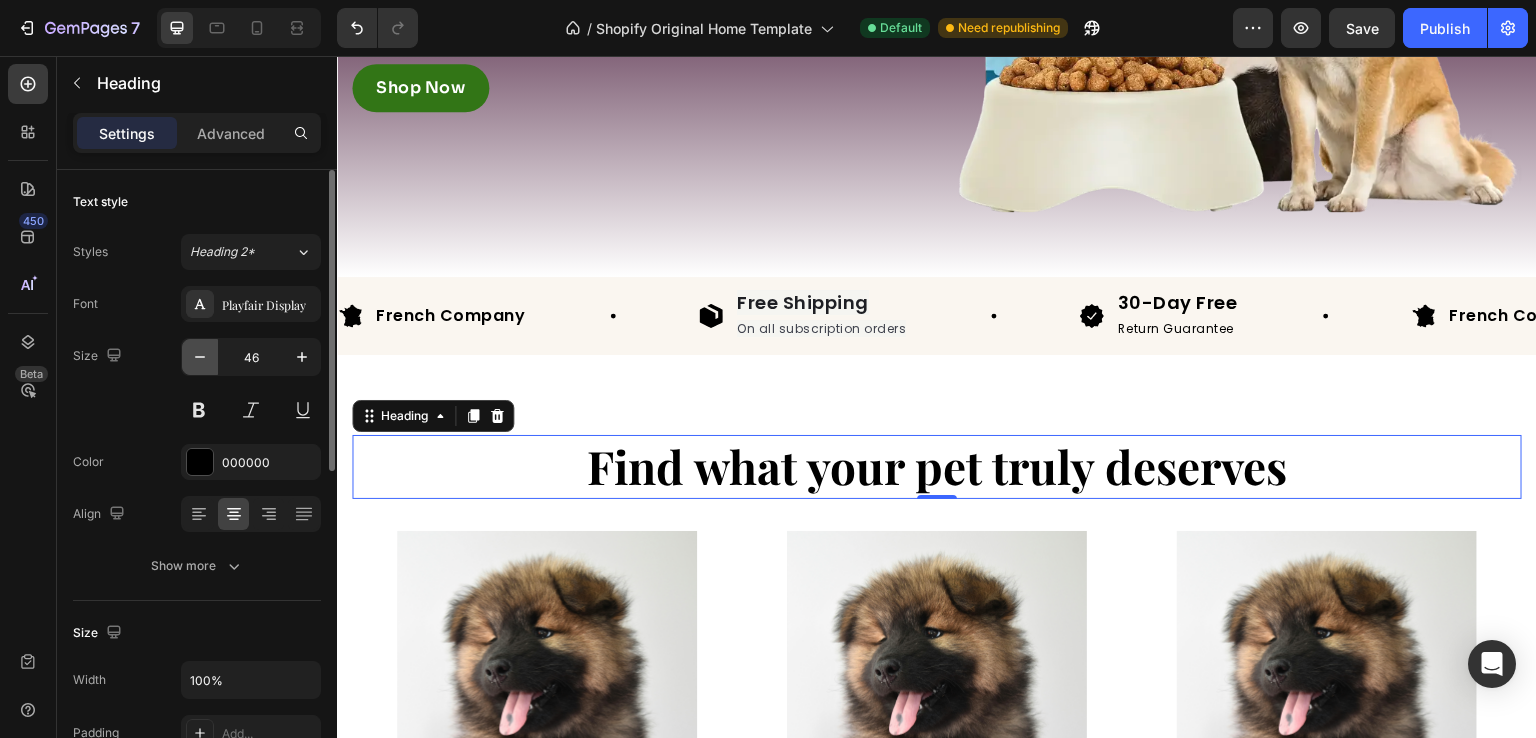 click 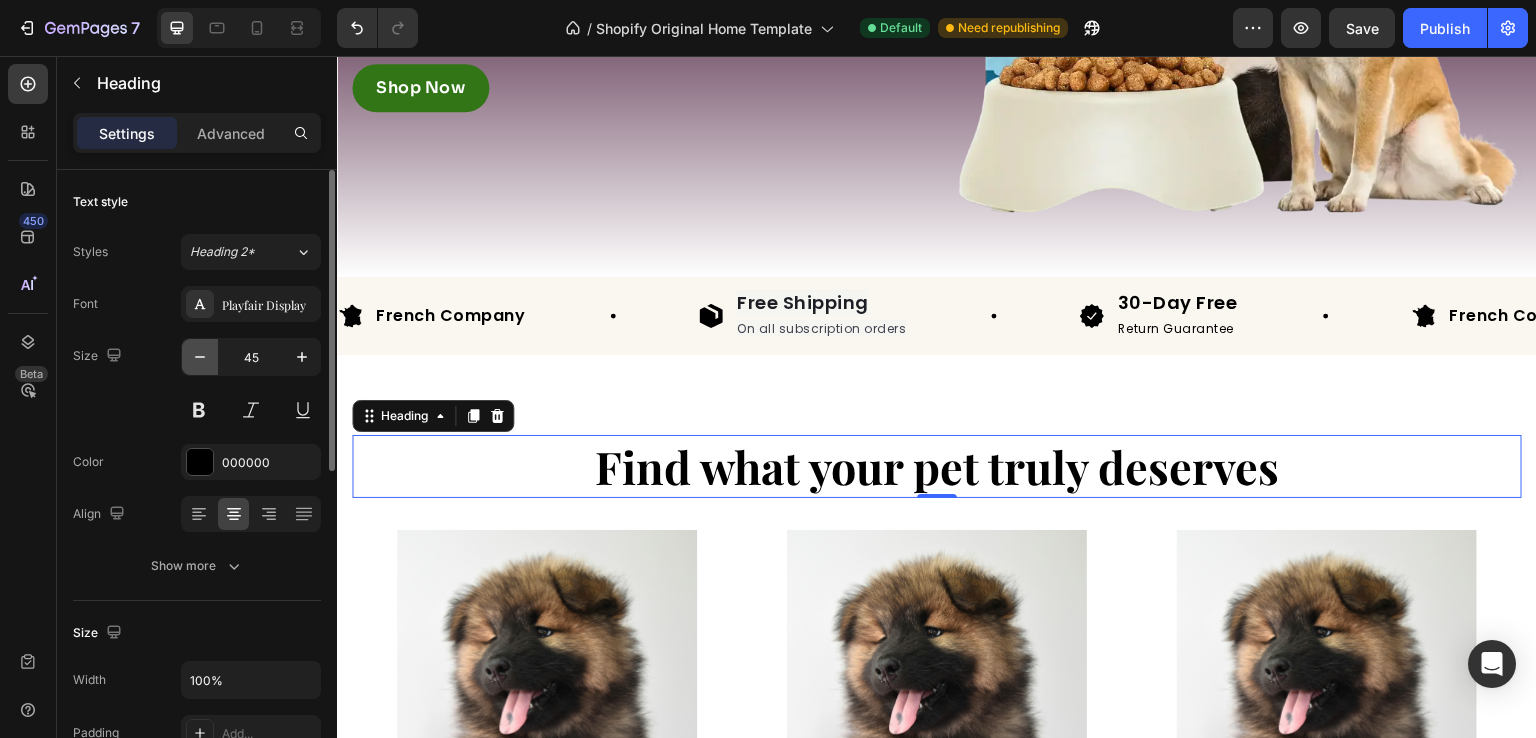 click 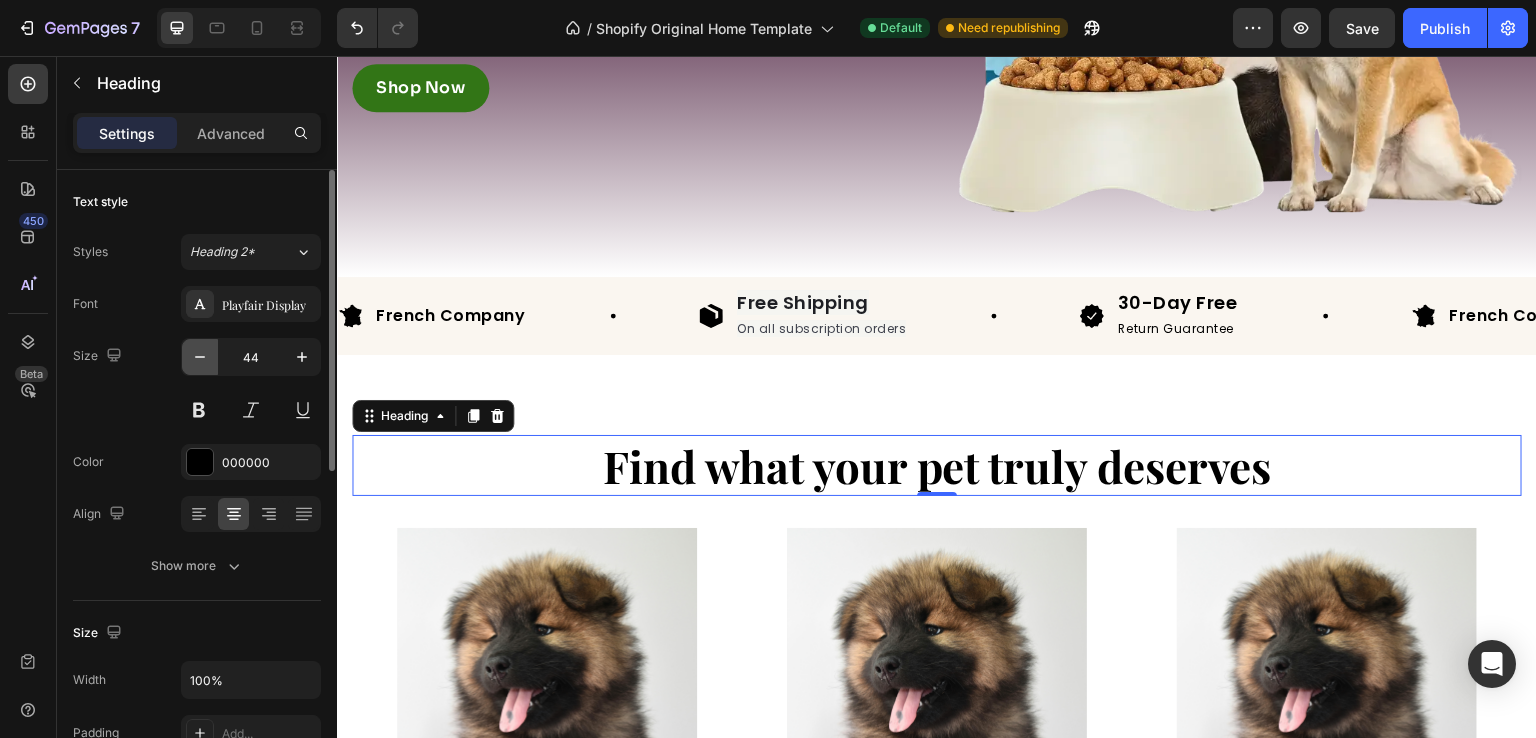click 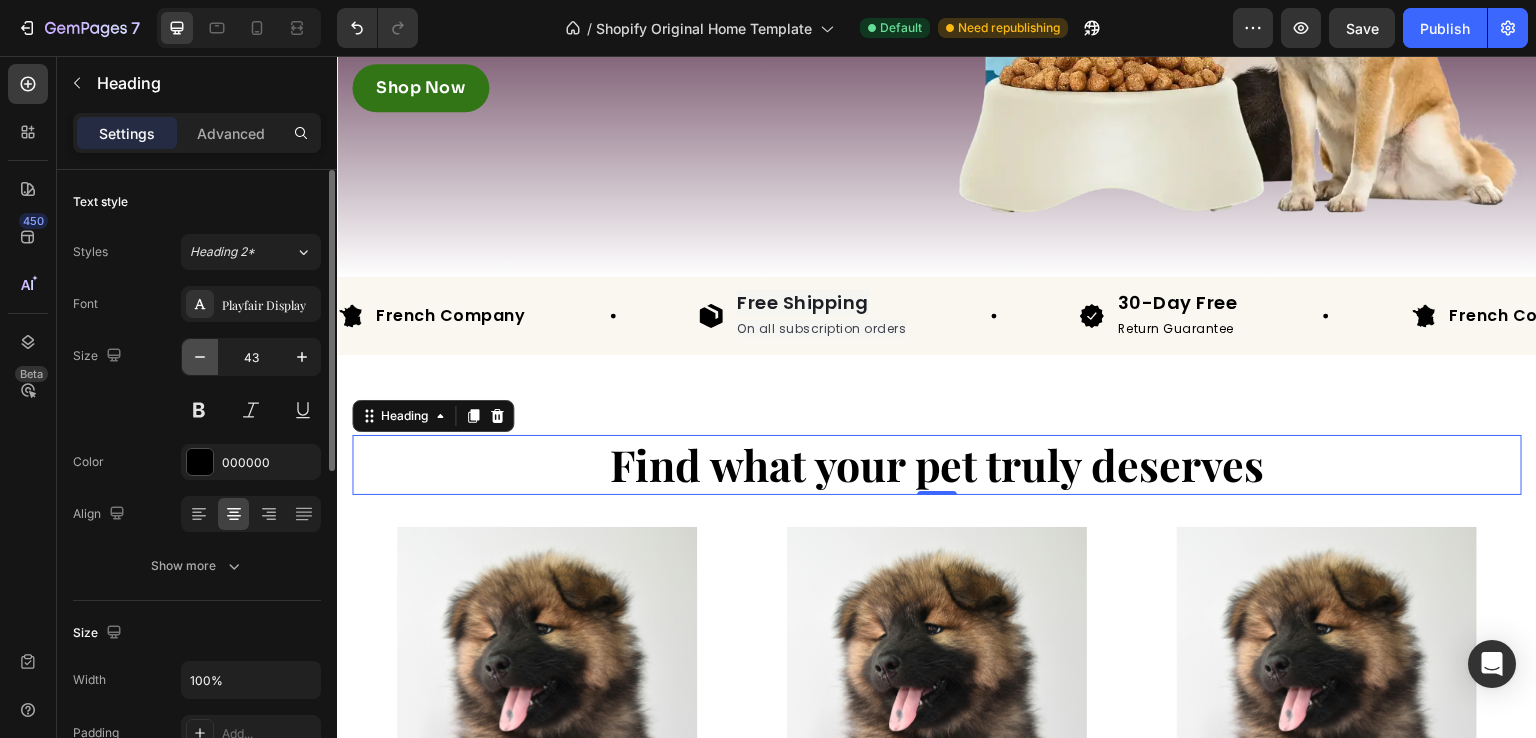click 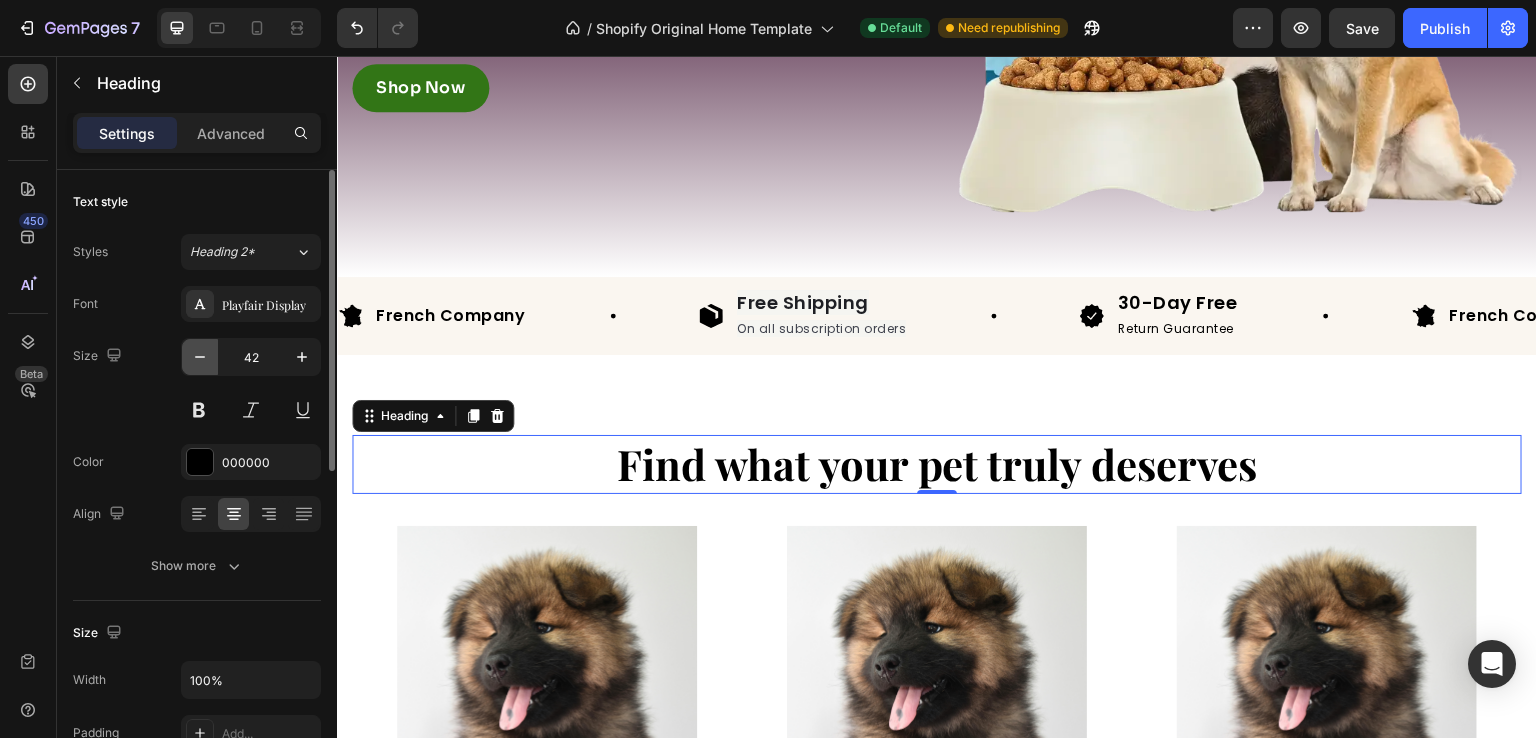 click 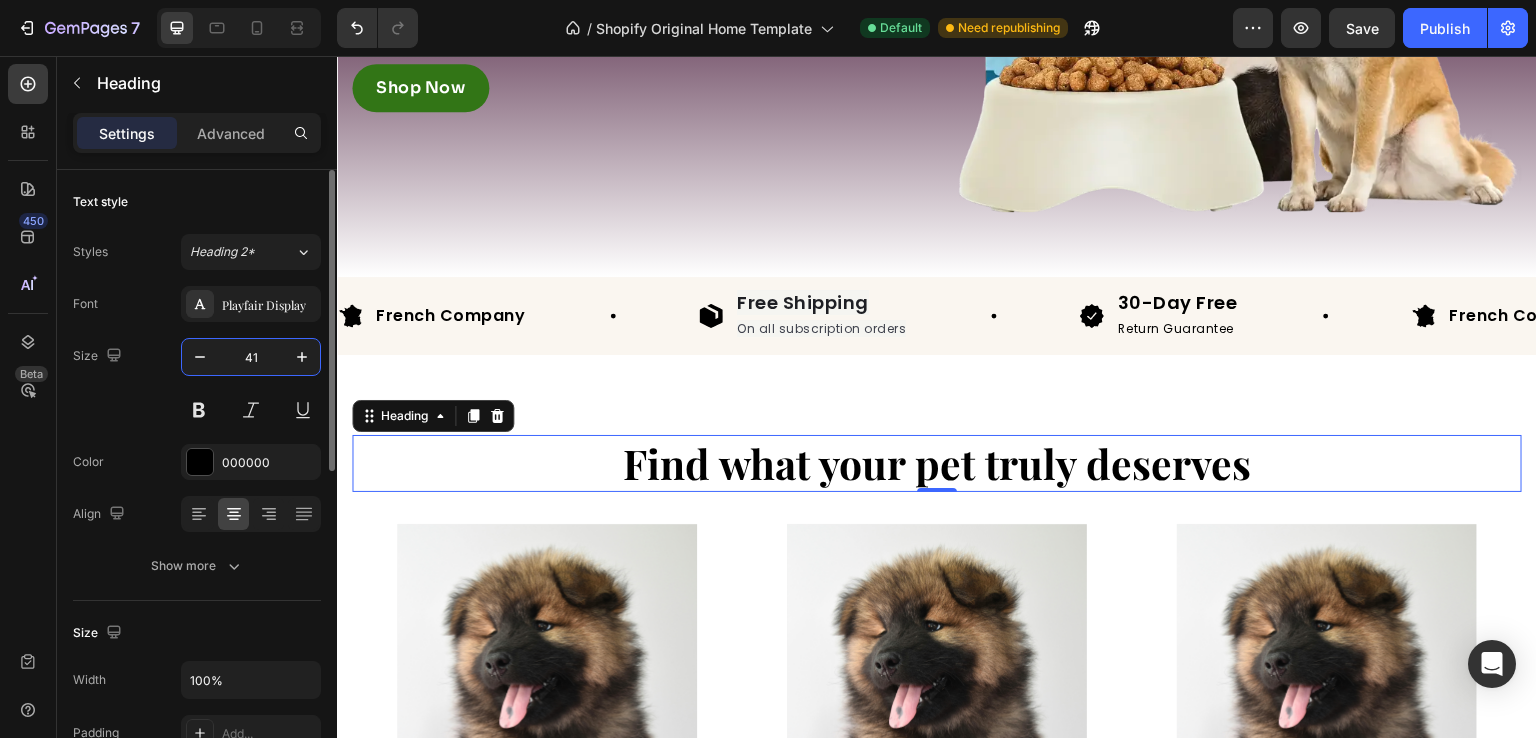 click on "41" at bounding box center [251, 357] 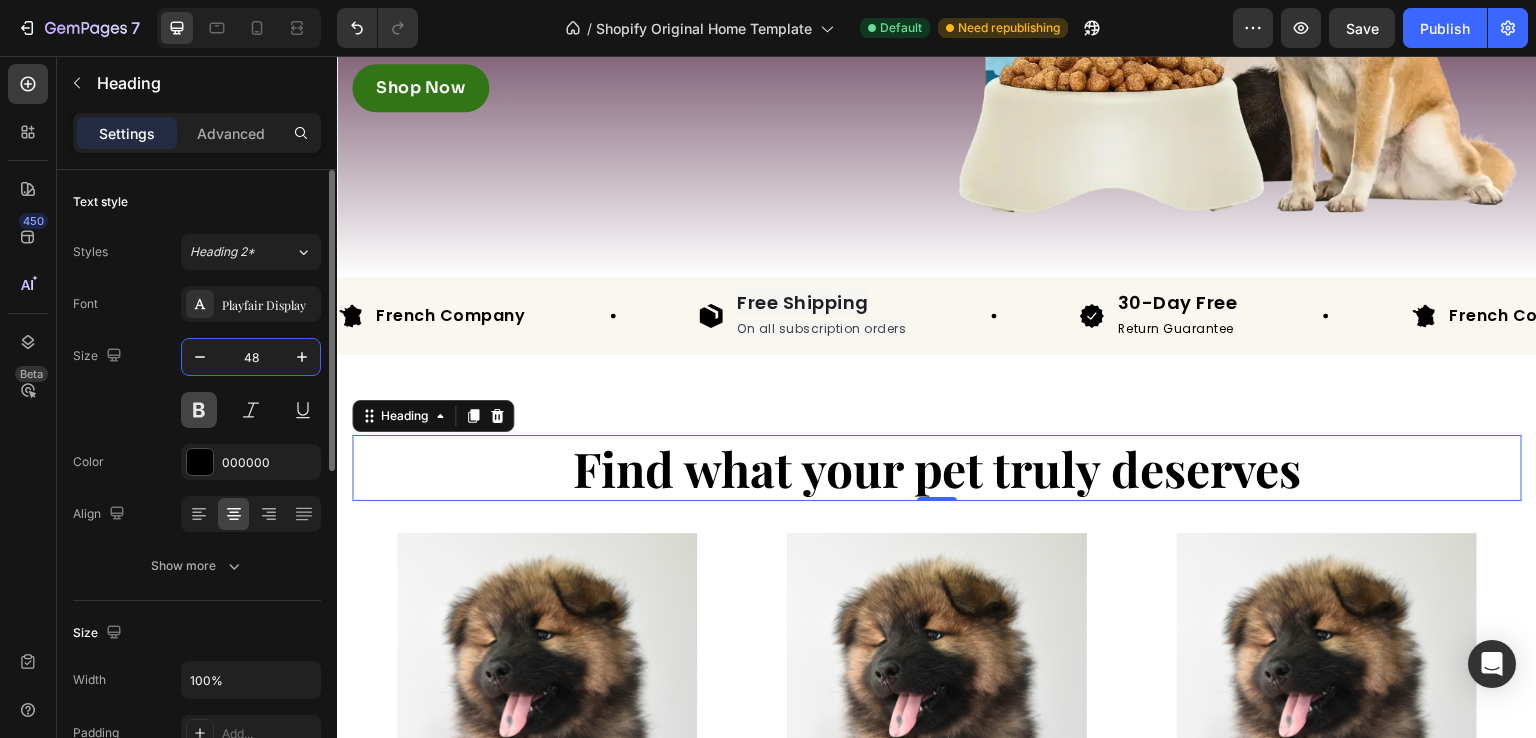 type on "48" 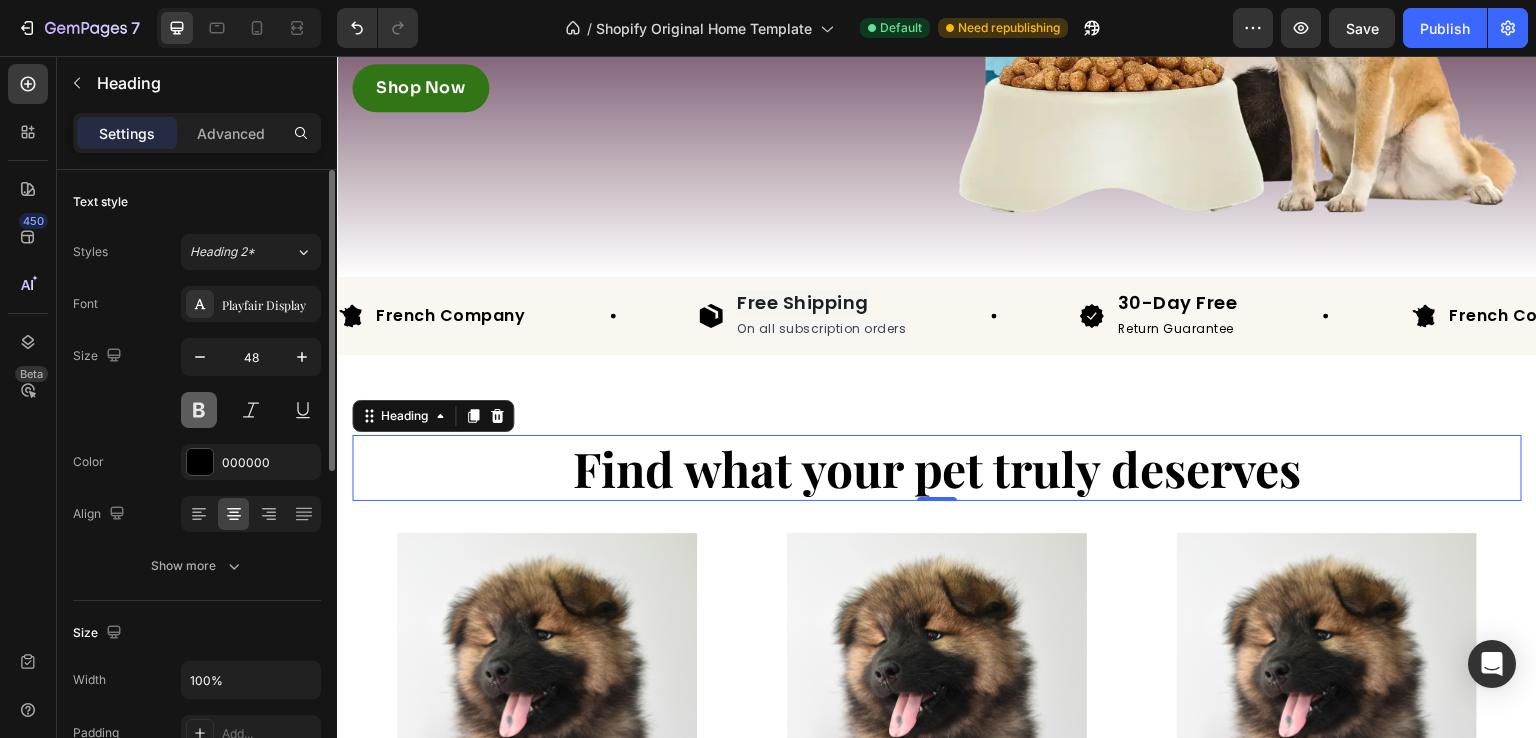 click at bounding box center (199, 410) 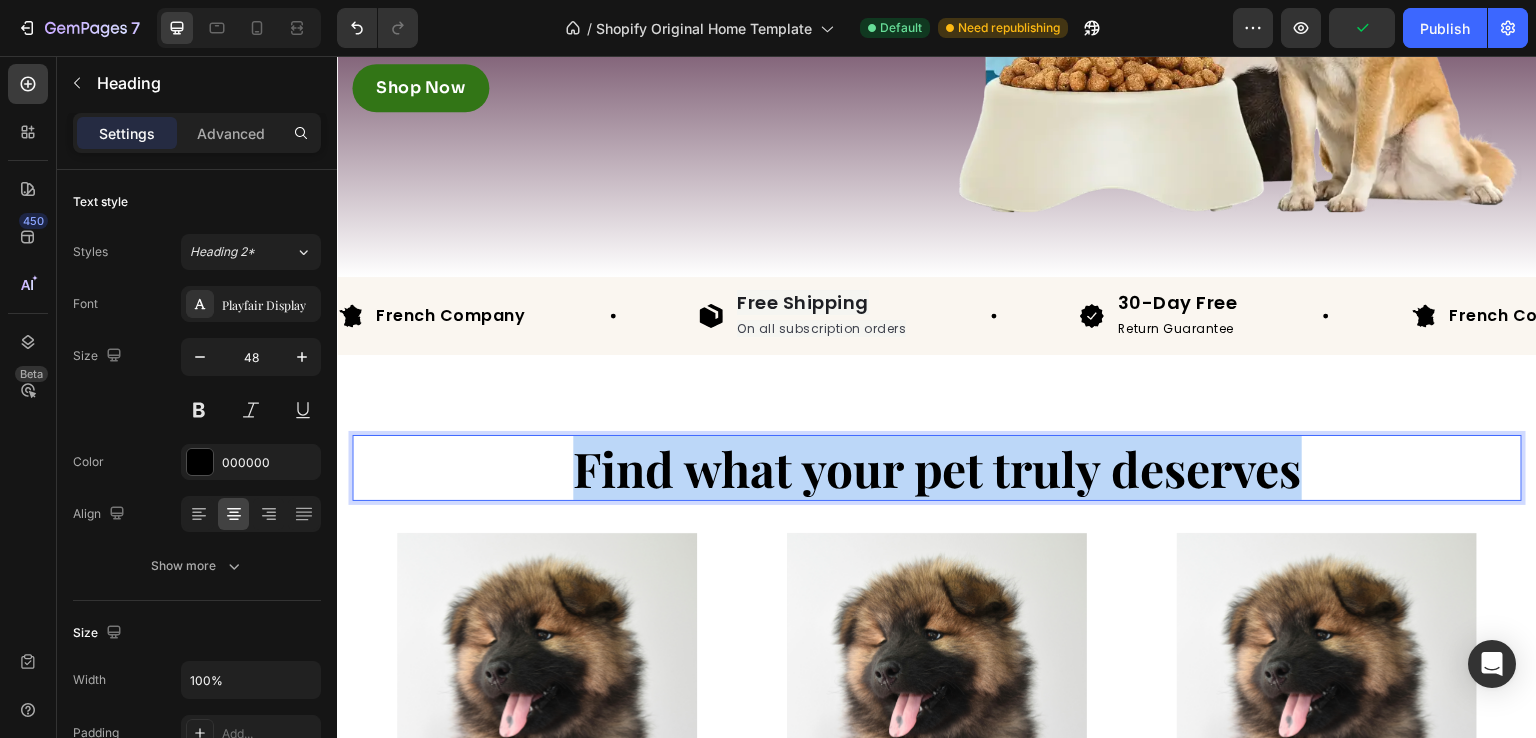 click on "Find what your pet truly deserves" at bounding box center (937, 468) 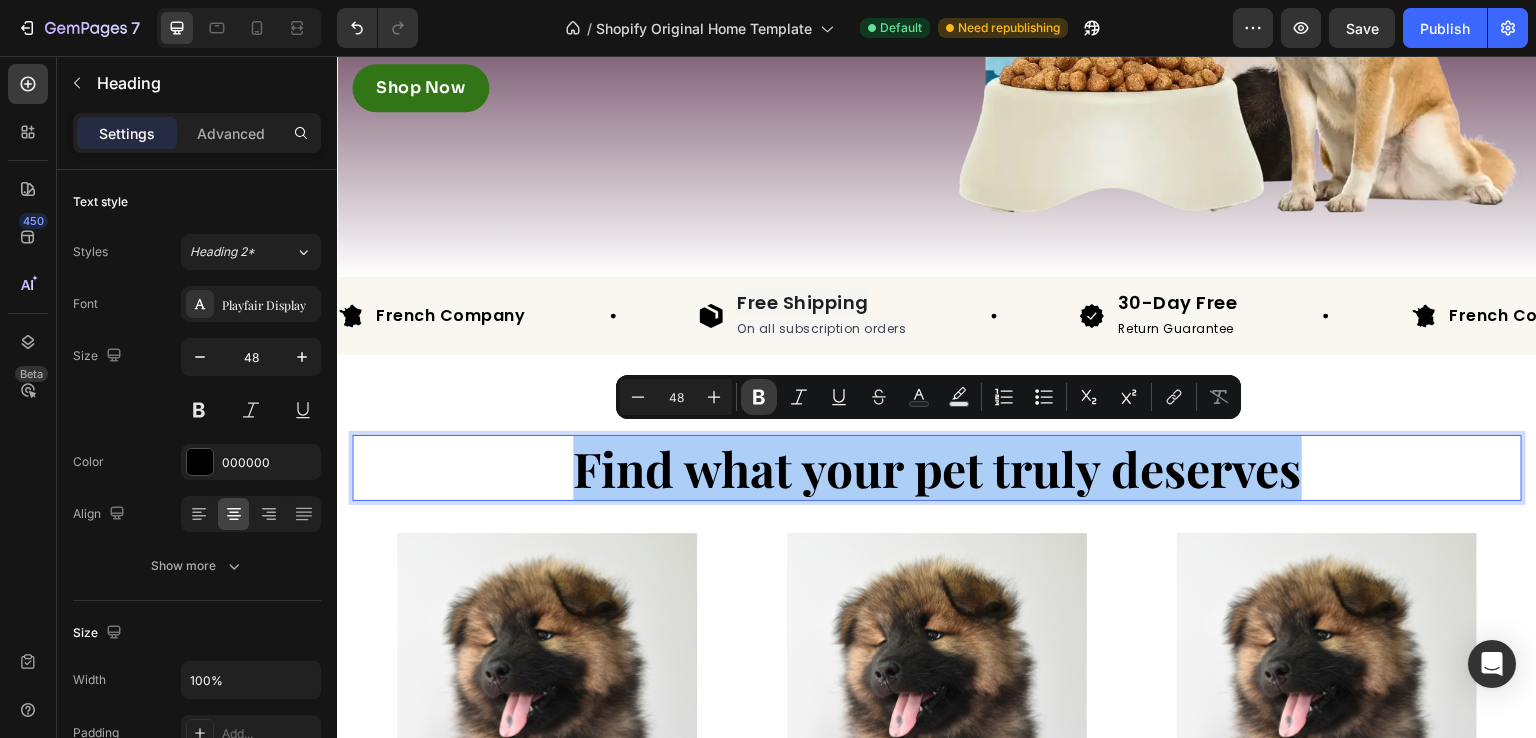 click 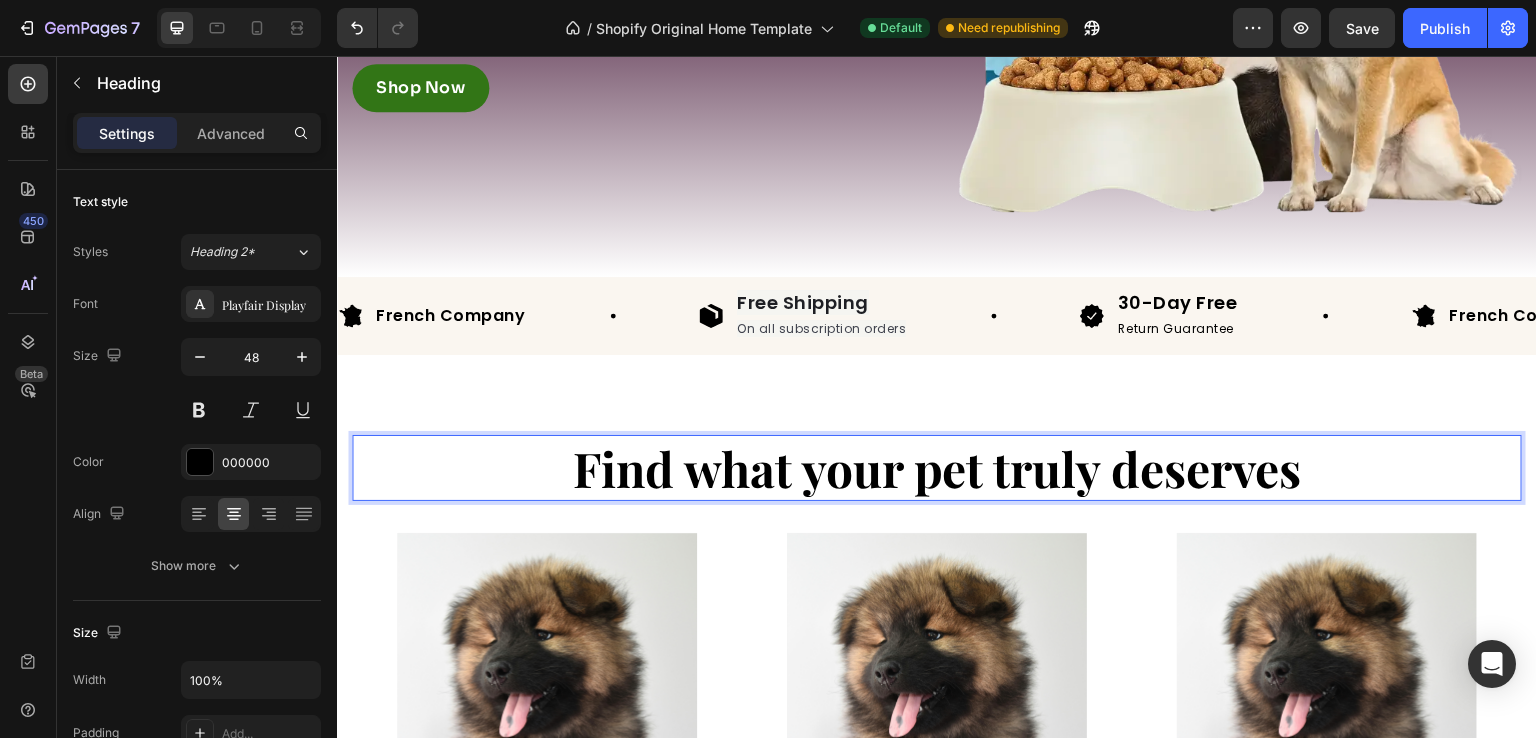 click on "Find what your pet truly deserves" at bounding box center (937, 468) 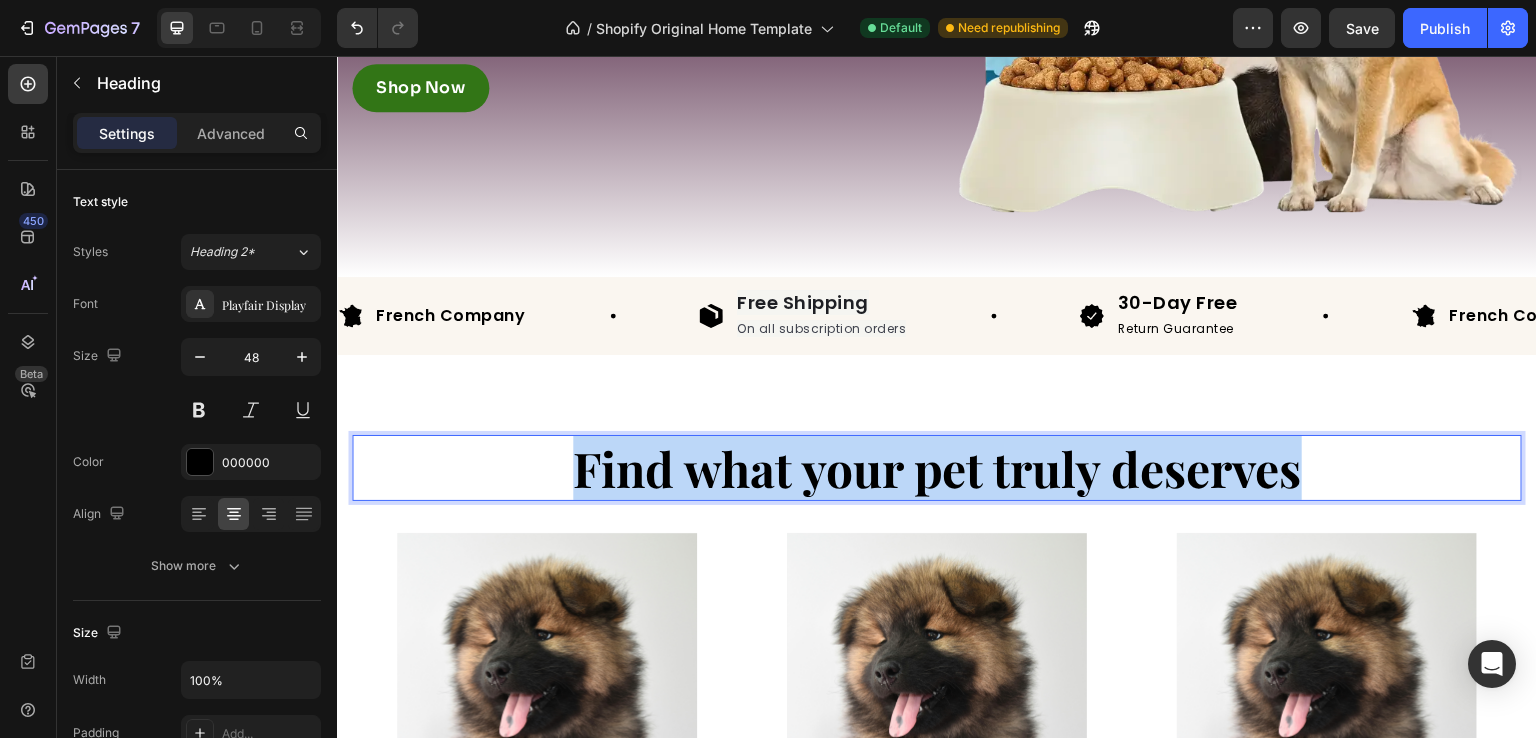 click on "Find what your pet truly deserves" at bounding box center [937, 468] 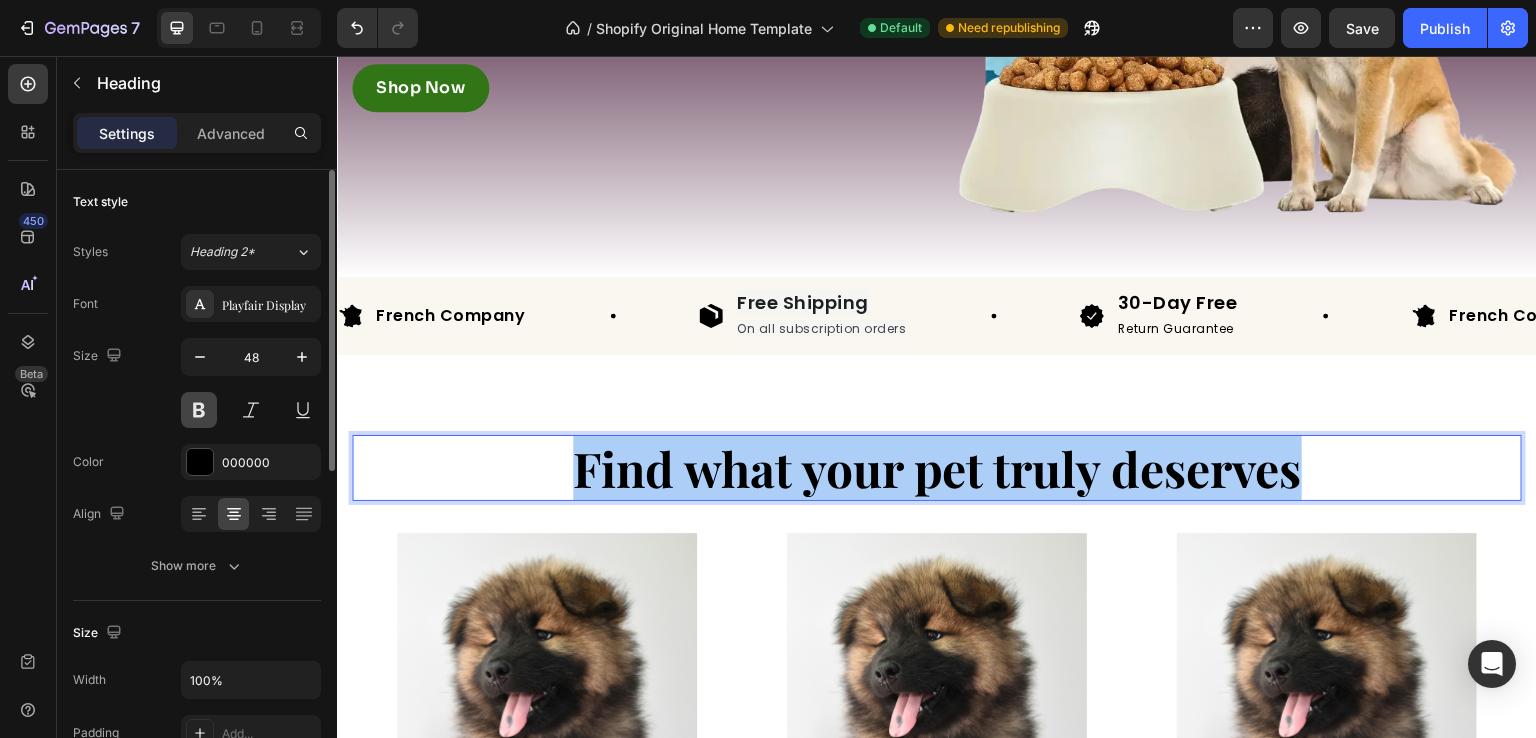 click at bounding box center (199, 410) 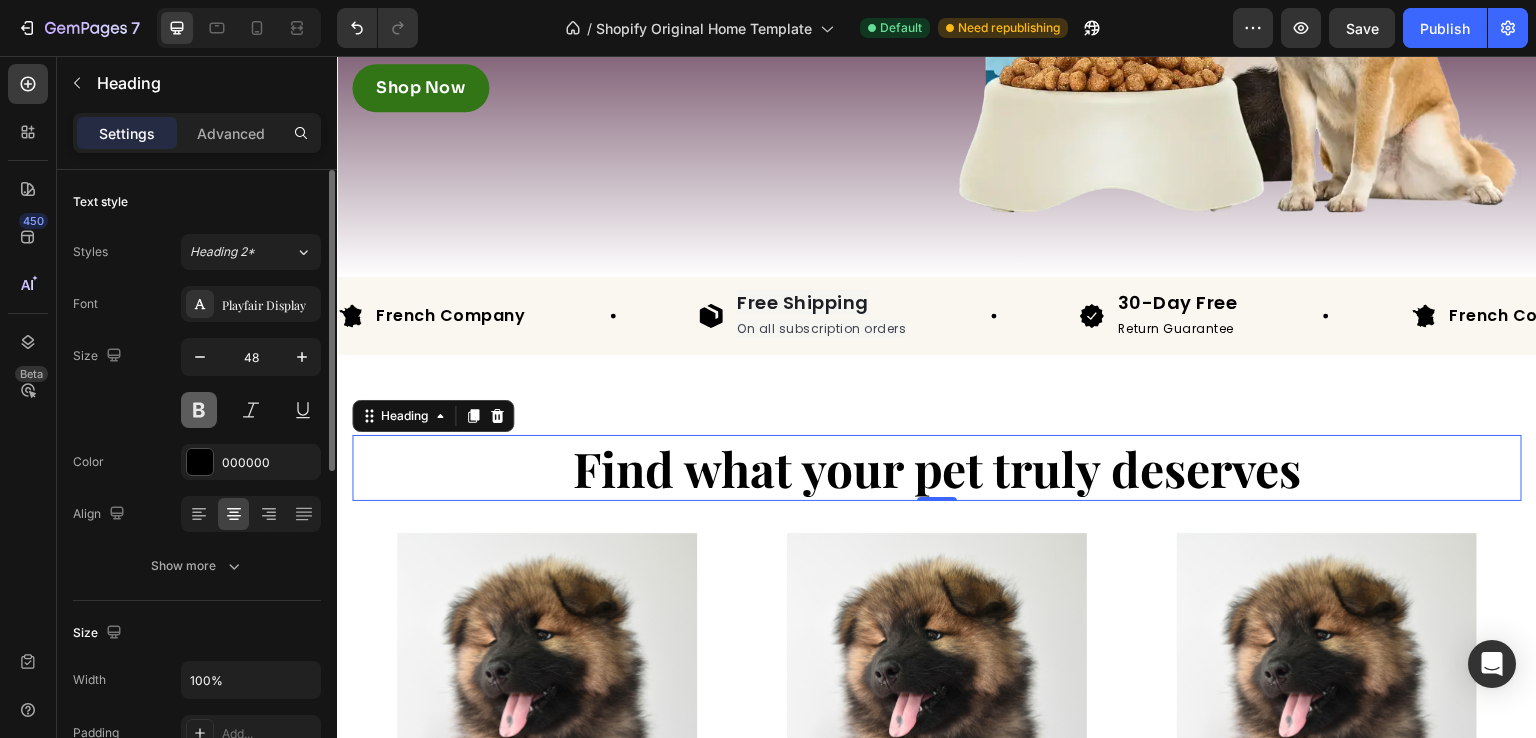click at bounding box center (199, 410) 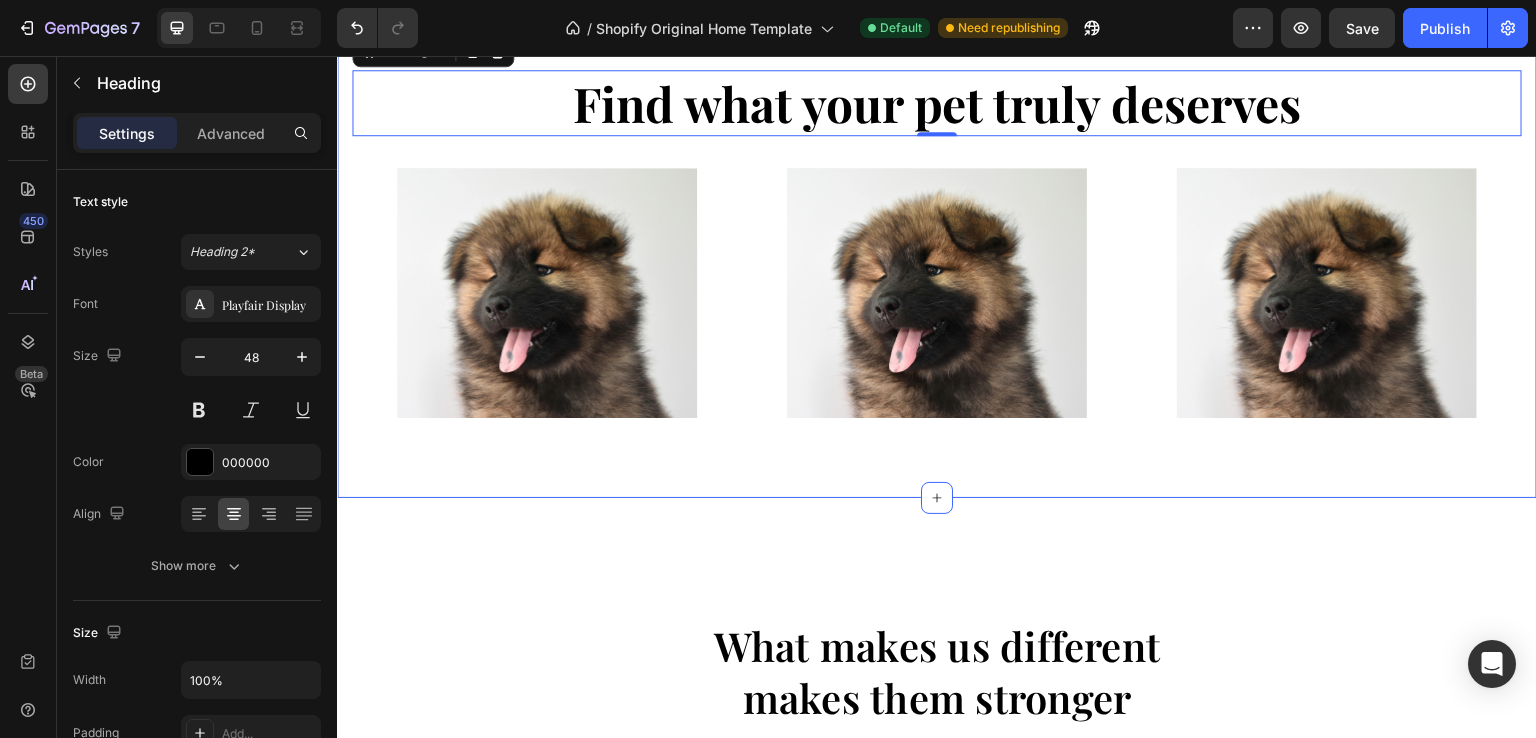 scroll, scrollTop: 956, scrollLeft: 0, axis: vertical 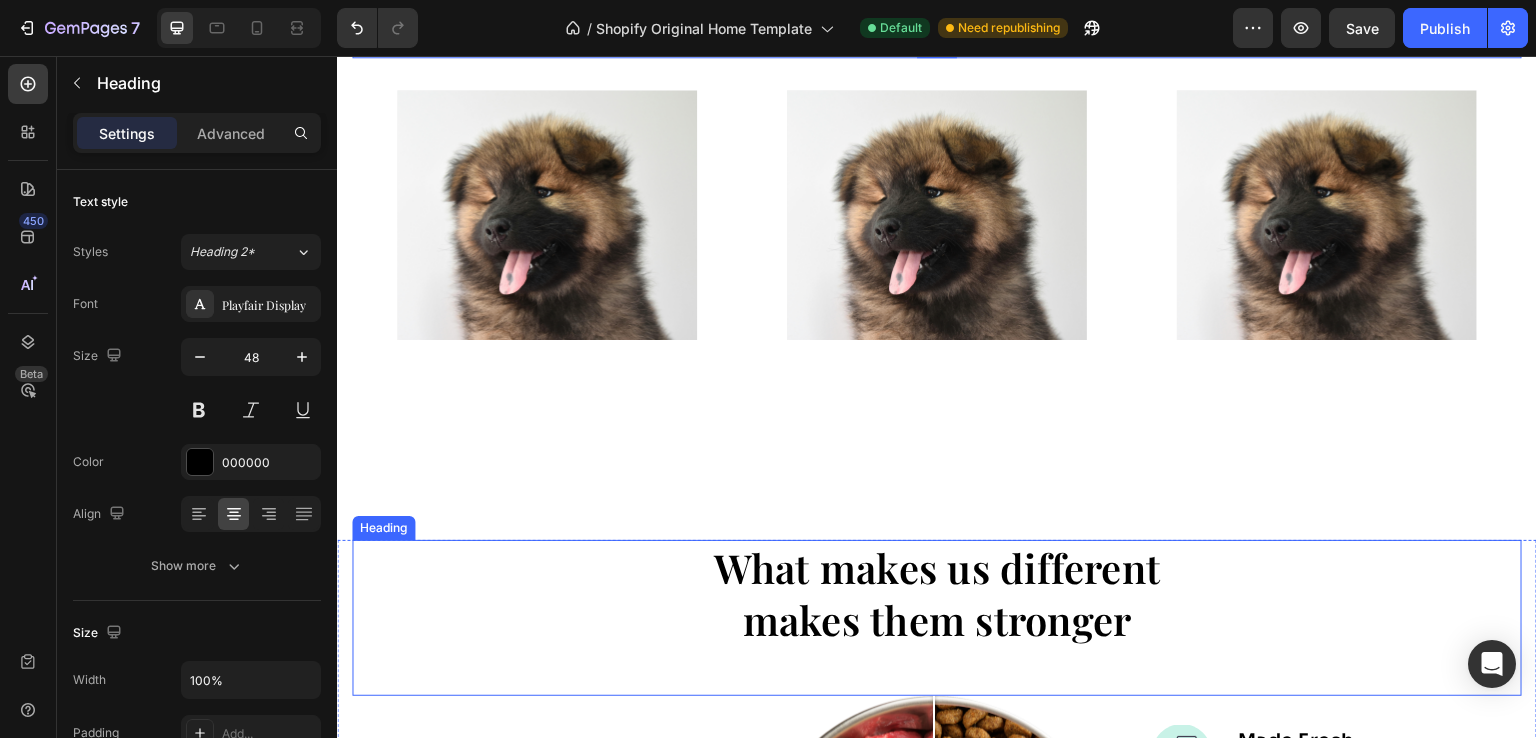 click on "What makes us different makes them stronger" at bounding box center (937, 594) 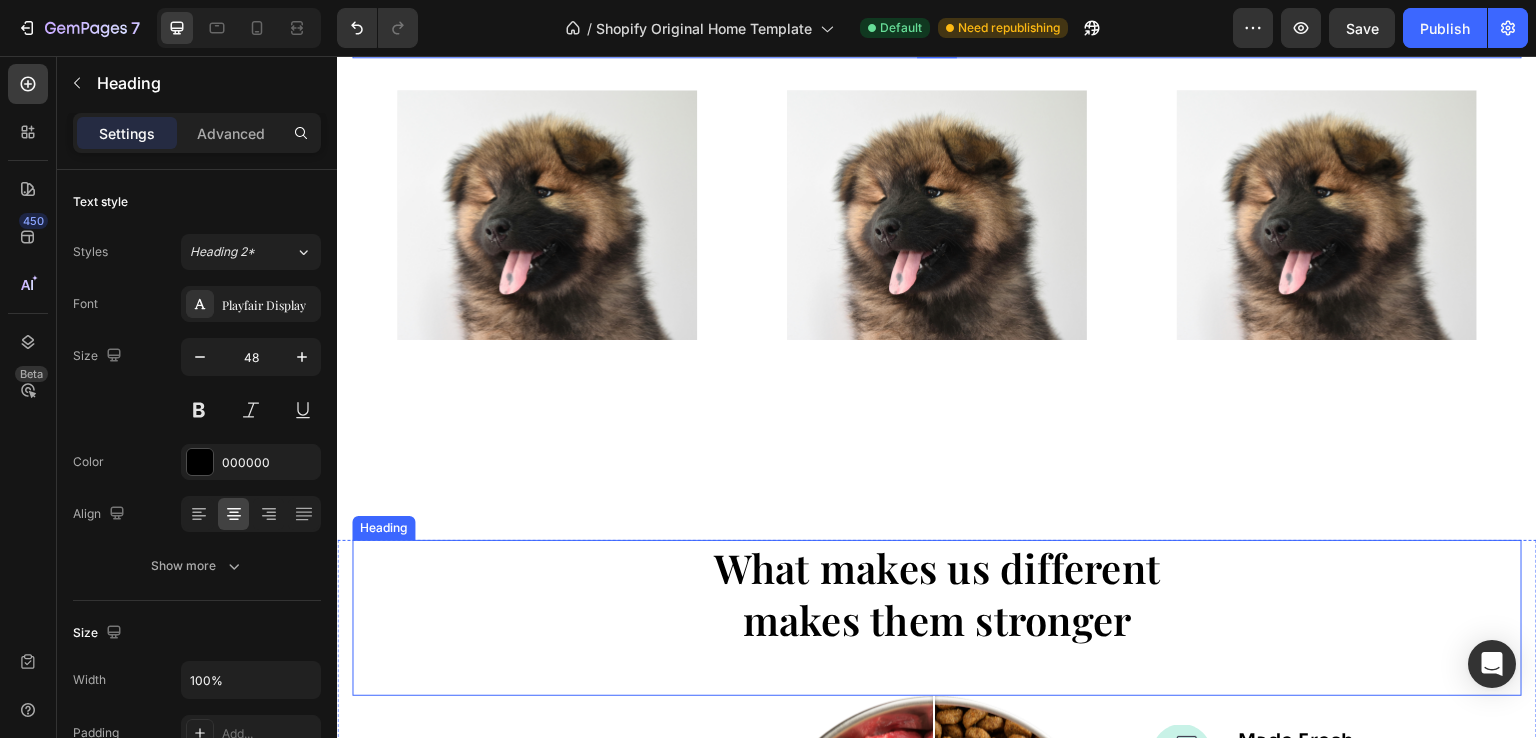 click on "What makes us different makes them stronger" at bounding box center [937, 594] 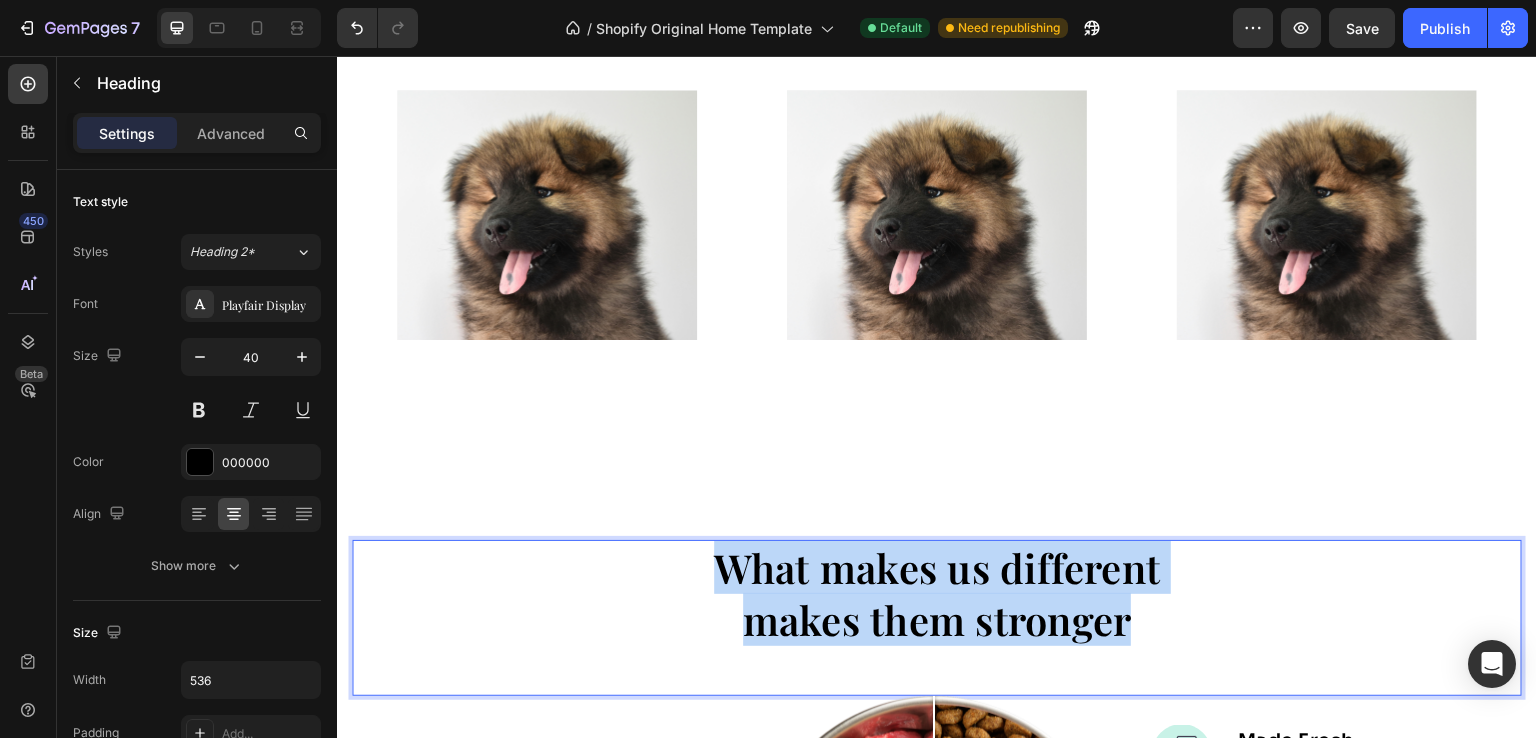 click on "What makes us different makes them stronger" at bounding box center (937, 594) 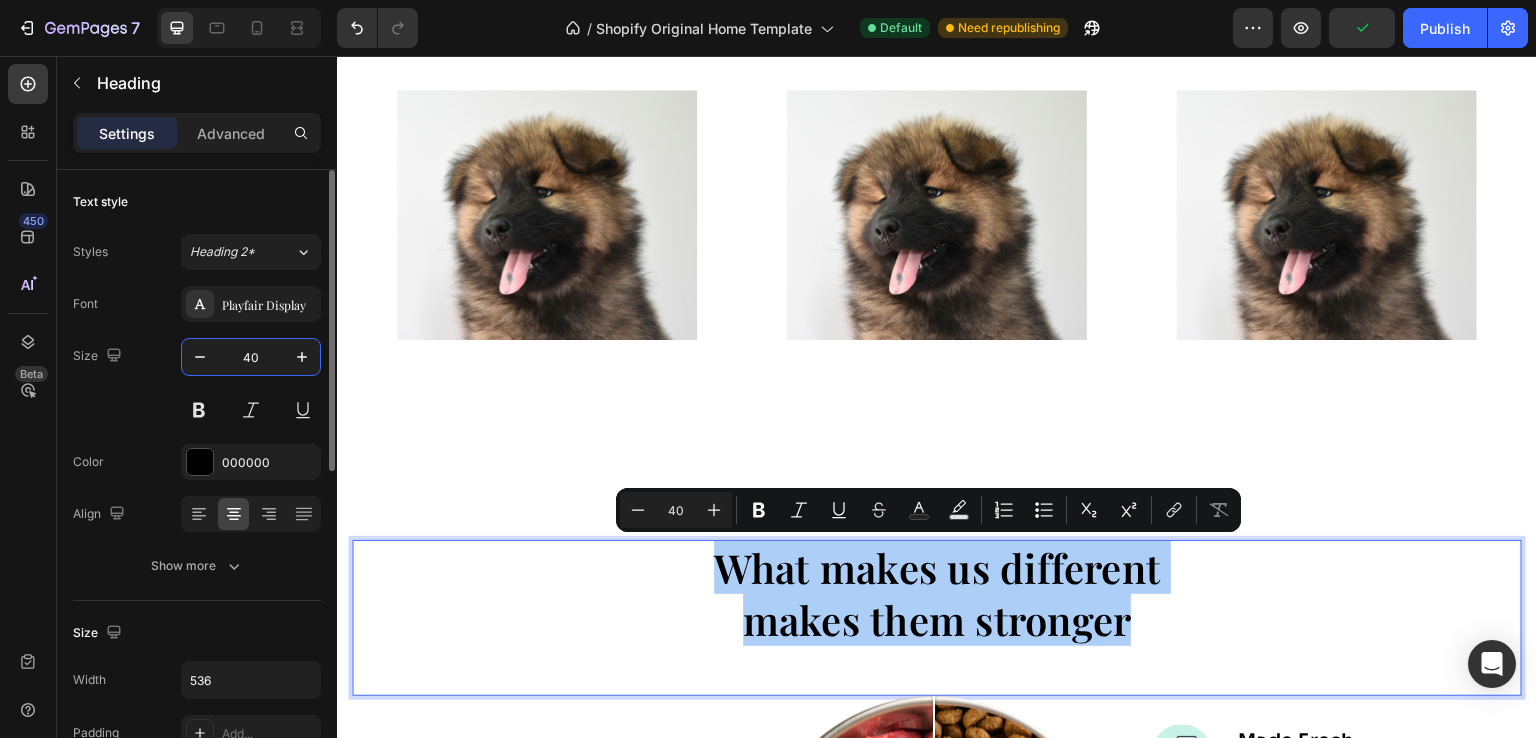 click on "40" at bounding box center (251, 357) 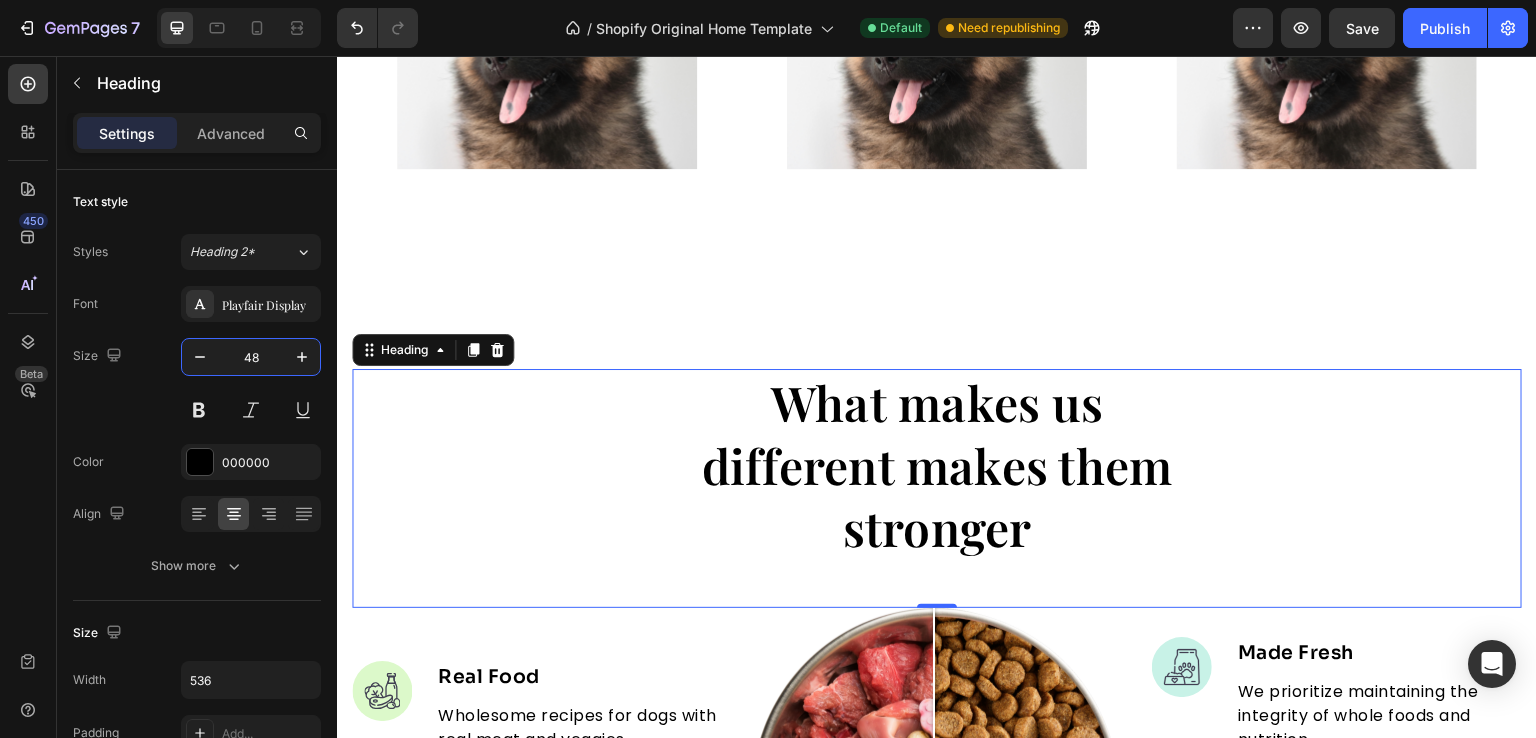 scroll, scrollTop: 1158, scrollLeft: 0, axis: vertical 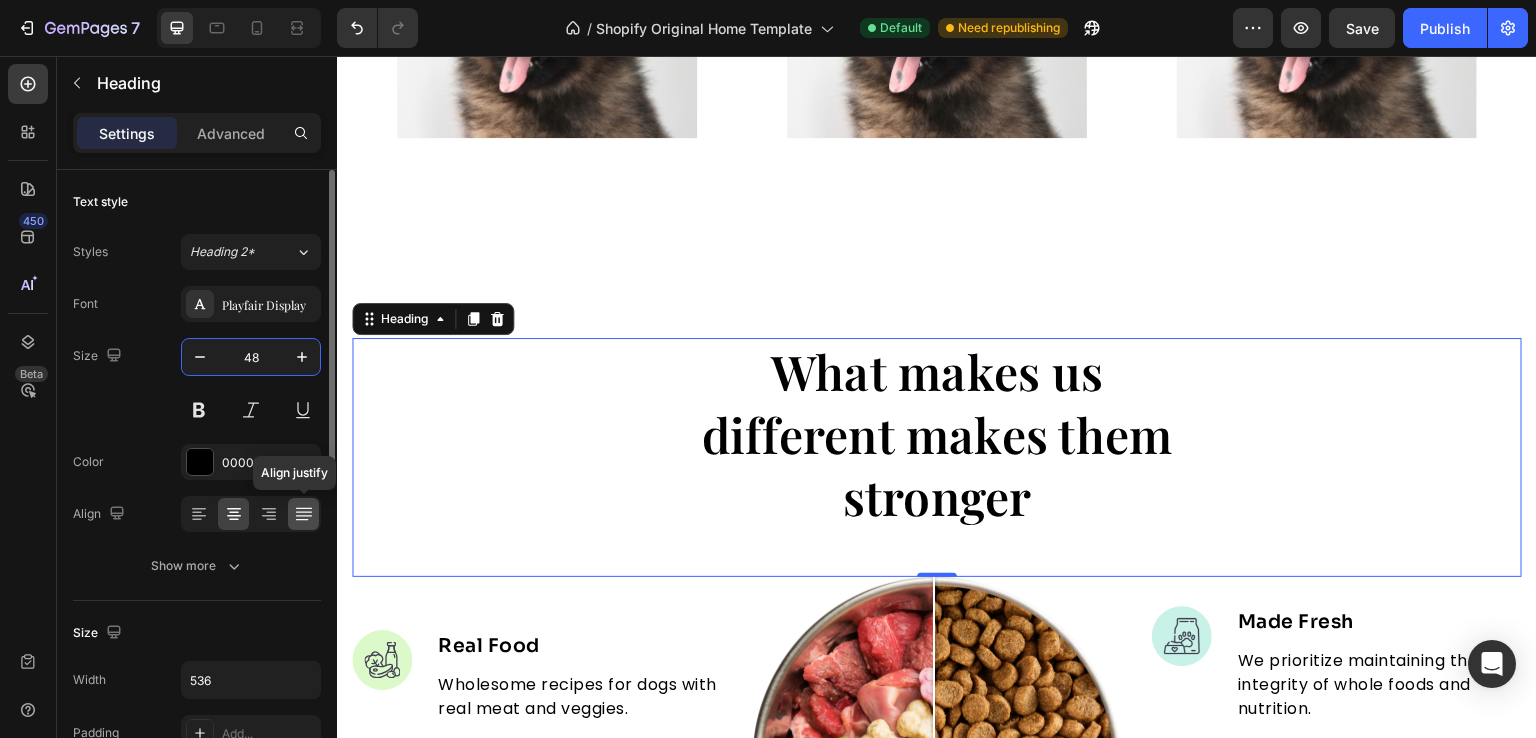 click 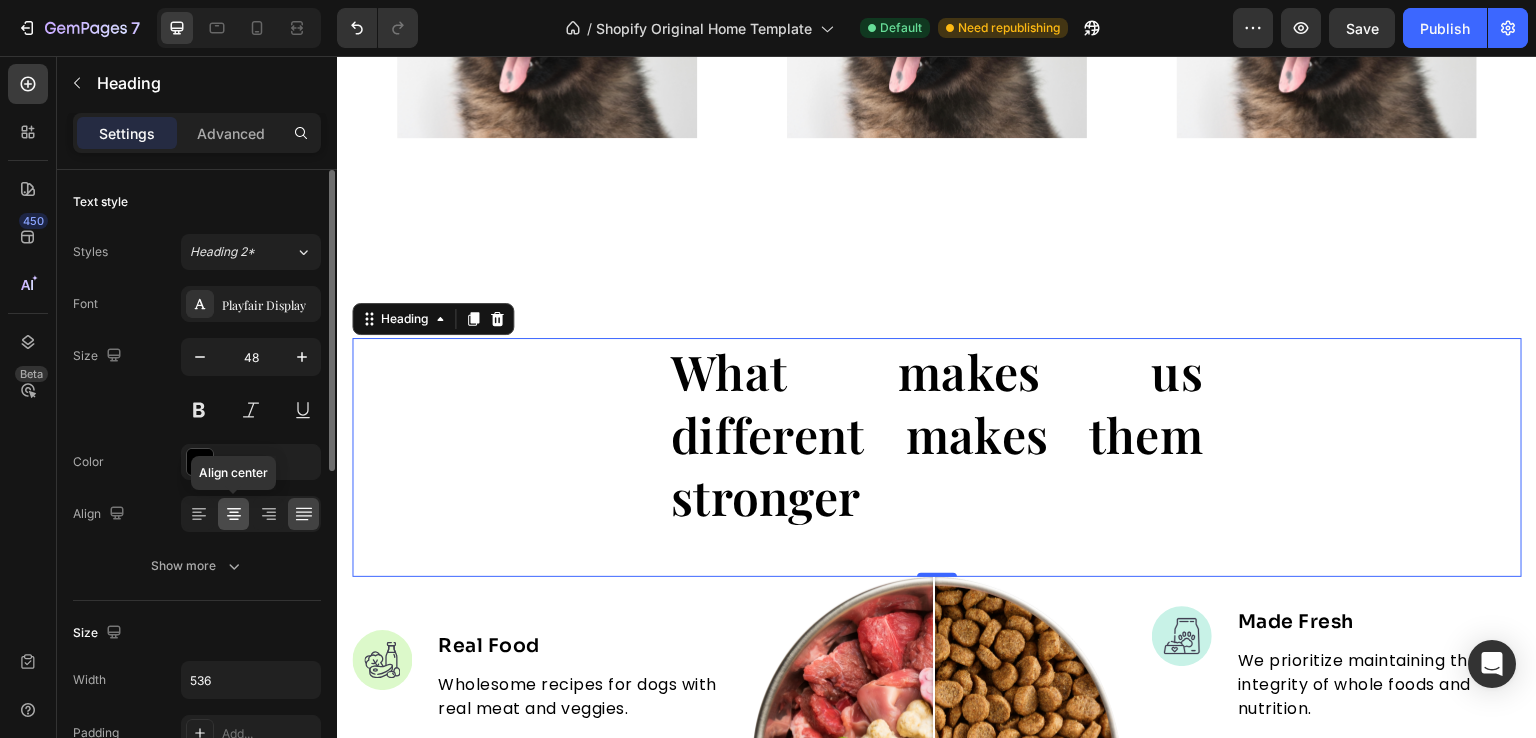 click 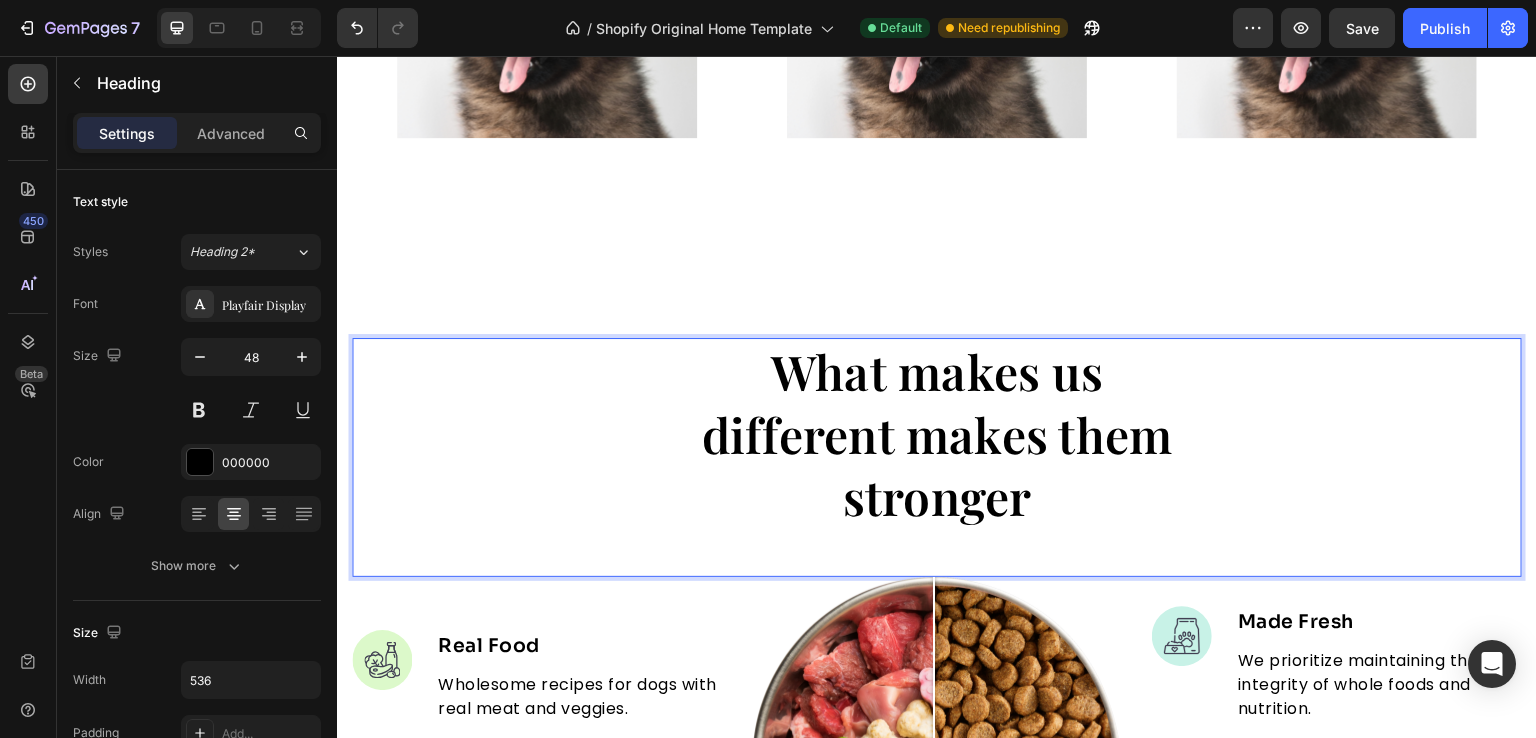 click on "What makes us different makes them stronger" at bounding box center (937, 433) 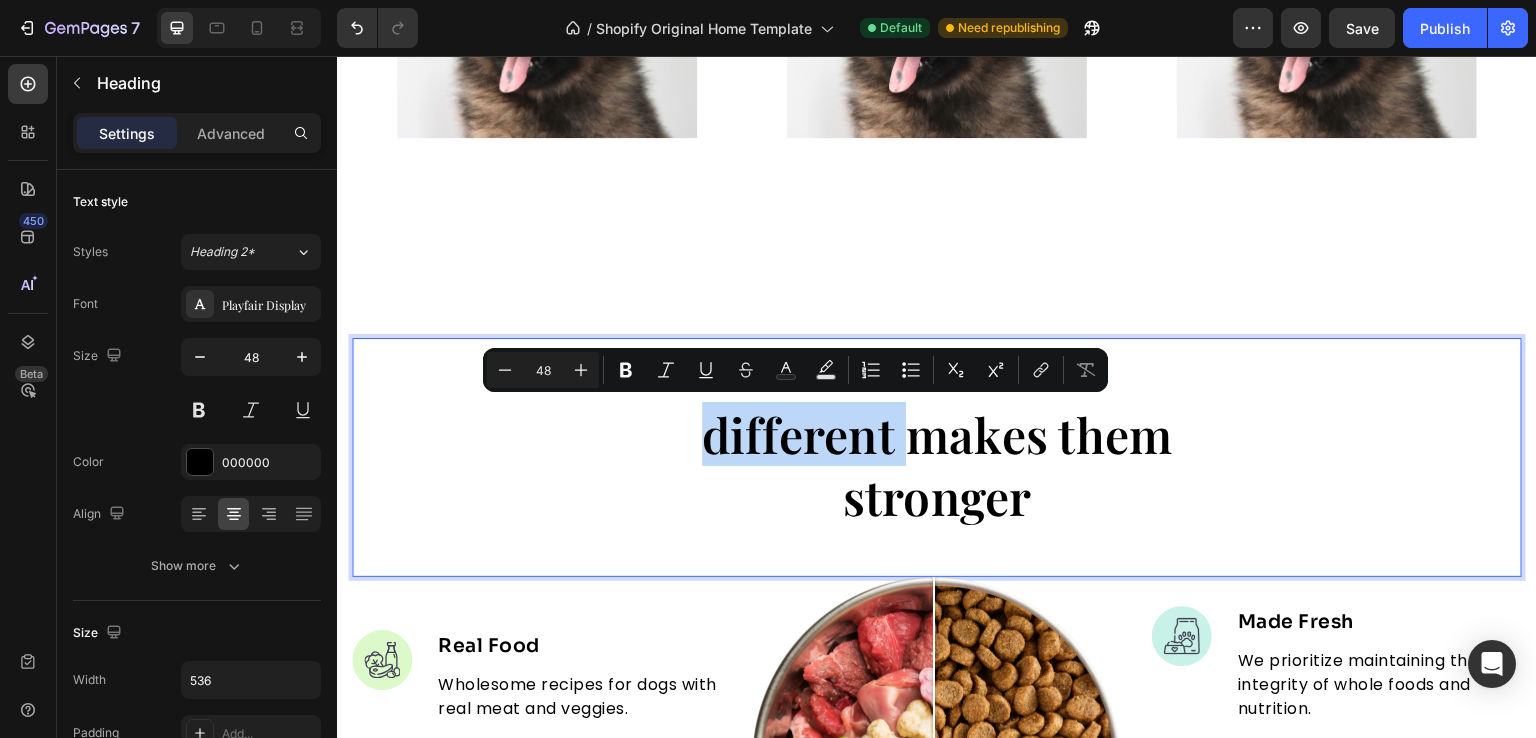 click on "What makes us different makes them stronger" at bounding box center [937, 433] 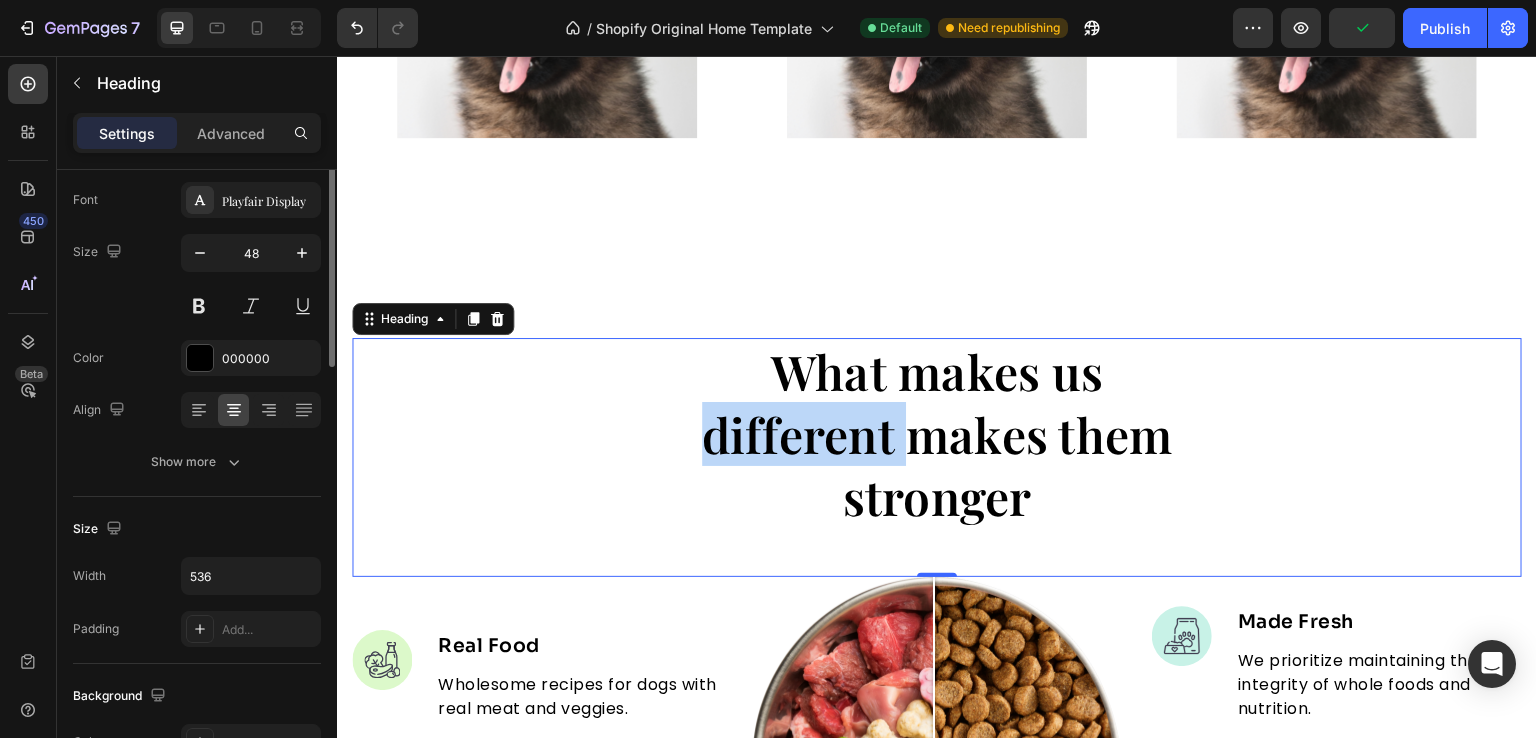 scroll, scrollTop: 0, scrollLeft: 0, axis: both 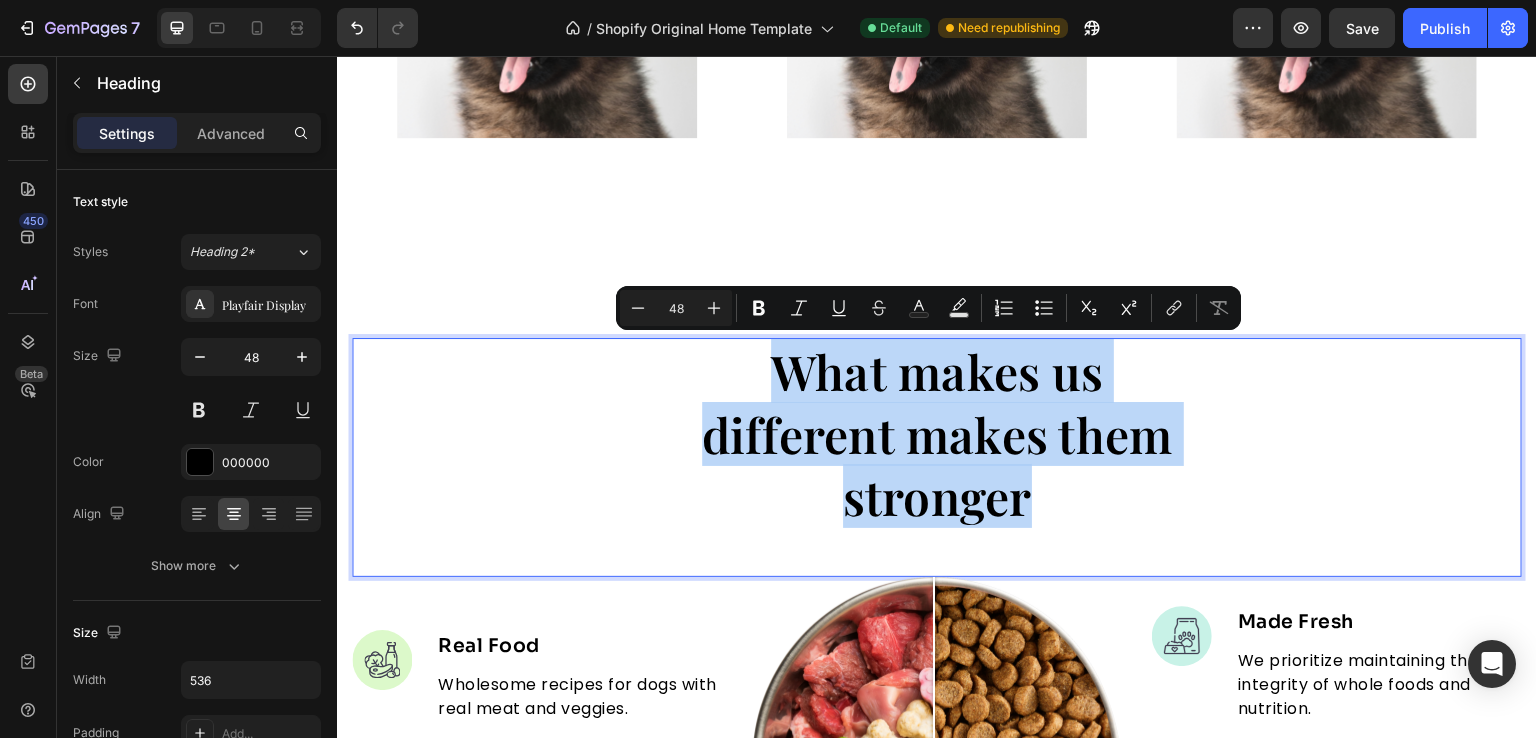 drag, startPoint x: 1043, startPoint y: 519, endPoint x: 746, endPoint y: 396, distance: 321.46228 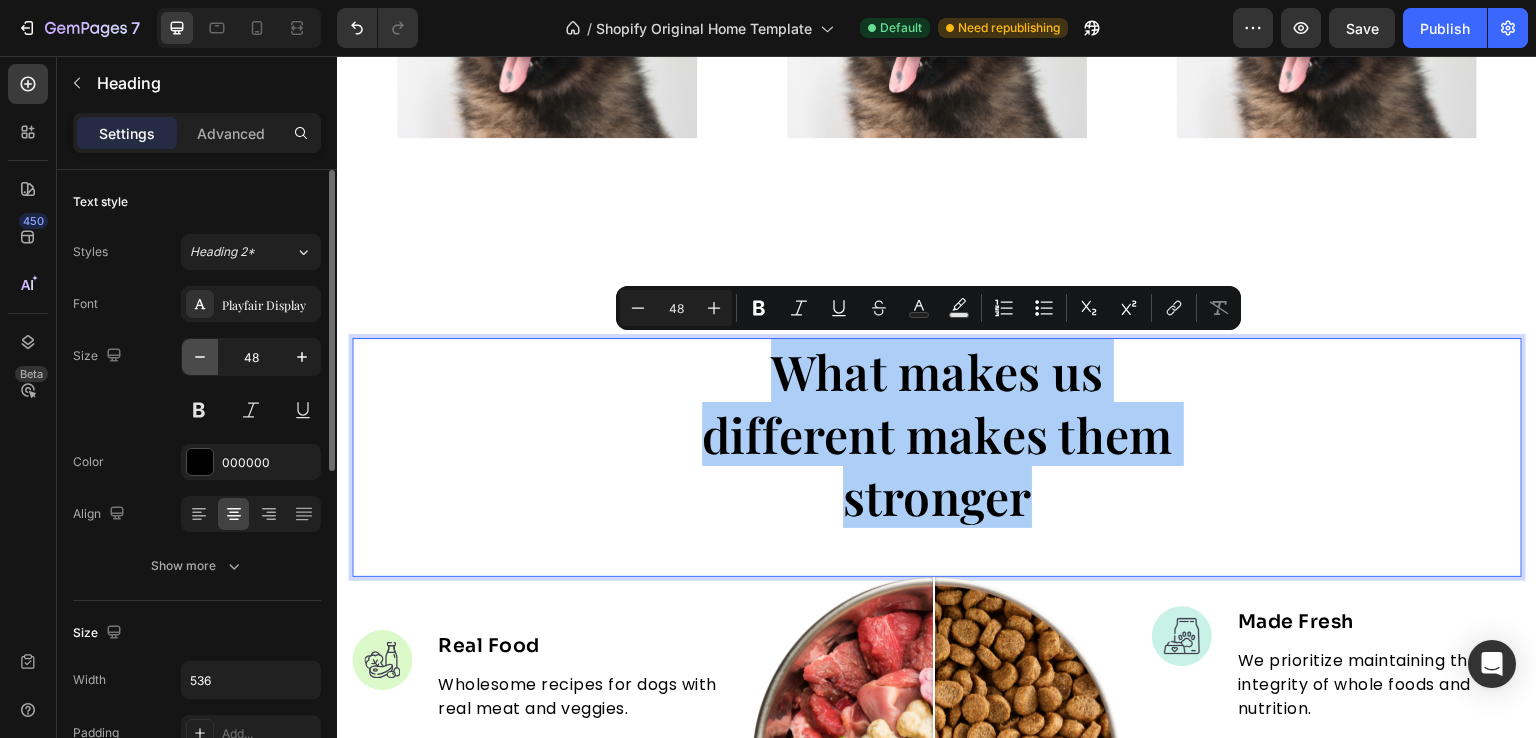 click at bounding box center [200, 357] 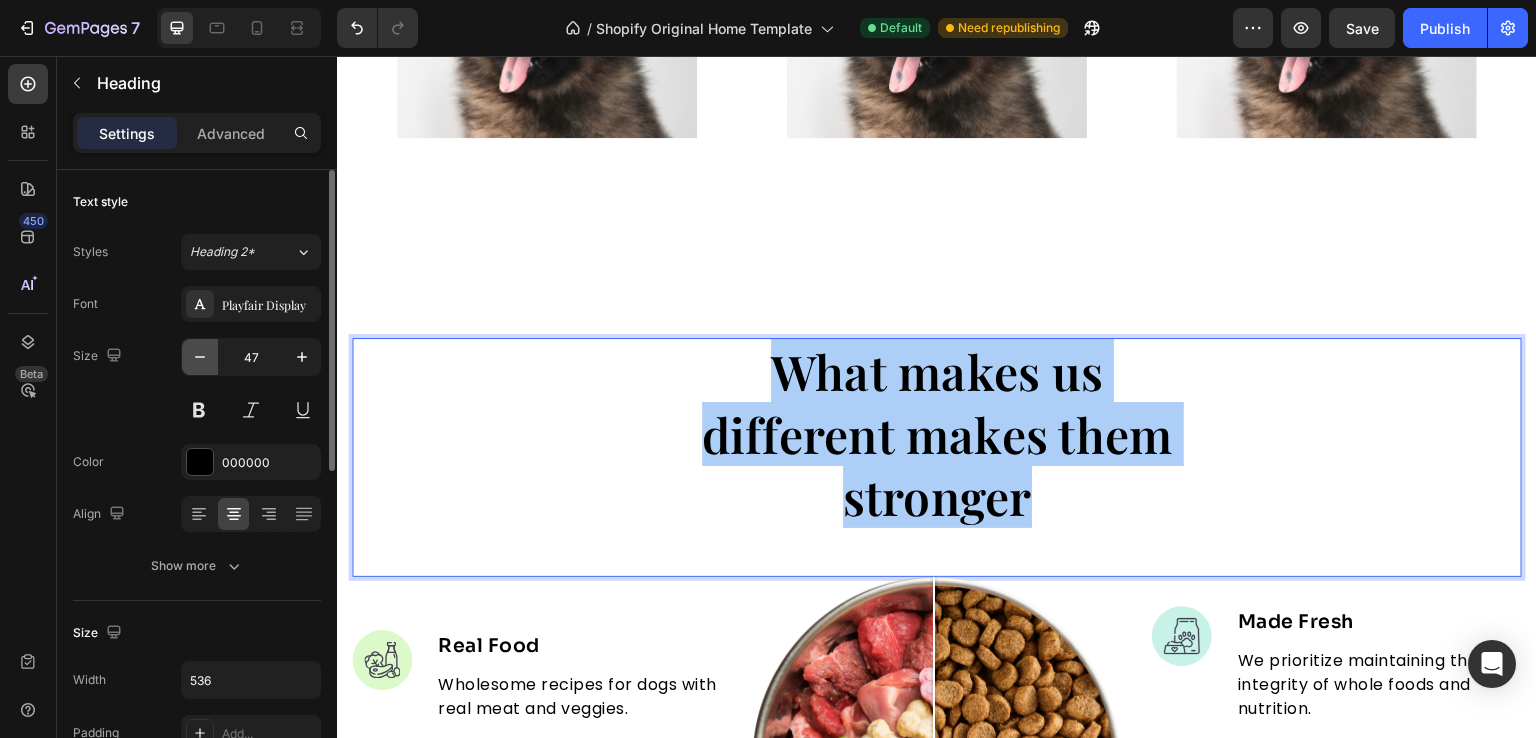 click at bounding box center [200, 357] 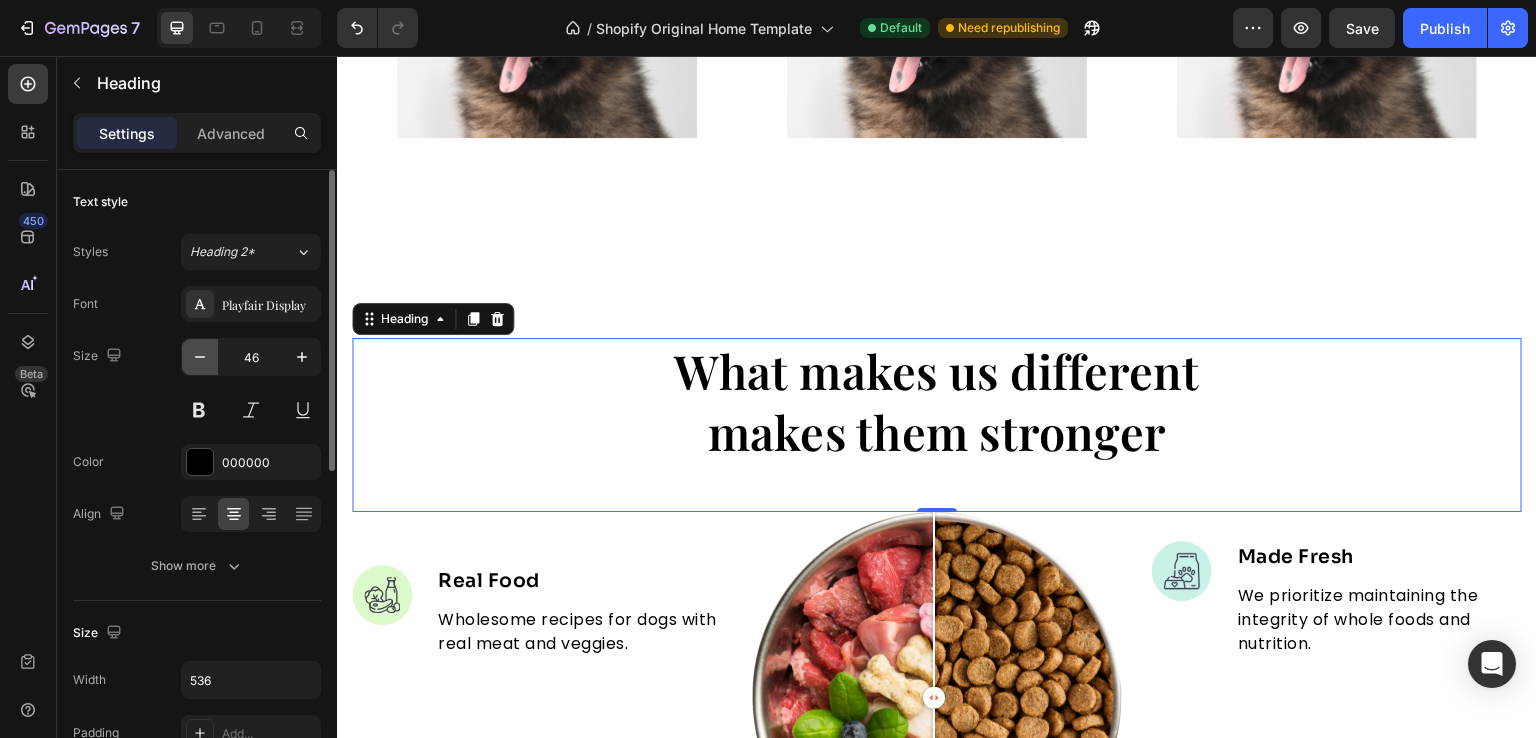 click at bounding box center (200, 357) 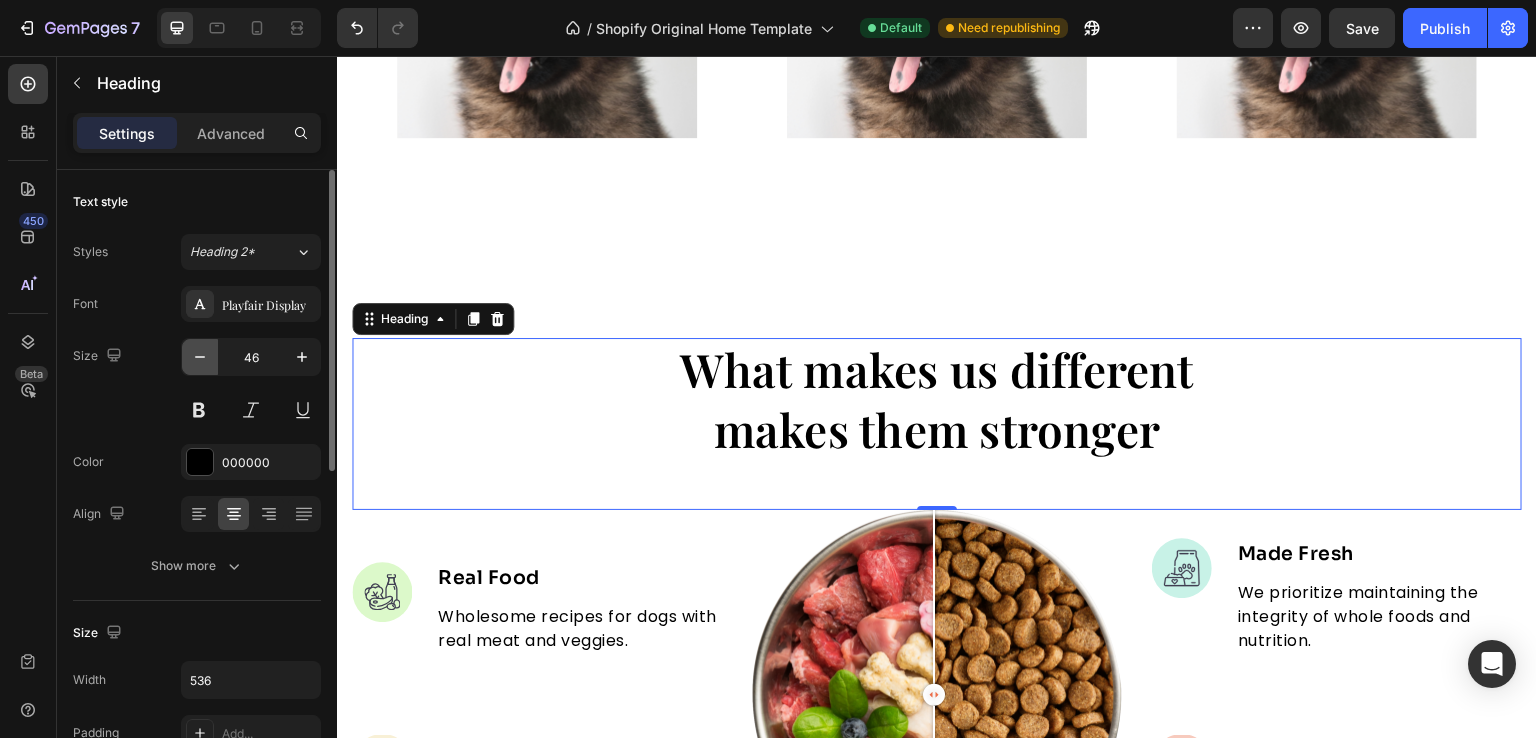 click at bounding box center (200, 357) 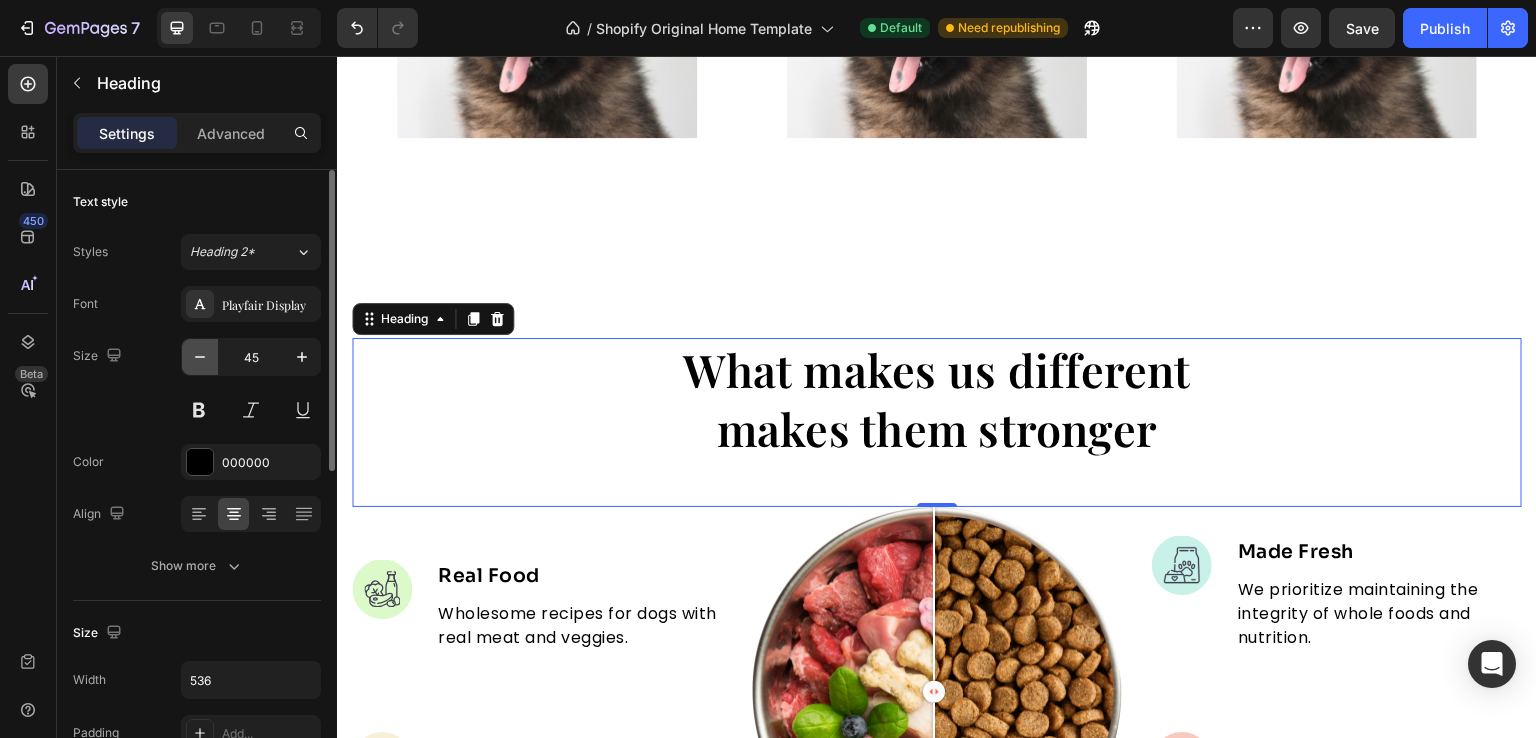 click at bounding box center [200, 357] 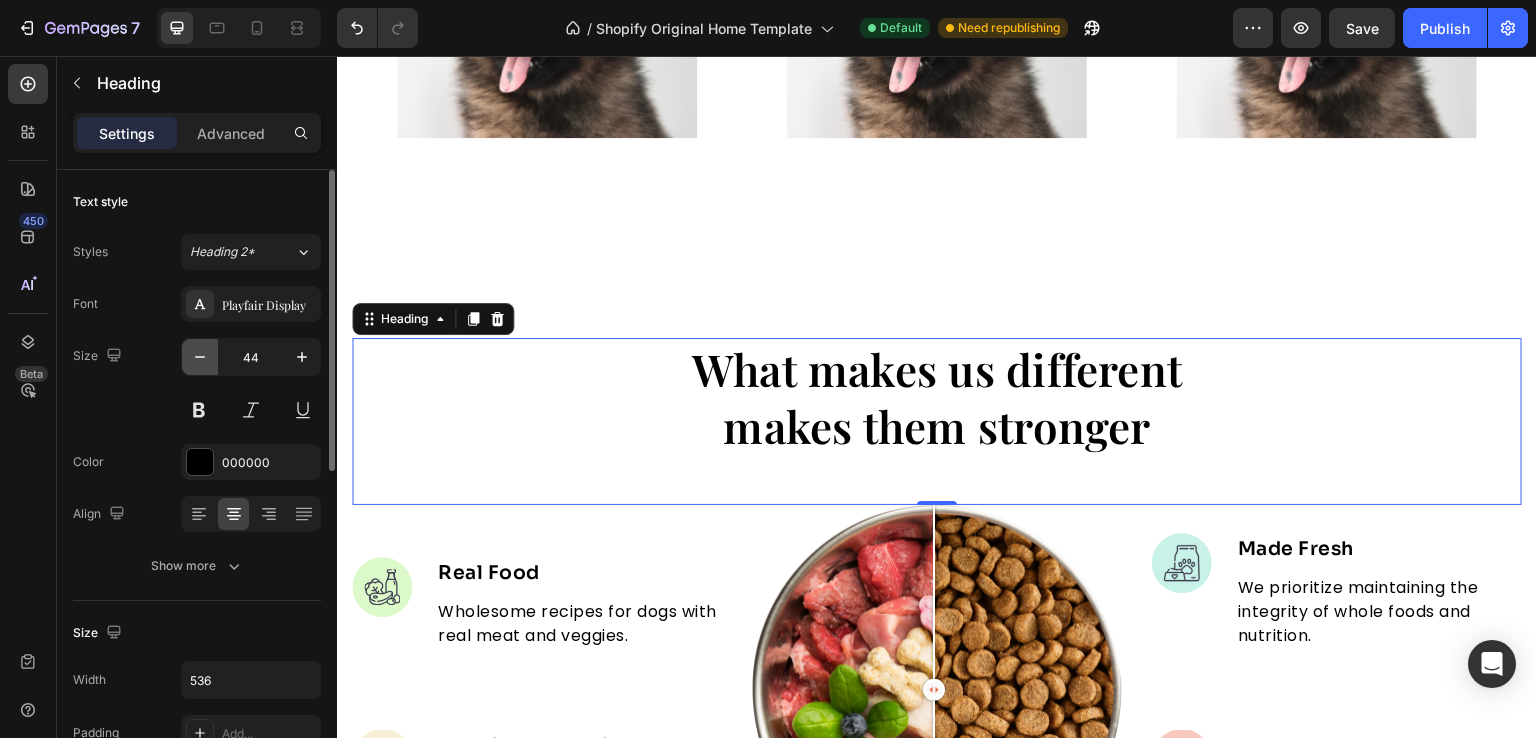 click at bounding box center (200, 357) 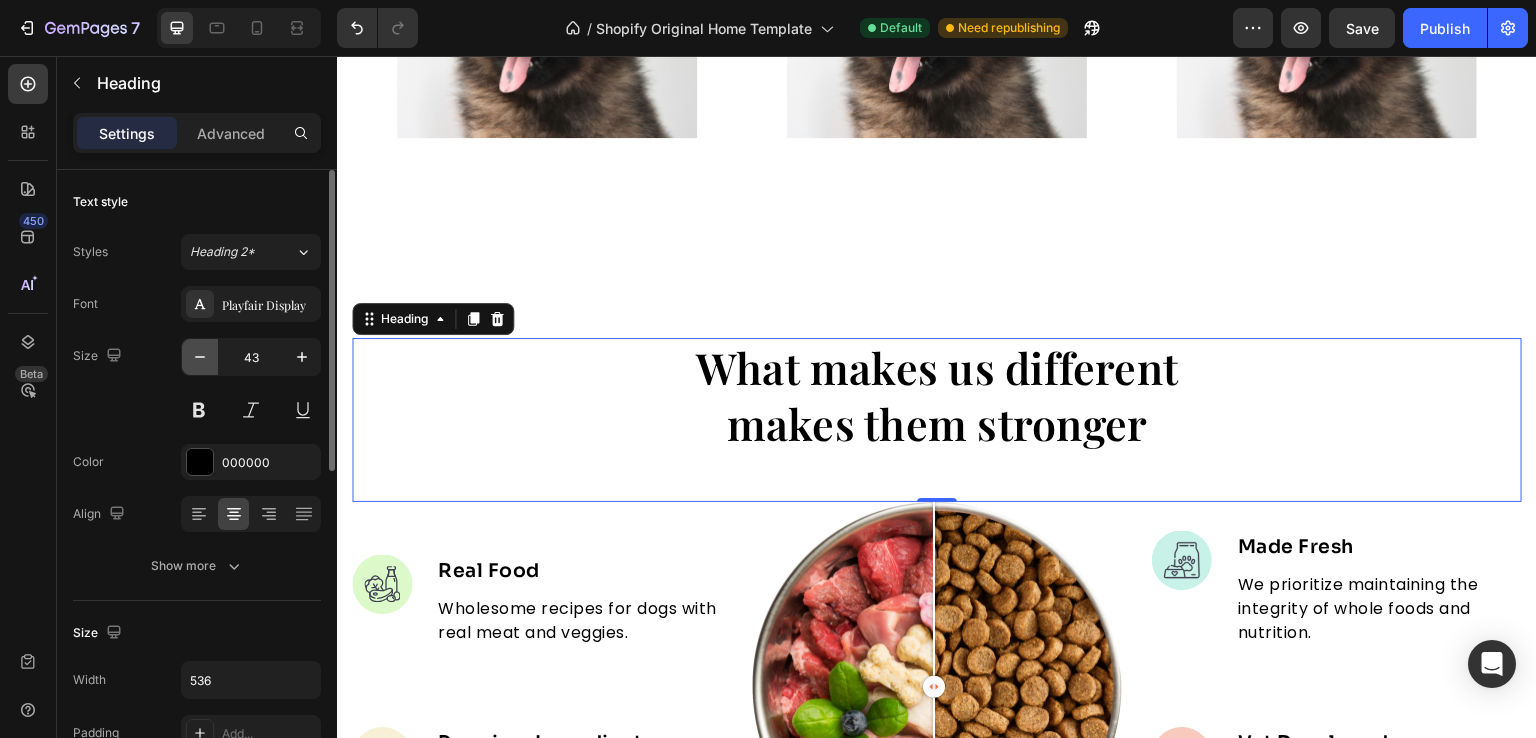 click at bounding box center (200, 357) 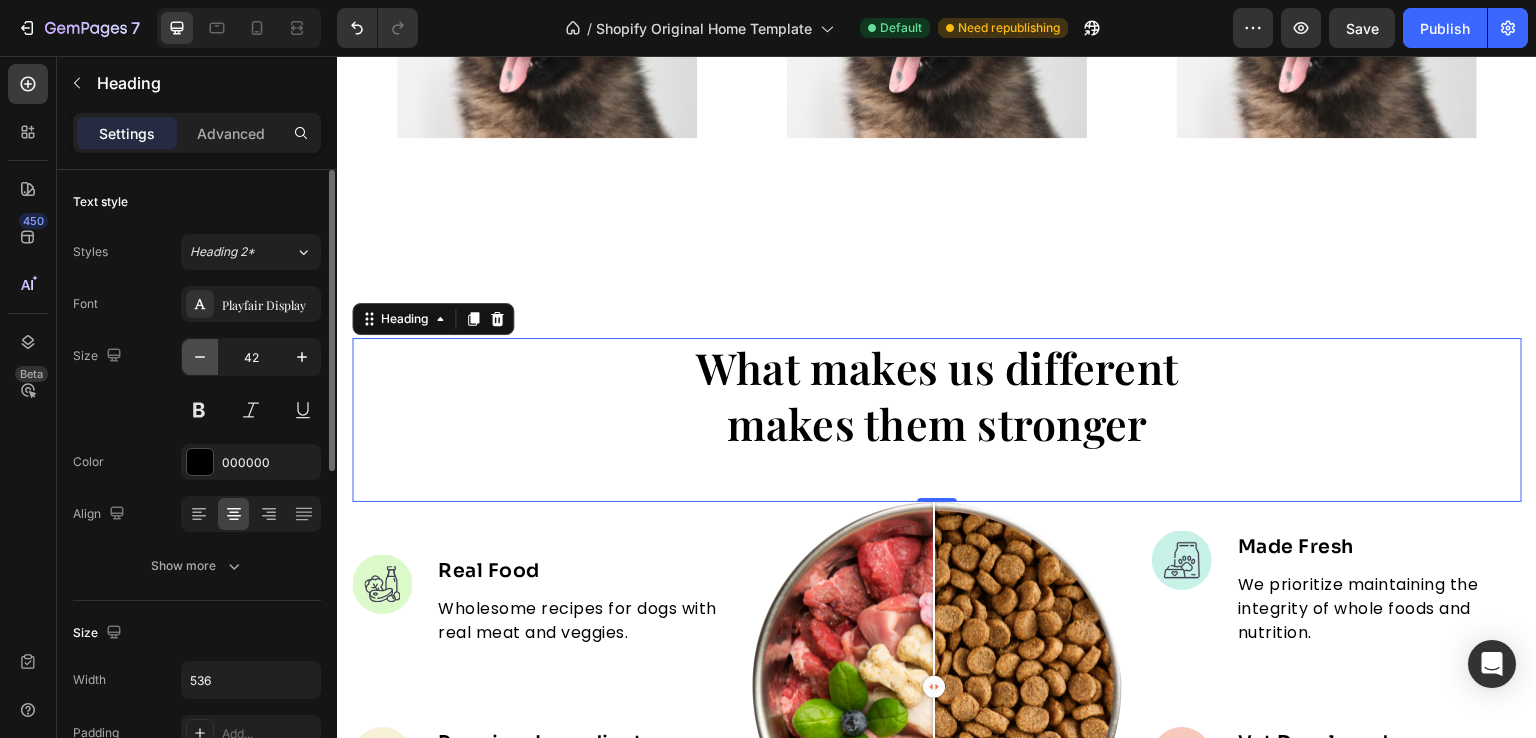 click at bounding box center (200, 357) 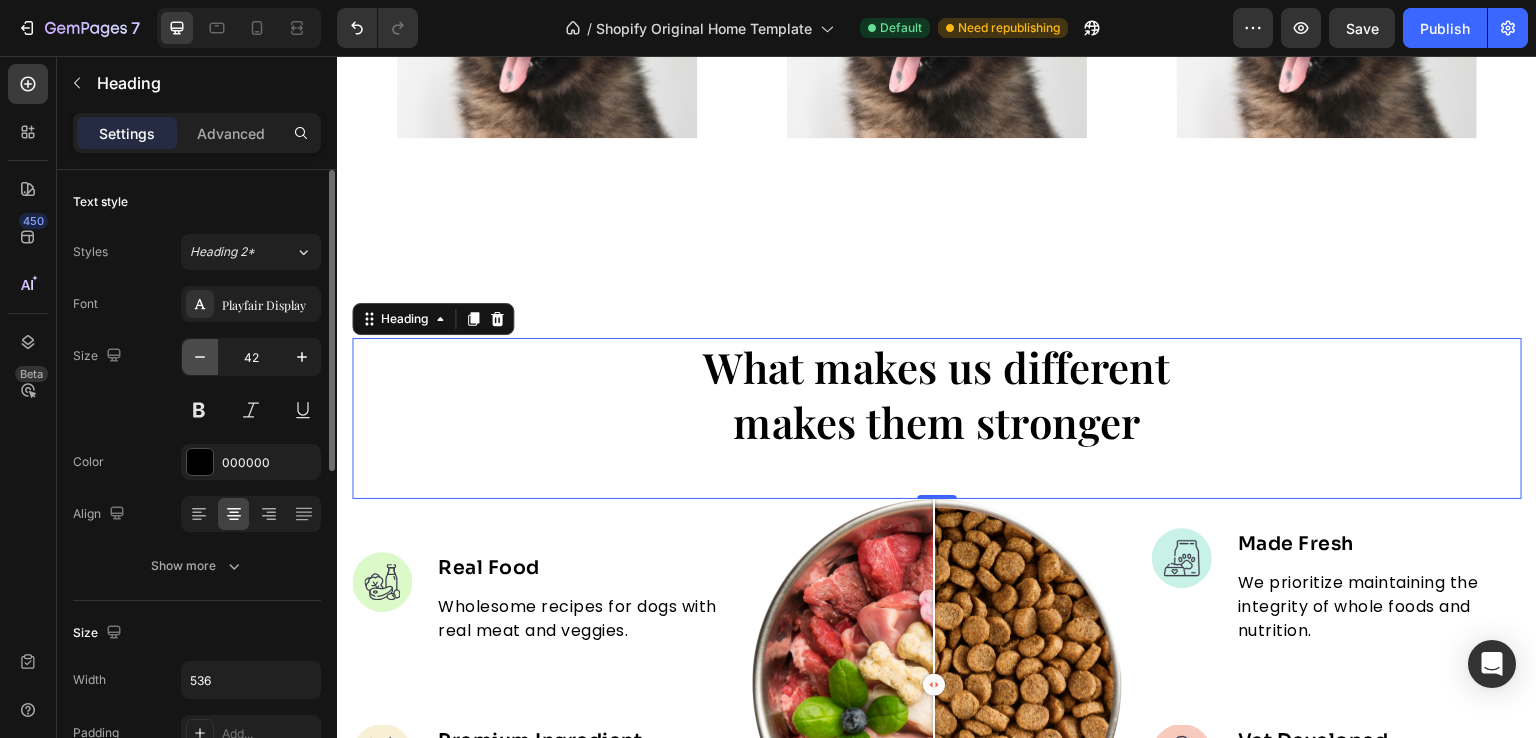 click at bounding box center (200, 357) 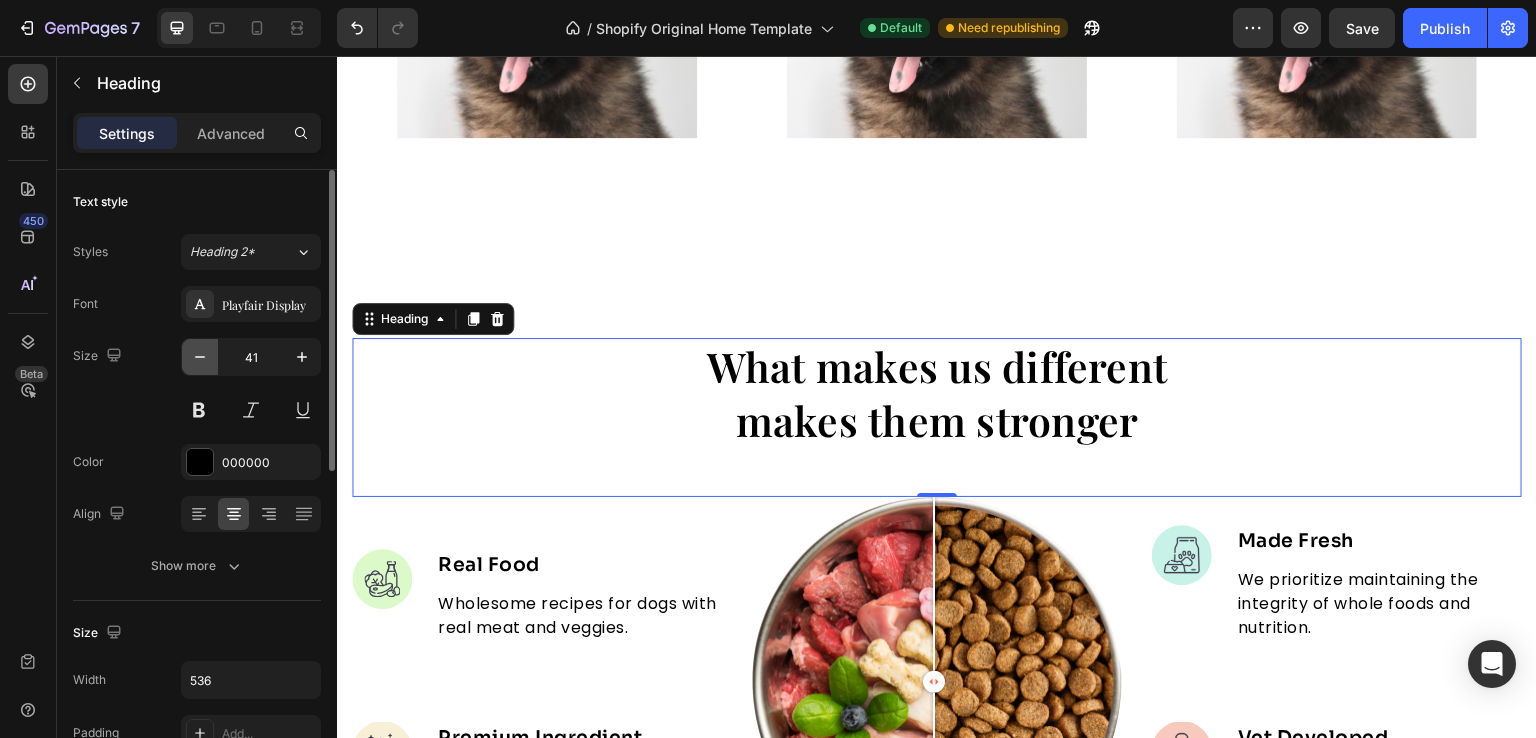 click at bounding box center (200, 357) 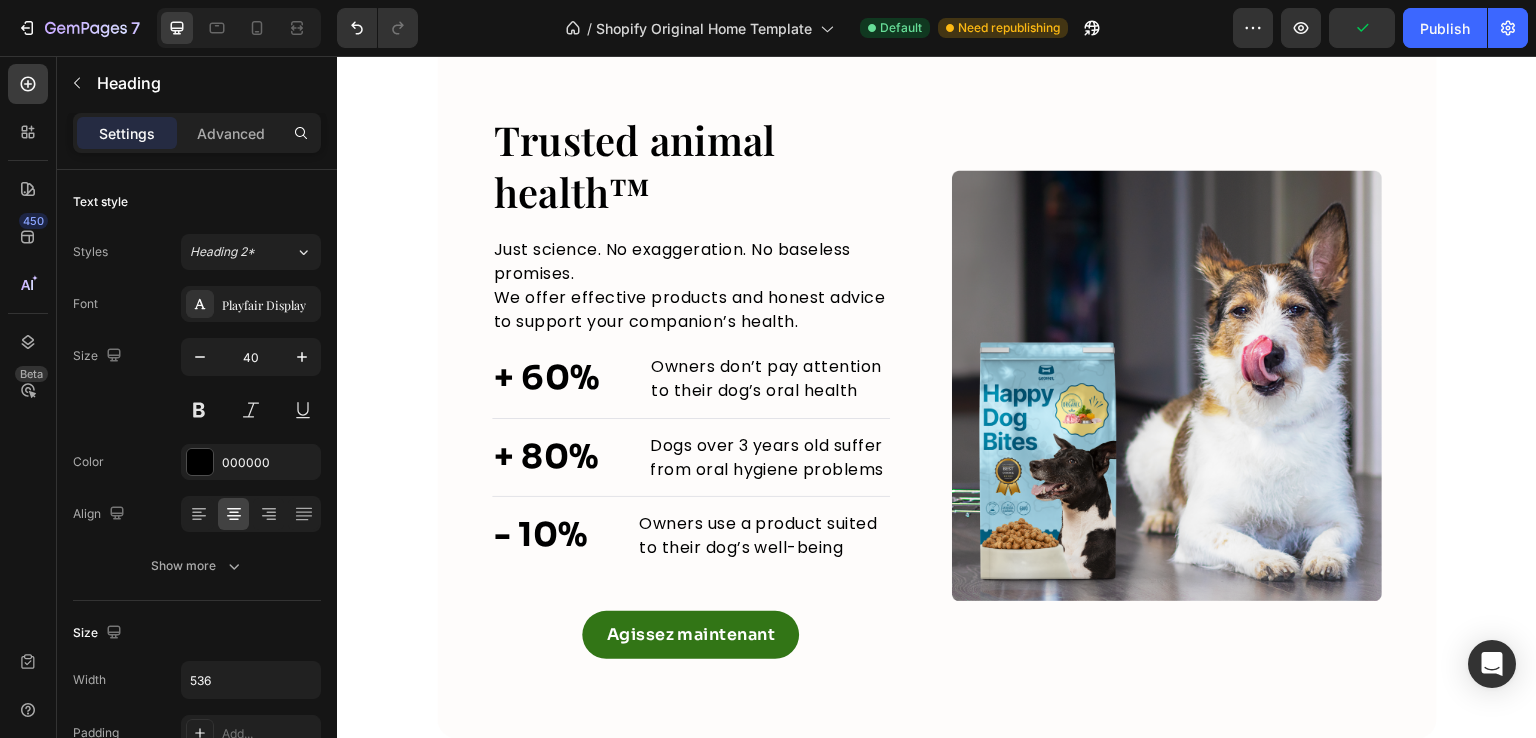scroll, scrollTop: 2240, scrollLeft: 0, axis: vertical 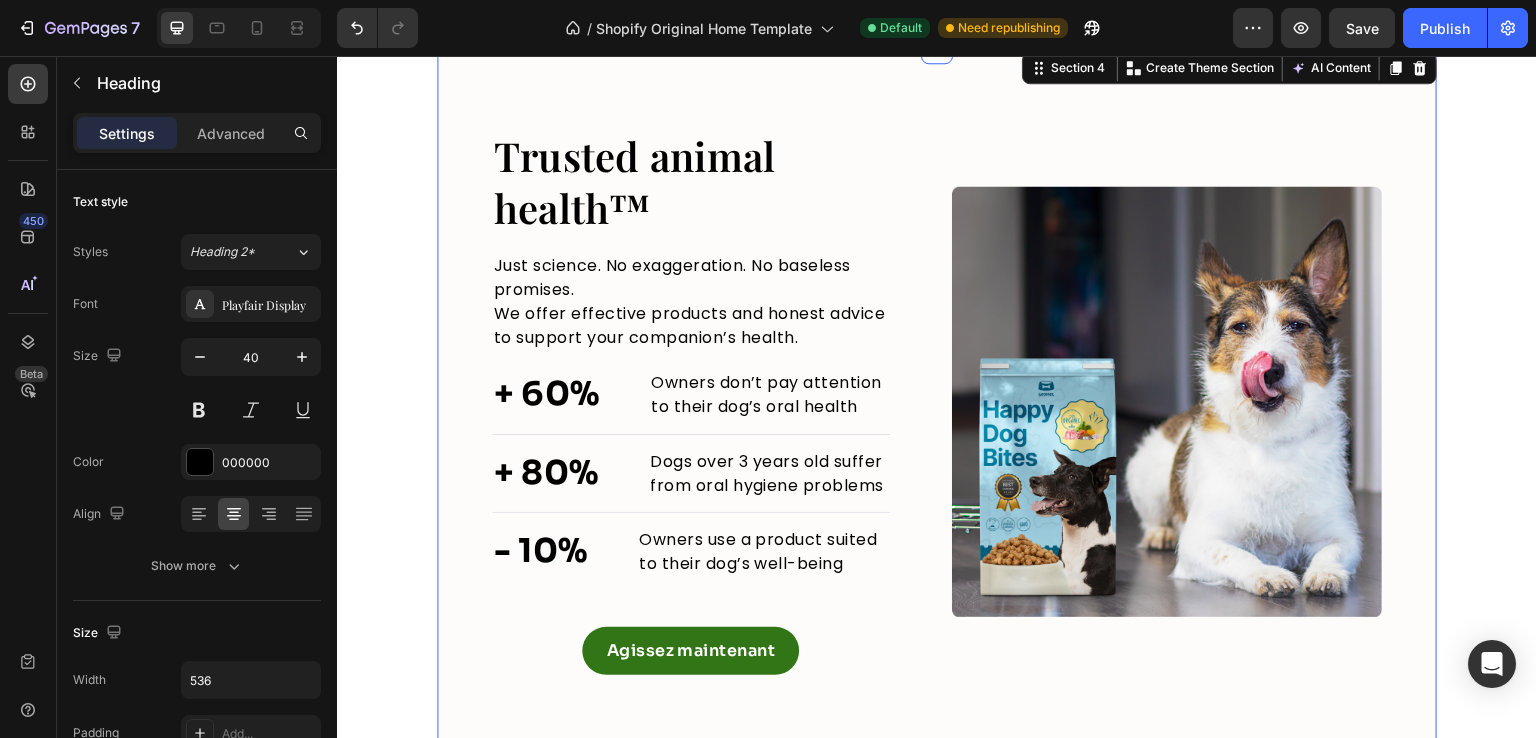 click on "Trusted animal health™ Heading Just science. No exaggeration. No baseless promises. We offer effective products and honest advice to support your companion’s health. Text block + 60% Text block Owners don’t pay attention to their dog’s oral health Text block Advanced list                Title Line + 80% Text block Dogs over 3 years old suffer from oral hygiene problems Text block Advanced list                Title Line - 10% Text block Owners use a product suited to their dog’s well-being Text block Advanced list Agissez maintenant Button Row Image Image Row Section 4   You can create reusable sections Create Theme Section AI Content Write with GemAI What would you like to describe here? Tone and Voice Persuasive Product Show more Generate" at bounding box center [937, 401] 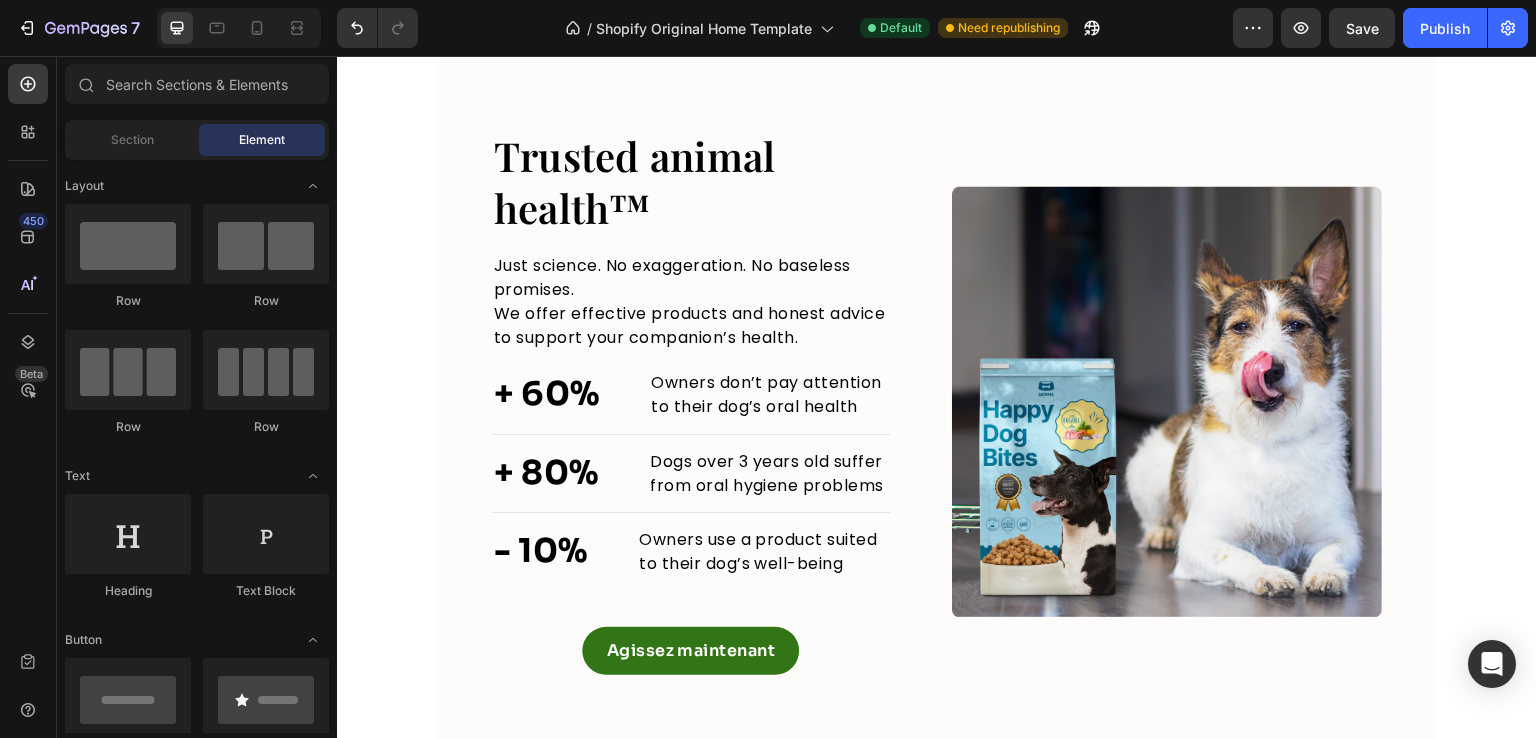 click on "Trusted animal health™ Heading Just science. No exaggeration. No baseless promises. We offer effective products and honest advice to support your companion’s health. Text block + 60% Text block Owners don’t pay attention to their dog’s oral health Text block Advanced list                Title Line + 80% Text block Dogs over 3 years old suffer from oral hygiene problems Text block Advanced list                Title Line - 10% Text block Owners use a product suited to their dog’s well-being Text block Advanced list Agissez maintenant Button Row Image Image Row Section 4" at bounding box center (937, 401) 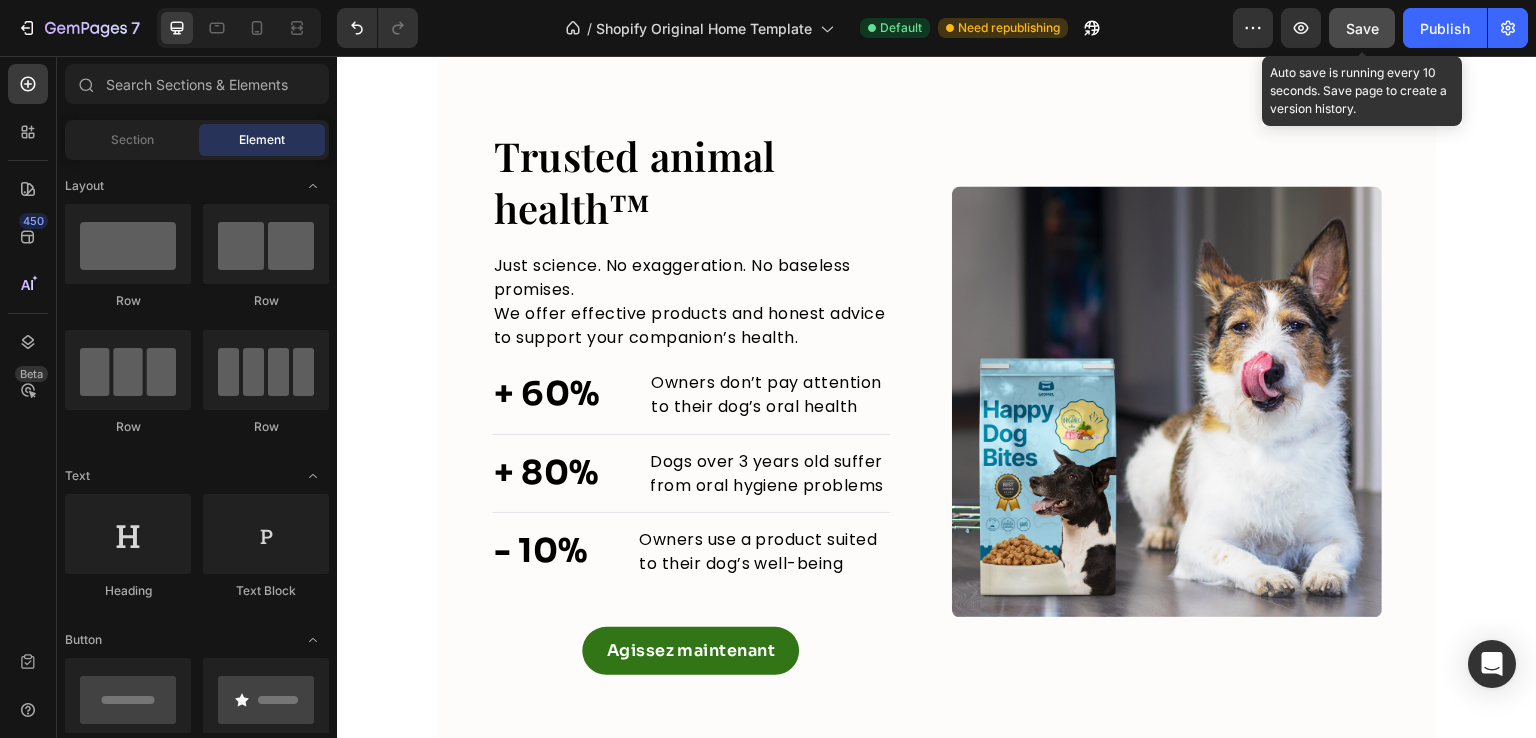 click on "Save" at bounding box center (1362, 28) 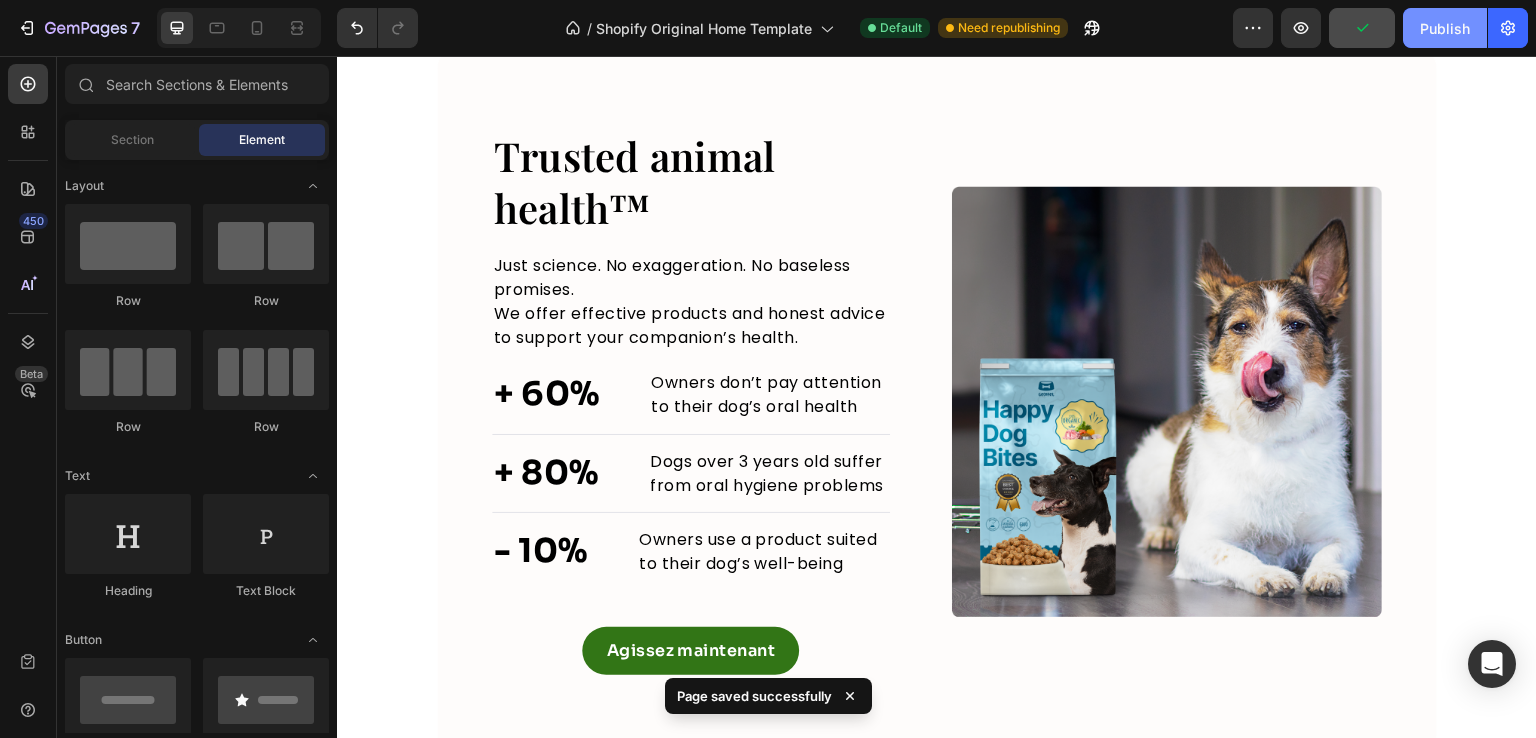 click on "Publish" at bounding box center (1445, 28) 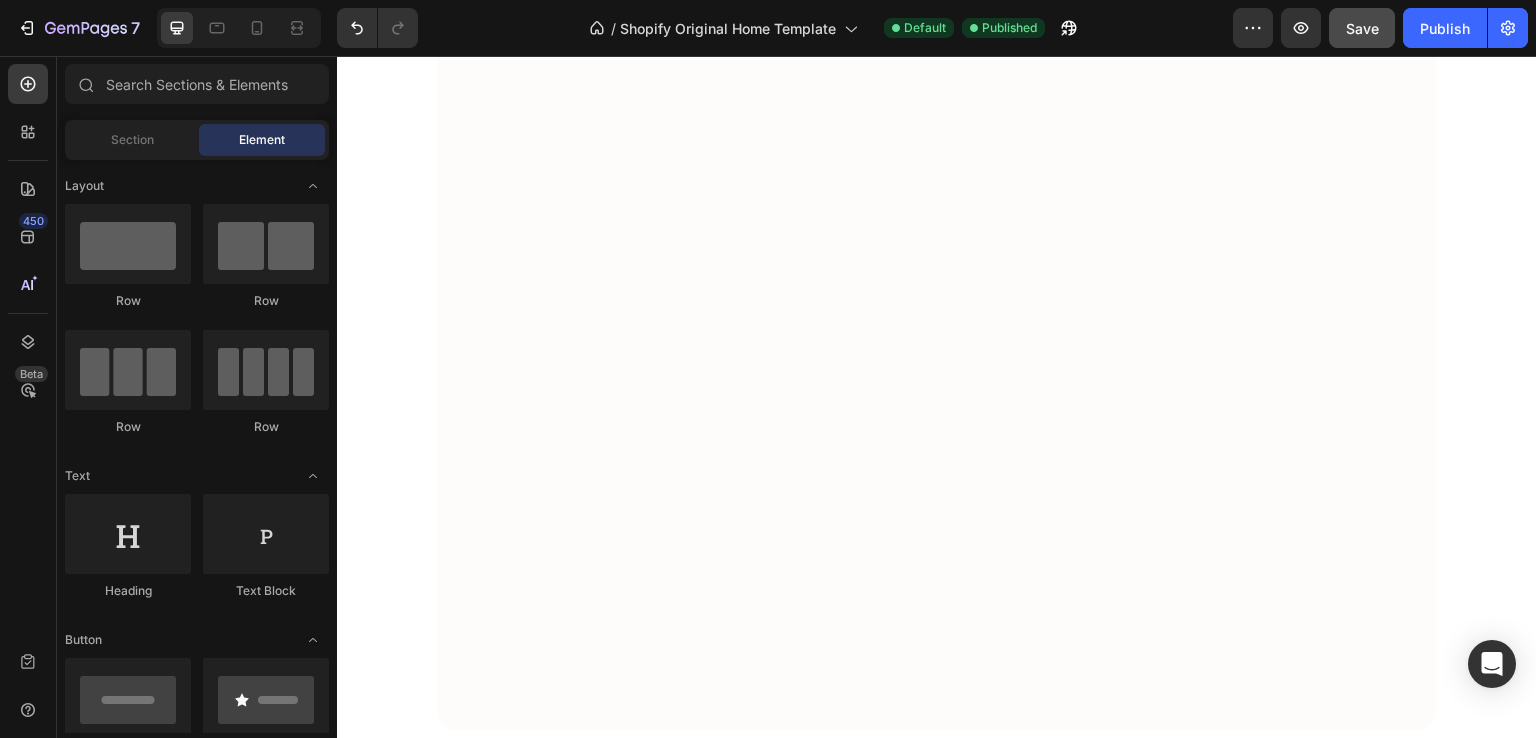 scroll, scrollTop: 0, scrollLeft: 0, axis: both 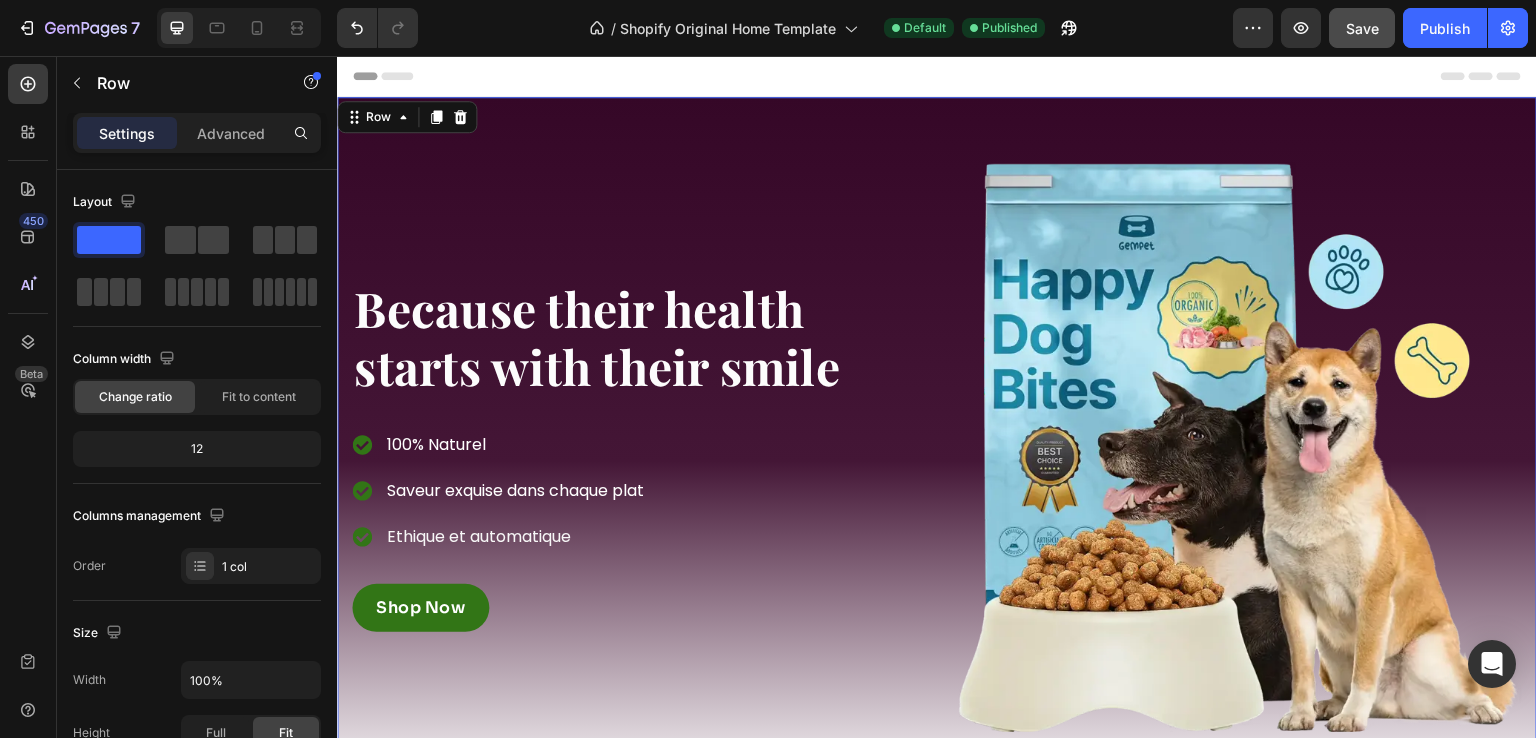 click on "Because their health starts with their smile Heading 100% Naturel Saveur exquise dans chaque plat Ethique et automatique Item list Shop Now Button Row Image Row Row   0" at bounding box center (937, 447) 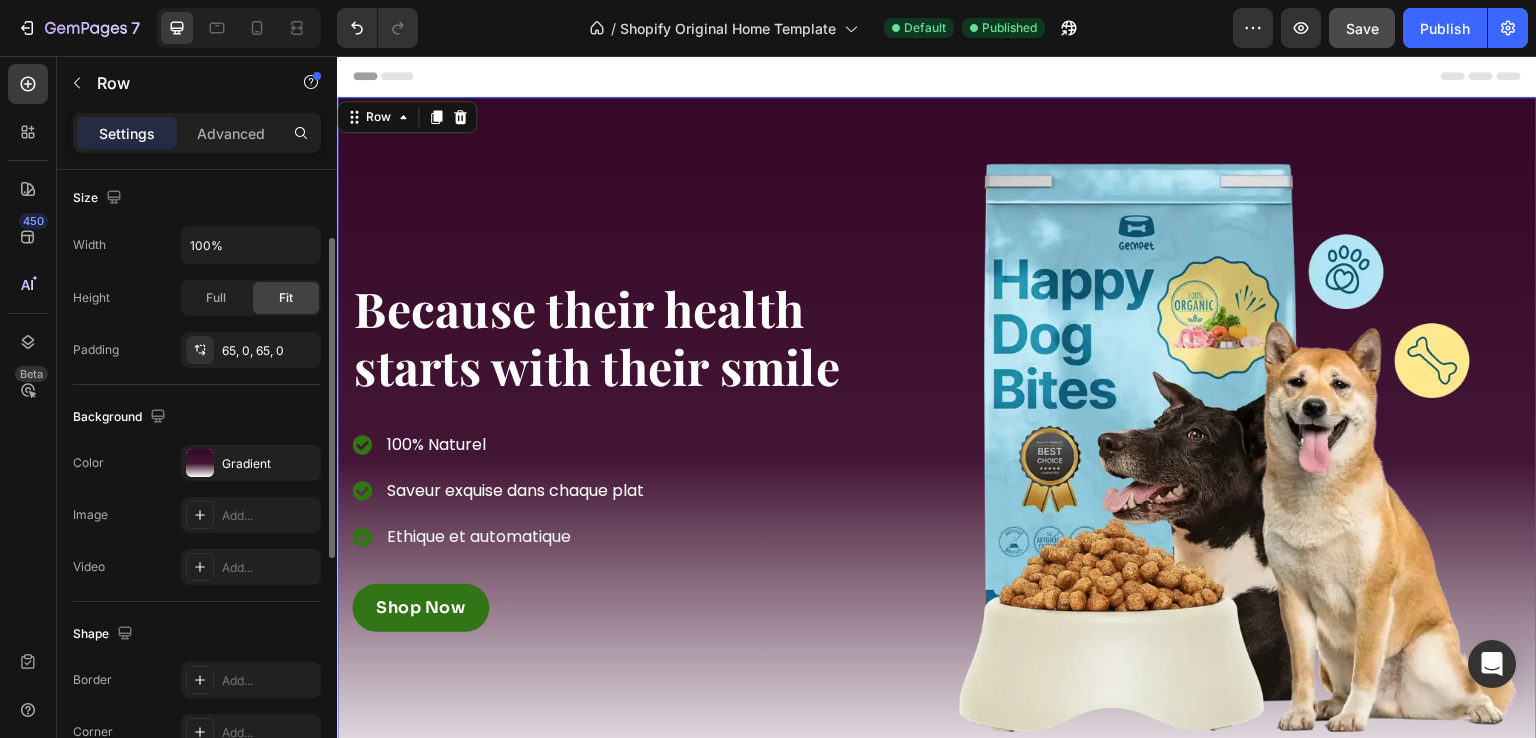 scroll, scrollTop: 459, scrollLeft: 0, axis: vertical 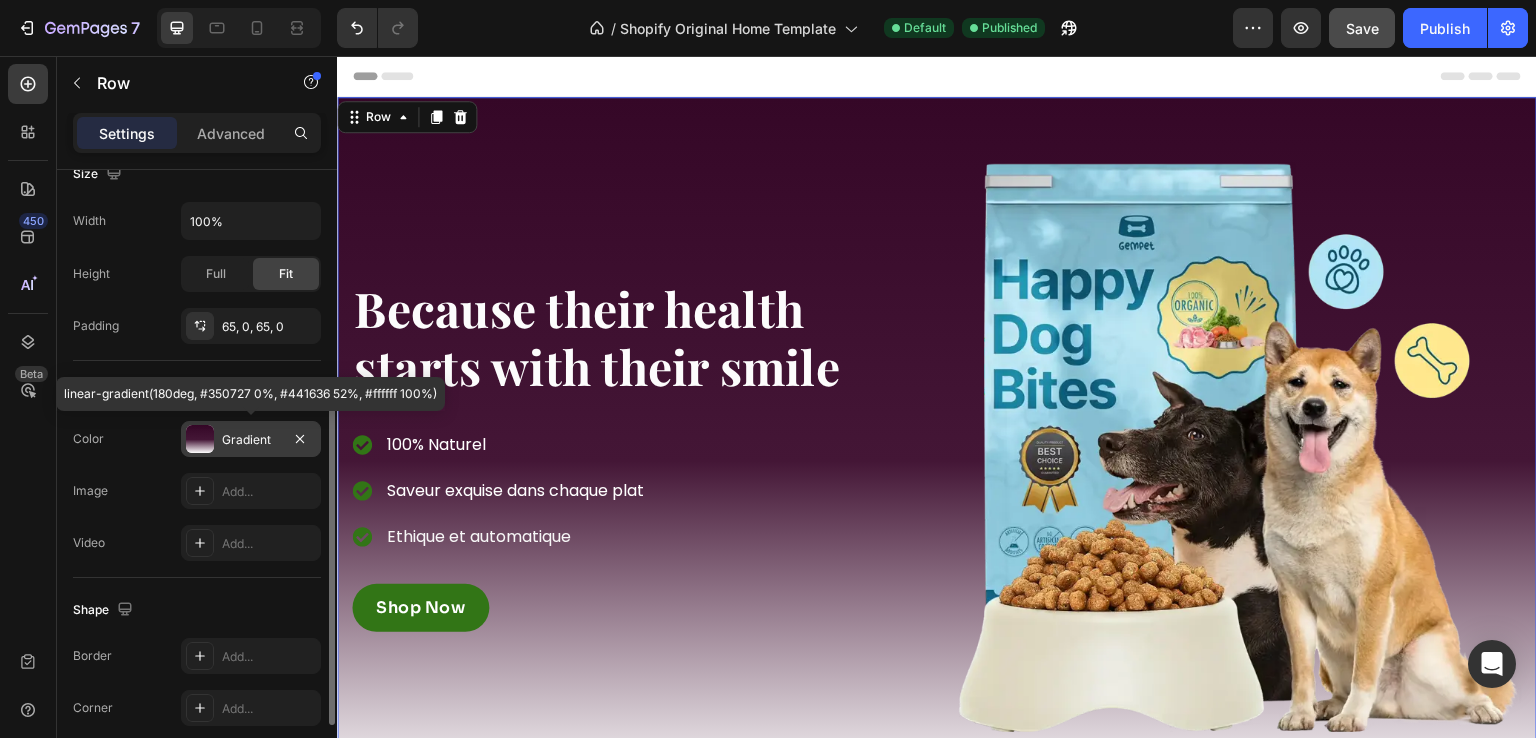 click on "Gradient" at bounding box center [251, 440] 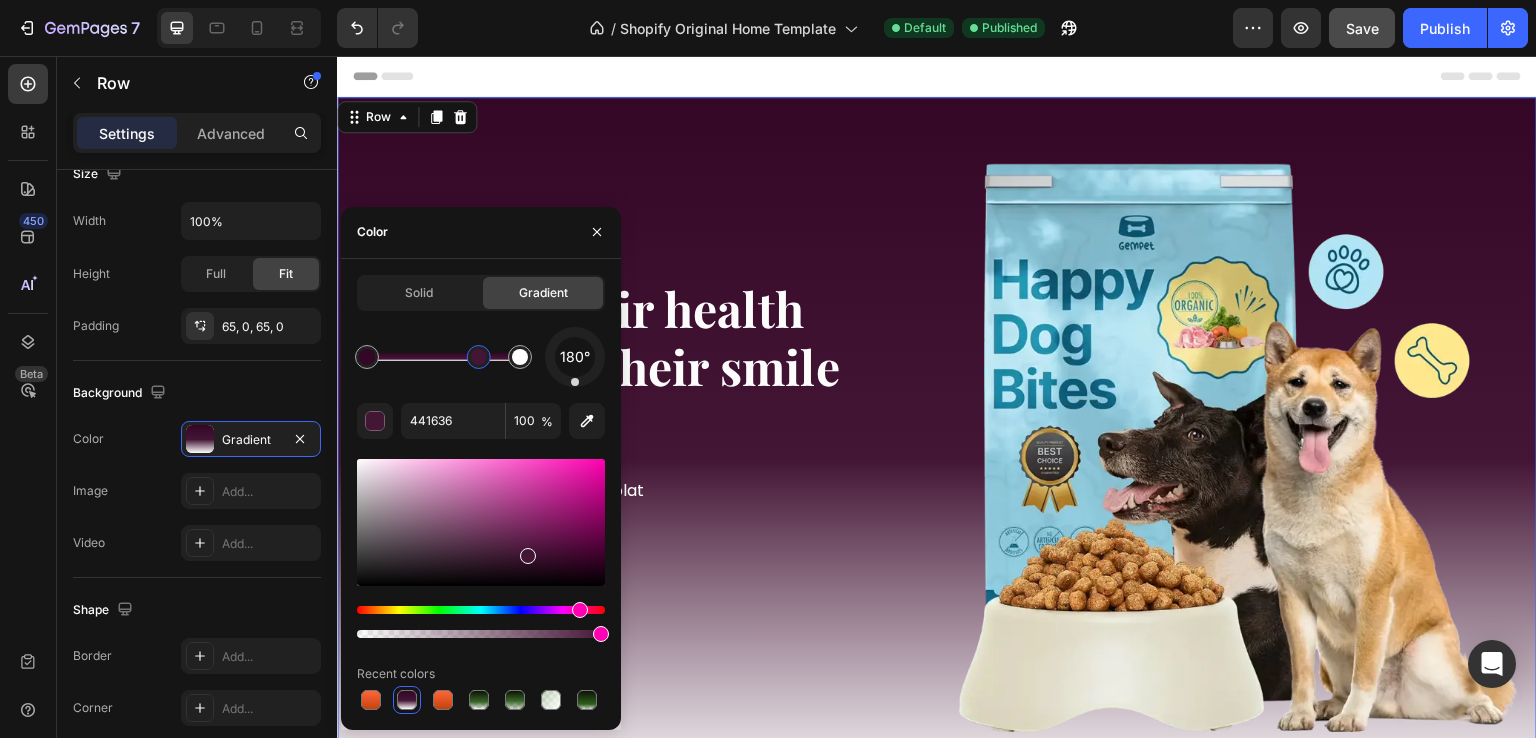 drag, startPoint x: 444, startPoint y: 361, endPoint x: 482, endPoint y: 365, distance: 38.209946 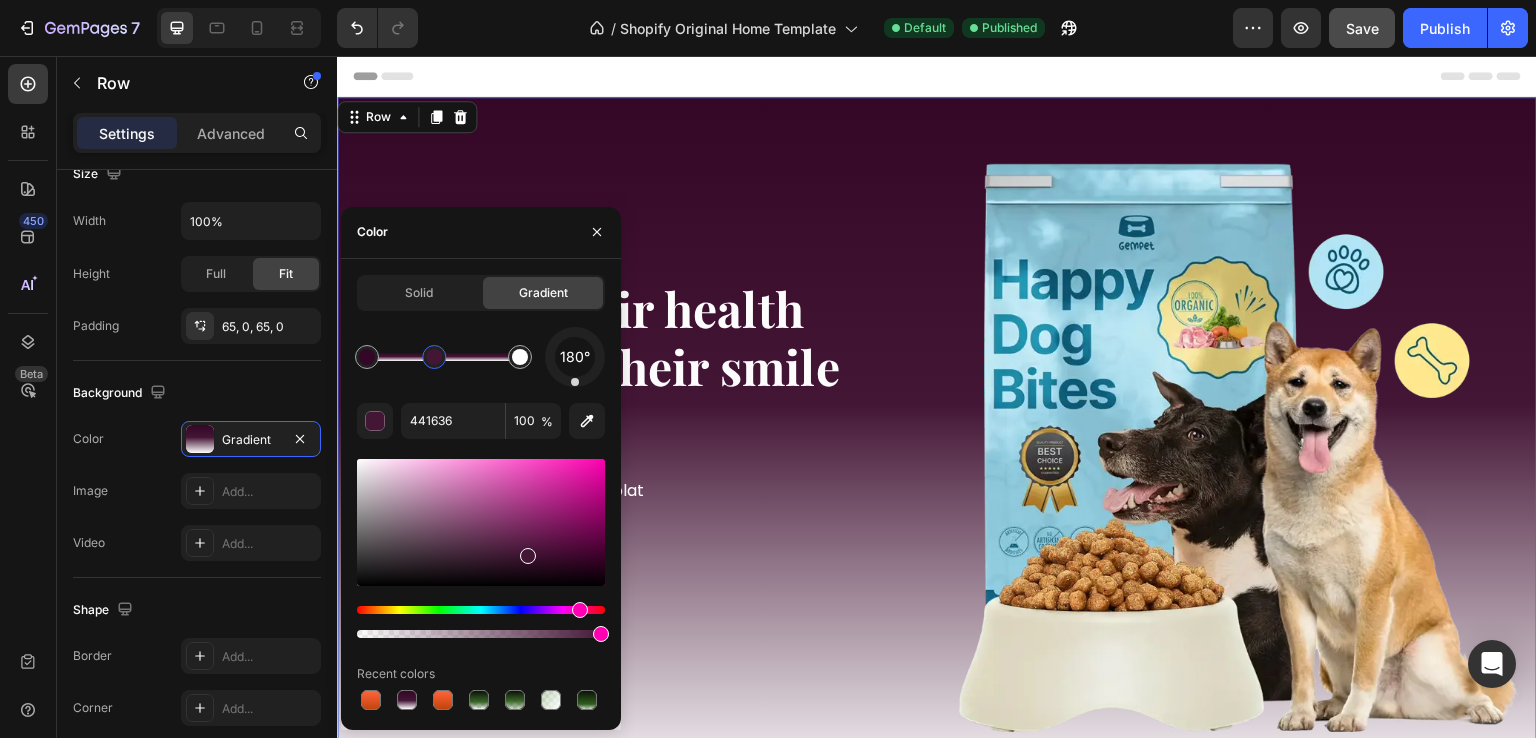 drag, startPoint x: 482, startPoint y: 365, endPoint x: 435, endPoint y: 365, distance: 47 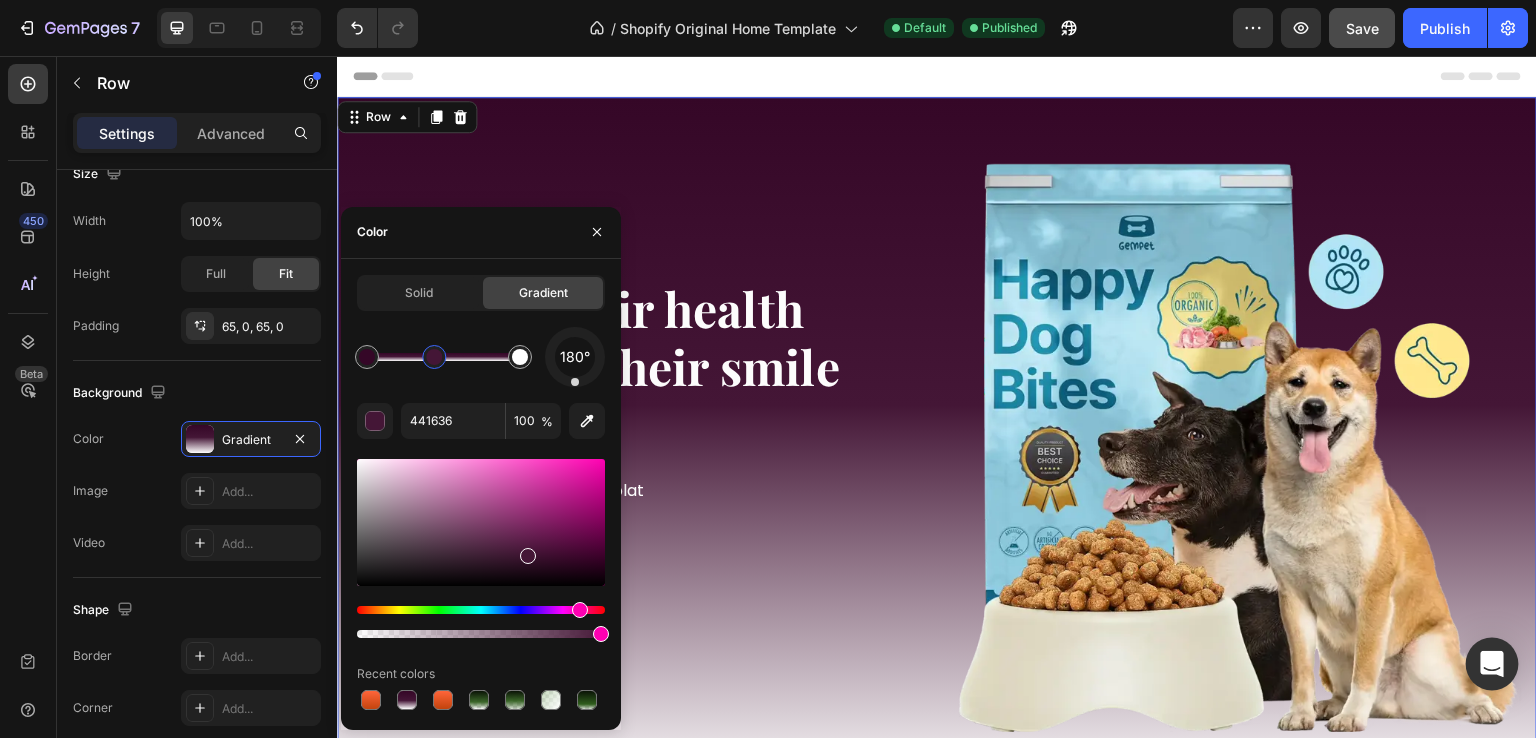 click 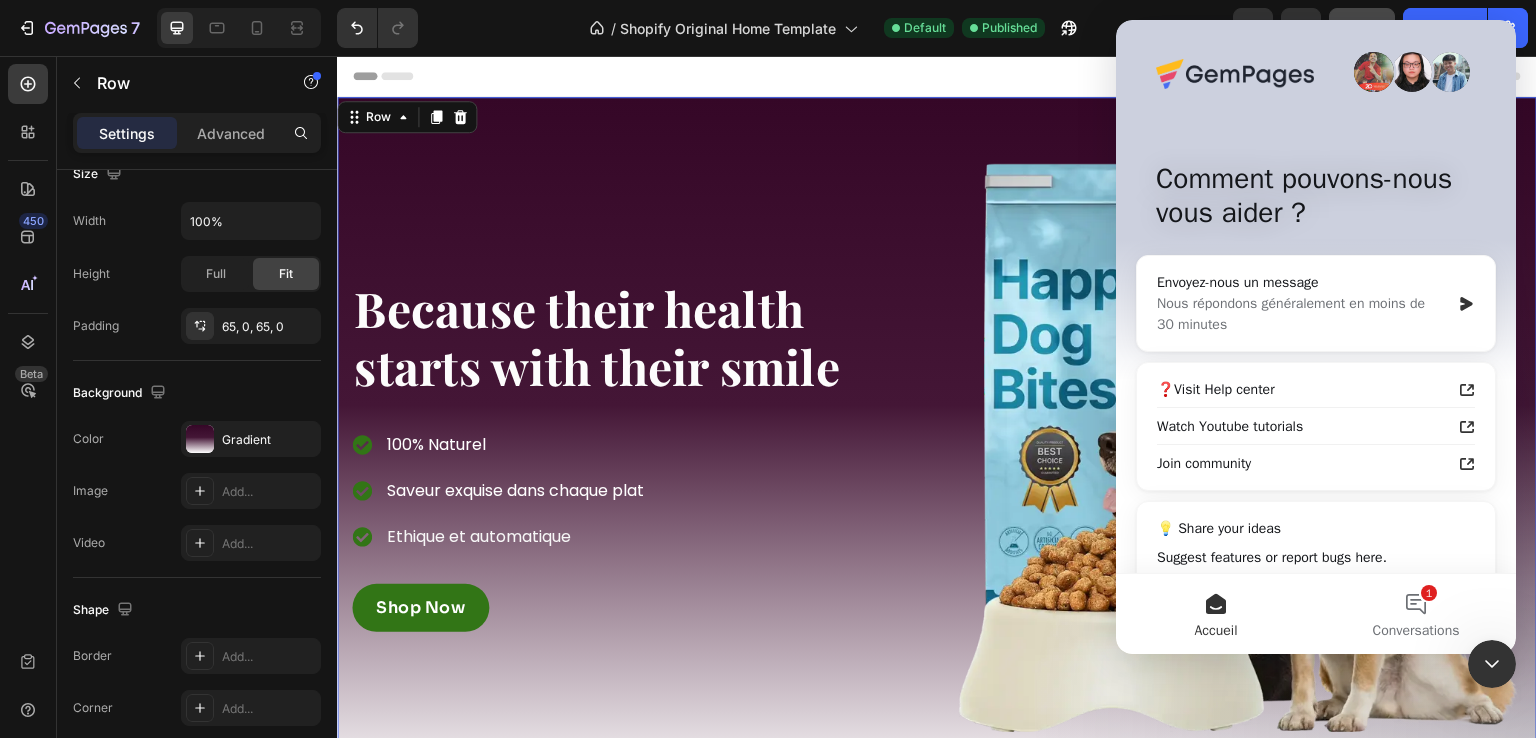 scroll, scrollTop: 0, scrollLeft: 0, axis: both 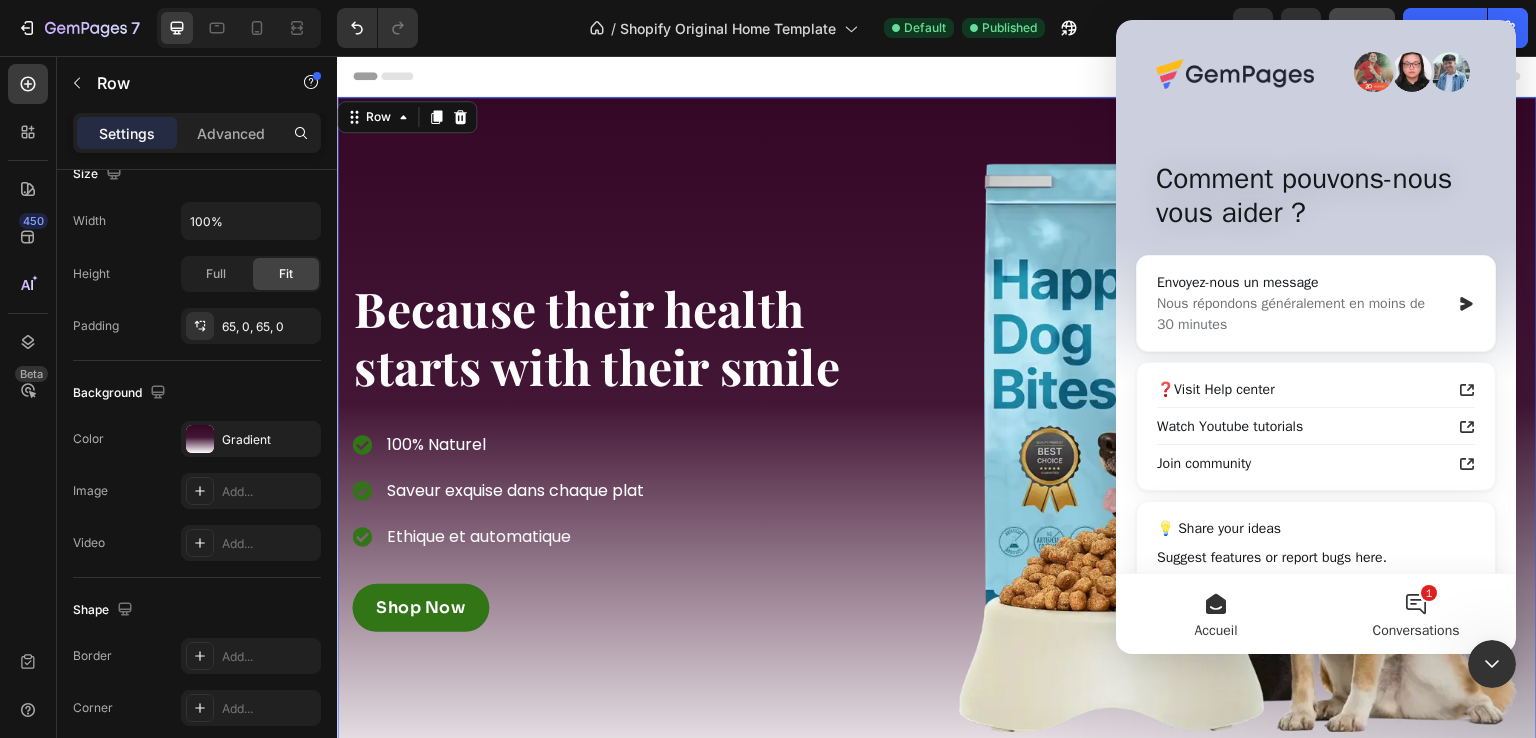 click on "1 Conversations" at bounding box center (1416, 614) 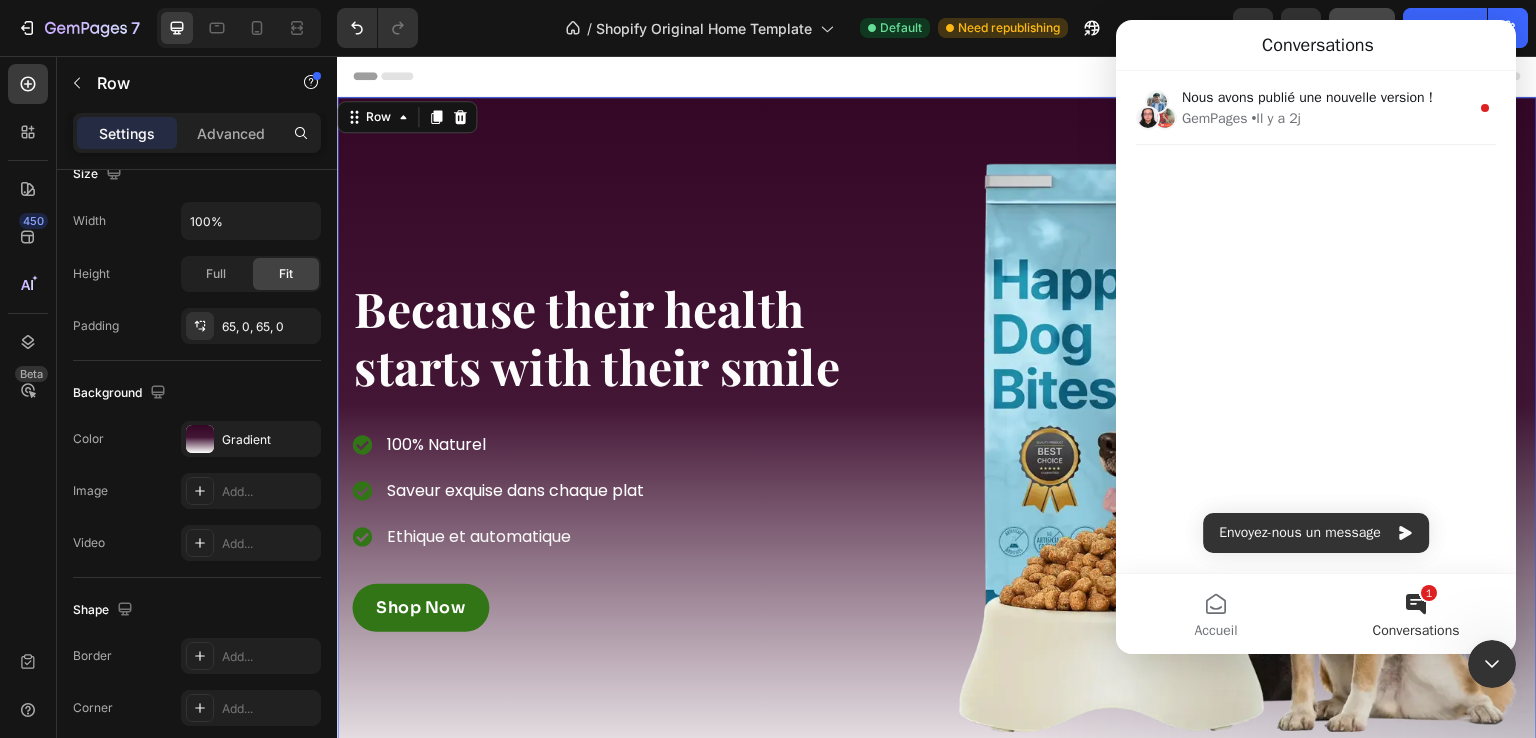 click 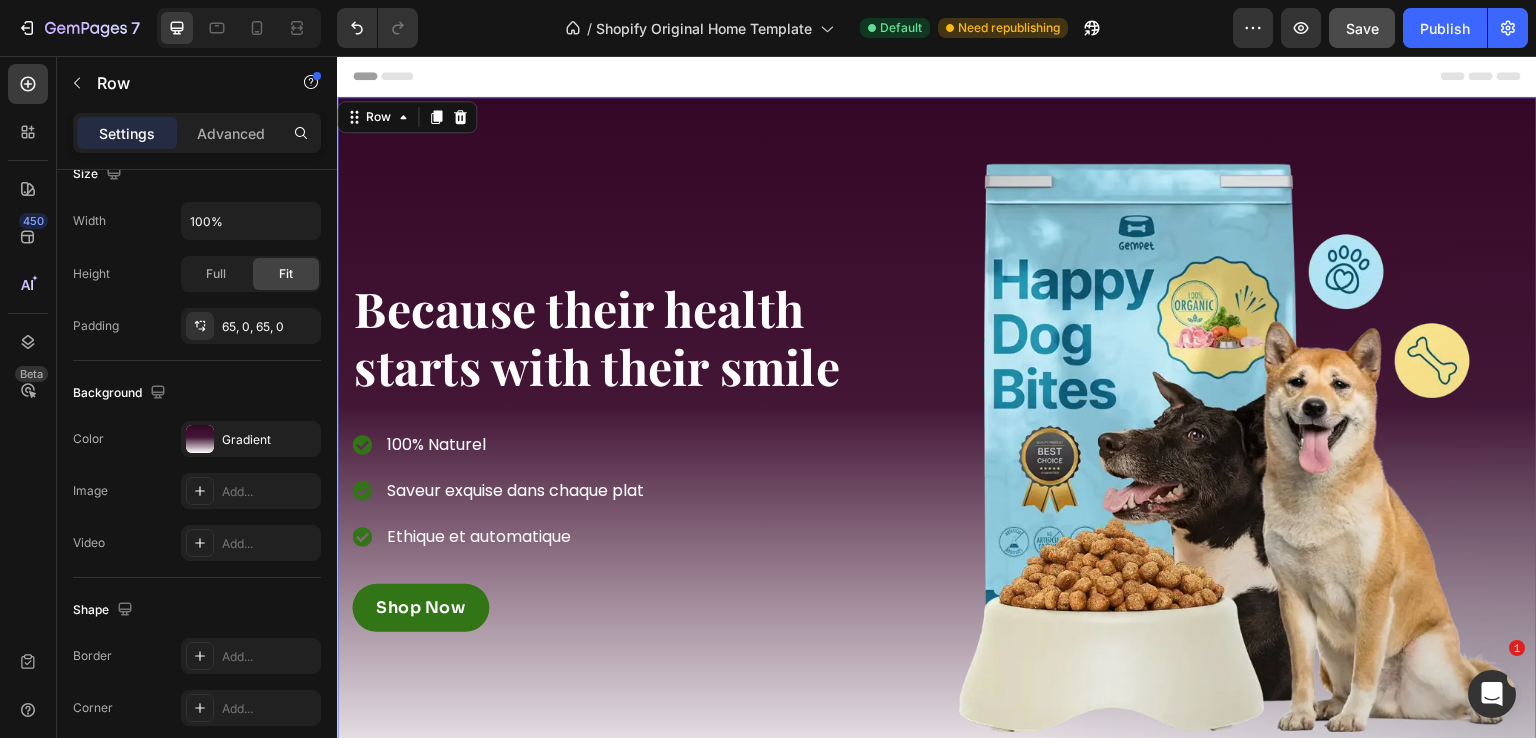 scroll, scrollTop: 0, scrollLeft: 0, axis: both 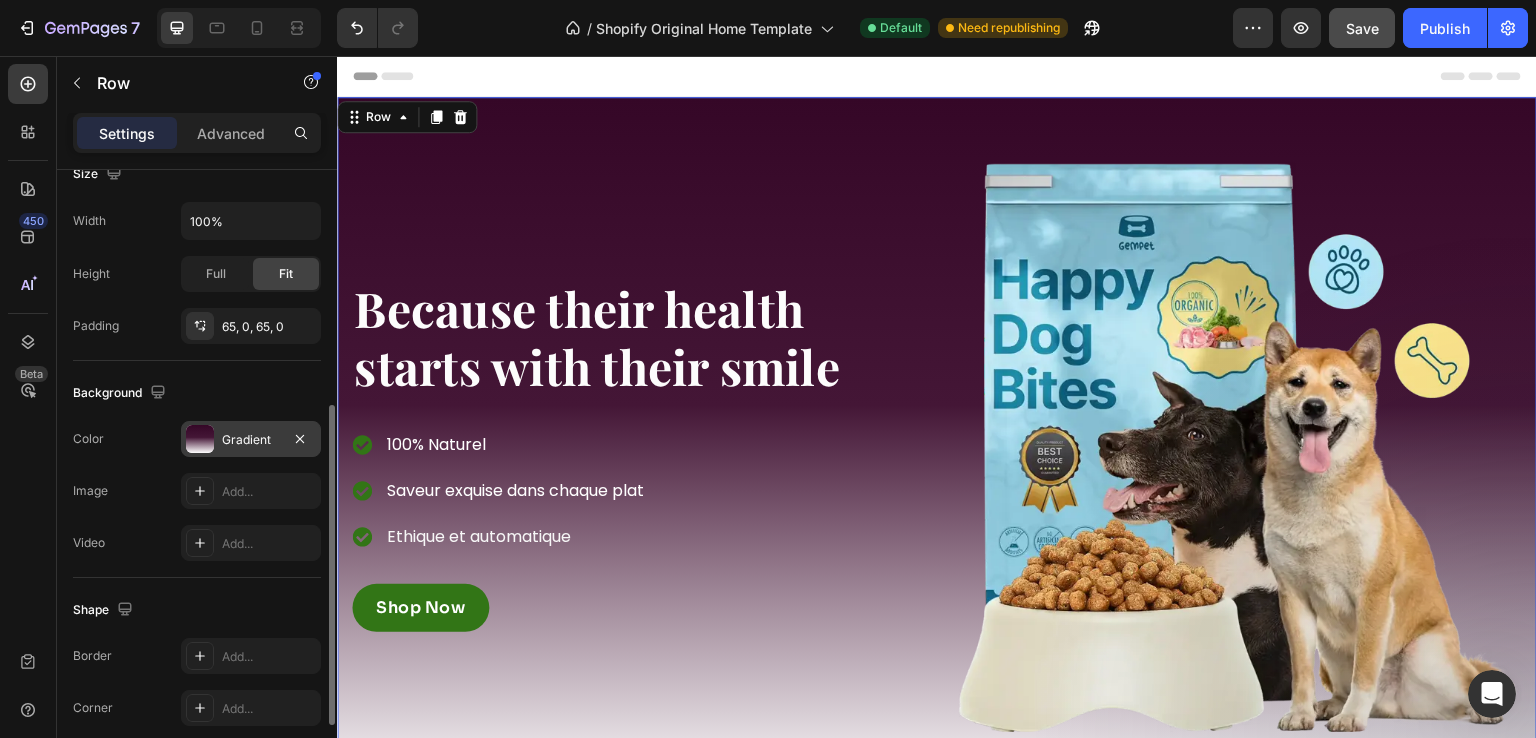 click on "Gradient" at bounding box center (251, 440) 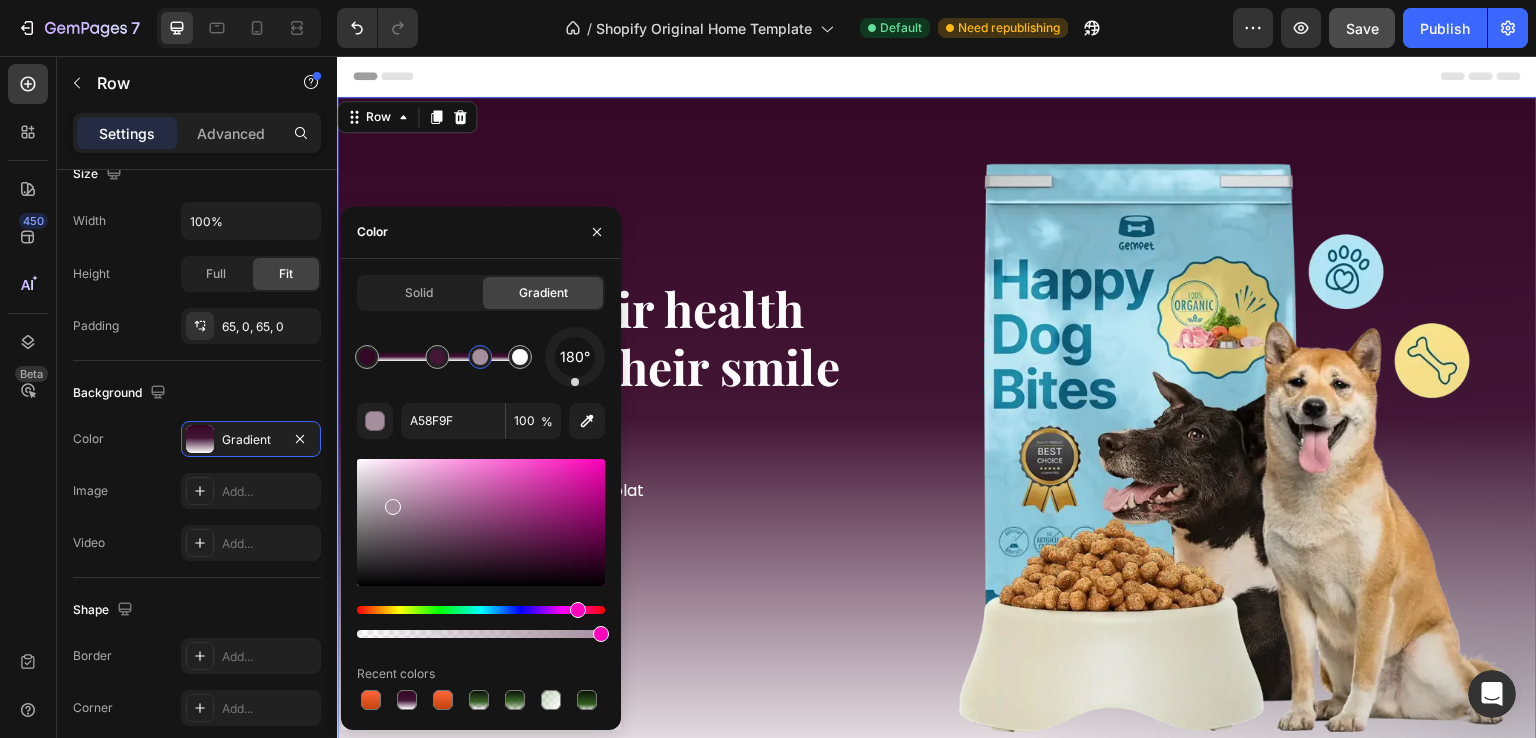 click 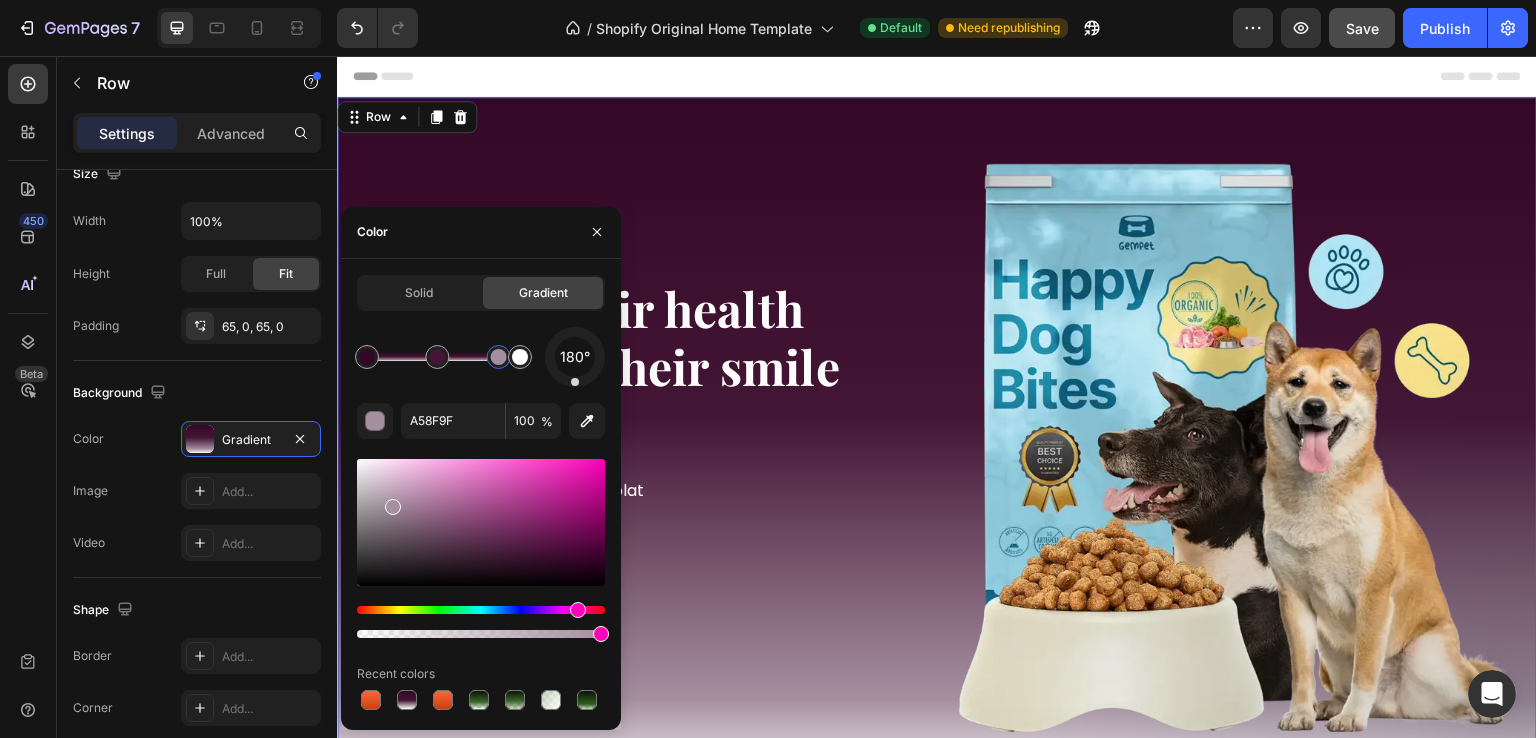drag, startPoint x: 484, startPoint y: 358, endPoint x: 500, endPoint y: 359, distance: 16.03122 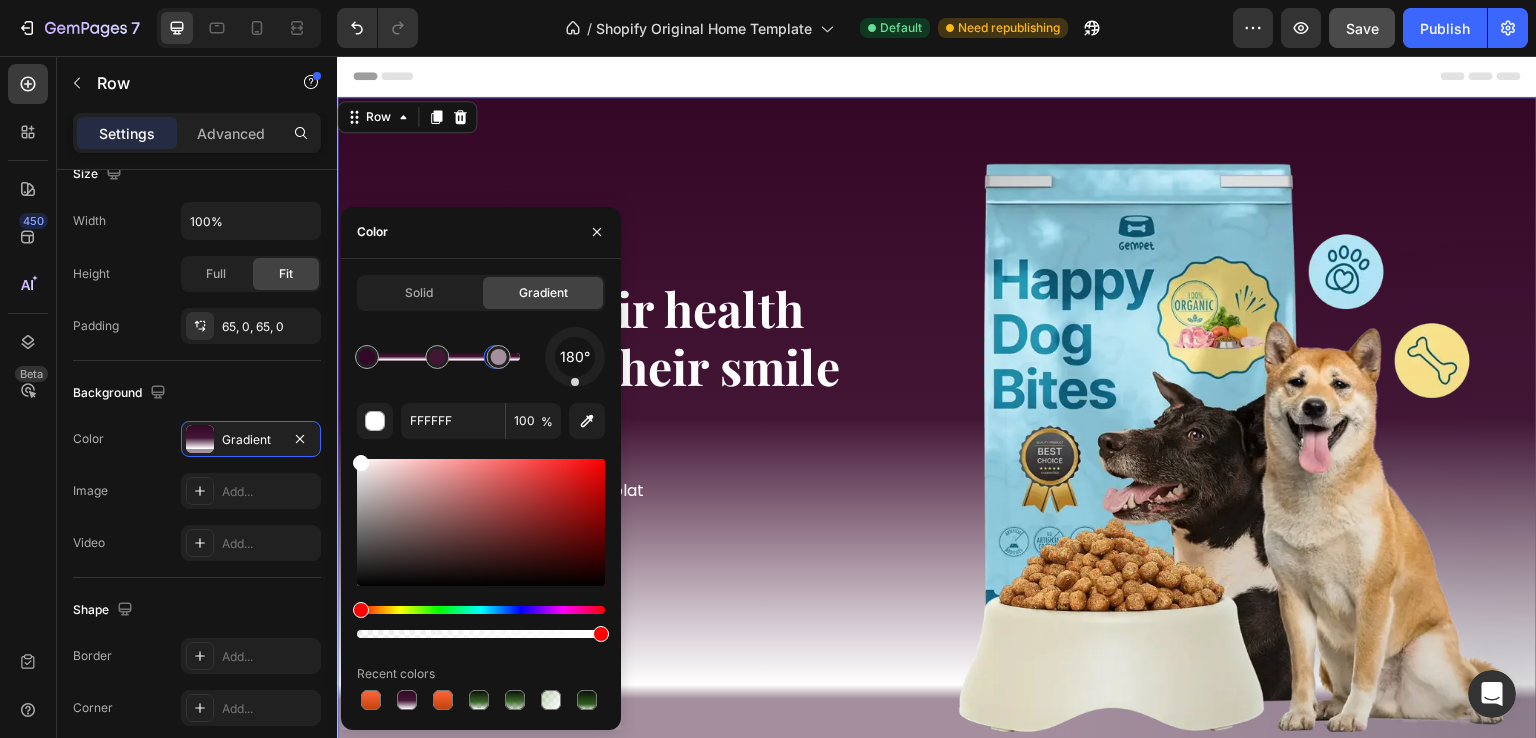 drag, startPoint x: 502, startPoint y: 361, endPoint x: 524, endPoint y: 361, distance: 22 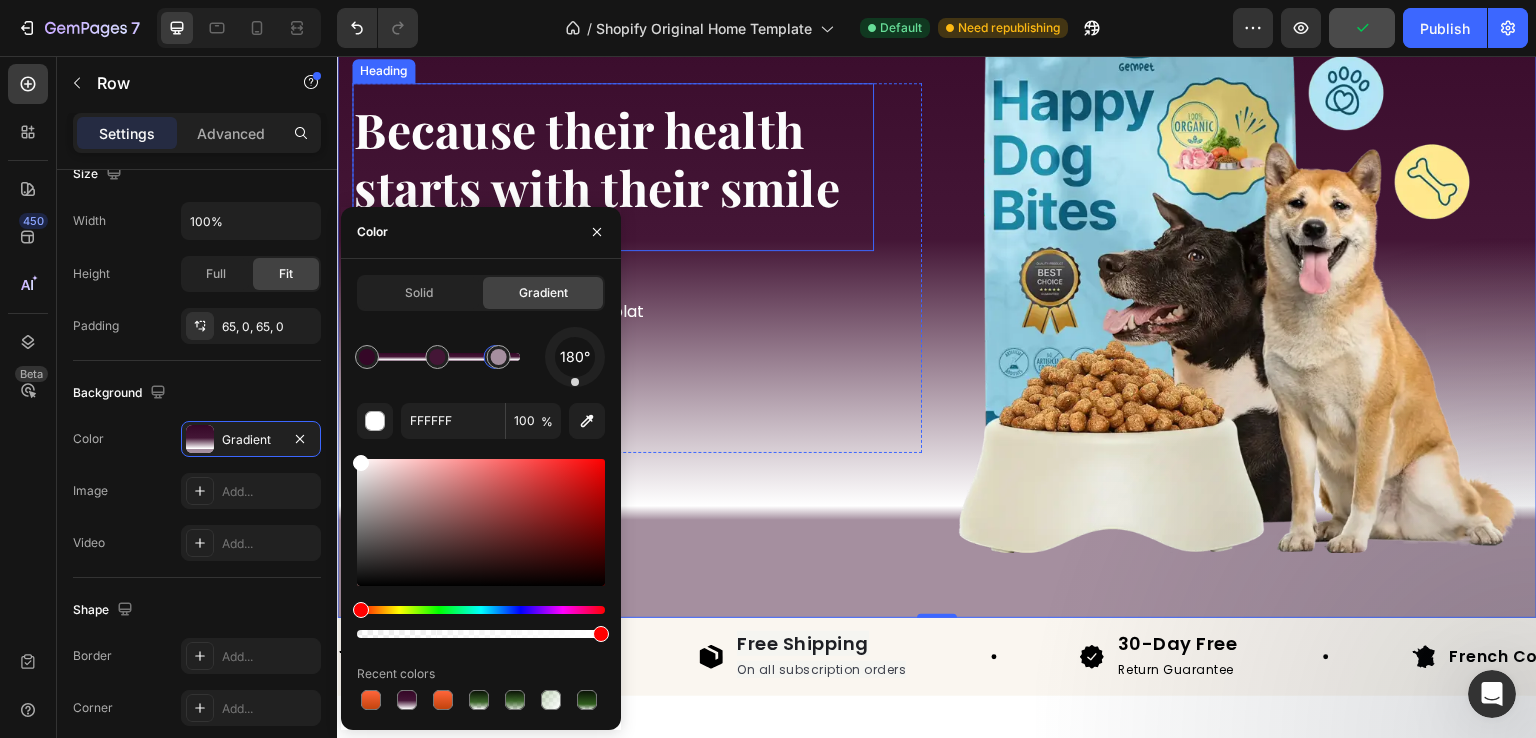 scroll, scrollTop: 100, scrollLeft: 0, axis: vertical 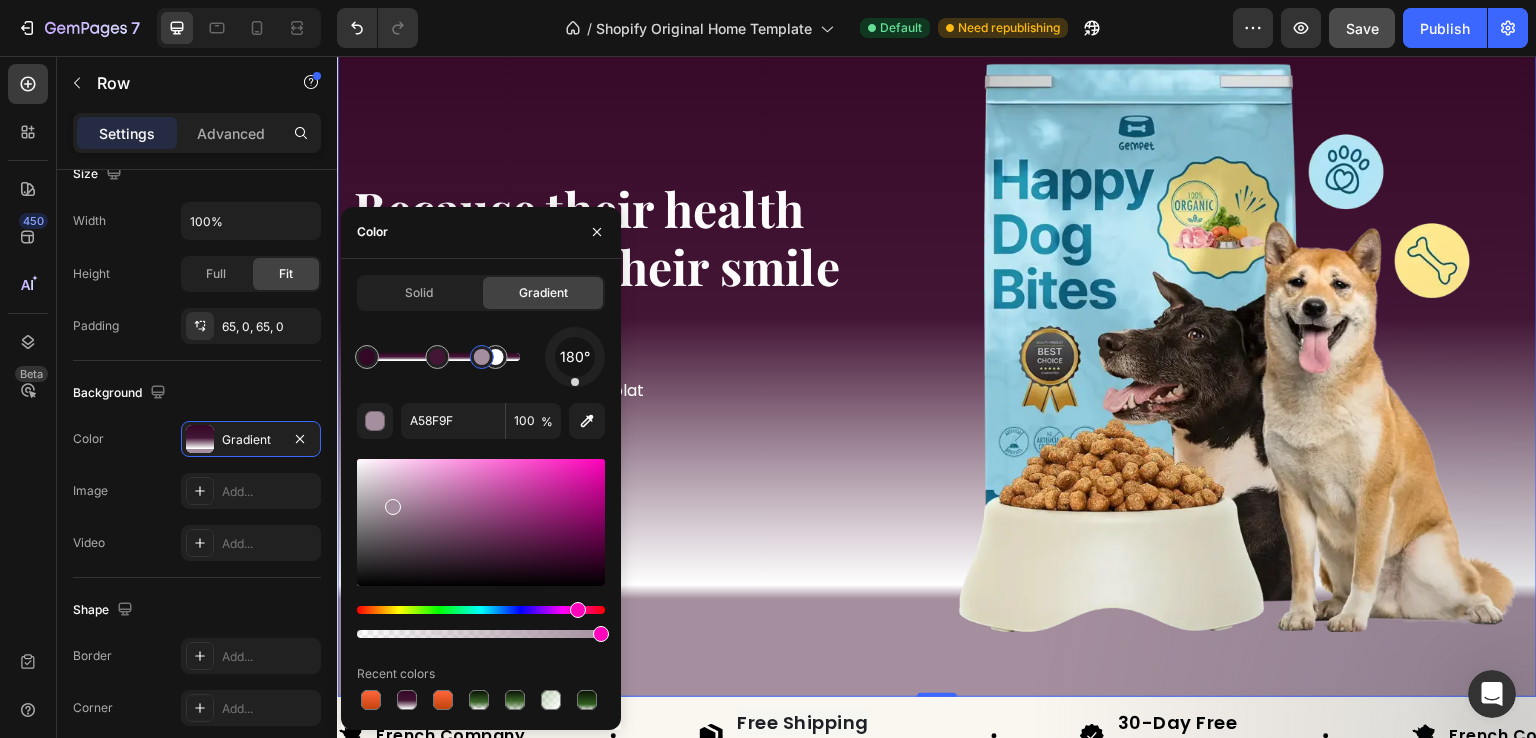 drag, startPoint x: 507, startPoint y: 360, endPoint x: 481, endPoint y: 365, distance: 26.476404 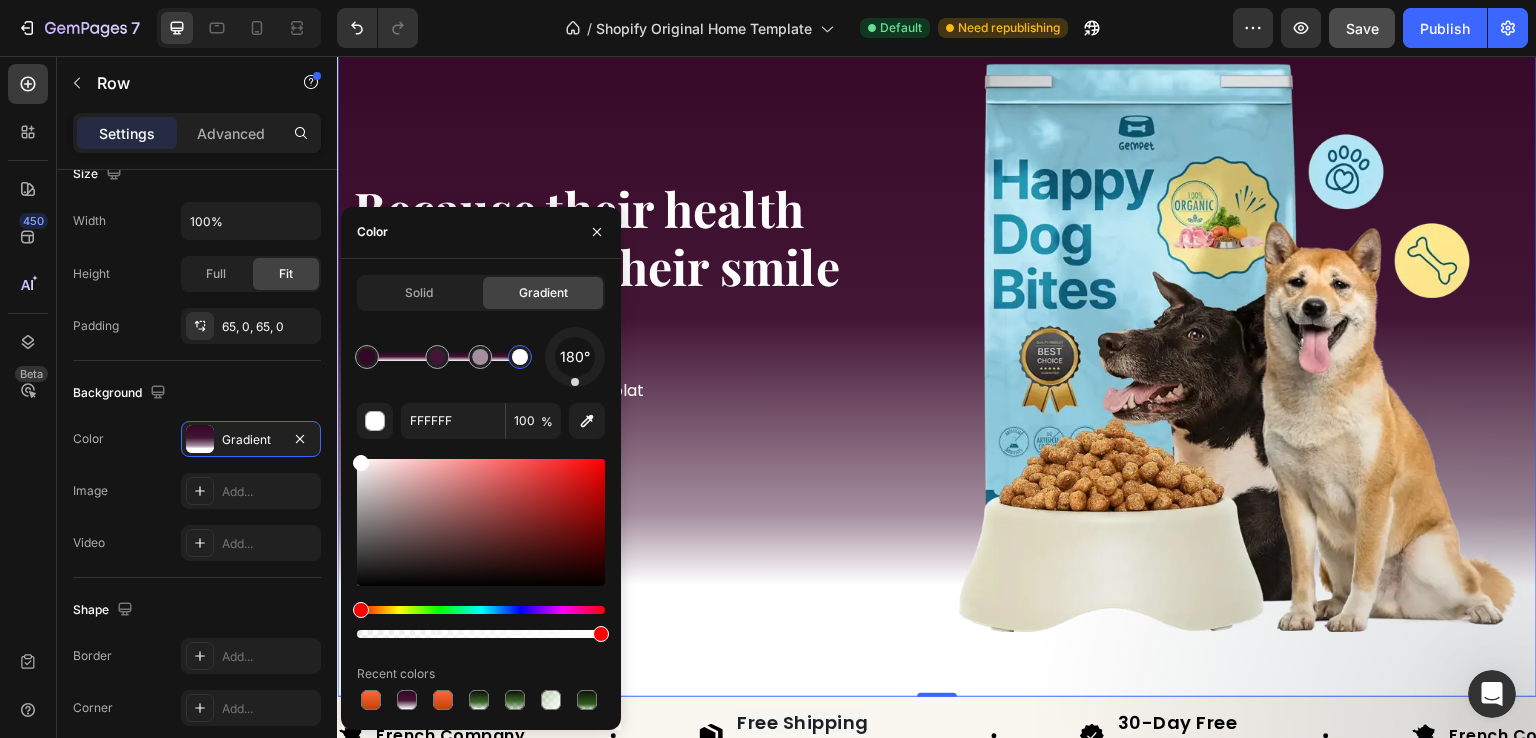 drag, startPoint x: 481, startPoint y: 365, endPoint x: 524, endPoint y: 365, distance: 43 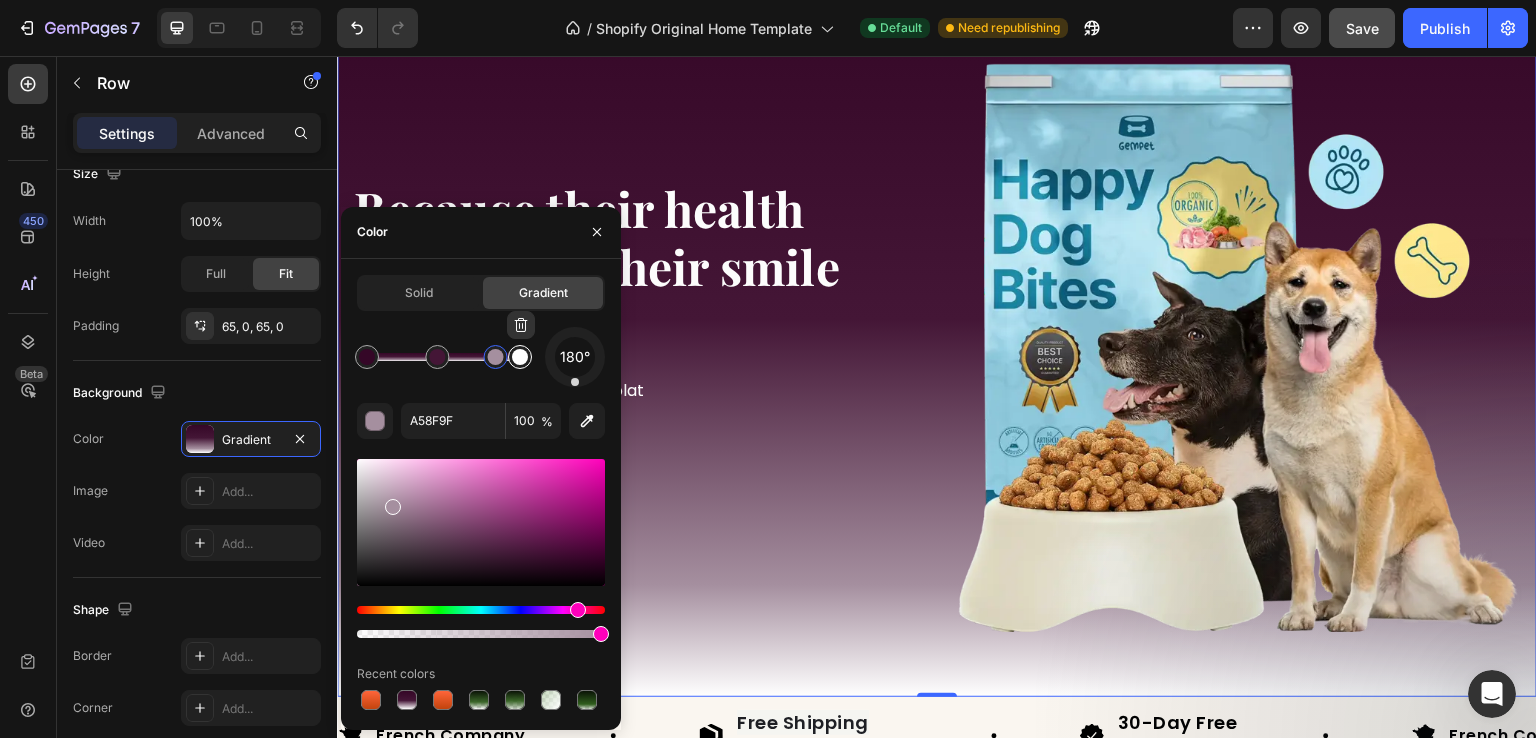 type on "FFFFFF" 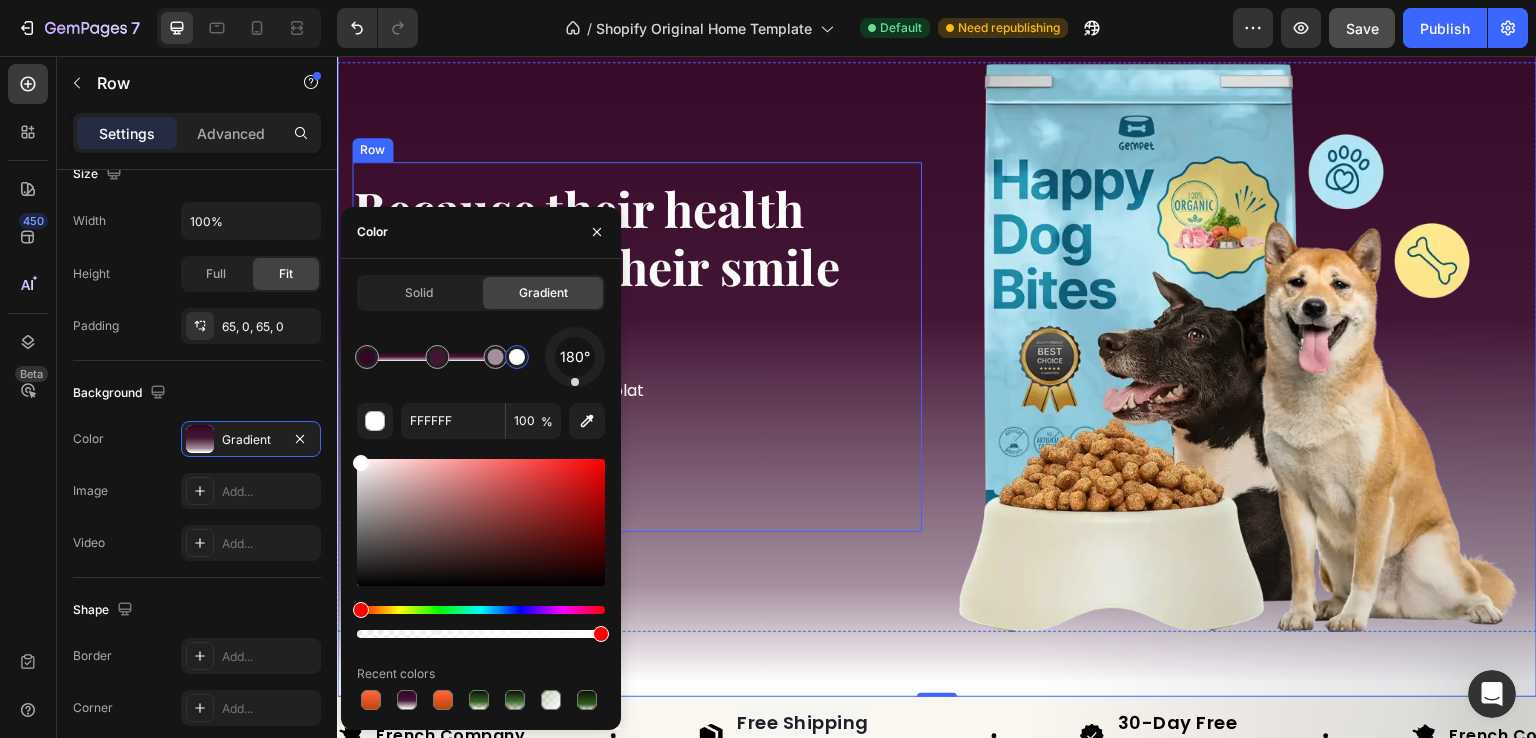 scroll, scrollTop: 0, scrollLeft: 0, axis: both 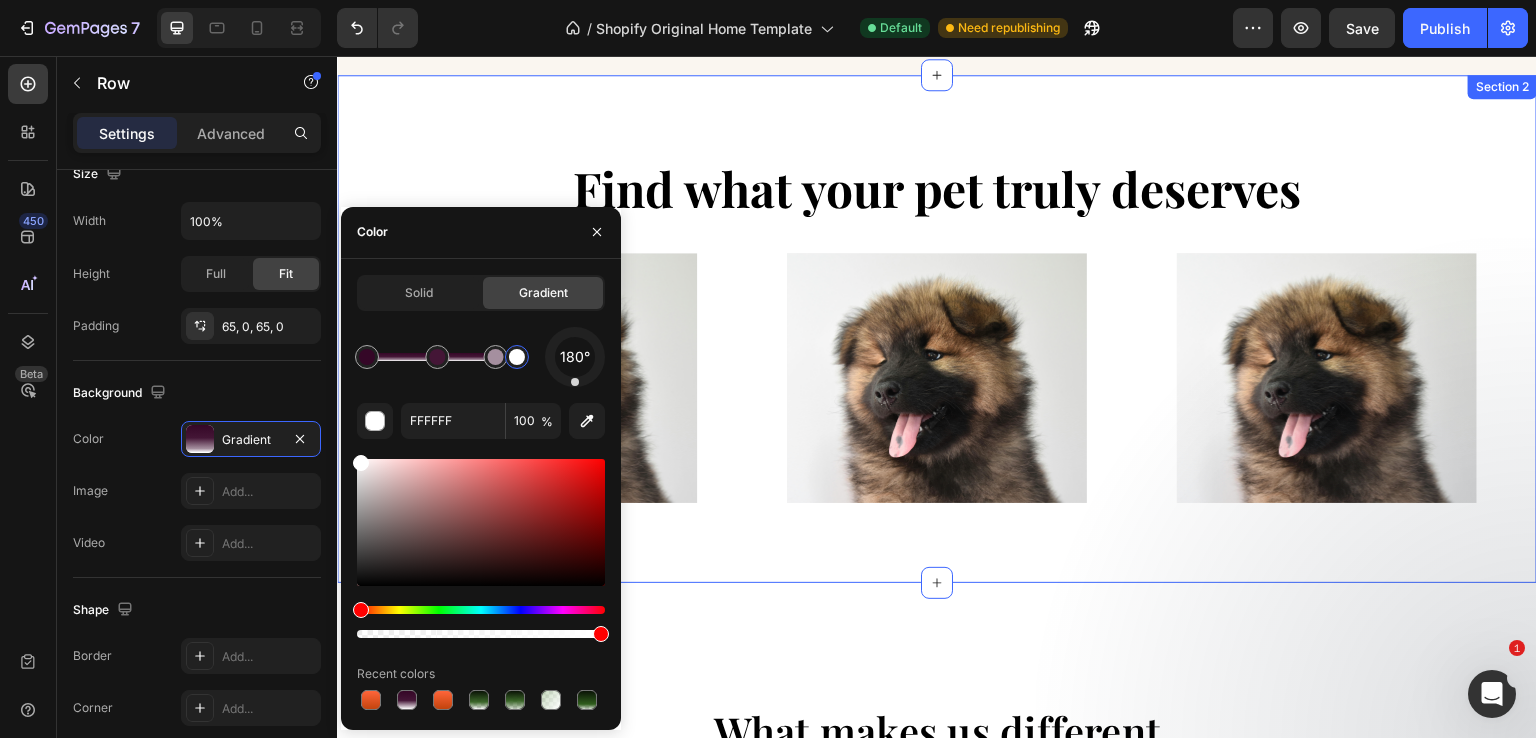 click on "Find what your pet truly deserves Heading Row
Shop now Button Row Hero Banner
Shop now Button Row Hero Banner
Shop now Button Row Hero Banner Row Section 2" at bounding box center [937, 329] 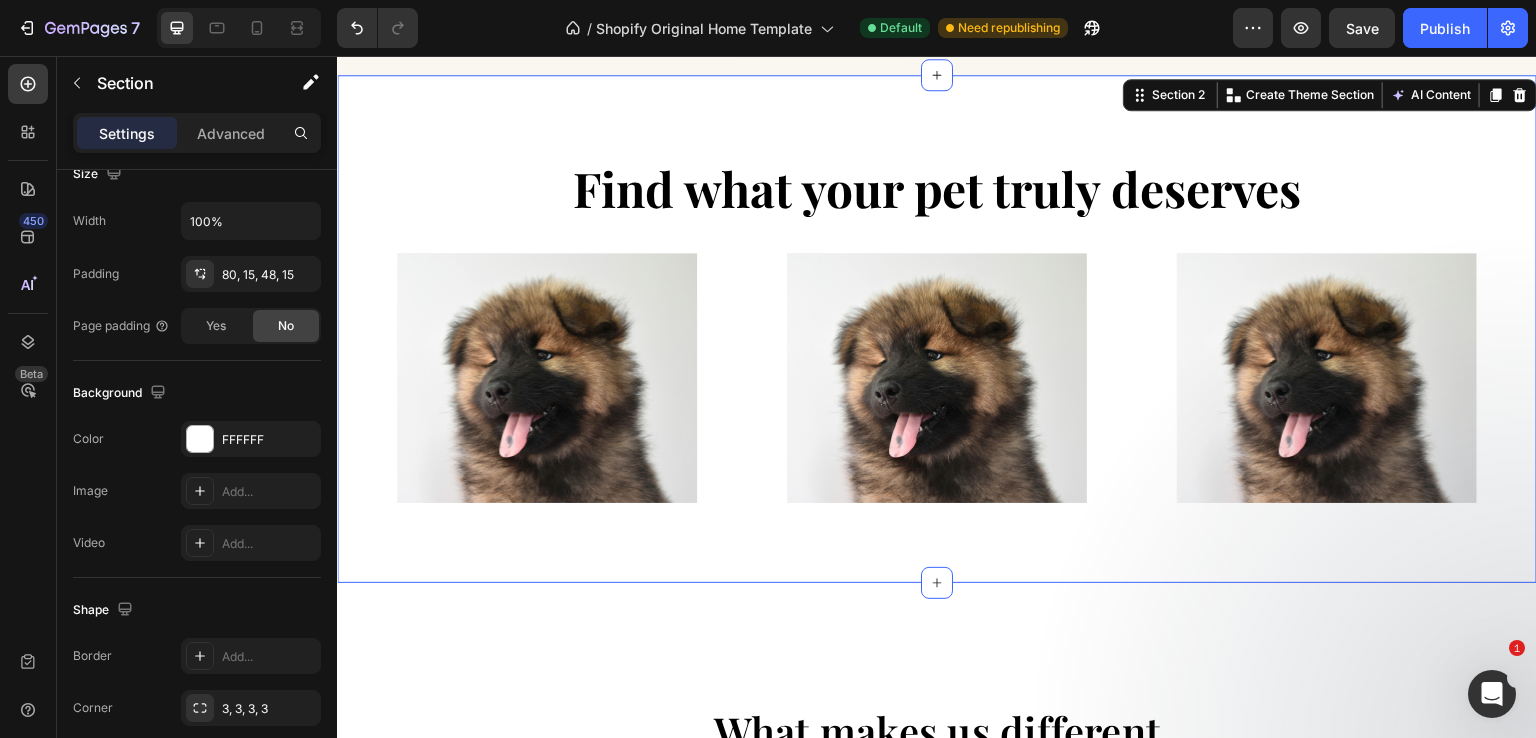 scroll, scrollTop: 0, scrollLeft: 0, axis: both 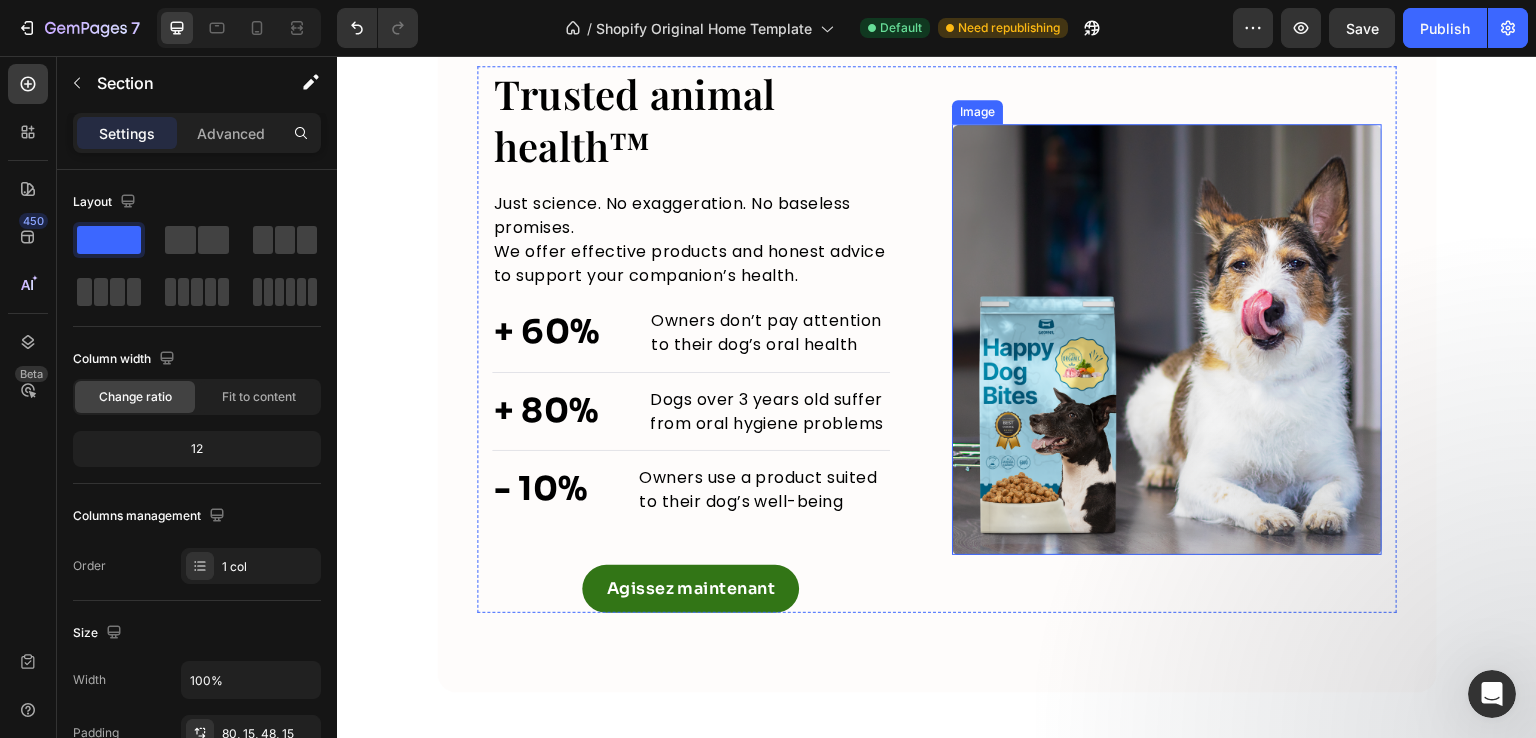 click at bounding box center (1167, 339) 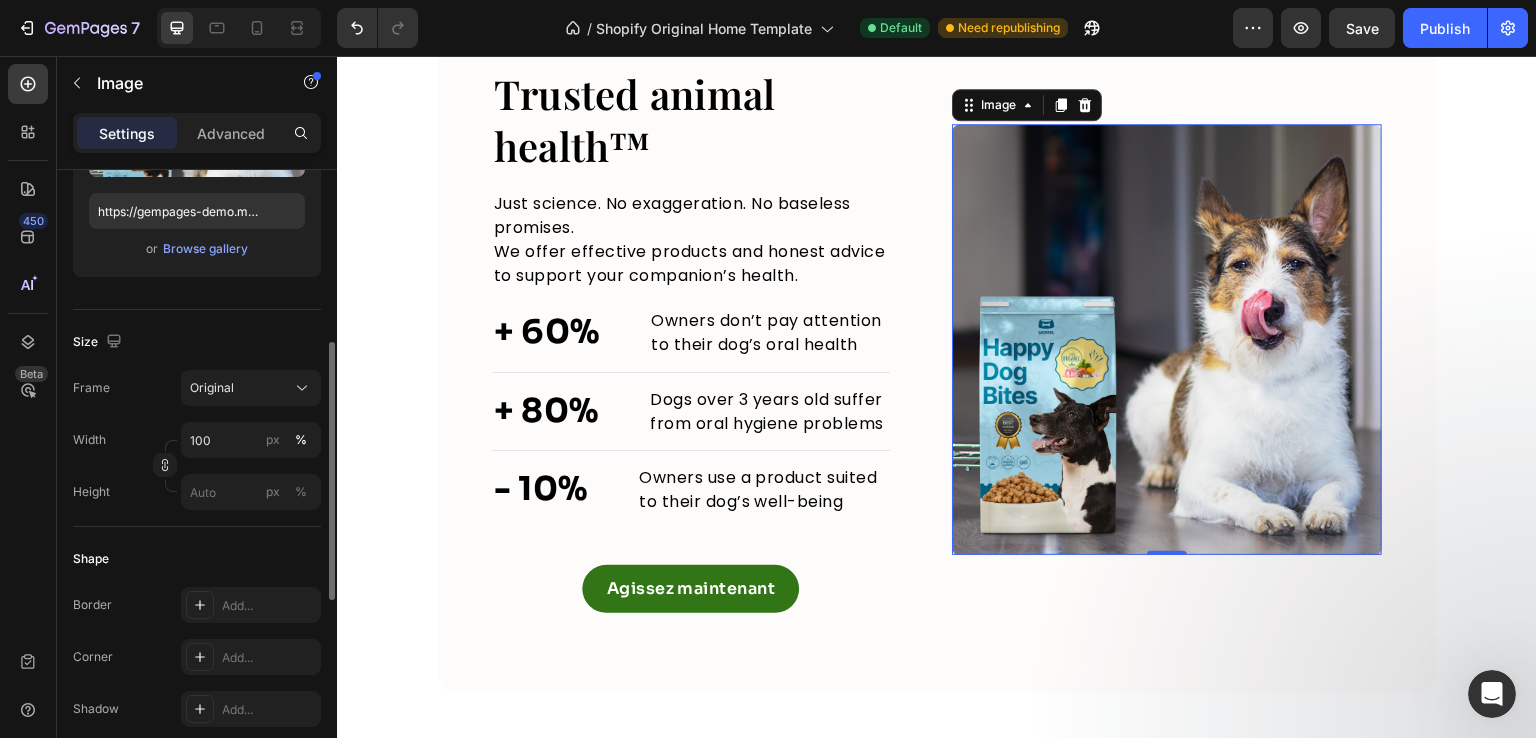 scroll, scrollTop: 382, scrollLeft: 0, axis: vertical 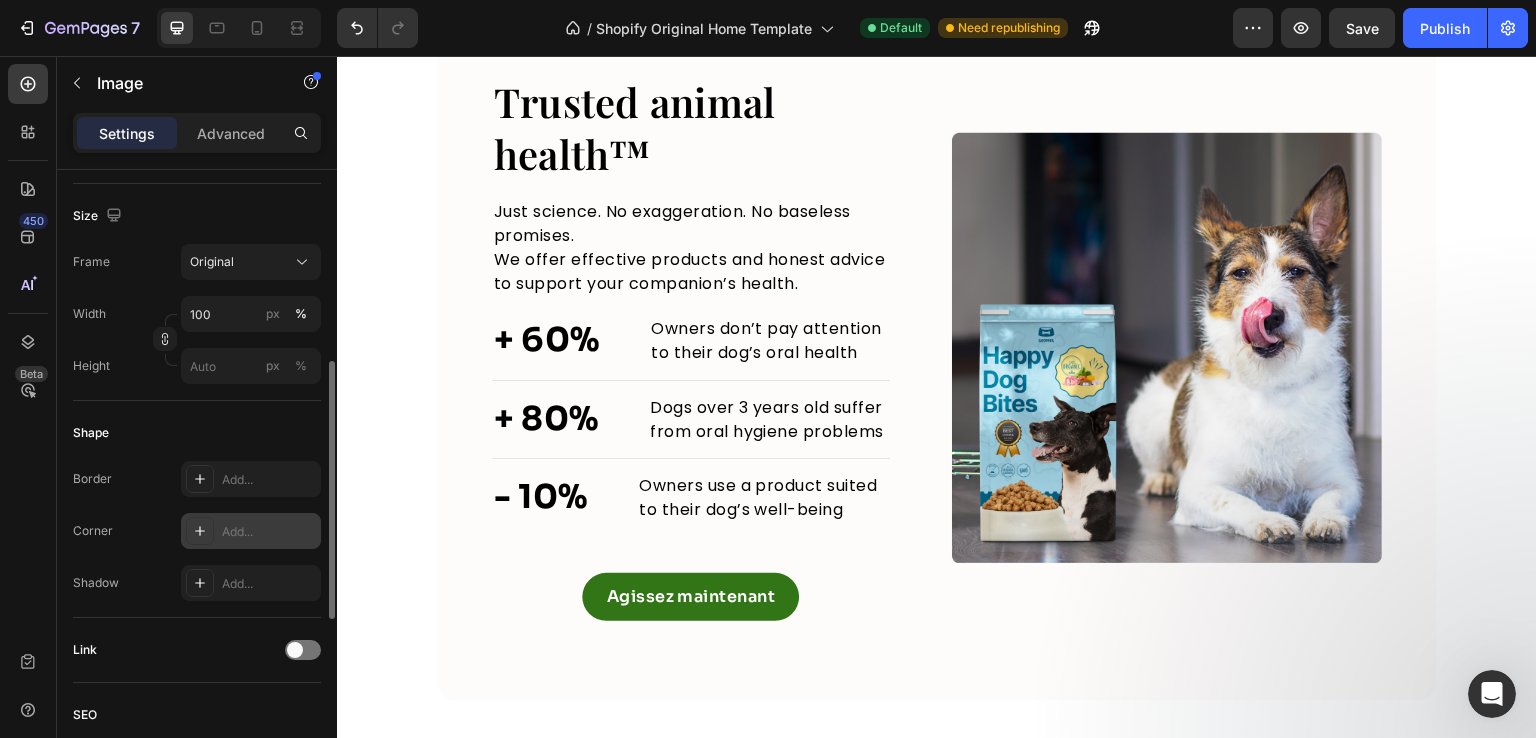 click on "Add..." at bounding box center (251, 531) 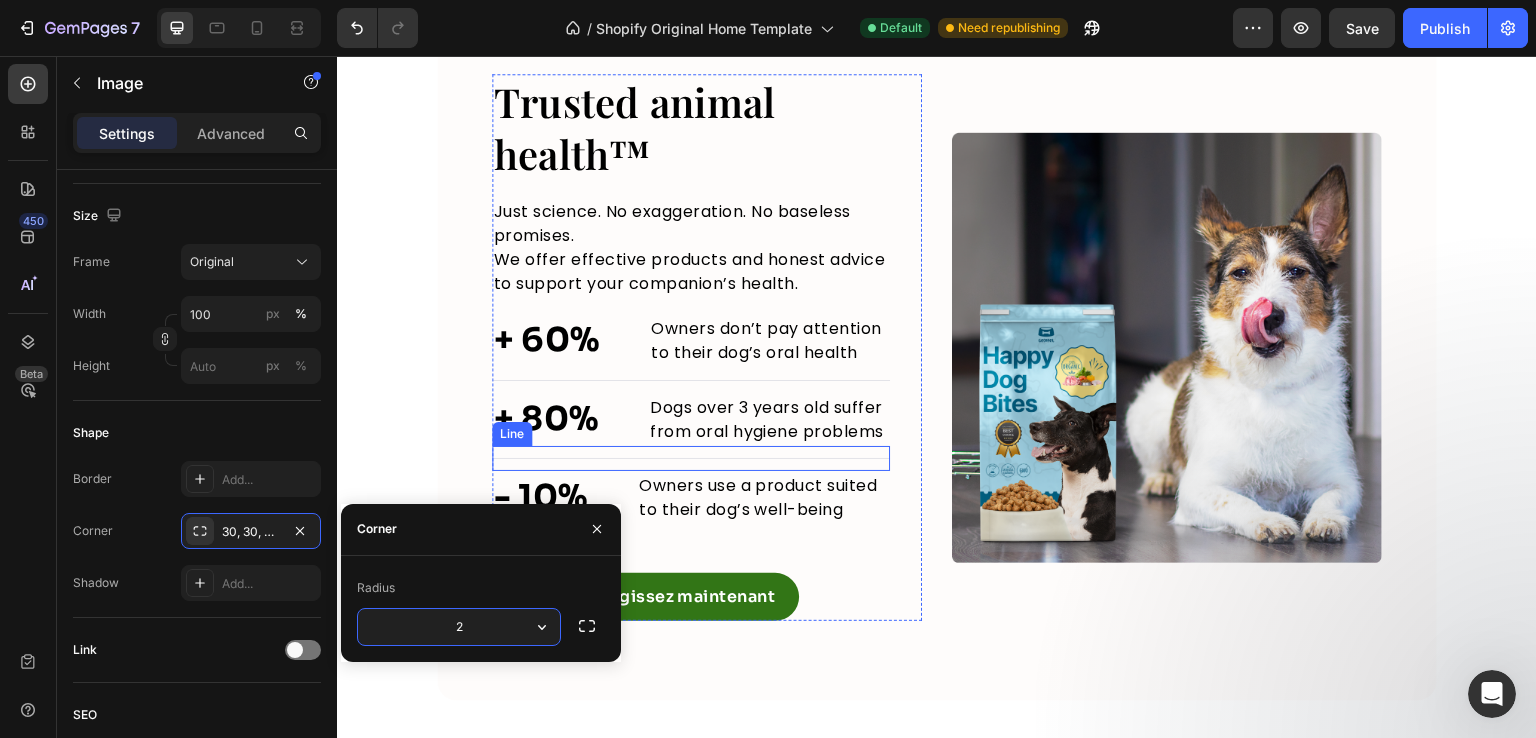 type on "20" 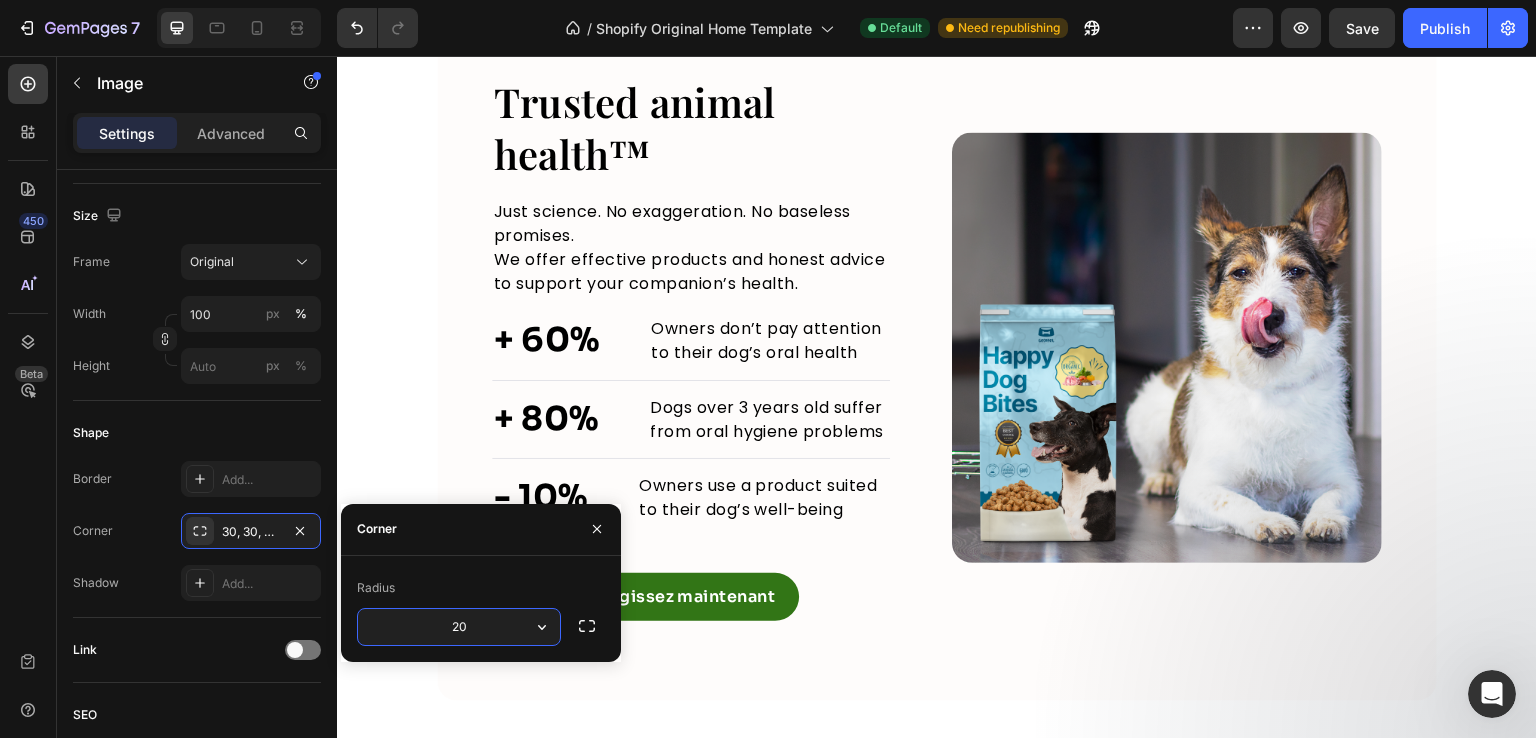 click on "Trusted animal health™ Heading Just science. No exaggeration. No baseless promises. We offer effective products and honest advice to support your companion’s health. Text block + 60% Text block Owners don’t pay attention to their dog’s oral health Text block Advanced list                Title Line + 80% Text block Dogs over 3 years old suffer from oral hygiene problems Text block Advanced list                Title Line - 10% Text block Owners use a product suited to their dog’s well-being Text block Advanced list Agissez maintenant Button Row Image Image Row Section 4" at bounding box center (937, 347) 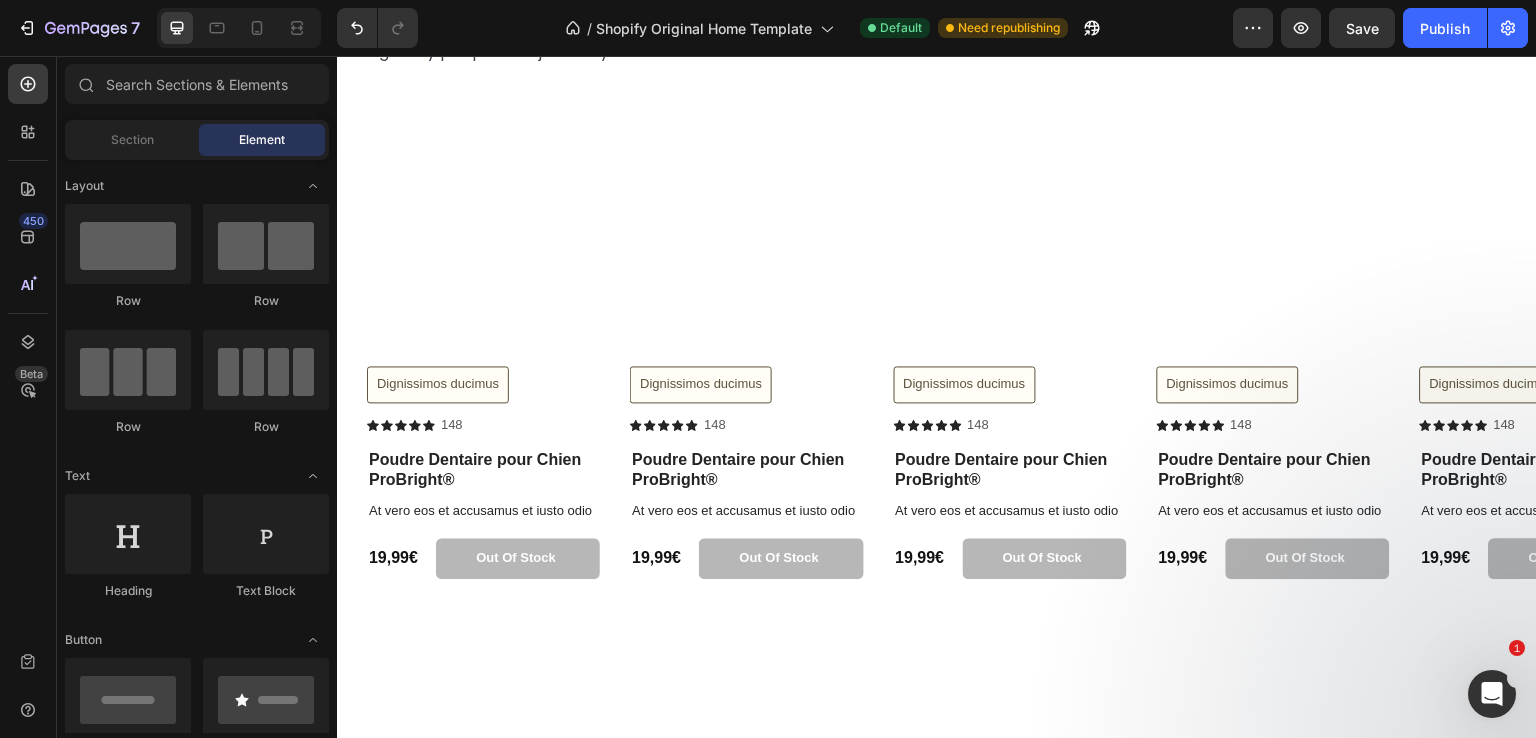 scroll, scrollTop: 4604, scrollLeft: 0, axis: vertical 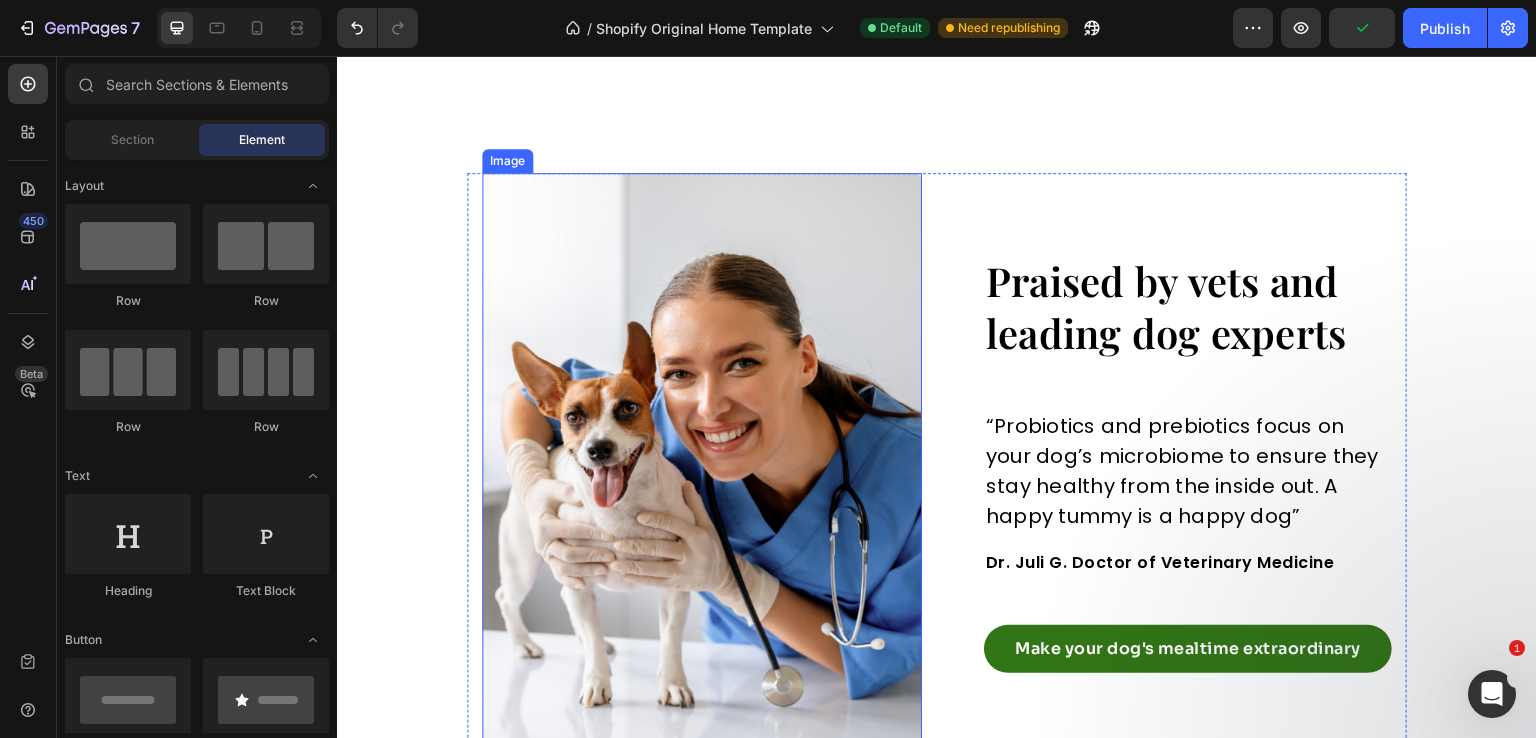 click at bounding box center [702, 463] 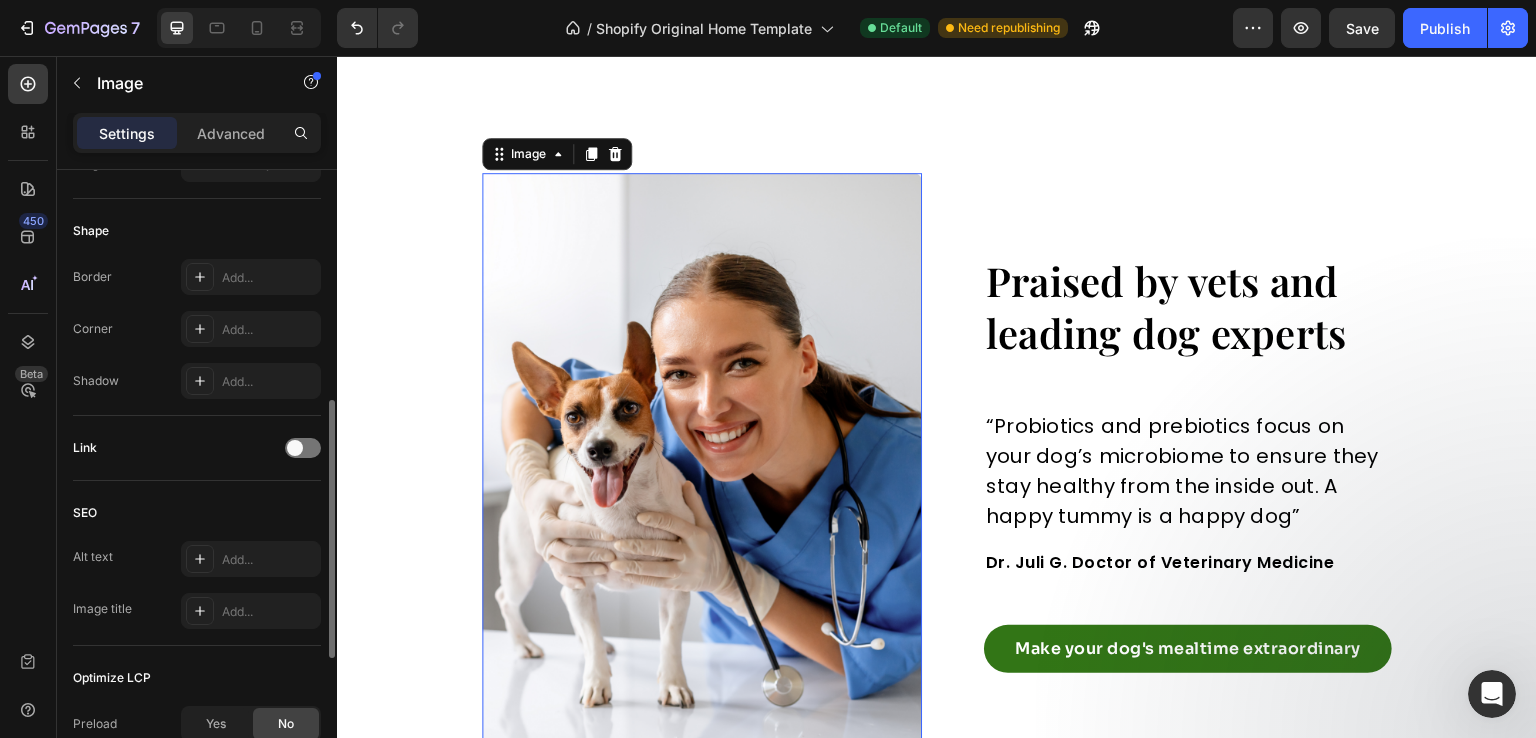 scroll, scrollTop: 624, scrollLeft: 0, axis: vertical 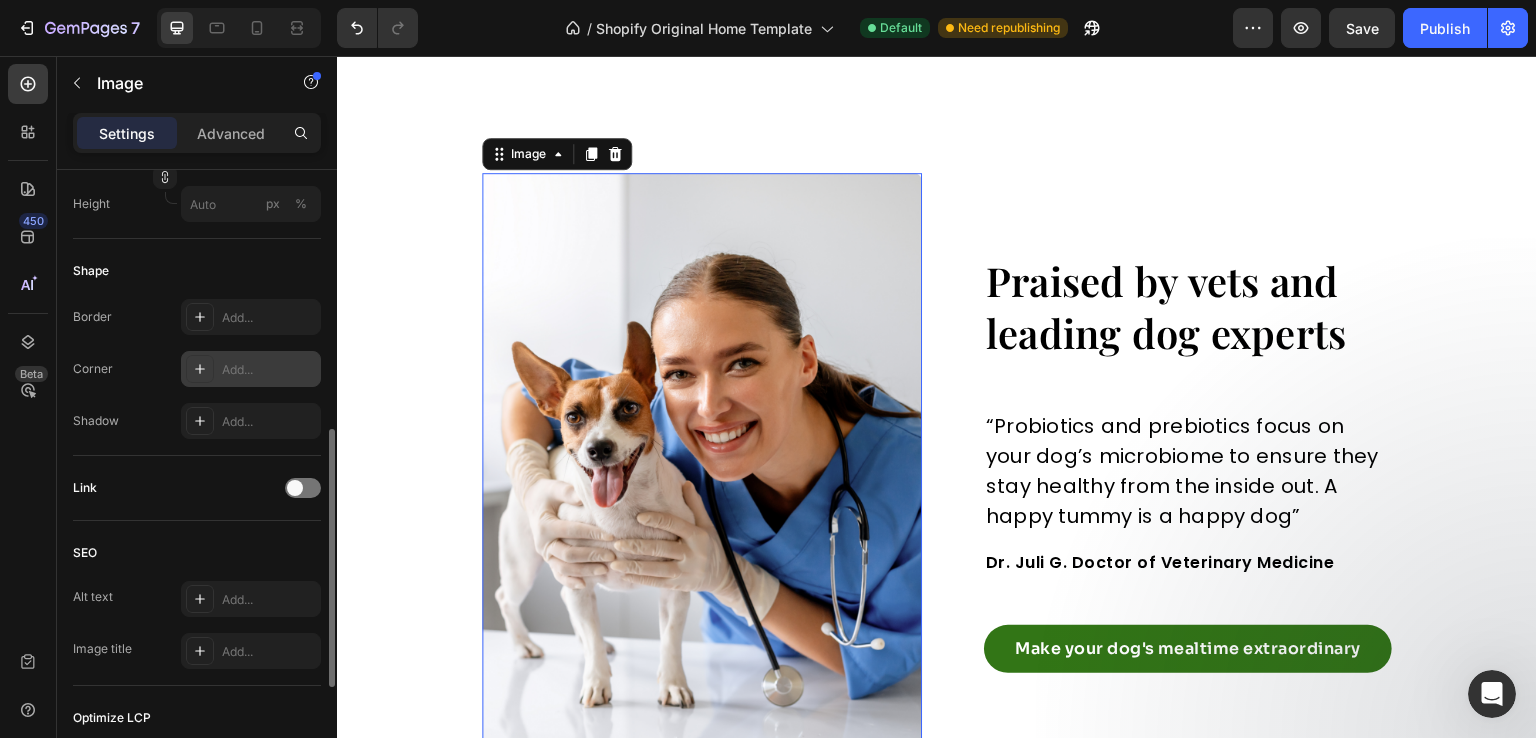click on "Add..." at bounding box center (269, 370) 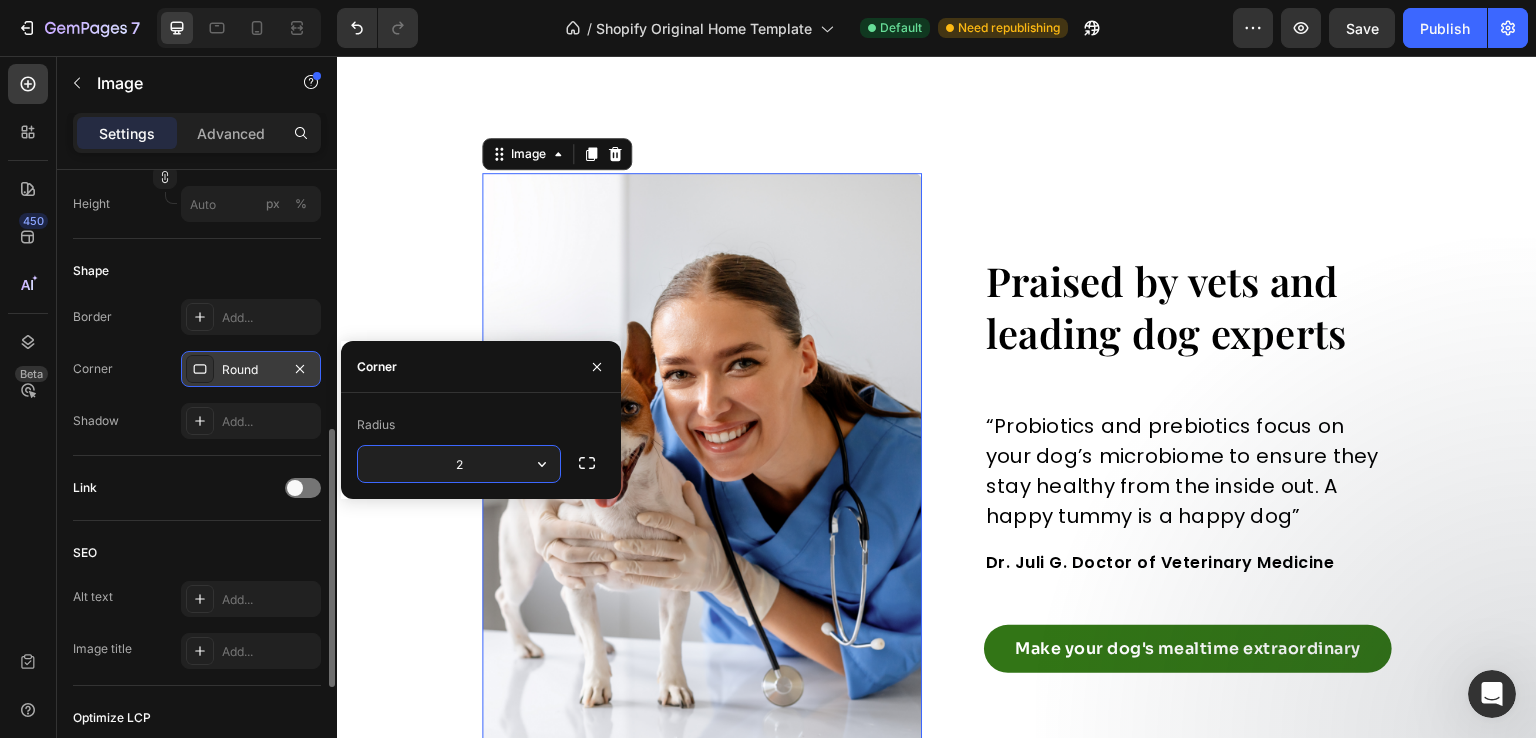type on "20" 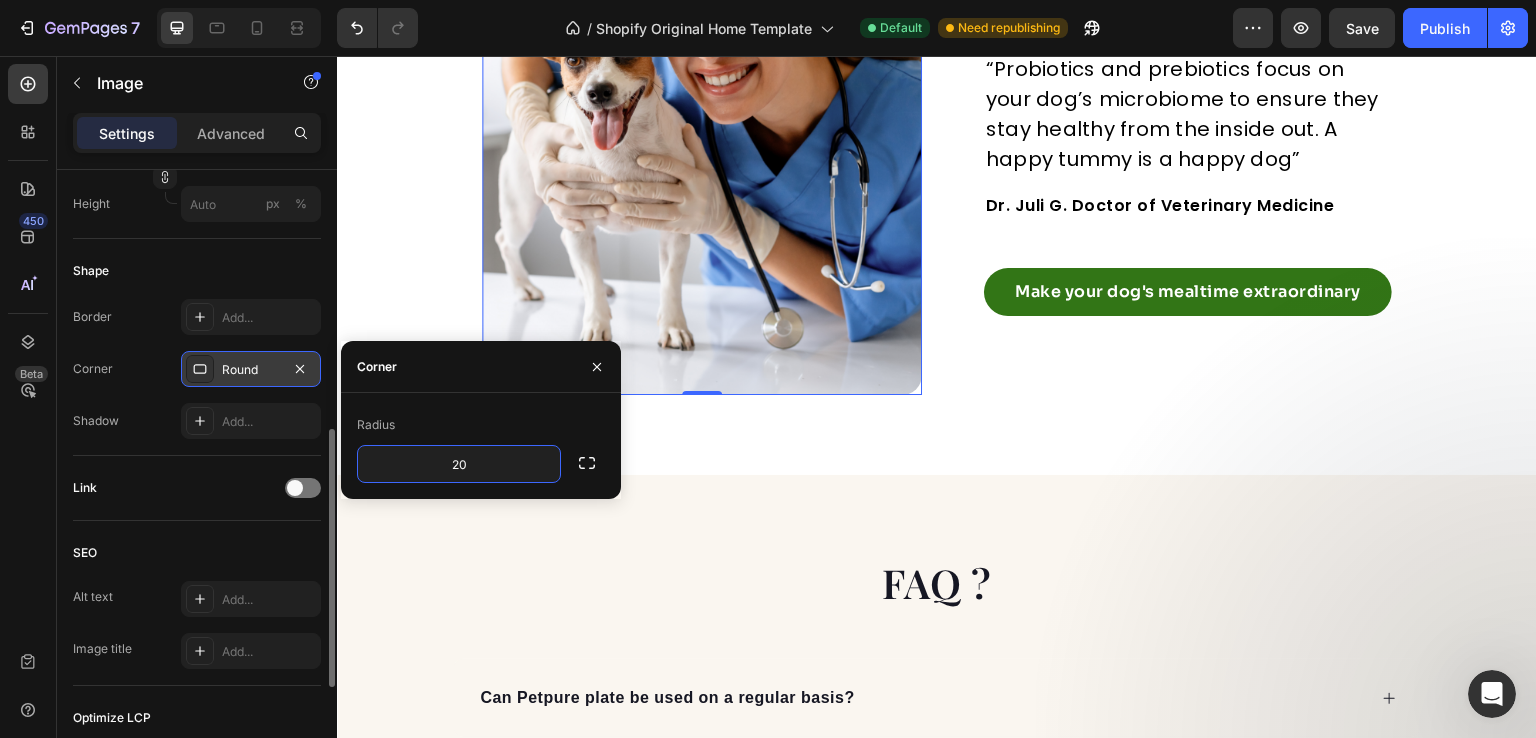 scroll, scrollTop: 4969, scrollLeft: 0, axis: vertical 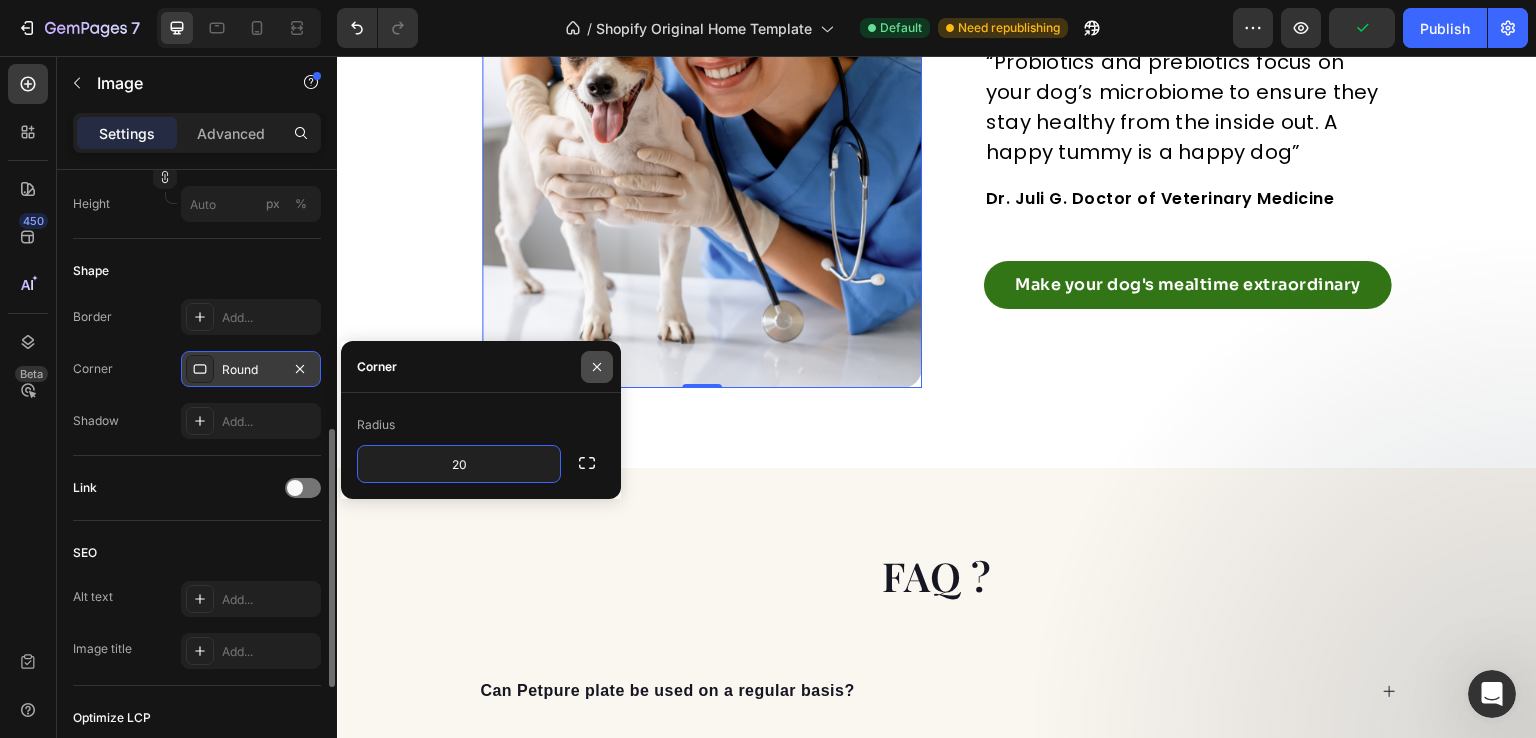 click at bounding box center [597, 367] 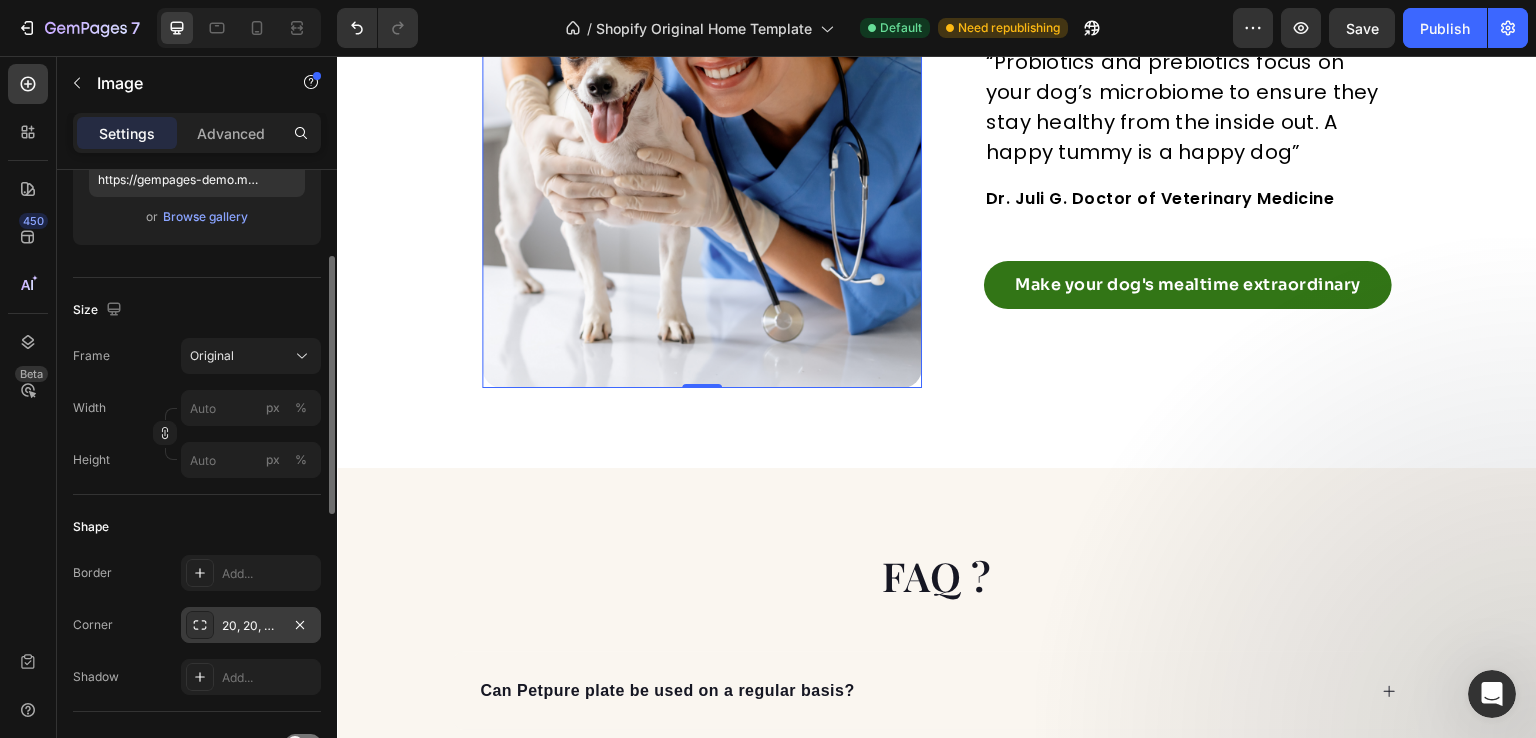 scroll, scrollTop: 313, scrollLeft: 0, axis: vertical 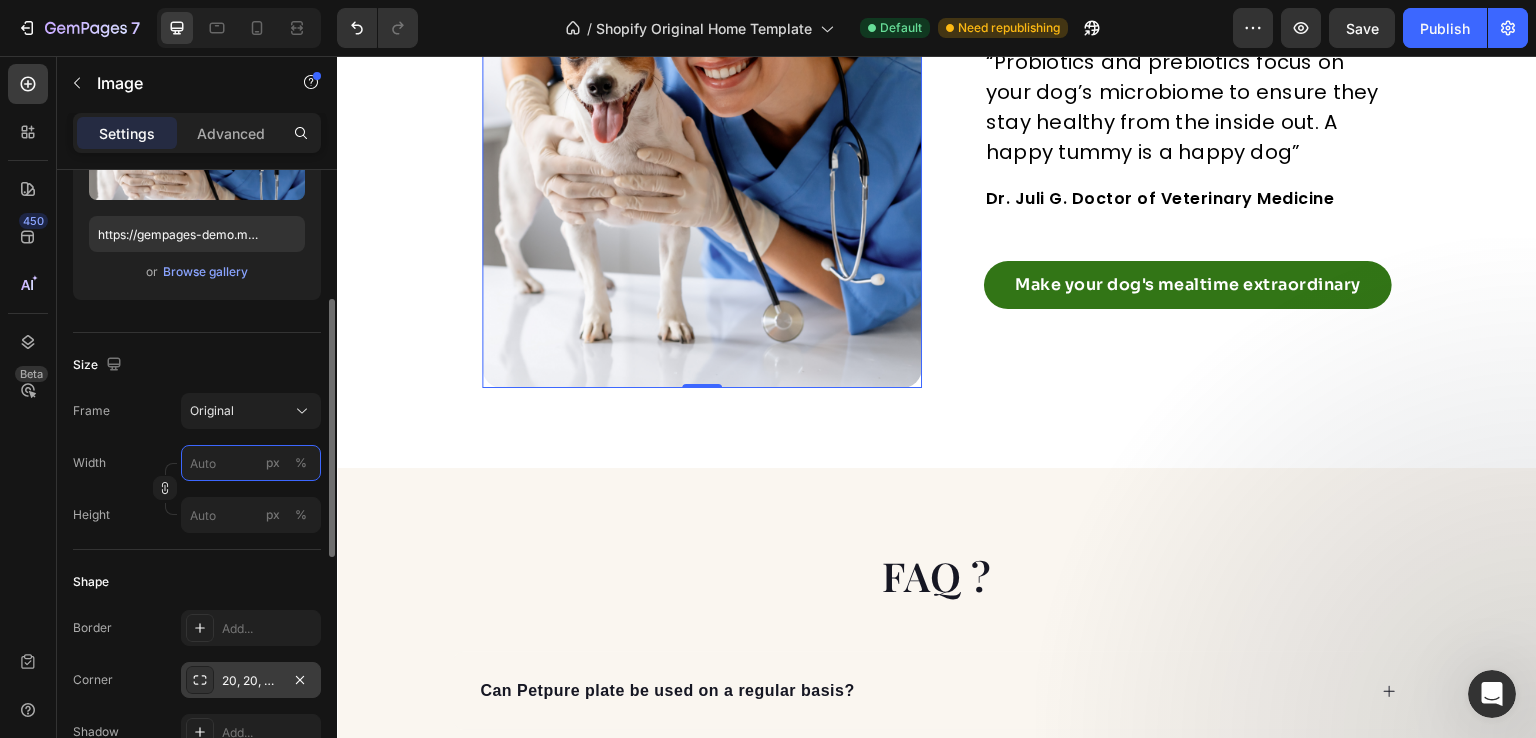 click on "px %" at bounding box center [251, 463] 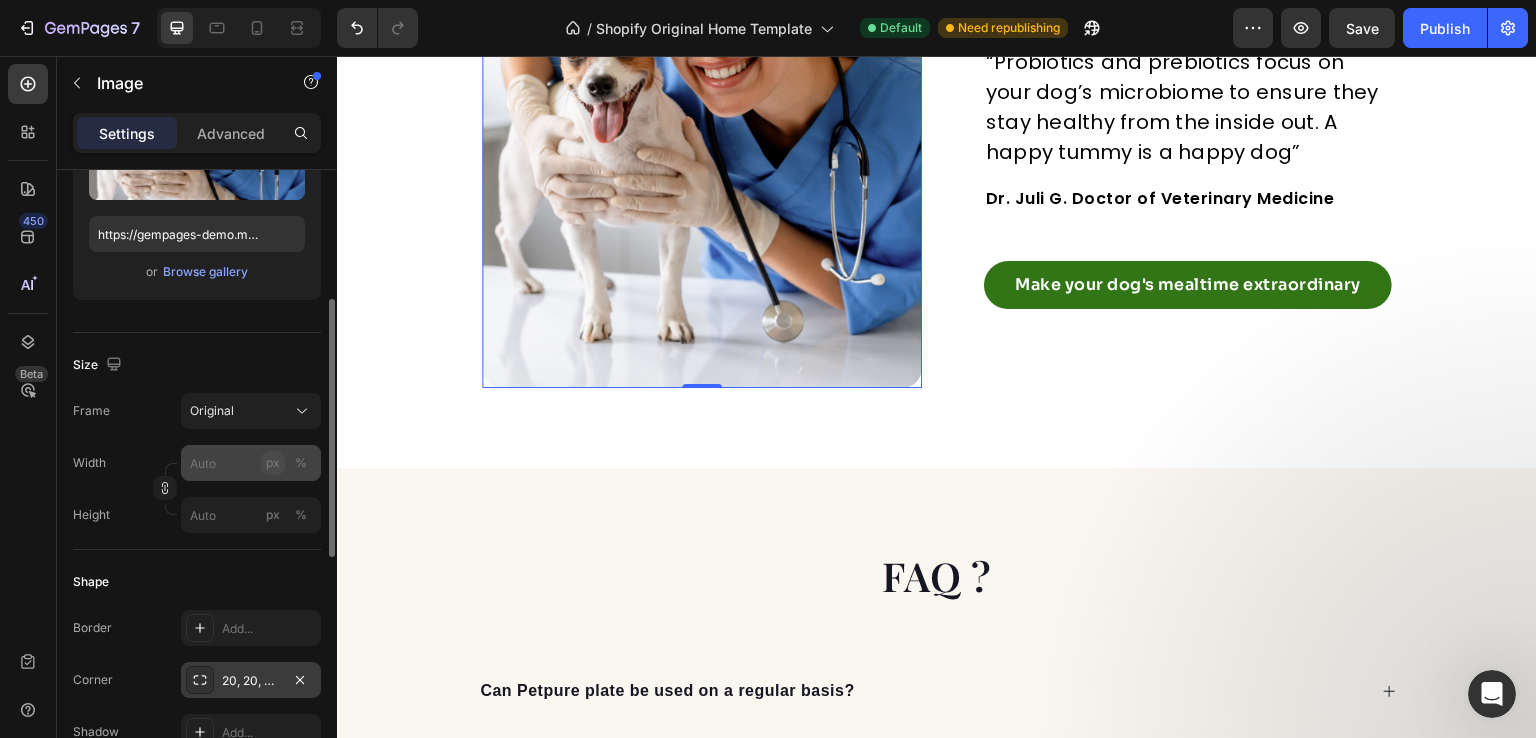 click on "px" at bounding box center [273, 463] 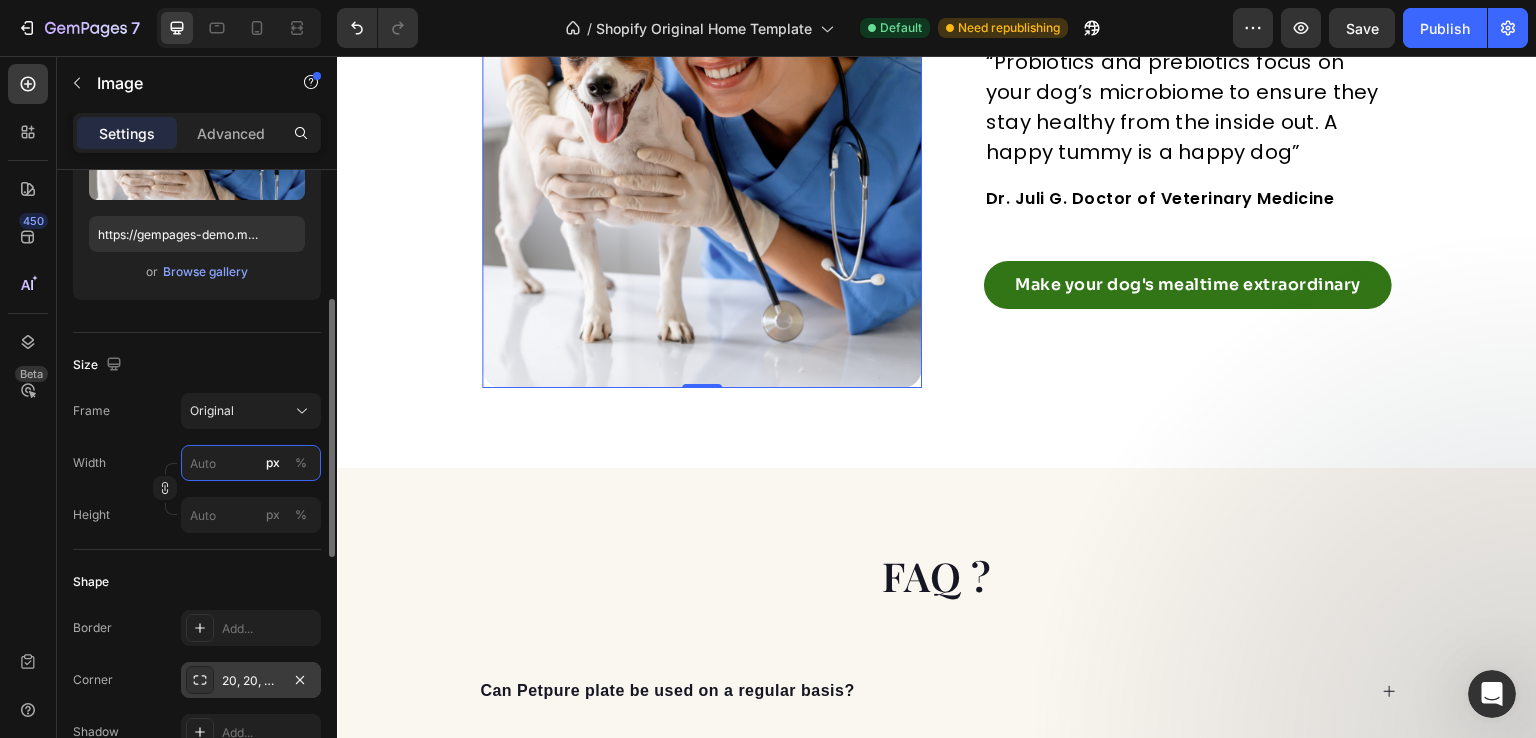 click on "px %" at bounding box center (251, 463) 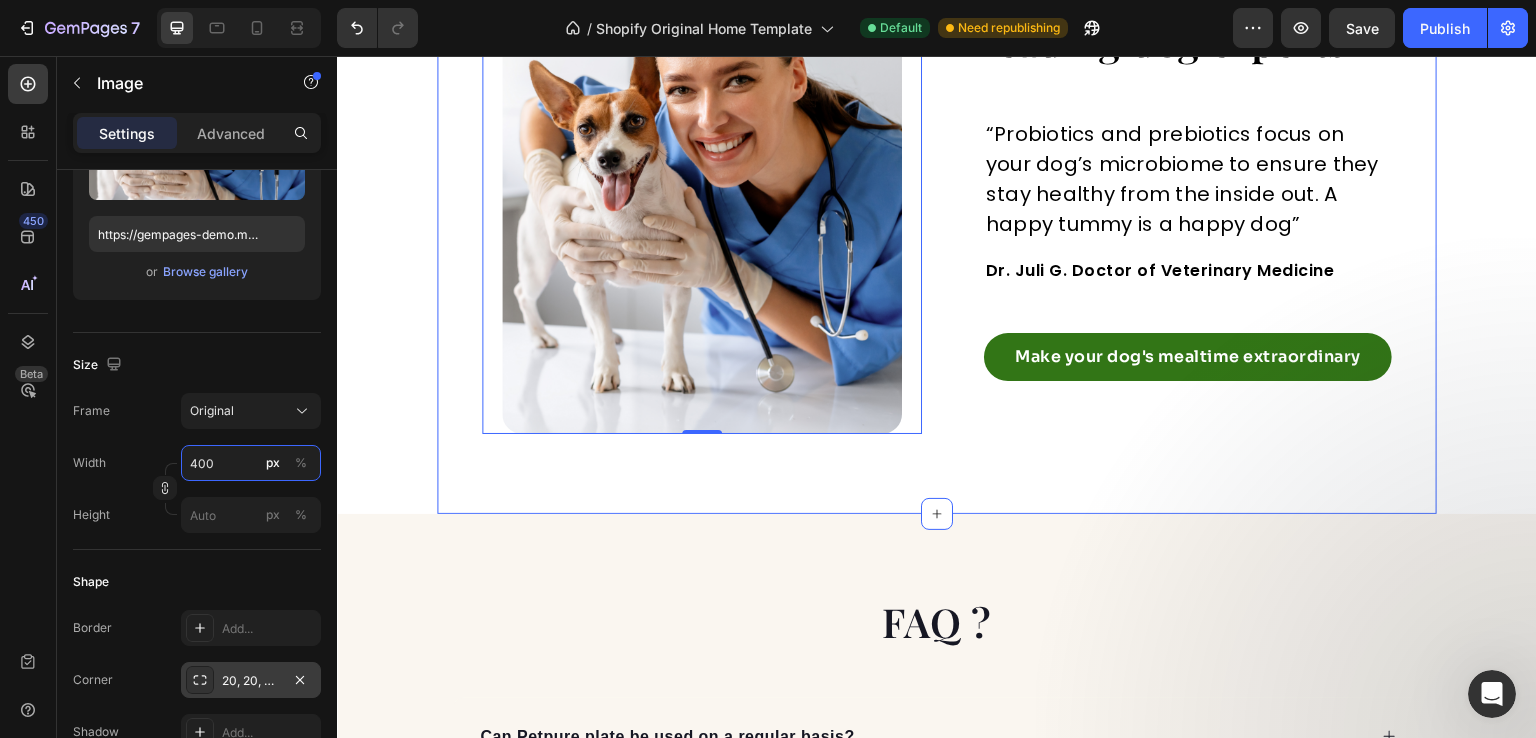scroll, scrollTop: 4705, scrollLeft: 0, axis: vertical 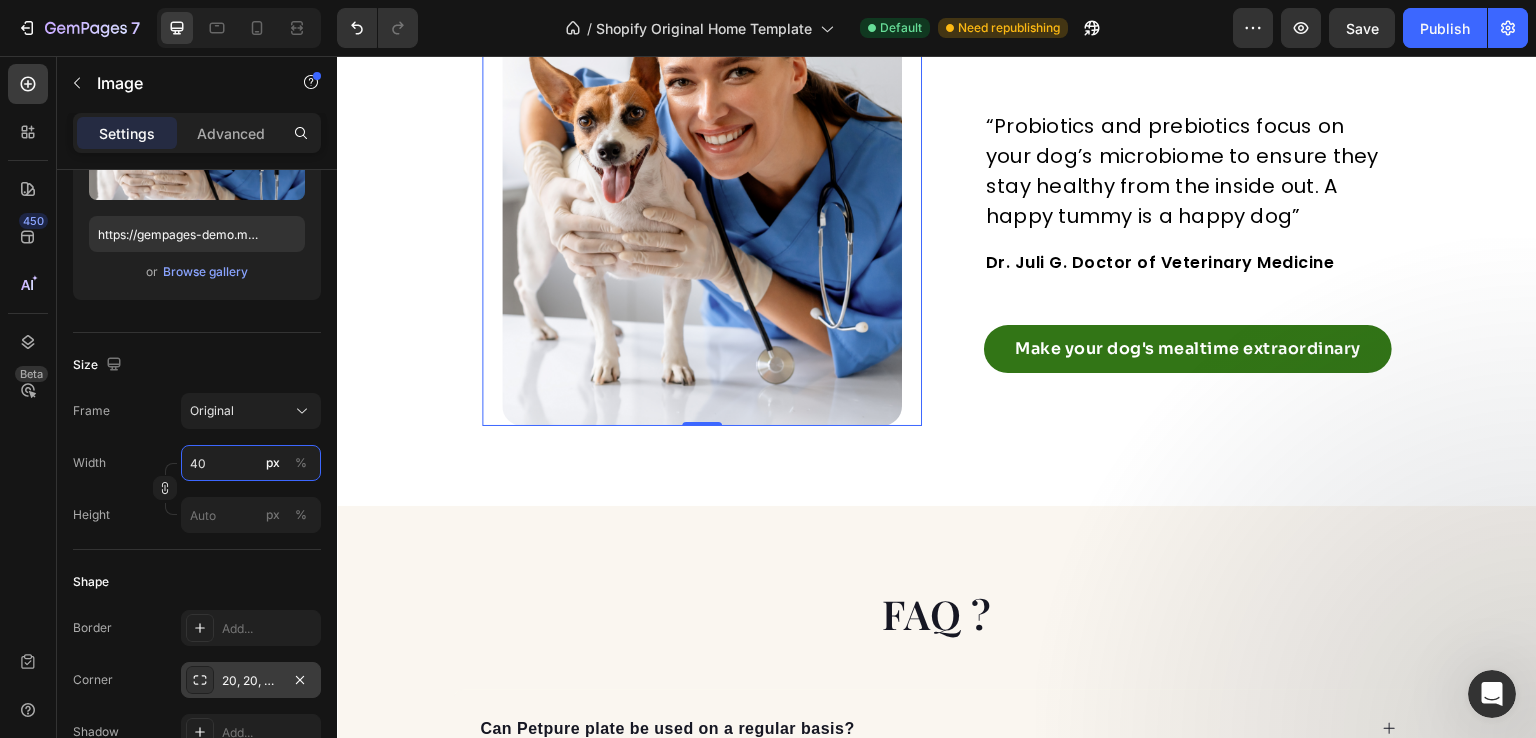 type on "4" 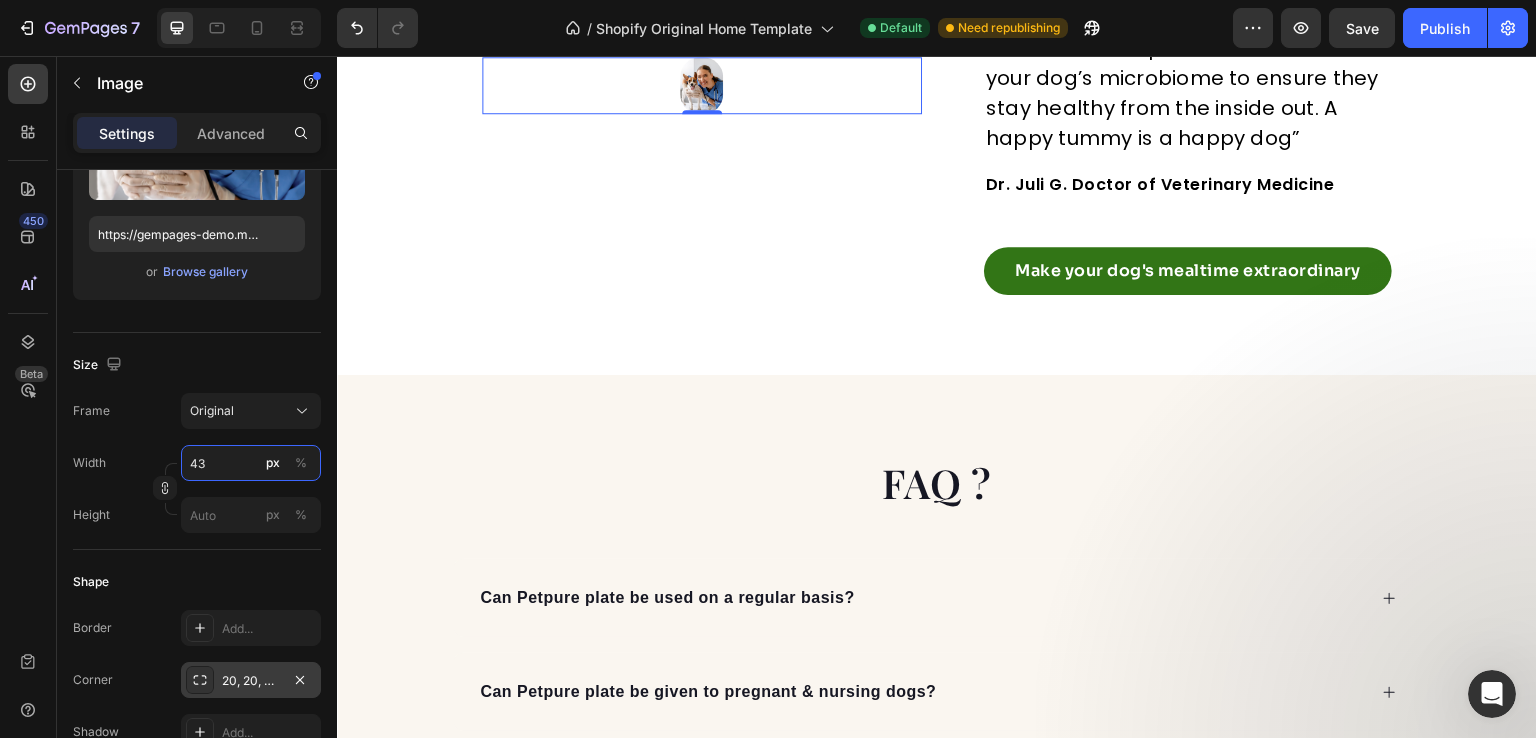 scroll, scrollTop: 4521, scrollLeft: 0, axis: vertical 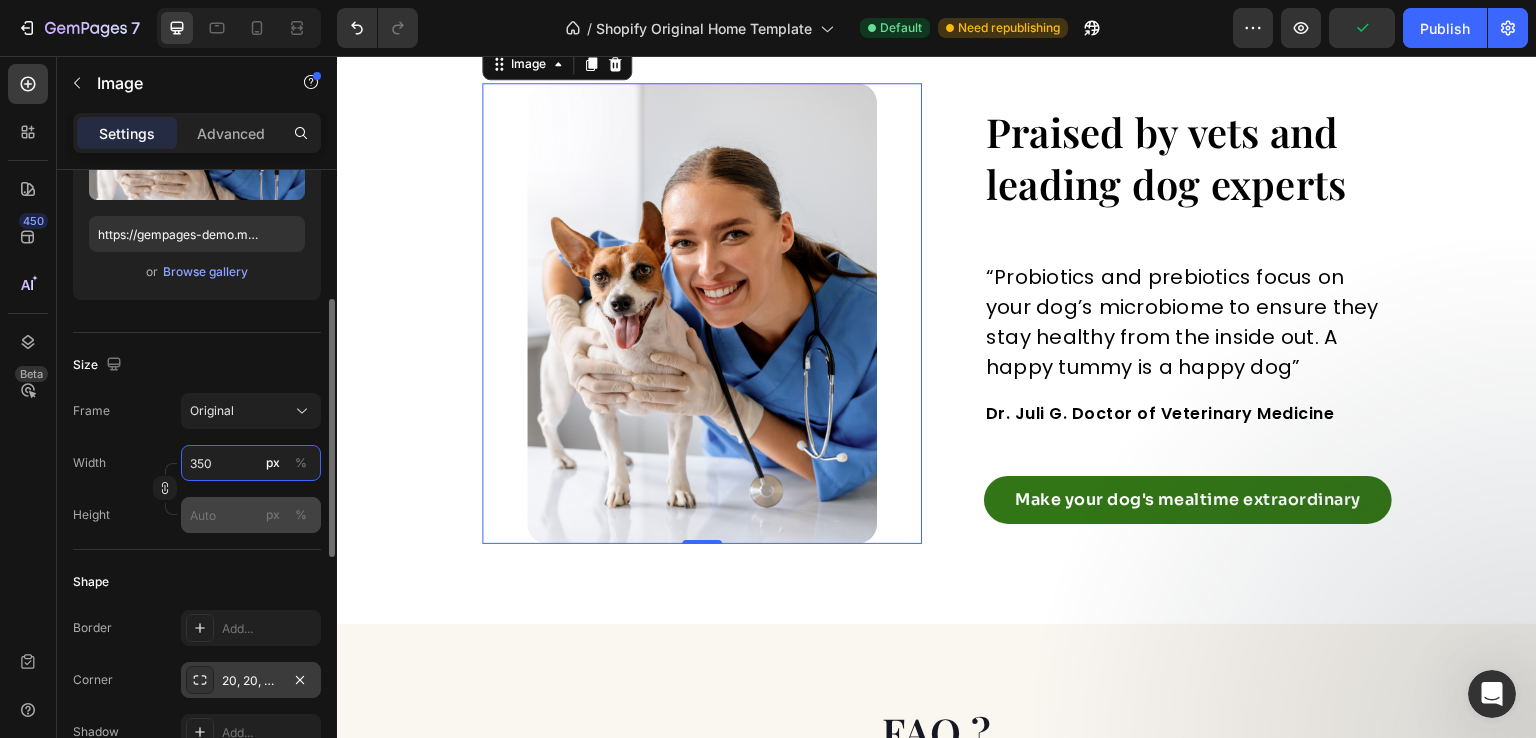 type on "350" 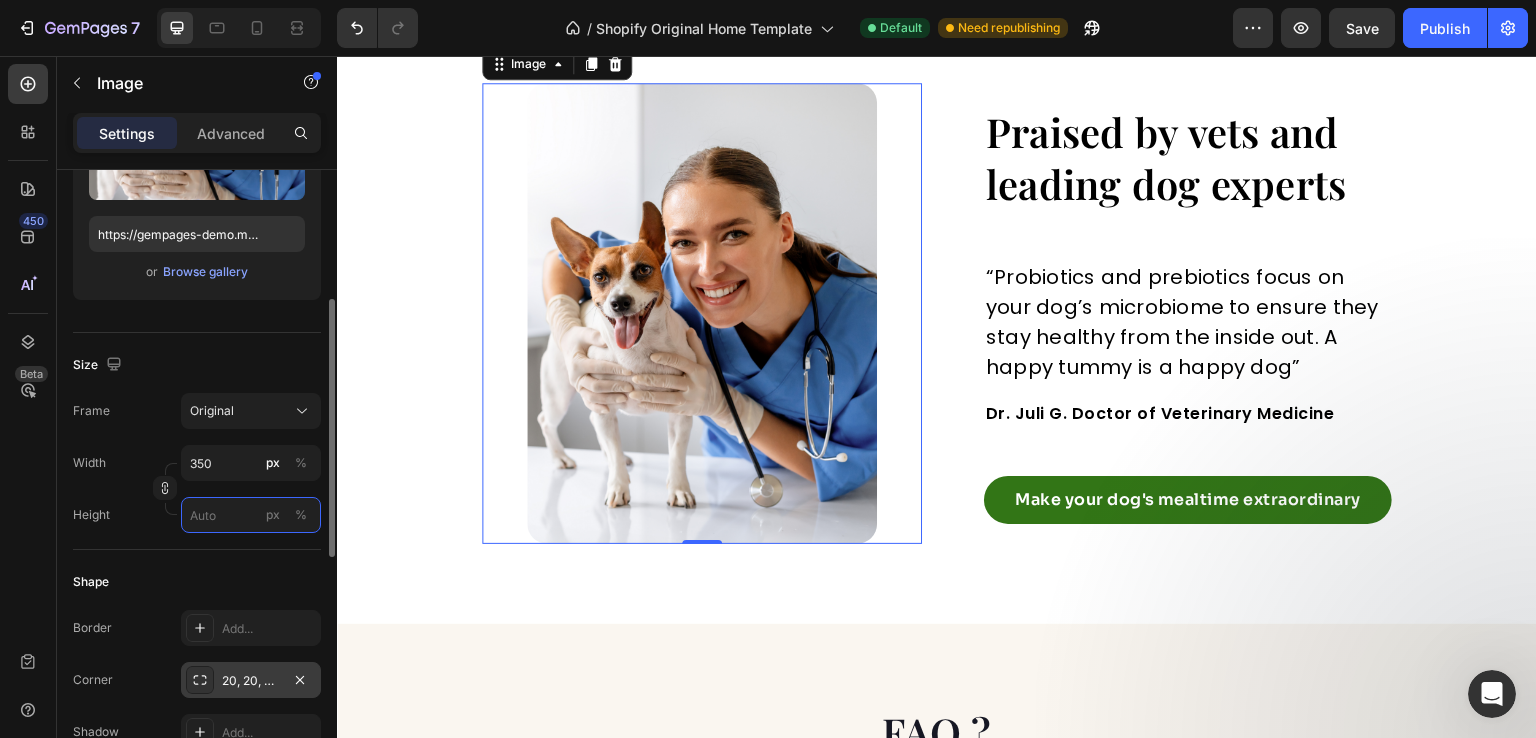 click on "px %" at bounding box center (251, 515) 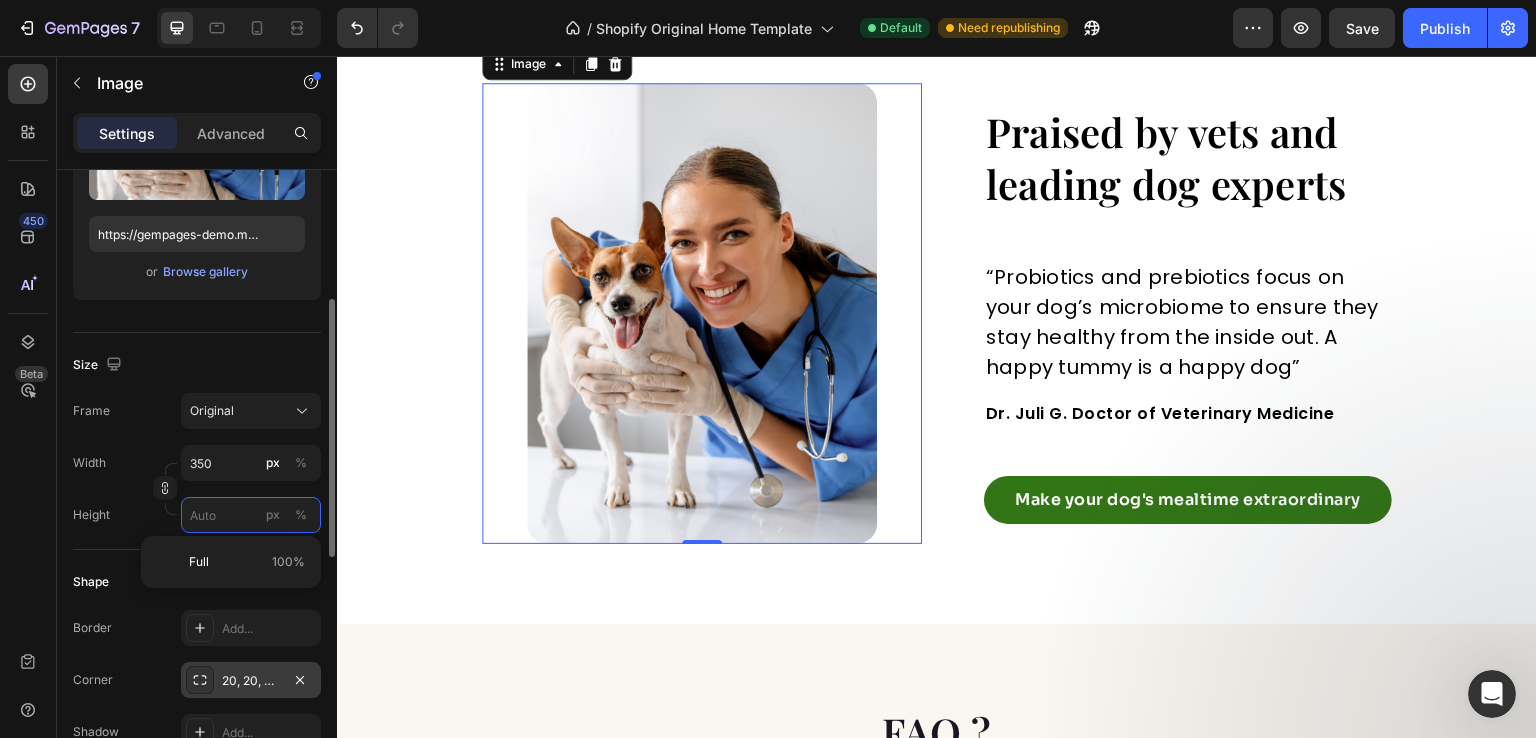 type 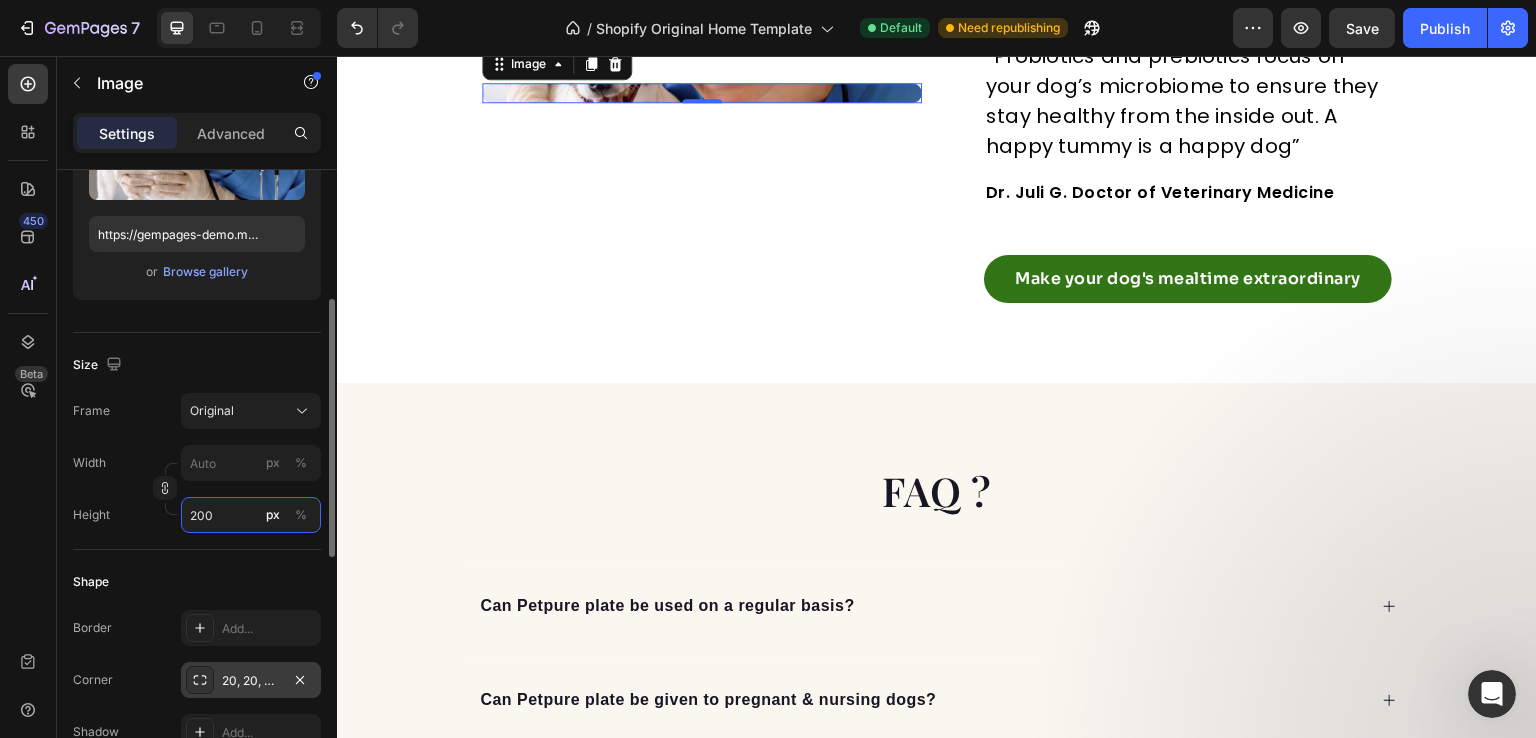 scroll, scrollTop: 4632, scrollLeft: 0, axis: vertical 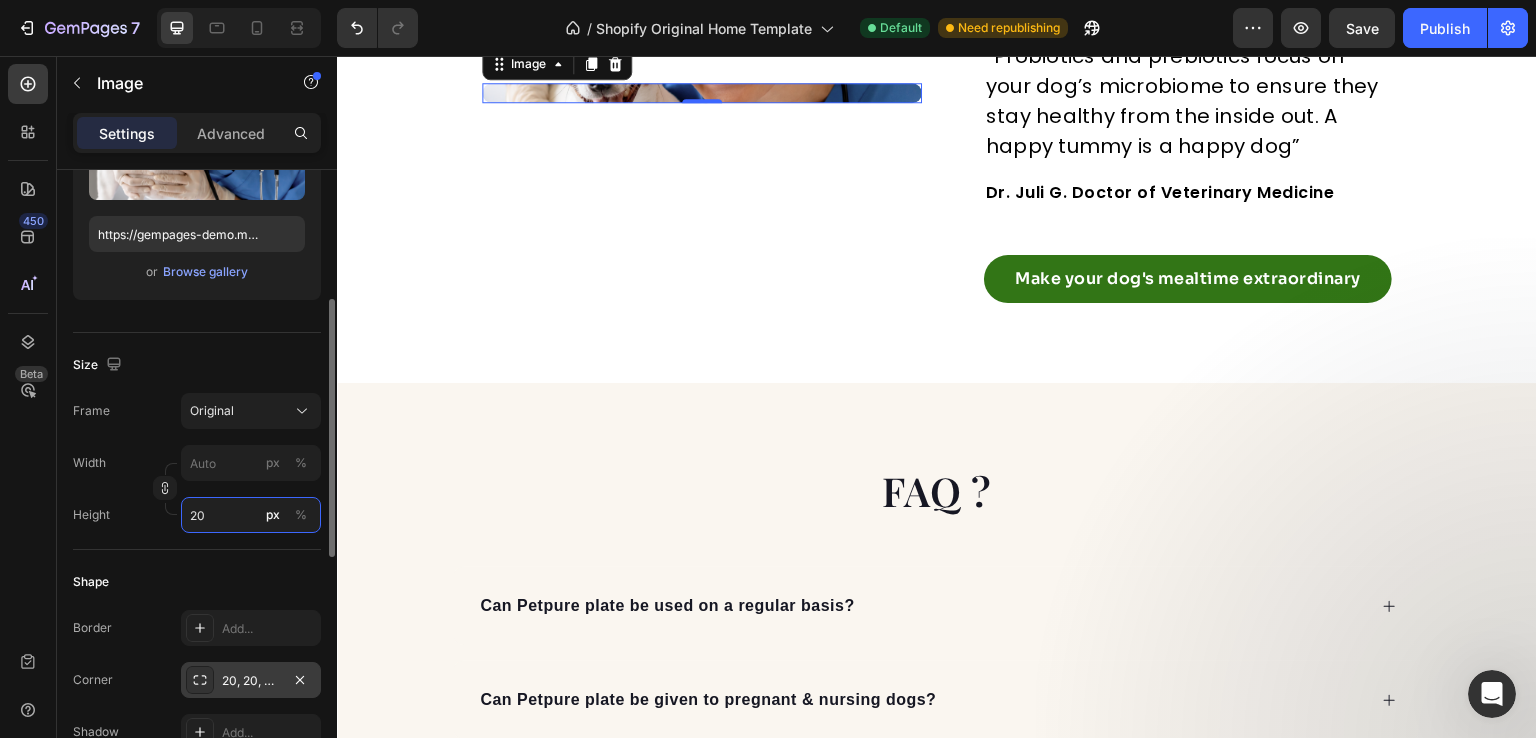 type on "2" 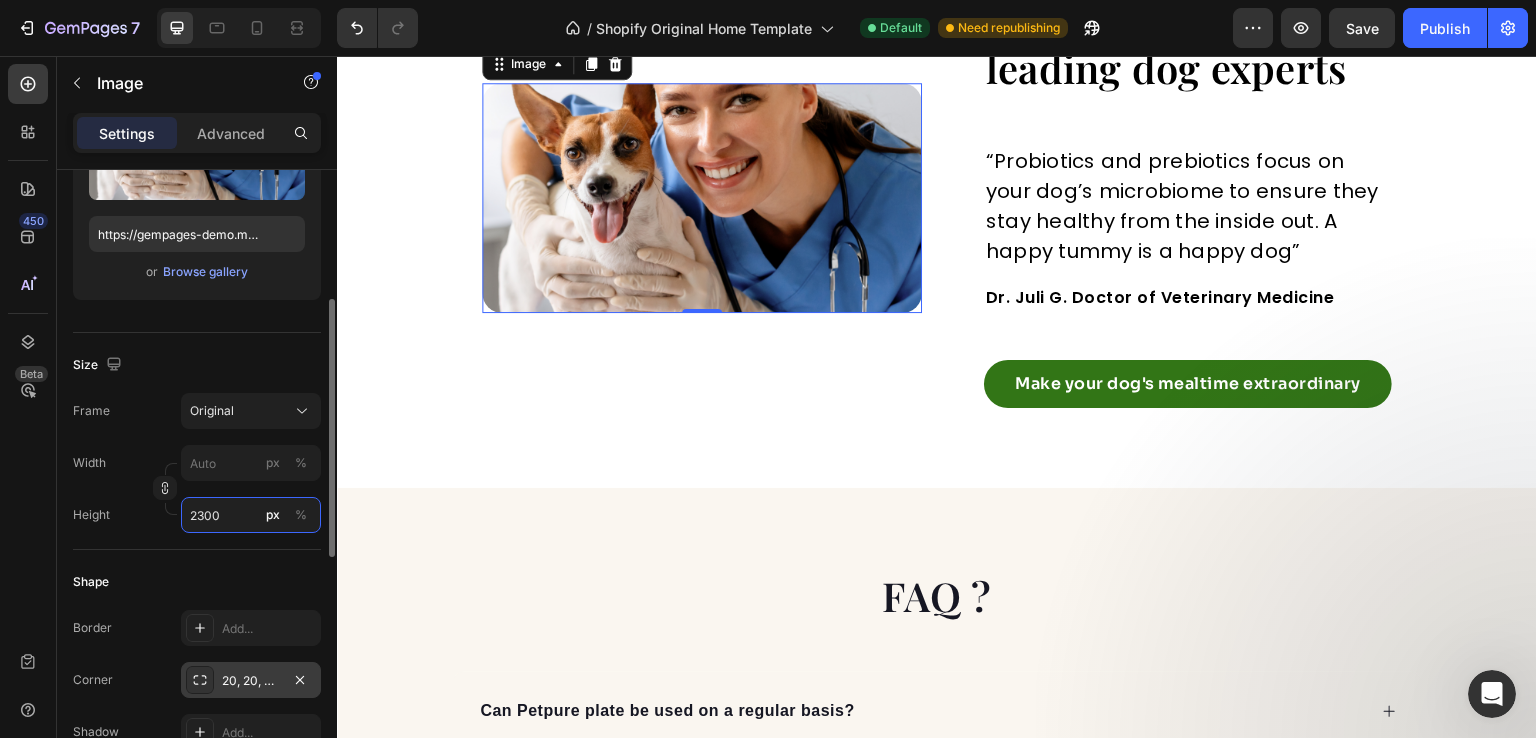 scroll, scrollTop: 4521, scrollLeft: 0, axis: vertical 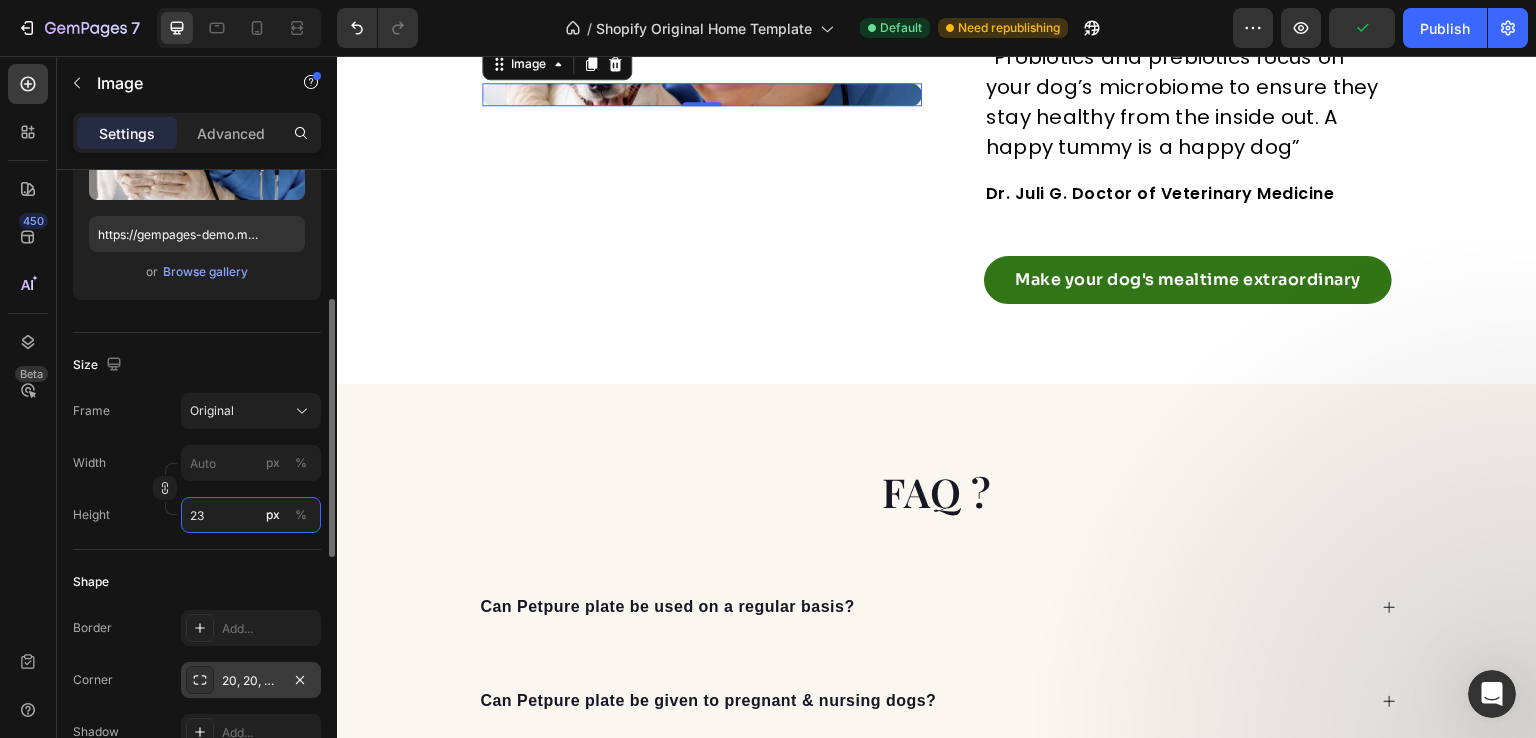 type on "2" 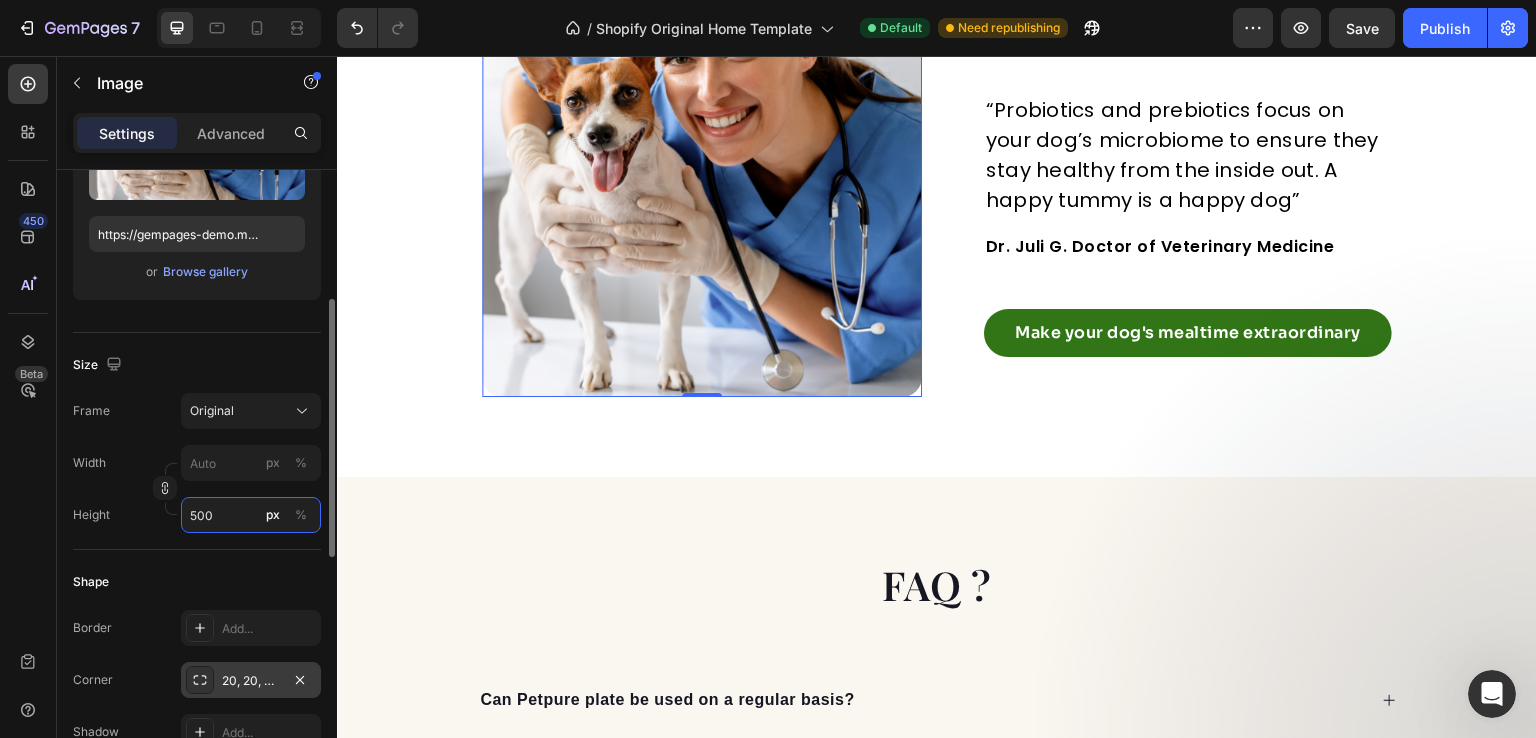 scroll, scrollTop: 4521, scrollLeft: 0, axis: vertical 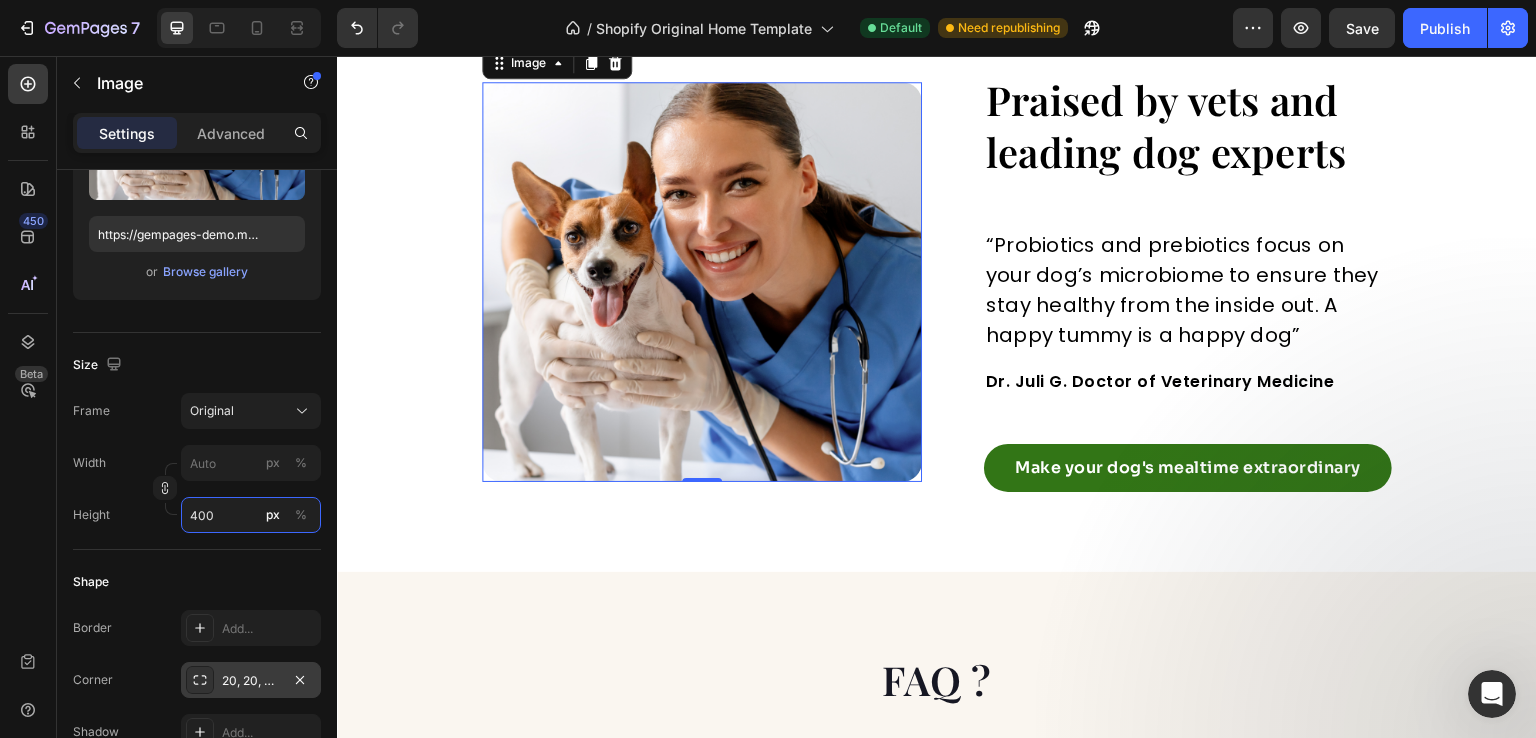 type on "400" 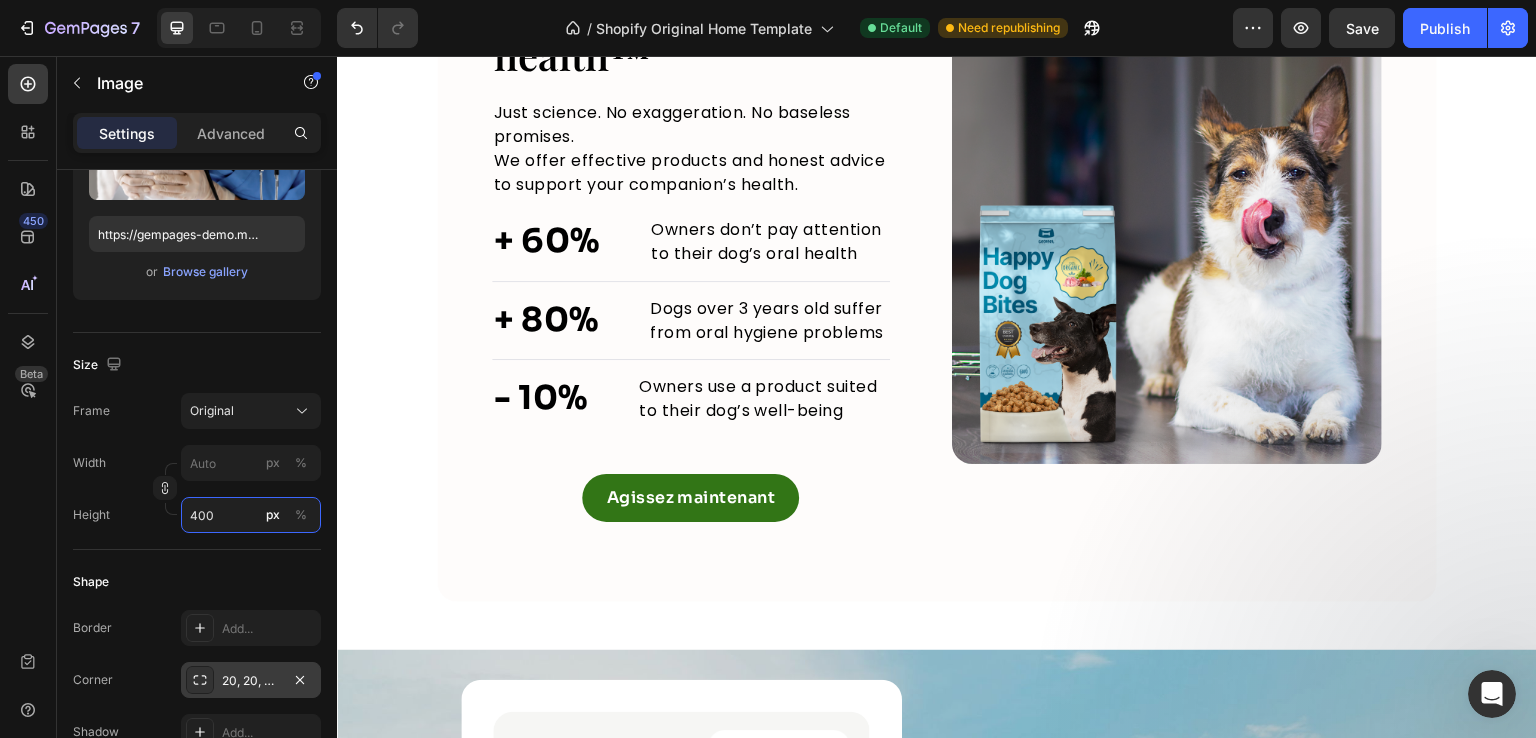 scroll, scrollTop: 2261, scrollLeft: 0, axis: vertical 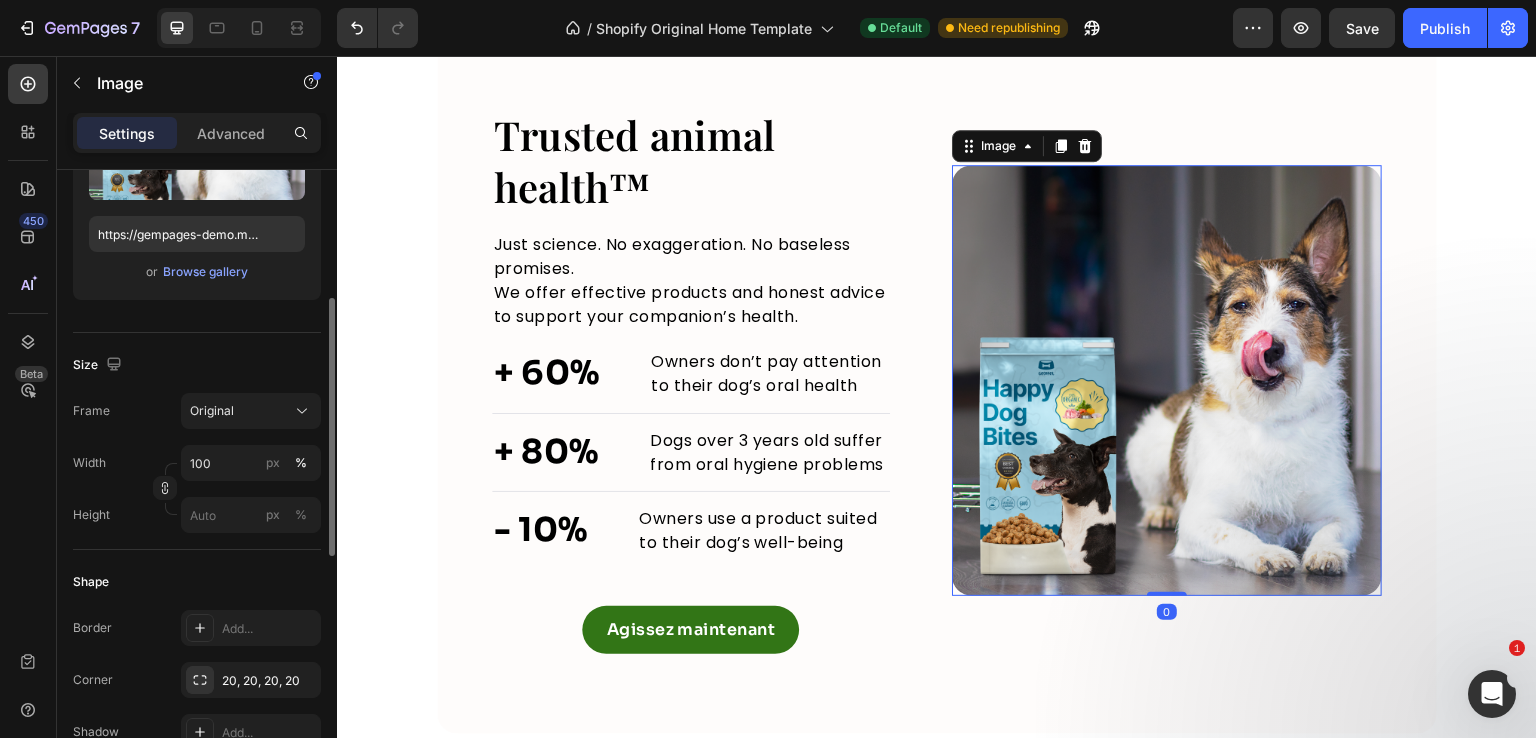 click at bounding box center [1167, 380] 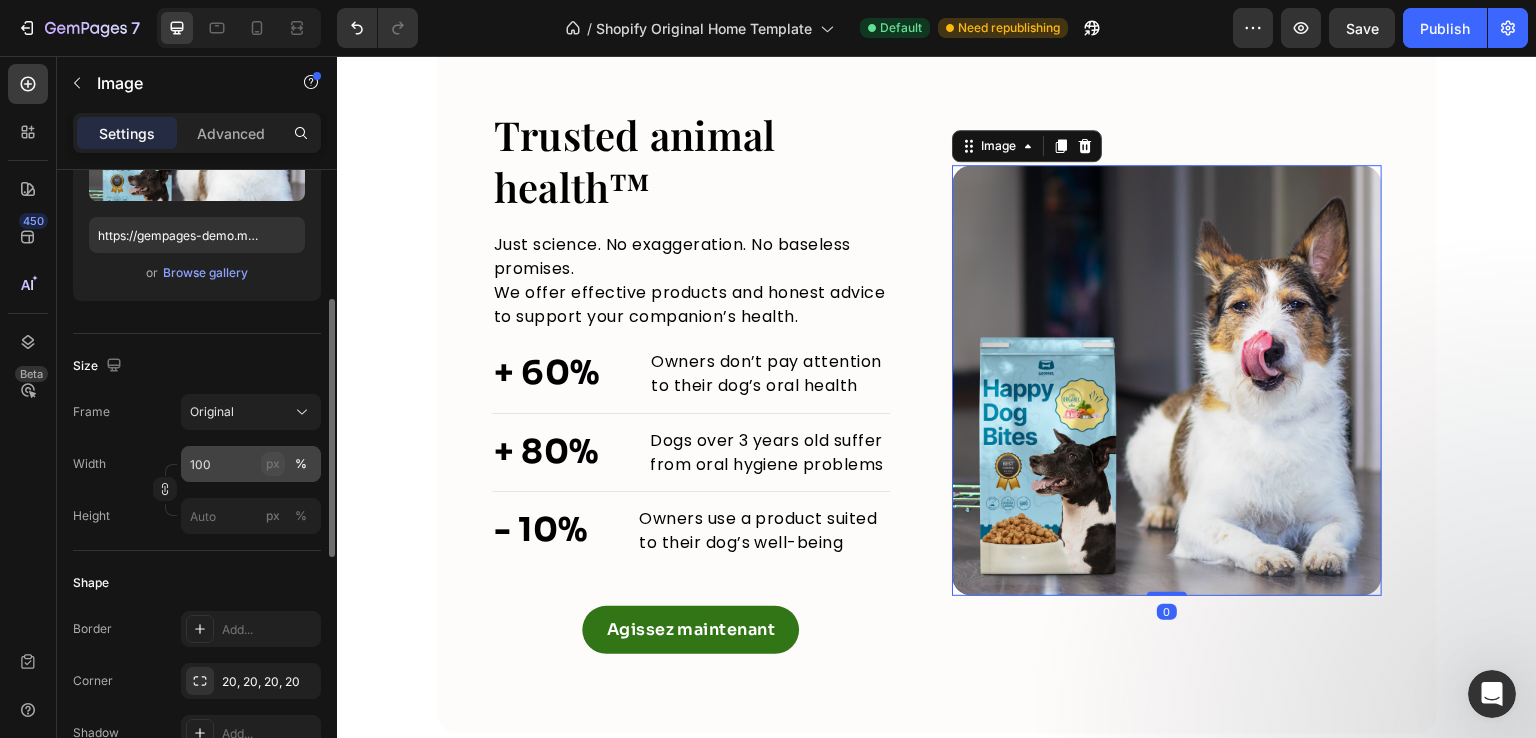 click on "px" at bounding box center (273, 464) 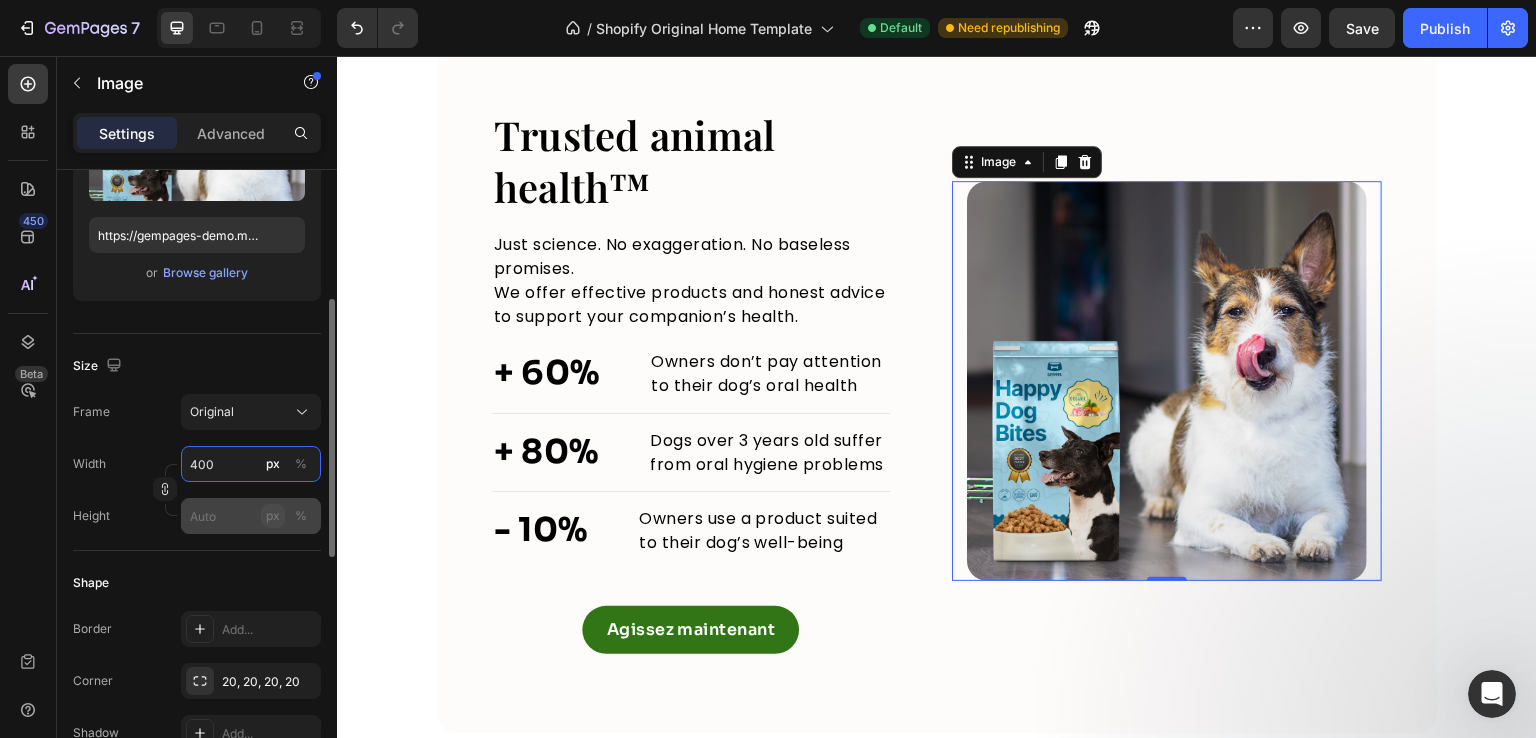 type on "400" 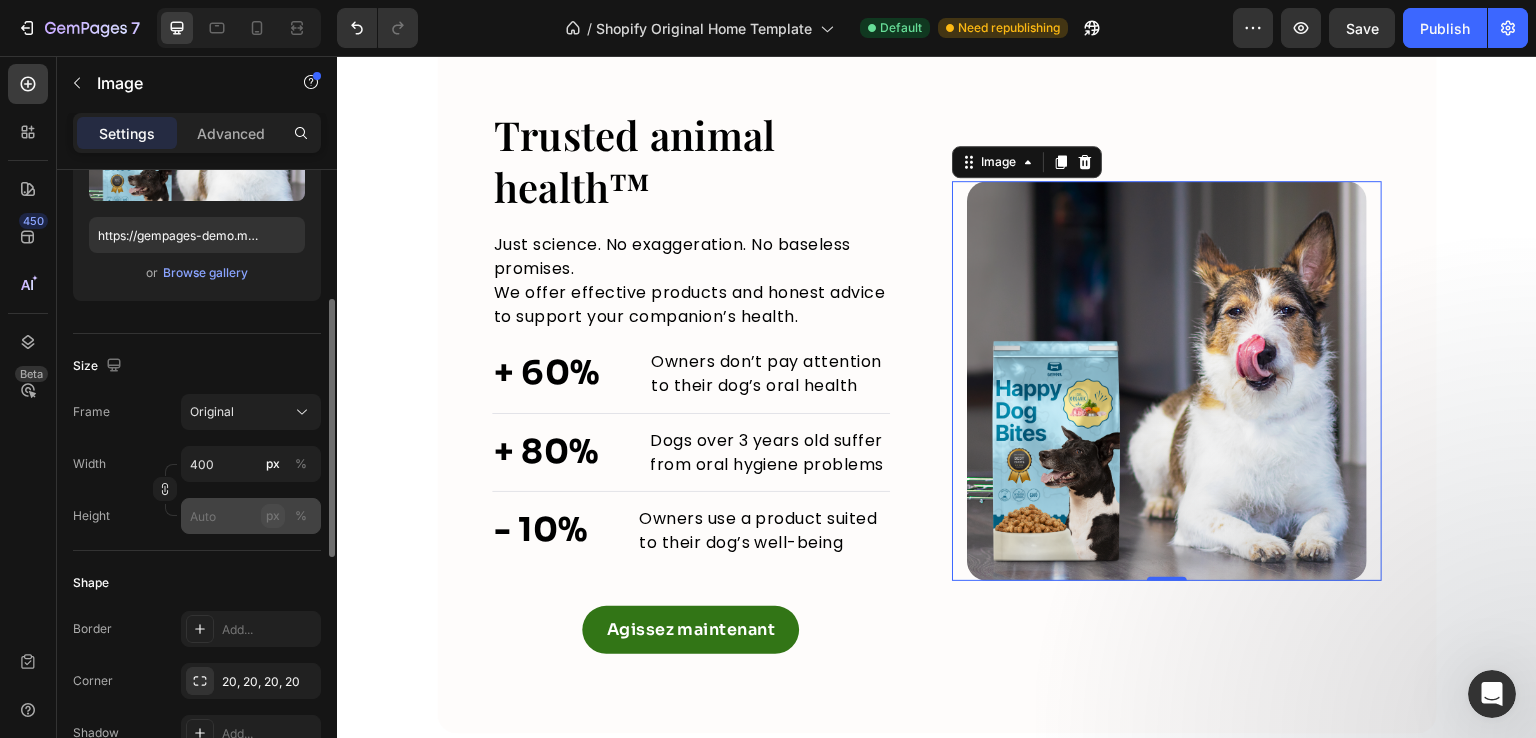click on "px" at bounding box center [273, 516] 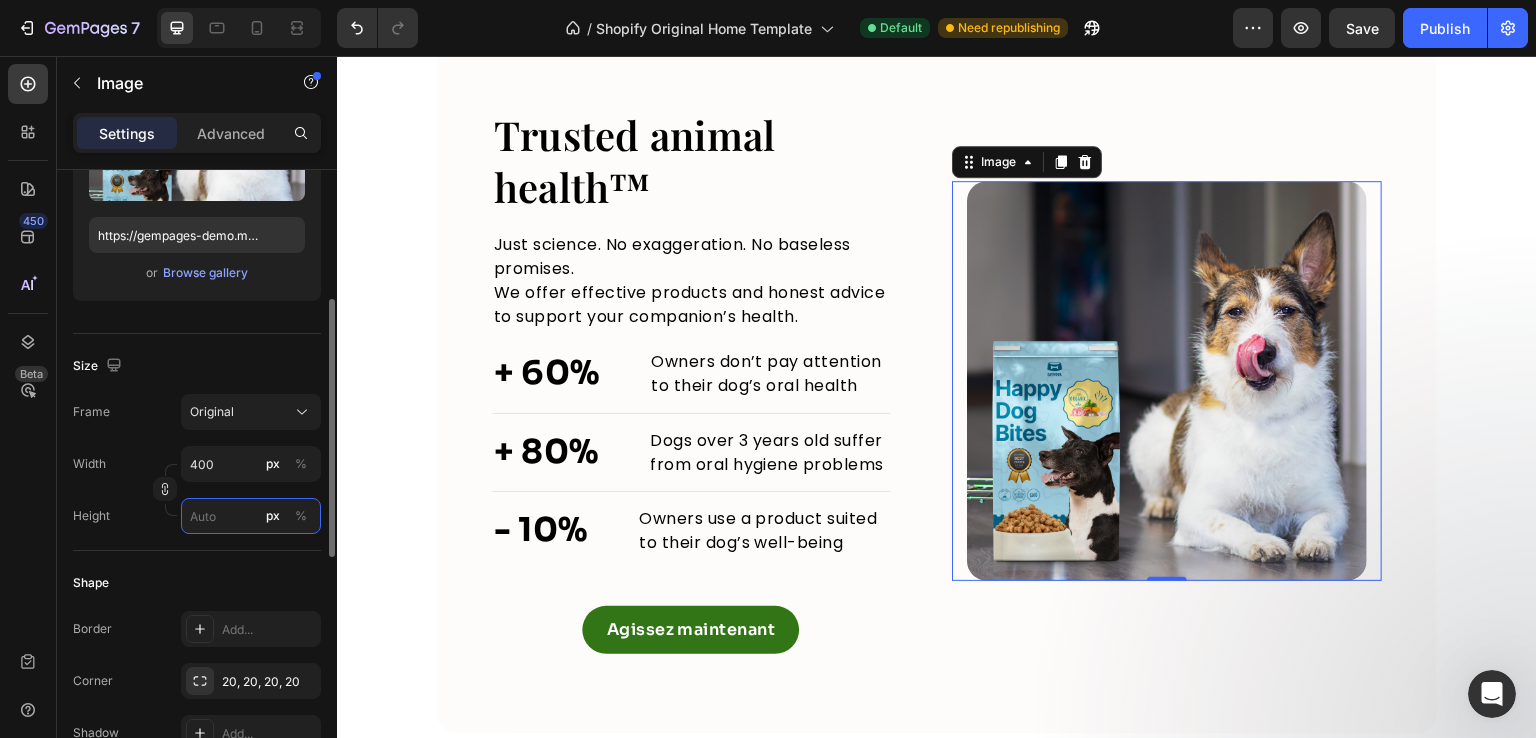 click on "px %" at bounding box center [251, 516] 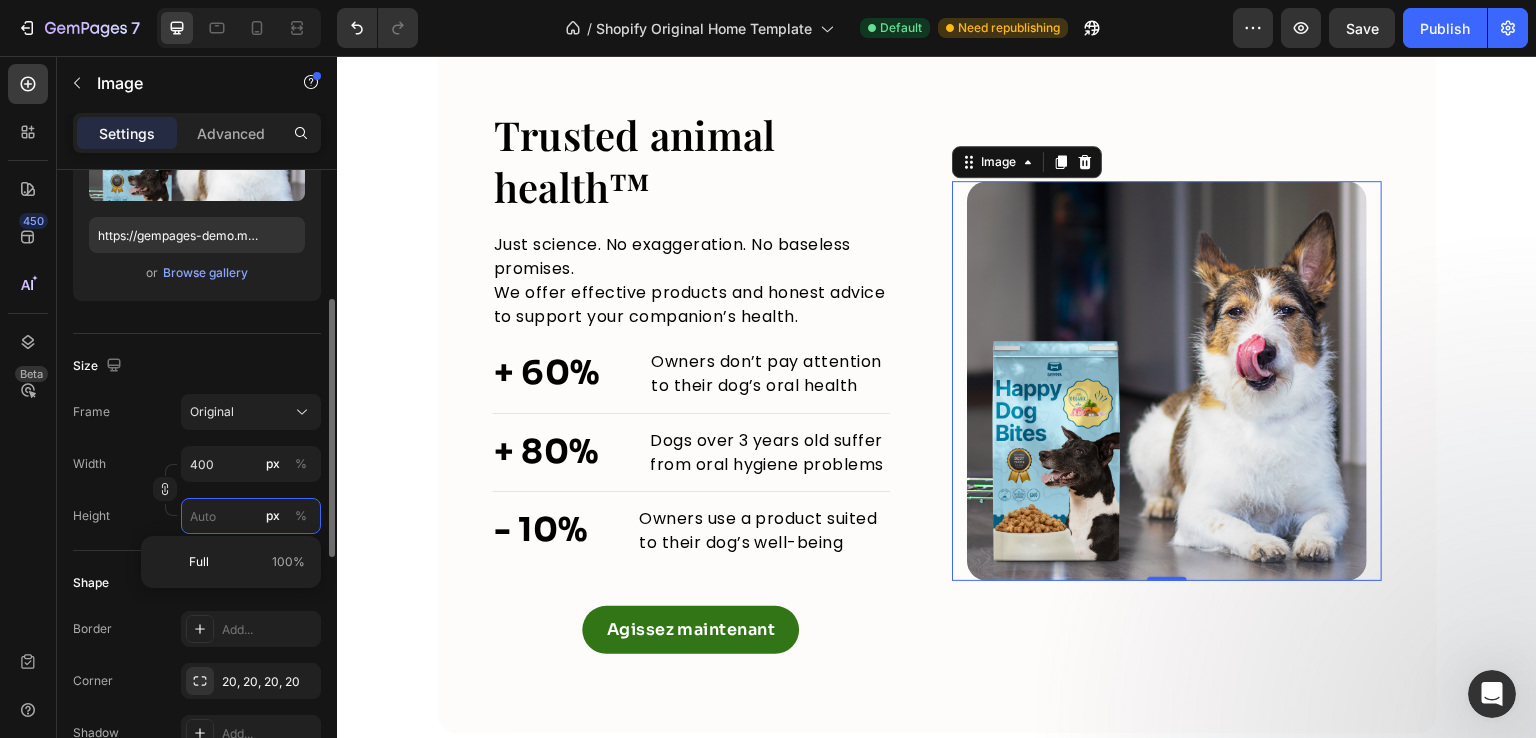 type 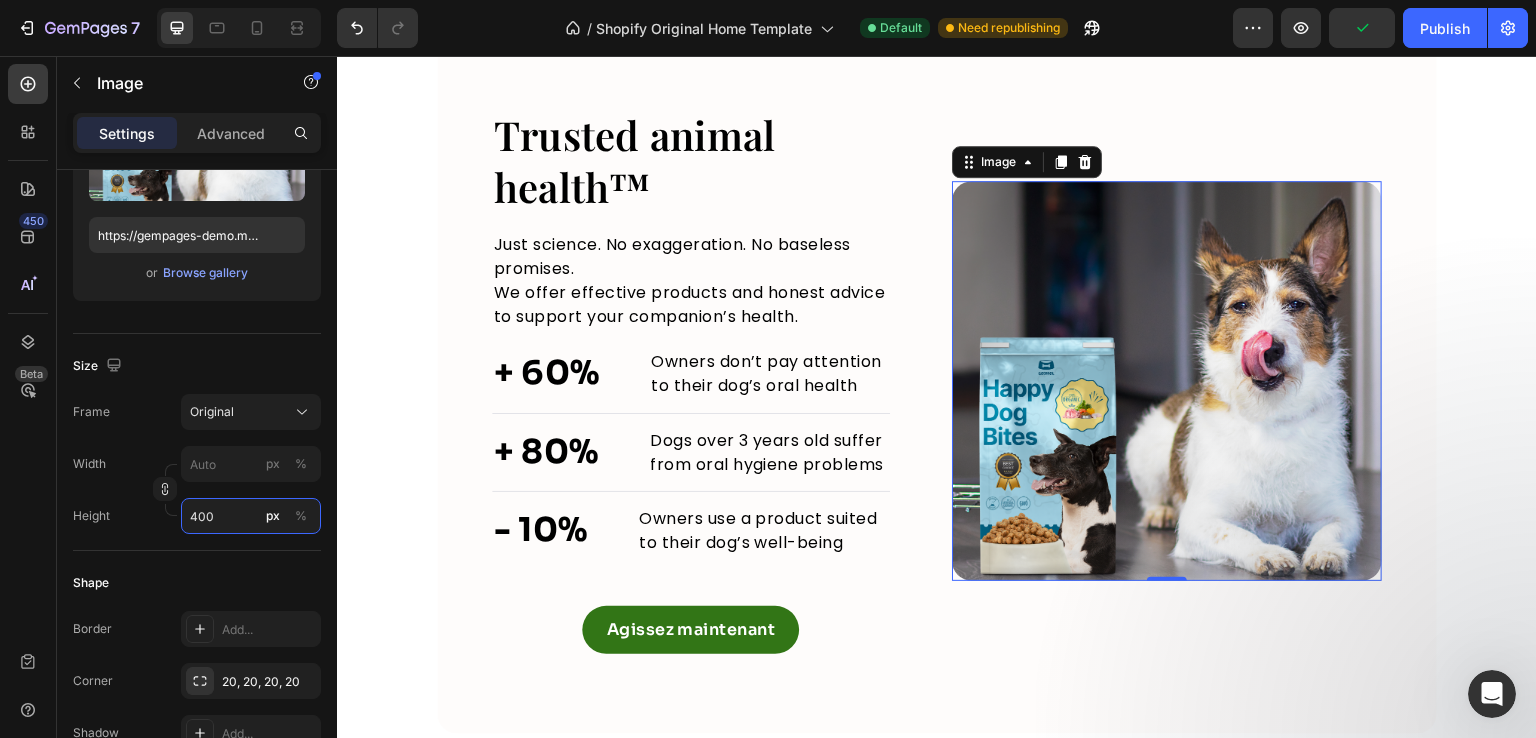 type on "400" 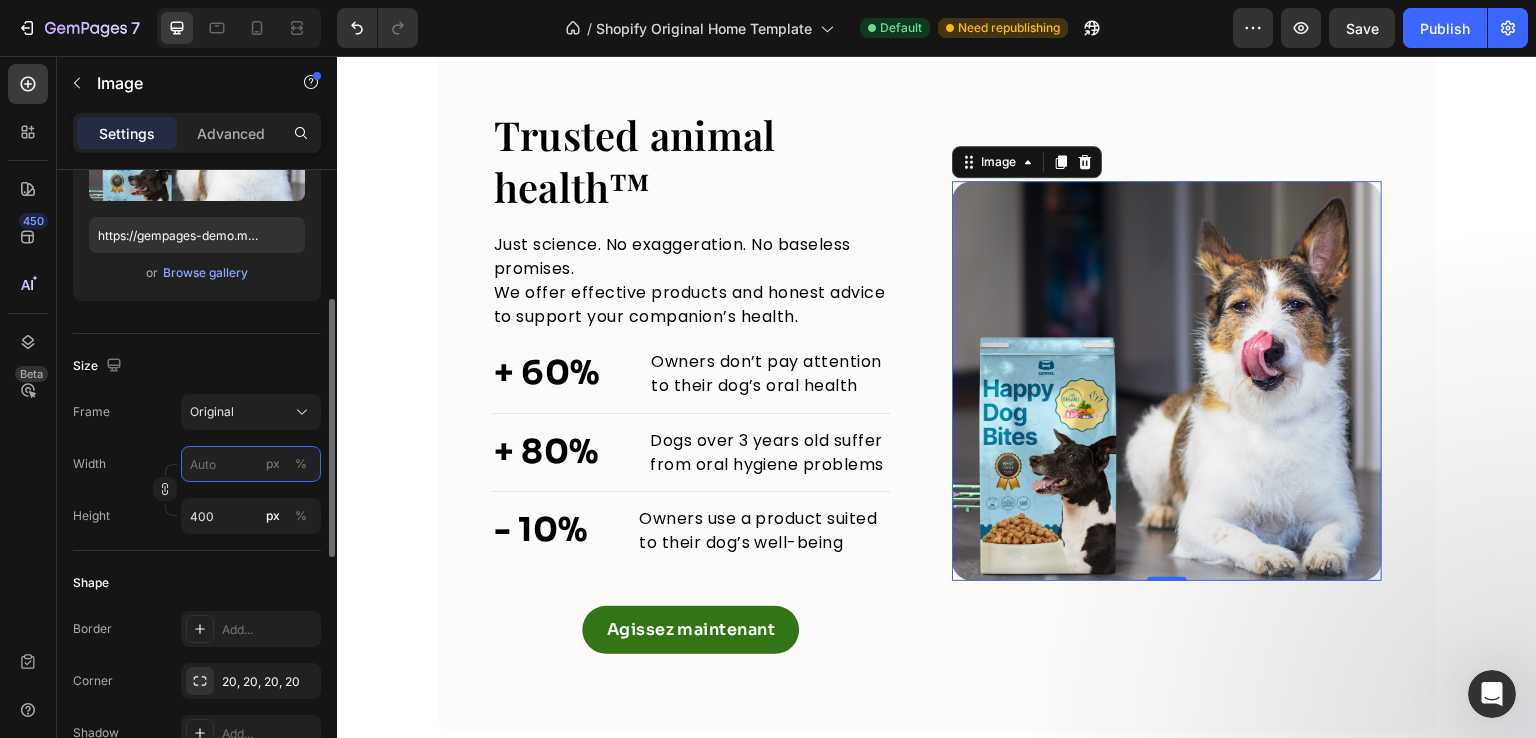 click on "px %" at bounding box center [251, 464] 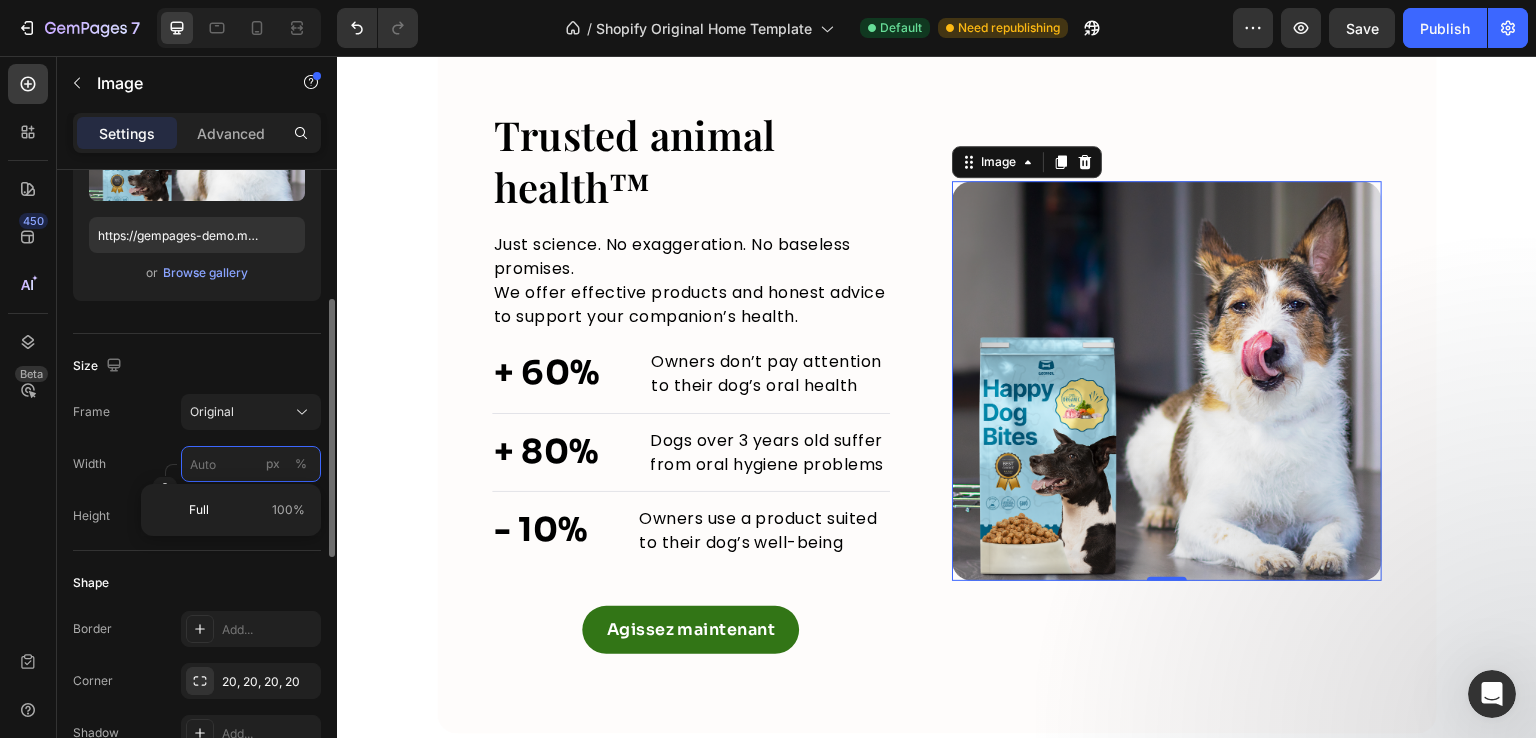 type on "5" 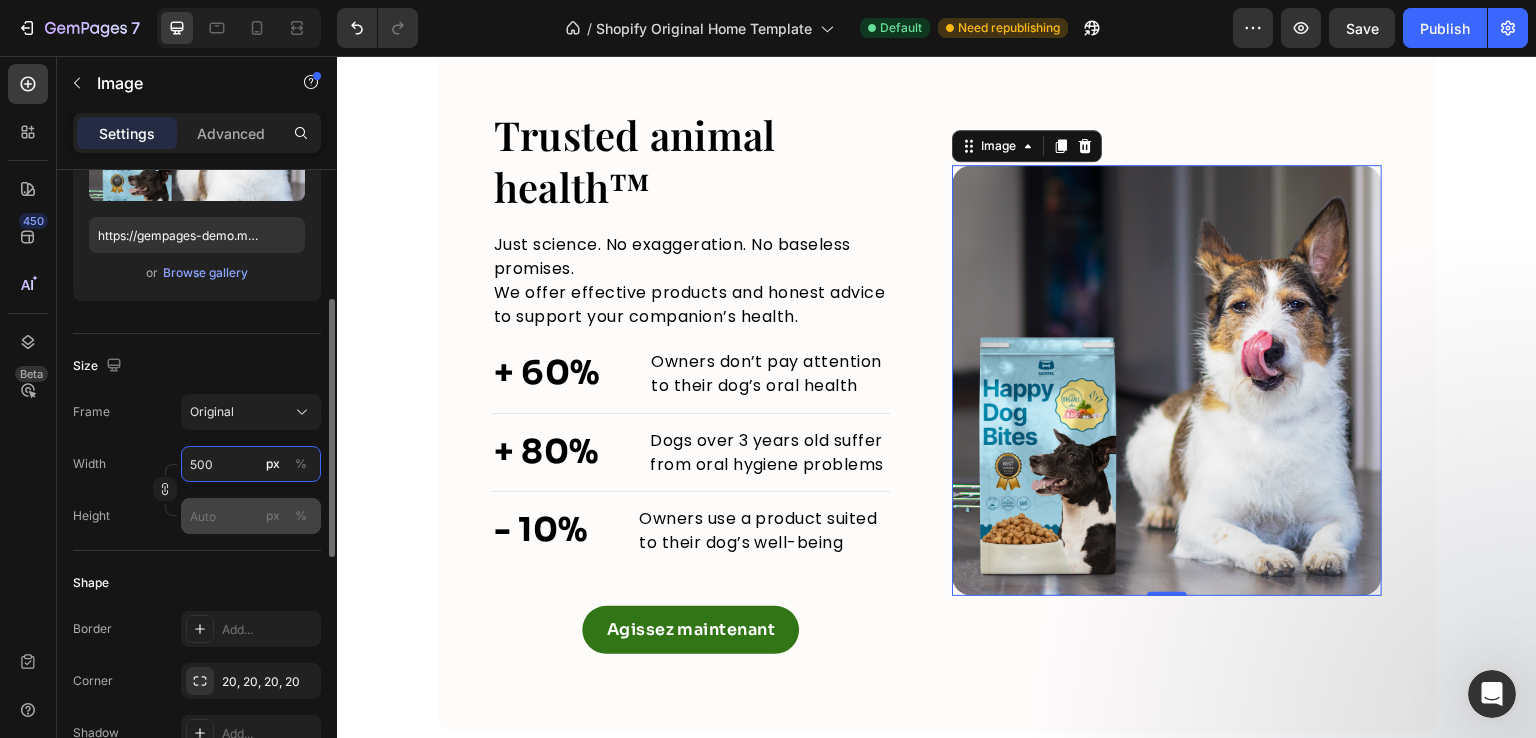 type on "500" 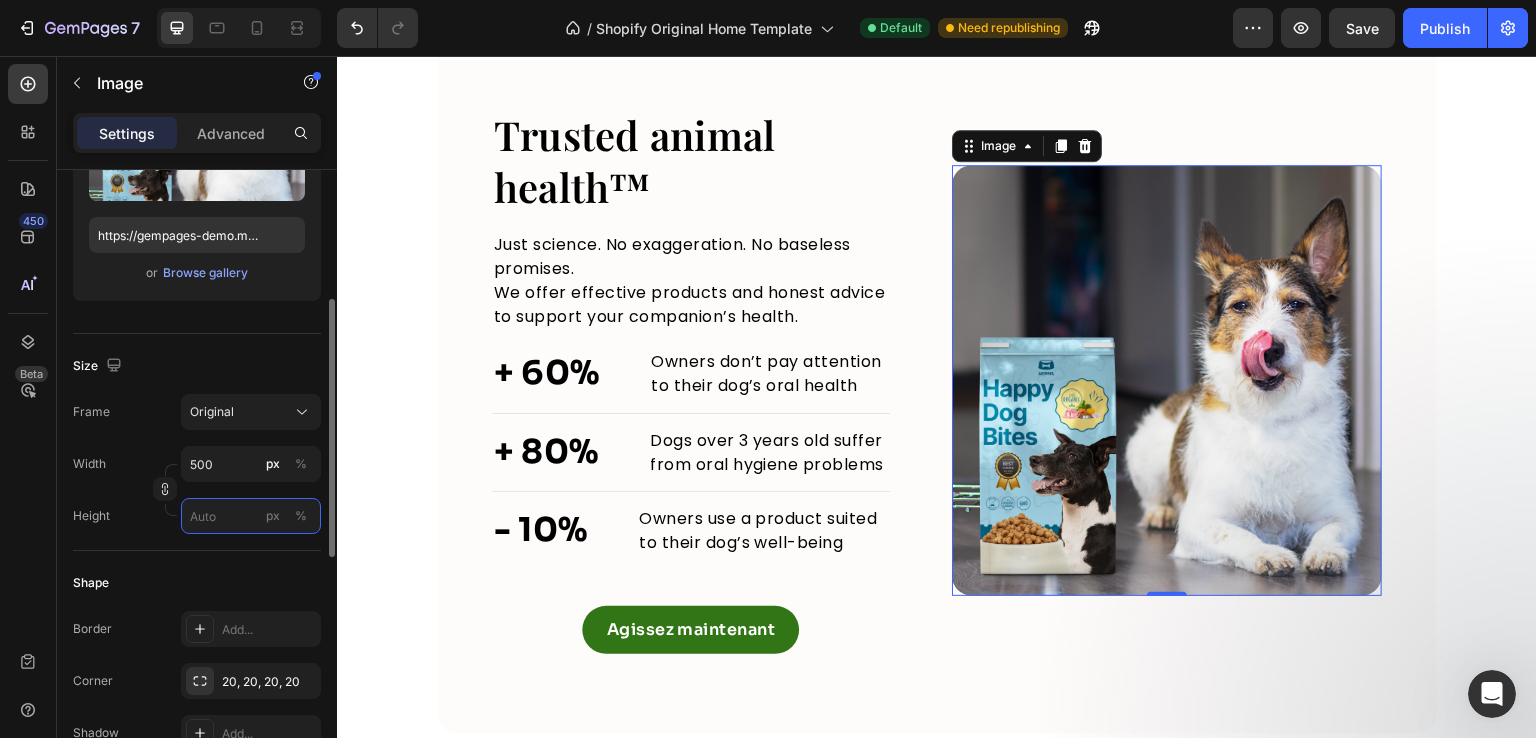 click on "px %" at bounding box center (251, 516) 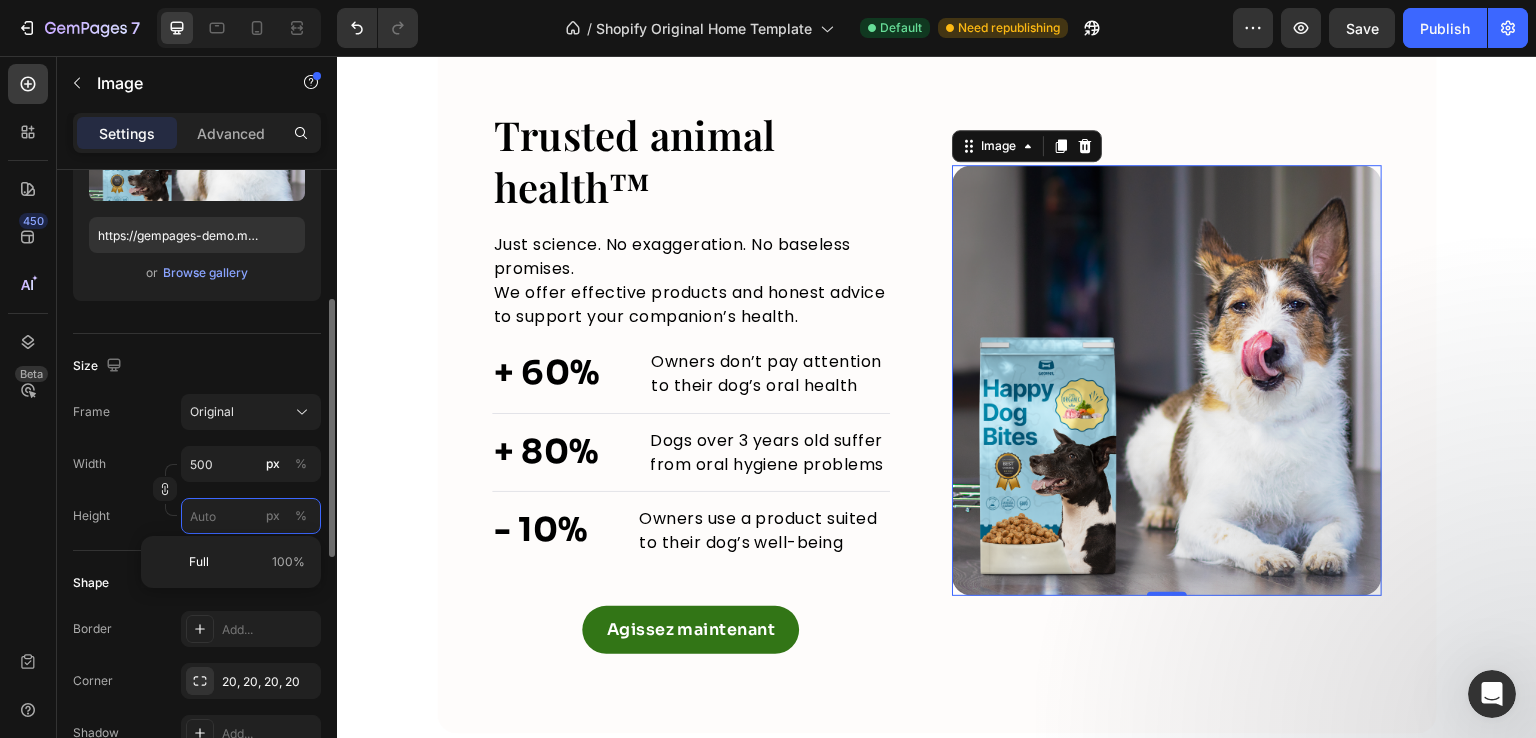 type 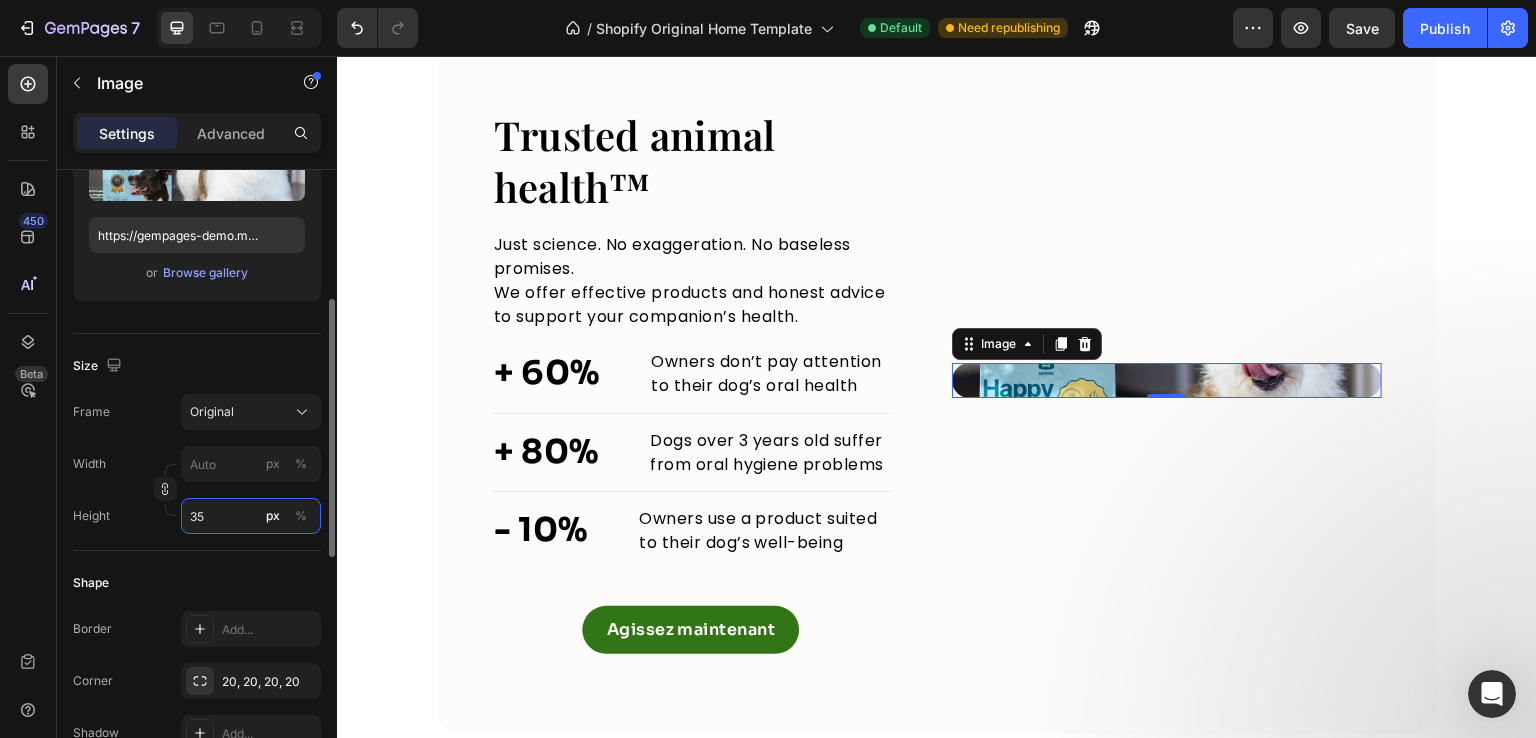 type on "350" 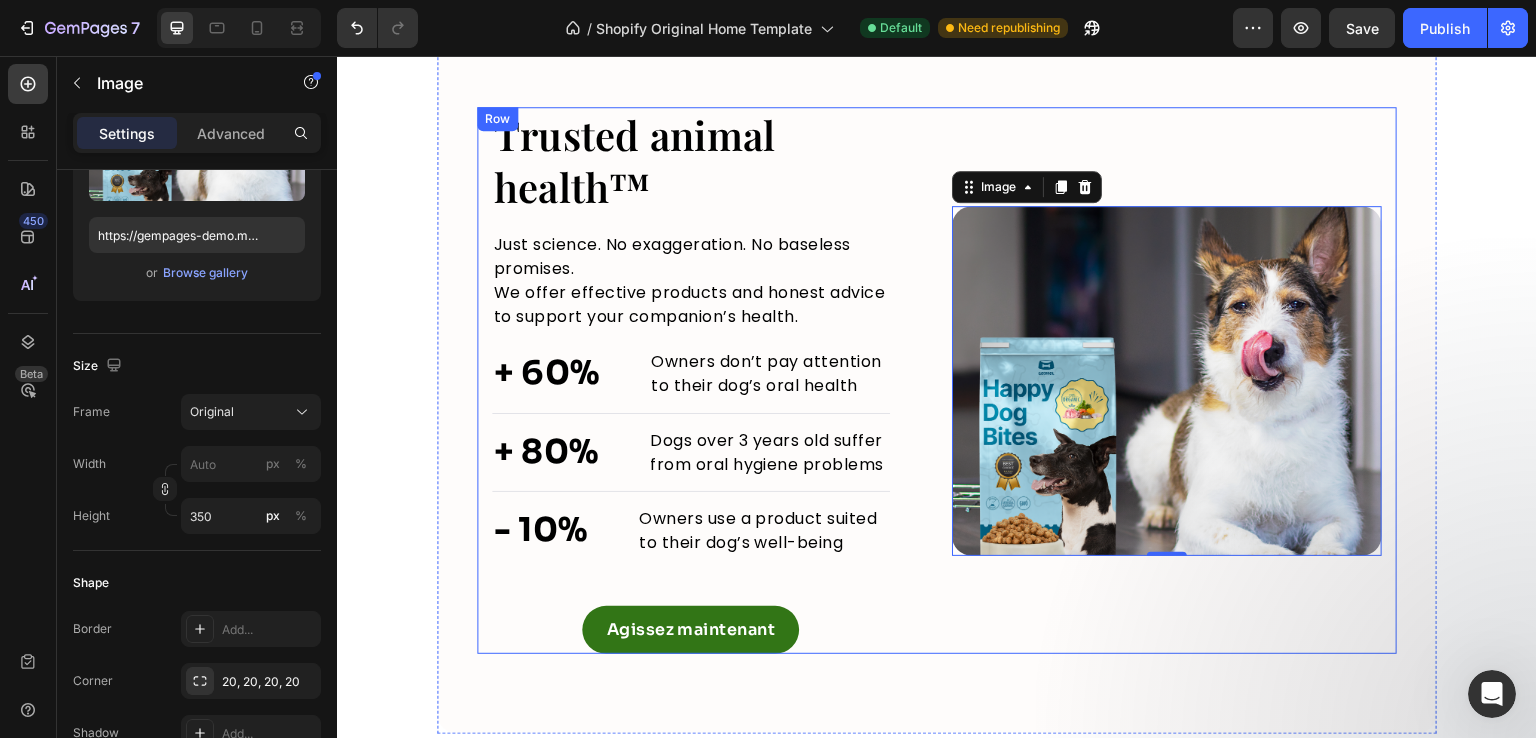 click on "Image   0 Image" at bounding box center (1167, 380) 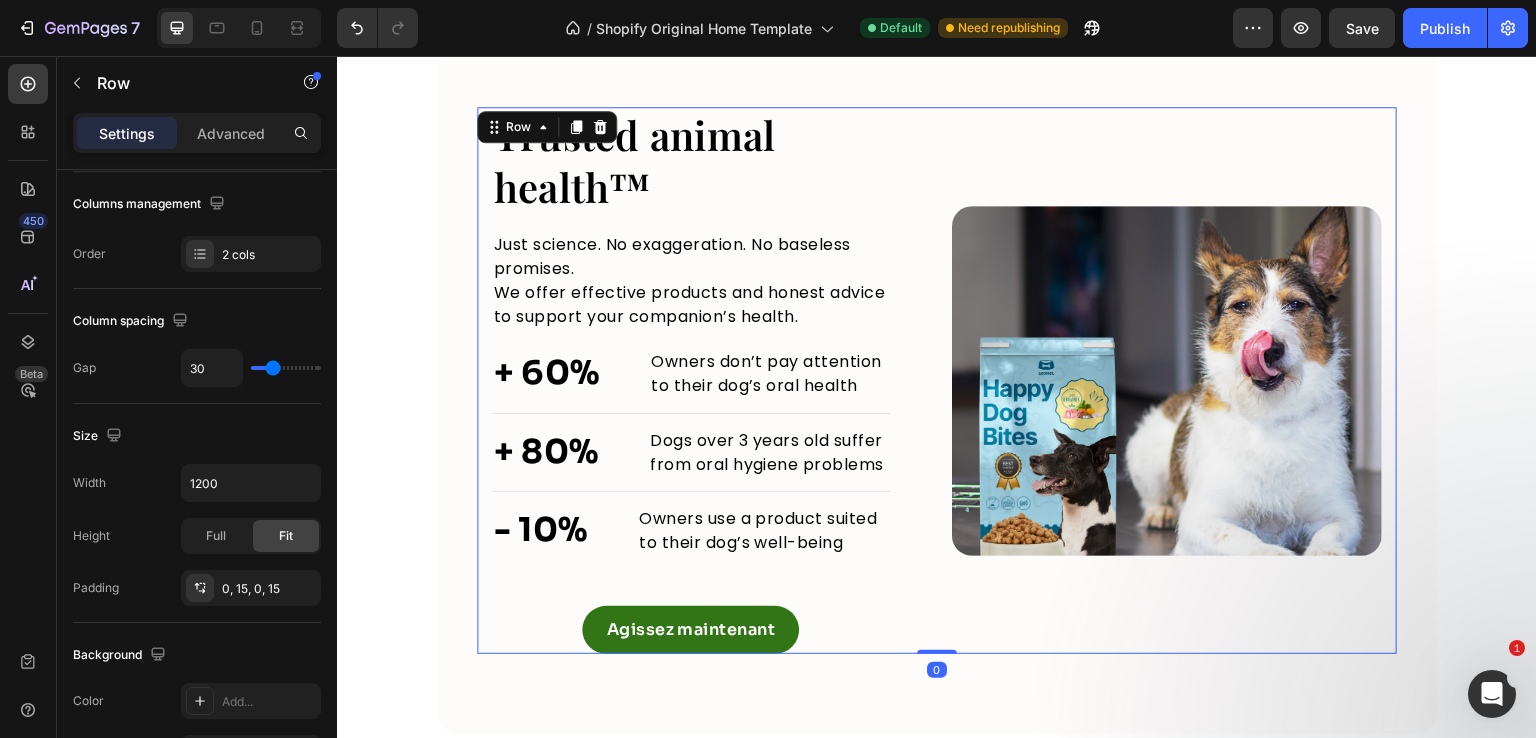 scroll, scrollTop: 0, scrollLeft: 0, axis: both 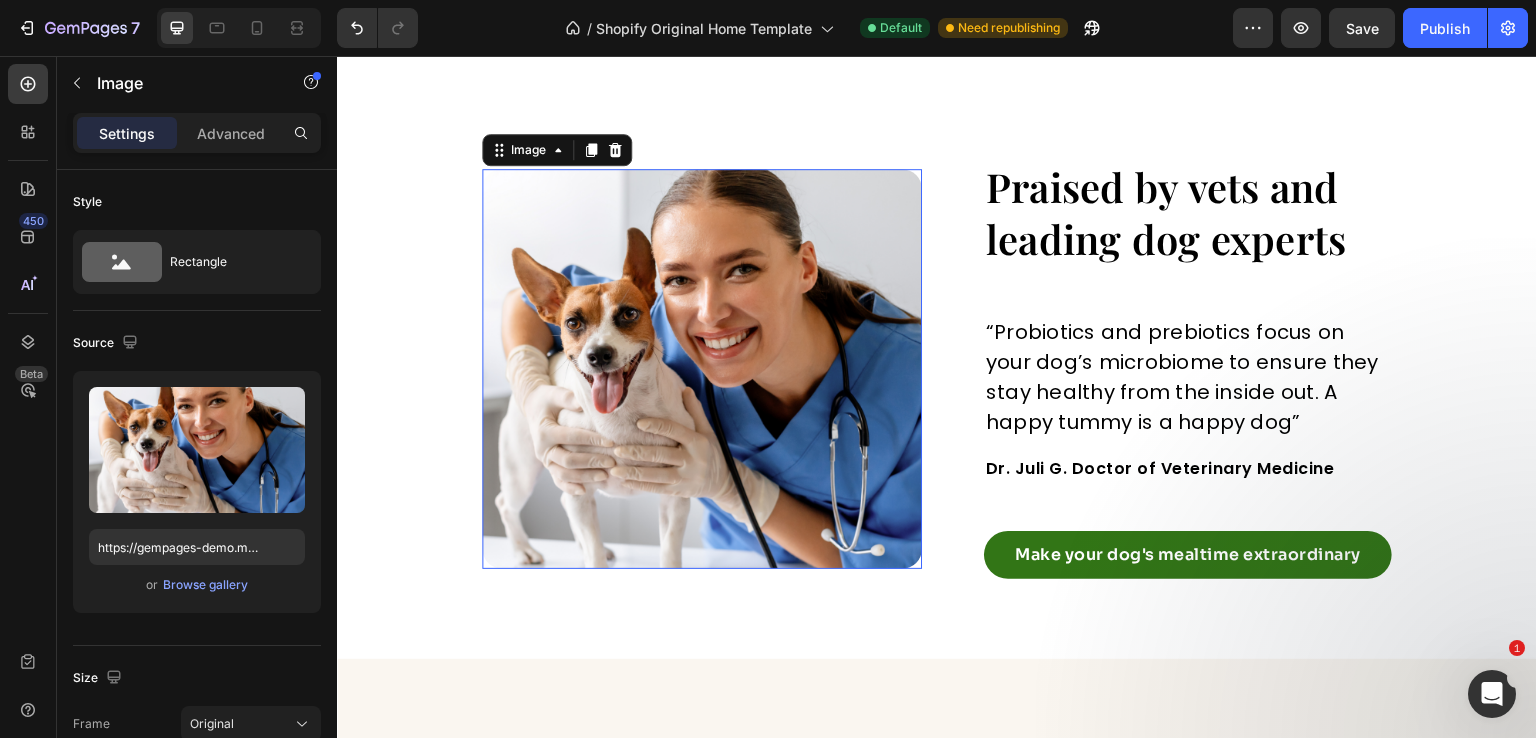 click at bounding box center [702, 369] 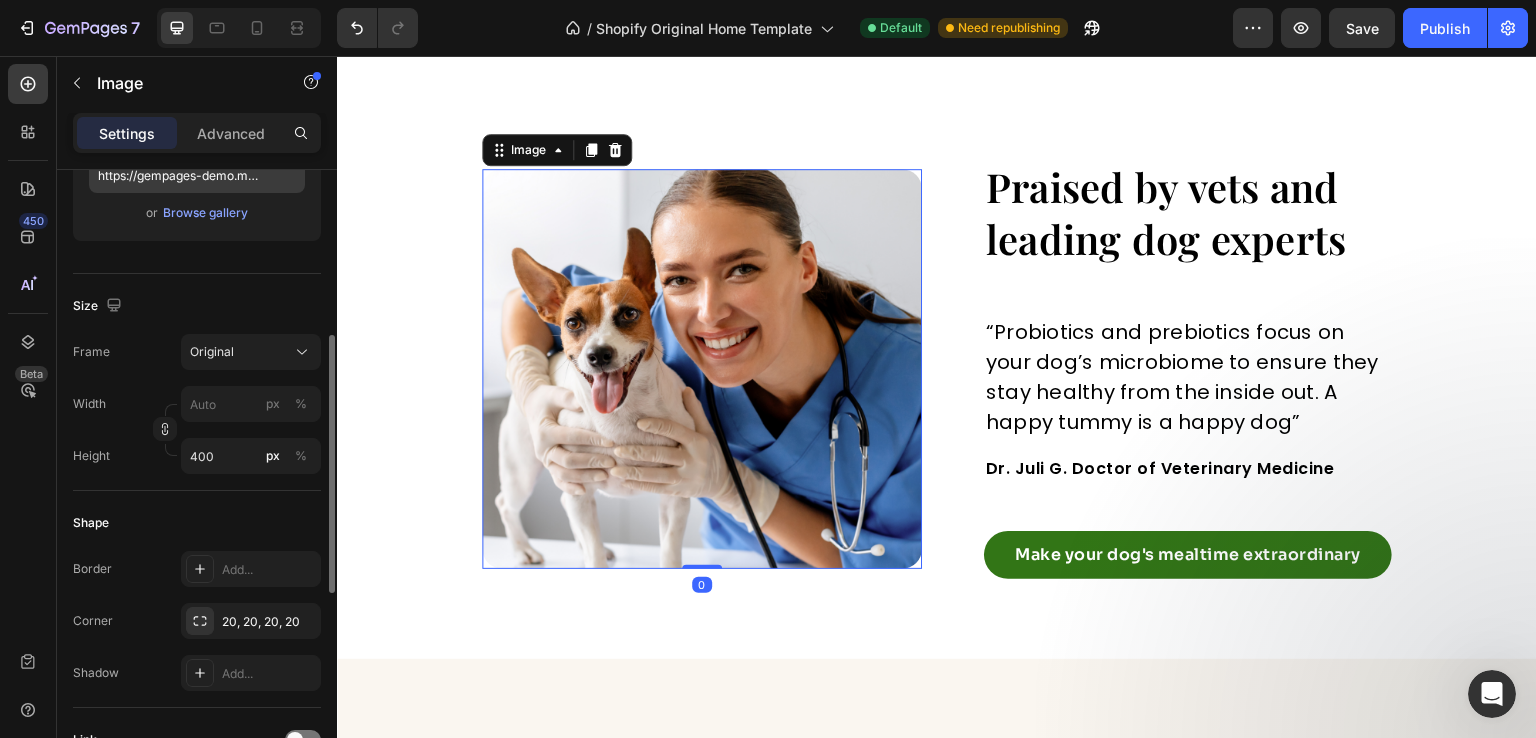 scroll, scrollTop: 380, scrollLeft: 0, axis: vertical 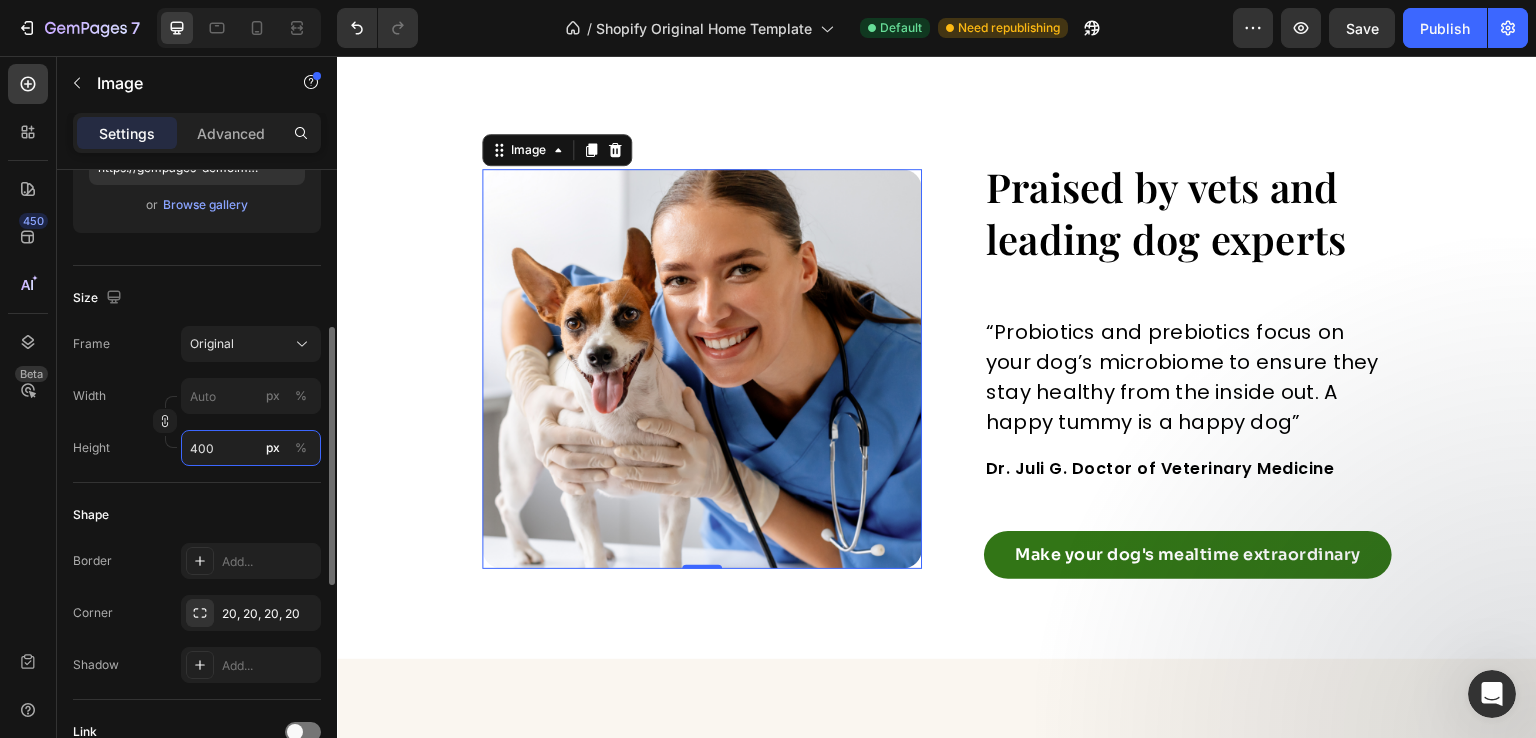 click on "400" at bounding box center (251, 448) 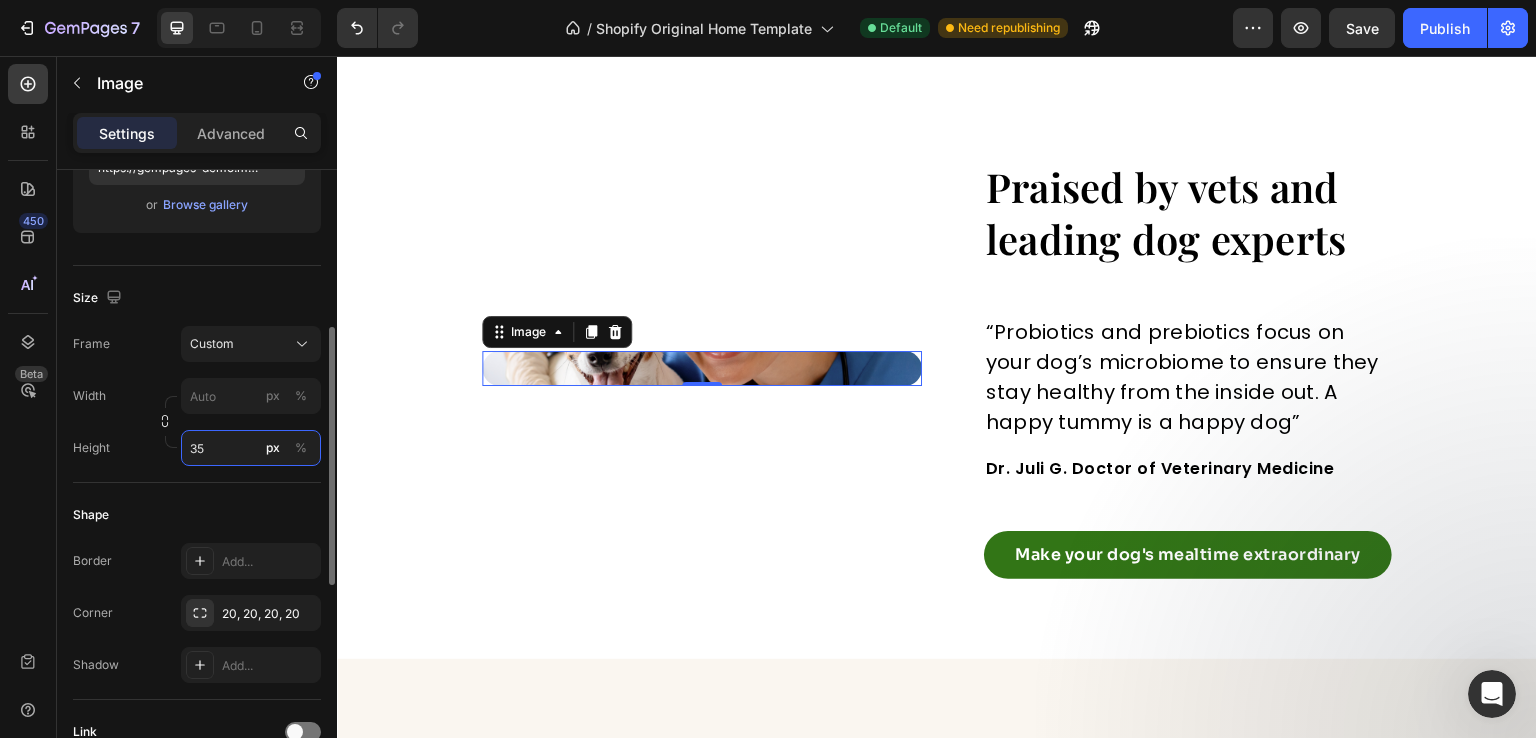 type on "350" 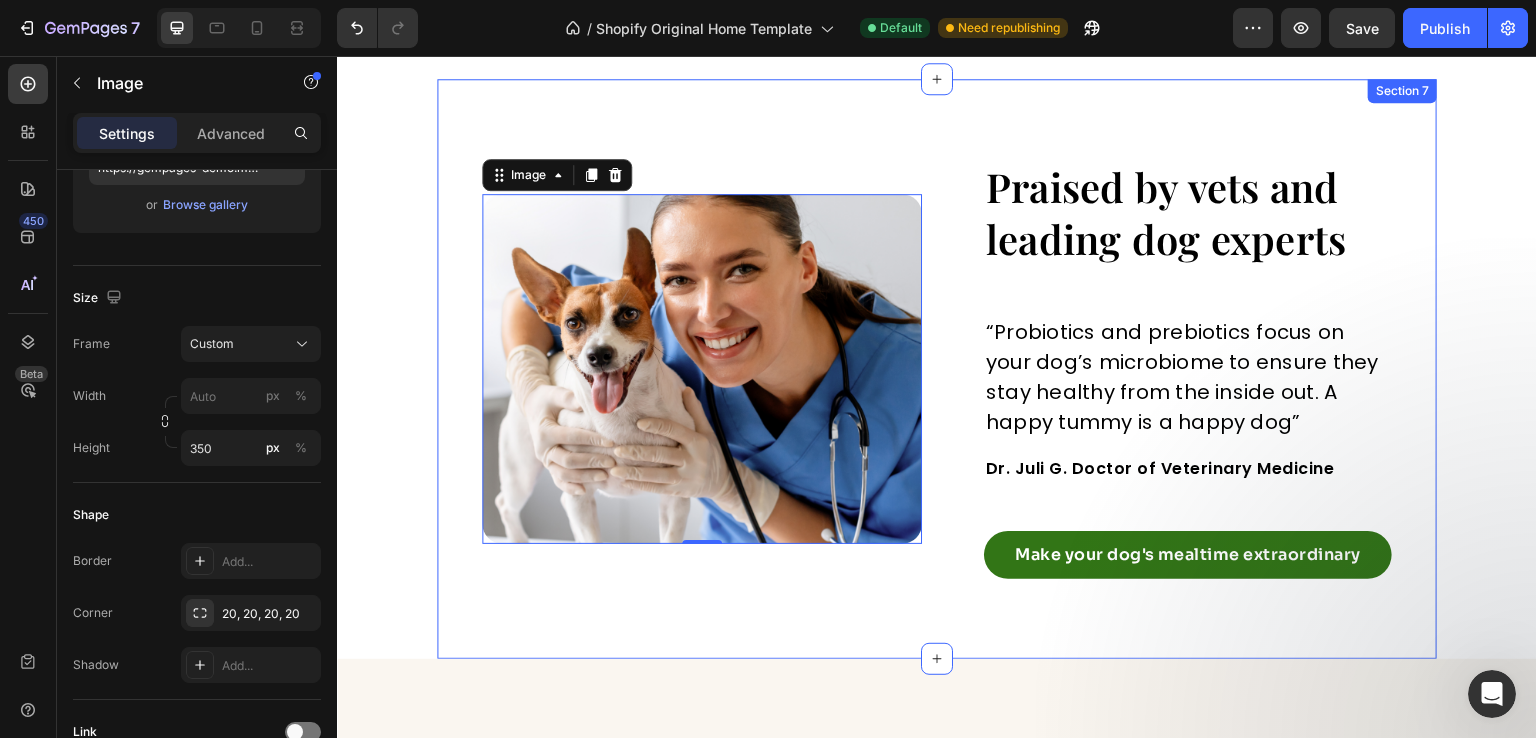 click on "Image   0 Image Praised by vets and leading dog experts Heading “Probiotics and prebiotics focus on your dog’s microbiome to ensure they stay healthy from the inside out. A happy tummy is a happy dog” Text block Dr. Juli G. Doctor of Veterinary Medicine Text block Make your dog's mealtime extraordinary Button Row Row Section 7" at bounding box center [937, 369] 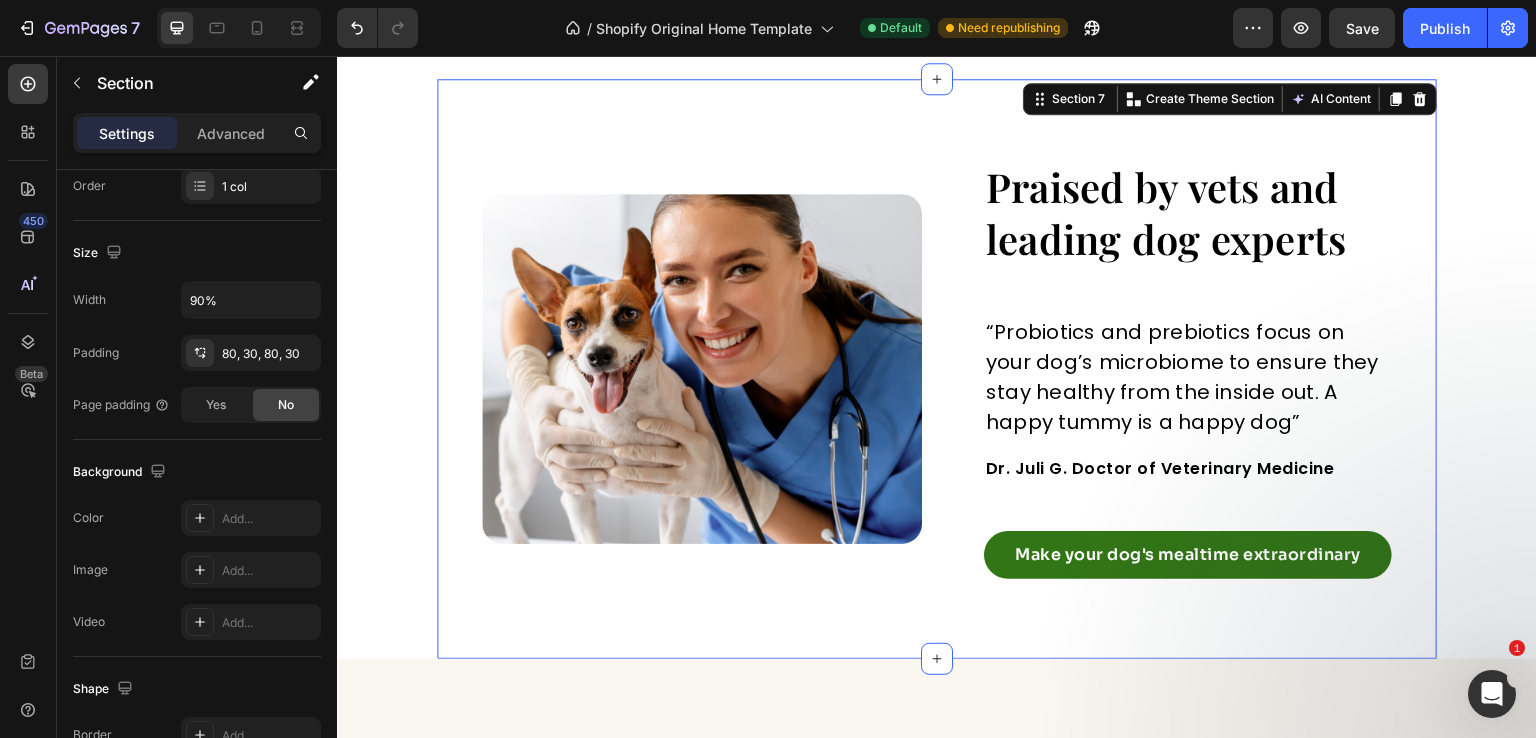 scroll, scrollTop: 0, scrollLeft: 0, axis: both 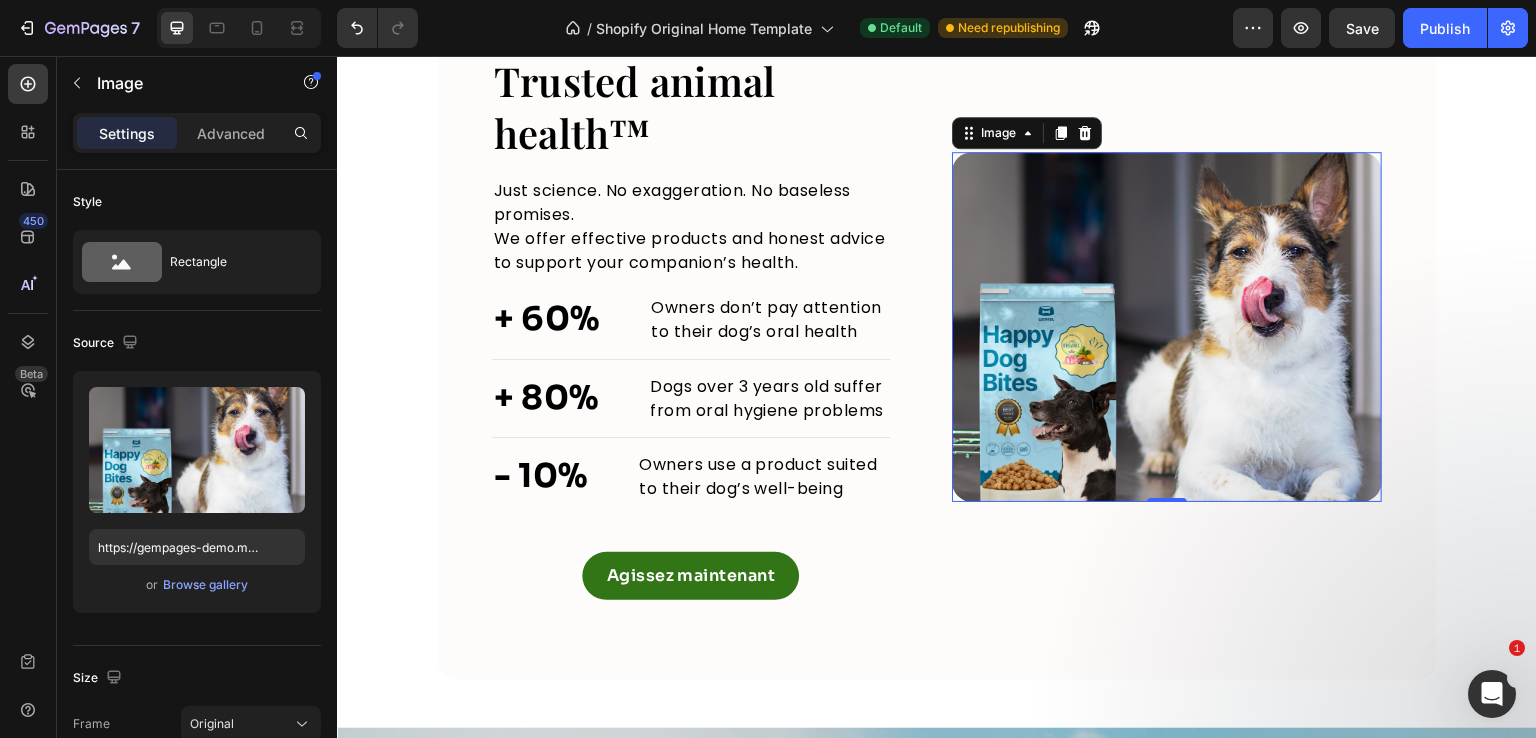 click at bounding box center (1167, 327) 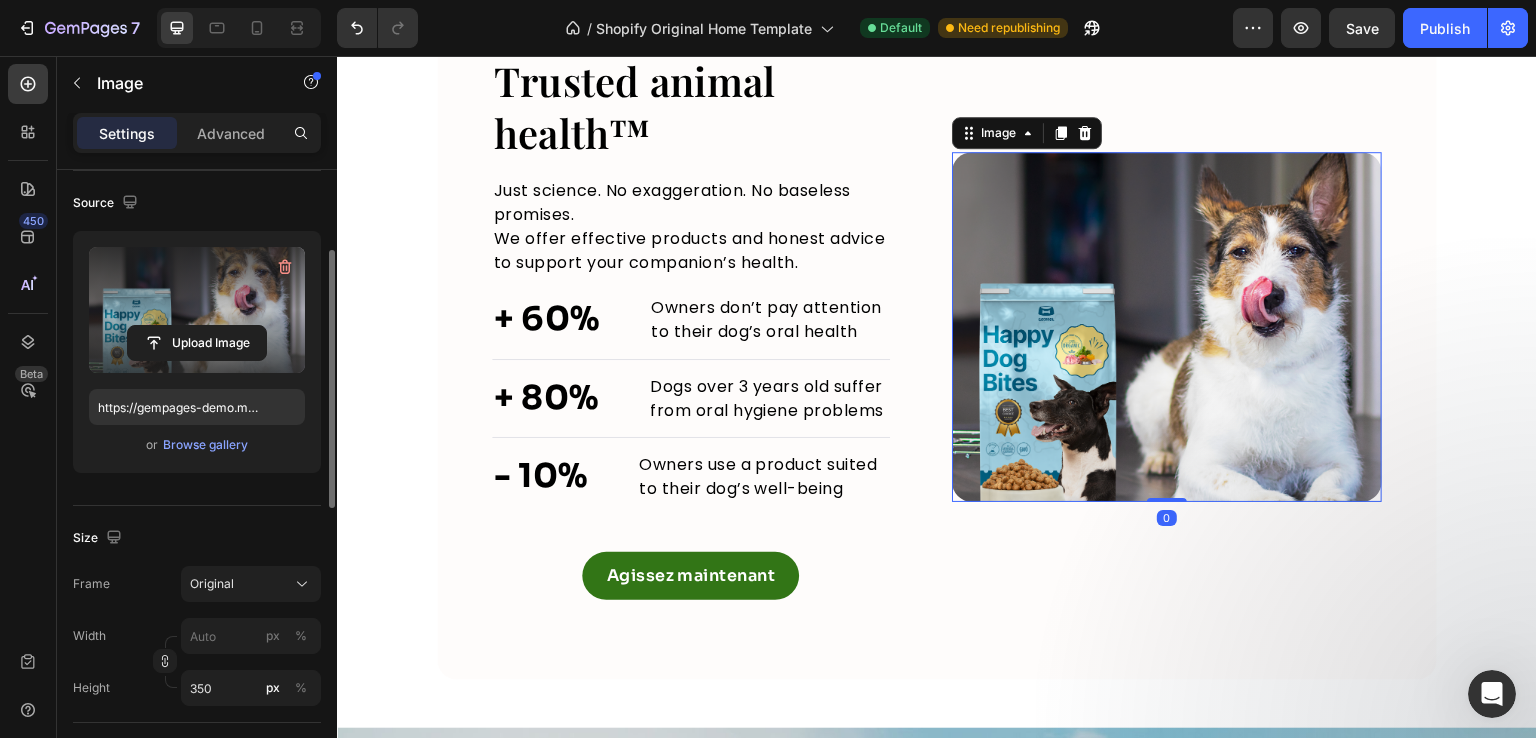 scroll, scrollTop: 156, scrollLeft: 0, axis: vertical 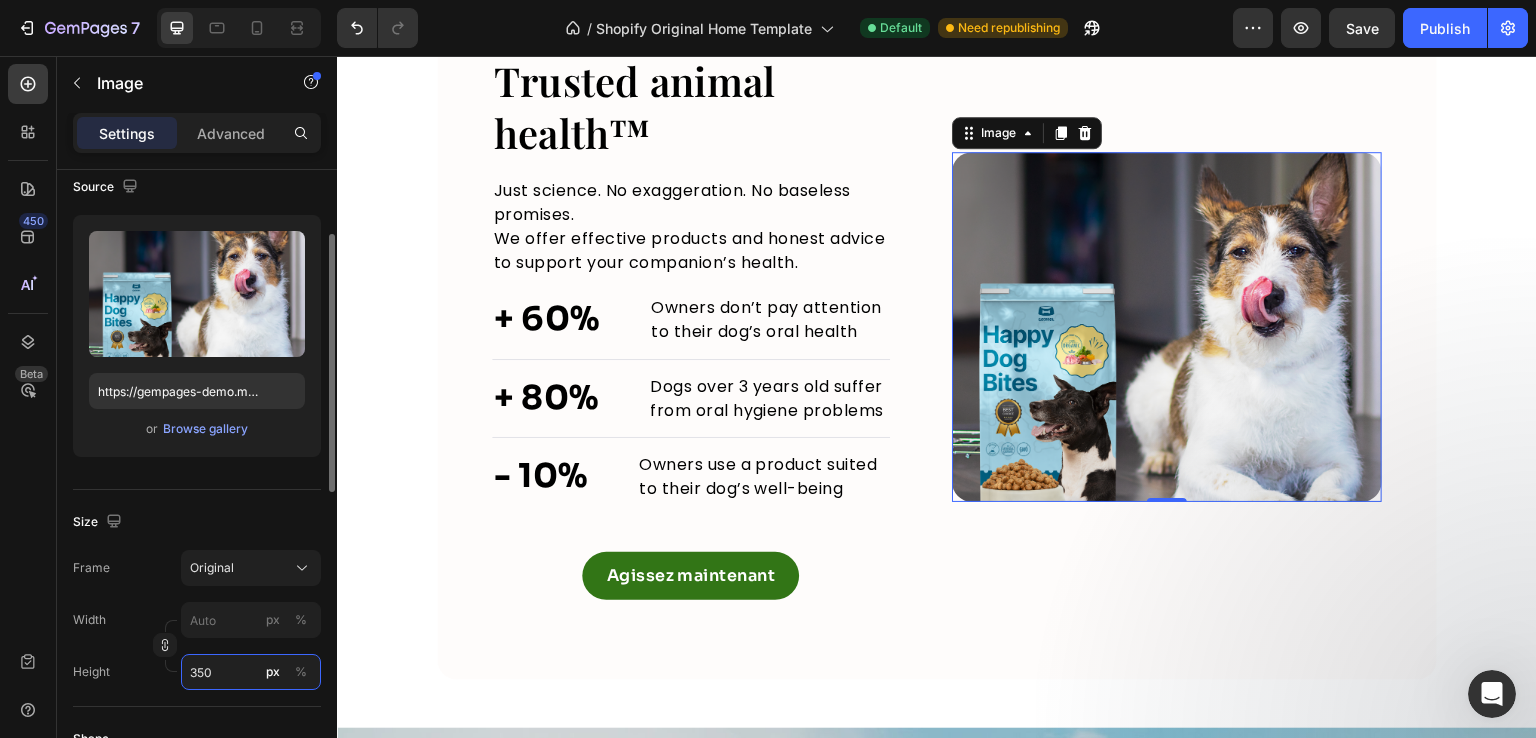 click on "350" at bounding box center (251, 672) 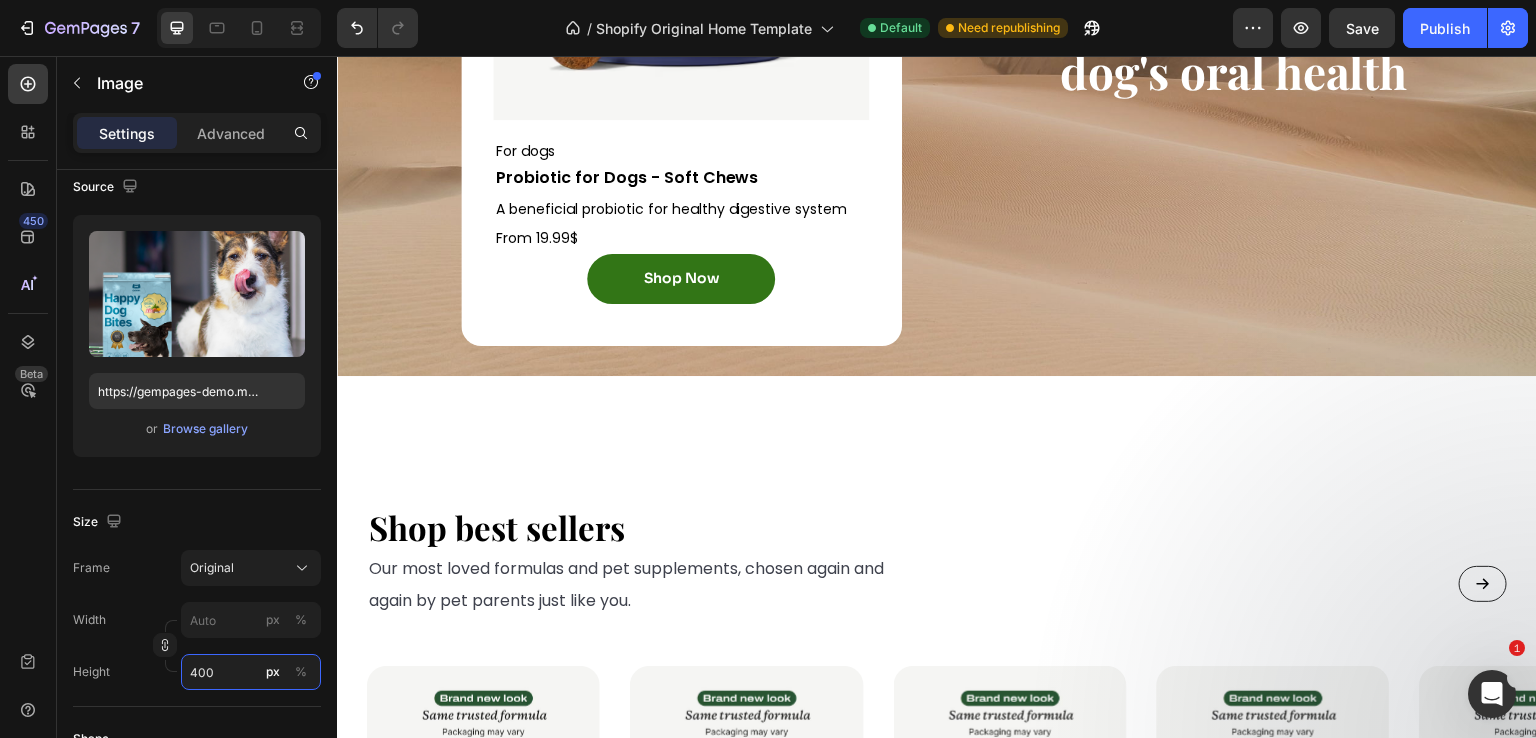 scroll, scrollTop: 3455, scrollLeft: 0, axis: vertical 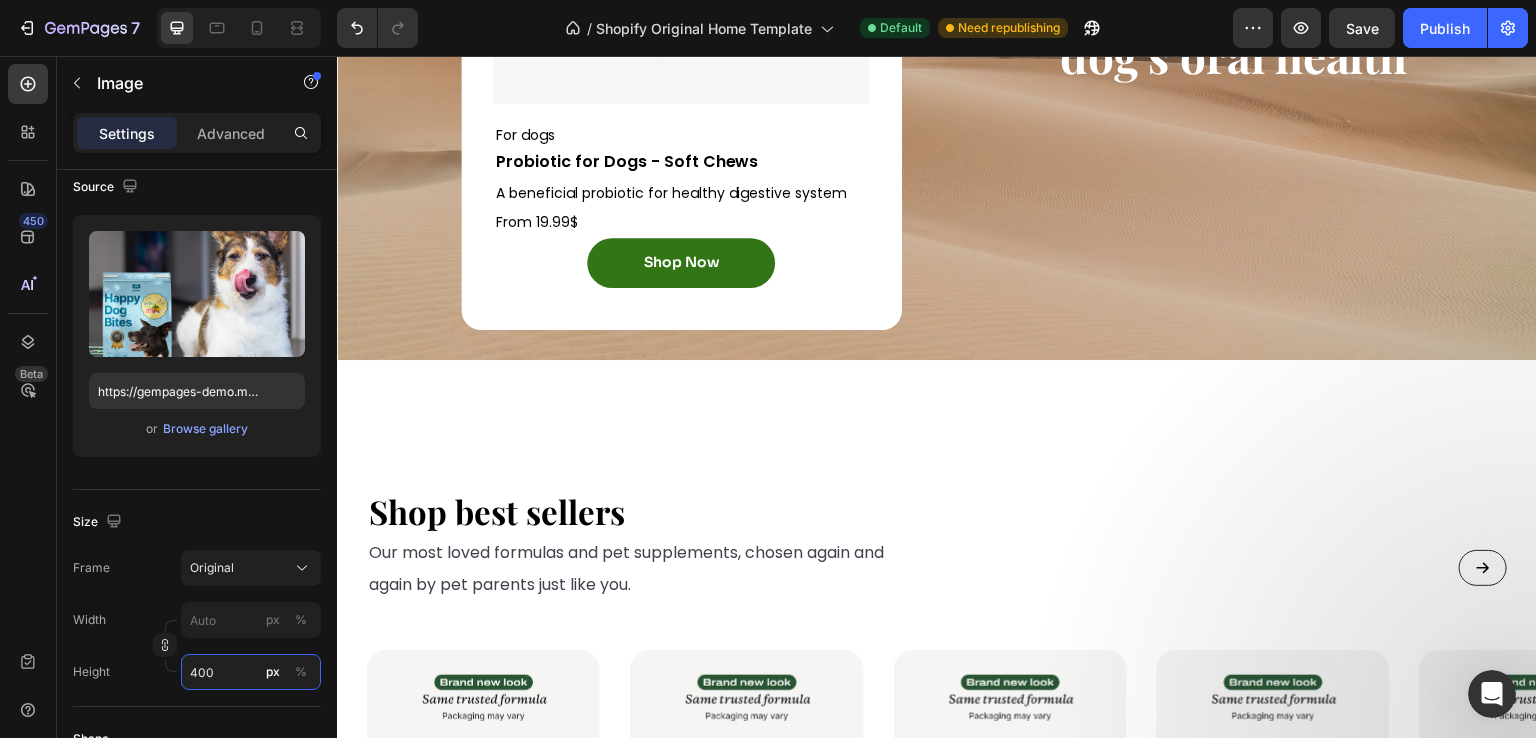 type on "400" 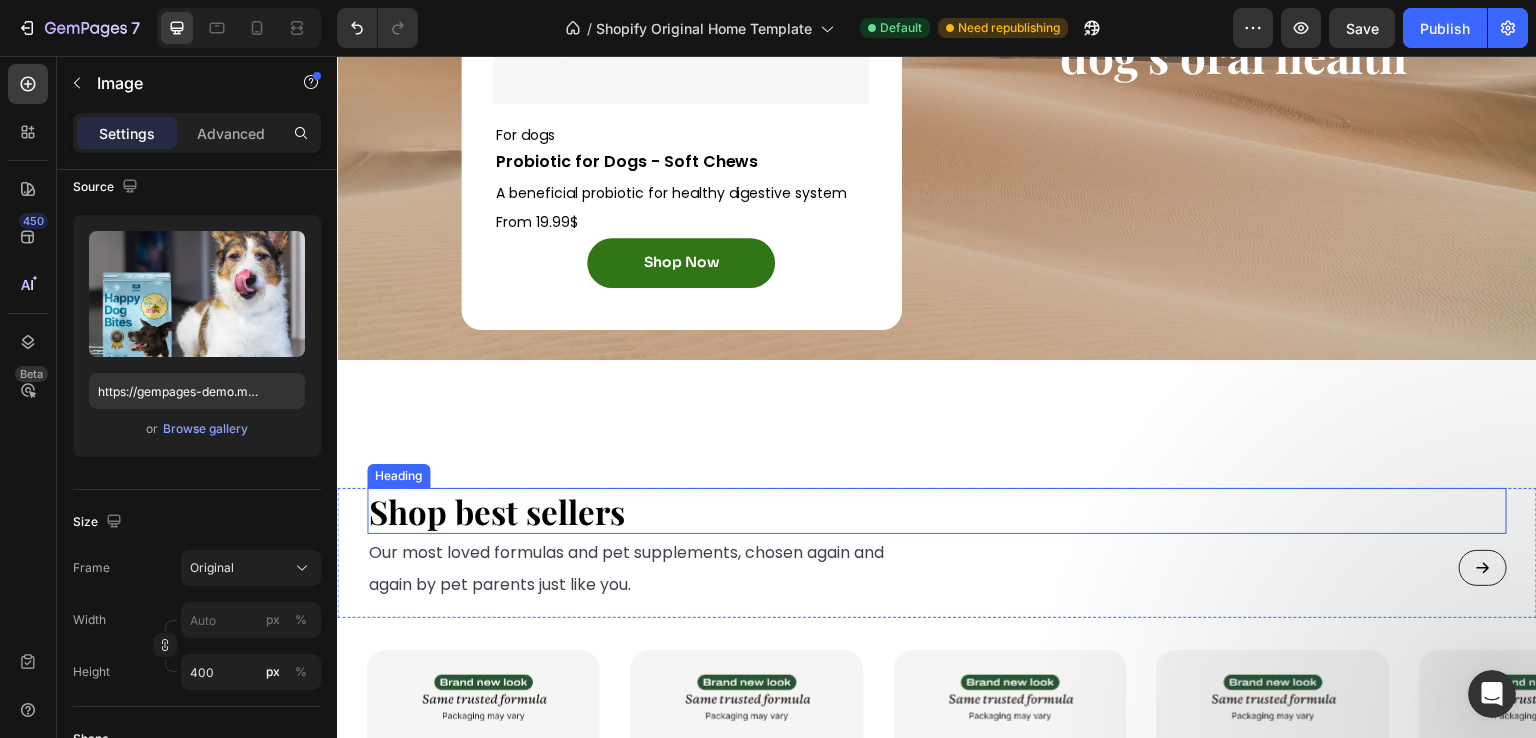 click on "Shop best sellers" at bounding box center [497, 511] 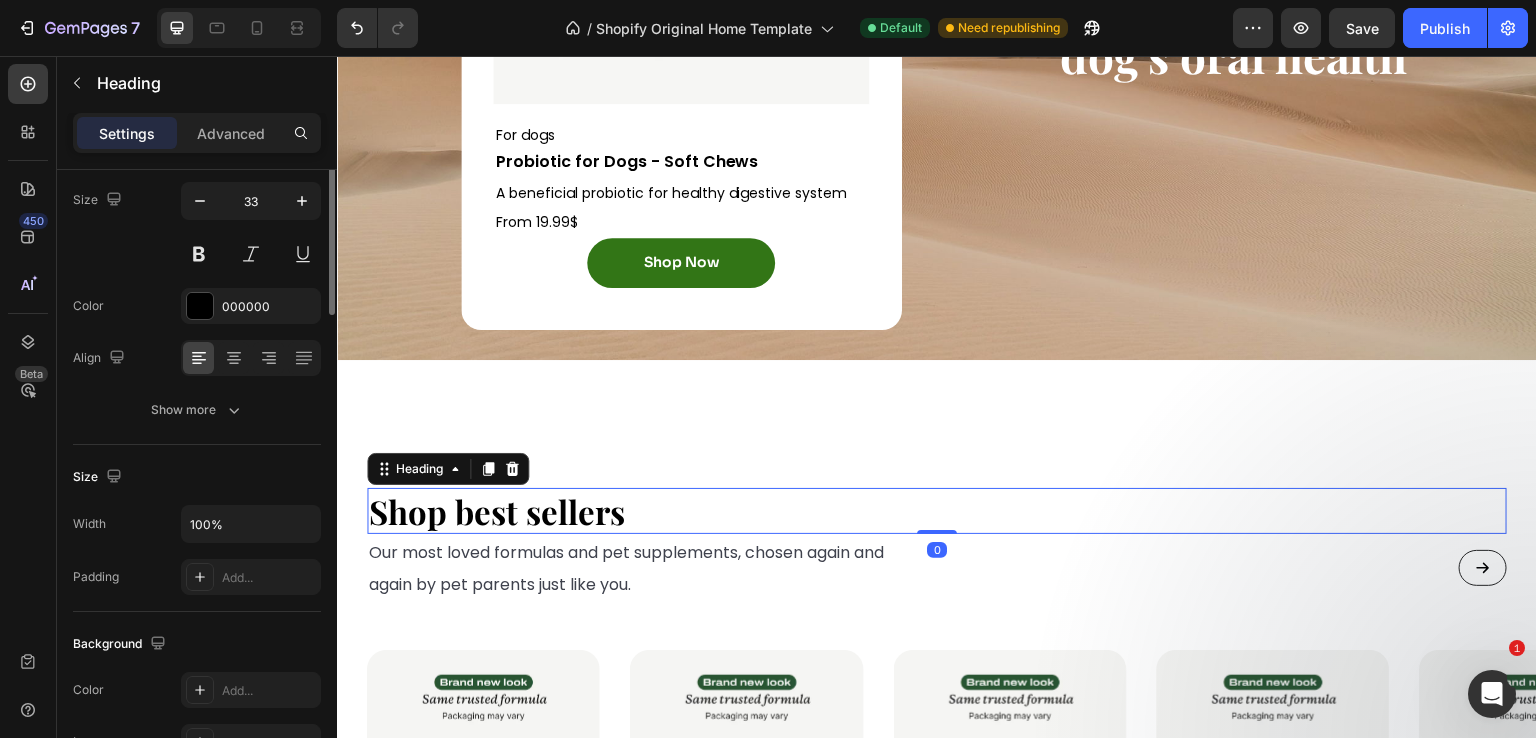 scroll, scrollTop: 0, scrollLeft: 0, axis: both 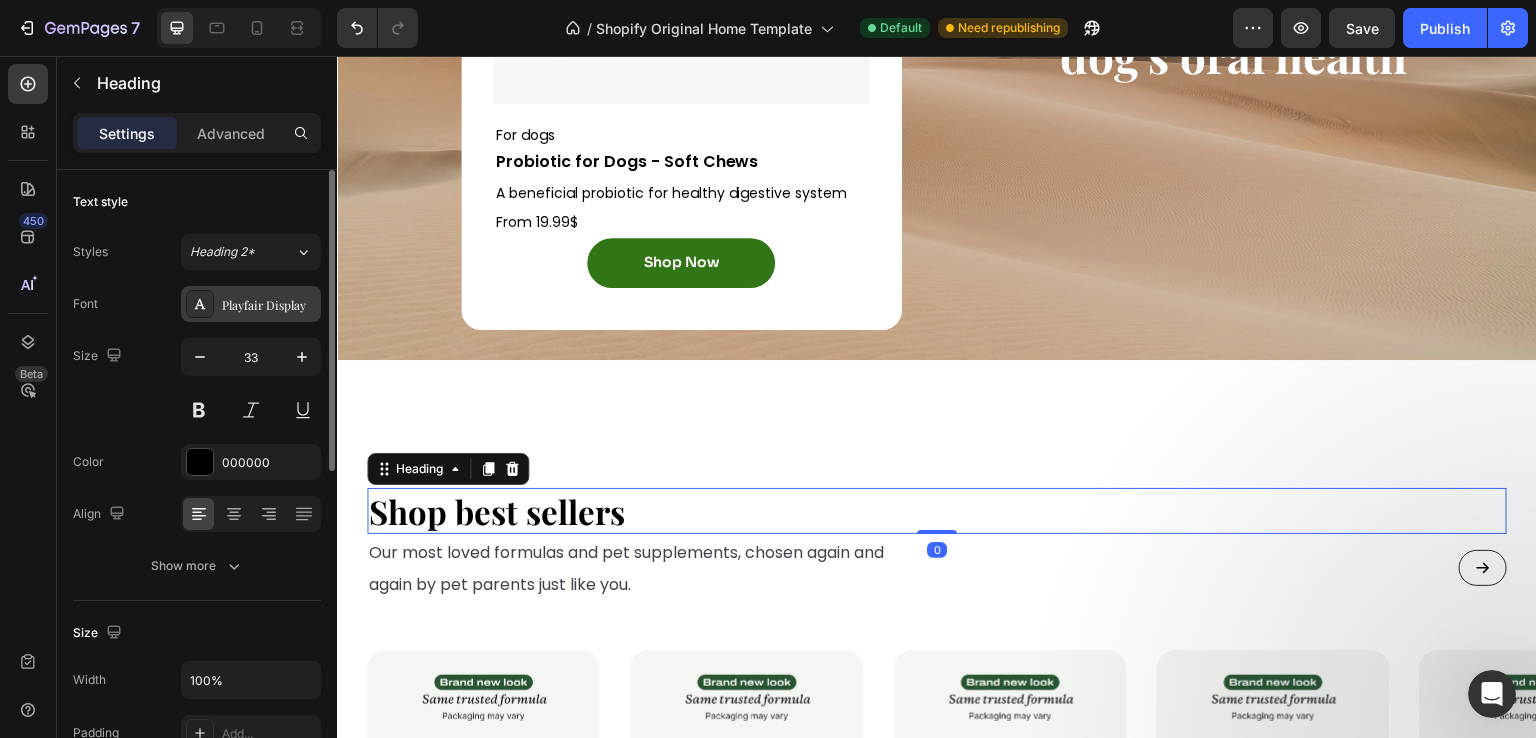 click on "Playfair Display" at bounding box center [269, 305] 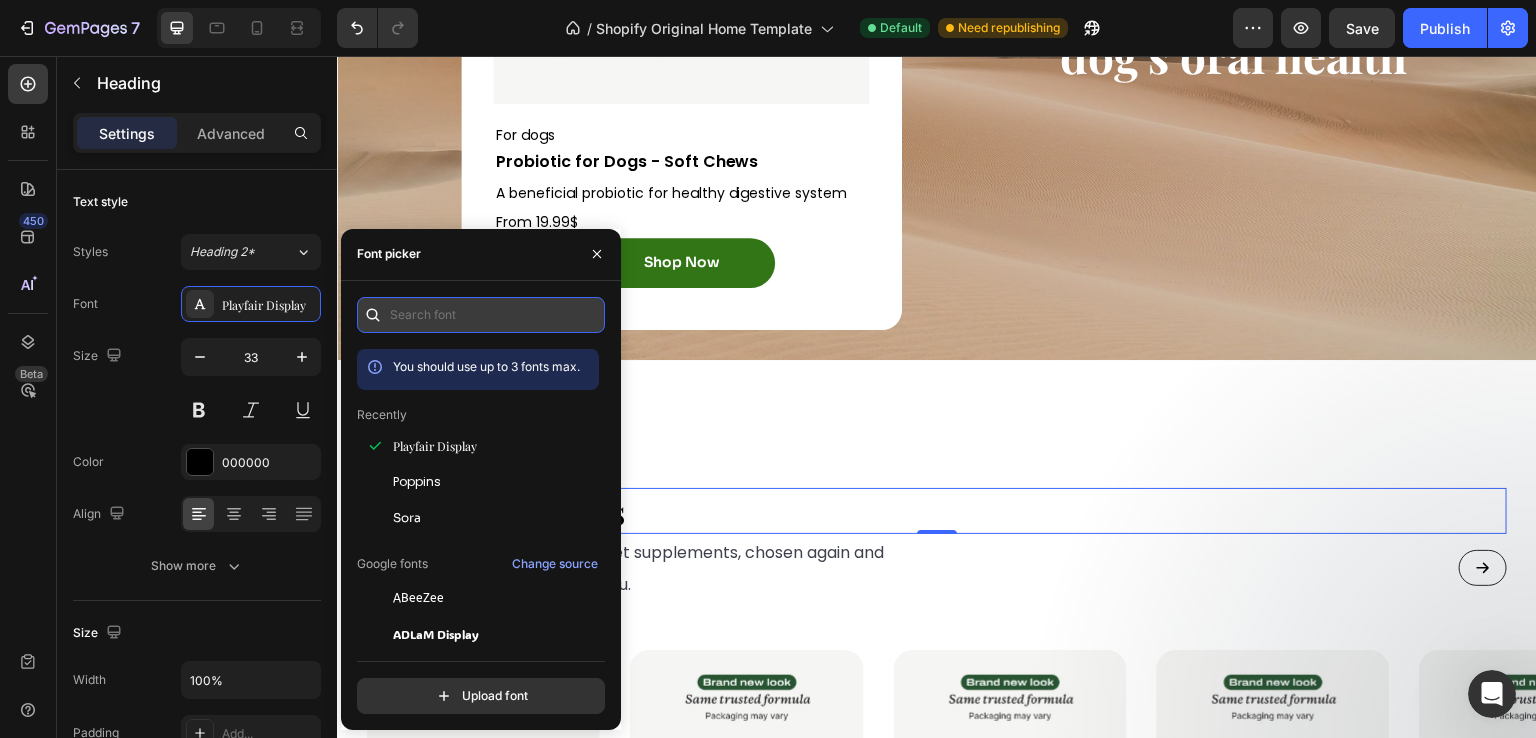 click at bounding box center (481, 315) 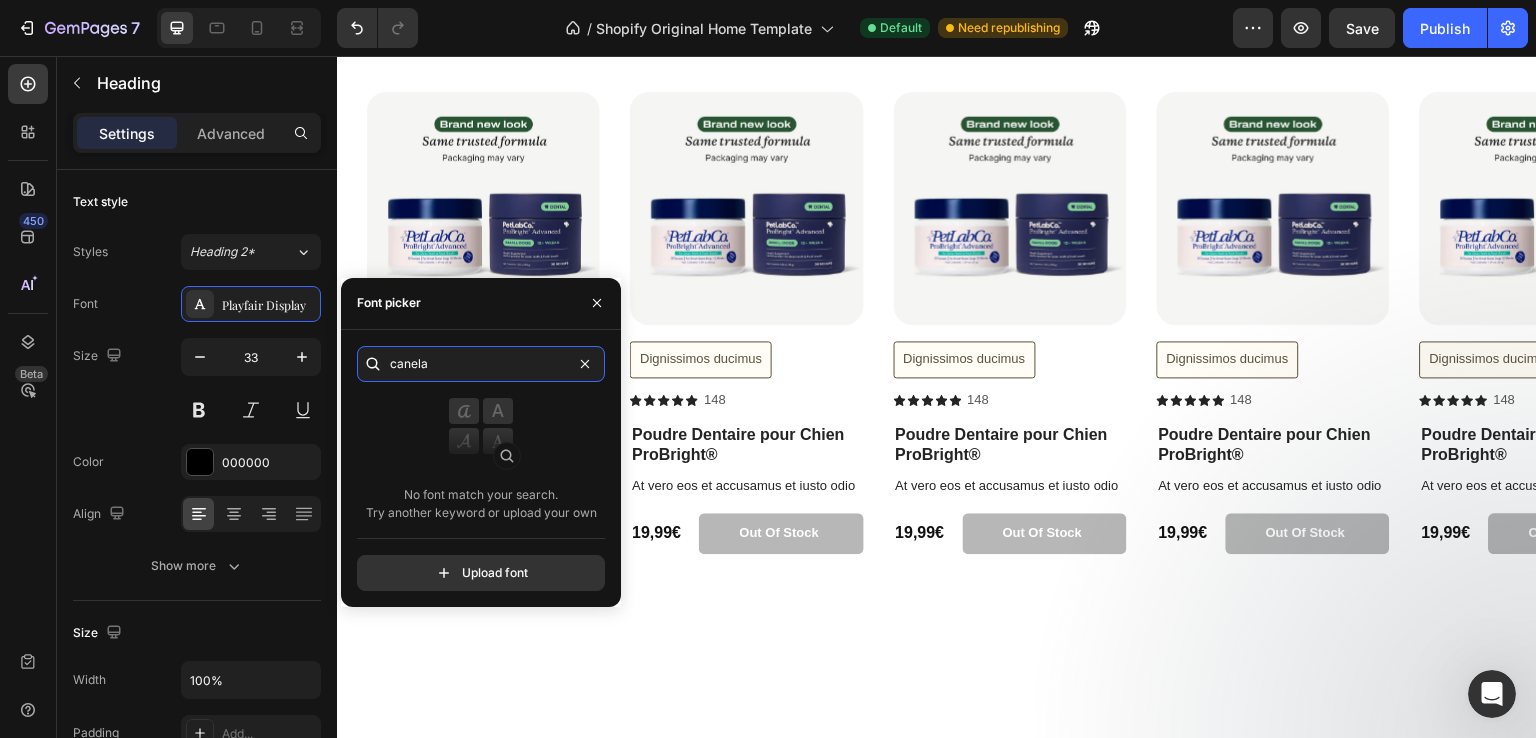 scroll, scrollTop: 3820, scrollLeft: 0, axis: vertical 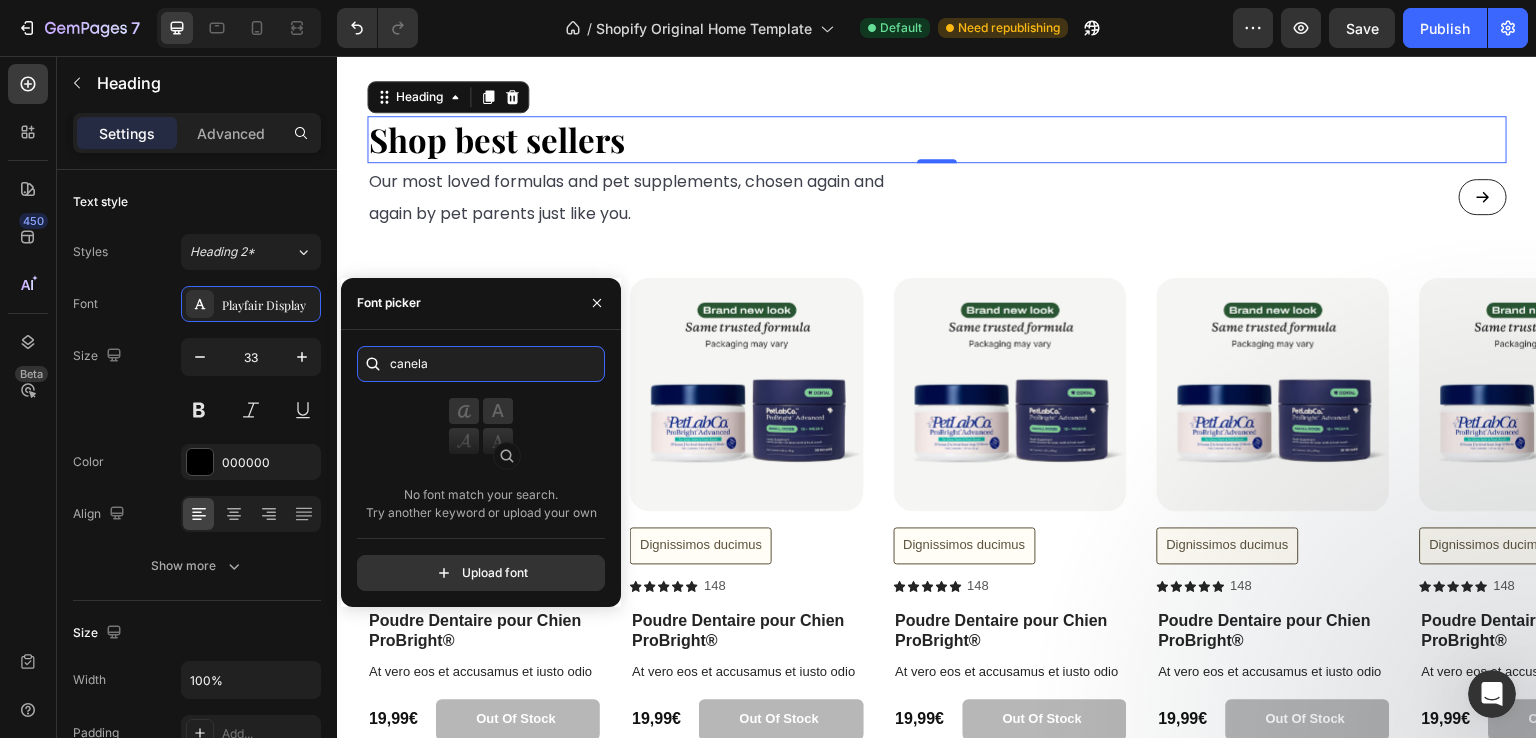 paste on "hronicle display" 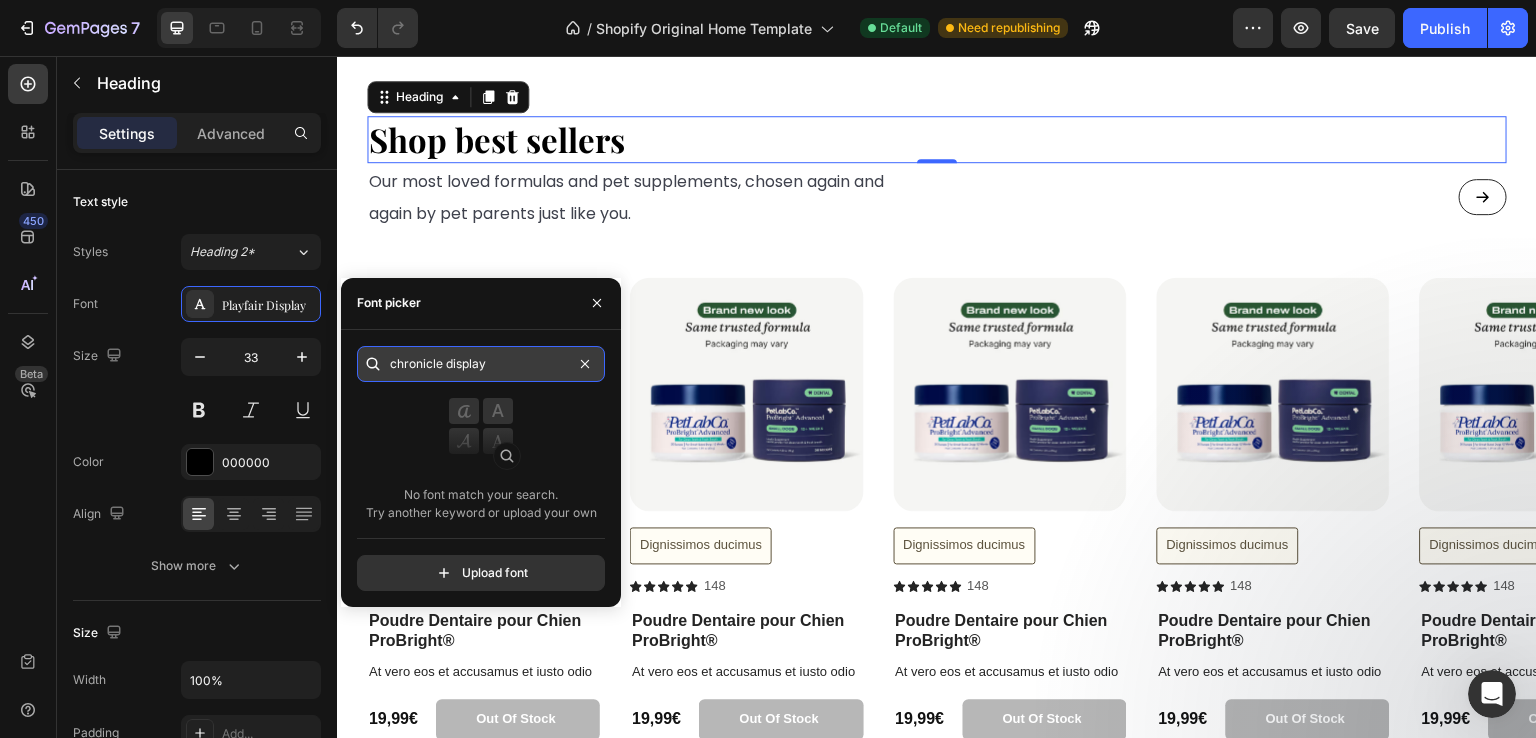 paste on "georgia" 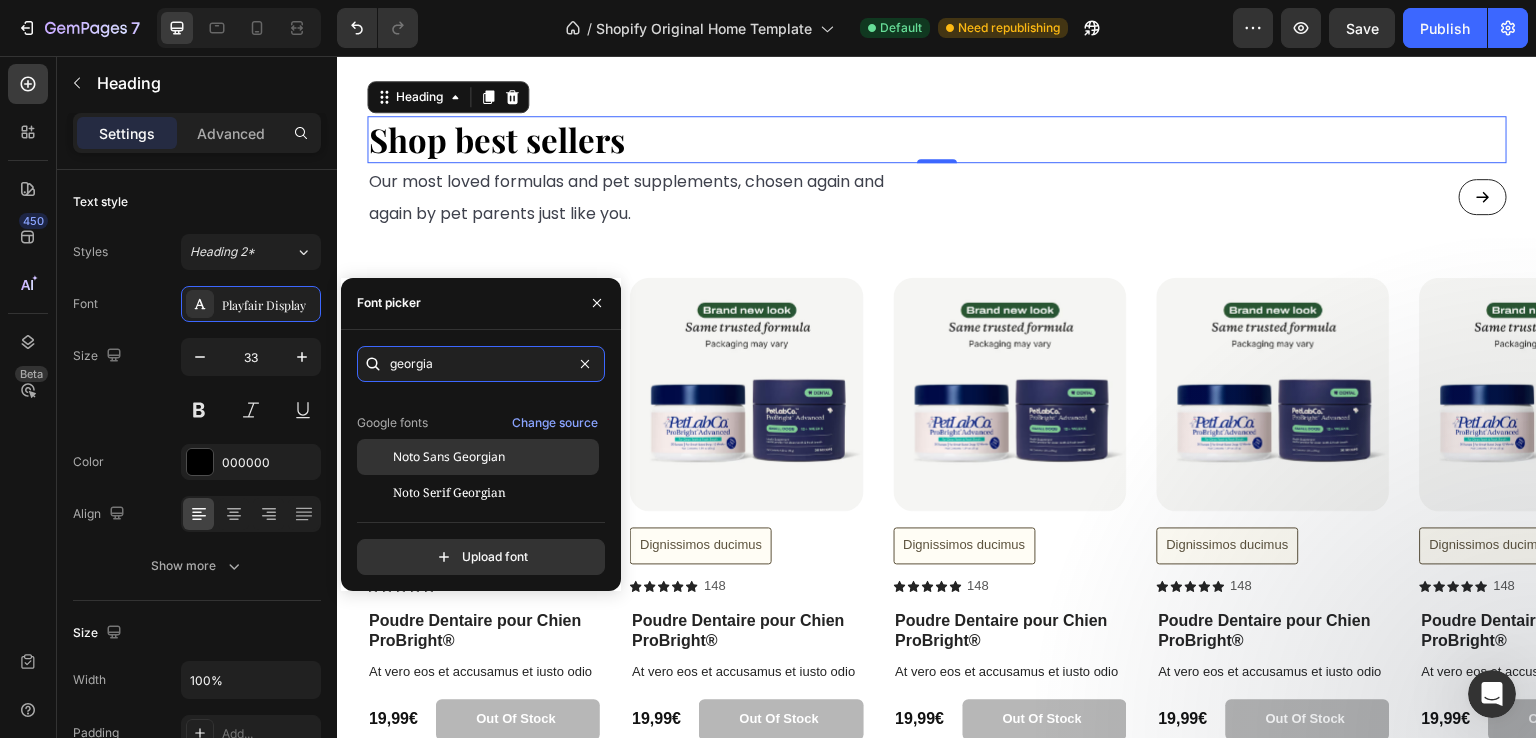 scroll, scrollTop: 49, scrollLeft: 0, axis: vertical 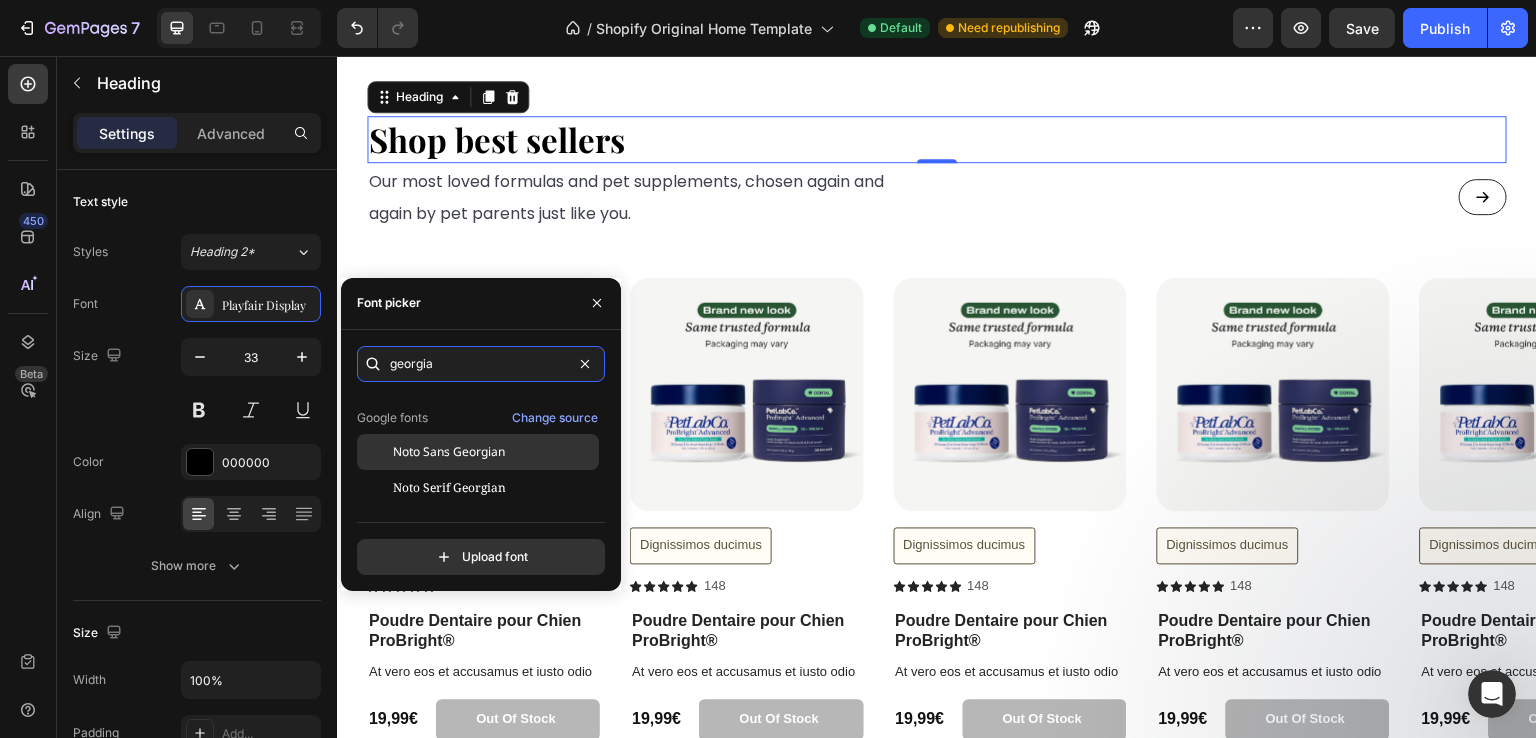 type on "georgia" 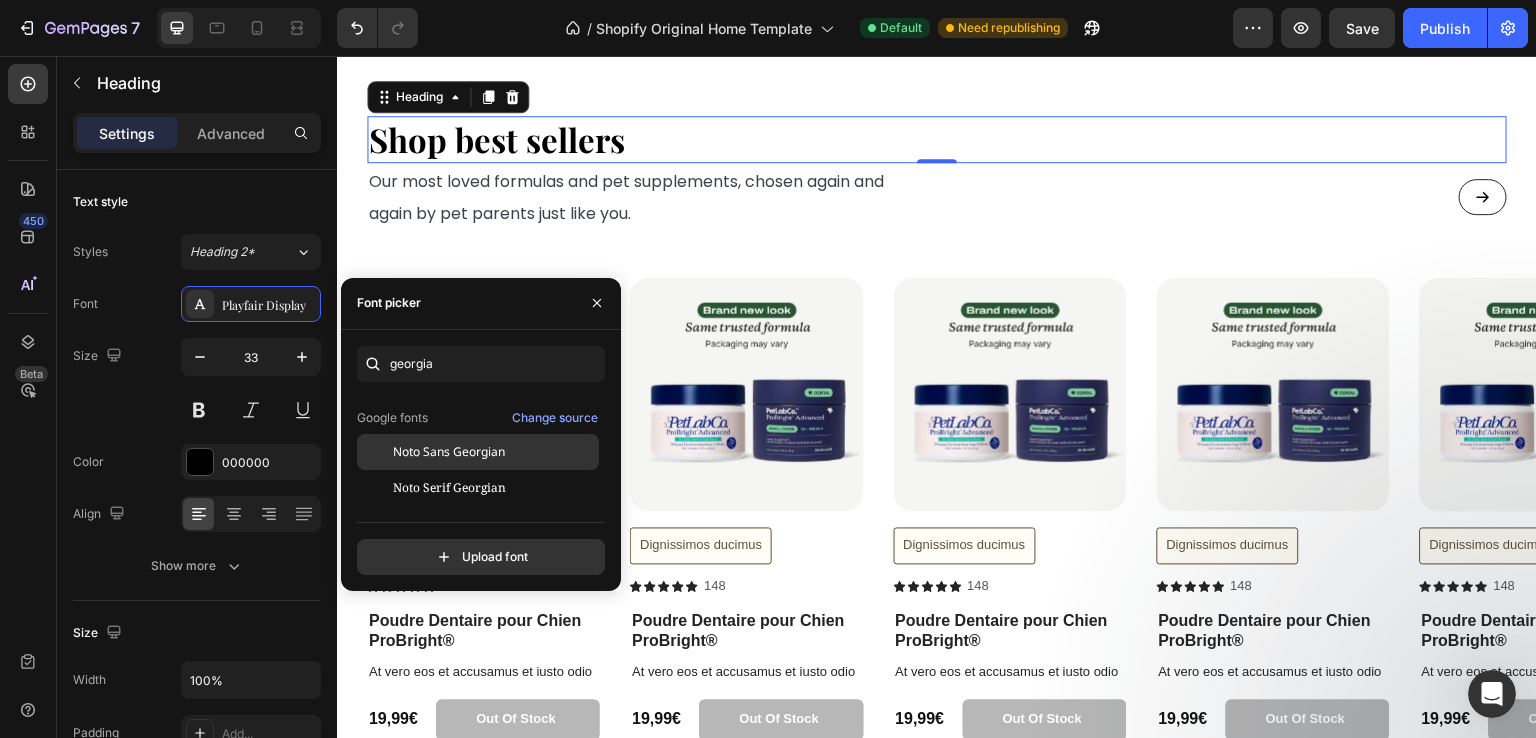click on "Noto Sans Georgian" at bounding box center (494, 452) 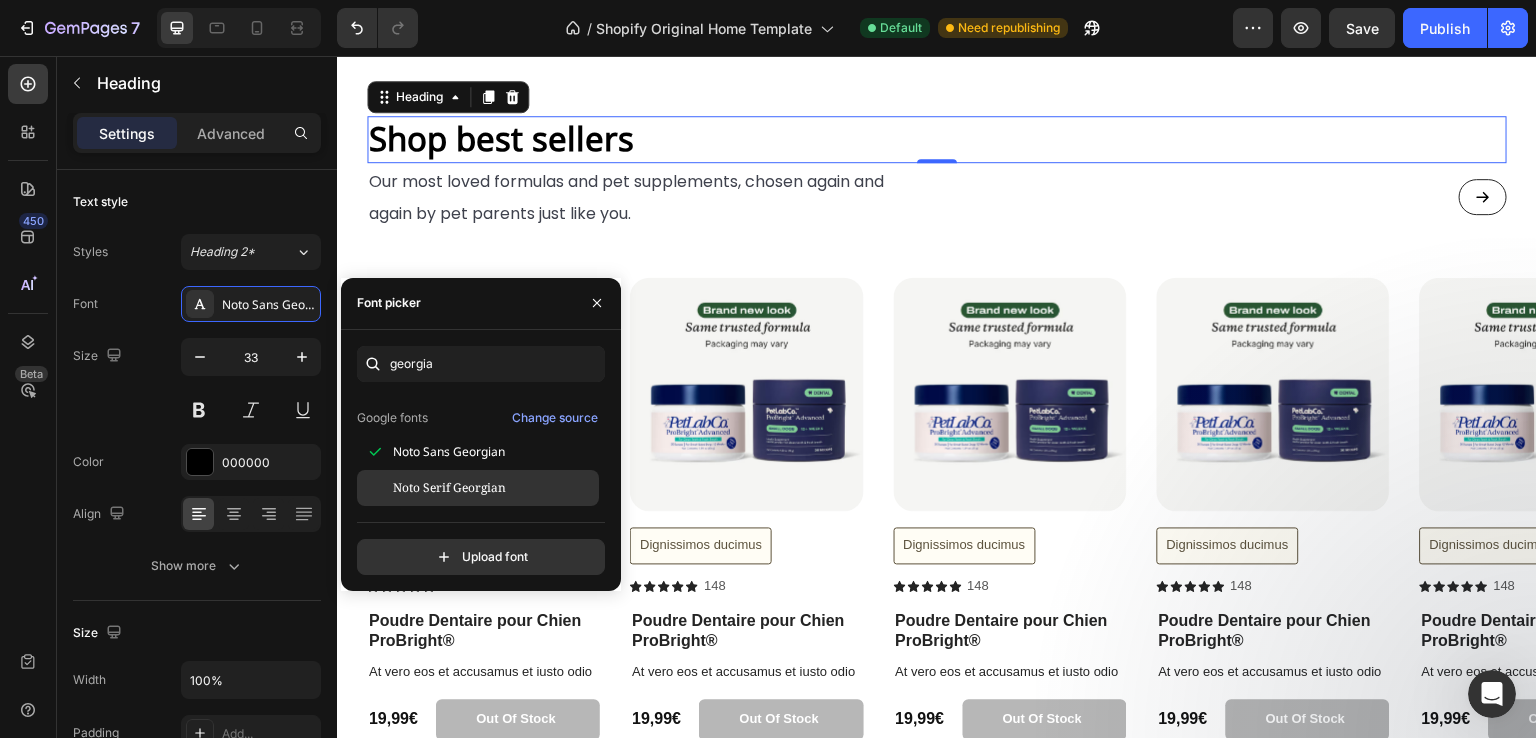 click on "Noto Serif Georgian" at bounding box center (494, 488) 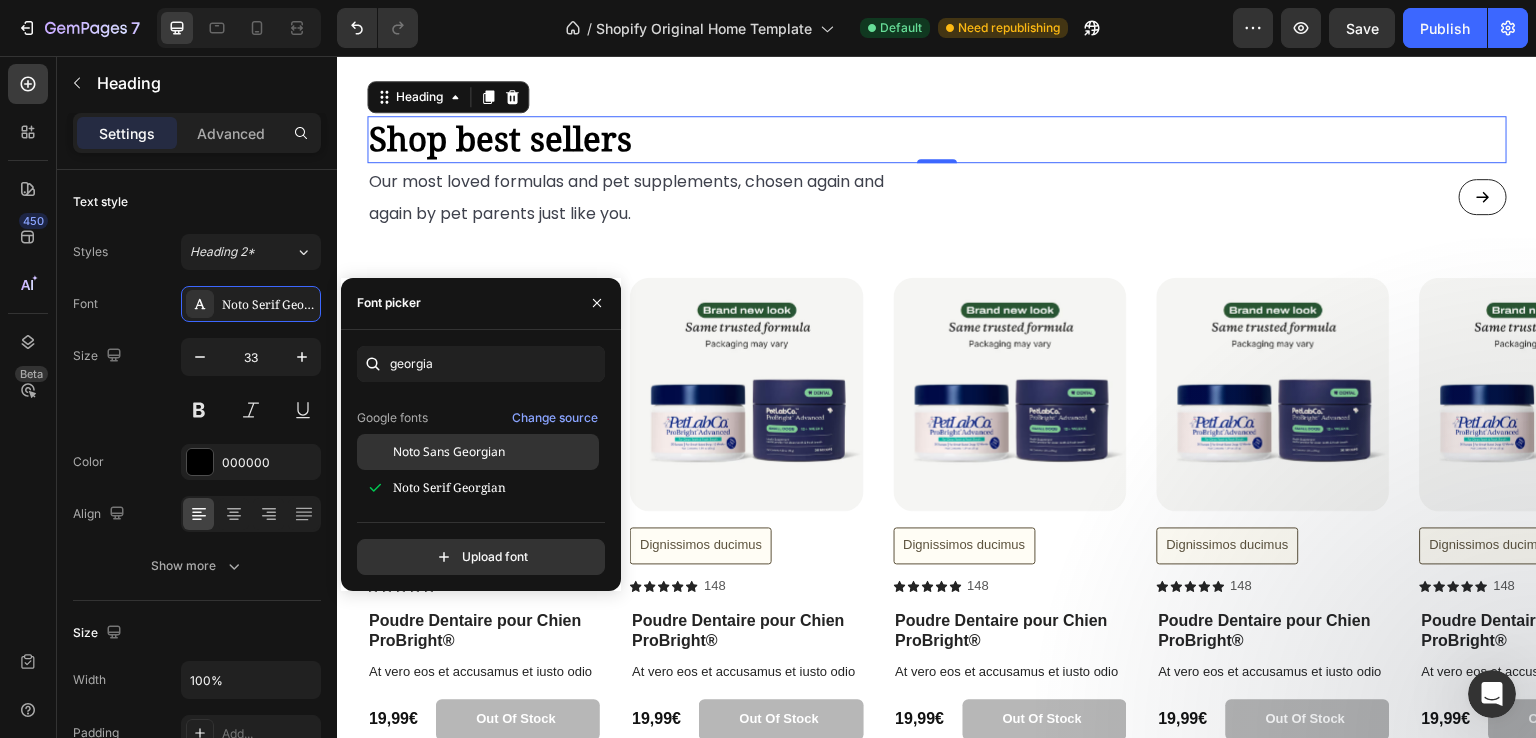 click on "Noto Sans Georgian" at bounding box center (494, 452) 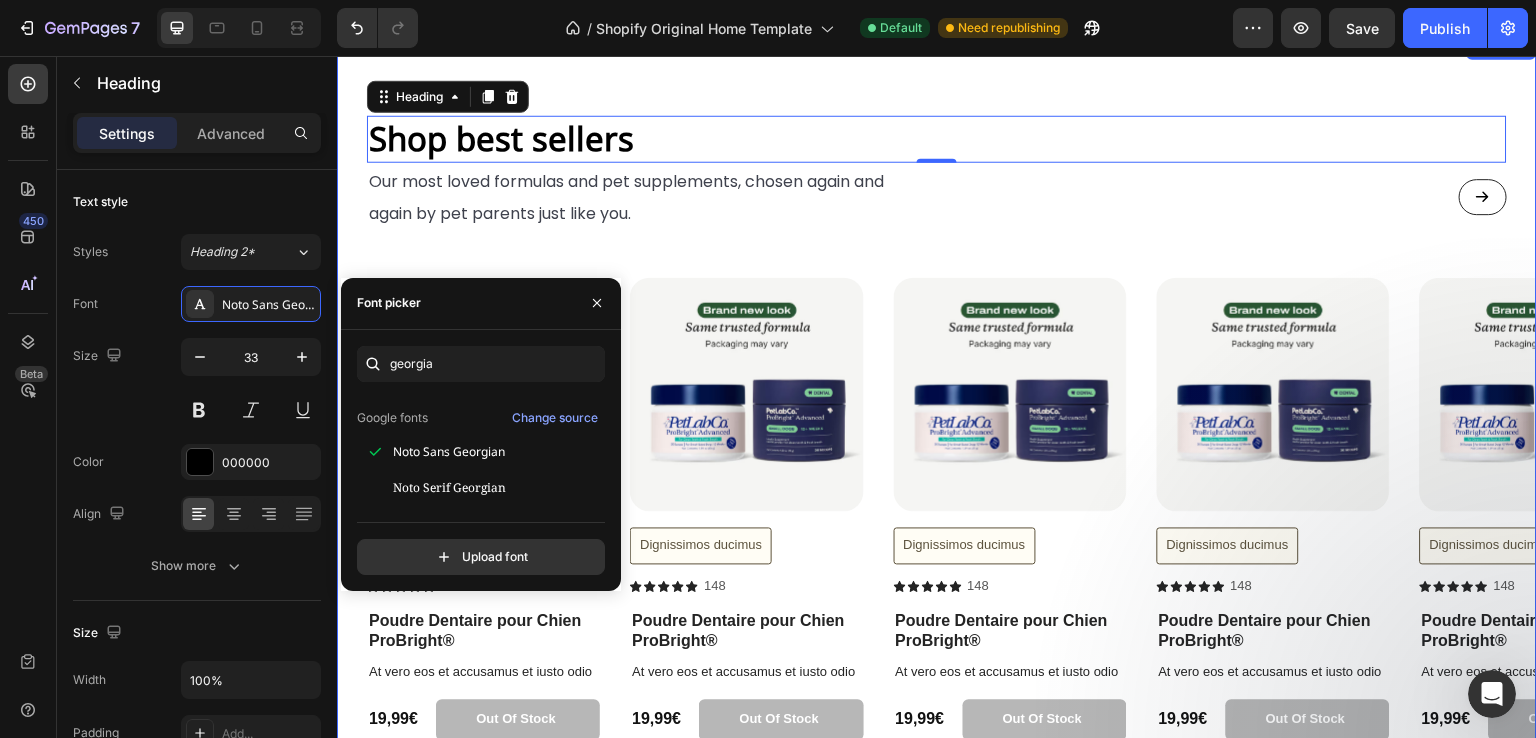 click on "Our most loved formulas and pet supplements, chosen again and again by pet parents just like you." at bounding box center [644, 197] 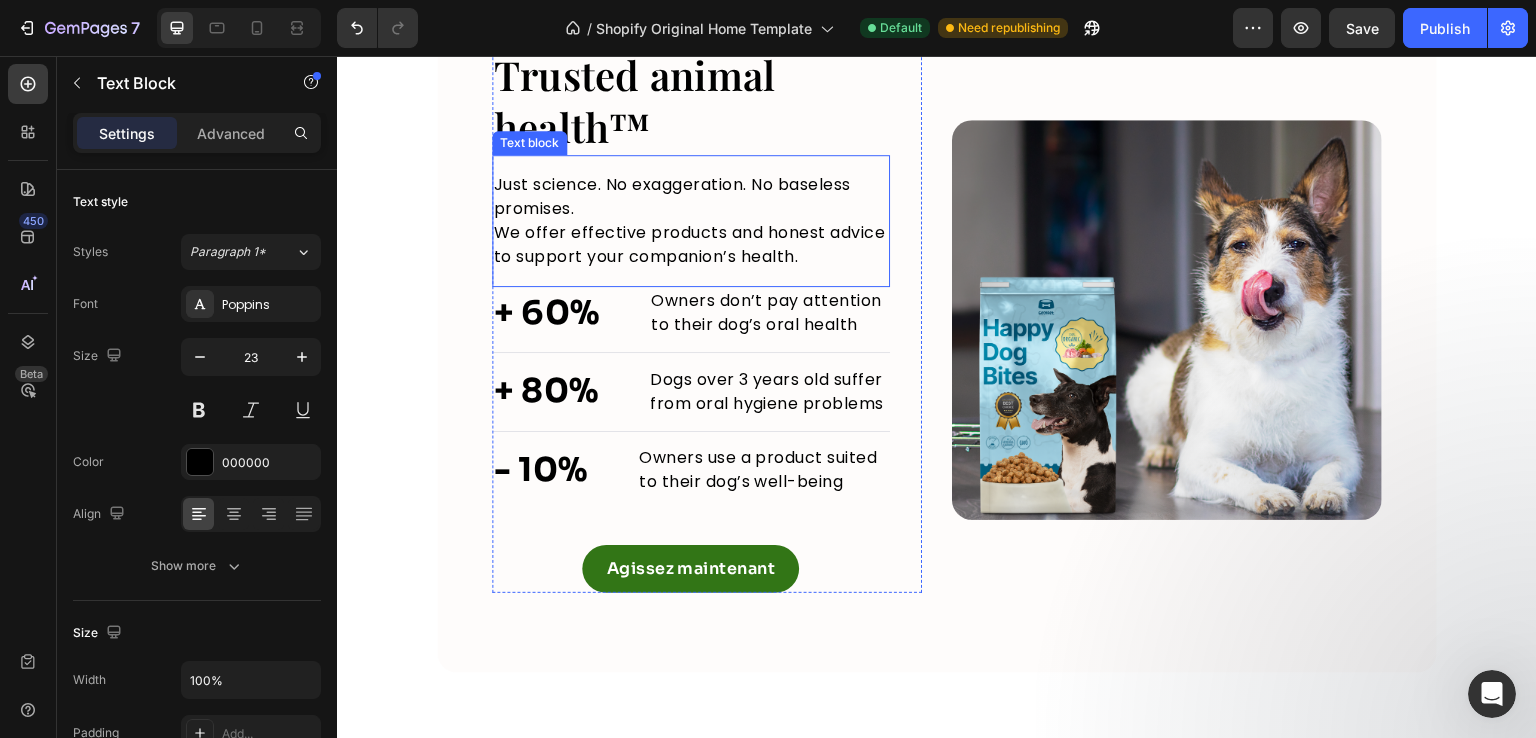 scroll, scrollTop: 2123, scrollLeft: 0, axis: vertical 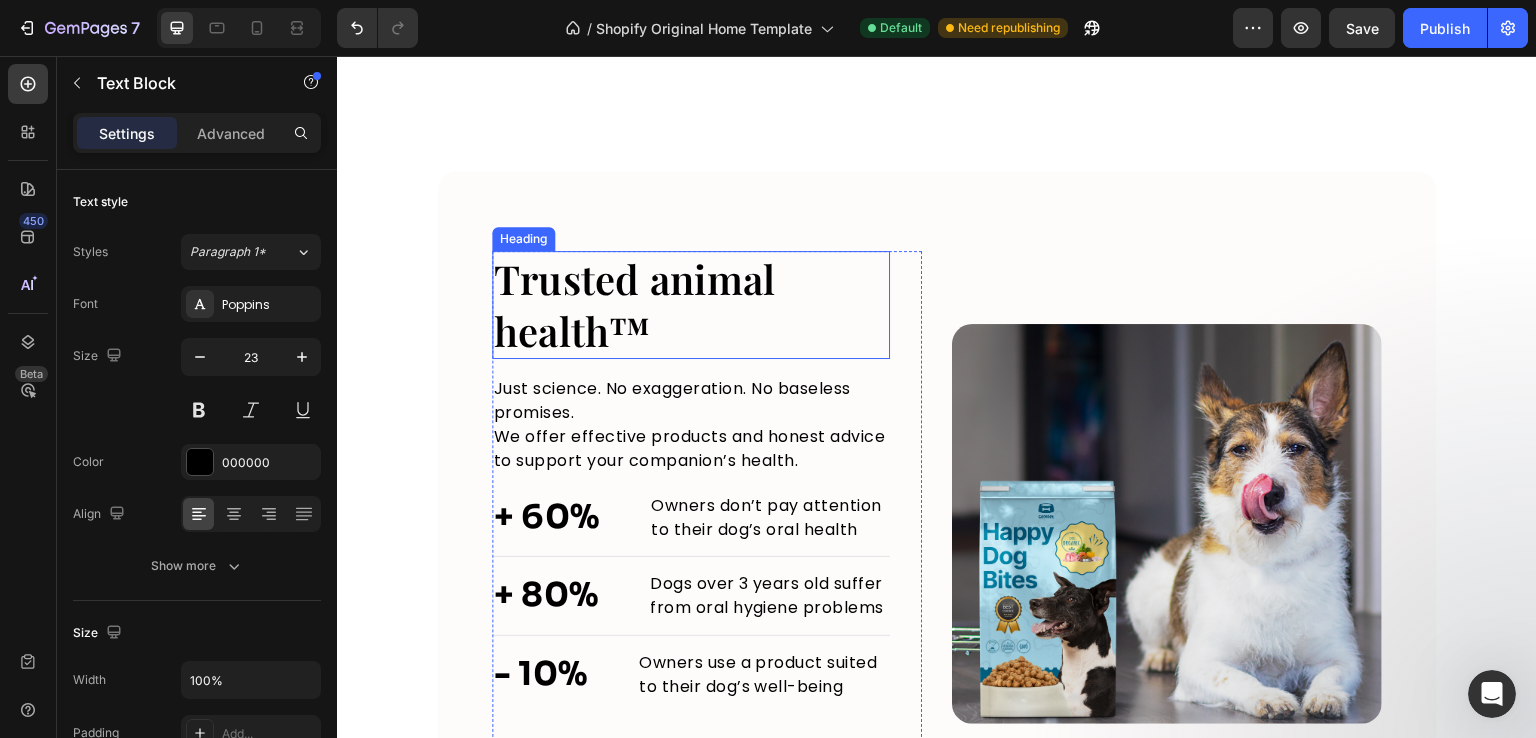 click on "Trusted animal health™" at bounding box center (691, 305) 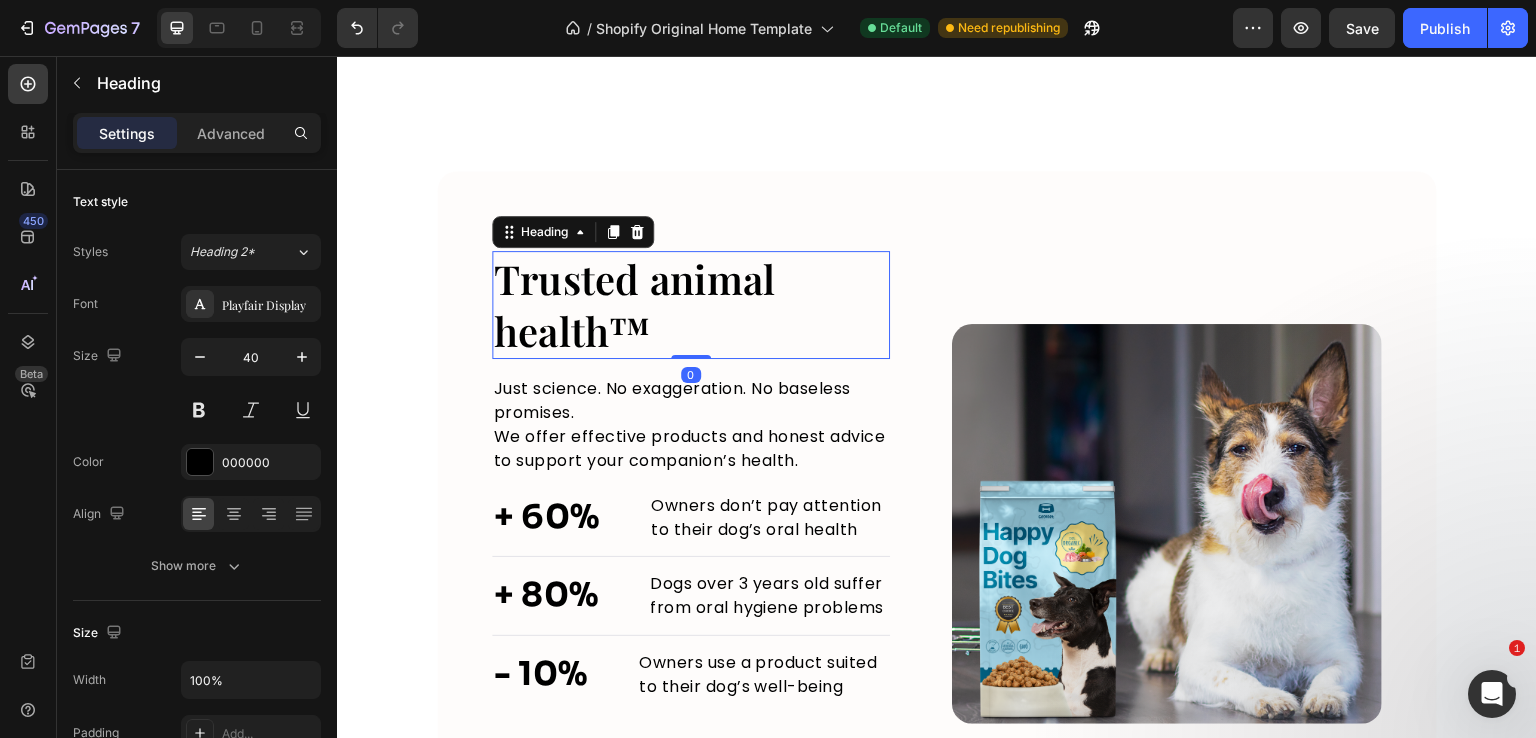 click on "Trusted animal health™" at bounding box center (691, 305) 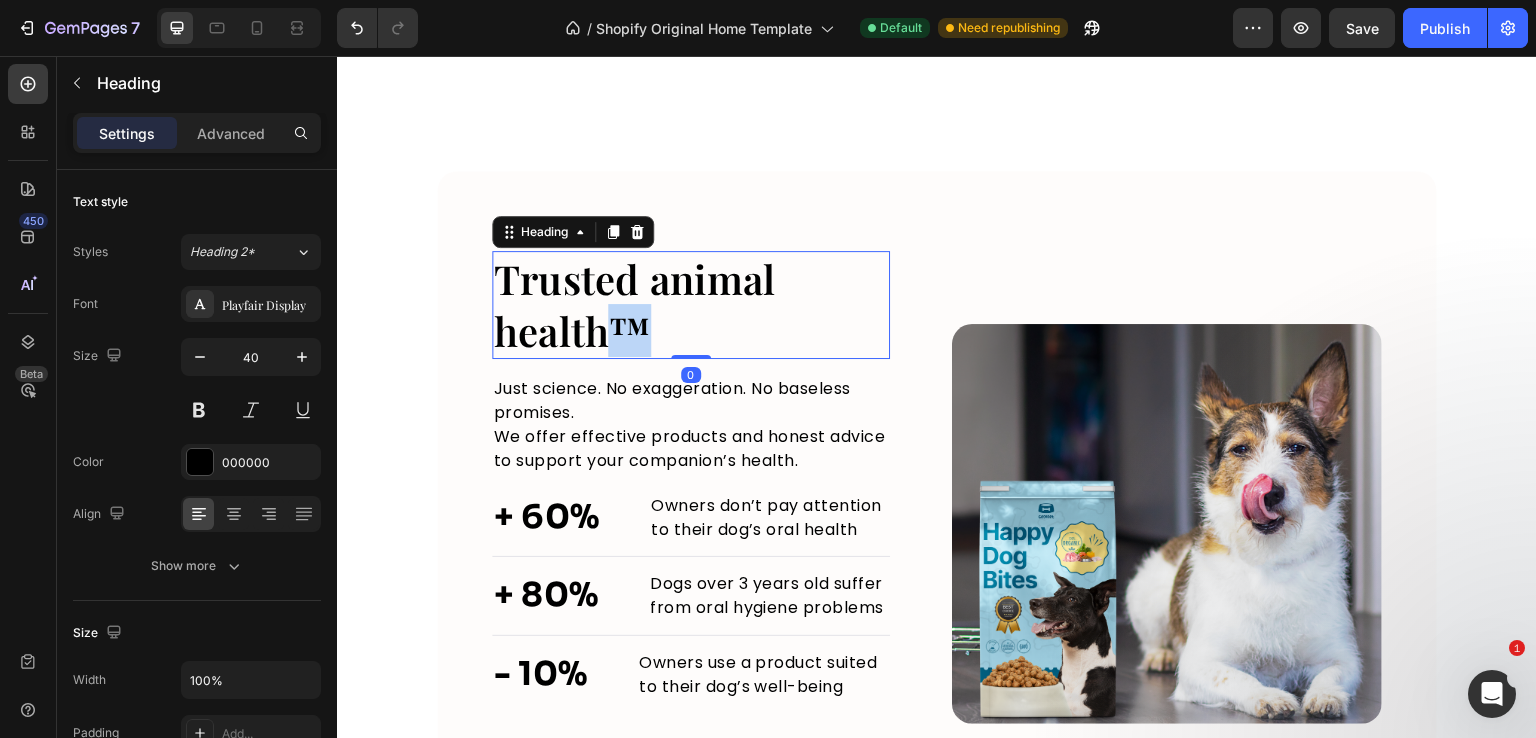 click on "Trusted animal health™" at bounding box center (691, 305) 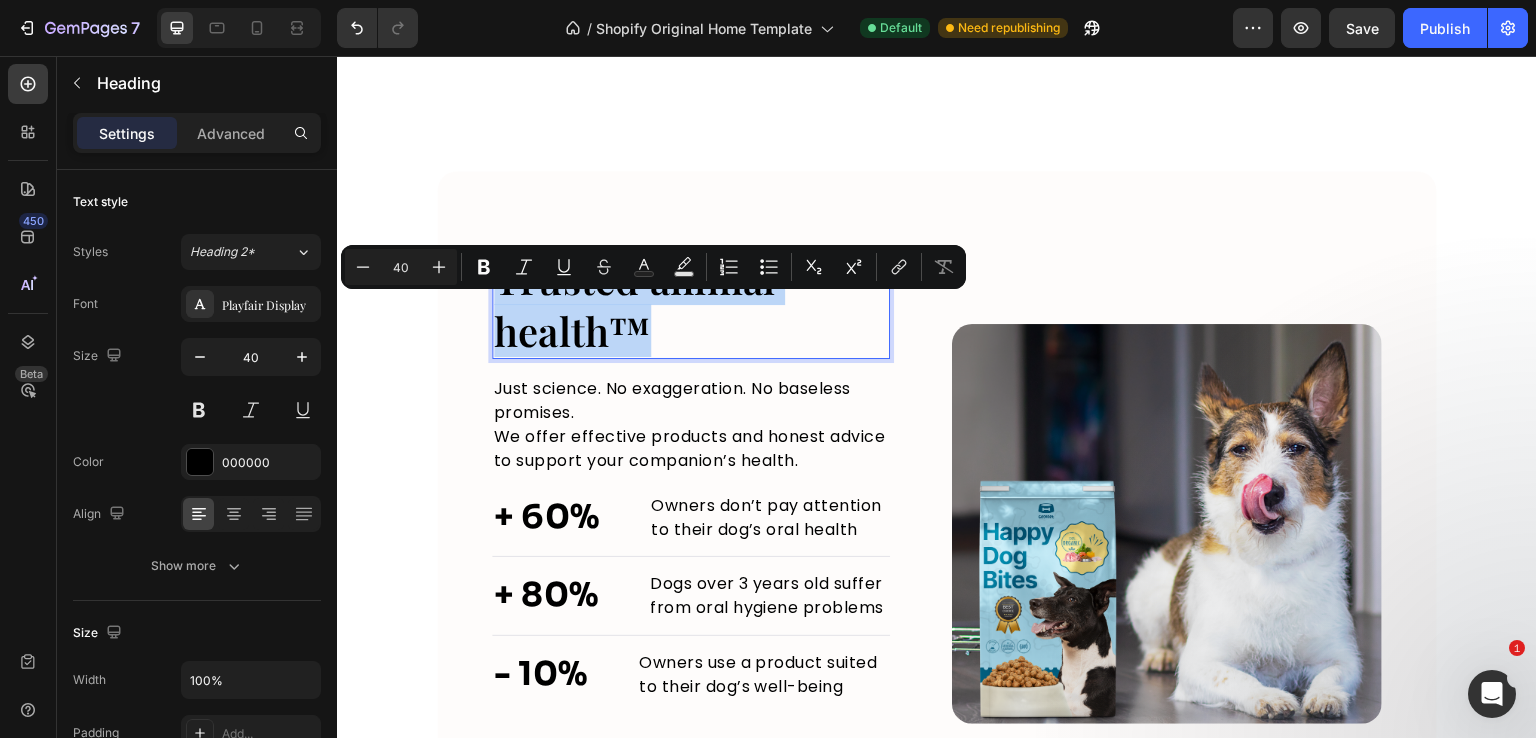 click on "Trusted animal health™" at bounding box center [691, 305] 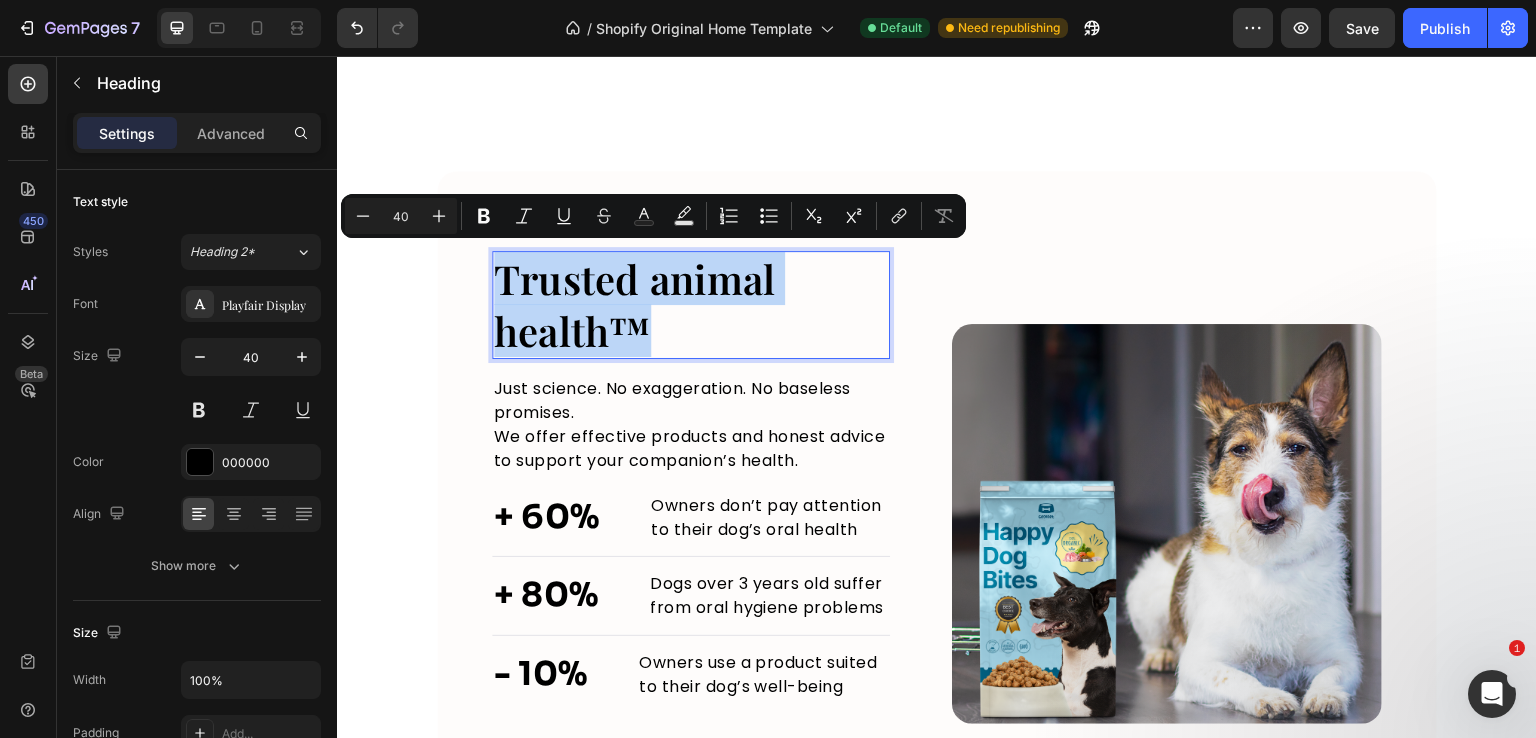click on "Trusted animal health™" at bounding box center [691, 305] 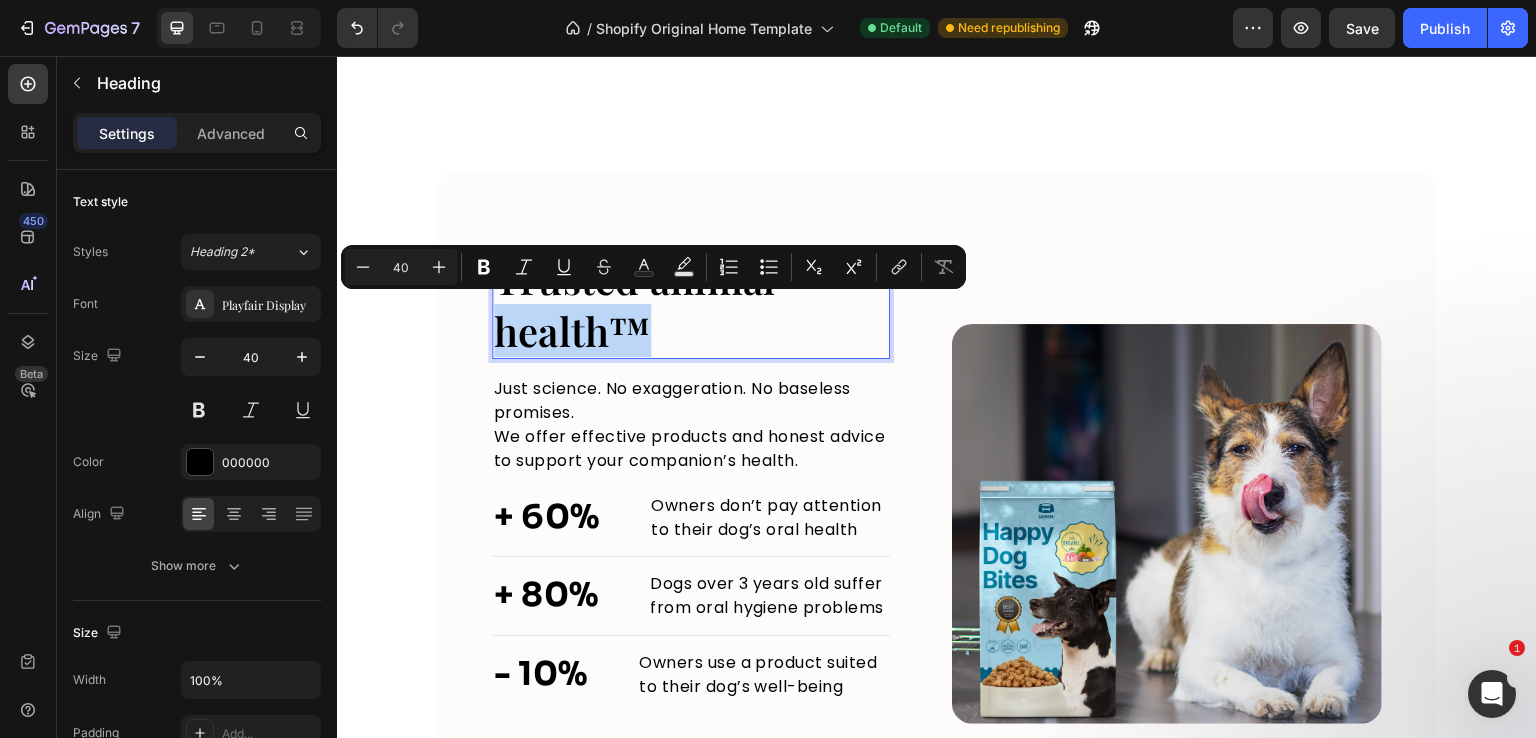 drag, startPoint x: 608, startPoint y: 335, endPoint x: 548, endPoint y: 330, distance: 60.207973 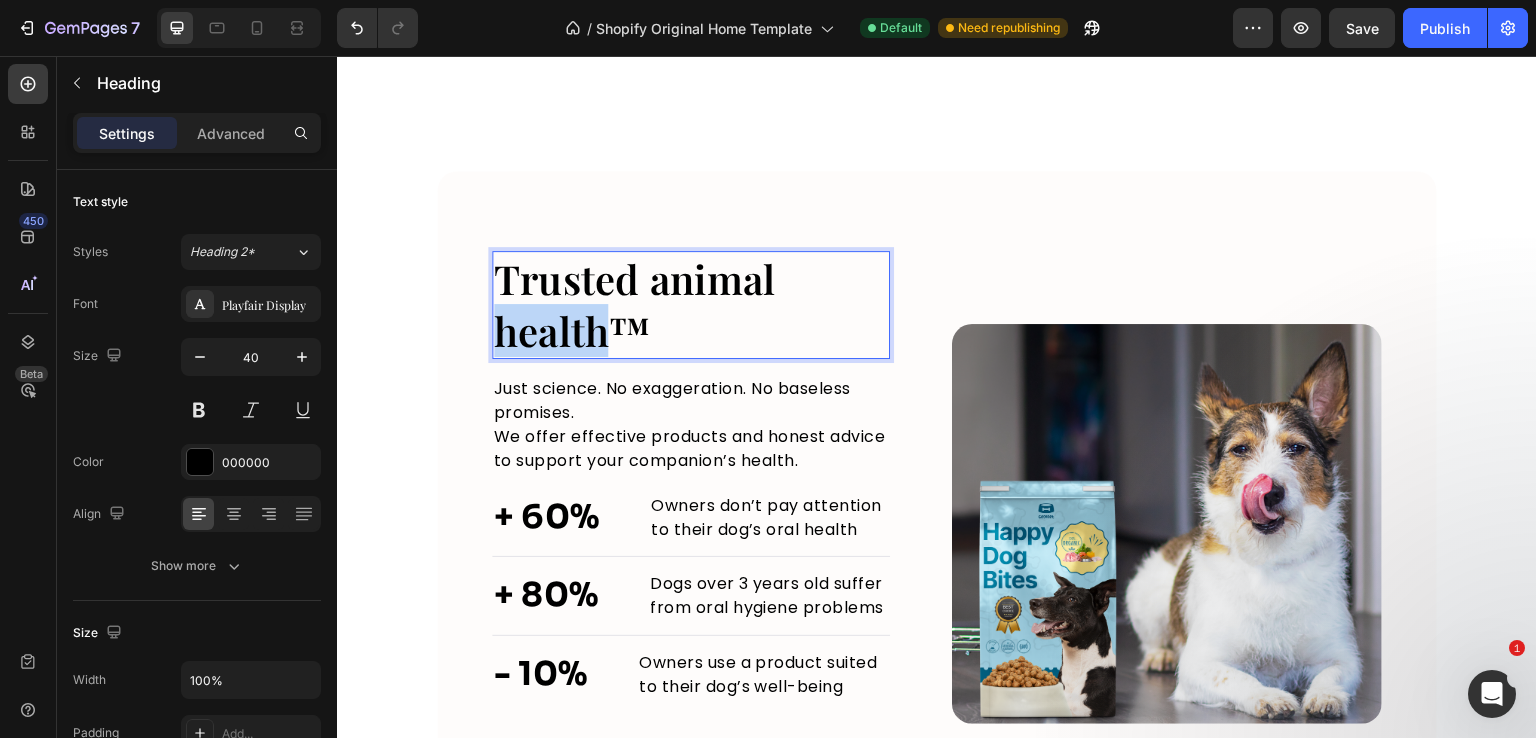drag, startPoint x: 602, startPoint y: 334, endPoint x: 492, endPoint y: 334, distance: 110 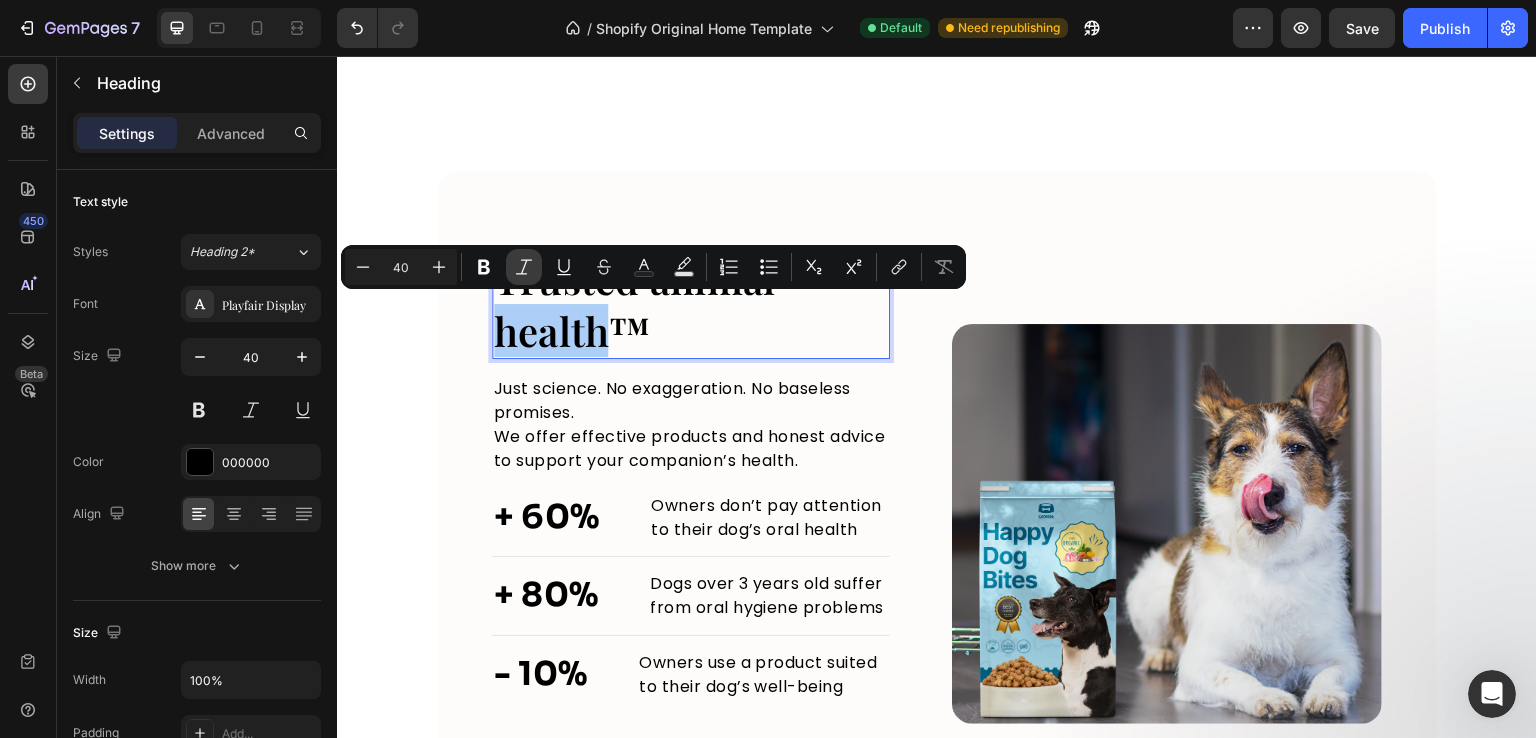 click 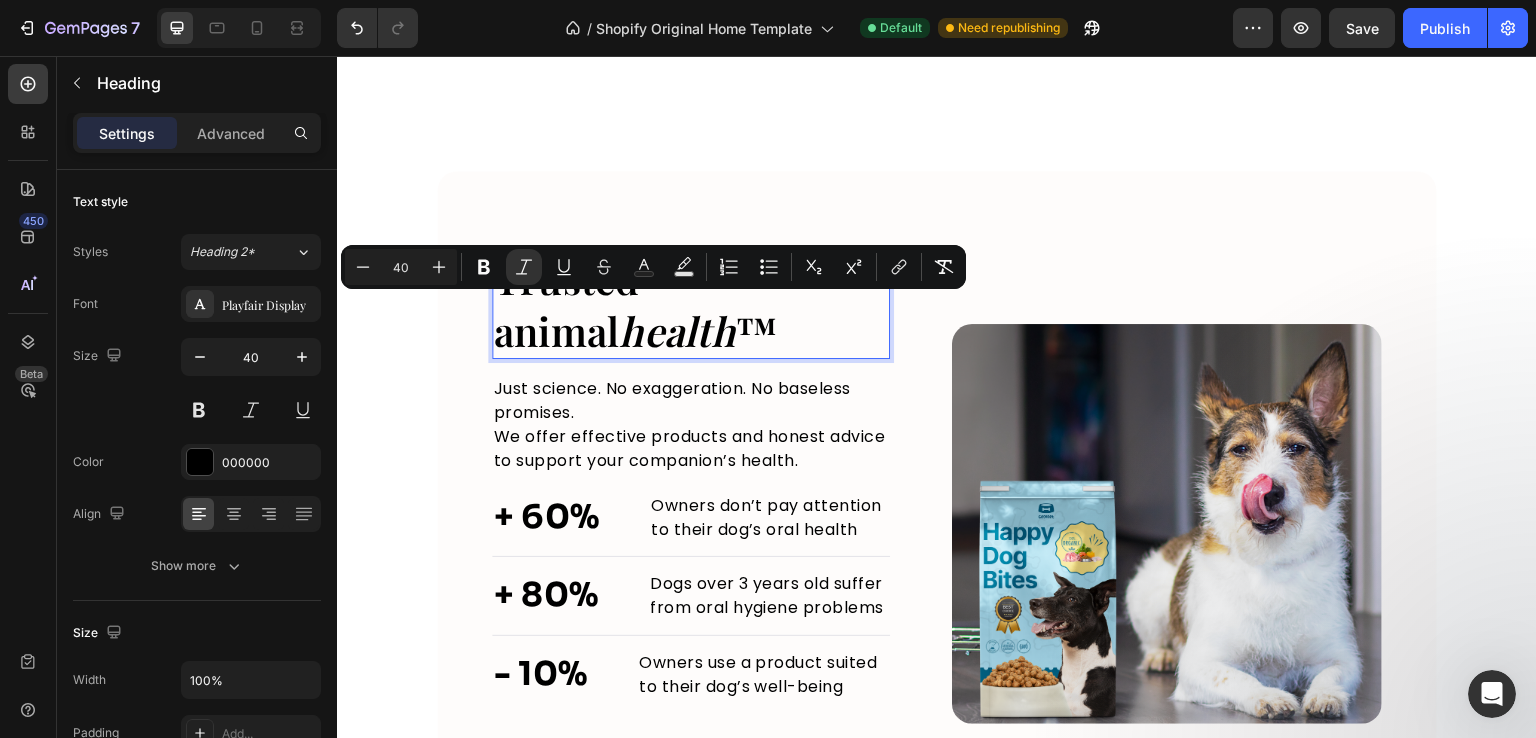 click on "What makes us different makes them stronger Heading Image Real Food Text block Wholesome recipes for dogs with real meat and veggies. Text block Image Premium Ingredient Text block Elevating pet care with unmatched safety and quality. Text block Advanced list Image Comparison Image Made Fresh Text block We prioritize maintaining the integrity of whole foods and nutrition. Text block Image Vet Developed Text block We raise the bar for dog nutrition, surpassing industry expectations. Text block Advanced list Row Row Image Real Food Text block Wholesome recipes for dogs with real meat and veggies. Text block Image Premium Ingredient Text block Elevating pet care with unmatched safety and quality. Text block Advanced list Image Made Fresh Text block We prioritize maintaining the integrity of whole foods and nutrition. Text block Image Vet Developed Text block We raise the bar for dog nutrition, surpassing industry expectations. Text block Advanced list Row
Drop element here Row" at bounding box center [937, -288] 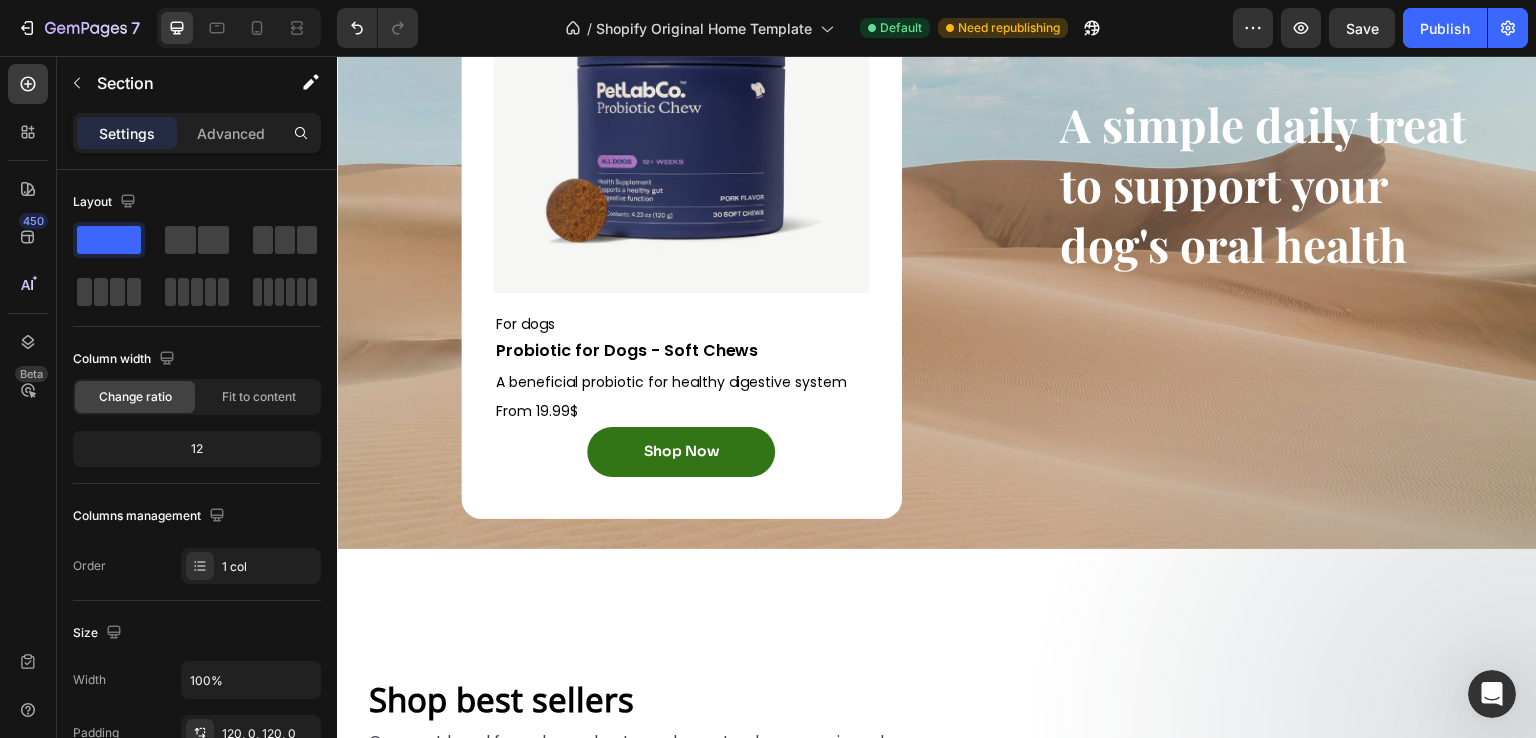 scroll, scrollTop: 3243, scrollLeft: 0, axis: vertical 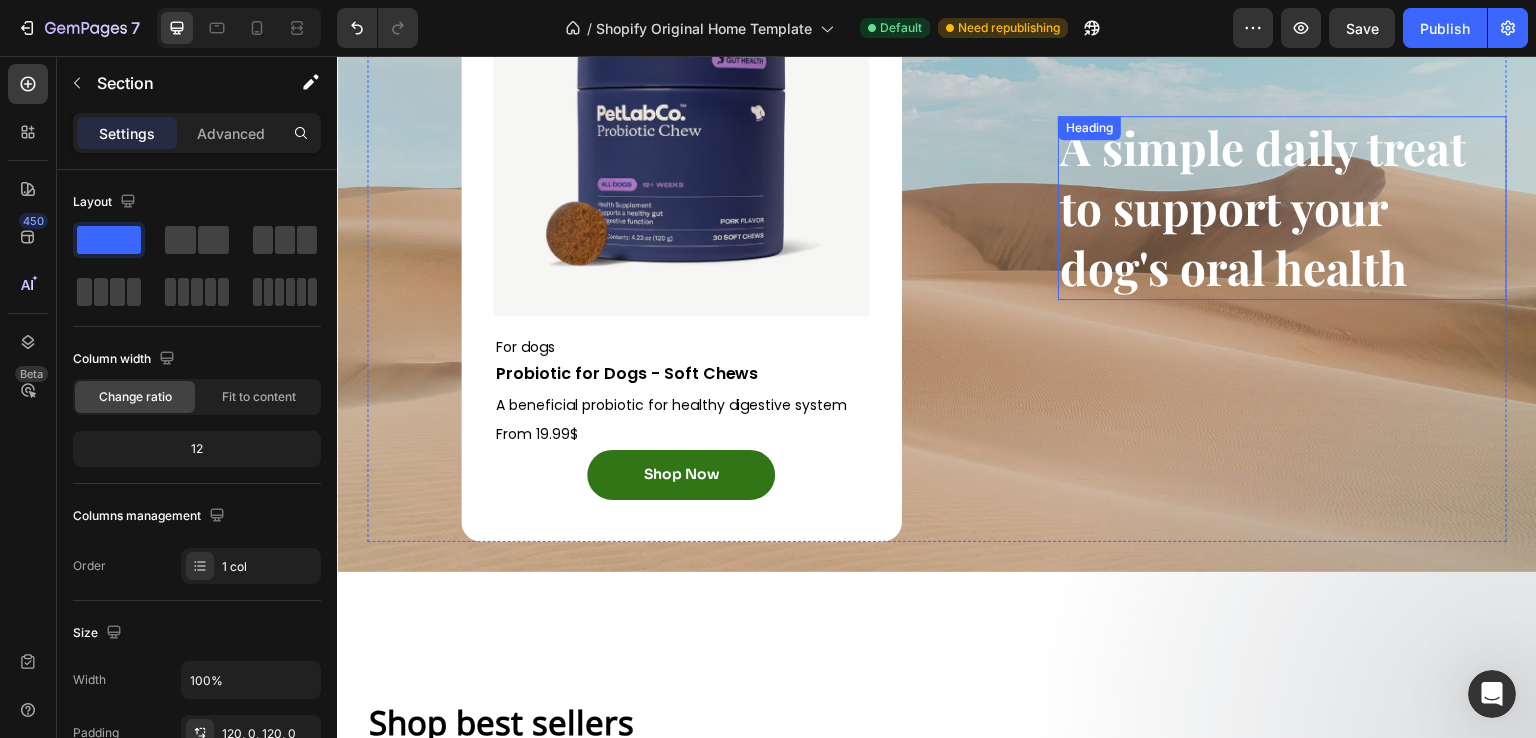 click on "A simple daily treat to support your dog's oral health" at bounding box center (1282, 207) 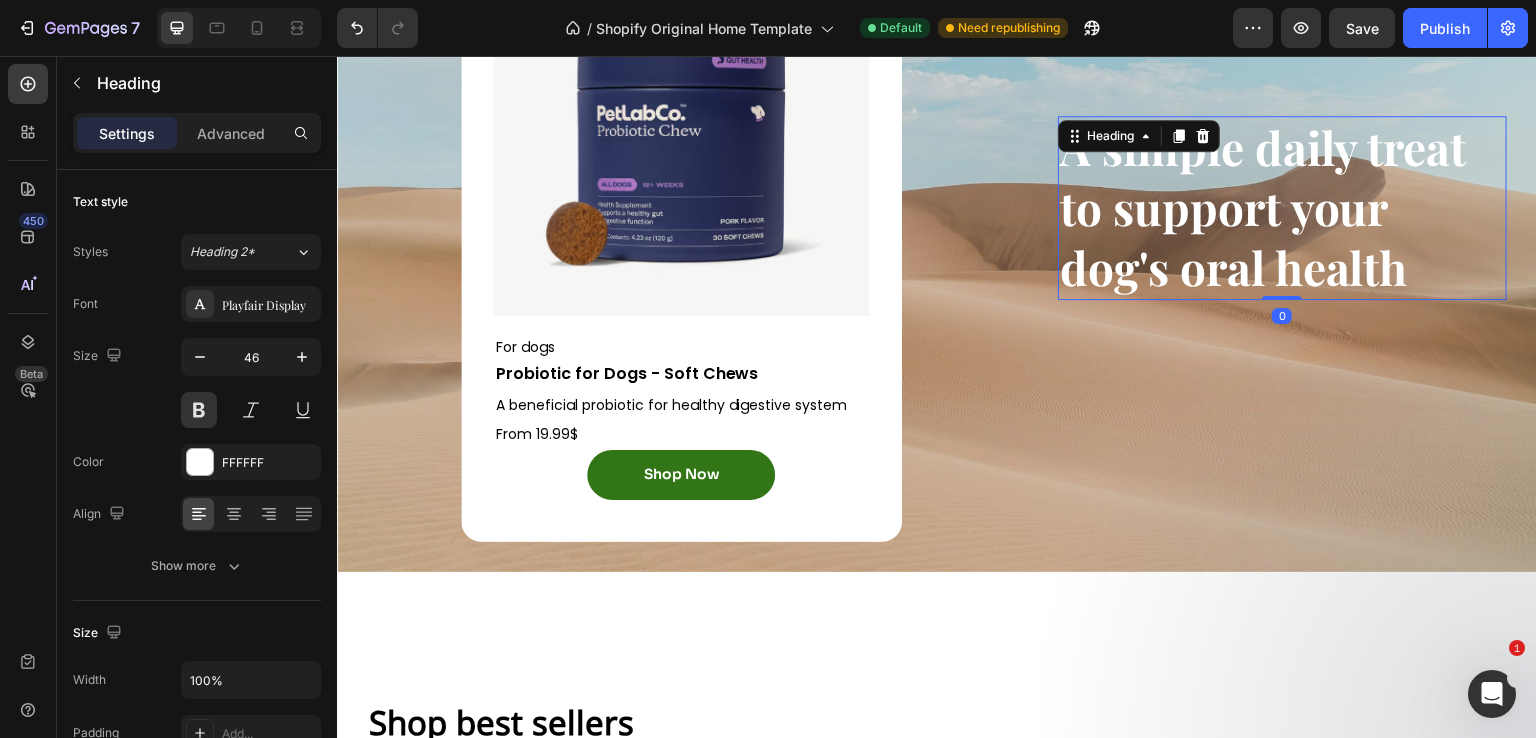 click on "A simple daily treat to support your dog's oral health" at bounding box center (1282, 207) 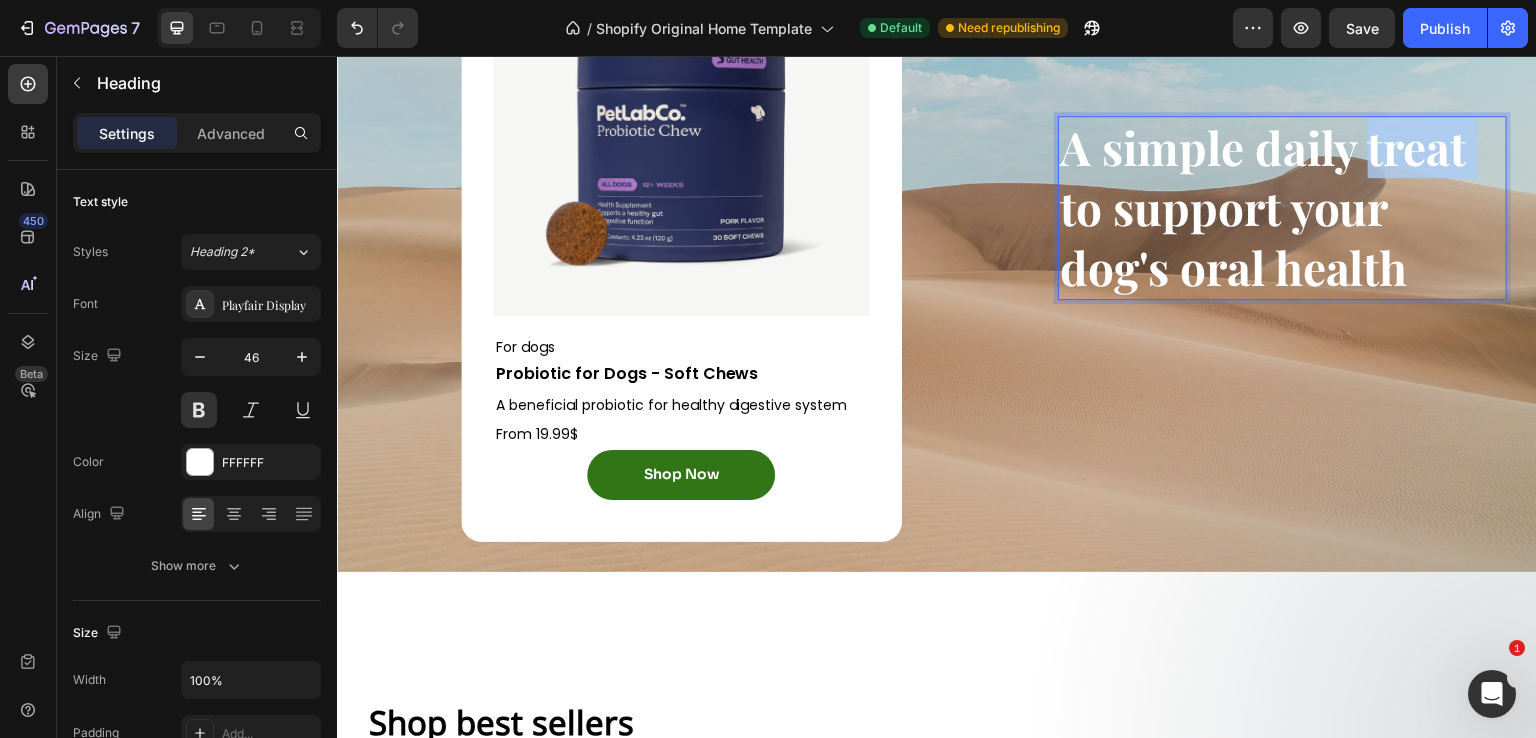 click on "A simple daily treat to support your dog's oral health" at bounding box center [1282, 207] 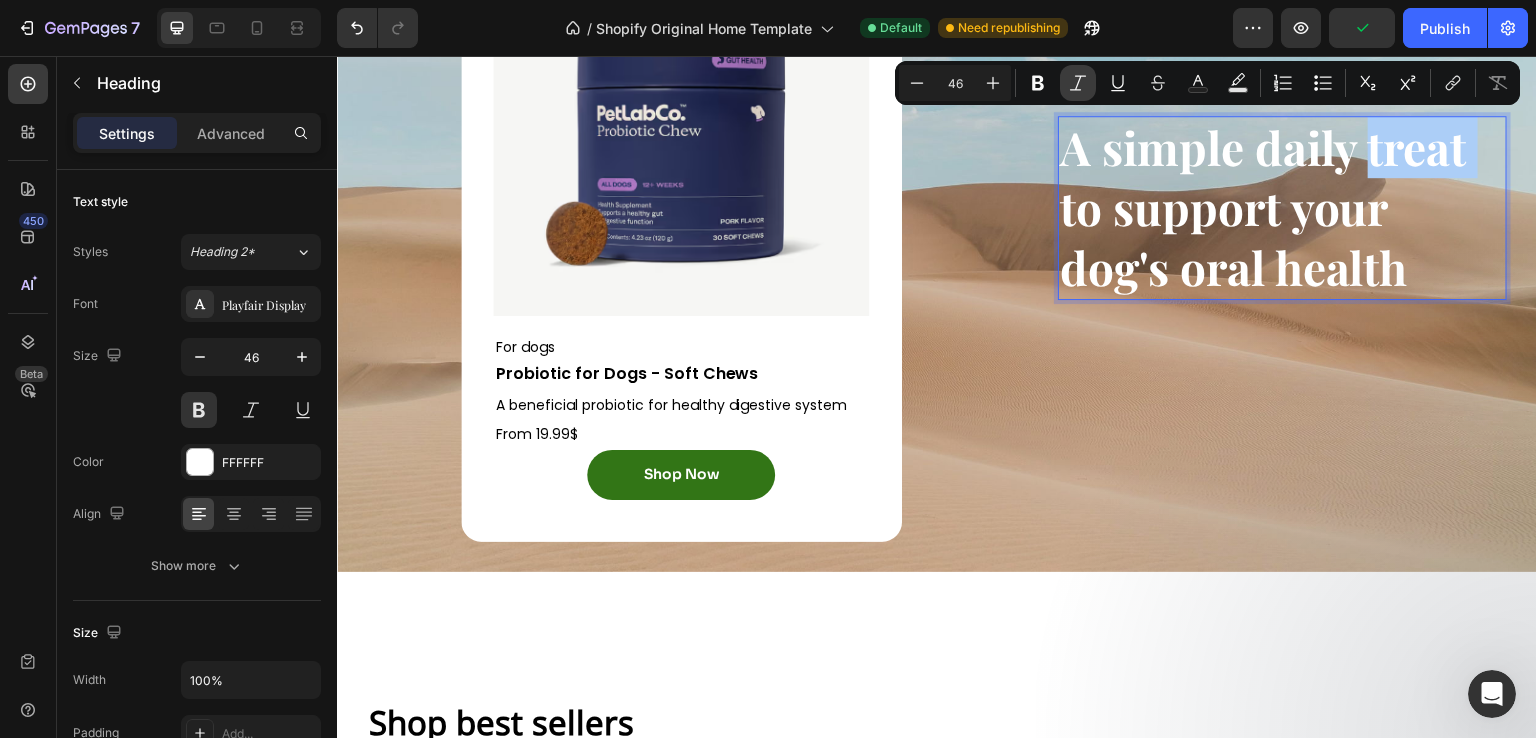 click on "Italic" at bounding box center (1078, 83) 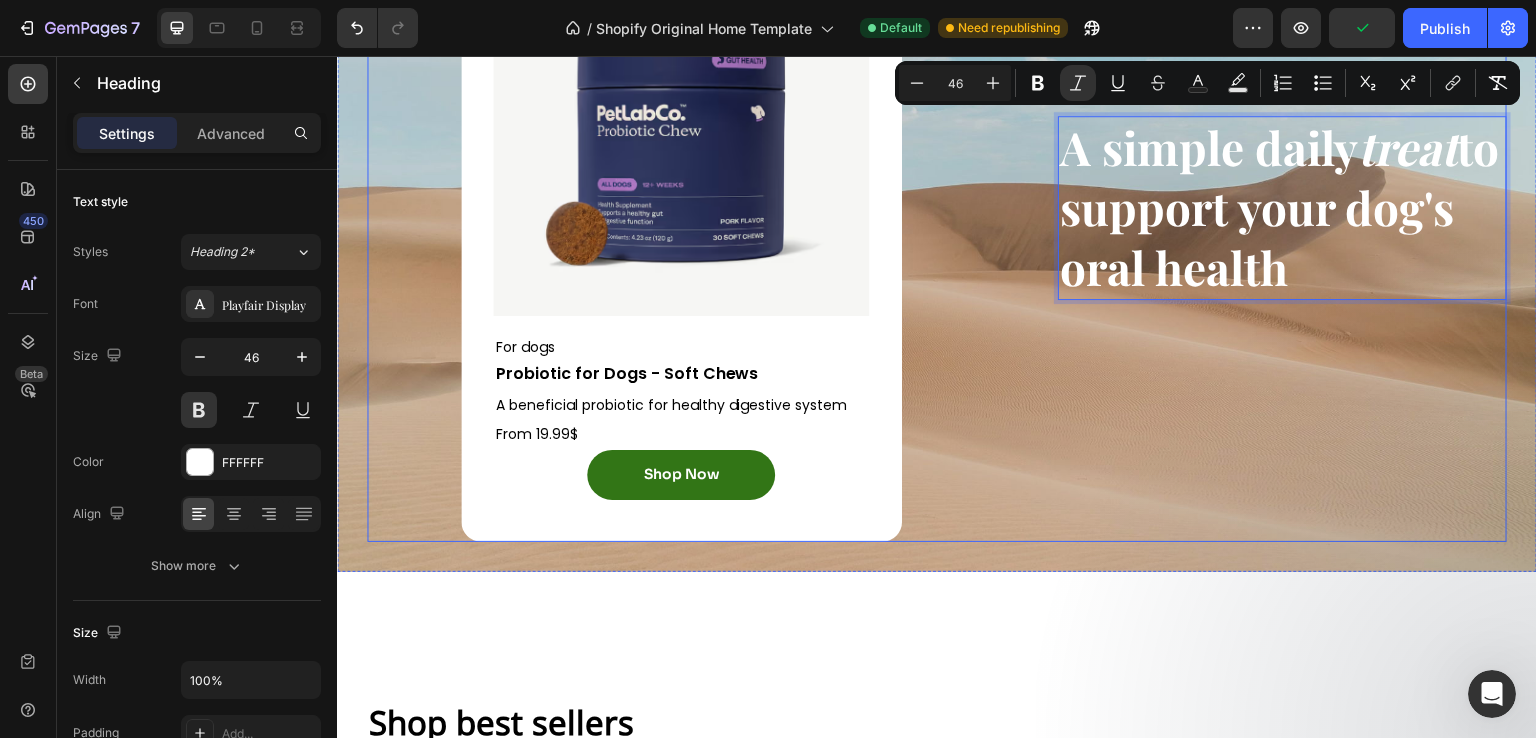 click on "A simple daily  treat  to support your dog's oral health Heading   0" at bounding box center (1282, 208) 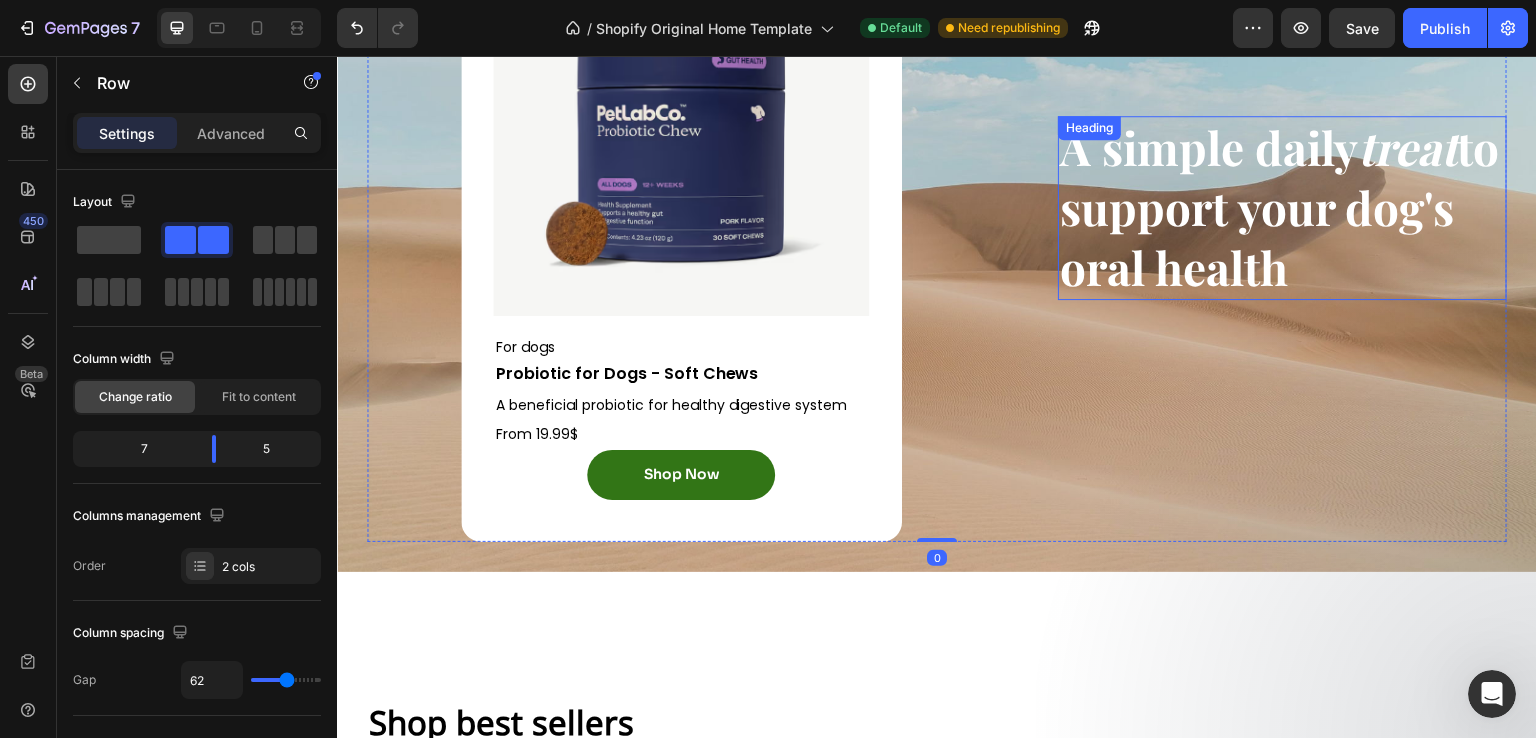 click on "A simple daily  treat  to support your dog's oral health" at bounding box center [1282, 207] 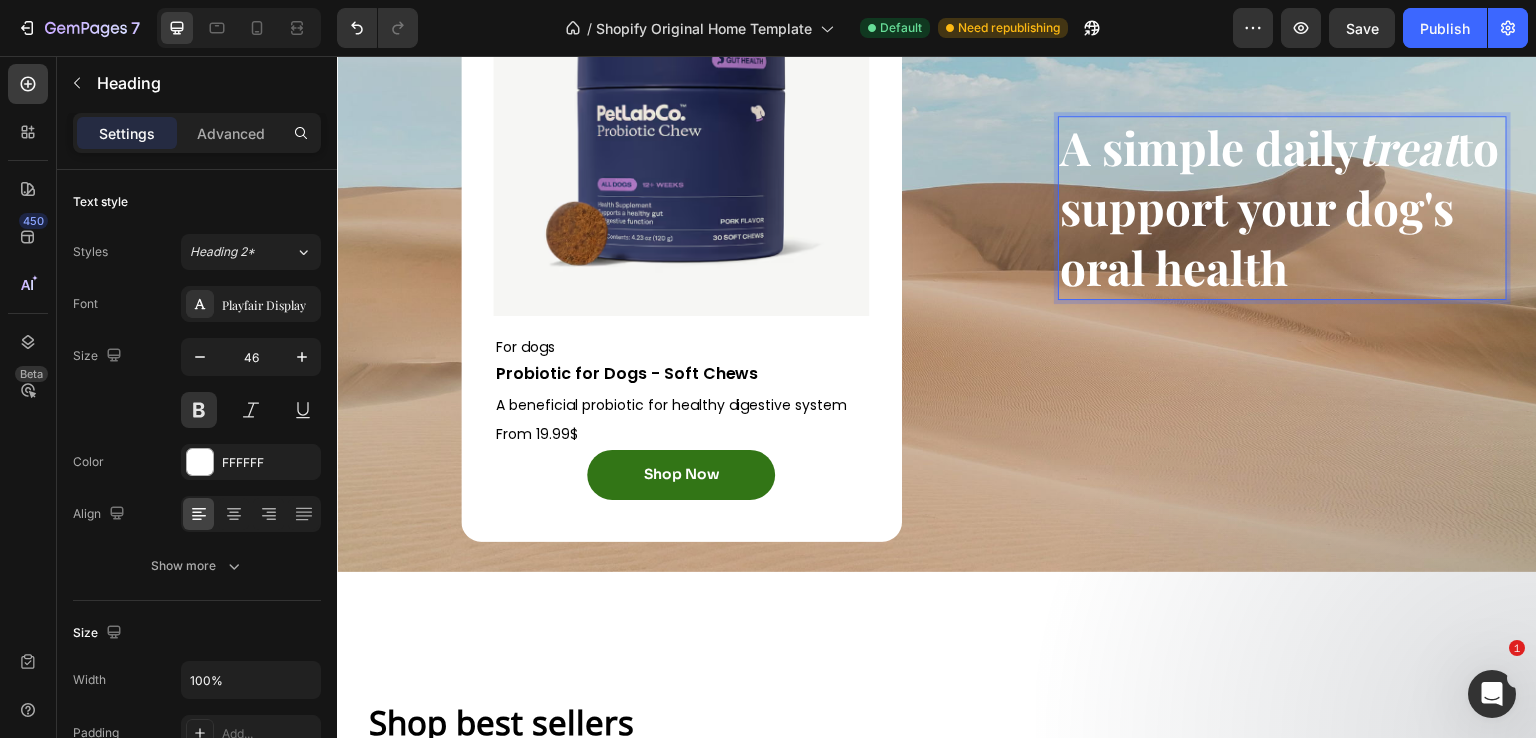 click on "A simple daily  treat  to support your dog's oral health" at bounding box center [1282, 207] 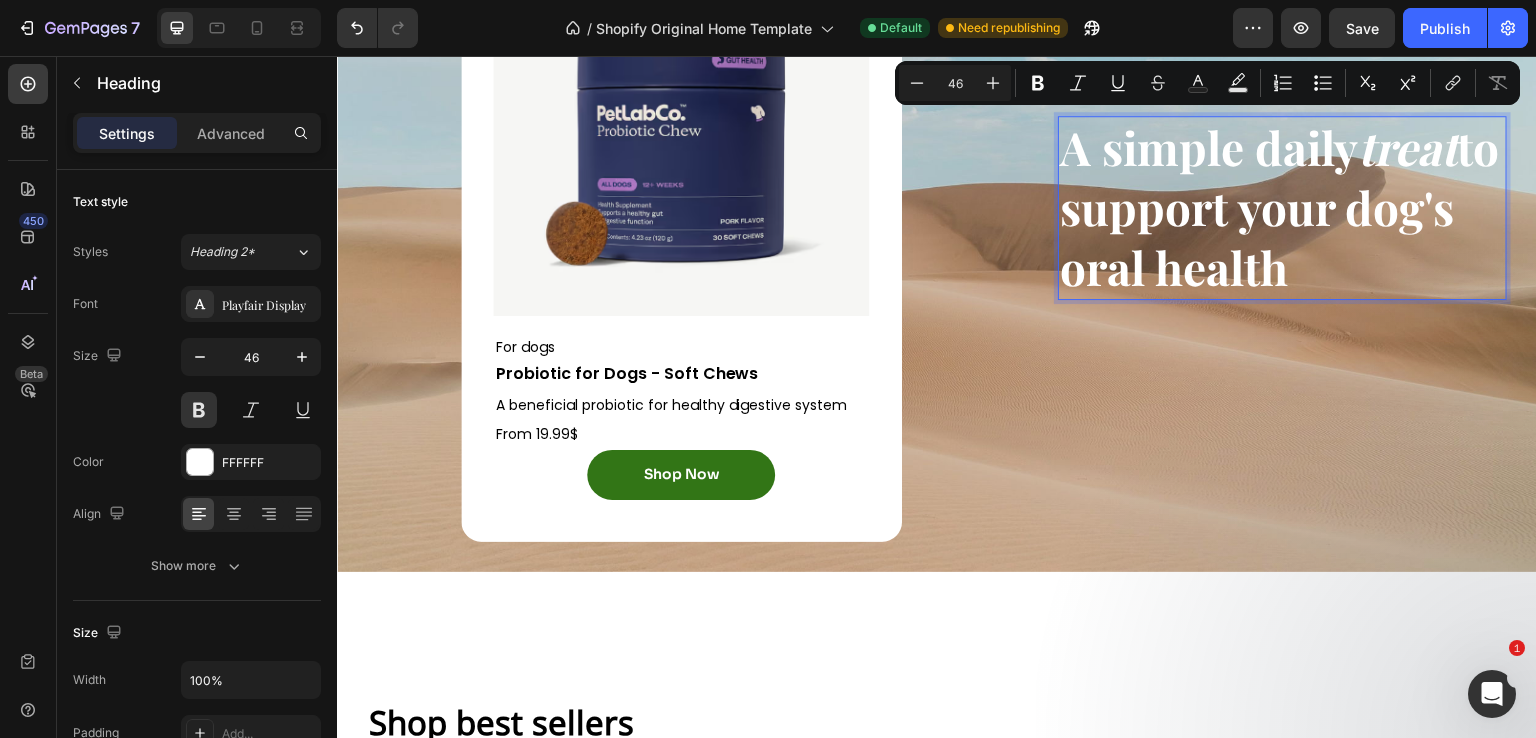 drag, startPoint x: 1348, startPoint y: 152, endPoint x: 1309, endPoint y: 153, distance: 39.012817 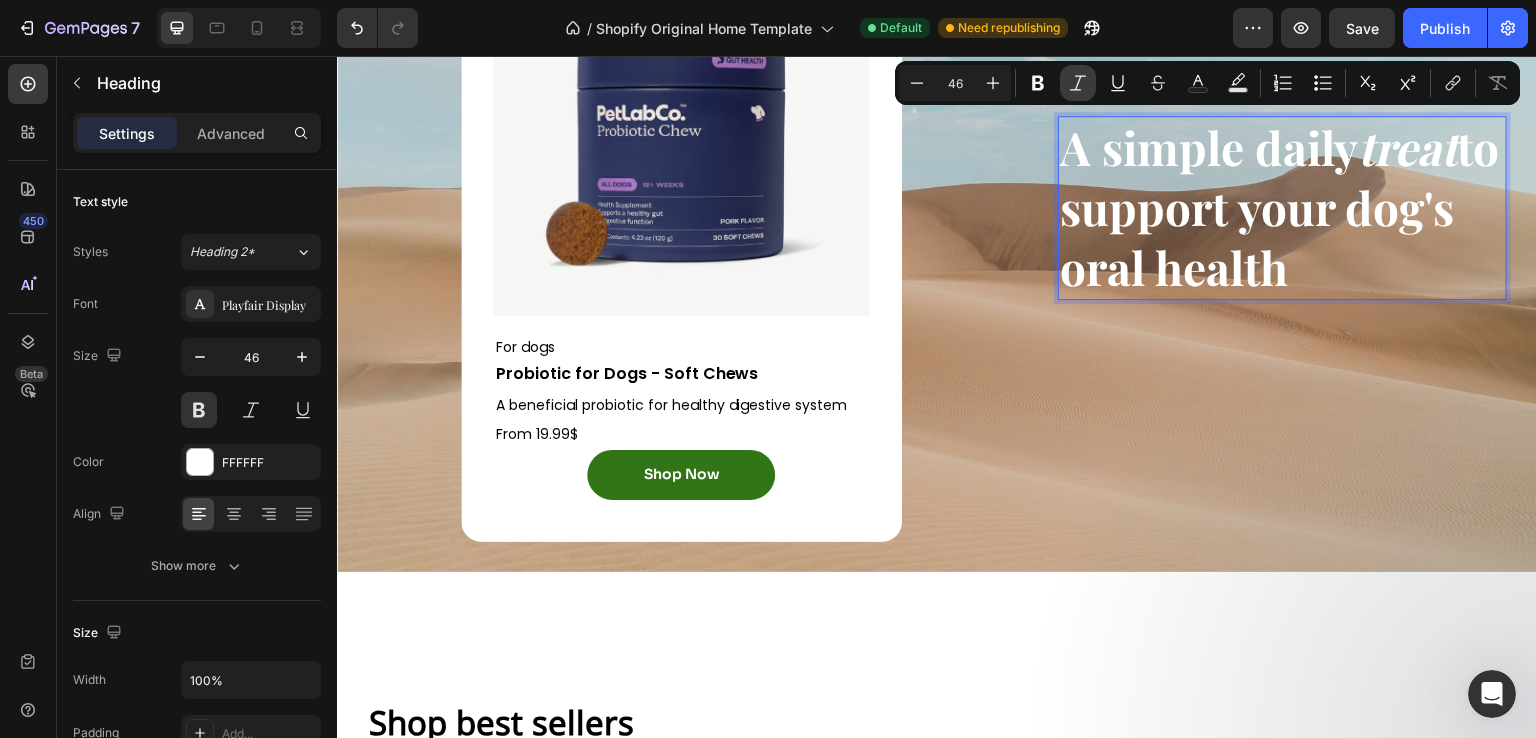 click 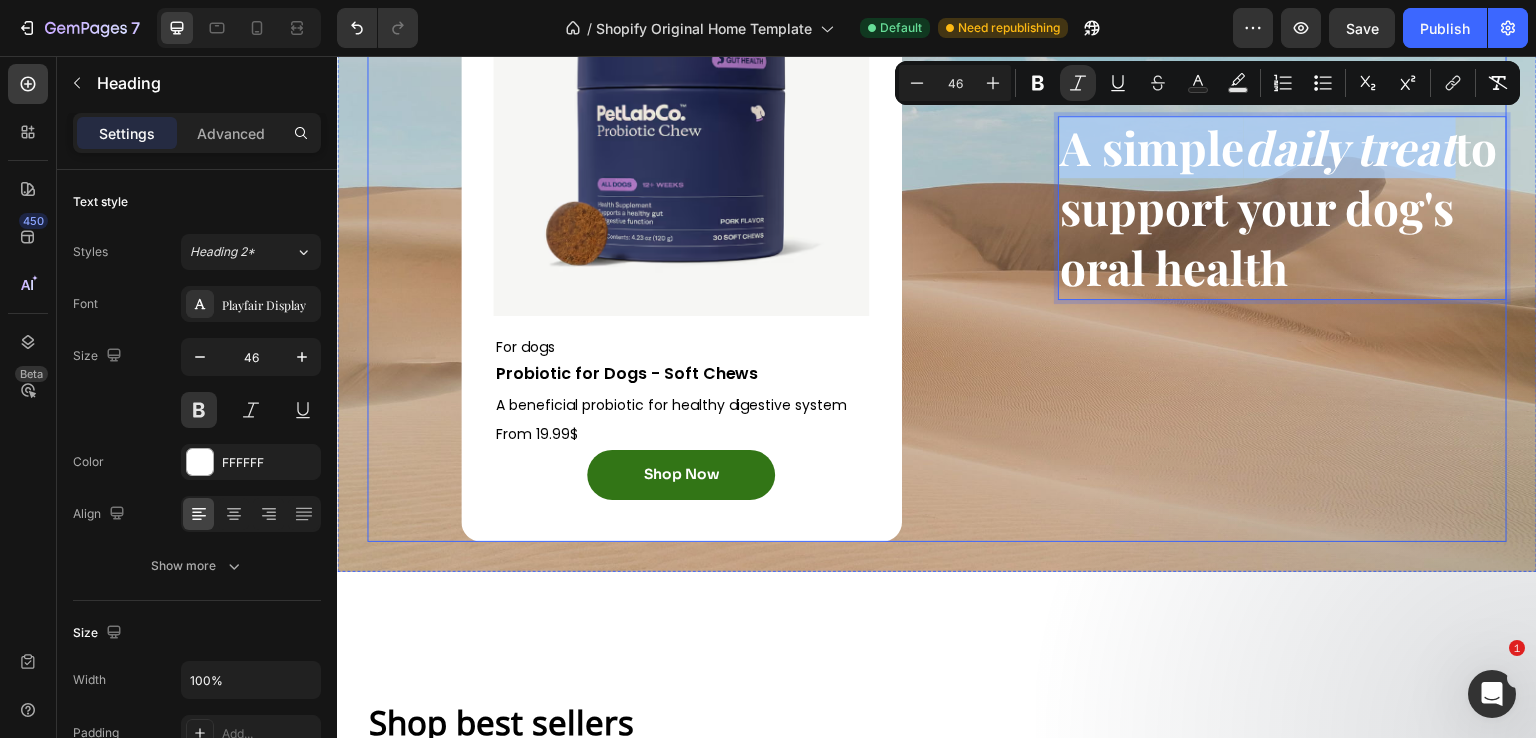 click on "A simple  daily treat  to support your dog's oral health Heading   0" at bounding box center (1282, 208) 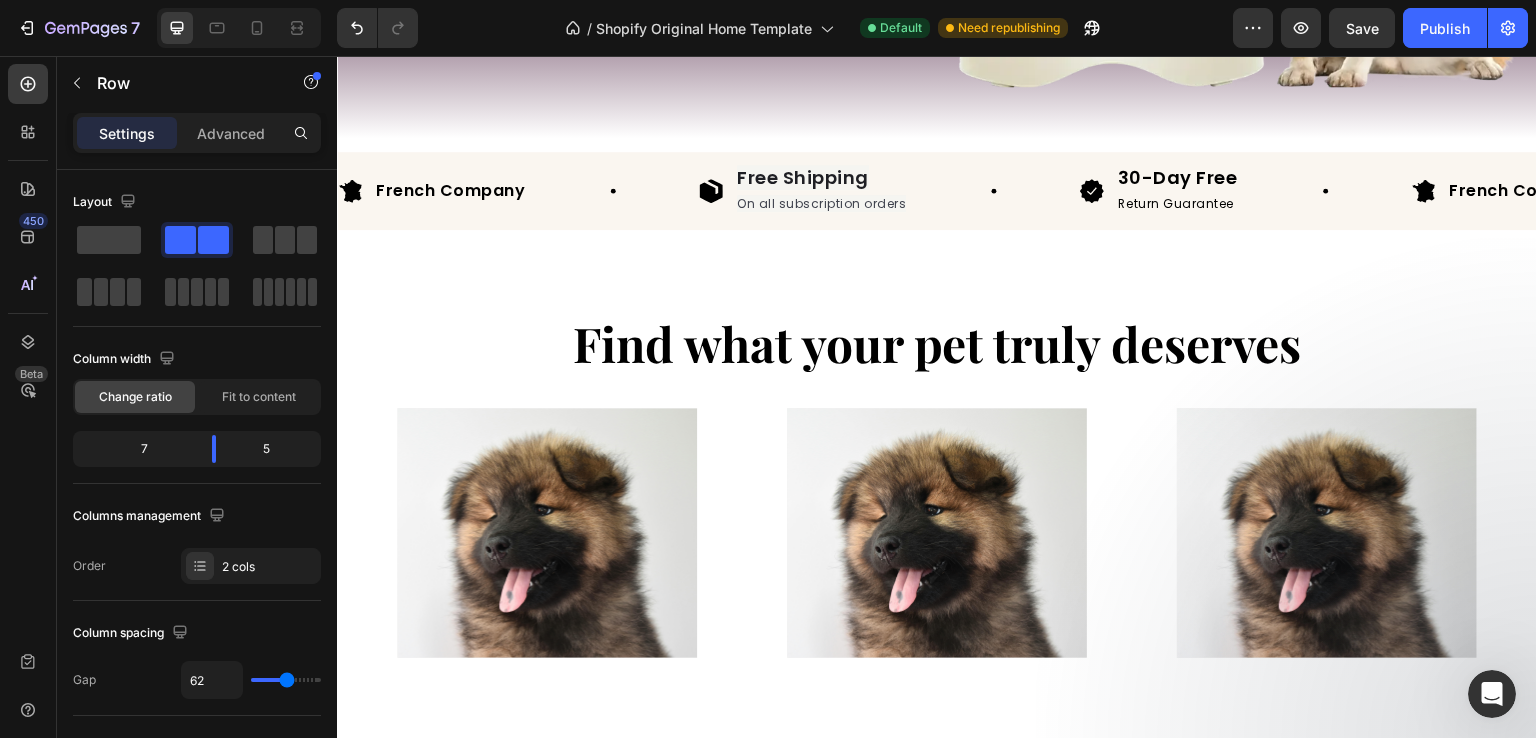 scroll, scrollTop: 785, scrollLeft: 0, axis: vertical 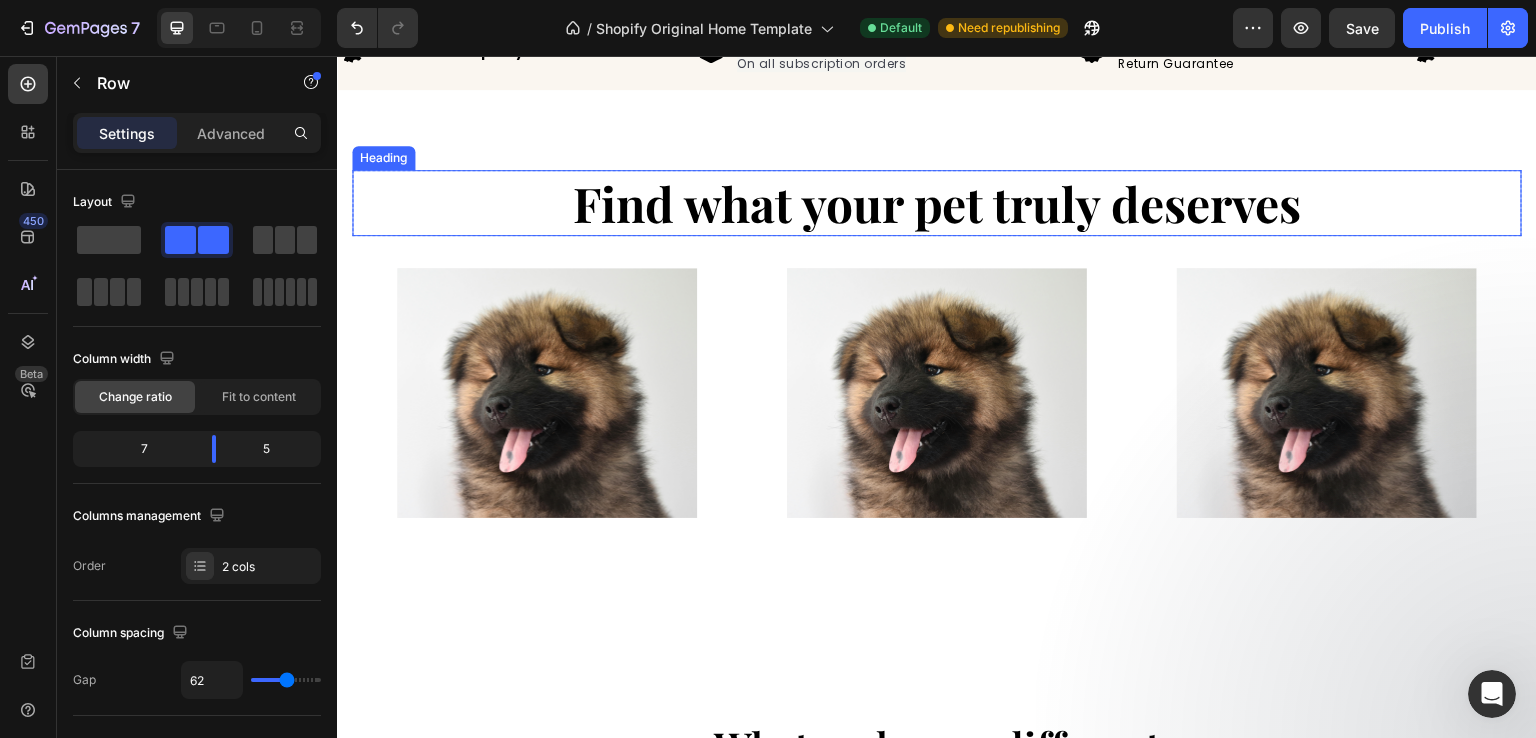 click on "Find what your pet truly deserves" at bounding box center [937, 203] 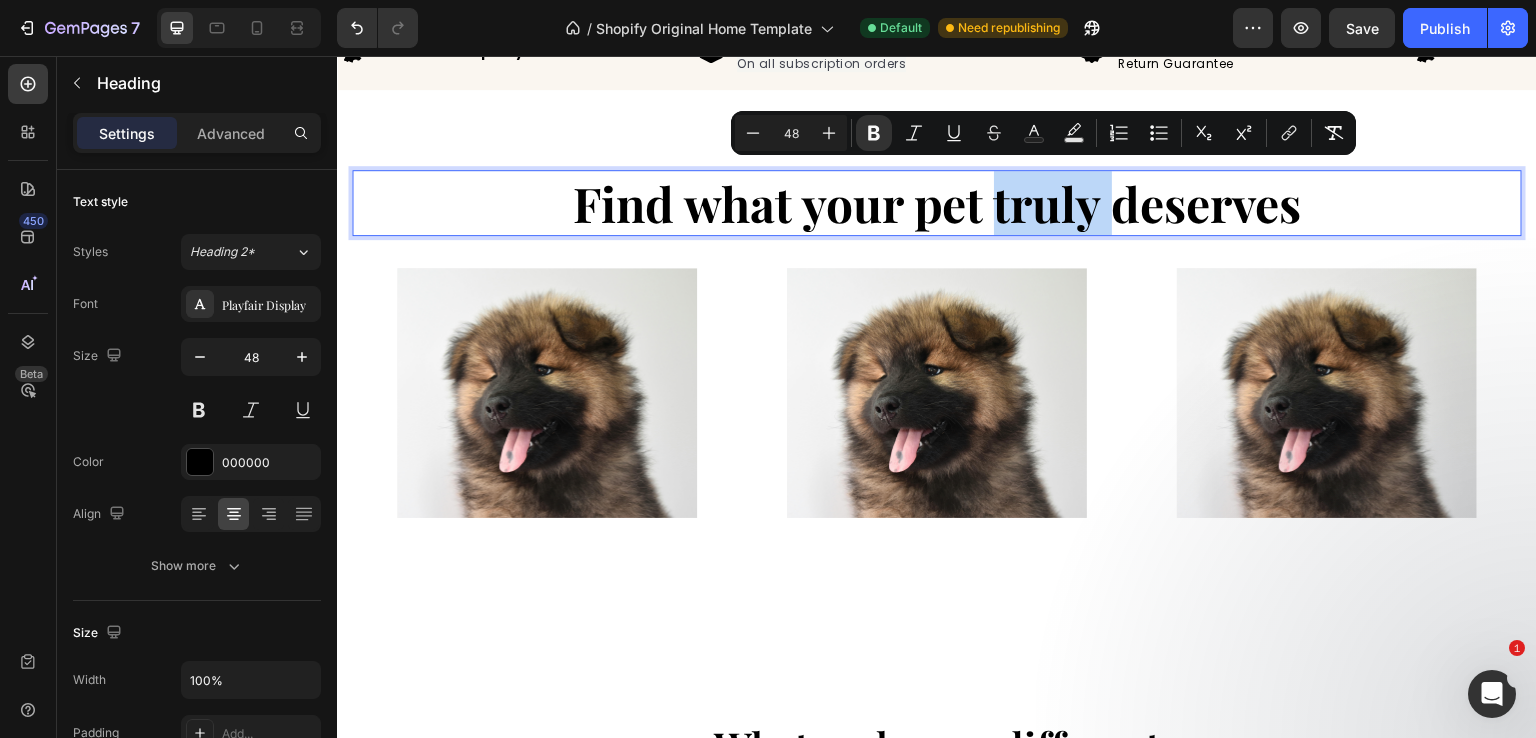 drag, startPoint x: 1090, startPoint y: 201, endPoint x: 1007, endPoint y: 199, distance: 83.02409 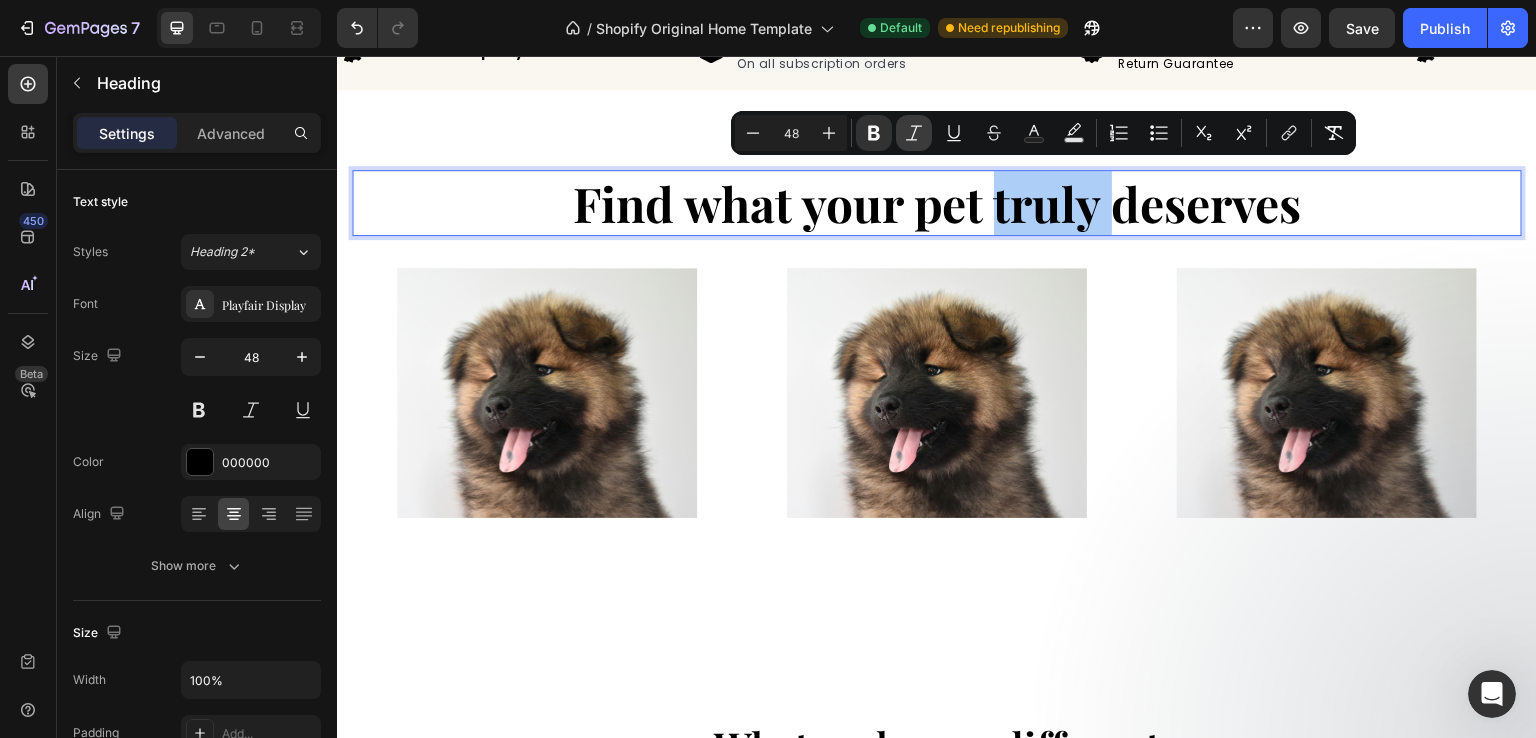 click on "Italic" at bounding box center [914, 133] 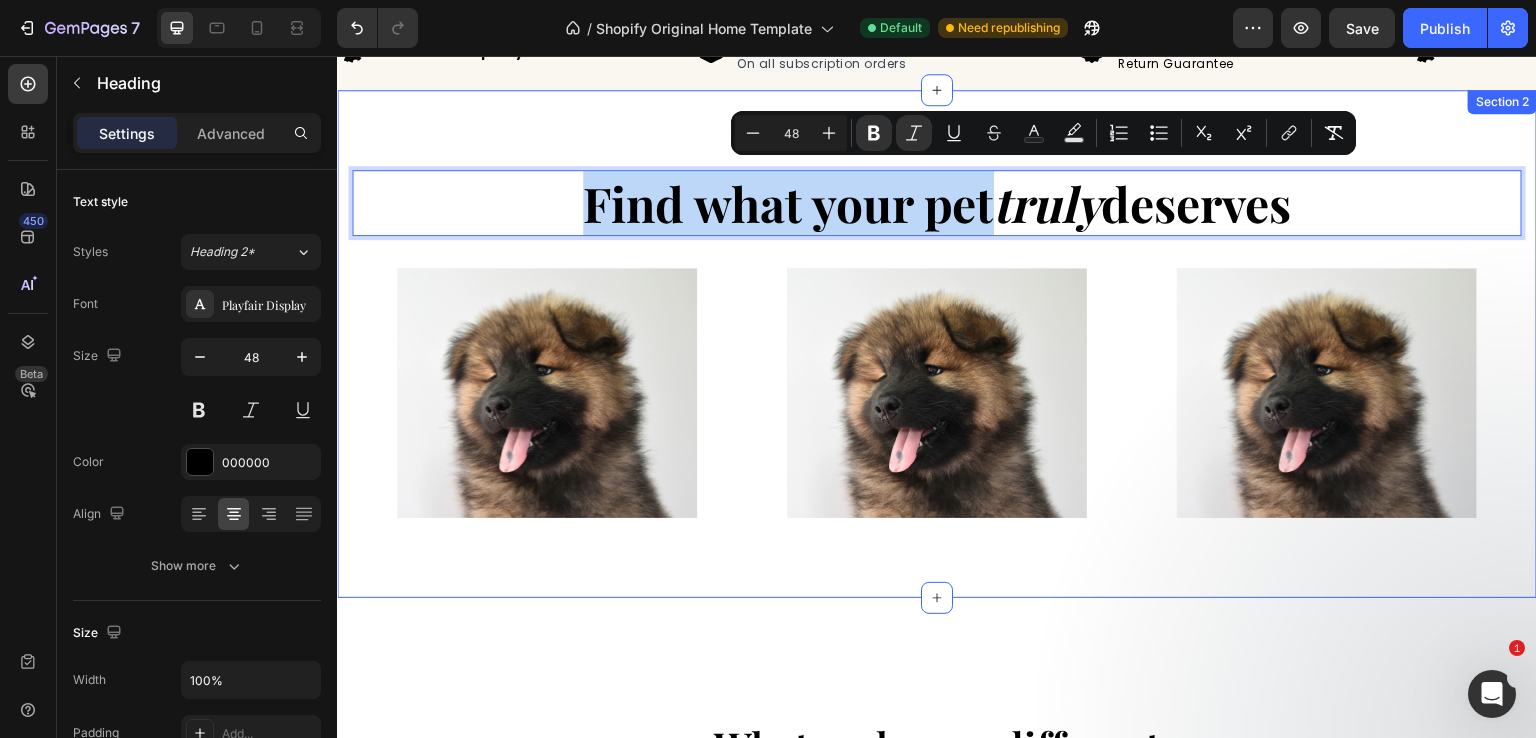 click on "Find what your pet  truly  deserves Heading   0 Row
Shop now Button Row Hero Banner
Shop now Button Row Hero Banner
Shop now Button Row Hero Banner Row Section 2" at bounding box center (937, 344) 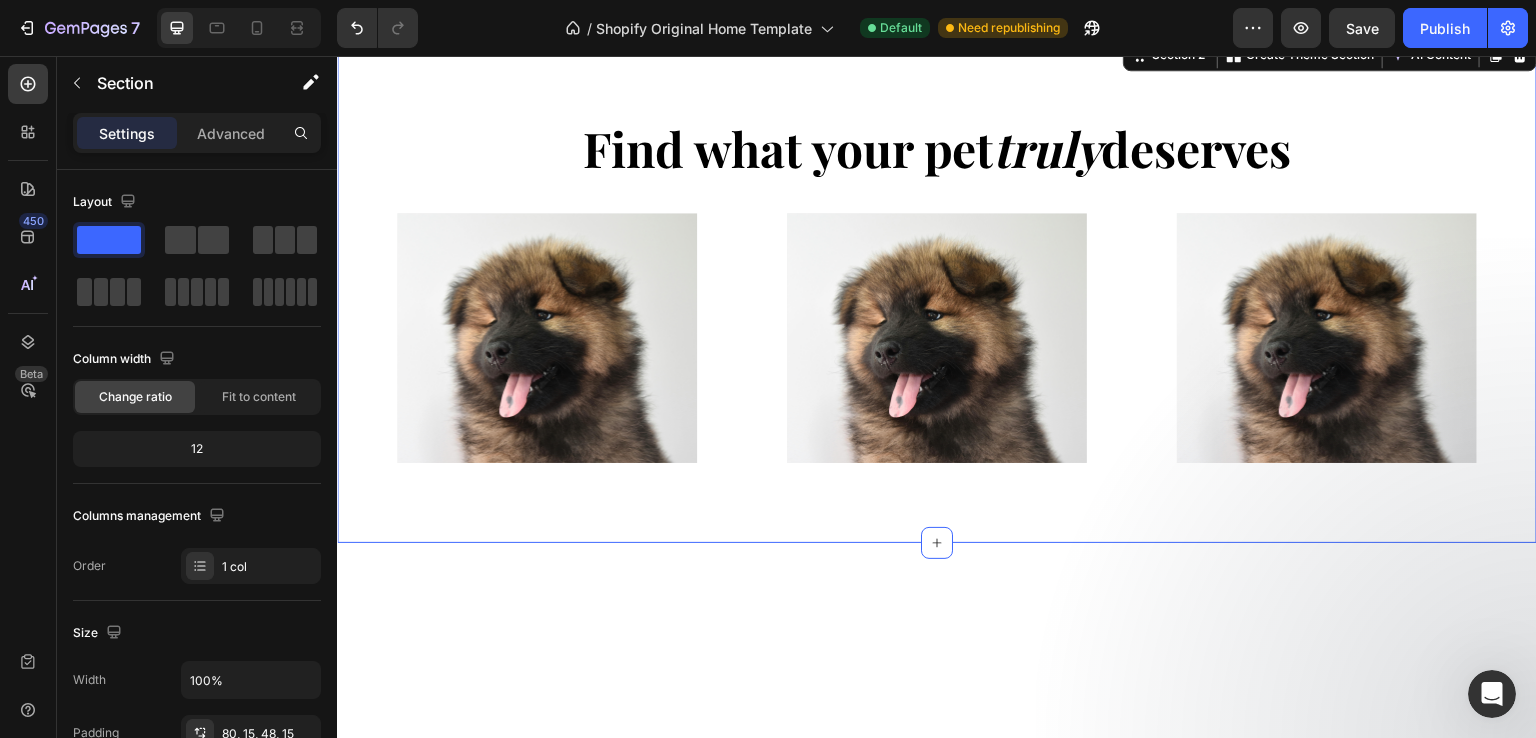 scroll, scrollTop: 466, scrollLeft: 0, axis: vertical 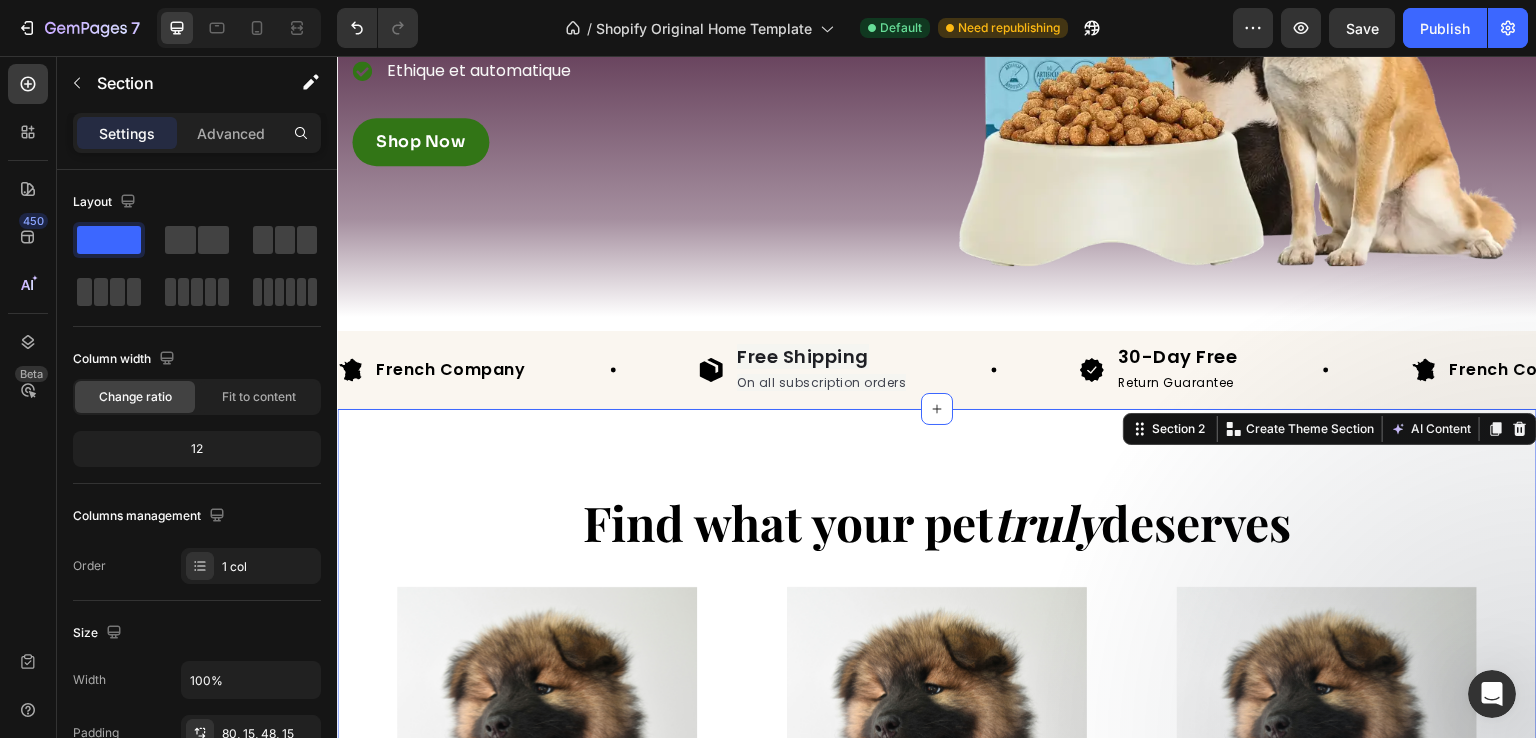 click on "Find what your pet" at bounding box center (788, 522) 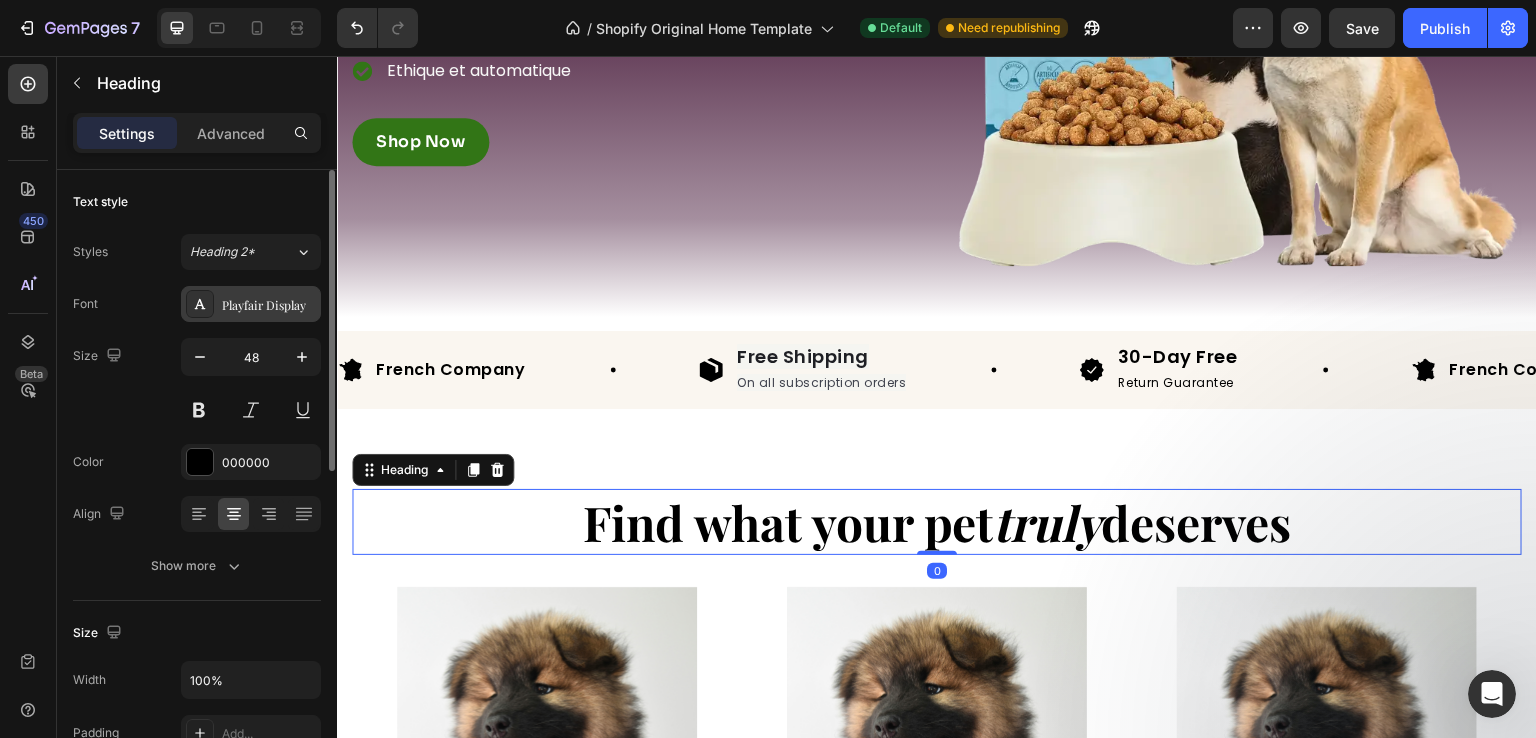 click on "Playfair Display" at bounding box center [251, 304] 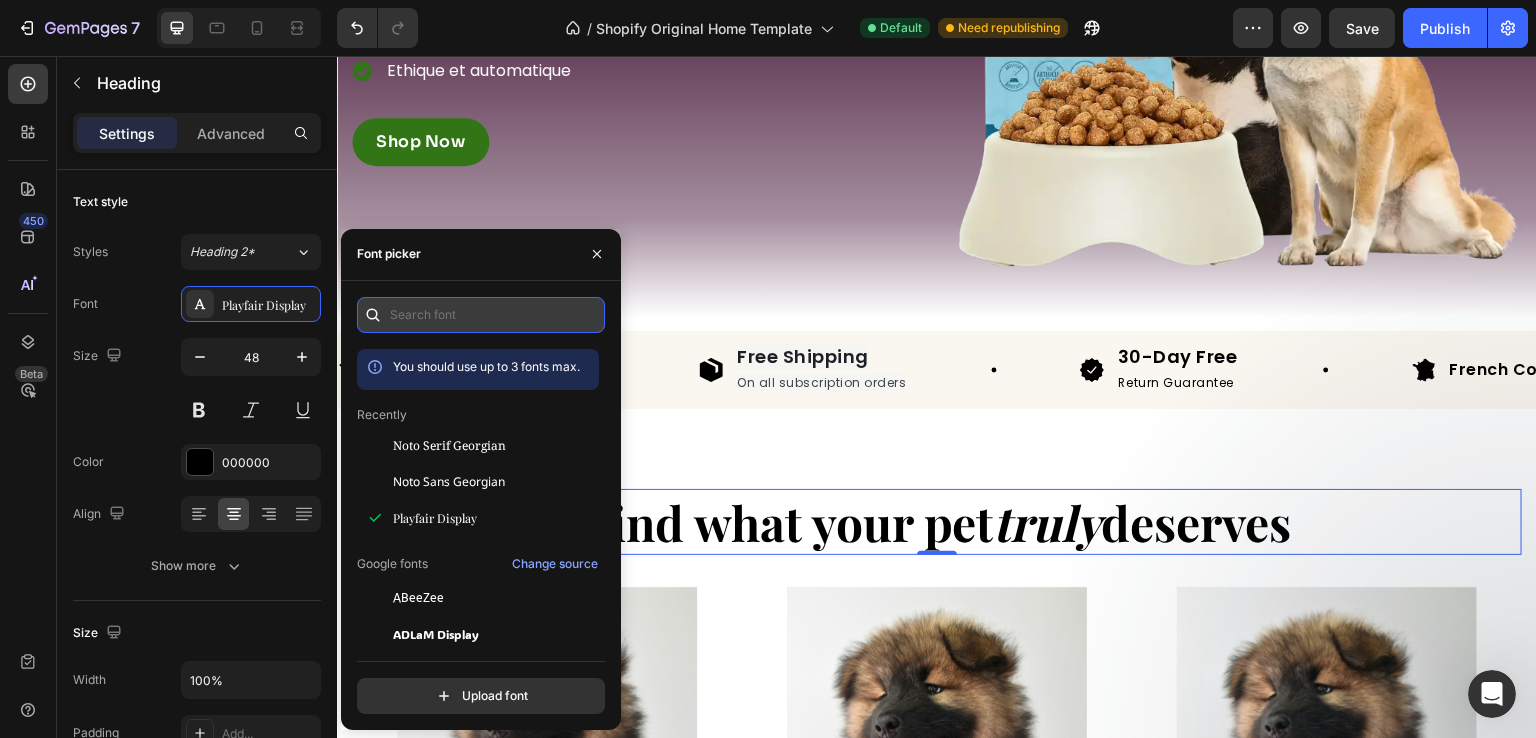 click at bounding box center [481, 315] 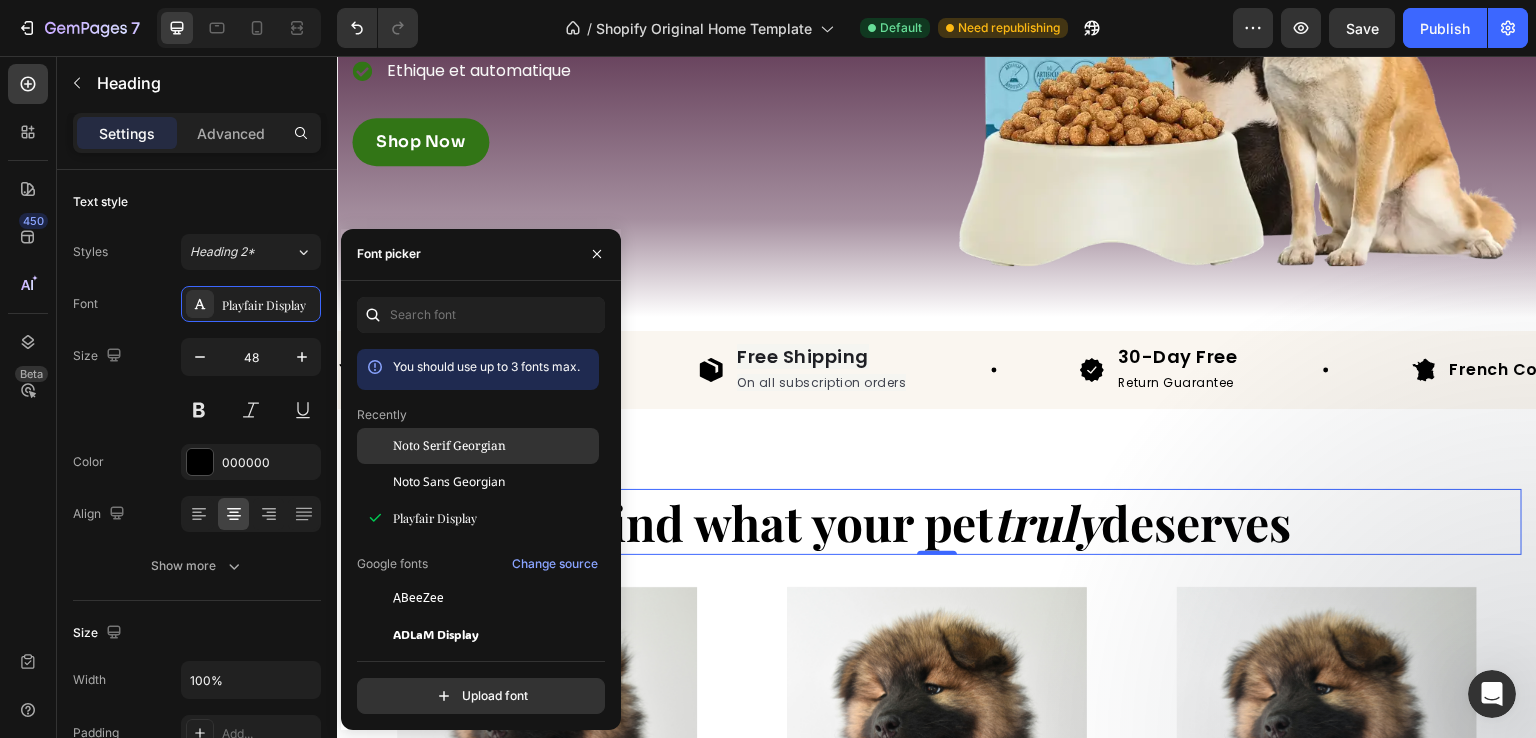 click on "Noto Serif Georgian" at bounding box center [449, 446] 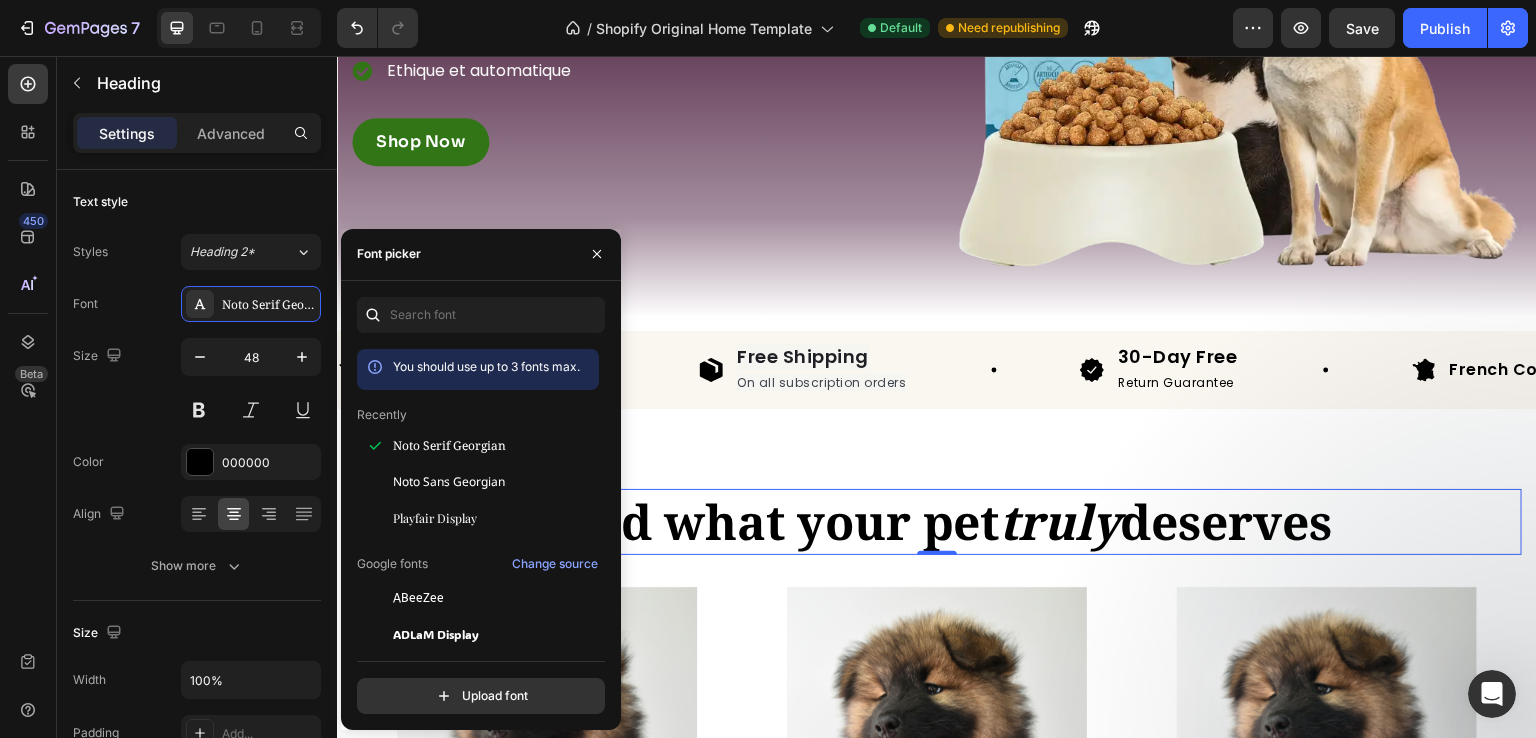 click on "⁠⁠⁠⁠⁠⁠⁠ Find what your pet  truly  deserves Heading   0 Row
Shop now Button Row Hero Banner
Shop now Button Row Hero Banner
Shop now Button Row Hero Banner Row Section 2" at bounding box center (937, 663) 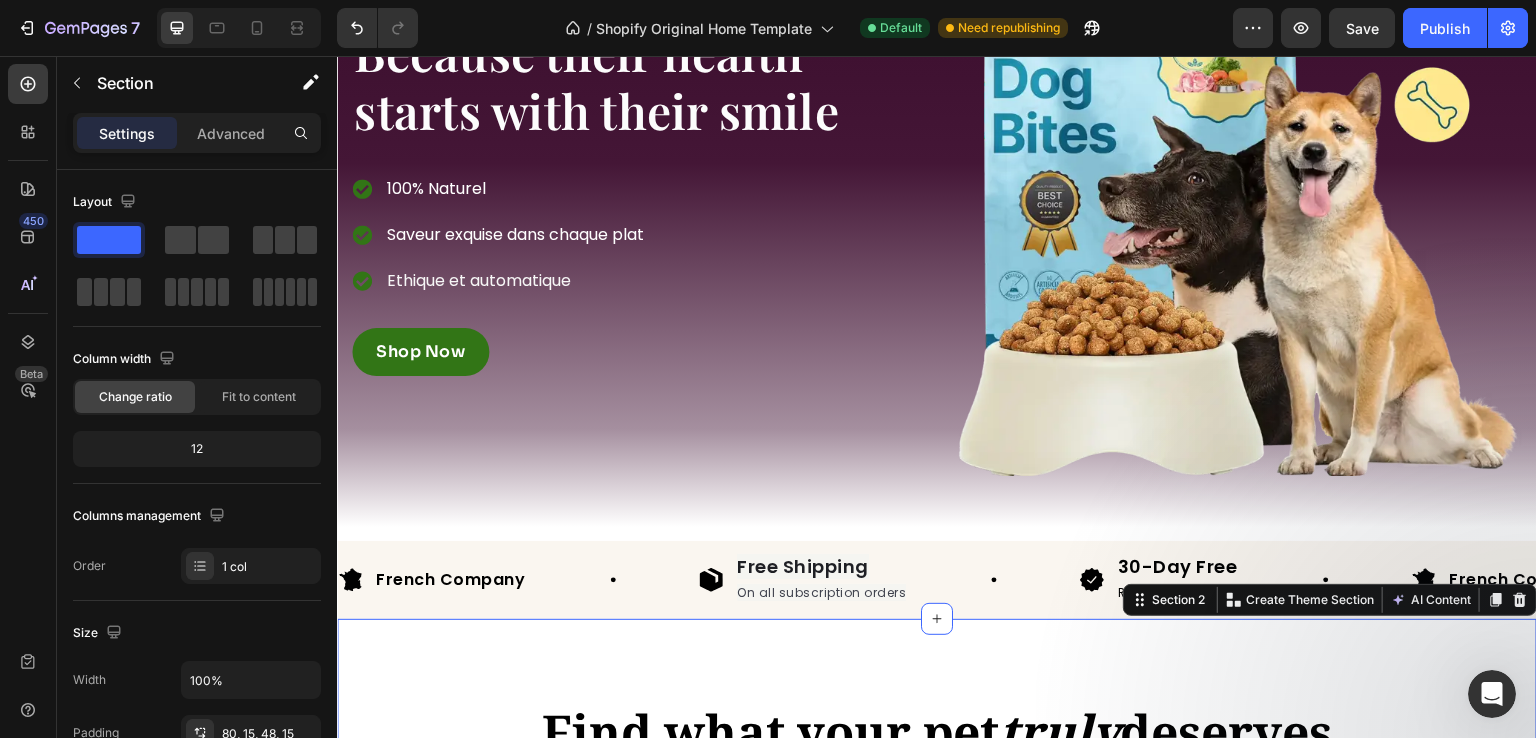 scroll, scrollTop: 148, scrollLeft: 0, axis: vertical 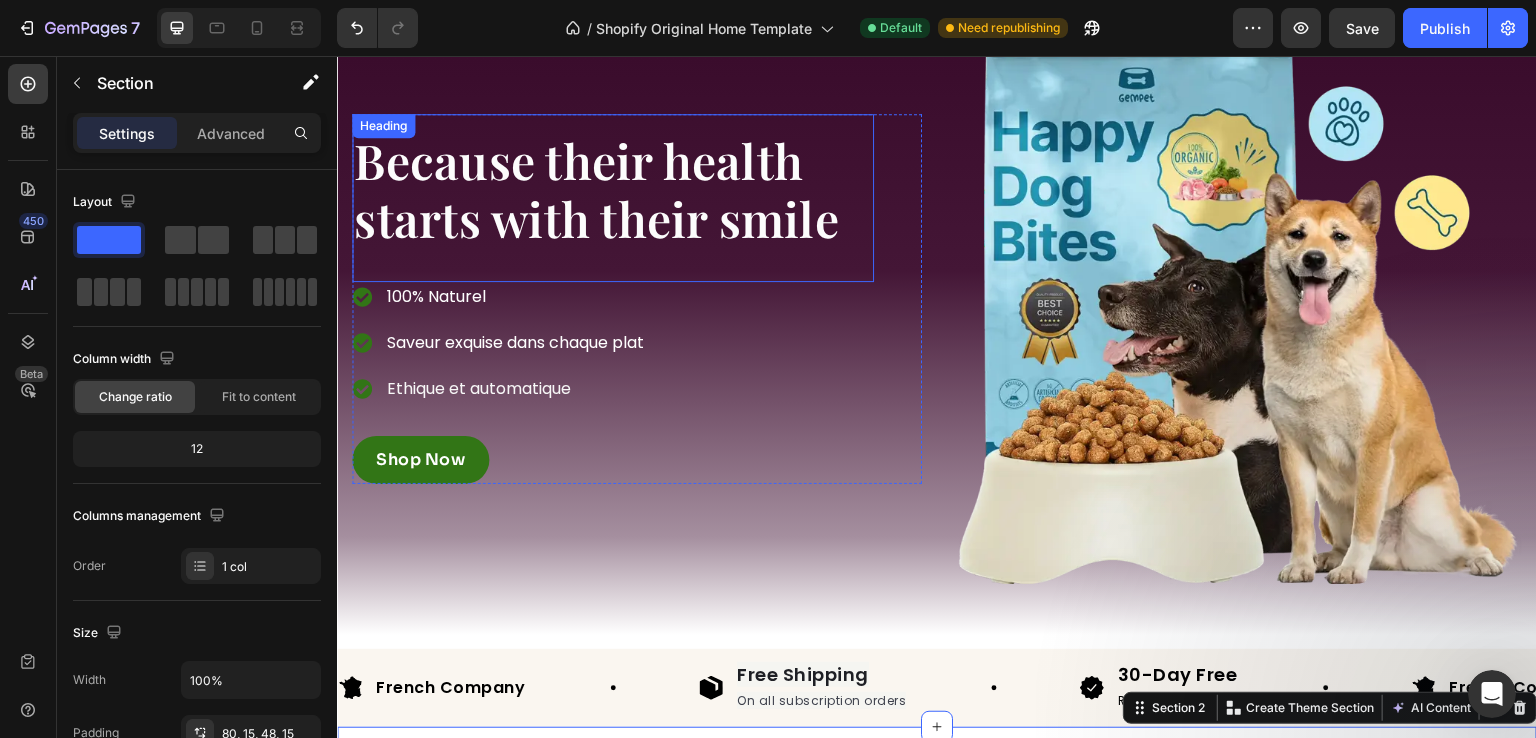 click on "Because their health starts with their smile" at bounding box center (596, 189) 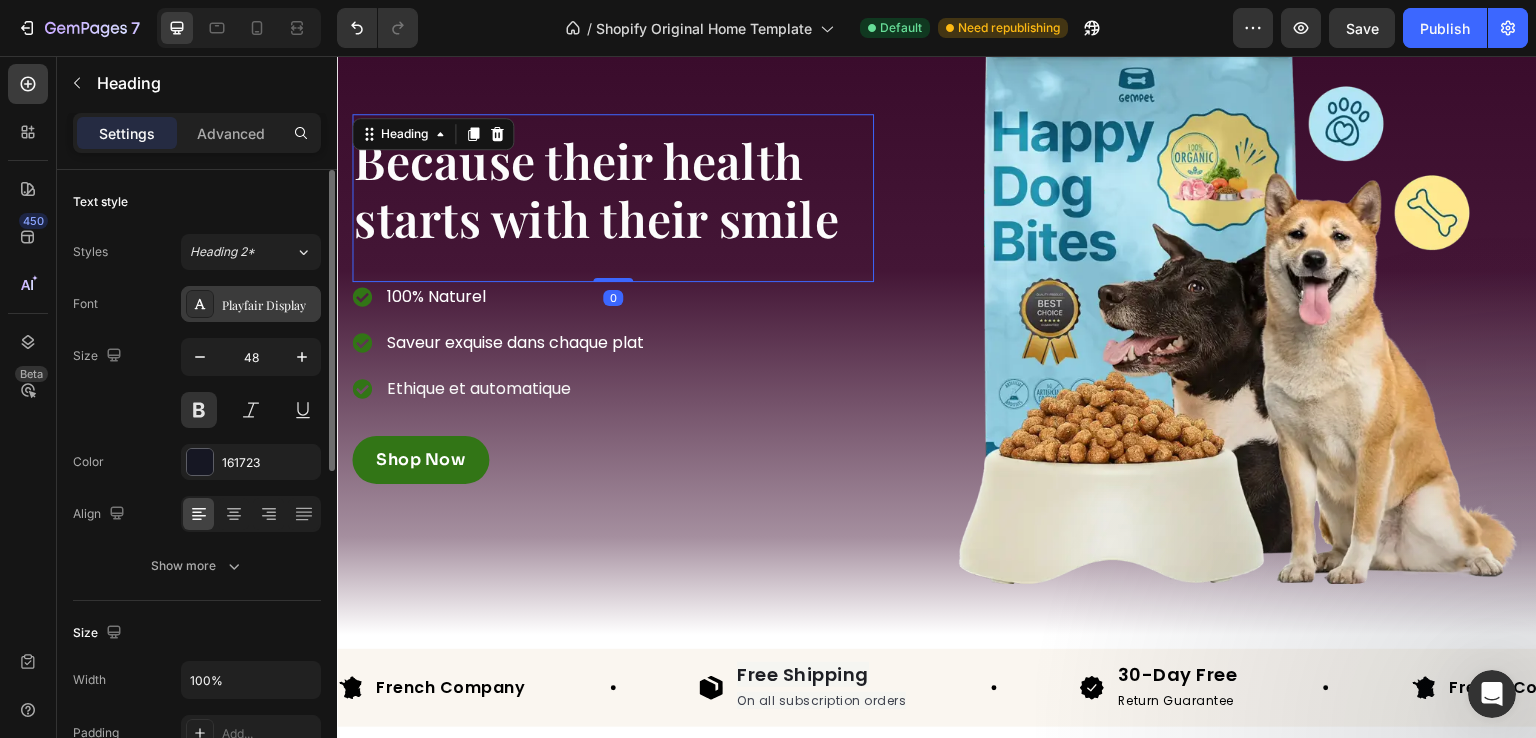 click on "Playfair Display" at bounding box center (269, 305) 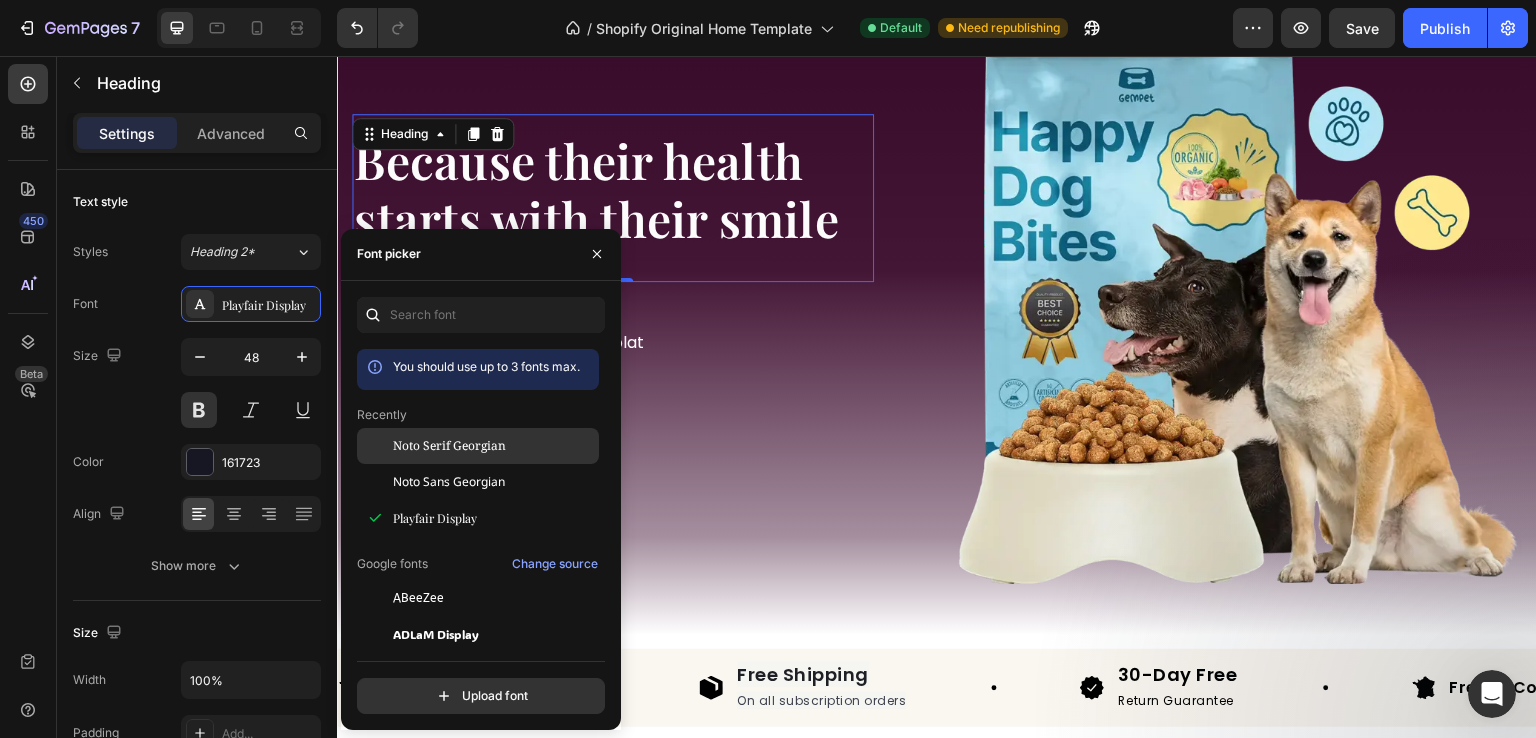 click on "Noto Serif Georgian" at bounding box center [449, 446] 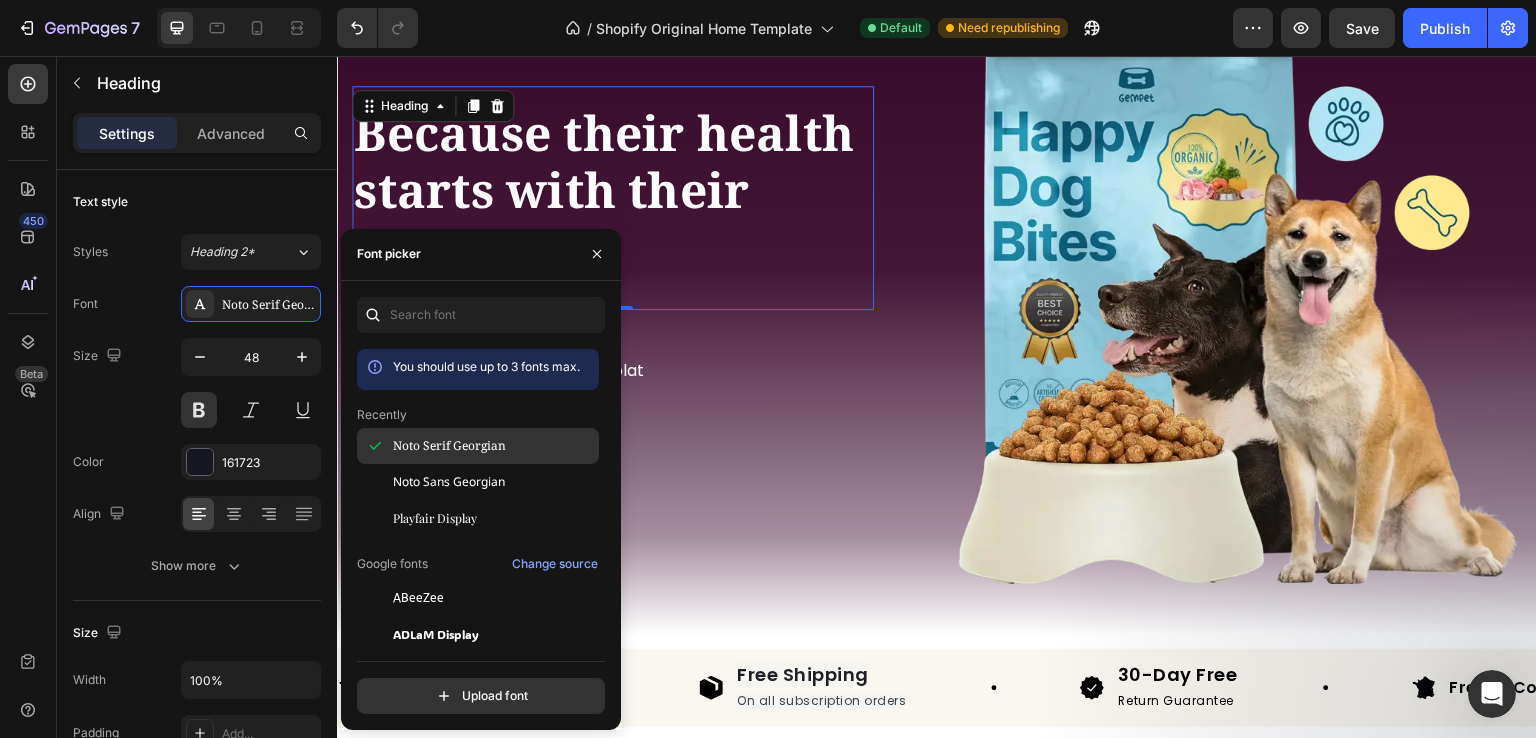 scroll, scrollTop: 119, scrollLeft: 0, axis: vertical 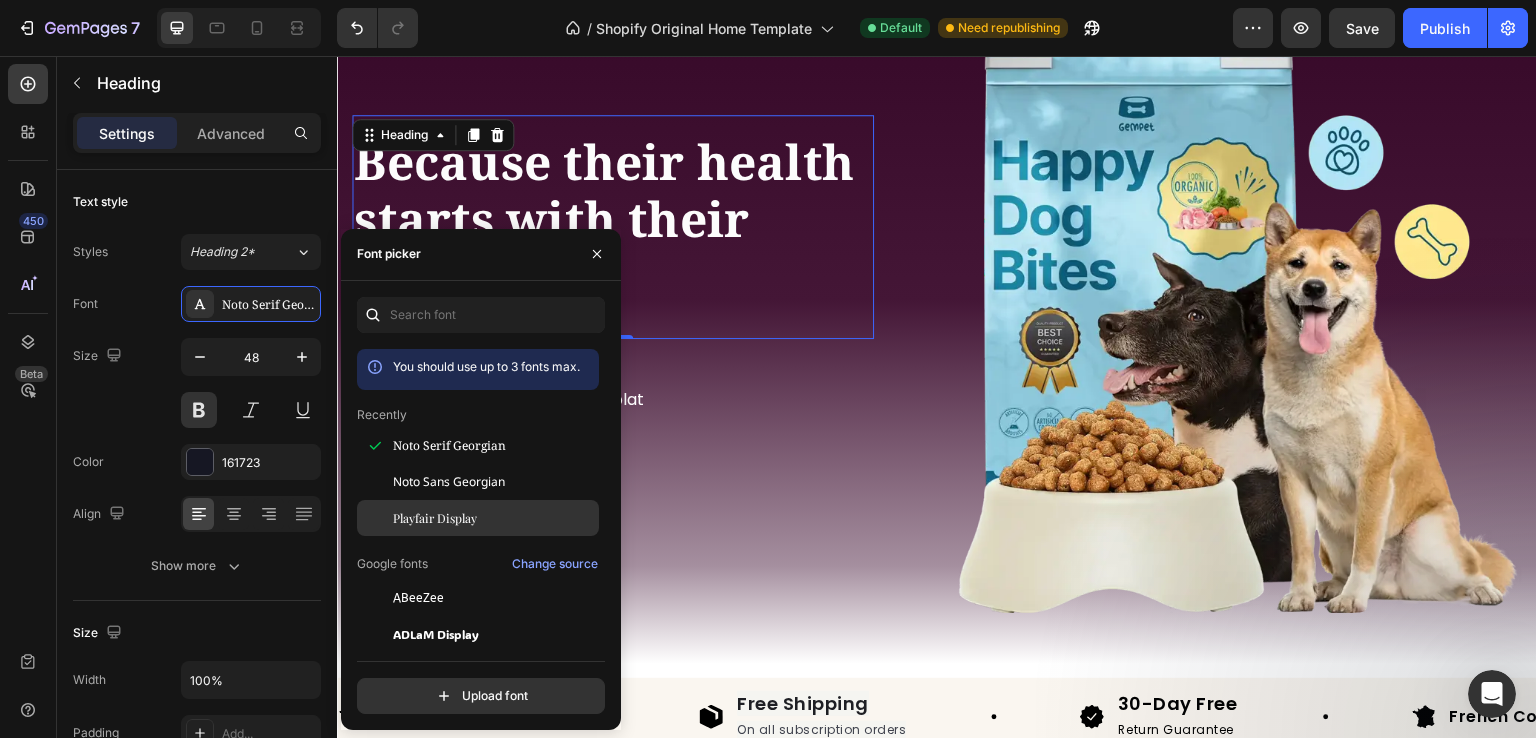 click on "Playfair Display" at bounding box center [494, 518] 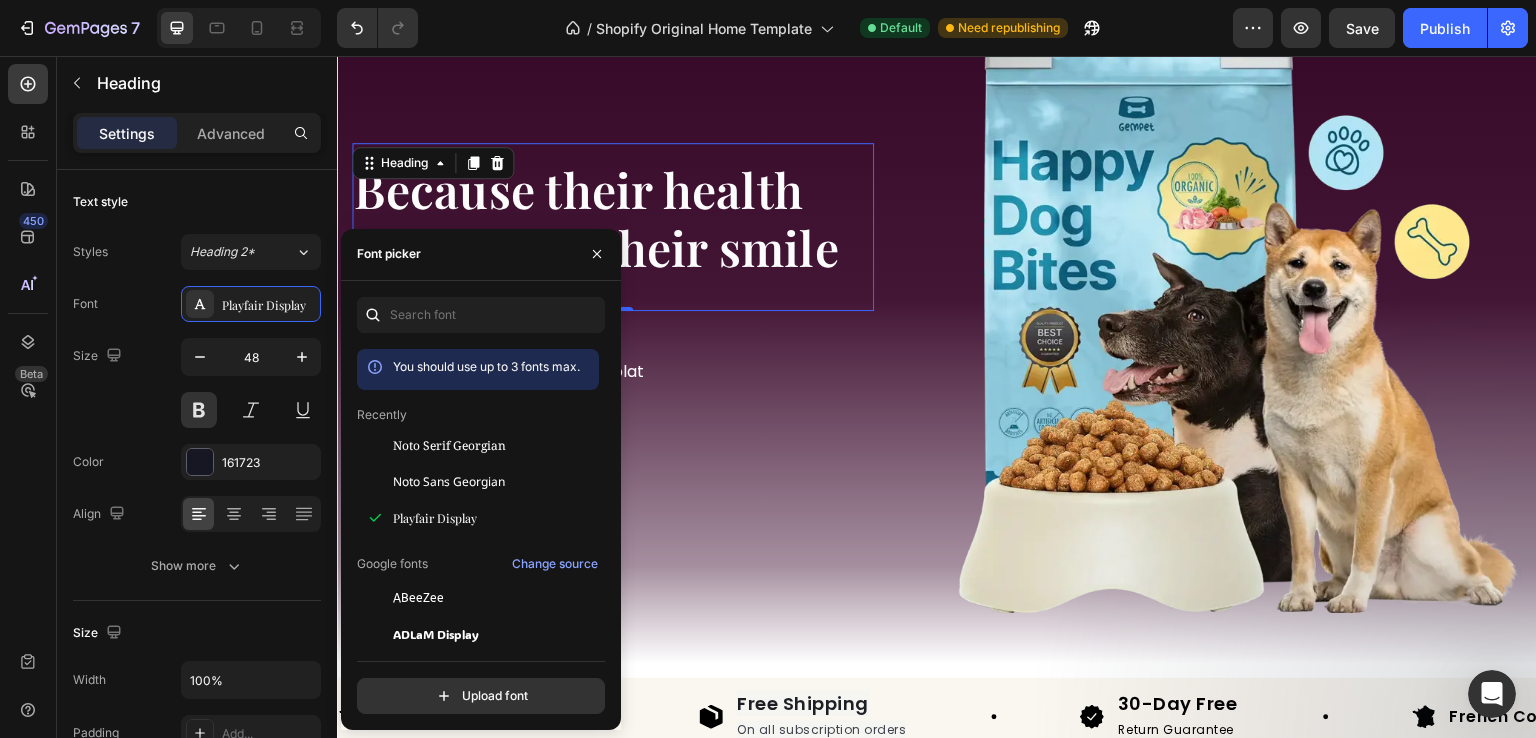 scroll, scrollTop: 148, scrollLeft: 0, axis: vertical 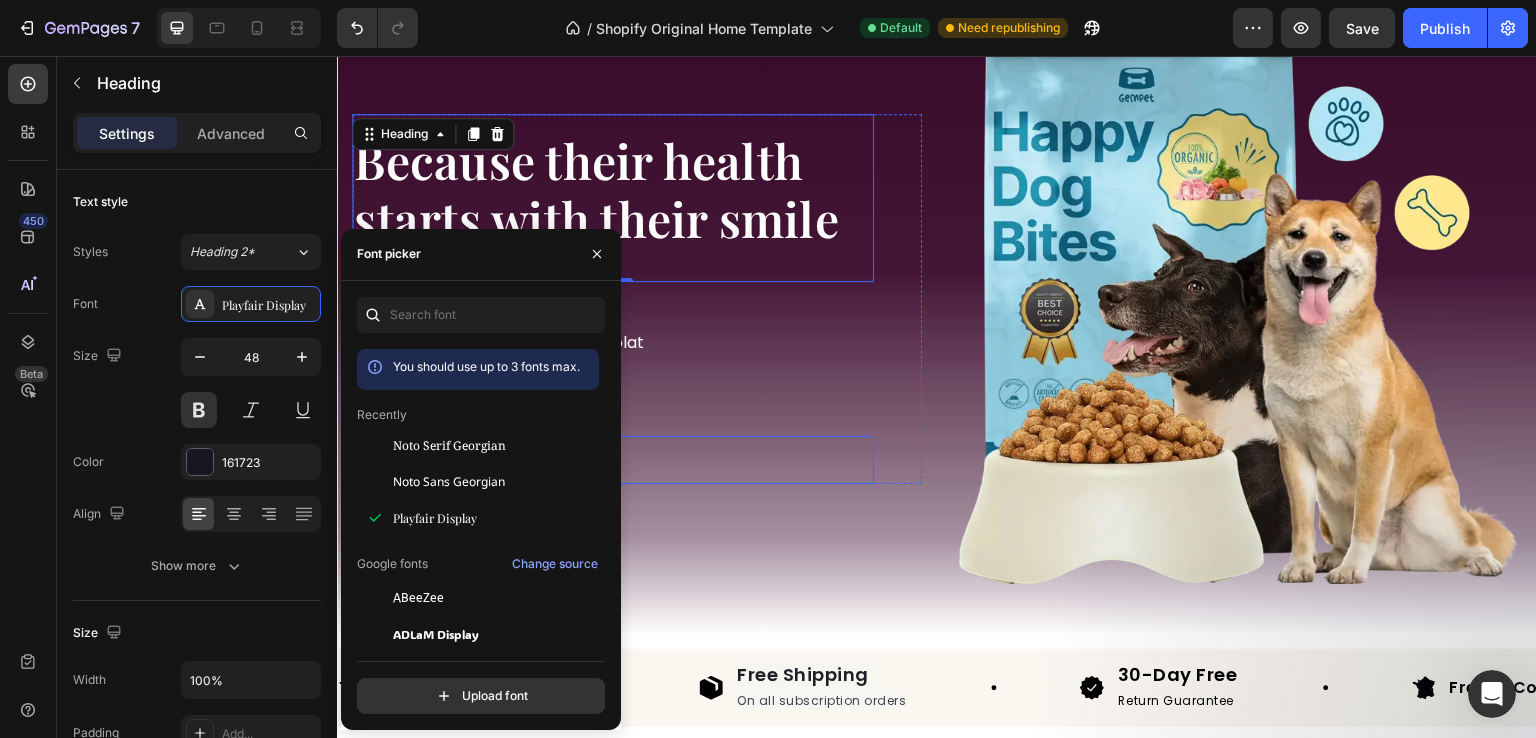 click on "Shop Now Button" at bounding box center [613, 460] 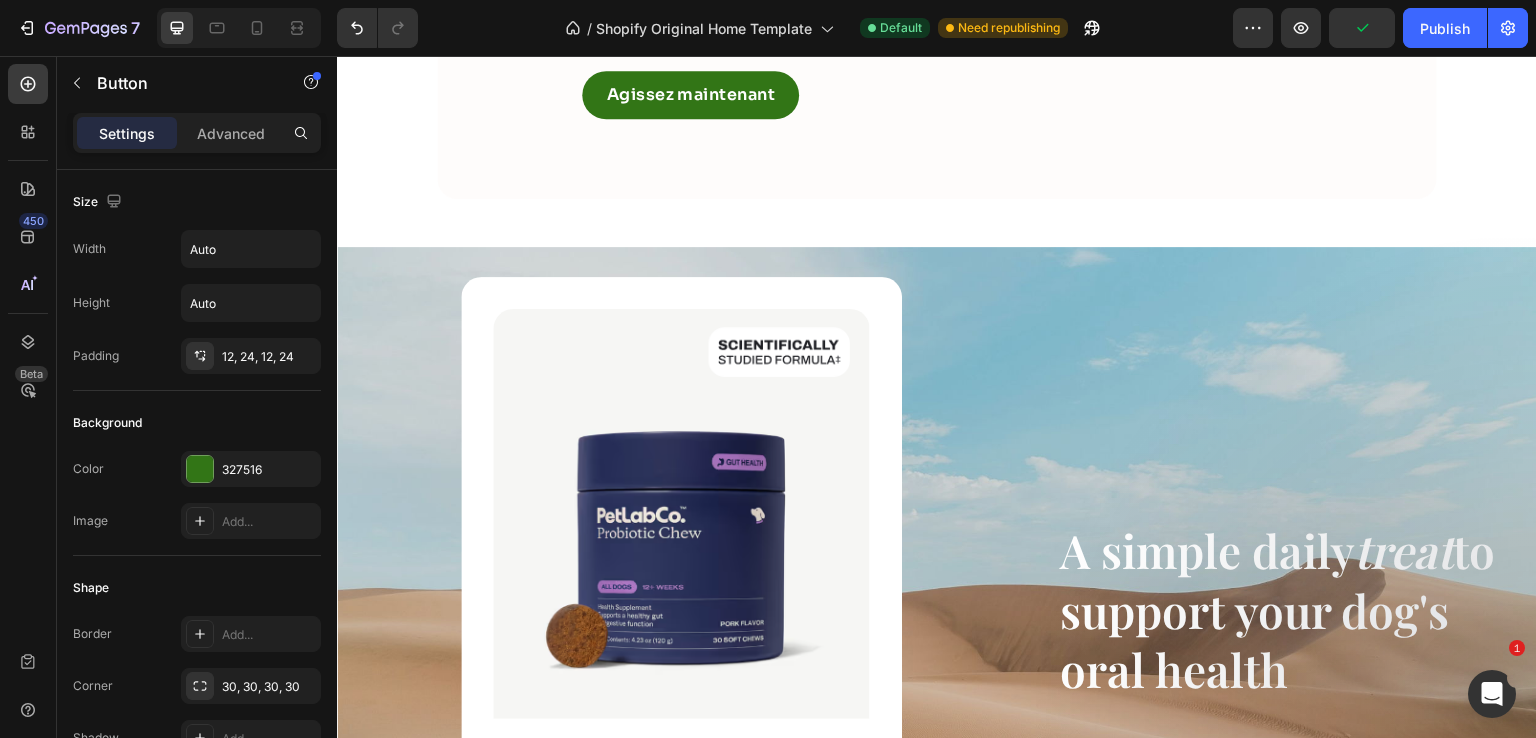 scroll, scrollTop: 3044, scrollLeft: 0, axis: vertical 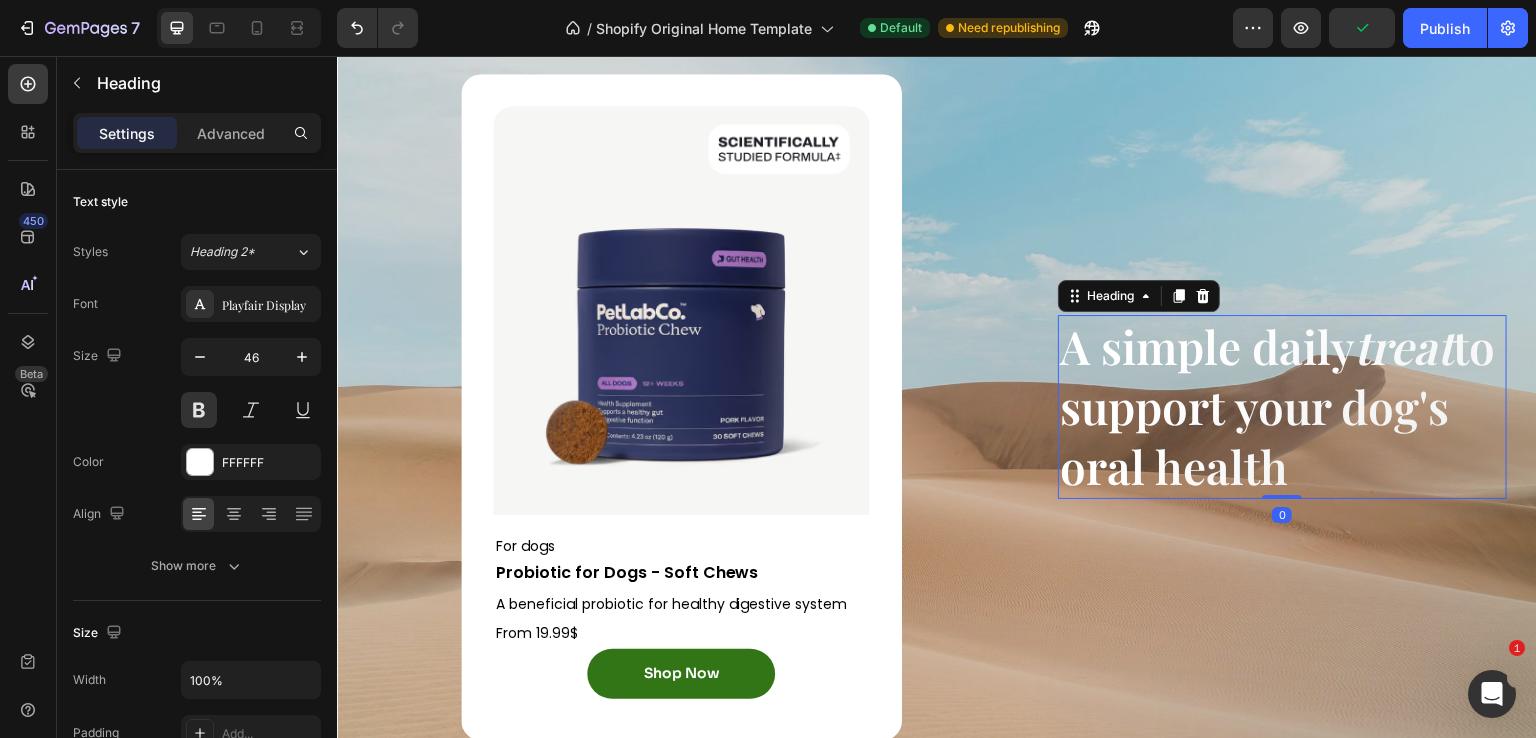 click on "A simple daily  treat  to support your dog's oral health" at bounding box center [1282, 406] 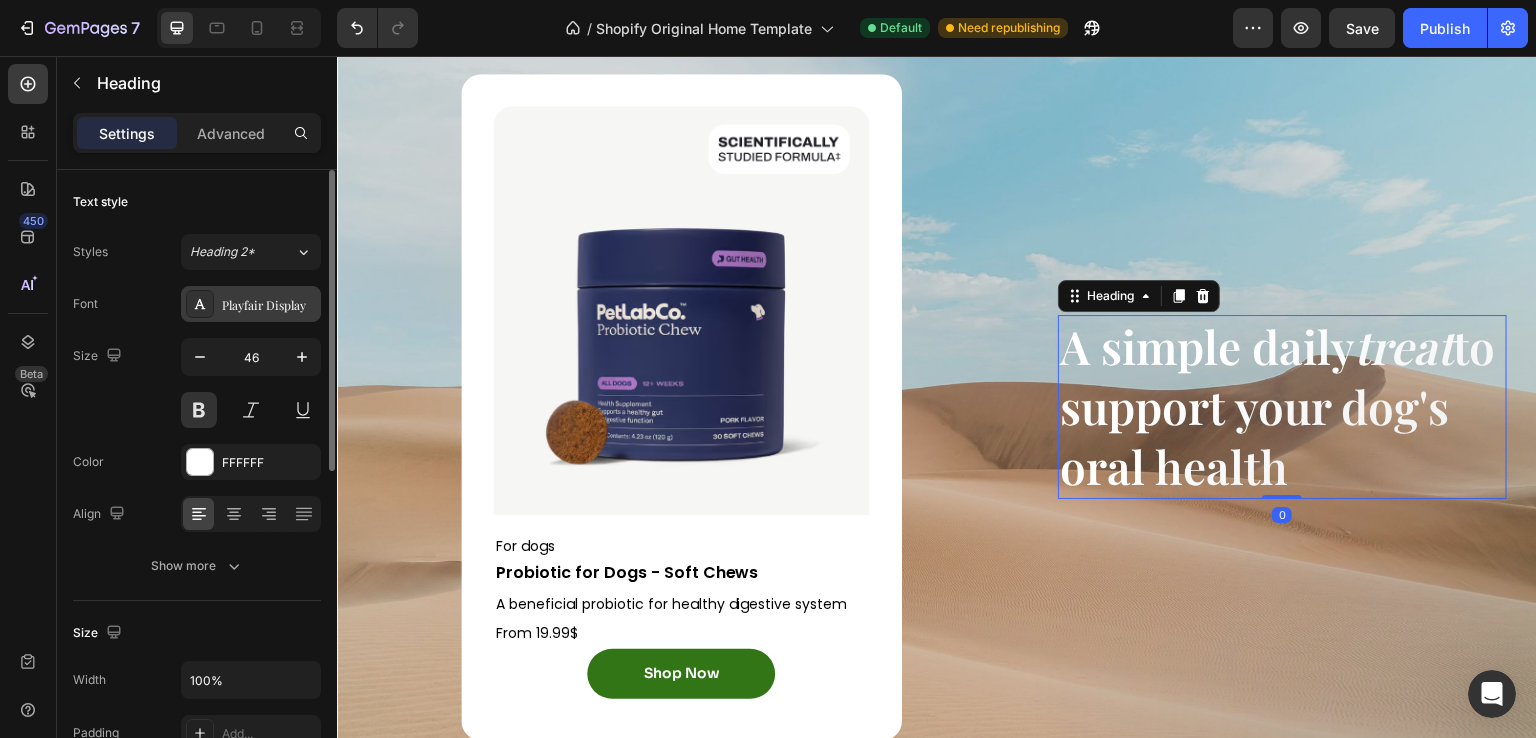 click on "Playfair Display" at bounding box center [251, 304] 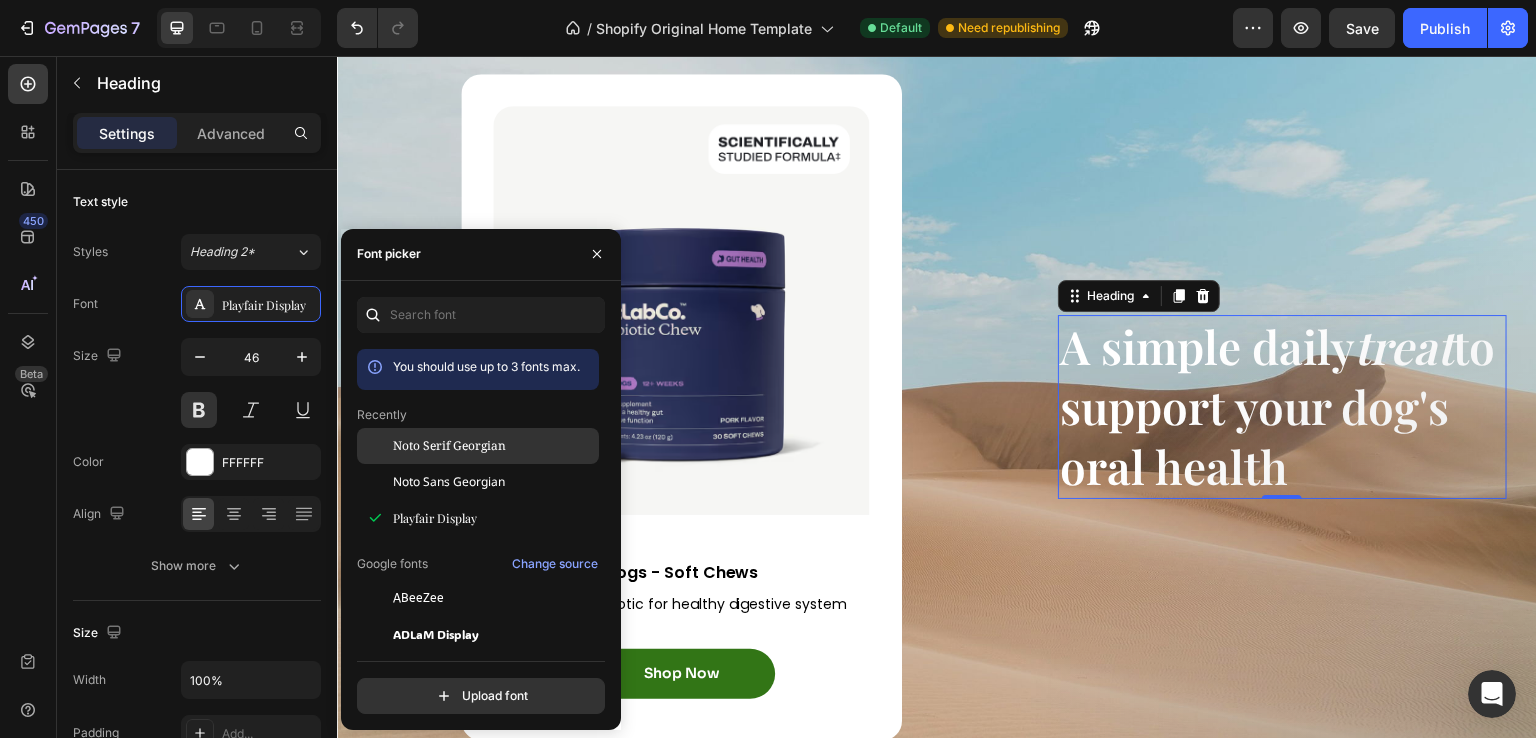 click on "Noto Serif Georgian" at bounding box center [449, 446] 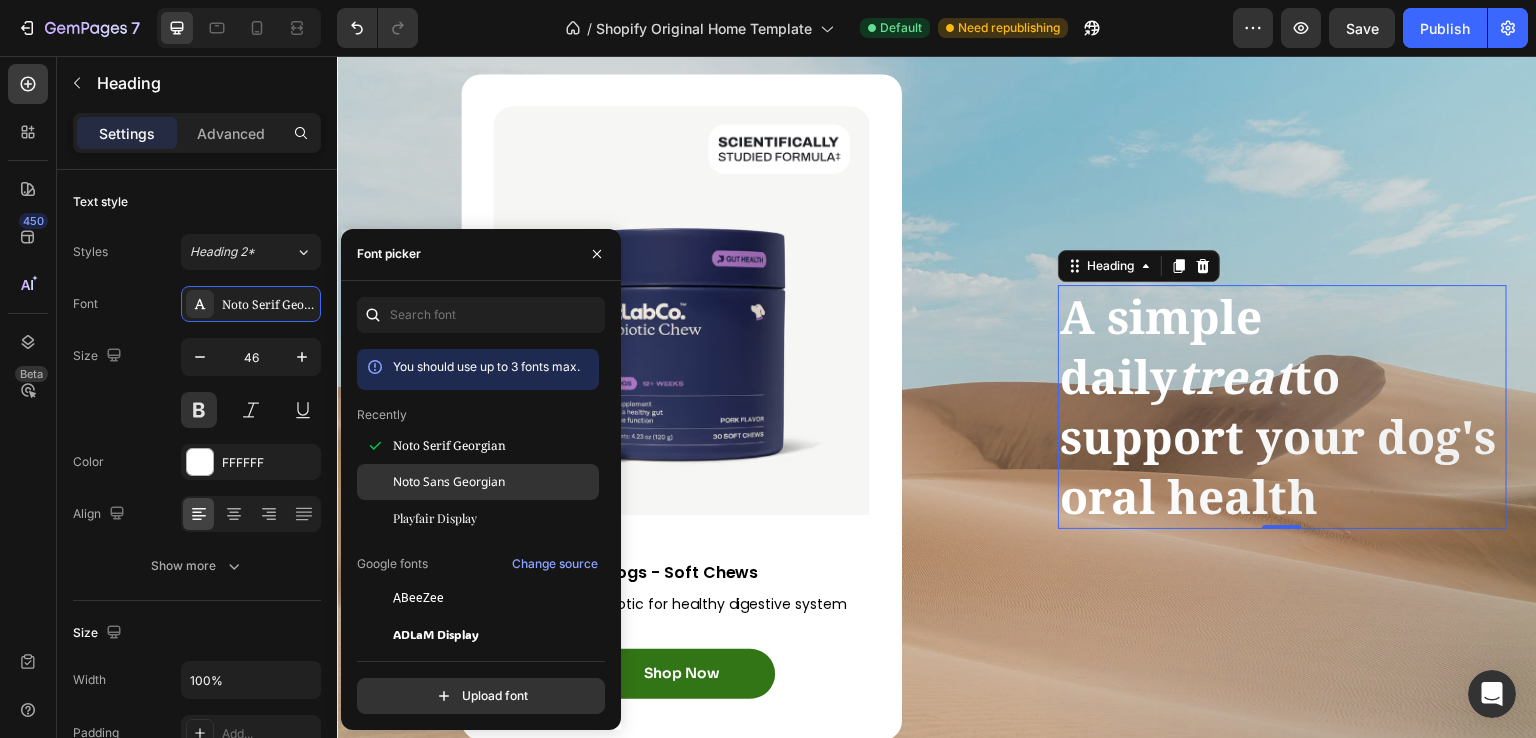 click on "Noto Sans Georgian" at bounding box center (449, 482) 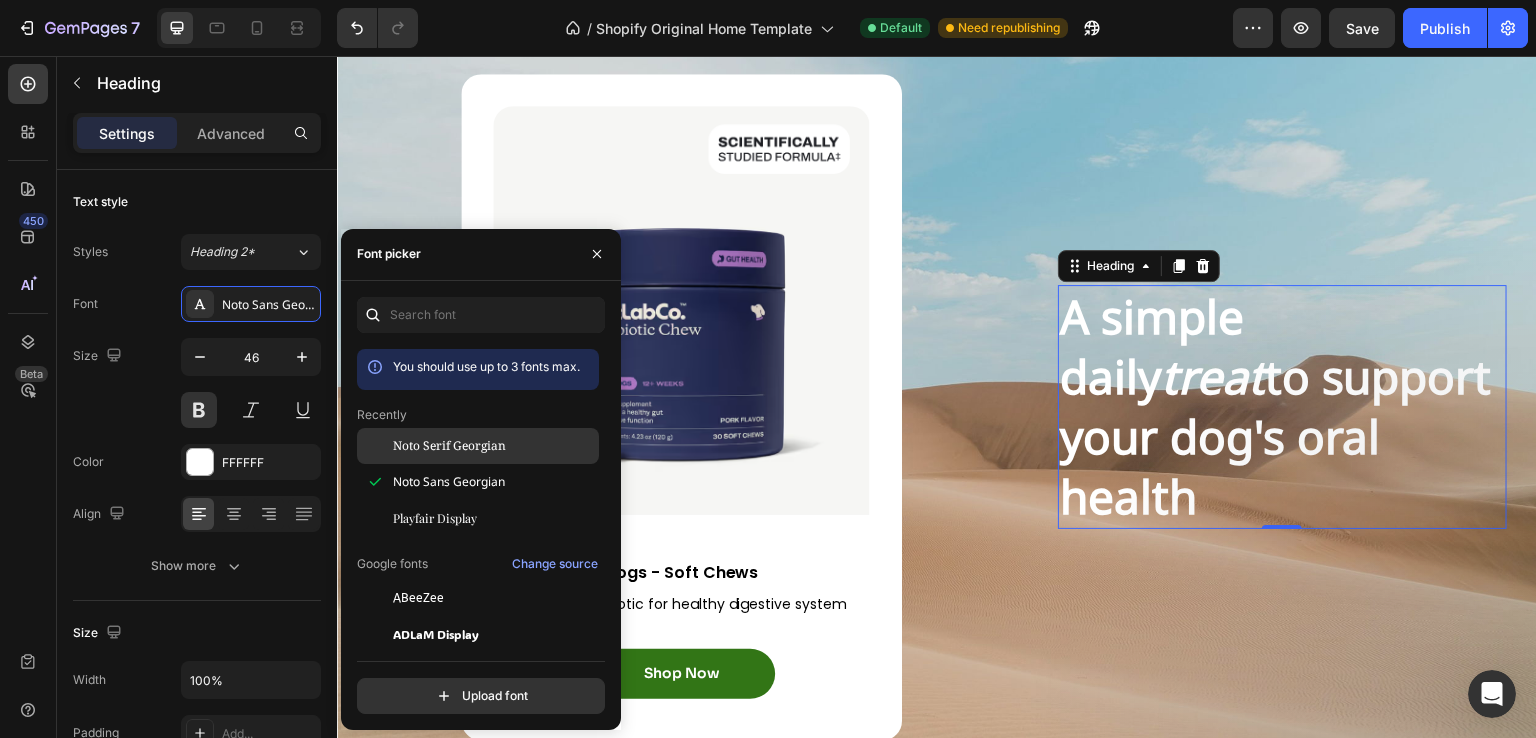 click on "Noto Serif Georgian" at bounding box center (449, 446) 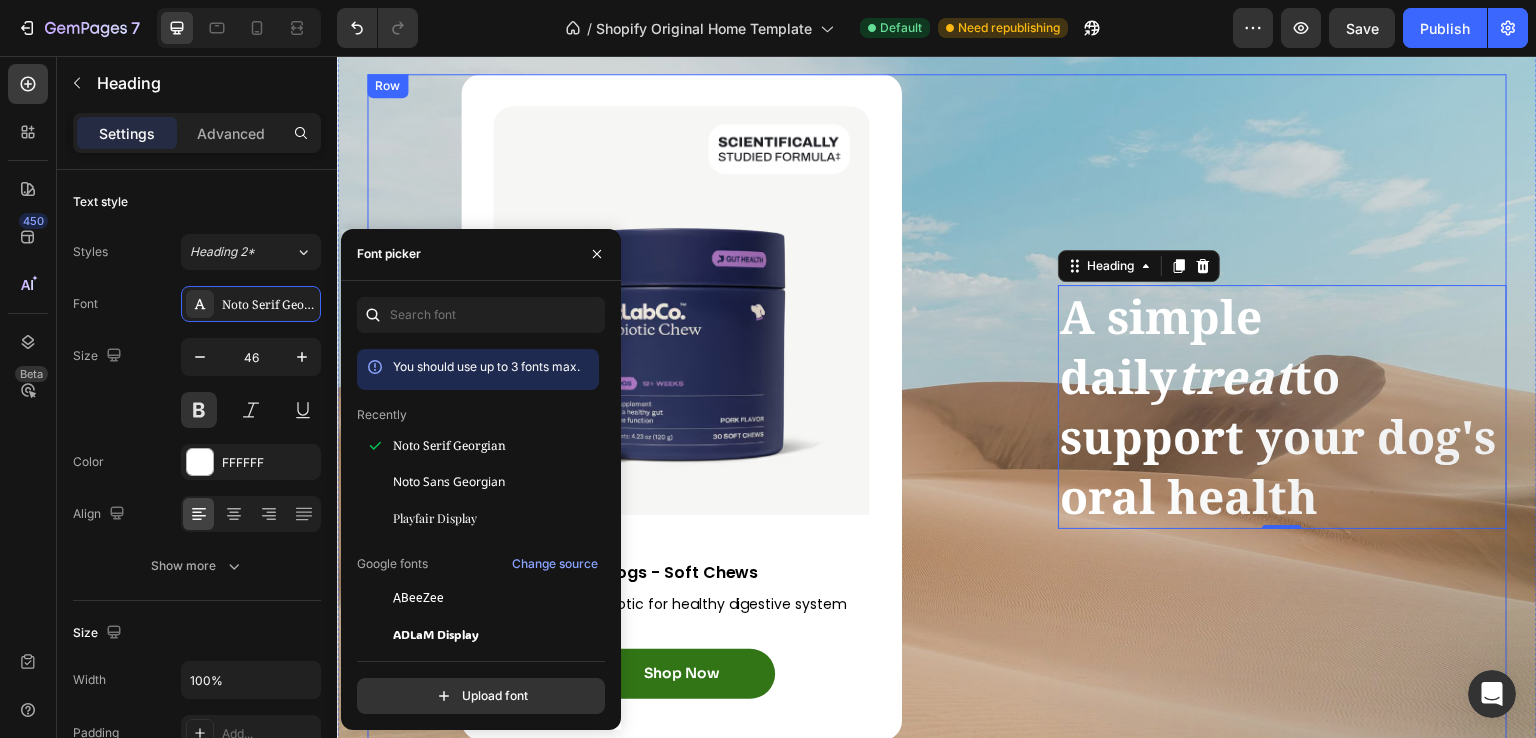 click on "A simple daily  treat  to support your dog's oral health Heading   0" at bounding box center [1282, 407] 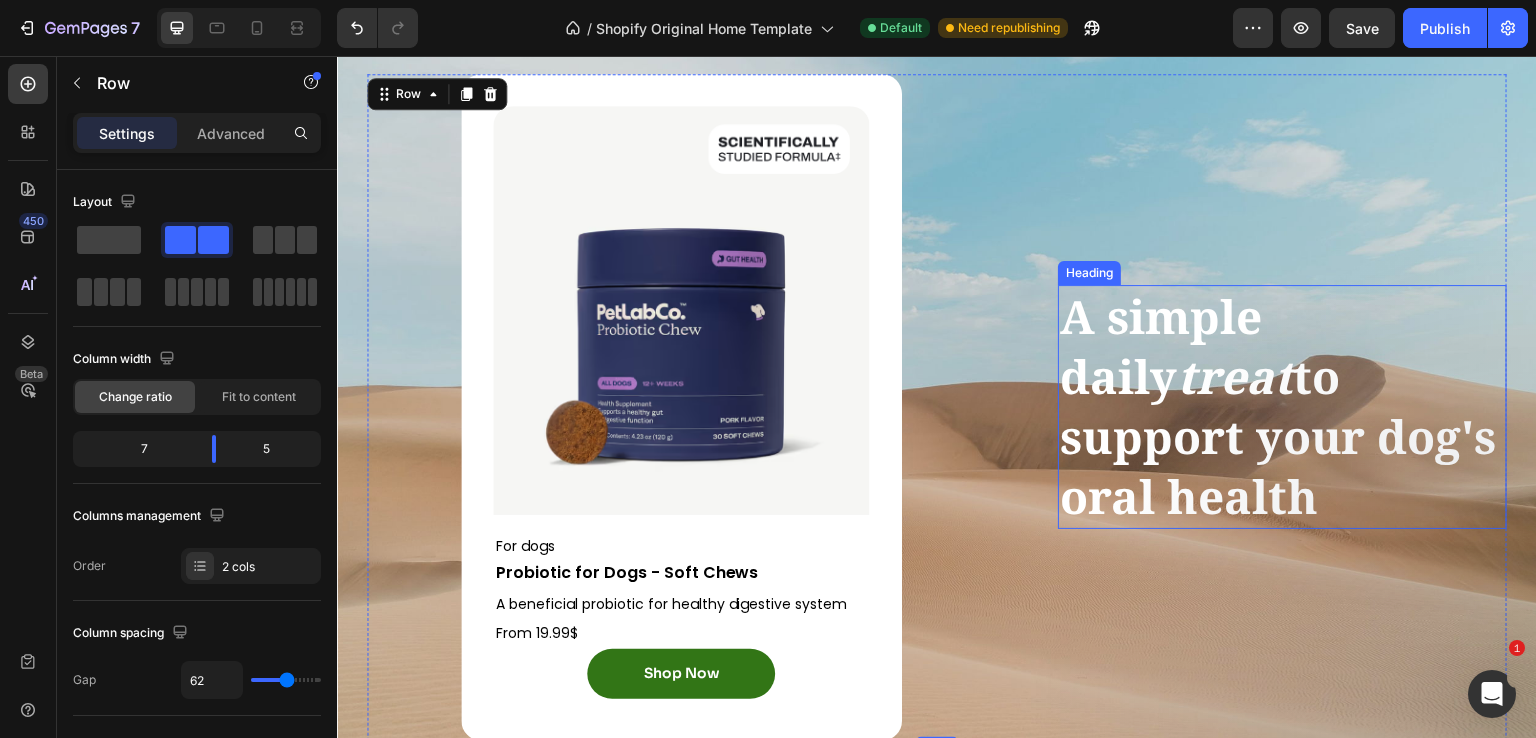 click on "A simple daily  treat  to support your dog's oral health" at bounding box center [1282, 406] 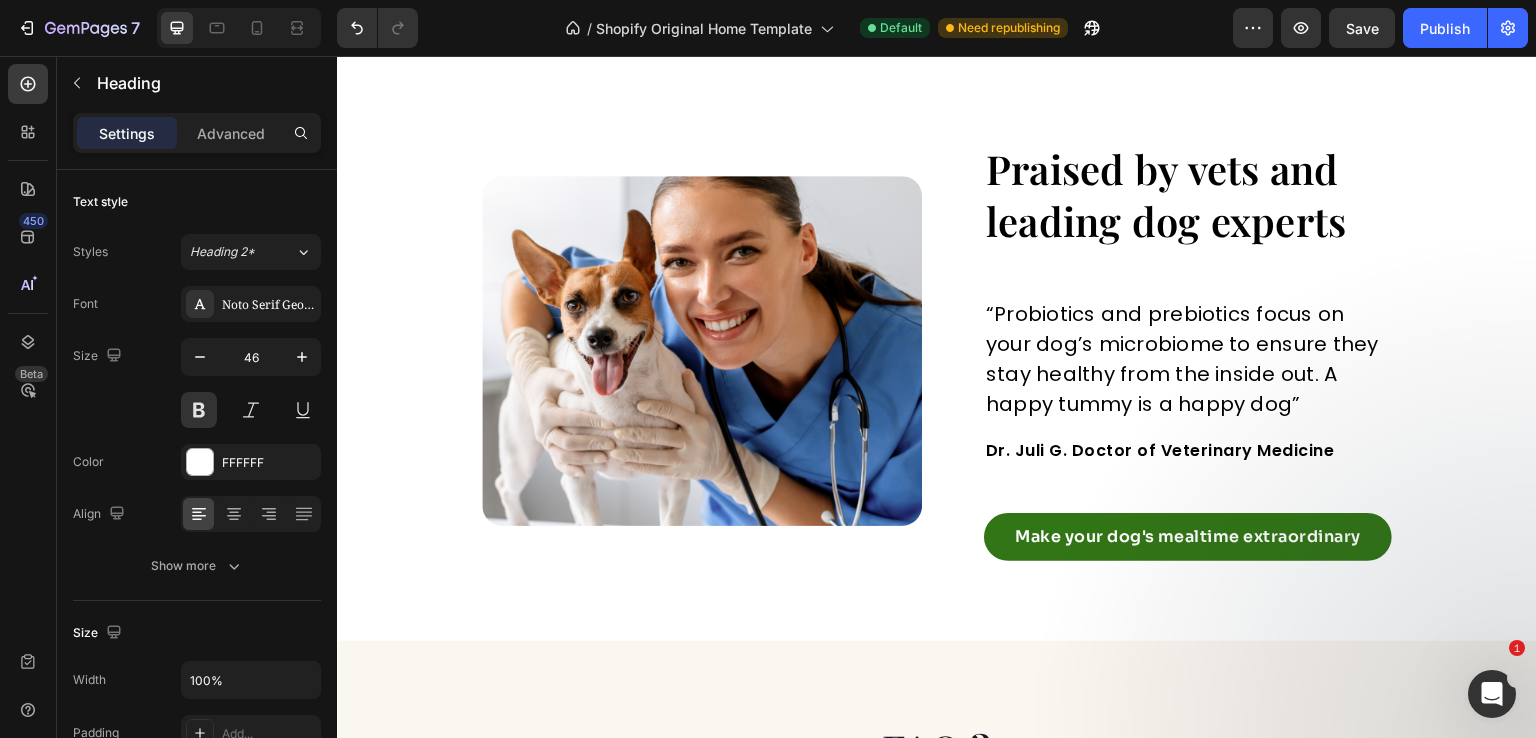 scroll, scrollTop: 4645, scrollLeft: 0, axis: vertical 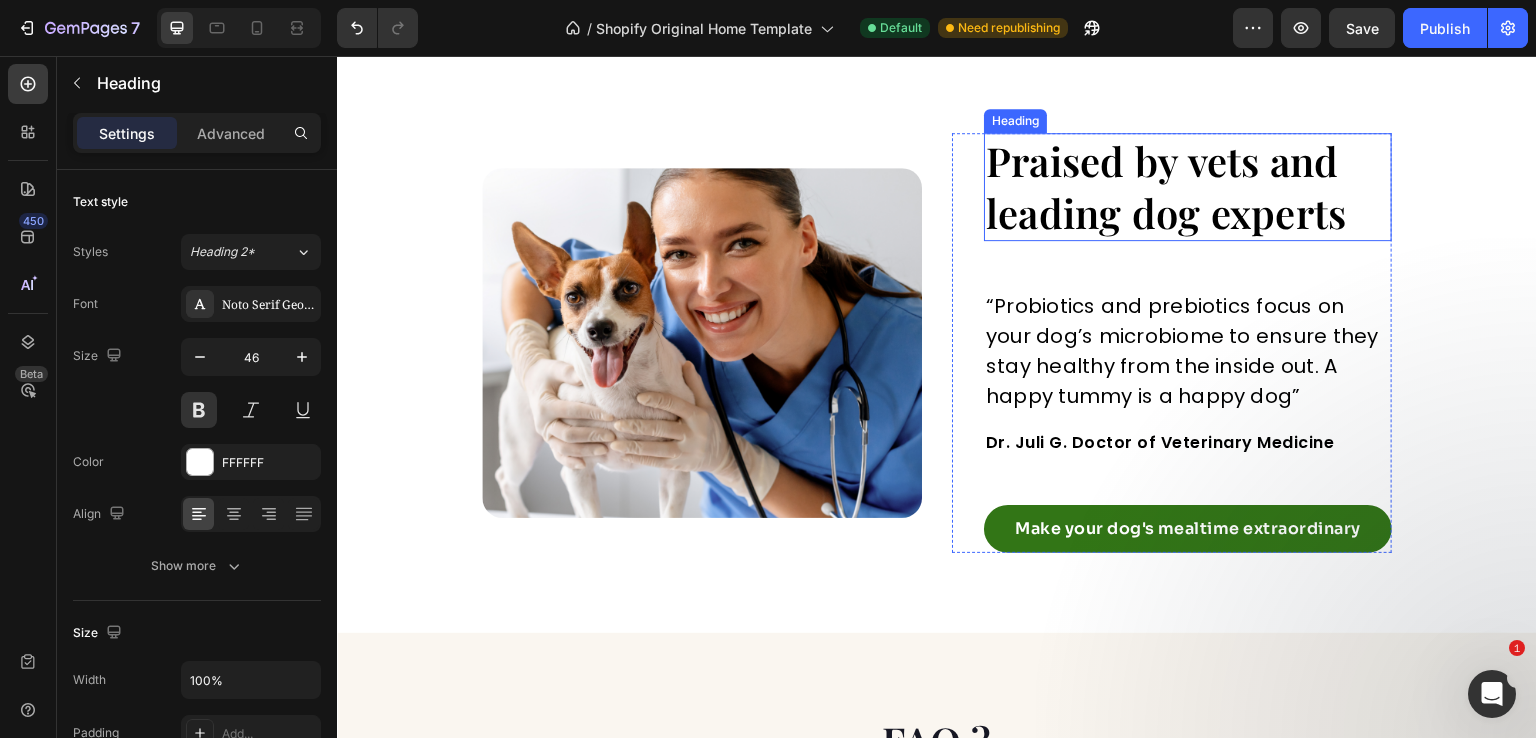 click on "Praised by vets and leading dog experts" at bounding box center (1188, 187) 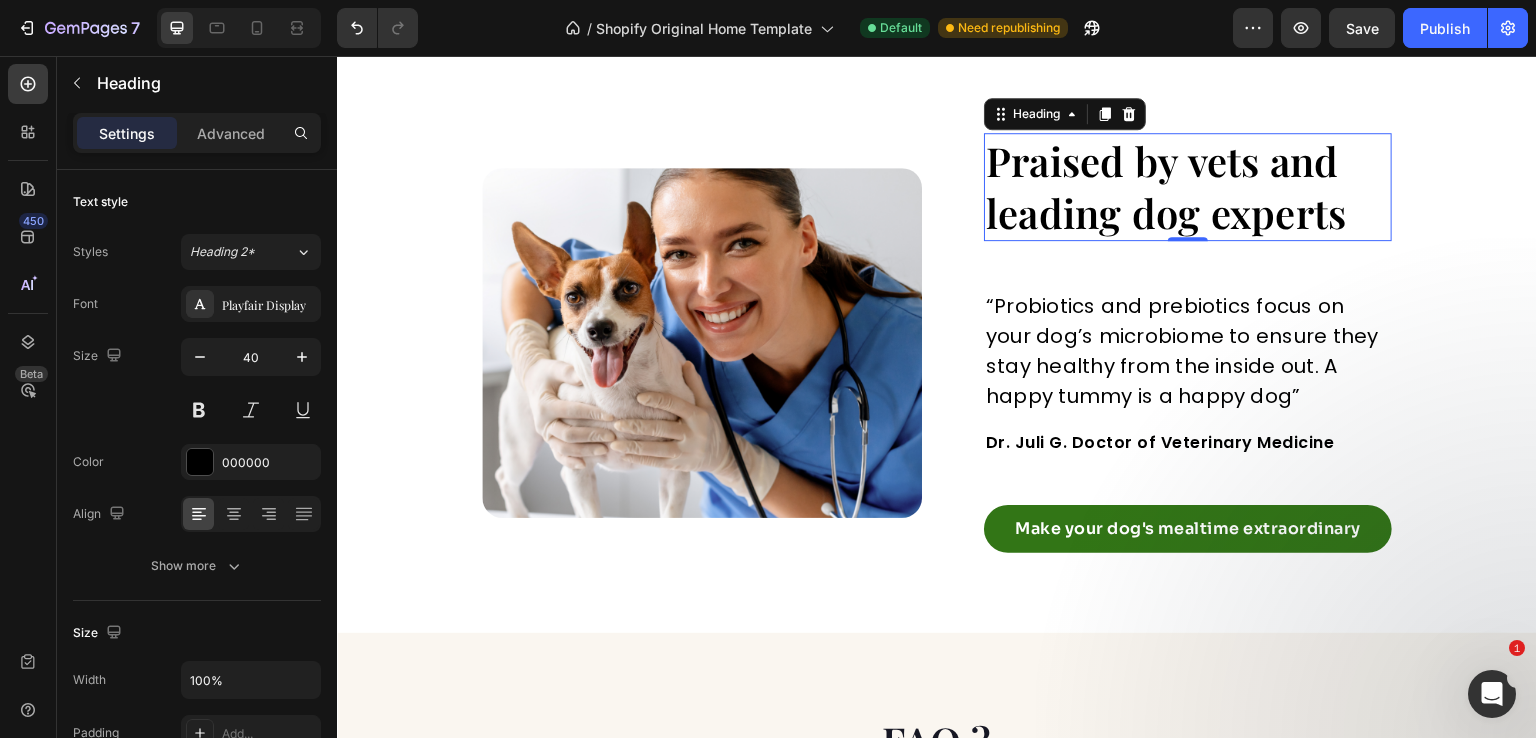 click on "Praised by vets and leading dog experts" at bounding box center [1188, 187] 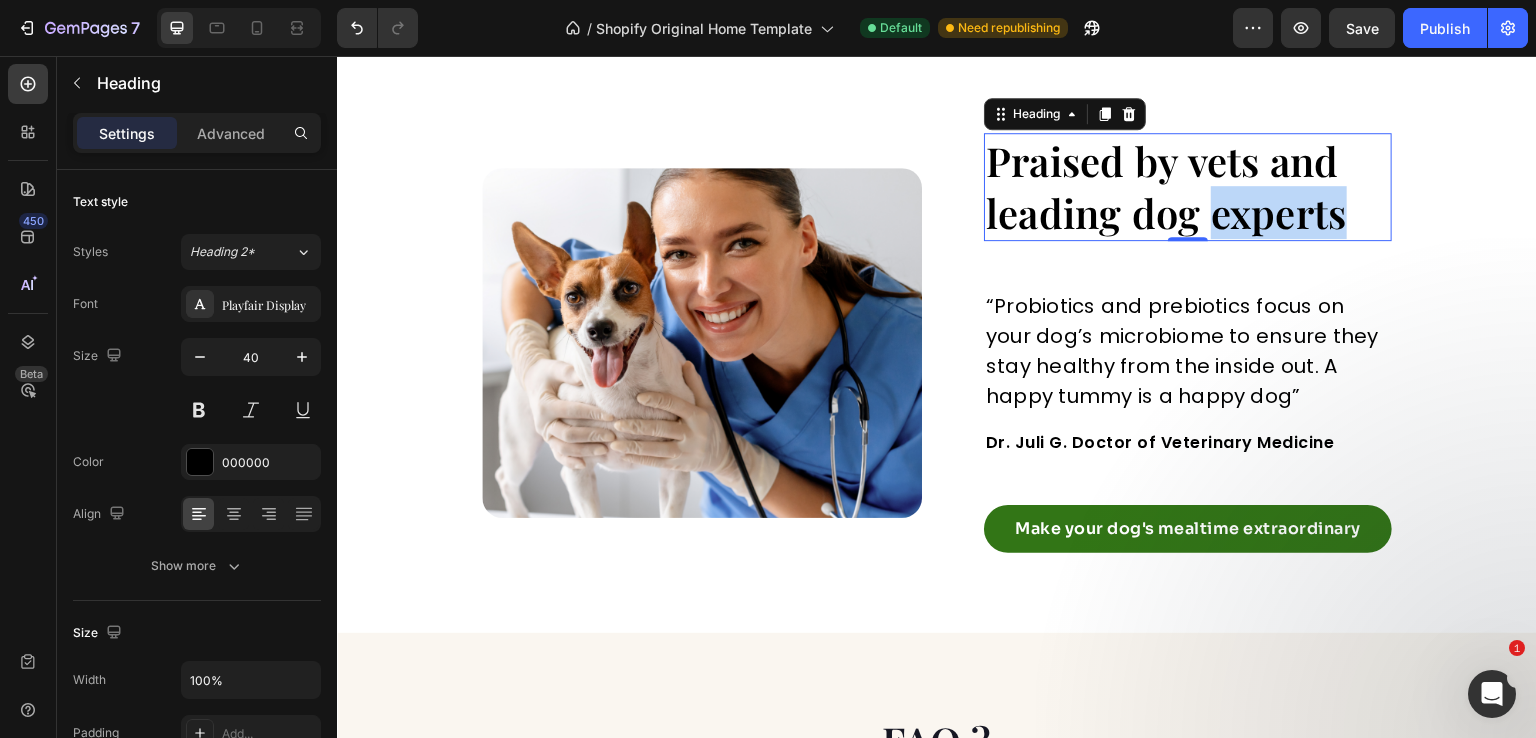 click on "Praised by vets and leading dog experts" at bounding box center [1188, 187] 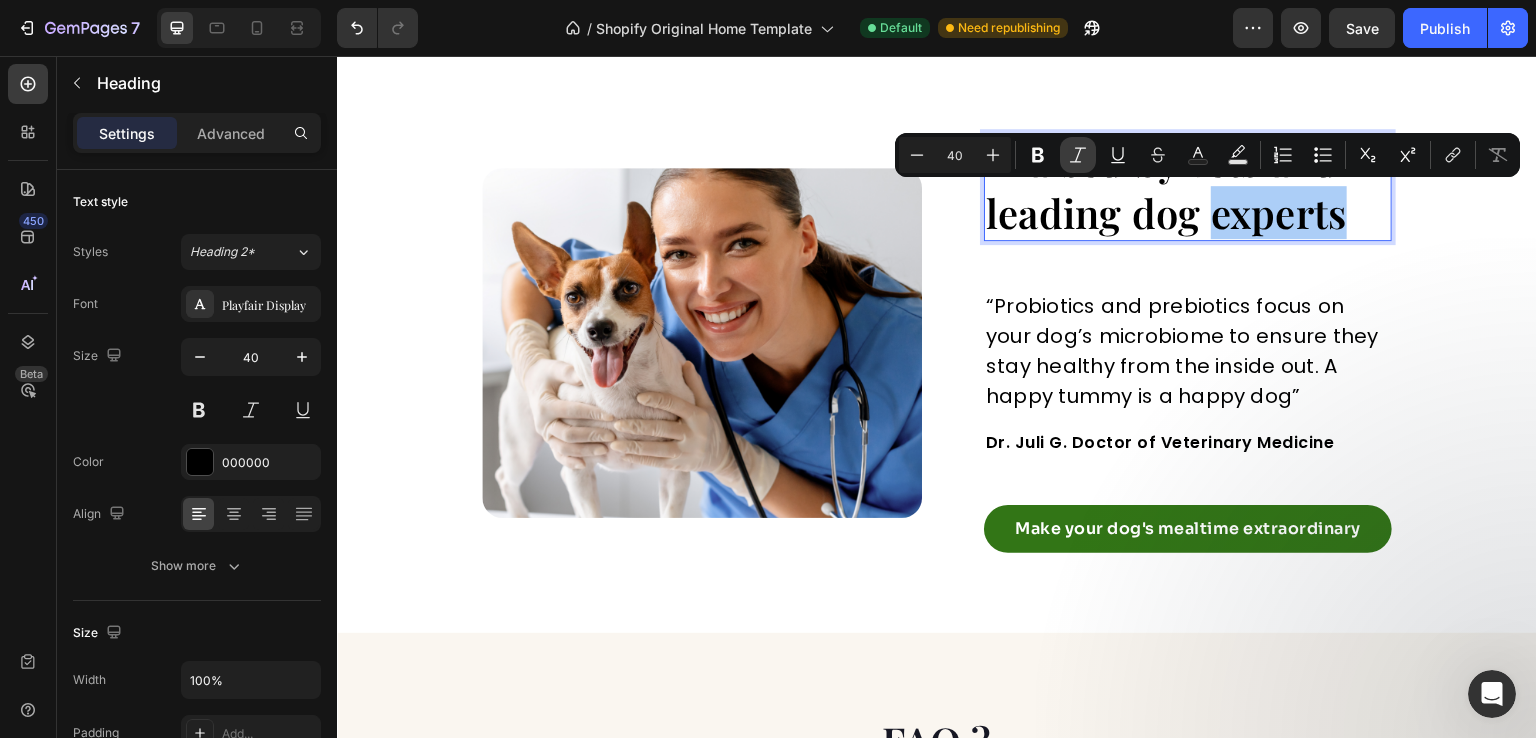 click 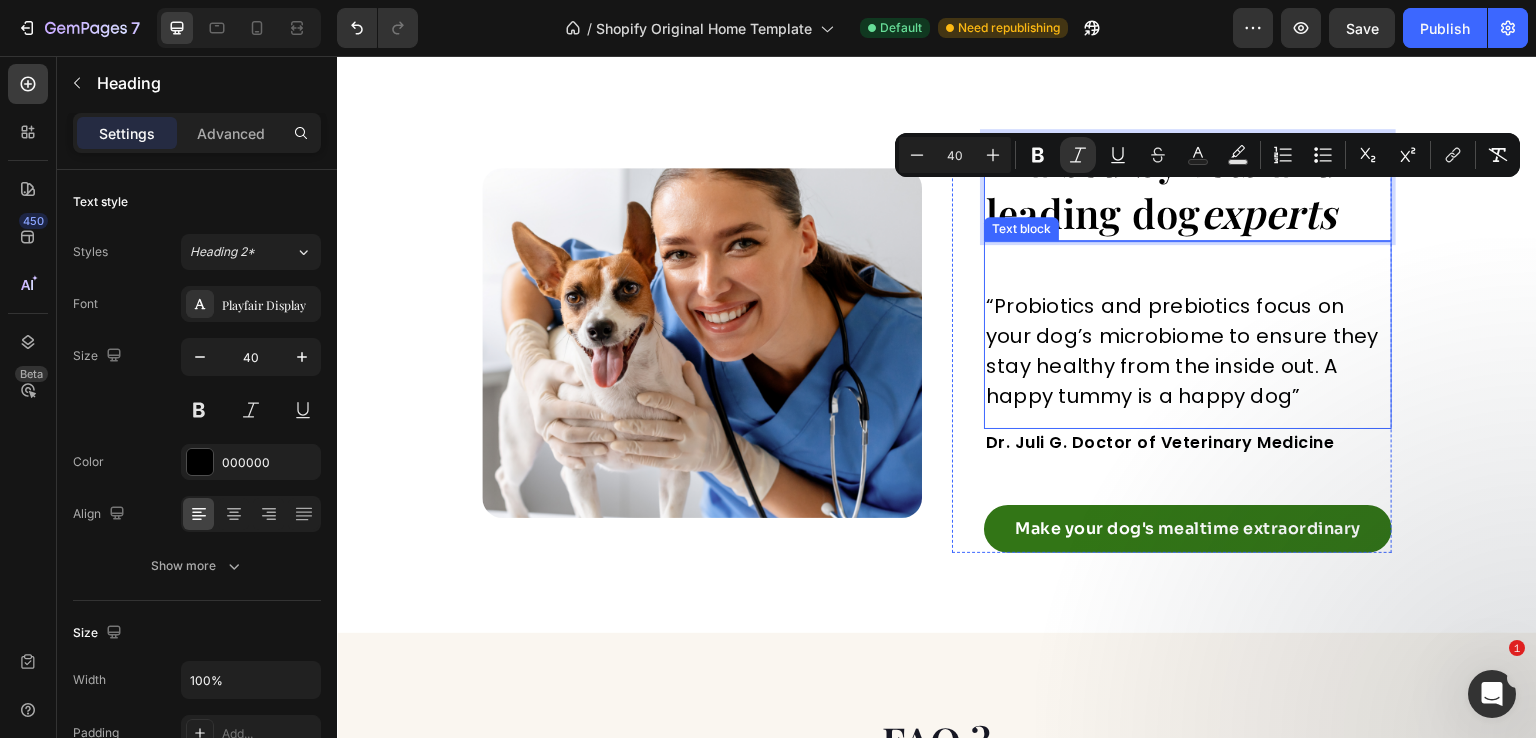 click on "Image Image Praised by vets and leading dog  experts Heading   0 “Probiotics and prebiotics focus on your dog’s microbiome to ensure they stay healthy from the inside out. A happy tummy is a happy dog” Text block Dr. Juli G. Doctor of Veterinary Medicine Text block Make your dog's mealtime extraordinary Button Row Row Section 7" at bounding box center [937, 343] 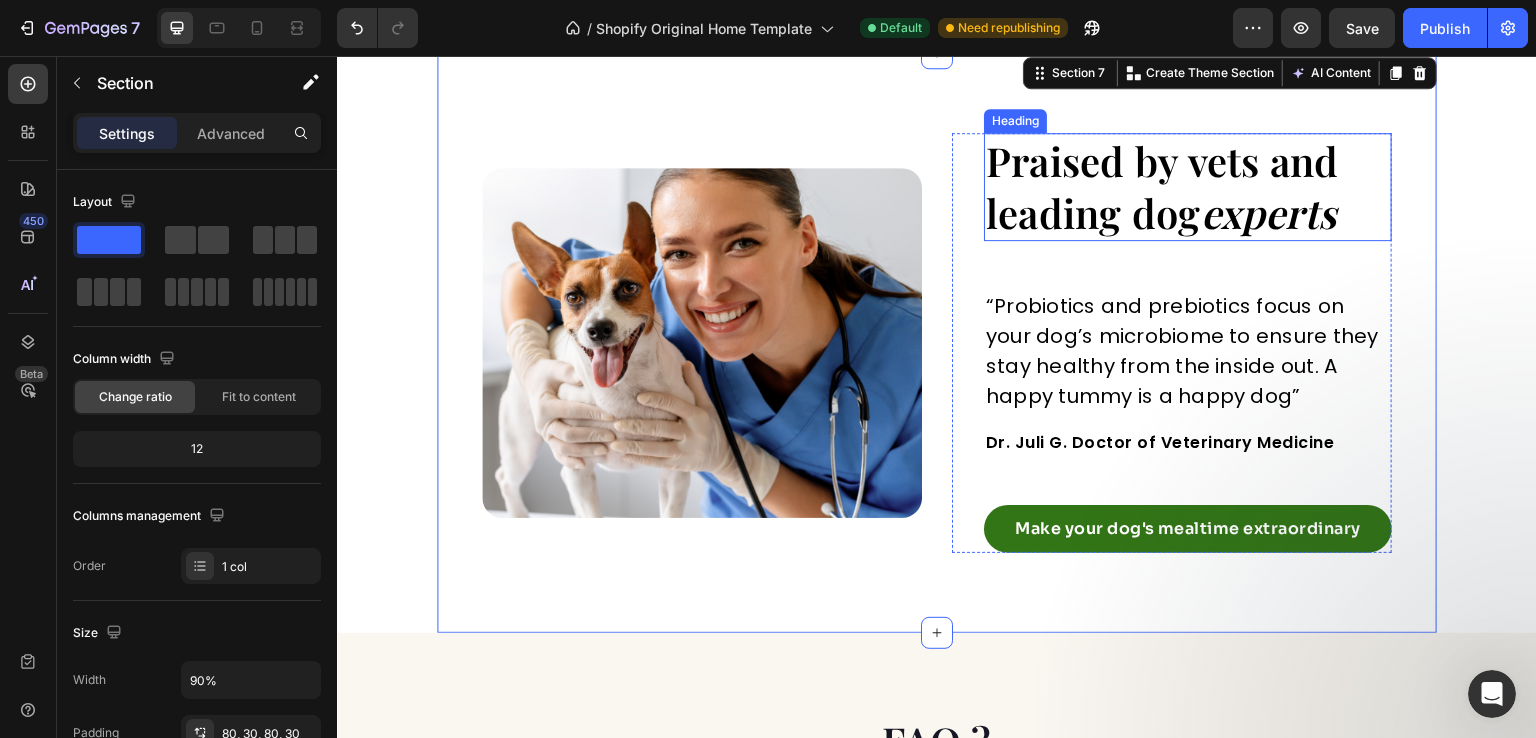 click on "Praised by vets and leading dog  experts" at bounding box center (1188, 187) 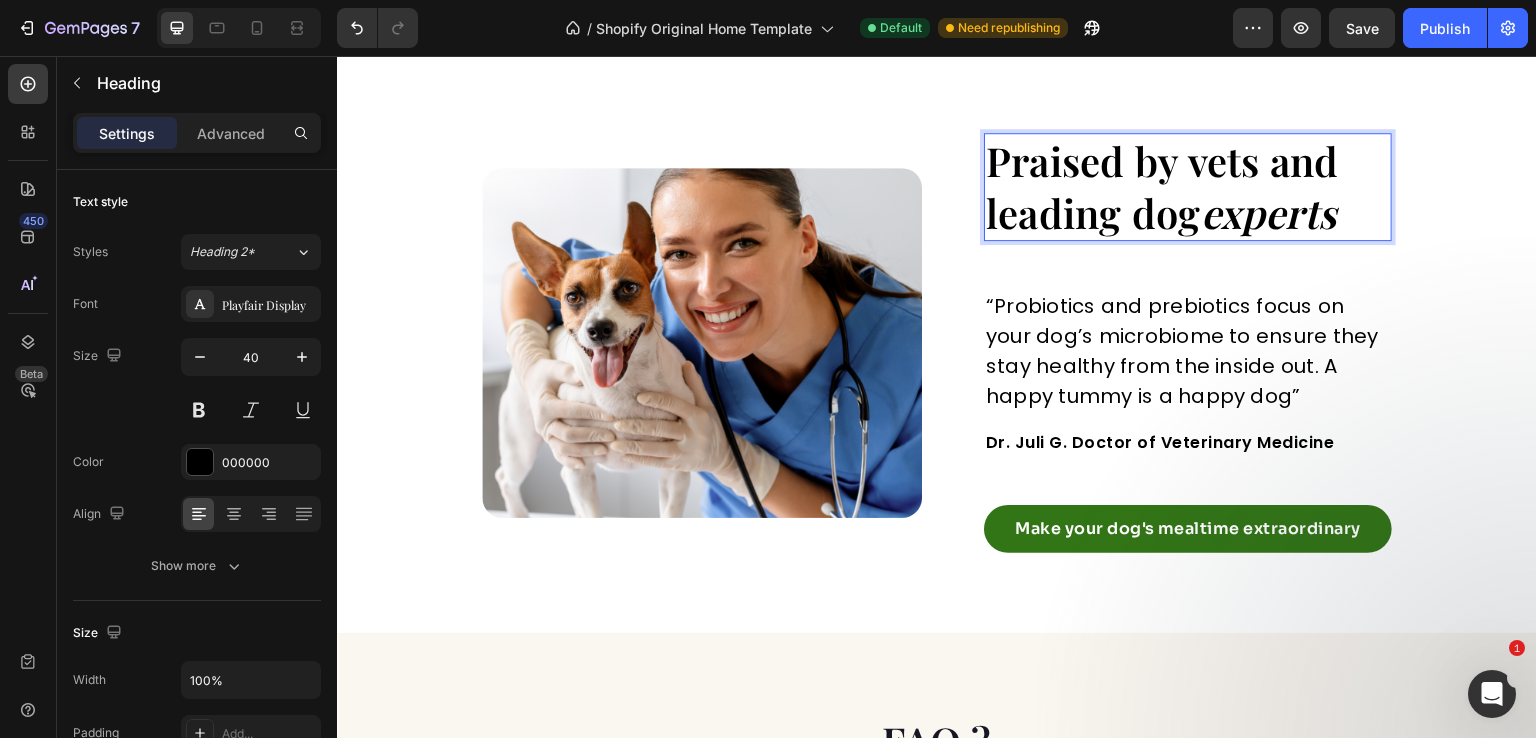 click on "Praised by vets and leading dog  experts" at bounding box center (1188, 187) 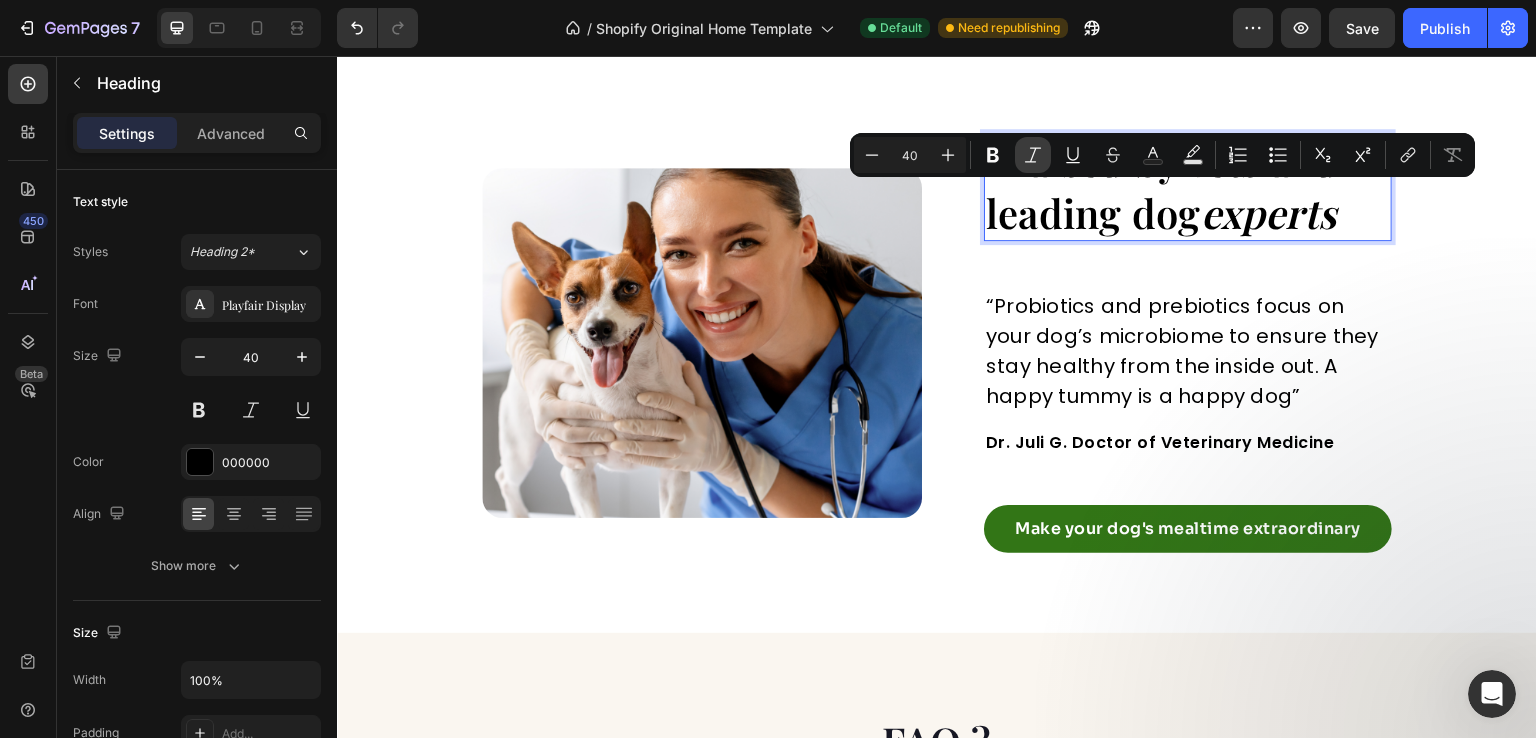 click on "Italic" at bounding box center (1033, 155) 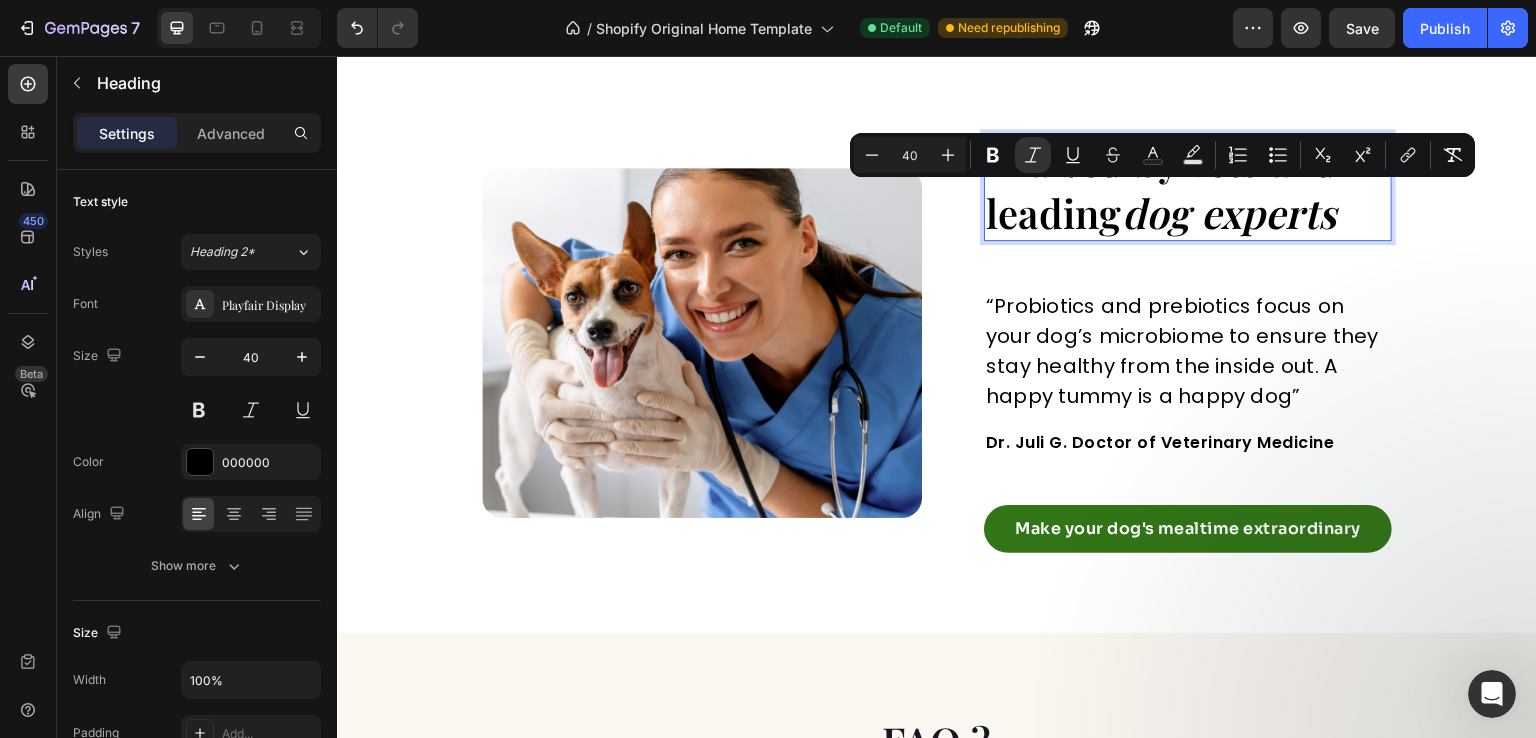 click on "Image Image Praised by vets and leading  dog experts Heading   0 “Probiotics and prebiotics focus on your dog’s microbiome to ensure they stay healthy from the inside out. A happy tummy is a happy dog” Text block Dr. Juli G. Doctor of Veterinary Medicine Text block Make your dog's mealtime extraordinary Button Row Row Section 7" at bounding box center [937, 343] 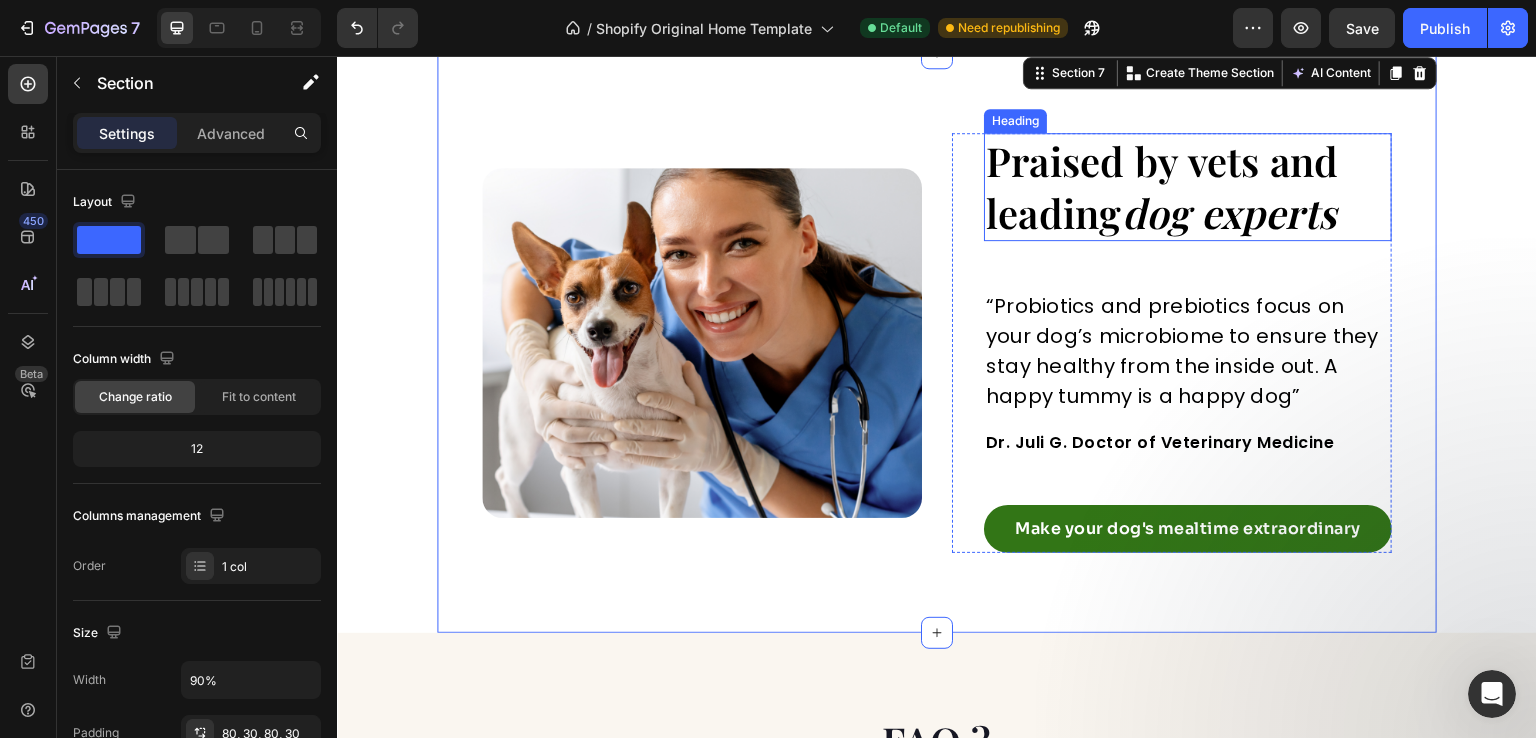 click on "Praised by vets and leading  dog experts" at bounding box center (1188, 187) 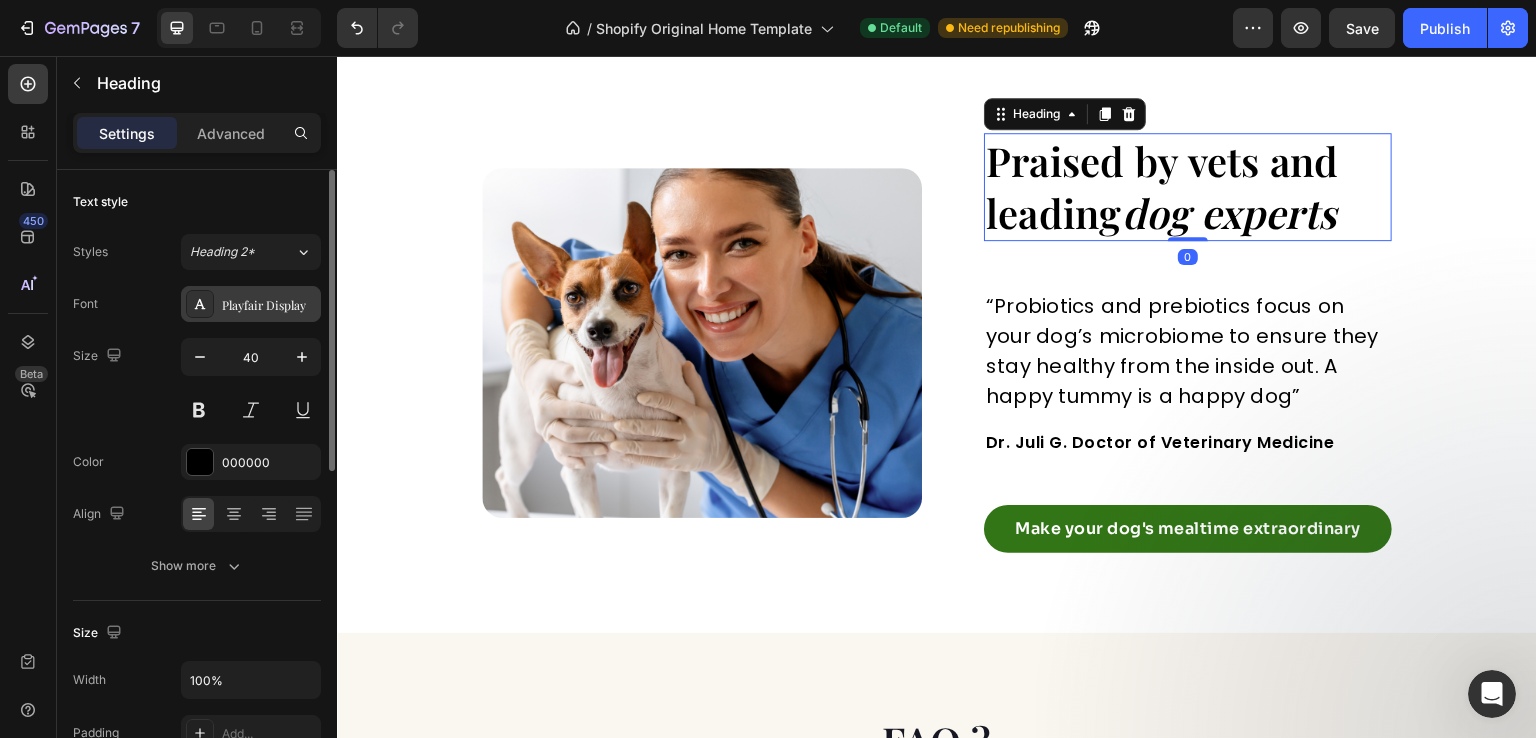 click on "Playfair Display" at bounding box center [251, 304] 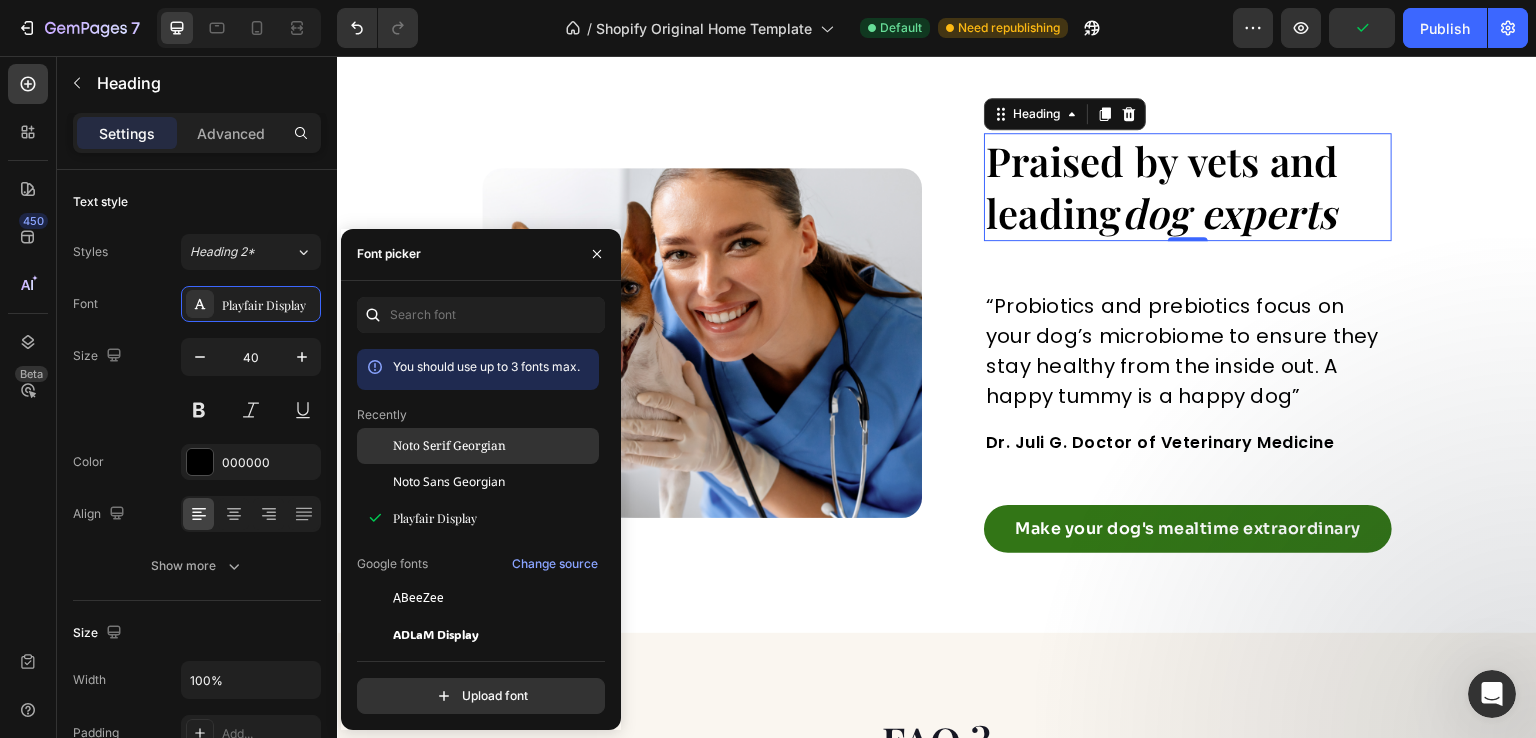 click on "Noto Serif Georgian" at bounding box center (449, 446) 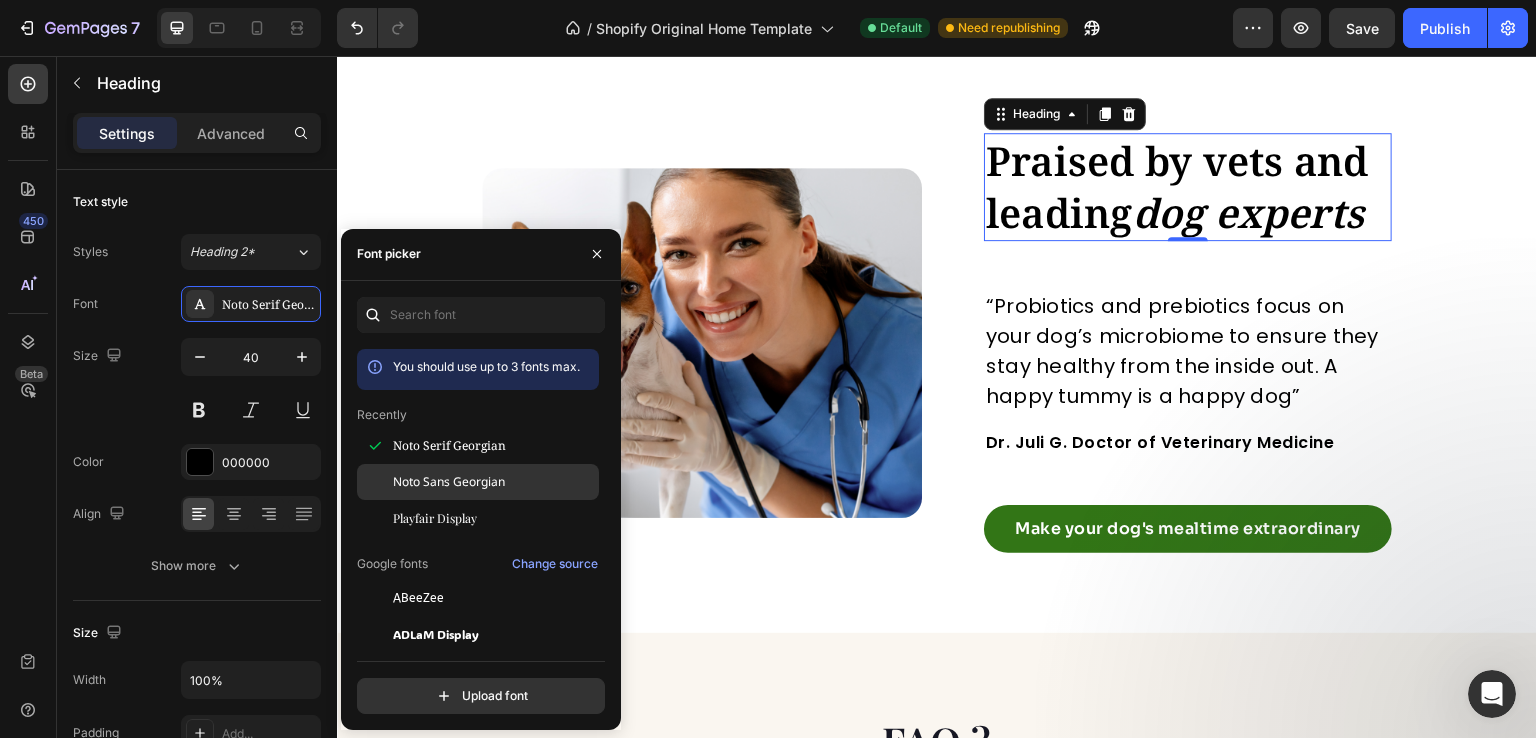 click on "Noto Sans Georgian" at bounding box center (449, 482) 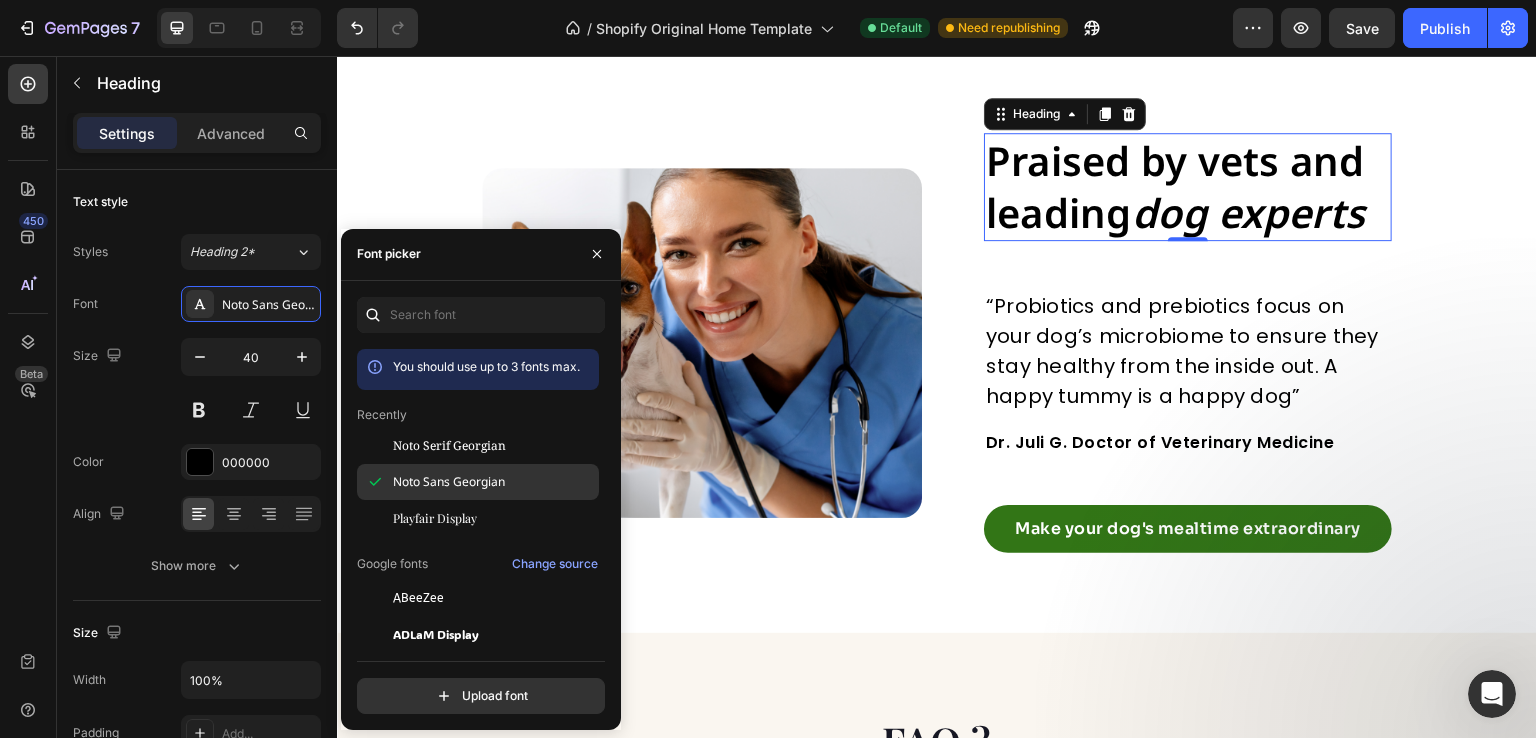 click on "Noto Sans Georgian" 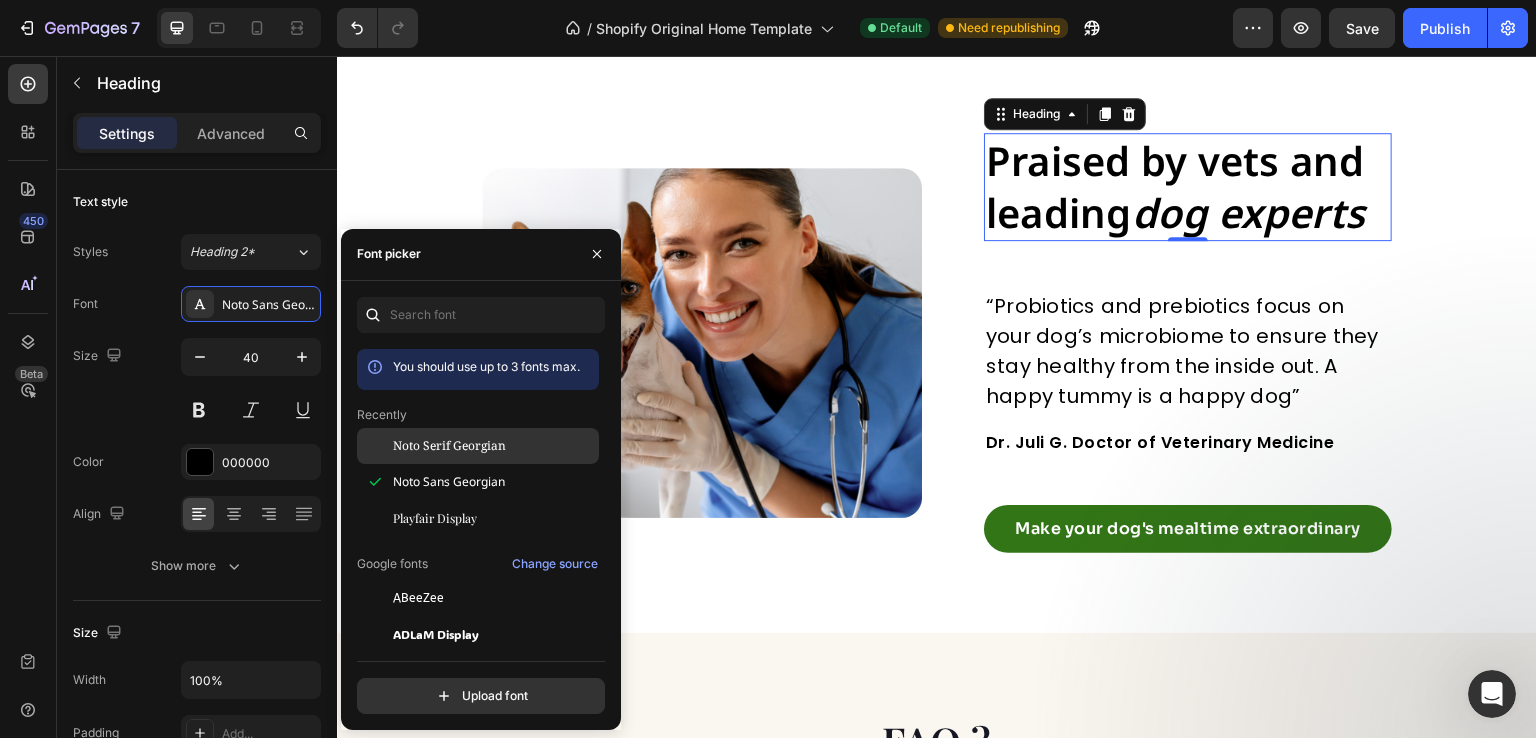 click on "Noto Serif Georgian" at bounding box center [449, 446] 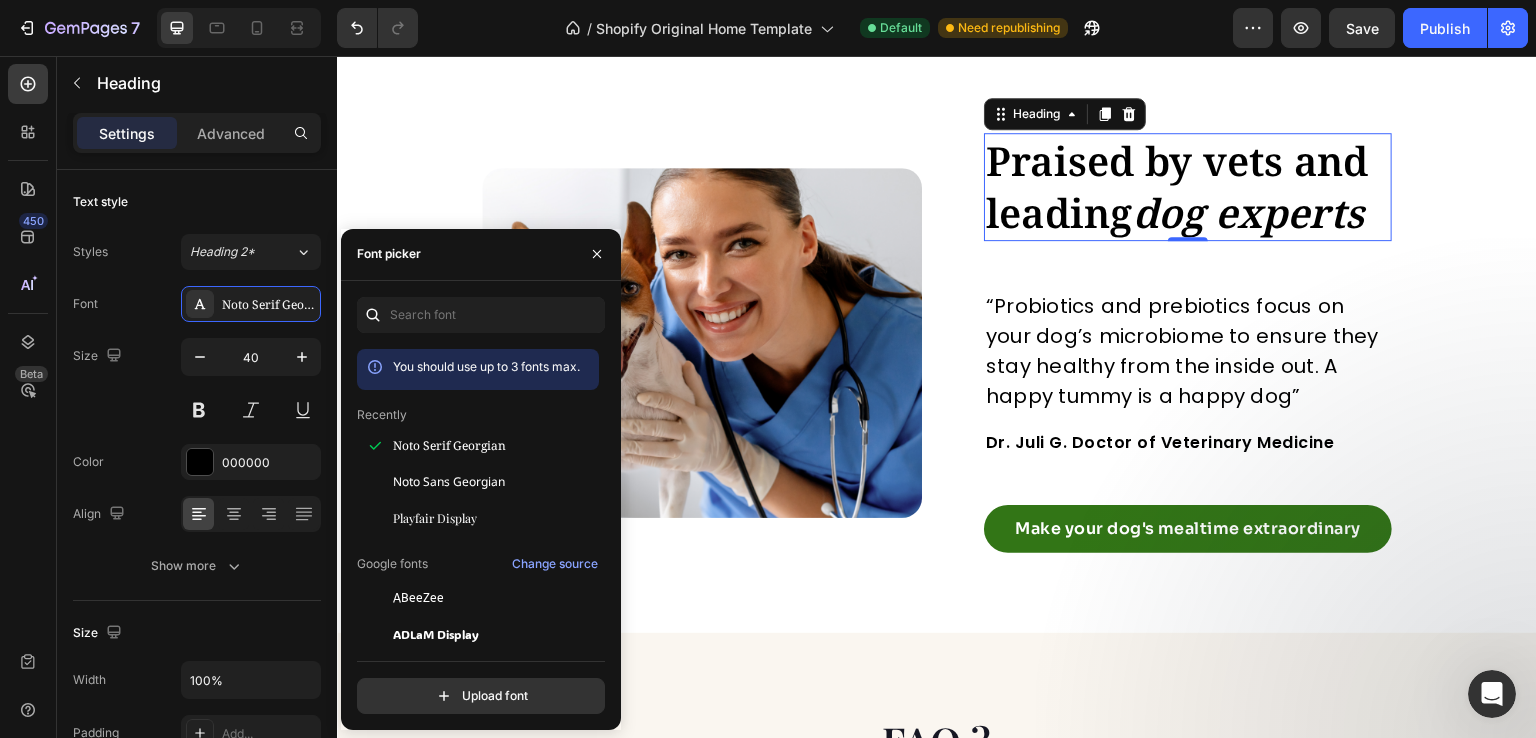click on "Image Image Praised by vets and leading  dog experts Heading   0 “Probiotics and prebiotics focus on your dog’s microbiome to ensure they stay healthy from the inside out. A happy tummy is a happy dog” Text block Dr. Juli G. Doctor of Veterinary Medicine Text block Make your dog's mealtime extraordinary Button Row Row Section 7" at bounding box center [937, 343] 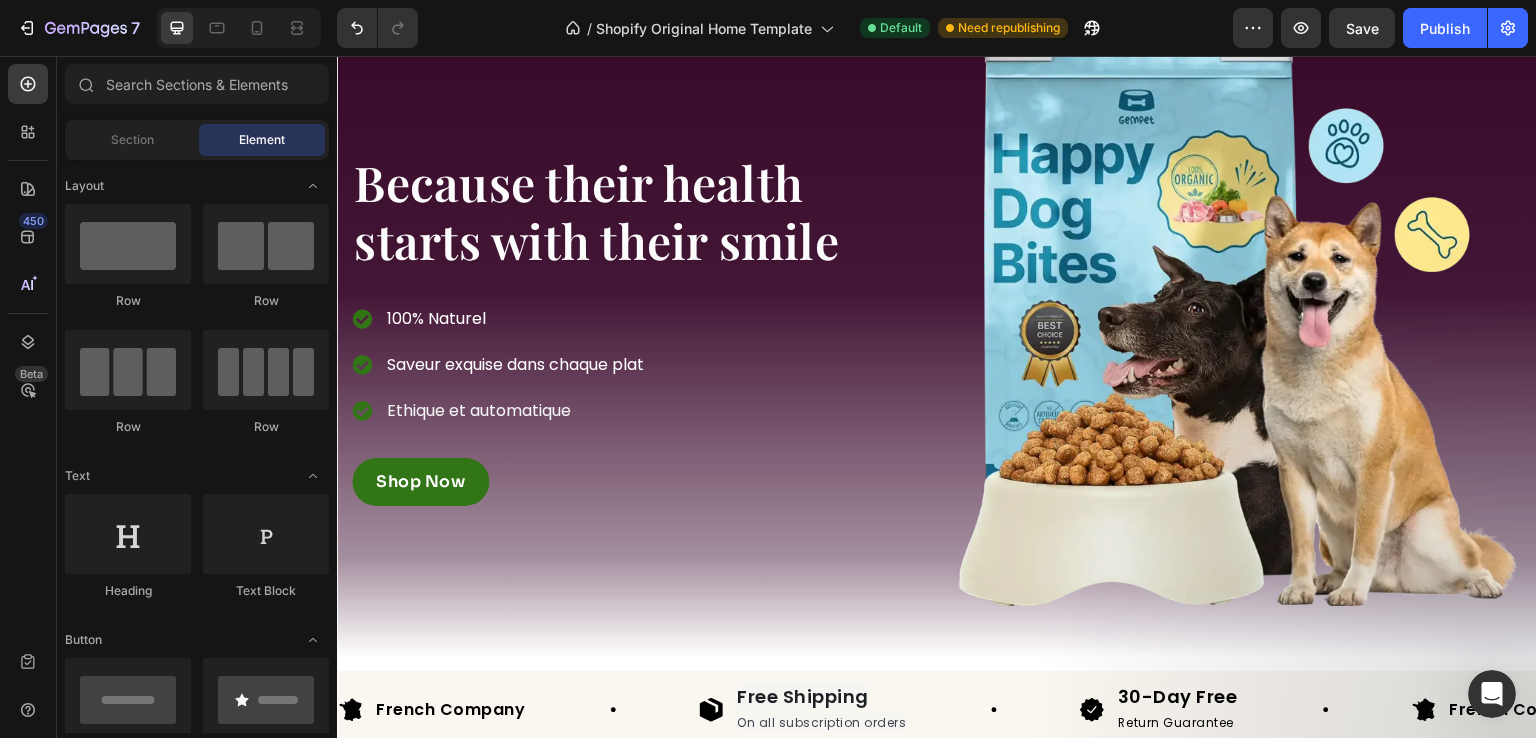 scroll, scrollTop: 0, scrollLeft: 0, axis: both 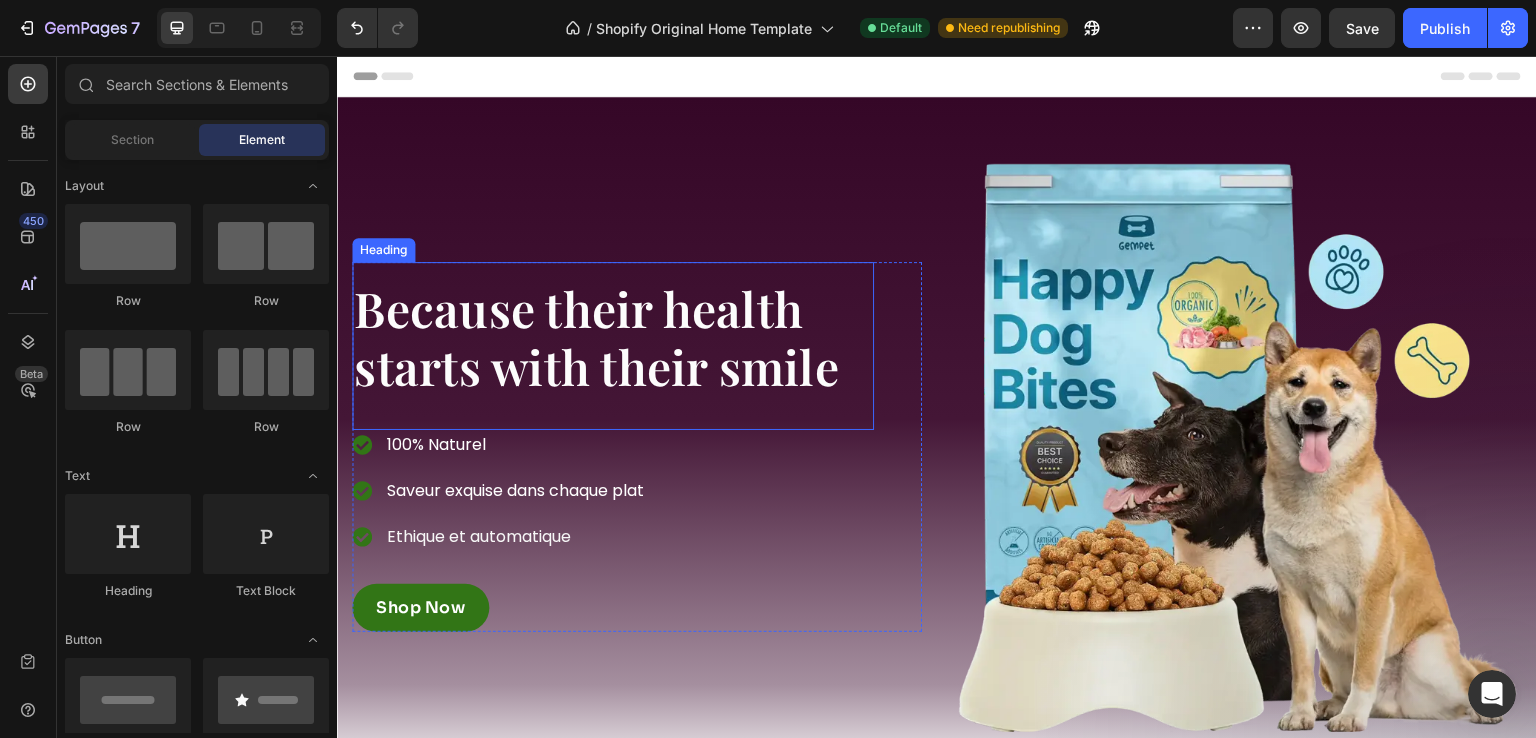 click on "Because their health starts with their smile" at bounding box center (596, 337) 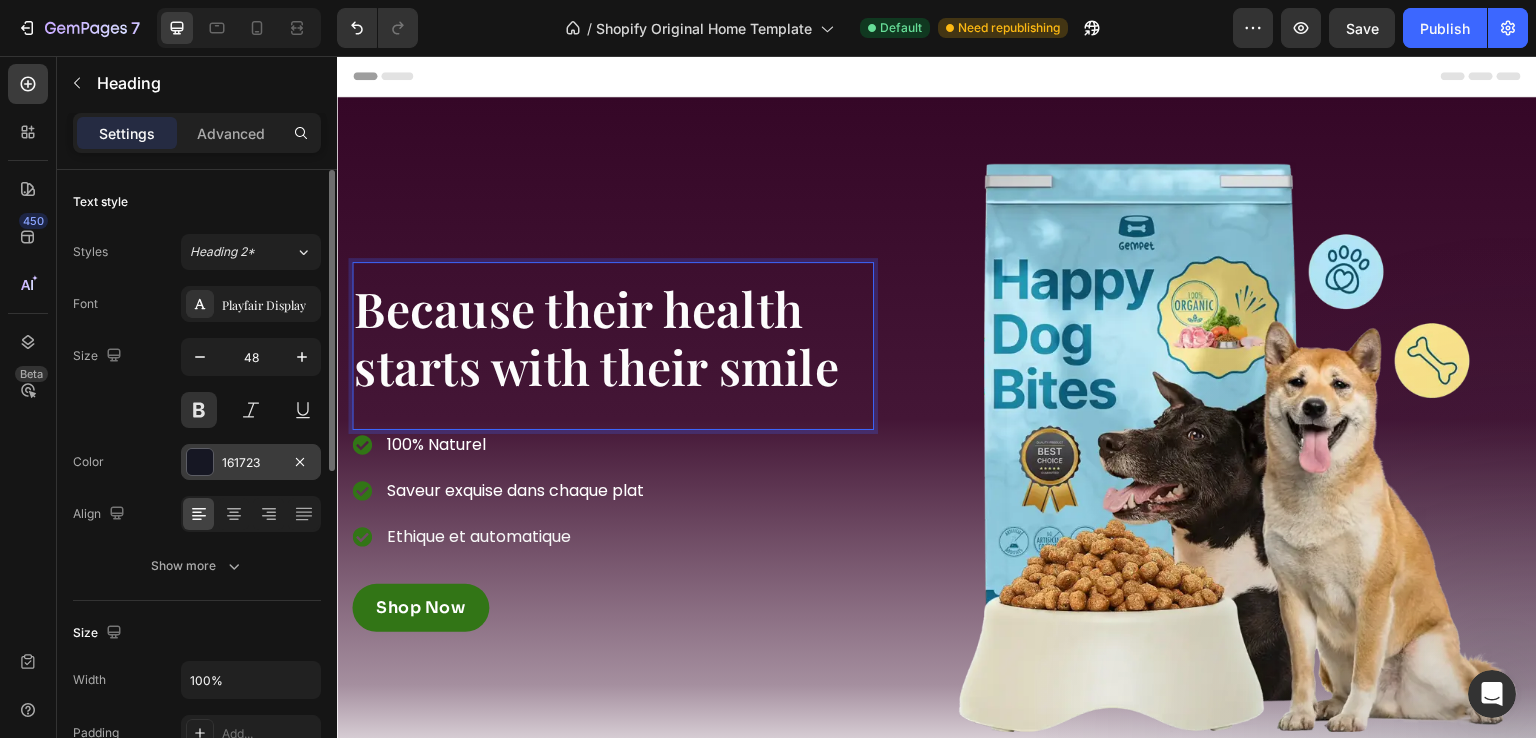 click on "161723" at bounding box center (251, 462) 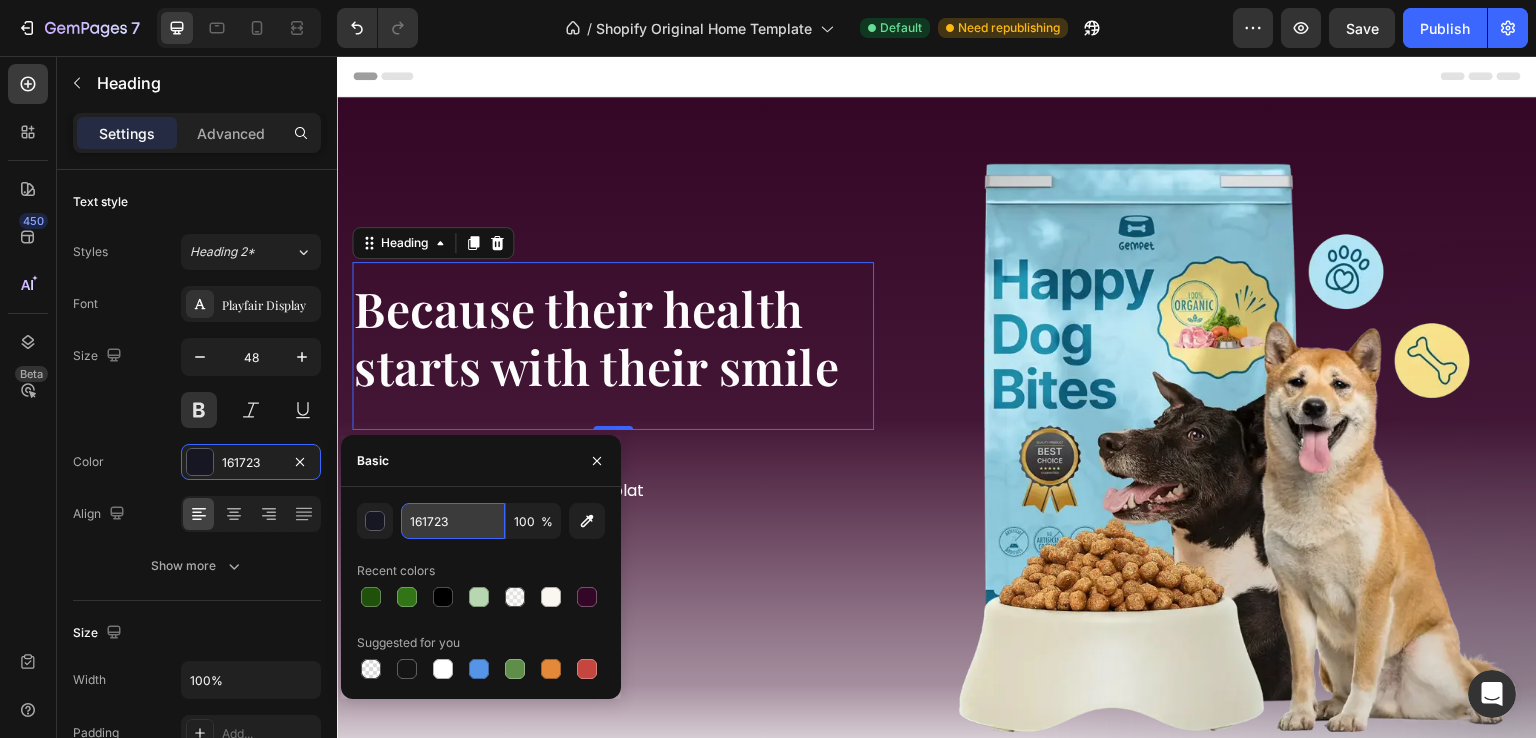 click on "161723" at bounding box center (453, 521) 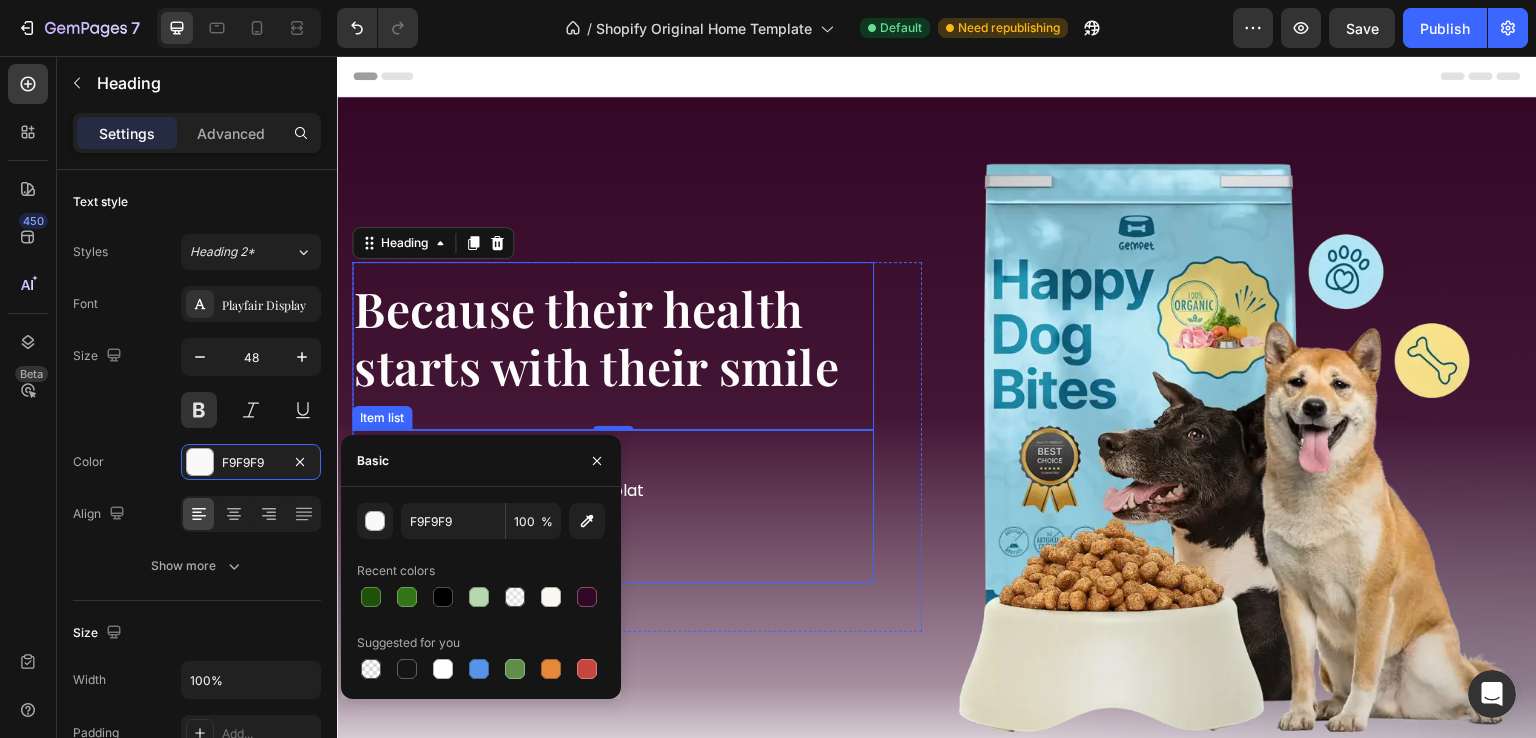 click on "100% Naturel Saveur exquise dans chaque plat Ethique et automatique" at bounding box center [613, 507] 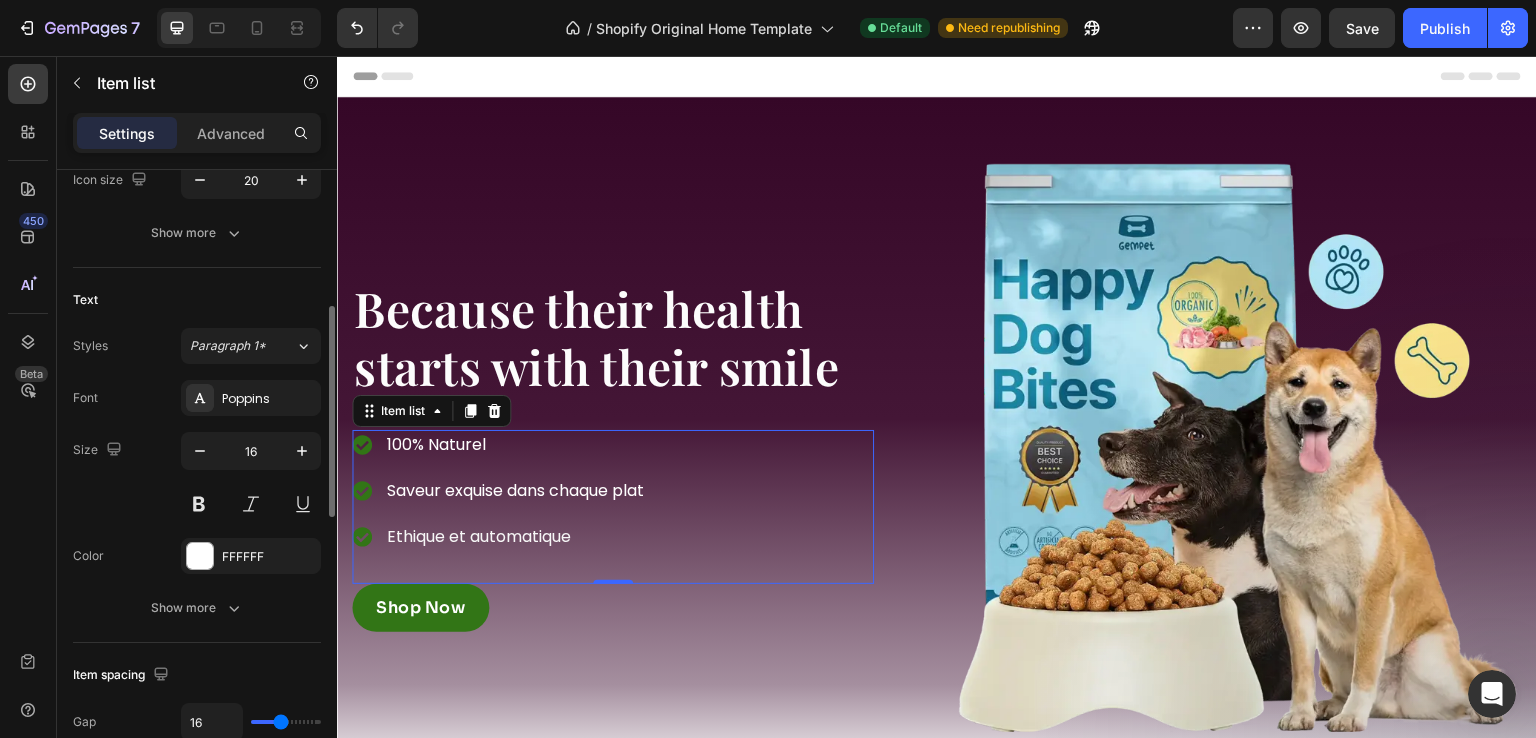 scroll, scrollTop: 354, scrollLeft: 0, axis: vertical 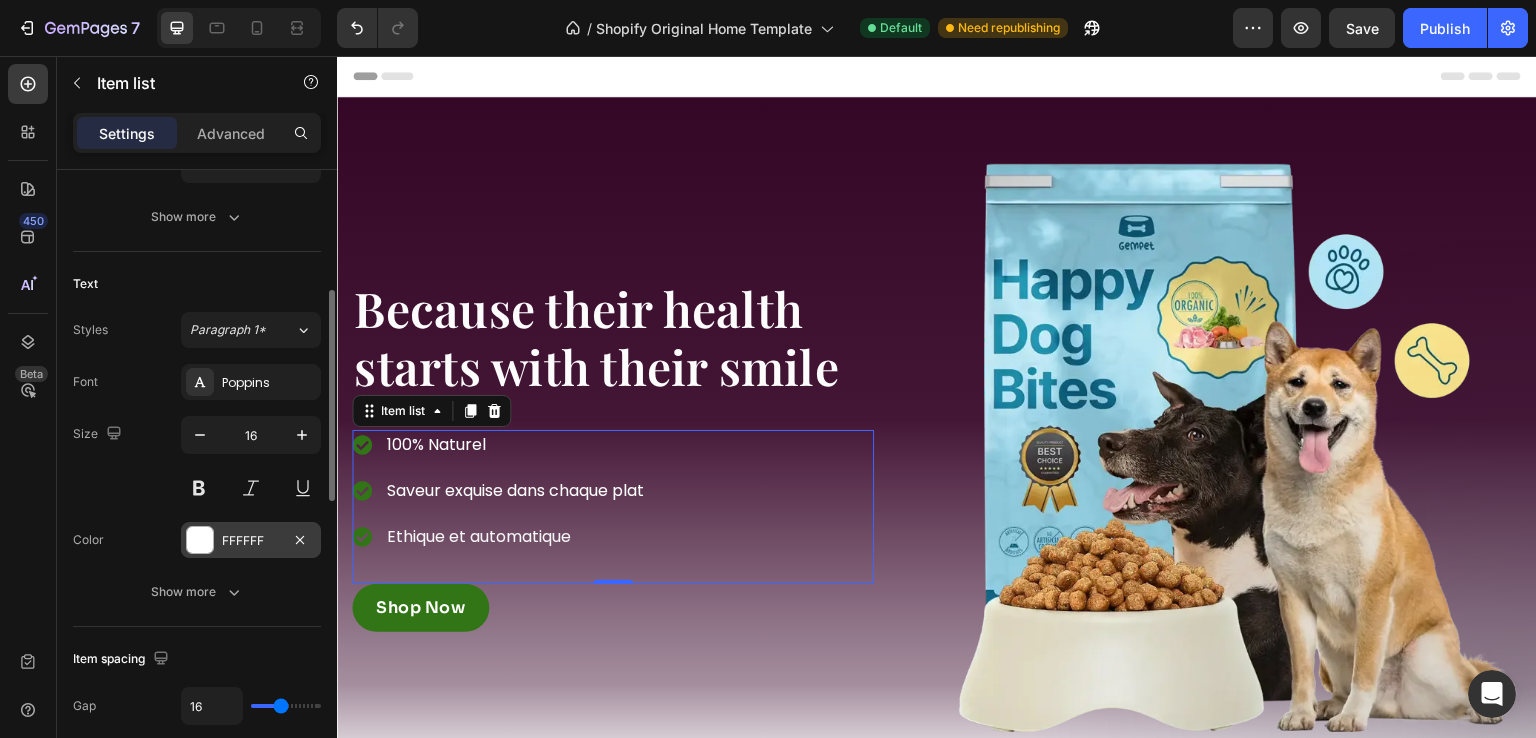 click on "FFFFFF" at bounding box center [251, 540] 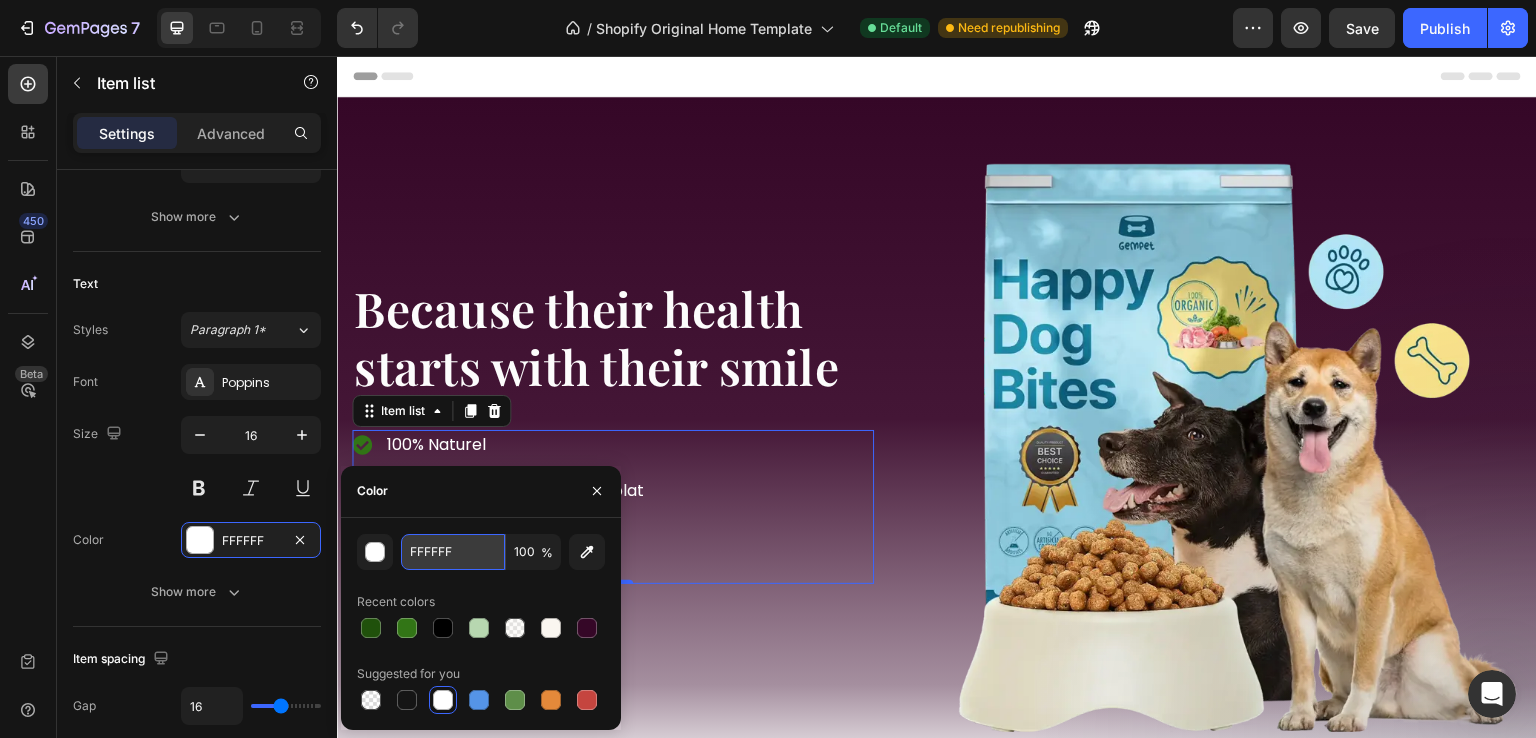 click on "FFFFFF" at bounding box center [453, 552] 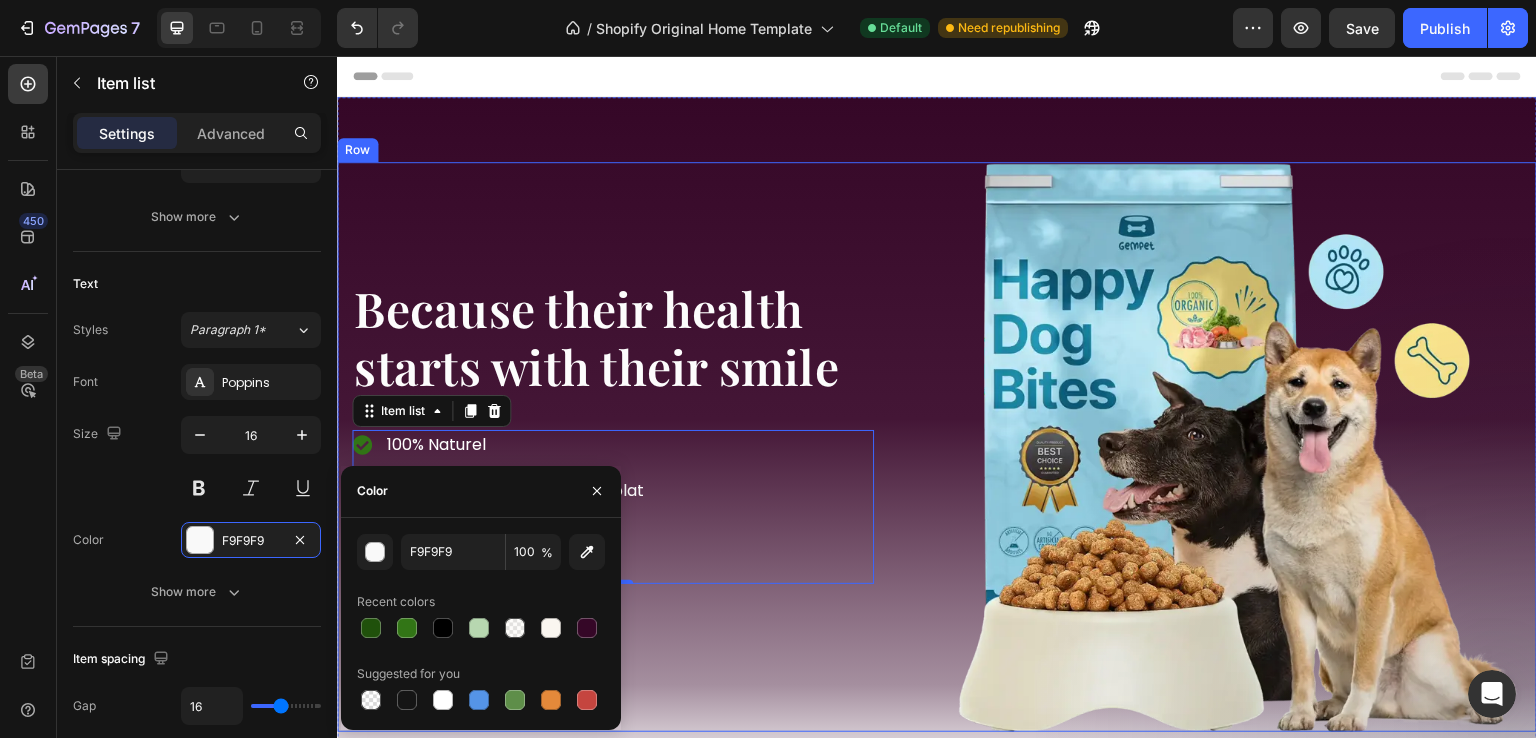 click on "⁠⁠⁠⁠⁠⁠⁠ Because their health starts with their smile Heading 100% Naturel Saveur exquise dans chaque plat Ethique et automatique Item list   0 Shop Now Button Row" at bounding box center (637, 447) 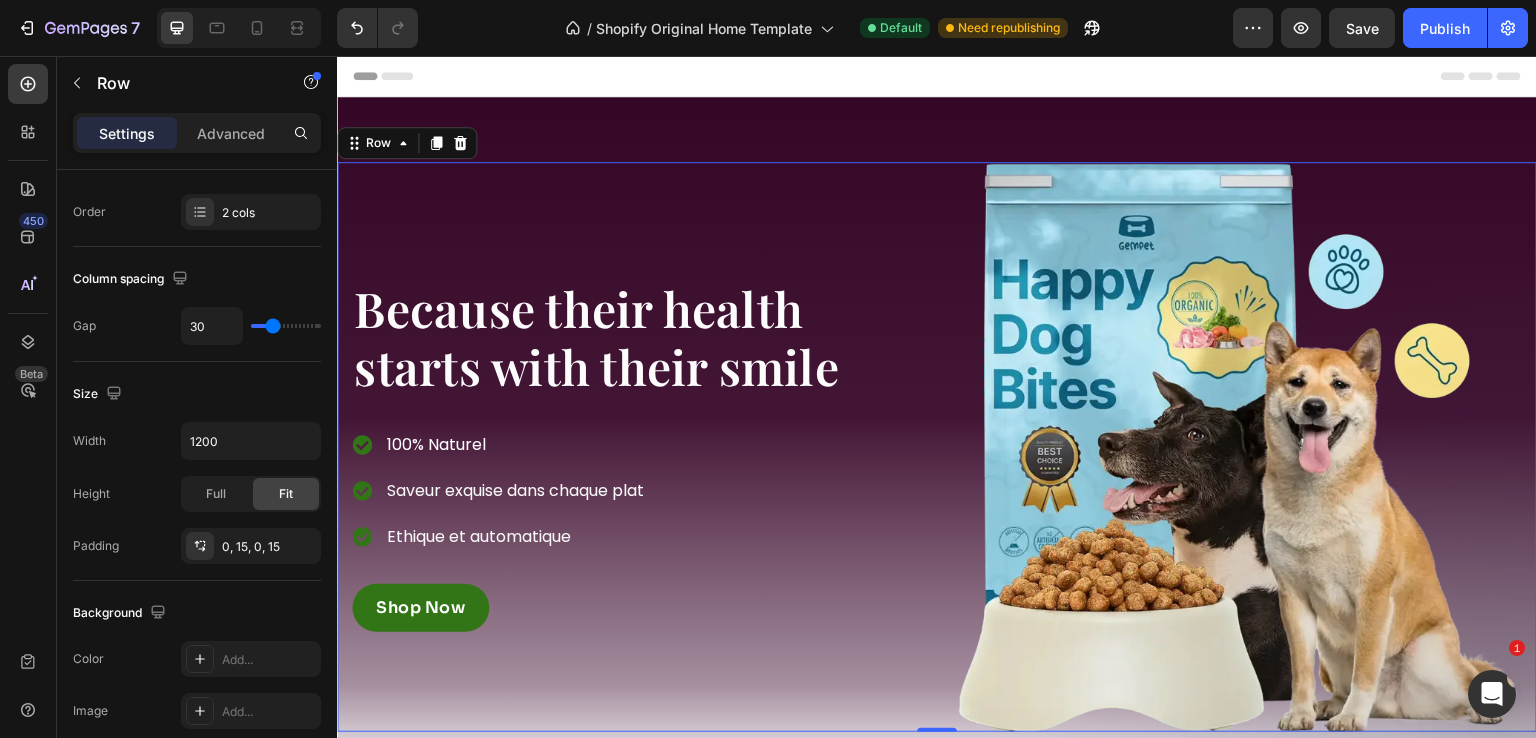 scroll, scrollTop: 0, scrollLeft: 0, axis: both 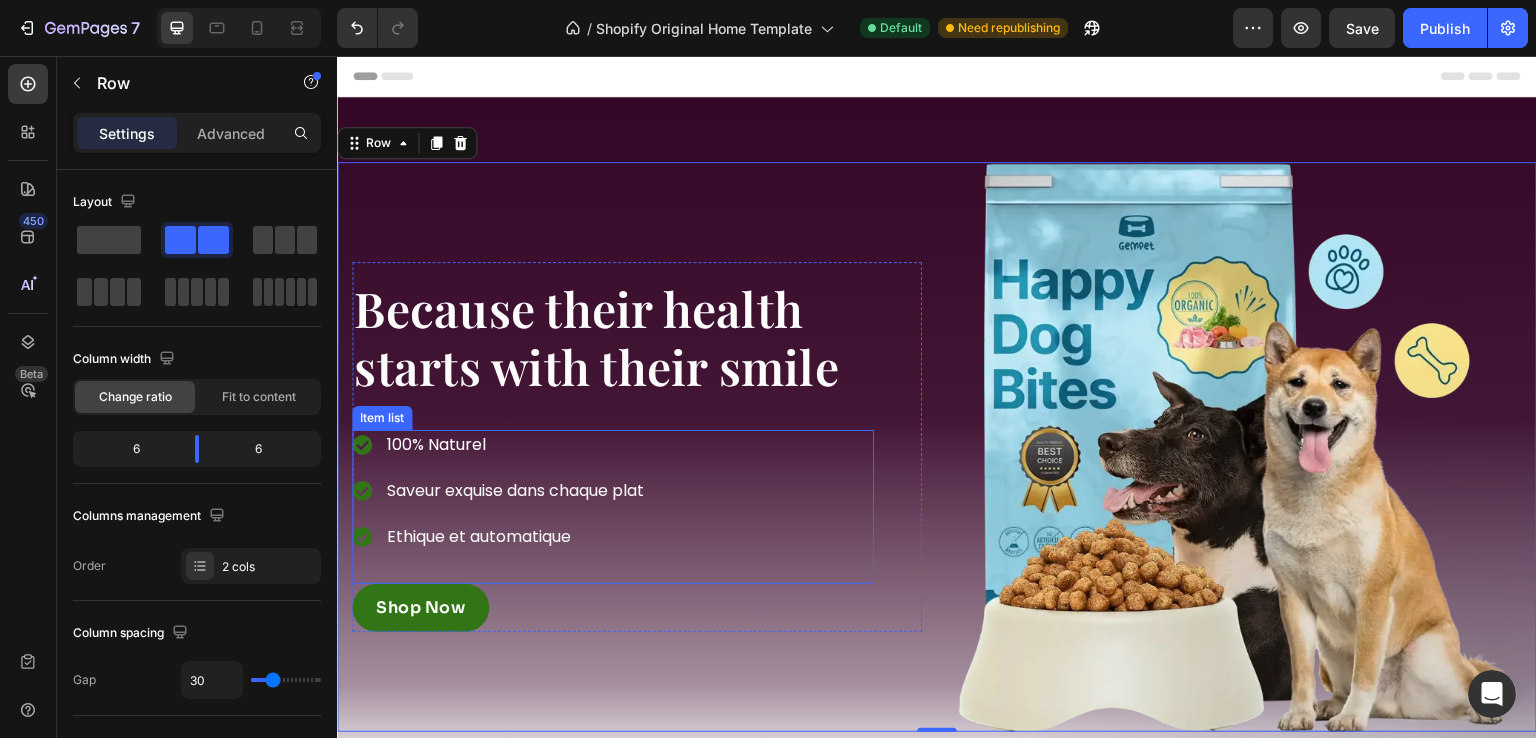 click on "100% Naturel" at bounding box center (515, 445) 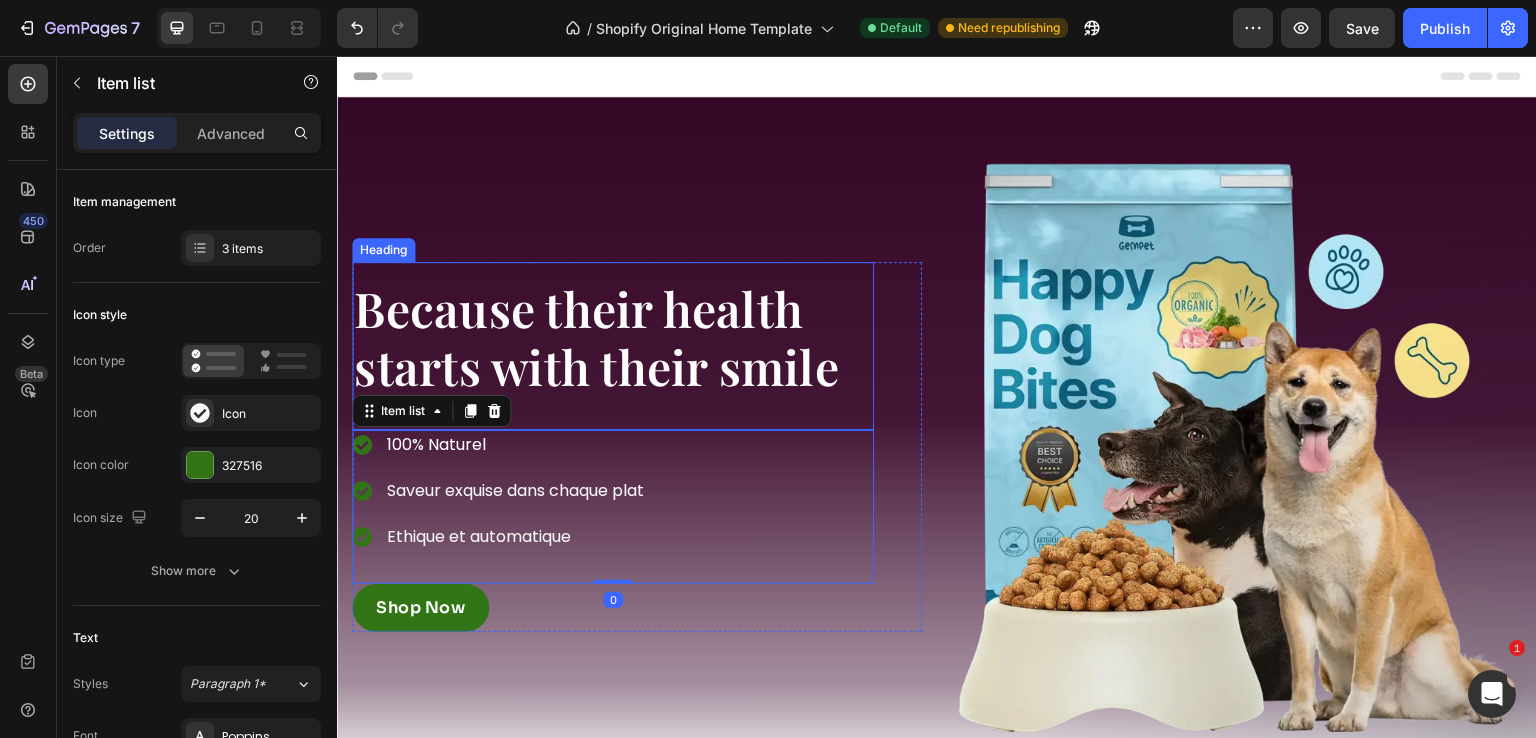 click on "Because their health starts with their smile" at bounding box center [596, 337] 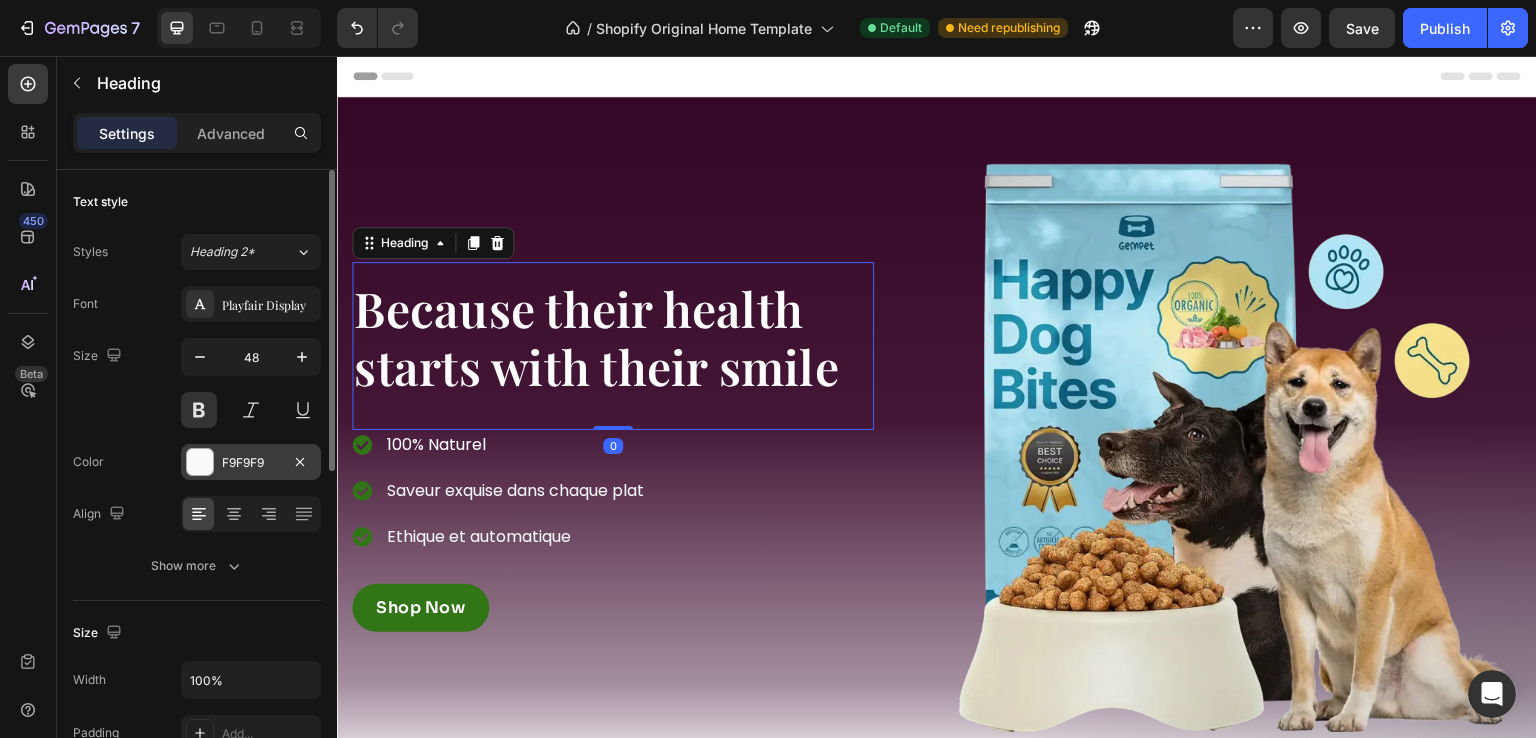click on "F9F9F9" at bounding box center [251, 462] 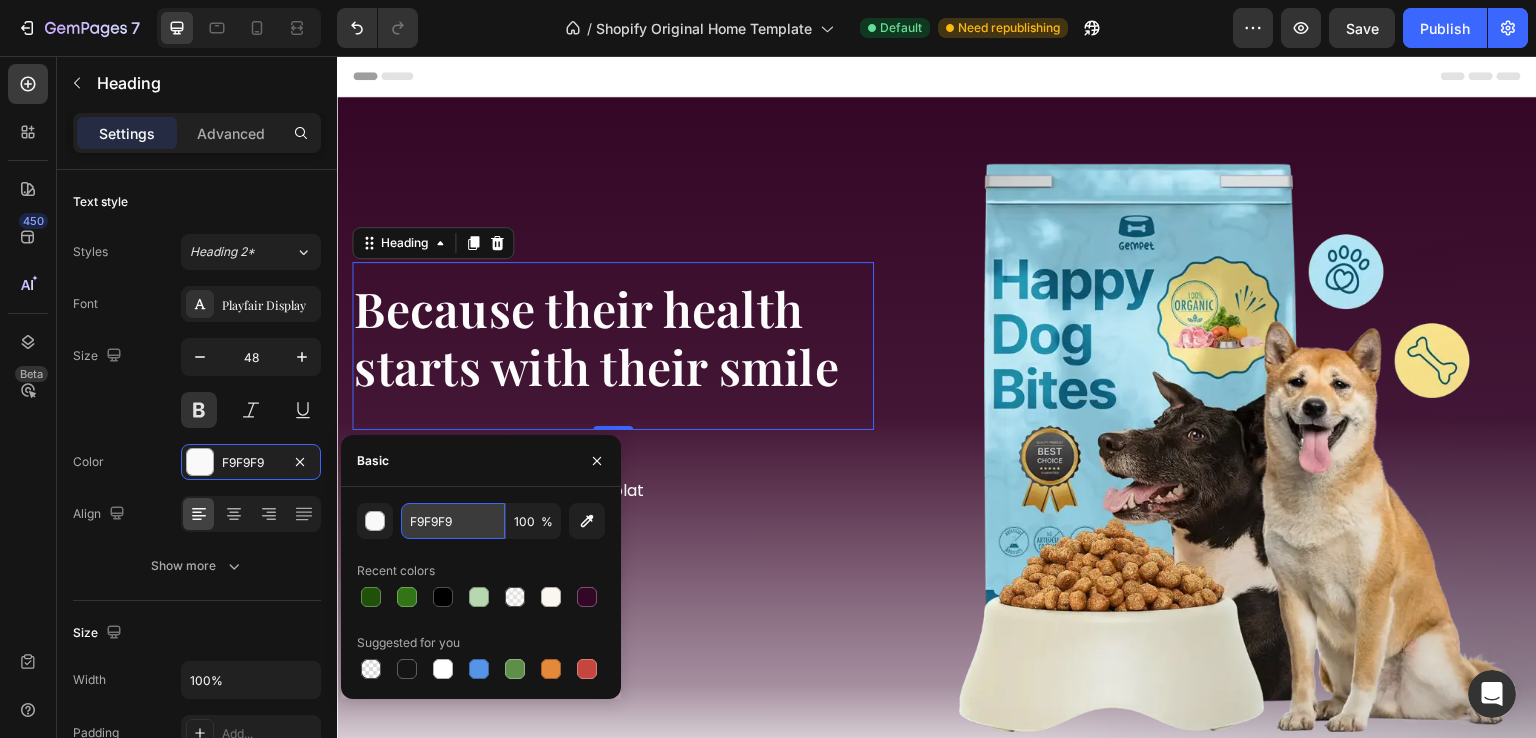 click on "F9F9F9" at bounding box center (453, 521) 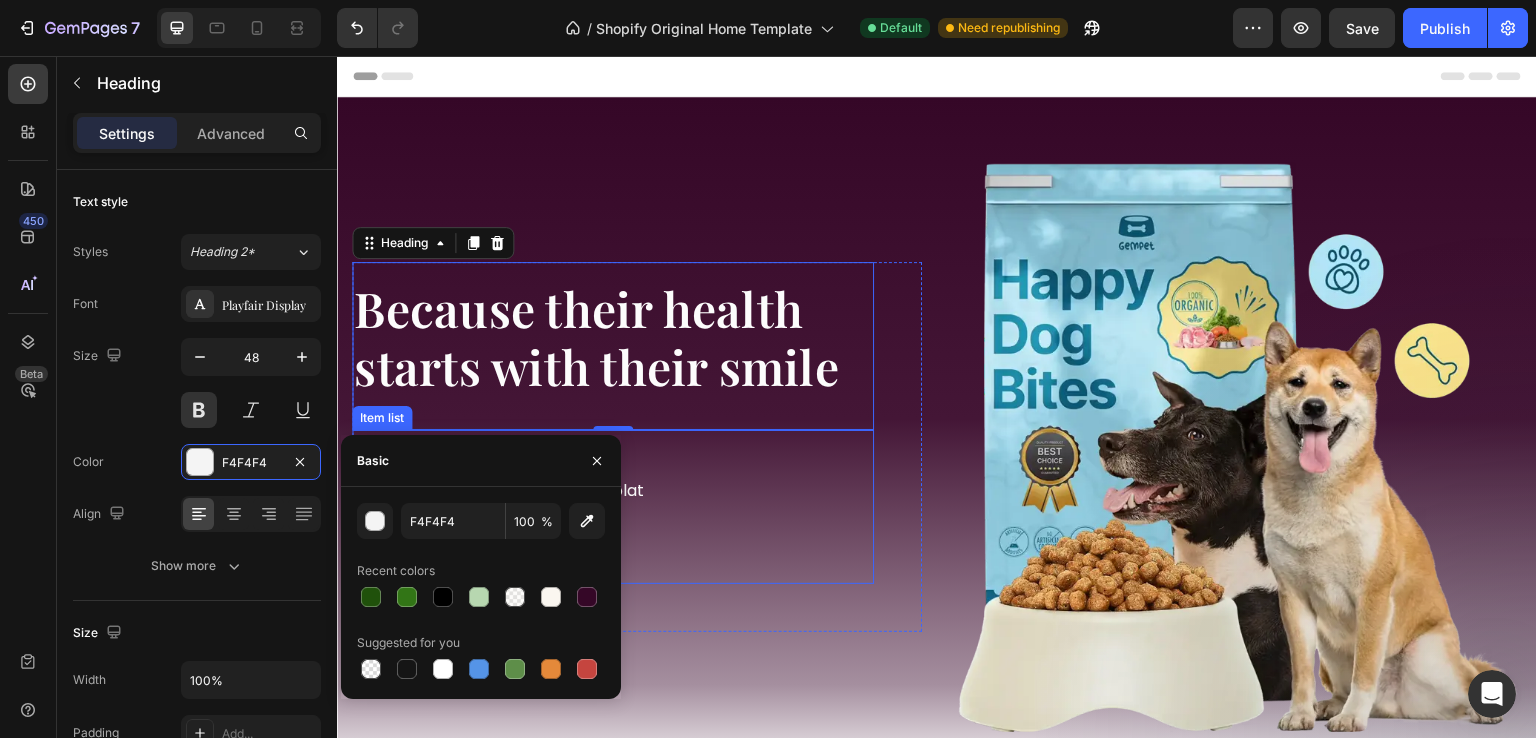 click on "100% Naturel Saveur exquise dans chaque plat Ethique et automatique" at bounding box center (613, 507) 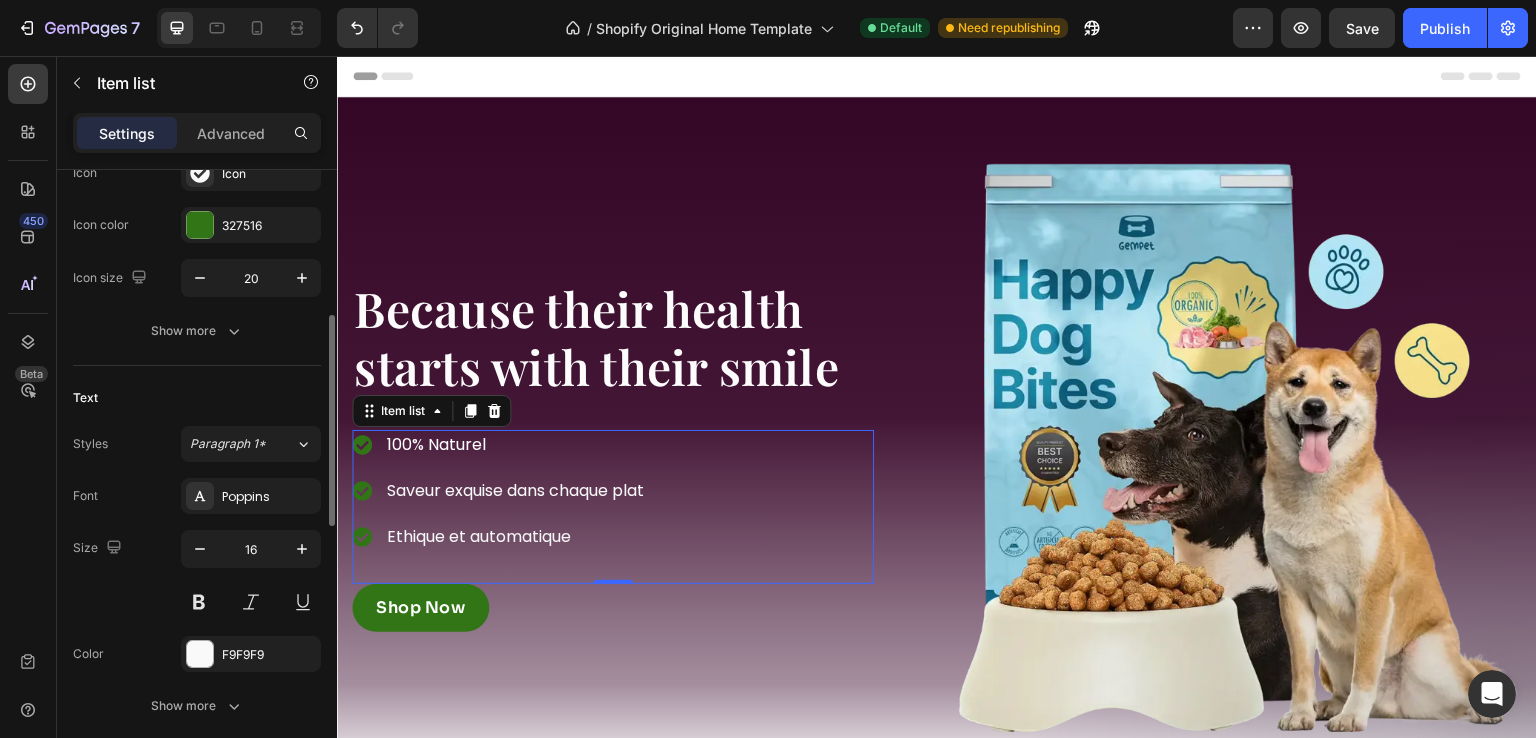 scroll, scrollTop: 311, scrollLeft: 0, axis: vertical 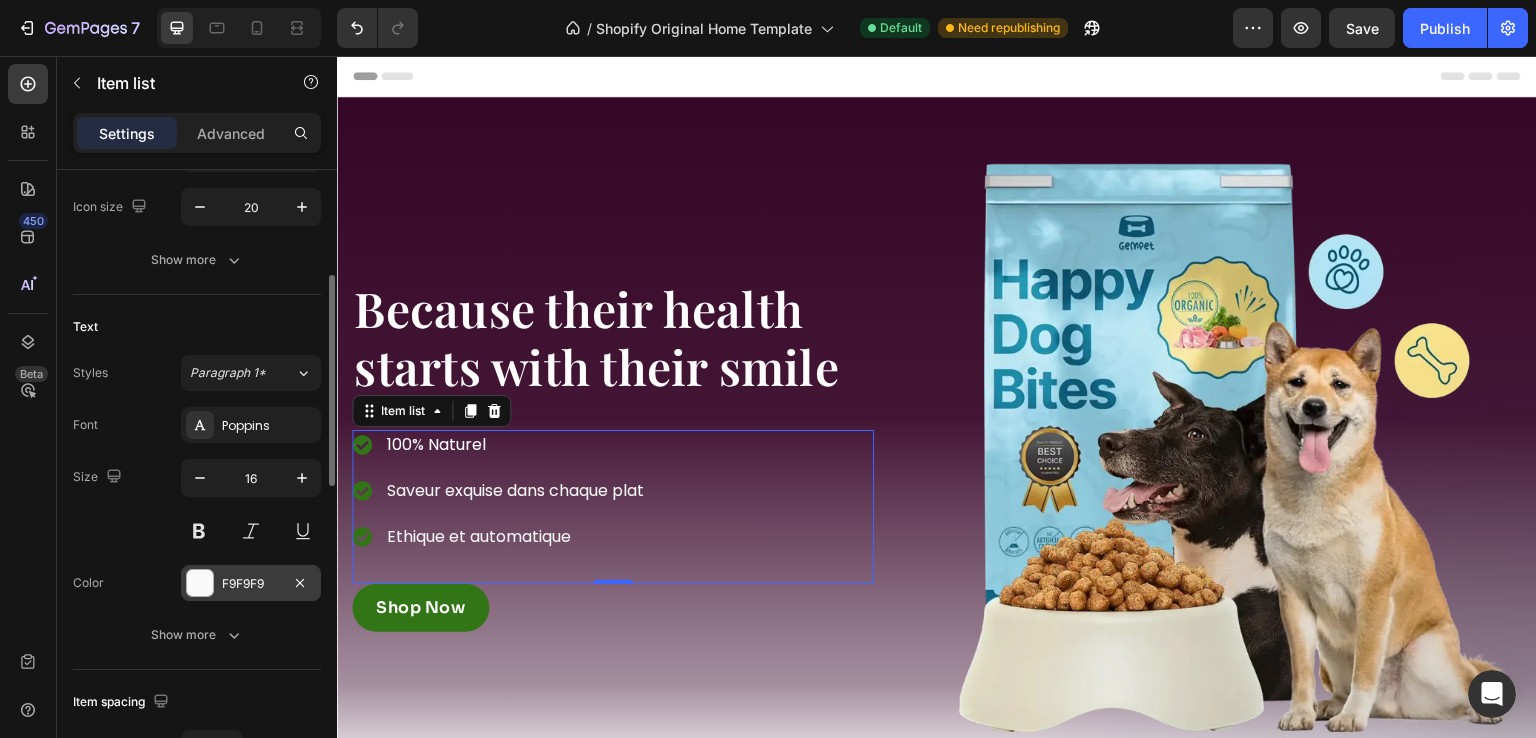 click on "F9F9F9" at bounding box center (251, 583) 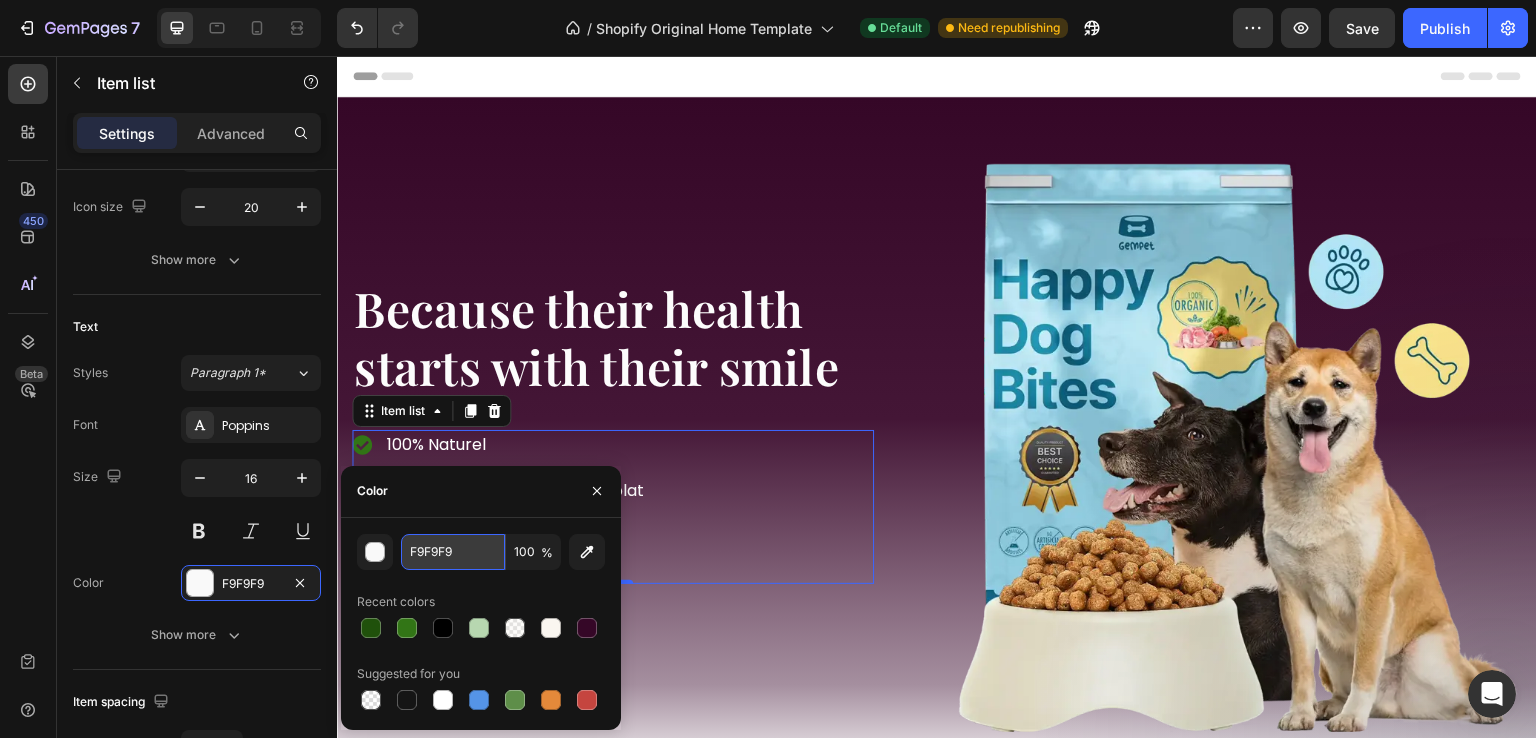 click on "F9F9F9" at bounding box center (453, 552) 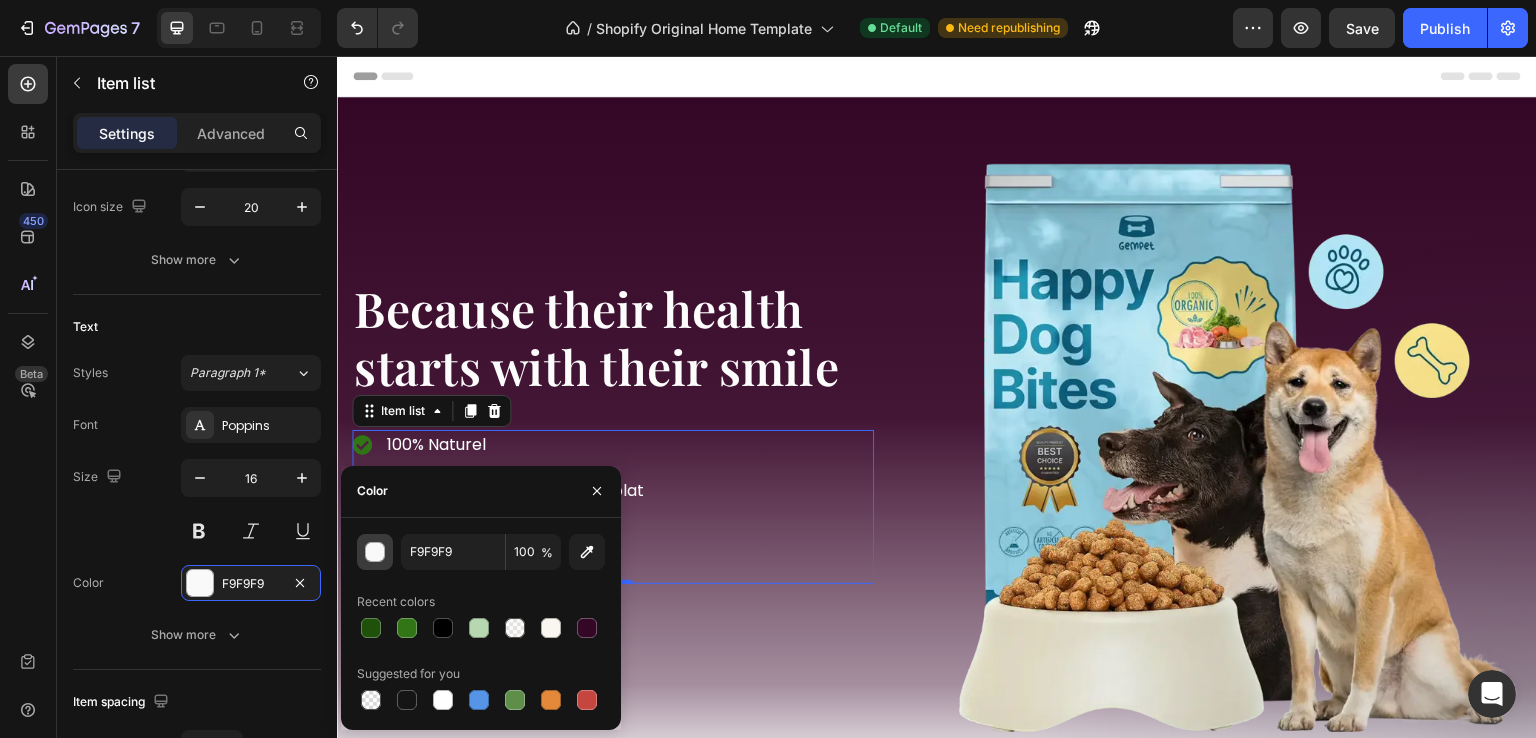 click at bounding box center [376, 553] 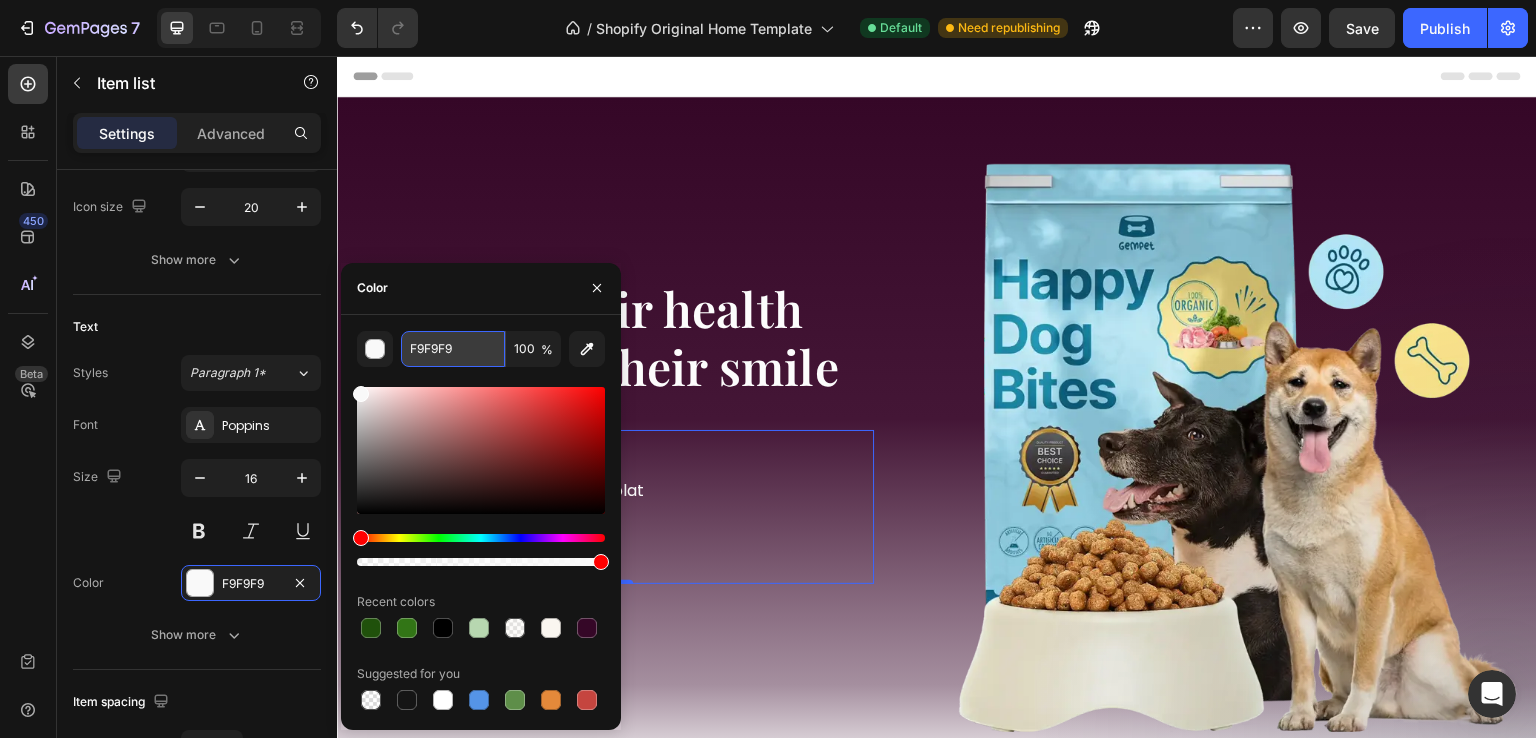 click on "F9F9F9" at bounding box center [453, 349] 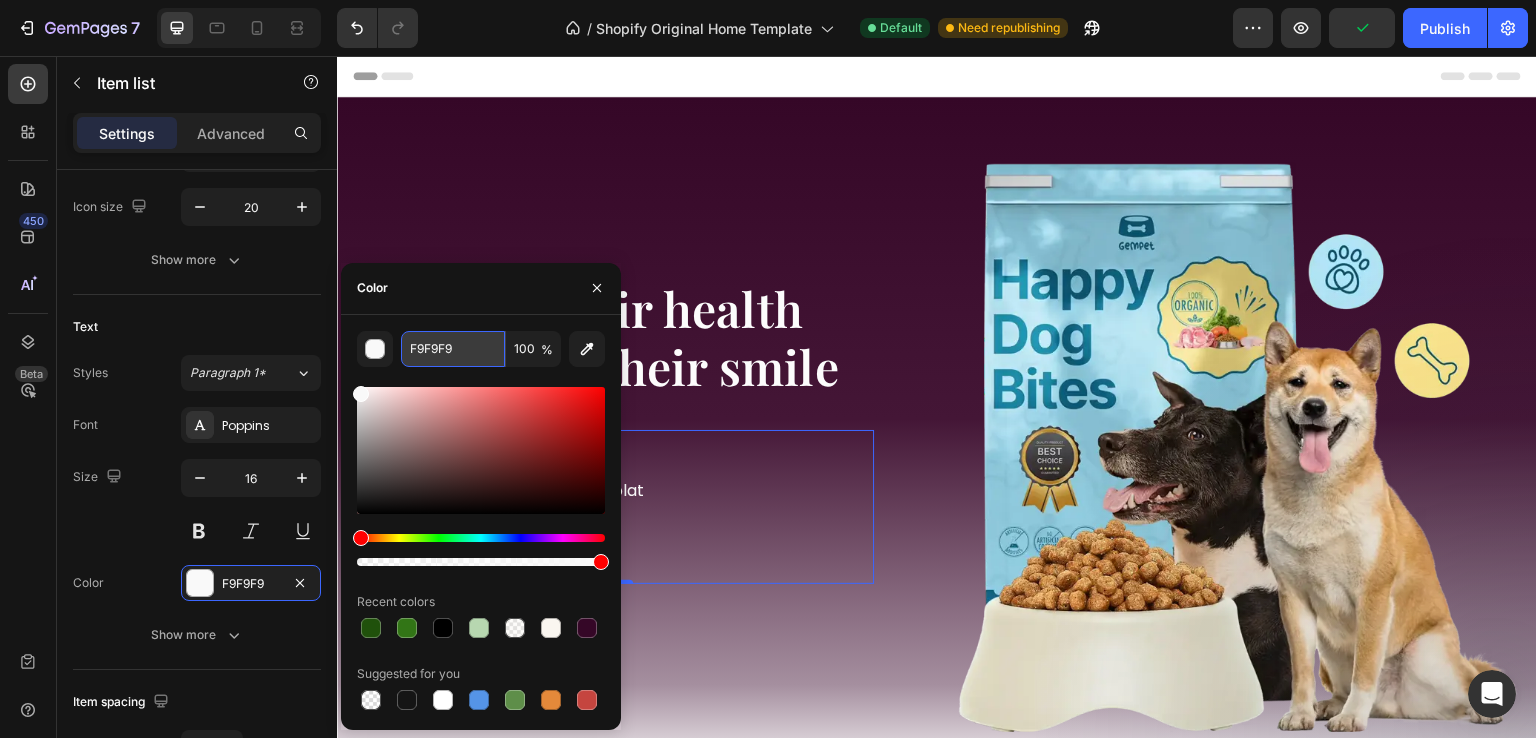 paste on "4F4F4" 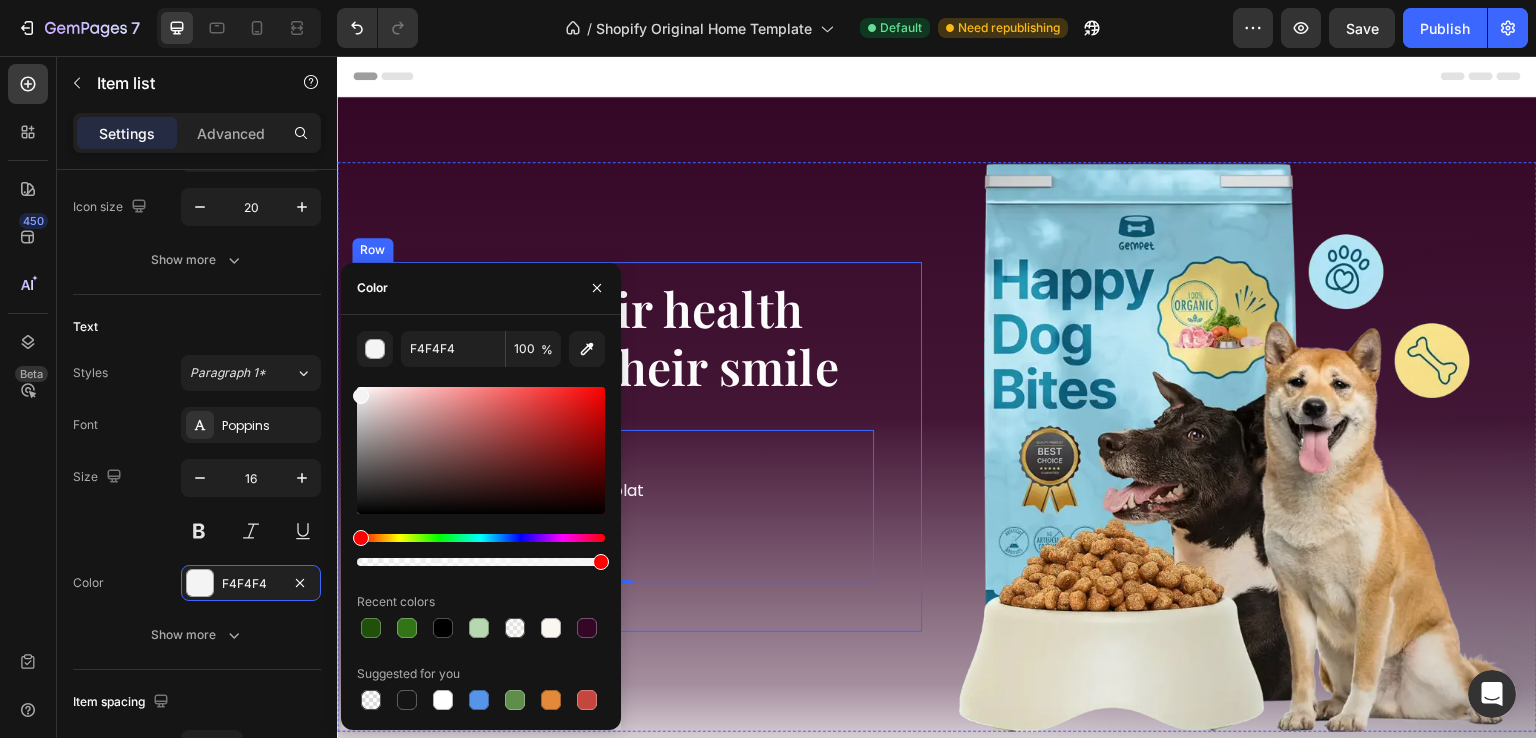 click on "⁠⁠⁠⁠⁠⁠⁠ Because their health starts with their smile Heading 100% Naturel Saveur exquise dans chaque plat Ethique et automatique Item list   0 Shop Now Button Row" at bounding box center [637, 446] 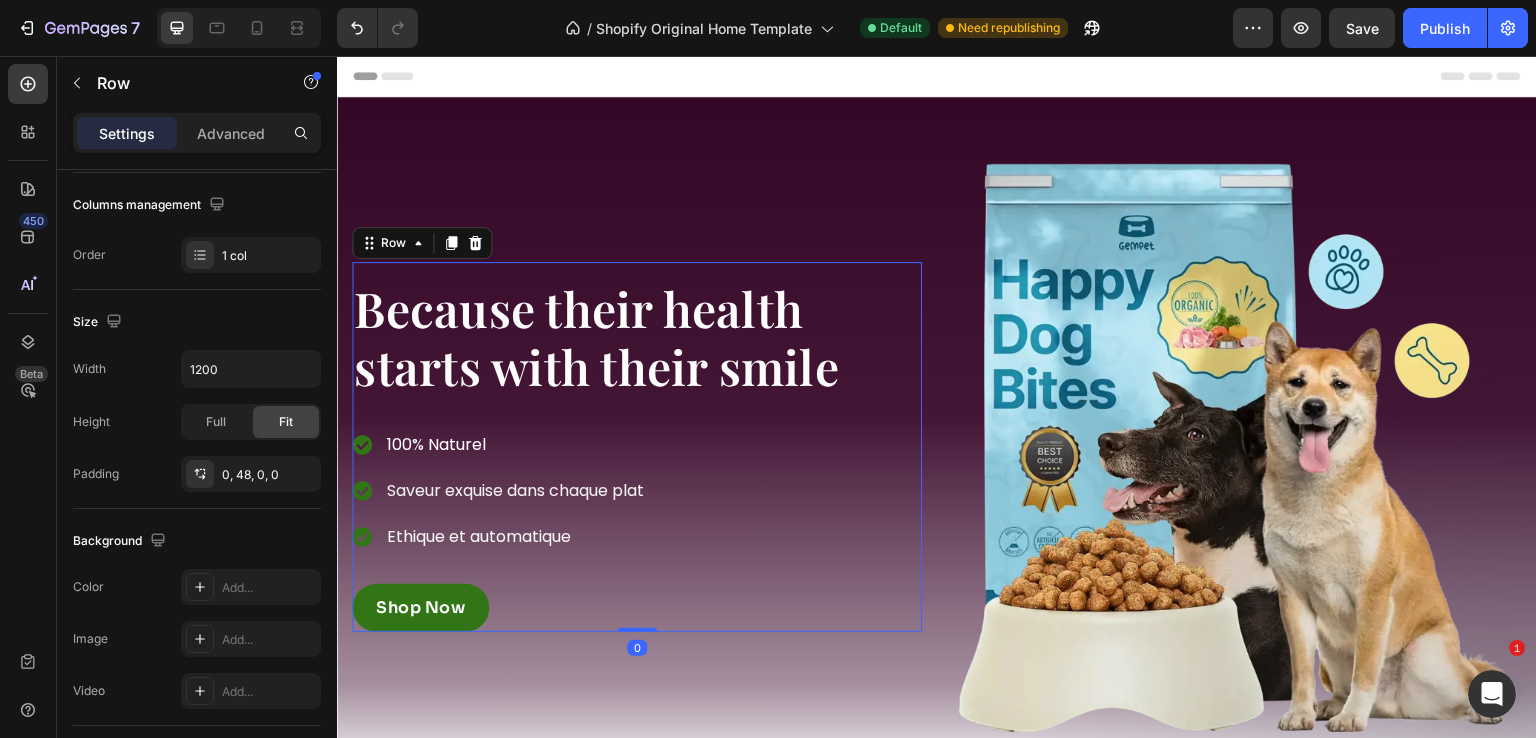 scroll, scrollTop: 0, scrollLeft: 0, axis: both 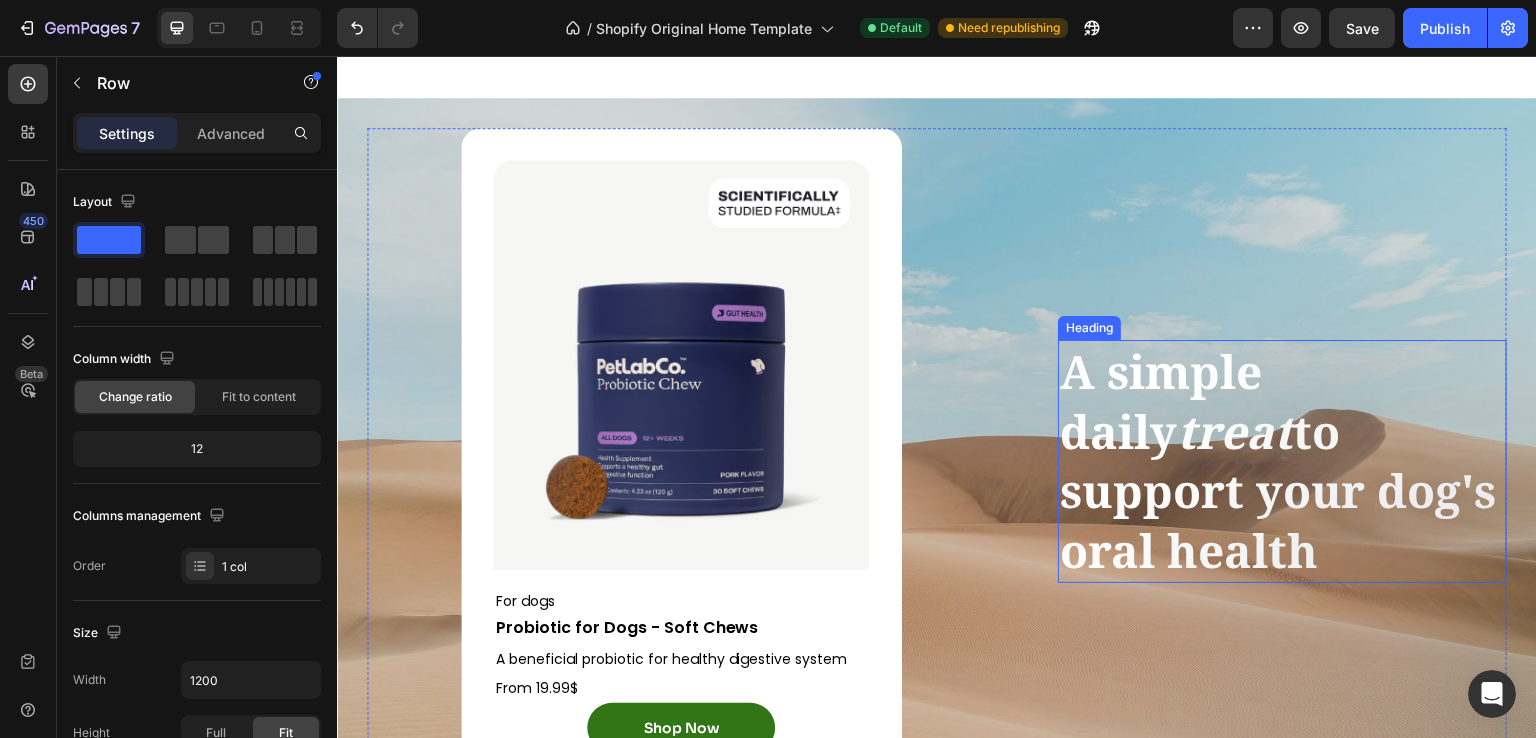 click on "treat" at bounding box center (1235, 431) 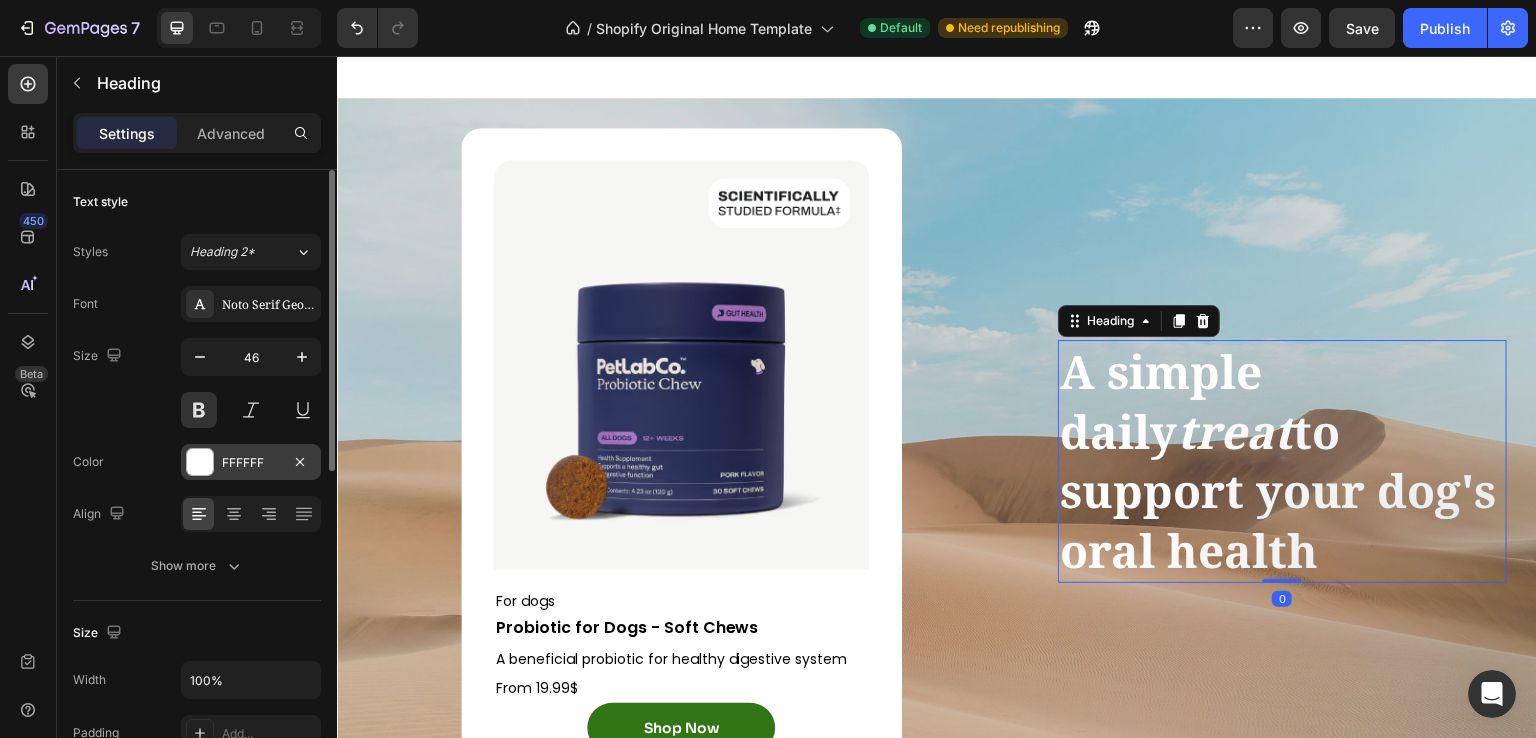 click on "FFFFFF" at bounding box center [251, 462] 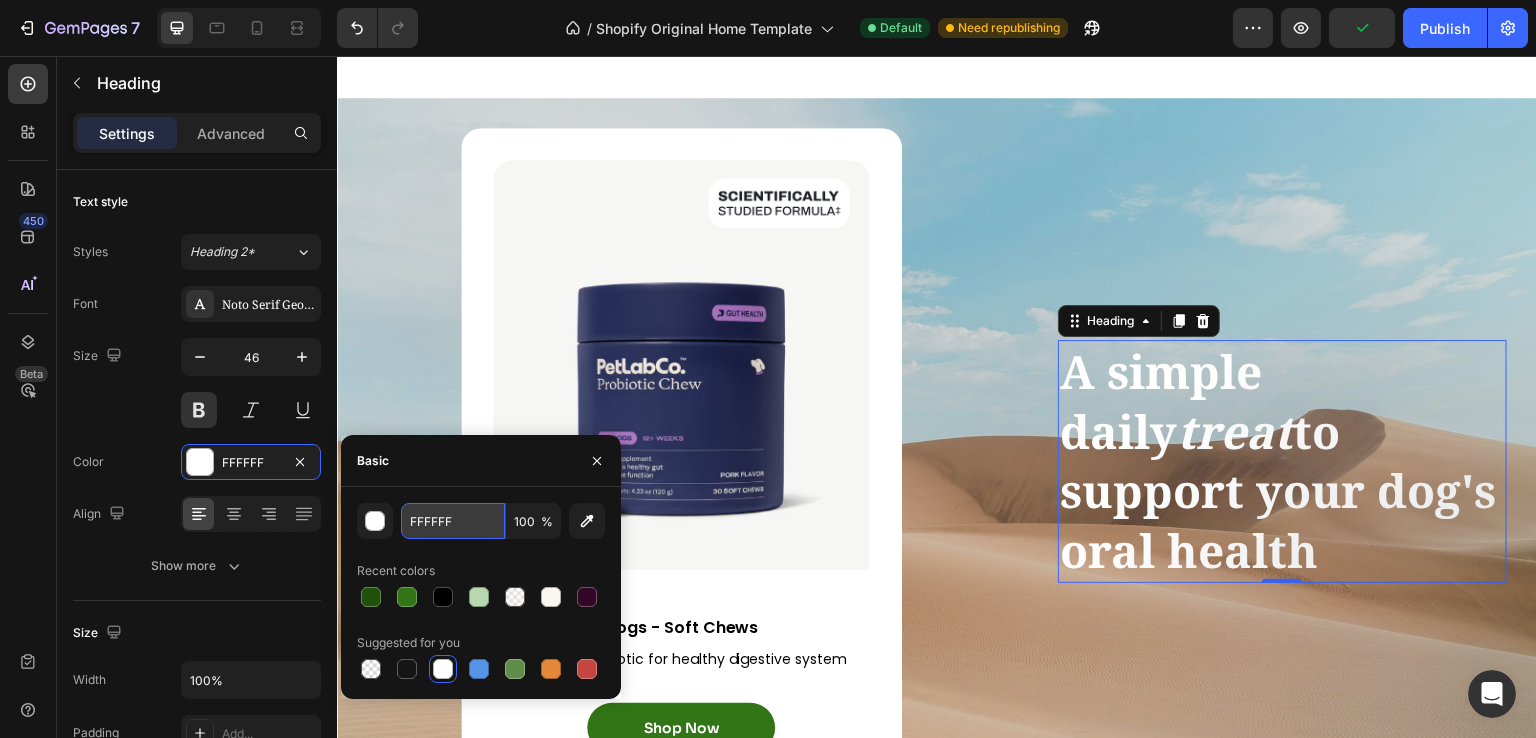 click on "FFFFFF" at bounding box center (453, 521) 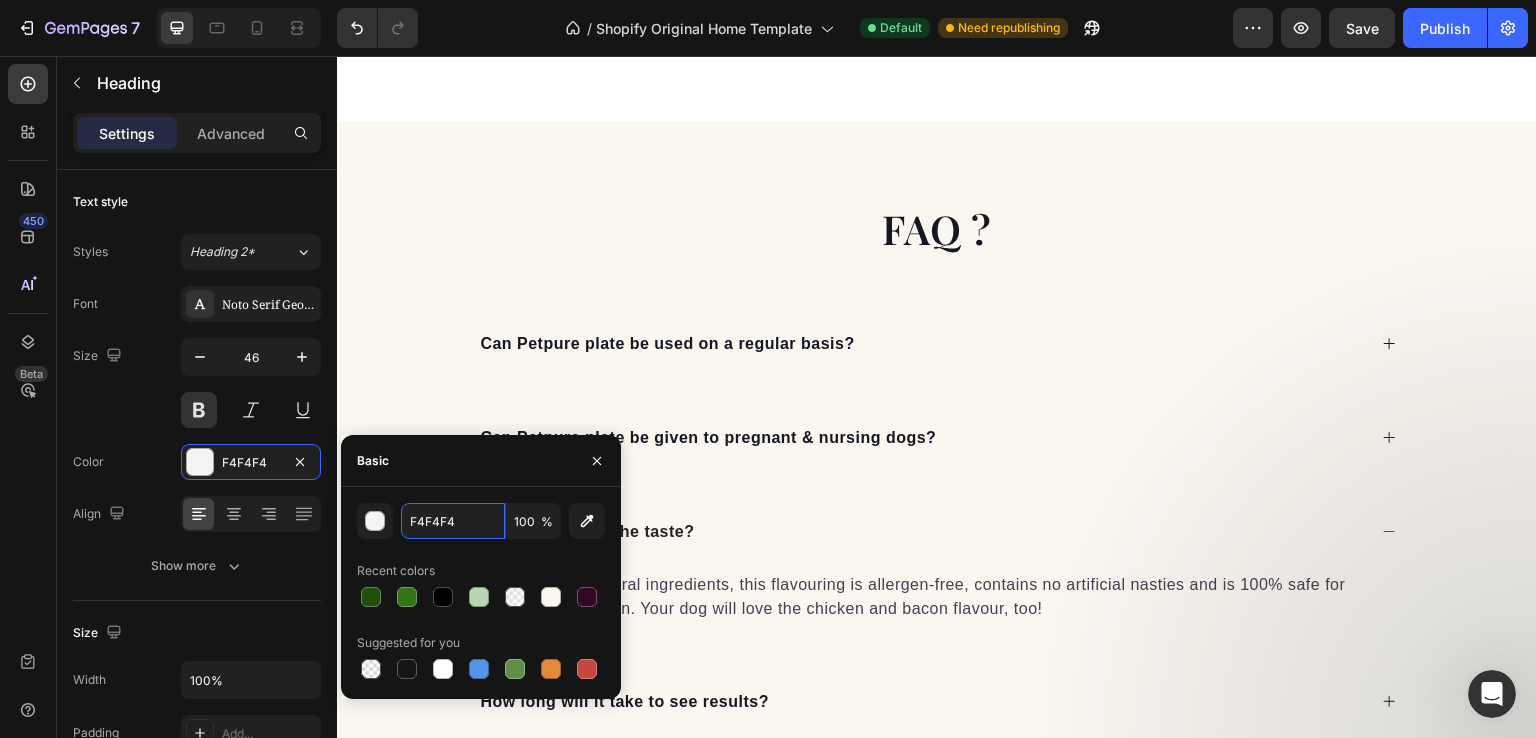 scroll, scrollTop: 5172, scrollLeft: 0, axis: vertical 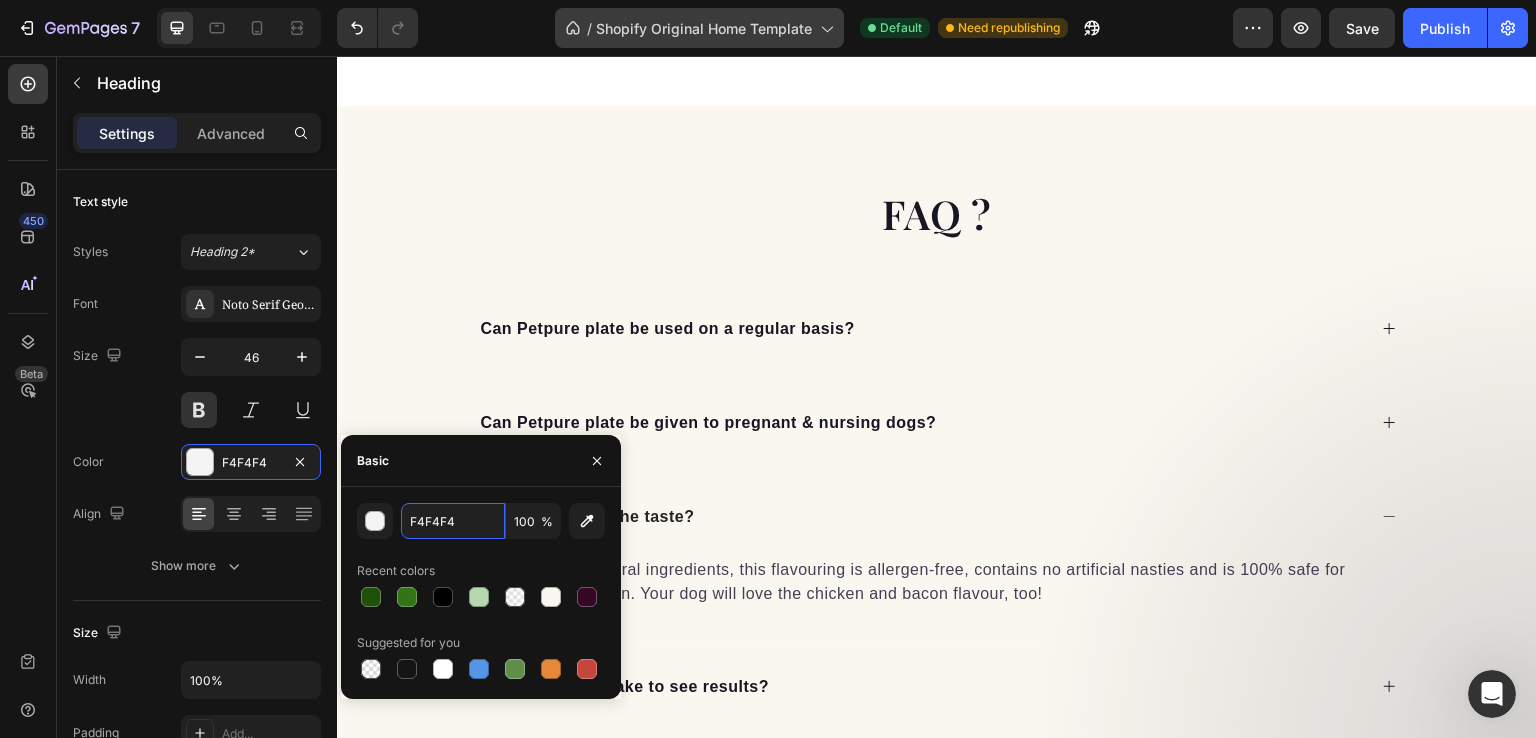 type on "F4F4F4" 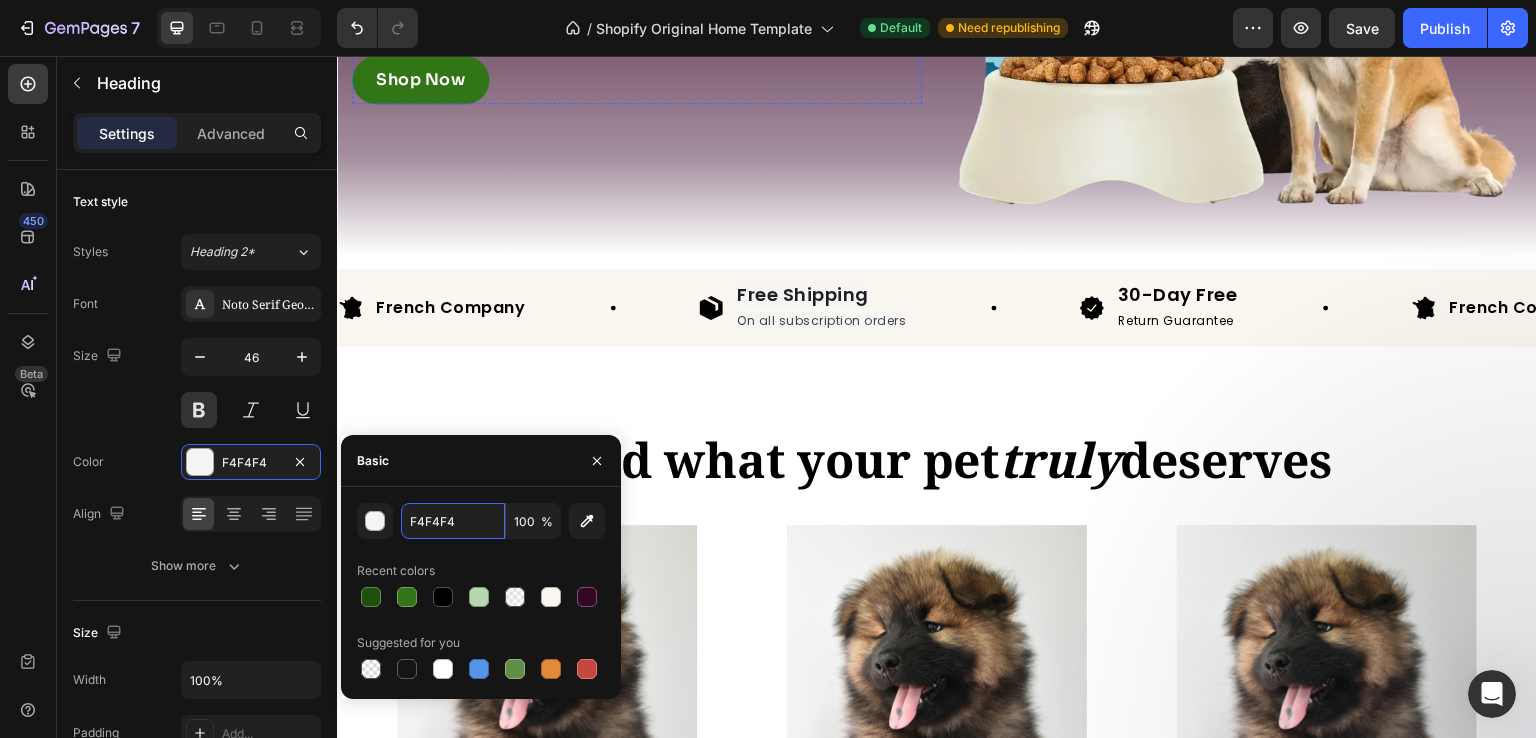 scroll, scrollTop: 560, scrollLeft: 0, axis: vertical 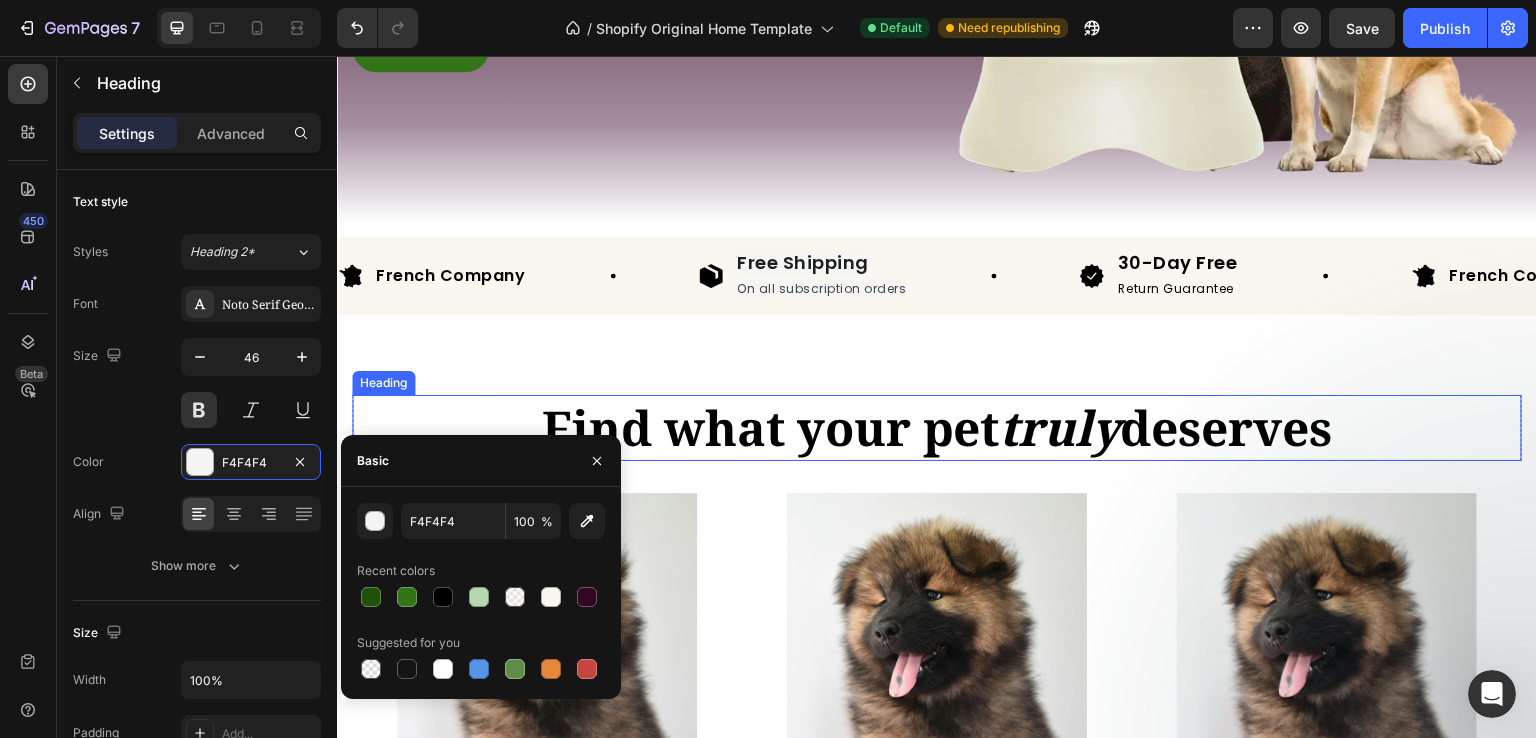 click on "Find what your pet" at bounding box center (771, 427) 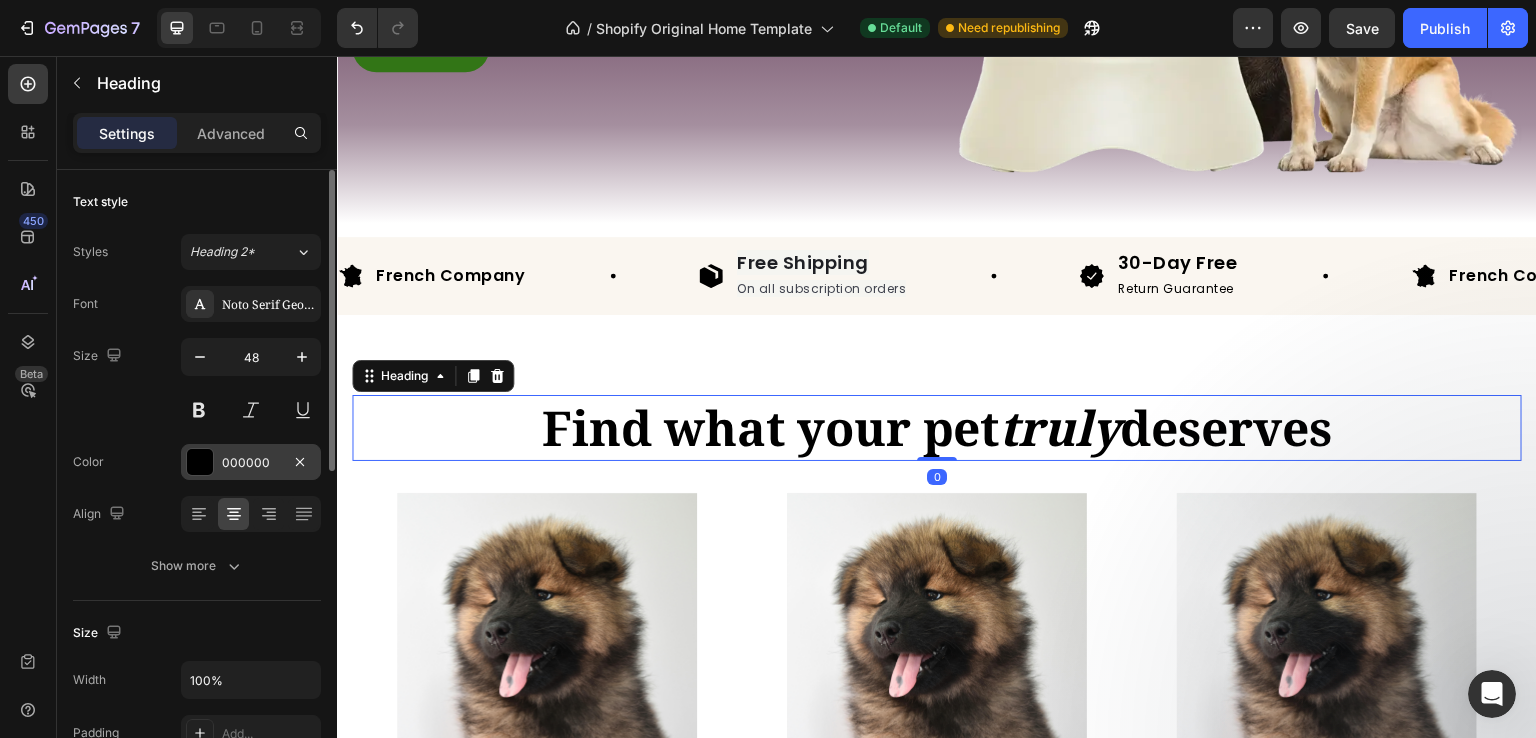 click on "000000" at bounding box center (251, 463) 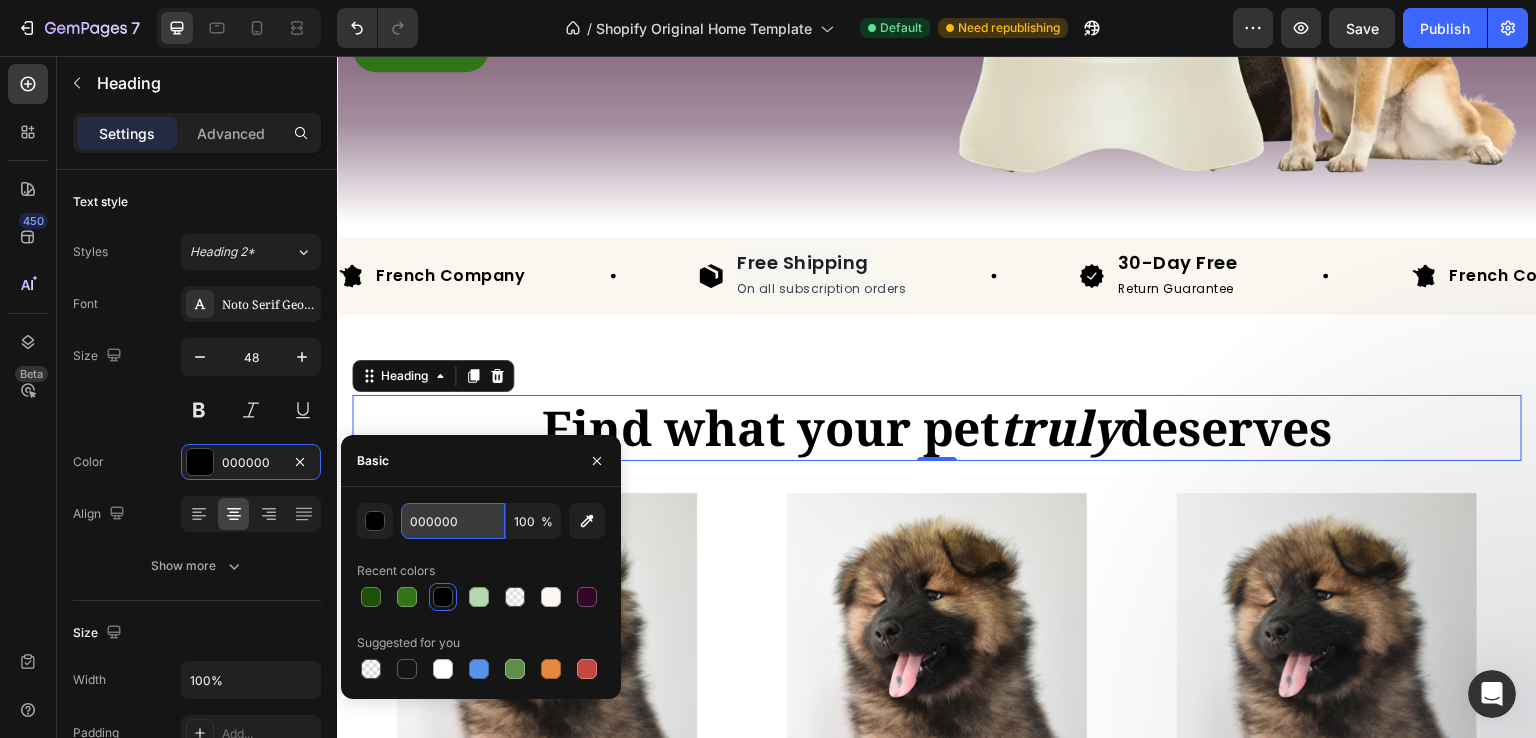 click on "000000" at bounding box center [453, 521] 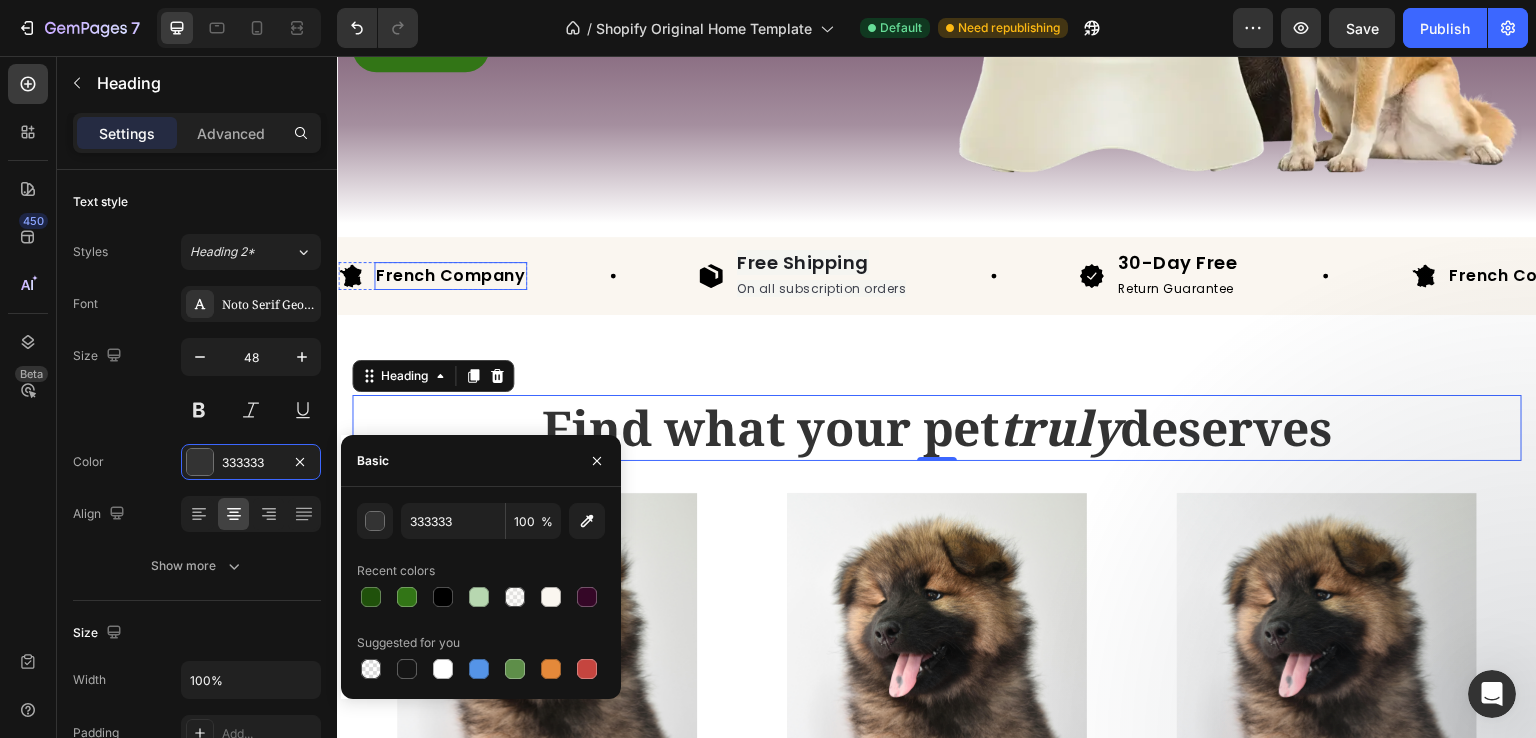 click on "French Company" at bounding box center (450, 275) 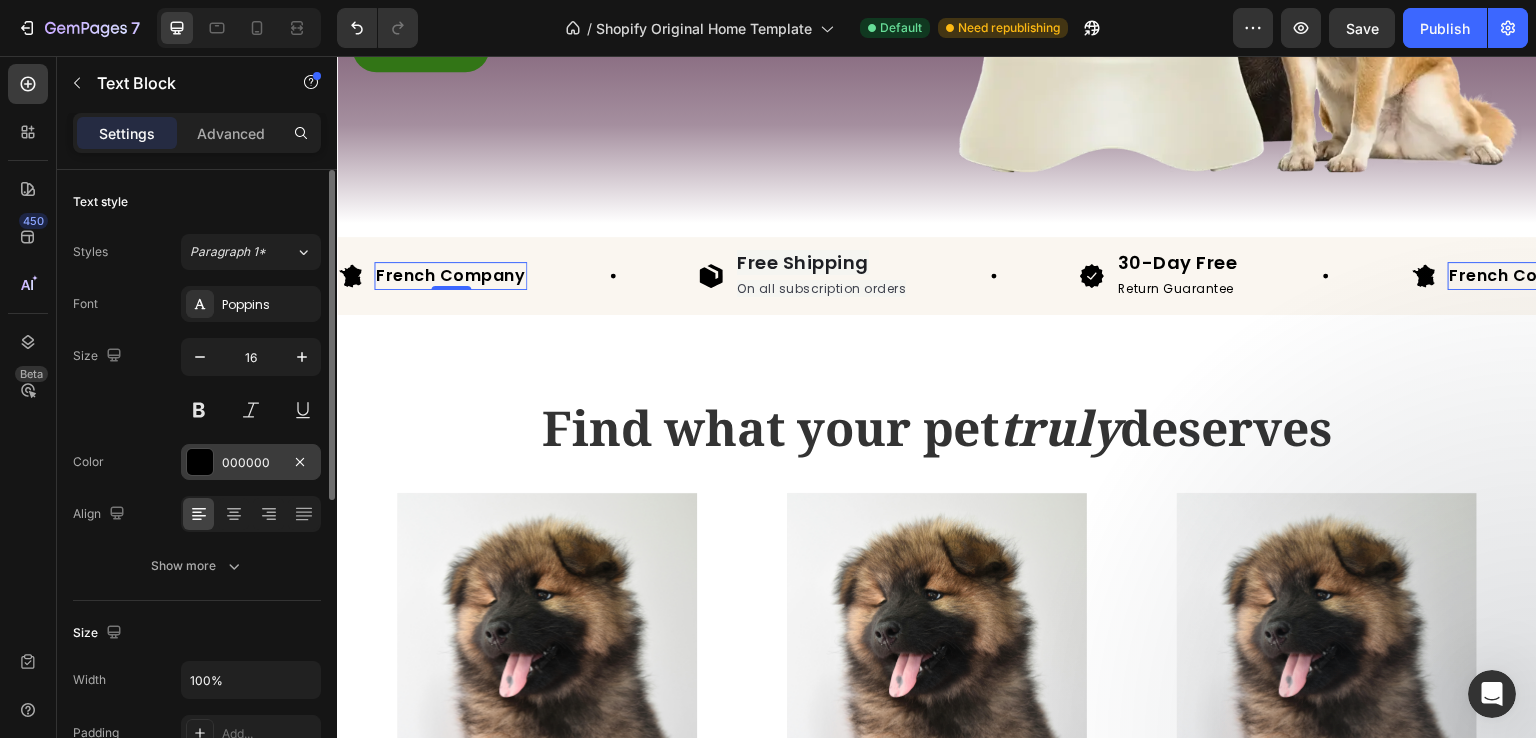 click on "000000" at bounding box center (251, 463) 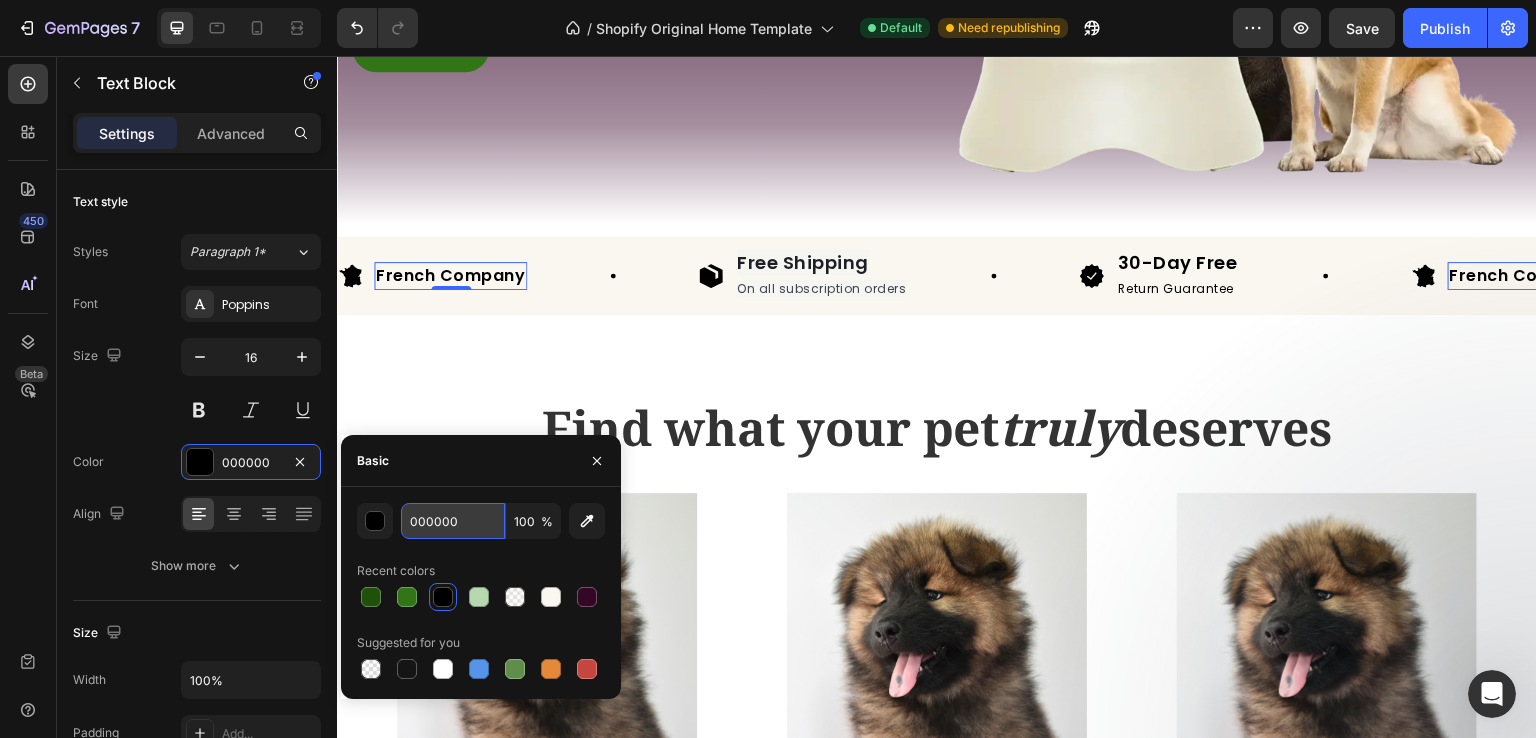 click on "000000" at bounding box center [453, 521] 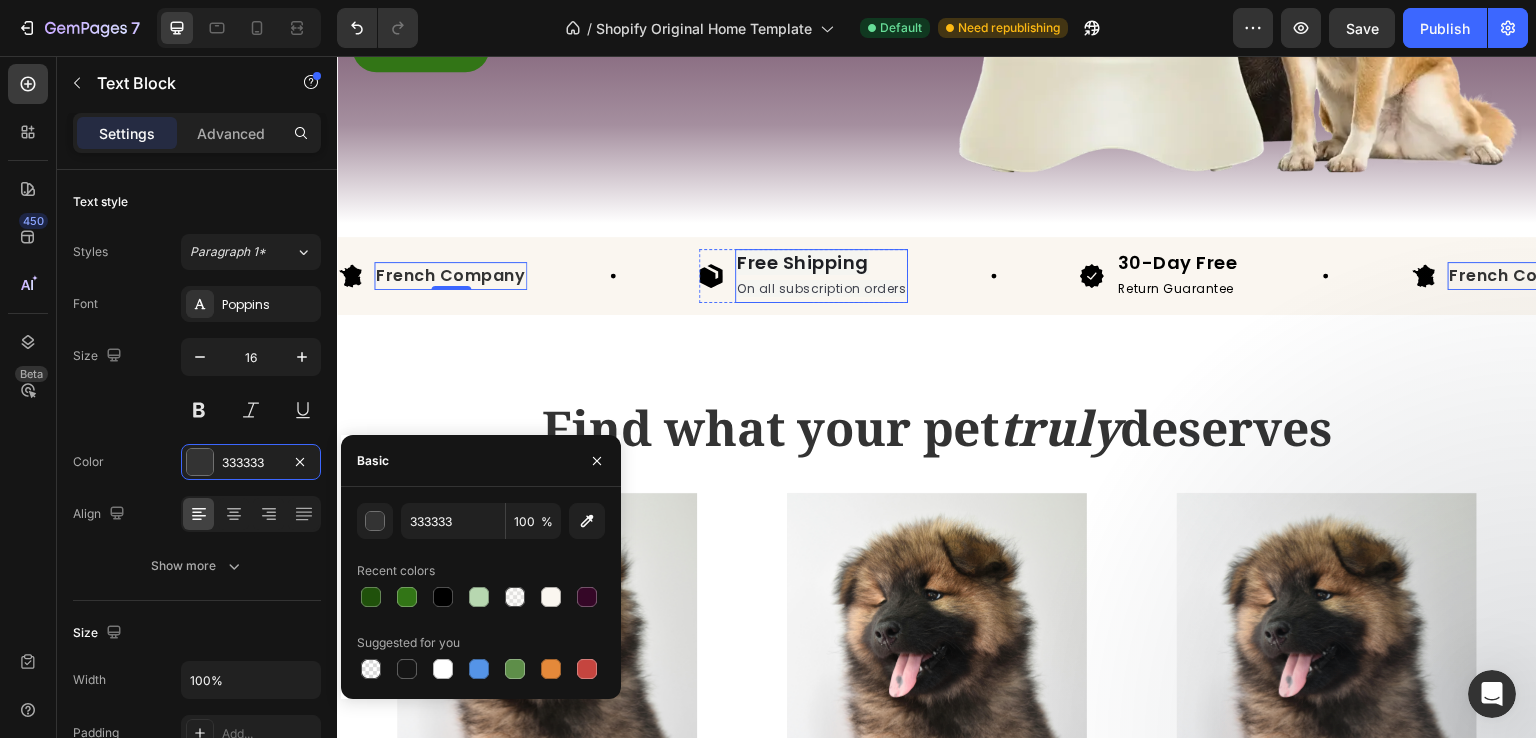 click on "Free Shipping" at bounding box center (803, 262) 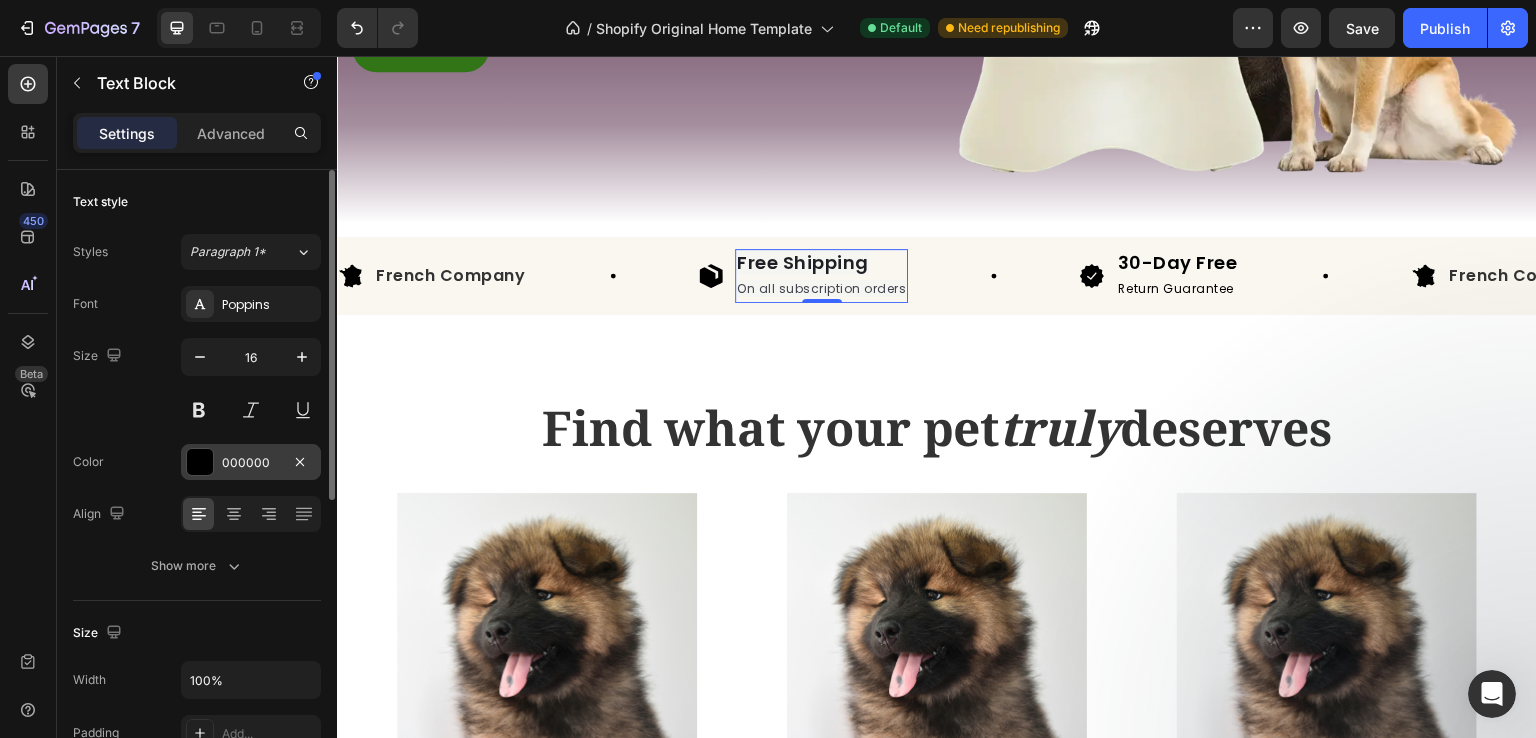 click on "000000" at bounding box center (251, 462) 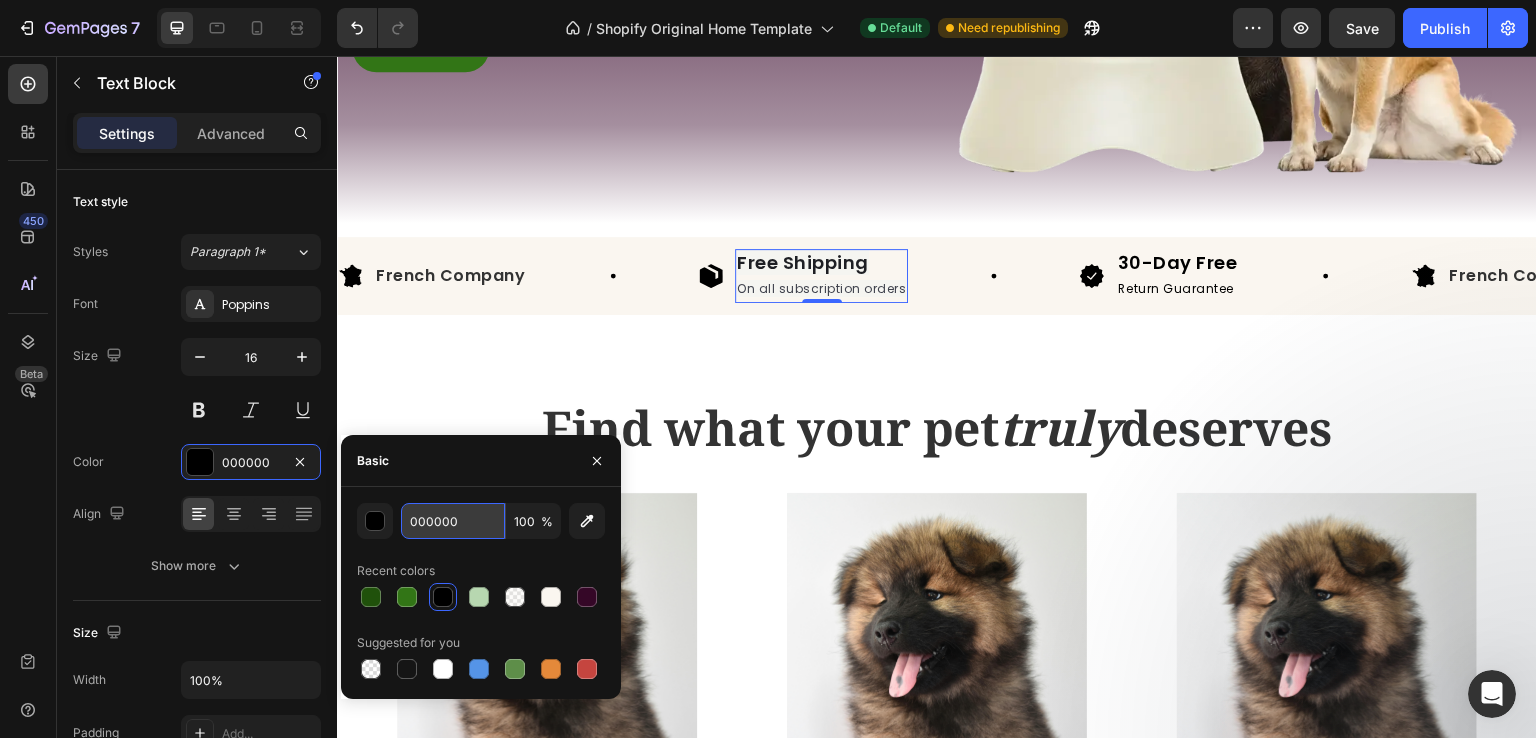 click on "000000" at bounding box center (453, 521) 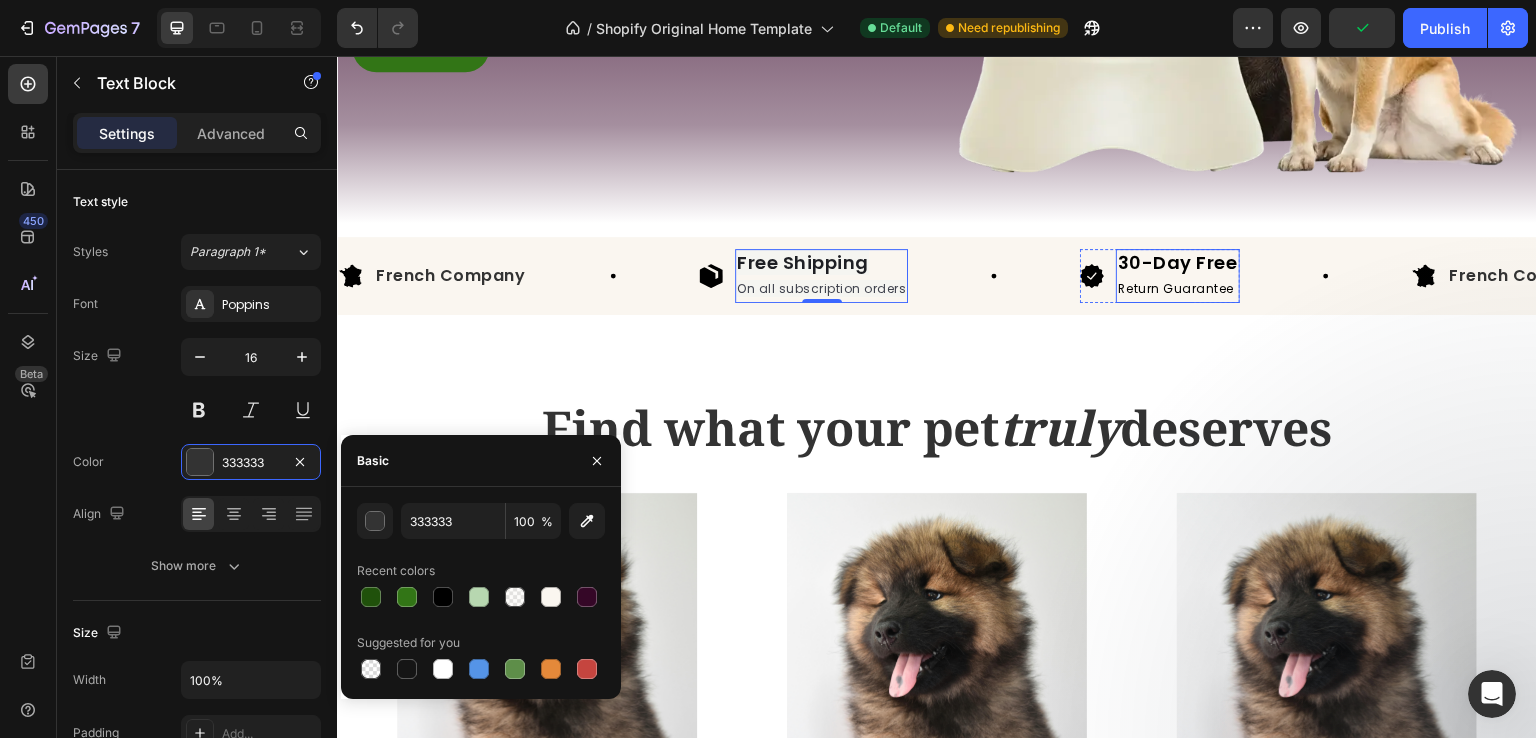 click on "Return Guarantee" at bounding box center [1178, 288] 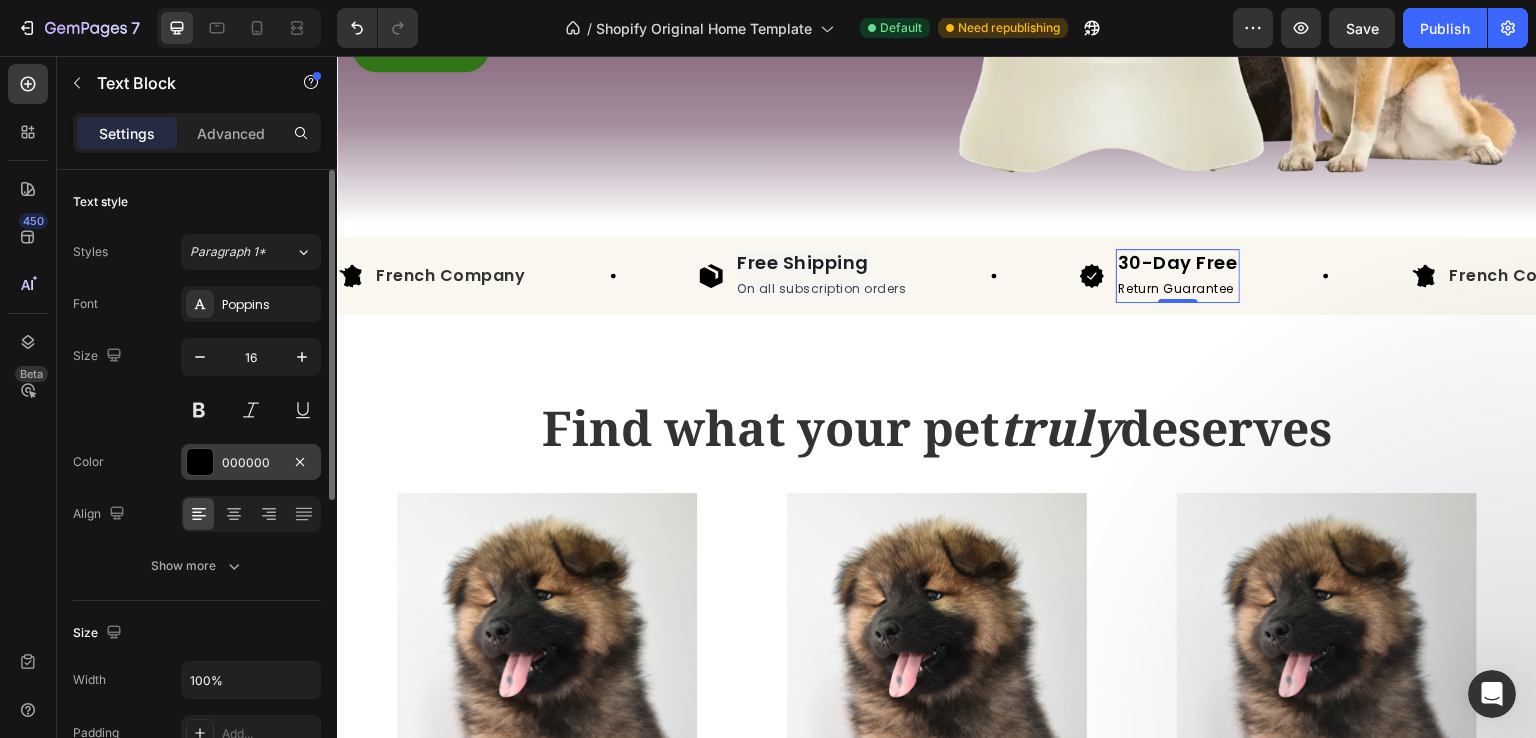 click on "000000" at bounding box center [251, 463] 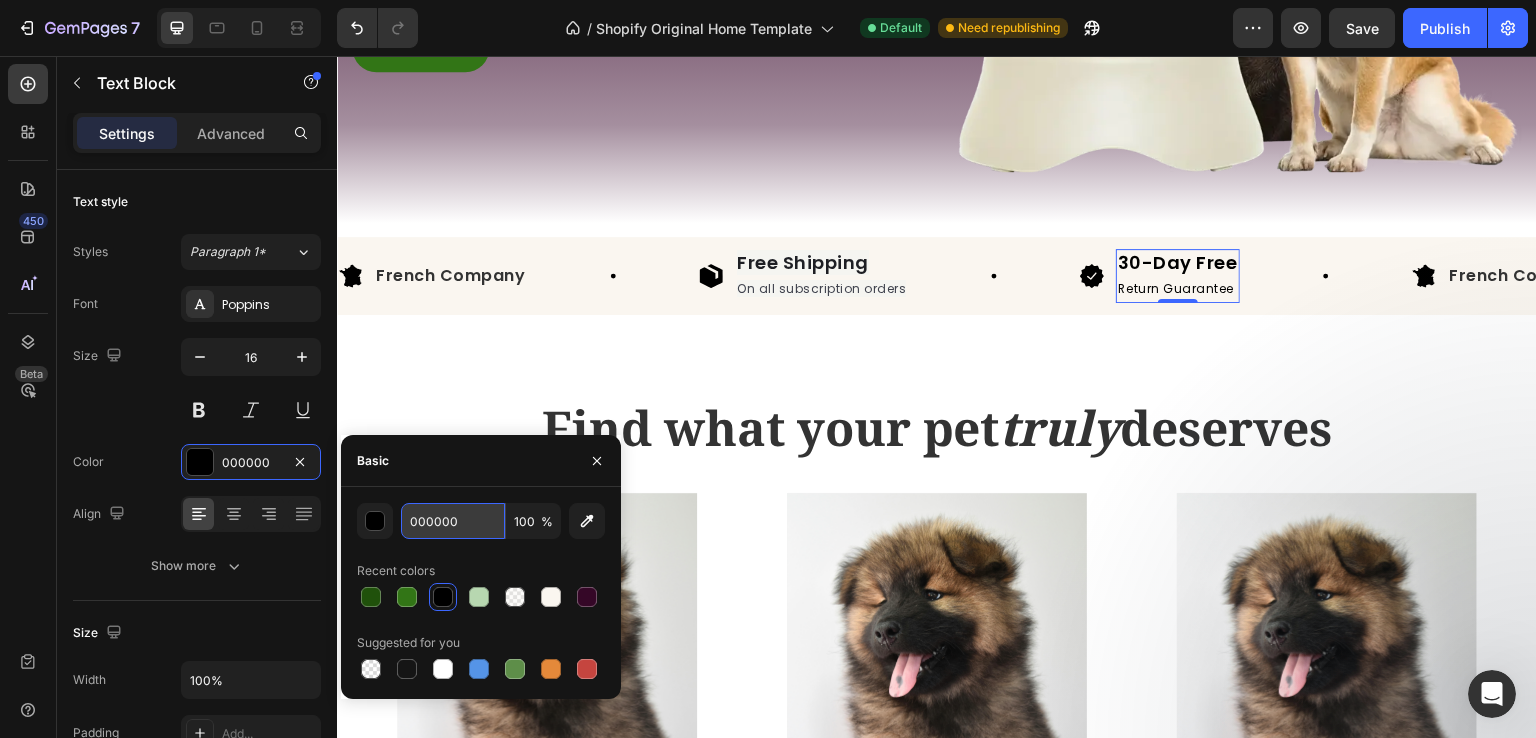 click on "000000" at bounding box center (453, 521) 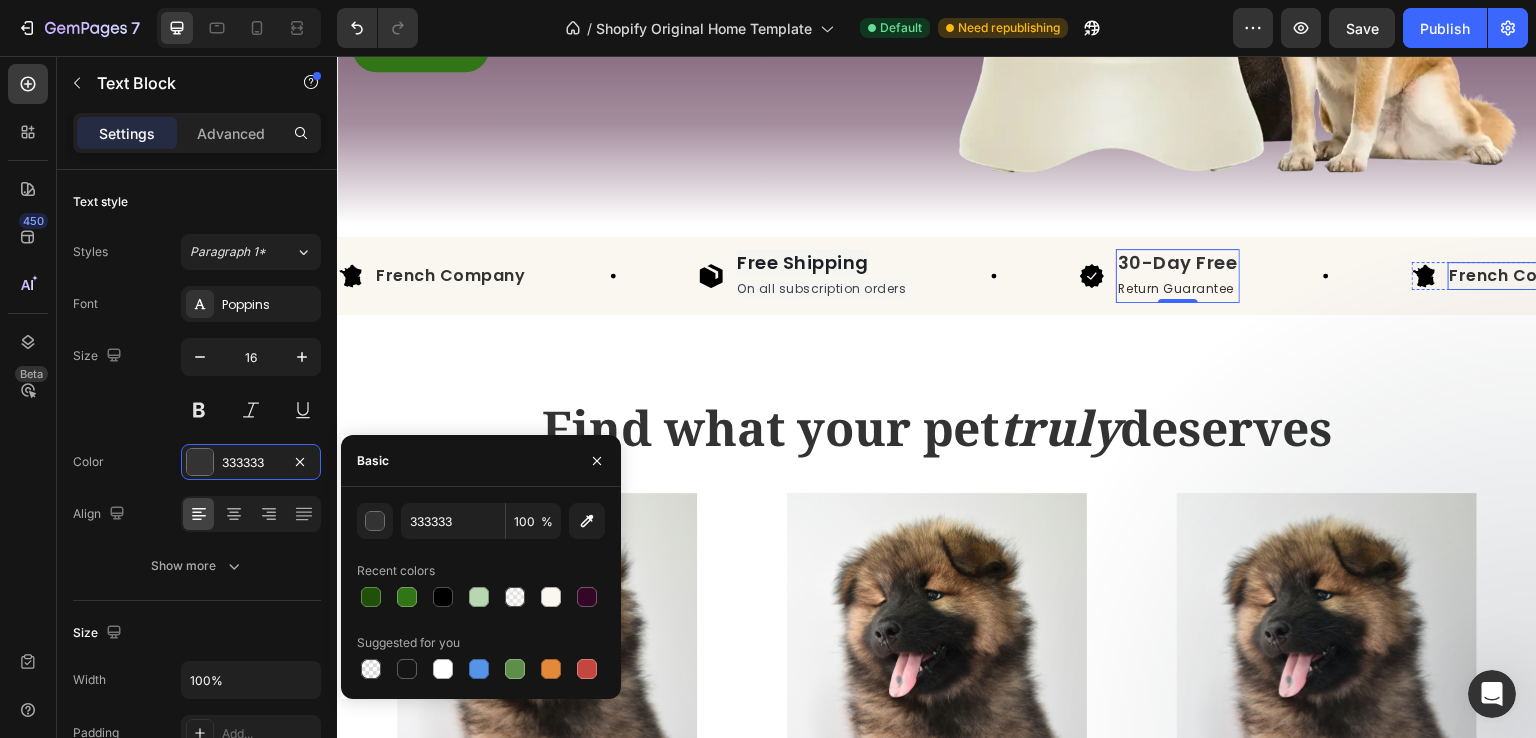 click on "French Company" at bounding box center (450, 275) 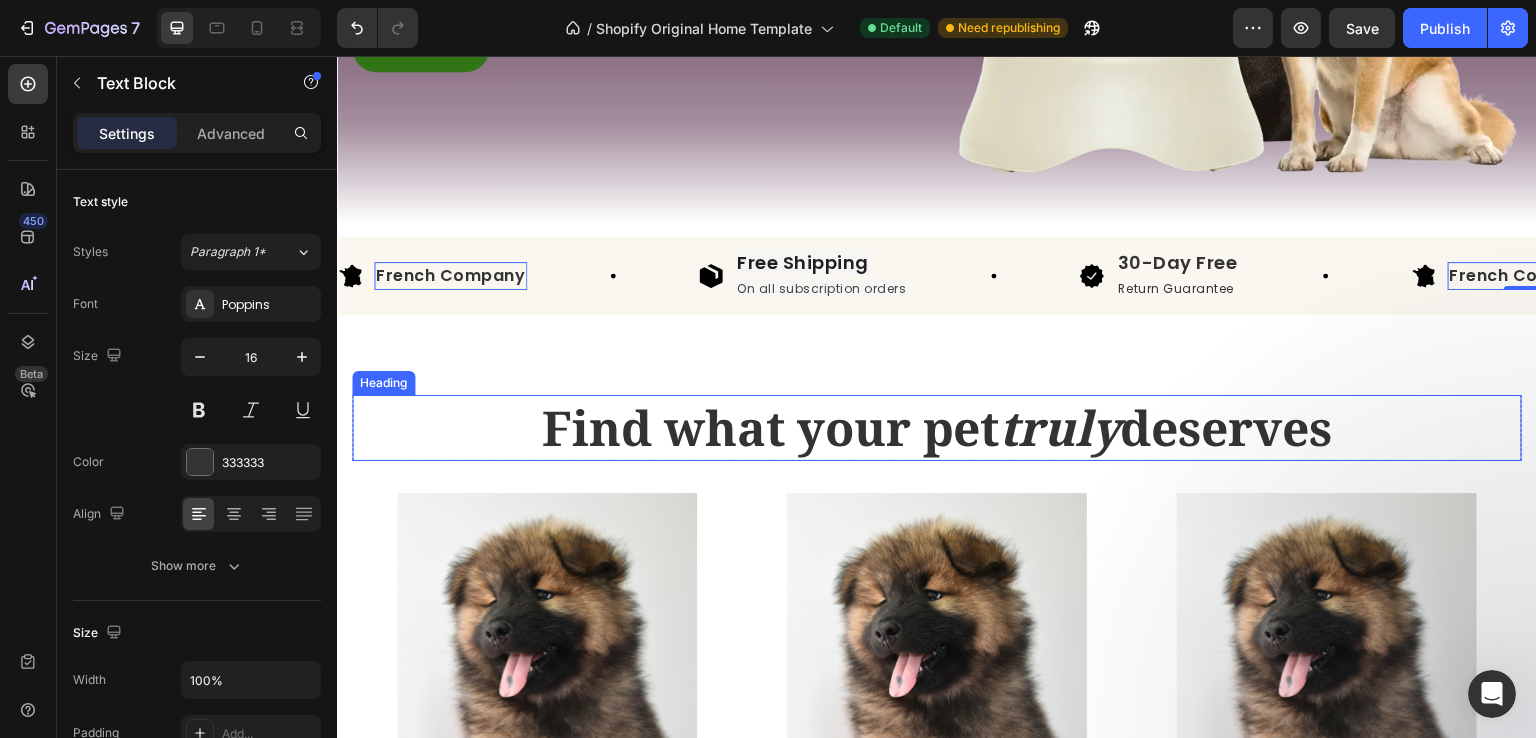 click on "Find what your pet" at bounding box center [771, 427] 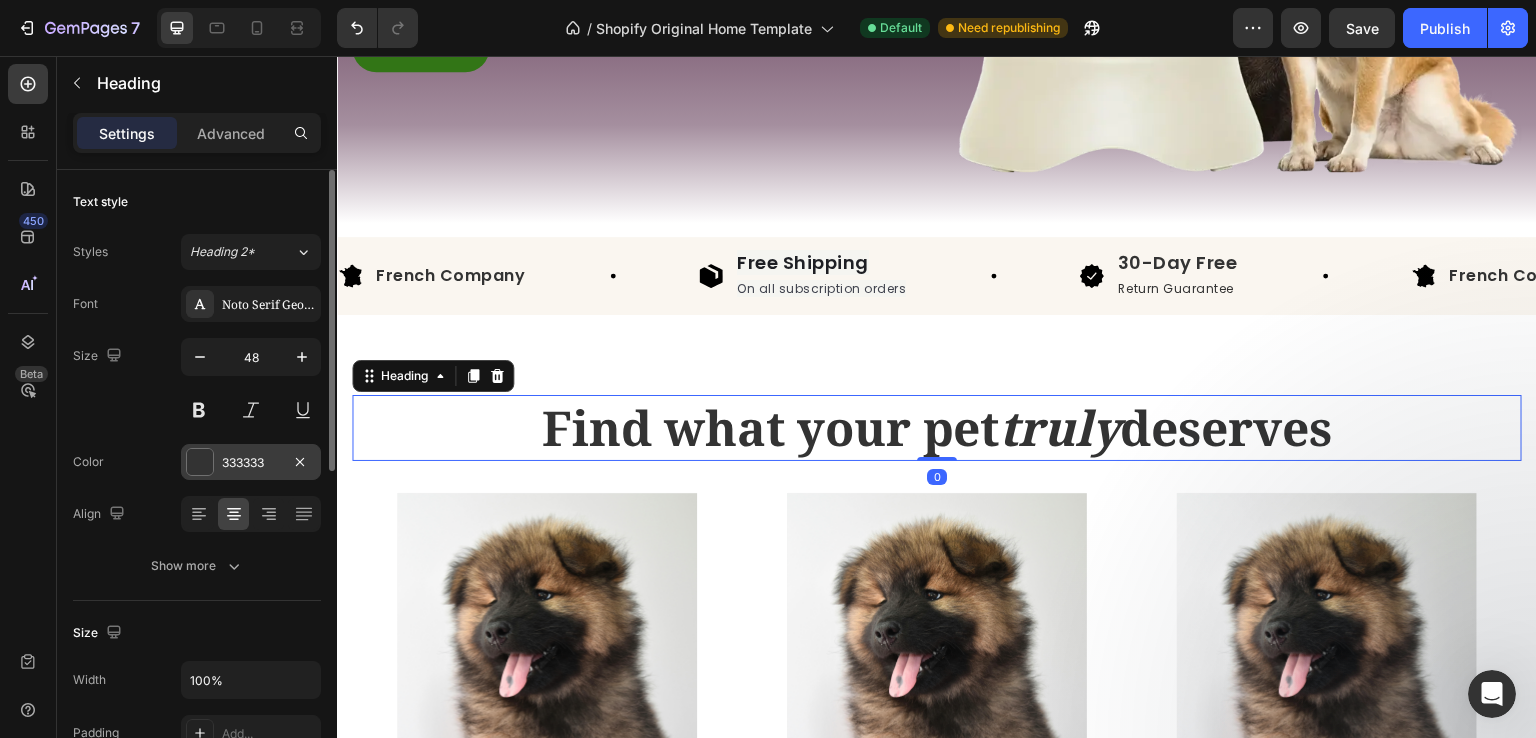 click on "333333" at bounding box center [251, 463] 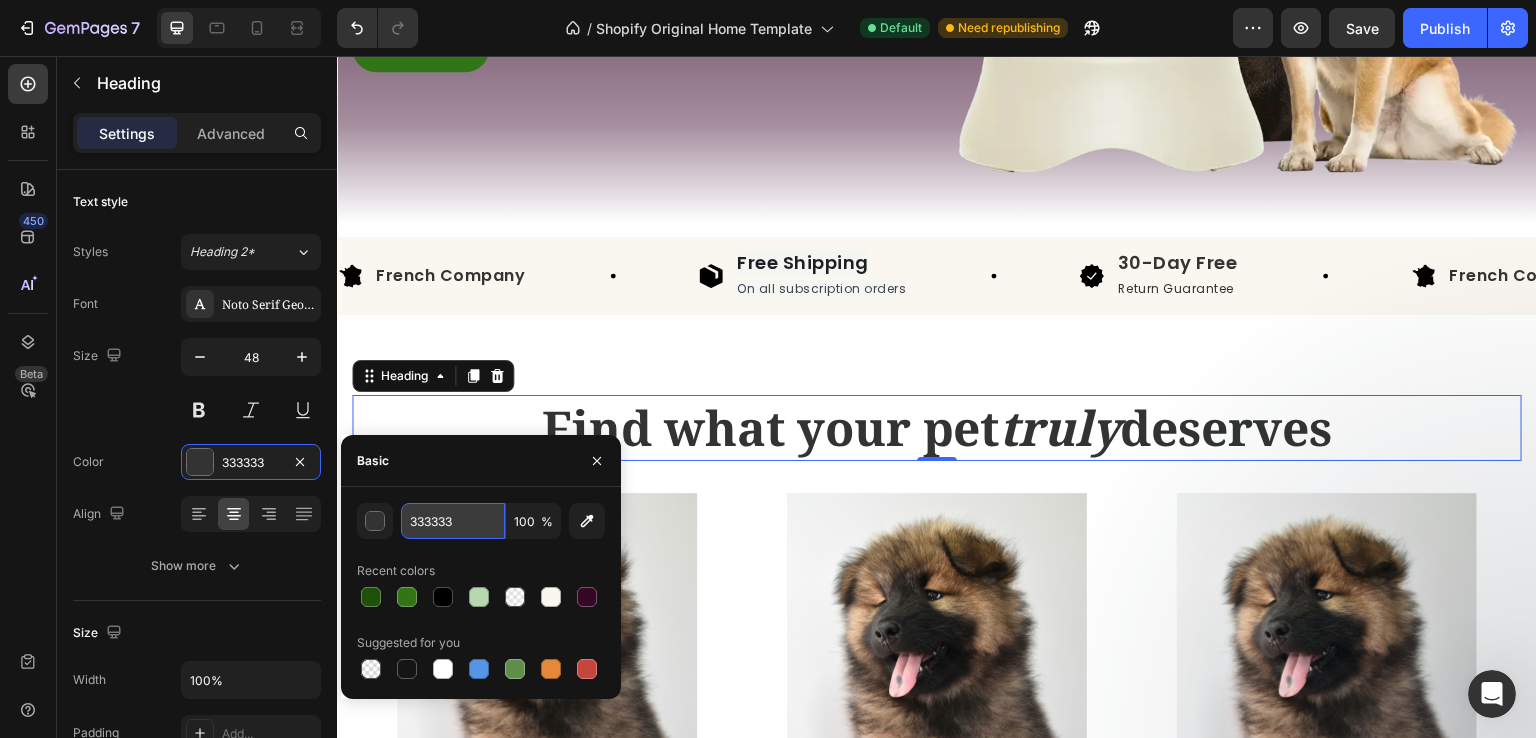 click on "333333" at bounding box center [453, 521] 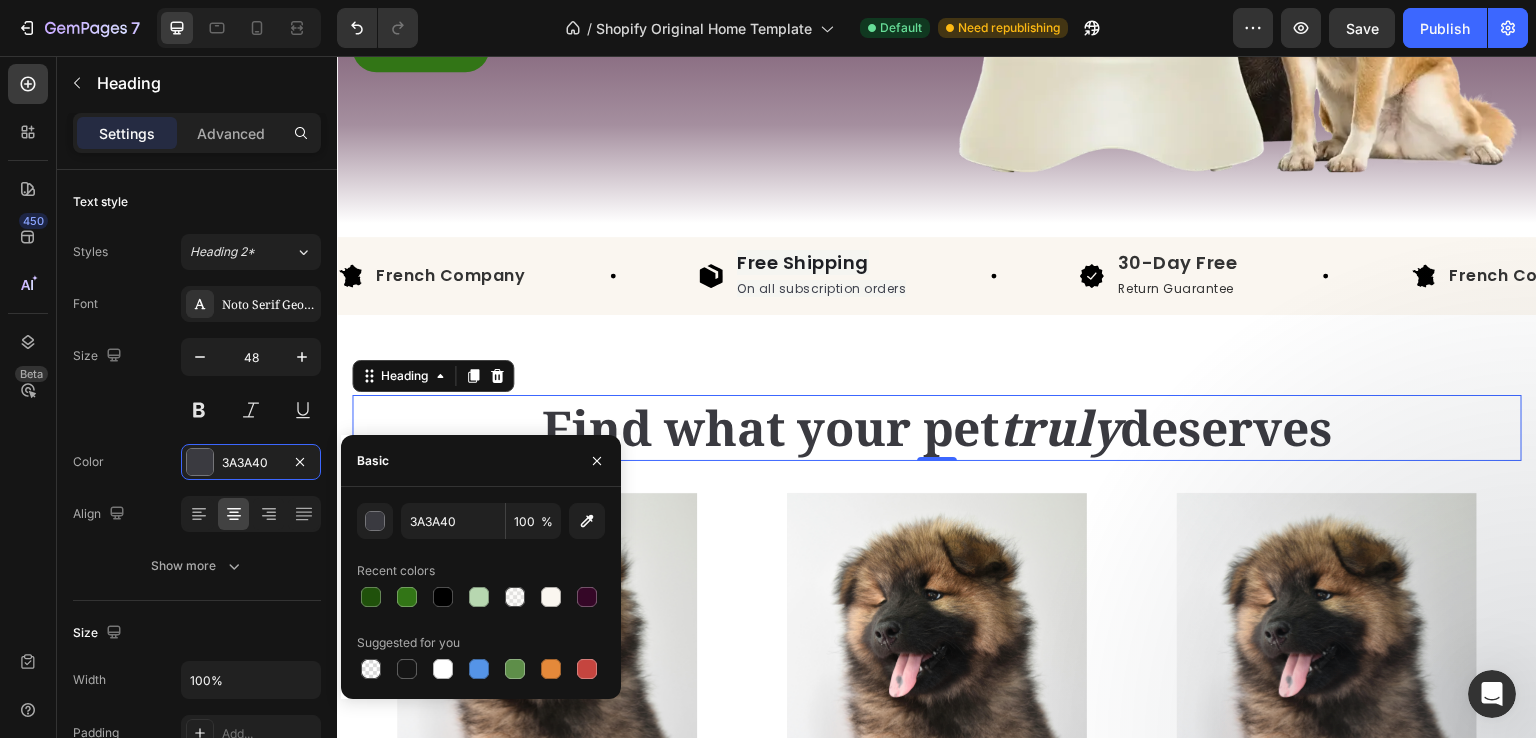 click on "Basic" at bounding box center [481, 461] 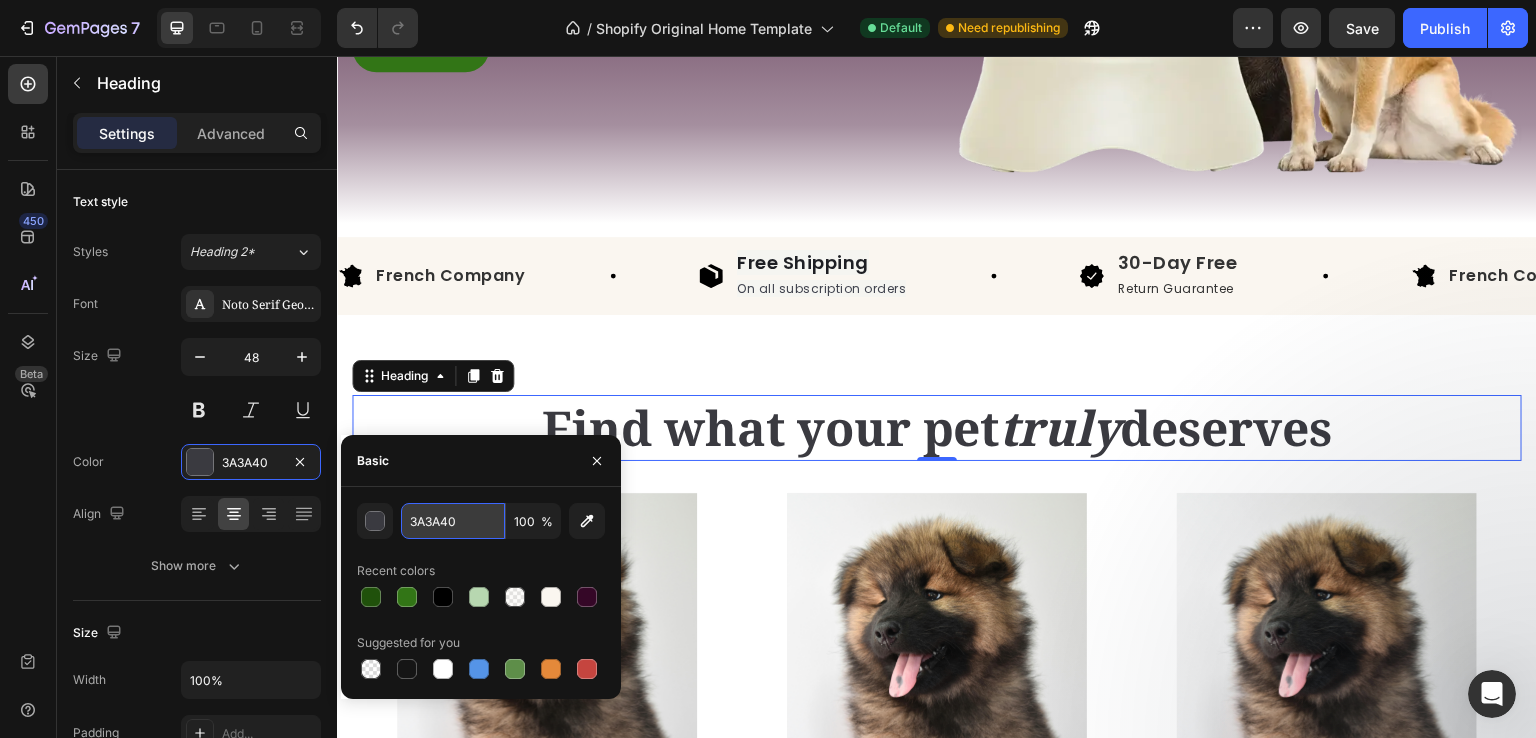 click on "3A3A40" at bounding box center [453, 521] 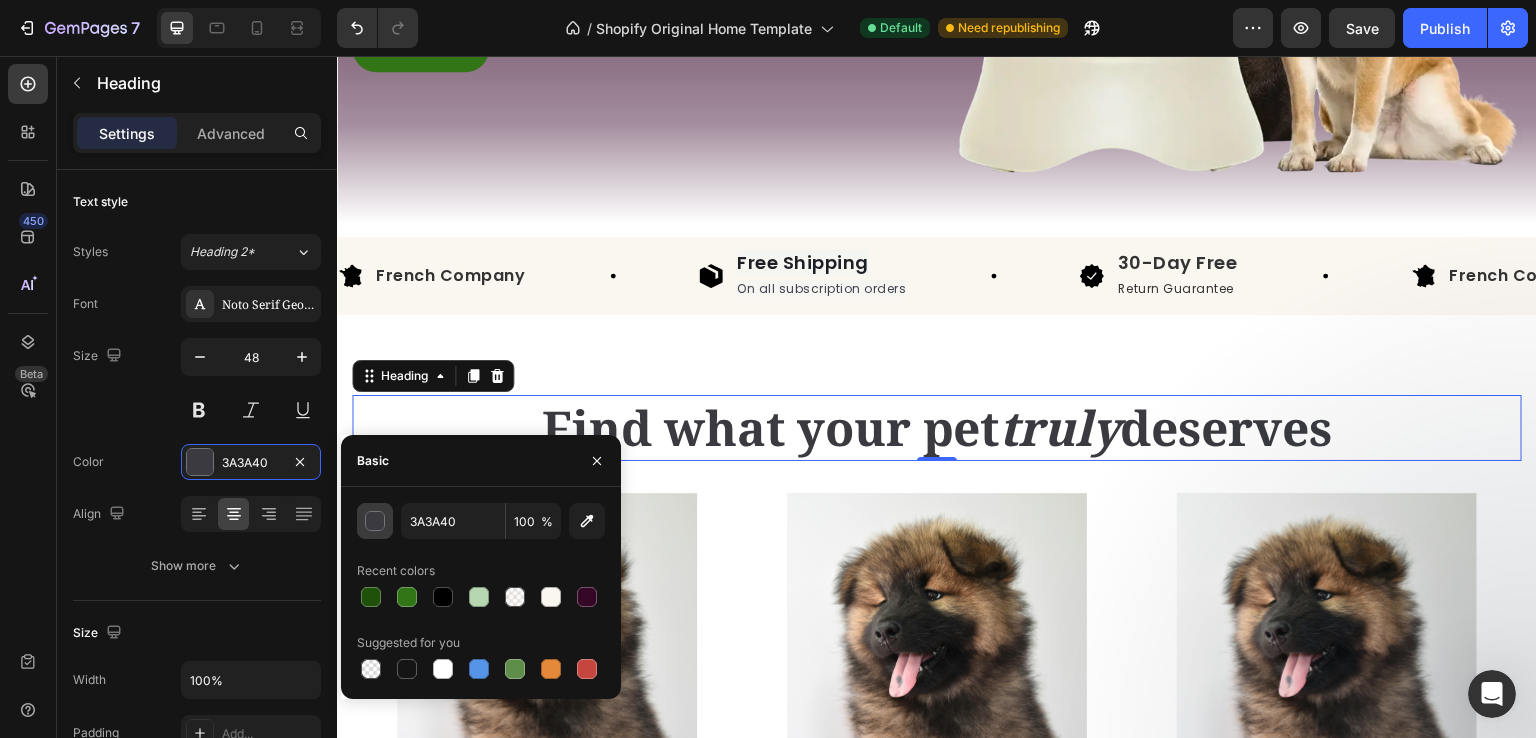 click at bounding box center (375, 521) 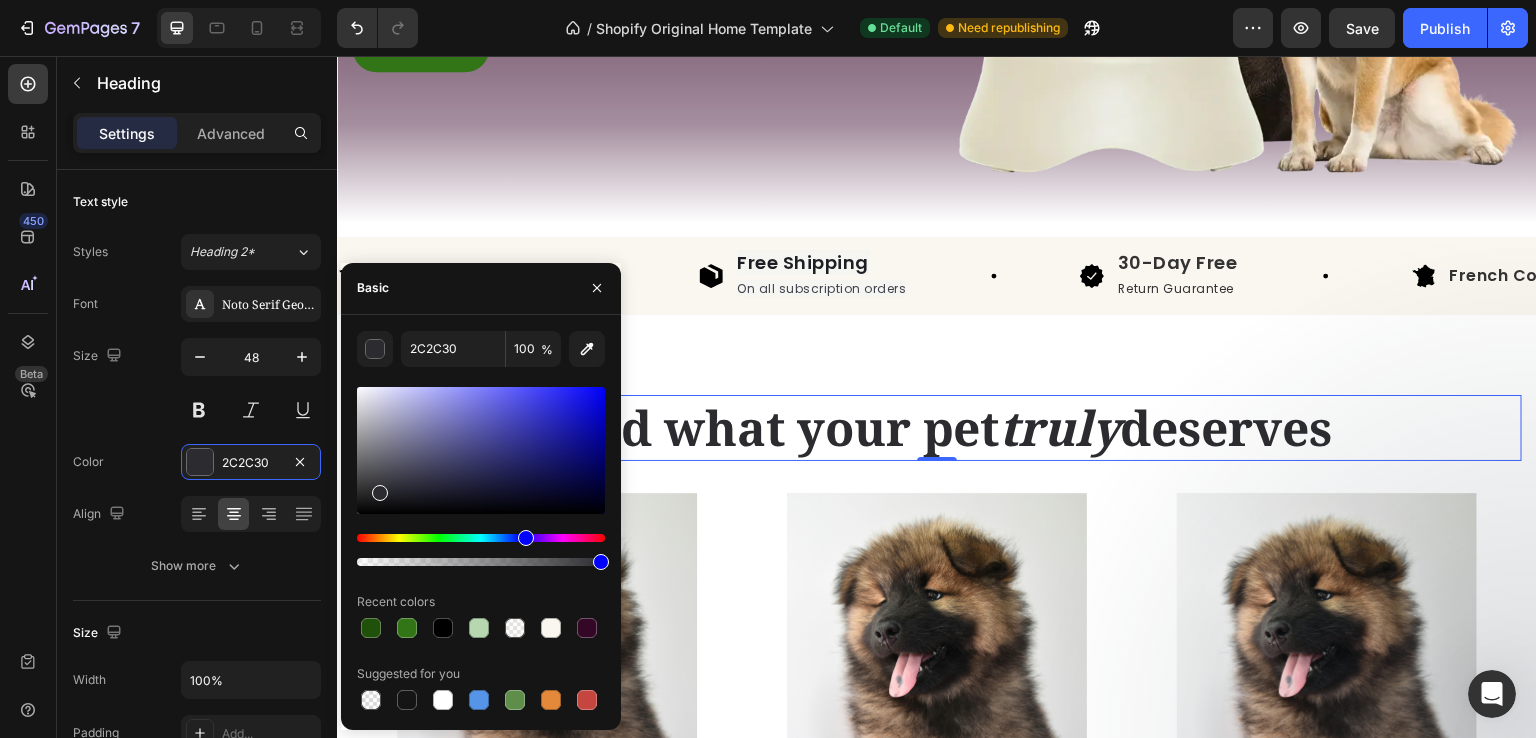 type on "28282B" 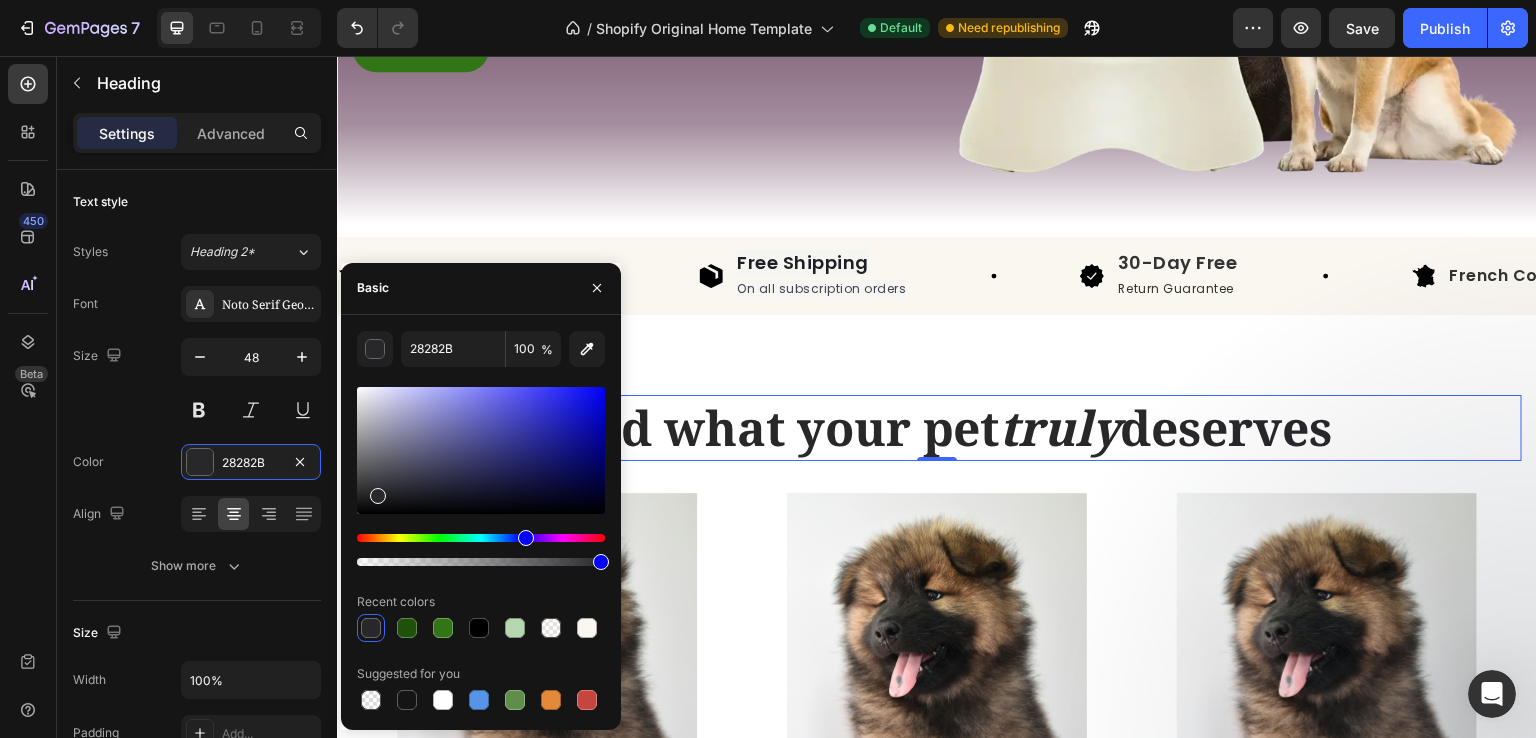 click at bounding box center [378, 496] 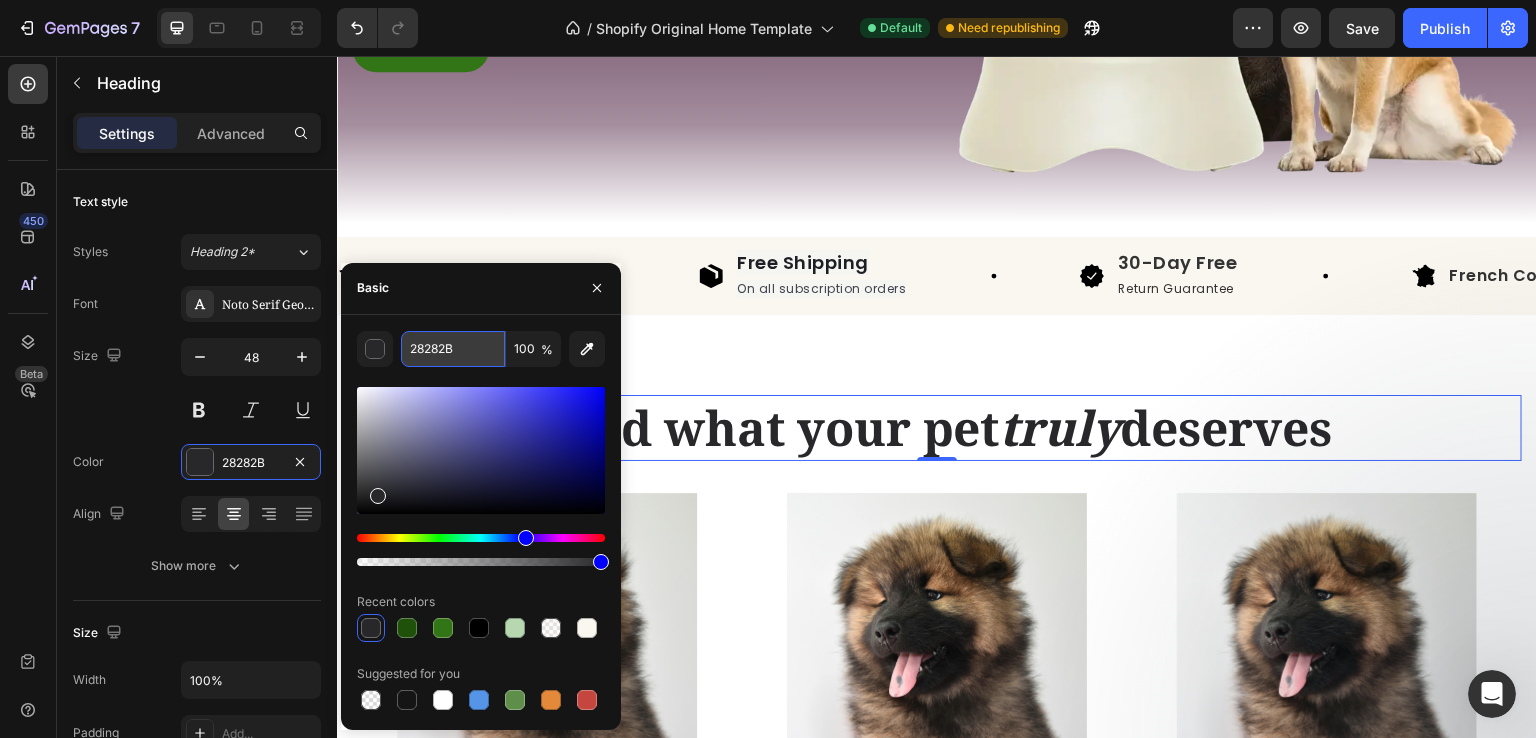 click on "28282B" at bounding box center [453, 349] 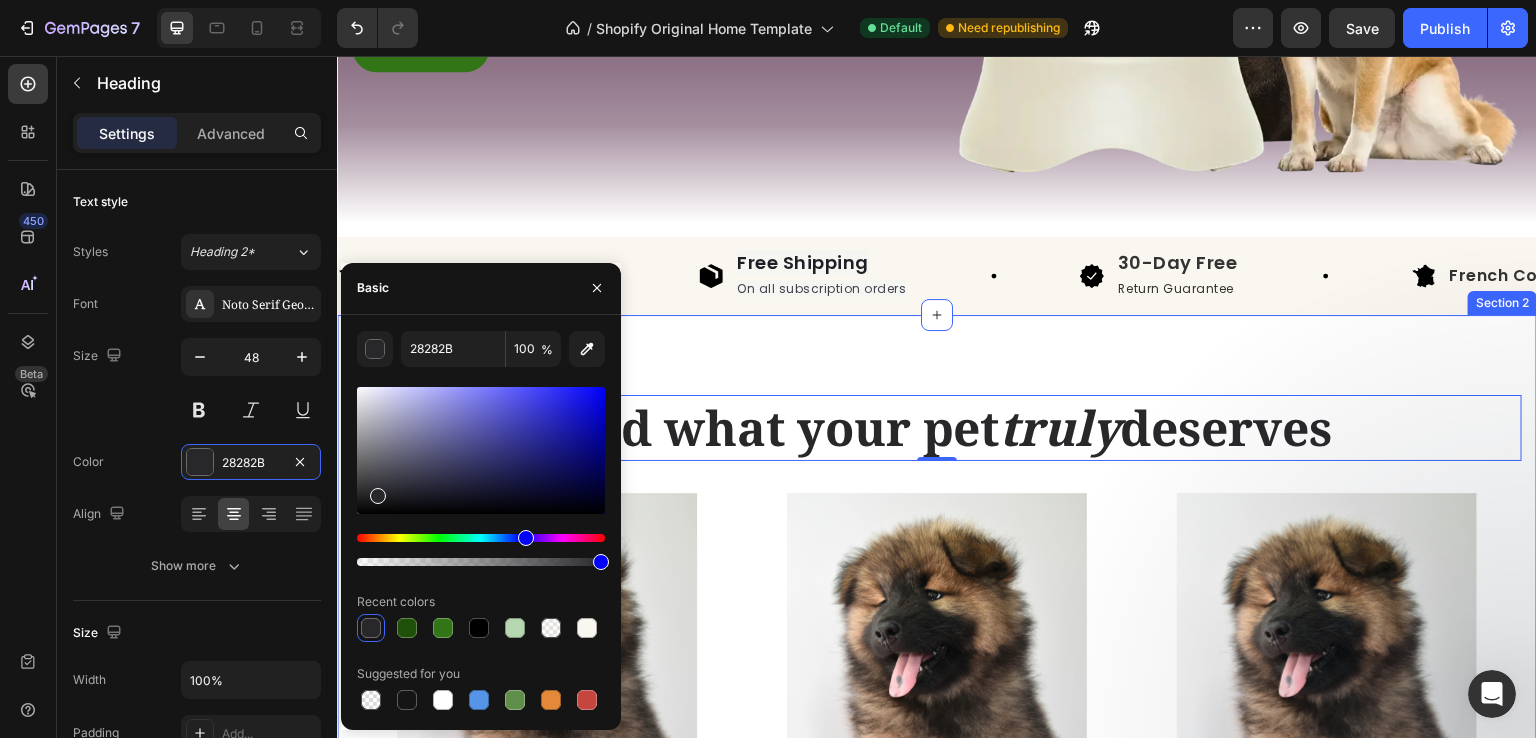 click on "Find what your pet  truly  deserves Heading   0 Row
Shop now Button Row Hero Banner
Shop now Button Row Hero Banner
Shop now Button Row Hero Banner Row Section 2" at bounding box center [937, 569] 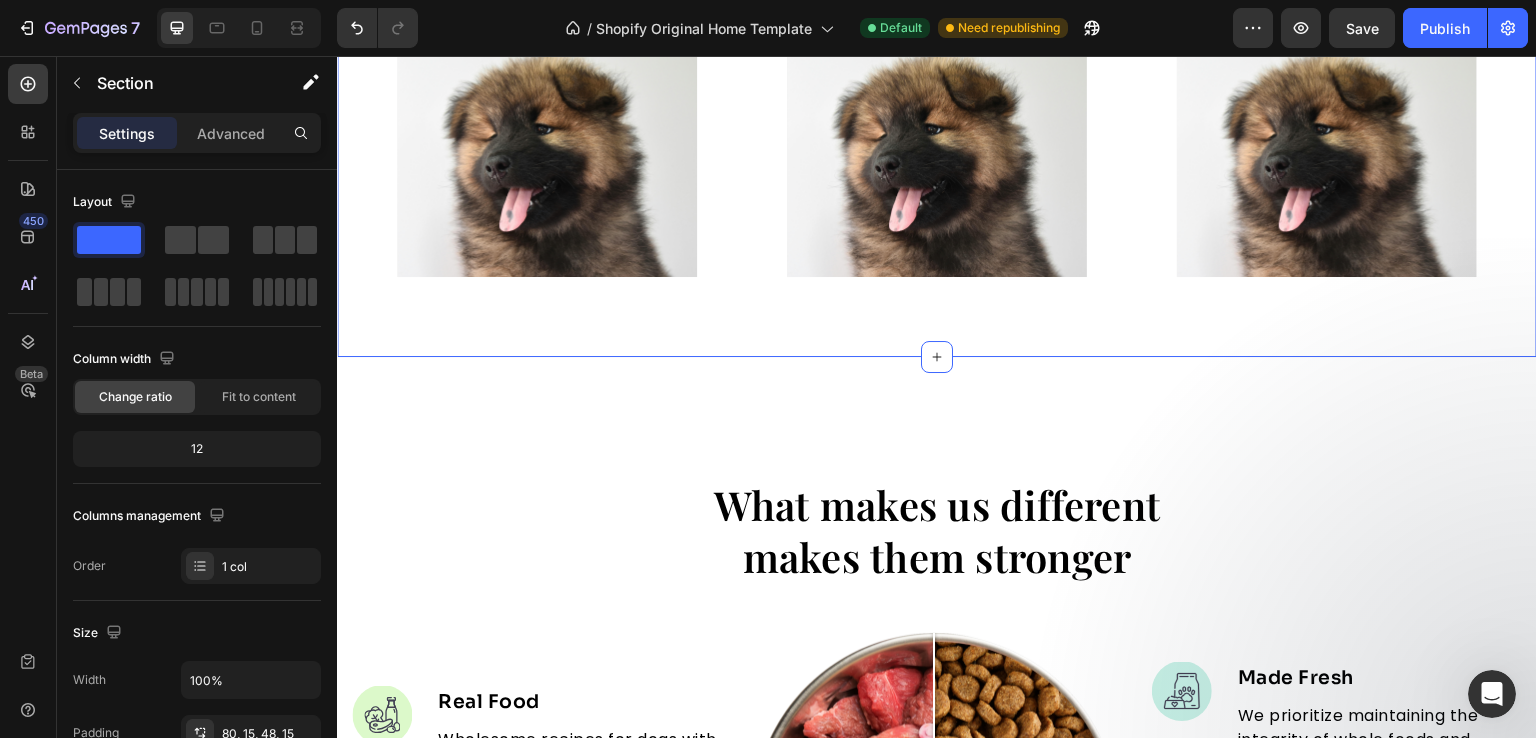 scroll, scrollTop: 1228, scrollLeft: 0, axis: vertical 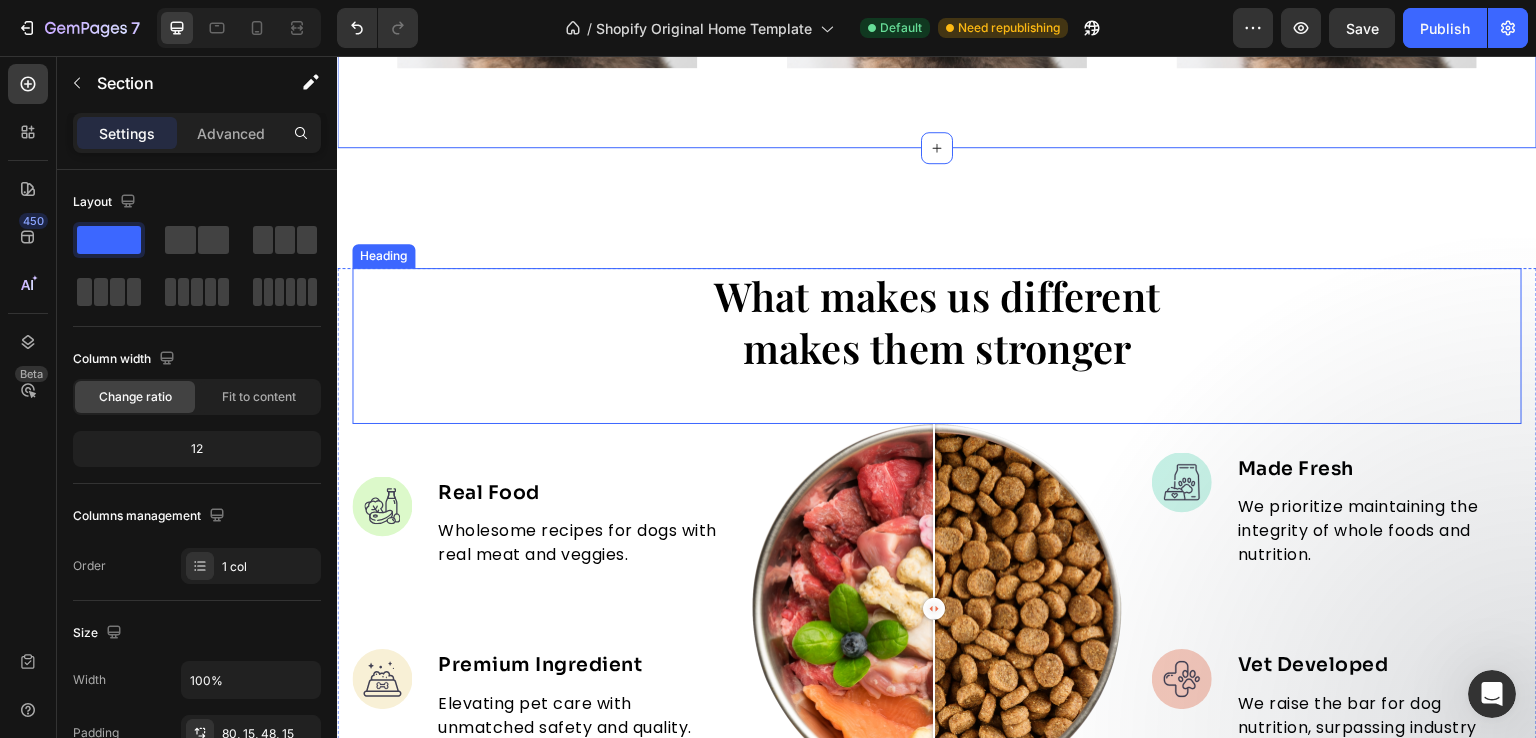 click on "What makes us different makes them stronger" at bounding box center [937, 322] 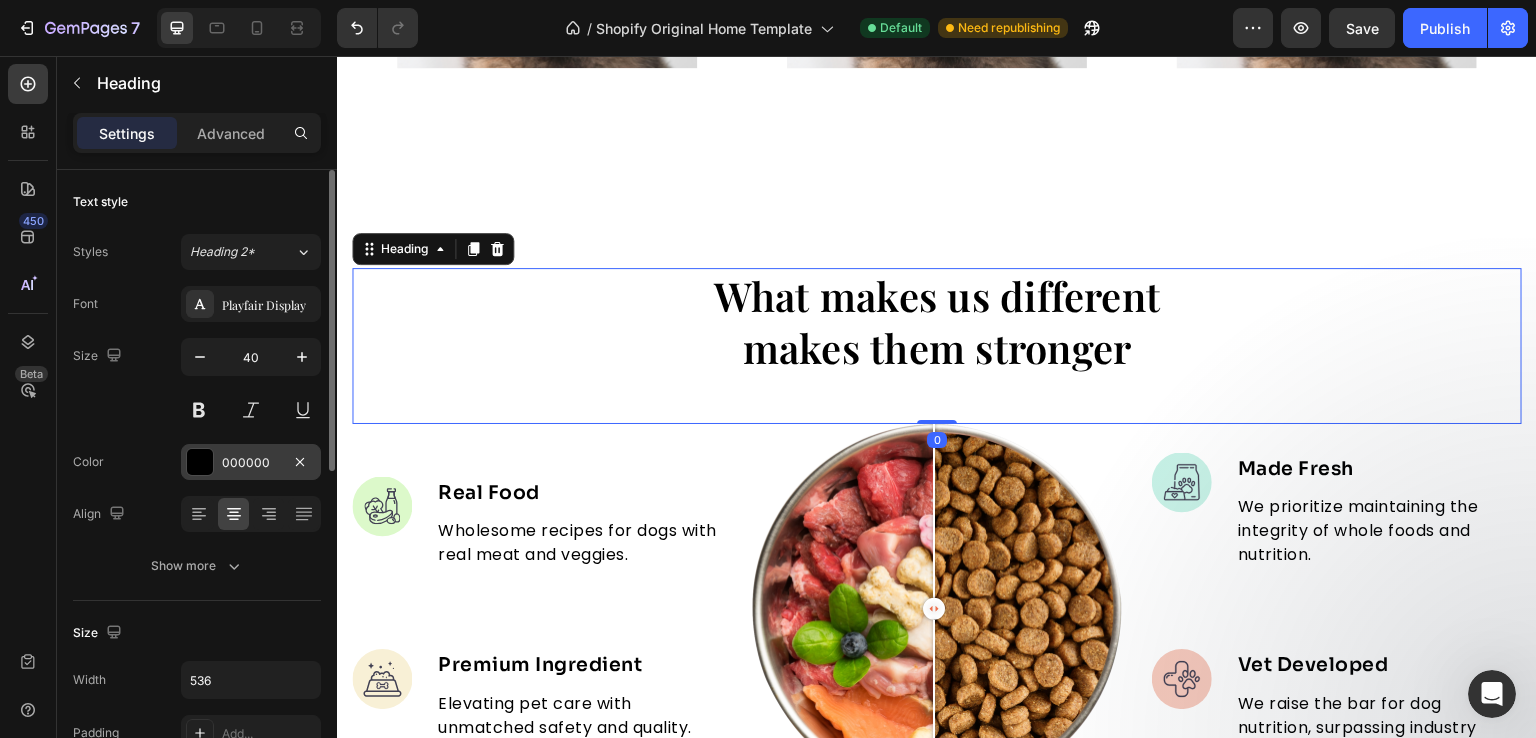 click on "000000" at bounding box center [251, 463] 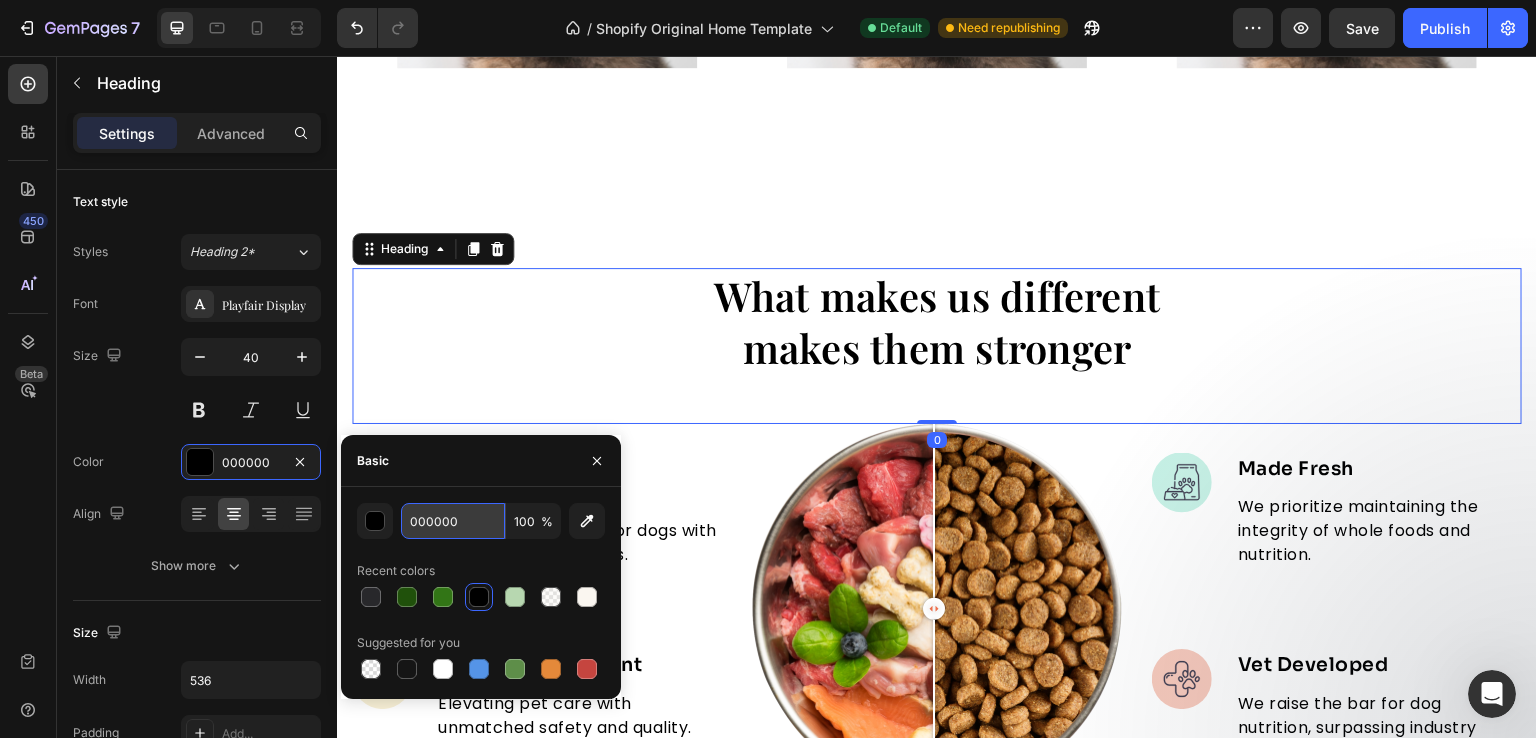 click on "000000" at bounding box center (453, 521) 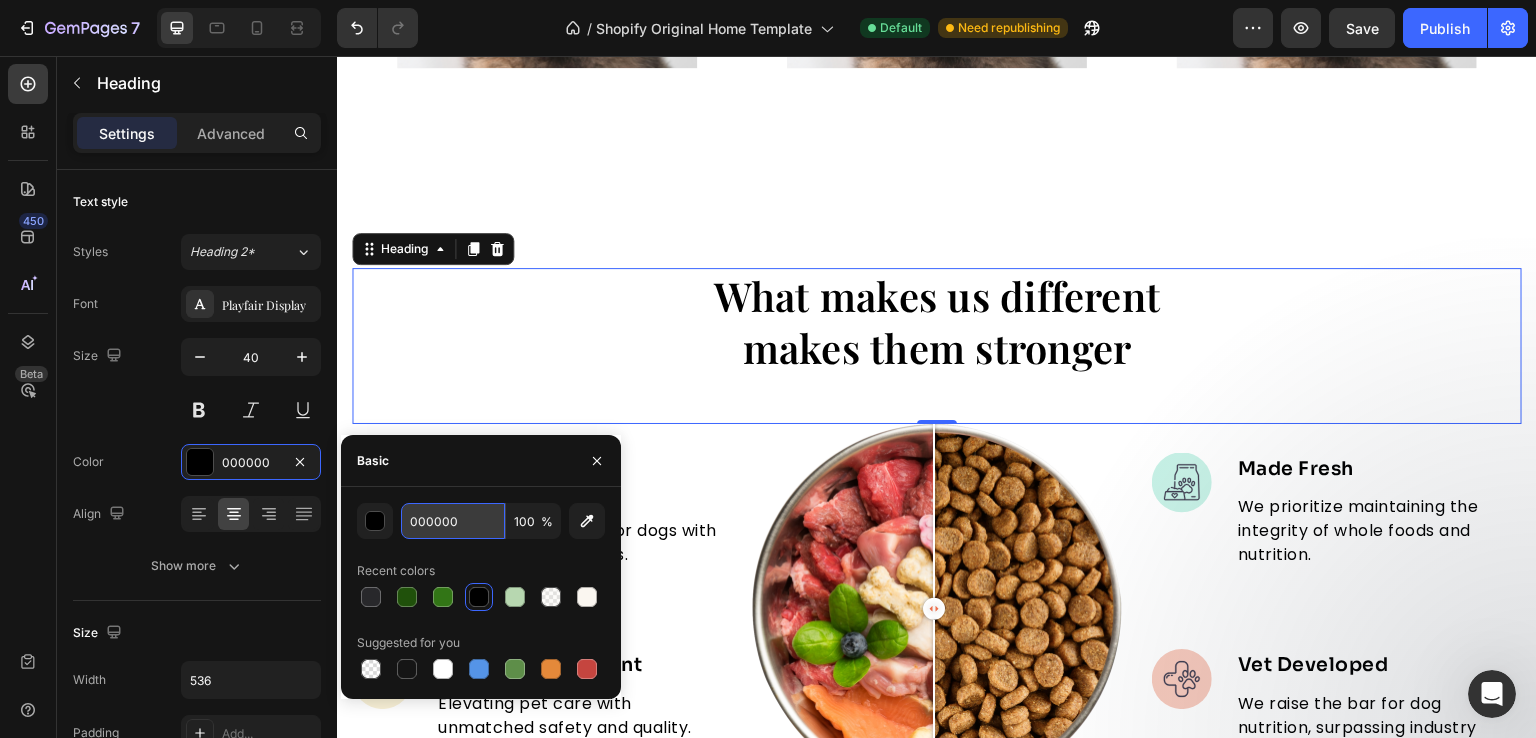 paste on "28282B" 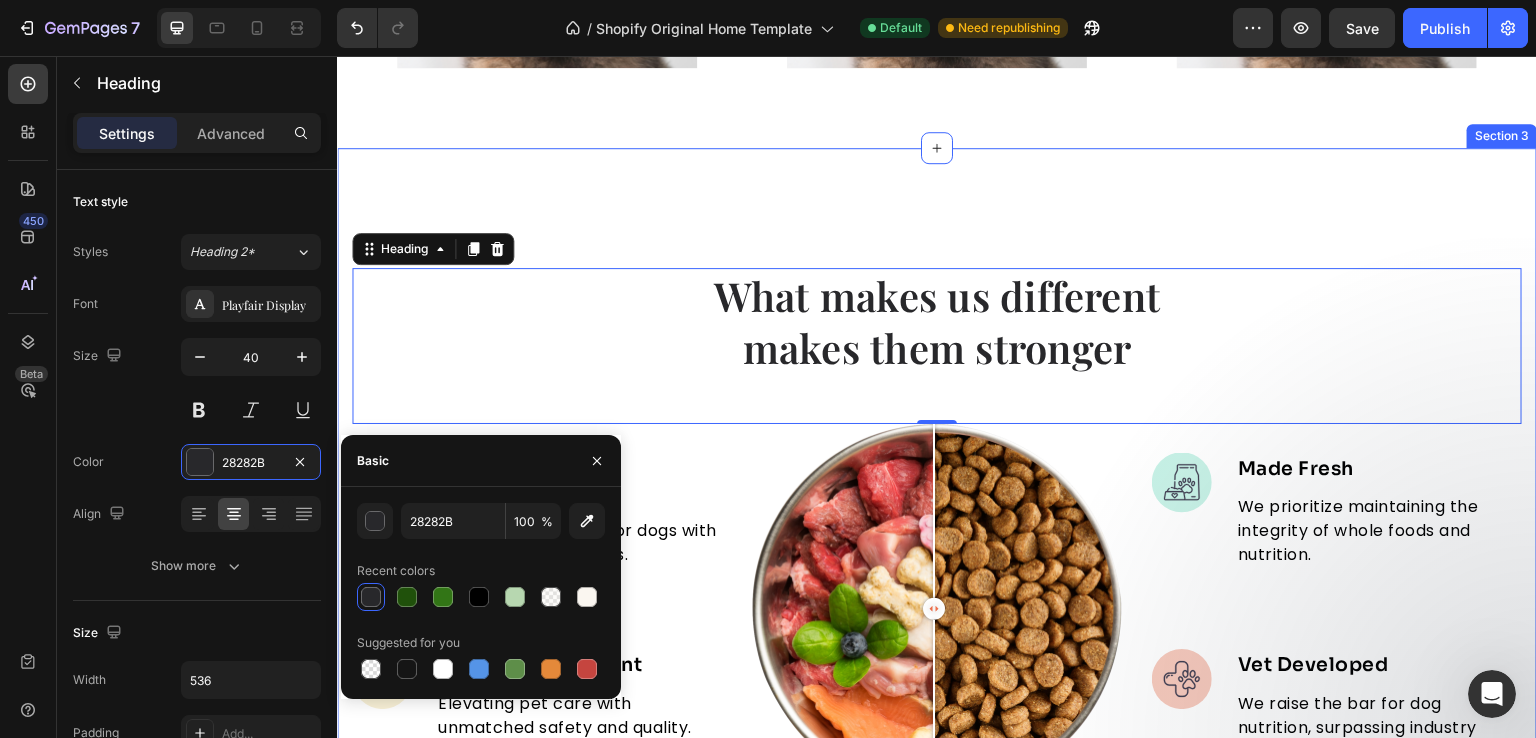 click on "What makes us different makes them stronger Heading   0 Image Real Food Text block Wholesome recipes for dogs with real meat and veggies. Text block Image Premium Ingredient Text block Elevating pet care with unmatched safety and quality. Text block Advanced list Image Comparison Image Made Fresh Text block We prioritize maintaining the integrity of whole foods and nutrition. Text block Image Vet Developed Text block We raise the bar for dog nutrition, surpassing industry expectations. Text block Advanced list Row Row Image Real Food Text block Wholesome recipes for dogs with real meat and veggies. Text block Image Premium Ingredient Text block Elevating pet care with unmatched safety and quality. Text block Advanced list Image Made Fresh Text block We prioritize maintaining the integrity of whole foods and nutrition. Text block Image Vet Developed Text block We raise the bar for dog nutrition, surpassing industry expectations. Text block Advanced list Row
Drop element here Row" at bounding box center [937, 607] 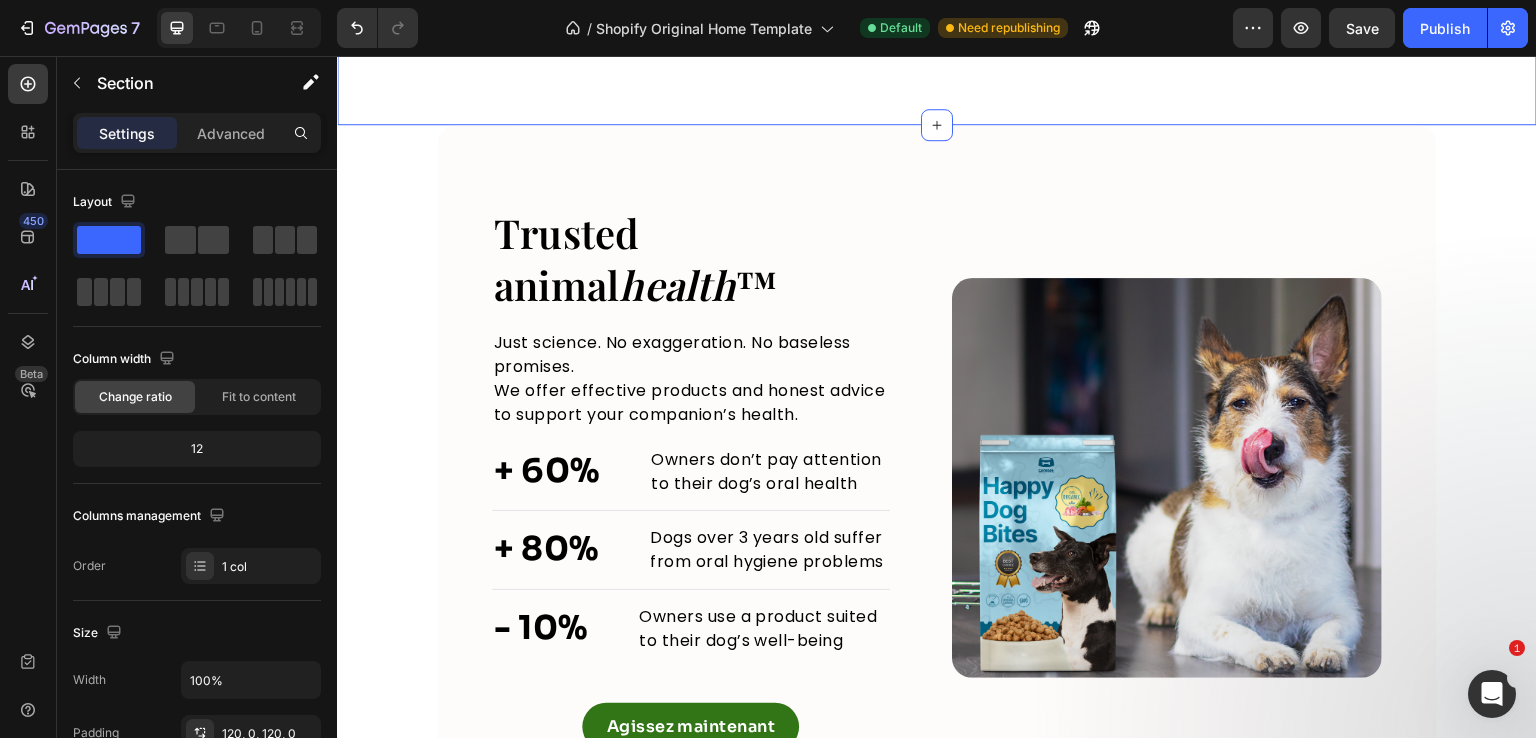 scroll, scrollTop: 2232, scrollLeft: 0, axis: vertical 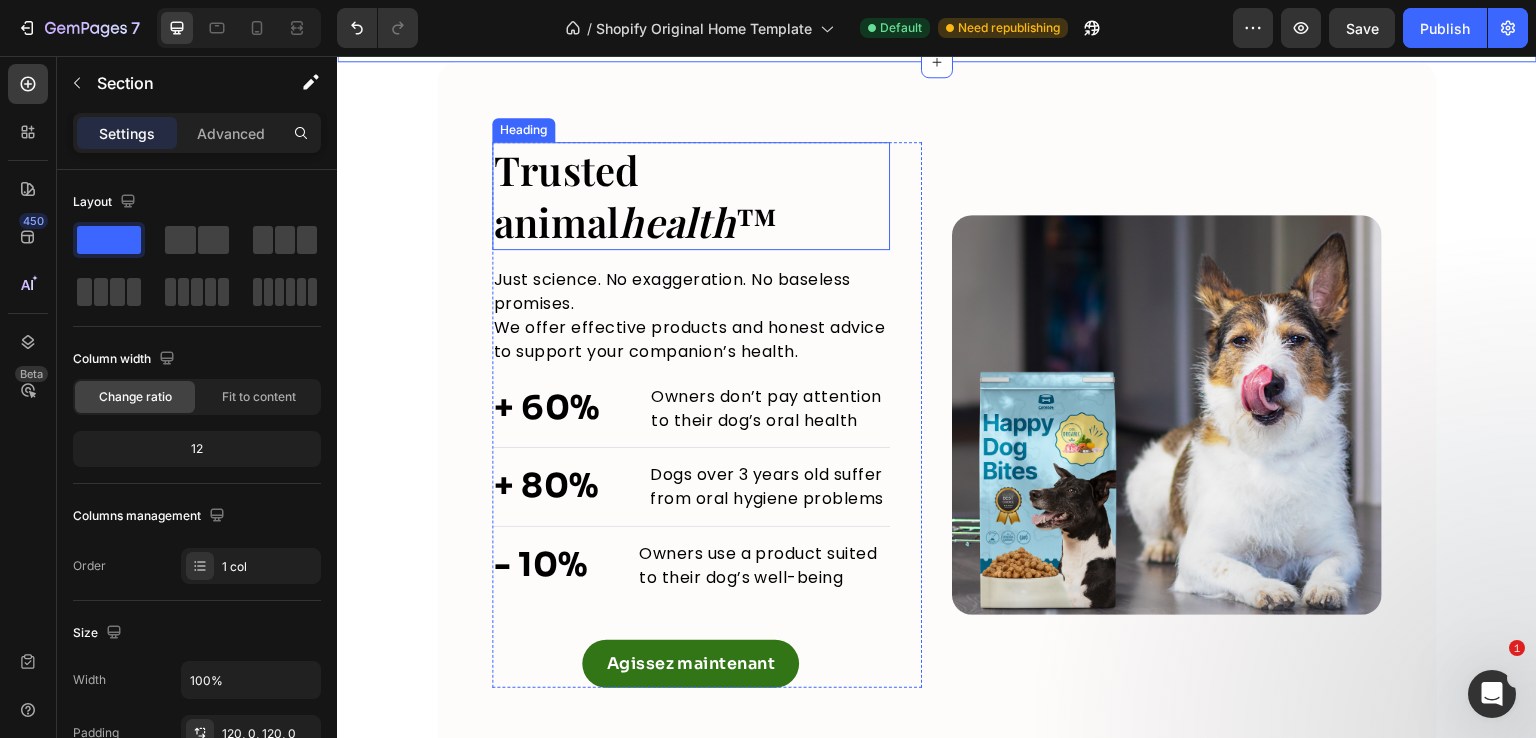 click on "Trusted animal  health ™" at bounding box center (691, 196) 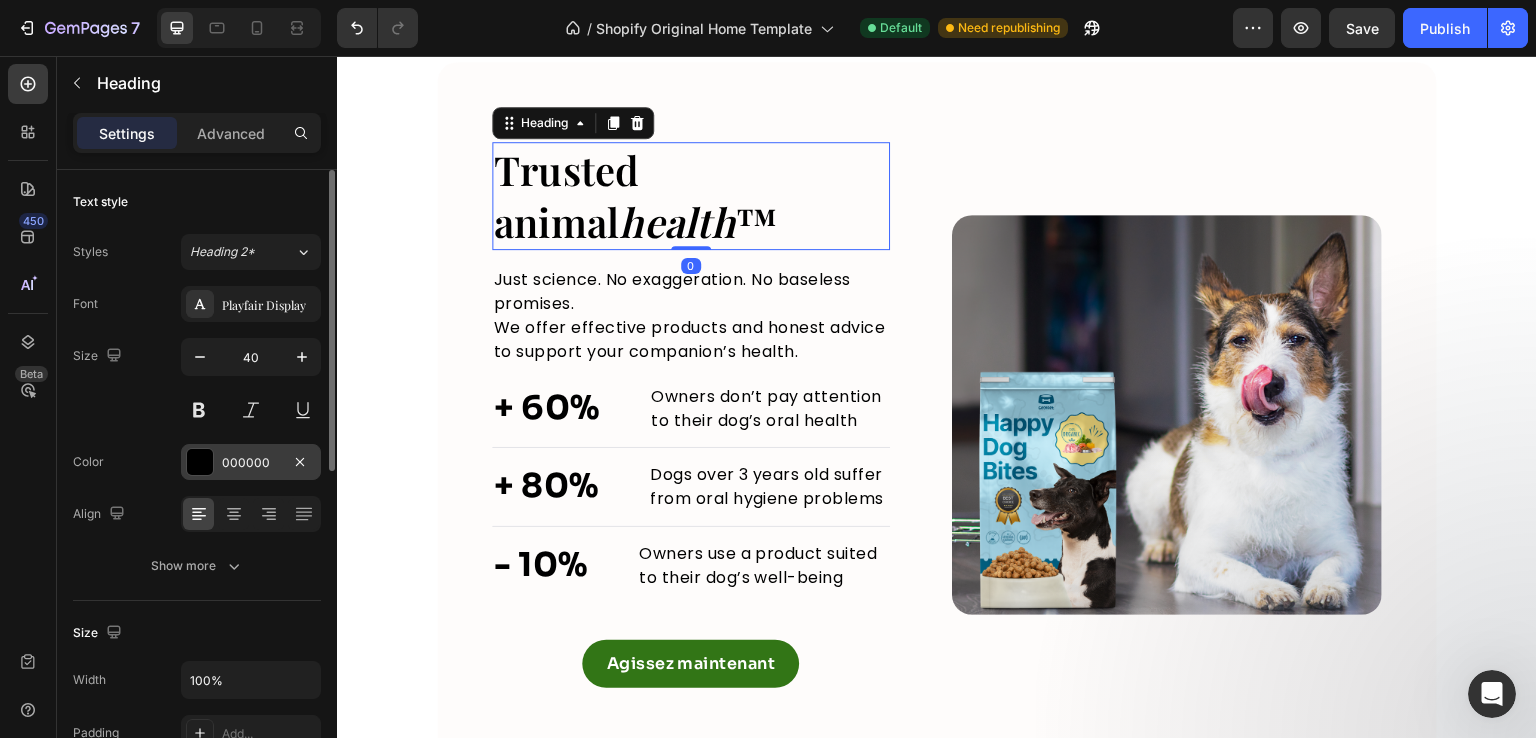 click on "000000" at bounding box center (251, 463) 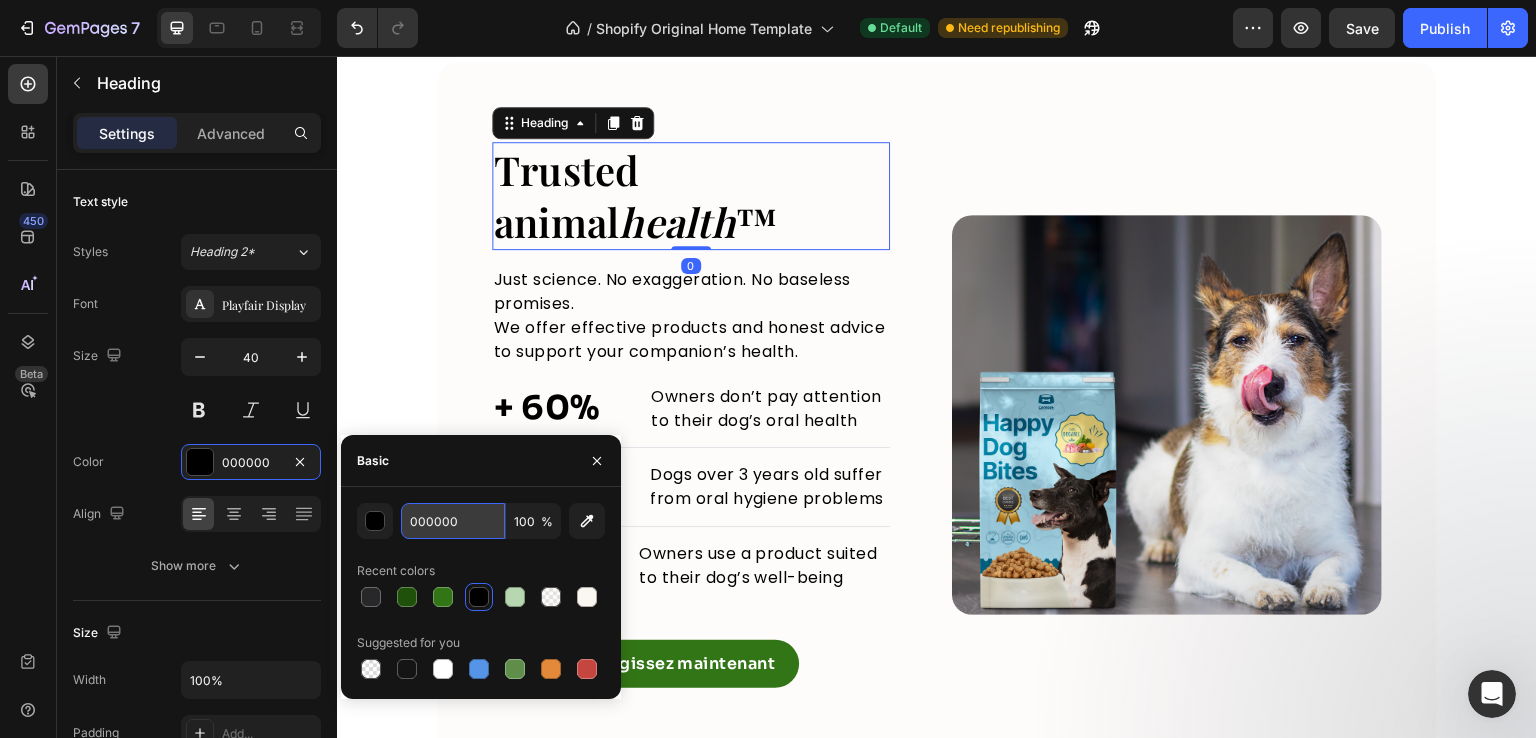 click on "000000" at bounding box center [453, 521] 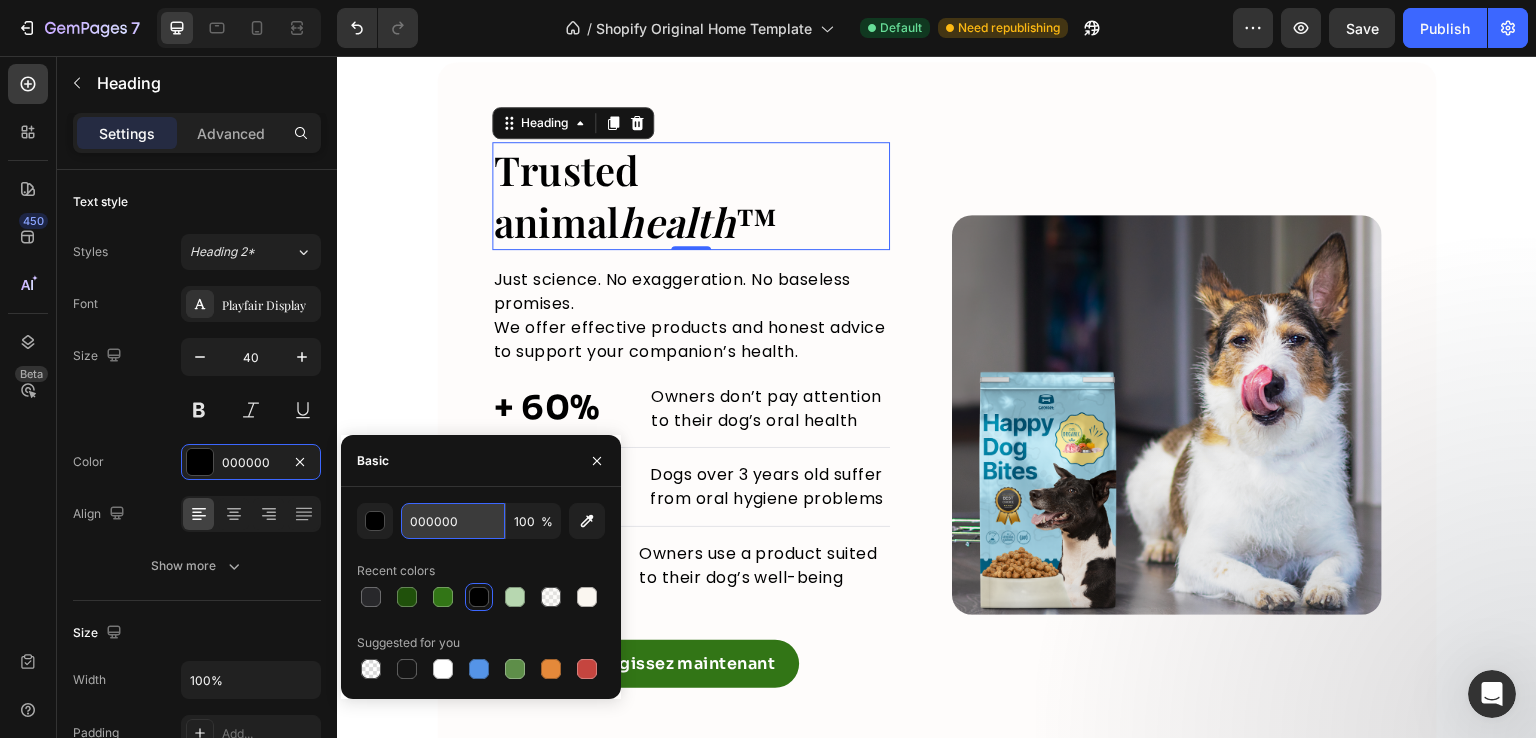 paste on "28282B" 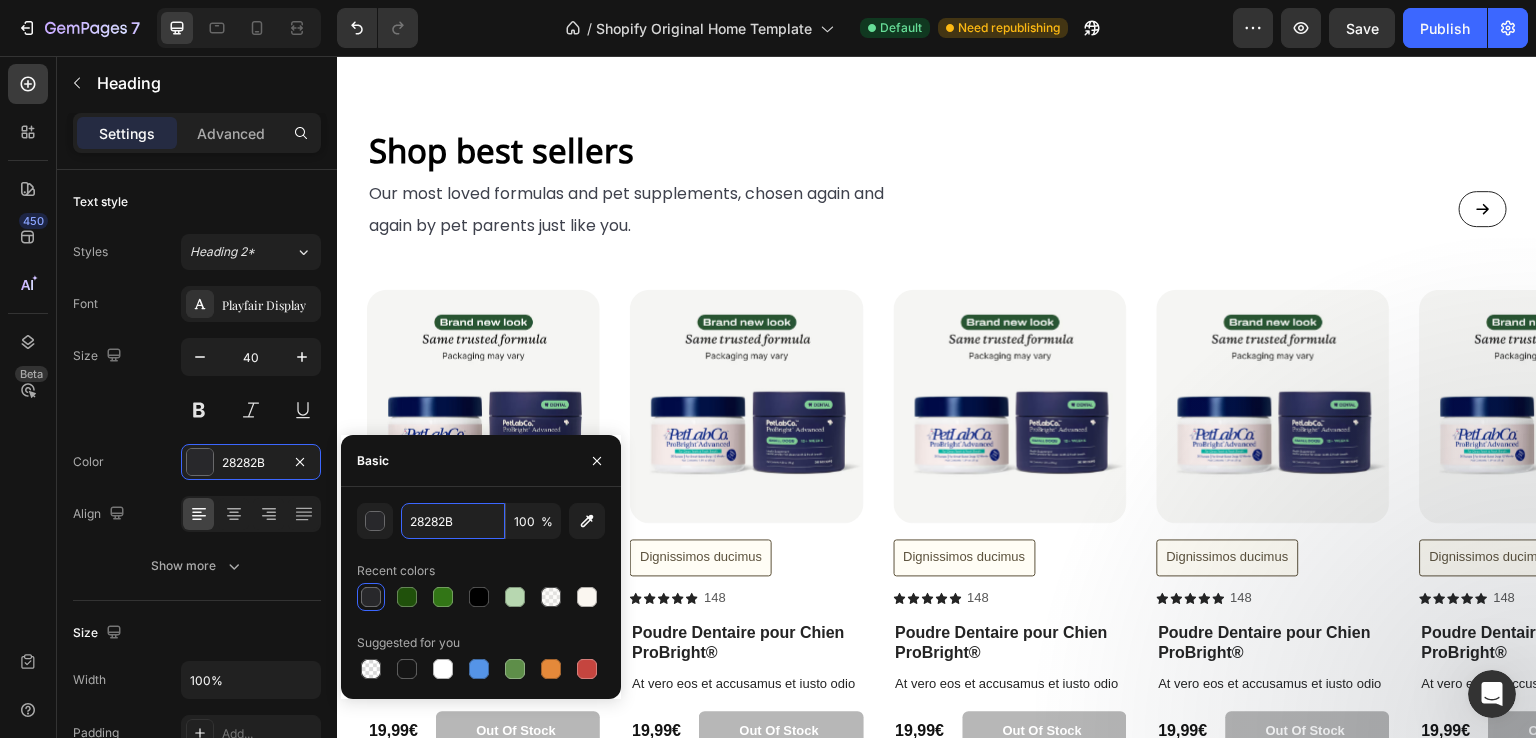 scroll, scrollTop: 3820, scrollLeft: 0, axis: vertical 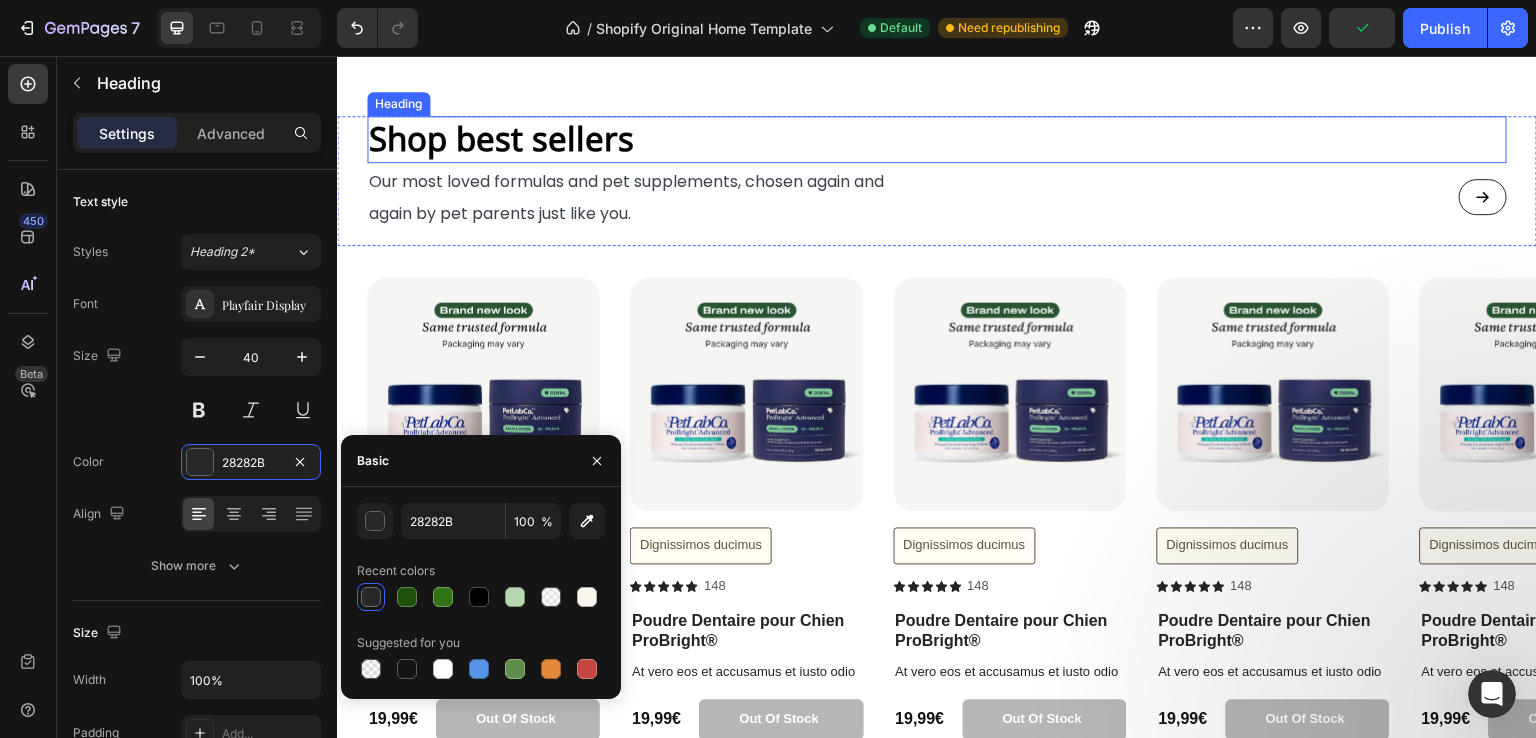 click on "Shop best sellers" at bounding box center (501, 138) 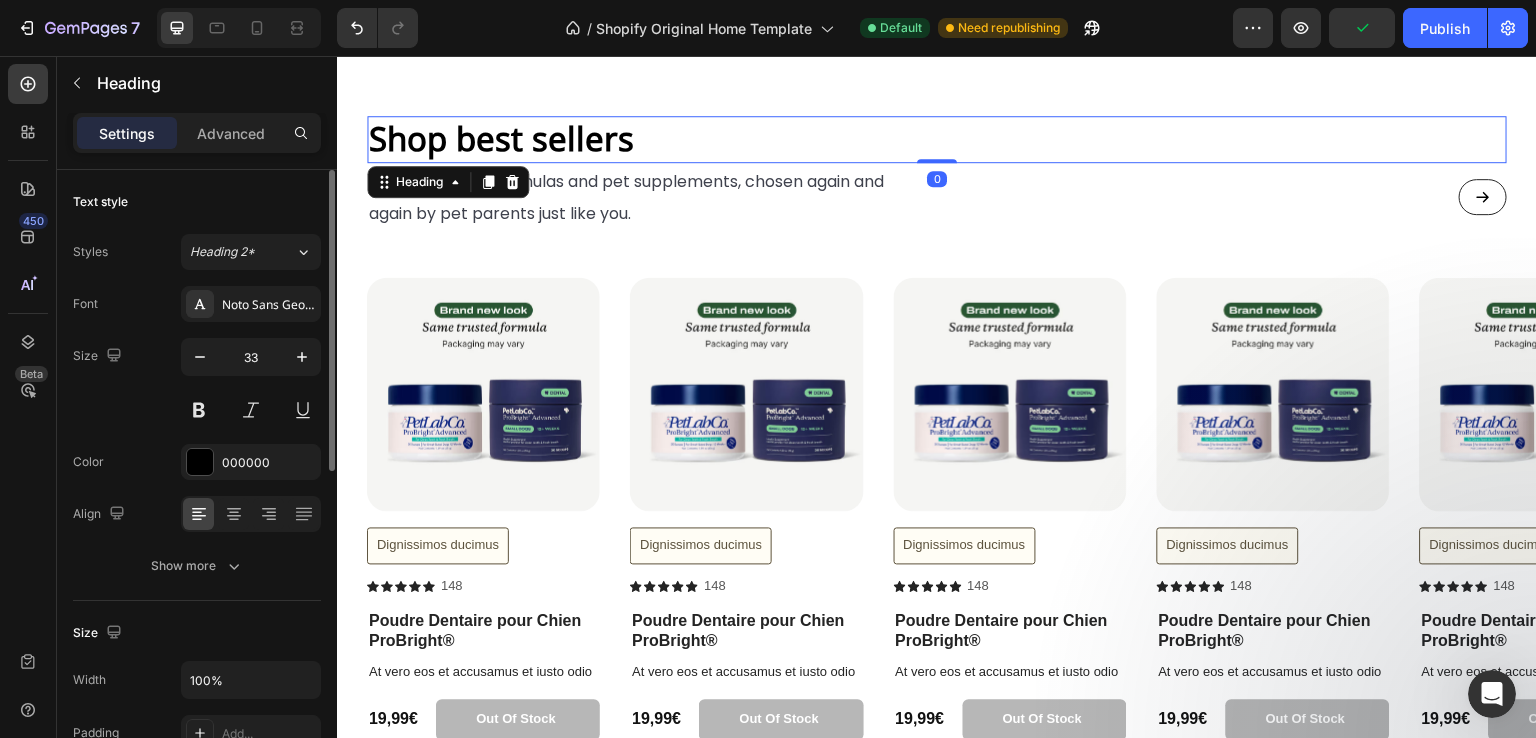 click on "Font Noto Sans Georgian Size 33 Color 000000 Align Show more" at bounding box center [197, 435] 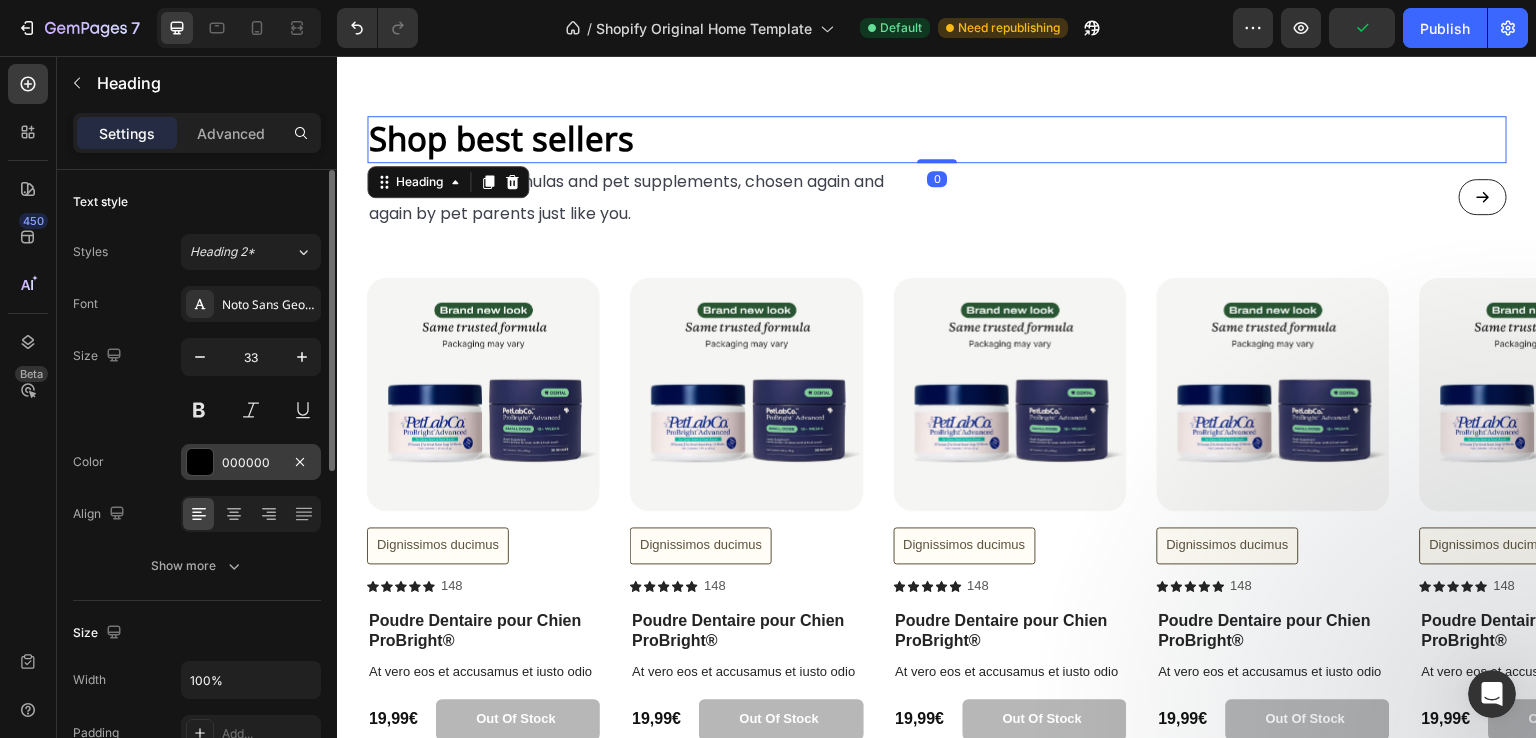 click on "000000" at bounding box center (251, 462) 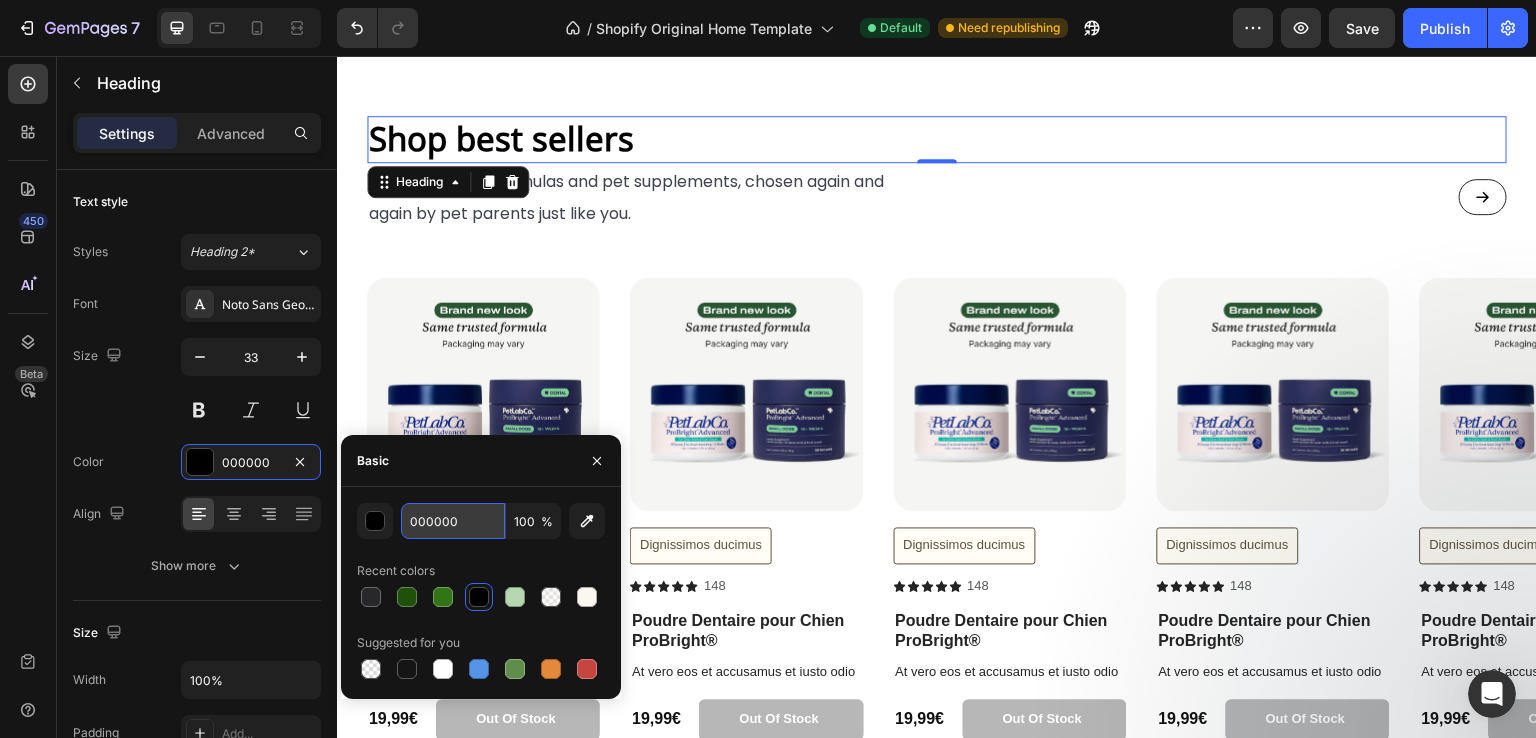 click on "000000" at bounding box center [453, 521] 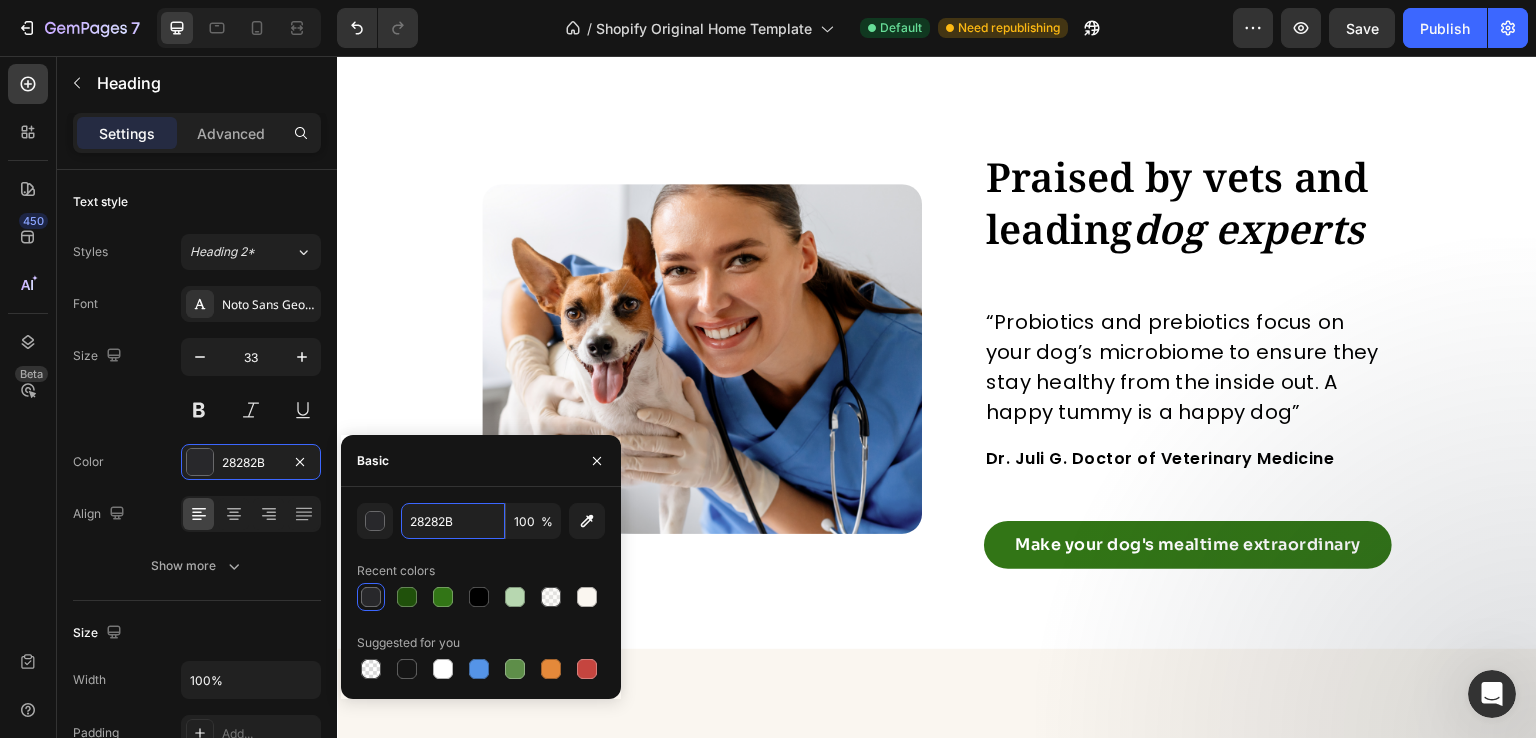 scroll, scrollTop: 4676, scrollLeft: 0, axis: vertical 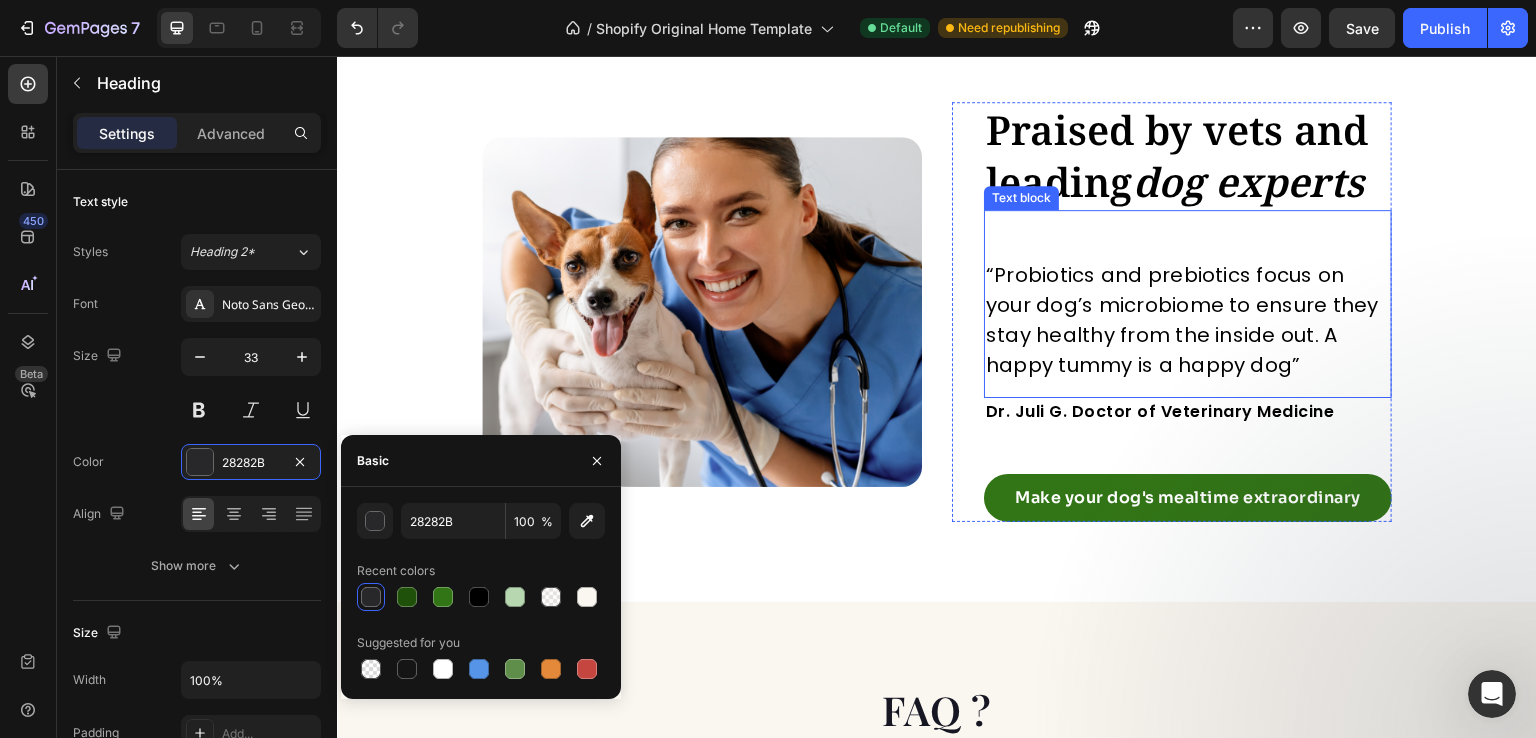 click on "Praised by vets and leading  dog experts" at bounding box center [1188, 156] 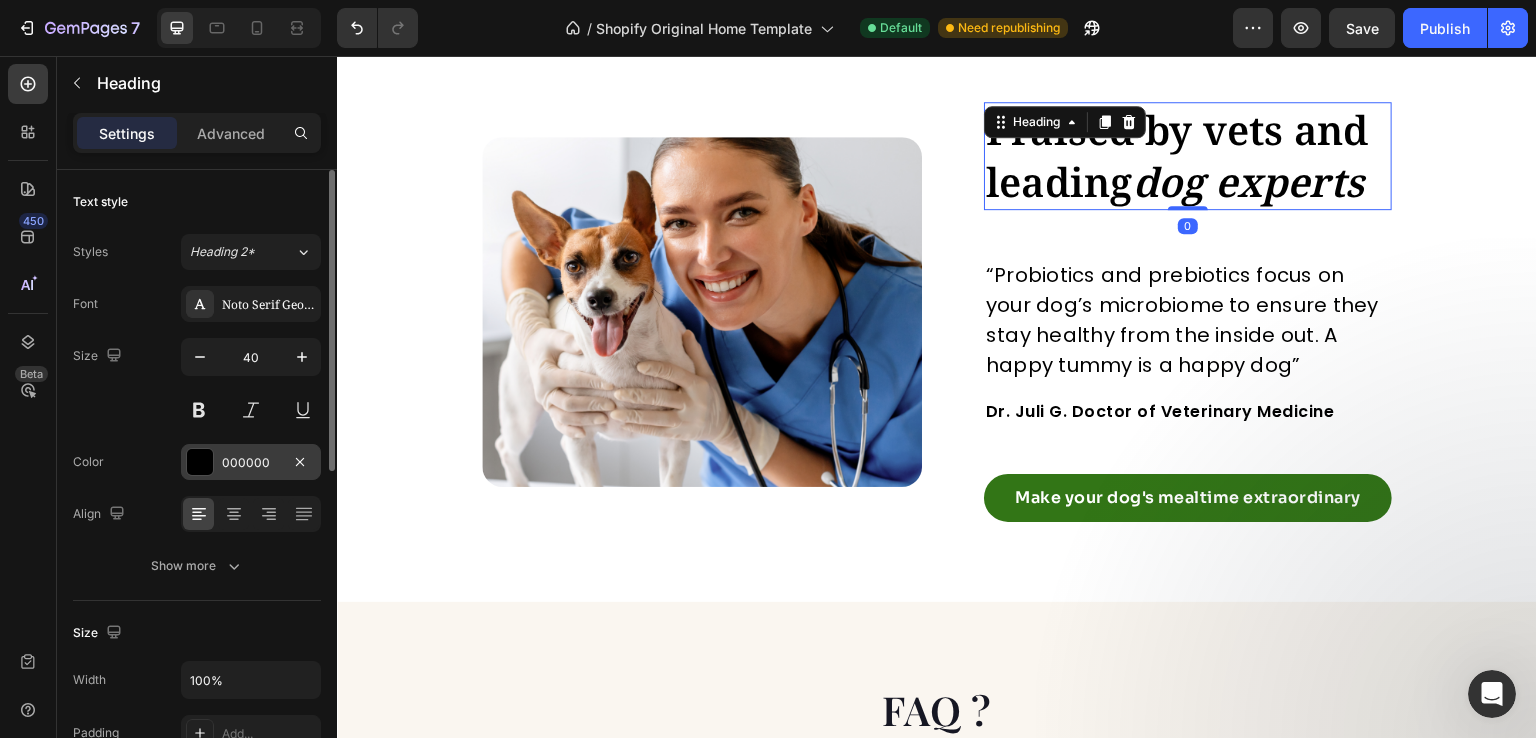 click on "000000" at bounding box center [251, 462] 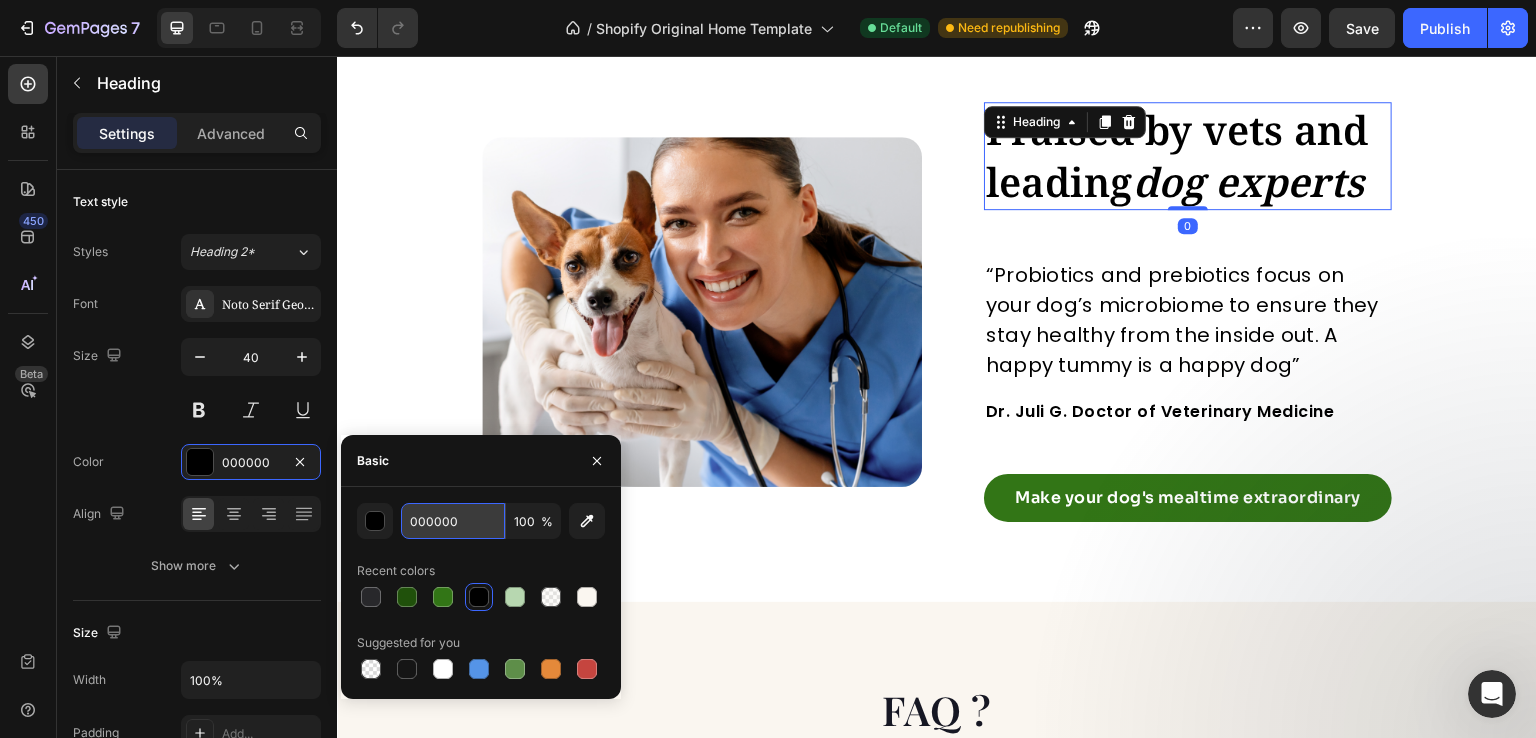 click on "000000" at bounding box center (453, 521) 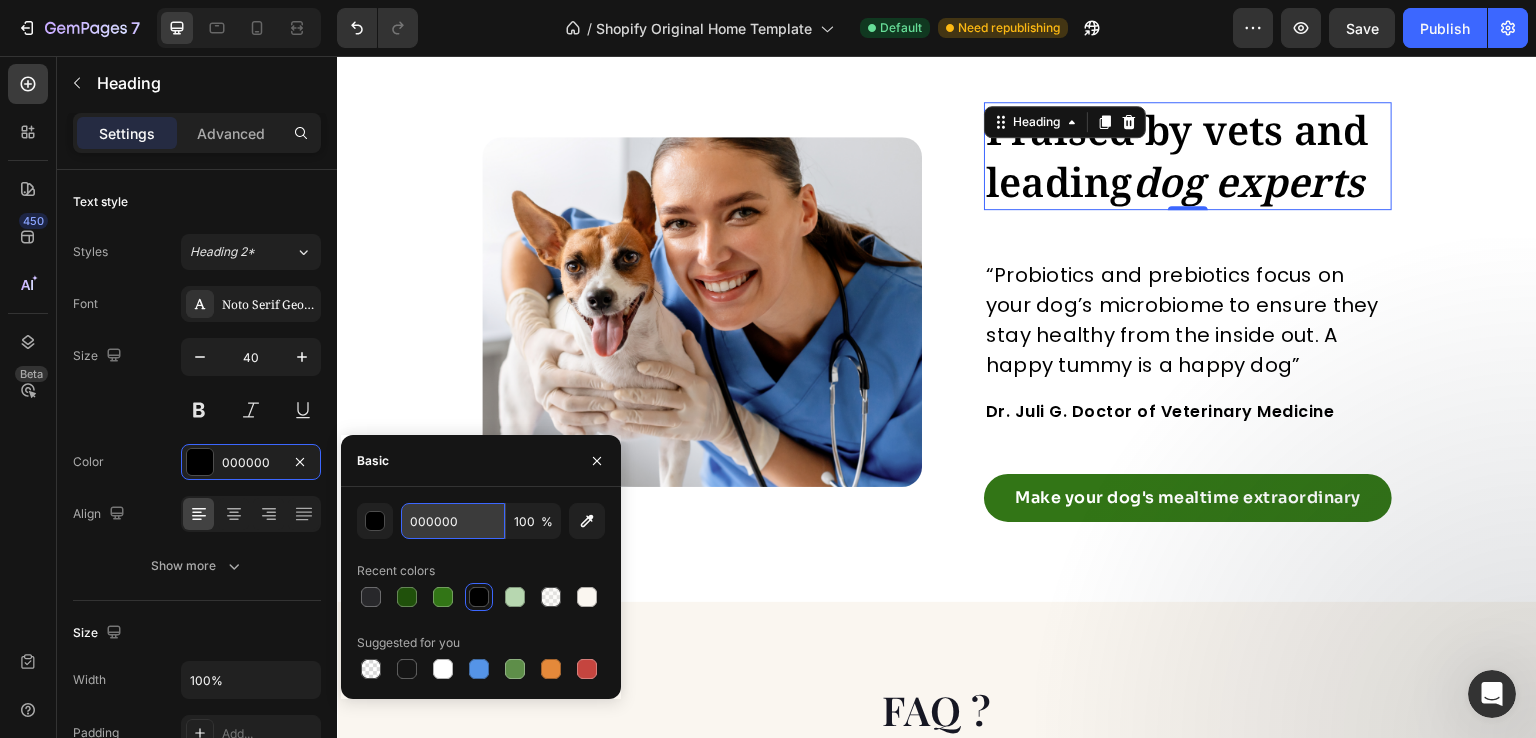 paste on "28282B" 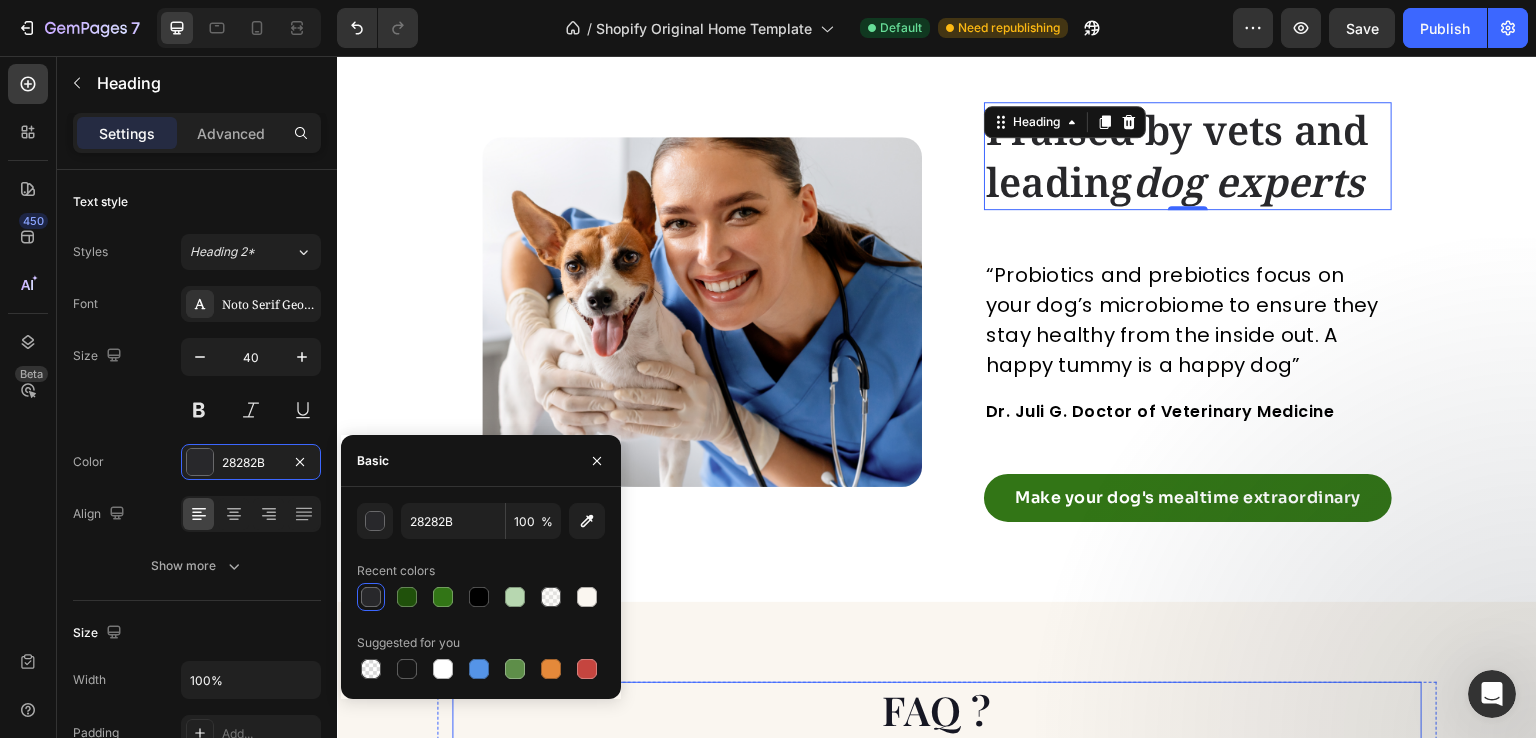 click on "FAQ ?" at bounding box center (937, 710) 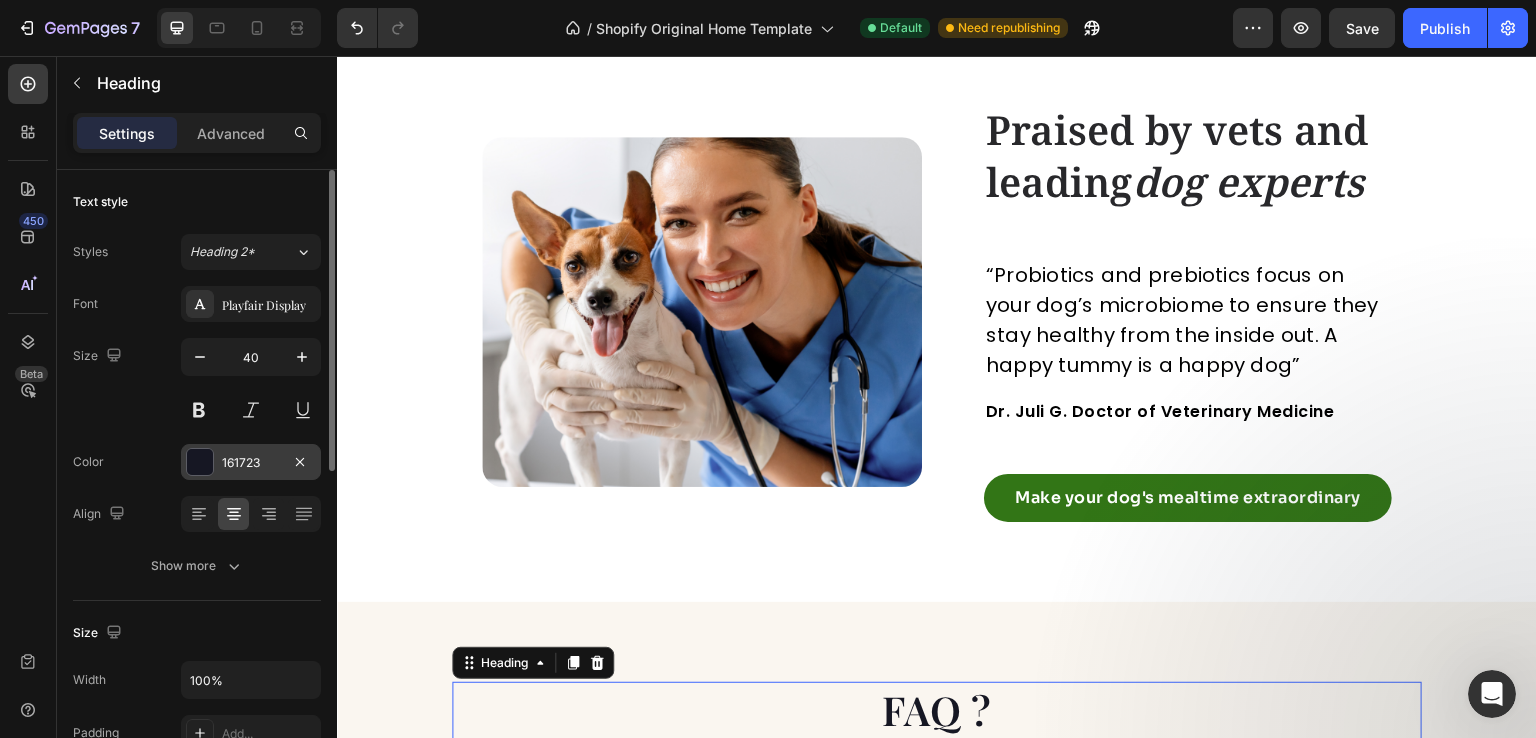 click on "161723" at bounding box center (251, 463) 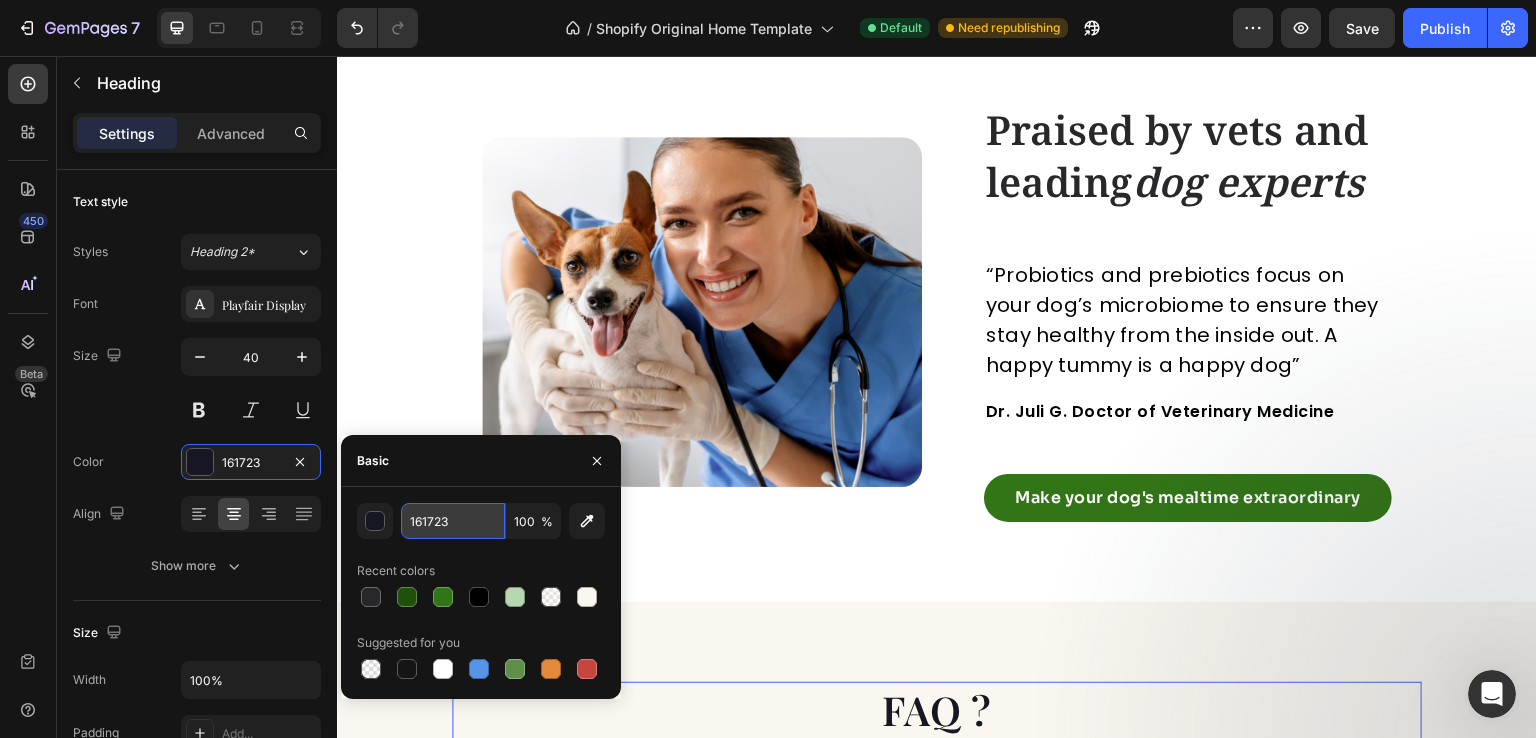 click on "161723" at bounding box center [453, 521] 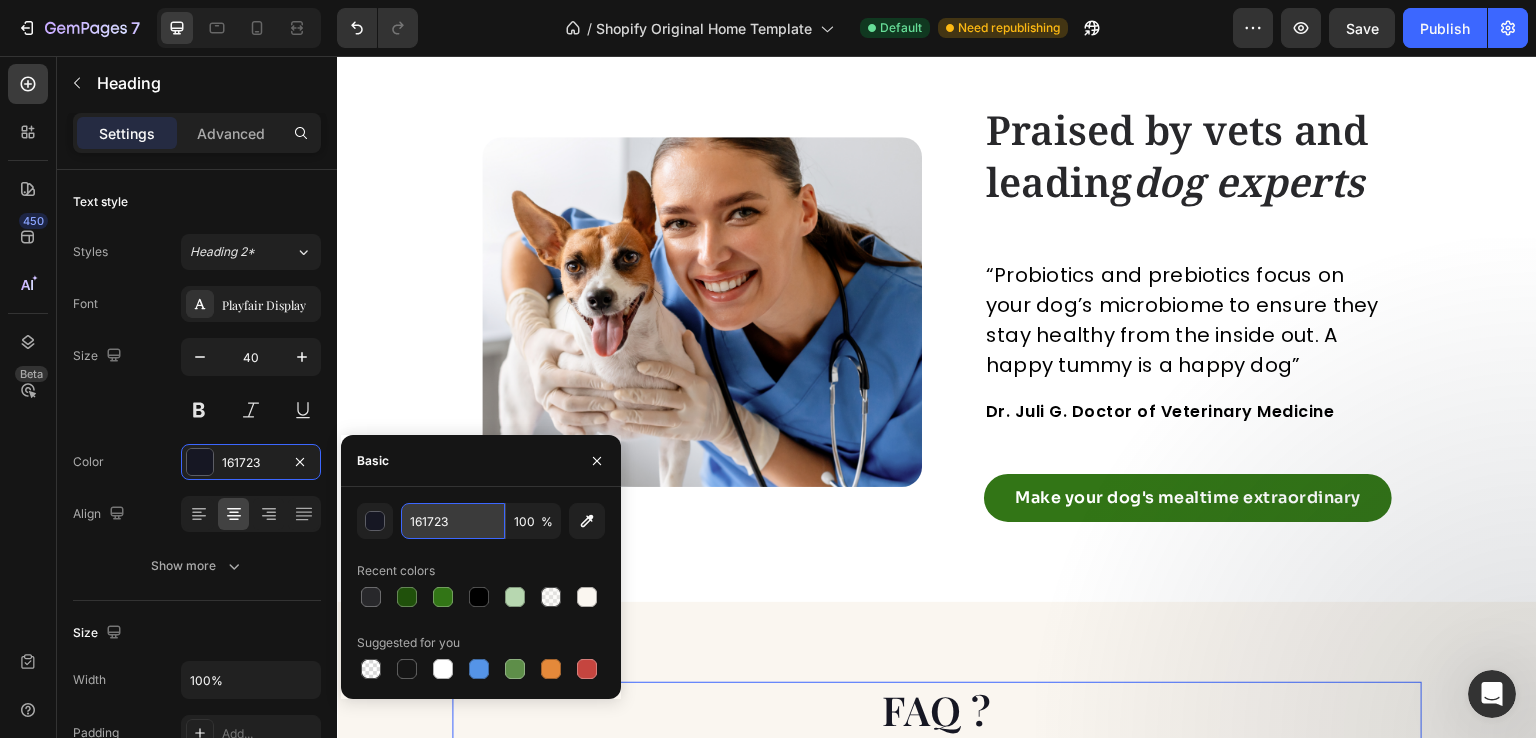 paste on "28282B" 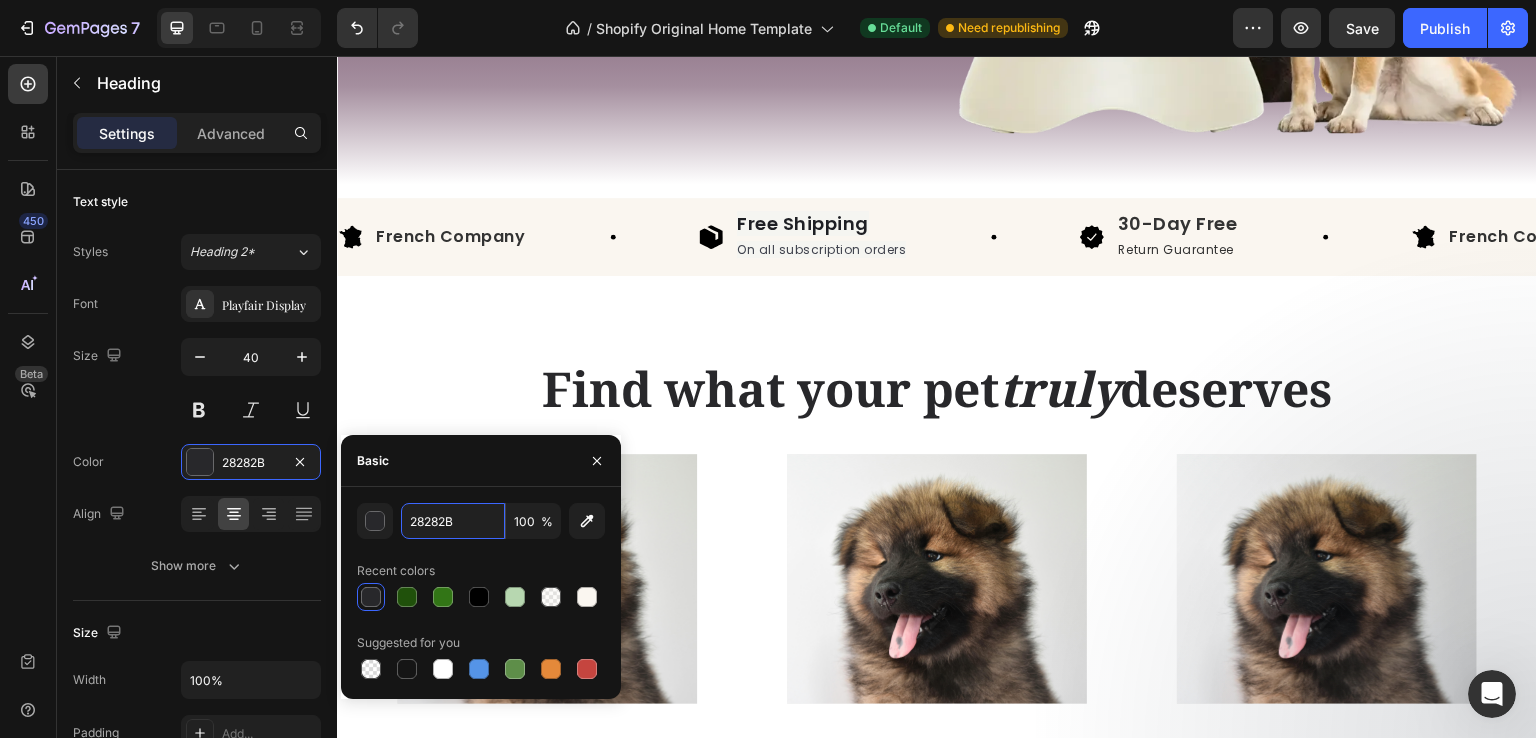 scroll, scrollTop: 591, scrollLeft: 0, axis: vertical 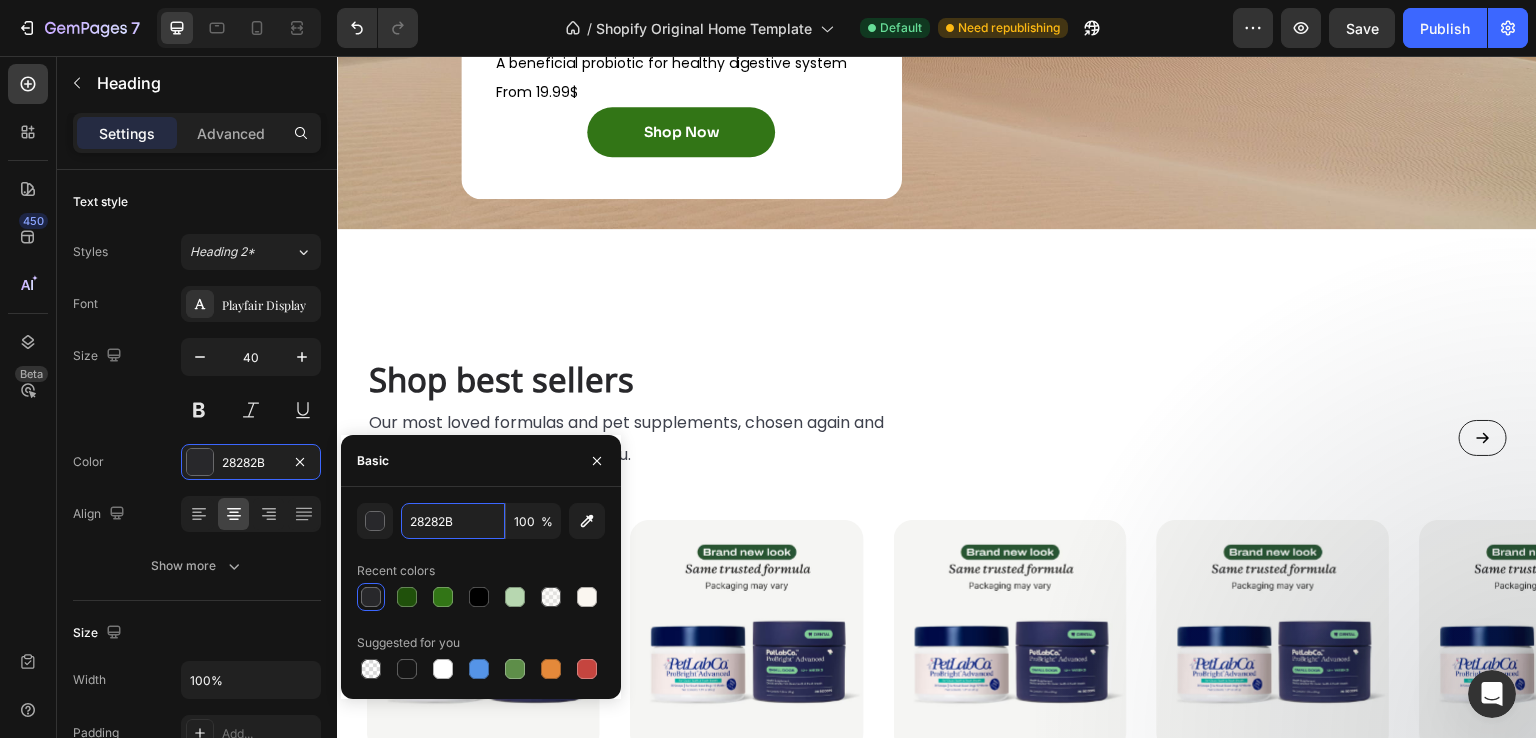 type on "161723" 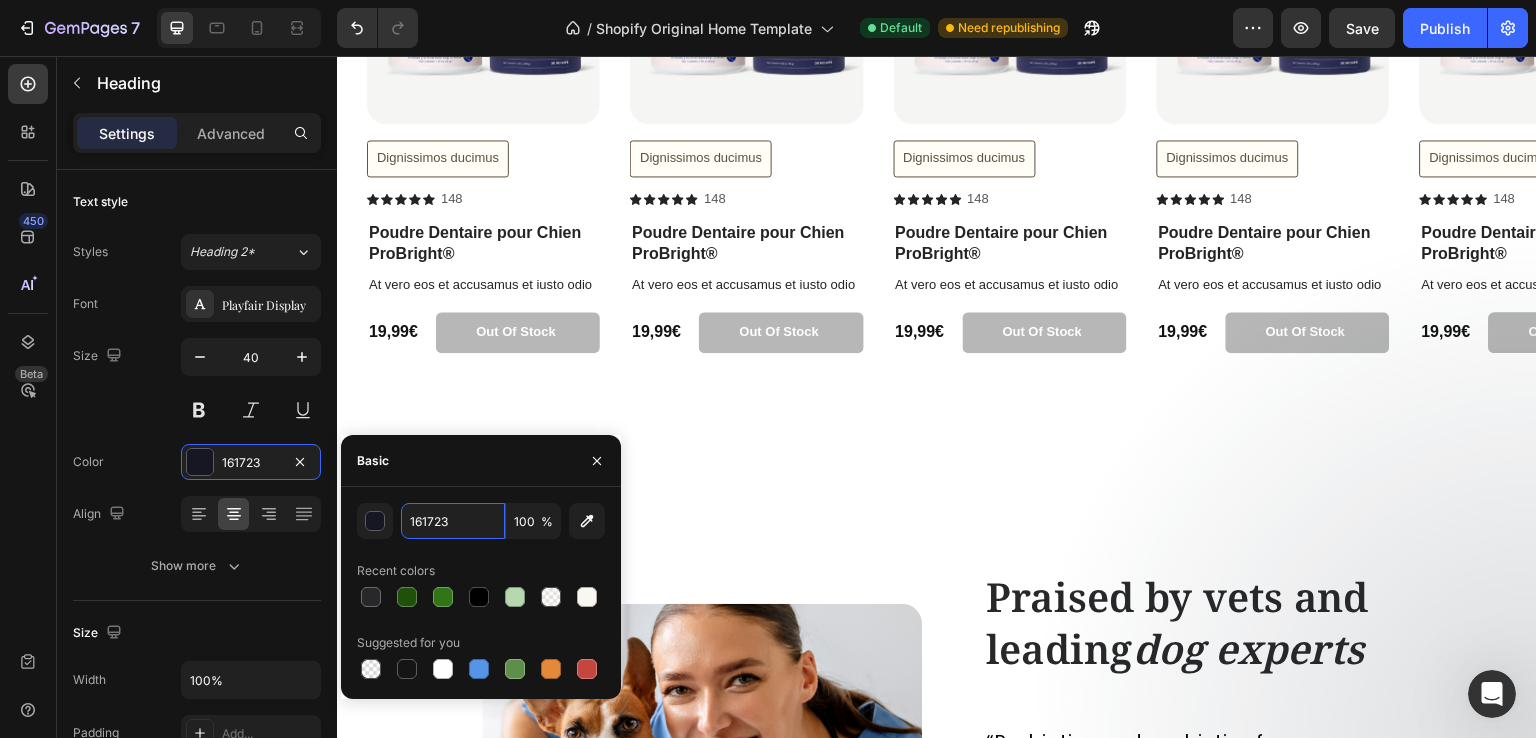 scroll, scrollTop: 4233, scrollLeft: 0, axis: vertical 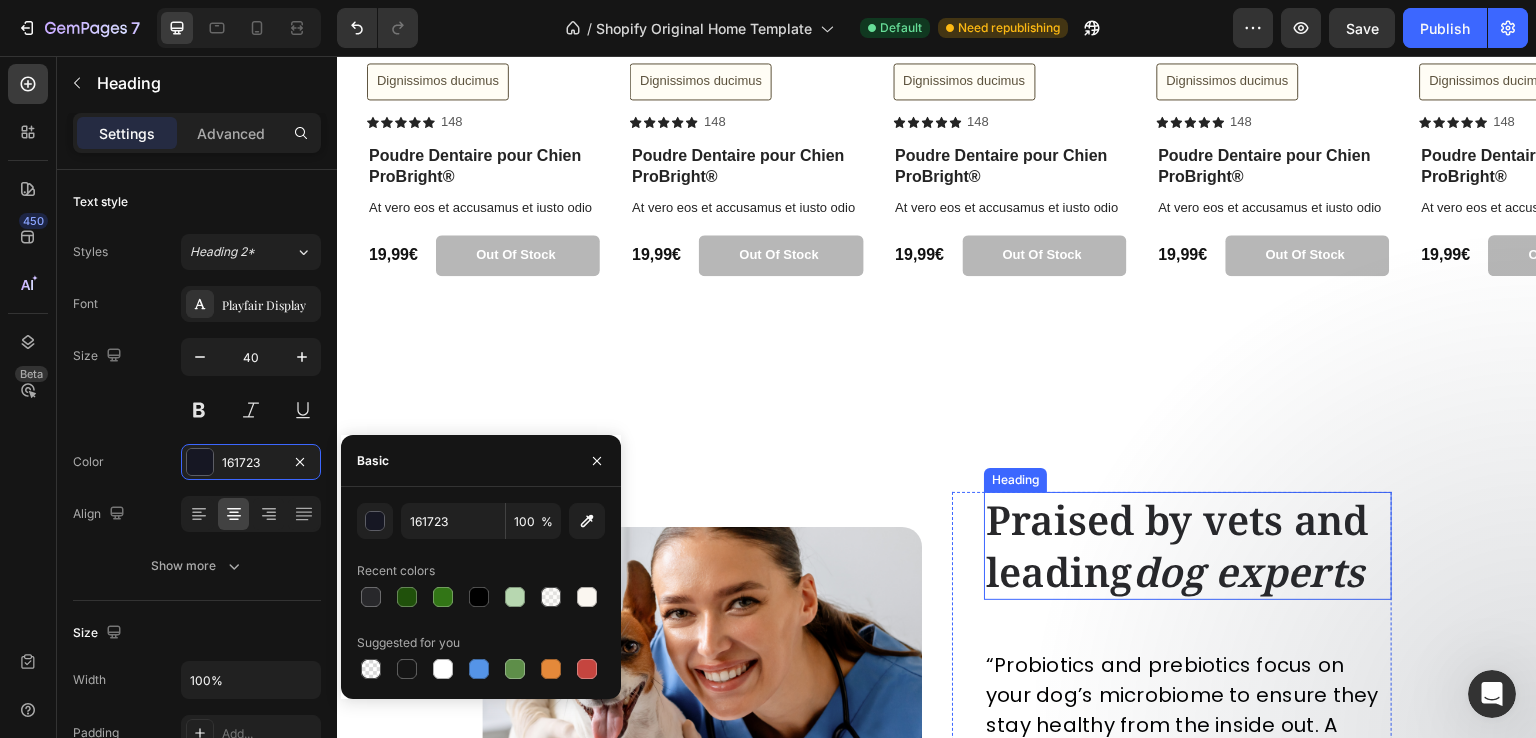 click on "Praised by vets and leading  dog experts" at bounding box center (1188, 546) 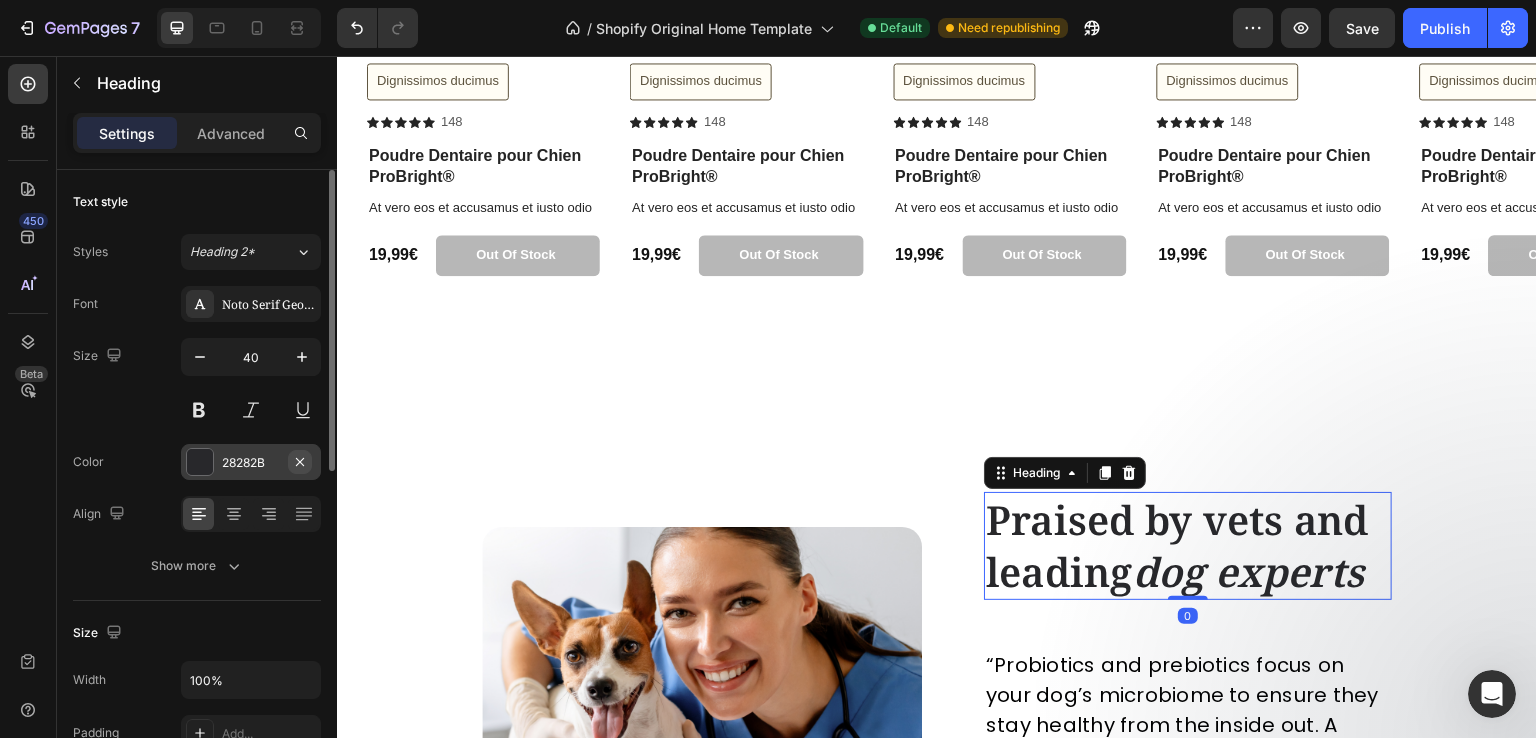 drag, startPoint x: 267, startPoint y: 454, endPoint x: 309, endPoint y: 452, distance: 42.047592 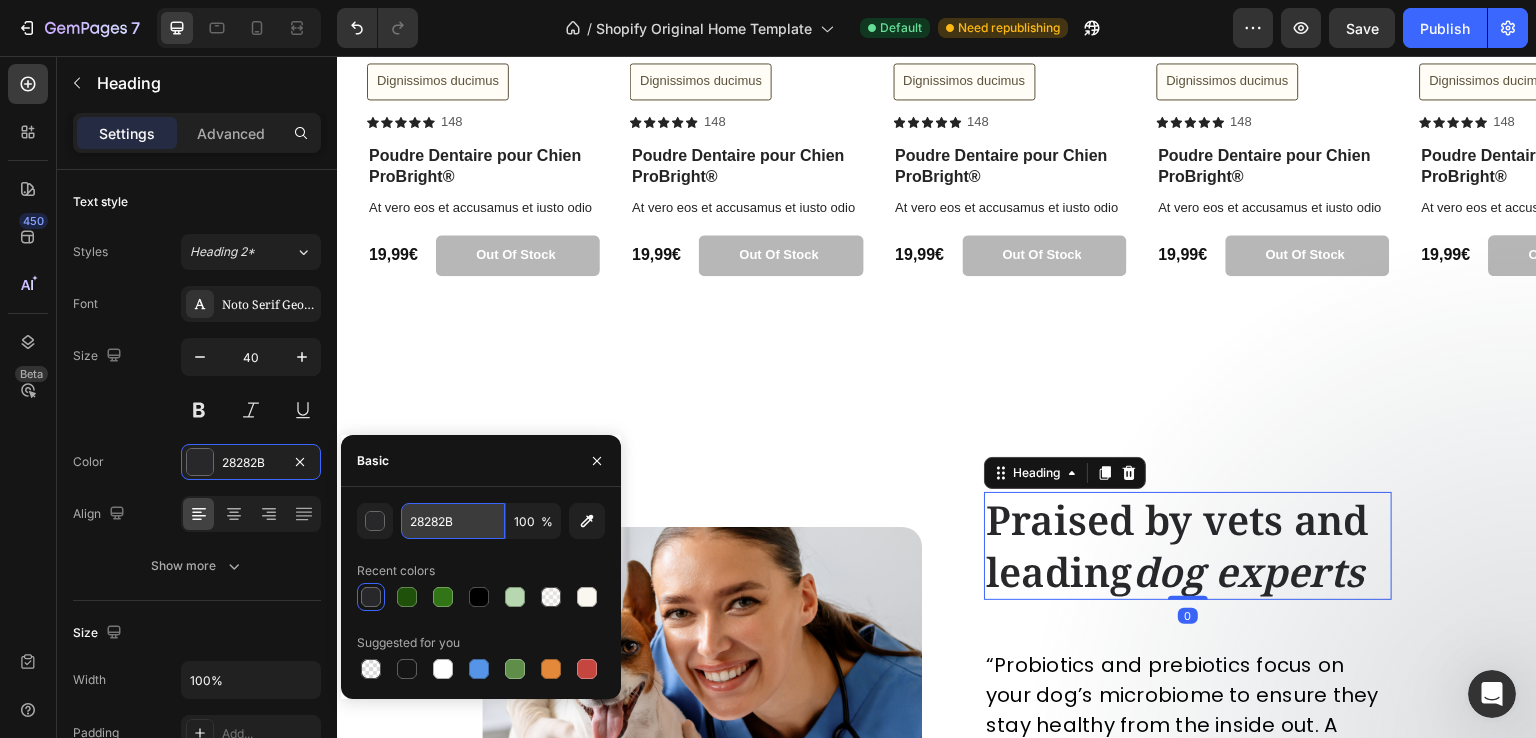 click on "28282B" at bounding box center [453, 521] 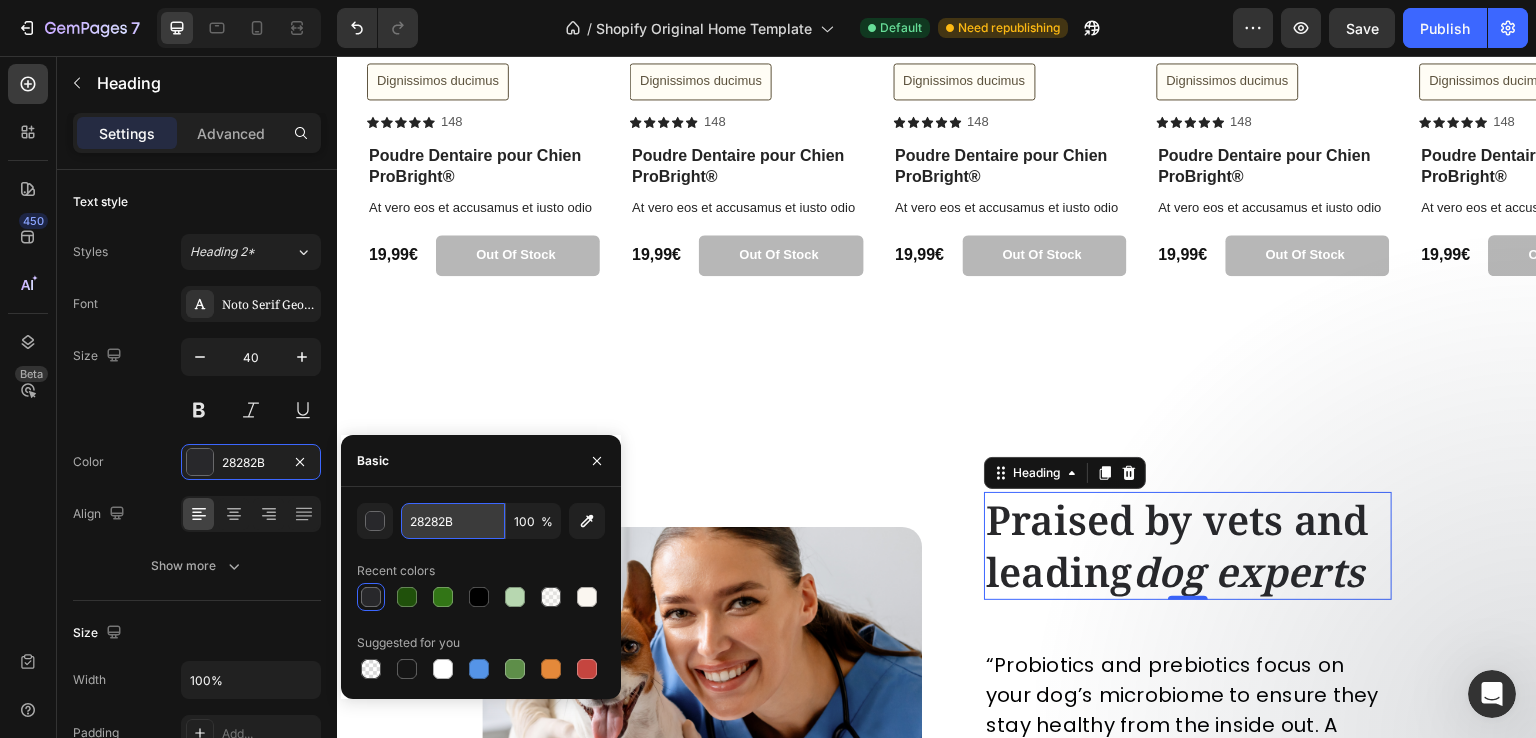 paste on "161723" 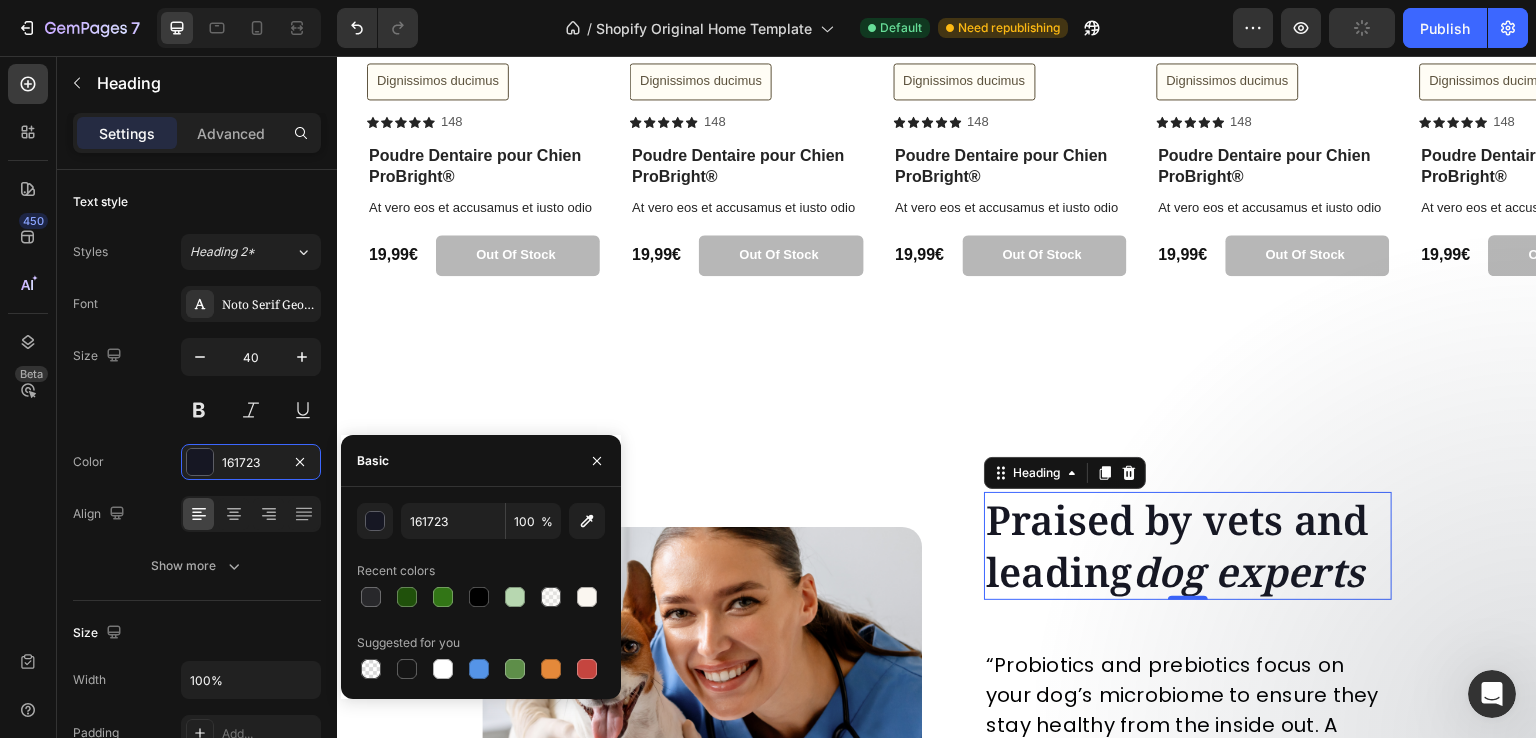 click on "Image Image Praised by vets and leading  dog experts Heading   0 “Probiotics and prebiotics focus on your dog’s microbiome to ensure they stay healthy from the inside out. A happy tummy is a happy dog” Text block Dr. Juli G. Doctor of Veterinary Medicine Text block Make your dog's mealtime extraordinary Button Row Row Section 7" at bounding box center (937, 702) 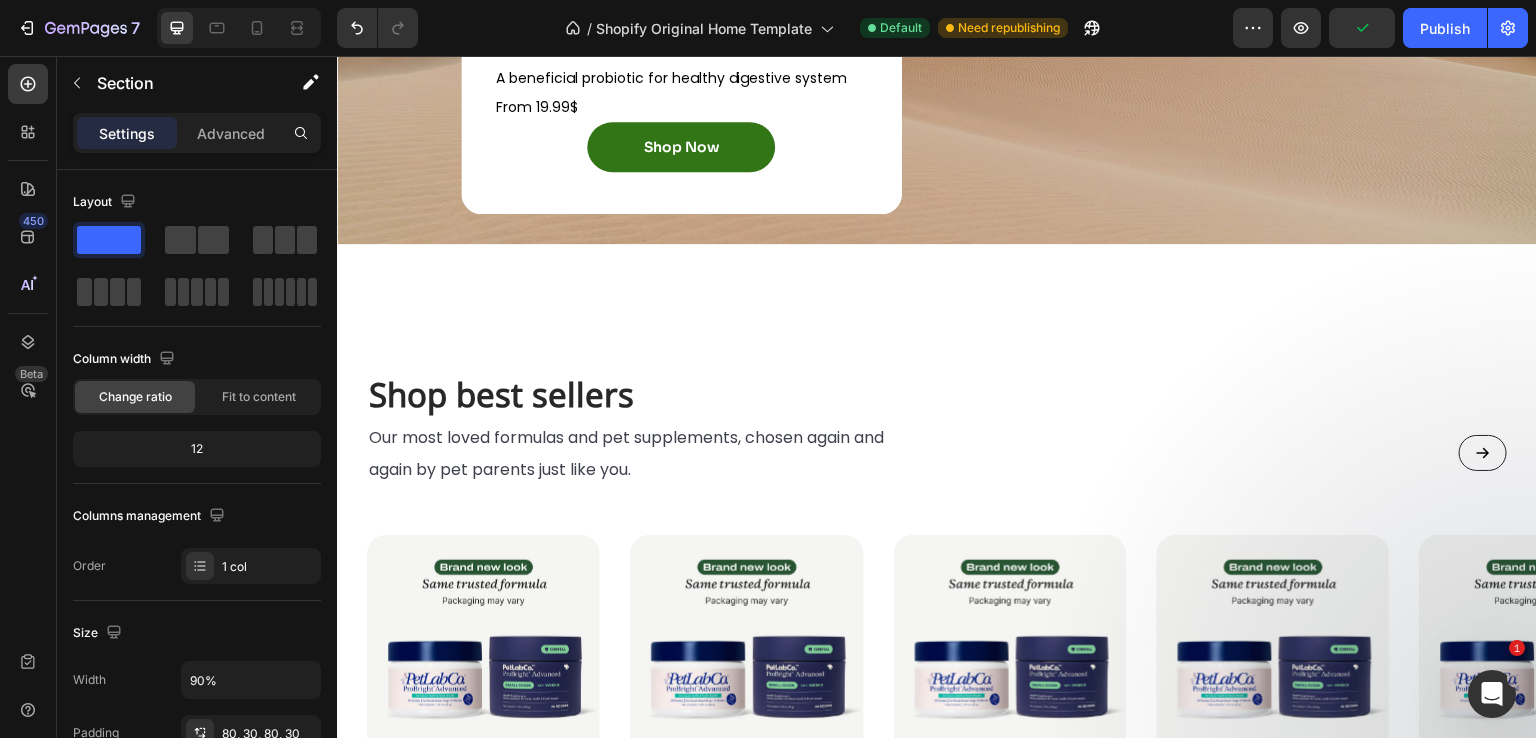scroll, scrollTop: 3472, scrollLeft: 0, axis: vertical 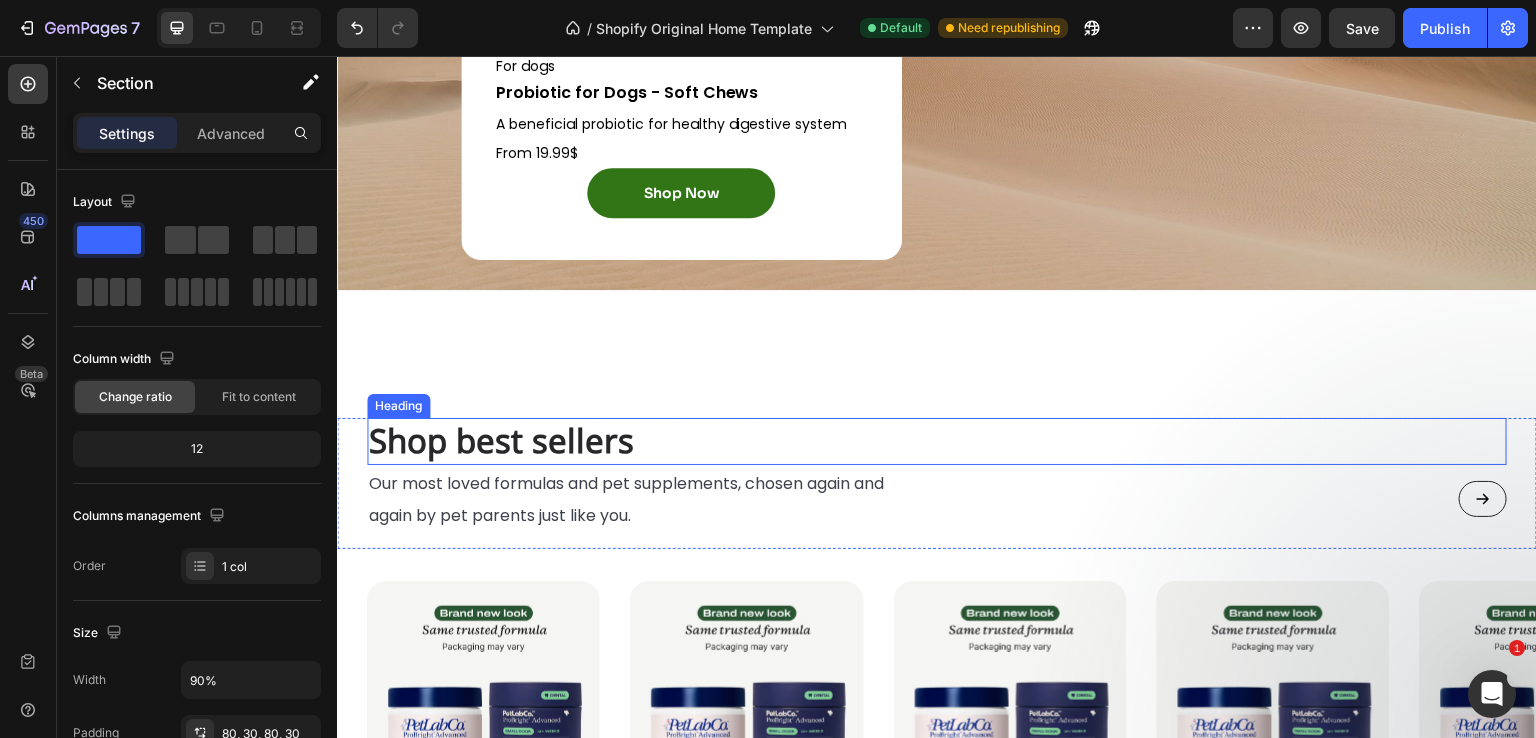 click on "Shop best sellers" at bounding box center [501, 440] 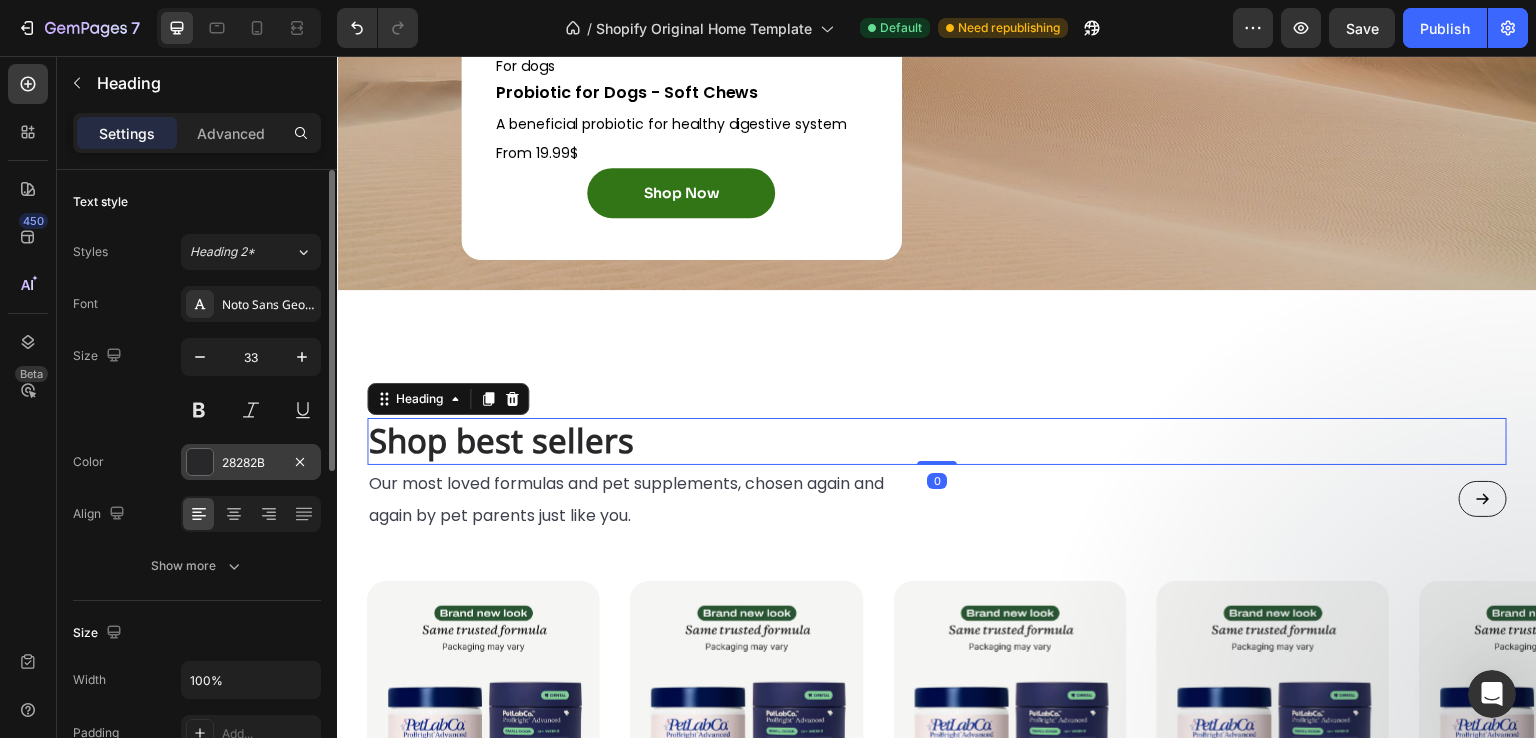 click on "28282B" at bounding box center [251, 463] 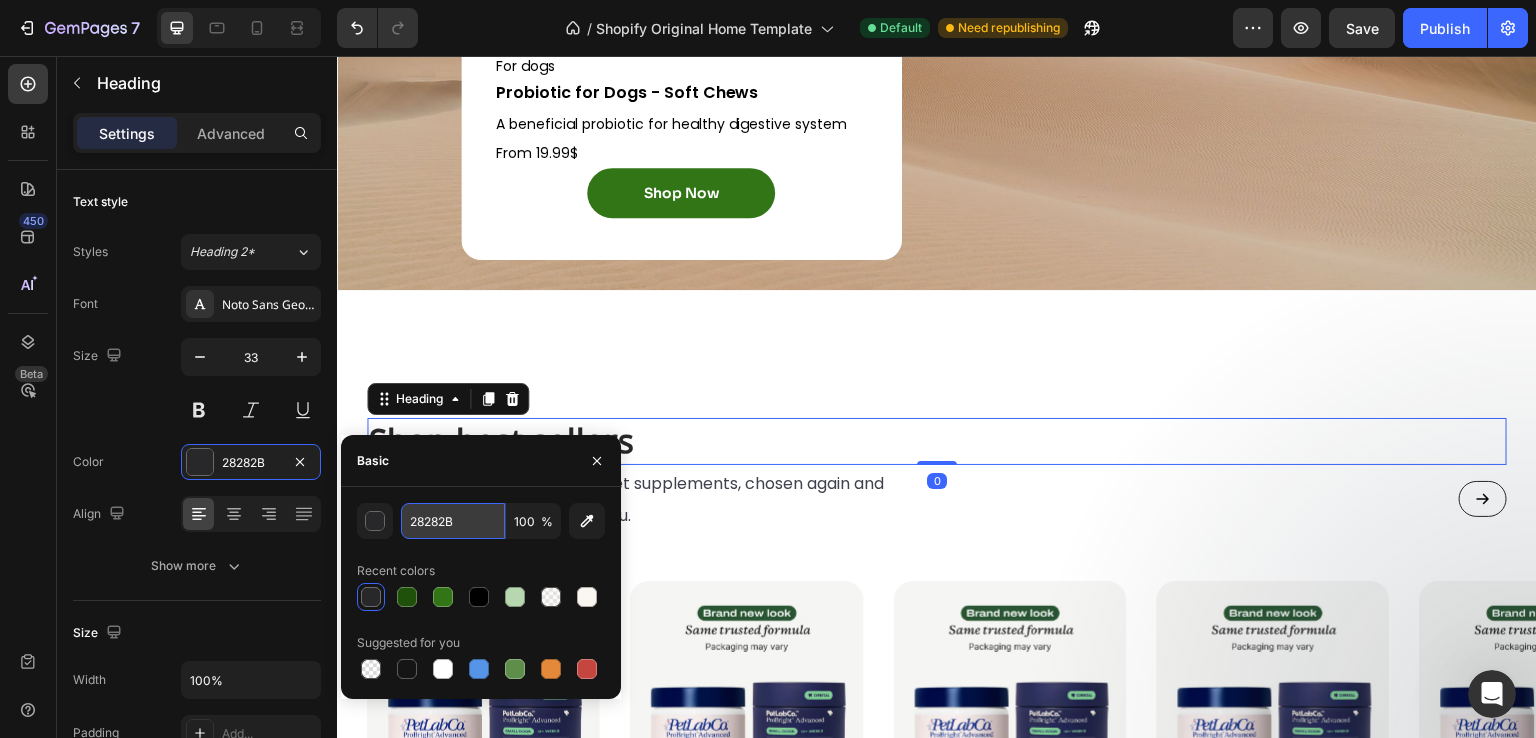 click on "28282B" at bounding box center [453, 521] 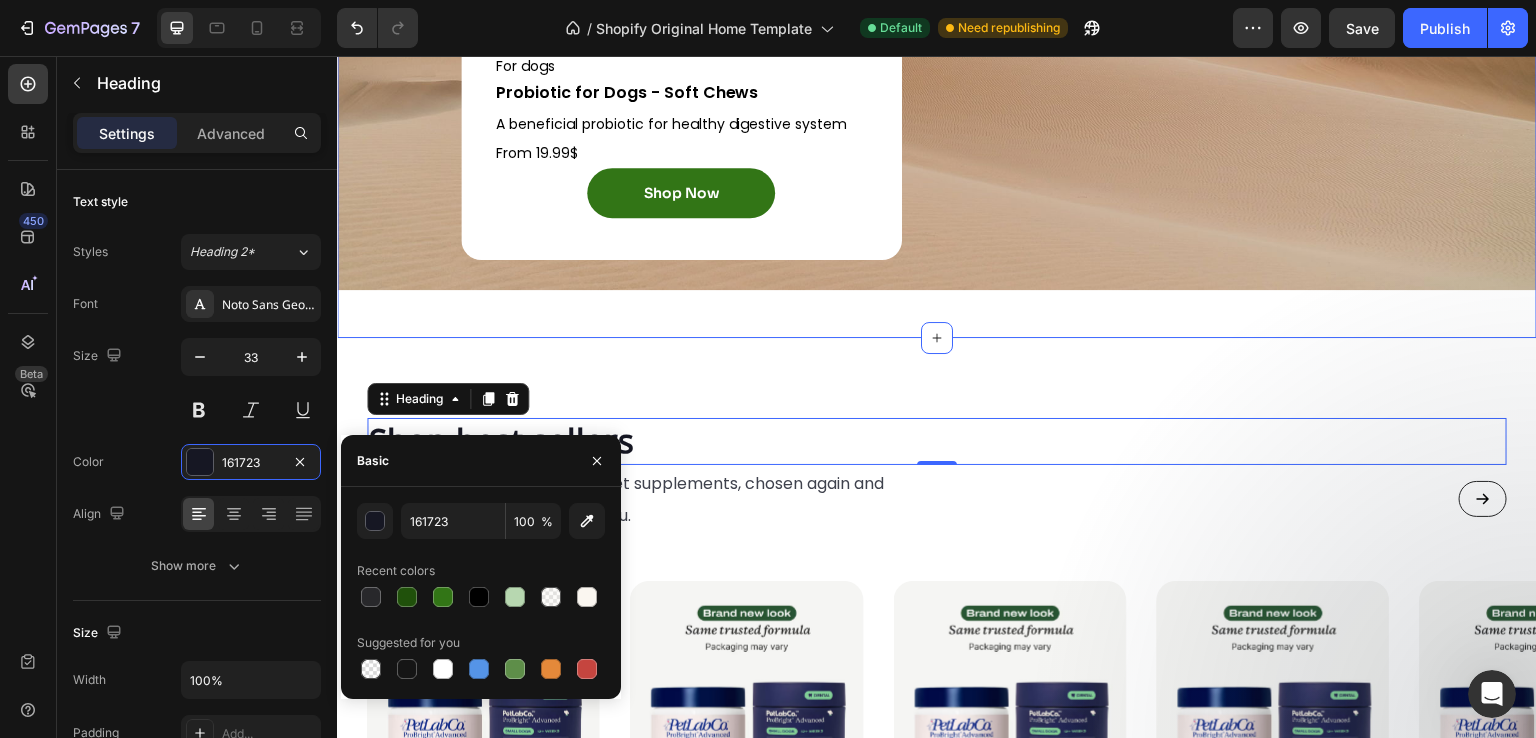 click on "Image For dogs Text Block Probiotic for Dogs - Soft Chews Text Block A beneficial probiotic for healthy digestive system Text Block From 19.99$ Text Block Shop Now Button Row A simple daily  treat  to support your dog's oral health Heading Row Row Section 5" at bounding box center [937, -74] 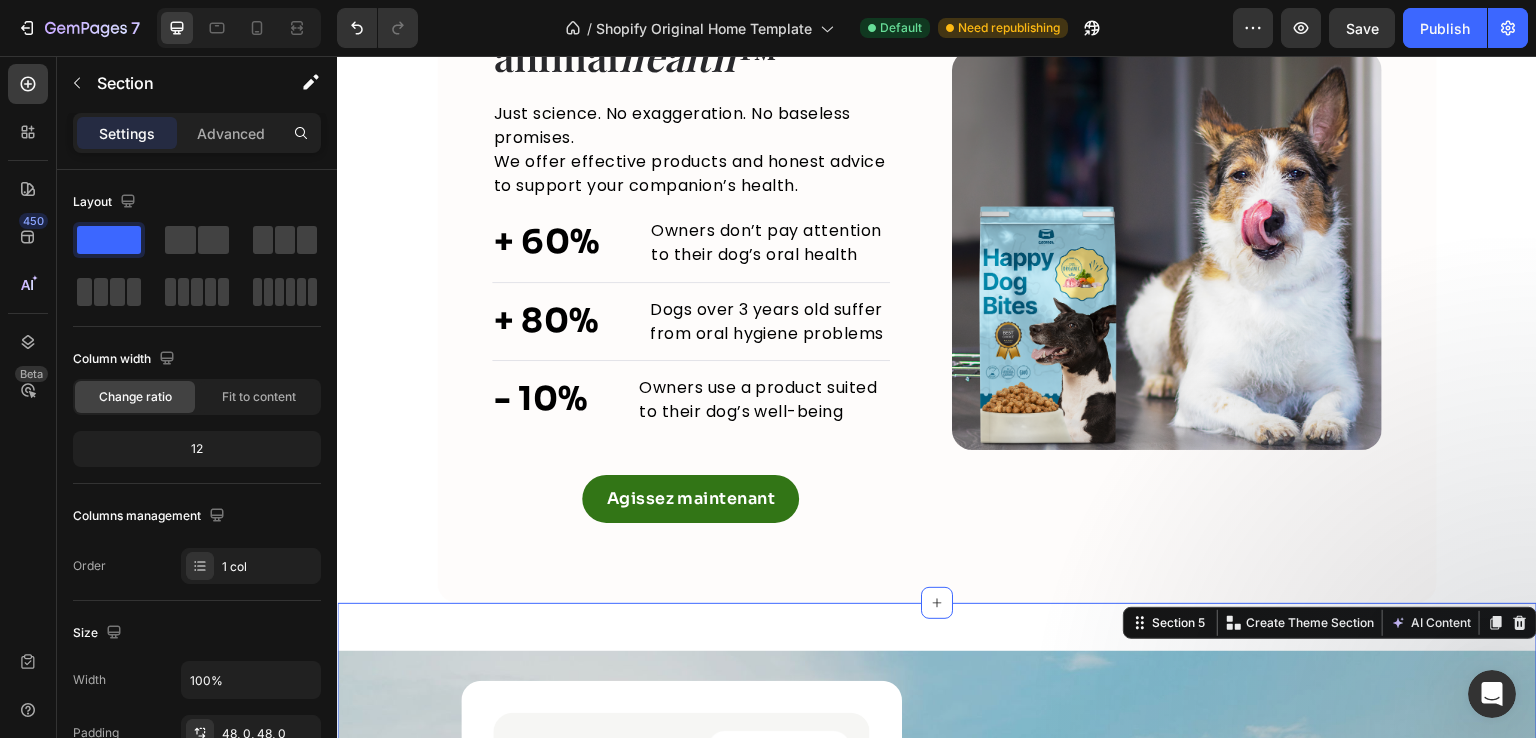 scroll, scrollTop: 2285, scrollLeft: 0, axis: vertical 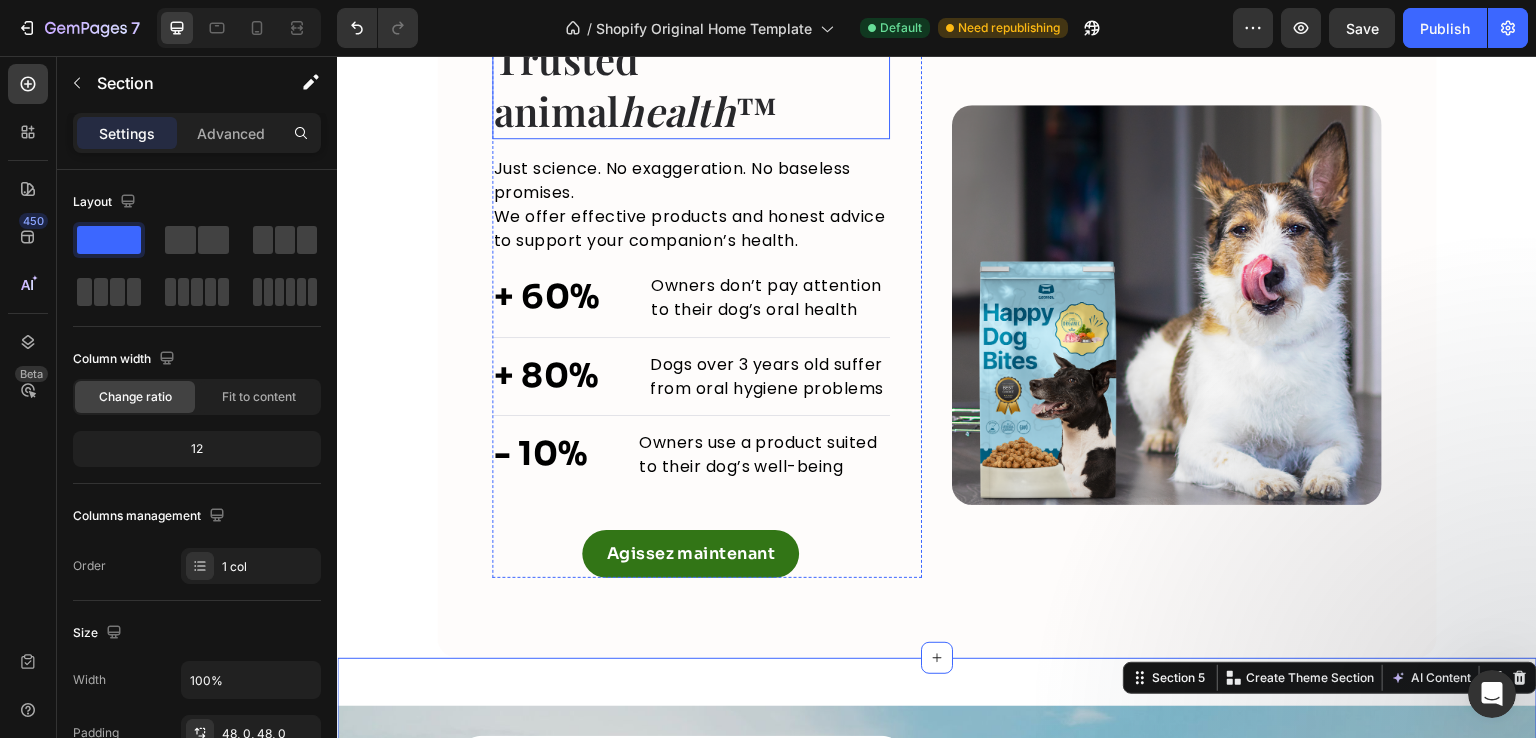 click on "Trusted animal  health ™" at bounding box center (691, 85) 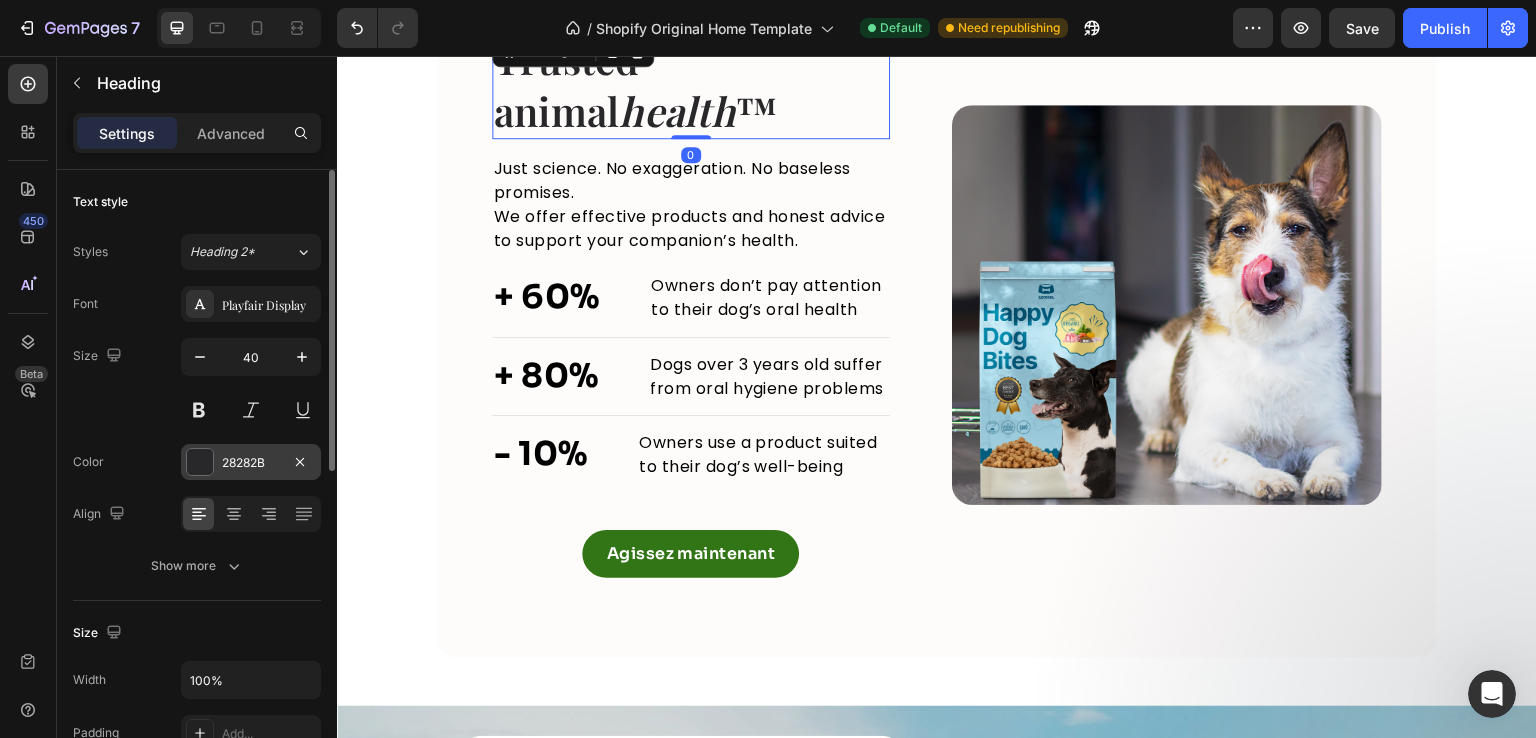 click on "28282B" at bounding box center (251, 463) 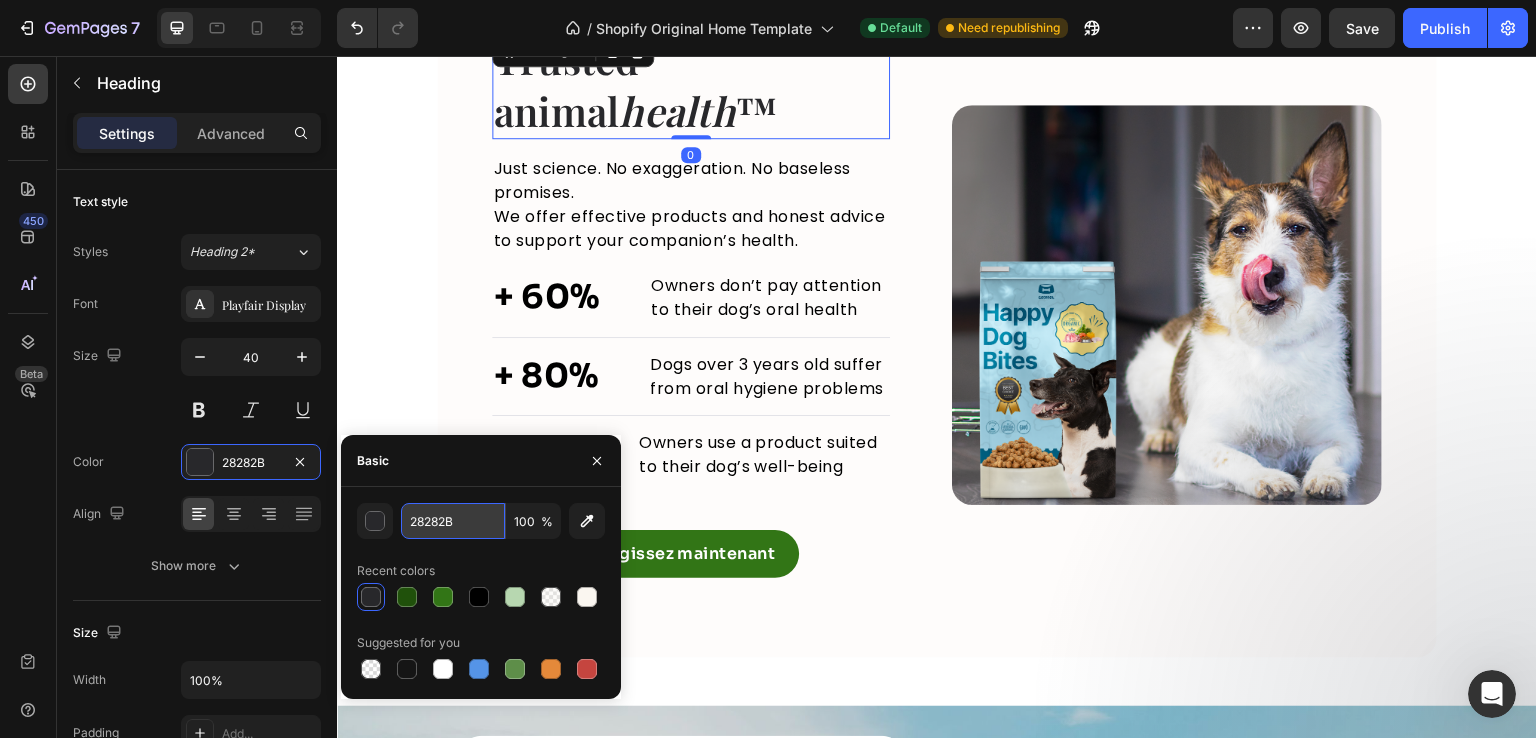 click on "28282B" at bounding box center (453, 521) 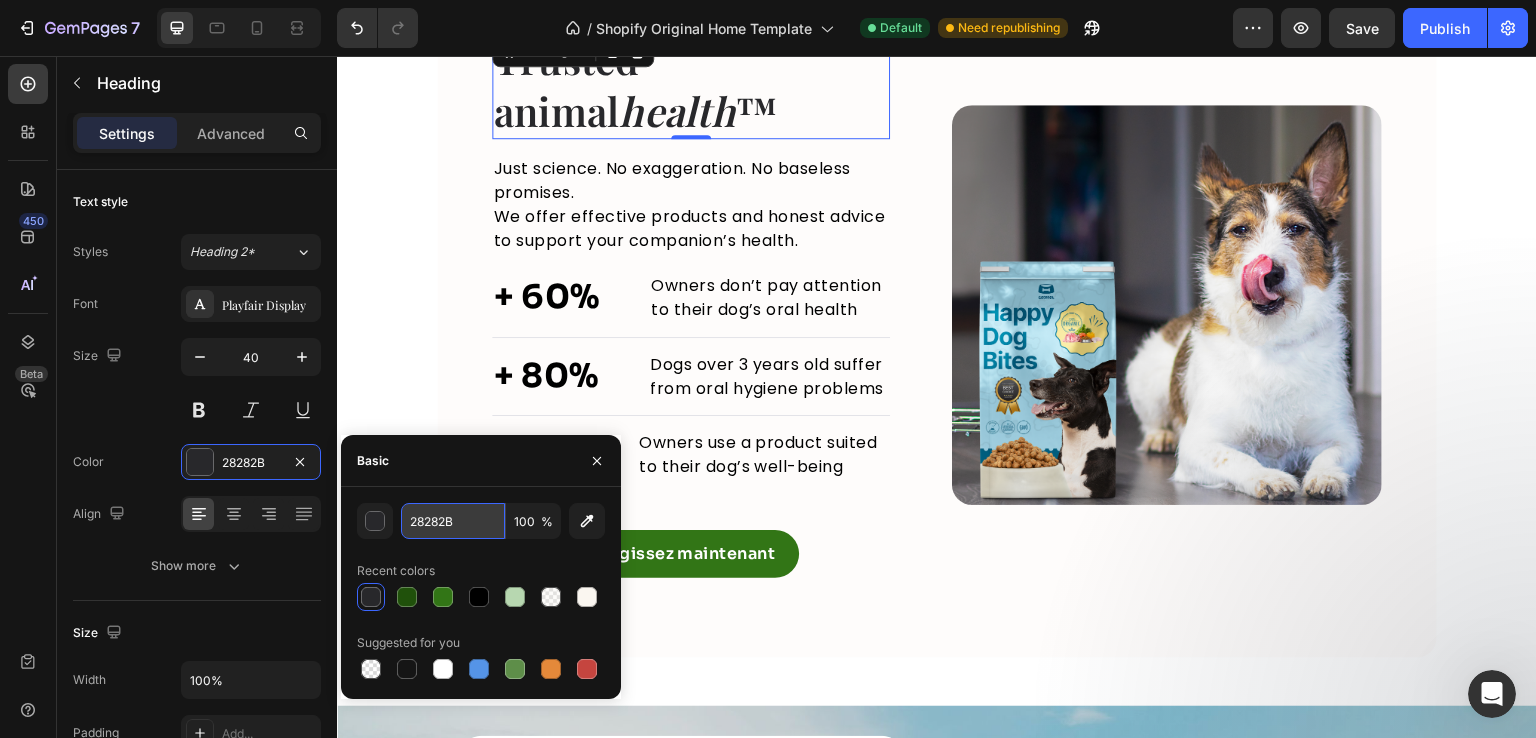 paste on "161723" 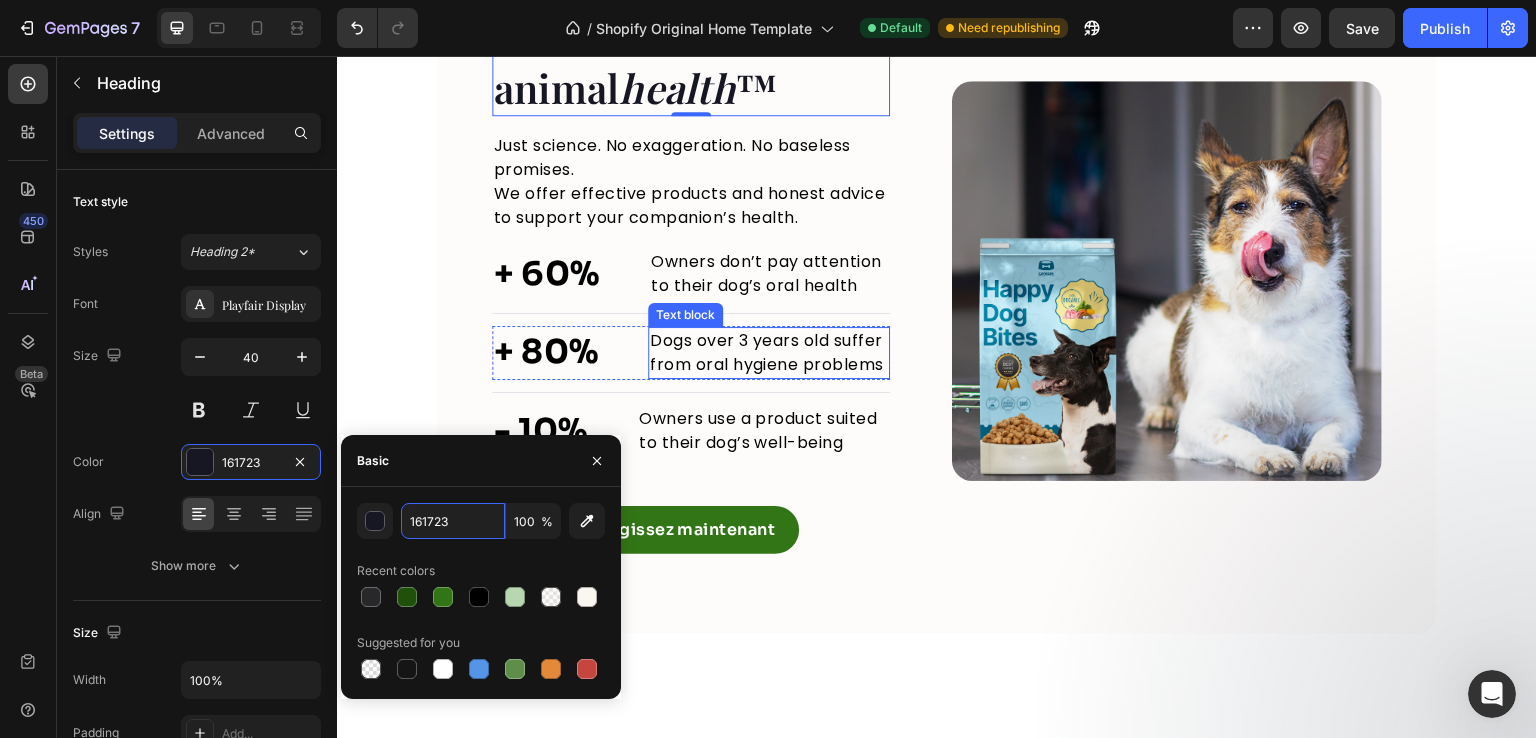 scroll, scrollTop: 1817, scrollLeft: 0, axis: vertical 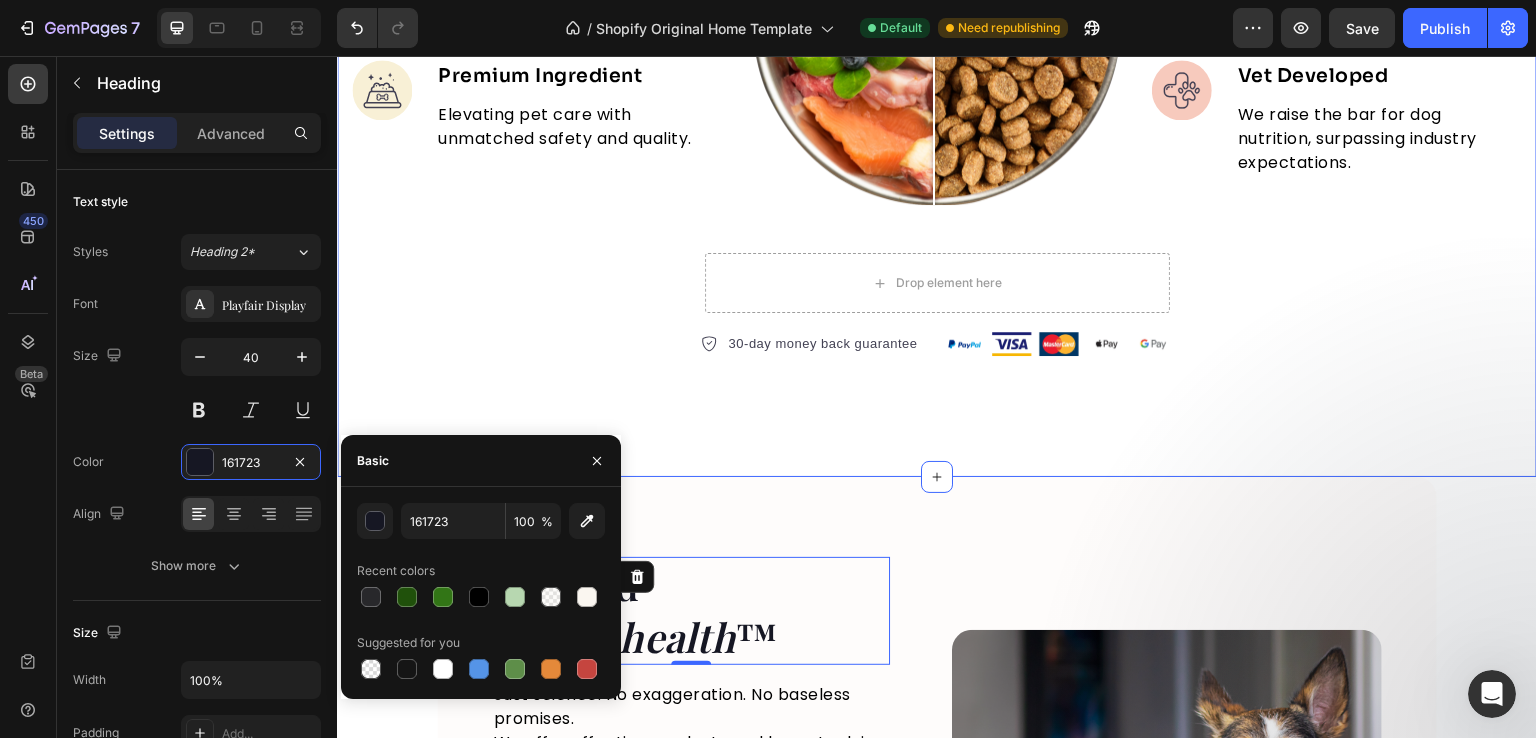 click on "Trusted animal  health ™ Heading   0 Just science. No exaggeration. No baseless promises. We offer effective products and honest advice to support your companion’s health. Text block + 60% Text block Owners don’t pay attention to their dog’s oral health Text block Advanced list                Title Line + 80% Text block Dogs over 3 years old suffer from oral hygiene problems Text block Advanced list                Title Line - 10% Text block Owners use a product suited to their dog’s well-being Text block Advanced list Agissez maintenant Button Row Image Image Row Section 4" at bounding box center [937, 830] 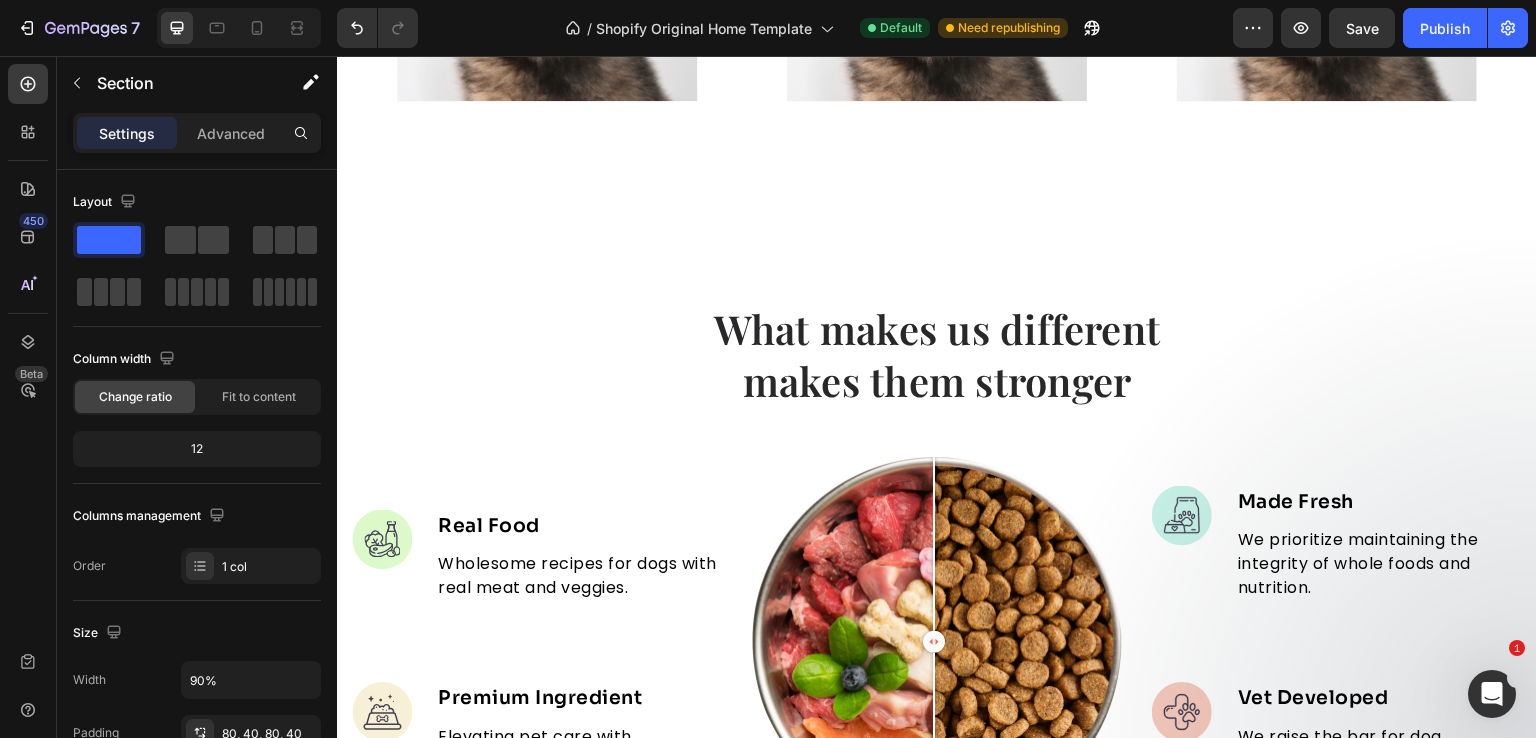 scroll, scrollTop: 1172, scrollLeft: 0, axis: vertical 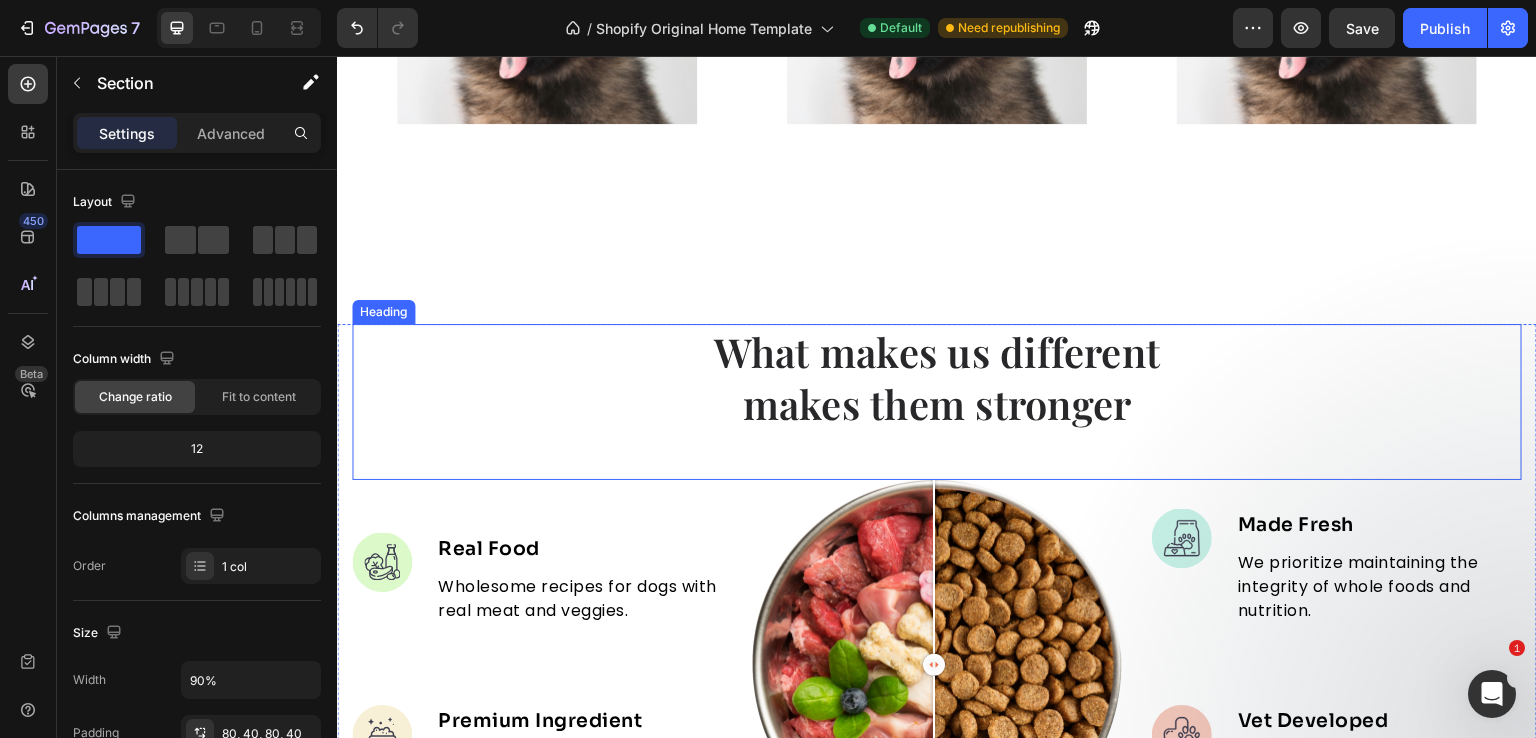 click on "What makes us different makes them stronger" at bounding box center [937, 378] 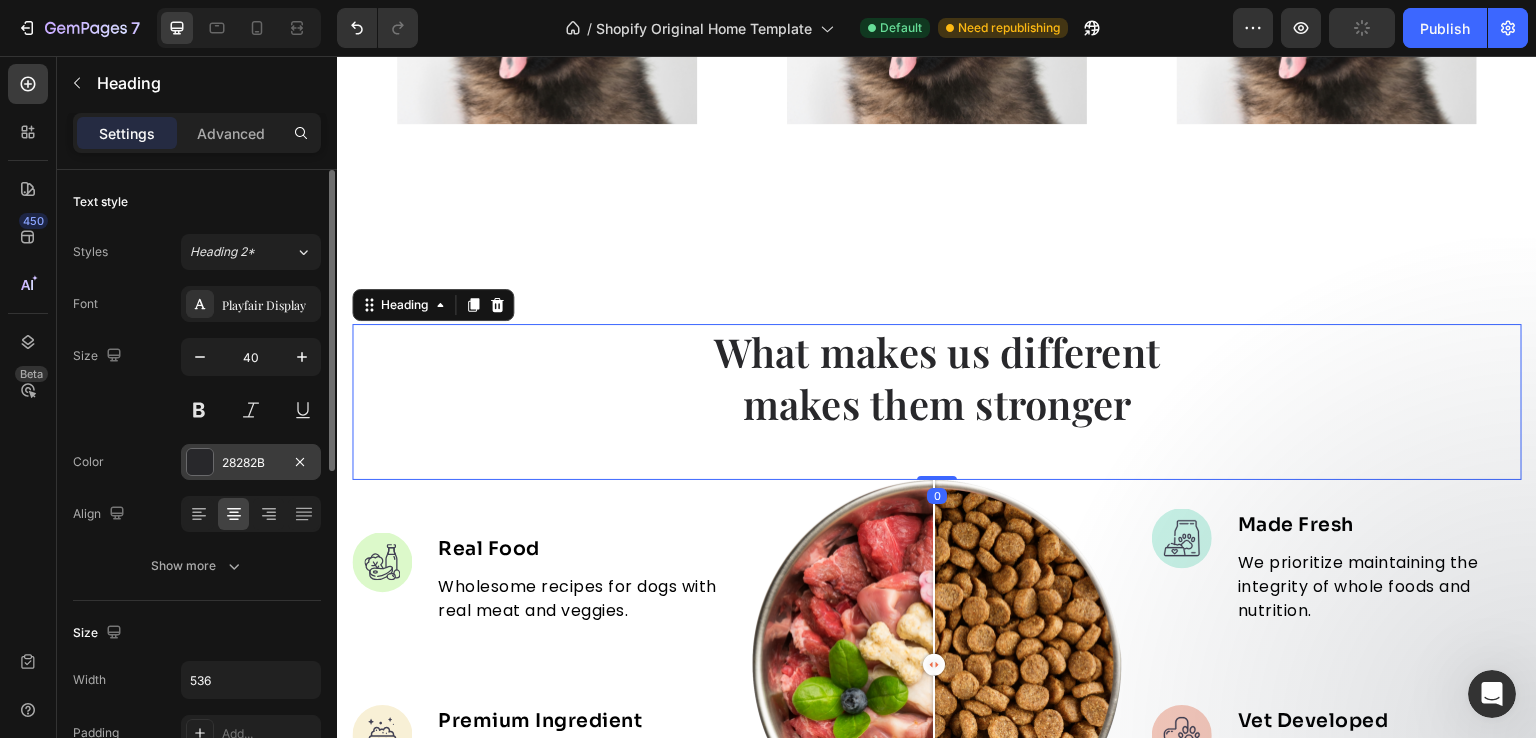 click on "28282B" at bounding box center (251, 463) 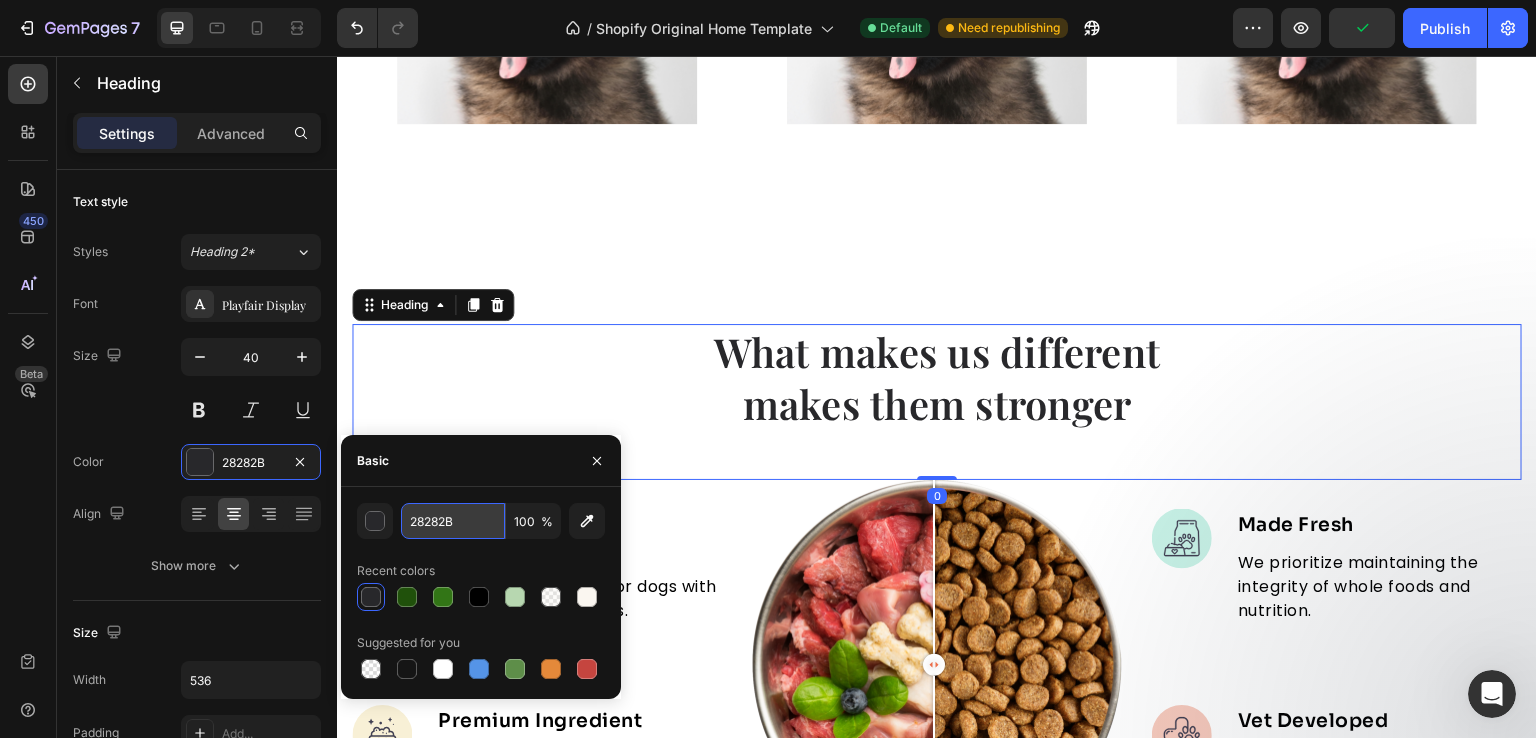 click on "28282B" at bounding box center [453, 521] 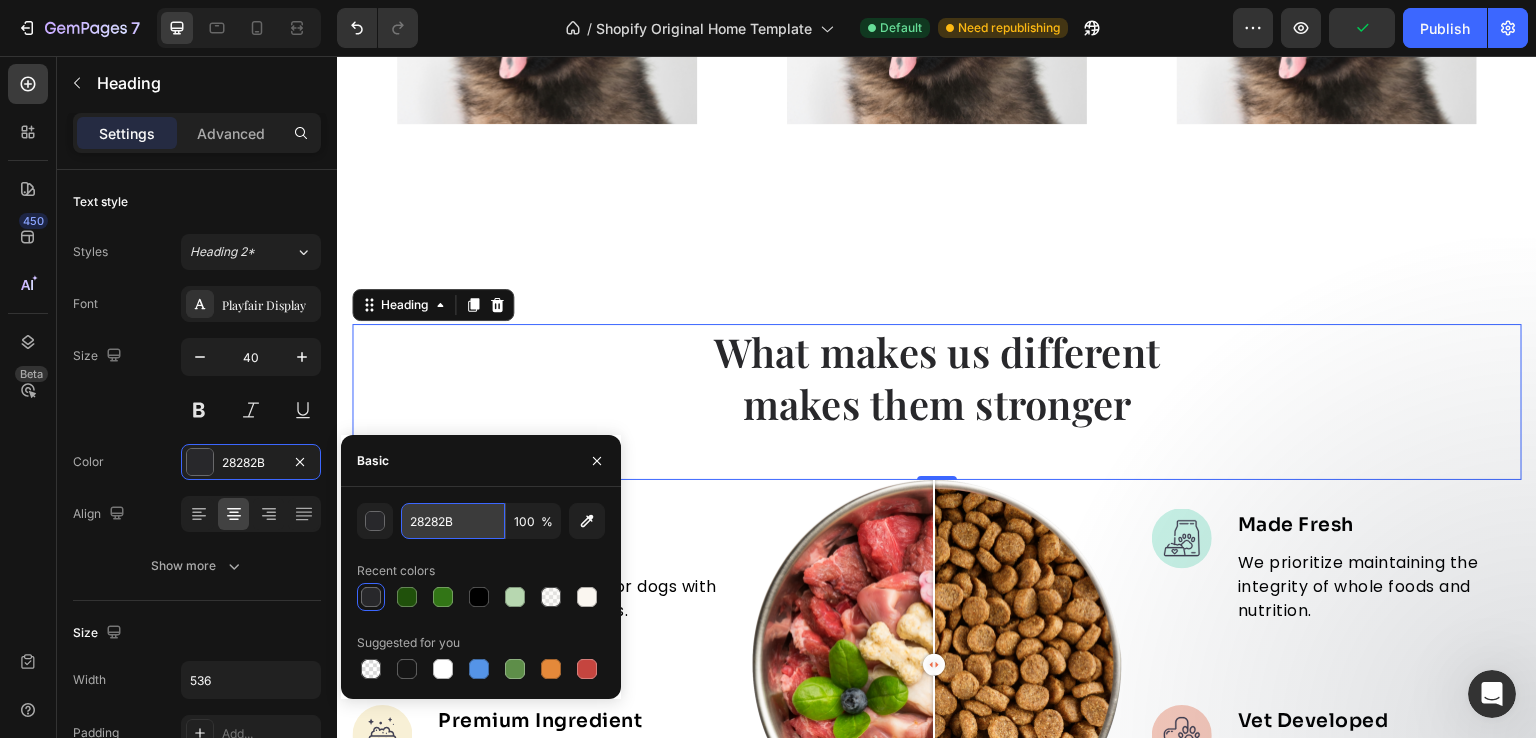 paste on "161723" 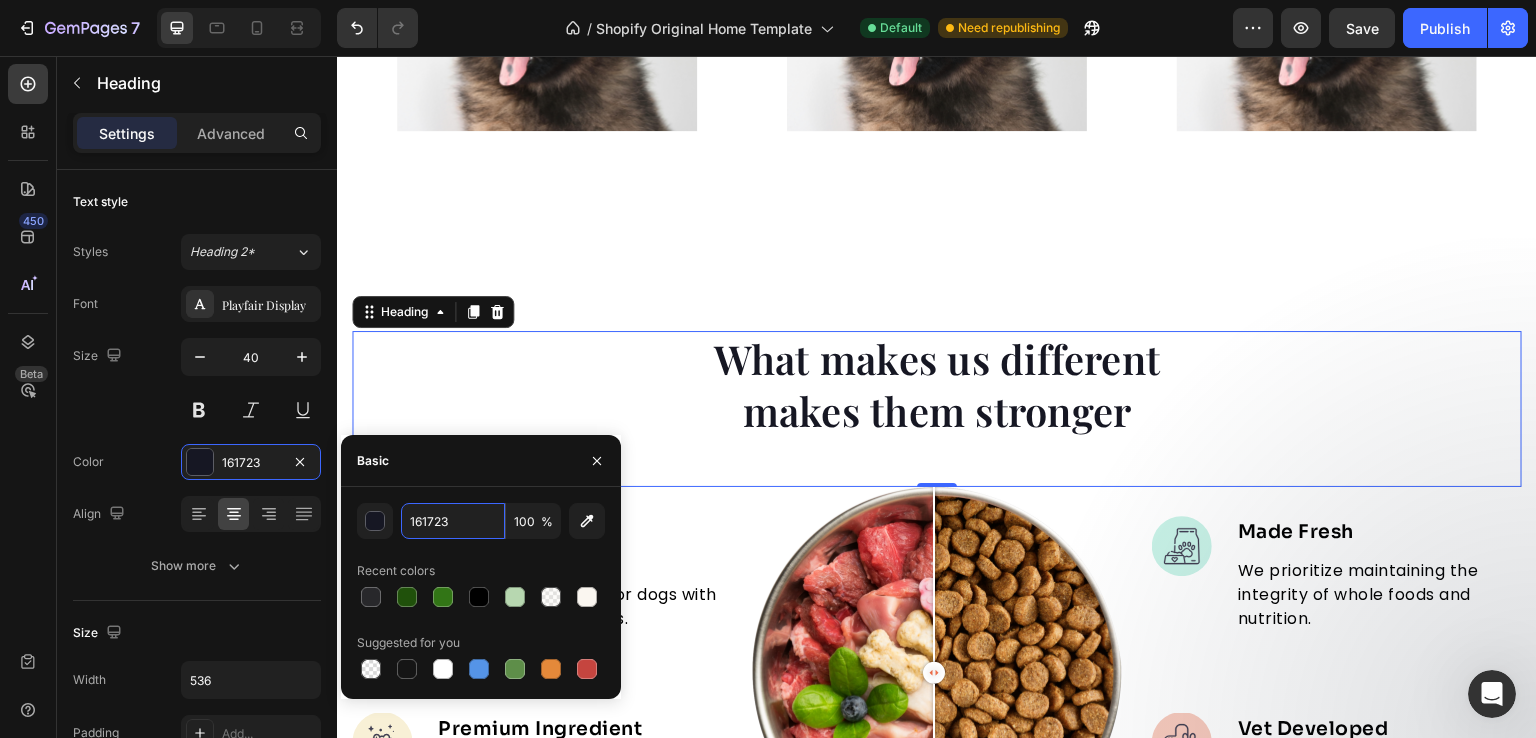 scroll, scrollTop: 627, scrollLeft: 0, axis: vertical 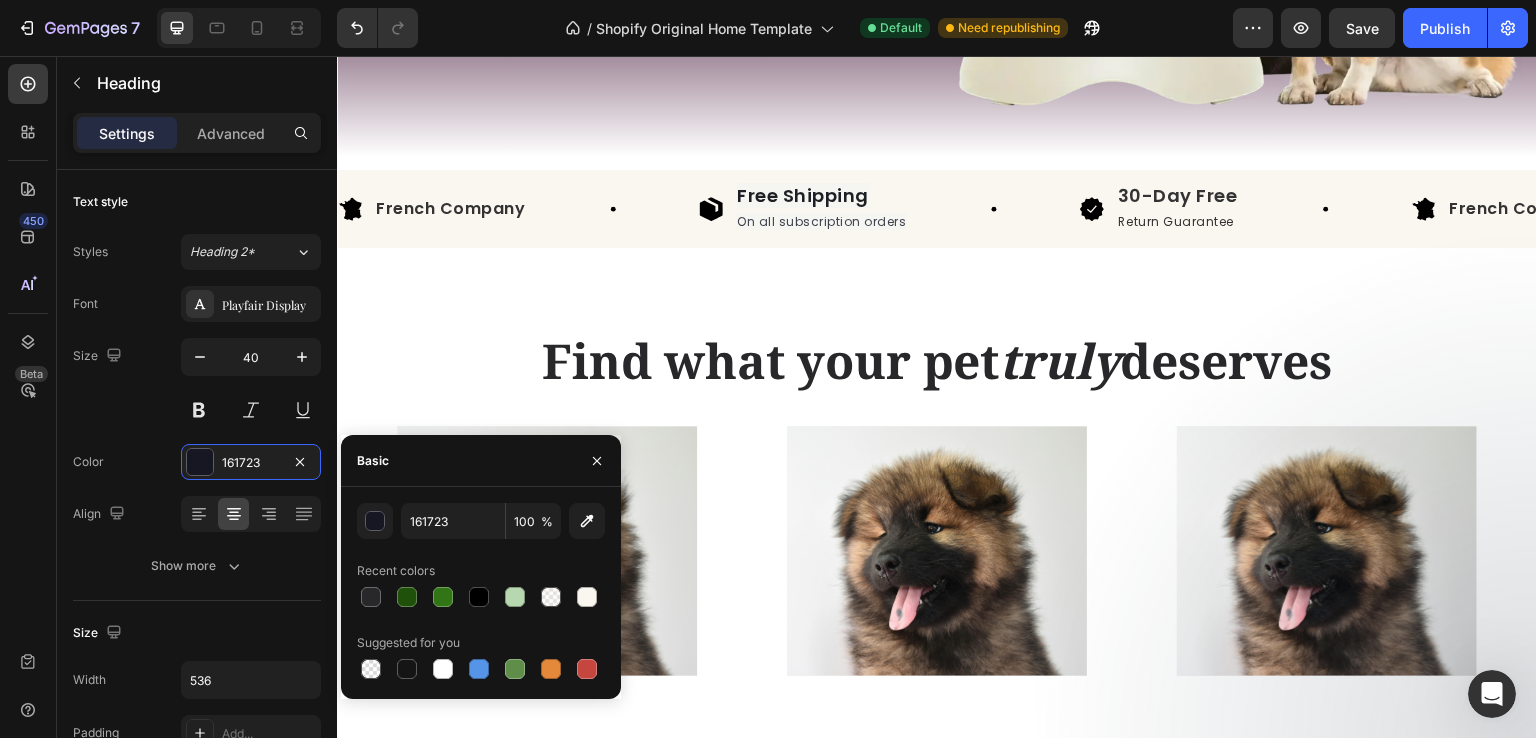 click on "Find what your pet" at bounding box center [771, 360] 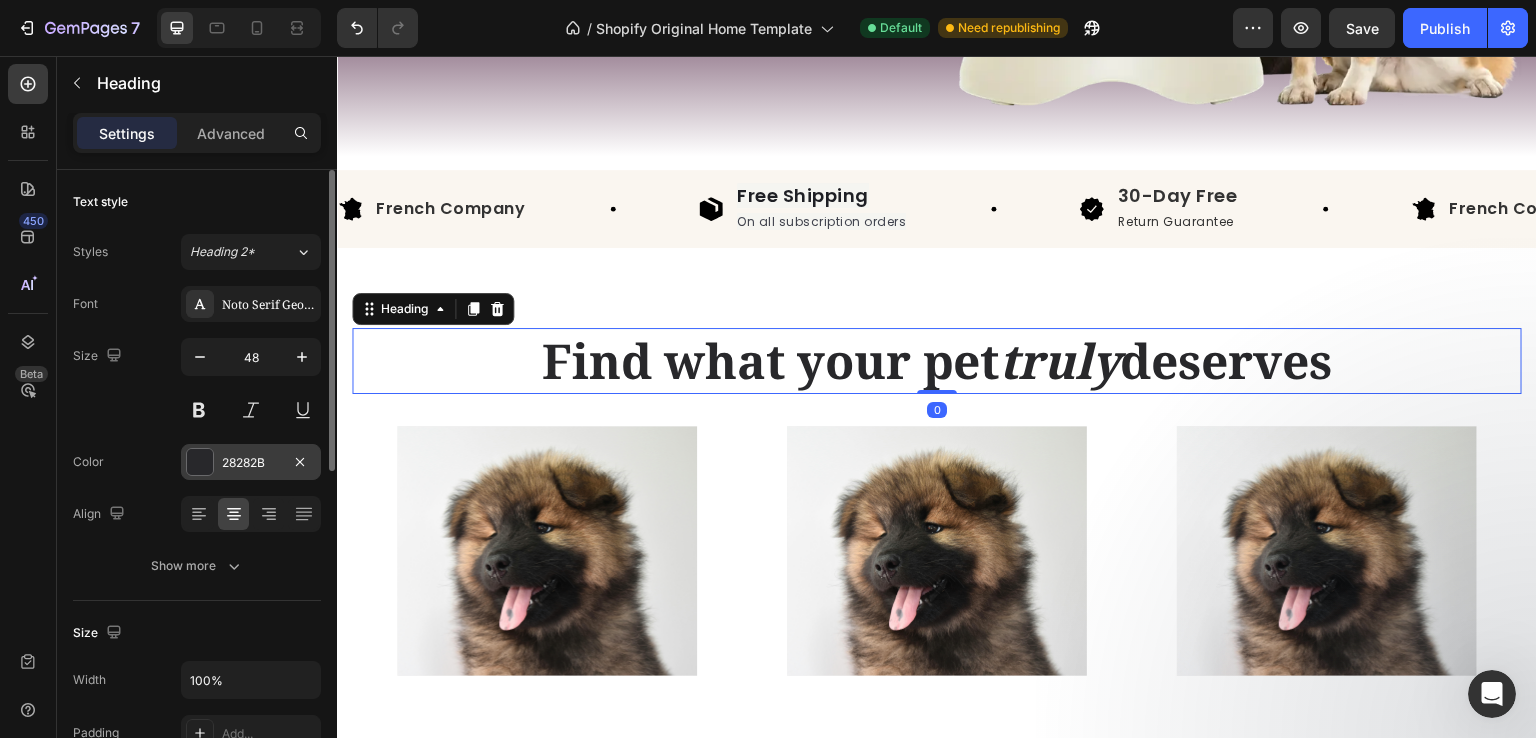 click on "28282B" at bounding box center (251, 463) 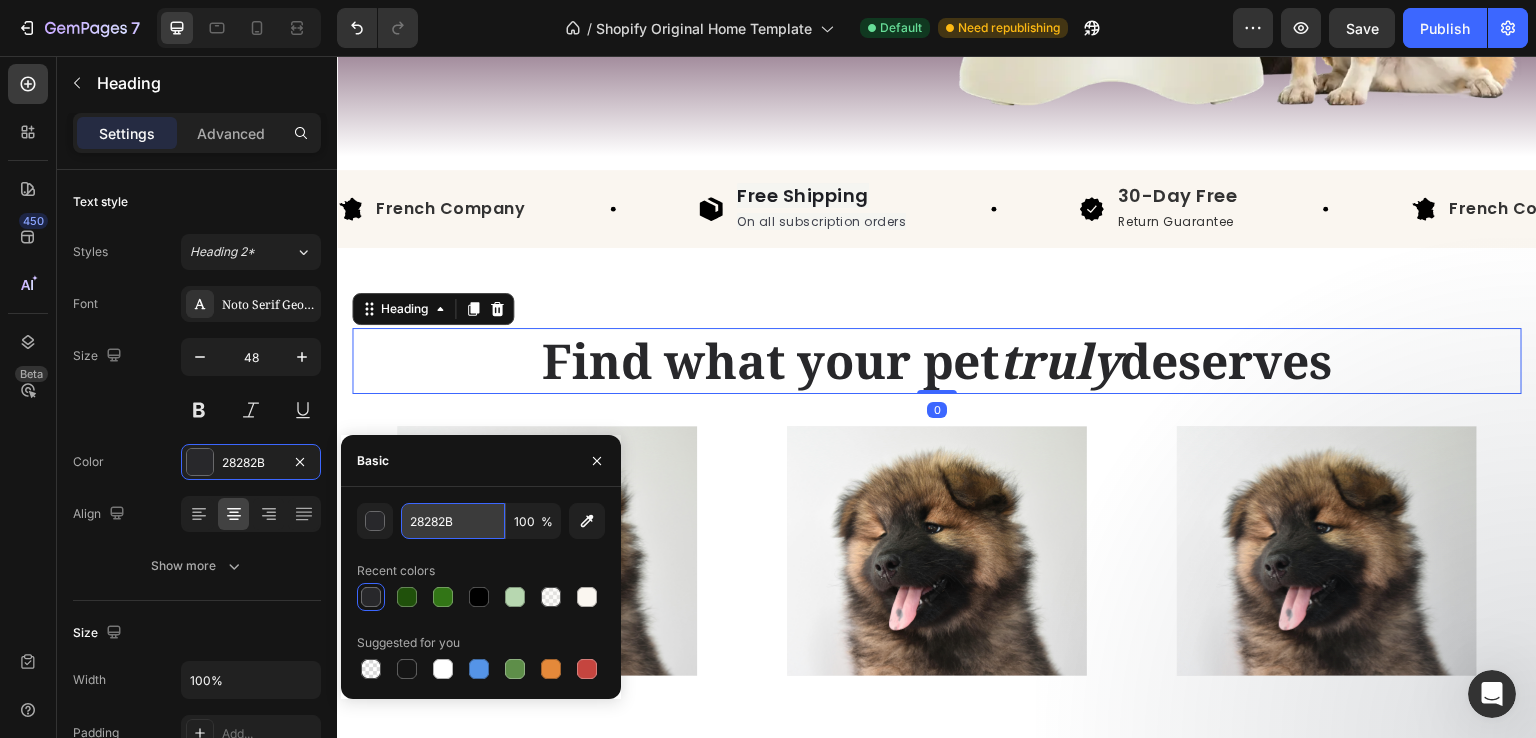 click on "28282B" at bounding box center (453, 521) 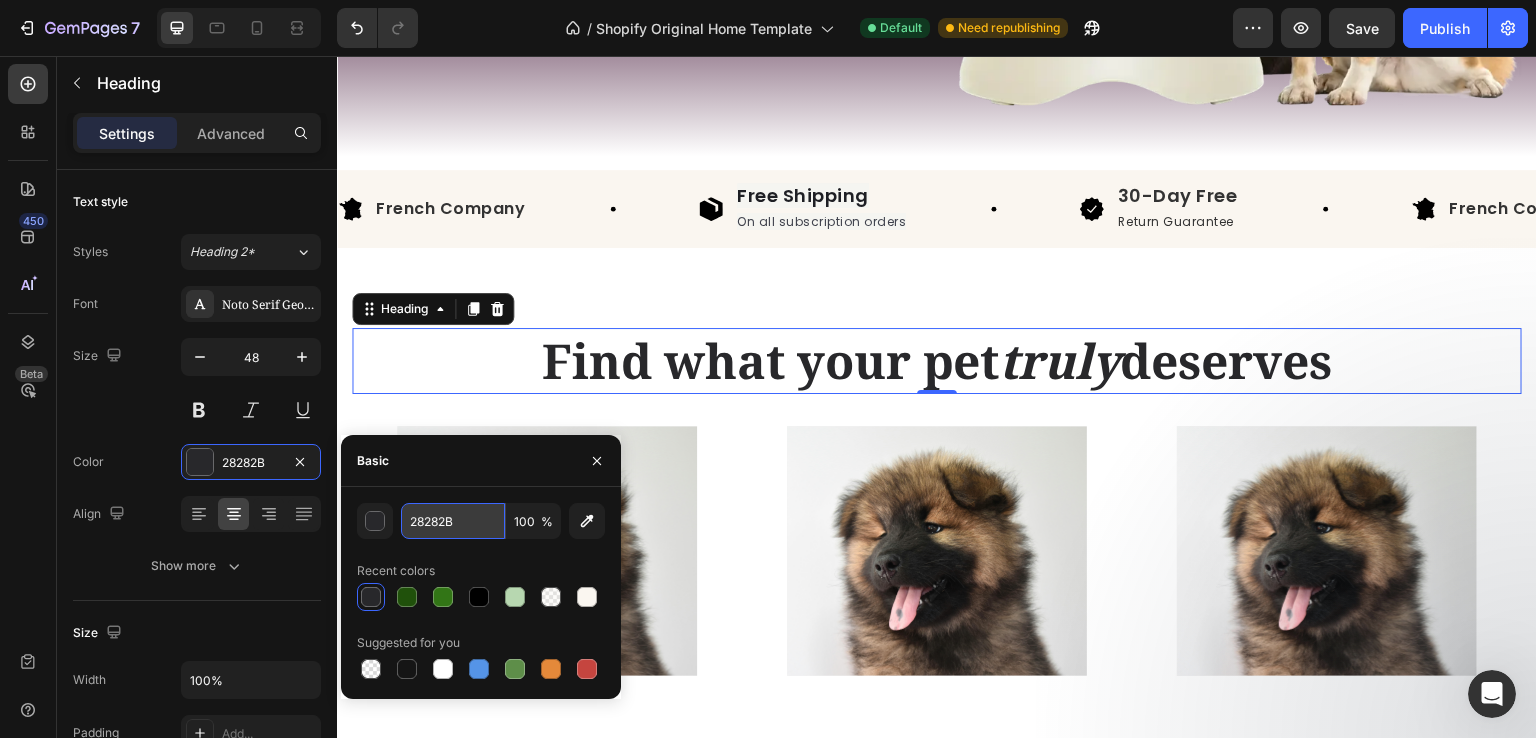 paste on "161723" 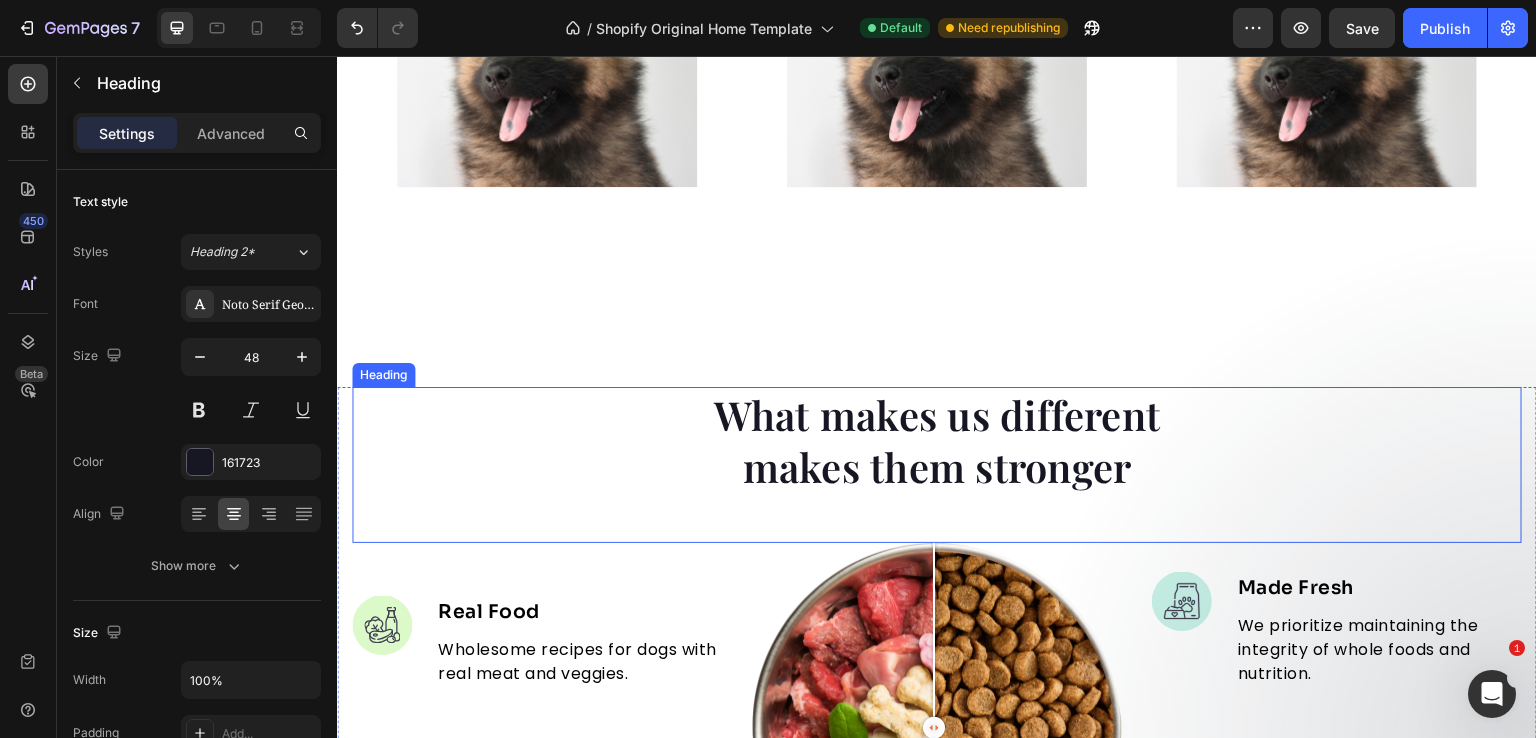 scroll, scrollTop: 1264, scrollLeft: 0, axis: vertical 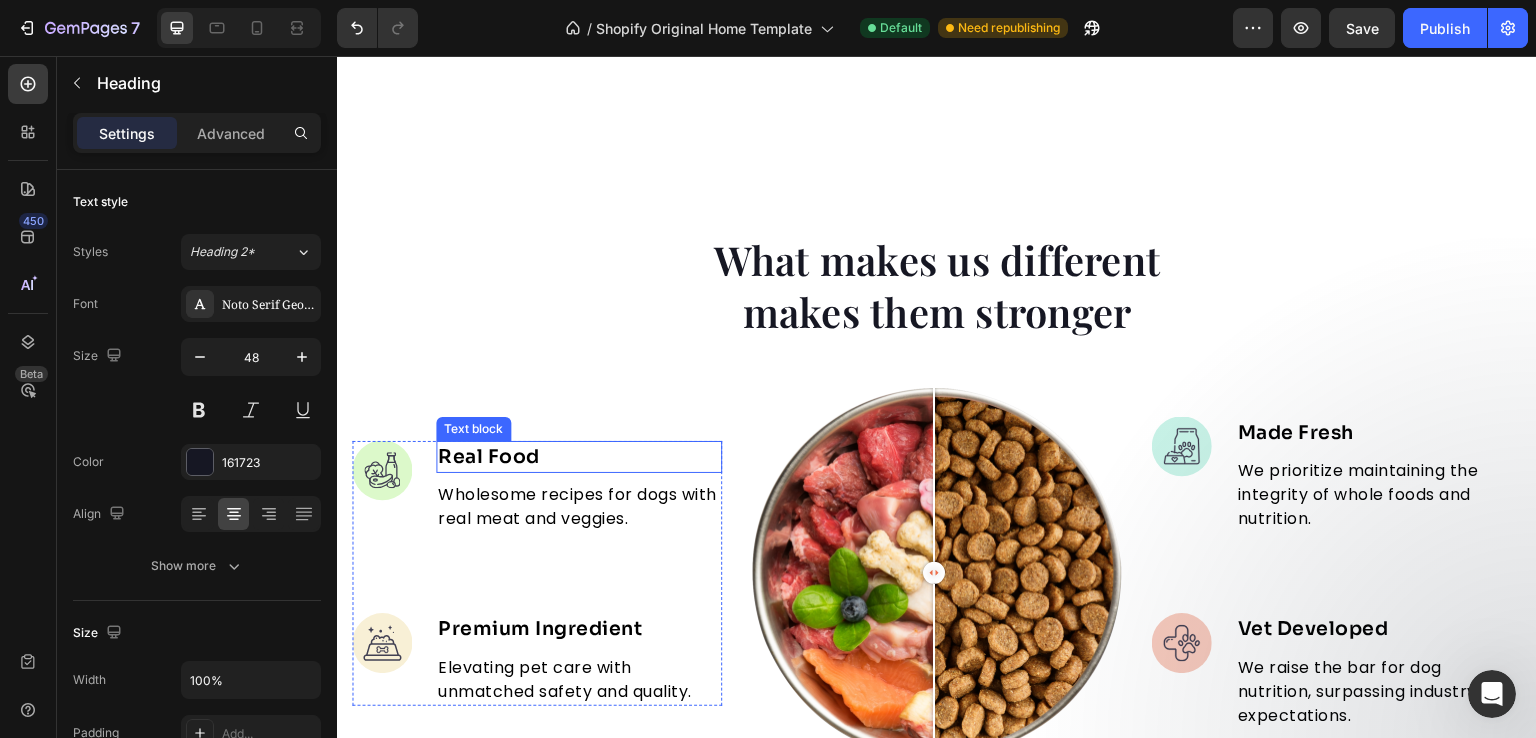 click on "Real Food" at bounding box center (579, 457) 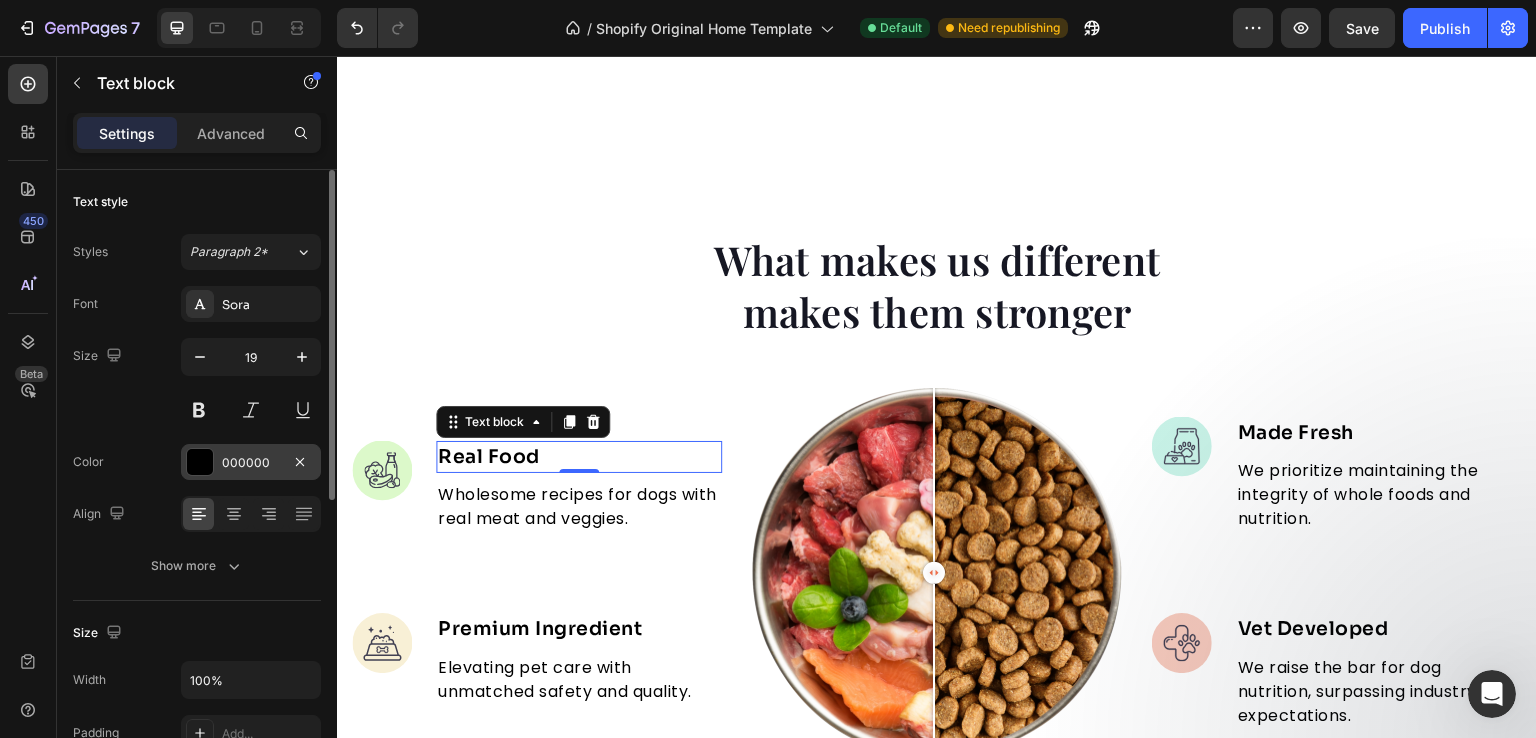 click on "000000" at bounding box center [251, 463] 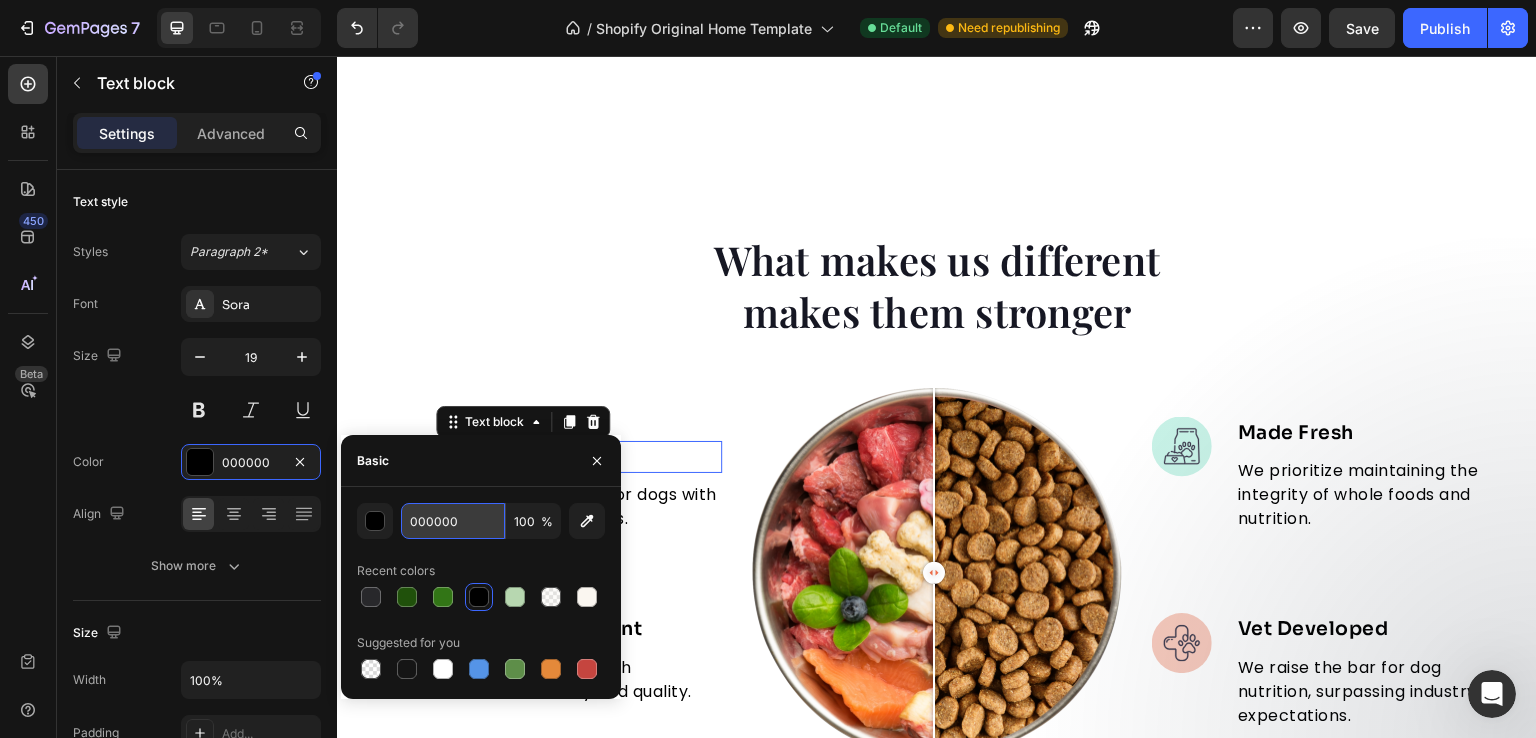 click on "000000" at bounding box center [453, 521] 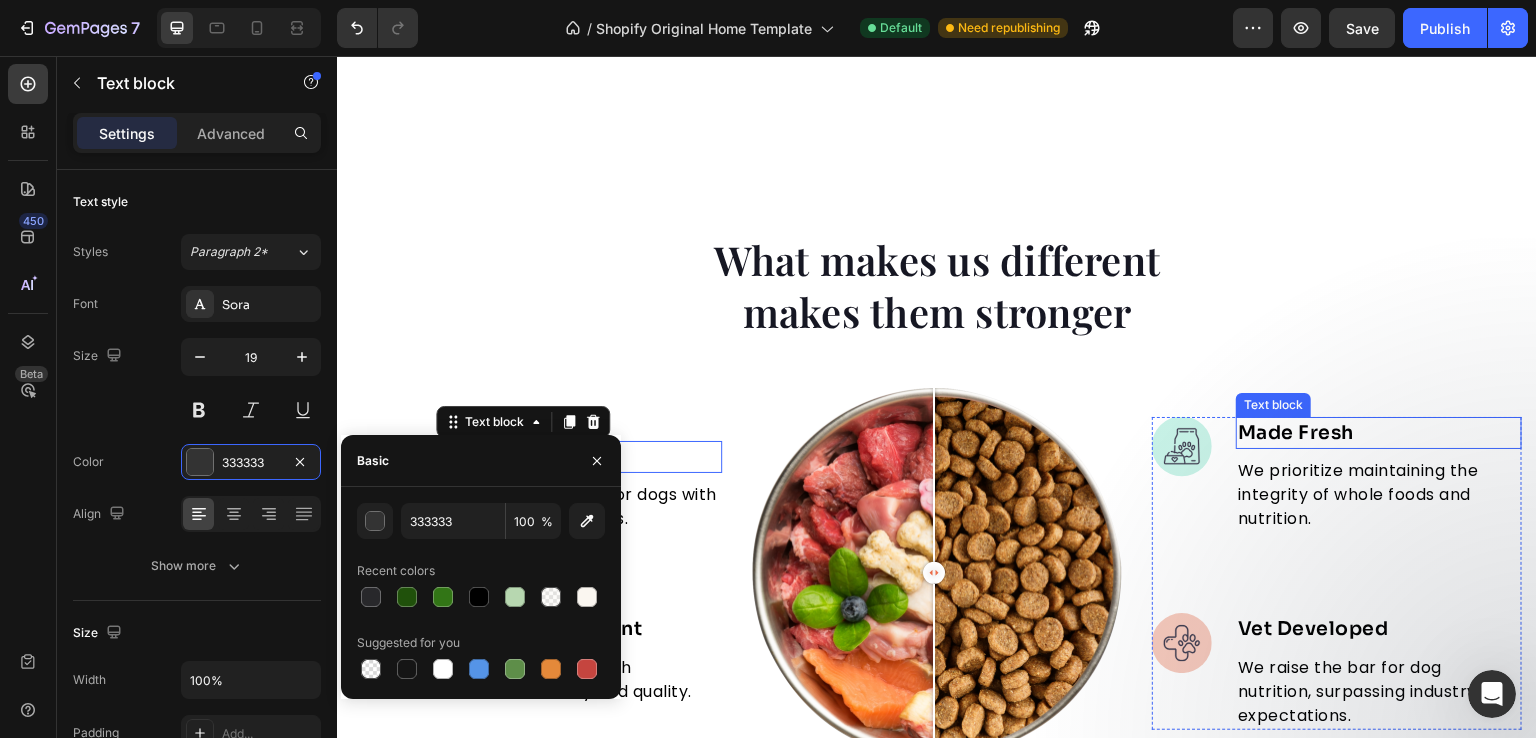 click on "Made Fresh" at bounding box center (1379, 433) 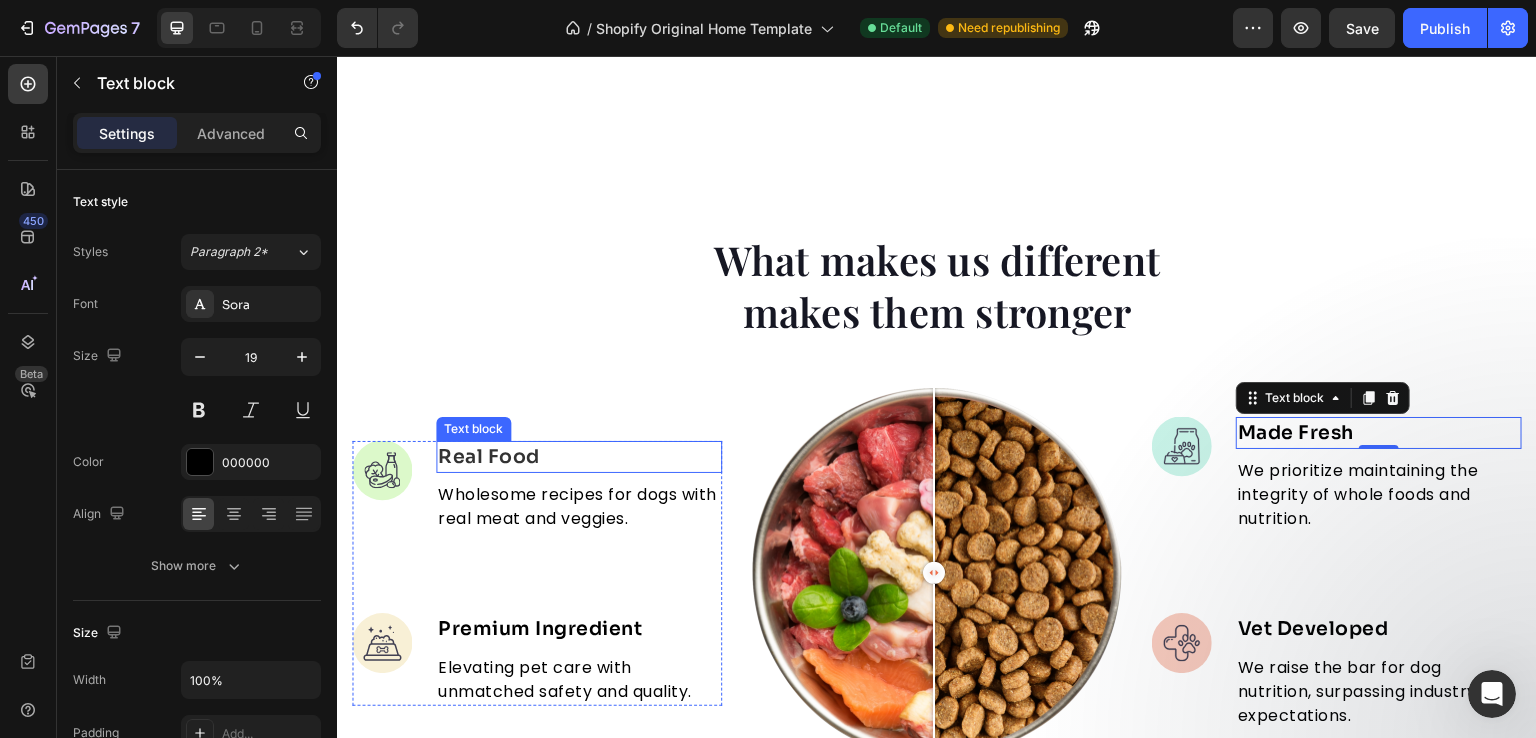 click on "Real Food" at bounding box center [579, 457] 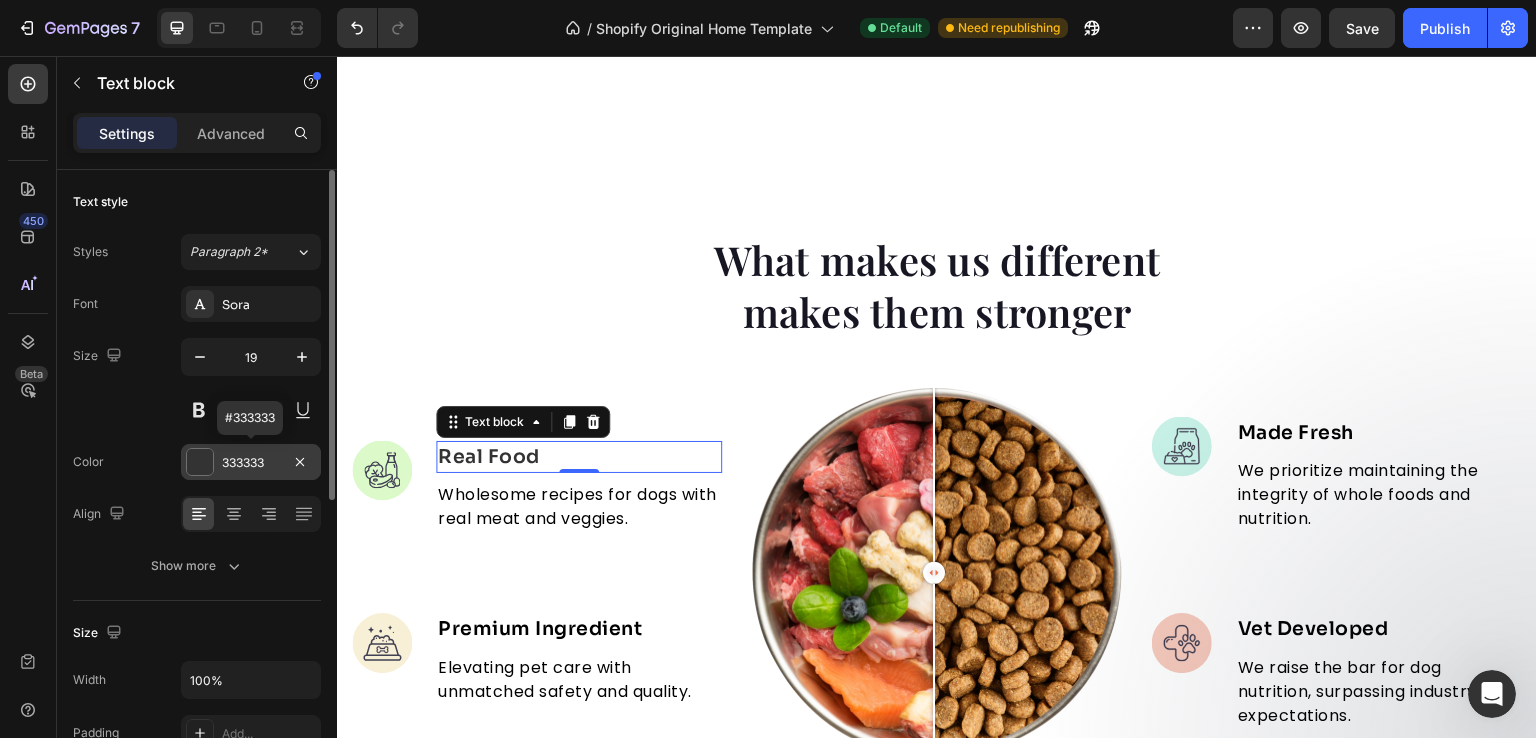 click on "333333" at bounding box center [251, 463] 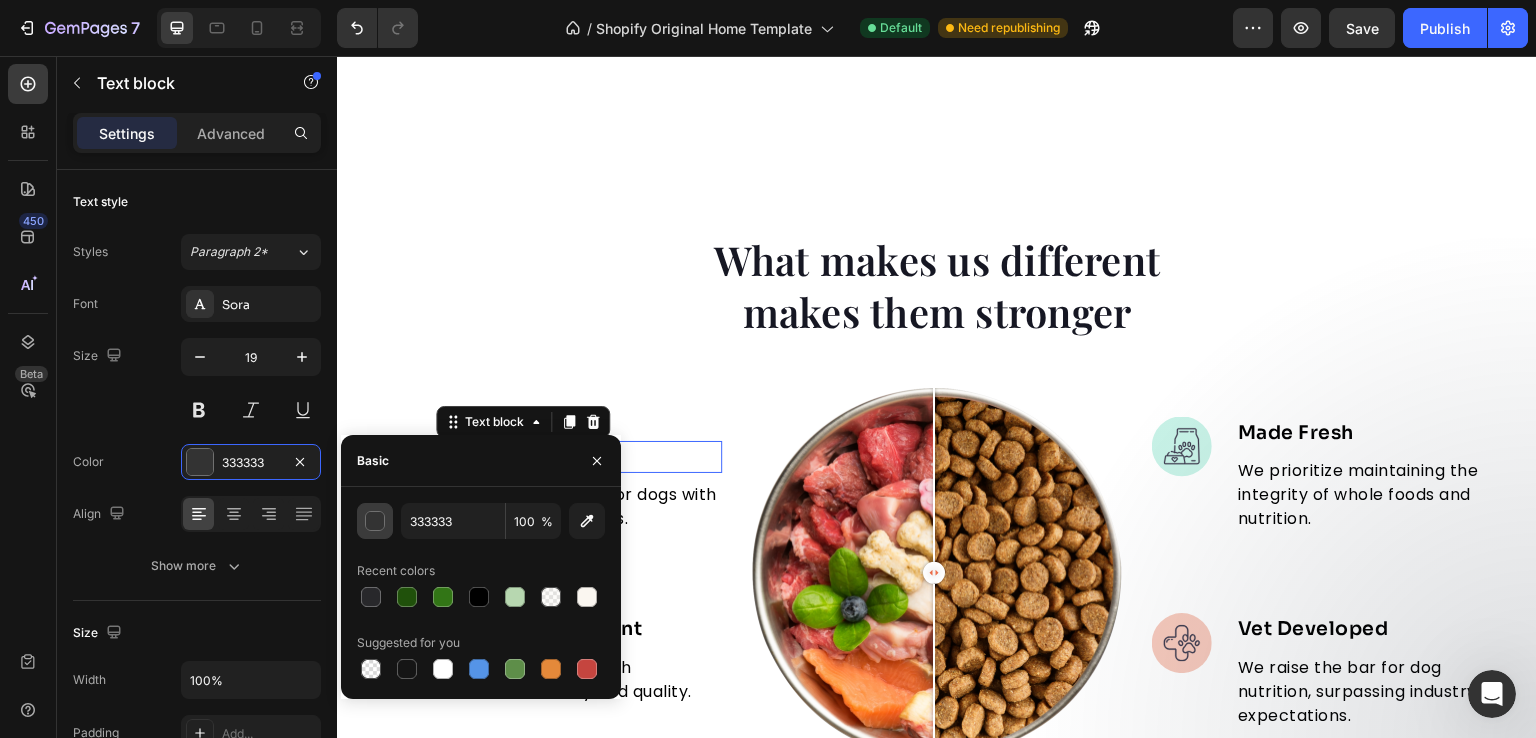click at bounding box center (375, 521) 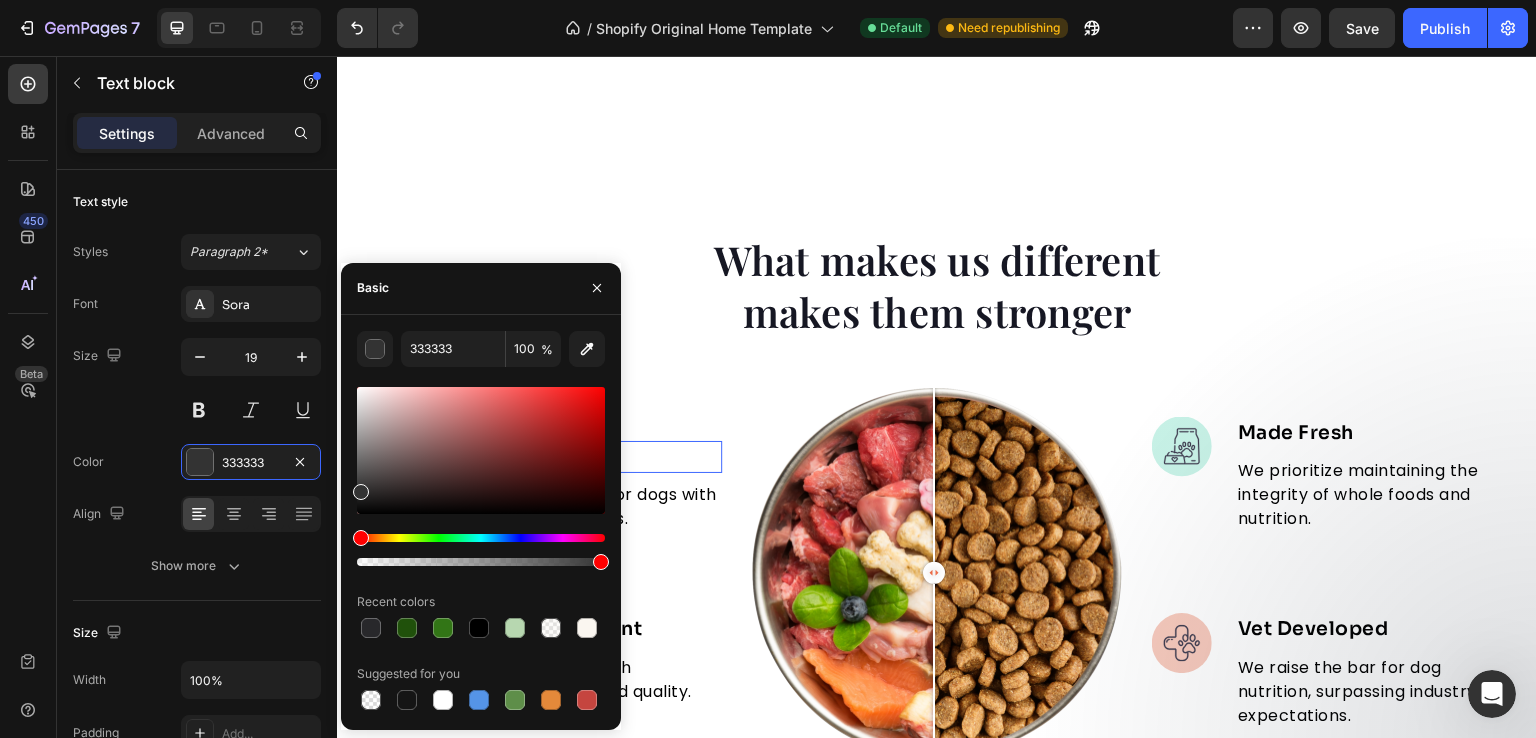 type on "282828" 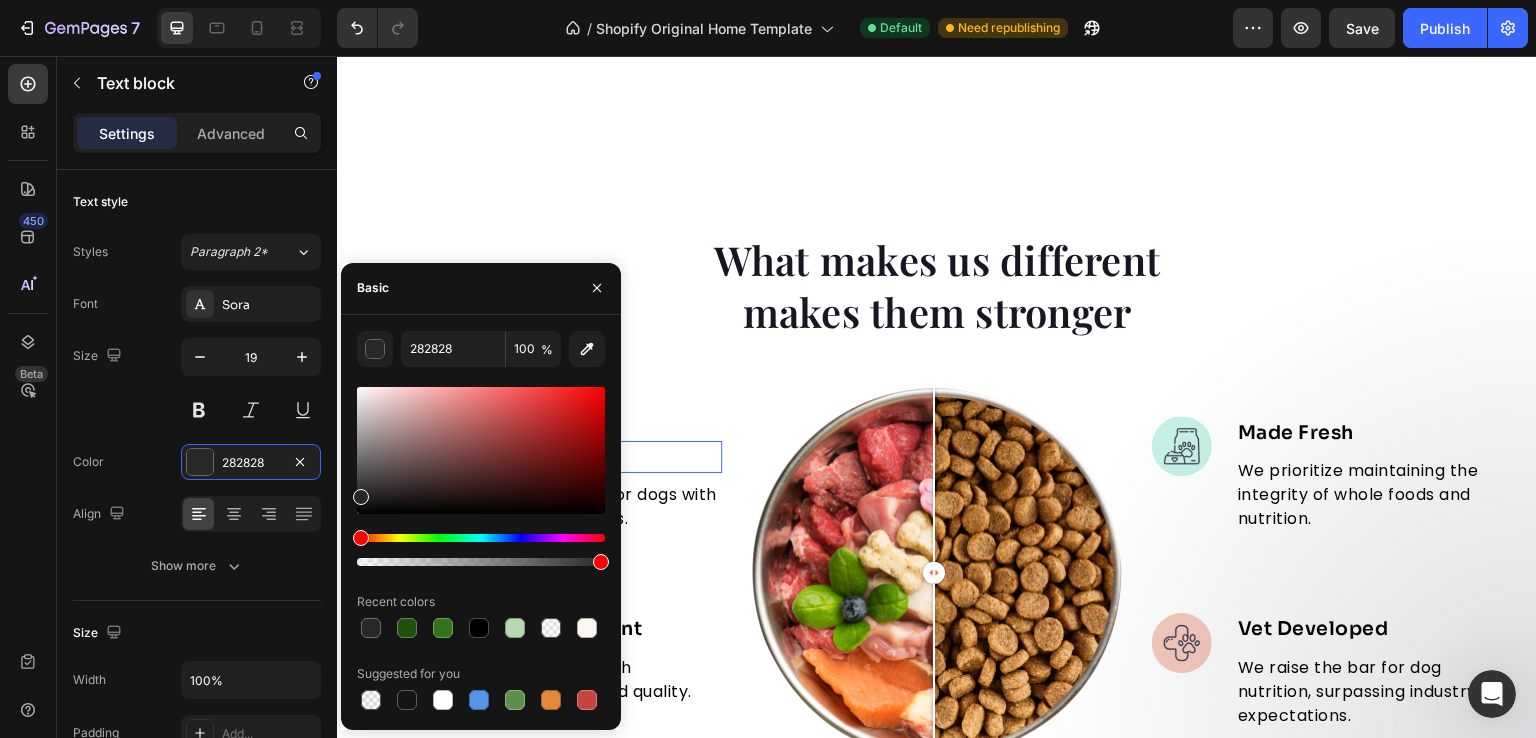 click at bounding box center [361, 497] 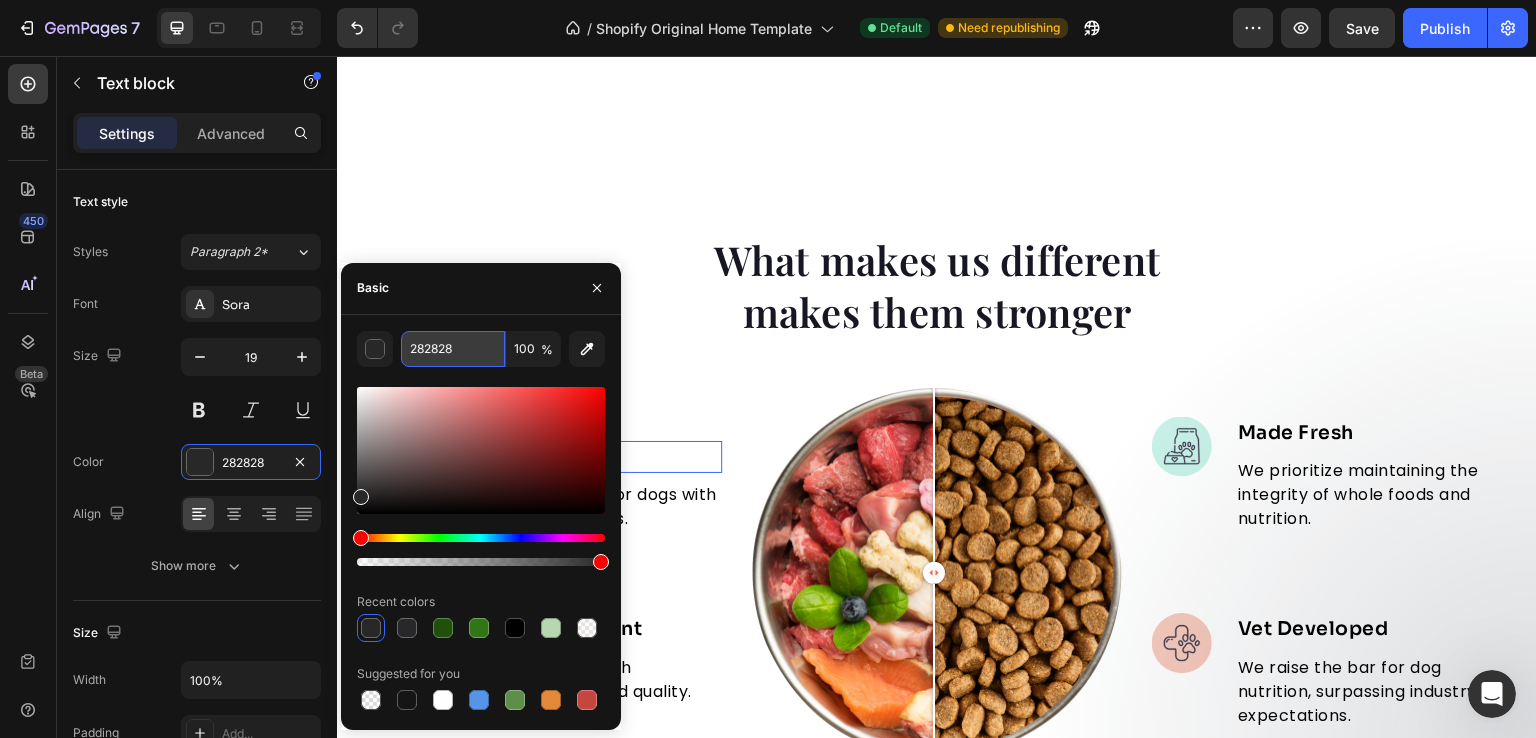 click on "282828" at bounding box center (453, 349) 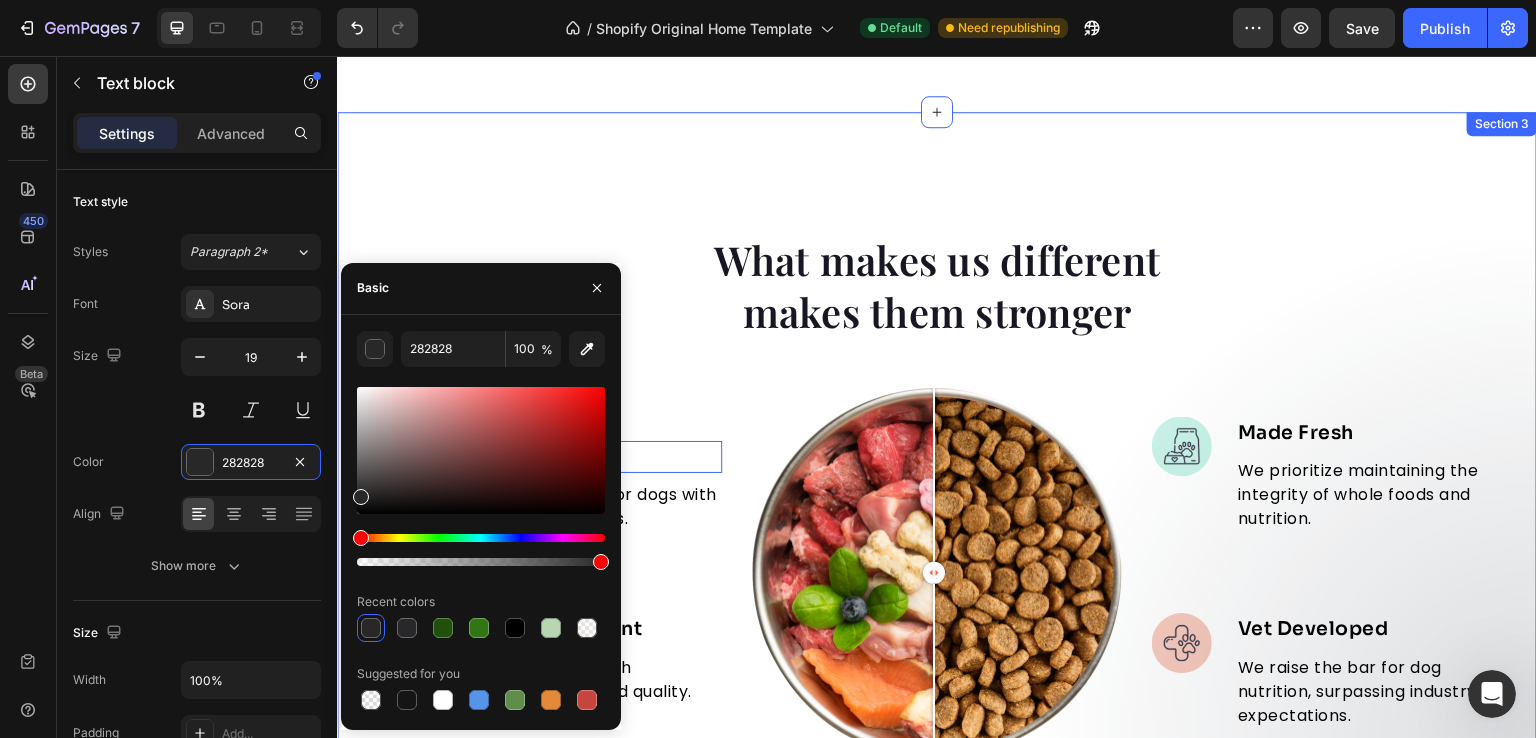 click on "What makes us different makes them stronger Heading Image Real Food Text block   0 Wholesome recipes for dogs with real meat and veggies. Text block Image Premium Ingredient Text block Elevating pet care with unmatched safety and quality. Text block Advanced list Image Comparison Image Made Fresh Text block We prioritize maintaining the integrity of whole foods and nutrition. Text block Image Vet Developed Text block We raise the bar for dog nutrition, surpassing industry expectations. Text block Advanced list Row Row Image Real Food Text block Wholesome recipes for dogs with real meat and veggies. Text block Image Premium Ingredient Text block Elevating pet care with unmatched safety and quality. Text block Advanced list Image Made Fresh Text block We prioritize maintaining the integrity of whole foods and nutrition. Text block Image Vet Developed Text block We raise the bar for dog nutrition, surpassing industry expectations. Text block Advanced list Row
Drop element here Row" at bounding box center (937, 571) 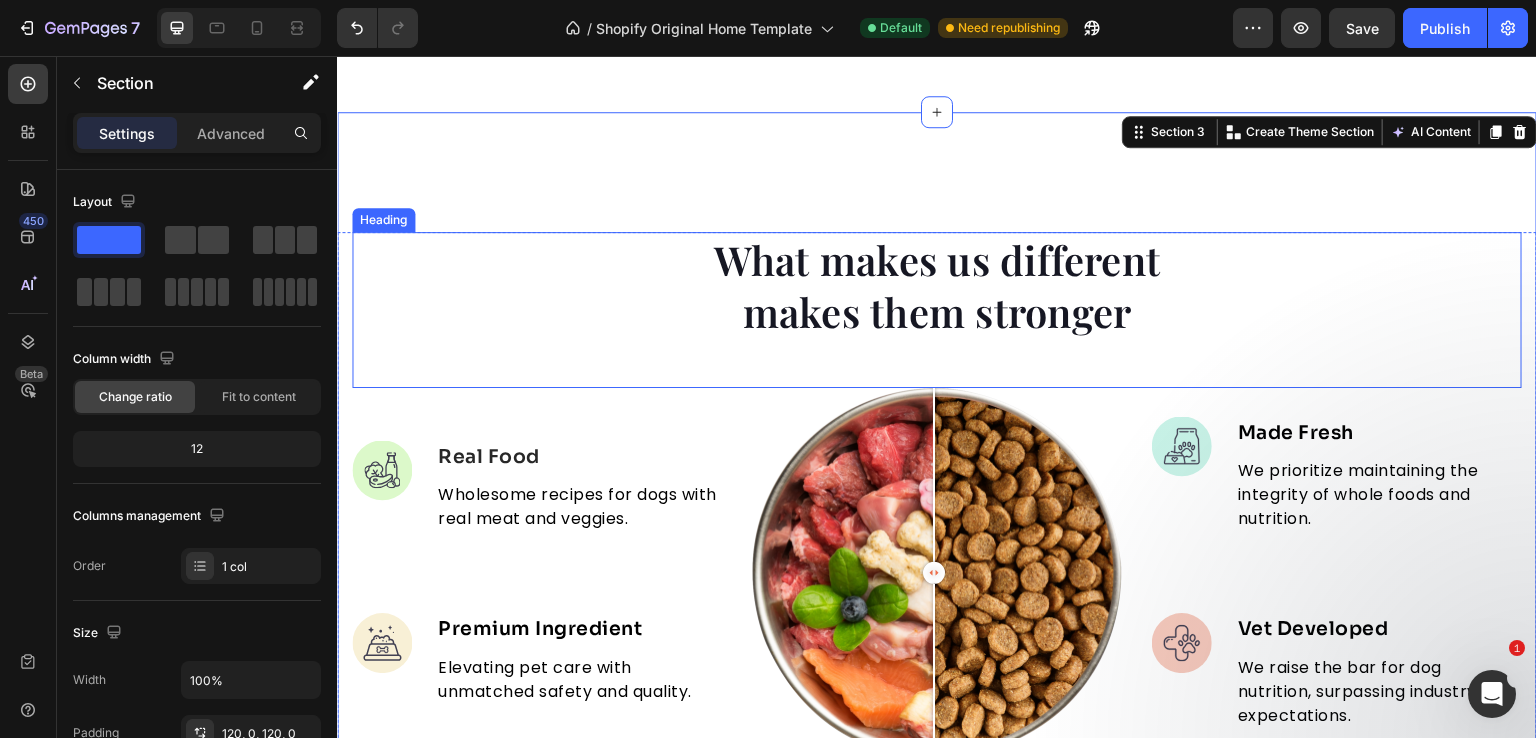 click on "What makes us different makes them stronger" at bounding box center (937, 286) 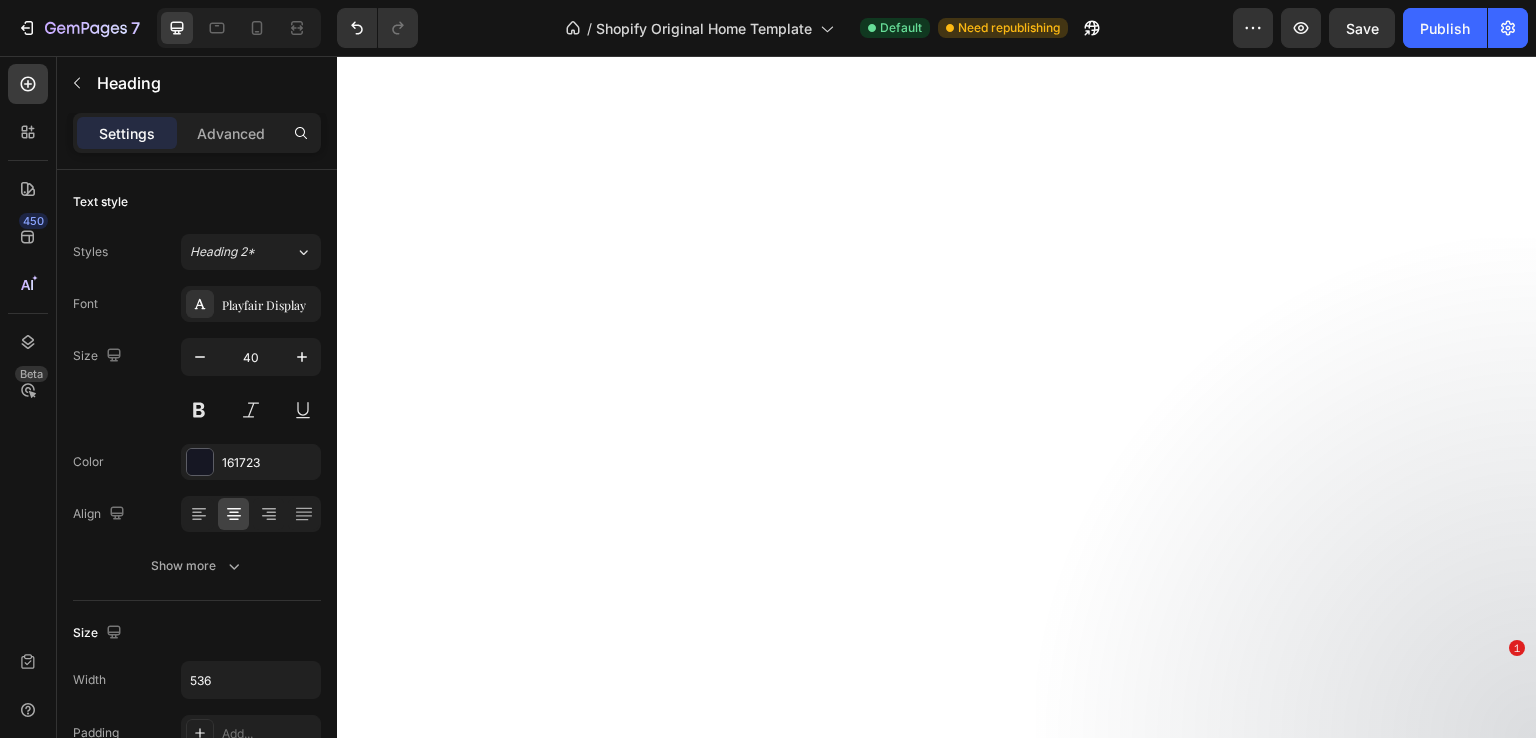 scroll, scrollTop: 0, scrollLeft: 0, axis: both 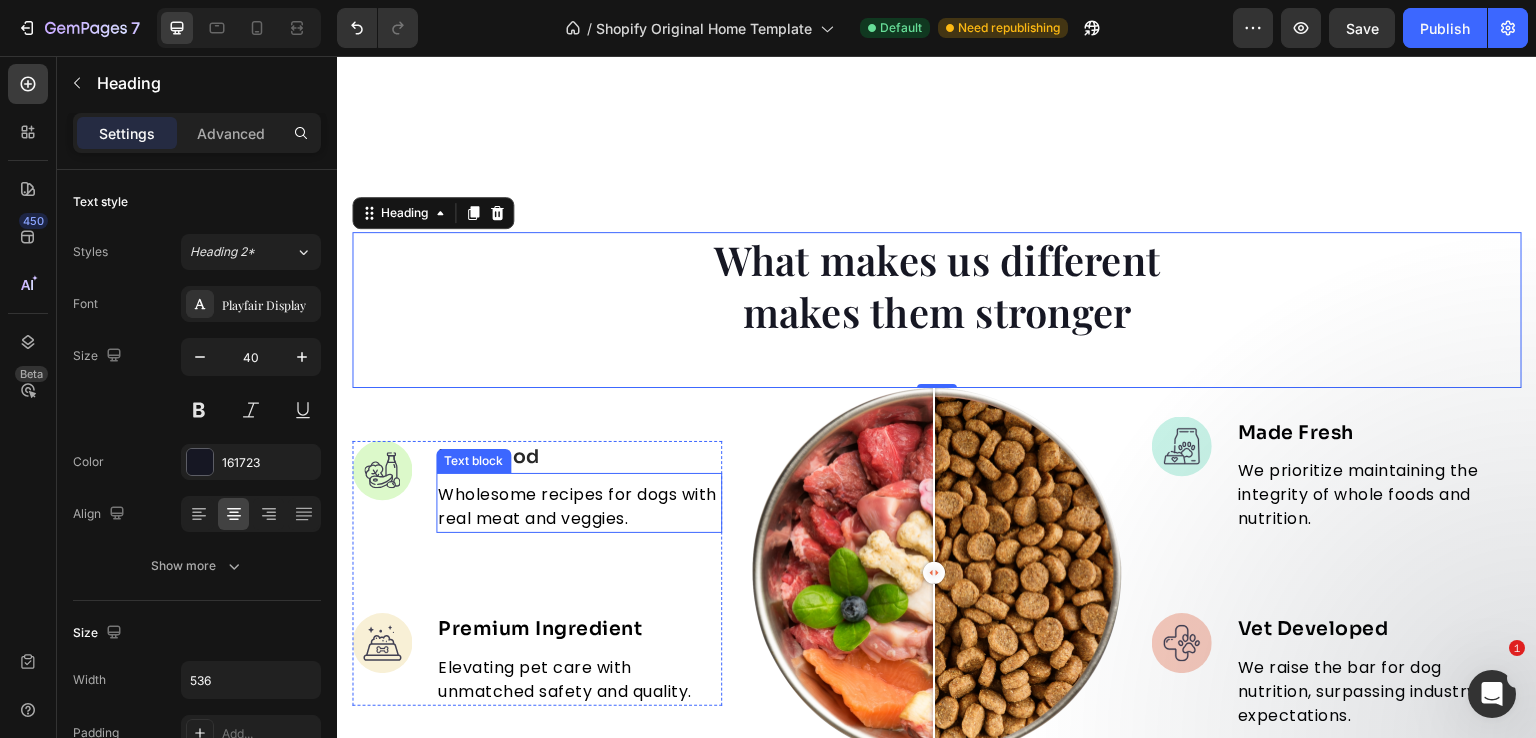 click on "Wholesome recipes for dogs with real meat and veggies. Text block" at bounding box center (579, 503) 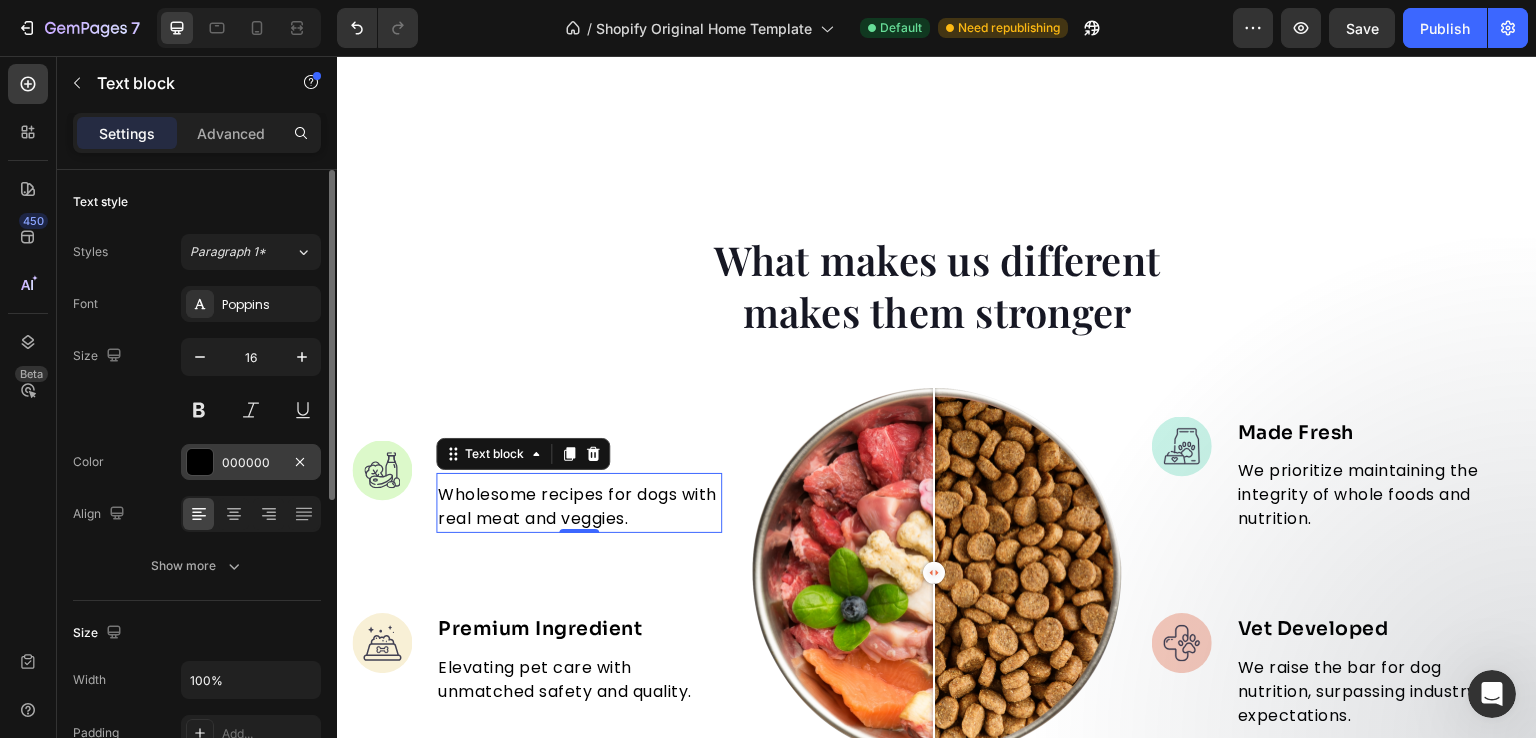 click on "000000" at bounding box center [251, 463] 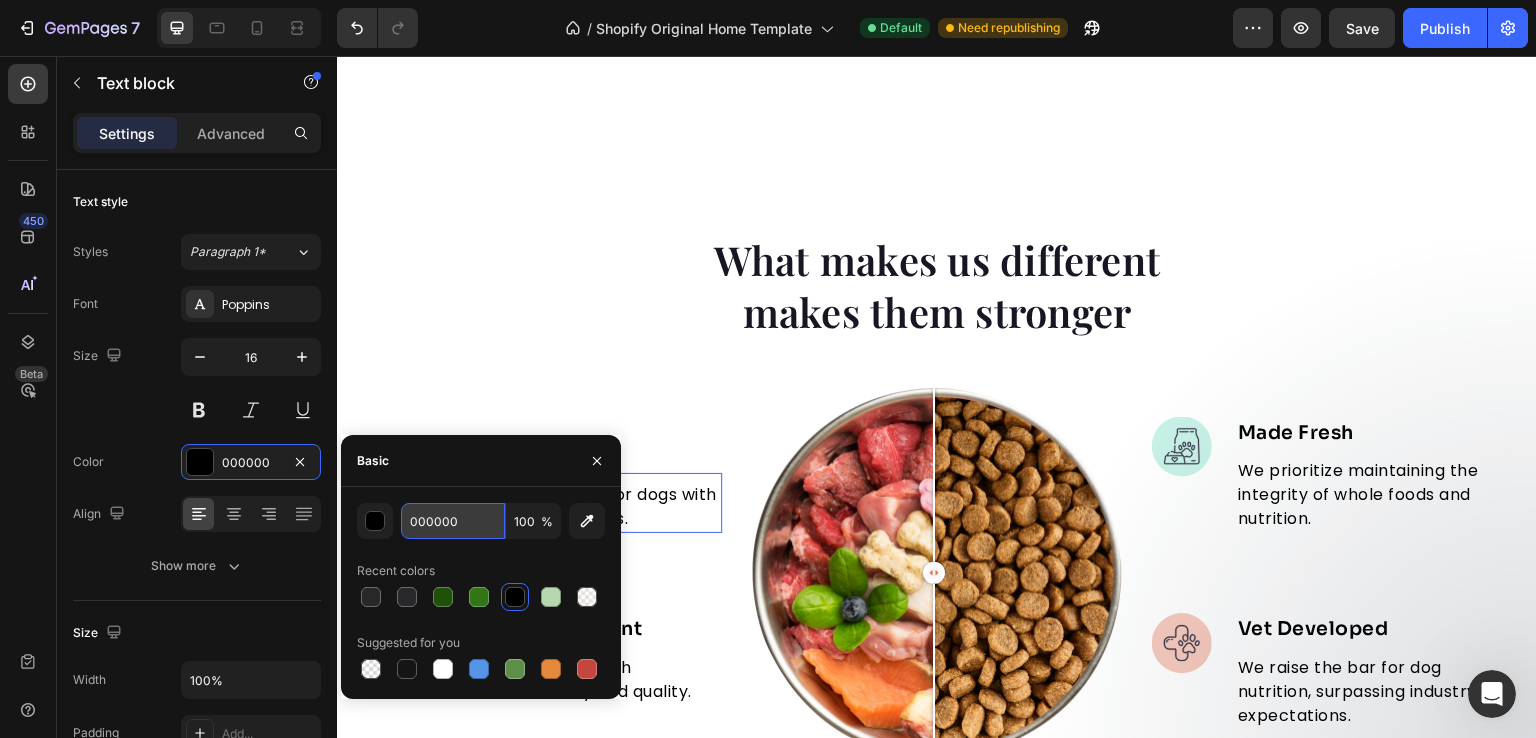 click on "000000" at bounding box center (453, 521) 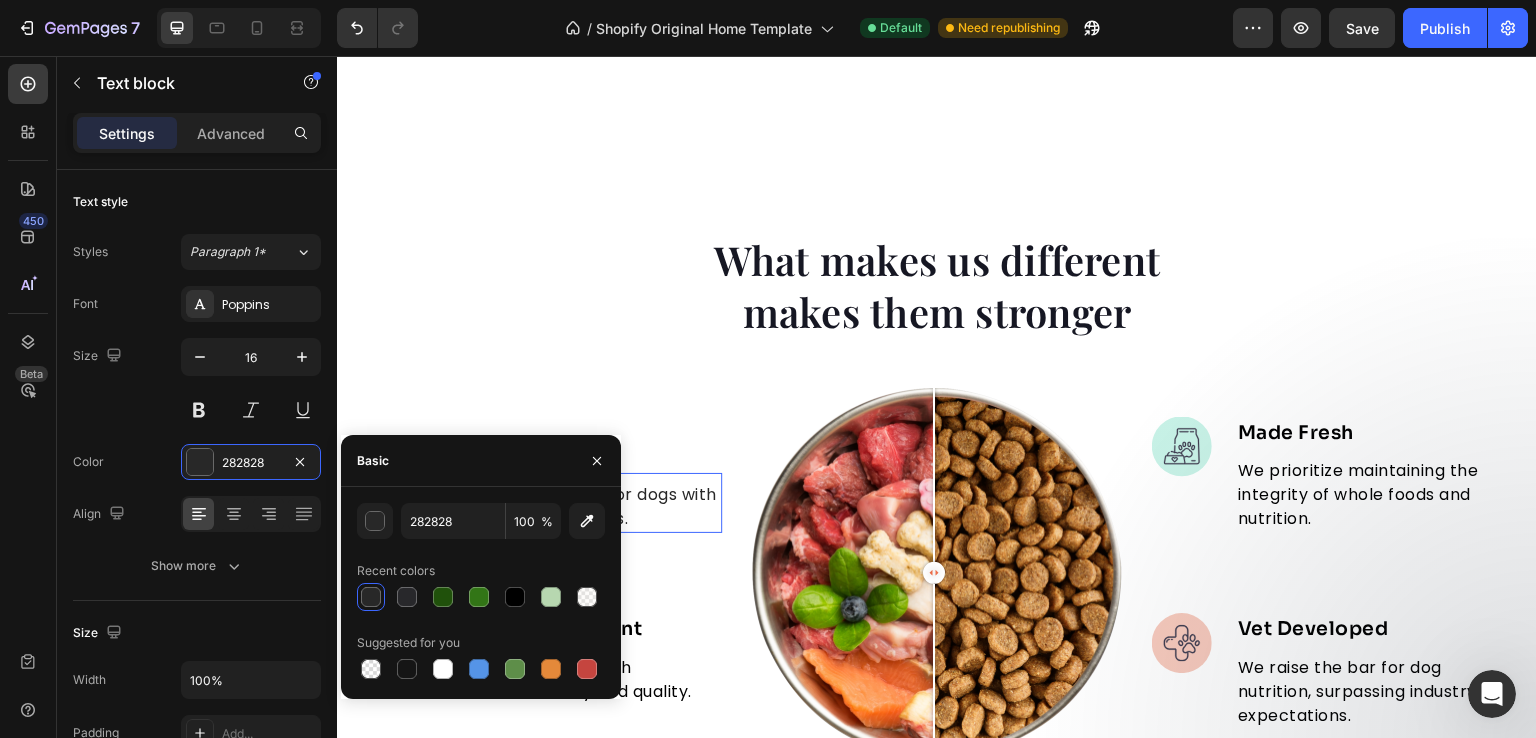 click on "Wholesome recipes for dogs with real meat and veggies." at bounding box center (579, 507) 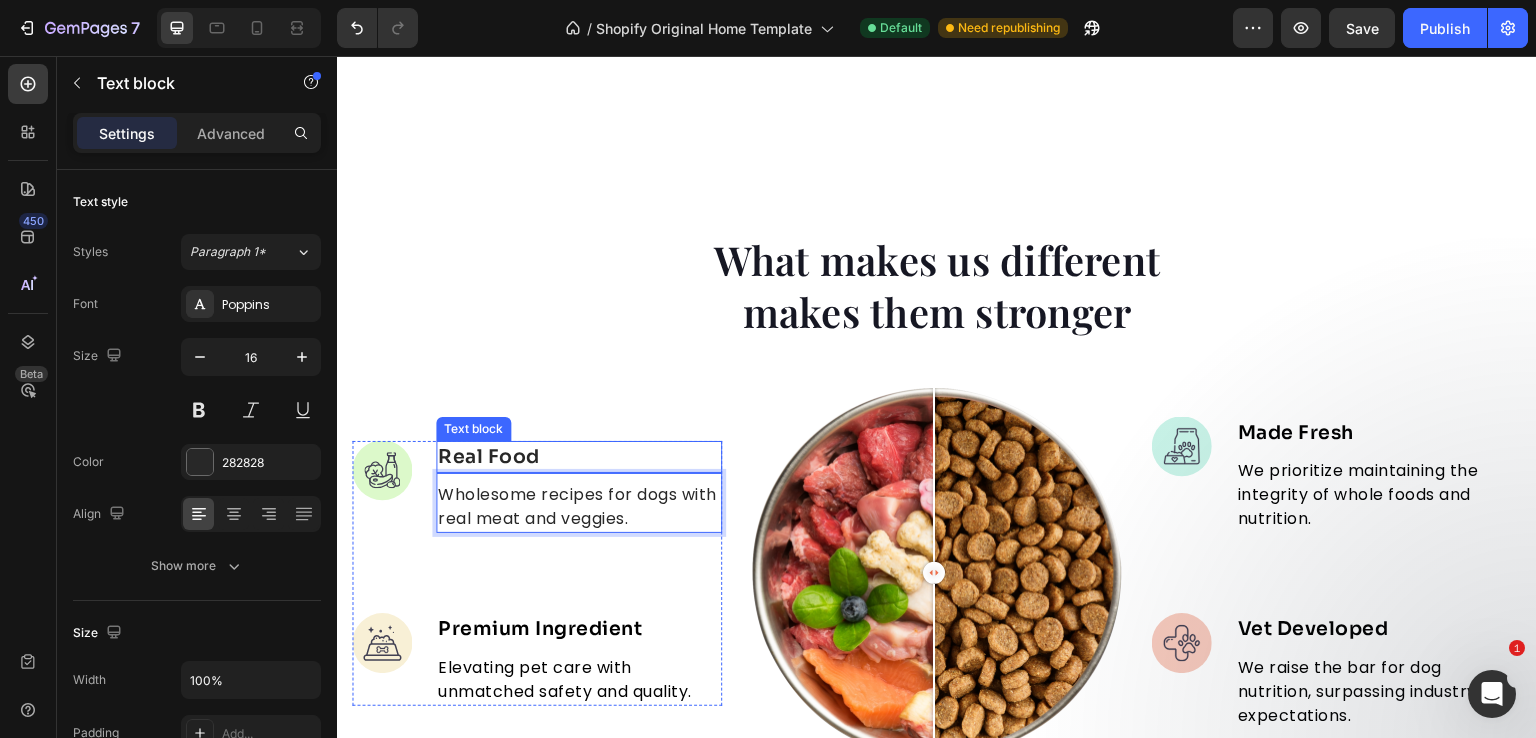 click on "Real Food" at bounding box center (579, 457) 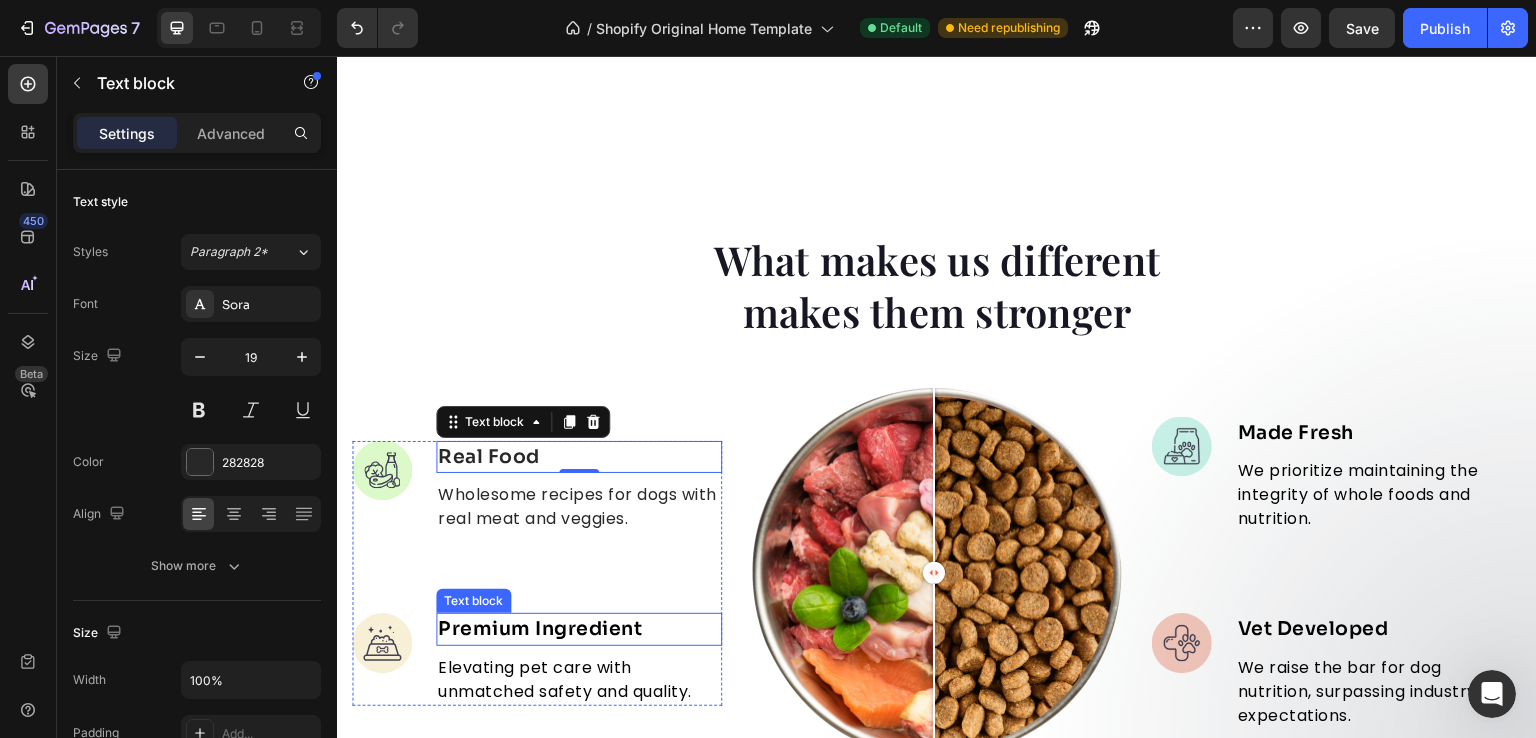 click on "Premium Ingredient" at bounding box center (579, 629) 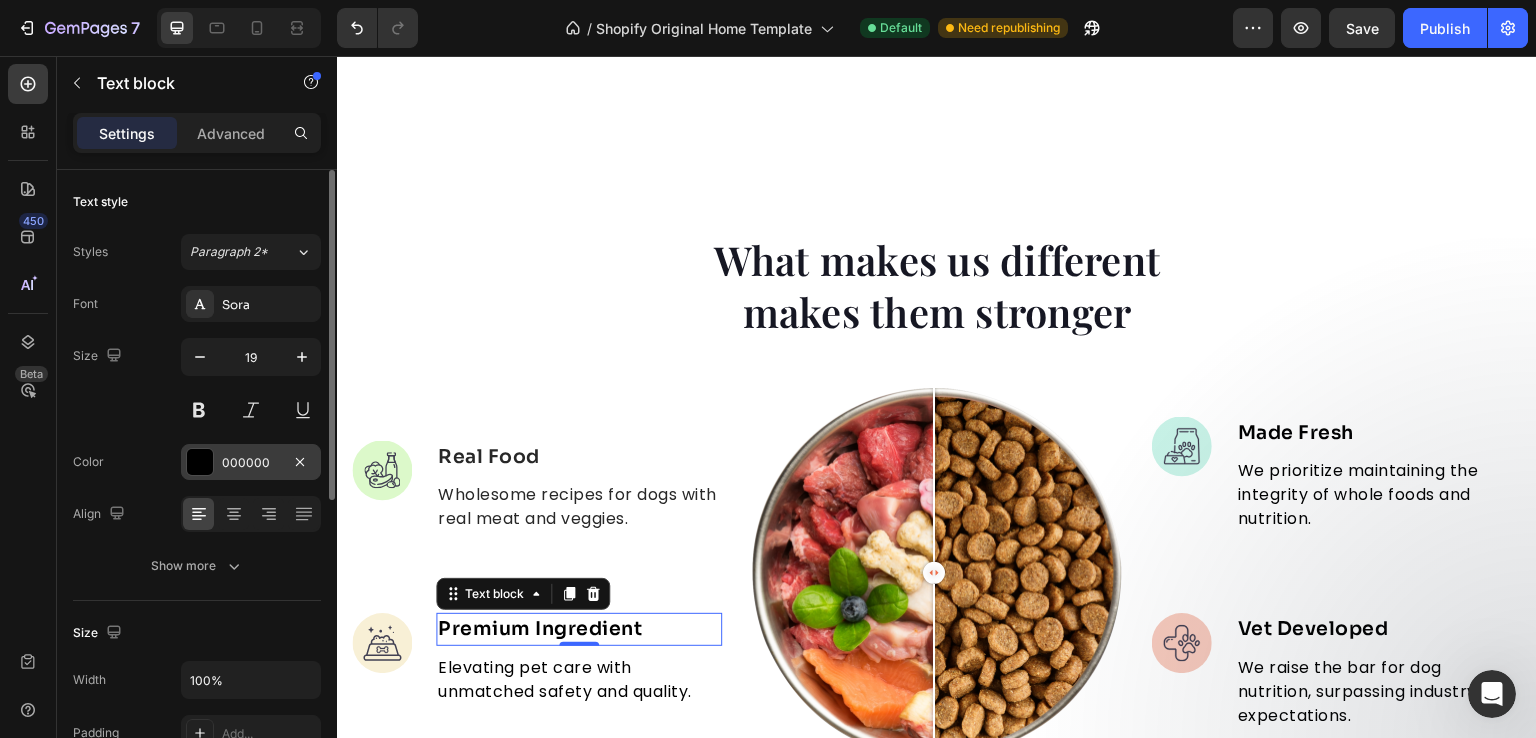 click on "000000" at bounding box center [251, 462] 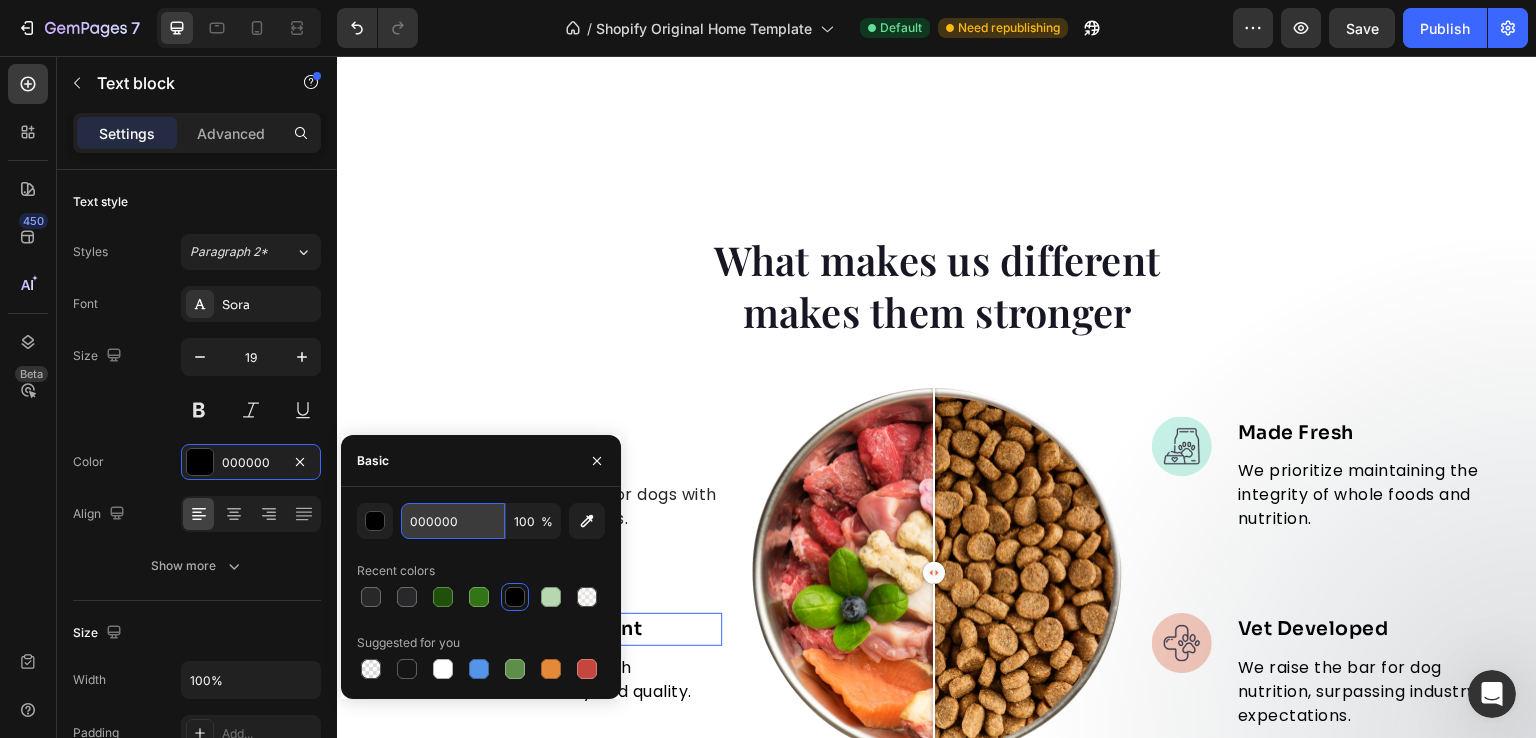 click on "000000" at bounding box center [453, 521] 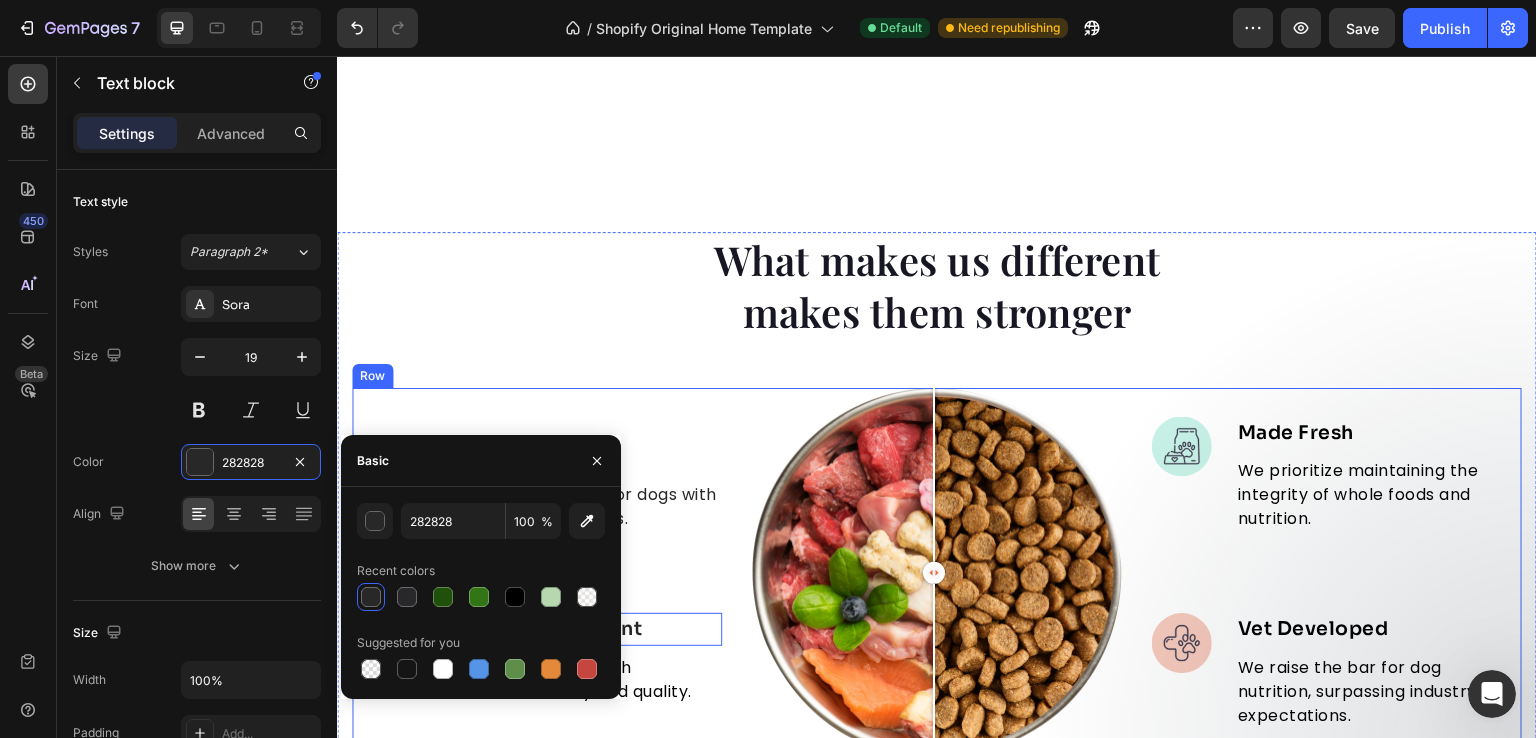 click on "Elevating pet care with unmatched safety and quality." at bounding box center [579, 680] 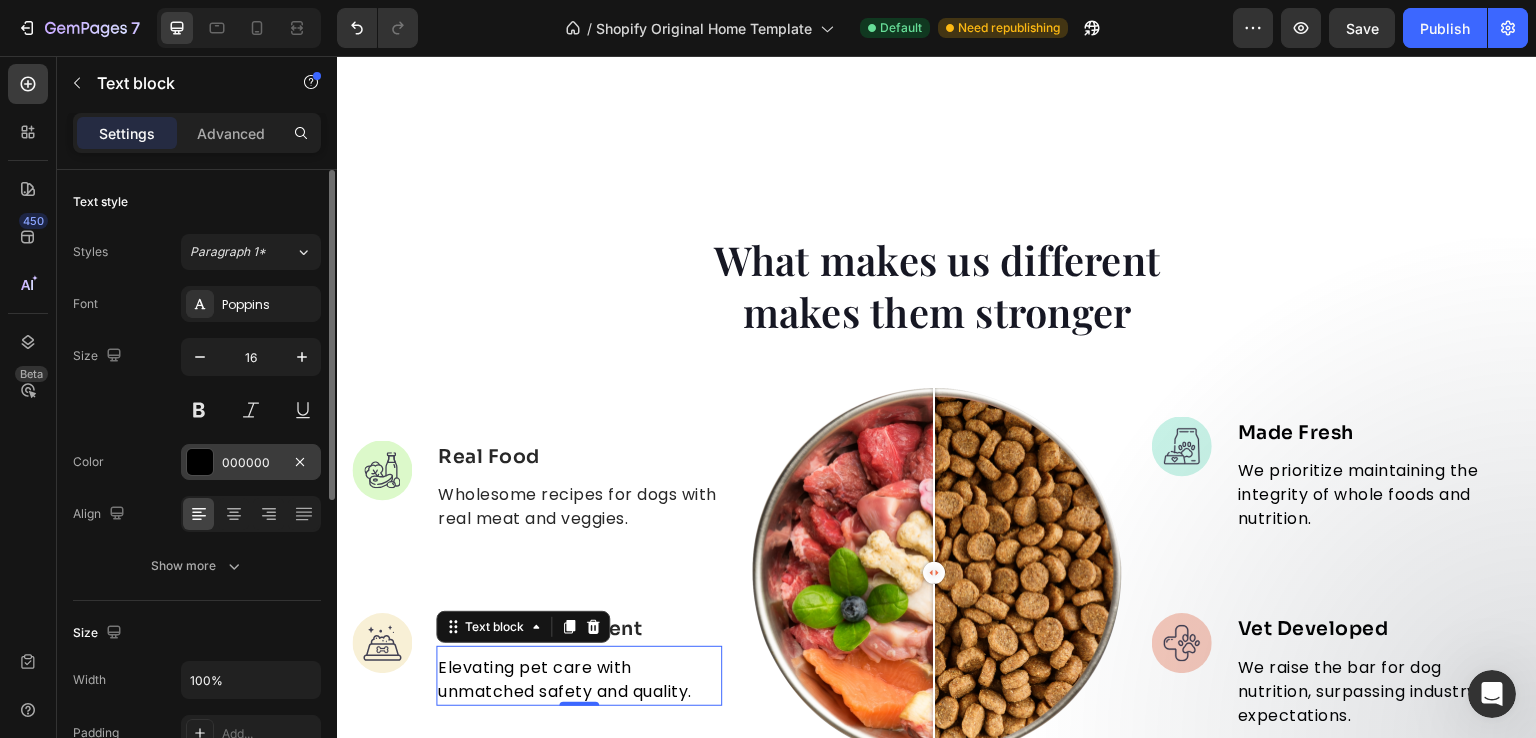 click on "000000" at bounding box center (251, 463) 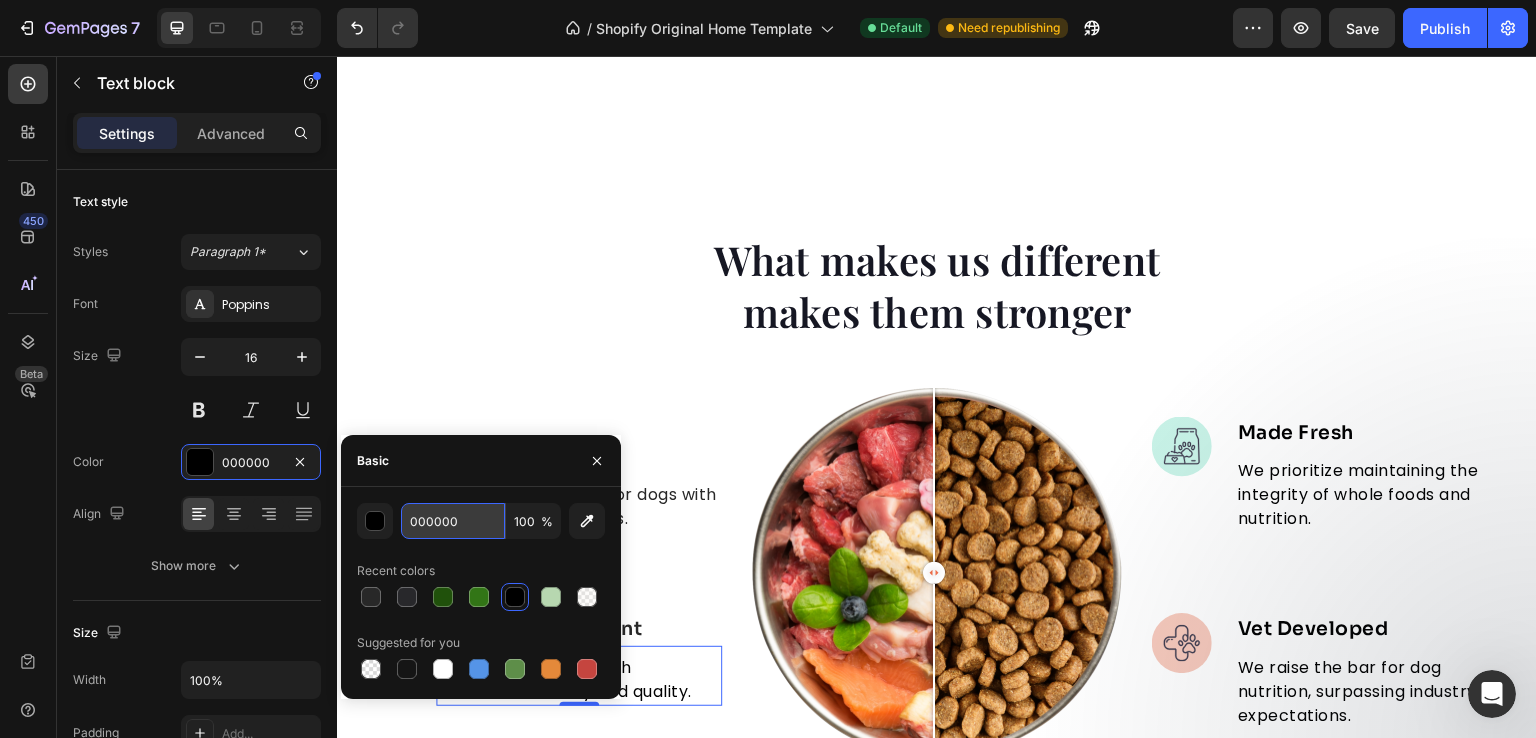 click on "000000" at bounding box center [453, 521] 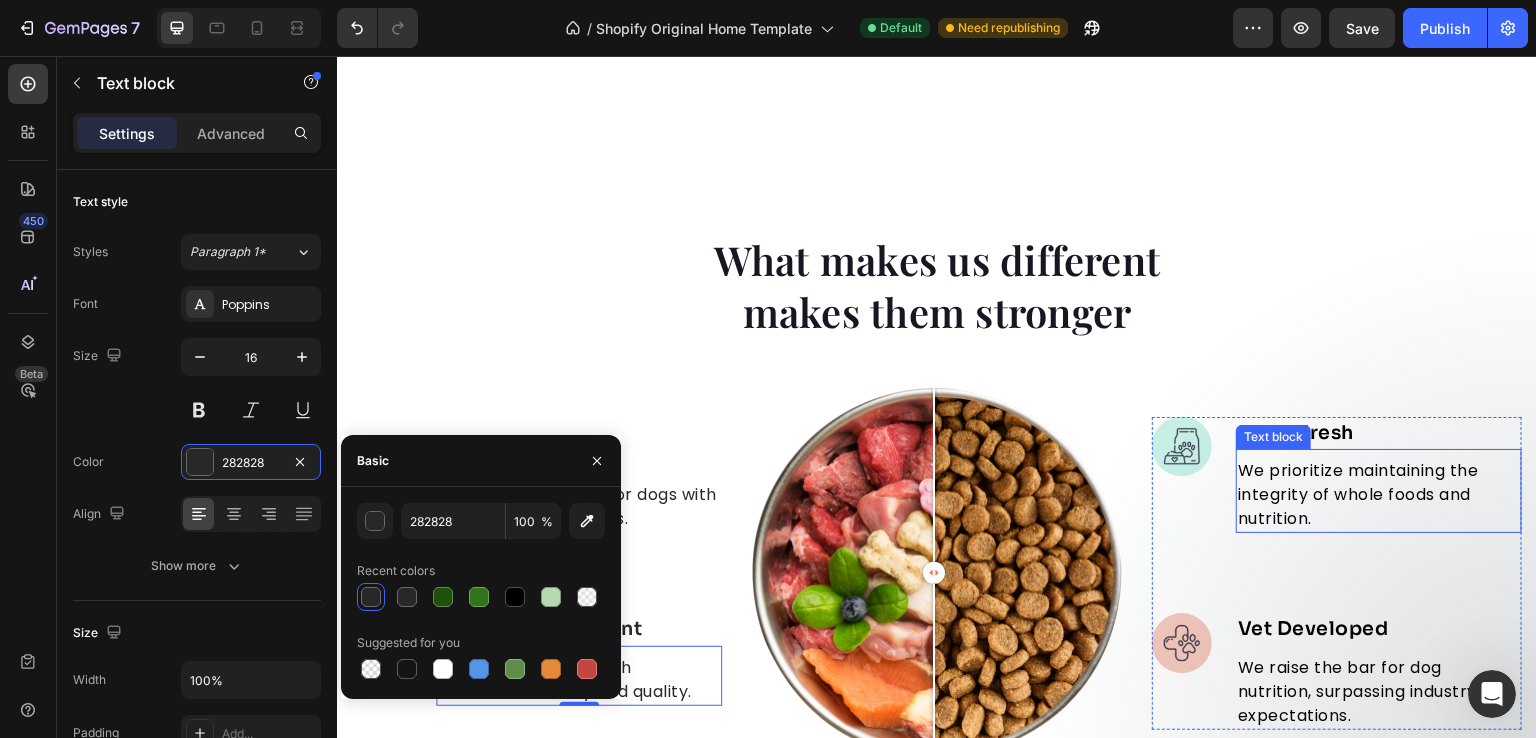 click on "We prioritize maintaining the integrity of whole foods and nutrition." at bounding box center (1379, 495) 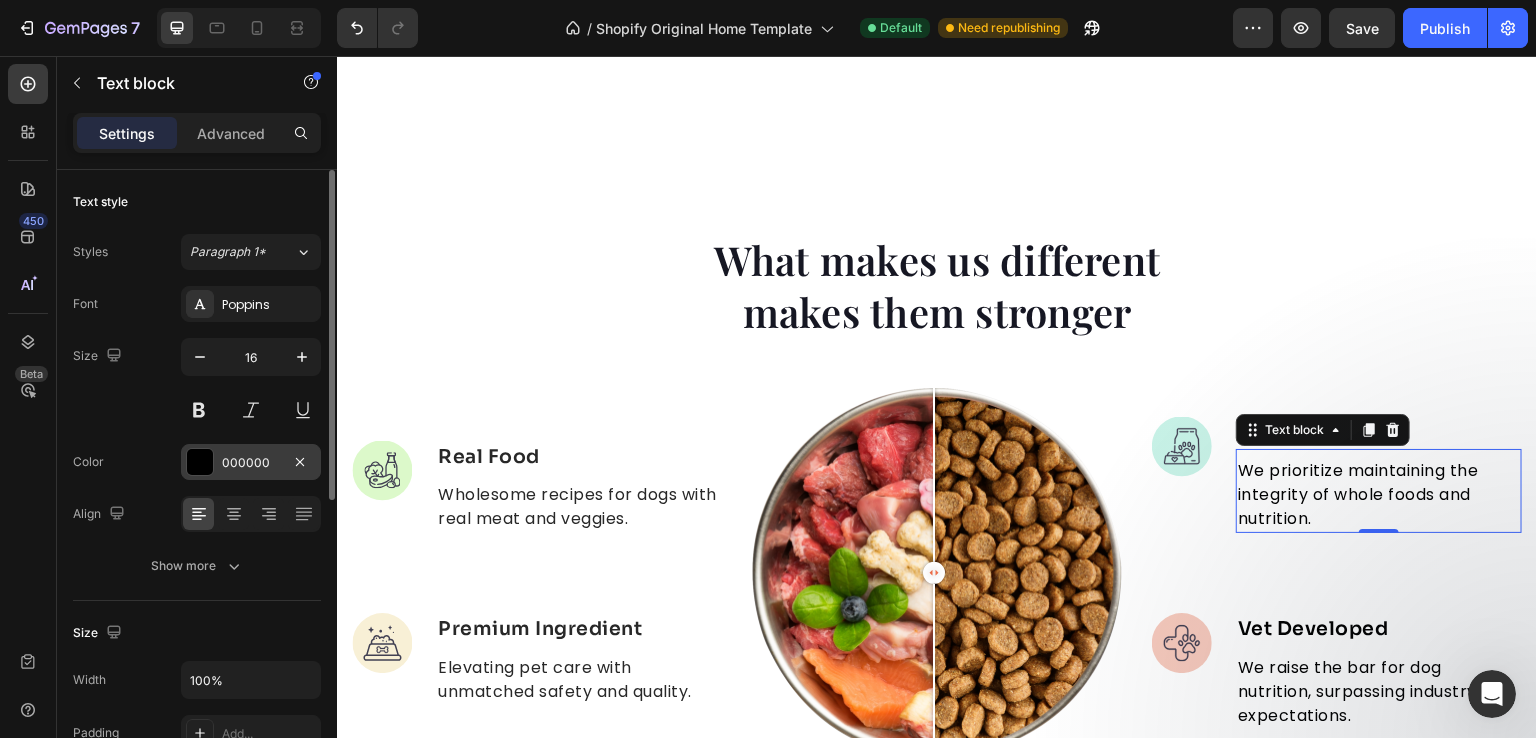 click at bounding box center (200, 462) 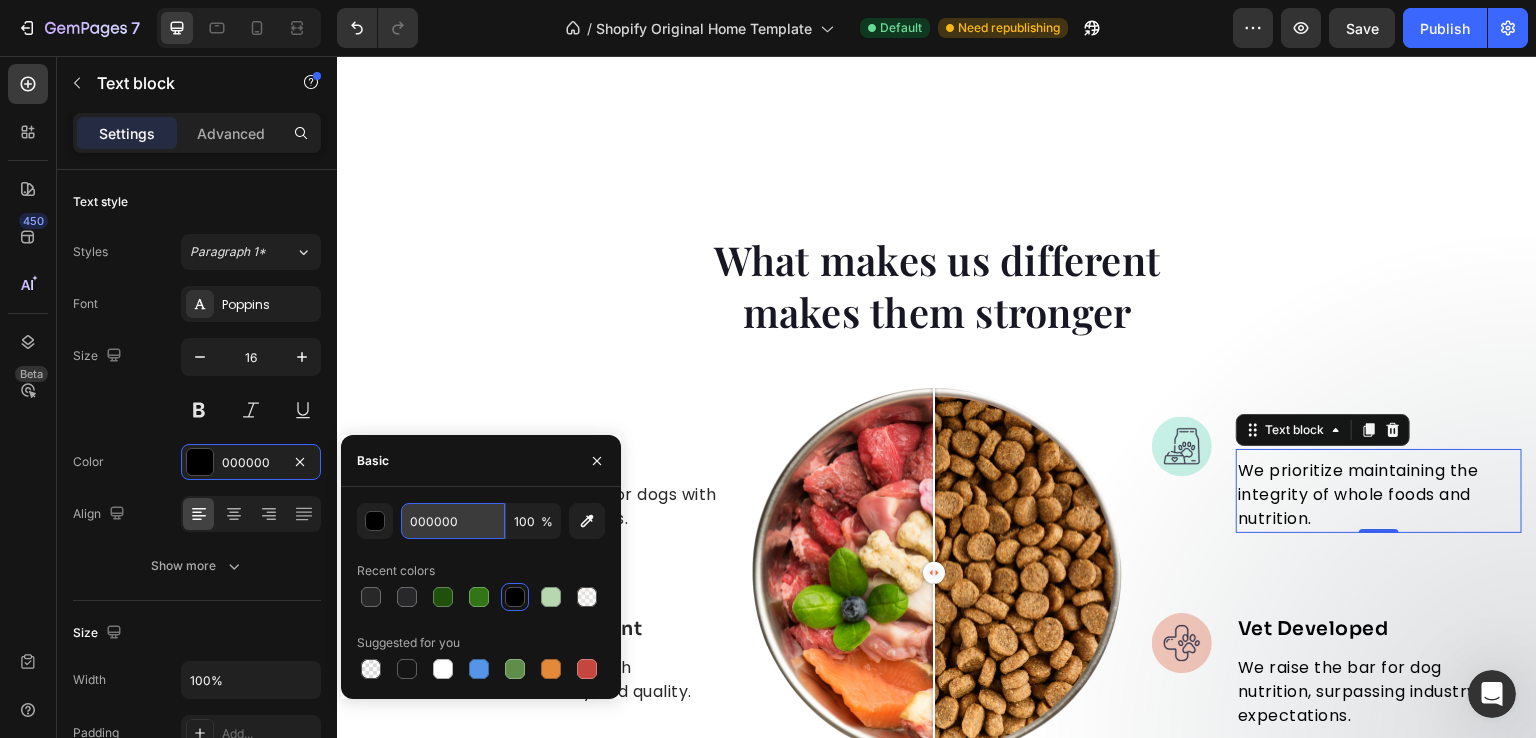 click on "000000" at bounding box center (453, 521) 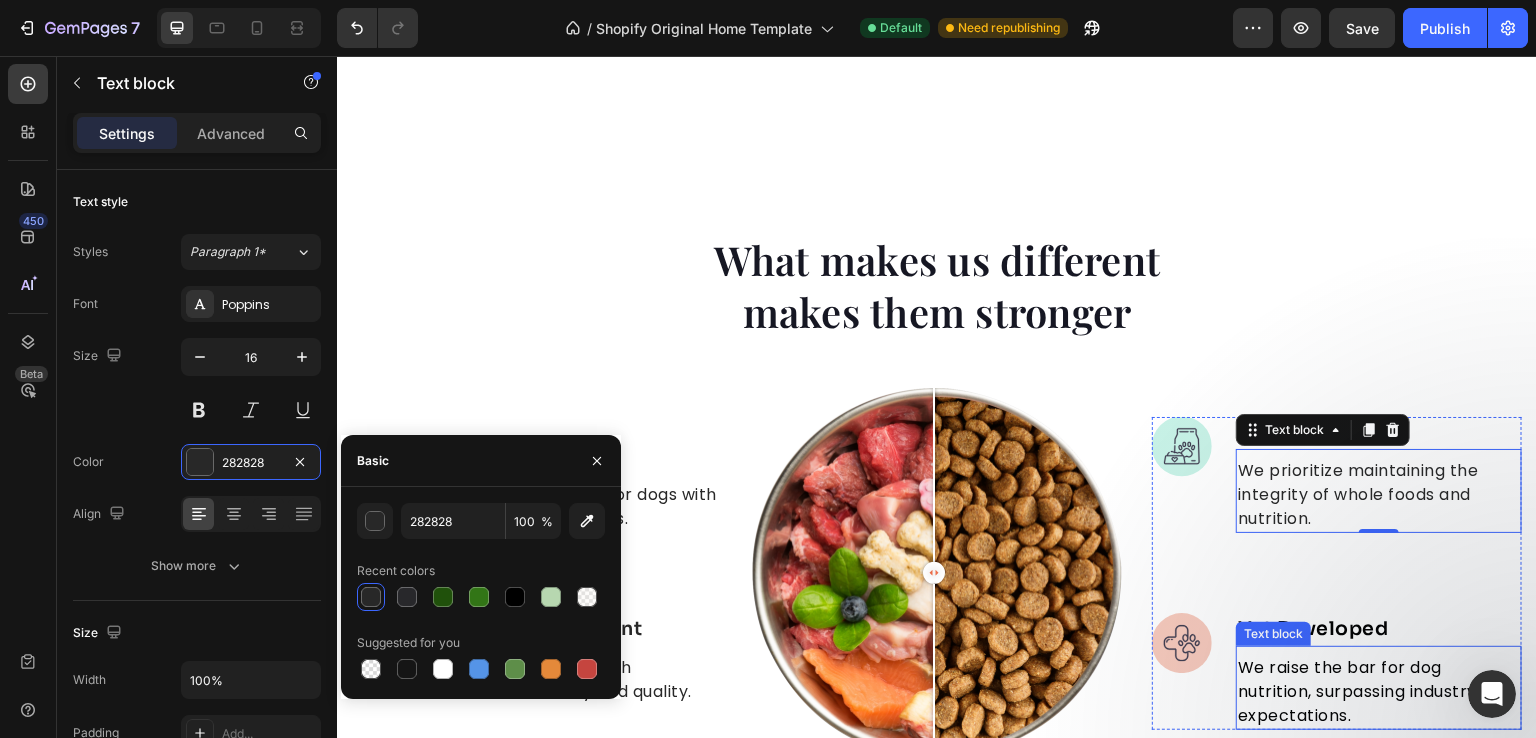 click on "We raise the bar for dog nutrition, surpassing industry expectations." at bounding box center [1379, 692] 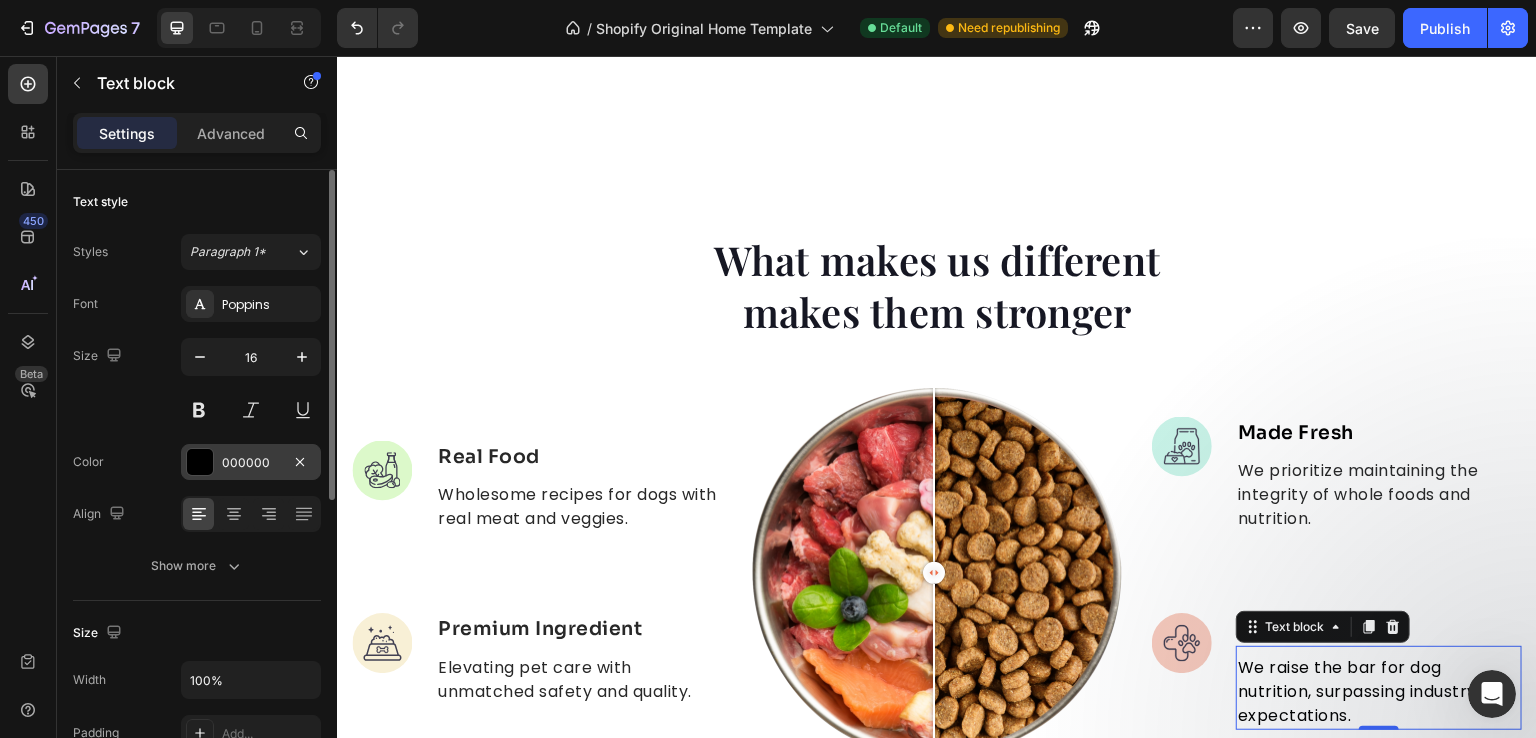 click on "000000" at bounding box center (251, 463) 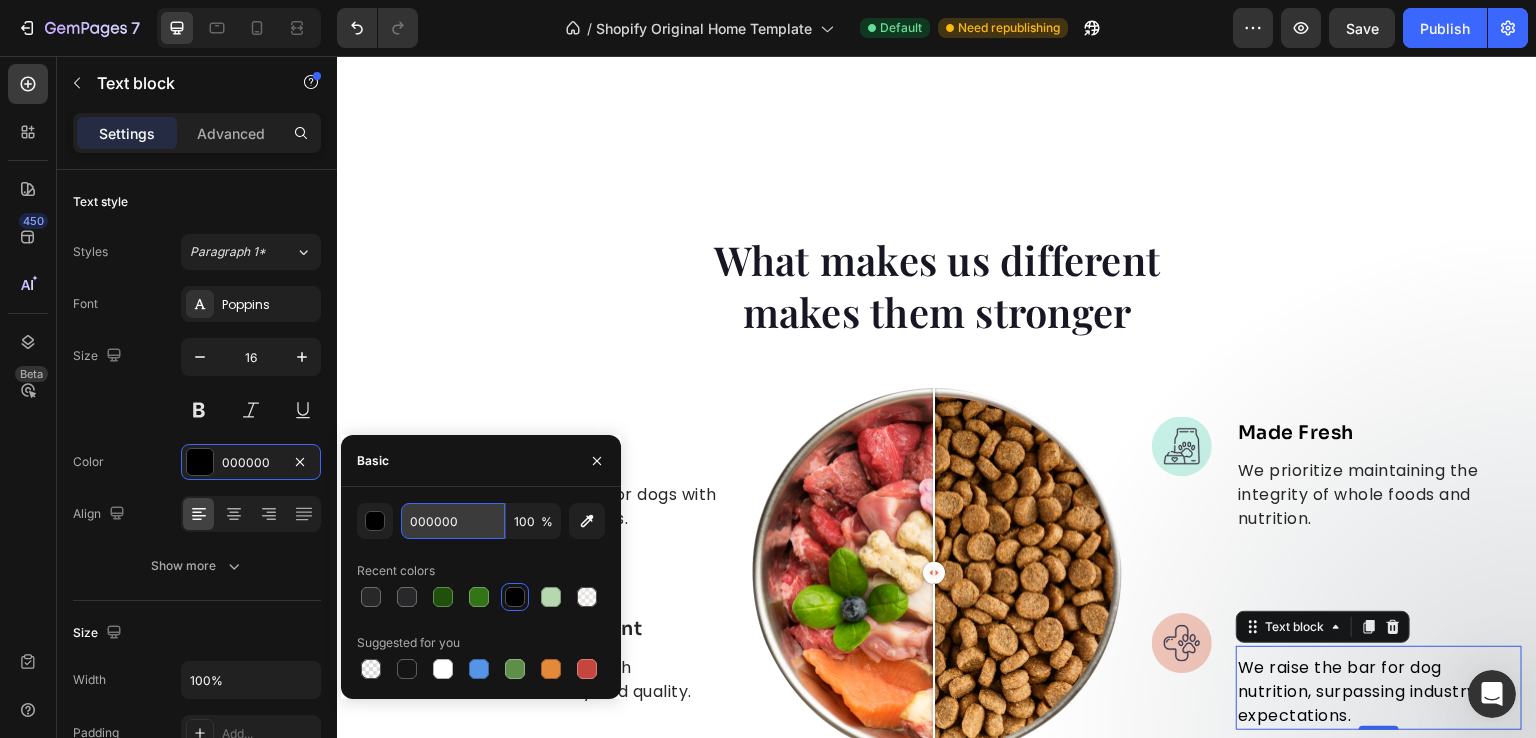 click on "000000" at bounding box center [453, 521] 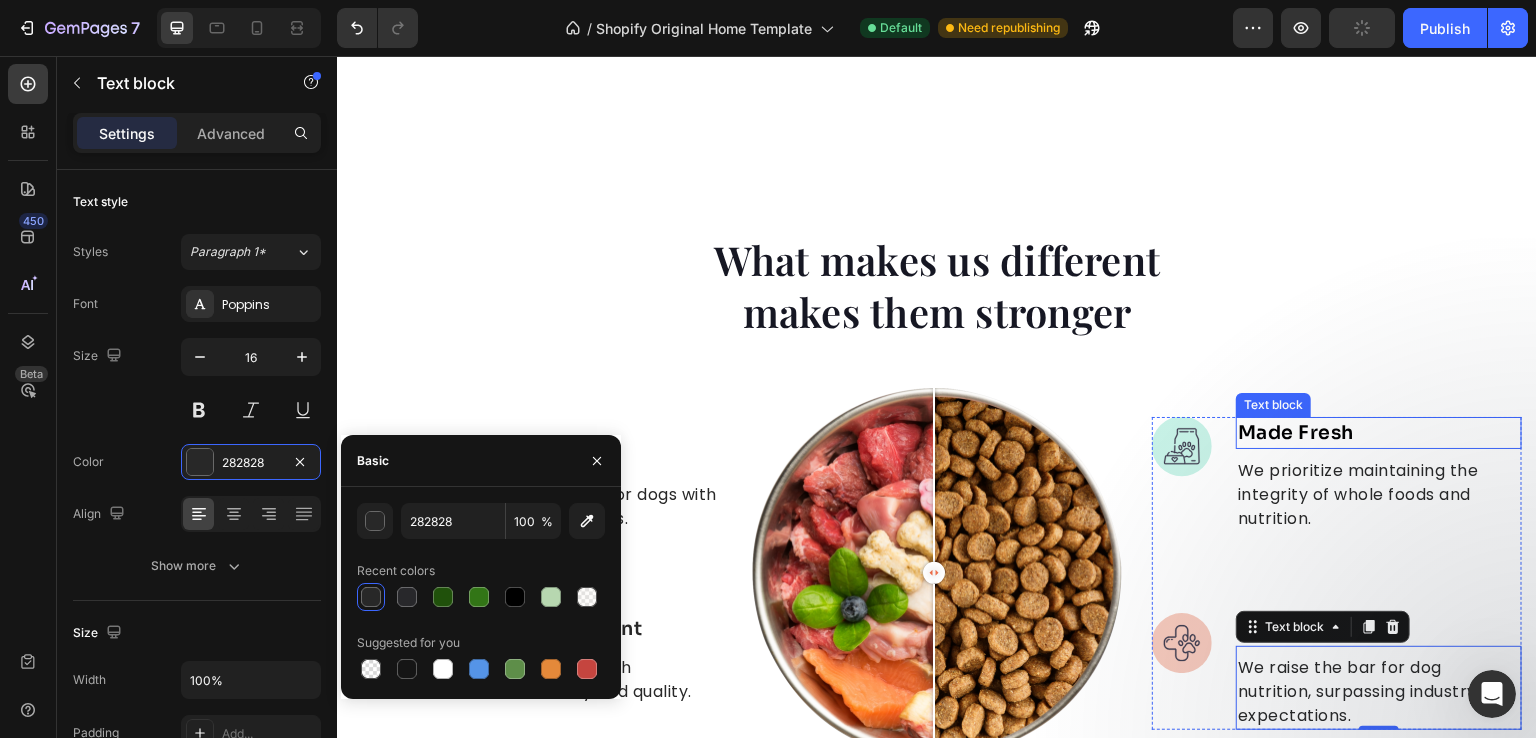 click on "Made Fresh" at bounding box center [1379, 433] 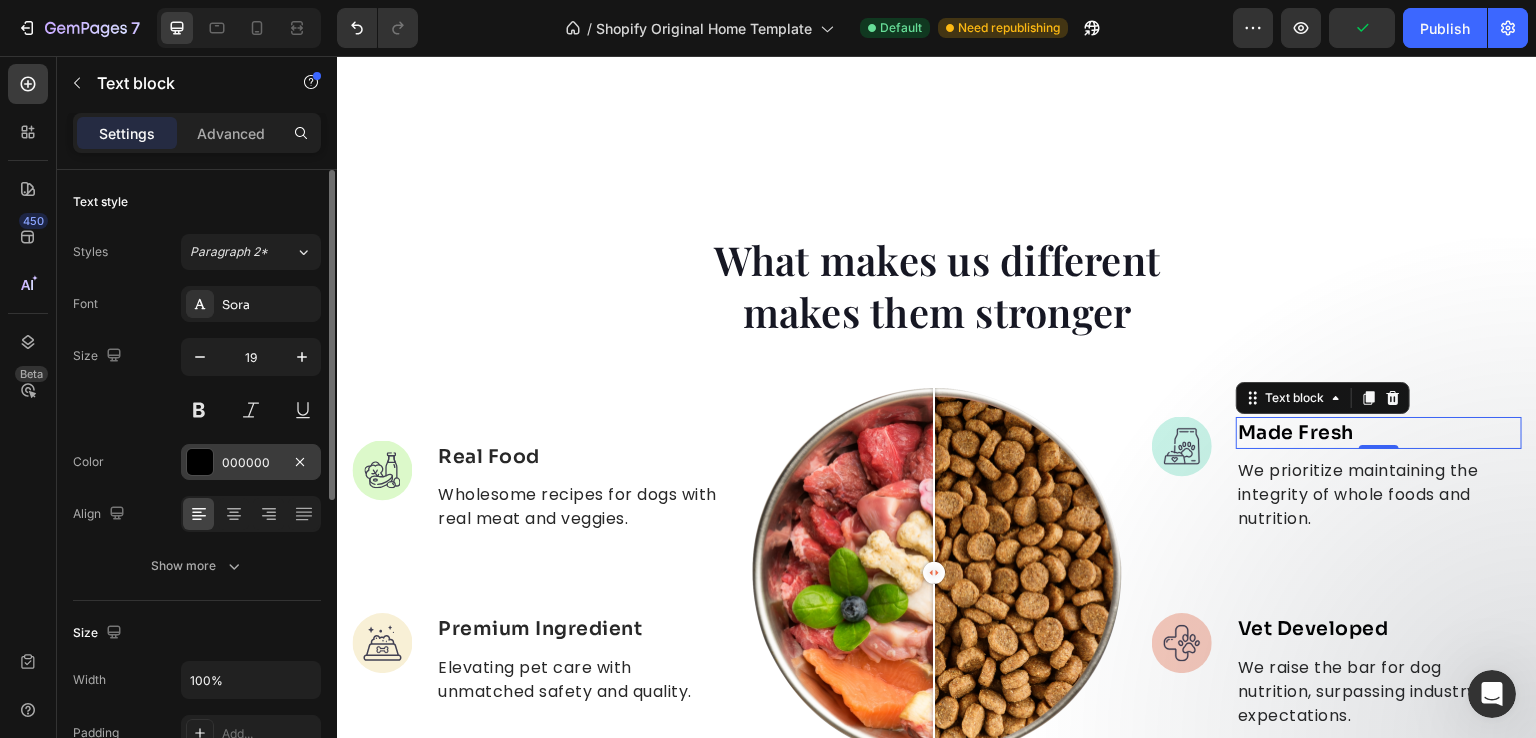 drag, startPoint x: 206, startPoint y: 438, endPoint x: 221, endPoint y: 447, distance: 17.492855 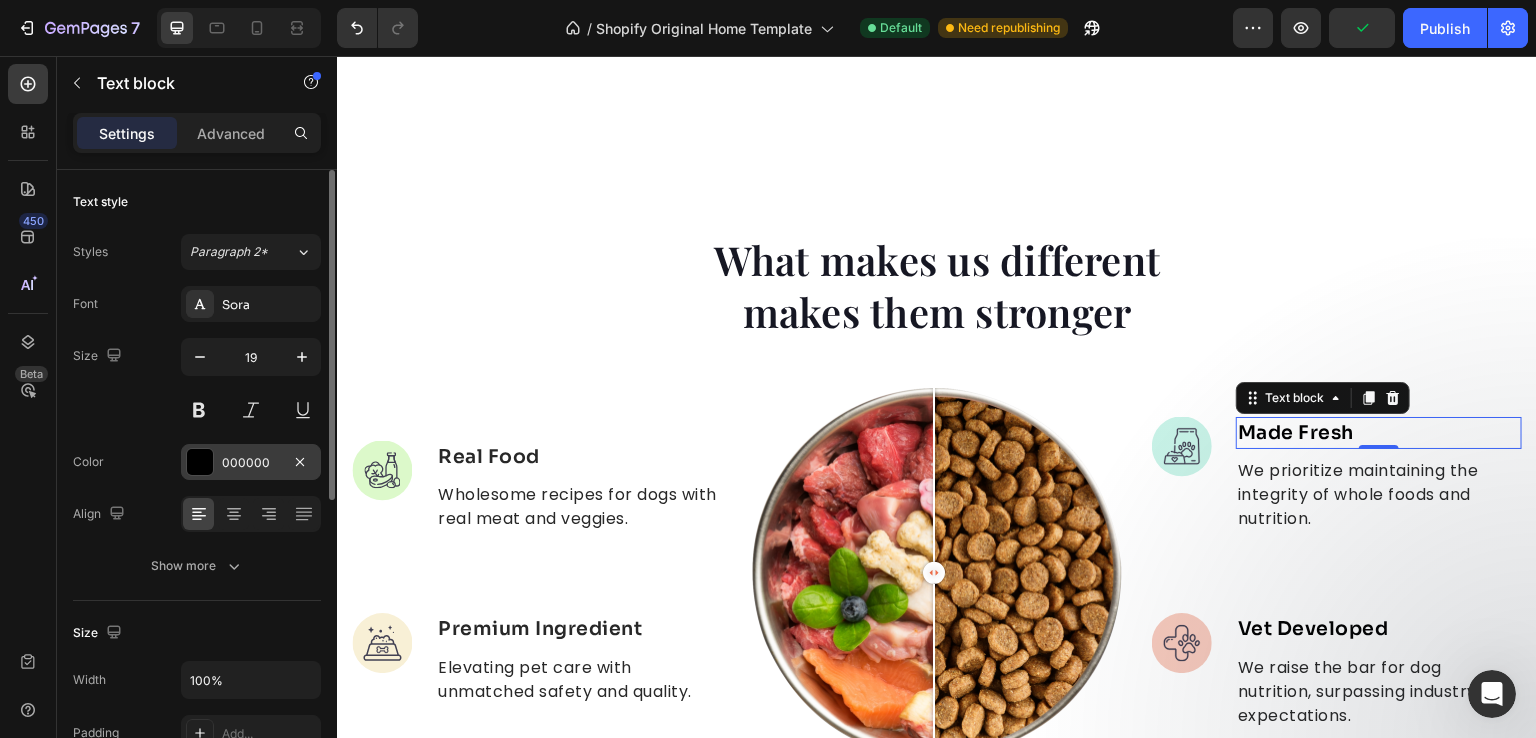 click on "Font Sora Size 19 Color 000000 Align Show more" at bounding box center [197, 435] 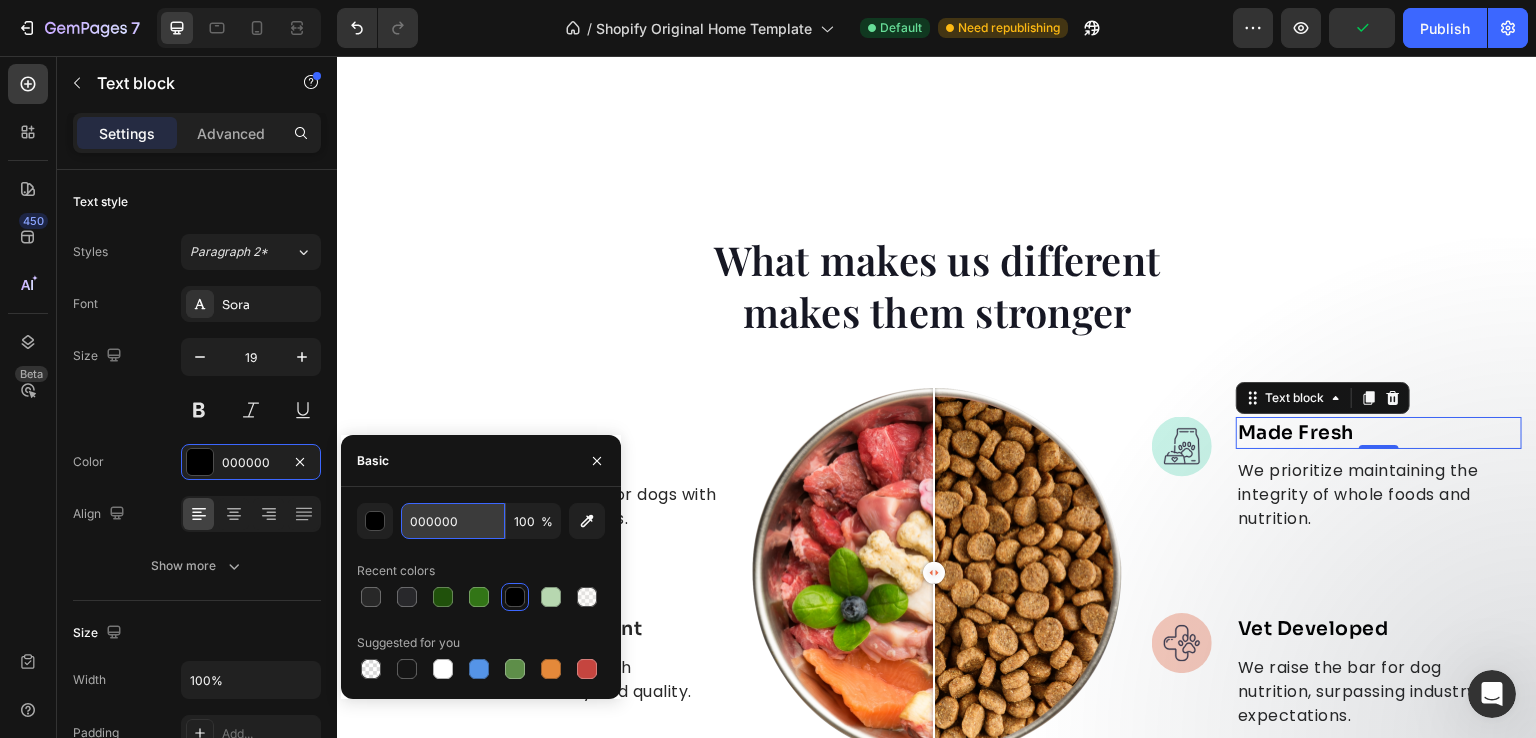 click on "000000" at bounding box center [453, 521] 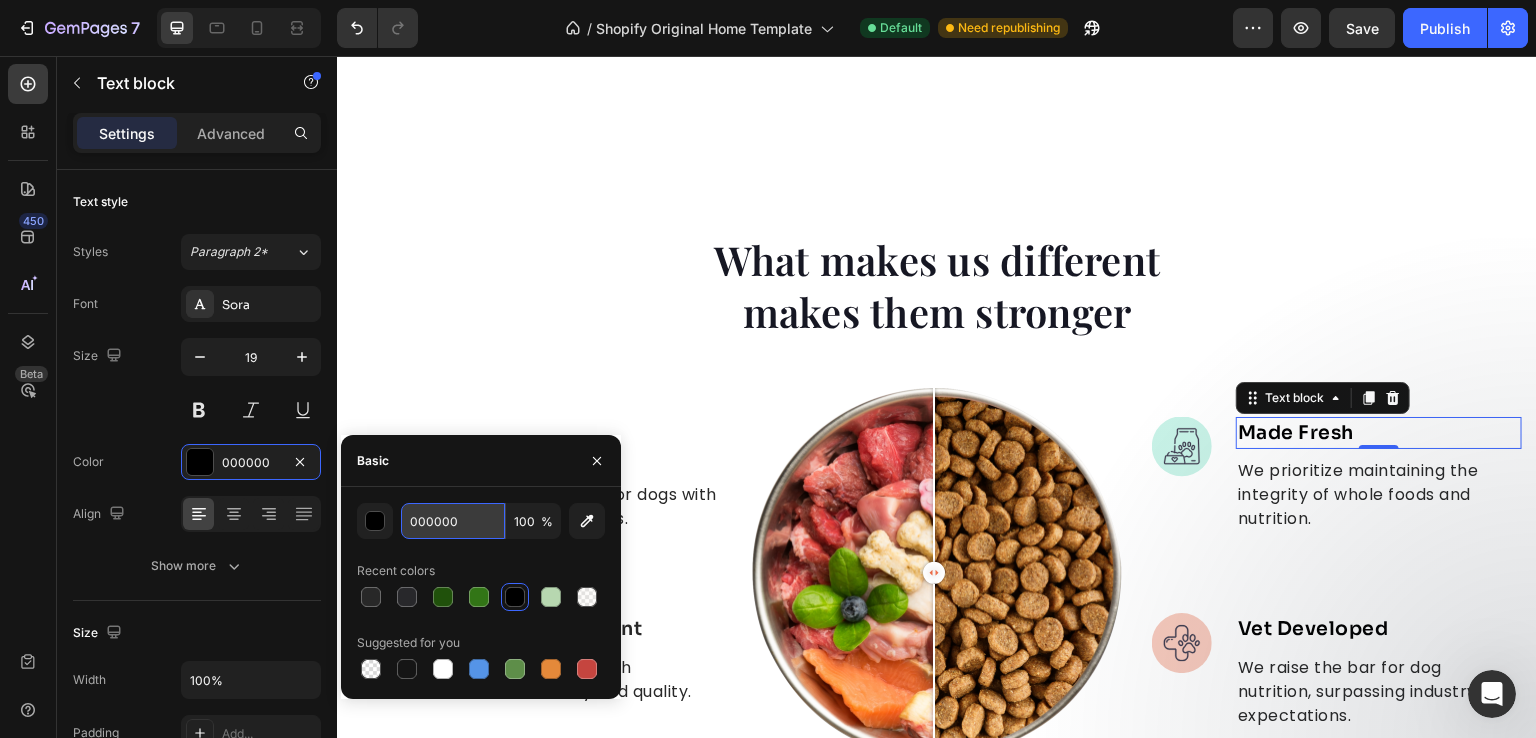 paste on "282828" 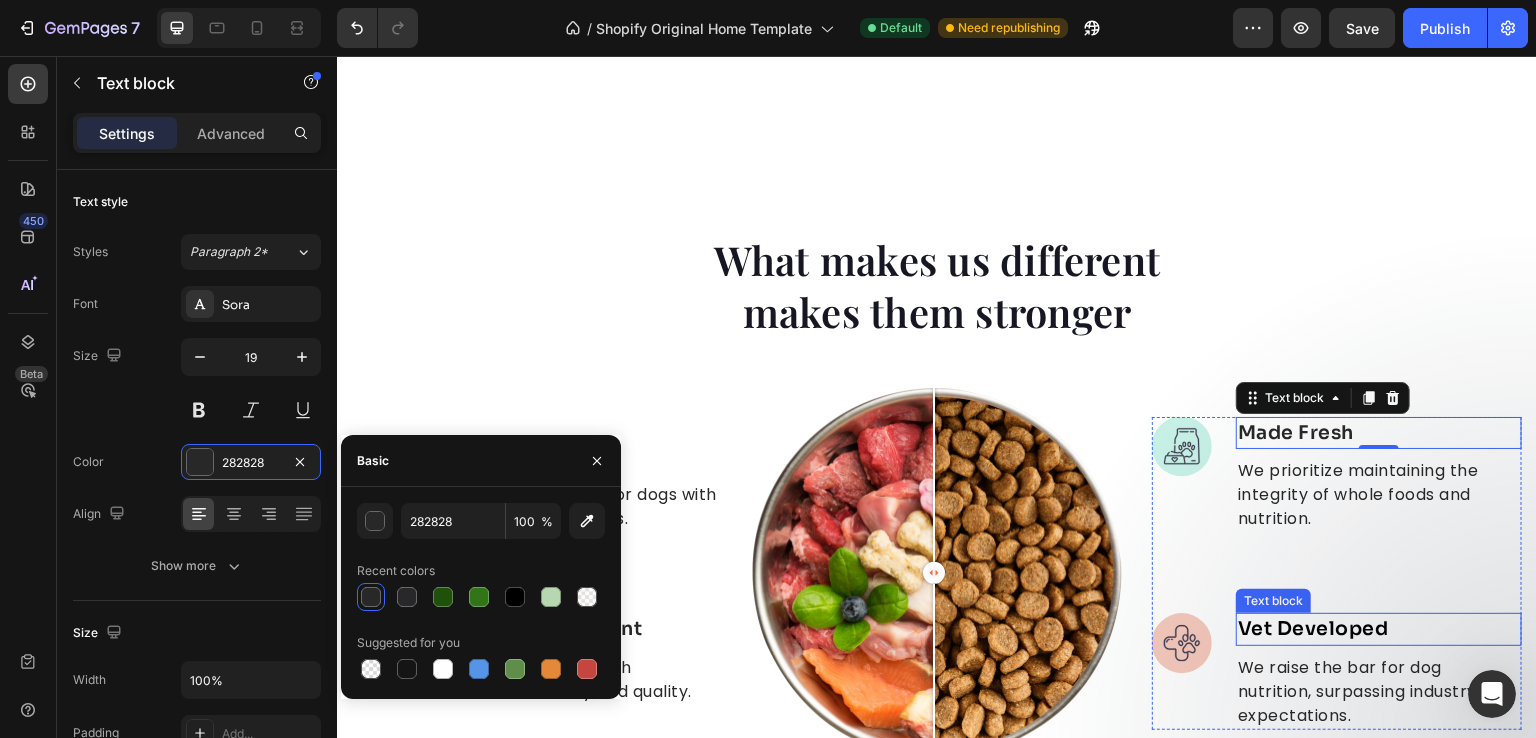 click on "Vet Developed" at bounding box center [1379, 629] 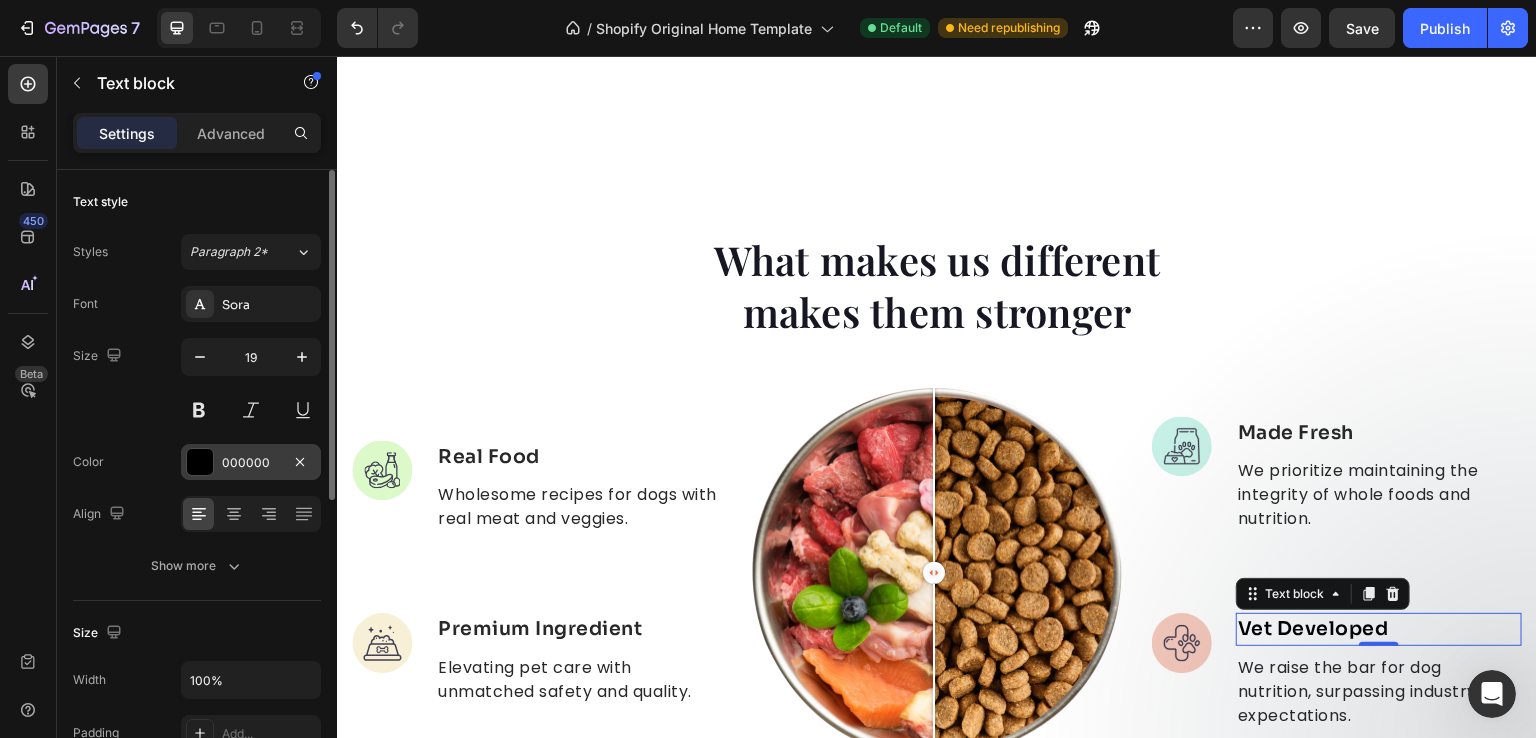 click on "000000" at bounding box center (251, 462) 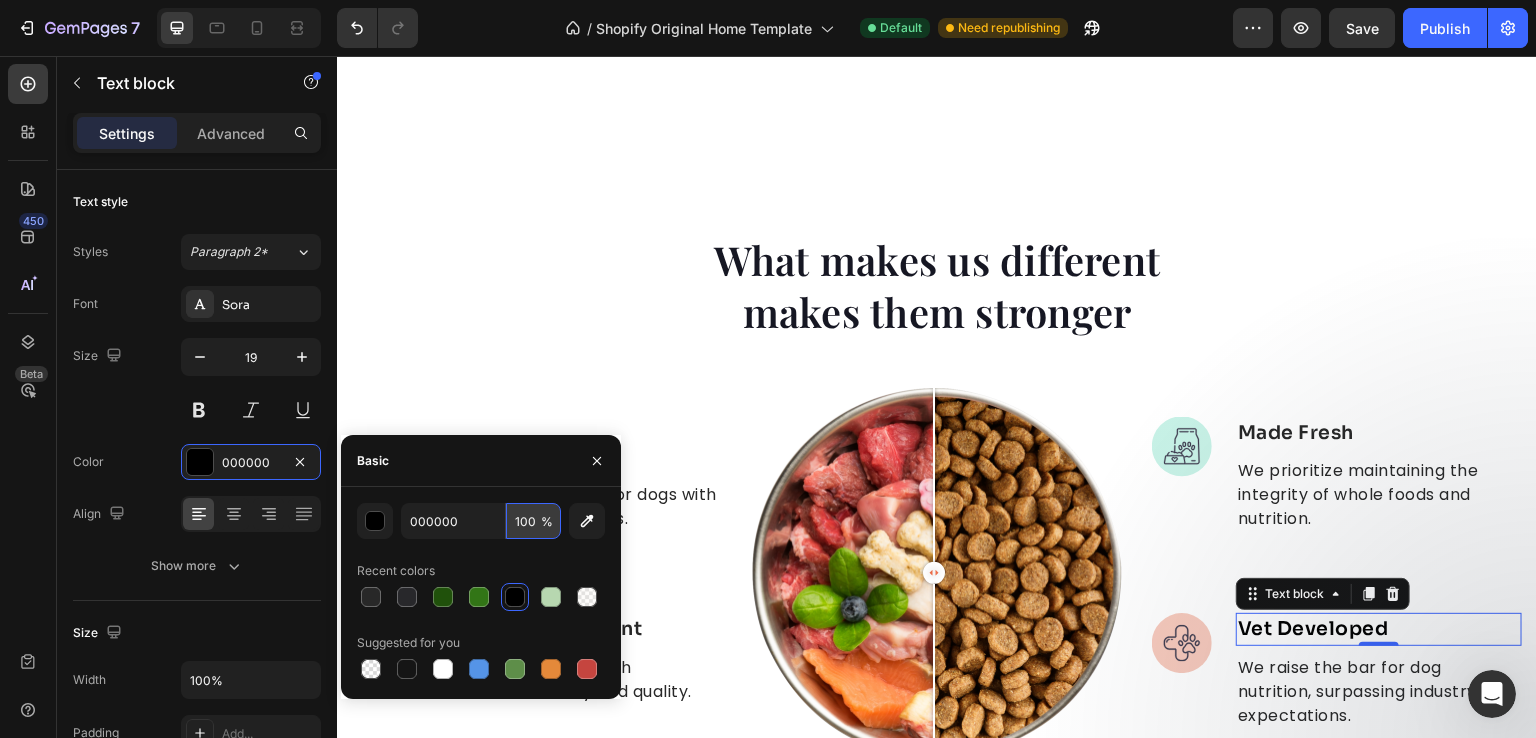 click on "100" at bounding box center (533, 521) 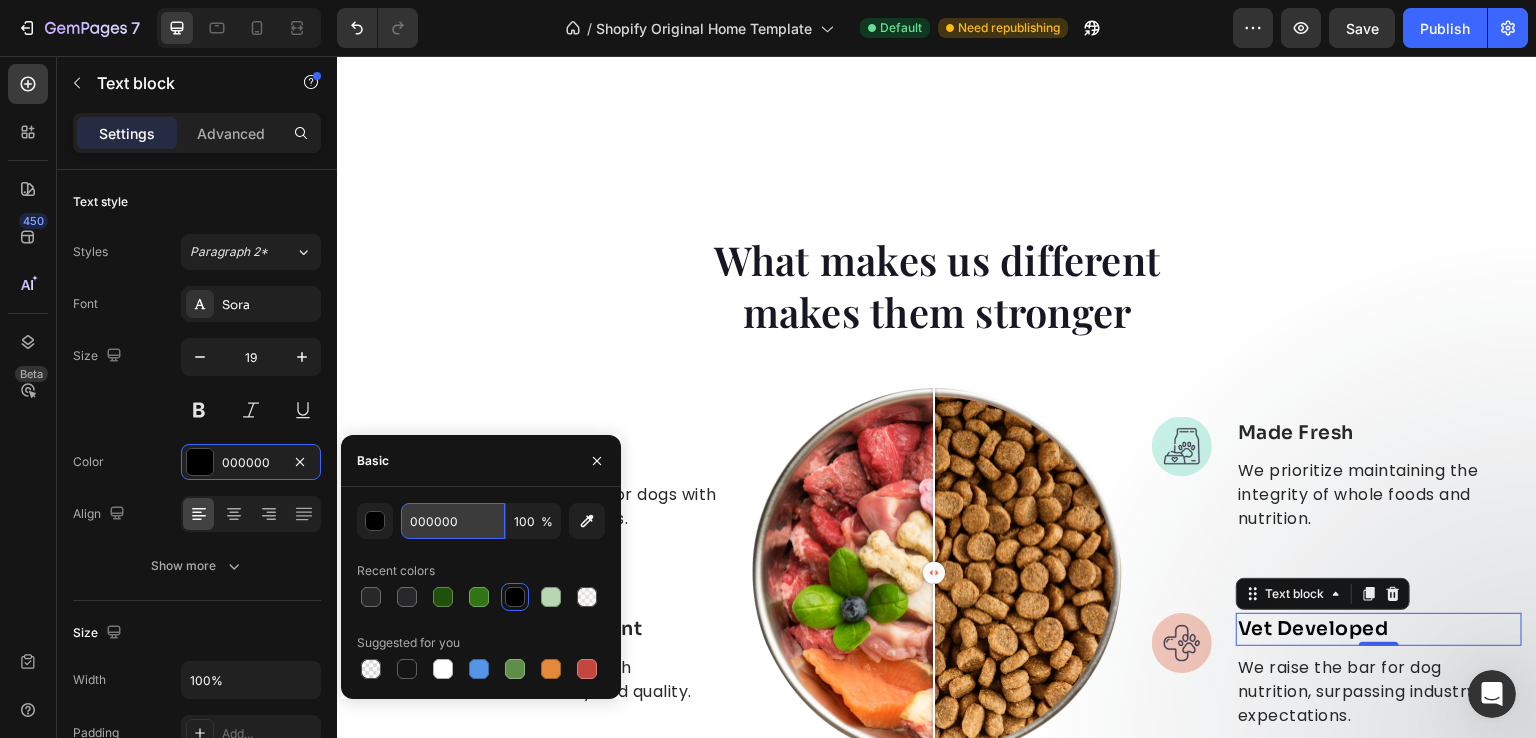 click on "000000" at bounding box center [453, 521] 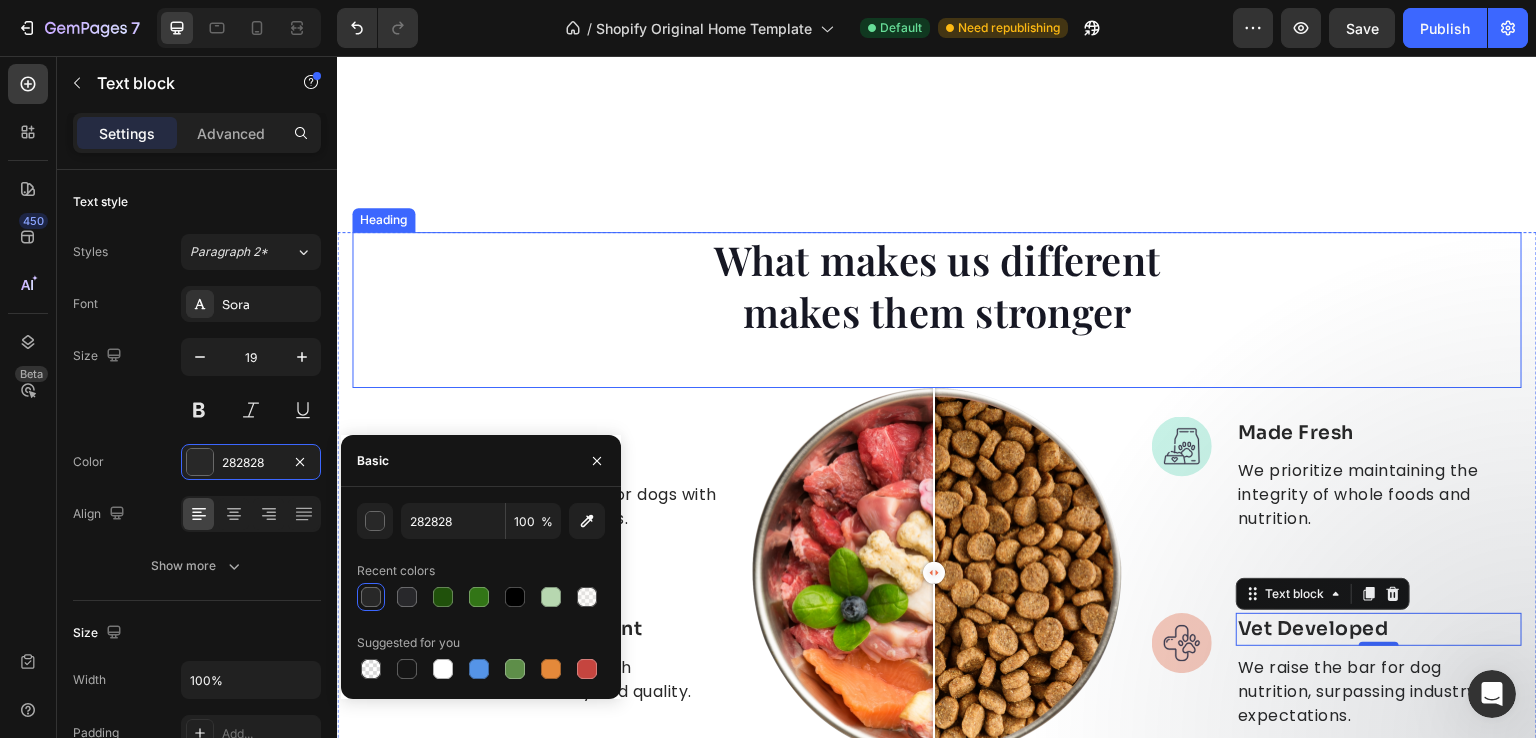 click on "What makes us different makes them stronger" at bounding box center [937, 286] 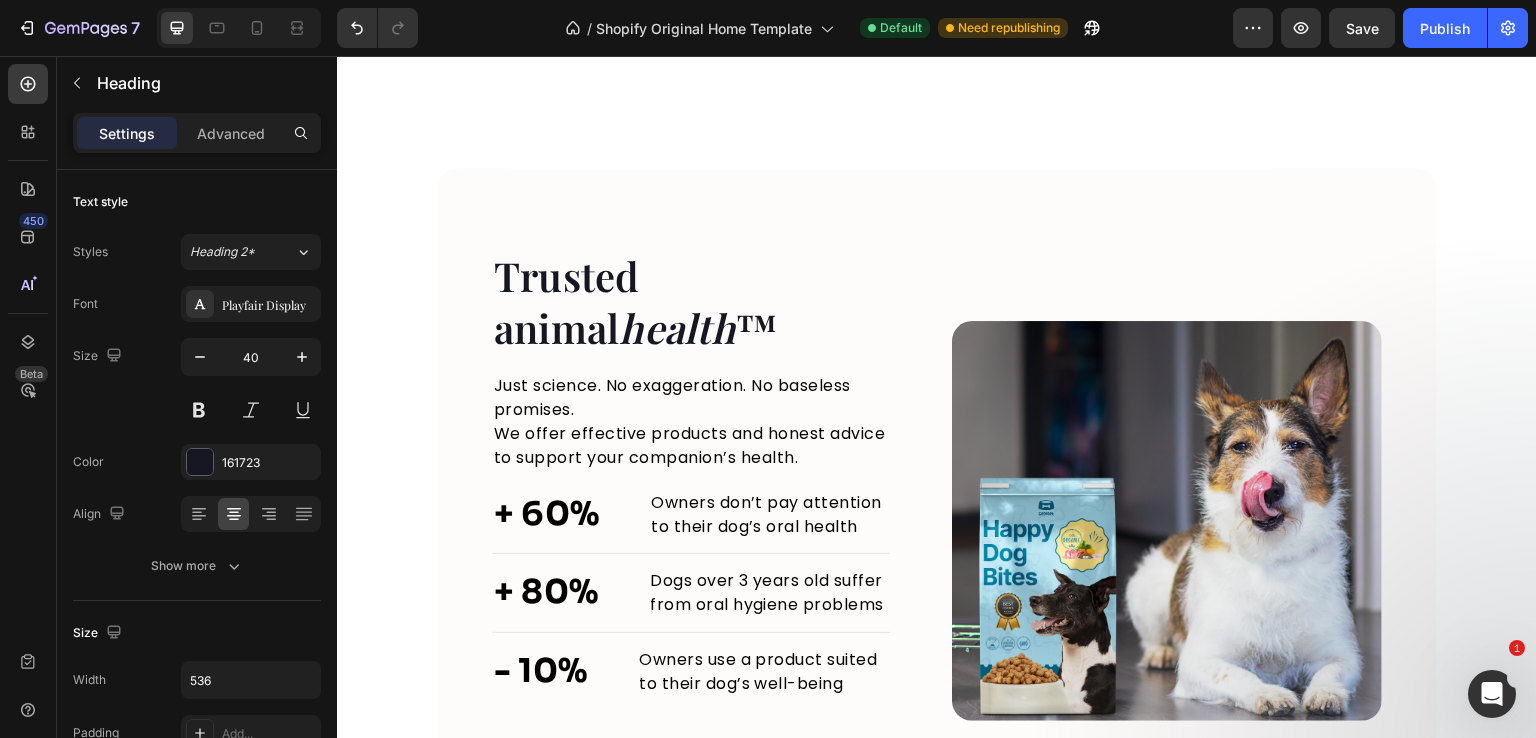 scroll, scrollTop: 2133, scrollLeft: 0, axis: vertical 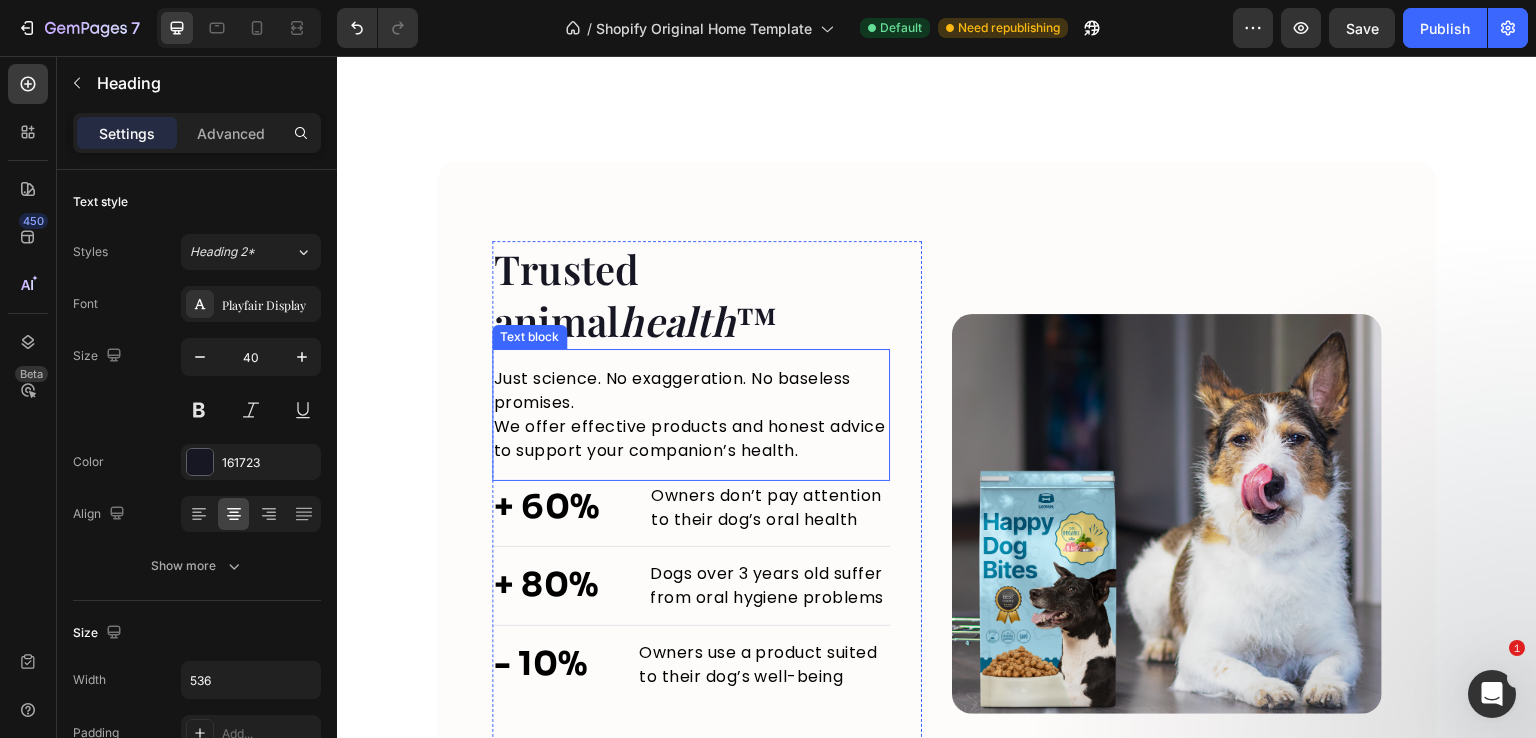 click on "Just science. No exaggeration. No baseless promises. We offer effective products and honest advice to support your companion’s health." at bounding box center (691, 415) 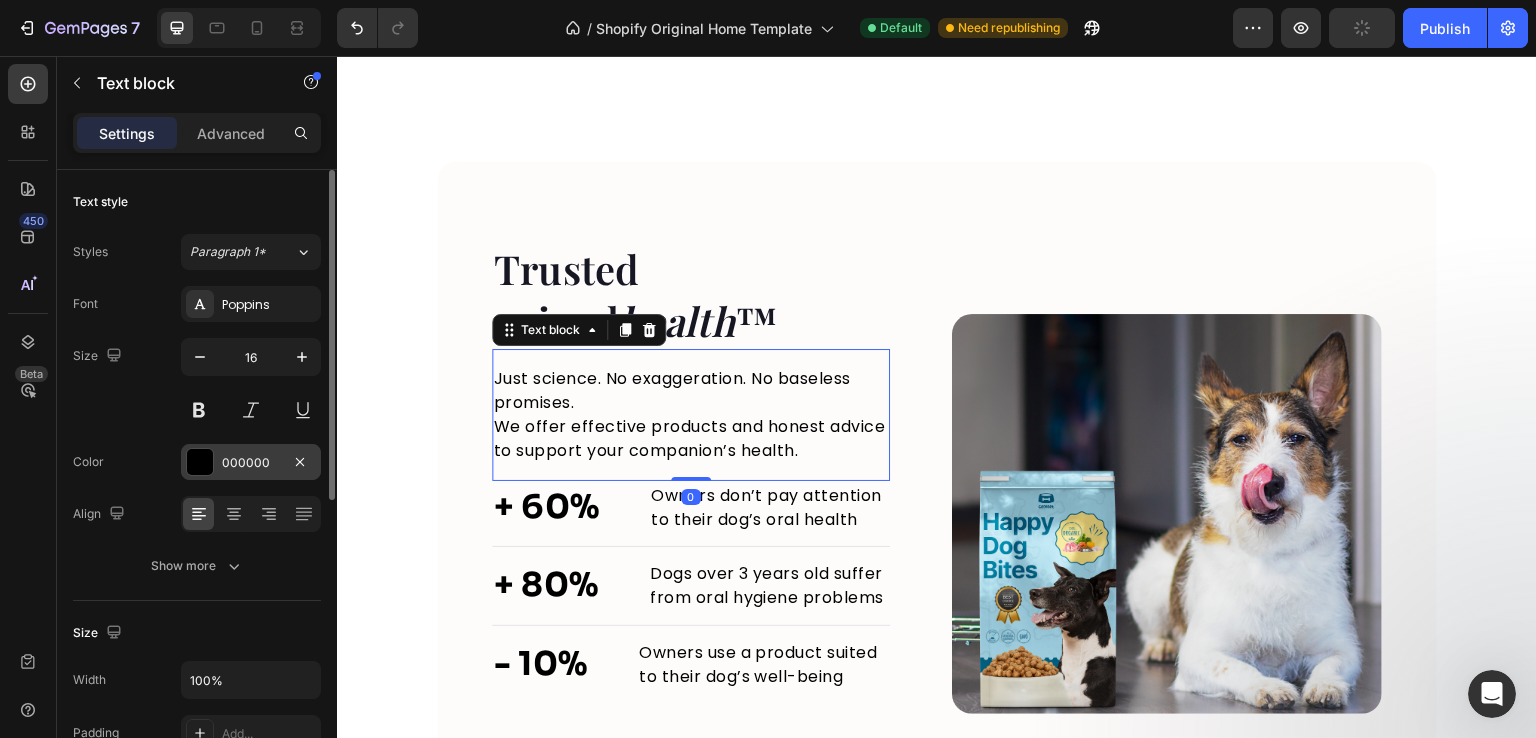 click on "000000" at bounding box center (251, 463) 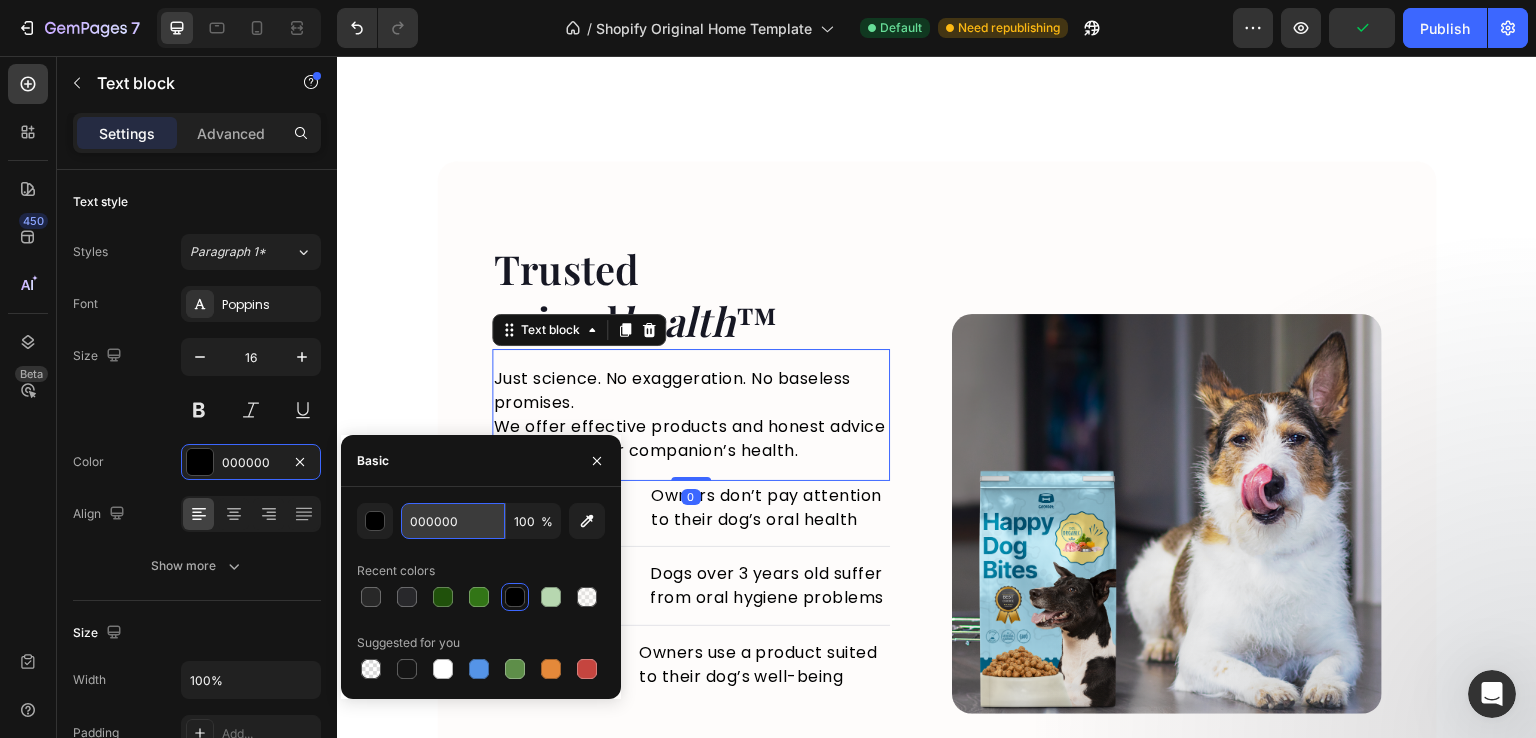 click on "000000" at bounding box center [453, 521] 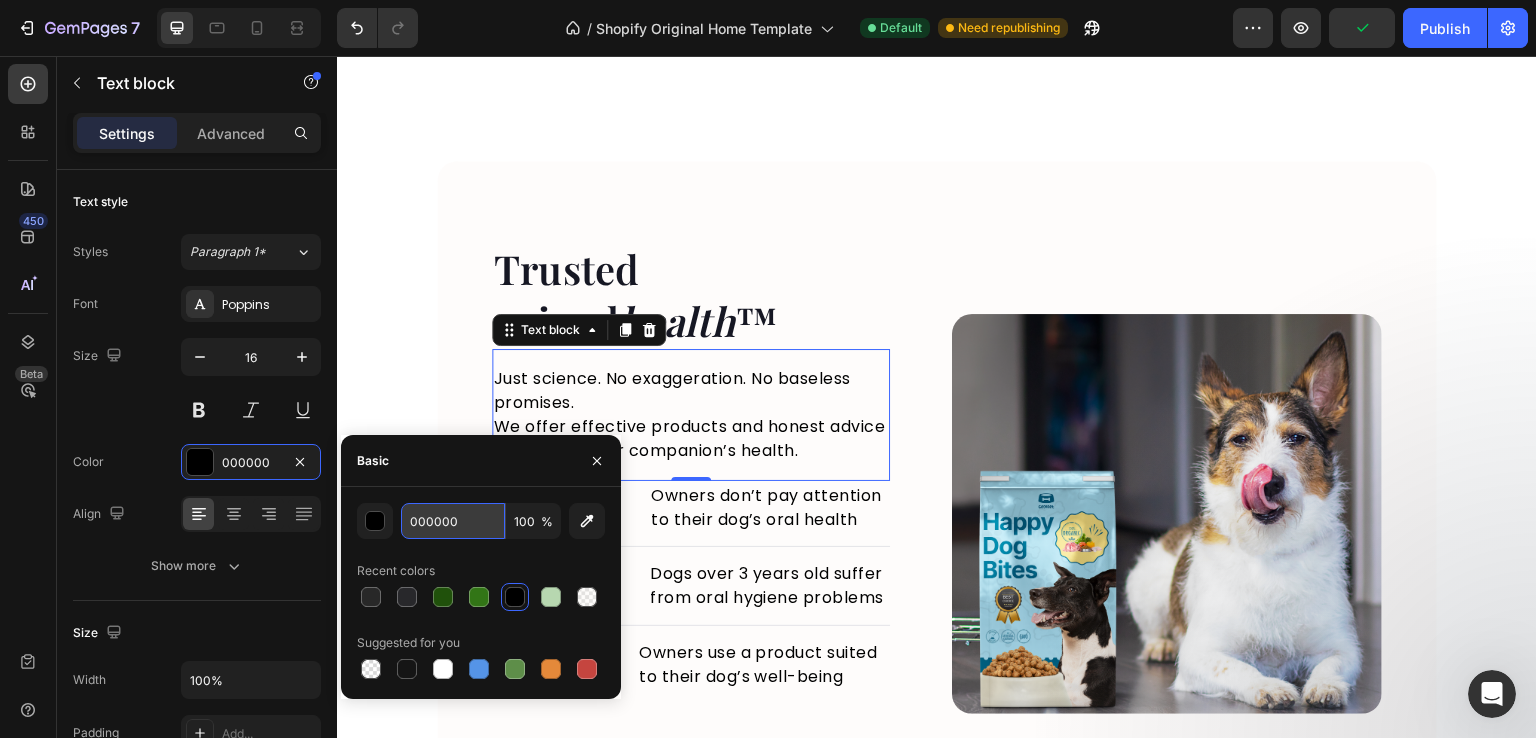 paste on "282828" 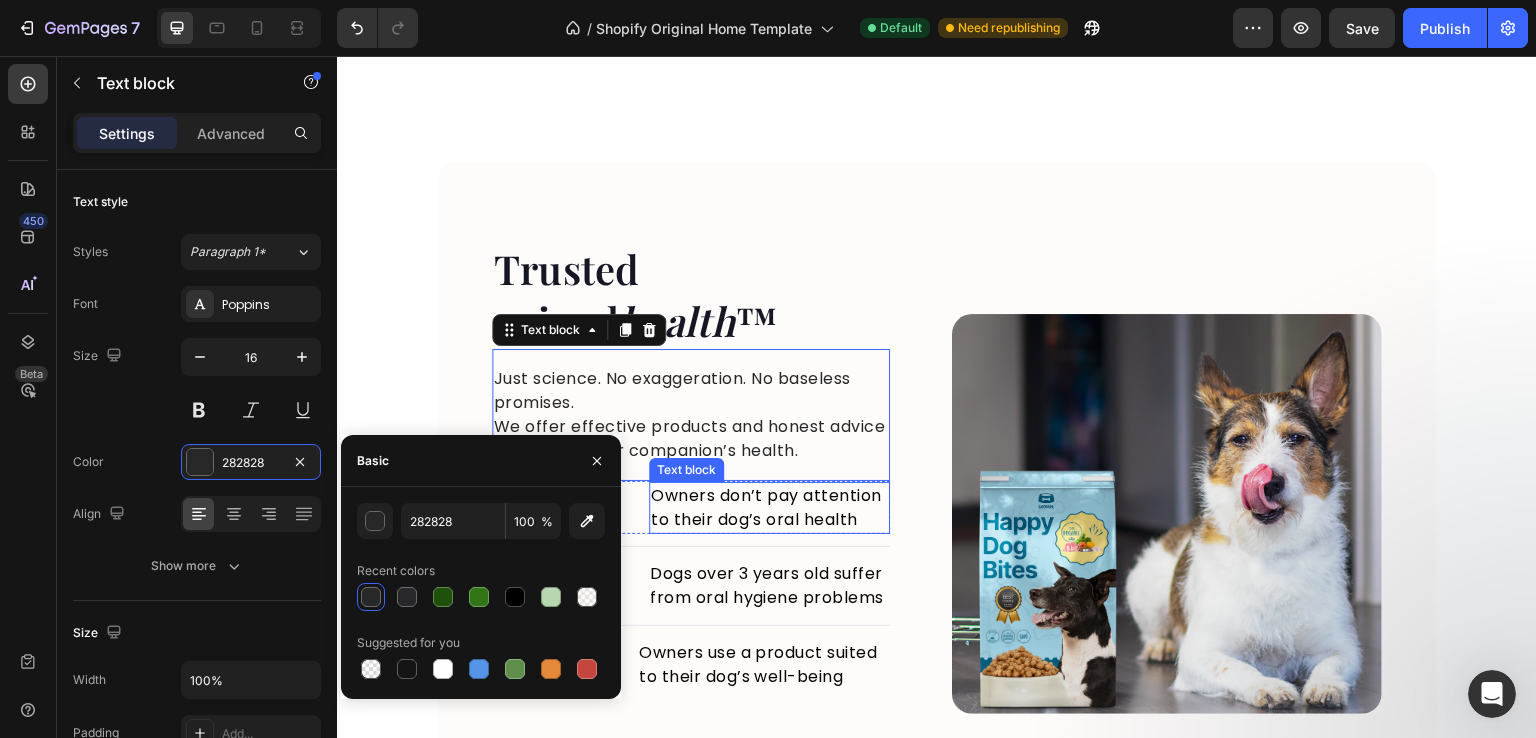 click on "Owners don’t pay attention to their dog’s oral health" at bounding box center [769, 508] 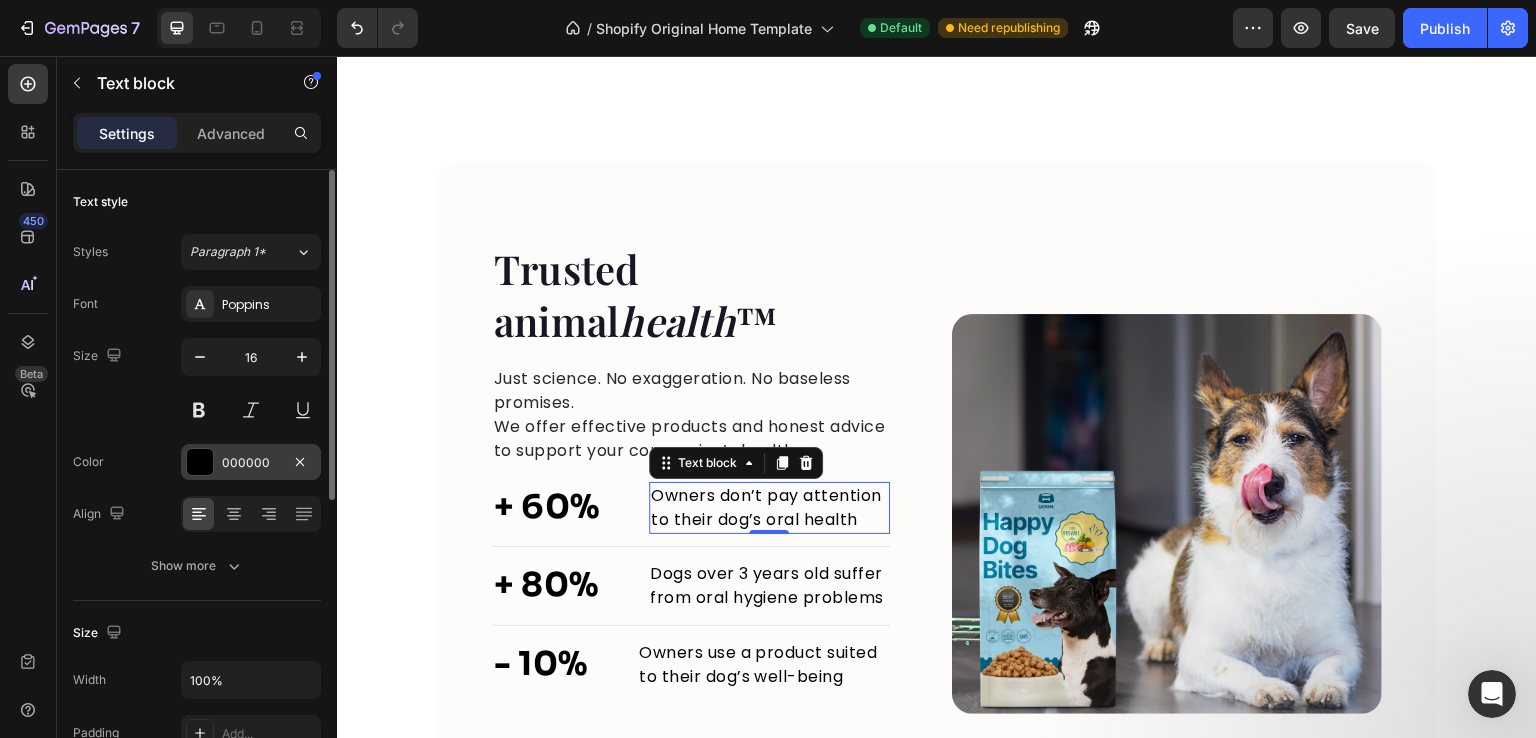 click on "000000" at bounding box center [251, 462] 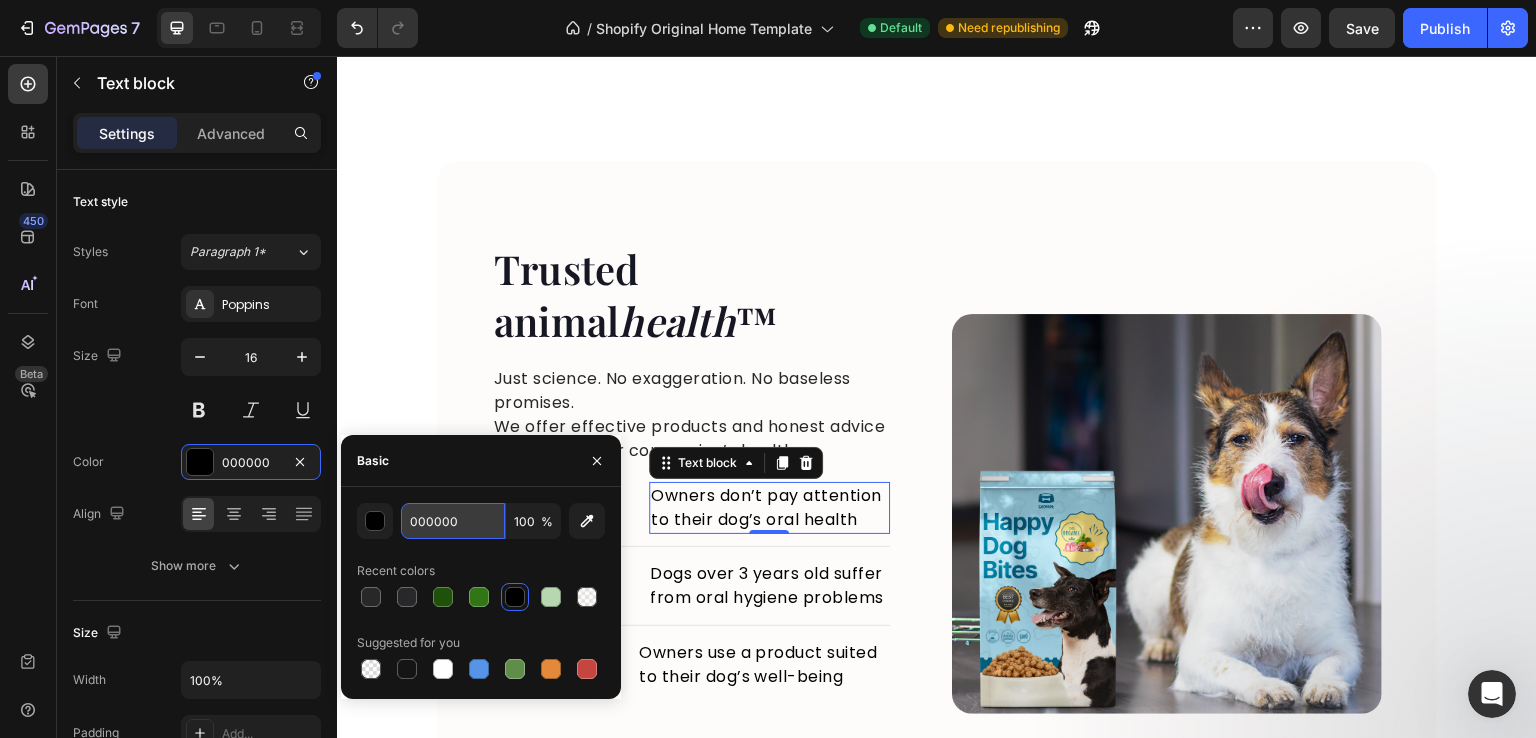 click on "000000" at bounding box center [453, 521] 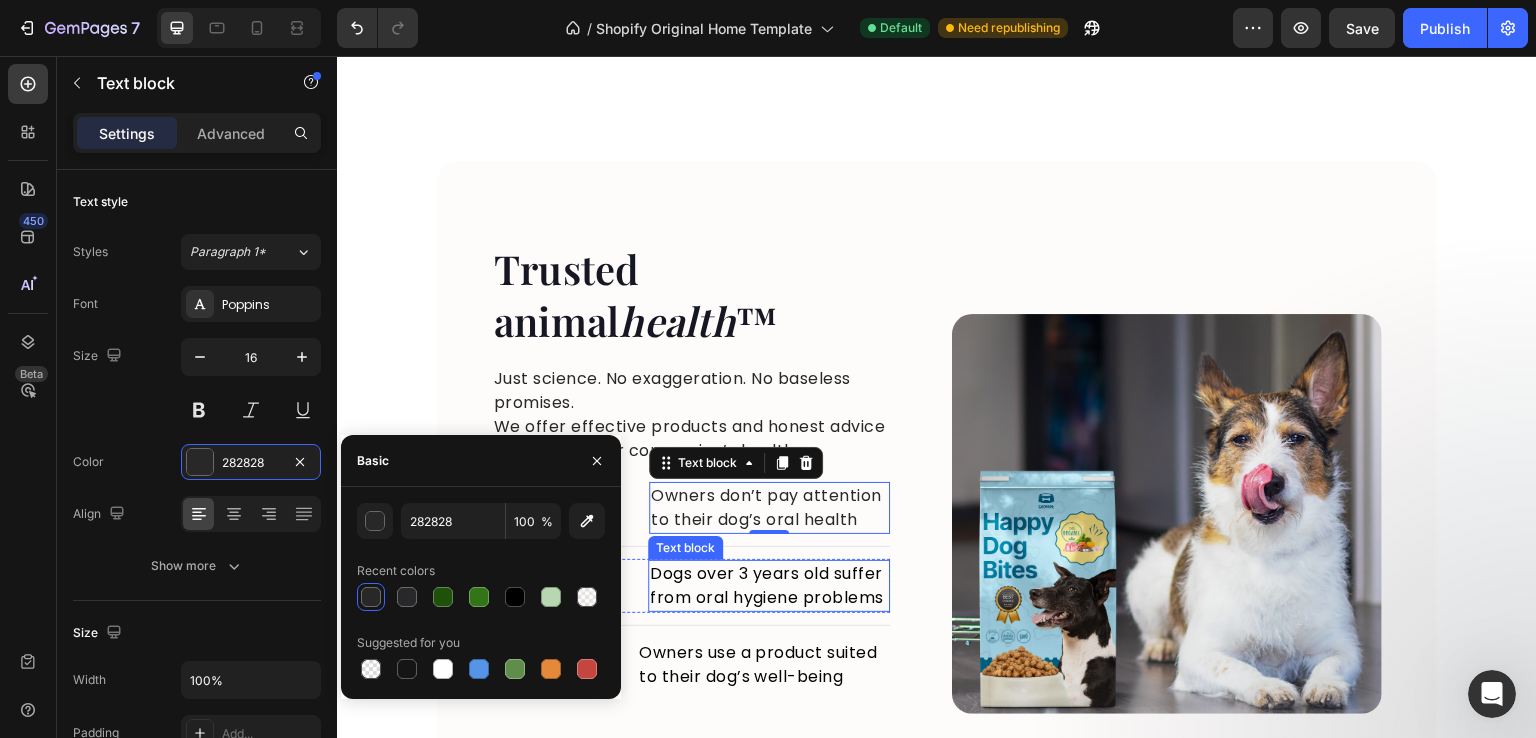 click on "Dogs over 3 years old suffer from oral hygiene problems" at bounding box center [769, 586] 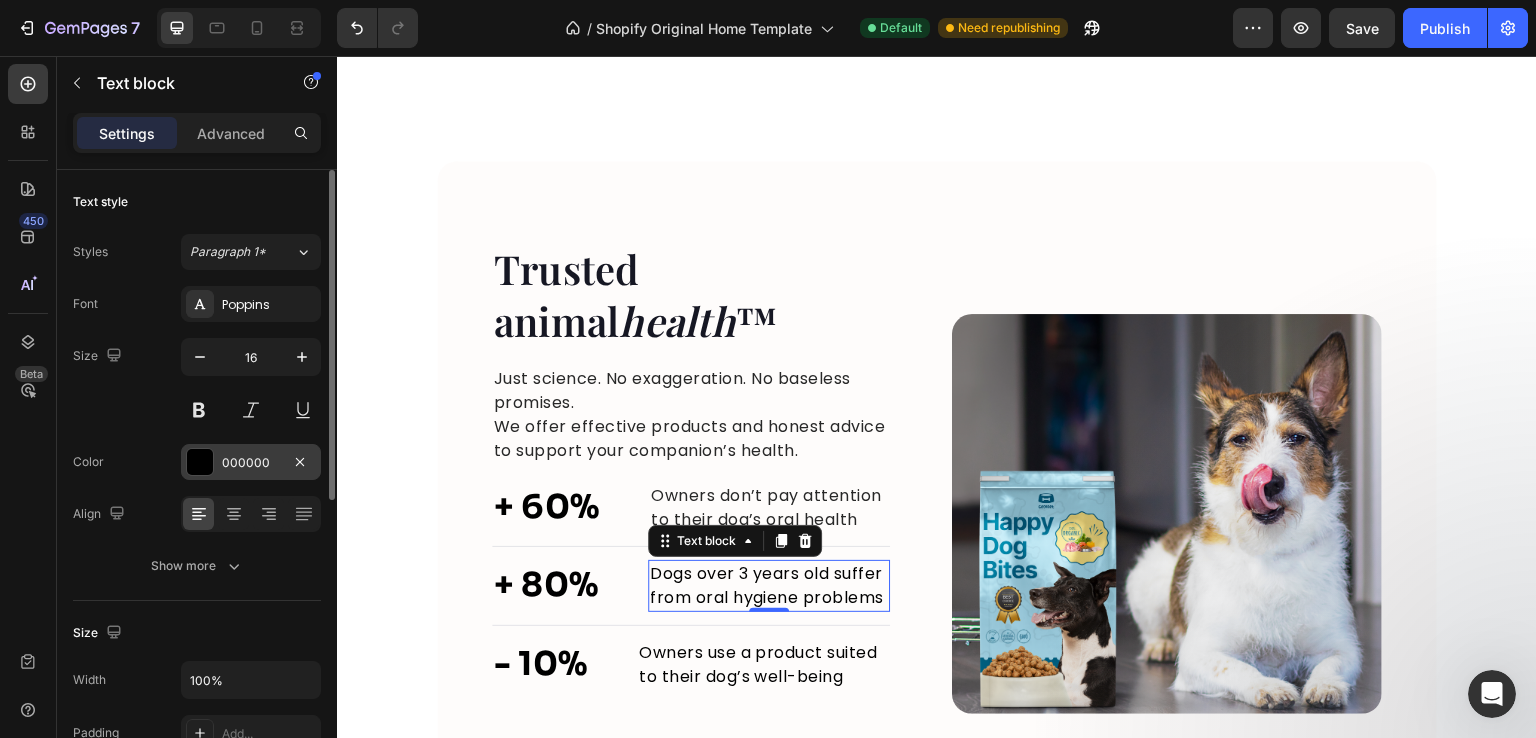 drag, startPoint x: 262, startPoint y: 467, endPoint x: 320, endPoint y: 467, distance: 58 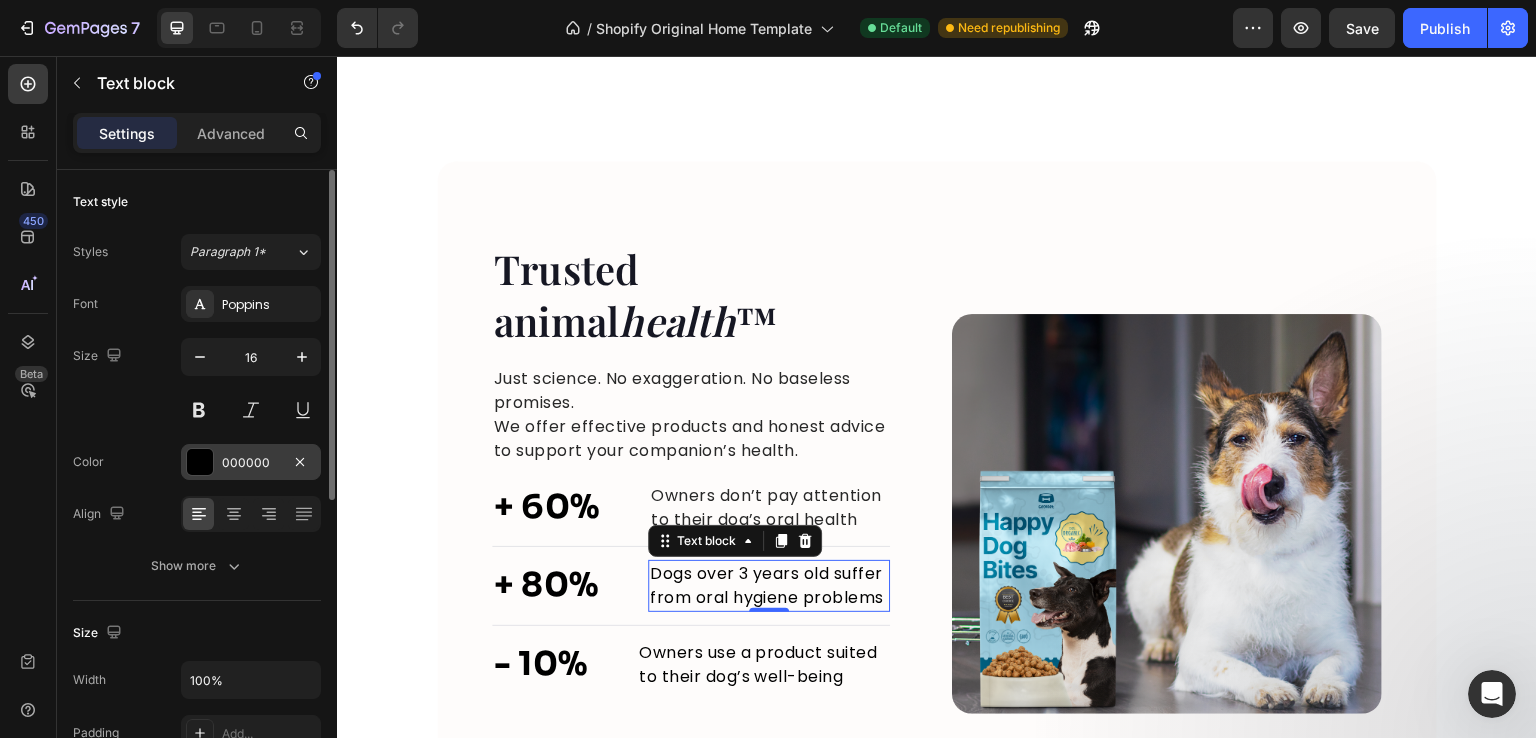 click on "000000" at bounding box center (251, 463) 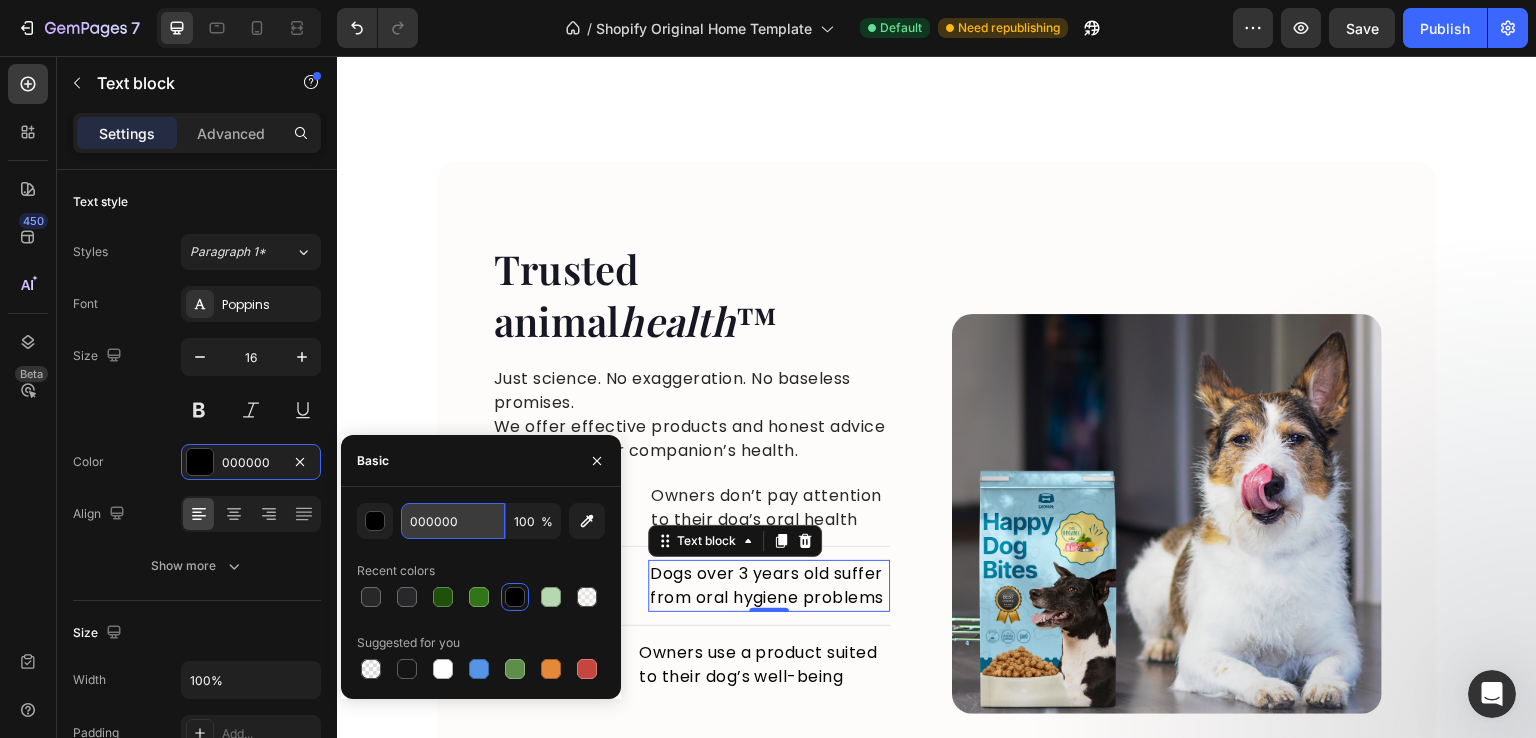 click on "000000" at bounding box center [453, 521] 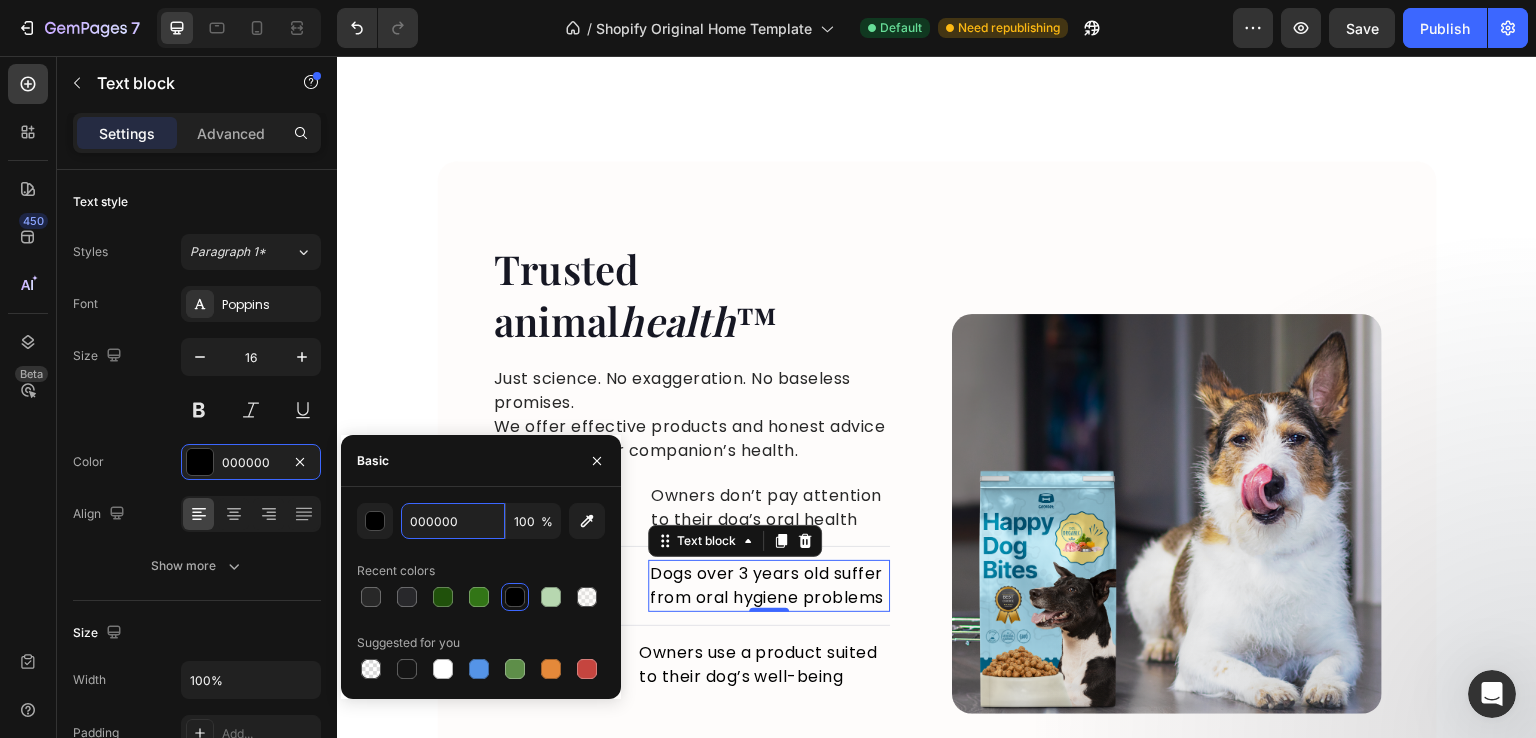 paste on "282828" 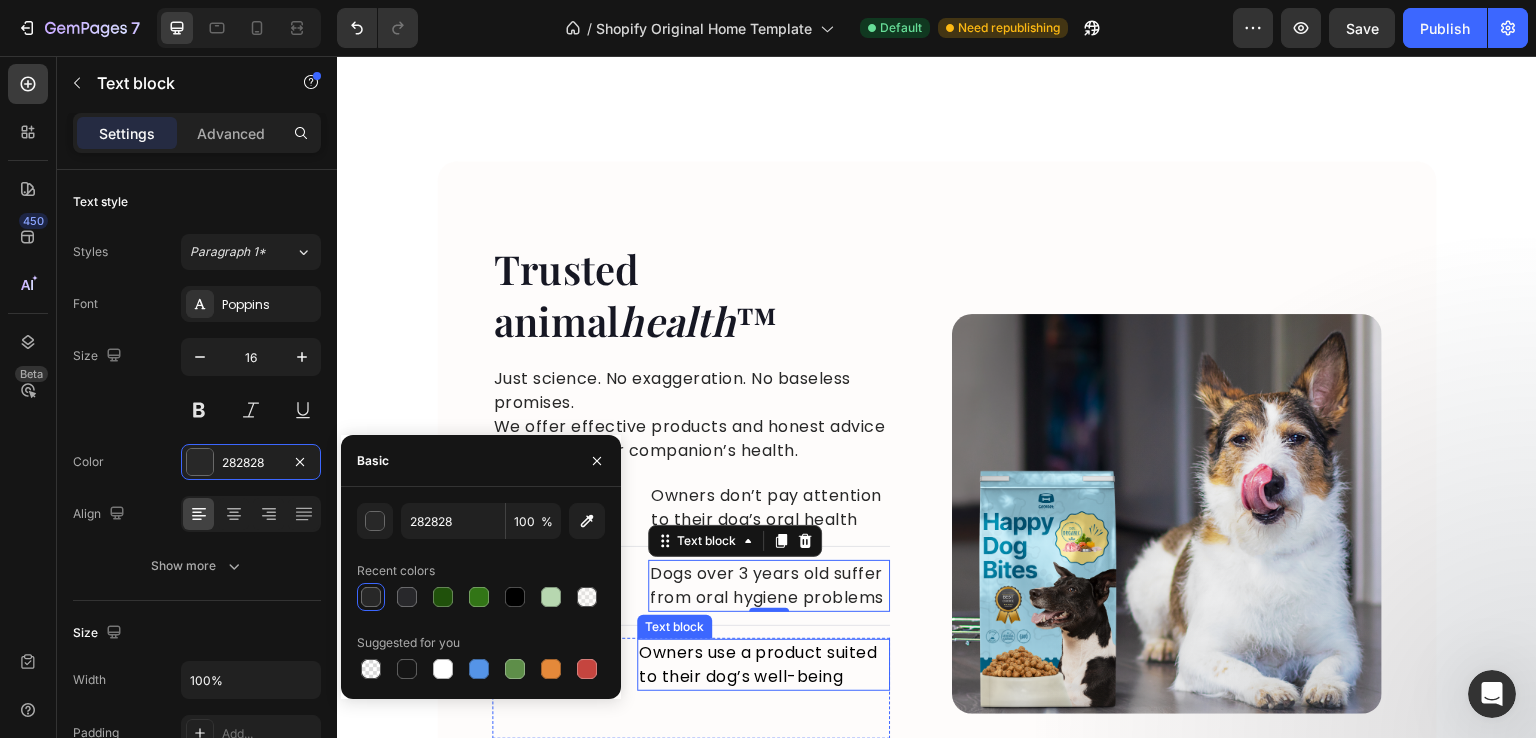 click on "Owners use a product suited to their dog’s well-being" at bounding box center (763, 665) 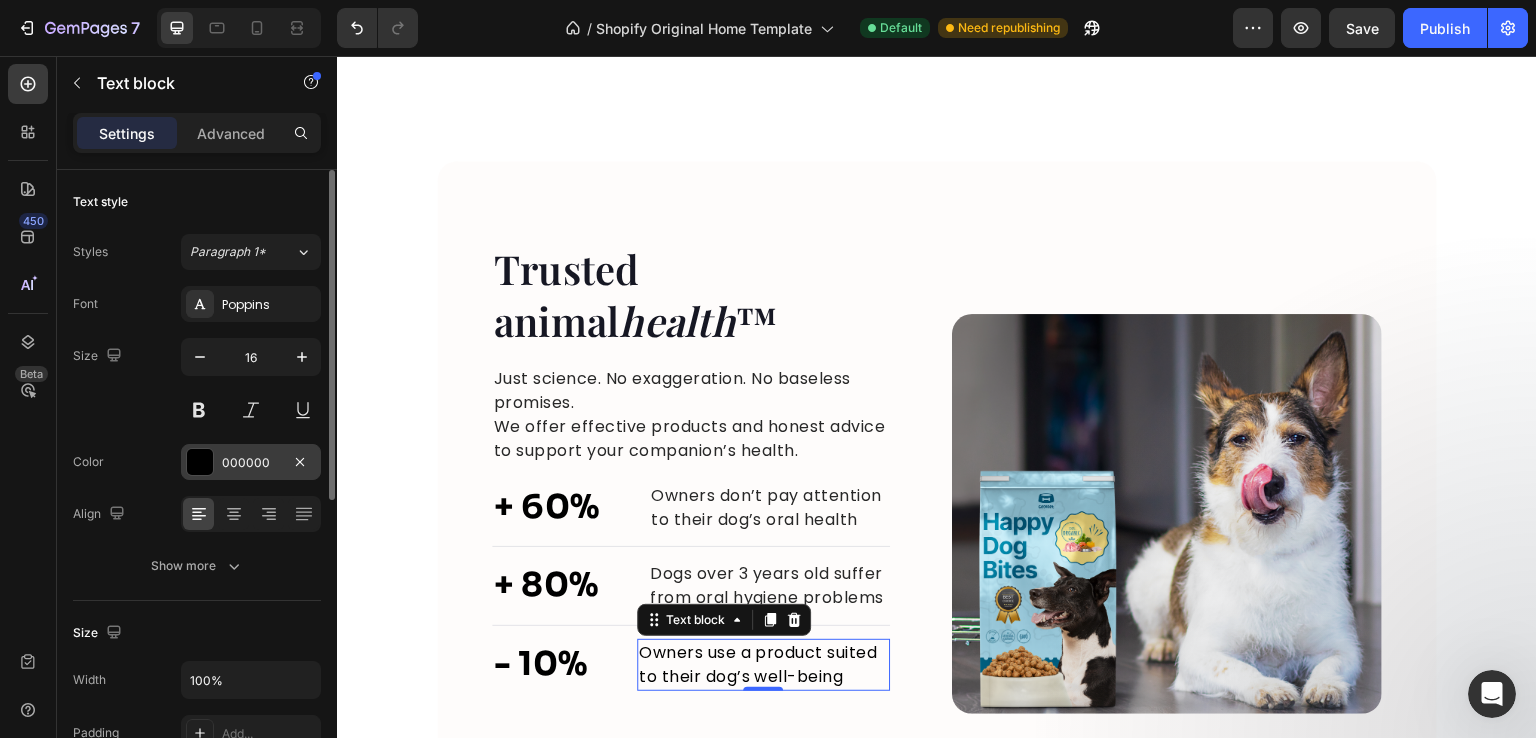 click on "000000" at bounding box center [251, 463] 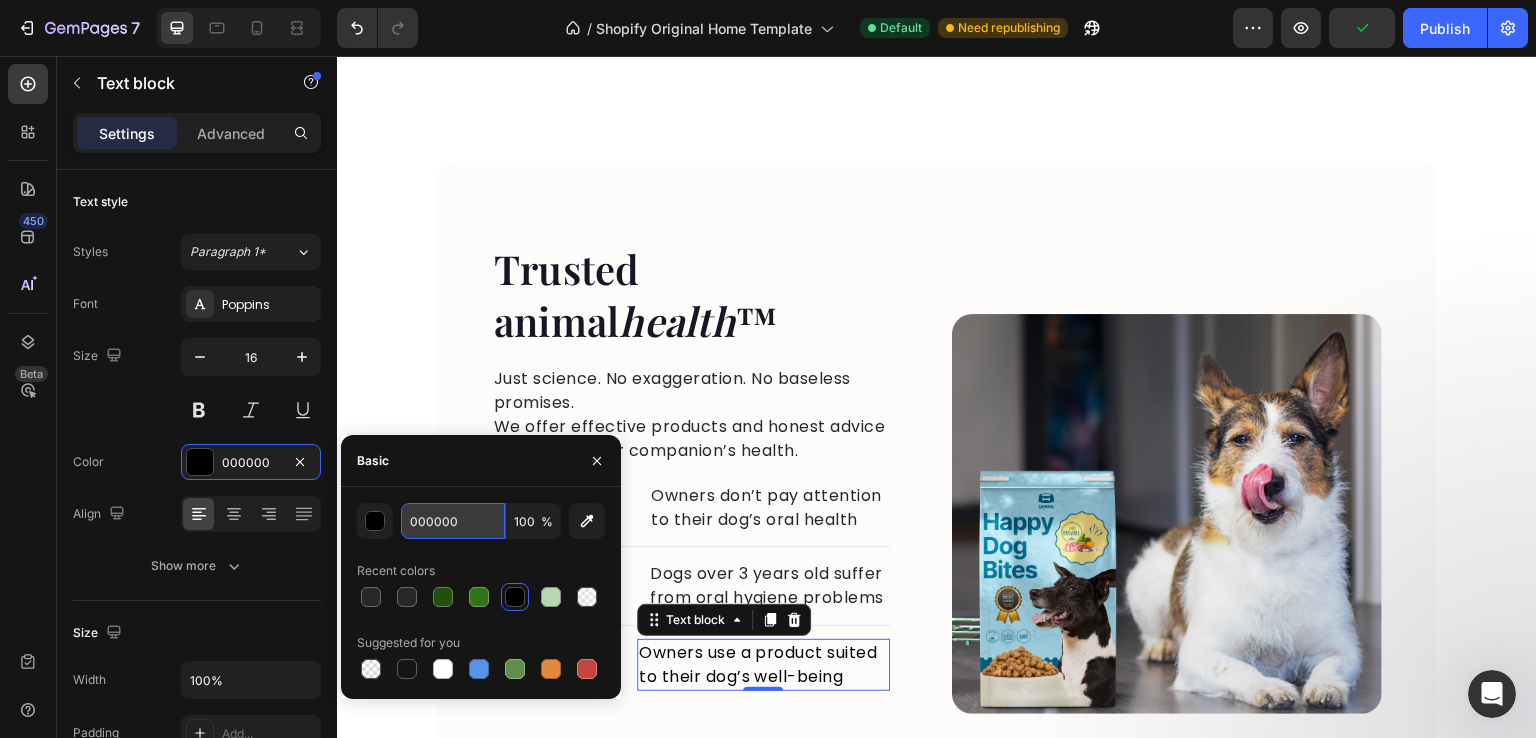 click on "000000" at bounding box center (453, 521) 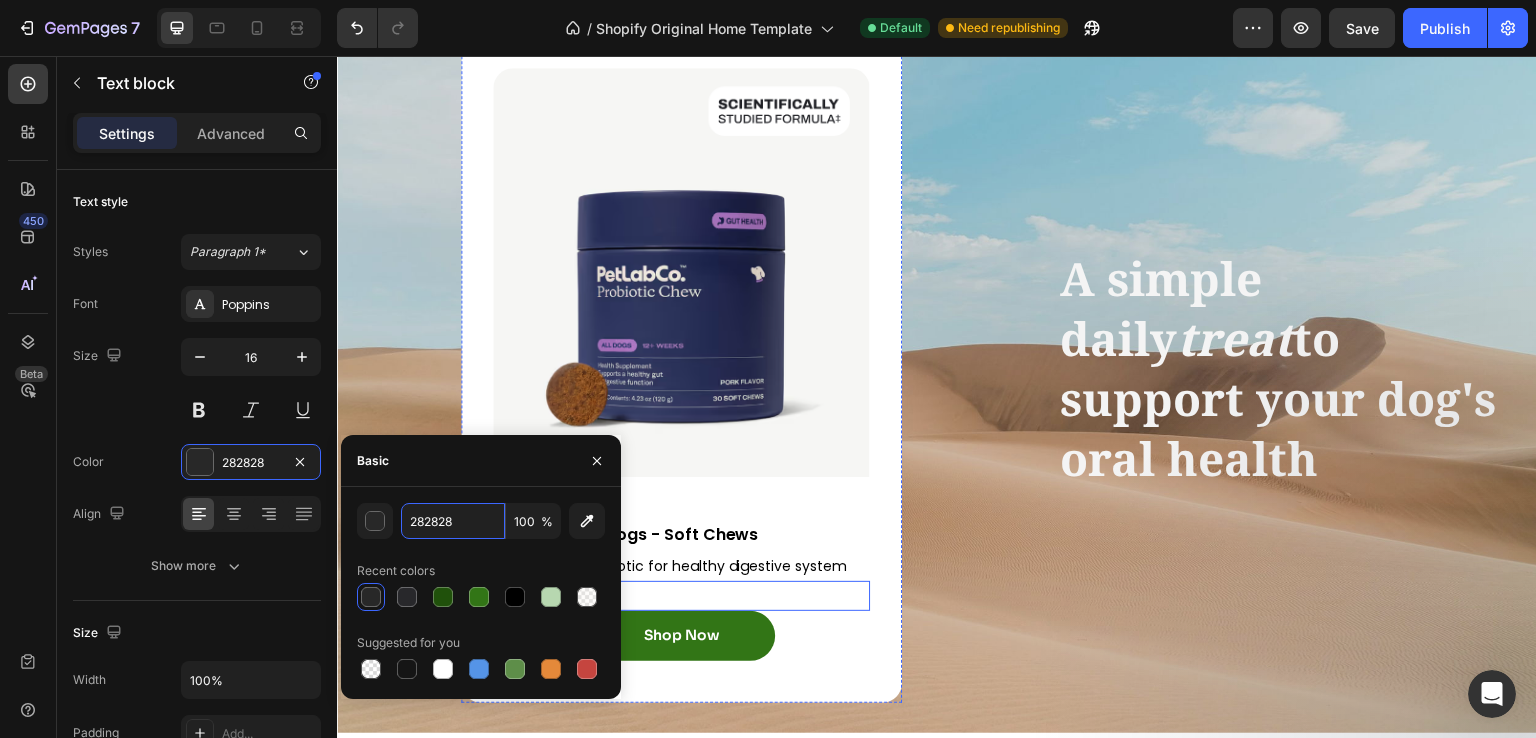 scroll, scrollTop: 3222, scrollLeft: 0, axis: vertical 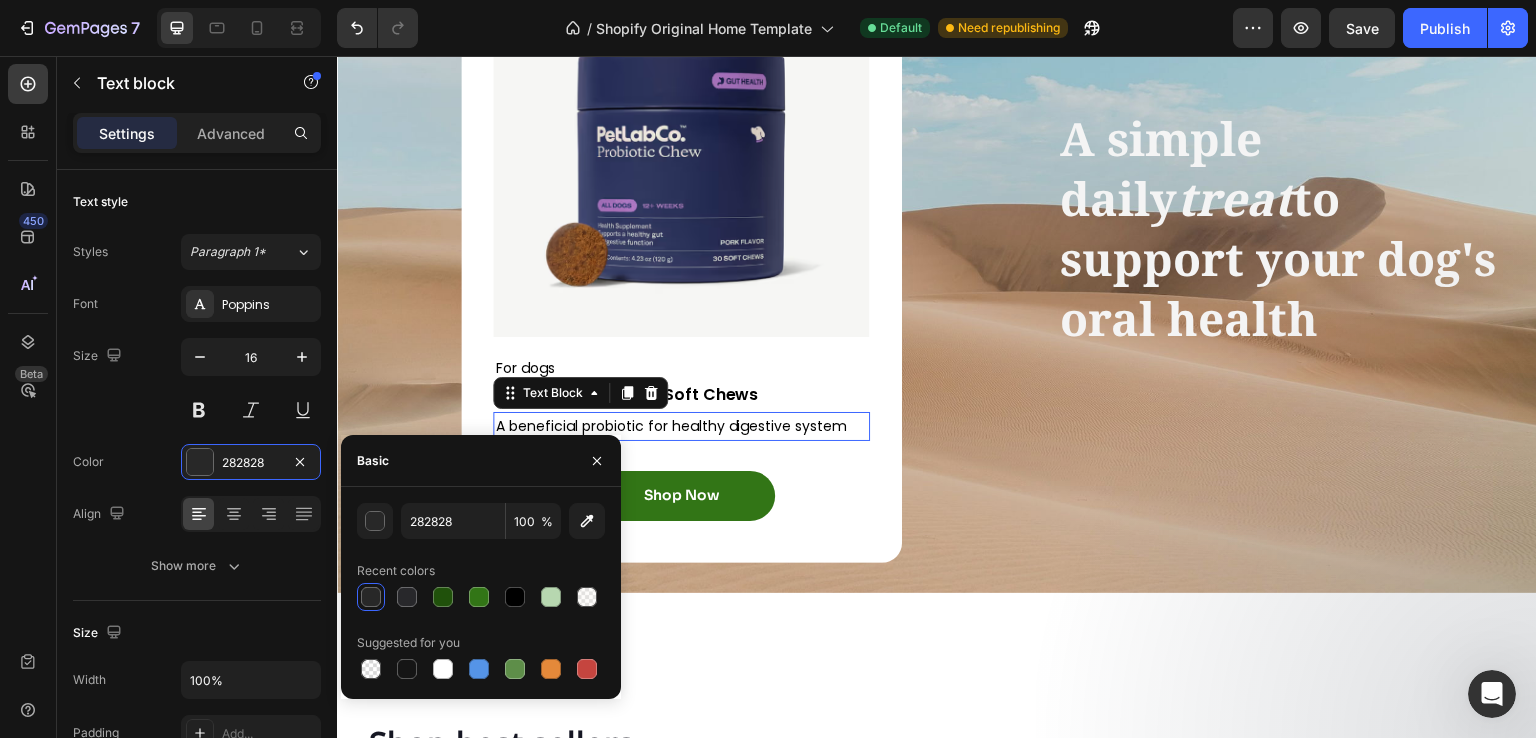 click on "A beneficial probiotic for healthy digestive system" at bounding box center (681, 426) 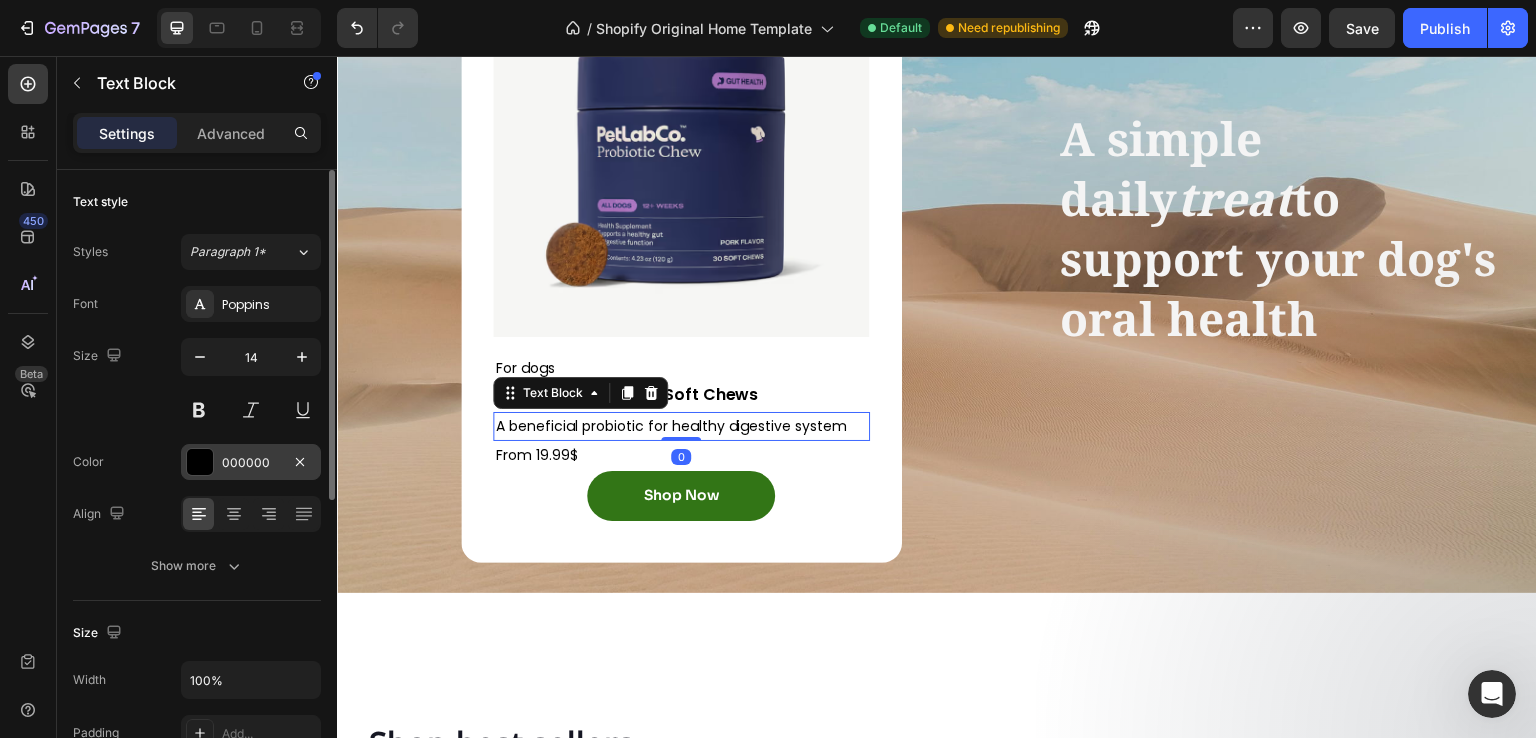 click on "000000" at bounding box center [251, 462] 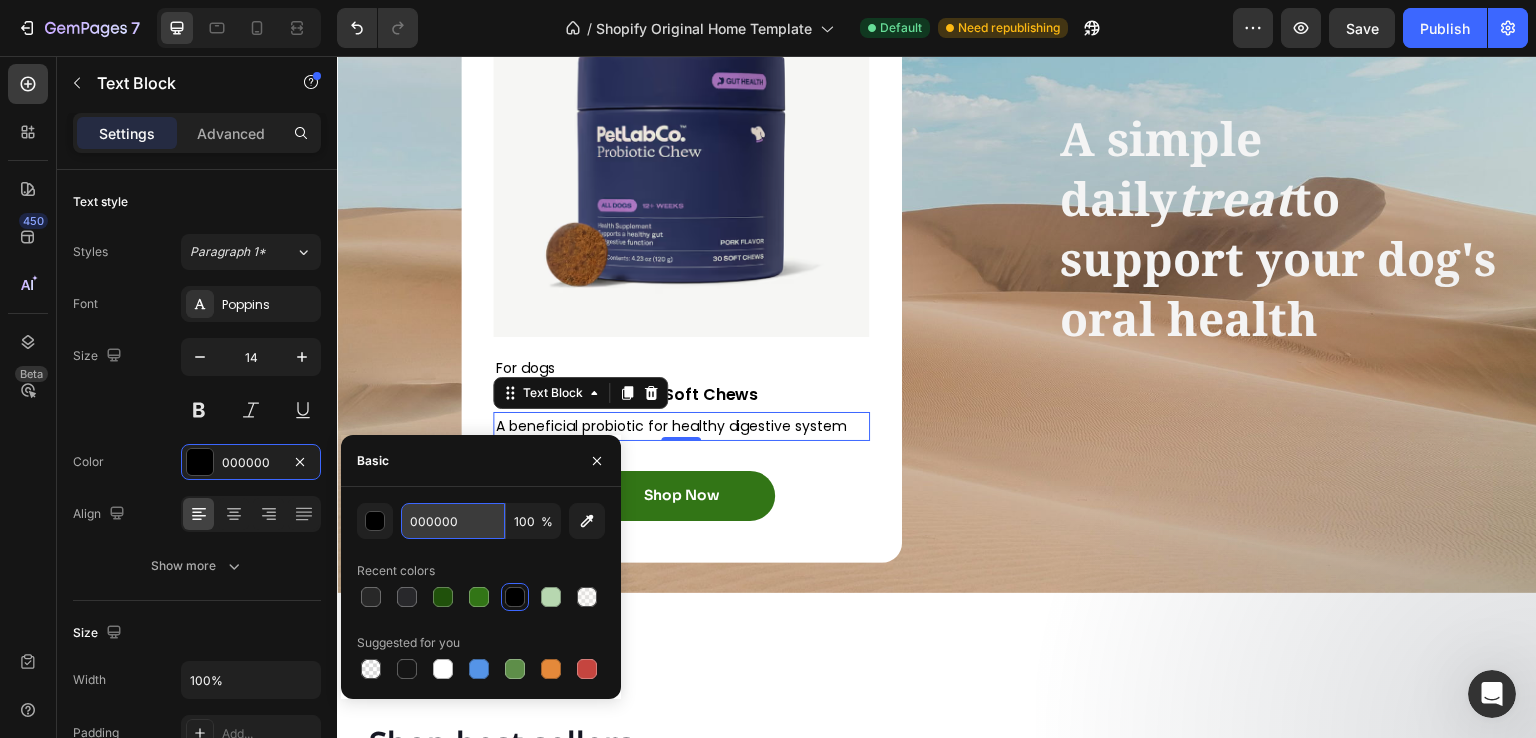 click on "000000" at bounding box center (453, 521) 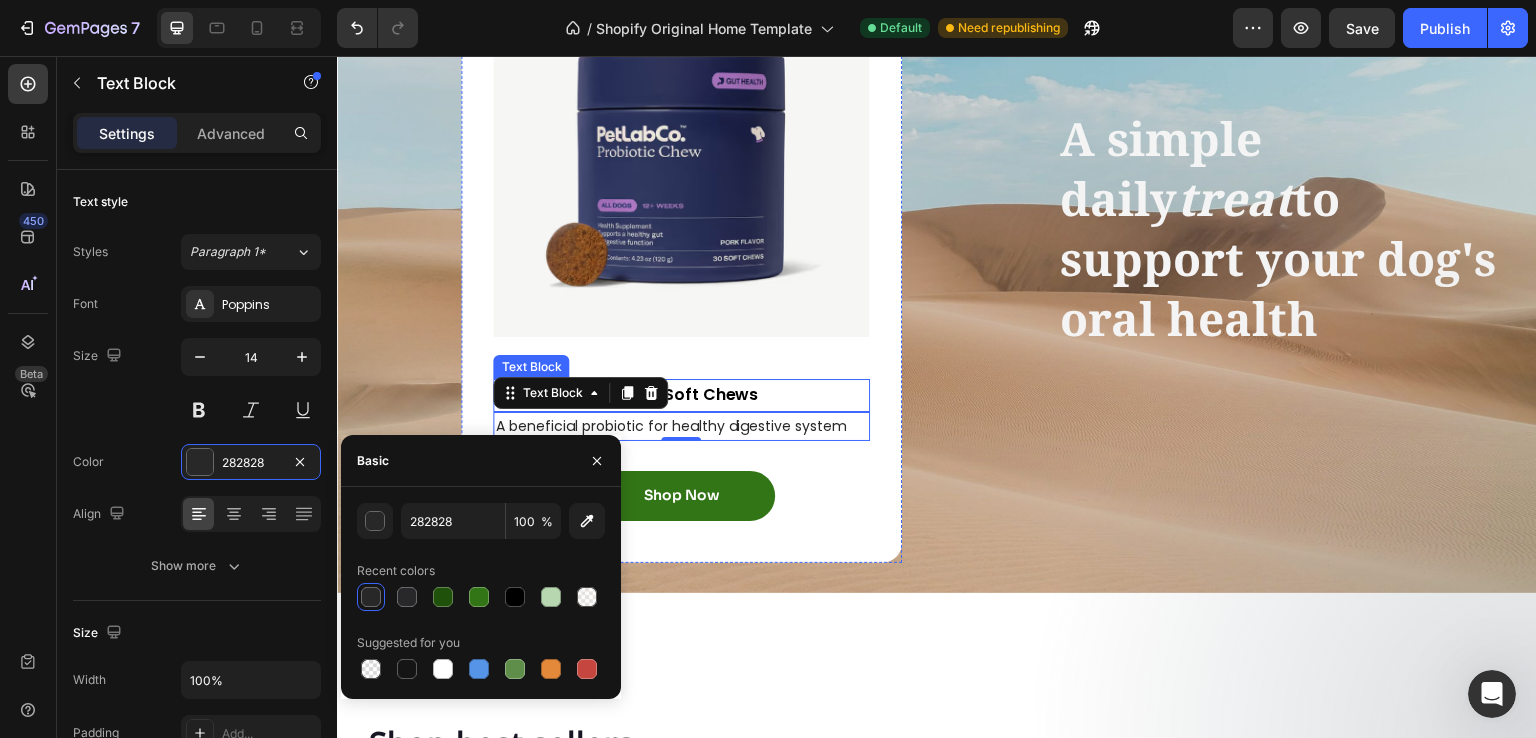 click on "Probiotic for Dogs - Soft Chews" at bounding box center (681, 395) 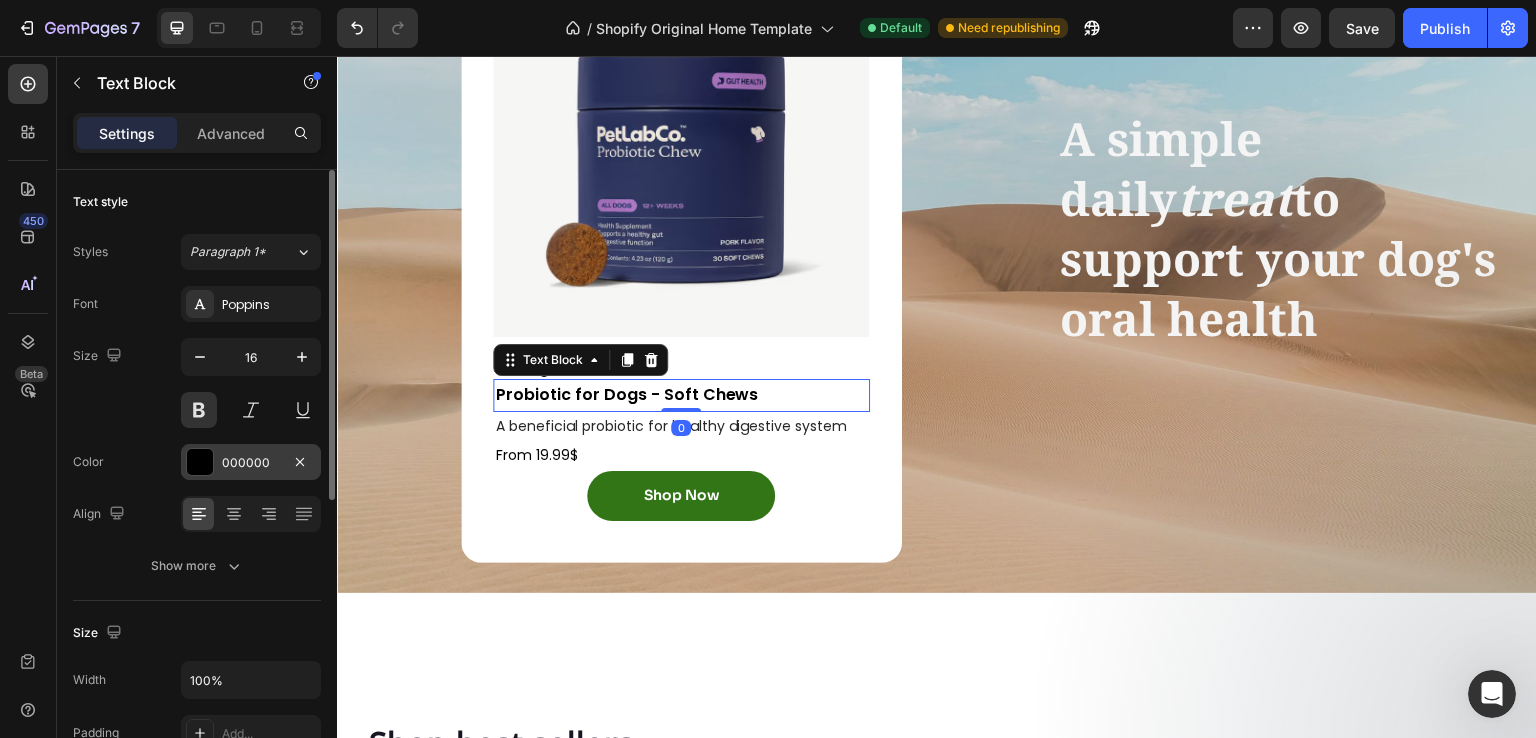 click on "000000" at bounding box center [251, 463] 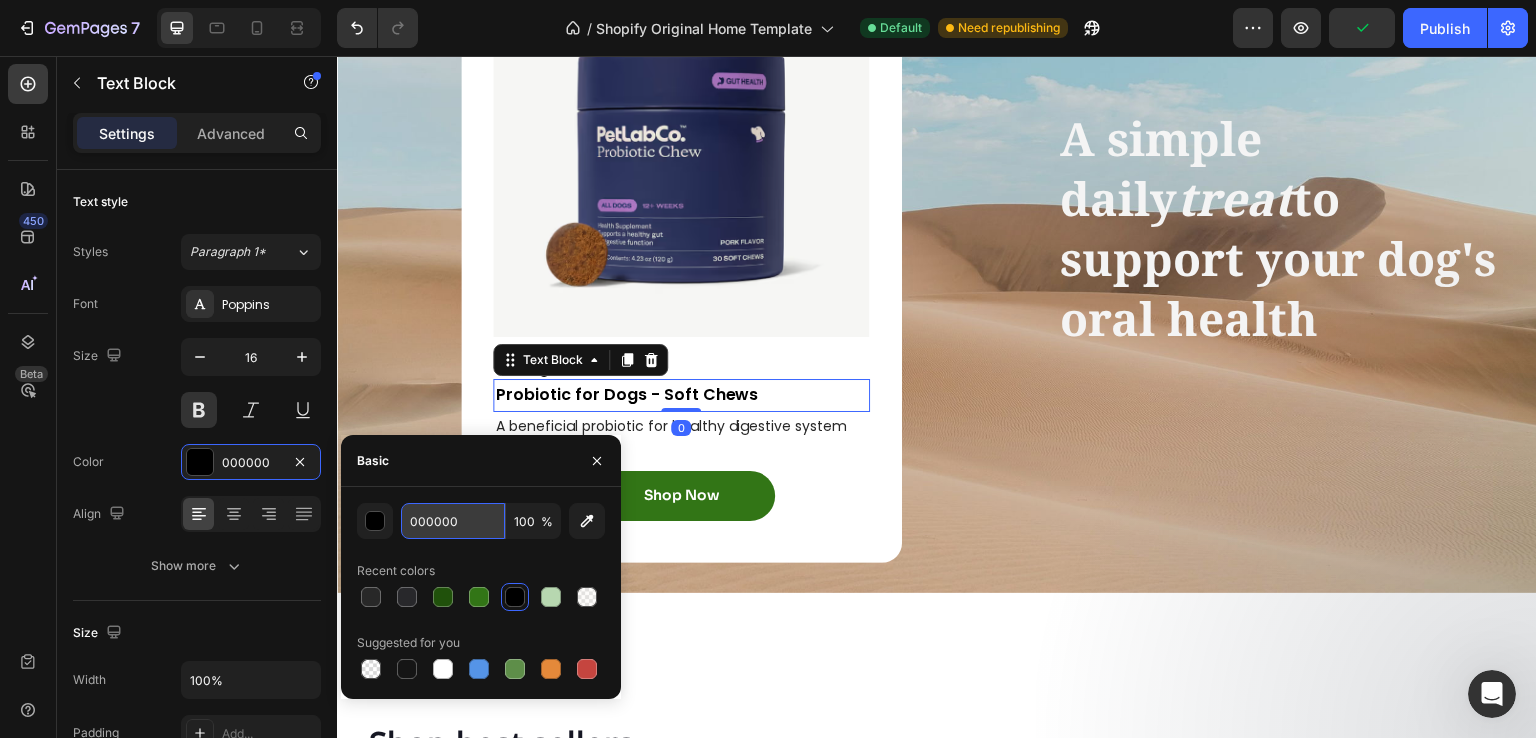 click on "000000" at bounding box center [453, 521] 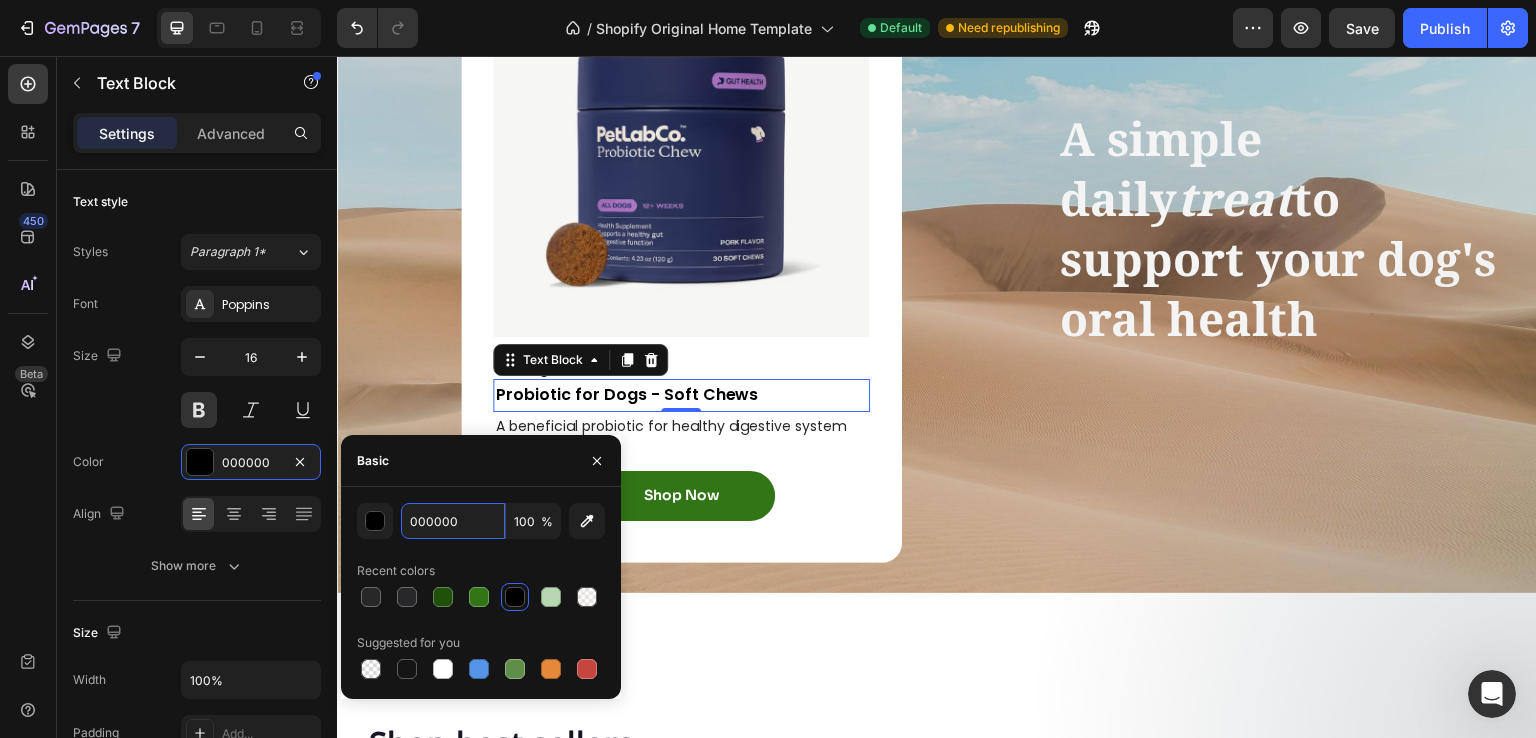 paste on "282828" 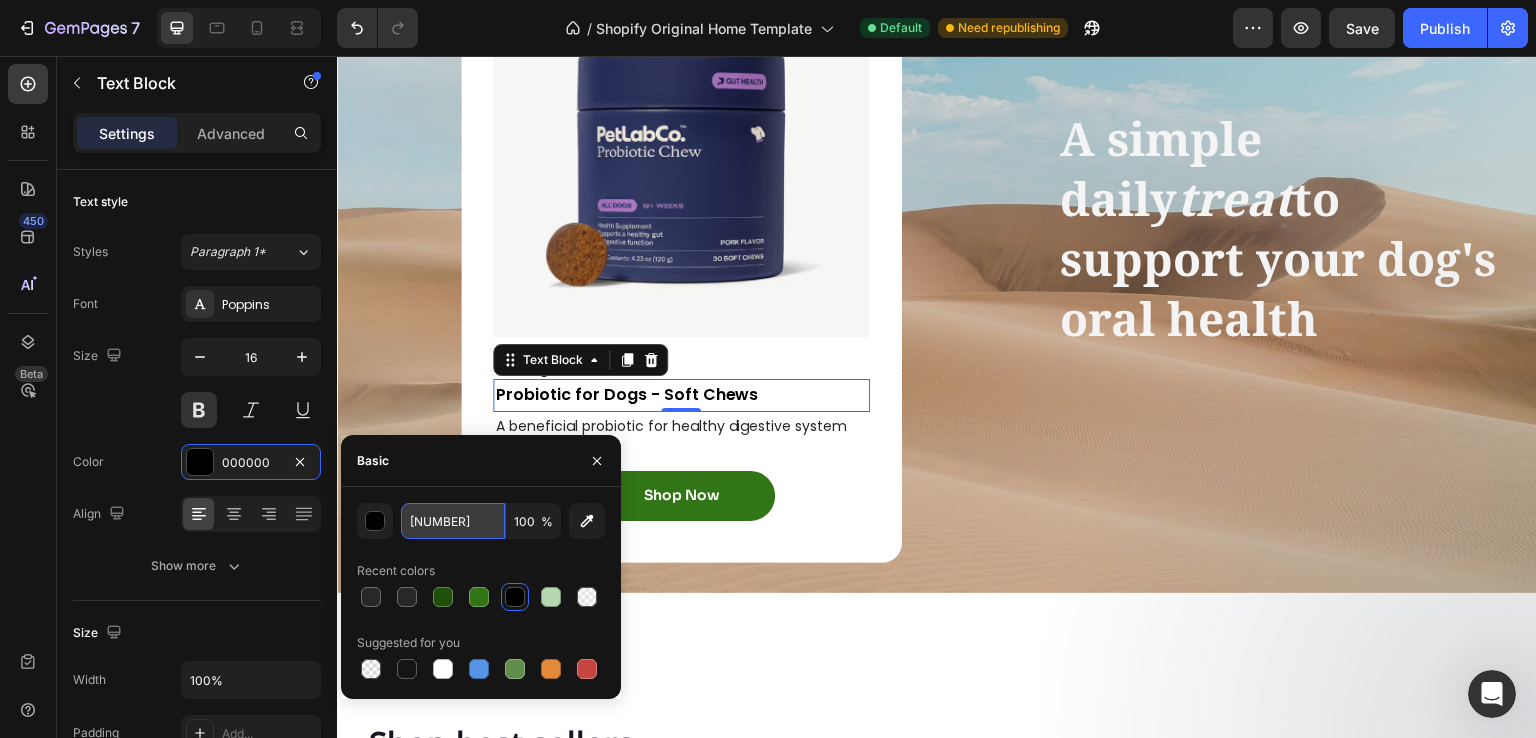 scroll, scrollTop: 0, scrollLeft: 3, axis: horizontal 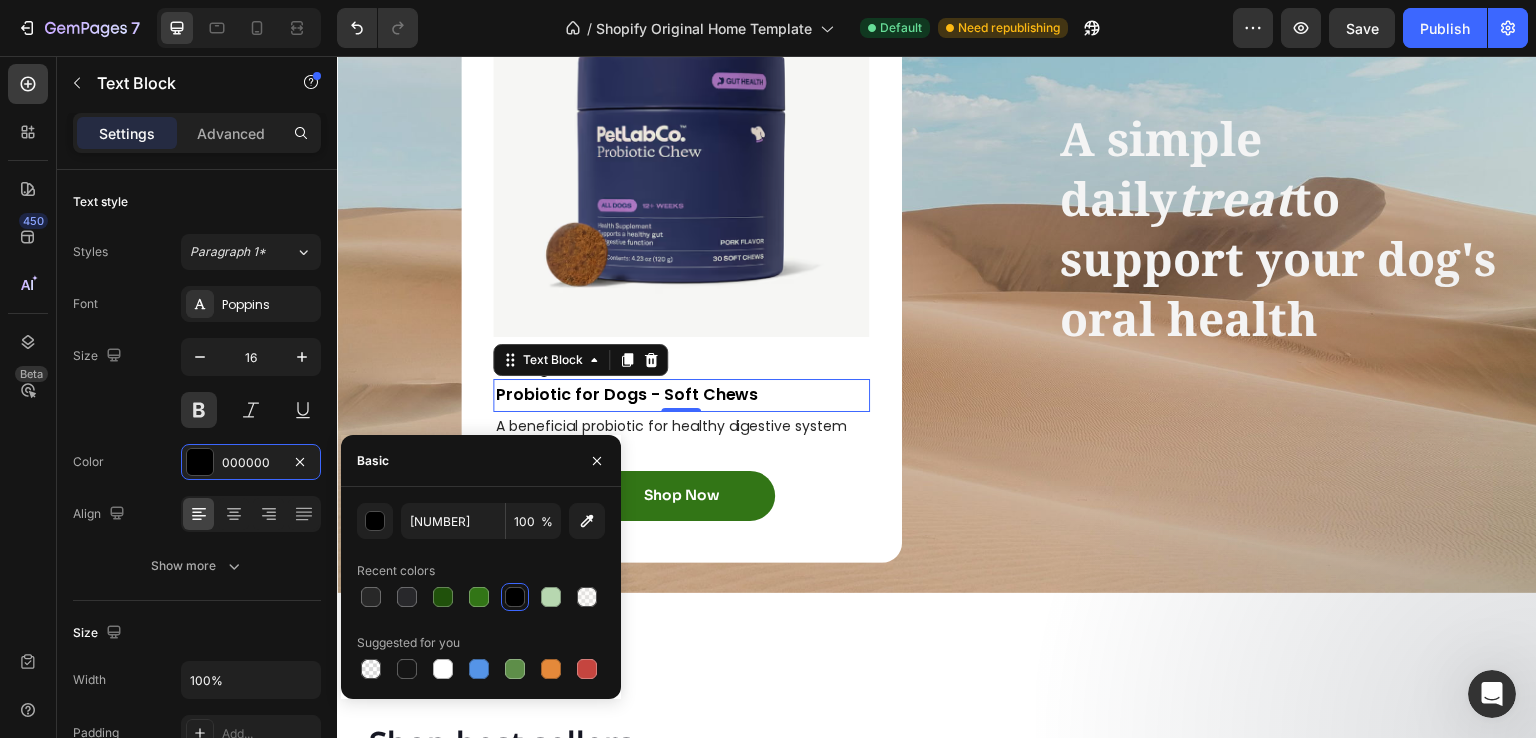 click on "Basic" at bounding box center (481, 461) 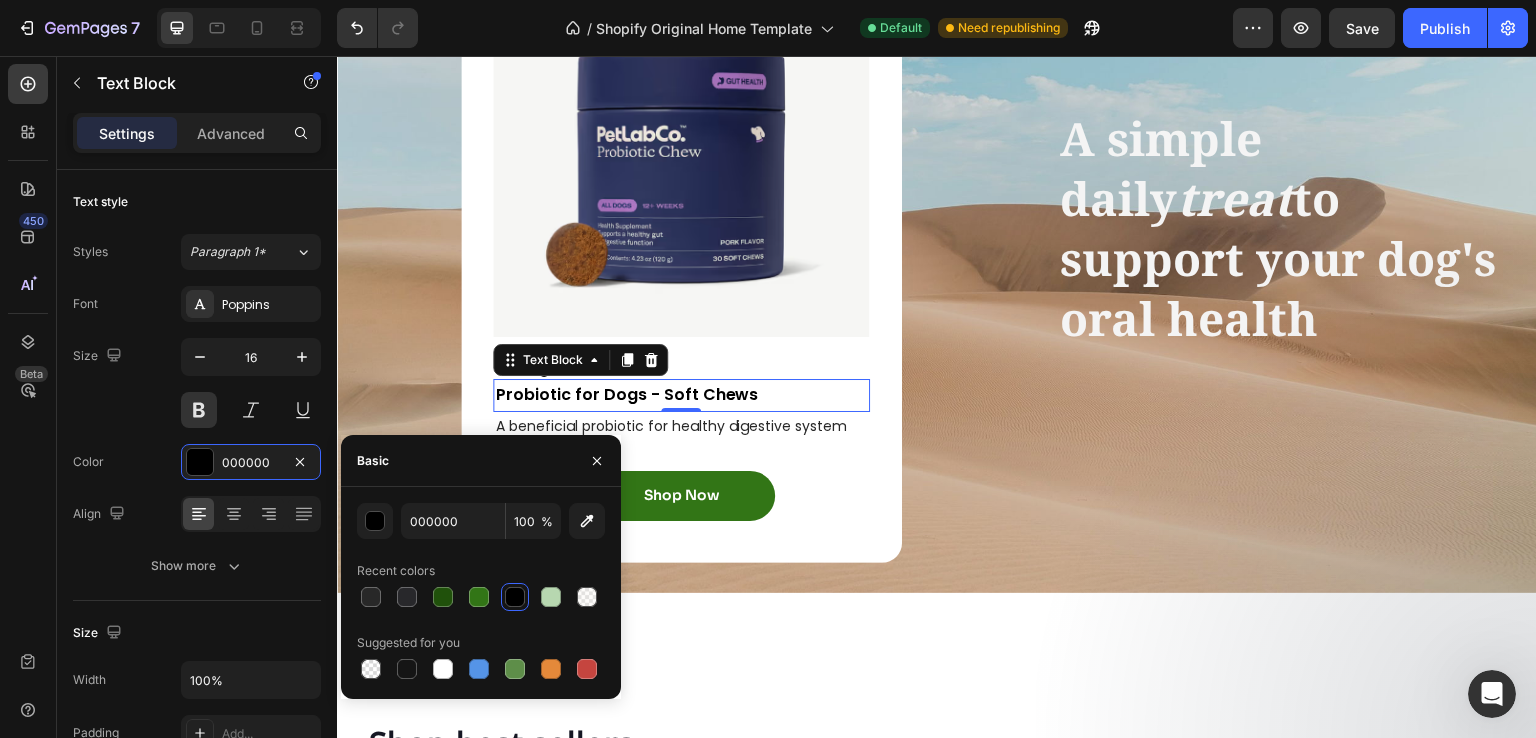 scroll, scrollTop: 0, scrollLeft: 0, axis: both 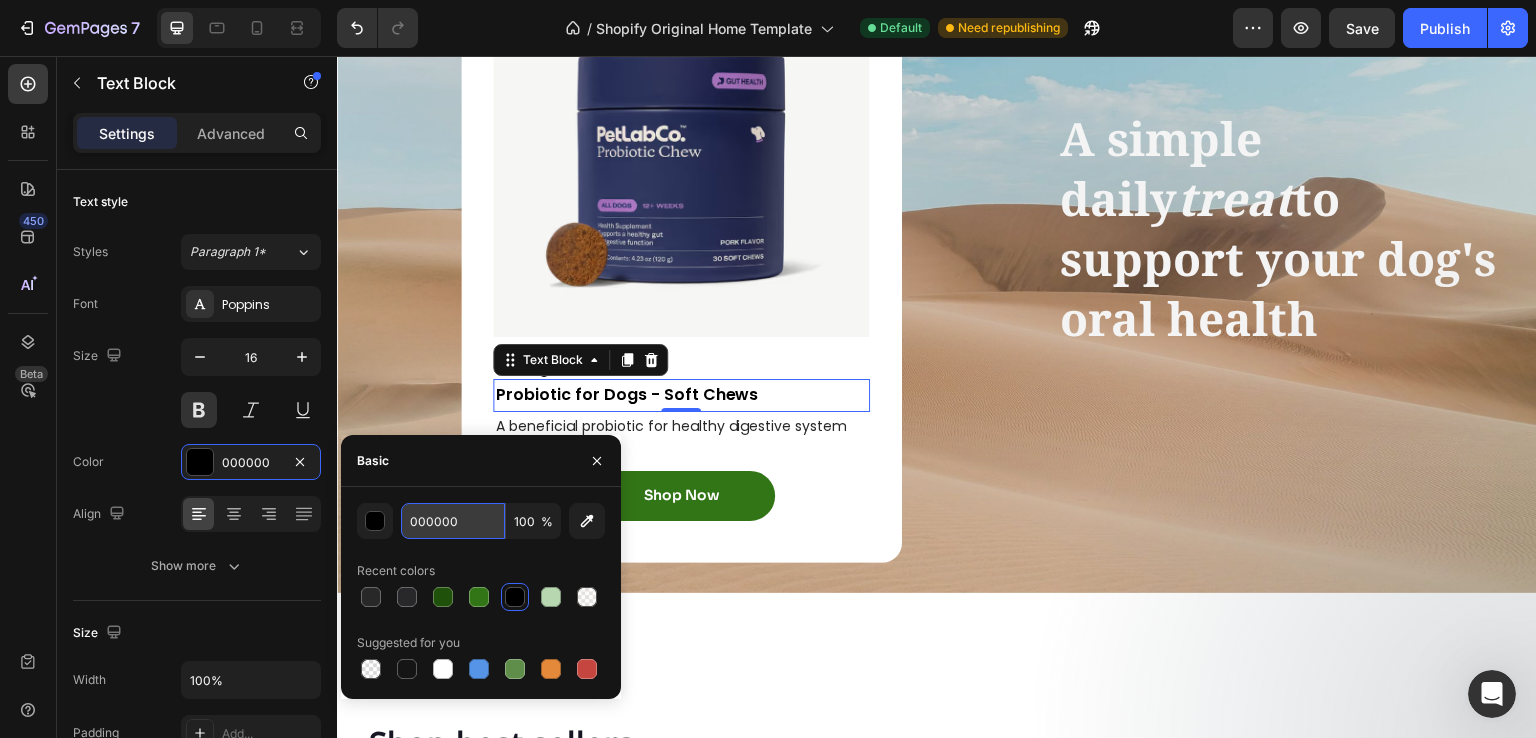 click on "000000" at bounding box center (453, 521) 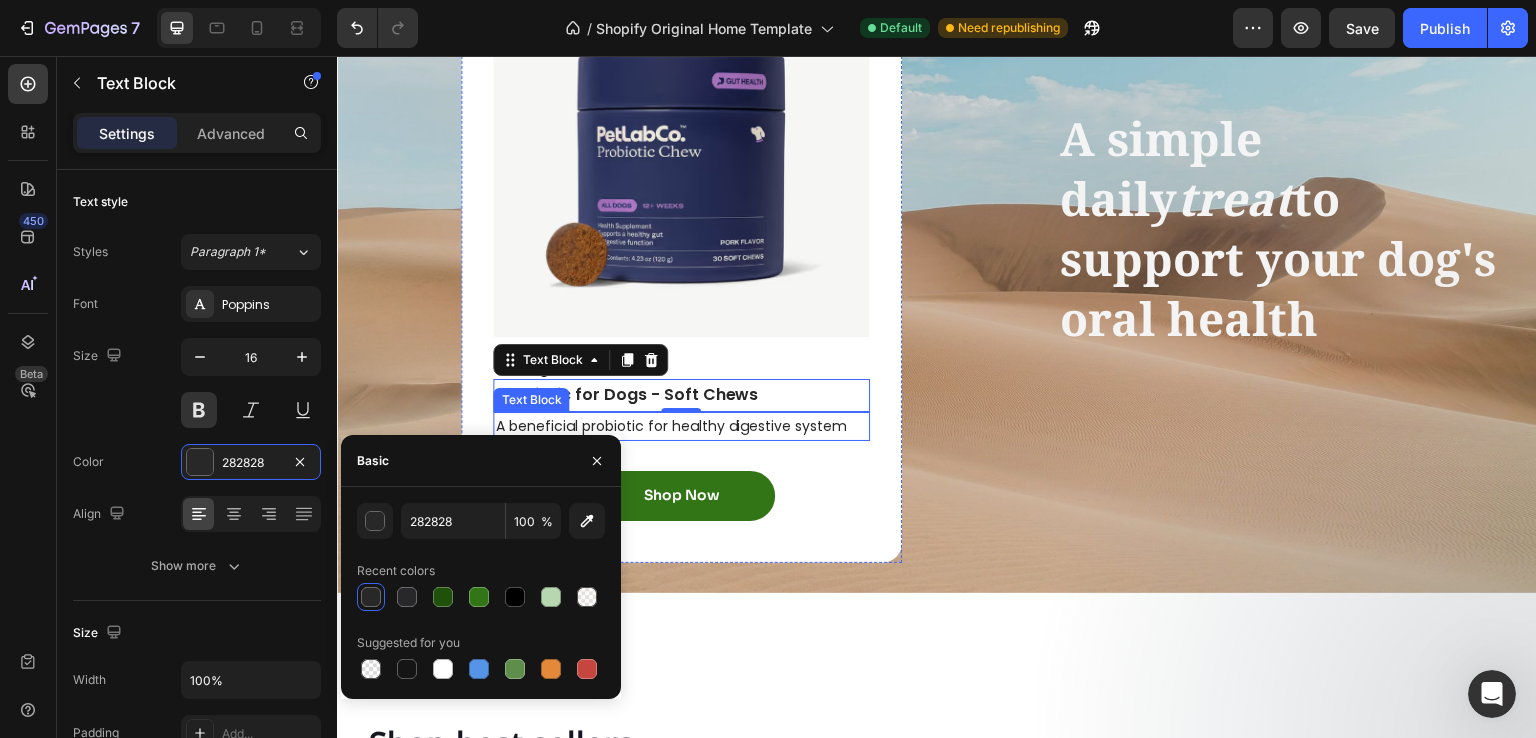 click on "A beneficial probiotic for healthy digestive system" at bounding box center [681, 426] 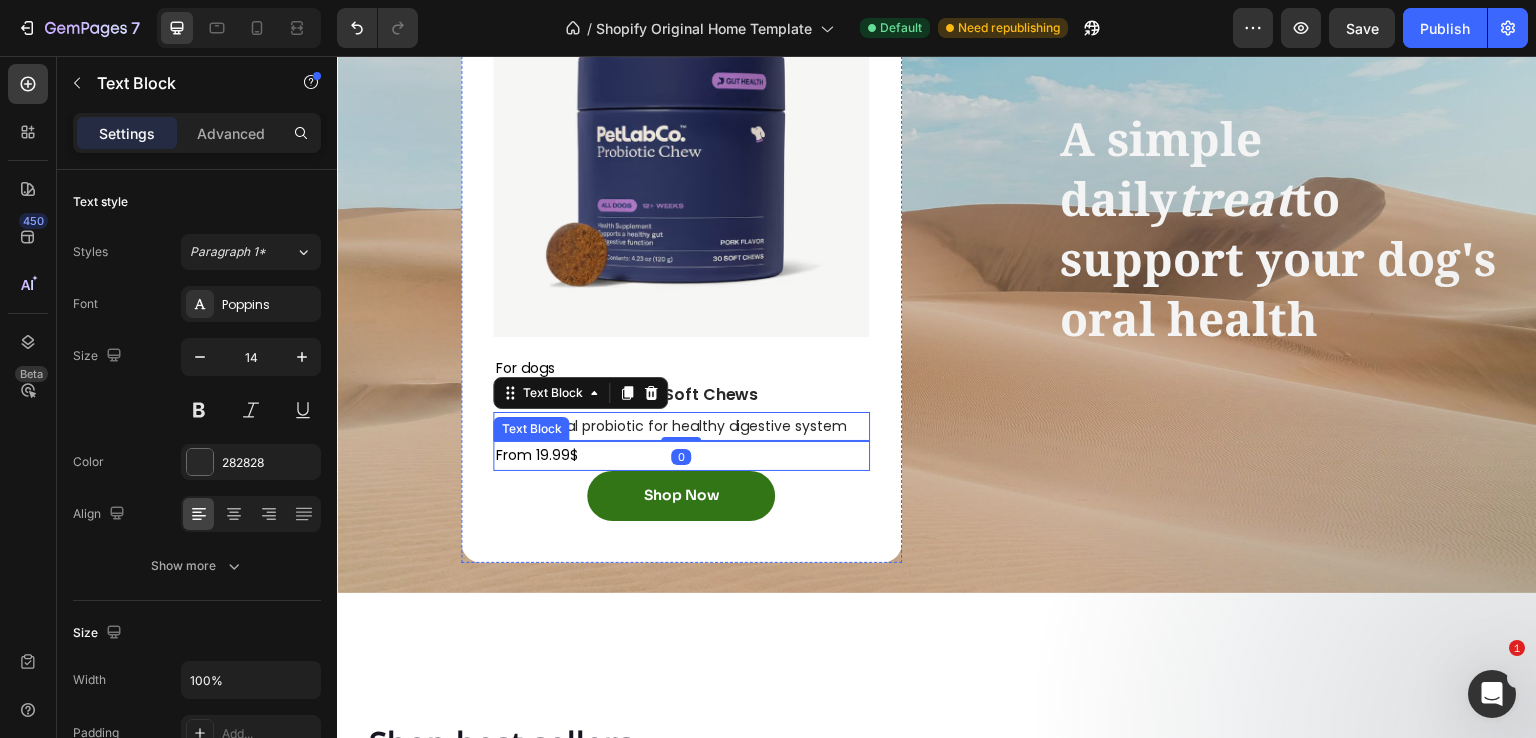 click on "From 19.99$" at bounding box center (681, 455) 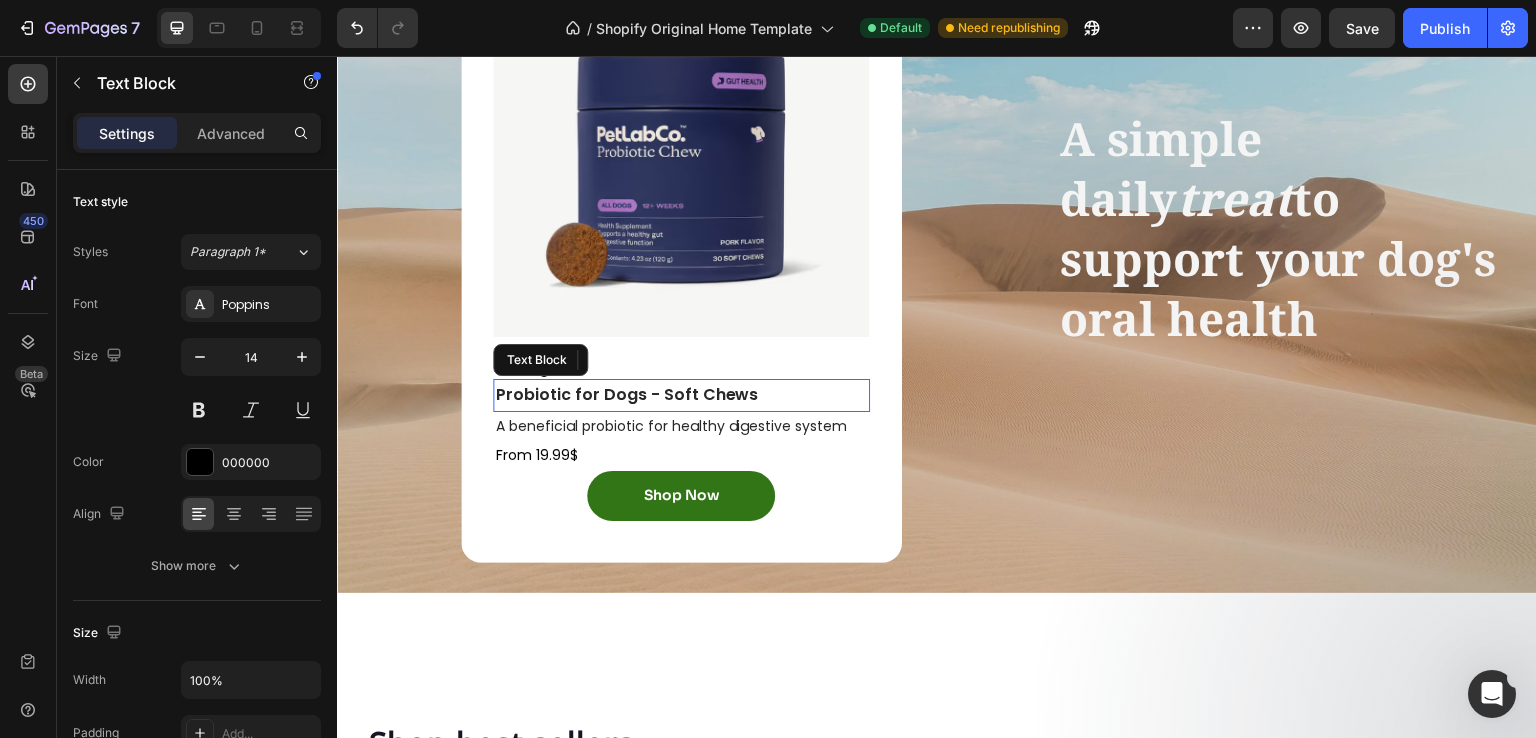 click on "Image For dogs Text Block Probiotic for Dogs - Soft Chews Text Block A beneficial probiotic for healthy digestive system Text Block From 19.99$ Text Block   0 Shop Now Button" at bounding box center [681, 229] 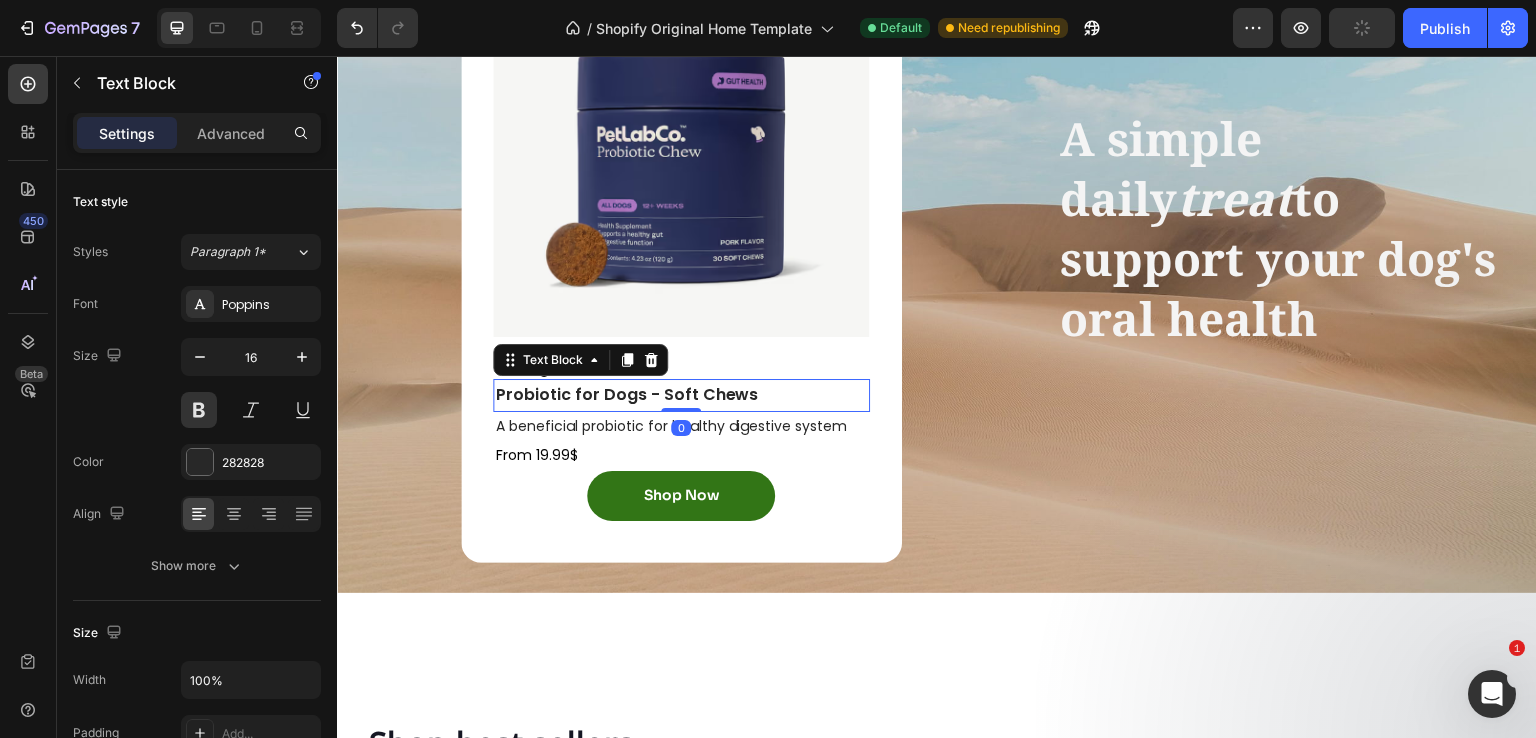 click on "Text Block" at bounding box center [580, 360] 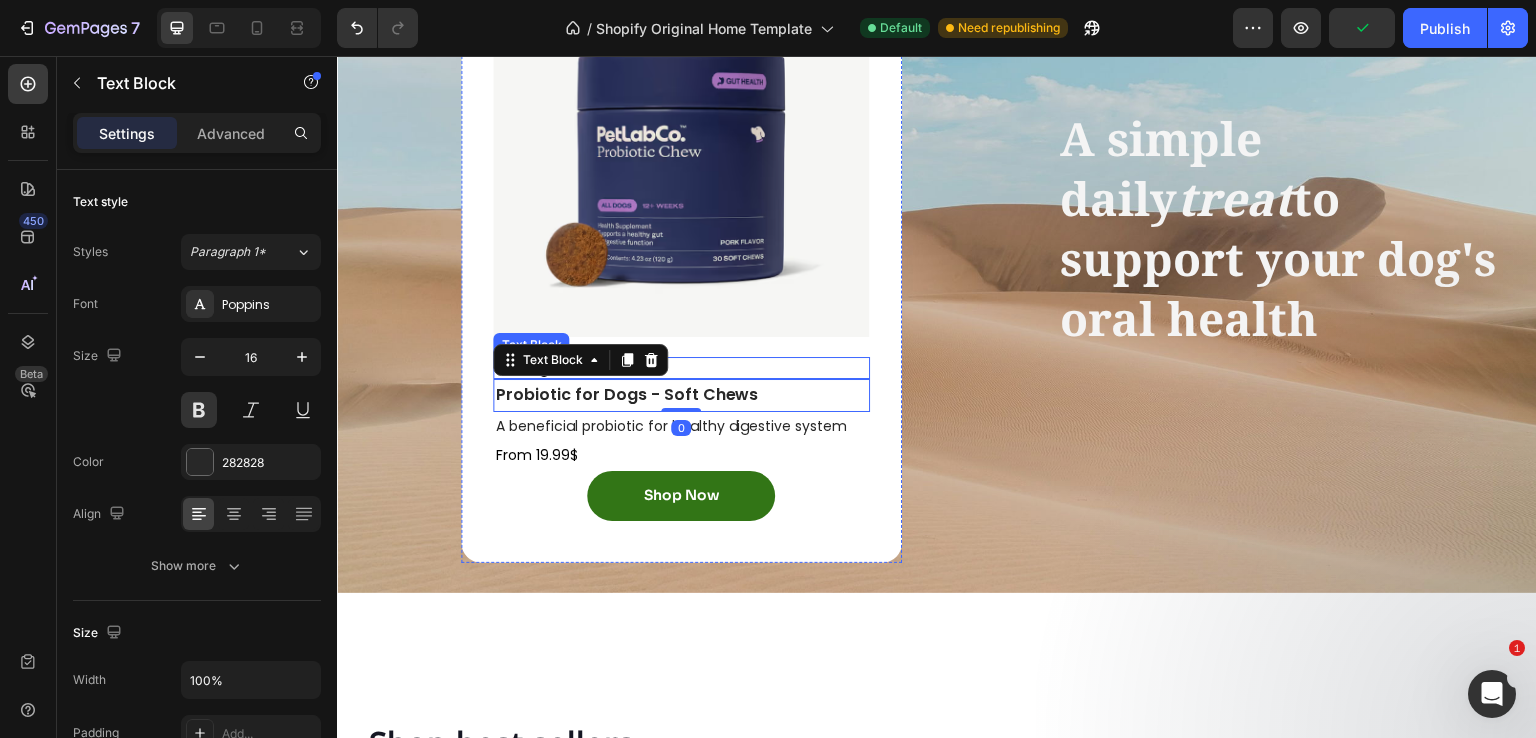 click on "For dogs" at bounding box center [681, 368] 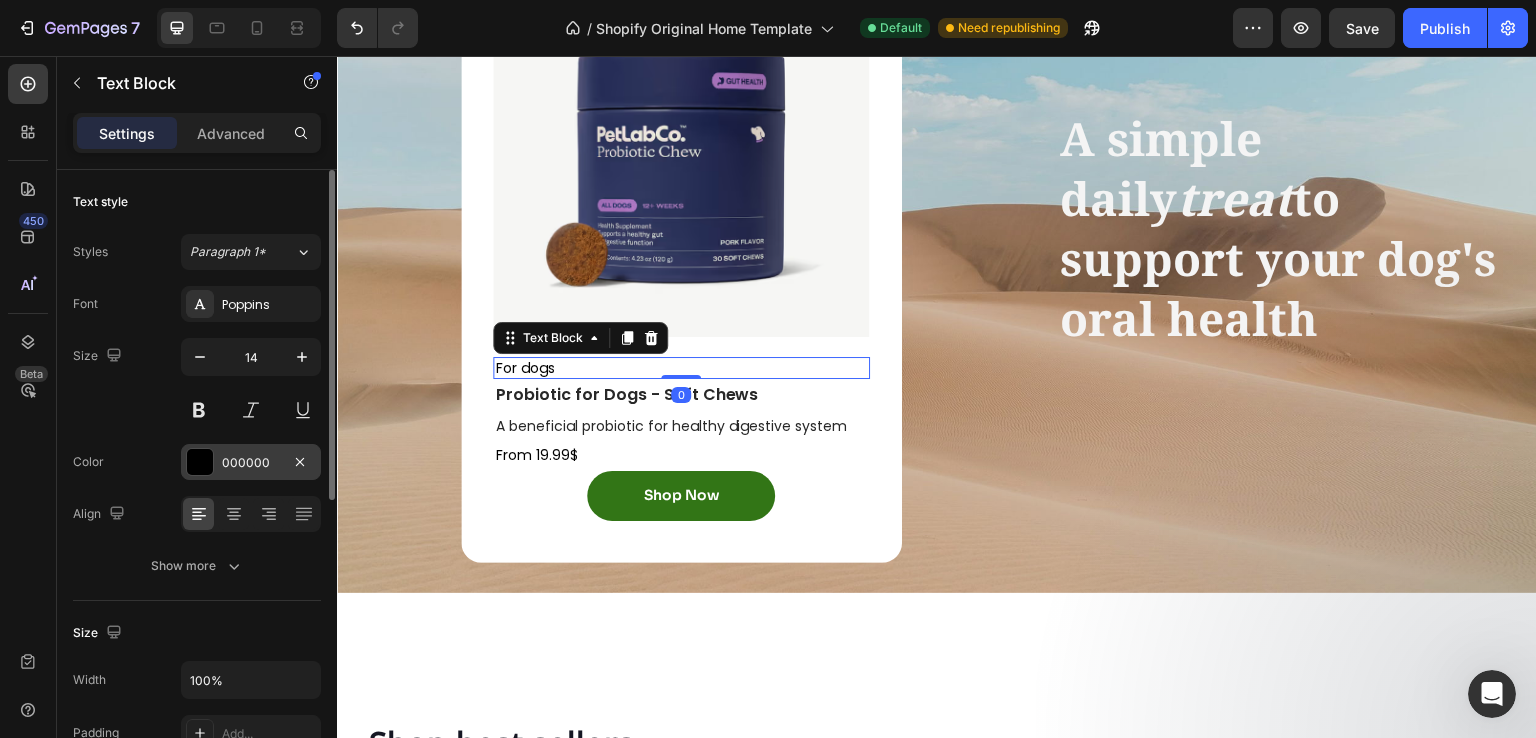 click on "000000" at bounding box center [251, 462] 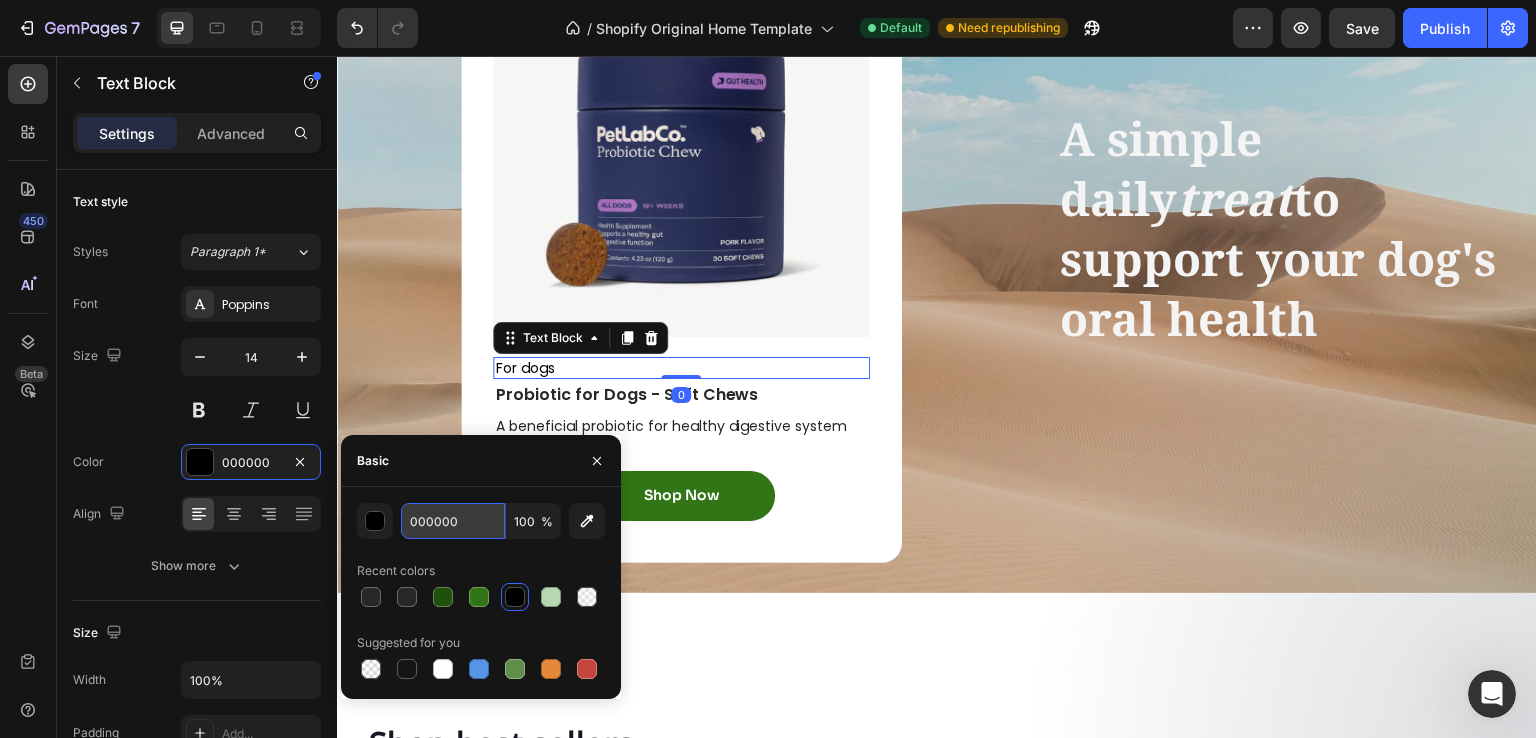 click on "000000" at bounding box center (453, 521) 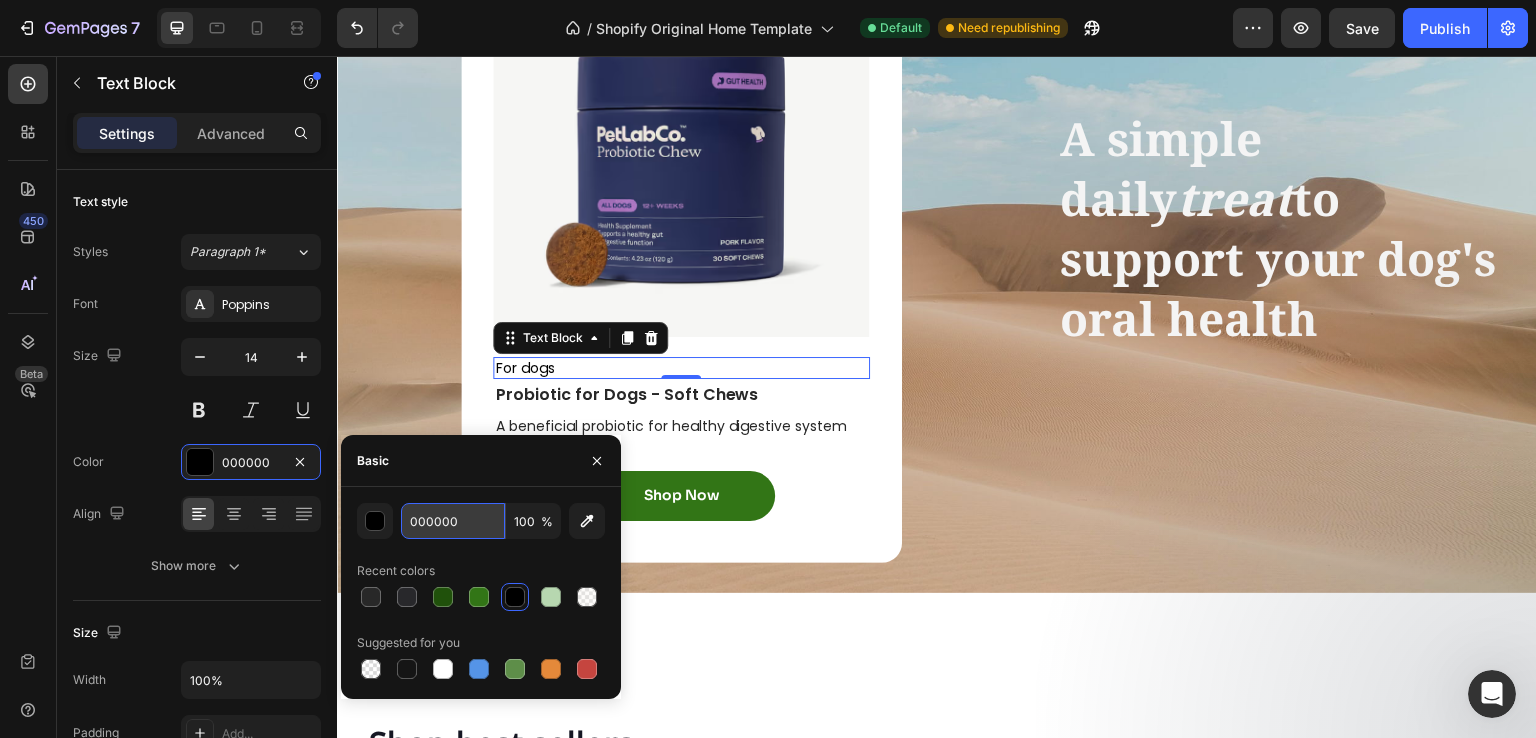 paste on "282828" 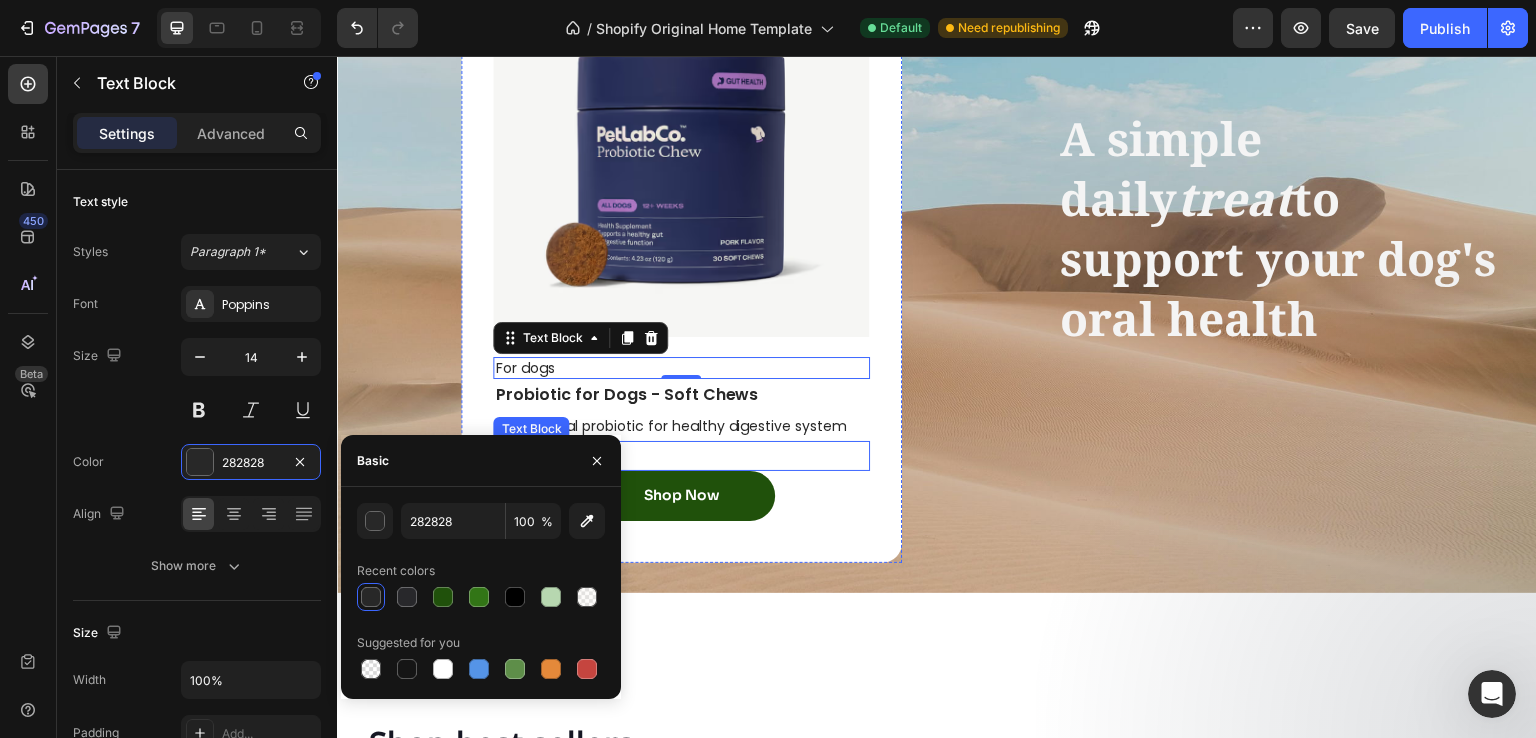 click on "Shop Now" at bounding box center [681, 496] 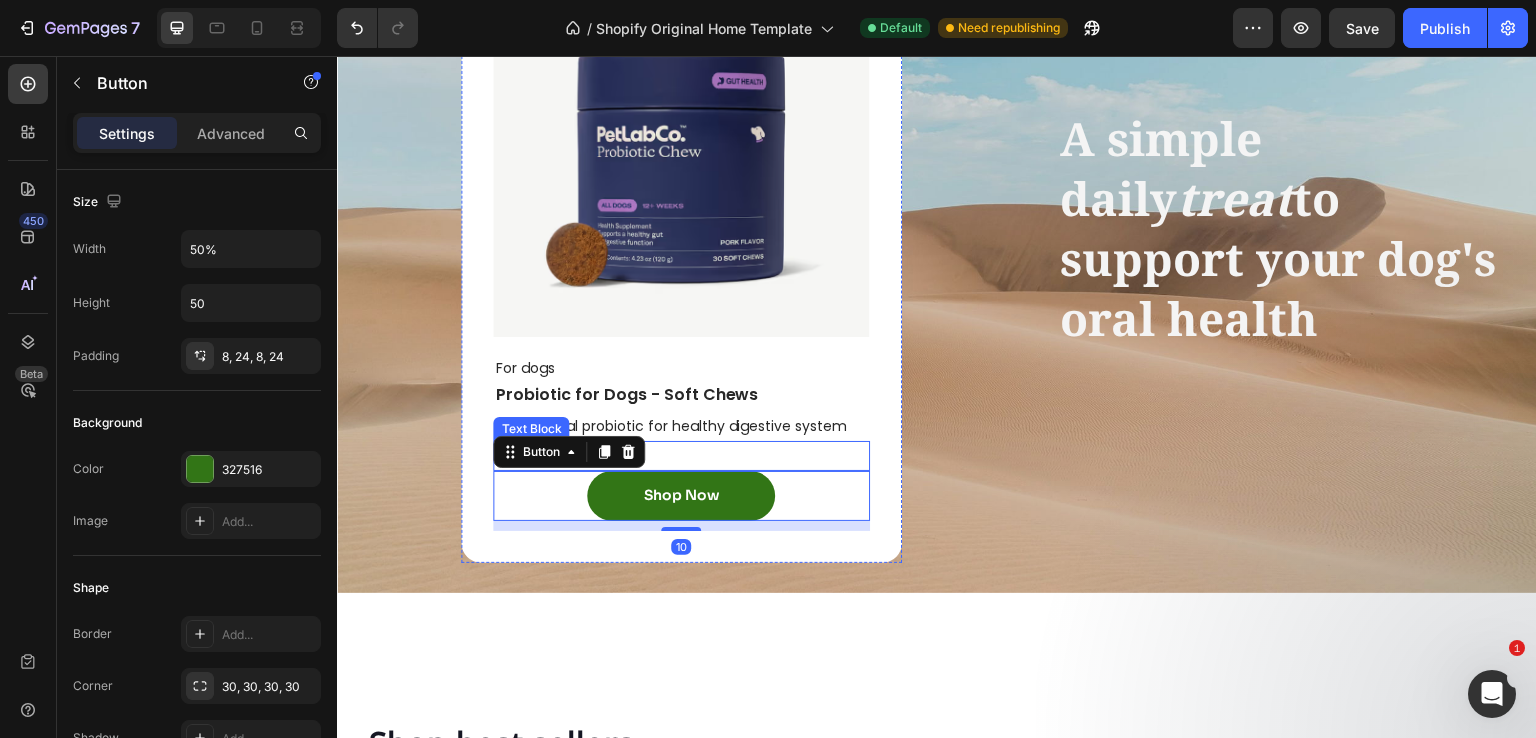 click on "From 19.99$" at bounding box center (681, 455) 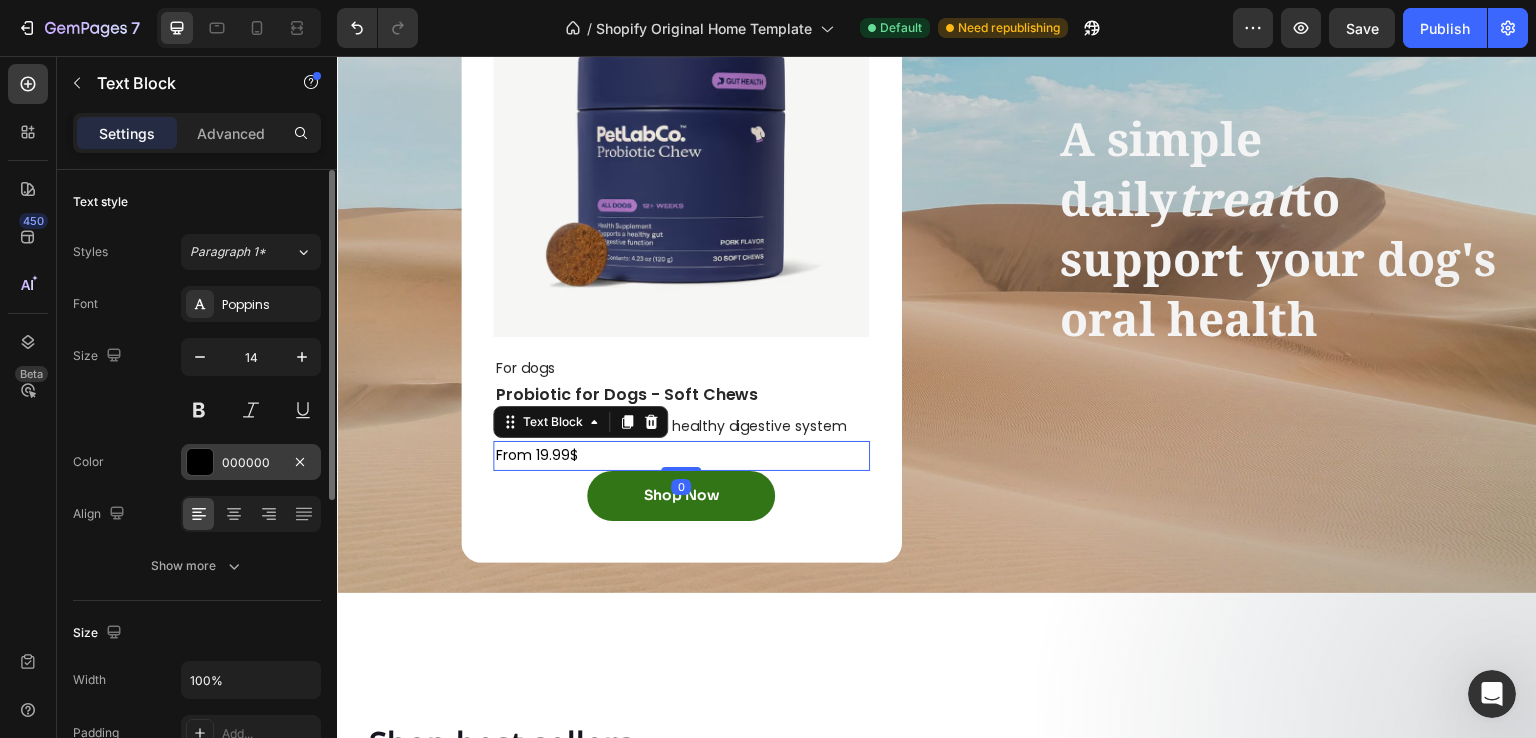 drag, startPoint x: 242, startPoint y: 460, endPoint x: 273, endPoint y: 459, distance: 31.016125 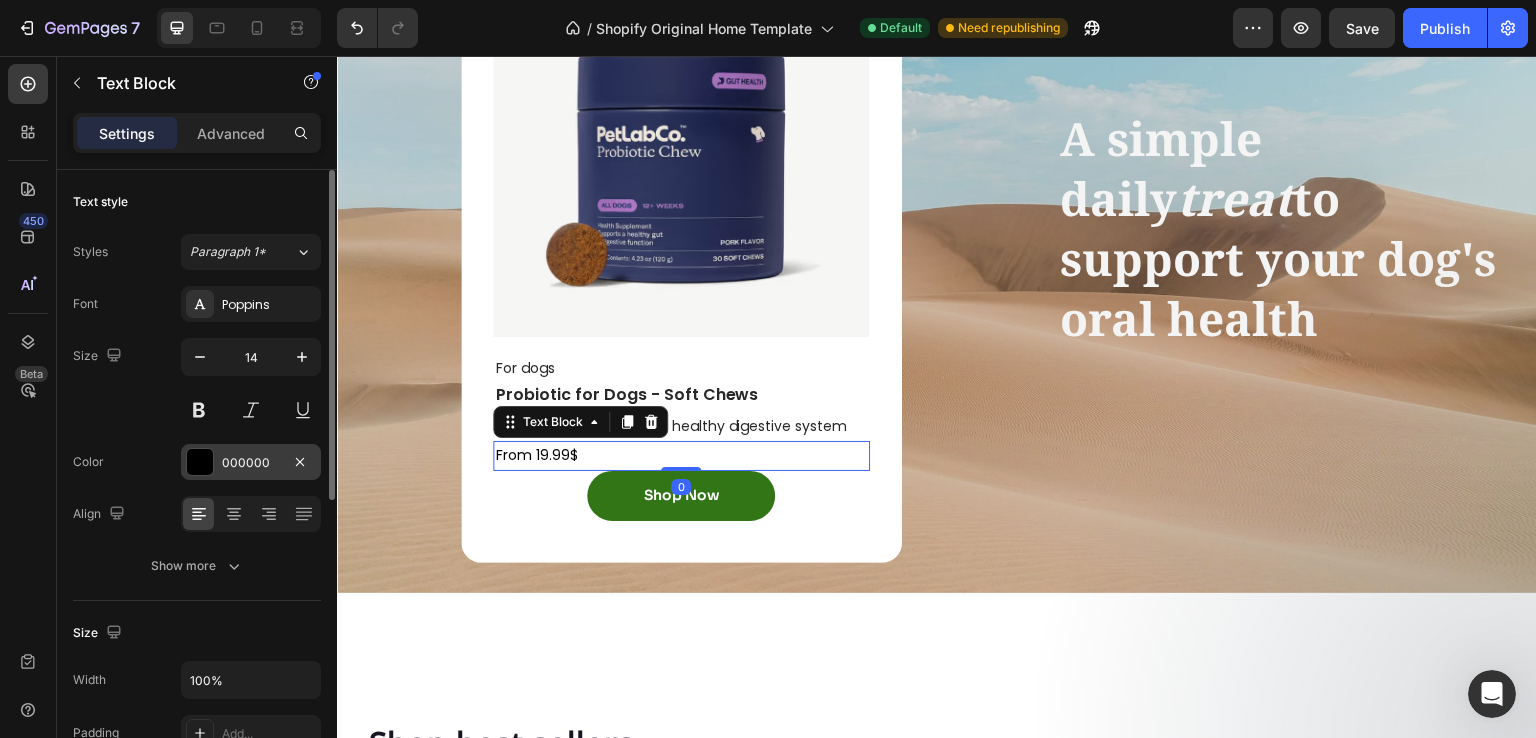 click on "000000" at bounding box center (251, 463) 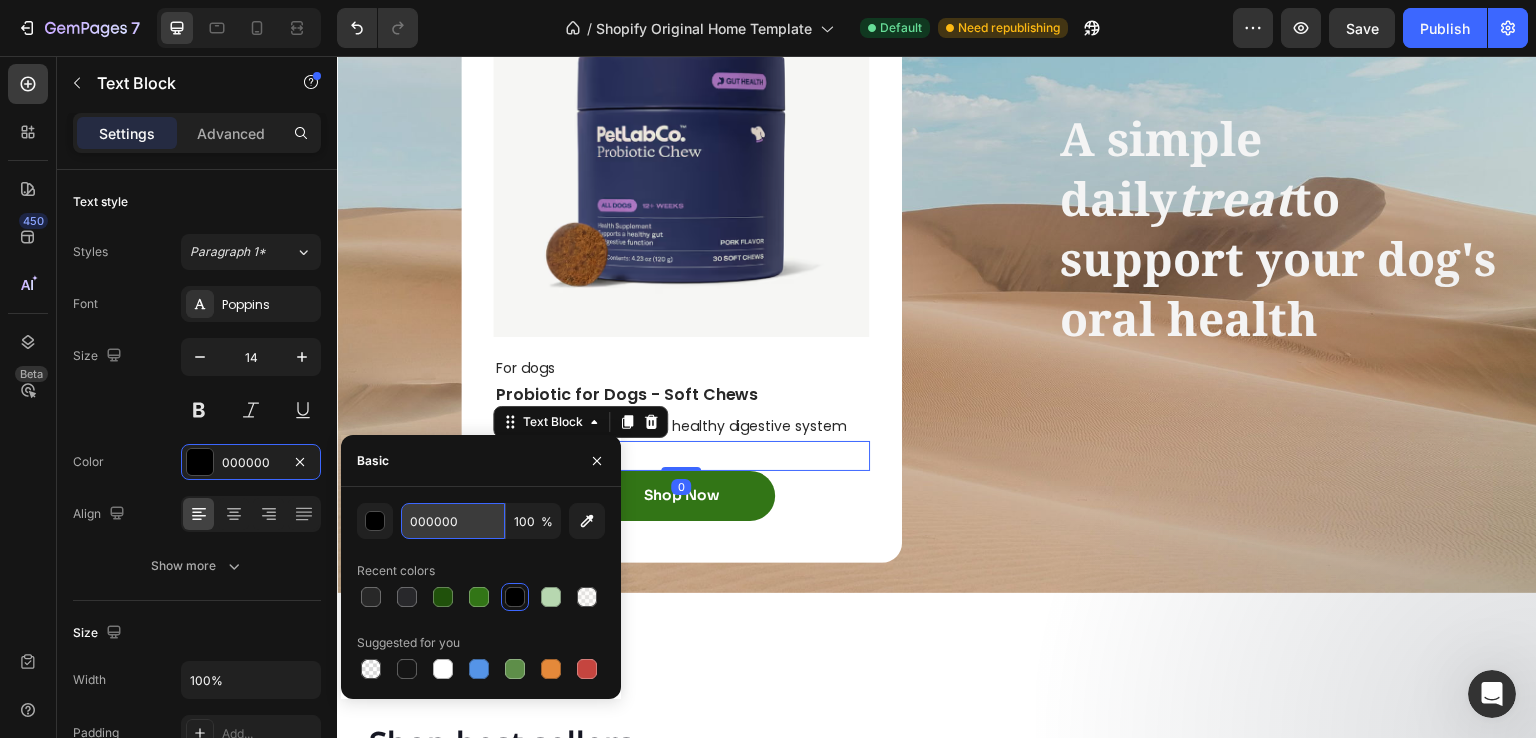 click on "000000" at bounding box center [453, 521] 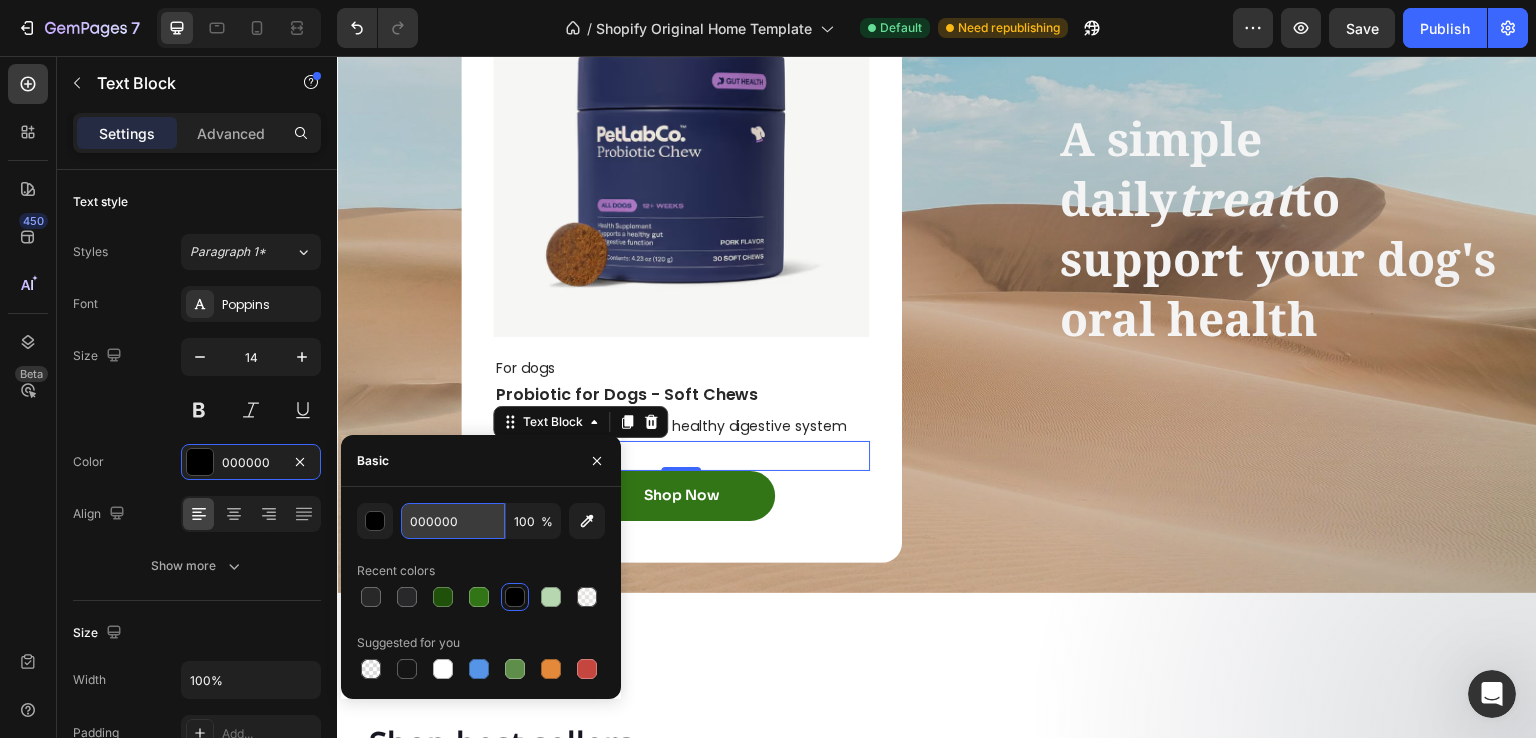 paste on "282828" 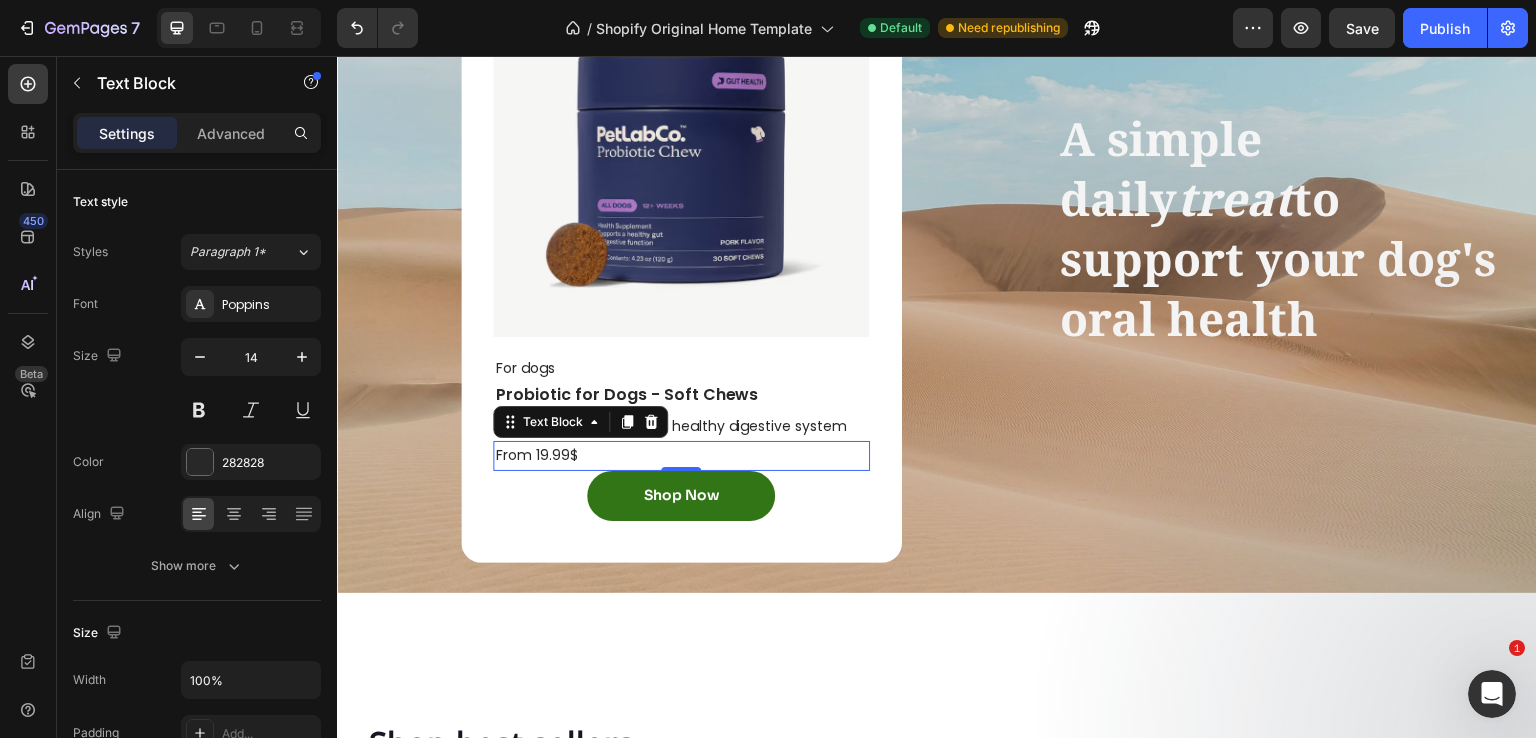 click on "From 19.99$" at bounding box center [681, 455] 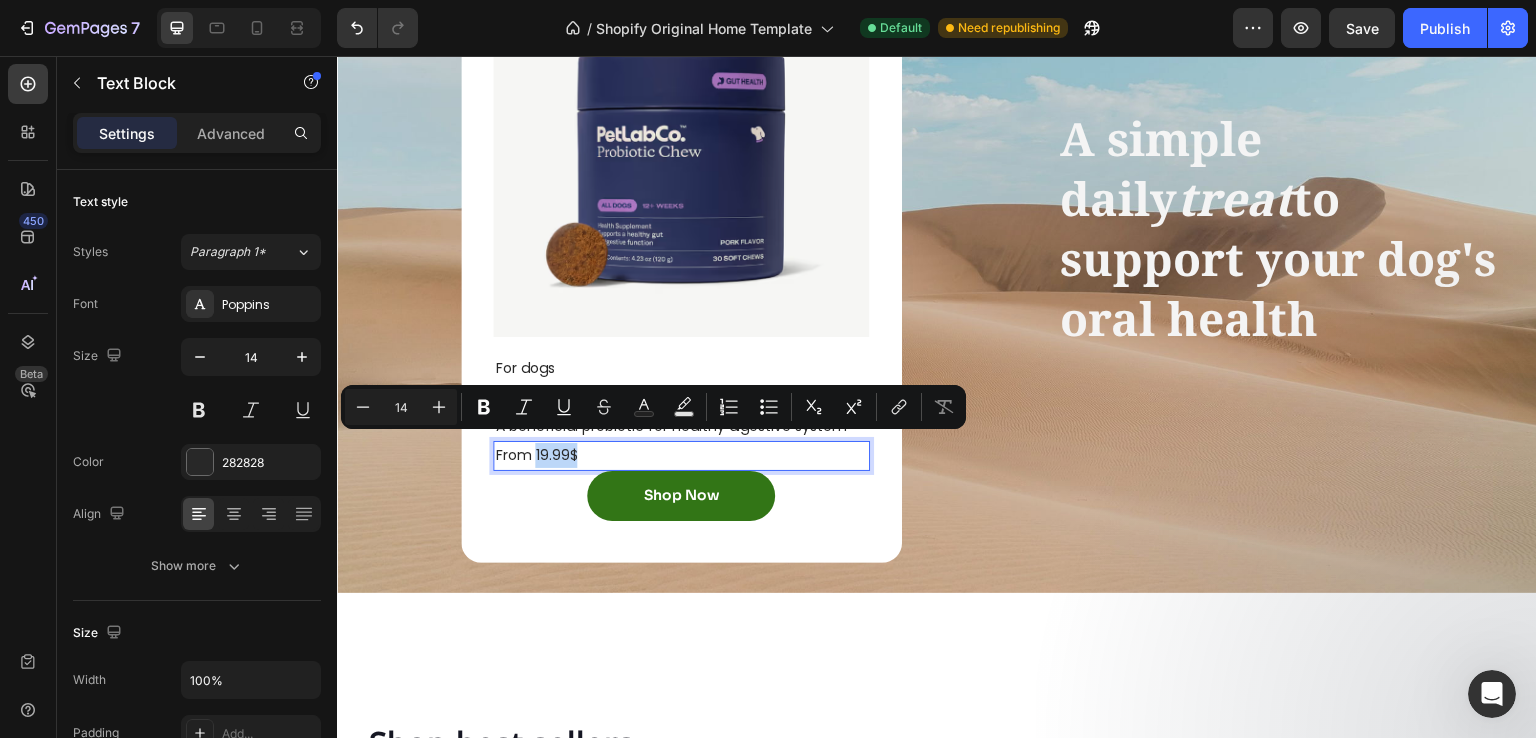 drag, startPoint x: 581, startPoint y: 446, endPoint x: 535, endPoint y: 446, distance: 46 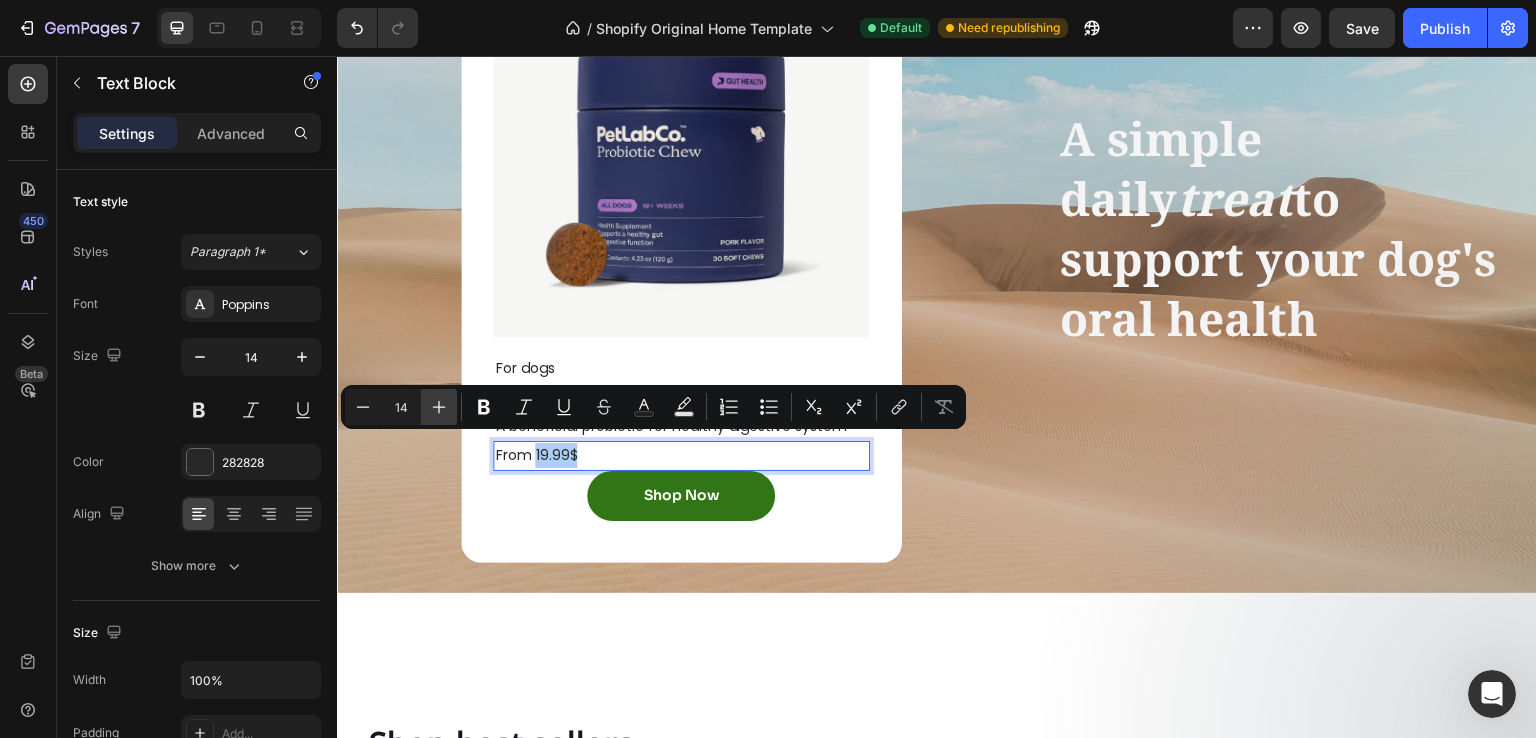 click 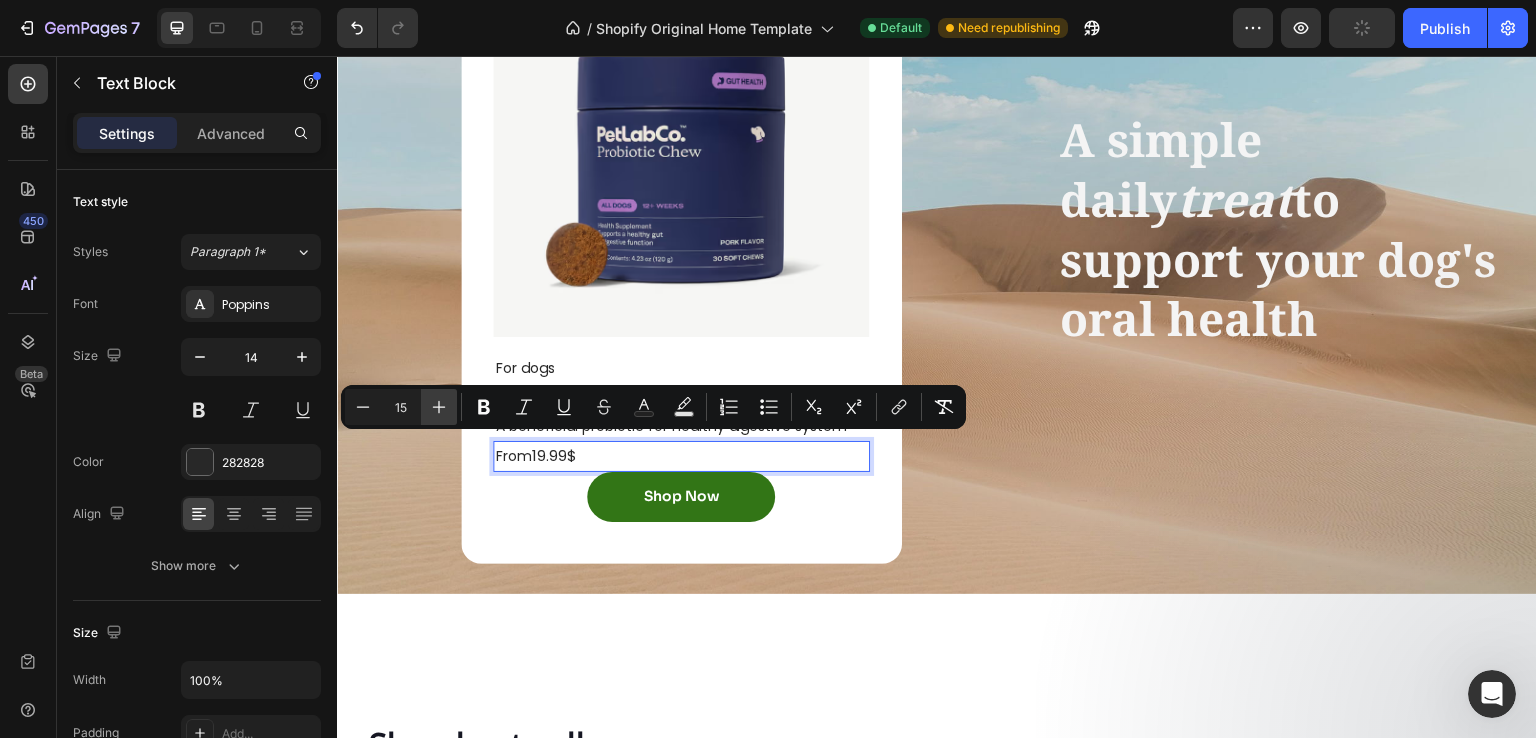 click 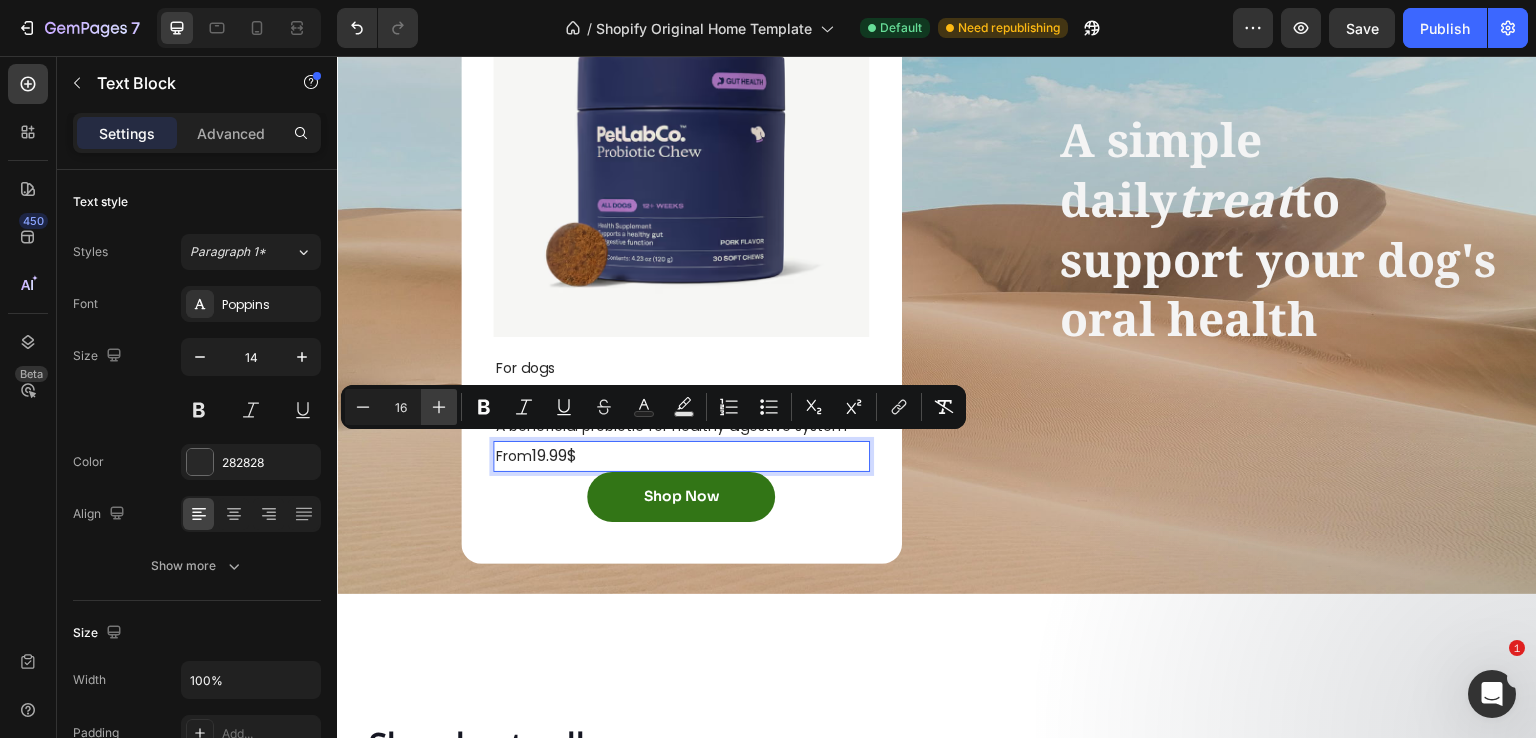 click 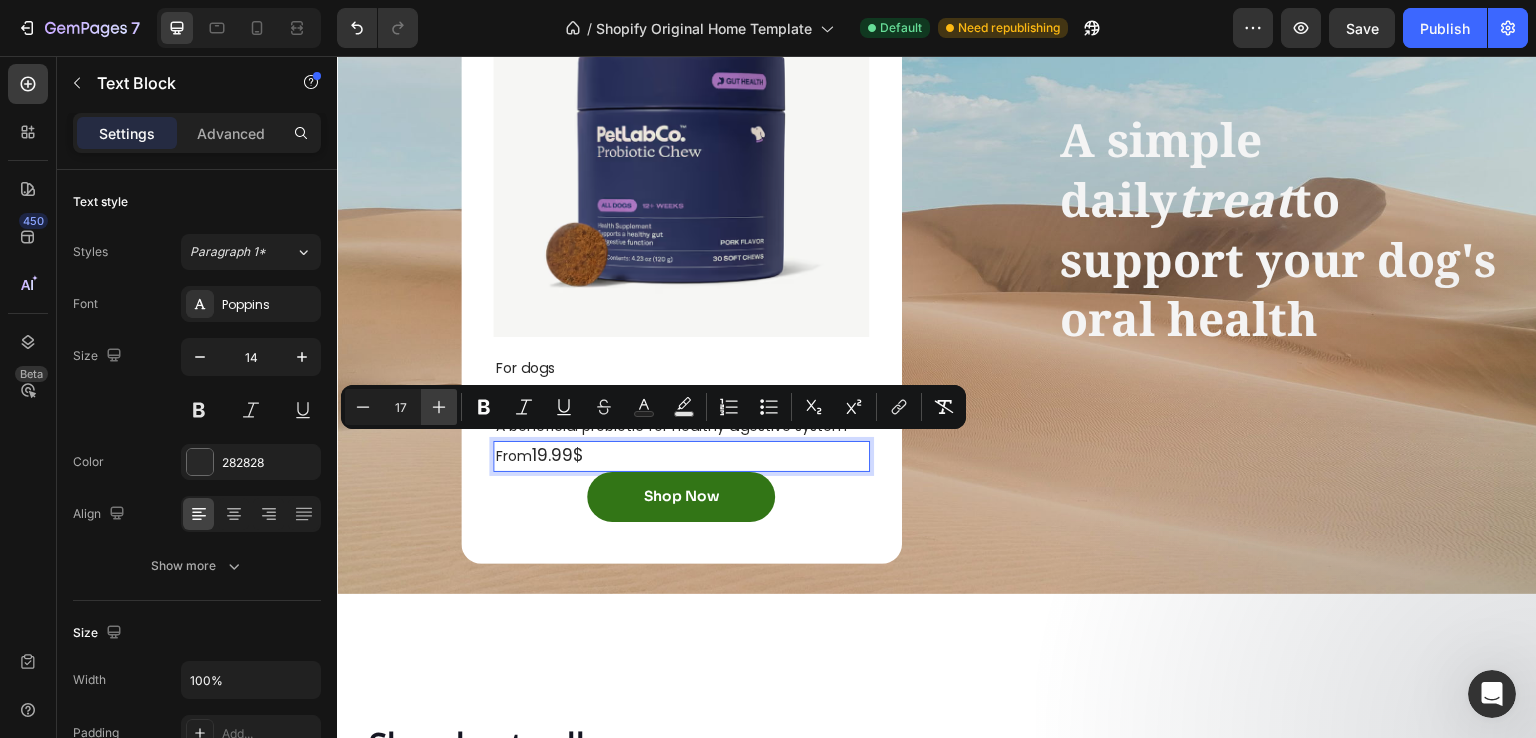 click 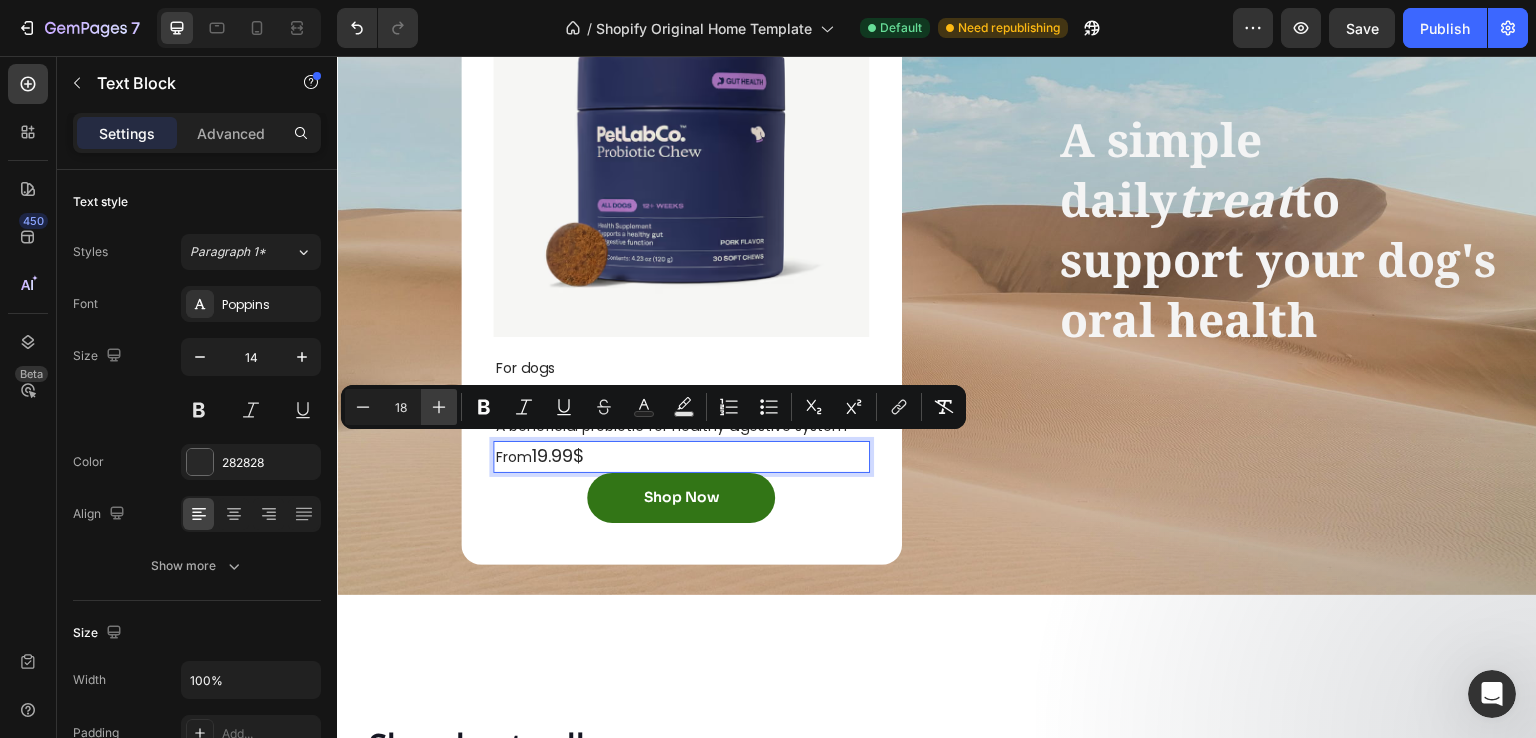 click 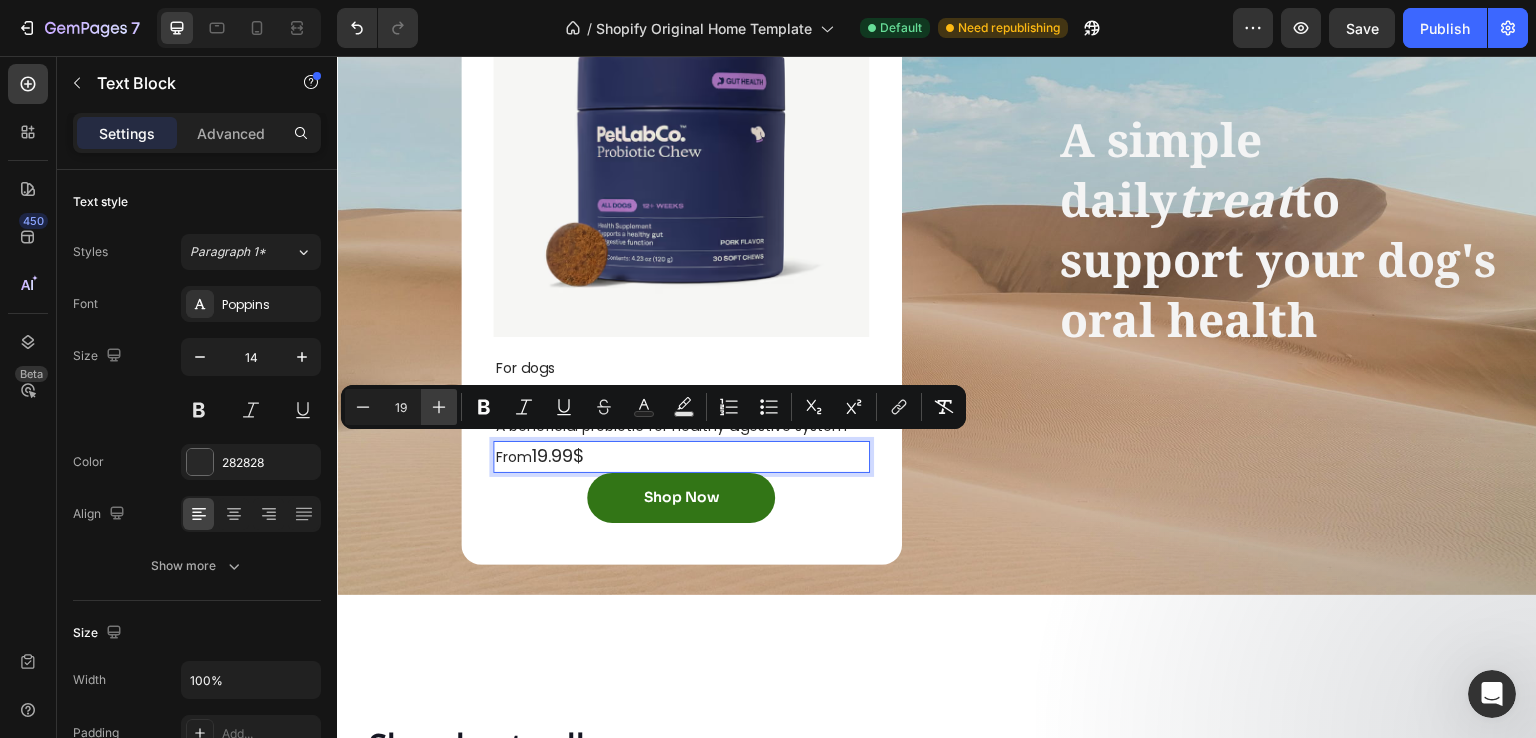 click 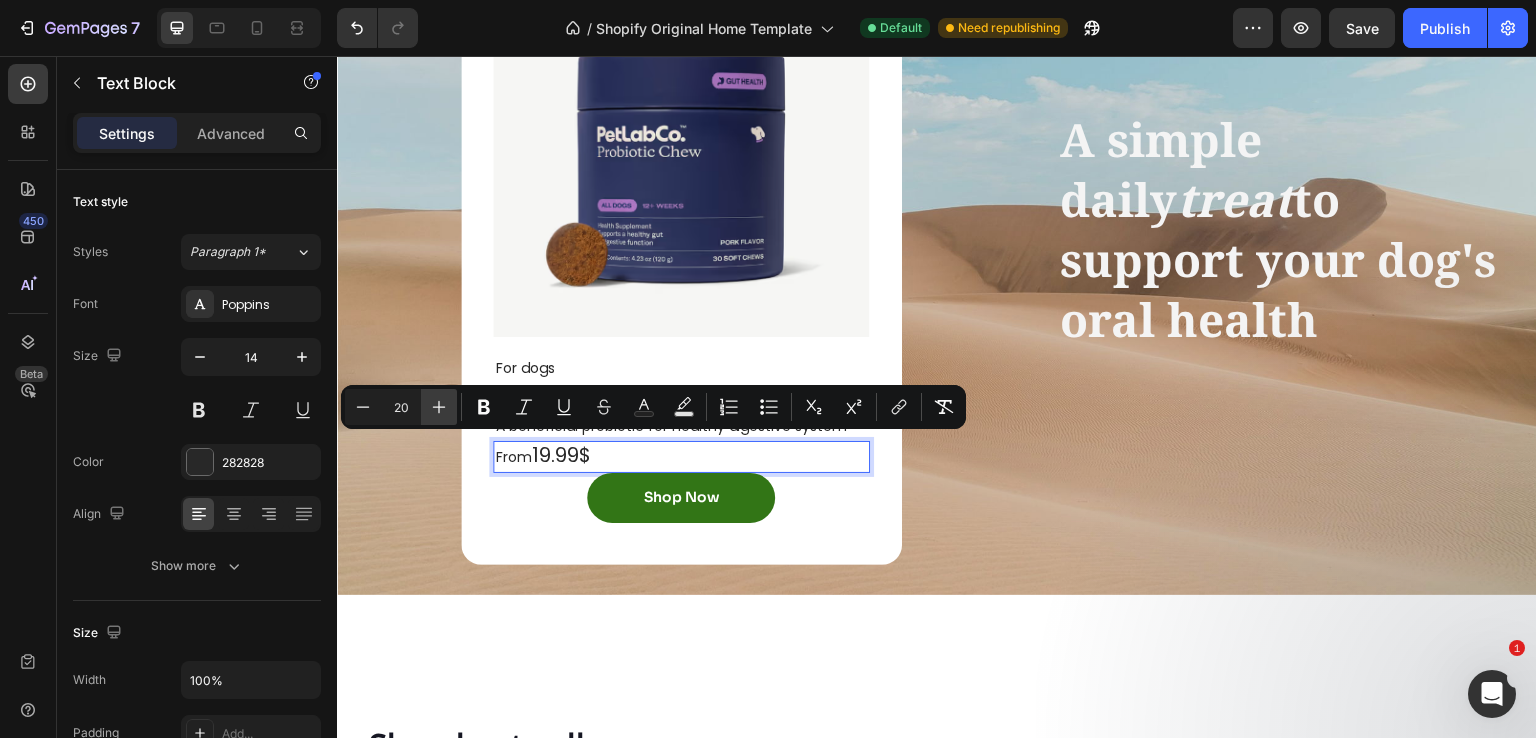 click 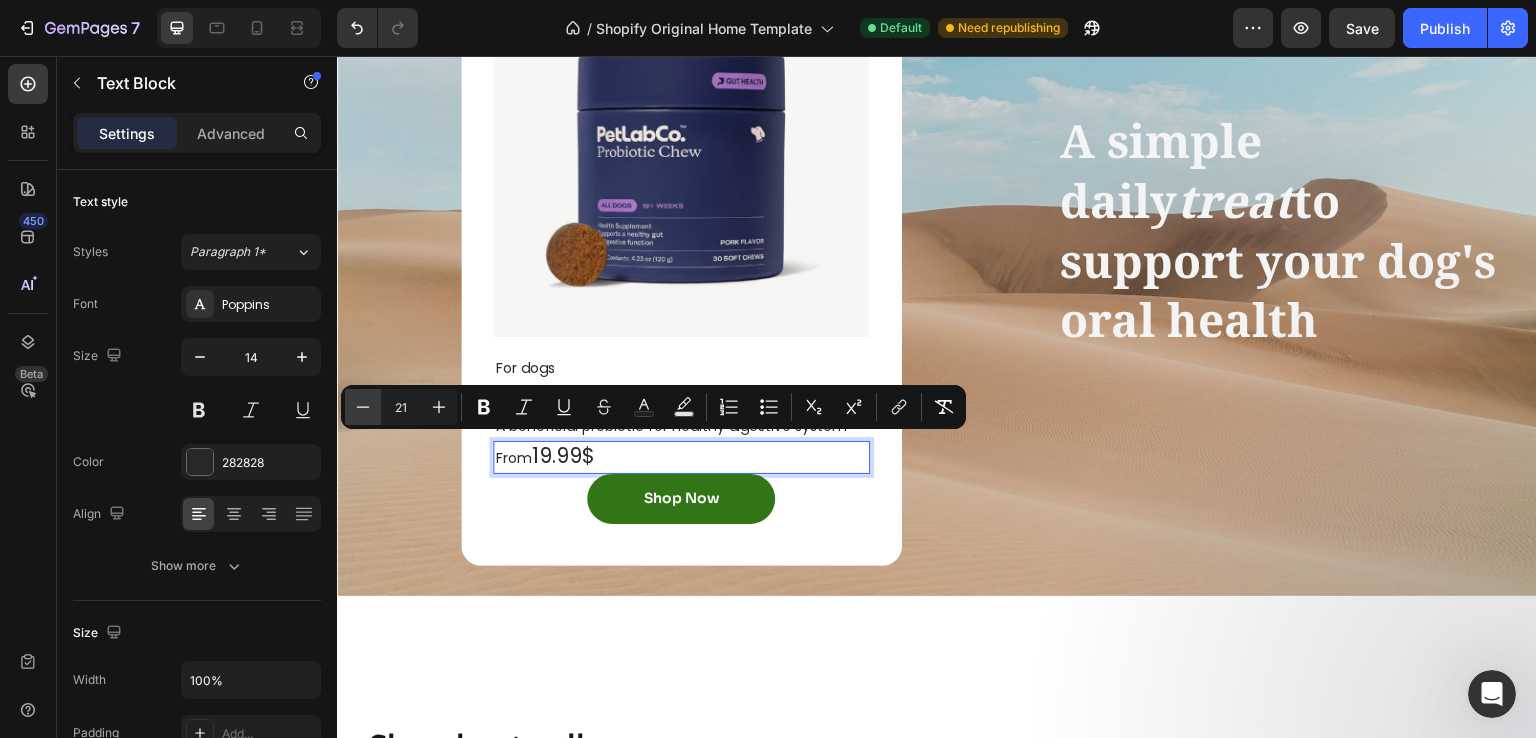 click 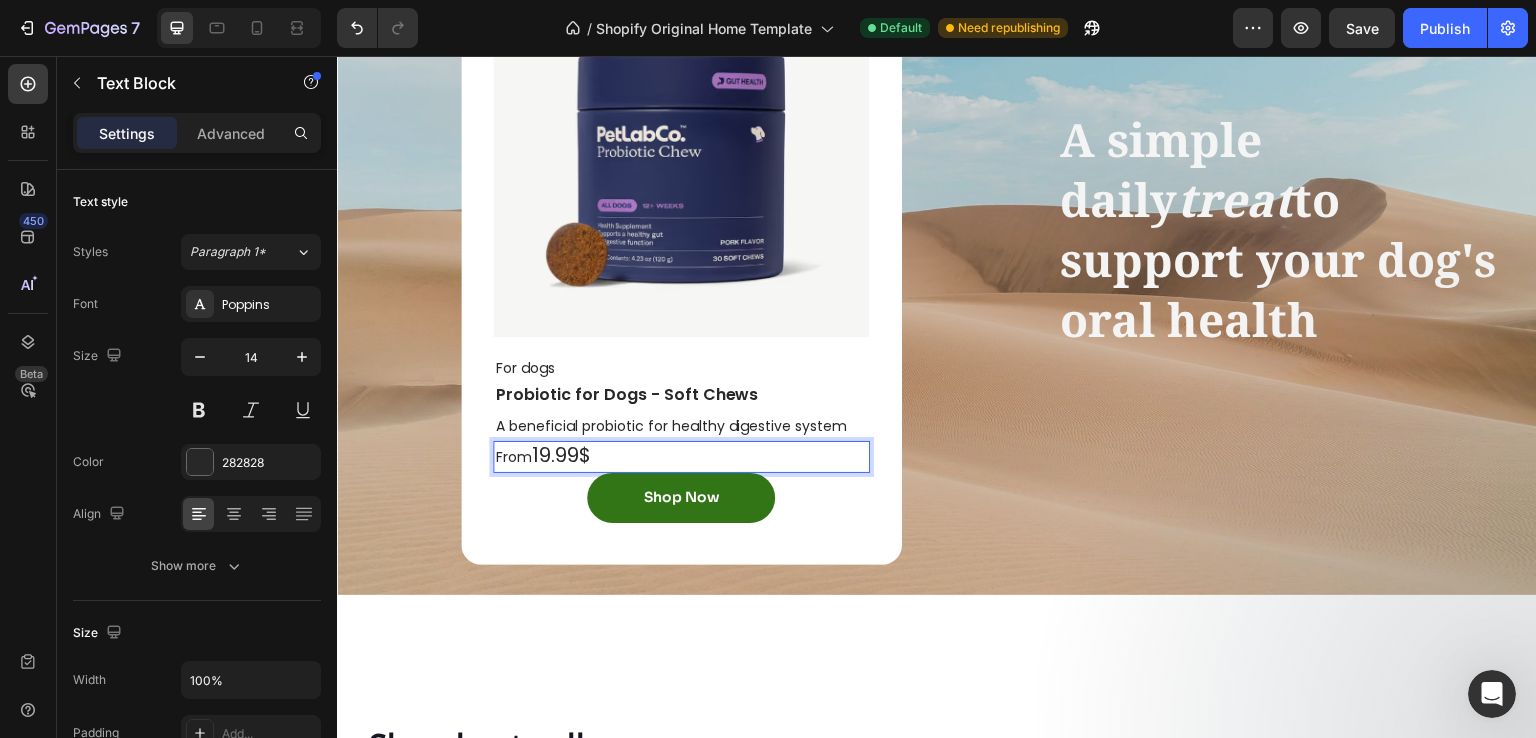 click on "From  19.99$" at bounding box center (681, 456) 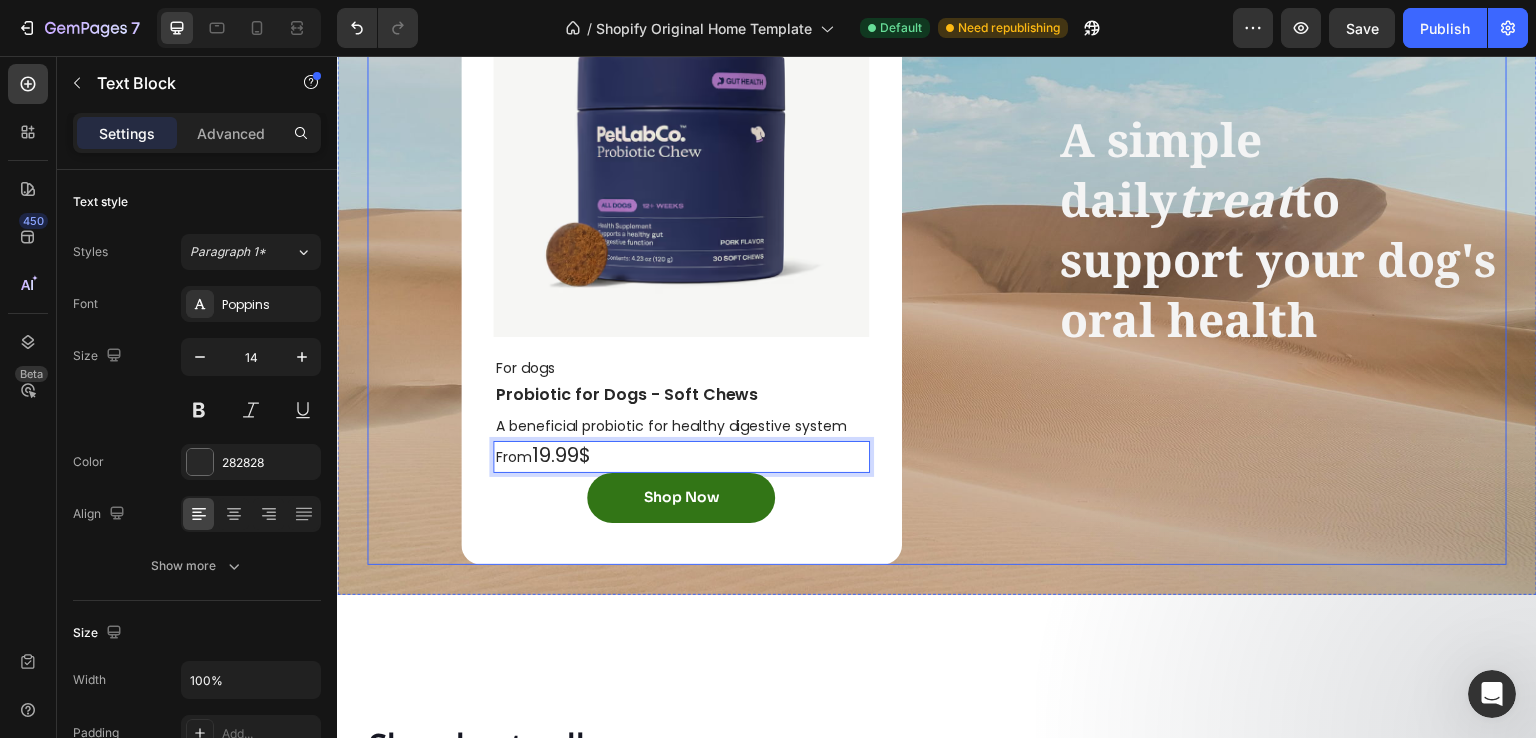 drag, startPoint x: 942, startPoint y: 478, endPoint x: 858, endPoint y: 486, distance: 84.38009 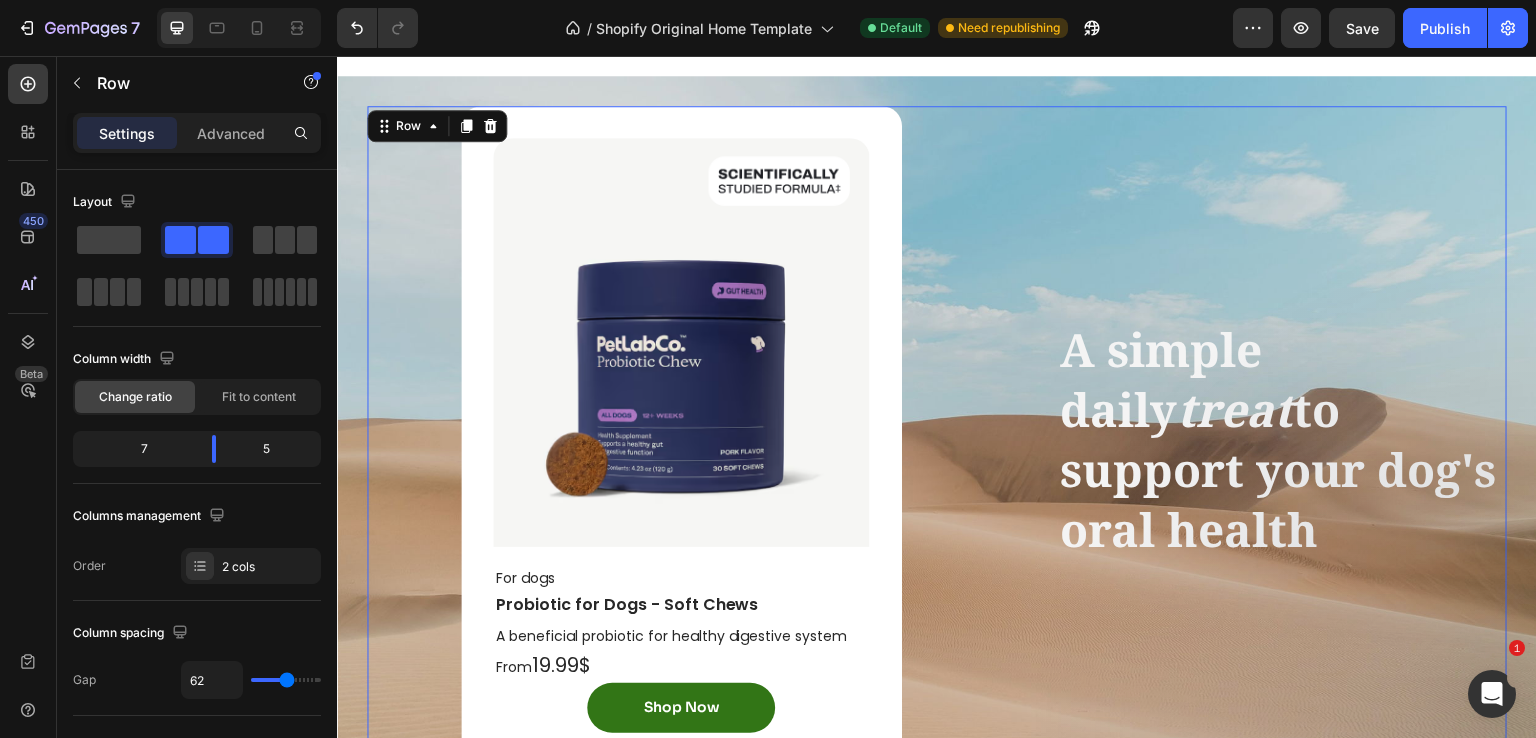 scroll, scrollTop: 3028, scrollLeft: 0, axis: vertical 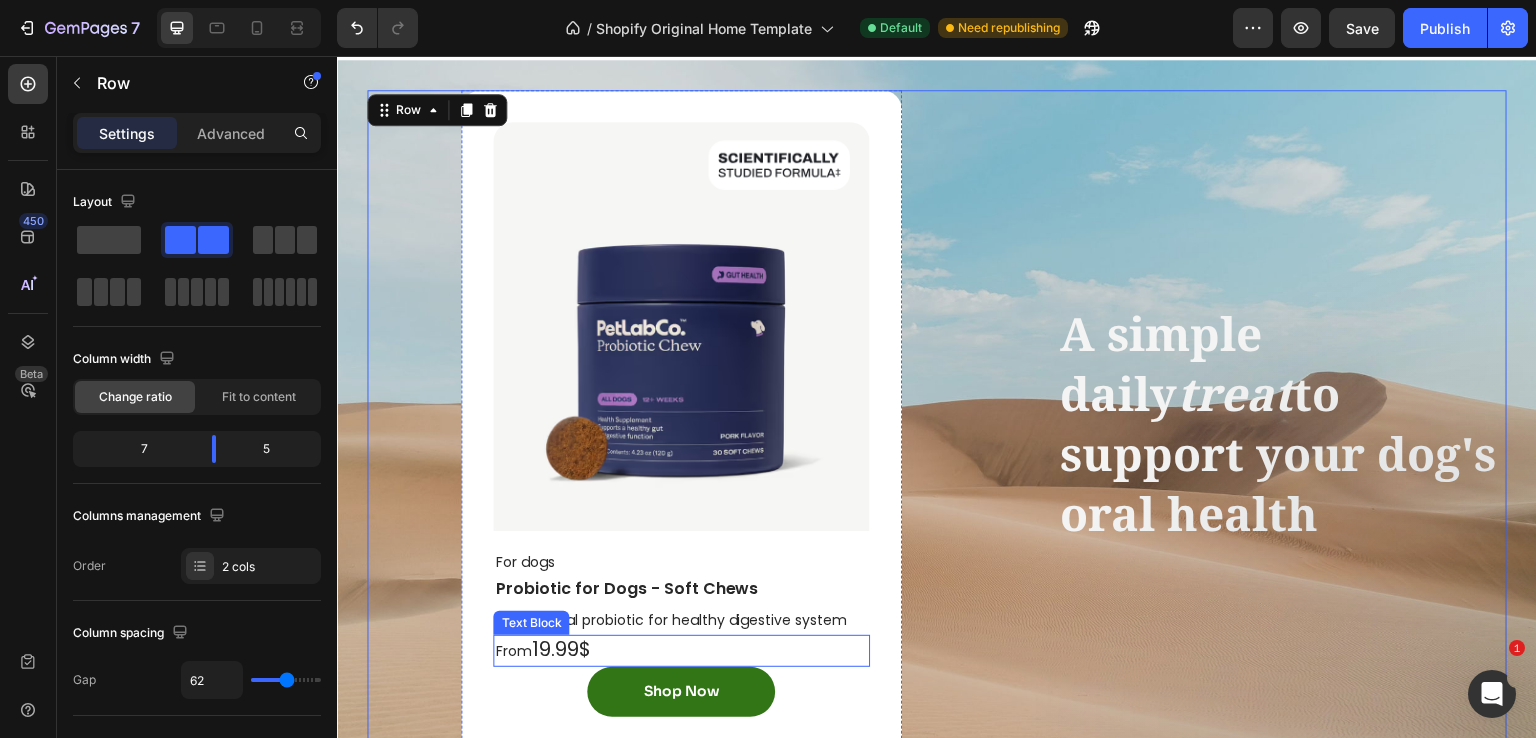 click on "From     19.99$" at bounding box center [681, 650] 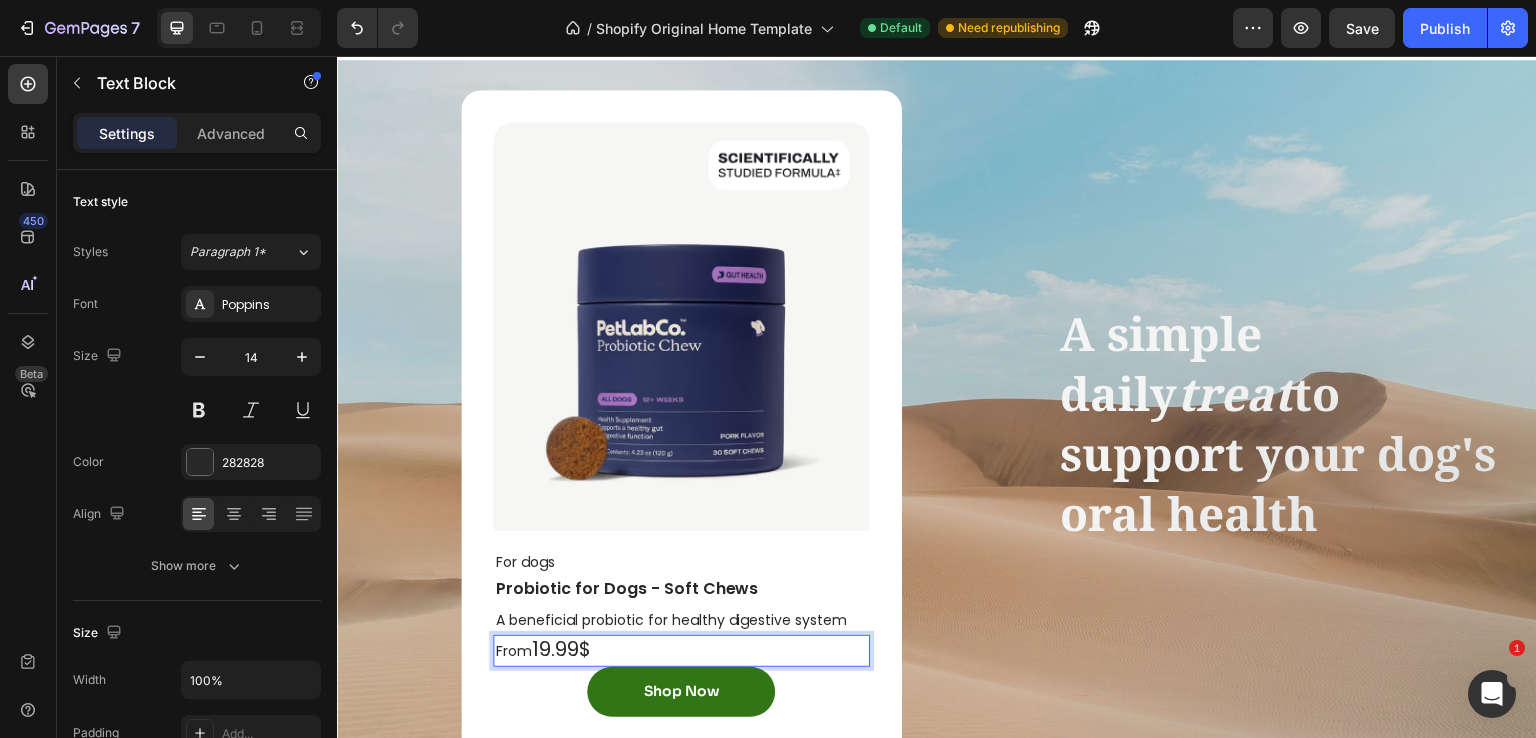 click on "19.99$" at bounding box center (560, 649) 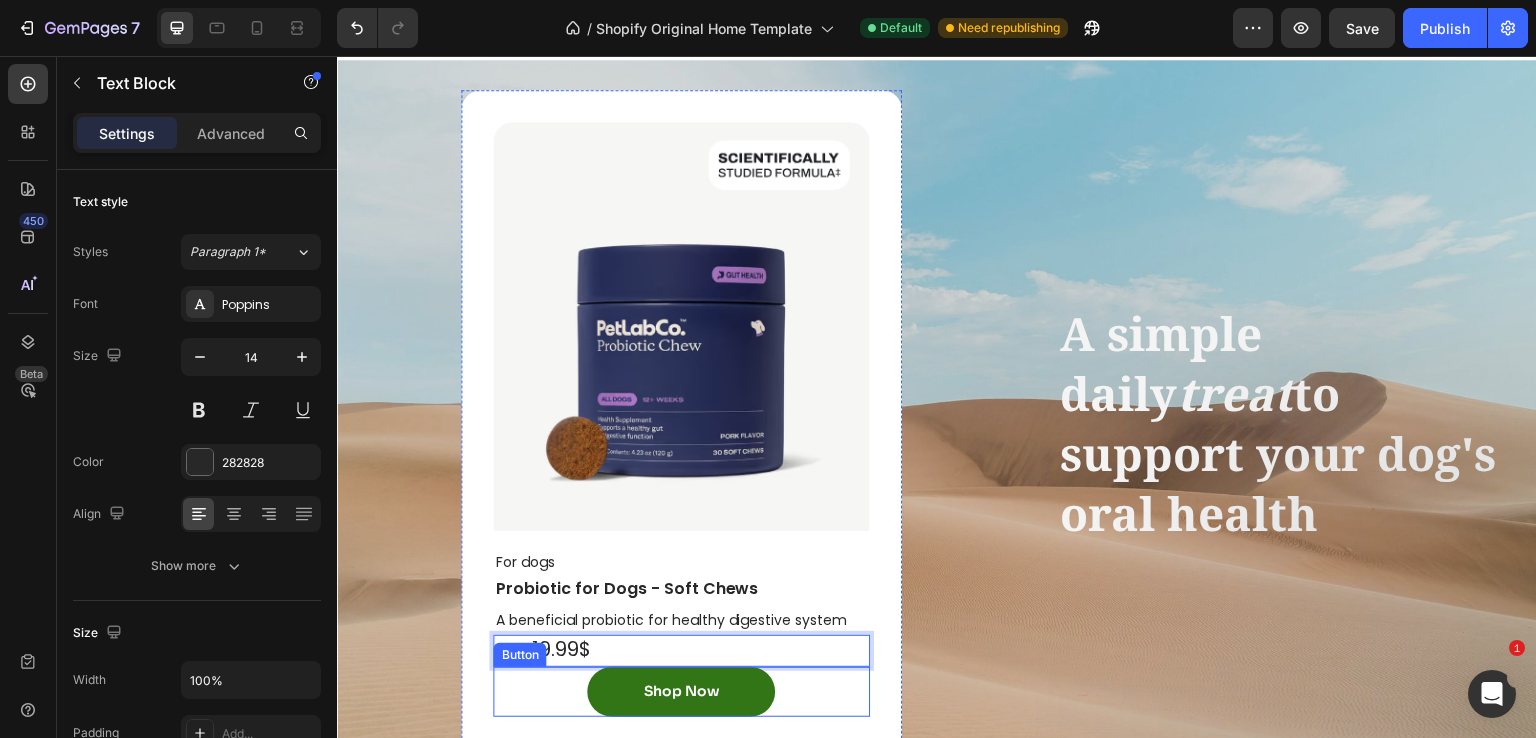 click on "Shop Now Button" at bounding box center [681, 692] 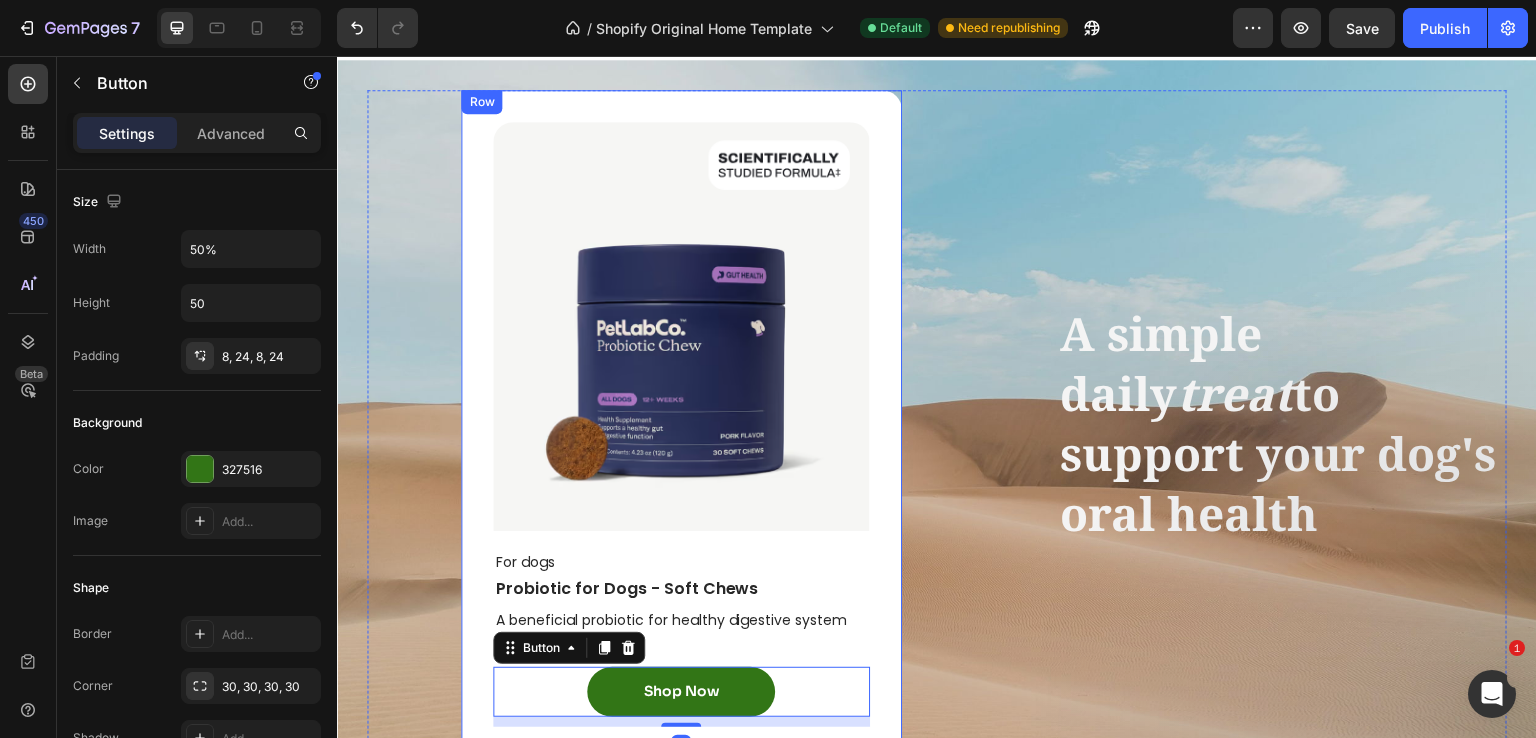 click on "Image For dogs Text Block Probiotic for Dogs - Soft Chews Text Block A beneficial probiotic for healthy digestive system Text Block From    19.99$ Text Block Shop Now Button   10 Row" at bounding box center [681, 424] 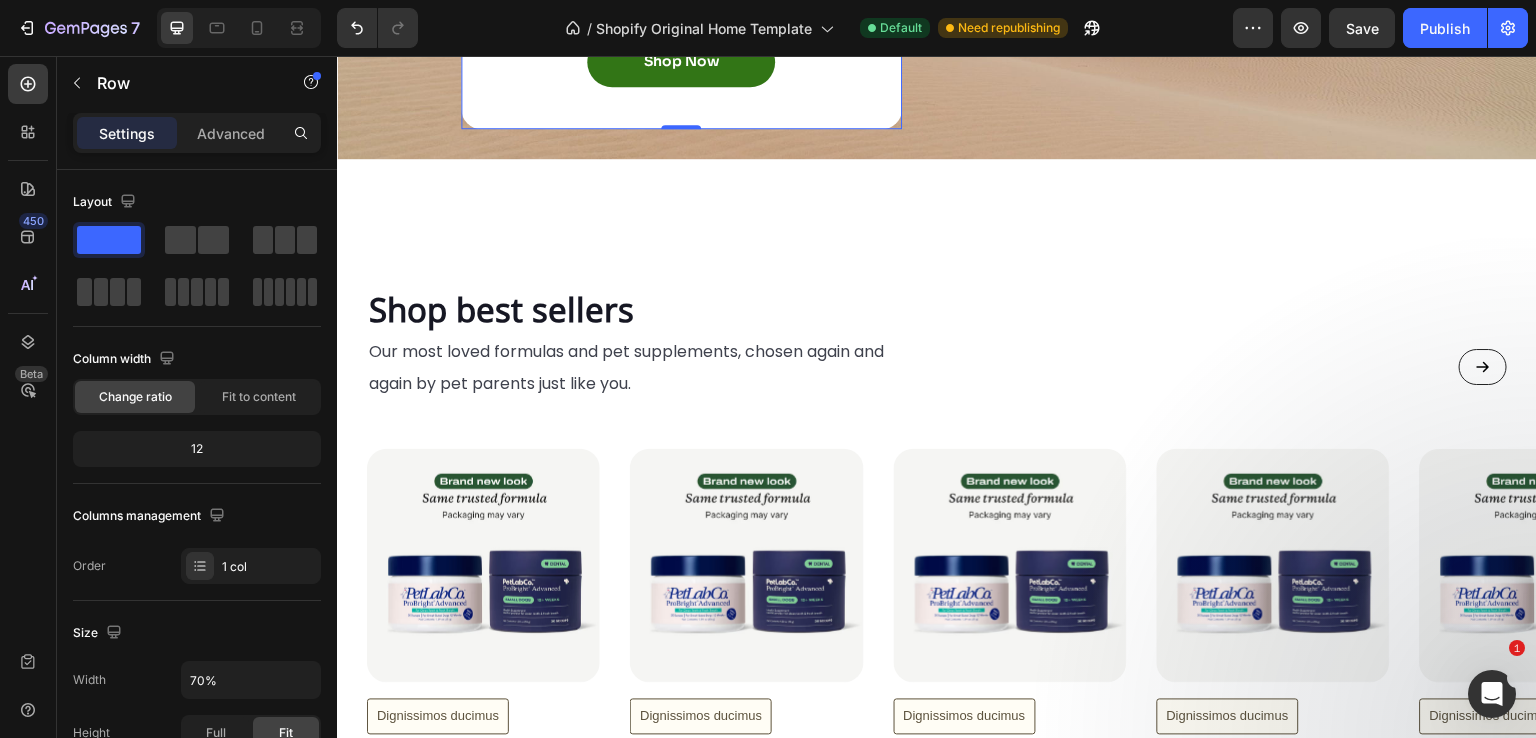 scroll, scrollTop: 3673, scrollLeft: 0, axis: vertical 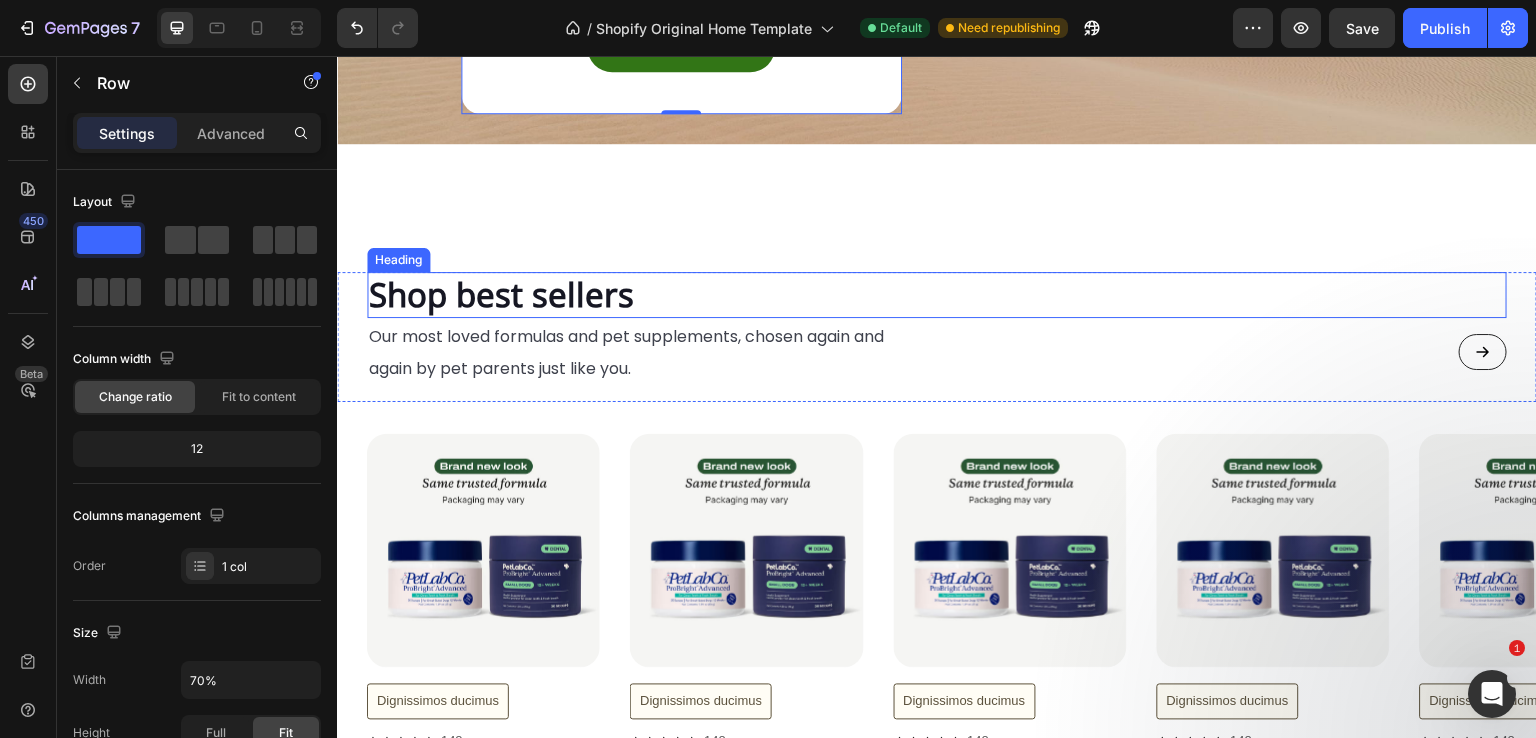 click on "Shop best sellers" at bounding box center [501, 294] 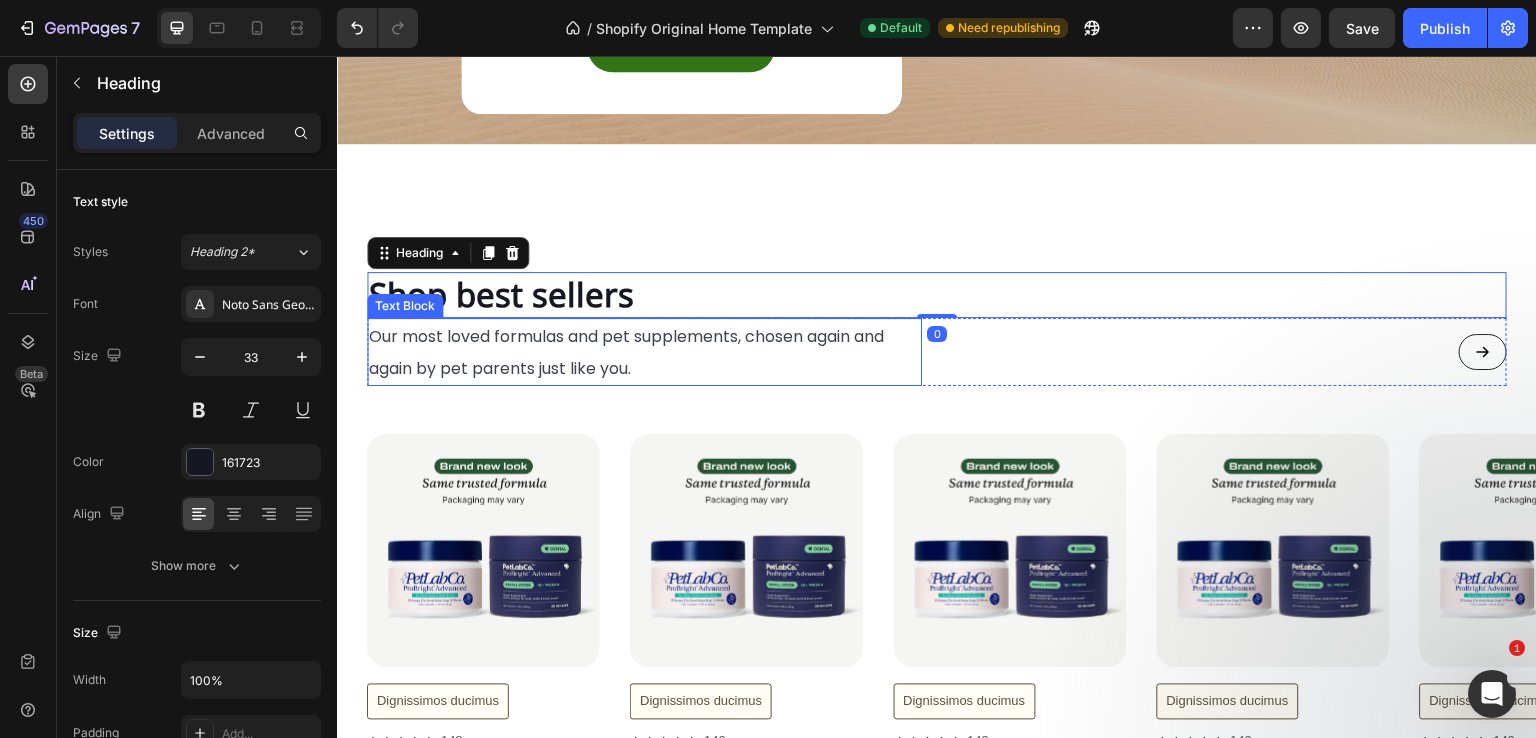 click on "Our most loved formulas and pet supplements, chosen again and again by pet parents just like you." at bounding box center [626, 352] 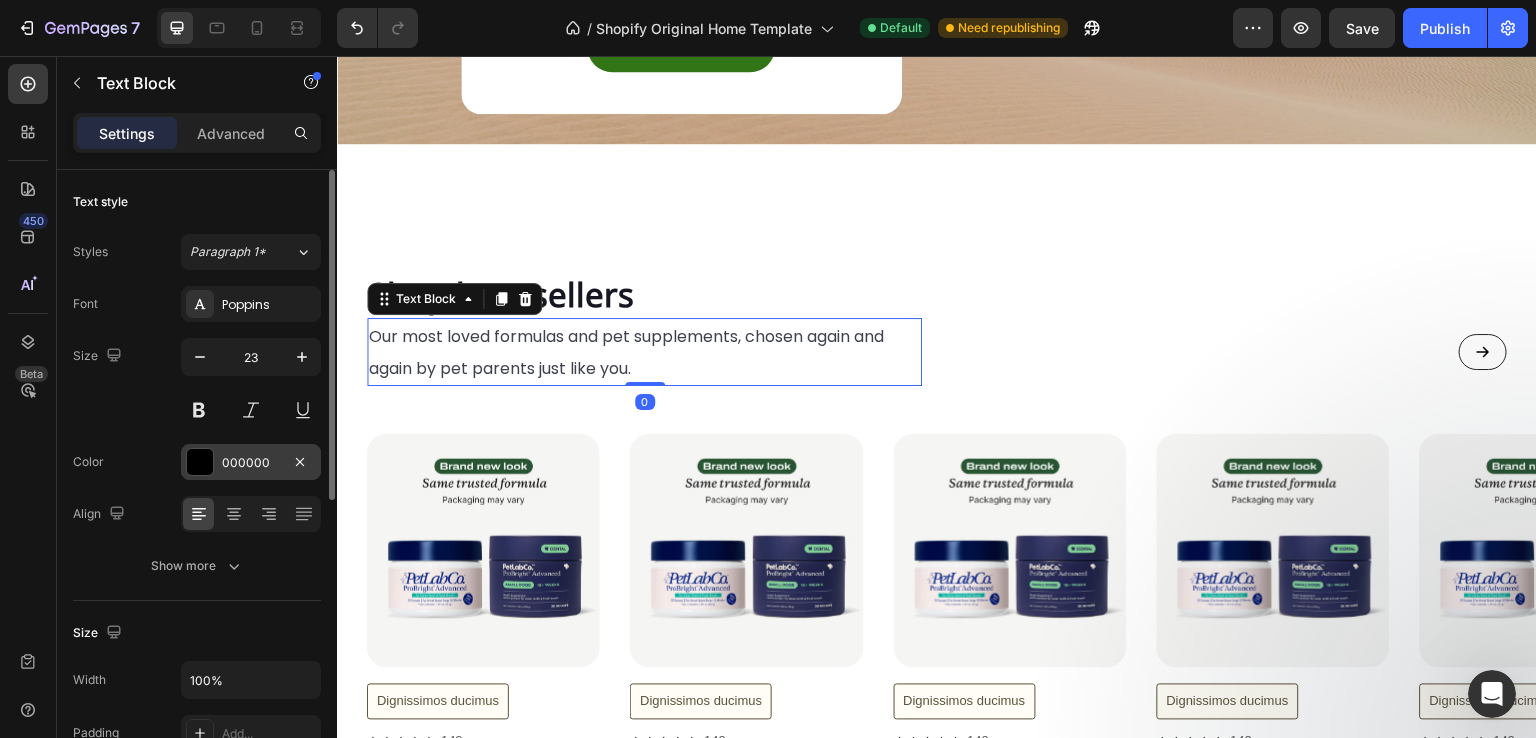 click on "000000" at bounding box center [251, 463] 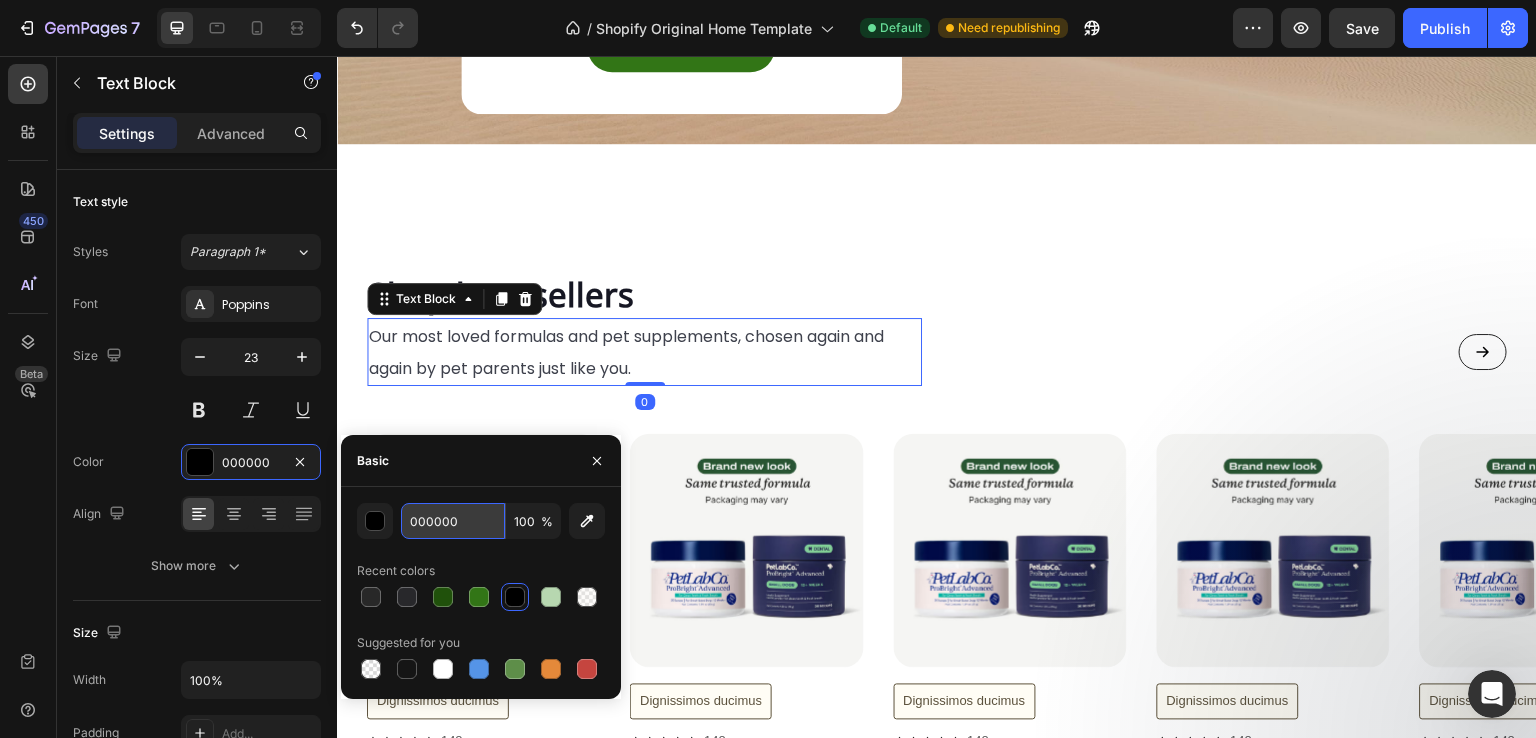 click on "000000" at bounding box center [453, 521] 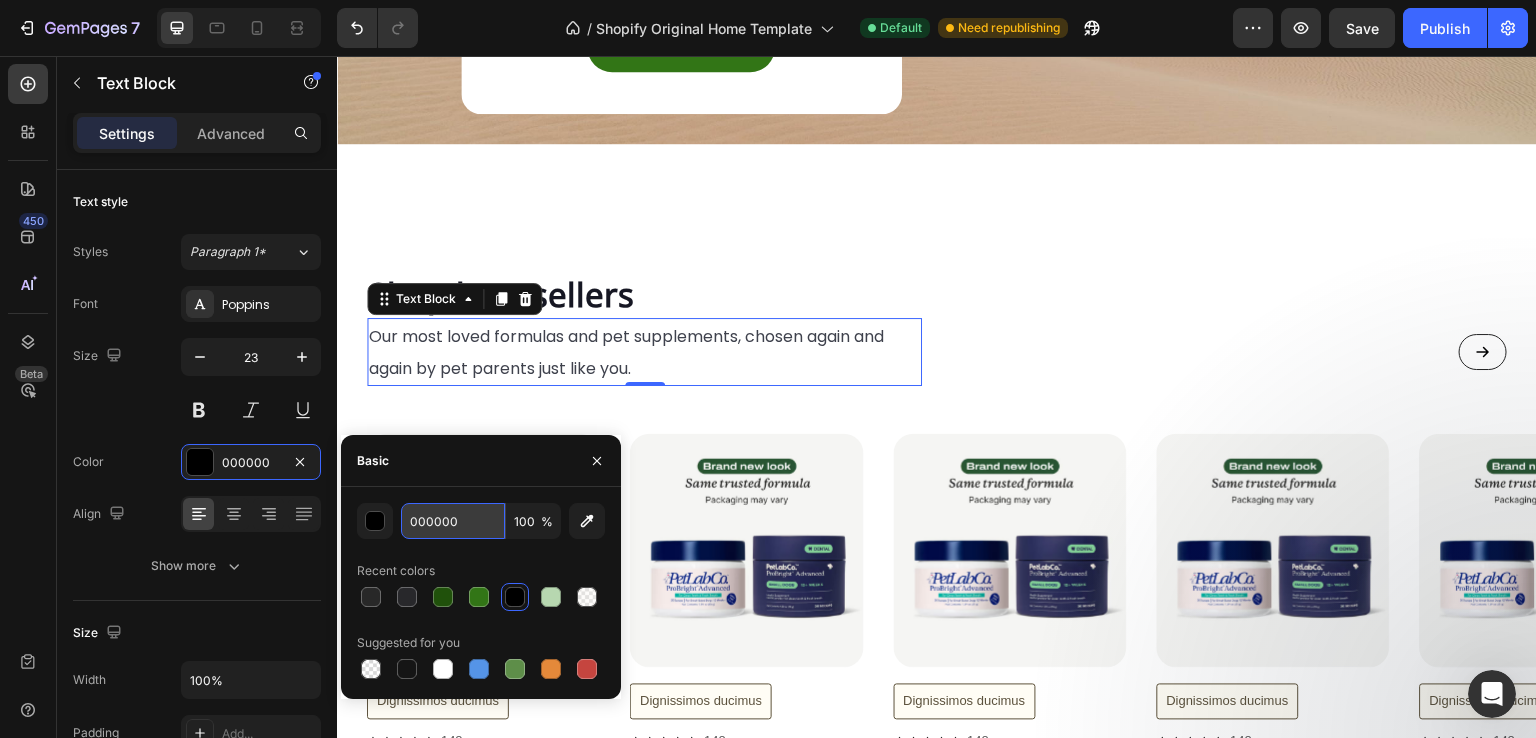 paste on "282828" 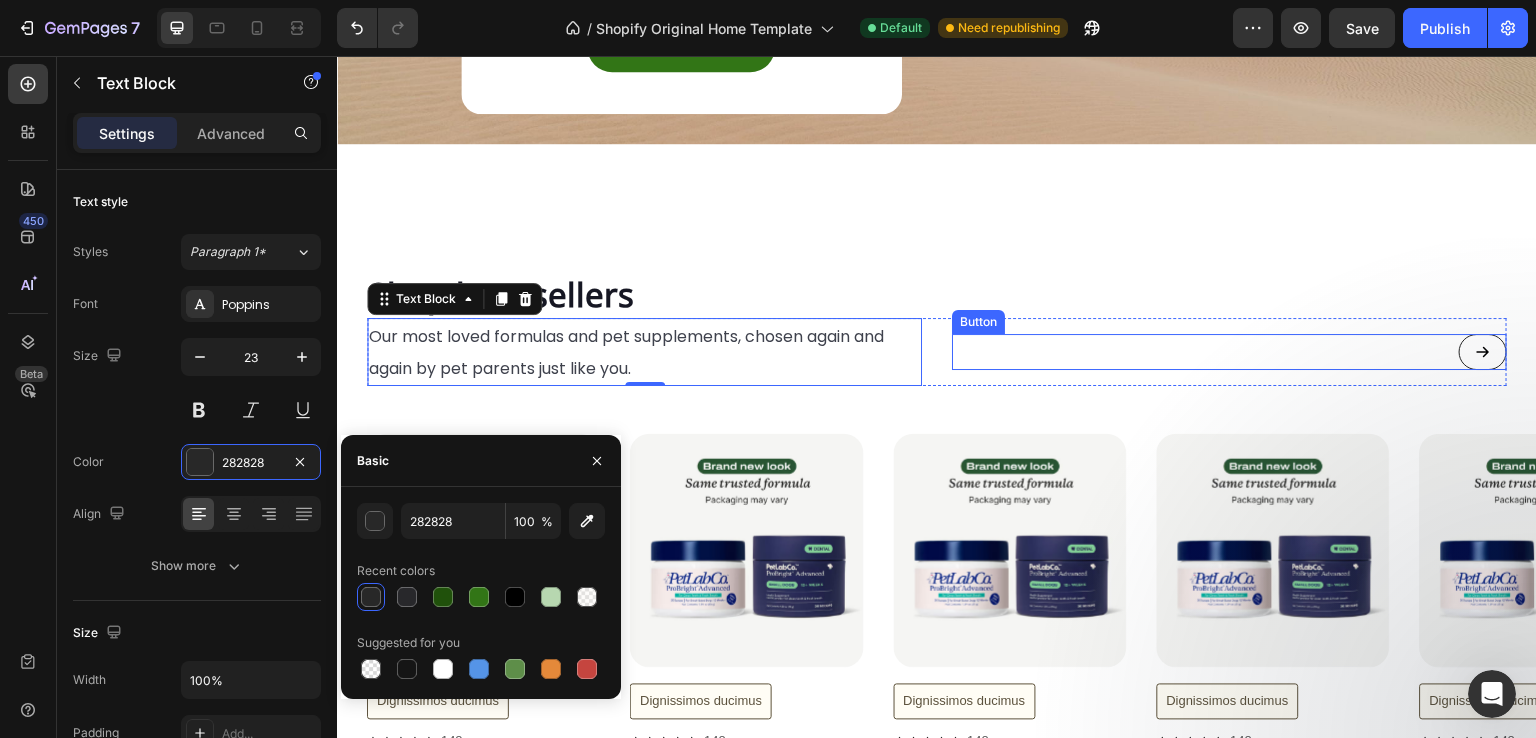 click on "Button" at bounding box center (1229, 352) 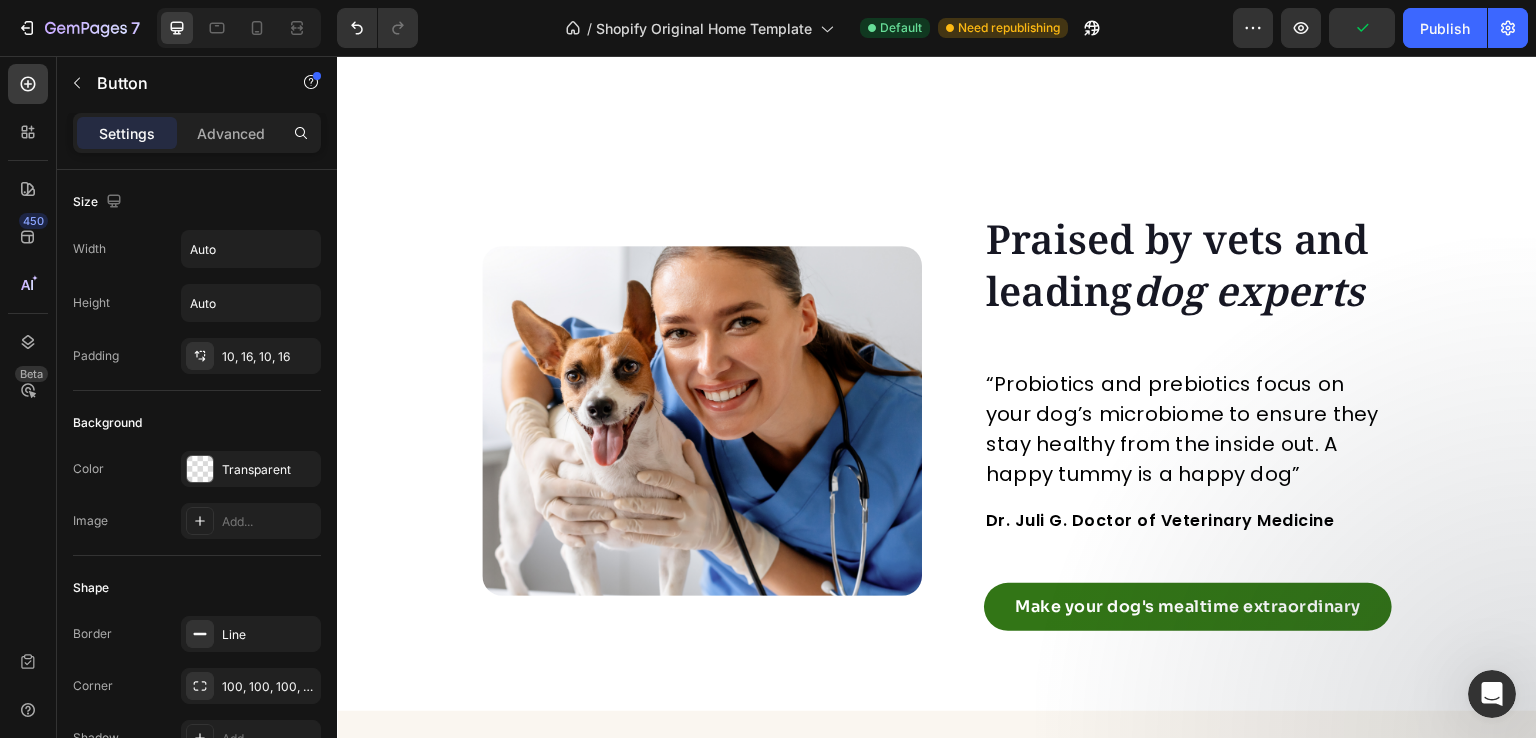 scroll, scrollTop: 4599, scrollLeft: 0, axis: vertical 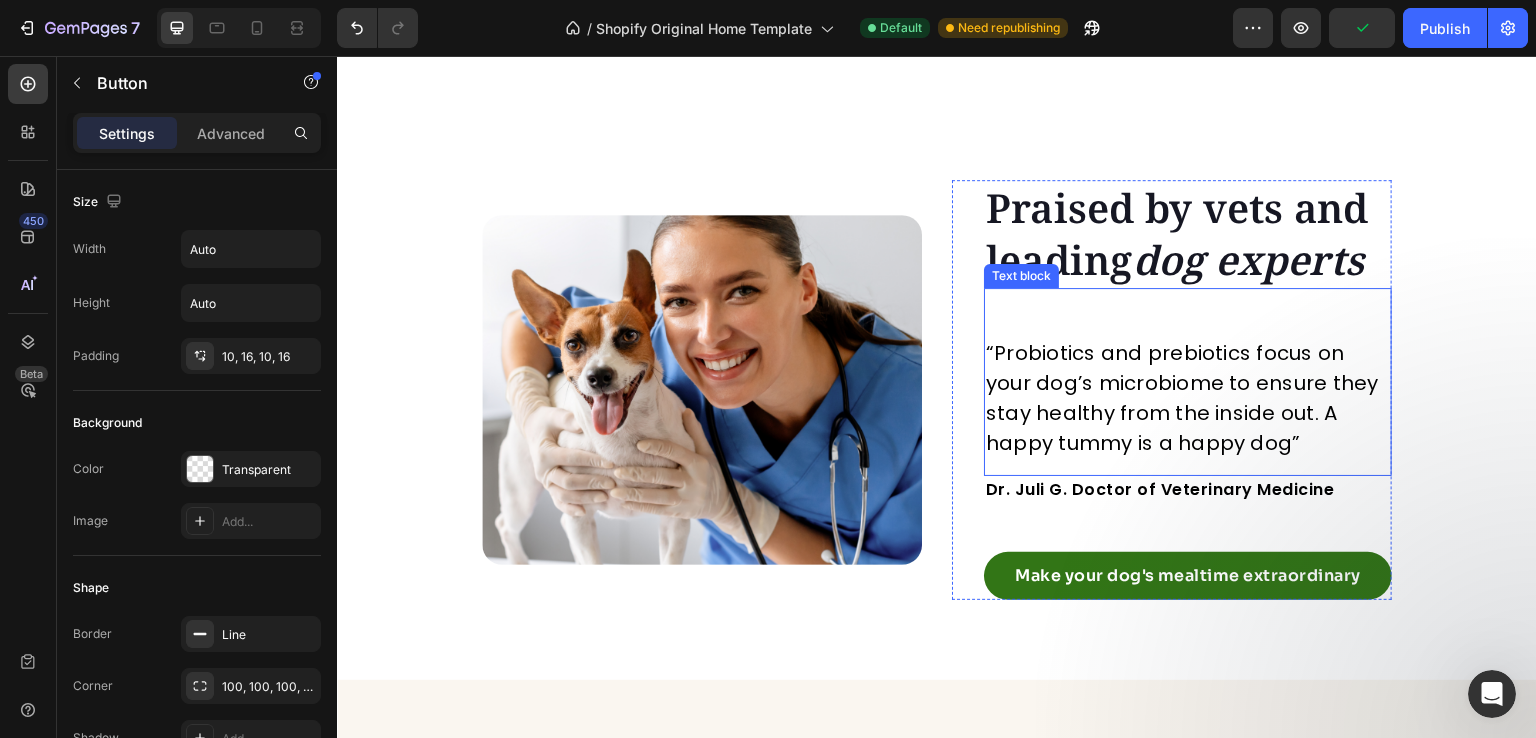 click on "“Probiotics and prebiotics focus on your dog’s microbiome to ensure they stay healthy from the inside out. A happy tummy is a happy dog”" at bounding box center (1188, 398) 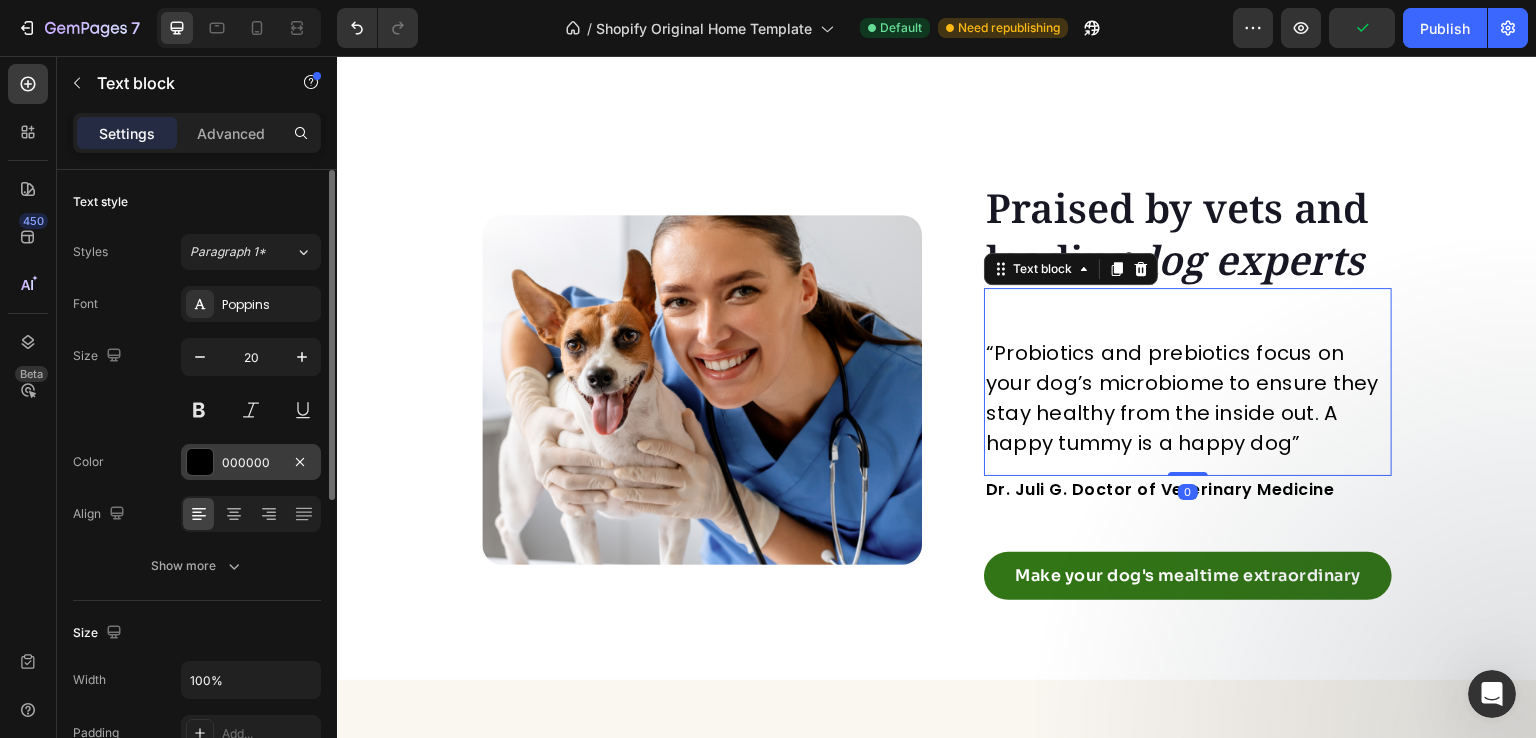 click on "000000" at bounding box center (251, 462) 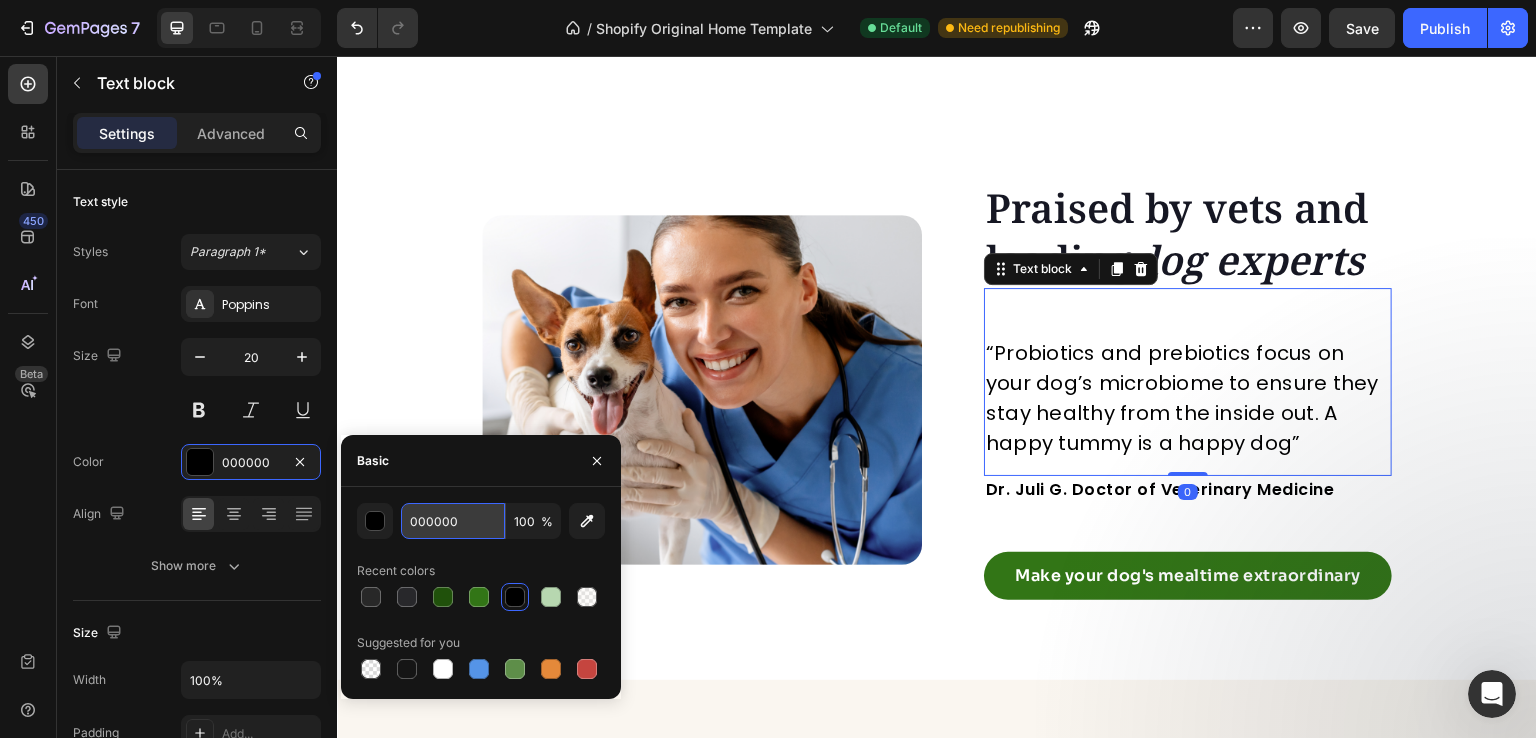 click on "000000" at bounding box center [453, 521] 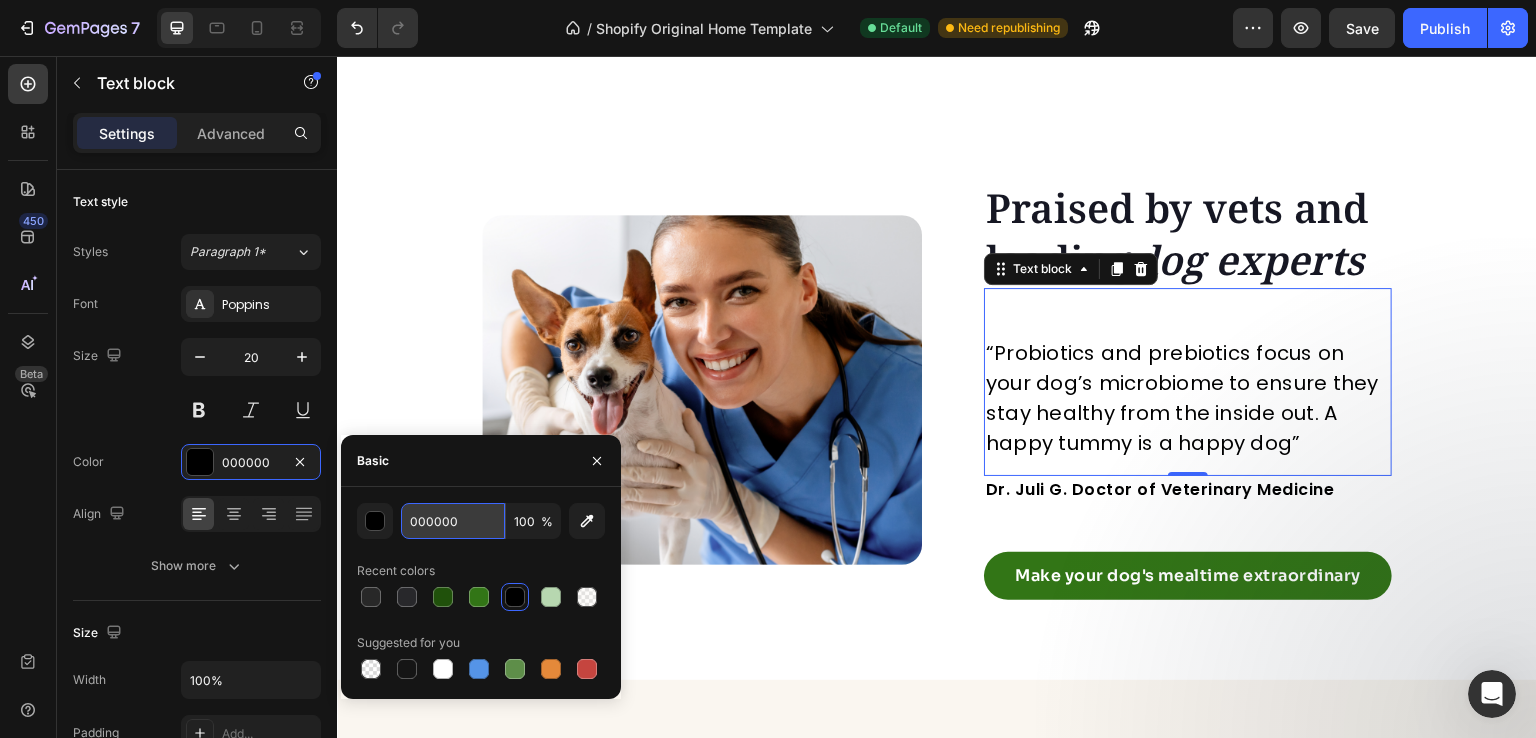 paste on "282828" 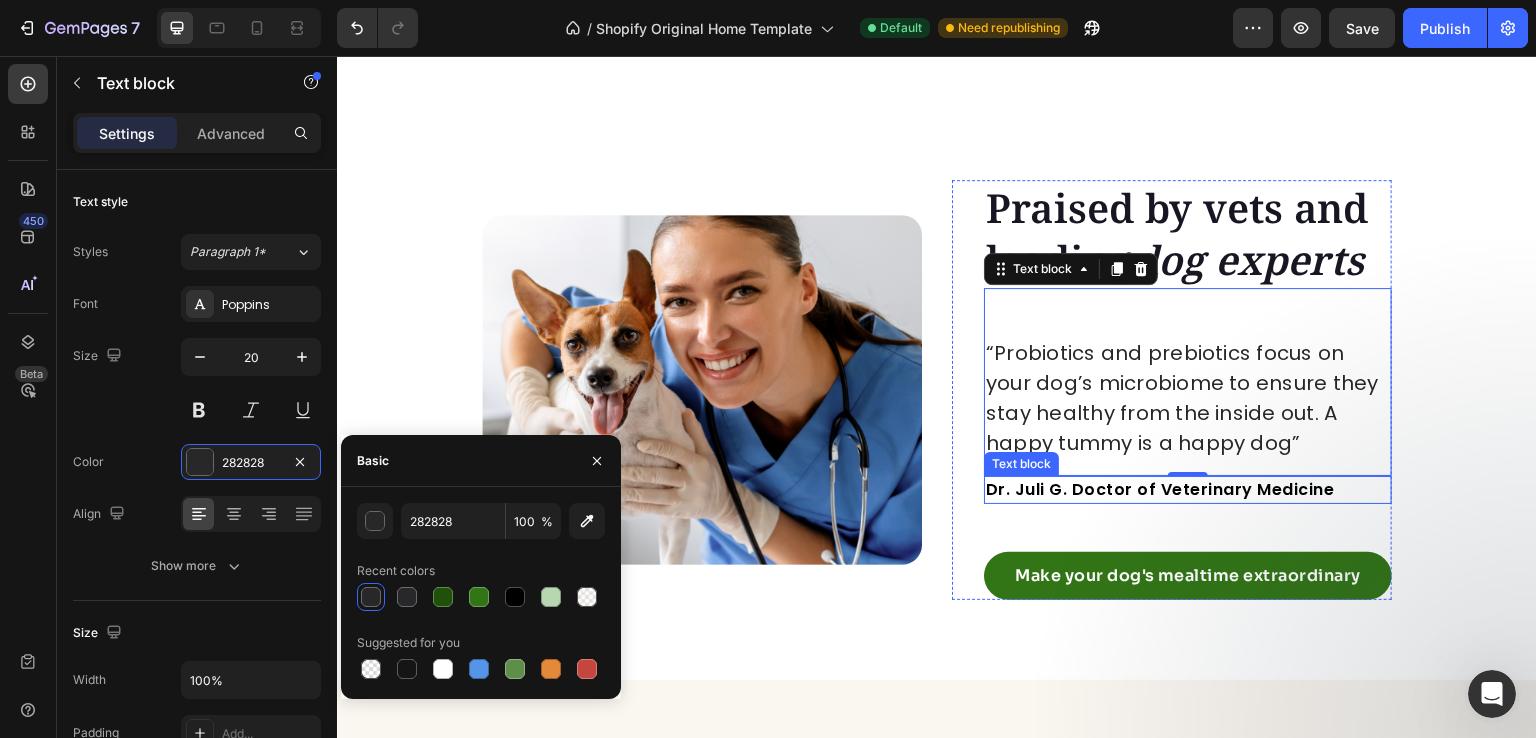 click on "Dr. Juli G. Doctor of Veterinary Medicine" at bounding box center (1188, 490) 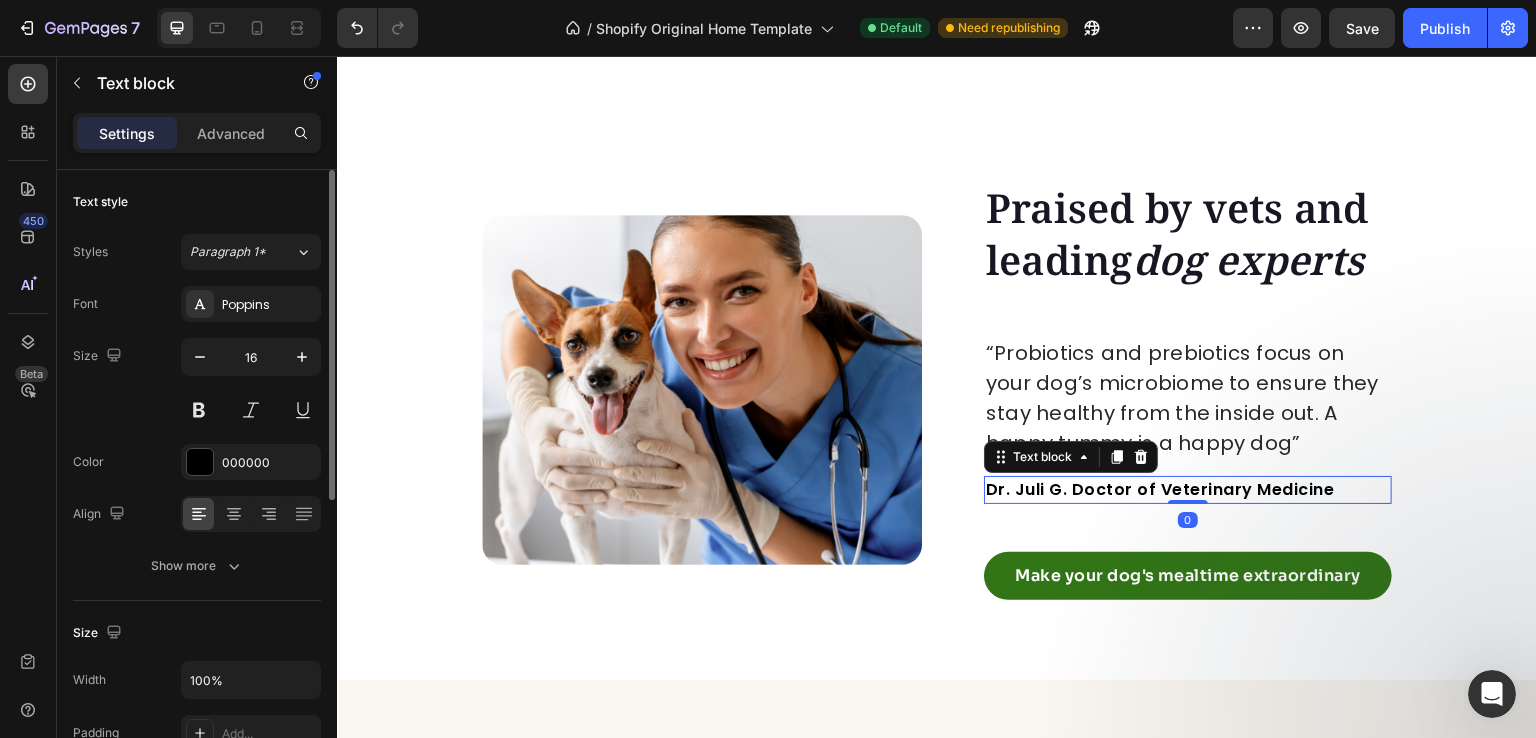 click on "Font Poppins Size 16 Color 000000 Align Show more" at bounding box center [197, 435] 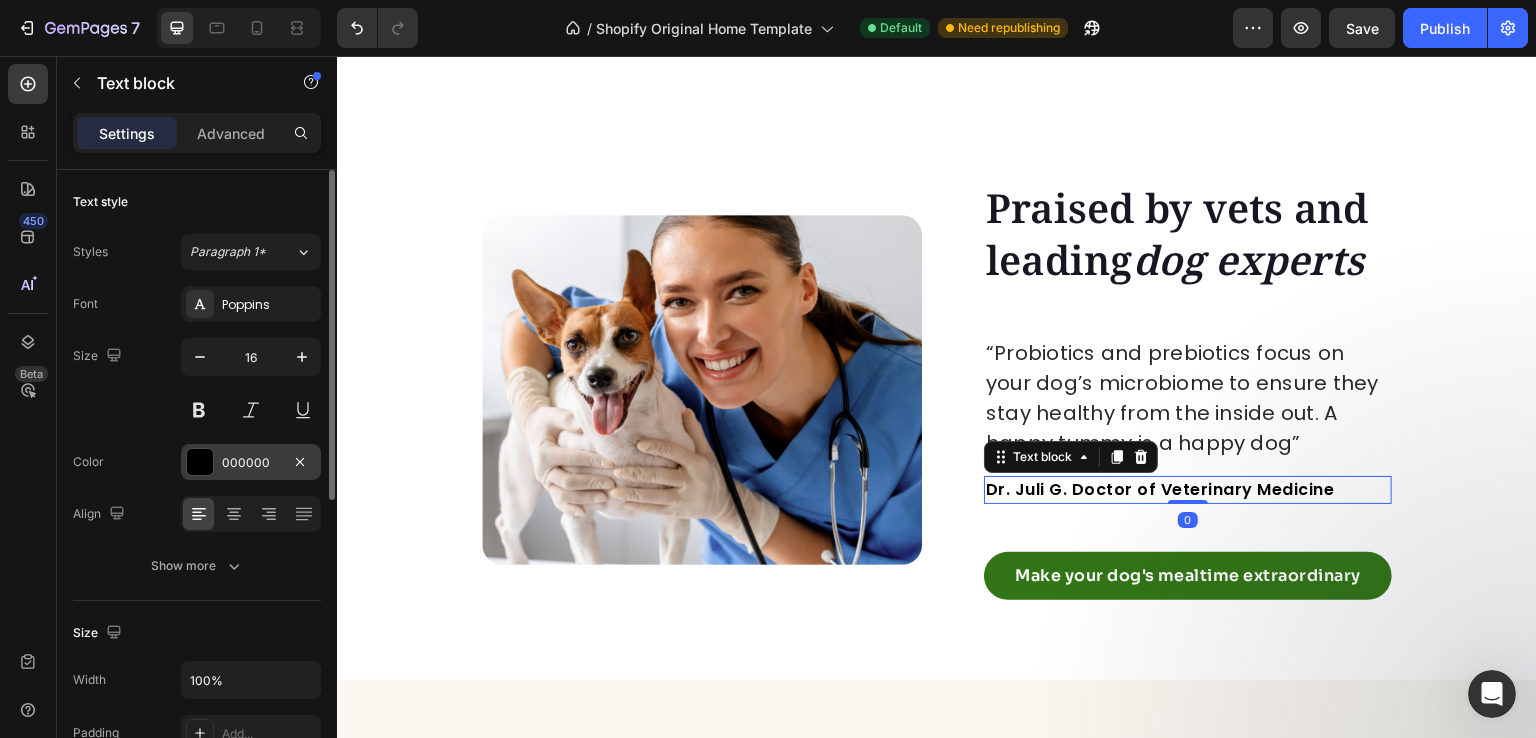 click on "000000" at bounding box center [251, 462] 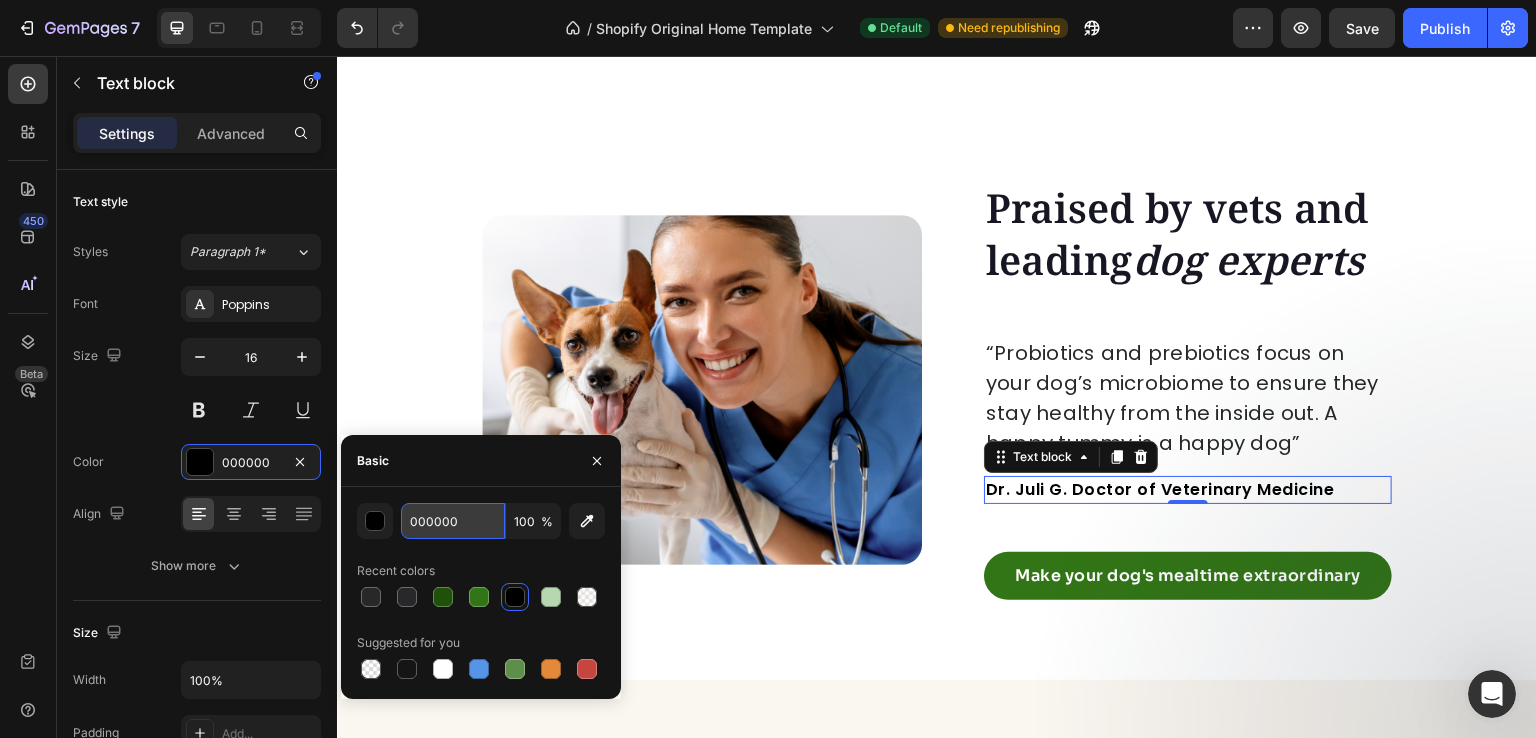 click on "000000" at bounding box center (453, 521) 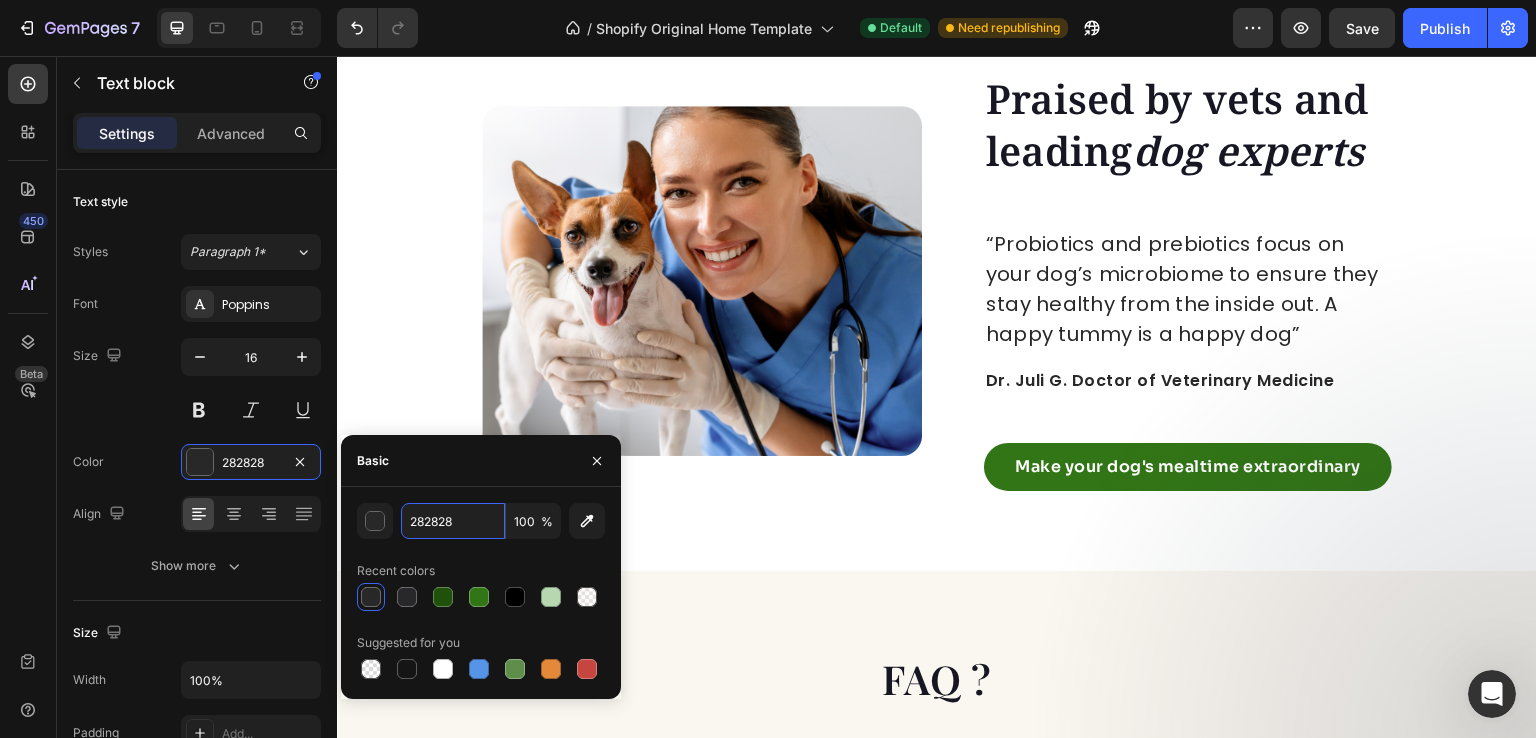 scroll, scrollTop: 4591, scrollLeft: 0, axis: vertical 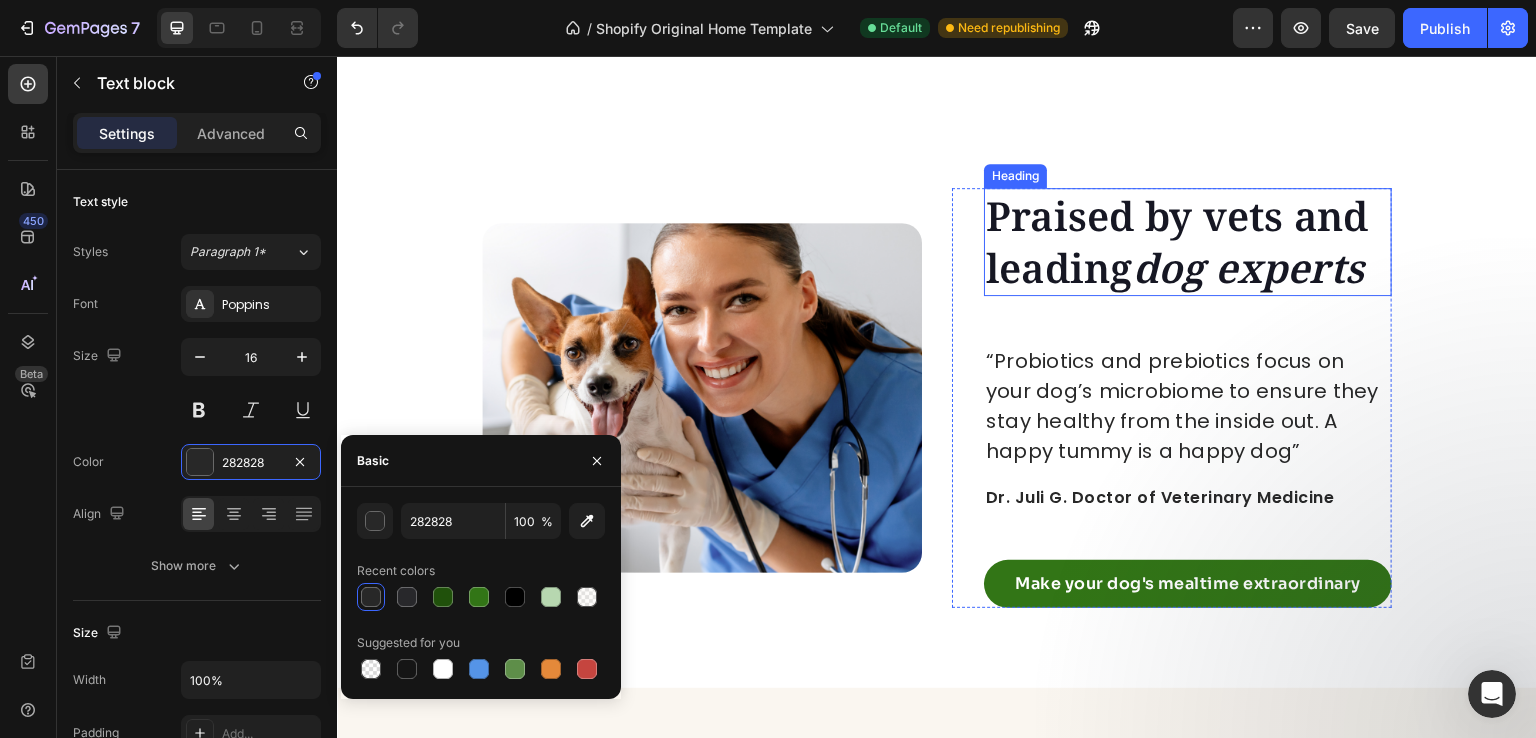 click on "Praised by vets and leading  dog experts" at bounding box center (1188, 242) 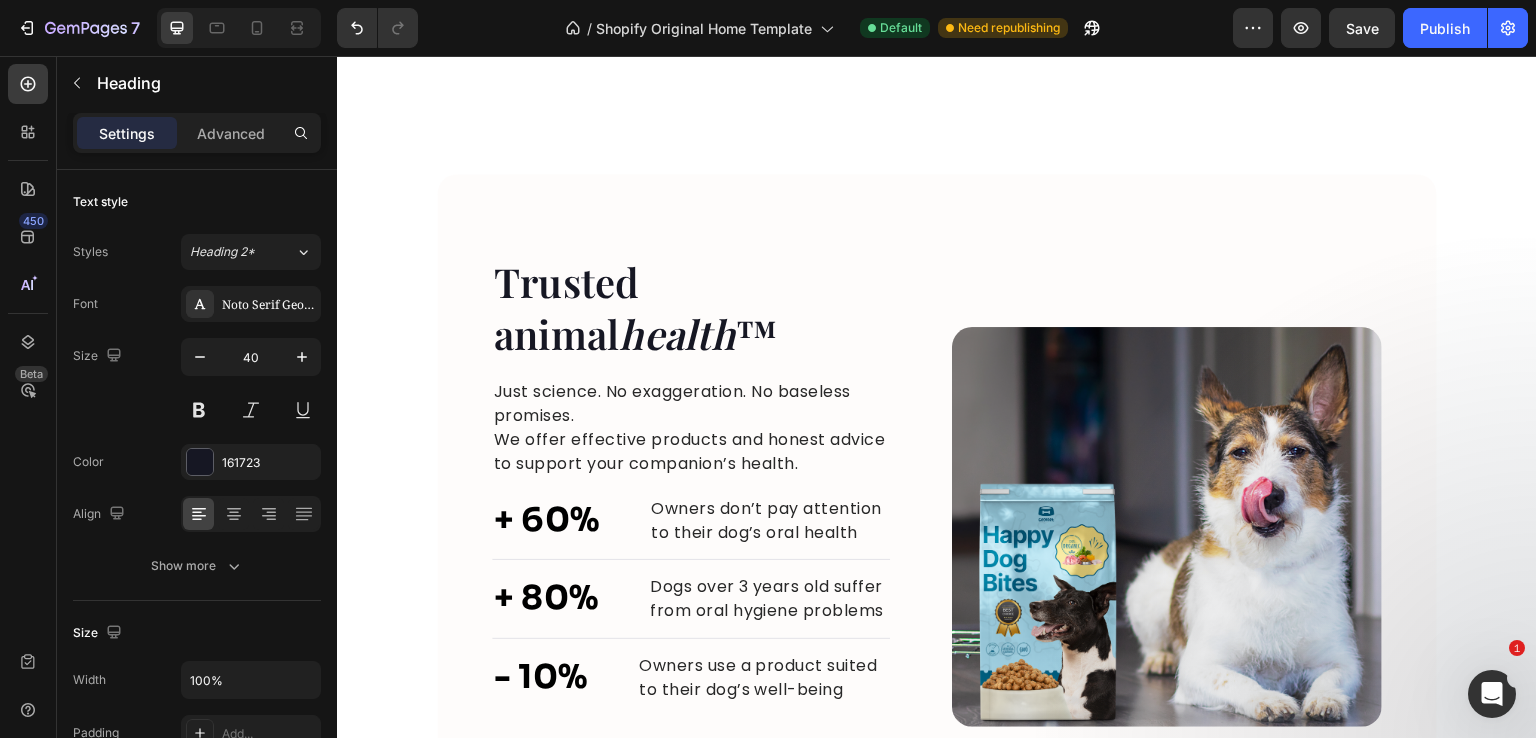 scroll, scrollTop: 2152, scrollLeft: 0, axis: vertical 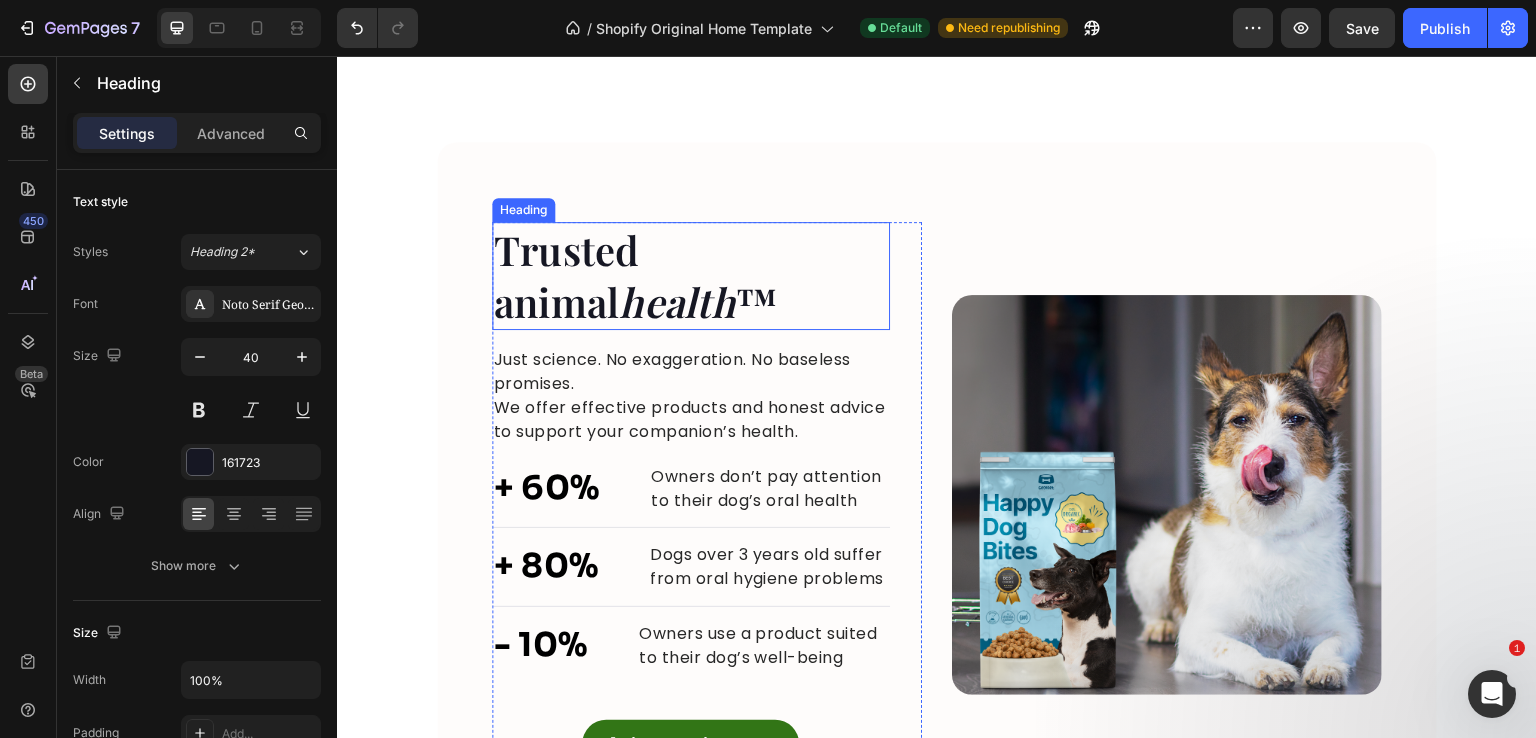 click on "Trusted animal  health ™" at bounding box center (691, 276) 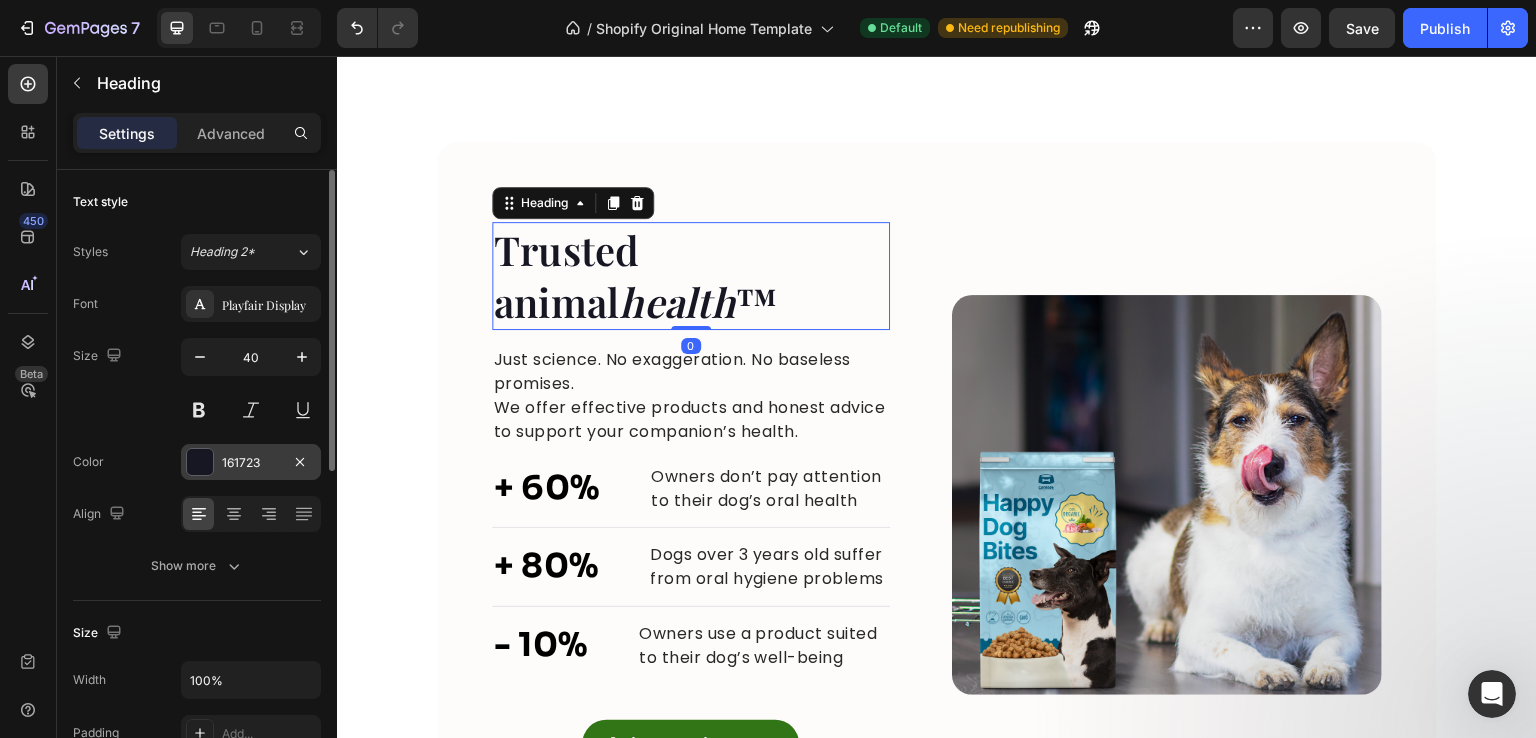 click on "161723" at bounding box center (251, 463) 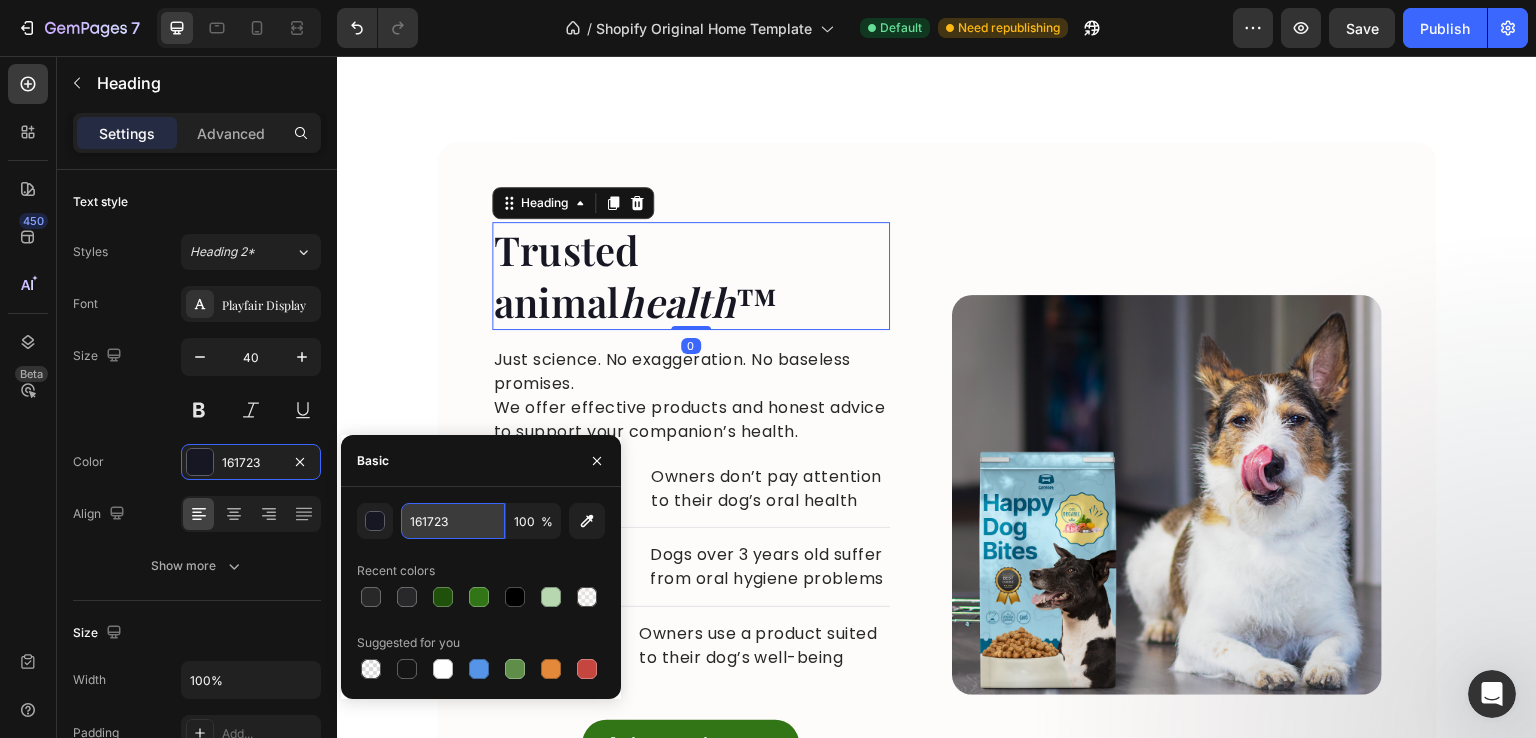 click on "161723" at bounding box center [453, 521] 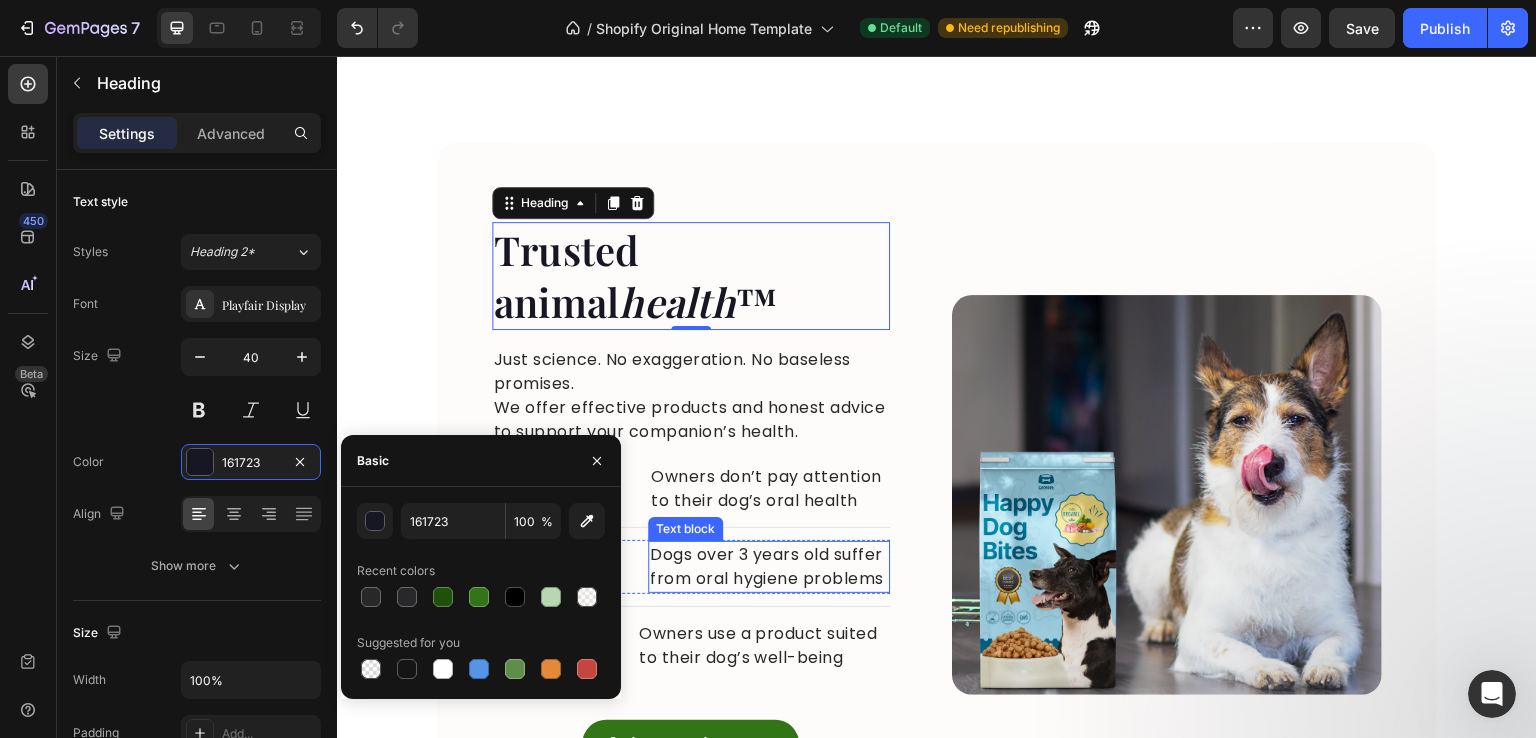 click on "Dogs over 3 years old suffer from oral hygiene problems" at bounding box center [769, 567] 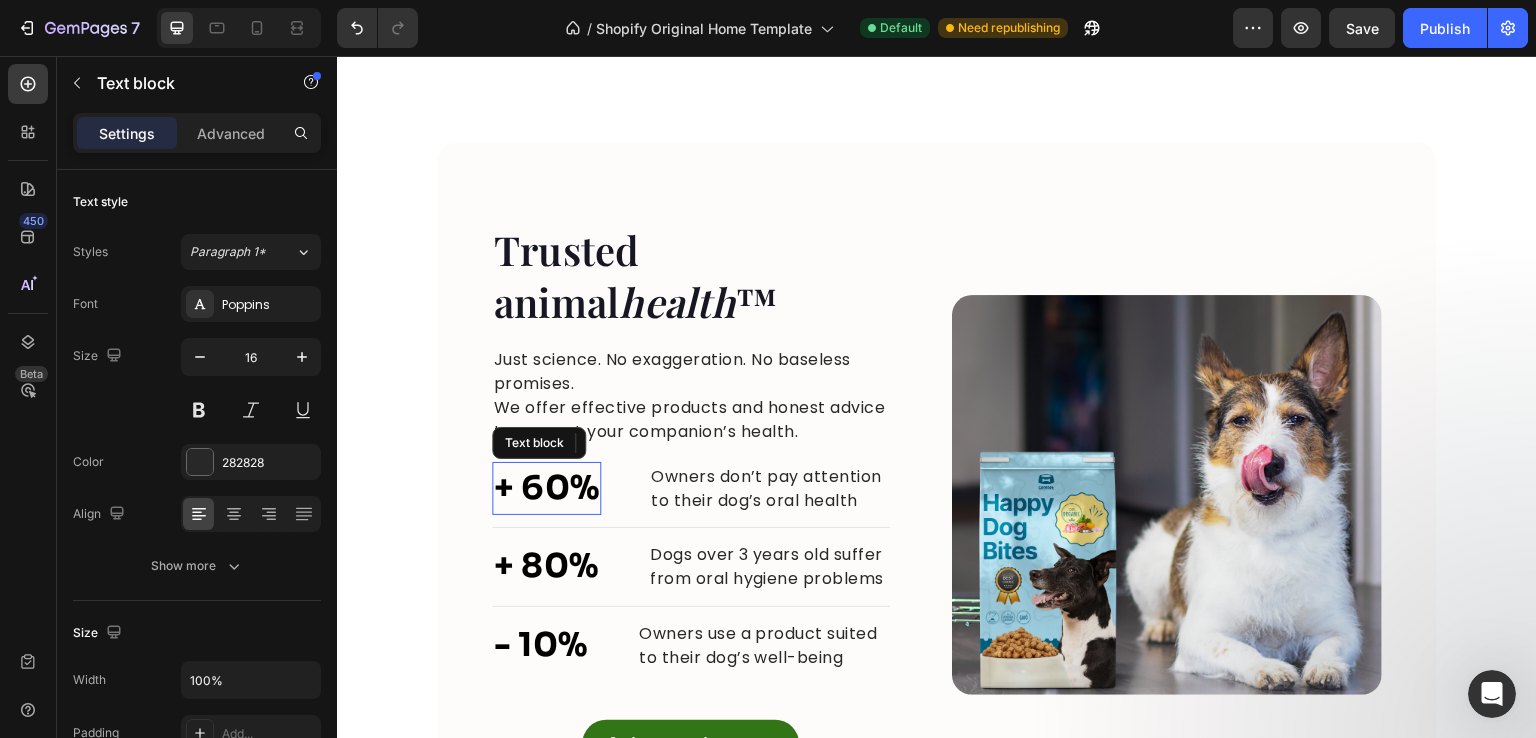 click on "+ 60%" at bounding box center [546, 489] 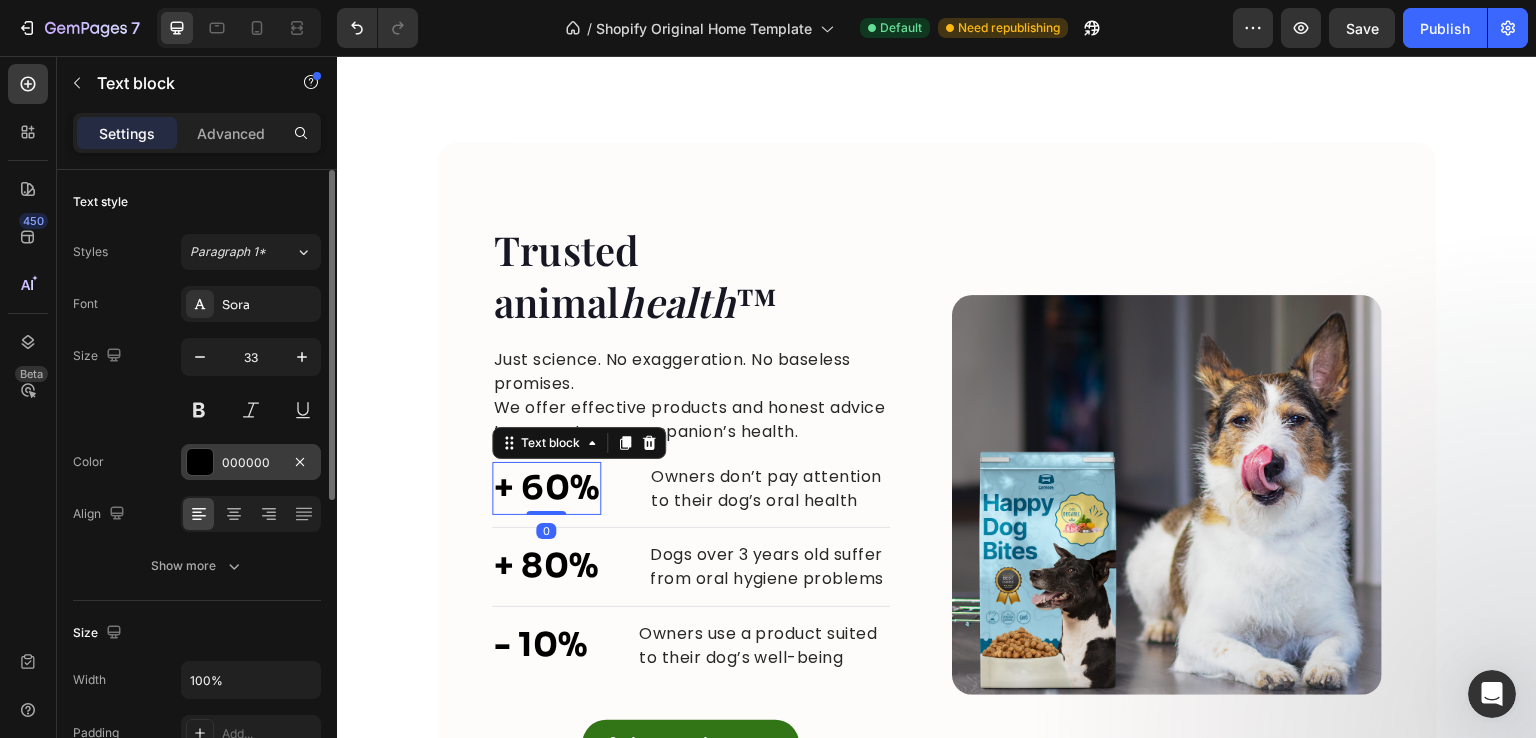 click on "000000" at bounding box center [251, 462] 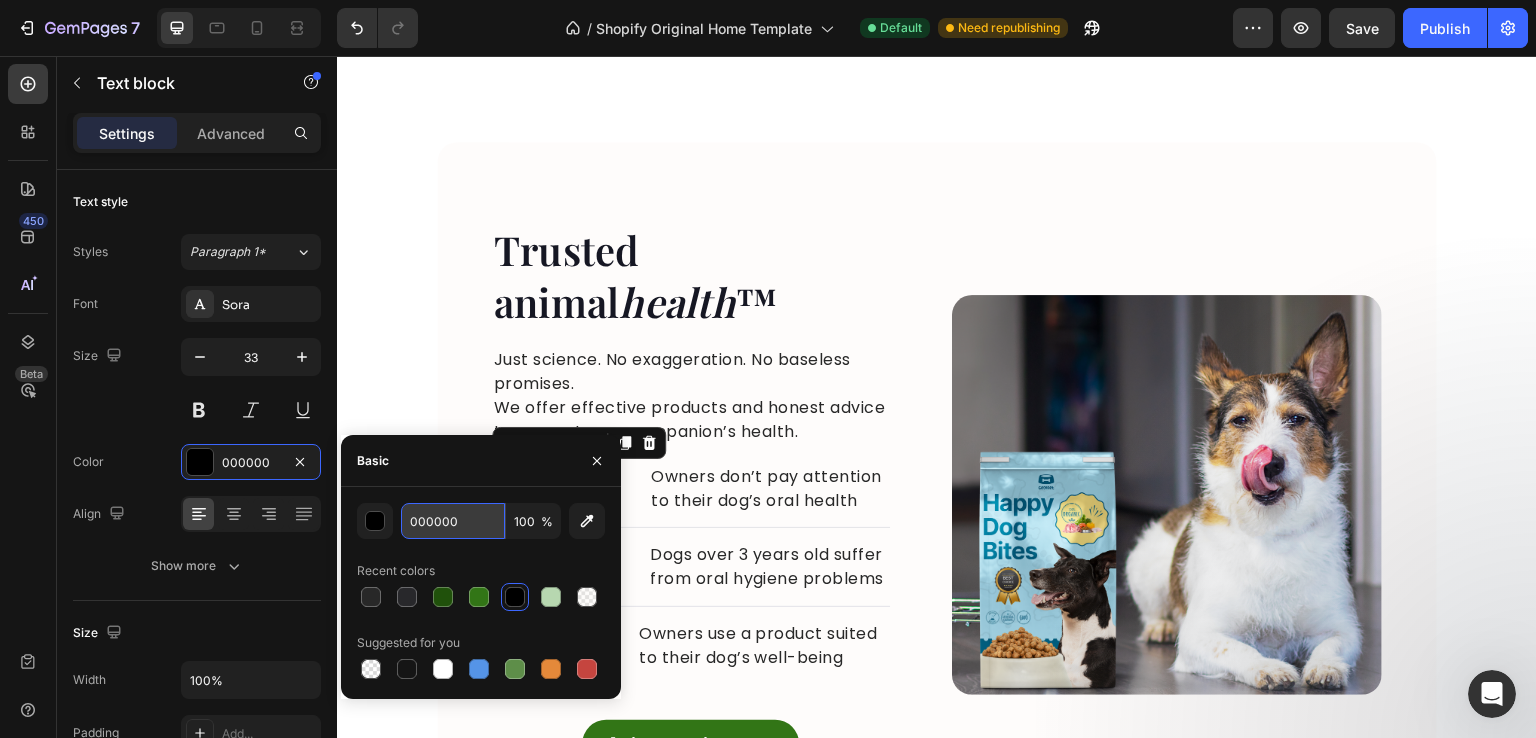 click on "000000" at bounding box center (453, 521) 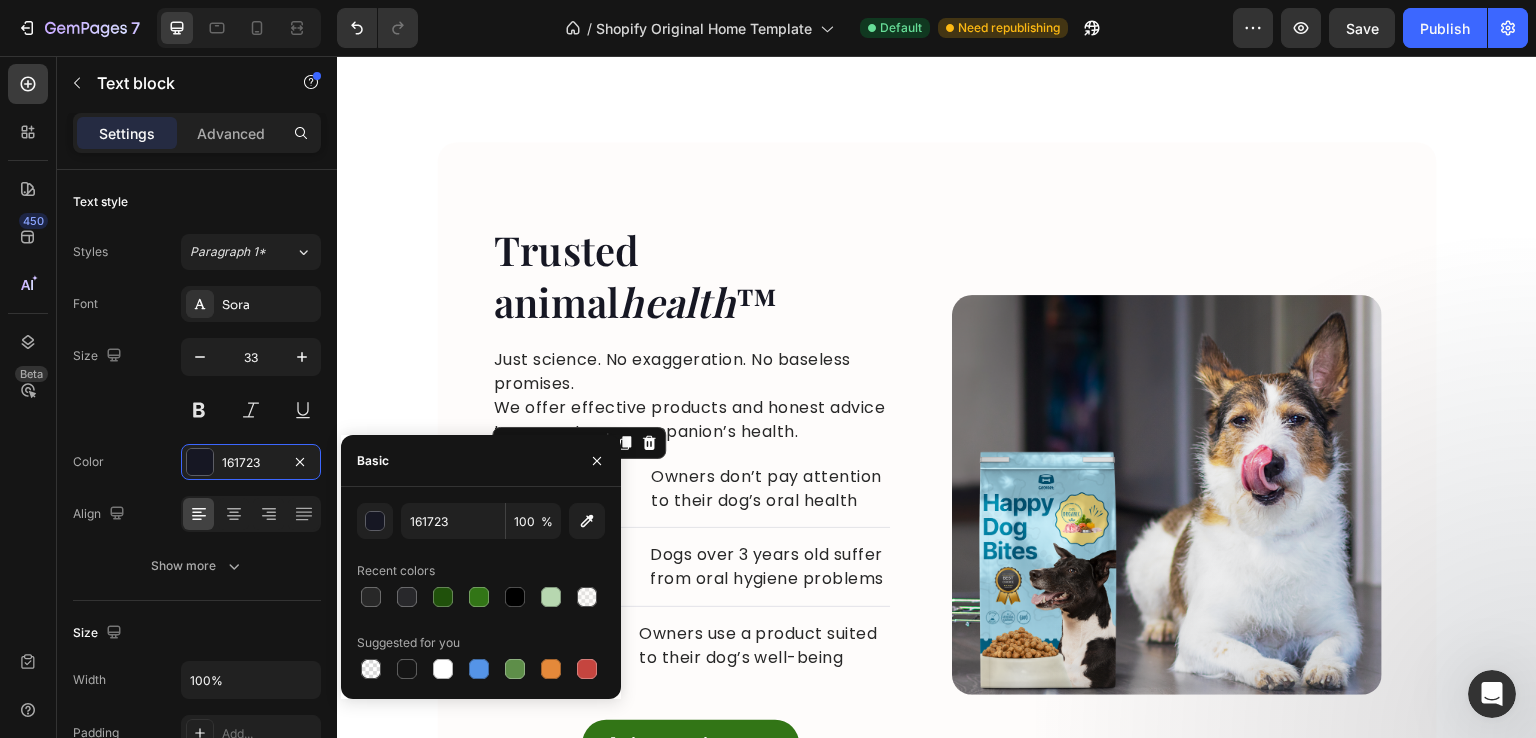 click on "Title Line" at bounding box center (691, 527) 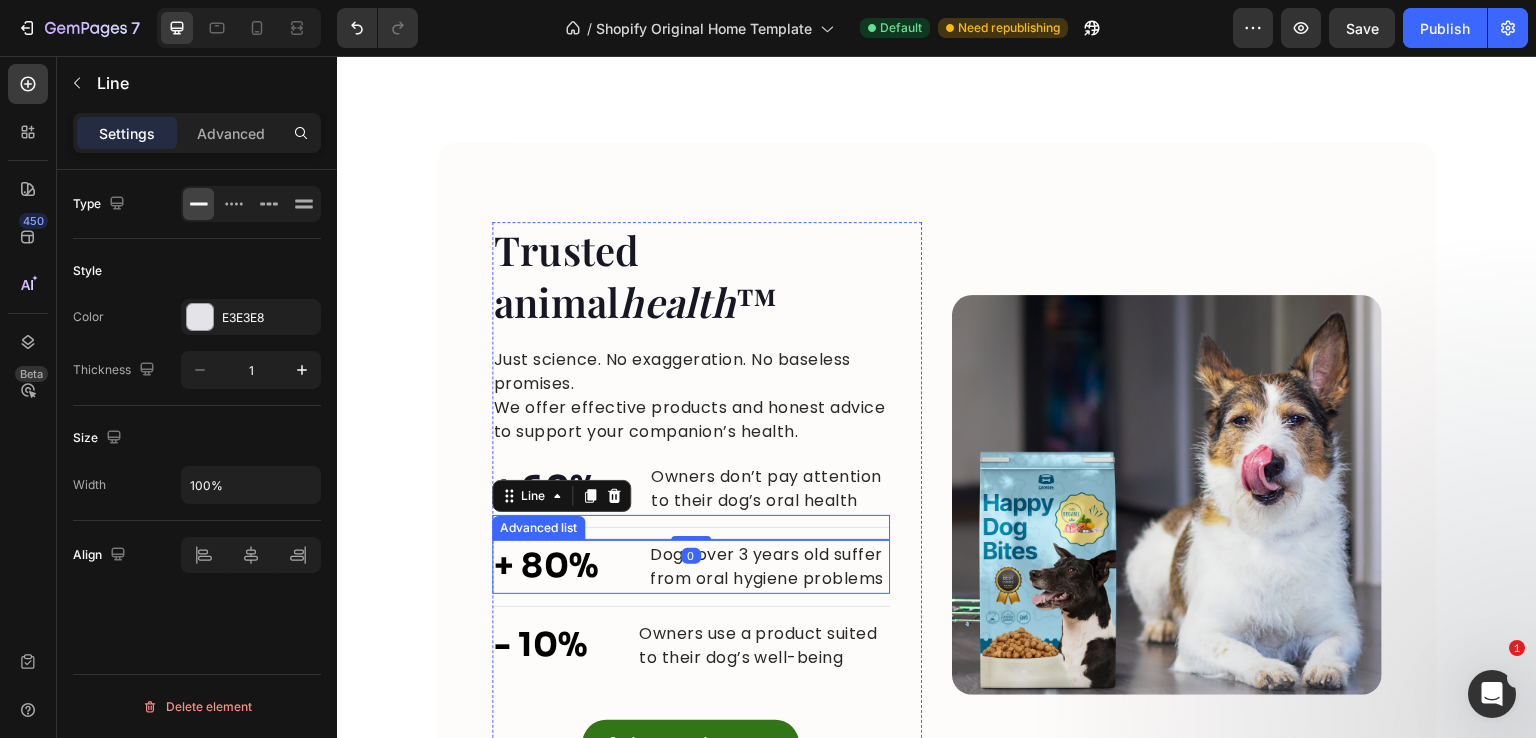 click on "+ 80%" at bounding box center [546, 567] 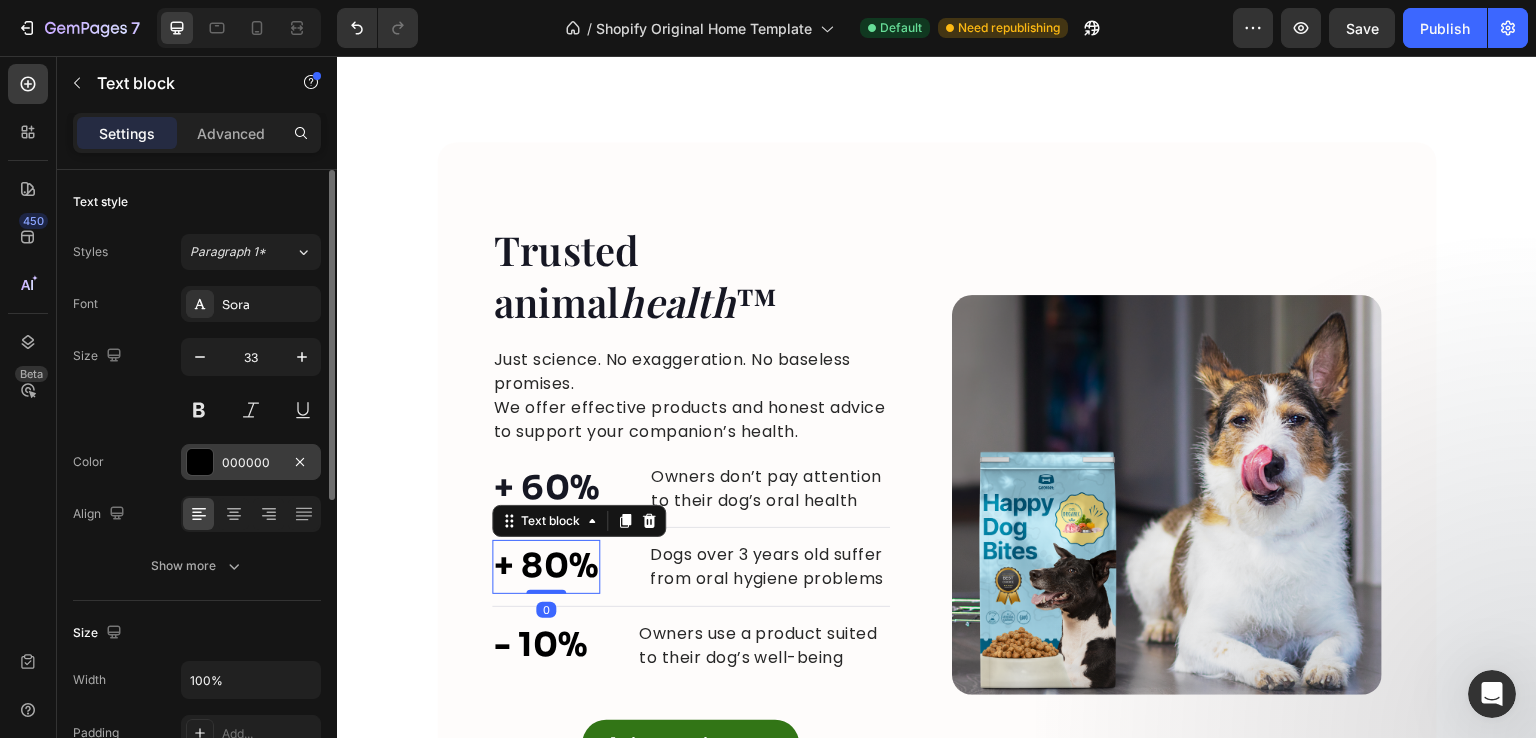 click on "000000" at bounding box center (251, 463) 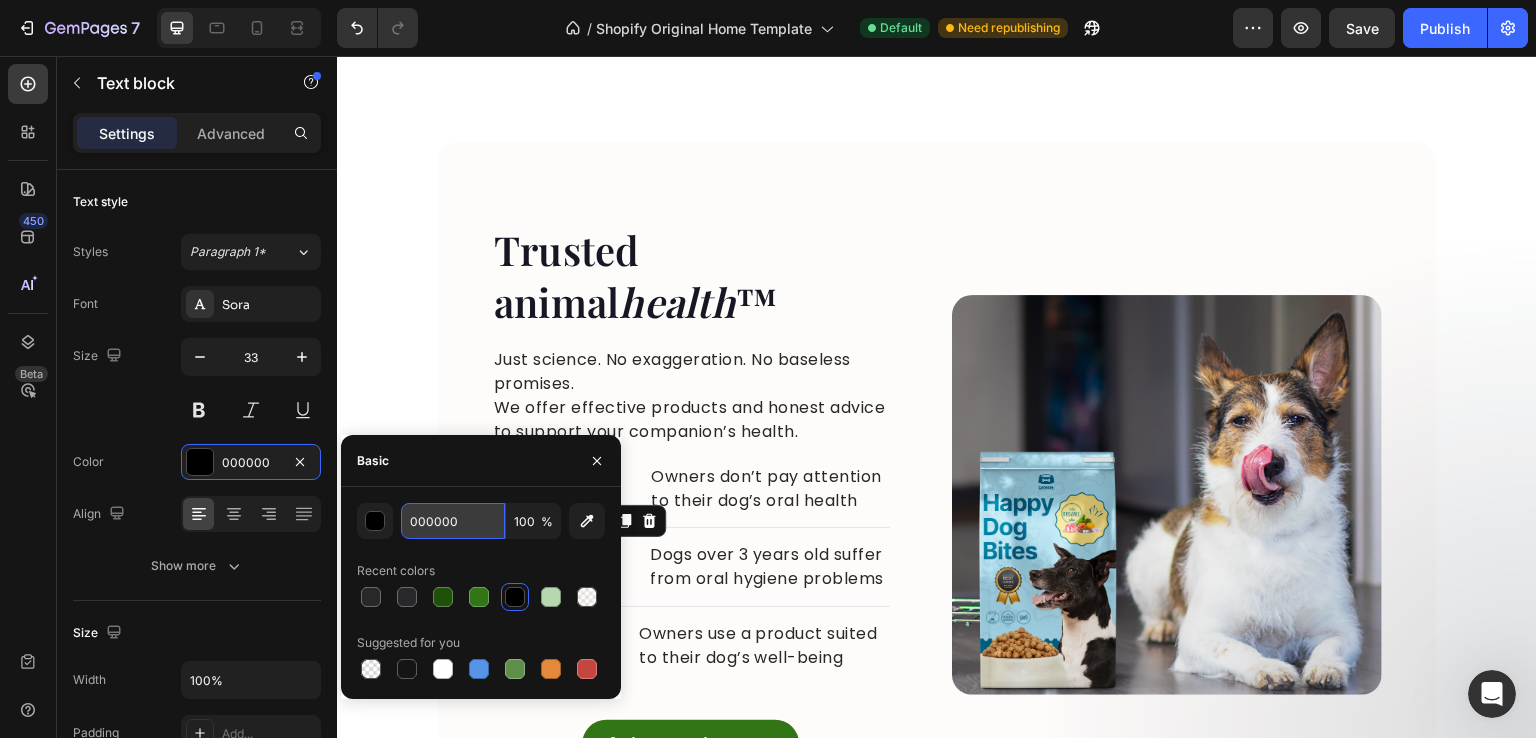 click on "000000" at bounding box center [453, 521] 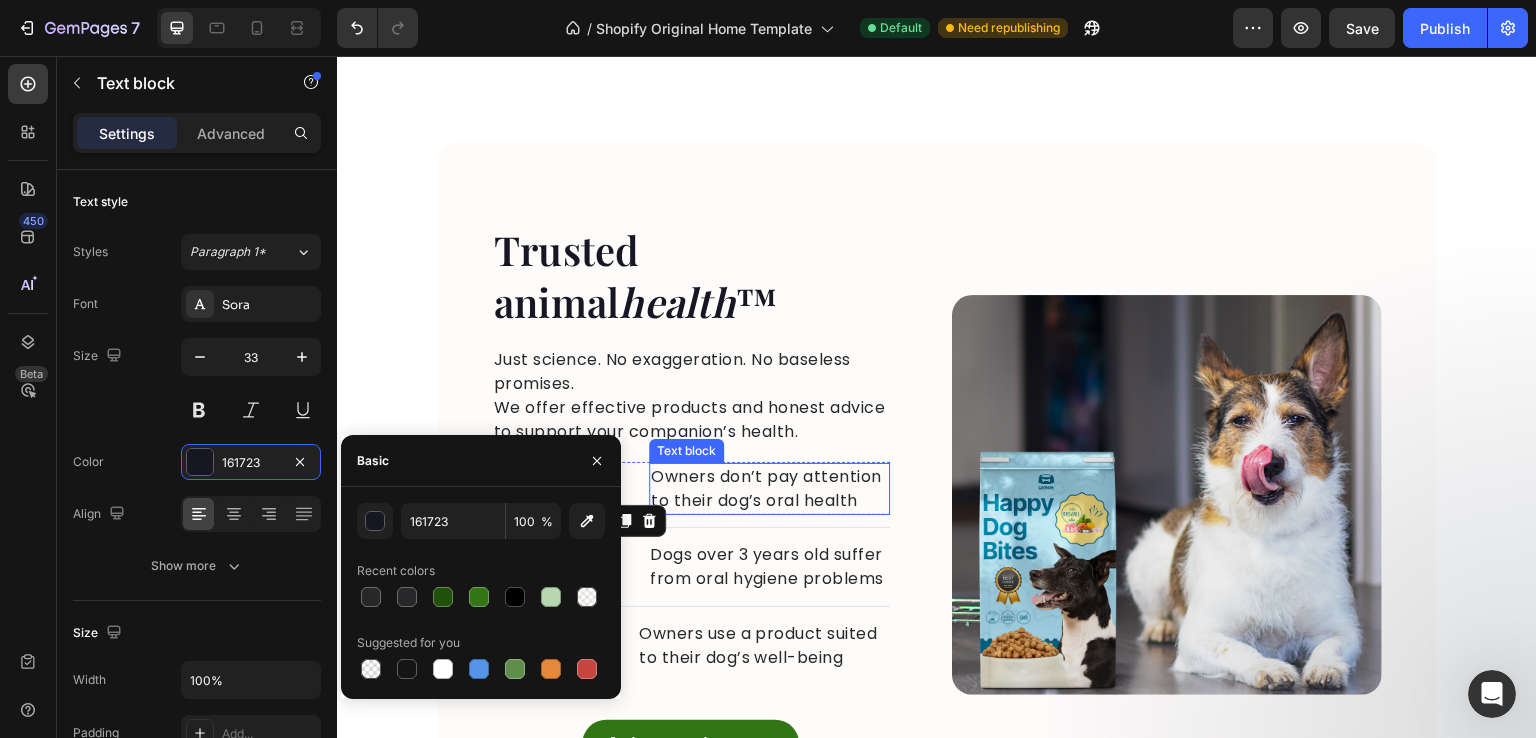 click on "Owners don’t pay attention to their dog’s oral health" at bounding box center (769, 489) 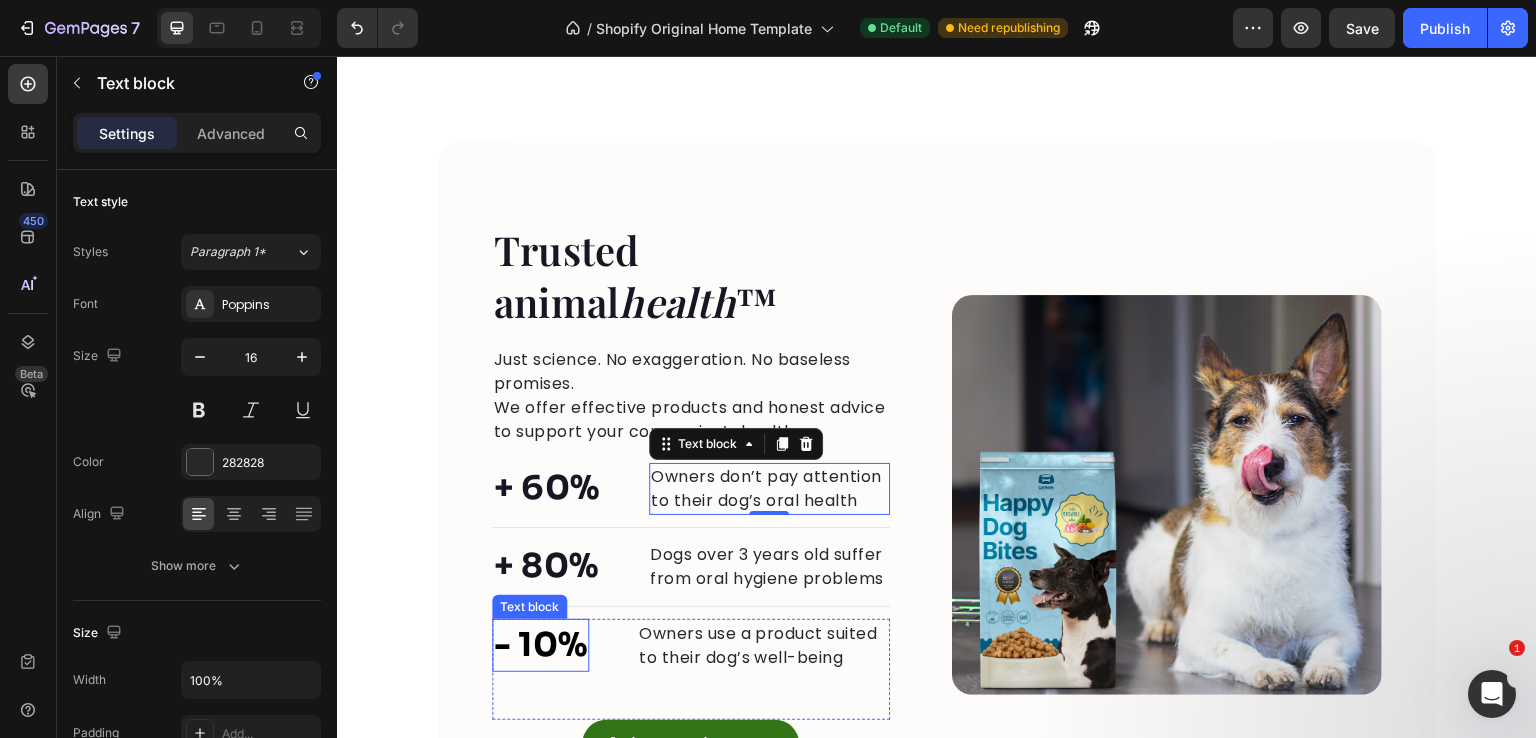 click on "- 10%" at bounding box center [540, 646] 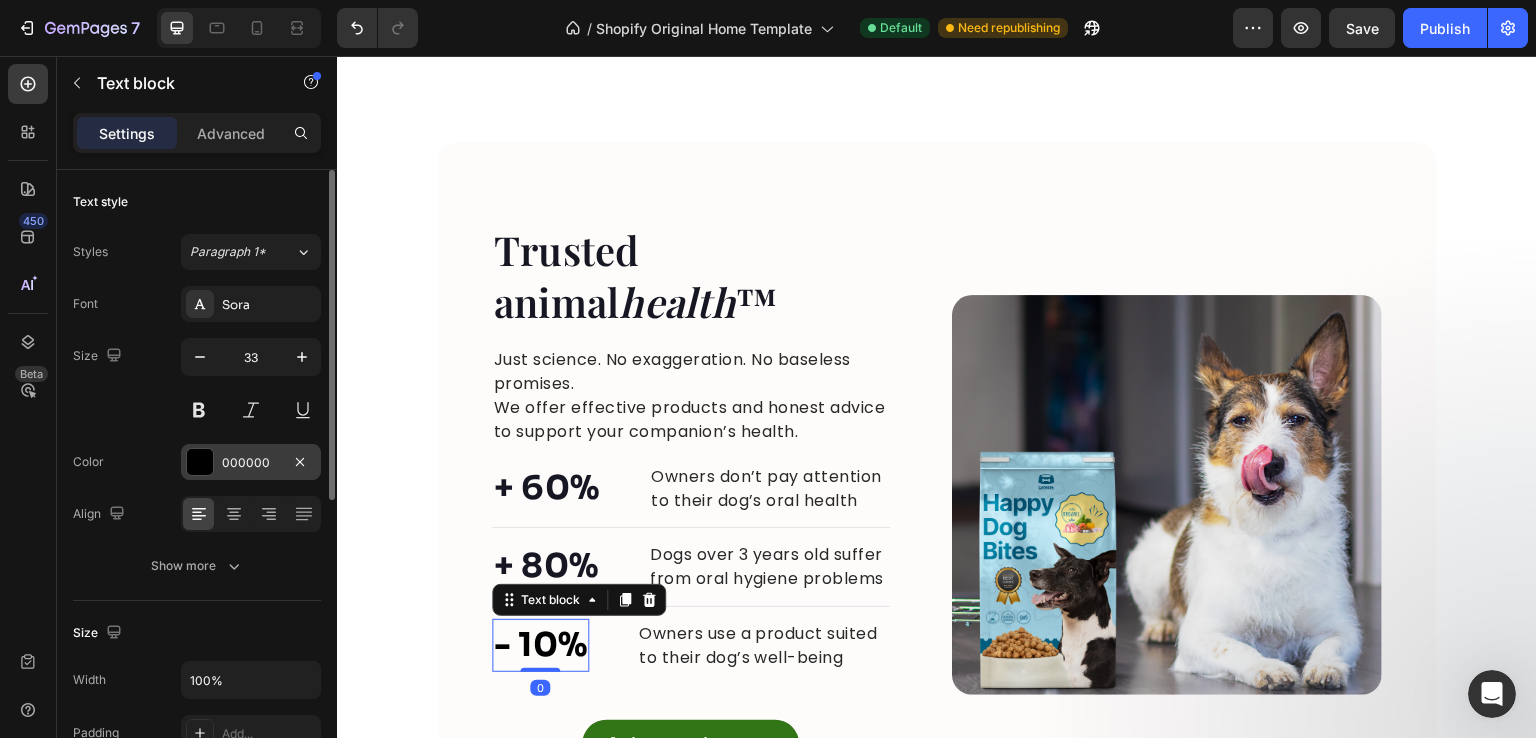 click on "000000" at bounding box center (251, 463) 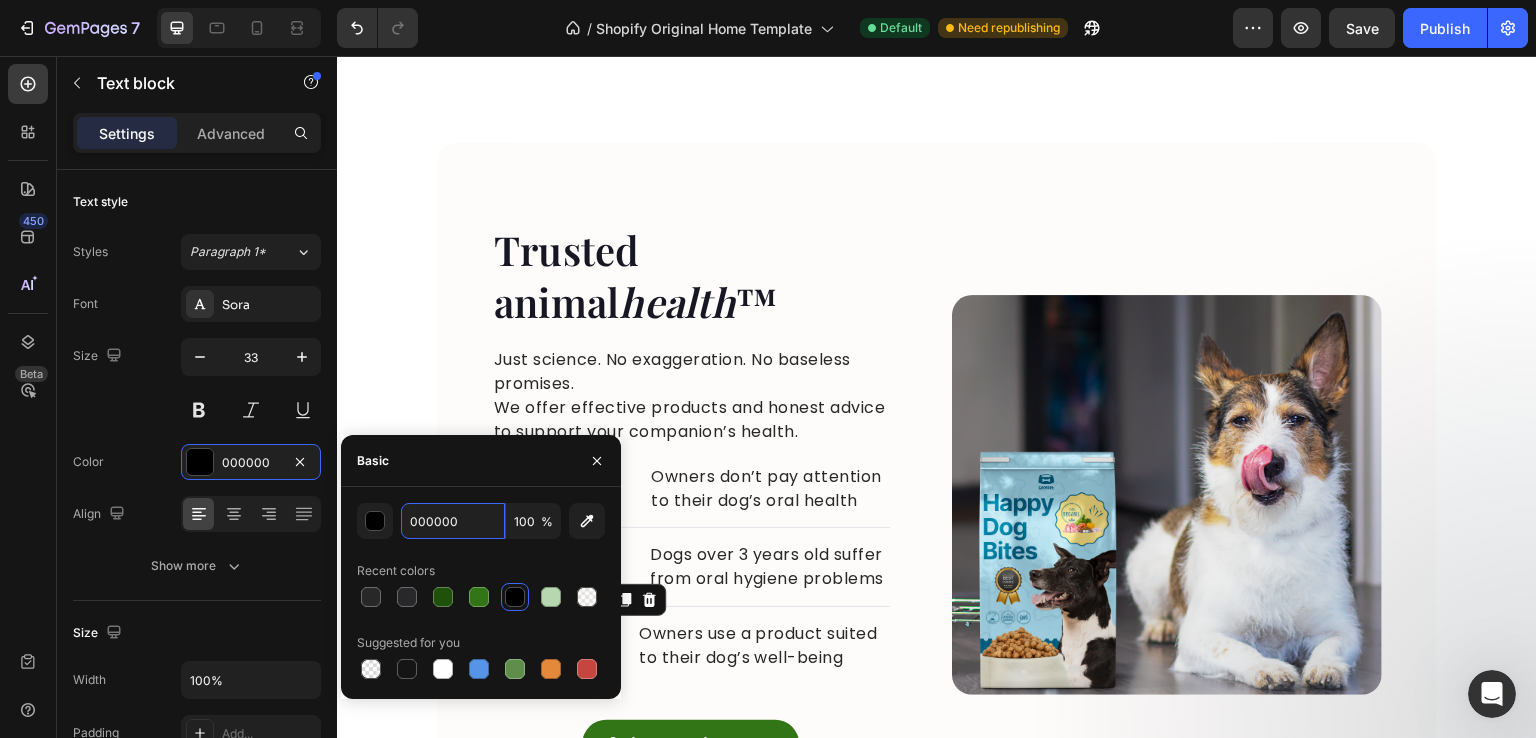 paste on "161723" 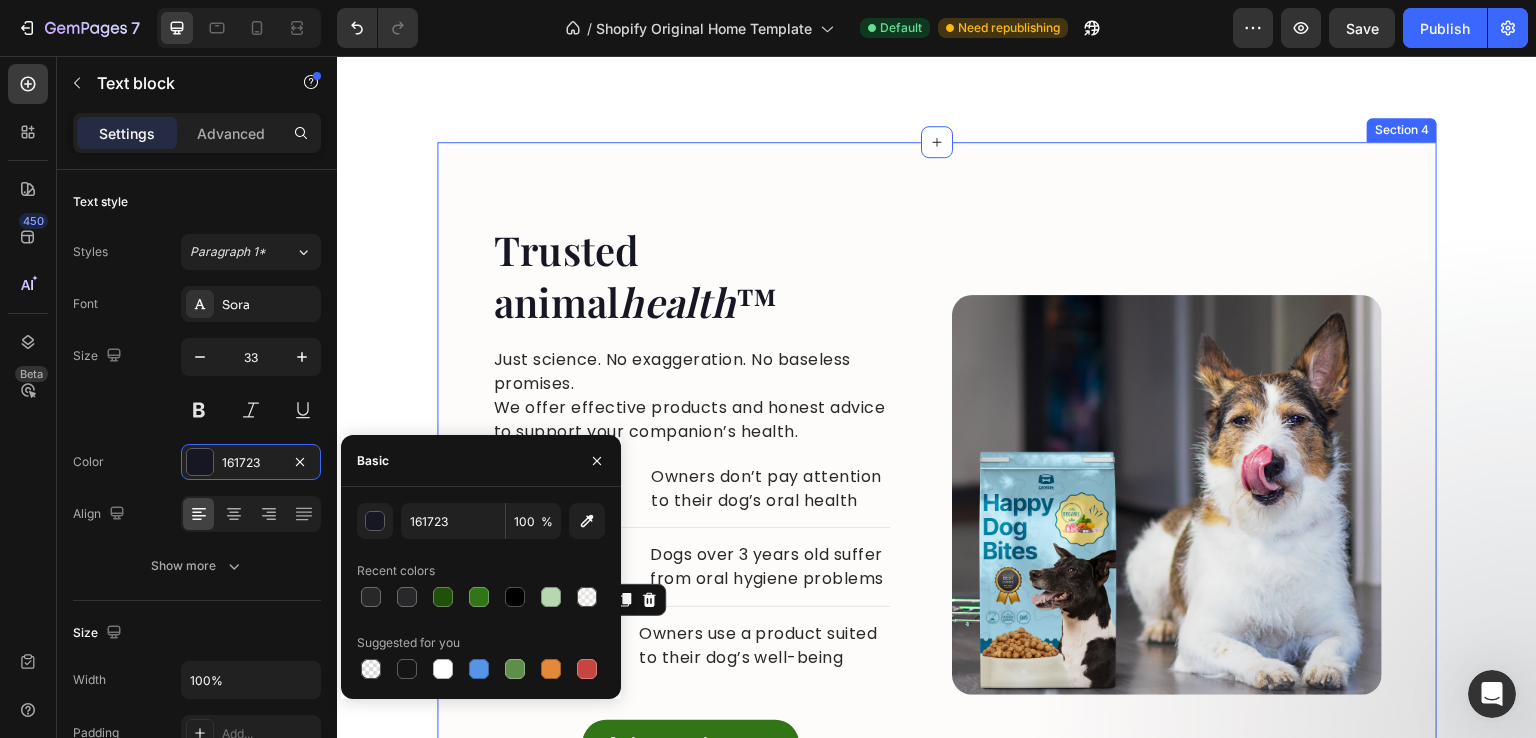 click on "Trusted animal  health ™ Heading Just science. No exaggeration. No baseless promises. We offer effective products and honest advice to support your companion’s health. Text block + 60% Text block Owners don’t pay attention to their dog’s oral health Text block Advanced list                Title Line + 80% Text block Dogs over 3 years old suffer from oral hygiene problems Text block Advanced list                Title Line - 10% Text block   0 Owners use a product suited to their dog’s well-being Text block Advanced list Agissez maintenant Button Row Image Image Row Section 4" at bounding box center [937, 495] 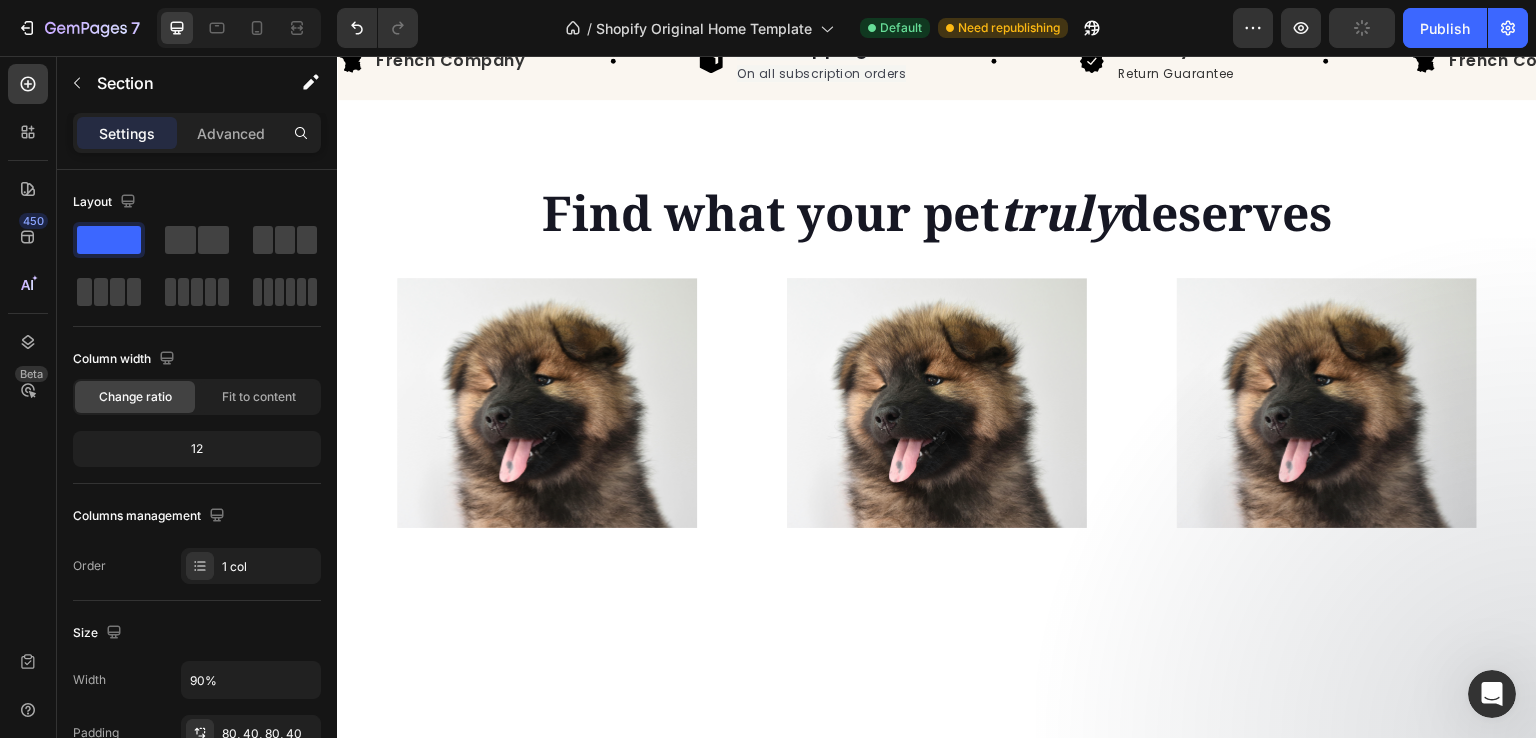 scroll, scrollTop: 0, scrollLeft: 0, axis: both 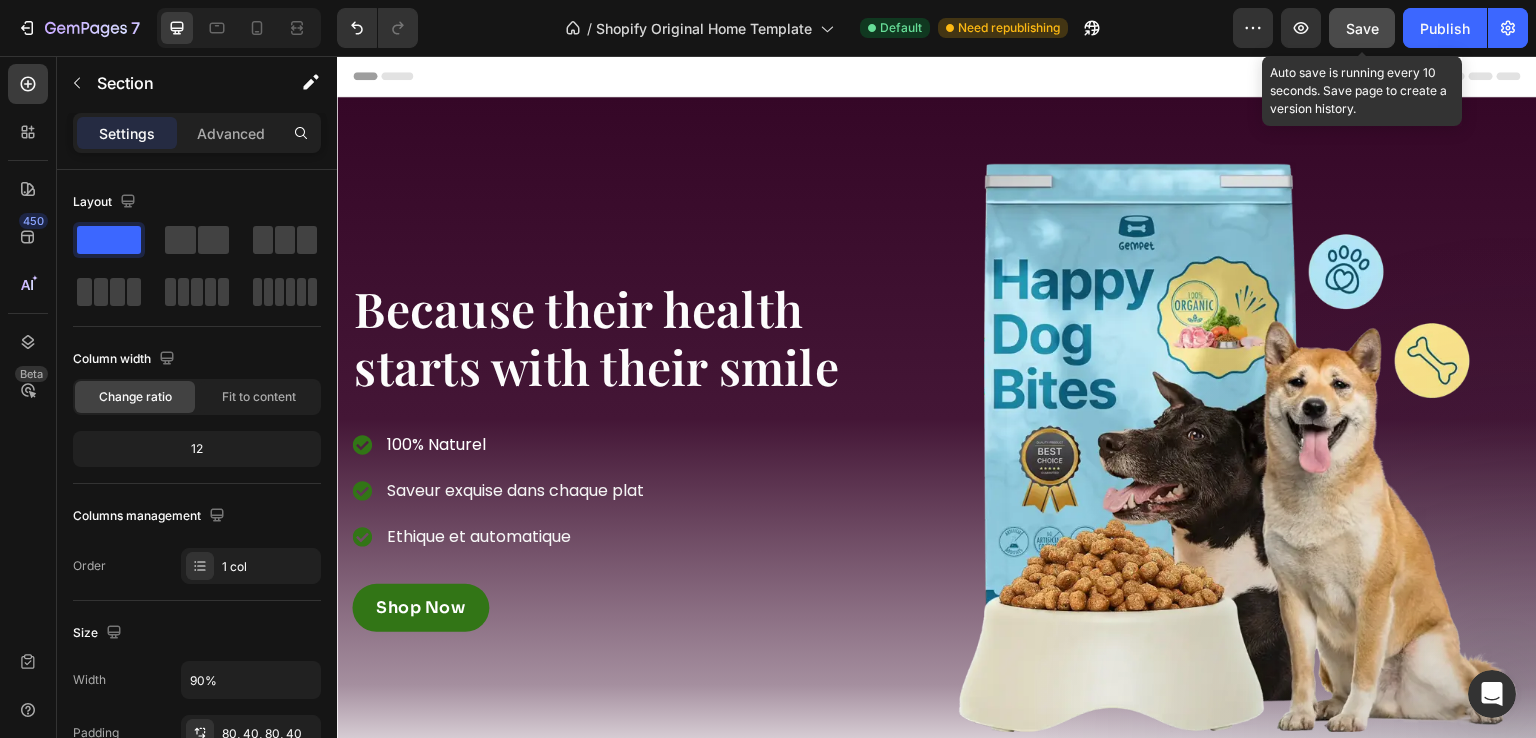 click on "Save" at bounding box center [1362, 28] 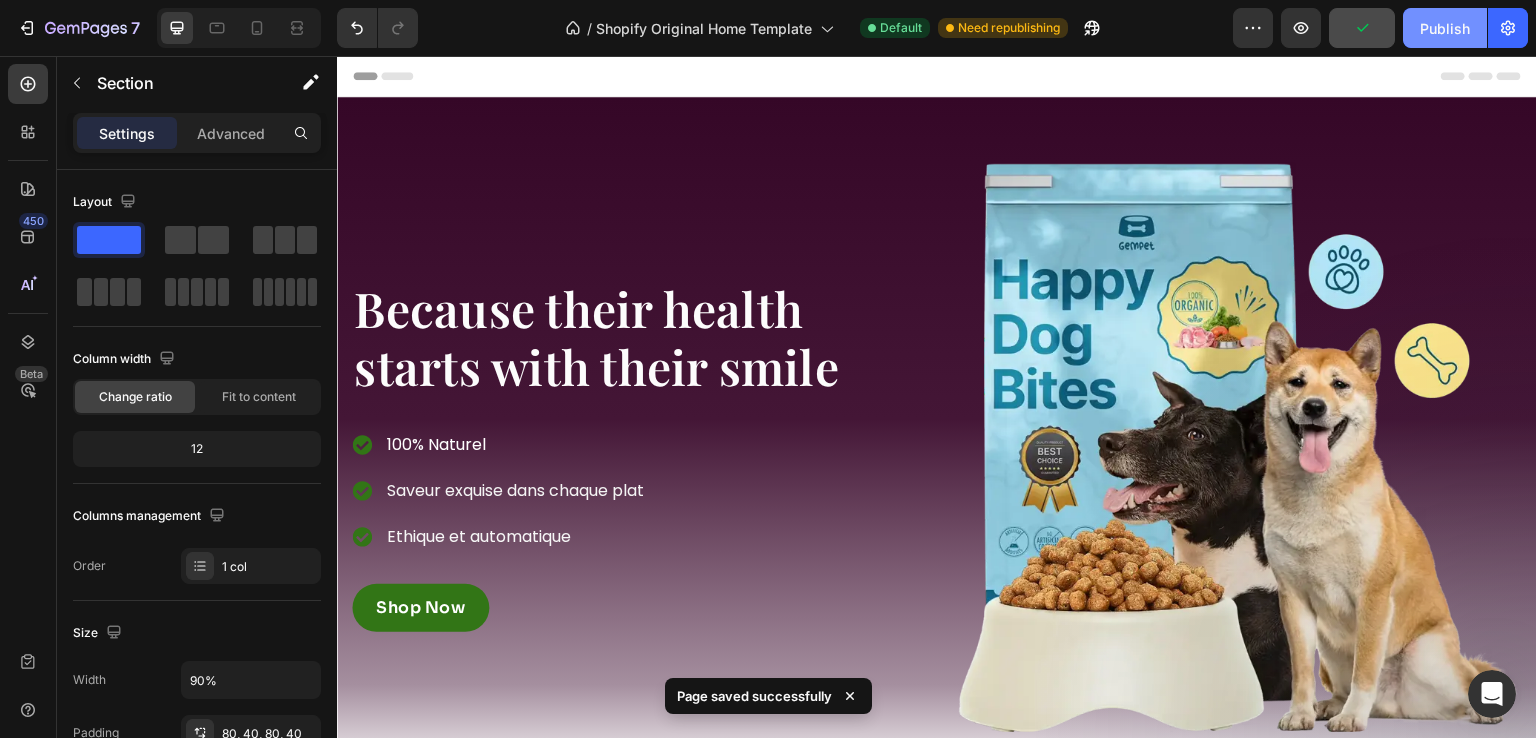 click on "Publish" at bounding box center [1445, 28] 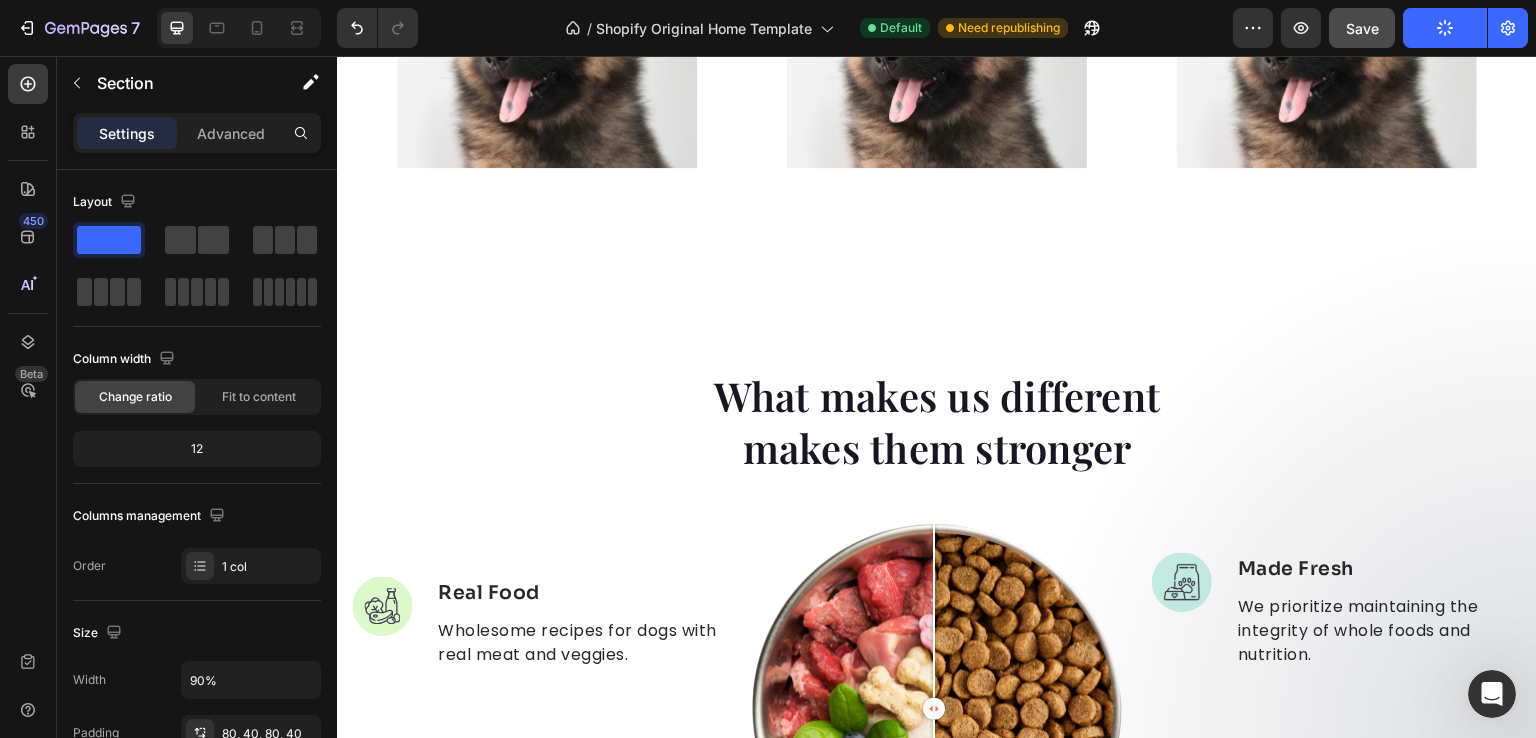 scroll, scrollTop: 879, scrollLeft: 0, axis: vertical 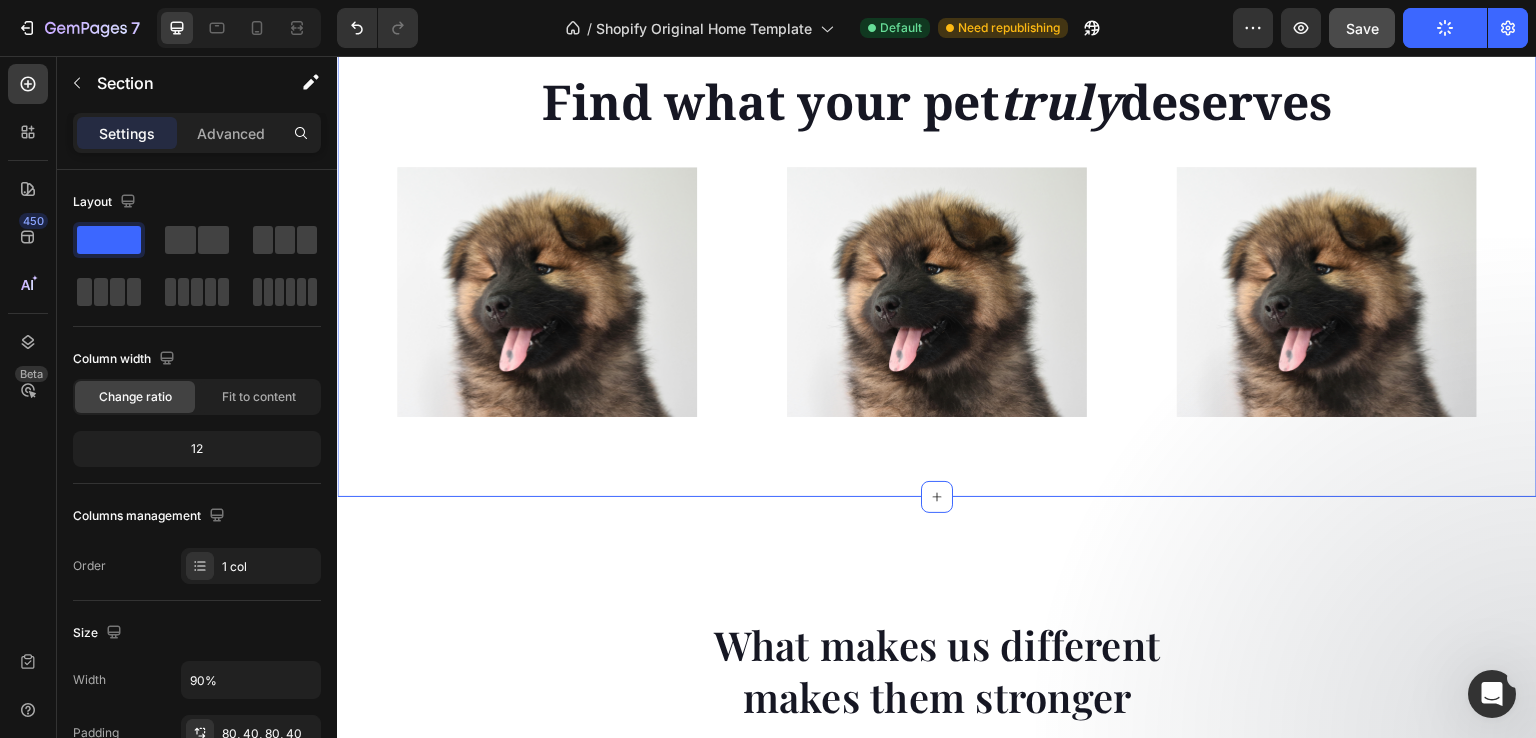 click on "Find what your pet  truly  deserves Heading Row
Shop now Button Row Hero Banner
Shop now Button Row Hero Banner
Shop now Button Row Hero Banner Row Section 2   You can create reusable sections Create Theme Section AI Content Write with GemAI What would you like to describe here? Tone and Voice Persuasive Product Show more Generate" at bounding box center (937, 243) 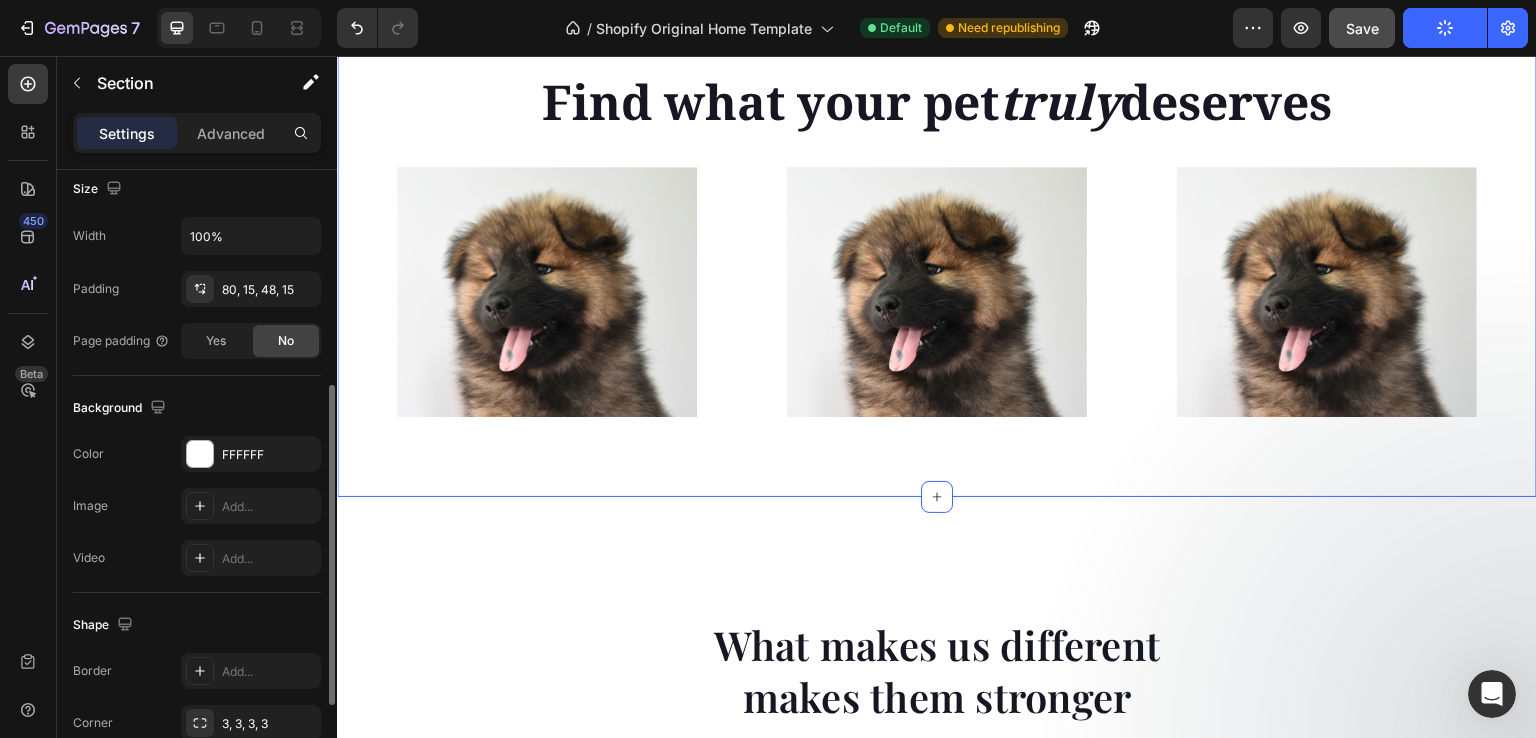 scroll, scrollTop: 452, scrollLeft: 0, axis: vertical 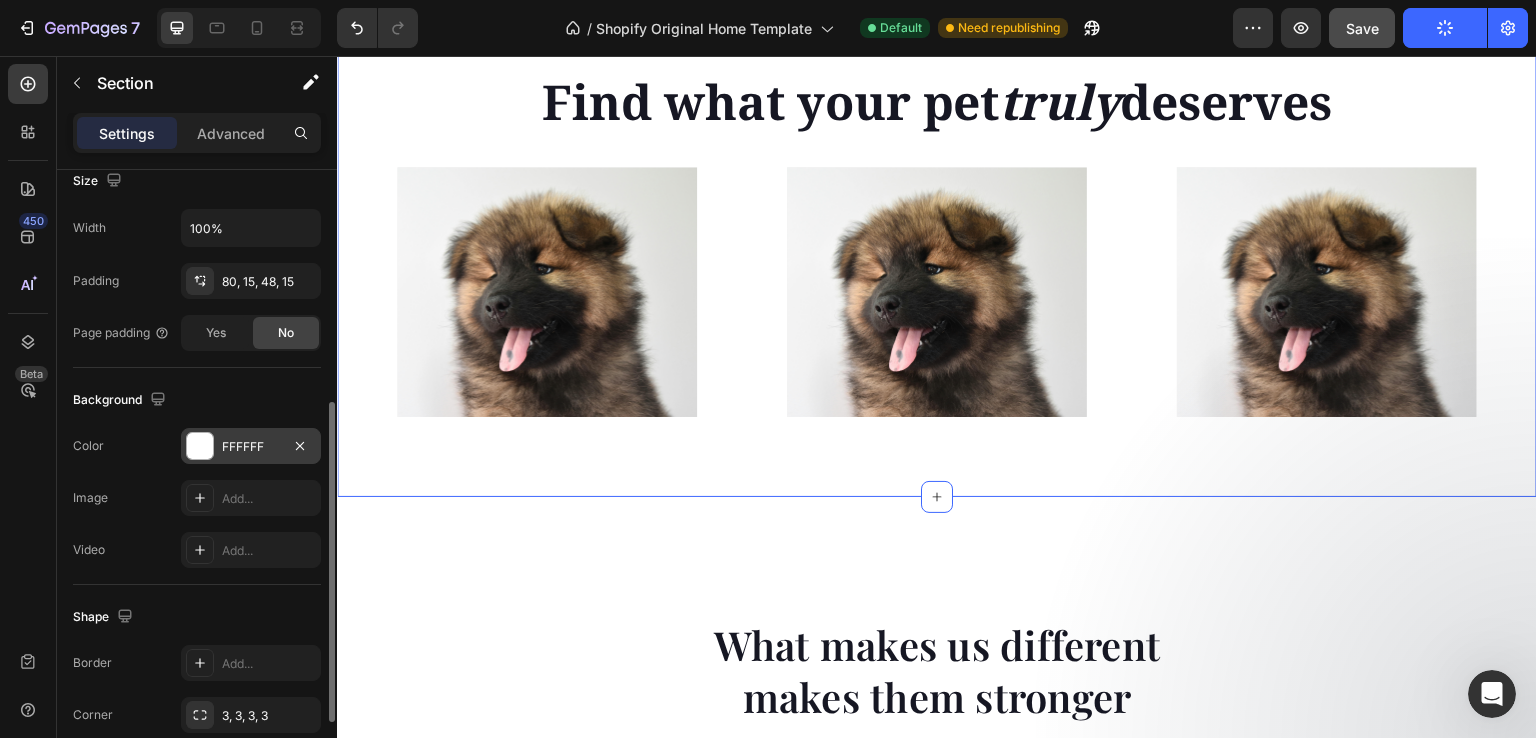 click on "FFFFFF" at bounding box center [251, 446] 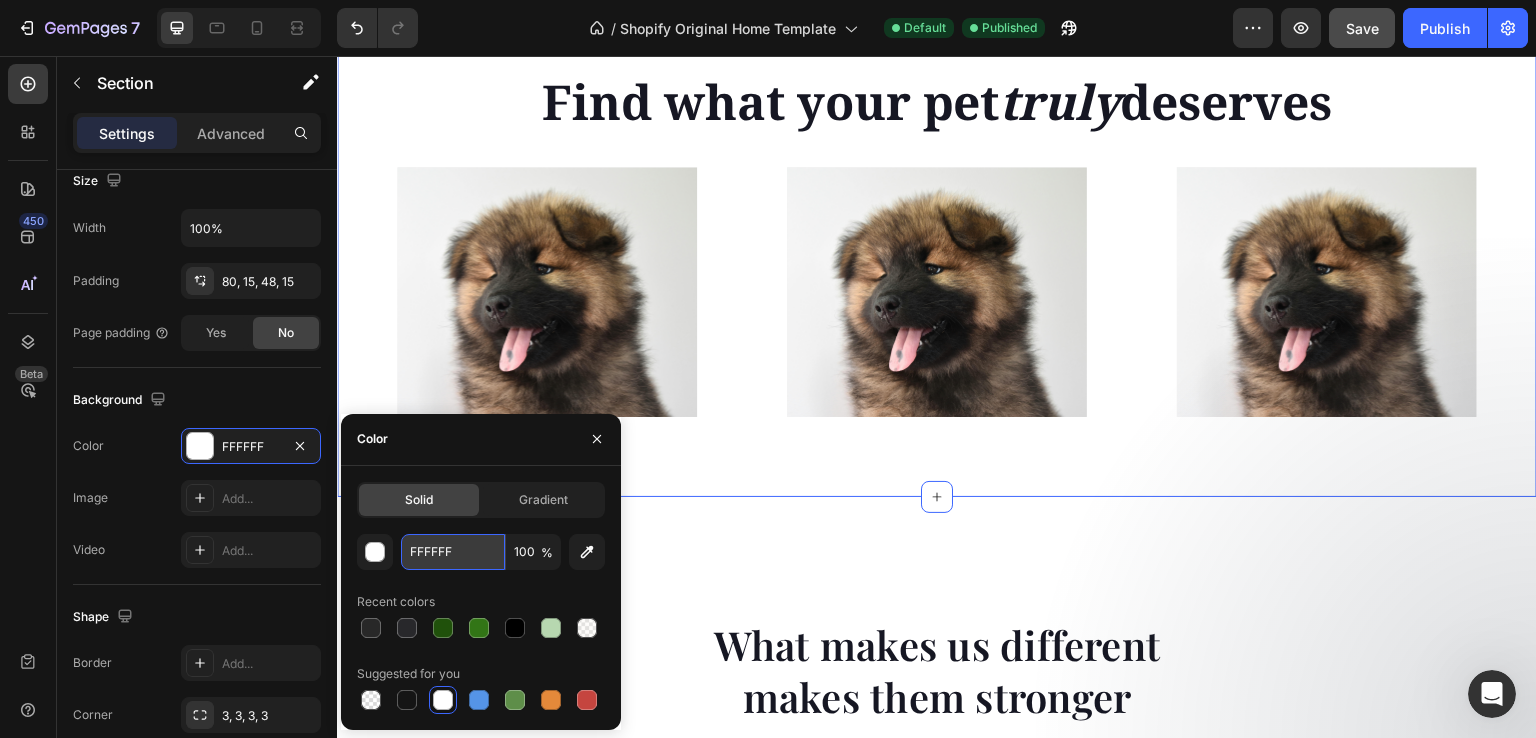 click on "FFFFFF" at bounding box center (453, 552) 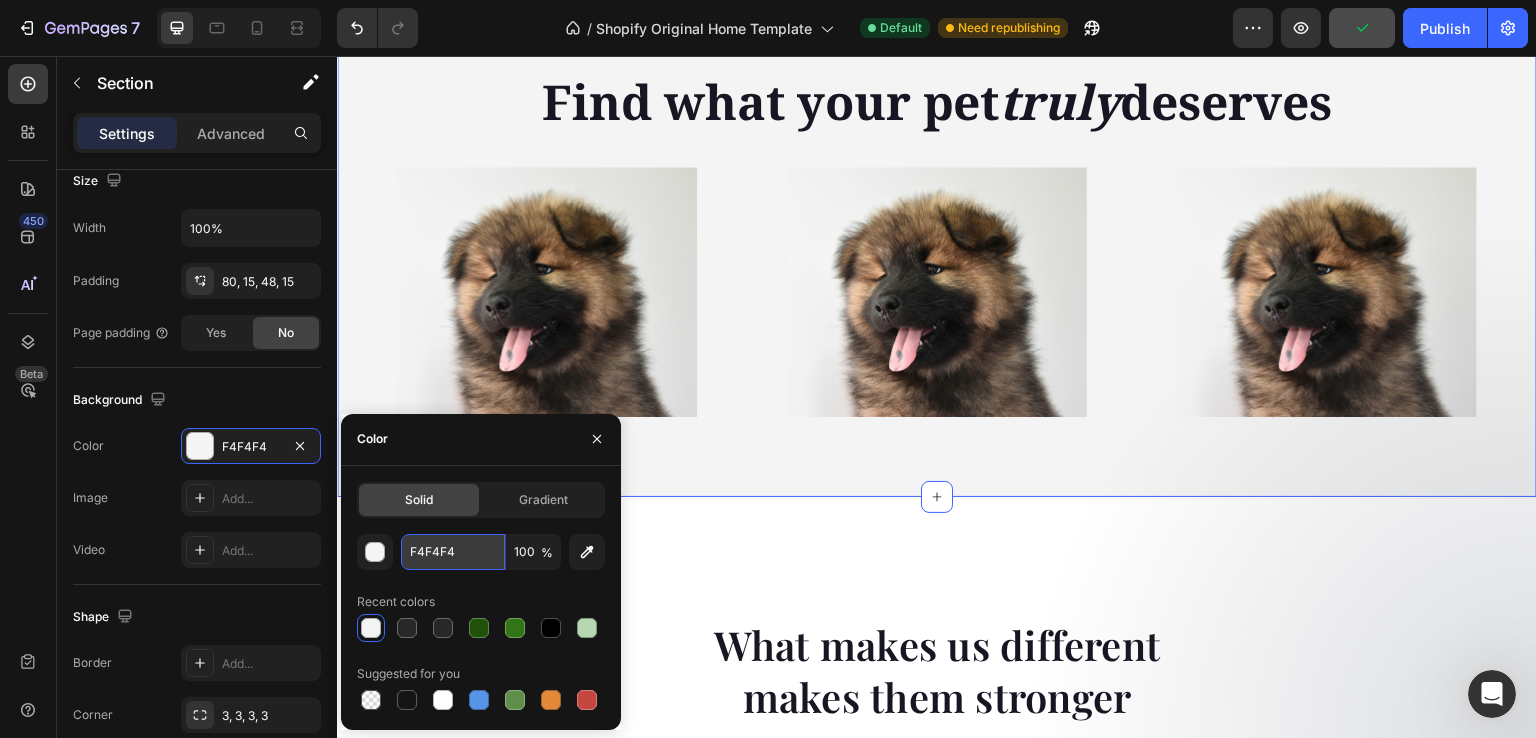 paste on "9F9F9" 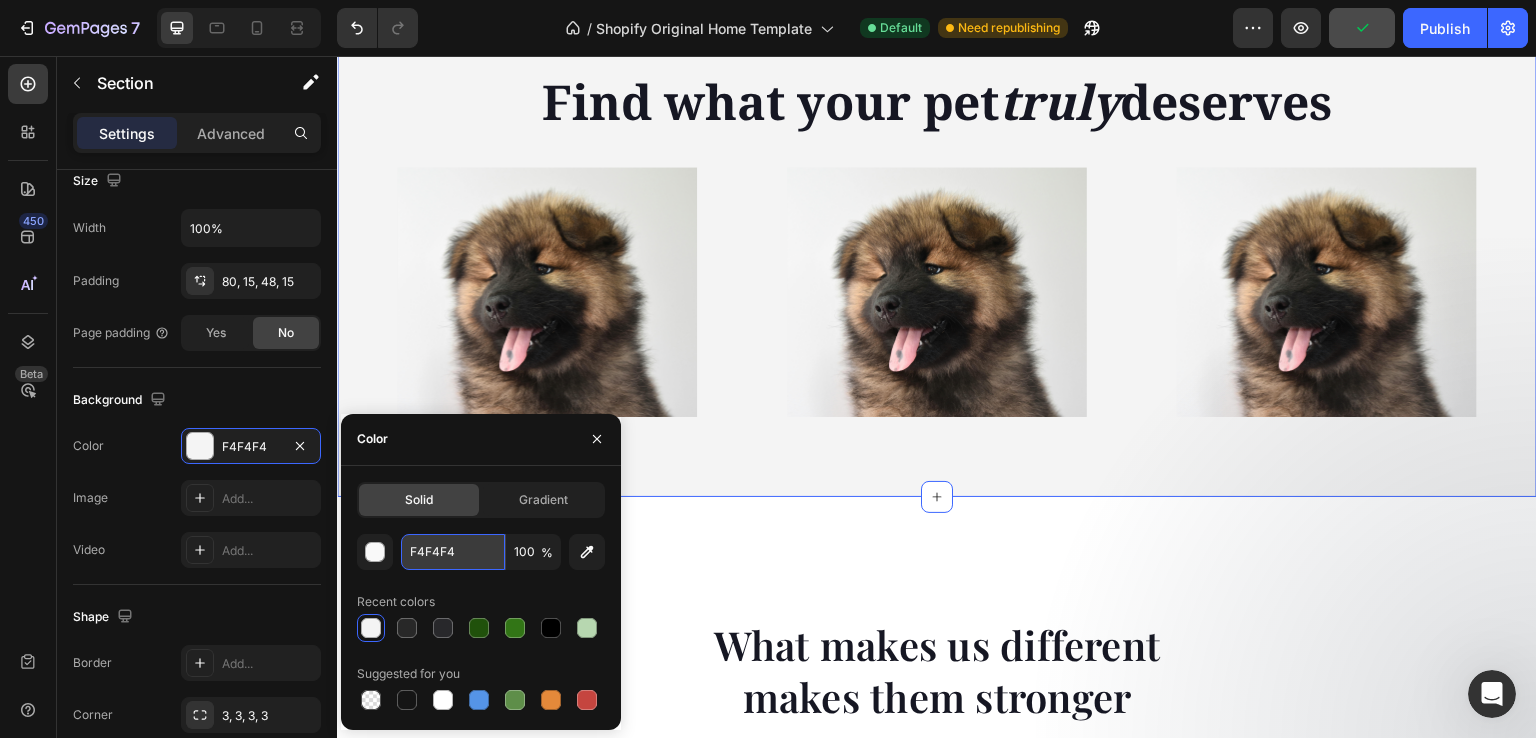 type on "F9F9F9" 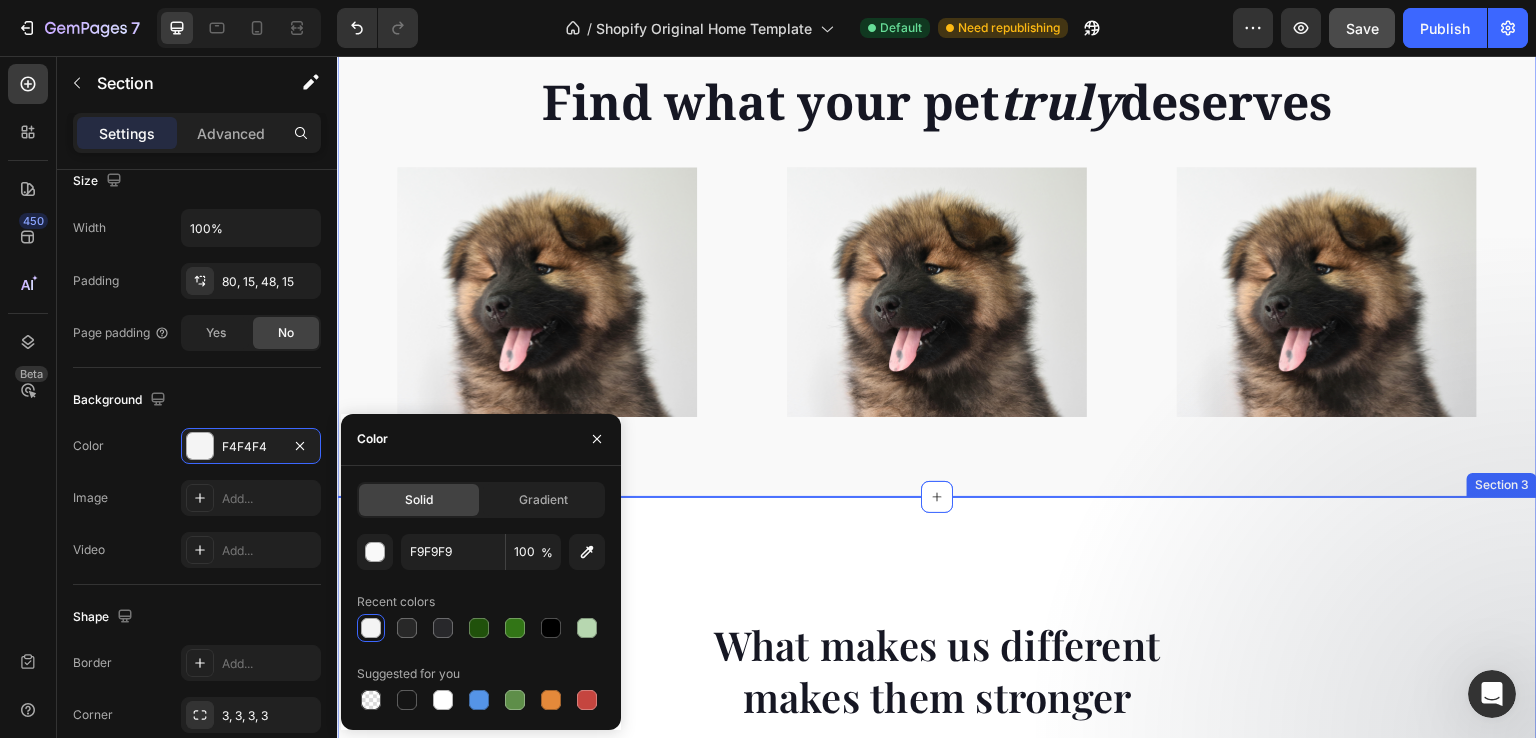 click on "What makes us different makes them stronger Heading Image Real Food Text block Wholesome recipes for dogs with real meat and veggies. Text block Image Premium Ingredient Text block Elevating pet care with unmatched safety and quality. Text block Advanced list Image Comparison Image Made Fresh Text block We prioritize maintaining the integrity of whole foods and nutrition. Text block Image Vet Developed Text block We raise the bar for dog nutrition, surpassing industry expectations. Text block Advanced list Row Row Image Real Food Text block Wholesome recipes for dogs with real meat and veggies. Text block Image Premium Ingredient Text block Elevating pet care with unmatched safety and quality. Text block Advanced list Image Made Fresh Text block We prioritize maintaining the integrity of whole foods and nutrition. Text block Image Vet Developed Text block We raise the bar for dog nutrition, surpassing industry expectations. Text block Advanced list Row
Drop element here Row" at bounding box center [937, 956] 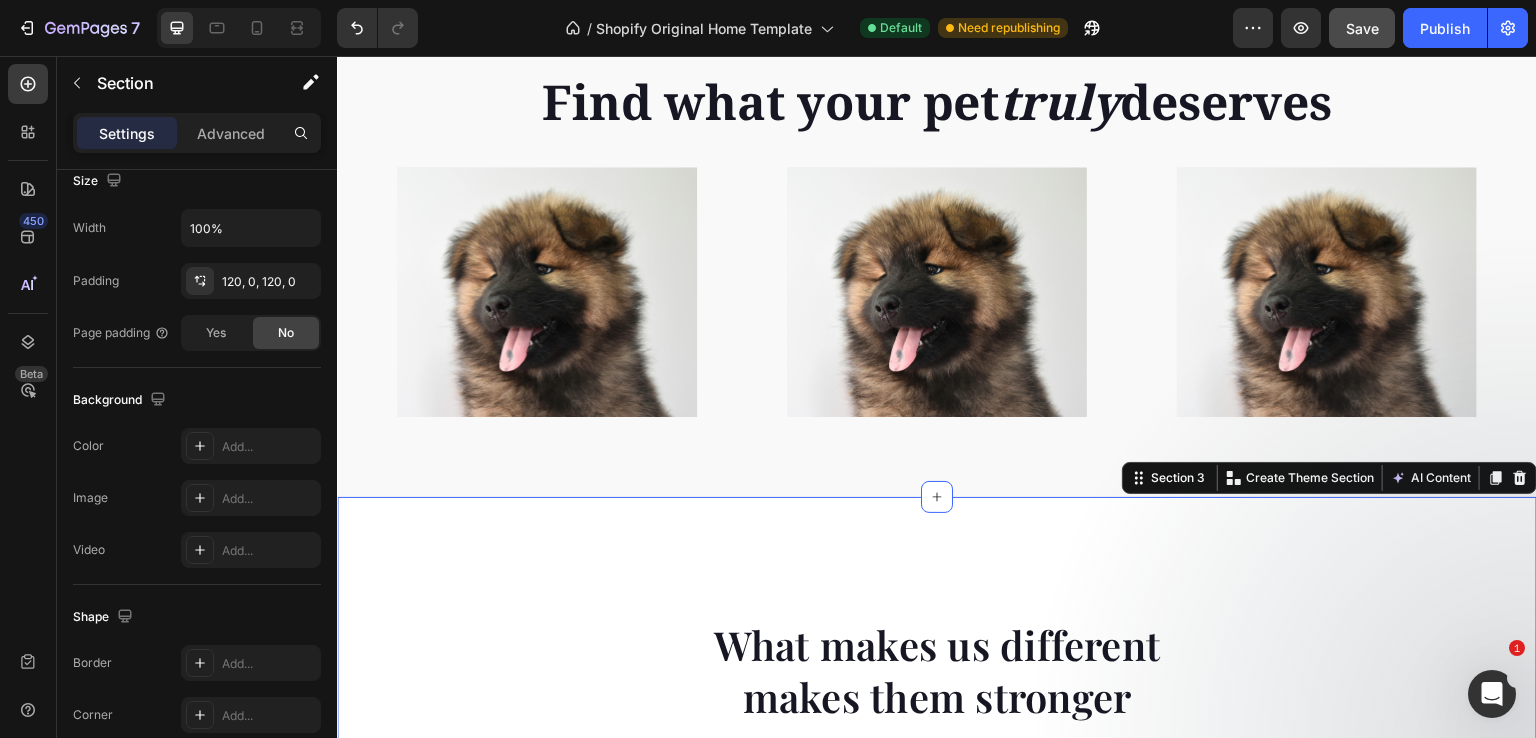 scroll, scrollTop: 452, scrollLeft: 0, axis: vertical 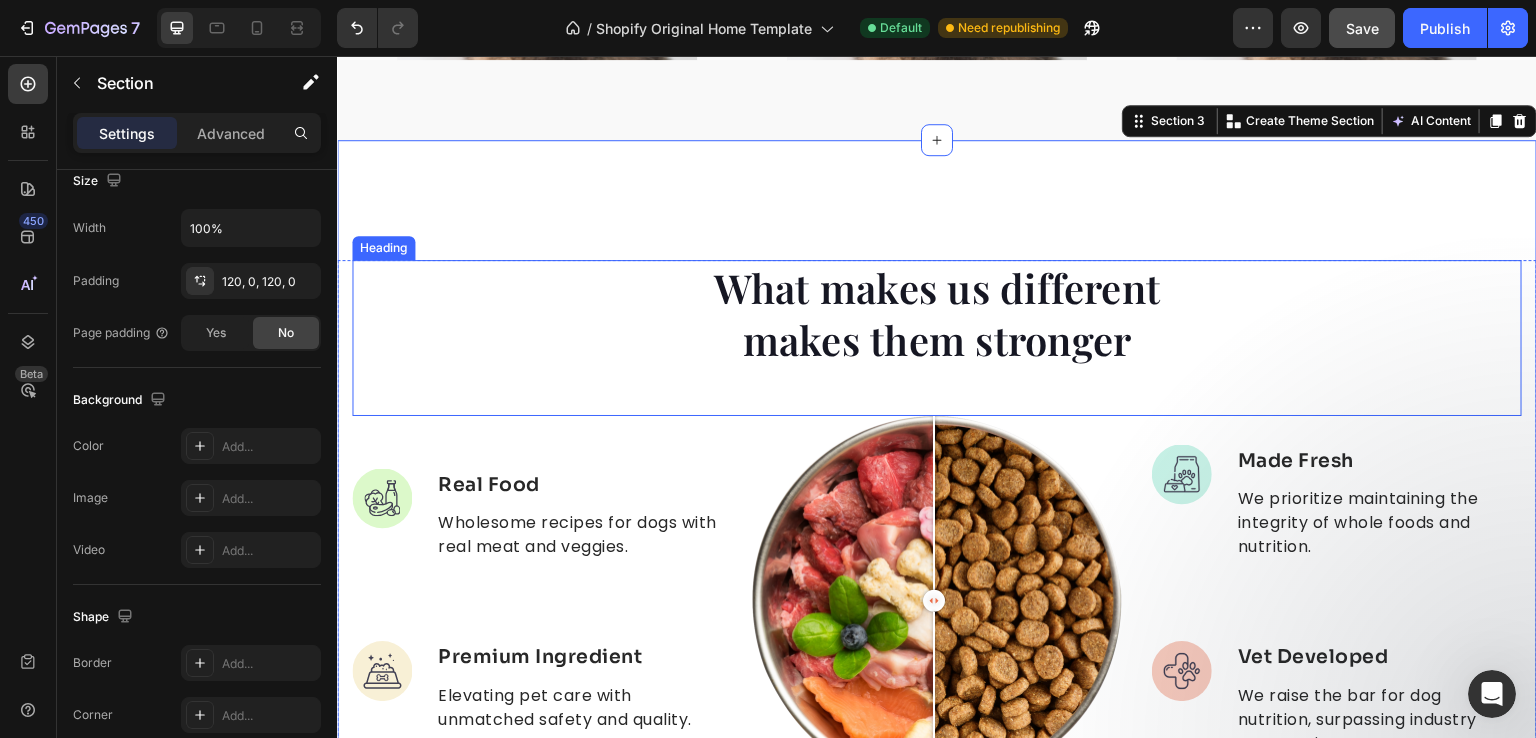click on "What makes us different makes them stronger" at bounding box center [937, 314] 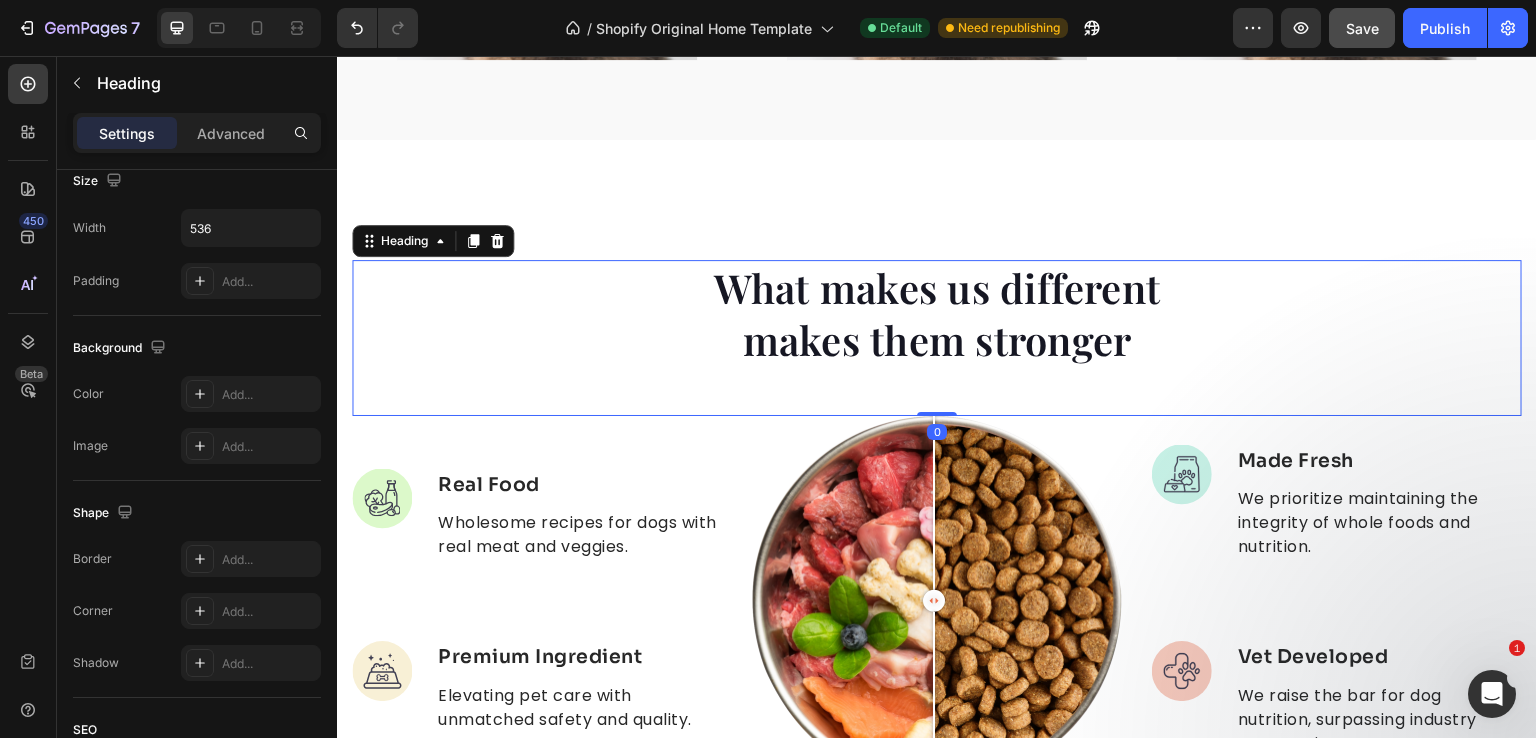 scroll, scrollTop: 0, scrollLeft: 0, axis: both 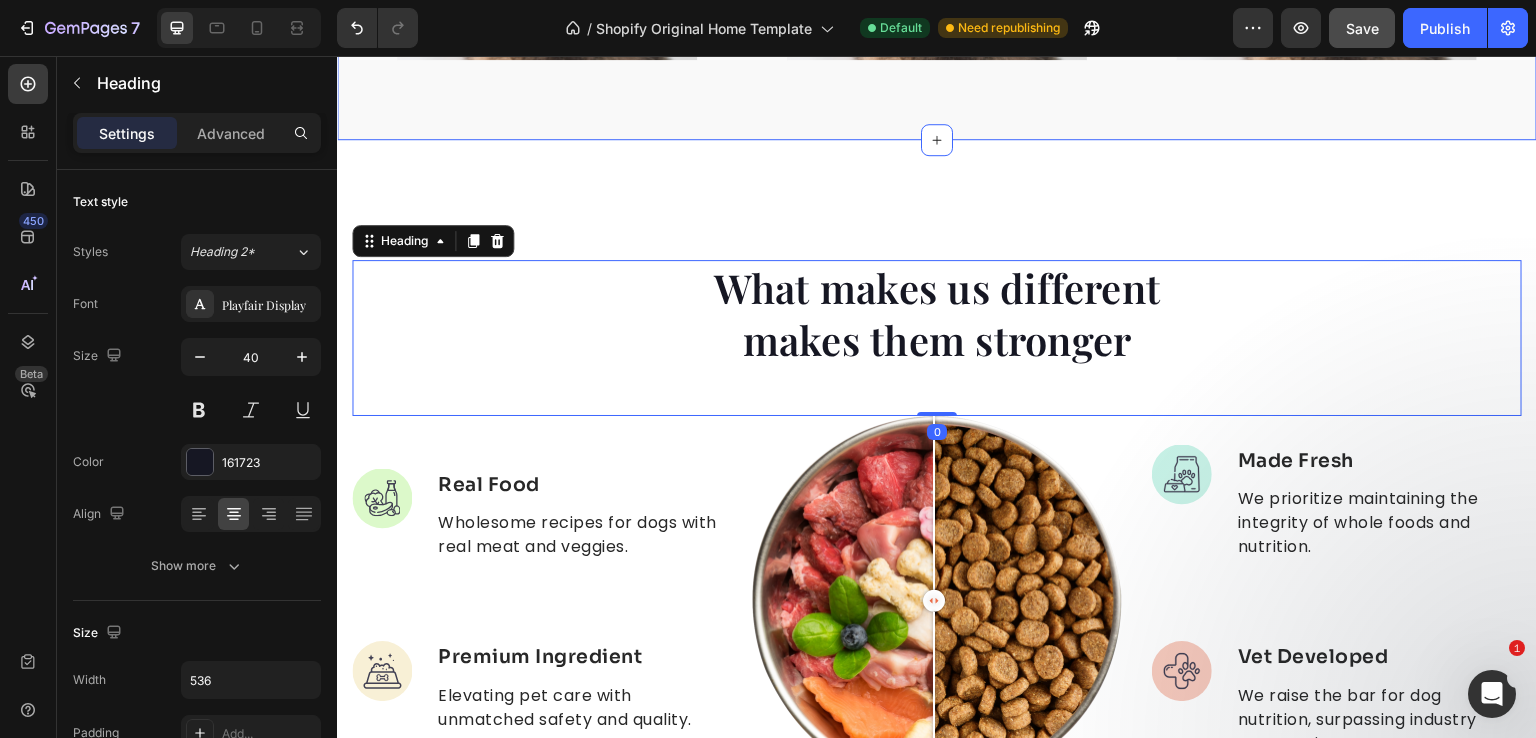 click on "Find what your pet  truly  deserves Heading Row
Shop now Button Row Hero Banner
Shop now Button Row Hero Banner
Shop now Button Row Hero Banner Row" at bounding box center (937, -98) 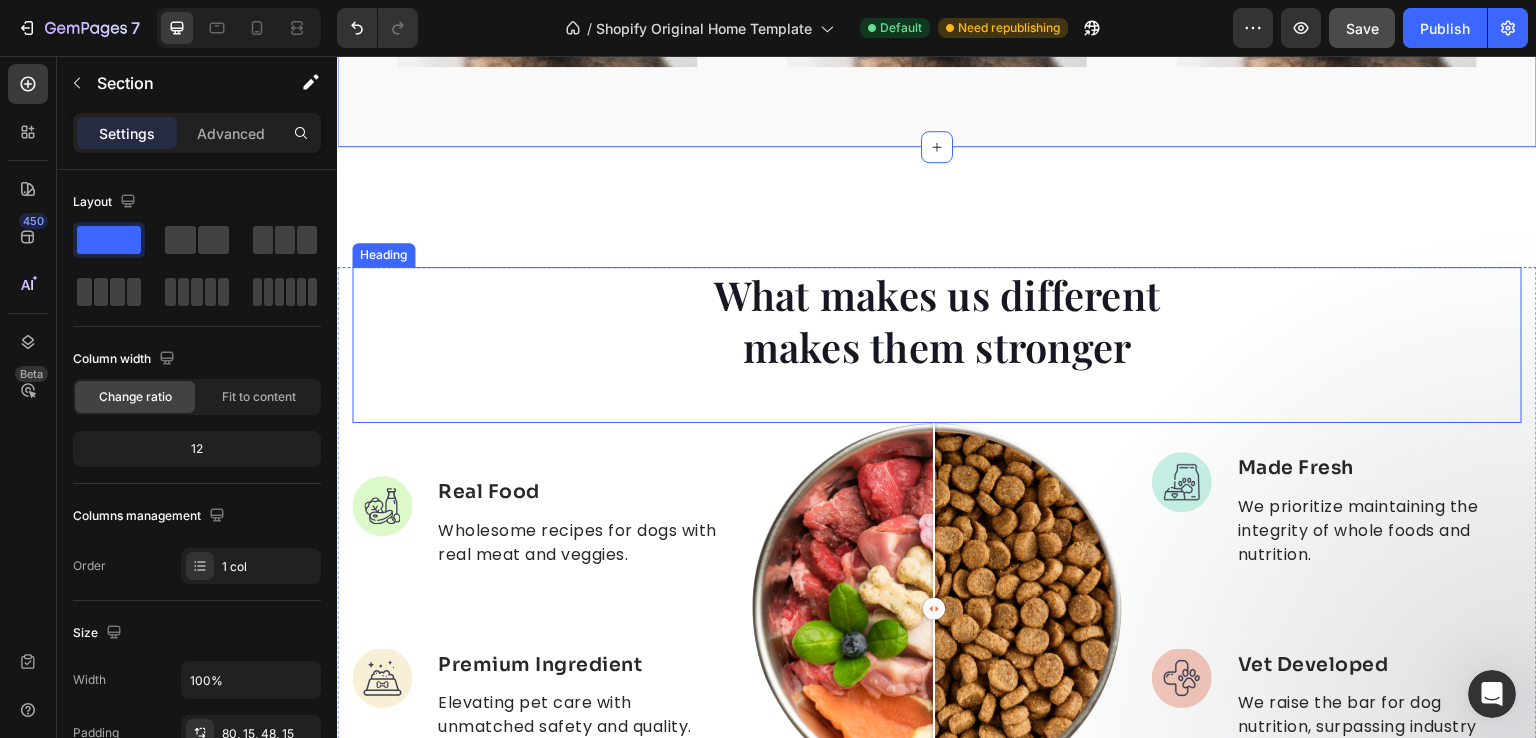 scroll, scrollTop: 725, scrollLeft: 0, axis: vertical 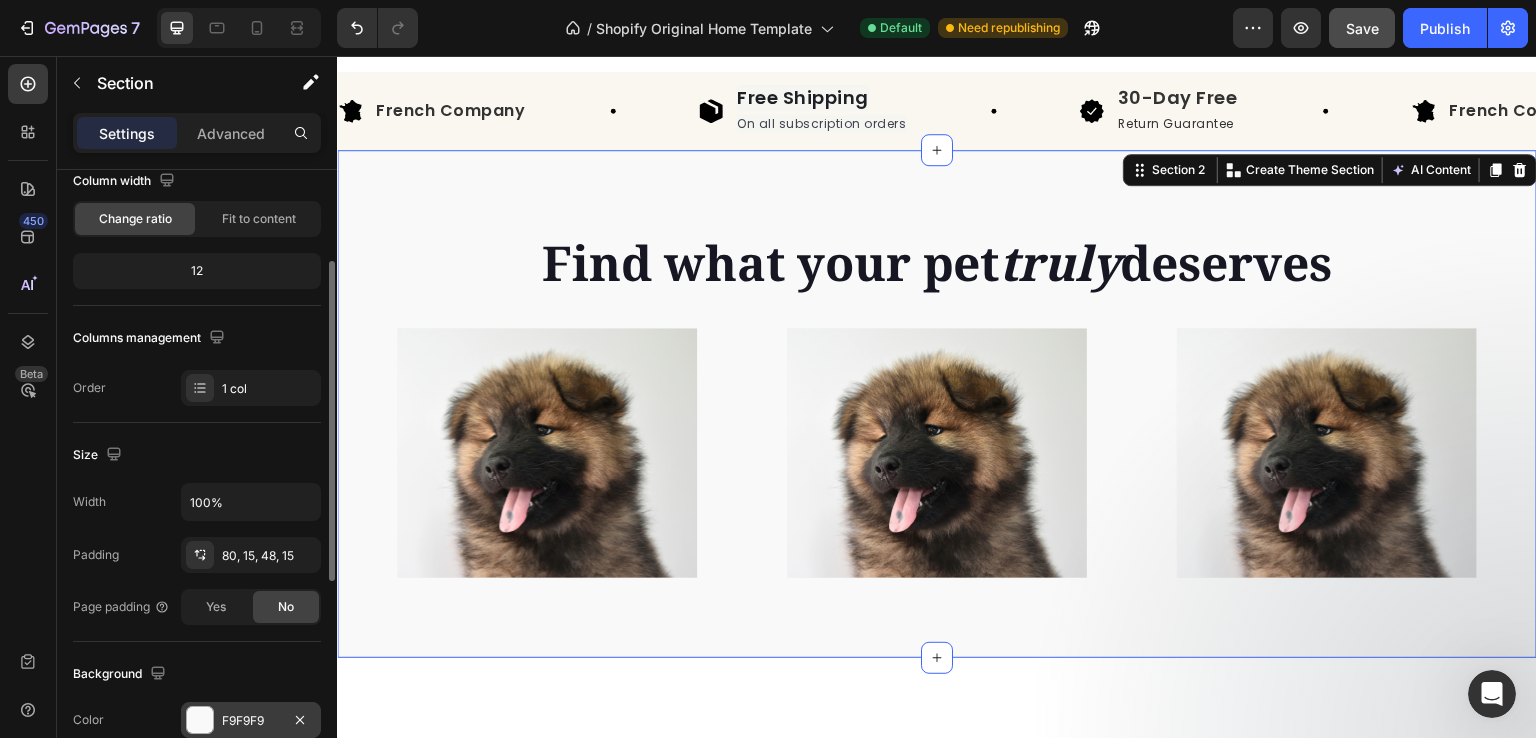 click on "F9F9F9" at bounding box center (251, 720) 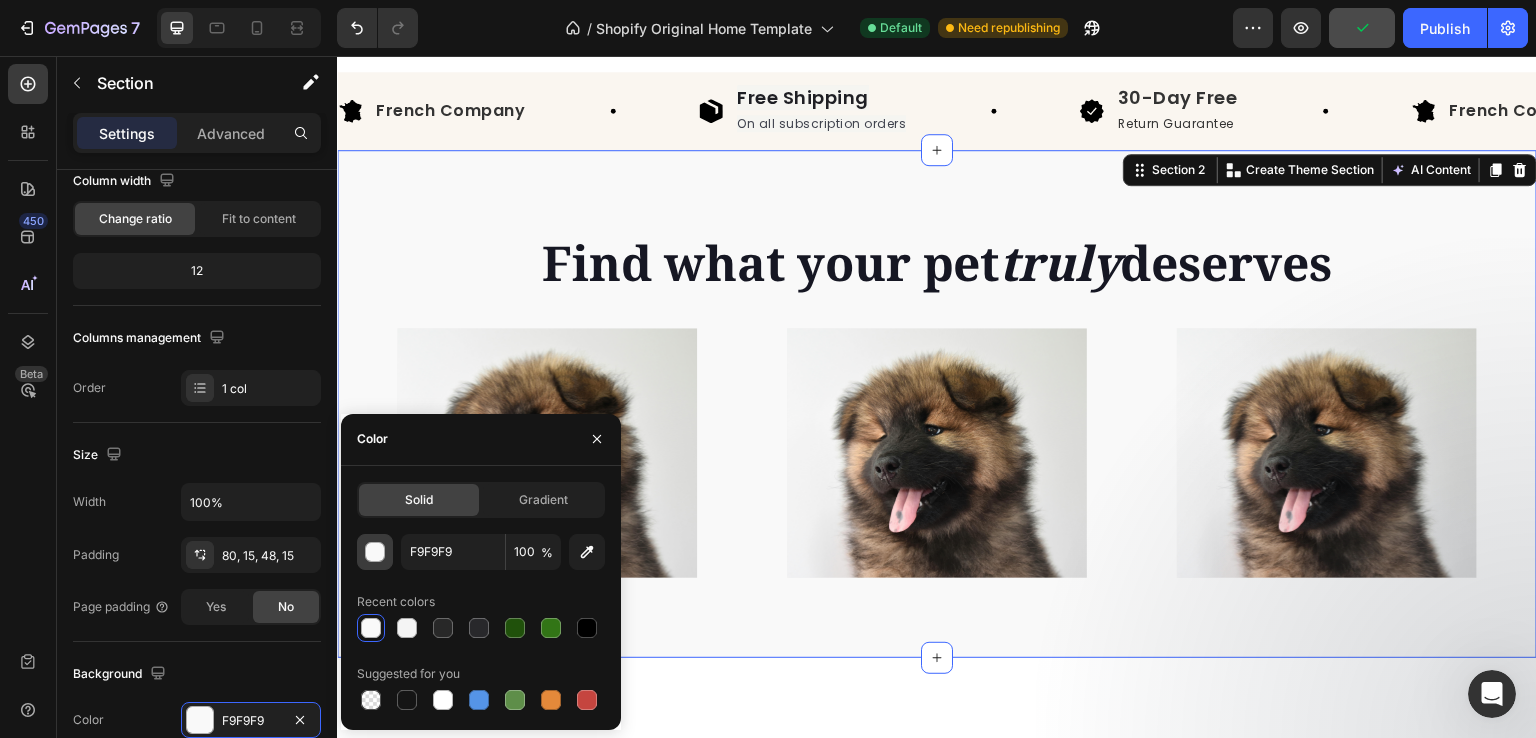 click at bounding box center [376, 553] 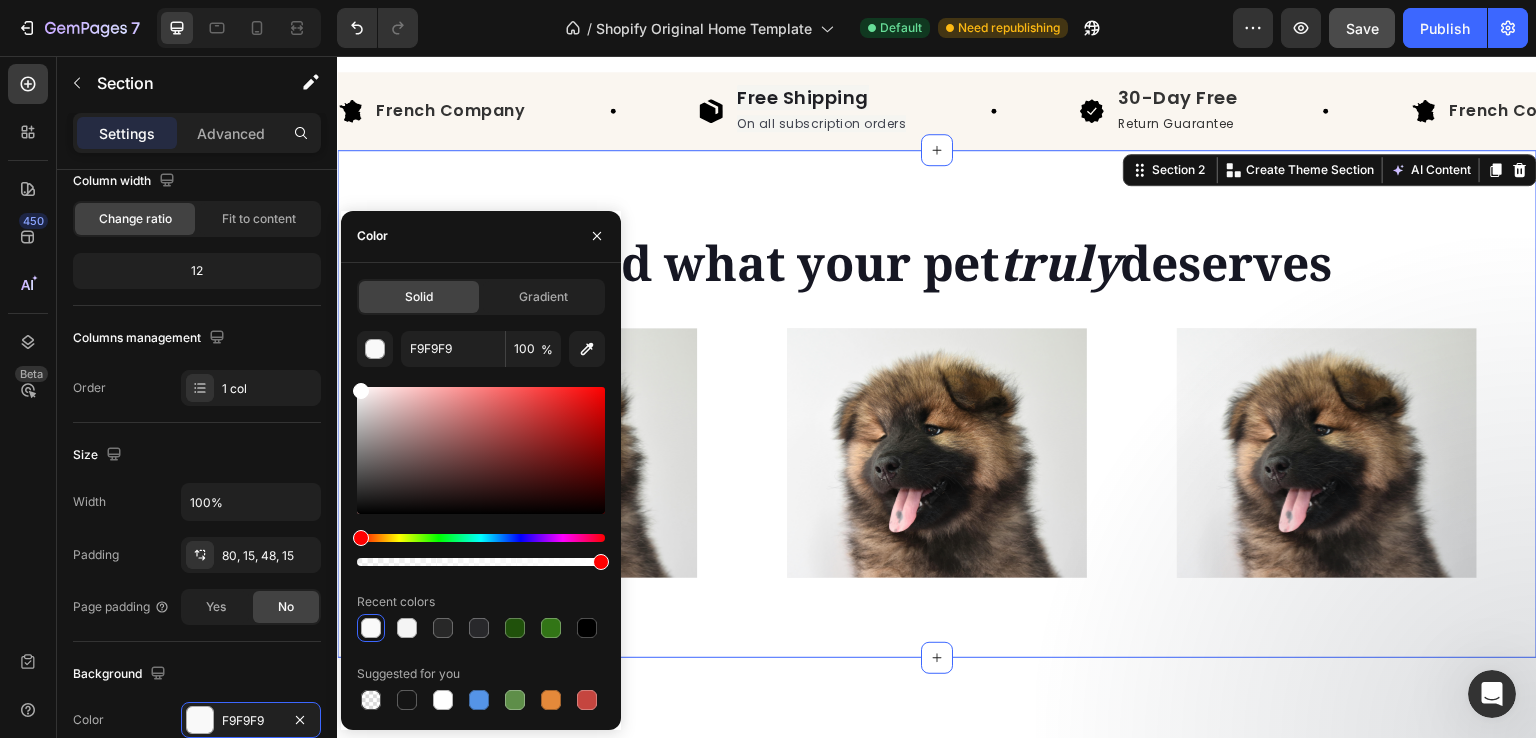 drag, startPoint x: 360, startPoint y: 397, endPoint x: 355, endPoint y: 382, distance: 15.811388 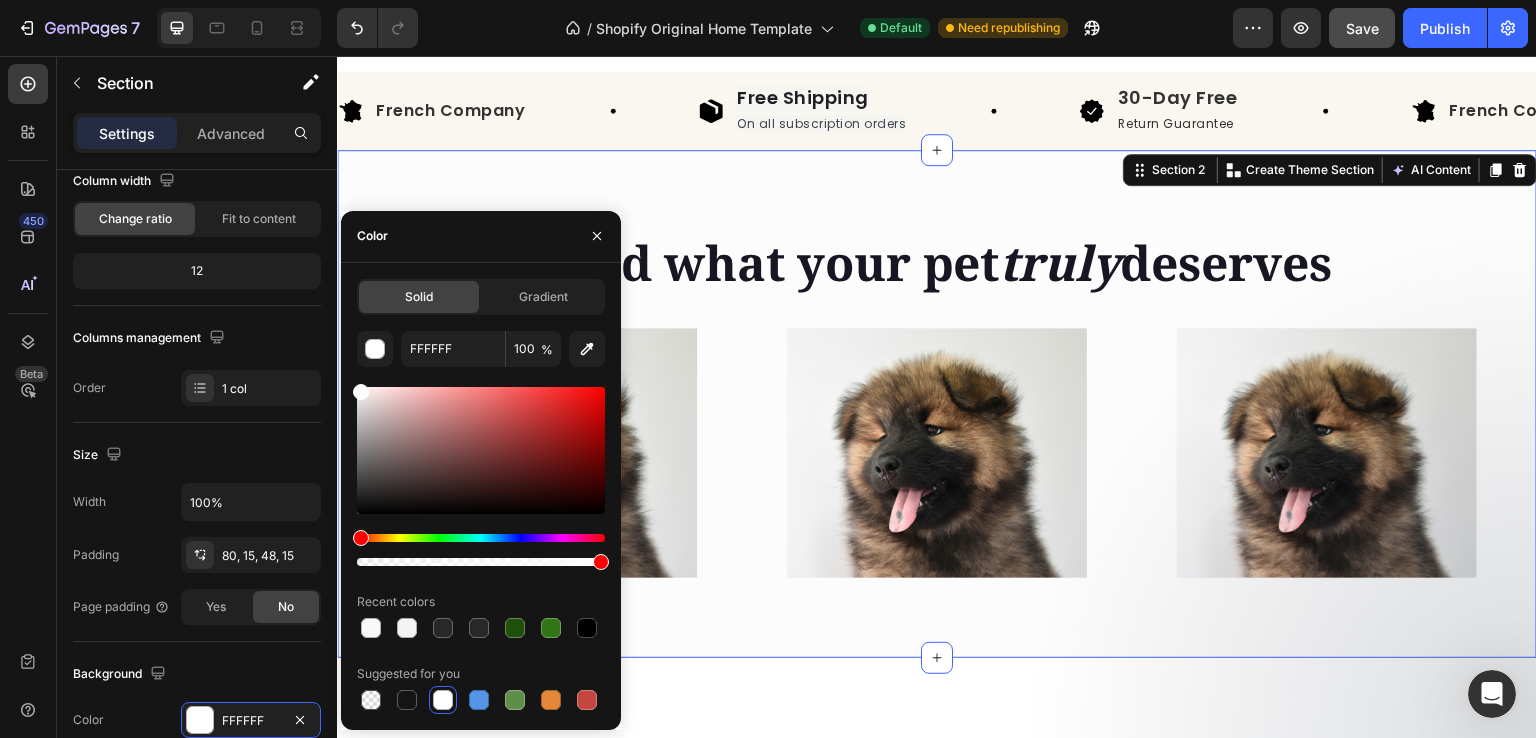 drag, startPoint x: 364, startPoint y: 394, endPoint x: 354, endPoint y: 387, distance: 12.206555 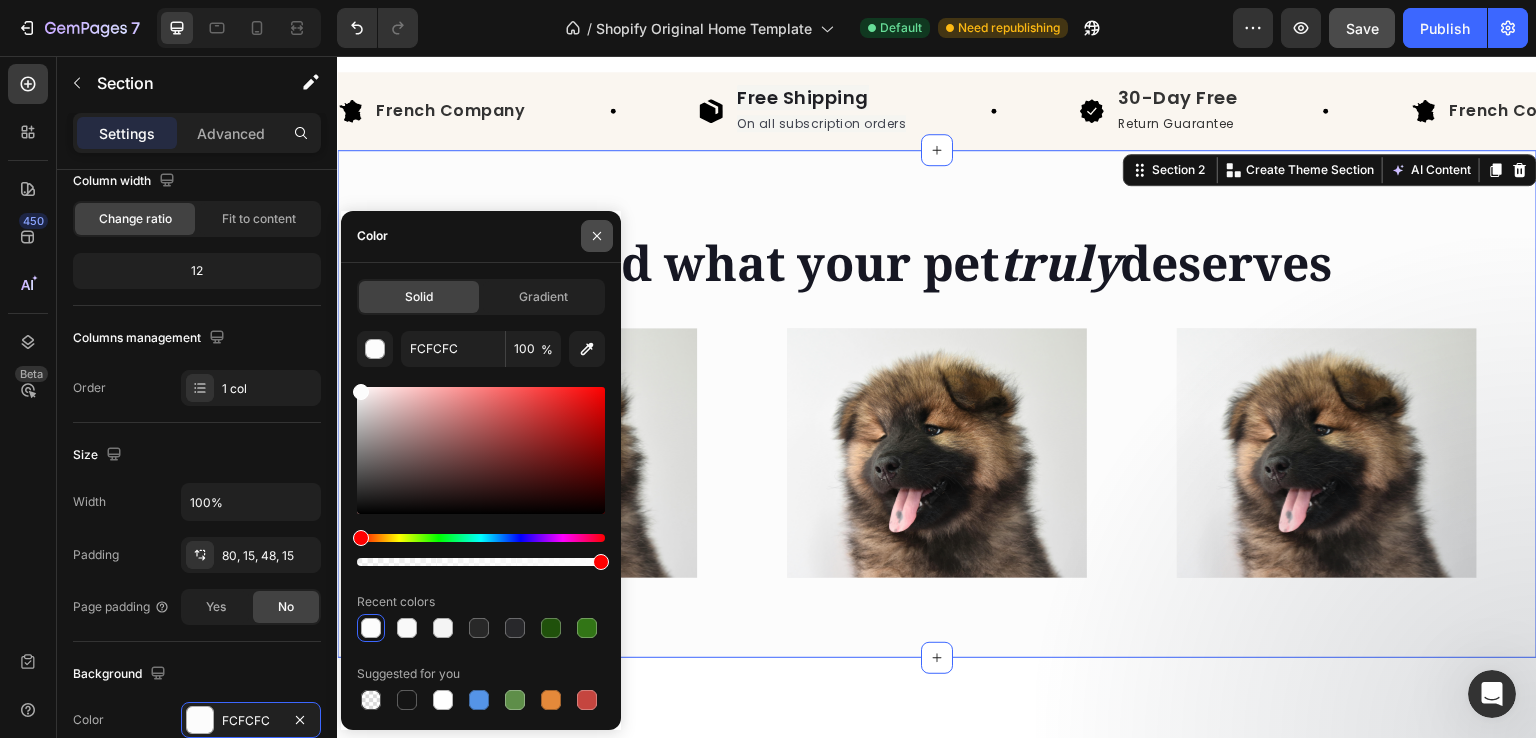 click 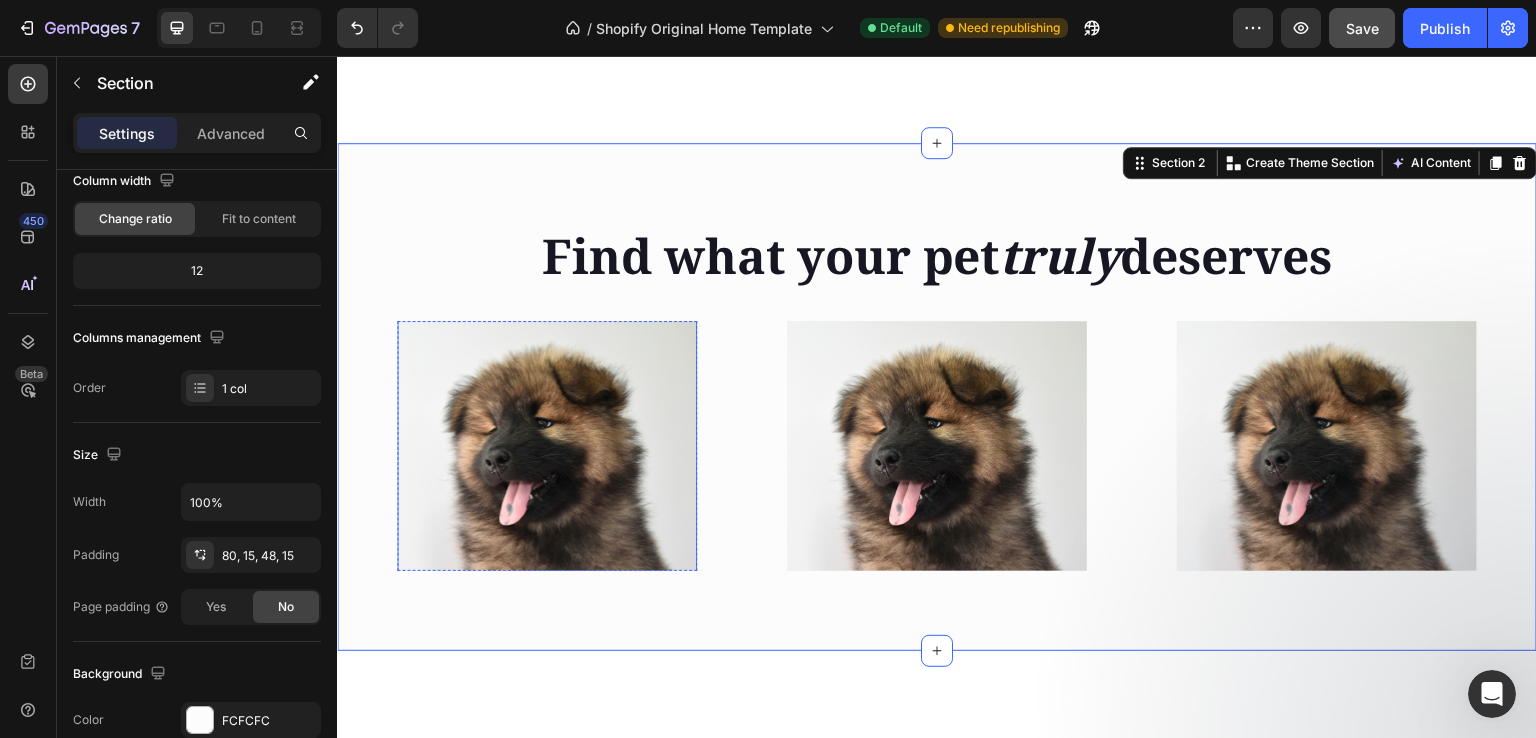 scroll, scrollTop: 834, scrollLeft: 0, axis: vertical 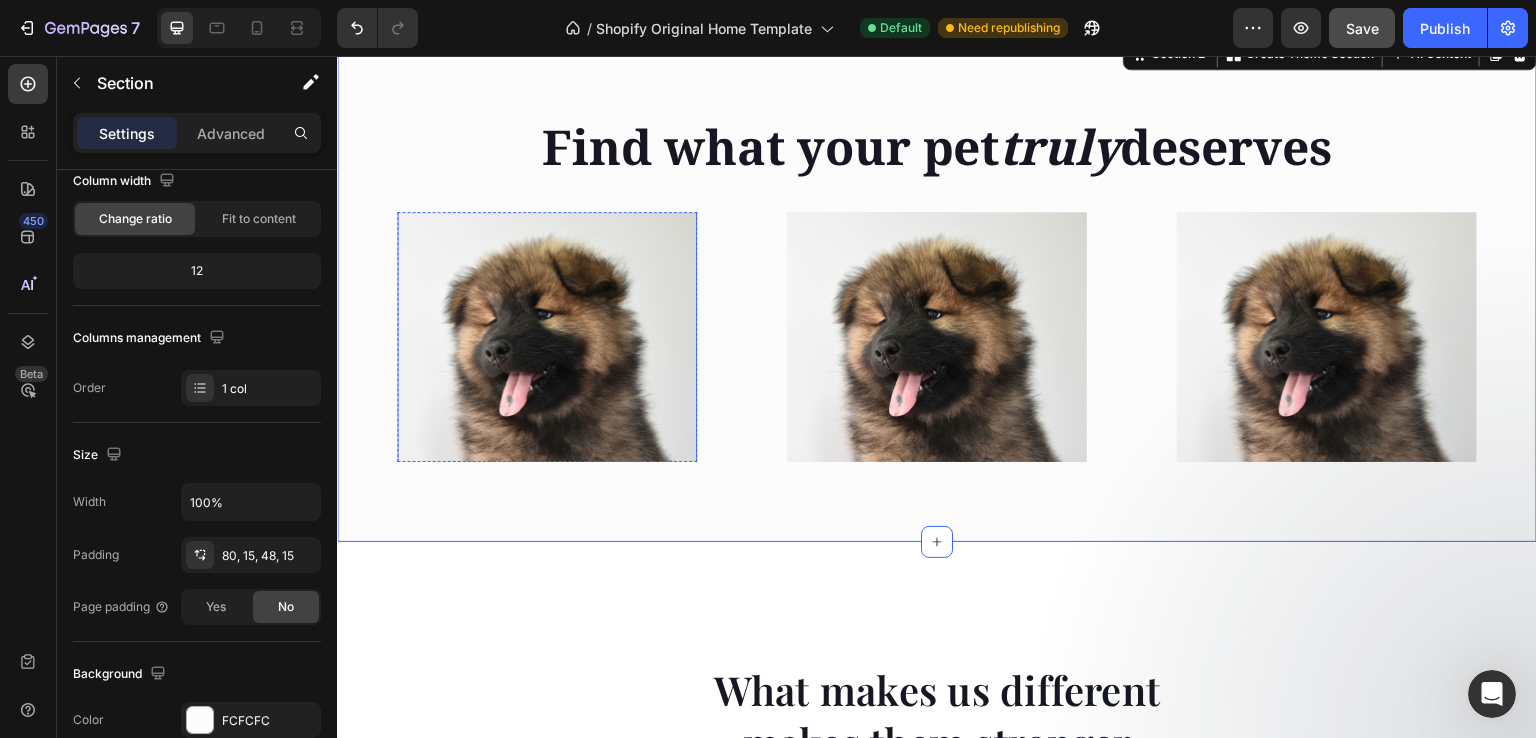 click on "What makes us different makes them stronger Heading Image Real Food Text block Wholesome recipes for dogs with real meat and veggies. Text block Image Premium Ingredient Text block Elevating pet care with unmatched safety and quality. Text block Advanced list Image Comparison Image Made Fresh Text block We prioritize maintaining the integrity of whole foods and nutrition. Text block Image Vet Developed Text block We raise the bar for dog nutrition, surpassing industry expectations. Text block Advanced list Row Row Image Real Food Text block Wholesome recipes for dogs with real meat and veggies. Text block Image Premium Ingredient Text block Elevating pet care with unmatched safety and quality. Text block Advanced list Image Made Fresh Text block We prioritize maintaining the integrity of whole foods and nutrition. Text block Image Vet Developed Text block We raise the bar for dog nutrition, surpassing industry expectations. Text block Advanced list Row
Drop element here Row" at bounding box center (937, 1001) 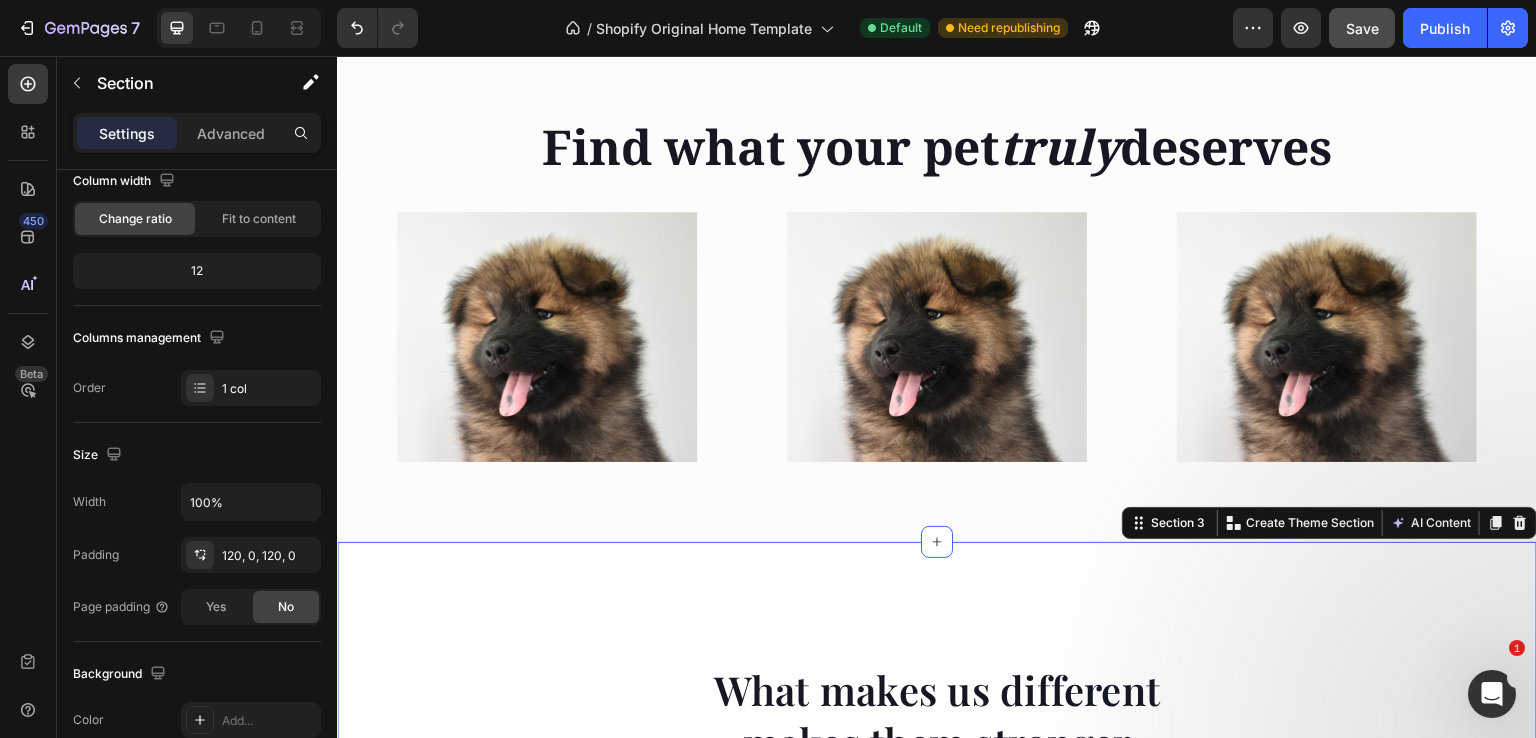 click on "What makes us different makes them stronger Heading Image Real Food Text block Wholesome recipes for dogs with real meat and veggies. Text block Image Premium Ingredient Text block Elevating pet care with unmatched safety and quality. Text block Advanced list Image Comparison Image Made Fresh Text block We prioritize maintaining the integrity of whole foods and nutrition. Text block Image Vet Developed Text block We raise the bar for dog nutrition, surpassing industry expectations. Text block Advanced list Row Row Image Real Food Text block Wholesome recipes for dogs with real meat and veggies. Text block Image Premium Ingredient Text block Elevating pet care with unmatched safety and quality. Text block Advanced list Image Made Fresh Text block We prioritize maintaining the integrity of whole foods and nutrition. Text block Image Vet Developed Text block We raise the bar for dog nutrition, surpassing industry expectations. Text block Advanced list Row
Drop element here Row" at bounding box center [937, 1001] 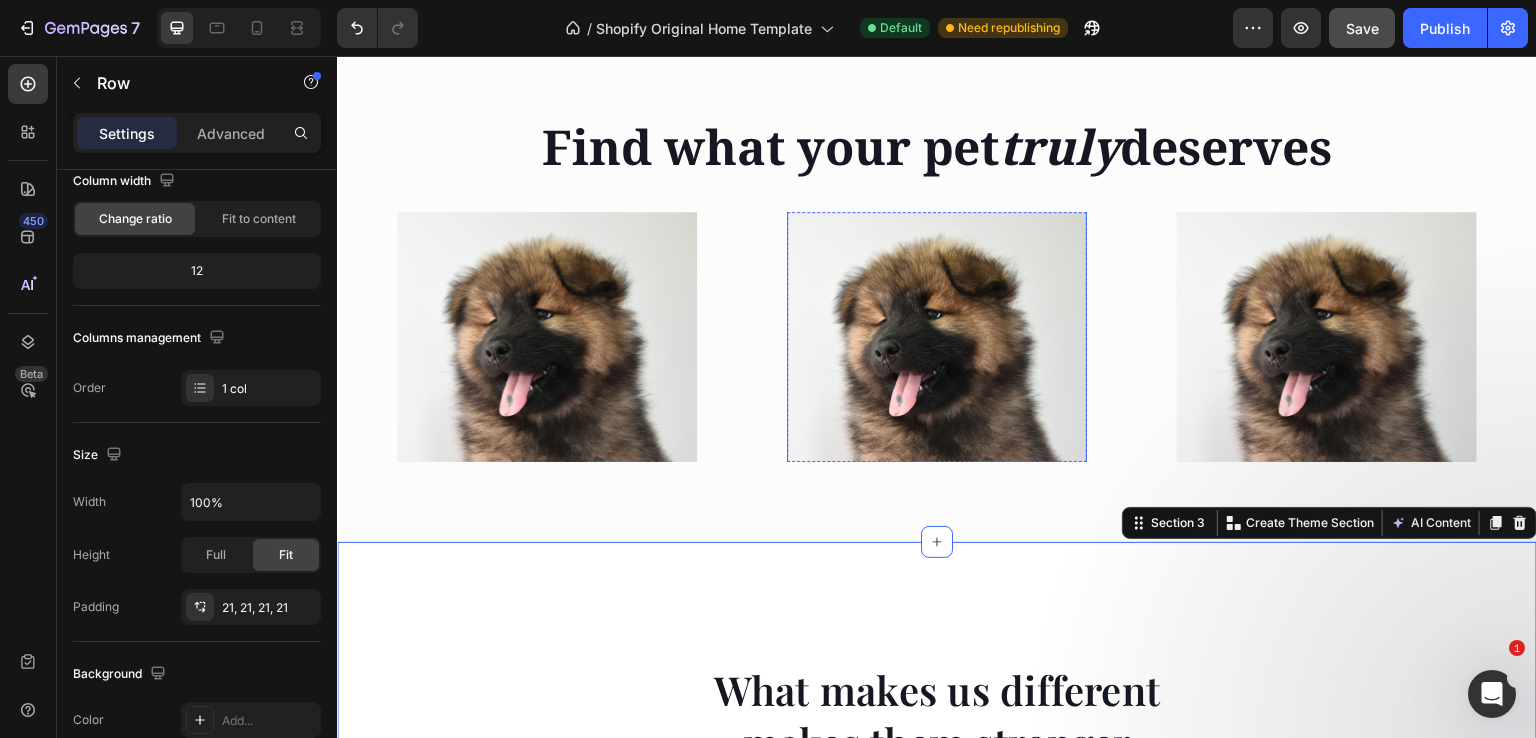 click on "Shop now Button" at bounding box center [937, 337] 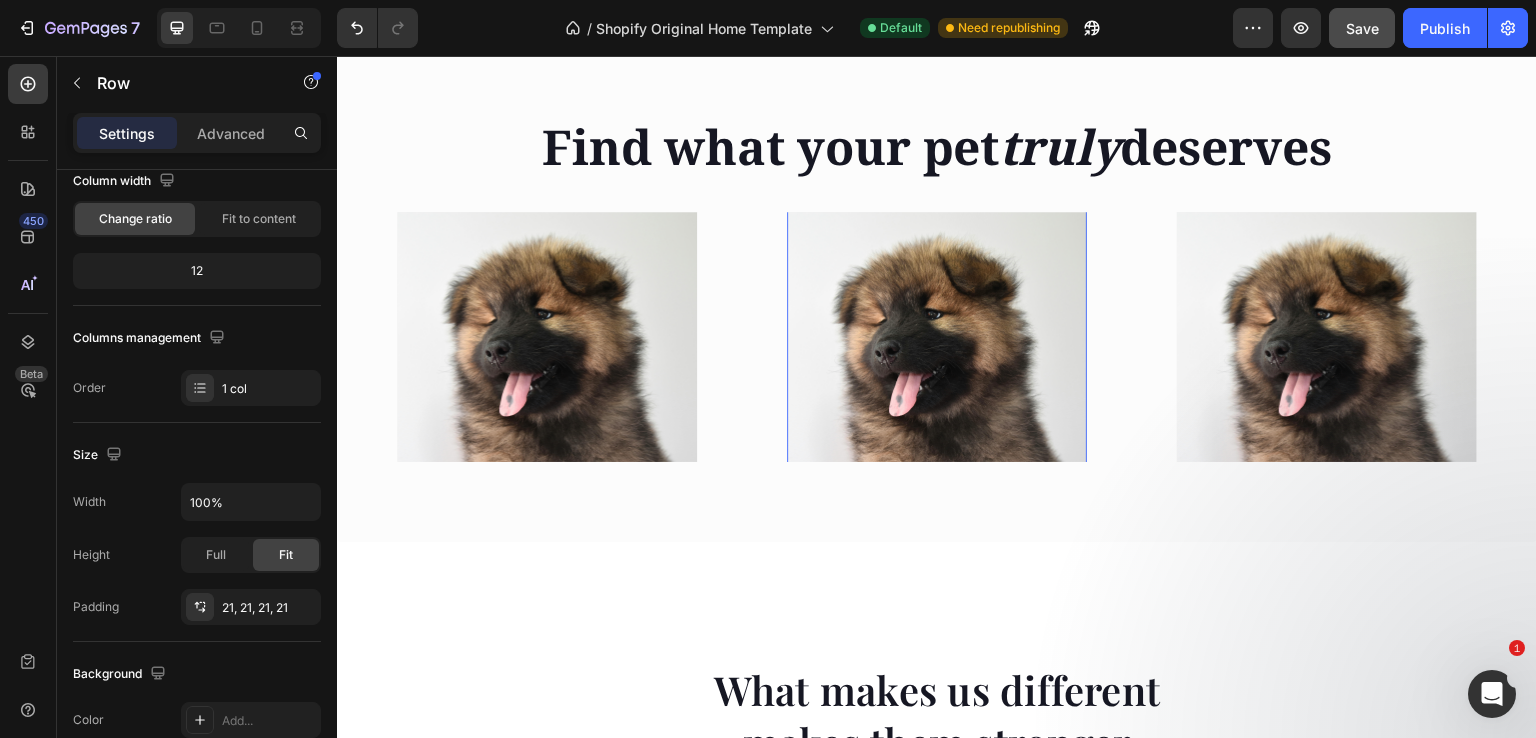 scroll, scrollTop: 0, scrollLeft: 0, axis: both 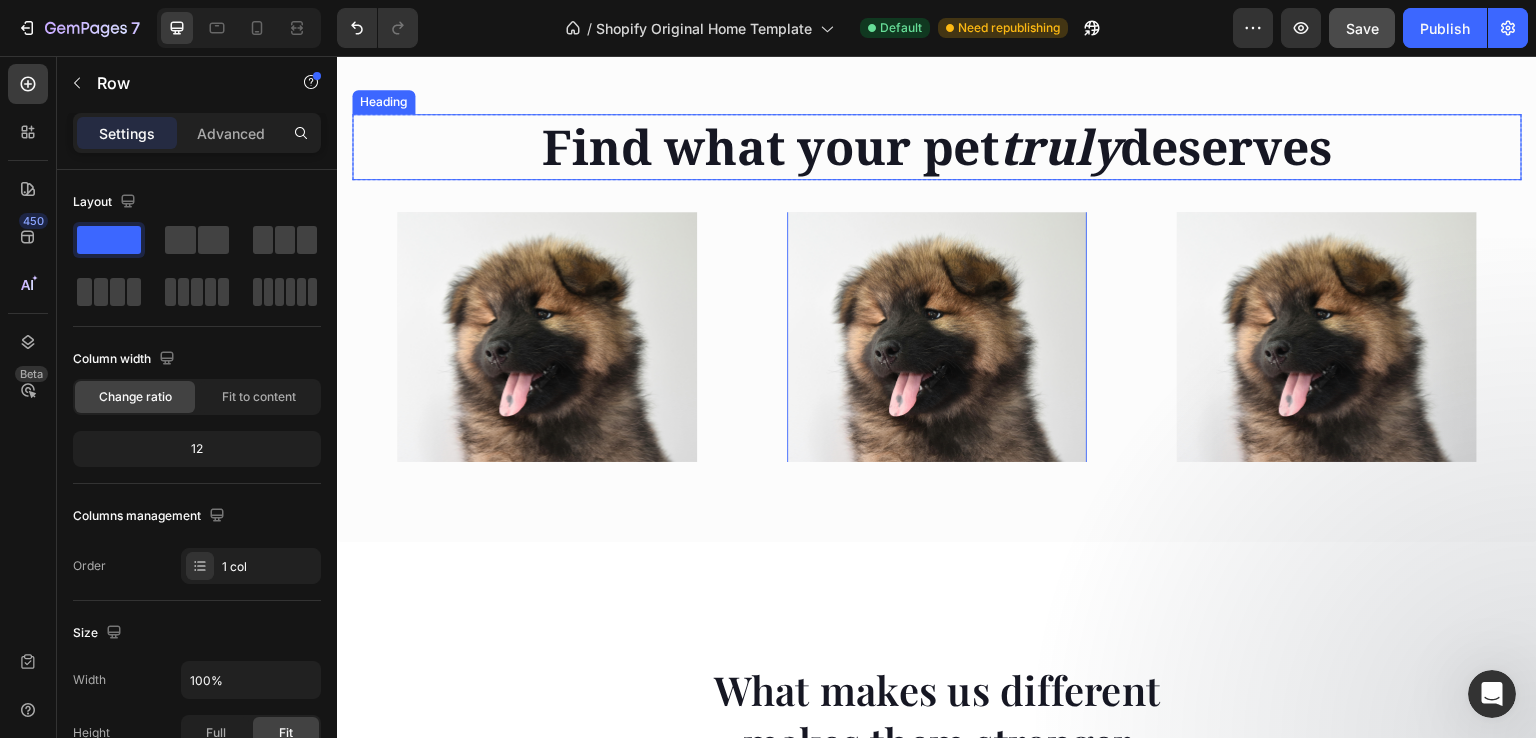 click on "Find what your pet  truly  deserves Heading" at bounding box center [937, 147] 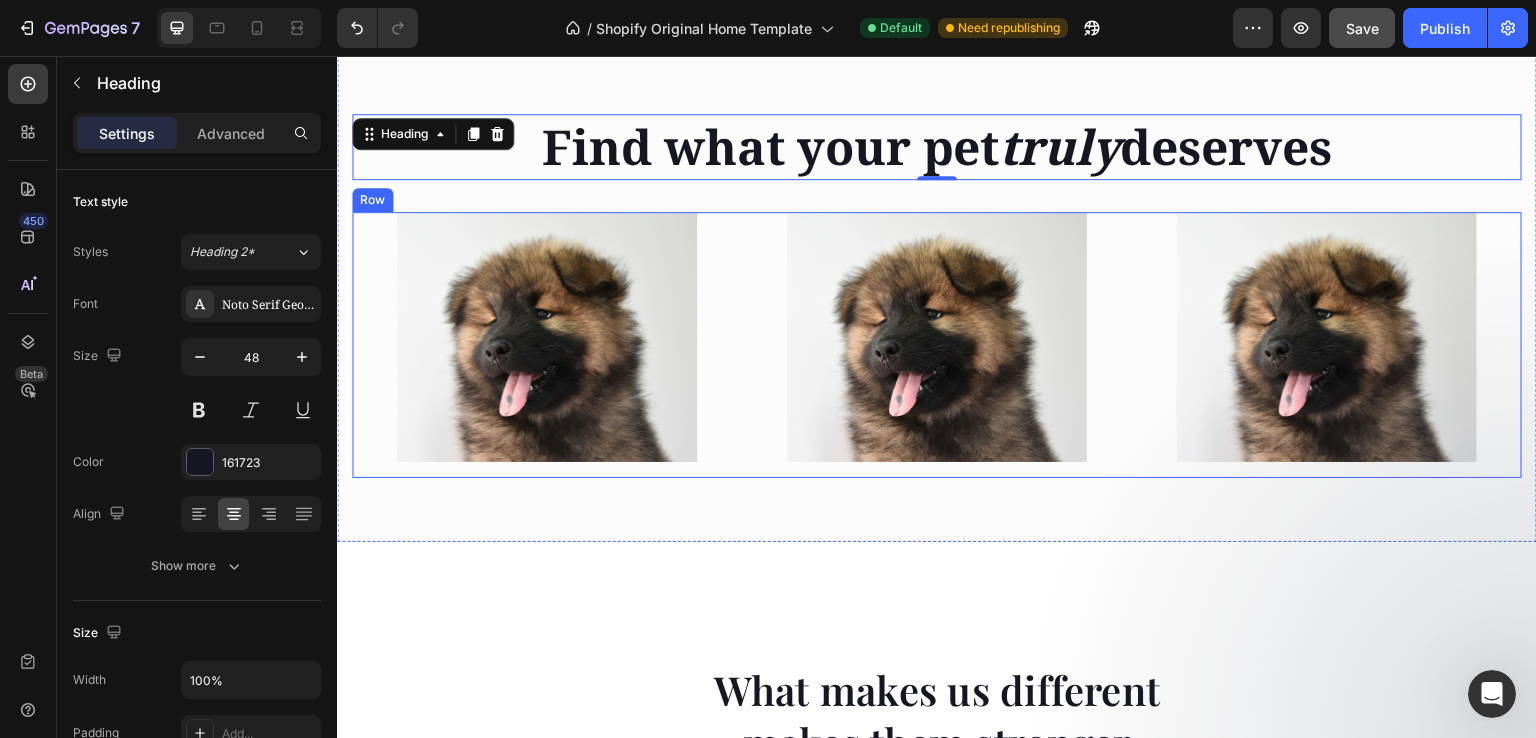 click on "Shop now Button Row Hero Banner" at bounding box center [547, 345] 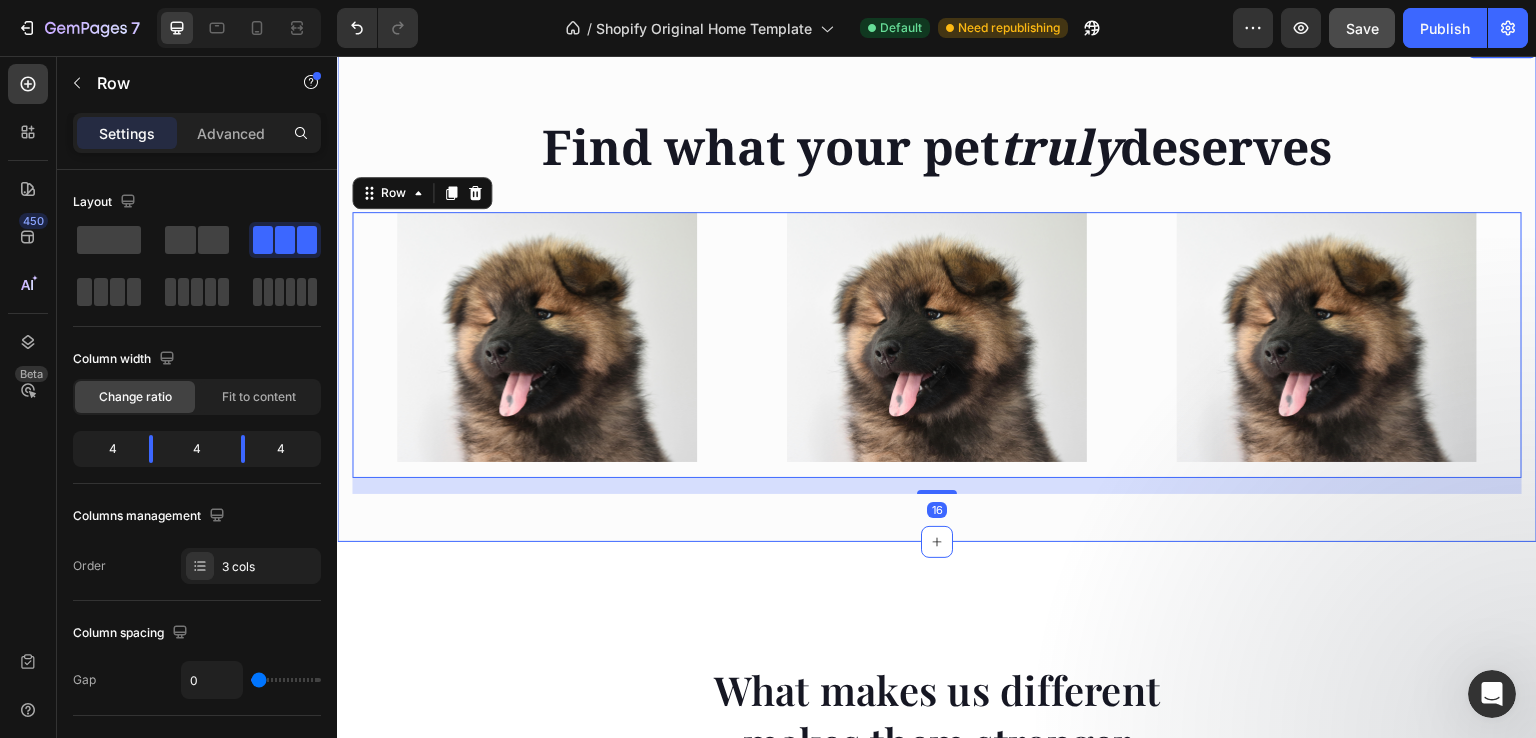 click on "Find what your pet  truly  deserves Heading Row
Shop now Button Row Hero Banner
Shop now Button Row Hero Banner
Shop now Button Row Hero Banner Row   16 Section 2" at bounding box center (937, 288) 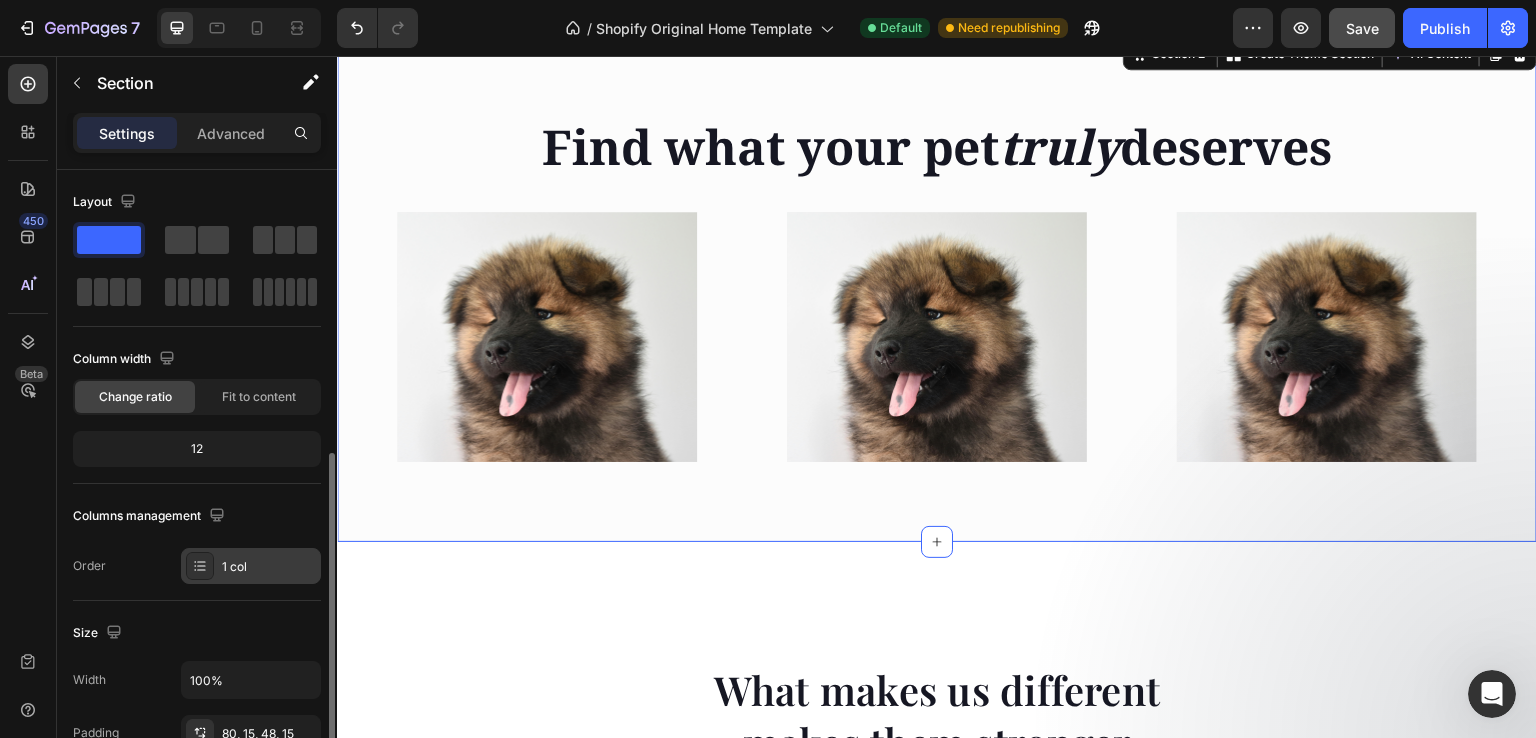 scroll, scrollTop: 203, scrollLeft: 0, axis: vertical 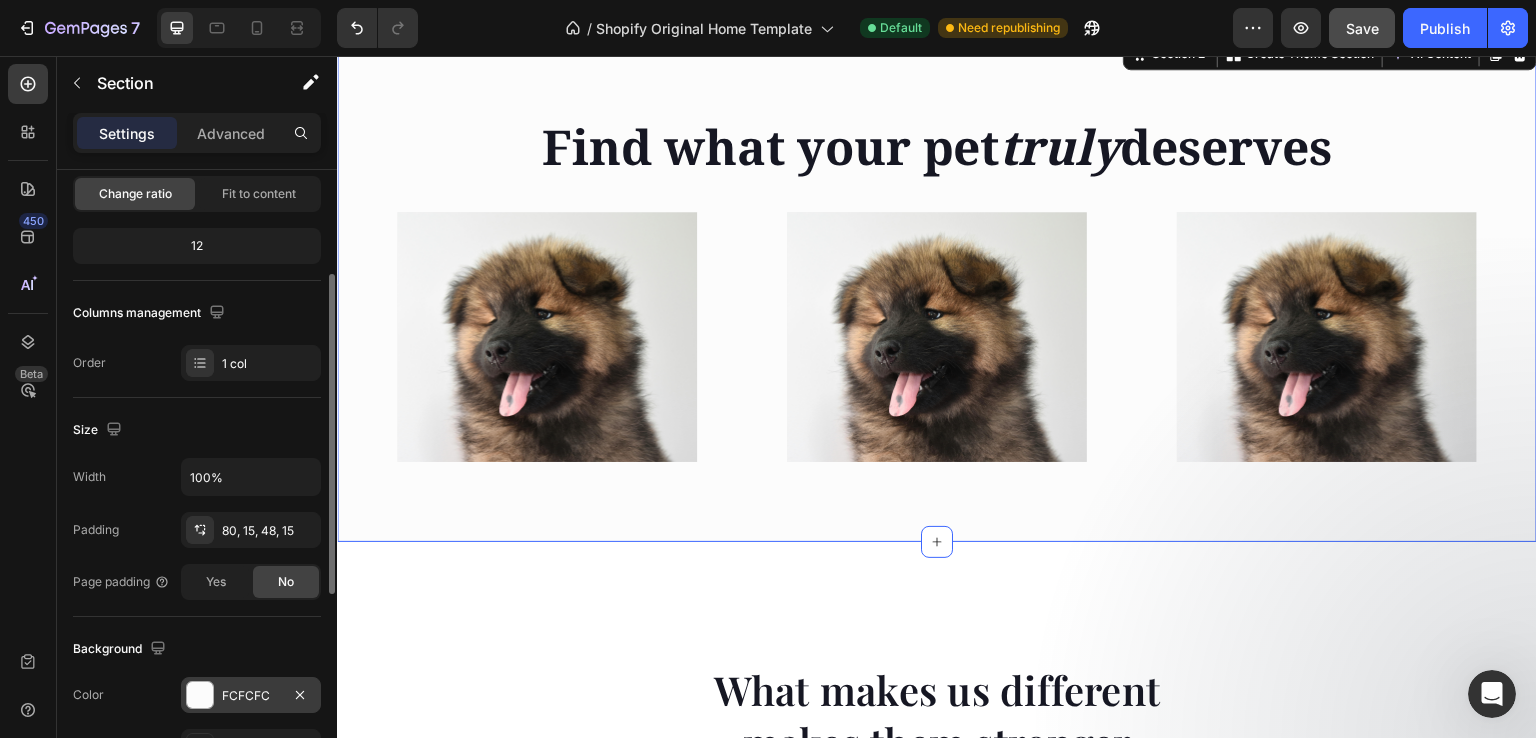 click on "FCFCFC" at bounding box center [251, 695] 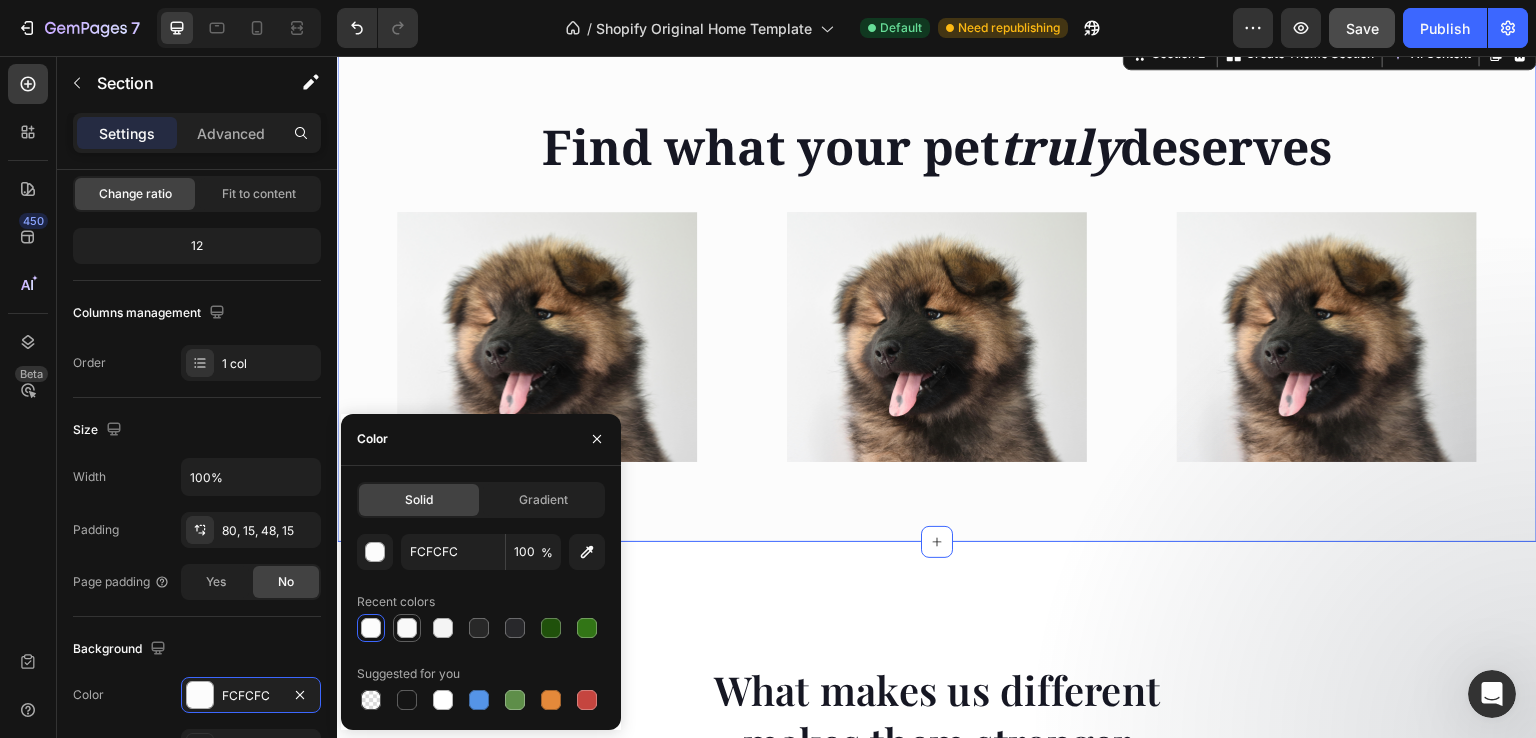 click at bounding box center (407, 628) 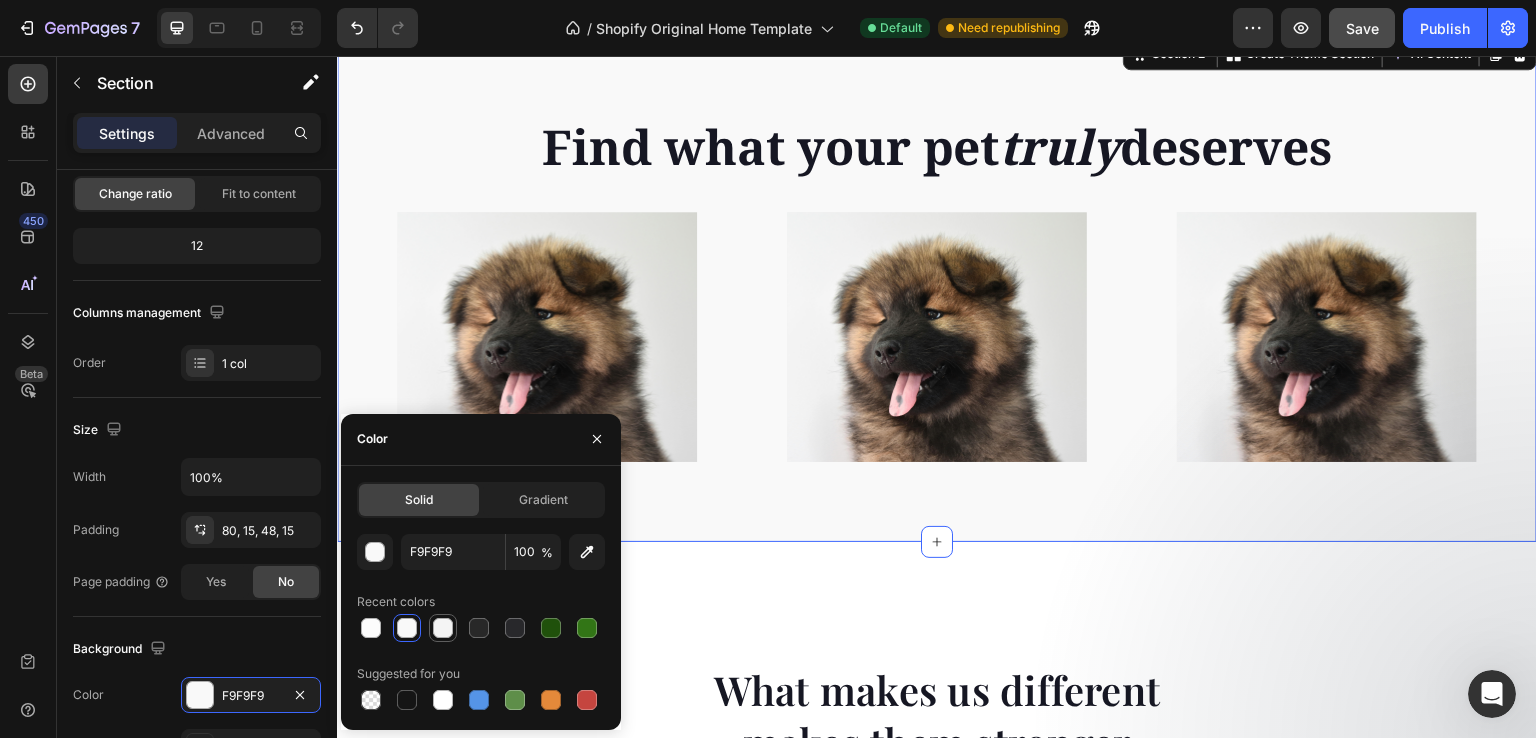 click at bounding box center [443, 628] 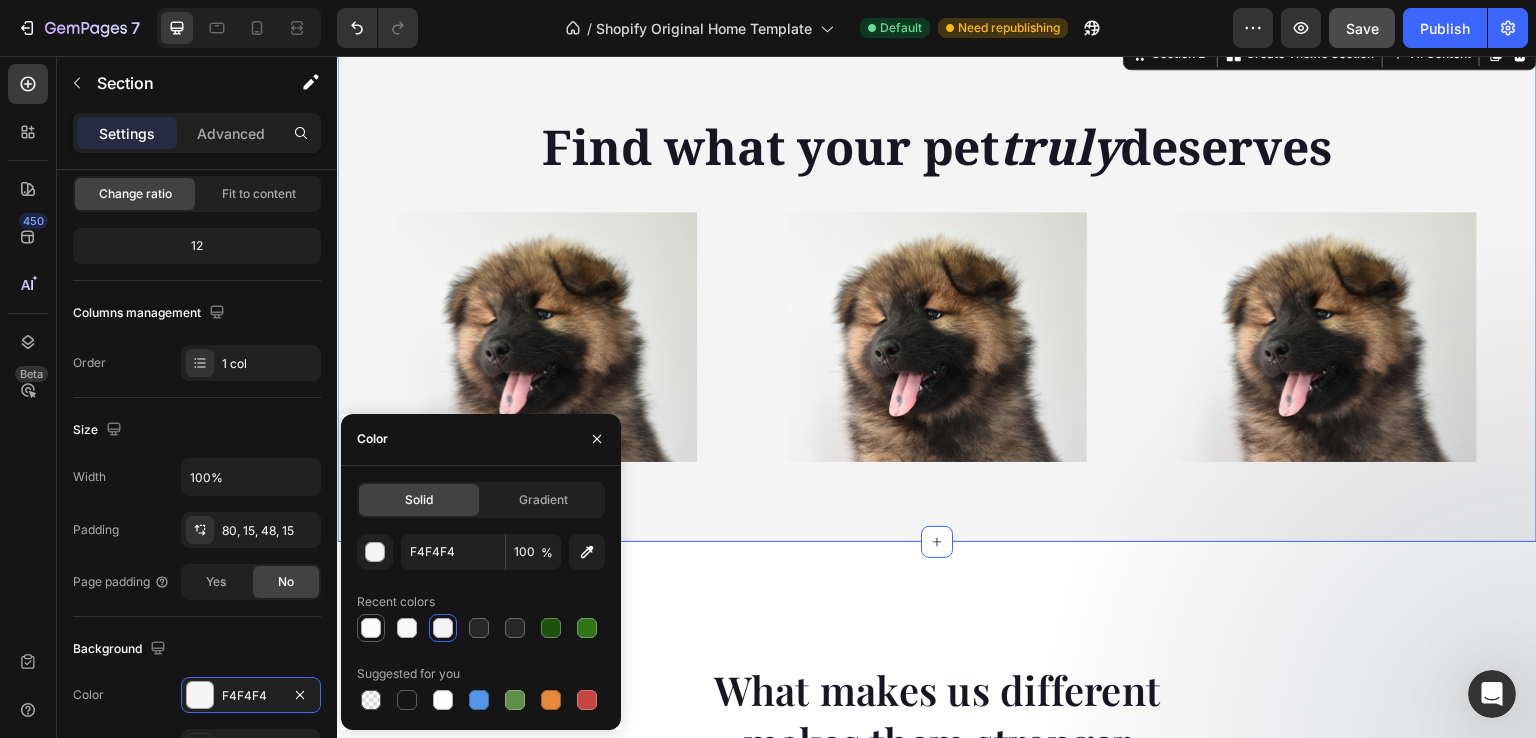 click at bounding box center (371, 628) 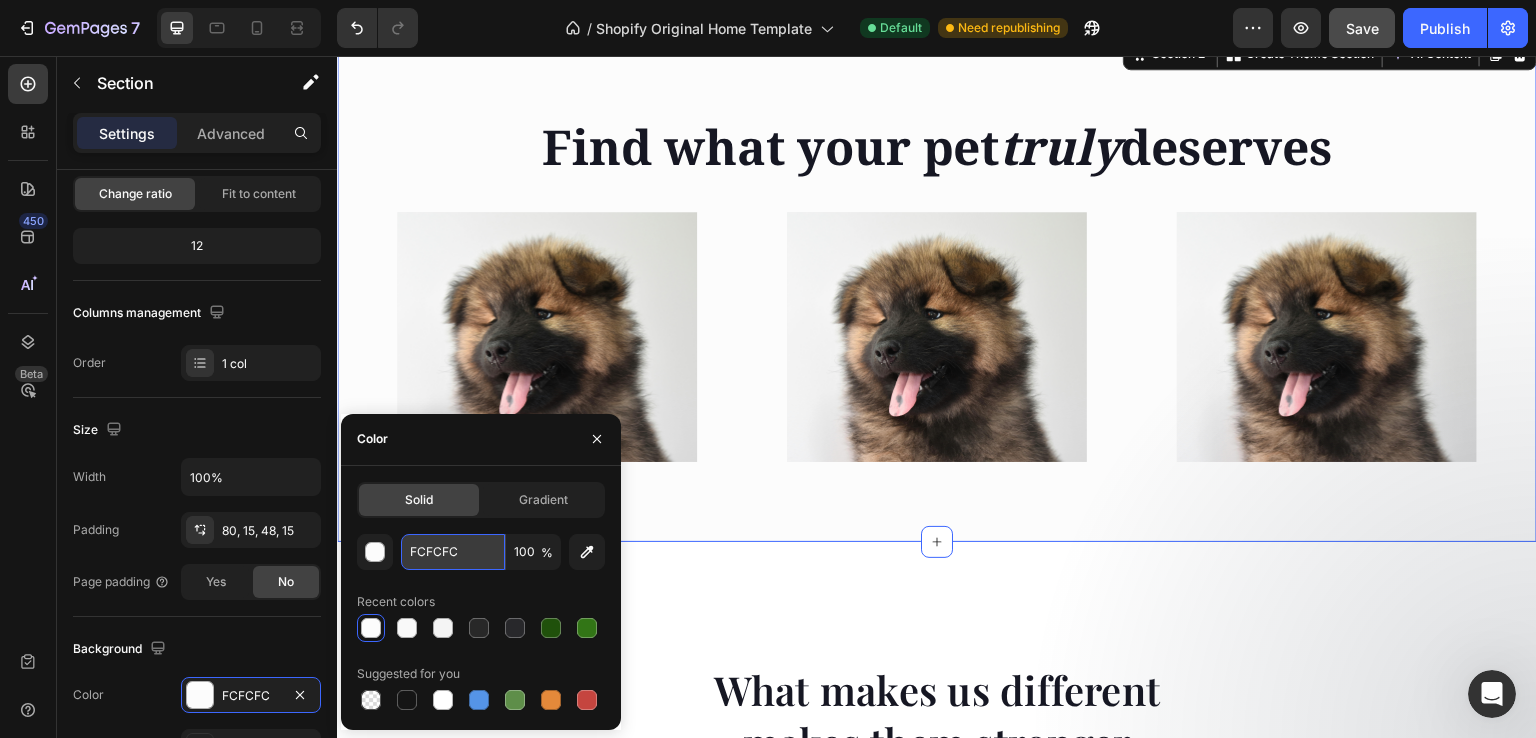 click on "FCFCFC" at bounding box center [453, 552] 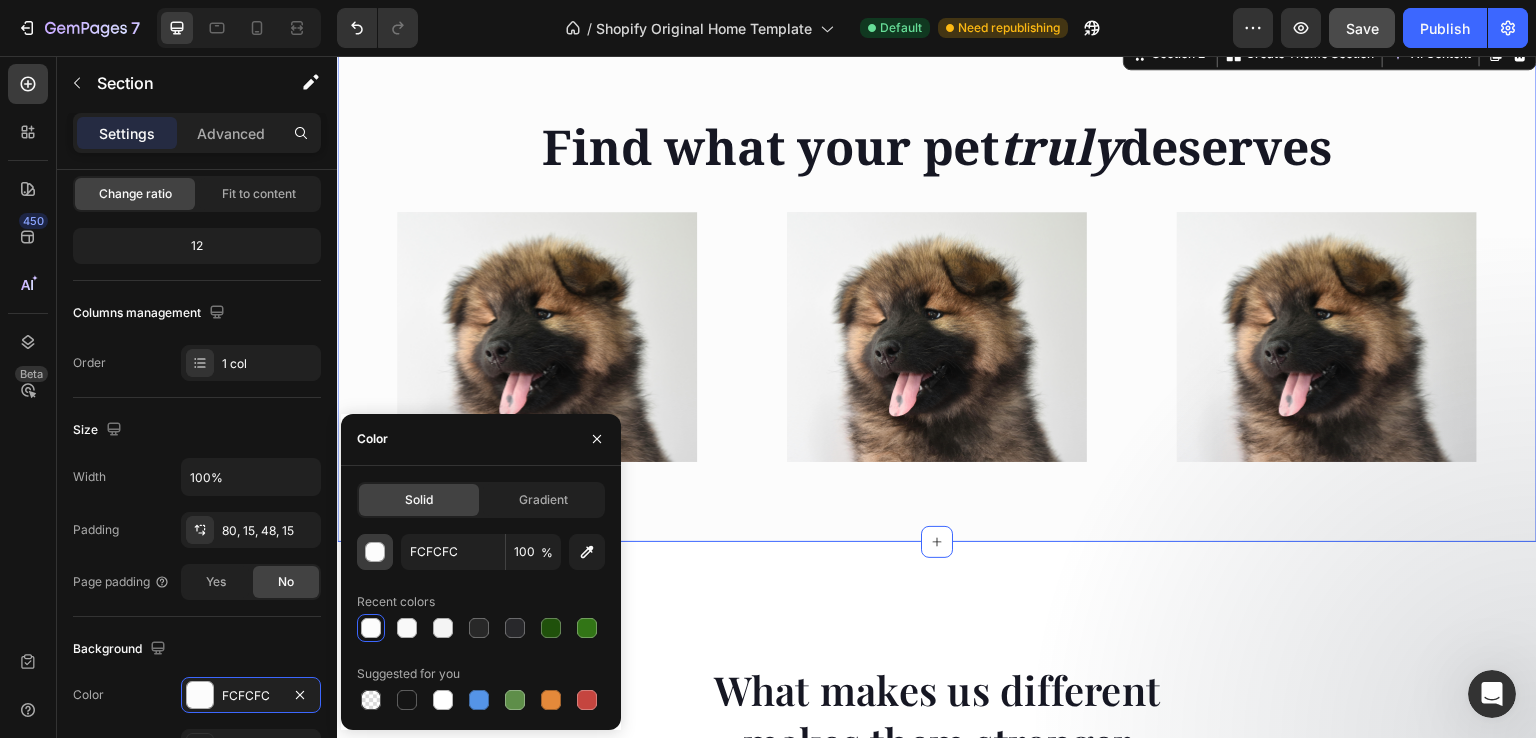 click at bounding box center (376, 553) 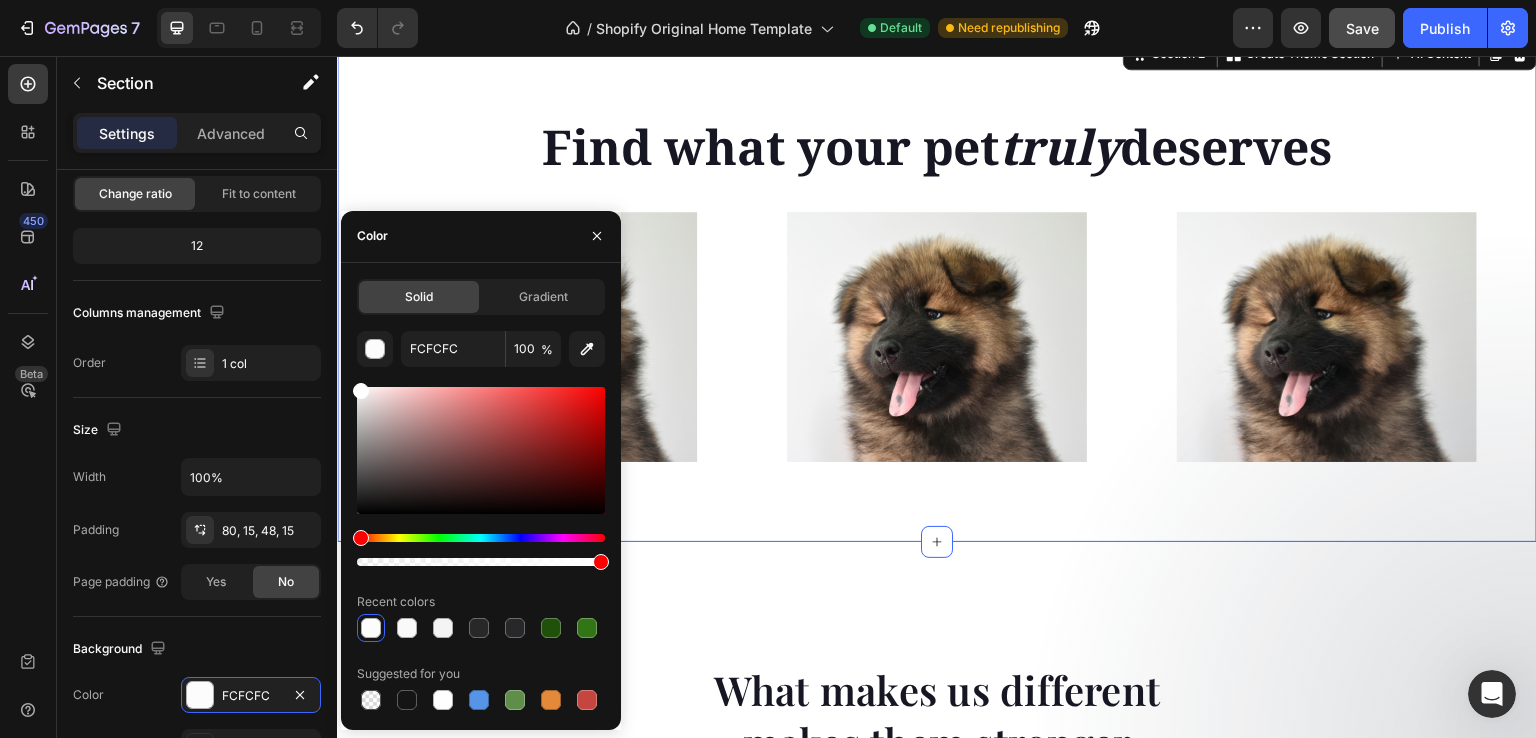 click on "Solid Gradient FCFCFC 100 % Recent colors Suggested for you" at bounding box center (481, 496) 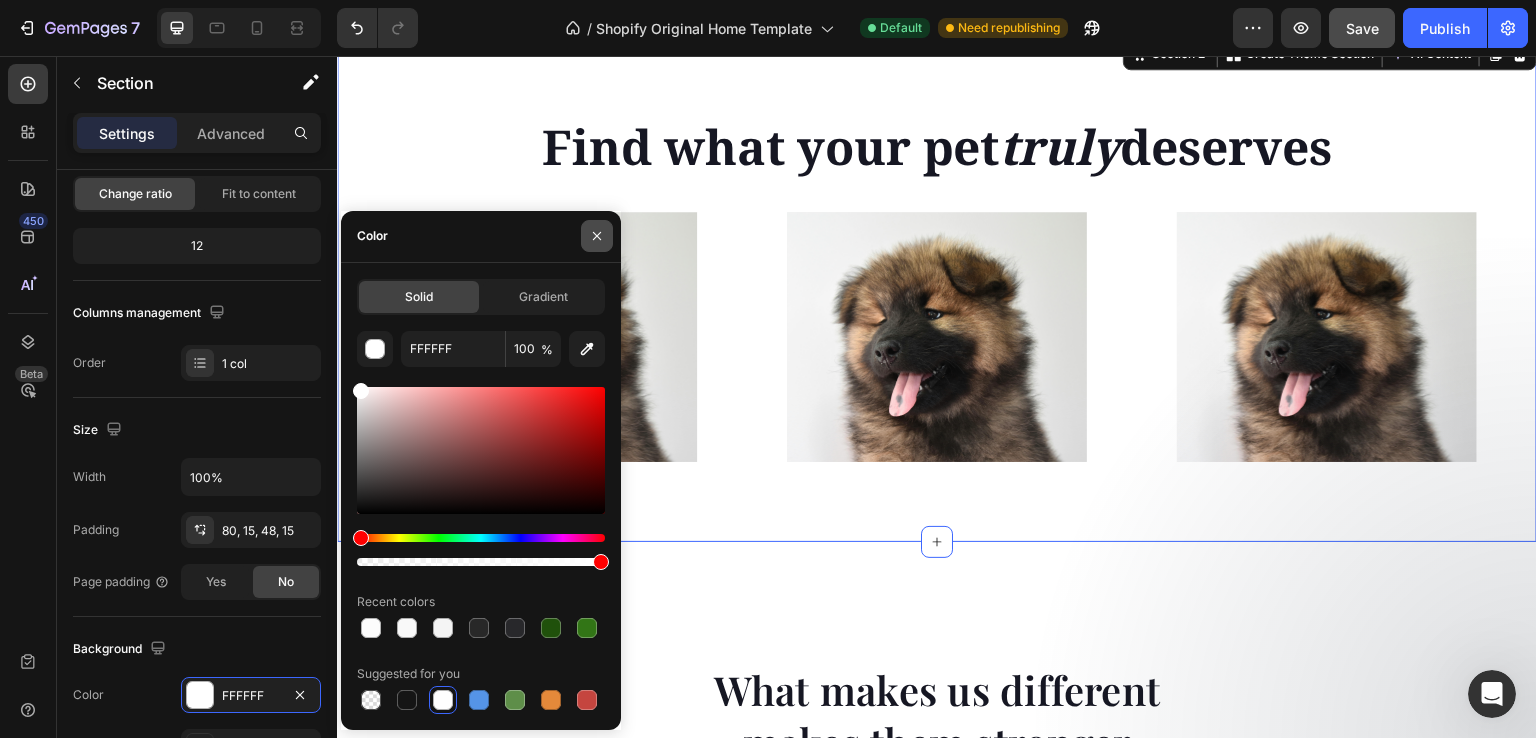click 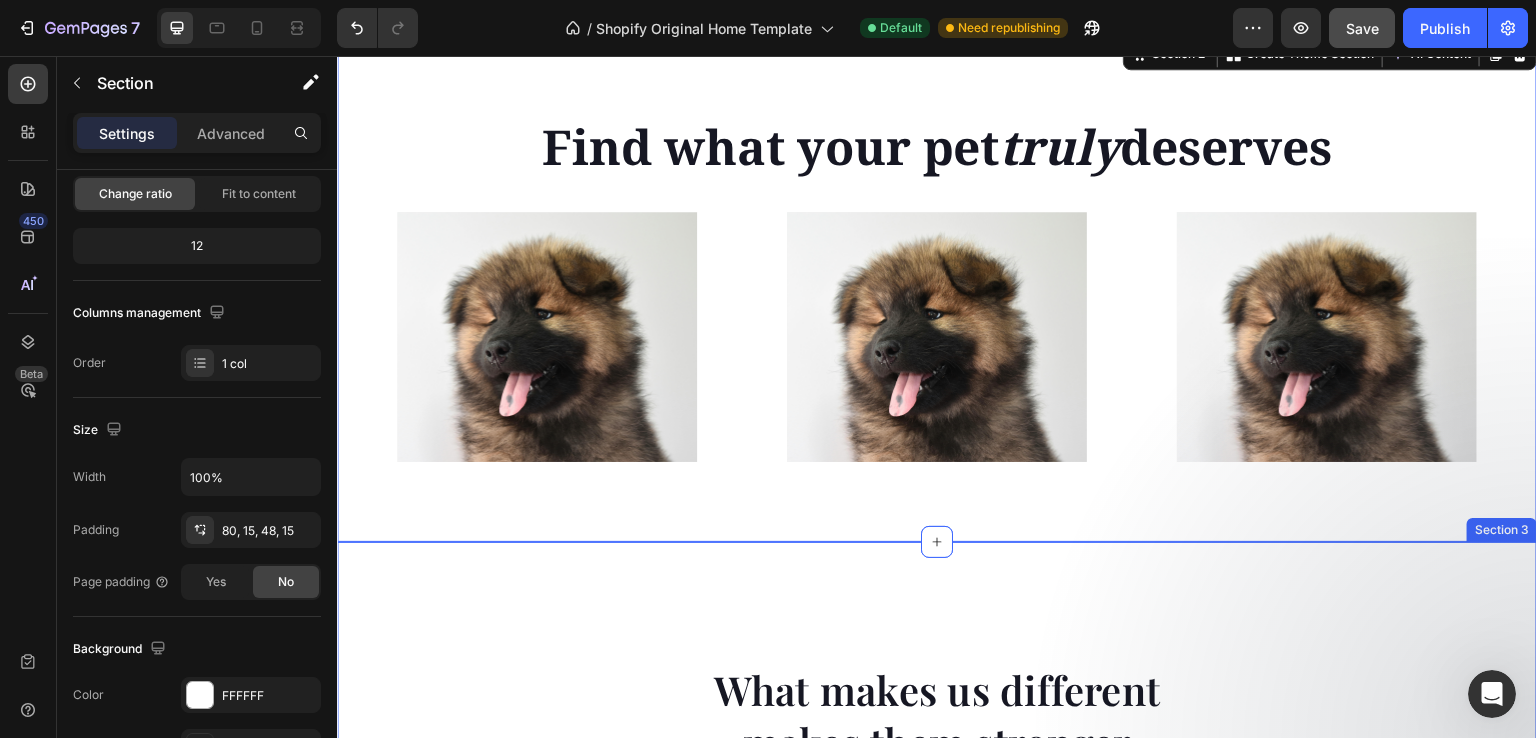 click on "What makes us different makes them stronger Heading Image Real Food Text block Wholesome recipes for dogs with real meat and veggies. Text block Image Premium Ingredient Text block Elevating pet care with unmatched safety and quality. Text block Advanced list Image Comparison Image Made Fresh Text block We prioritize maintaining the integrity of whole foods and nutrition. Text block Image Vet Developed Text block We raise the bar for dog nutrition, surpassing industry expectations. Text block Advanced list Row Row Image Real Food Text block Wholesome recipes for dogs with real meat and veggies. Text block Image Premium Ingredient Text block Elevating pet care with unmatched safety and quality. Text block Advanced list Image Made Fresh Text block We prioritize maintaining the integrity of whole foods and nutrition. Text block Image Vet Developed Text block We raise the bar for dog nutrition, surpassing industry expectations. Text block Advanced list Row
Drop element here Row" at bounding box center (937, 1001) 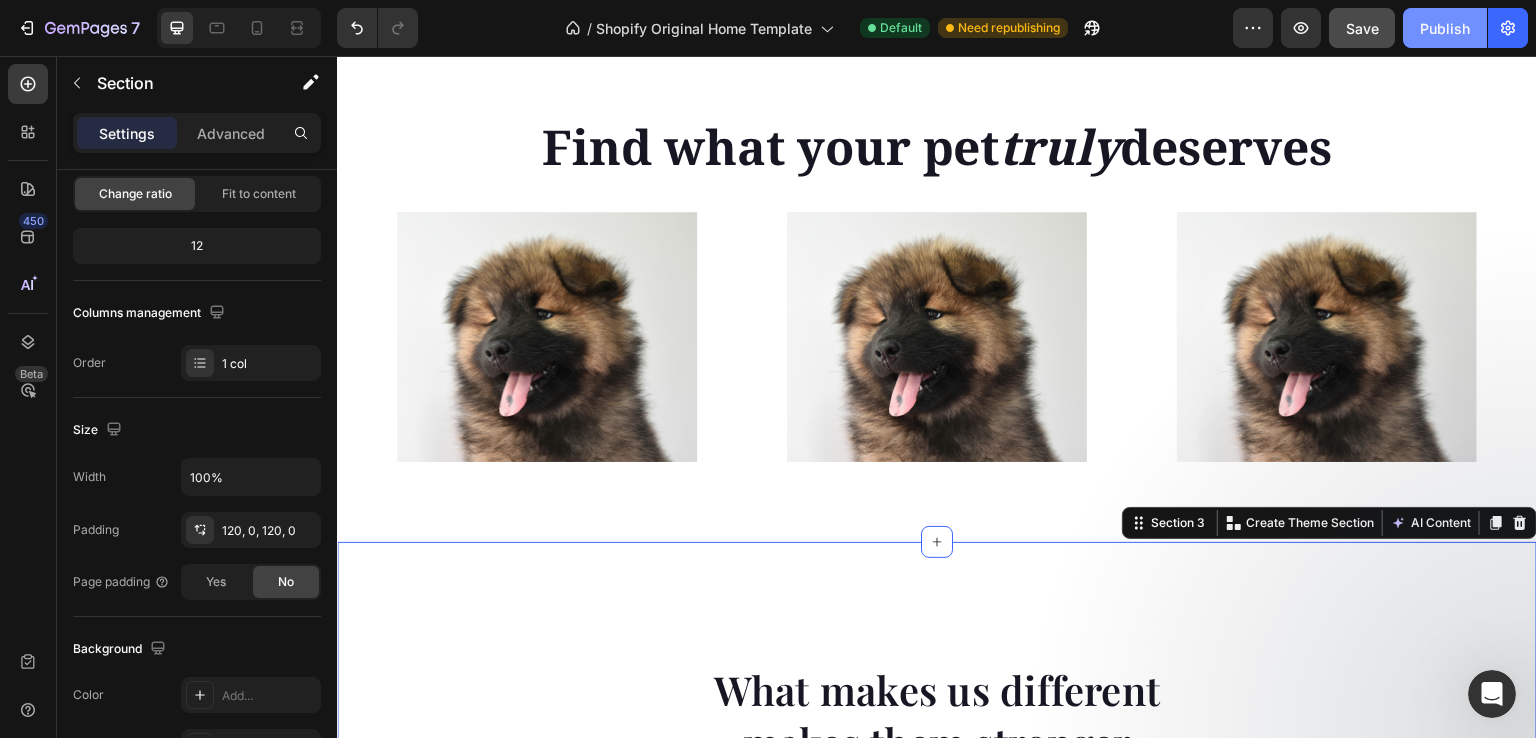 click on "Publish" at bounding box center [1445, 28] 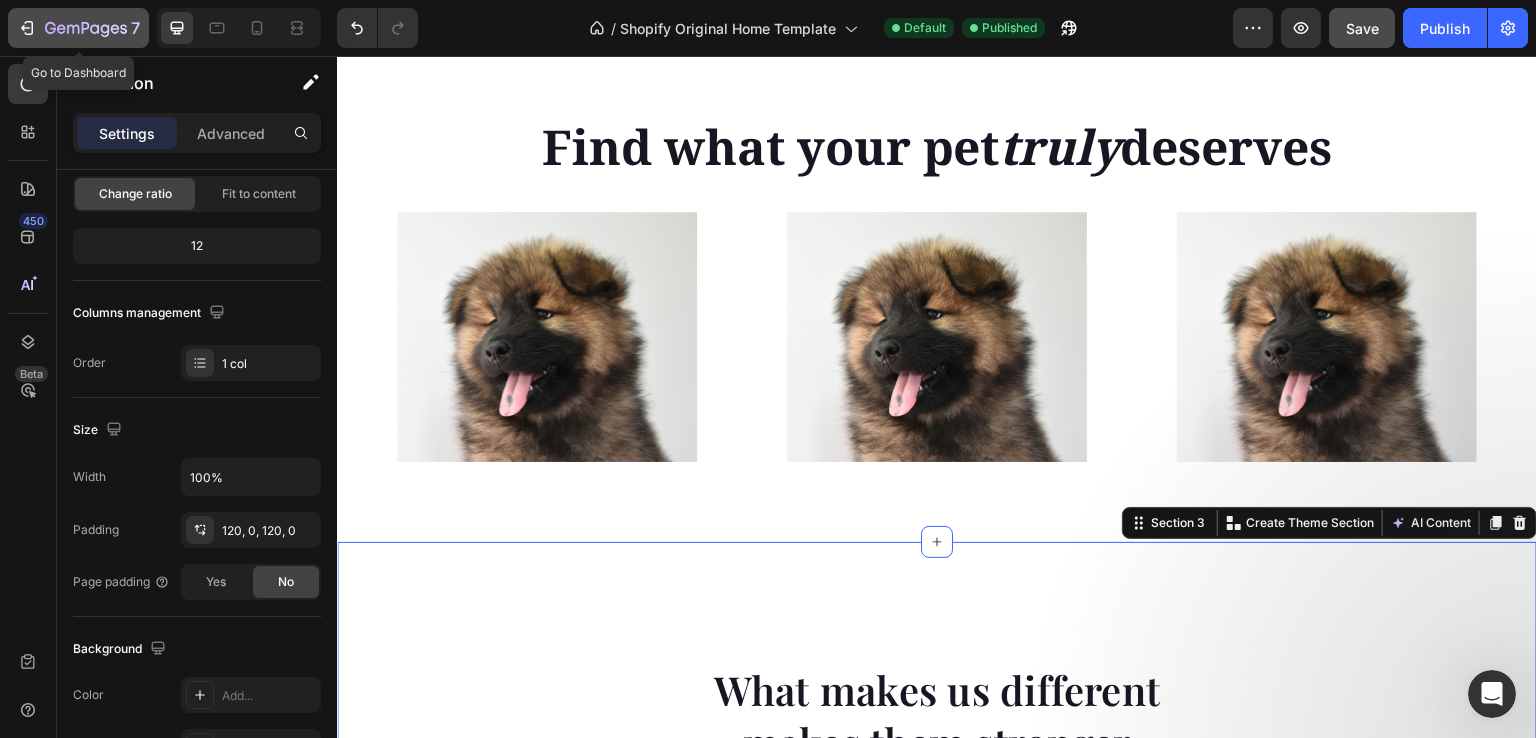 click 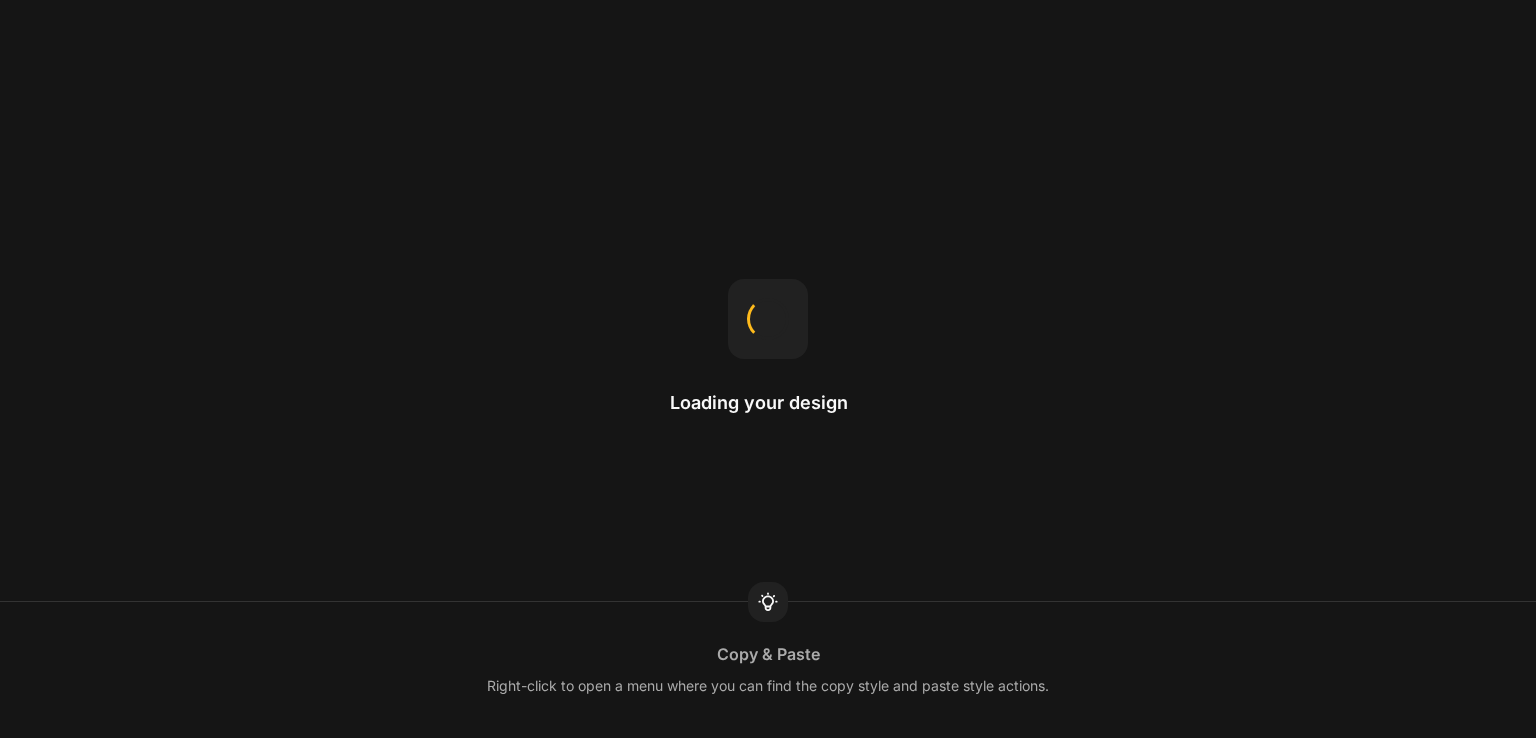 scroll, scrollTop: 0, scrollLeft: 0, axis: both 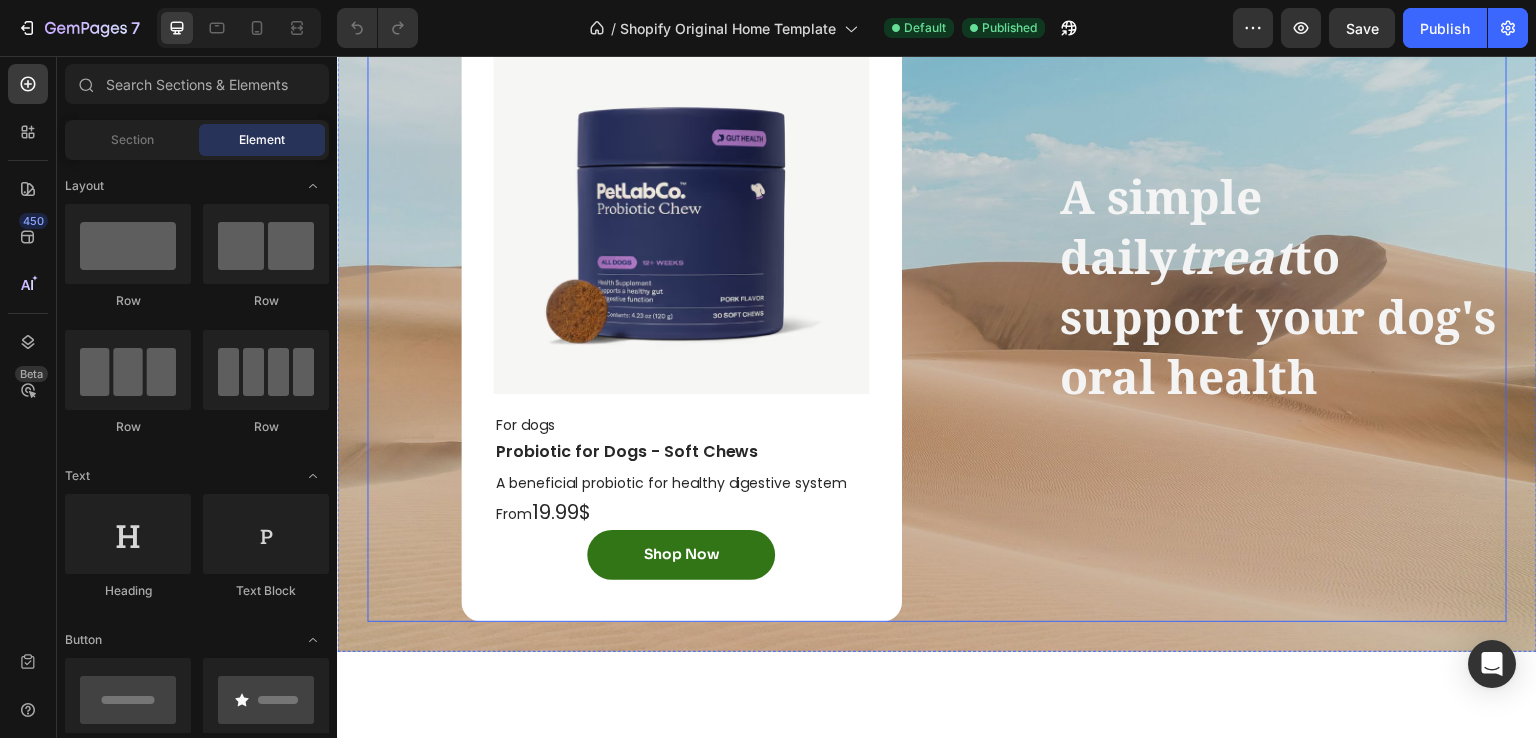 click on "Image For dogs Text Block Probiotic for Dogs - Soft Chews Text Block A beneficial probiotic for healthy digestive system Text Block From    19.99$ Text Block Shop Now Button Row A simple daily treat to support your dog's oral health Heading Row" at bounding box center [937, 287] 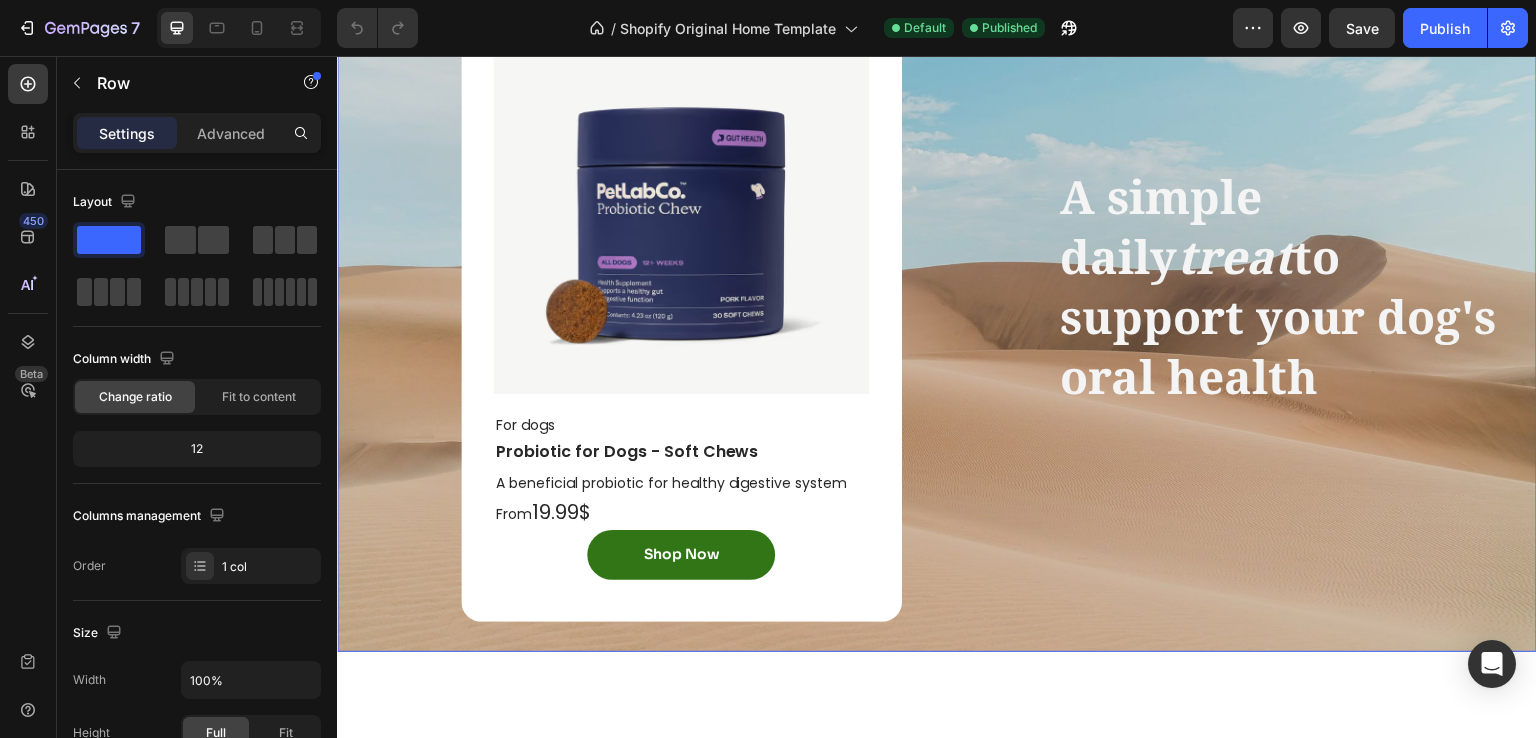 click on "Image For dogs Text Block Probiotic for Dogs - Soft Chews Text Block A beneficial probiotic for healthy digestive system Text Block From    19.99$ Text Block Shop Now Button Row A simple daily treat to support your dog's oral health Heading Row Row 0" at bounding box center (937, 287) 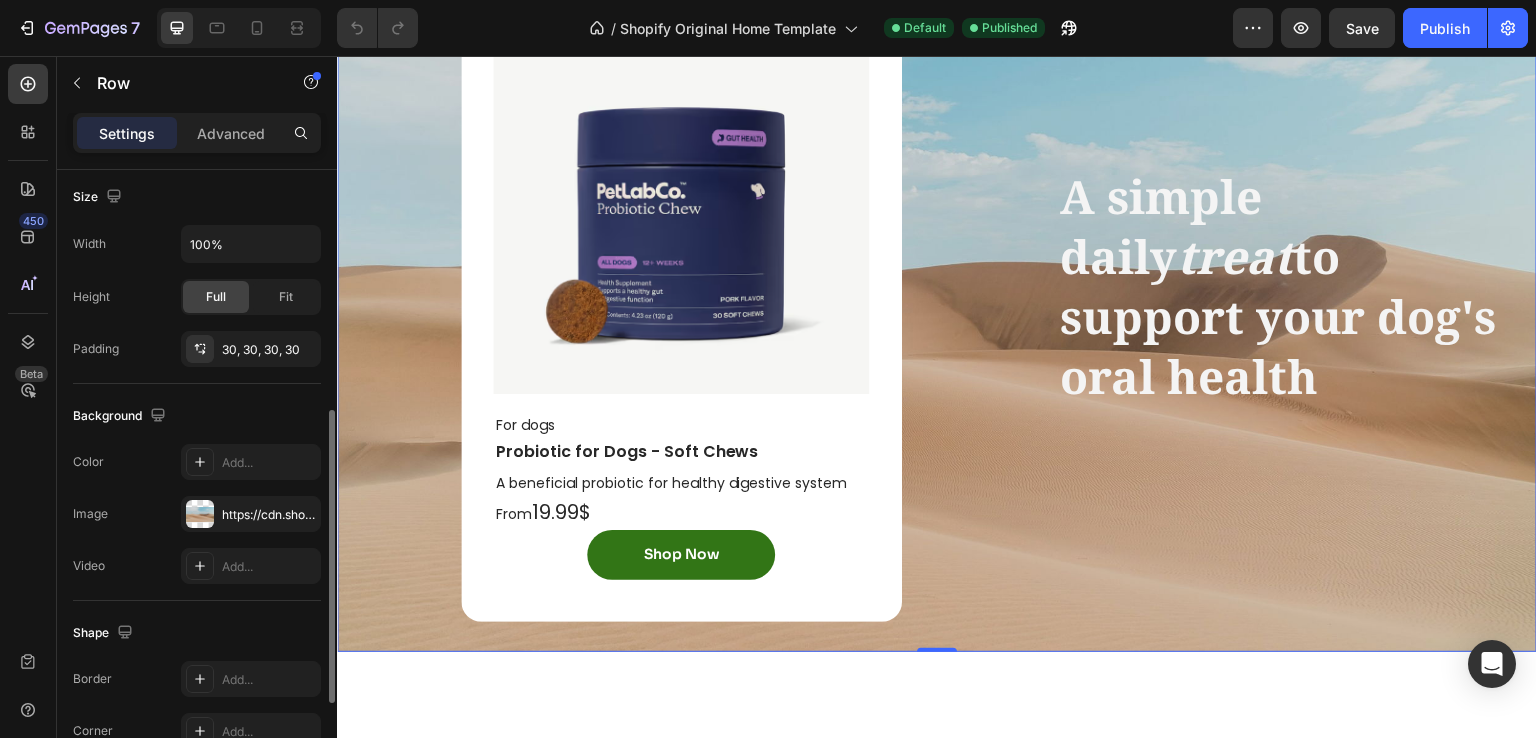scroll, scrollTop: 460, scrollLeft: 0, axis: vertical 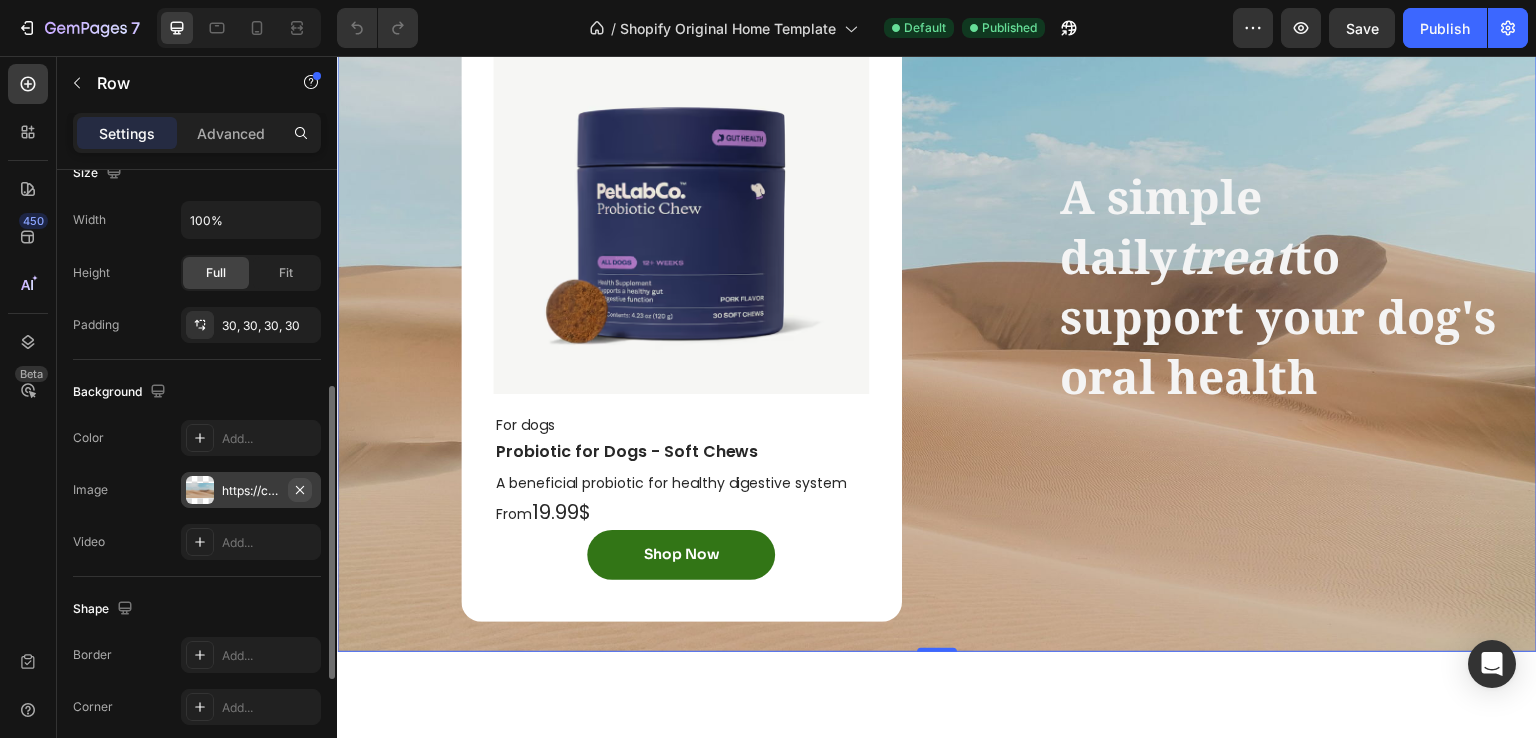 click 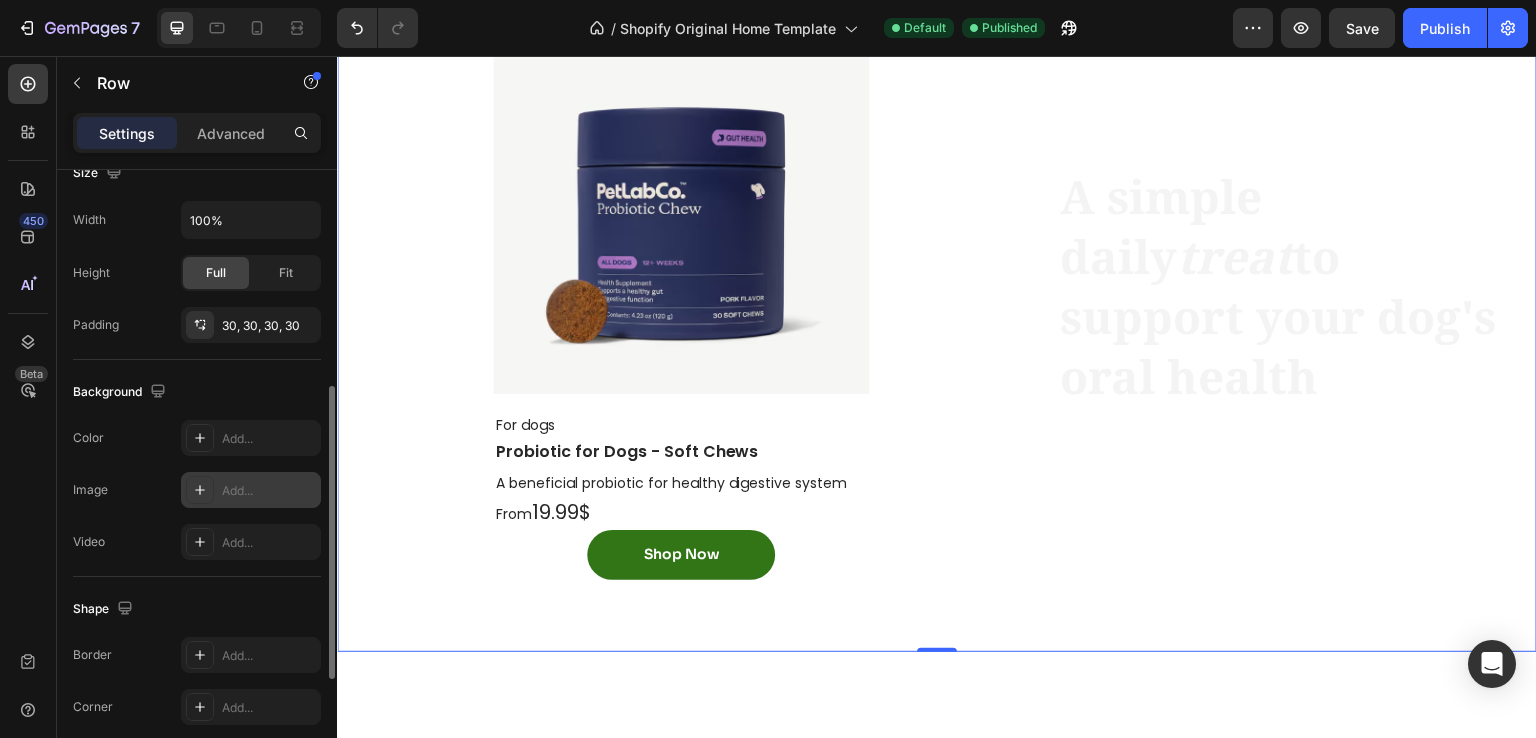 click on "Add..." at bounding box center [269, 491] 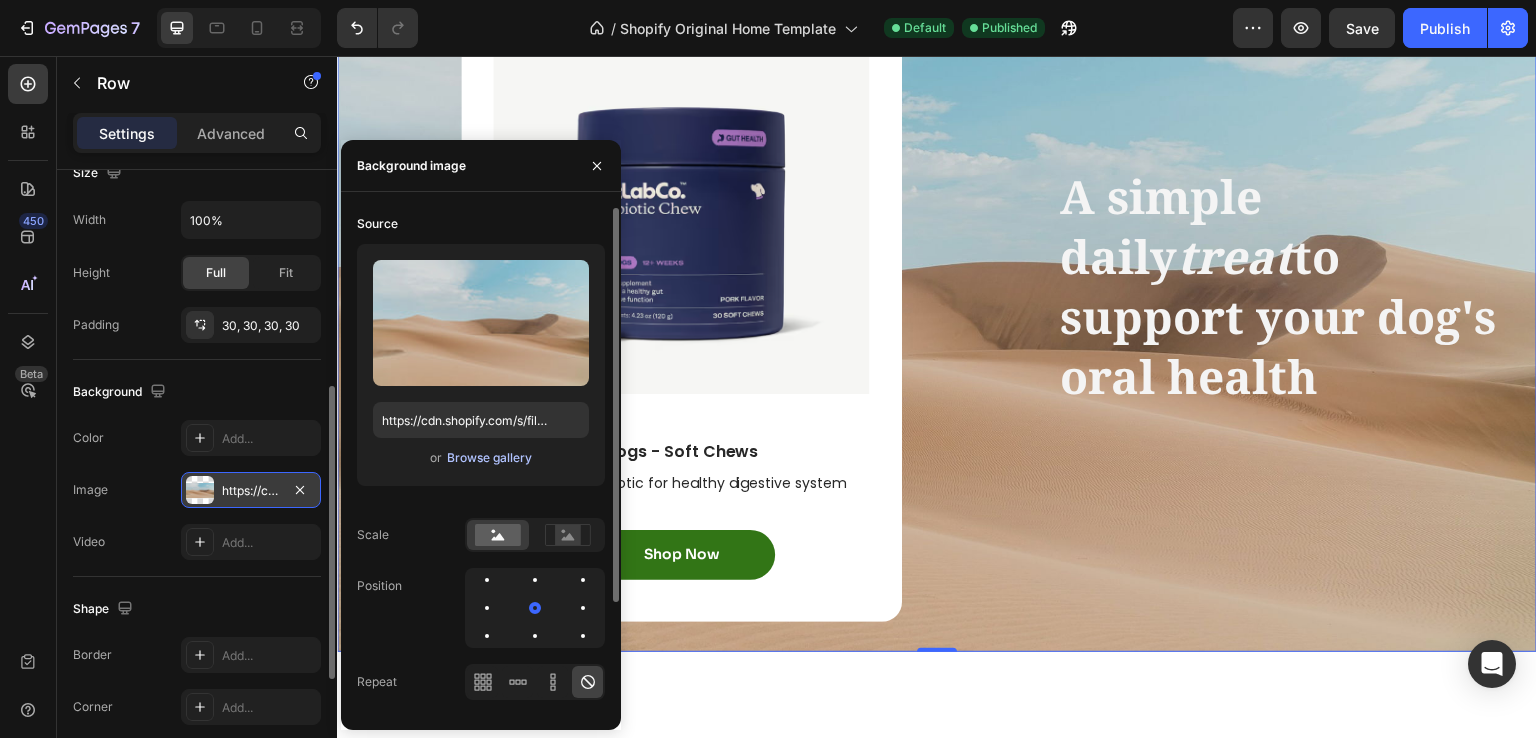 click on "Browse gallery" at bounding box center [489, 458] 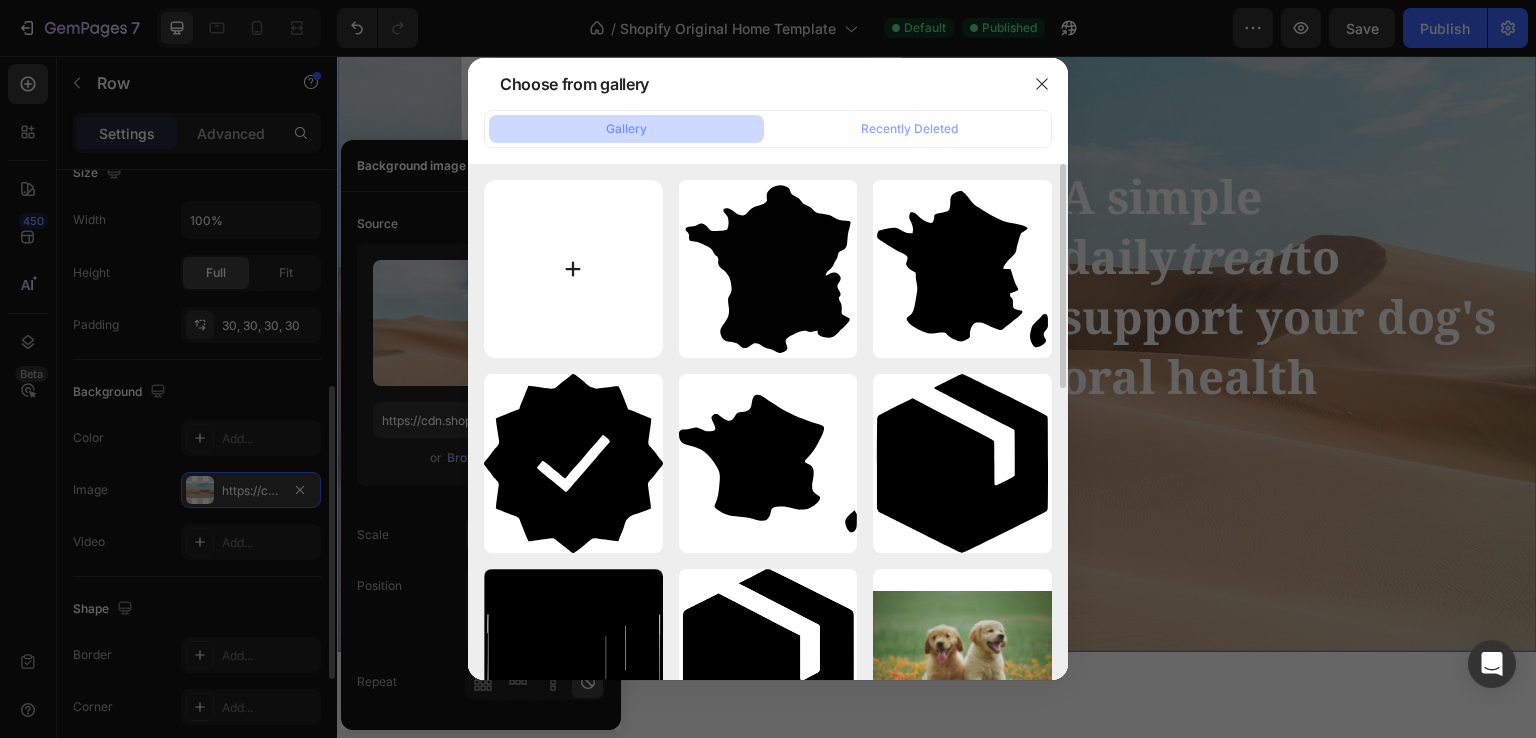 click at bounding box center [573, 269] 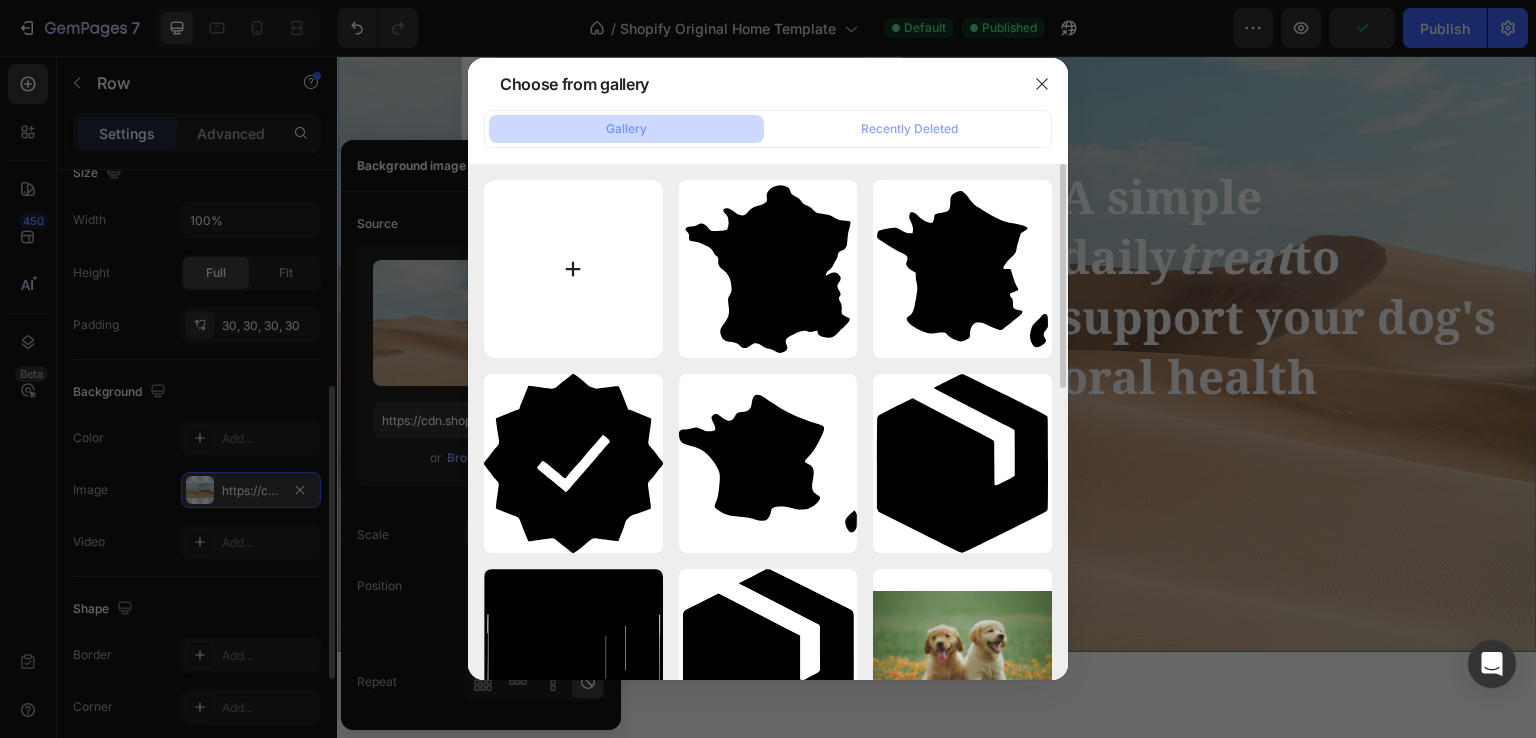 type on "C:\fakepath\pexels-david-kittel-271706-838409.jpg" 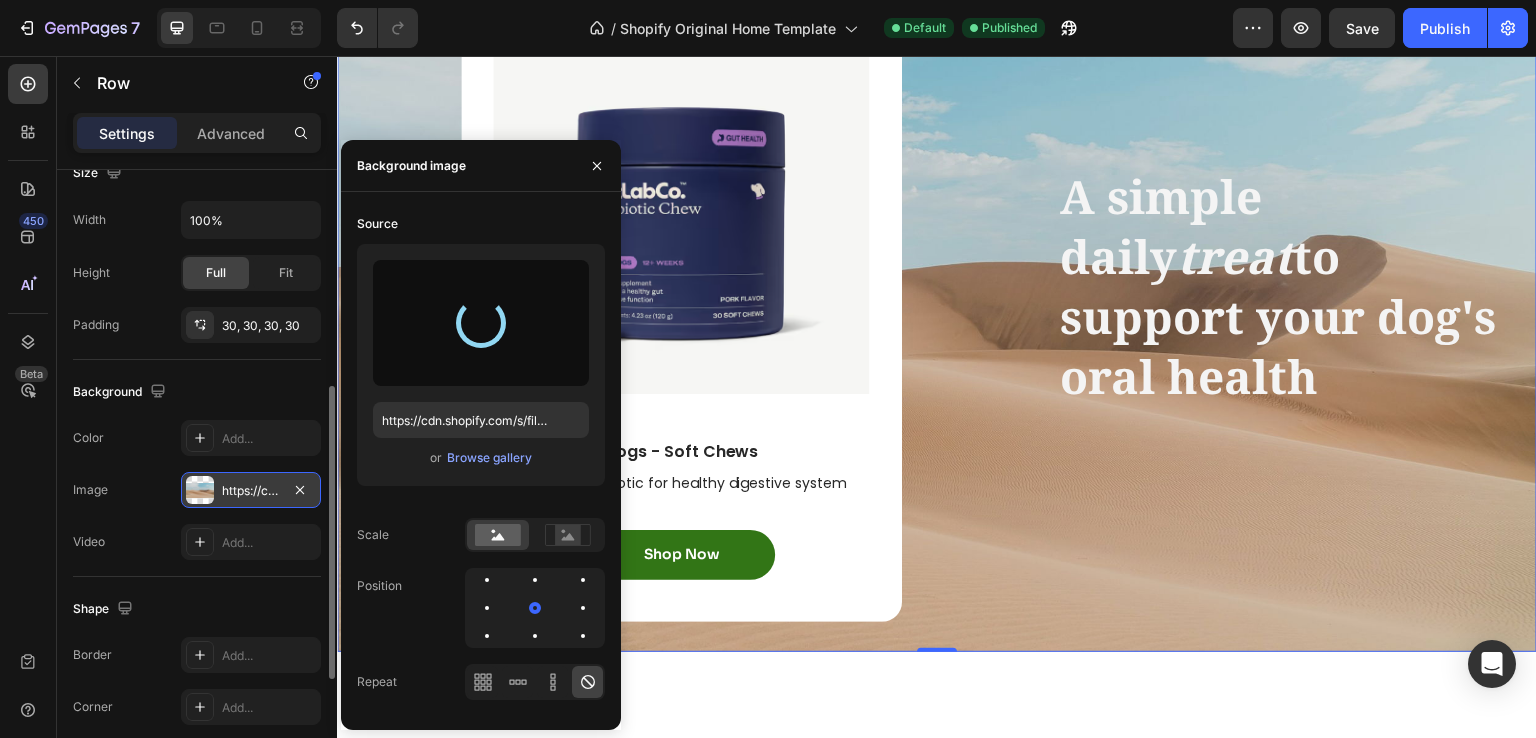 type on "https://cdn.shopify.com/s/files/1/0967/9437/8565/files/gempages_577771510924575248-888e012d-12f7-480f-a65c-c03db374cf5e.jpg" 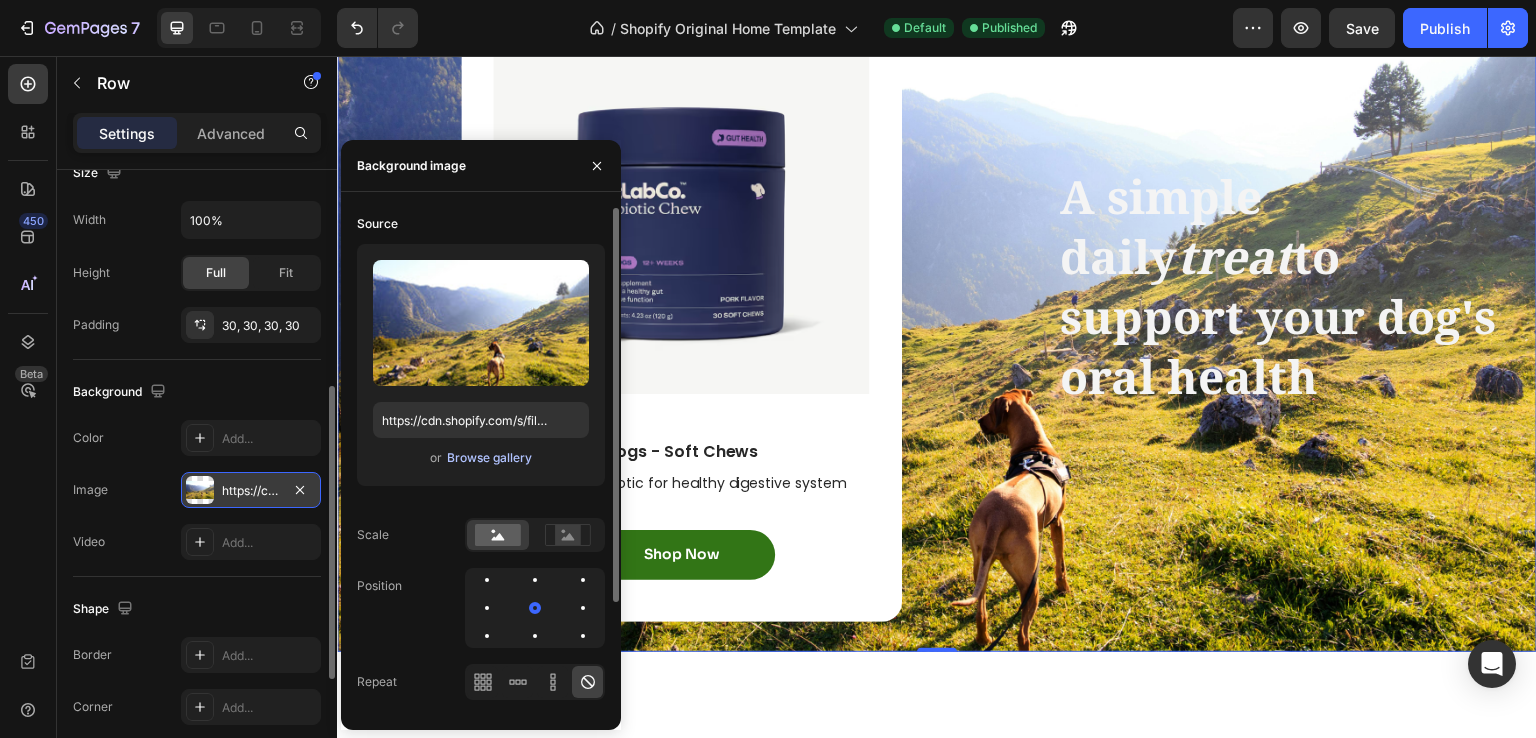 click on "Browse gallery" at bounding box center (489, 458) 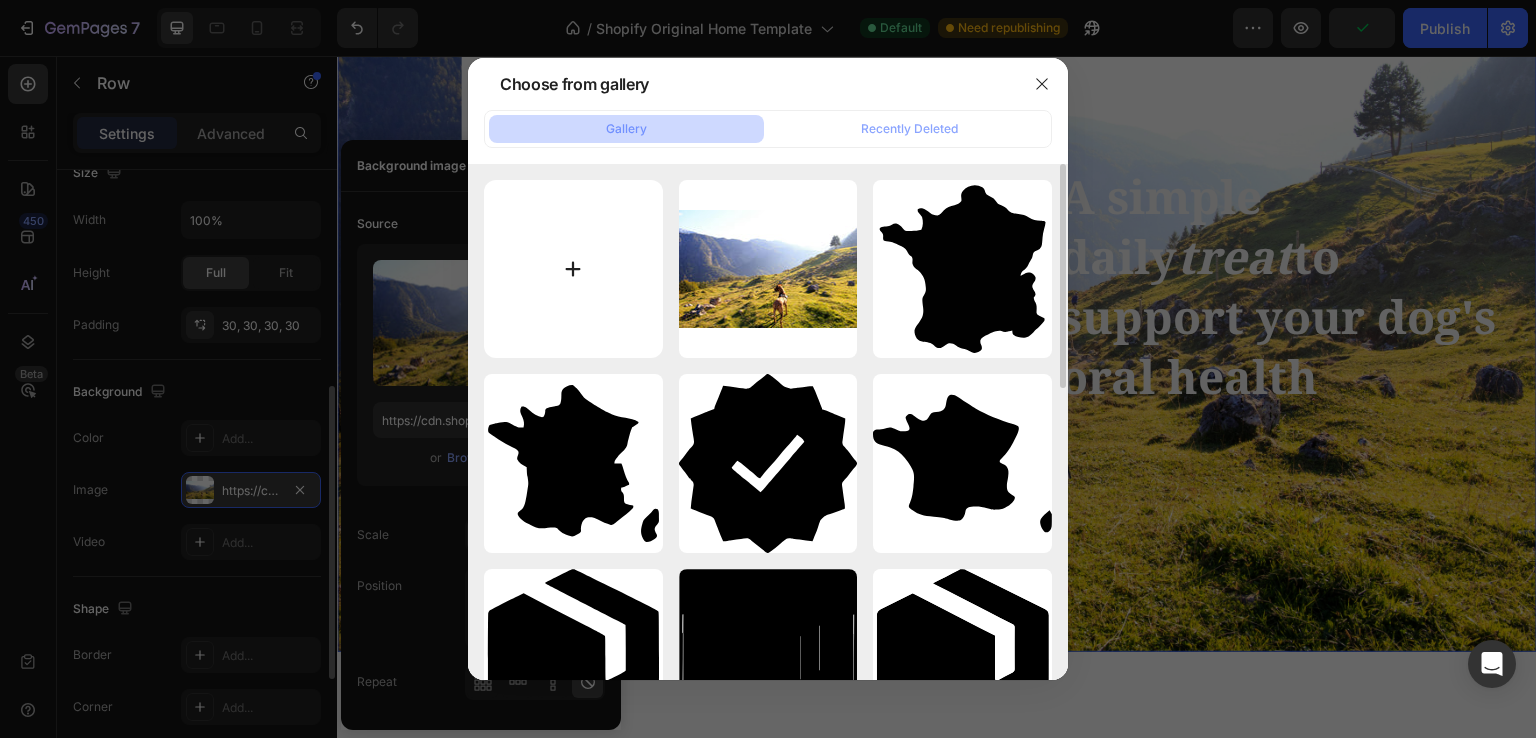 click at bounding box center (573, 269) 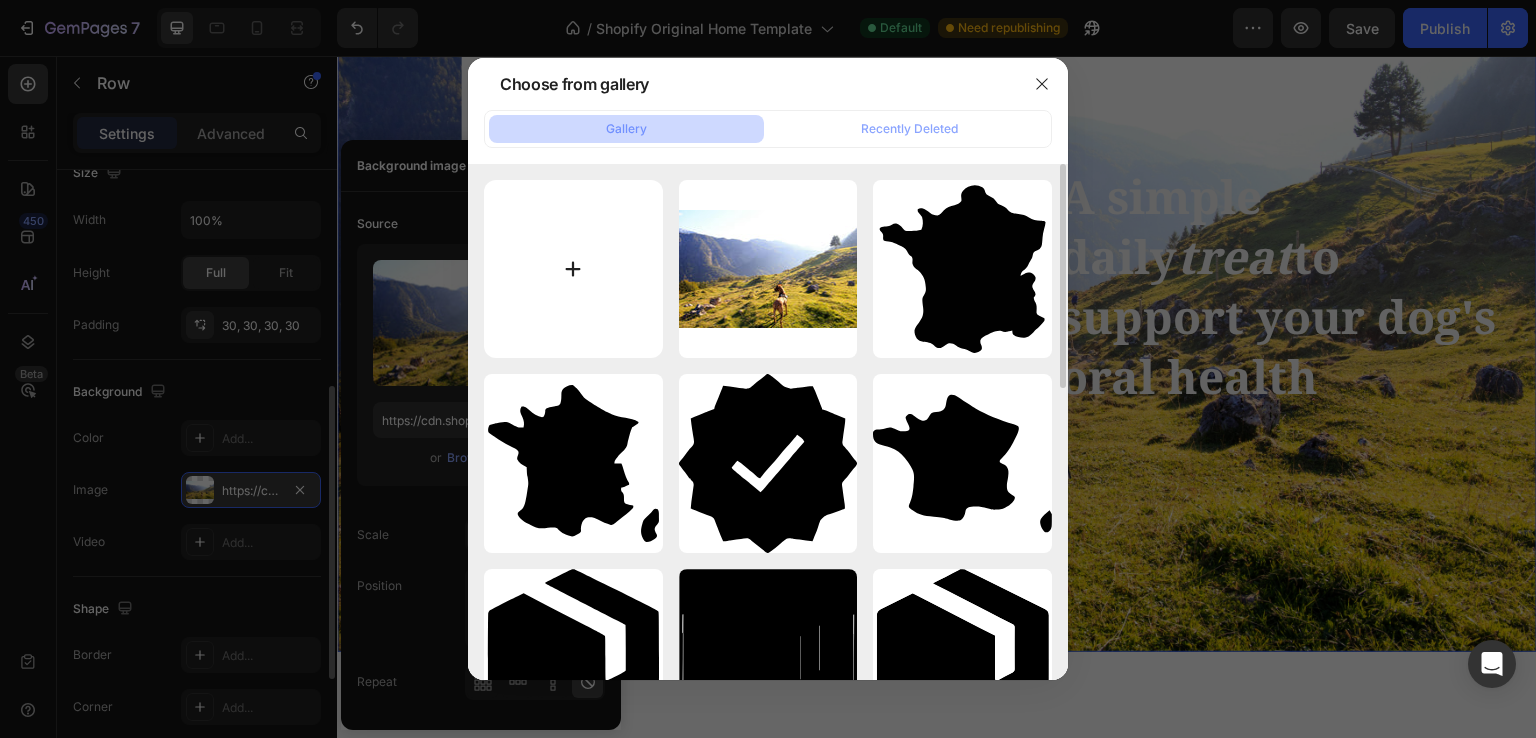 type on "C:\fakepath\pexels-madbyte-36372.jpg" 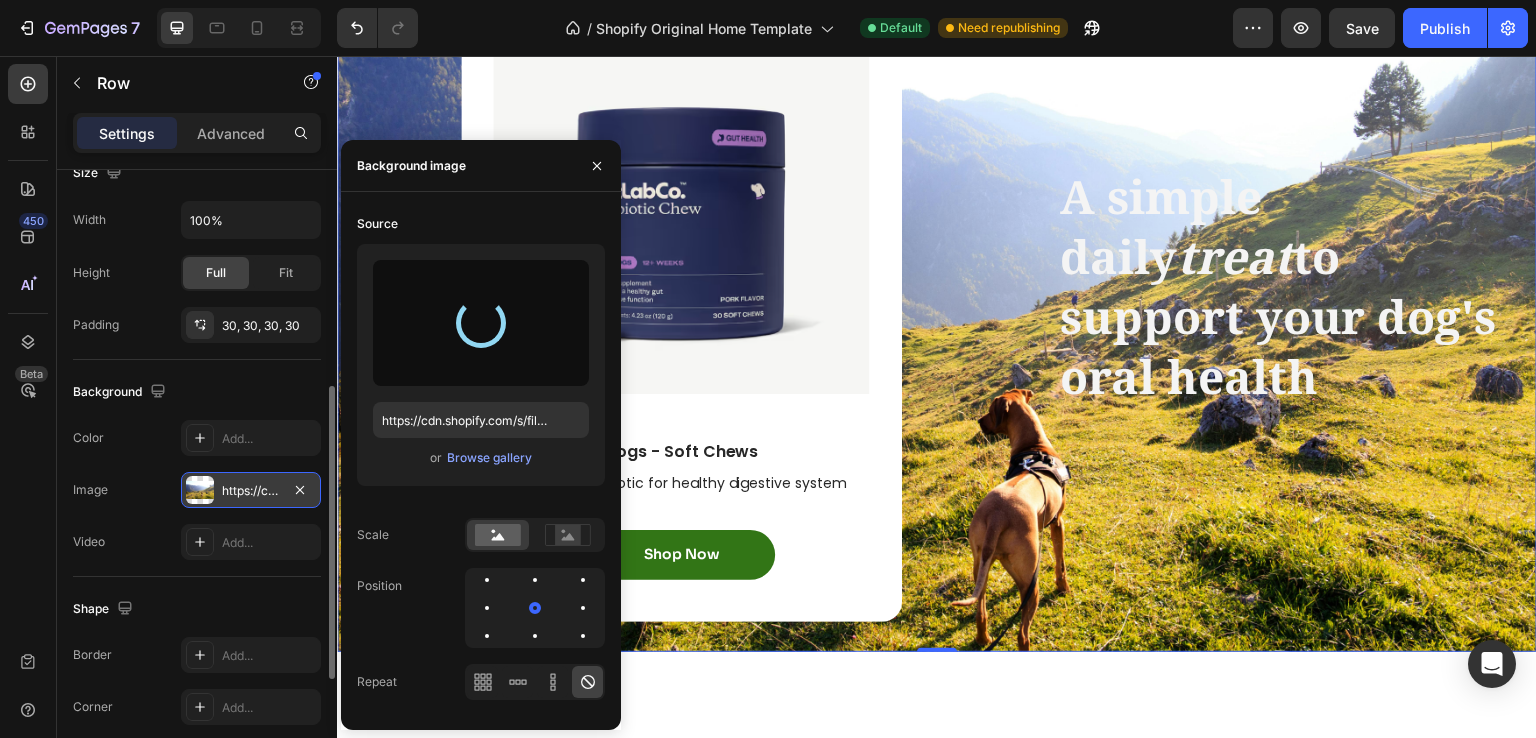 type on "https://cdn.shopify.com/s/files/1/0967/9437/8565/files/gempages_577771510924575248-76093f2c-d387-4c2c-b47d-7e8159097b3c.jpg" 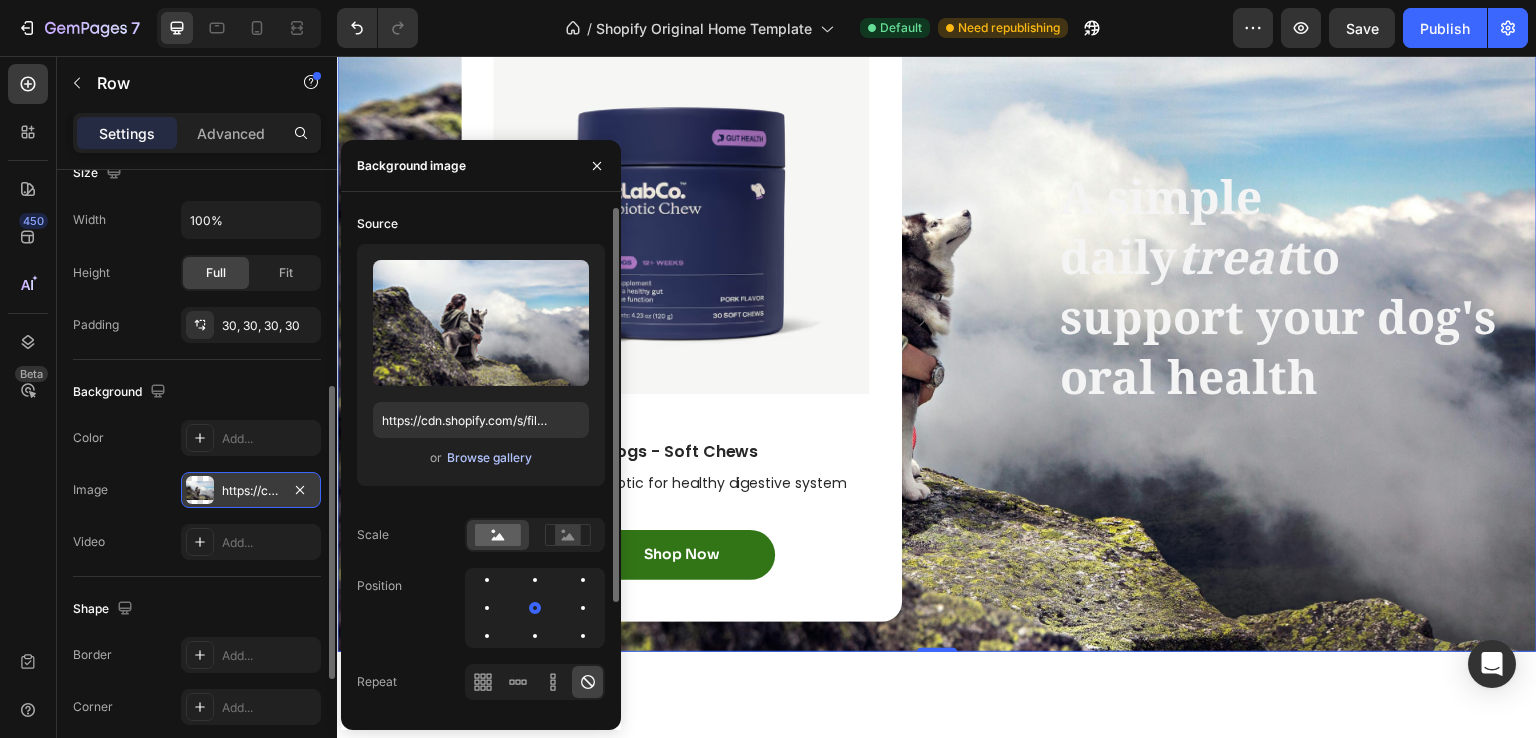 click on "Browse gallery" at bounding box center [489, 458] 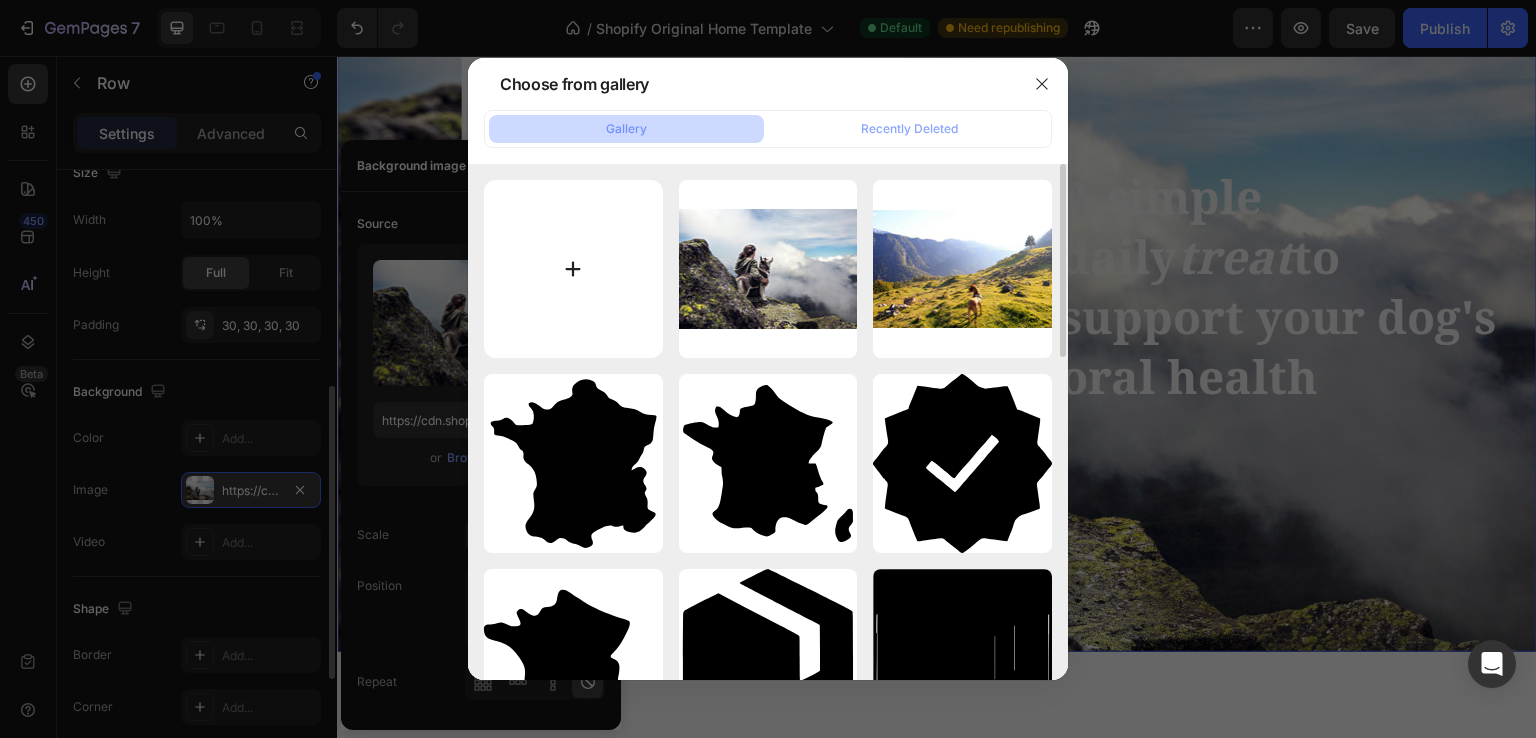 click at bounding box center (573, 269) 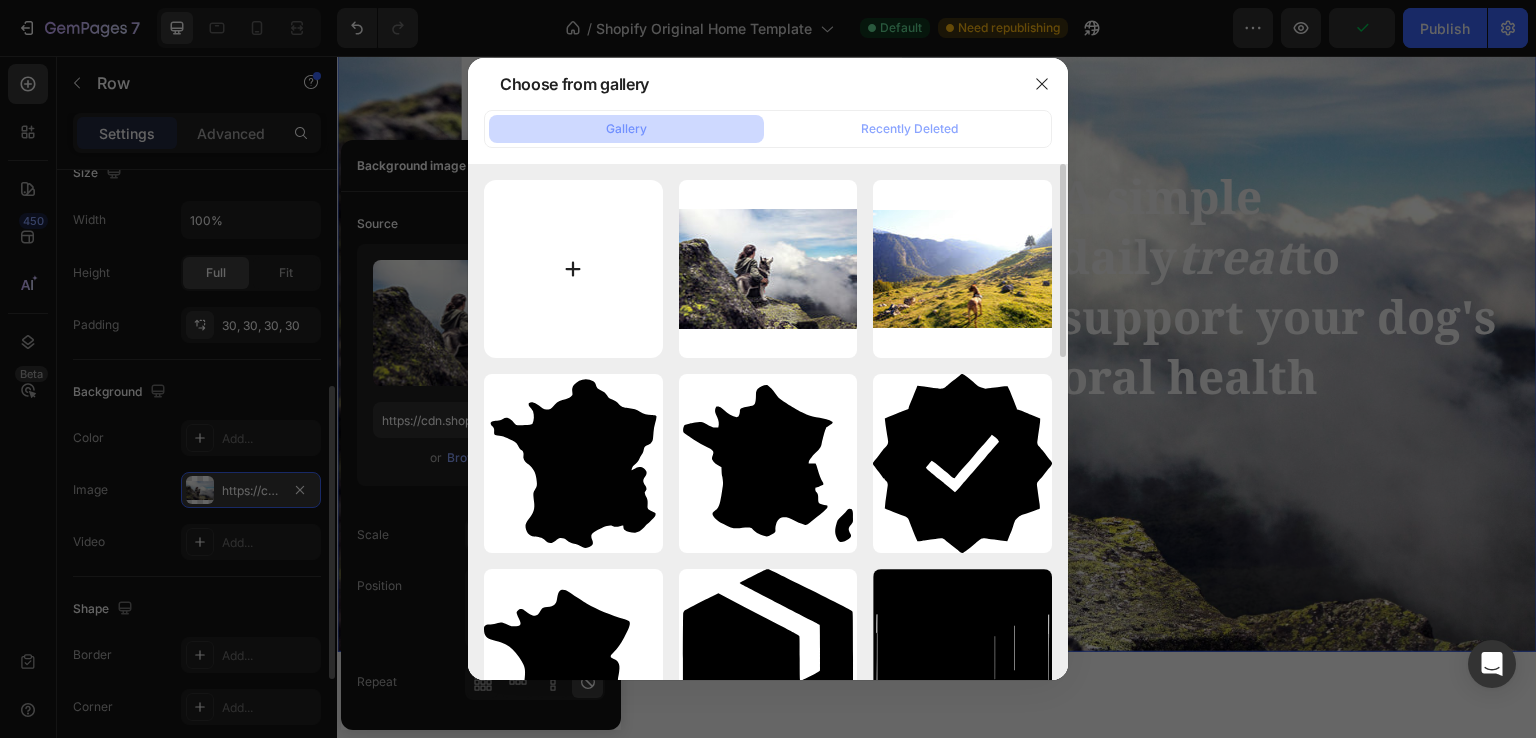 type on "C:\fakepath\pexels-bekka419-1452717.jpg" 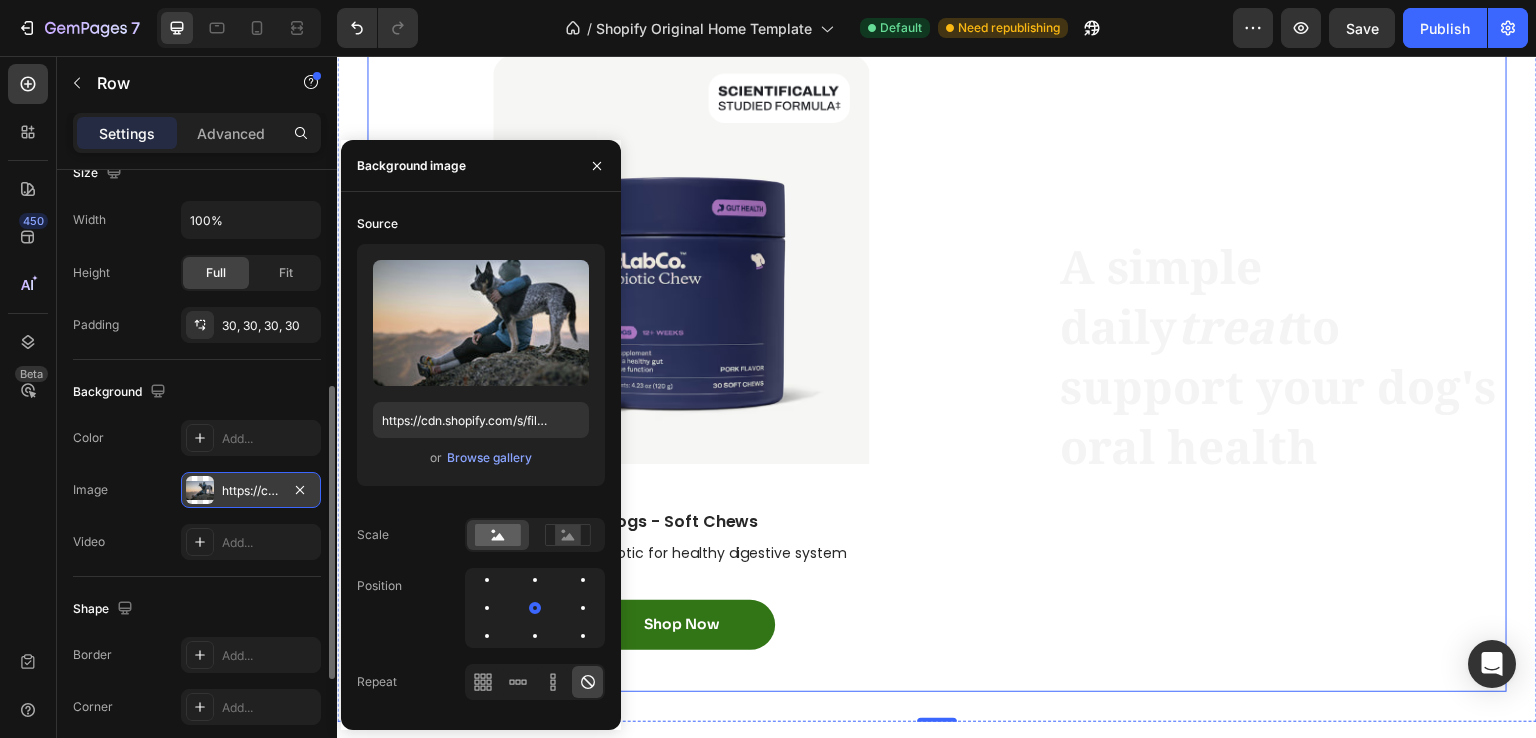 scroll, scrollTop: 3103, scrollLeft: 0, axis: vertical 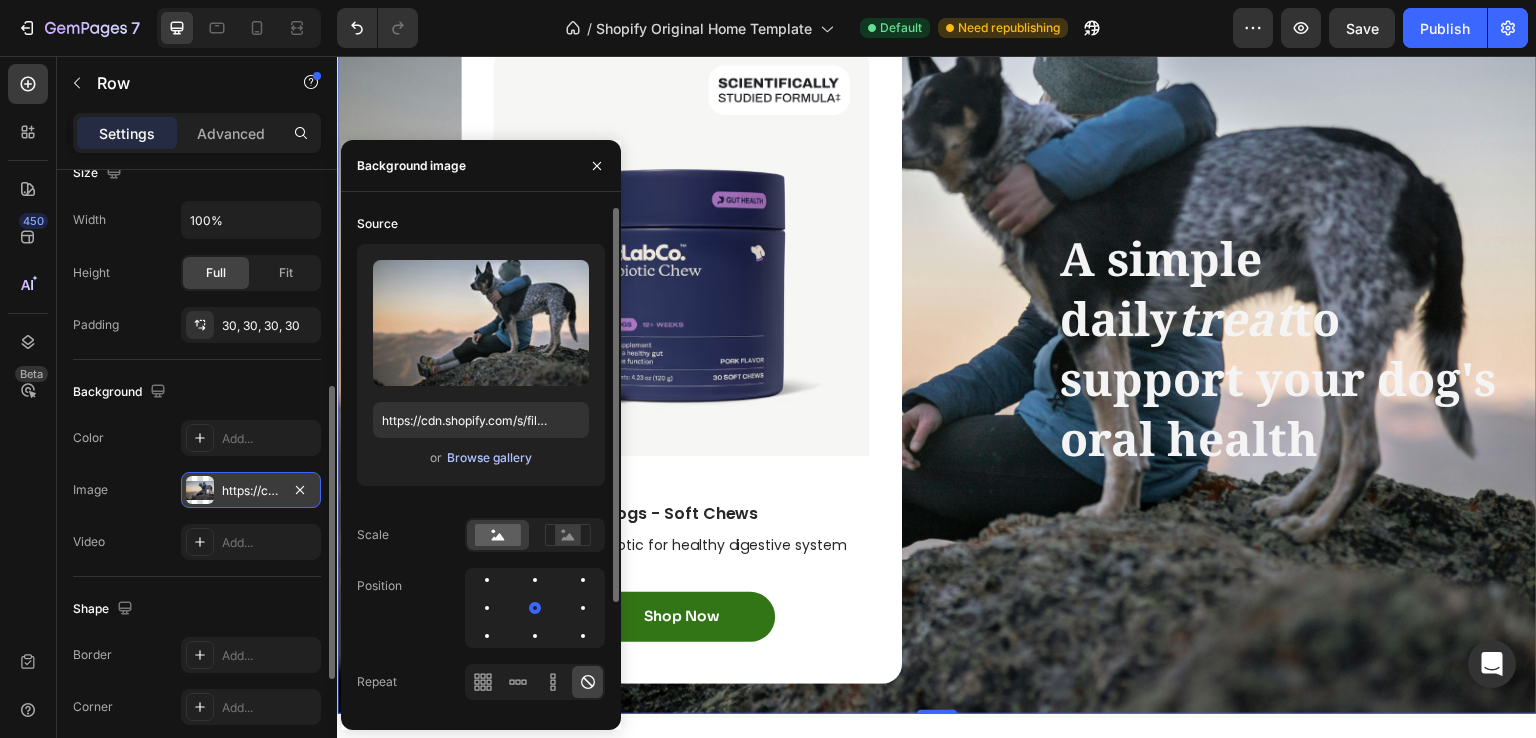 click on "Browse gallery" at bounding box center [489, 458] 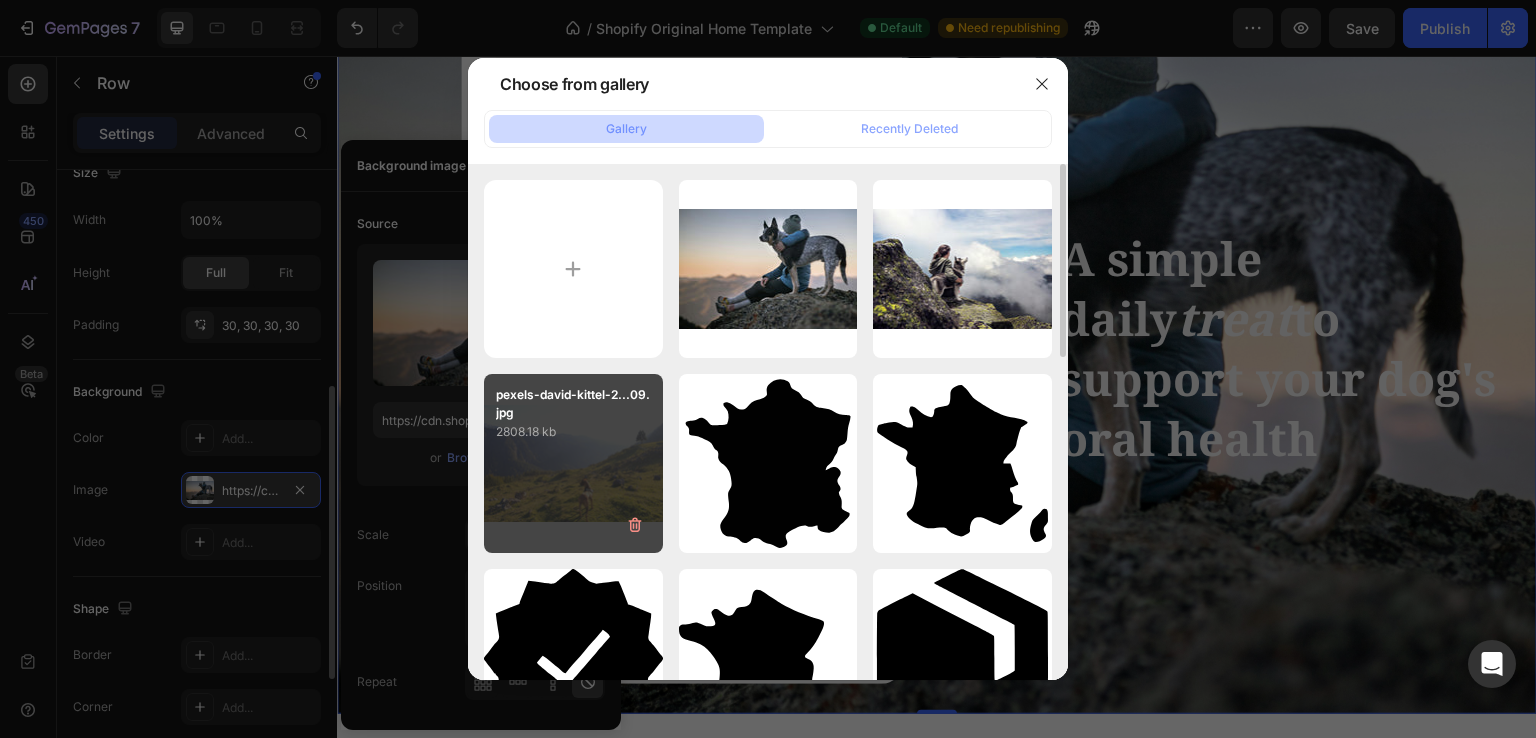 click on "2808.18 kb" at bounding box center (573, 432) 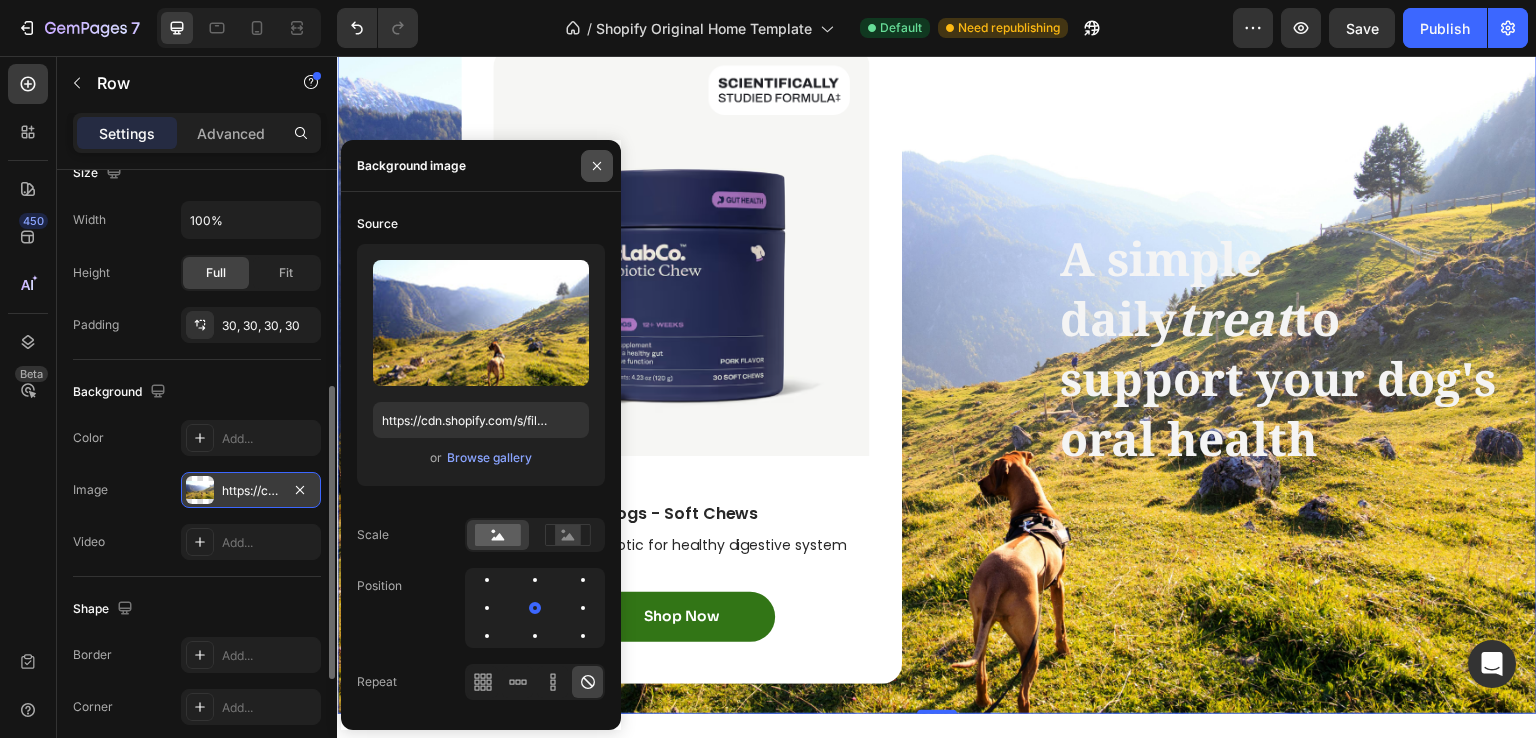 click 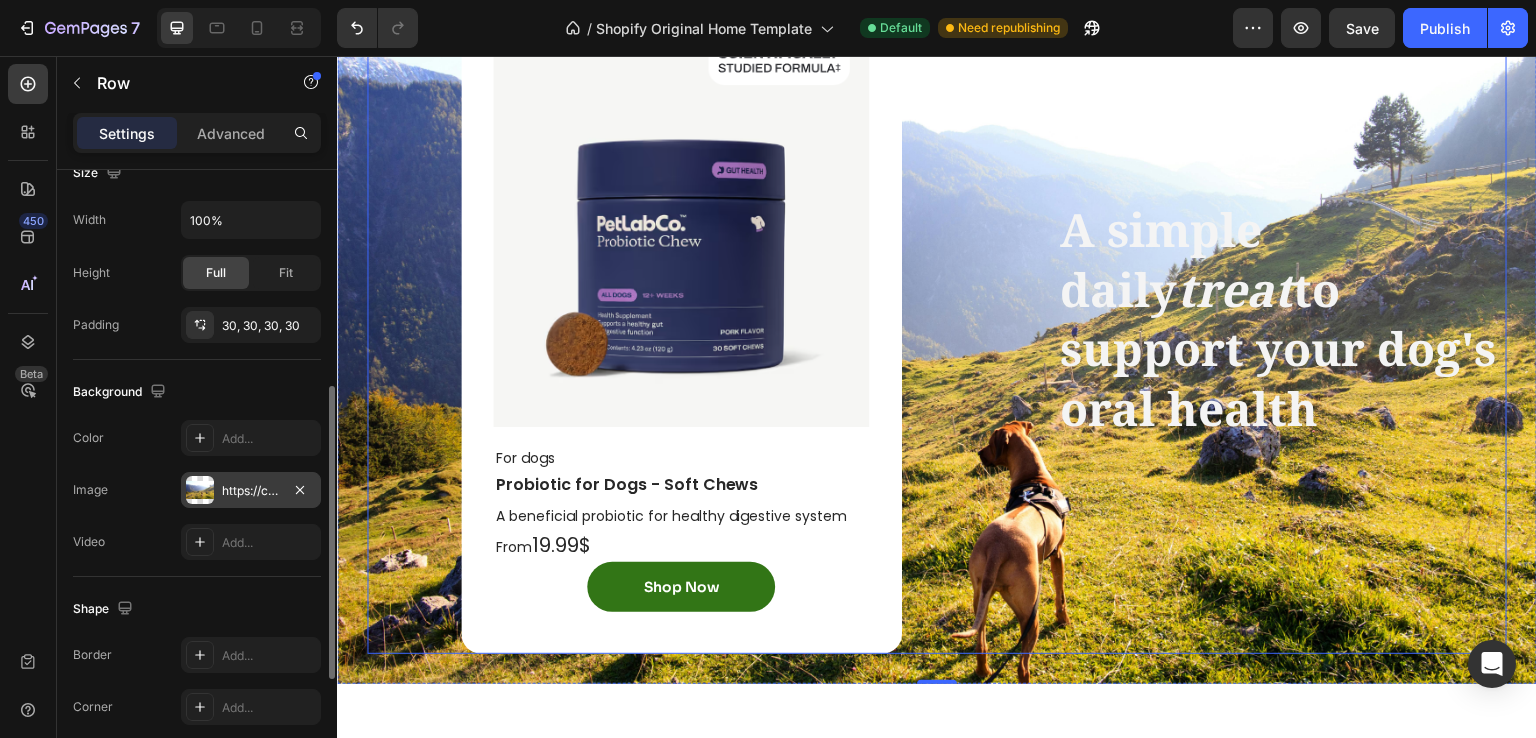 scroll, scrollTop: 2752, scrollLeft: 0, axis: vertical 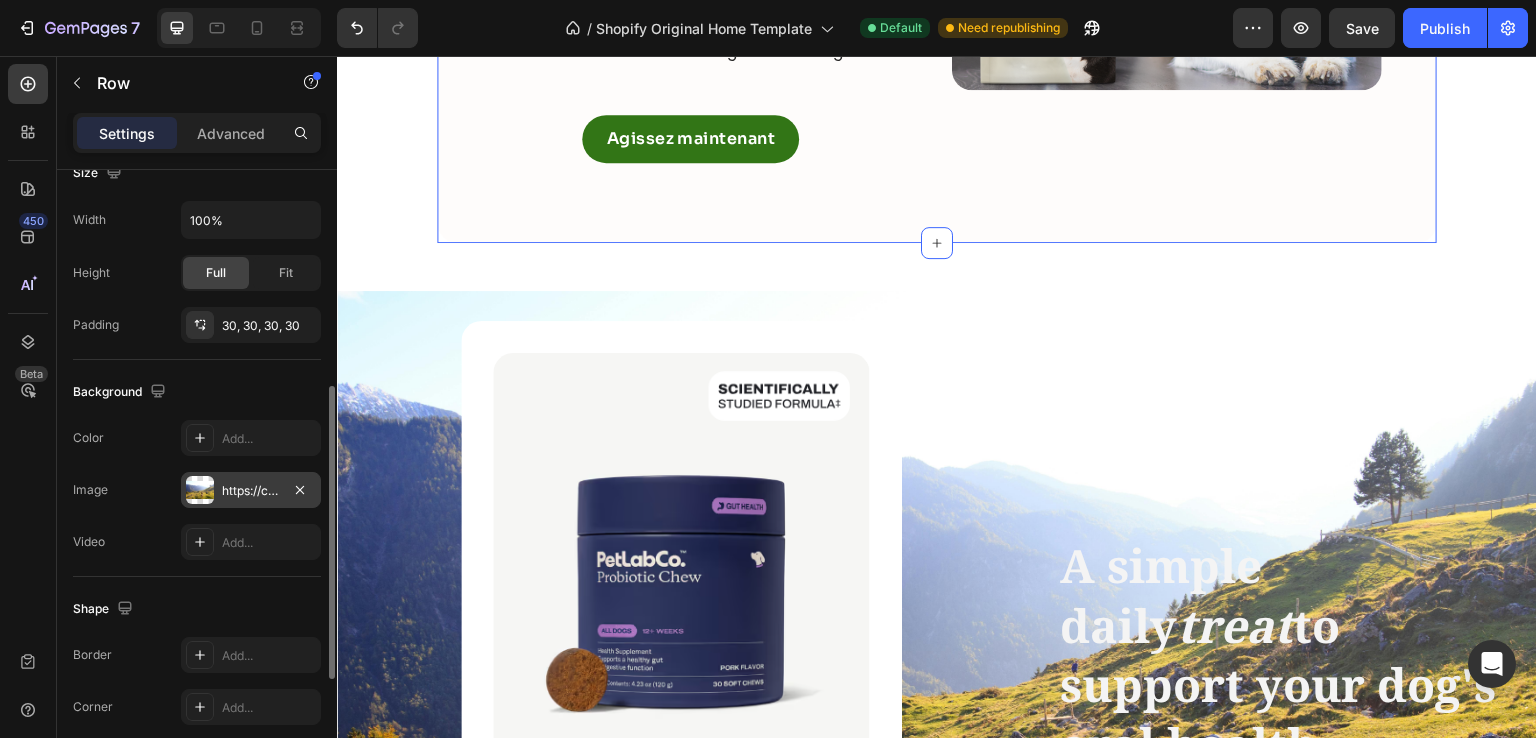 click on "Trusted animal health ™ Heading Just science. No exaggeration. No baseless promises. We offer effective products and honest advice to support your companion’s health. Text block + 60% Text block Owners don’t pay attention to their dog’s oral health Text block Advanced list Title Line + 80% Text block Dogs over 3 years old suffer from oral hygiene problems Text block Advanced list Title Line - 10% Text block Owners use a product suited to their dog’s well-being Text block Advanced list Agissez maintenant Button Row Image Image Row Section 4 You can create reusable sections Create Theme Section AI Content Write with GemAI What would you like to describe here? Tone and Voice Persuasive Product Getting products... Show more Generate" at bounding box center (937, -111) 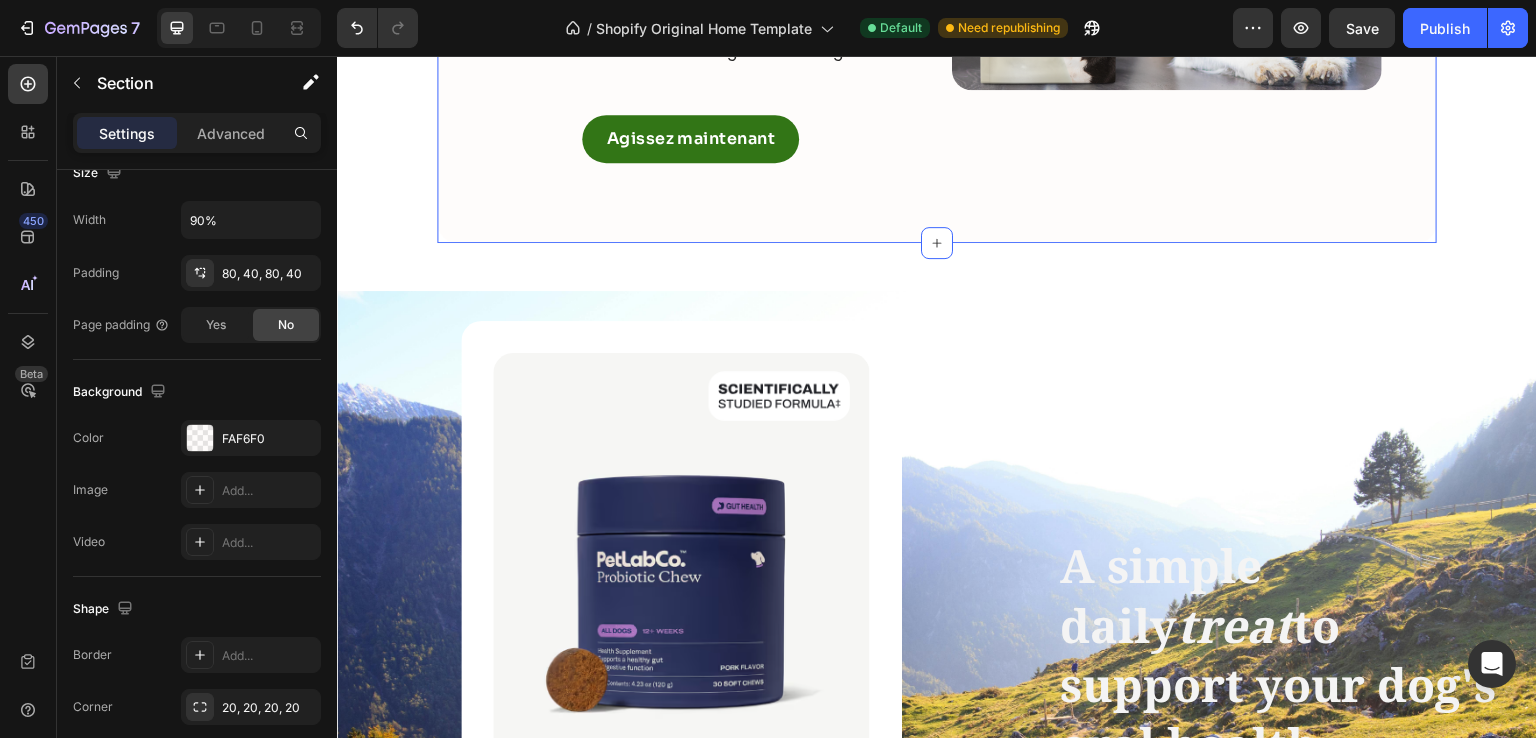 scroll, scrollTop: 0, scrollLeft: 0, axis: both 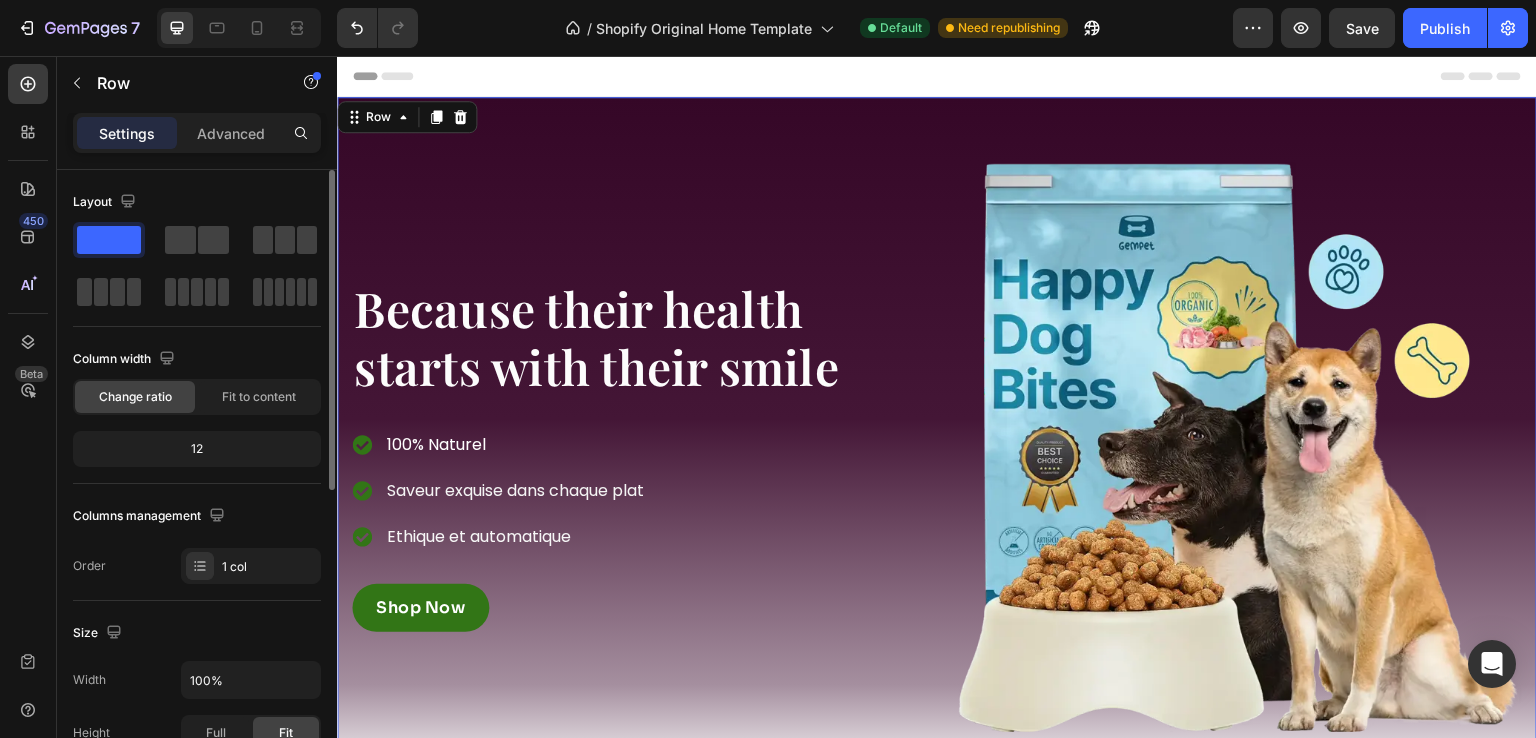 click on "Because their health starts with their smile Heading 100% Naturel Saveur exquise dans chaque plat Ethique et automatique Item list Shop Now Button Row Image Row Row   0" at bounding box center [937, 447] 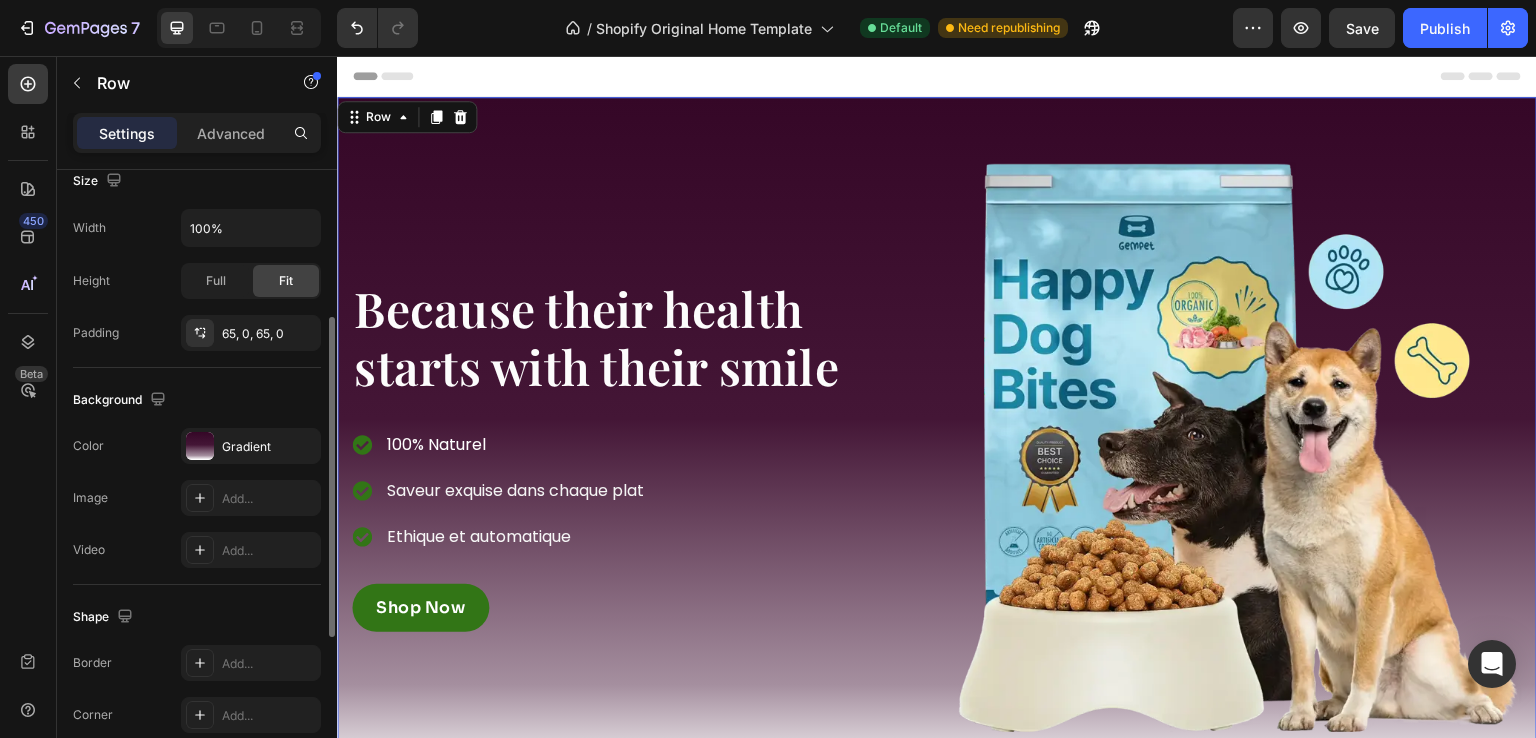scroll, scrollTop: 468, scrollLeft: 0, axis: vertical 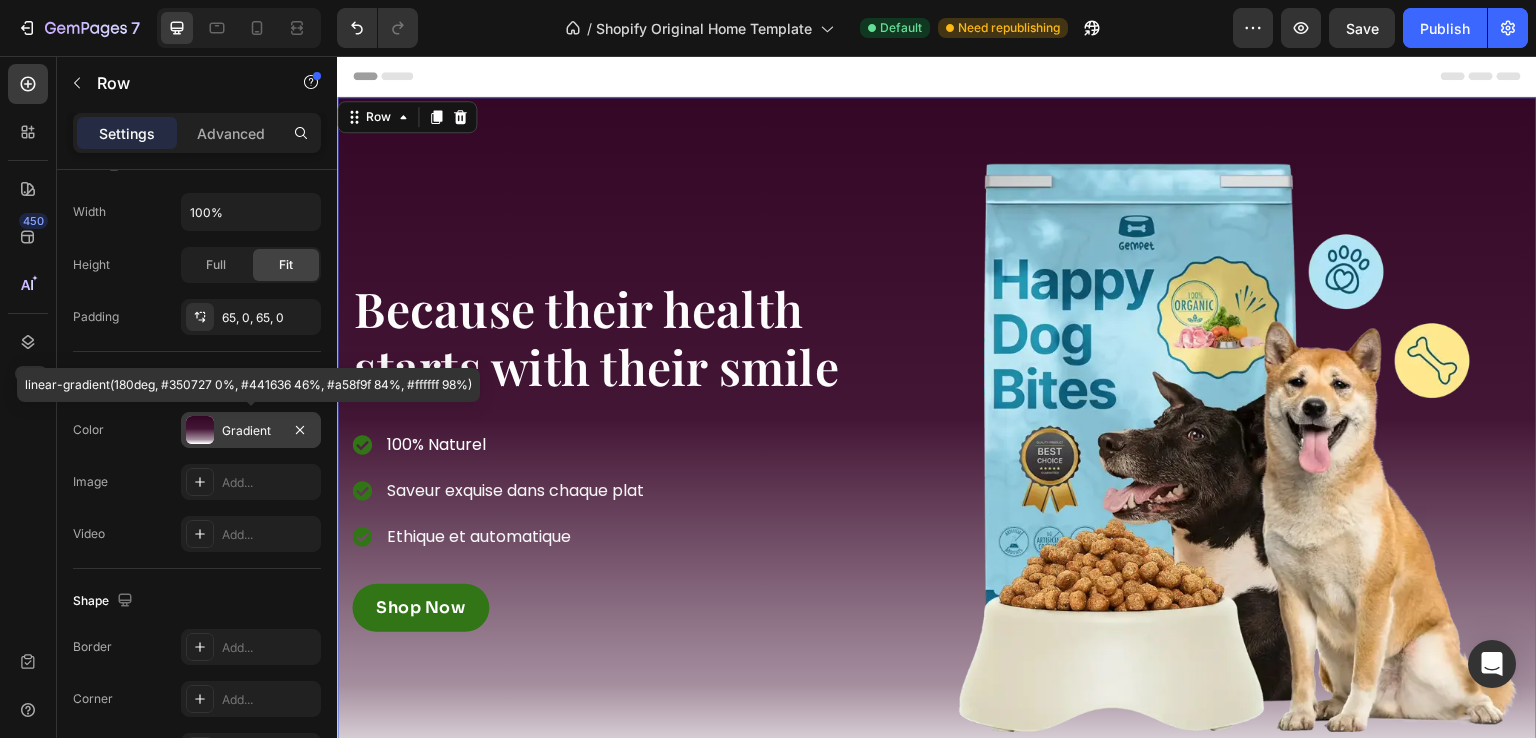 click on "Gradient" at bounding box center [251, 430] 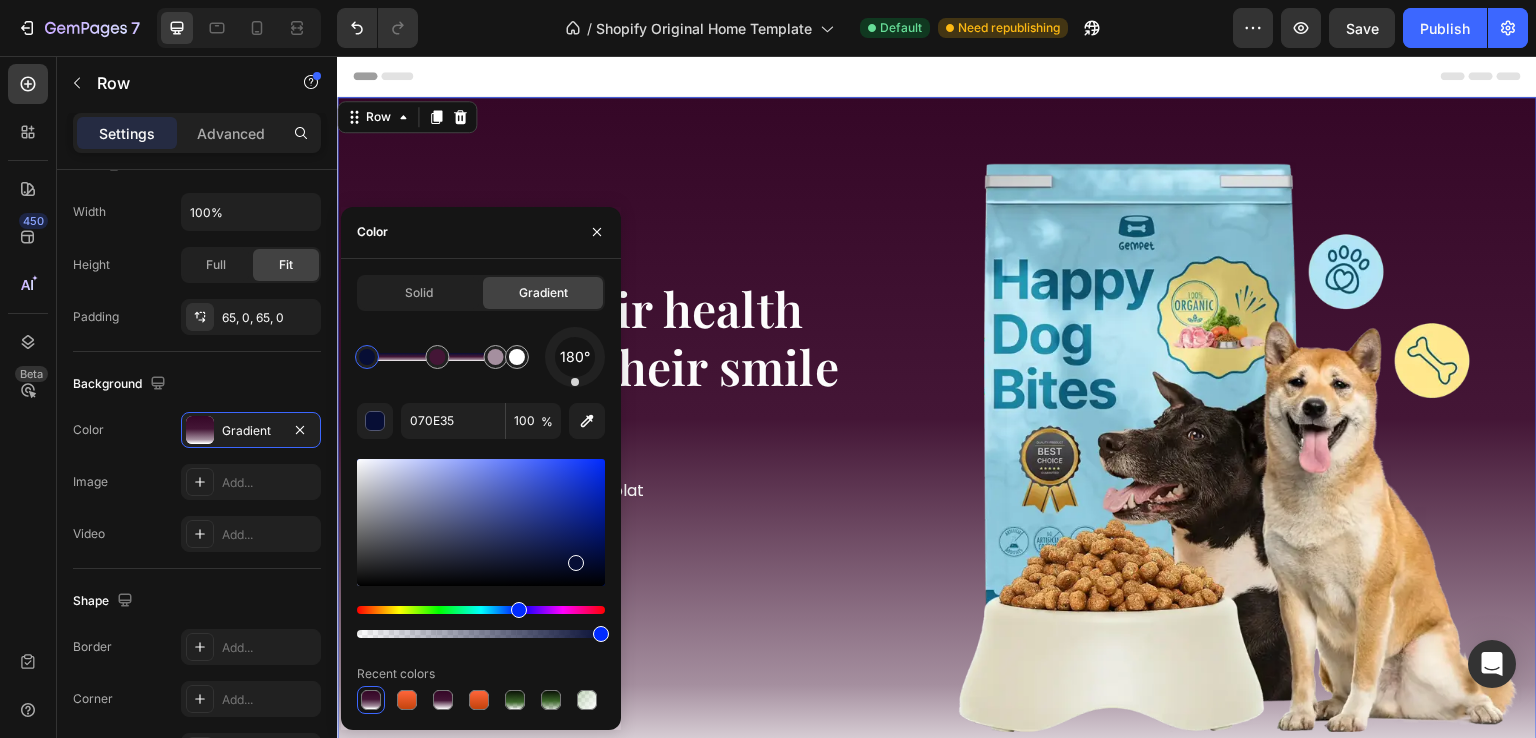 click at bounding box center [481, 610] 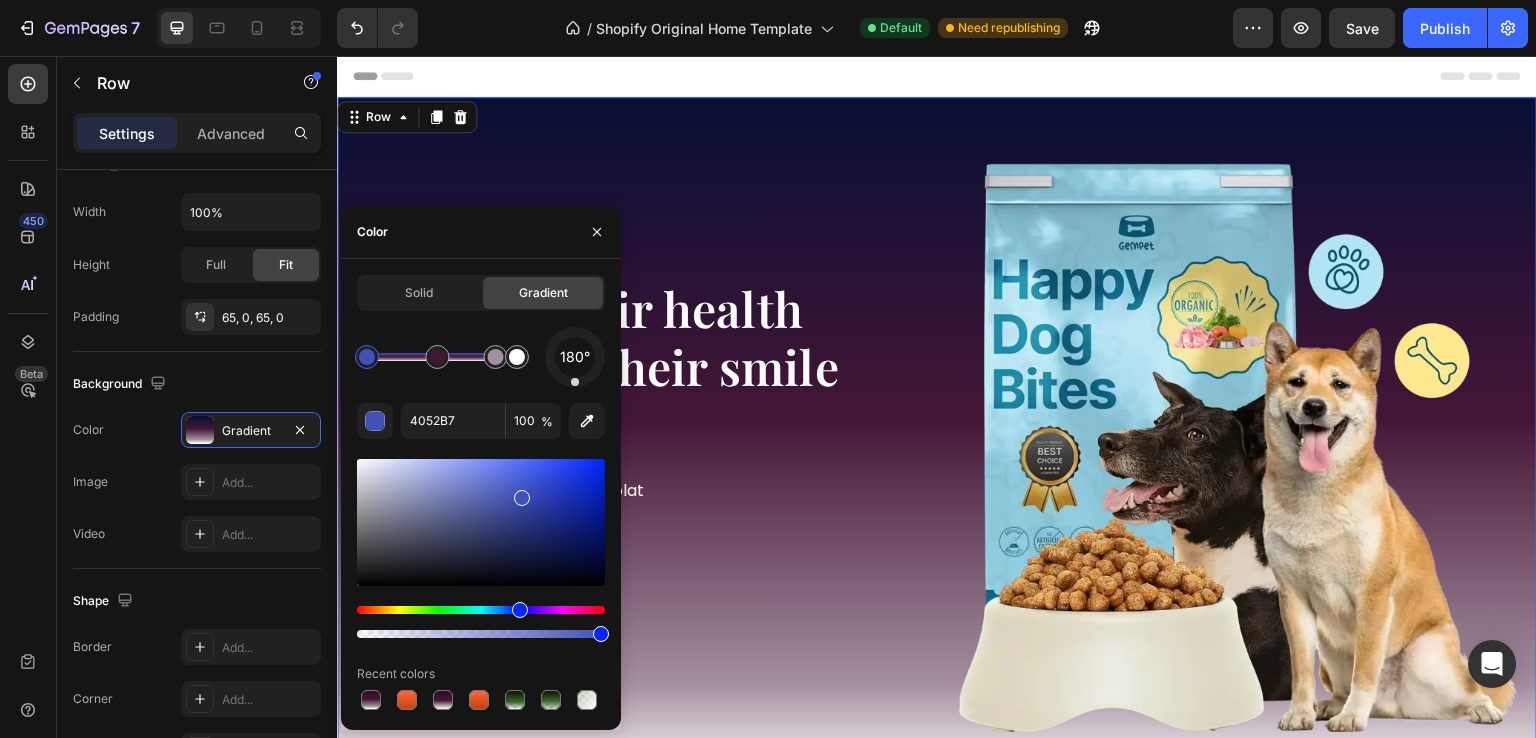click at bounding box center [481, 522] 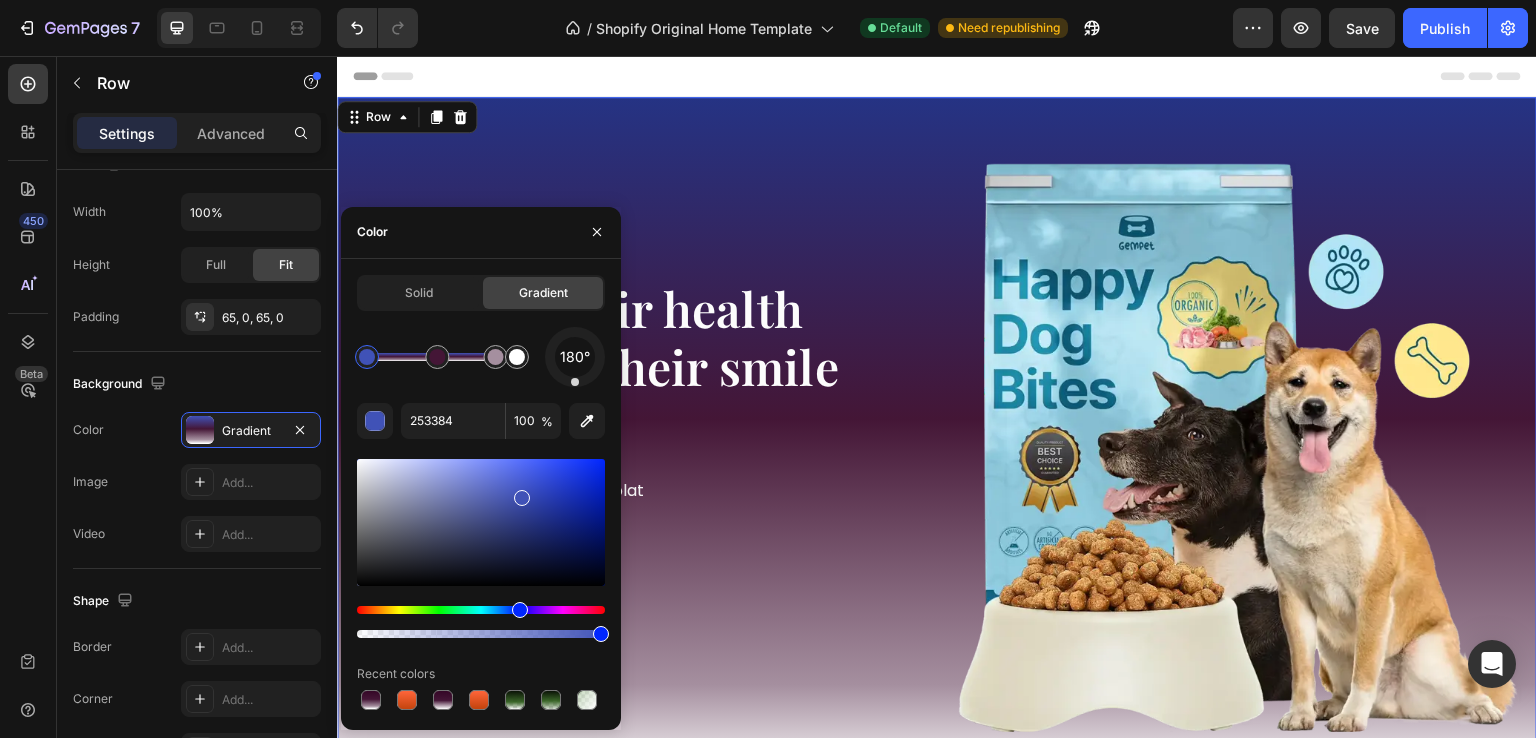 click at bounding box center [481, 522] 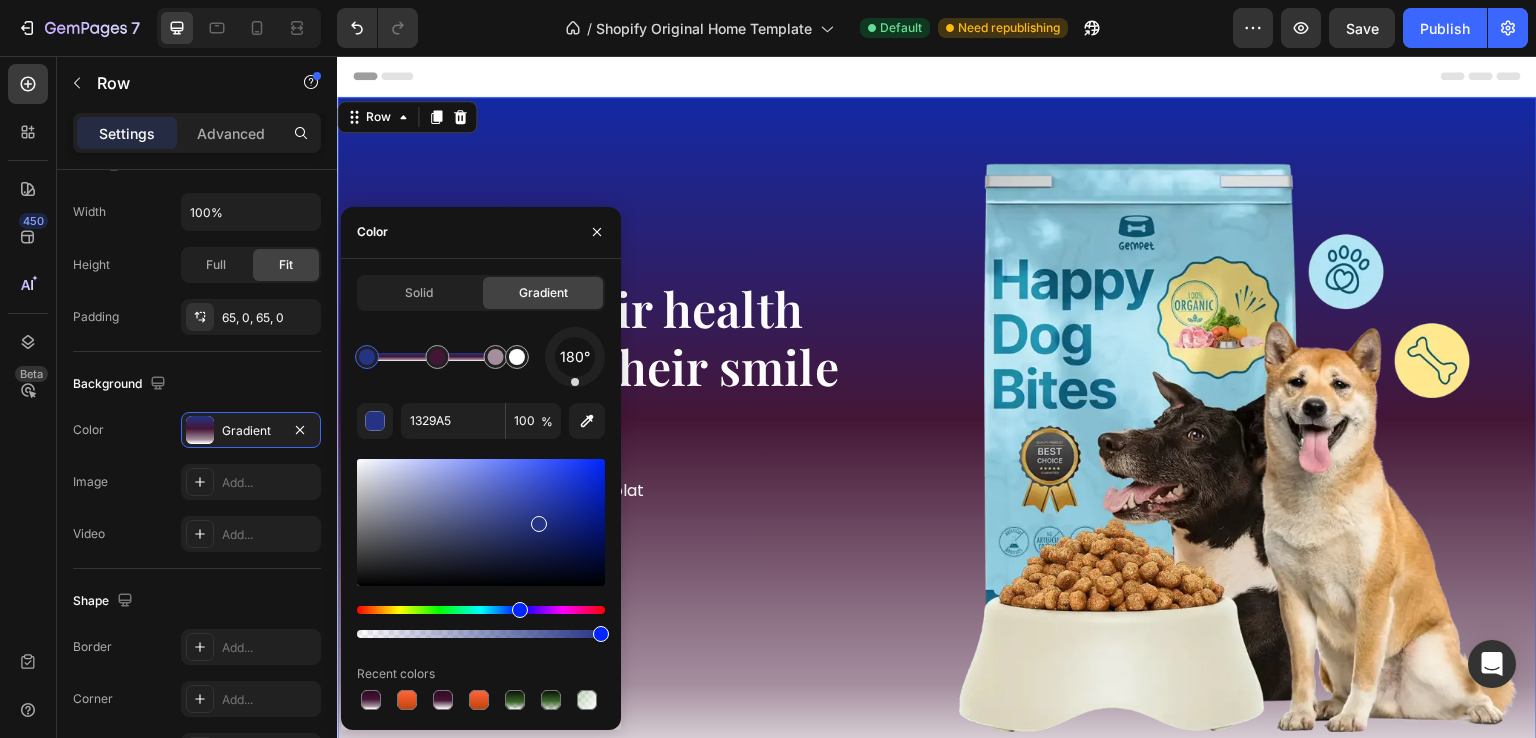 click at bounding box center (481, 522) 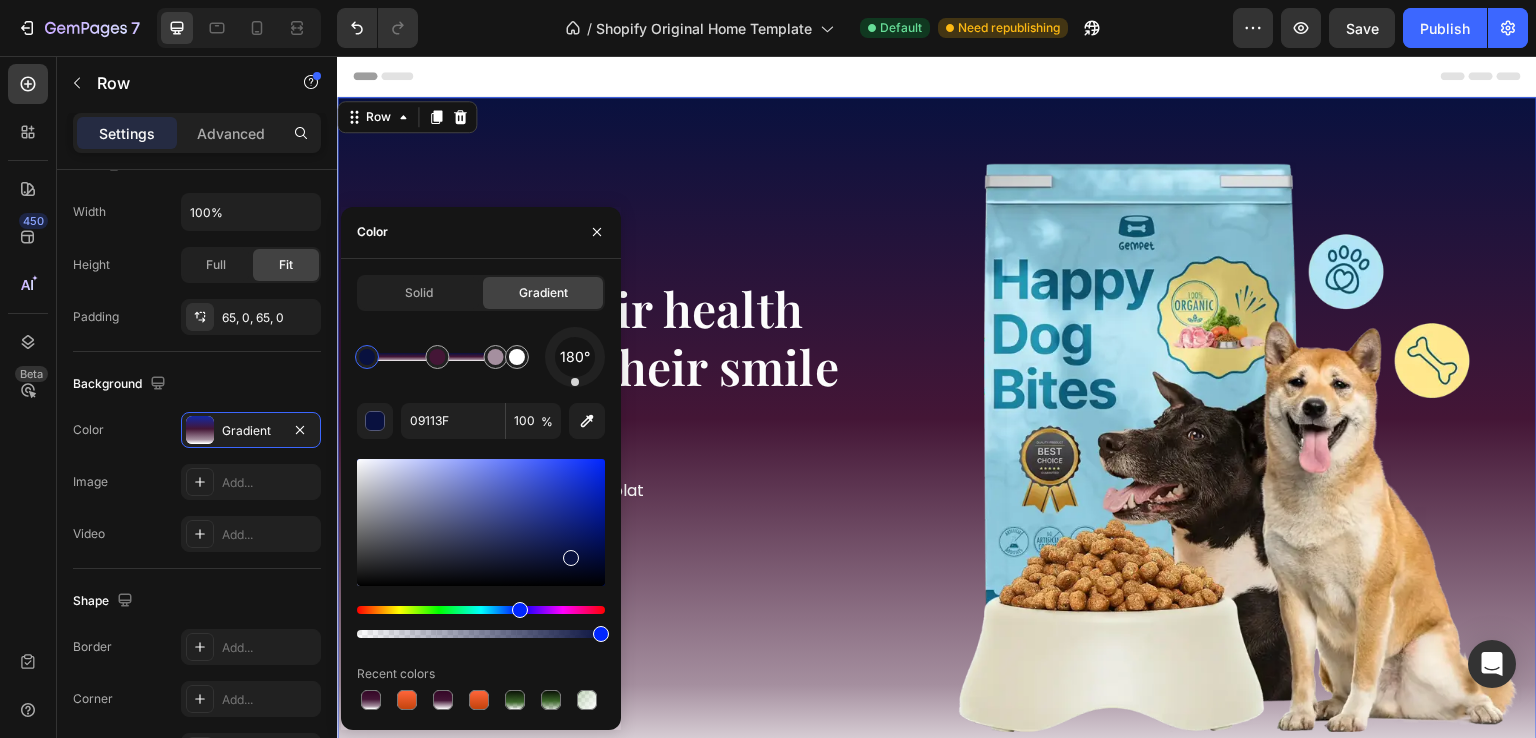 click at bounding box center (481, 522) 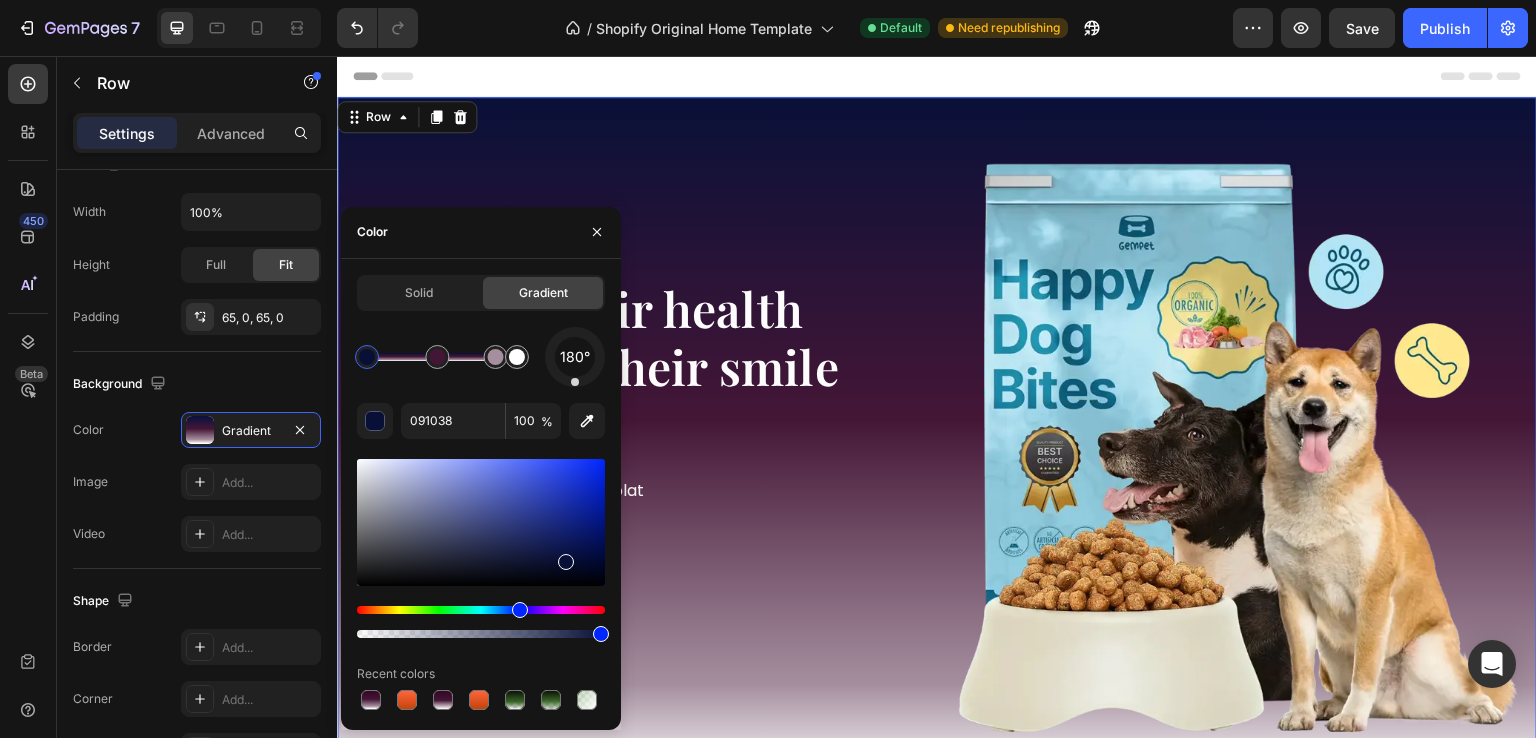 click at bounding box center [566, 562] 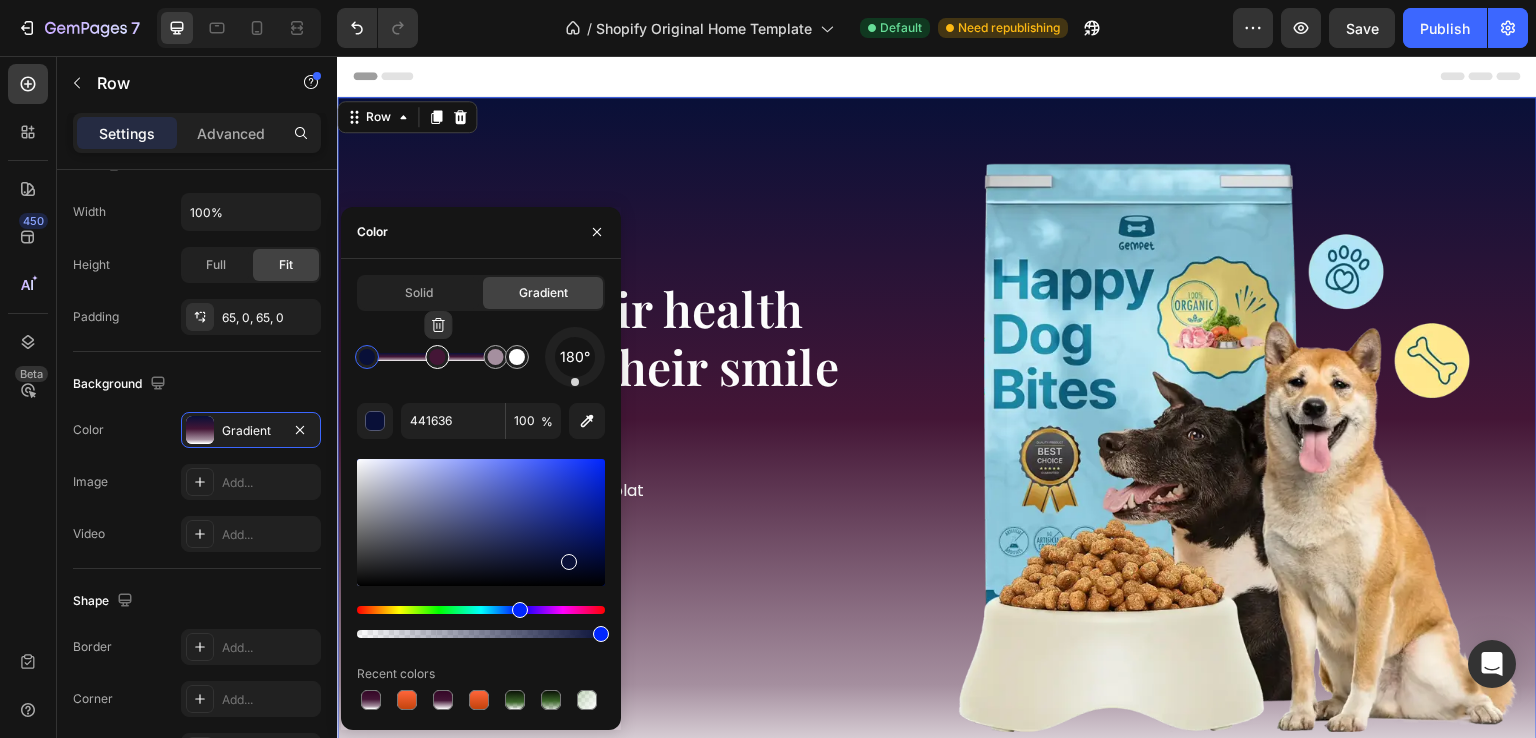 click at bounding box center (437, 357) 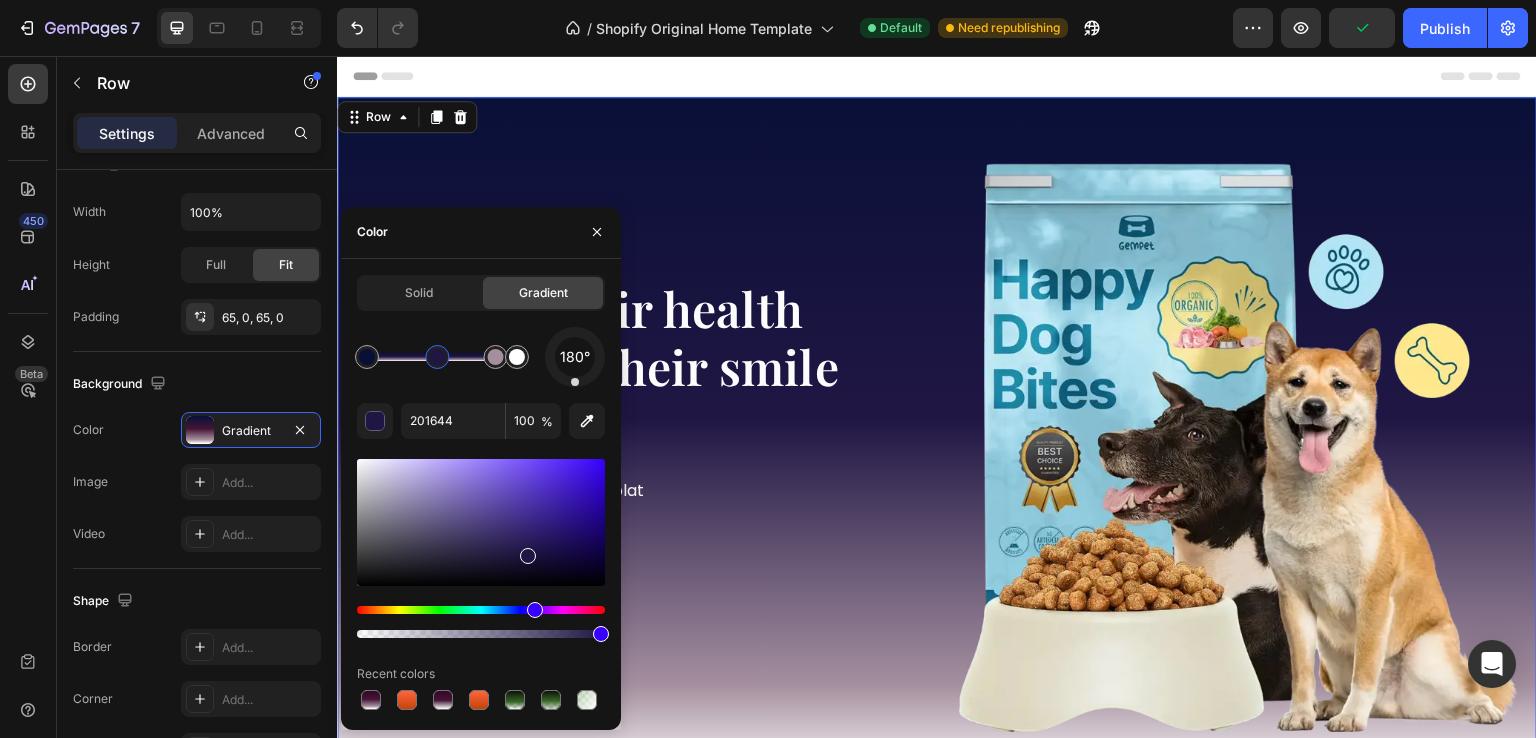 click at bounding box center [481, 610] 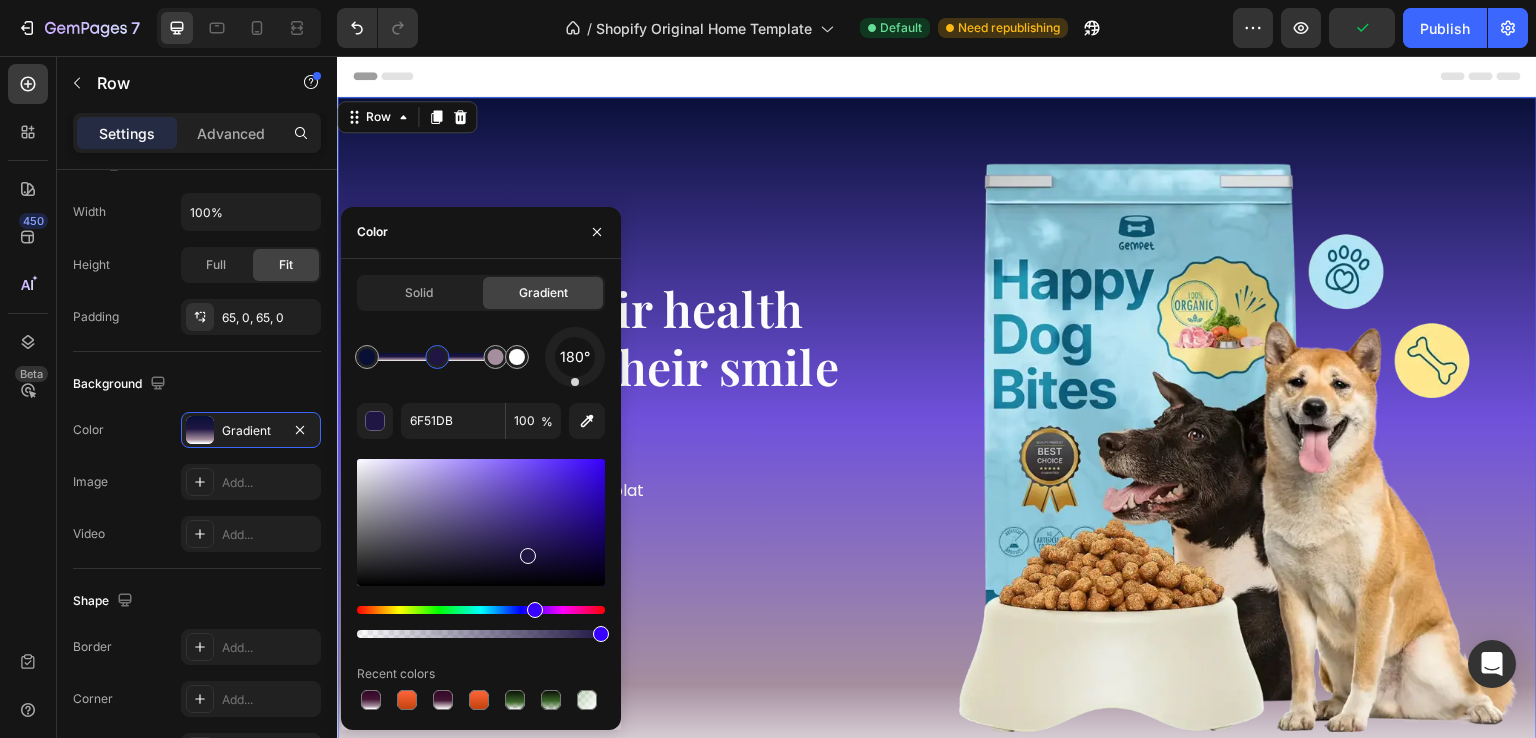 click at bounding box center (481, 522) 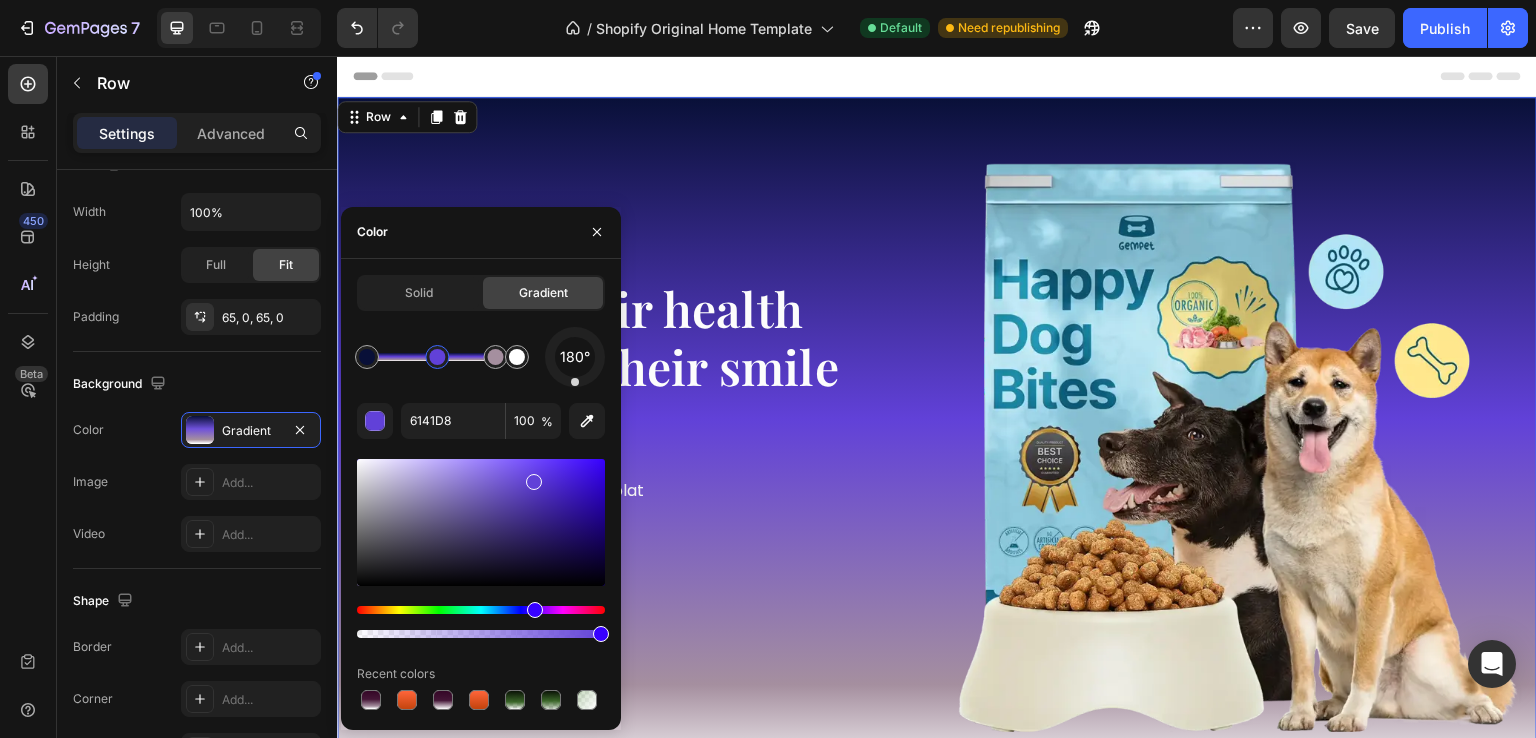 click at bounding box center (481, 522) 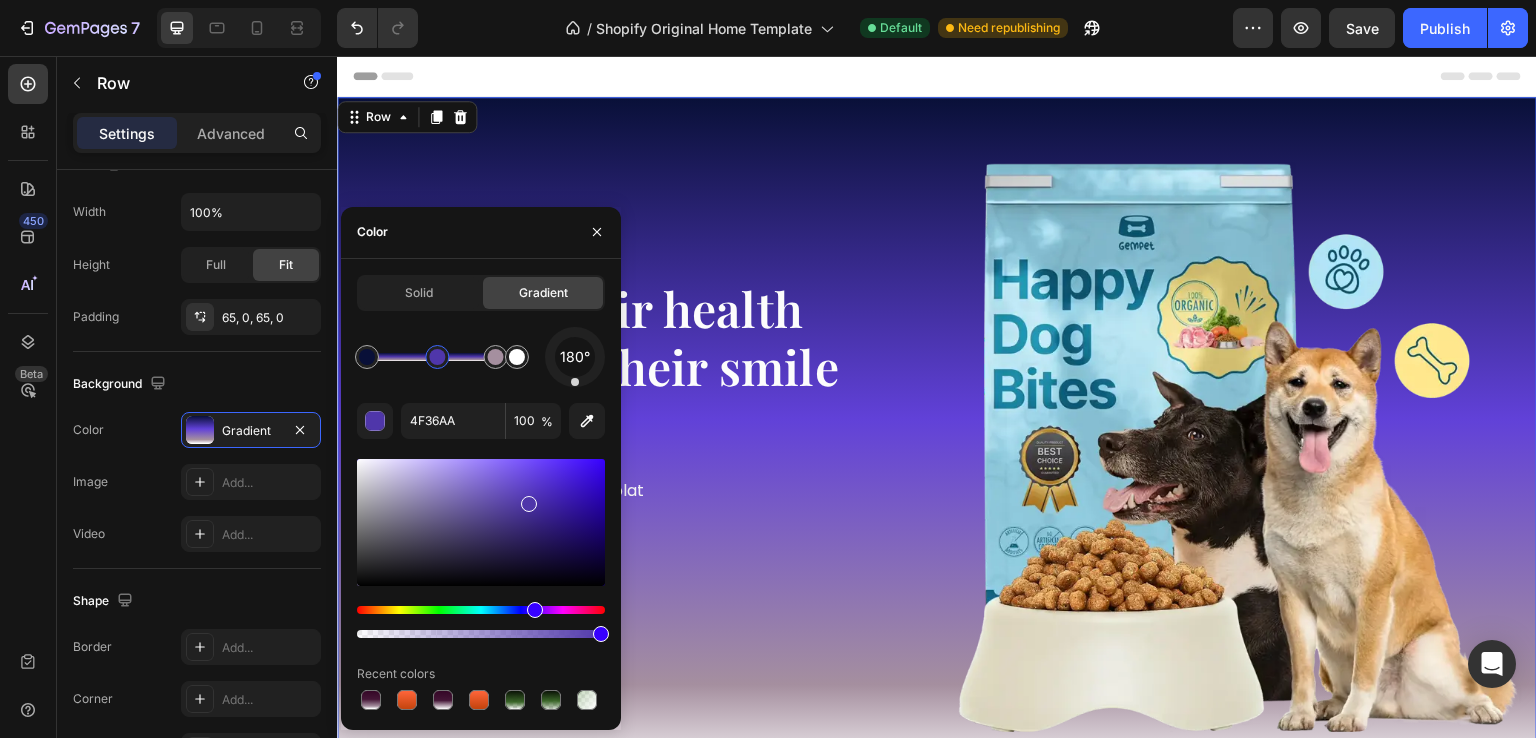 click at bounding box center (481, 522) 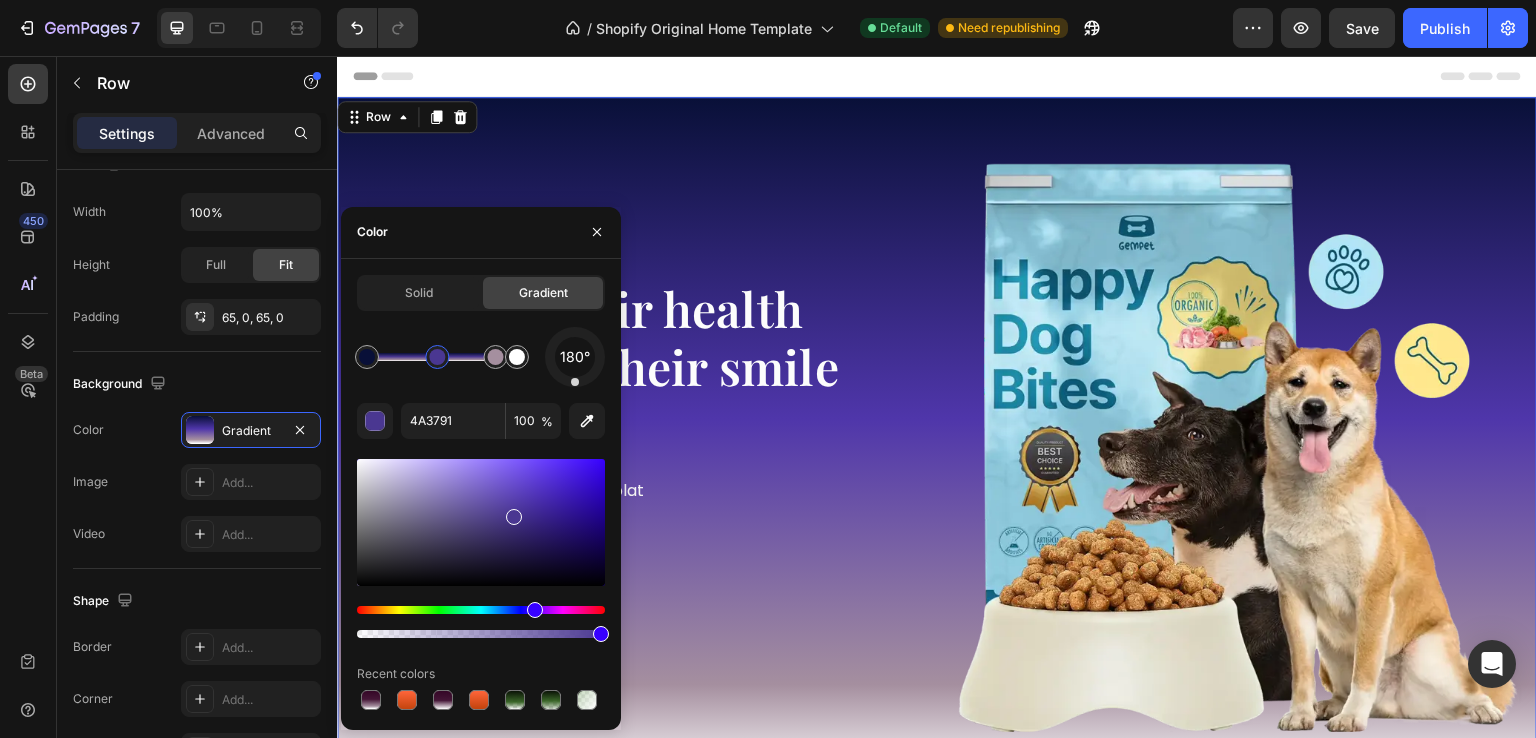 click at bounding box center (481, 522) 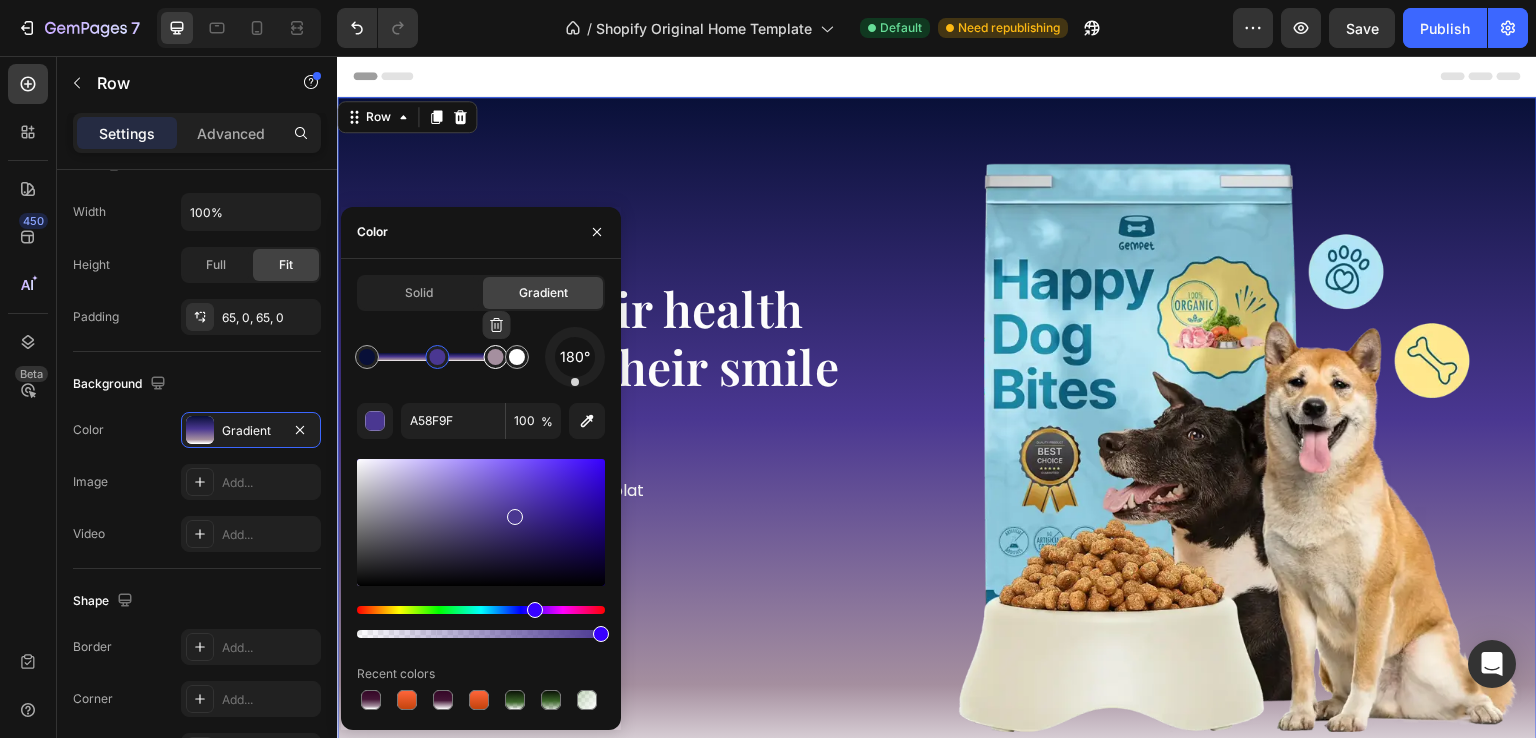 click at bounding box center [496, 357] 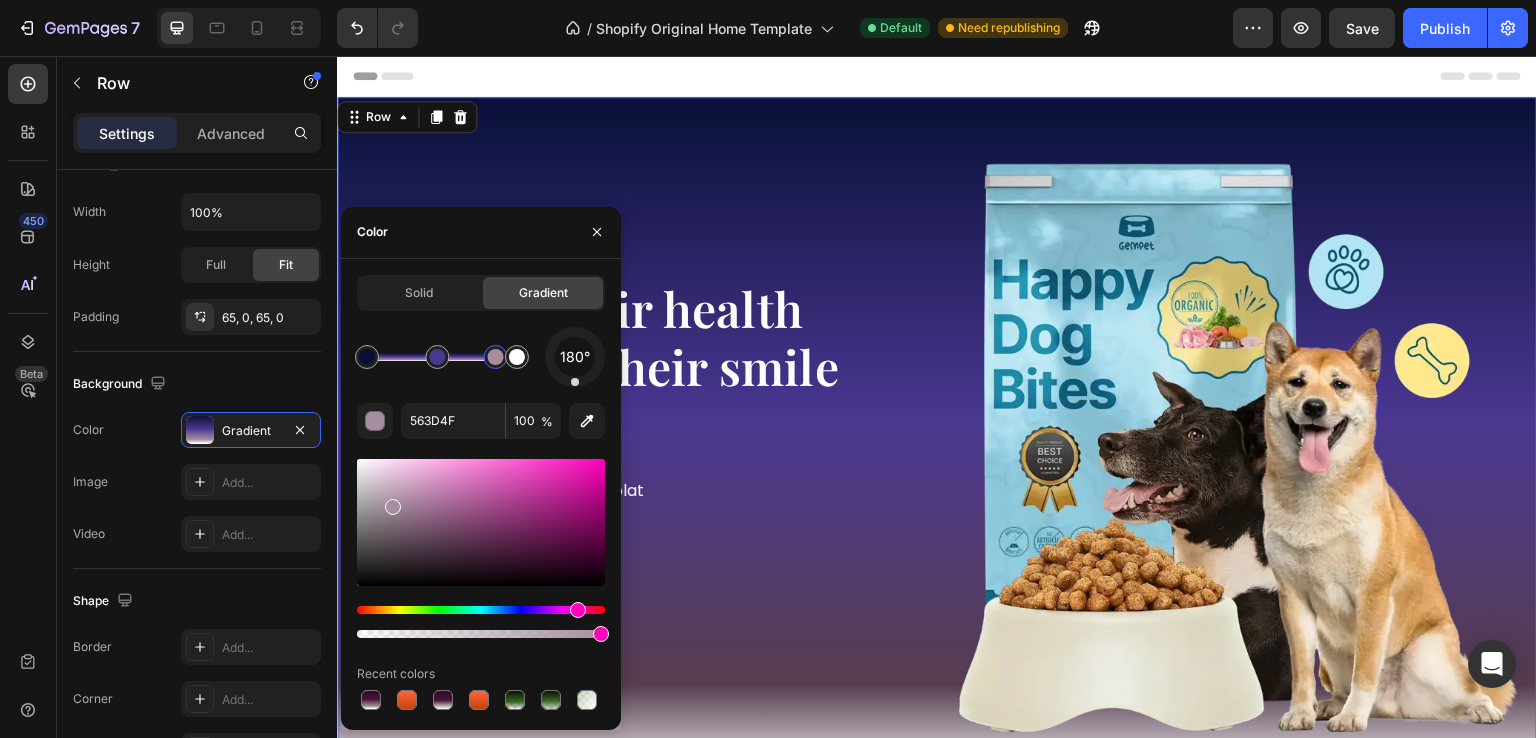 click at bounding box center (481, 522) 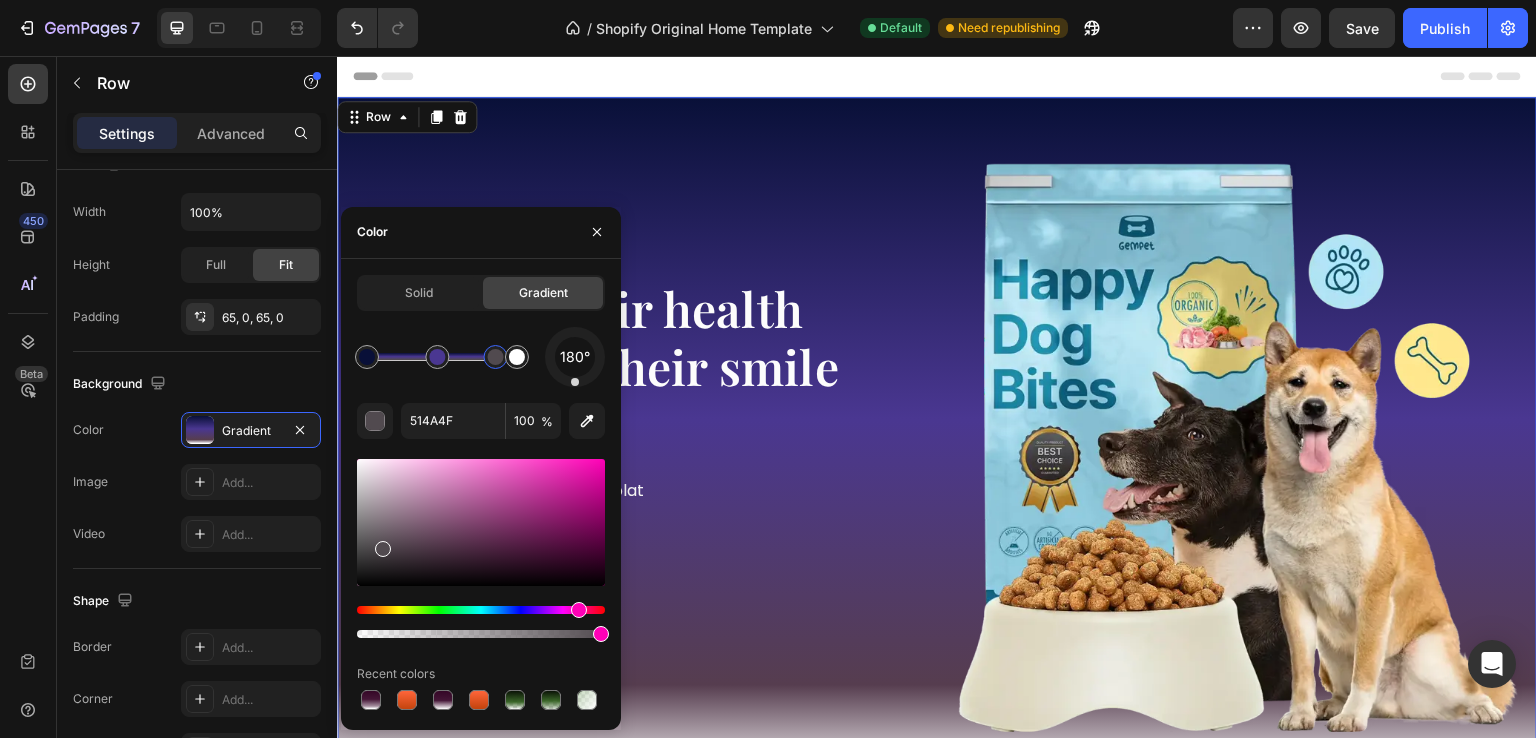 click at bounding box center [481, 522] 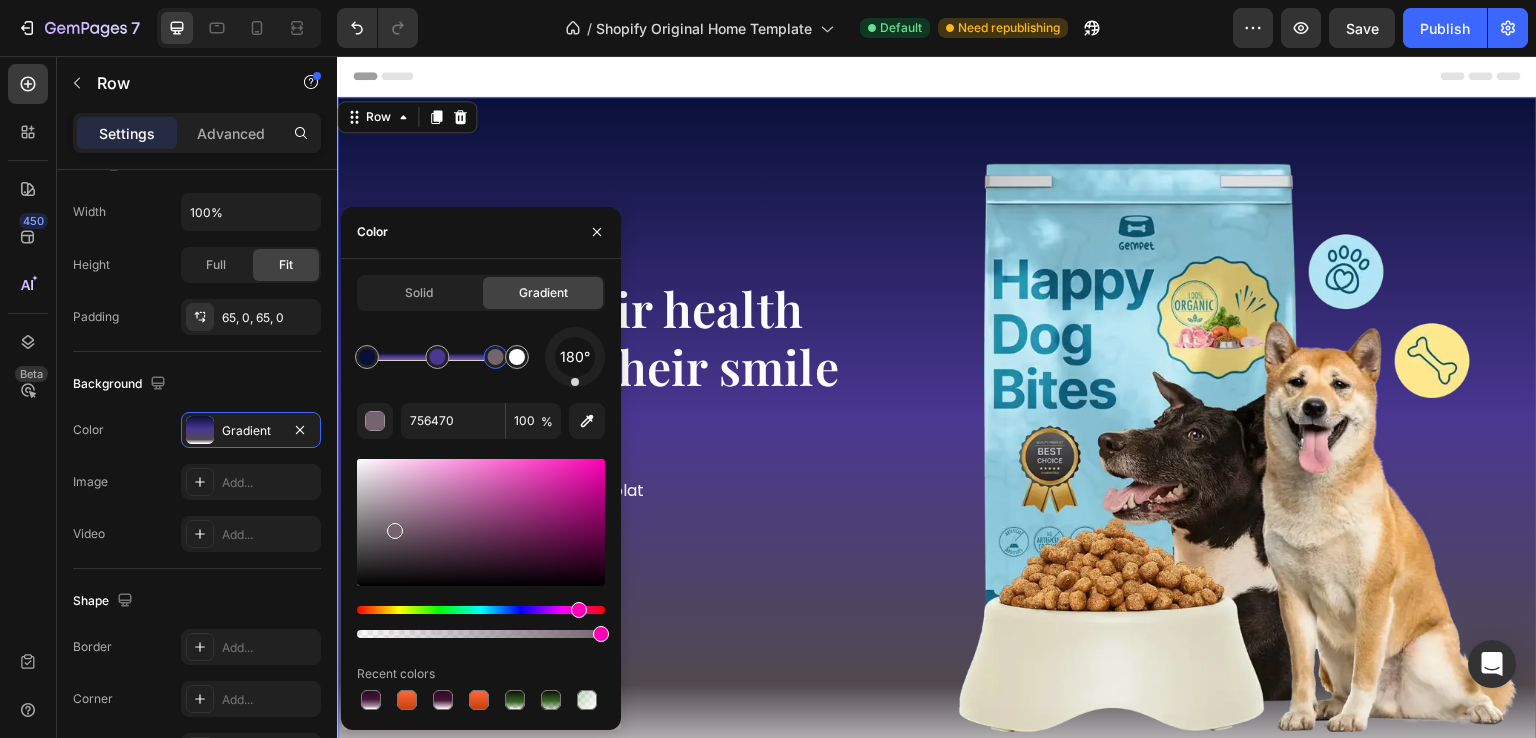 click at bounding box center (481, 522) 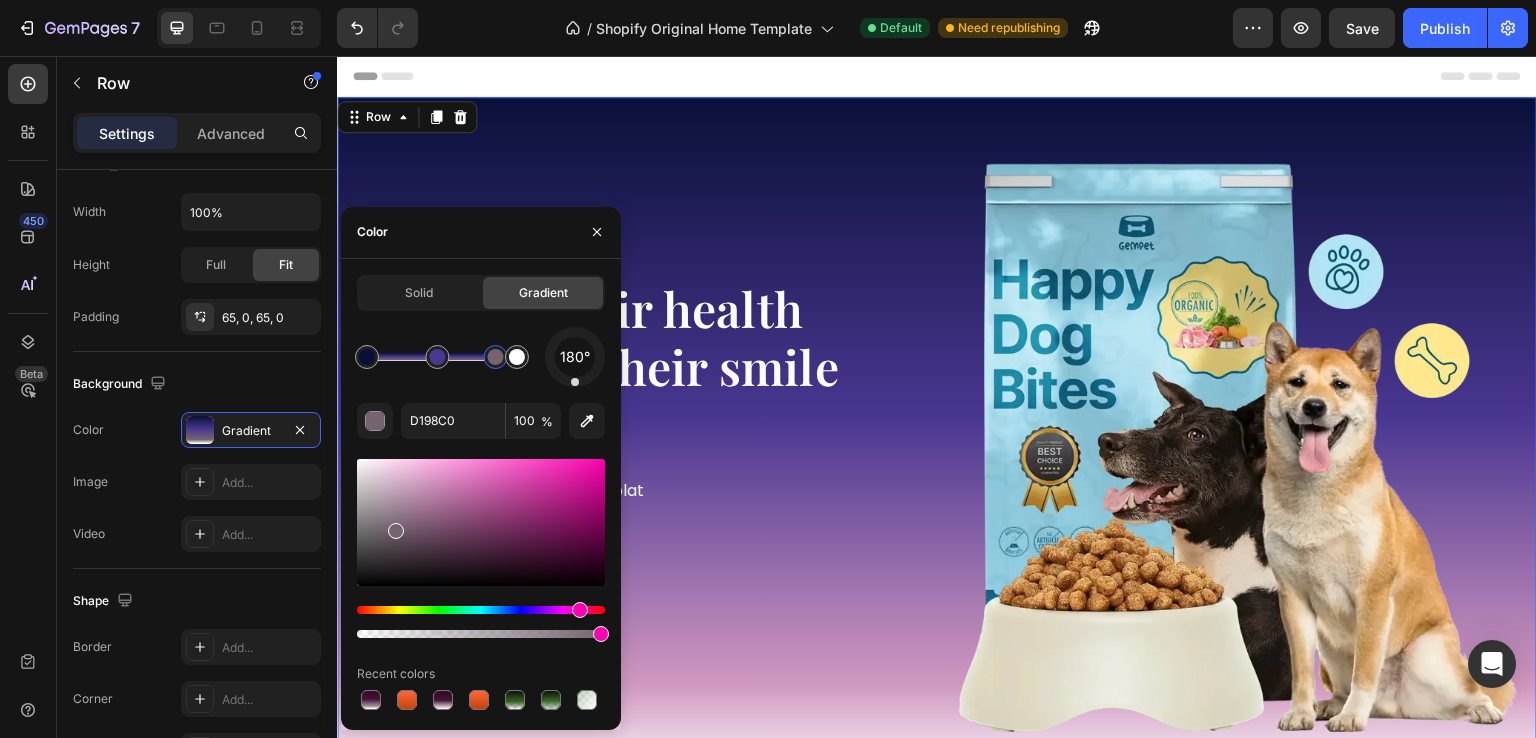 click at bounding box center [481, 522] 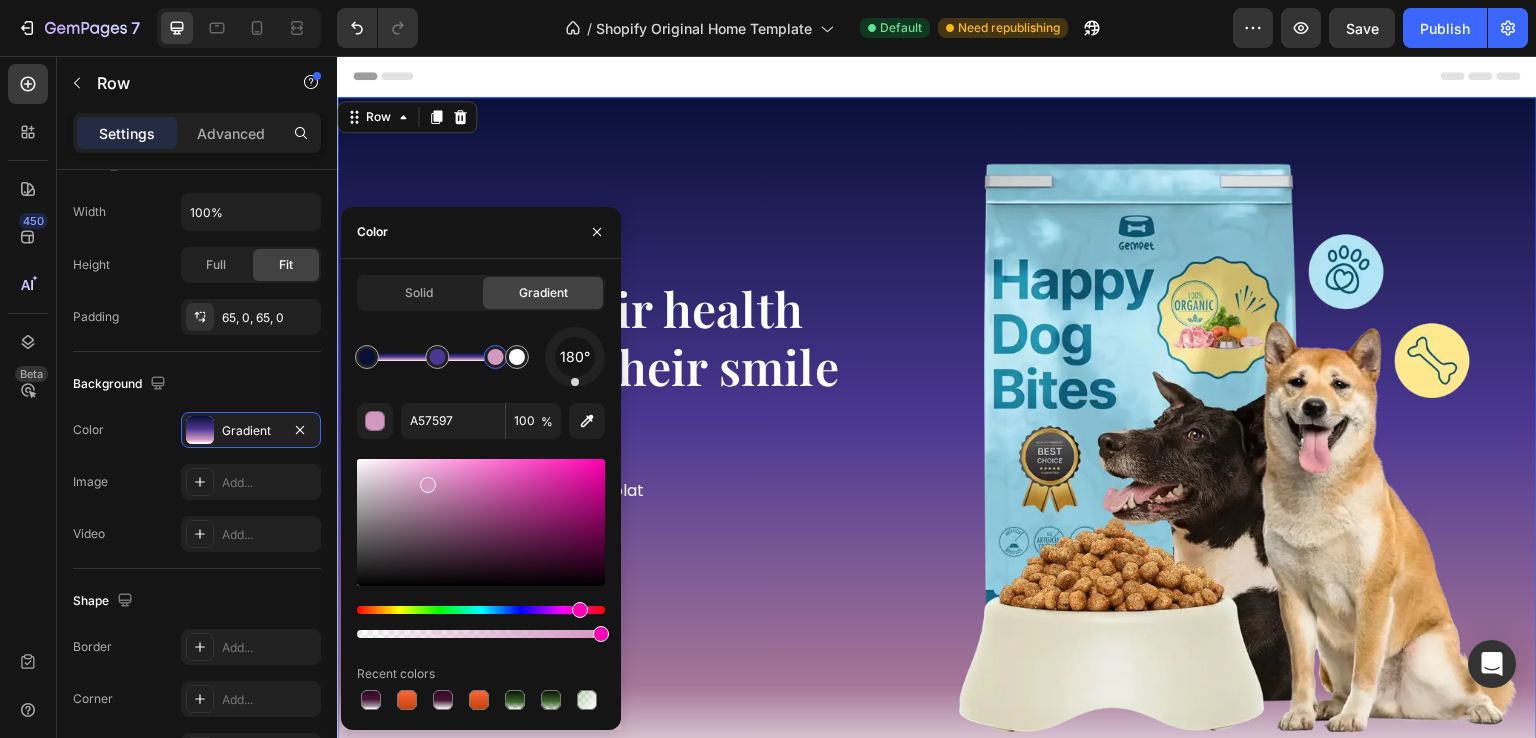 click at bounding box center [481, 522] 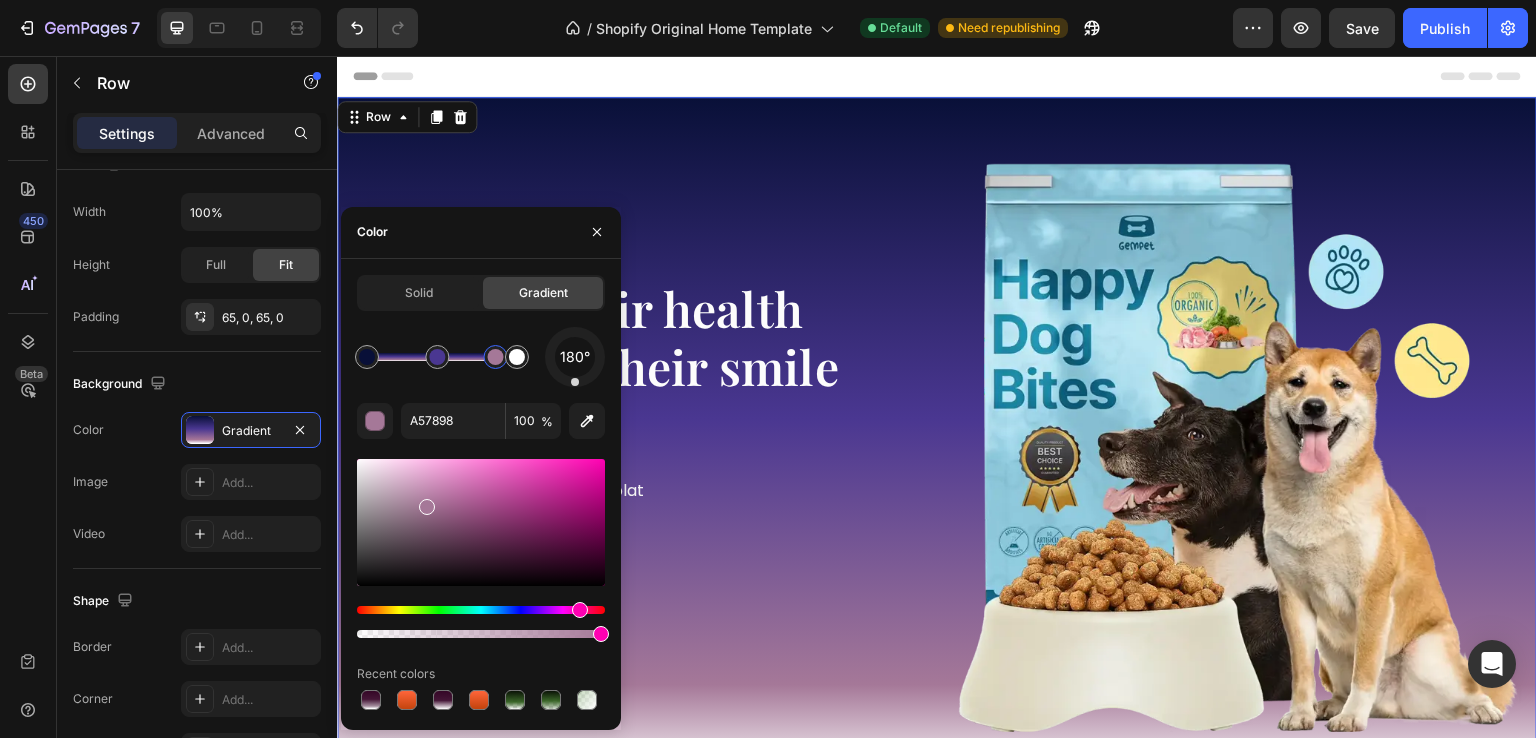 click at bounding box center (481, 522) 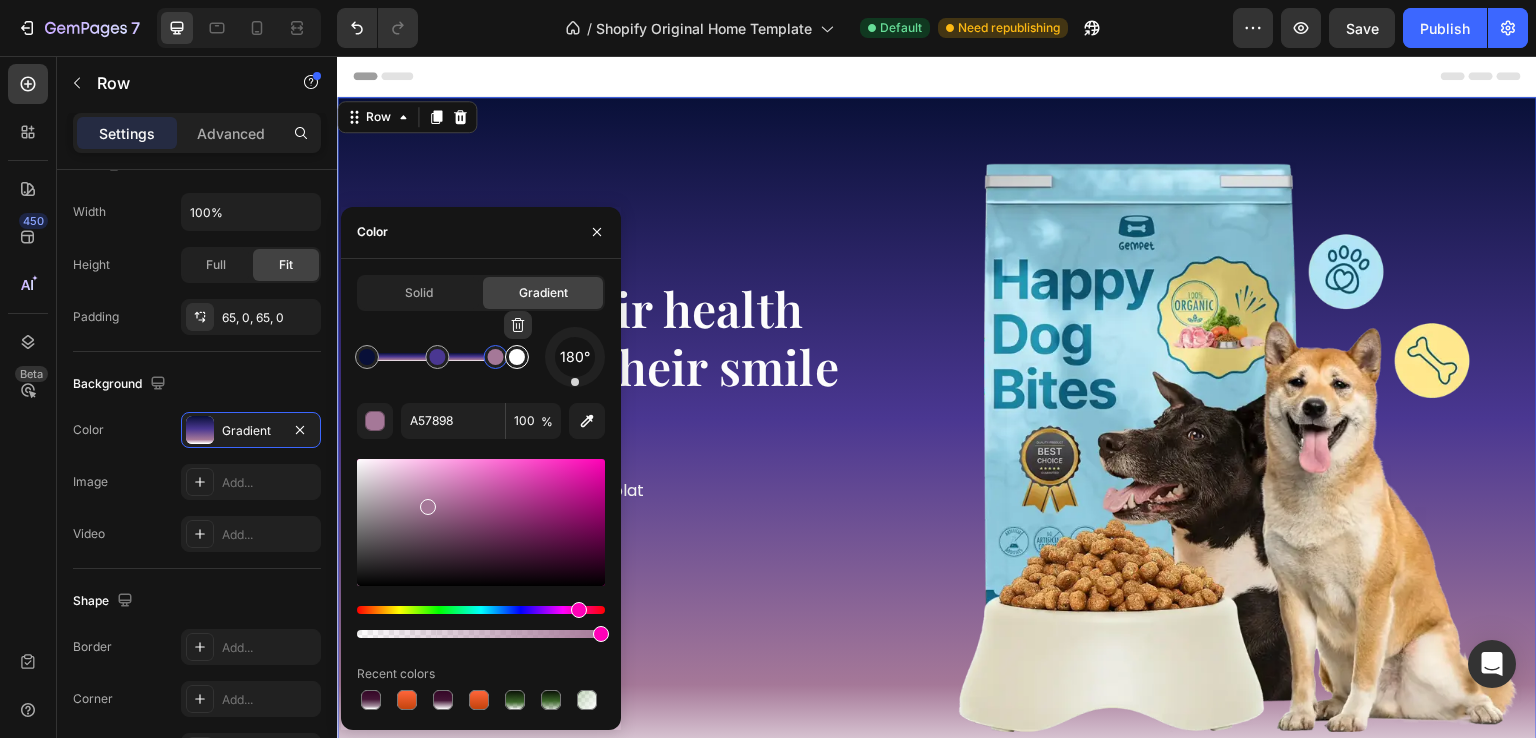 type on "FFFFFF" 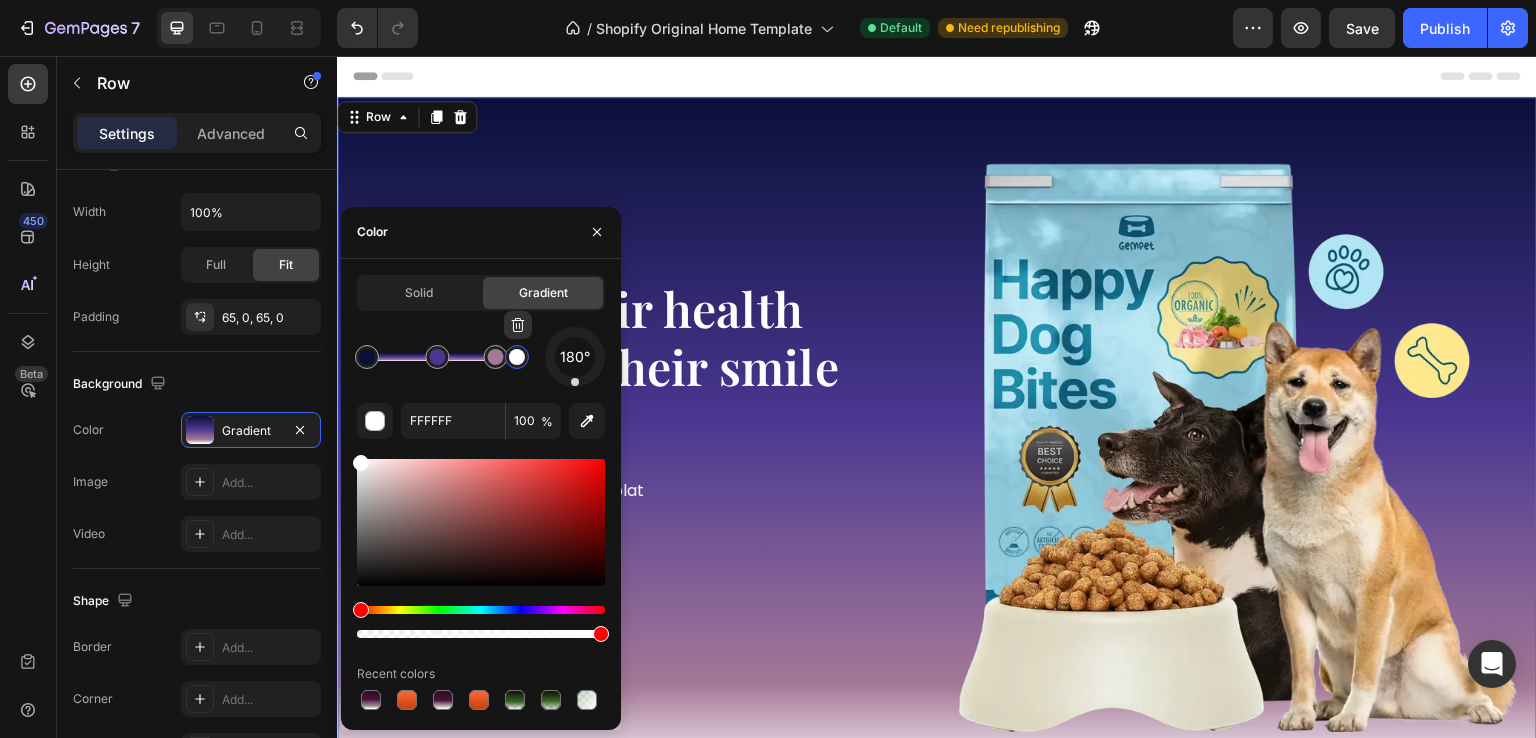 click at bounding box center [517, 357] 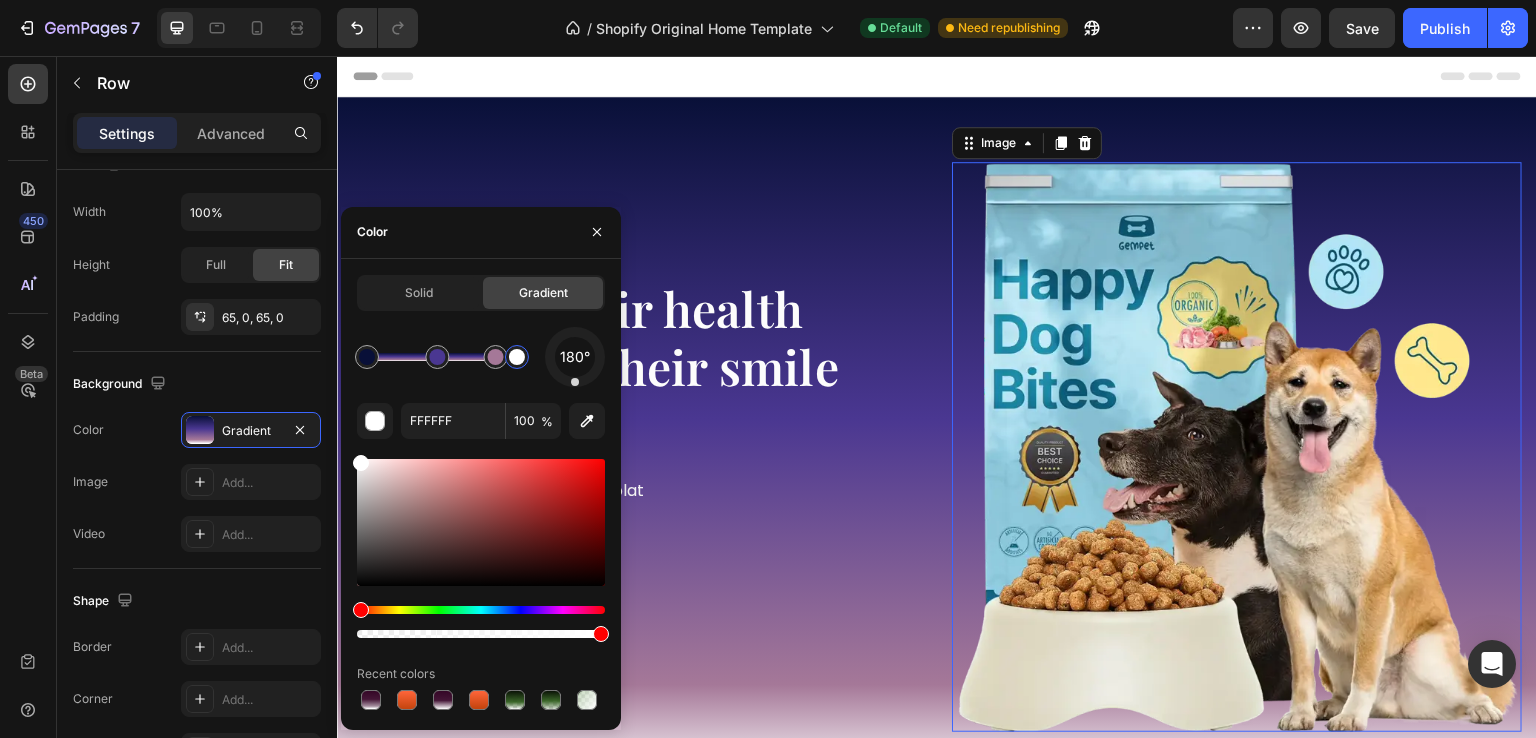 click at bounding box center [1237, 447] 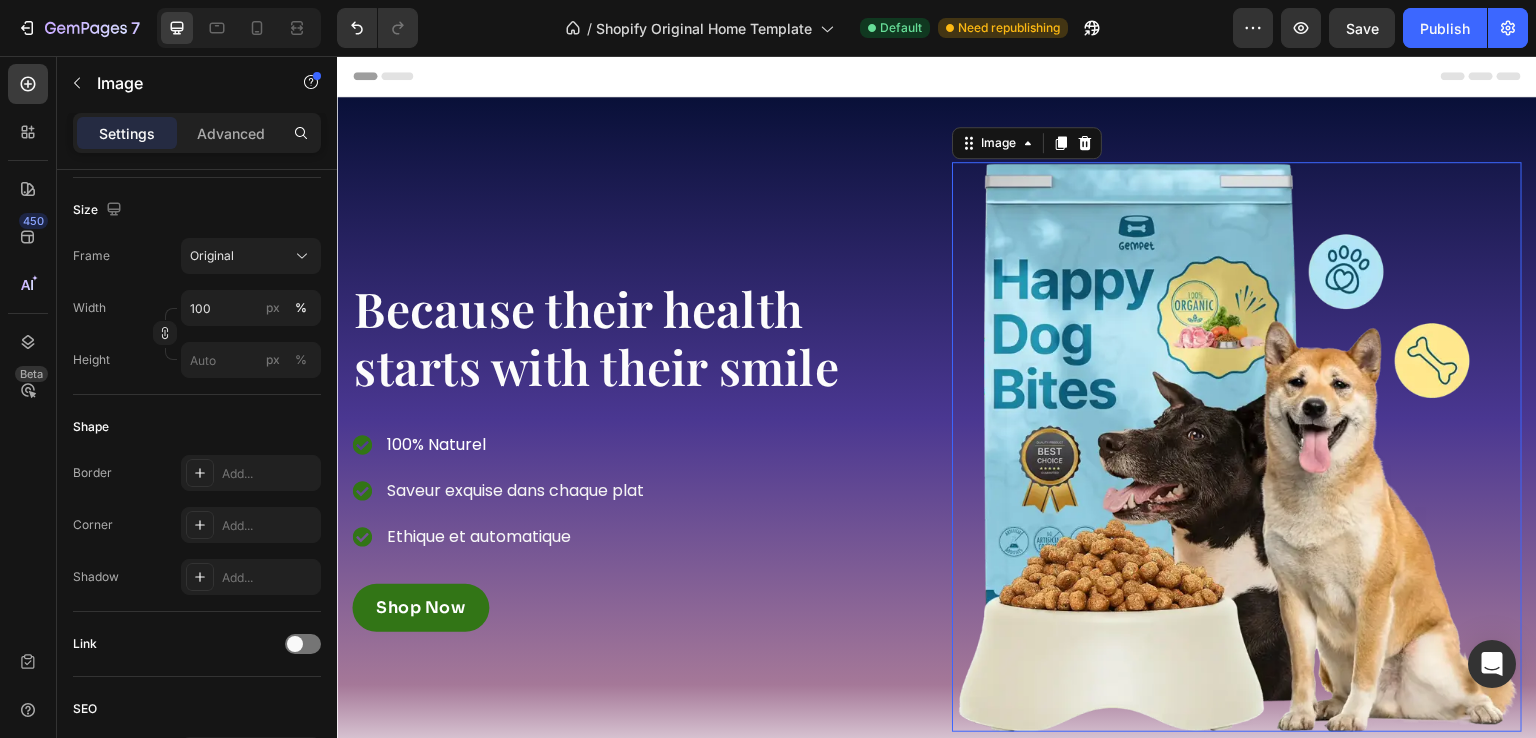 scroll, scrollTop: 0, scrollLeft: 0, axis: both 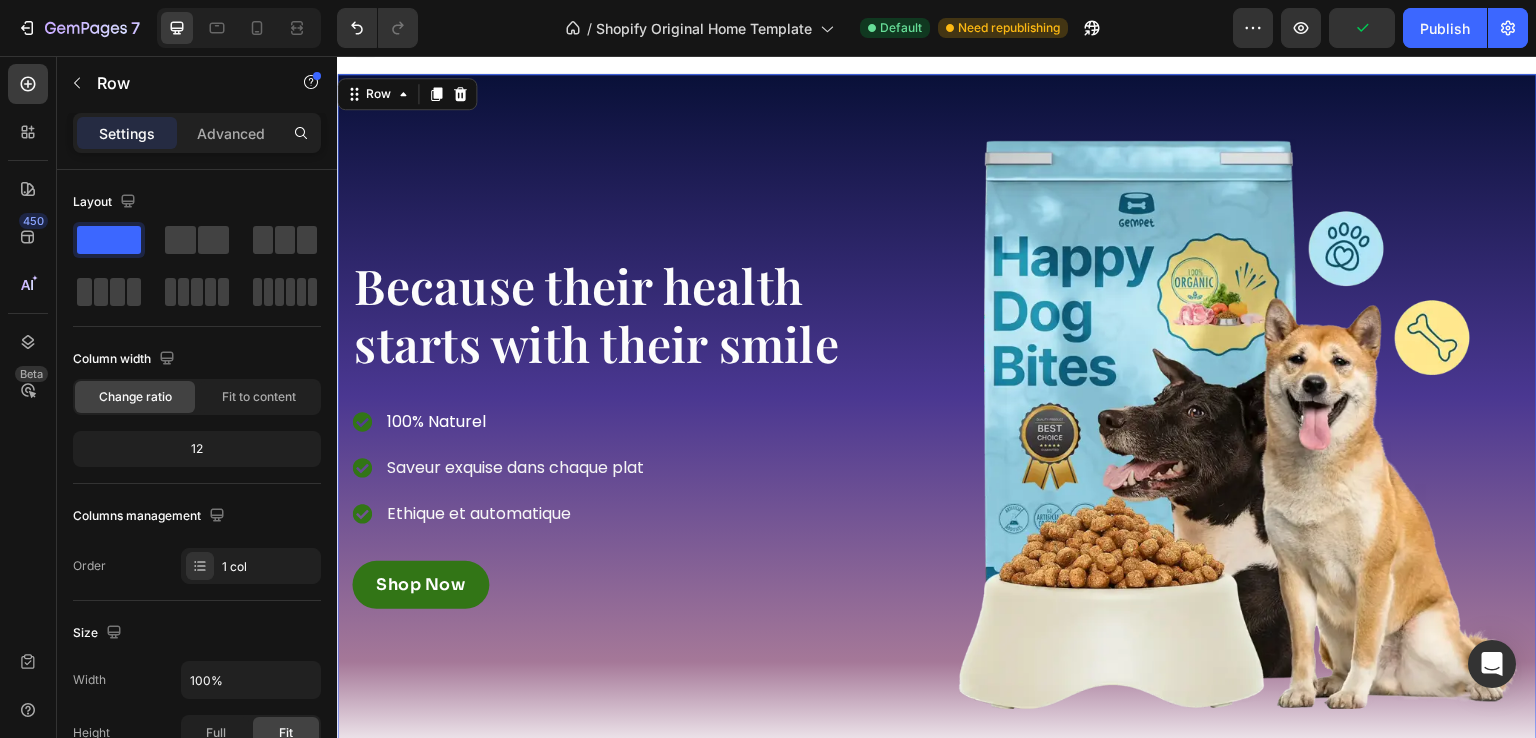 click on "Because their health starts with their smile Heading 100% Naturel Saveur exquise dans chaque plat Ethique et automatique Item list Shop Now Button Row Image Row Row   0" at bounding box center [937, 424] 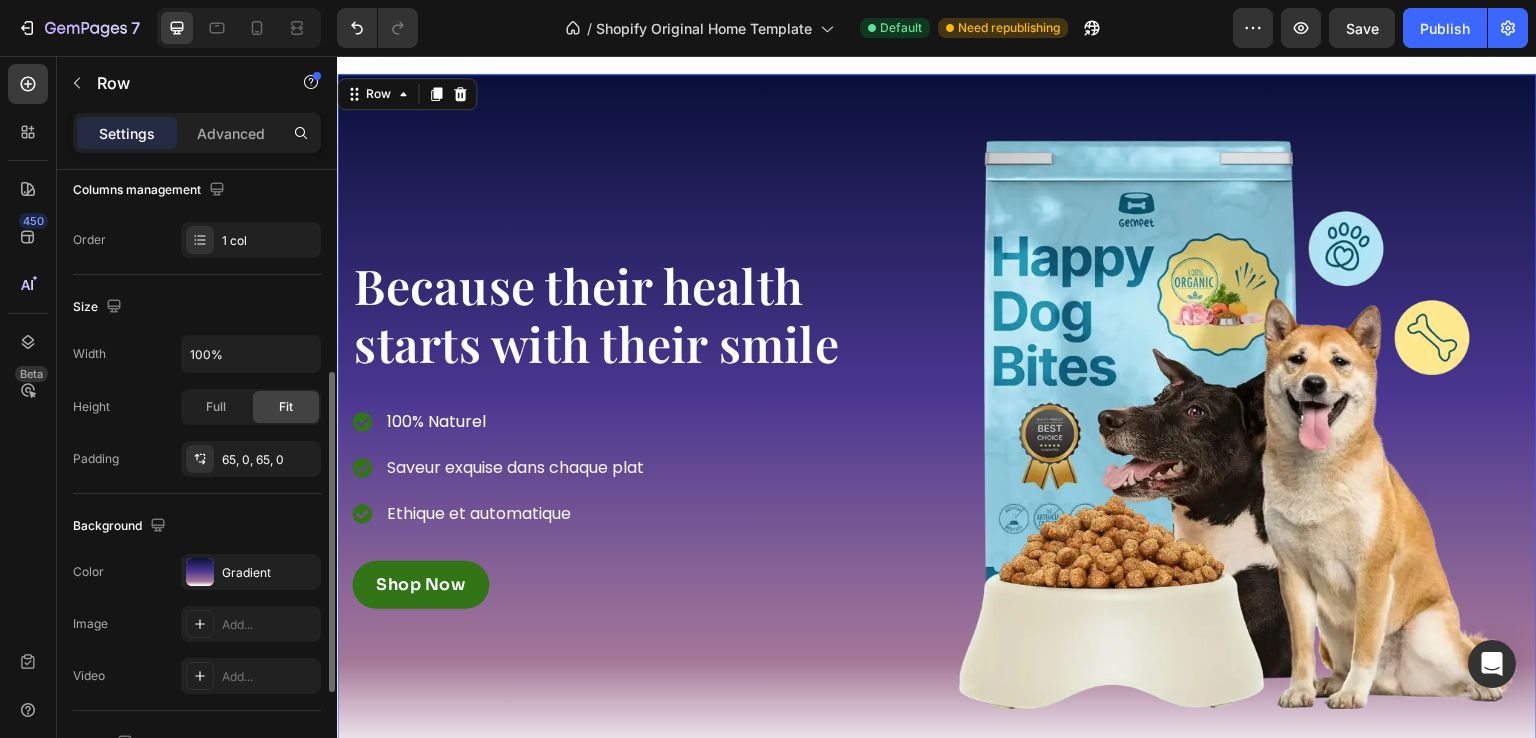 scroll, scrollTop: 412, scrollLeft: 0, axis: vertical 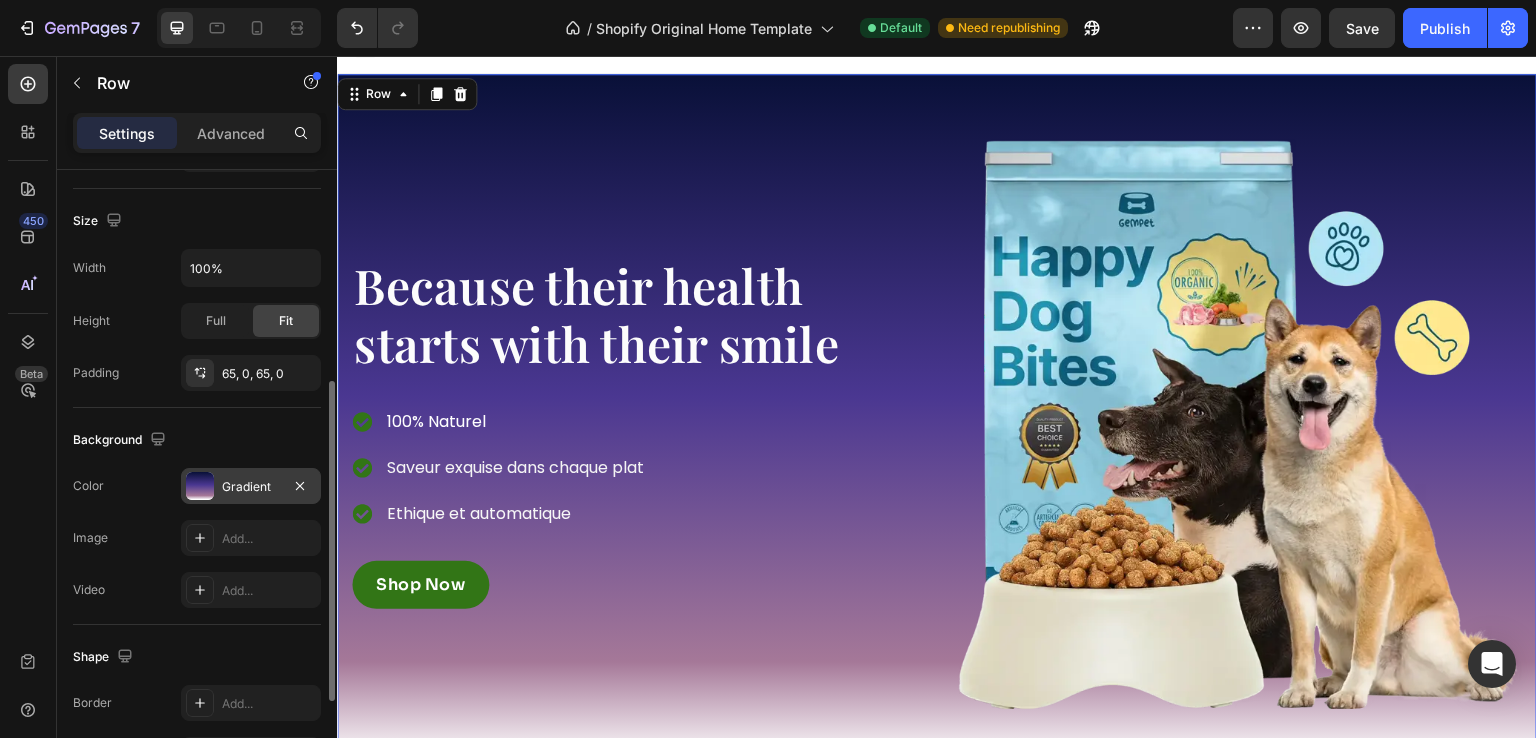 click on "Gradient" at bounding box center [251, 487] 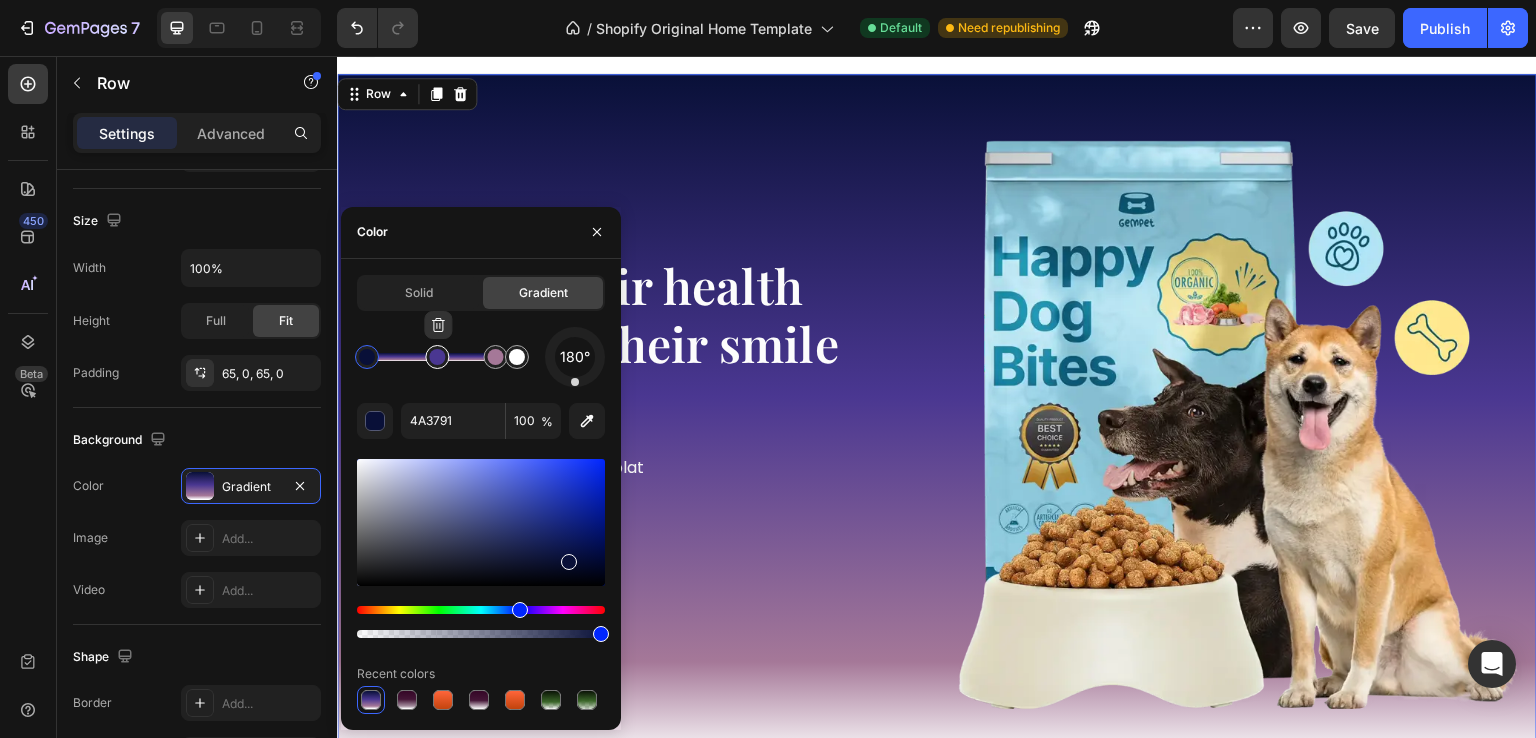 click at bounding box center [437, 357] 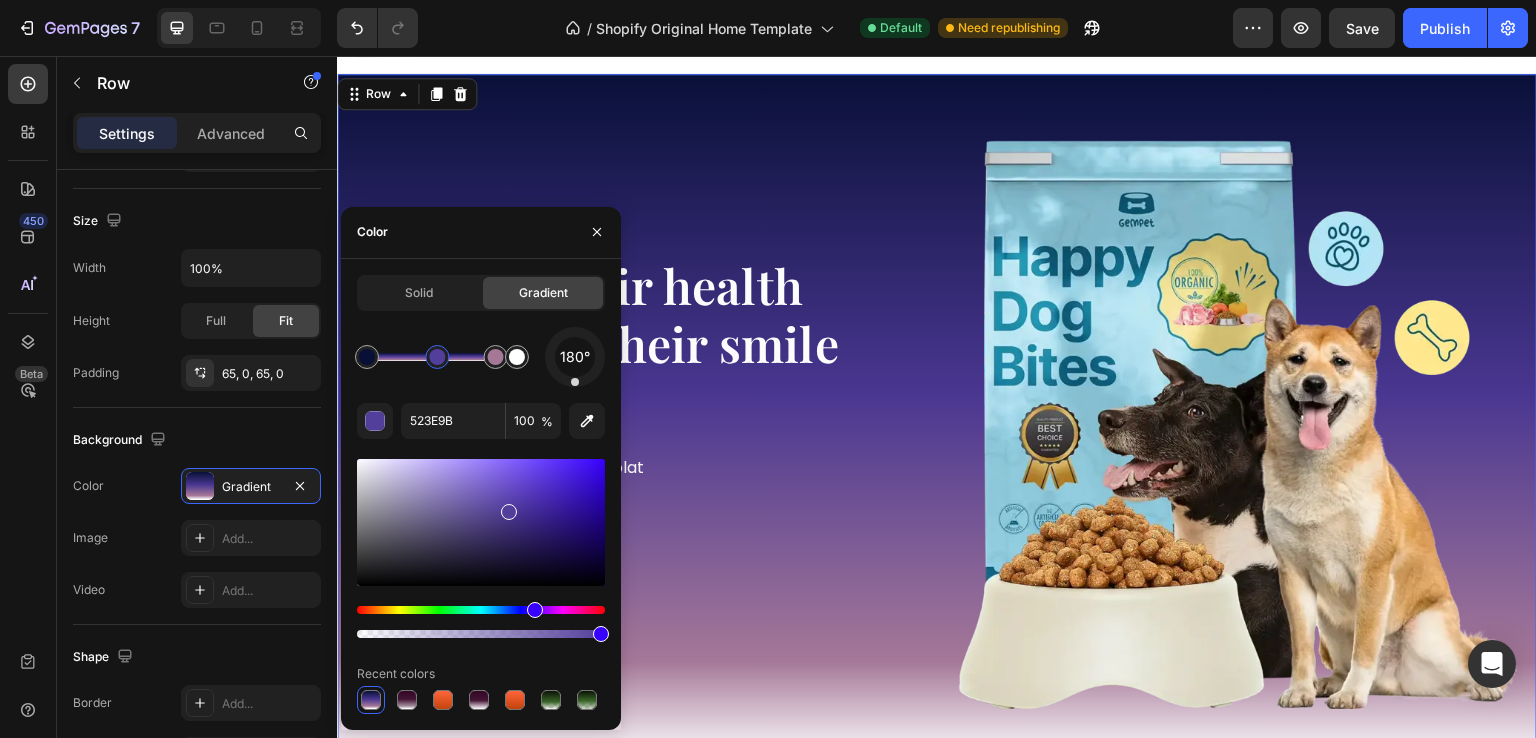 click at bounding box center (481, 522) 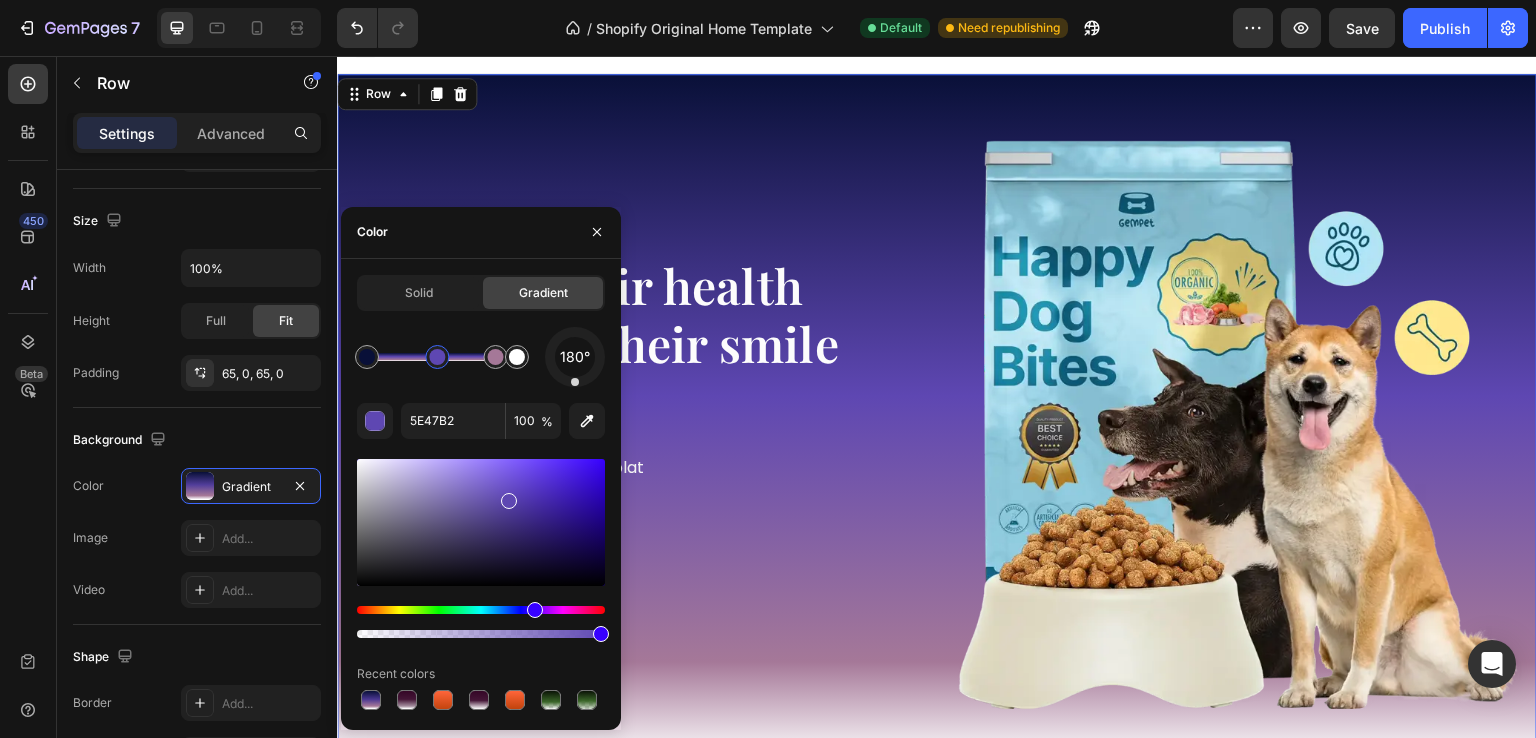 click at bounding box center [481, 522] 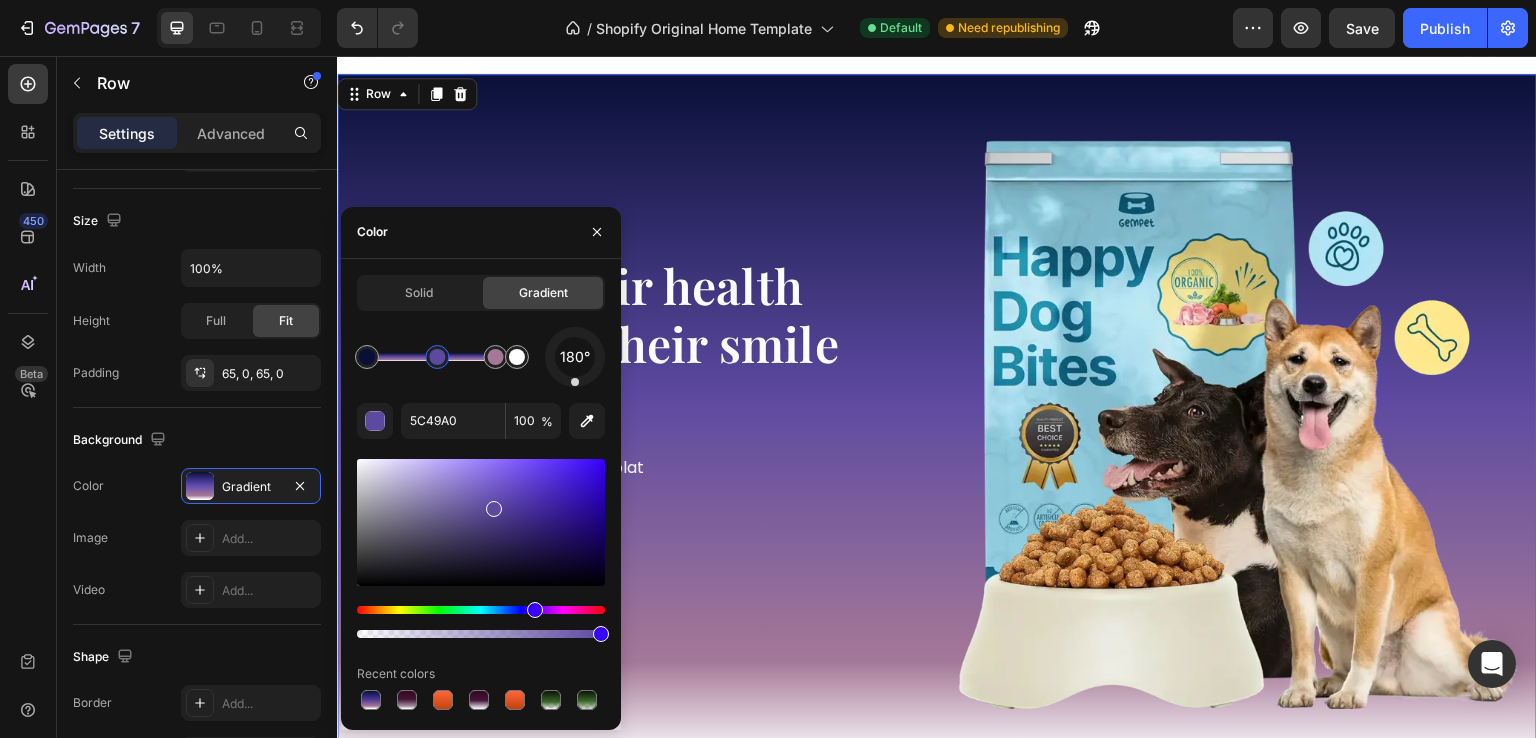 click at bounding box center [481, 522] 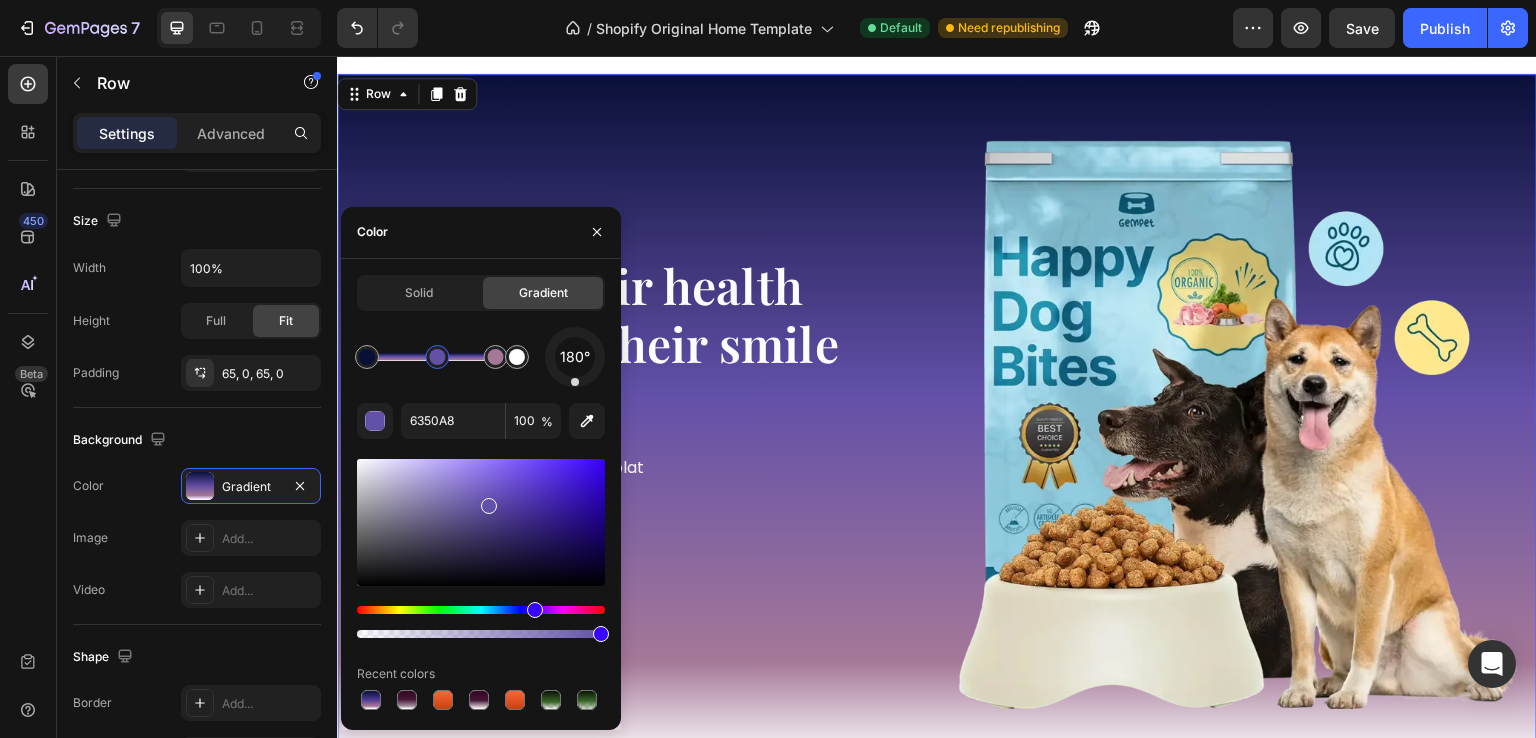 click at bounding box center [481, 522] 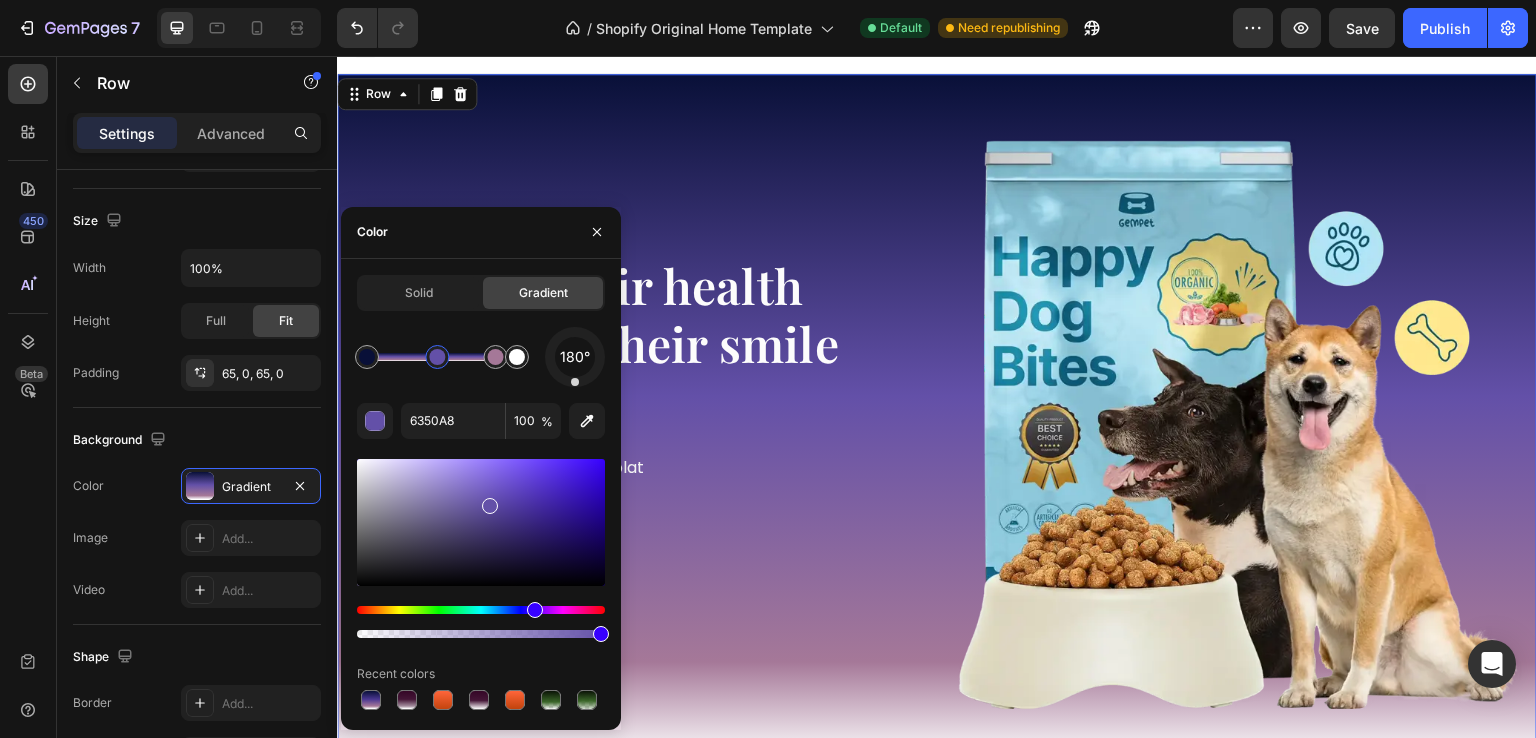 type on "564596" 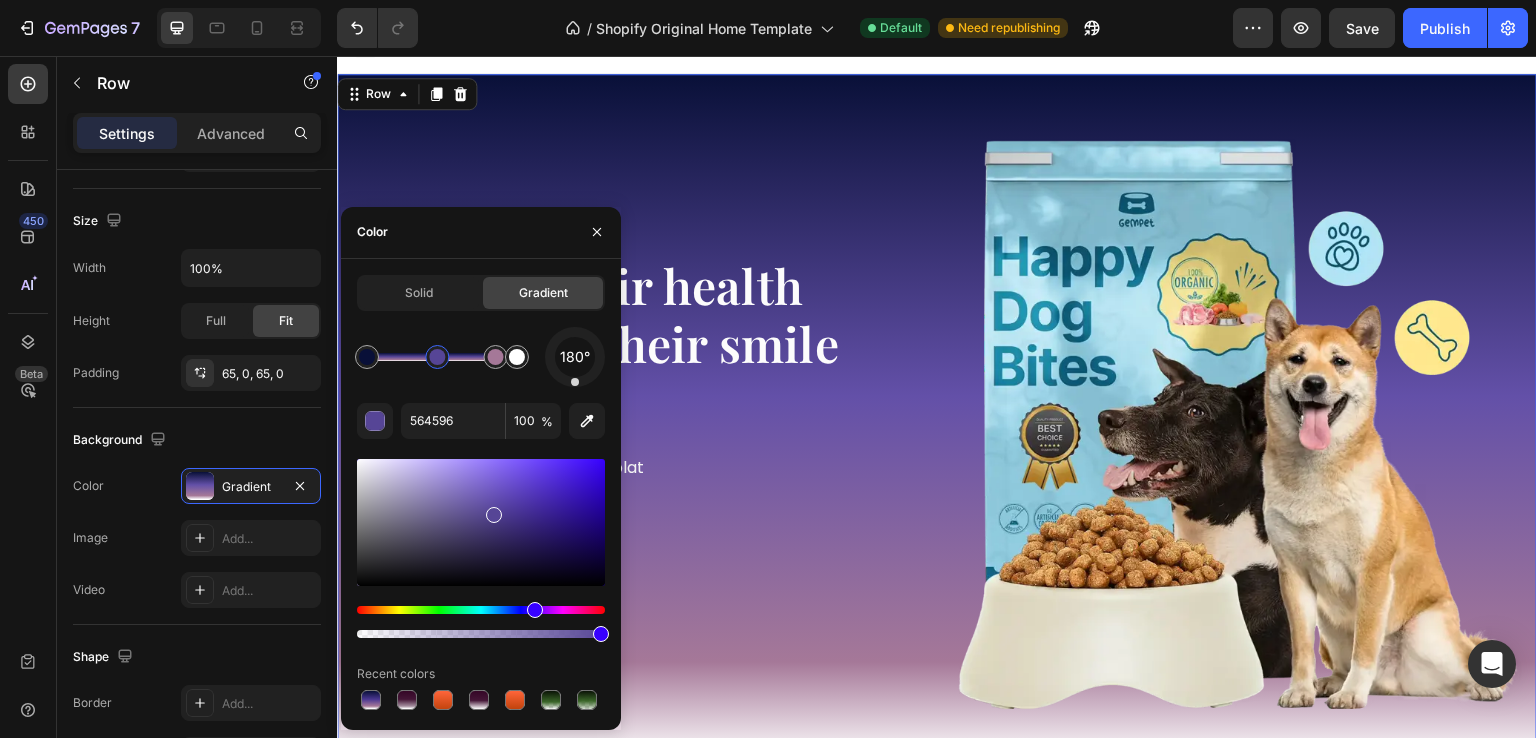 click at bounding box center (494, 515) 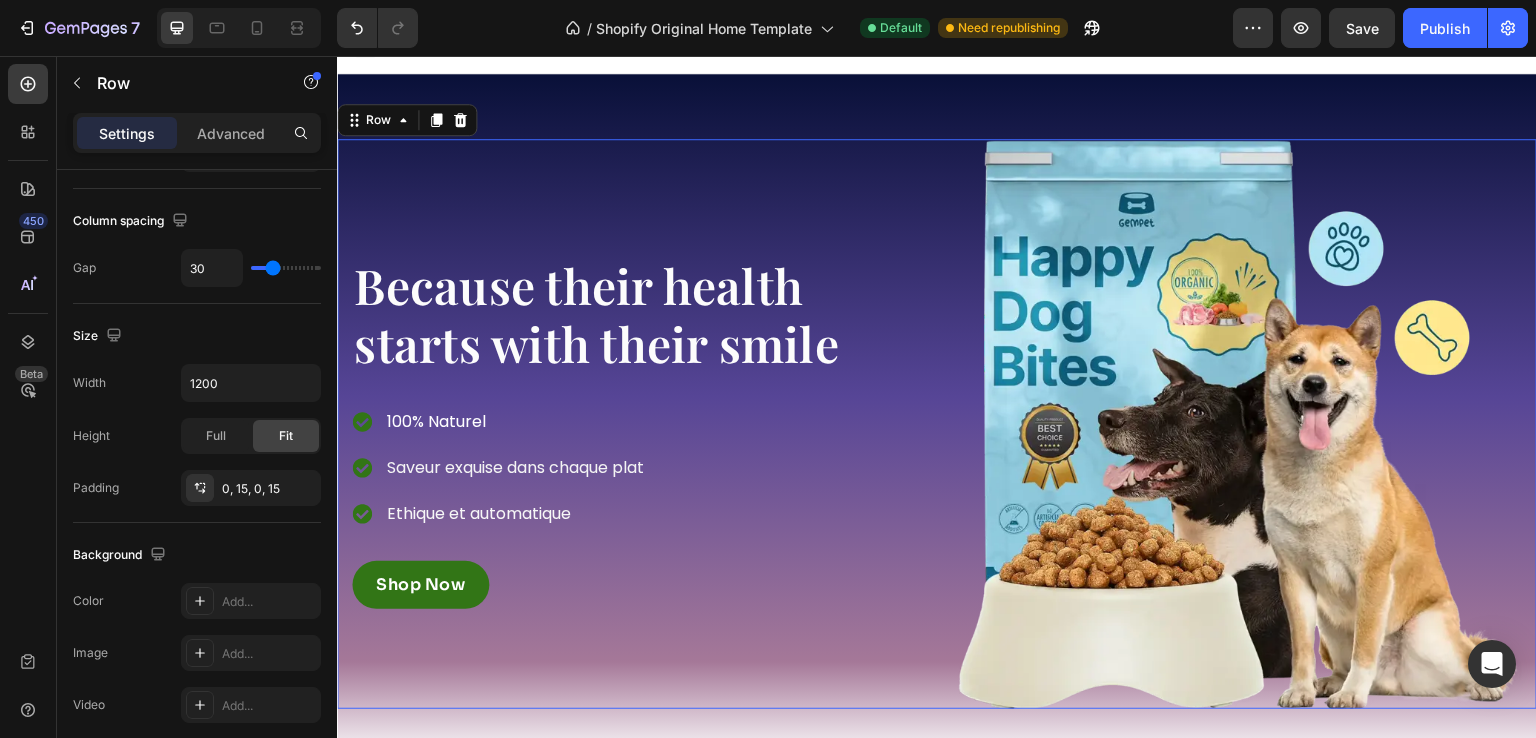 click on "Because their health starts with their smile Heading 100% Naturel Saveur exquise dans chaque plat Ethique et automatique Item list Shop Now Button Row" at bounding box center (637, 424) 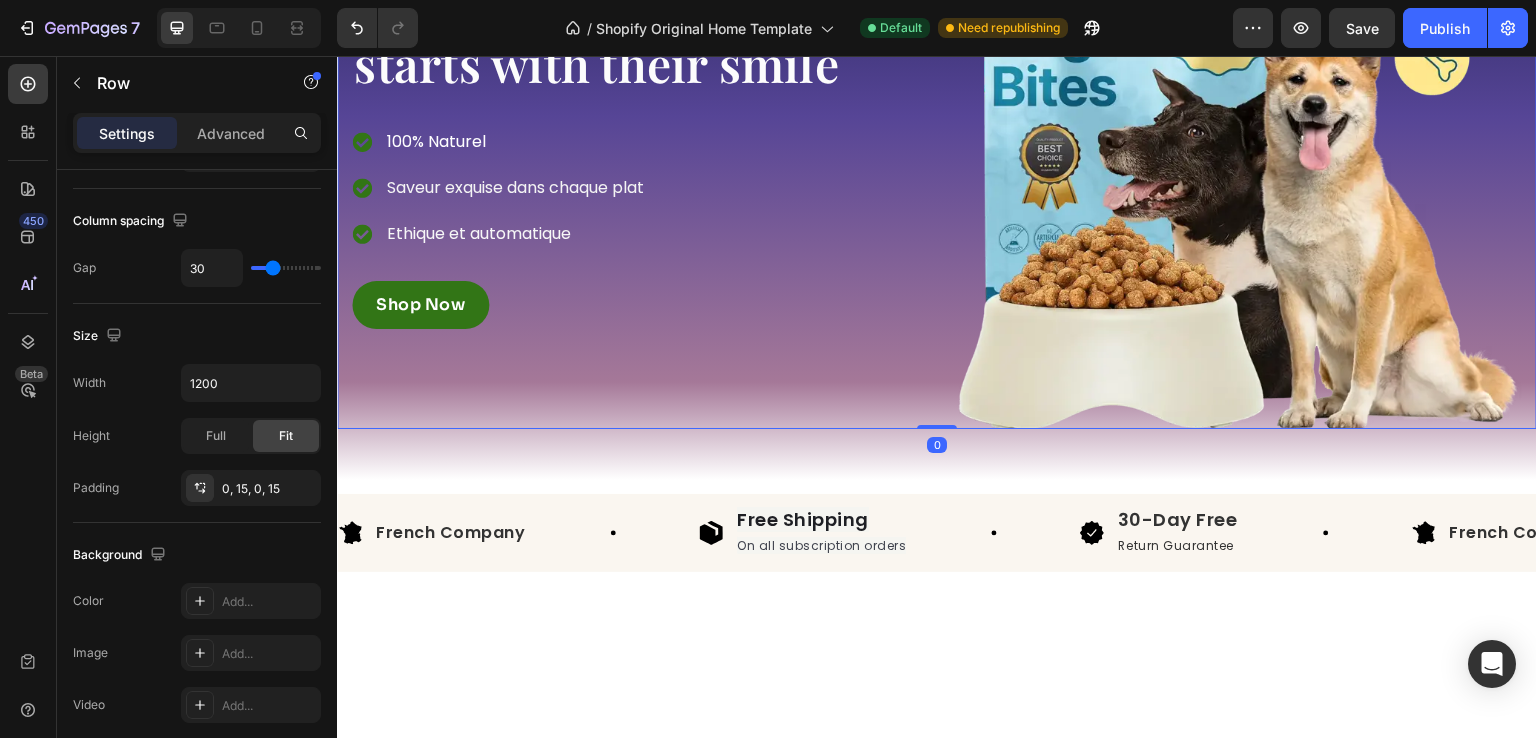 scroll, scrollTop: 0, scrollLeft: 0, axis: both 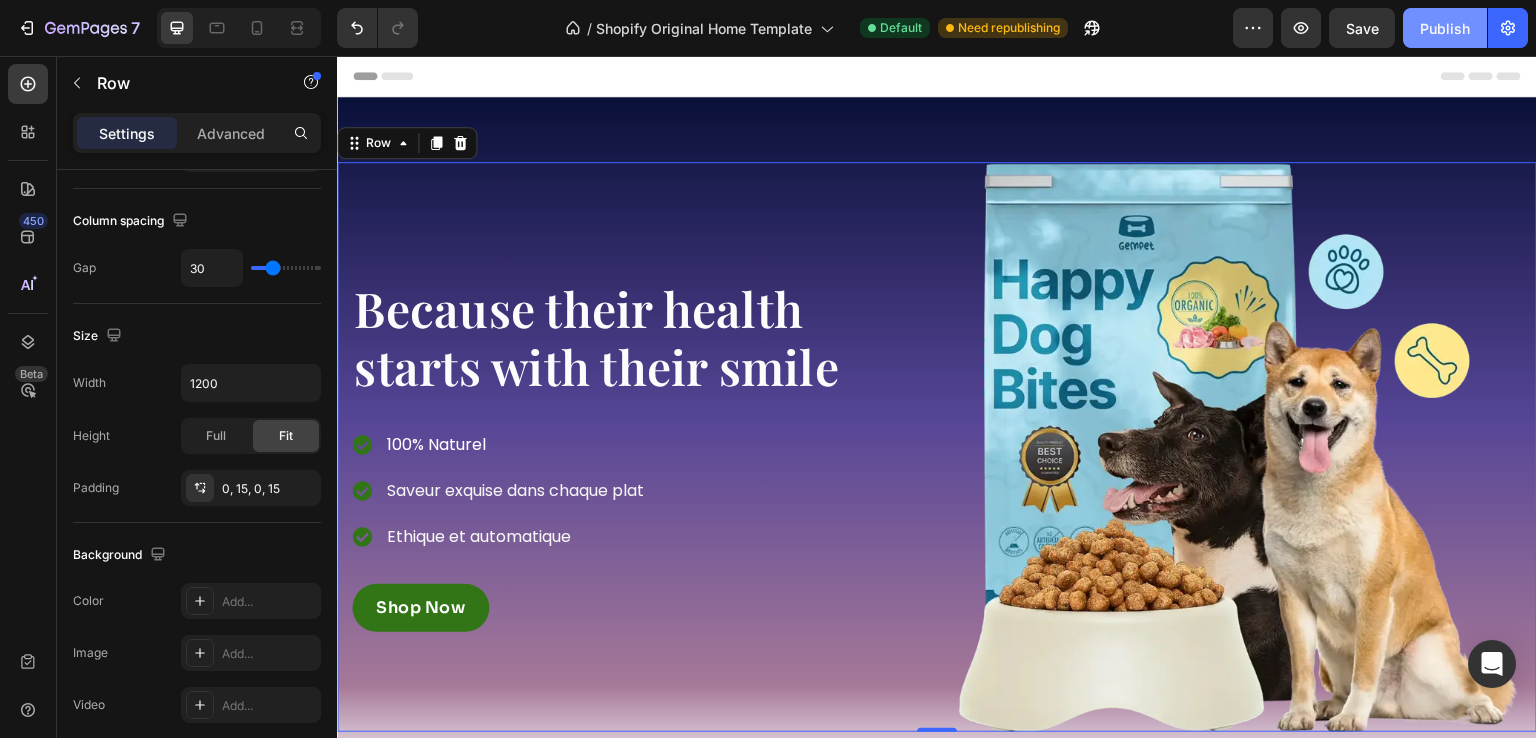 click on "Publish" at bounding box center [1445, 28] 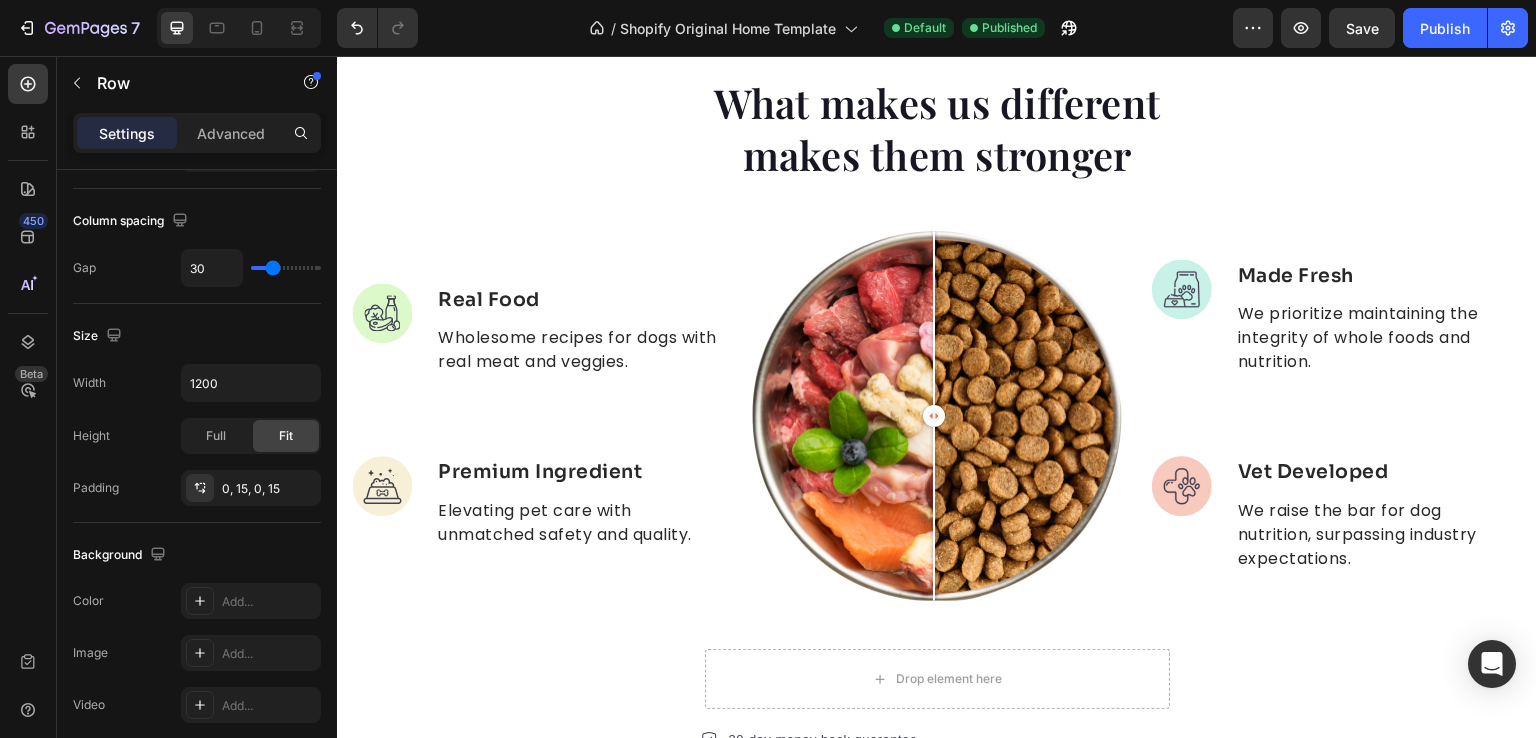 scroll, scrollTop: 1320, scrollLeft: 0, axis: vertical 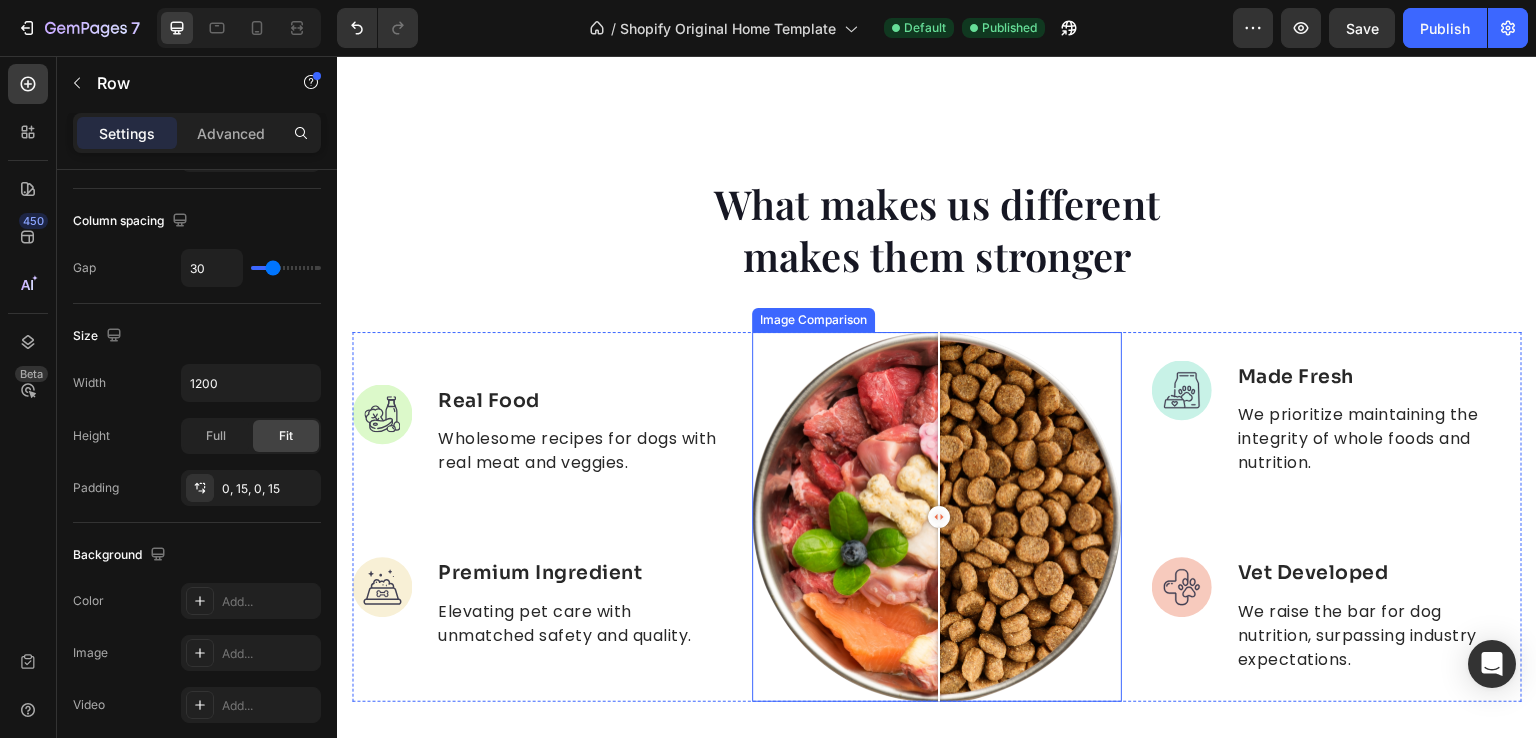 drag, startPoint x: 929, startPoint y: 517, endPoint x: 933, endPoint y: 438, distance: 79.101204 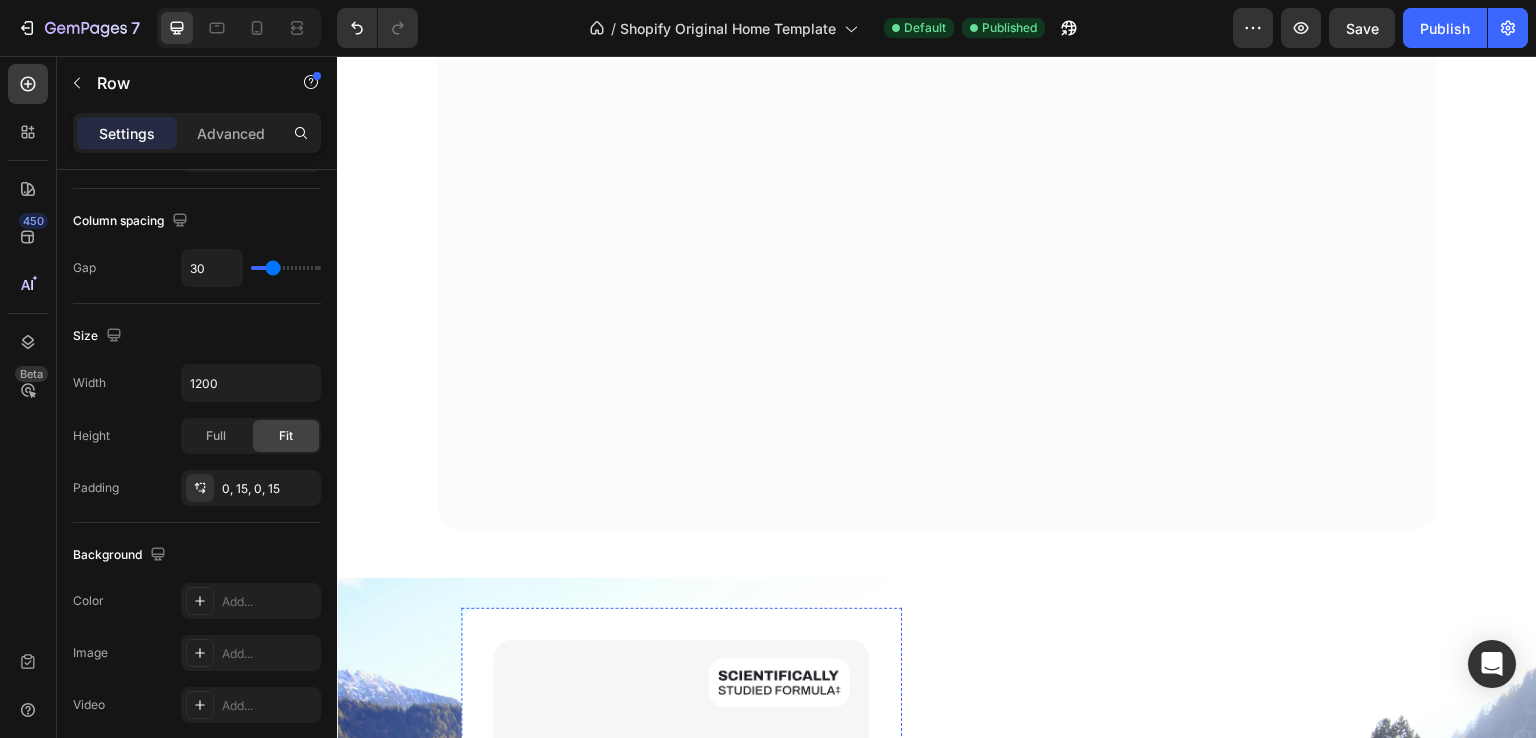 scroll, scrollTop: 3640, scrollLeft: 0, axis: vertical 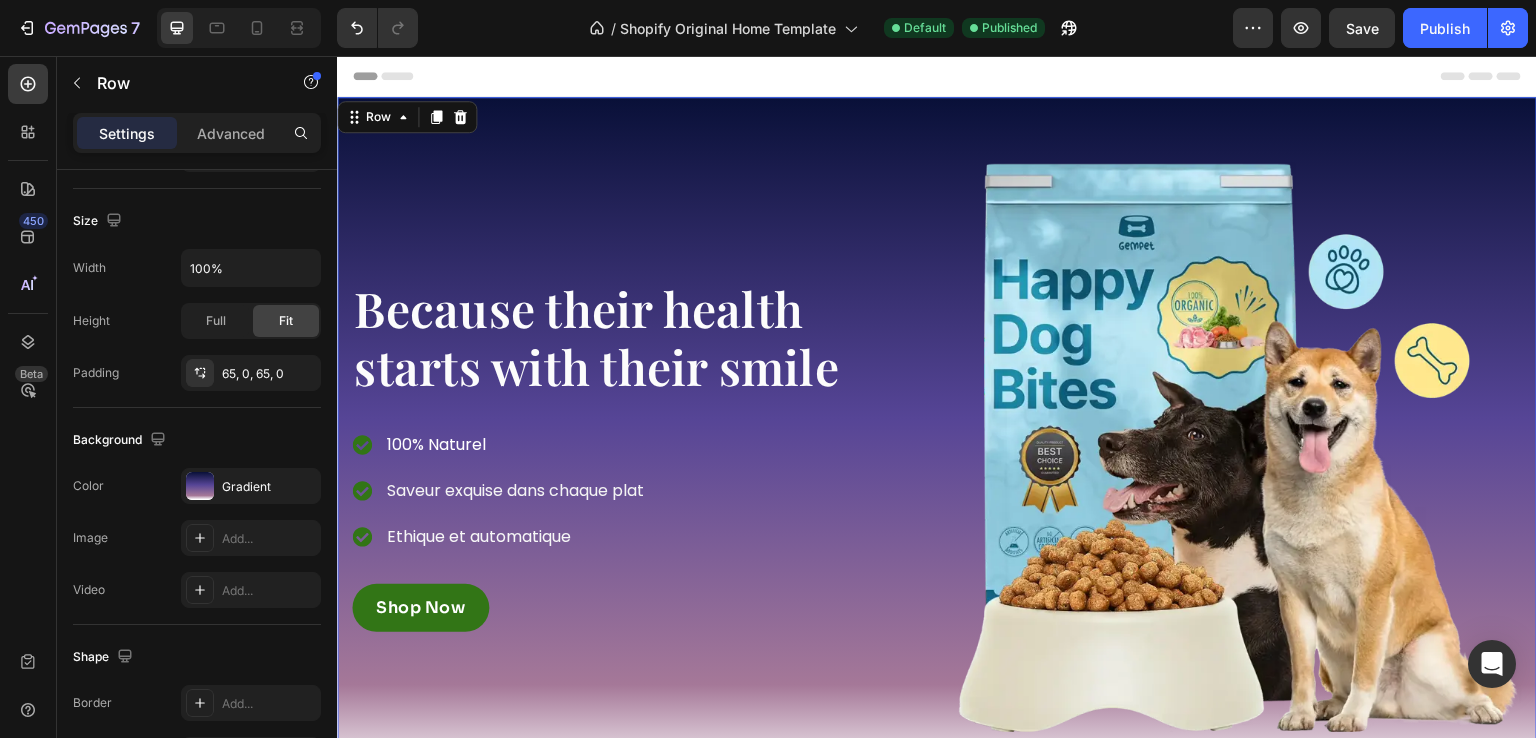click on "Because their health starts with their smile Heading 100% Naturel Saveur exquise dans chaque plat Ethique et automatique Item list Shop Now Button Row Image Row Row   0" at bounding box center [937, 447] 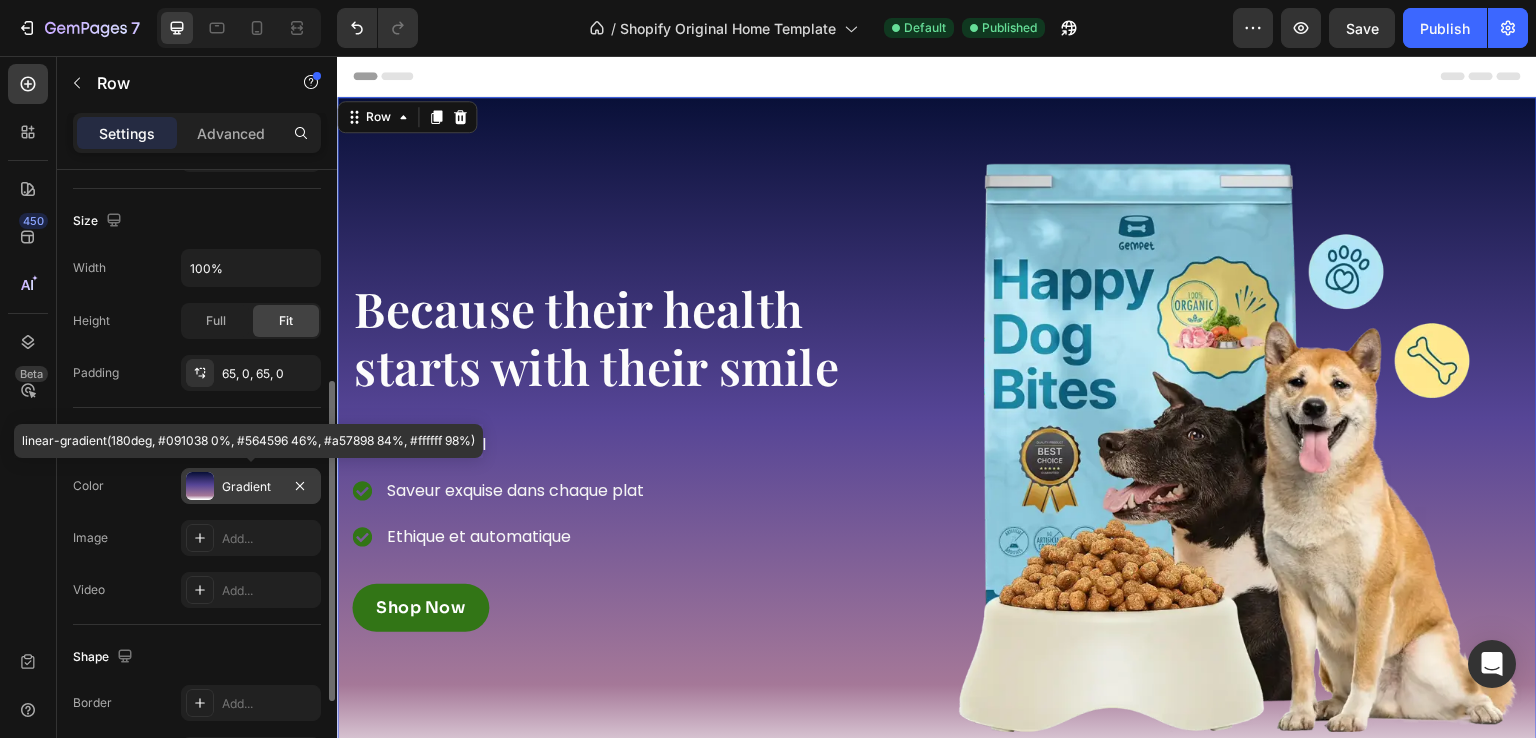 click on "Gradient" at bounding box center (251, 486) 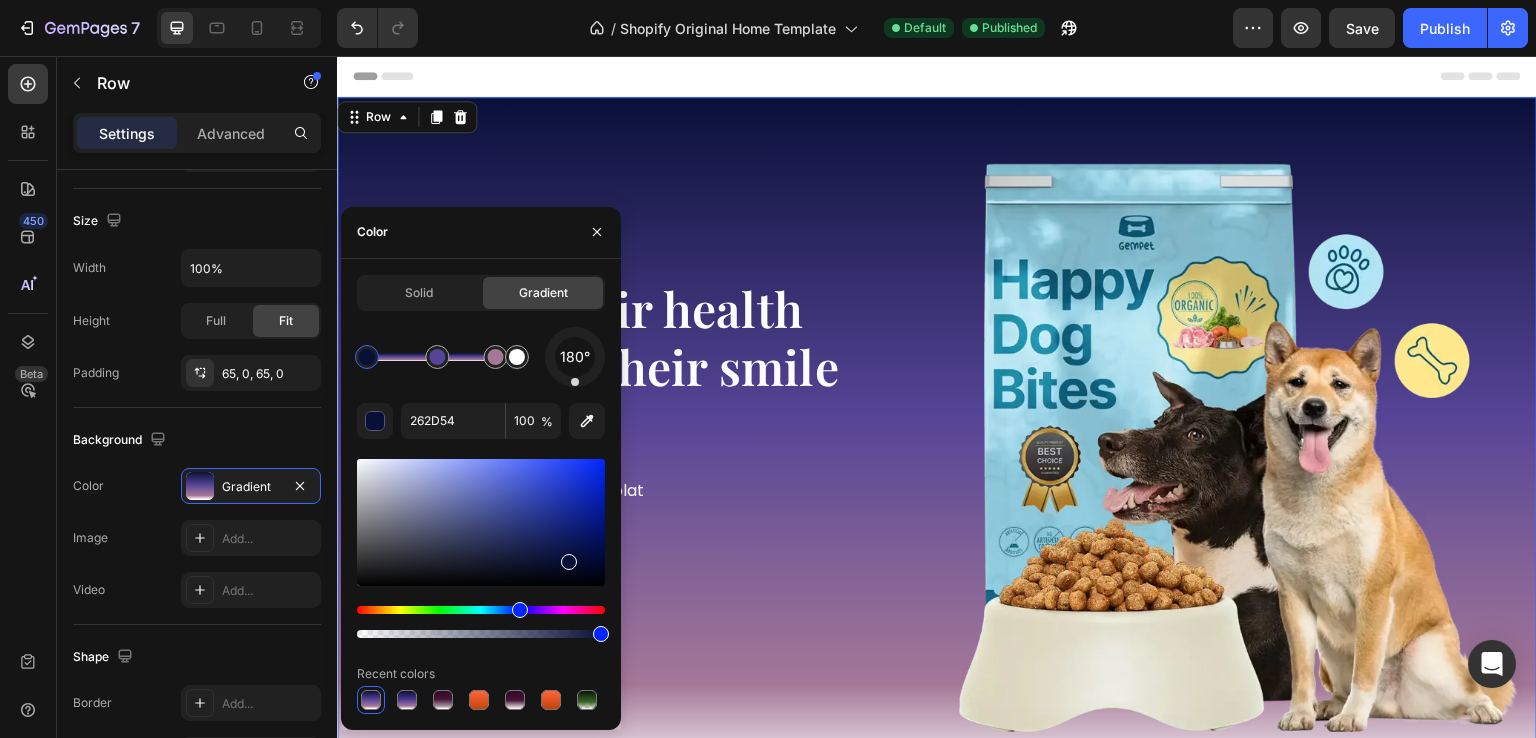 click at bounding box center [481, 522] 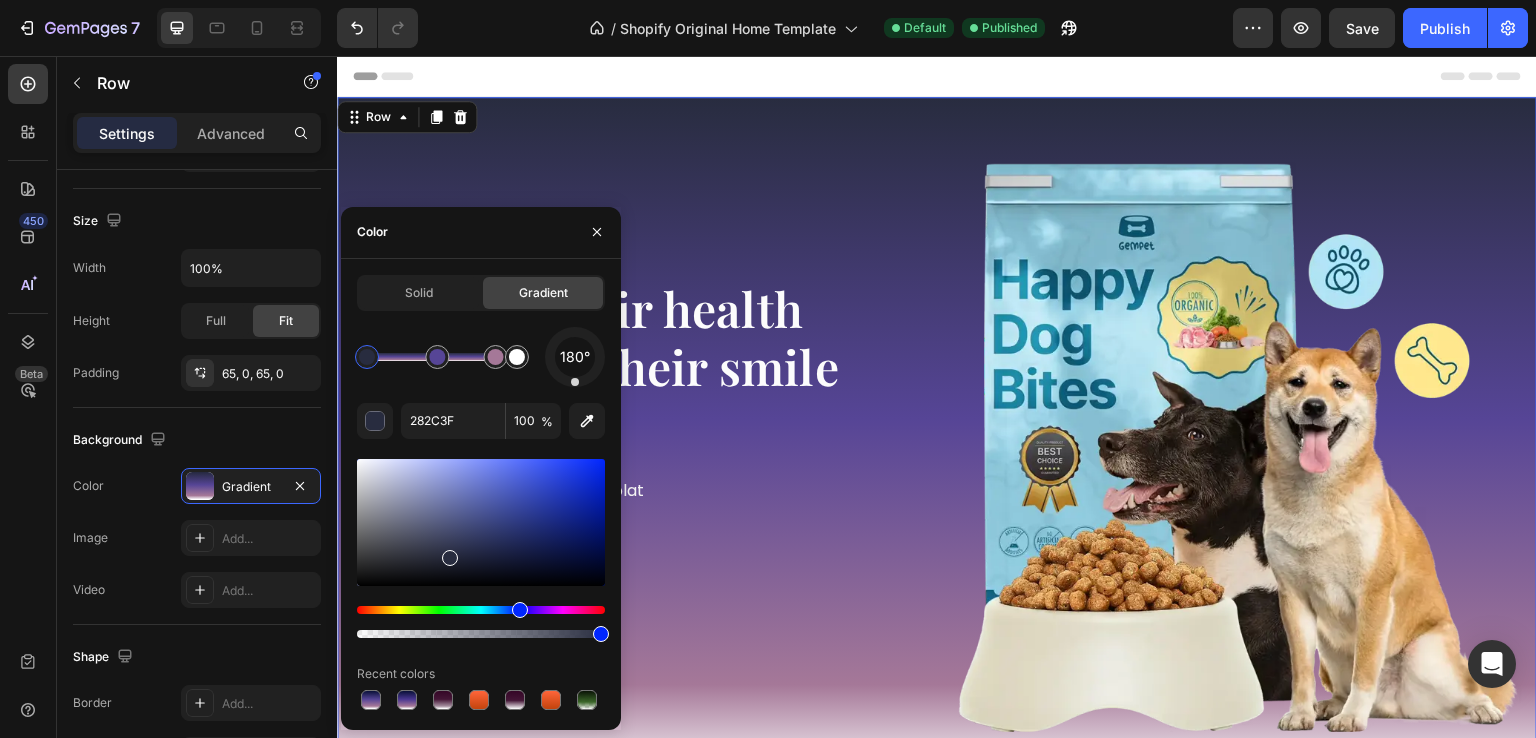 click at bounding box center (481, 522) 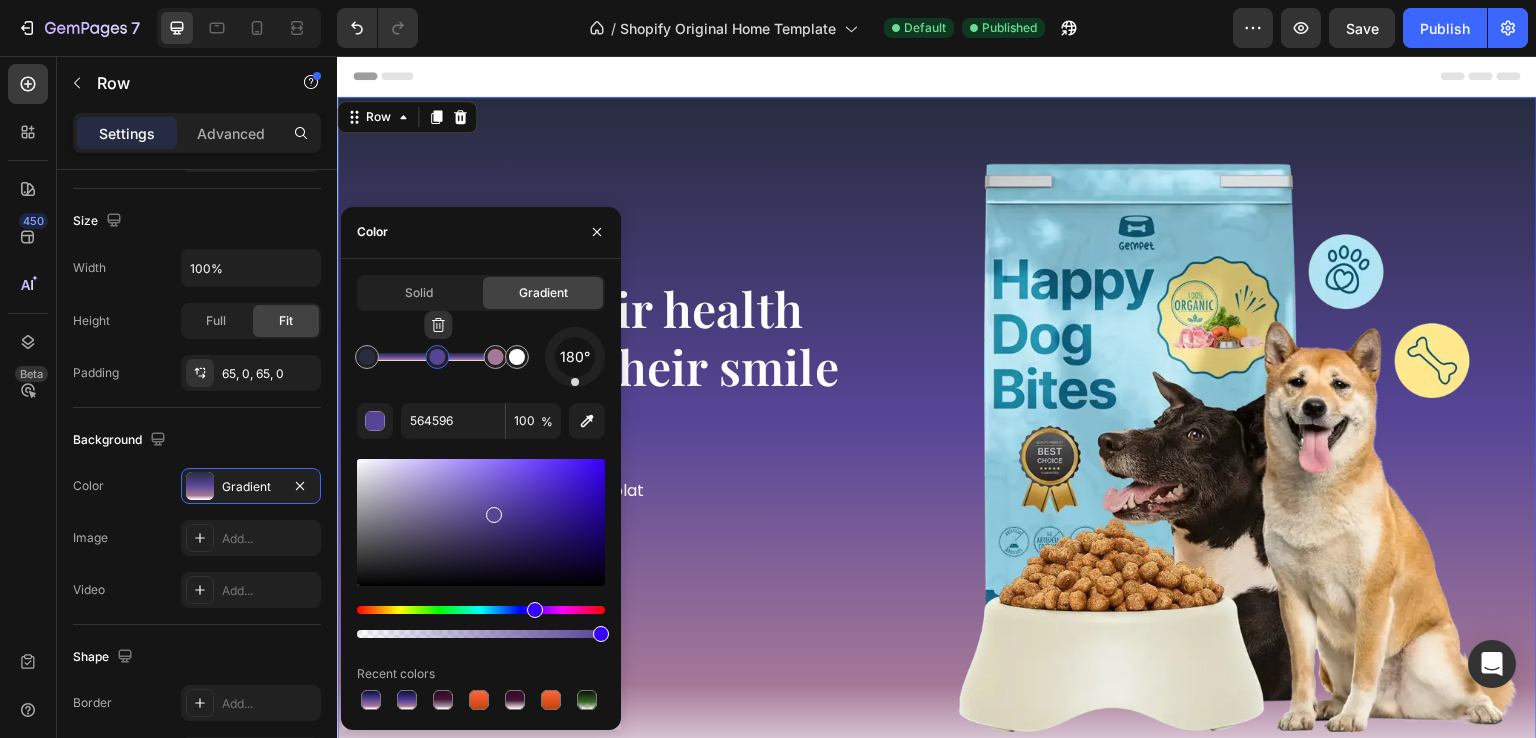 click at bounding box center (437, 357) 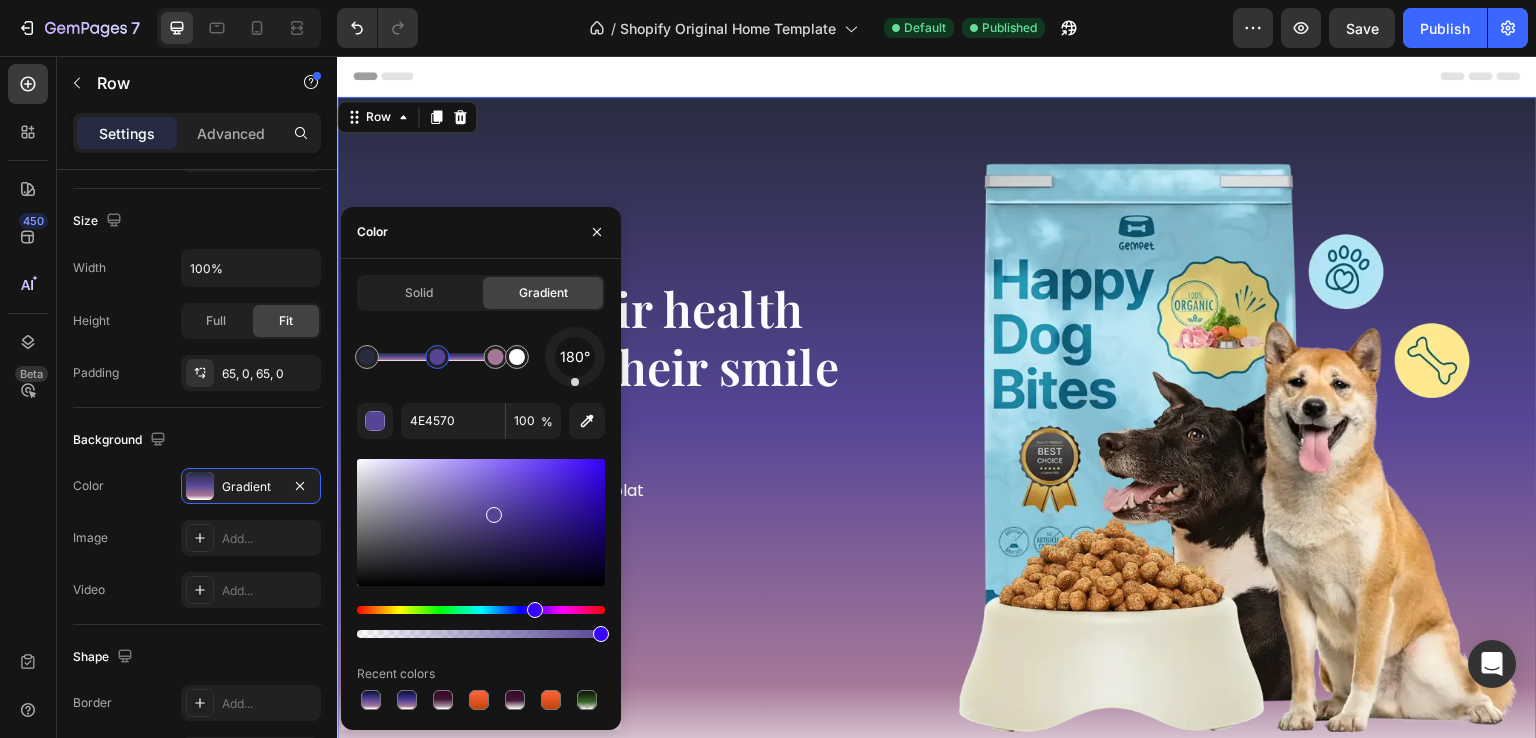 click at bounding box center (481, 522) 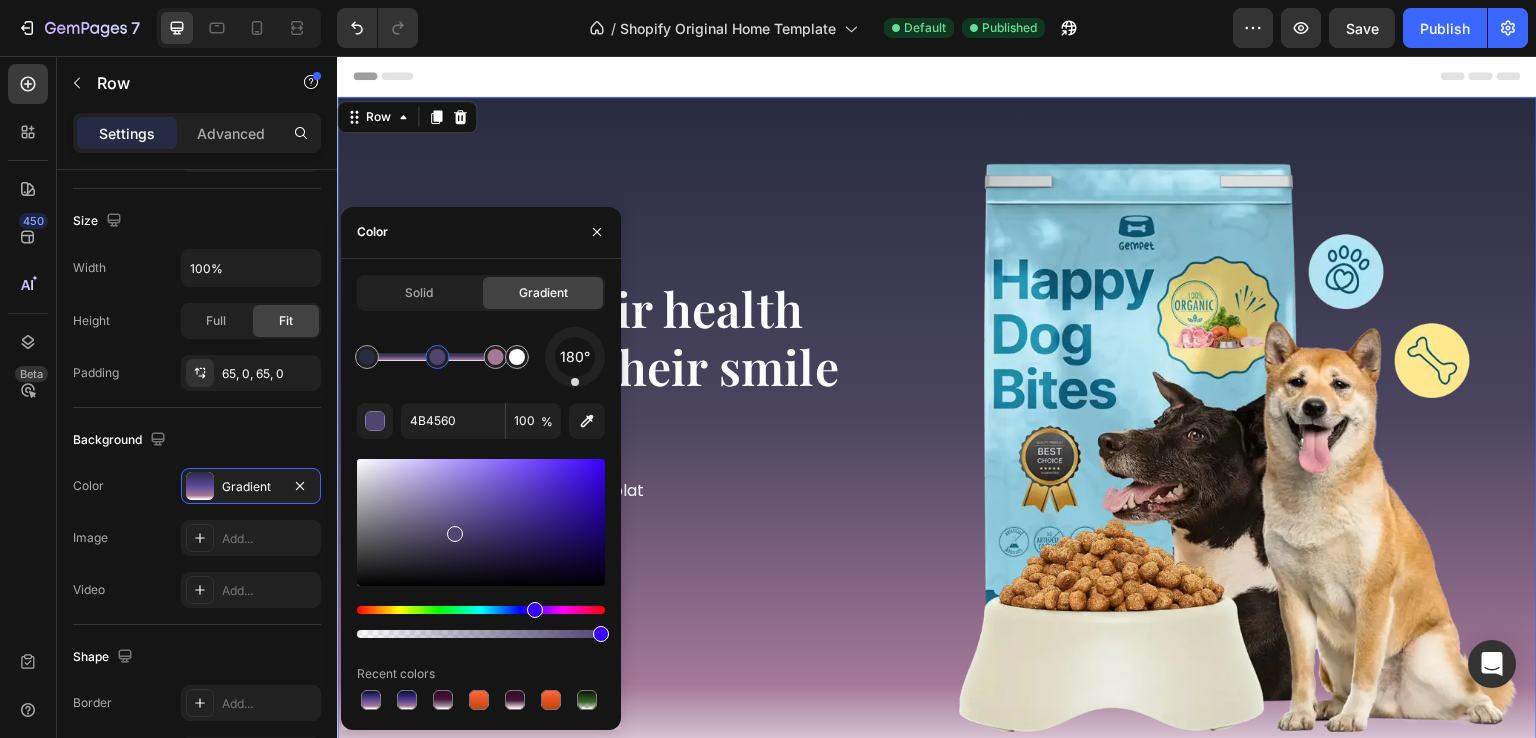 click at bounding box center [481, 522] 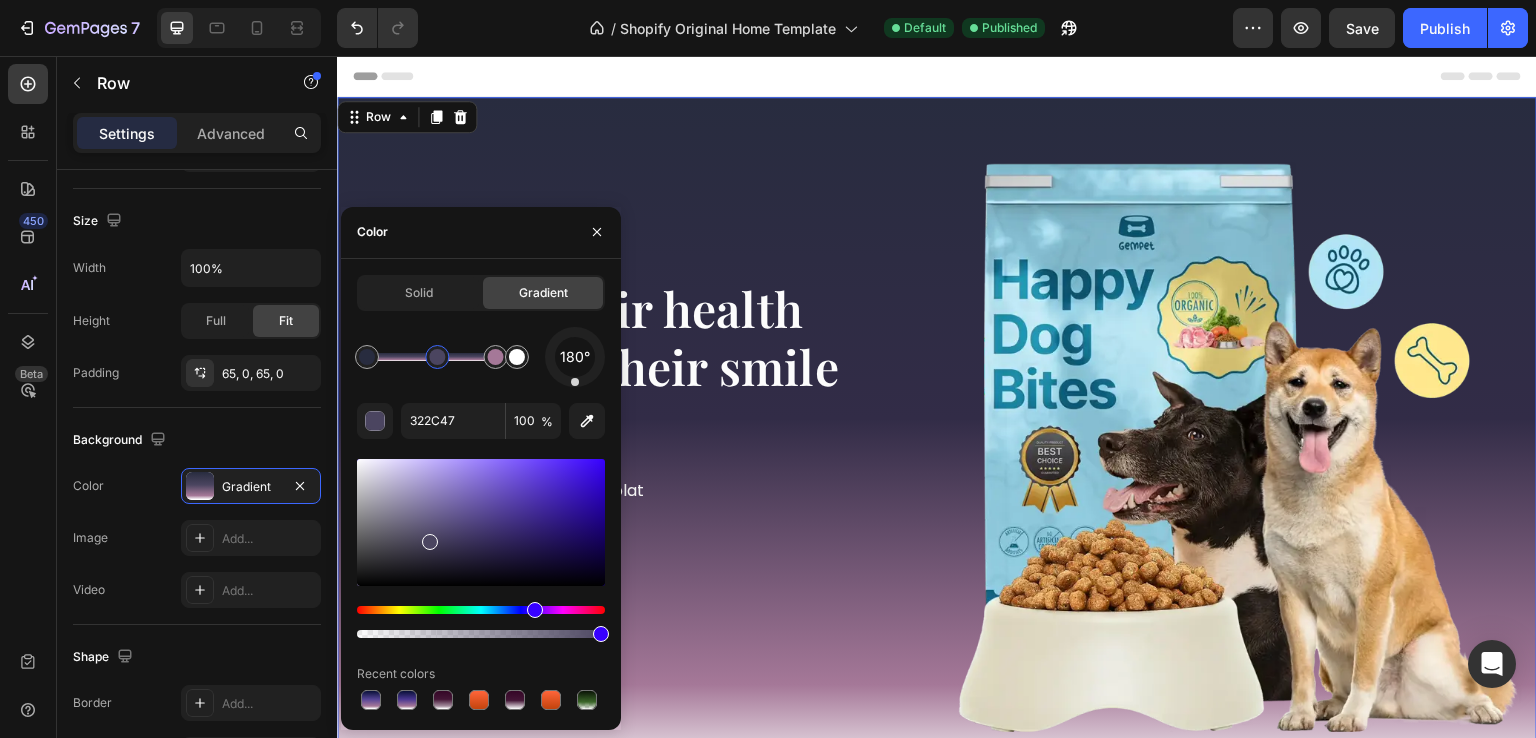 click at bounding box center [481, 522] 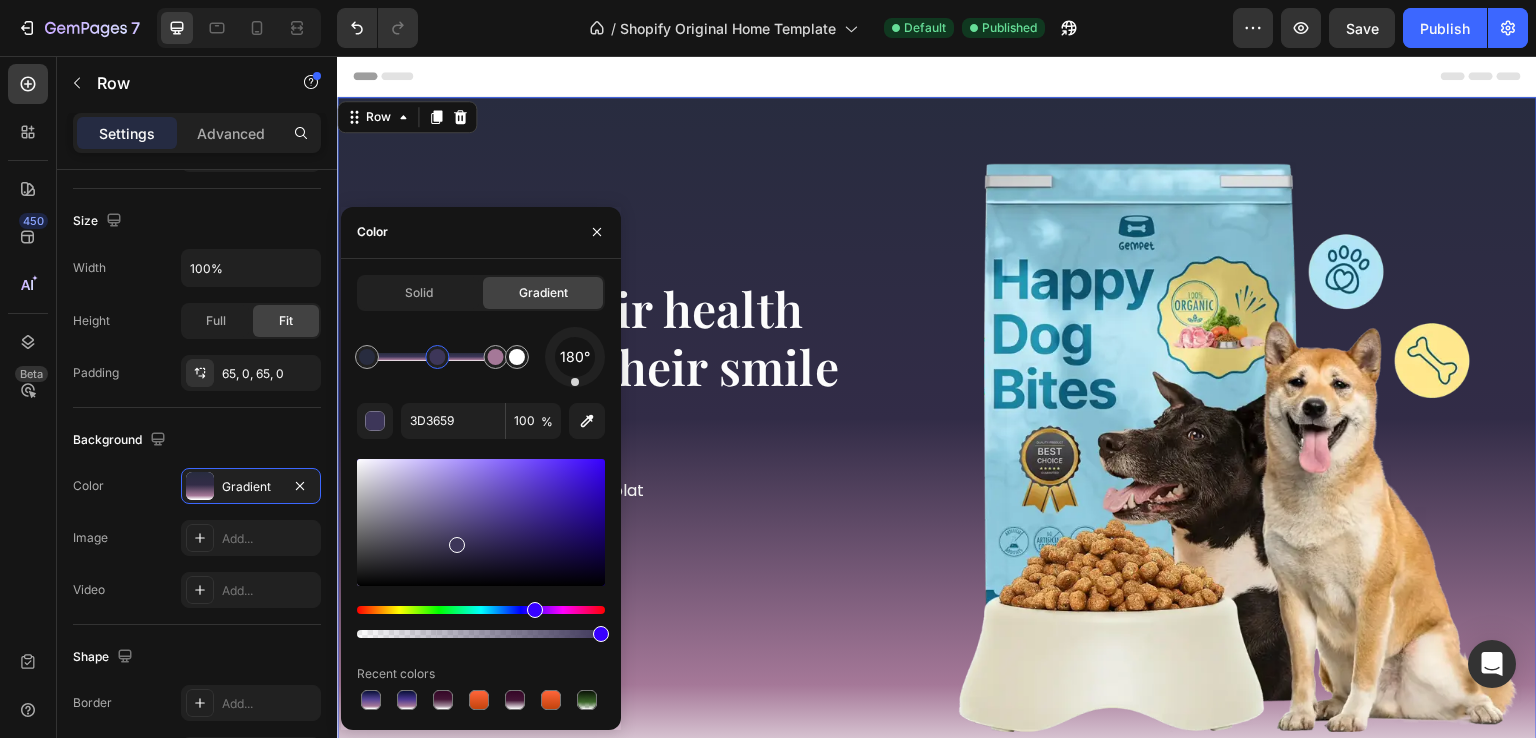 click at bounding box center (481, 522) 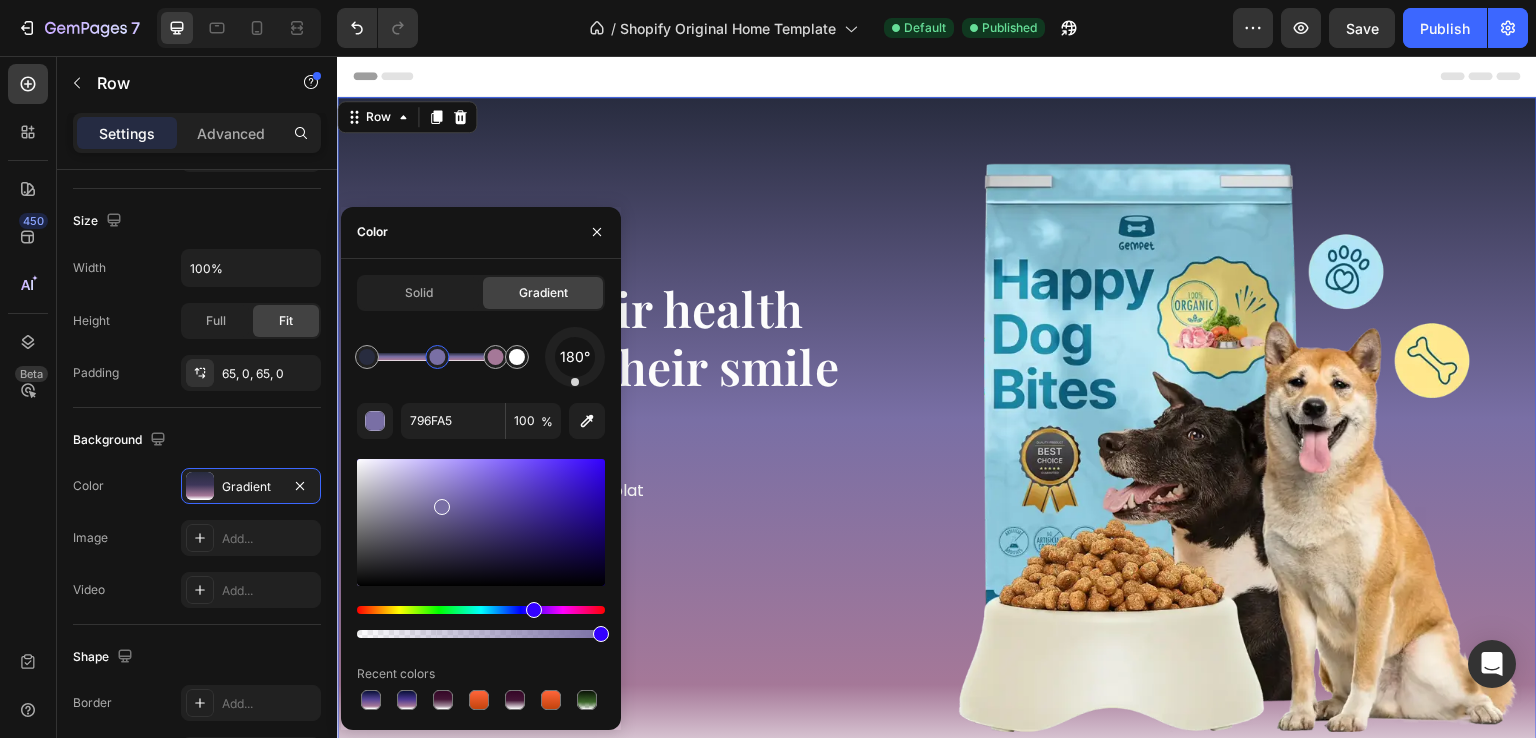 click at bounding box center [481, 522] 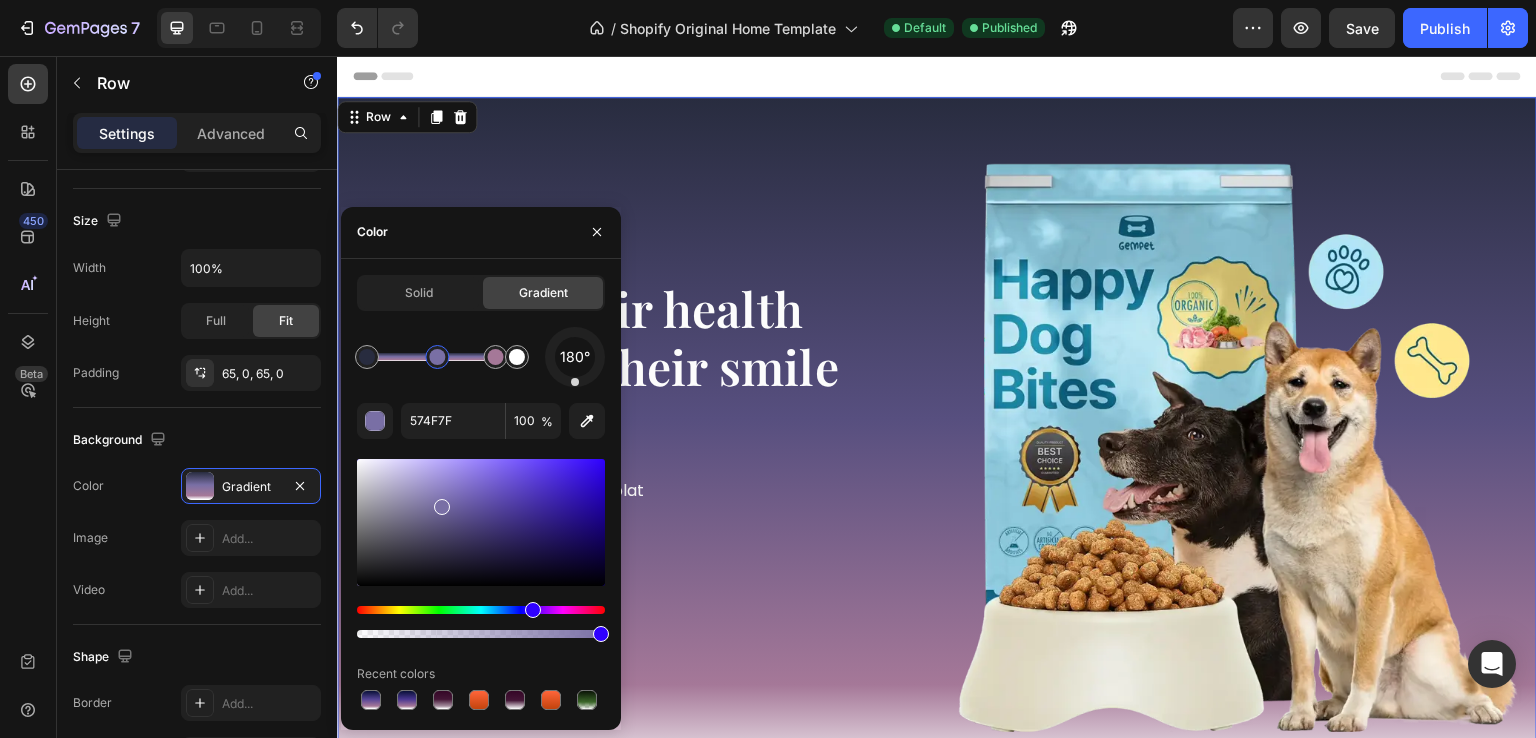 click at bounding box center [481, 522] 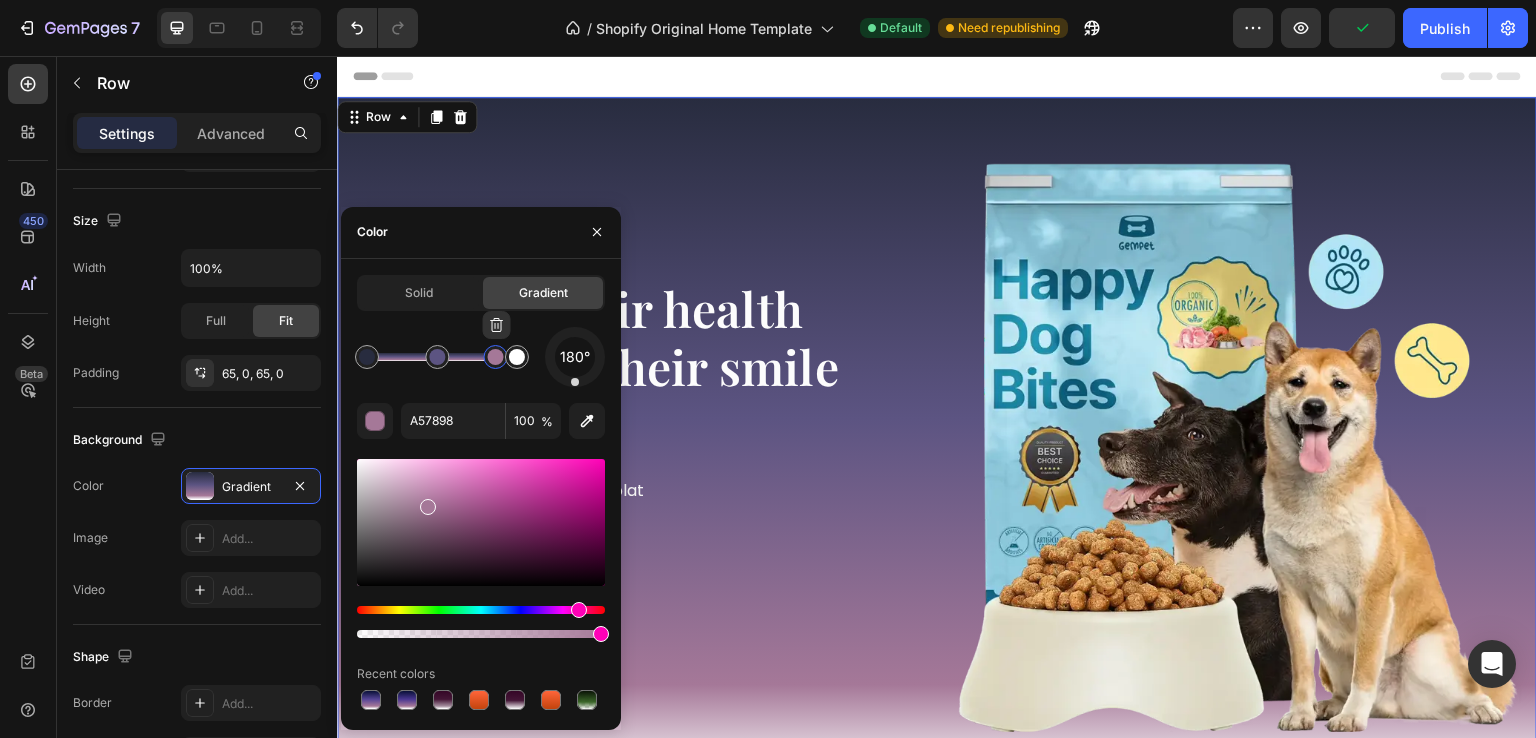 click at bounding box center (496, 357) 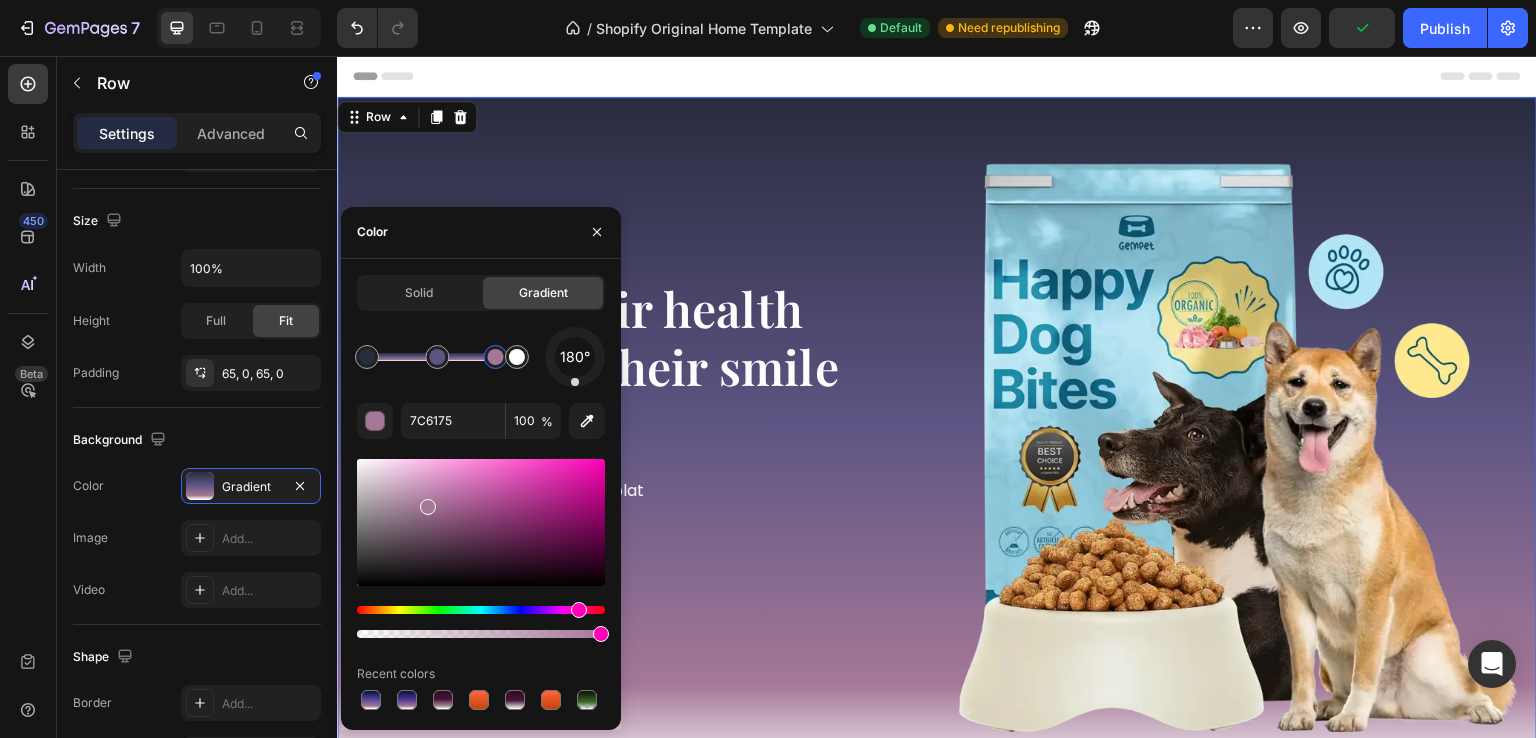 click at bounding box center [481, 522] 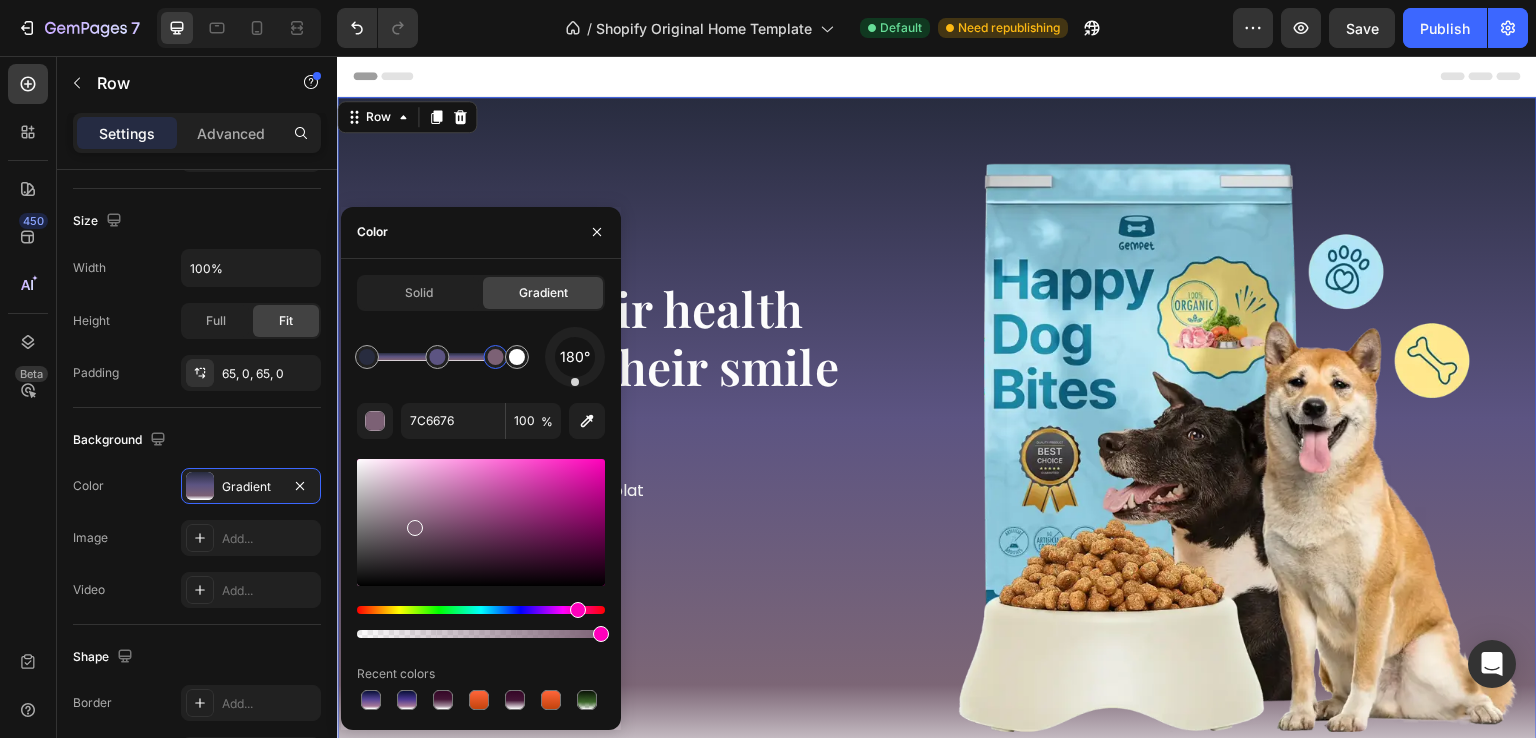 click at bounding box center (481, 522) 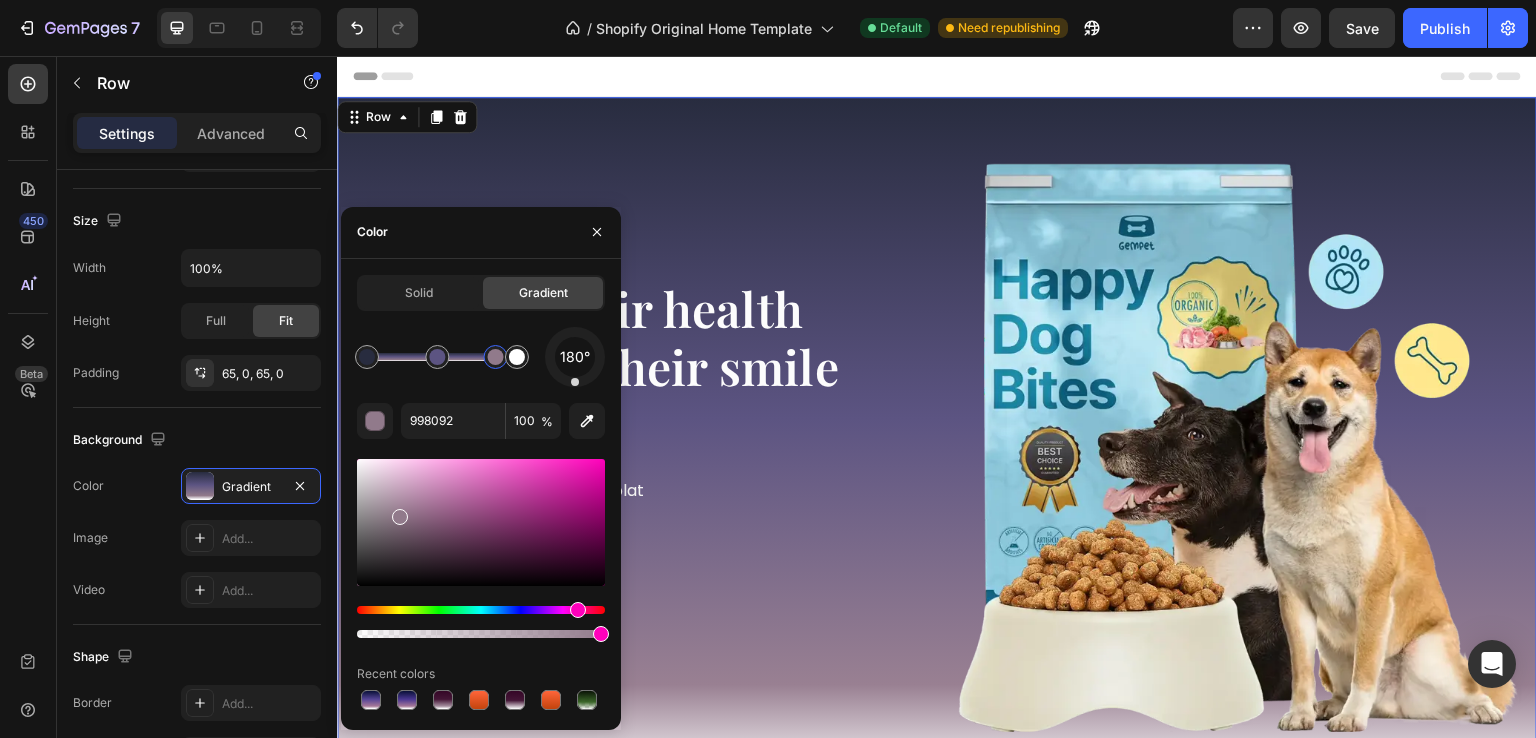 click at bounding box center (400, 517) 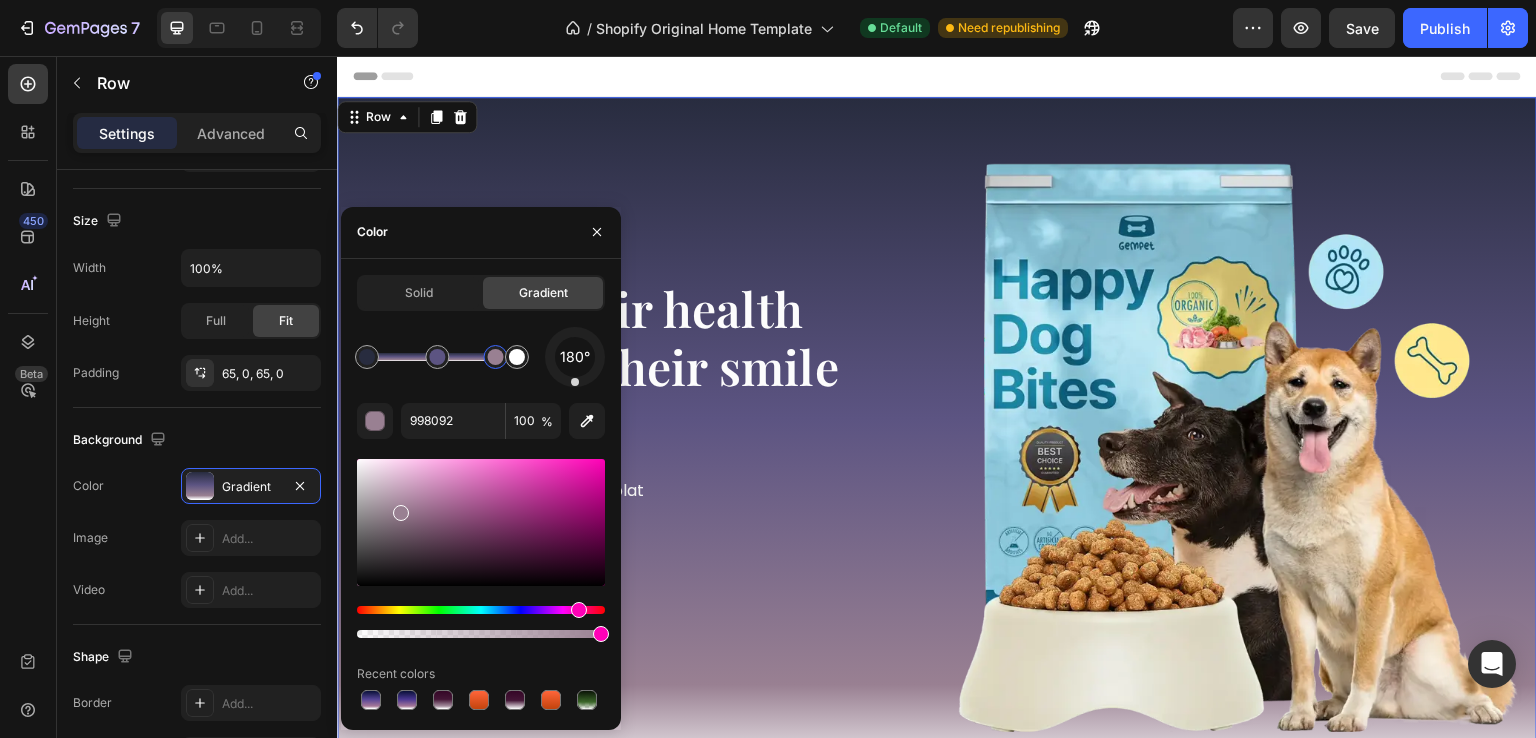 click at bounding box center (401, 513) 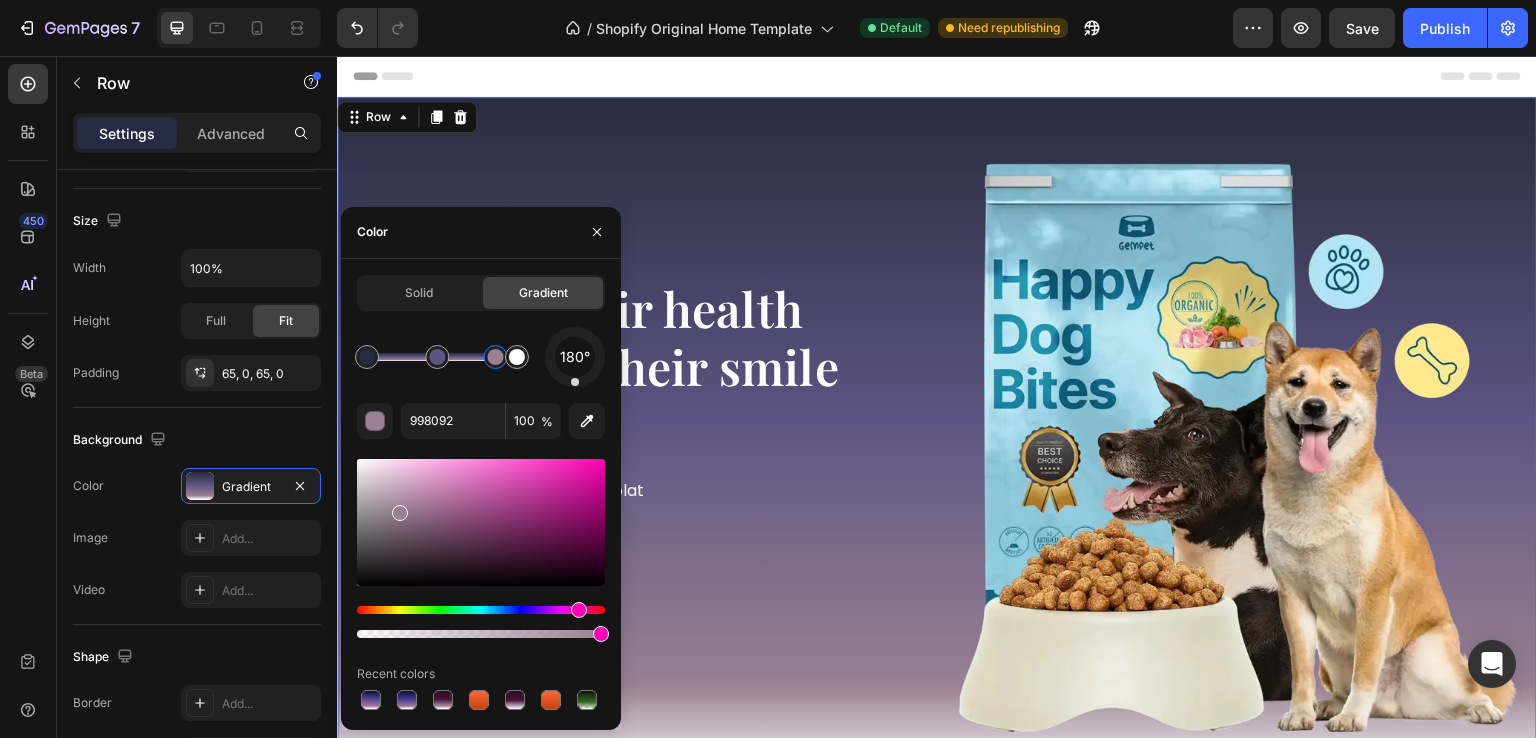 click at bounding box center [400, 513] 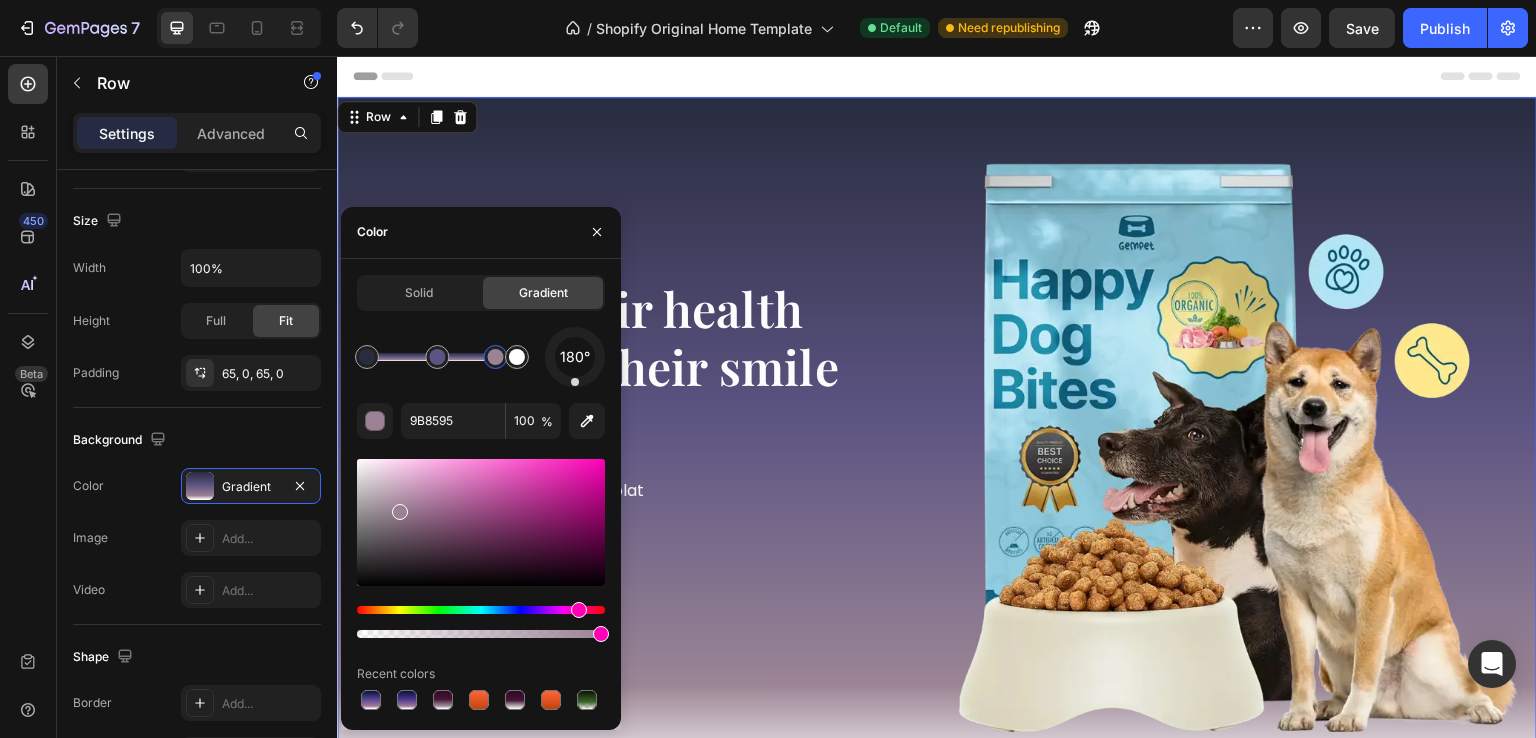 click at bounding box center (400, 512) 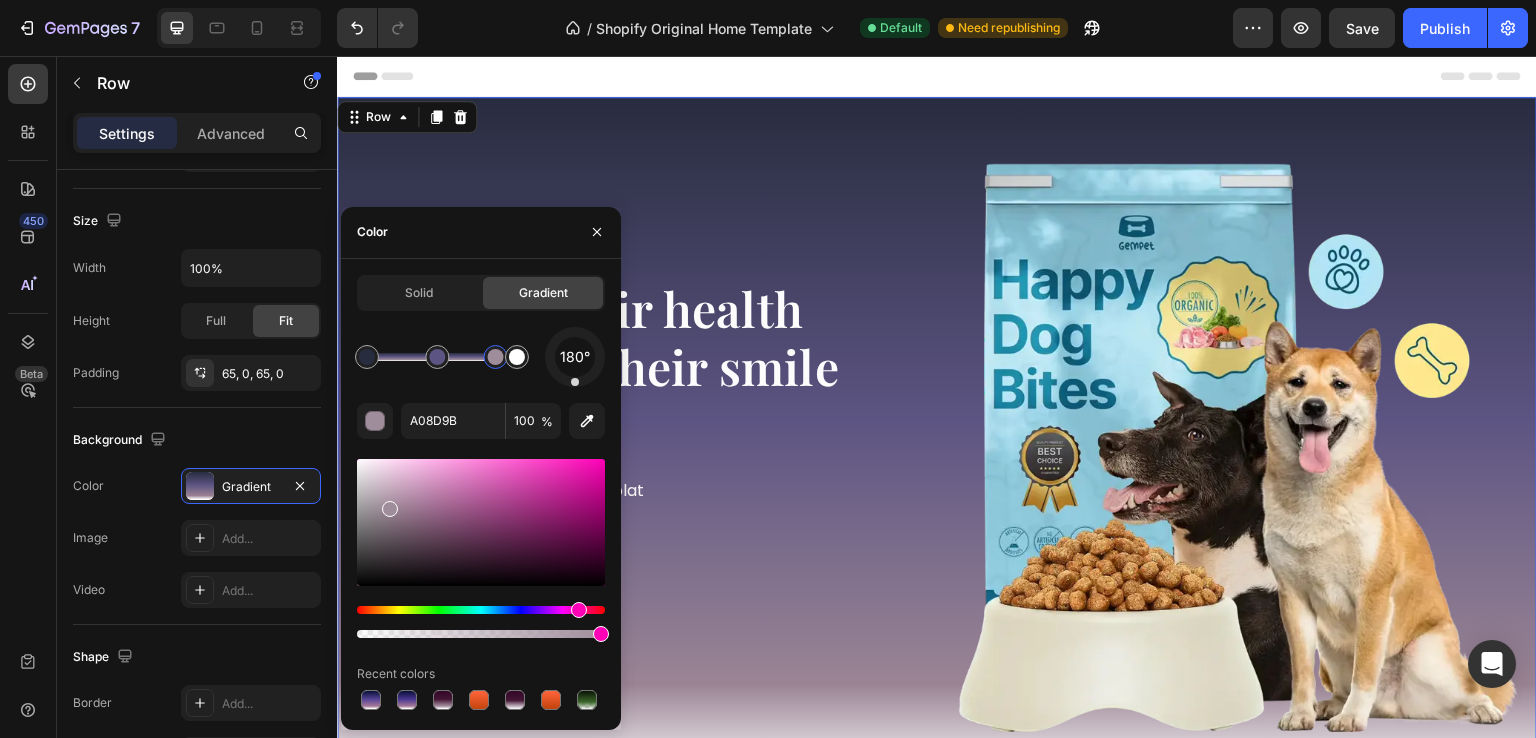 click at bounding box center [390, 509] 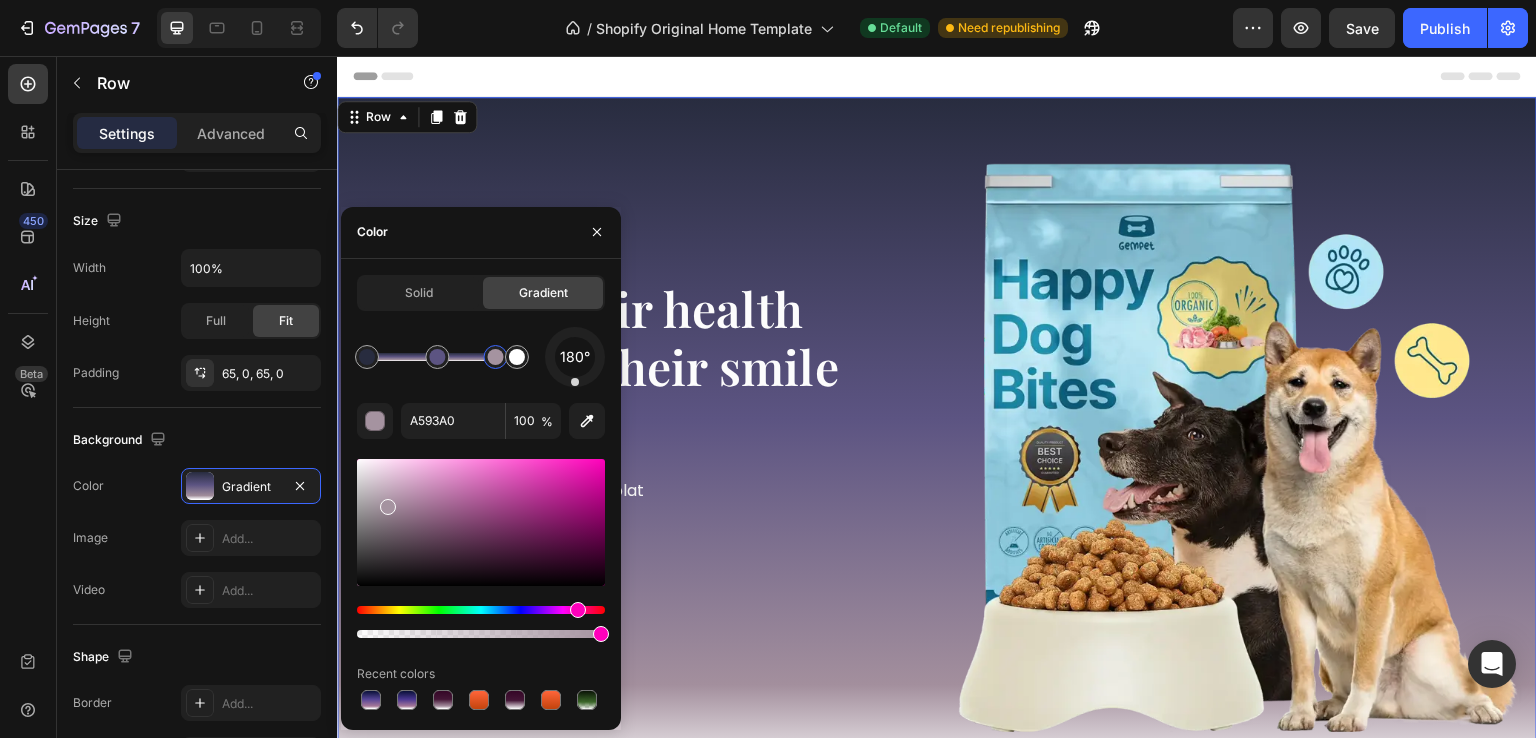 click at bounding box center (388, 507) 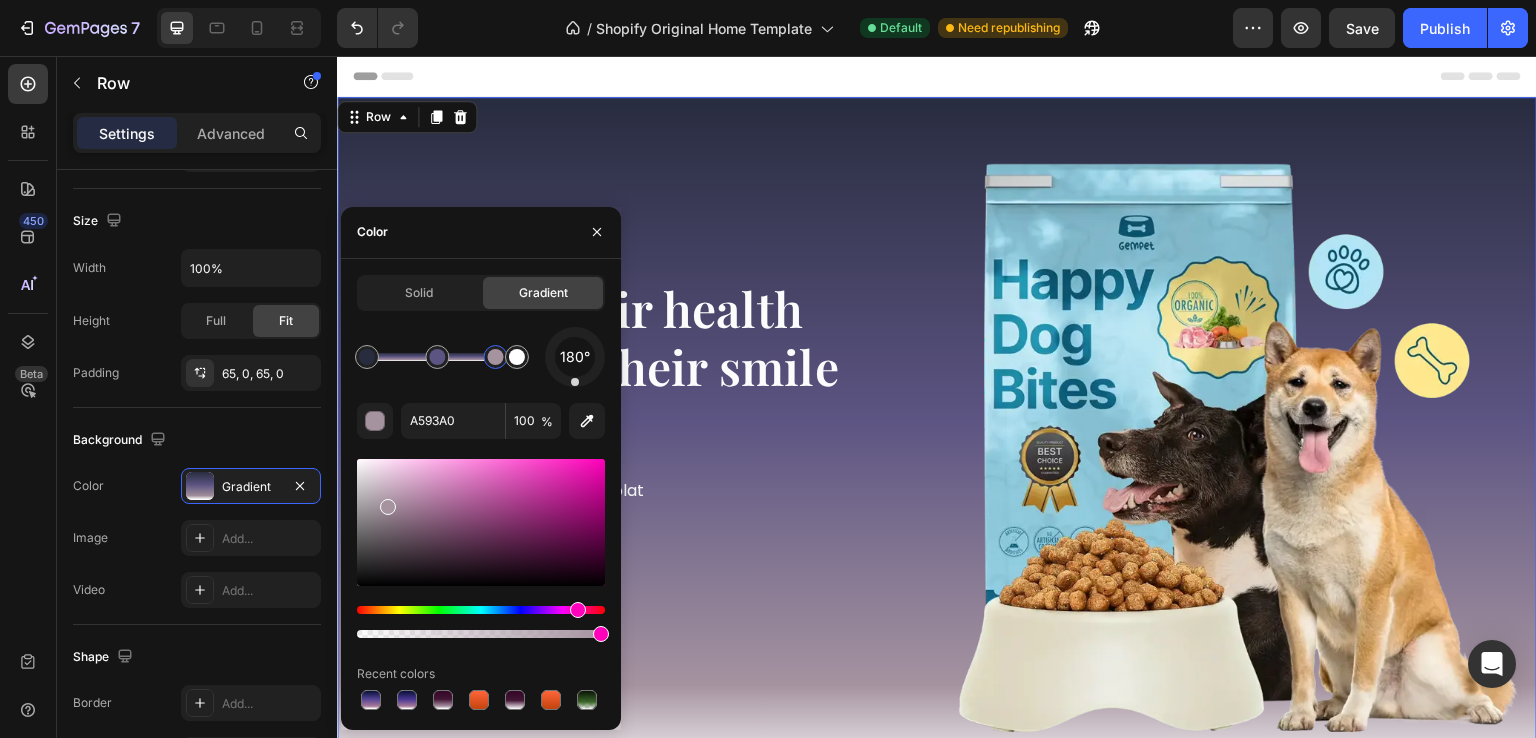 type on "B7A3B2" 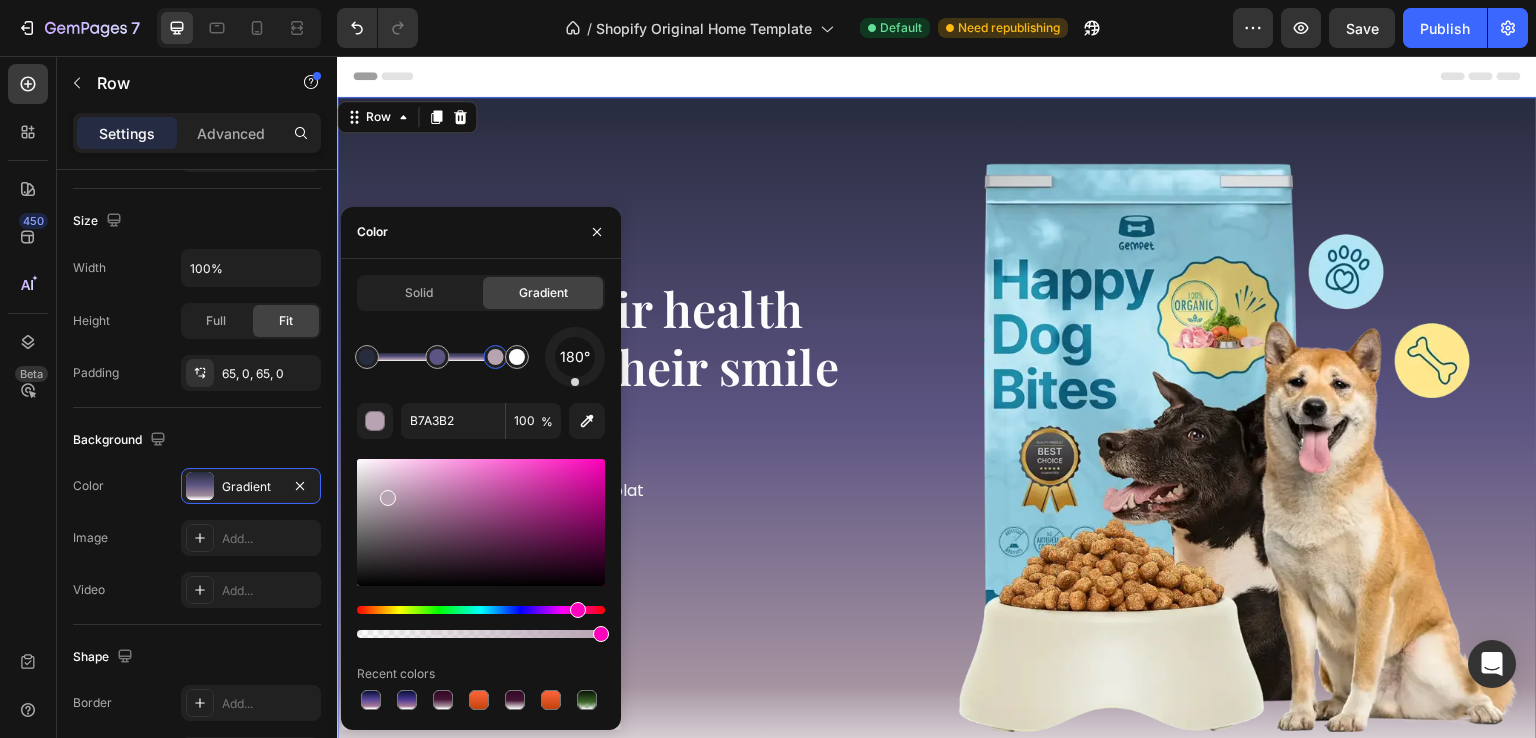 click at bounding box center [481, 522] 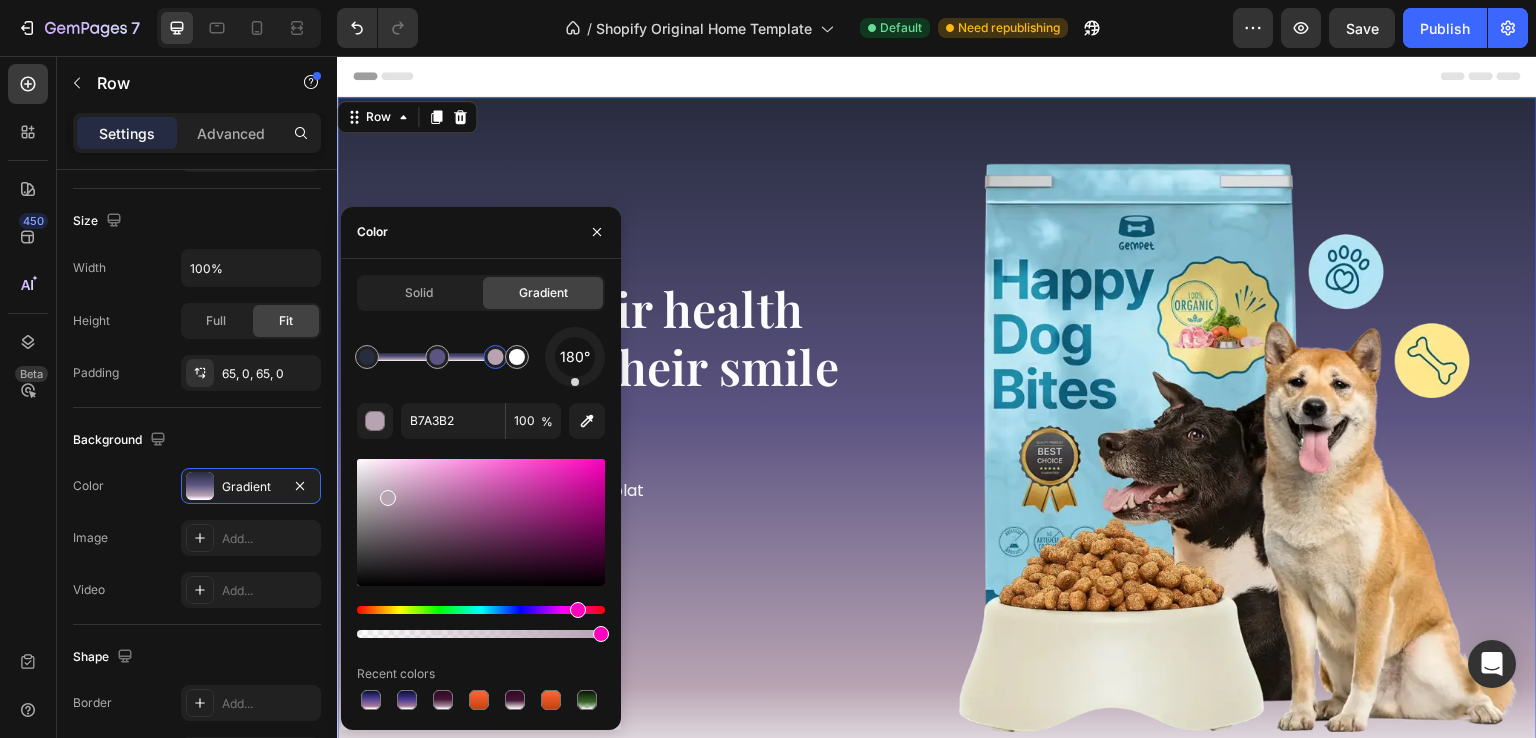 click on "Because their health starts with their smile Heading 100% Naturel Saveur exquise dans chaque plat Ethique et automatique Item list Shop Now Button Row Image Row Row   0" at bounding box center (937, 447) 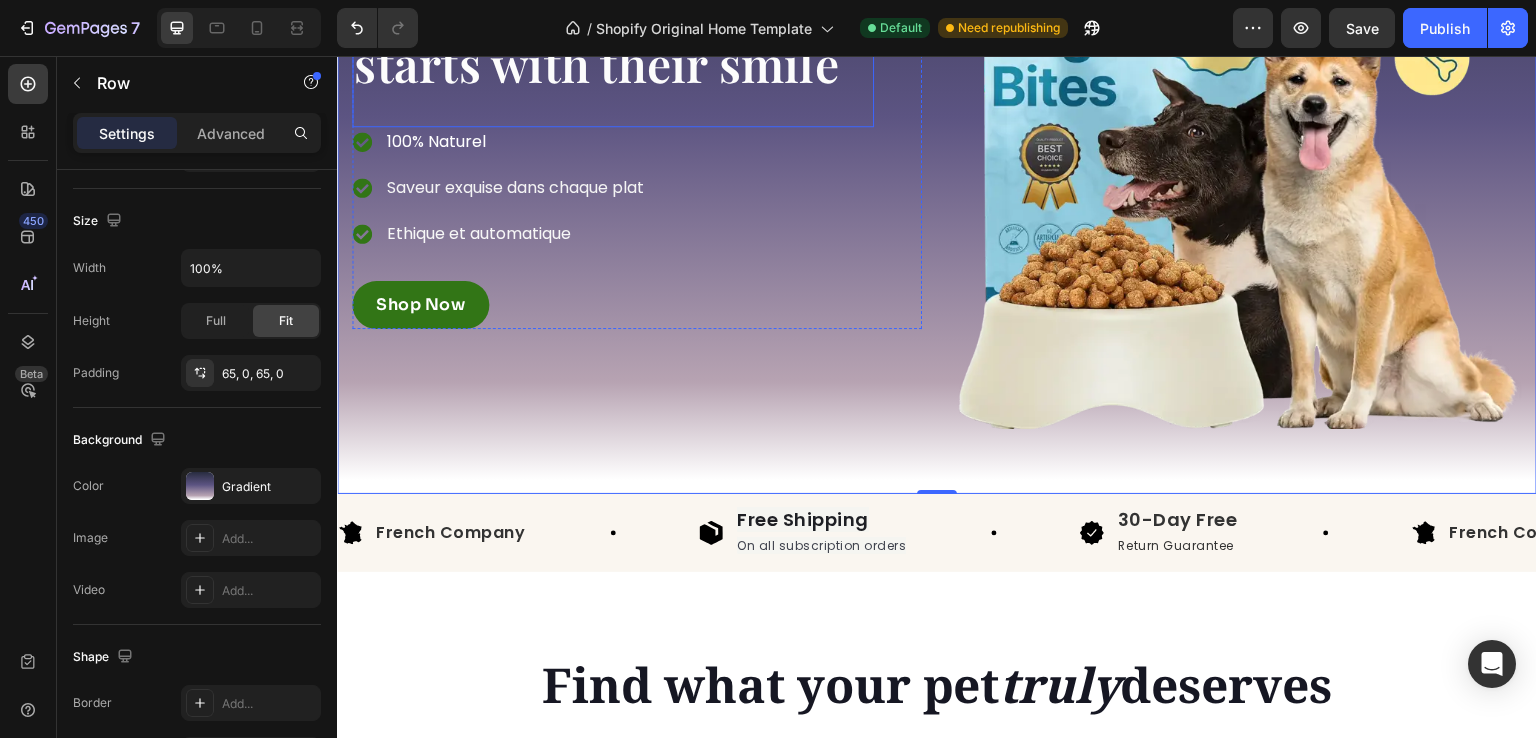 scroll, scrollTop: 54, scrollLeft: 0, axis: vertical 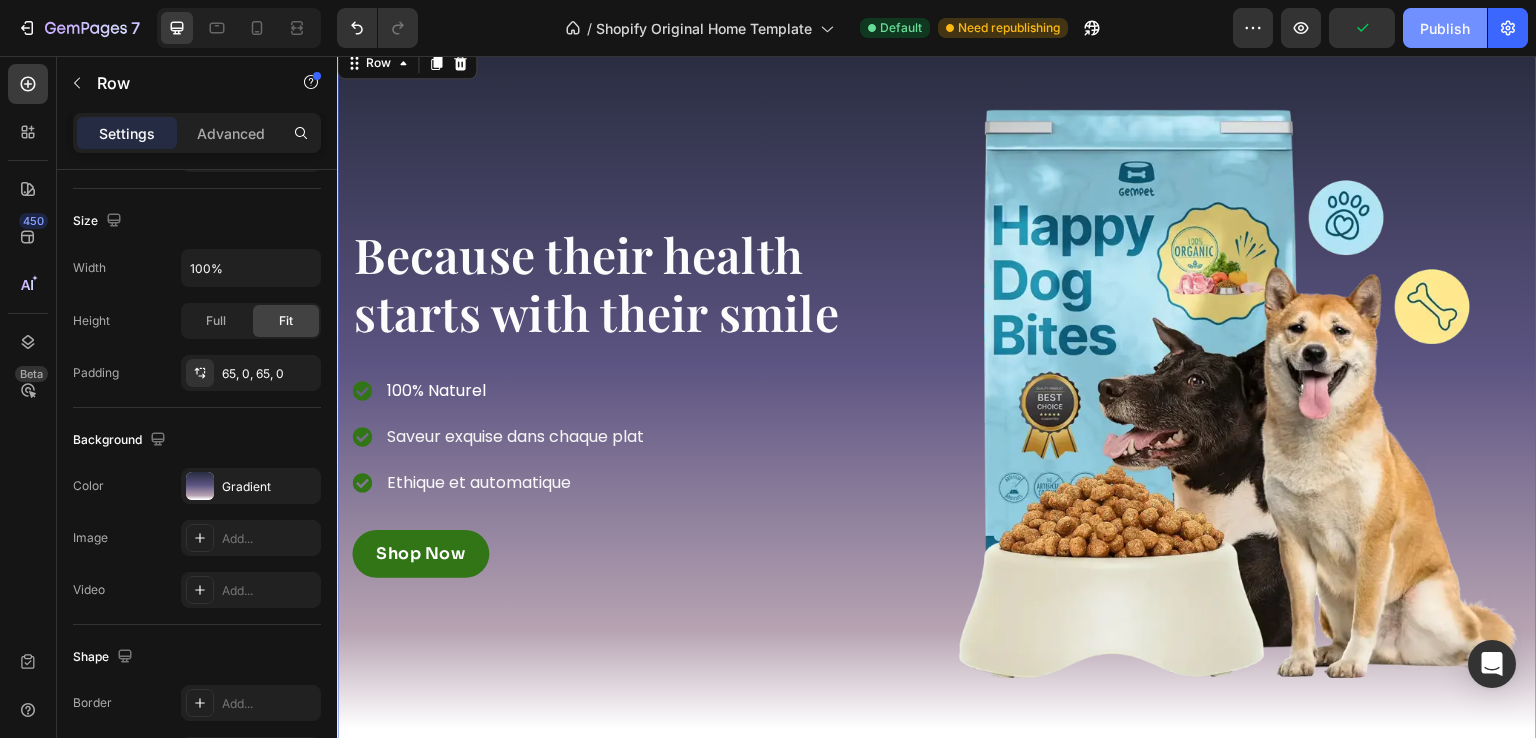 click on "Publish" at bounding box center [1445, 28] 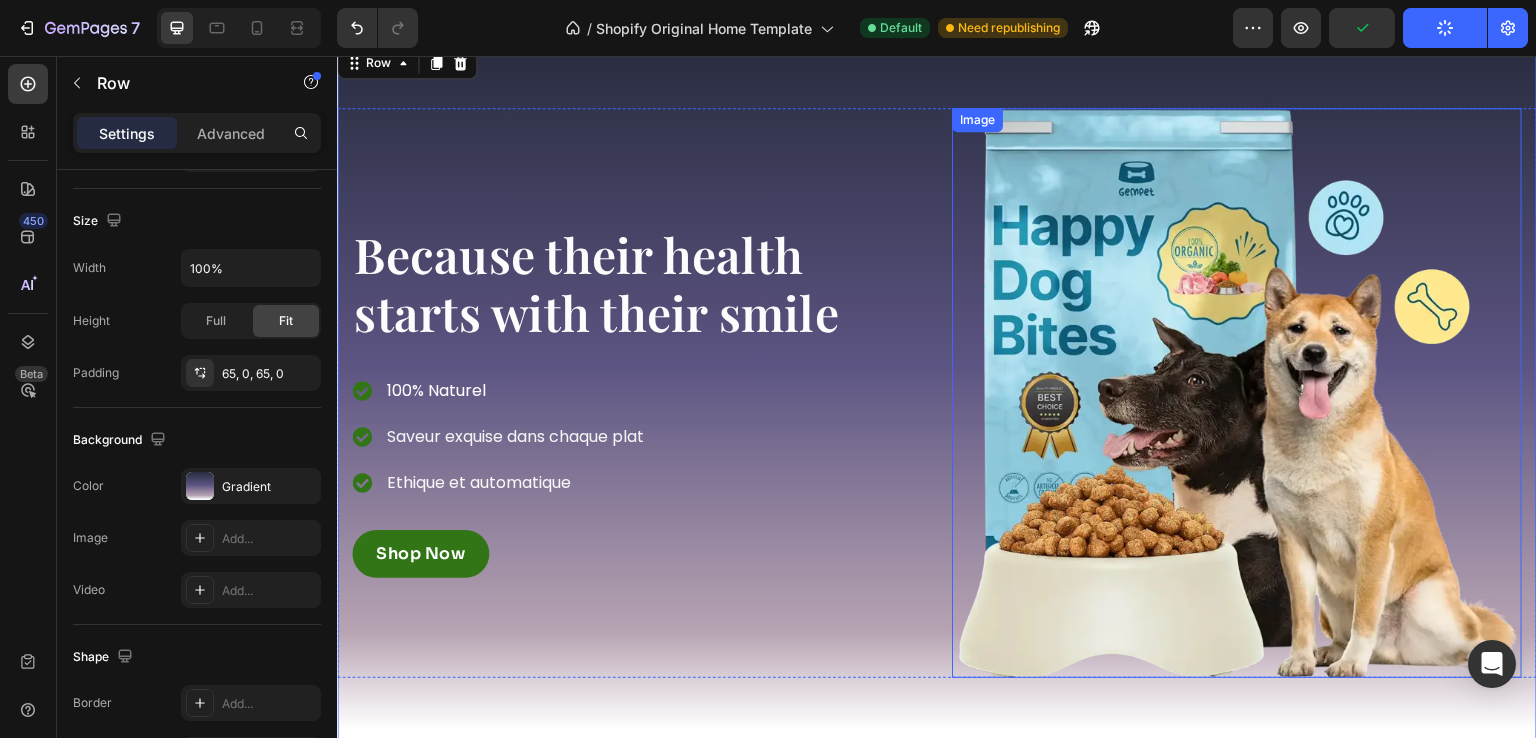 scroll, scrollTop: 653, scrollLeft: 0, axis: vertical 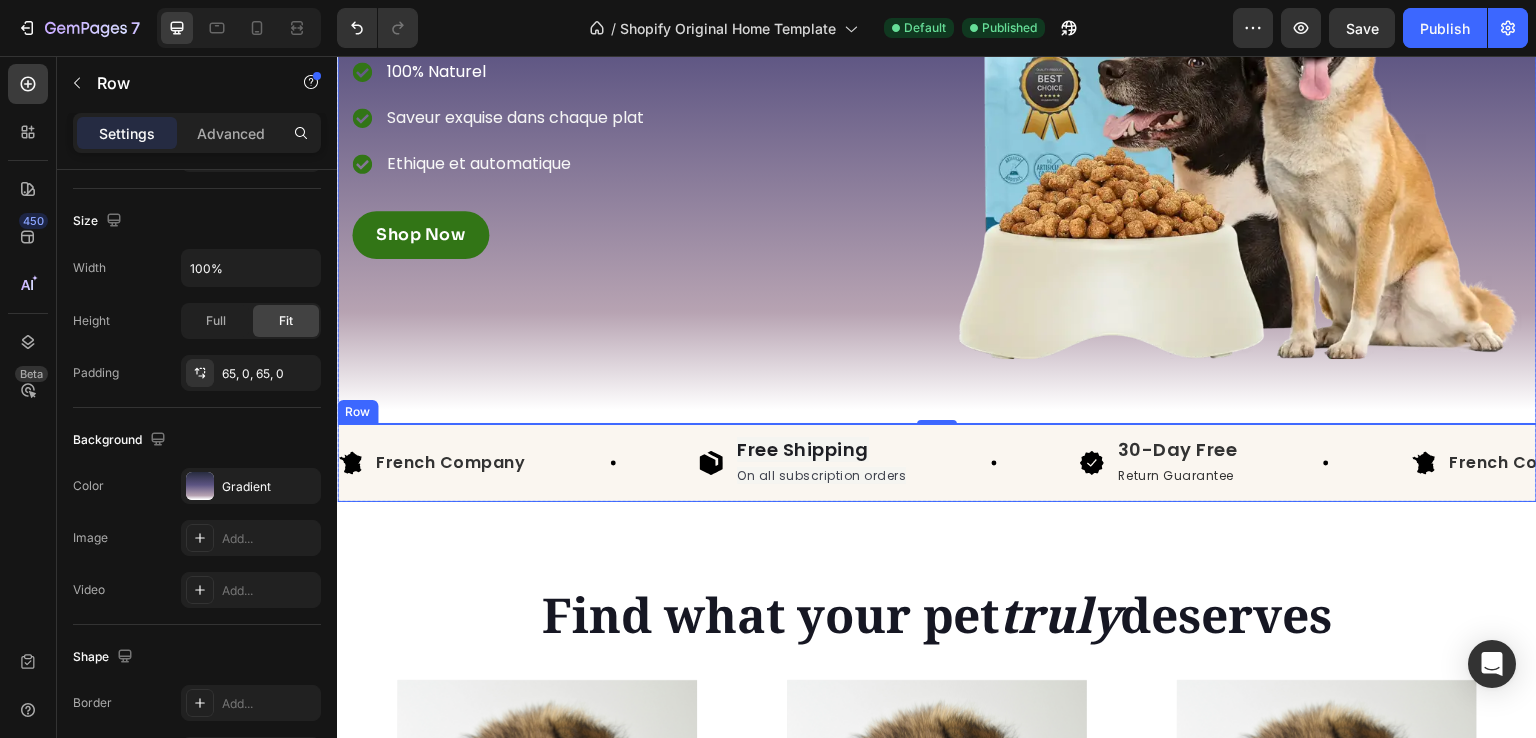 click on "Image French Company Text Block Row
Image Free Shipping On all subscription orders Text Block Row
Image 30-Day Free Return Guarantee Text Block Row
Image French Company Text Block Row
Image Free Shipping On all subscription orders Text Block Row
Image 30-Day Free Return Guarantee Text Block Row
Image French Company Text Block Row
Image Free Shipping On all subscription orders Text Block Row
Image 30-Day Free Return Guarantee Text Block Row
Image French Company Text Block Row
Image Free Shipping On all subscription orders Text Block Row
Image 30-Day Free Return Guarantee Text Block Row
Image French Company Text Block Row
Image Free Shipping On all subscription orders Text Block Row
Image 30-Day Free Return Guarantee Text Block Row
Image French Company Text Block Row Image" at bounding box center [937, 463] 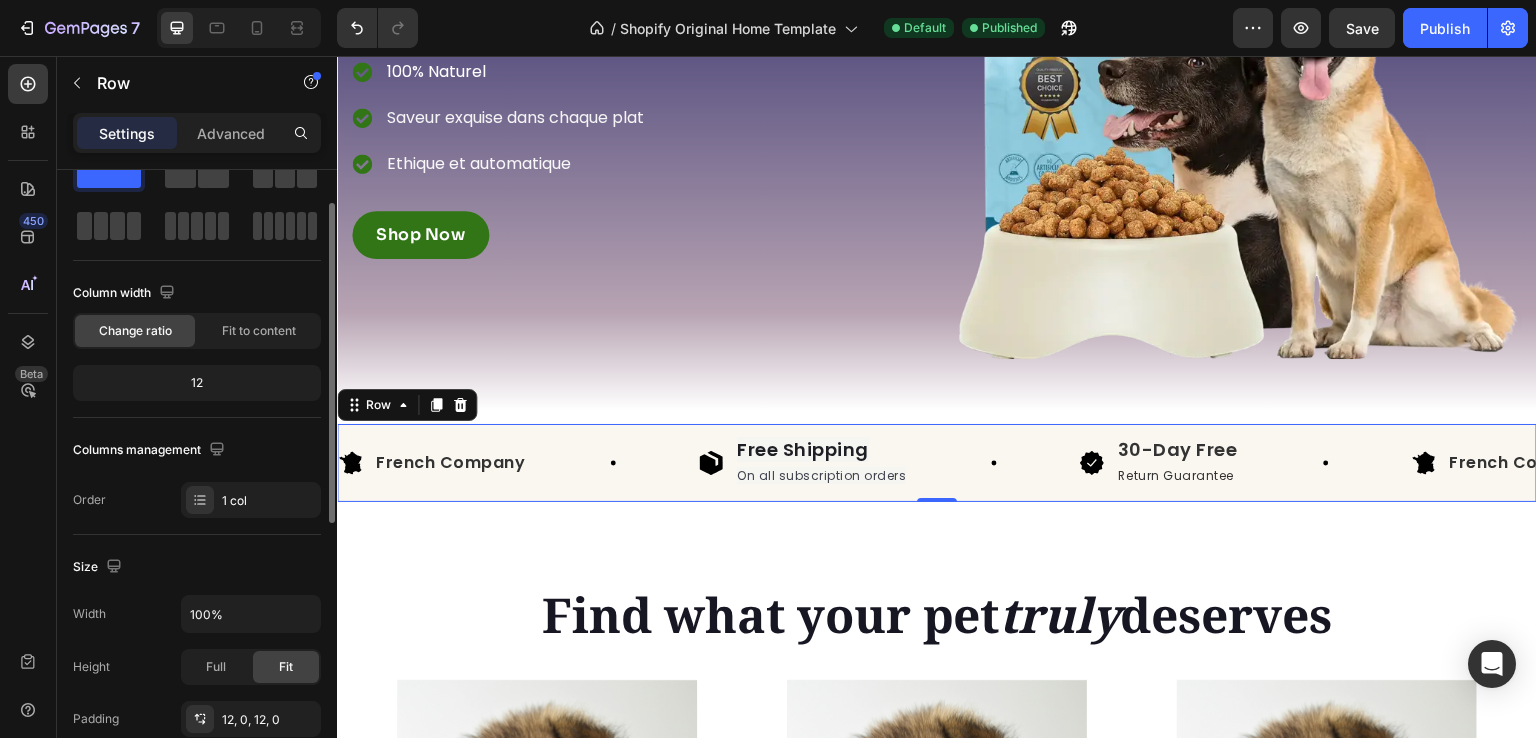 scroll, scrollTop: 0, scrollLeft: 0, axis: both 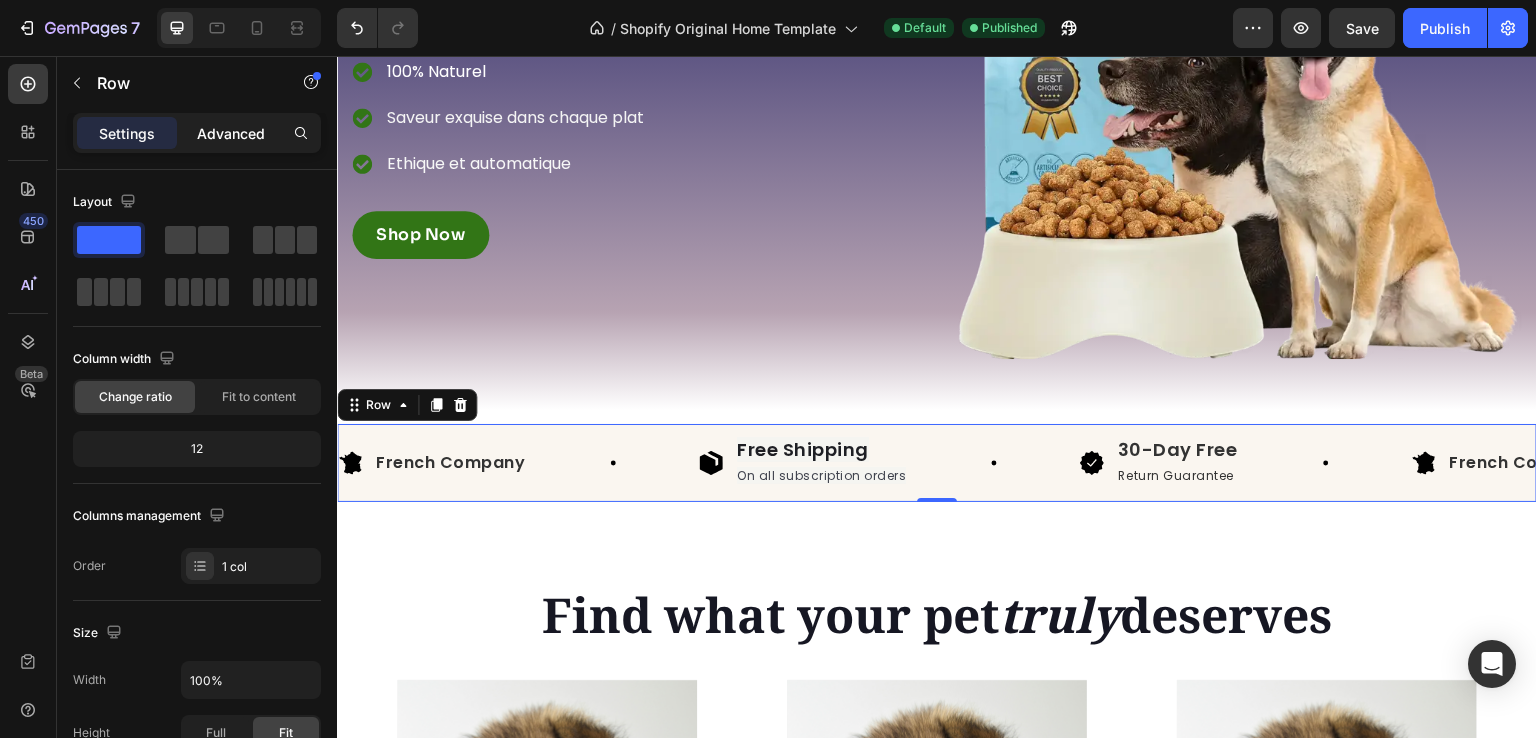 click on "Advanced" at bounding box center (231, 133) 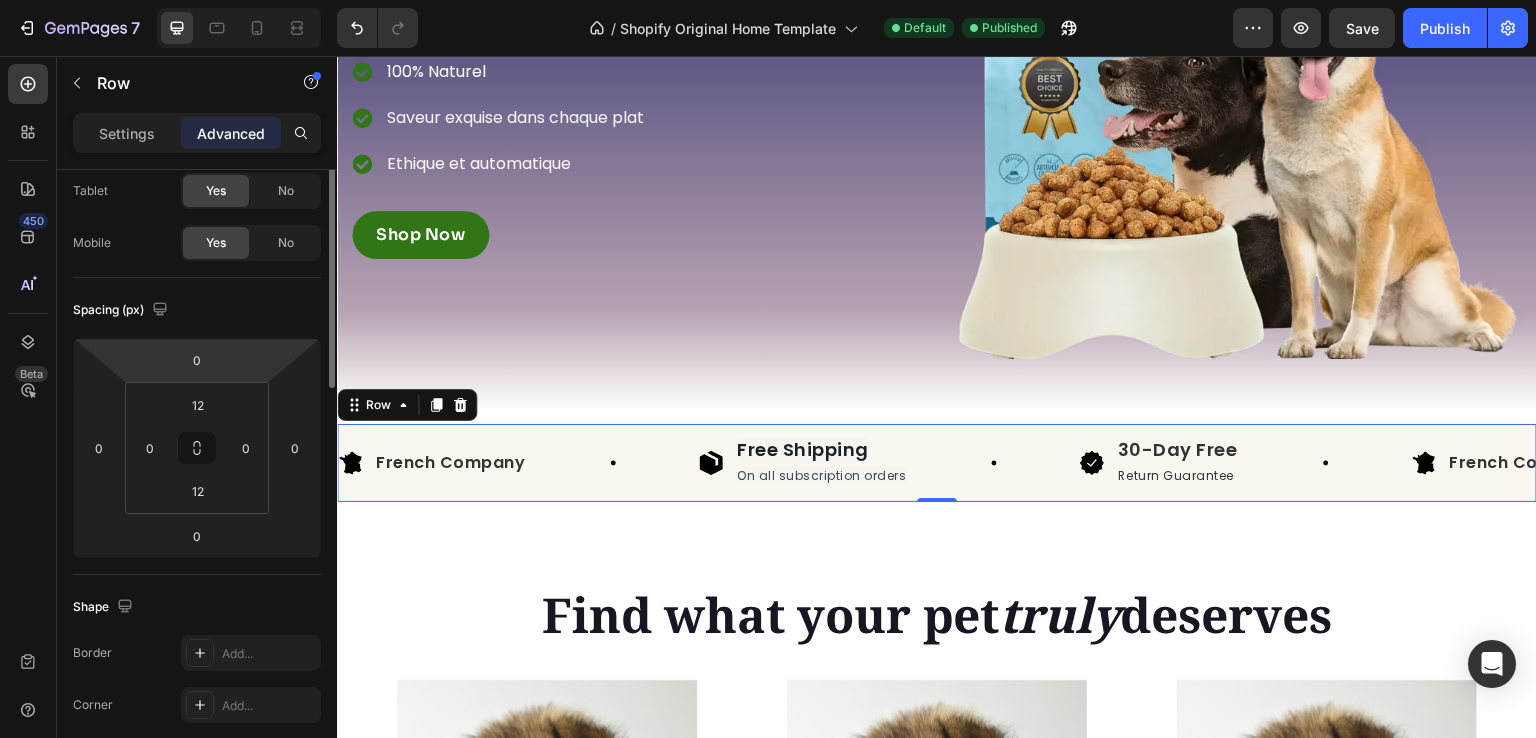 scroll, scrollTop: 0, scrollLeft: 0, axis: both 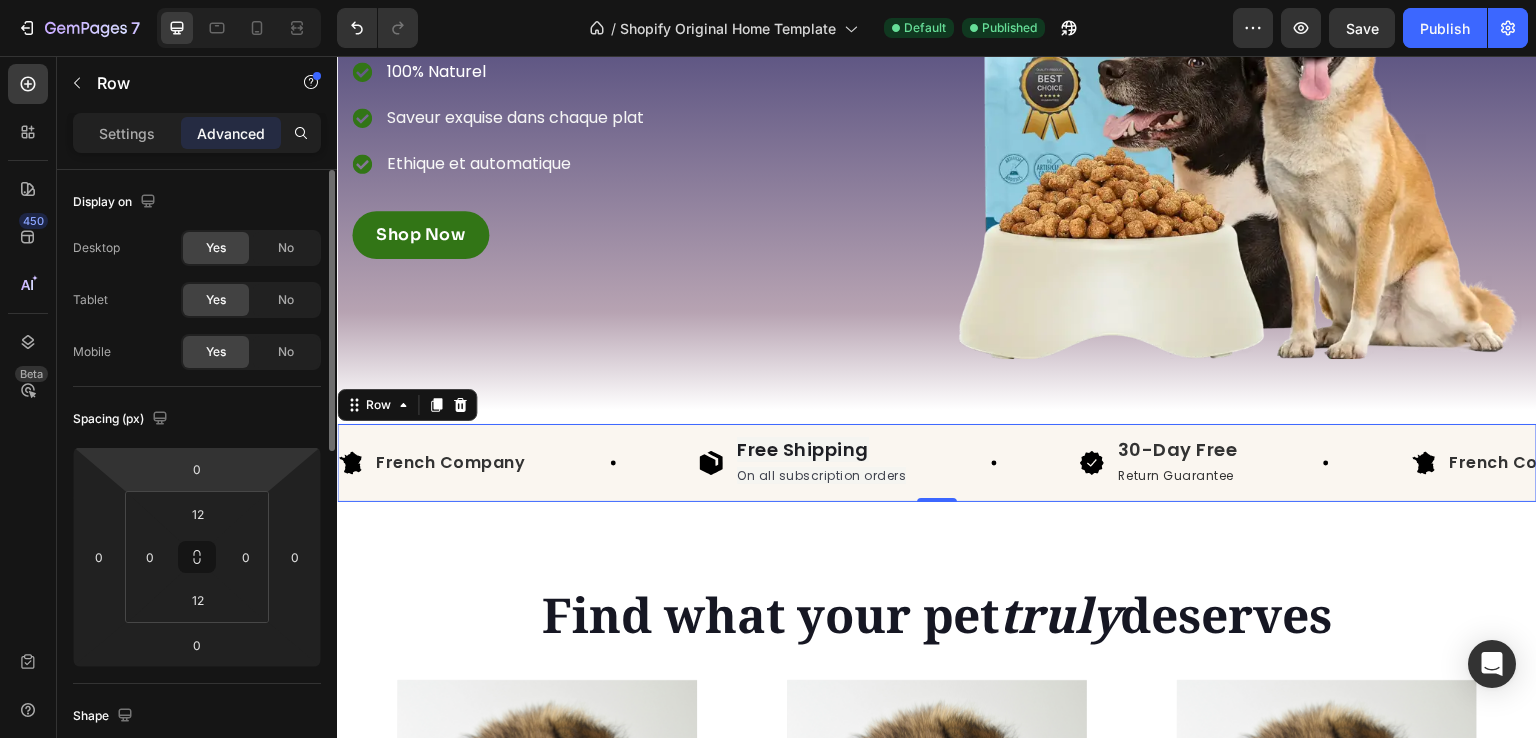 click on "Settings" at bounding box center [127, 133] 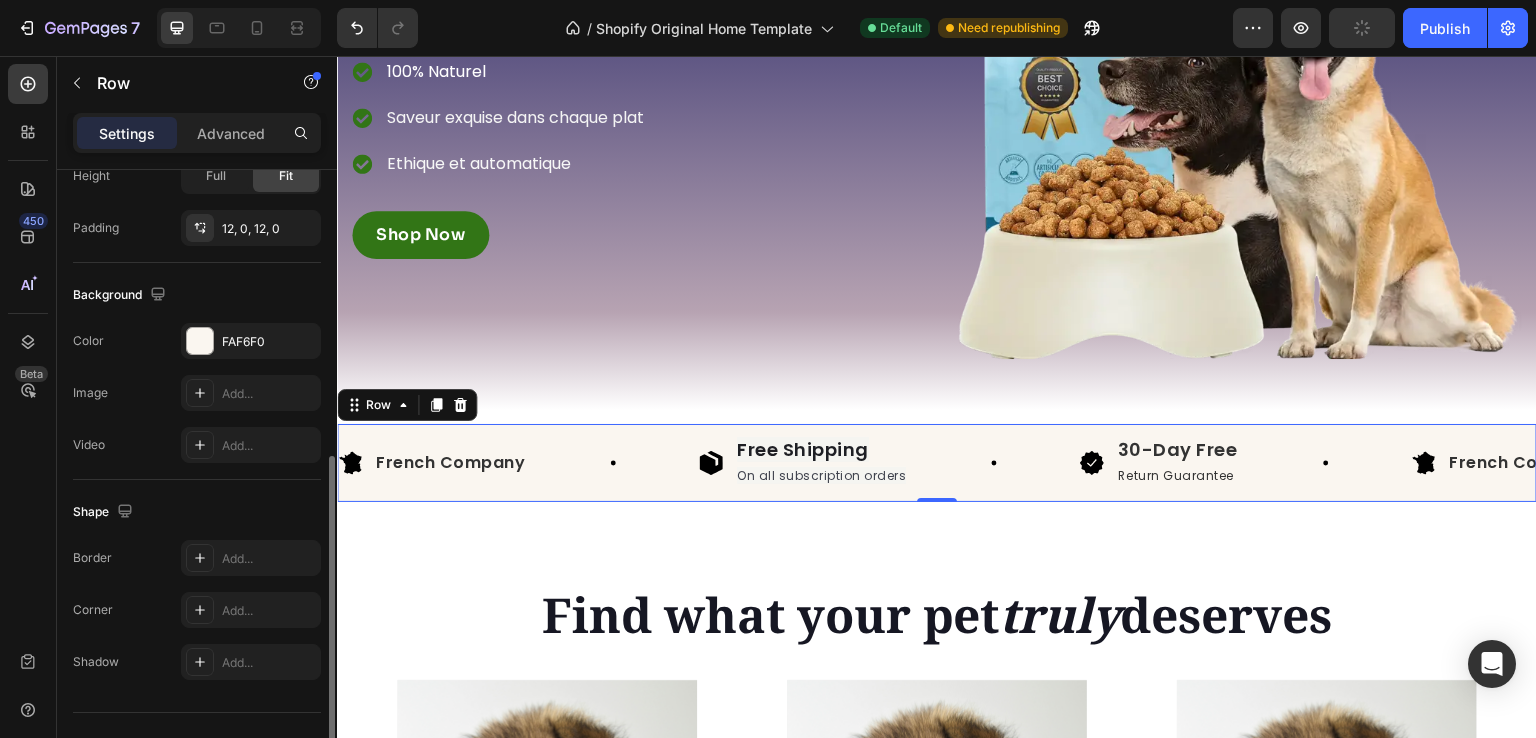 scroll, scrollTop: 593, scrollLeft: 0, axis: vertical 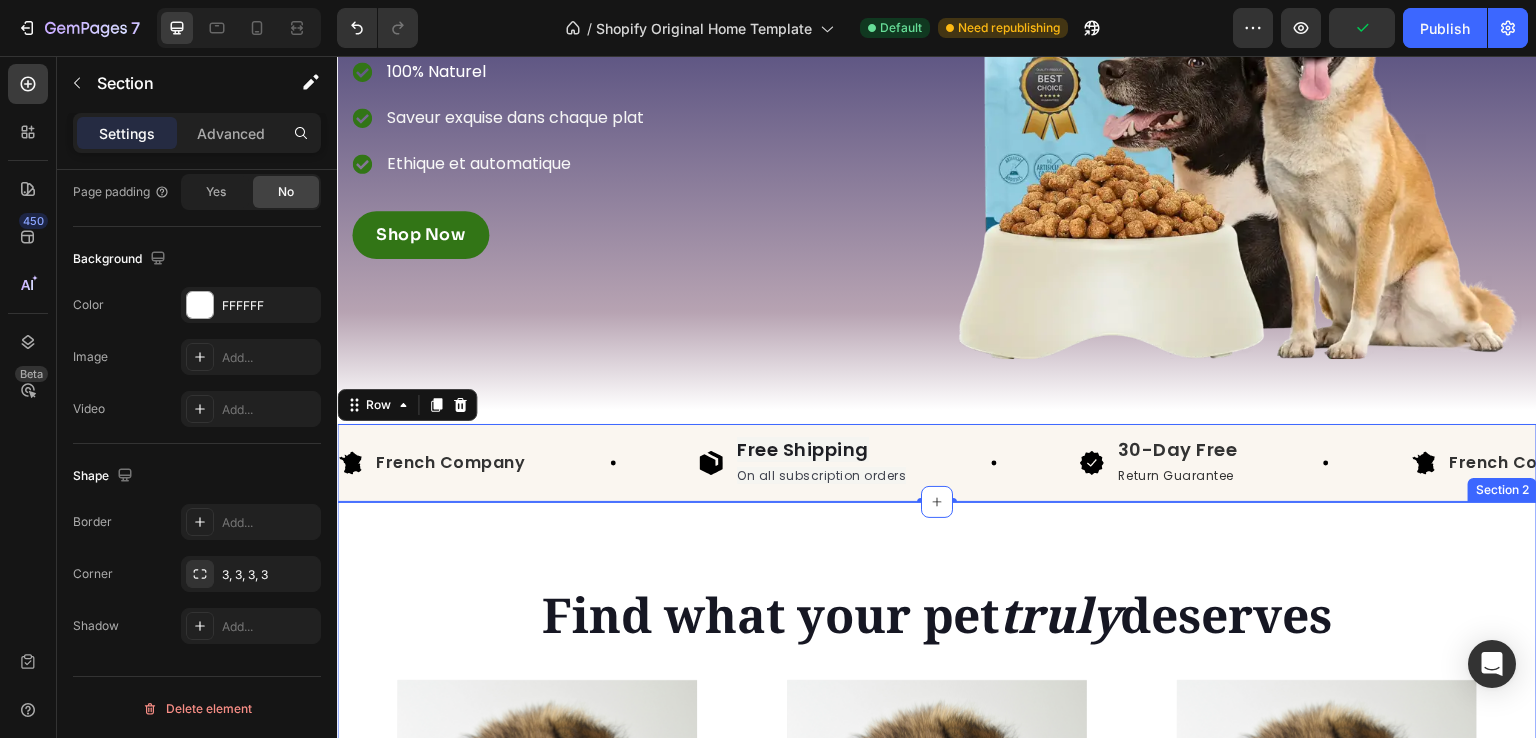 click on "Find what your pet  truly  deserves Heading Row
Shop now Button Row Hero Banner
Shop now Button Row Hero Banner
Shop now Button Row Hero Banner Row Section 2" at bounding box center [937, 756] 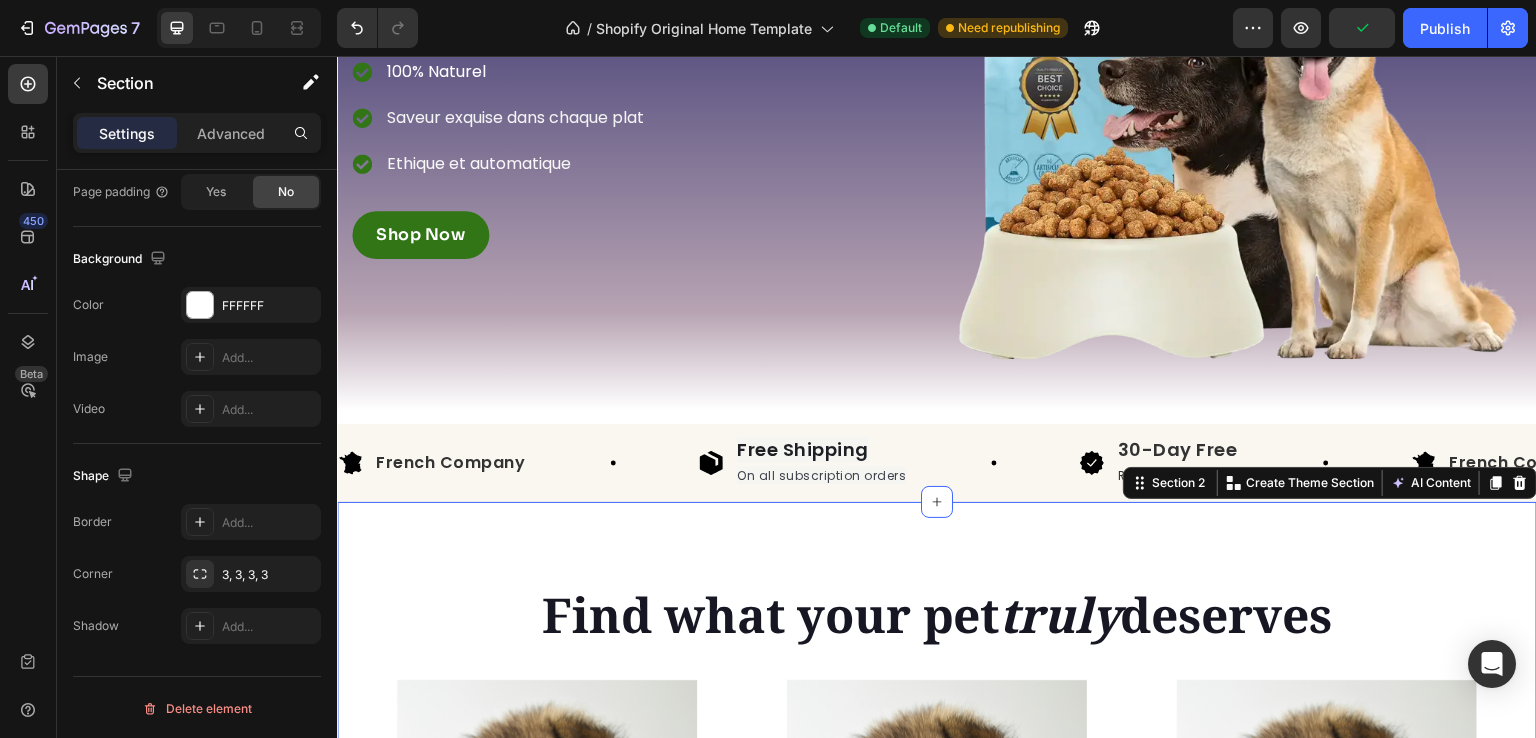 scroll, scrollTop: 0, scrollLeft: 0, axis: both 